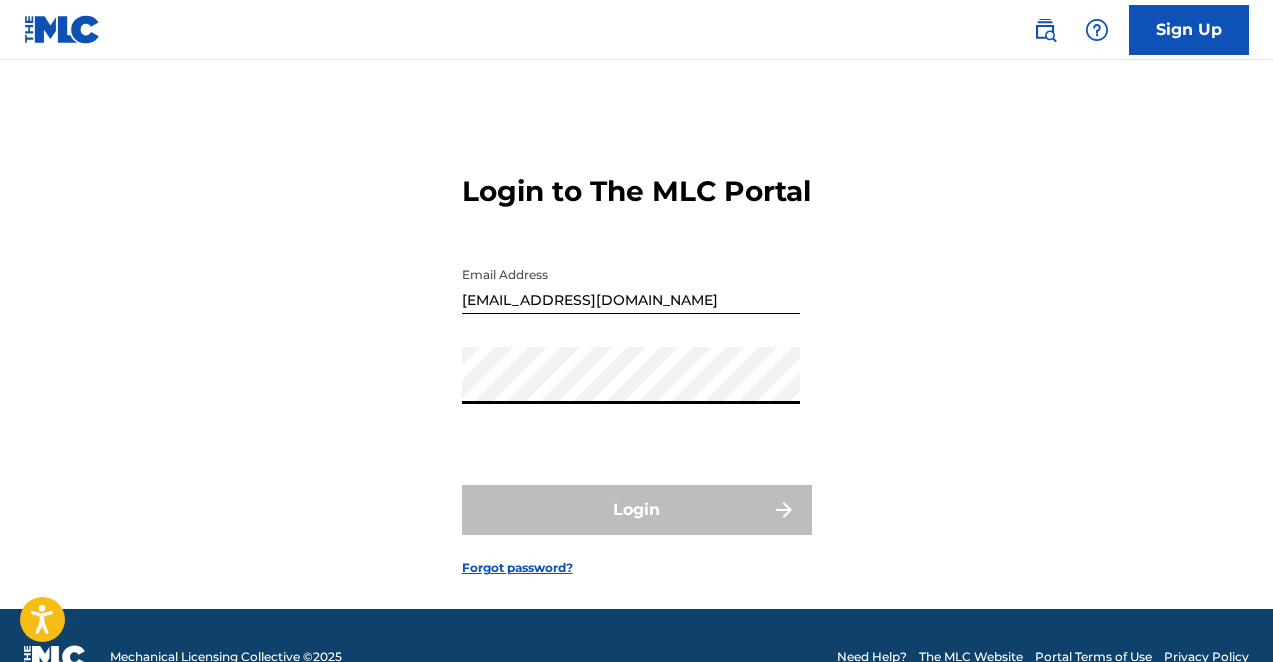 scroll, scrollTop: 0, scrollLeft: 0, axis: both 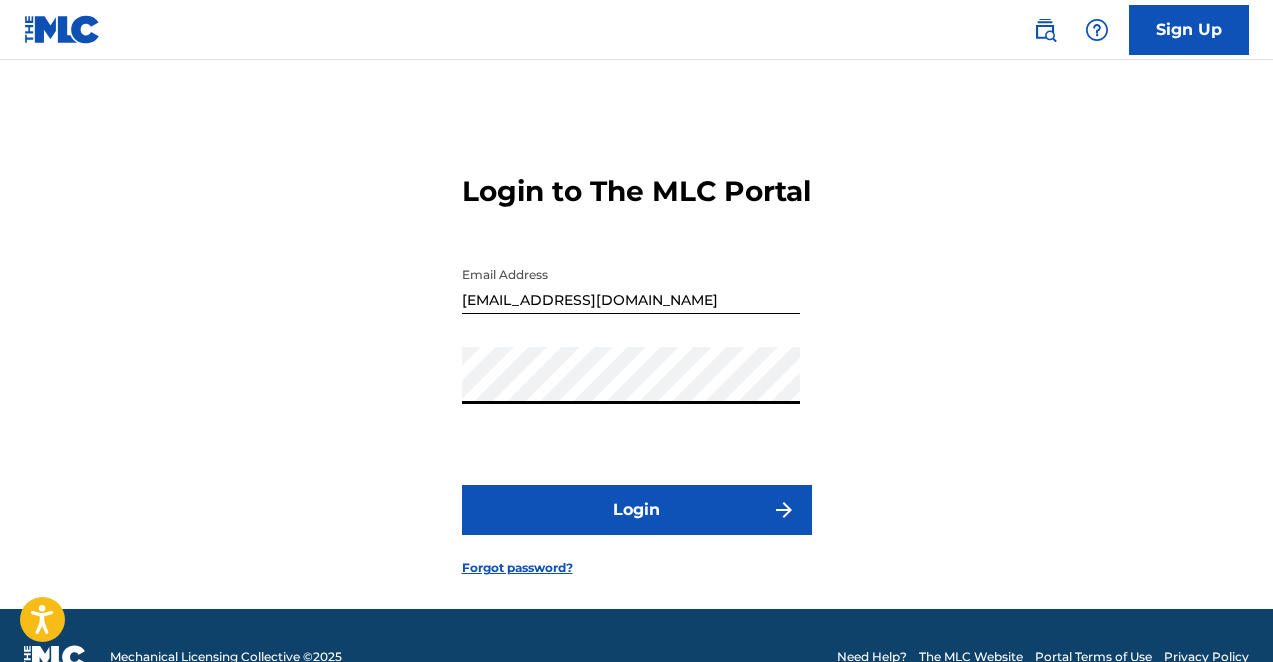 click on "Login" at bounding box center (637, 510) 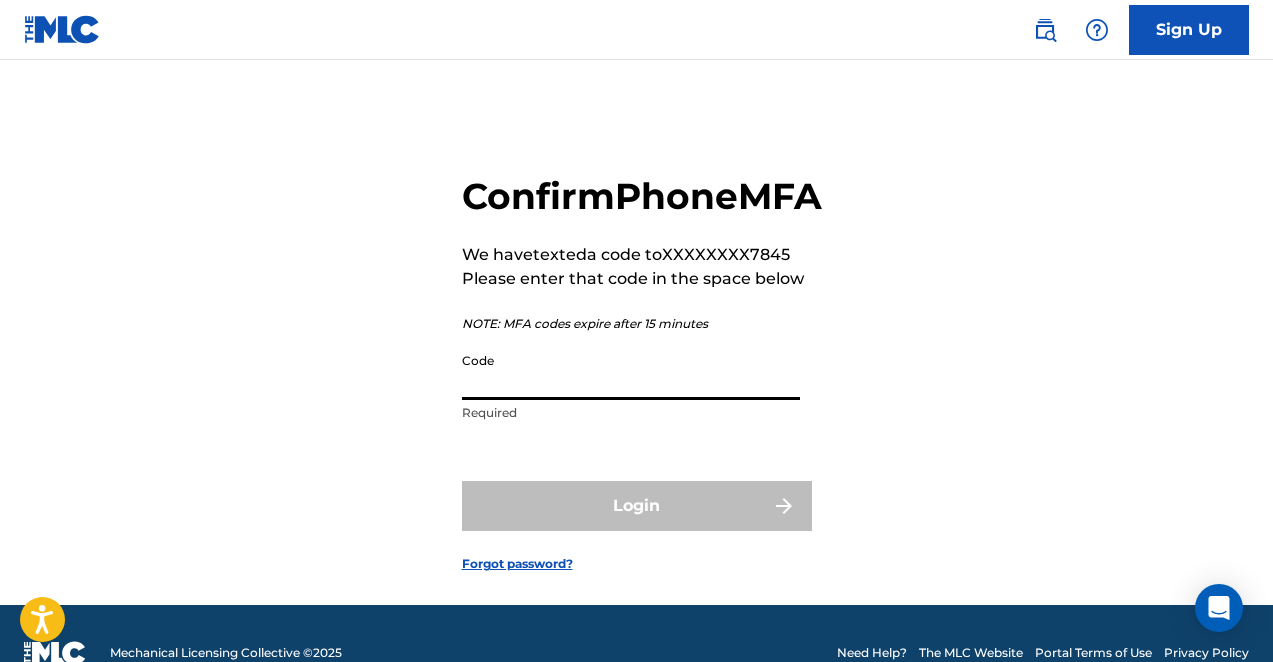 click on "Code" at bounding box center (631, 371) 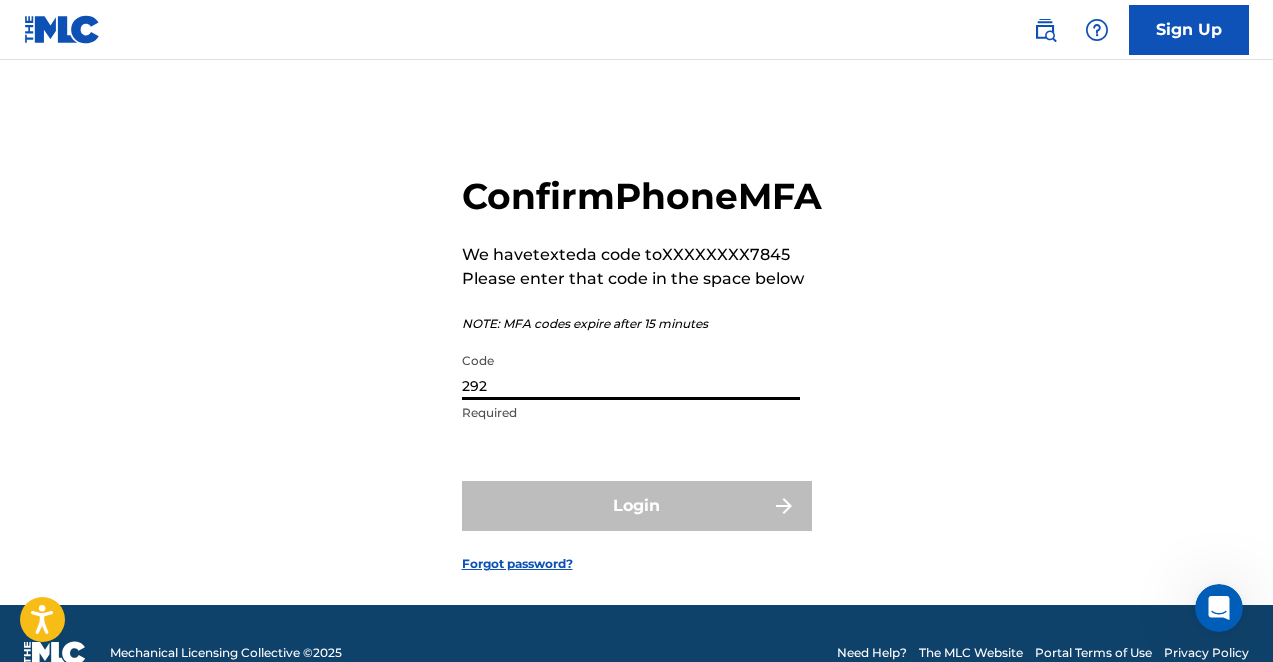 scroll, scrollTop: 0, scrollLeft: 0, axis: both 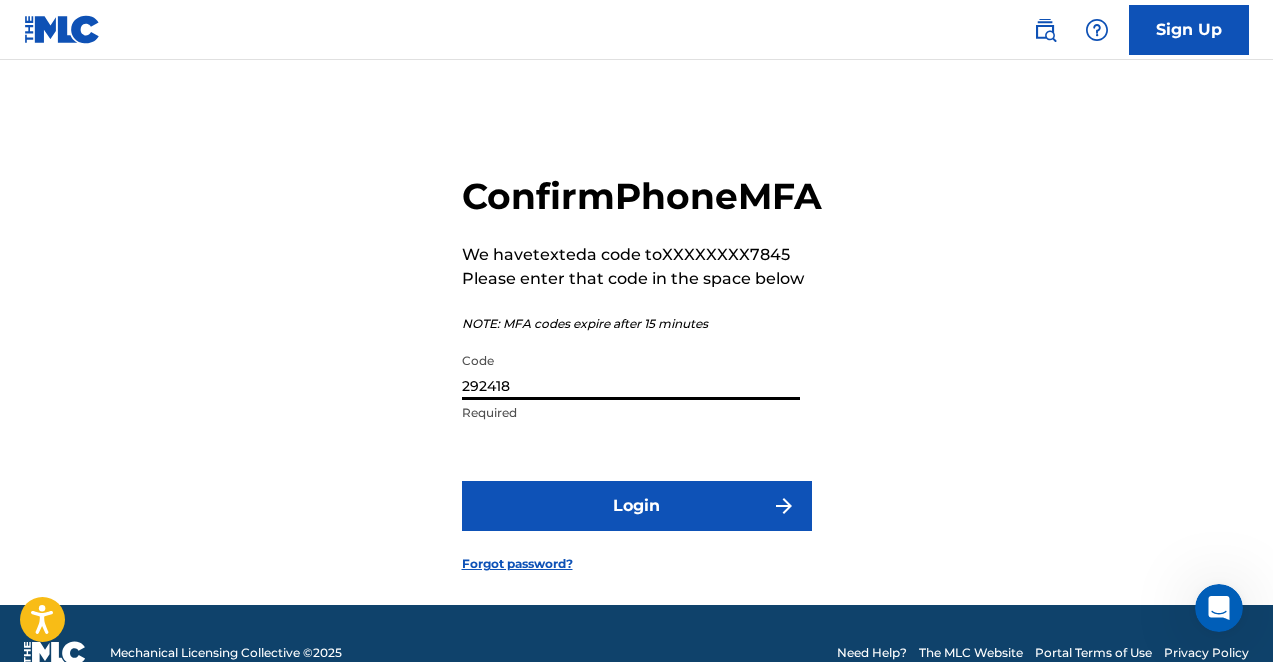 type on "292418" 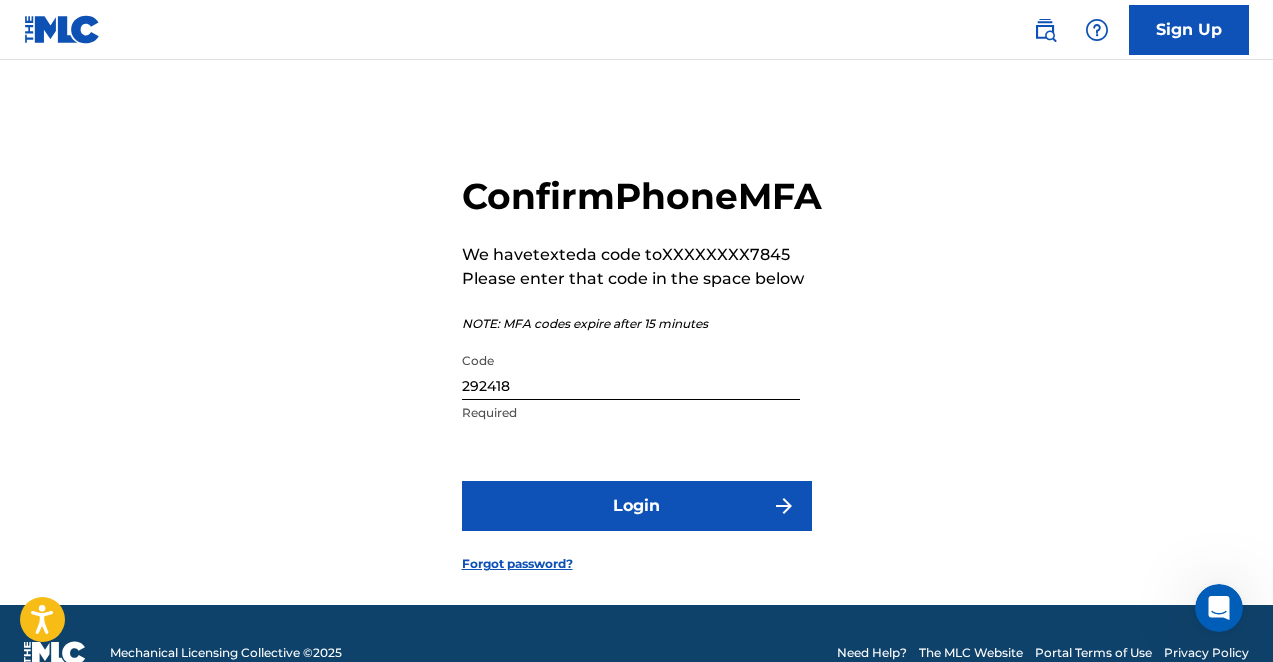 click on "Login" at bounding box center [637, 506] 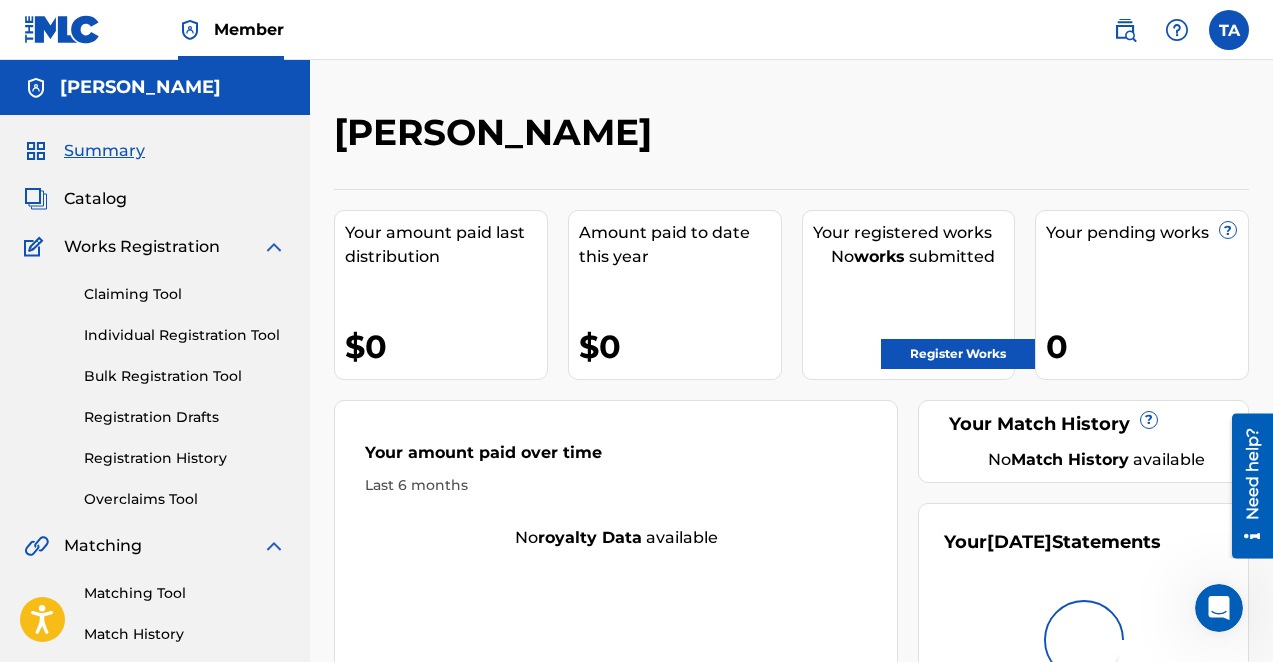 scroll, scrollTop: 0, scrollLeft: 0, axis: both 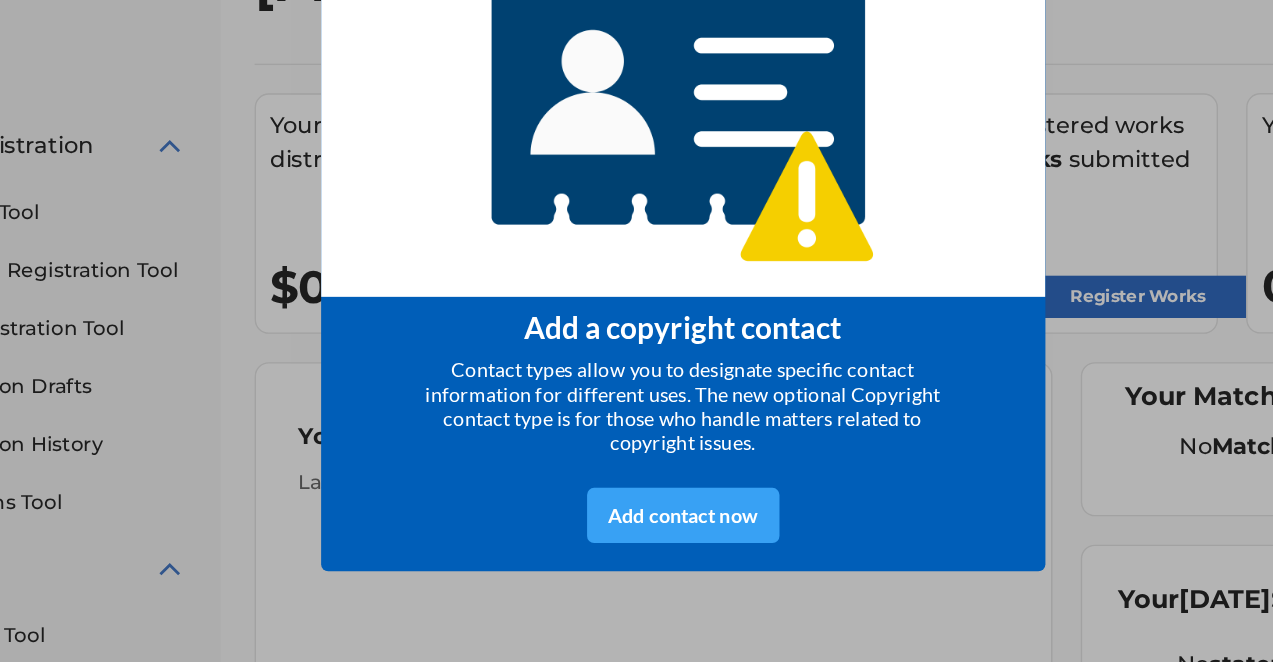 click on "Add contact now" at bounding box center (420, 306) 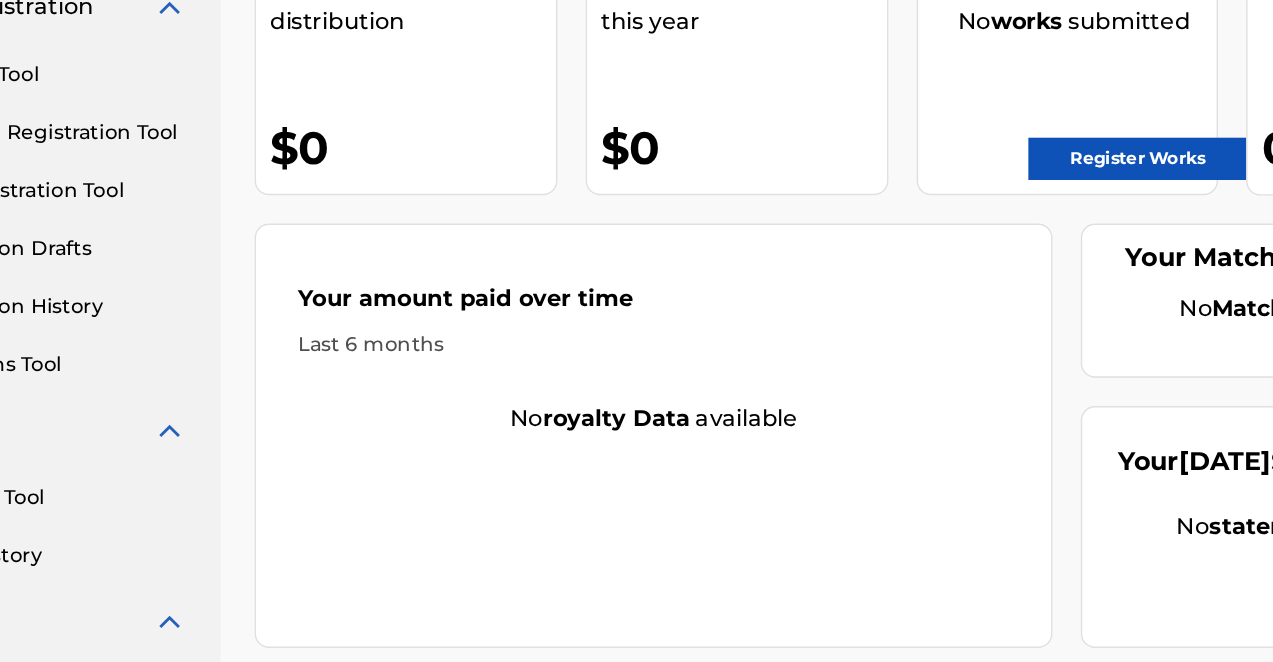 scroll, scrollTop: 578, scrollLeft: 0, axis: vertical 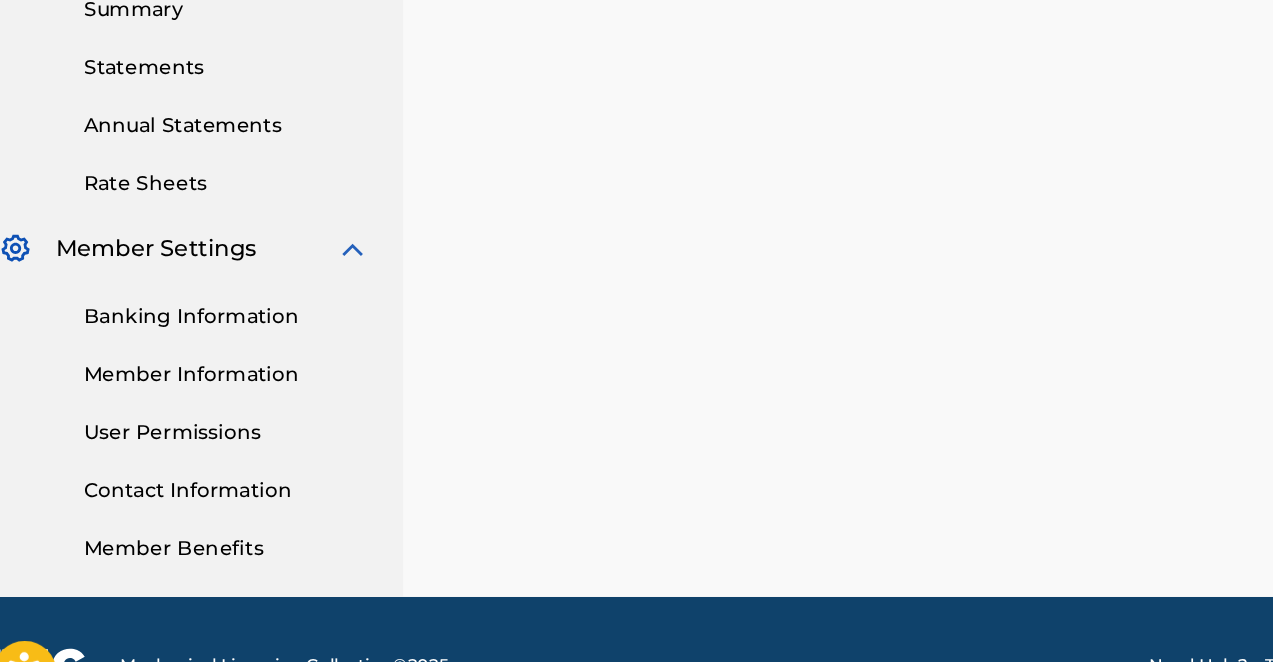 click on "Member Benefits" at bounding box center (185, 531) 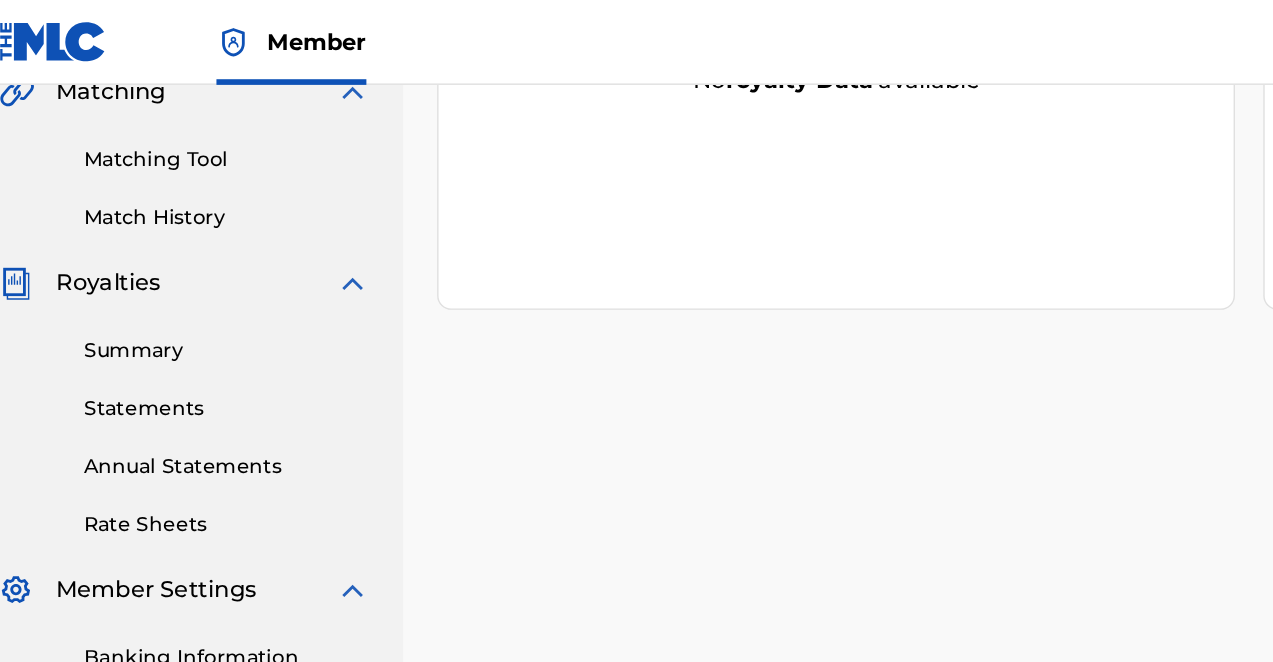 scroll, scrollTop: 421, scrollLeft: 0, axis: vertical 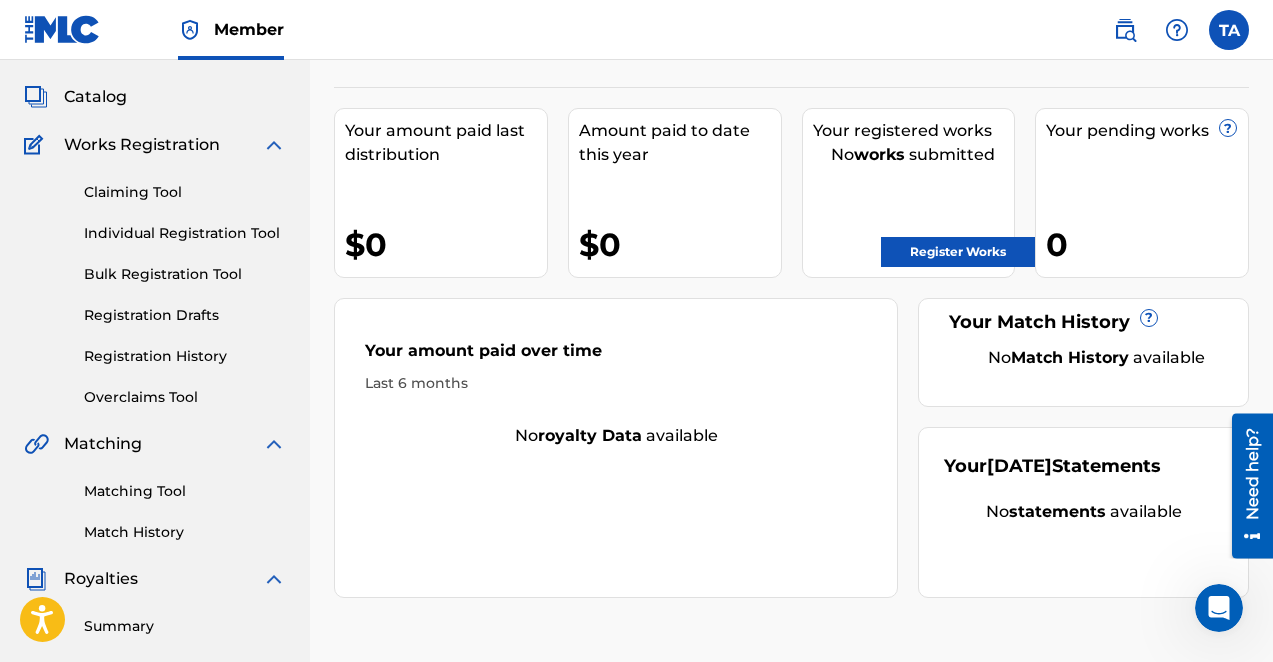 click on "Register Works" at bounding box center (958, 252) 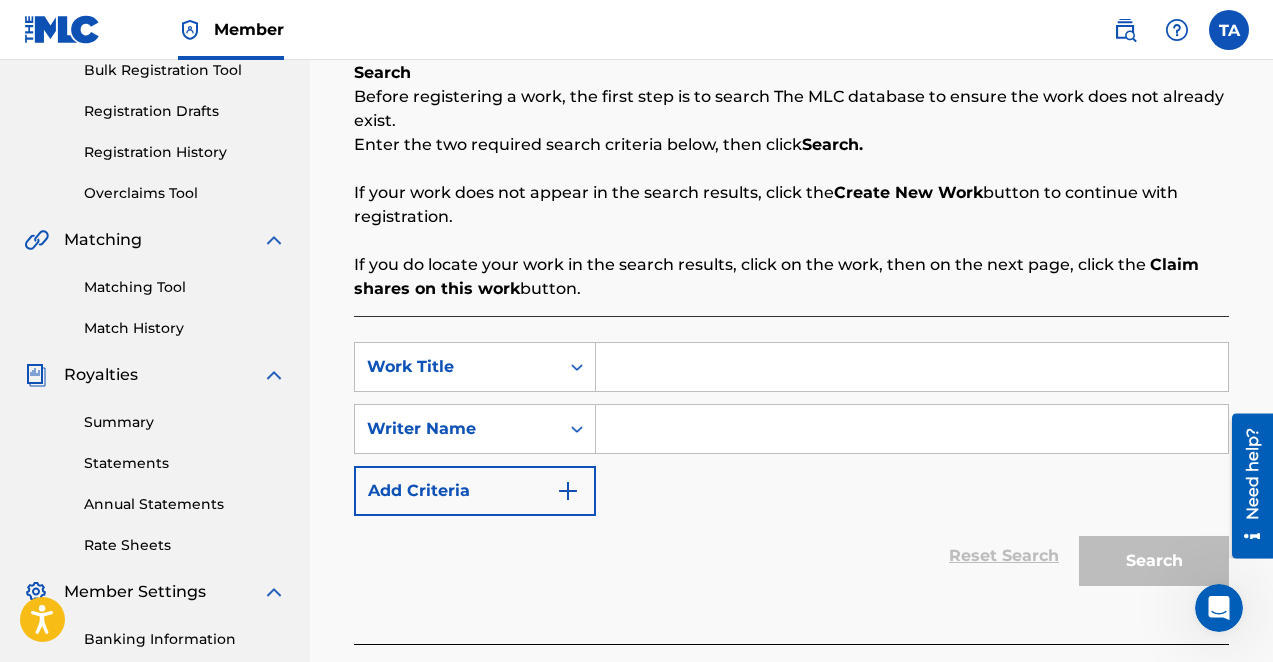 click at bounding box center [912, 367] 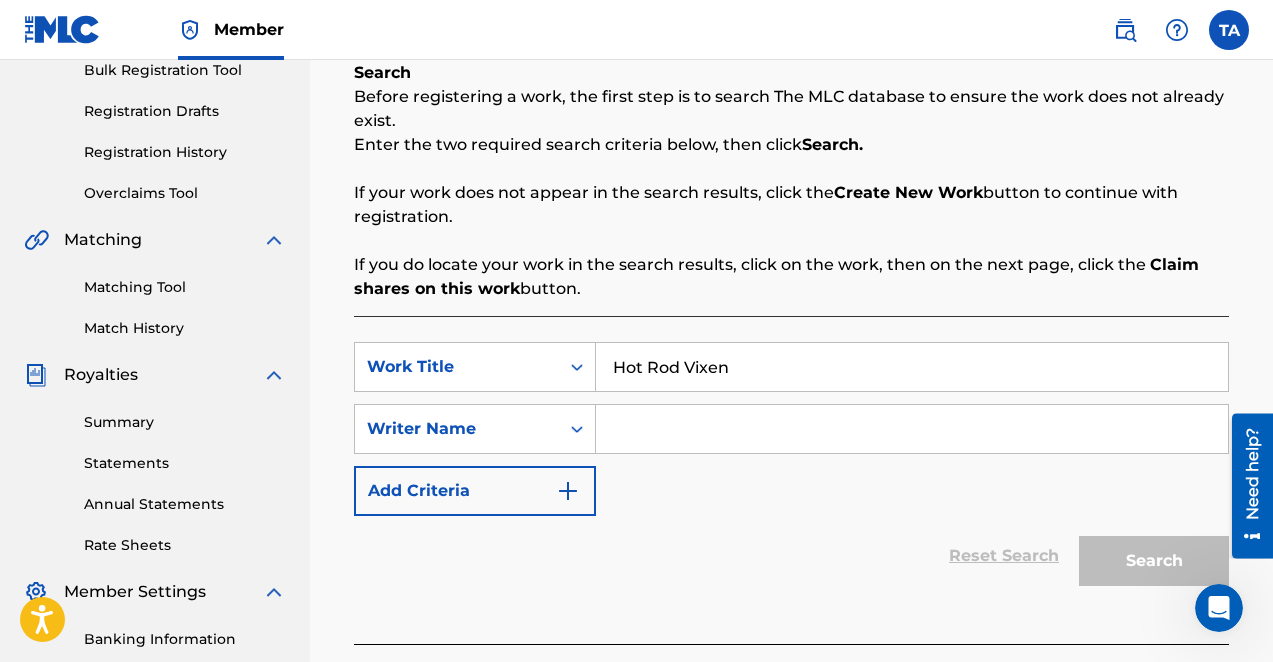 type on "Hot Rod Vixen" 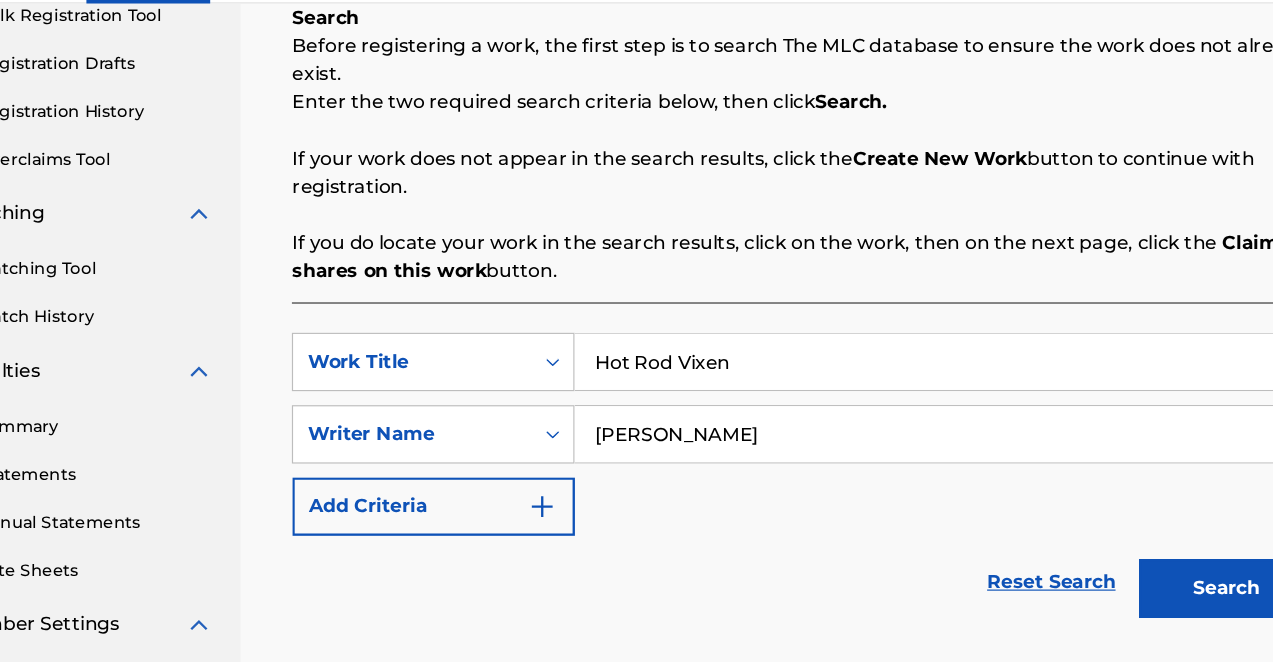 type on "[PERSON_NAME]" 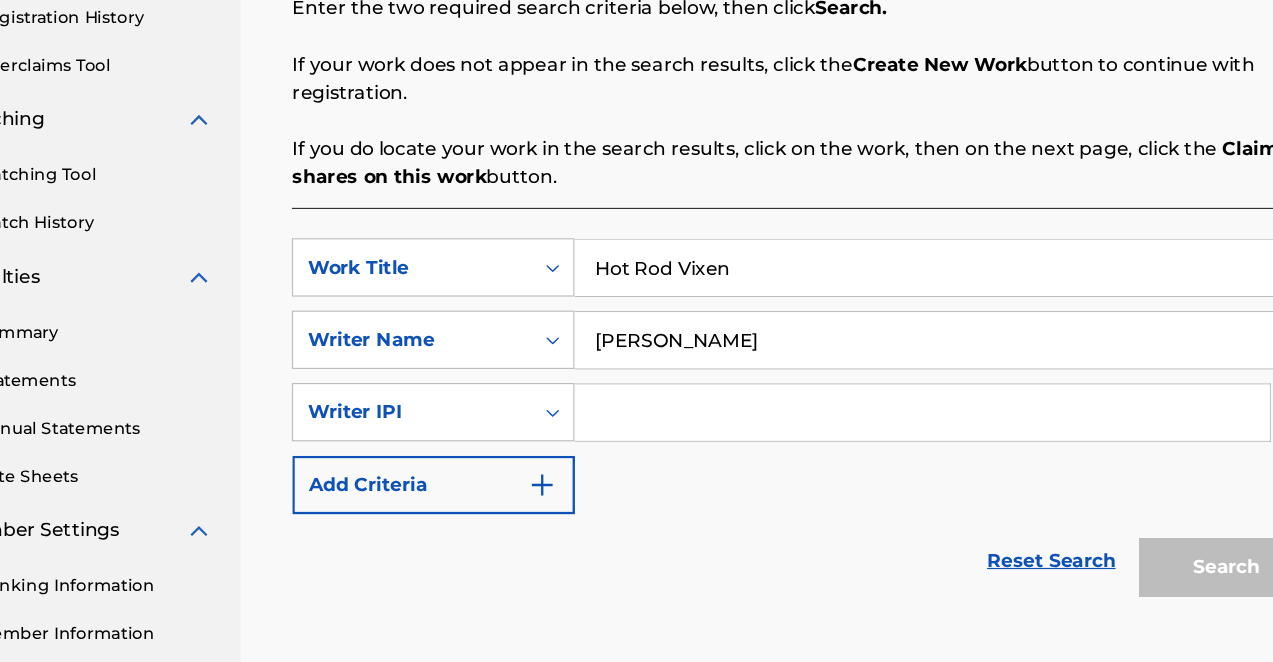 click at bounding box center [893, 447] 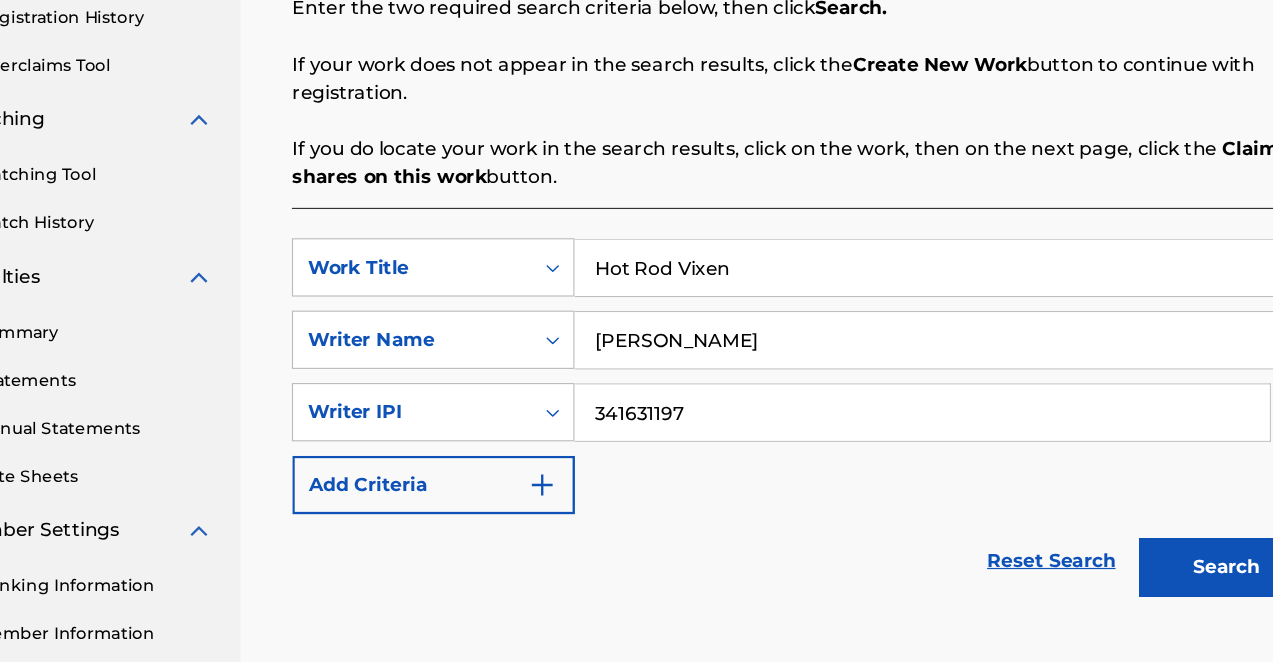 type on "341631197" 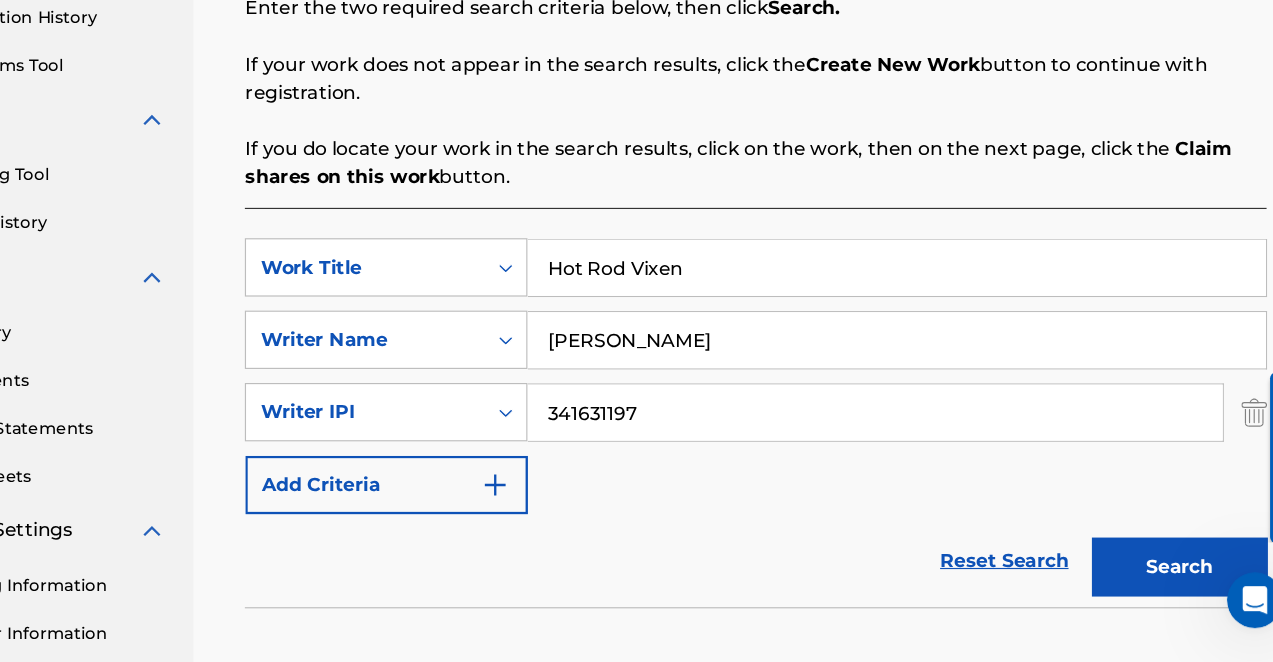 scroll, scrollTop: 94, scrollLeft: 154, axis: both 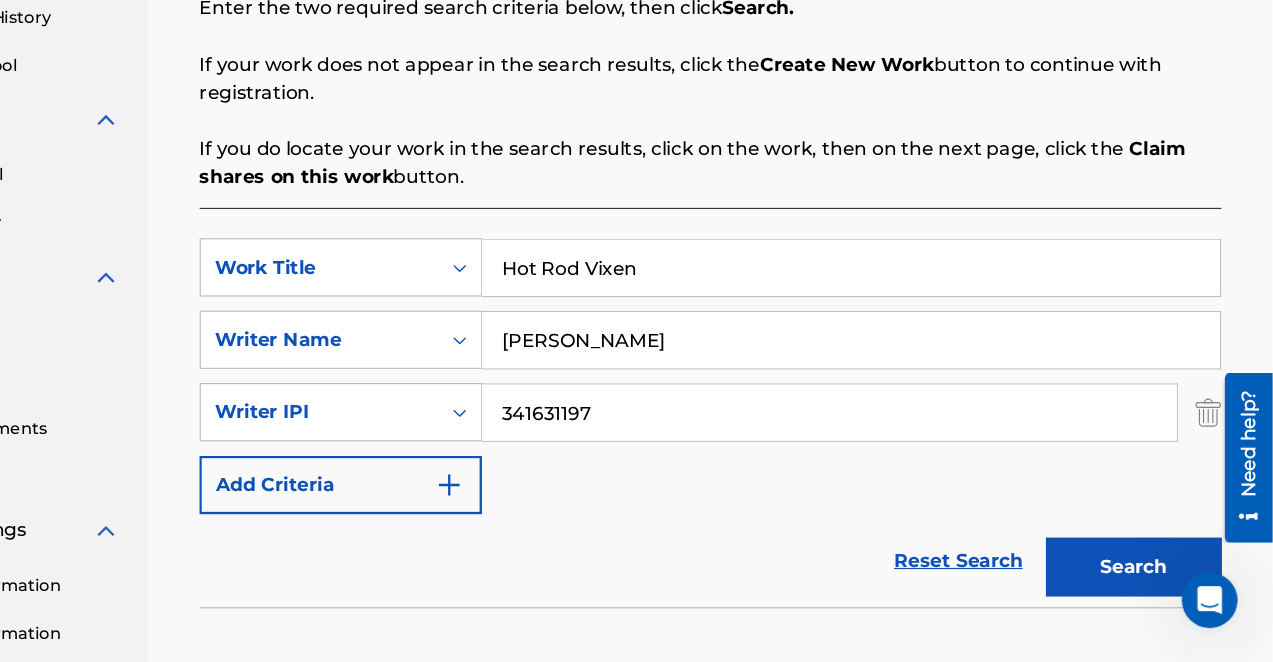 click on "Search" at bounding box center [1154, 579] 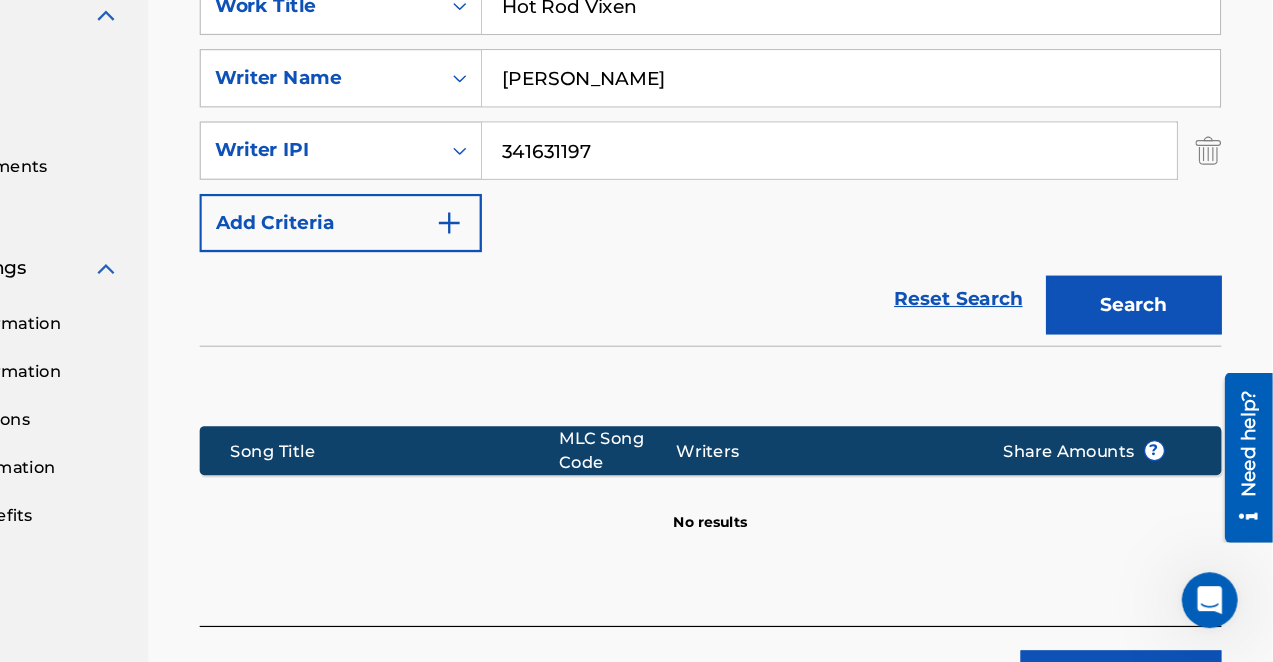 scroll, scrollTop: 577, scrollLeft: 0, axis: vertical 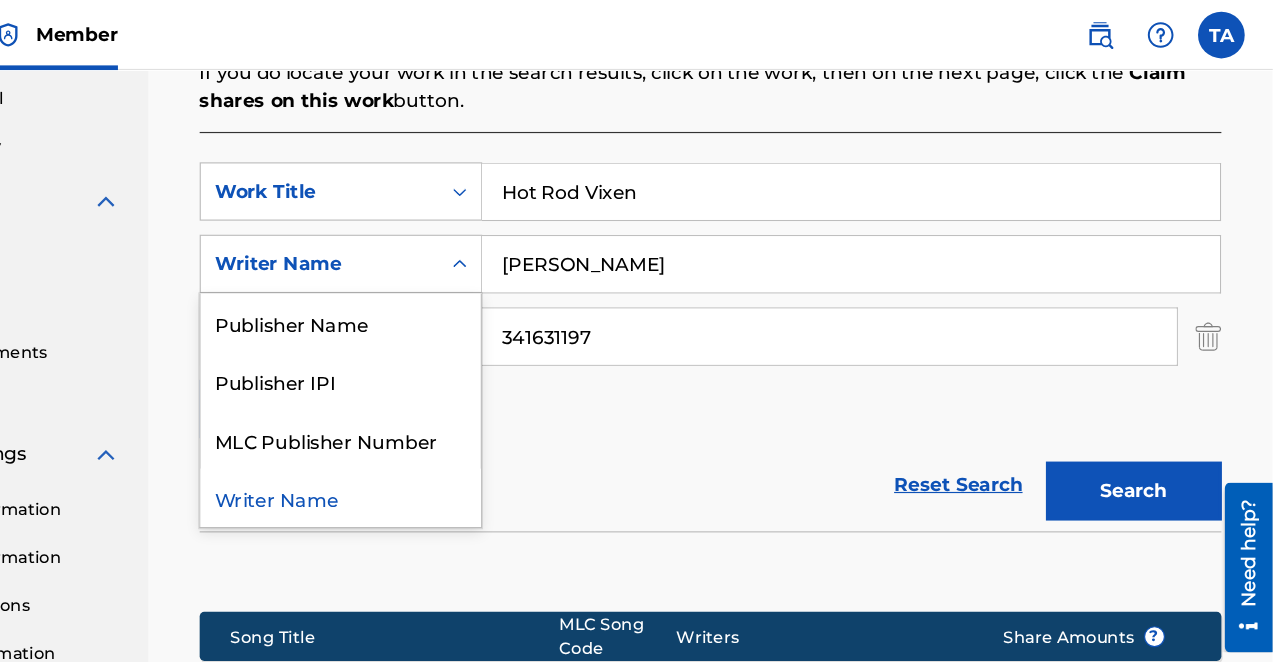 click 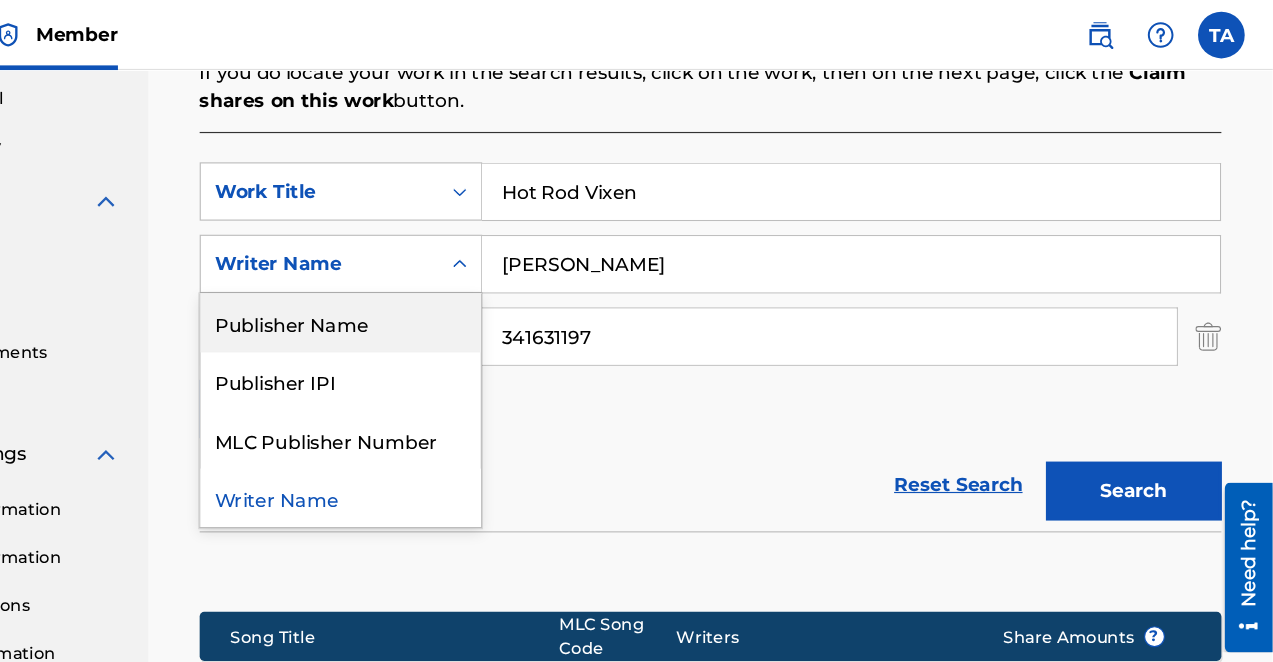 click on "Publisher Name" at bounding box center (475, 276) 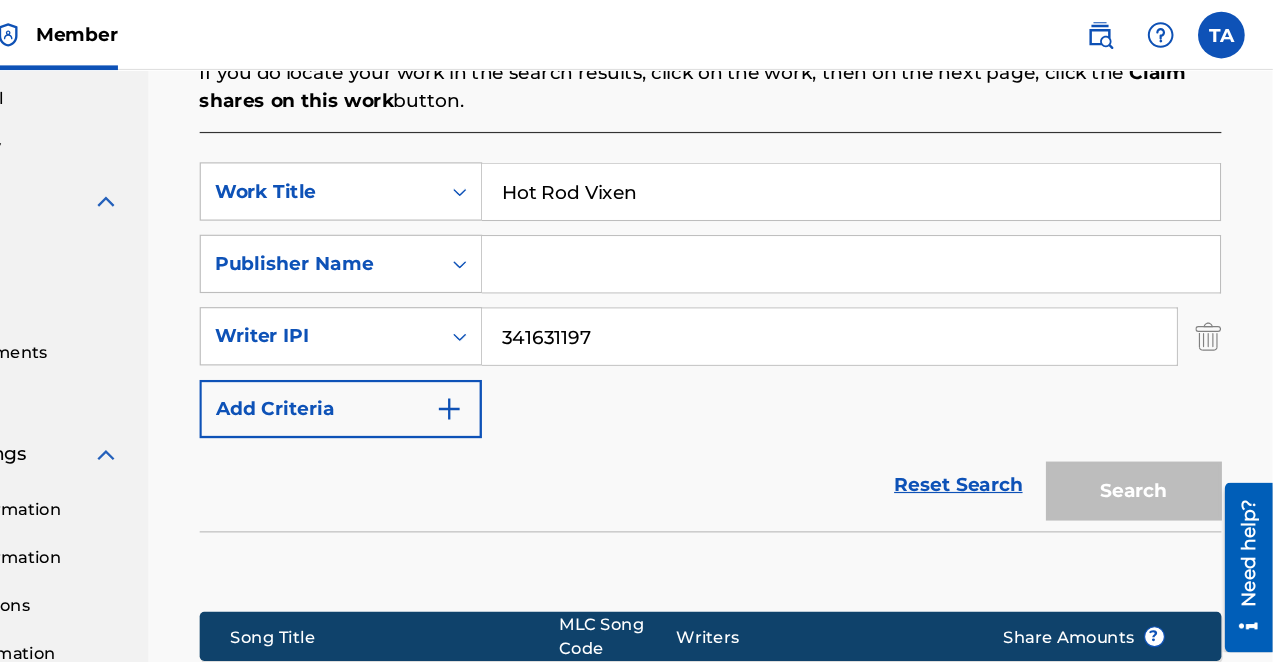 click at bounding box center (912, 226) 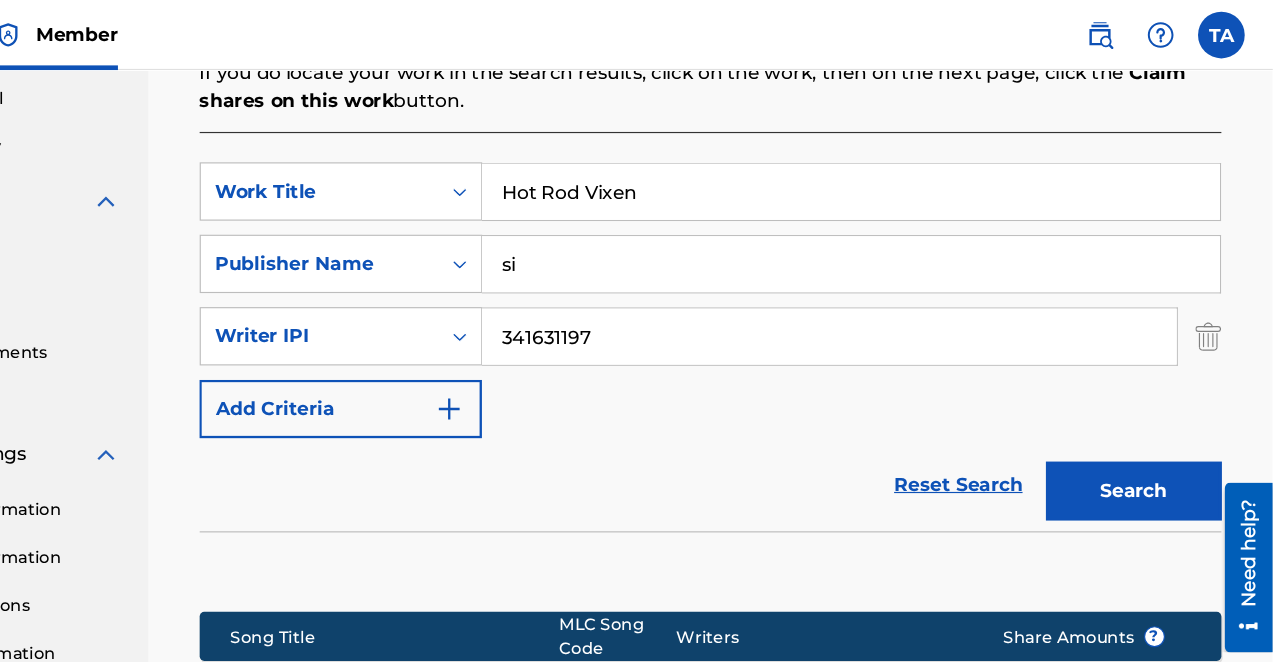 type on "s" 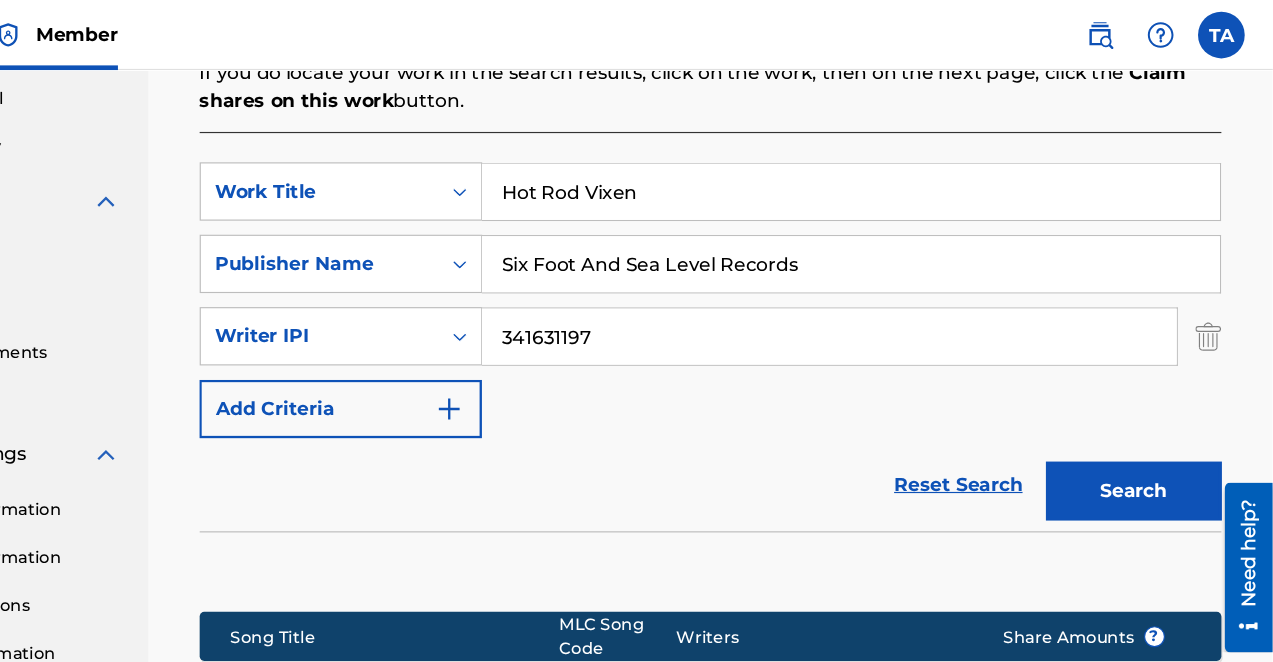 click on "Search" at bounding box center (1154, 420) 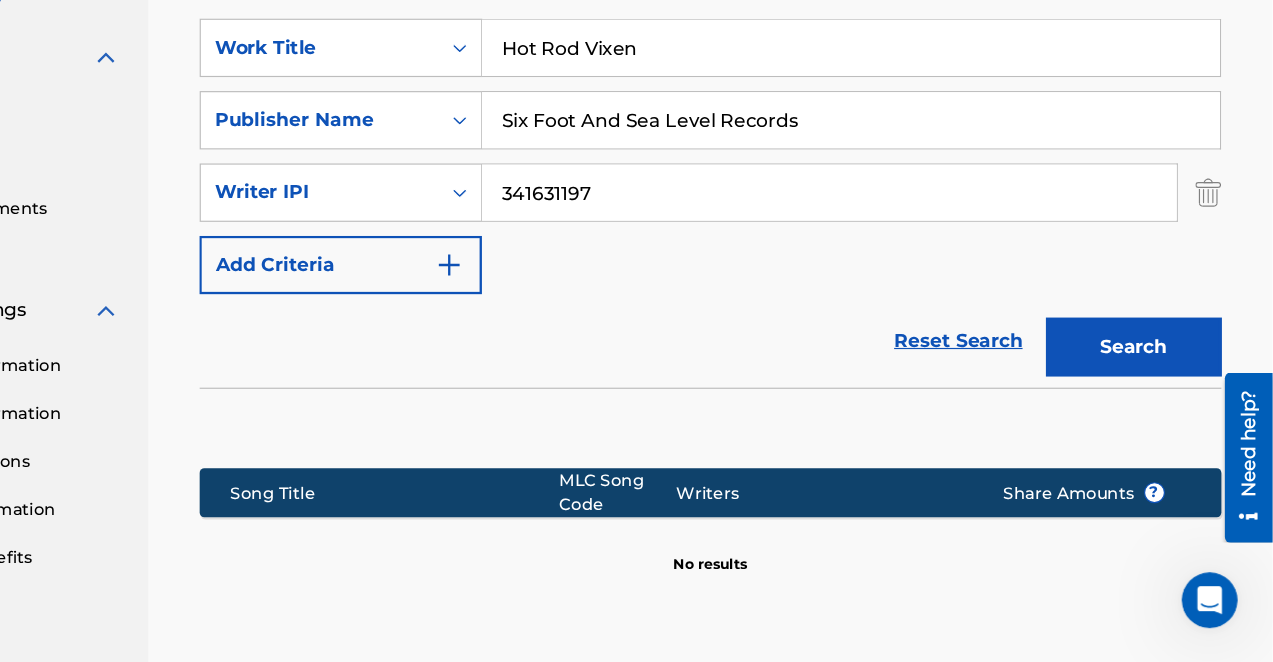 scroll, scrollTop: 94, scrollLeft: 183, axis: both 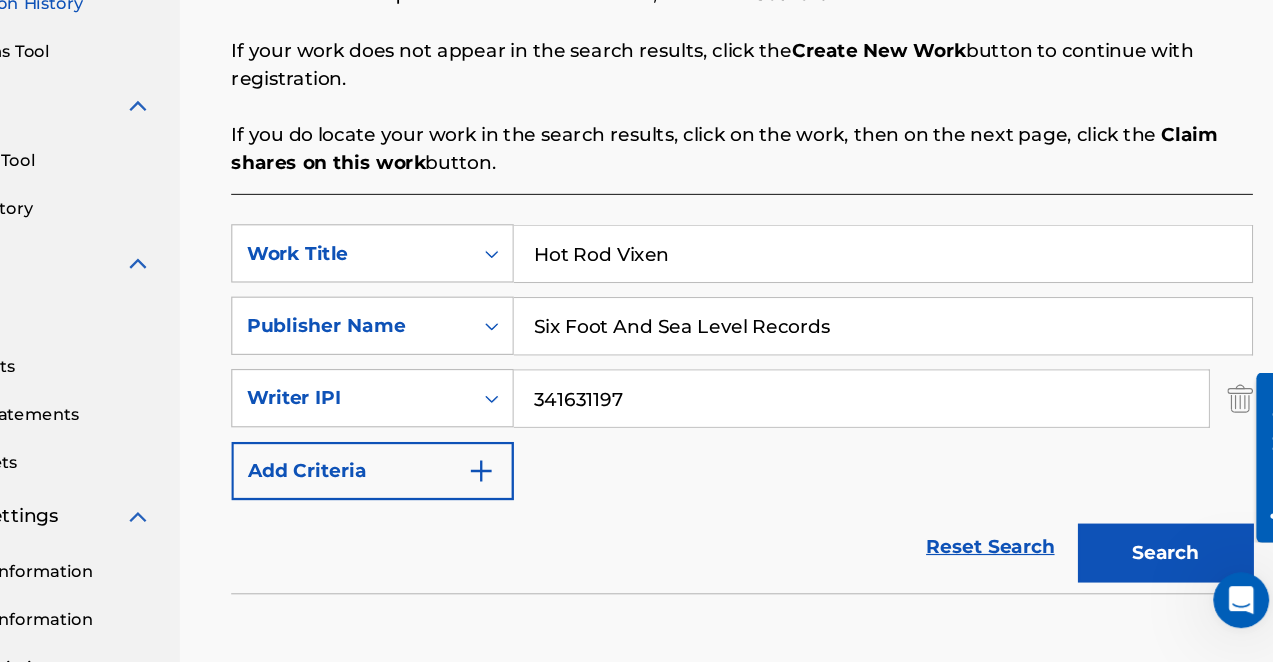 click on "Six Foot And Sea Level Records" at bounding box center [912, 373] 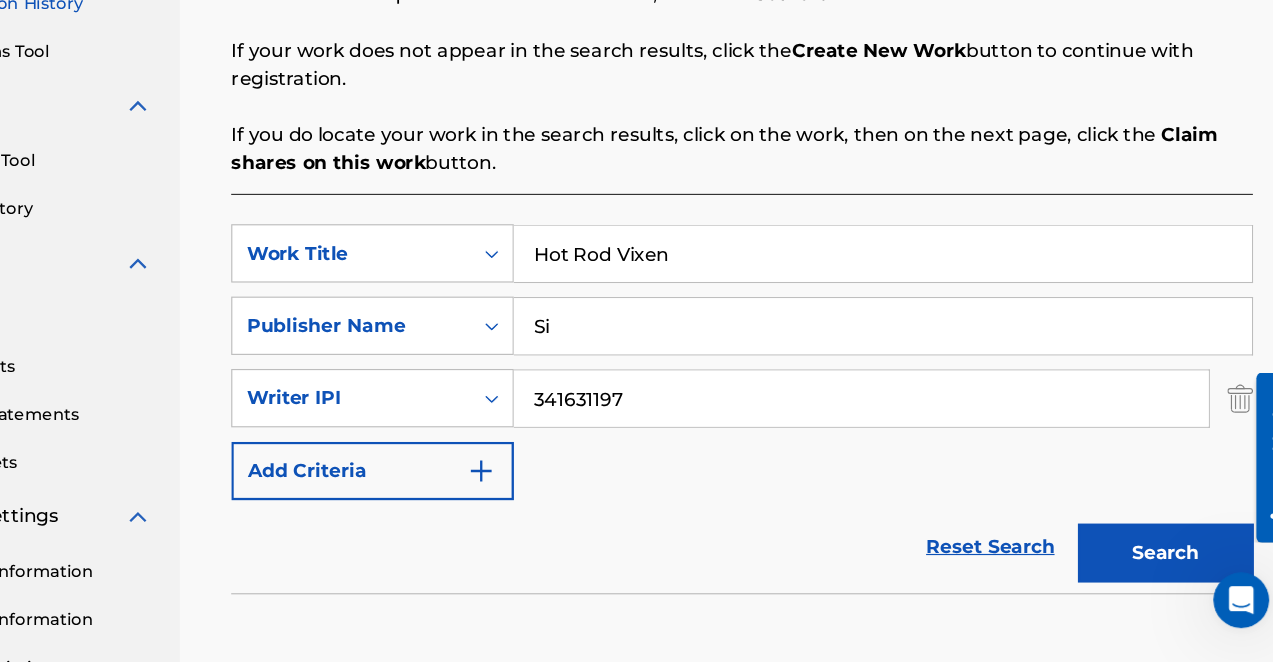 type on "S" 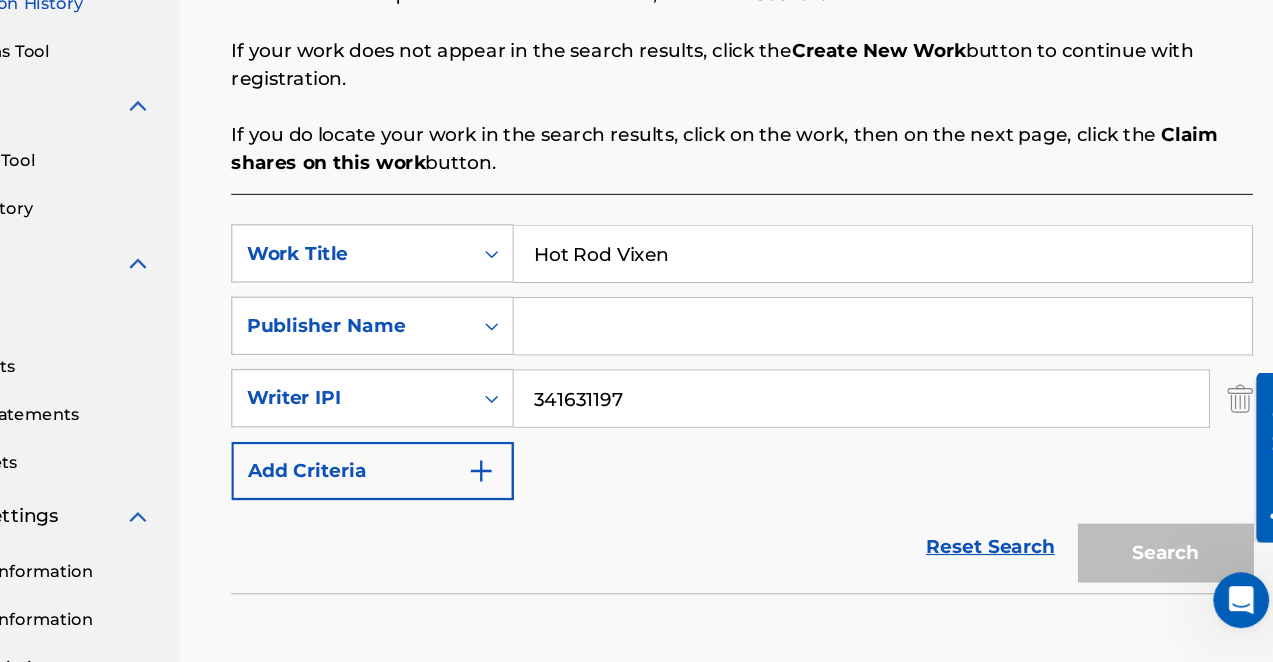 type 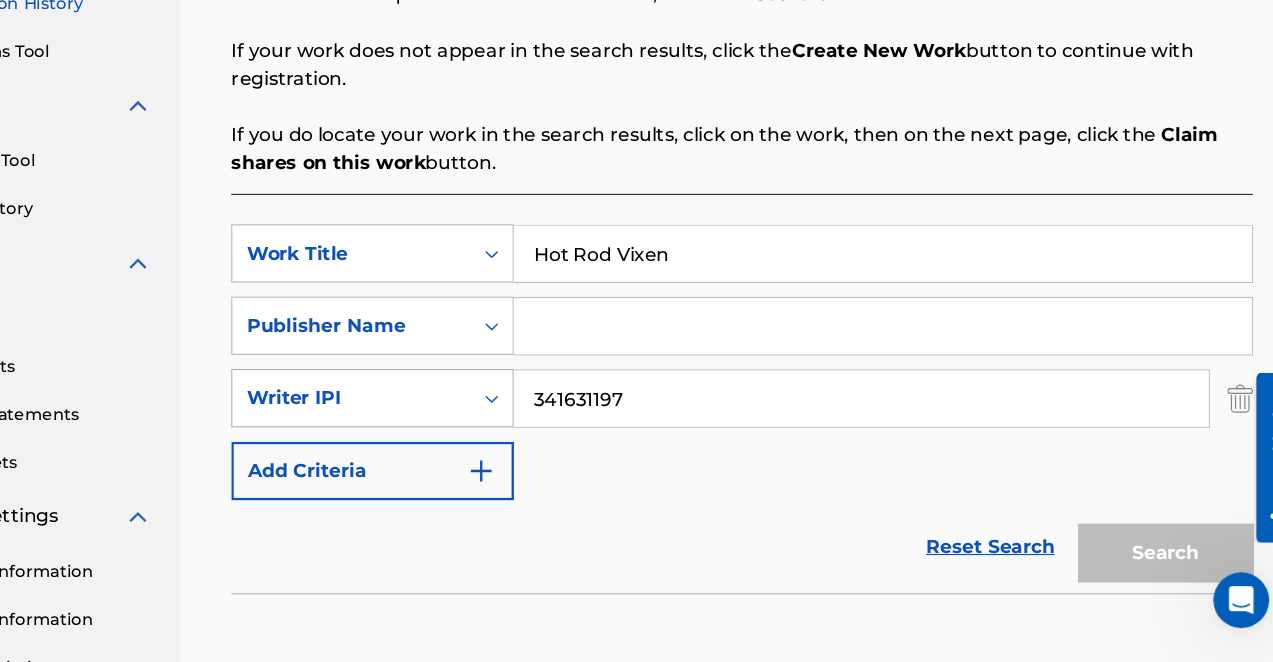 drag, startPoint x: 809, startPoint y: 436, endPoint x: 531, endPoint y: 413, distance: 278.94983 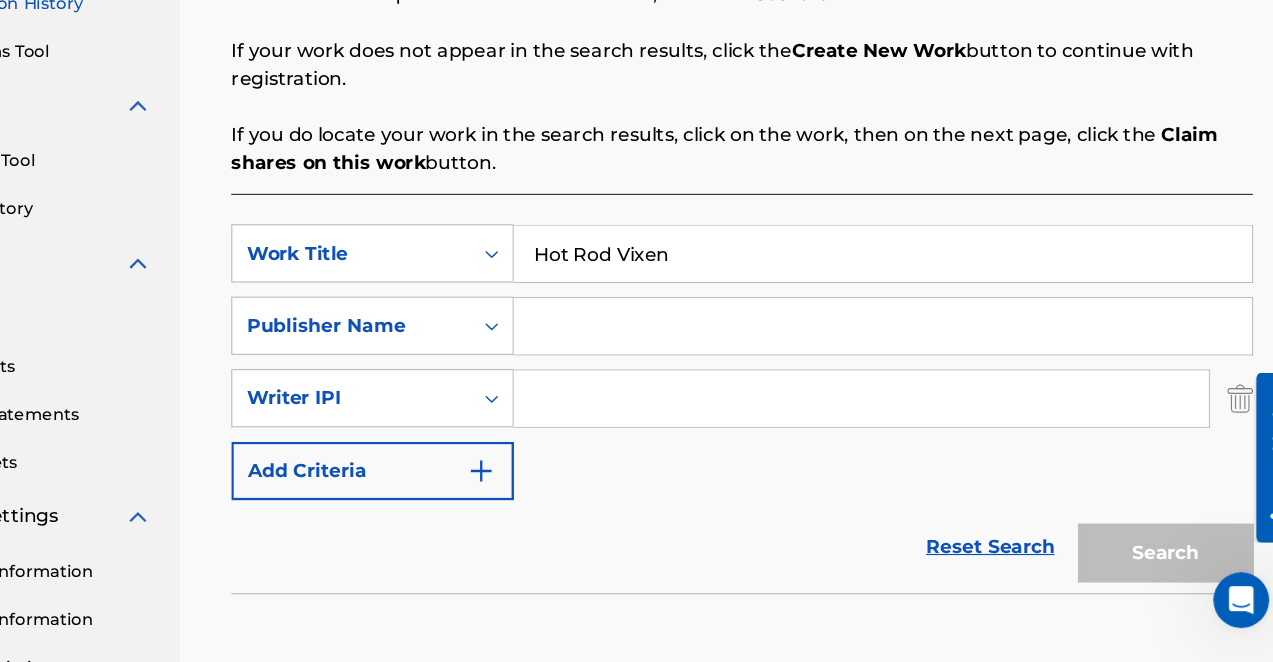 type 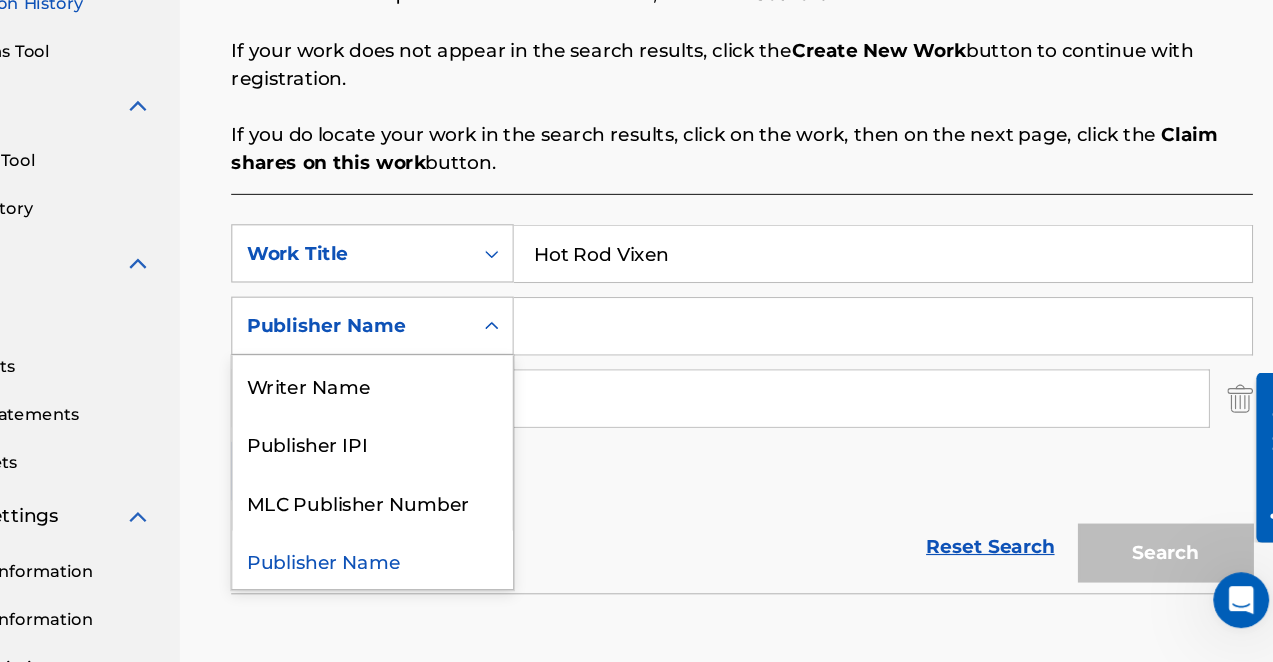 click 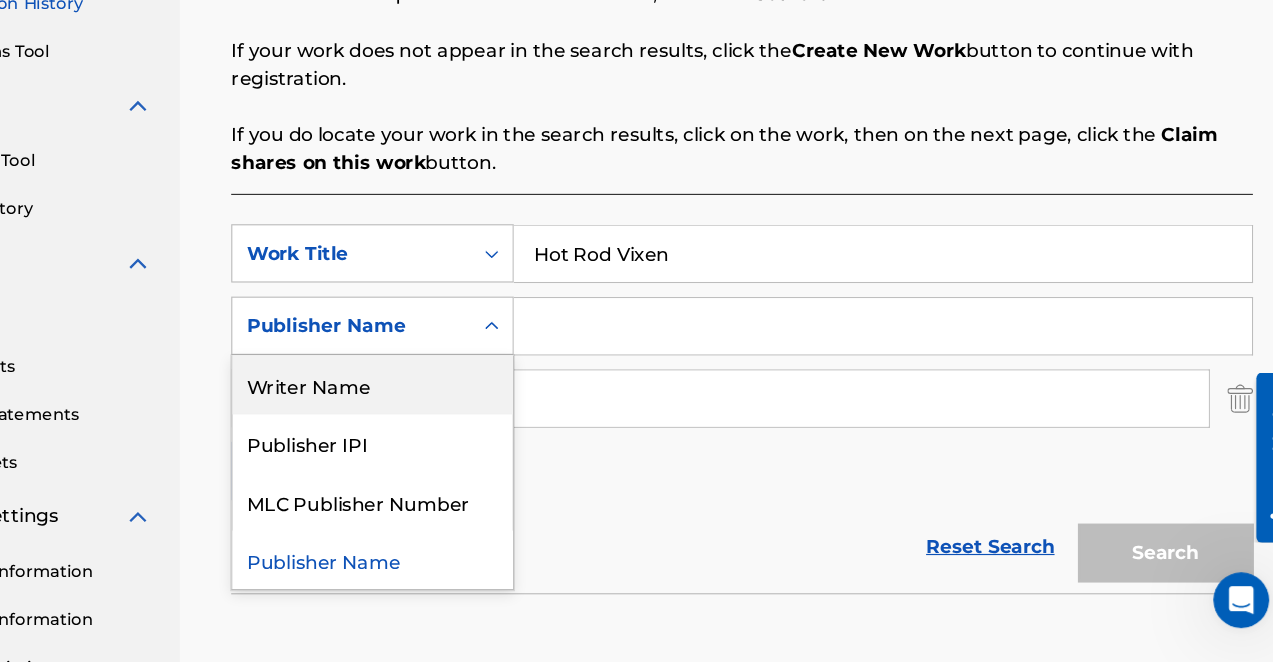 click on "Writer Name" at bounding box center [475, 423] 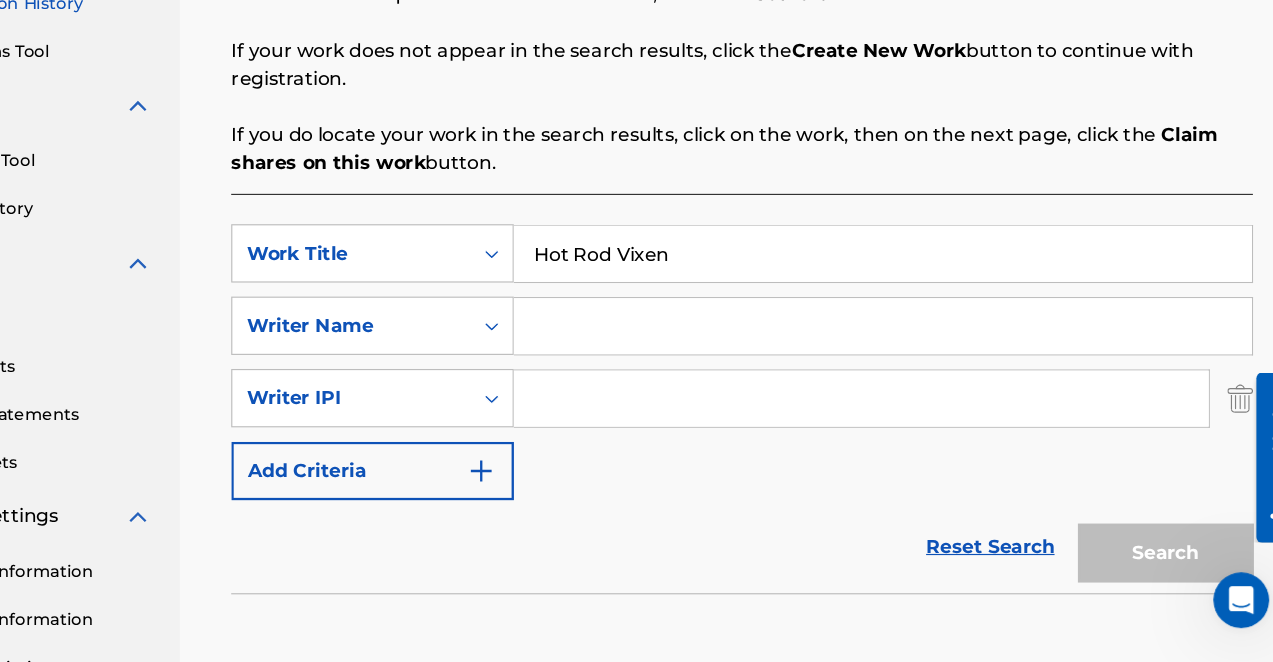 click at bounding box center [912, 373] 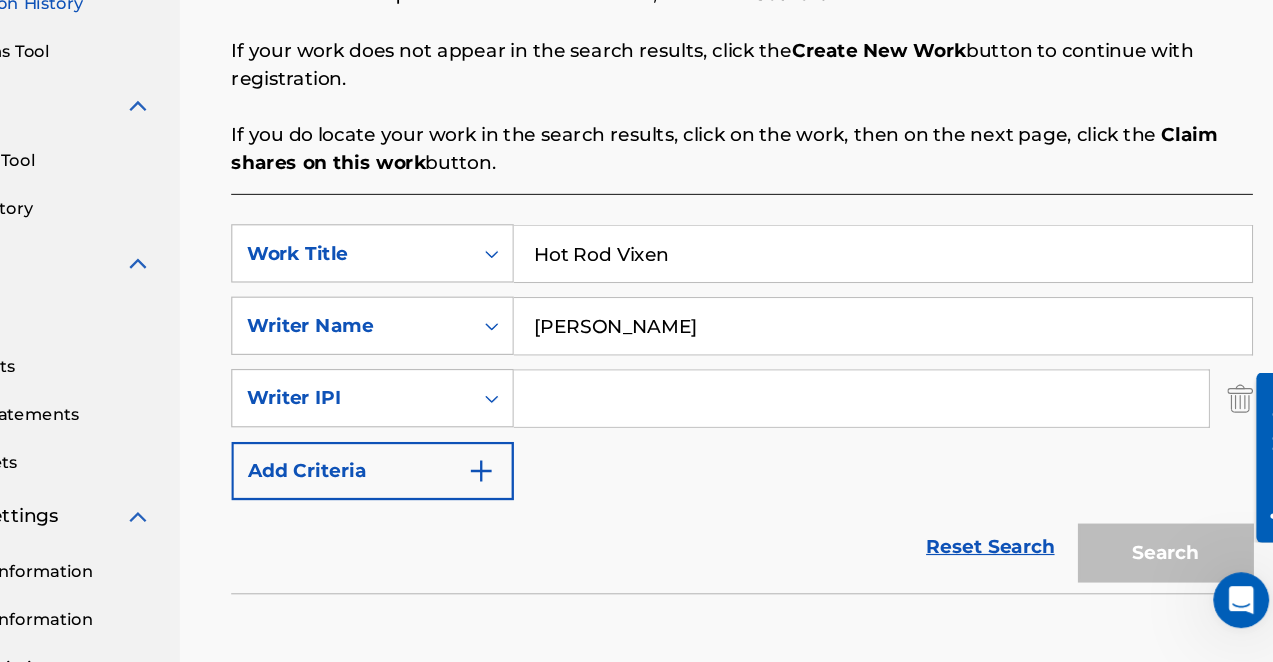 type on "[PERSON_NAME]" 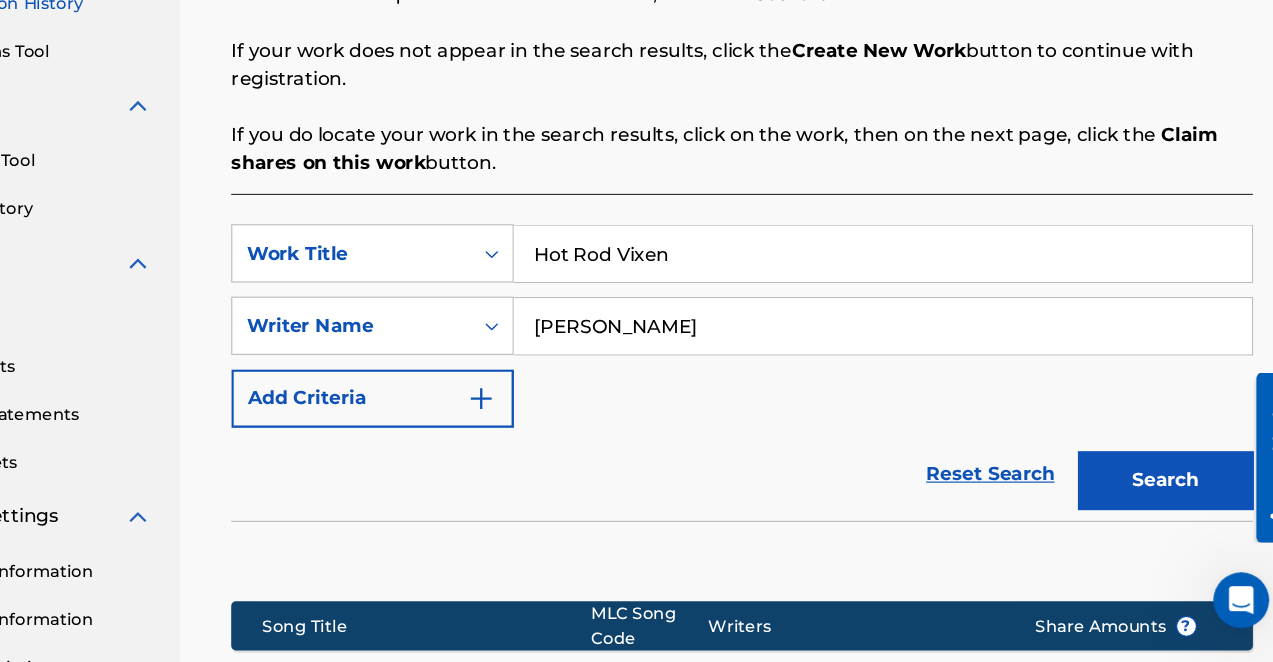 click on "Search" at bounding box center [1154, 505] 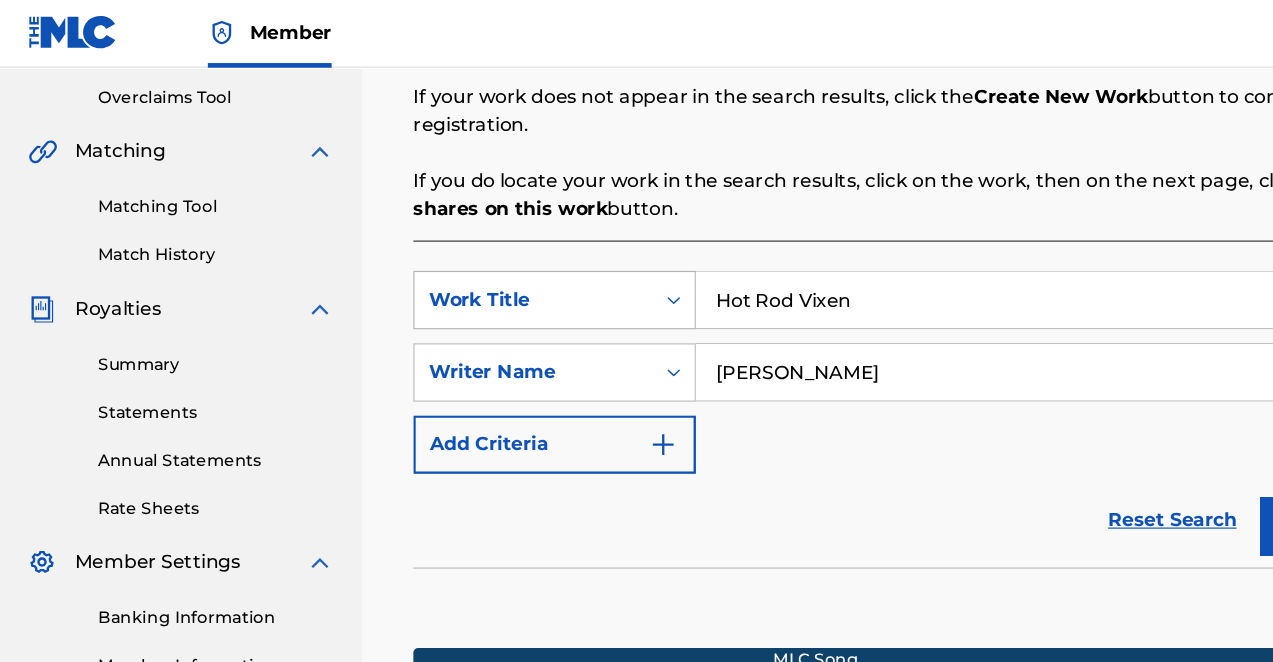 drag, startPoint x: 769, startPoint y: 332, endPoint x: 409, endPoint y: 270, distance: 365.29987 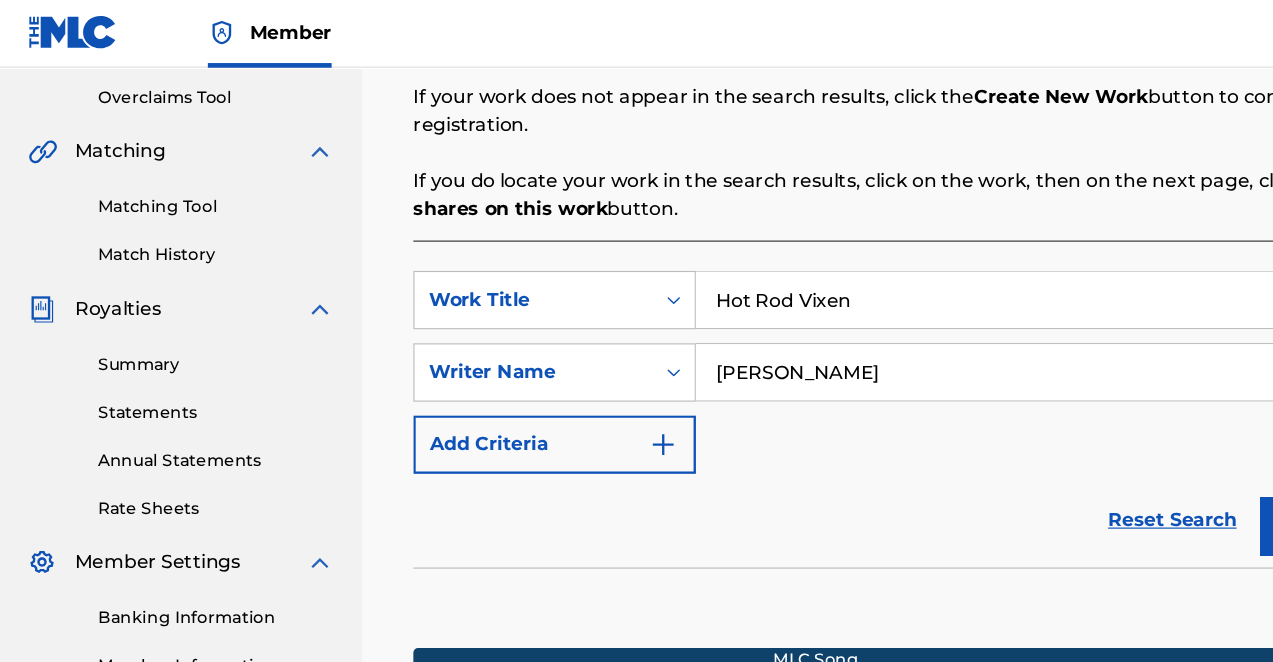 drag, startPoint x: 755, startPoint y: 267, endPoint x: 521, endPoint y: 210, distance: 240.84227 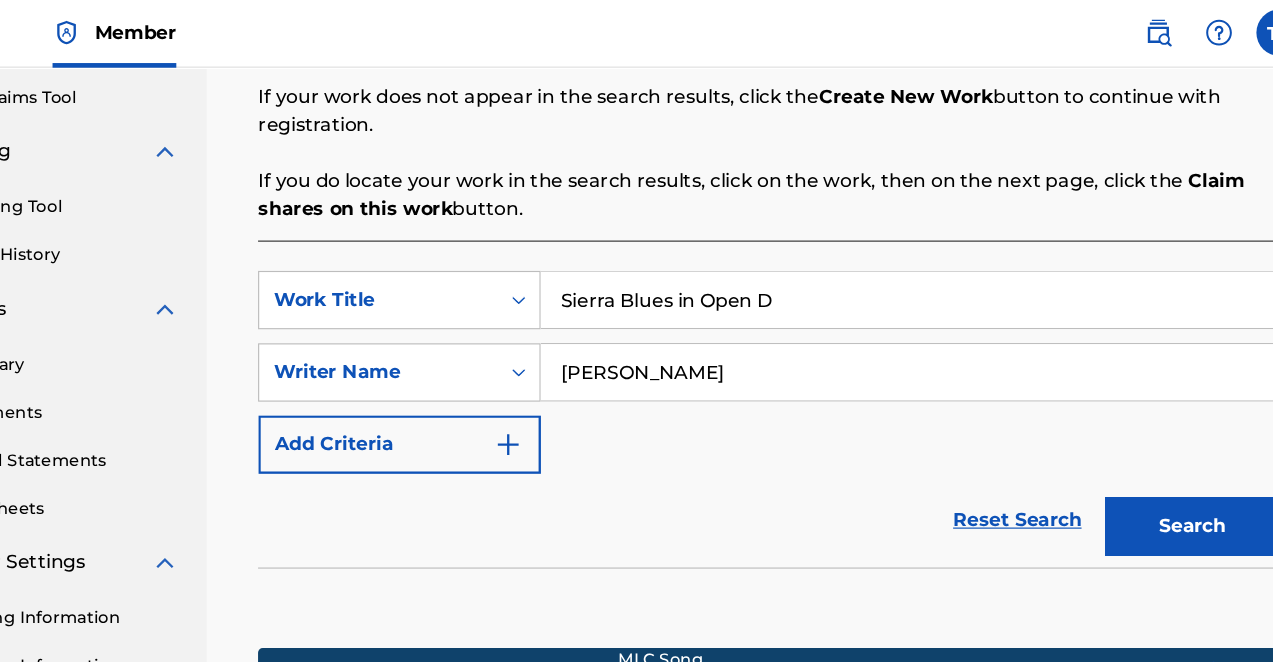 type on "Sierra Blues in Open D" 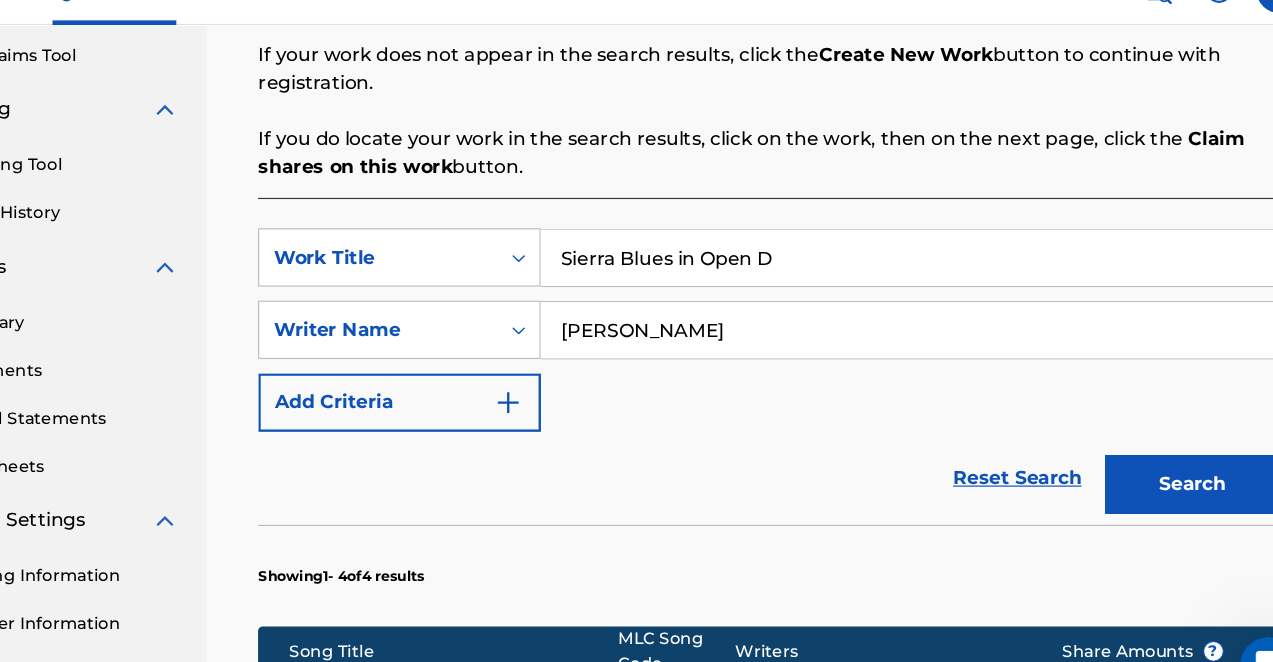 scroll, scrollTop: 67, scrollLeft: 133, axis: both 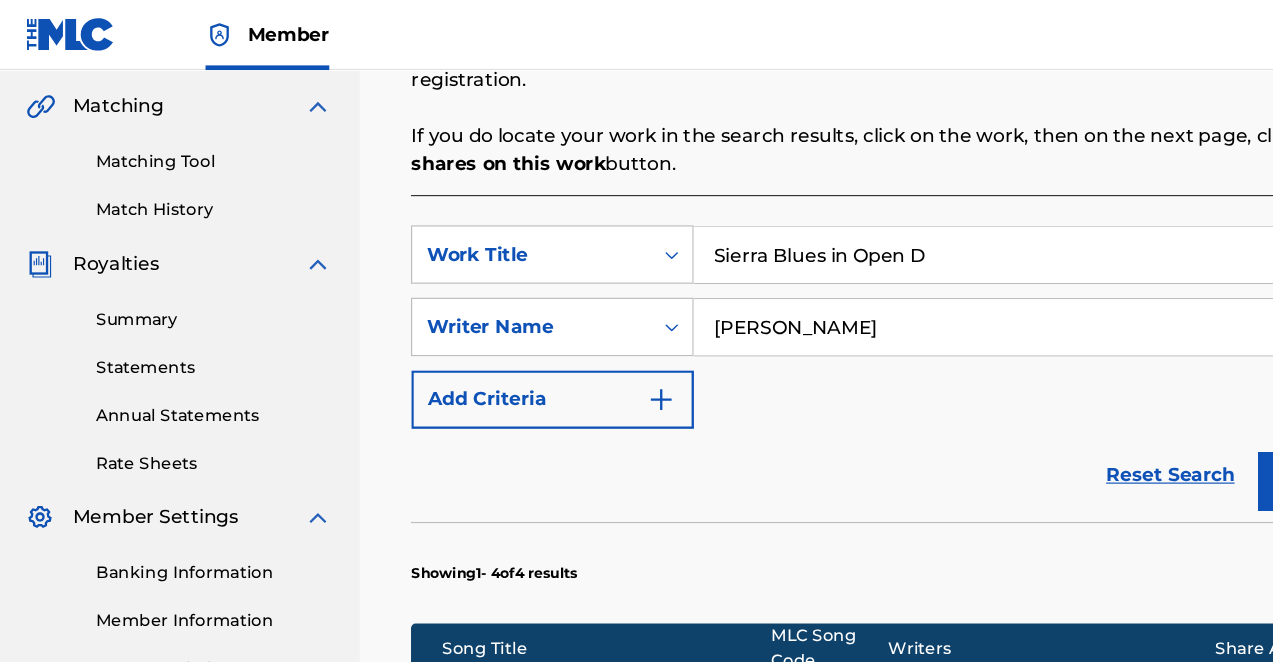 click on "Matching Tool" at bounding box center (185, 138) 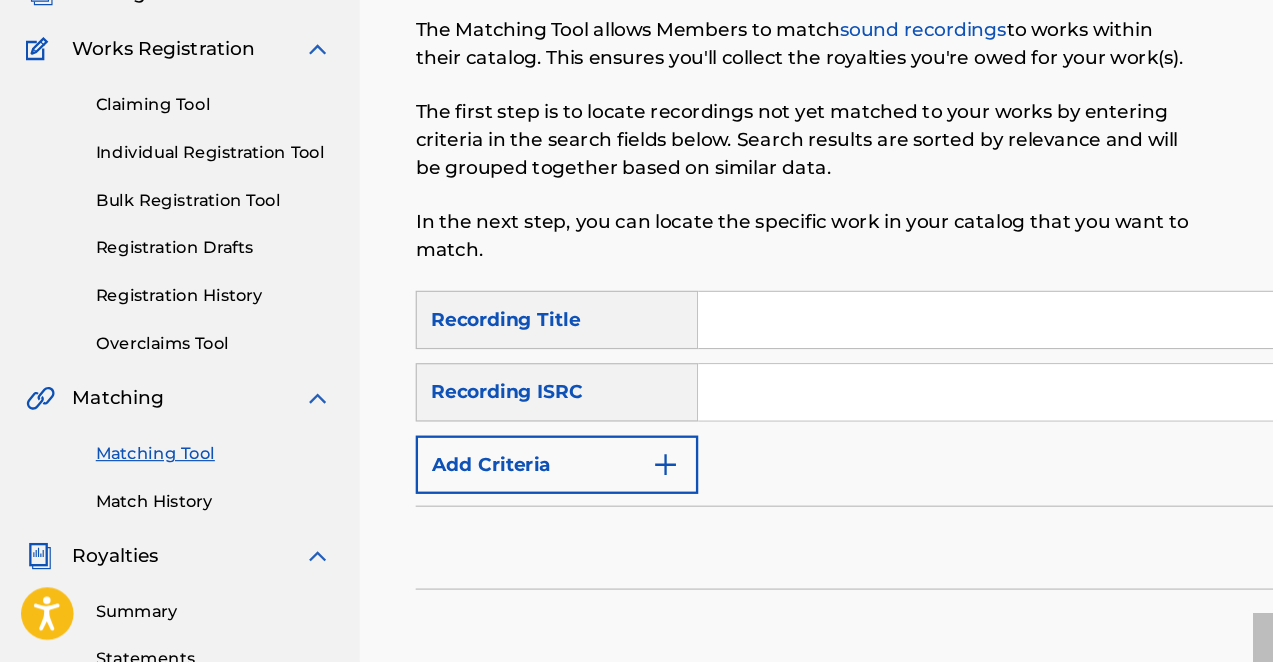 click at bounding box center [912, 368] 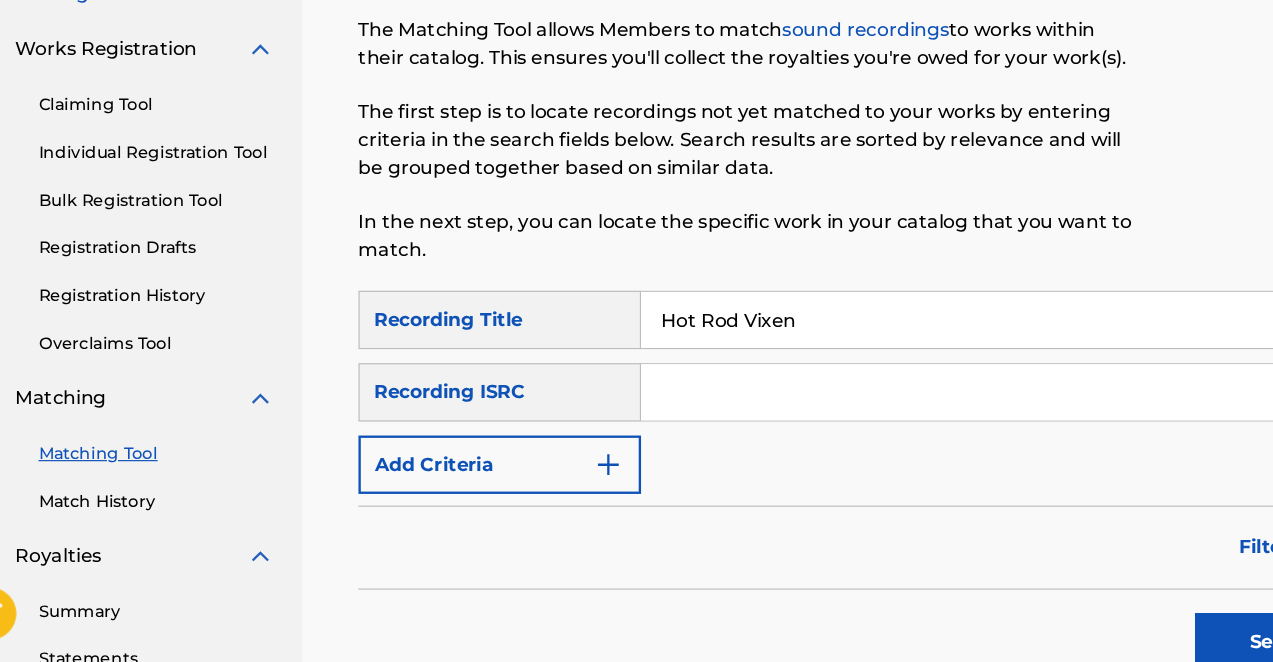 type on "Hot Rod Vixen" 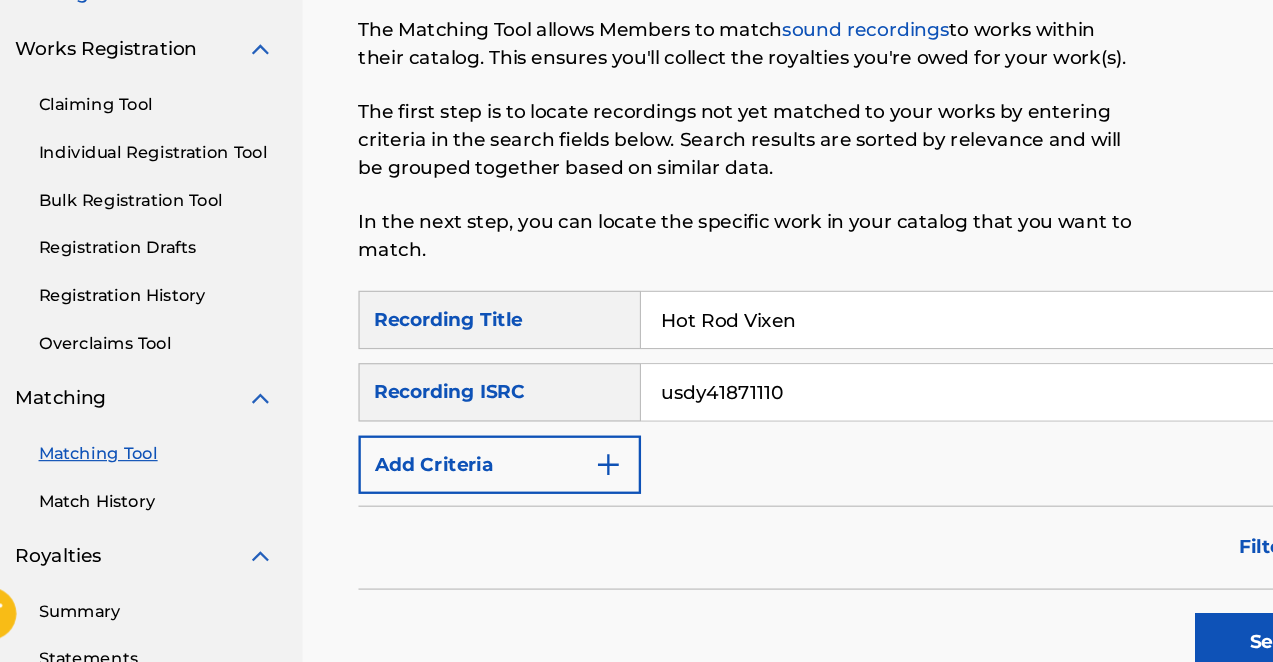 type on "usdy41871110" 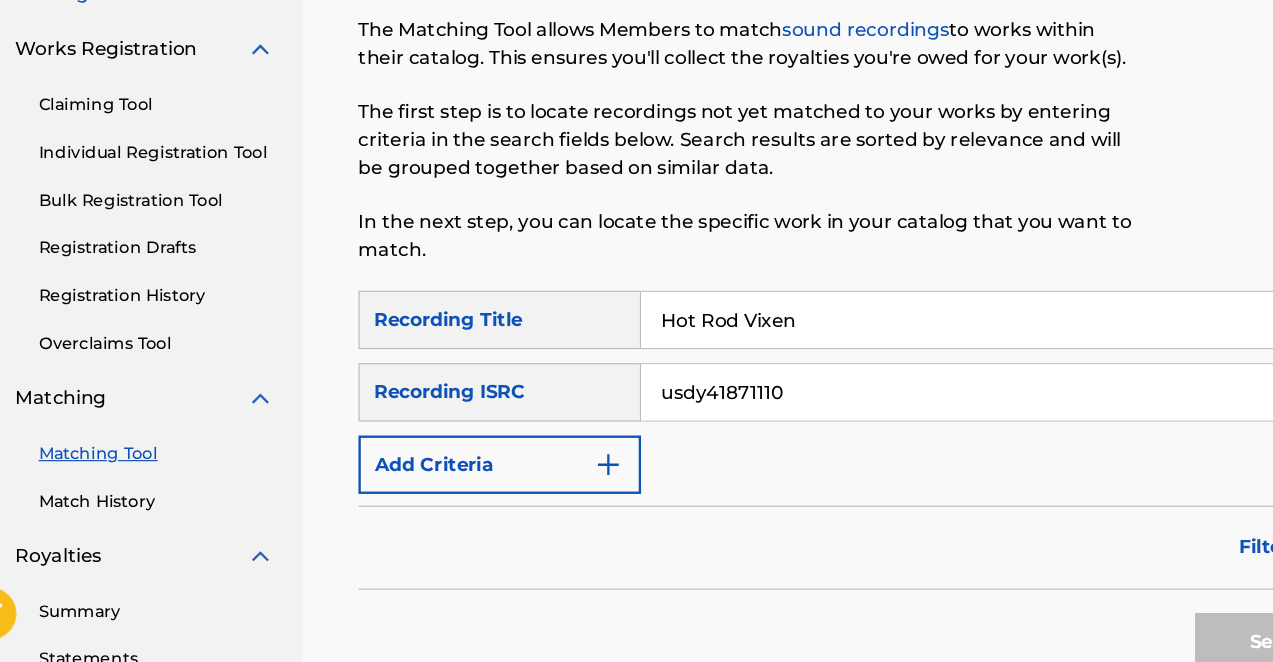 click on "Search" at bounding box center (1145, 639) 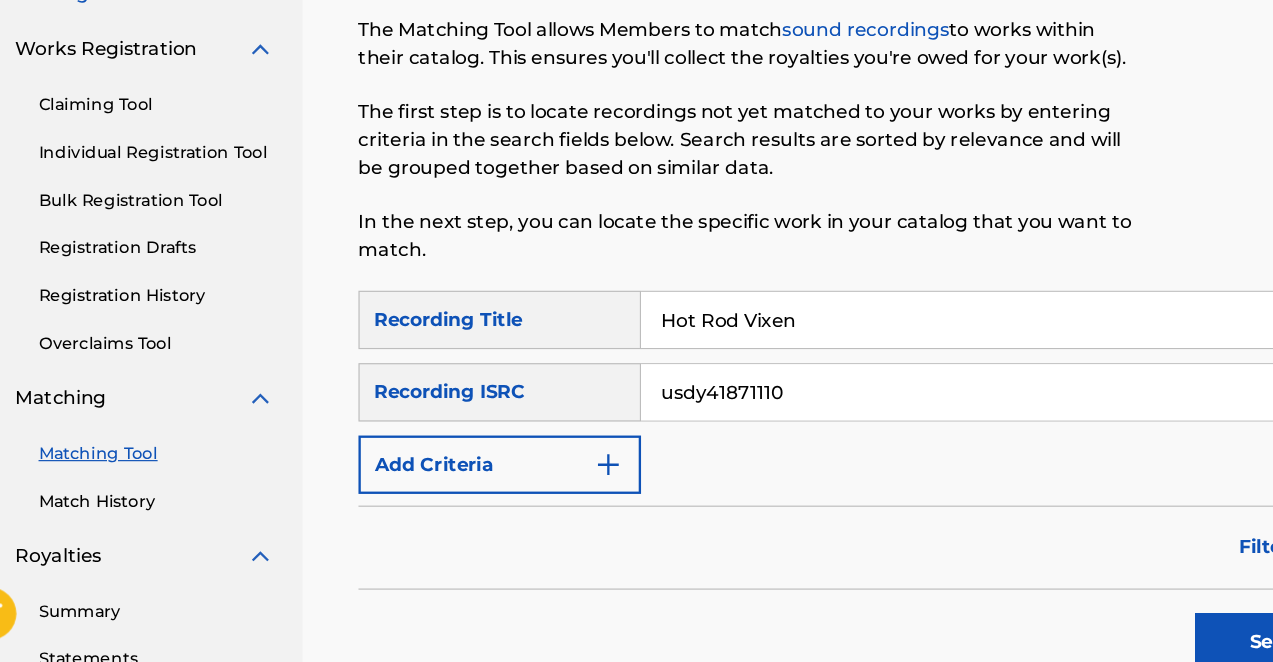 scroll, scrollTop: 94, scrollLeft: 63, axis: both 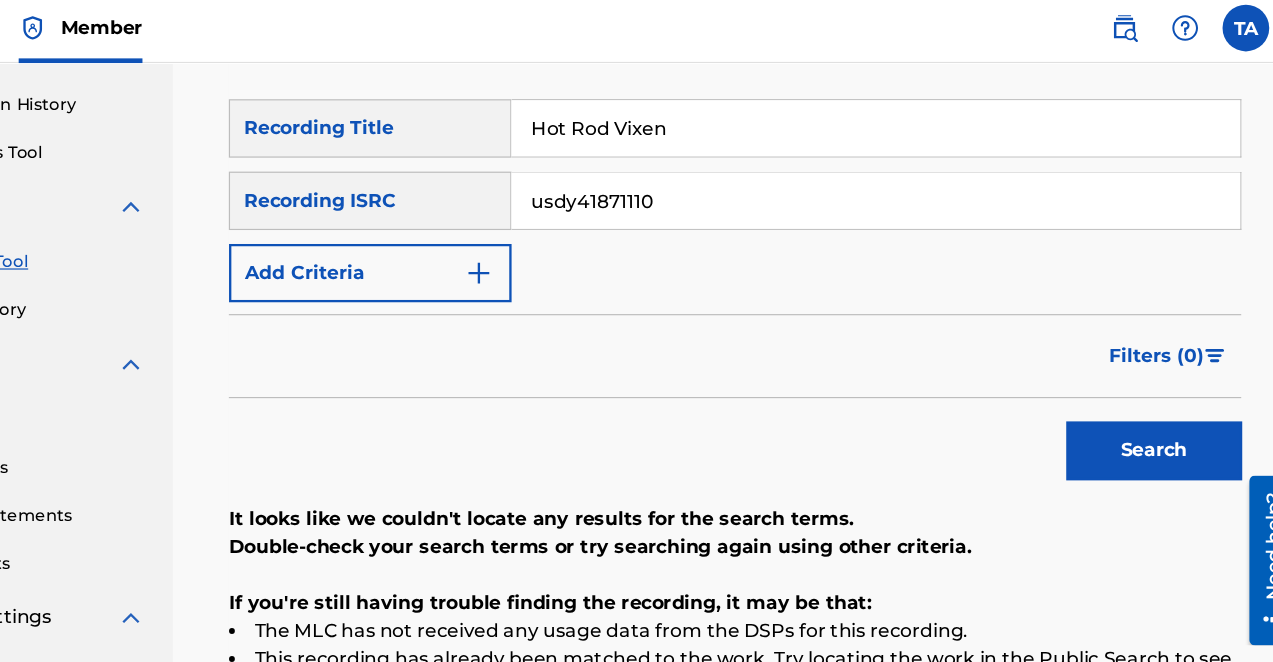 click on "Search" at bounding box center [1150, 392] 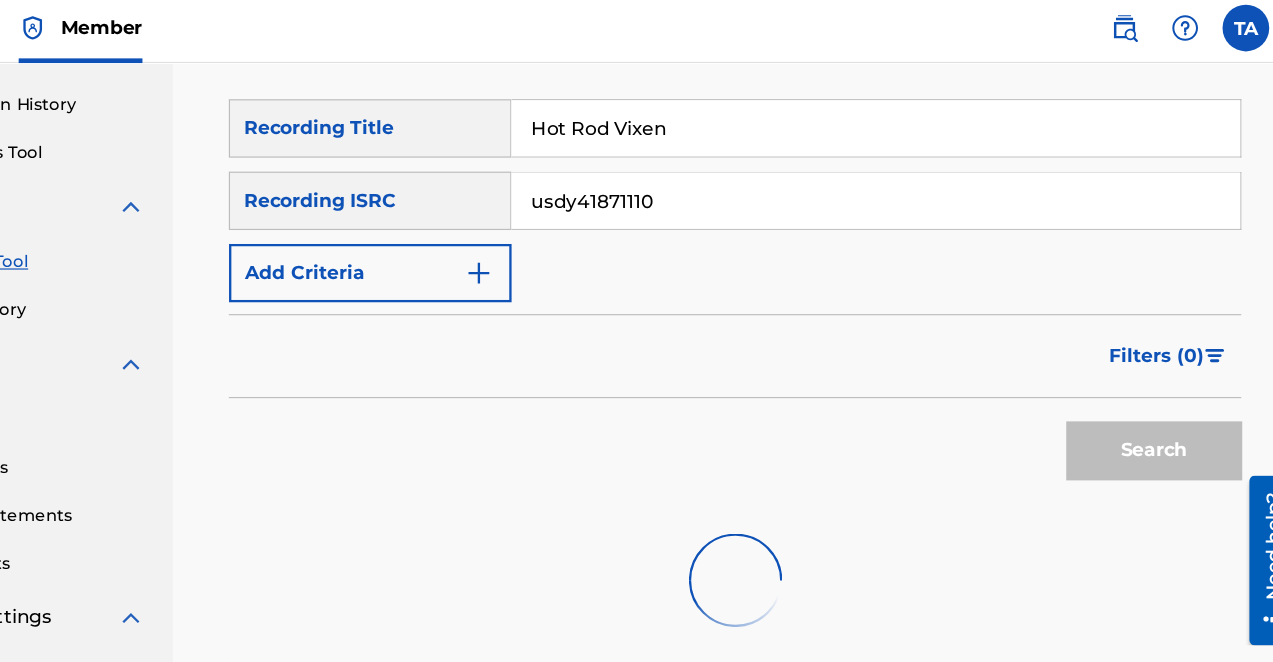 scroll, scrollTop: 68, scrollLeft: 162, axis: both 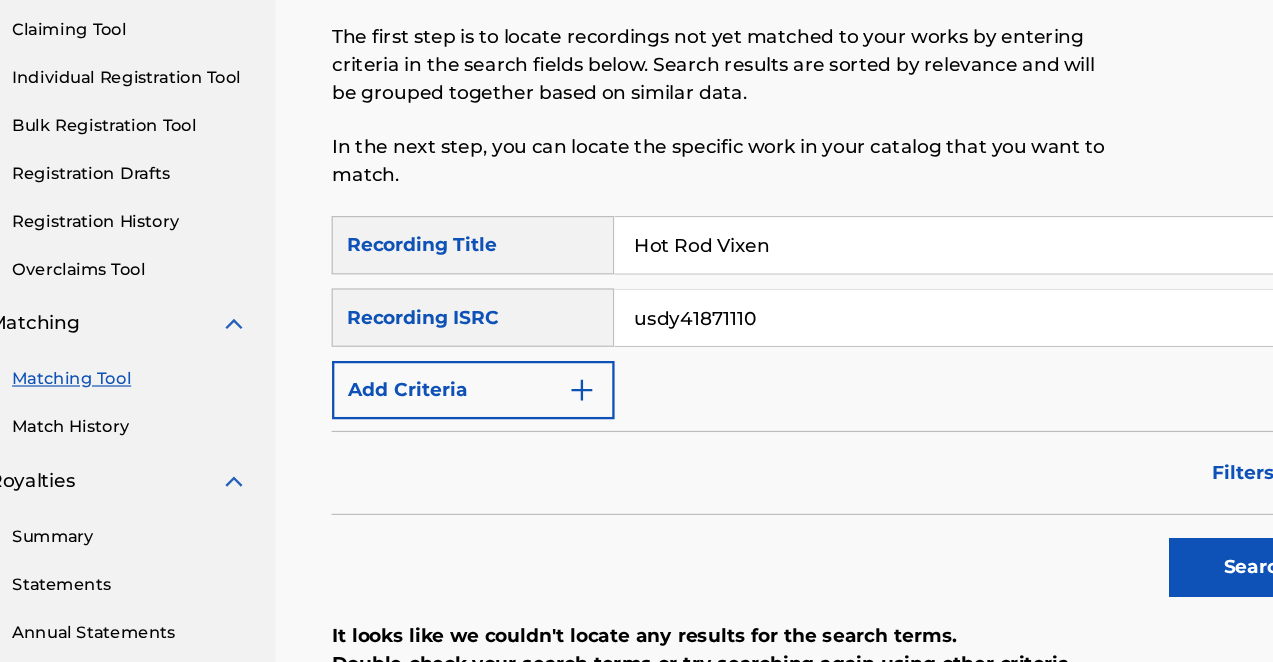 drag, startPoint x: 760, startPoint y: 307, endPoint x: 420, endPoint y: 284, distance: 340.77704 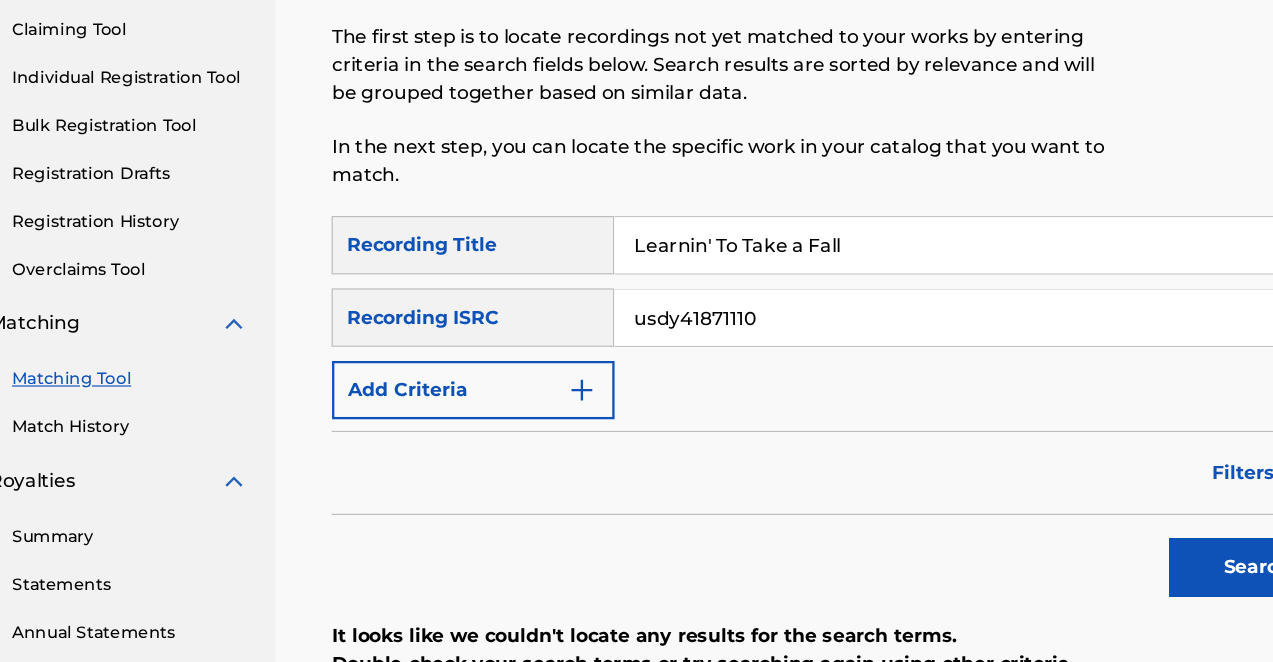 type on "Learnin' To Take a Fall" 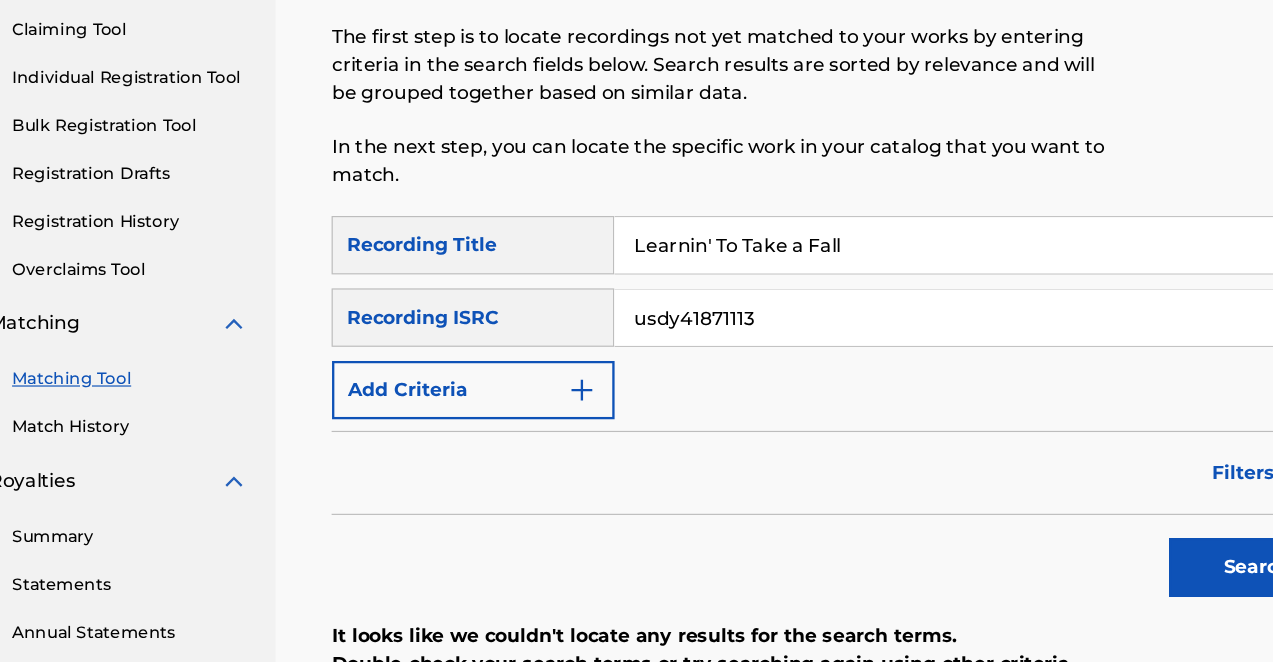 type on "usdy41871113" 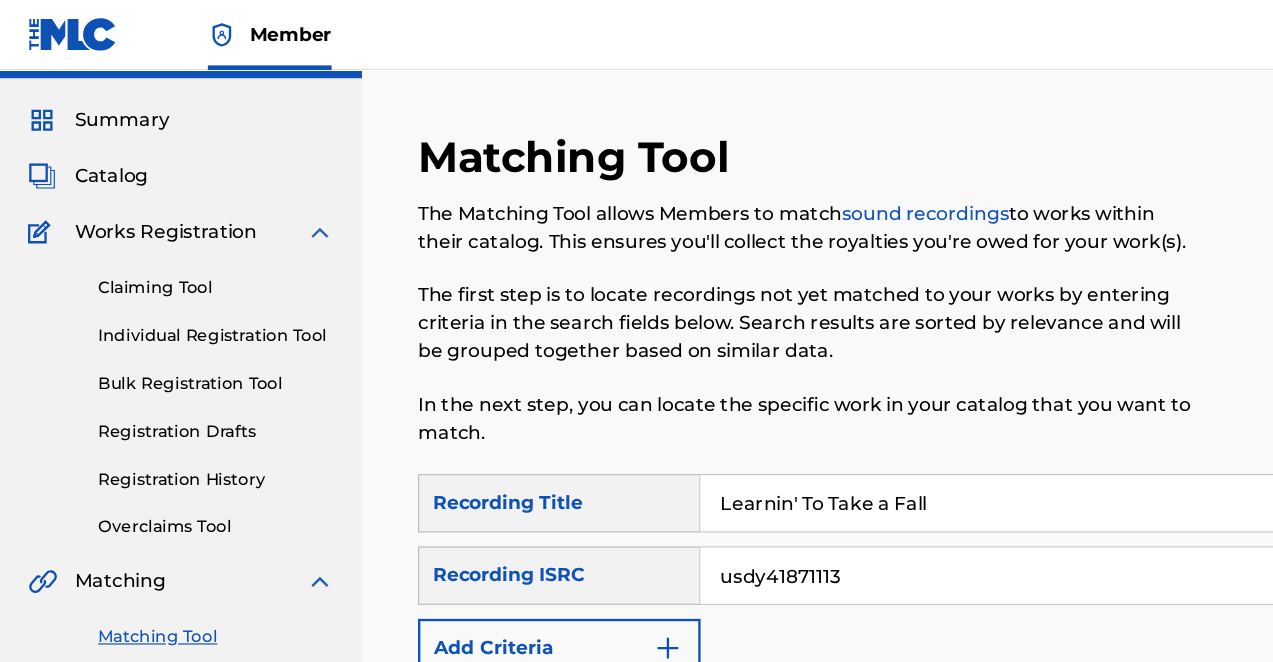 click on "Claiming Tool" at bounding box center [185, 246] 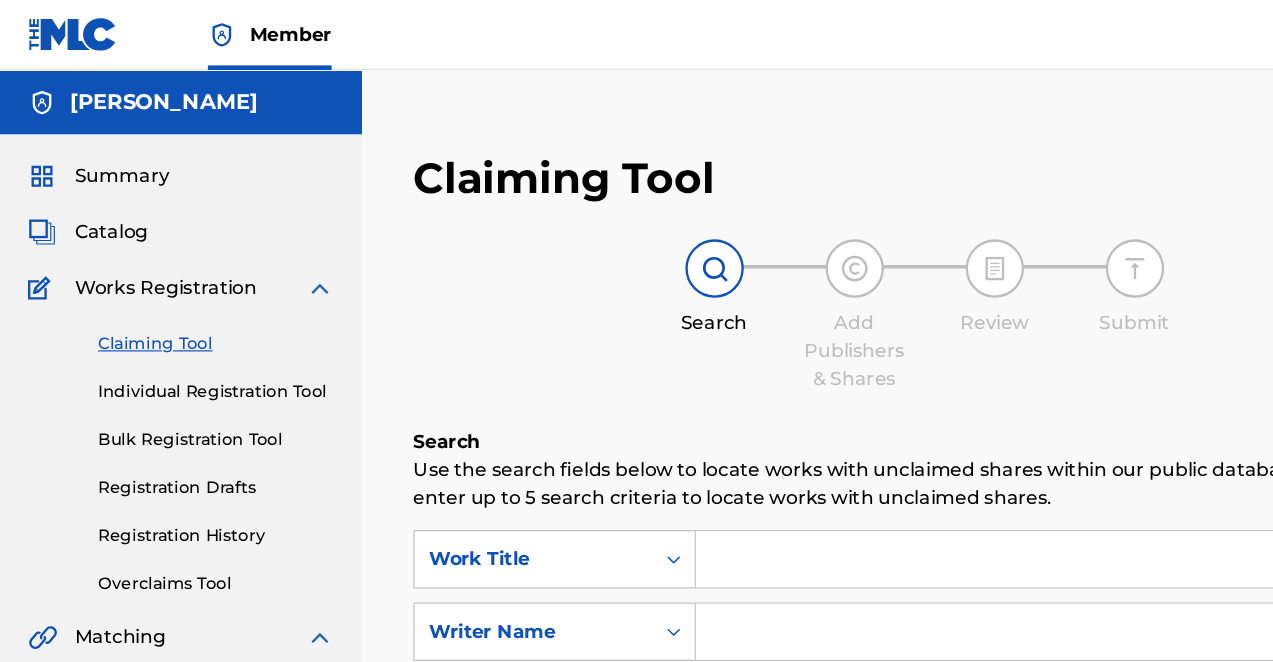 click on "Catalog" at bounding box center [95, 199] 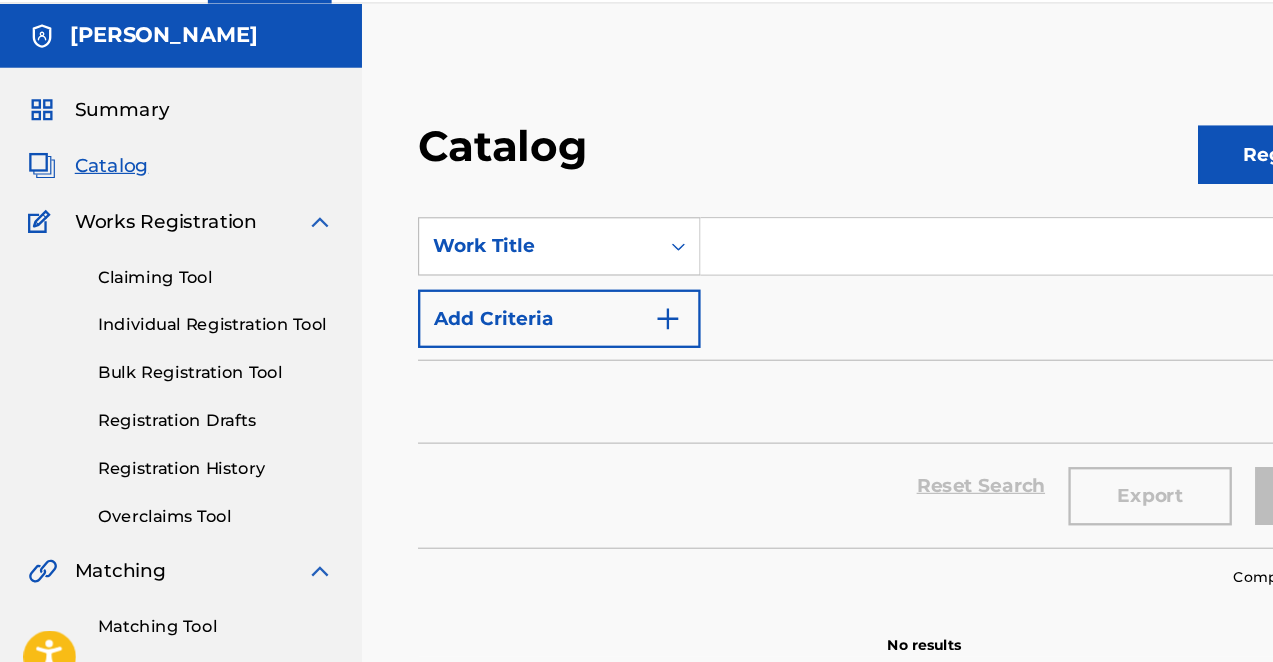 click on "Bulk Registration Tool" at bounding box center (185, 376) 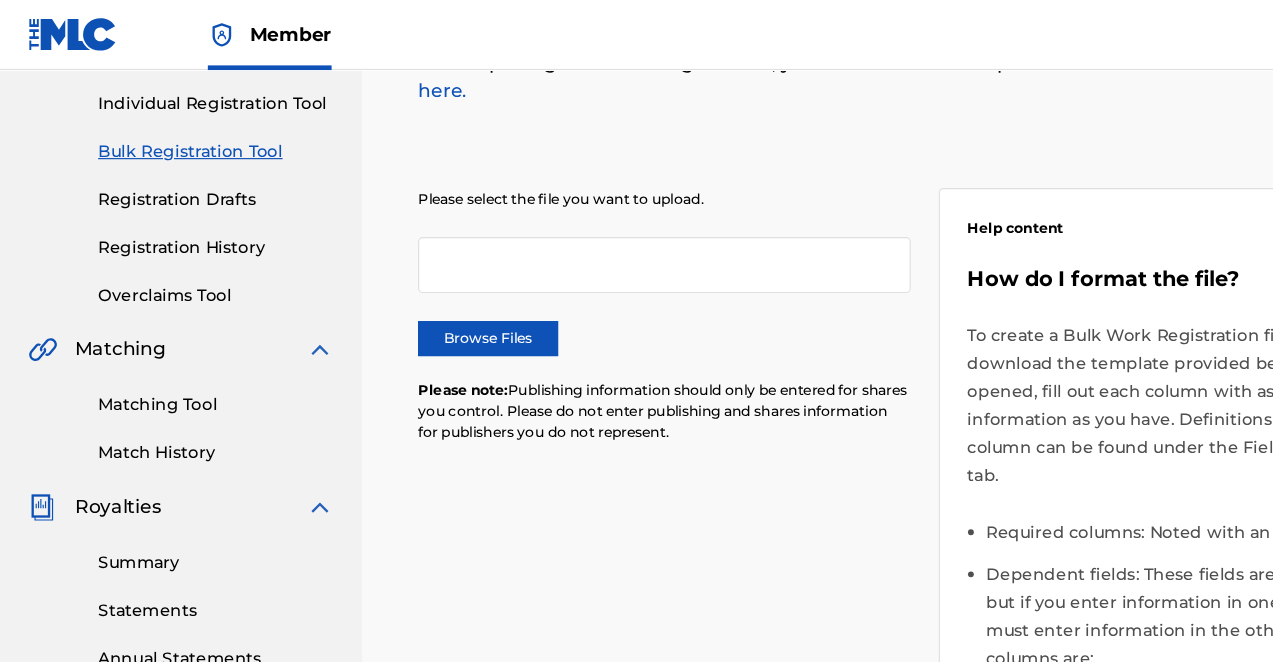 click on "Matching" at bounding box center [103, 299] 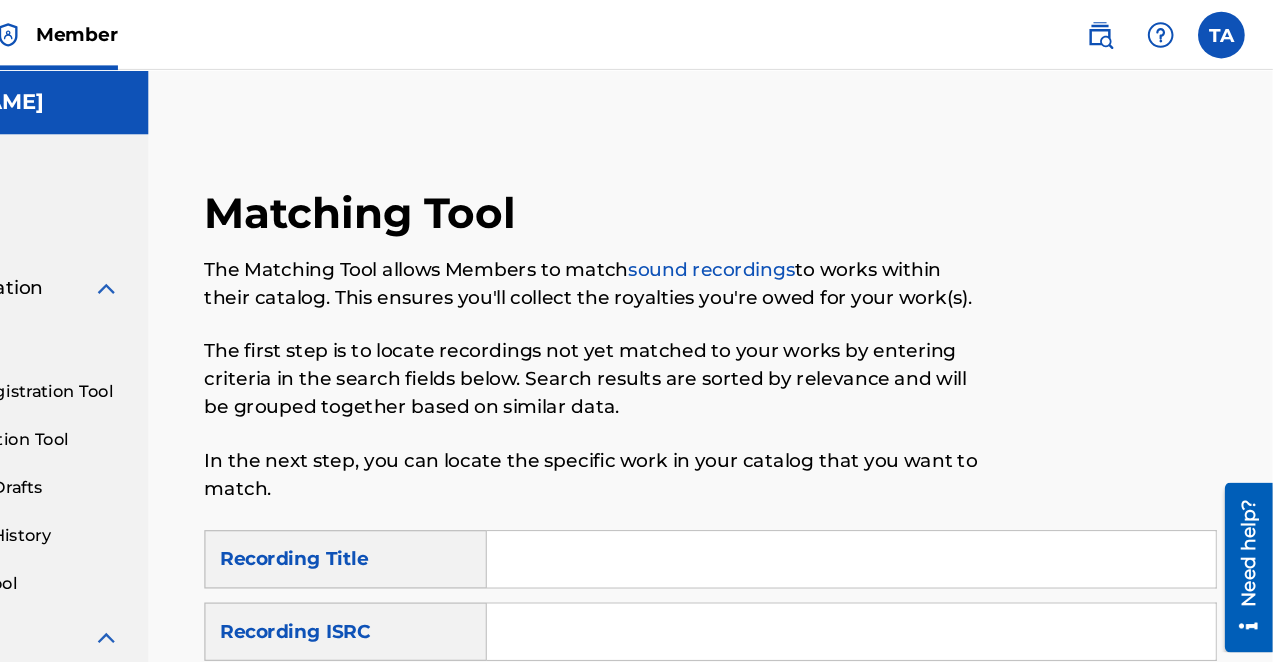 click on "sound recordings" at bounding box center (792, 230) 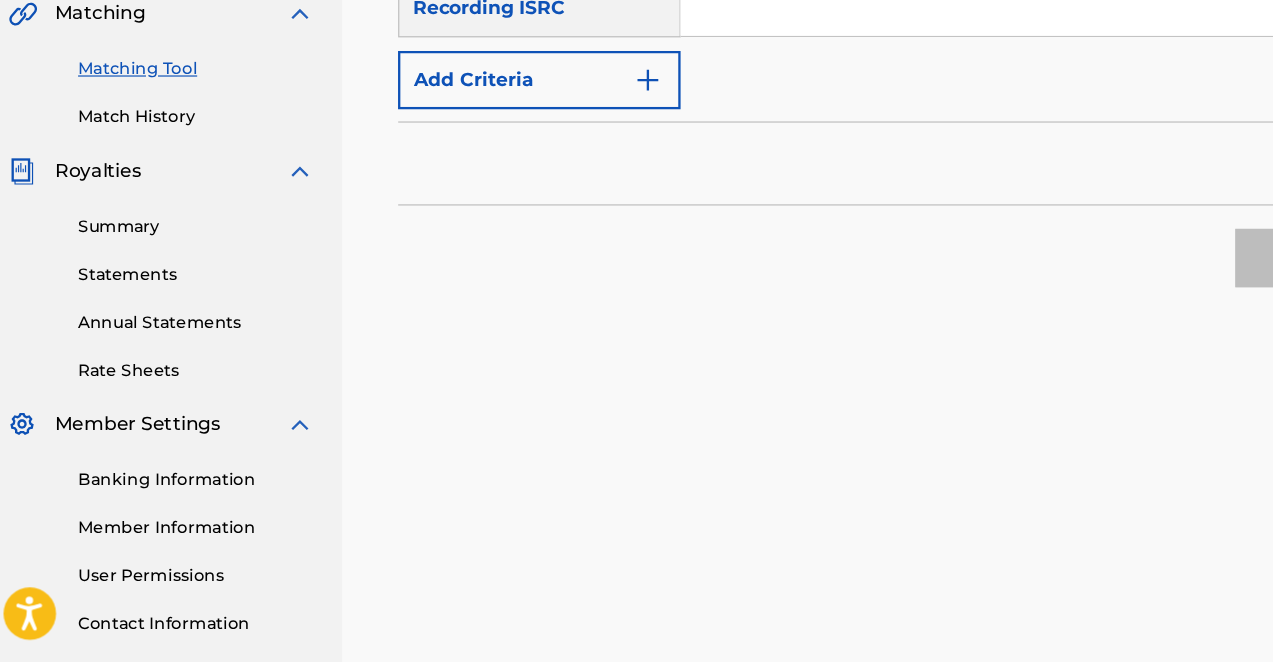 scroll, scrollTop: 465, scrollLeft: 0, axis: vertical 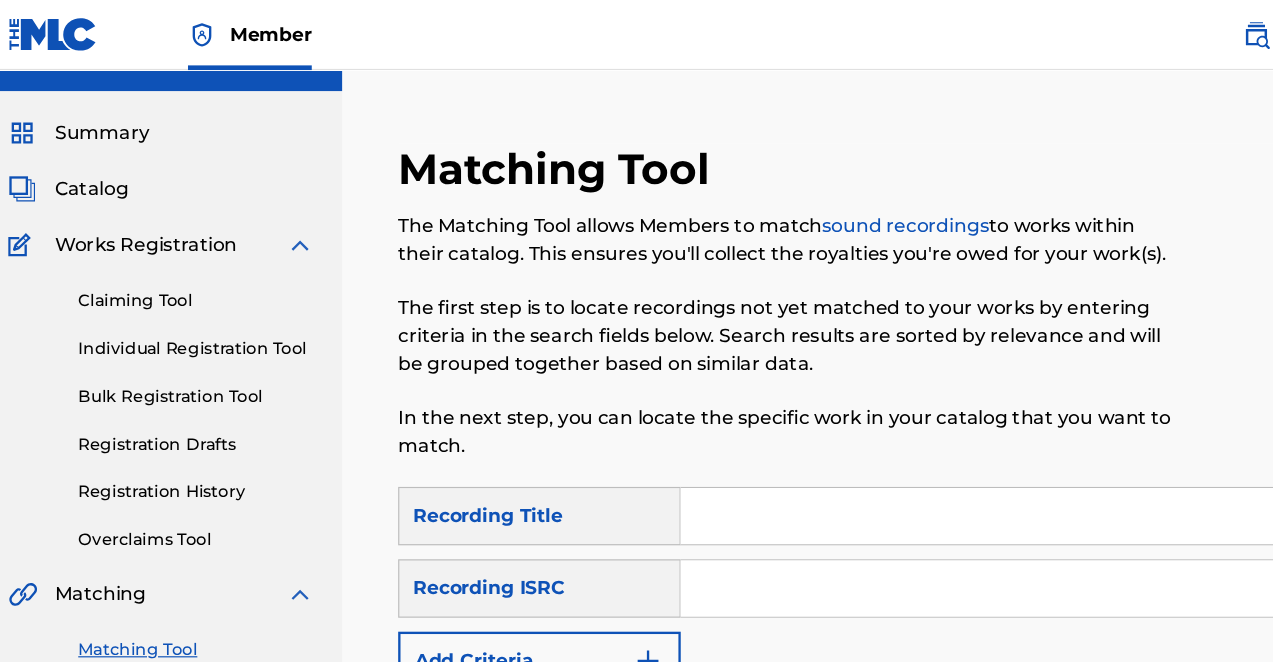 click on "Catalog" at bounding box center (95, 162) 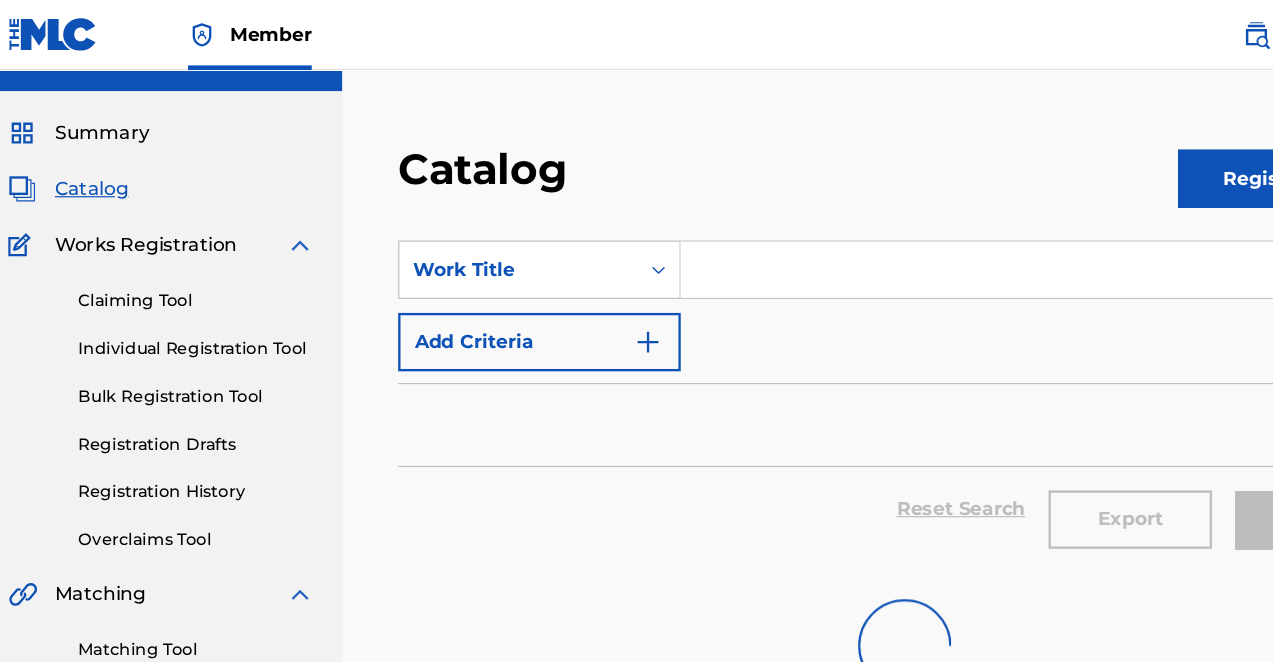 scroll, scrollTop: 0, scrollLeft: 0, axis: both 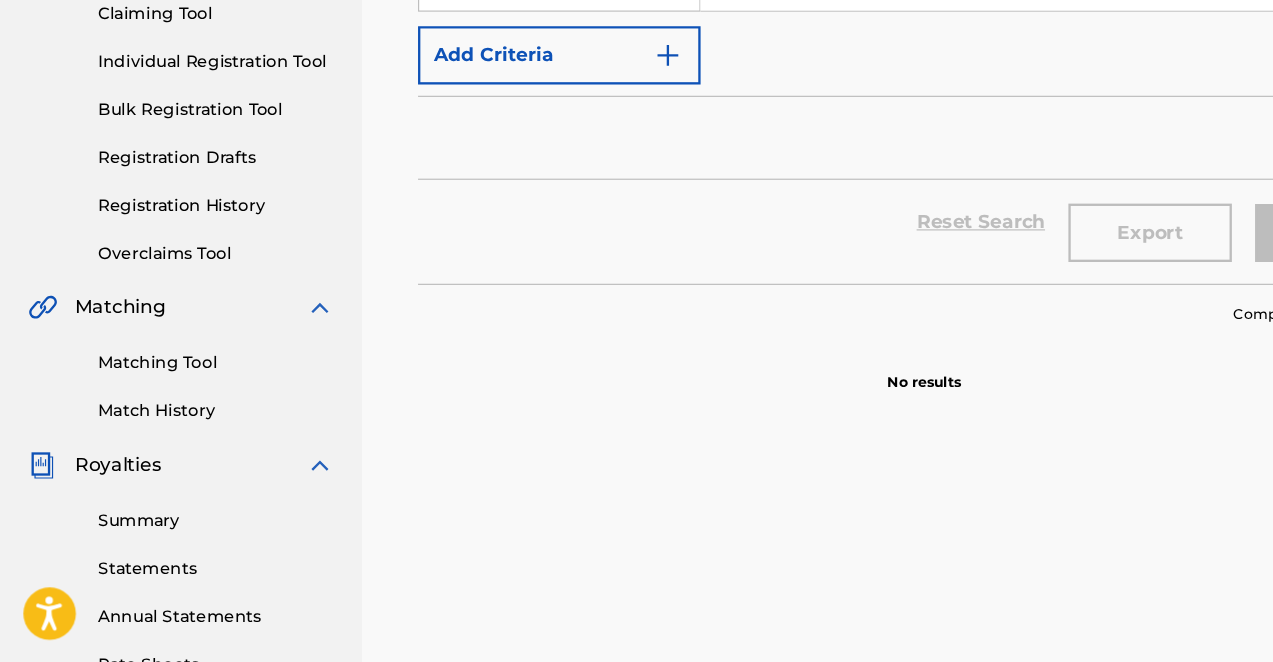 click on "Overclaims Tool" at bounding box center (185, 310) 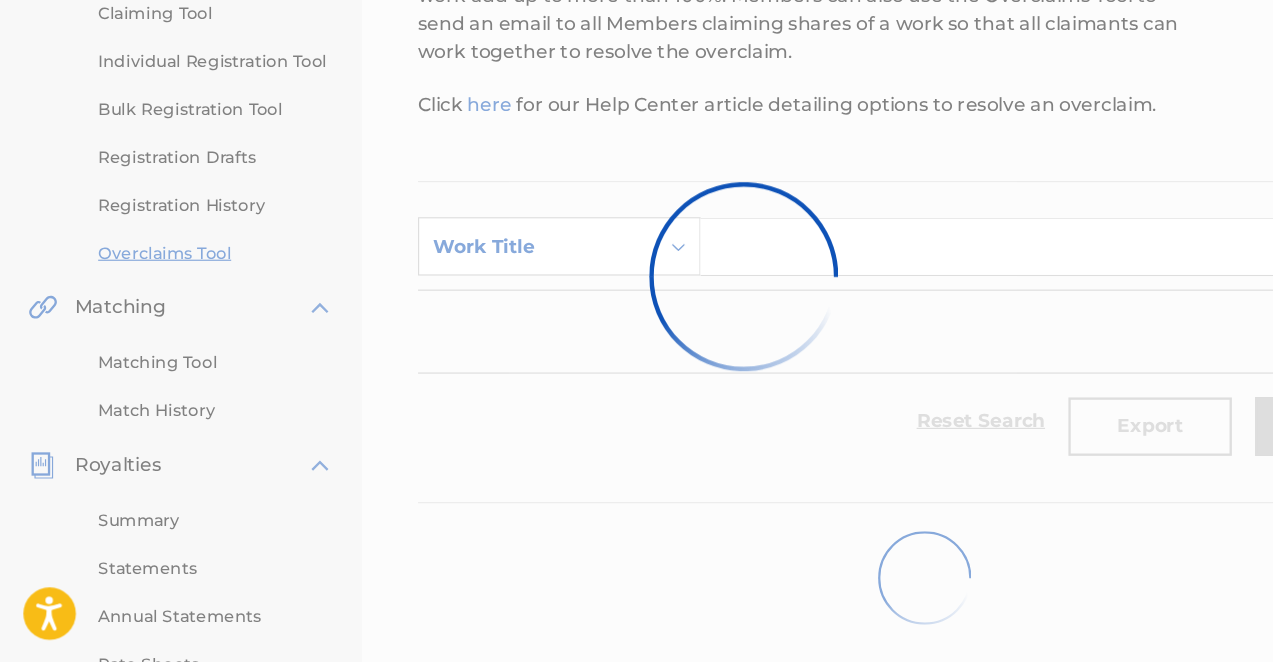 scroll, scrollTop: 0, scrollLeft: 0, axis: both 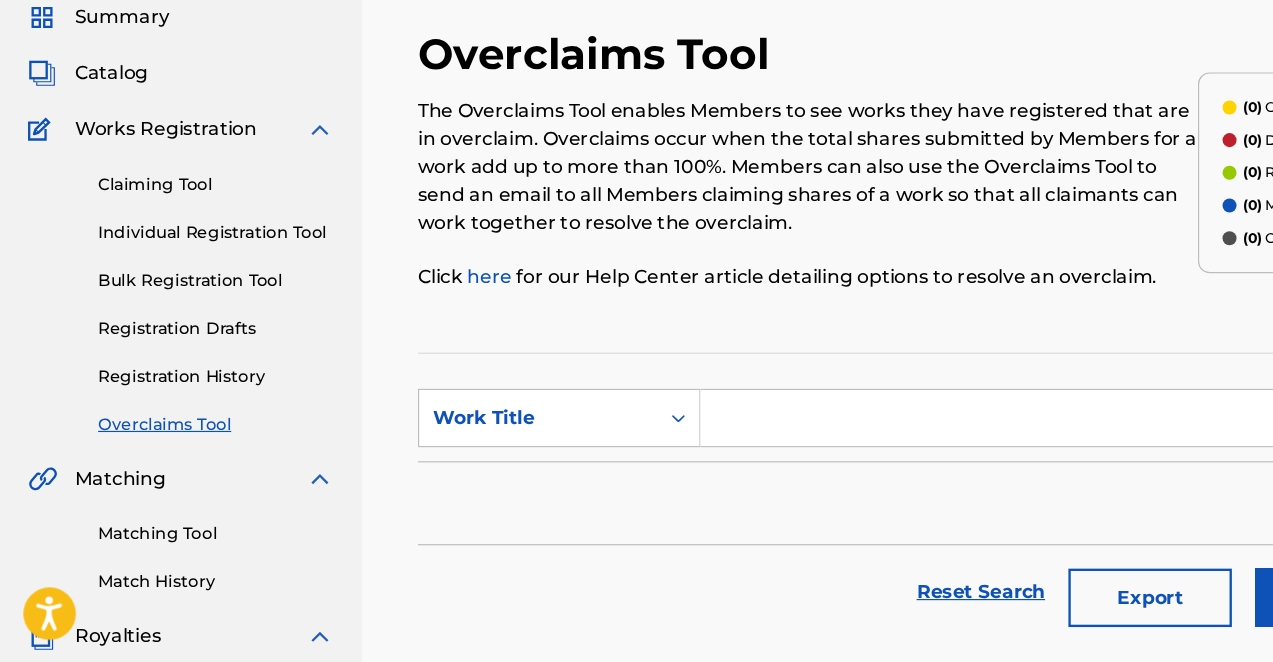 click on "Matching Tool" at bounding box center [185, 551] 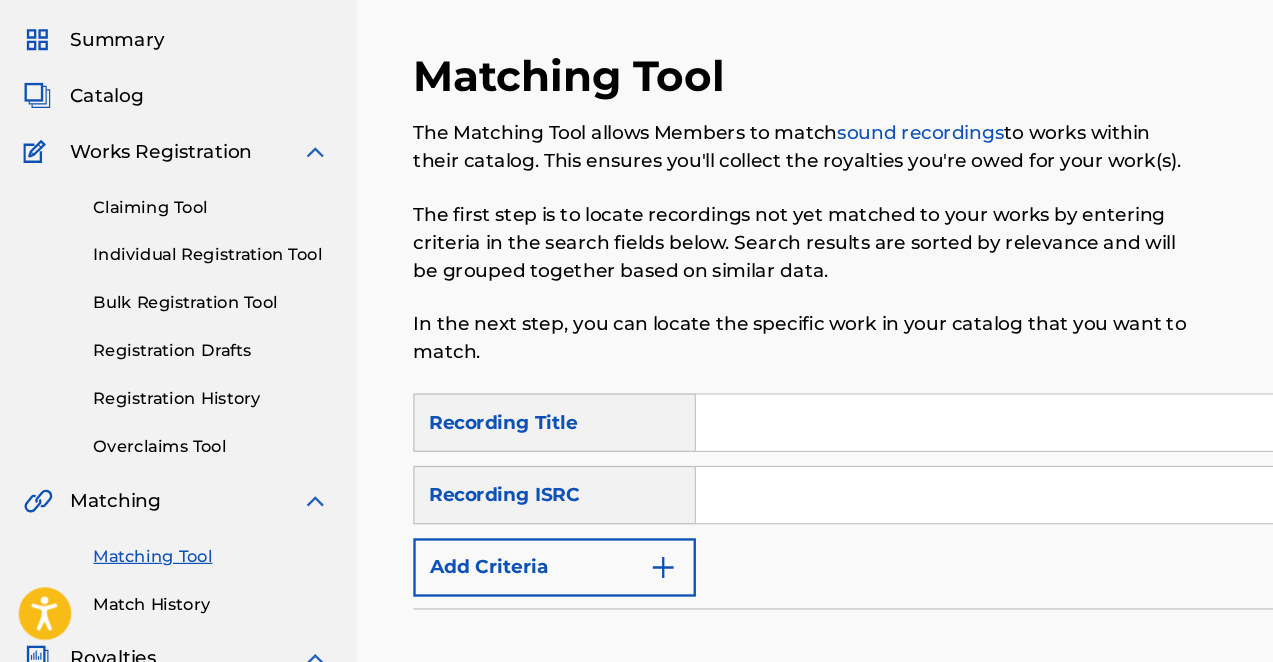 scroll, scrollTop: 114, scrollLeft: 0, axis: vertical 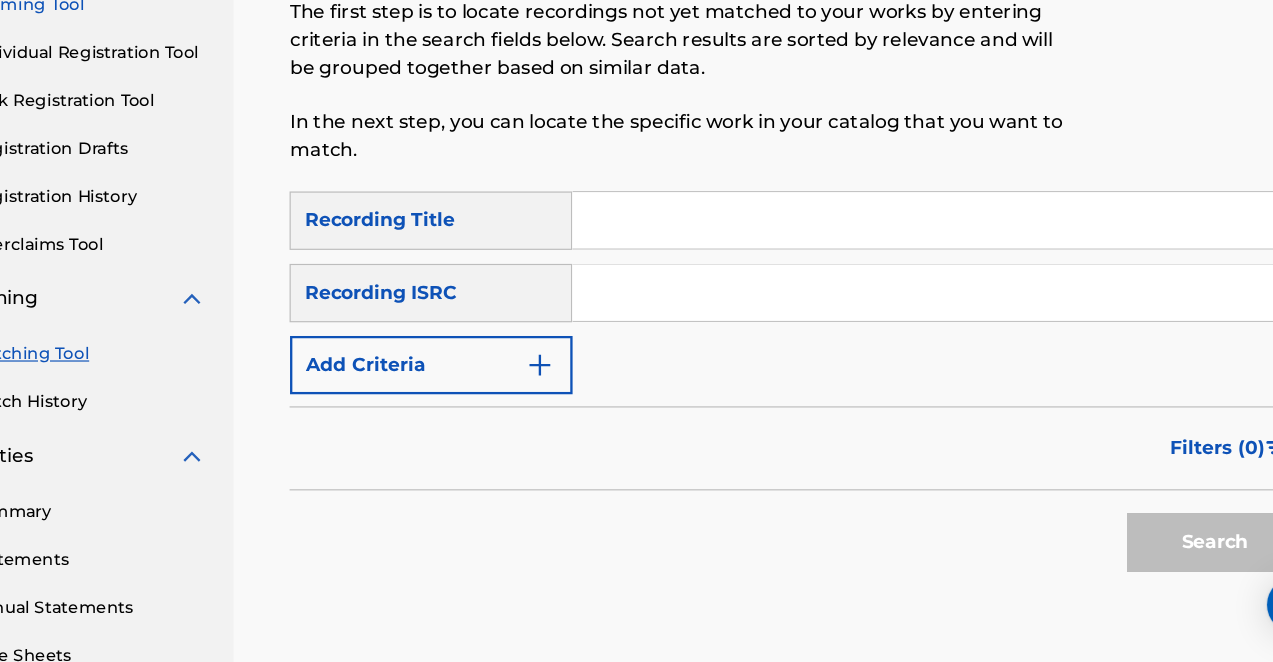 click at bounding box center (912, 279) 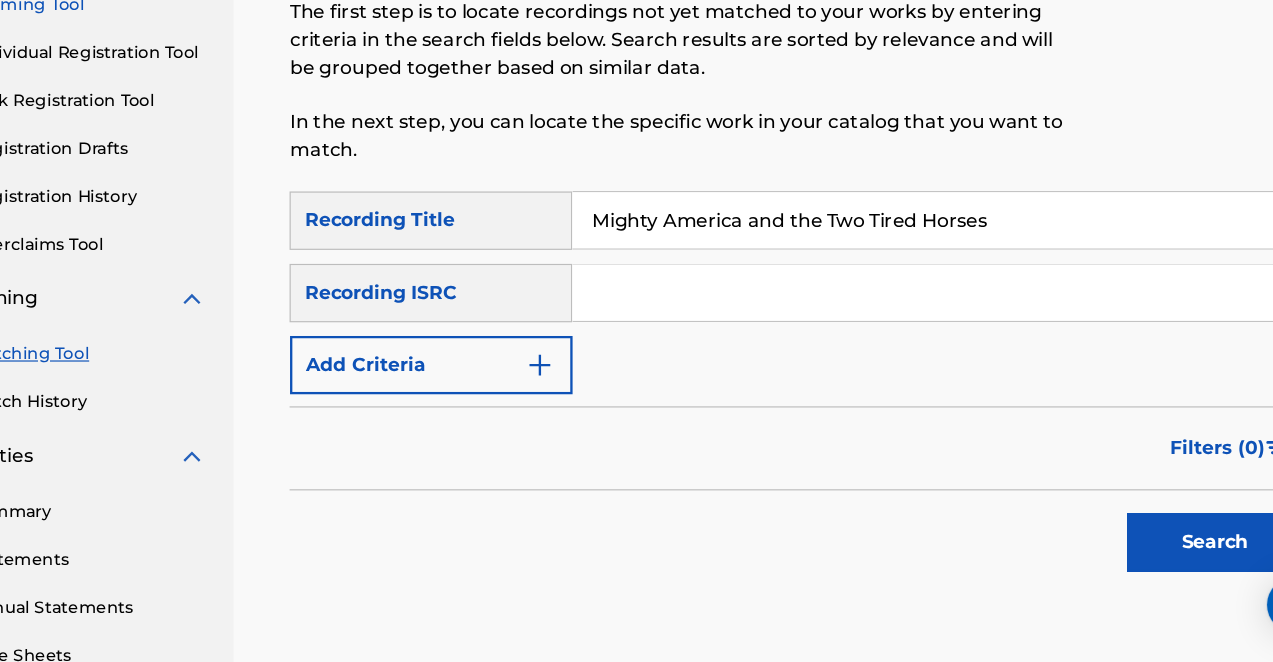 click on "Mighty America and the Two Tired Horses" at bounding box center [912, 279] 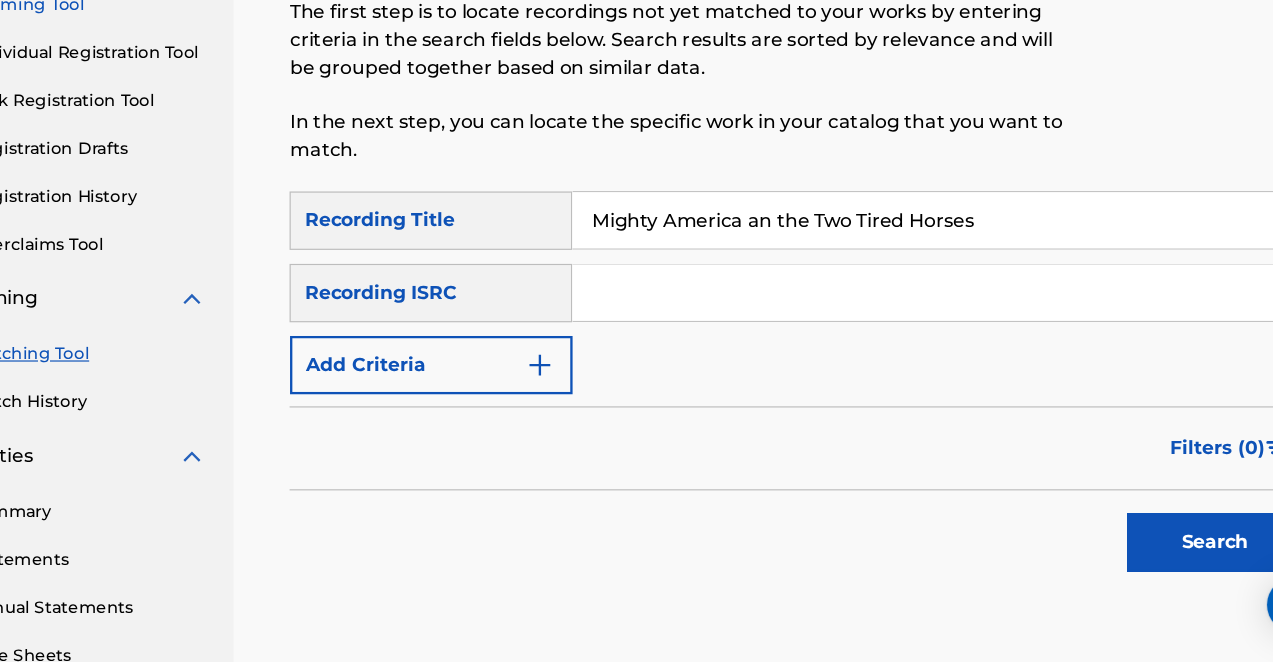 type on "Mighty America and the Two Tired Horses" 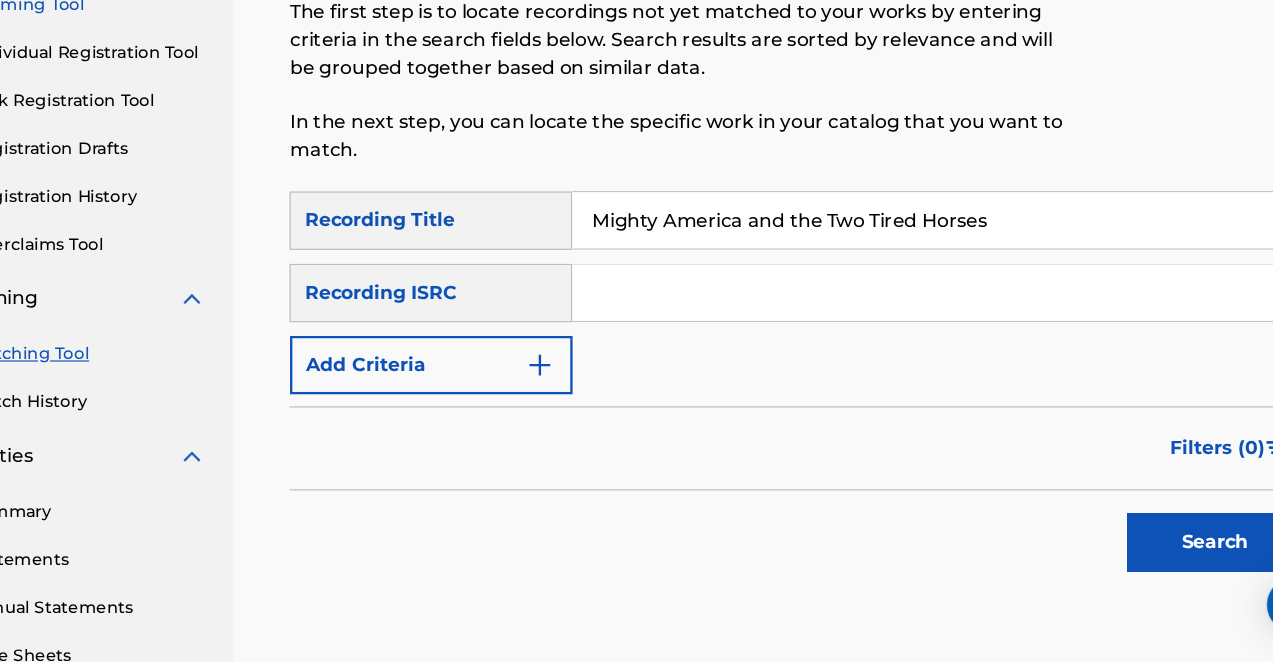 click at bounding box center [912, 341] 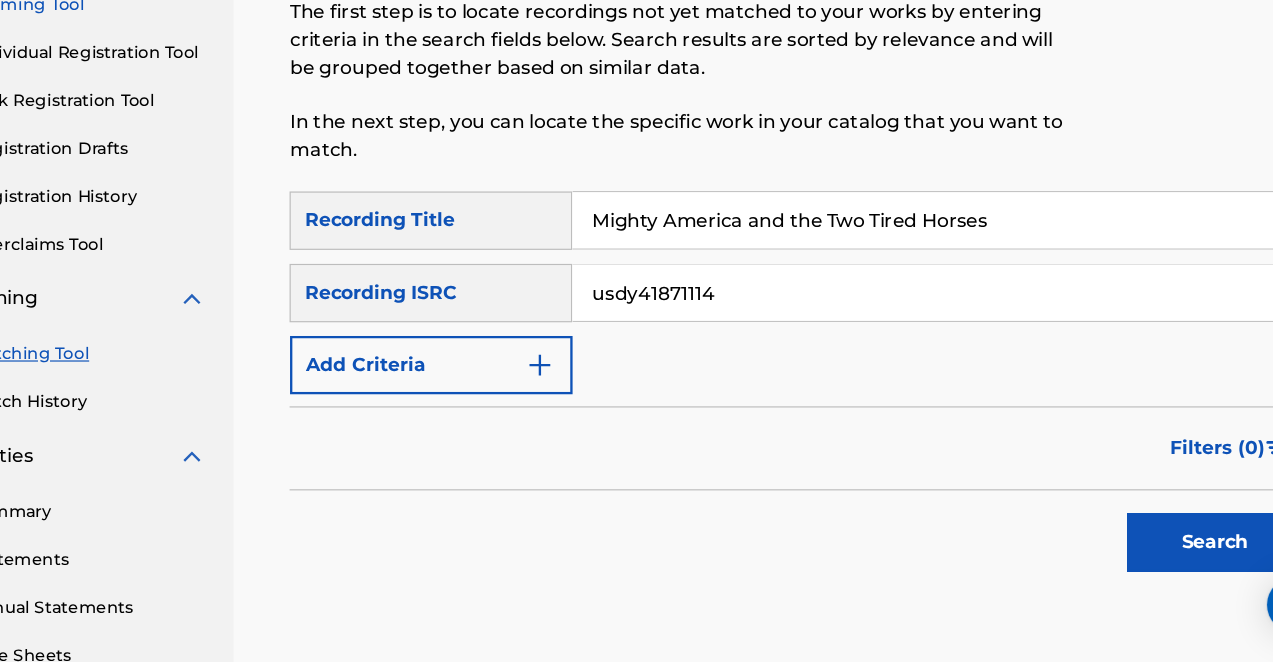 type on "usdy41871114" 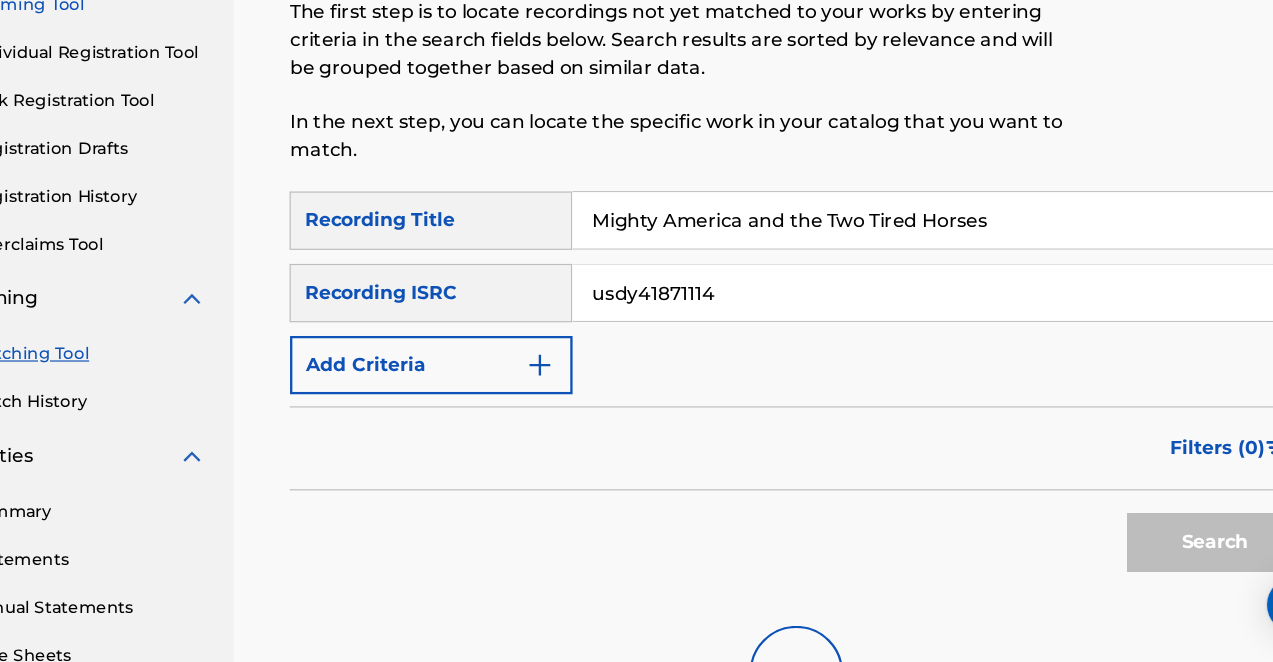 scroll, scrollTop: 399, scrollLeft: 0, axis: vertical 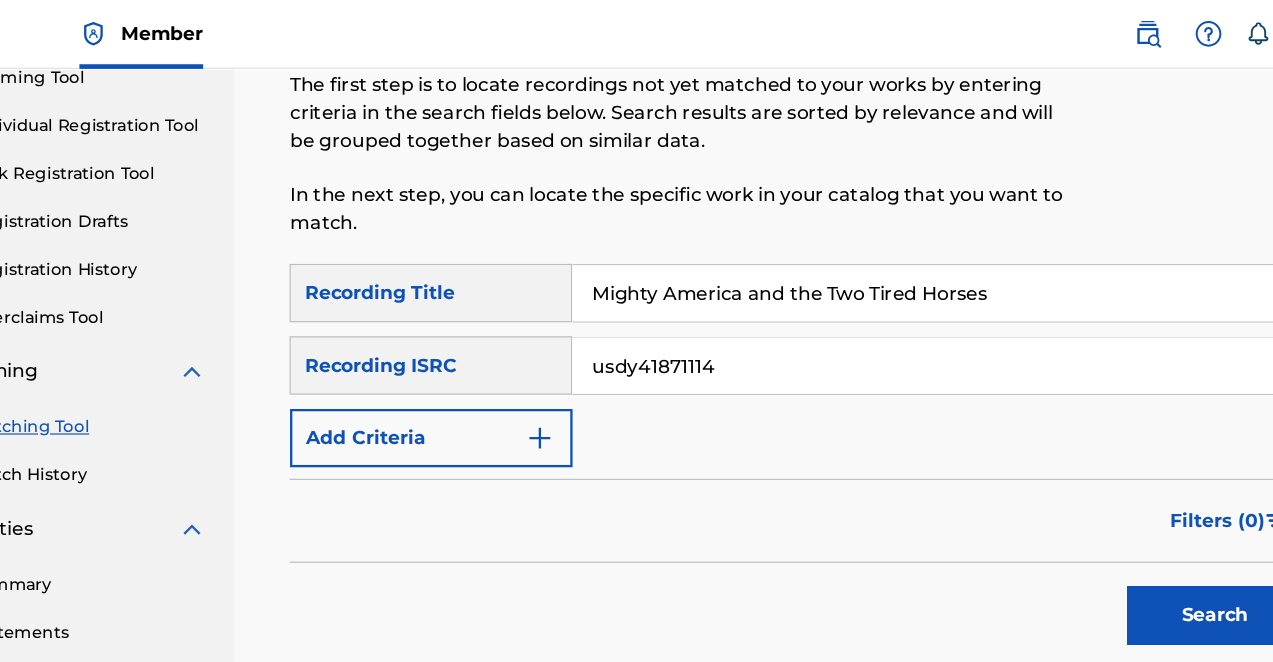 drag, startPoint x: 1024, startPoint y: 256, endPoint x: 485, endPoint y: 226, distance: 539.8342 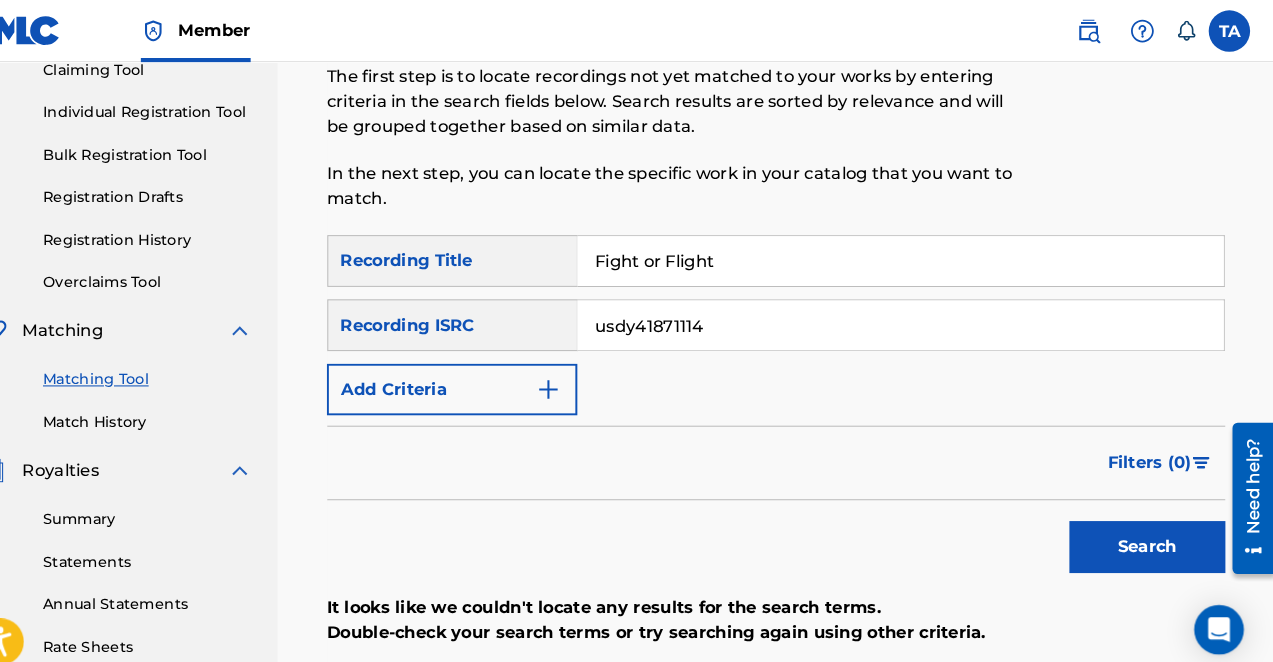 scroll, scrollTop: 0, scrollLeft: 42, axis: horizontal 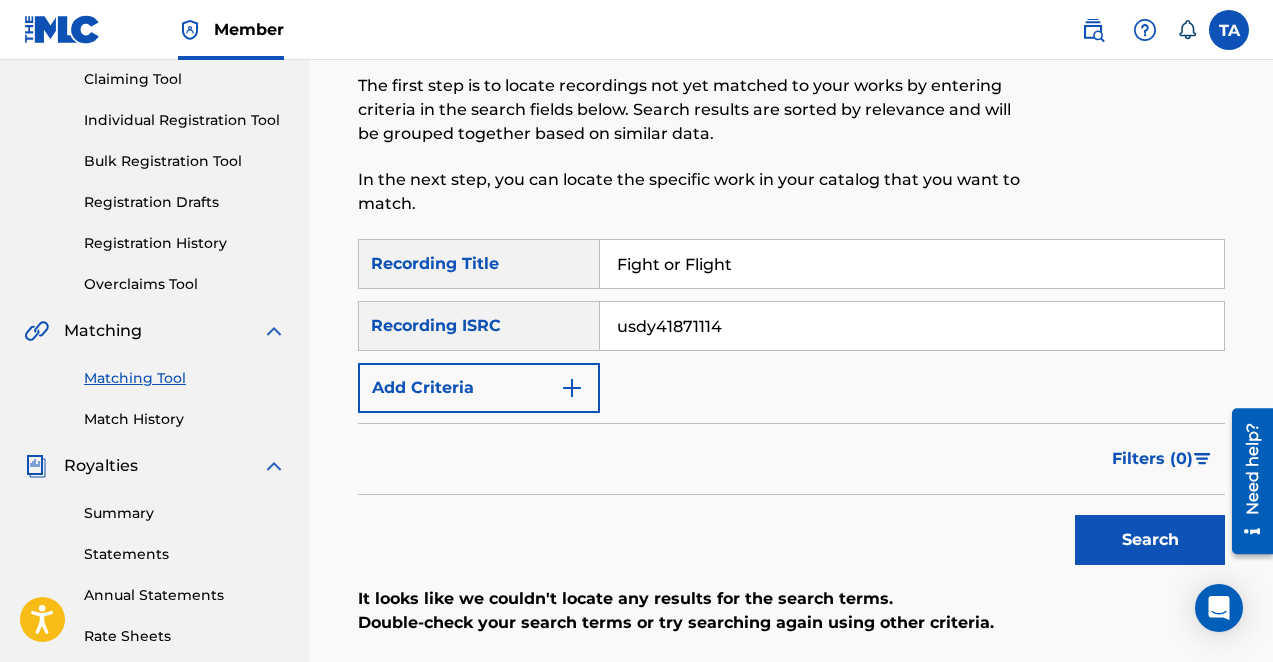 type on "Fight or Flight" 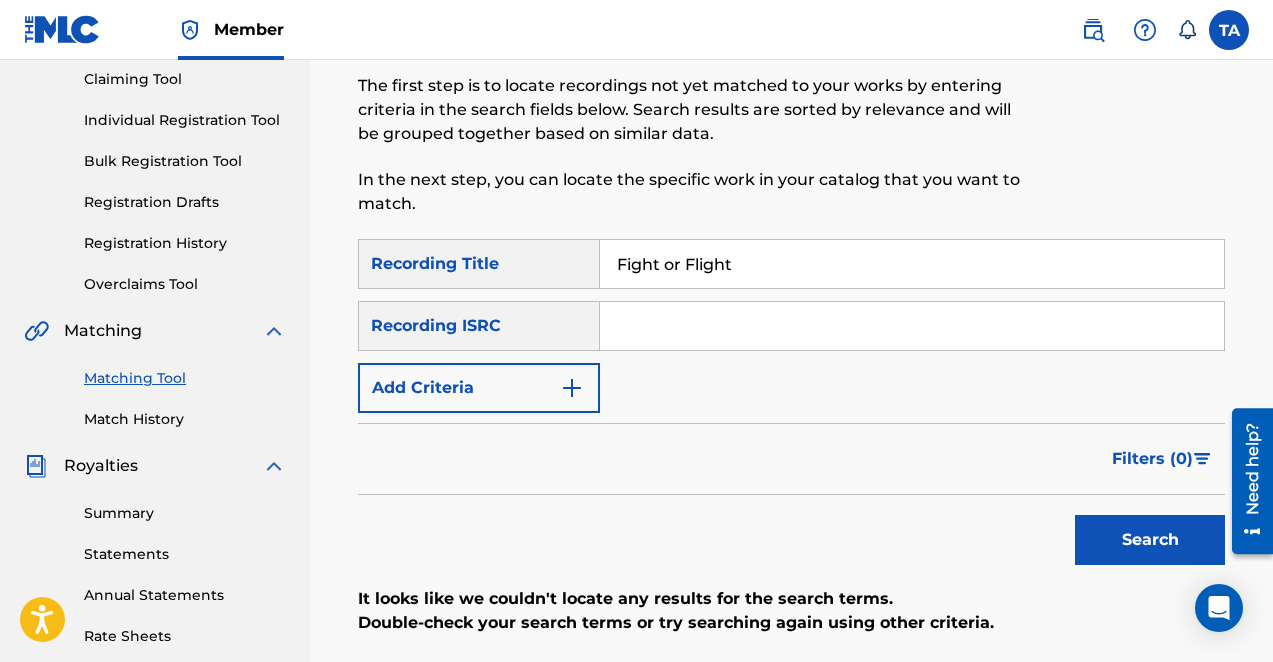 type 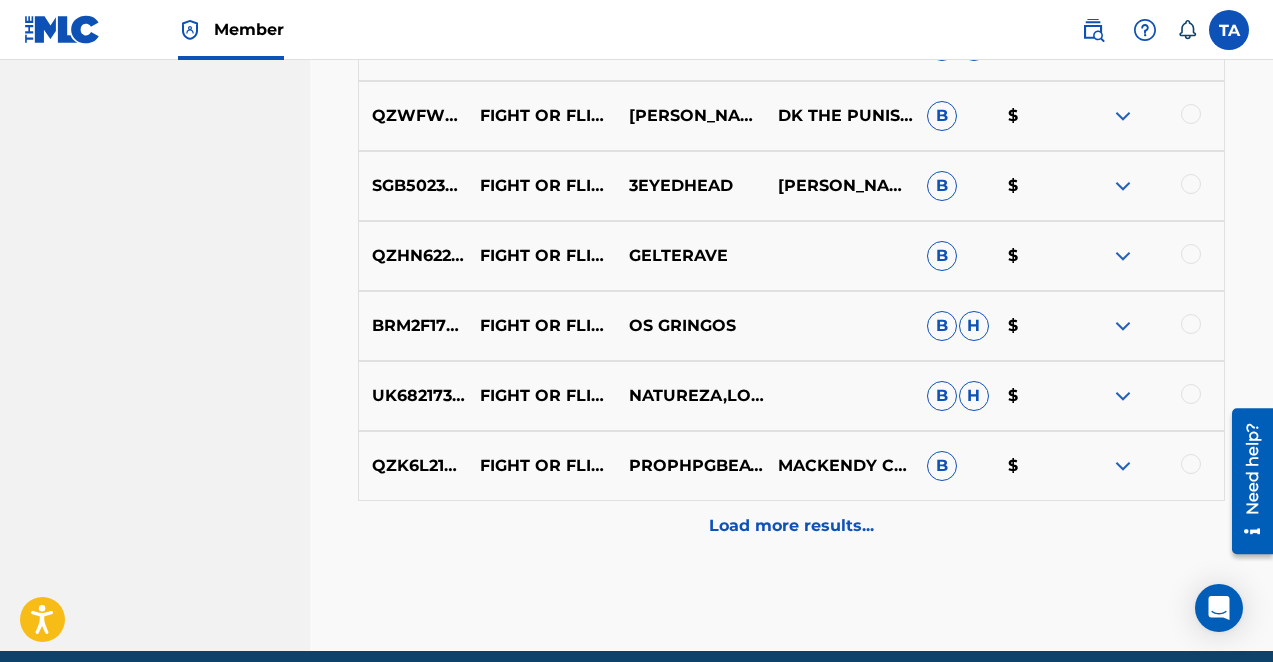 scroll, scrollTop: 1071, scrollLeft: 0, axis: vertical 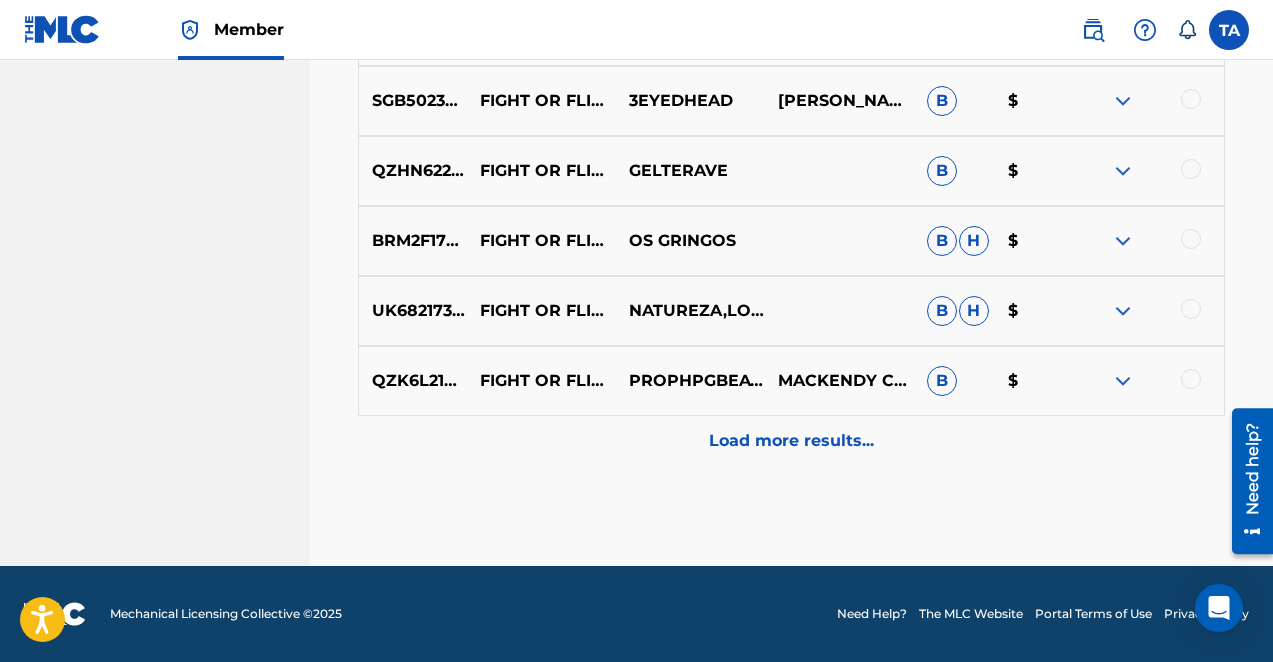 click on "Load more results..." at bounding box center (791, 441) 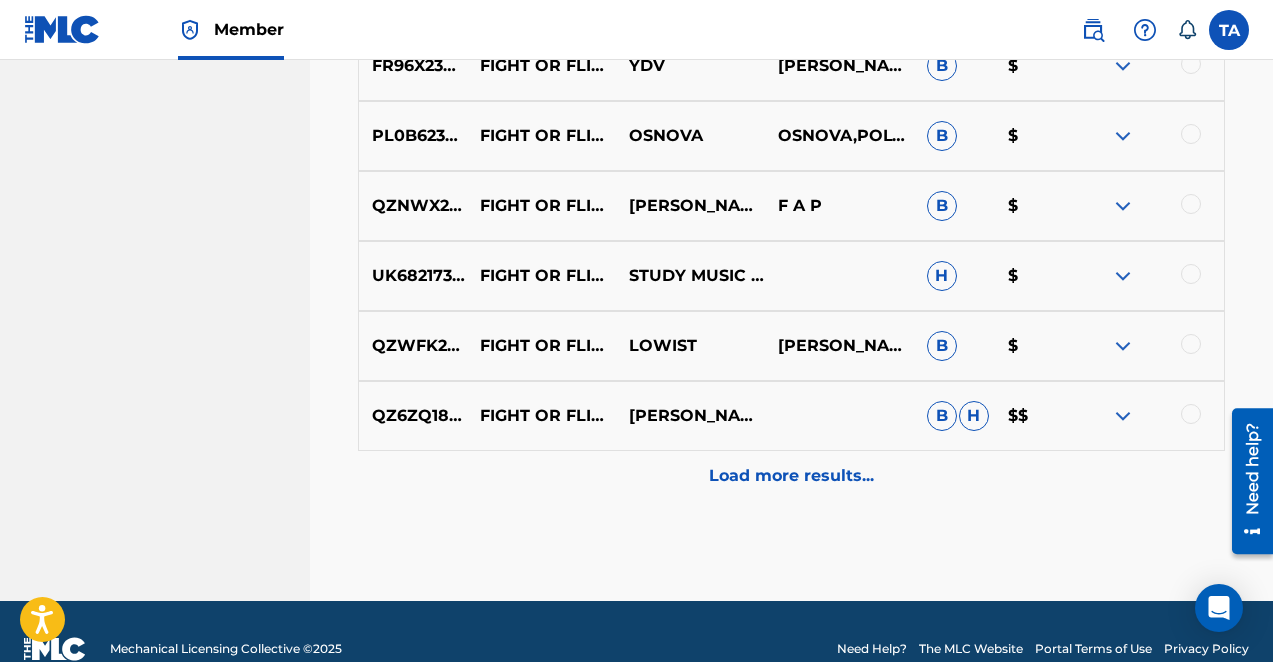 click on "Load more results..." at bounding box center [791, 476] 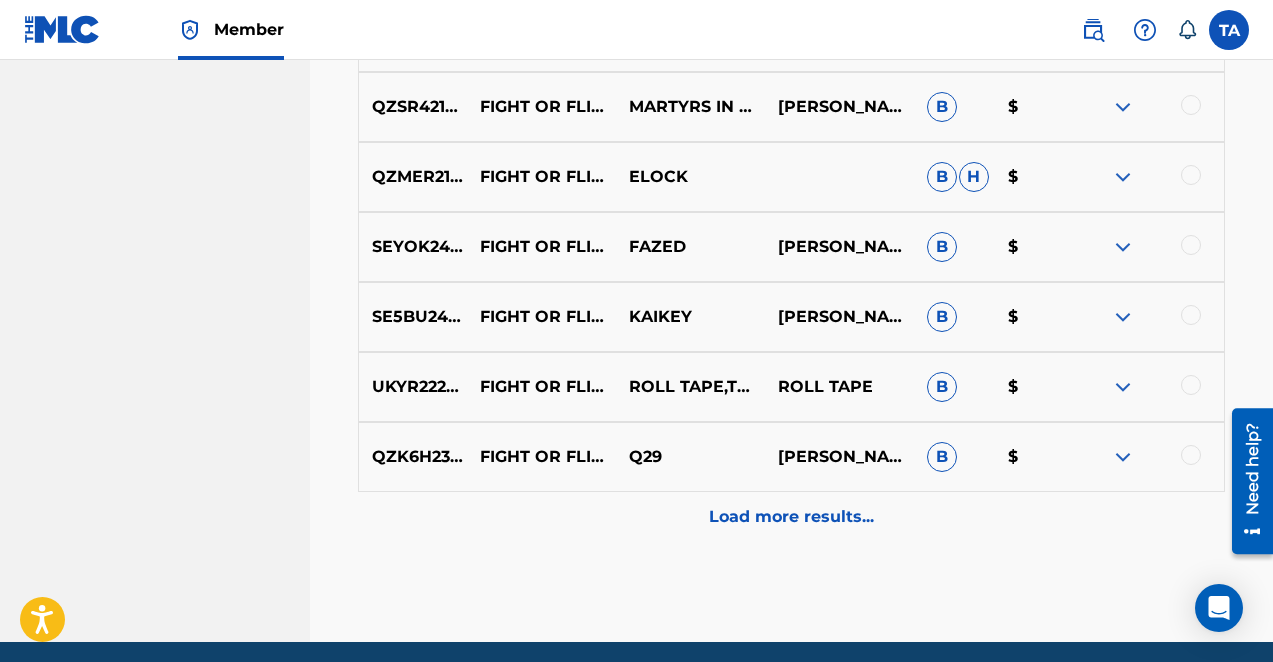 scroll, scrollTop: 2478, scrollLeft: 0, axis: vertical 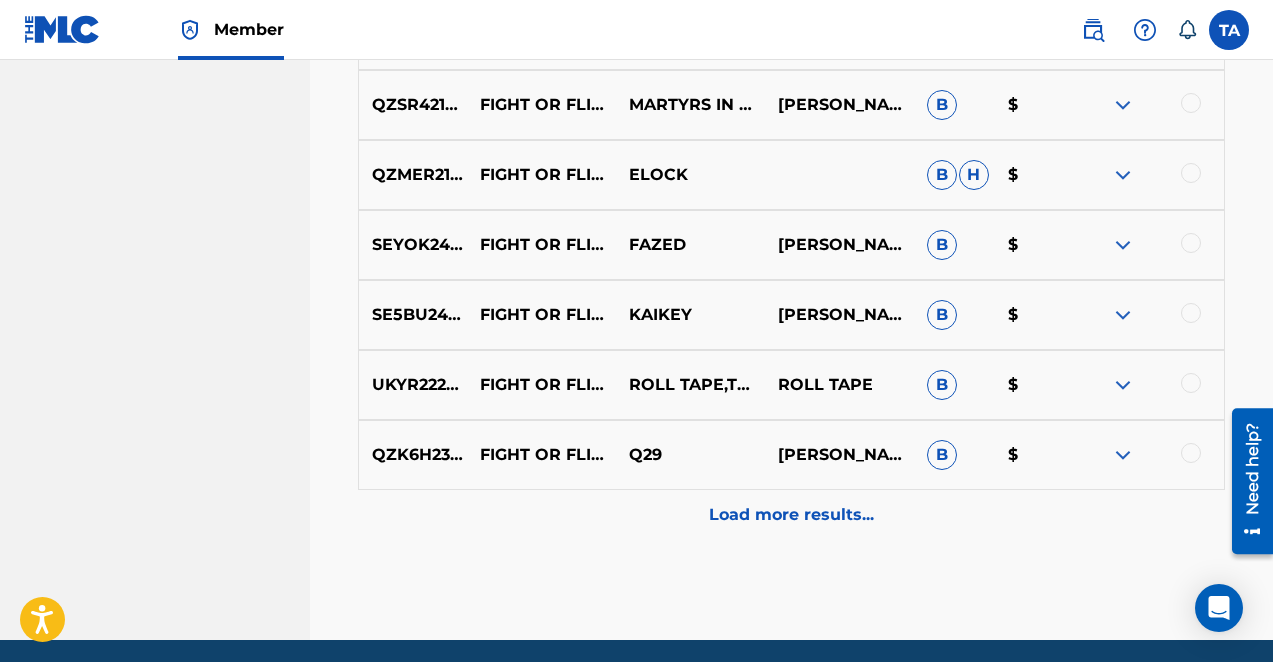 click on "Load more results..." at bounding box center [791, 515] 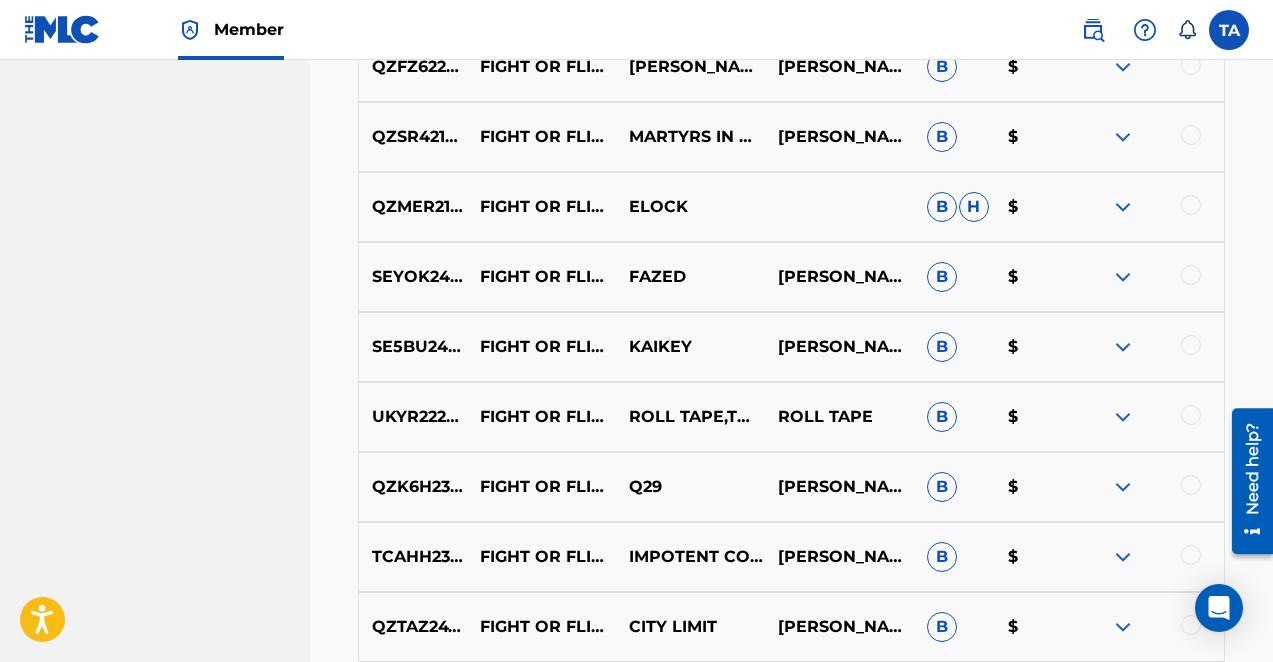 scroll, scrollTop: 3252, scrollLeft: 0, axis: vertical 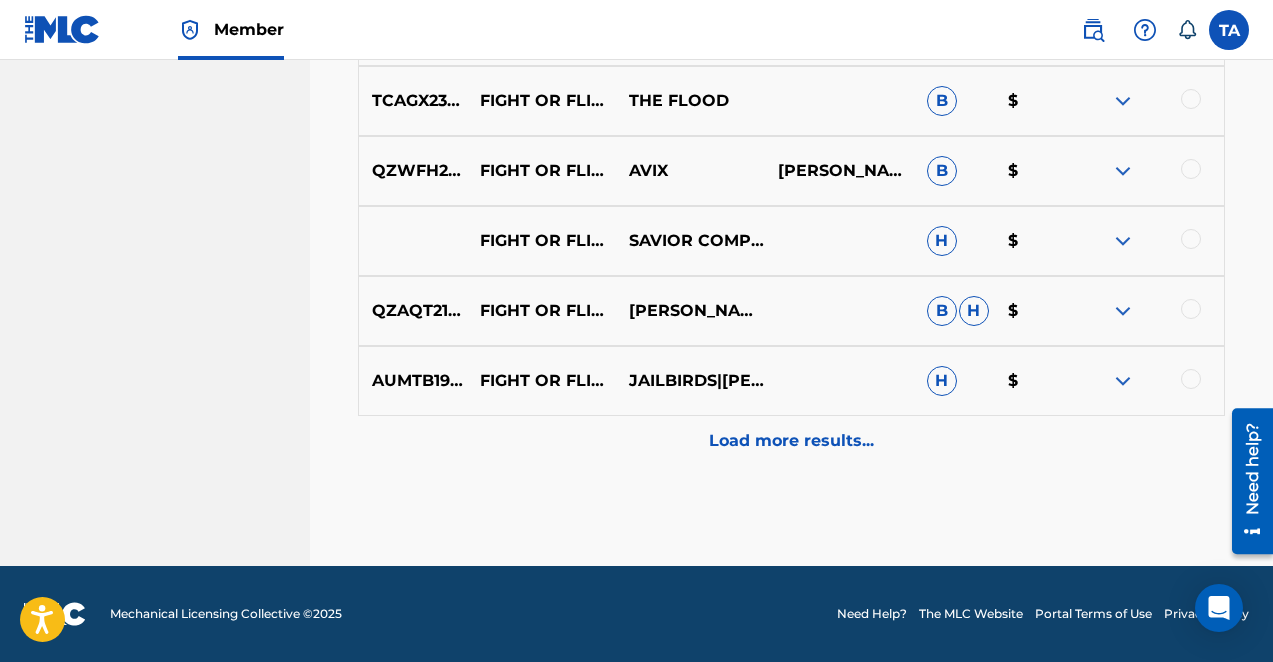 click on "Load more results..." at bounding box center [791, 441] 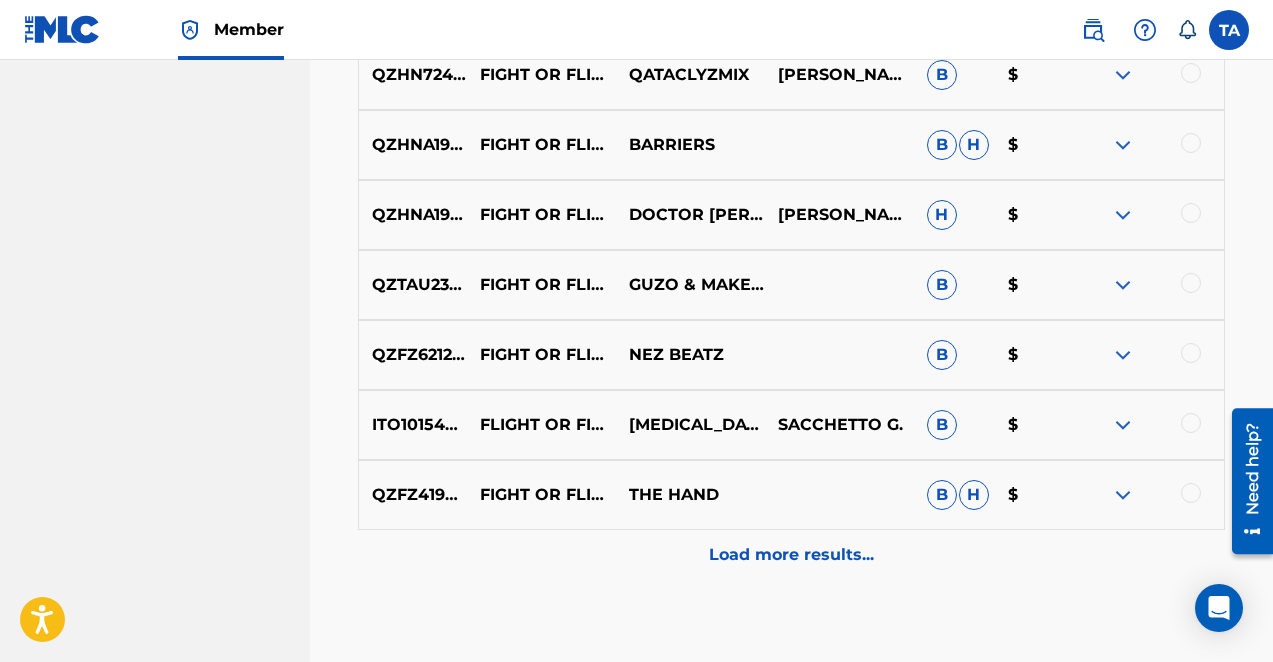 scroll, scrollTop: 3952, scrollLeft: 0, axis: vertical 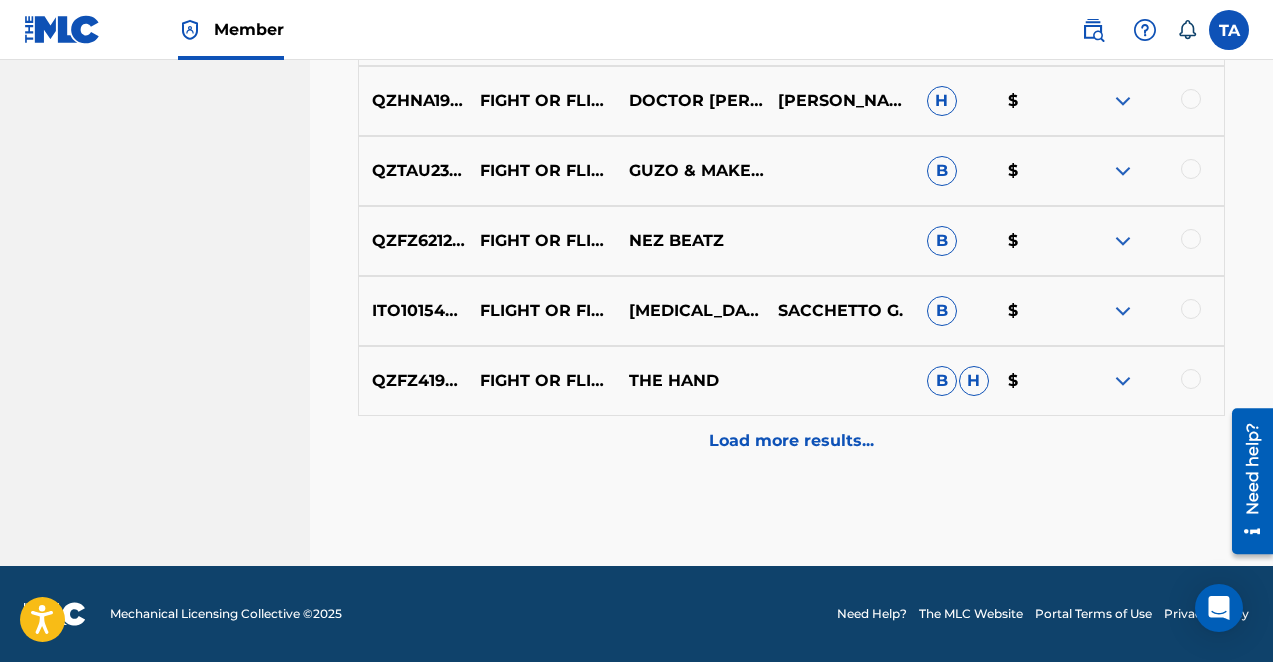 click on "Load more results..." at bounding box center [791, 441] 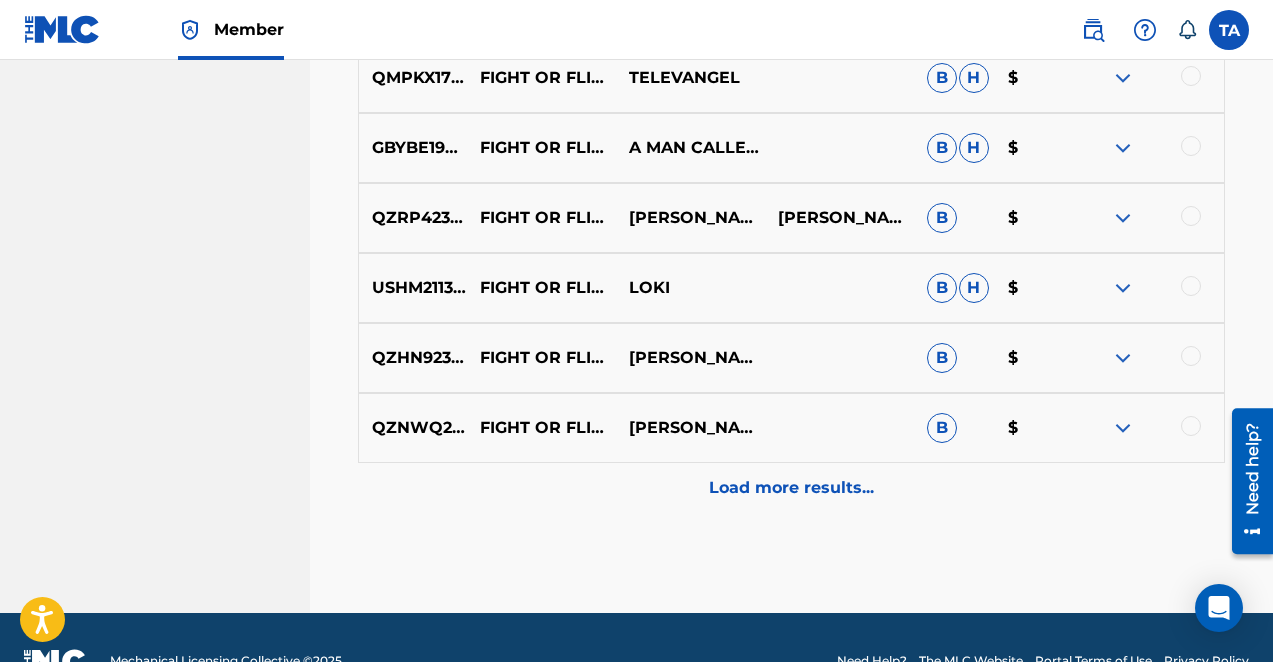scroll, scrollTop: 4652, scrollLeft: 0, axis: vertical 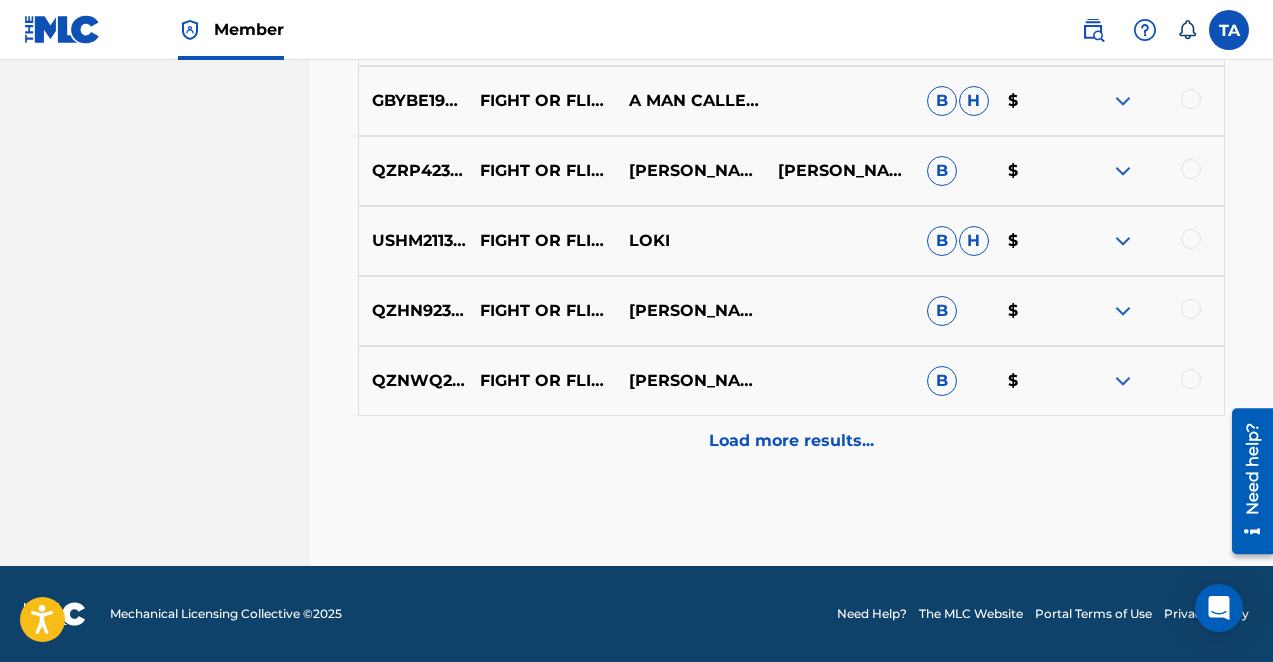 click on "Load more results..." at bounding box center (791, 441) 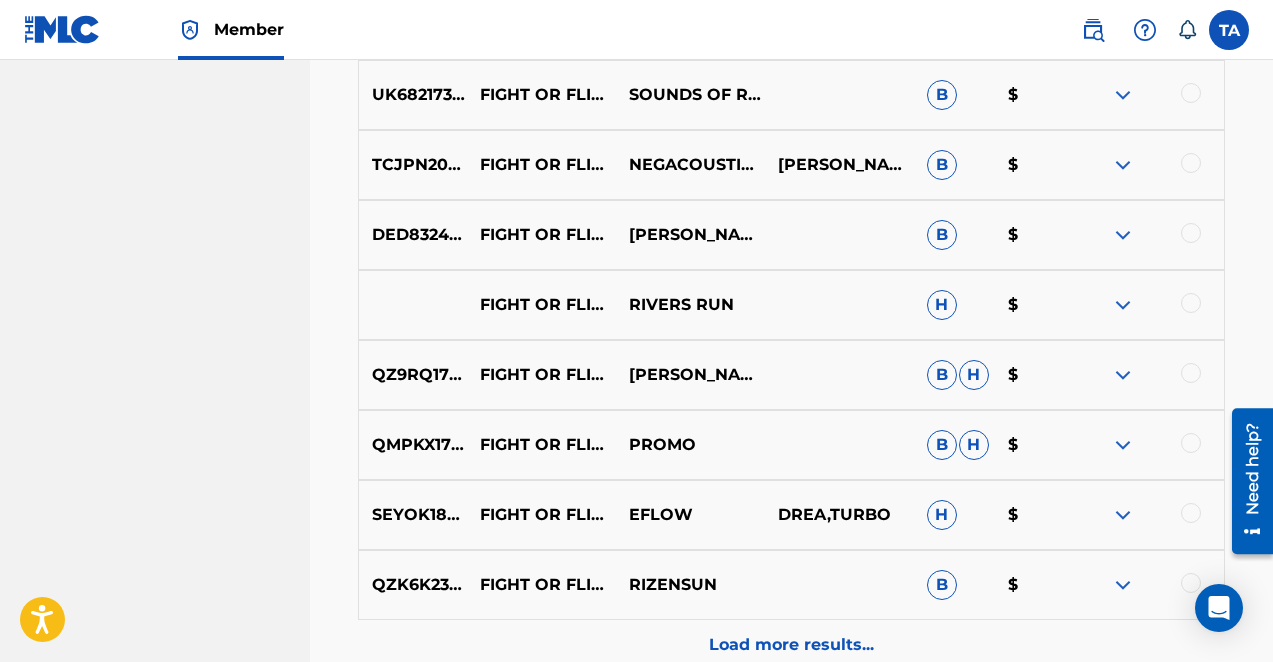 scroll, scrollTop: 5283, scrollLeft: 0, axis: vertical 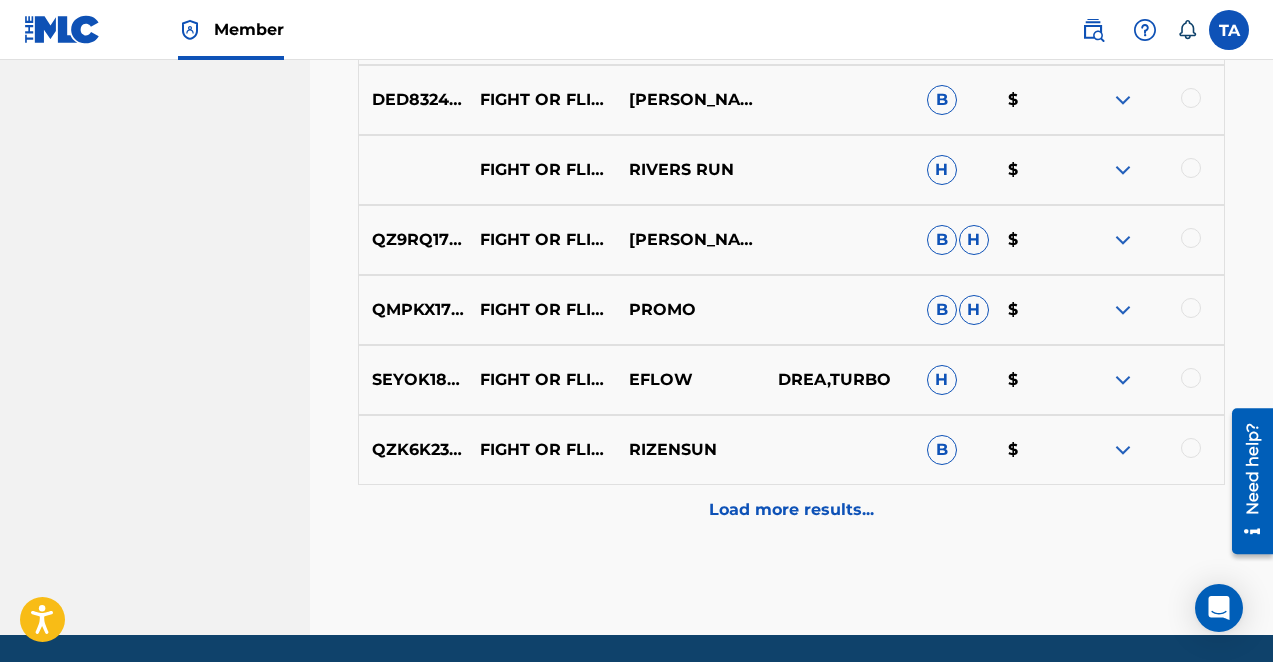 click on "Load more results..." at bounding box center (791, 510) 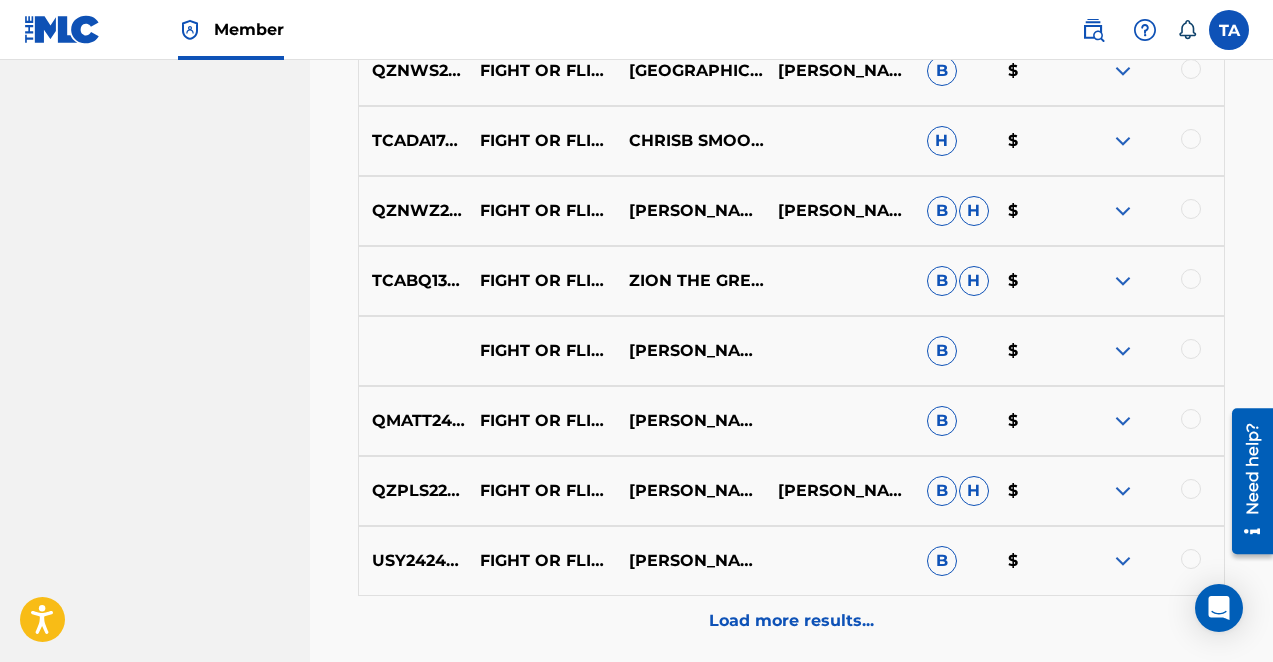 scroll, scrollTop: 6052, scrollLeft: 0, axis: vertical 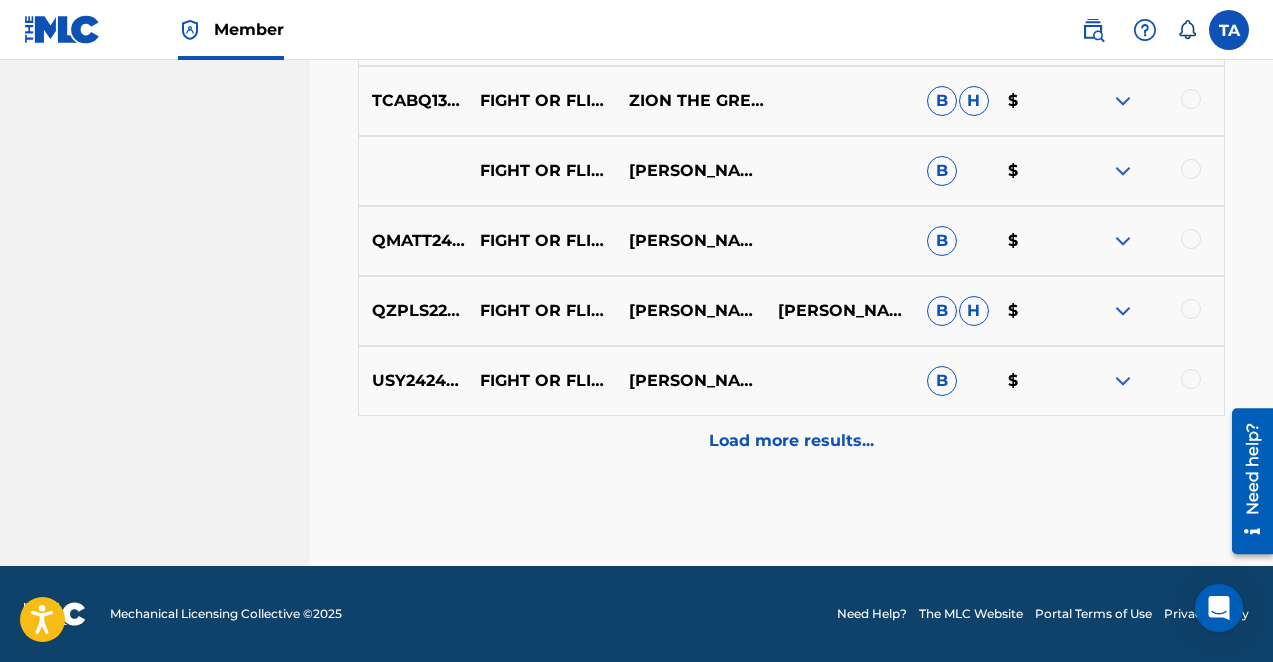 click on "Load more results..." at bounding box center [791, 441] 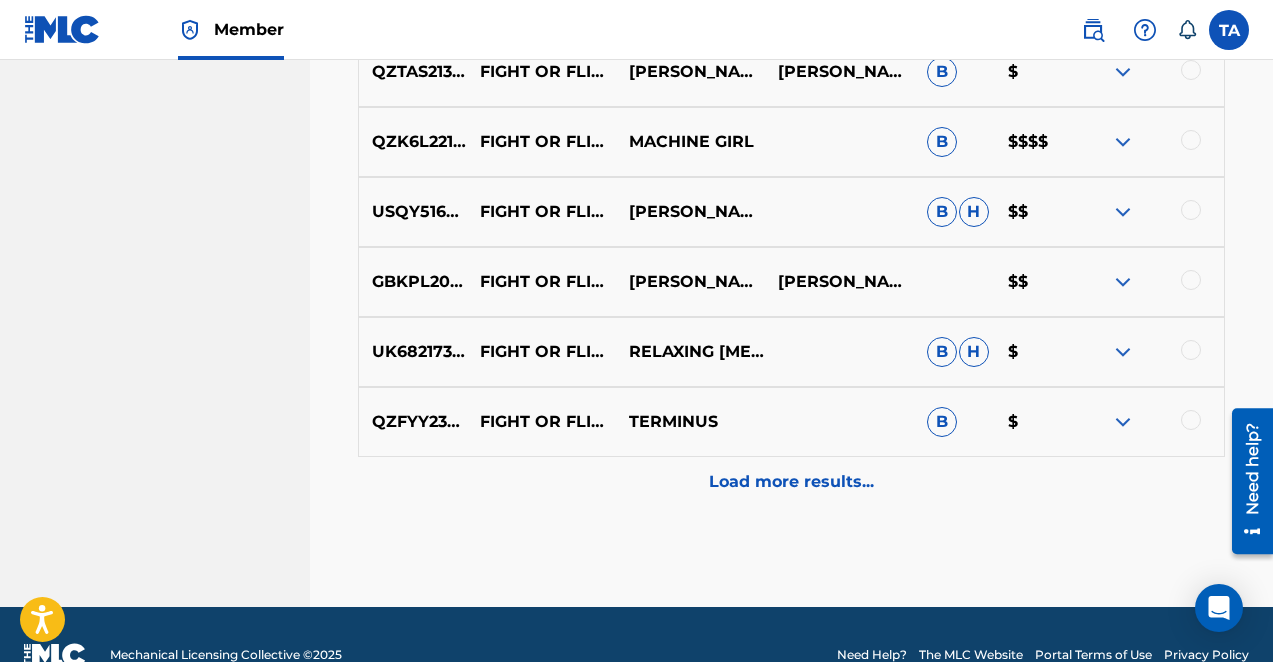 scroll, scrollTop: 6752, scrollLeft: 0, axis: vertical 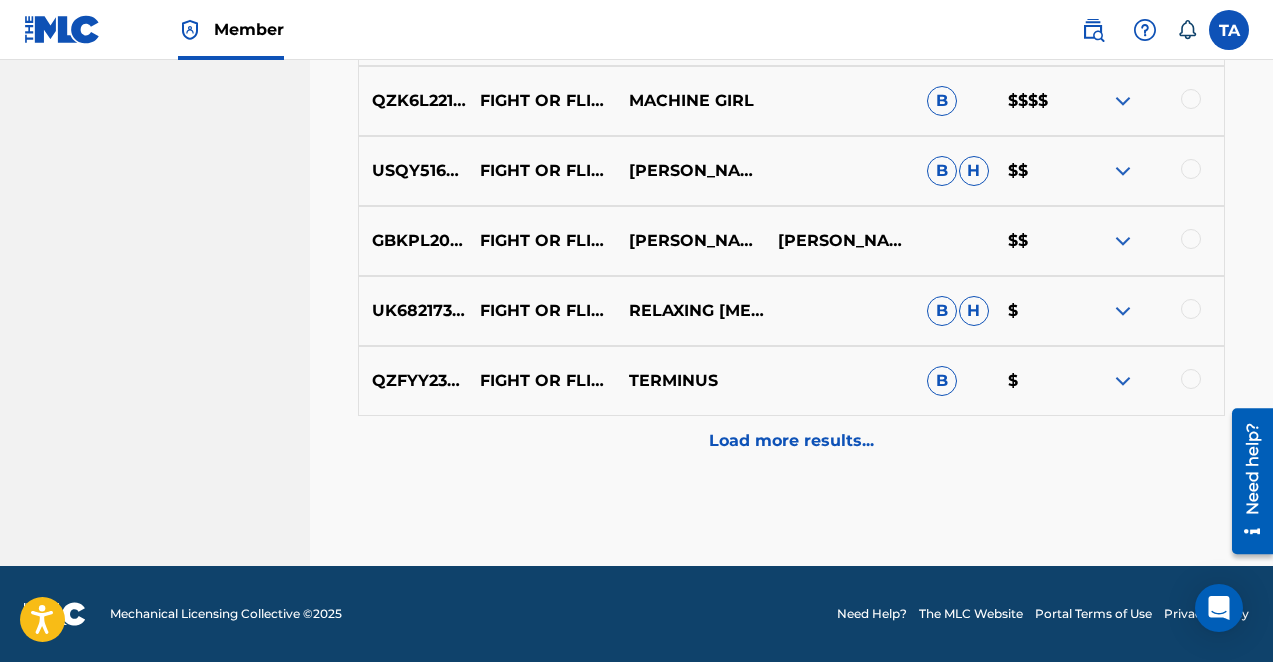 click on "Load more results..." at bounding box center (791, 441) 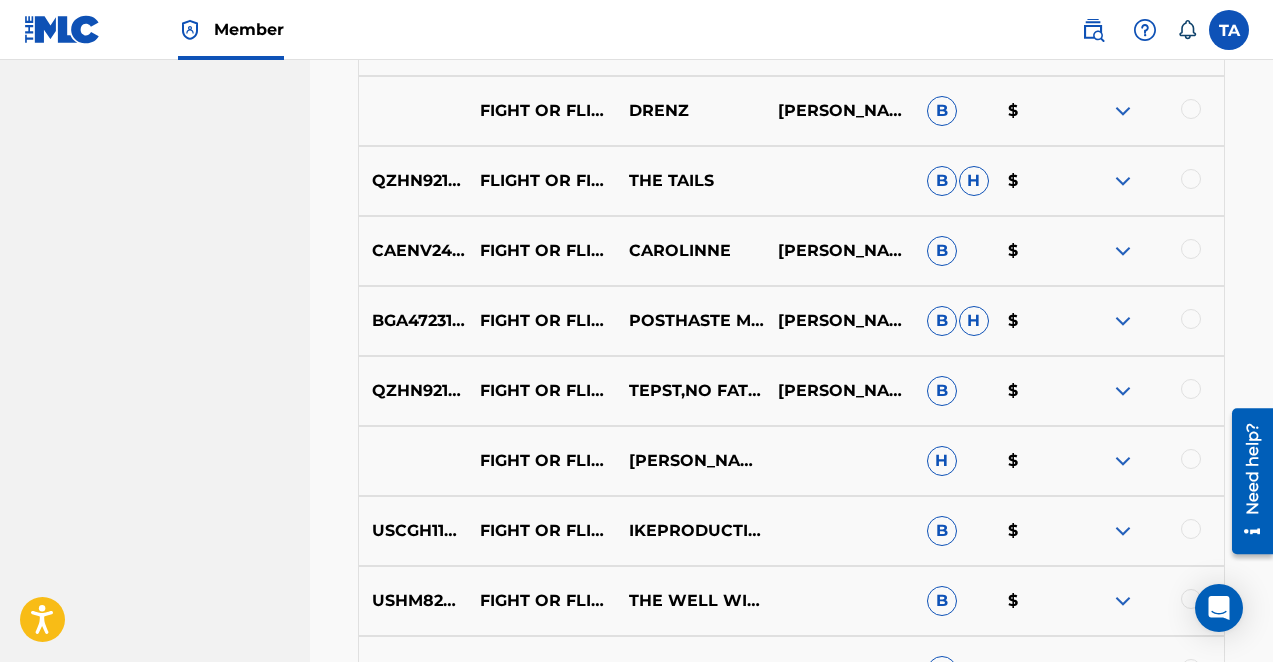 scroll, scrollTop: 7452, scrollLeft: 0, axis: vertical 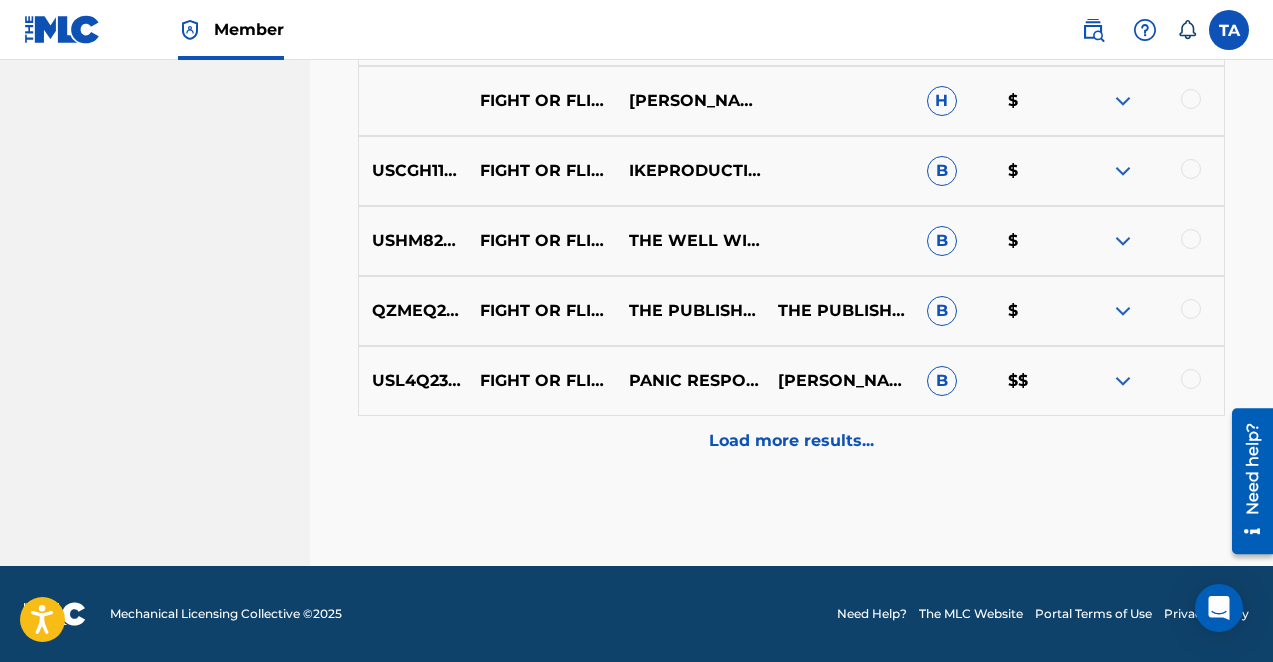 click on "Load more results..." at bounding box center (791, 441) 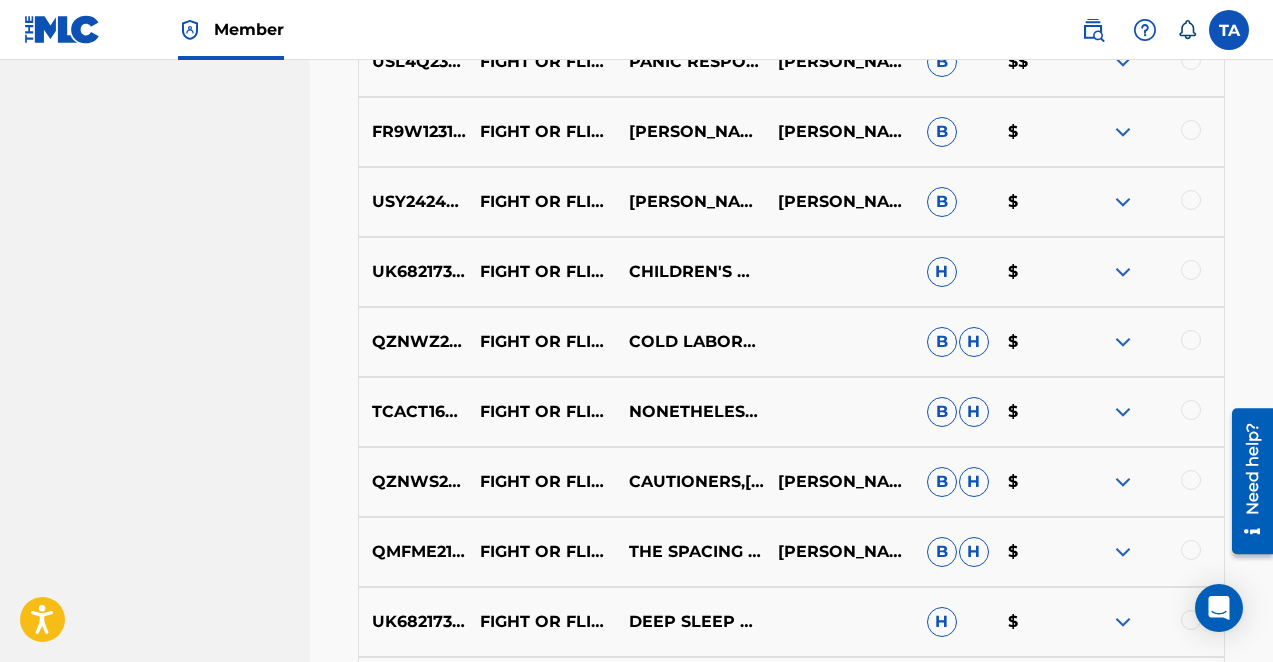 scroll, scrollTop: 8152, scrollLeft: 0, axis: vertical 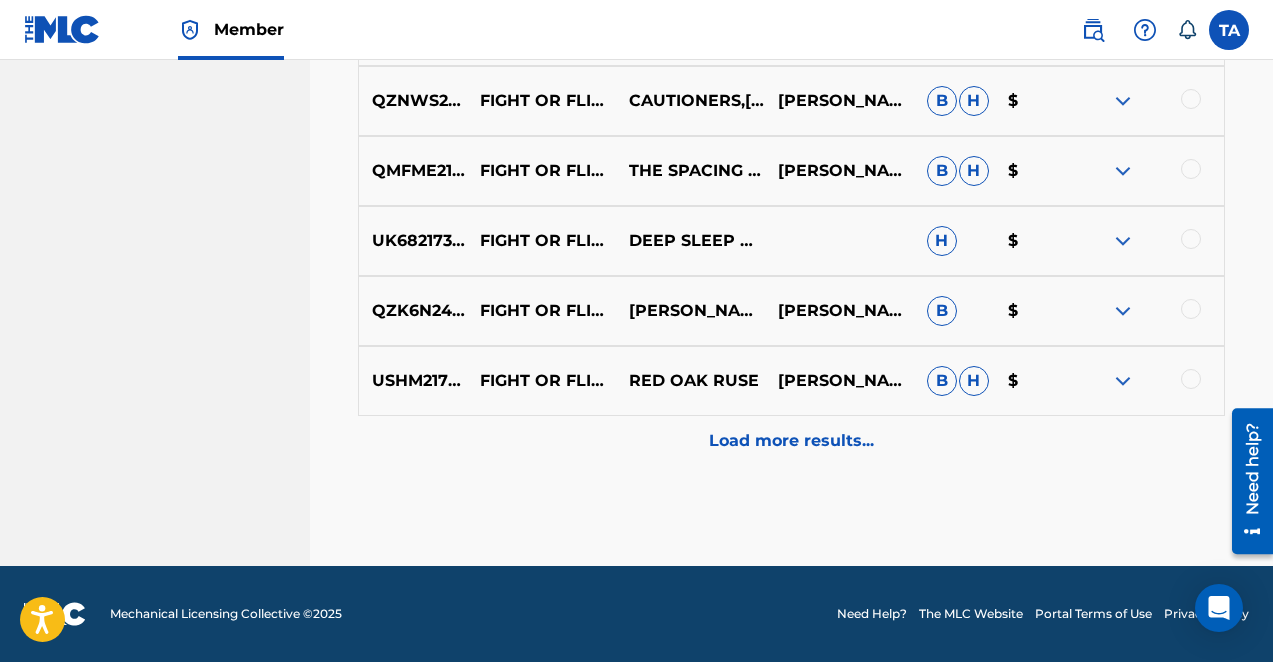 click on "Load more results..." at bounding box center [791, 441] 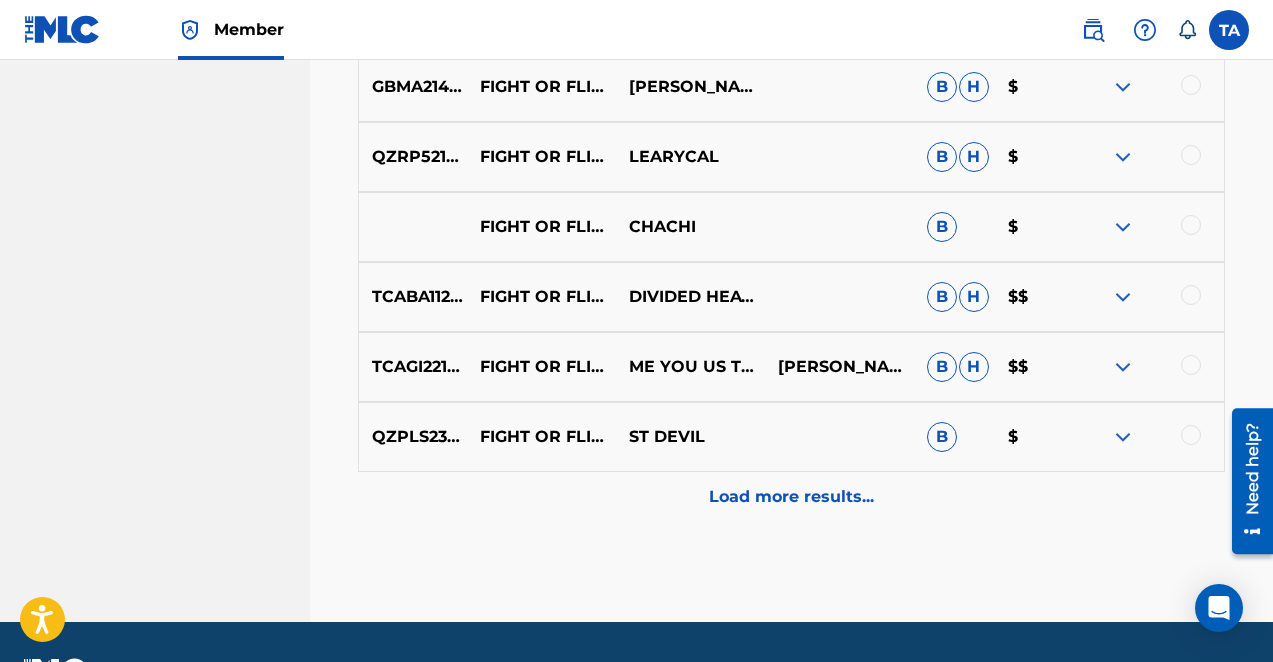 scroll, scrollTop: 8852, scrollLeft: 0, axis: vertical 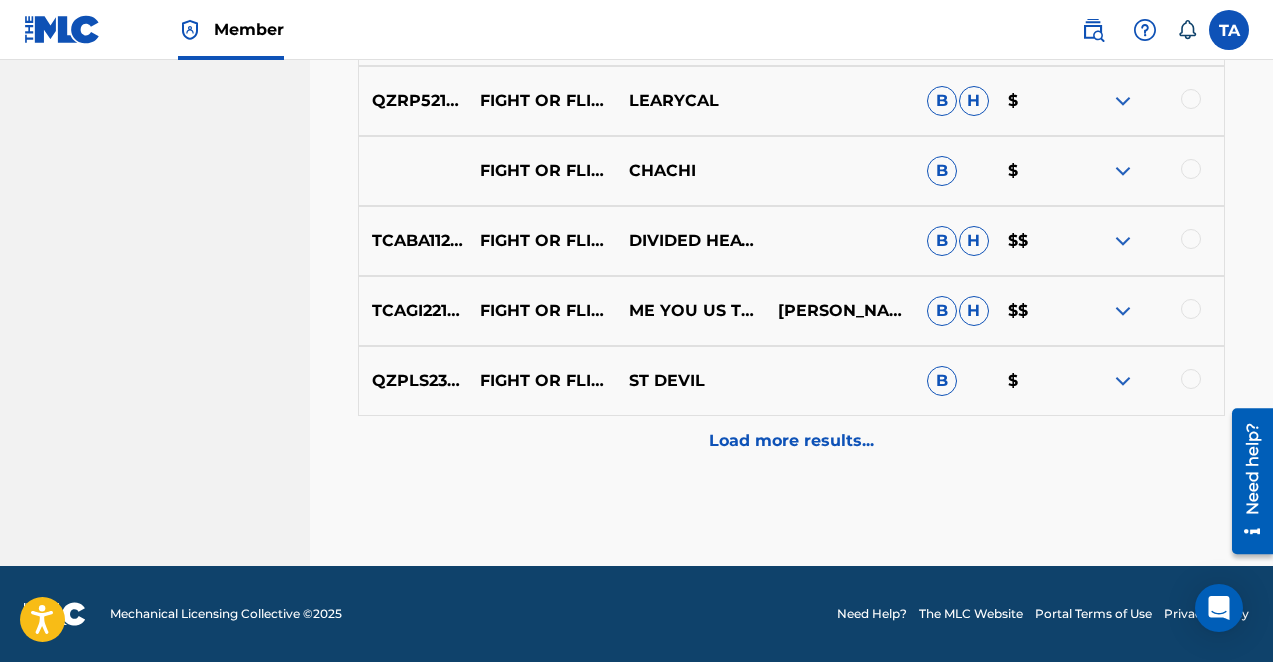 click on "Load more results..." at bounding box center [791, 441] 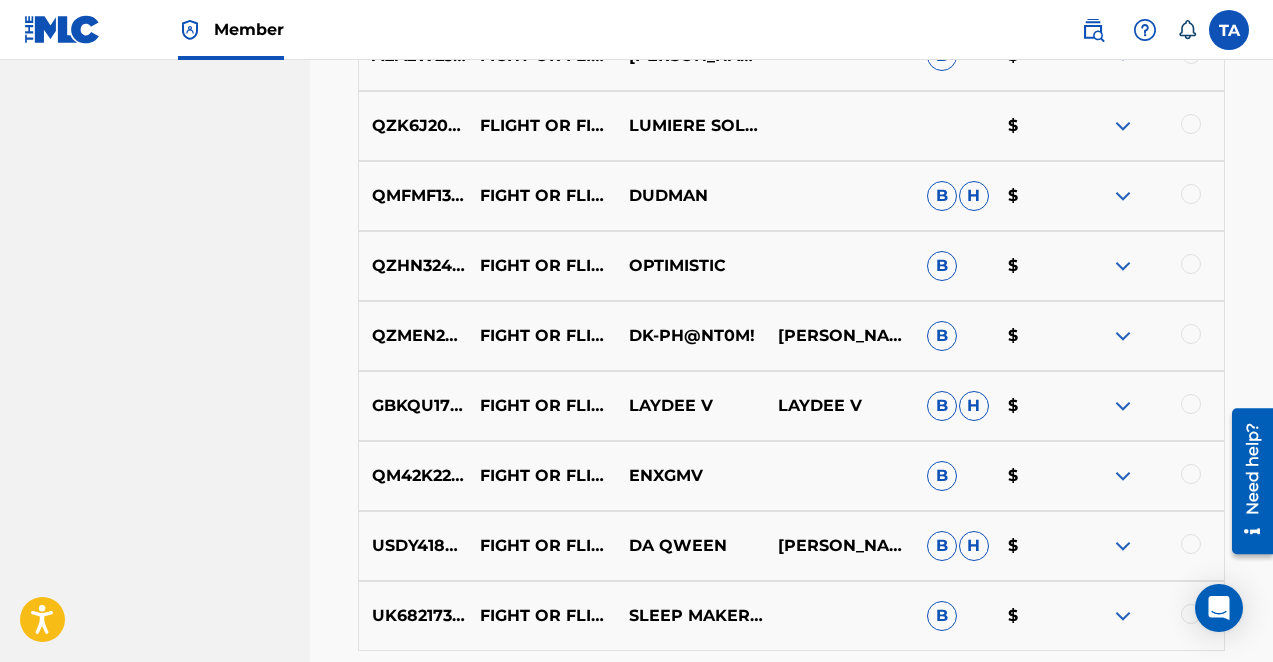 scroll, scrollTop: 9552, scrollLeft: 0, axis: vertical 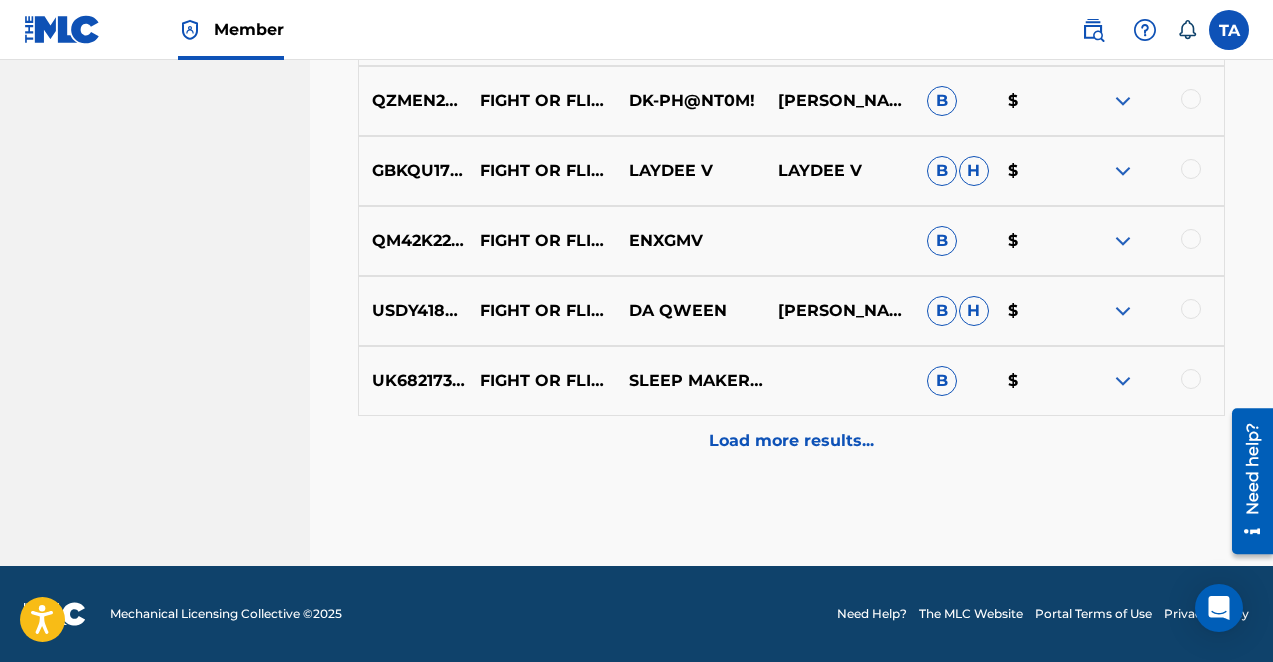 click on "Load more results..." at bounding box center [791, 441] 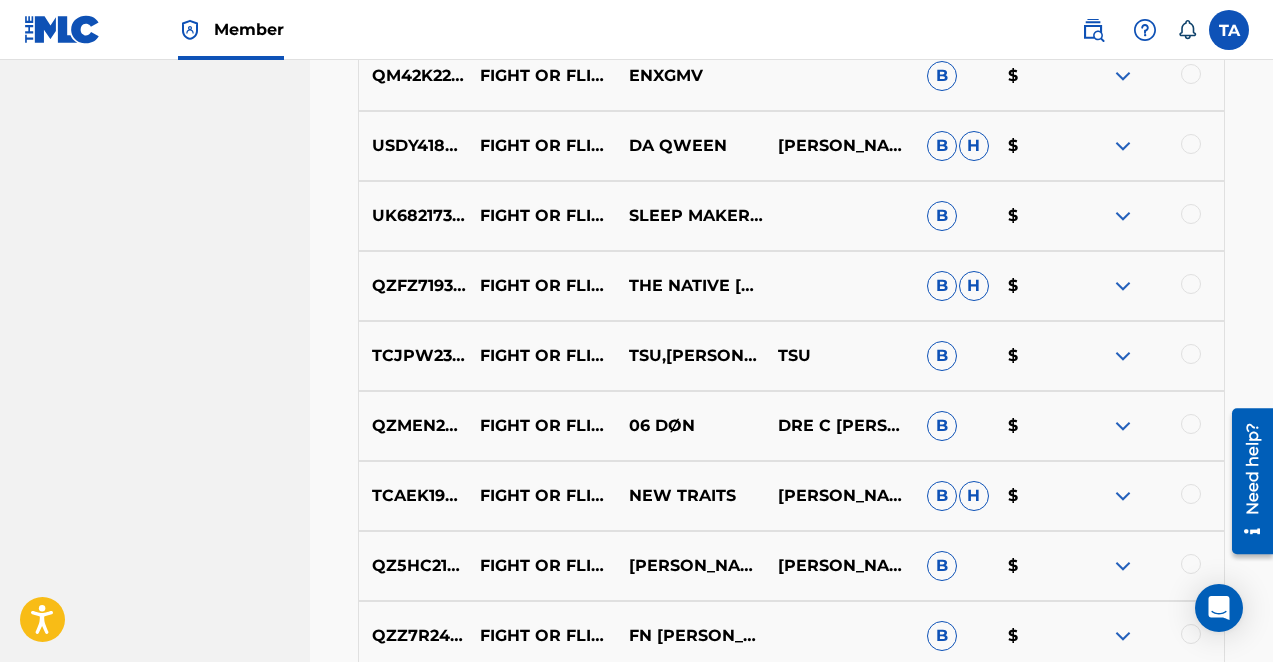 scroll, scrollTop: 10252, scrollLeft: 0, axis: vertical 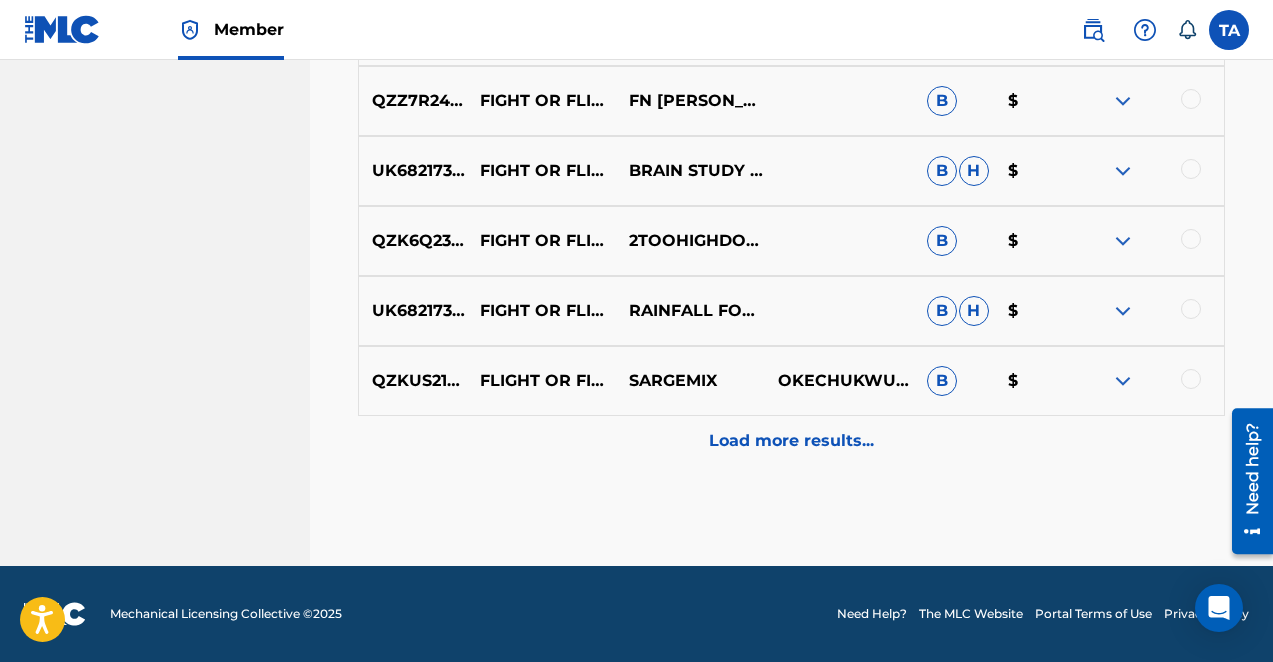 click on "Load more results..." at bounding box center (791, 441) 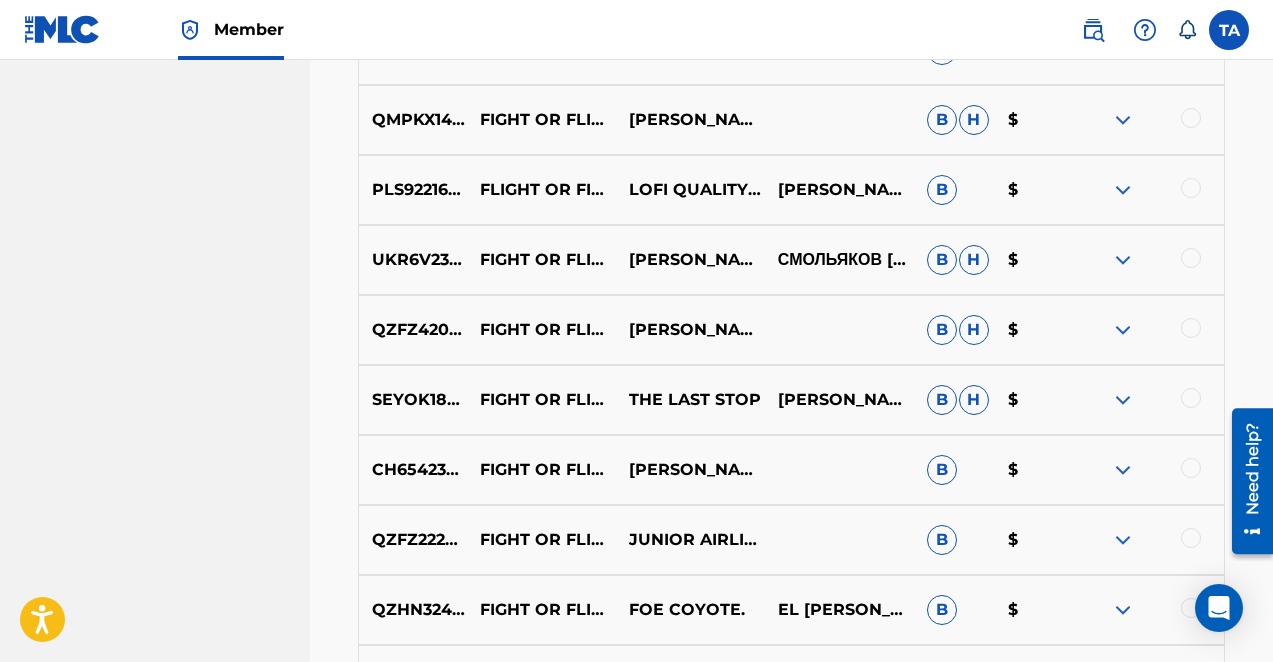 scroll, scrollTop: 10952, scrollLeft: 0, axis: vertical 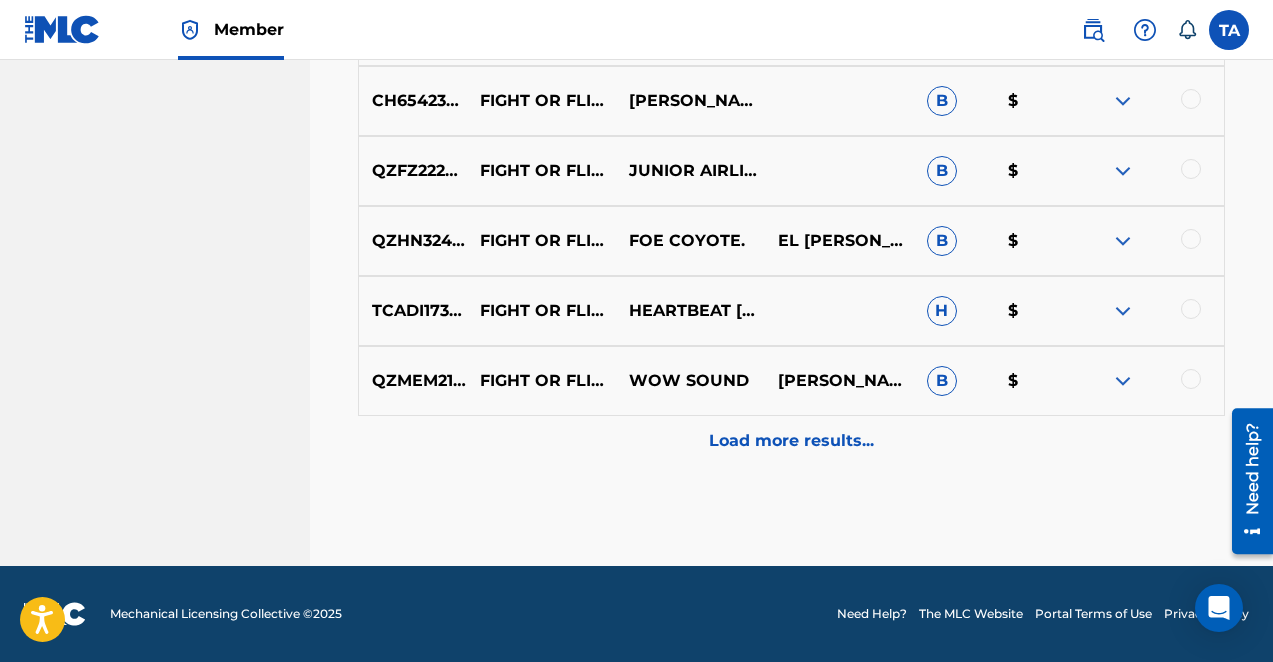 click on "Load more results..." at bounding box center [791, 441] 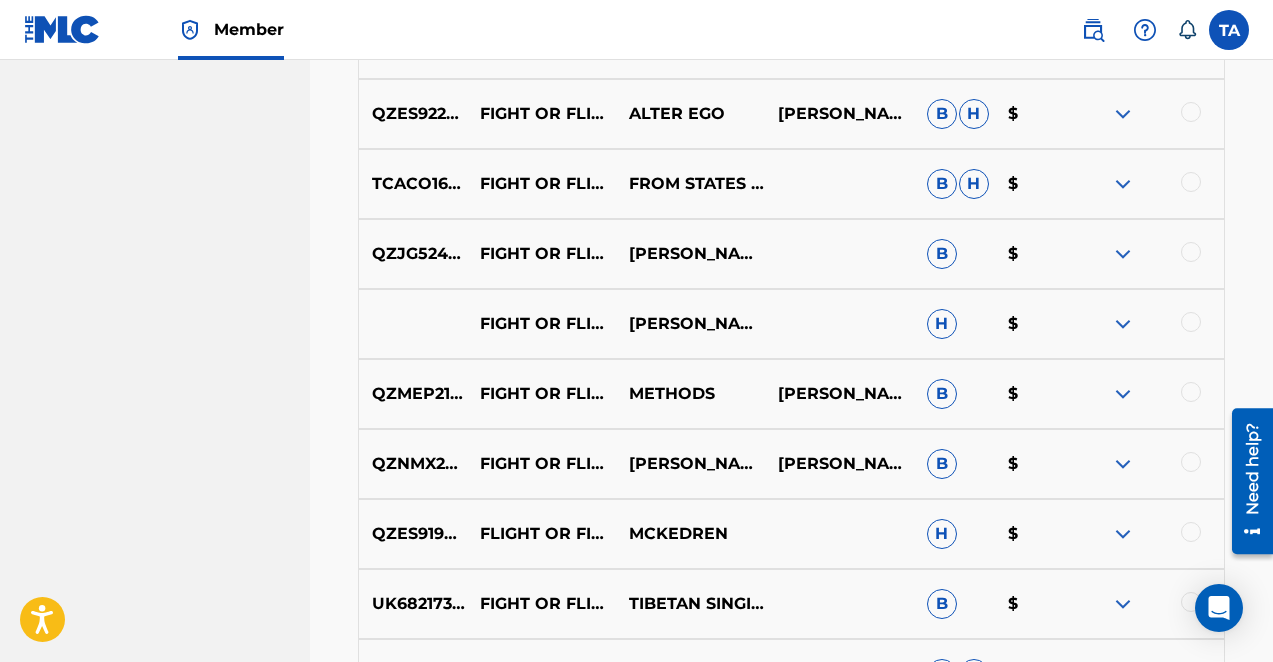 scroll, scrollTop: 11652, scrollLeft: 0, axis: vertical 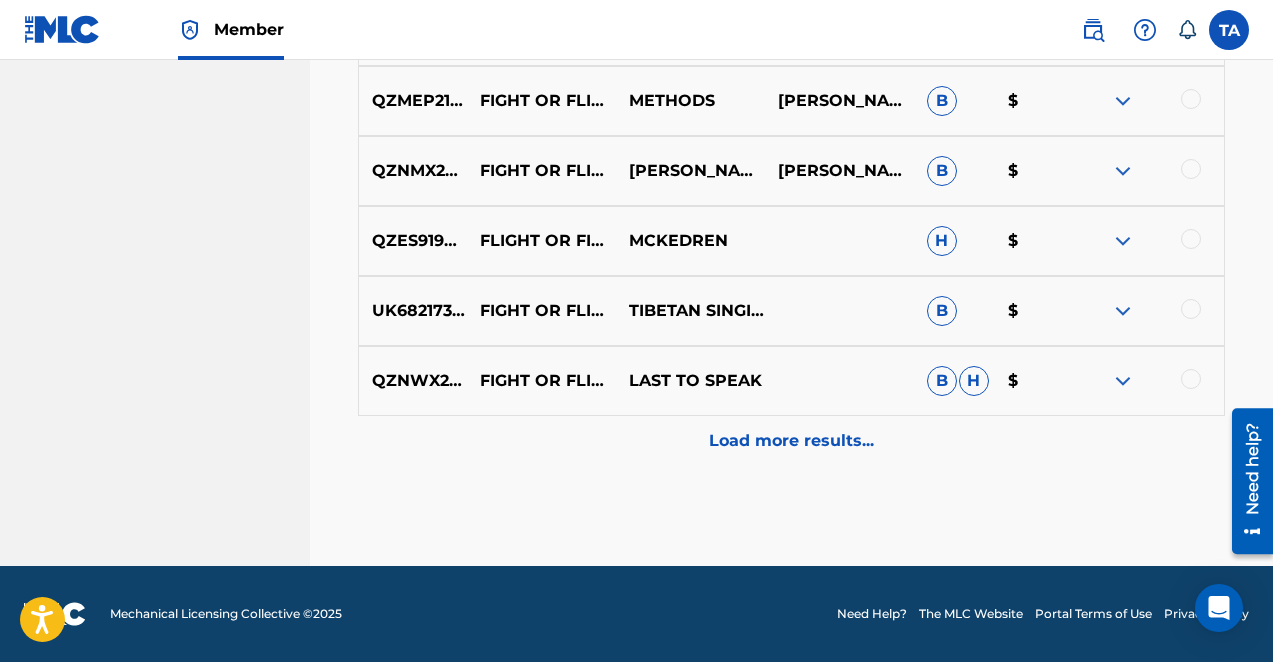 click on "Load more results..." at bounding box center [791, 441] 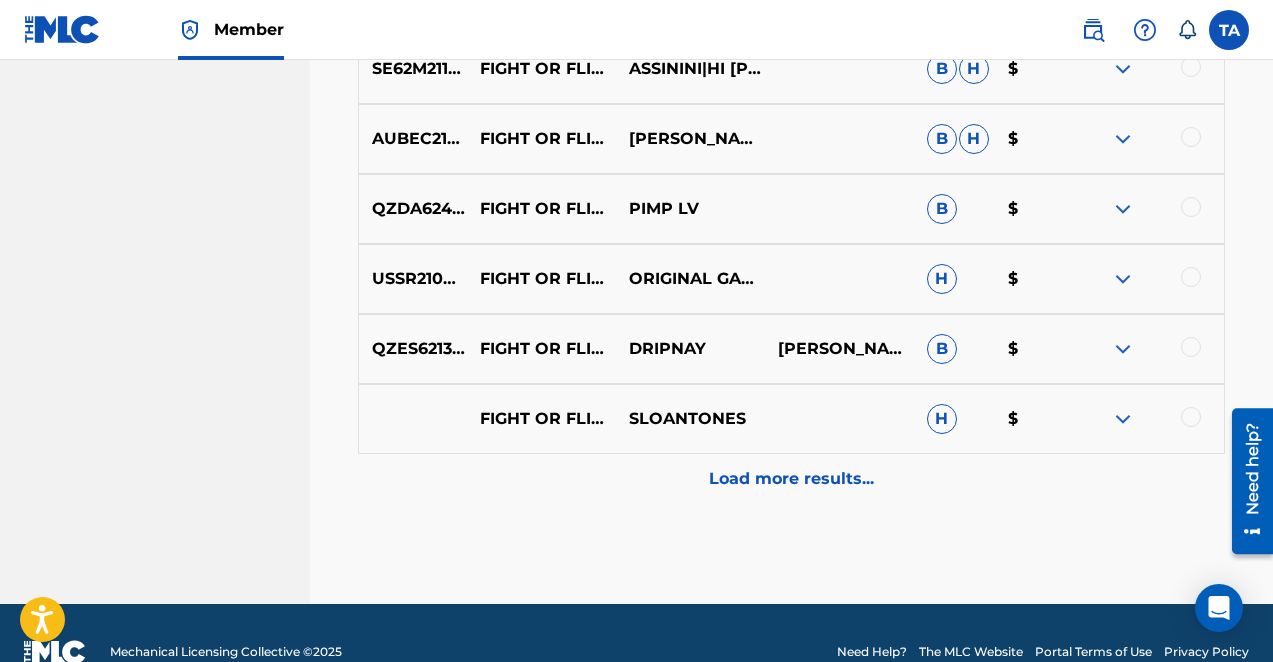 scroll, scrollTop: 12328, scrollLeft: 0, axis: vertical 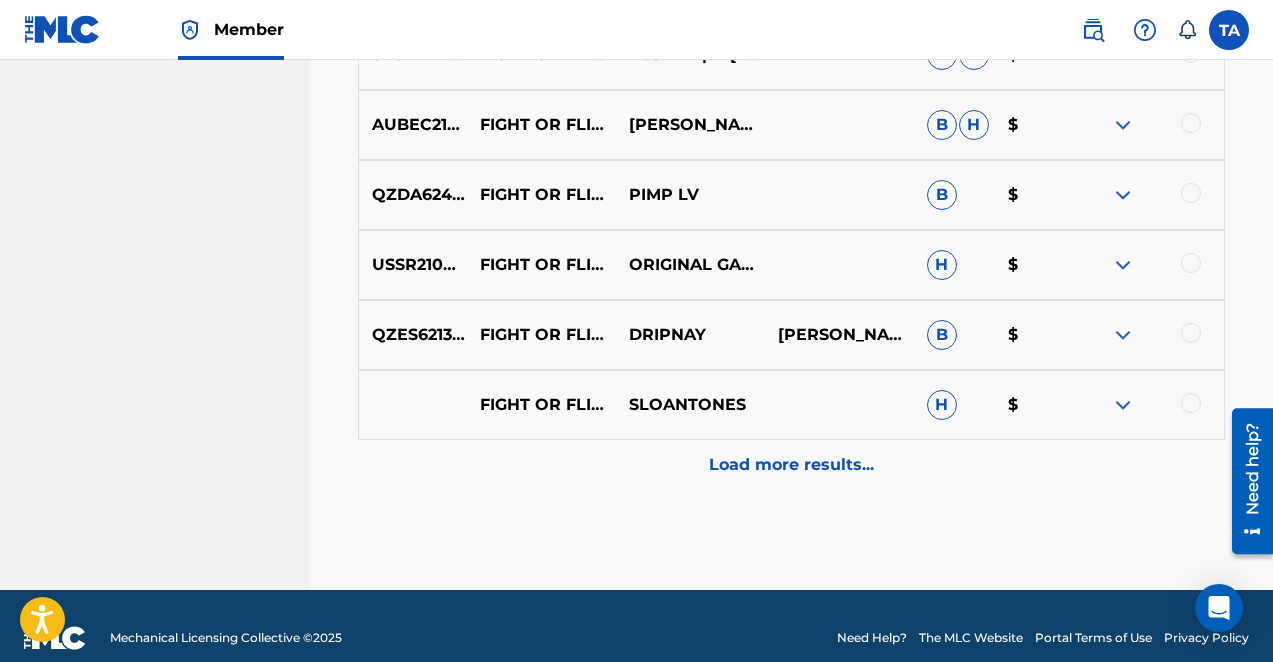 click on "Load more results..." at bounding box center [791, 465] 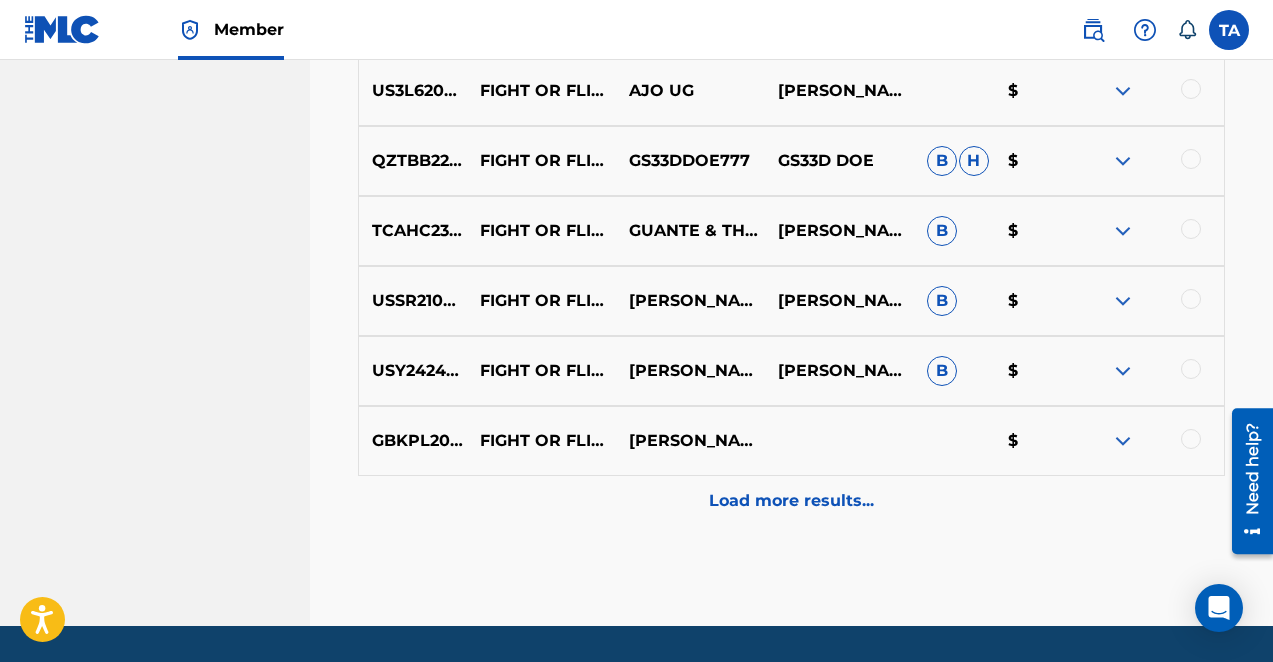 scroll, scrollTop: 13052, scrollLeft: 0, axis: vertical 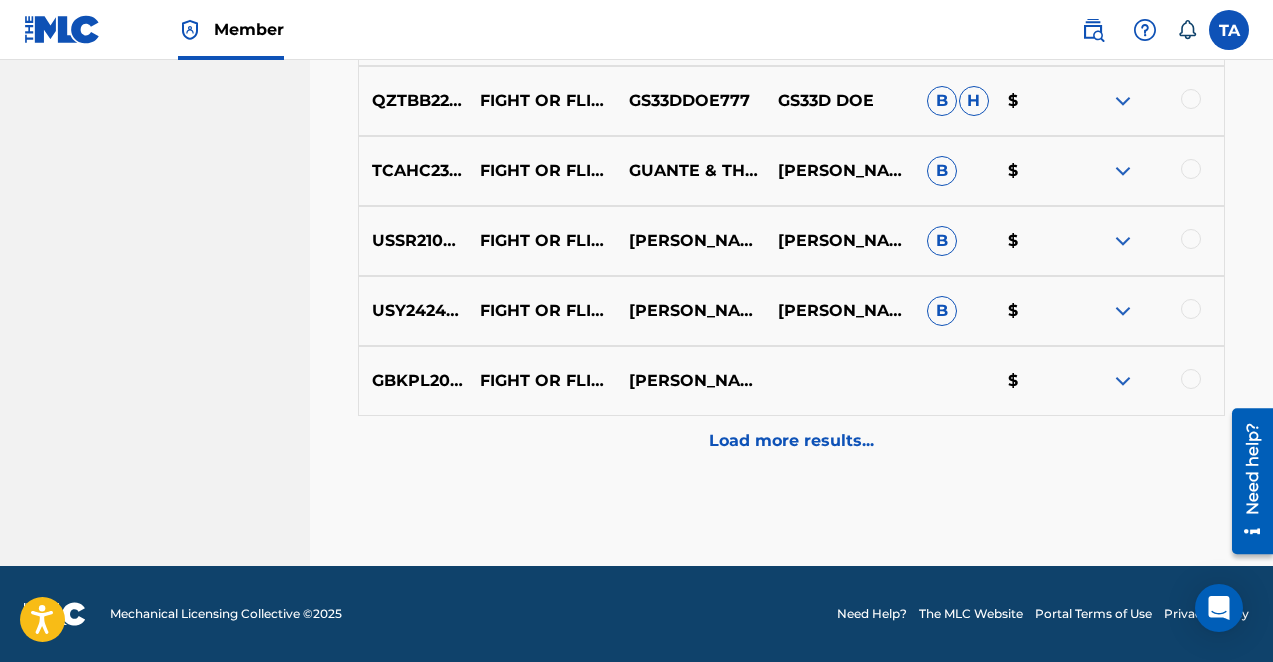 click on "Load more results..." at bounding box center [791, 441] 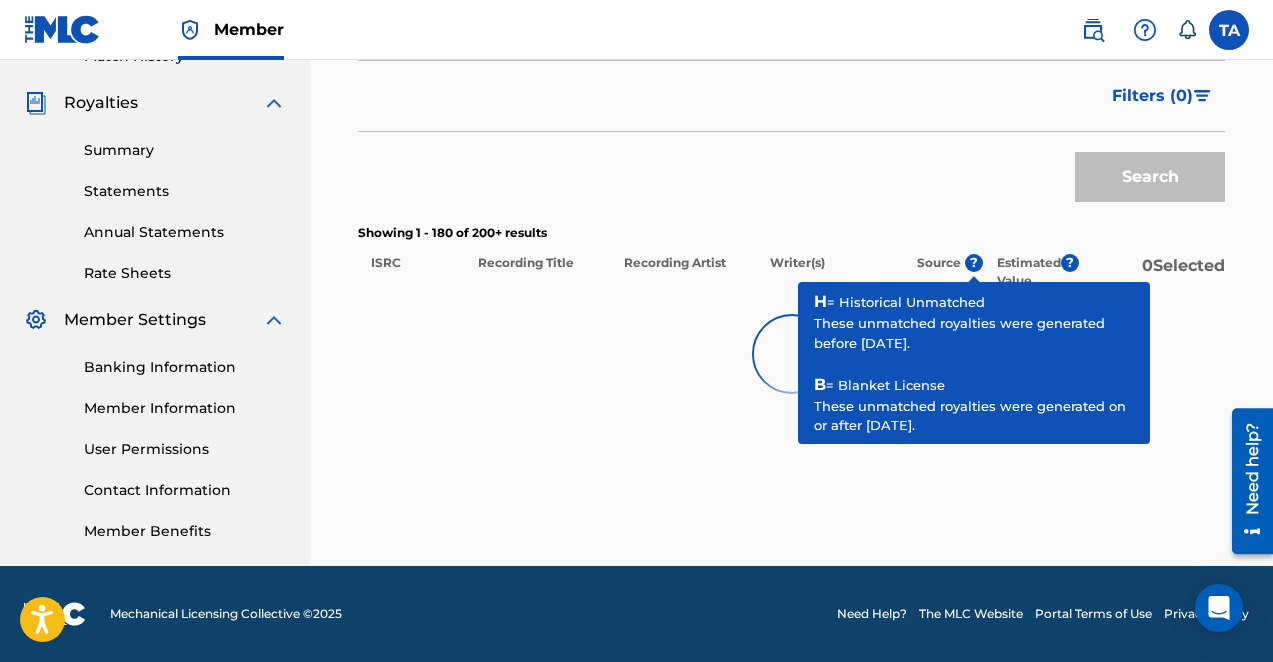 scroll, scrollTop: 577, scrollLeft: 0, axis: vertical 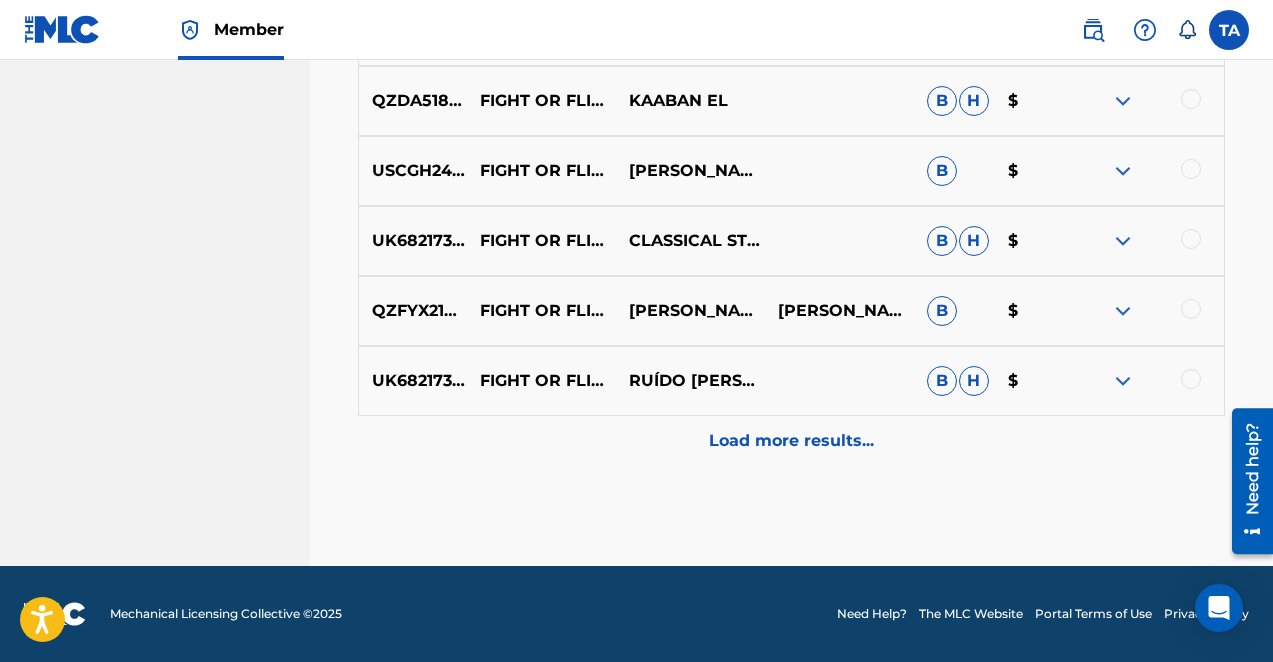 click on "Load more results..." at bounding box center (791, 441) 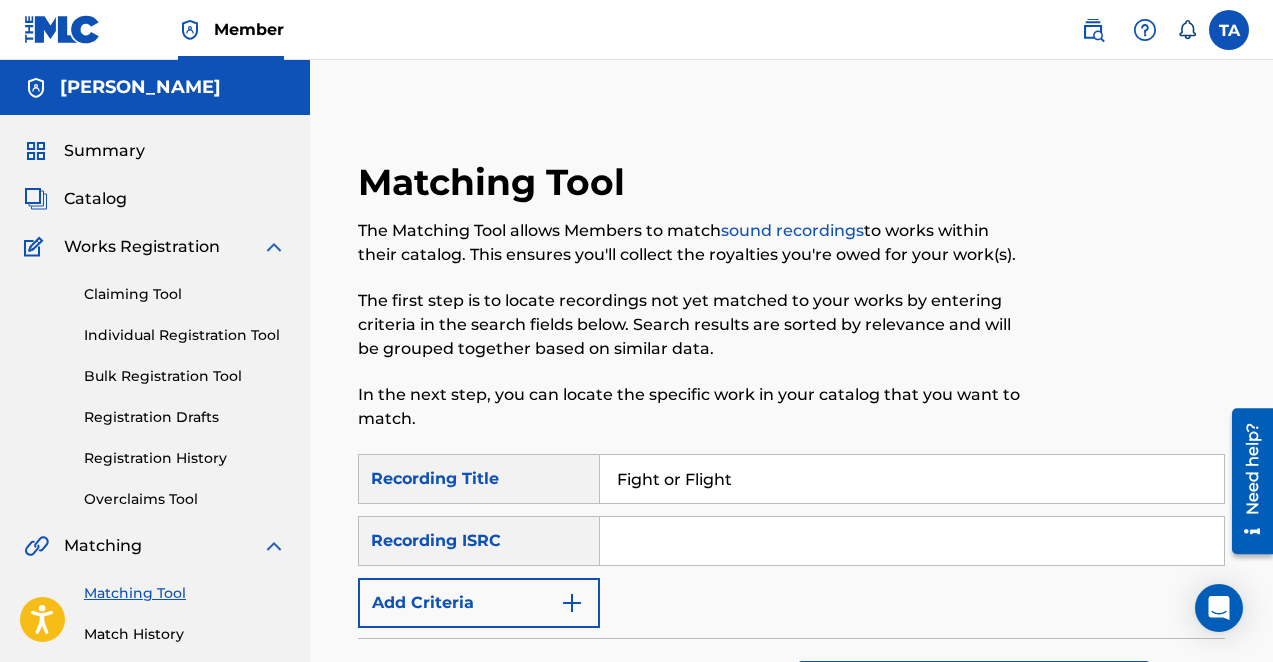 scroll, scrollTop: 0, scrollLeft: 0, axis: both 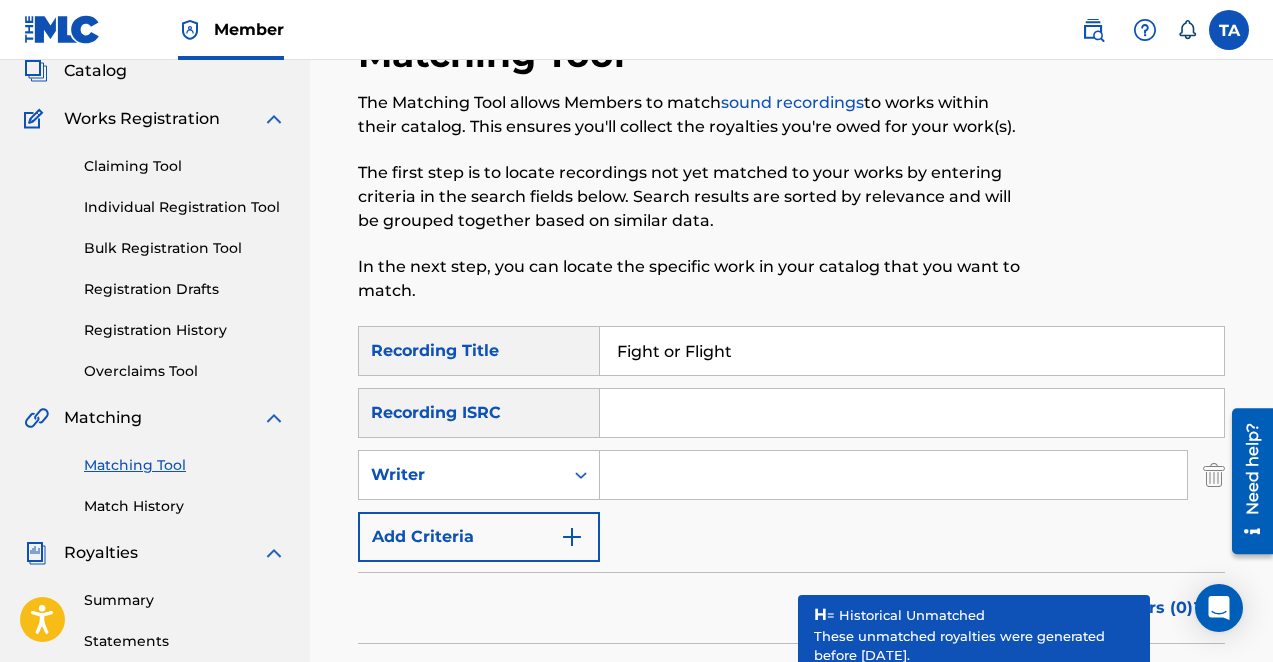 click at bounding box center (893, 475) 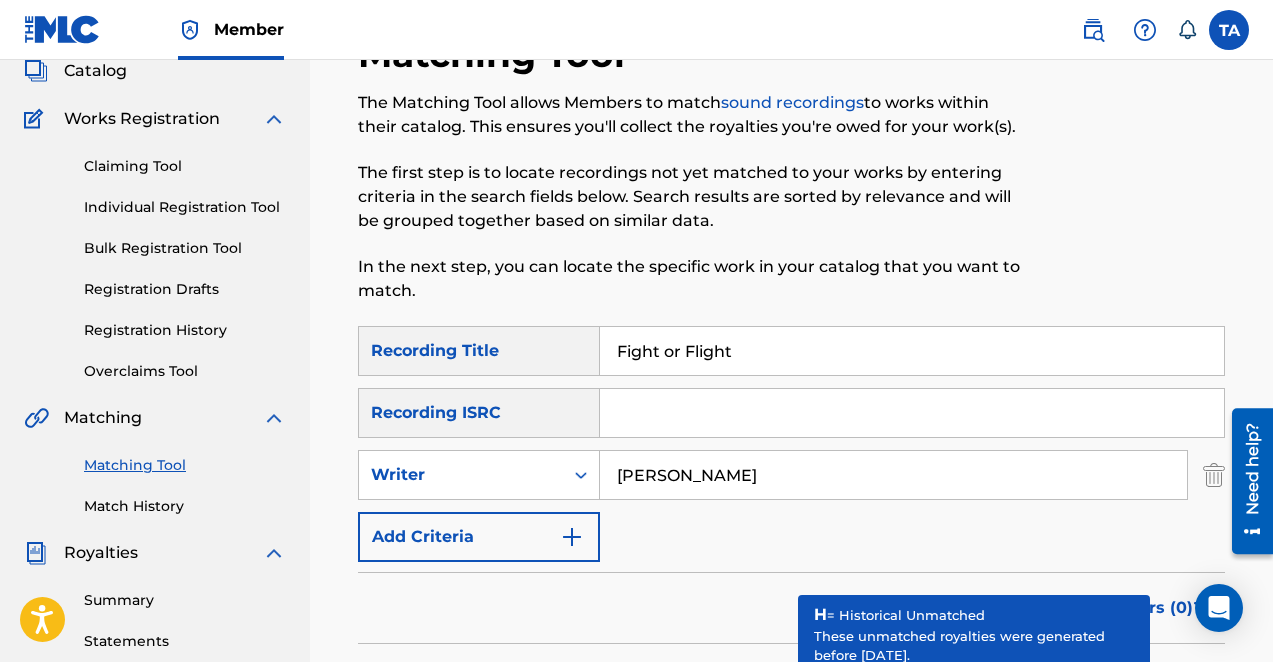 type on "[PERSON_NAME]" 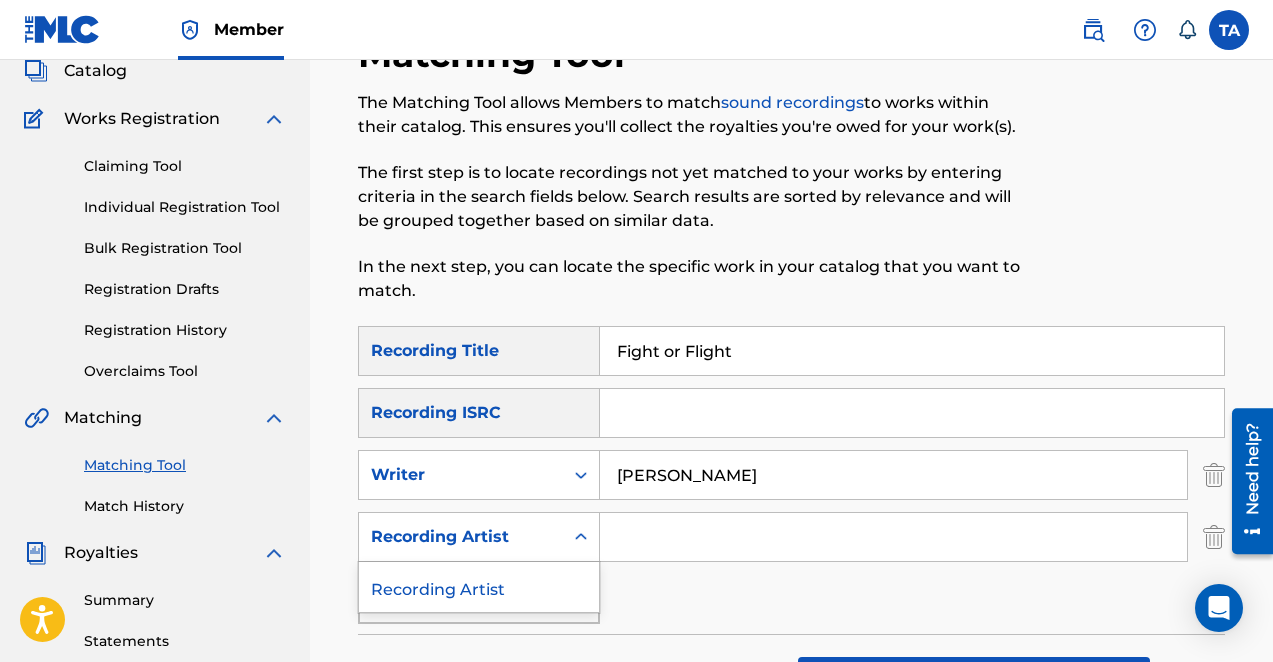 click at bounding box center [581, 537] 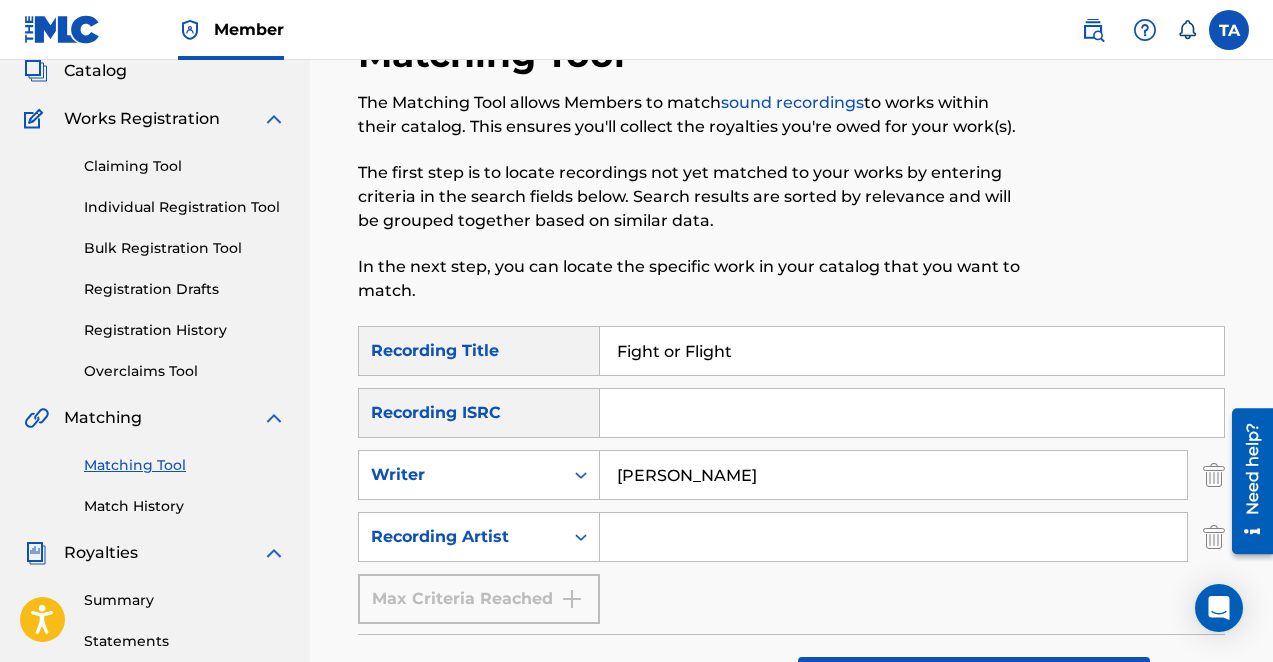 click at bounding box center (893, 537) 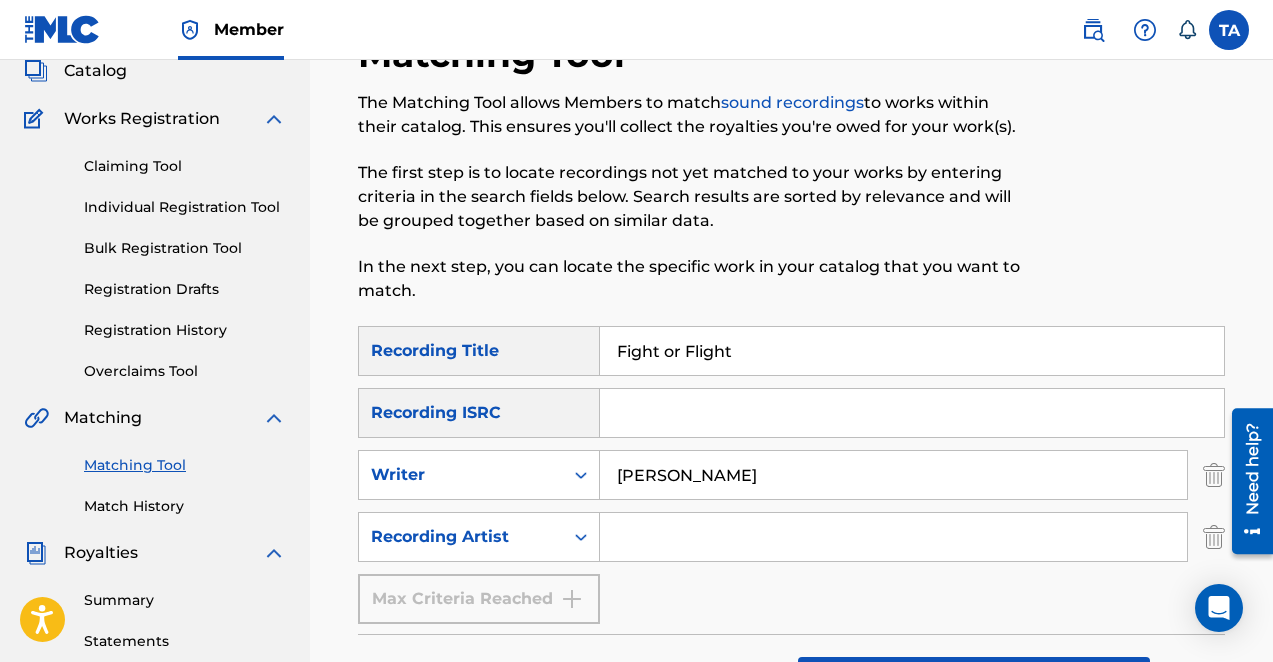 drag, startPoint x: 771, startPoint y: 355, endPoint x: 475, endPoint y: 292, distance: 302.63013 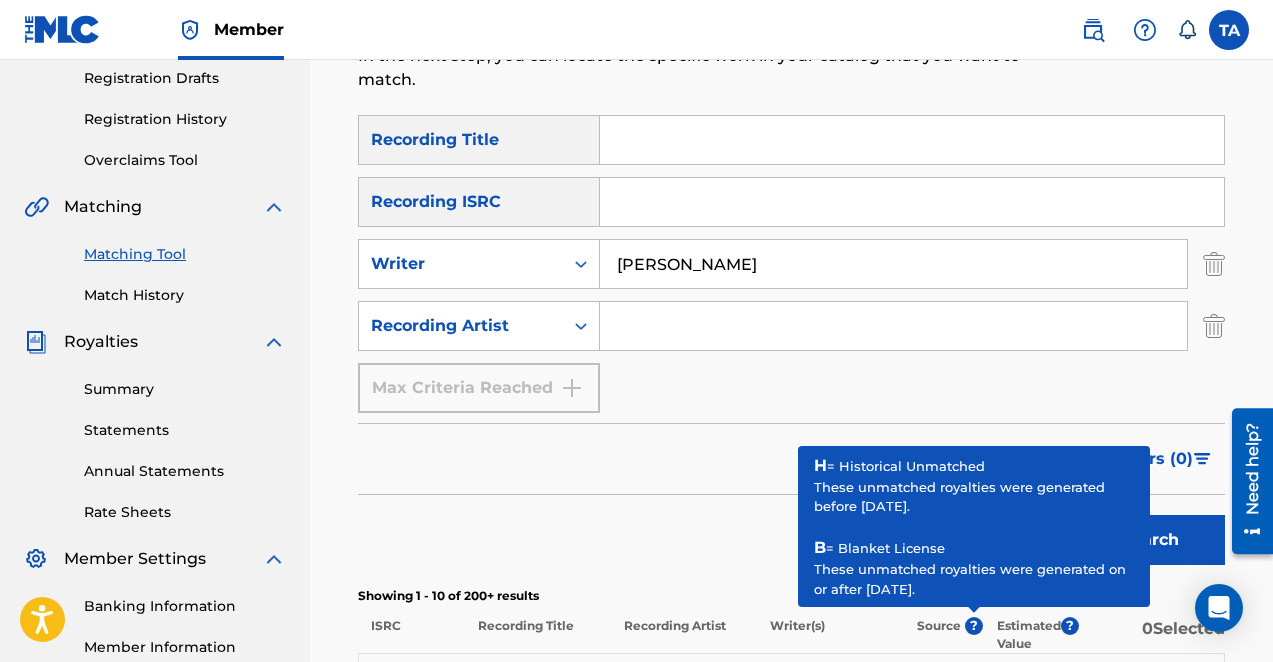 scroll, scrollTop: 338, scrollLeft: 0, axis: vertical 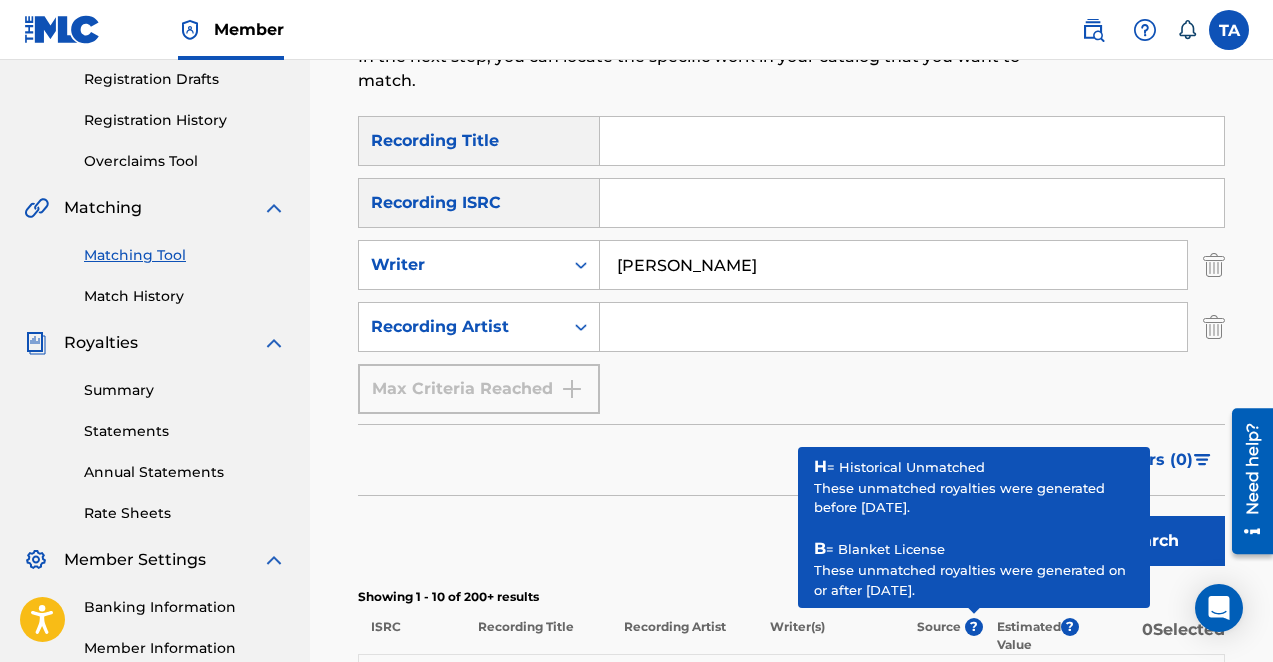 type 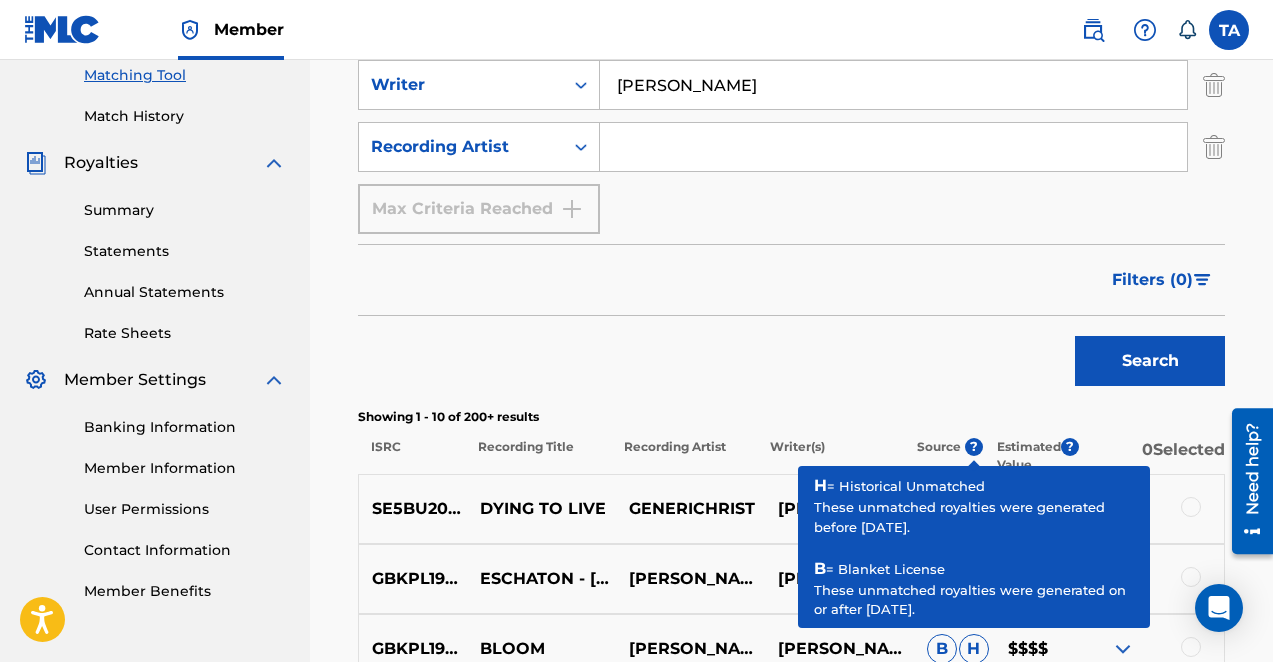 scroll, scrollTop: 515, scrollLeft: 0, axis: vertical 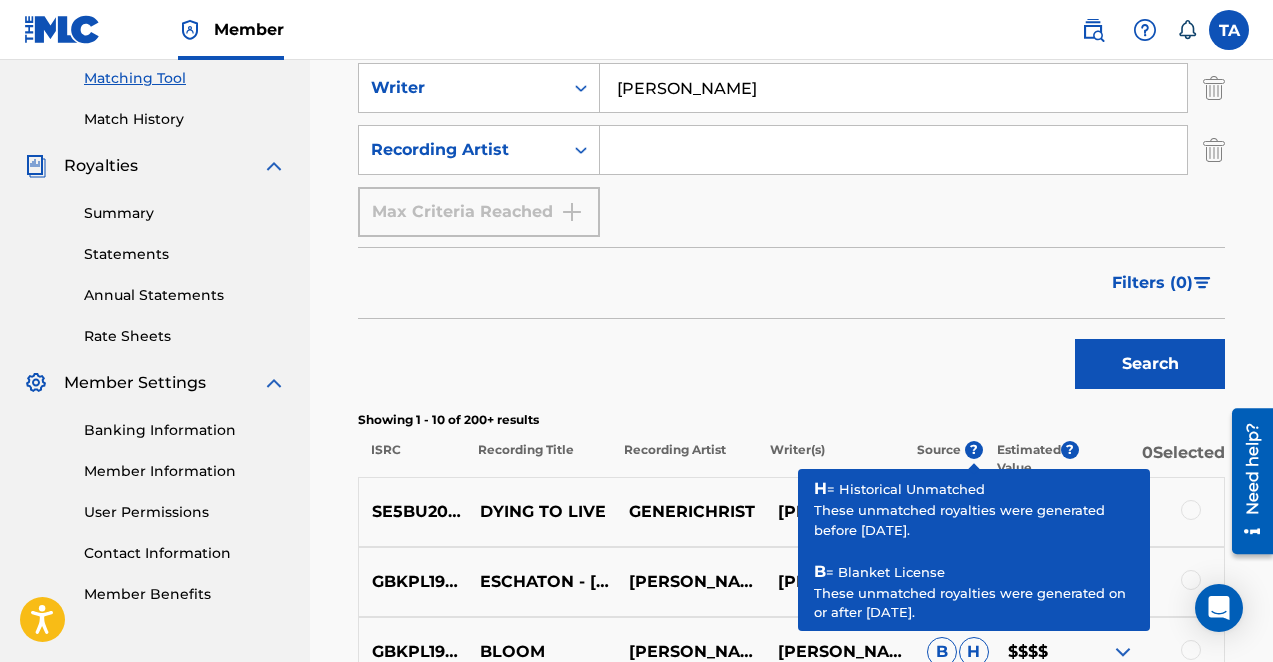 click on "Search" at bounding box center [1150, 364] 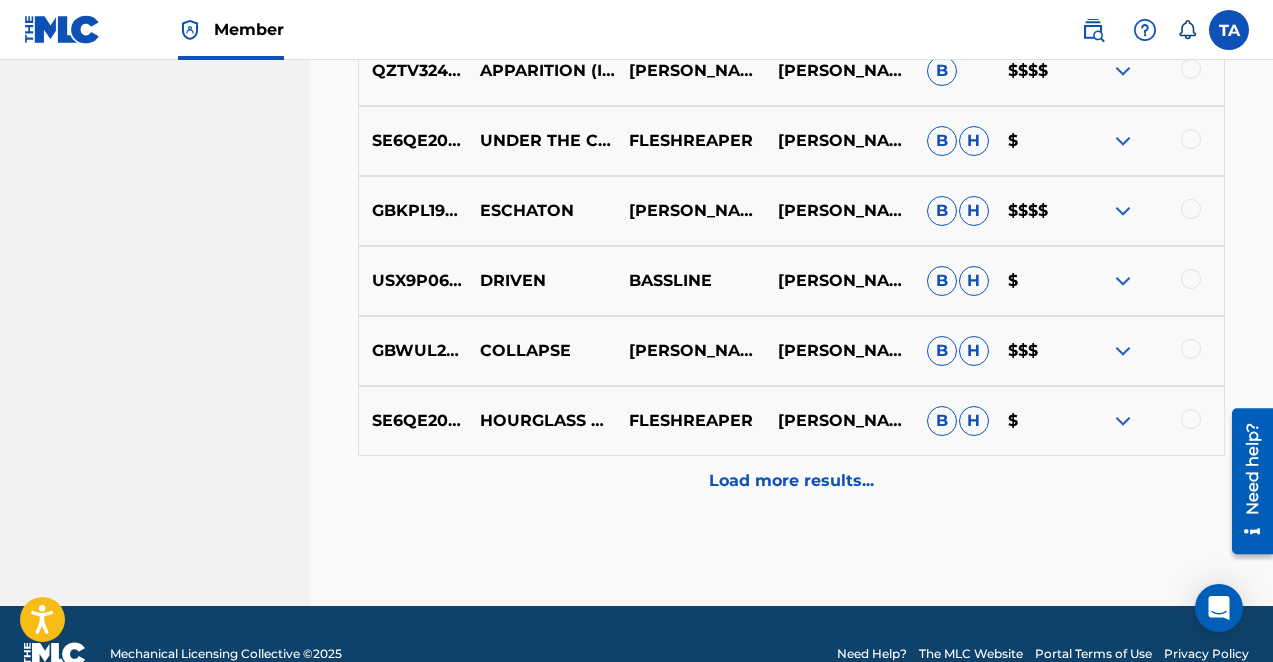 scroll, scrollTop: 1276, scrollLeft: 0, axis: vertical 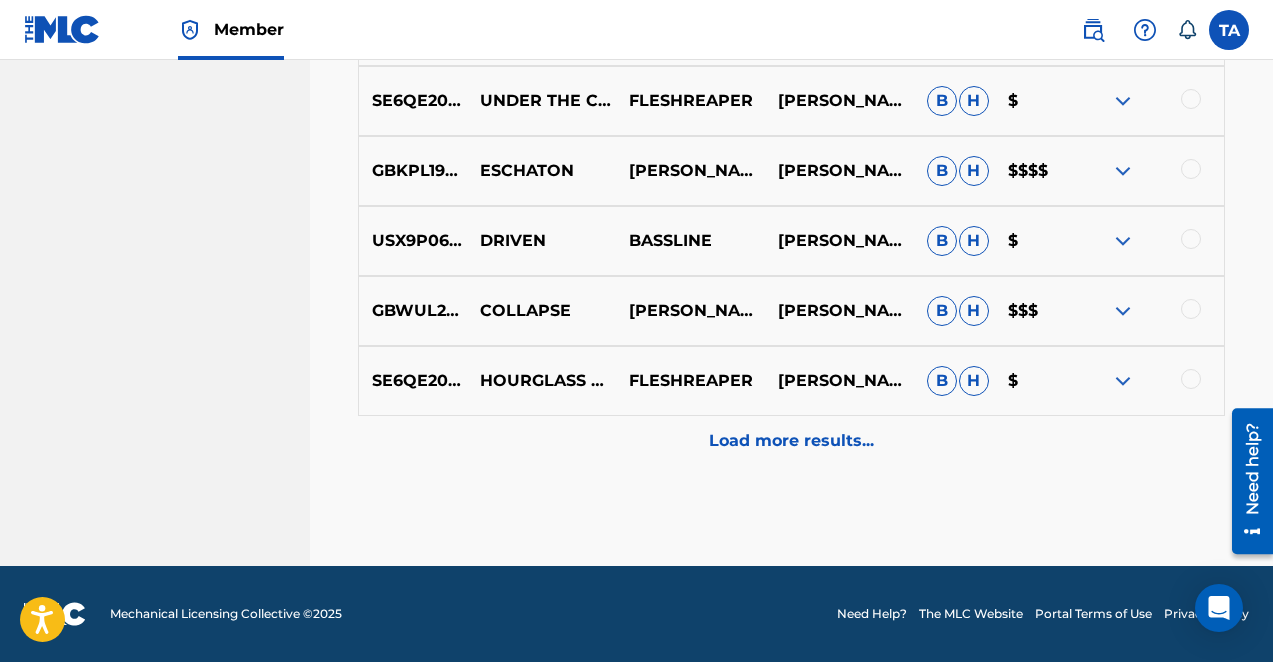 click on "Load more results..." at bounding box center (791, 441) 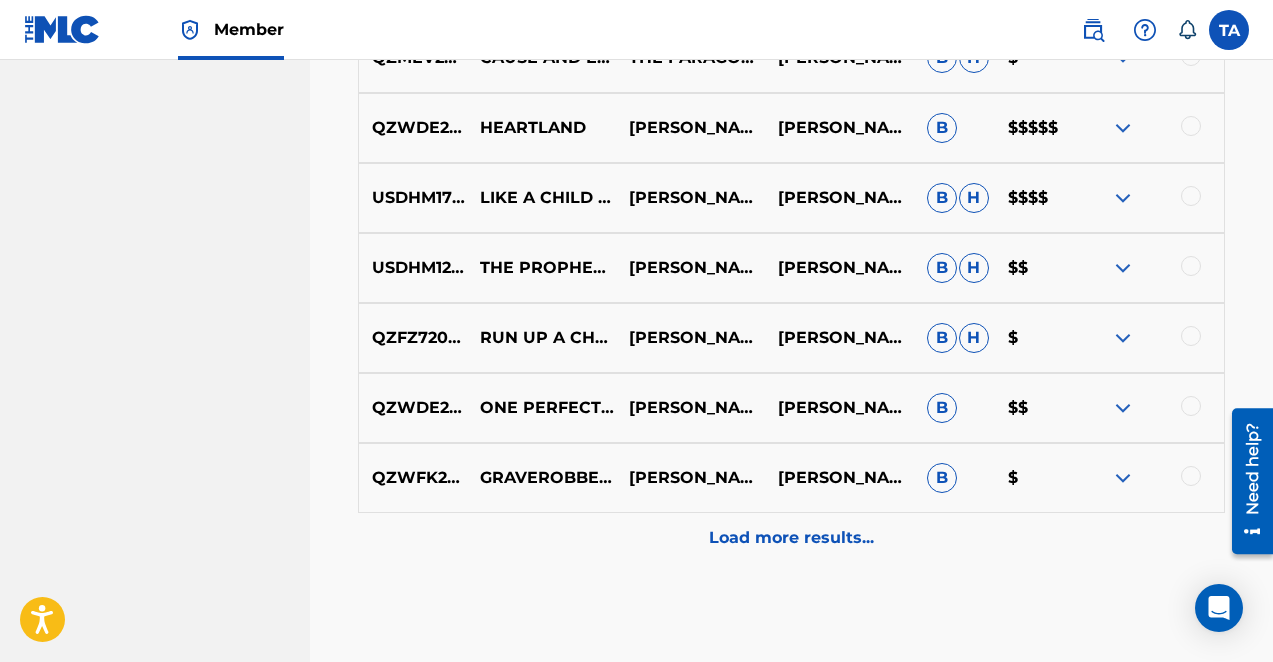 scroll, scrollTop: 1884, scrollLeft: 0, axis: vertical 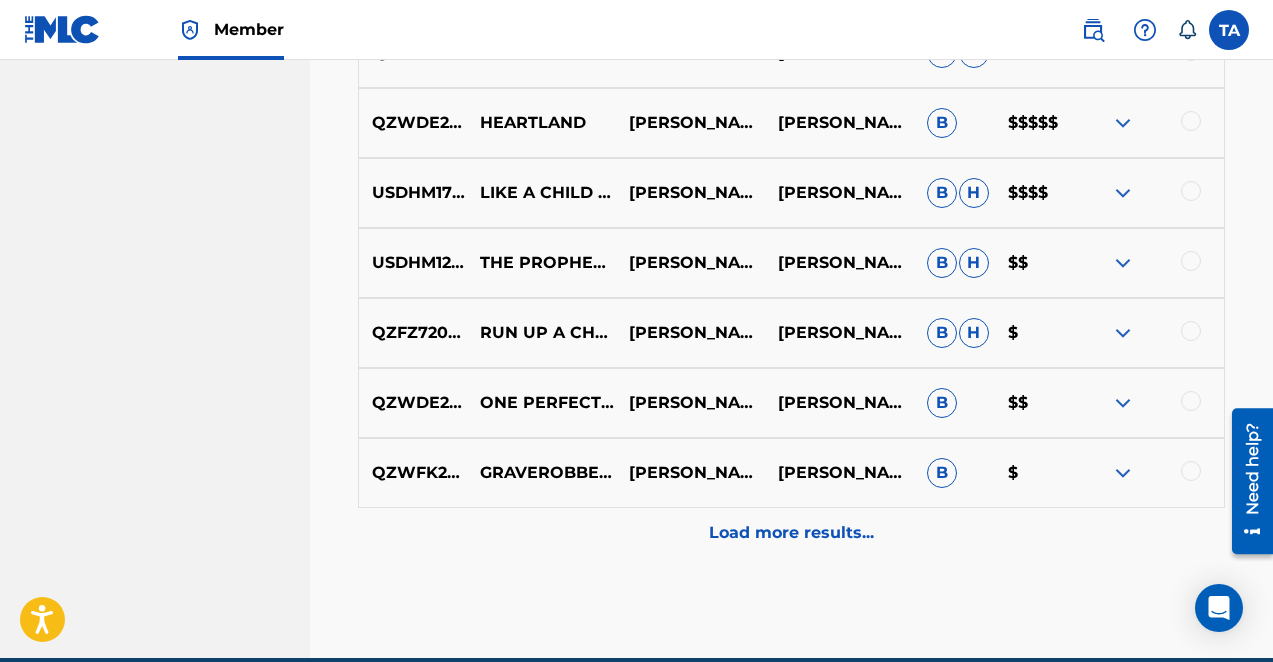 click on "Load more results..." at bounding box center (791, 533) 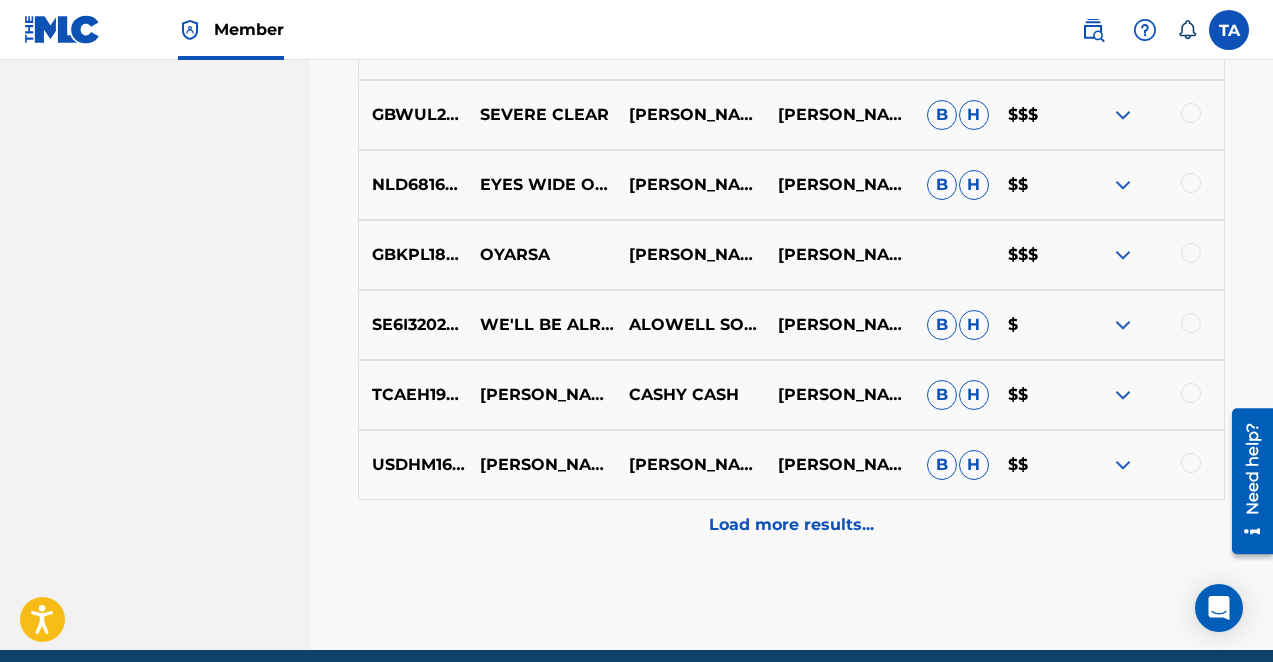scroll, scrollTop: 2676, scrollLeft: 0, axis: vertical 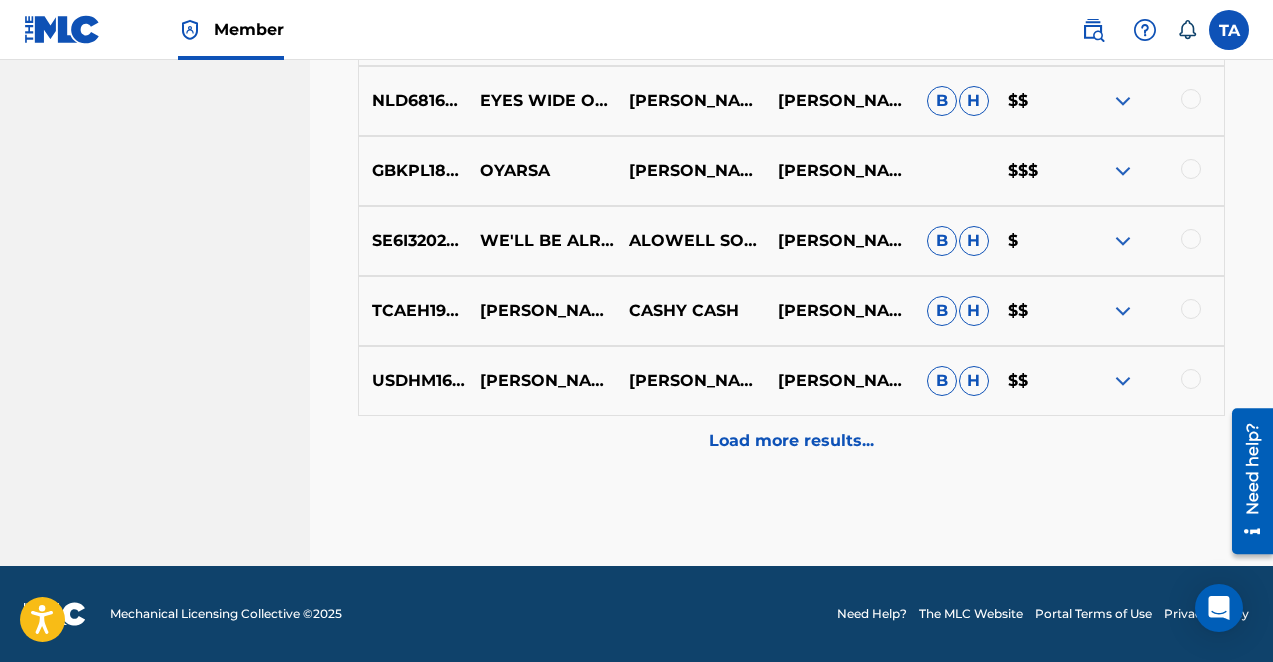 click on "Load more results..." at bounding box center (791, 441) 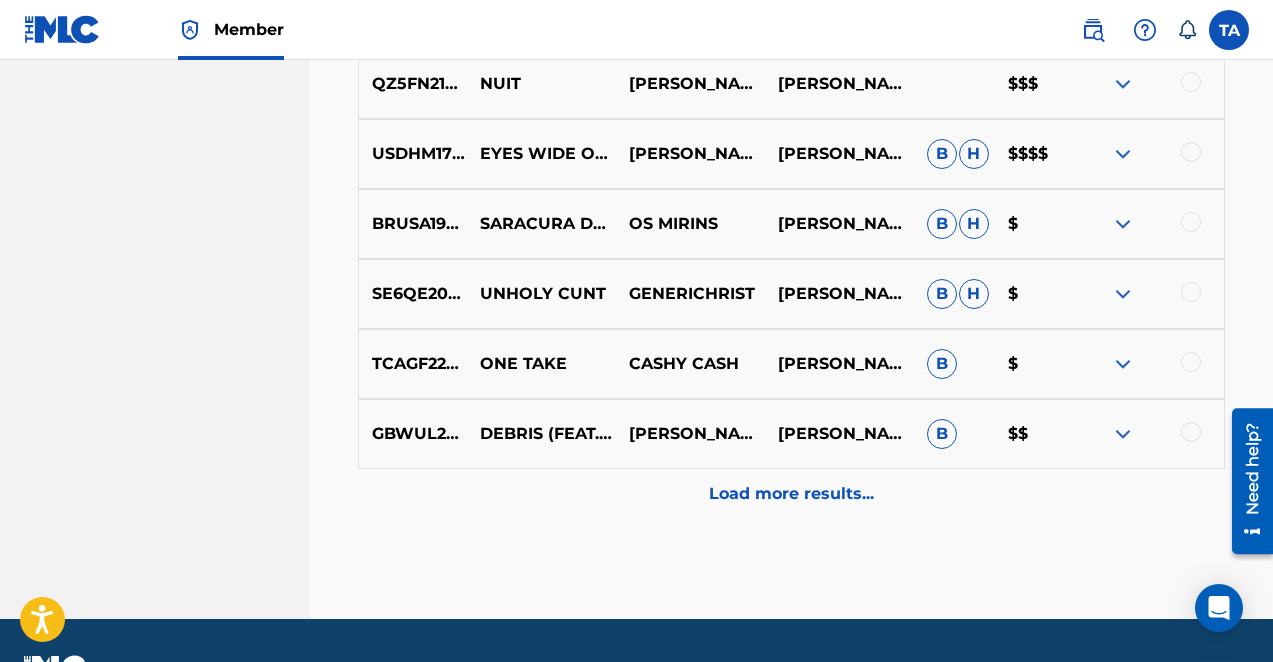 scroll, scrollTop: 3376, scrollLeft: 0, axis: vertical 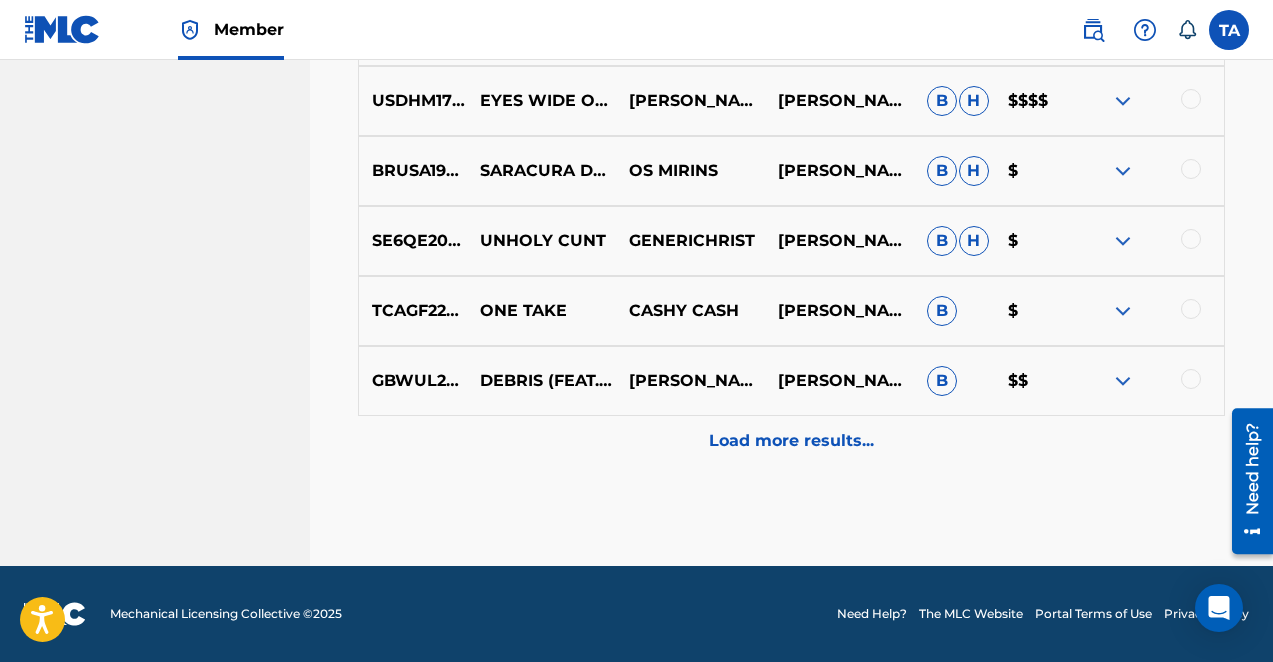 click on "Load more results..." at bounding box center [791, 441] 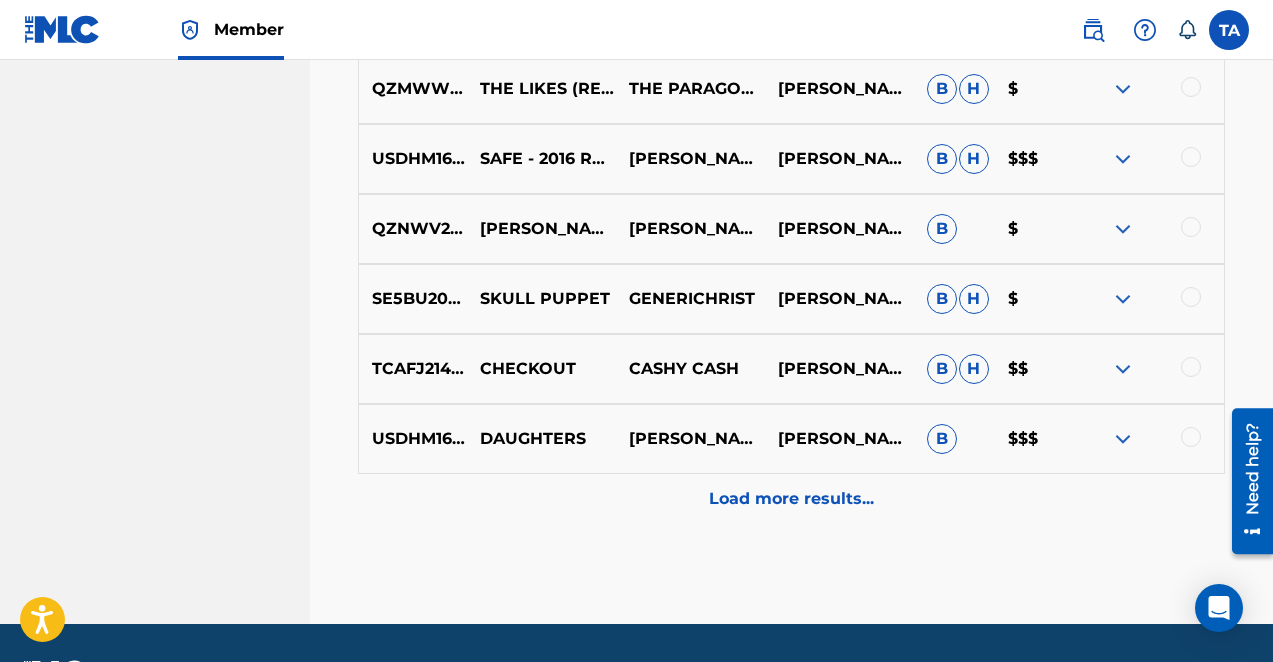 scroll, scrollTop: 4076, scrollLeft: 0, axis: vertical 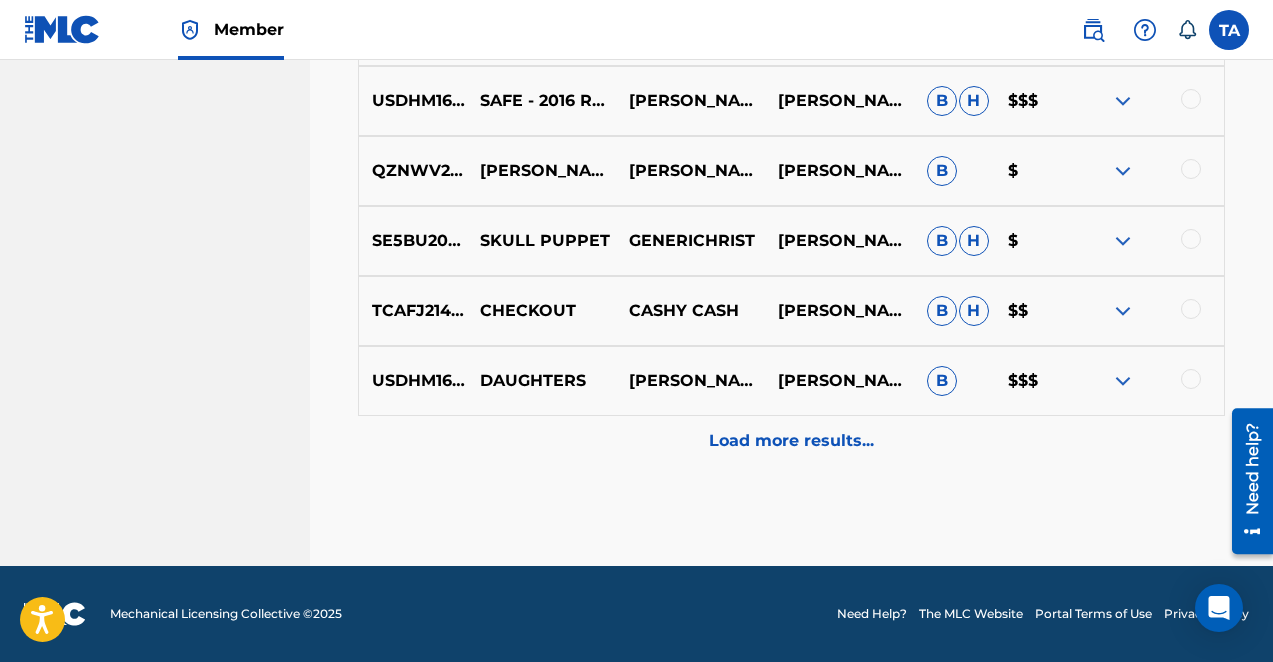click on "Load more results..." at bounding box center (791, 441) 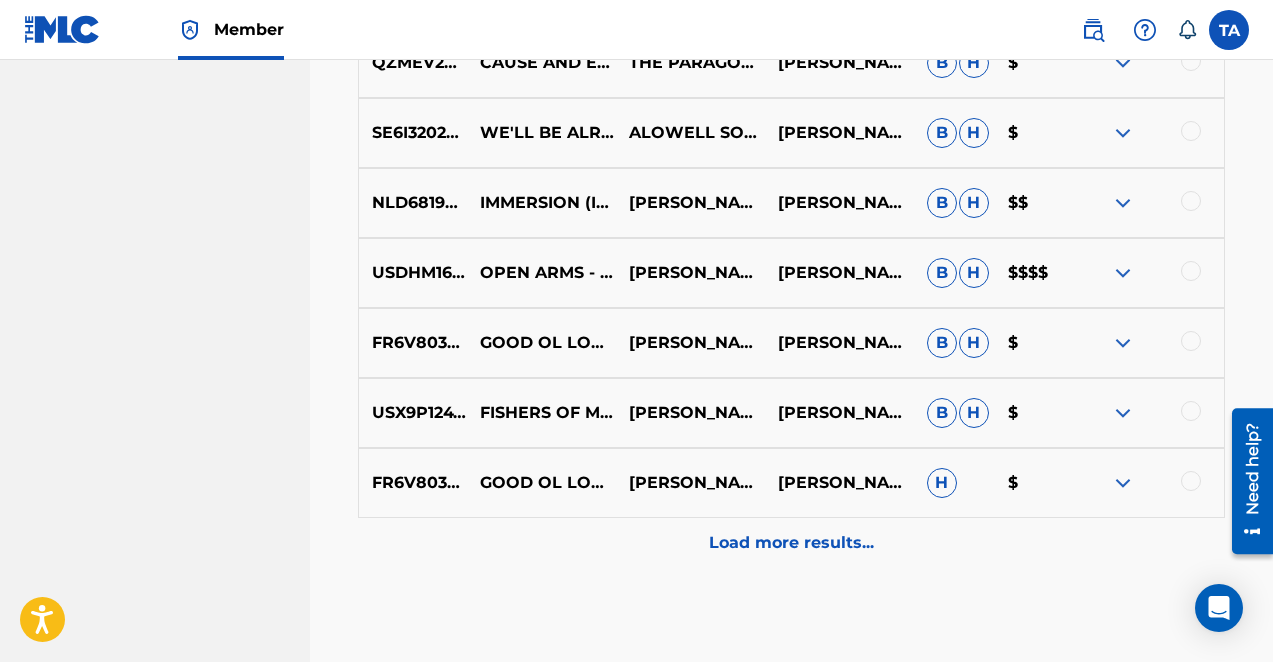 scroll, scrollTop: 4776, scrollLeft: 0, axis: vertical 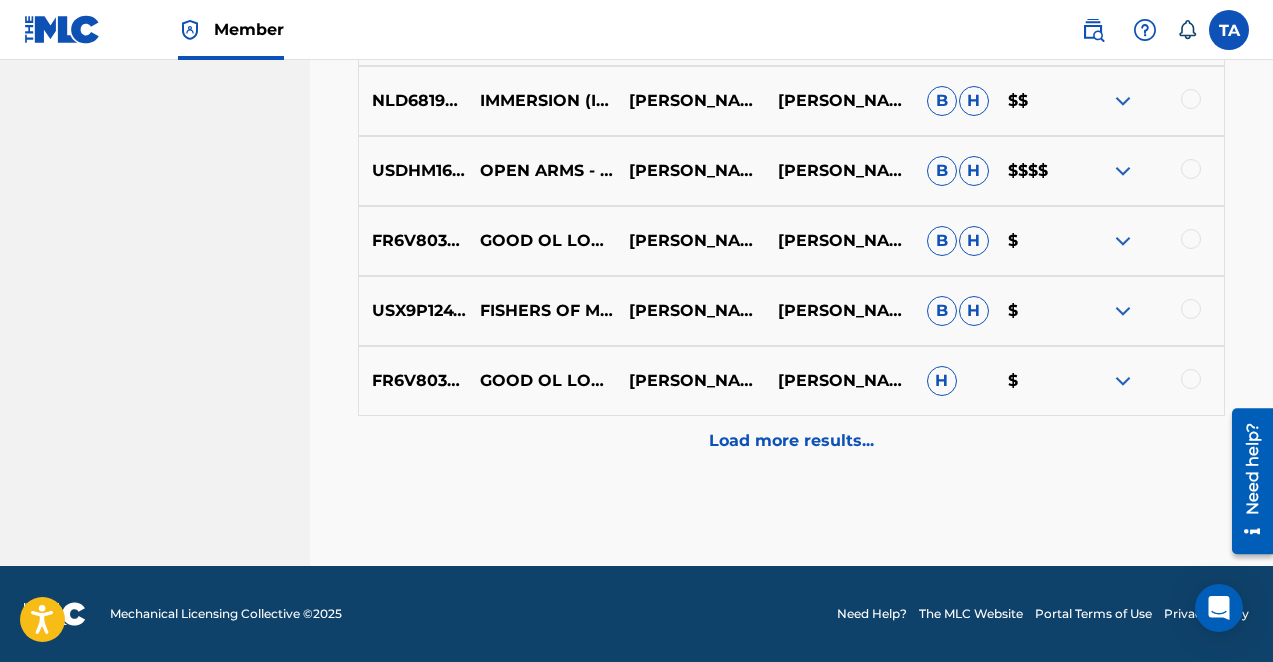 click on "Load more results..." at bounding box center (791, 441) 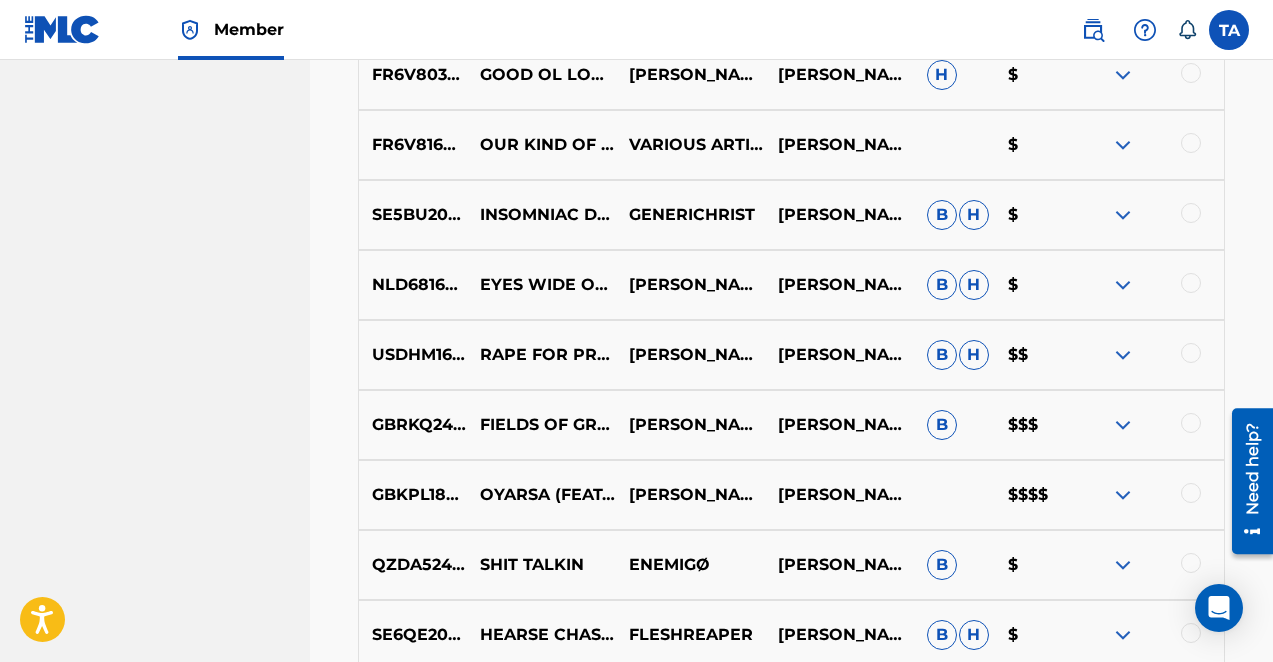 scroll, scrollTop: 5476, scrollLeft: 0, axis: vertical 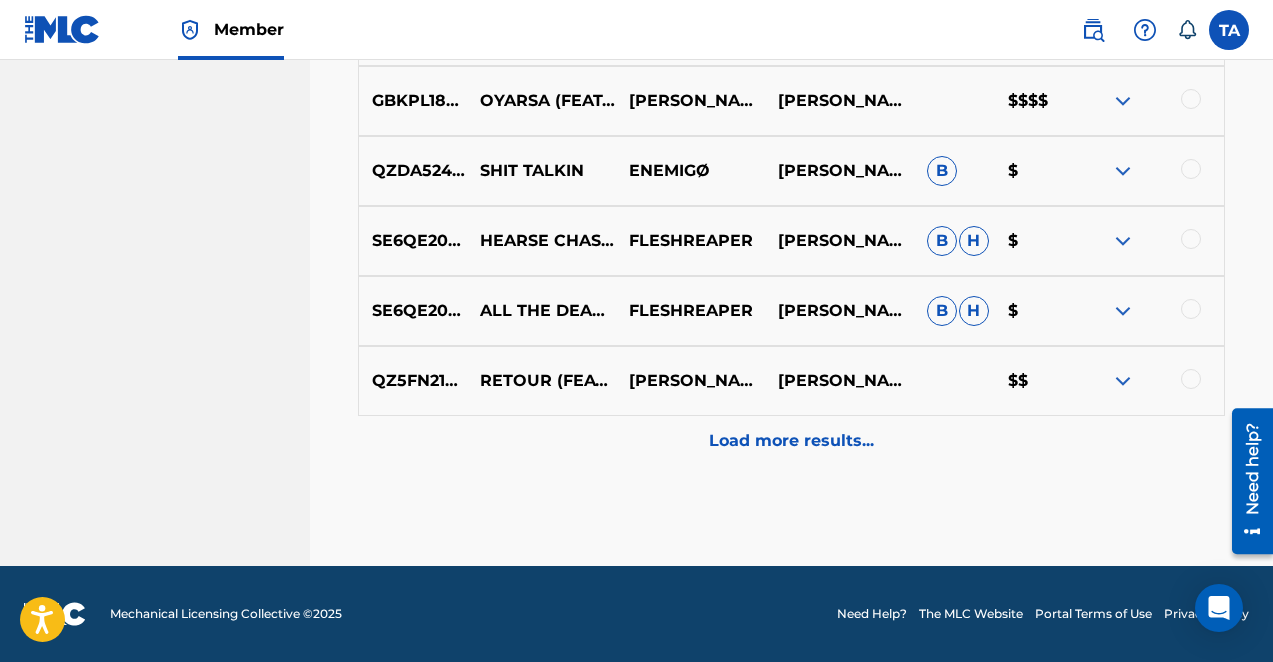 click on "Load more results..." at bounding box center [791, 441] 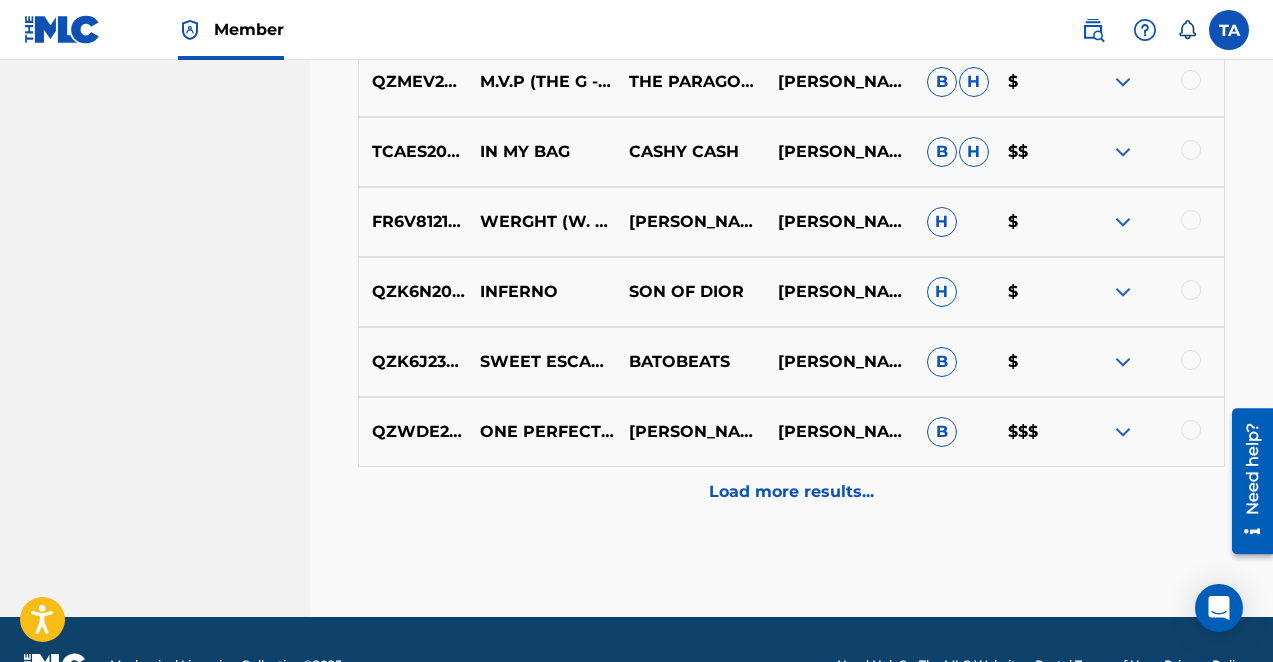 scroll, scrollTop: 6137, scrollLeft: 0, axis: vertical 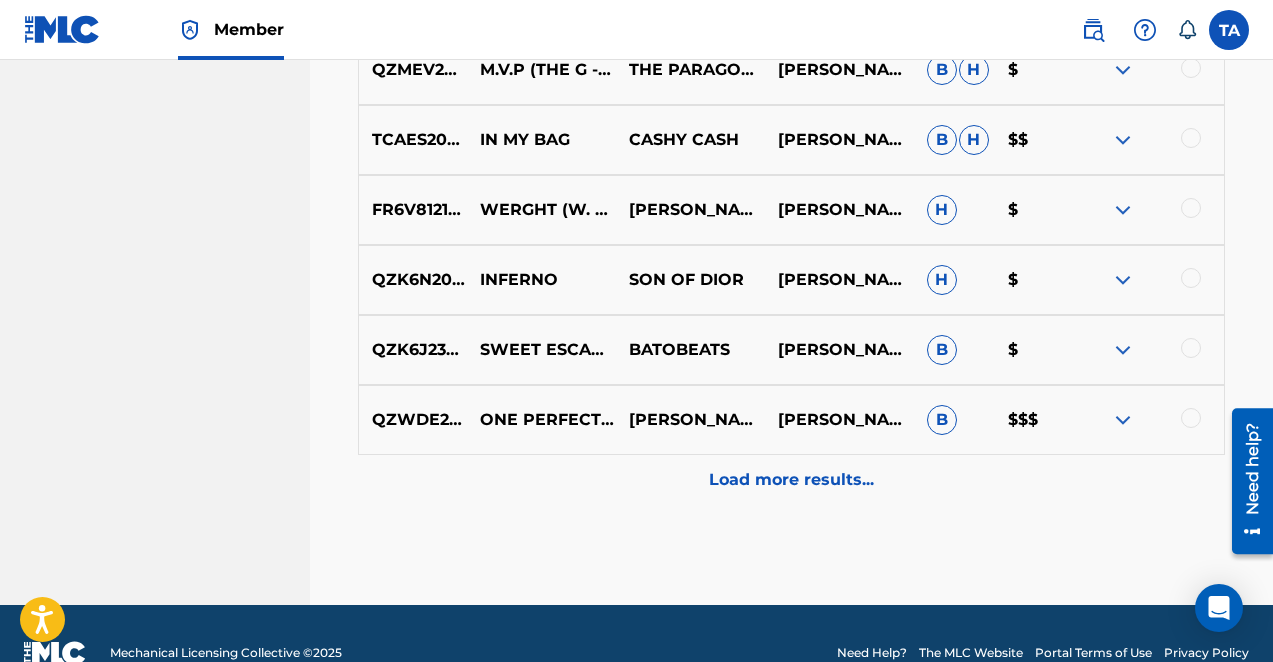 click on "Load more results..." at bounding box center (791, 480) 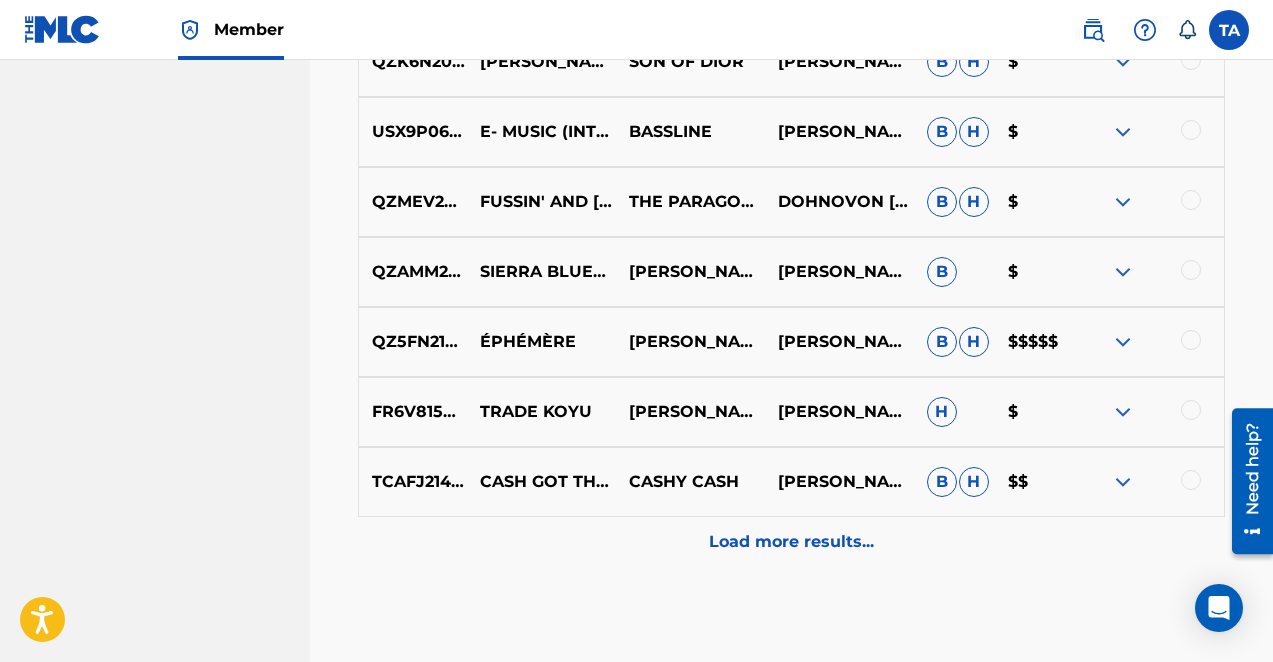 scroll, scrollTop: 6777, scrollLeft: 0, axis: vertical 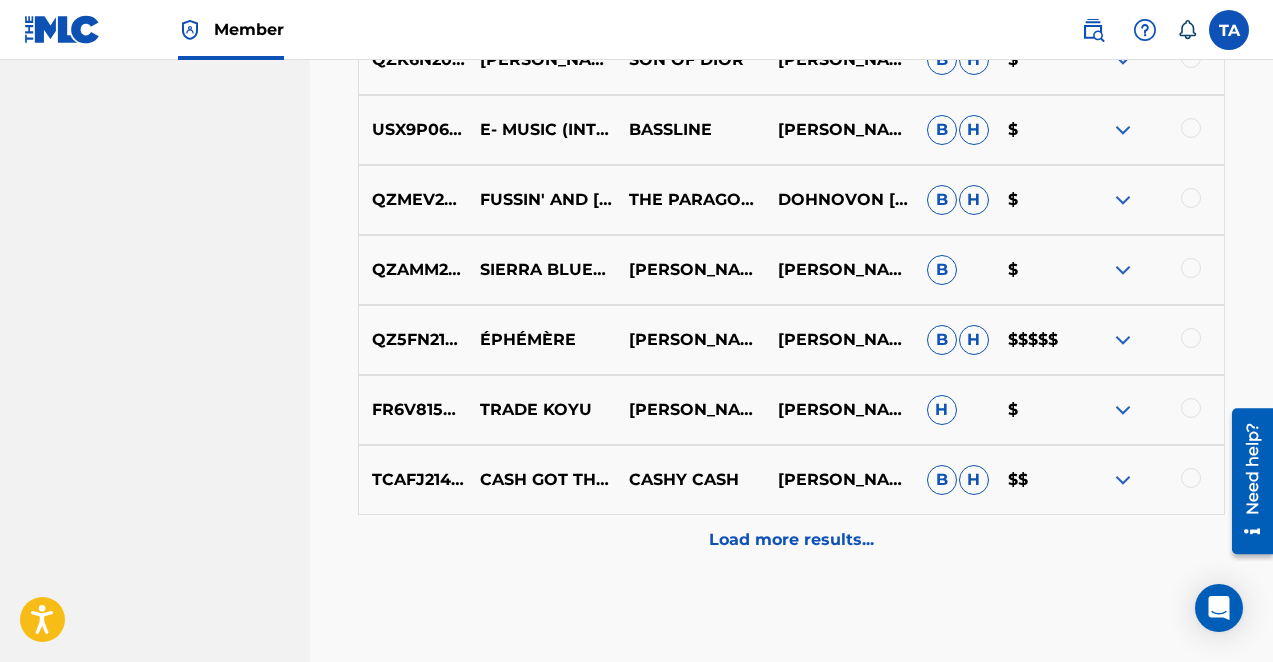 click on "Load more results..." at bounding box center [791, 540] 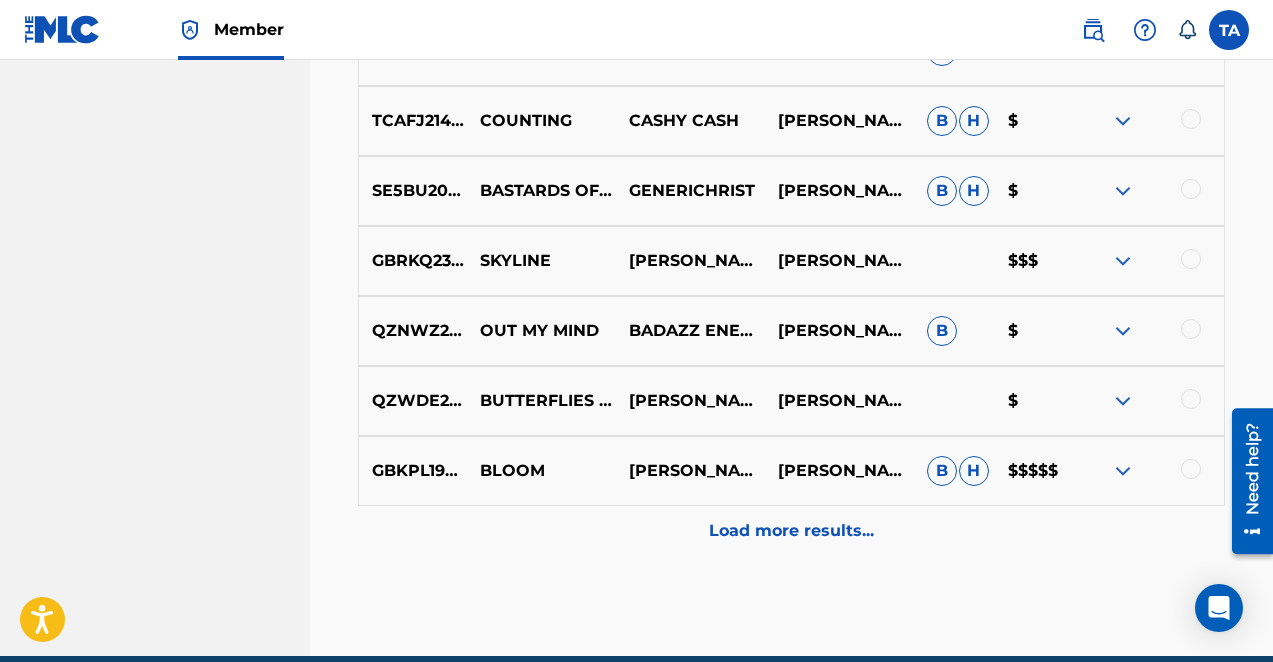 scroll, scrollTop: 7504, scrollLeft: 0, axis: vertical 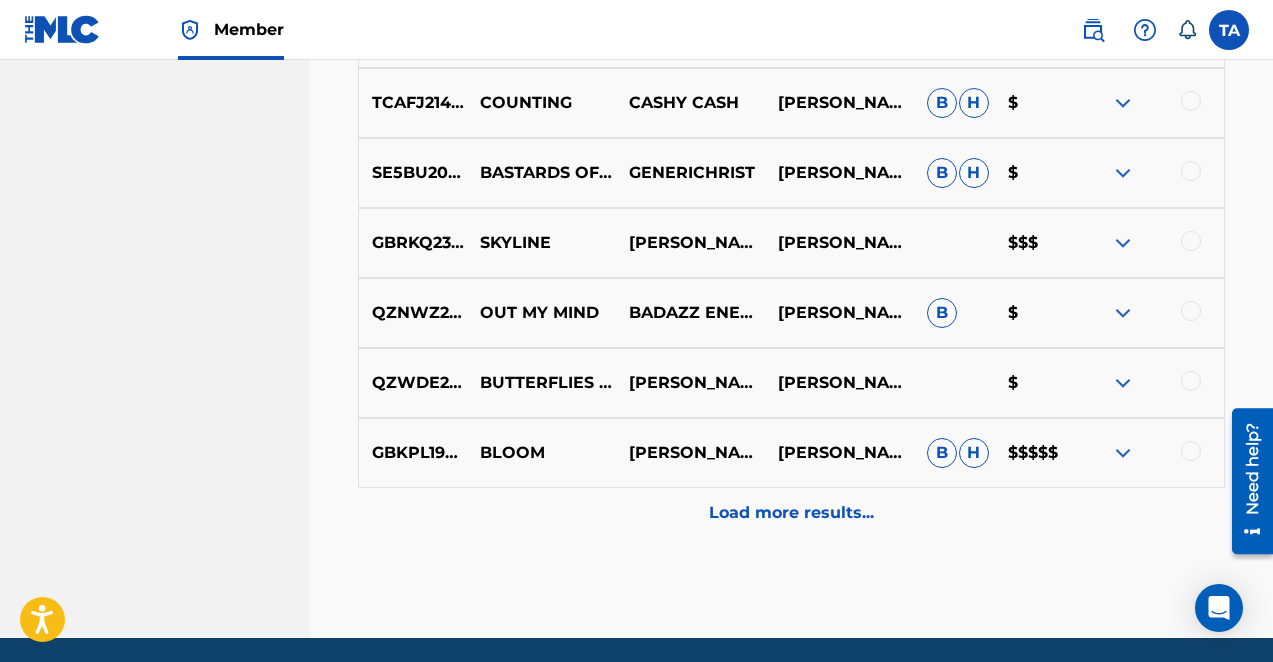 click on "Load more results..." at bounding box center (791, 513) 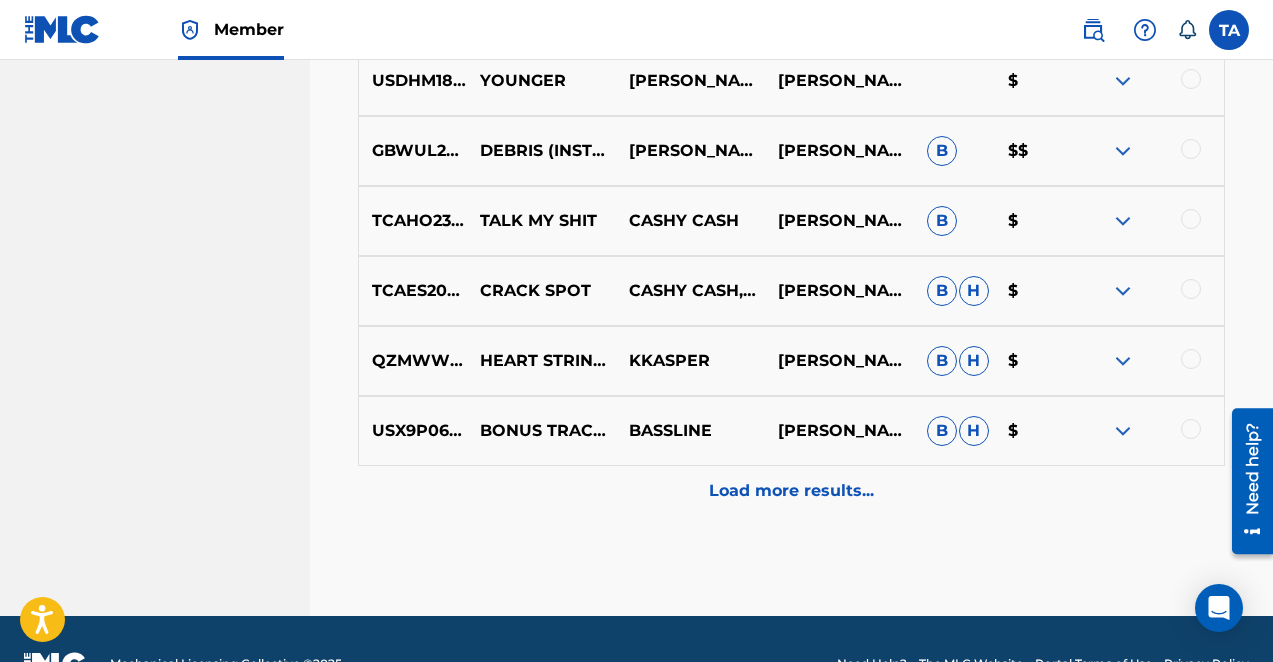 scroll, scrollTop: 8276, scrollLeft: 0, axis: vertical 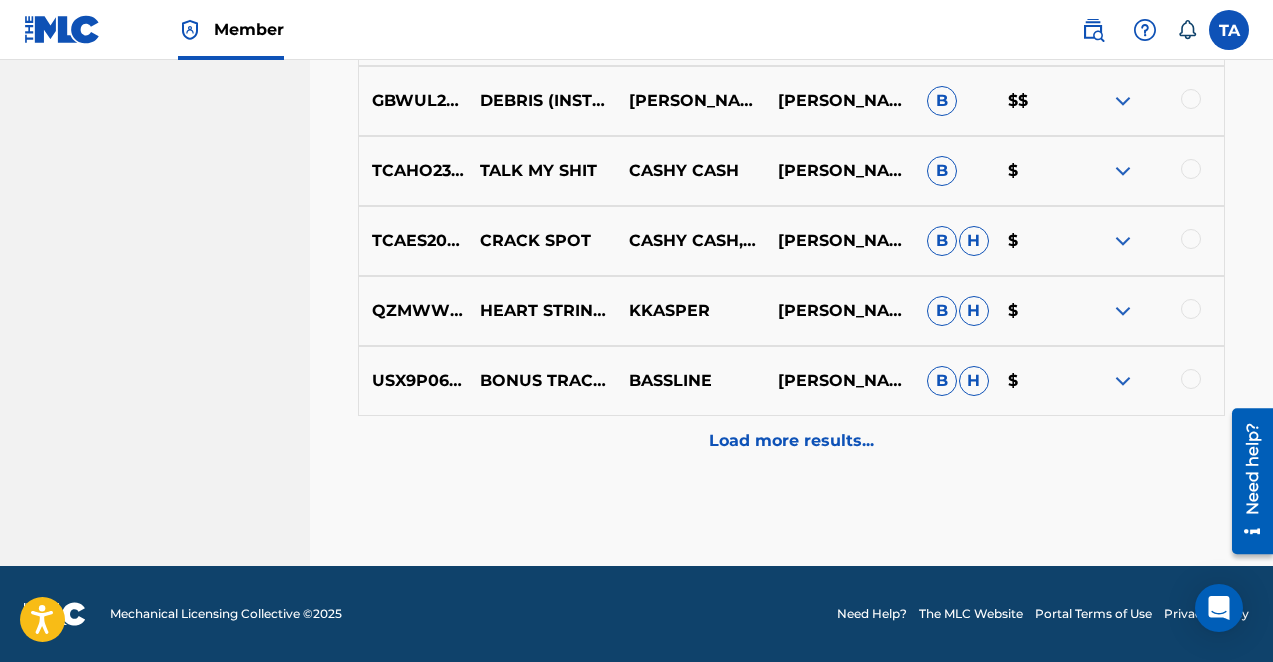 click on "Load more results..." at bounding box center [791, 441] 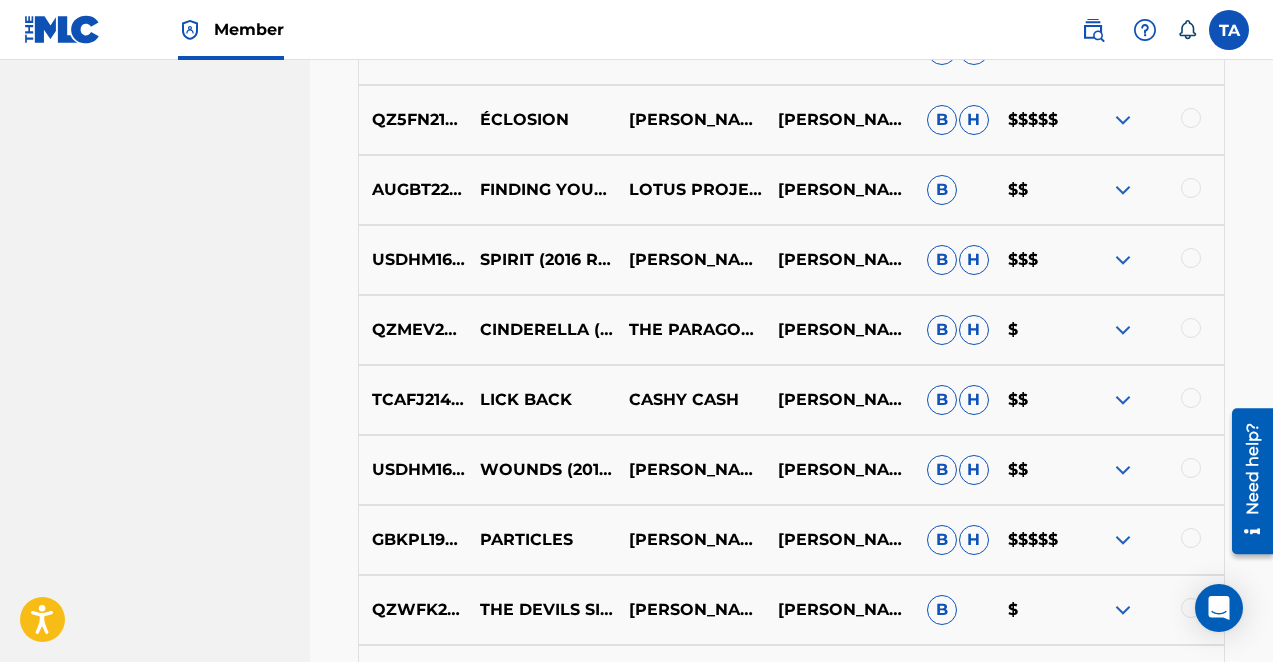 scroll, scrollTop: 8976, scrollLeft: 0, axis: vertical 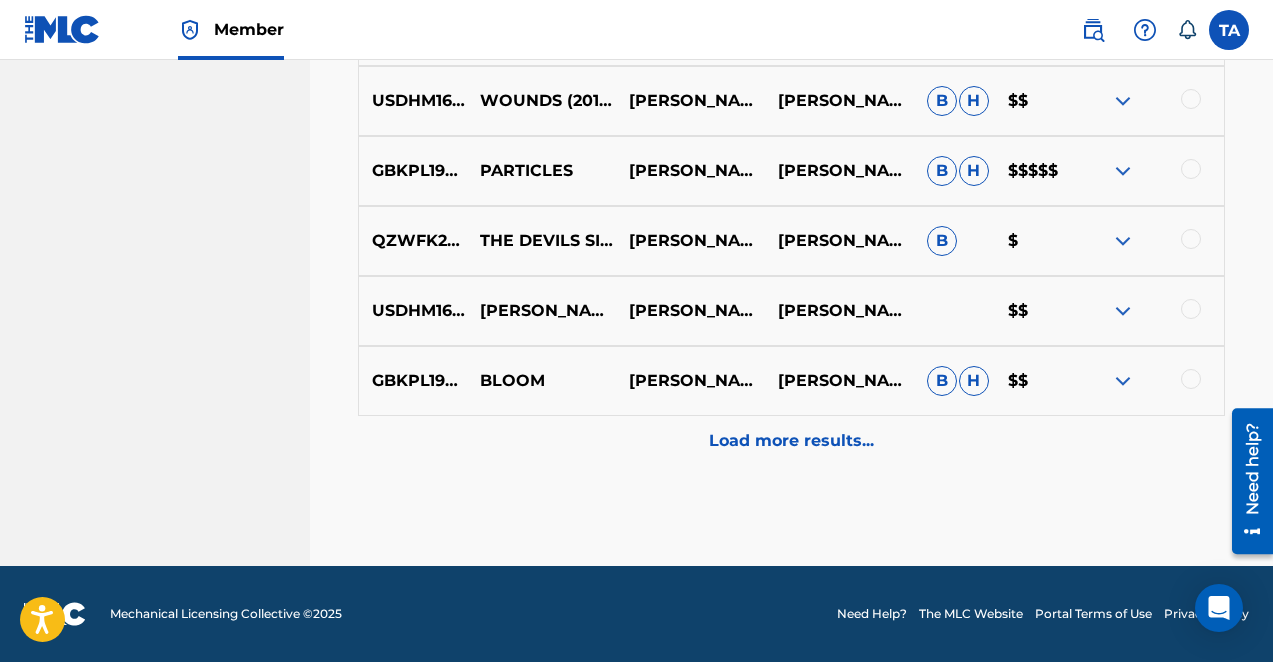 click on "Load more results..." at bounding box center (791, 441) 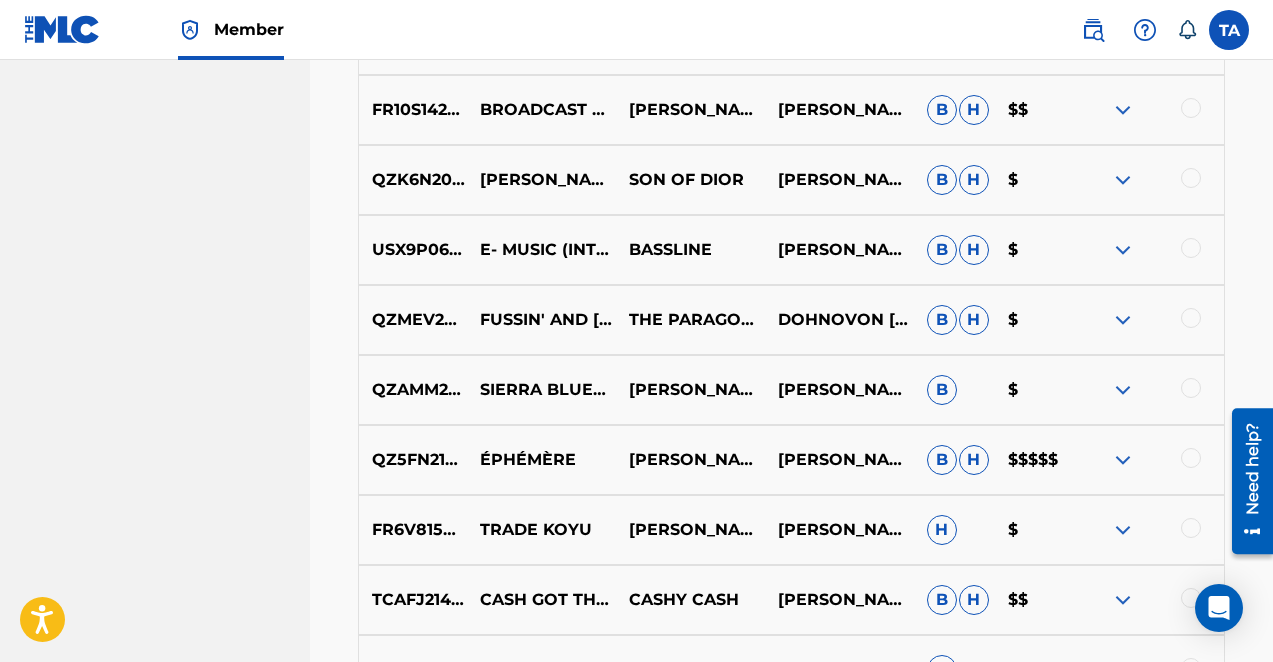 scroll, scrollTop: 6666, scrollLeft: 0, axis: vertical 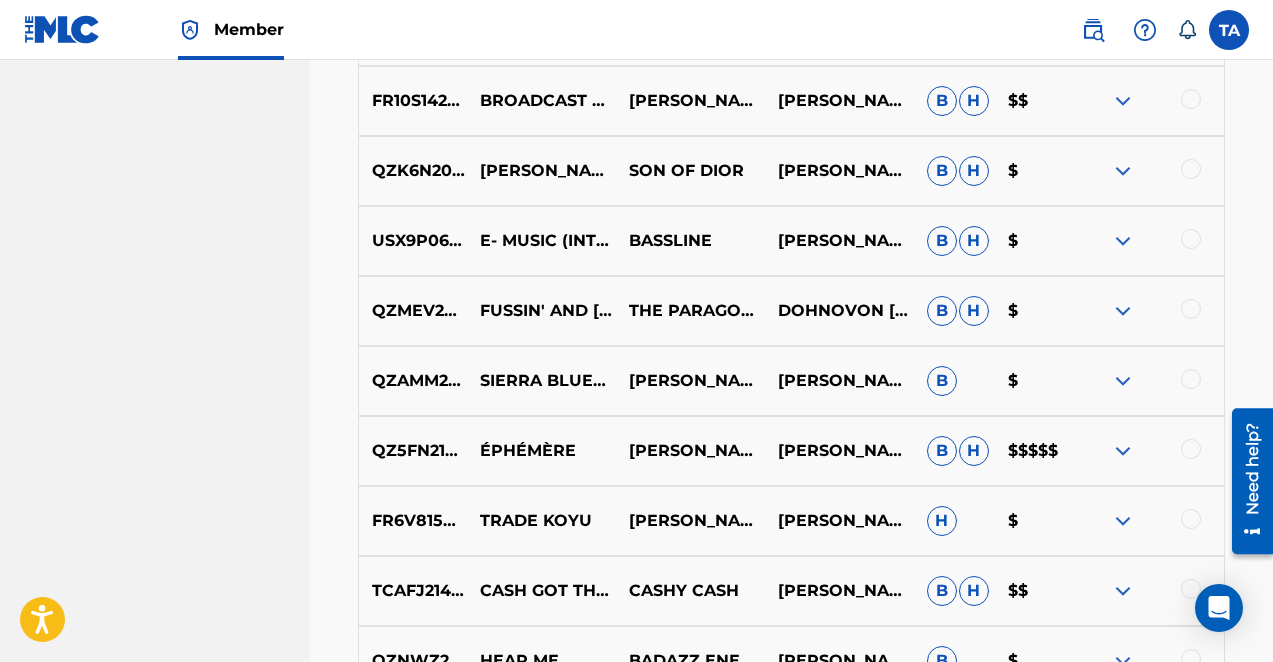 click at bounding box center (1123, 381) 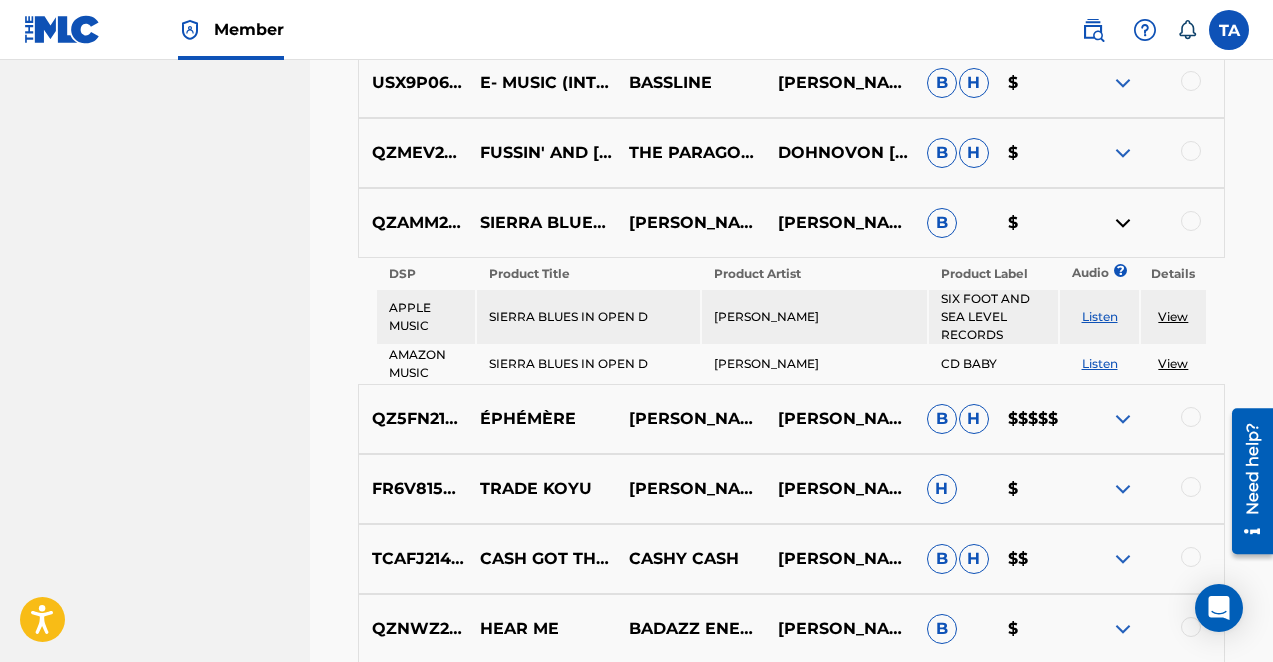 scroll, scrollTop: 6832, scrollLeft: 0, axis: vertical 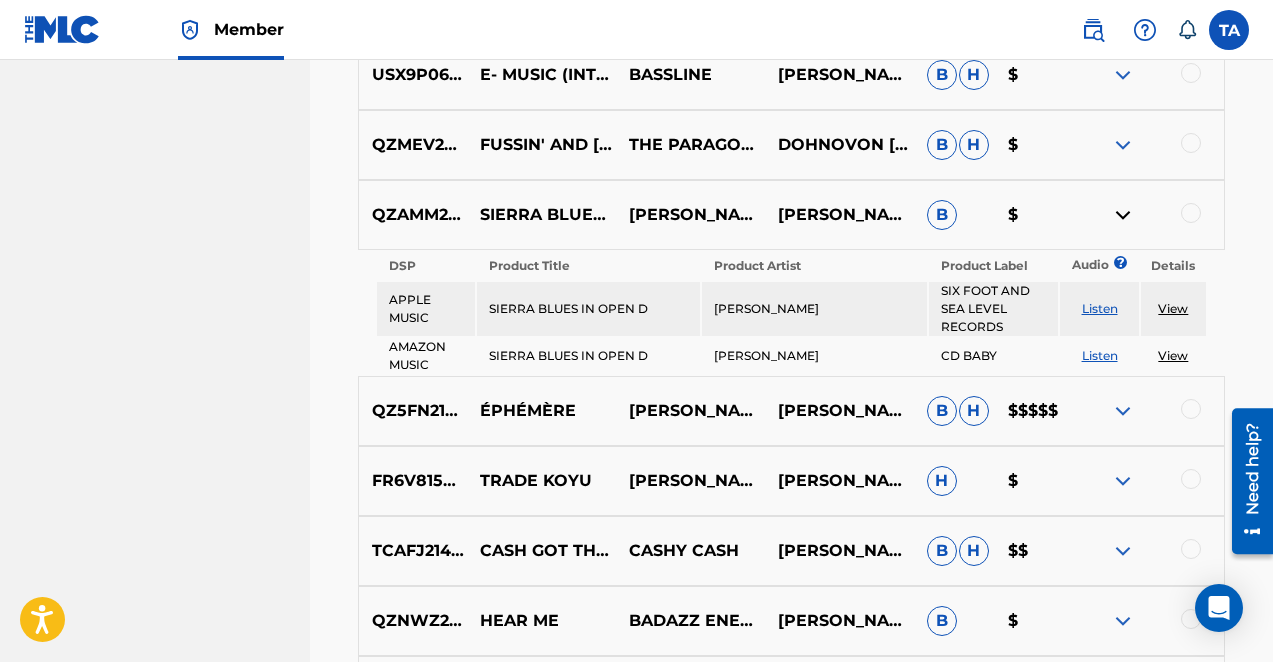 click on "$" at bounding box center (1034, 215) 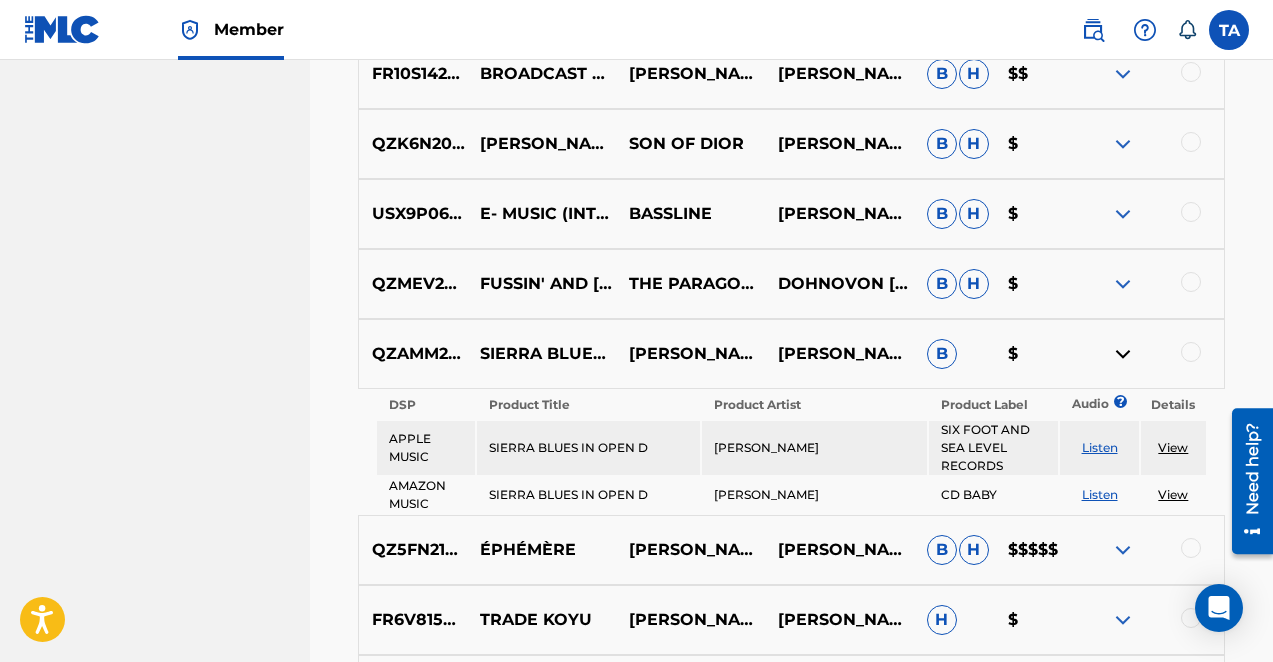 scroll, scrollTop: 6695, scrollLeft: 0, axis: vertical 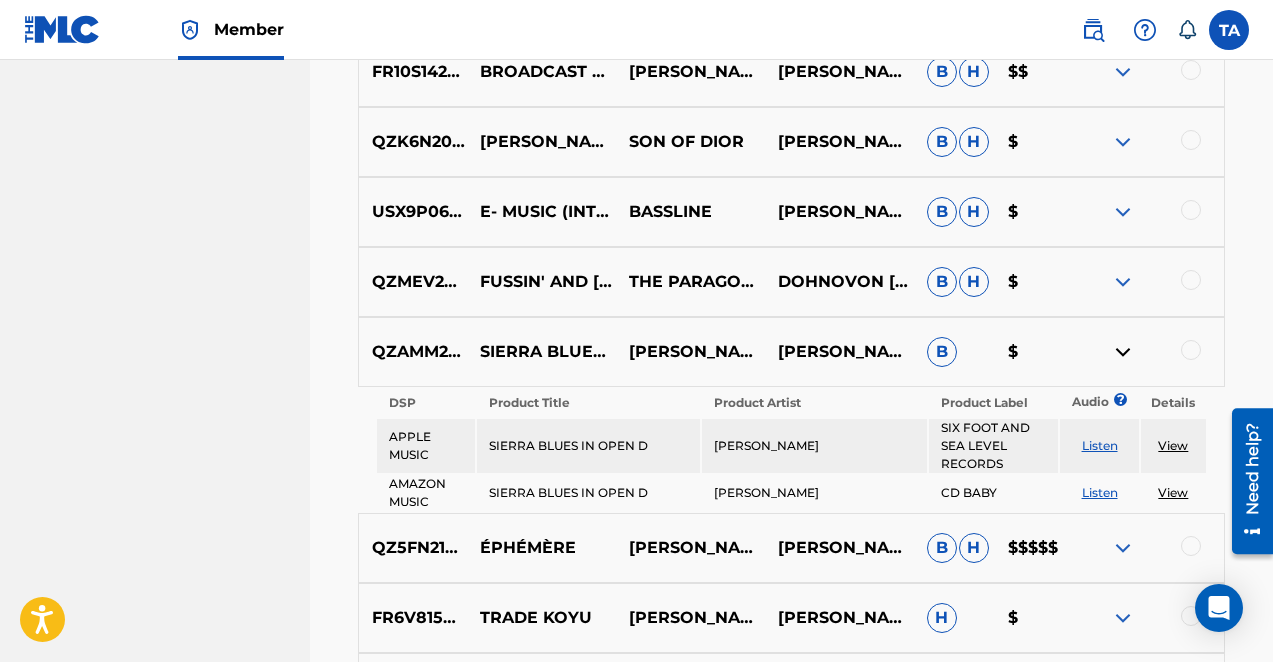 click on "SIERRA BLUES IN OPEN D" at bounding box center [588, 446] 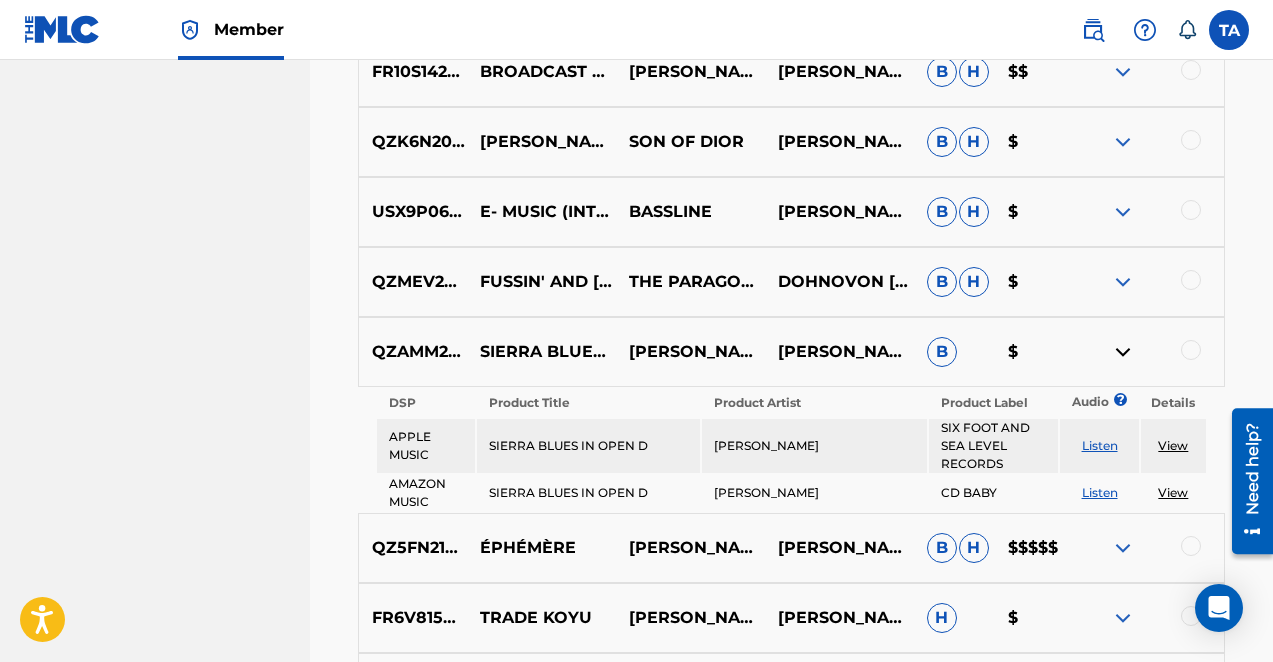 click at bounding box center (1123, 352) 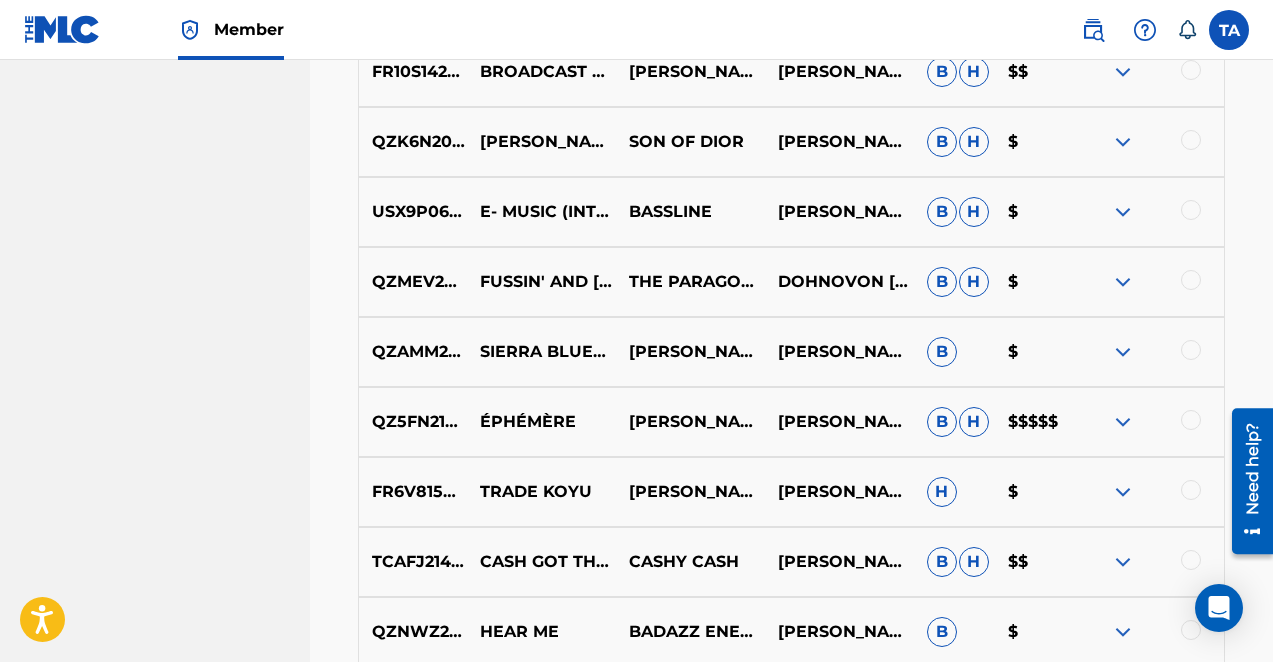 click at bounding box center (1123, 352) 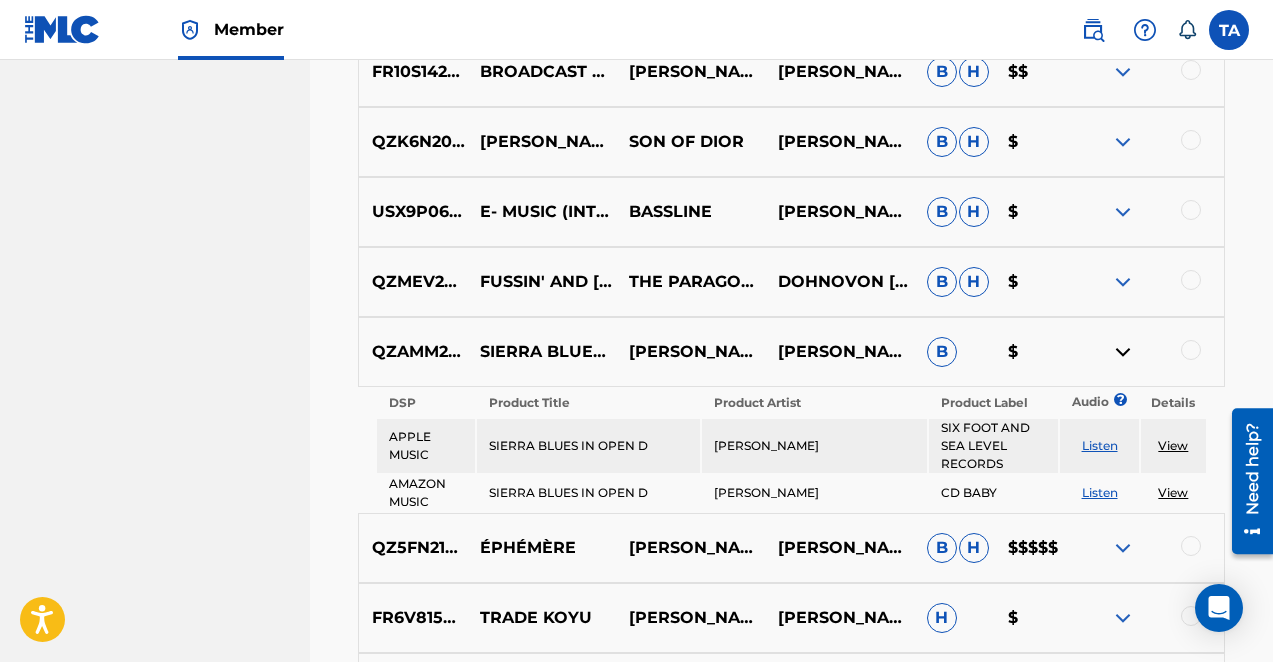 click on "View" at bounding box center [1173, 445] 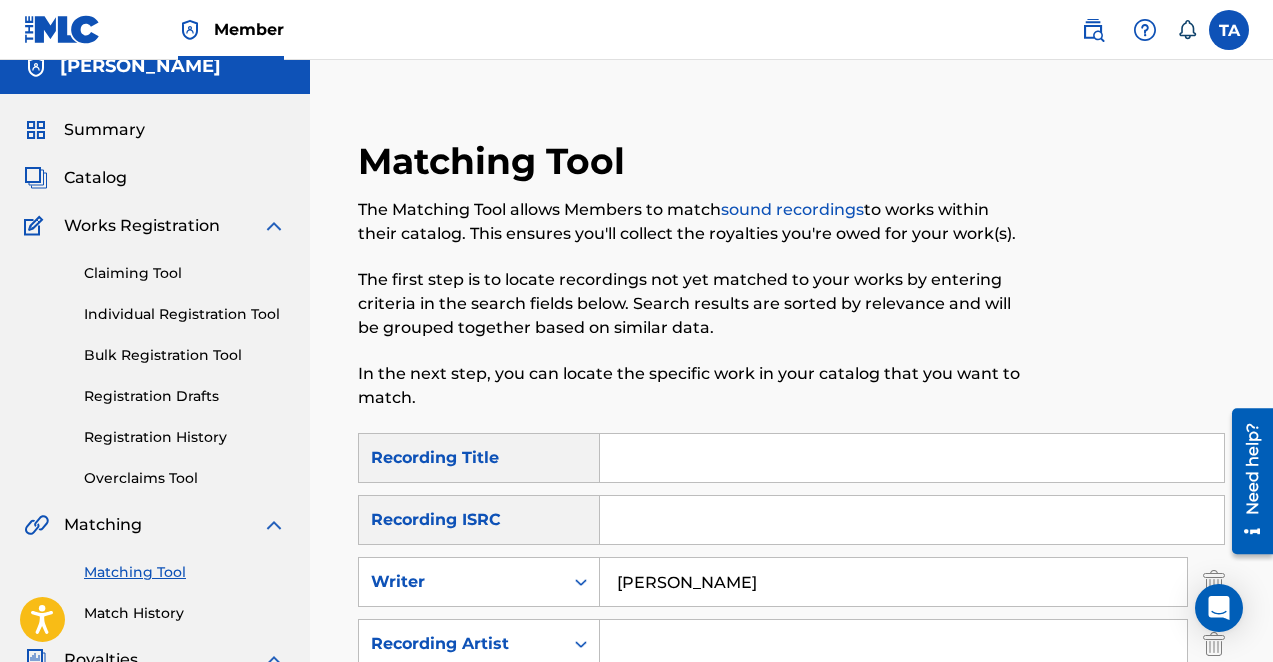 scroll, scrollTop: 131, scrollLeft: 0, axis: vertical 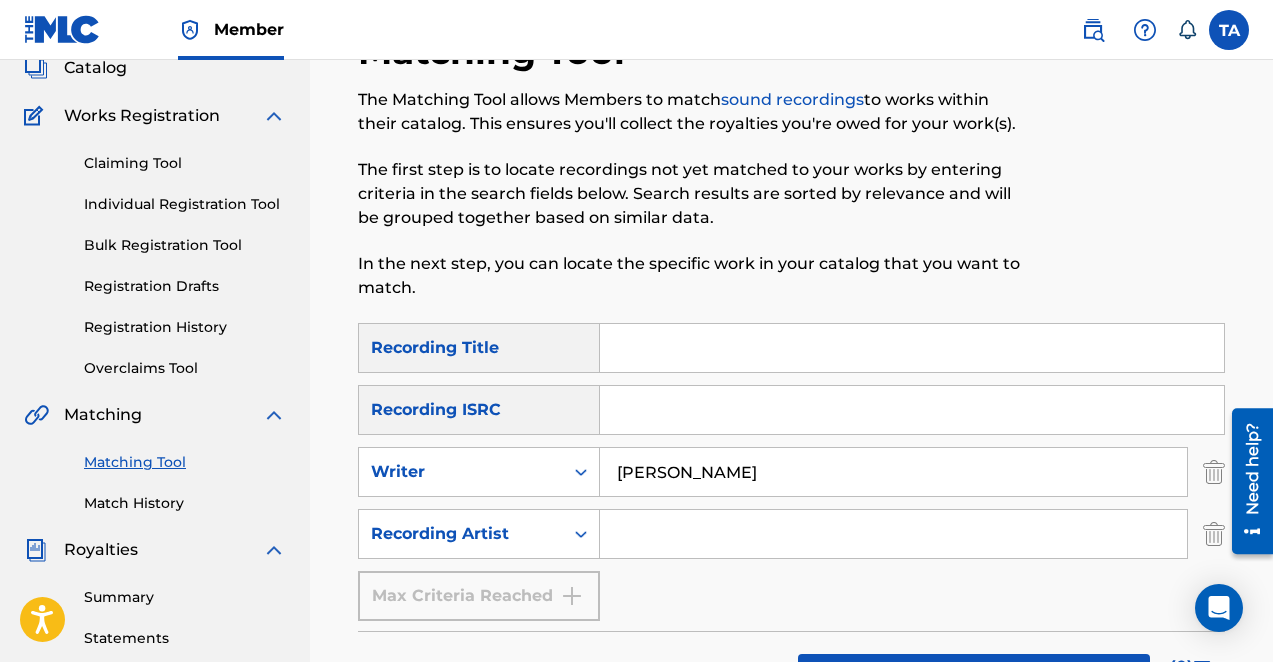 click on "Claiming Tool" at bounding box center [185, 163] 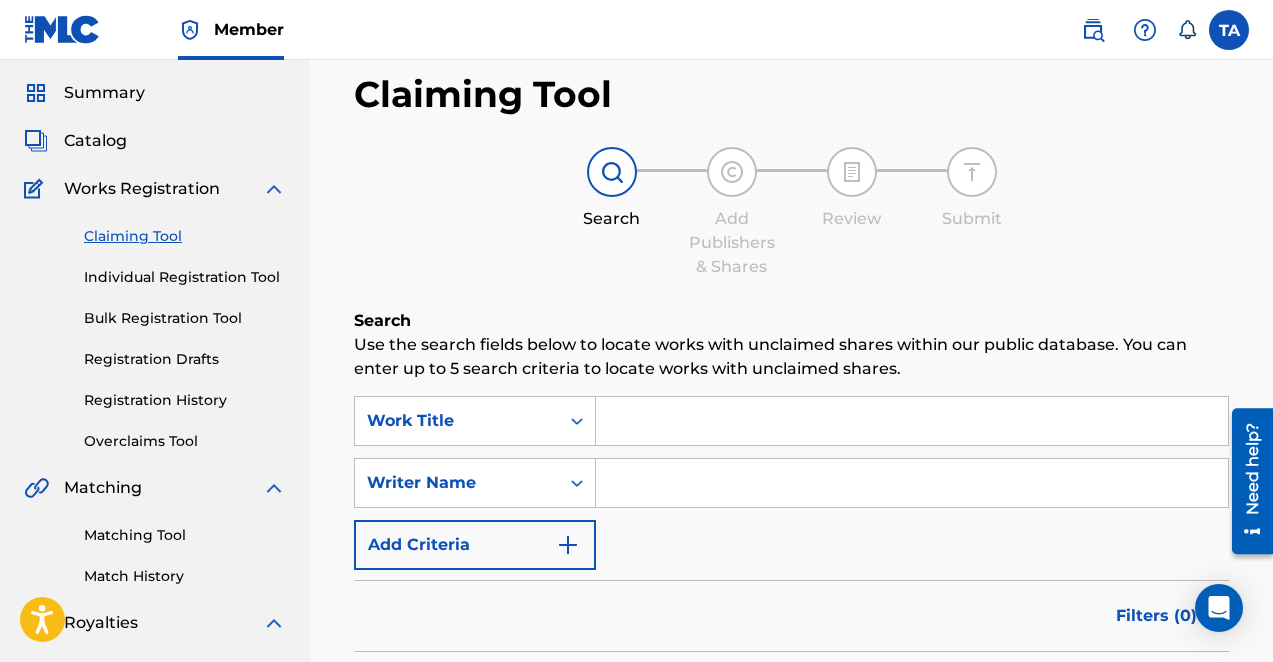 scroll, scrollTop: 61, scrollLeft: 0, axis: vertical 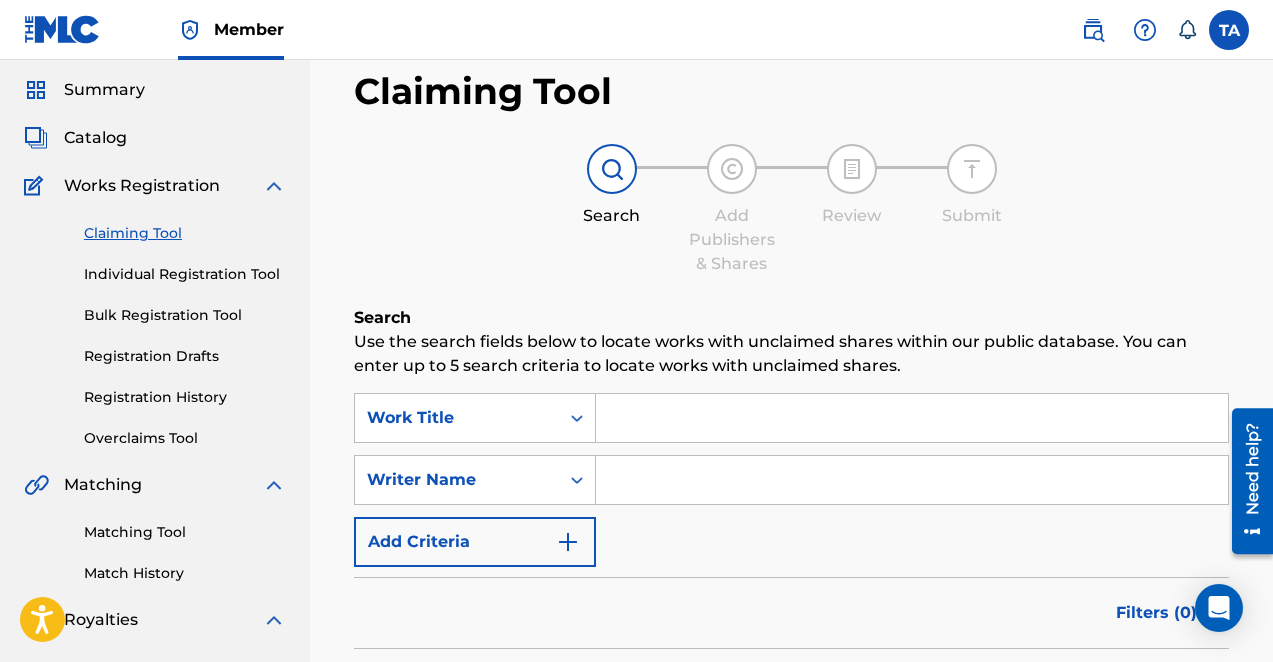click at bounding box center [912, 418] 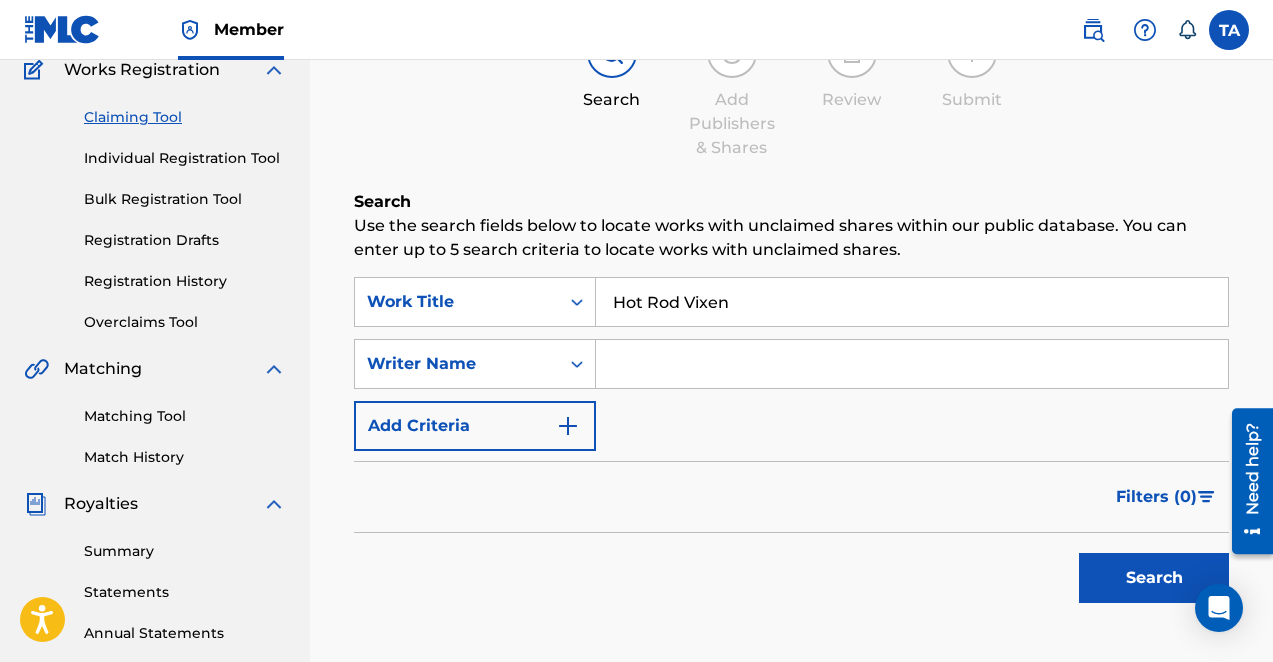 scroll, scrollTop: 179, scrollLeft: 0, axis: vertical 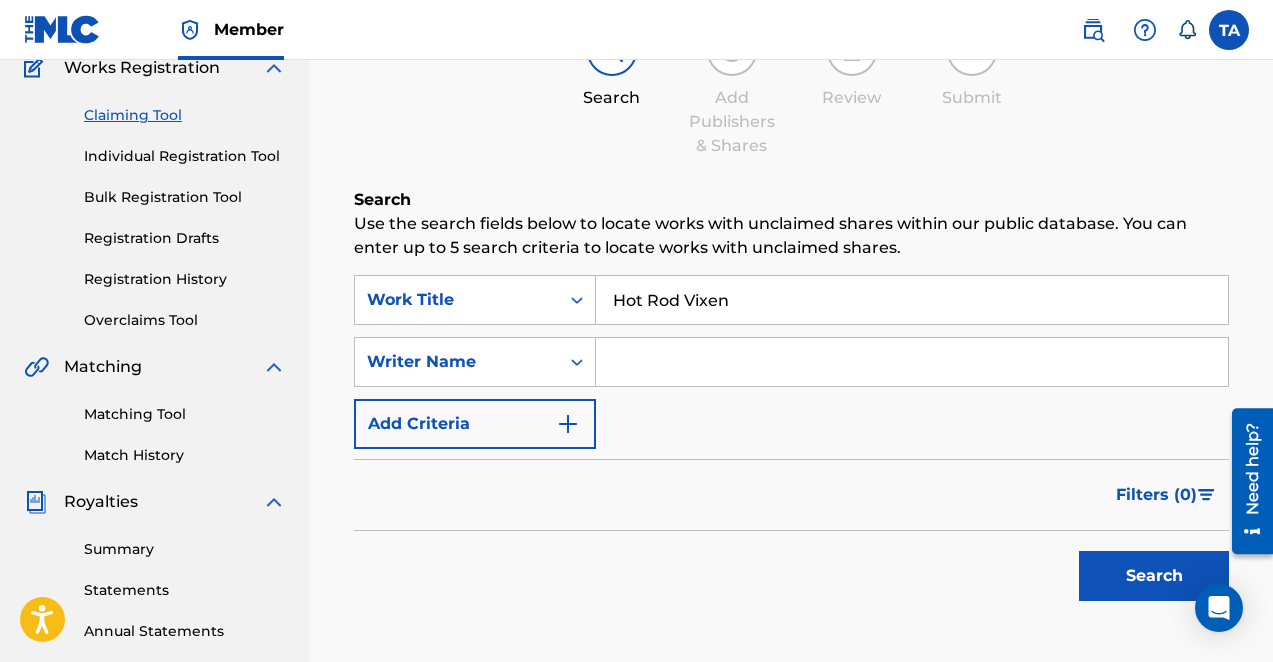 type on "Hot Rod Vixen" 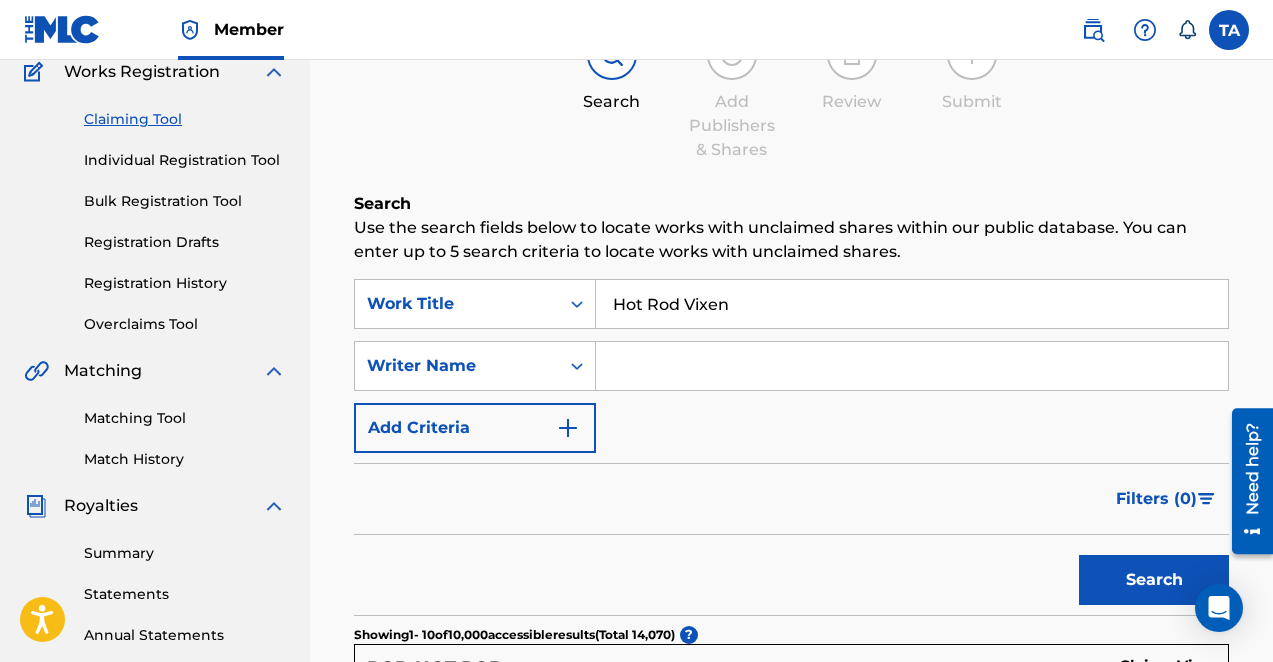 scroll, scrollTop: 242, scrollLeft: 0, axis: vertical 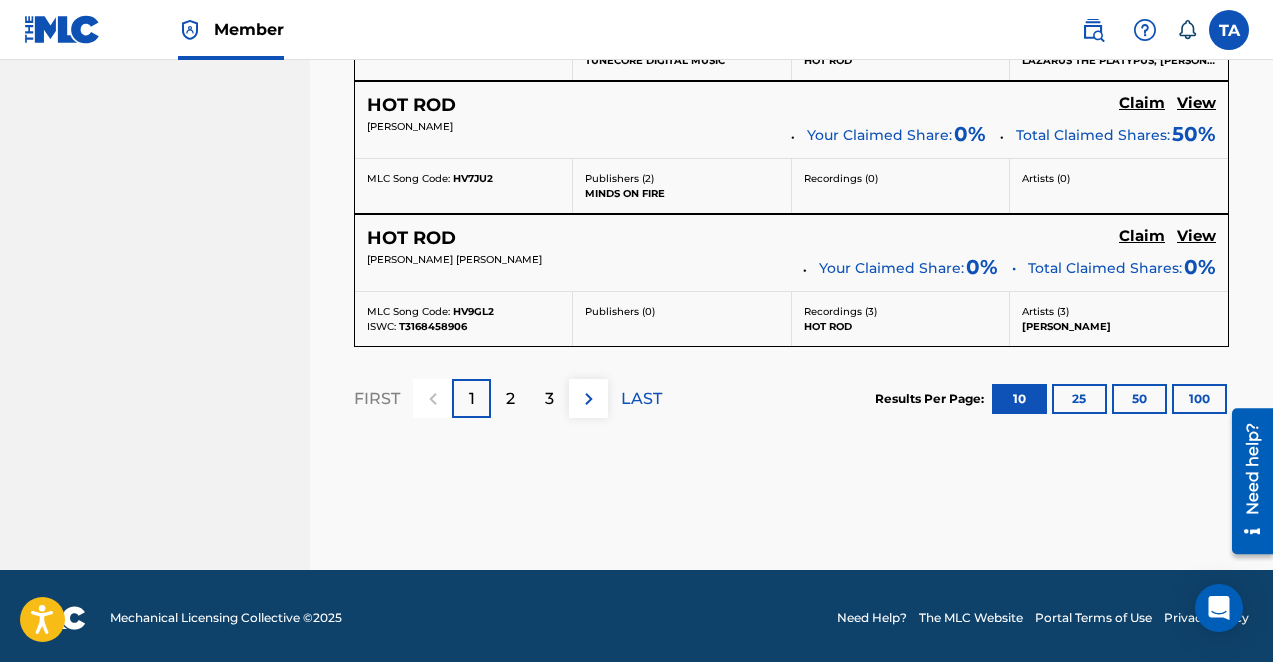 click on "2" at bounding box center (510, 398) 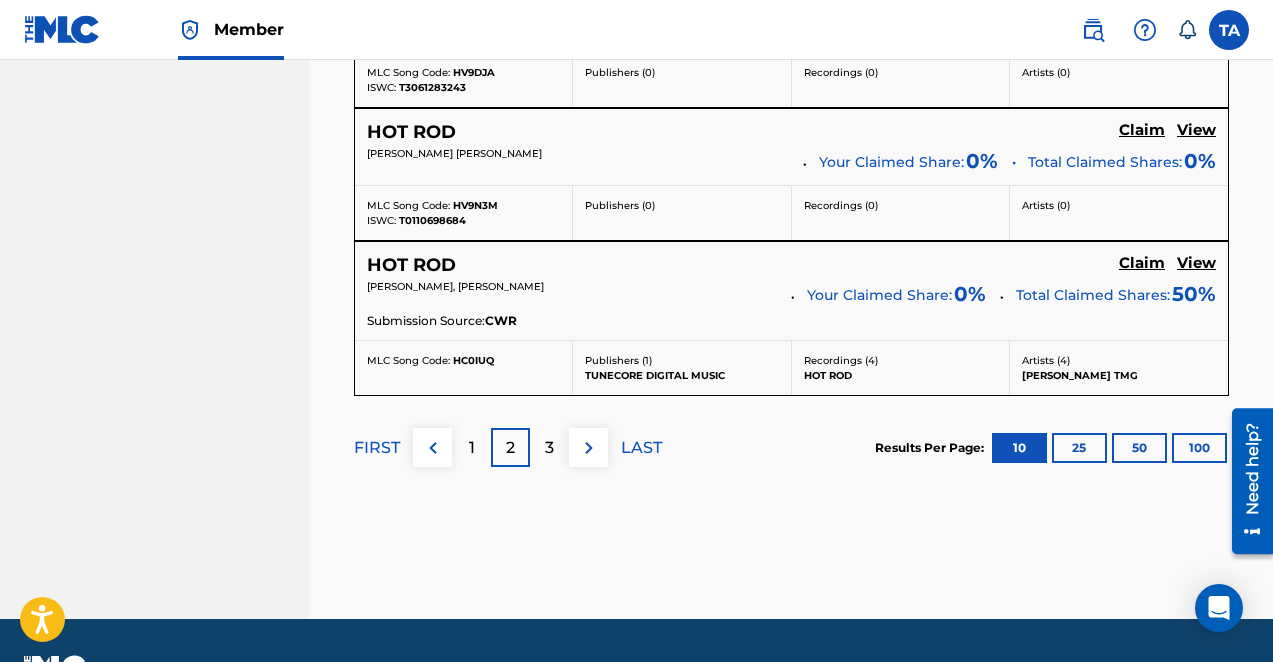 scroll, scrollTop: 2000, scrollLeft: 0, axis: vertical 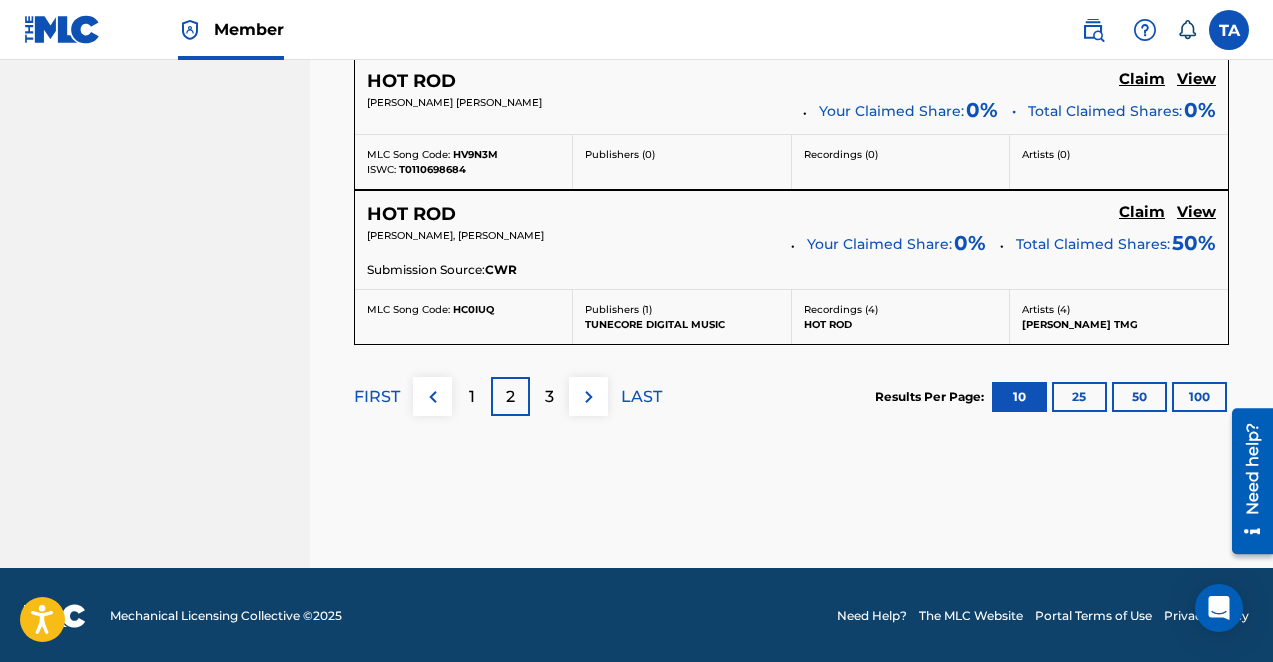 click on "3" at bounding box center [549, 396] 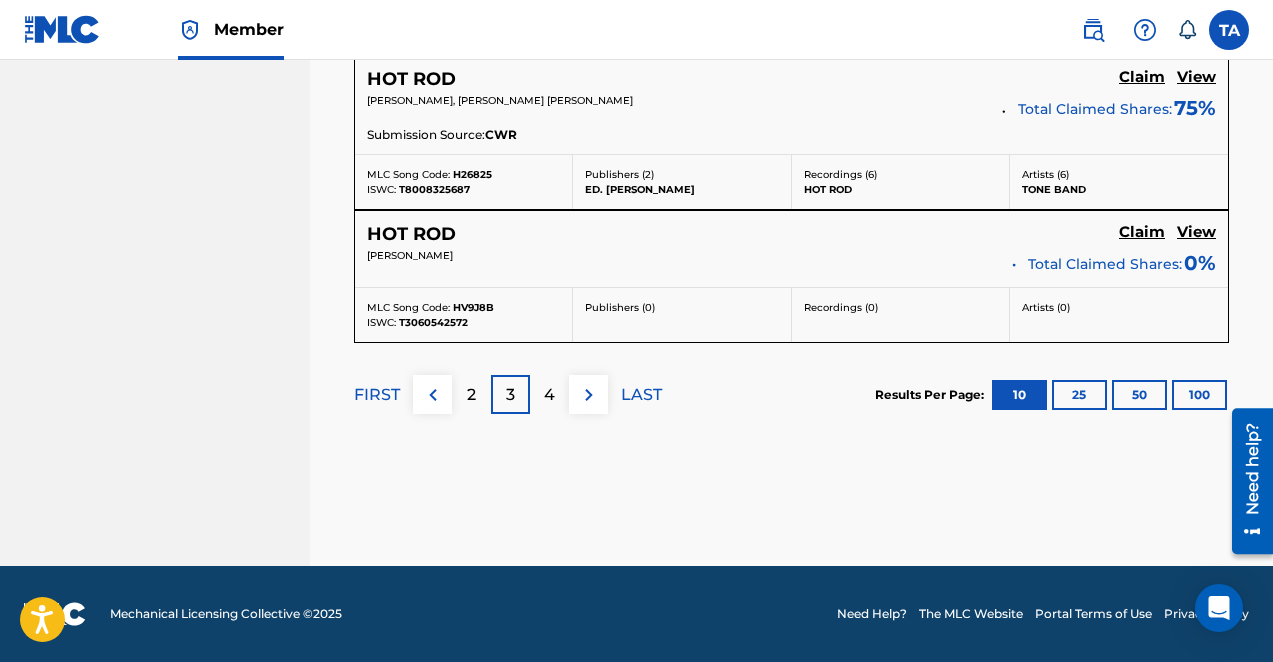 scroll, scrollTop: 1943, scrollLeft: 0, axis: vertical 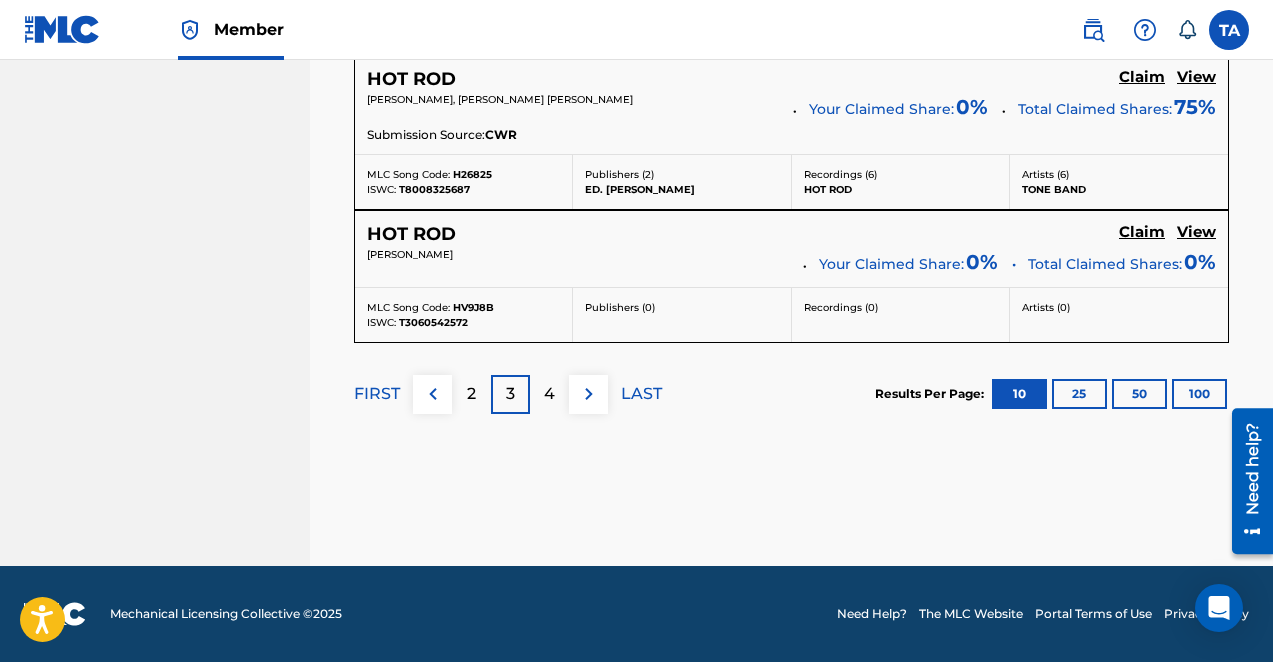 click on "100" at bounding box center [1199, 394] 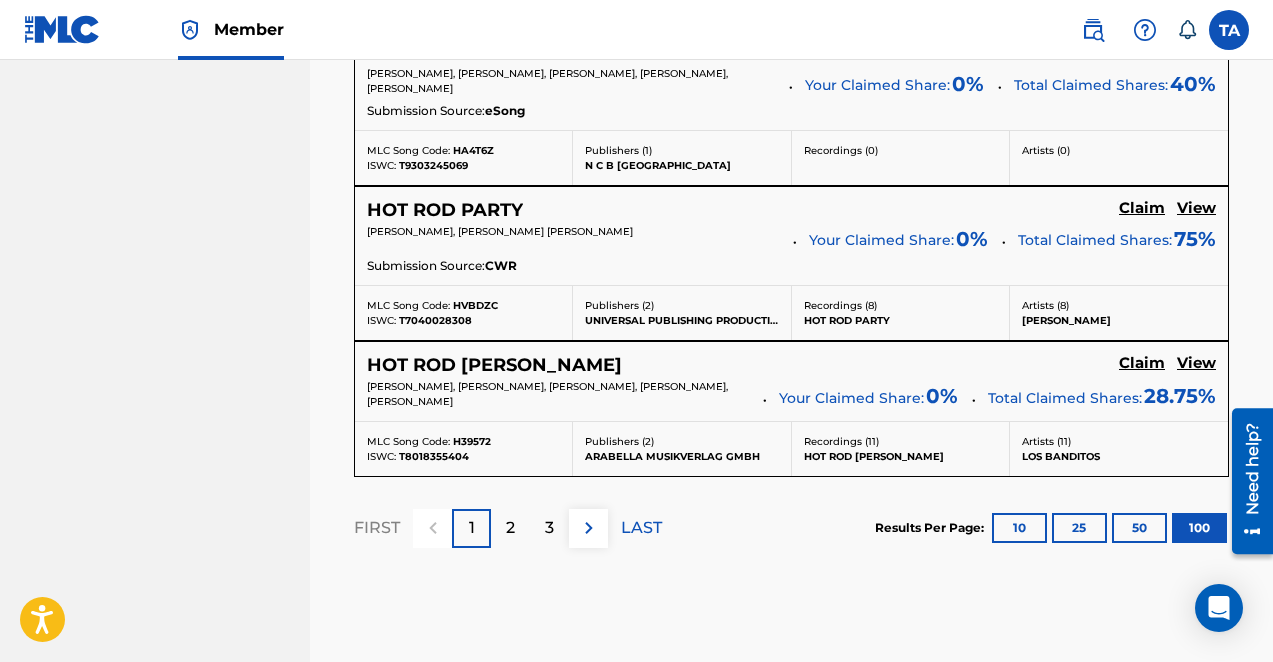 scroll, scrollTop: 15272, scrollLeft: 0, axis: vertical 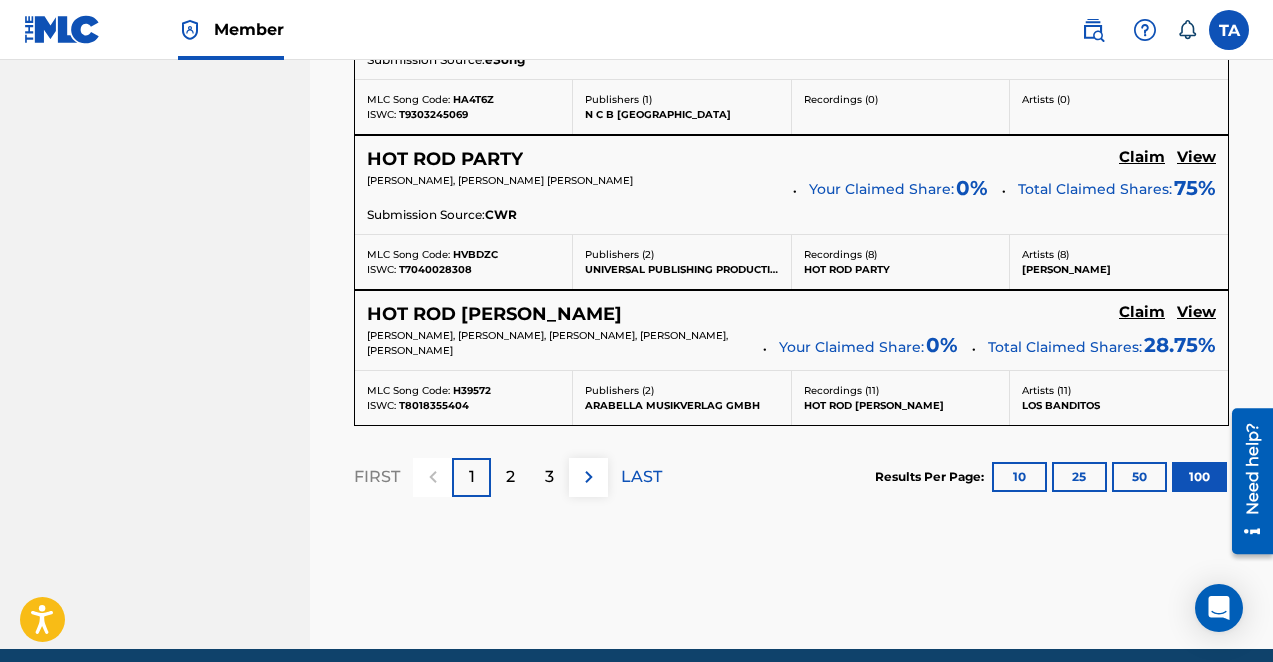click on "2" at bounding box center (510, 477) 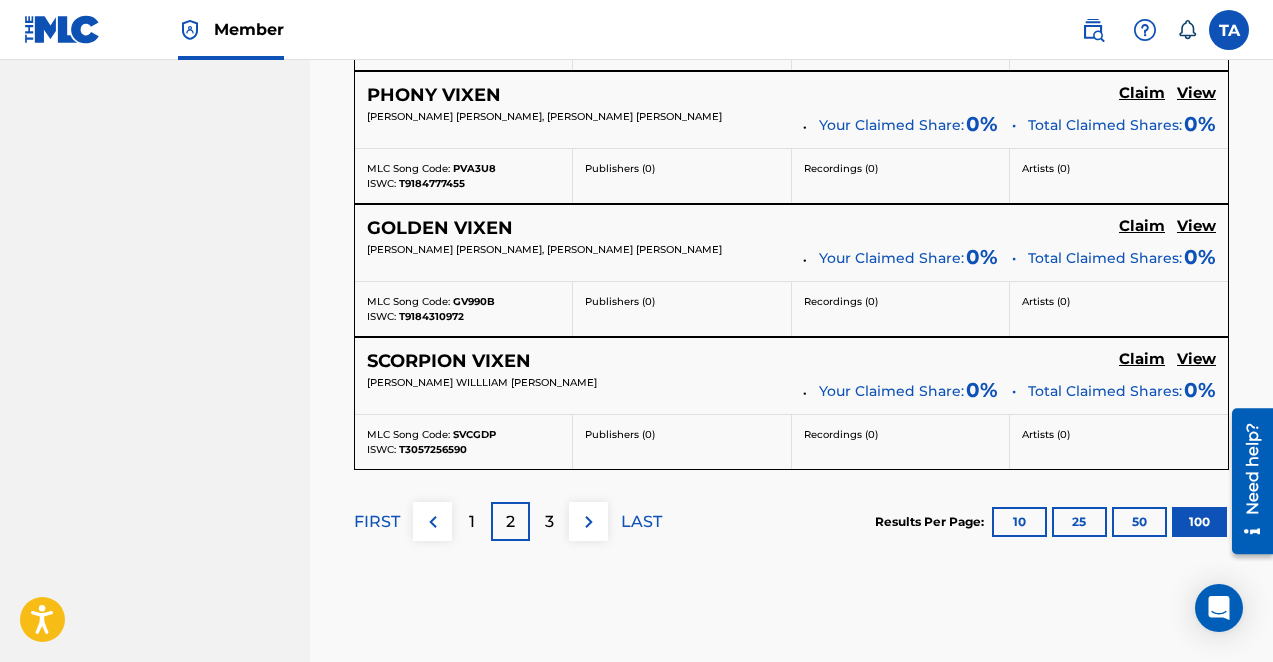 scroll, scrollTop: 15007, scrollLeft: 0, axis: vertical 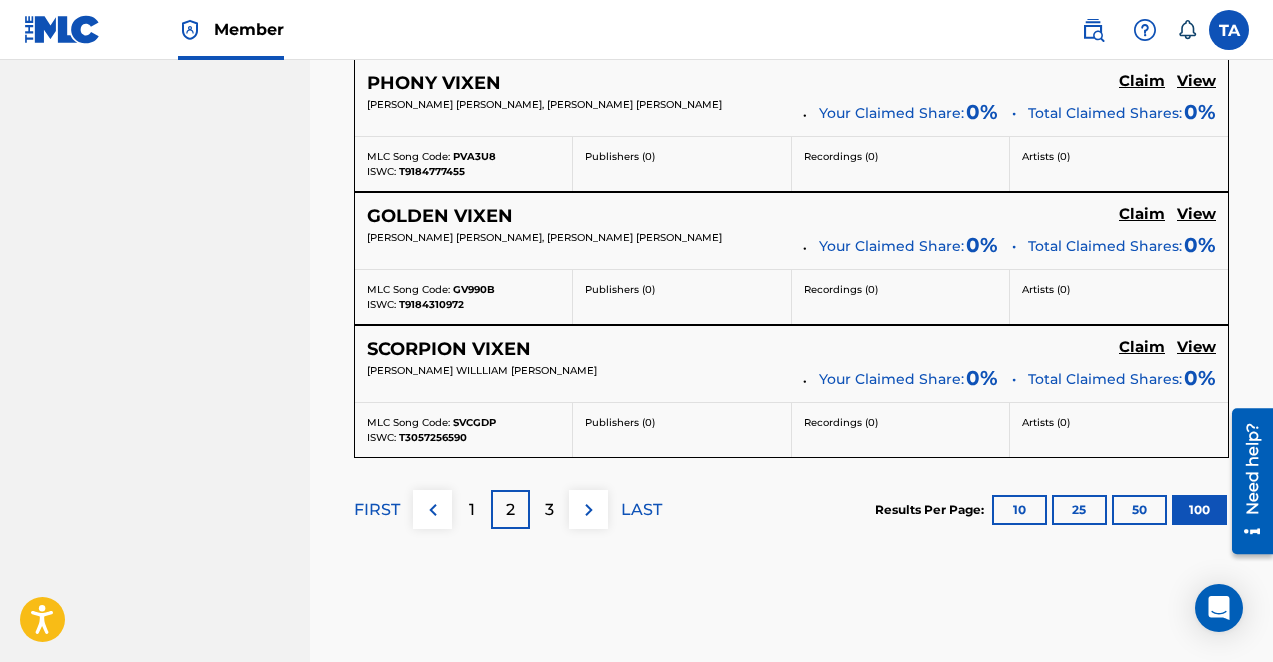 click on "3" at bounding box center (549, 510) 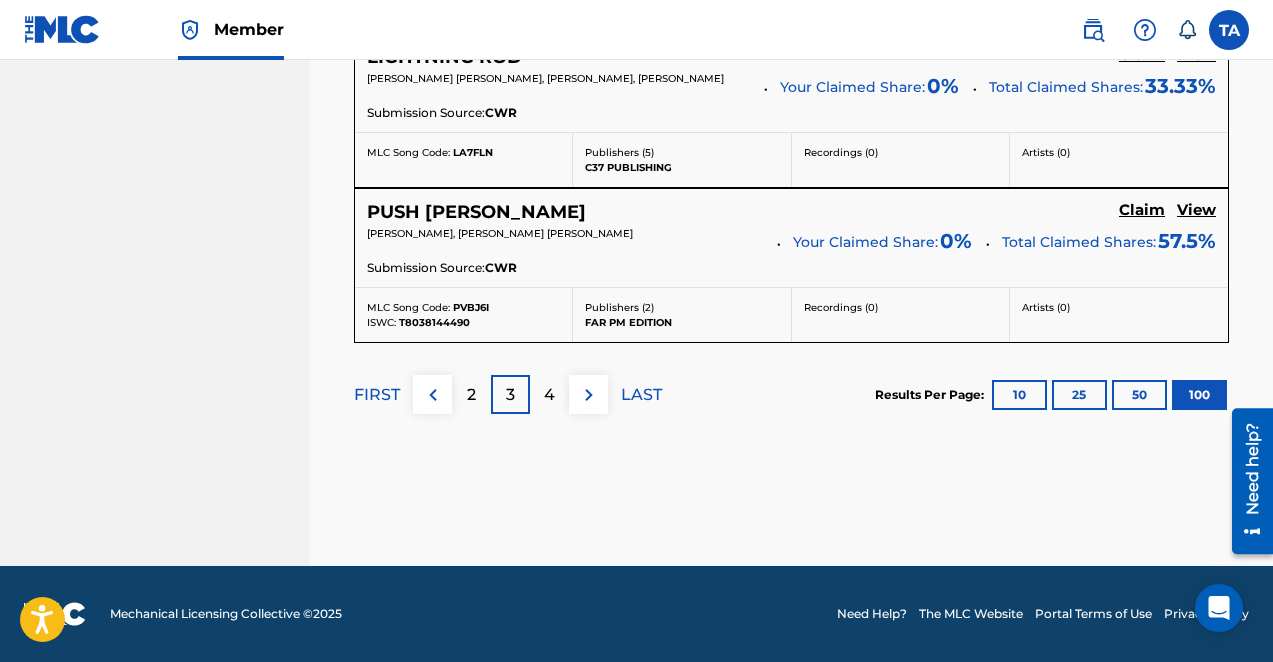 scroll, scrollTop: 15207, scrollLeft: 0, axis: vertical 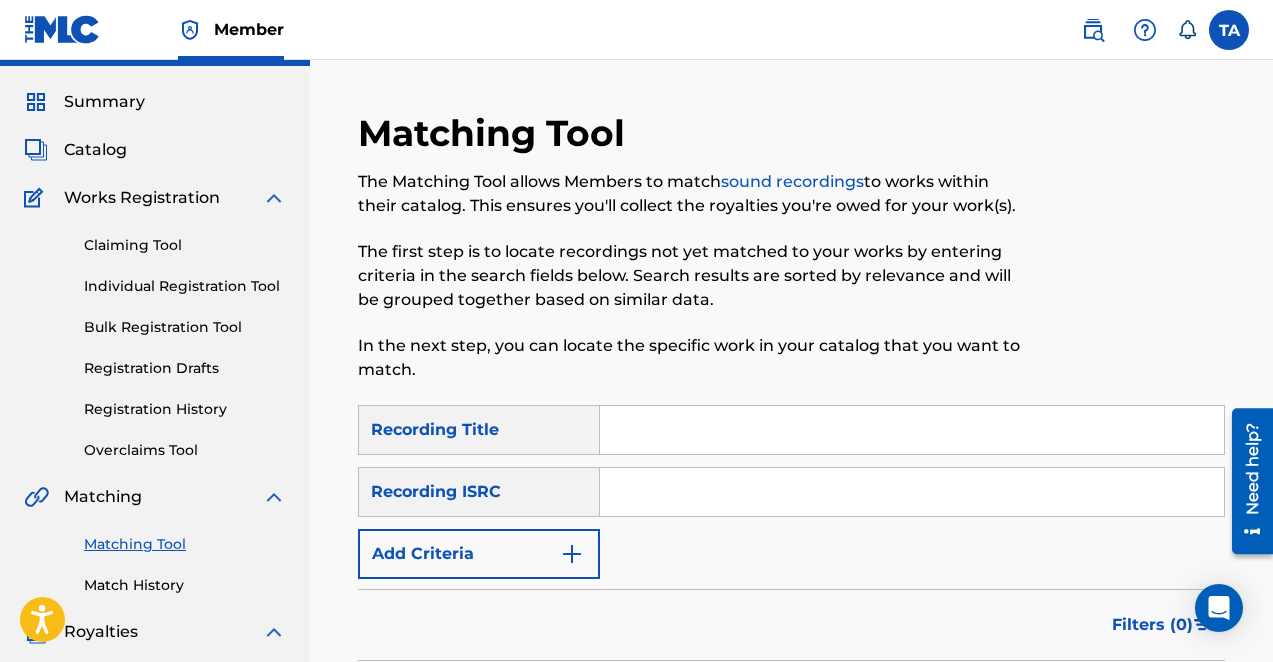 click at bounding box center [912, 430] 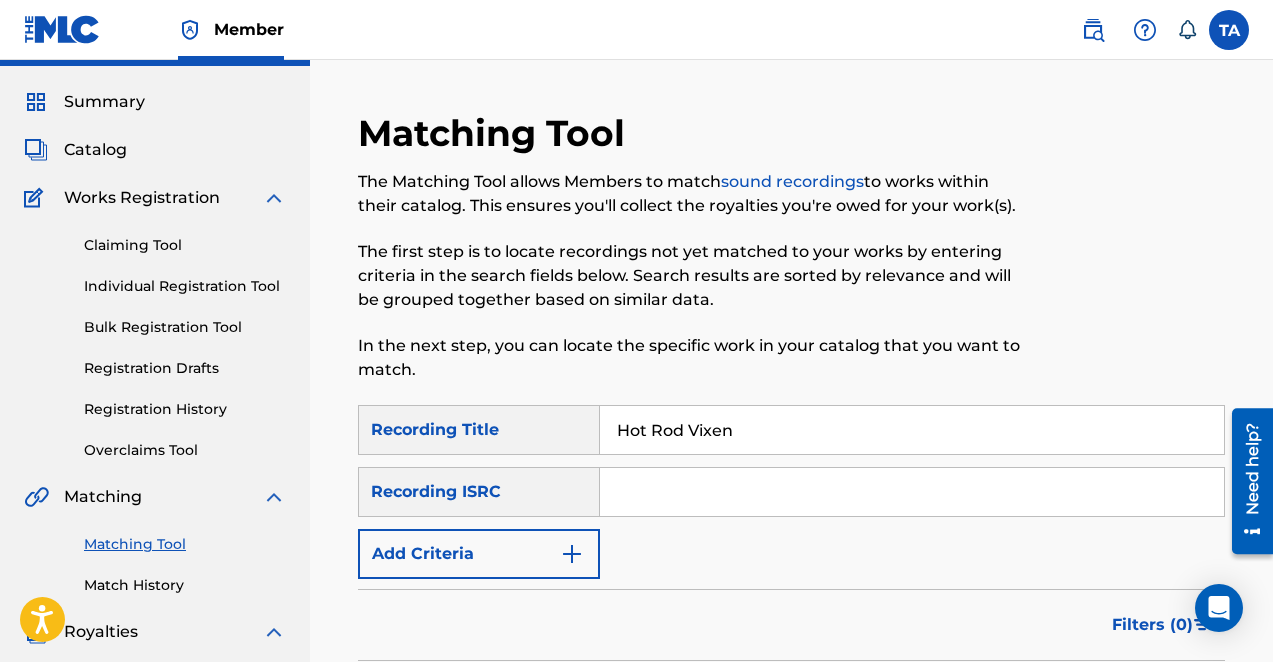 type on "Hot Rod Vixen" 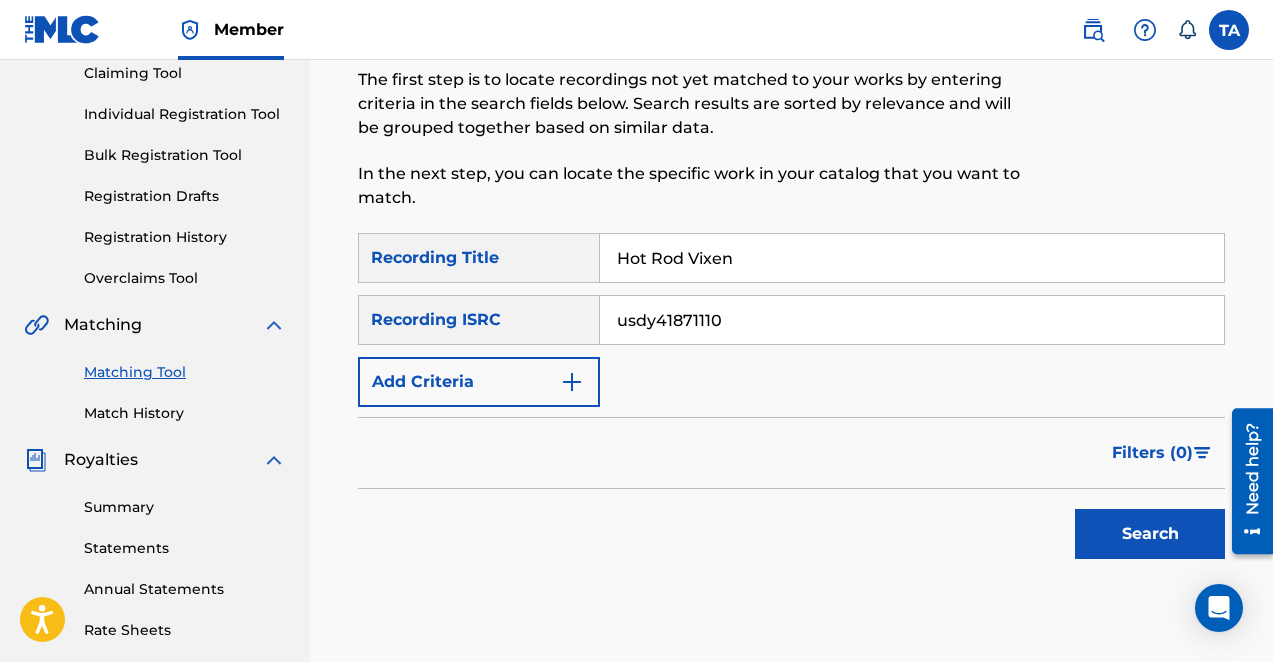 scroll, scrollTop: 224, scrollLeft: 0, axis: vertical 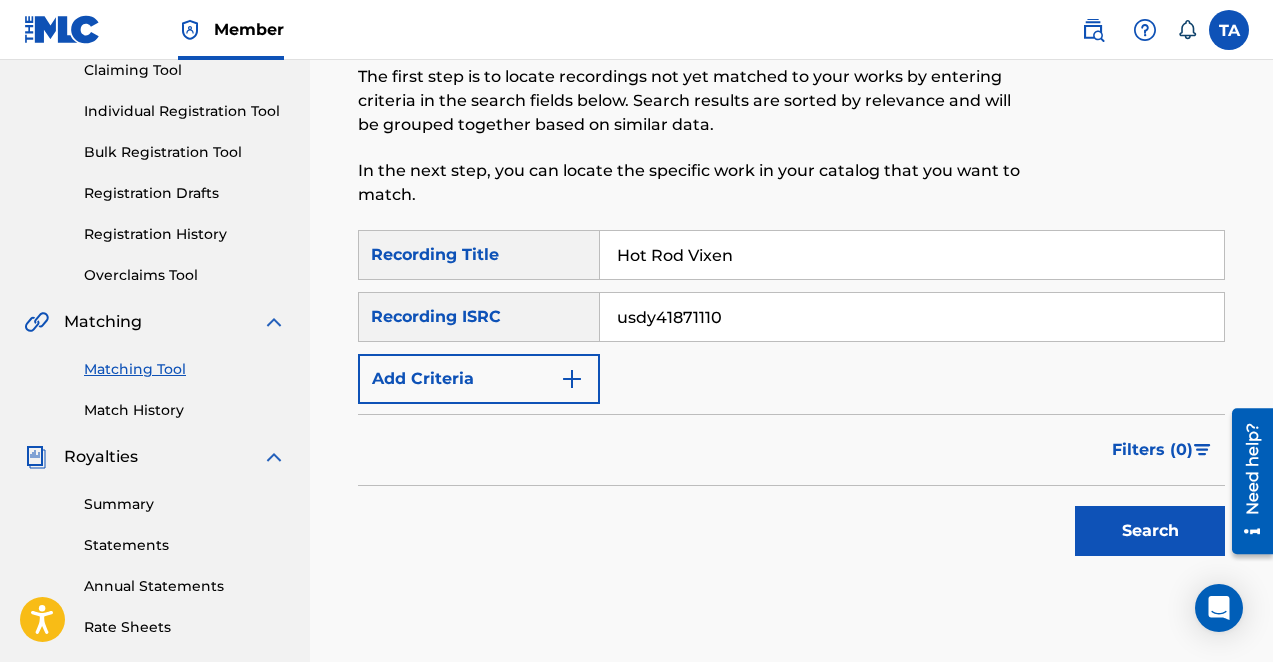 type on "usdy41871110" 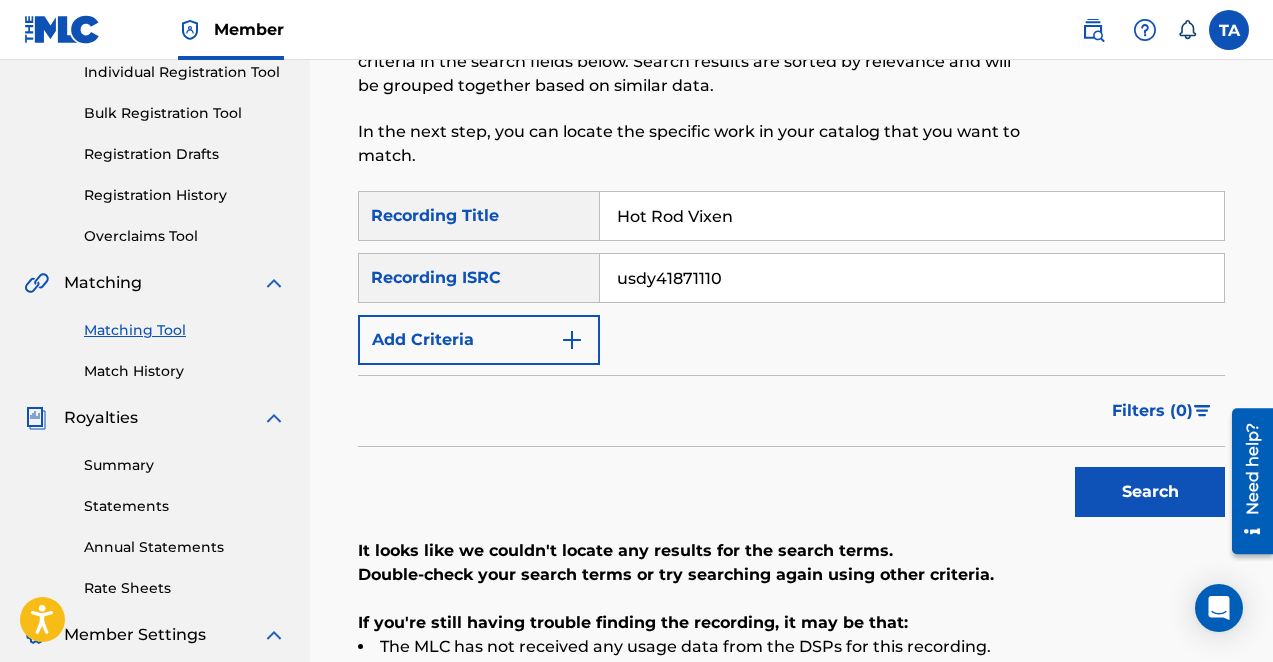 scroll, scrollTop: 82, scrollLeft: 0, axis: vertical 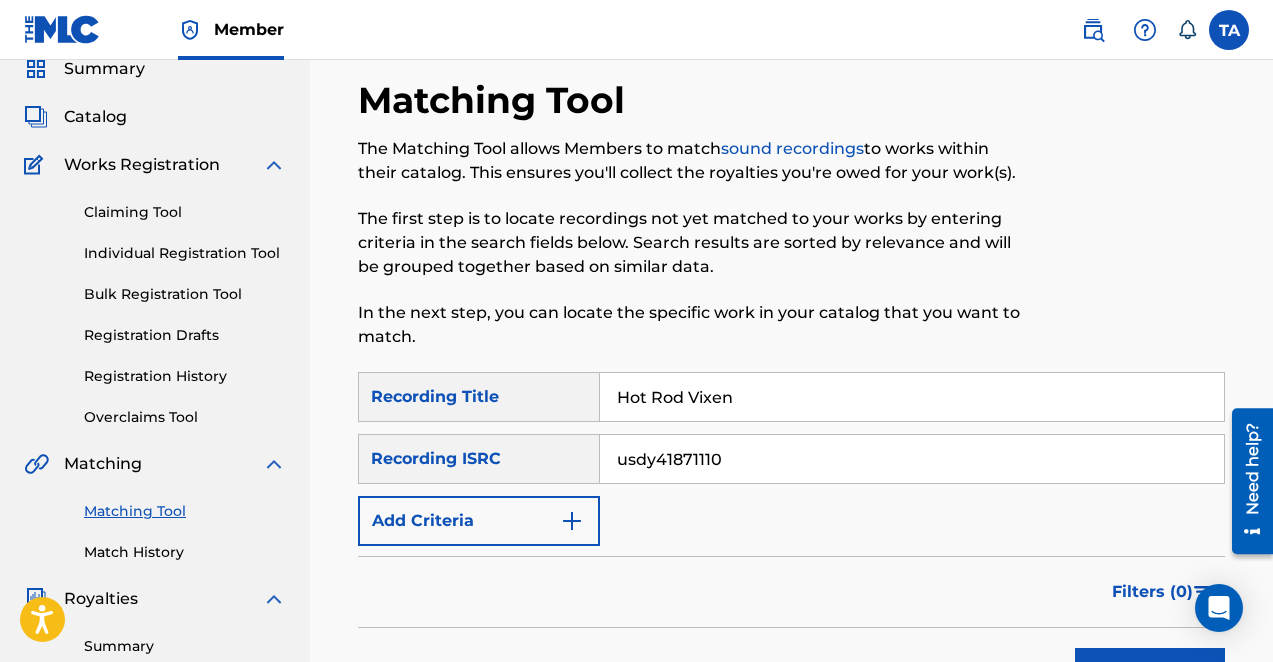 drag, startPoint x: 834, startPoint y: 396, endPoint x: 483, endPoint y: 397, distance: 351.00143 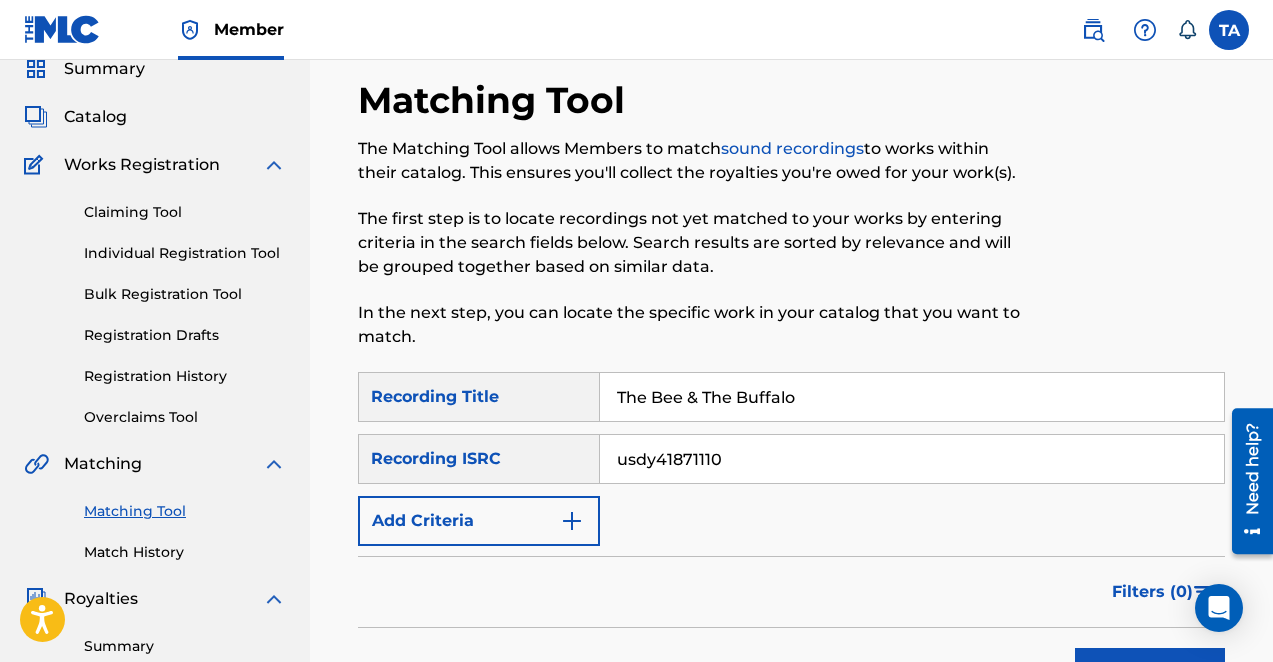 type on "The Bee & The Buffalo" 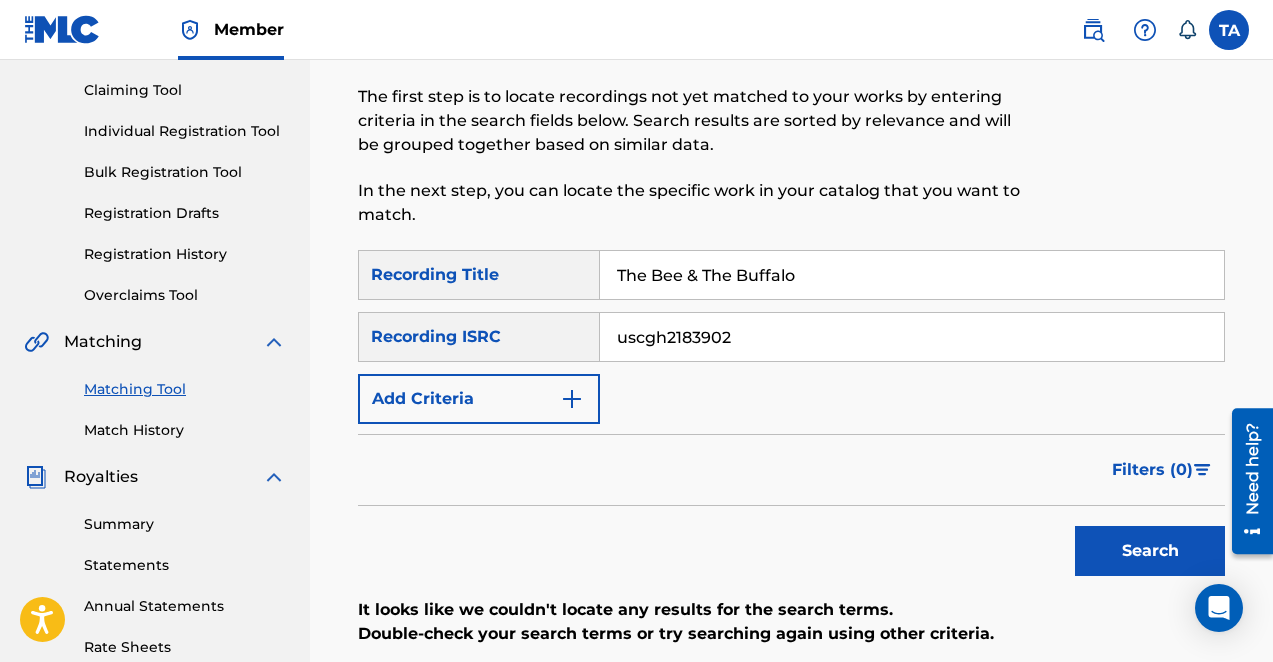 scroll, scrollTop: 206, scrollLeft: 0, axis: vertical 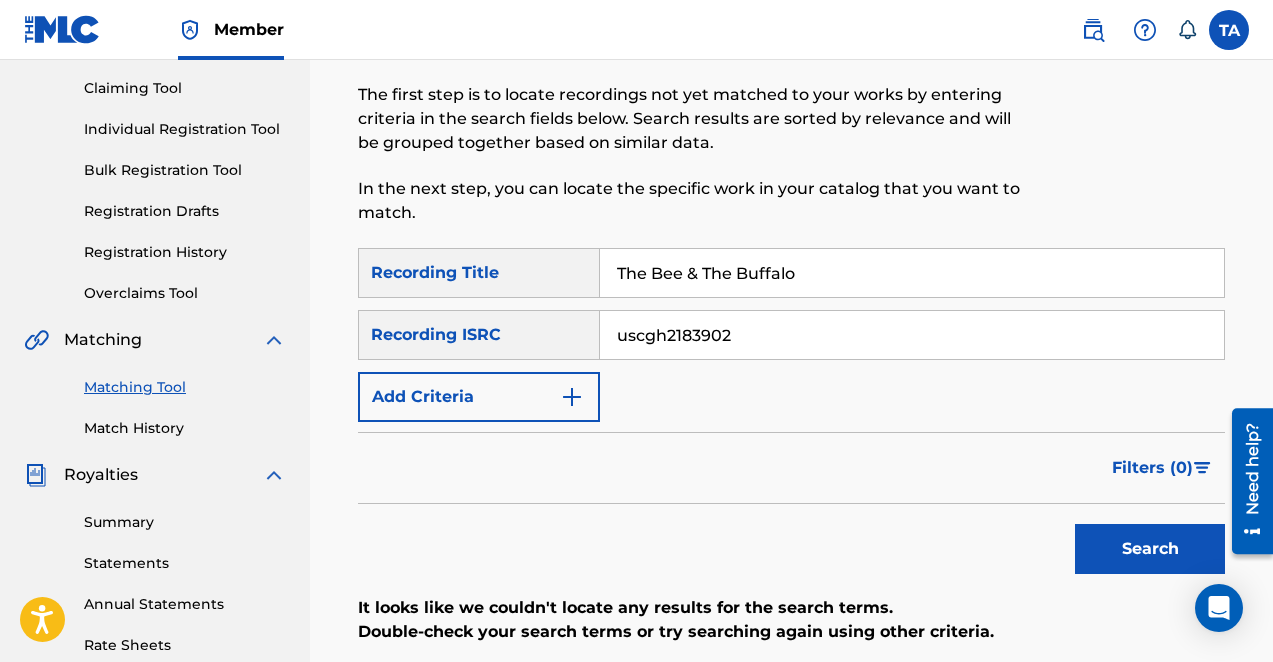 type on "uscgh2183902" 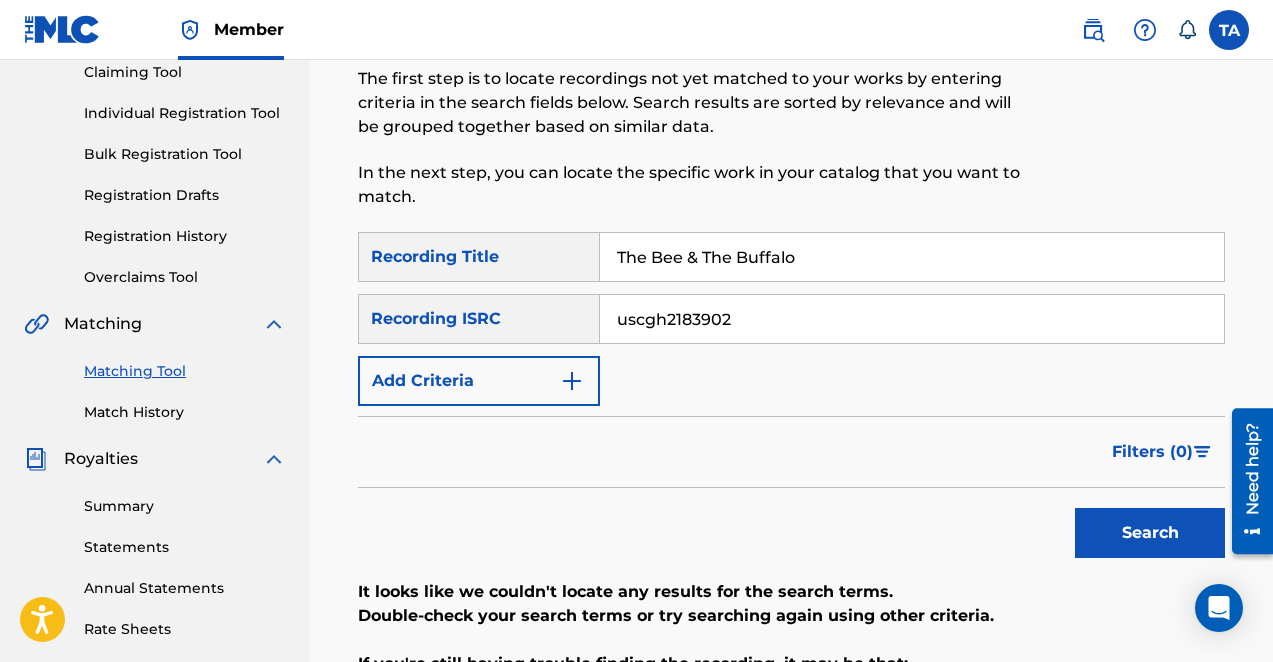 scroll, scrollTop: 0, scrollLeft: 0, axis: both 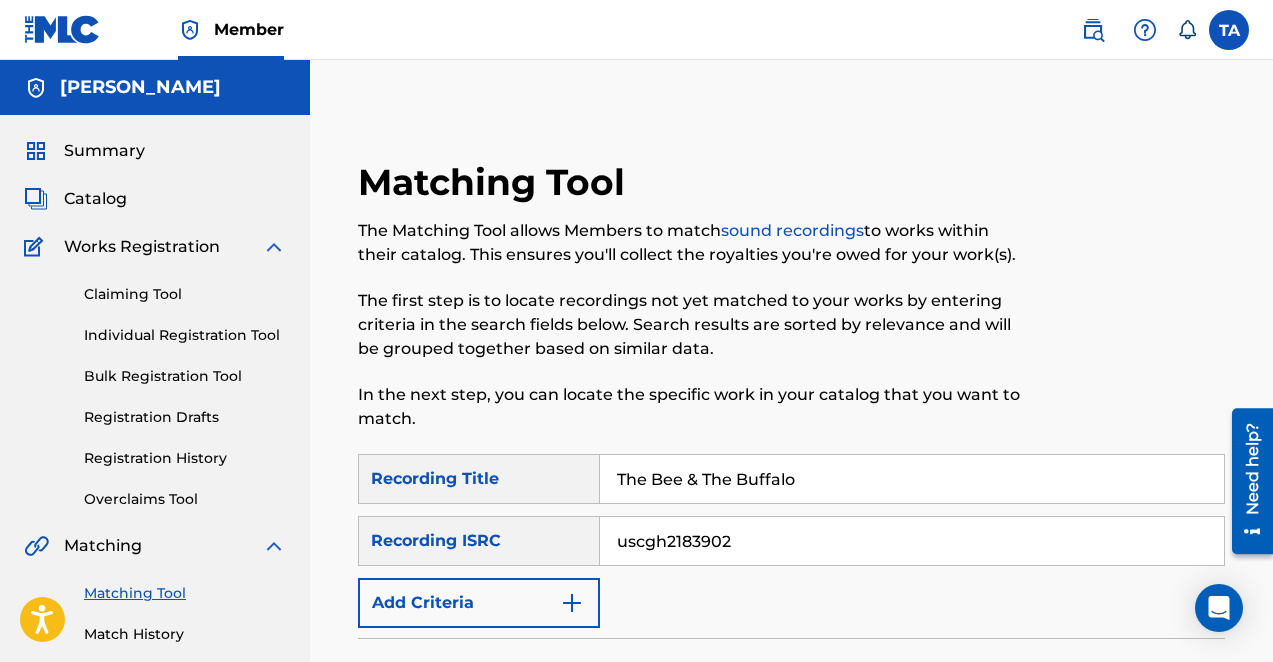 click at bounding box center [1093, 30] 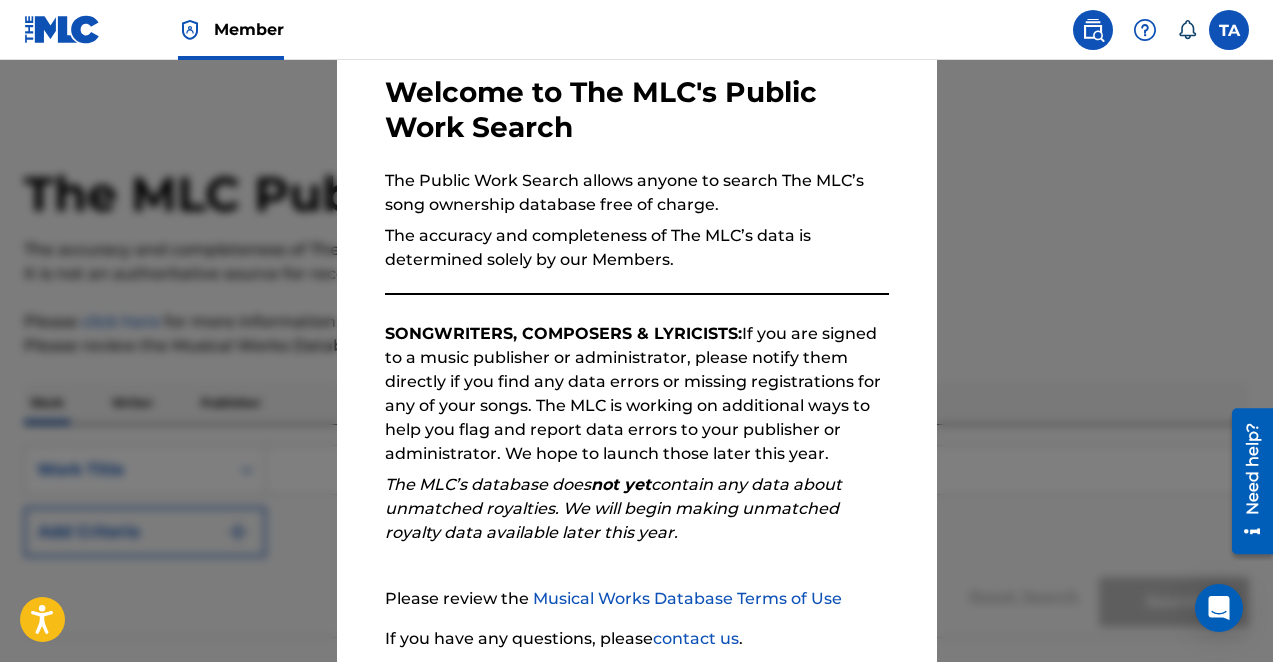 scroll, scrollTop: 228, scrollLeft: 0, axis: vertical 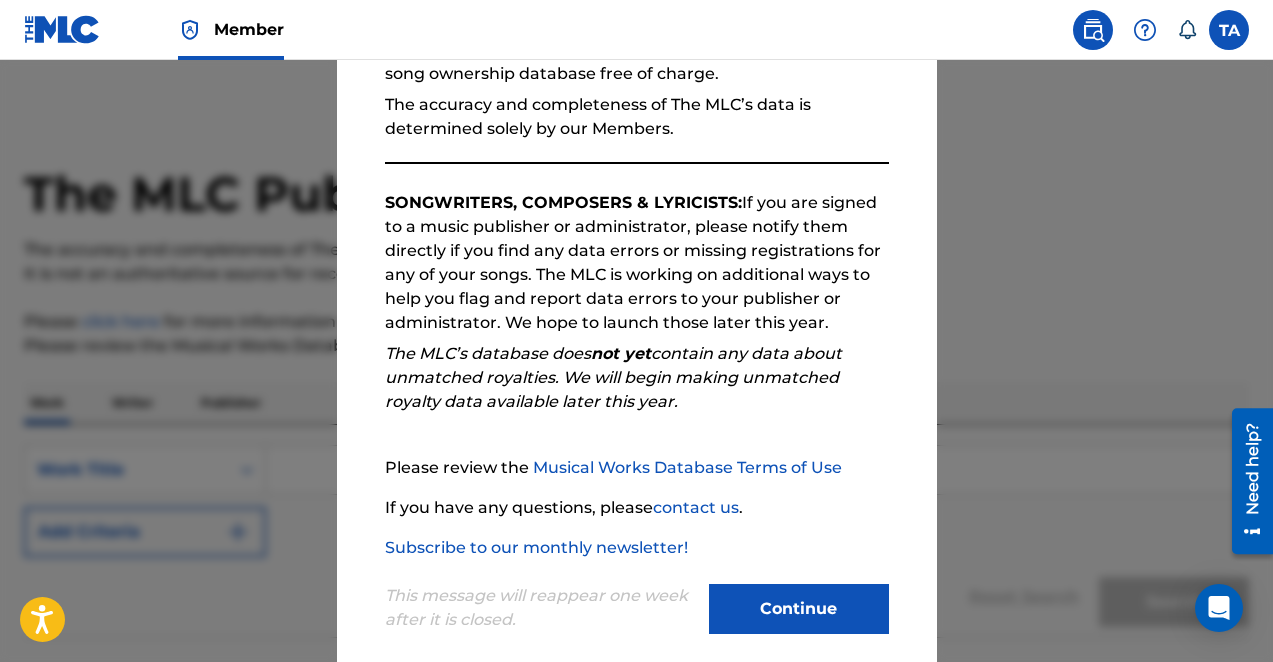 click on "Continue" at bounding box center [799, 609] 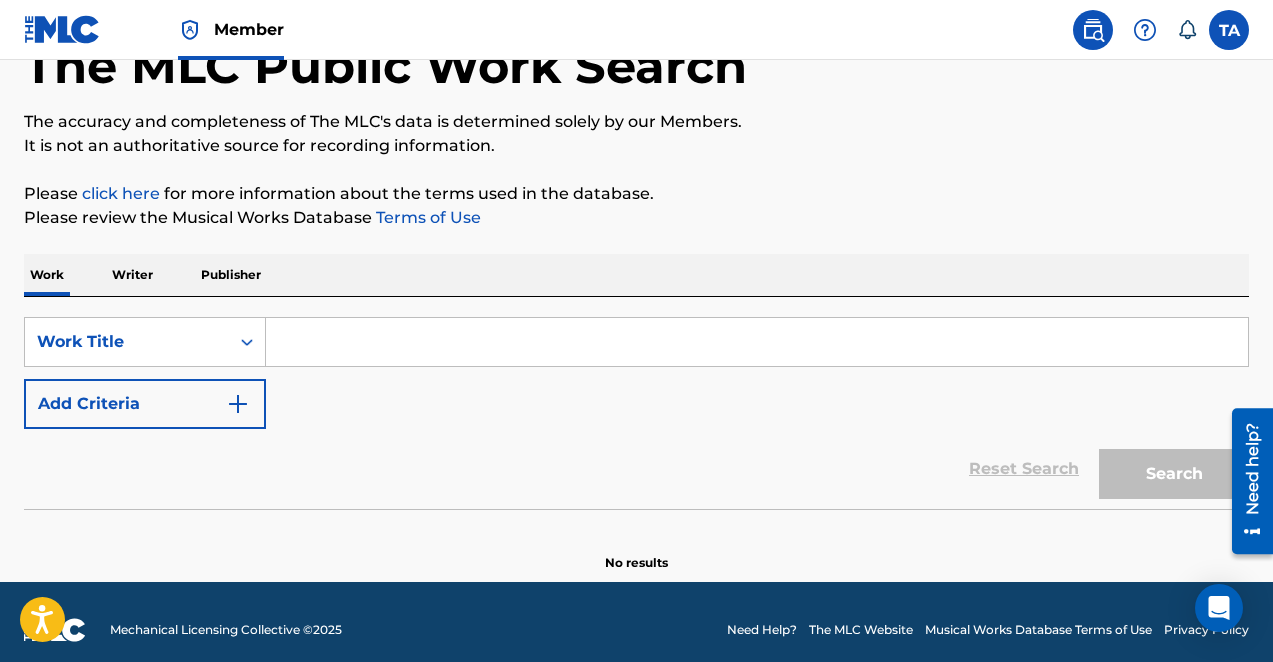 scroll, scrollTop: 144, scrollLeft: 0, axis: vertical 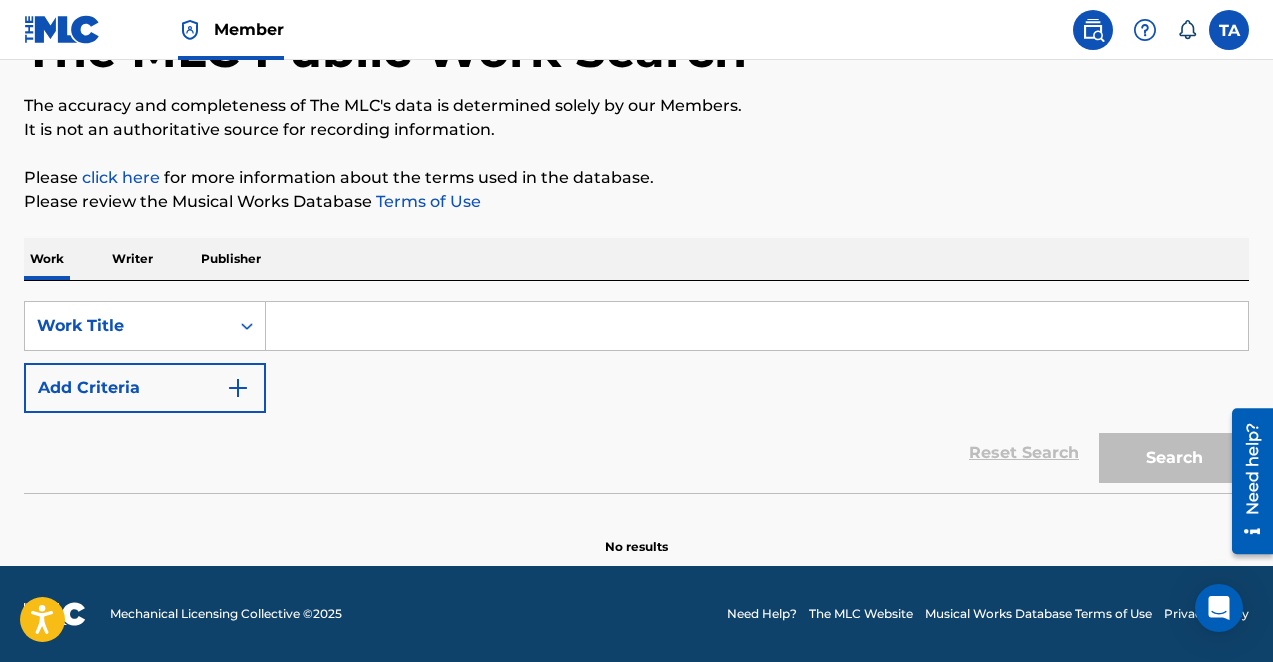 click at bounding box center [757, 326] 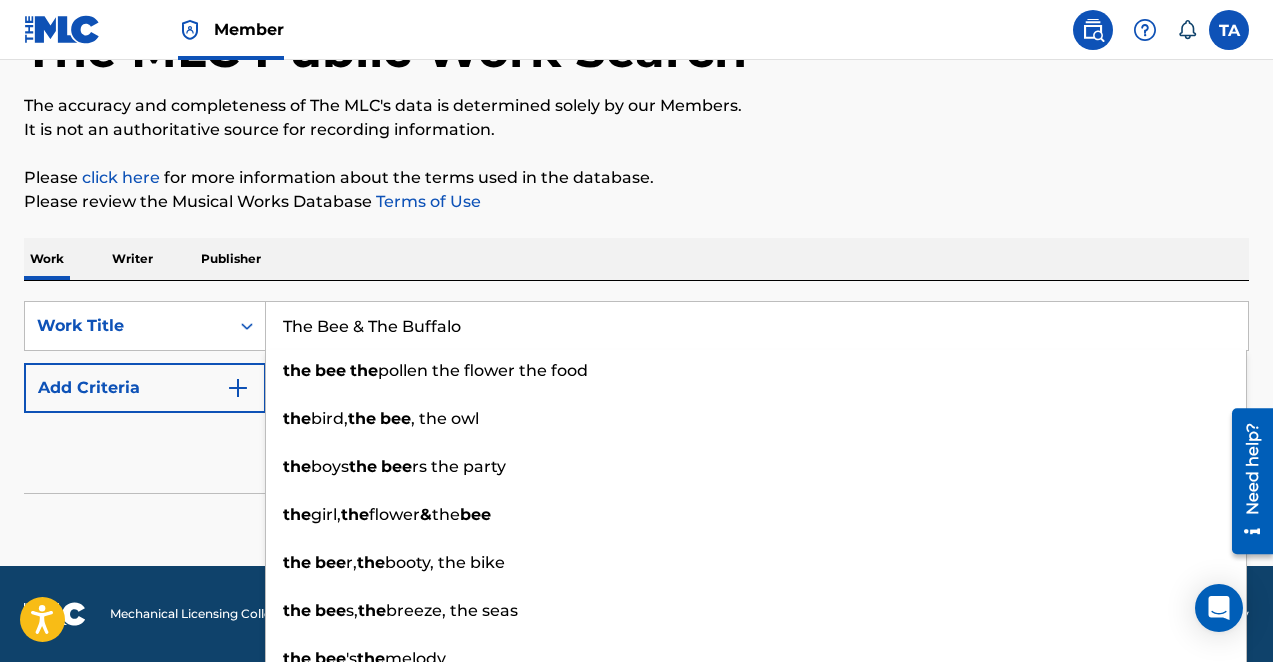 type on "The Bee & The Buffalo" 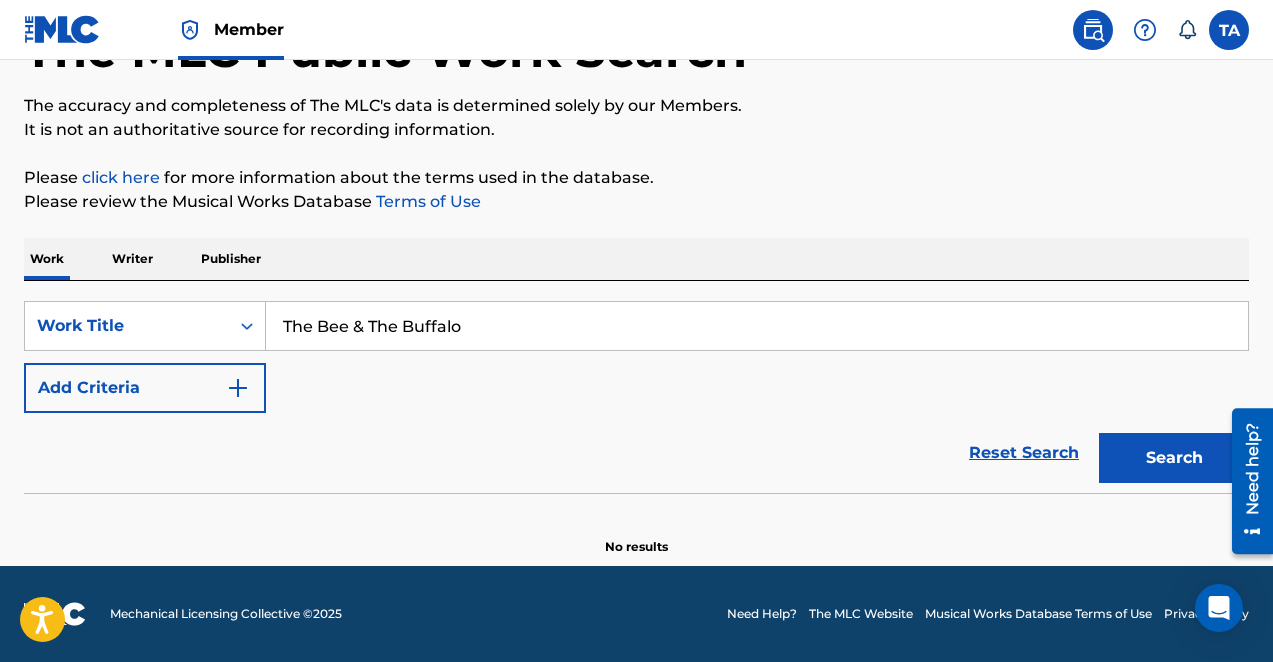 click on "Search" at bounding box center [1174, 458] 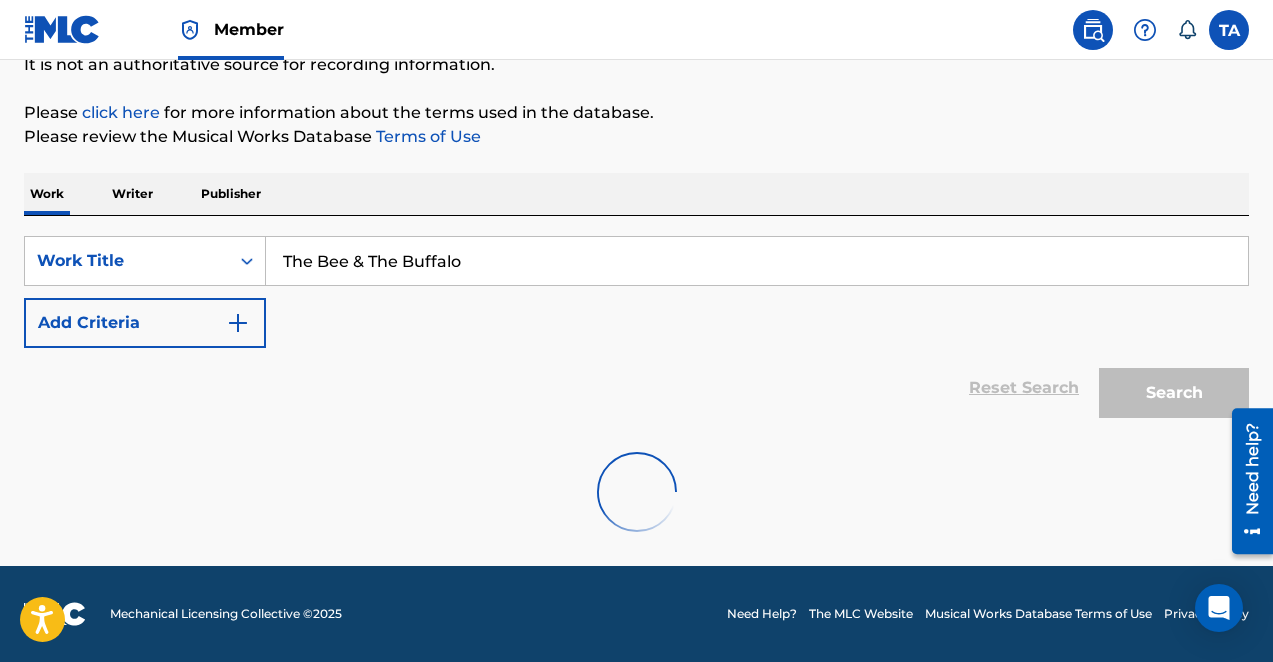 scroll, scrollTop: 209, scrollLeft: 0, axis: vertical 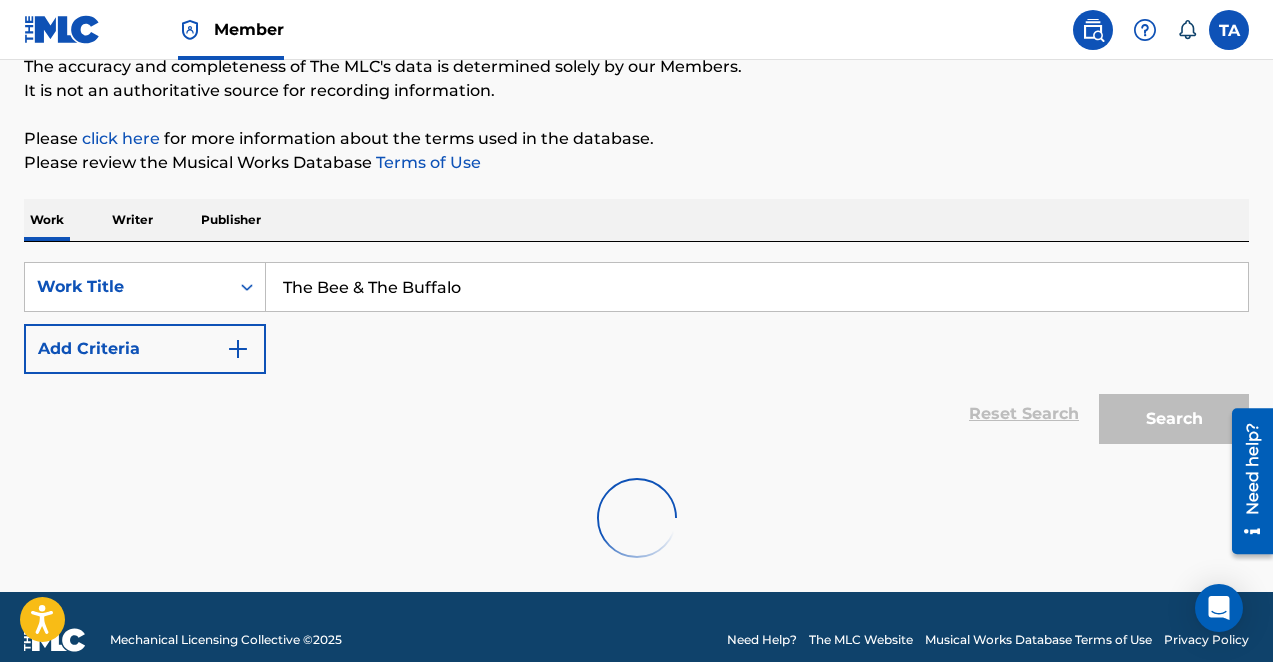 click on "Add Criteria" at bounding box center (145, 349) 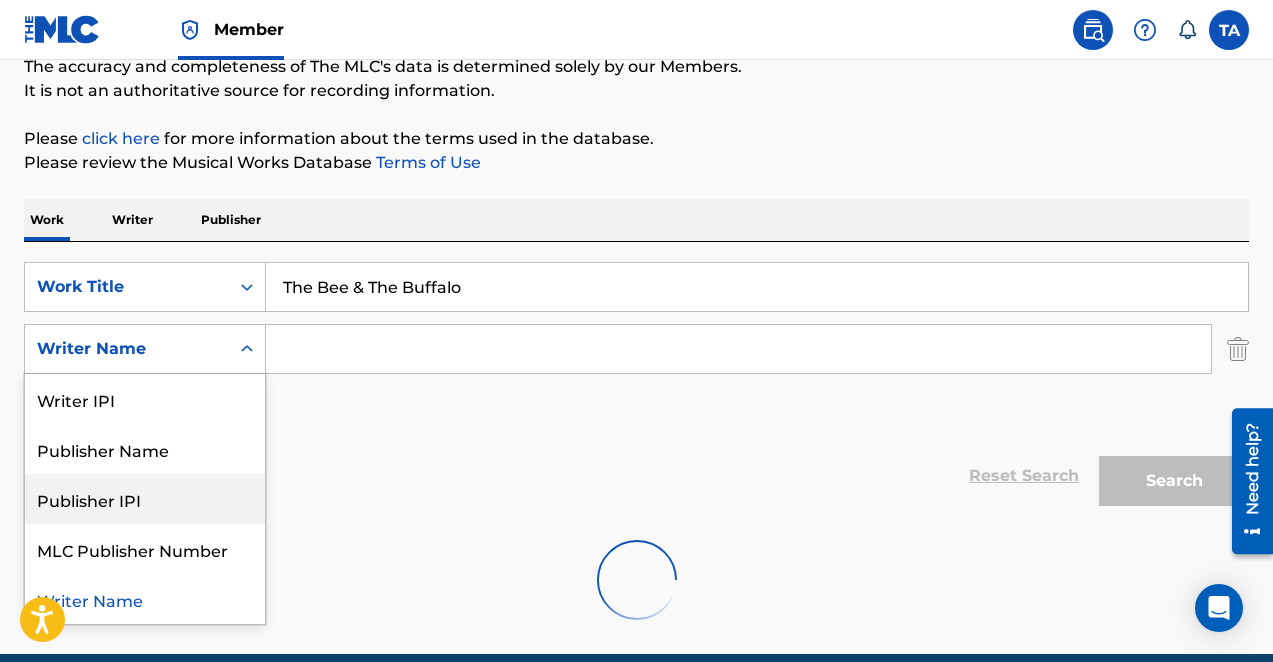drag, startPoint x: 253, startPoint y: 358, endPoint x: 158, endPoint y: 598, distance: 258.1182 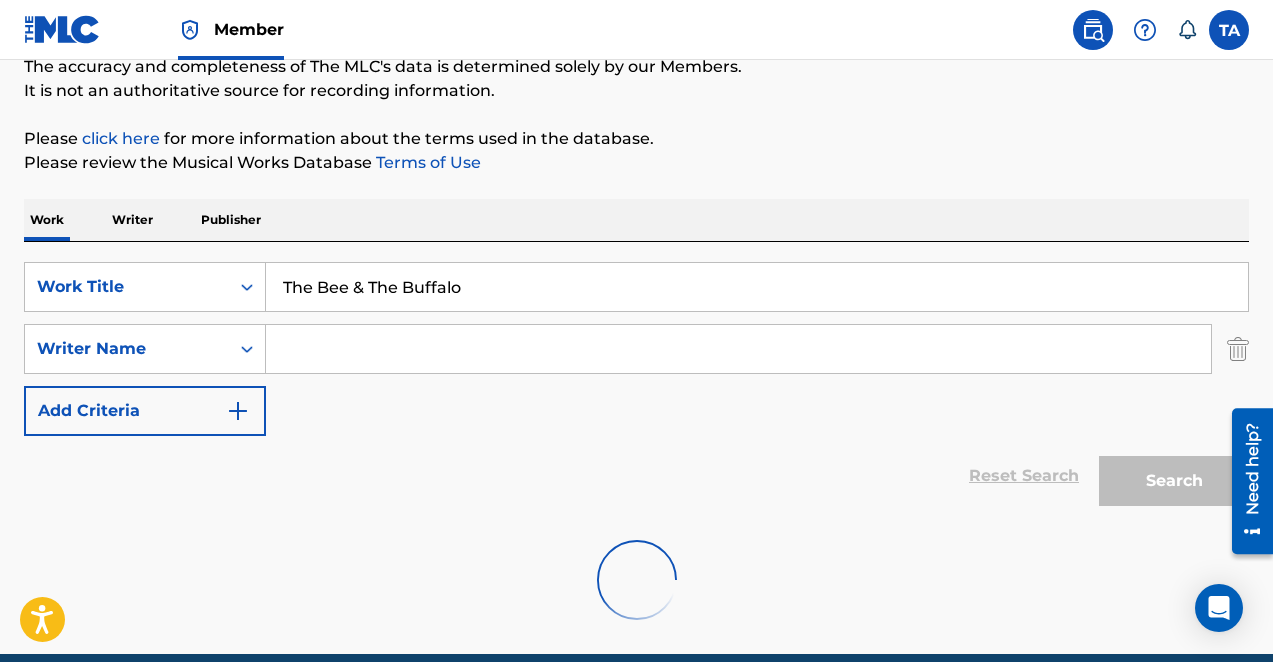 click at bounding box center [636, 580] 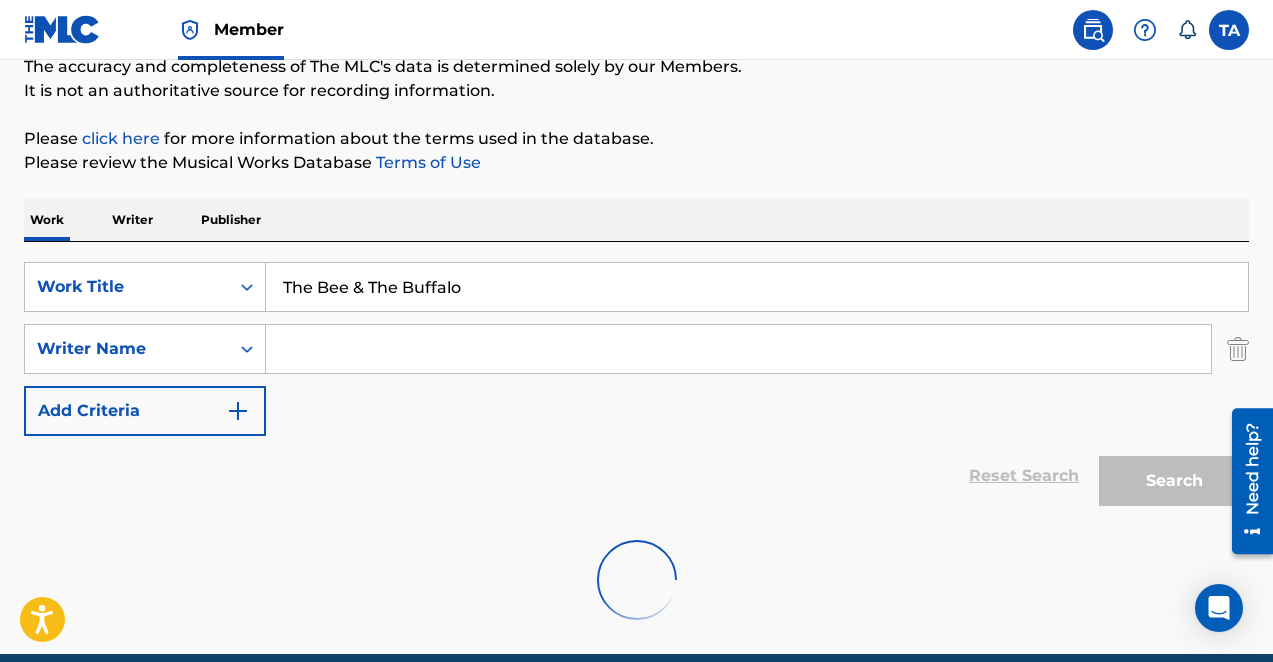 click at bounding box center (738, 349) 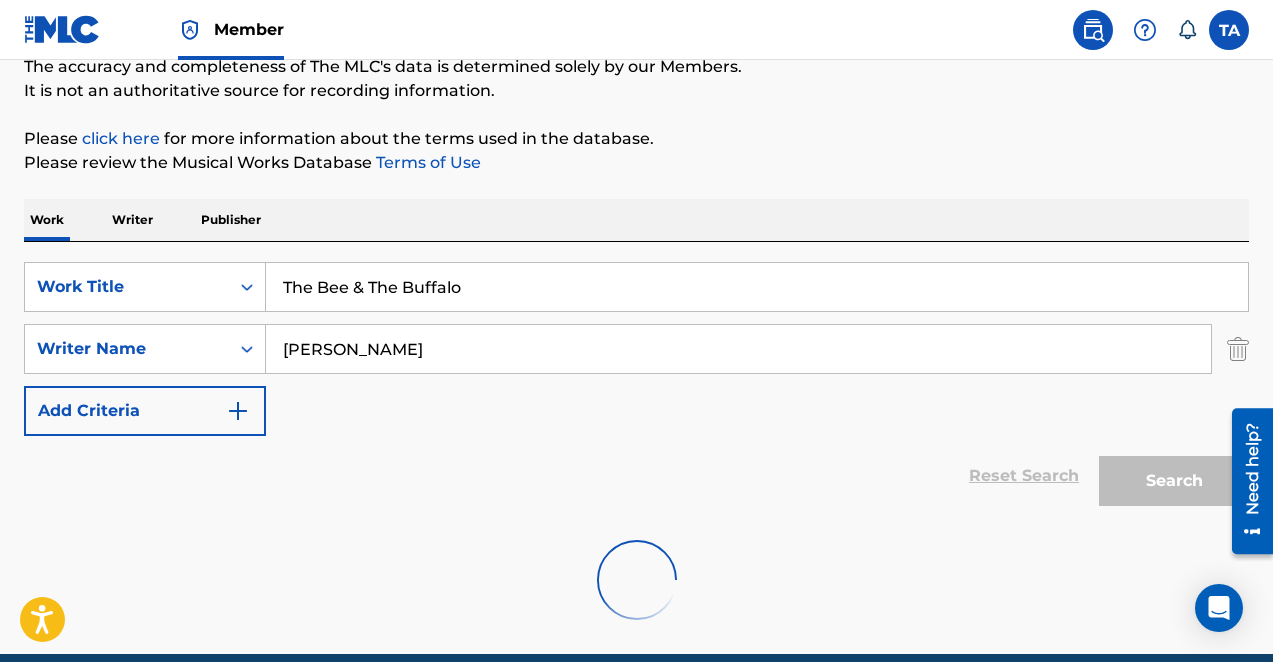 type on "Tony Anderson" 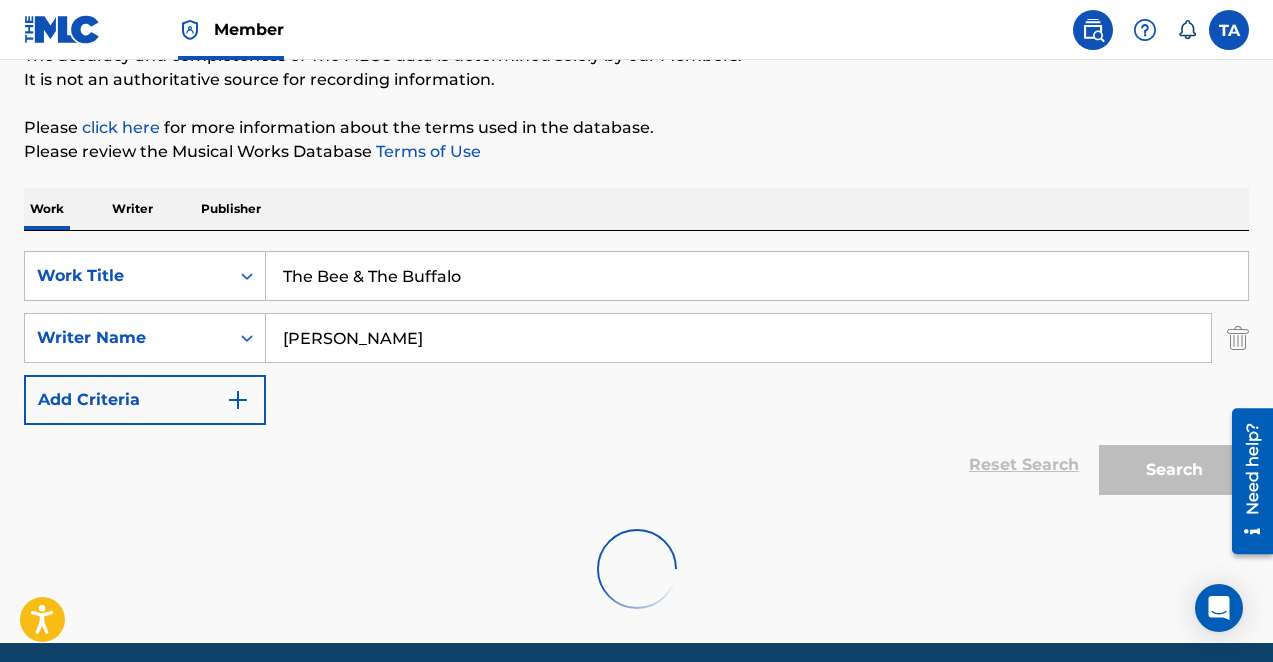scroll, scrollTop: 158, scrollLeft: 0, axis: vertical 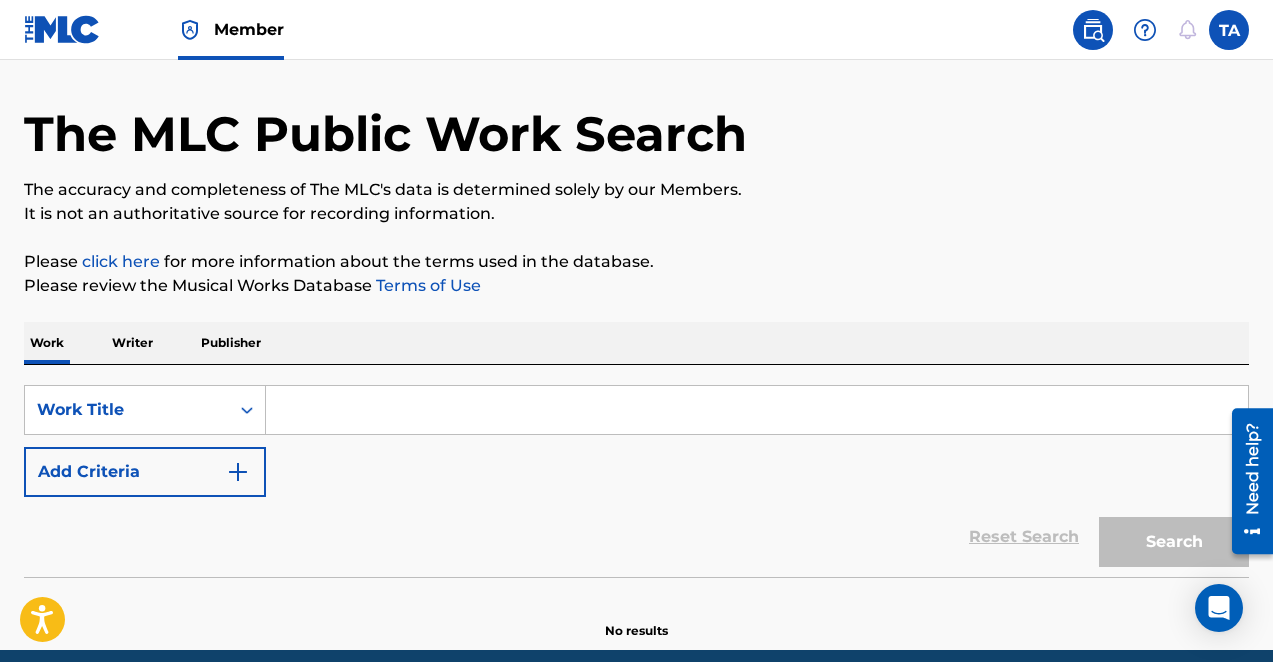 click at bounding box center [757, 410] 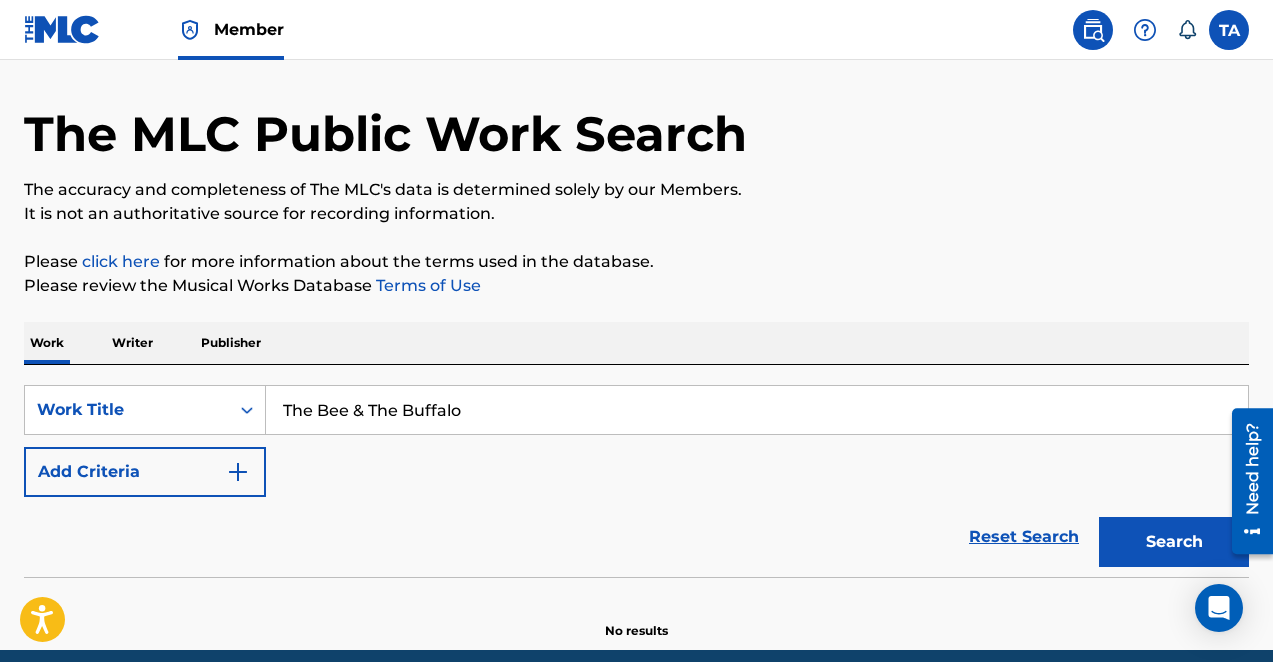 type on "The Bee & The Buffalo" 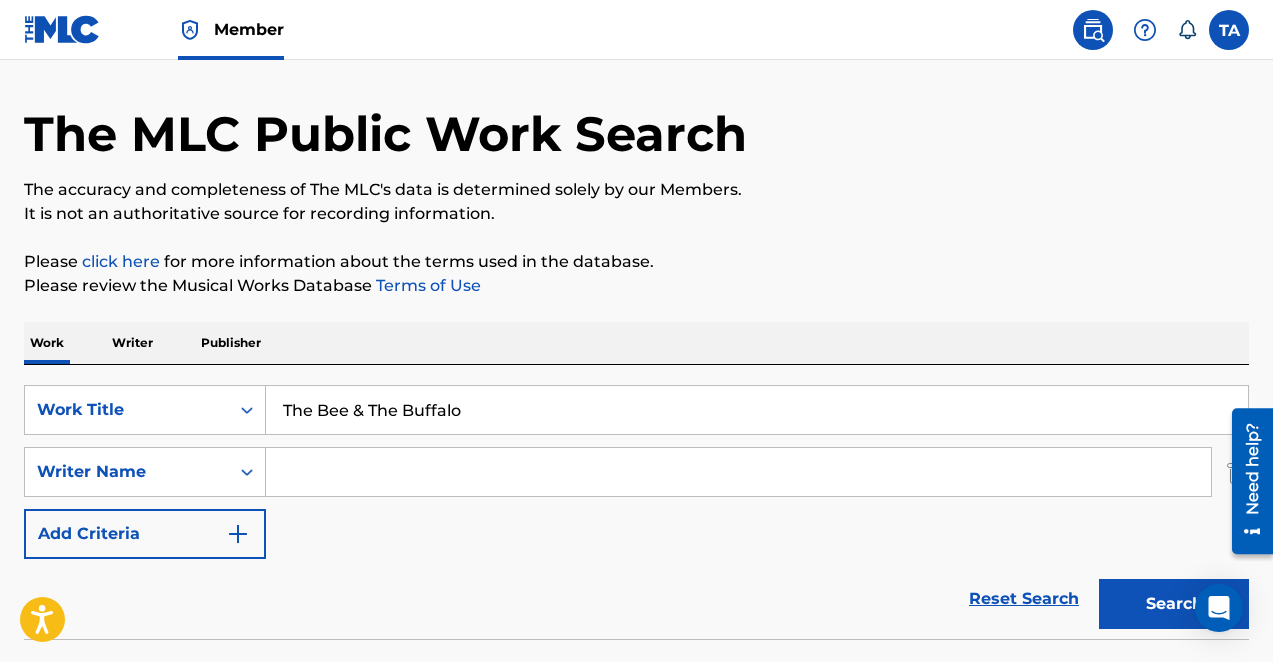 click at bounding box center (738, 472) 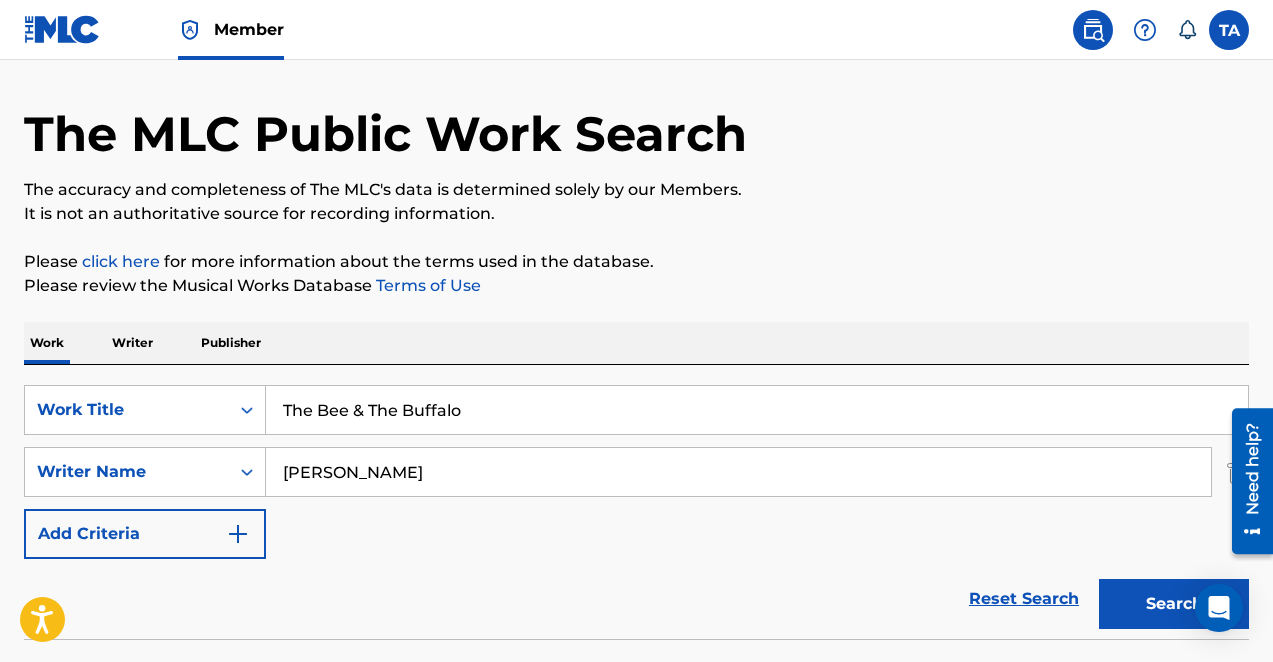 type on "Tony D Anderson" 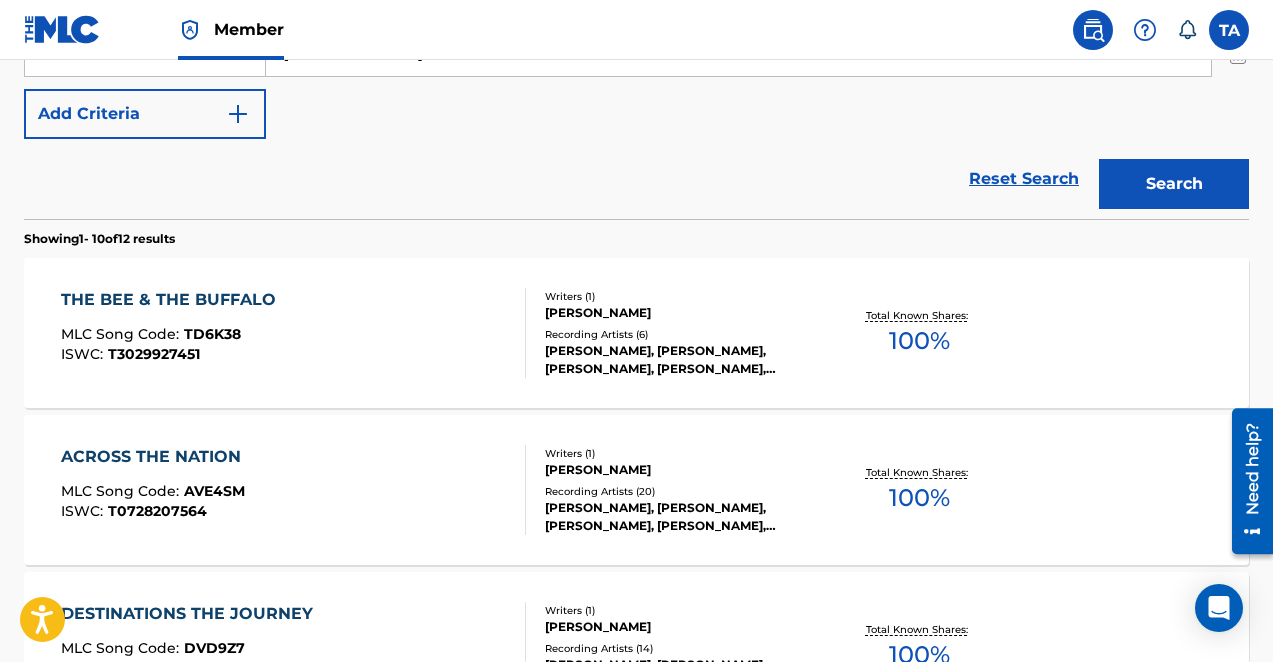 scroll, scrollTop: 485, scrollLeft: 0, axis: vertical 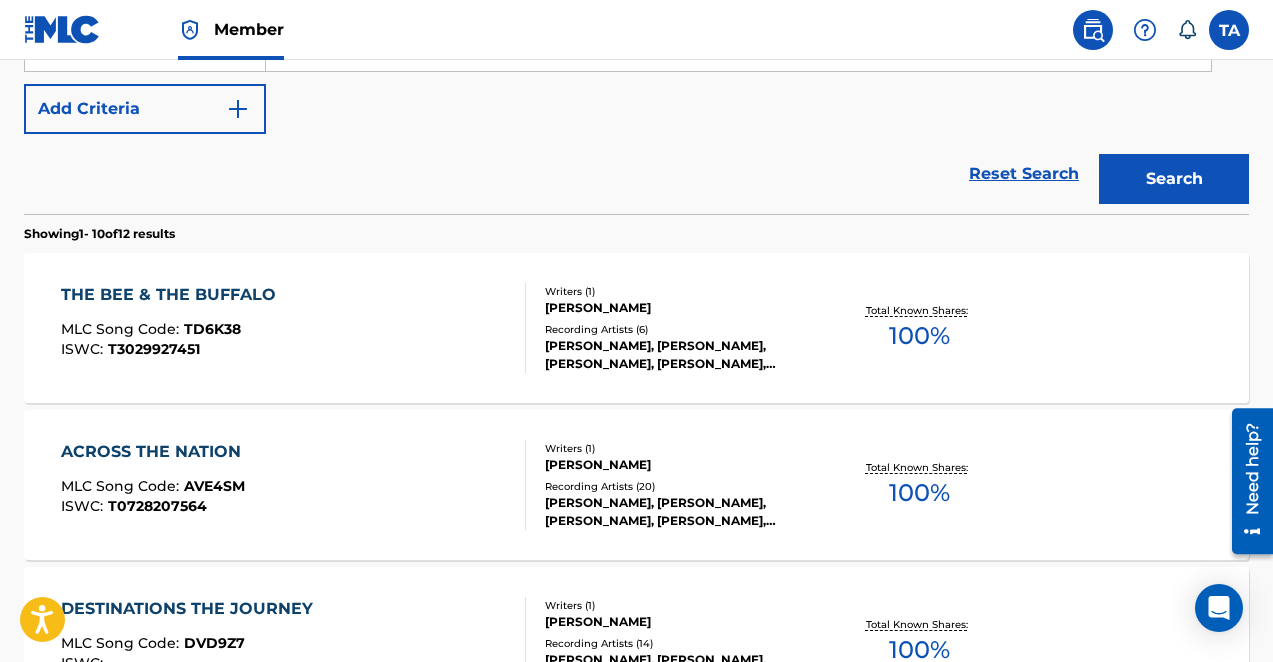 click on "[PERSON_NAME]" at bounding box center (681, 308) 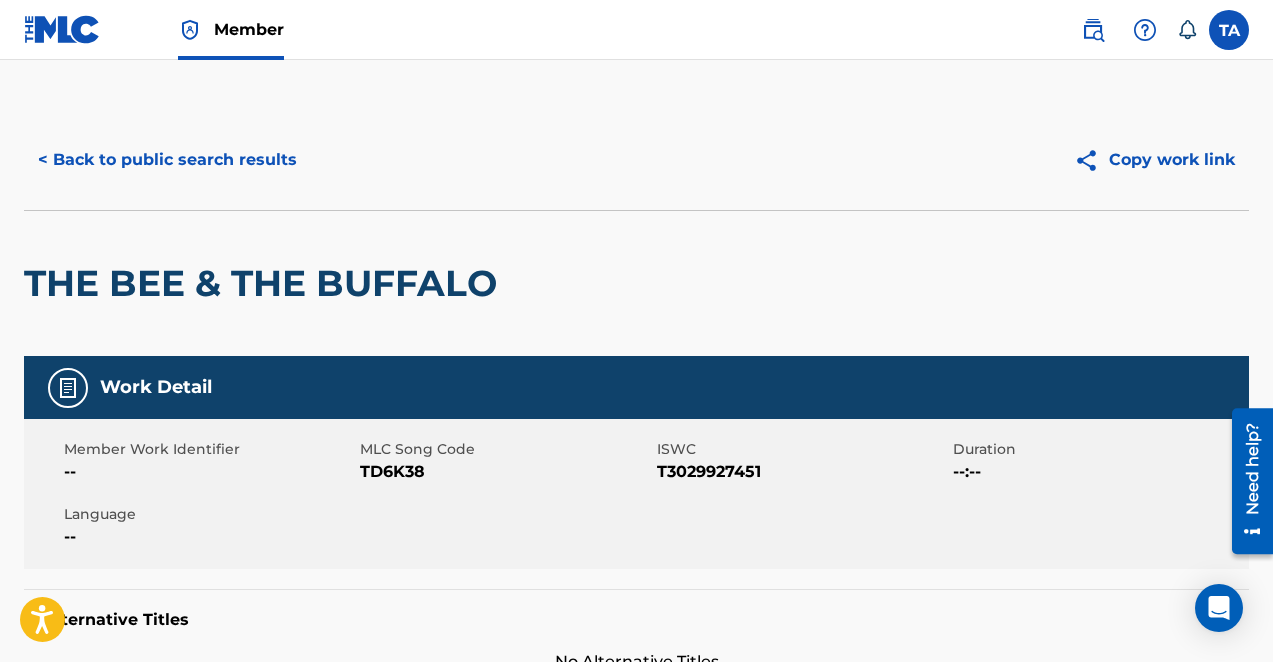 scroll, scrollTop: 21, scrollLeft: 0, axis: vertical 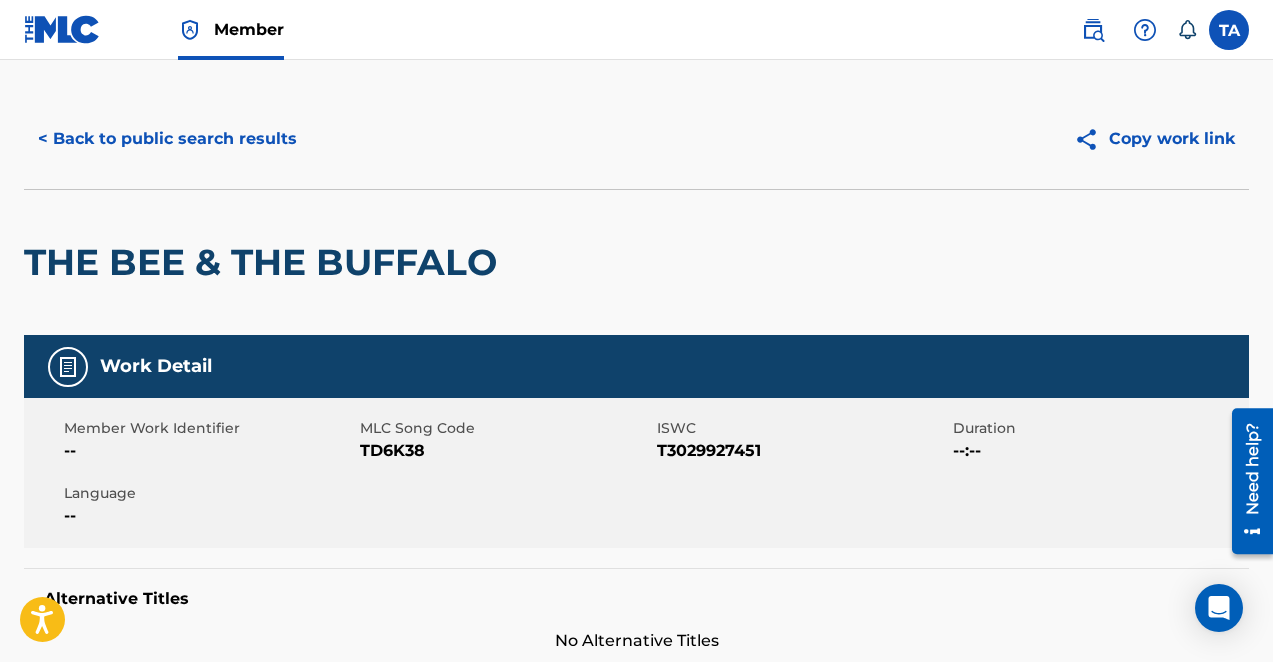 click on "Copy work link" at bounding box center (1154, 139) 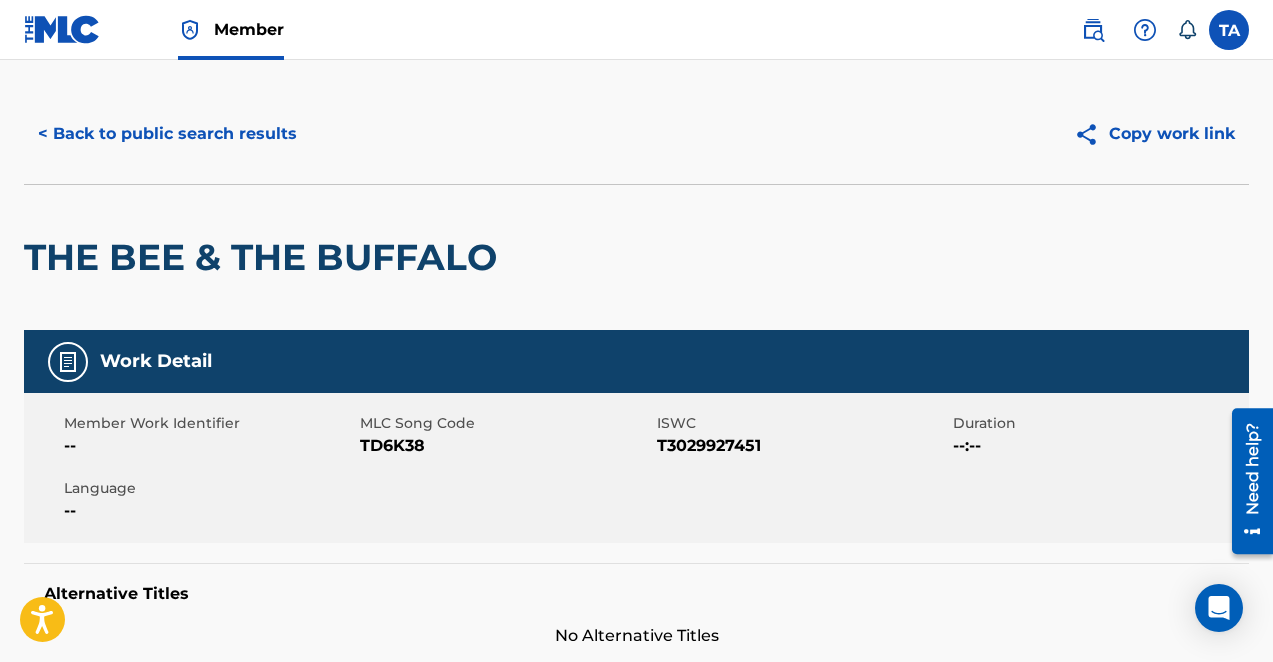 scroll, scrollTop: 0, scrollLeft: 0, axis: both 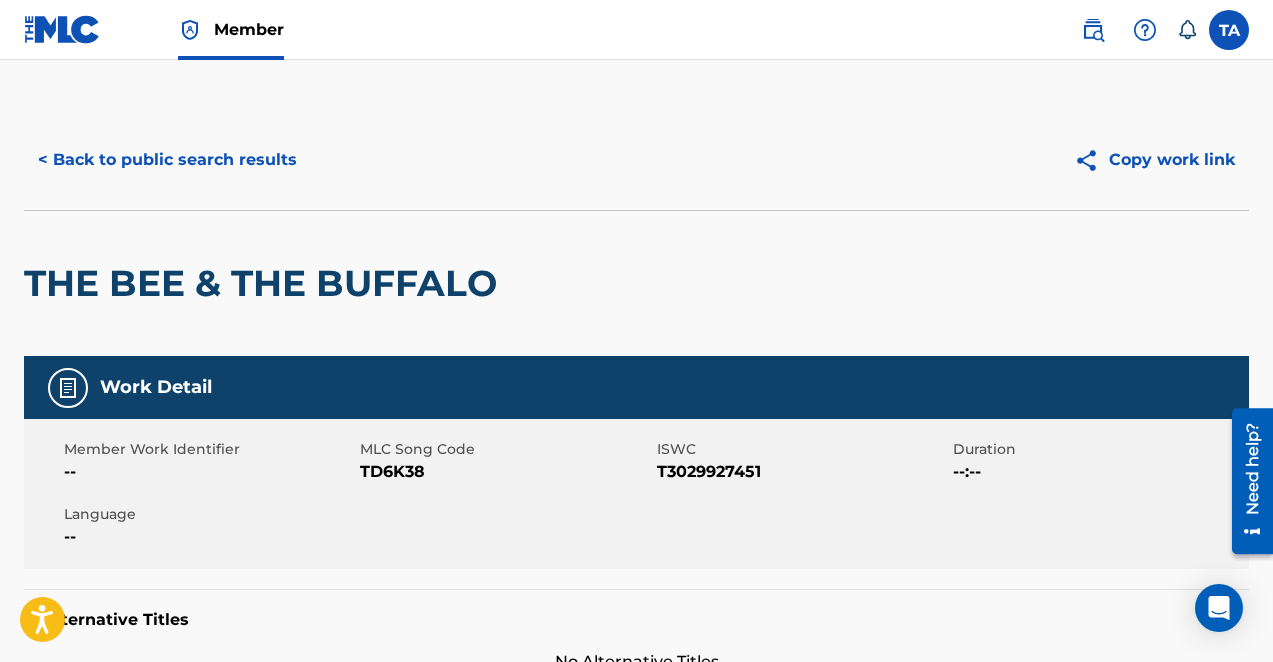 click on "< Back to public search results" at bounding box center (167, 160) 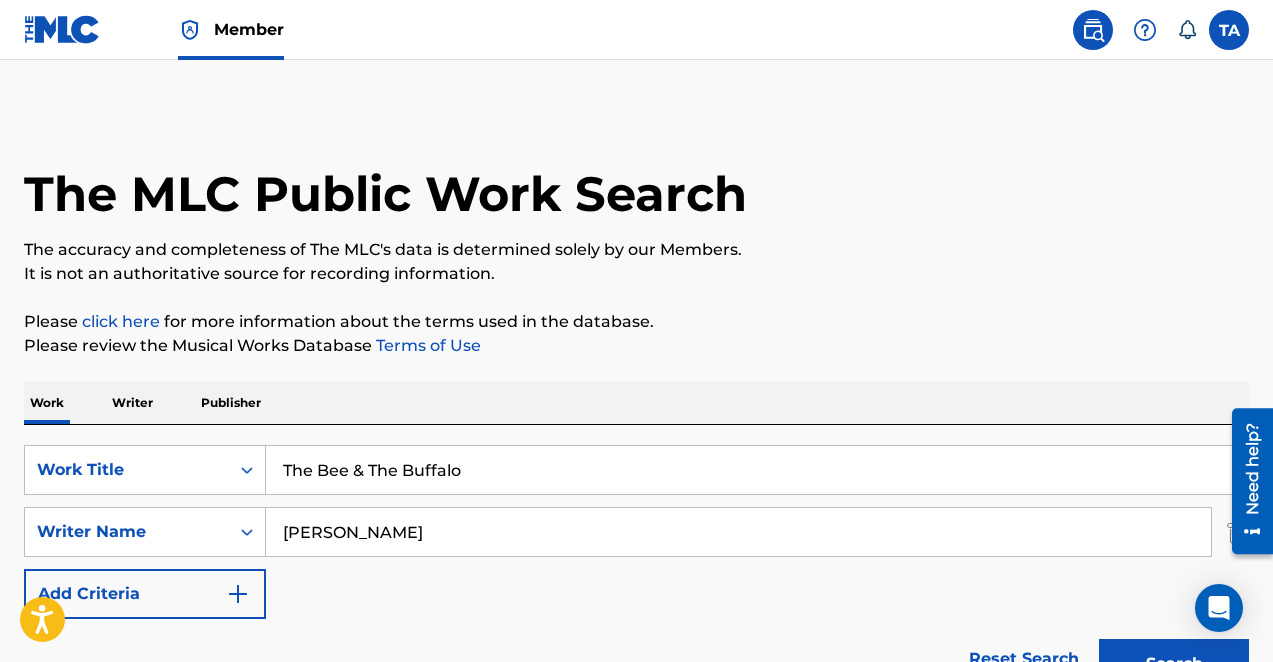 scroll, scrollTop: 170, scrollLeft: 0, axis: vertical 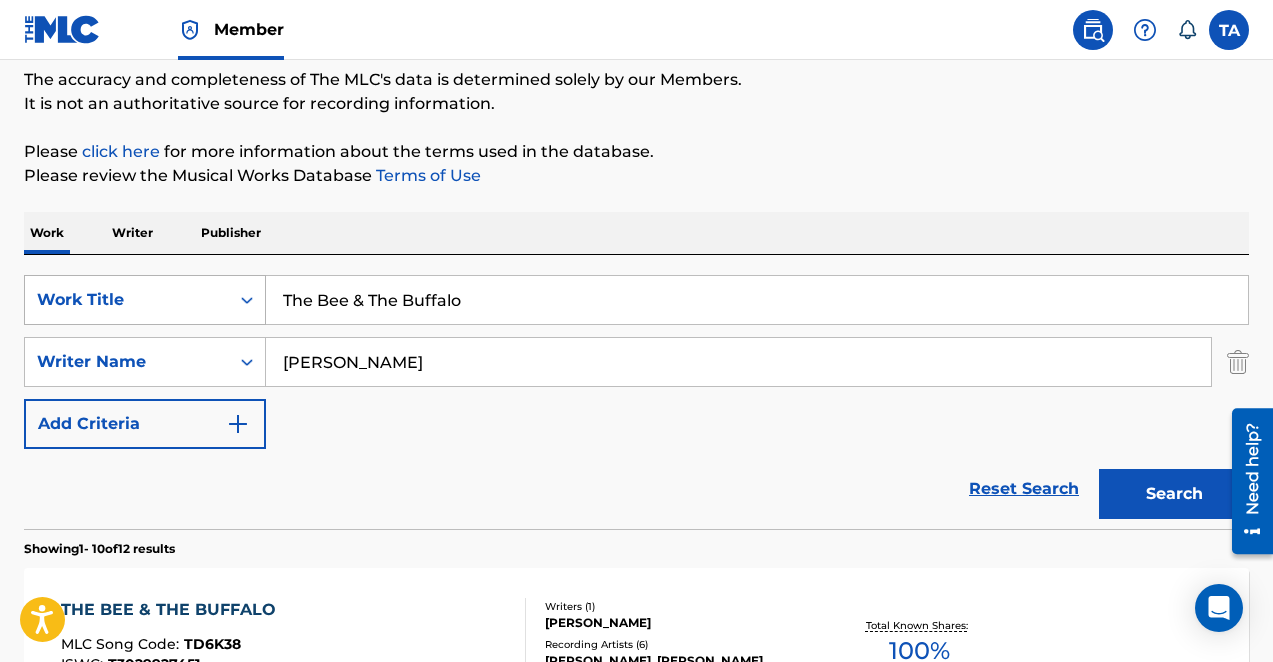 drag, startPoint x: 533, startPoint y: 311, endPoint x: 132, endPoint y: 308, distance: 401.01123 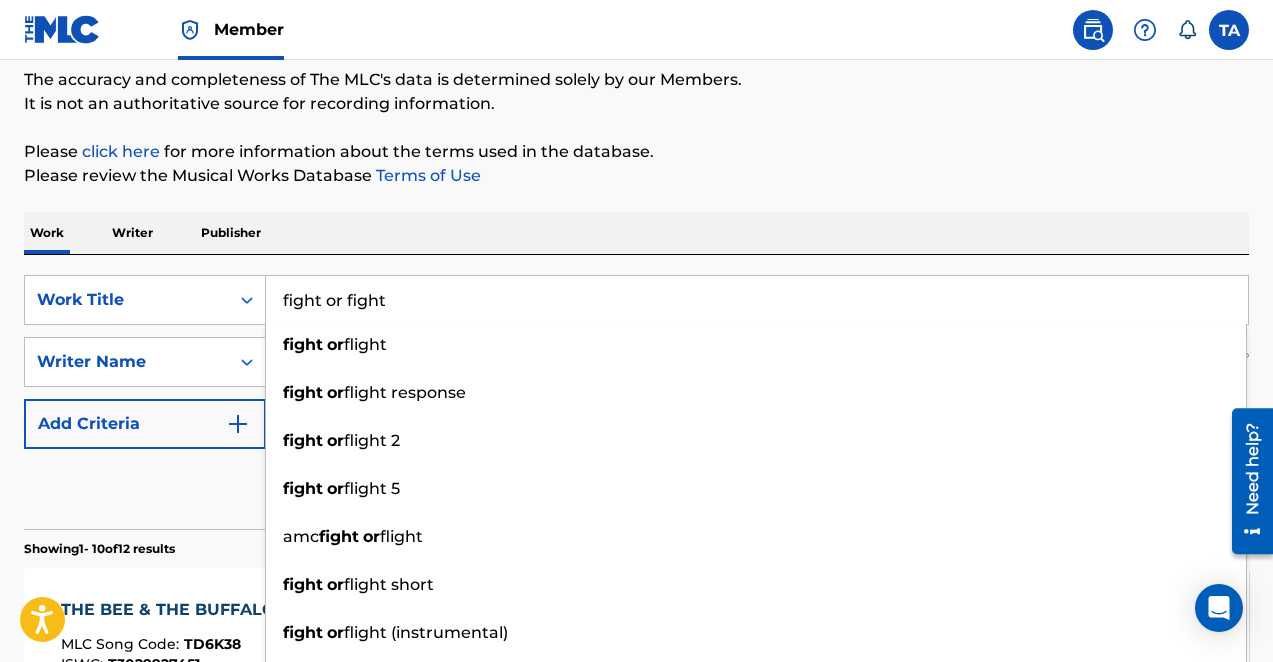 type on "fight or fight" 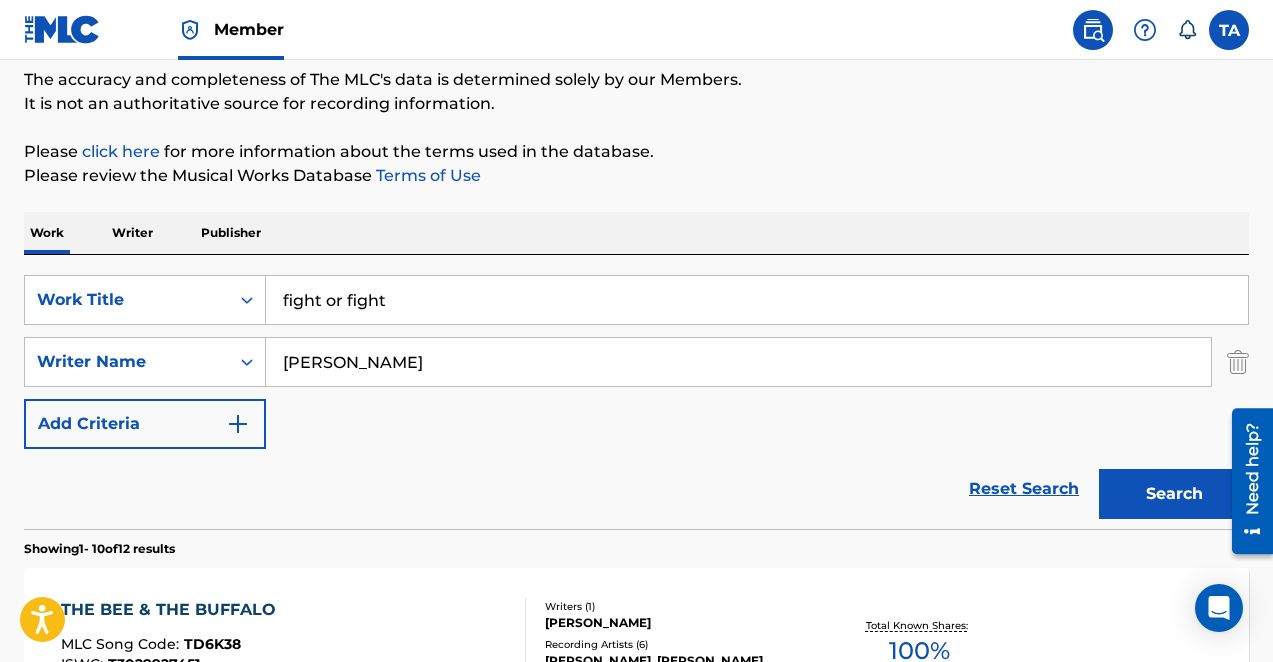click on "Search" at bounding box center (1174, 494) 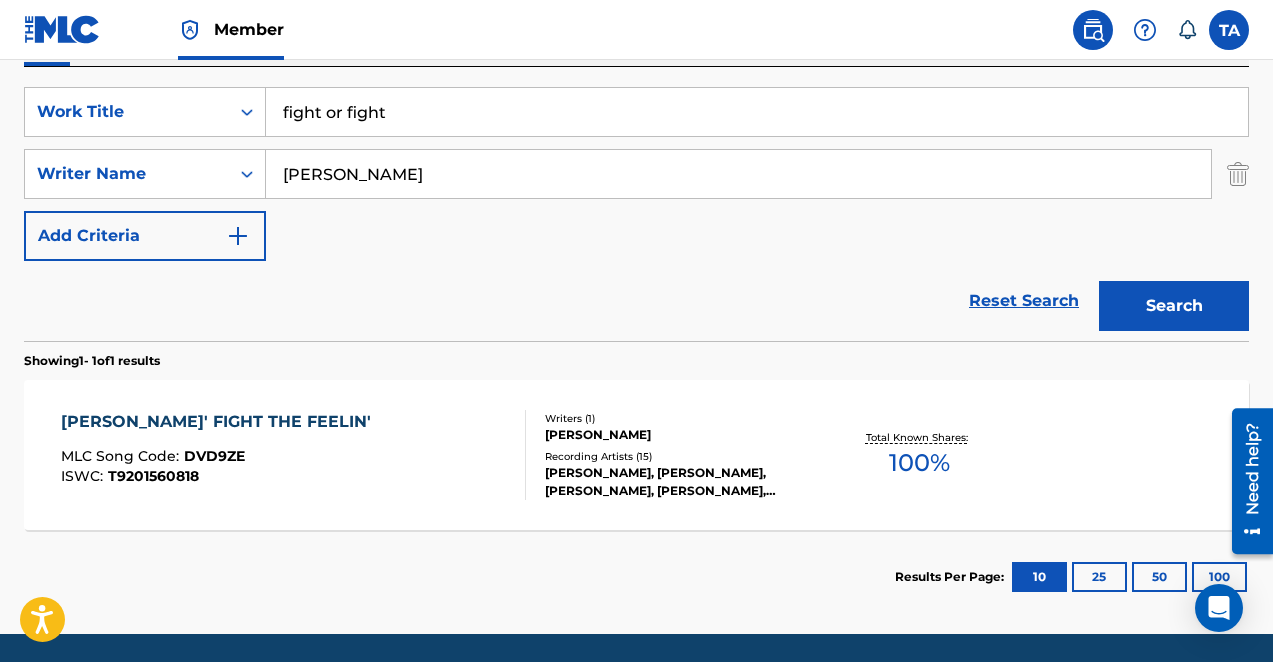 scroll, scrollTop: 426, scrollLeft: 0, axis: vertical 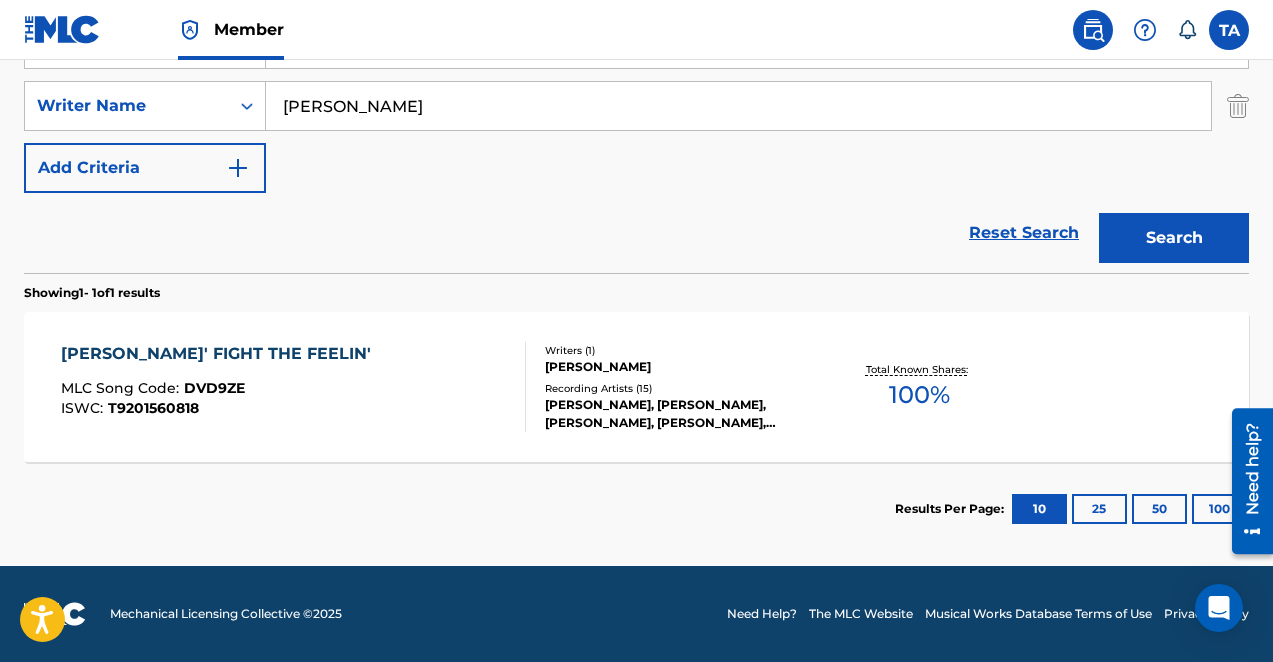 click on "[PERSON_NAME], [PERSON_NAME], [PERSON_NAME], [PERSON_NAME], [PERSON_NAME]" at bounding box center (681, 414) 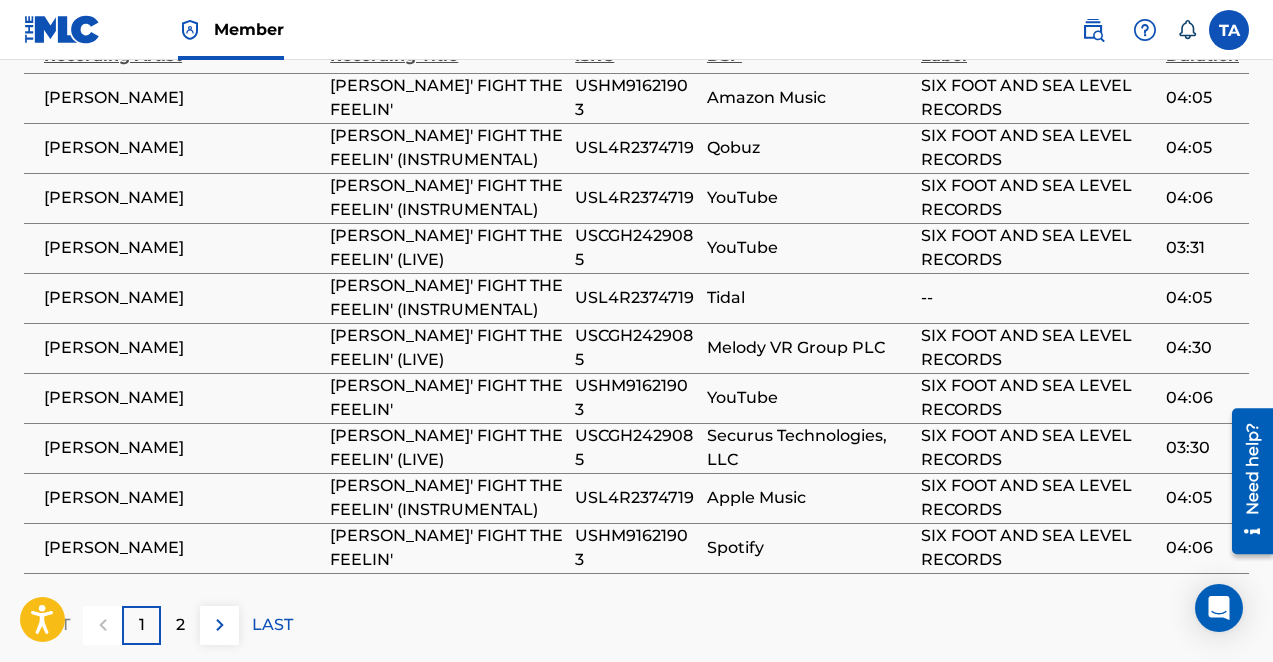 scroll, scrollTop: 1602, scrollLeft: 0, axis: vertical 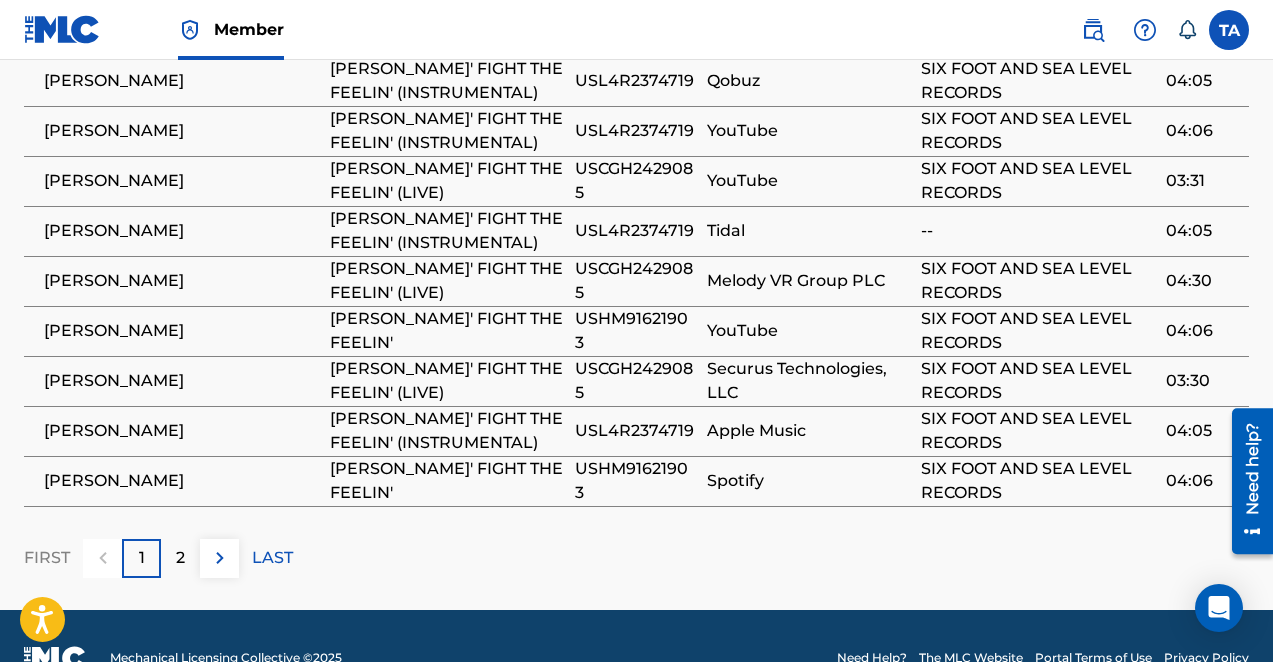click on "2" at bounding box center [180, 558] 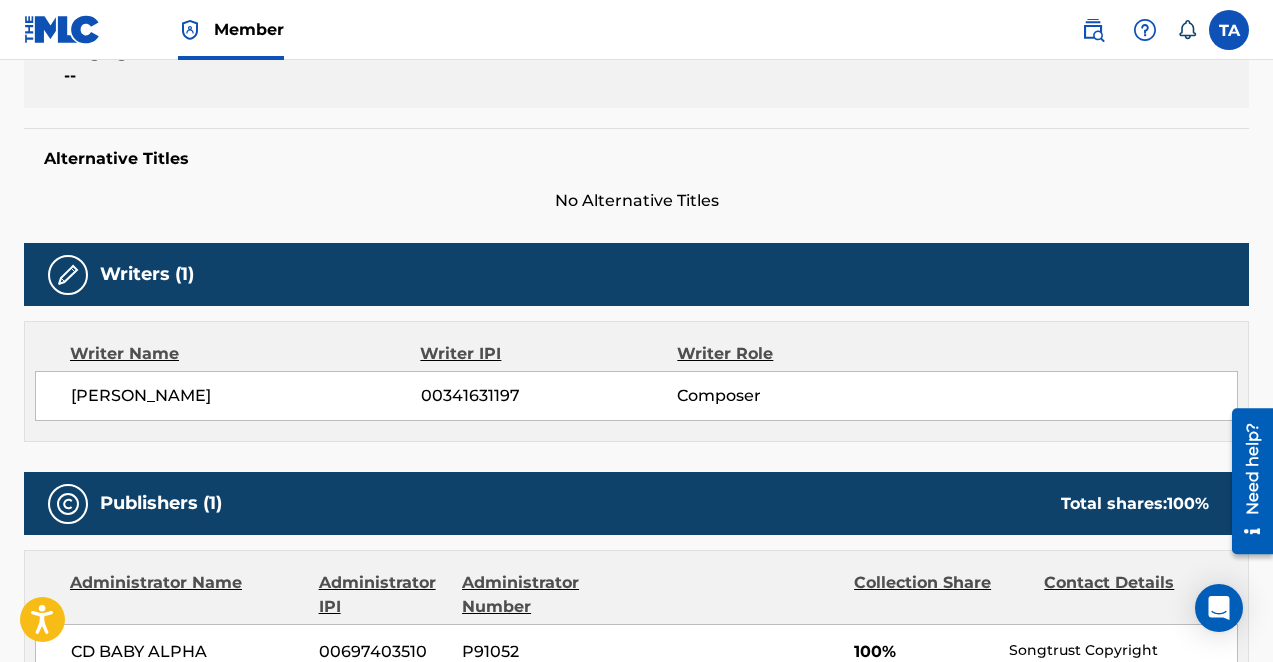scroll, scrollTop: 261, scrollLeft: 0, axis: vertical 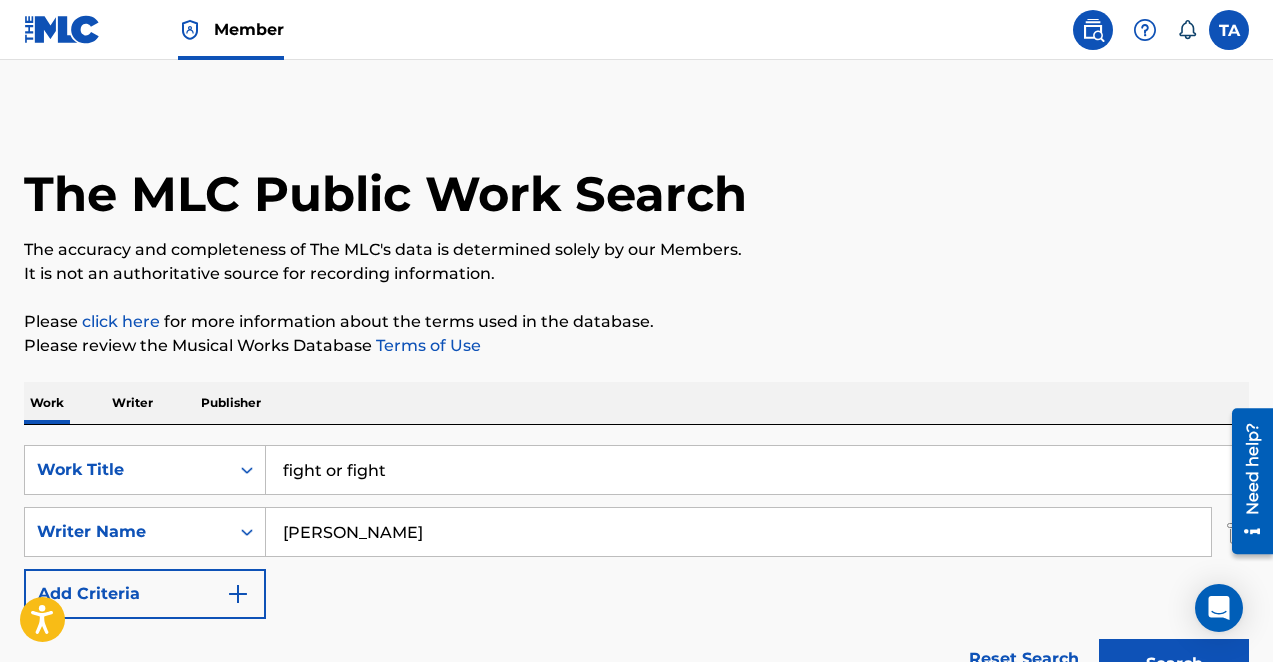 drag, startPoint x: 430, startPoint y: 480, endPoint x: 14, endPoint y: 366, distance: 431.33746 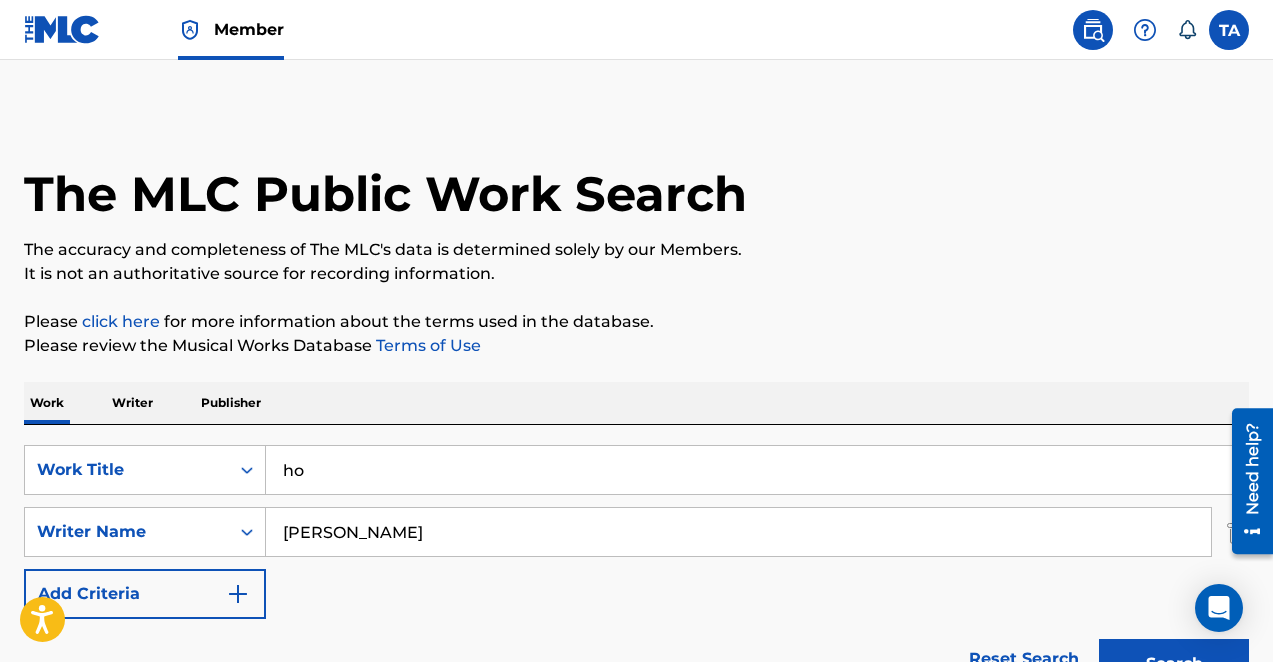 type on "h" 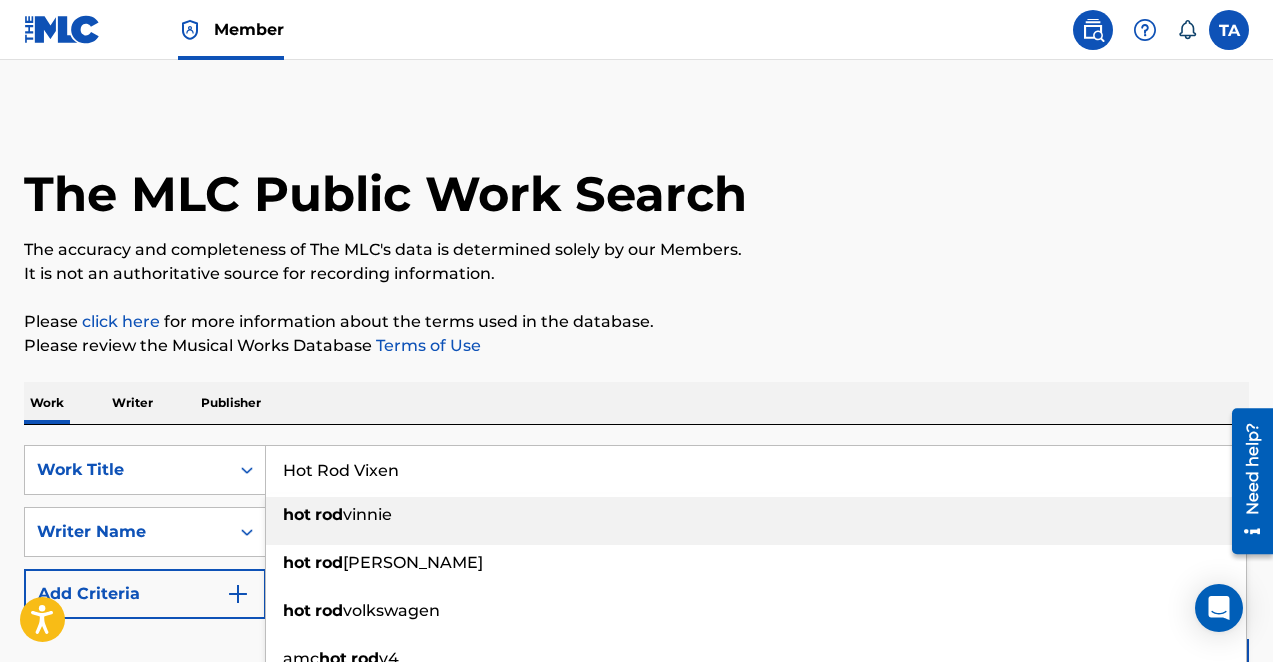 click on "The MLC Public Work Search The accuracy and completeness of The MLC's data is determined solely by our Members. It is not an authoritative source for recording information. Please   click here   for more information about the terms used in the database. Please review the Musical Works Database   Terms of Use Work Writer Publisher SearchWithCriteria4df0c13a-e8c7-4558-96f7-efced07342f2 Work Title Hot Rod Vixen hot   rod  vinnie hot   rod  vega hot   rod  volkswagen amc  hot   rod  v4 hot   rod  v8 ford blue  hot   rod  v1 blue  hot   rod  v3 amc  hot   rod  v2 hot   rod  v8 rumble blue  hot   rod  v2 SearchWithCriteriaa02bc217-eb36-4f6a-aa80-ea5d904012cb Writer Name Tony D Anderson Add Criteria Reset Search Search Showing  1  -   1  of  1   results   DONTCHA' FIGHT THE FEELIN' MLC Song Code : DVD9ZE ISWC : T9201560818 Writers ( 1 ) TONY D ANDERSON Recording Artists ( 15 ) TONY ANDERSON, TONY ANDERSON, TONY ANDERSON, TONY ANDERSON, TONY ANDERSON Total Known Shares: 100 % Results Per Page: 10 25 50 100" at bounding box center [636, 546] 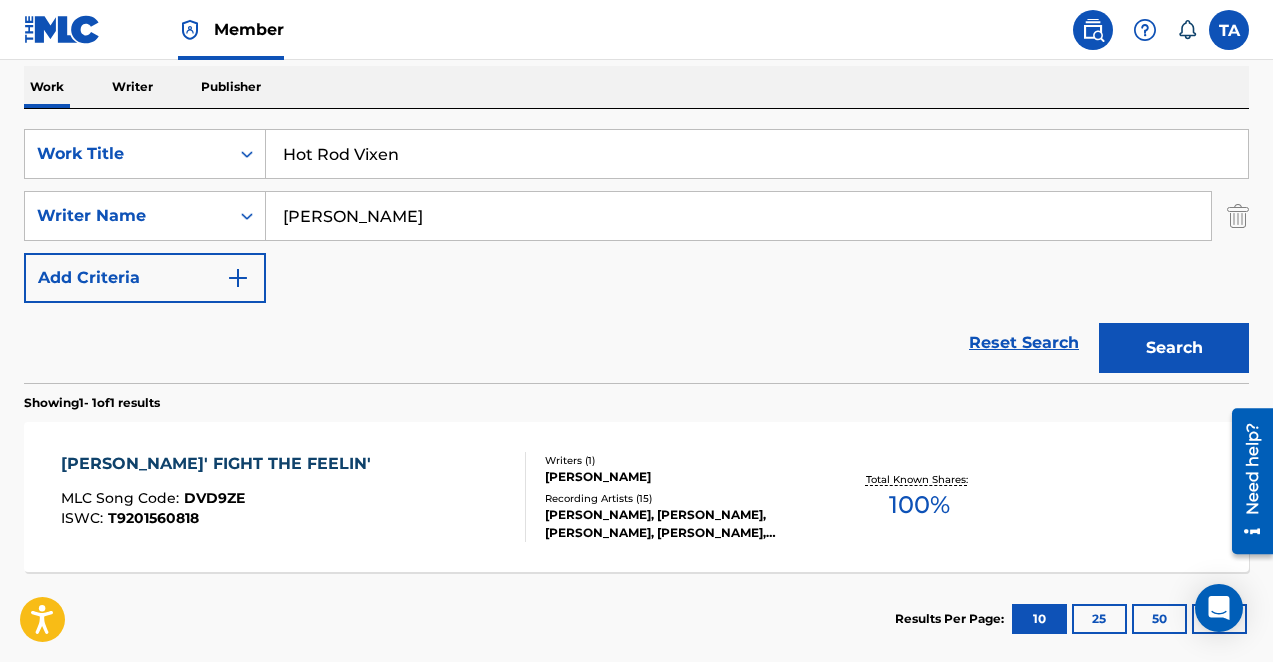 scroll, scrollTop: 319, scrollLeft: 0, axis: vertical 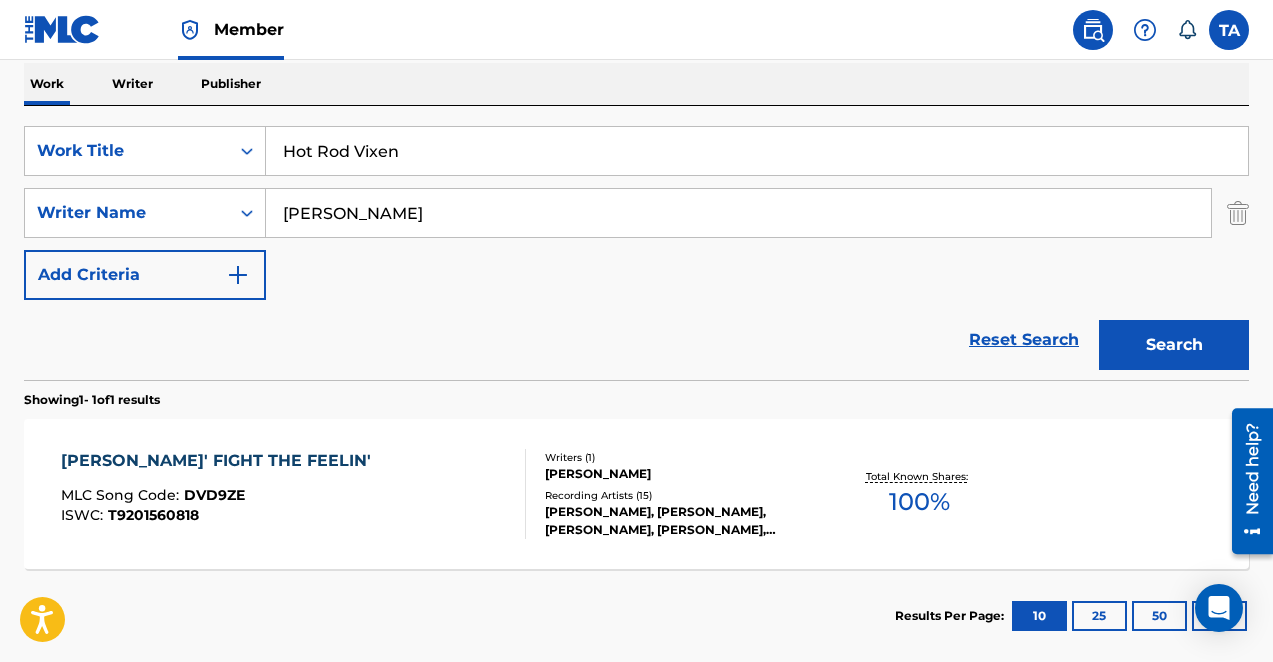 click on "Search" at bounding box center [1174, 345] 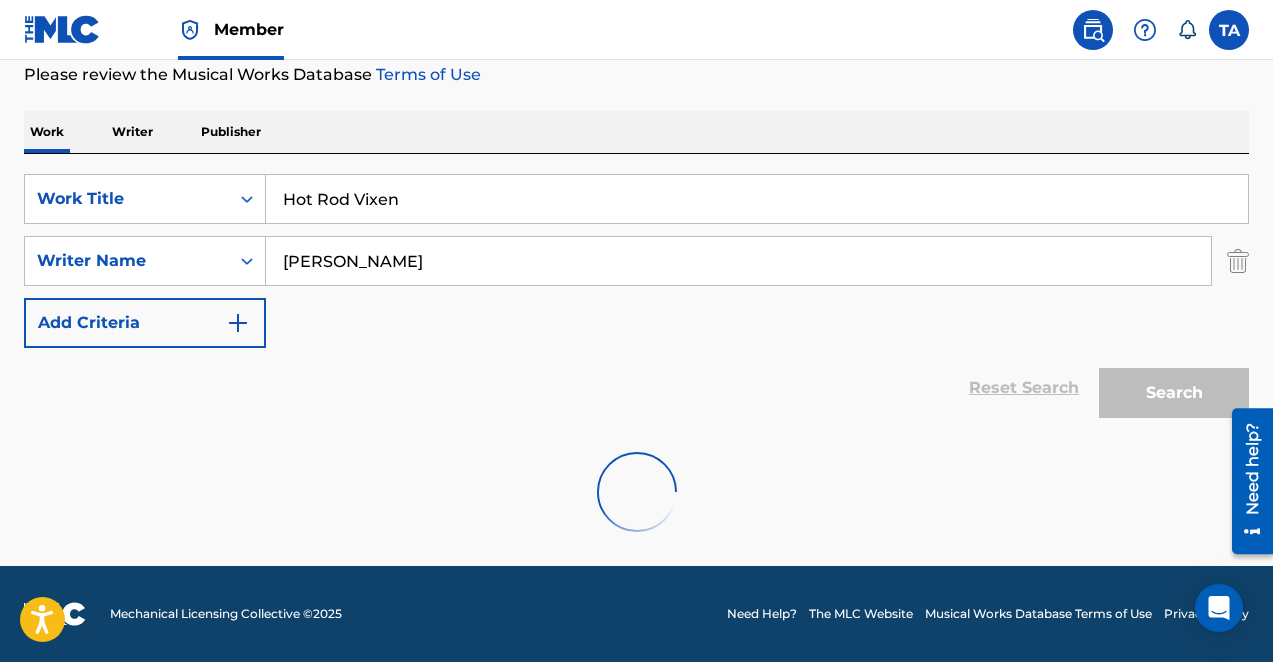 scroll, scrollTop: 206, scrollLeft: 0, axis: vertical 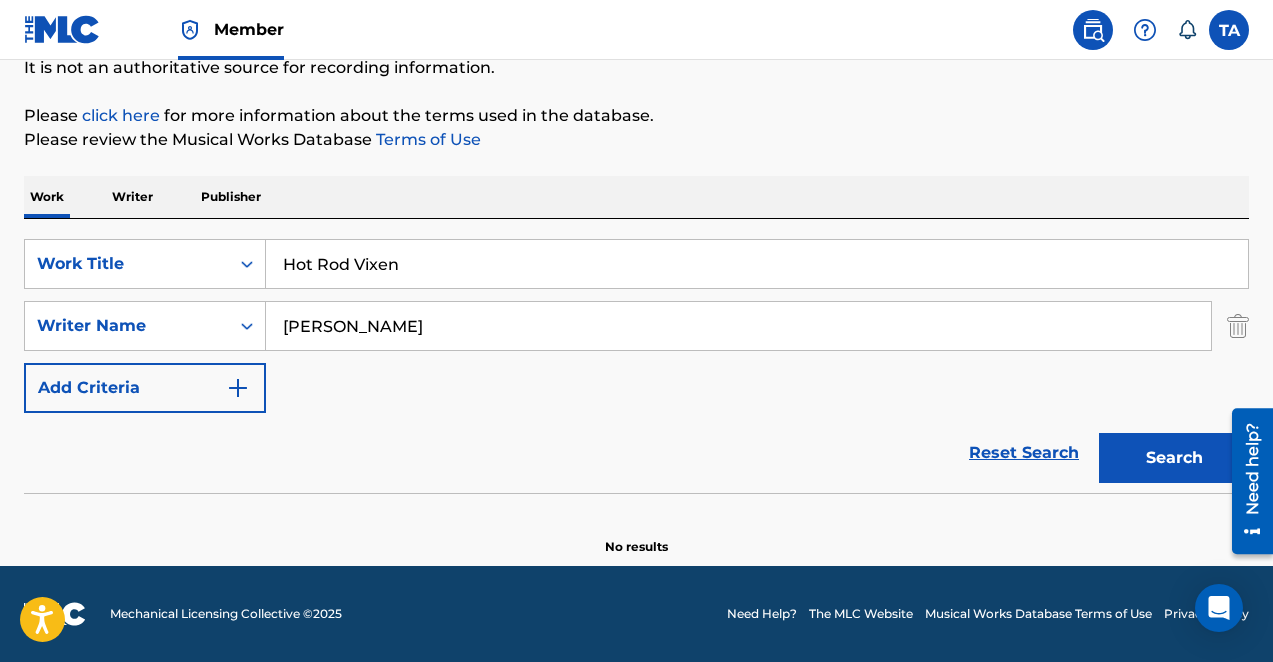 drag, startPoint x: 485, startPoint y: 269, endPoint x: 150, endPoint y: 218, distance: 338.85986 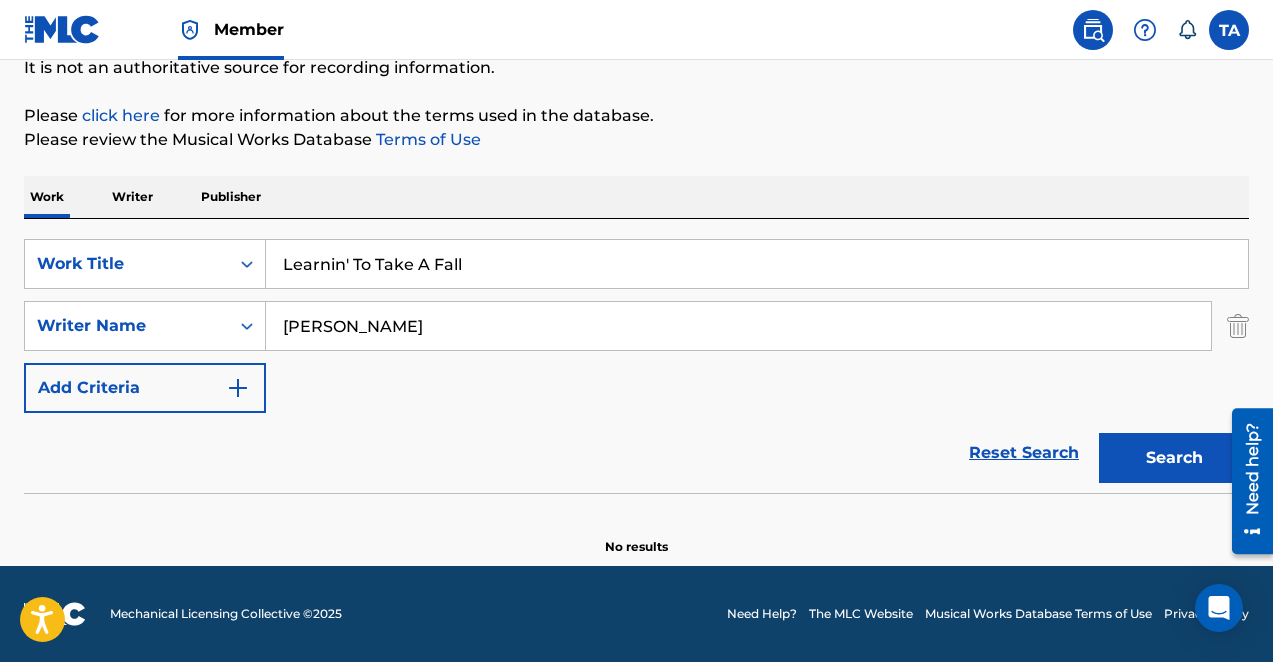 type on "Learnin' To Take A Fall" 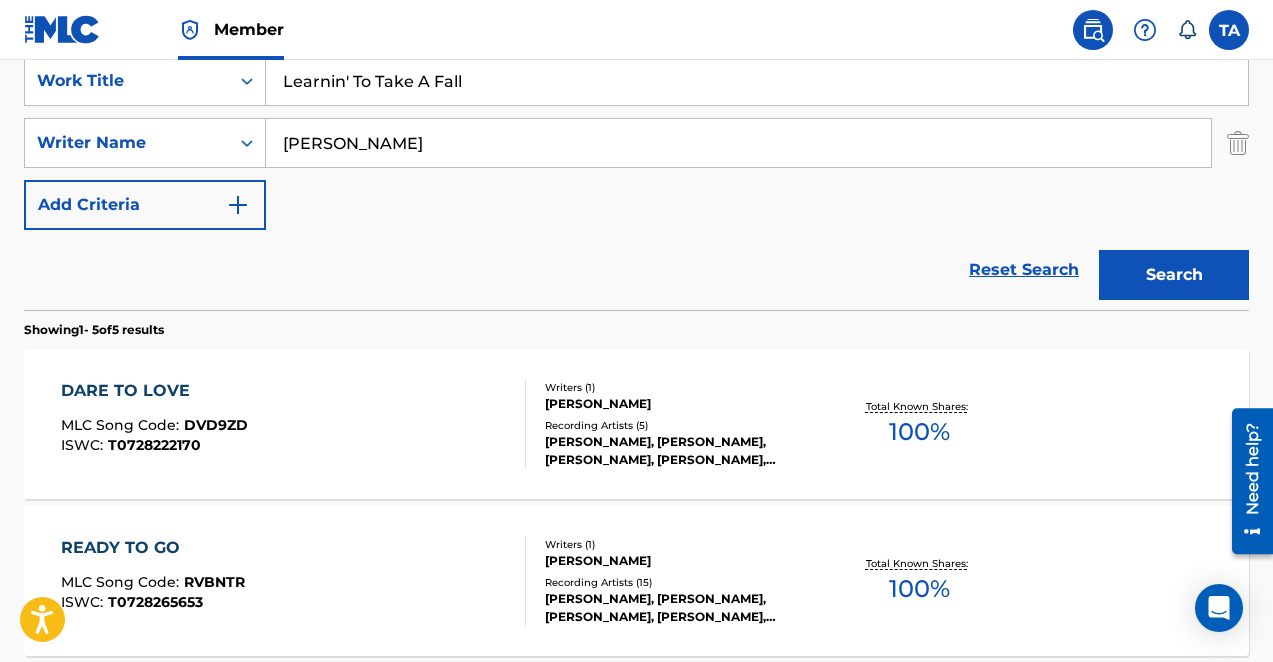scroll, scrollTop: 590, scrollLeft: 0, axis: vertical 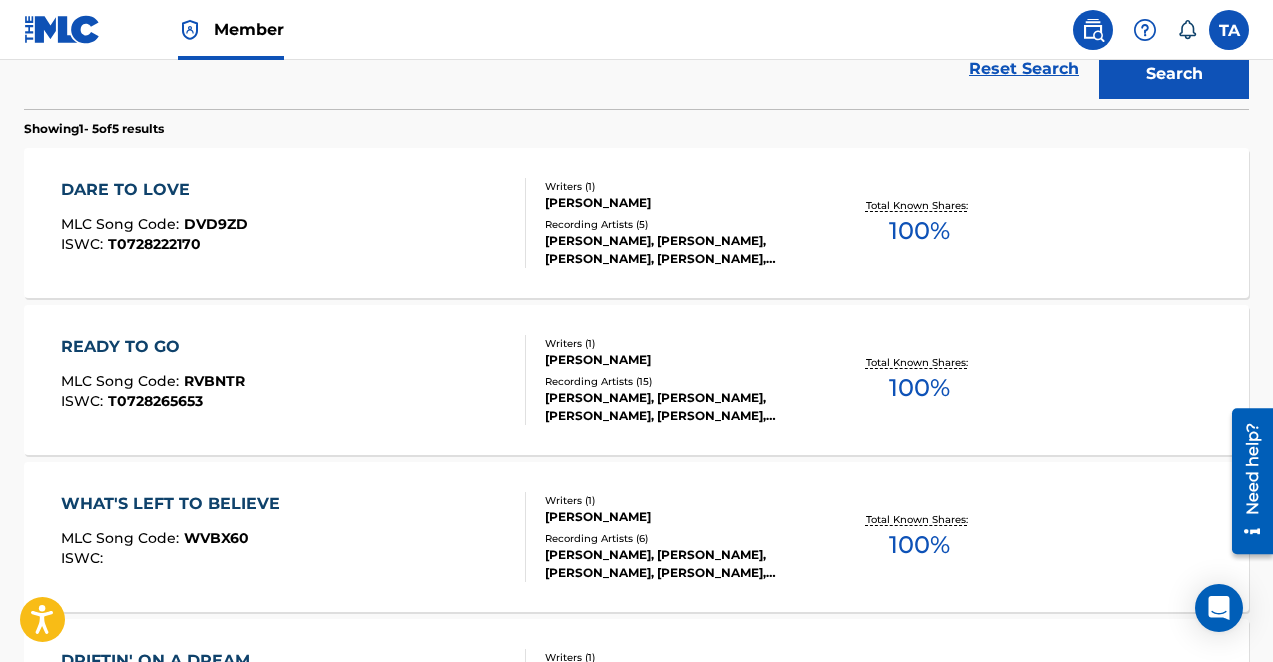 click on "[PERSON_NAME]" at bounding box center [681, 203] 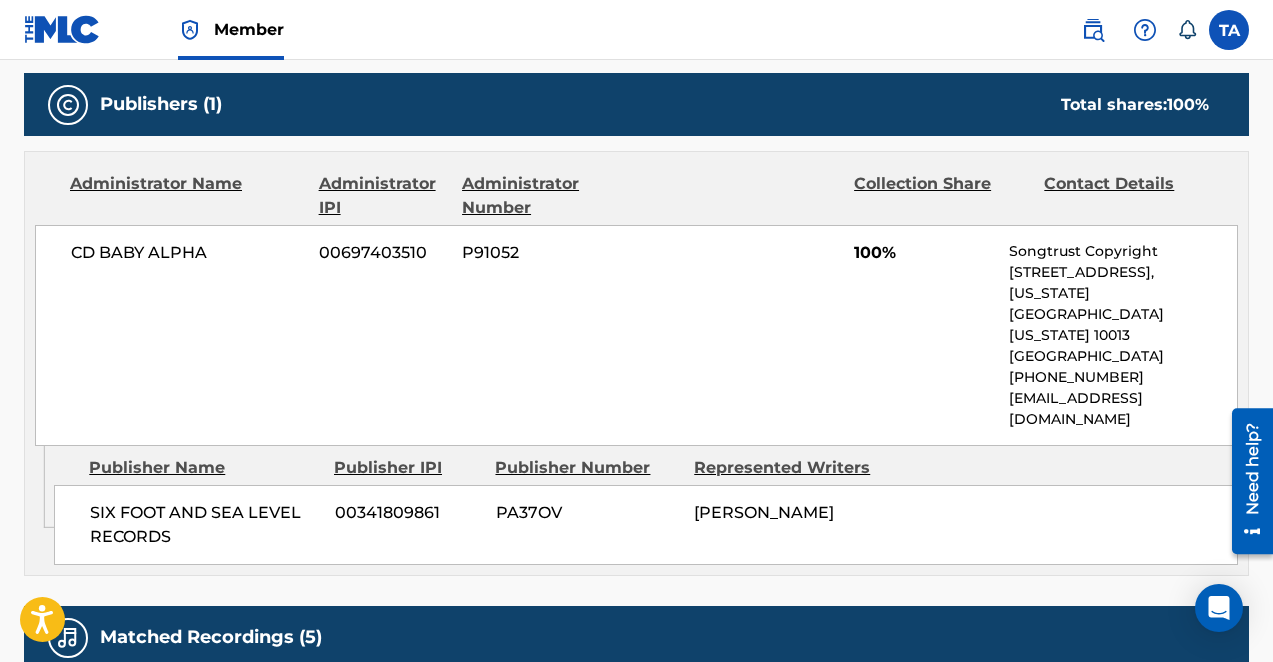 scroll, scrollTop: 0, scrollLeft: 0, axis: both 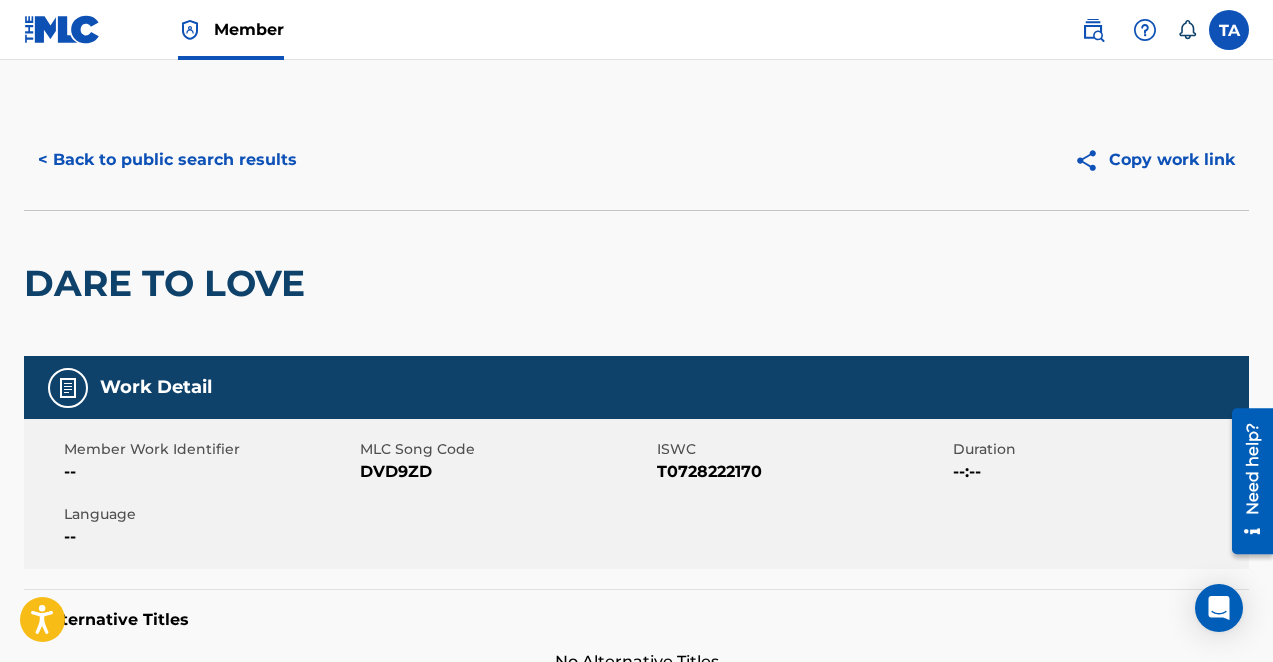 click at bounding box center (1229, 30) 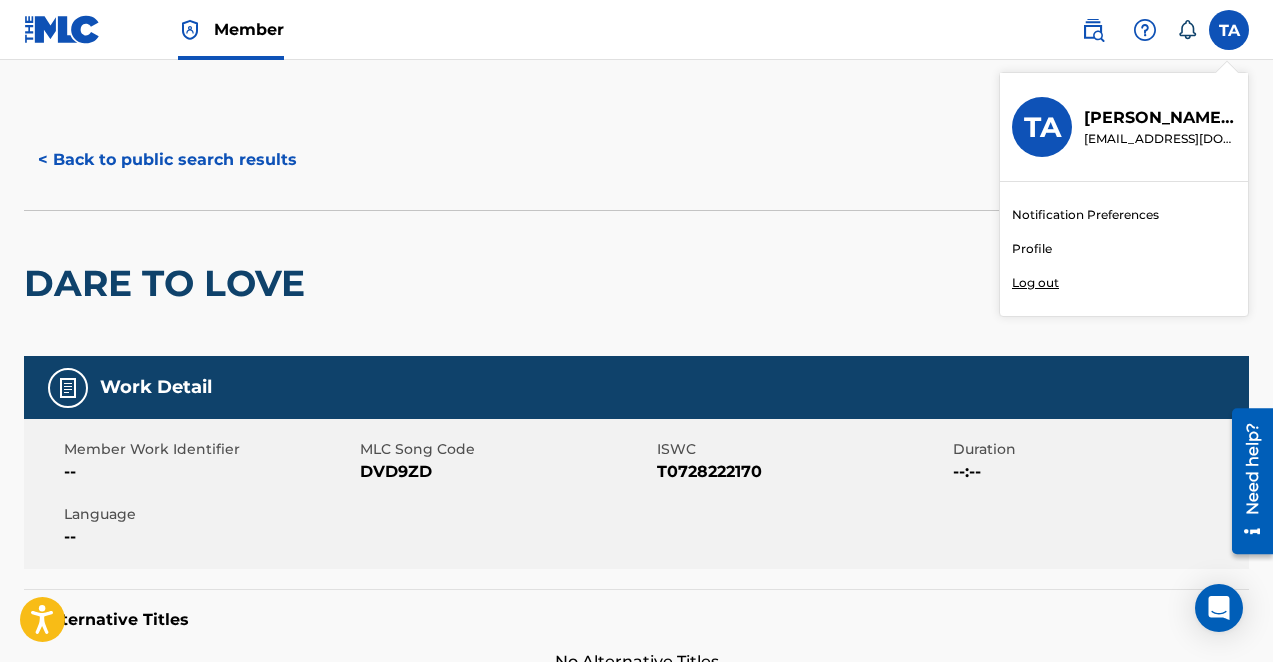 click on "Profile" at bounding box center [1032, 249] 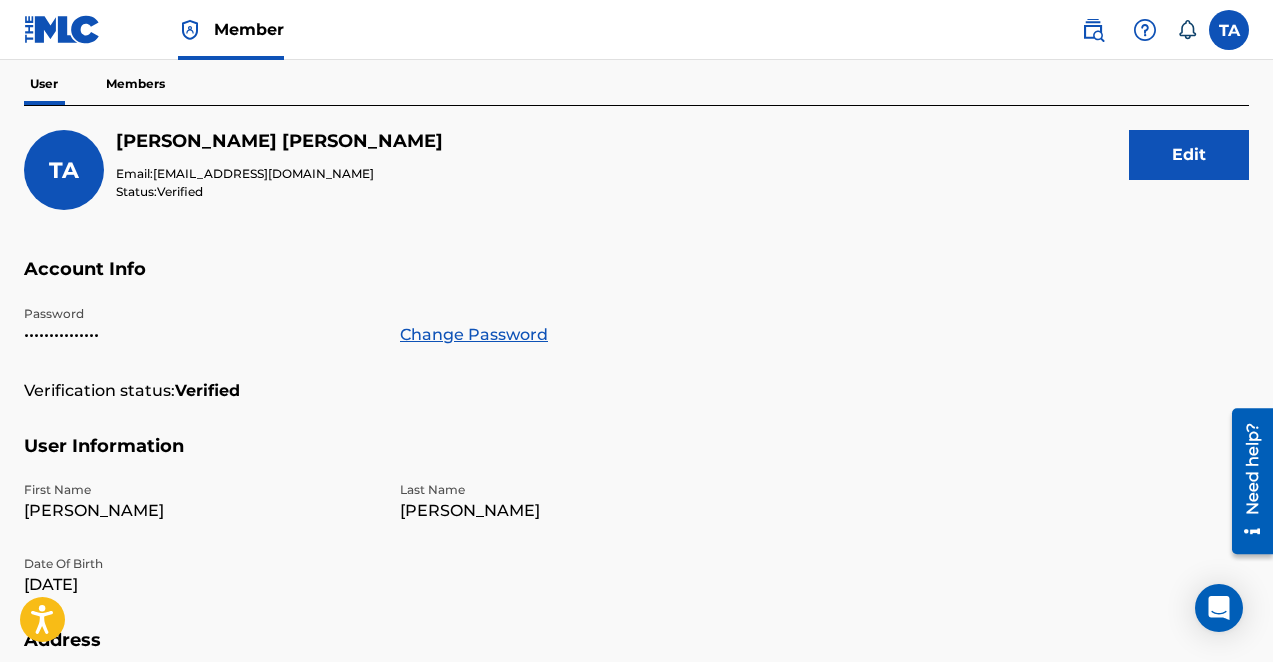 scroll, scrollTop: 182, scrollLeft: 0, axis: vertical 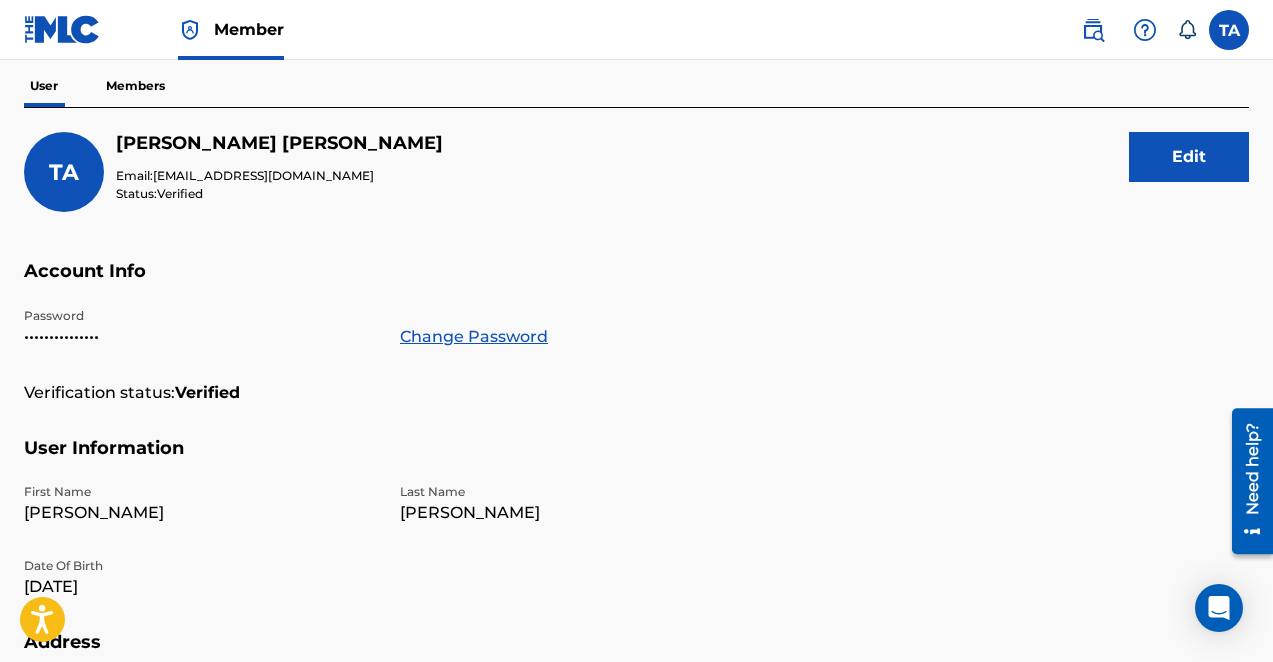click on "Members" at bounding box center (135, 86) 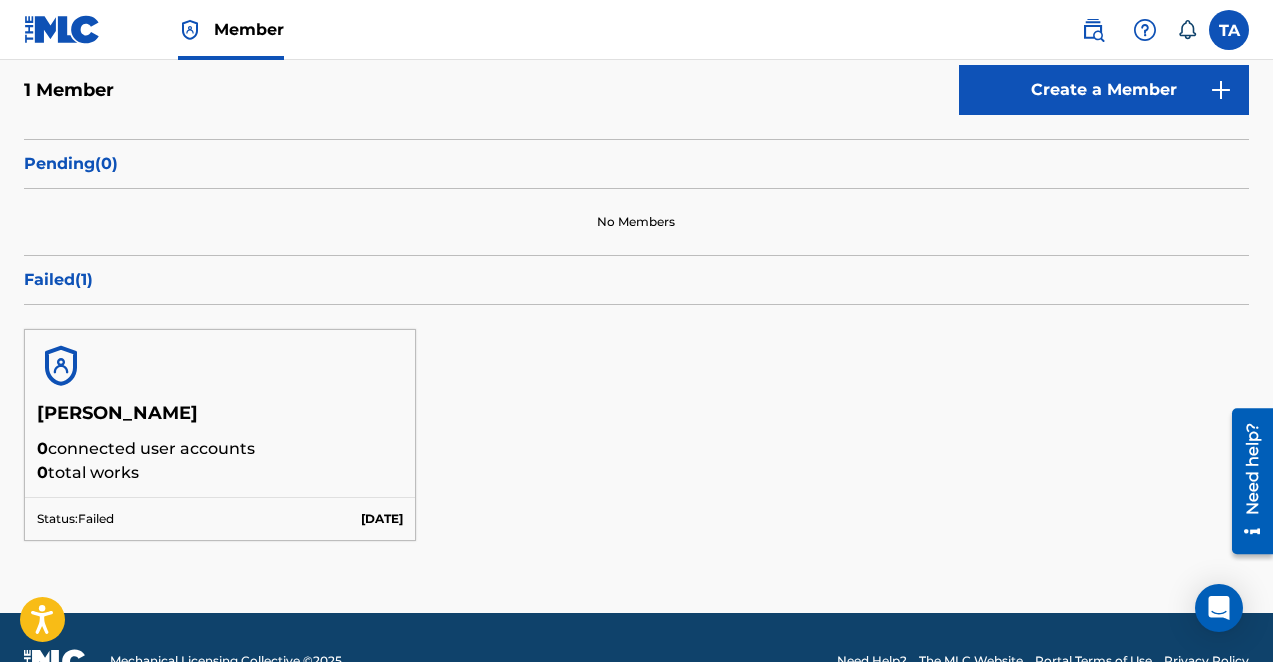 scroll, scrollTop: 296, scrollLeft: 0, axis: vertical 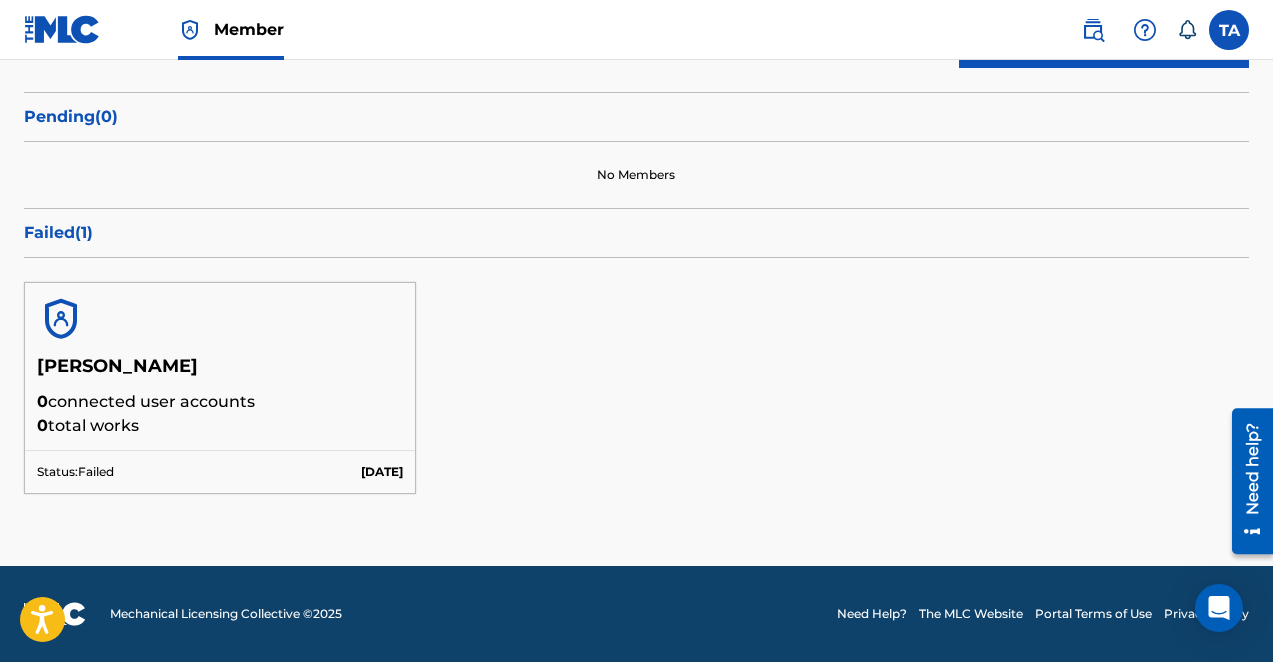 click at bounding box center (61, 319) 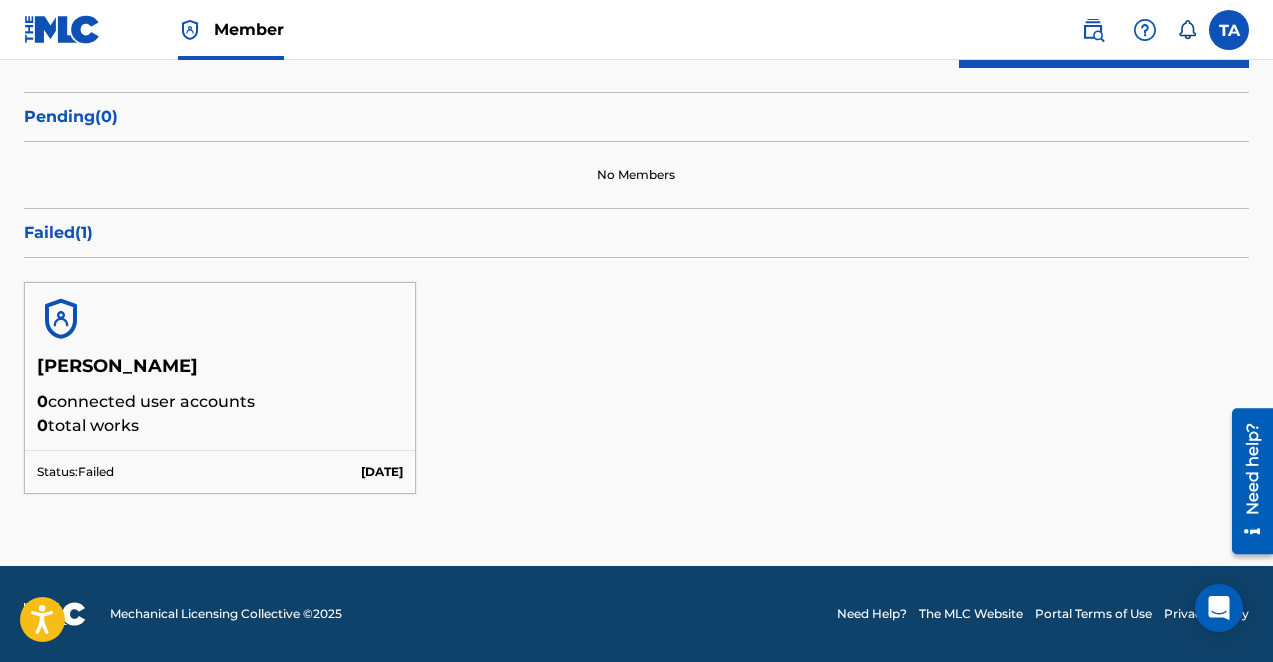 drag, startPoint x: 60, startPoint y: 320, endPoint x: 820, endPoint y: 245, distance: 763.6917 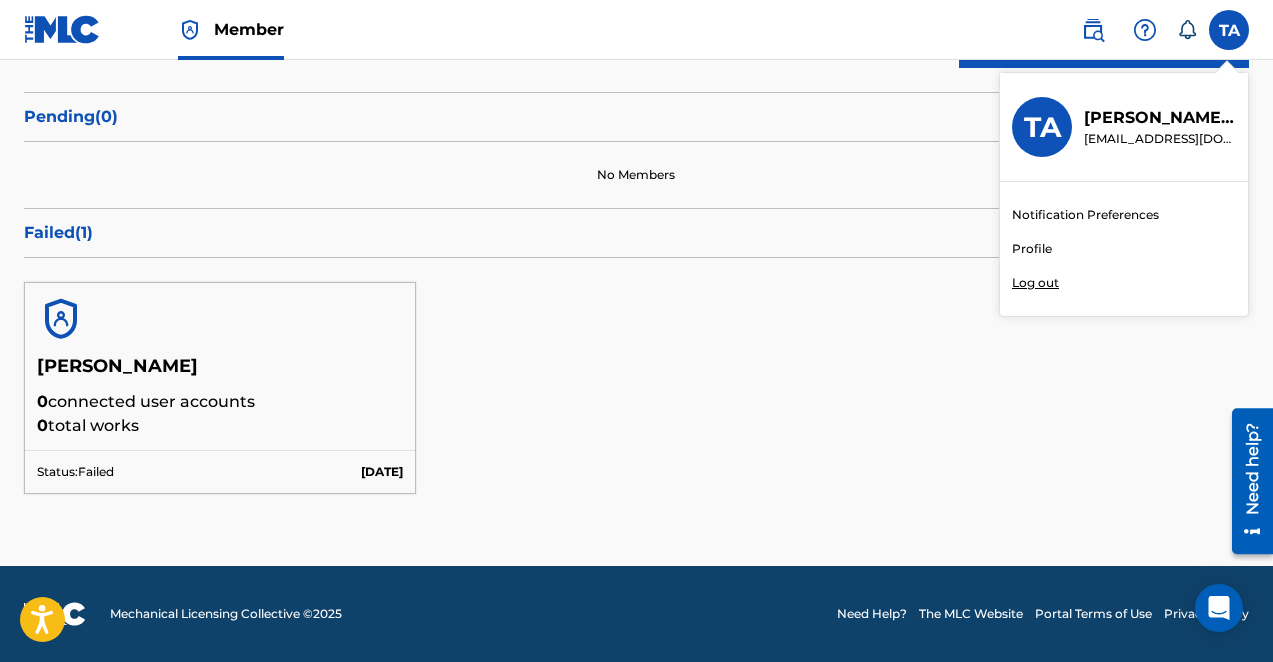 click on "Profile" at bounding box center (1032, 249) 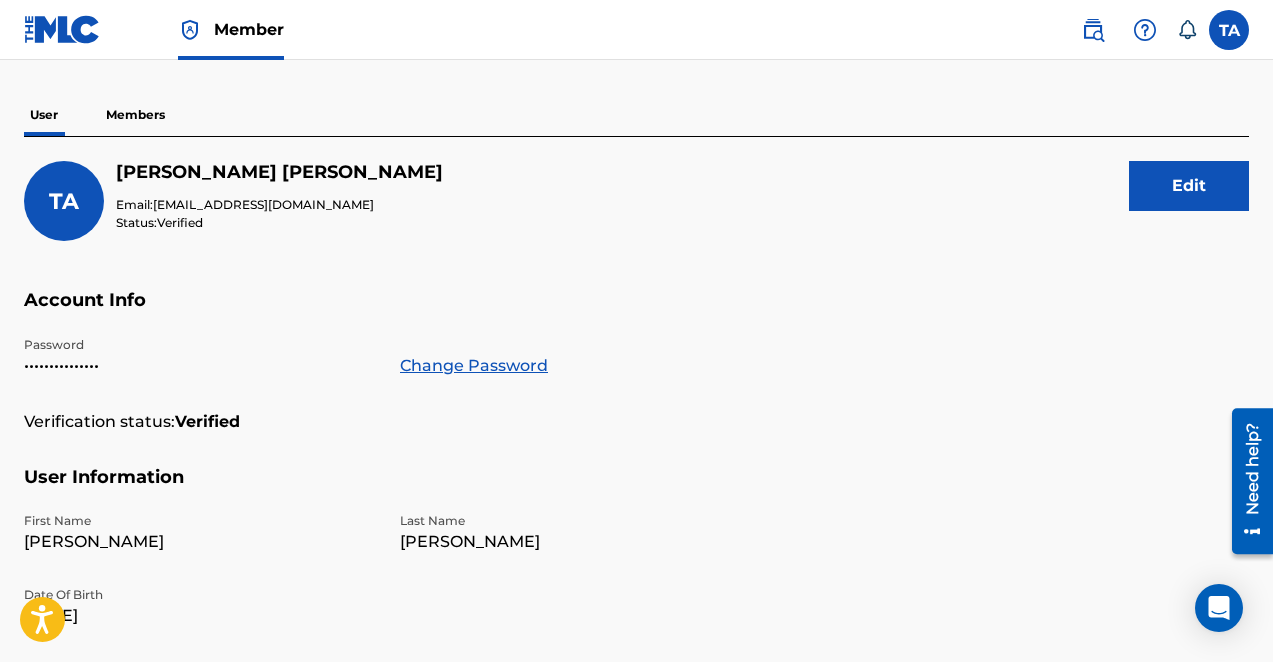 scroll, scrollTop: 147, scrollLeft: 0, axis: vertical 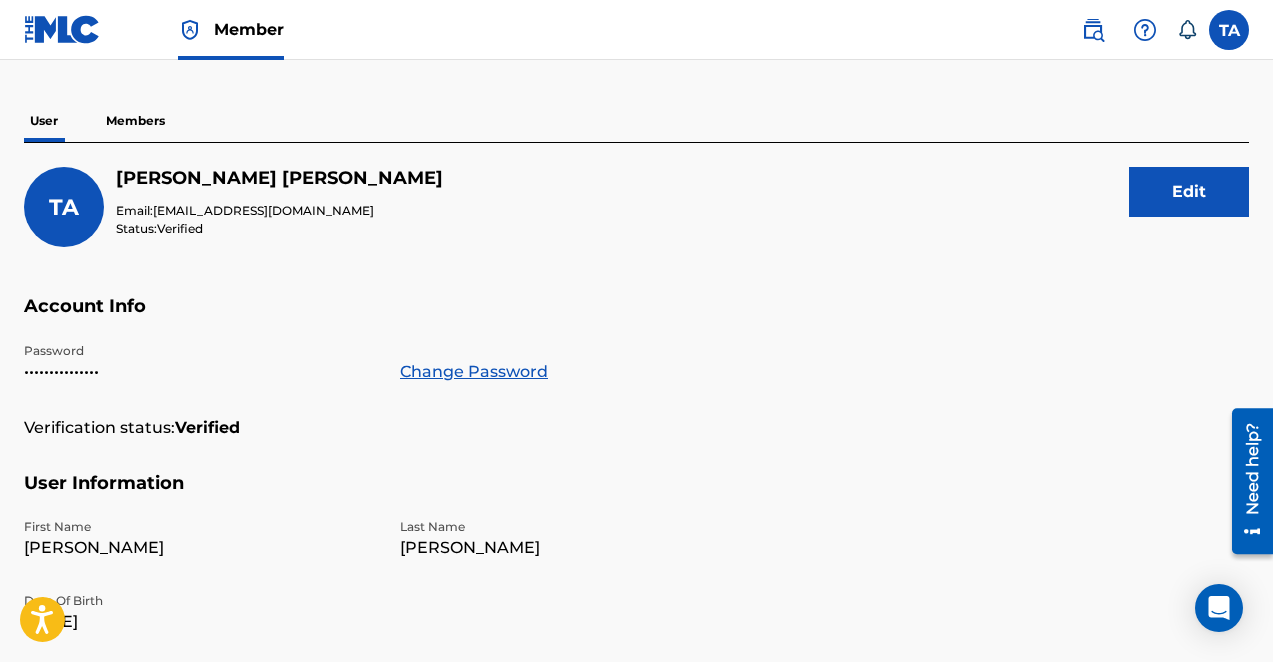 click on "Members" at bounding box center [135, 121] 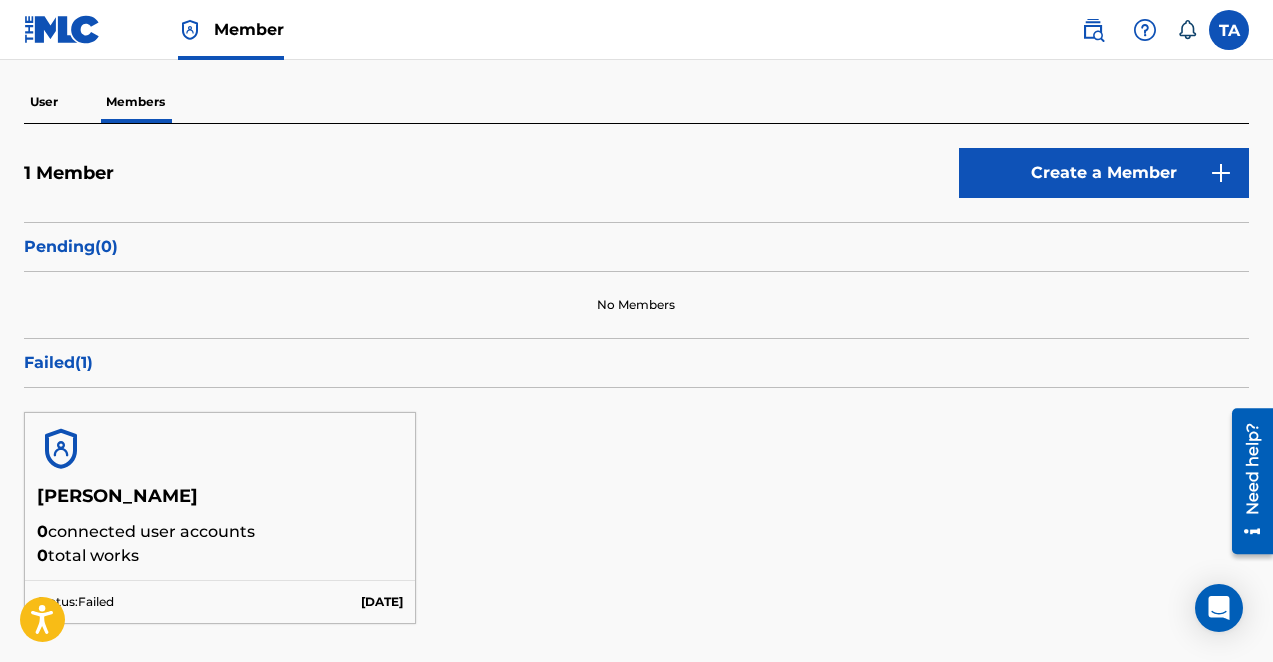 scroll, scrollTop: 0, scrollLeft: 0, axis: both 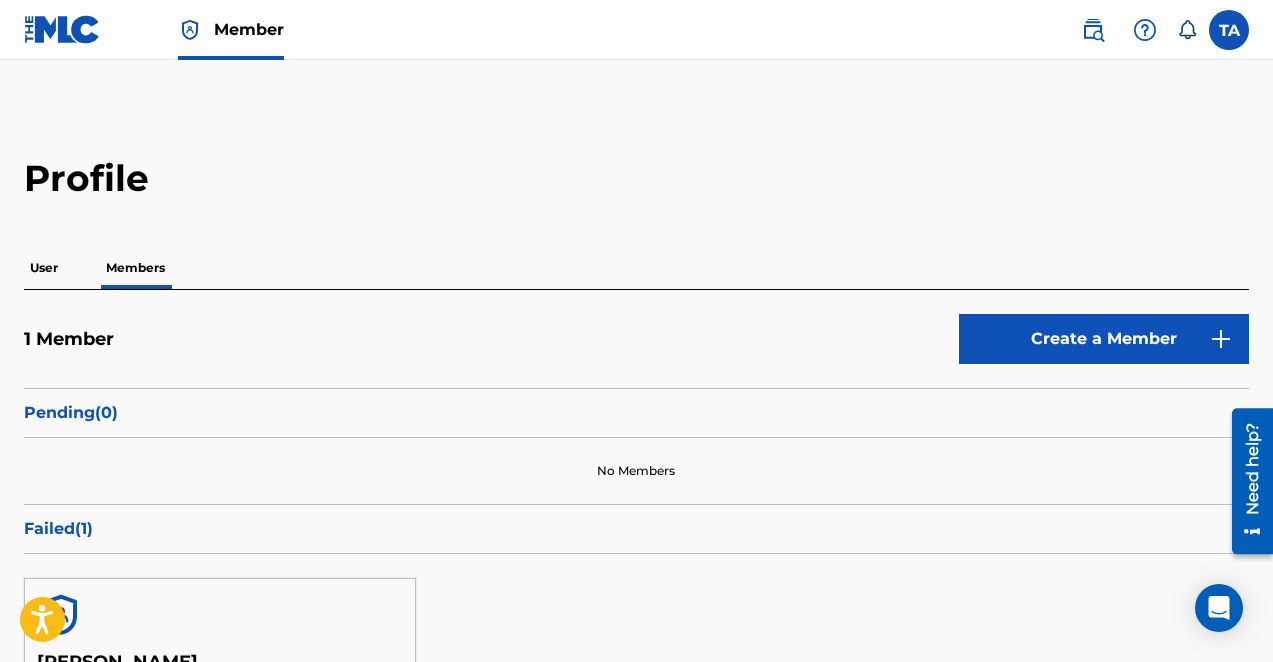 click on "Member" at bounding box center [249, 29] 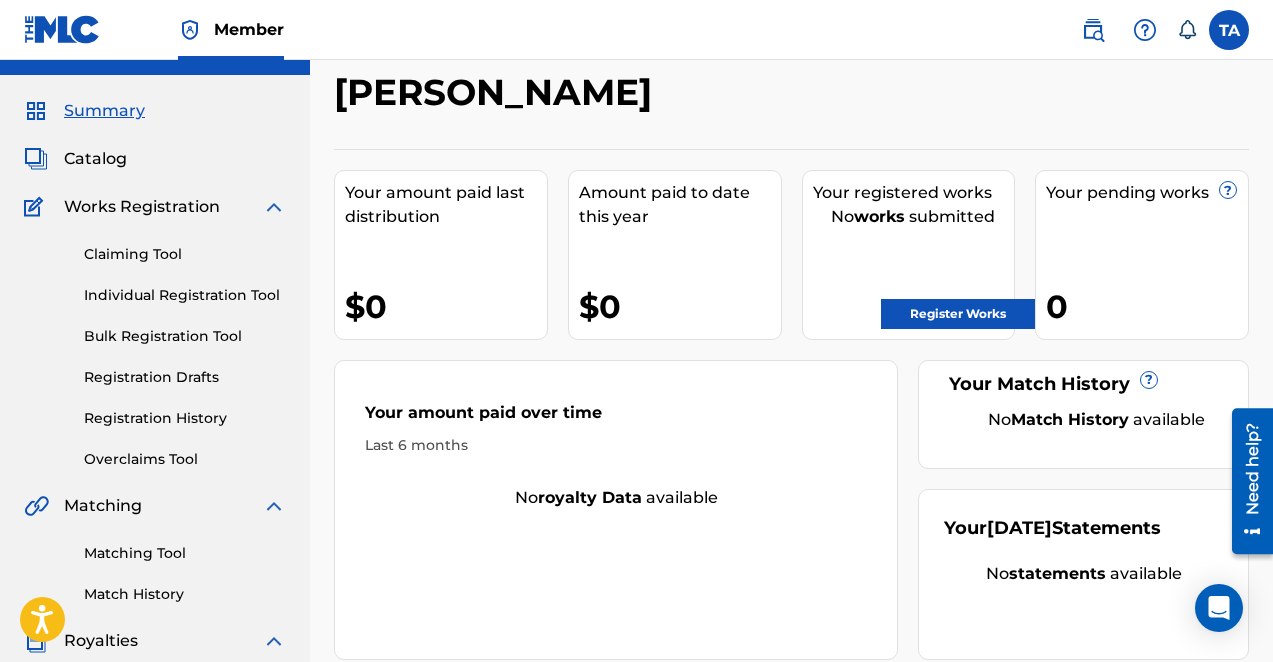 scroll, scrollTop: 38, scrollLeft: 0, axis: vertical 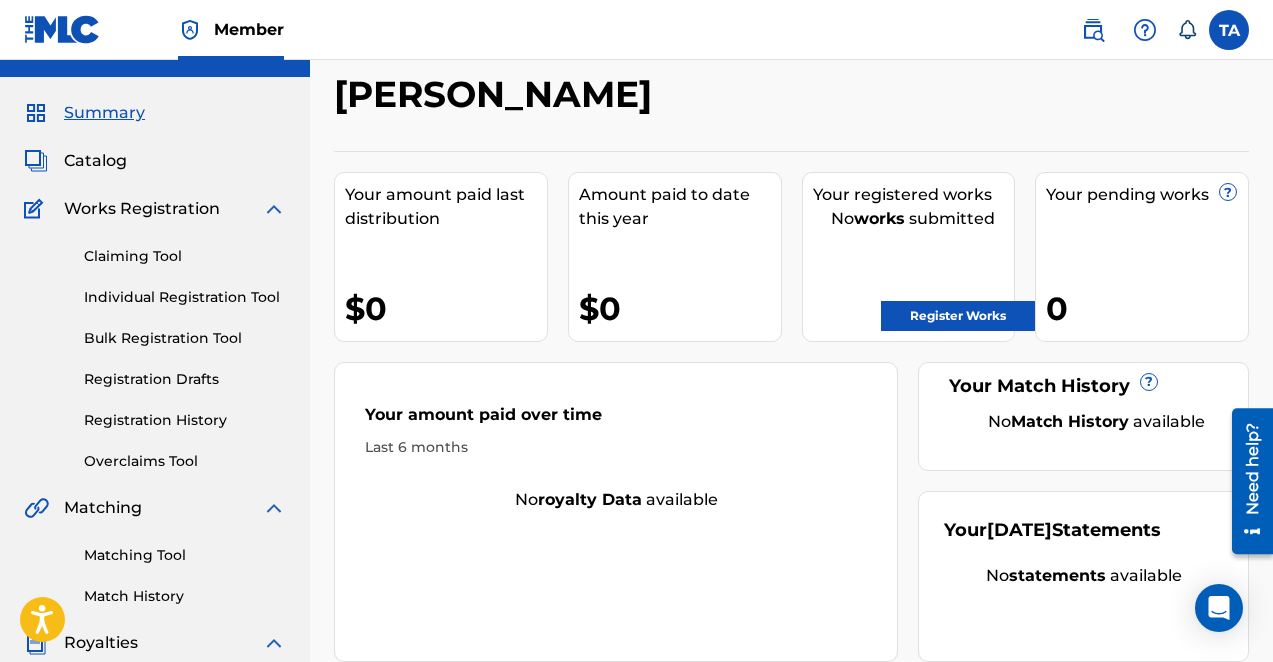 click on "Summary" at bounding box center [104, 113] 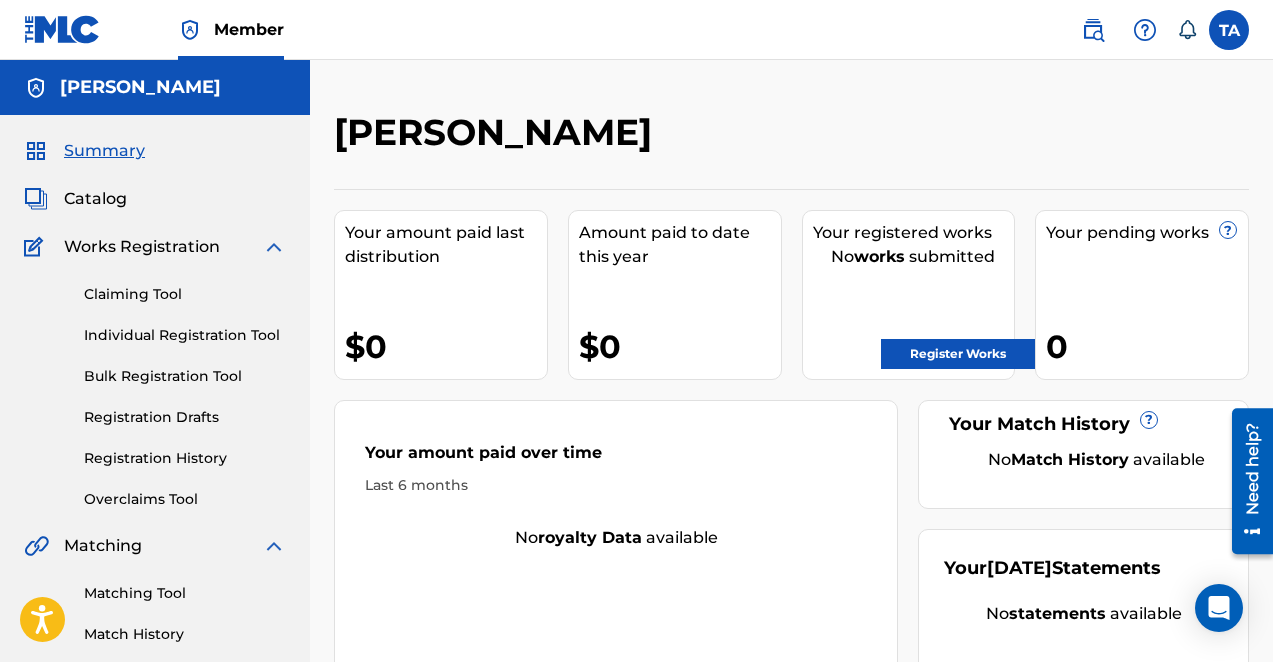 scroll, scrollTop: 66, scrollLeft: 0, axis: vertical 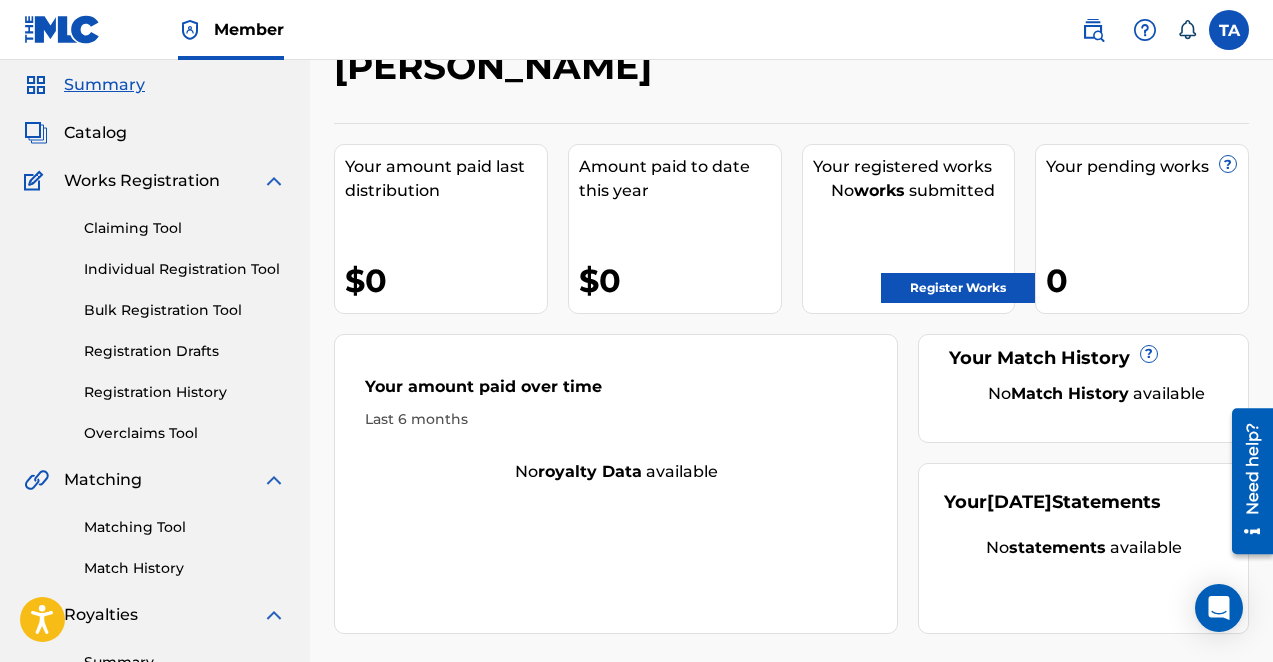 click on "Register Works" at bounding box center (958, 288) 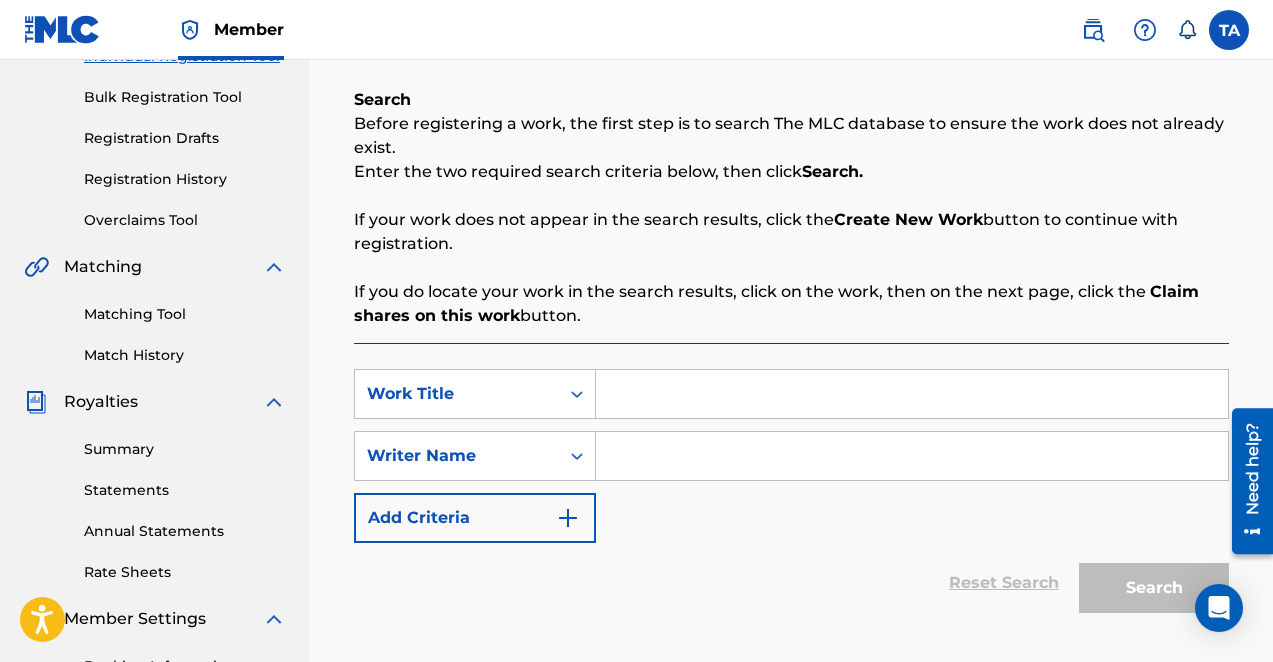 scroll, scrollTop: 280, scrollLeft: 0, axis: vertical 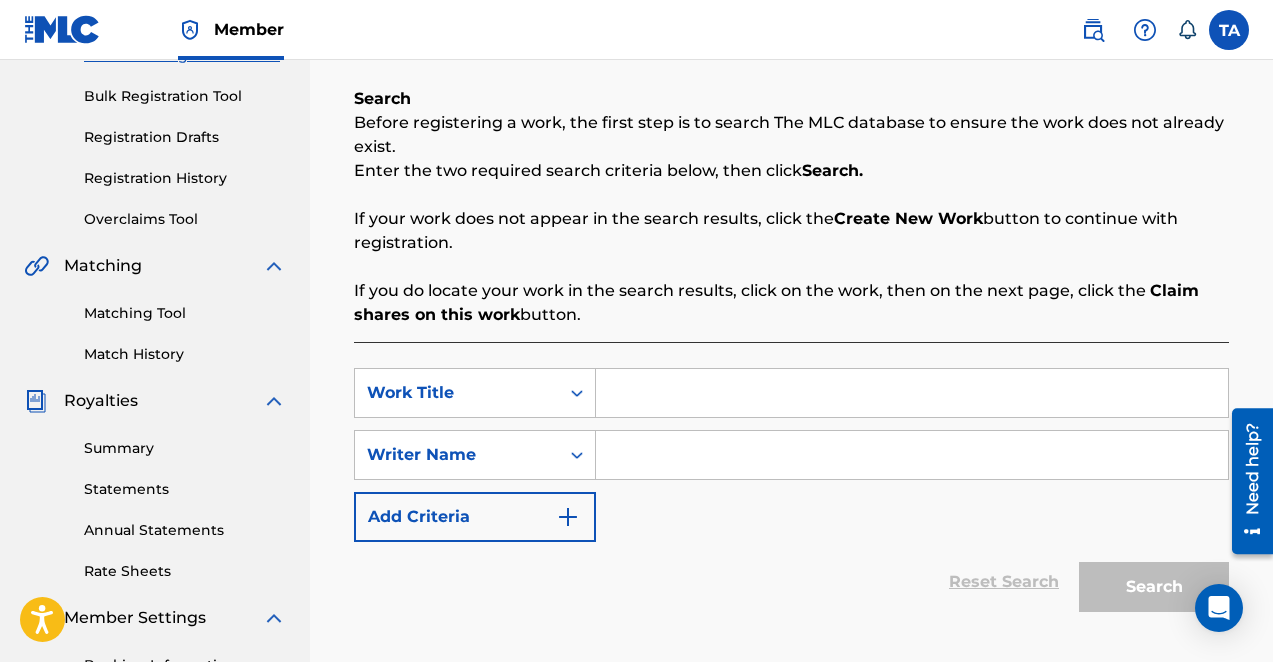 click at bounding box center [912, 393] 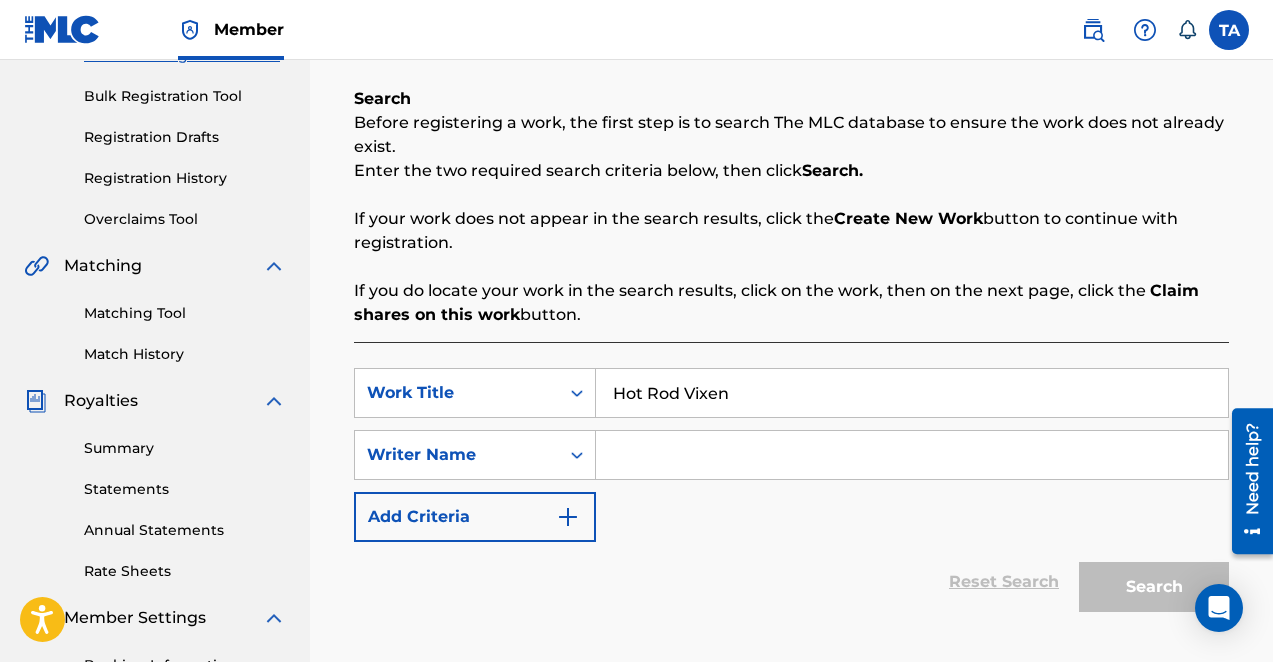 type on "Hot Rod Vixen" 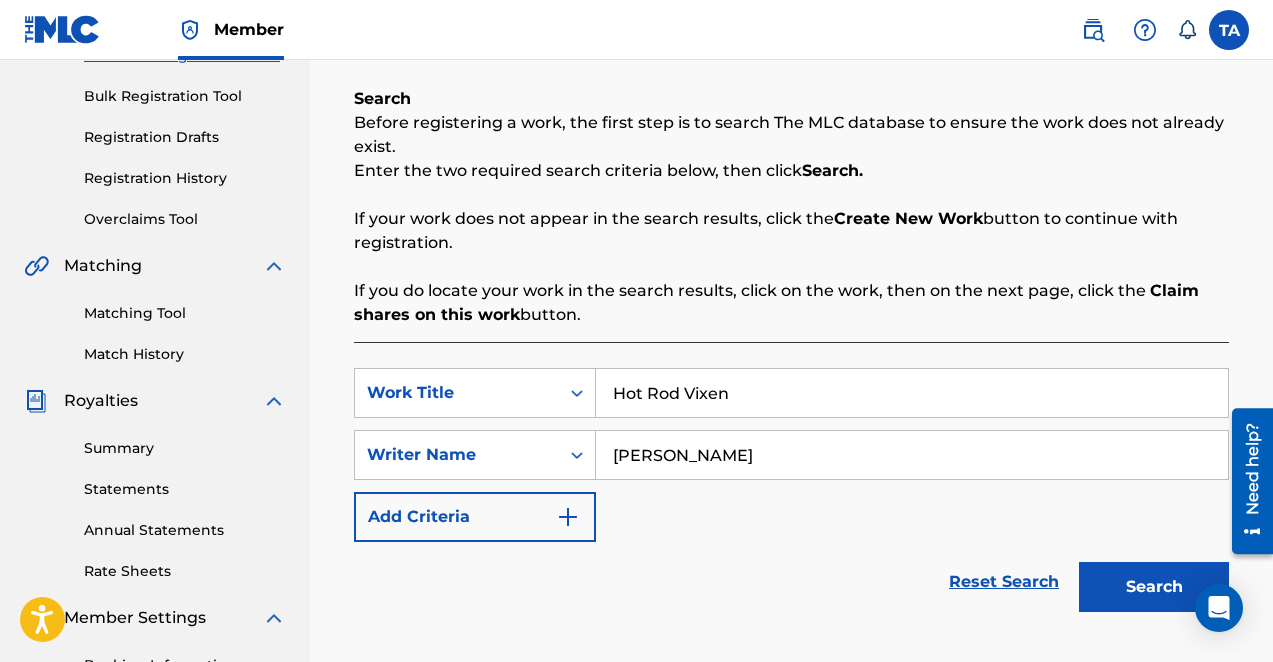 type on "[PERSON_NAME]" 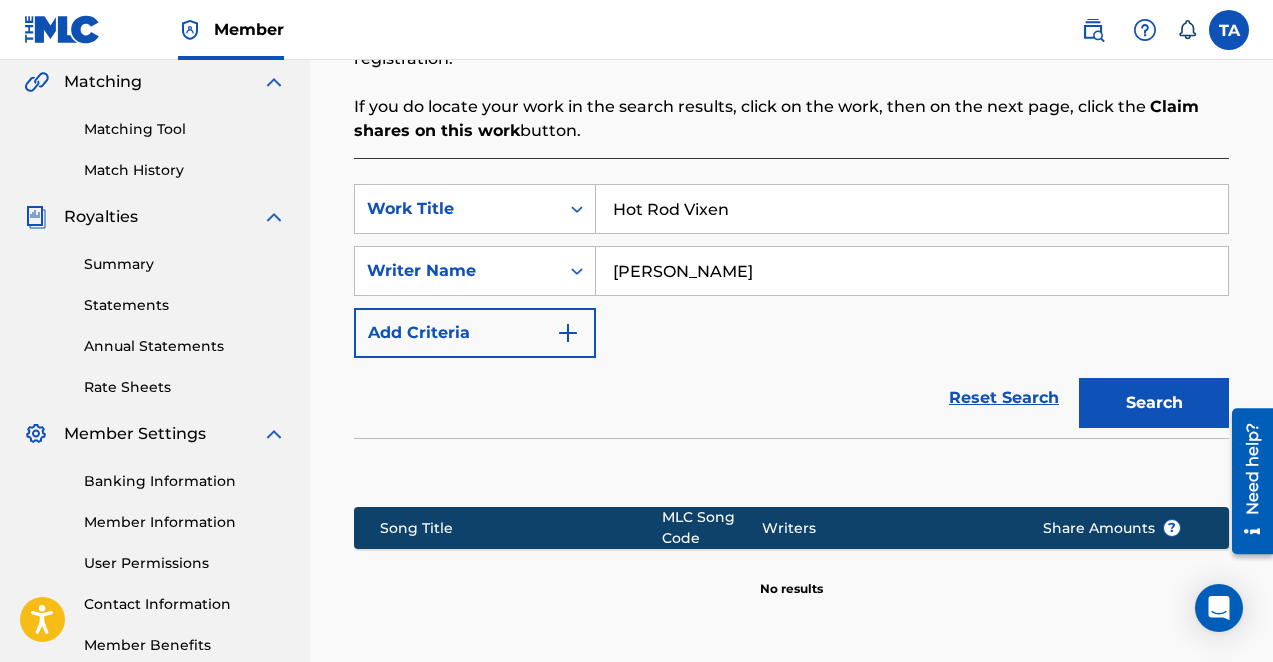scroll, scrollTop: 465, scrollLeft: 0, axis: vertical 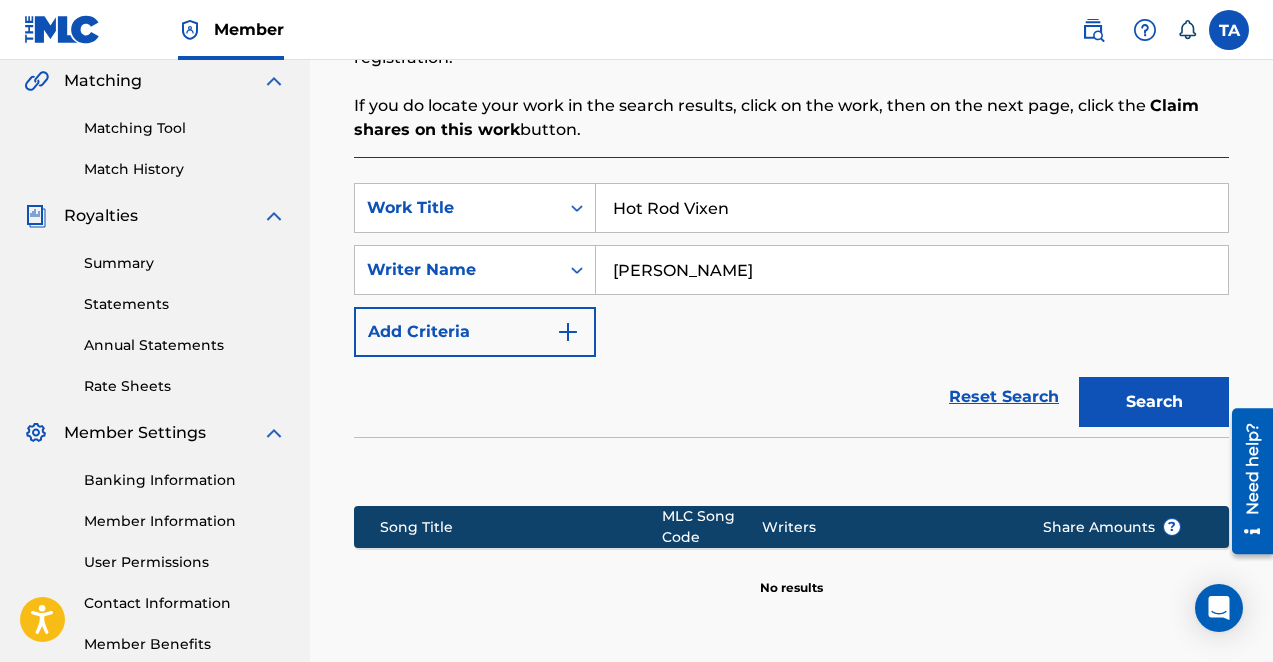 click at bounding box center (568, 332) 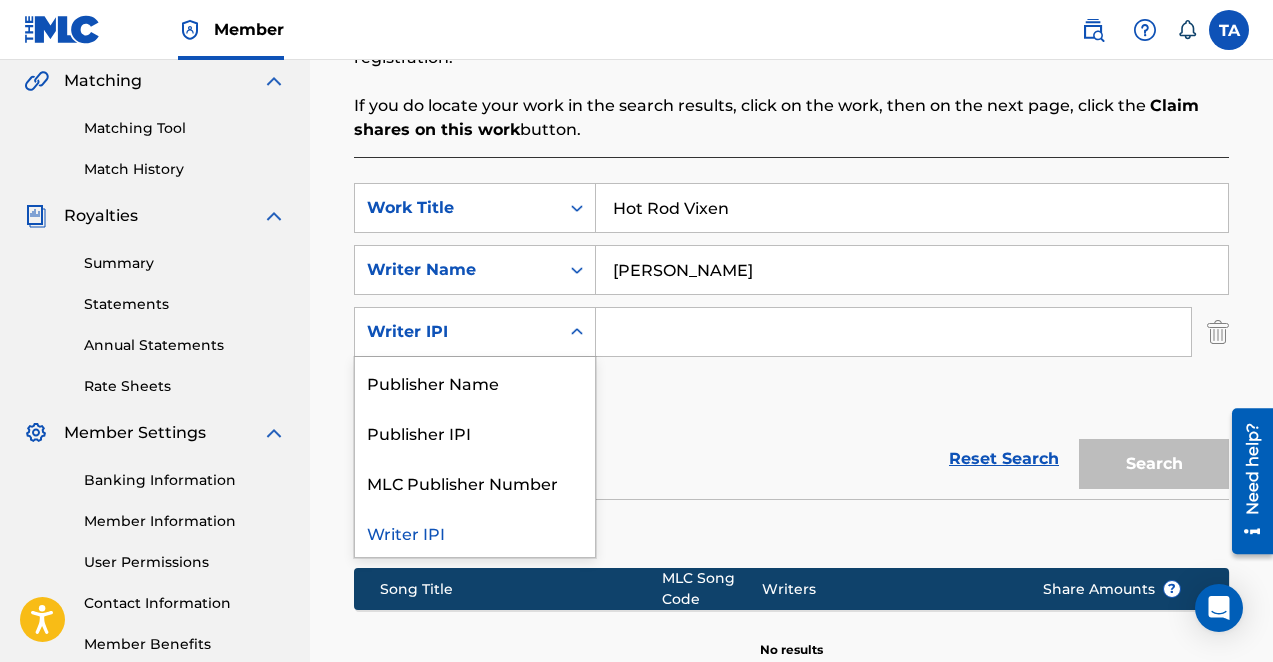 click 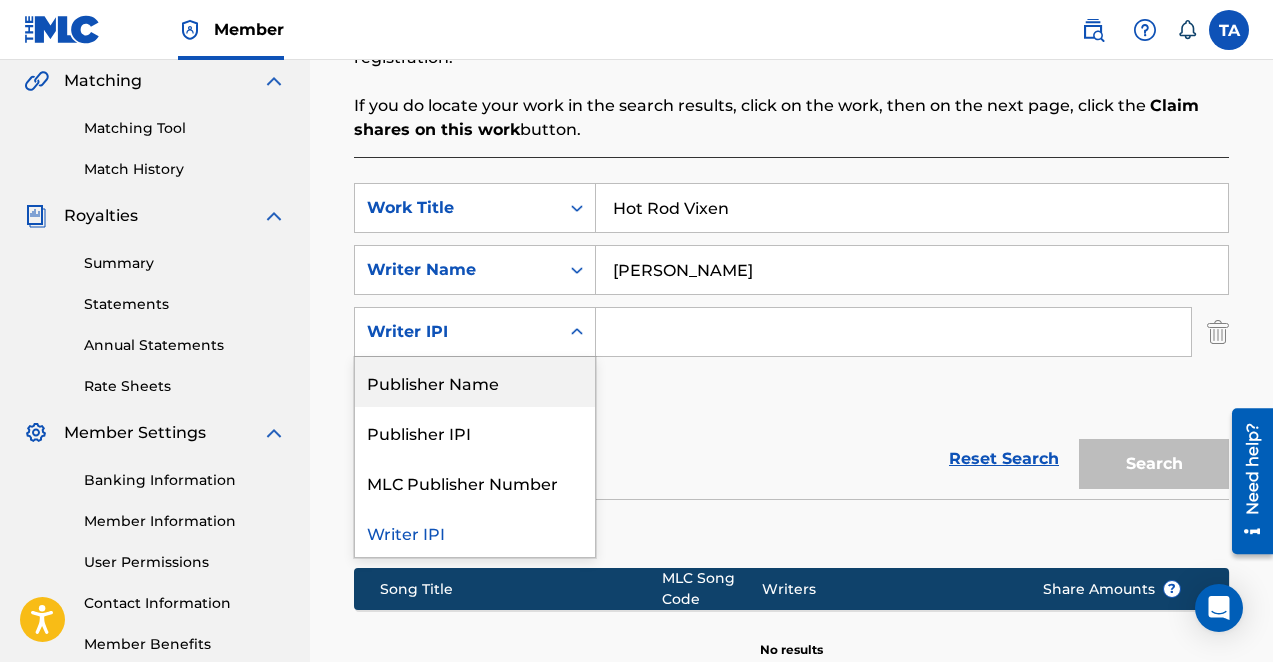 click on "Publisher Name" at bounding box center (475, 382) 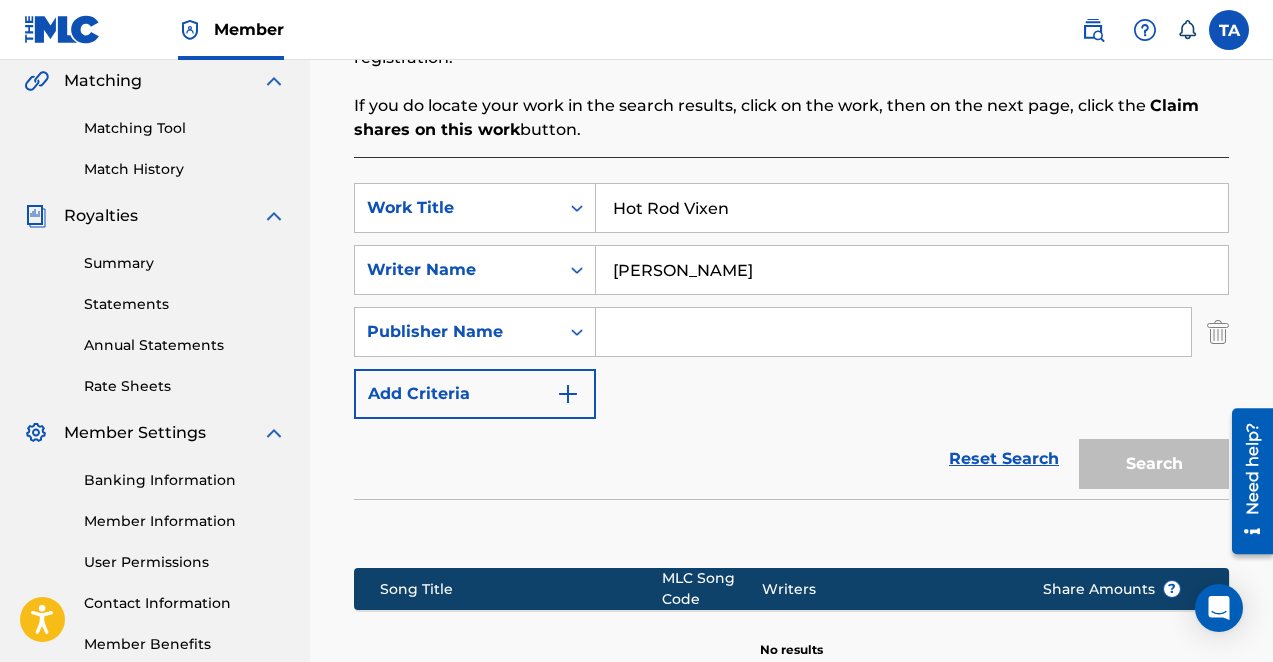 click at bounding box center (893, 332) 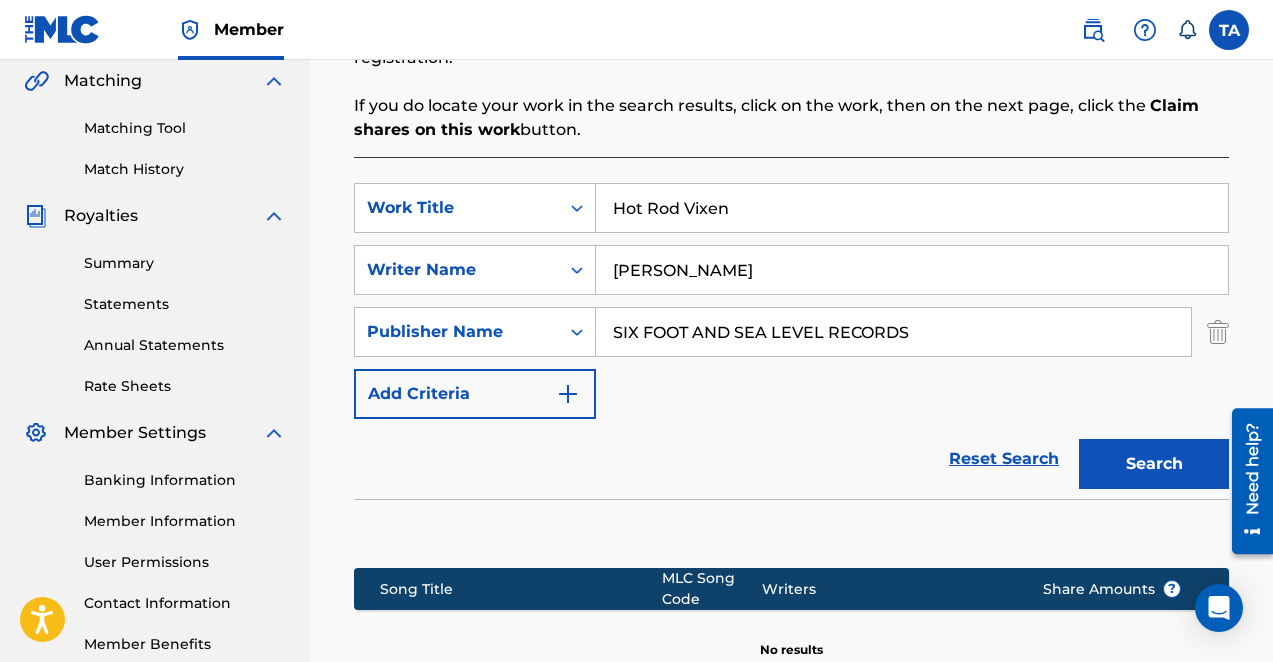 type on "SIX FOOT AND SEA LEVEL RECORDS" 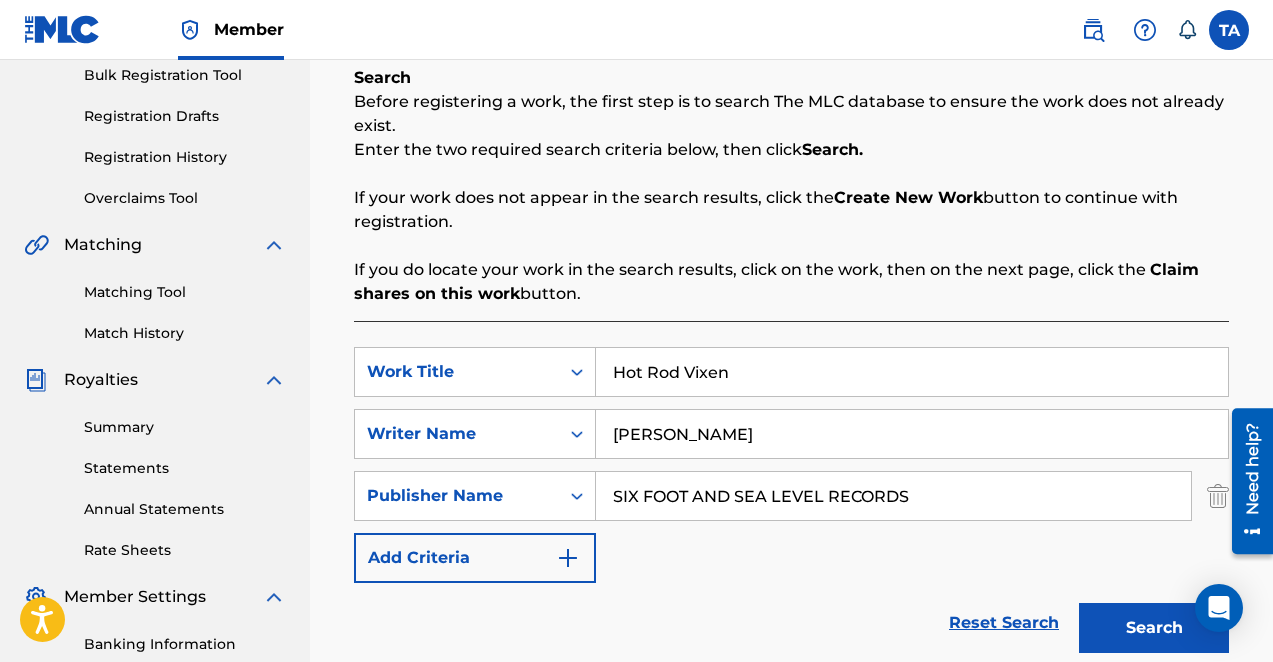 scroll, scrollTop: 334, scrollLeft: 0, axis: vertical 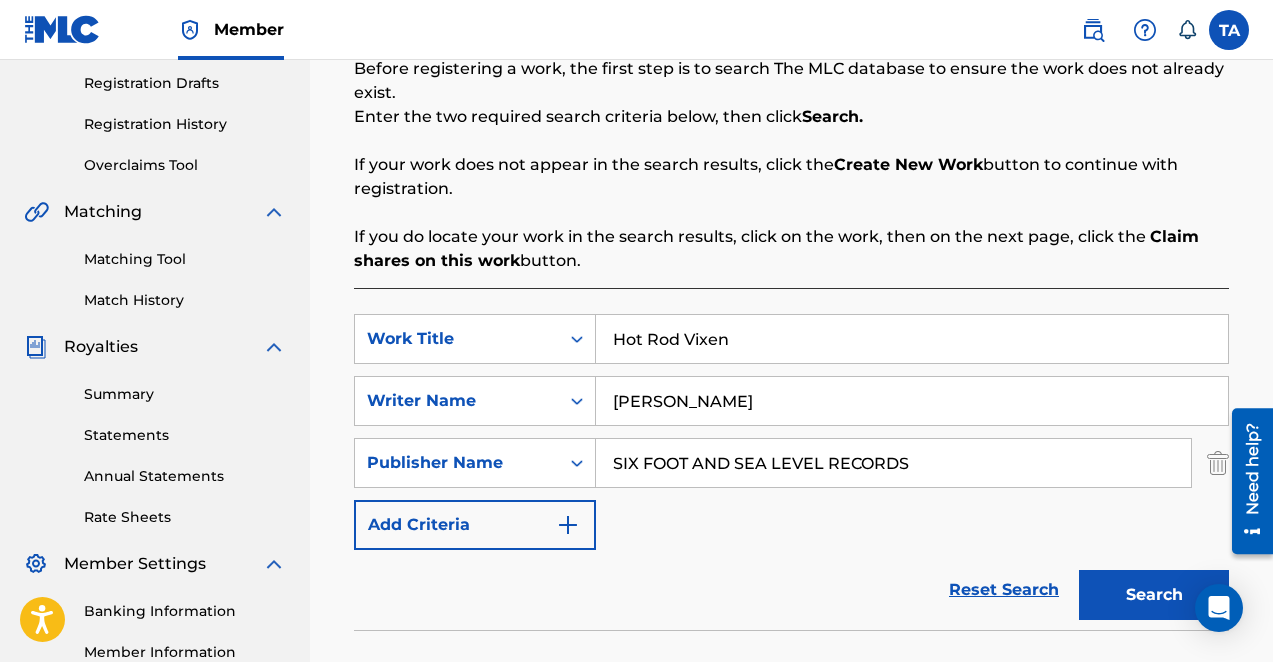 drag, startPoint x: 761, startPoint y: 336, endPoint x: 425, endPoint y: 201, distance: 362.10632 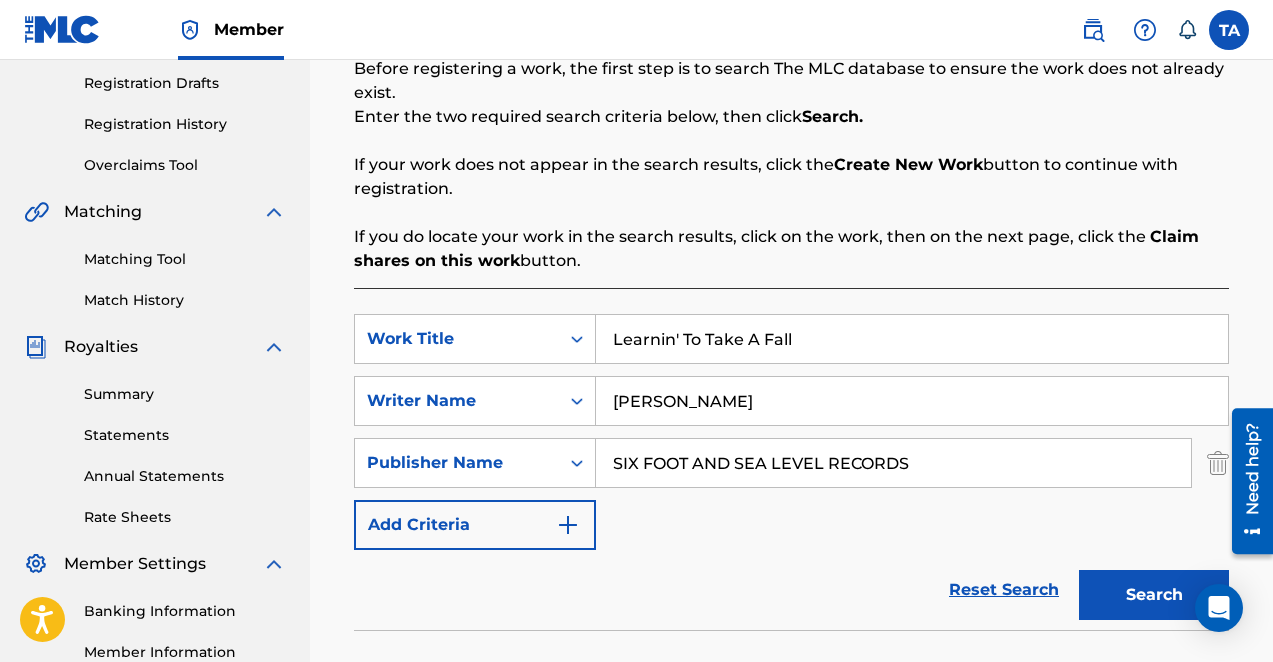 type on "Learnin' To Take A Fall" 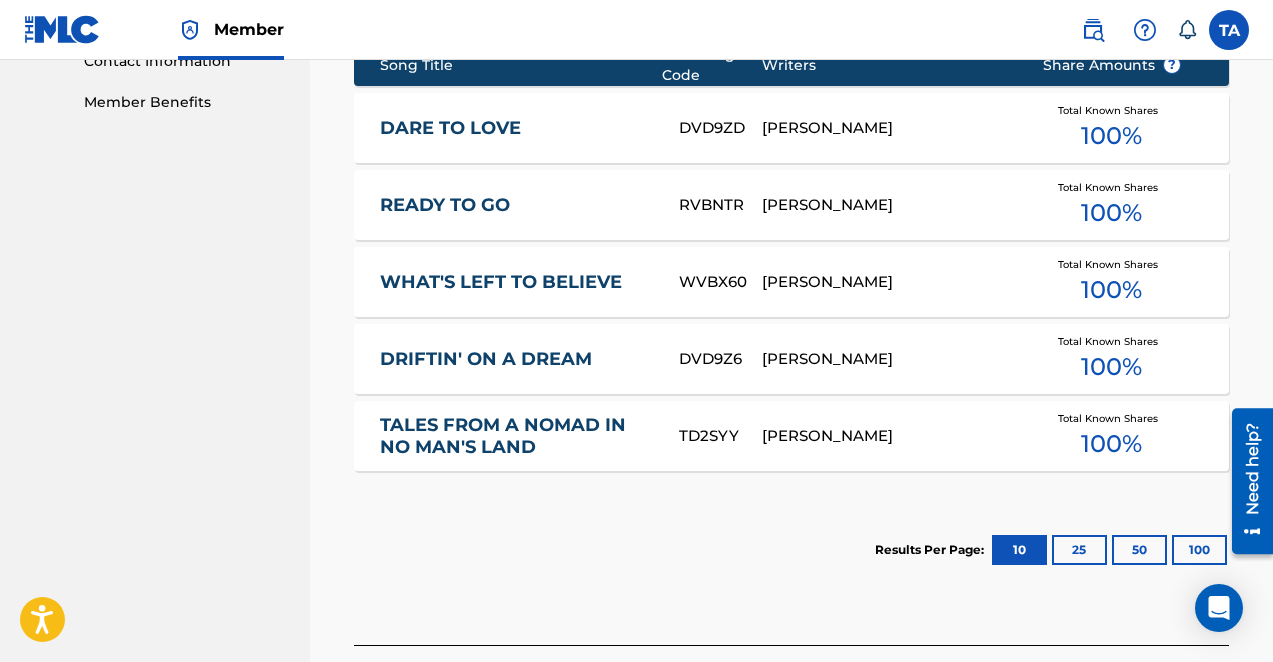 scroll, scrollTop: 1006, scrollLeft: 0, axis: vertical 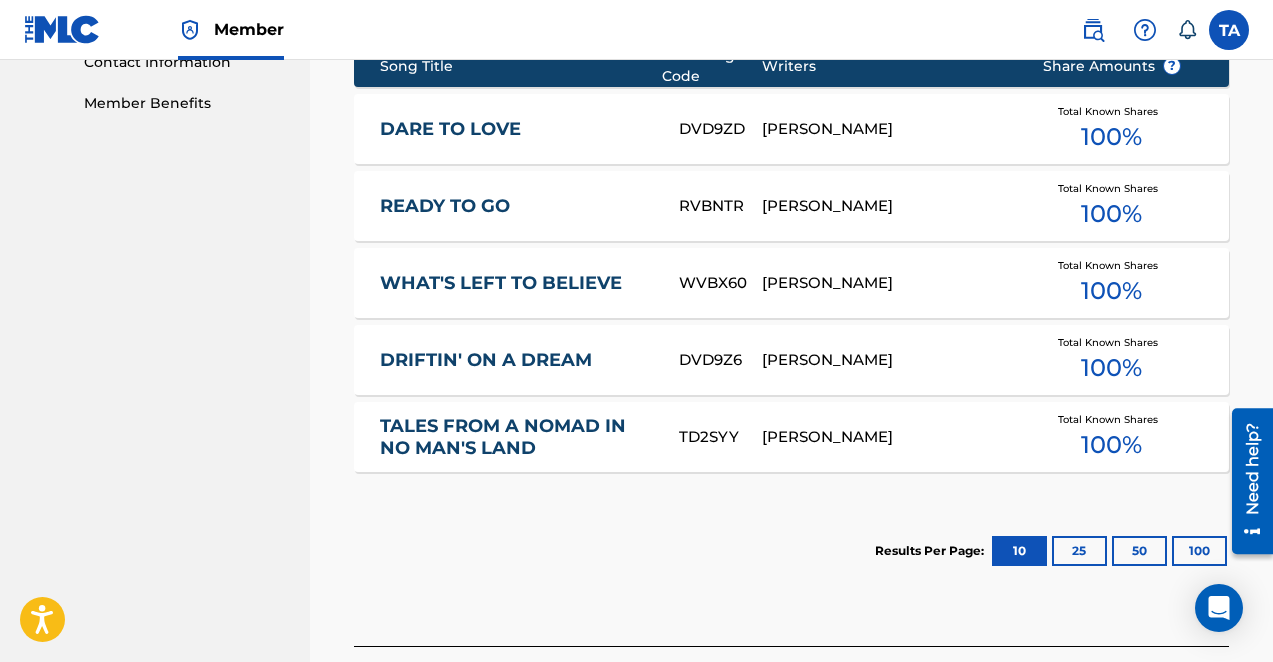 click on "100" at bounding box center (1199, 551) 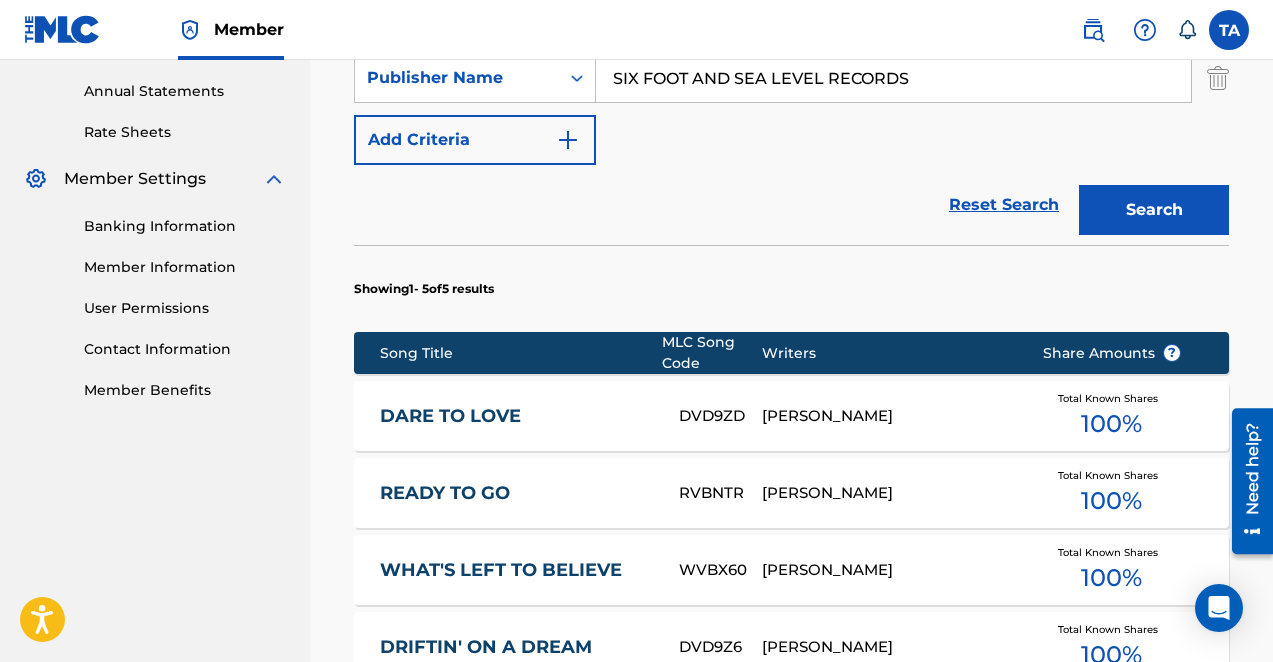 scroll, scrollTop: 725, scrollLeft: 0, axis: vertical 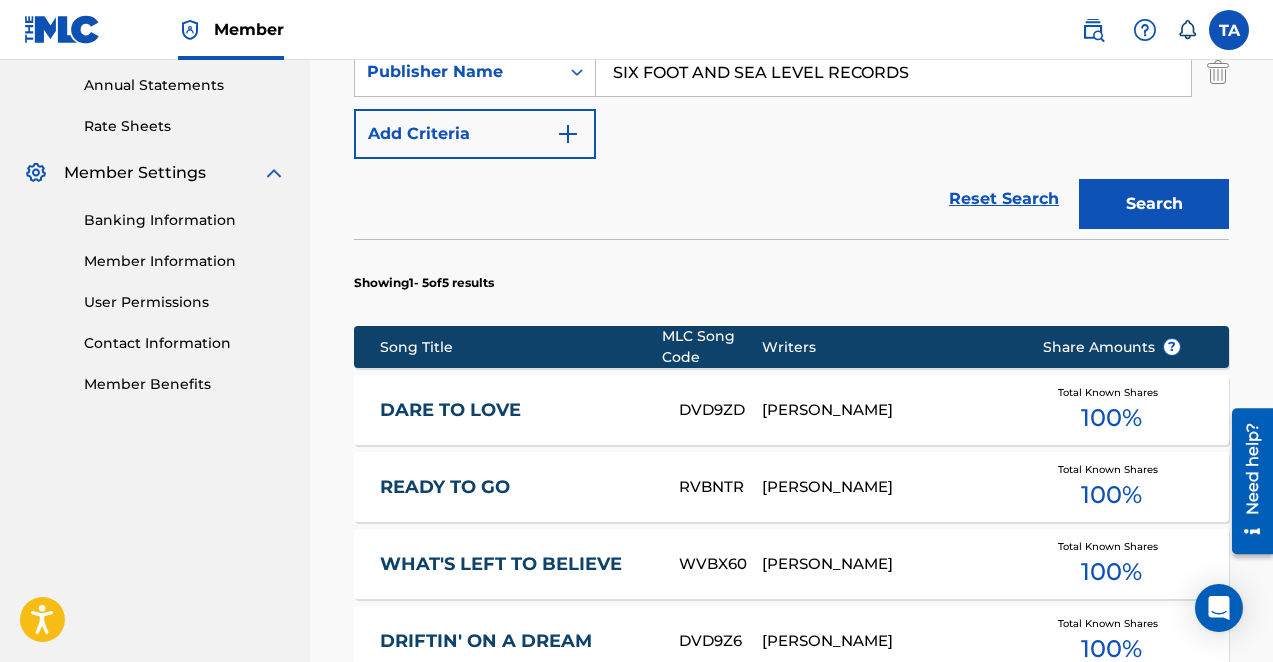 click on "[PERSON_NAME]" at bounding box center (886, 410) 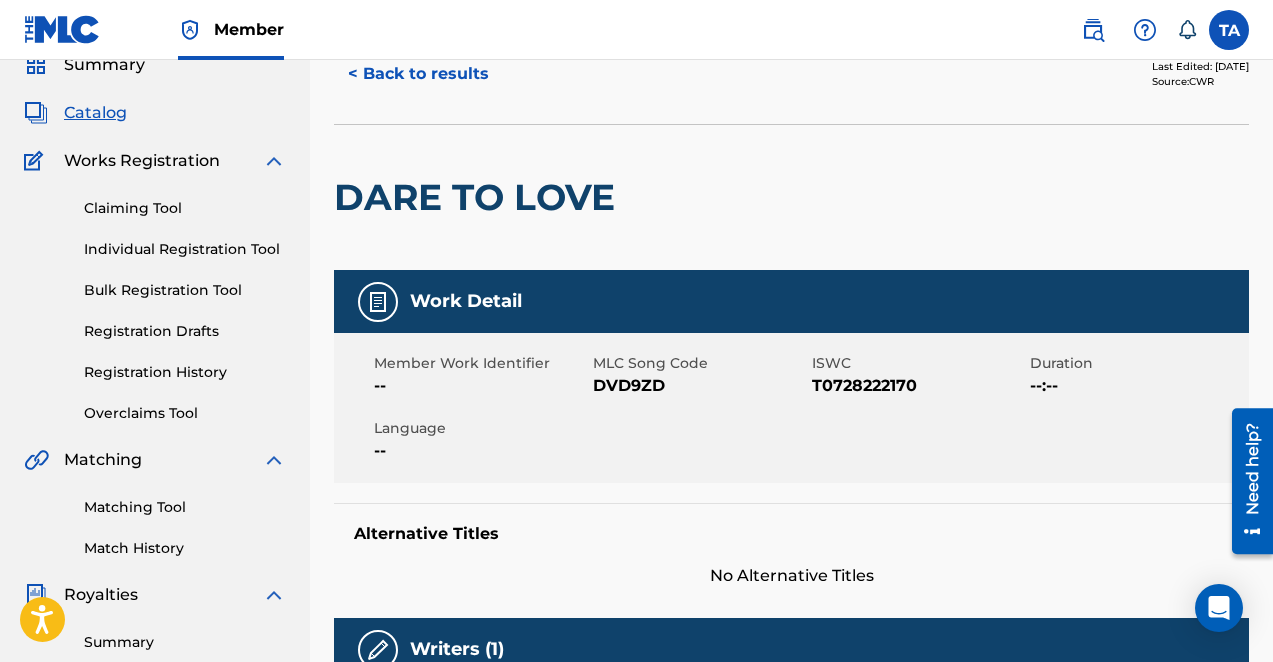 scroll, scrollTop: 0, scrollLeft: 0, axis: both 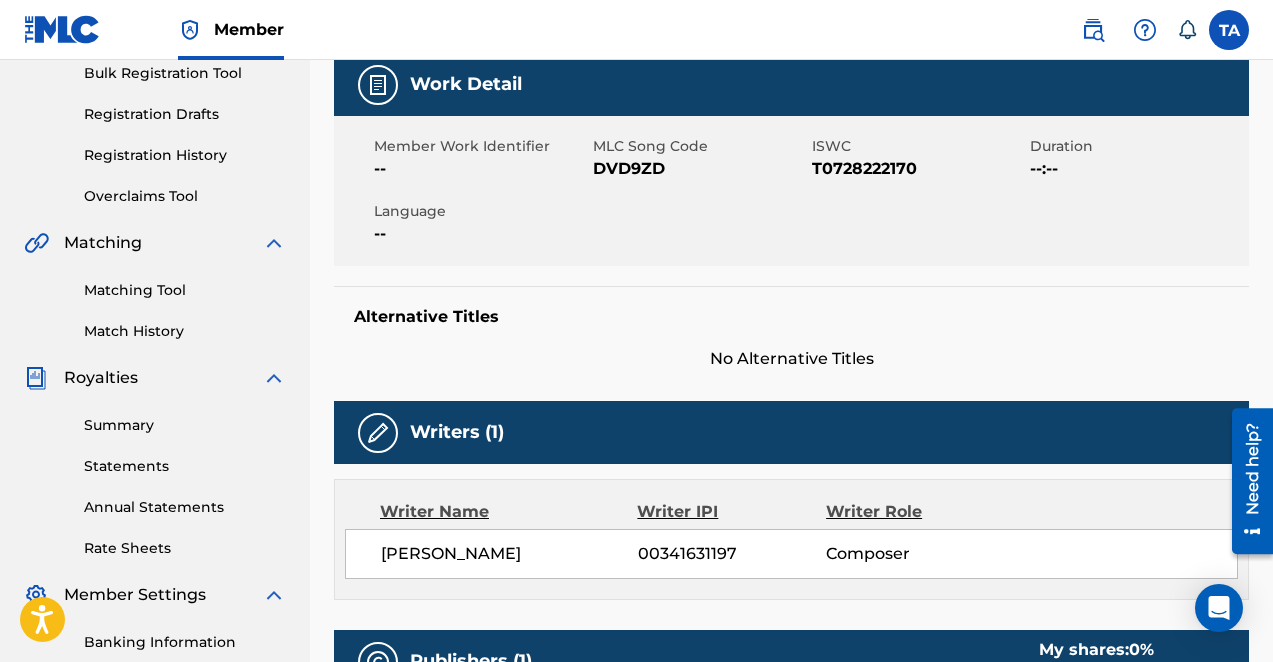 click at bounding box center [378, 433] 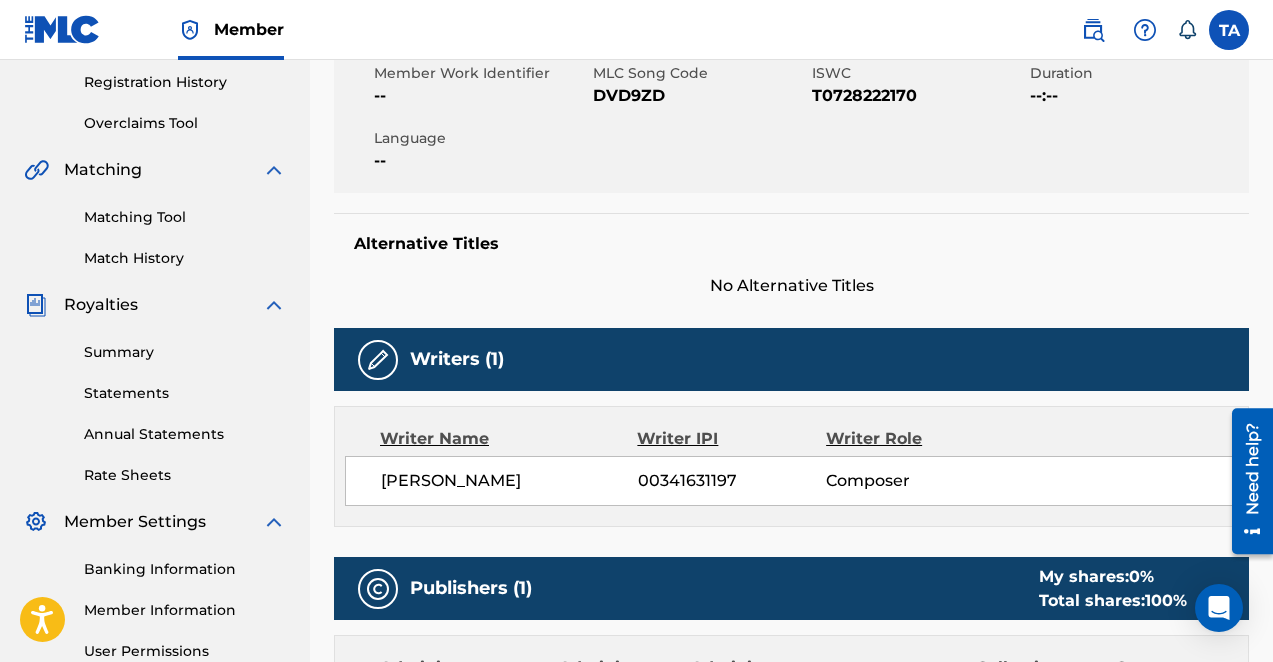 scroll, scrollTop: 0, scrollLeft: 0, axis: both 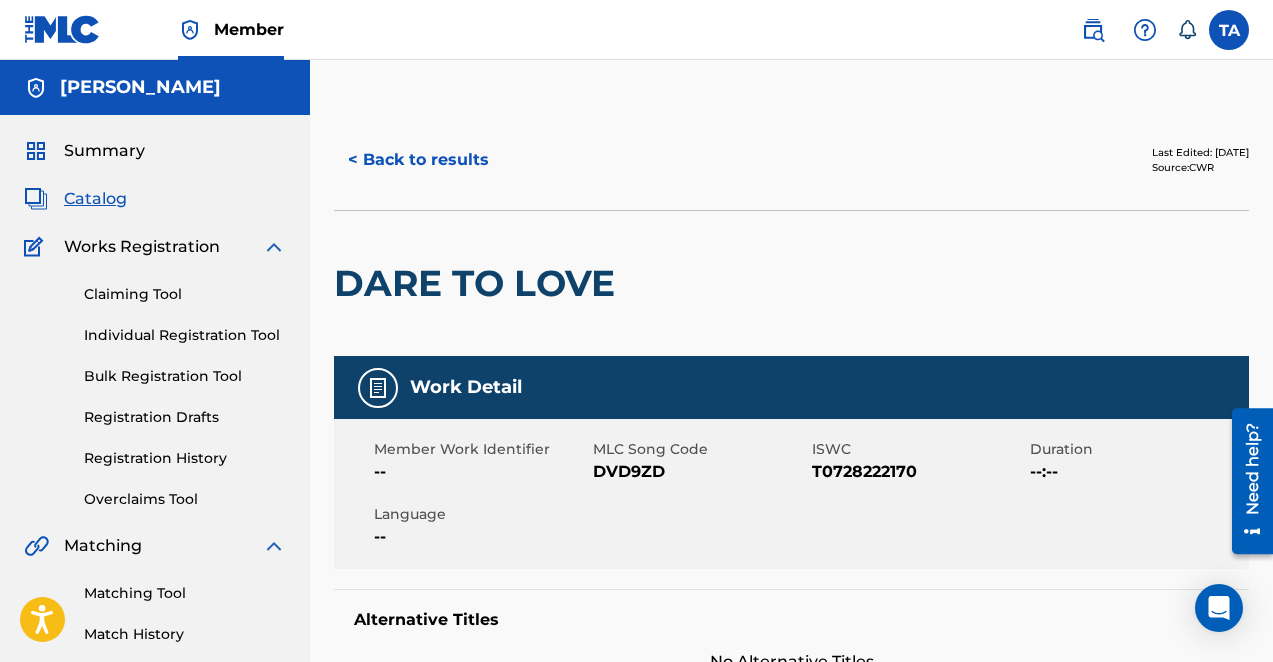 click on "Claiming Tool" at bounding box center (185, 294) 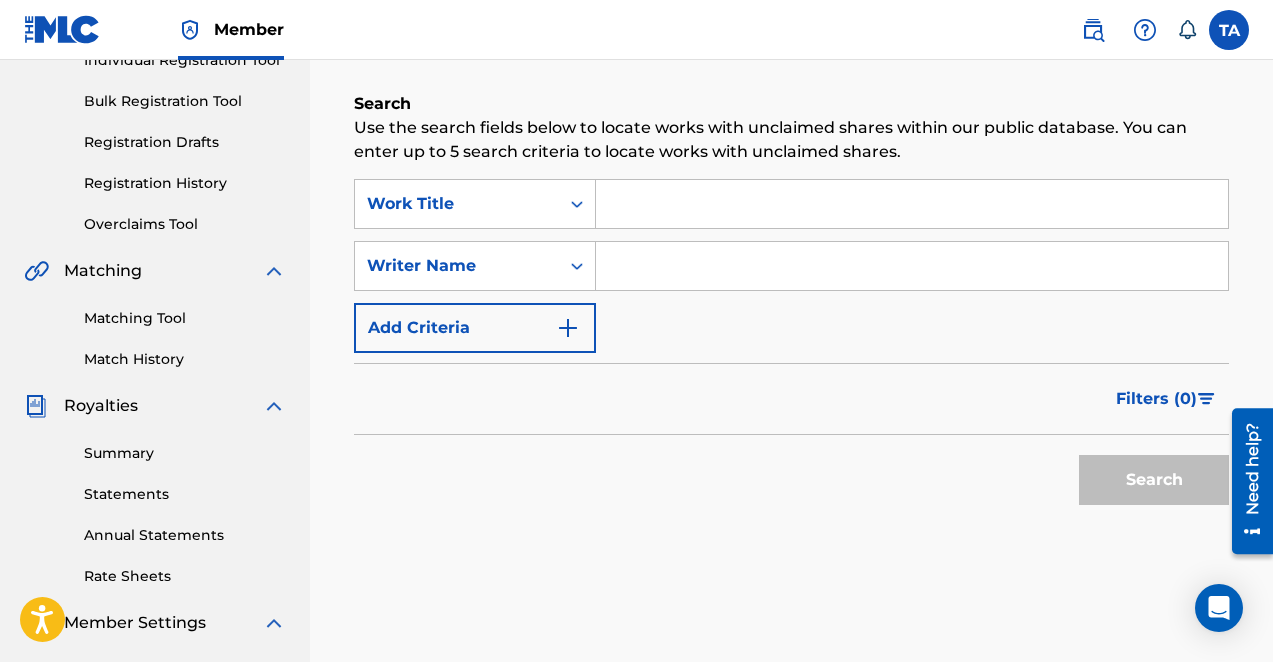 scroll, scrollTop: 177, scrollLeft: 0, axis: vertical 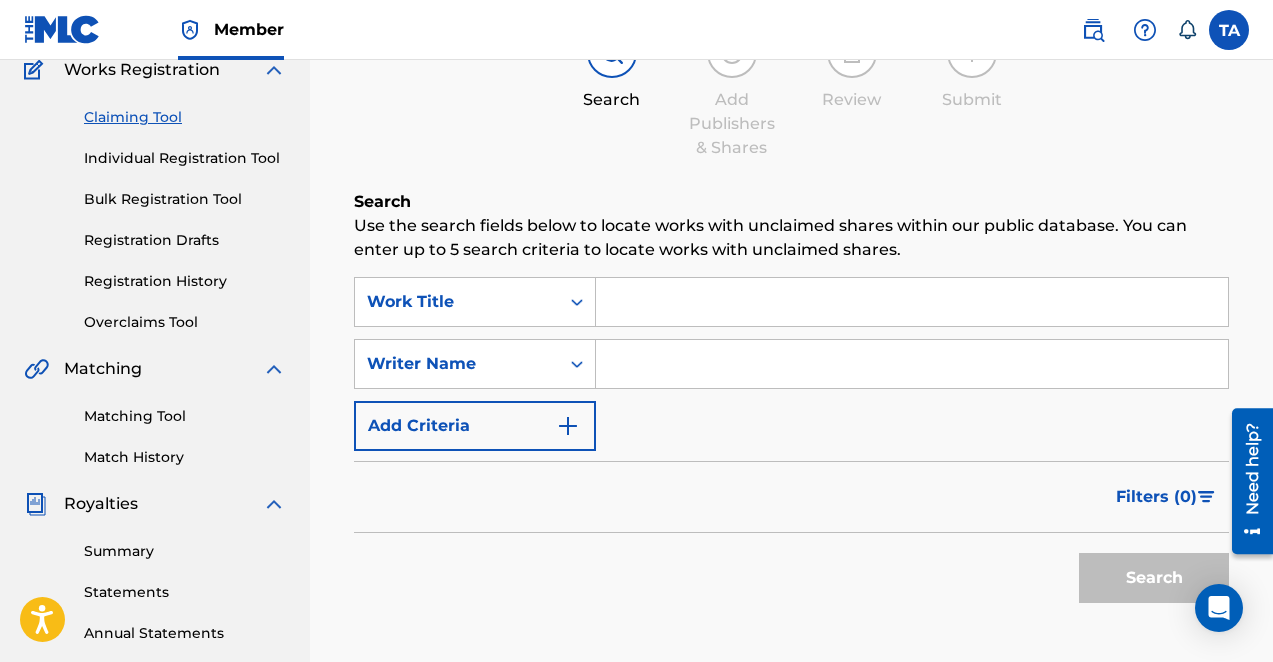 click at bounding box center [912, 302] 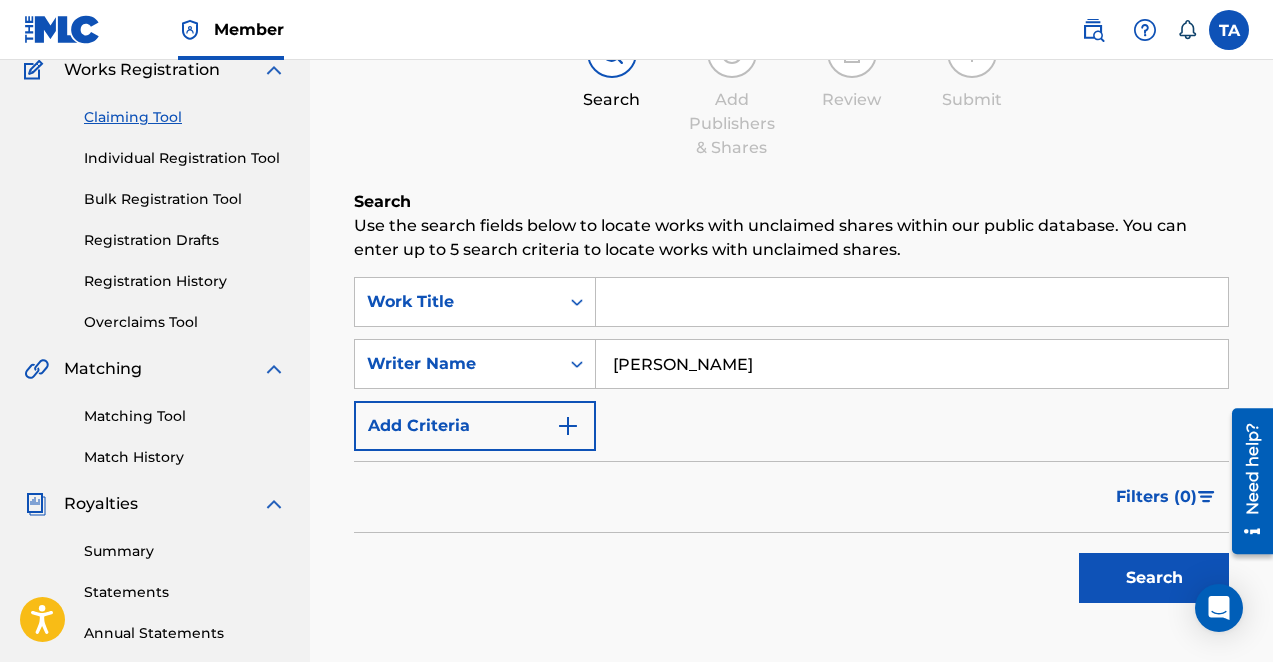 click on "Search" at bounding box center (1154, 578) 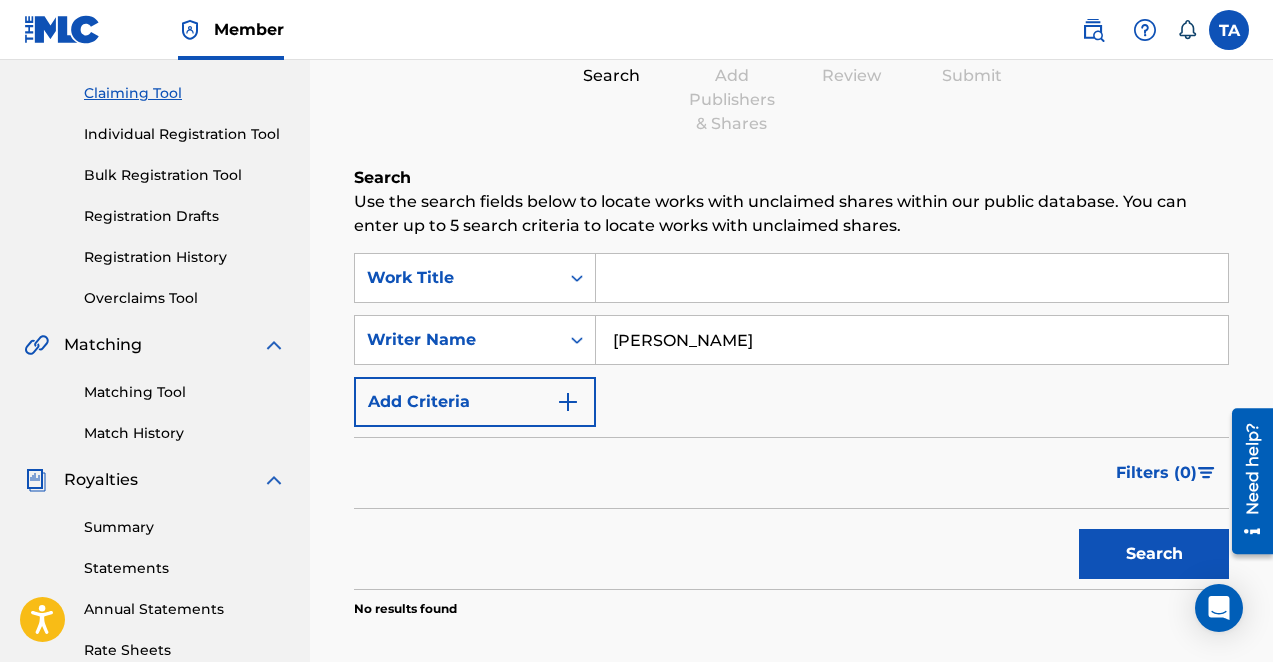 scroll, scrollTop: 190, scrollLeft: 0, axis: vertical 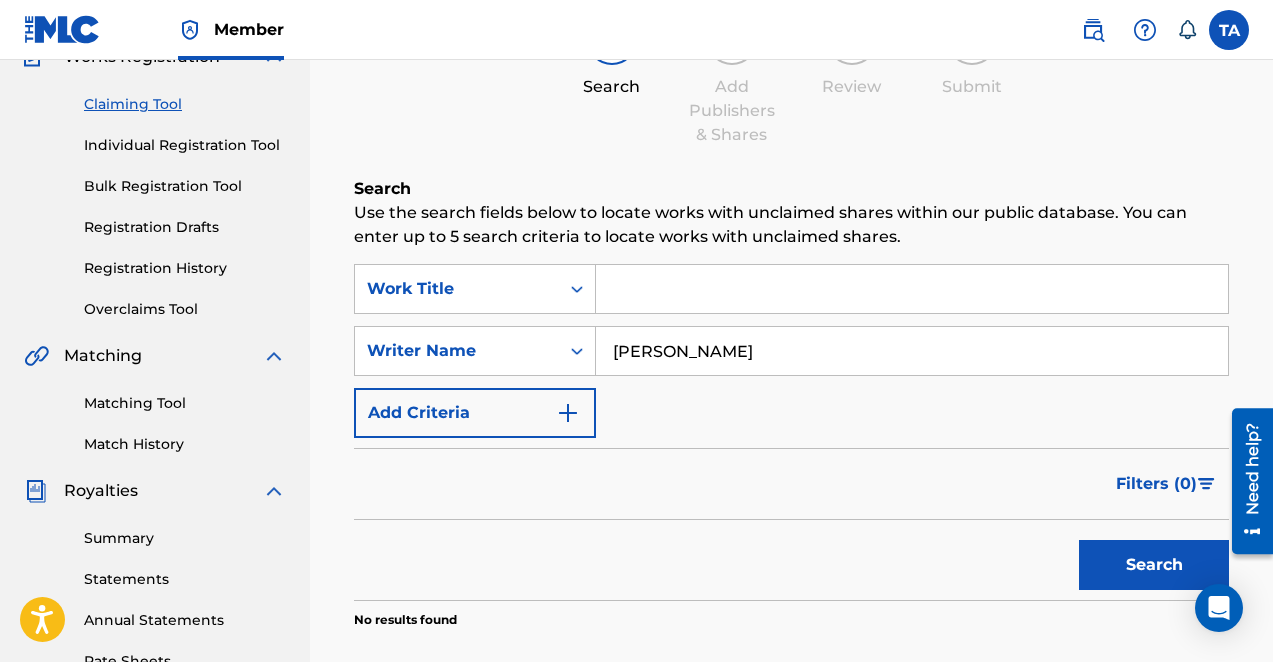 drag, startPoint x: 871, startPoint y: 366, endPoint x: 439, endPoint y: 322, distance: 434.23495 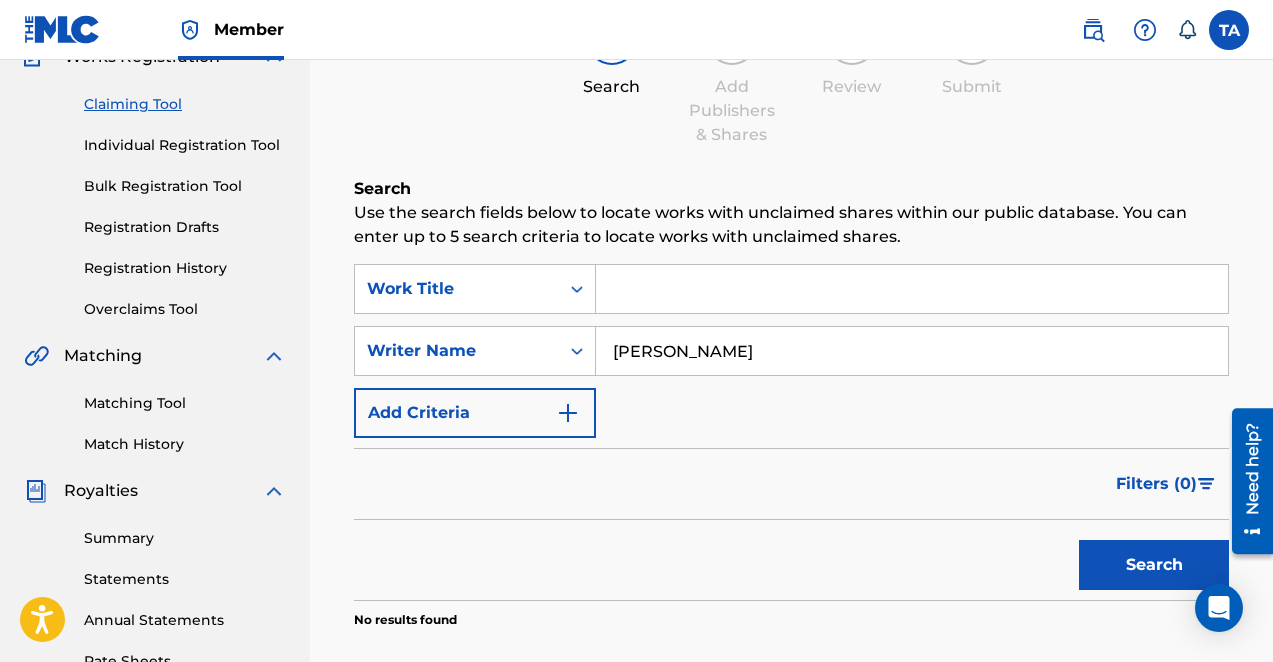 type on "[PERSON_NAME]" 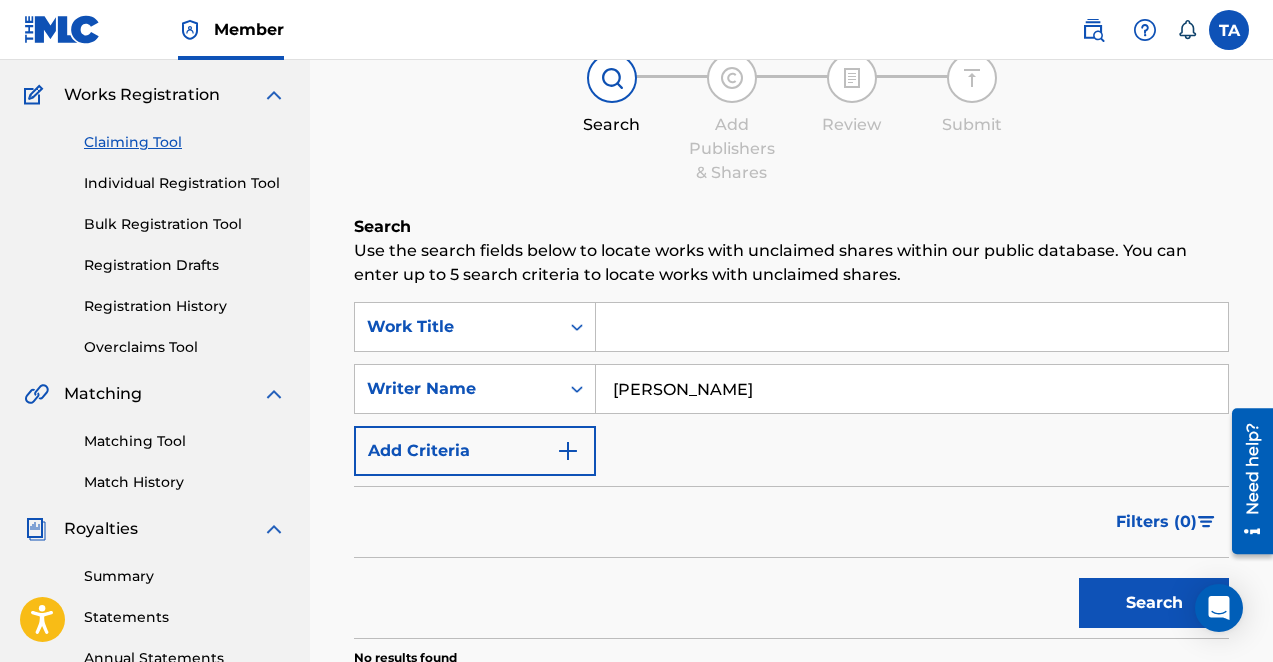 scroll, scrollTop: 0, scrollLeft: 0, axis: both 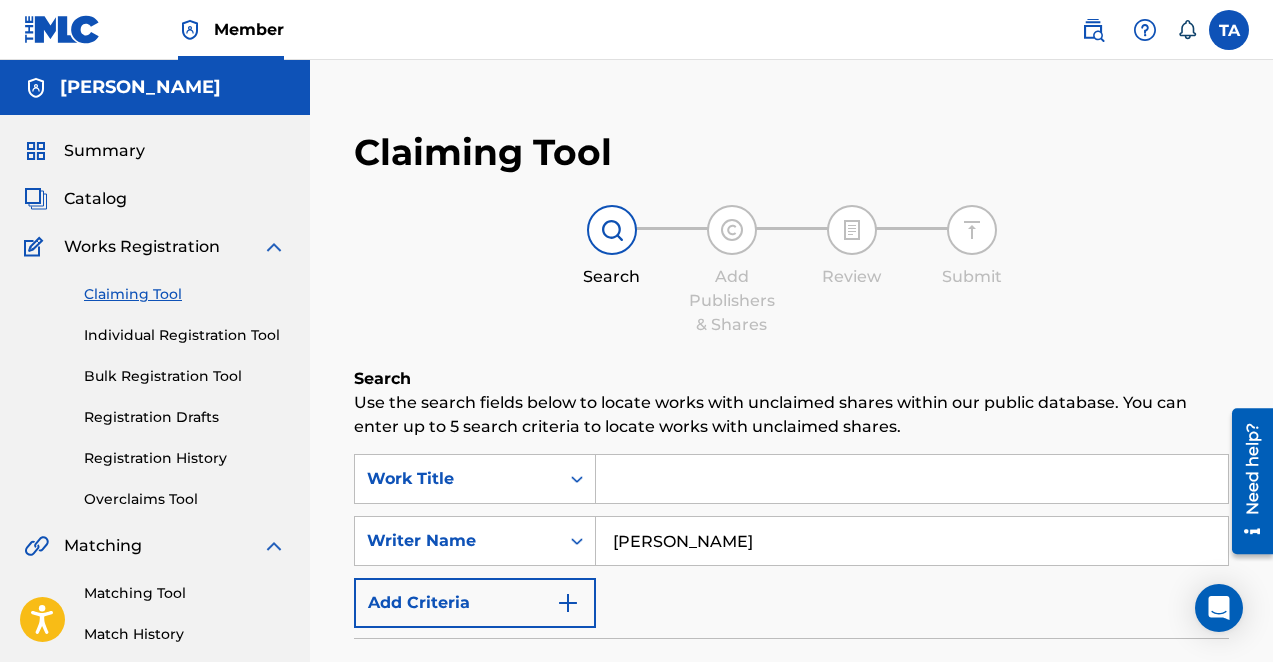click at bounding box center (912, 479) 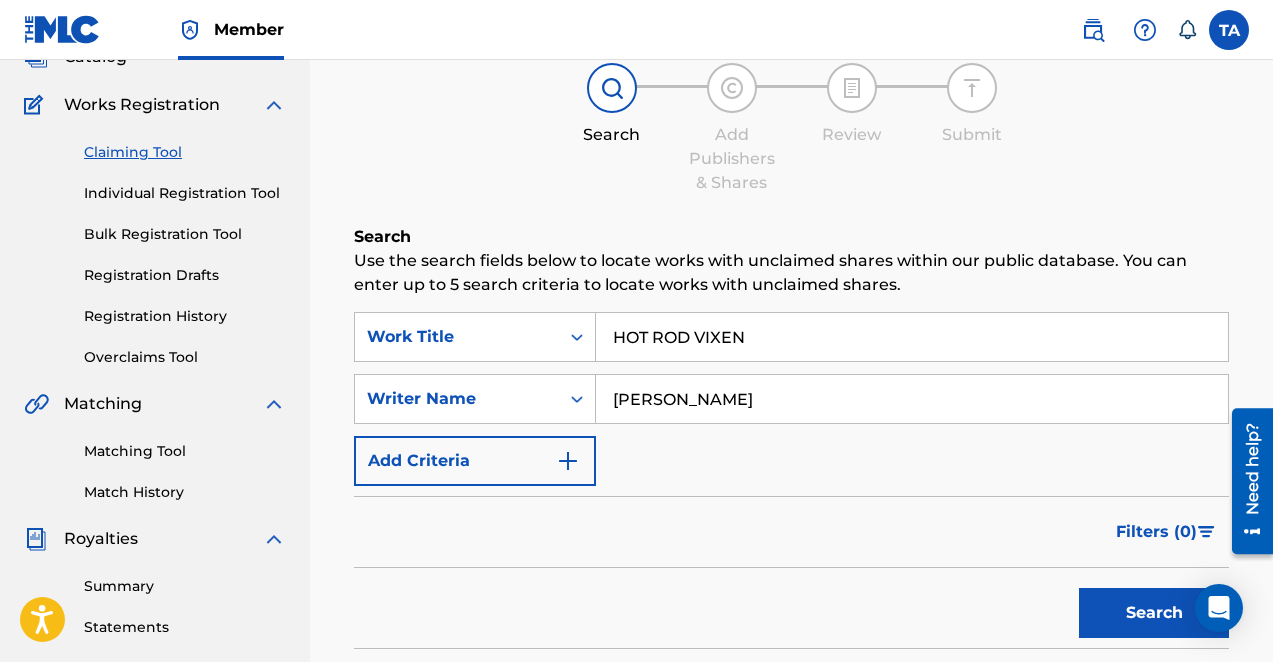 scroll, scrollTop: 221, scrollLeft: 0, axis: vertical 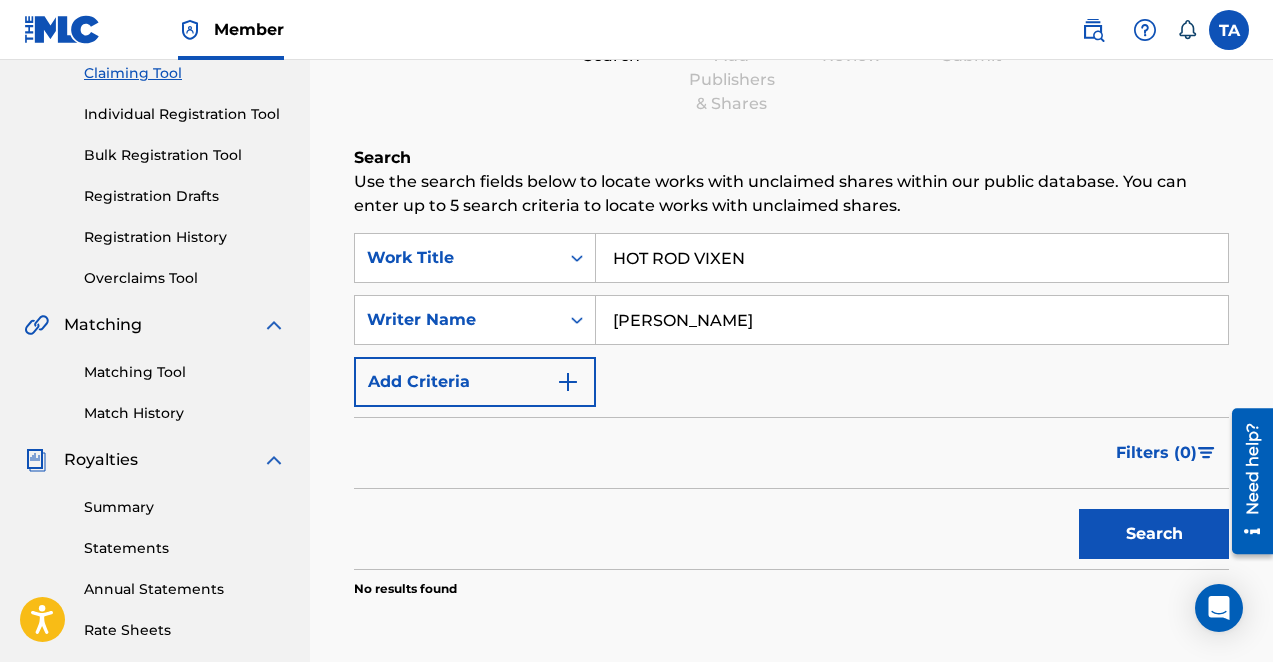 type on "HOT ROD VIXEN" 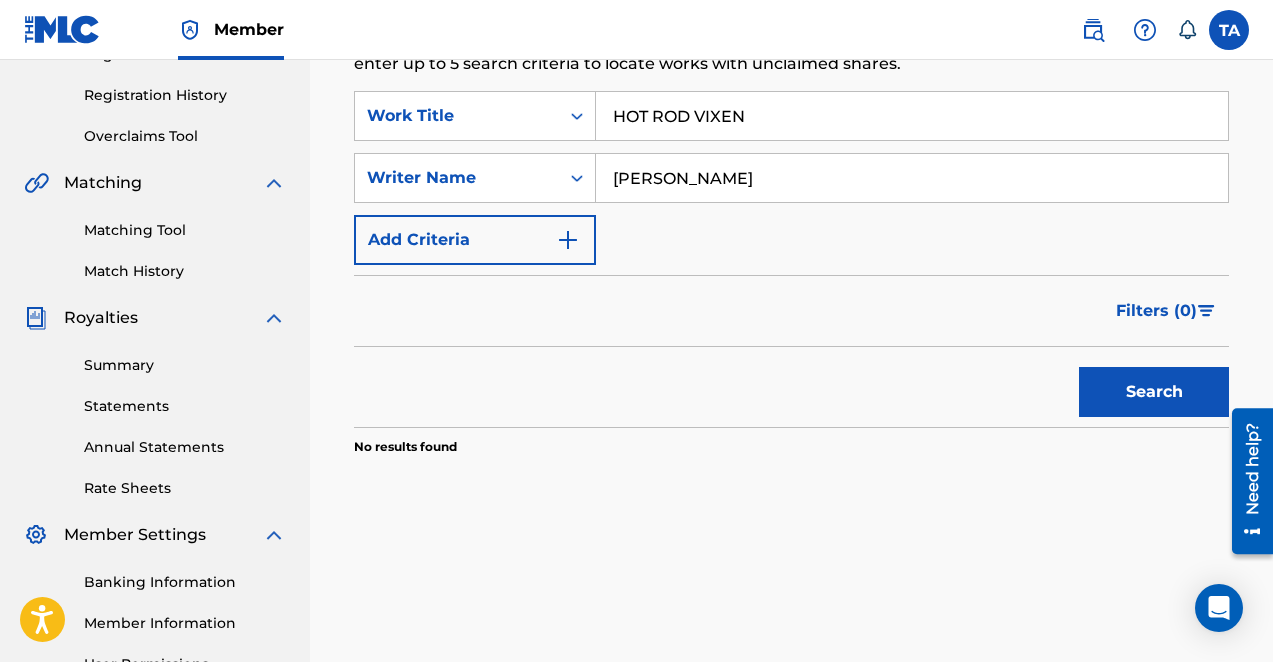 scroll, scrollTop: 136, scrollLeft: 0, axis: vertical 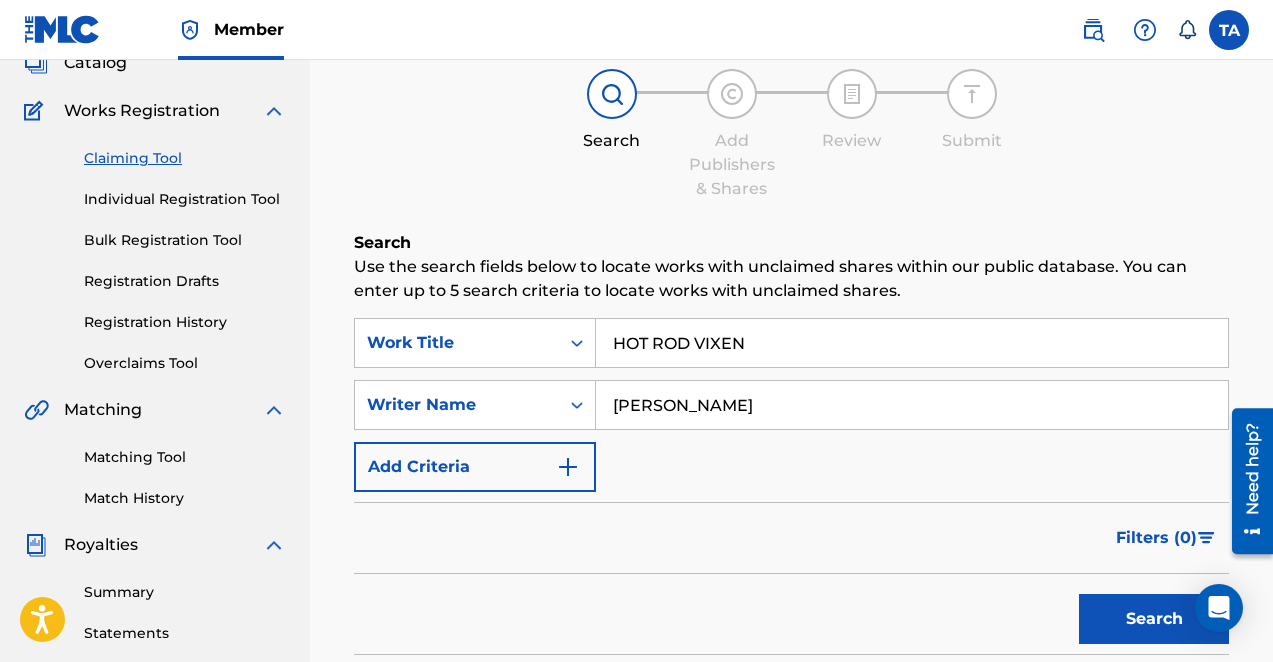 click at bounding box center (568, 467) 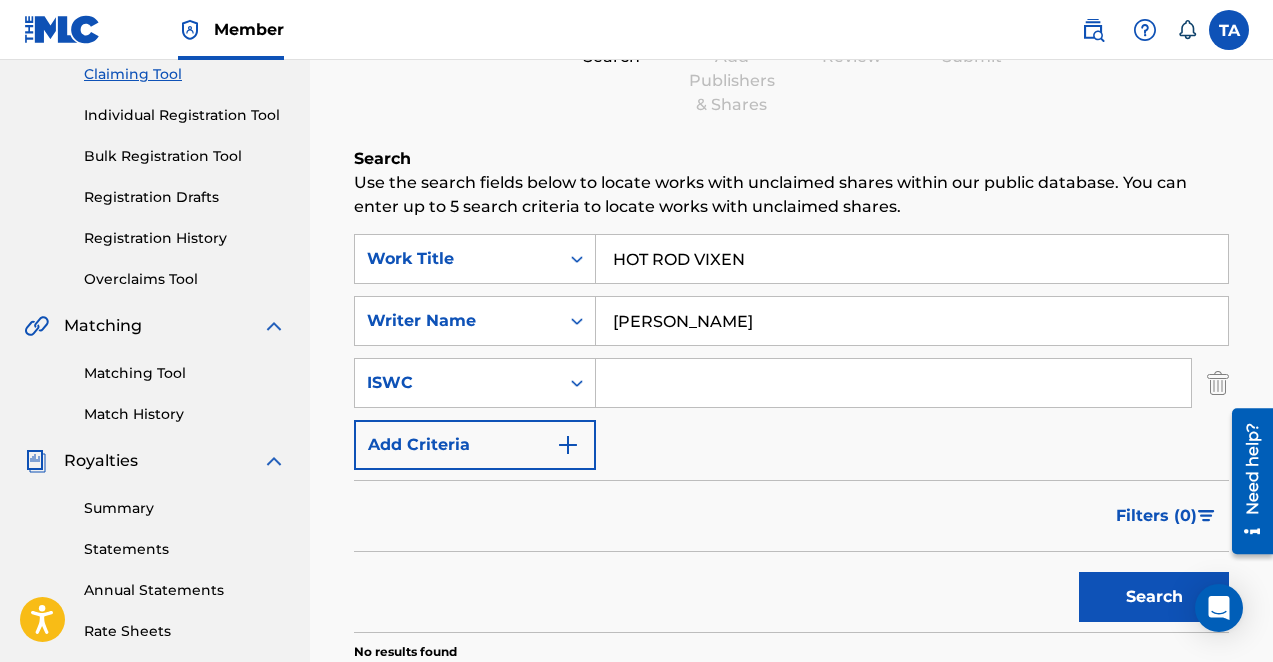 scroll, scrollTop: 224, scrollLeft: 0, axis: vertical 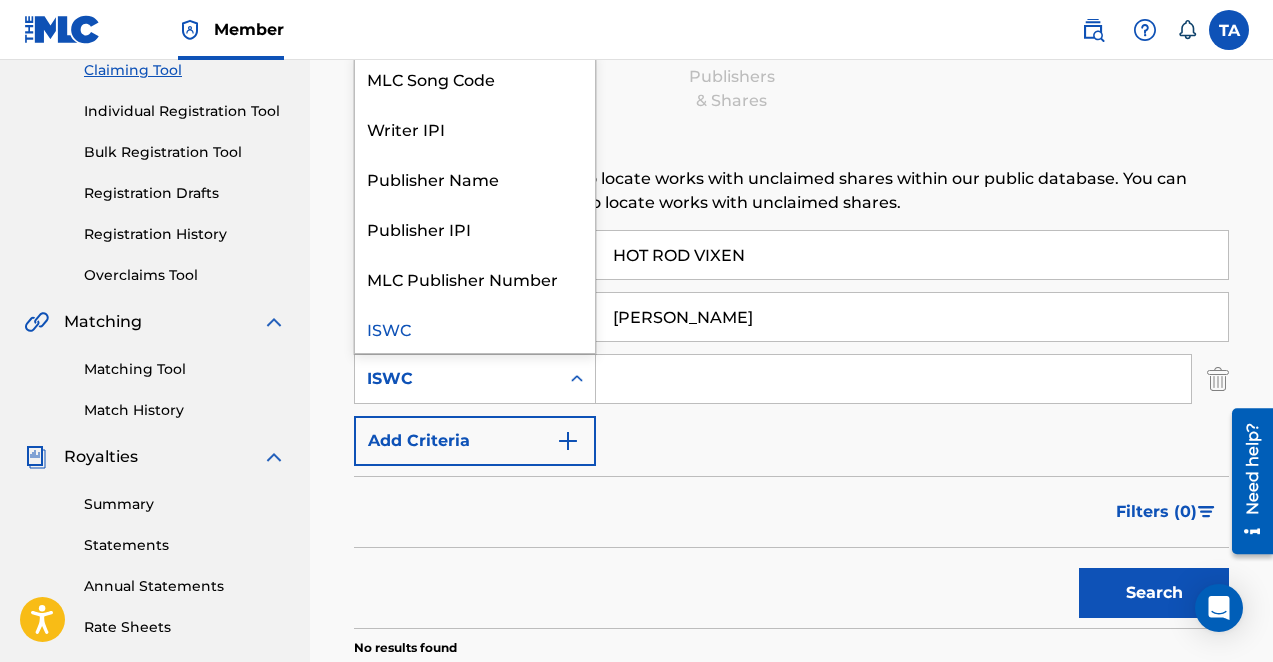 click on "ISWC" at bounding box center (457, 379) 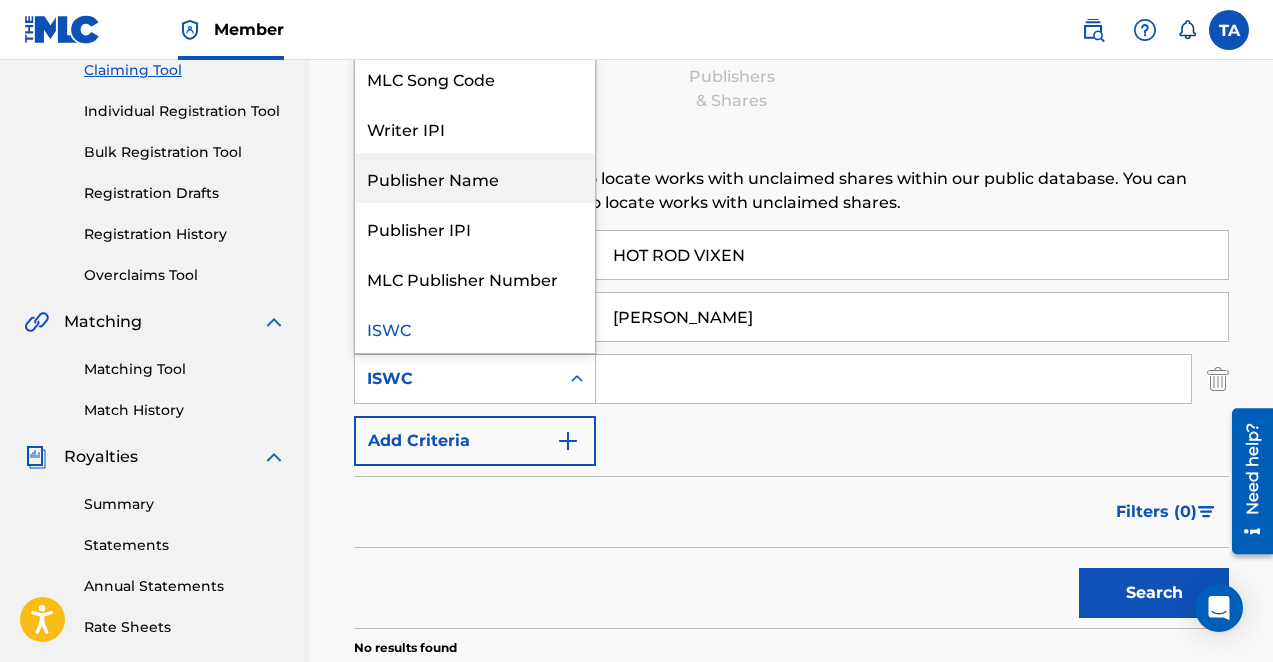 click on "Publisher Name" at bounding box center (475, 178) 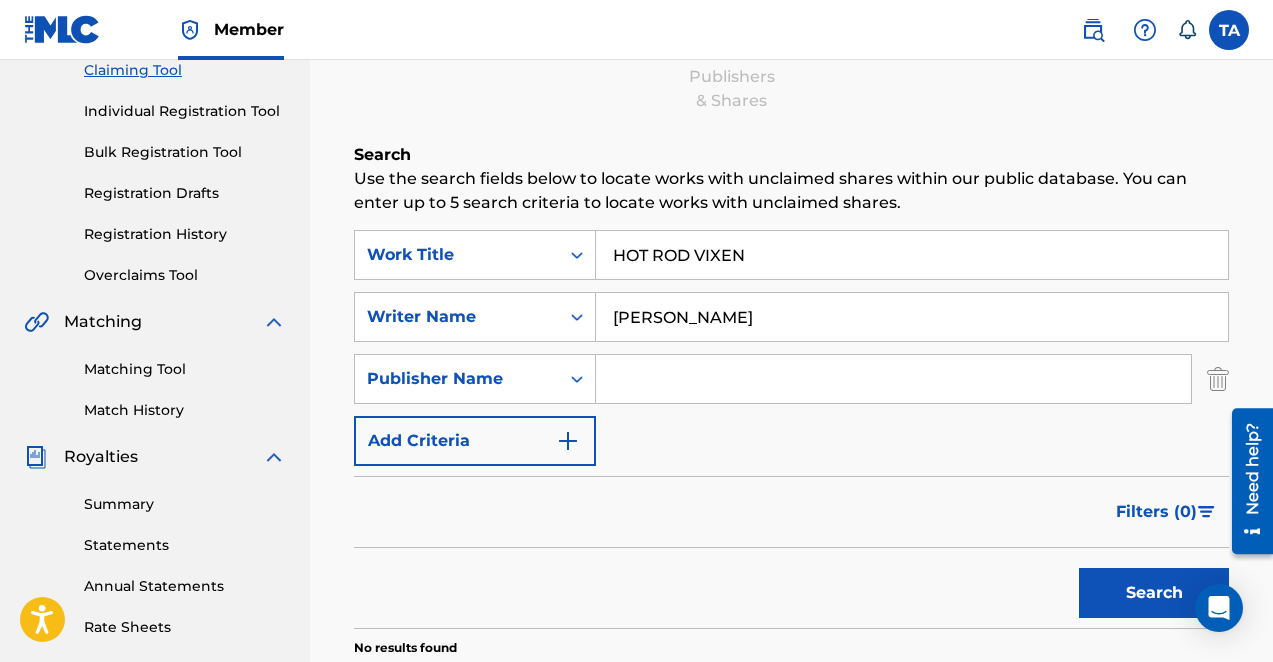click at bounding box center [893, 379] 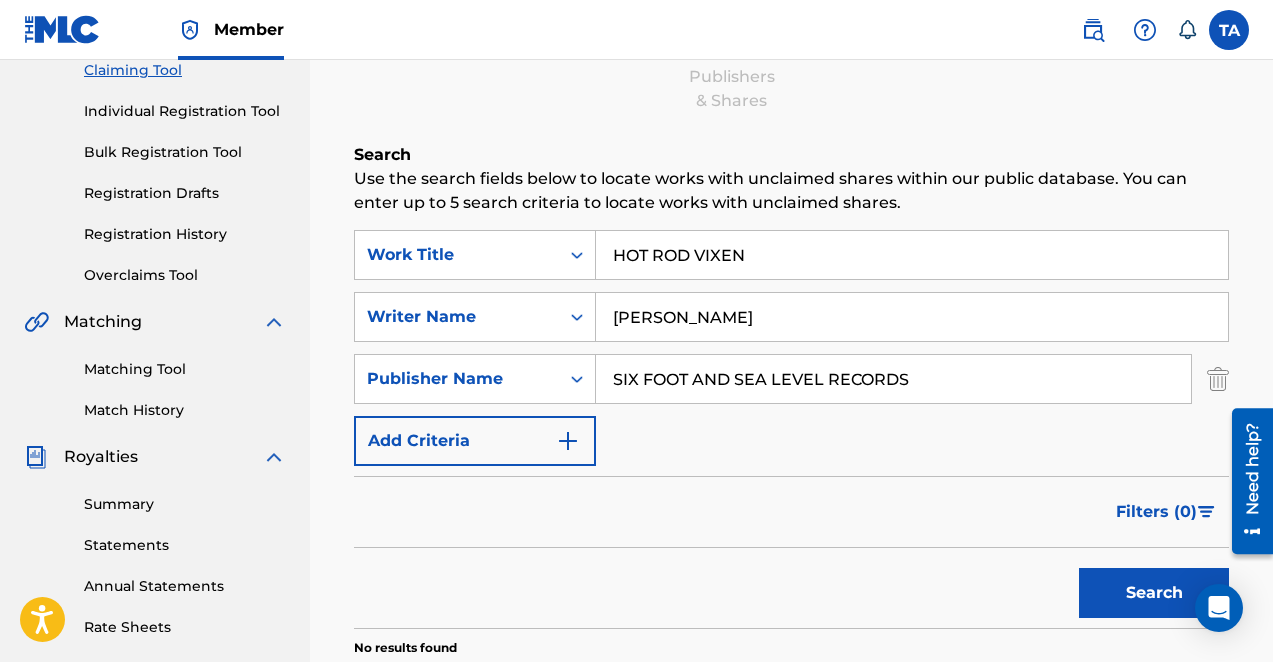 type on "SIX FOOT AND SEA LEVEL RECORDS" 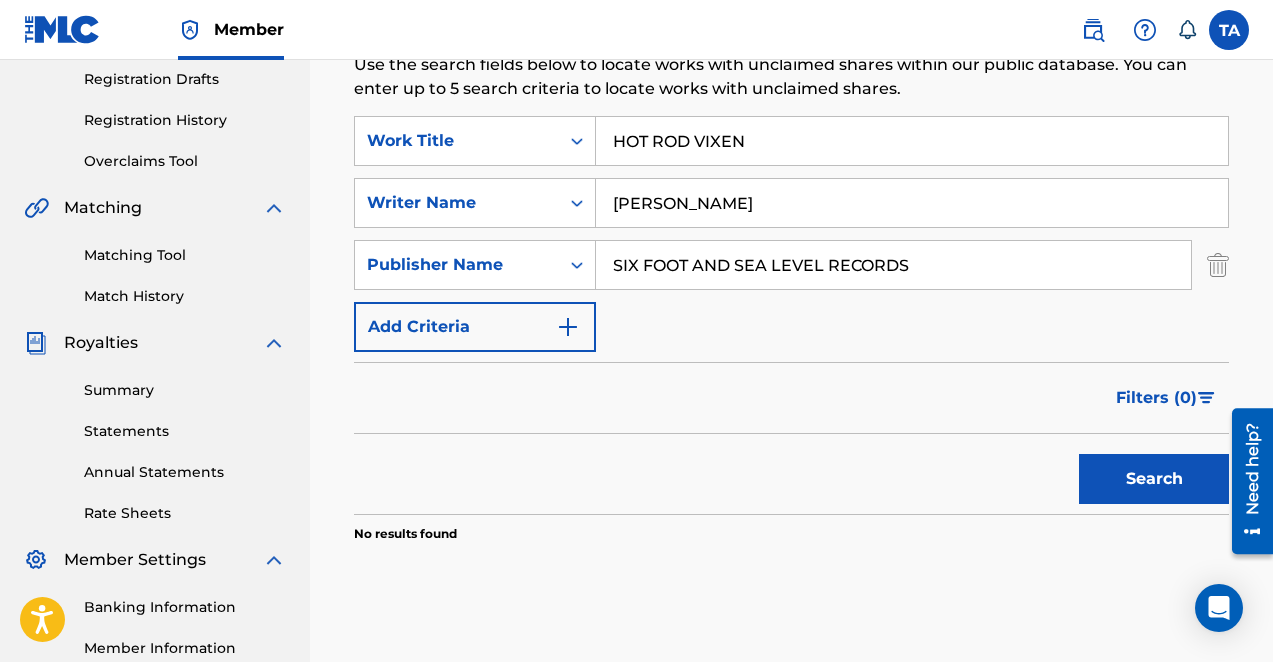 scroll, scrollTop: 304, scrollLeft: 0, axis: vertical 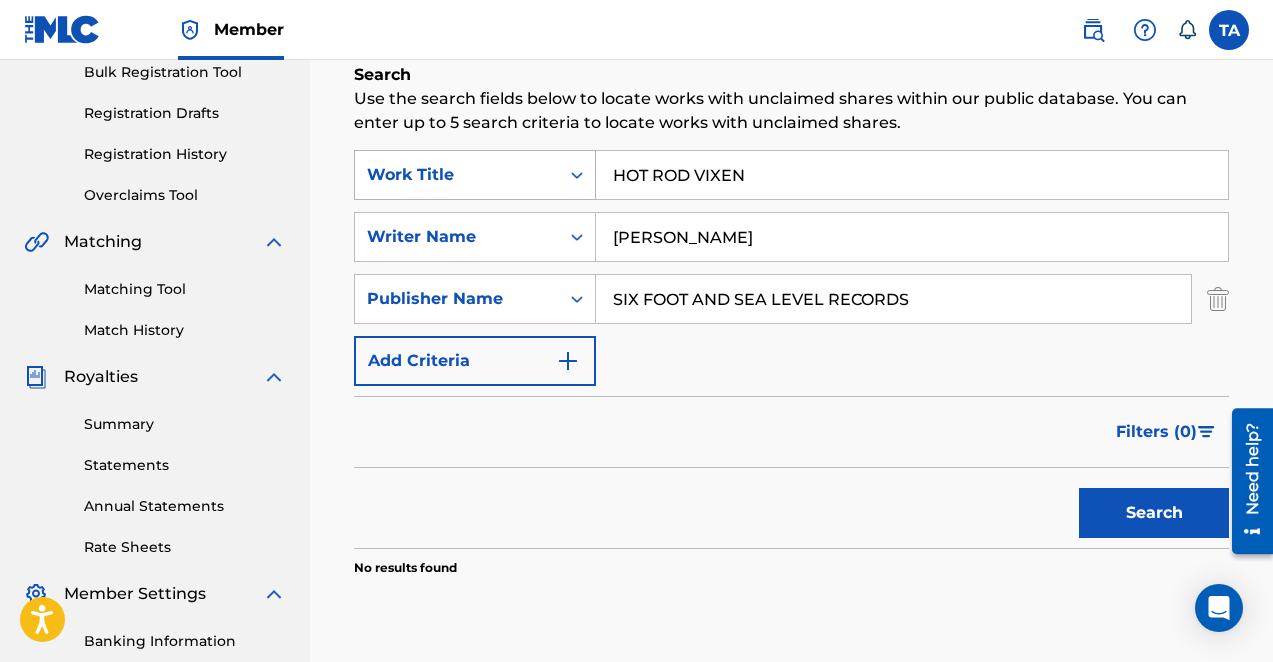 drag, startPoint x: 777, startPoint y: 170, endPoint x: 447, endPoint y: 168, distance: 330.00607 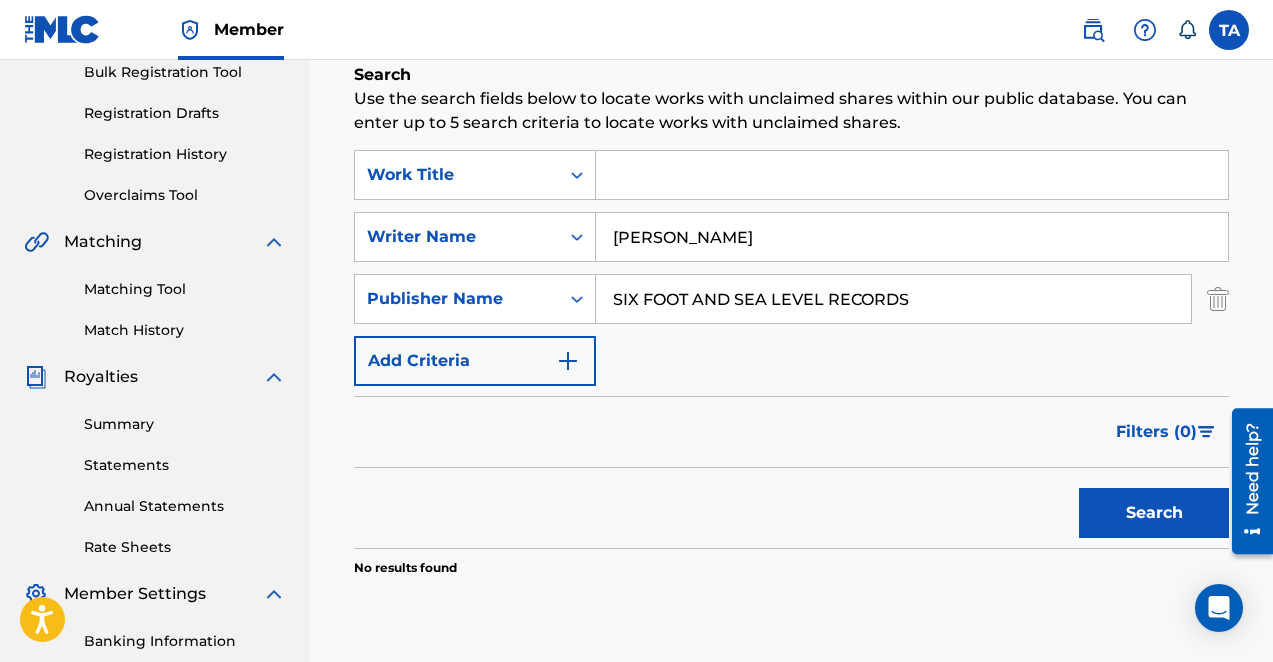 type 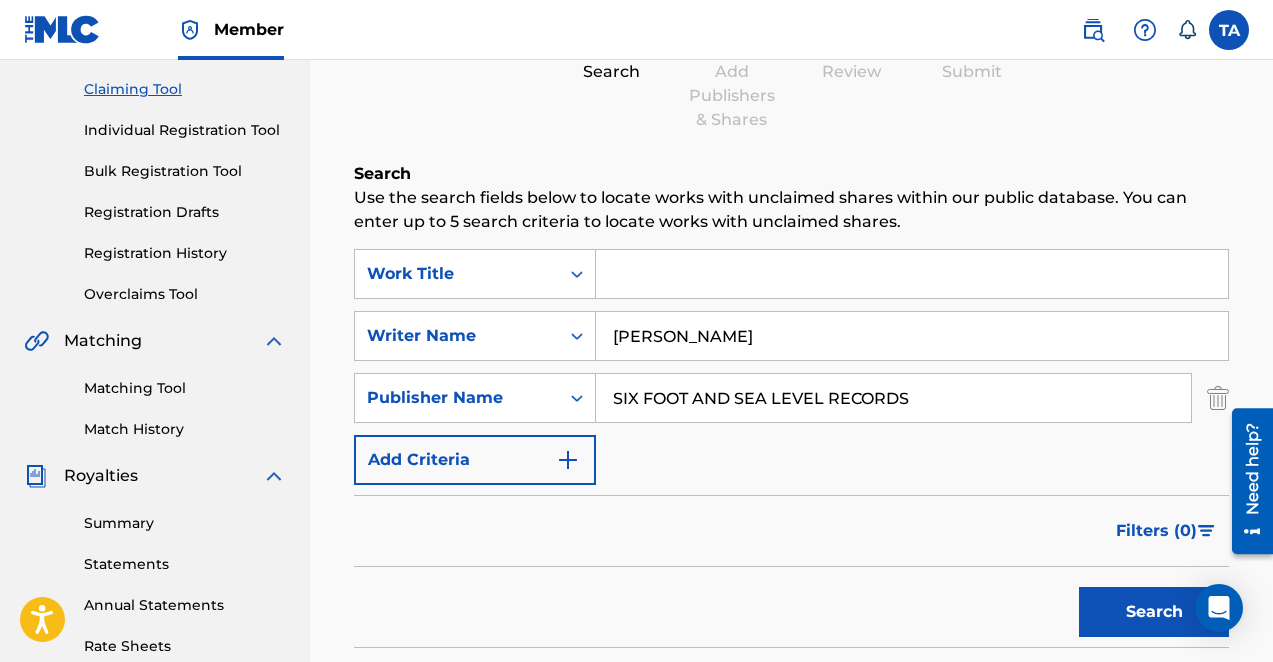 scroll, scrollTop: 0, scrollLeft: 0, axis: both 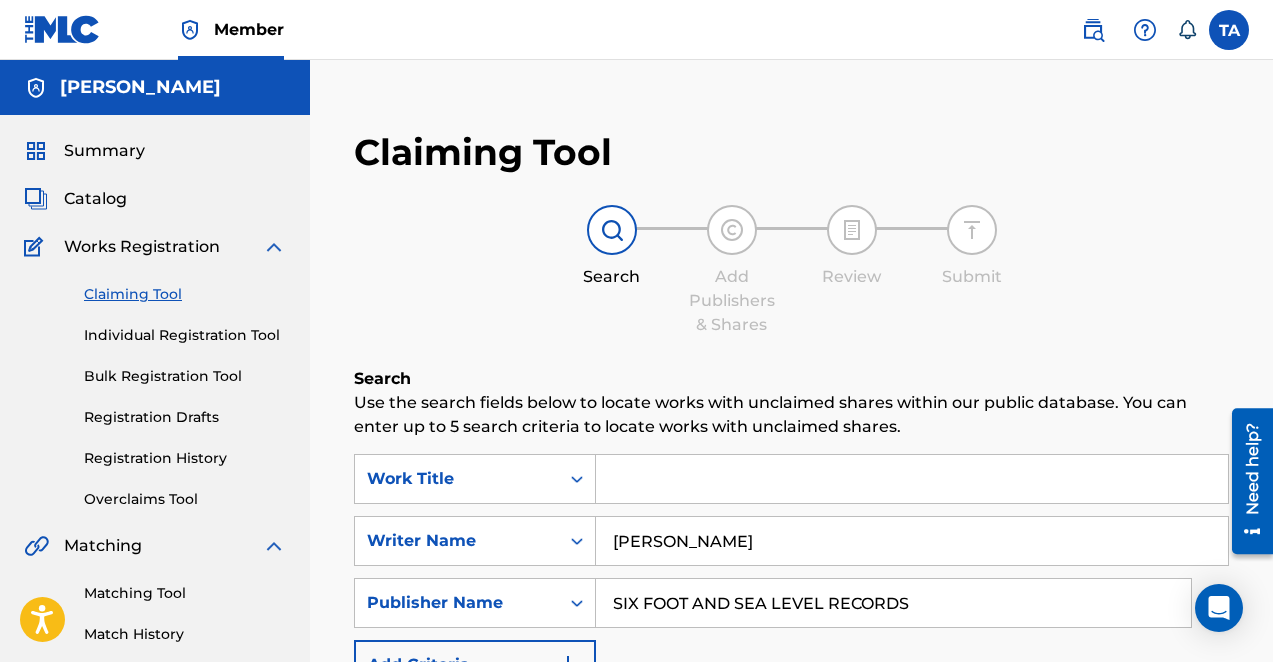 click on "Catalog" at bounding box center (95, 199) 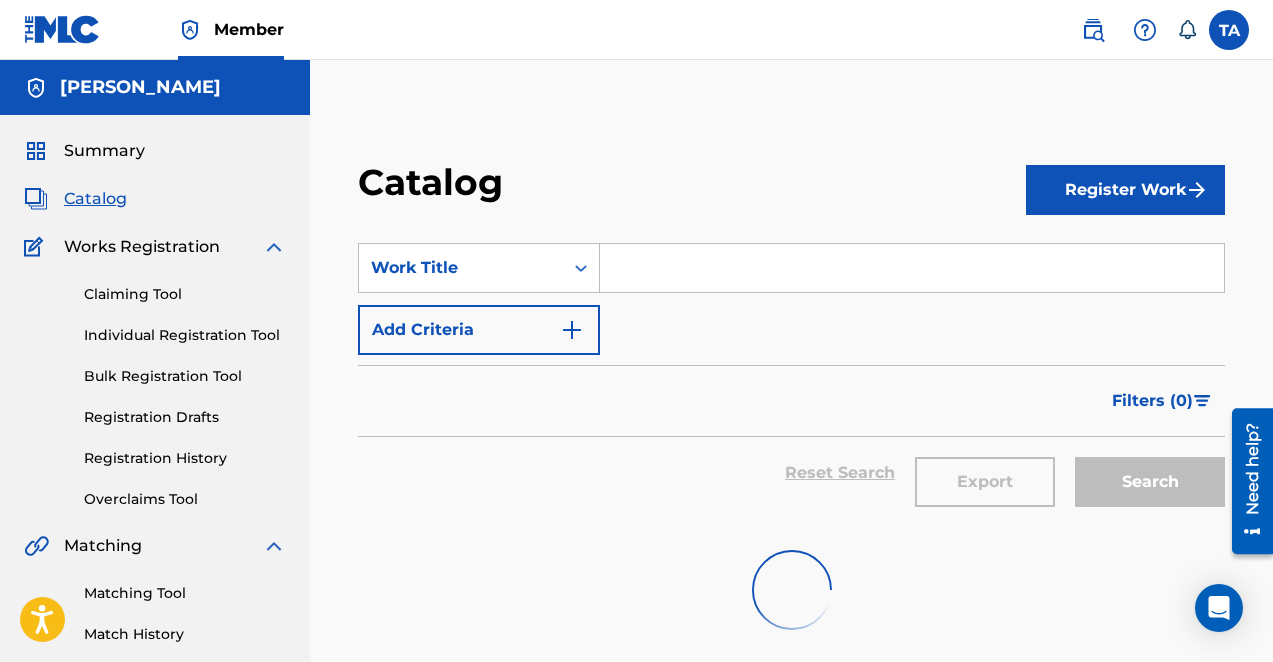 click on "Summary" at bounding box center [104, 151] 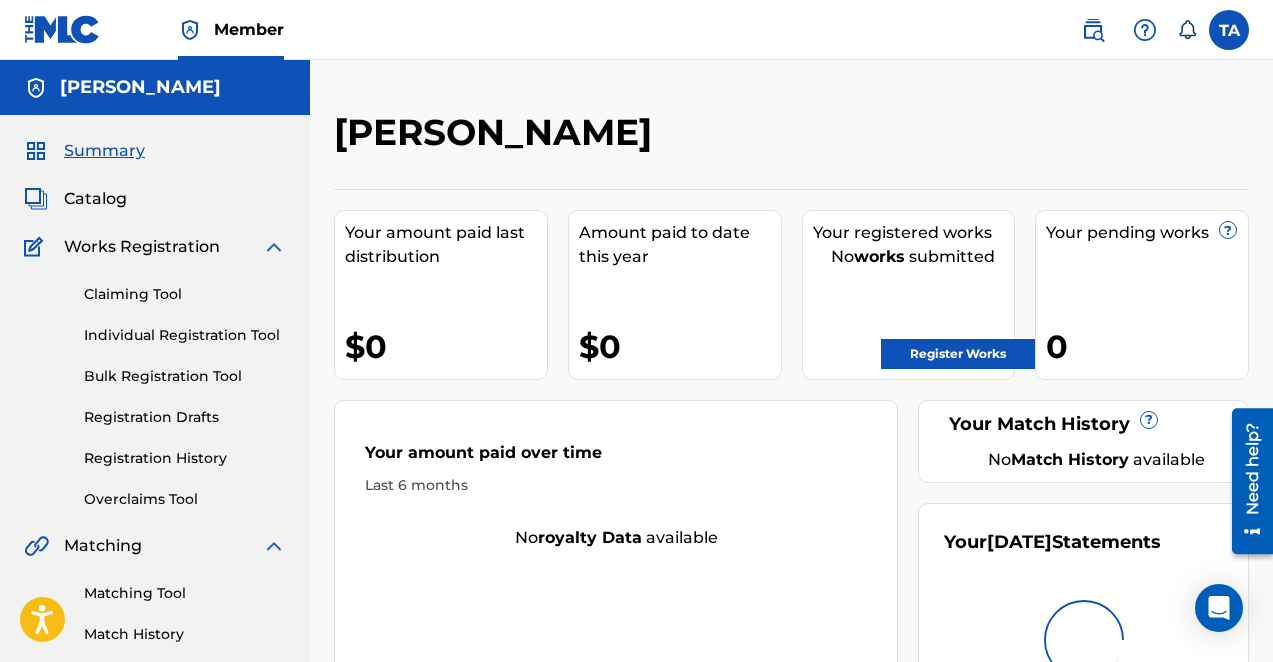 scroll, scrollTop: 1, scrollLeft: 0, axis: vertical 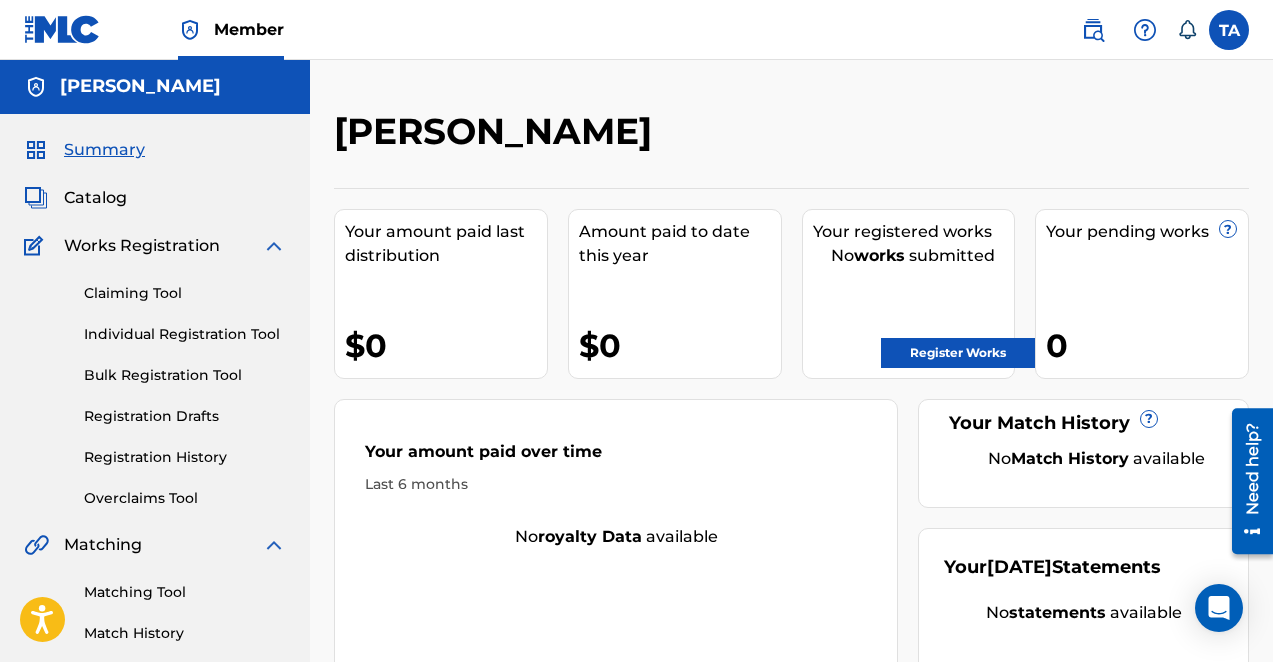 click on "Register Works" at bounding box center [958, 353] 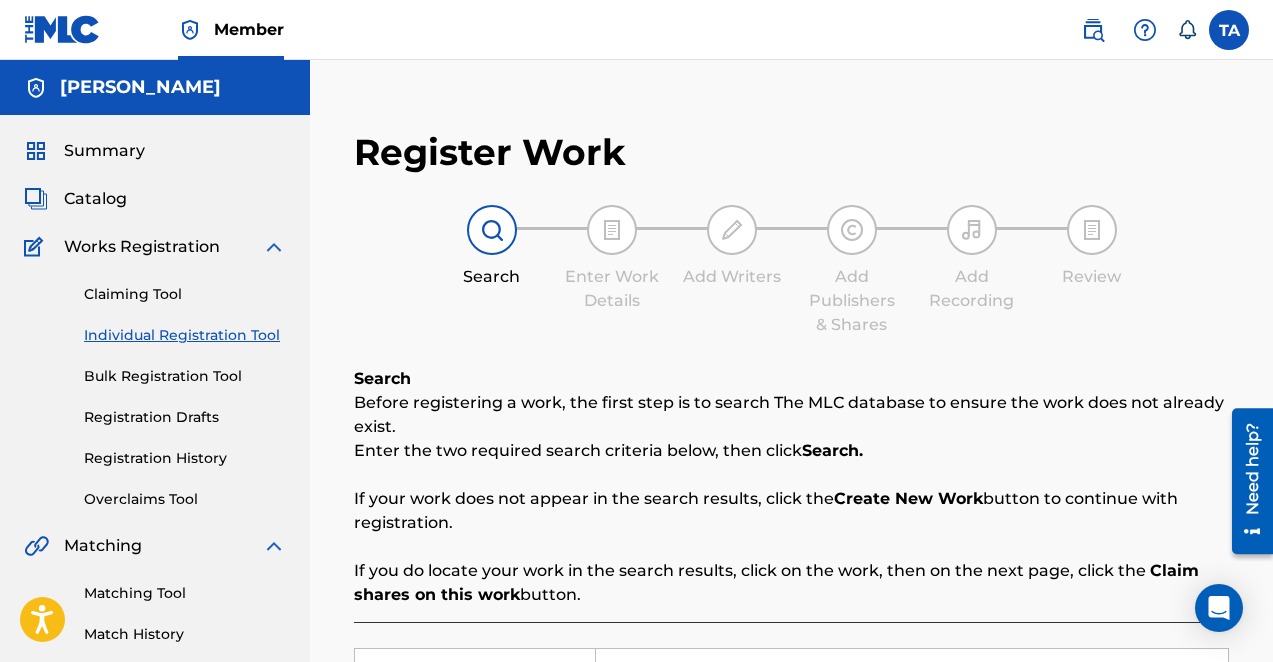 scroll, scrollTop: 274, scrollLeft: 0, axis: vertical 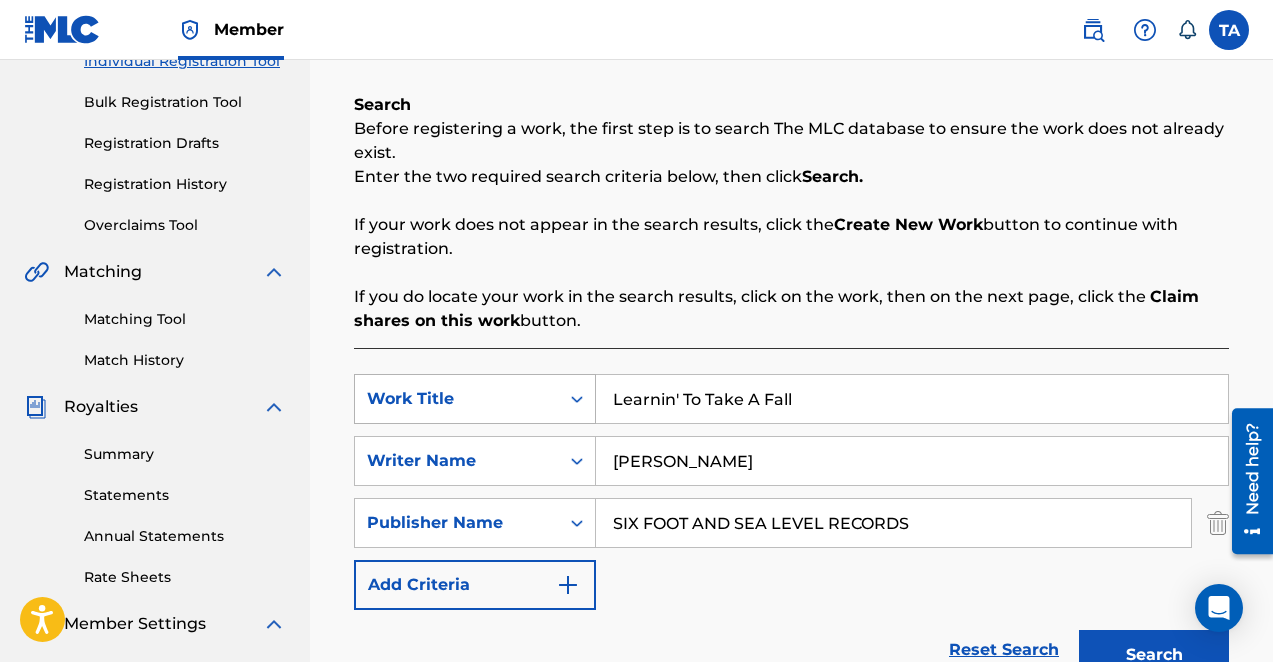 drag, startPoint x: 810, startPoint y: 396, endPoint x: 510, endPoint y: 380, distance: 300.42636 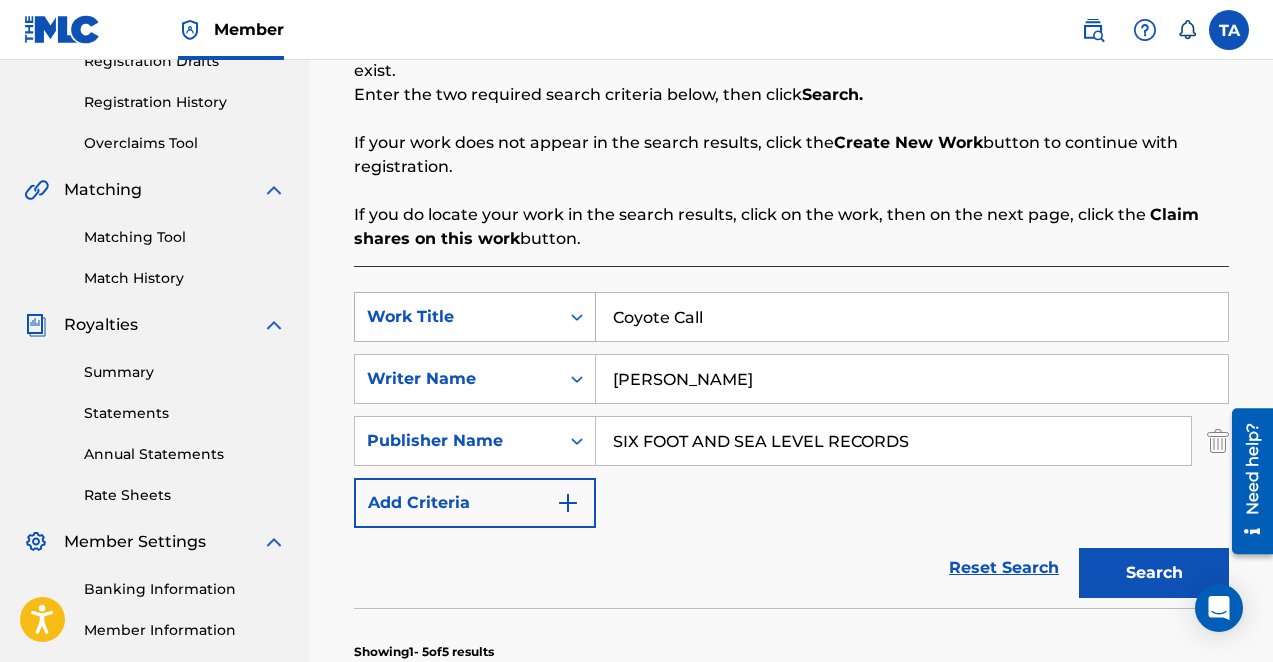scroll, scrollTop: 409, scrollLeft: 0, axis: vertical 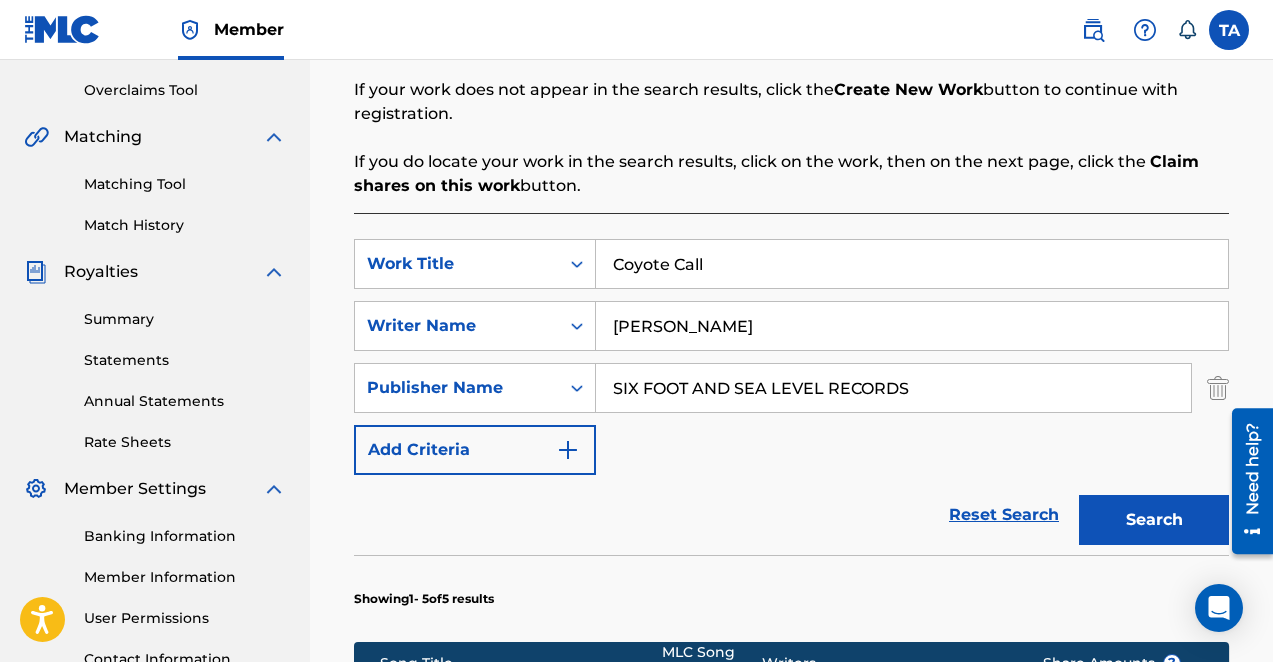 type on "Coyote Call" 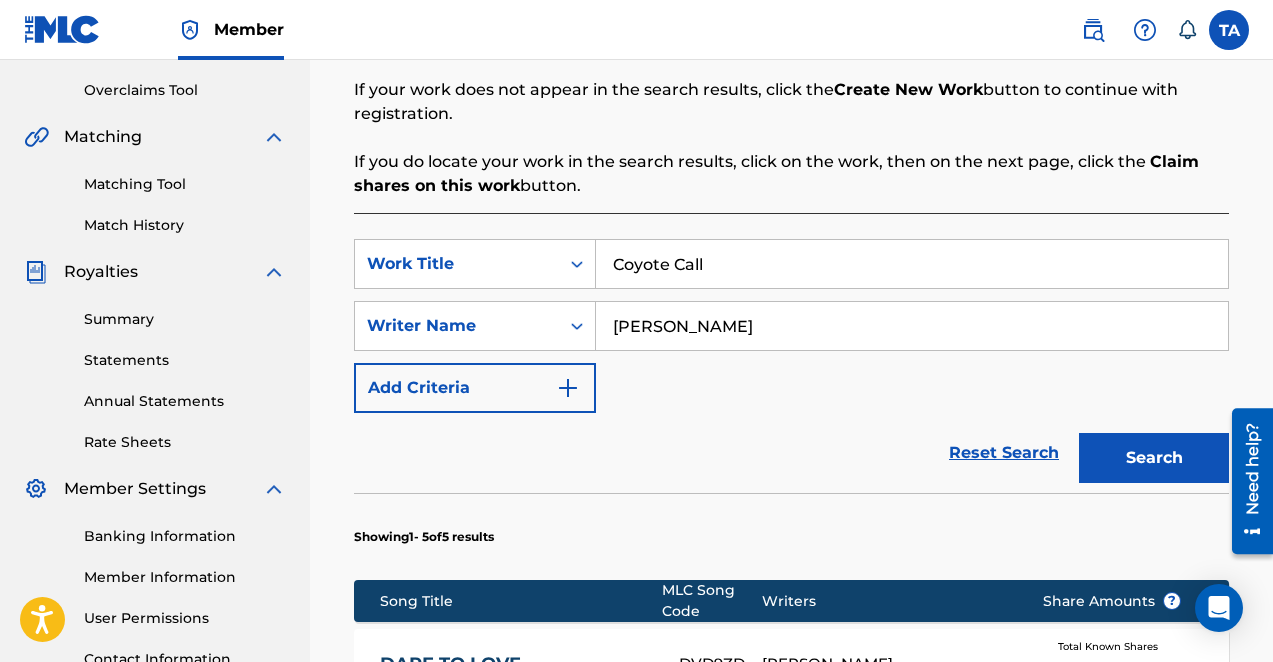 click on "Search" at bounding box center [1154, 458] 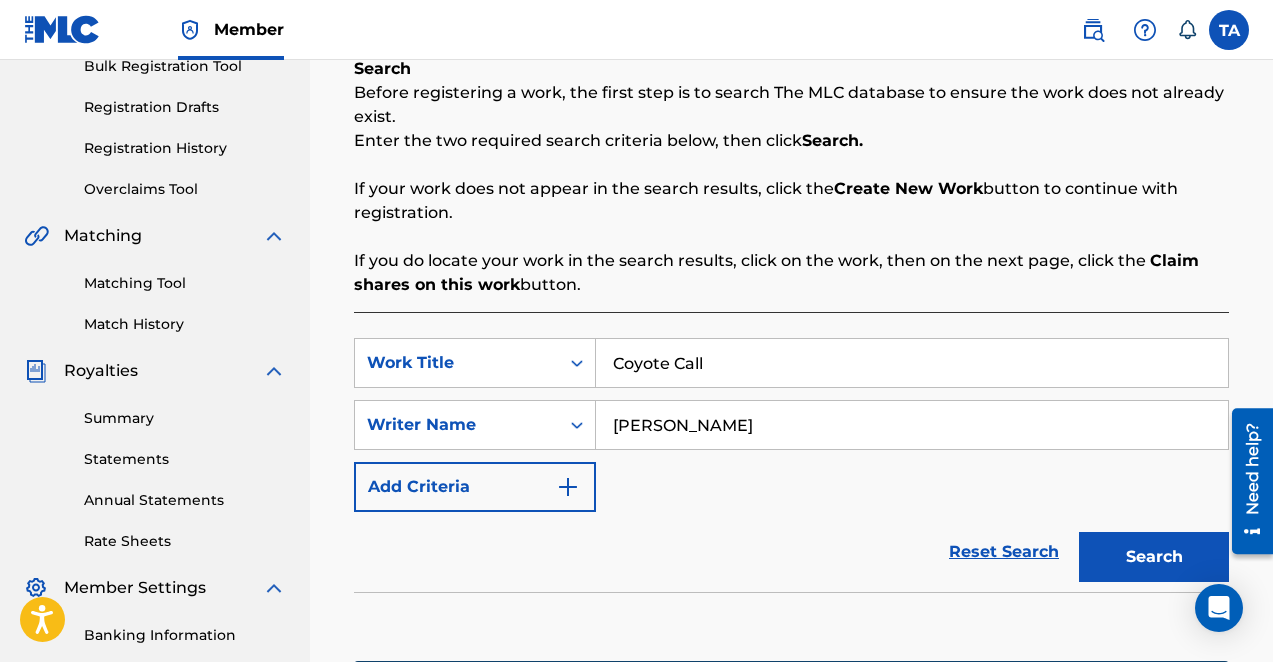 scroll, scrollTop: 313, scrollLeft: 0, axis: vertical 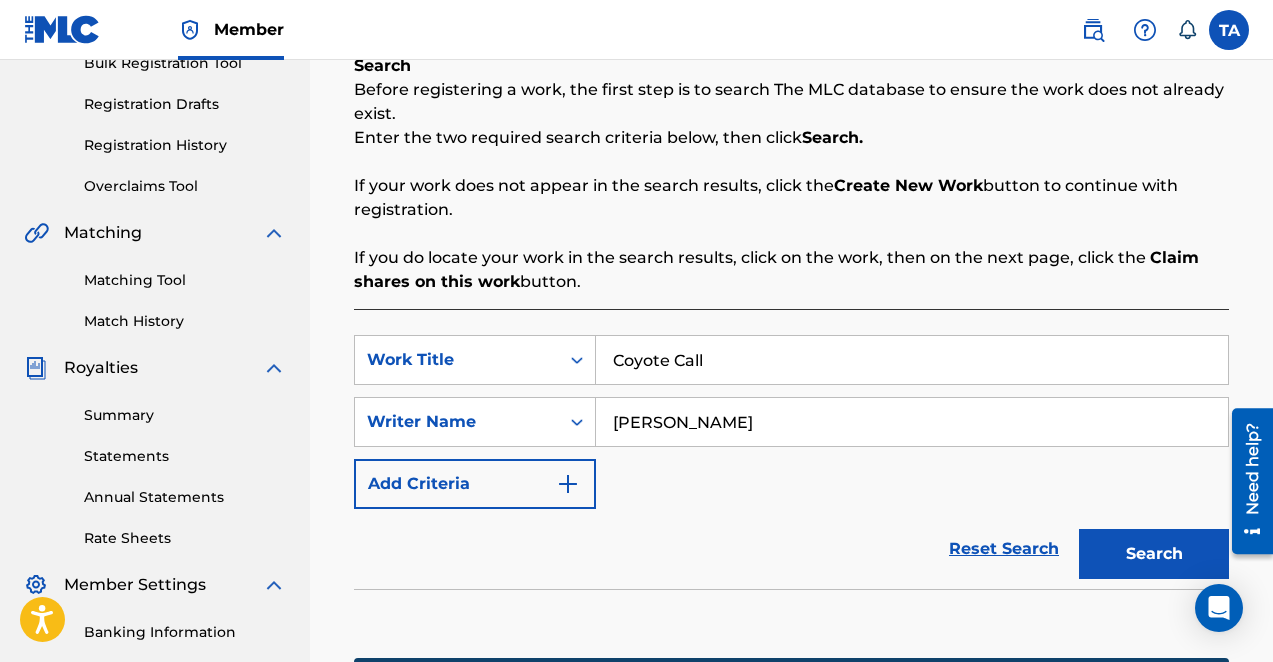 click at bounding box center [568, 484] 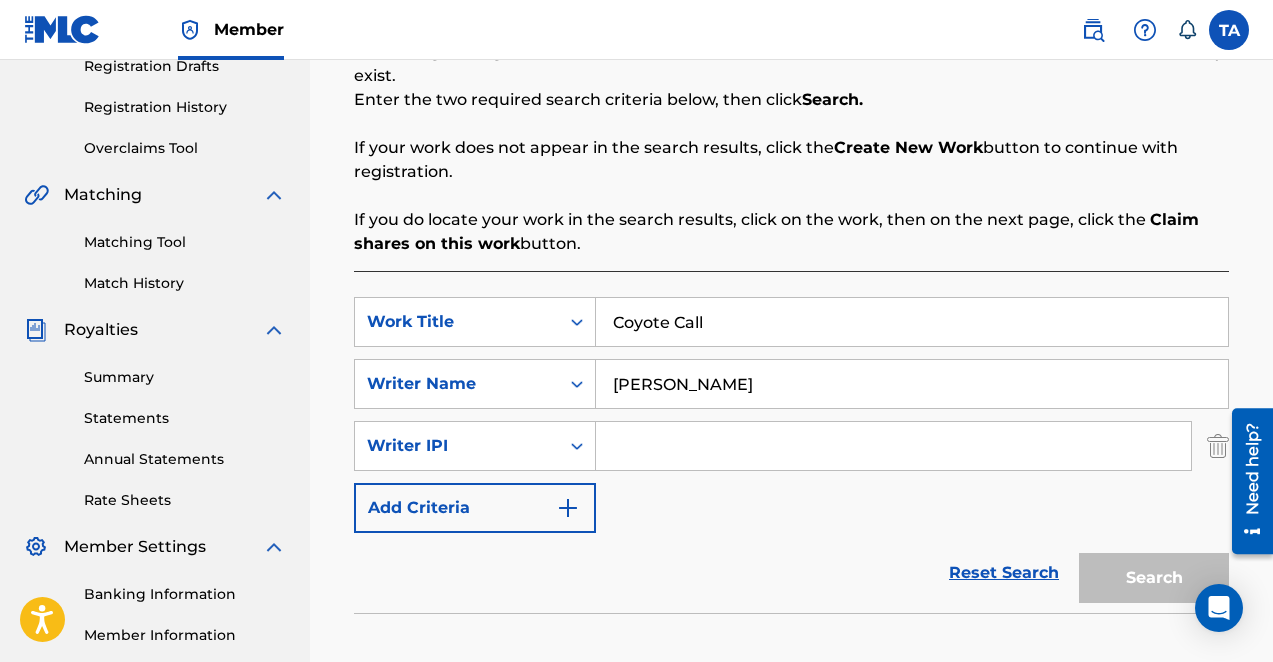 scroll, scrollTop: 363, scrollLeft: 0, axis: vertical 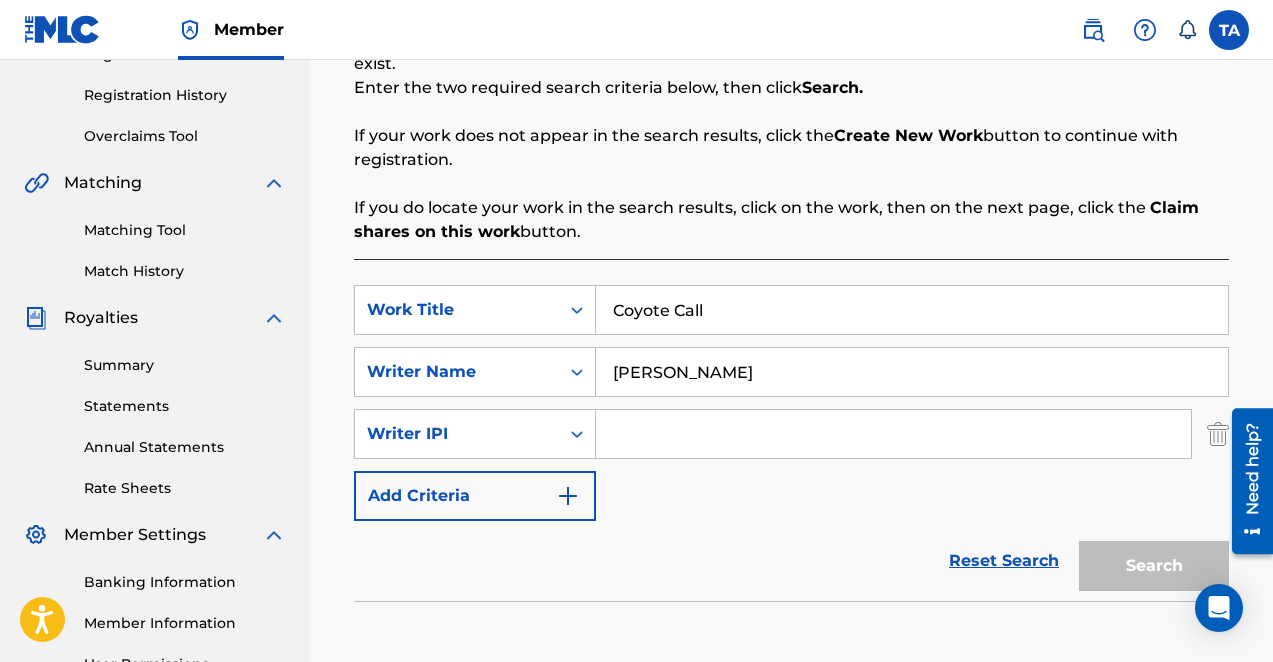 click at bounding box center (893, 434) 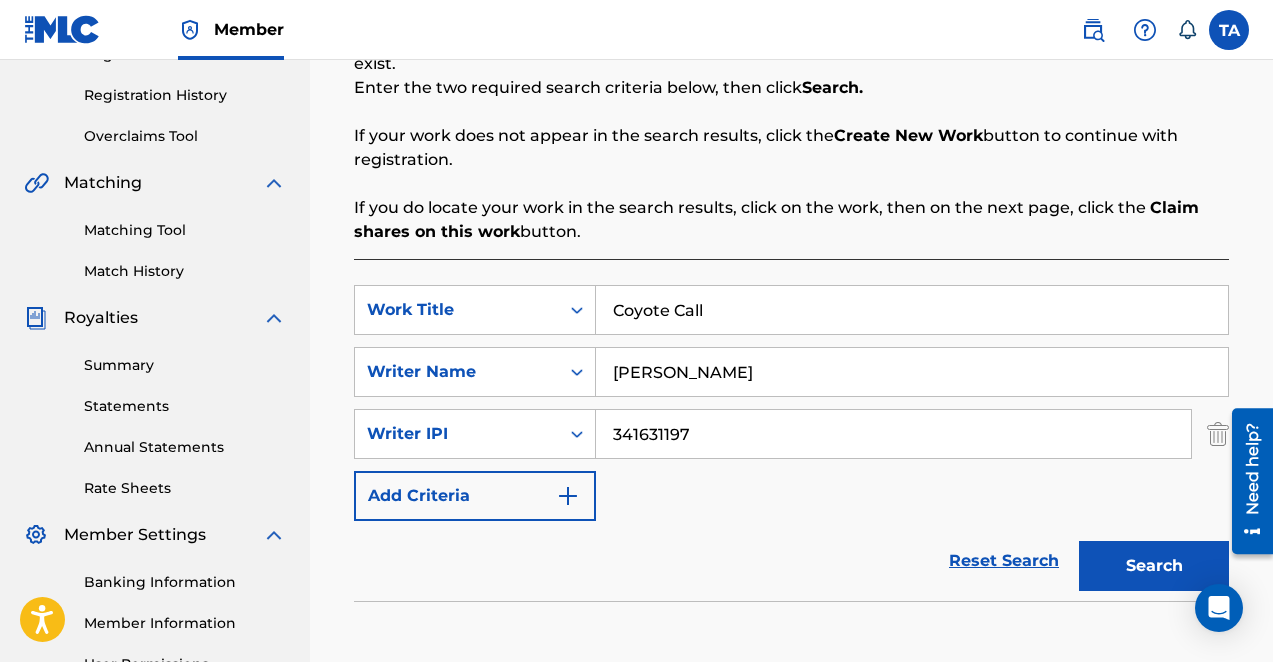 type on "341631197" 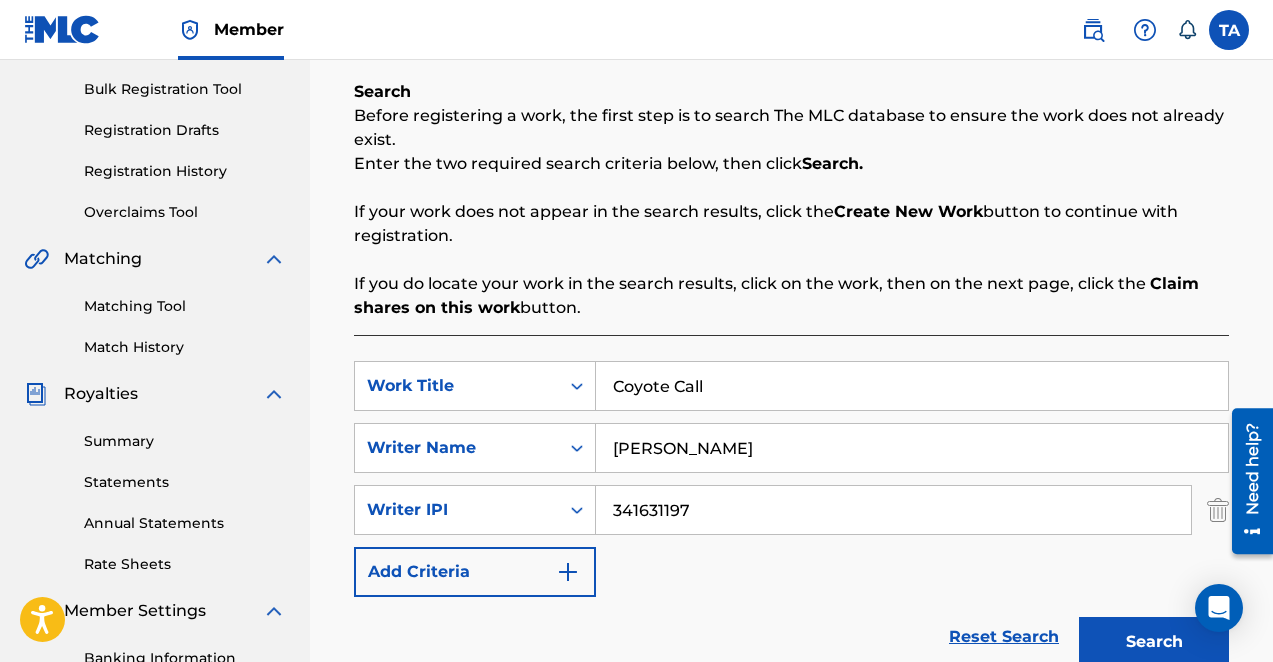 scroll, scrollTop: 0, scrollLeft: 0, axis: both 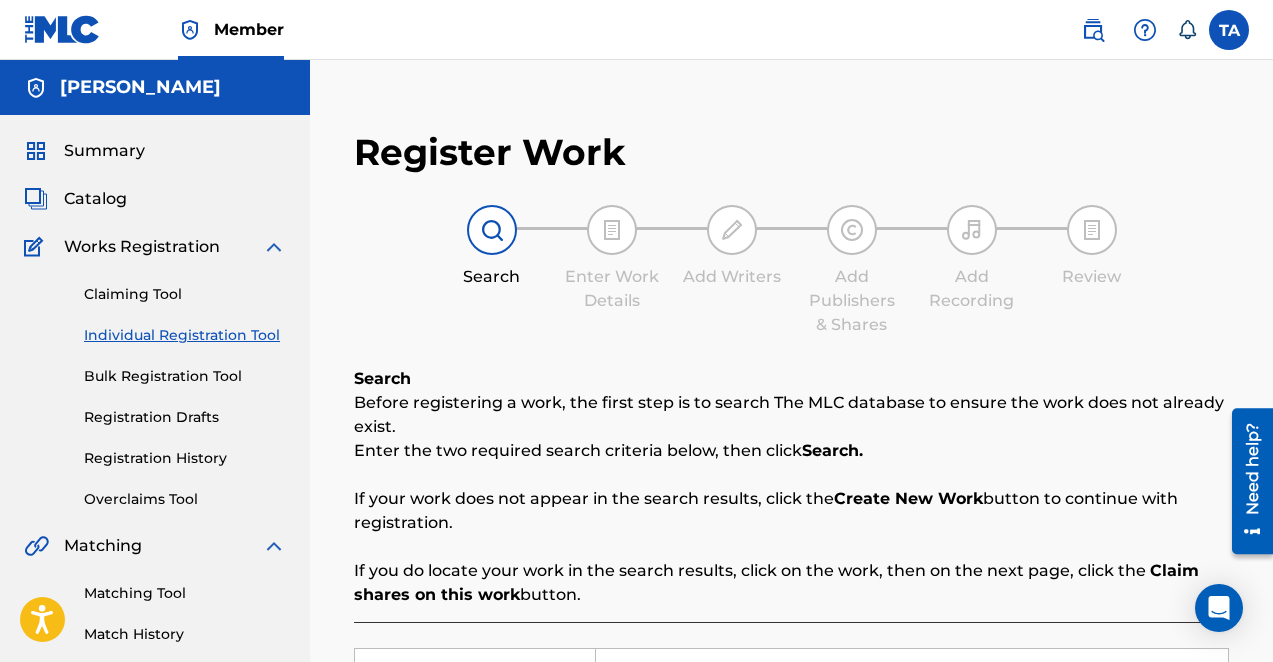 click on "Catalog" at bounding box center (95, 199) 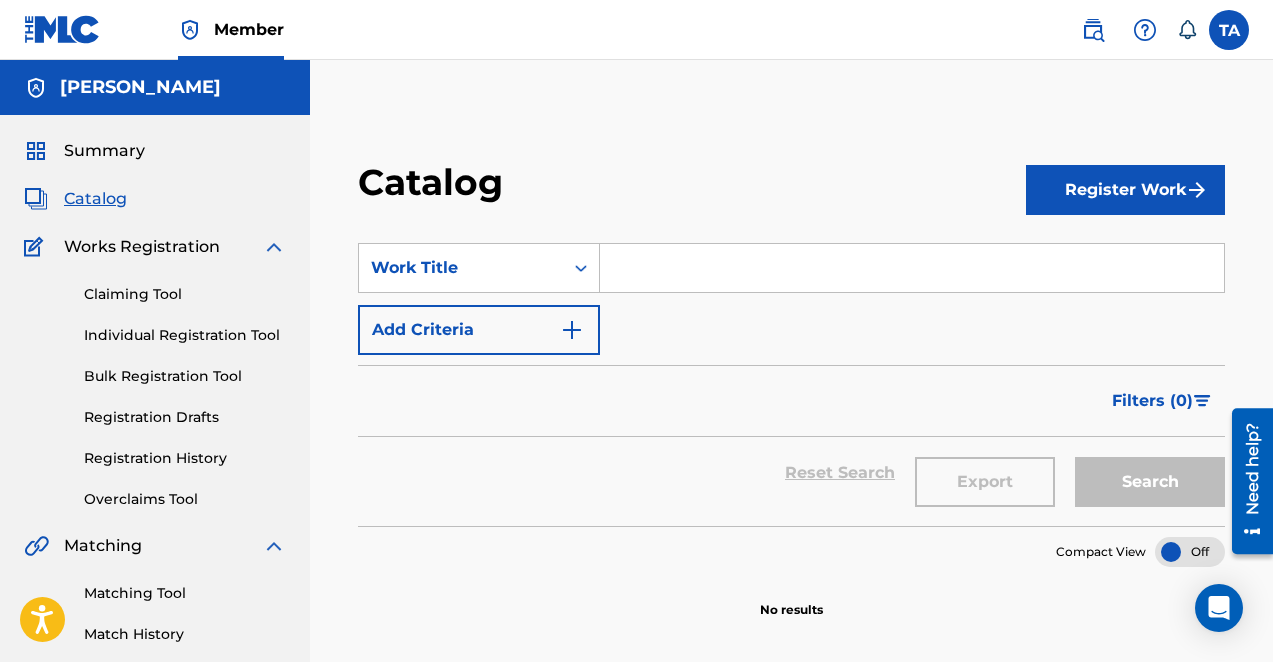 click at bounding box center (912, 268) 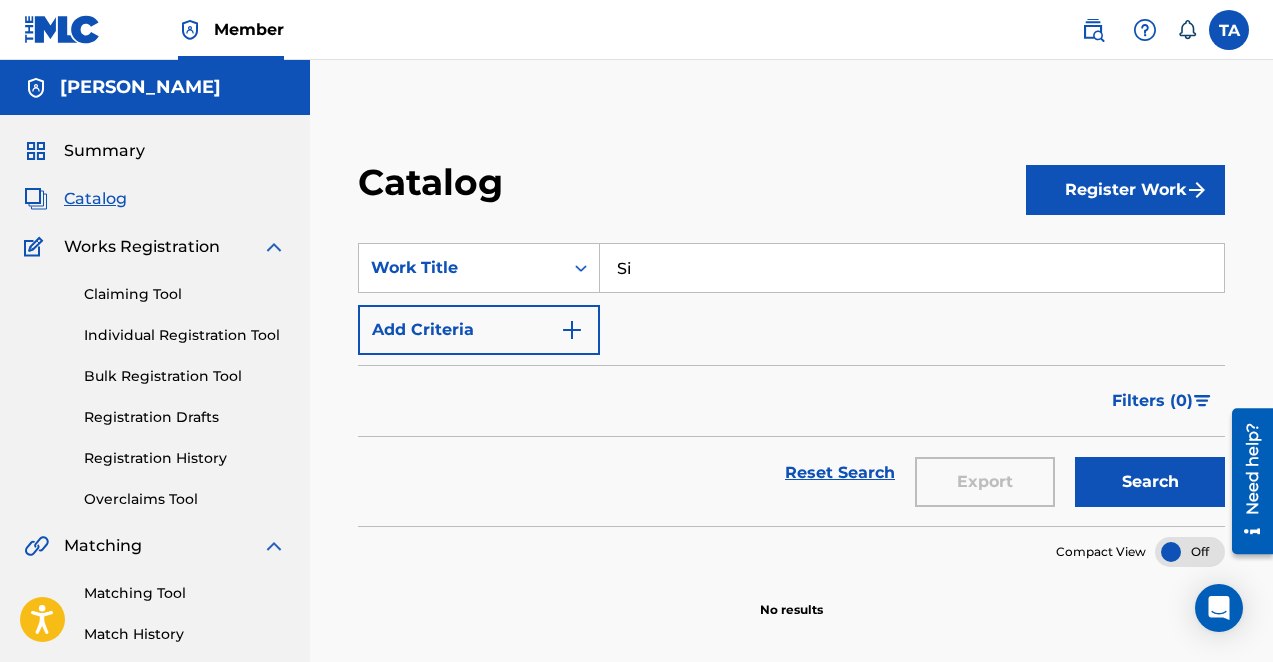 type on "S" 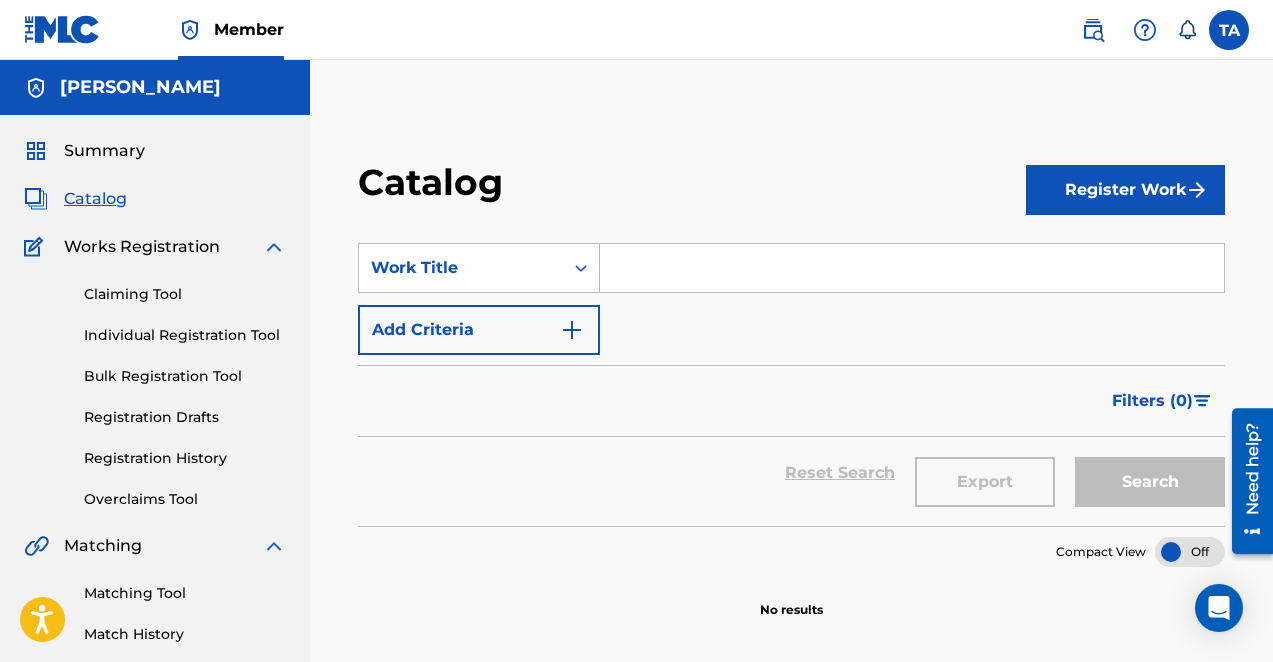 click at bounding box center (912, 268) 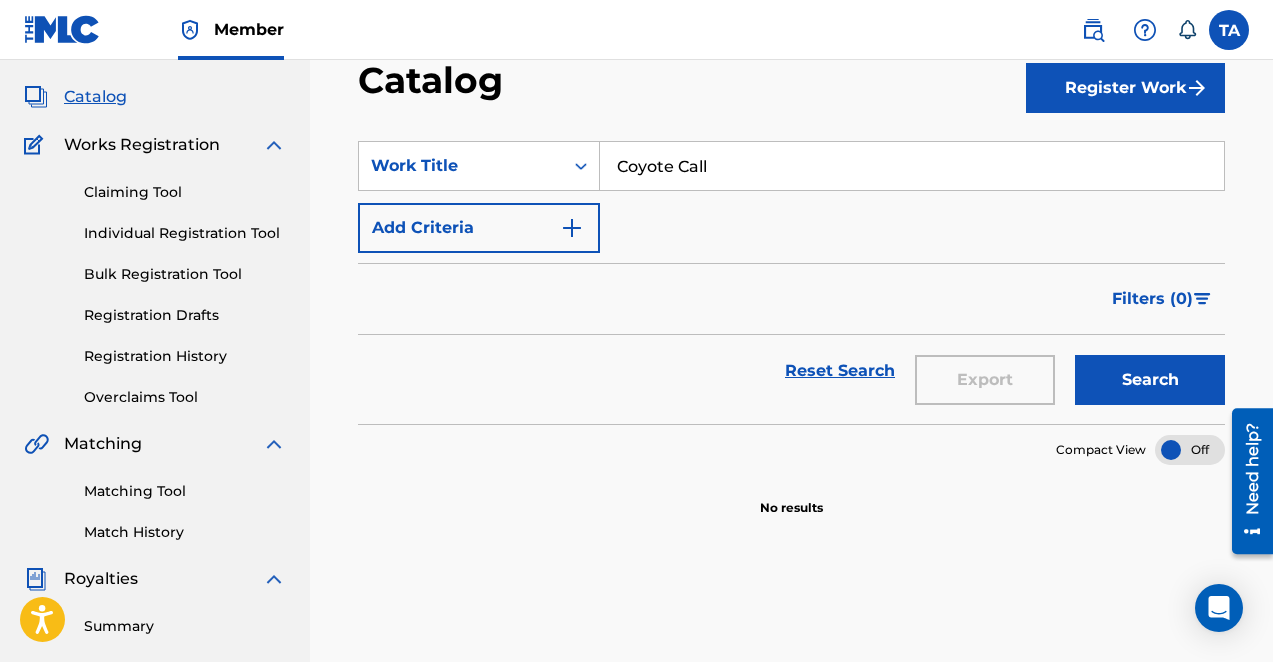 scroll, scrollTop: 107, scrollLeft: 0, axis: vertical 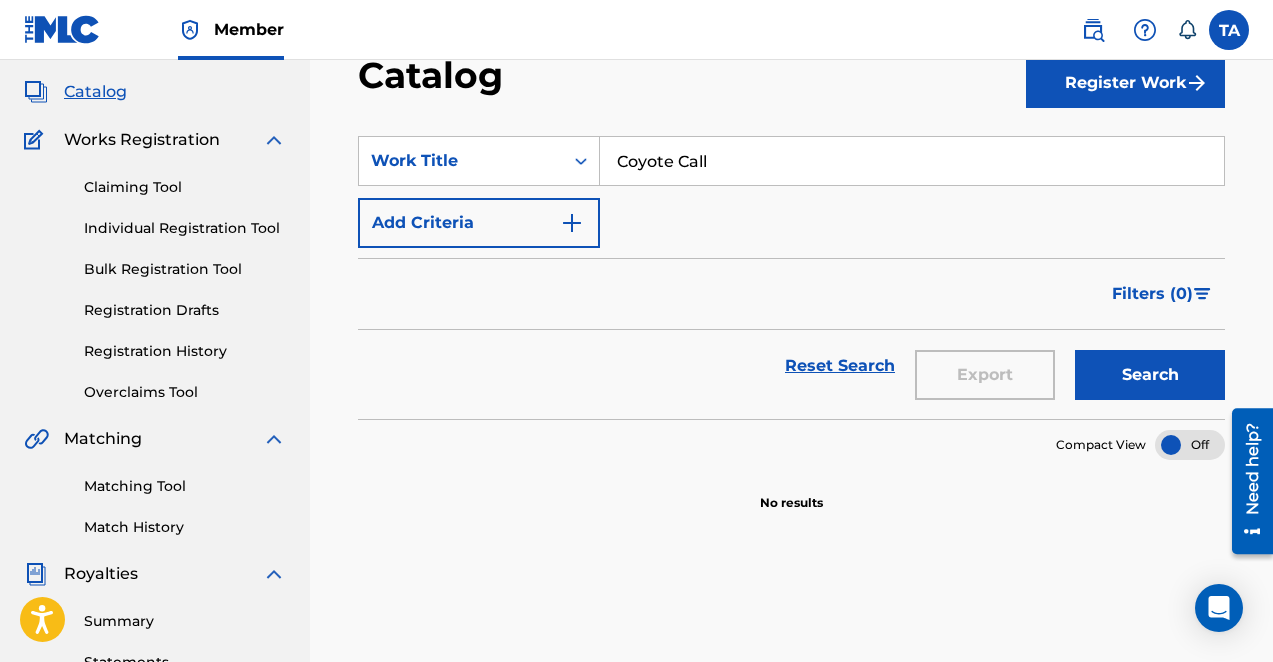 type on "Coyote Call" 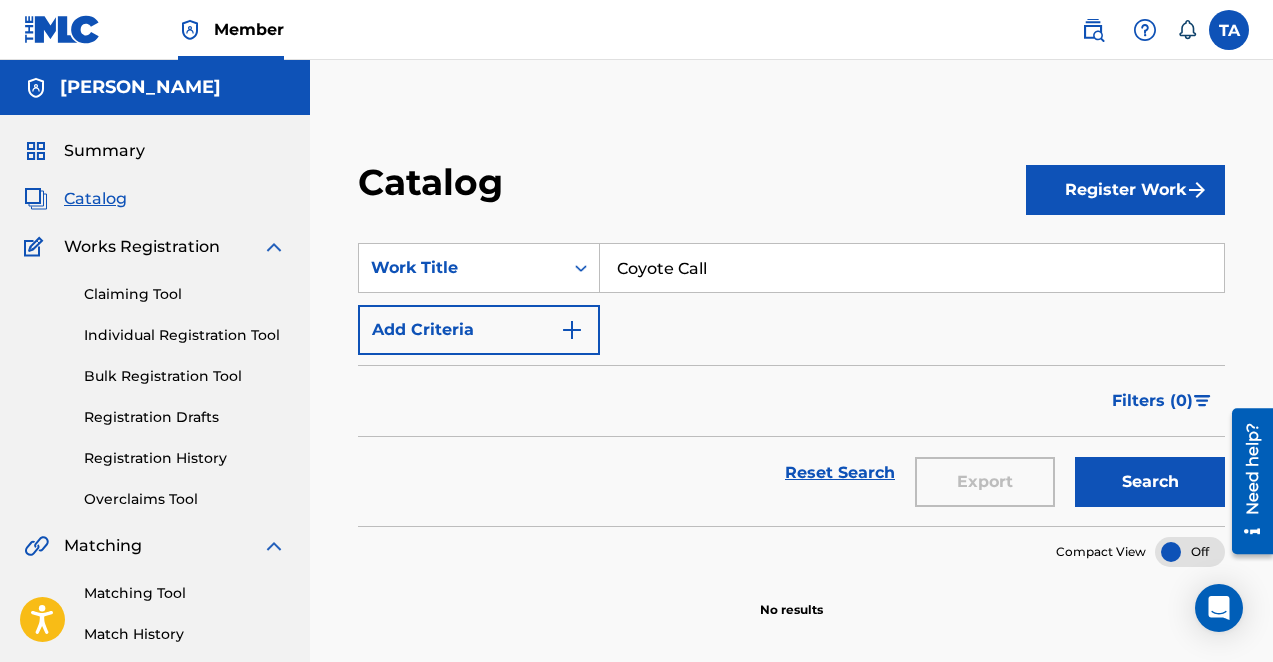 scroll, scrollTop: 2, scrollLeft: 0, axis: vertical 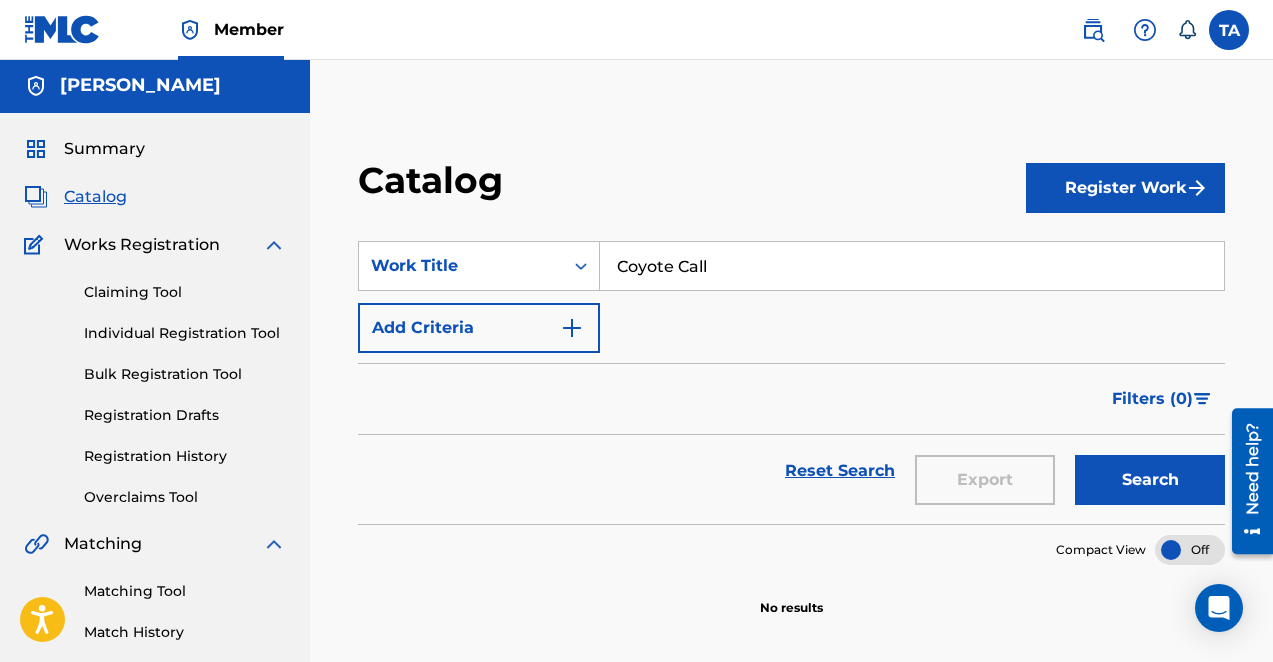 click on "Register Work" at bounding box center [1125, 188] 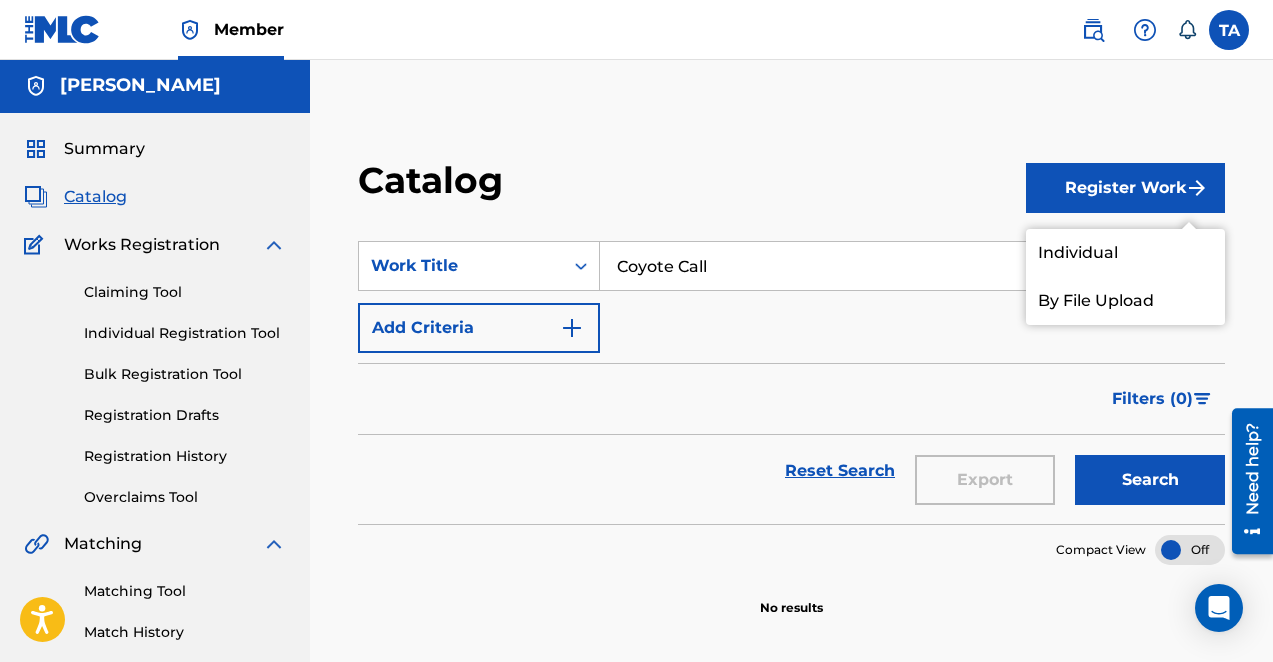 click on "Individual" at bounding box center (1125, 253) 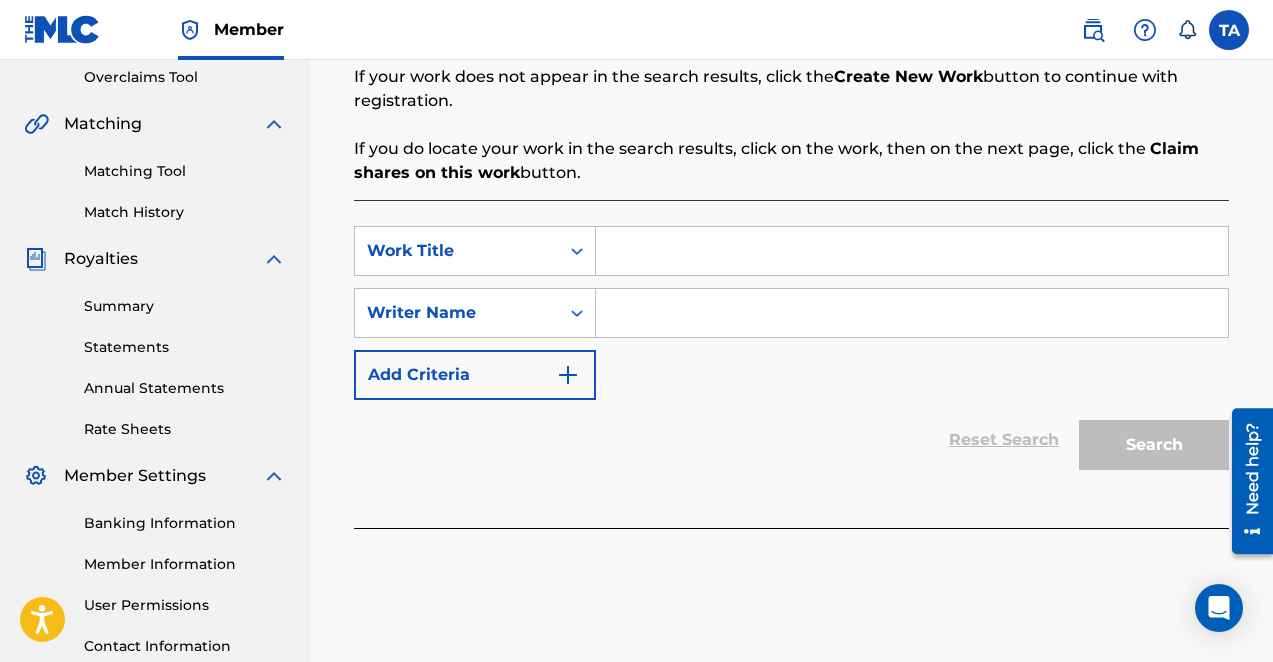 scroll, scrollTop: 420, scrollLeft: 0, axis: vertical 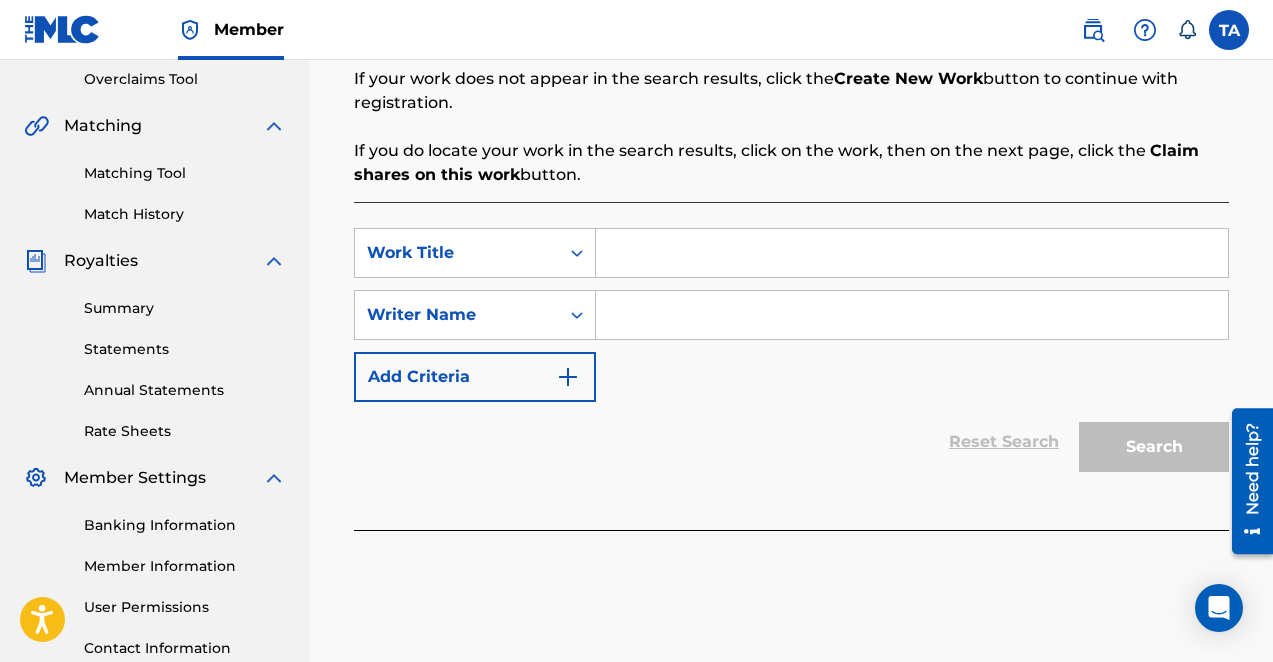 click at bounding box center [912, 253] 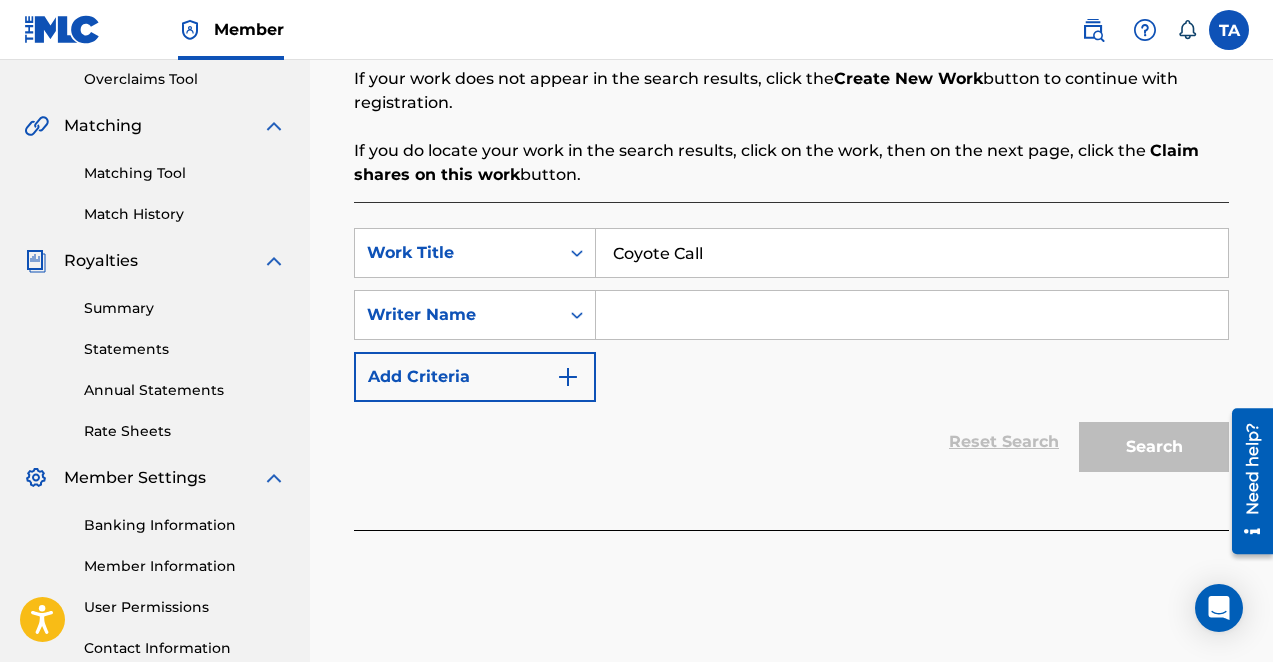 type on "Coyote Call" 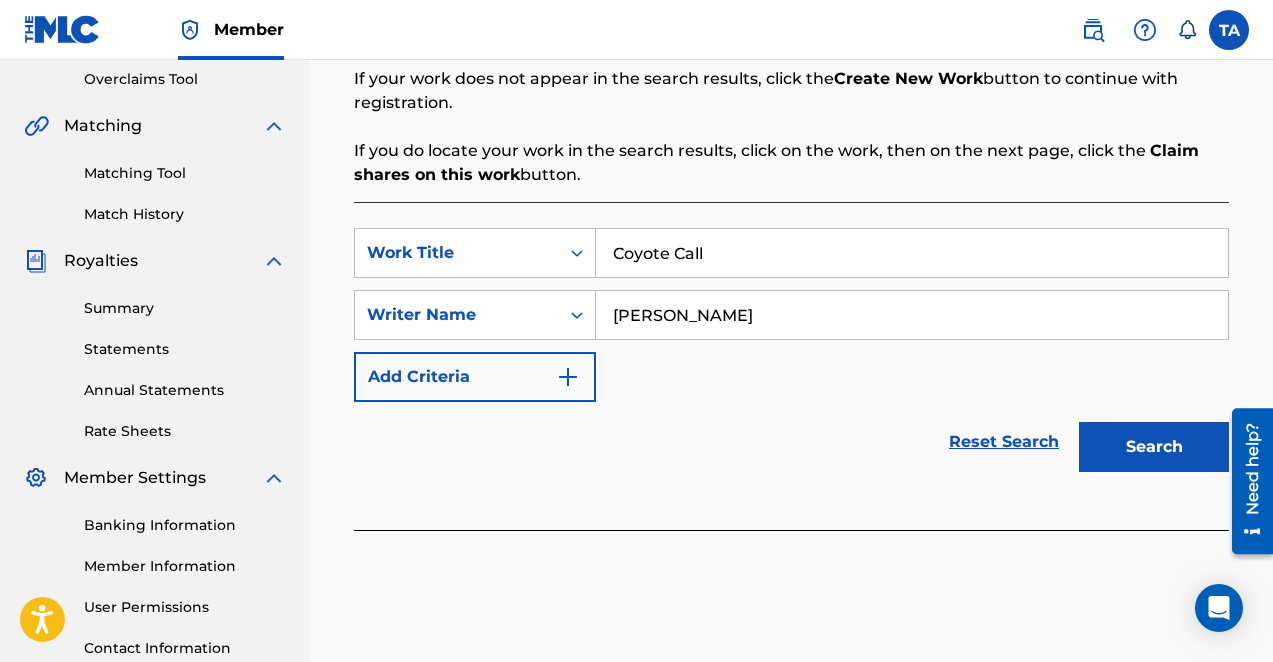 click on "Search" at bounding box center [1154, 447] 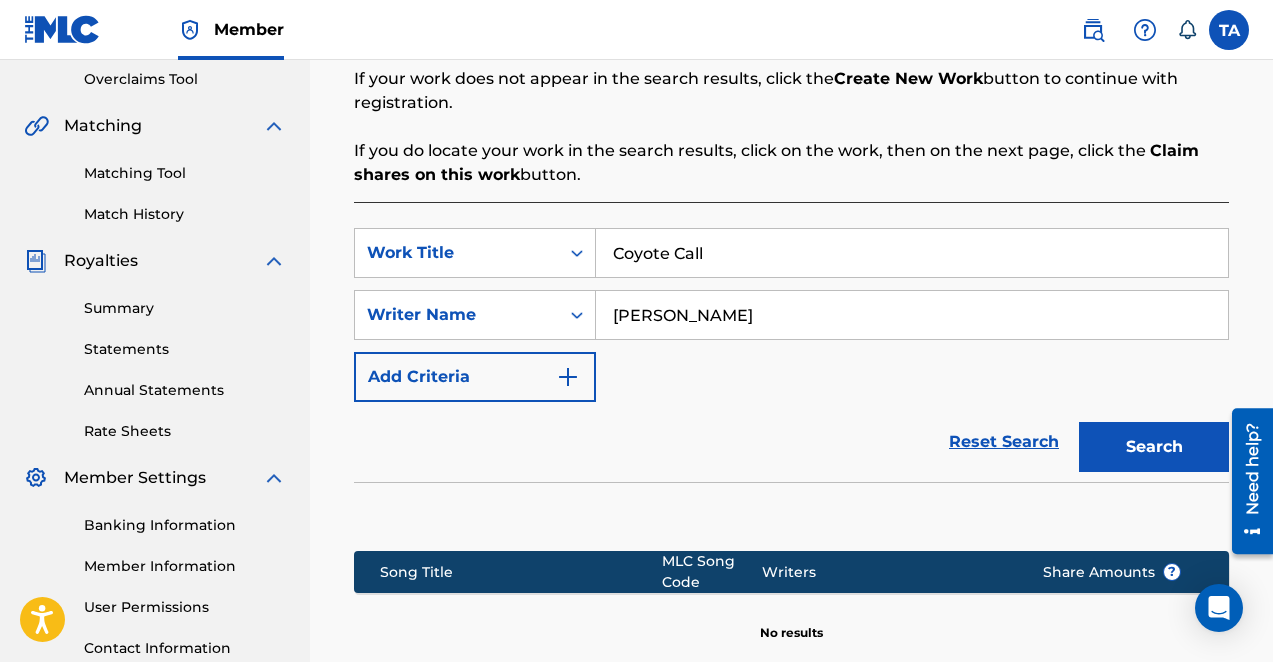 click on "Tony D Anderson" at bounding box center [912, 315] 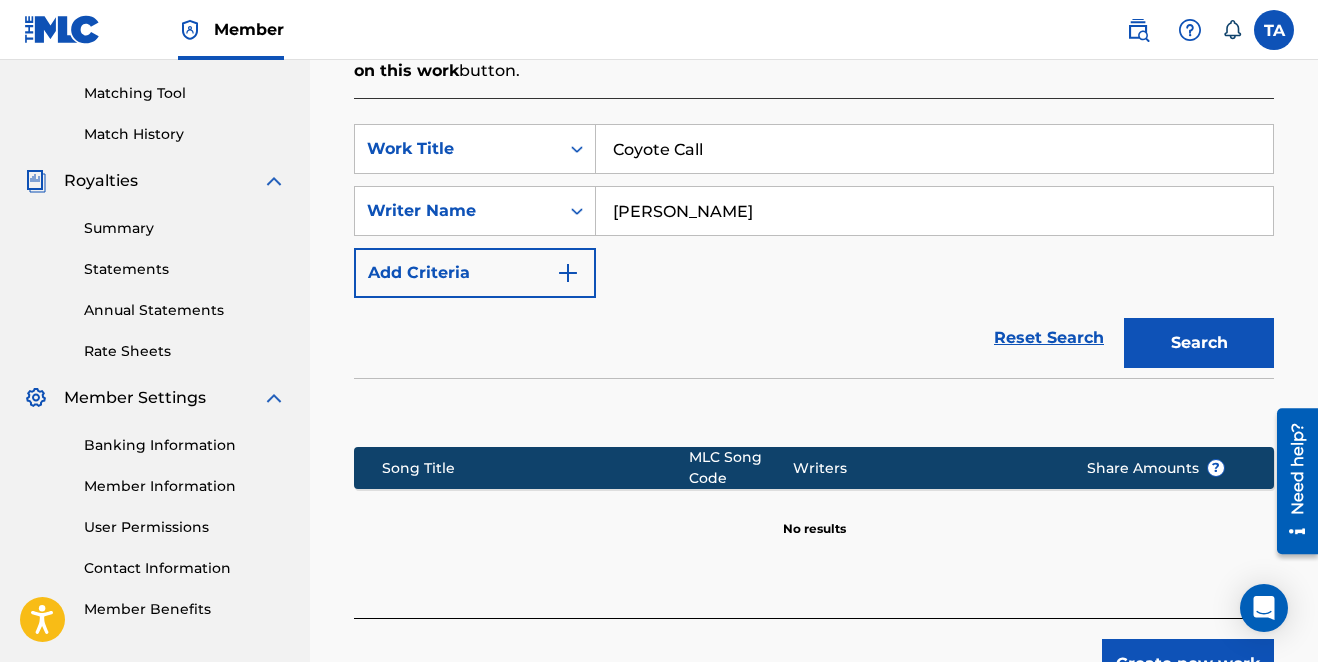 scroll, scrollTop: 643, scrollLeft: 0, axis: vertical 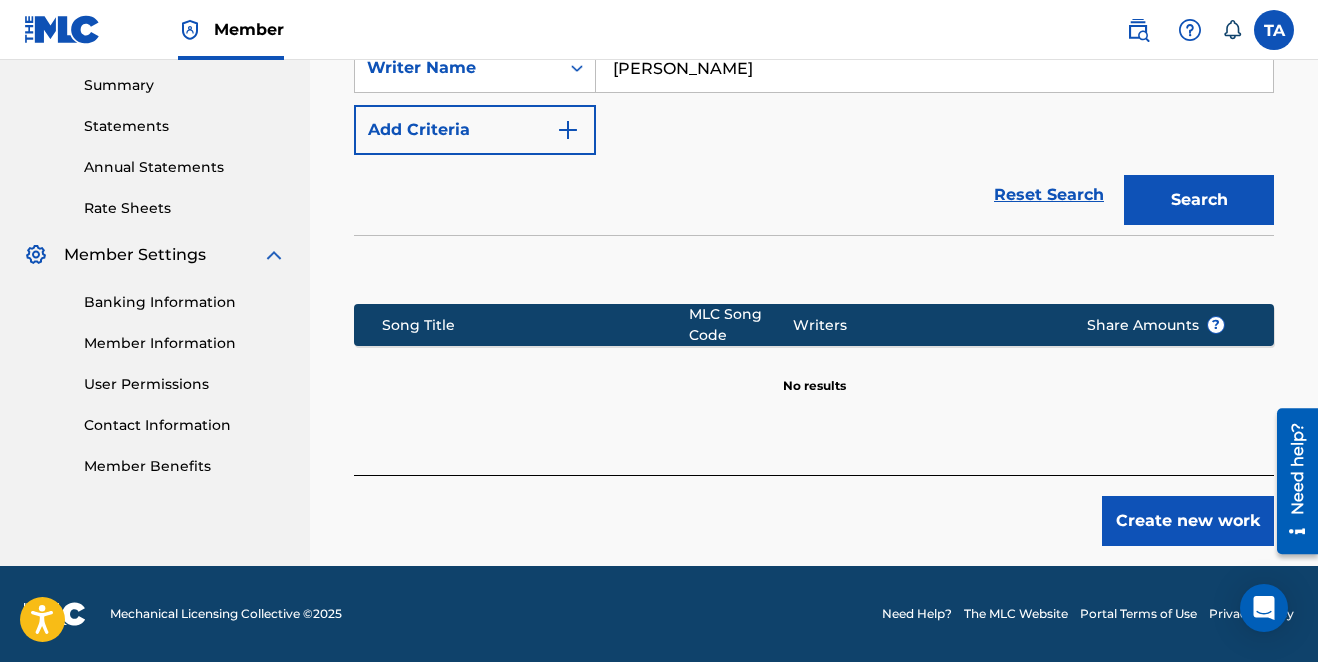 click on "Create new work" at bounding box center [1188, 521] 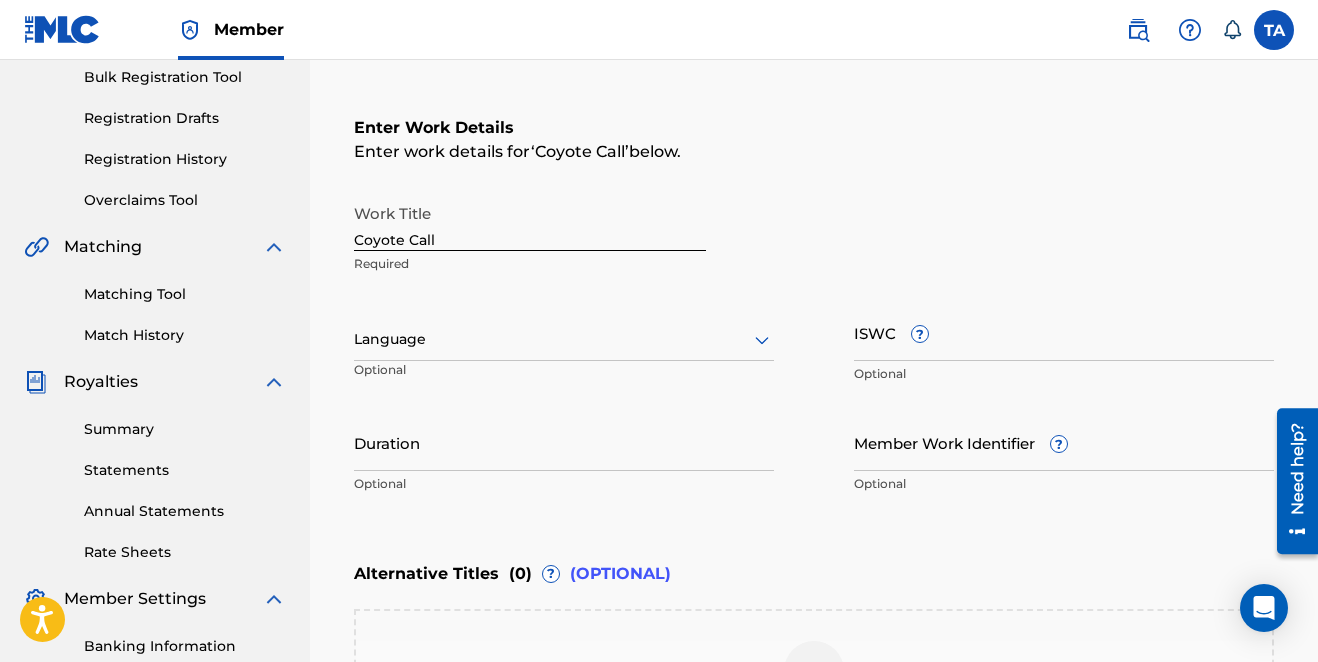 scroll, scrollTop: 316, scrollLeft: 0, axis: vertical 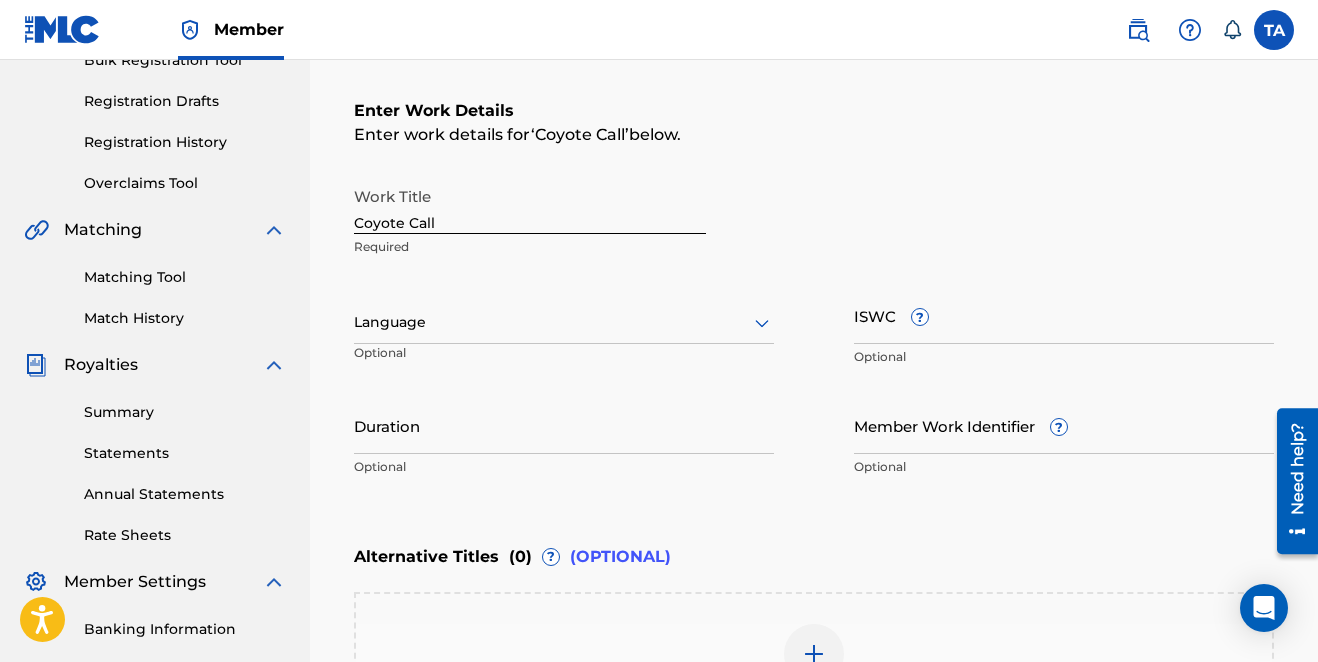 click 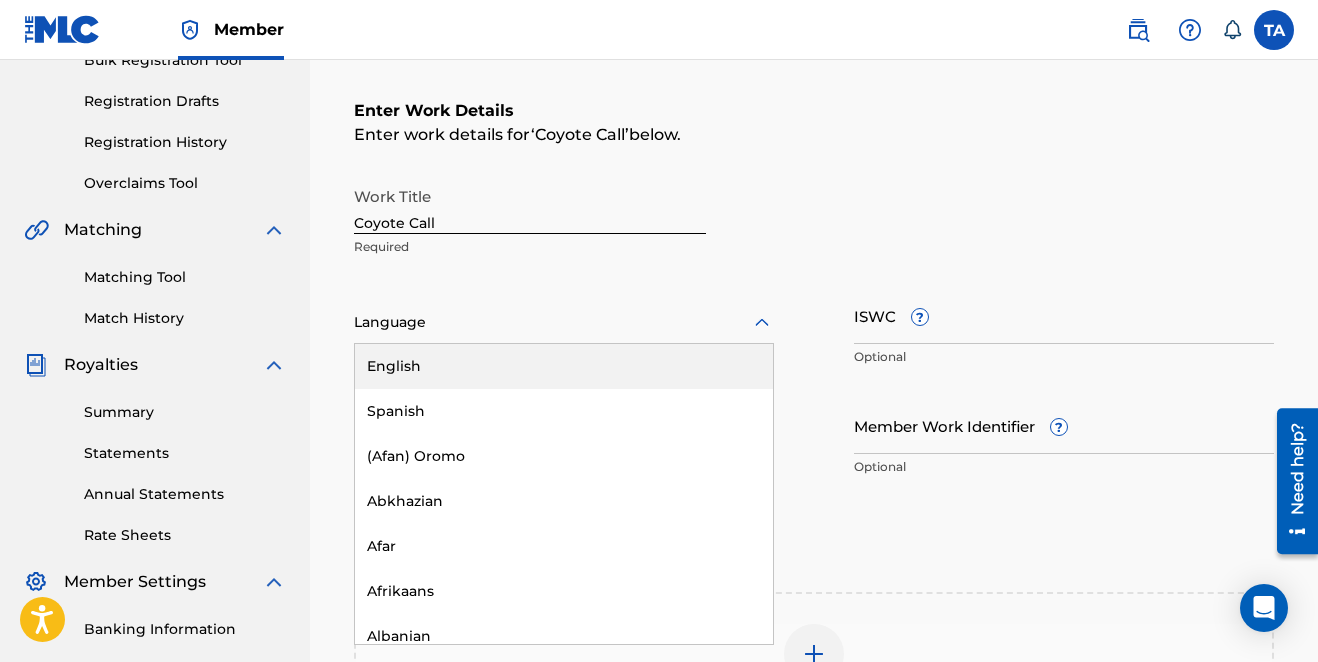scroll, scrollTop: 408, scrollLeft: 0, axis: vertical 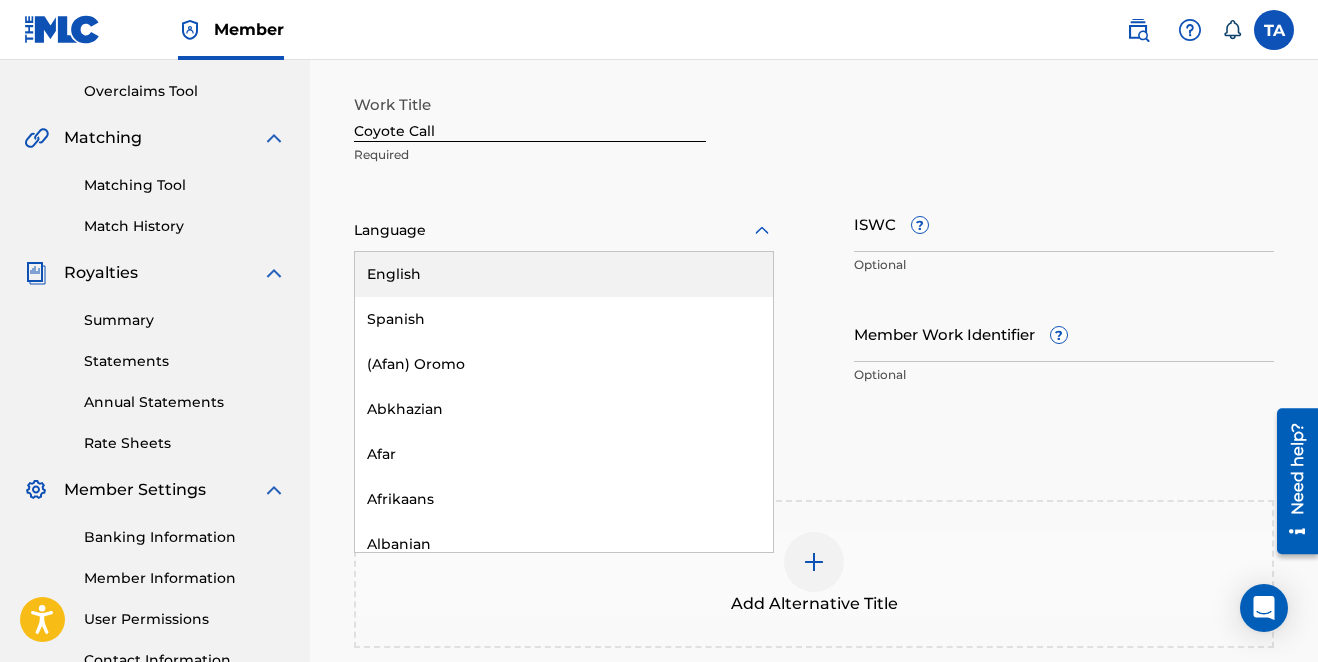 click on "English, 1 of 153. 153 results available. Use Up and Down to choose options, press Enter to select the currently focused option, press Escape to exit the menu, press Tab to select the option and exit the menu. Language English Spanish (Afan) Oromo Abkhazian Afar Afrikaans Albanian Amharic Arabic Armenian Assamese Aymara Azerbaijani Bashkir Basque Bengali Bhutani Bihari Bislama Breton Bulgarian Burmese Byelorussian Cambodian Catalan Chinese Corsican Croatian Czech Danish Dutch Esperanto Estonian Faeroese Farsi Fiji Finnish French Frisian Galician Georgian German Greek Greenlandic Guarani Gujarati Hausa Hawaii Hebrew Hindi Hungarian Icelandic Indonesian Interlingua Interlingue Inupiak Irish Italian Japanese Javanese Kannada Kashmiri Kazakh Kinyarwanda Kirghiz Kirundi Korean Kurdish Laothian Latin Latvian Lingala Lithuanian Macedonian Malagasy Malay Malayalam Maltese Maori Marathi Moldavian Mongolian Nauru Ndebele Nepali North Sotho Norwegian Occitan Oriya Oromo Papiamento Pashto Polish Portuguese Punjabi Samoan" at bounding box center (564, 240) 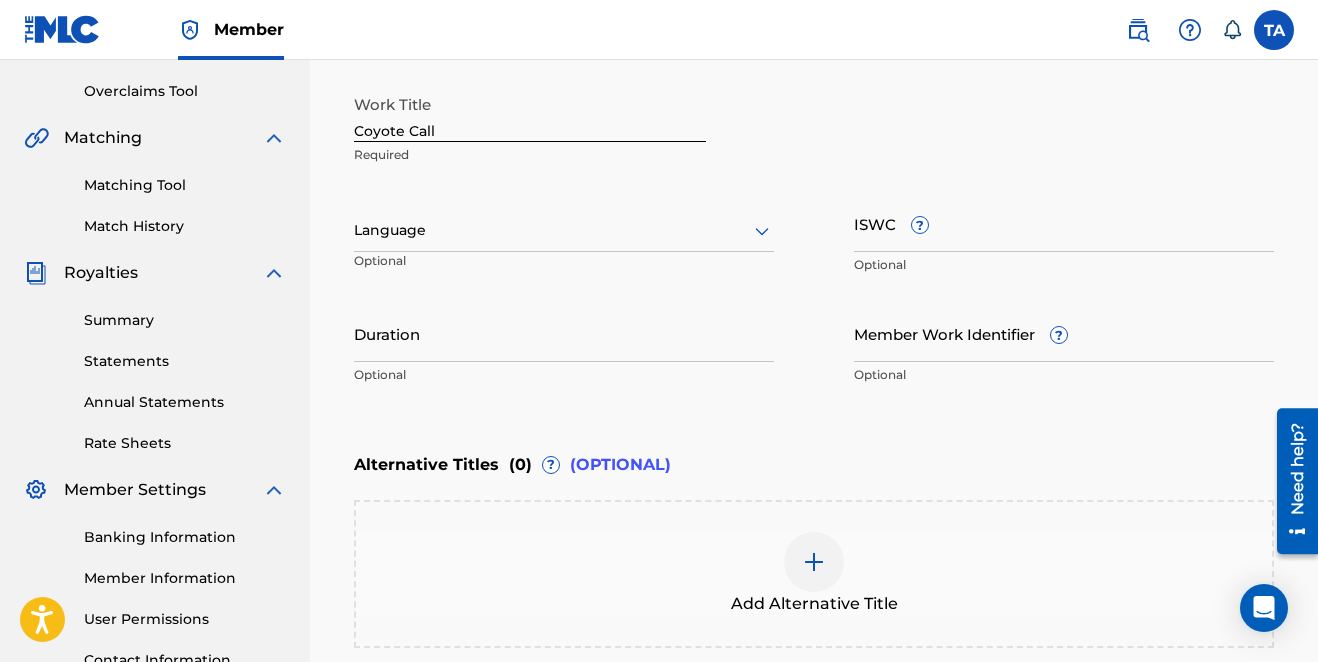 click on "ISWC   ?" at bounding box center [1064, 223] 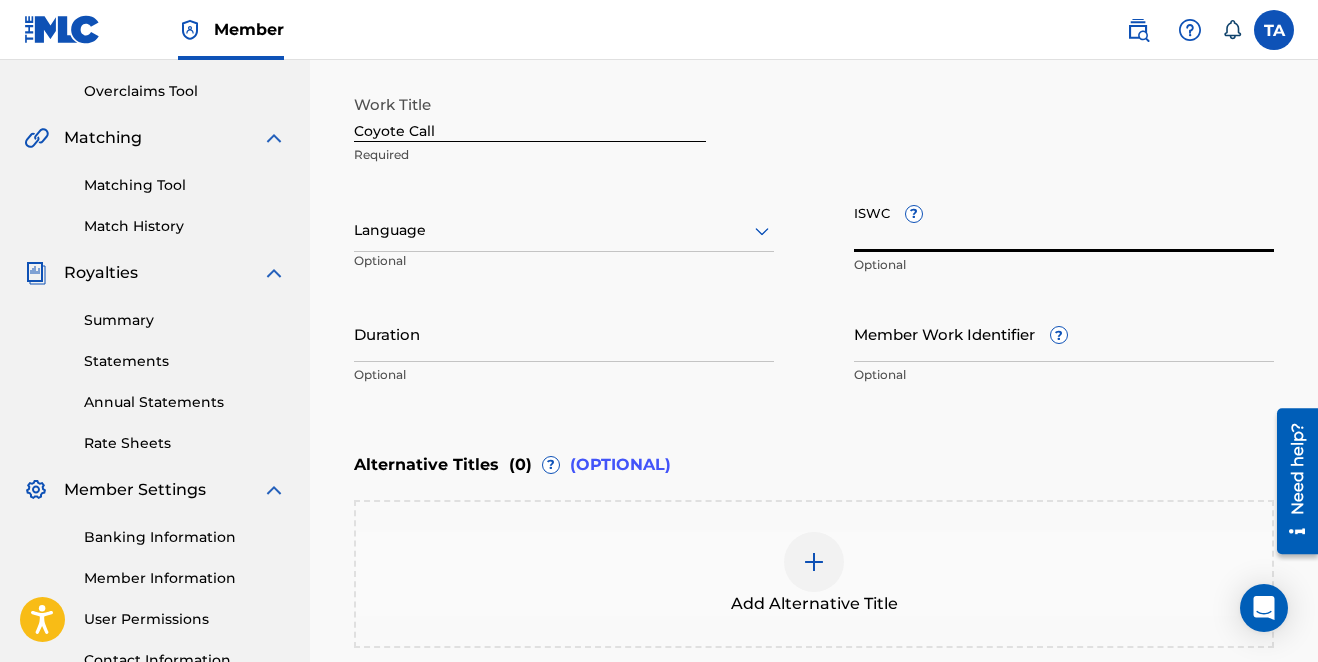 paste on "T3304688464" 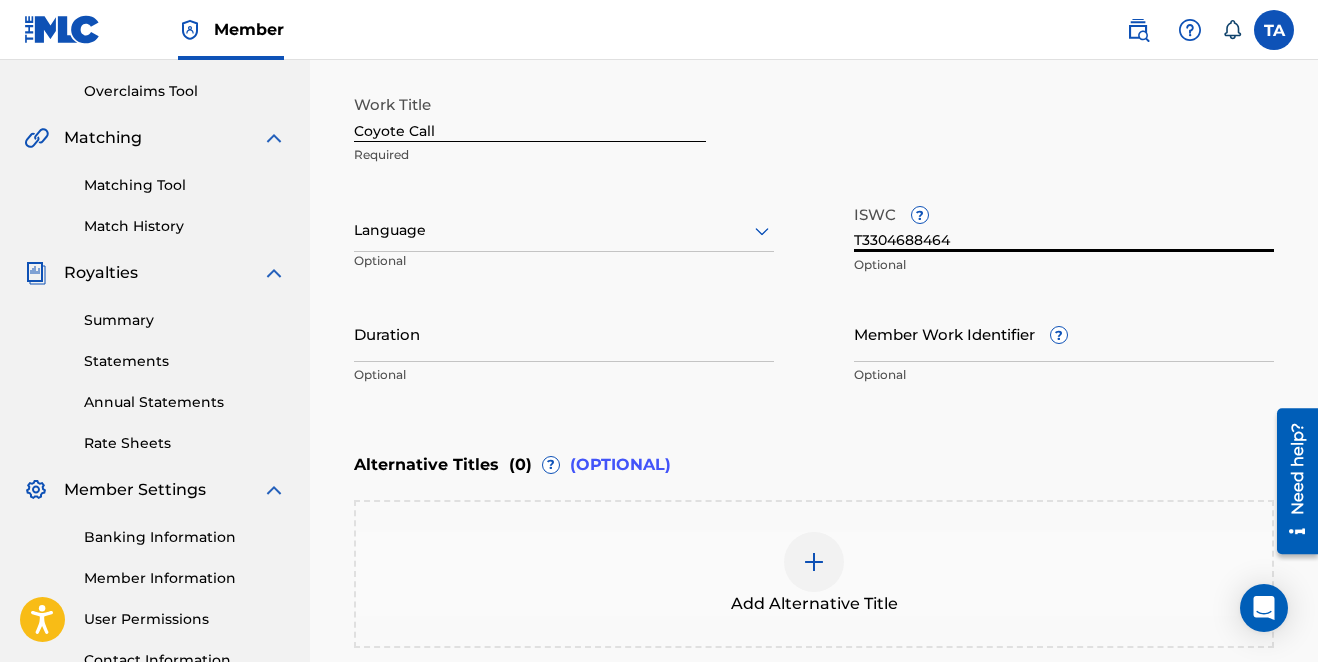 type on "T3304688464" 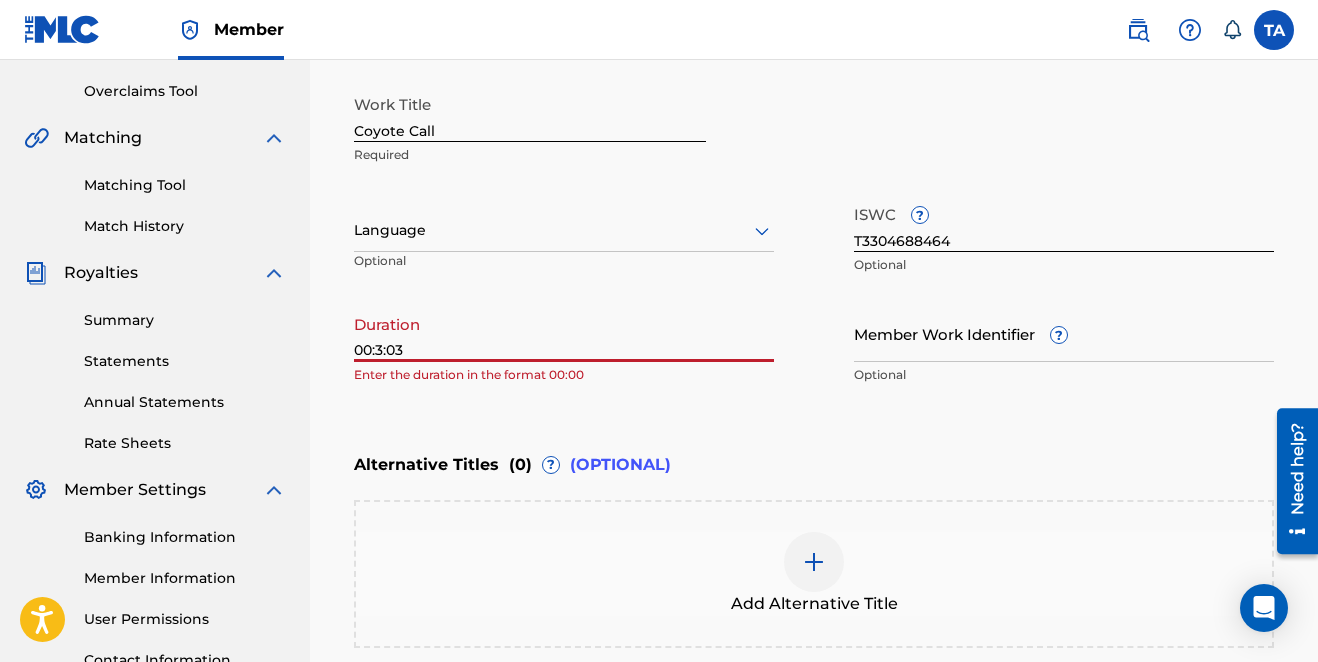 click on "00:3:03" at bounding box center [564, 333] 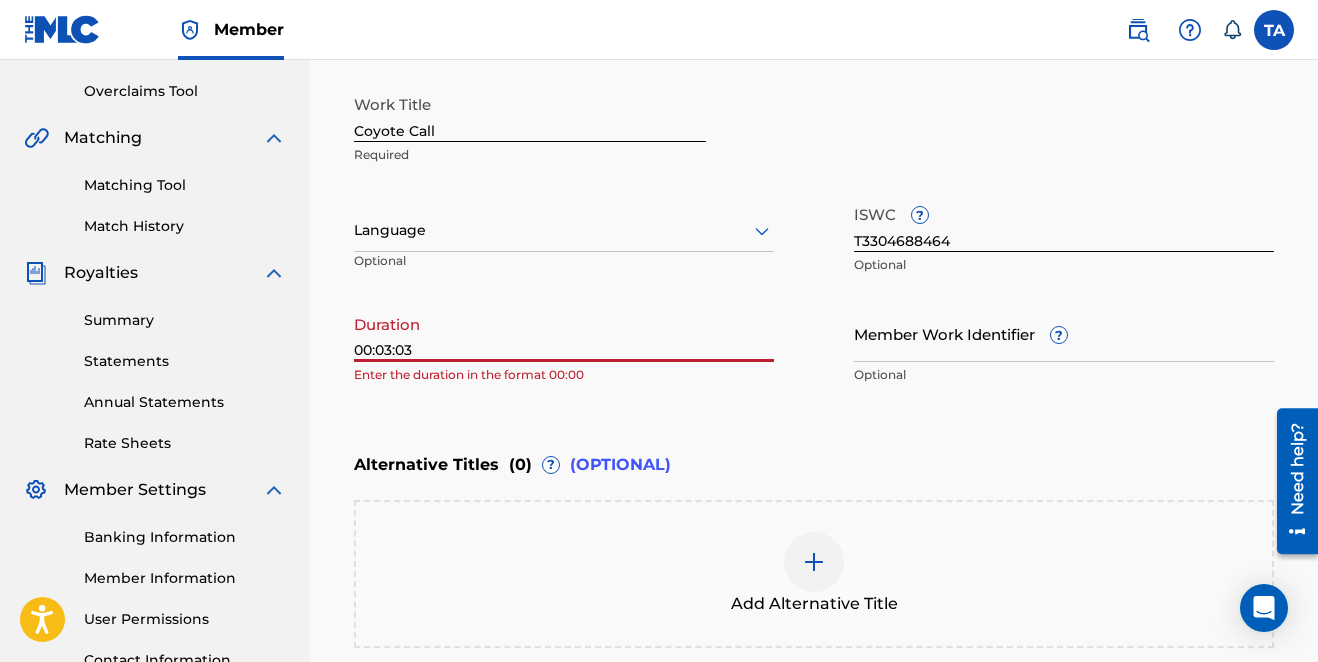 click on "00:03:03" at bounding box center (564, 333) 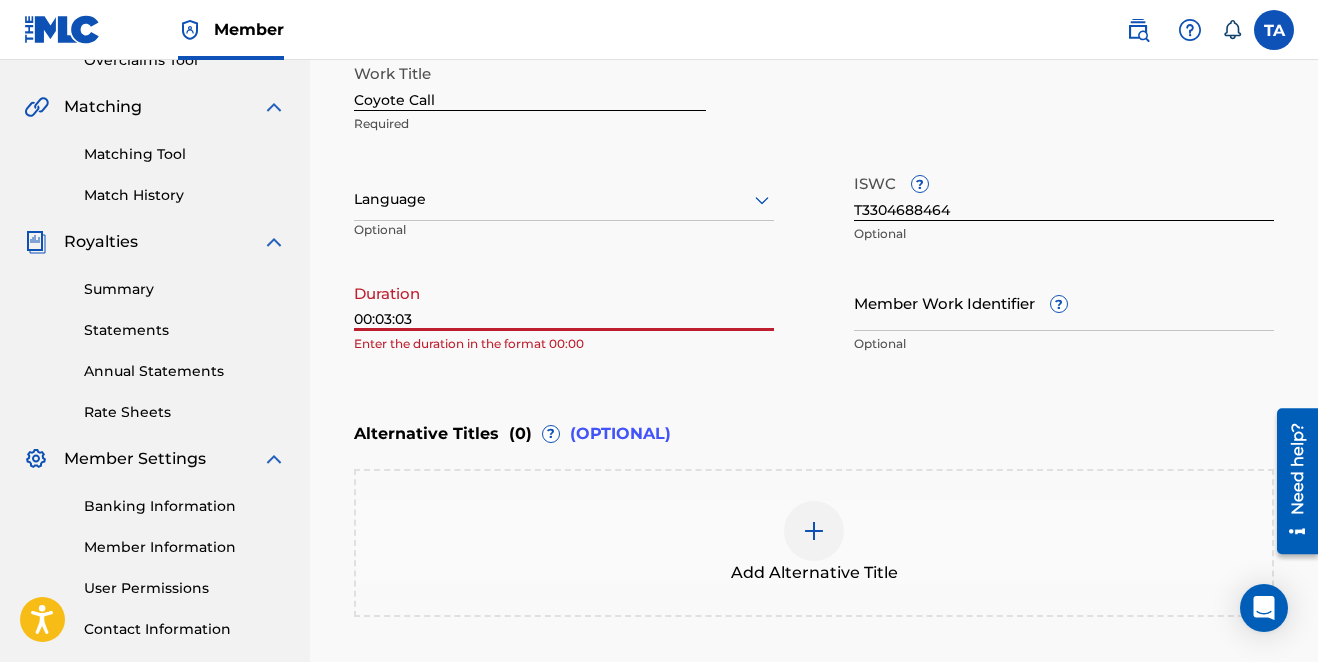 scroll, scrollTop: 438, scrollLeft: 0, axis: vertical 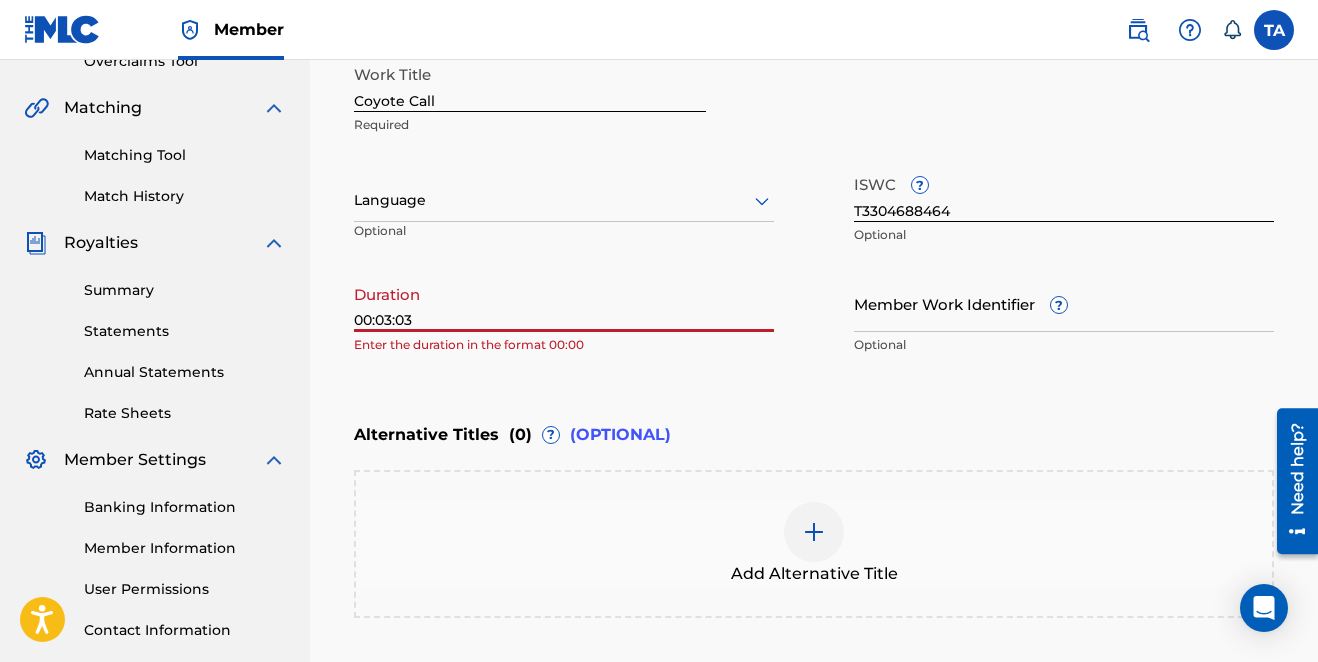 click on "00:03:03" at bounding box center (564, 303) 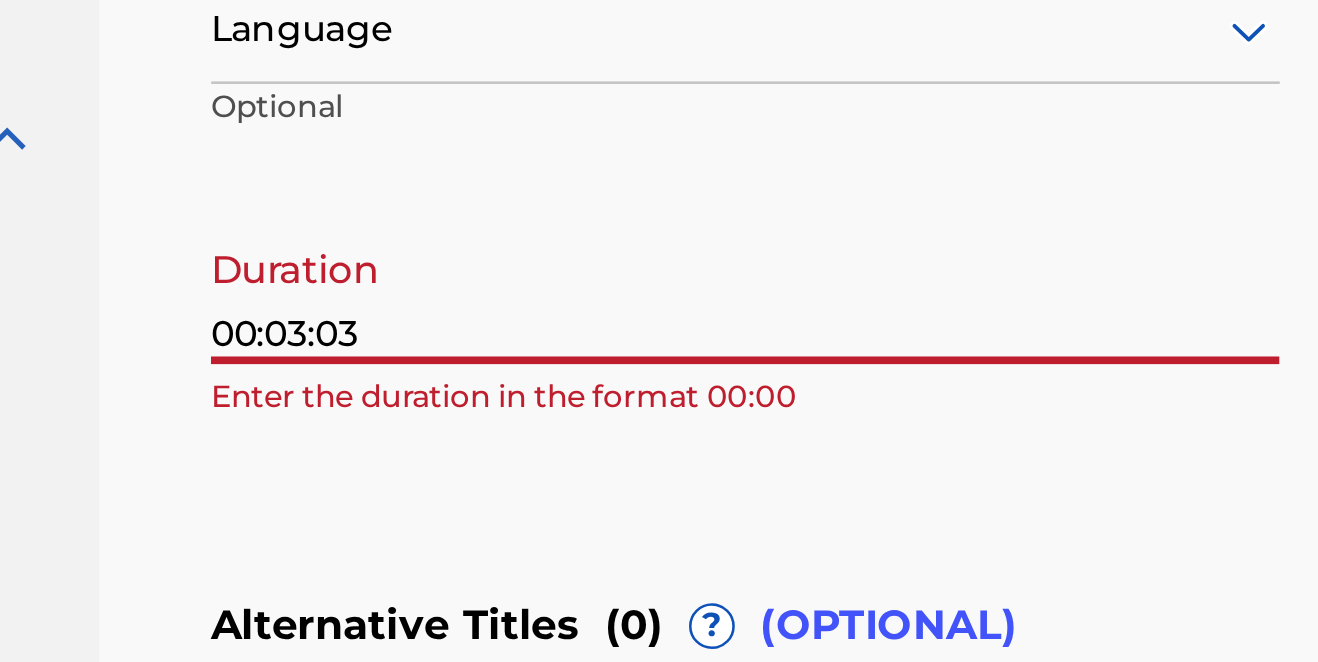 scroll, scrollTop: 189, scrollLeft: 271, axis: both 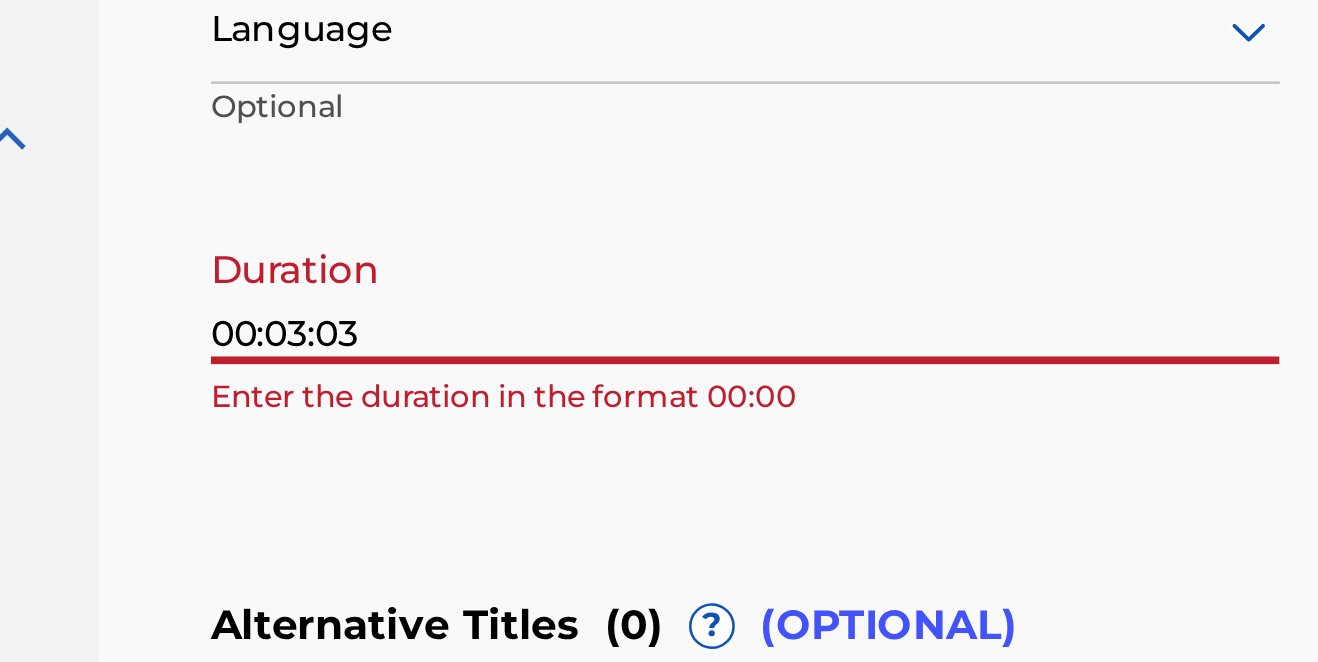 click on "00:03:03" at bounding box center (564, 303) 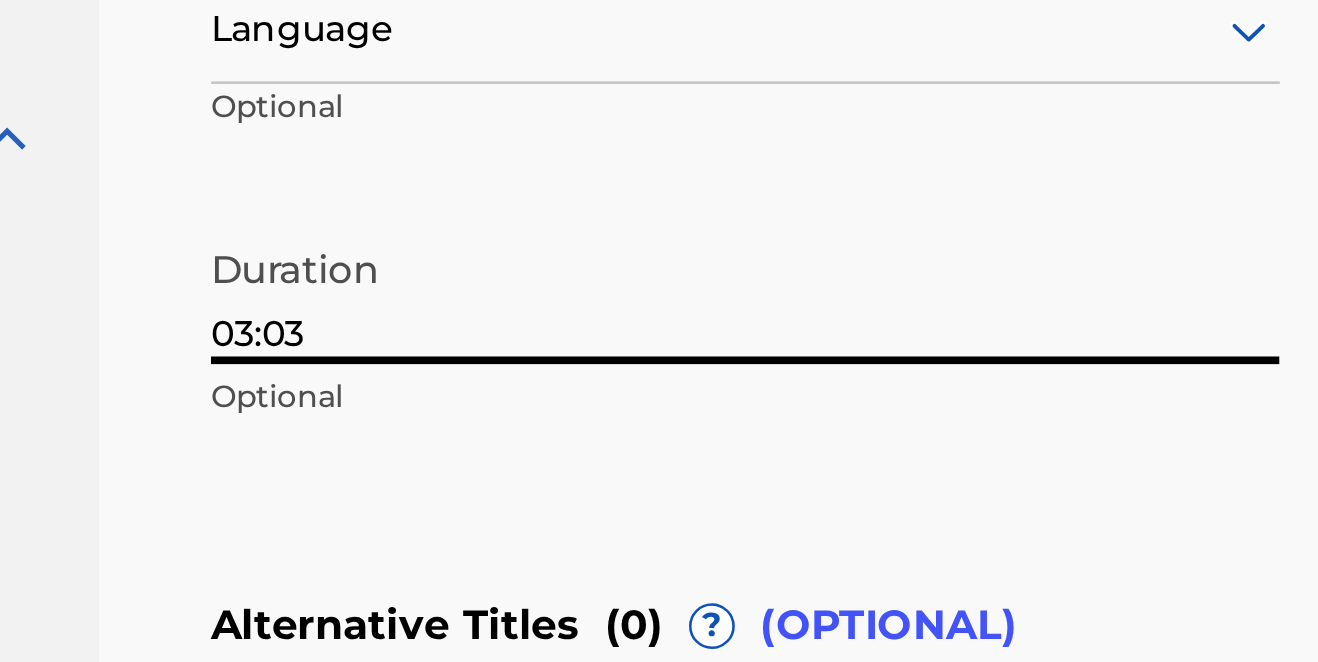click on "03:03" at bounding box center (564, 303) 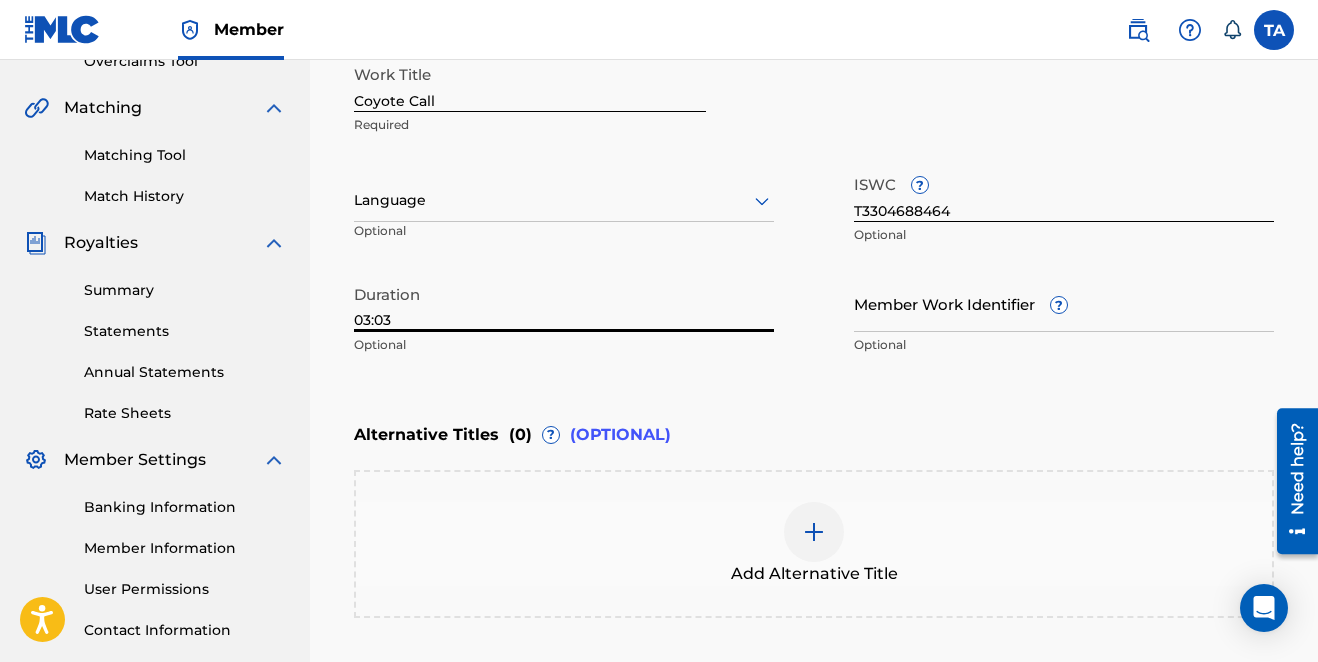 scroll, scrollTop: 0, scrollLeft: 0, axis: both 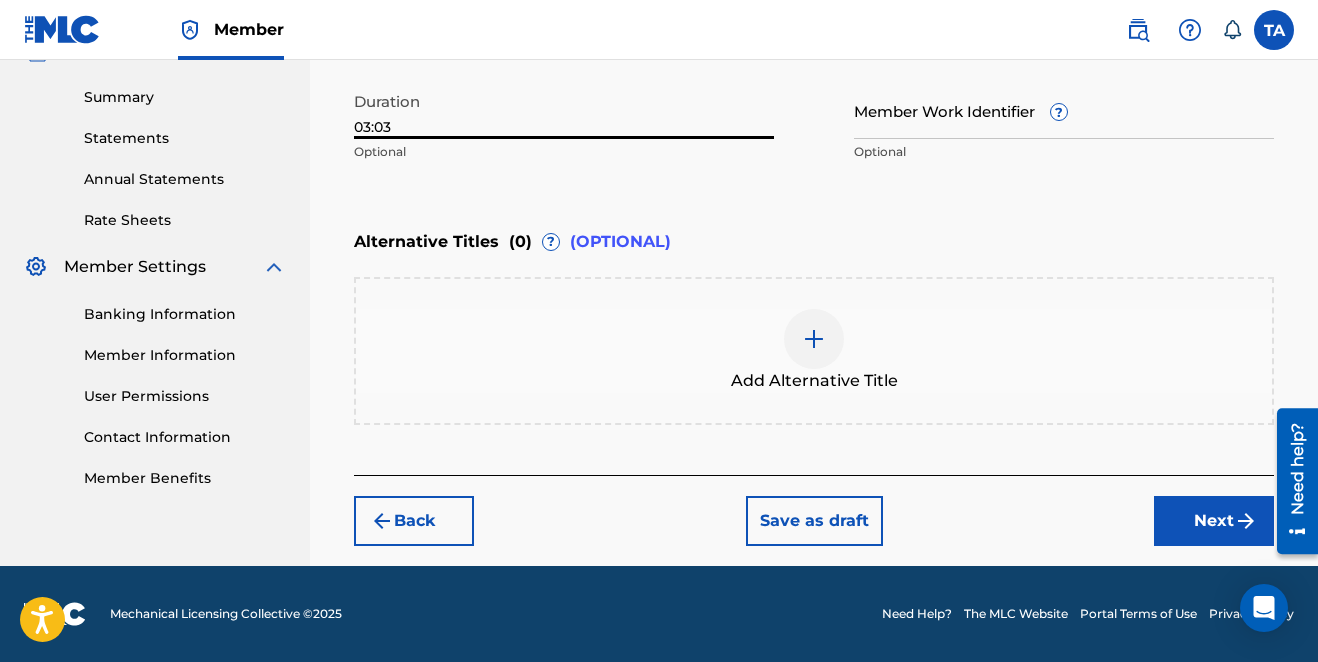 type on "03:03" 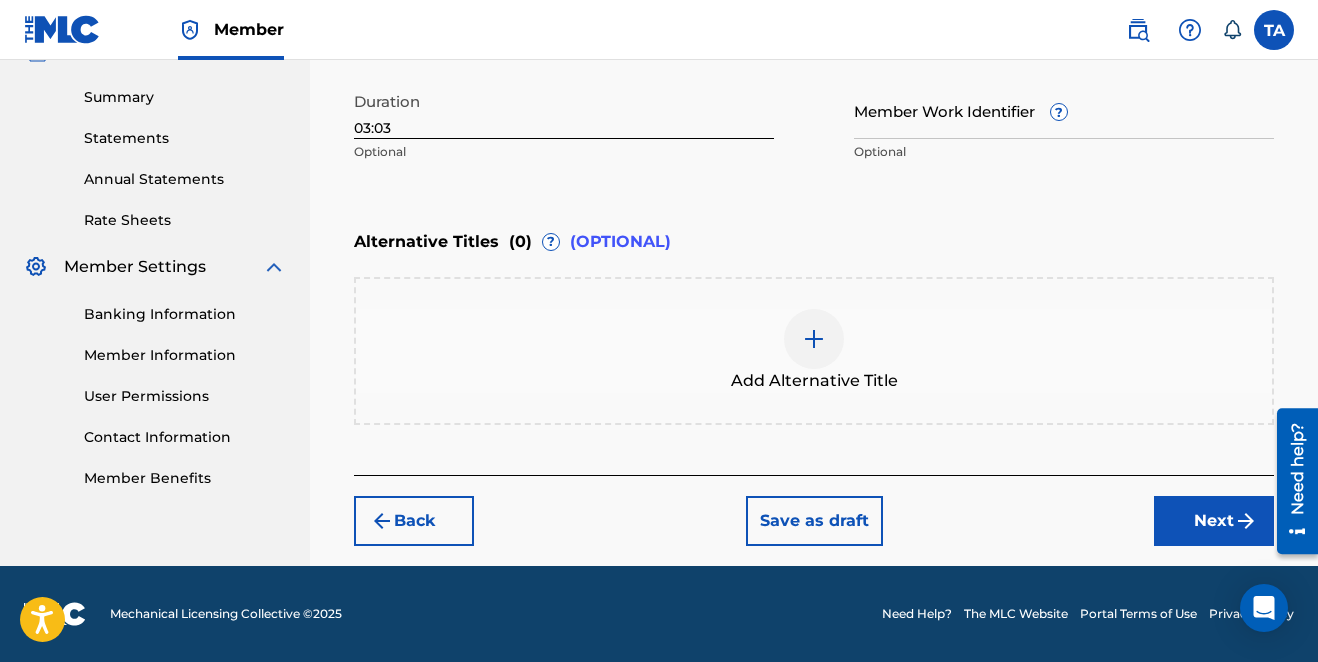 click on "Next" at bounding box center [1214, 521] 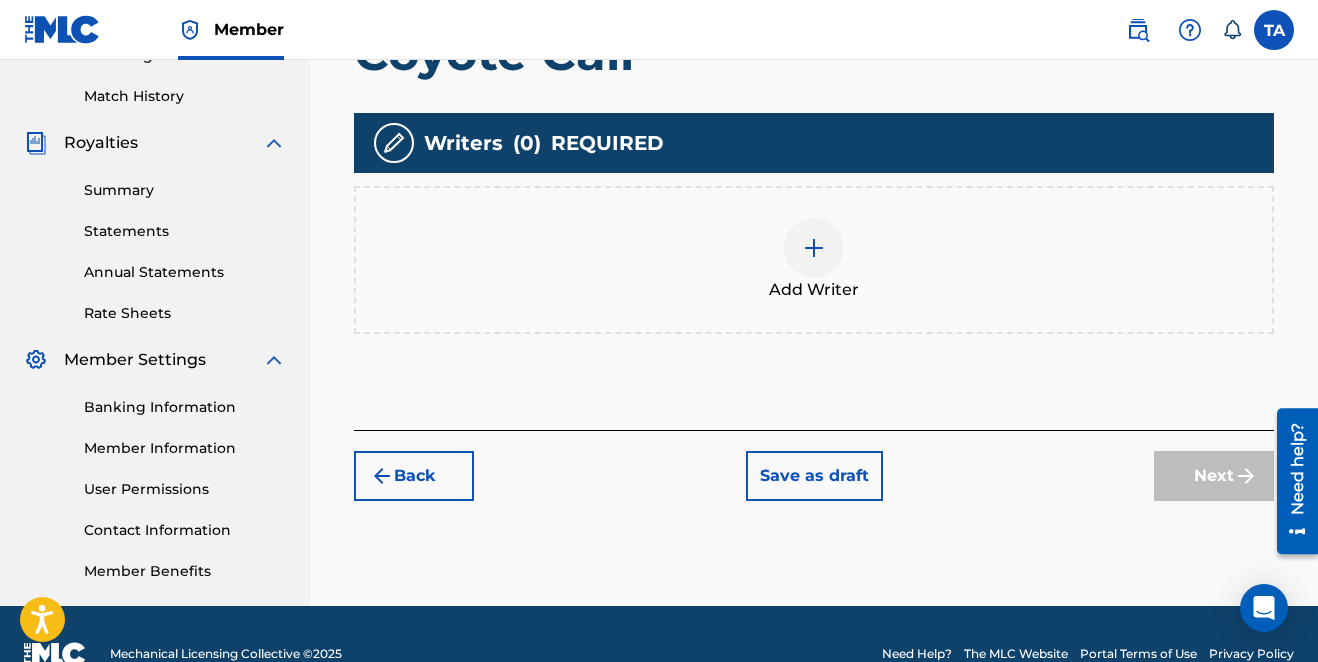 scroll, scrollTop: 534, scrollLeft: 0, axis: vertical 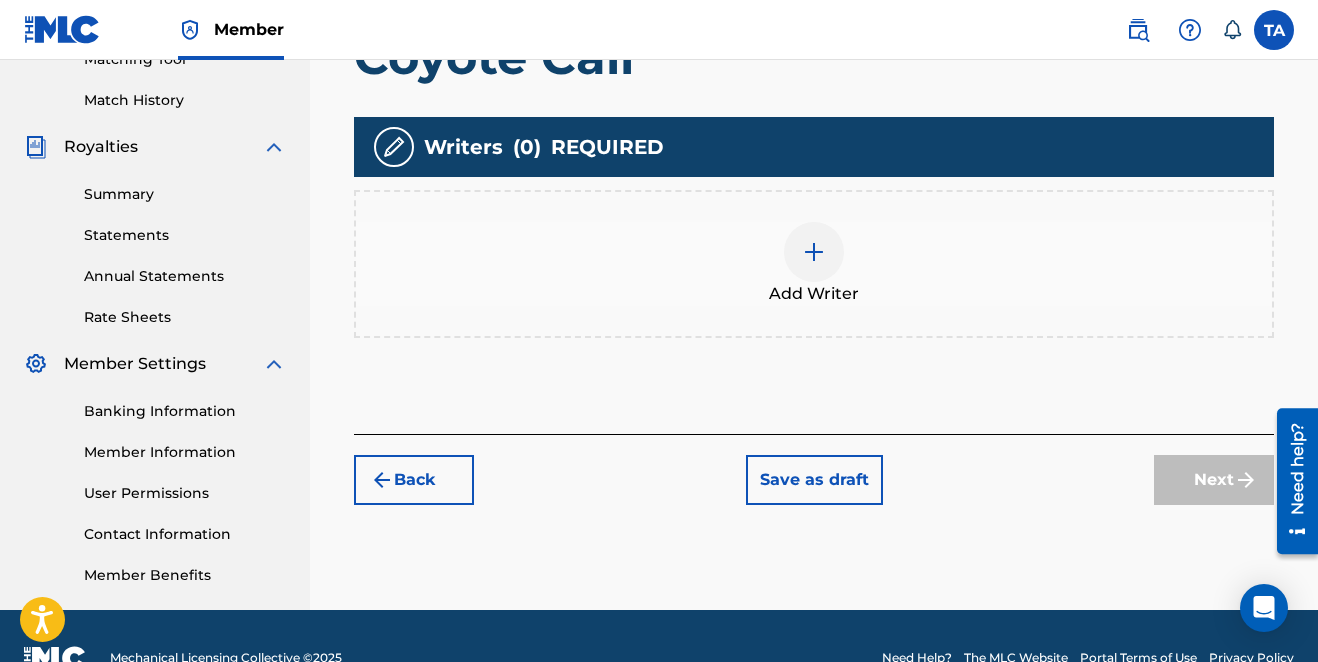 click at bounding box center (814, 252) 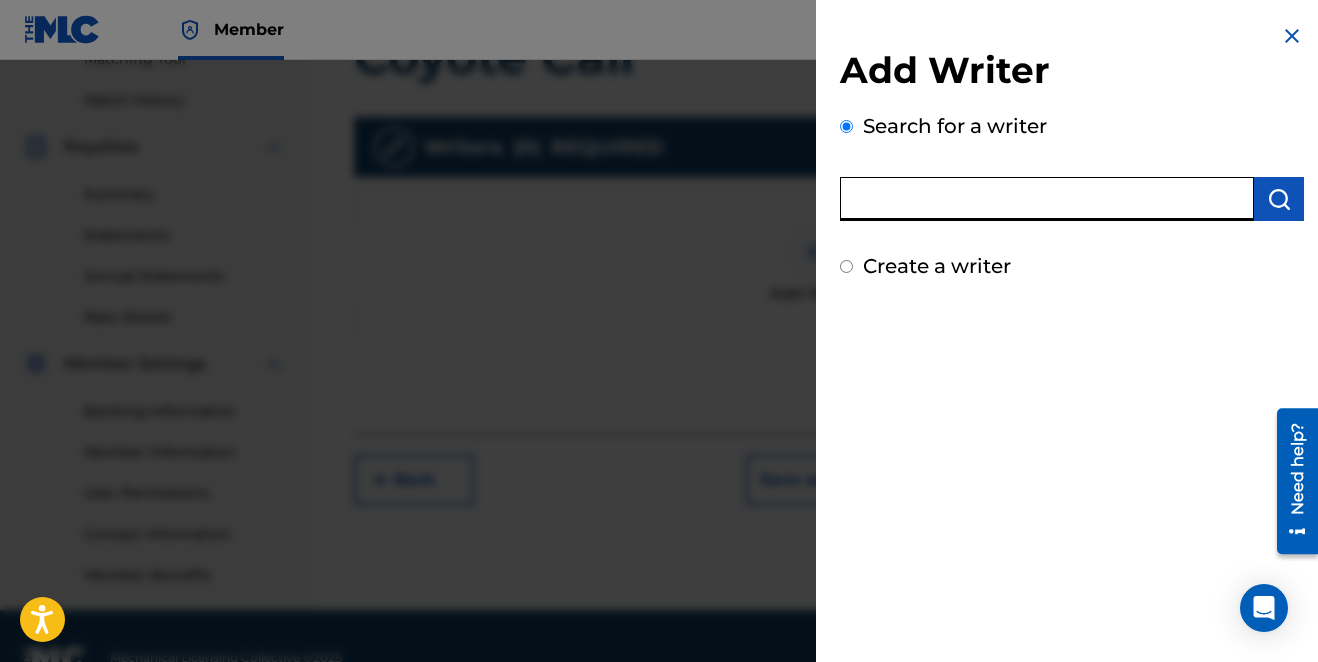 click at bounding box center (1047, 199) 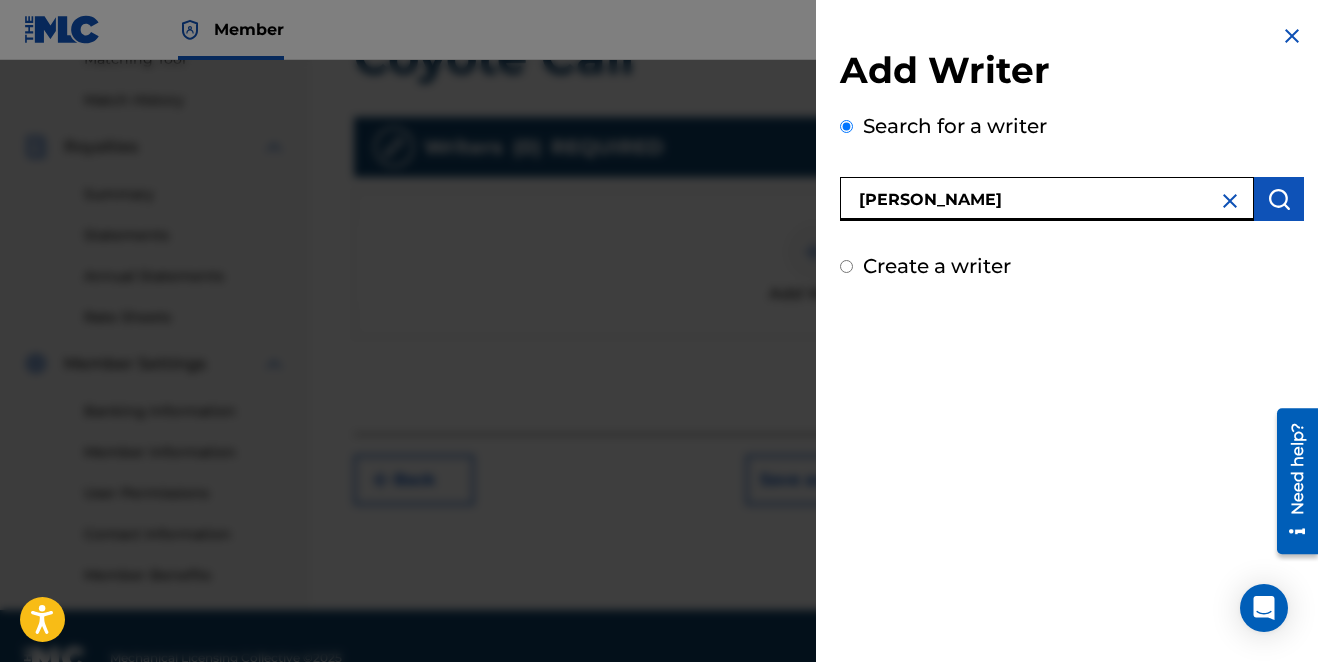 type on "Tony D Anderson" 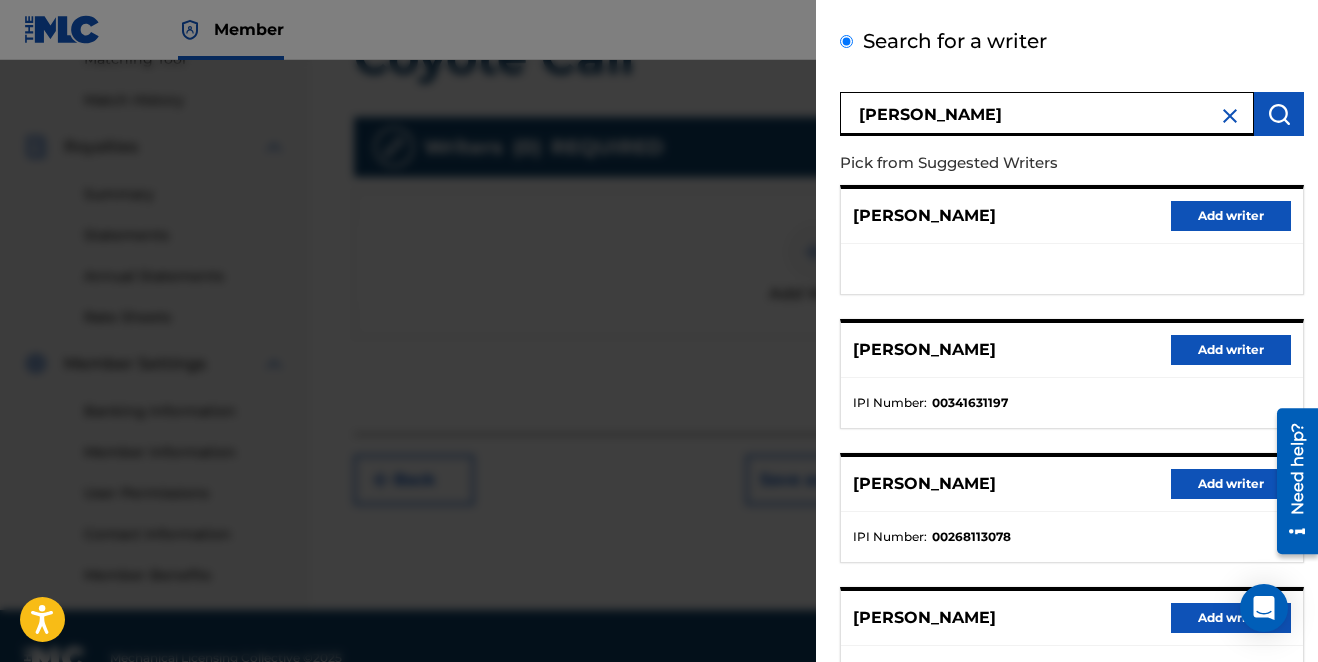 scroll, scrollTop: 91, scrollLeft: 0, axis: vertical 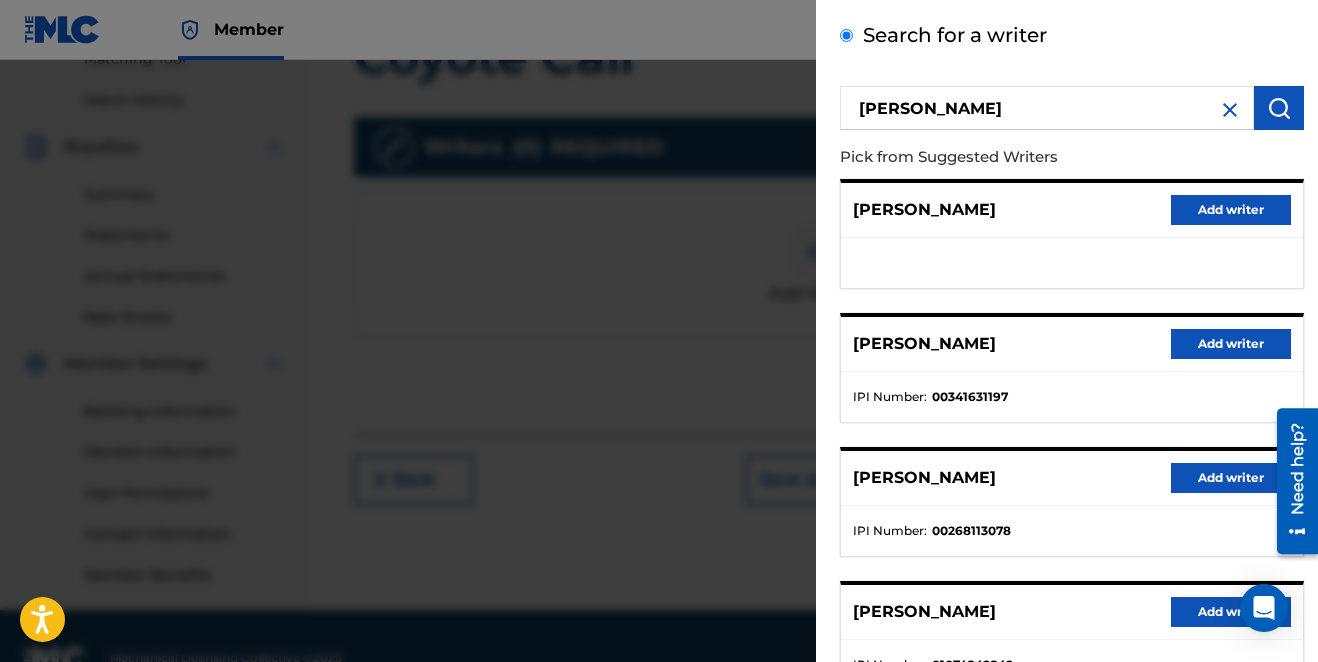 click on "Add writer" at bounding box center (1231, 344) 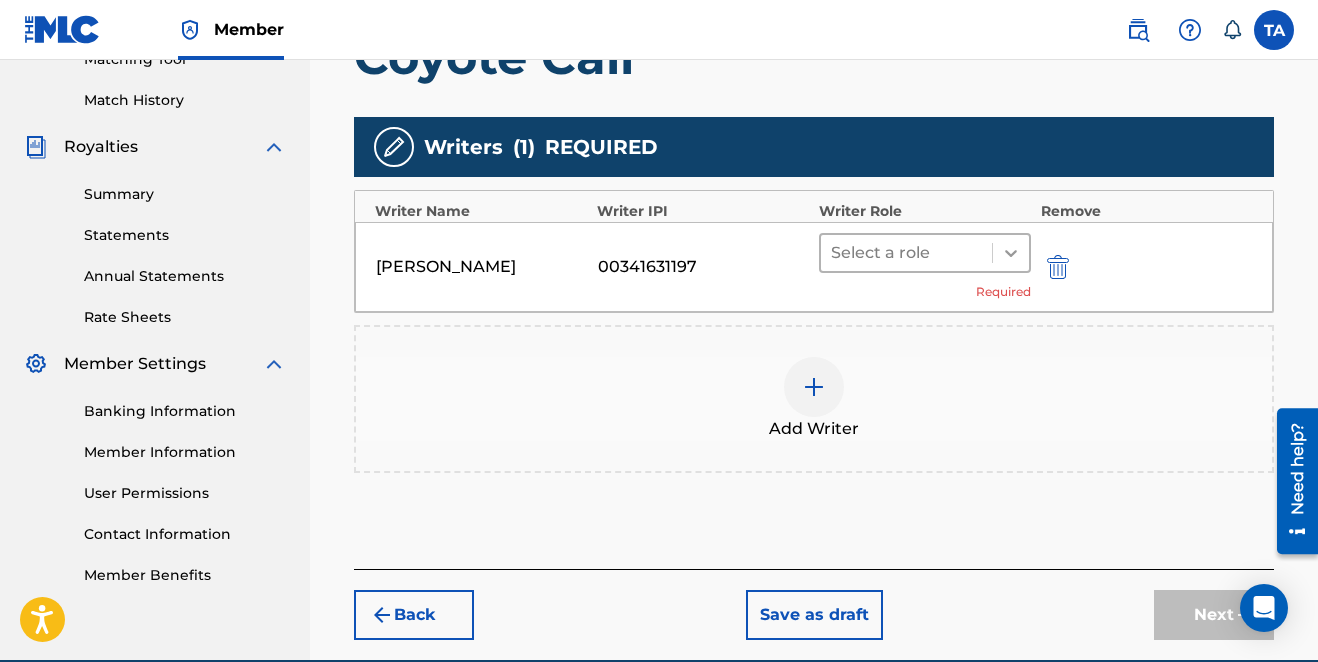click 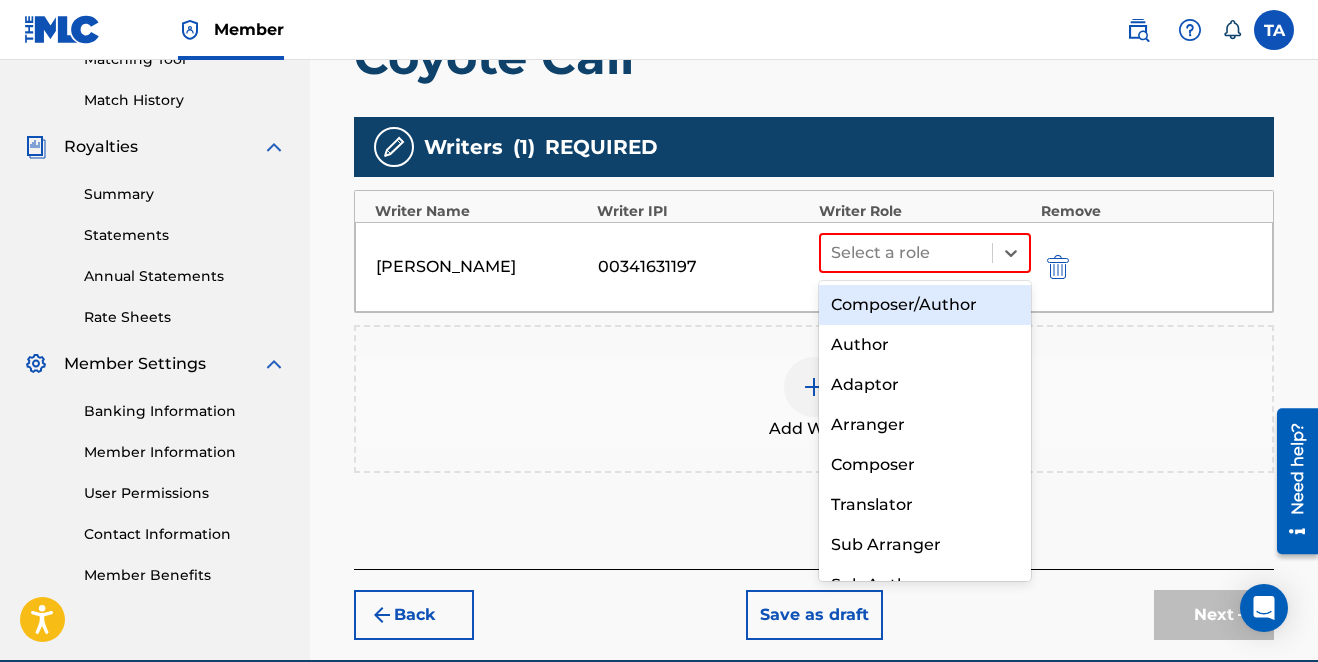 click on "Composer/Author" at bounding box center [925, 305] 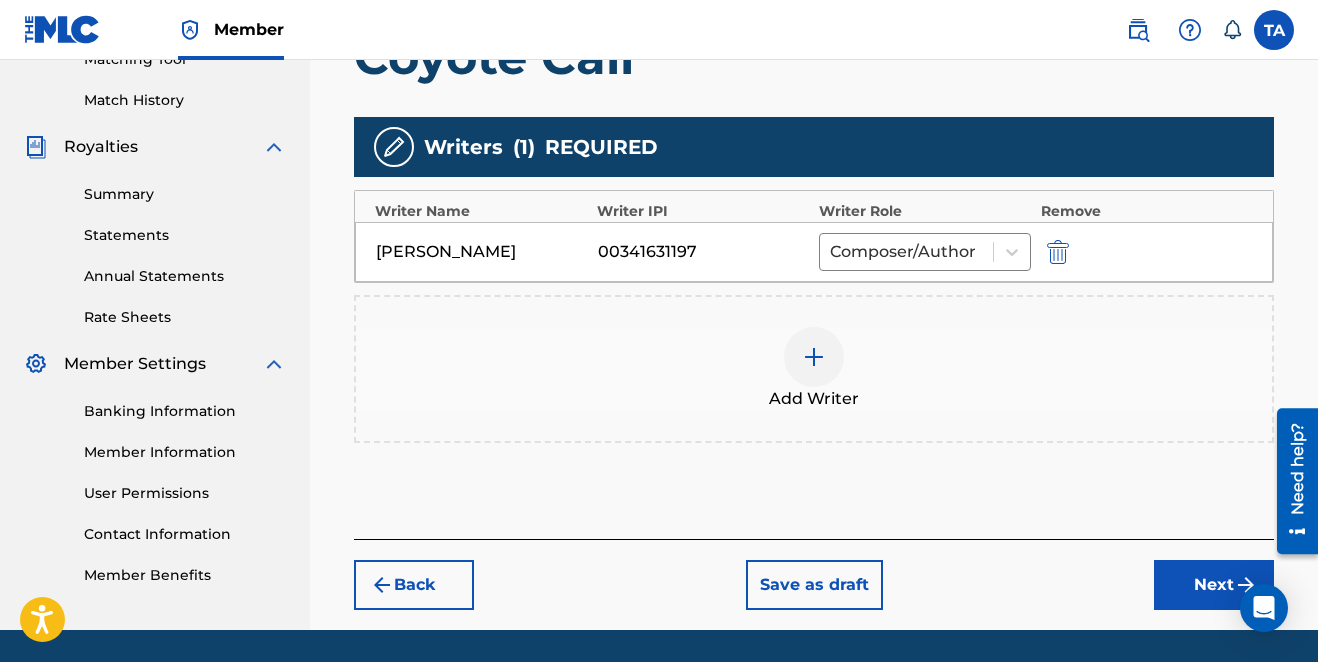 scroll, scrollTop: 598, scrollLeft: 0, axis: vertical 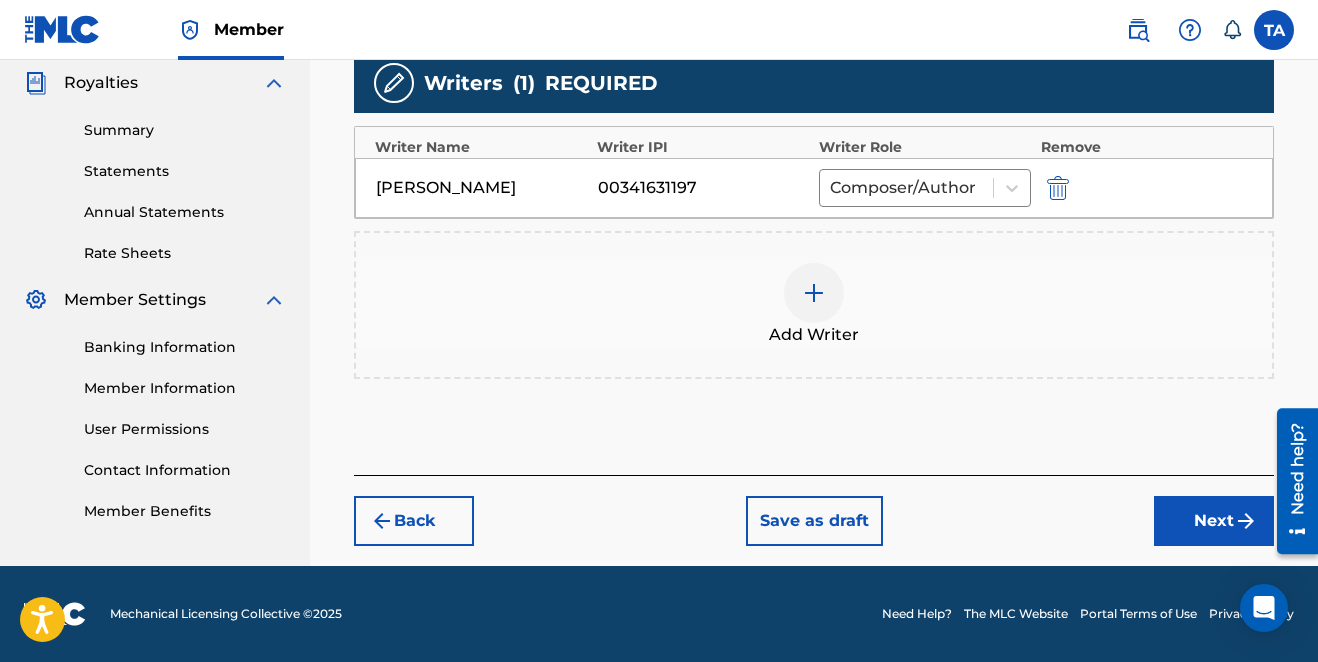 click on "Next" at bounding box center [1214, 521] 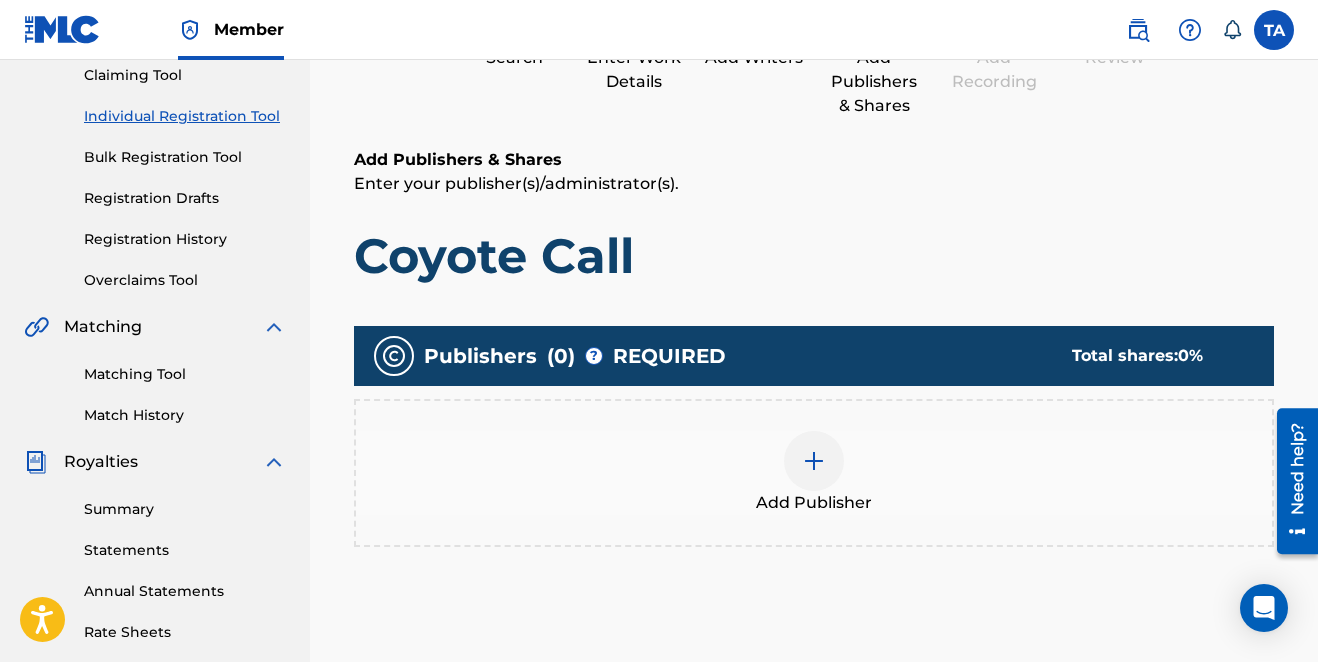 scroll, scrollTop: 220, scrollLeft: 0, axis: vertical 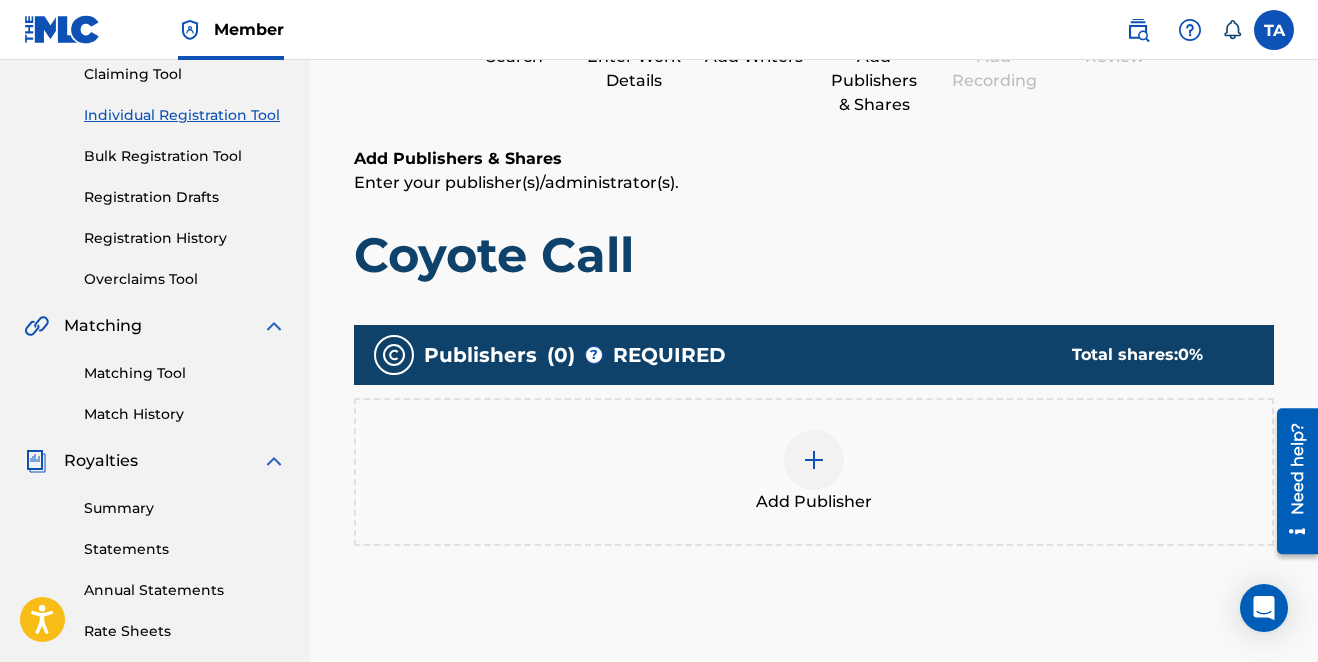 click at bounding box center (814, 460) 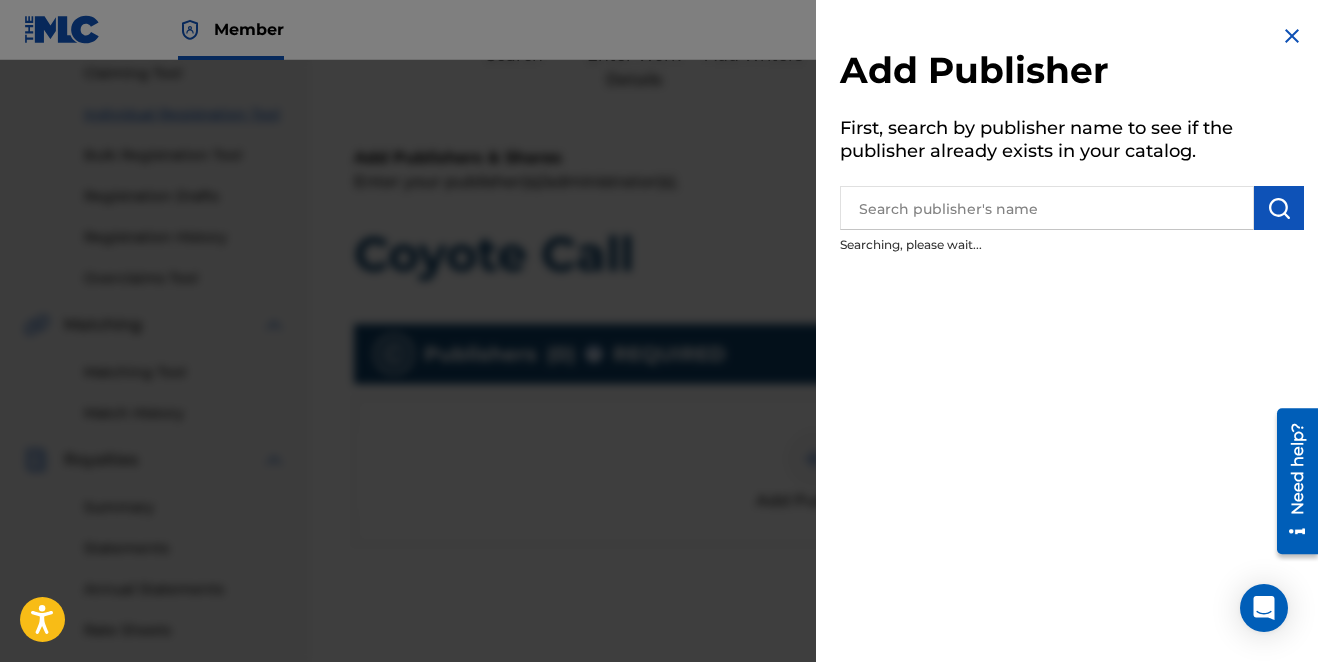 scroll, scrollTop: 223, scrollLeft: 0, axis: vertical 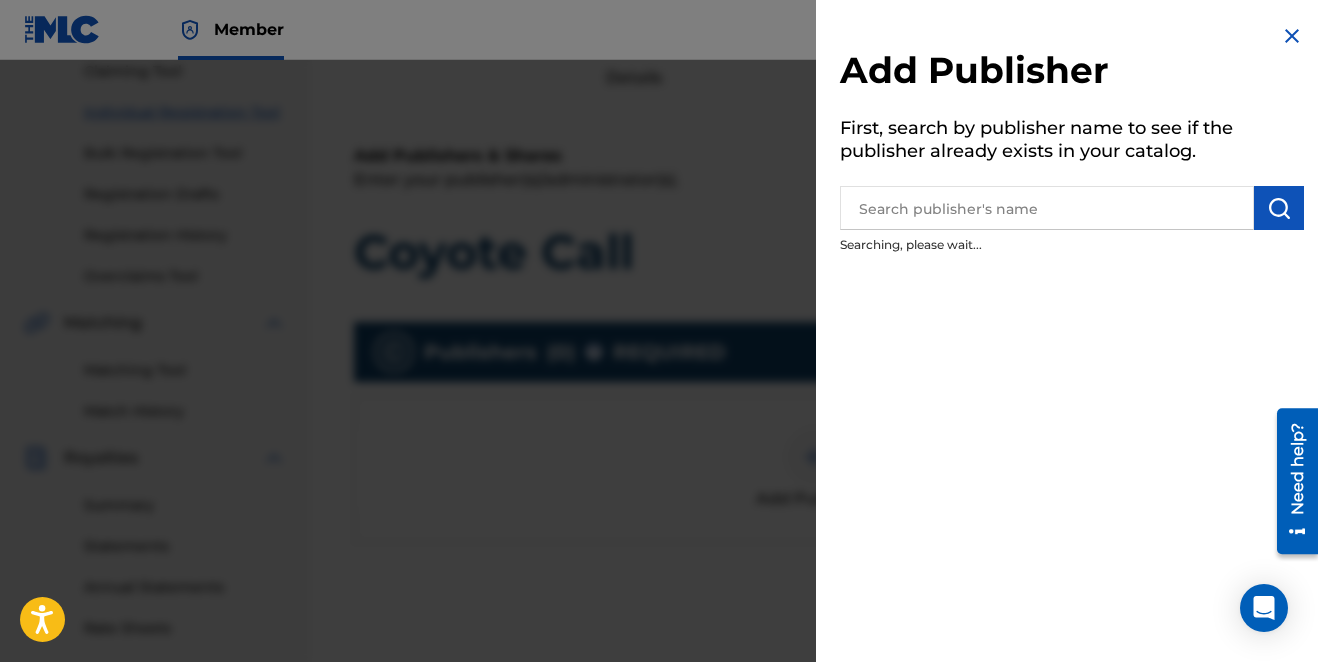 click at bounding box center [1047, 208] 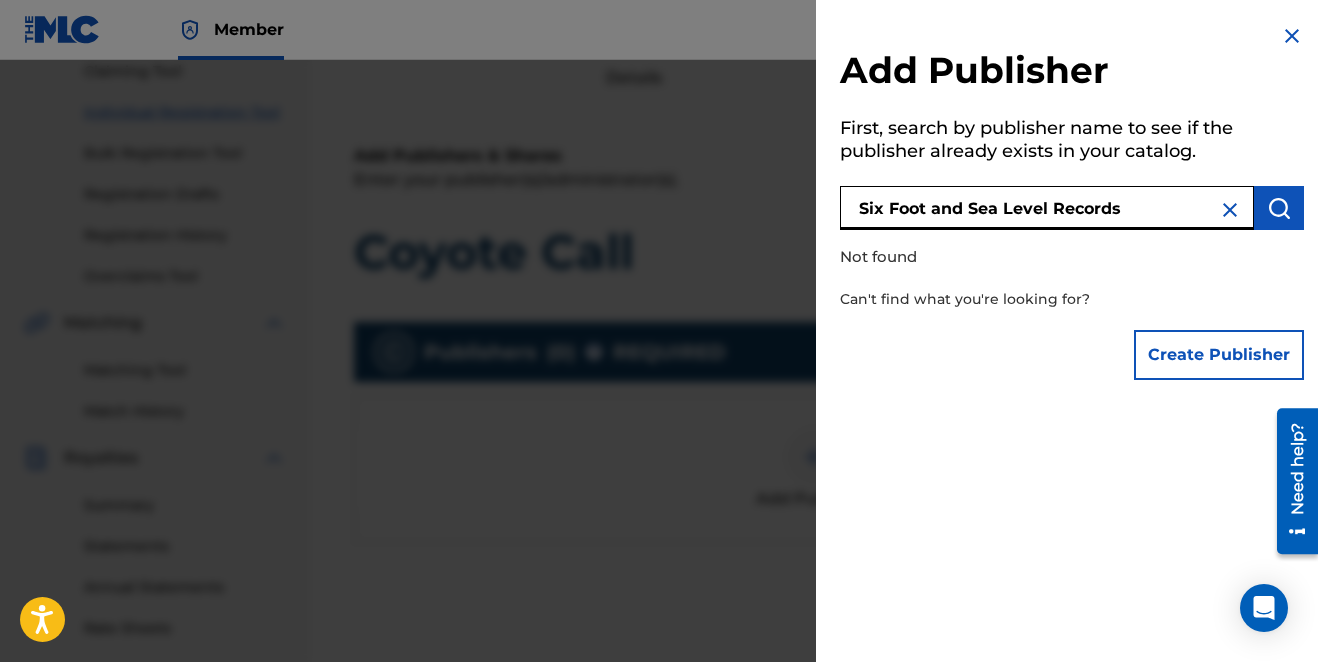 type on "Six Foot and Sea Level Records" 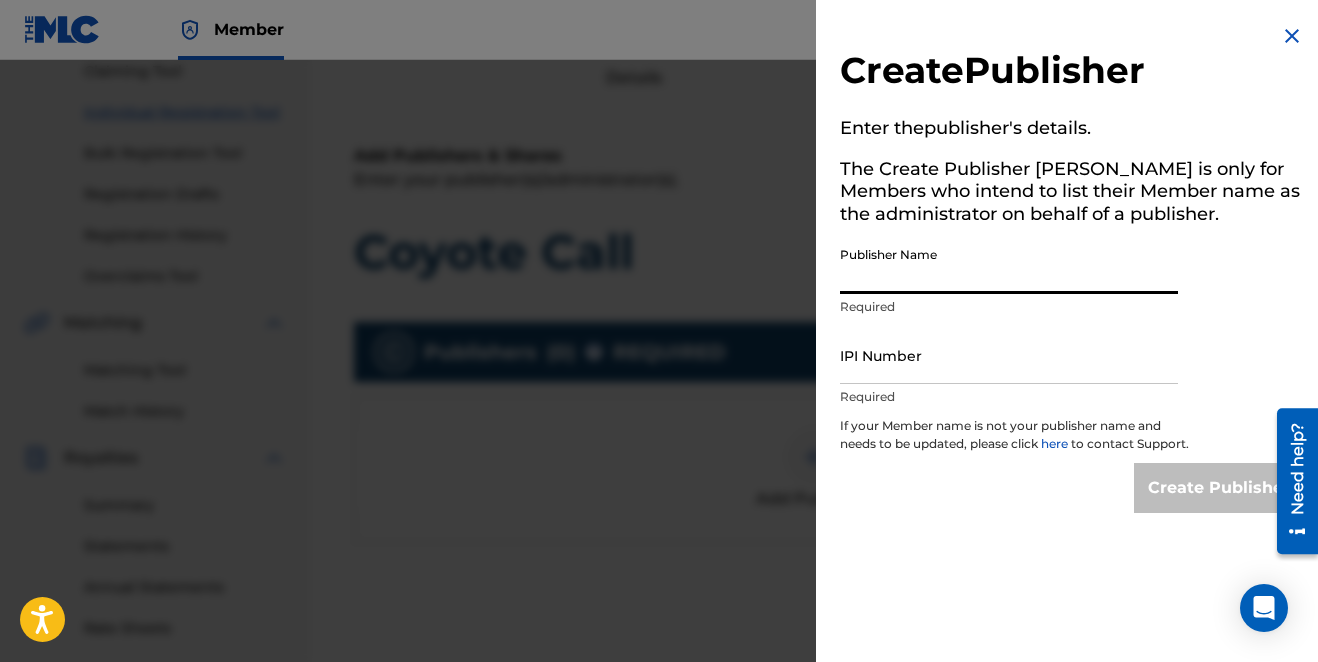 click on "Publisher Name" at bounding box center [1009, 265] 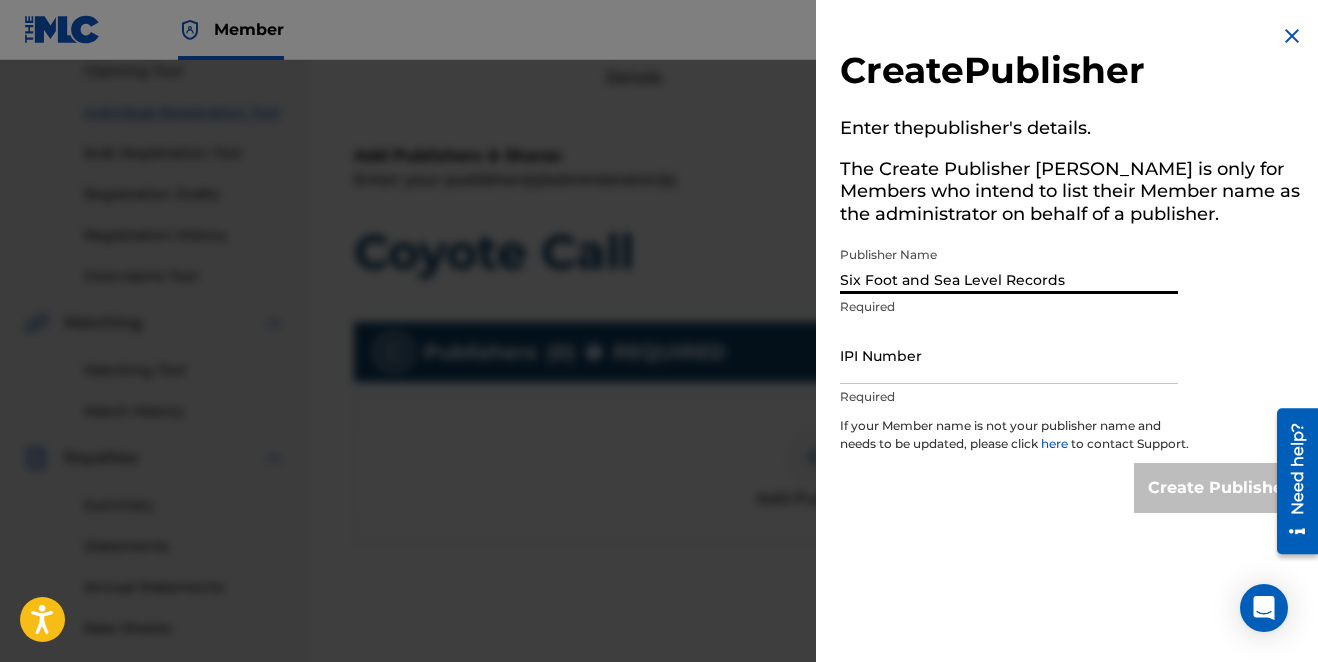 type on "Six Foot and Sea Level Records" 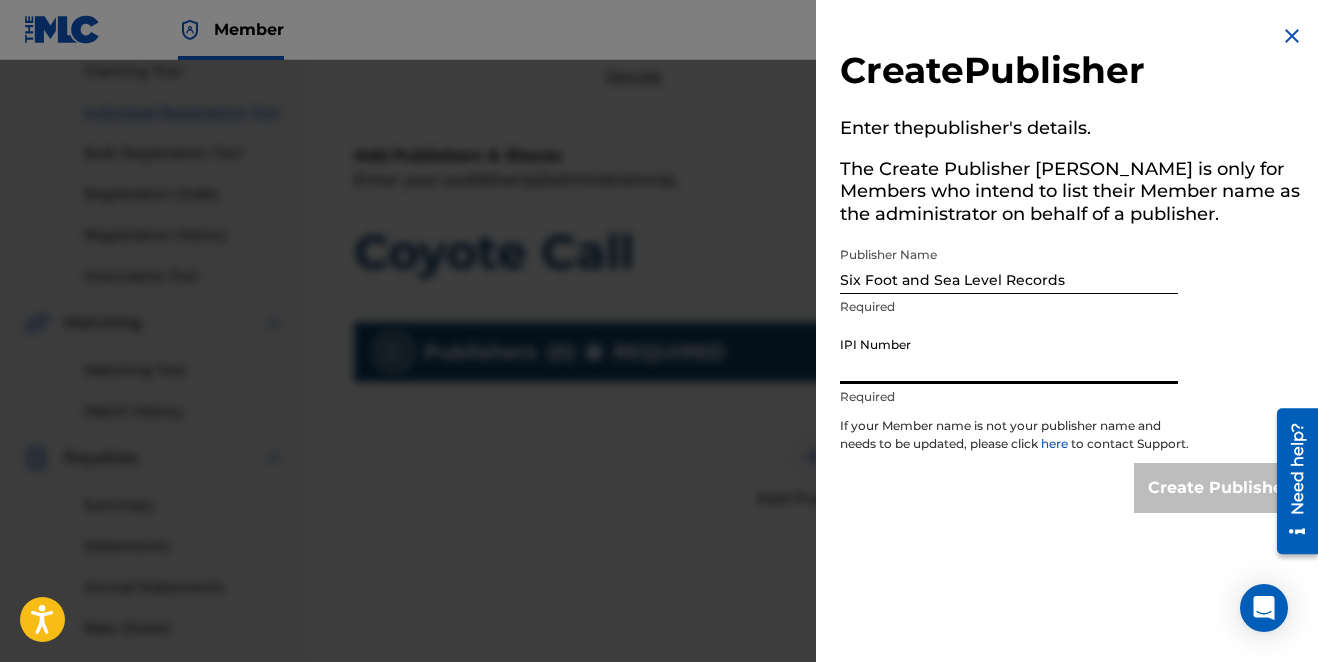 click on "IPI Number" at bounding box center (1009, 355) 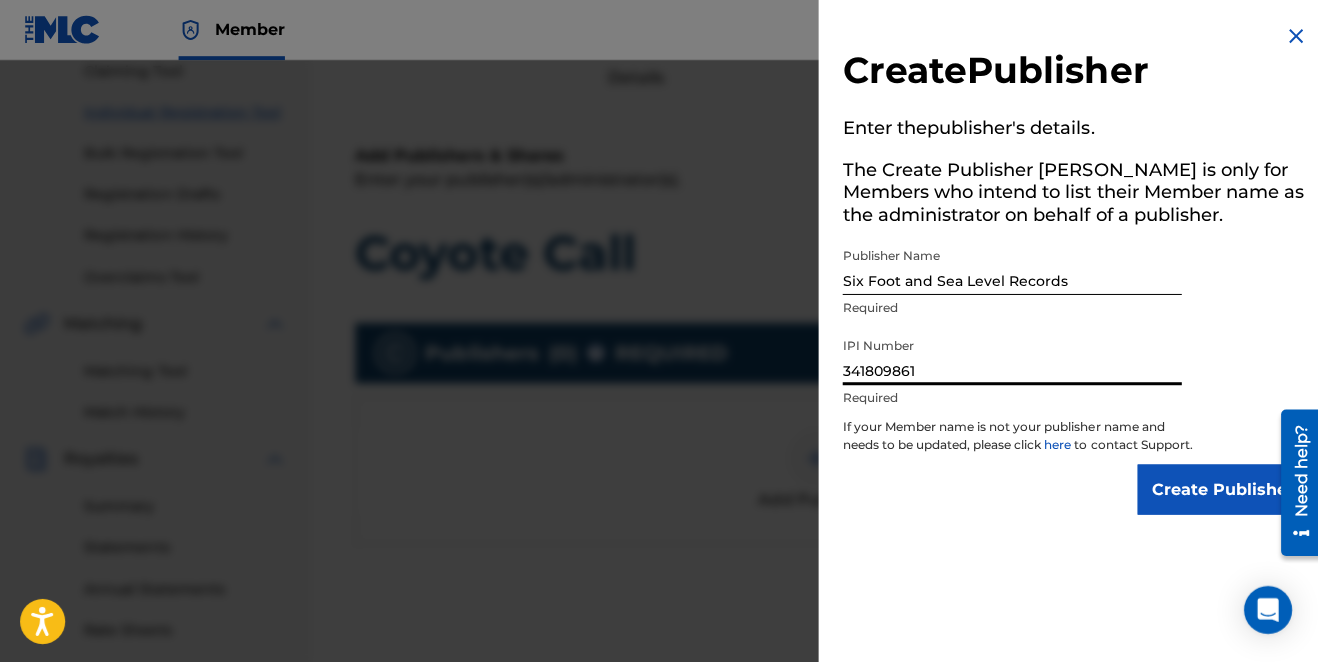 scroll, scrollTop: 0, scrollLeft: 0, axis: both 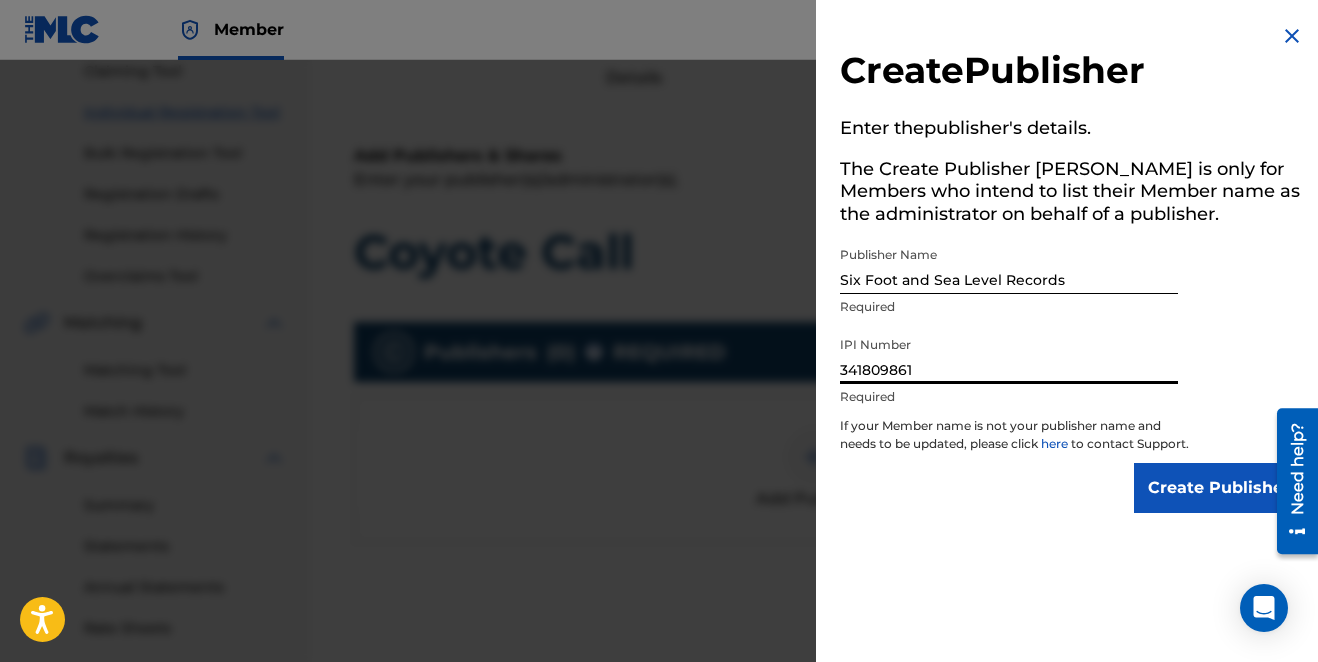 type on "341809861" 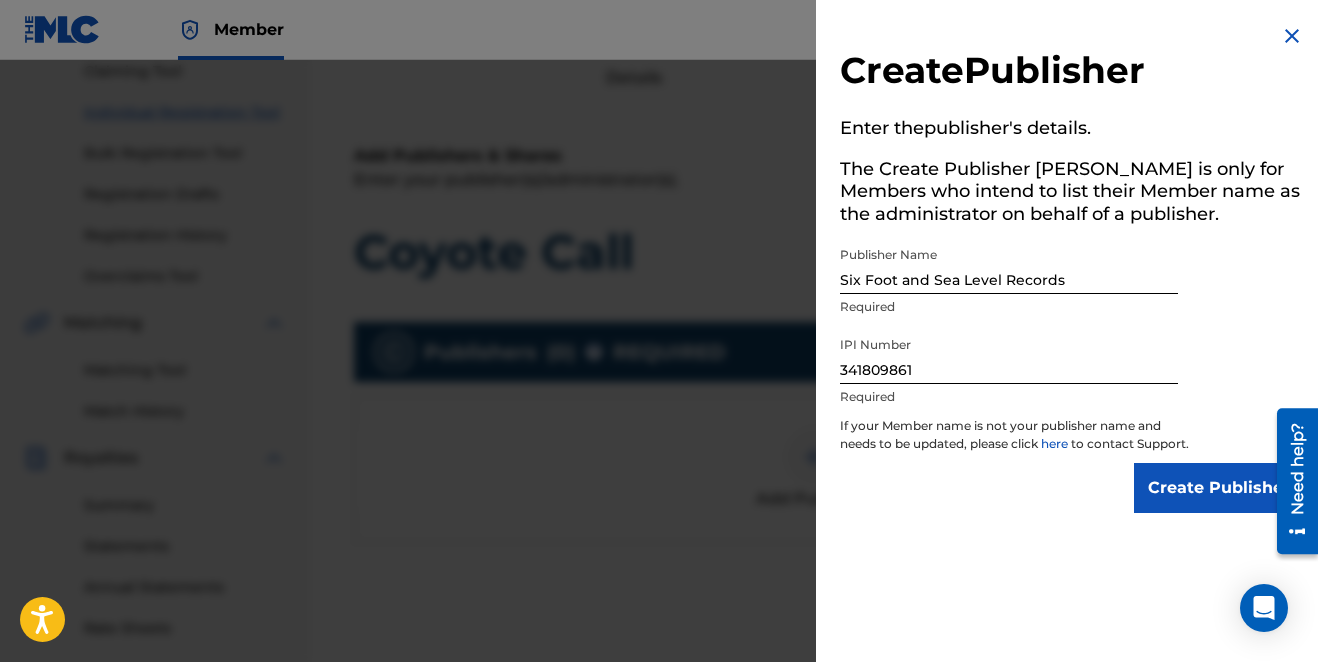 click on "Create Publisher" at bounding box center (1219, 488) 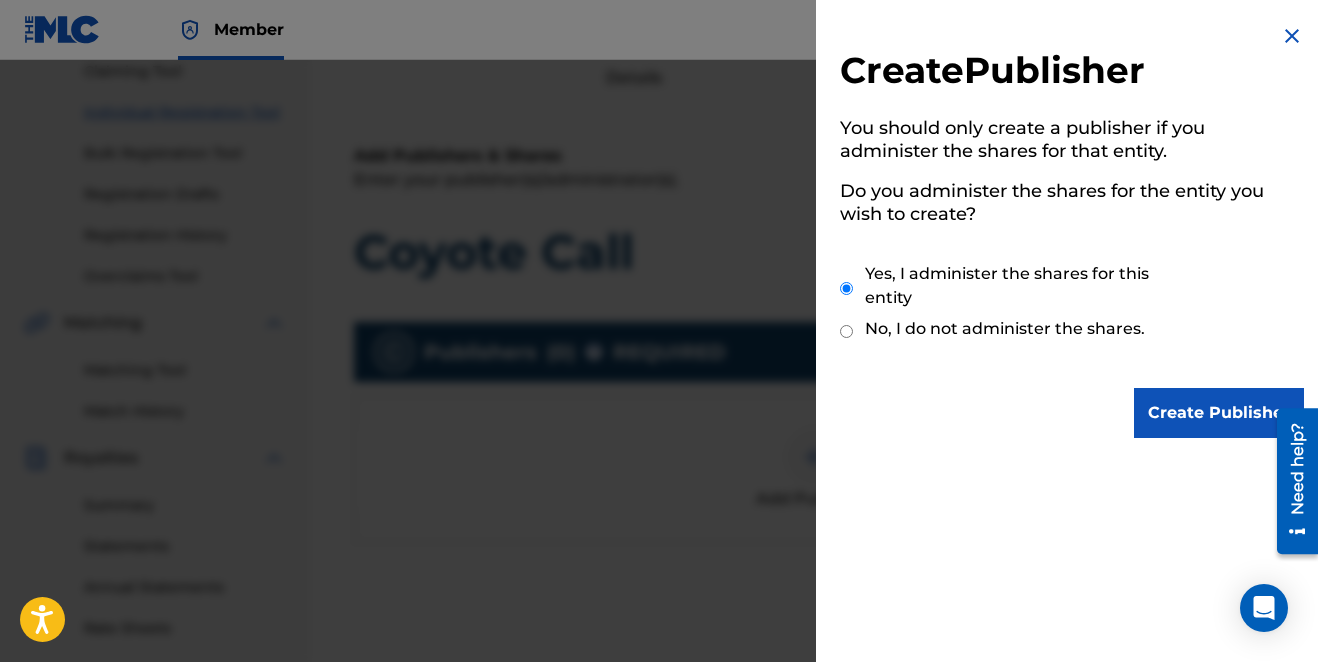 click on "Create Publisher" at bounding box center (1219, 413) 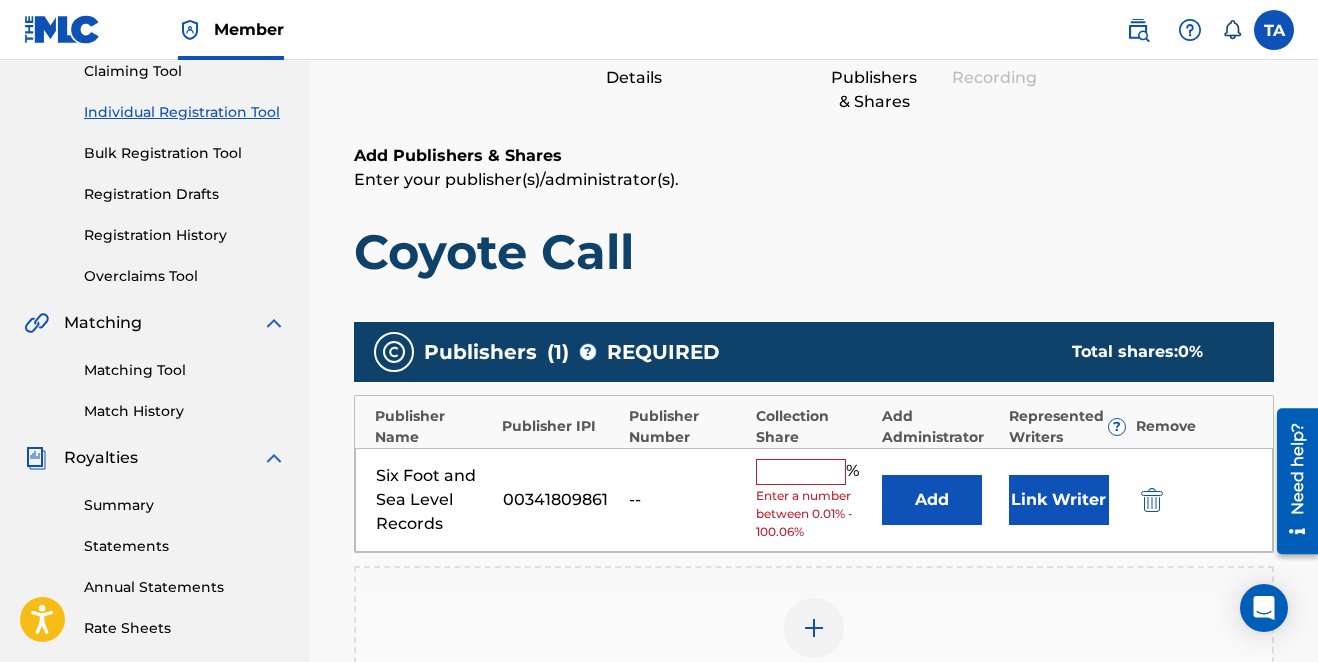 scroll, scrollTop: 306, scrollLeft: 0, axis: vertical 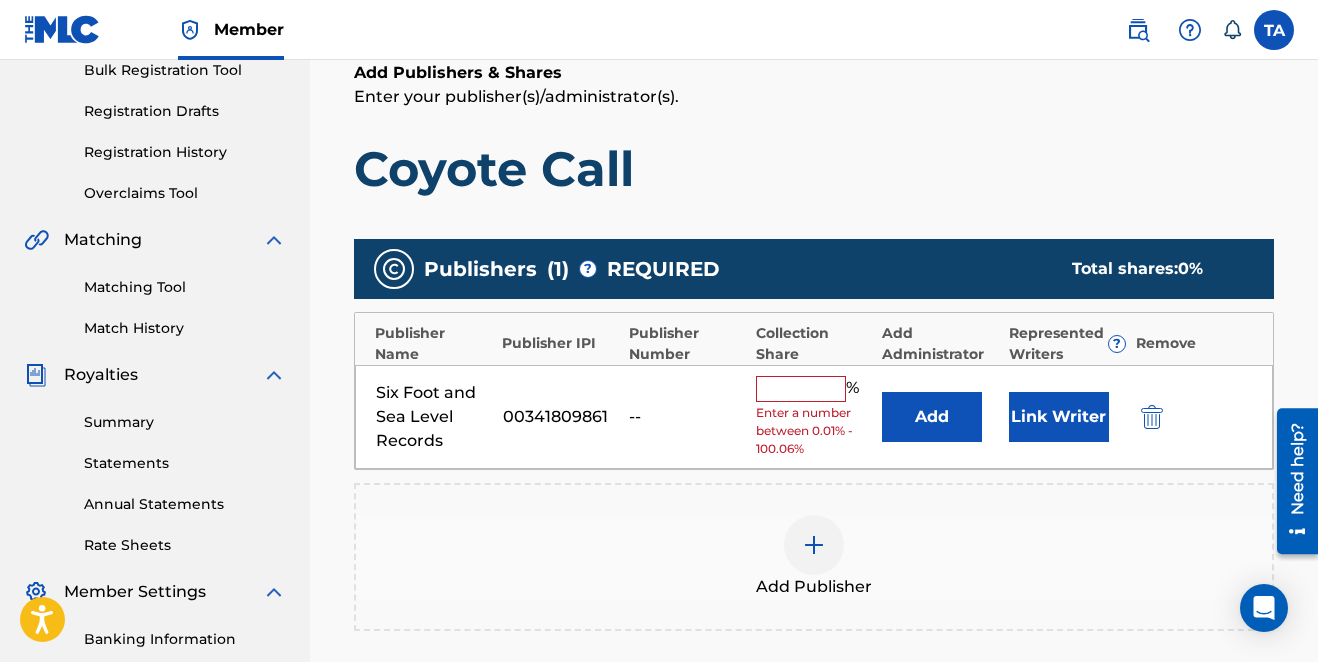click at bounding box center [801, 389] 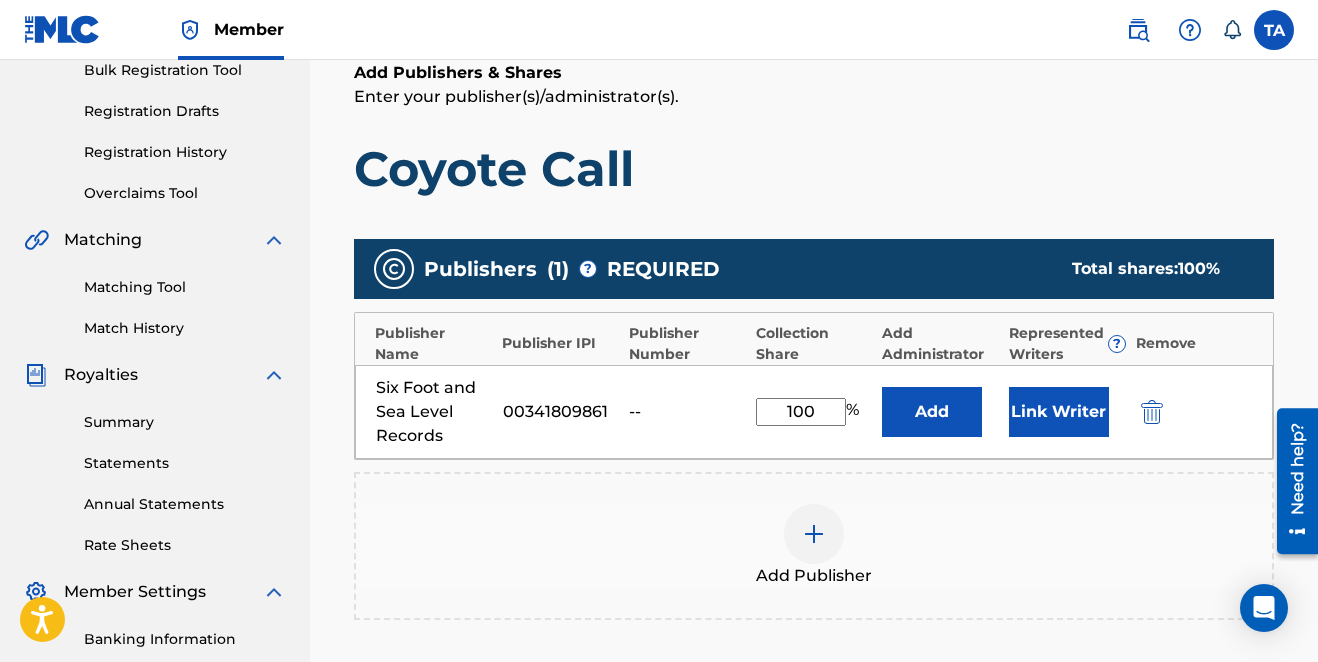 scroll, scrollTop: 0, scrollLeft: 0, axis: both 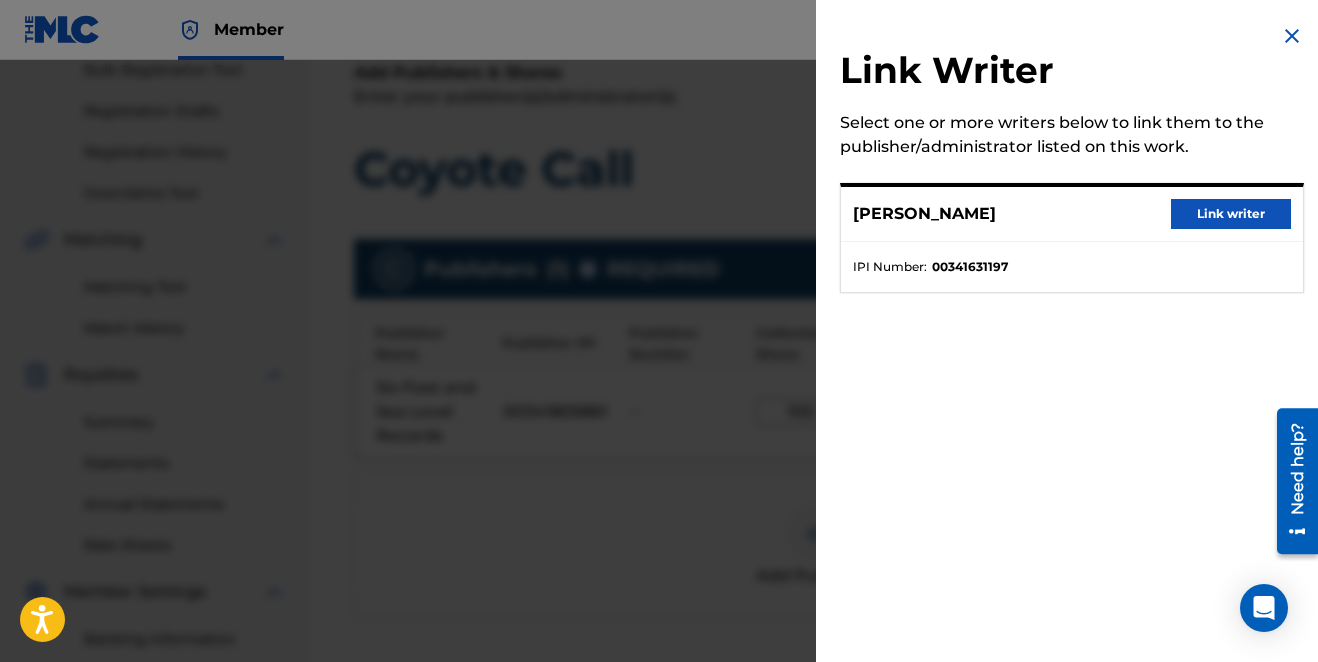 click on "Link writer" at bounding box center (1231, 214) 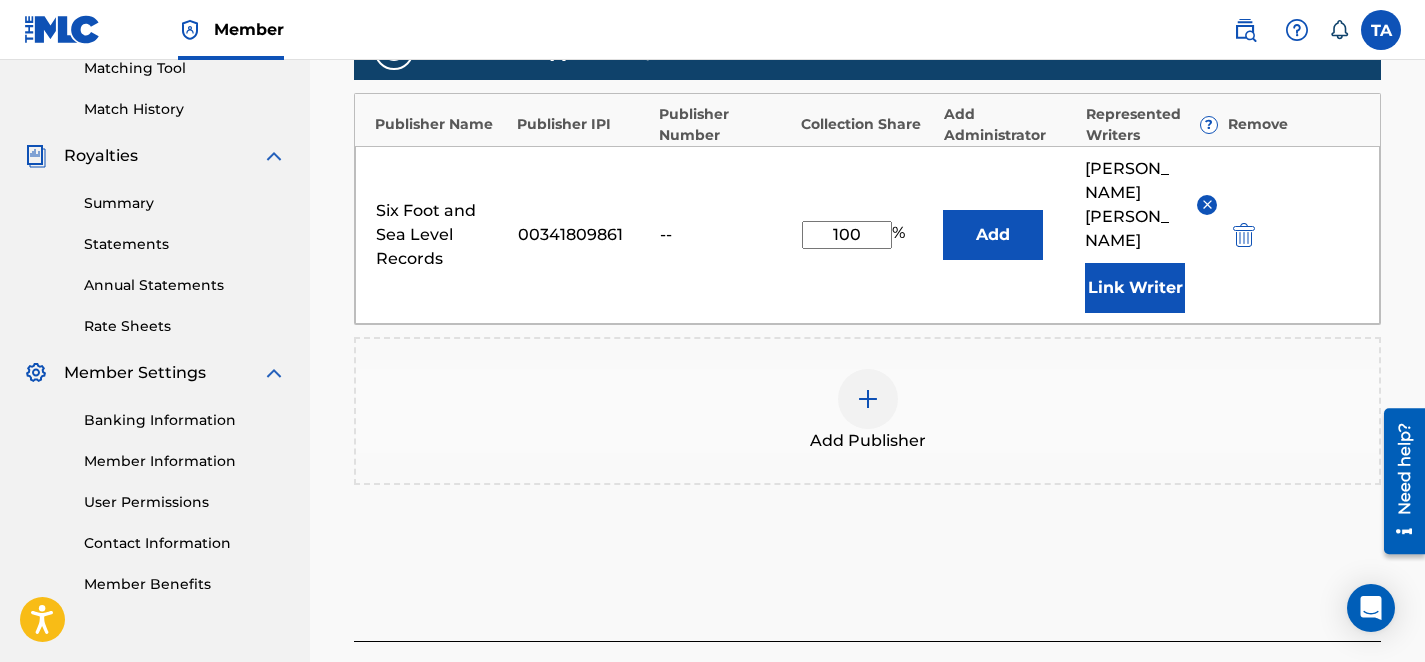 scroll, scrollTop: 567, scrollLeft: 0, axis: vertical 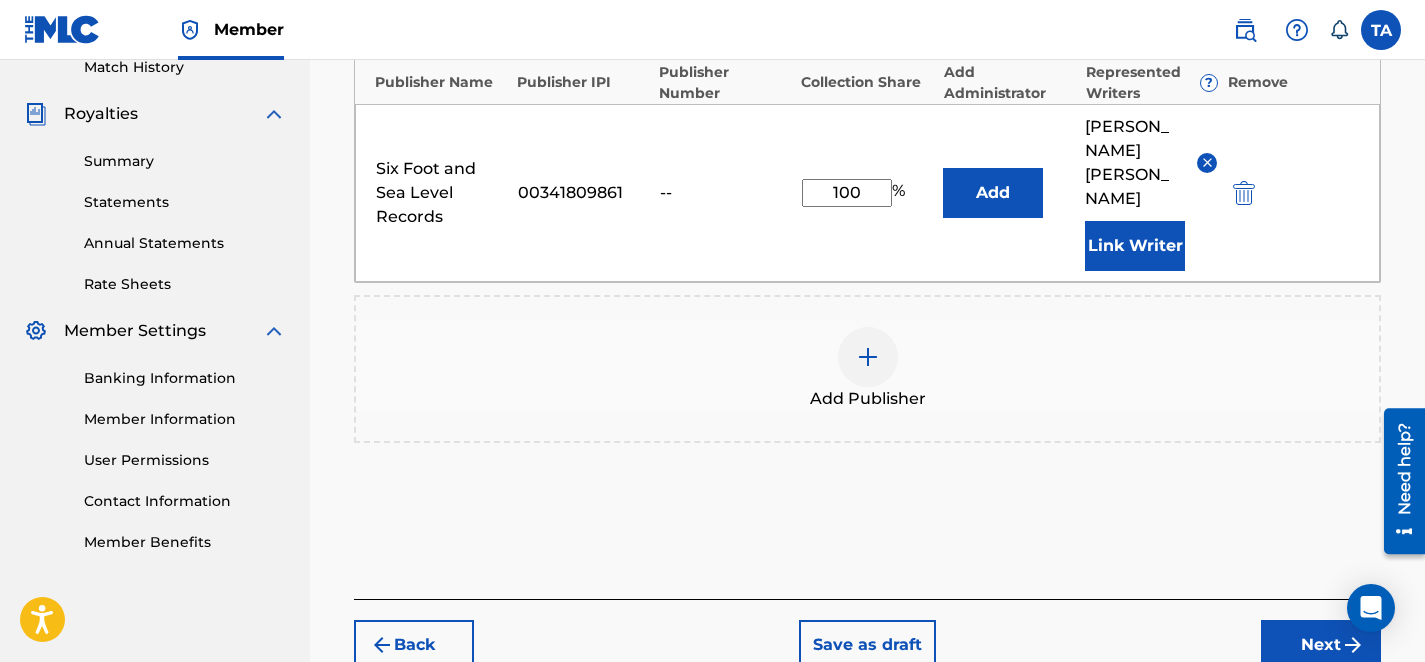 click on "Next" at bounding box center [1321, 645] 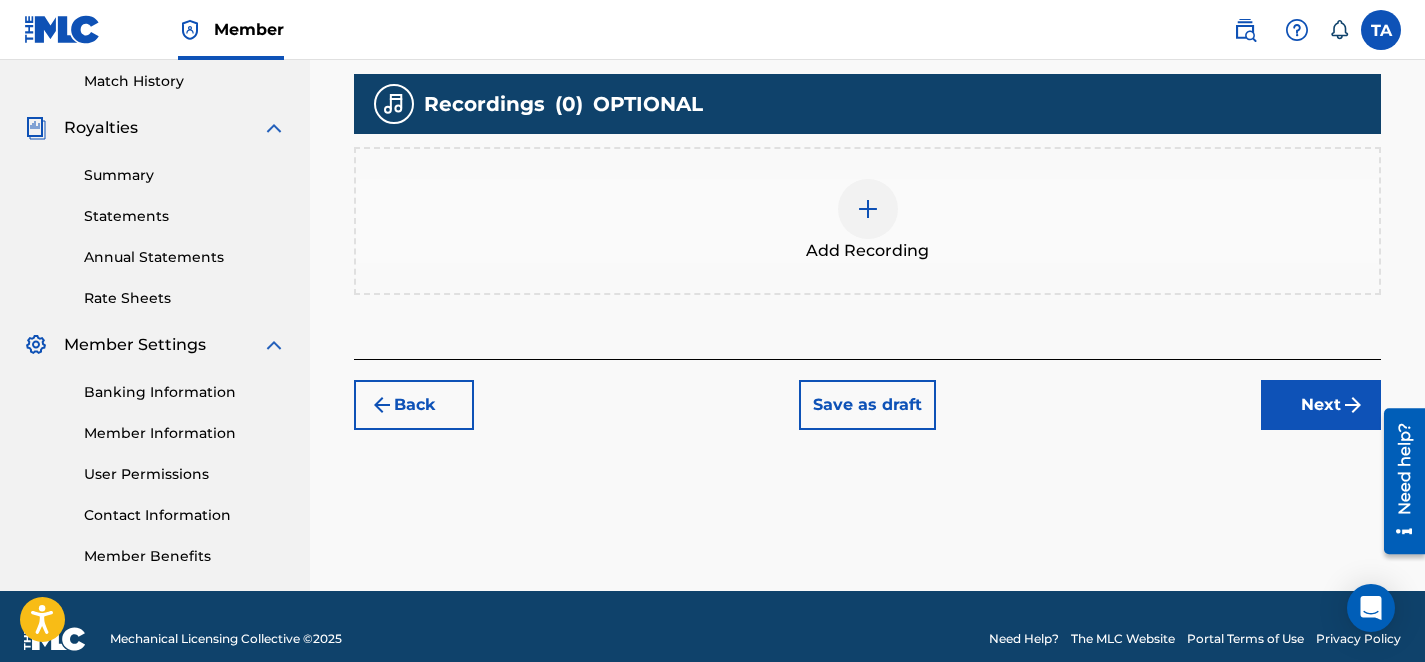 scroll, scrollTop: 566, scrollLeft: 0, axis: vertical 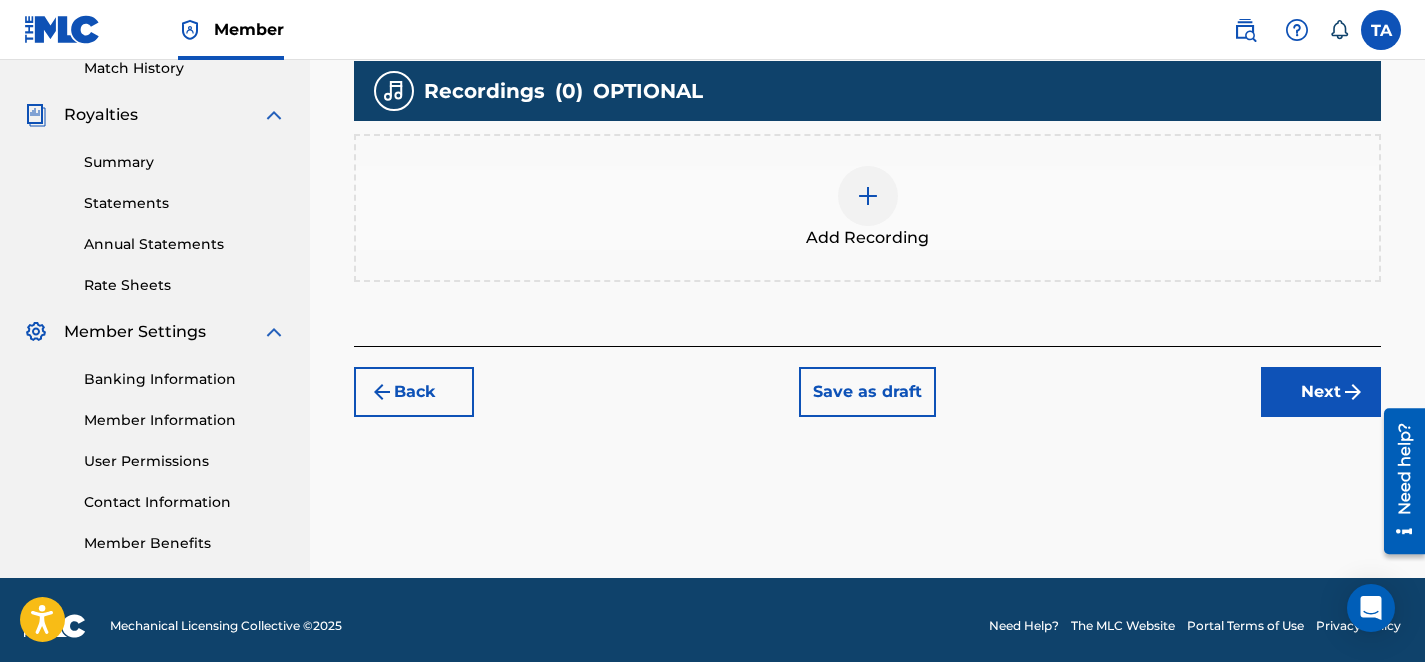 click at bounding box center (868, 196) 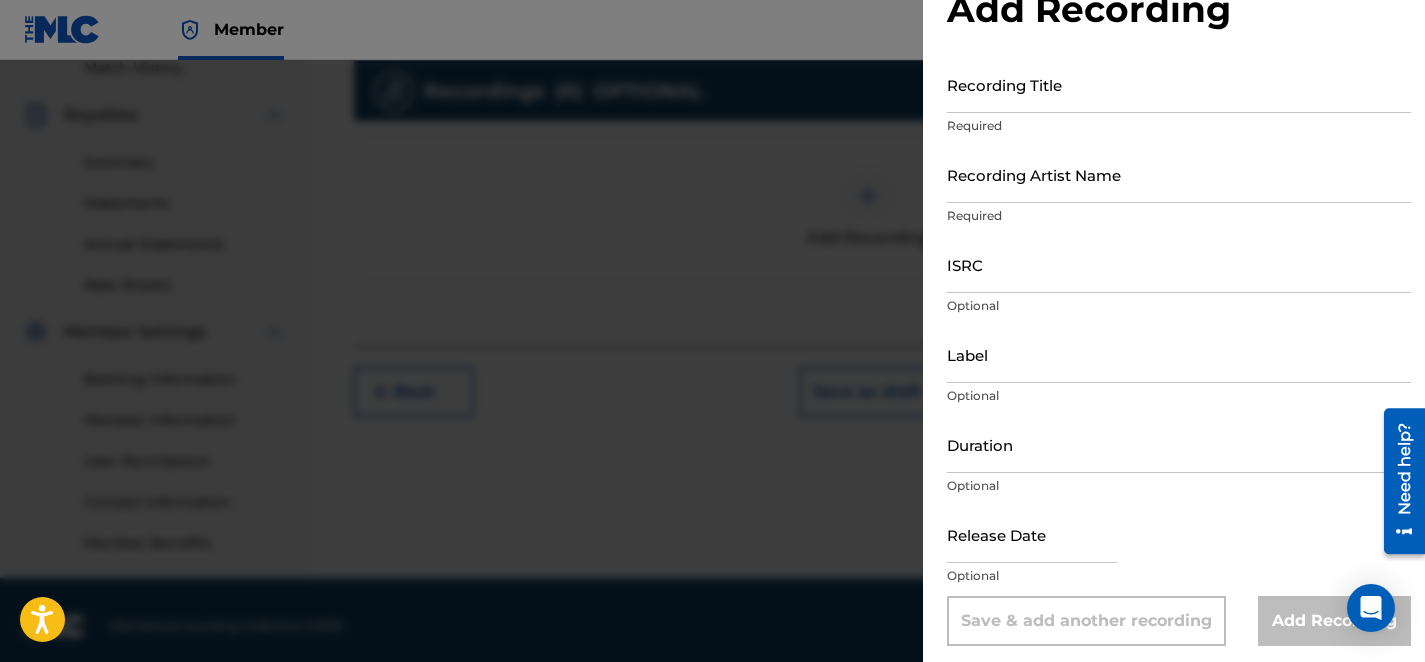 scroll, scrollTop: 69, scrollLeft: 0, axis: vertical 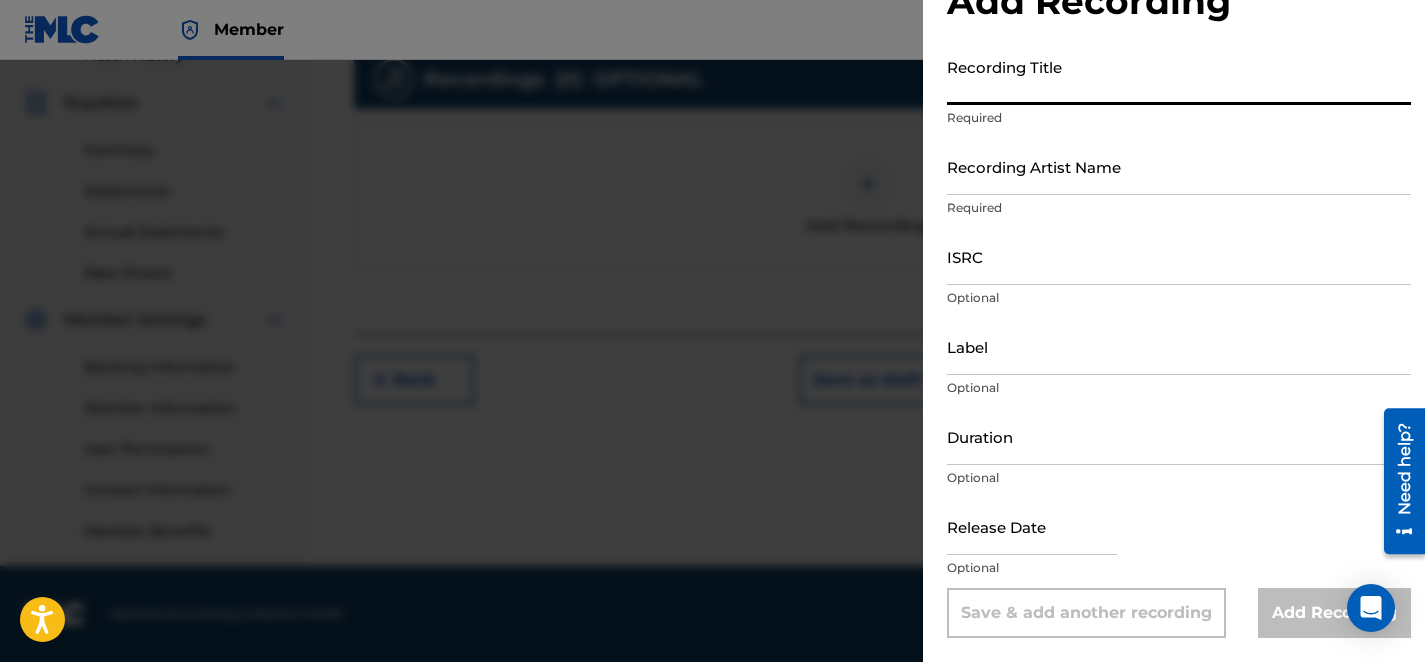 click on "Recording Title" at bounding box center [1179, 76] 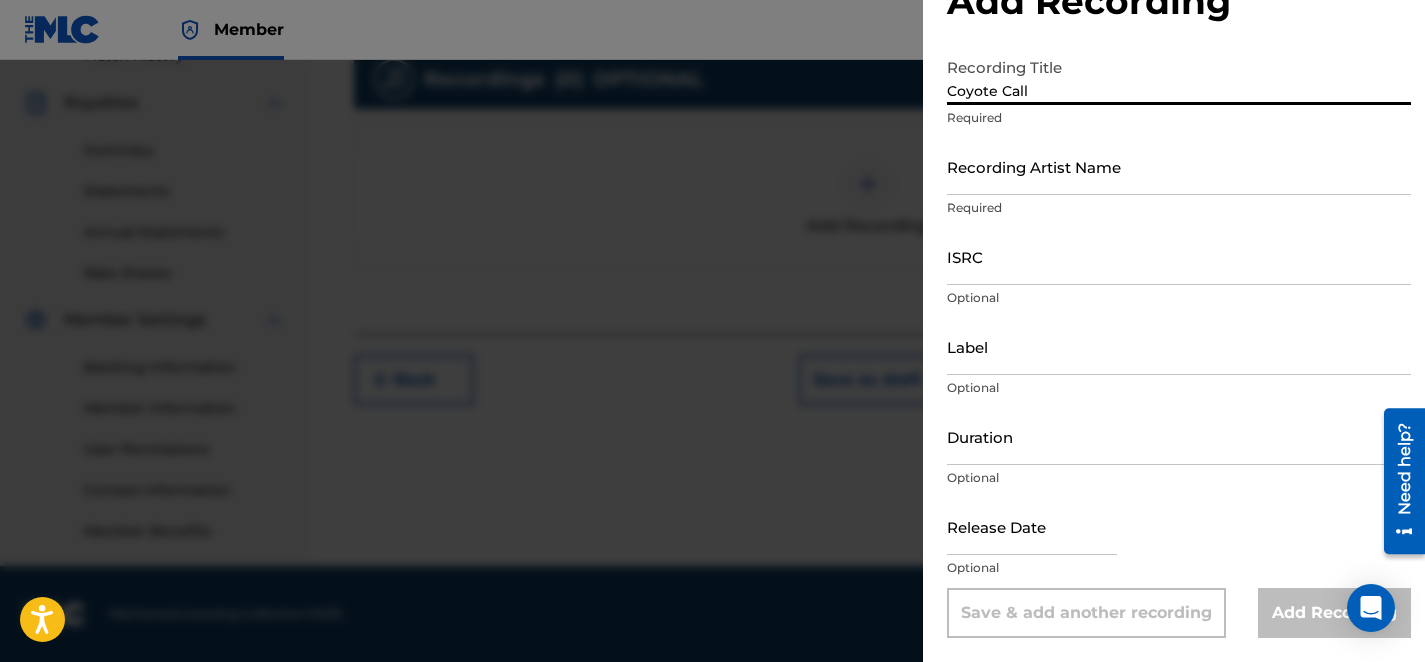type on "Coyote Call" 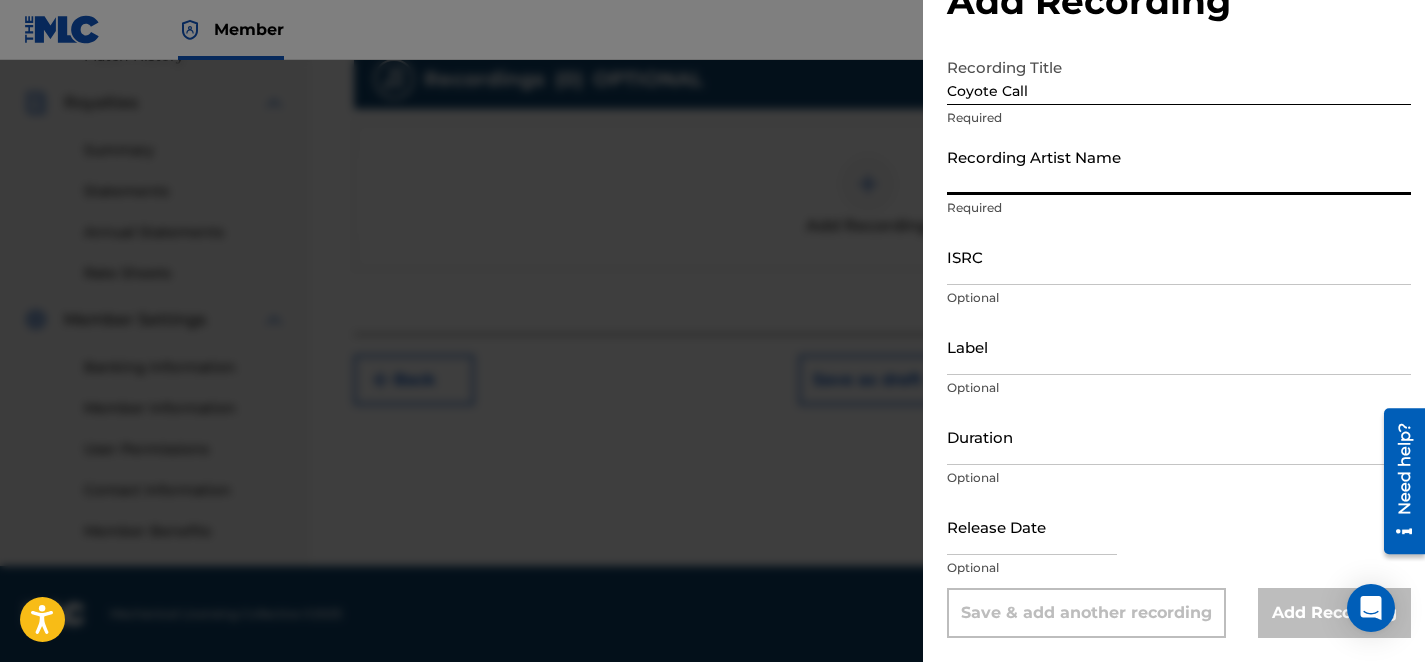 click on "Recording Artist Name" at bounding box center (1179, 166) 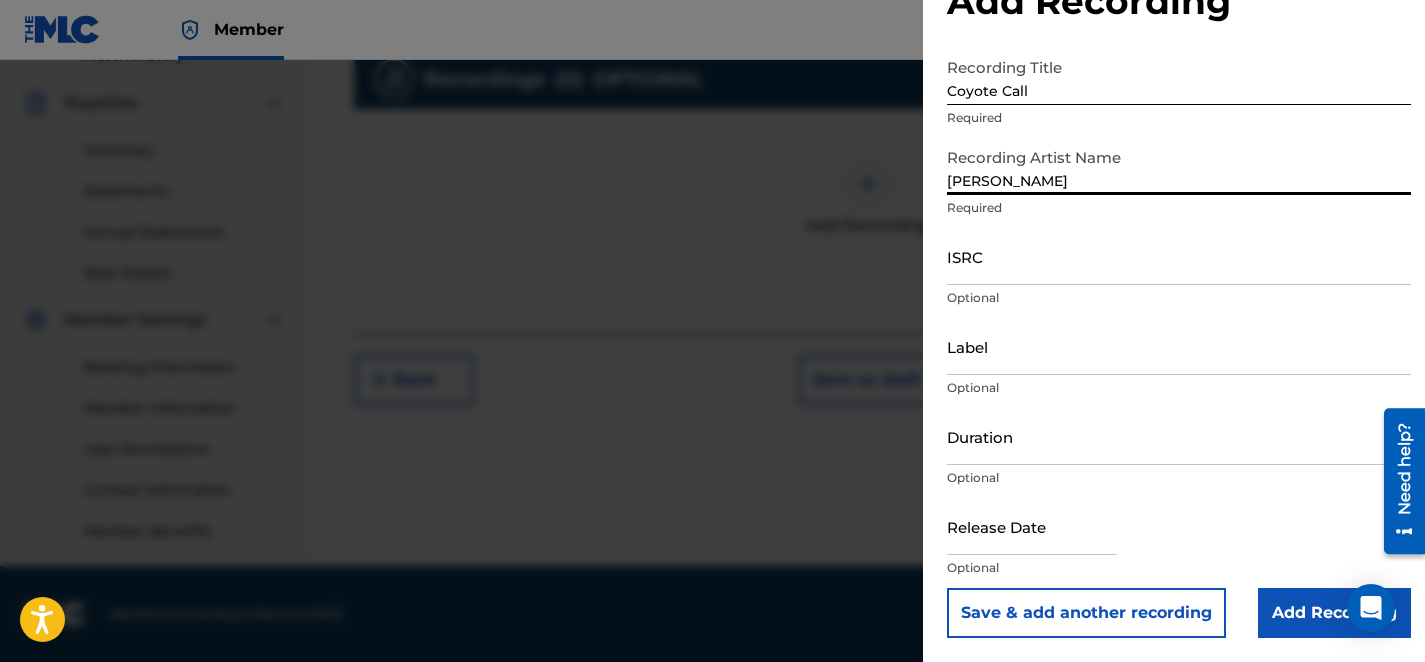 type on "[PERSON_NAME]" 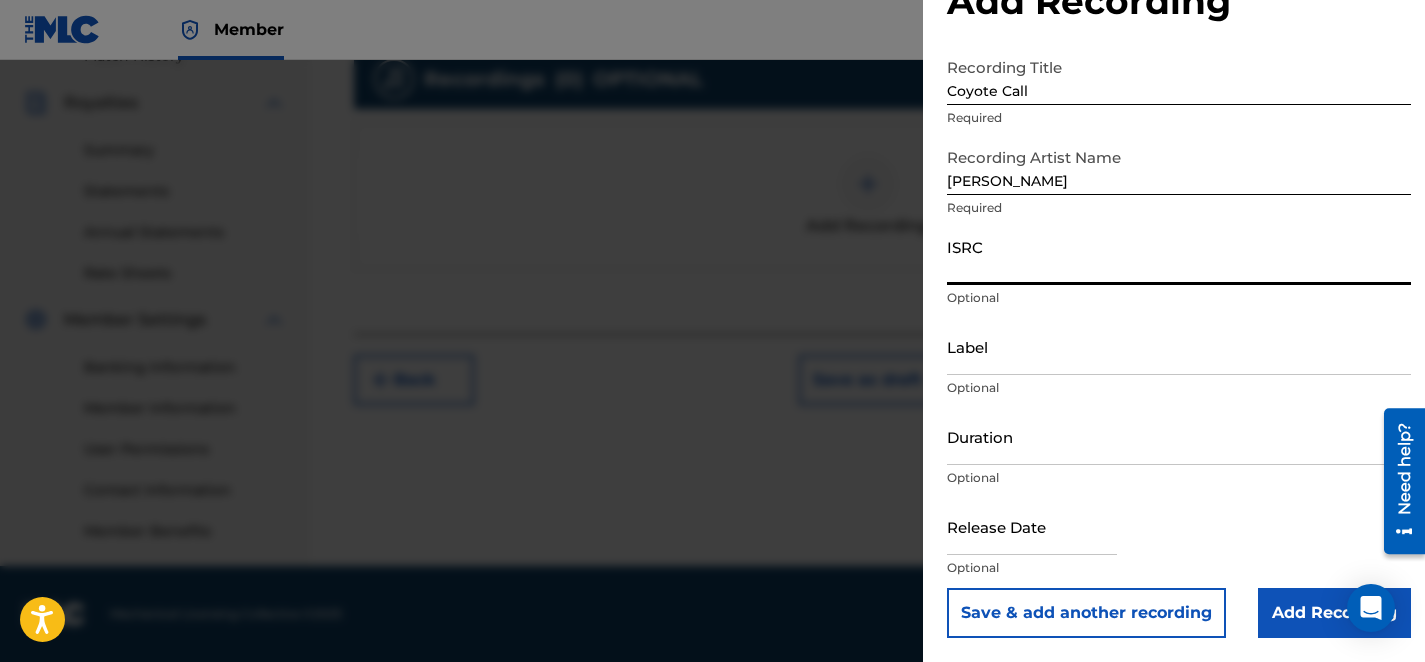 click on "ISRC" at bounding box center [1179, 256] 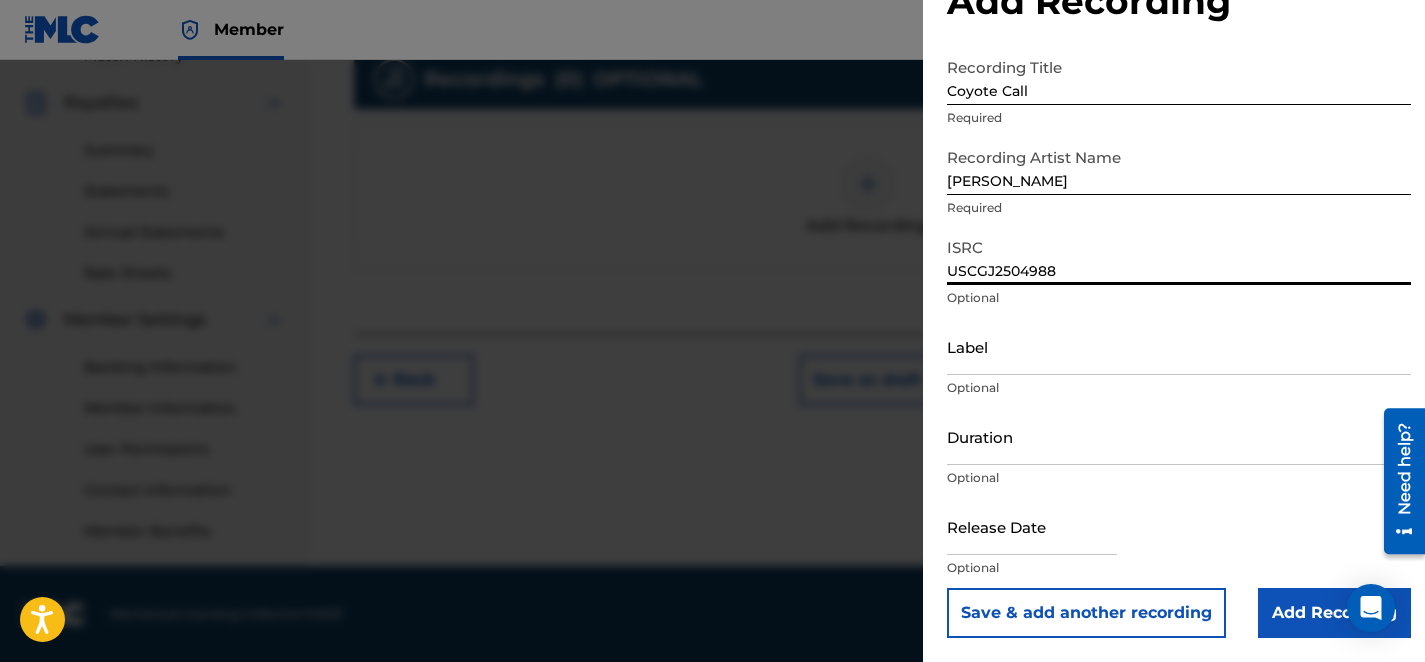 type on "USCGJ2504988" 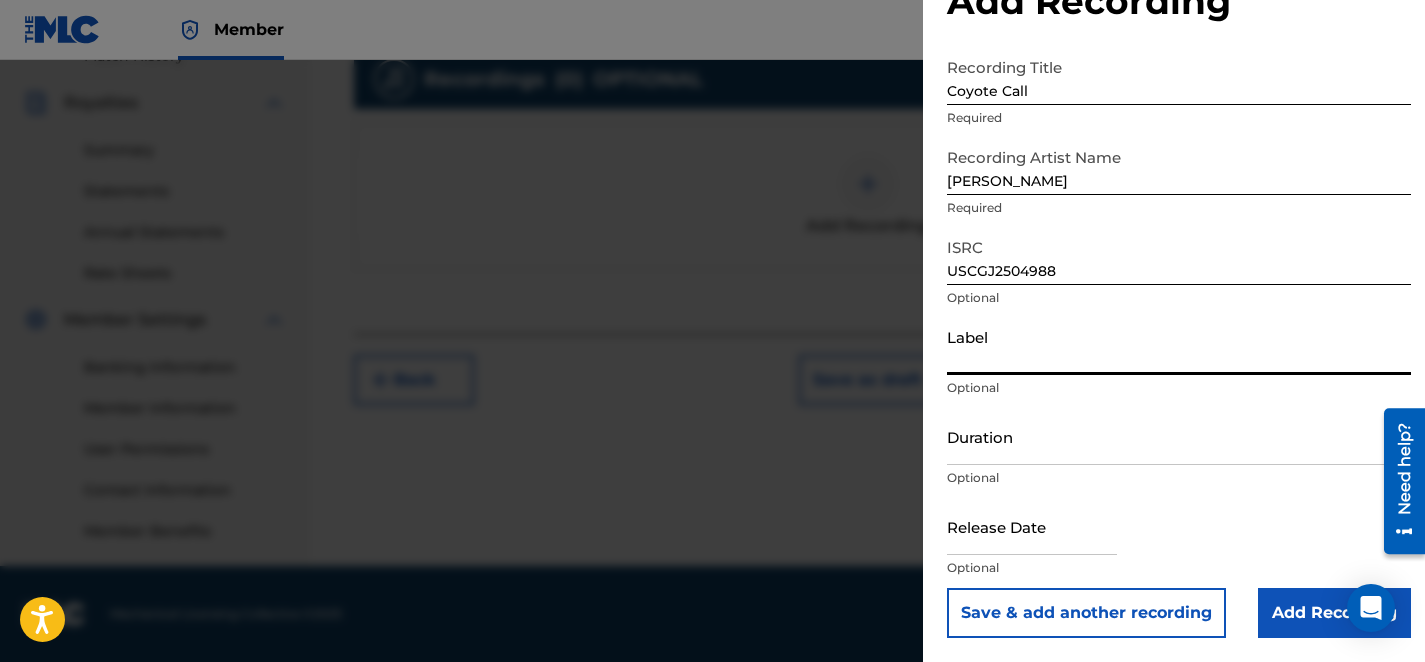 paste on "Six Foot And Sea Level Records" 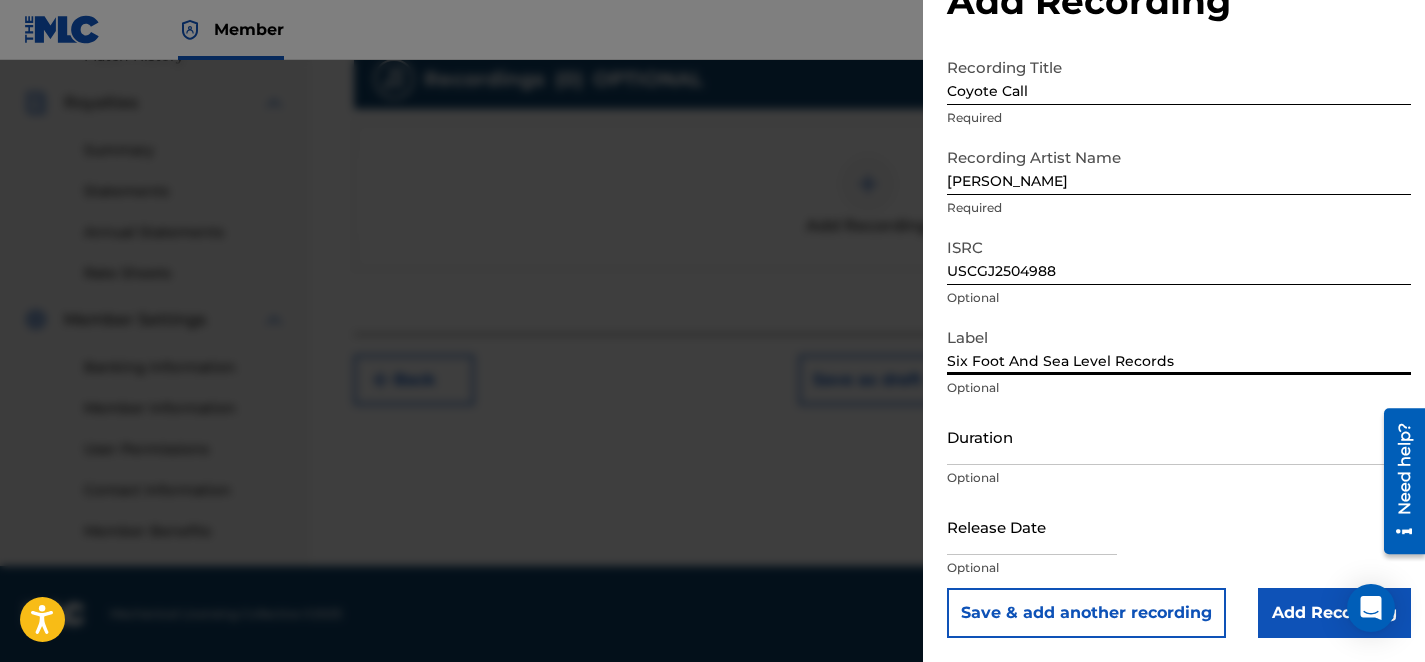 type on "Six Foot And Sea Level Records" 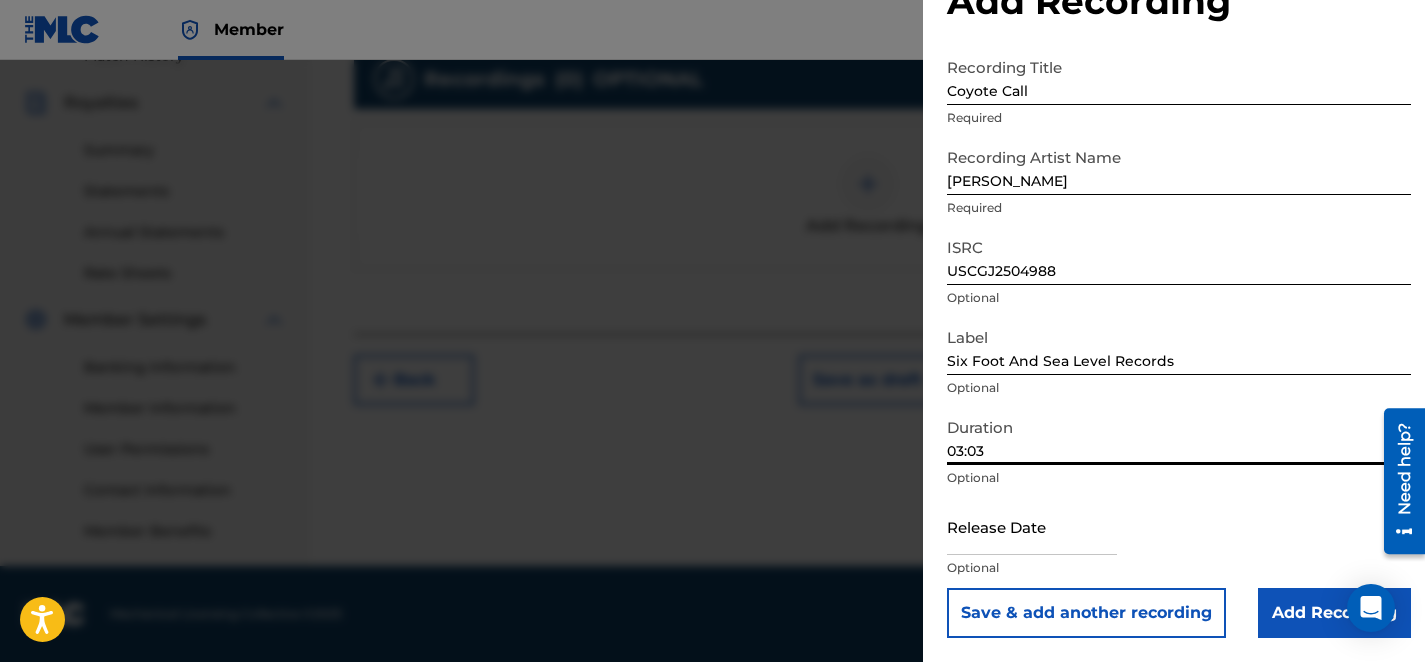 type on "03:03" 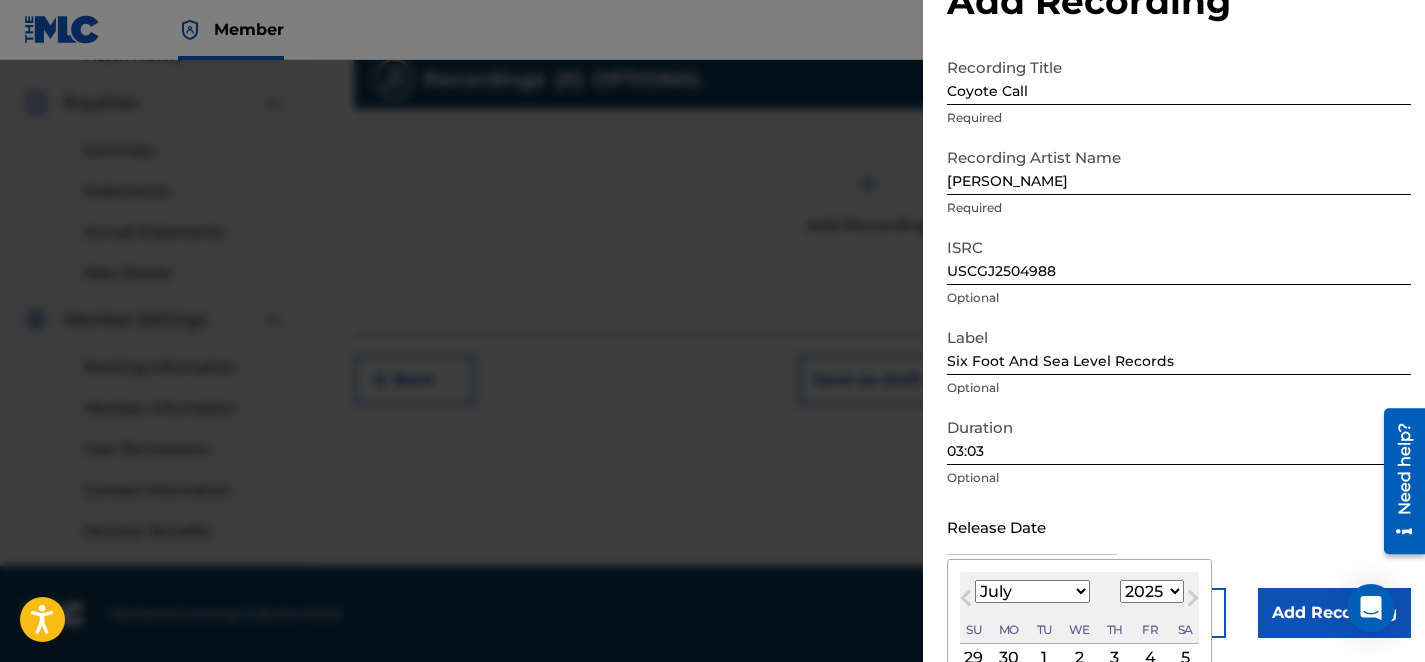 scroll, scrollTop: 228, scrollLeft: 0, axis: vertical 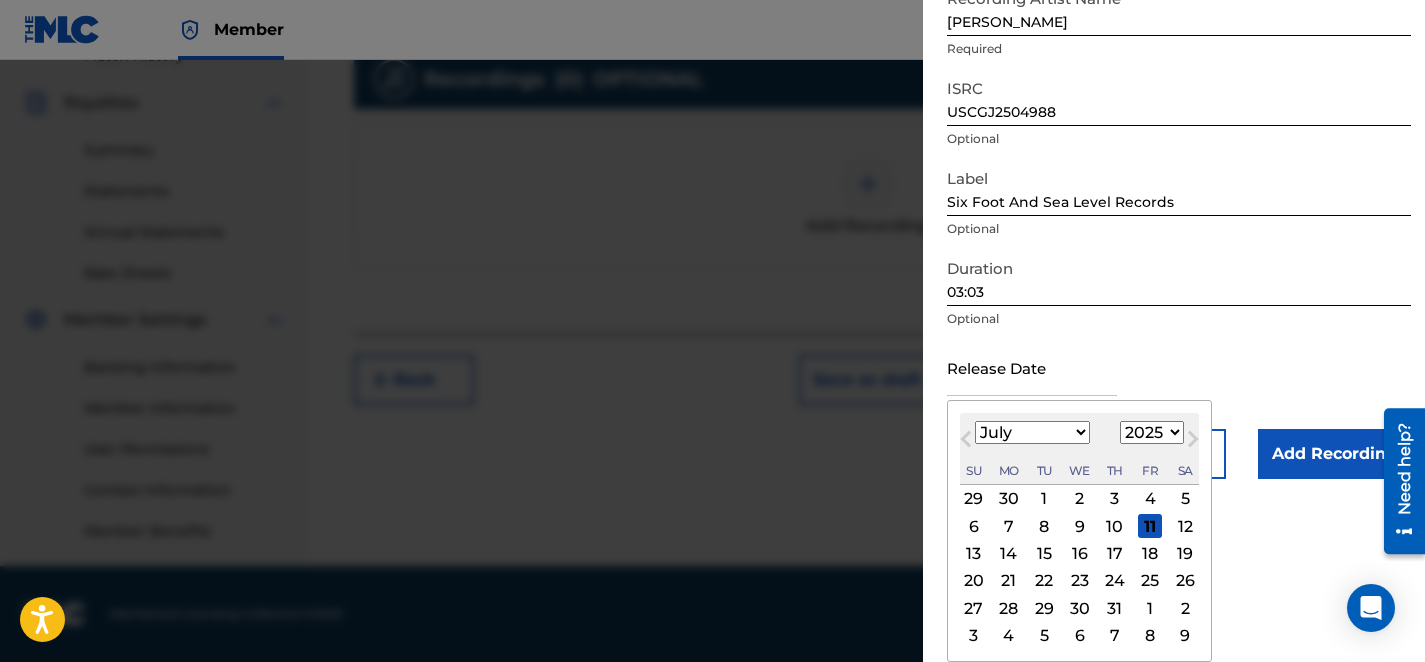 click on "January February March April May June July August September October November December" at bounding box center (1032, 432) 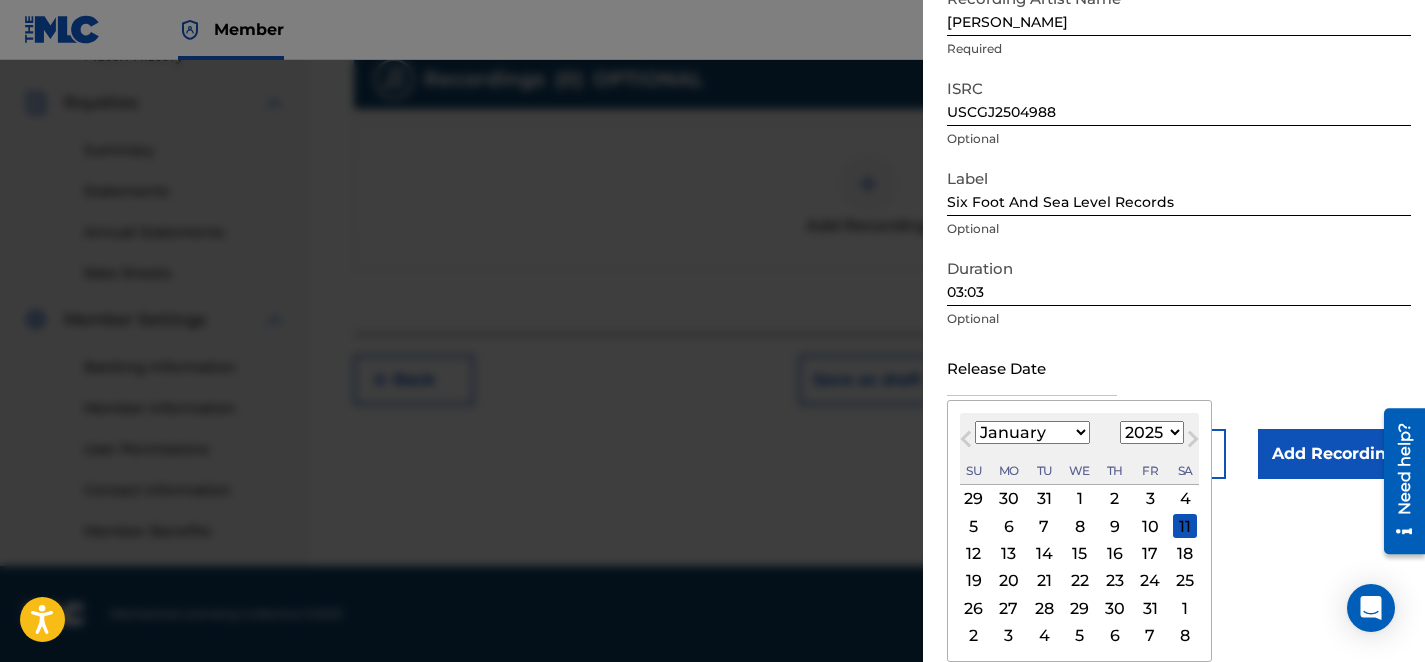 click on "2" at bounding box center [1115, 499] 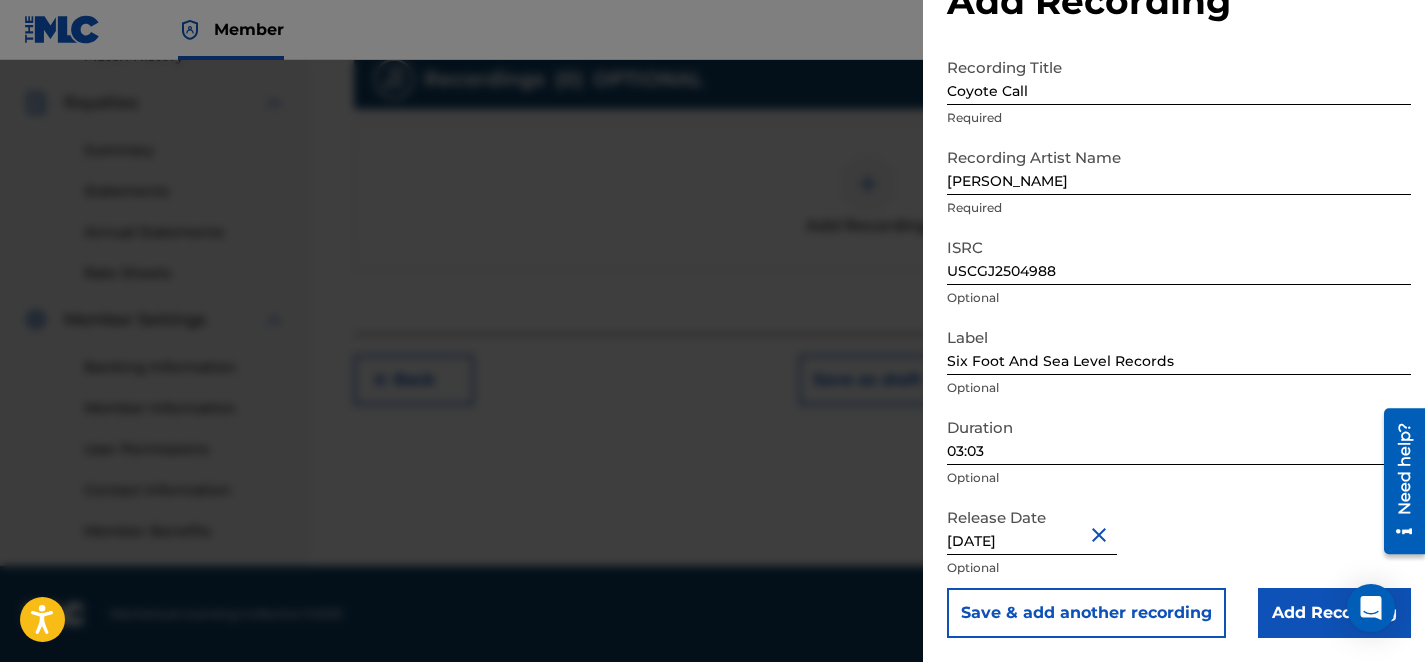 scroll, scrollTop: 69, scrollLeft: 0, axis: vertical 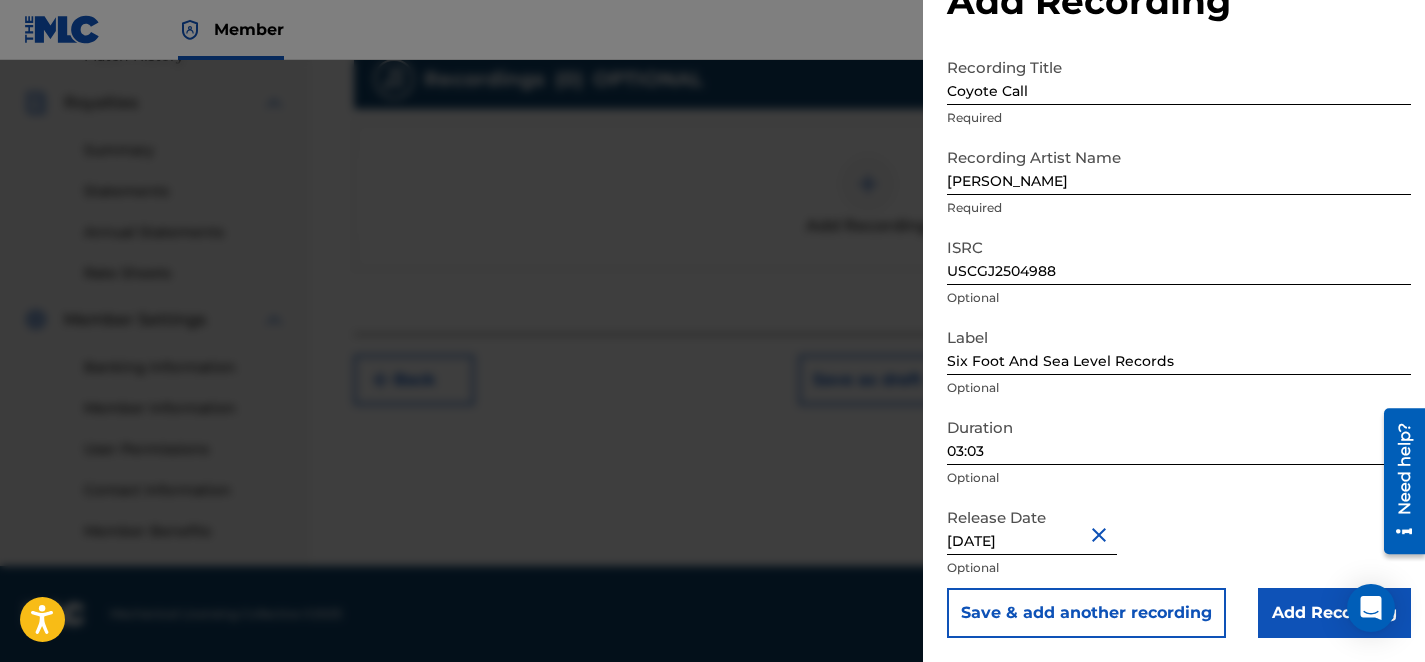 click on "Add Recording" at bounding box center (1334, 613) 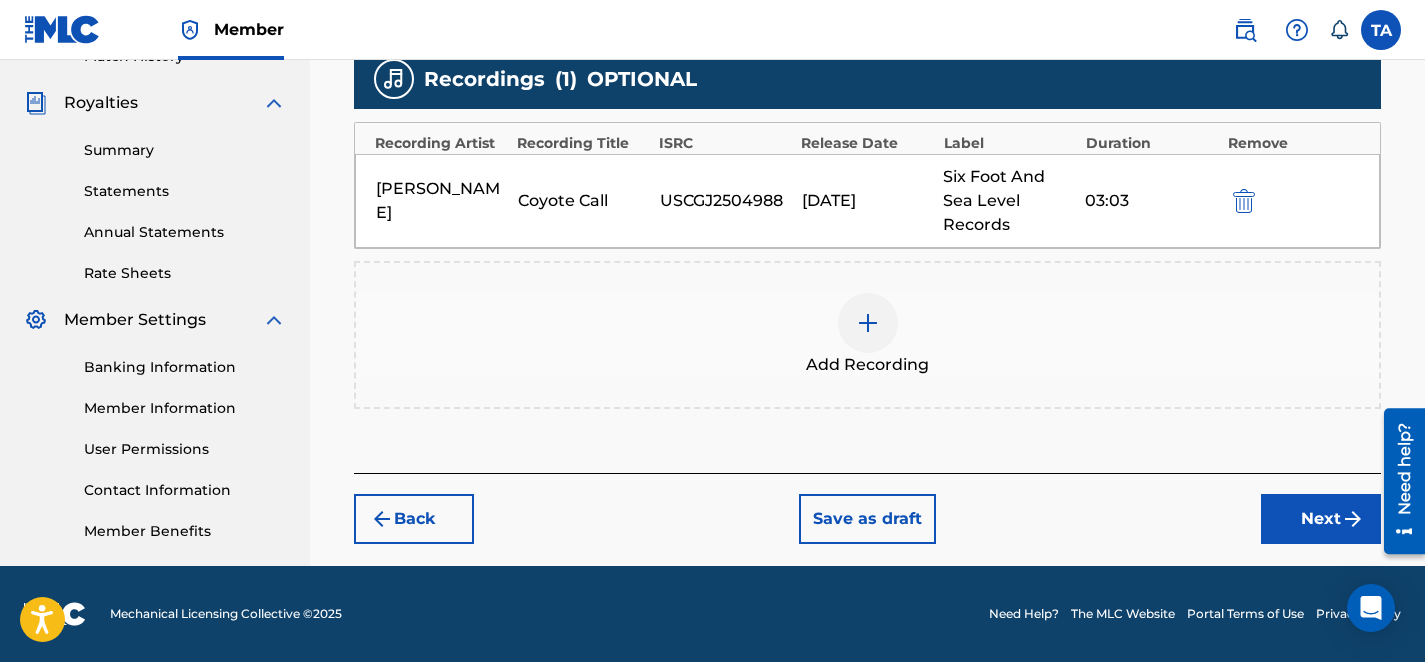 click on "Next" at bounding box center [1321, 519] 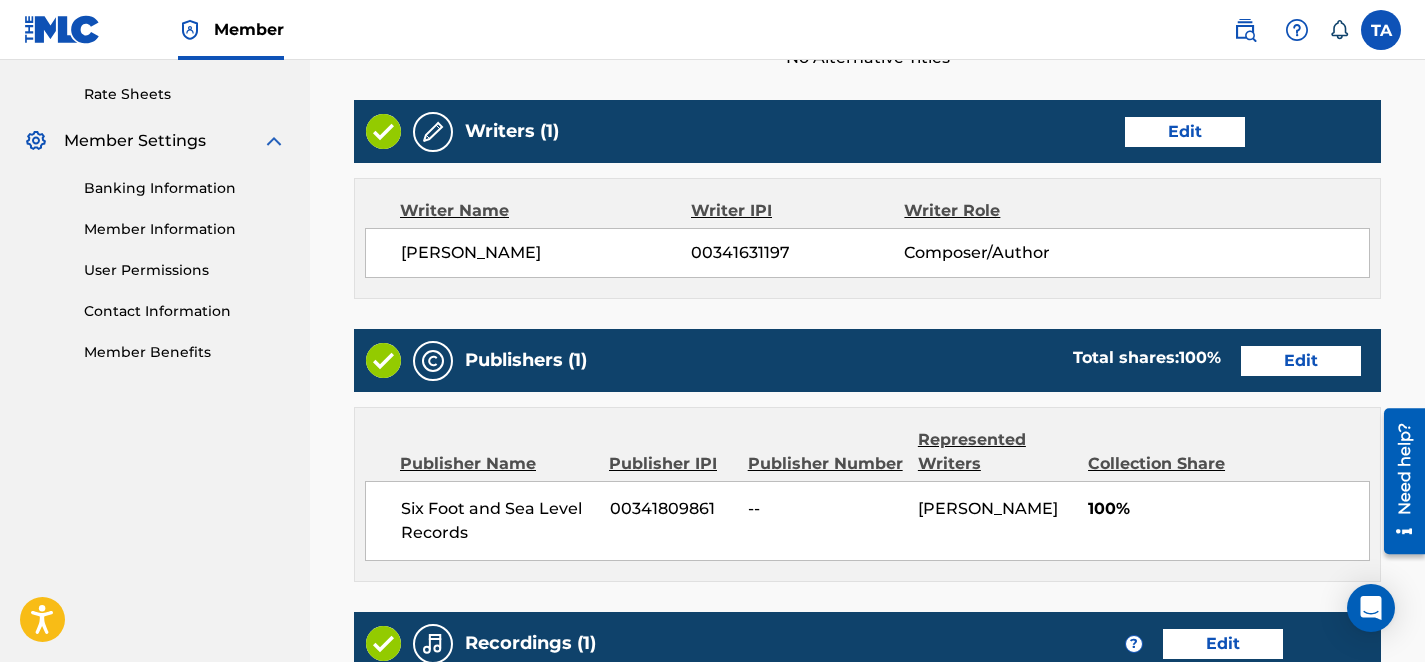 scroll, scrollTop: 804, scrollLeft: 0, axis: vertical 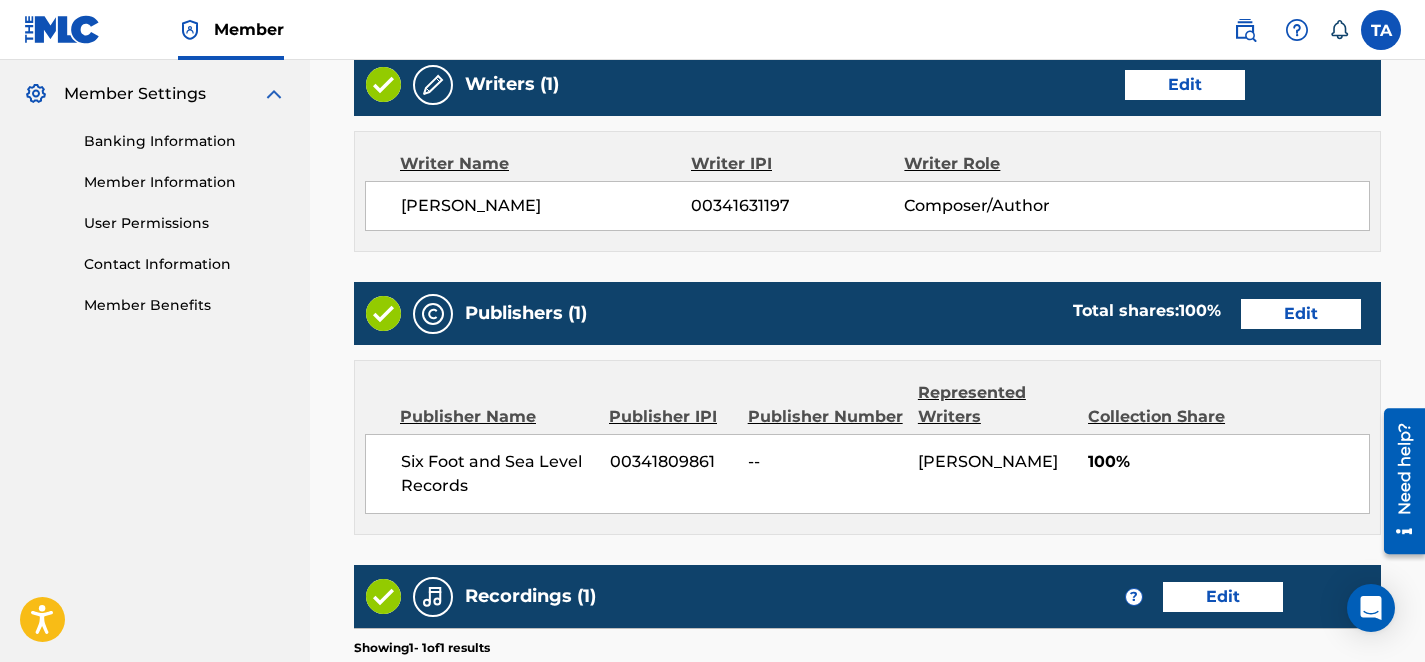 click on "Edit" at bounding box center (1301, 314) 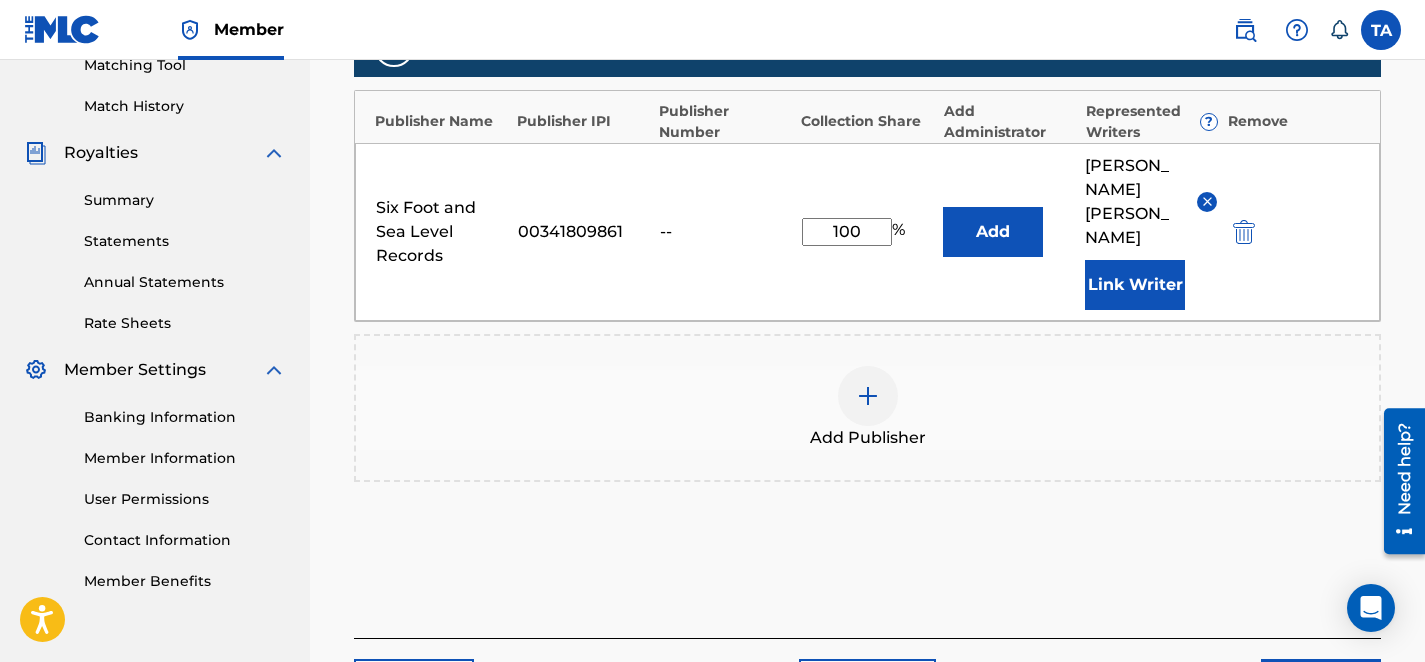 scroll, scrollTop: 530, scrollLeft: 0, axis: vertical 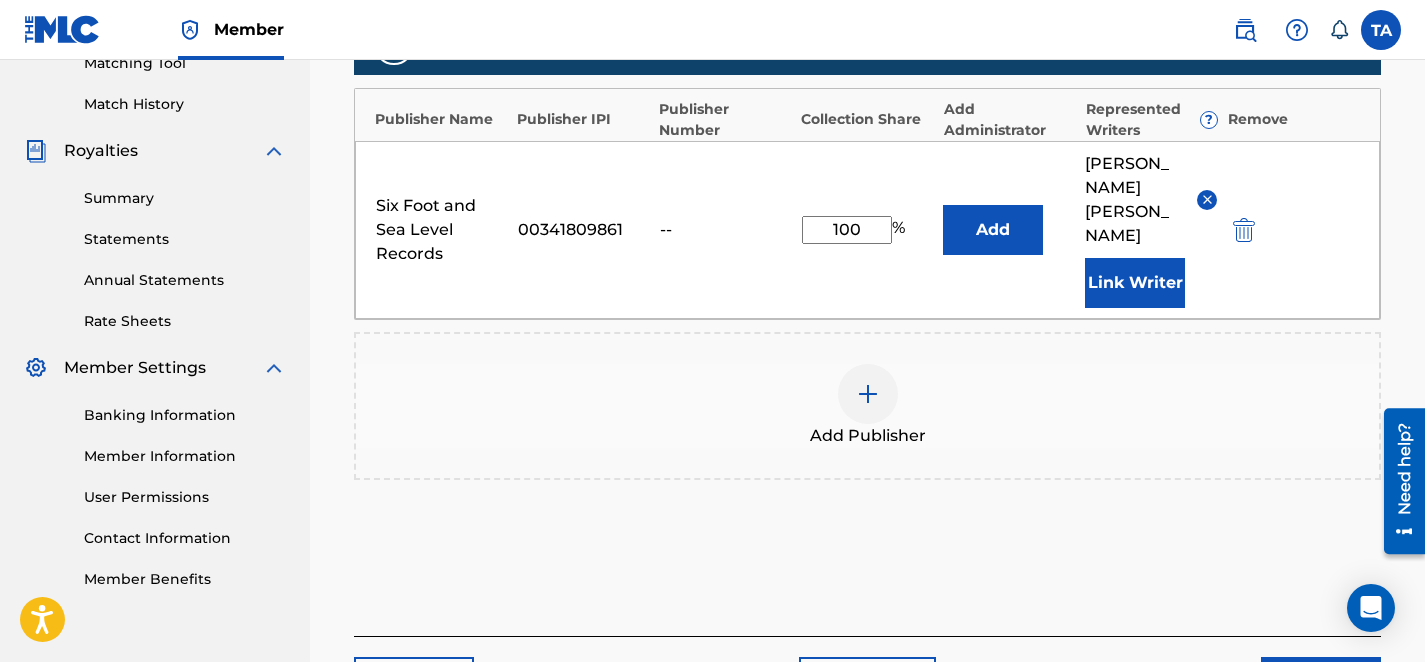 click on "--" at bounding box center [726, 230] 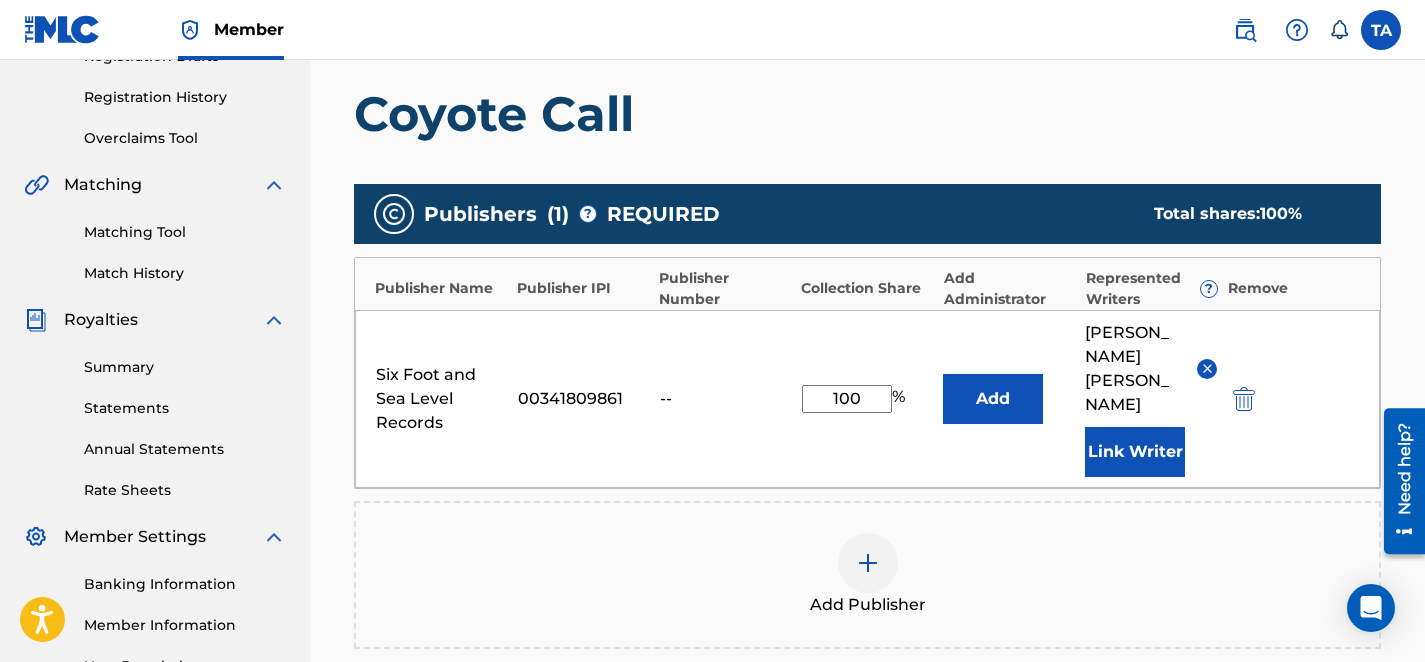 scroll, scrollTop: 643, scrollLeft: 0, axis: vertical 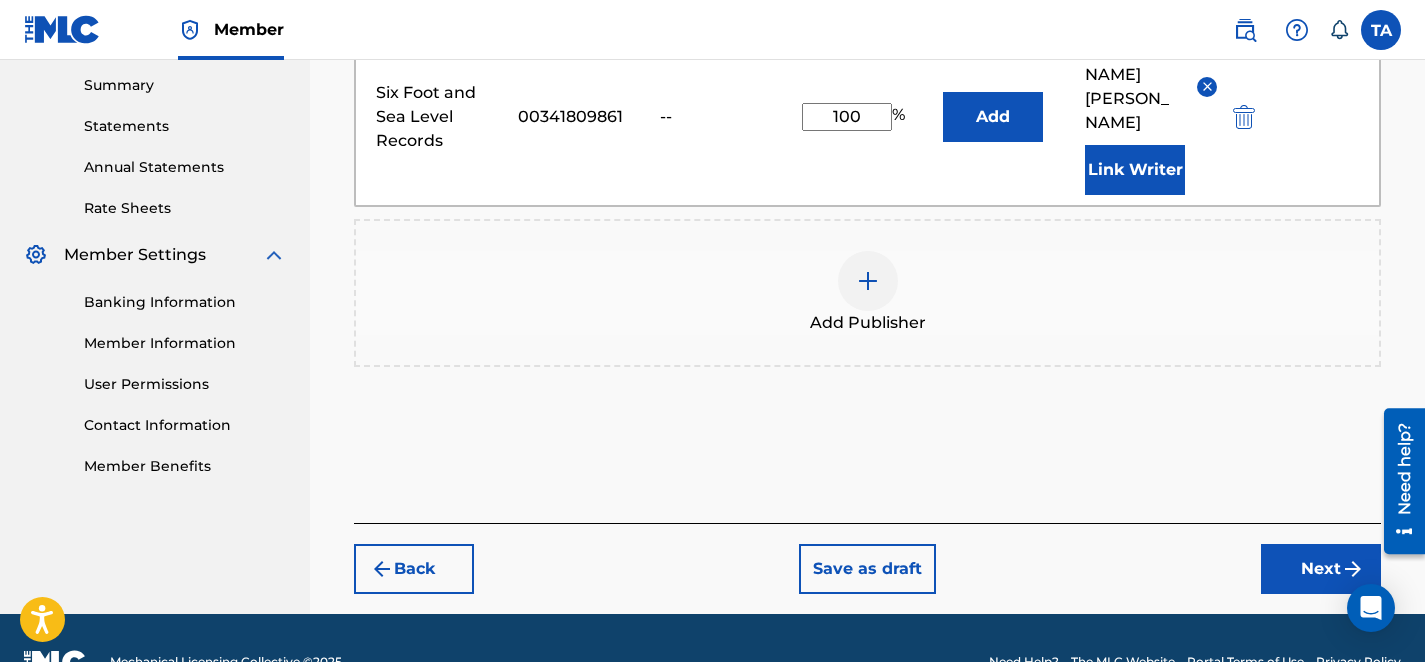 click on "Next" at bounding box center [1321, 569] 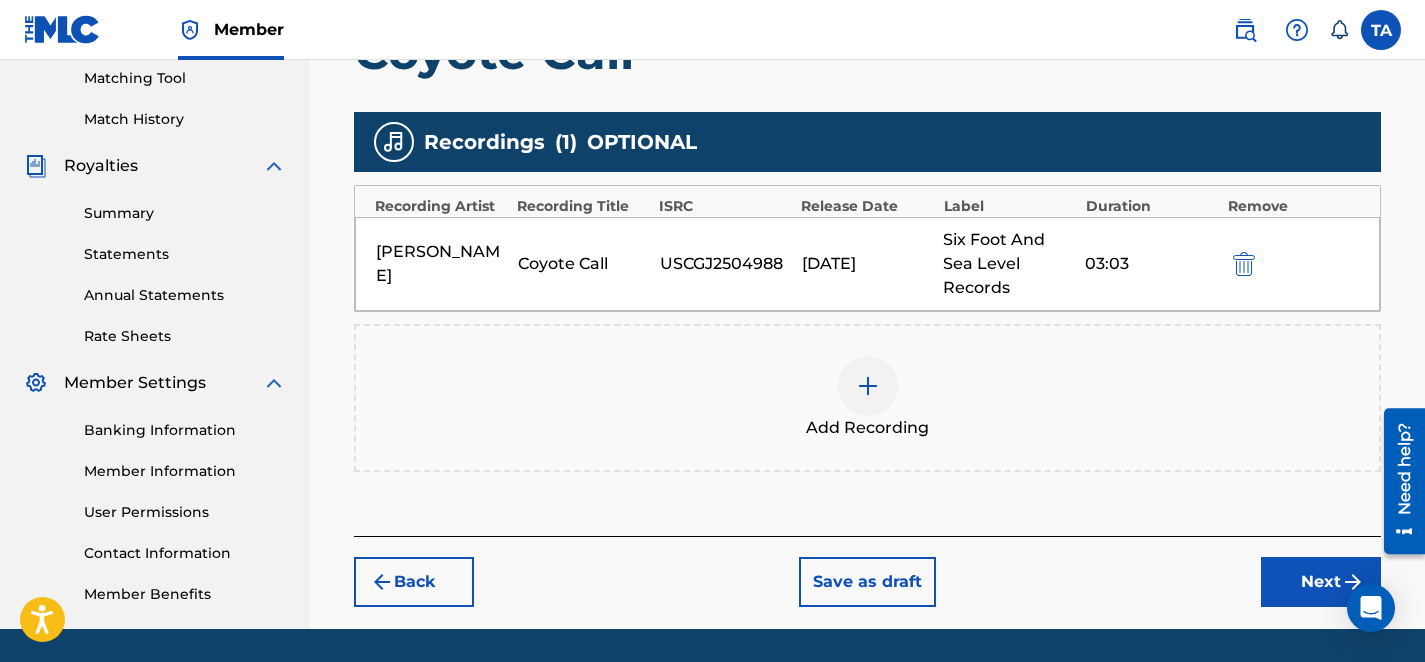 scroll, scrollTop: 578, scrollLeft: 0, axis: vertical 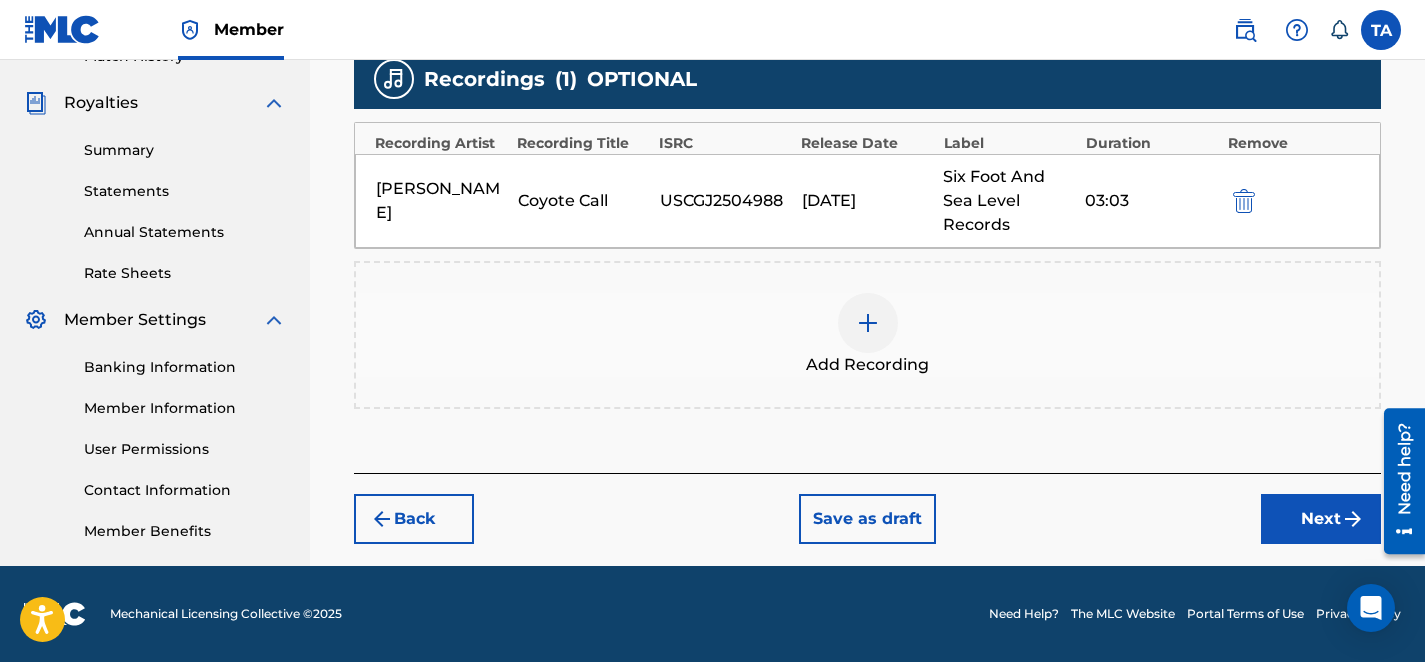 click on "Next" at bounding box center [1321, 519] 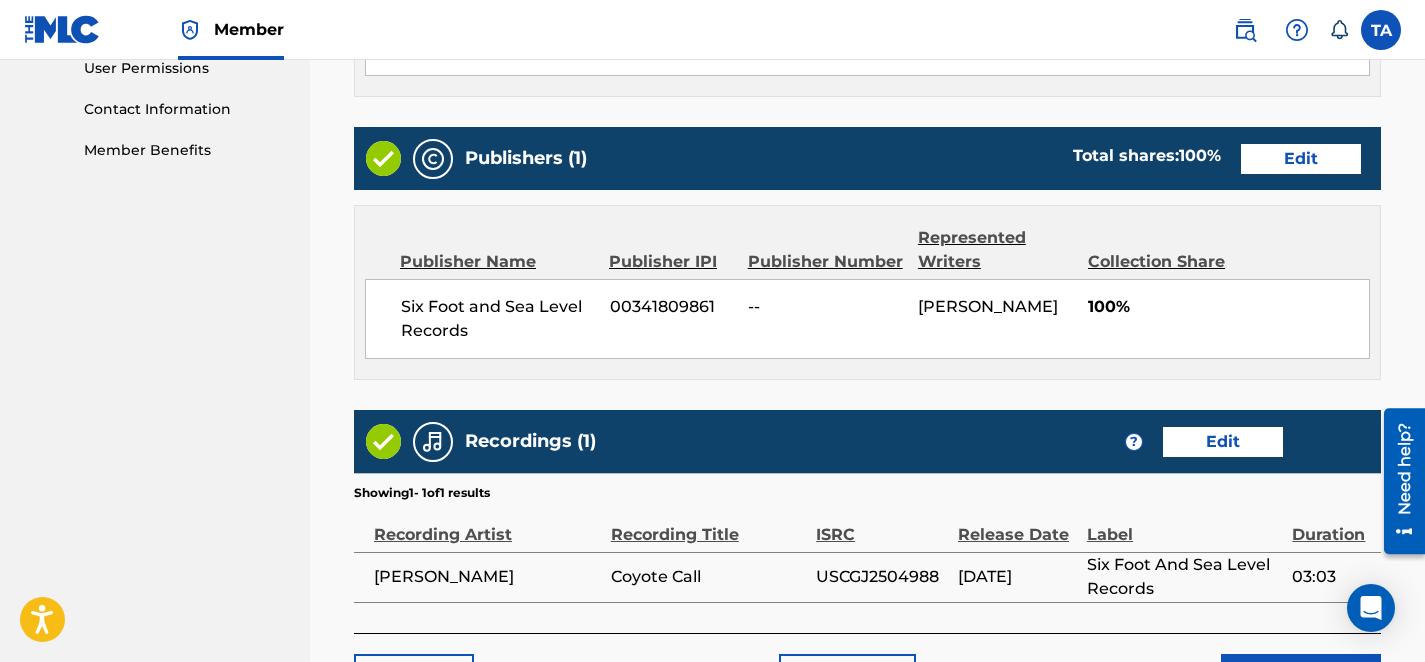 scroll, scrollTop: 1117, scrollLeft: 0, axis: vertical 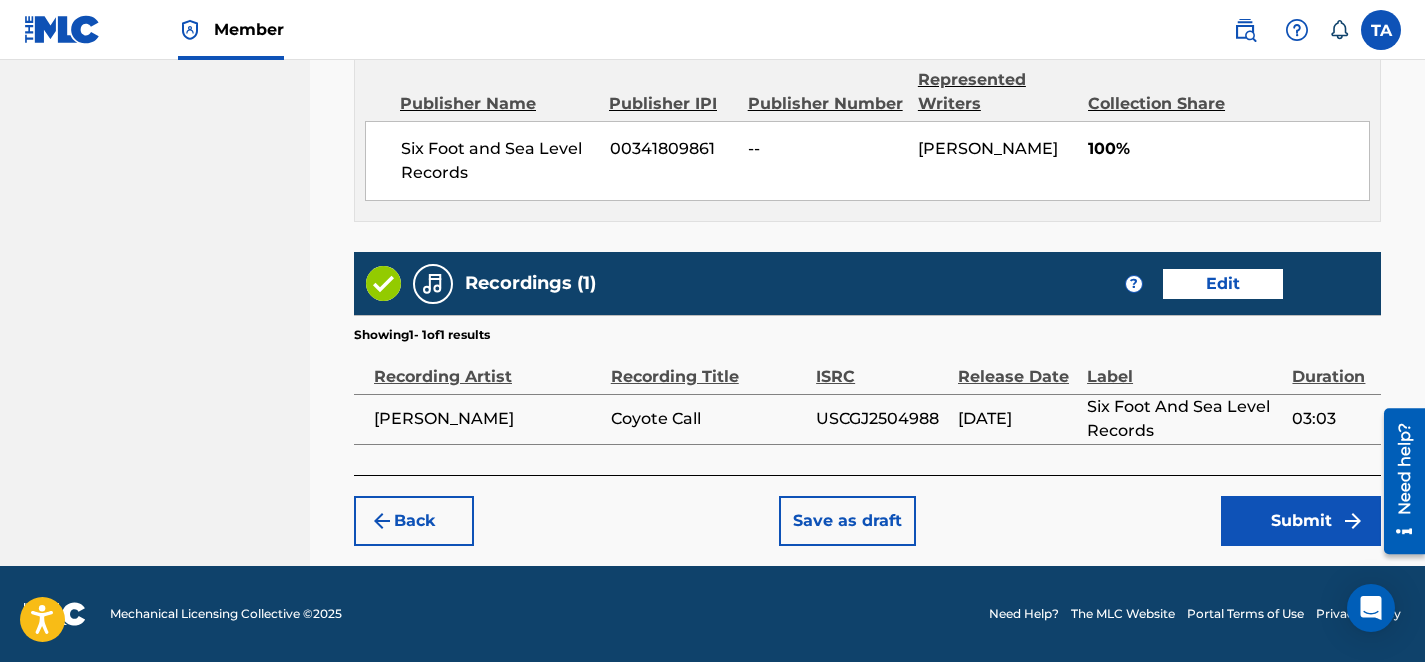 click on "Submit" at bounding box center [1301, 521] 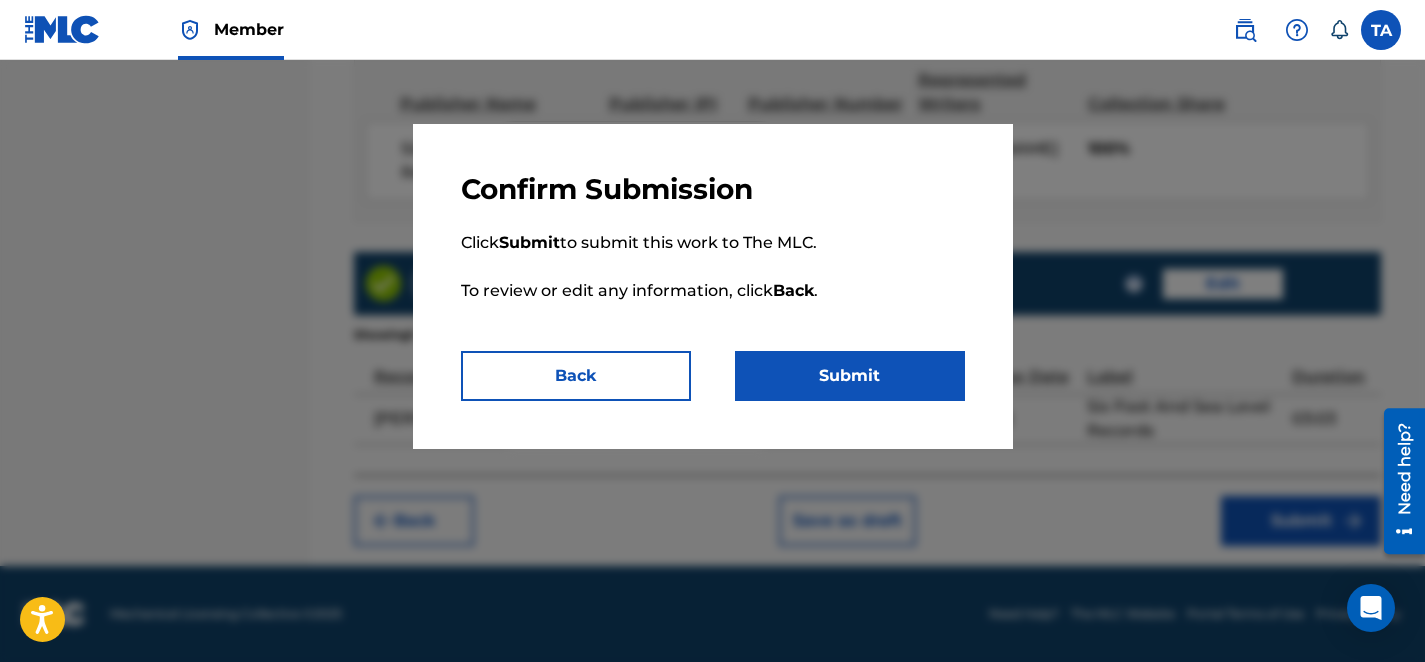 click on "Submit" at bounding box center (850, 376) 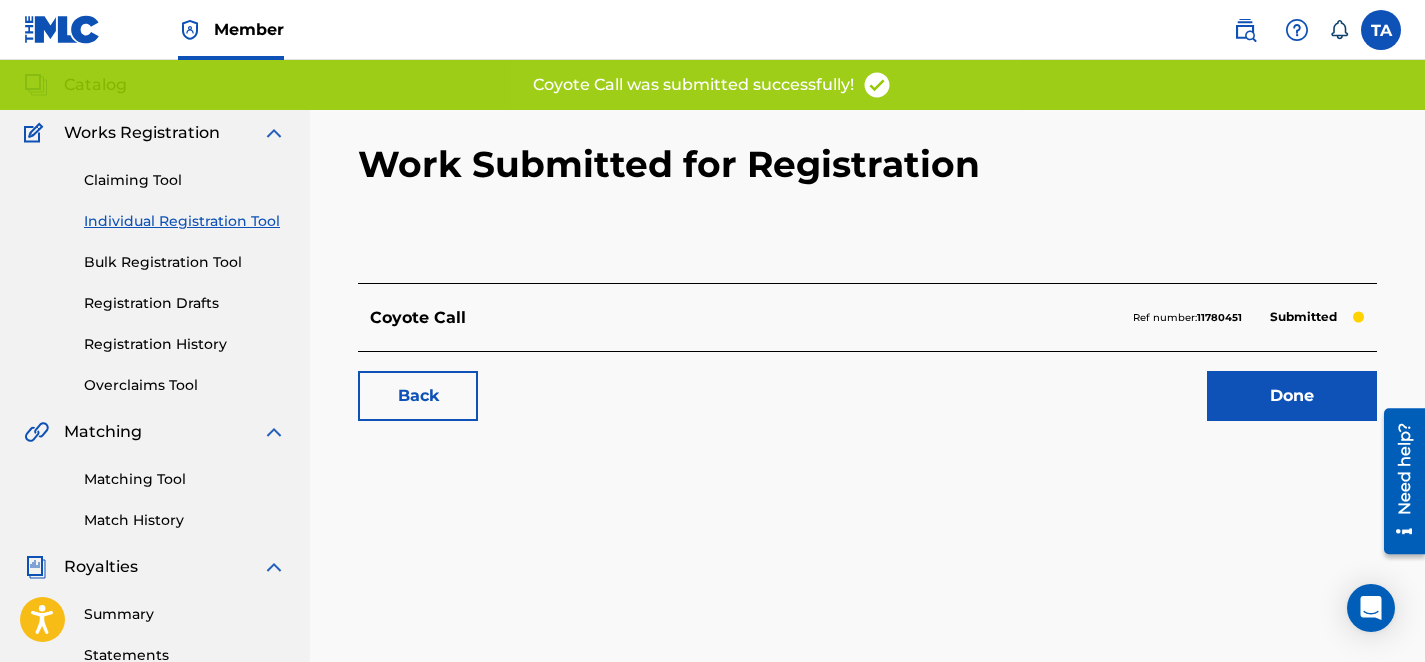 scroll, scrollTop: 126, scrollLeft: 0, axis: vertical 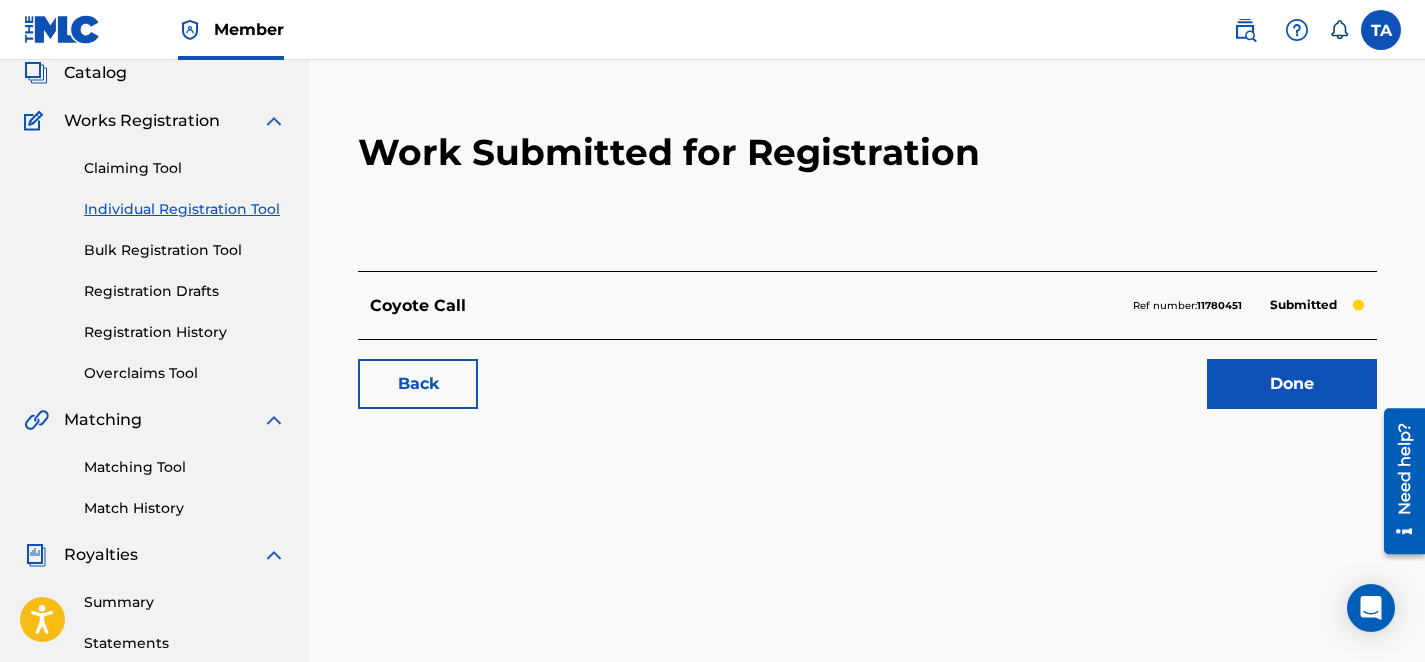 click on "Done" at bounding box center [1292, 384] 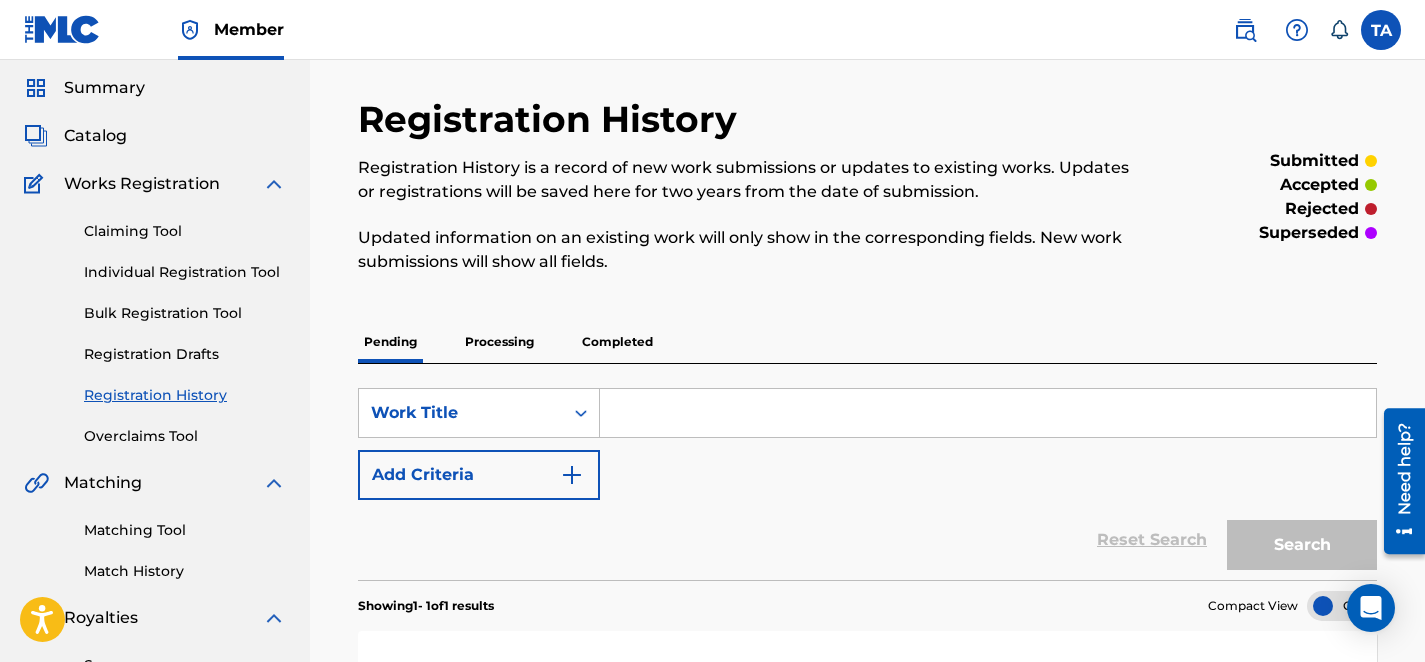 scroll, scrollTop: 55, scrollLeft: 0, axis: vertical 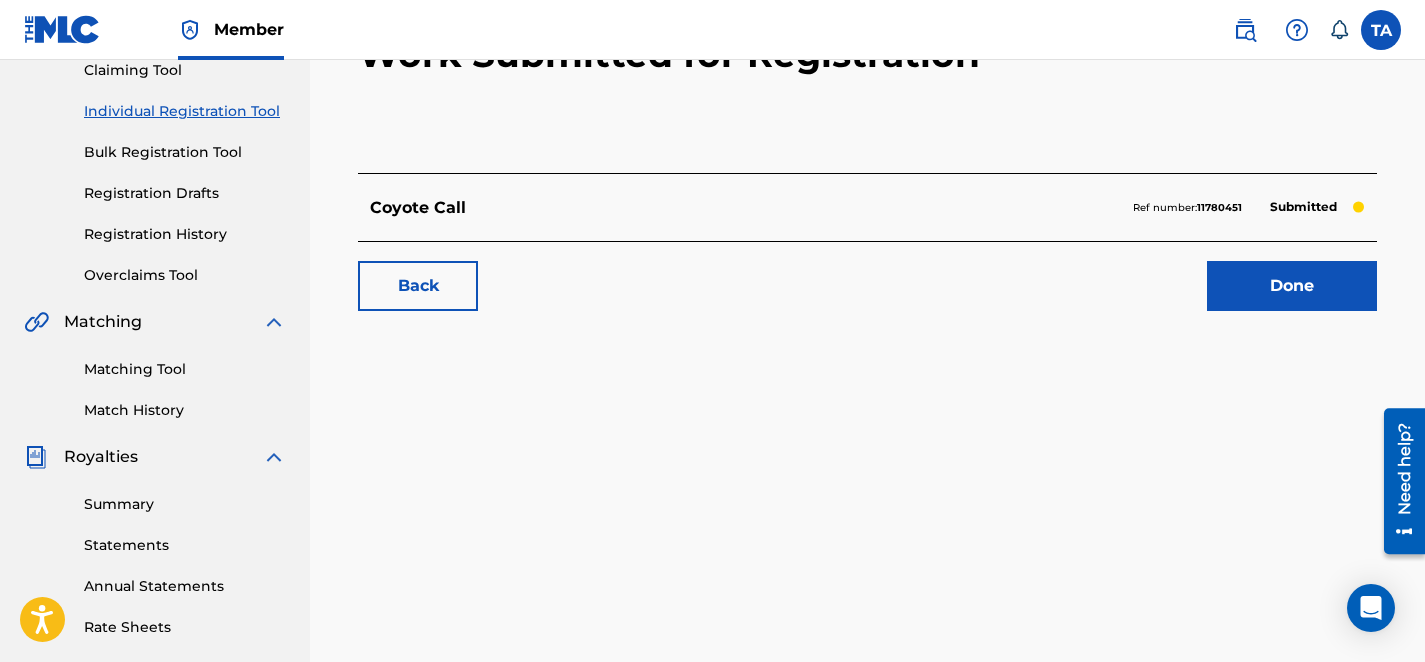 click on "Done" at bounding box center [1292, 286] 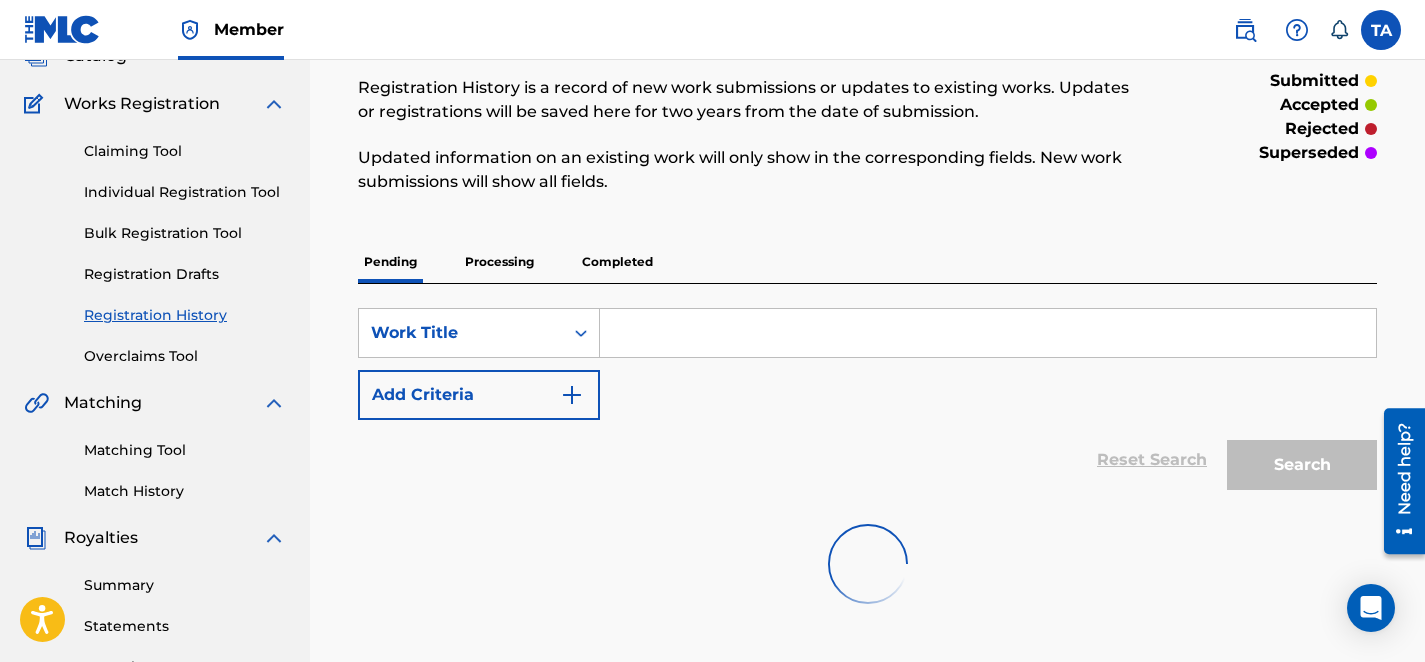 scroll, scrollTop: 139, scrollLeft: 0, axis: vertical 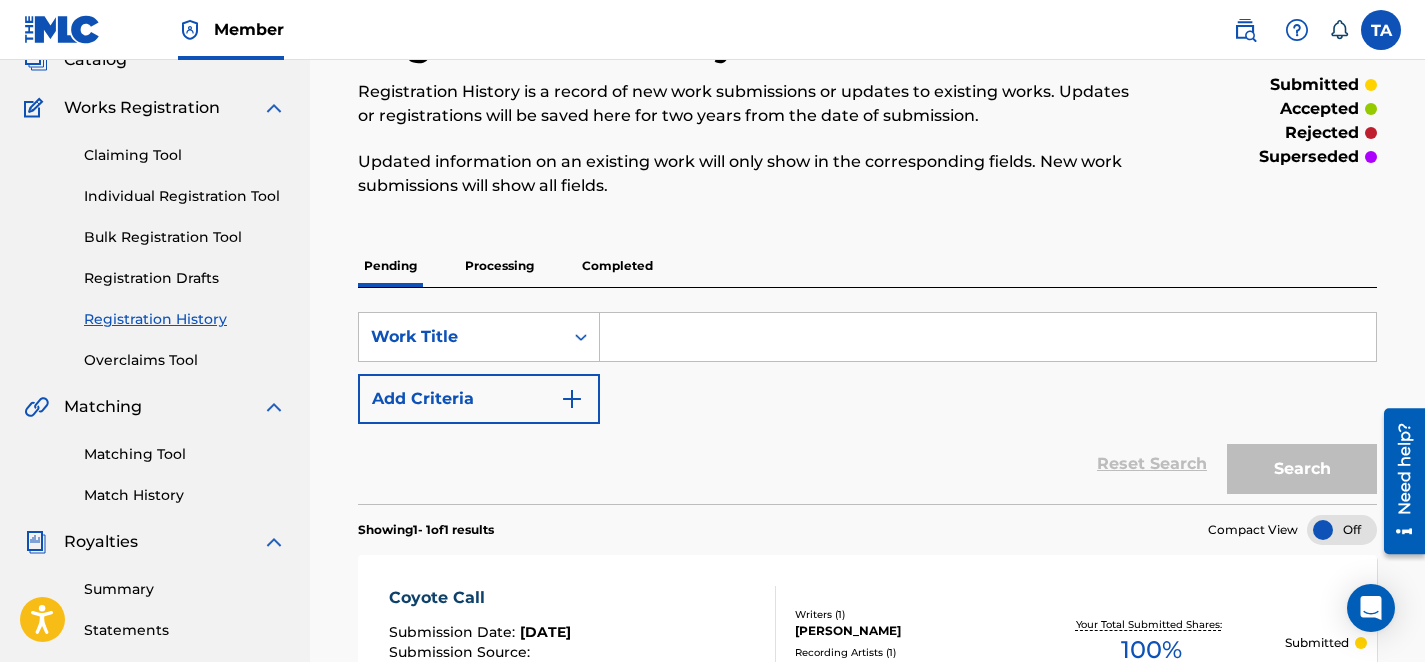 click on "Processing" at bounding box center [499, 266] 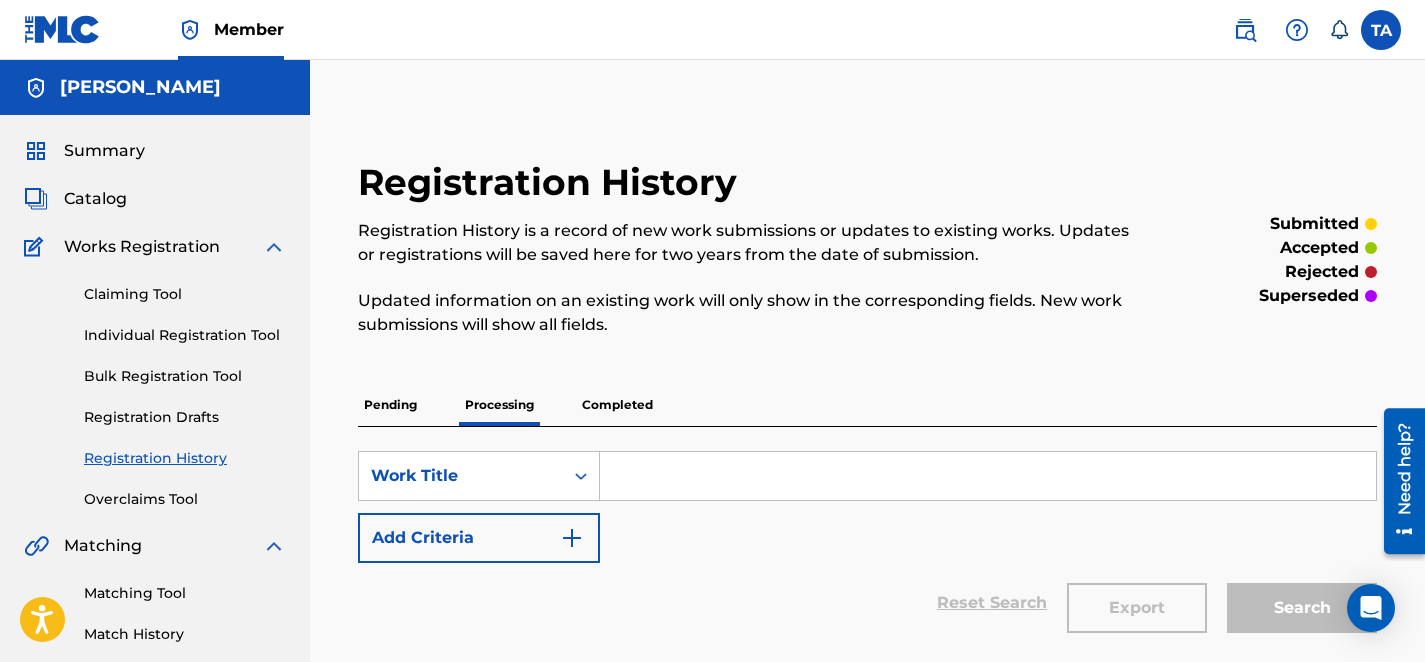 scroll, scrollTop: 117, scrollLeft: 0, axis: vertical 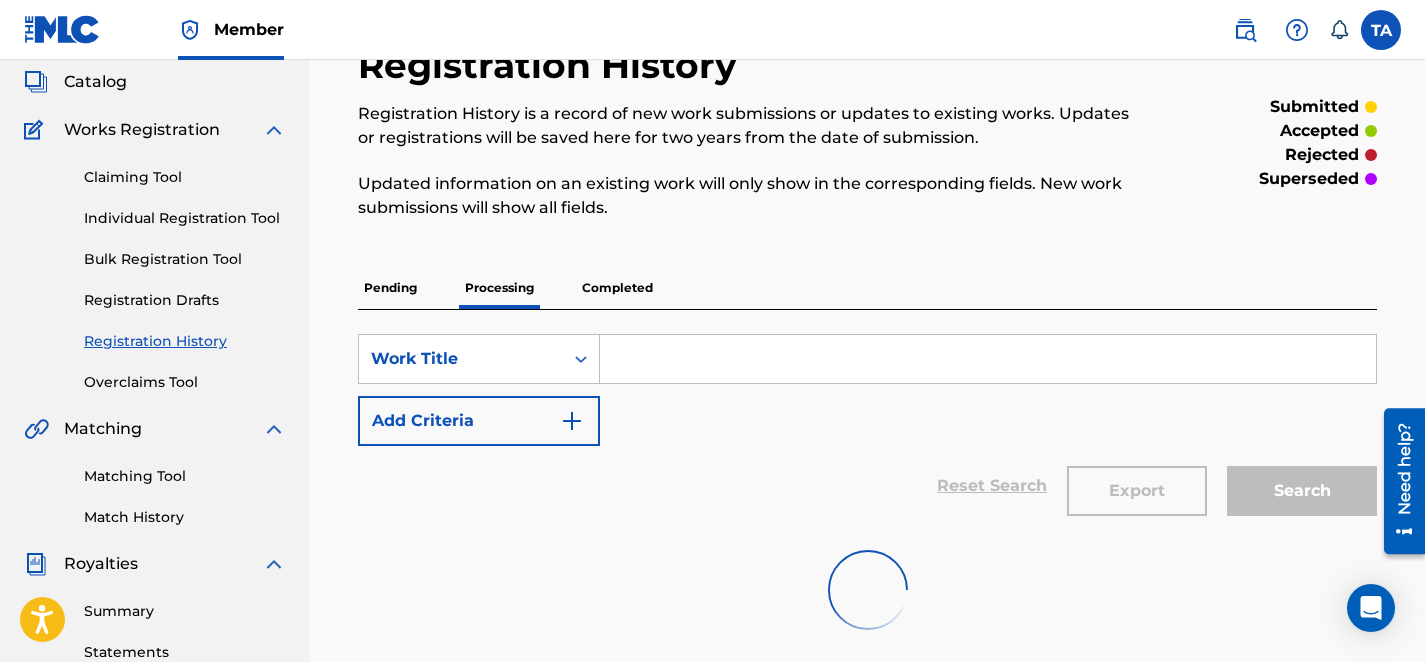 click on "Pending" at bounding box center (390, 288) 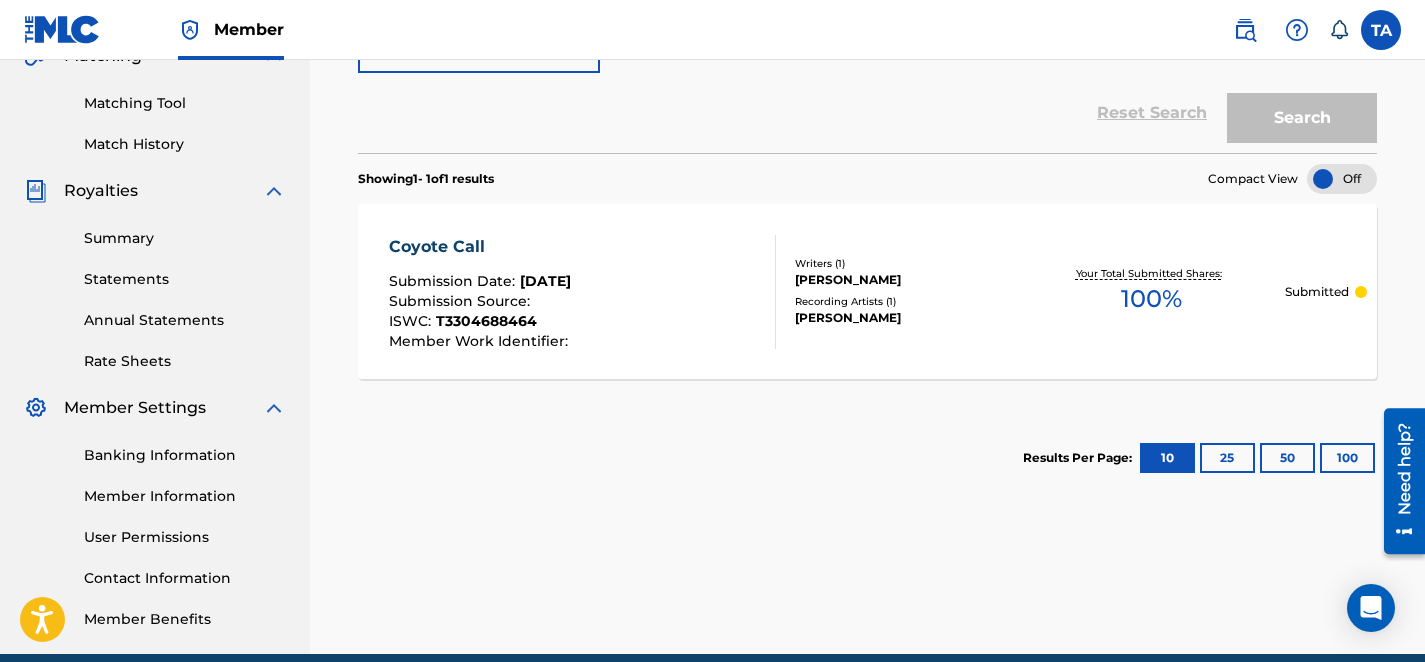 scroll, scrollTop: 492, scrollLeft: 0, axis: vertical 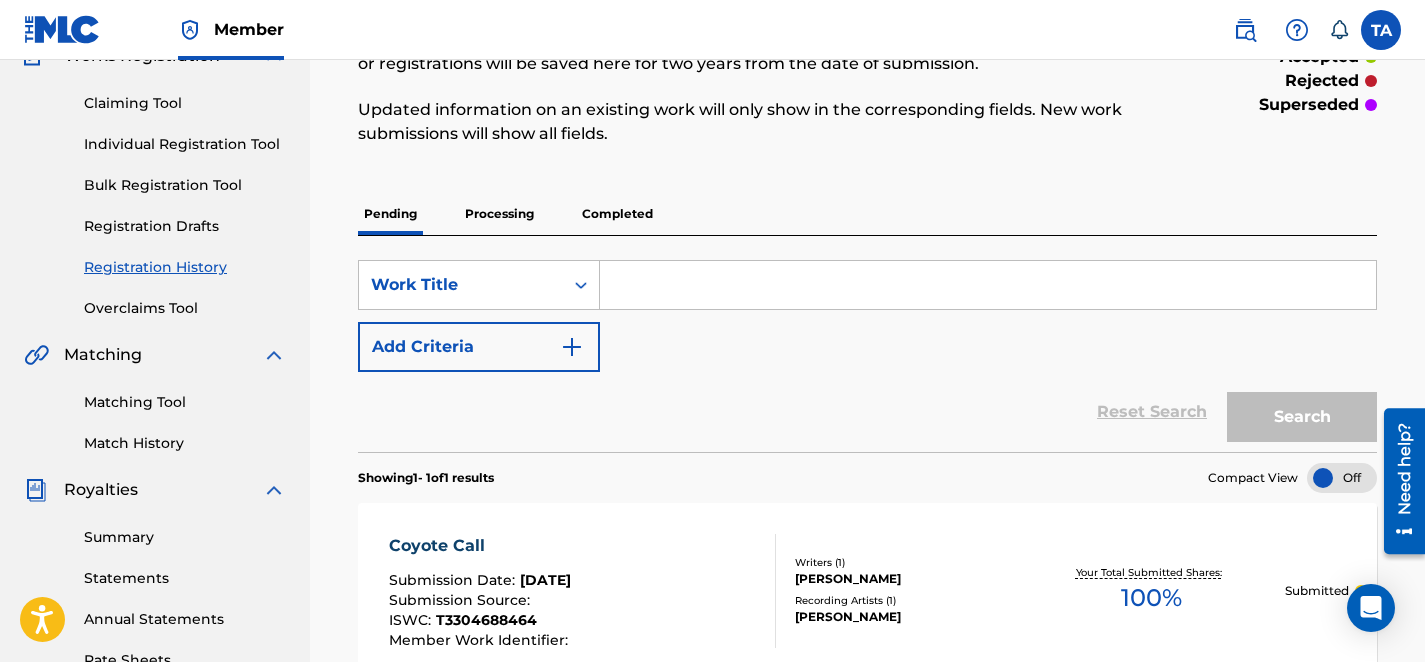 click at bounding box center [988, 285] 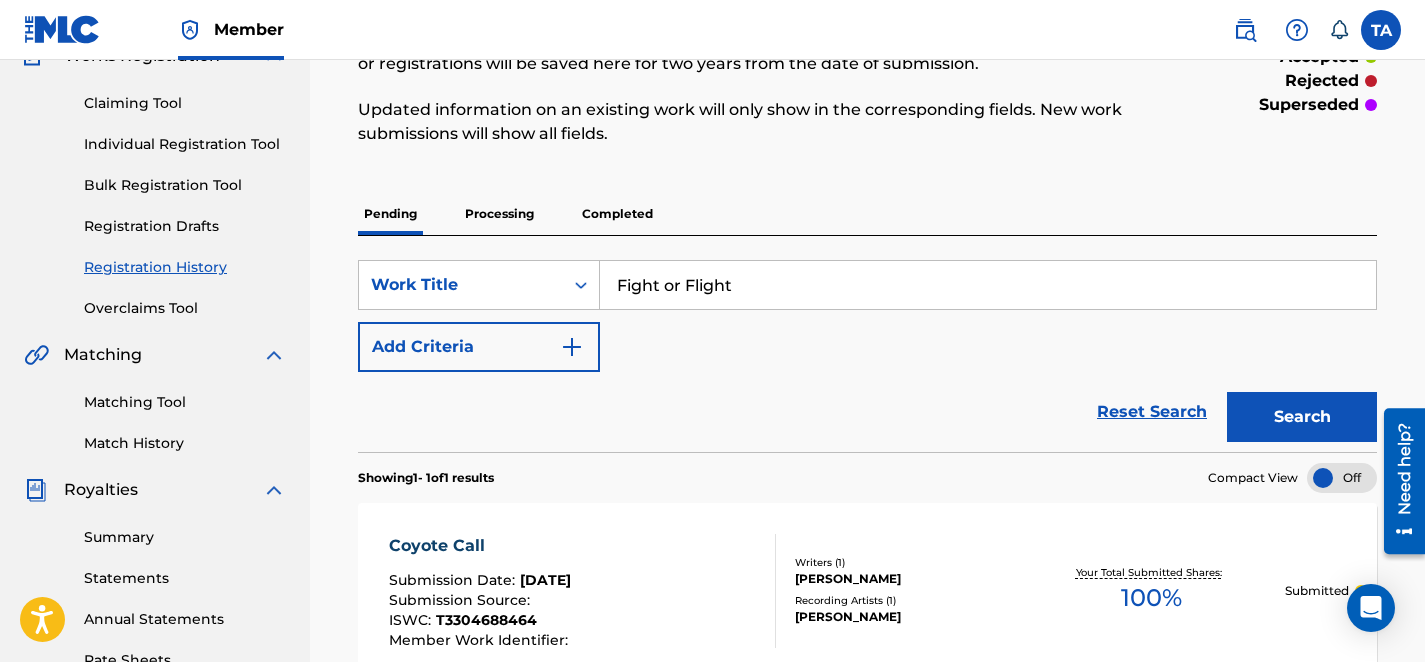 type on "Fight or Flight" 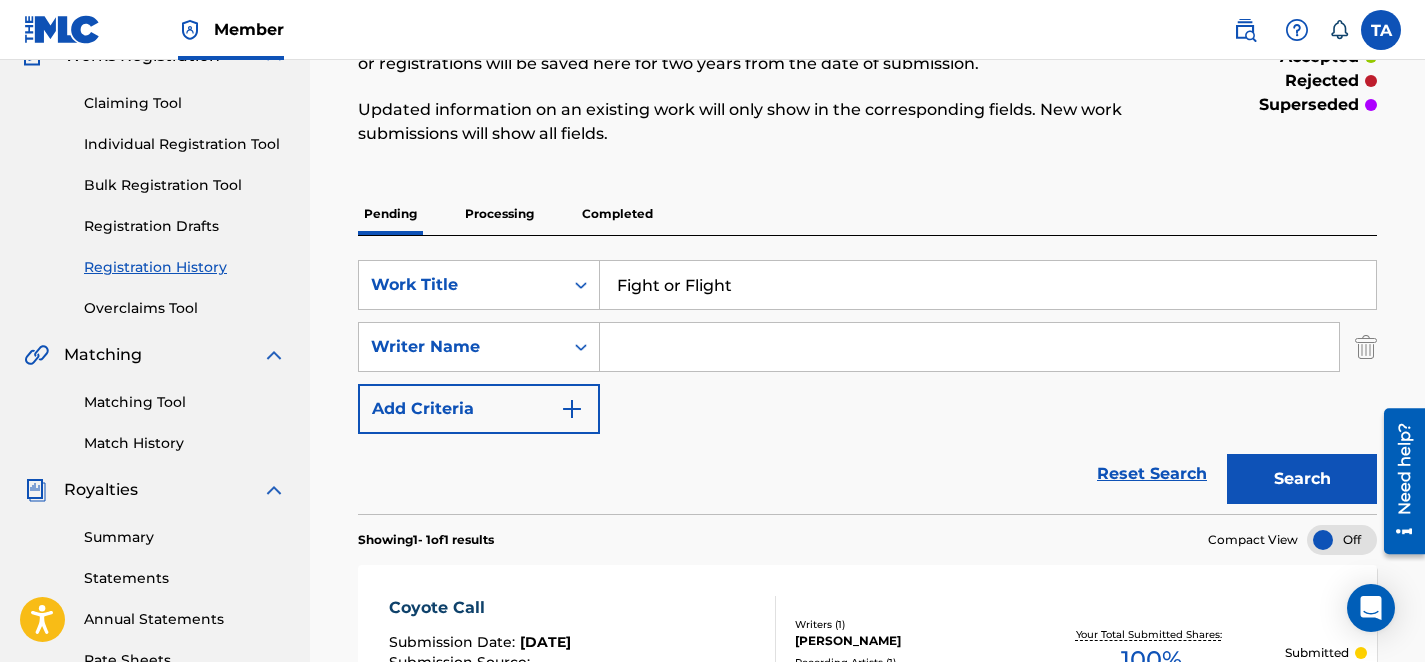 click at bounding box center (969, 347) 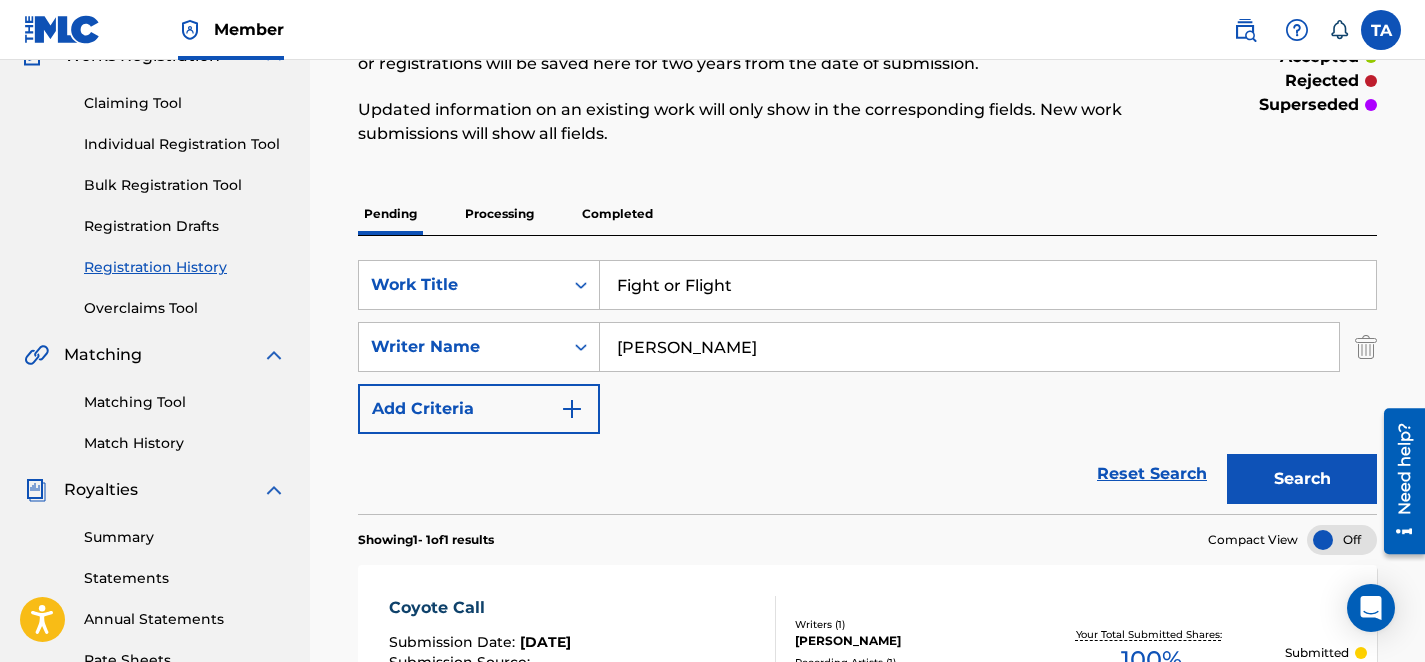 type on "[PERSON_NAME]" 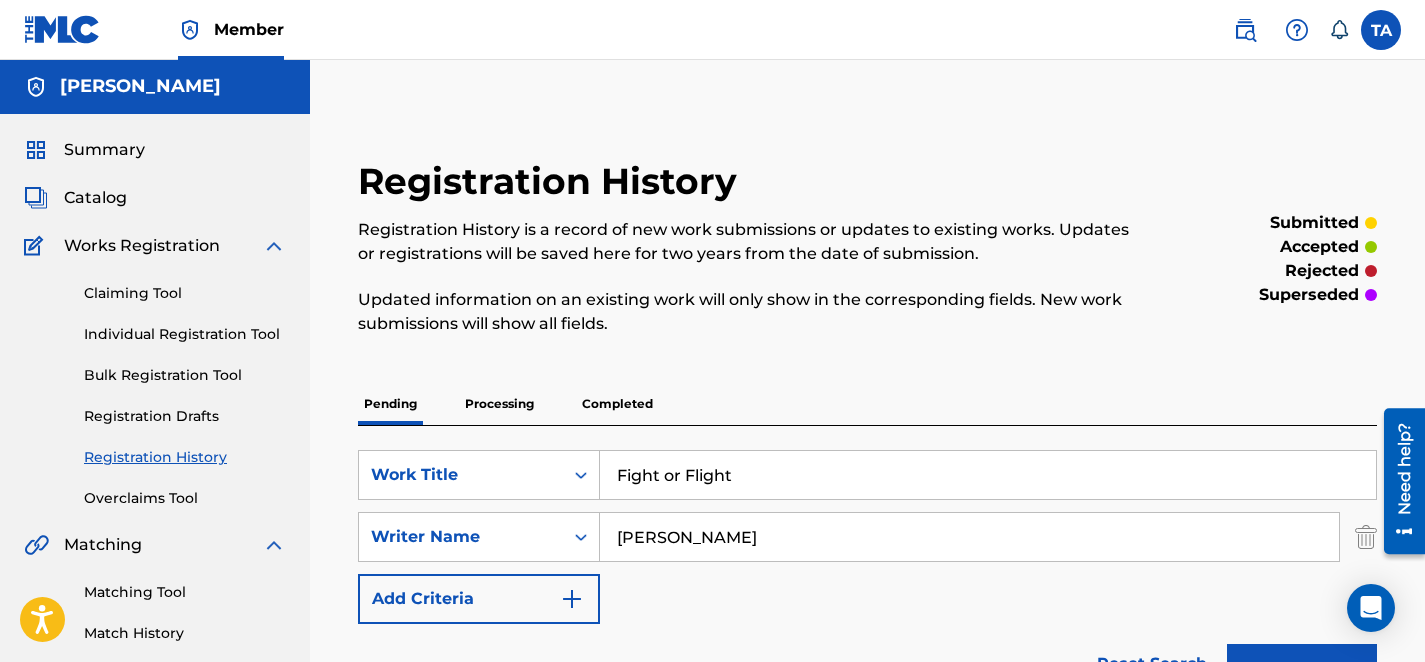 scroll, scrollTop: 89, scrollLeft: 0, axis: vertical 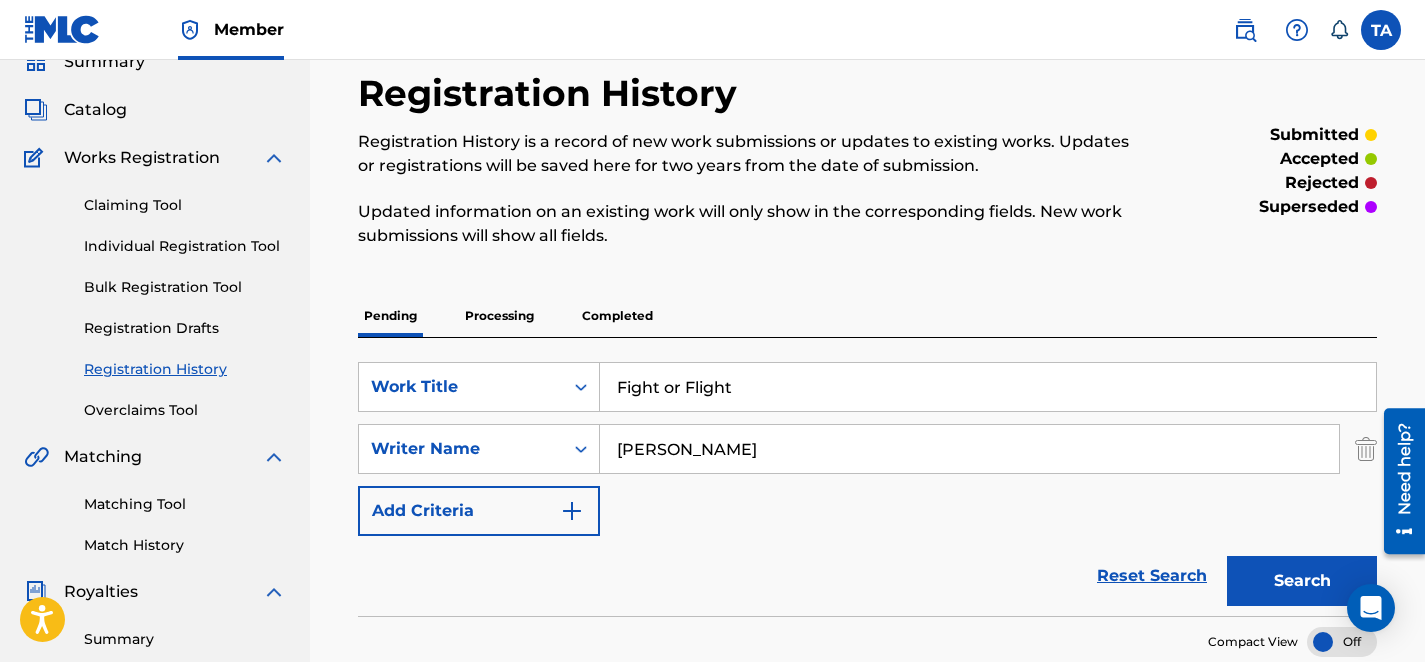 click on "Pending" at bounding box center [390, 316] 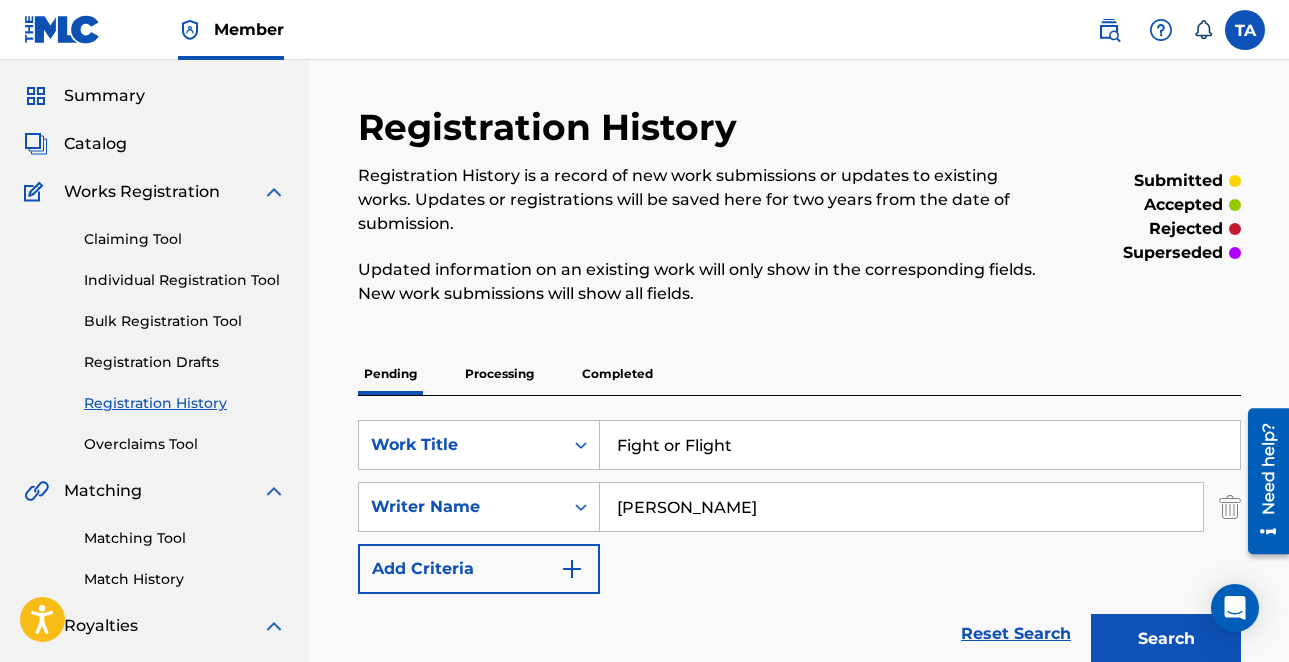 scroll, scrollTop: 56, scrollLeft: 0, axis: vertical 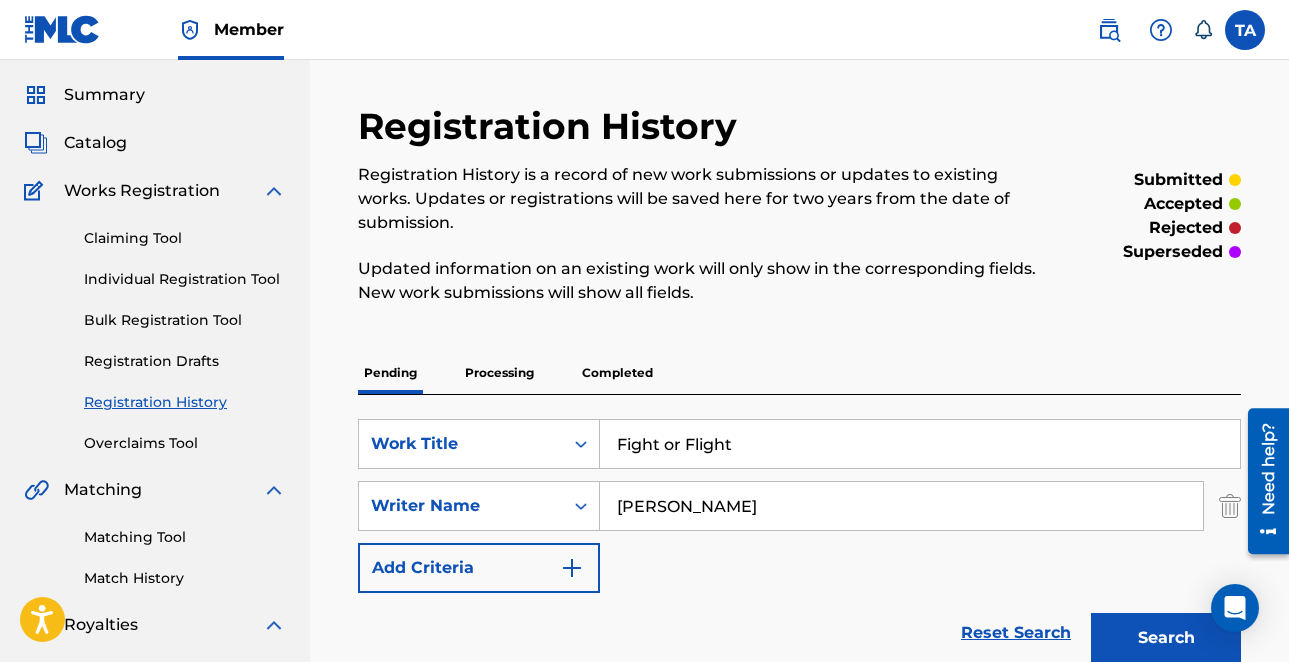 click on "Catalog" at bounding box center (95, 143) 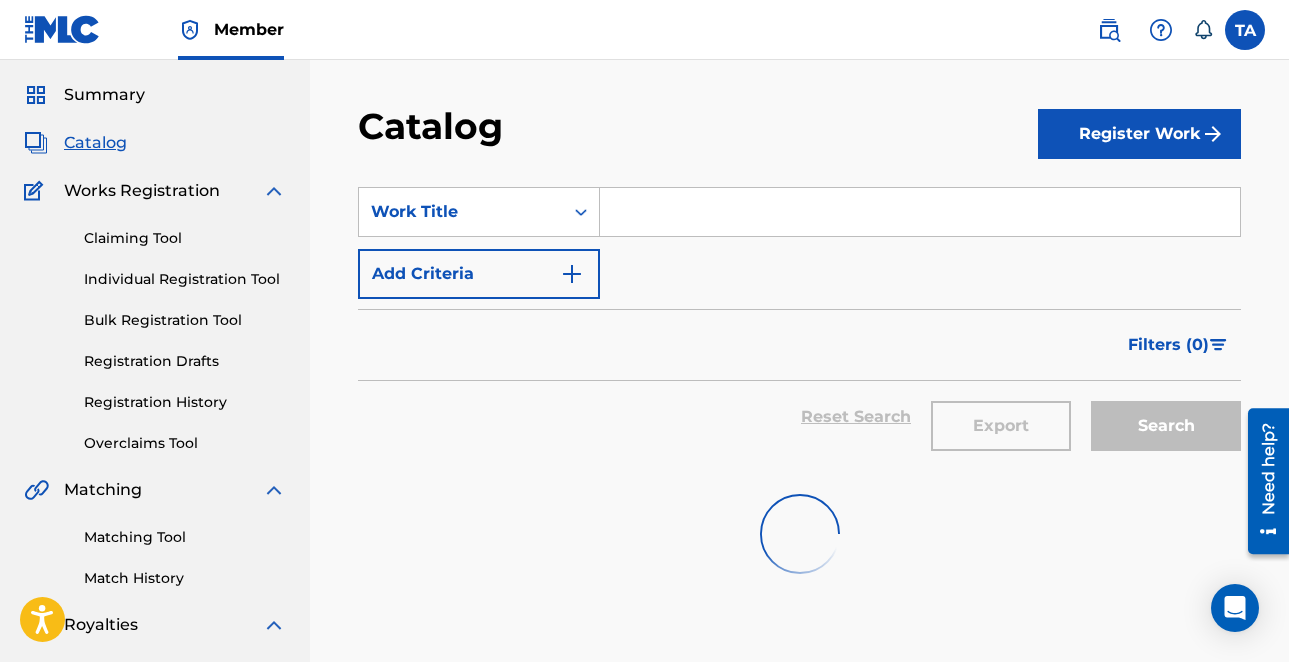 scroll, scrollTop: 0, scrollLeft: 0, axis: both 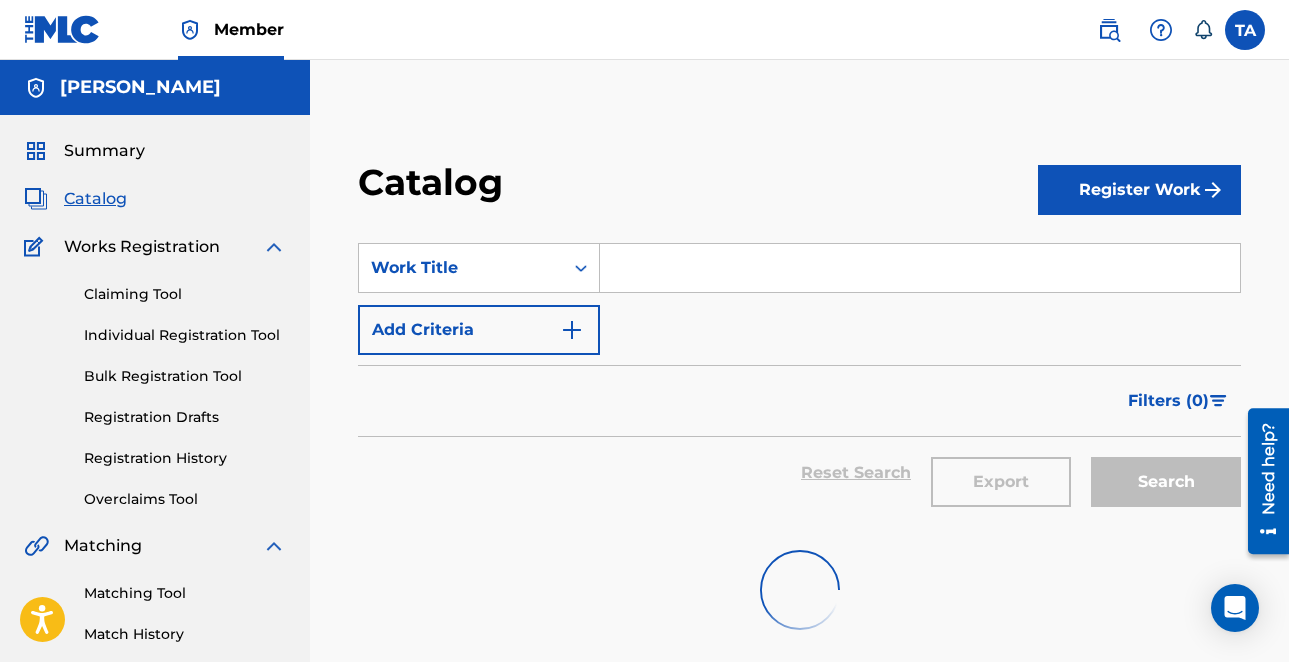 click on "Register Work" at bounding box center (1139, 190) 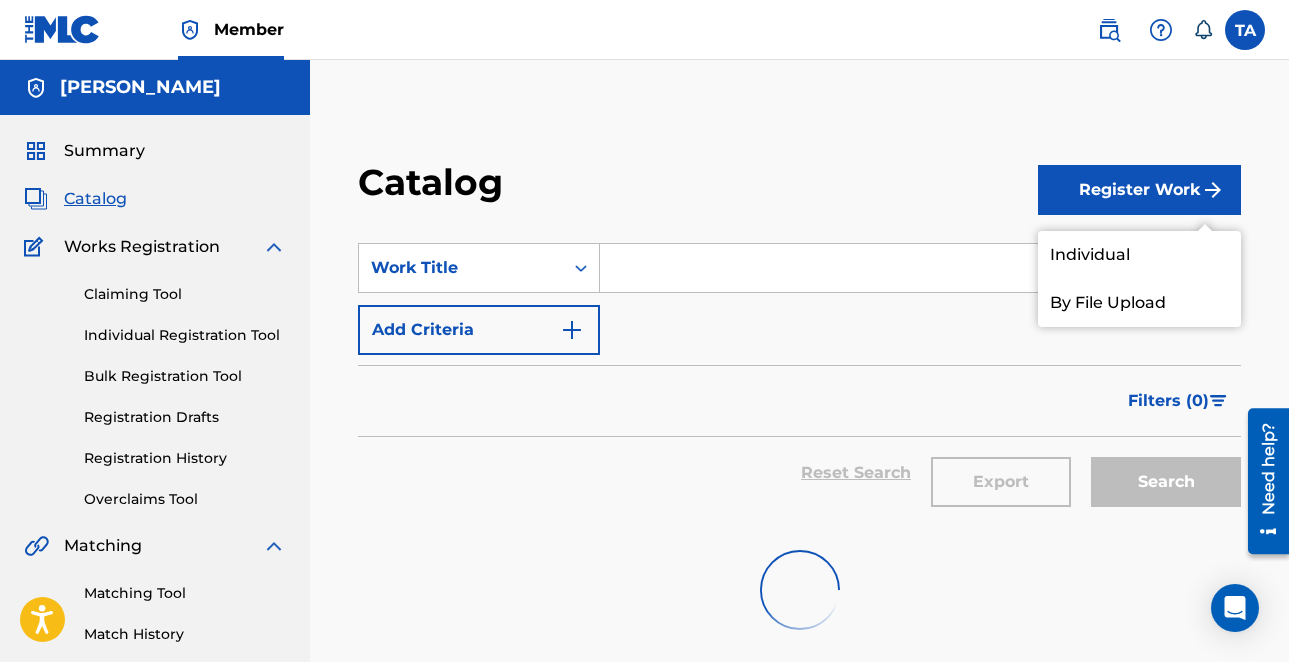 click on "Individual" at bounding box center (1139, 255) 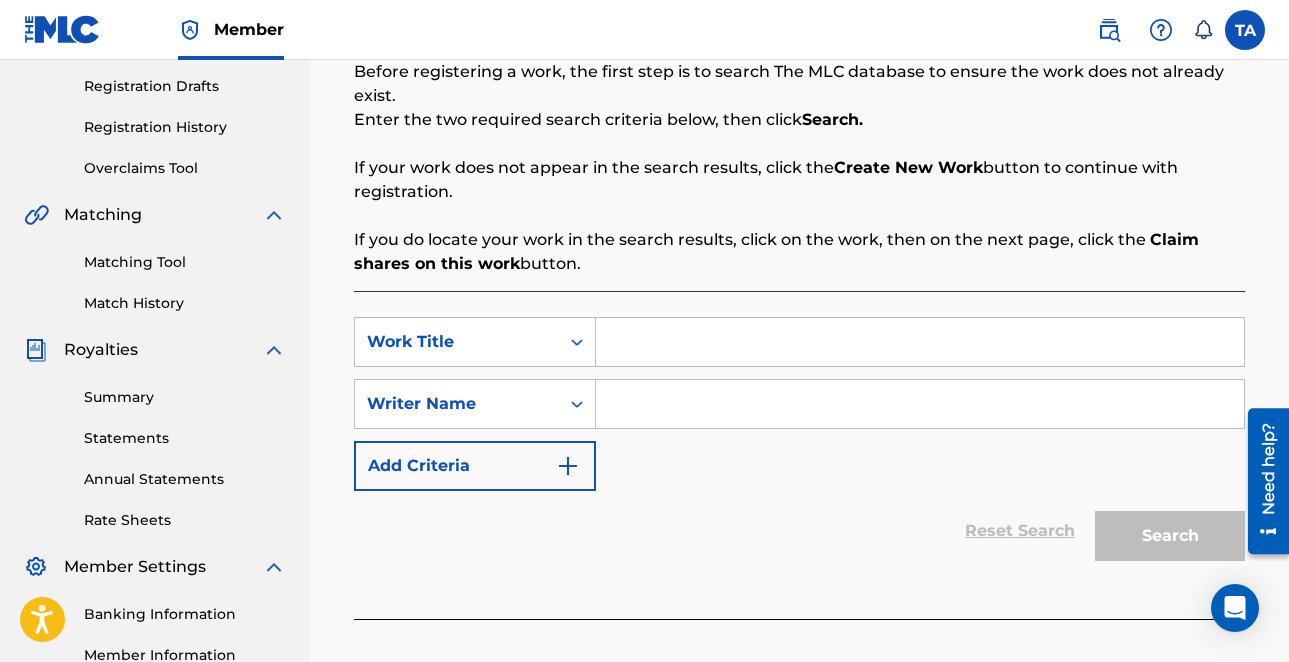 scroll, scrollTop: 335, scrollLeft: 0, axis: vertical 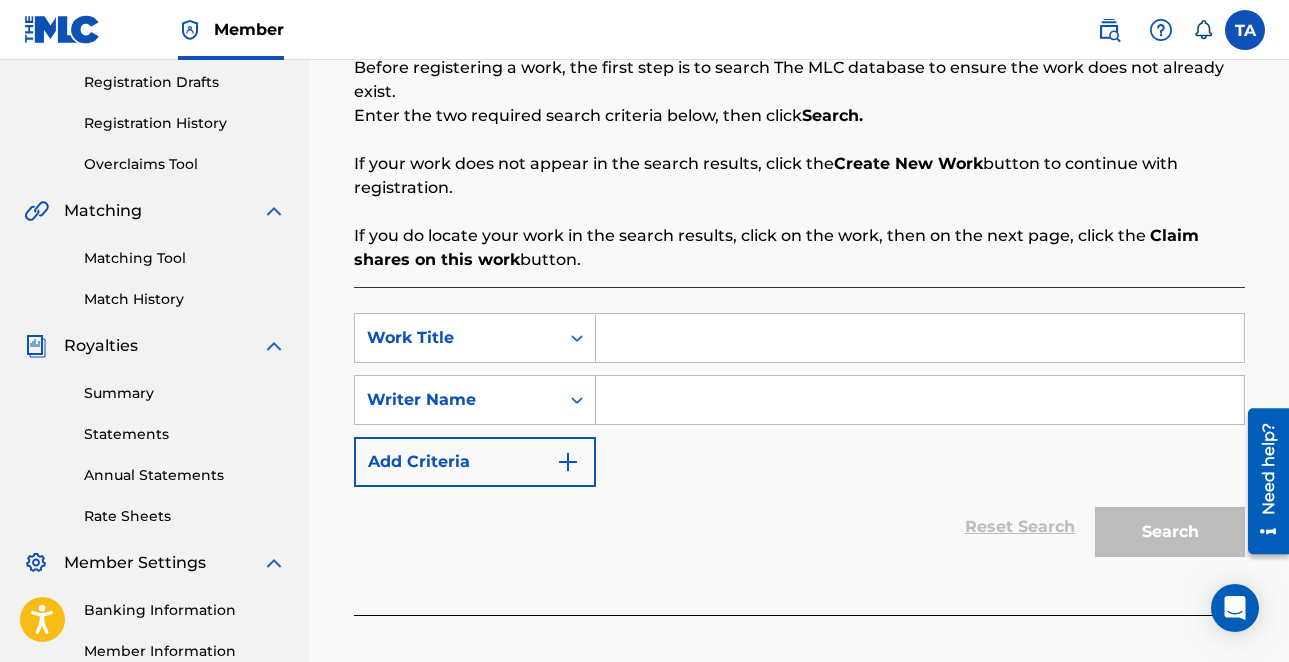 click at bounding box center (920, 338) 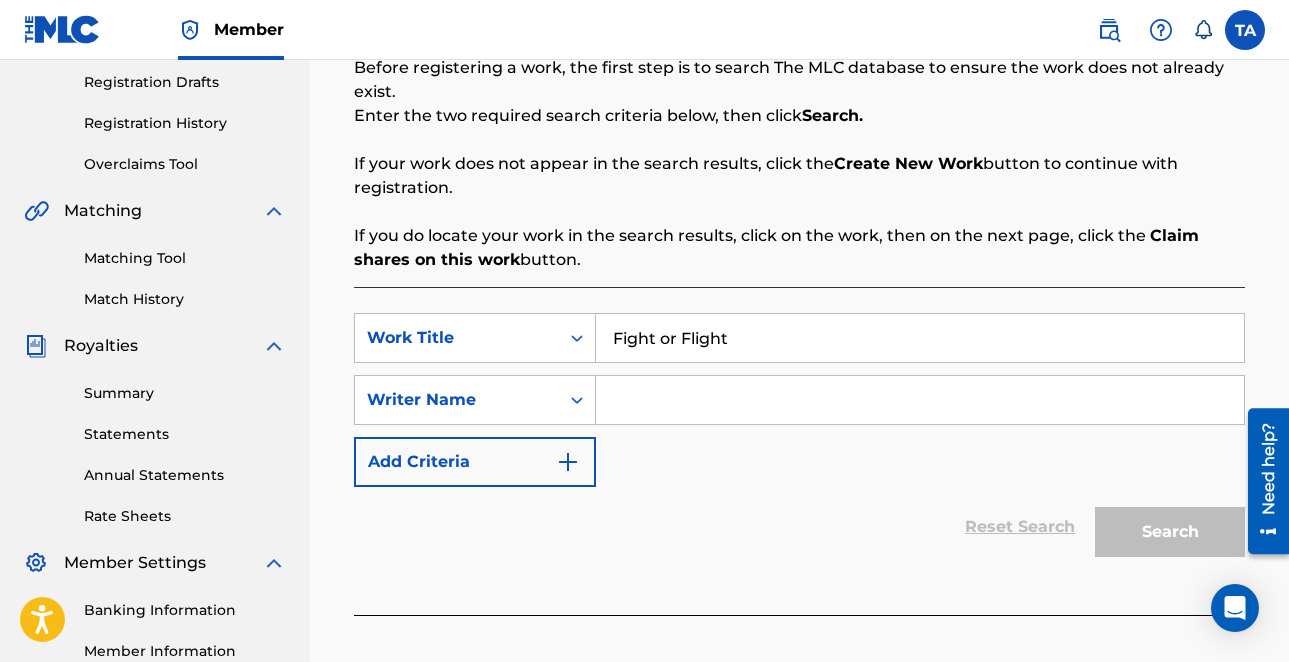type on "Fight or Flight" 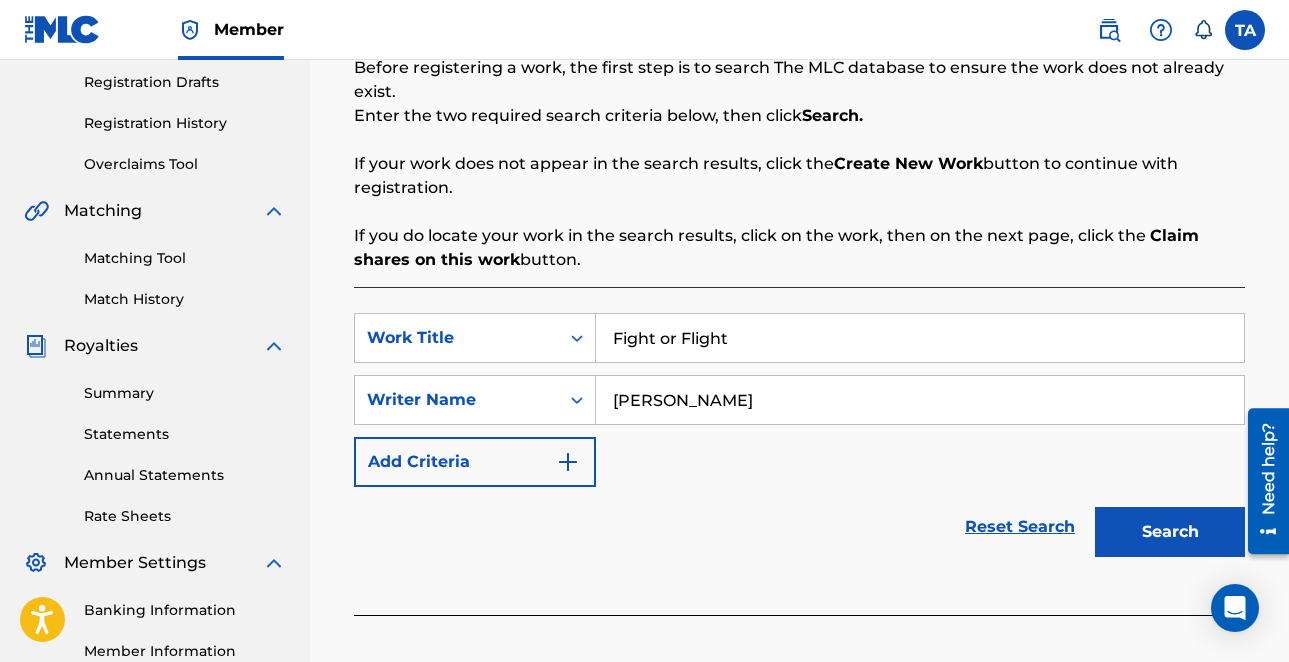 click on "Search" at bounding box center [1170, 532] 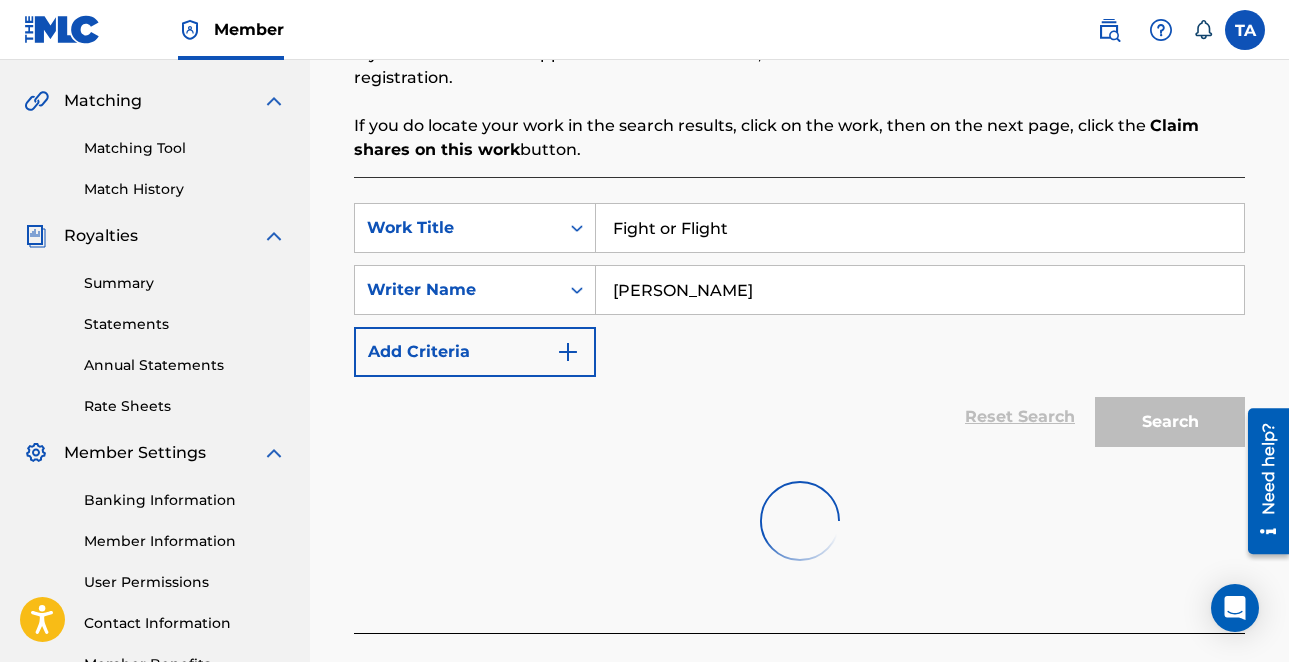 scroll, scrollTop: 425, scrollLeft: 0, axis: vertical 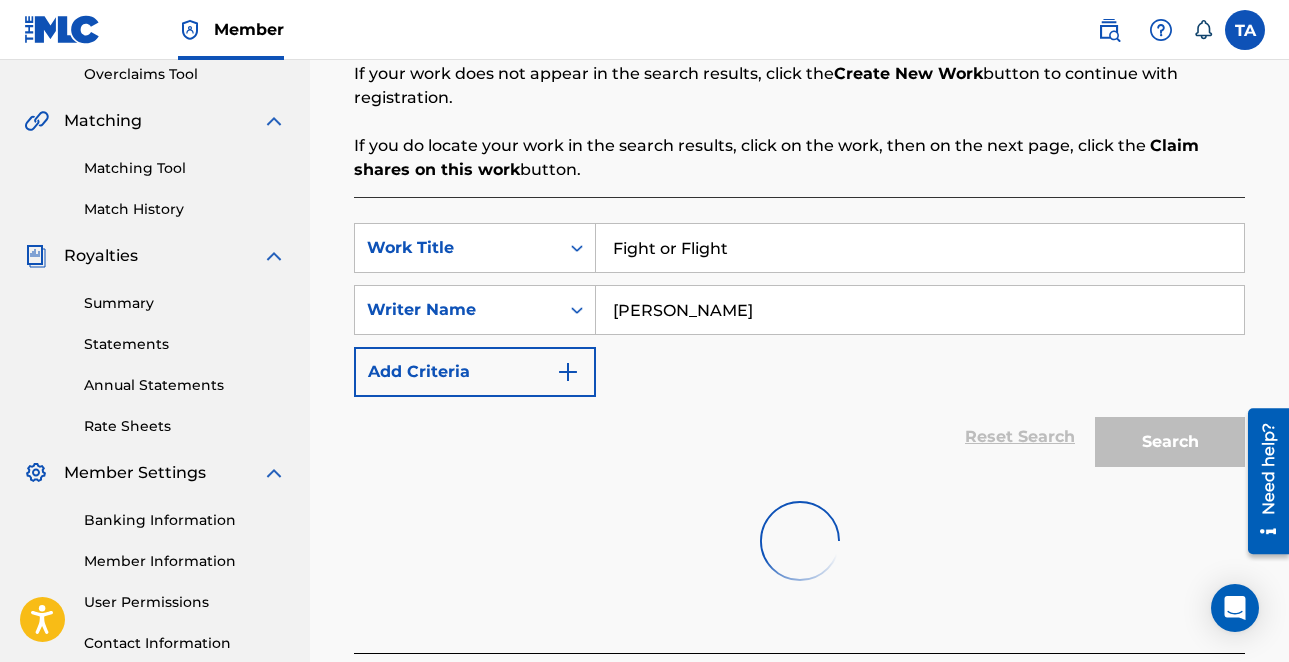 click on "[PERSON_NAME]" at bounding box center [920, 310] 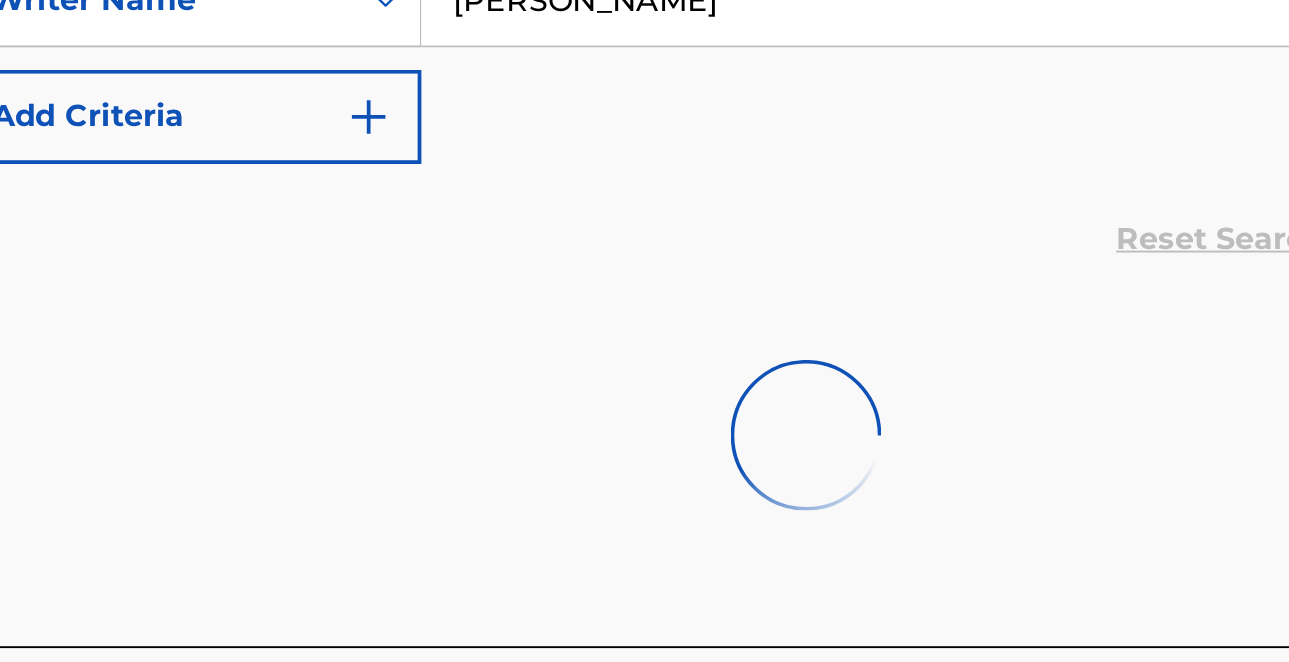 scroll, scrollTop: 424, scrollLeft: 0, axis: vertical 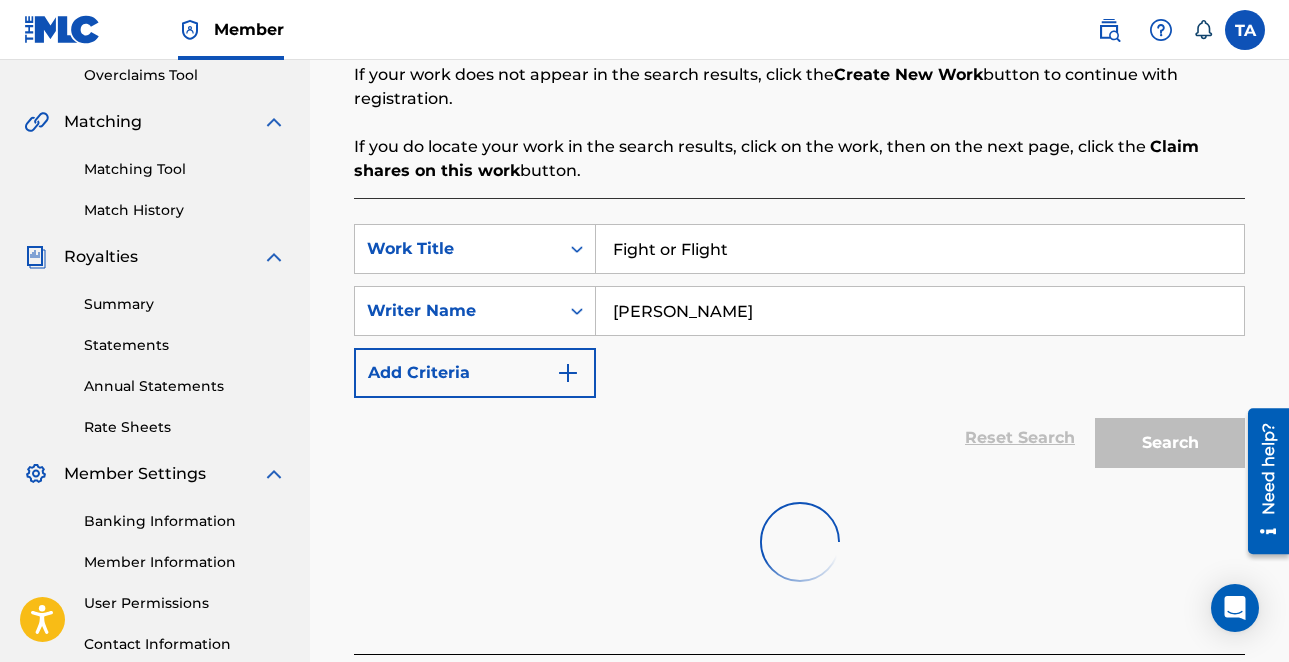 type on "[PERSON_NAME]" 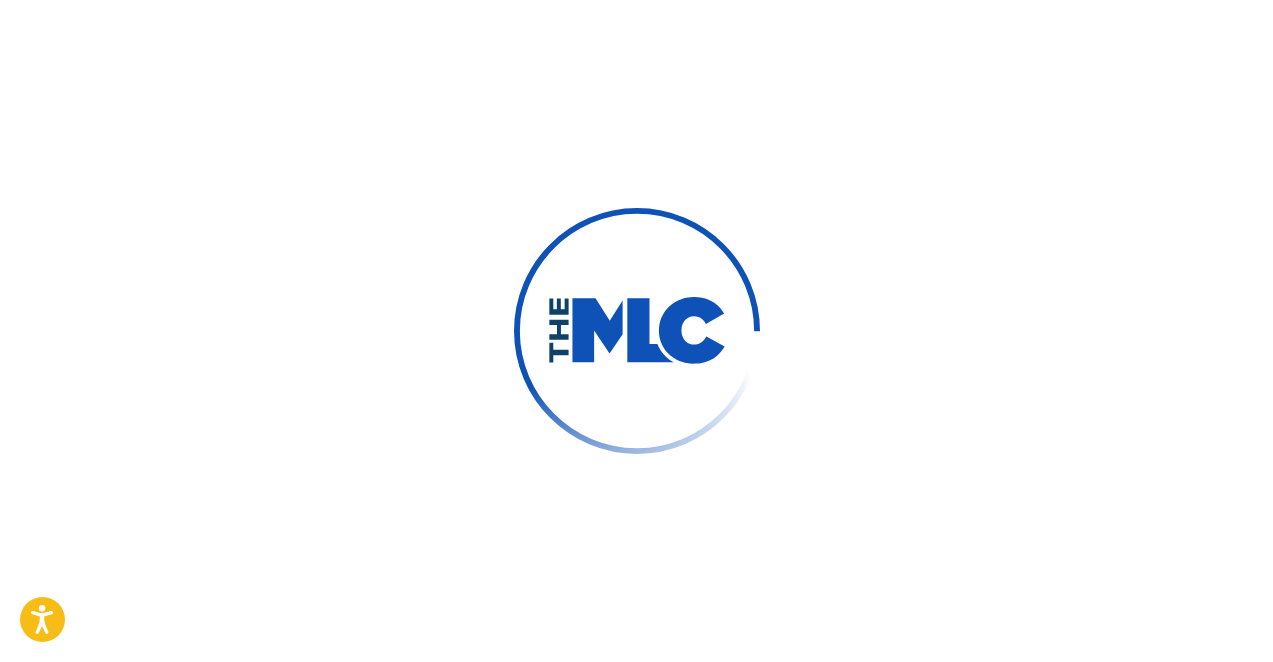 scroll, scrollTop: 0, scrollLeft: 0, axis: both 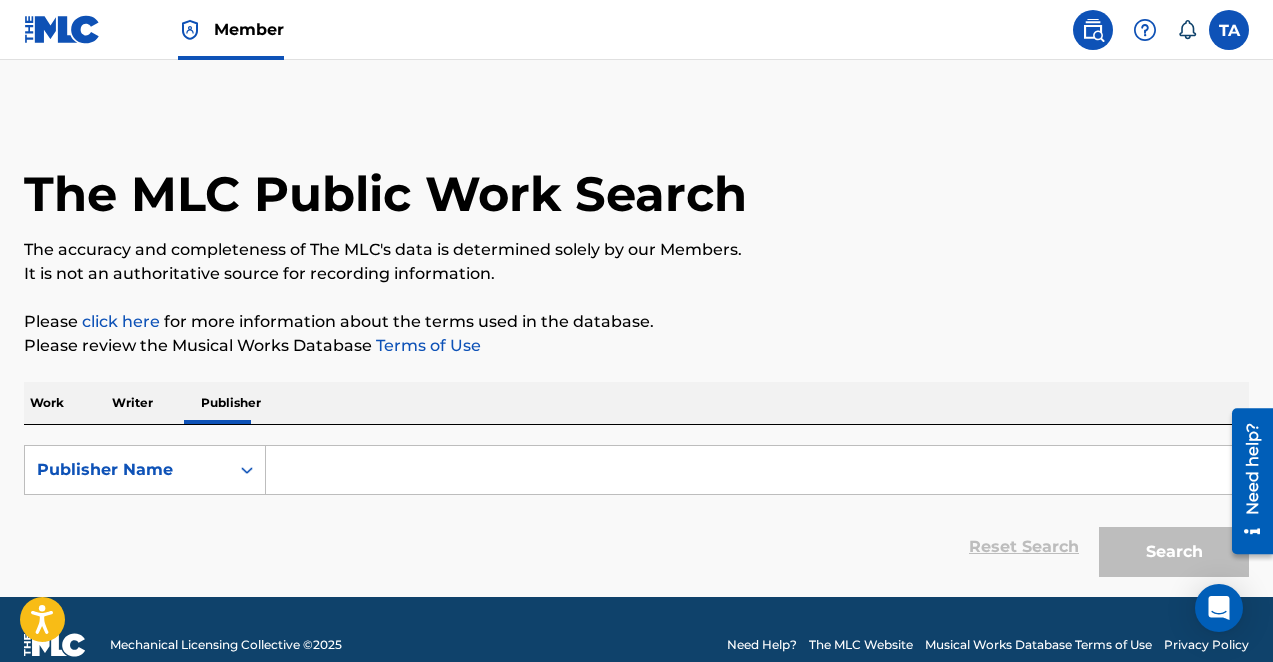 click on "Work" at bounding box center (47, 403) 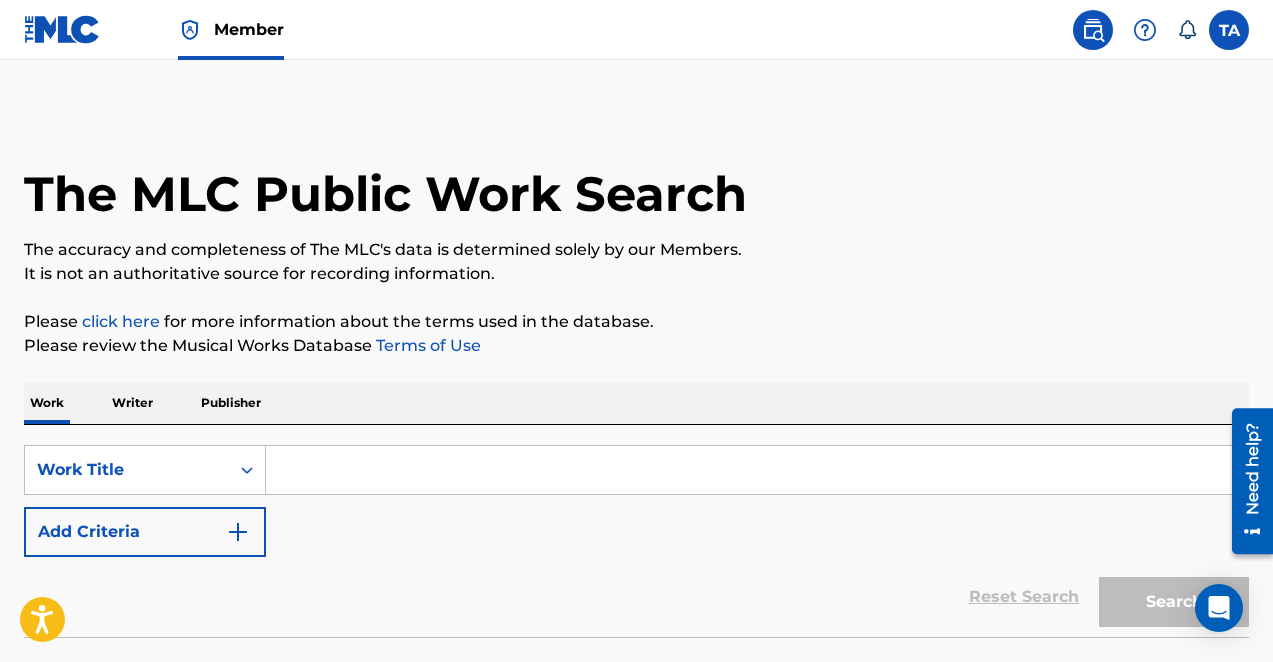 click at bounding box center [757, 470] 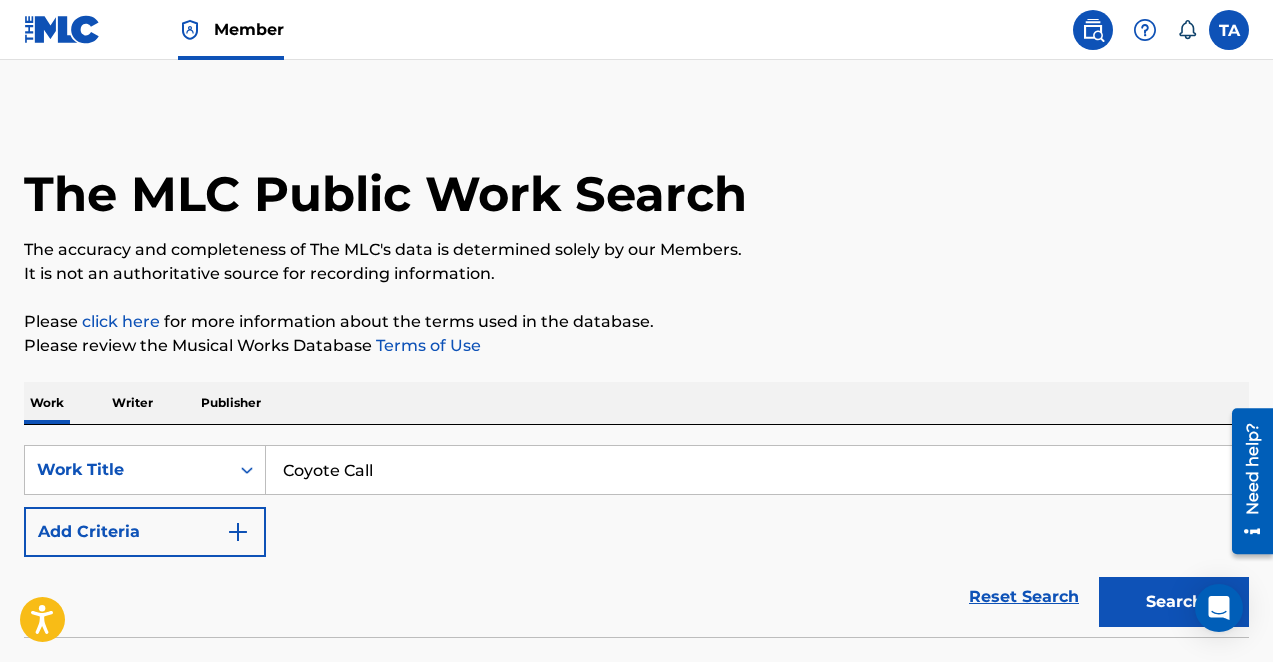 type on "Coyote Call" 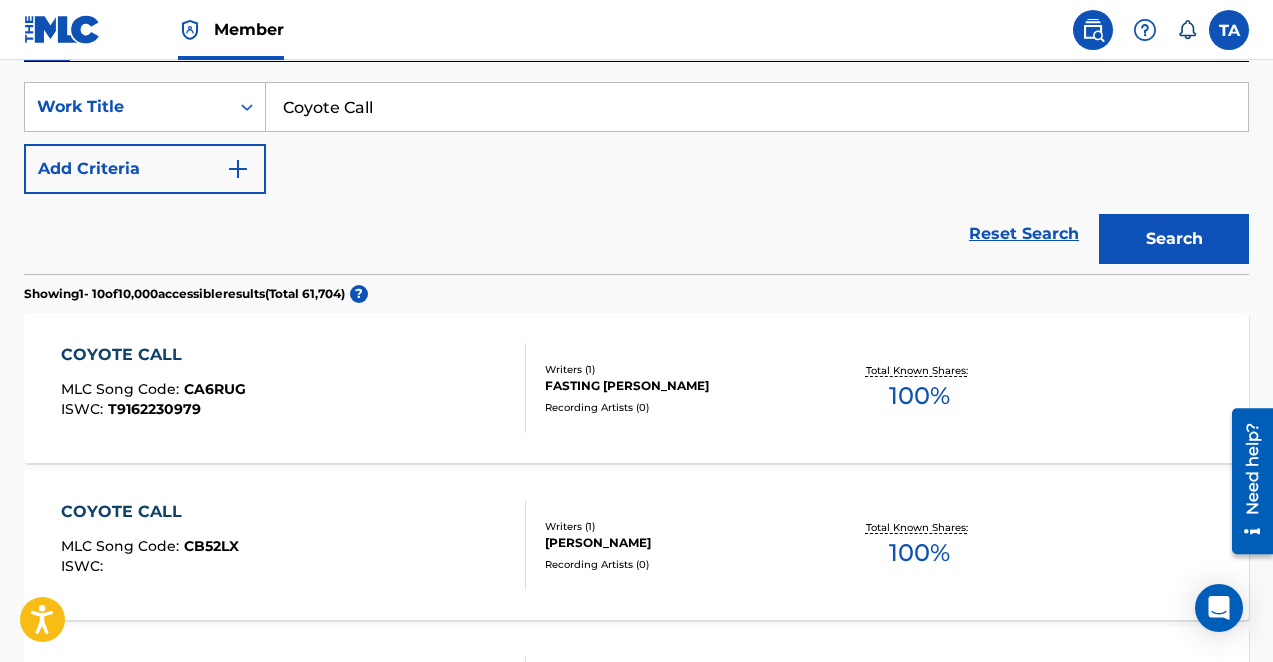 scroll, scrollTop: 251, scrollLeft: 0, axis: vertical 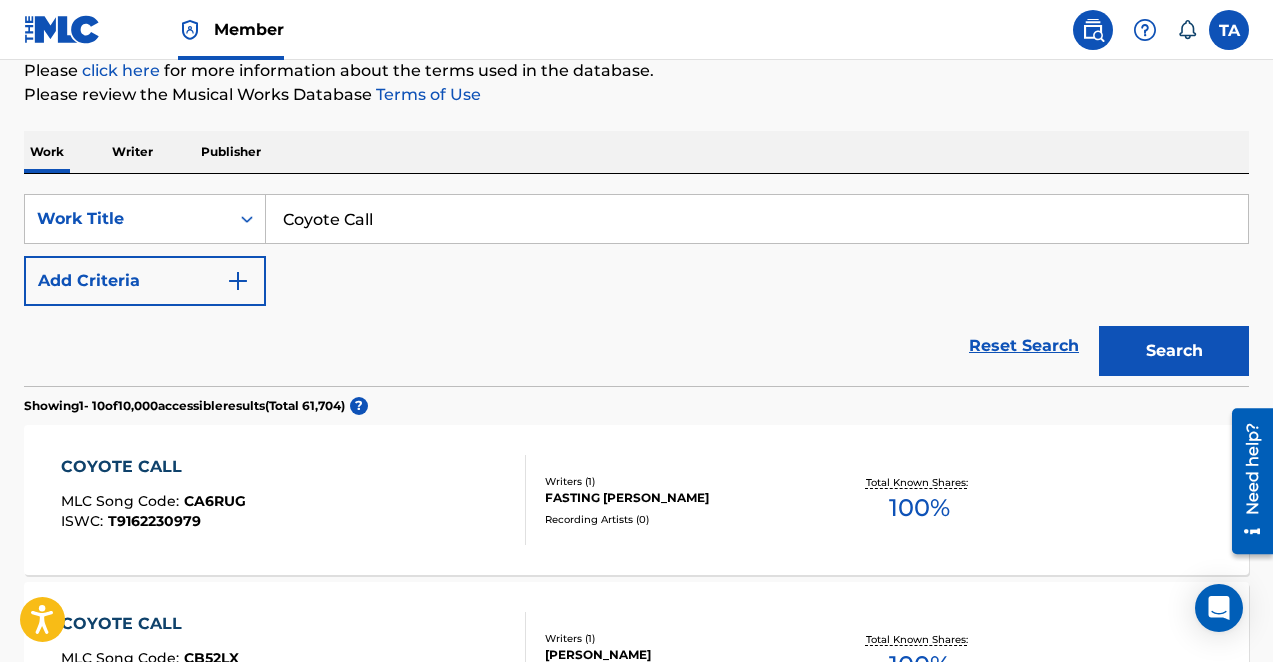 click at bounding box center (238, 281) 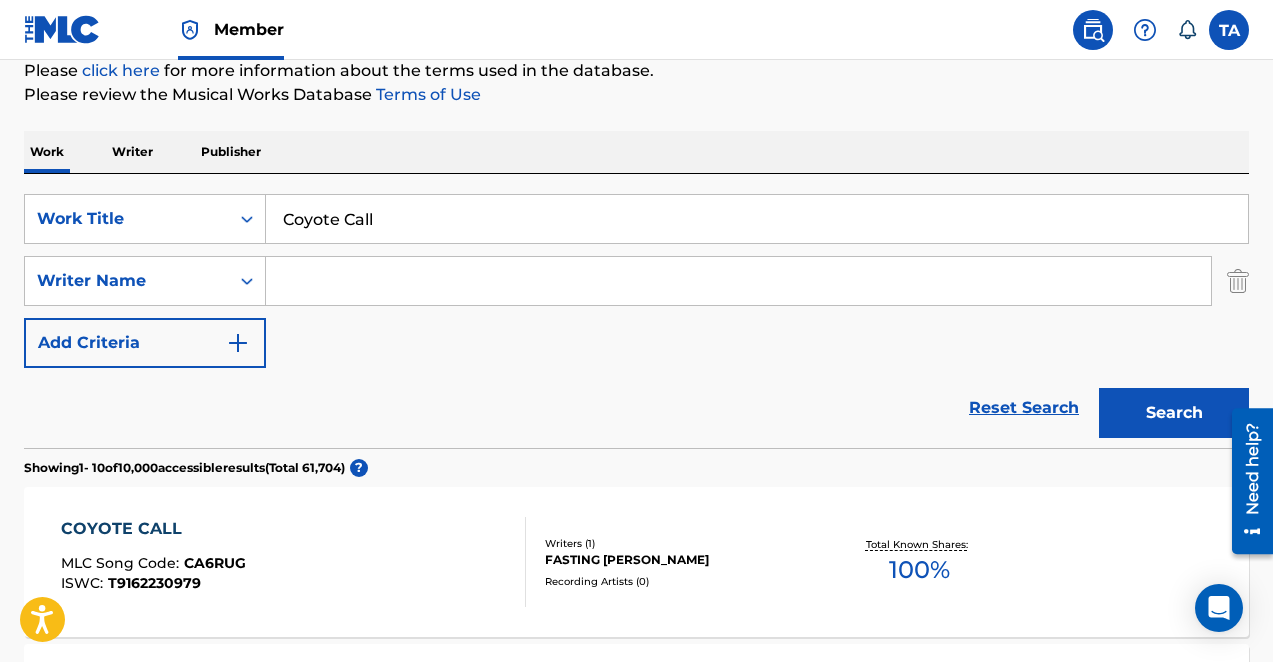 click at bounding box center [738, 281] 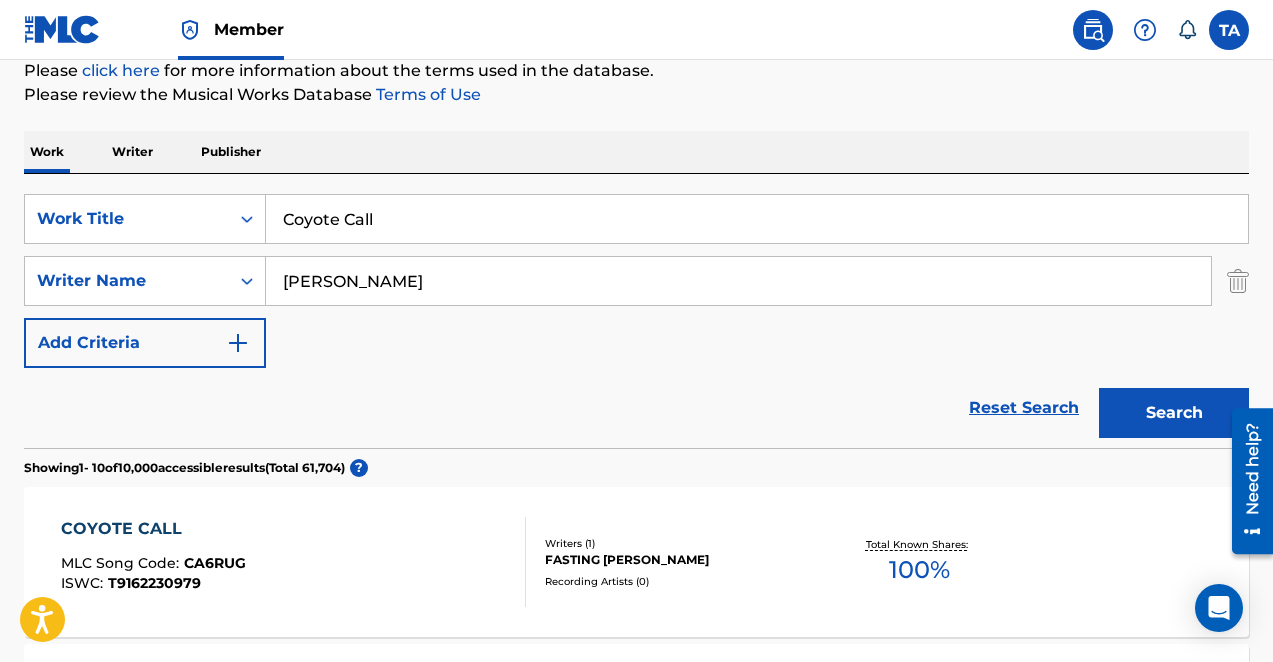 click on "Search" at bounding box center [1174, 413] 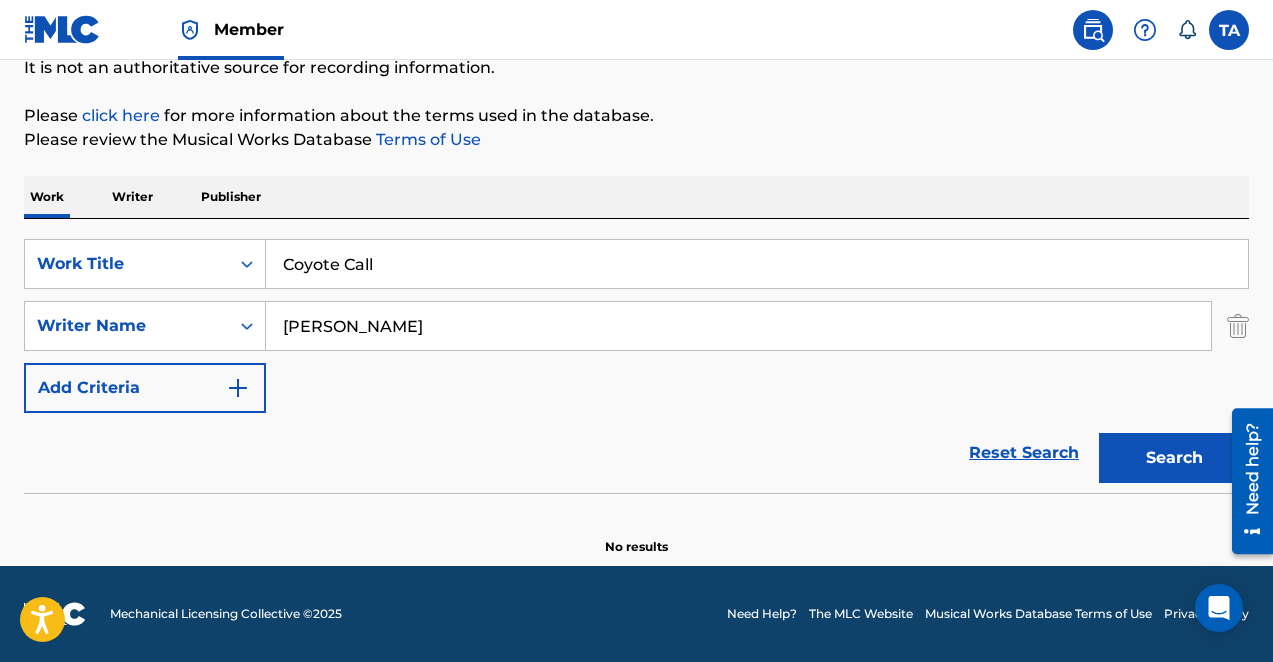 scroll, scrollTop: 187, scrollLeft: 0, axis: vertical 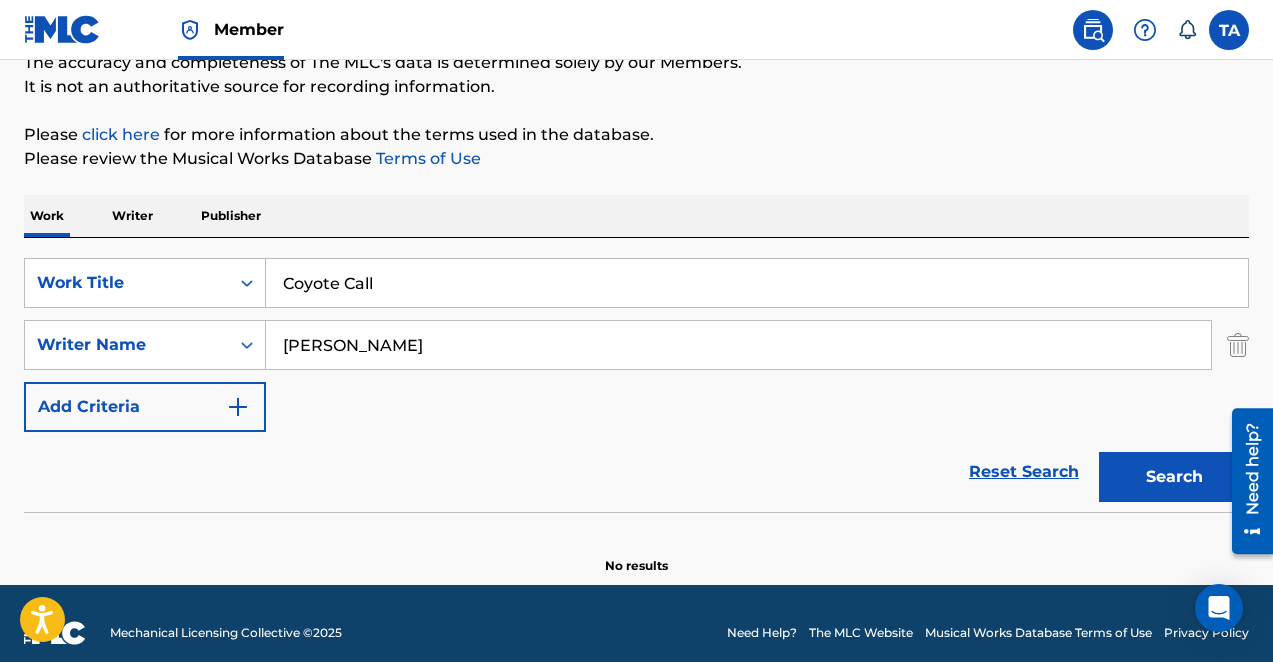 click on "[PERSON_NAME]" at bounding box center (738, 345) 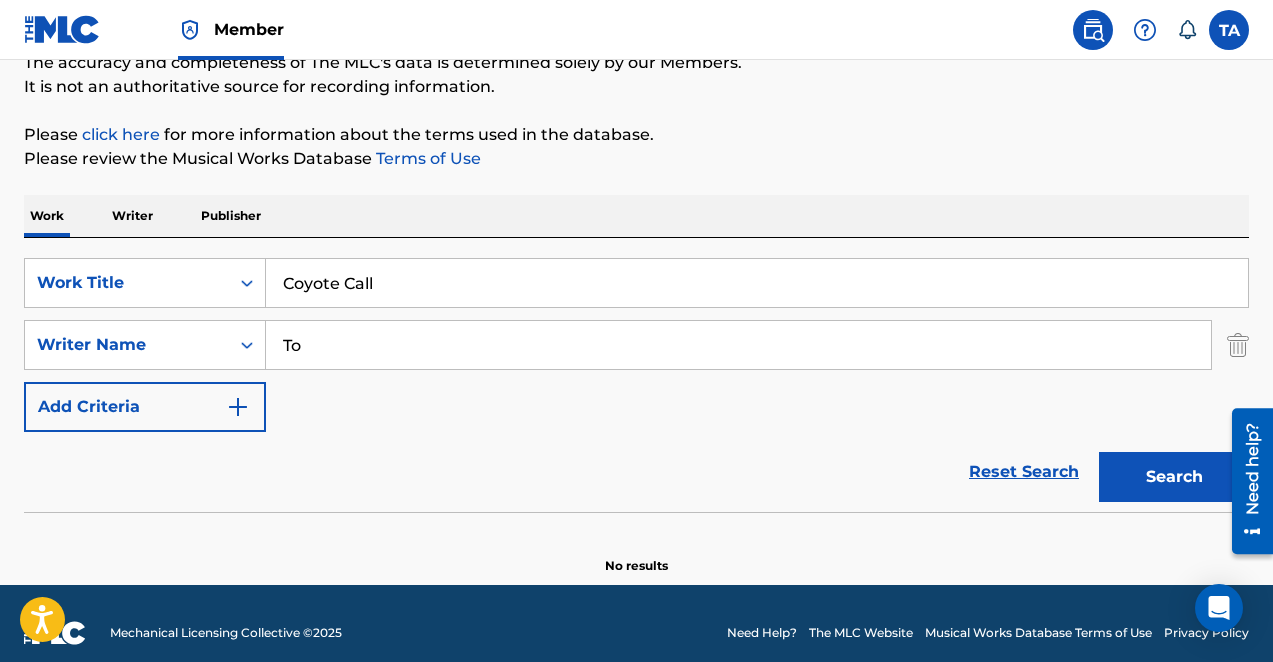 type on "T" 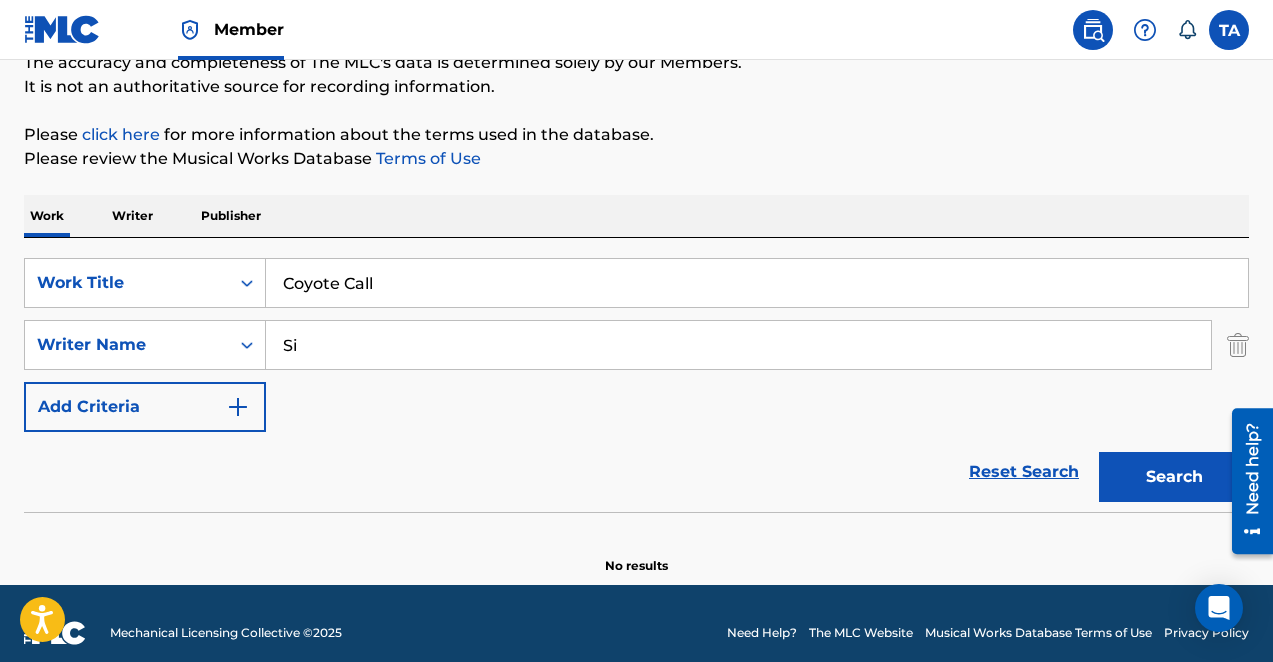 type on "S" 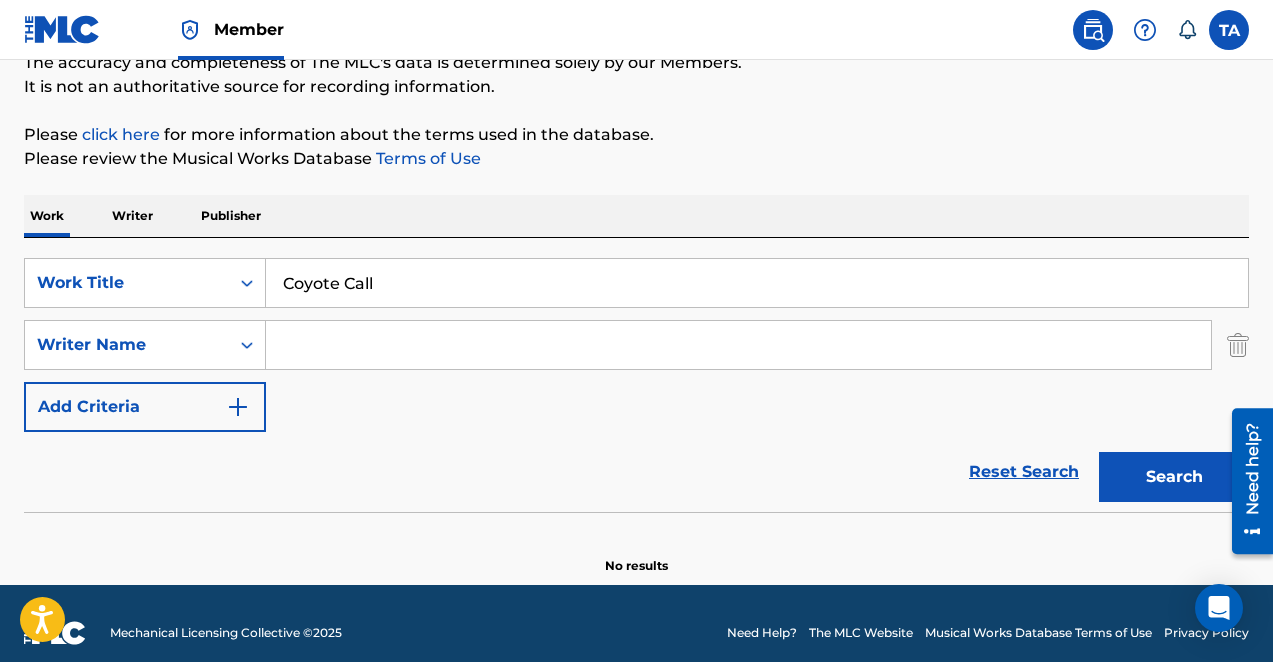 paste on "Six Foot and Sea Level Records" 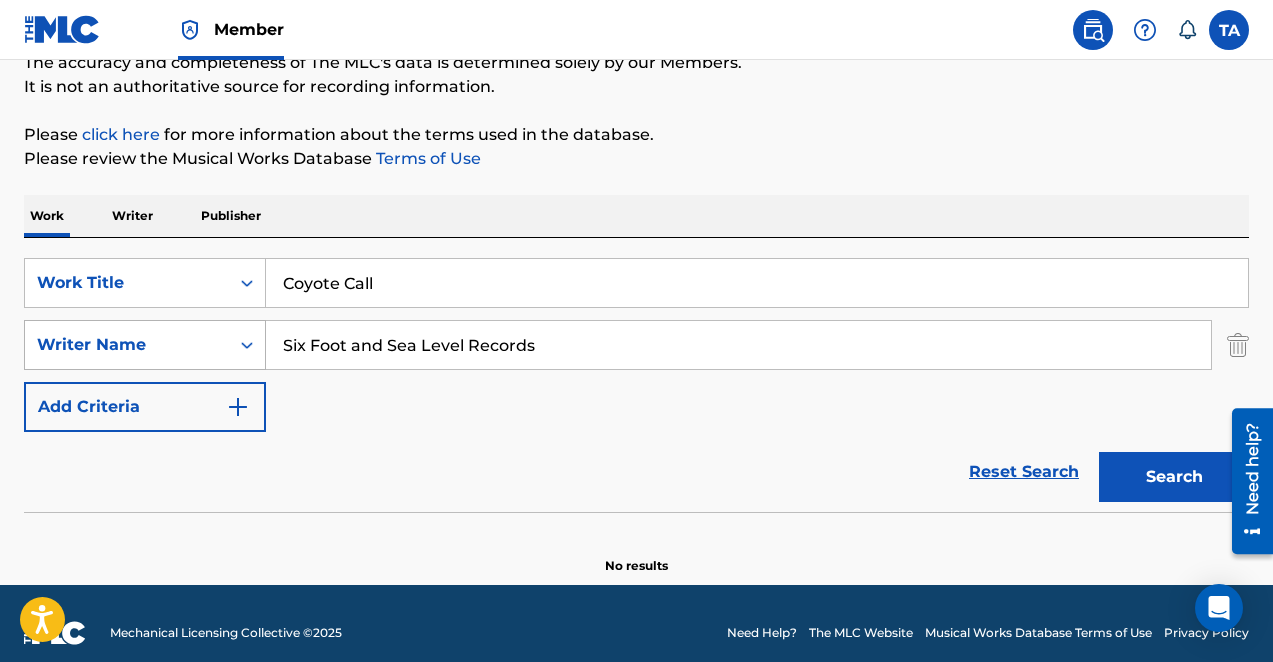 type on "Six Foot and Sea Level Records" 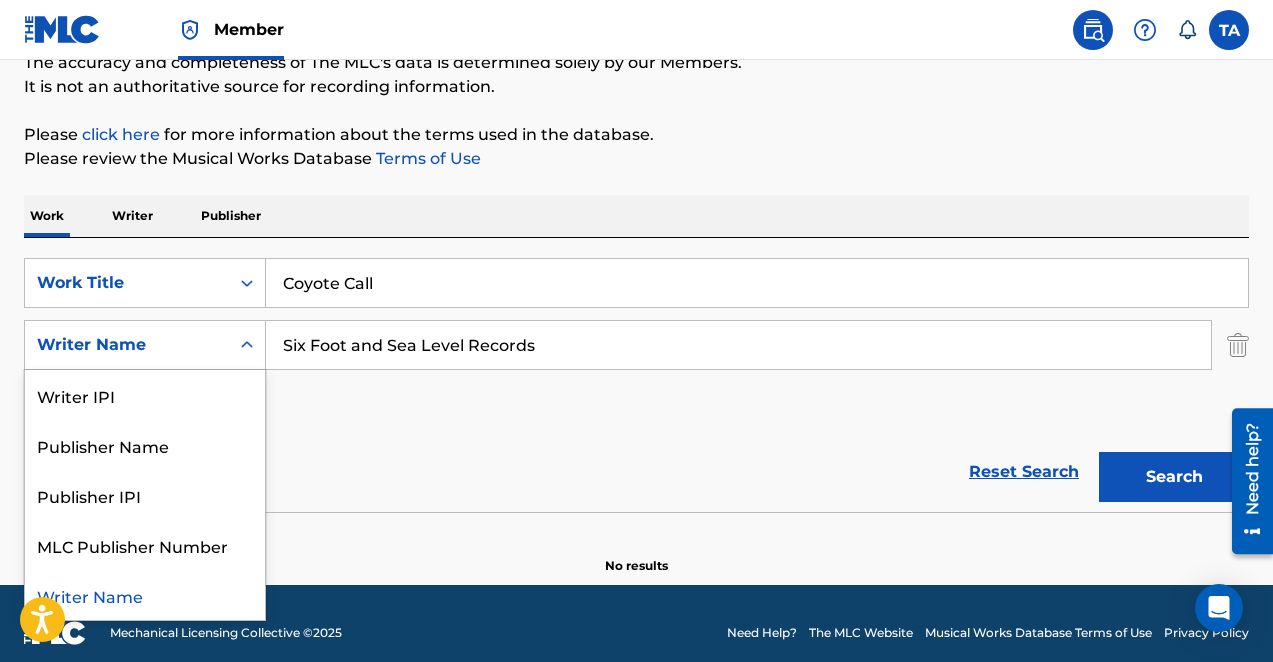 click 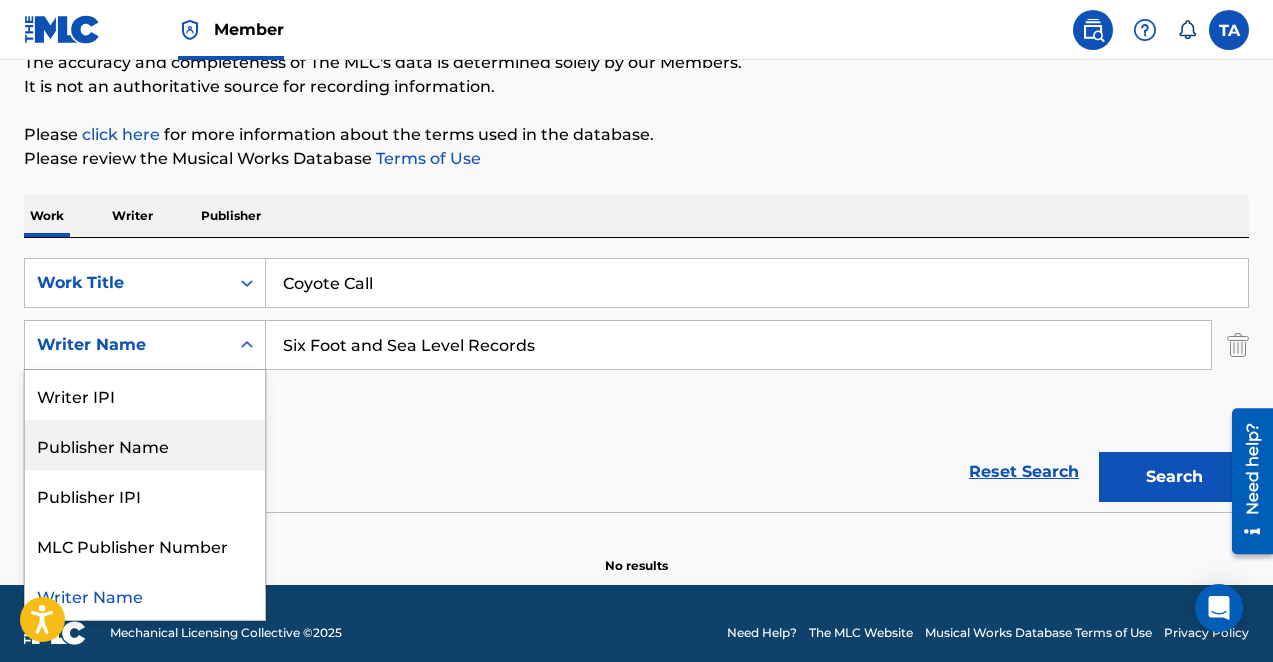 click on "Publisher Name" at bounding box center [145, 445] 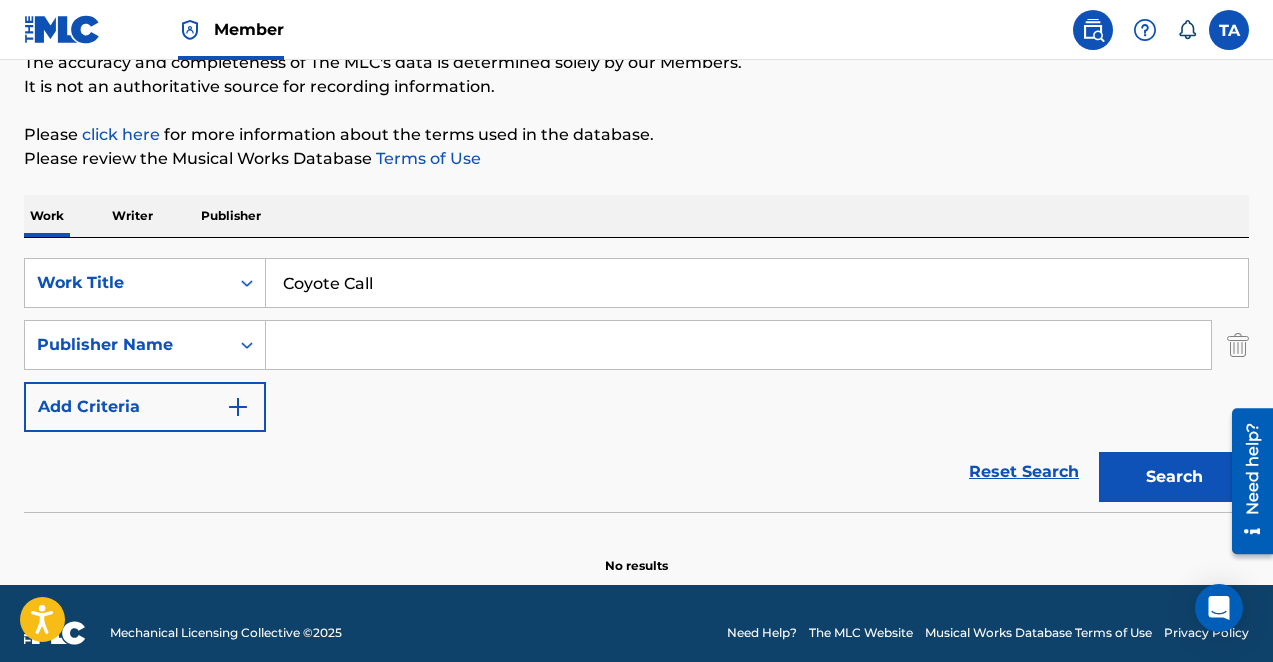 click at bounding box center (738, 345) 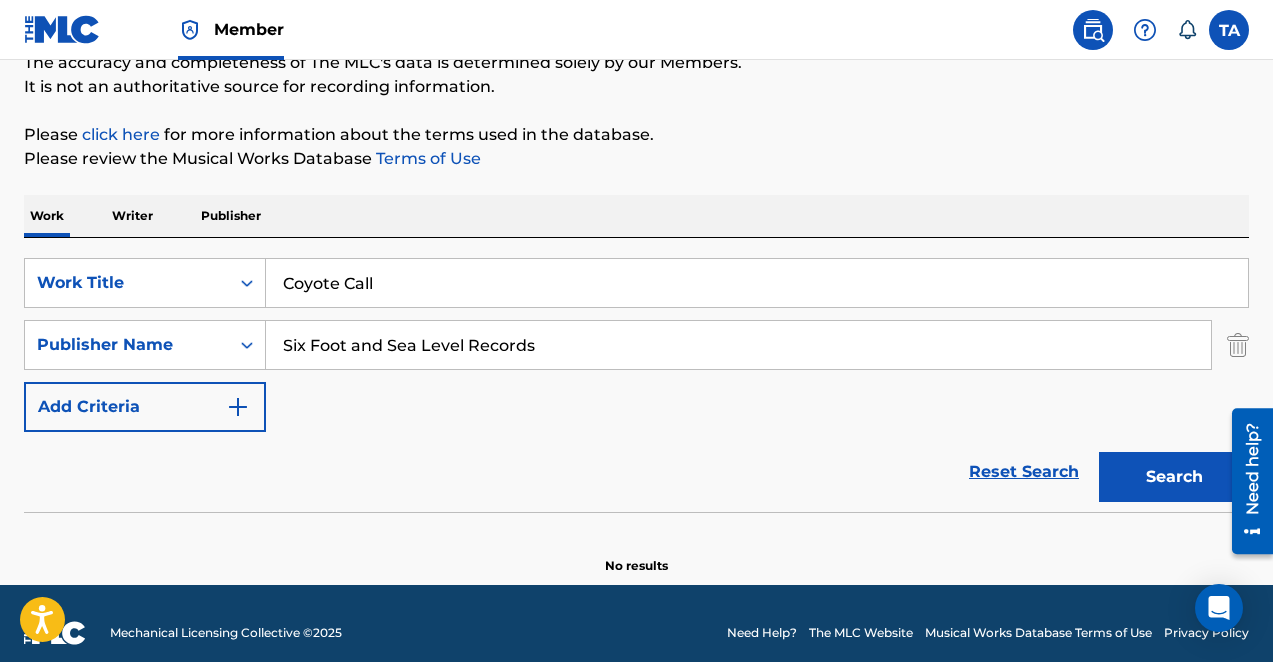 type on "Six Foot and Sea Level Records" 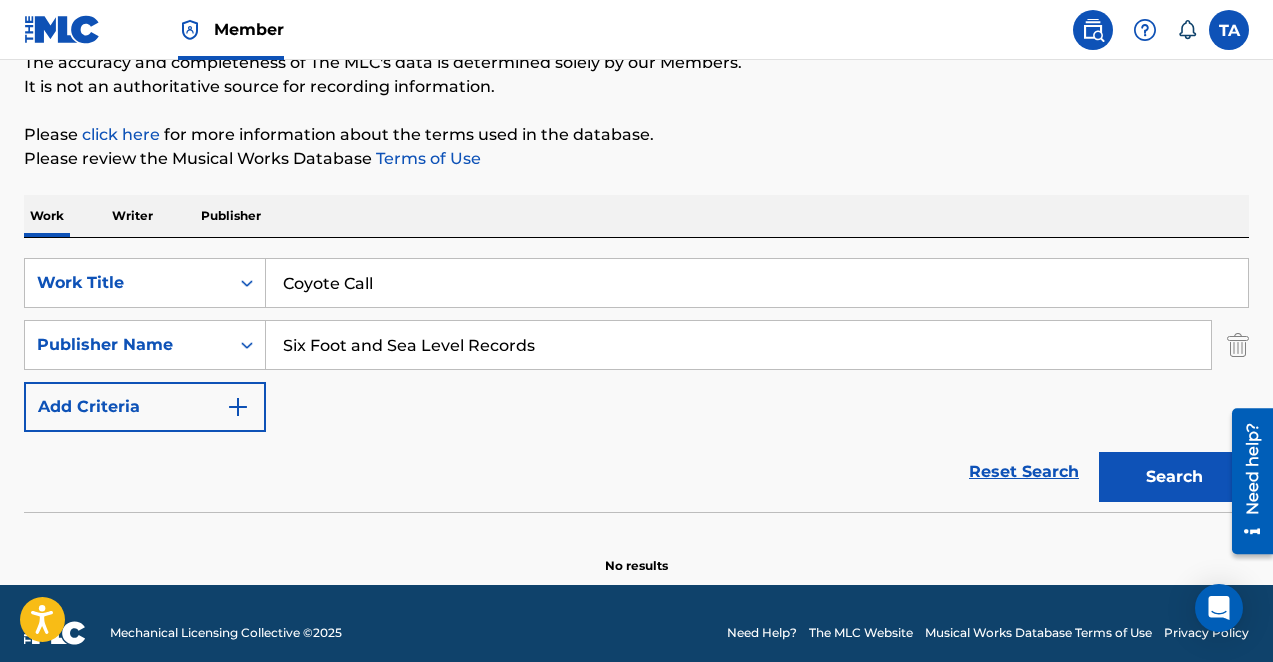 click on "Add Criteria" at bounding box center (145, 407) 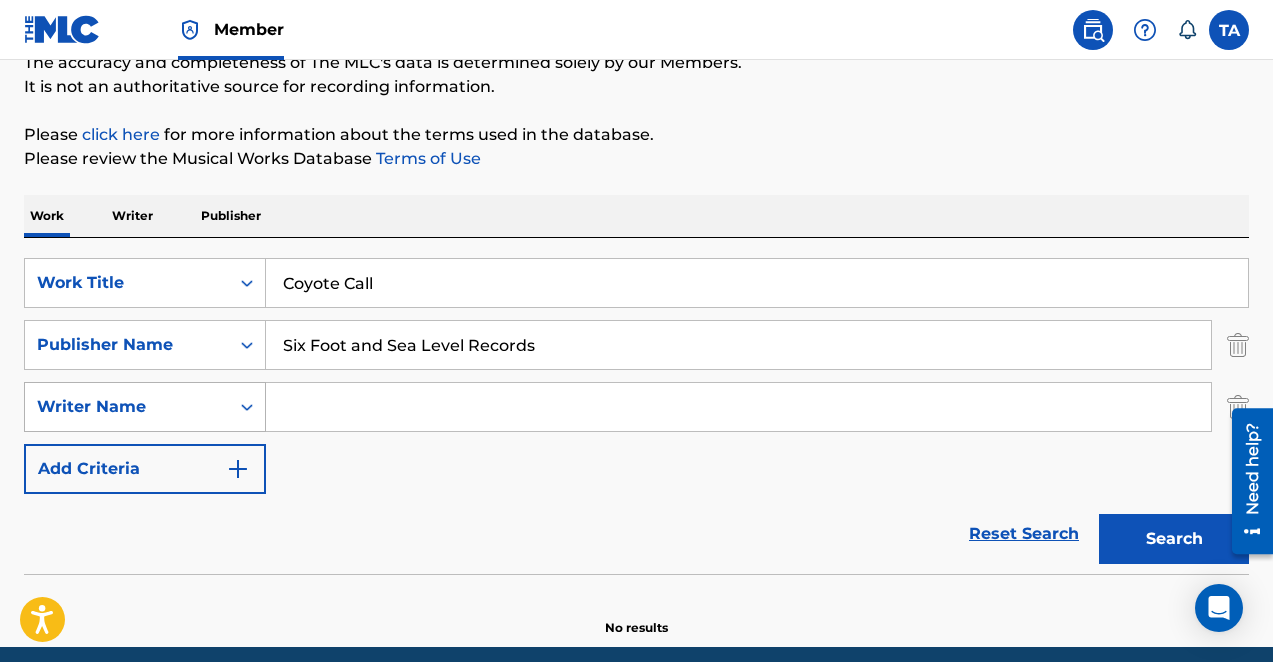 click at bounding box center [247, 407] 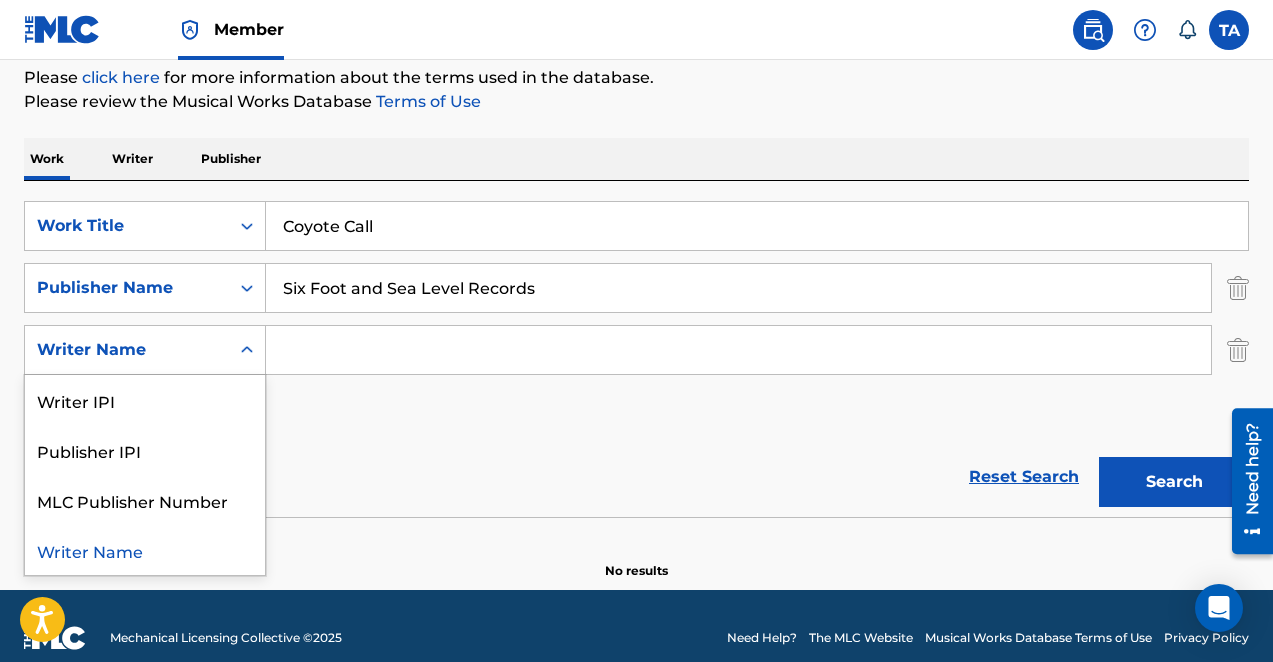 scroll, scrollTop: 250, scrollLeft: 0, axis: vertical 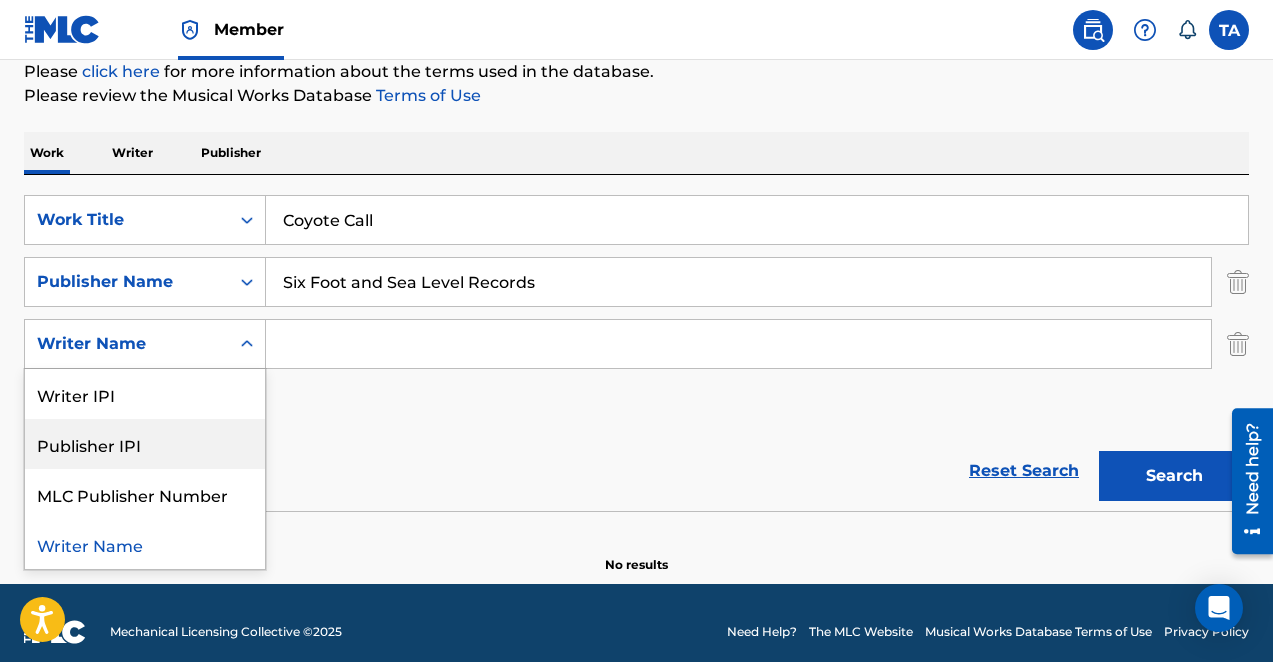 click on "Reset Search Search" at bounding box center [636, 471] 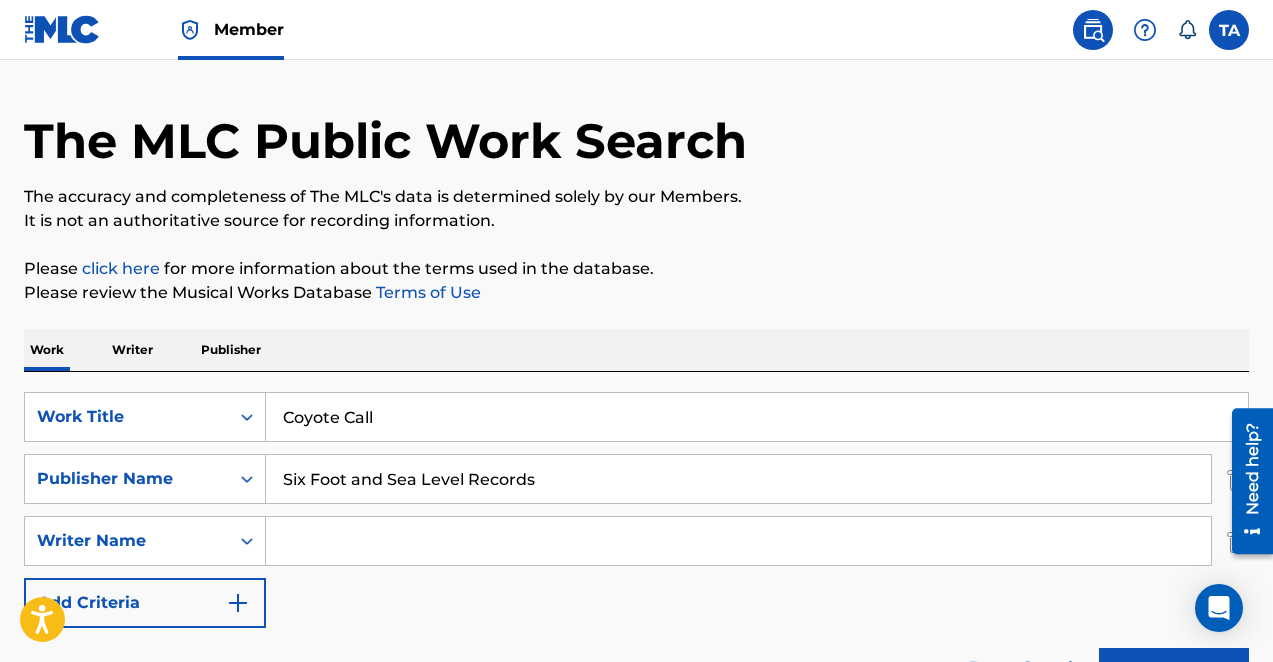 scroll, scrollTop: 54, scrollLeft: 0, axis: vertical 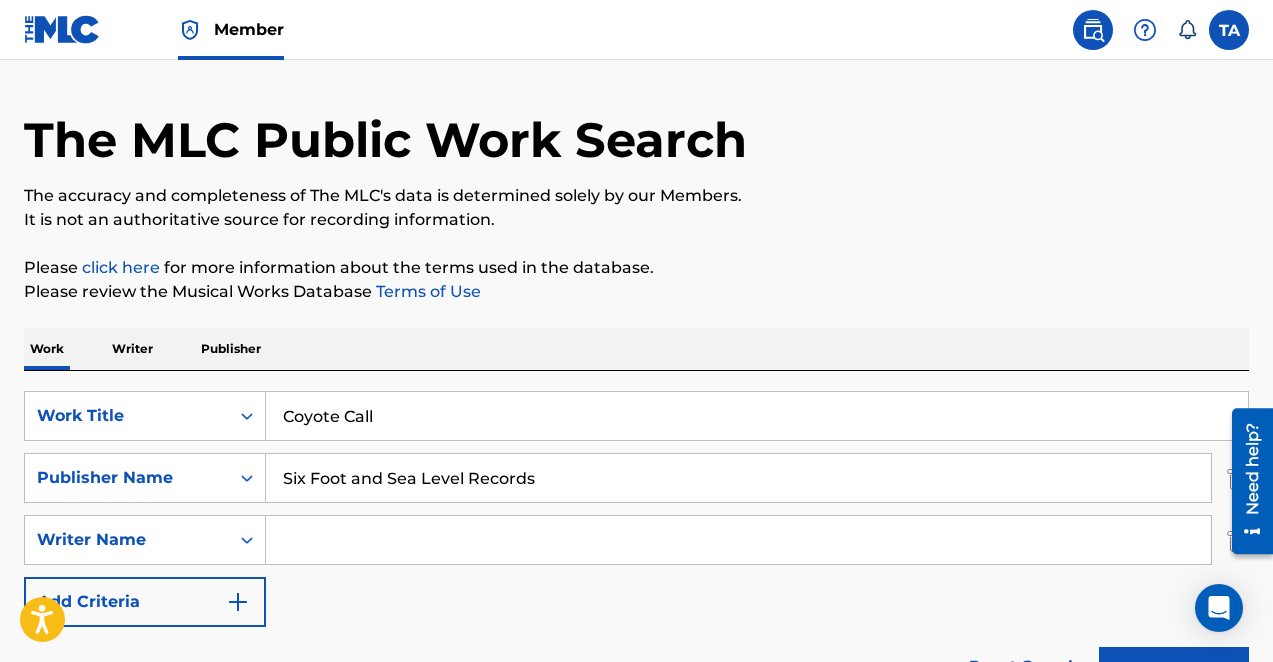 click on "Need help?" at bounding box center (1252, 480) 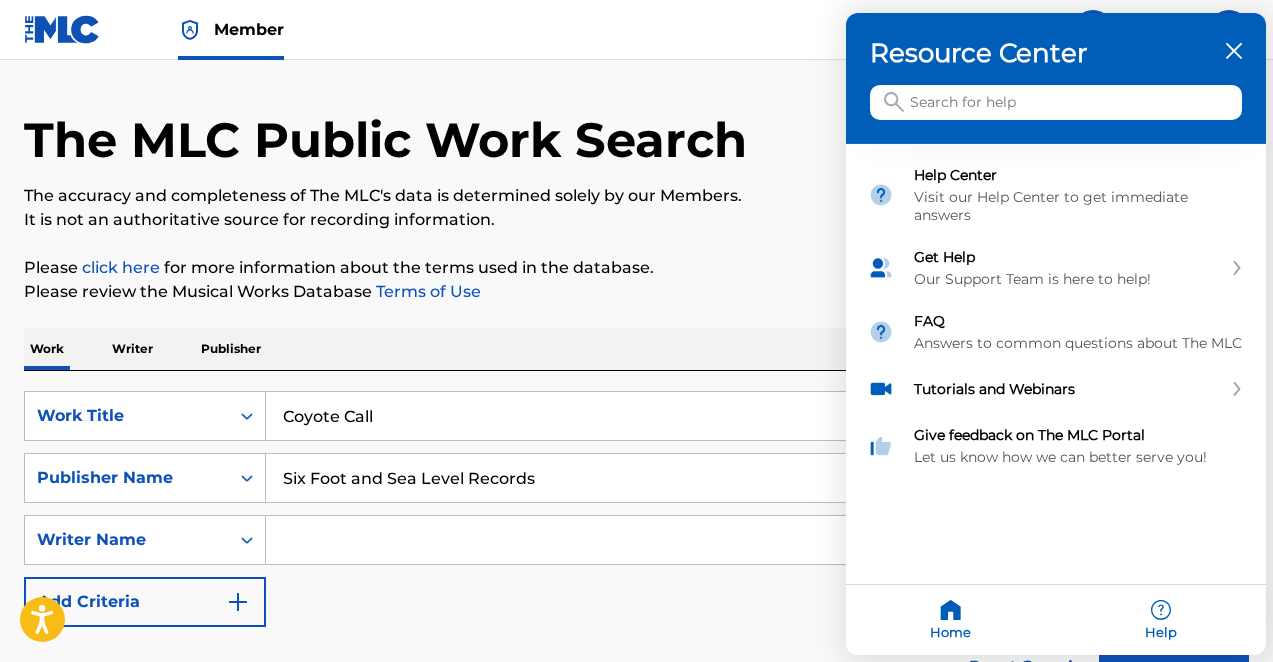 click at bounding box center (636, 331) 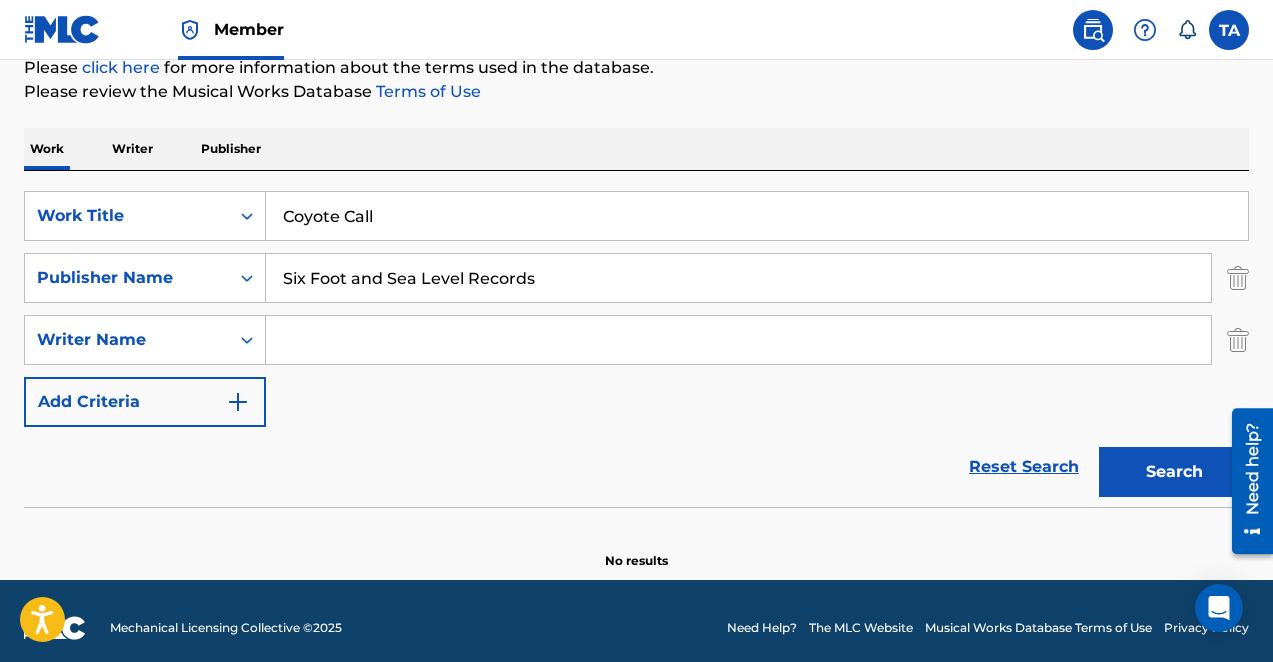 scroll, scrollTop: 268, scrollLeft: 0, axis: vertical 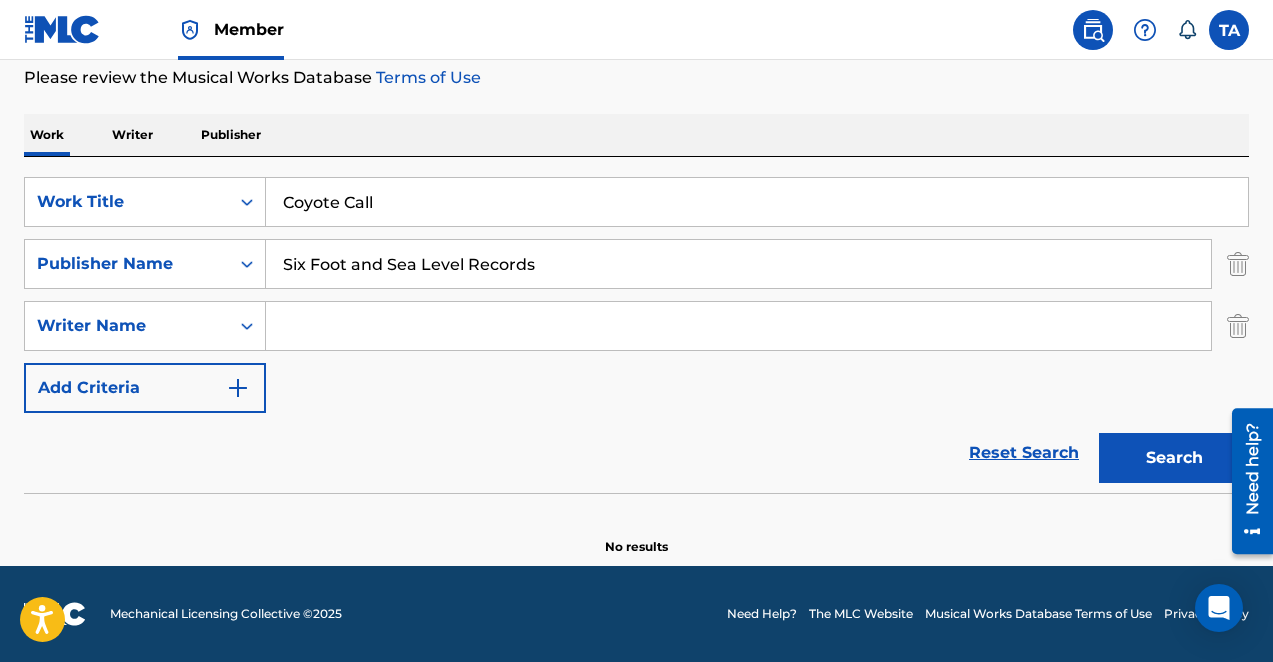 click at bounding box center (1238, 264) 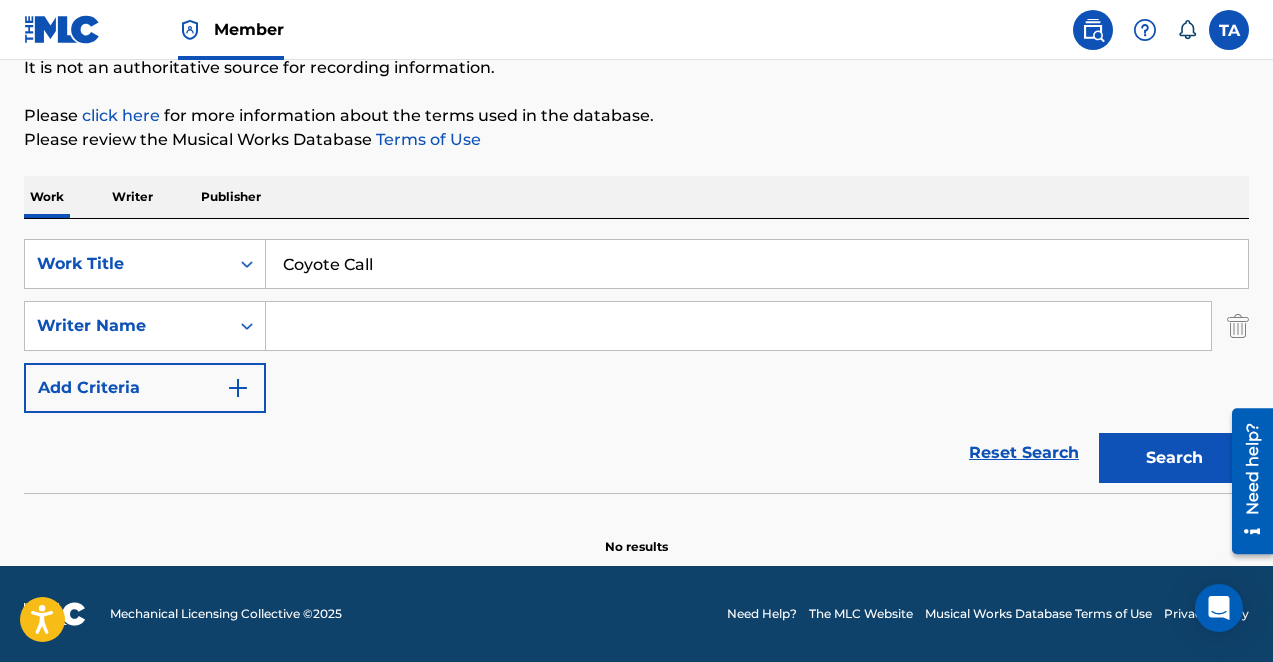 click at bounding box center [1238, 326] 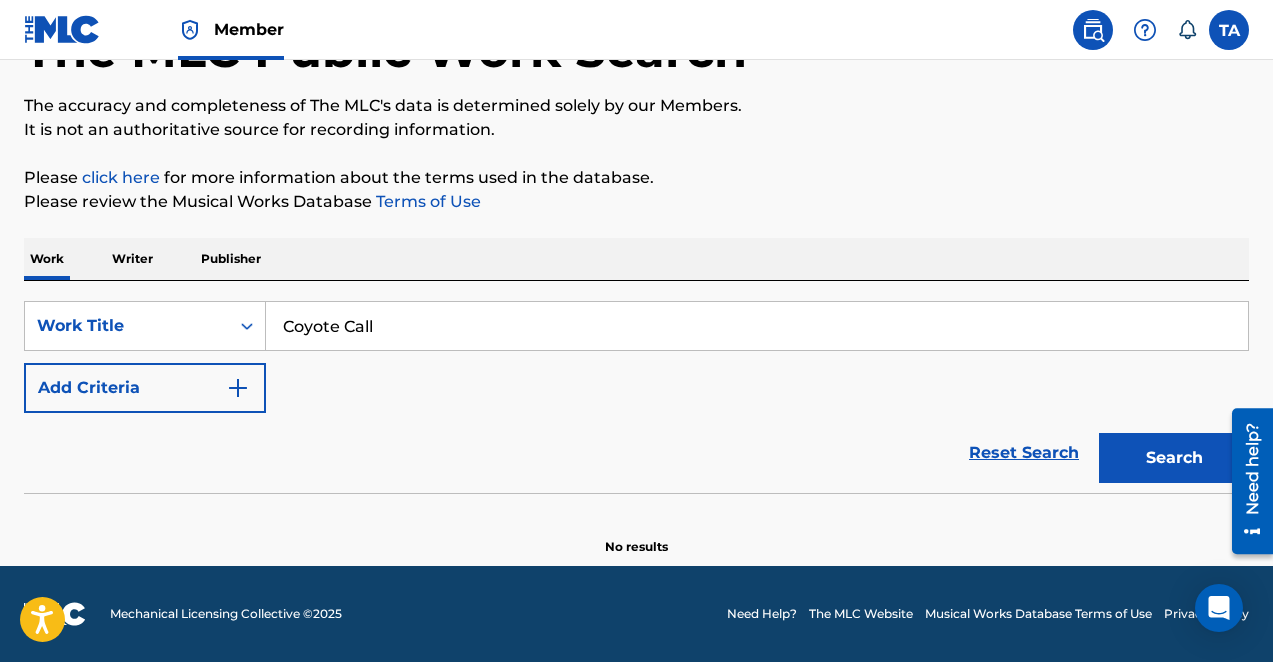 scroll, scrollTop: 144, scrollLeft: 0, axis: vertical 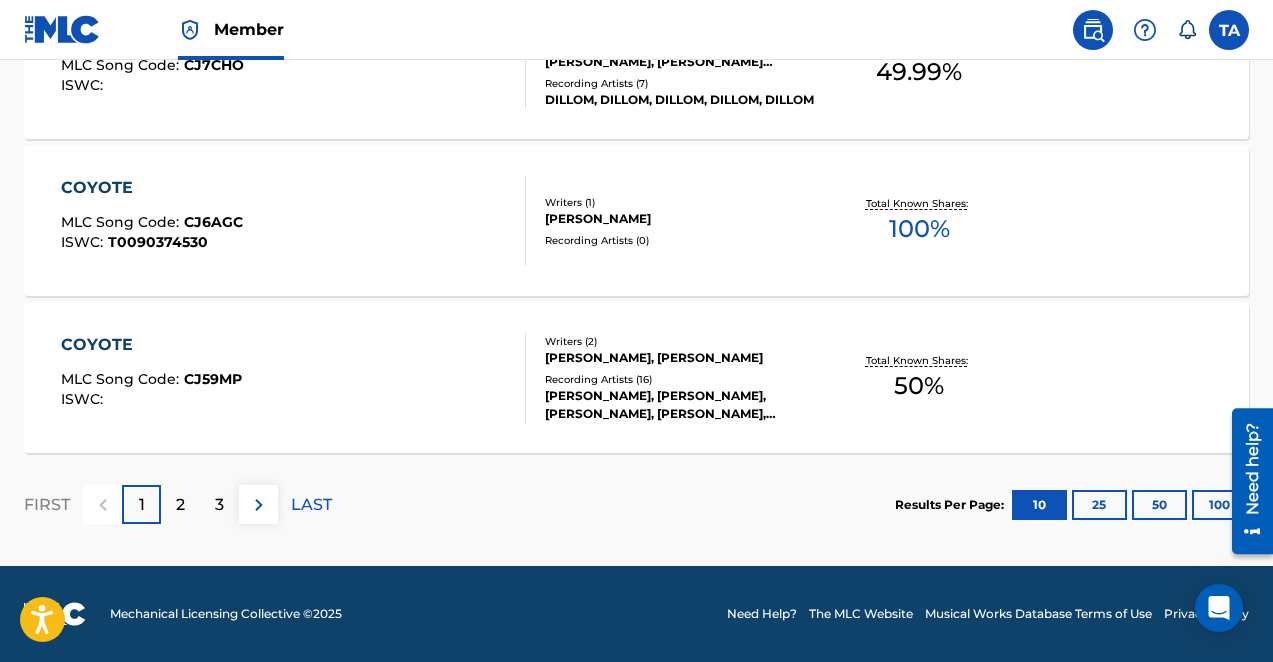 click on "Results Per Page: 10 25 50 100" at bounding box center (1072, 505) 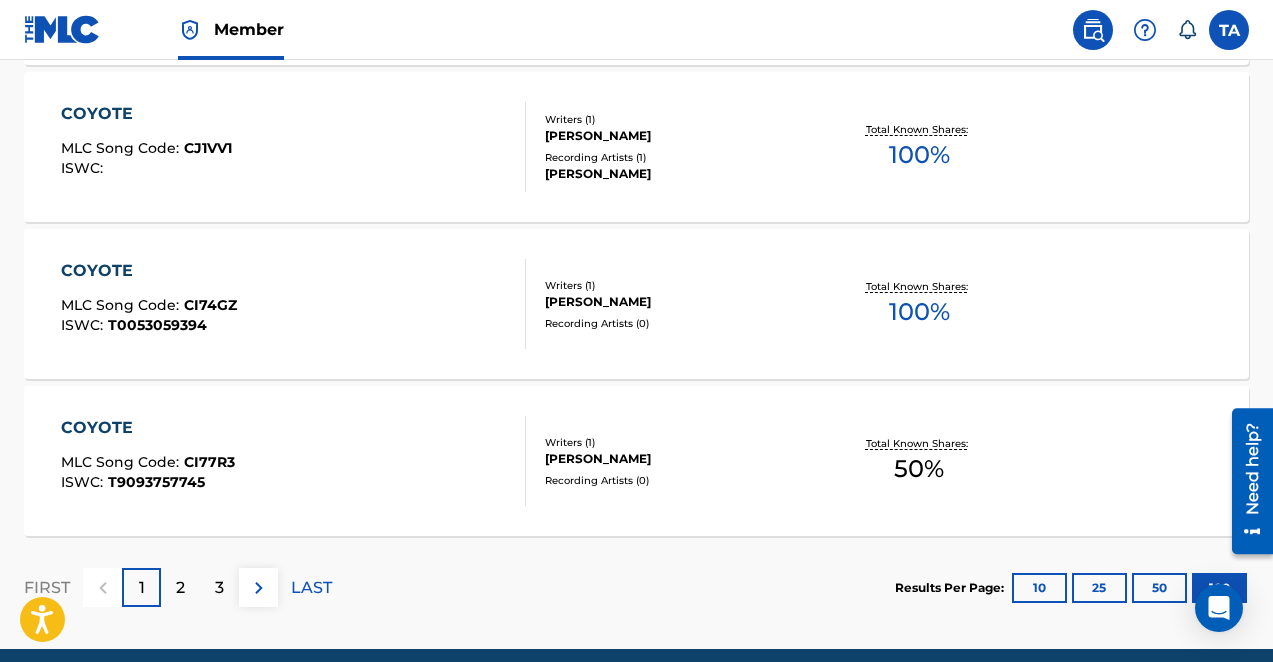 scroll, scrollTop: 15837, scrollLeft: 0, axis: vertical 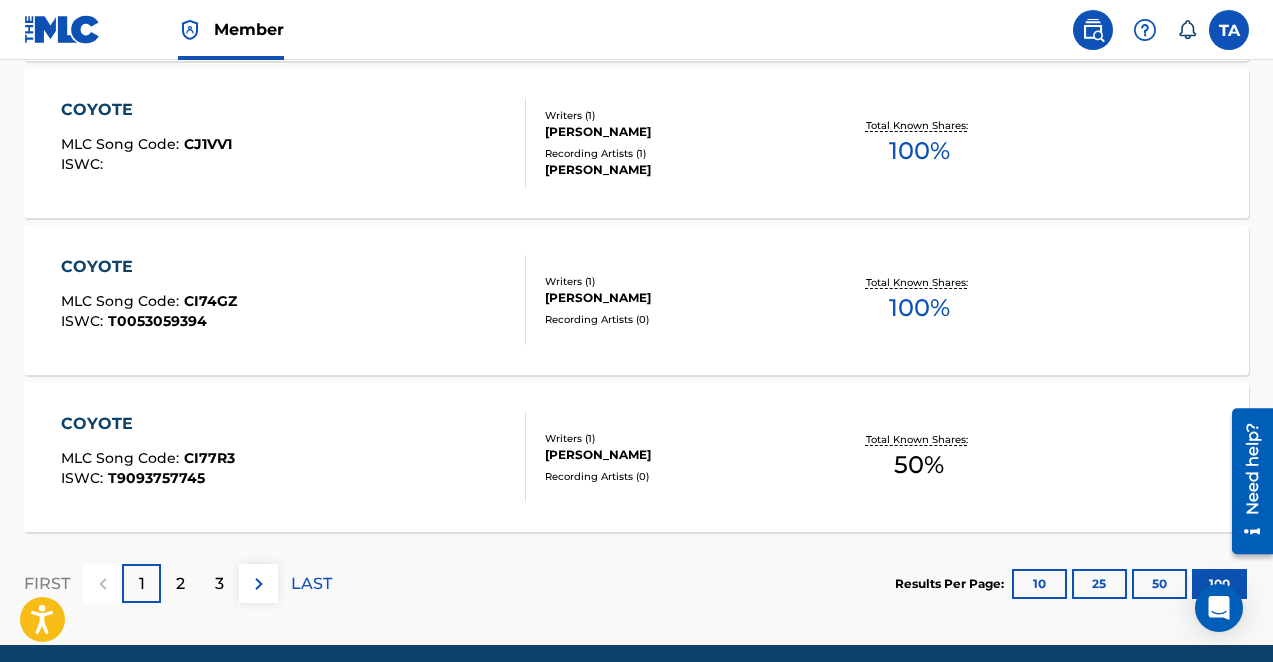 click on "LAST" at bounding box center (311, 584) 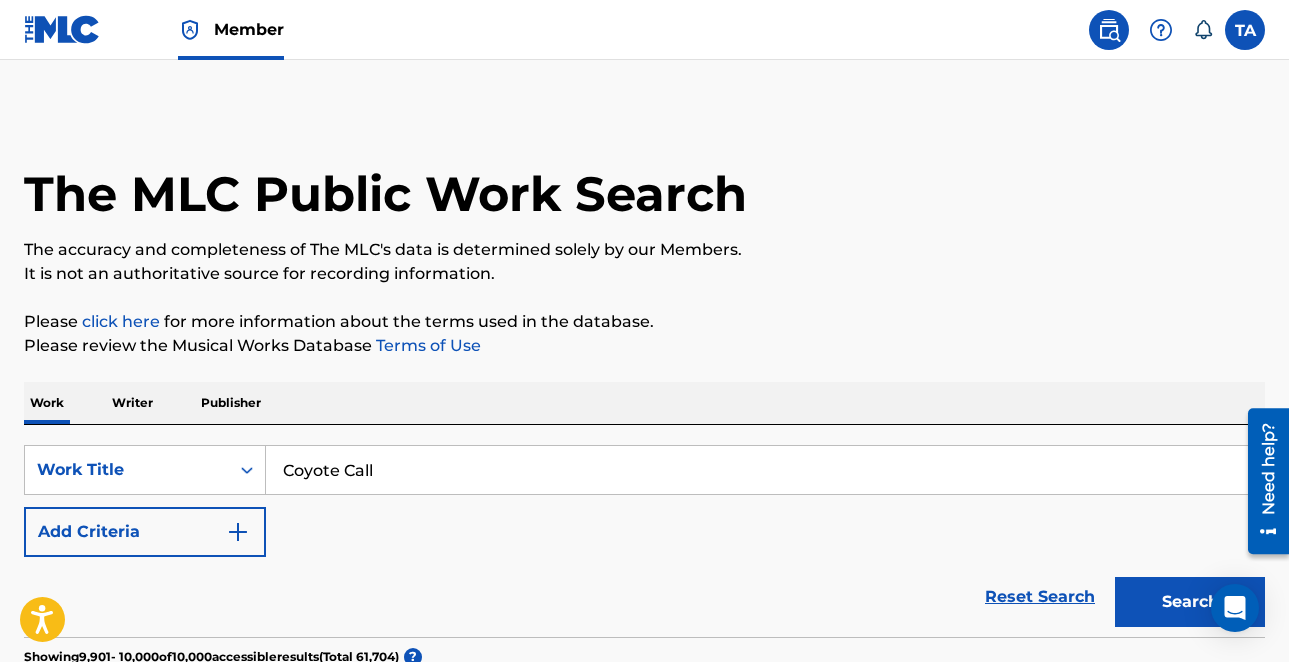 scroll, scrollTop: 123, scrollLeft: 0, axis: vertical 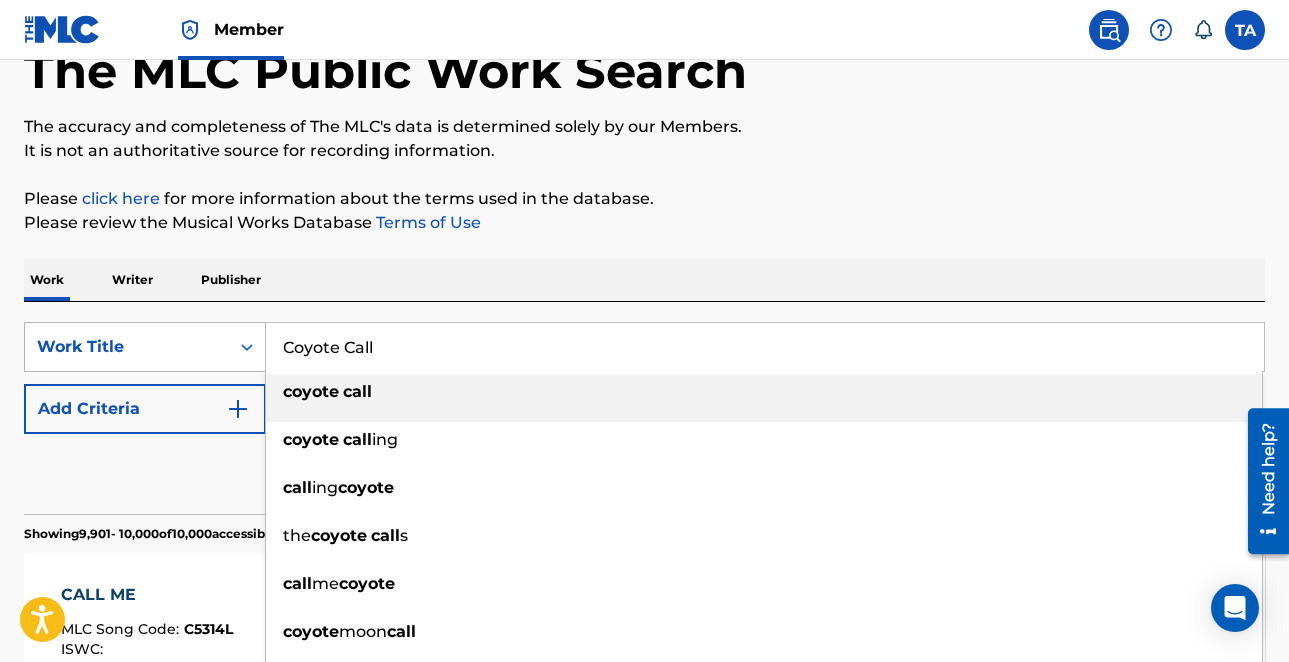 drag, startPoint x: 480, startPoint y: 348, endPoint x: 125, endPoint y: 340, distance: 355.09012 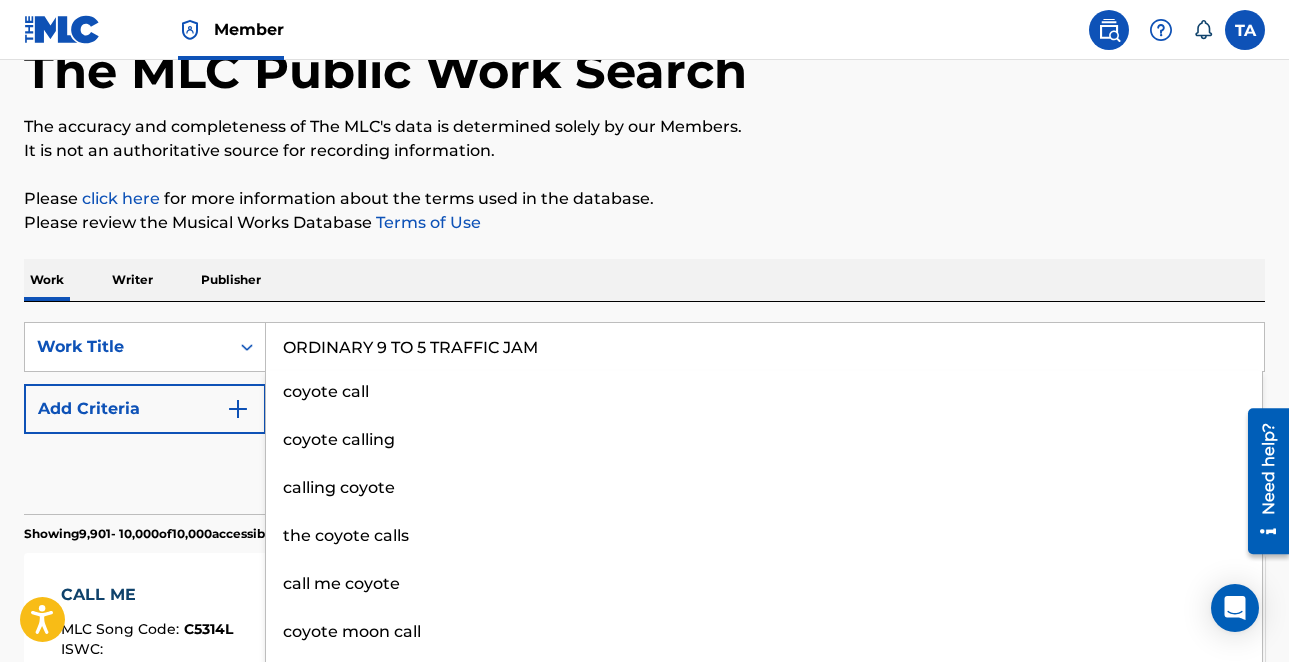 type on "ORDINARY 9 TO 5 TRAFFIC JAM" 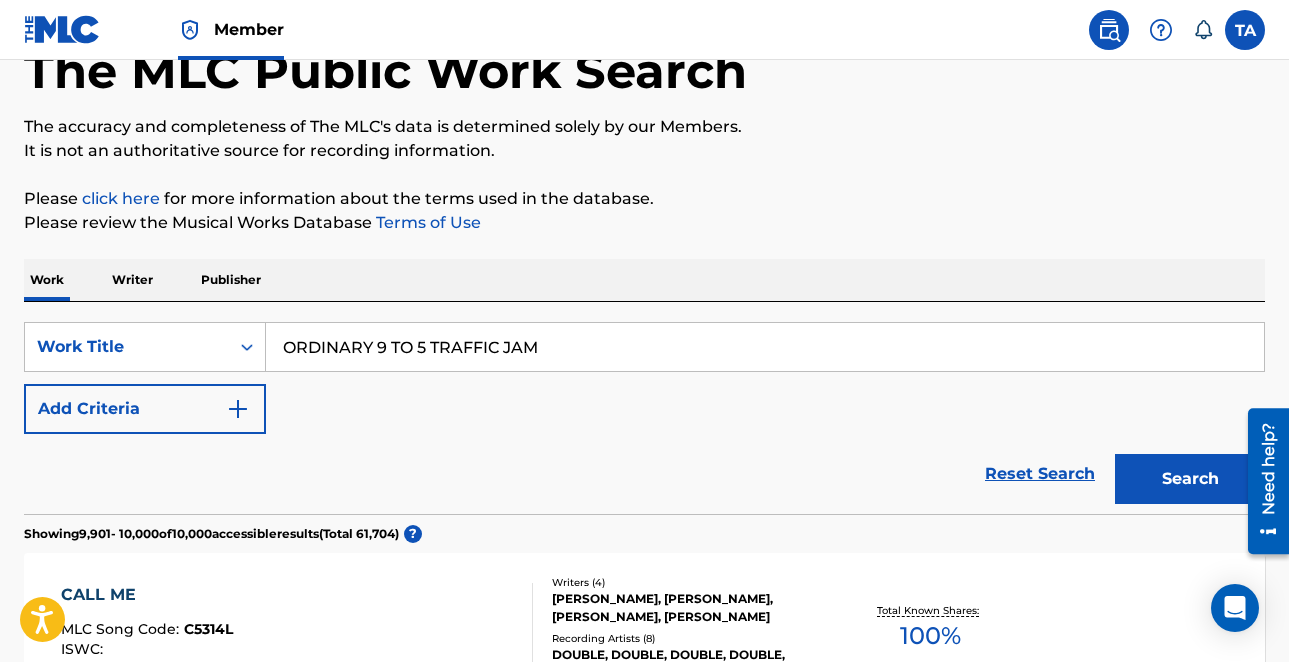 click on "The MLC Public Work Search The accuracy and completeness of The MLC's data is determined solely by our Members. It is not an authoritative source for recording information. Please   click here   for more information about the terms used in the database. Please review the Musical Works Database   Terms of Use Work Writer Publisher SearchWithCriteria83f28f20-85f9-4b92-b5b6-23e1af70db24 Work Title ORDINARY 9 TO 5 TRAFFIC JAM Add Criteria Reset Search Search Showing  9,901  -   10,000  of  10,000  accessible  results  (Total   61,704 ) ? CALL ME MLC Song Code : C5314L ISWC : Writers ( 4 ) [PERSON_NAME], [PERSON_NAME], [PERSON_NAME], [PERSON_NAME] Recording Artists ( 8 ) DOUBLE, DOUBLE, DOUBLE, DOUBLE, DOUBLE Total Known Shares: 100 % CALL ME MLC Song Code : Z1904O ISWC : Writers ( 2 ) [PERSON_NAME], [PERSON_NAME] Recording Artists ( 35 ) [PERSON_NAME] & THE RIVETERS, THE LITTLEMEN, CYMBALS, CYMBALS, HEART OF THE CITY Total Known Shares: 100 % BOOTY CALL MLC Song Code : BV8MJZ ISWC : Writers ( 5 ) Recording Artists ( 14 ) 65.67" at bounding box center [644, 8168] 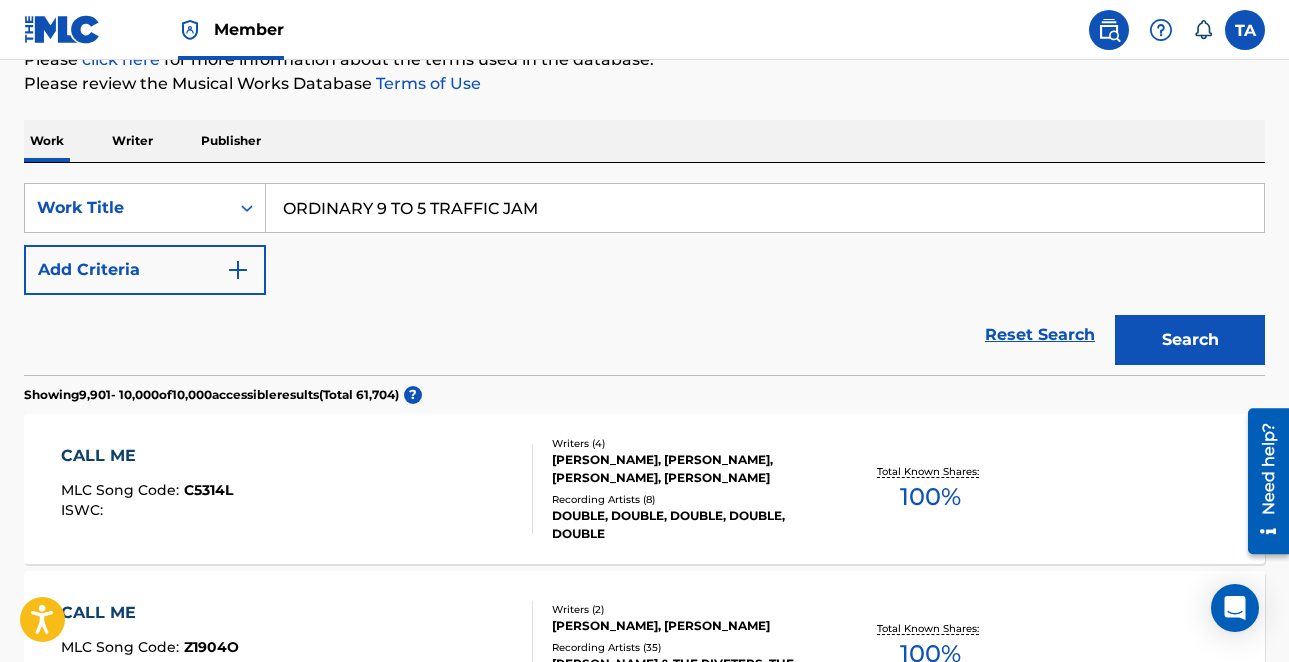 scroll, scrollTop: 268, scrollLeft: 0, axis: vertical 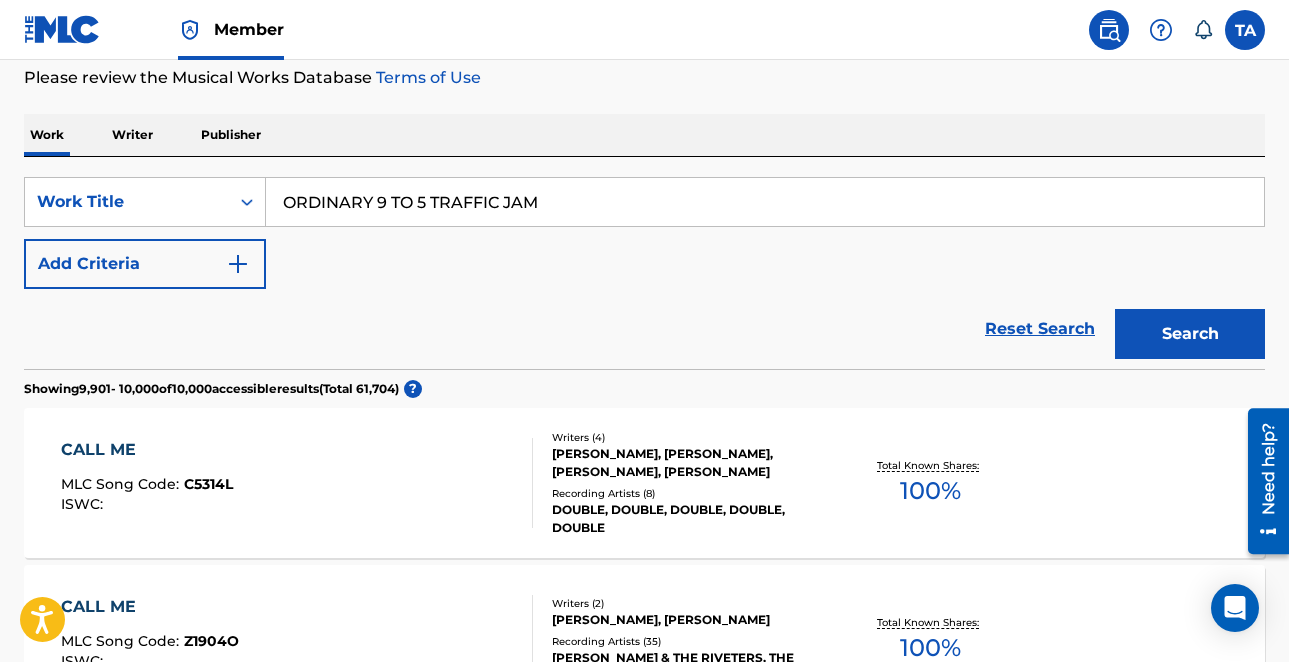 click on "Search" at bounding box center (1190, 334) 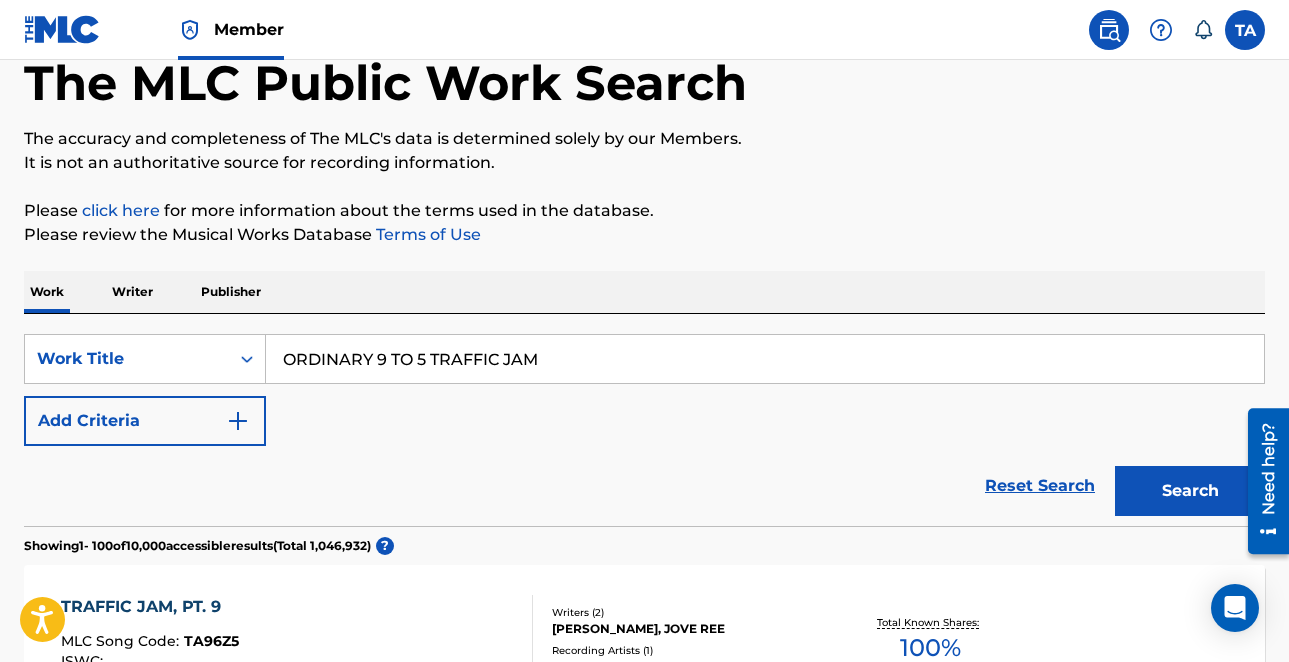 scroll, scrollTop: 0, scrollLeft: 0, axis: both 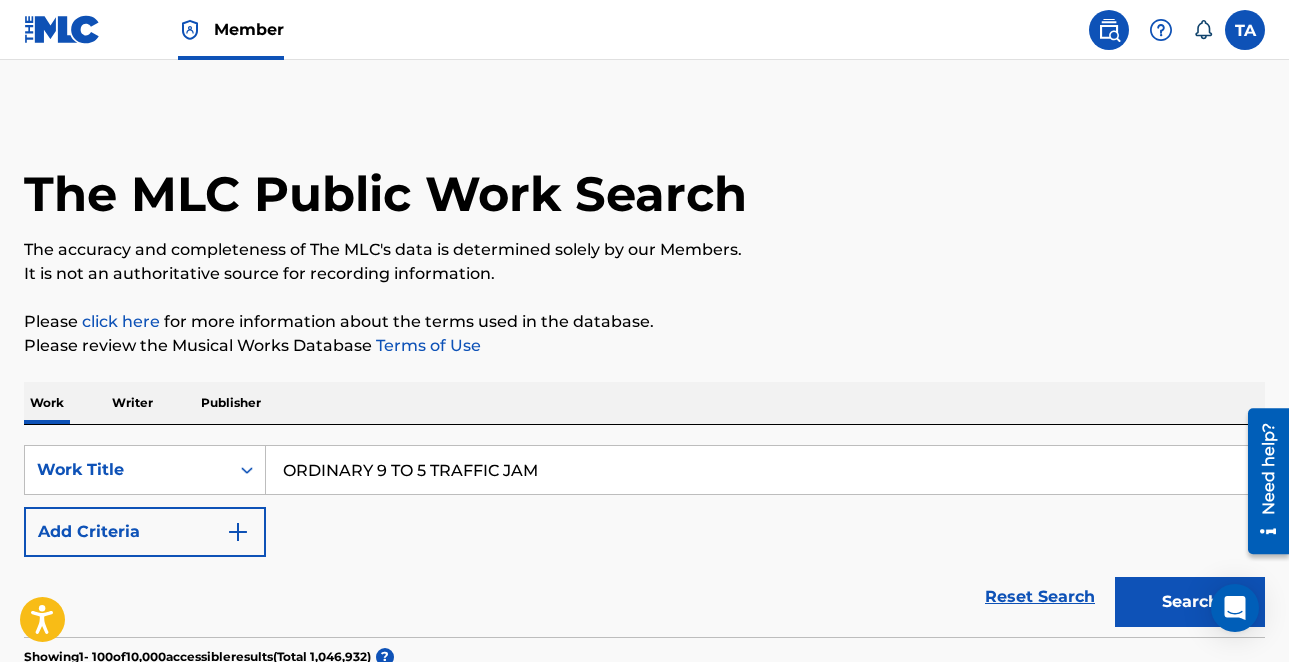 click on "Writer" at bounding box center (132, 403) 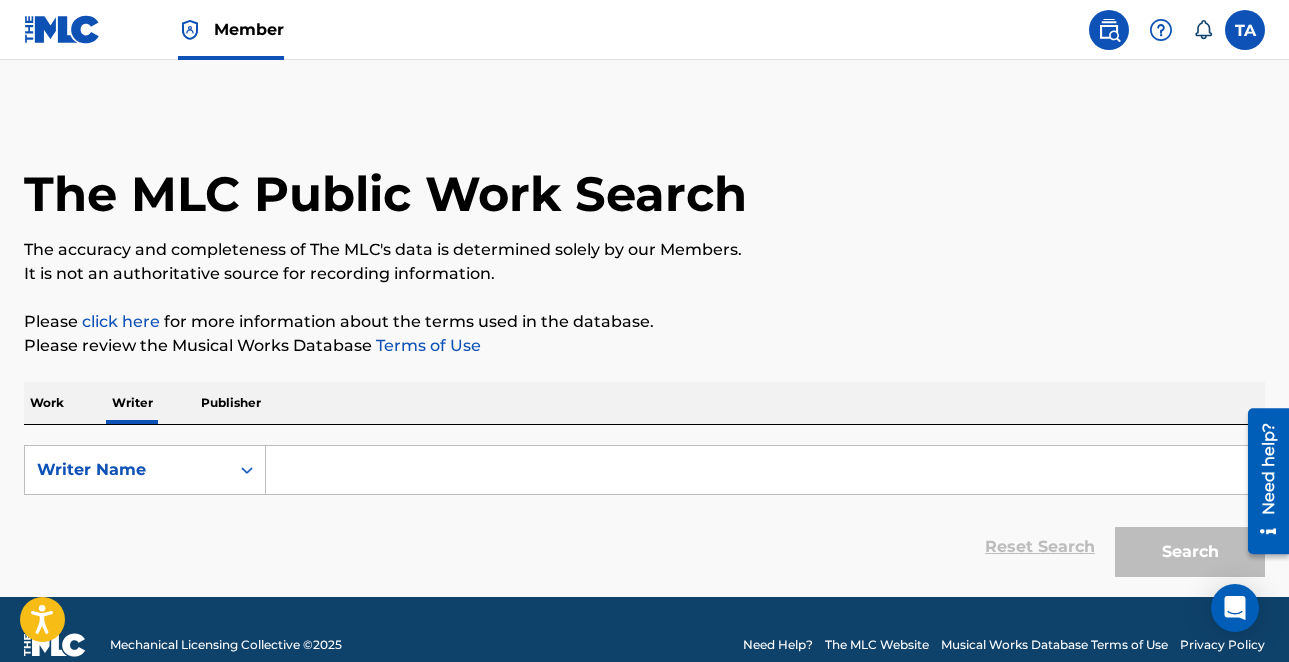scroll, scrollTop: 31, scrollLeft: 0, axis: vertical 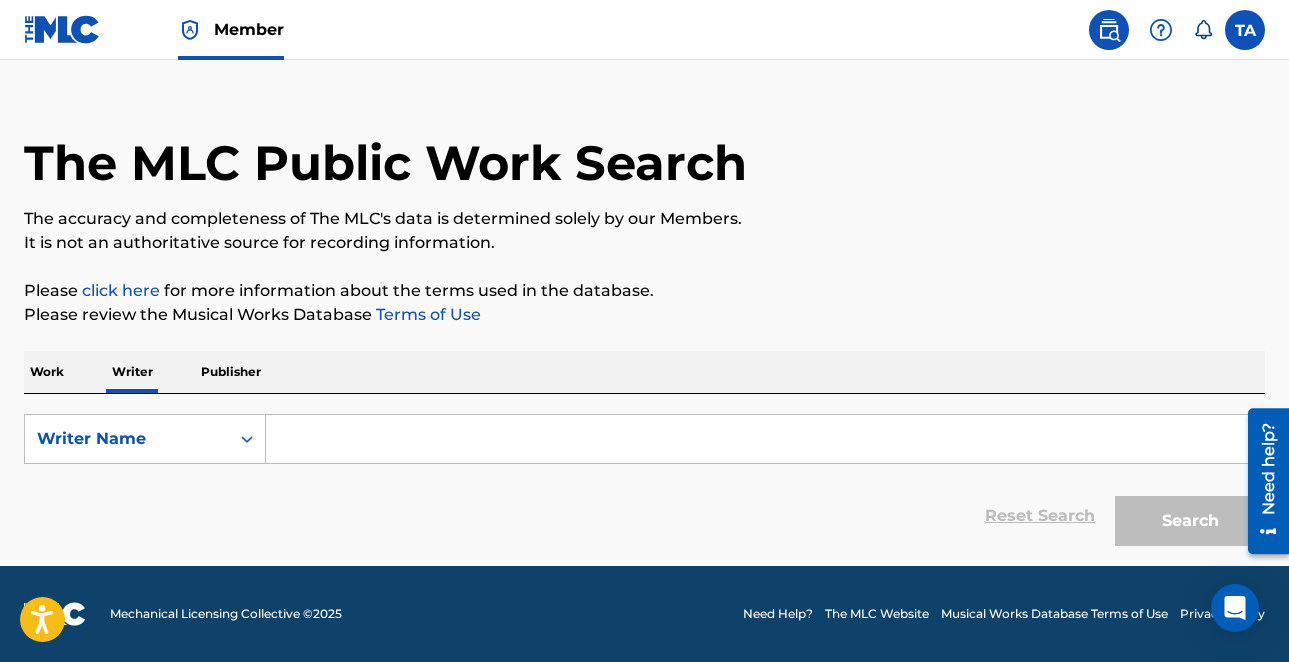 click on "SearchWithCriteria6c4093f2-3aef-4e37-8e0e-1beaca7ccdde Writer Name Reset Search Search" at bounding box center (644, 475) 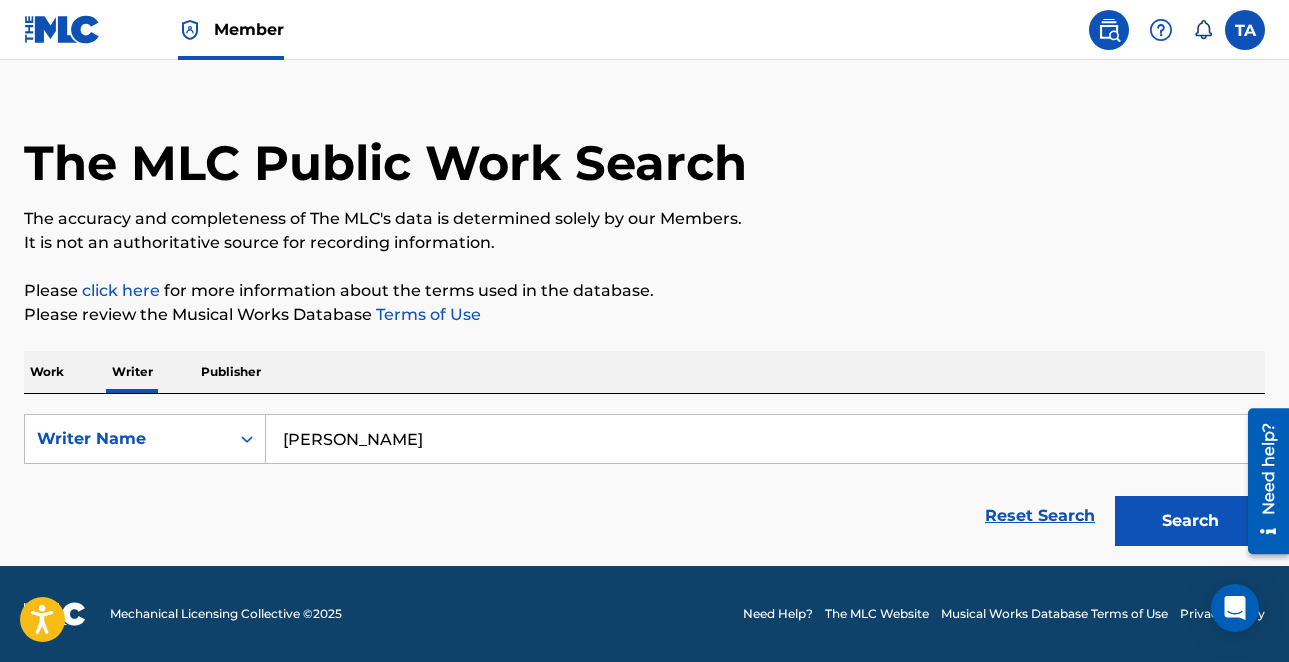 type on "[PERSON_NAME]" 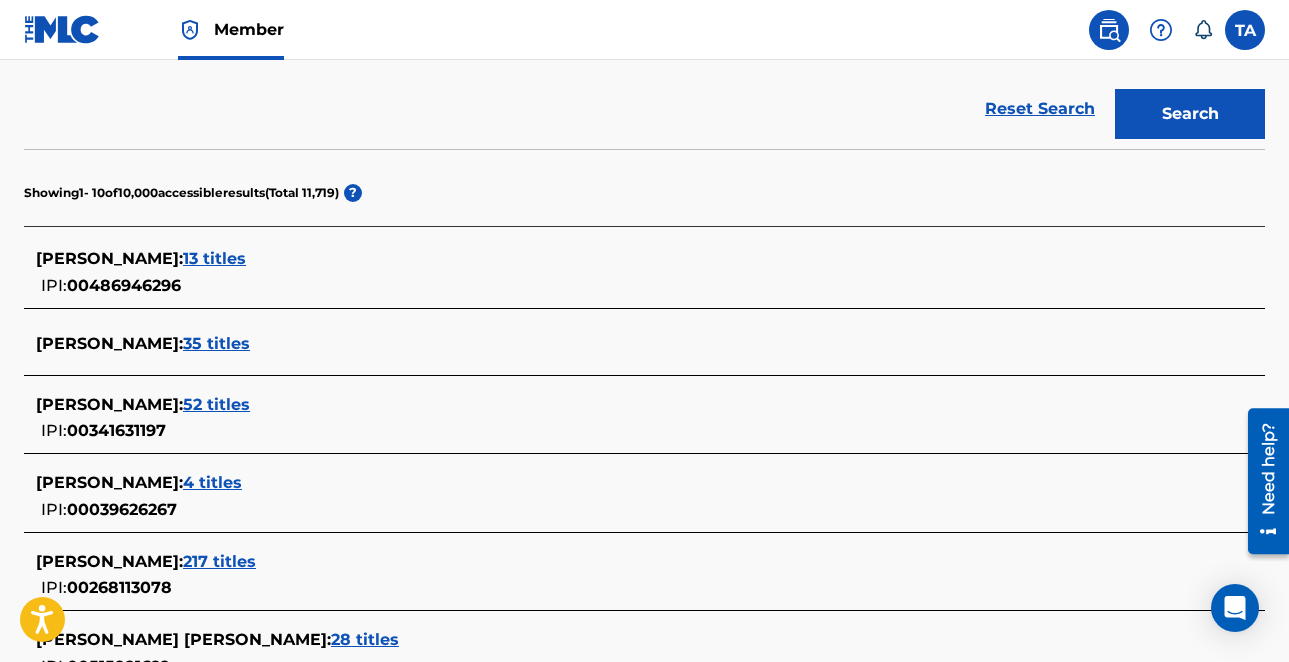 scroll, scrollTop: 461, scrollLeft: 0, axis: vertical 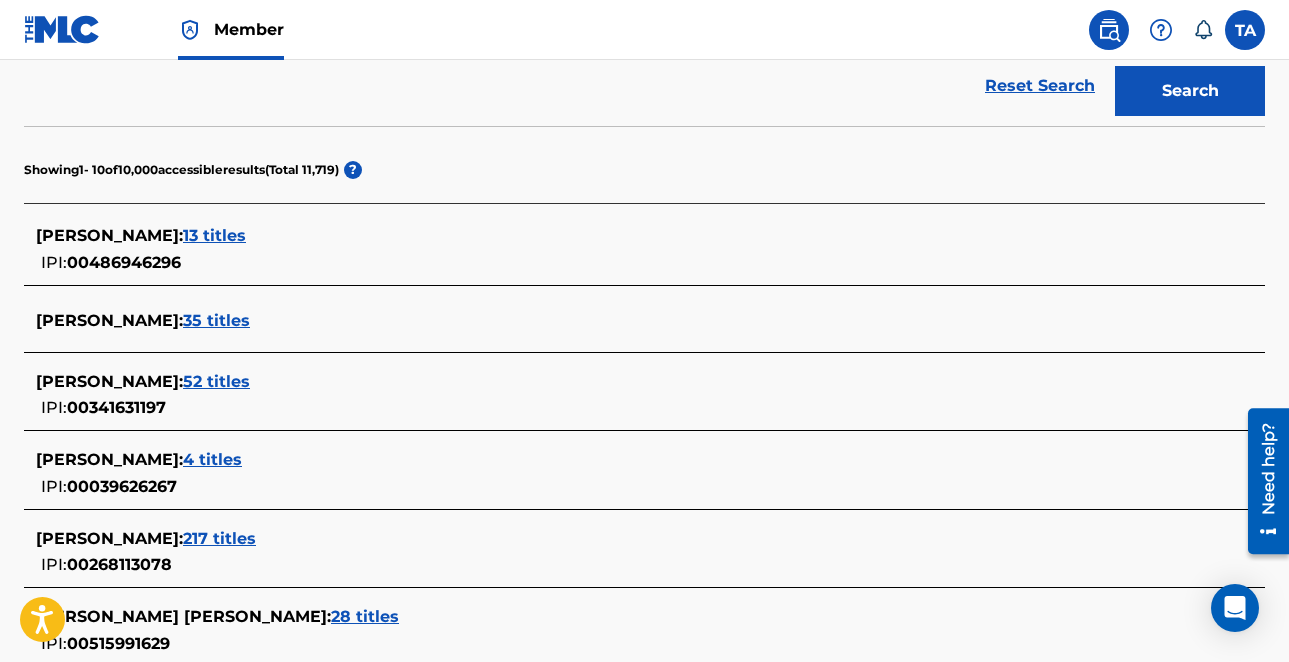 click on "52 titles" at bounding box center (216, 381) 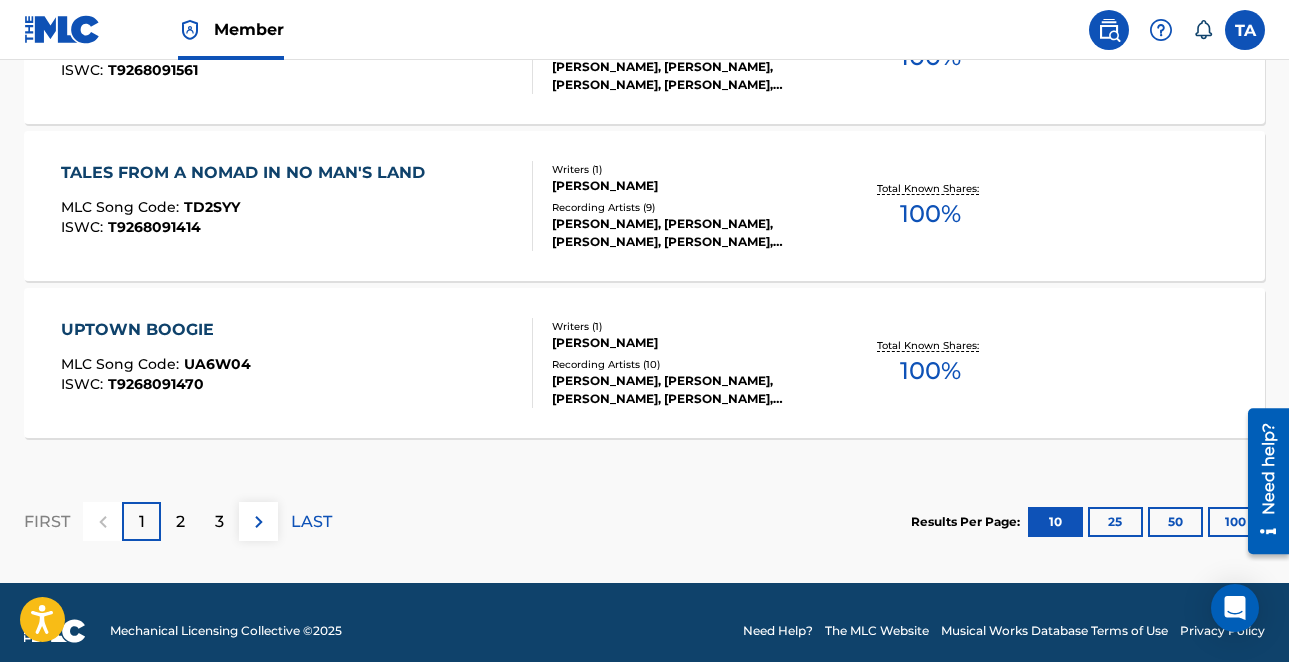 scroll, scrollTop: 1867, scrollLeft: 0, axis: vertical 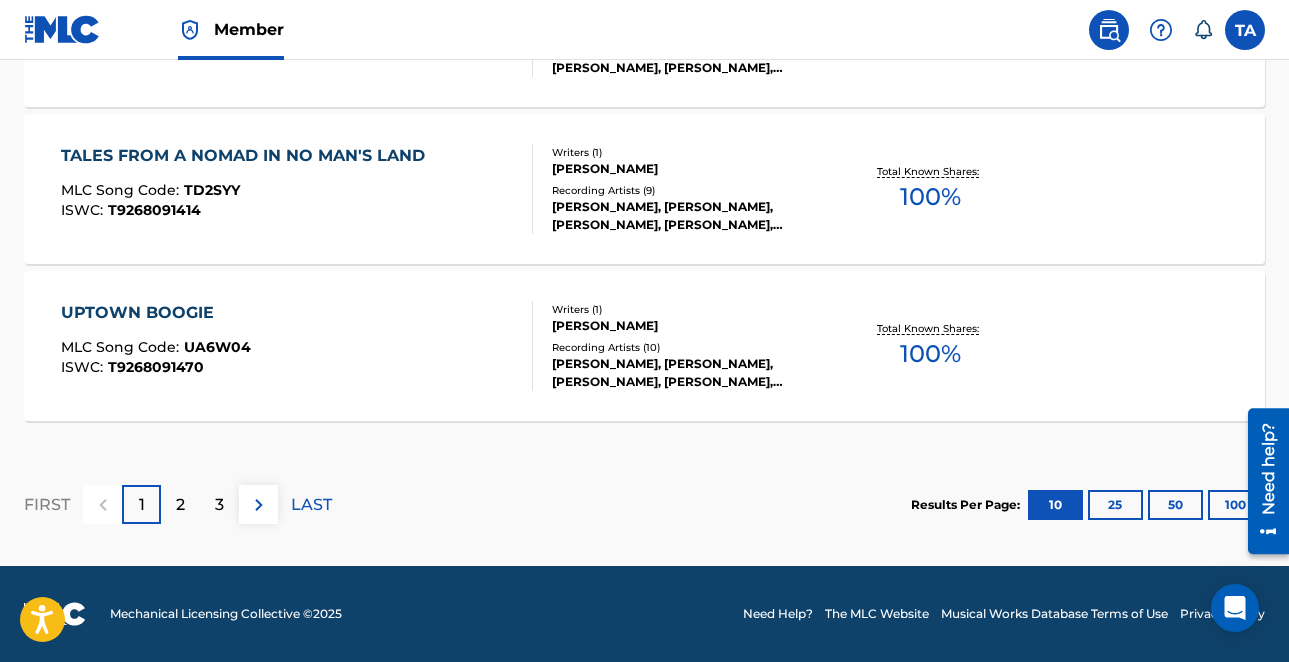 click on "100" at bounding box center [1235, 505] 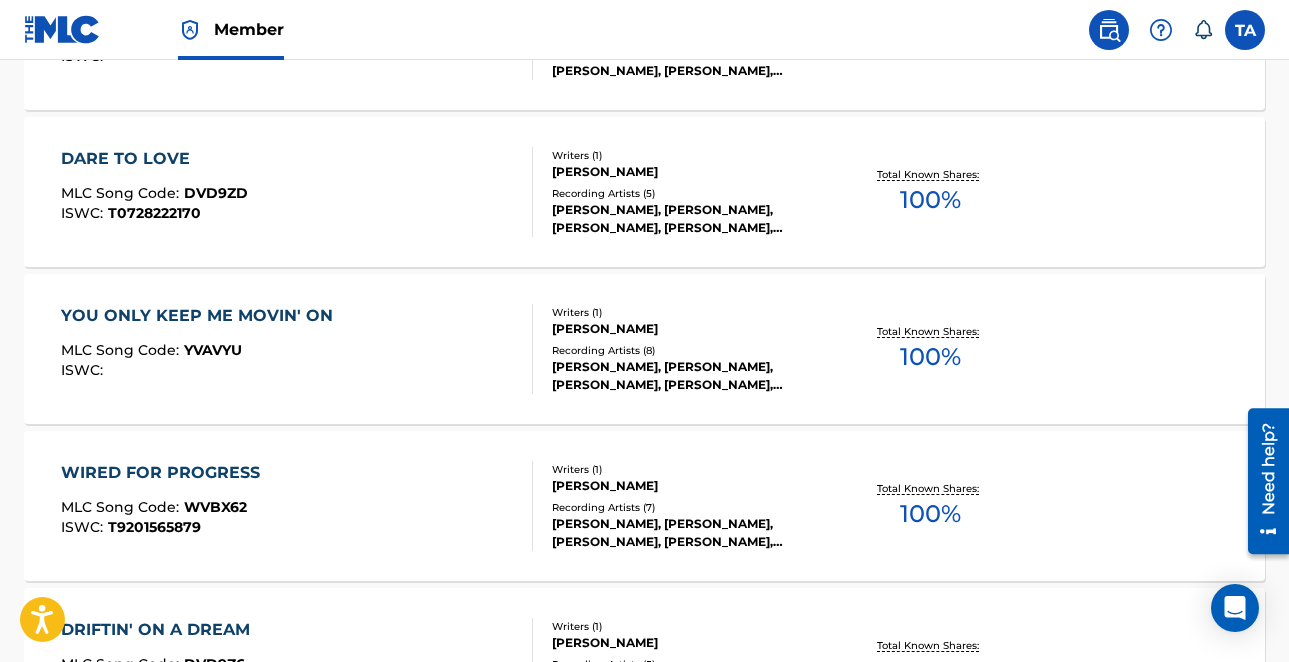 scroll, scrollTop: 3113, scrollLeft: 0, axis: vertical 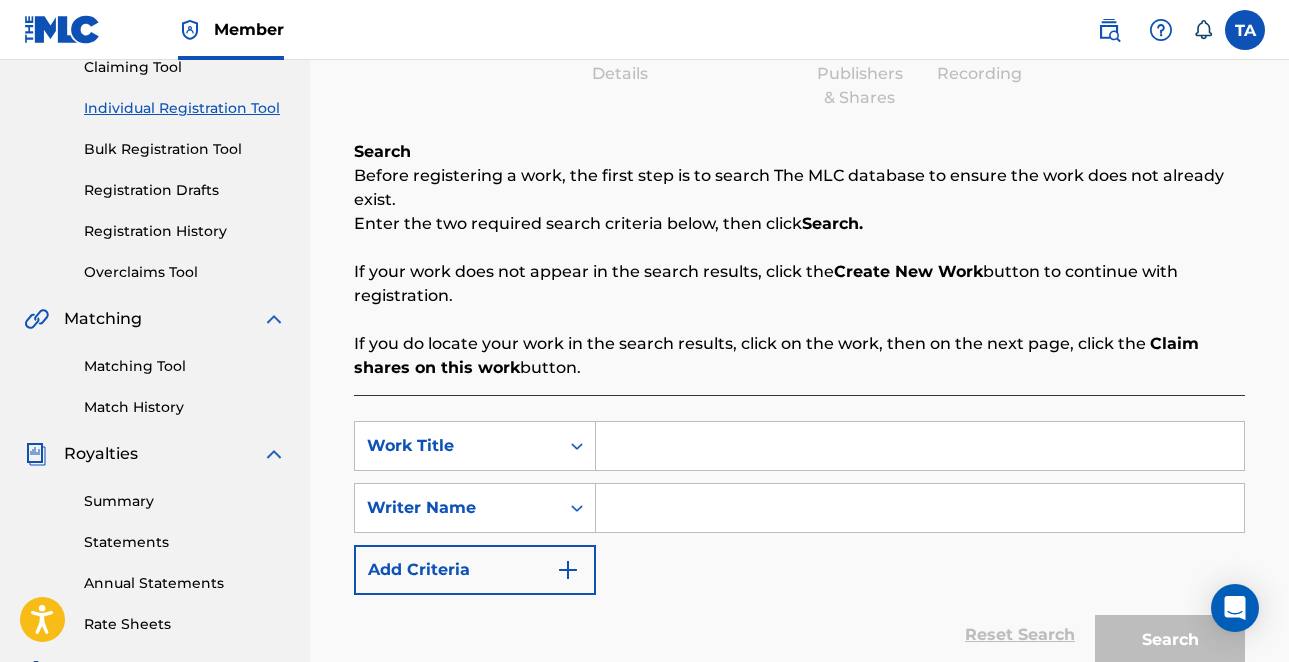 click at bounding box center (920, 446) 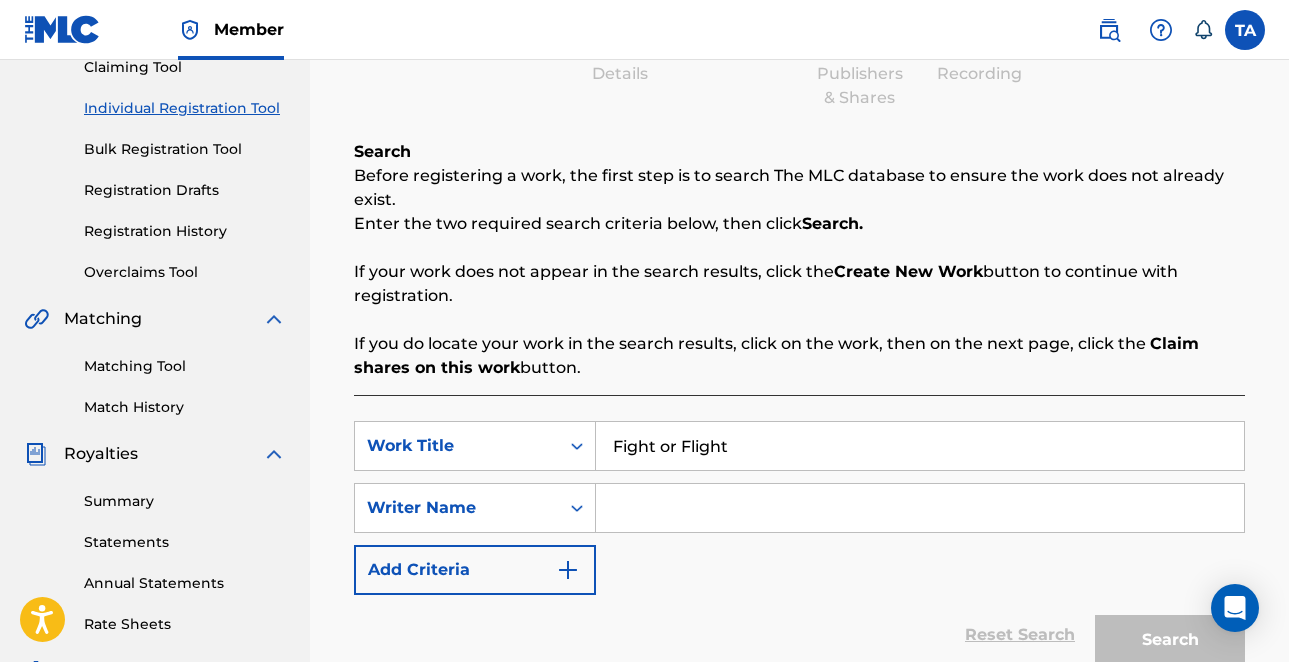 scroll, scrollTop: 309, scrollLeft: 0, axis: vertical 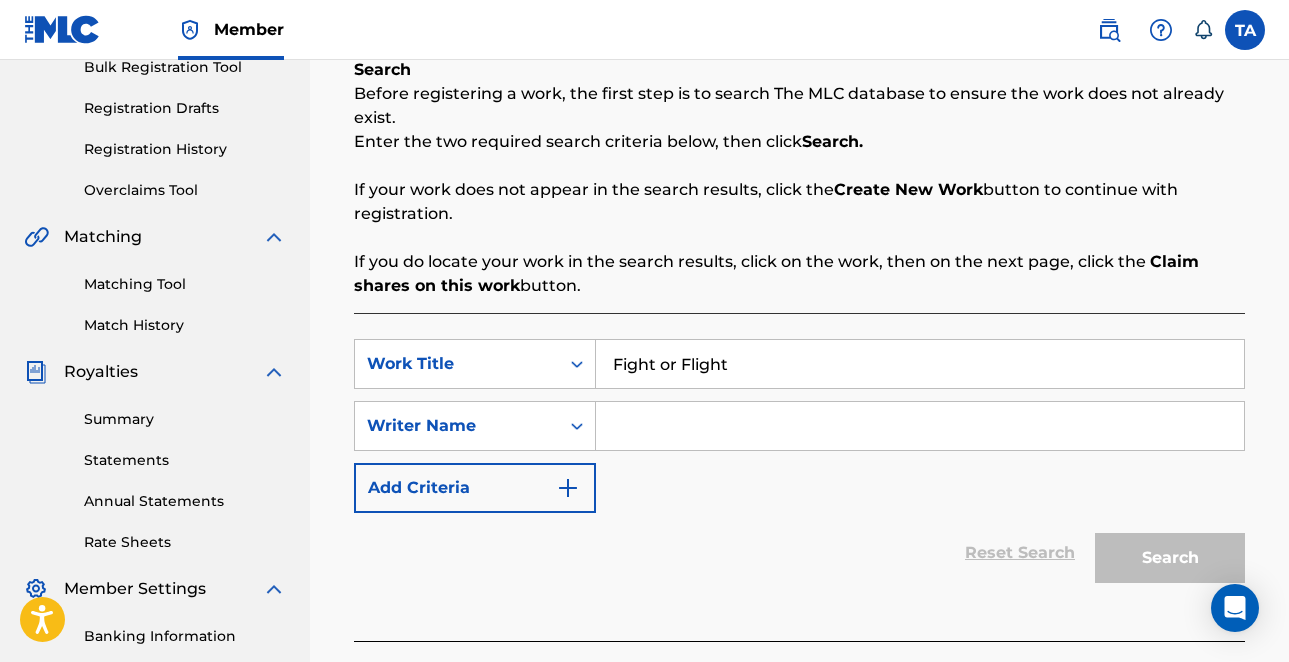 type on "Fight or Flight" 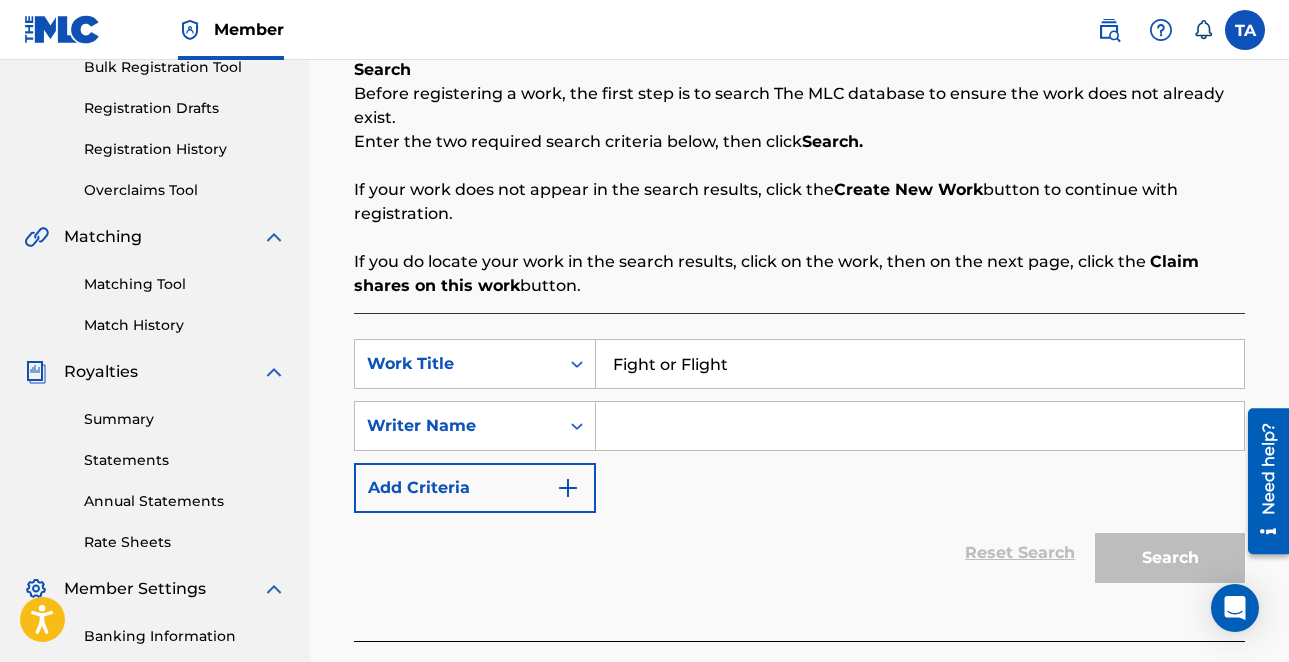 scroll, scrollTop: 0, scrollLeft: 0, axis: both 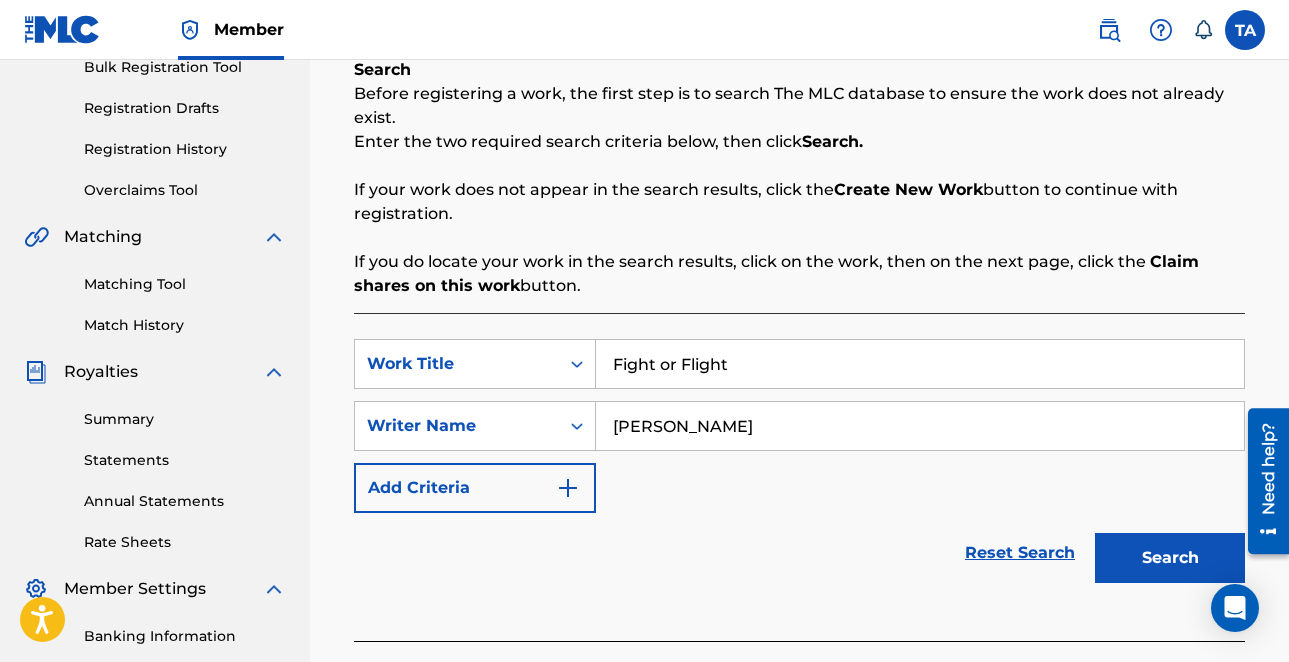 type on "[PERSON_NAME]" 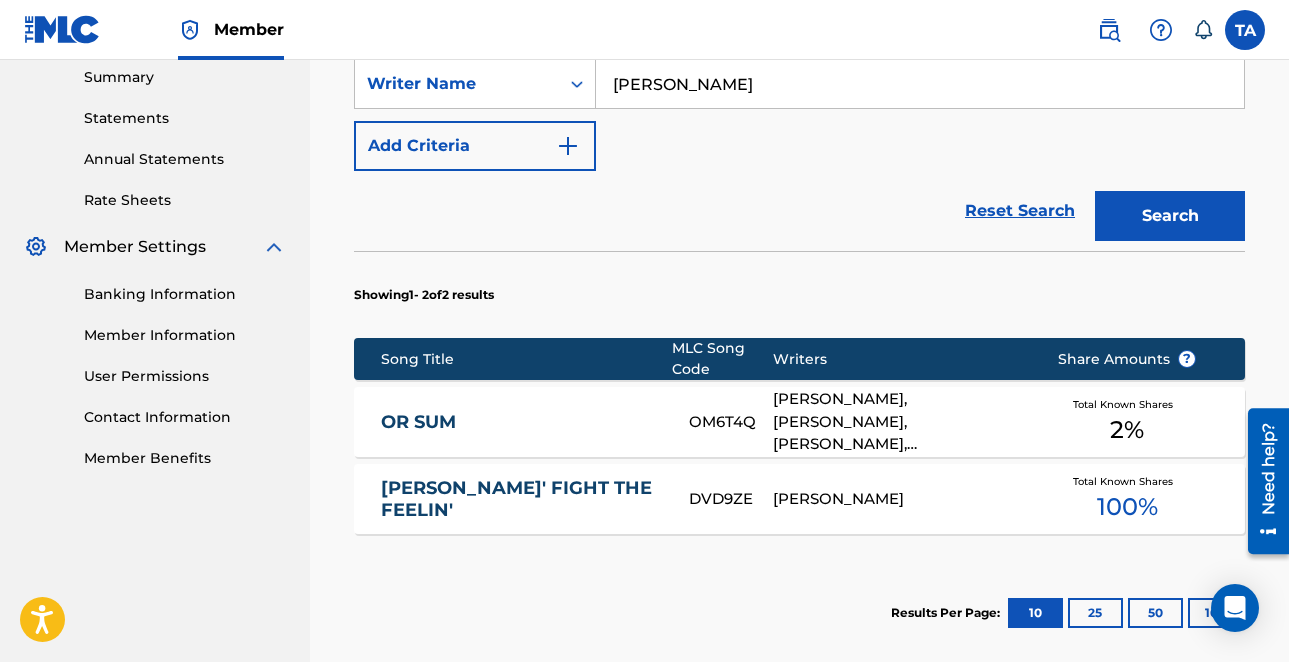 scroll, scrollTop: 884, scrollLeft: 0, axis: vertical 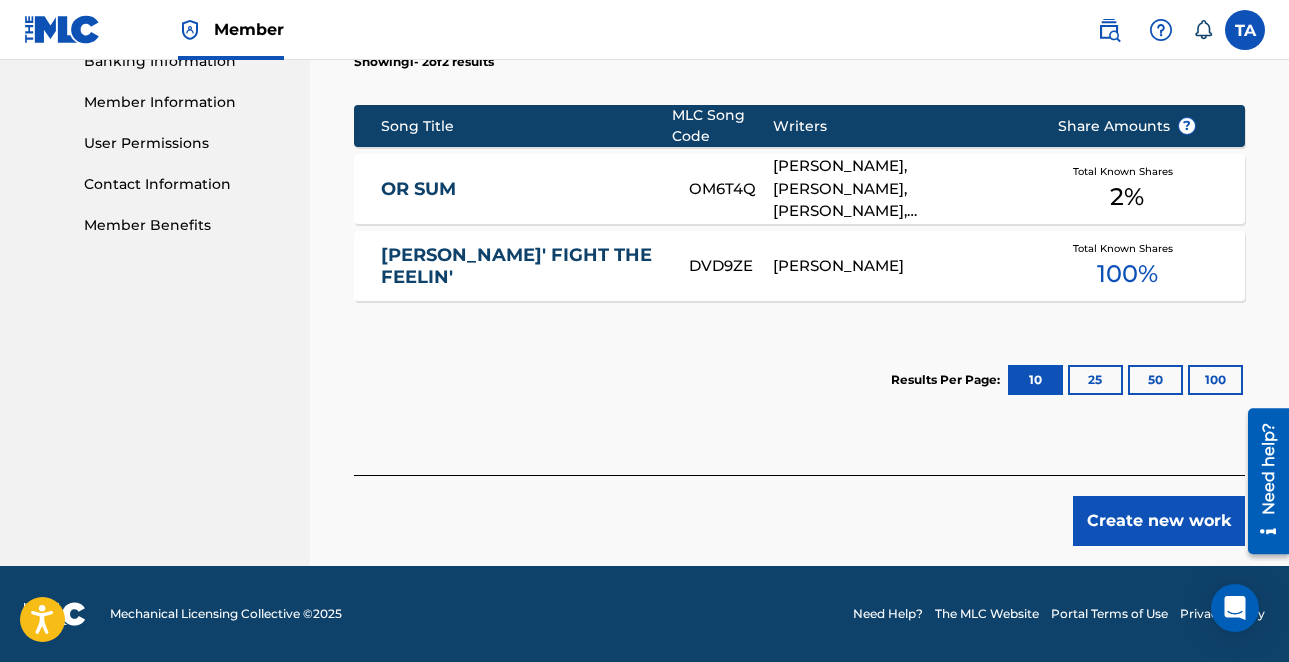 click on "Create new work" at bounding box center [1159, 521] 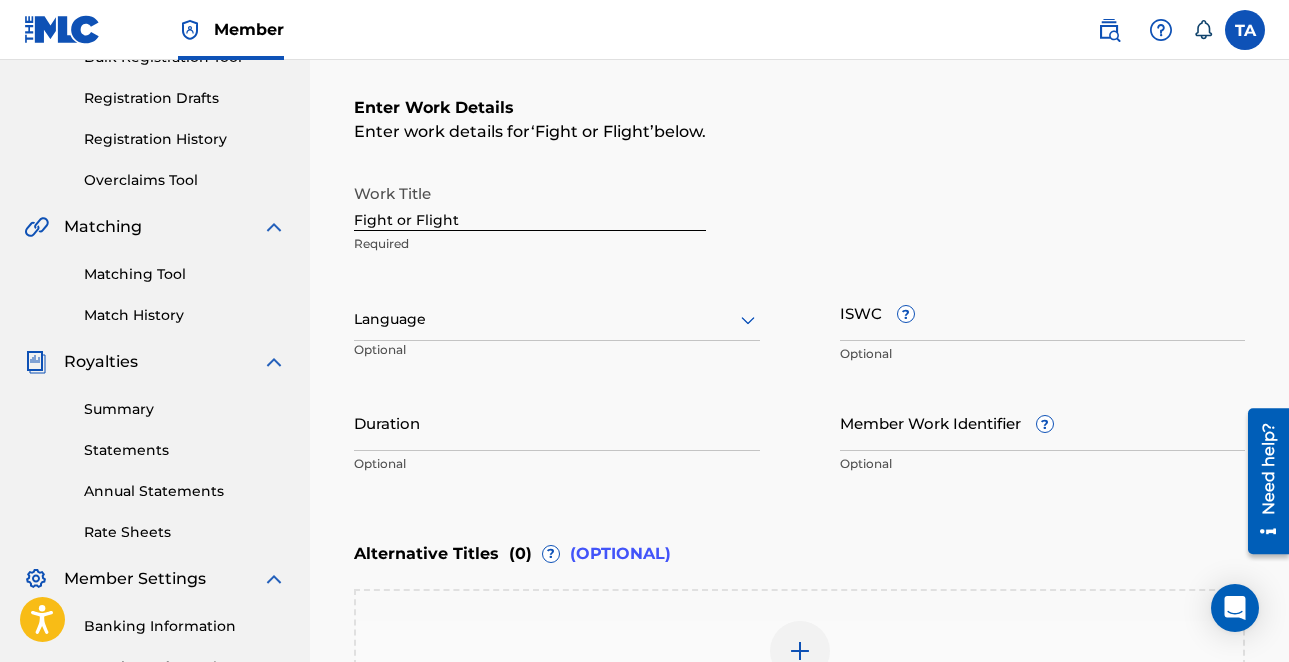 scroll, scrollTop: 249, scrollLeft: 0, axis: vertical 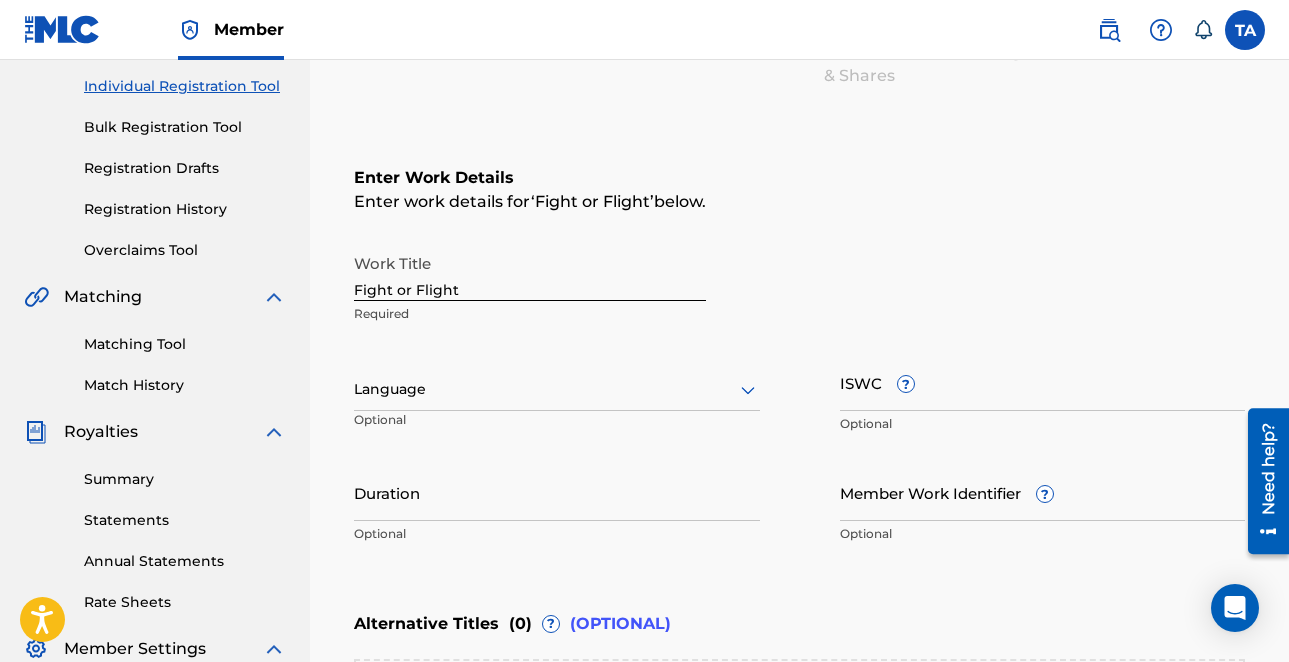 click 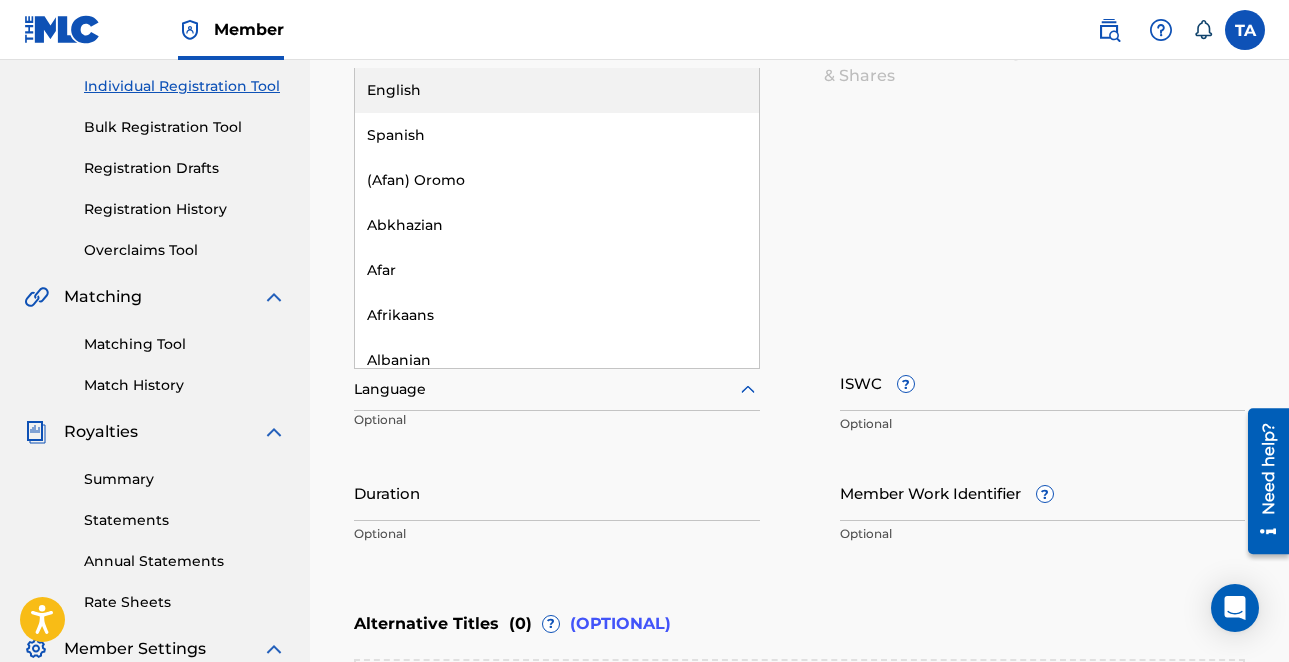 click on "English" at bounding box center (557, 90) 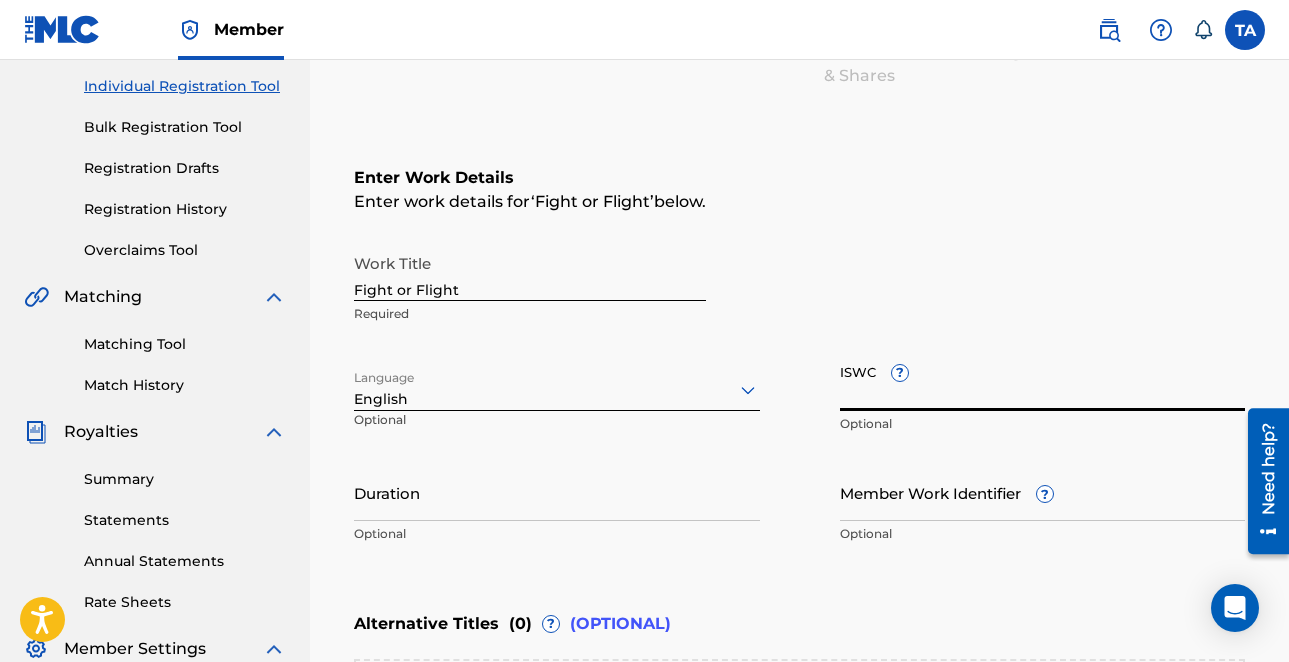 click on "ISWC   ?" at bounding box center [1043, 382] 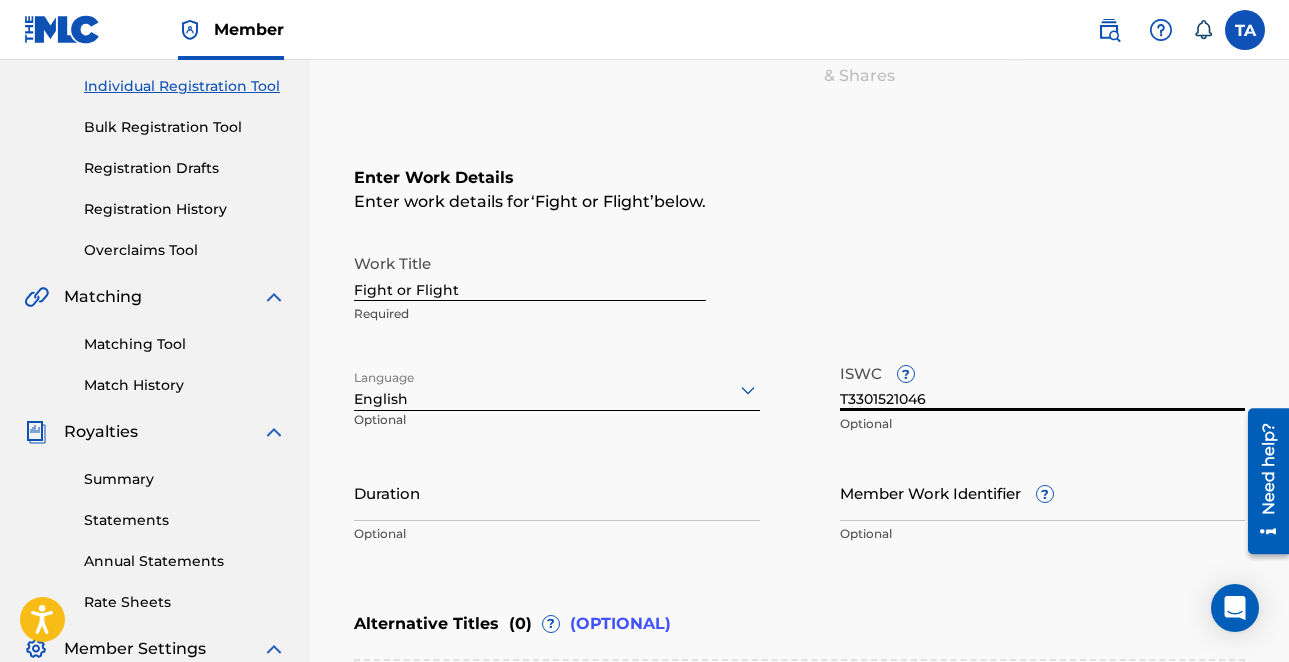 type on "T3301521046" 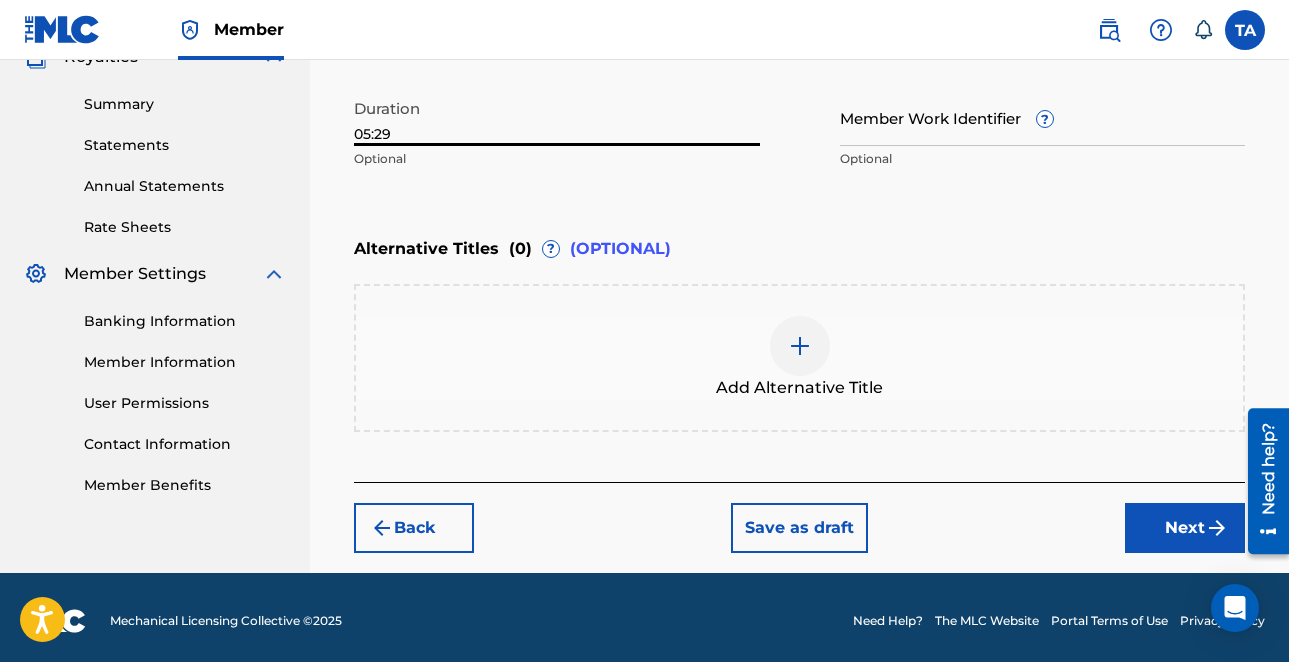 scroll, scrollTop: 629, scrollLeft: 0, axis: vertical 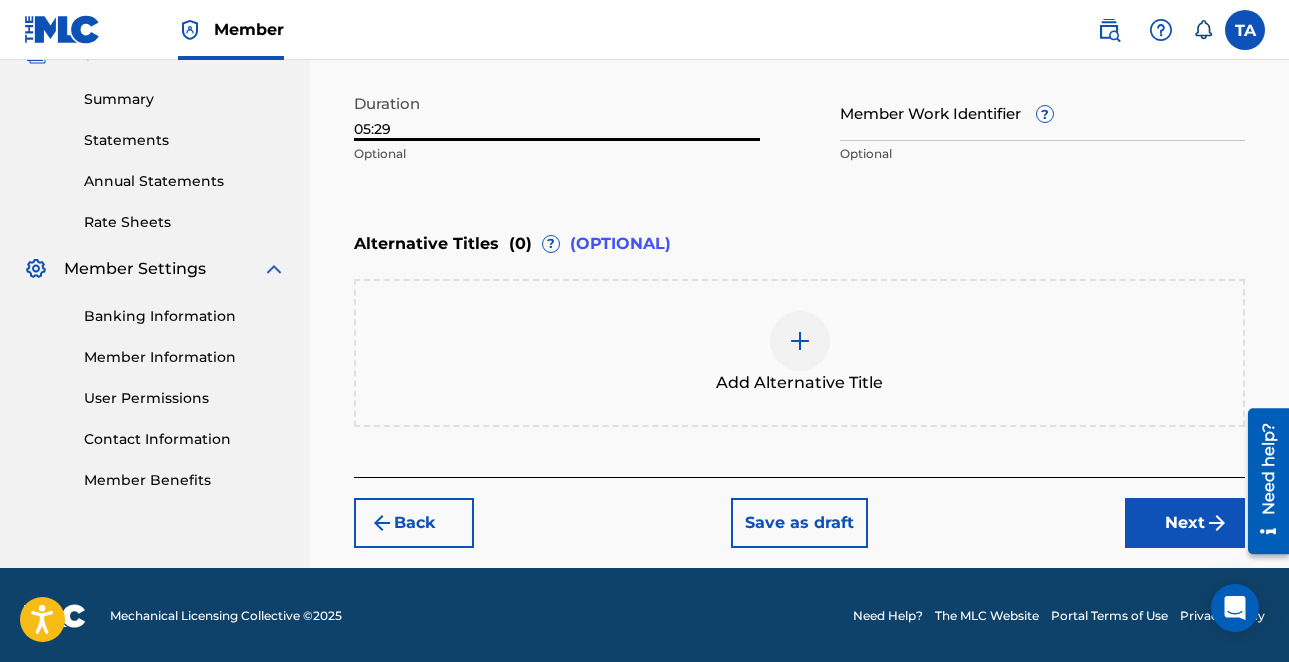 type on "05:29" 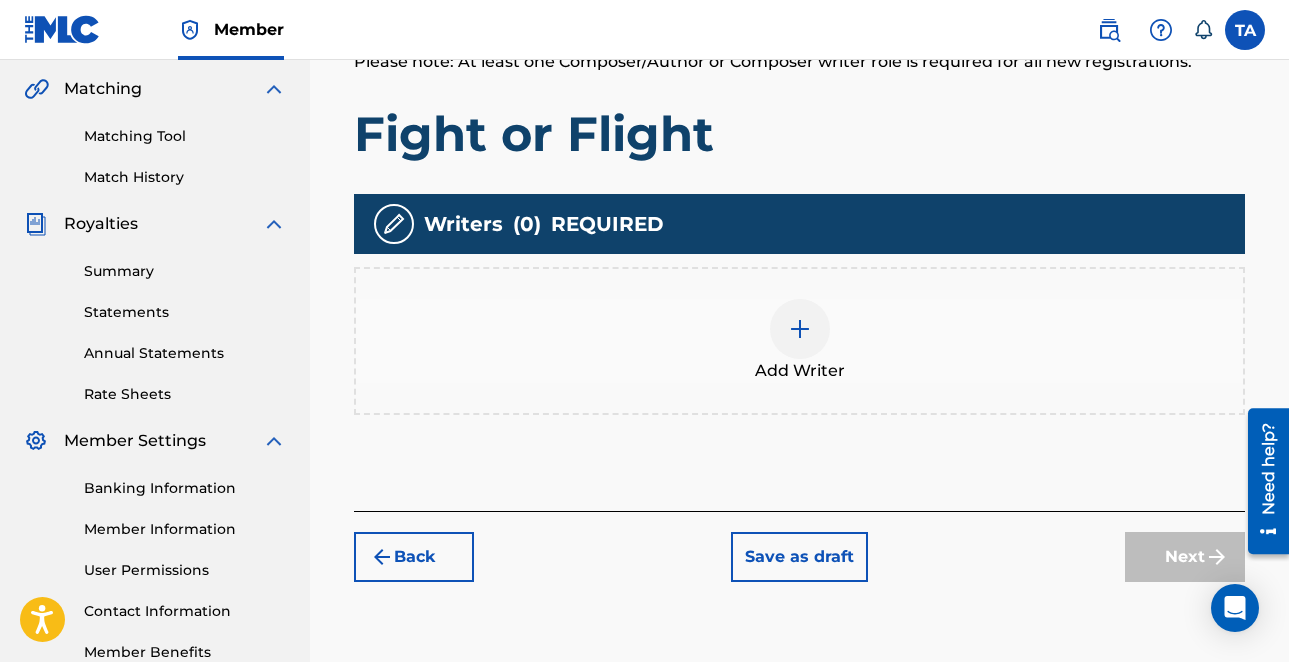 scroll, scrollTop: 505, scrollLeft: 0, axis: vertical 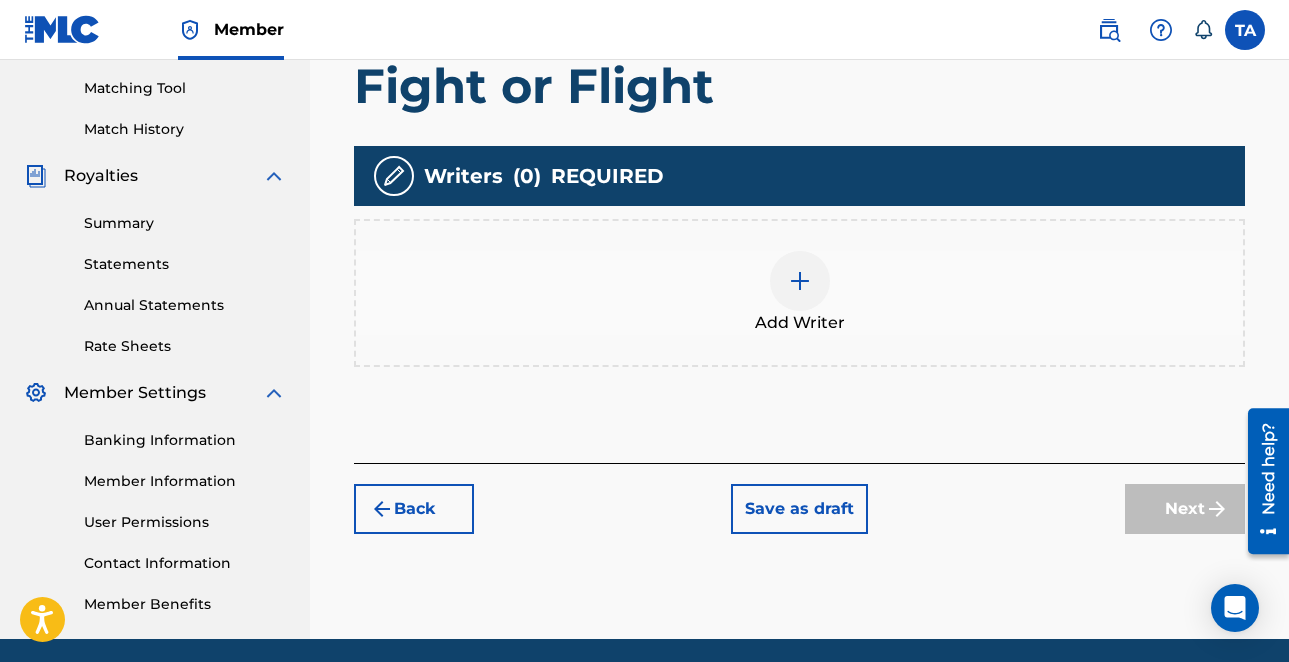 click at bounding box center [800, 281] 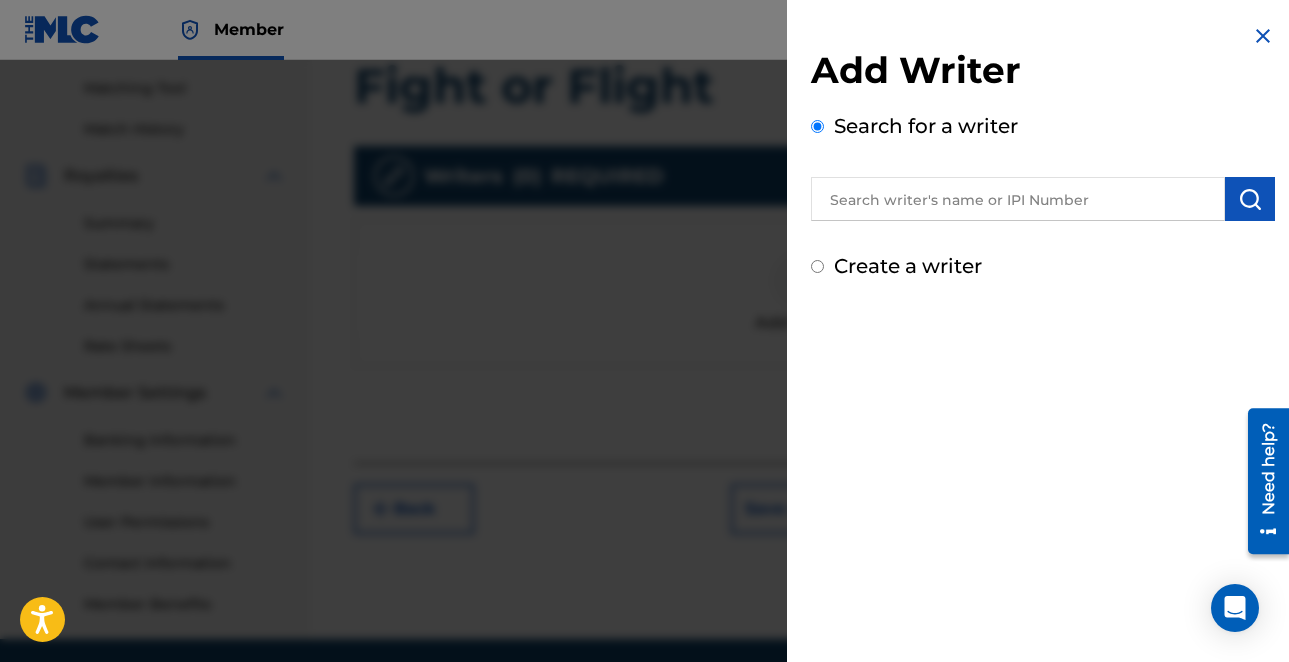click at bounding box center (1018, 199) 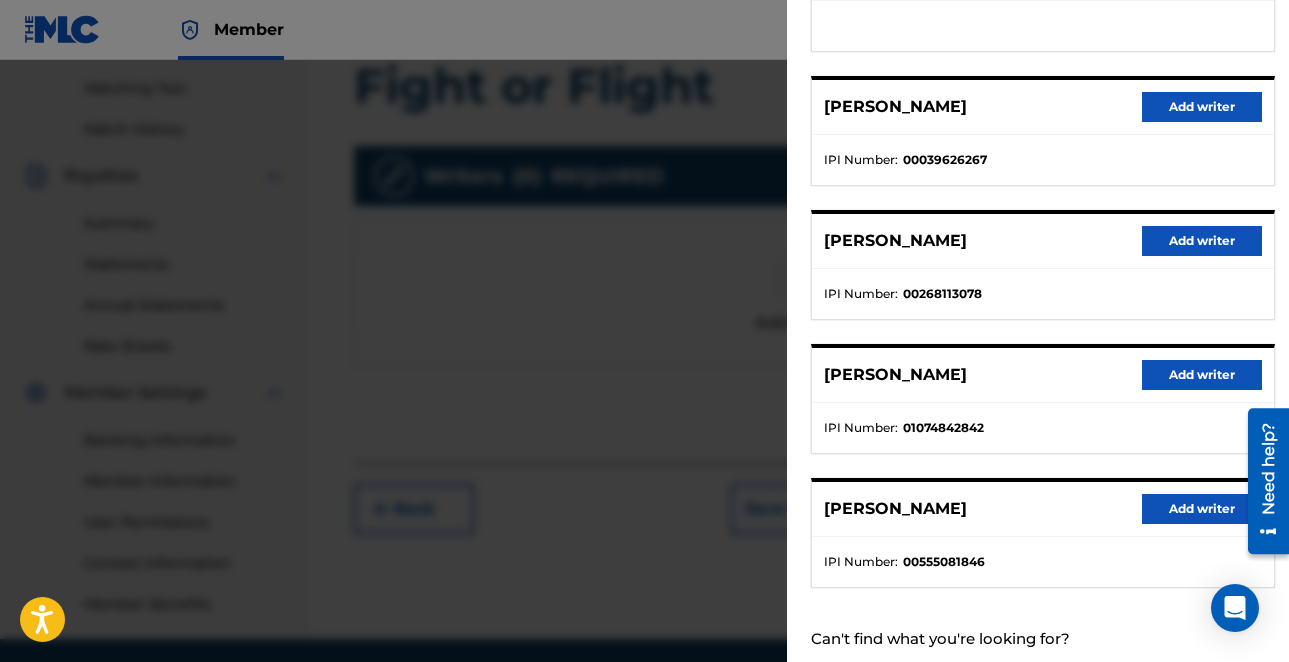 scroll, scrollTop: 380, scrollLeft: 0, axis: vertical 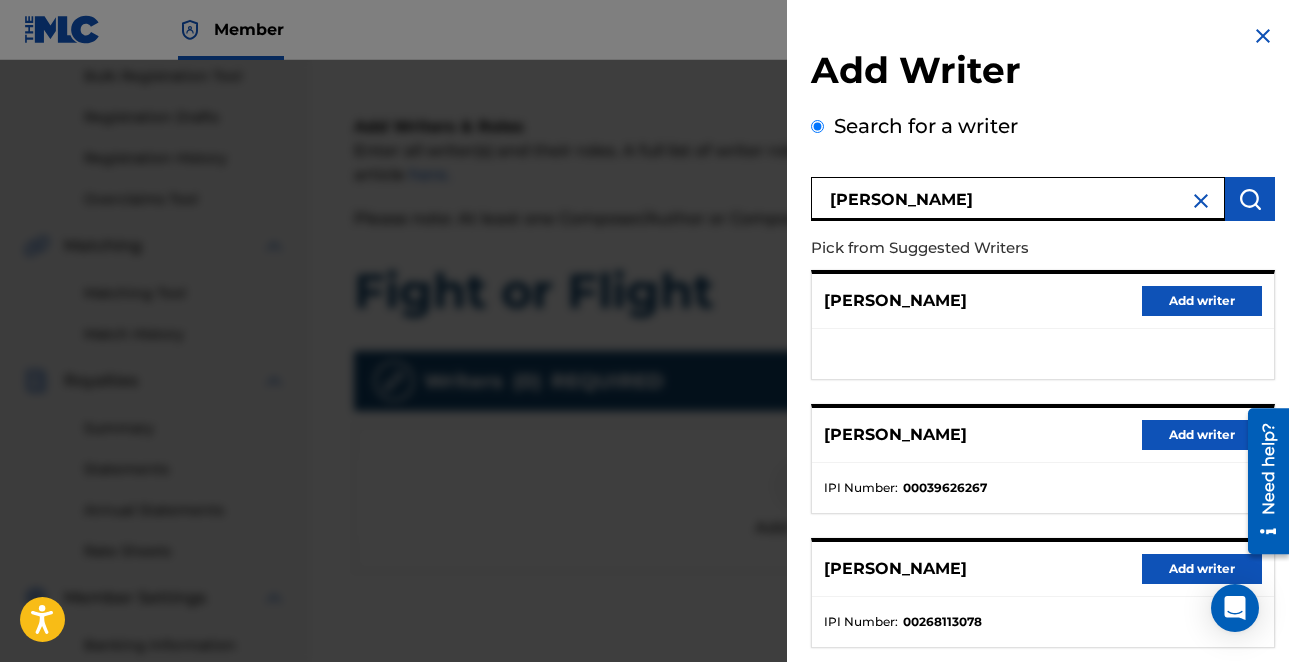 click on "[PERSON_NAME]" at bounding box center (1018, 199) 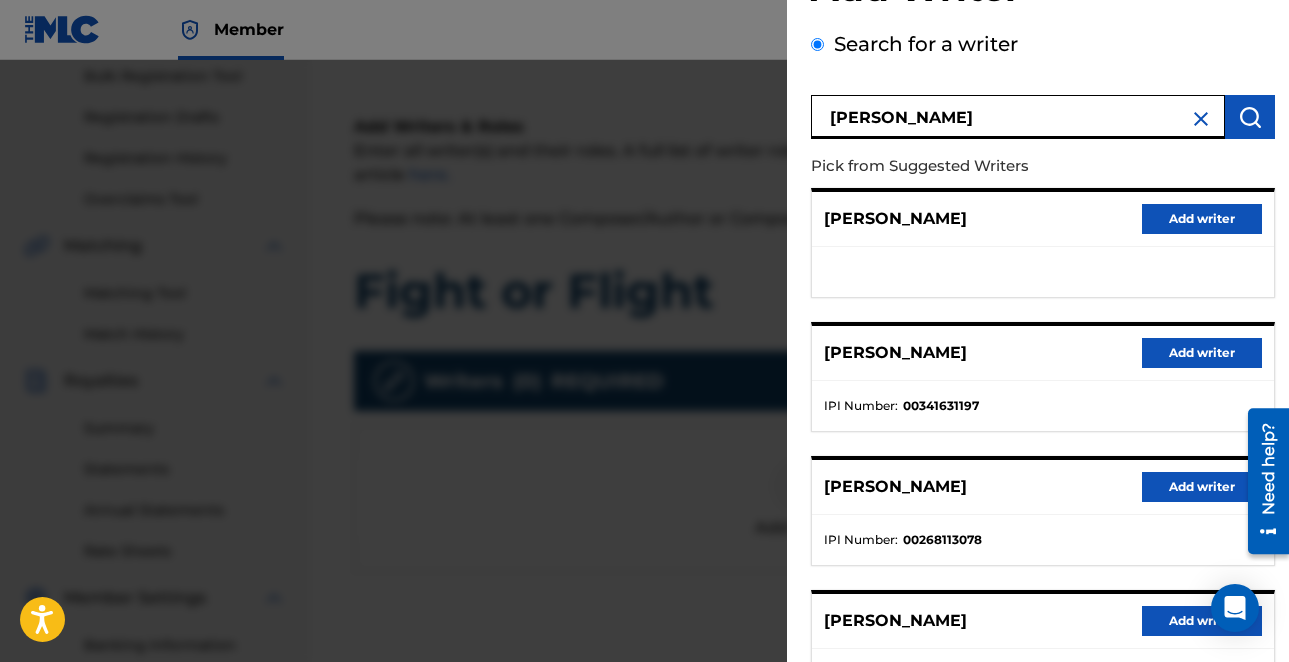 scroll, scrollTop: 85, scrollLeft: 0, axis: vertical 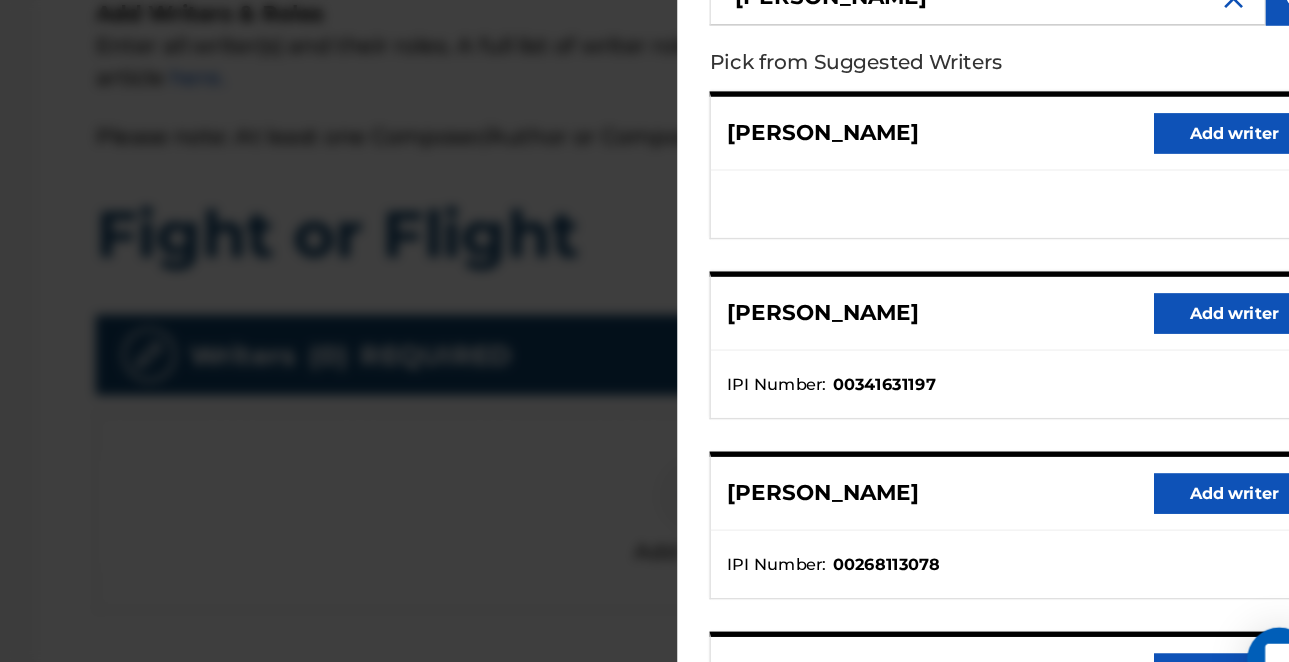 click on "Add writer" at bounding box center [1202, 350] 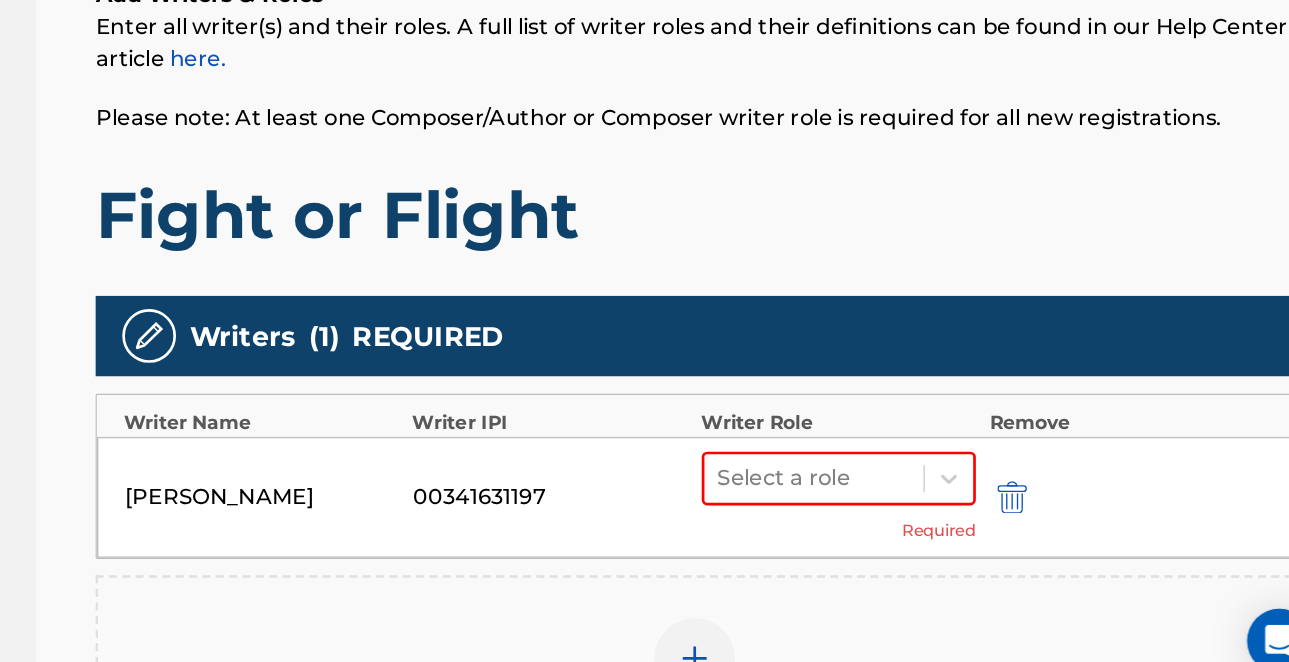 scroll, scrollTop: 155, scrollLeft: 283, axis: both 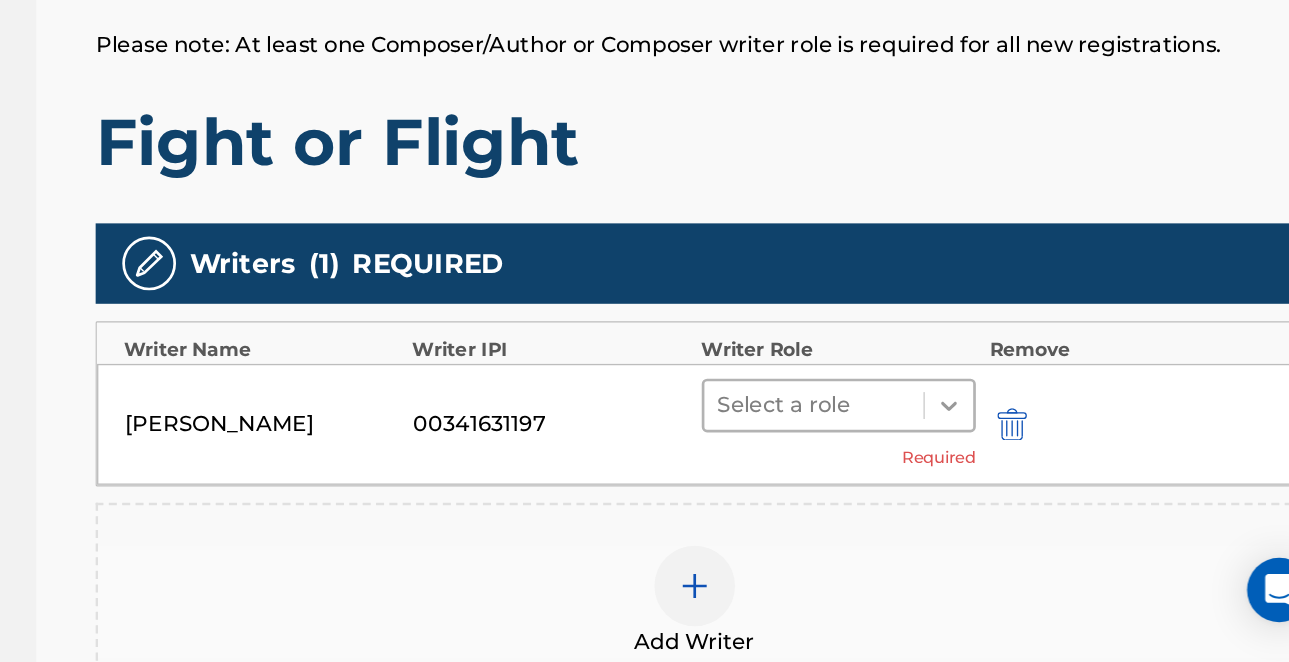 click 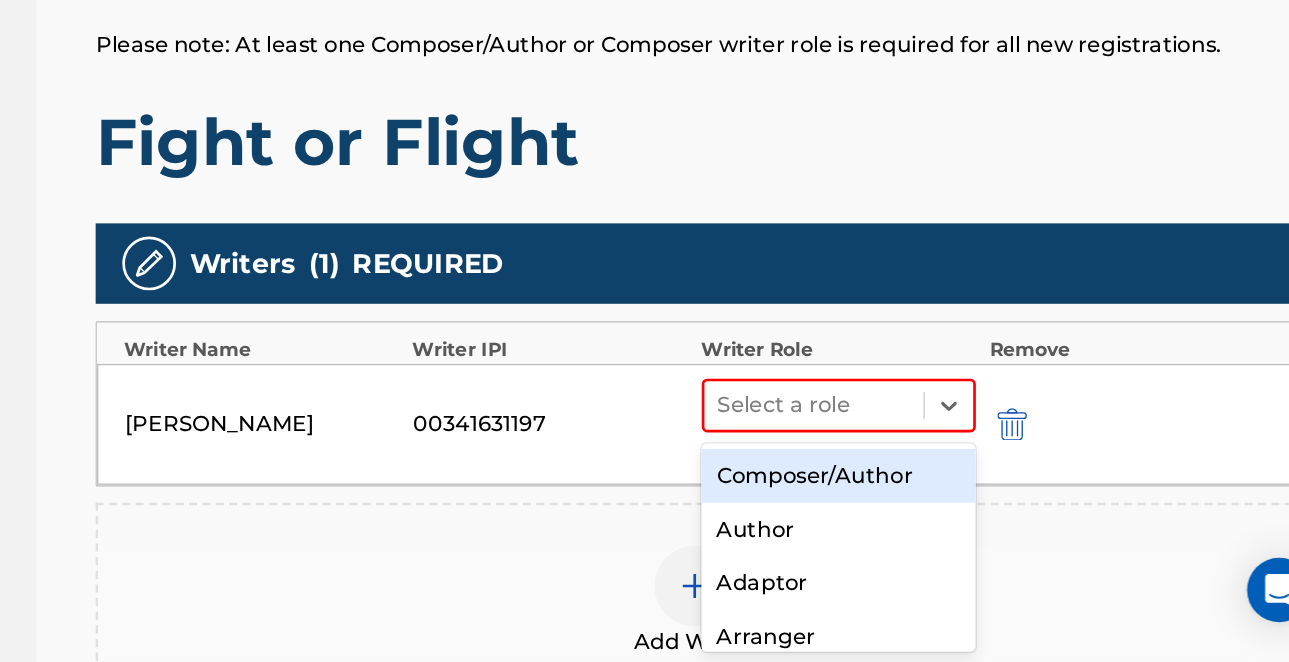 click on "Composer/Author" at bounding box center [907, 523] 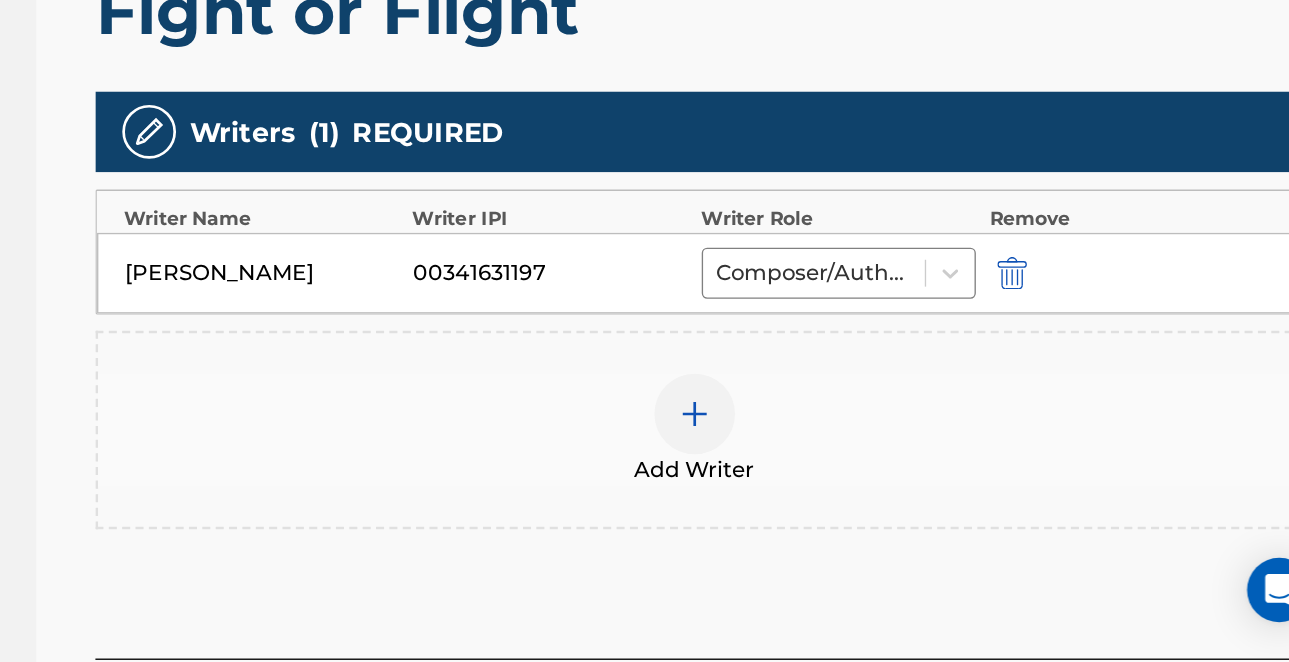 scroll, scrollTop: 414, scrollLeft: 0, axis: vertical 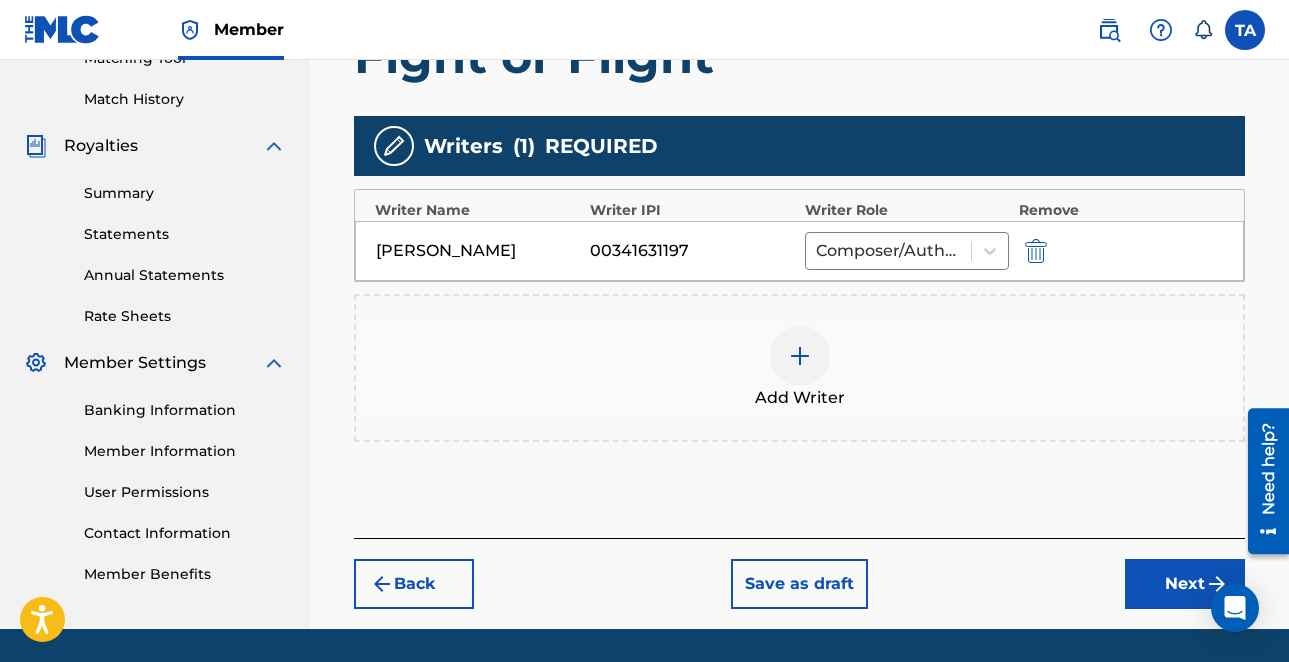 click on "Next" at bounding box center [1185, 584] 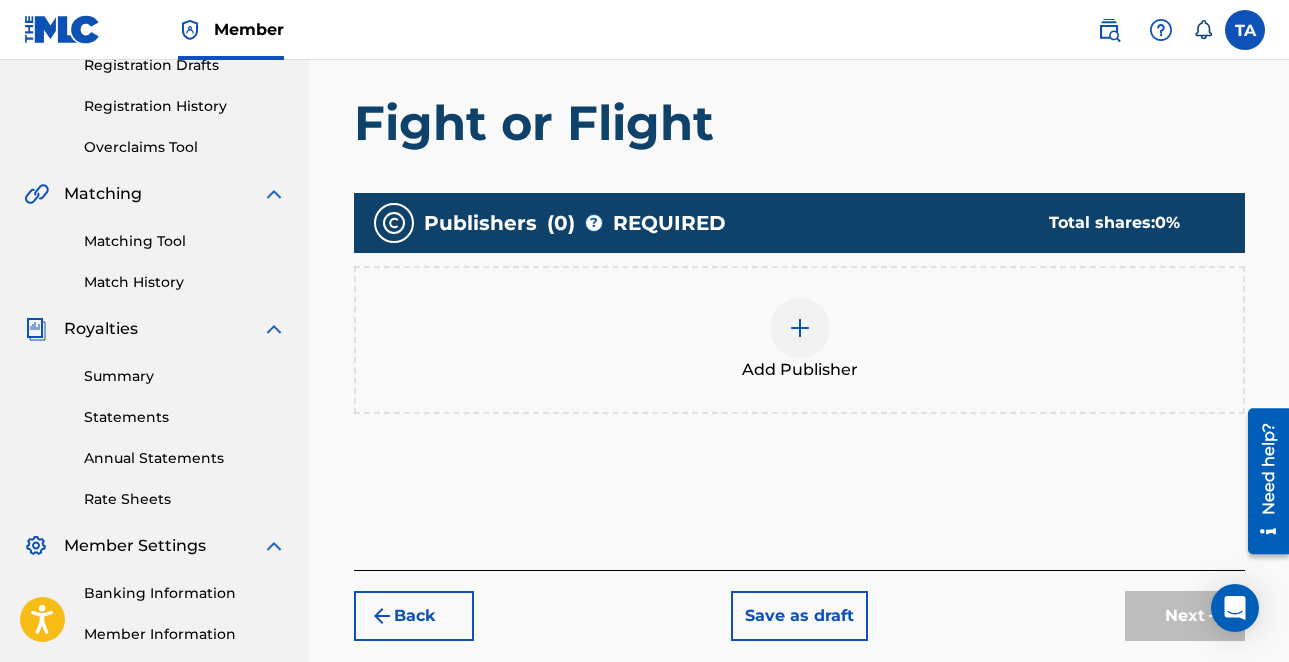 scroll, scrollTop: 355, scrollLeft: 0, axis: vertical 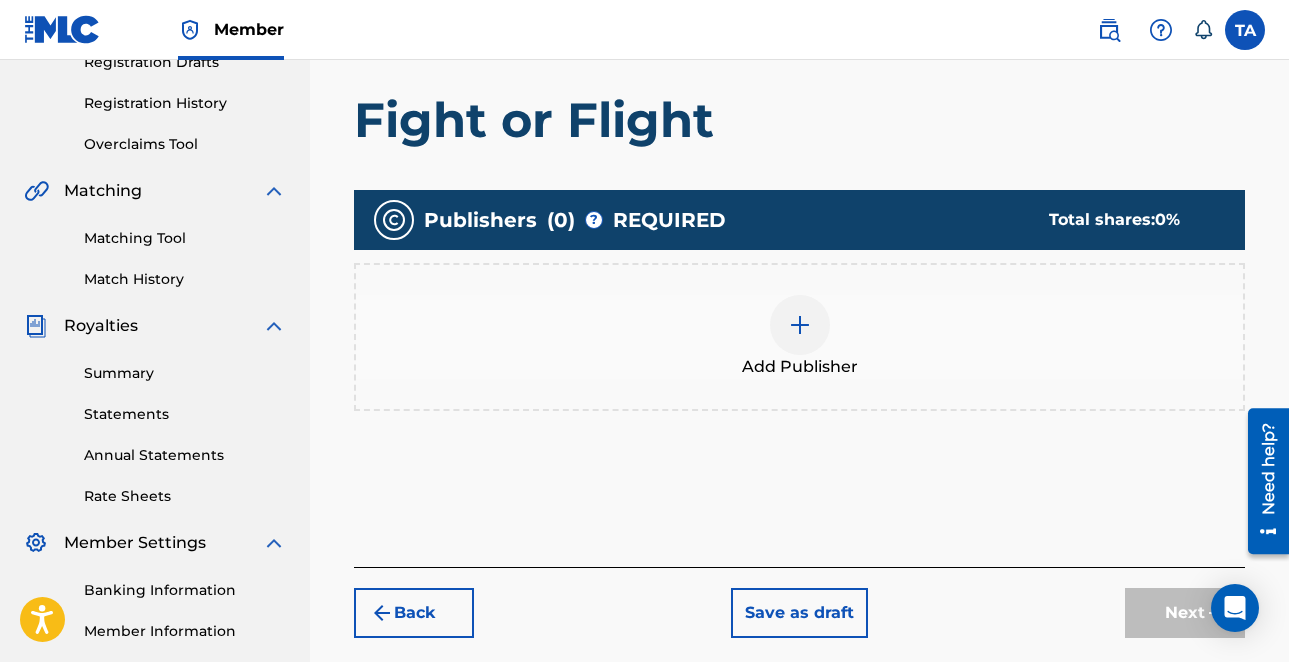 click at bounding box center (800, 325) 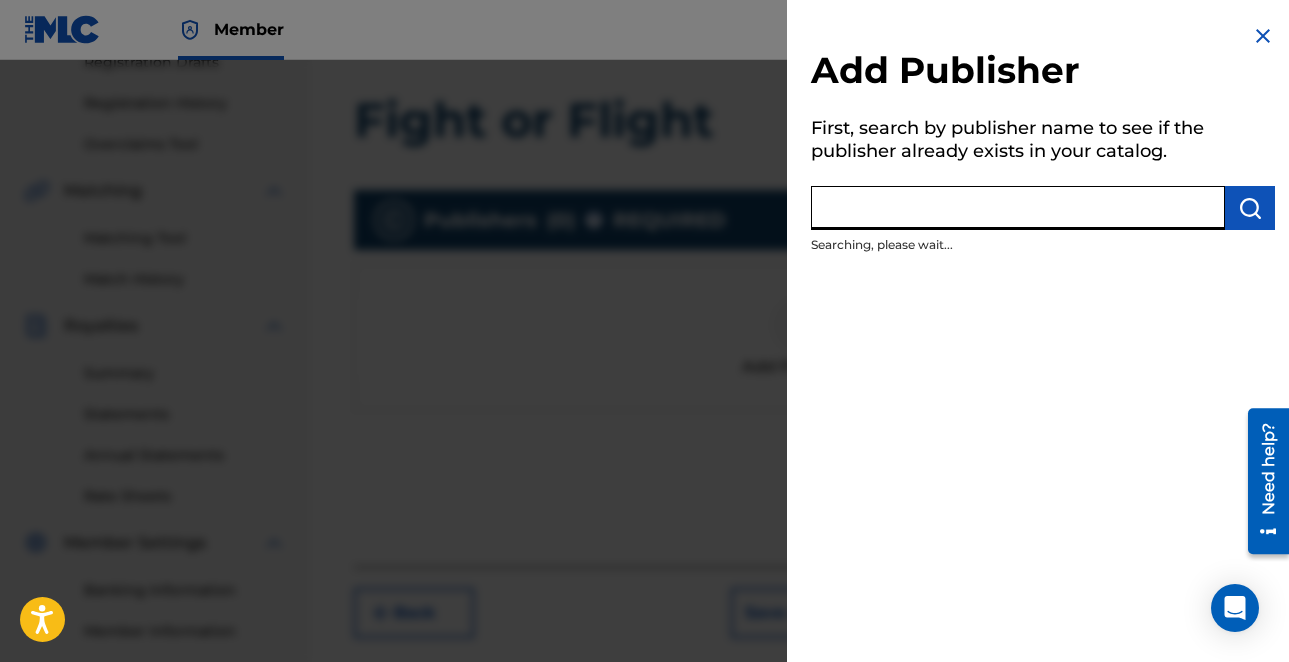 click at bounding box center (1018, 208) 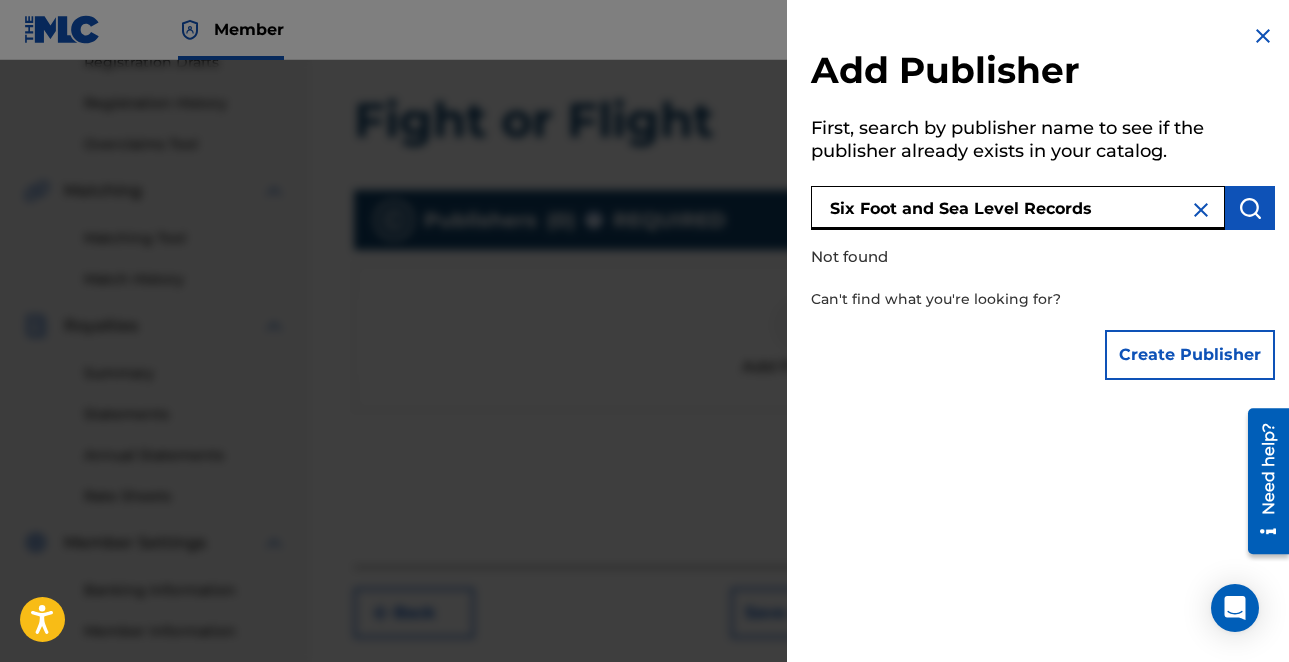 drag, startPoint x: 1132, startPoint y: 215, endPoint x: 675, endPoint y: 148, distance: 461.88525 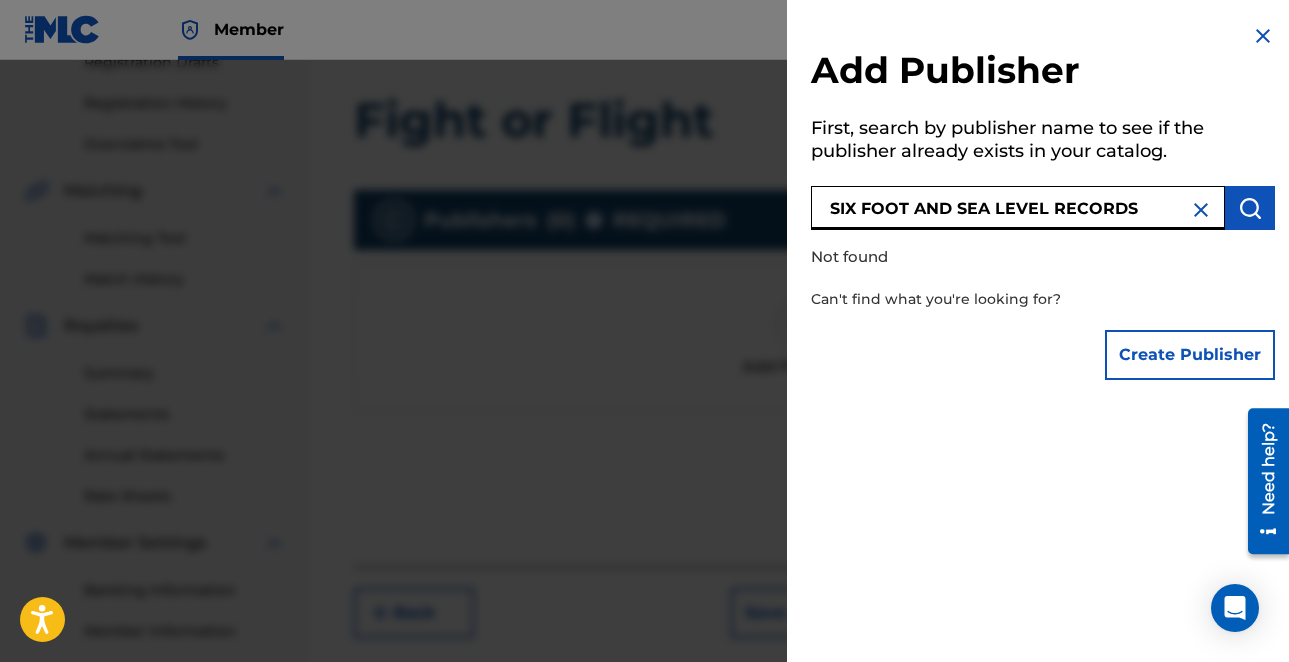 type on "SIX FOOT AND SEA LEVEL RECORDS" 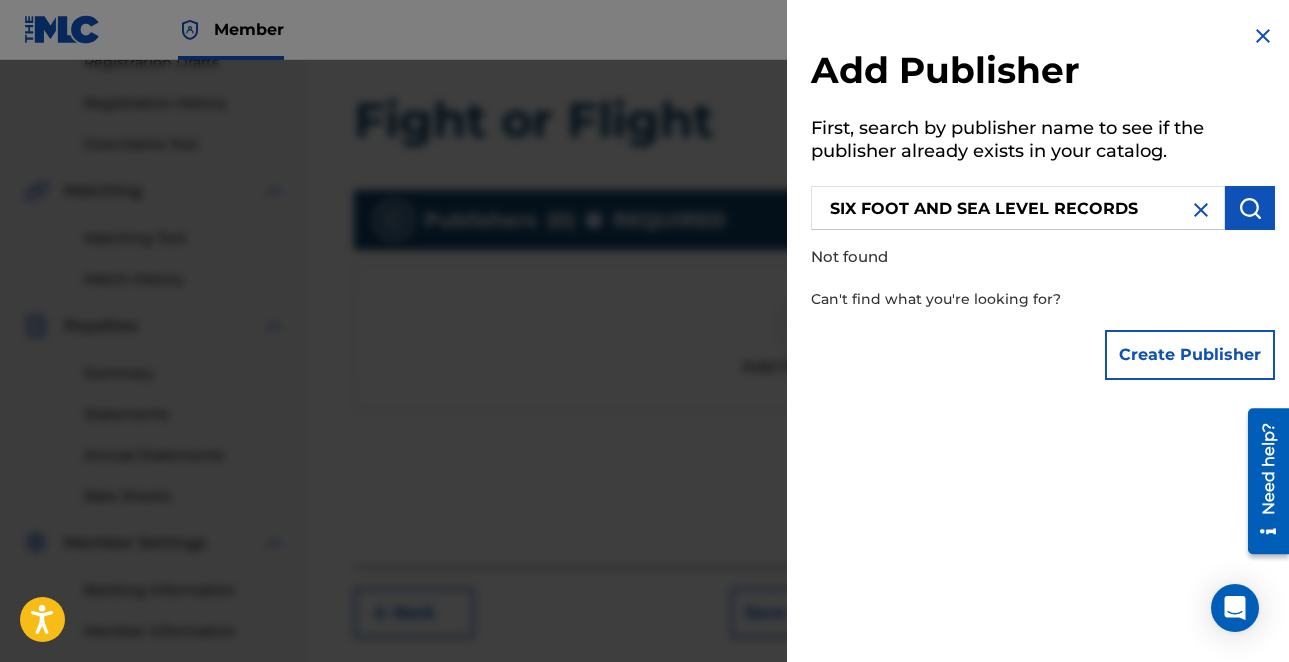 click on "Create Publisher" at bounding box center [1190, 355] 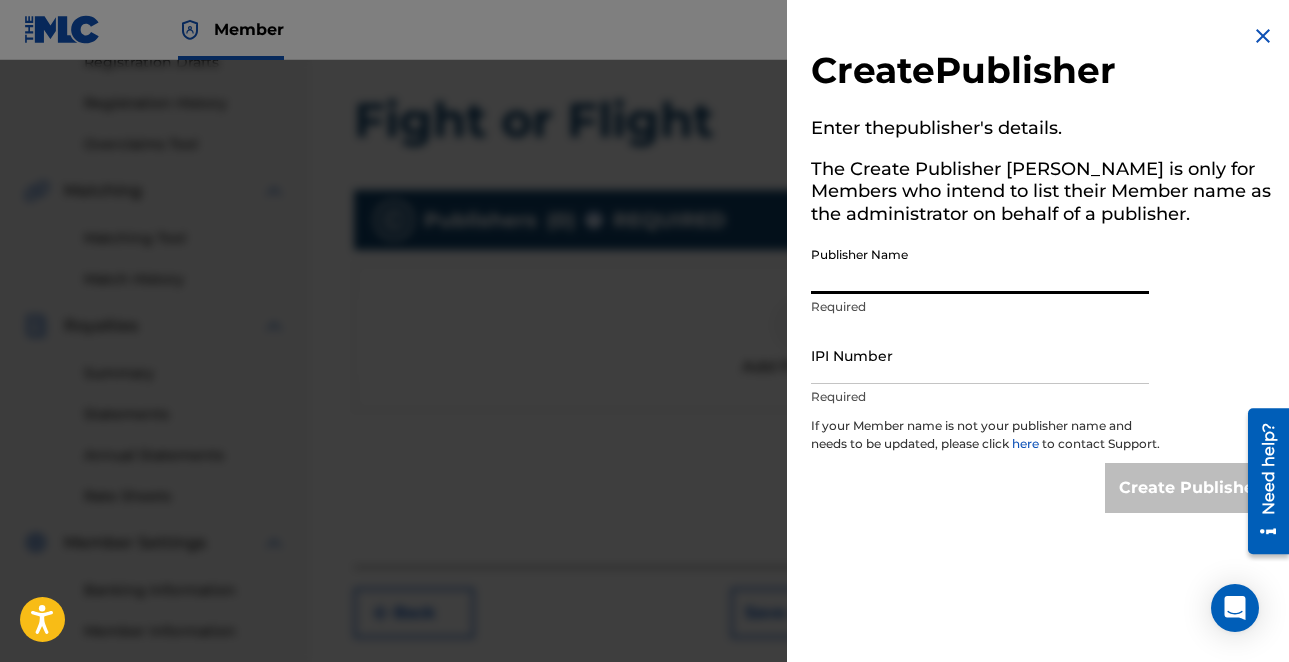 click on "Publisher Name" at bounding box center [980, 265] 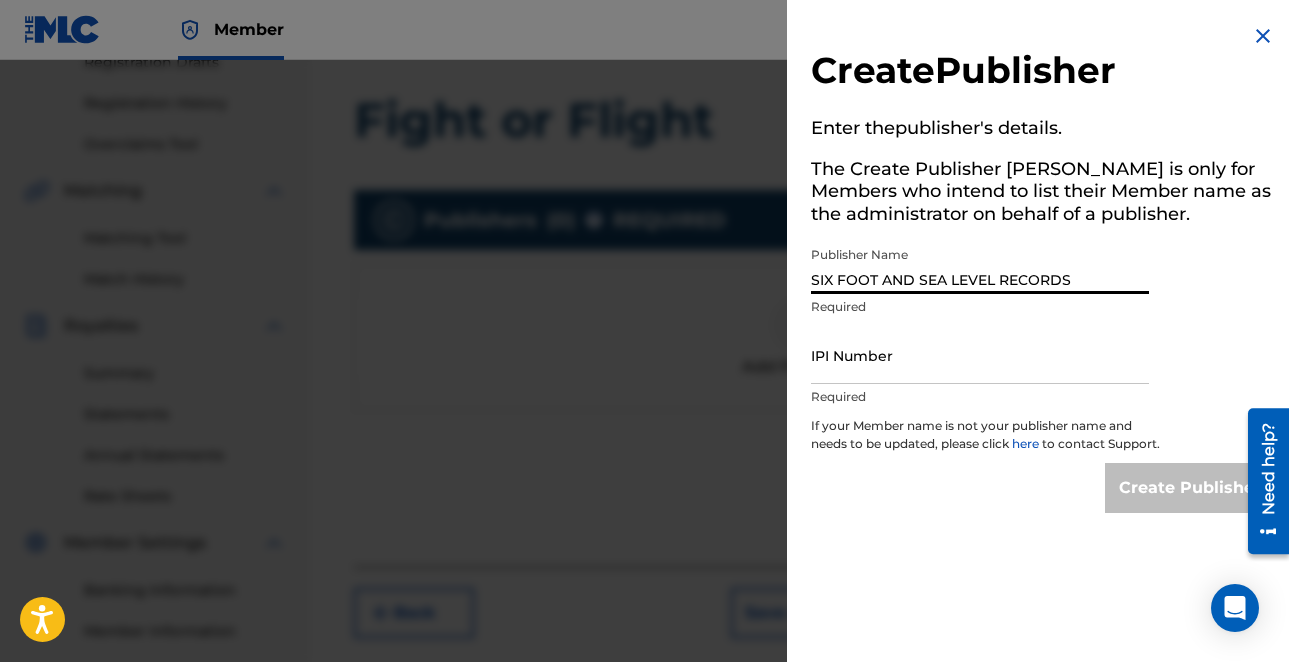 type on "SIX FOOT AND SEA LEVEL RECORDS" 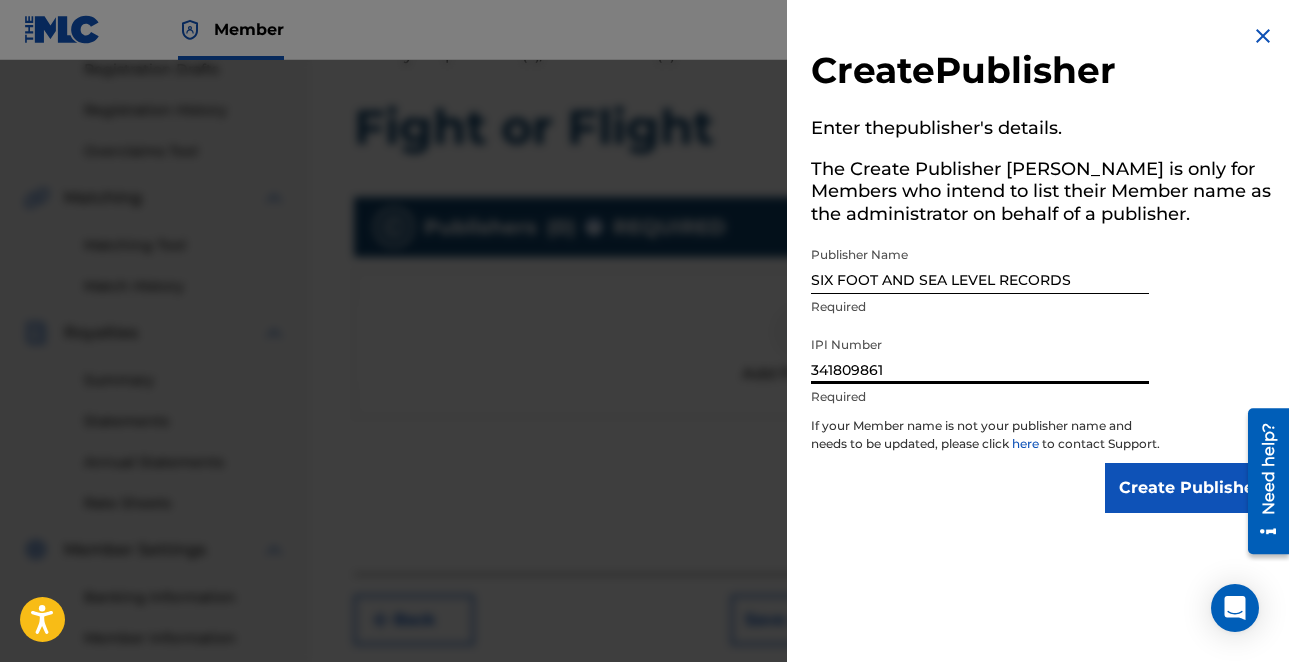 scroll, scrollTop: 309, scrollLeft: 0, axis: vertical 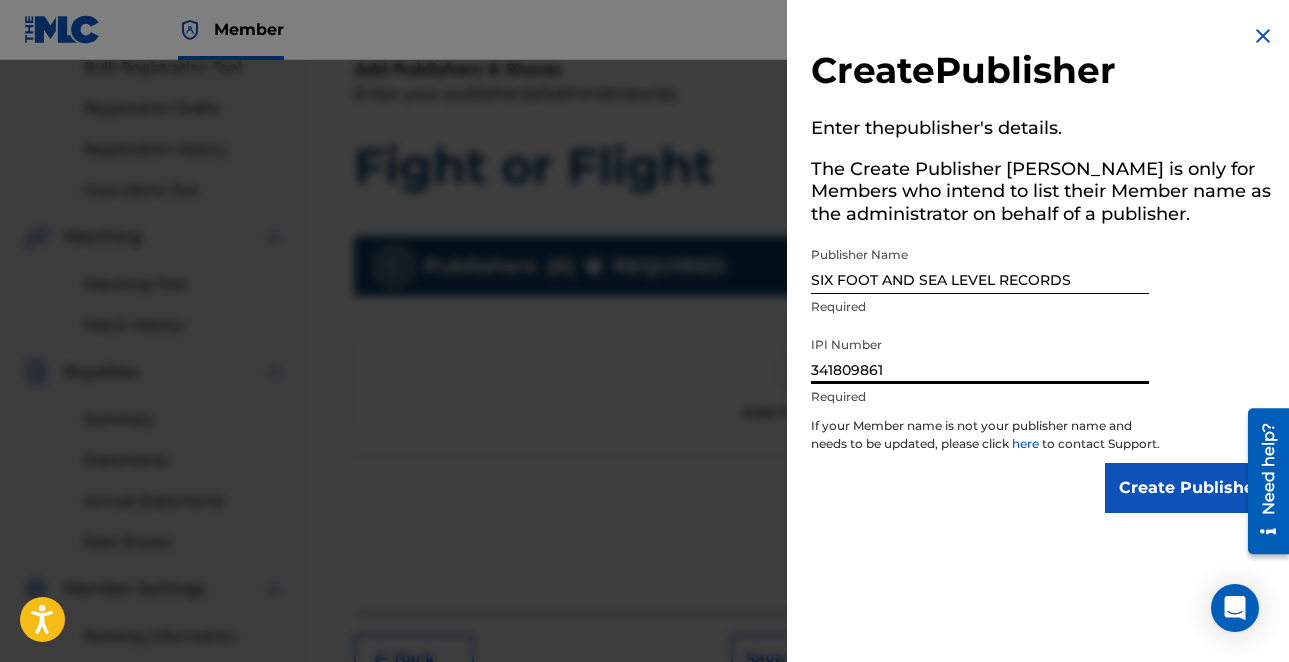 type on "341809861" 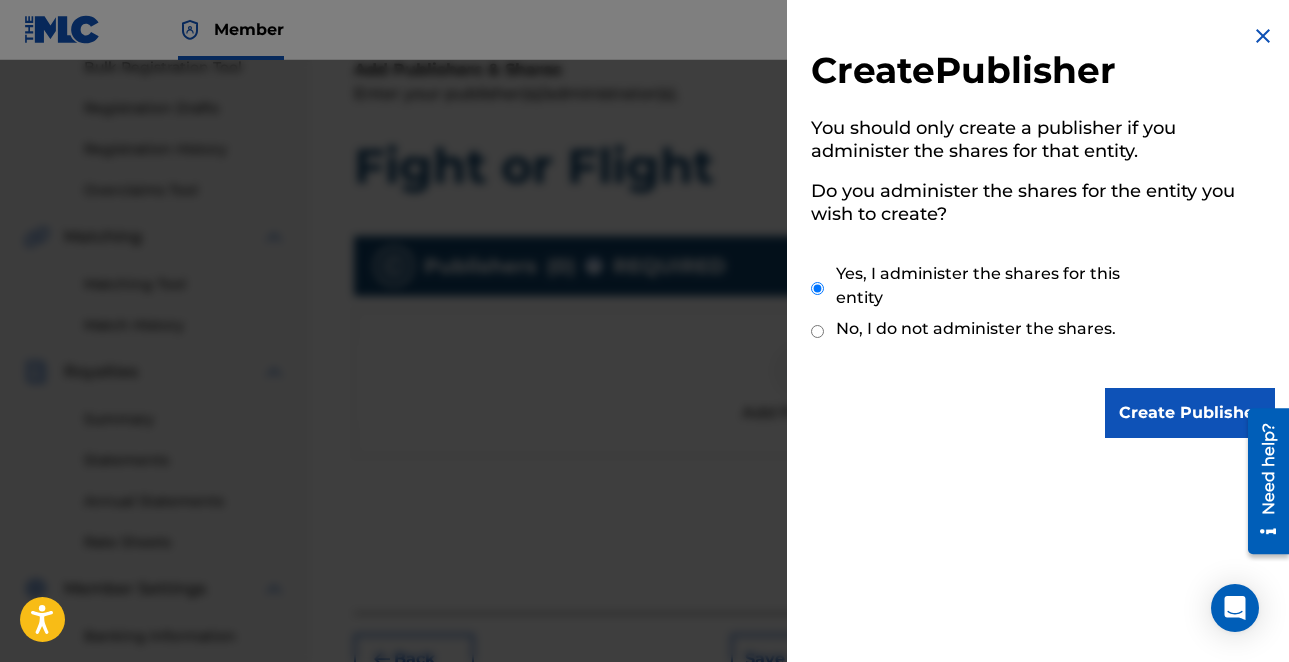 click on "Create Publisher" at bounding box center (1190, 413) 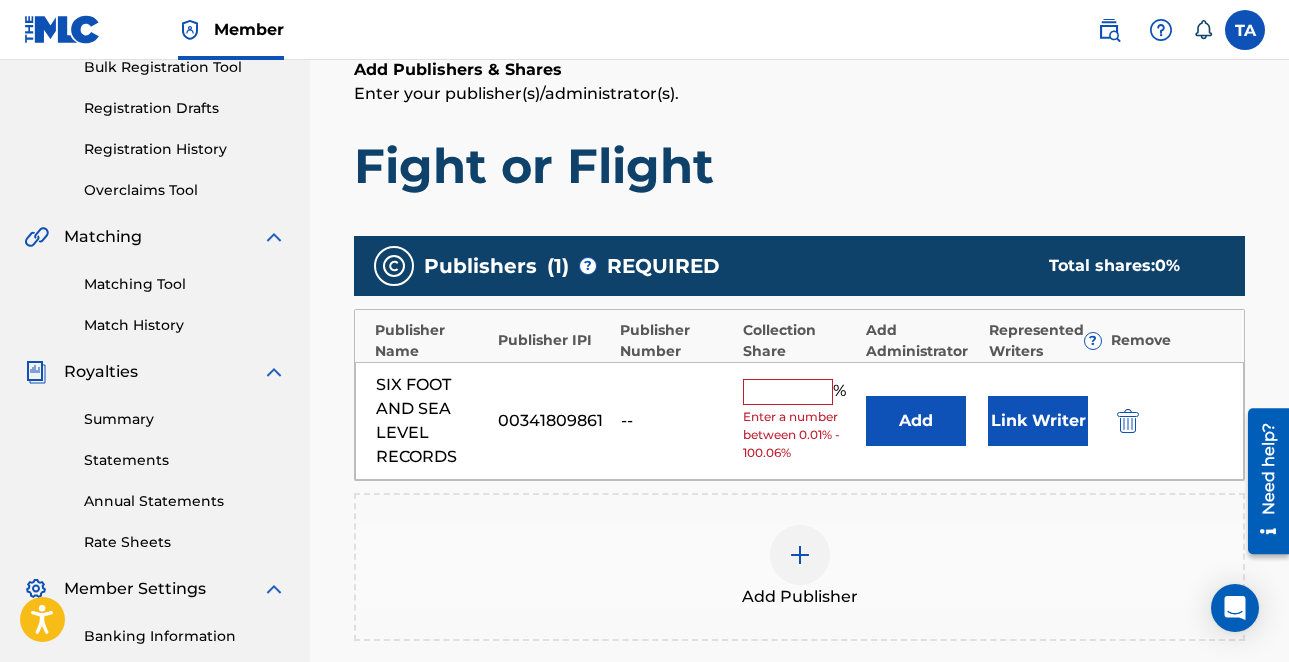 click at bounding box center [788, 392] 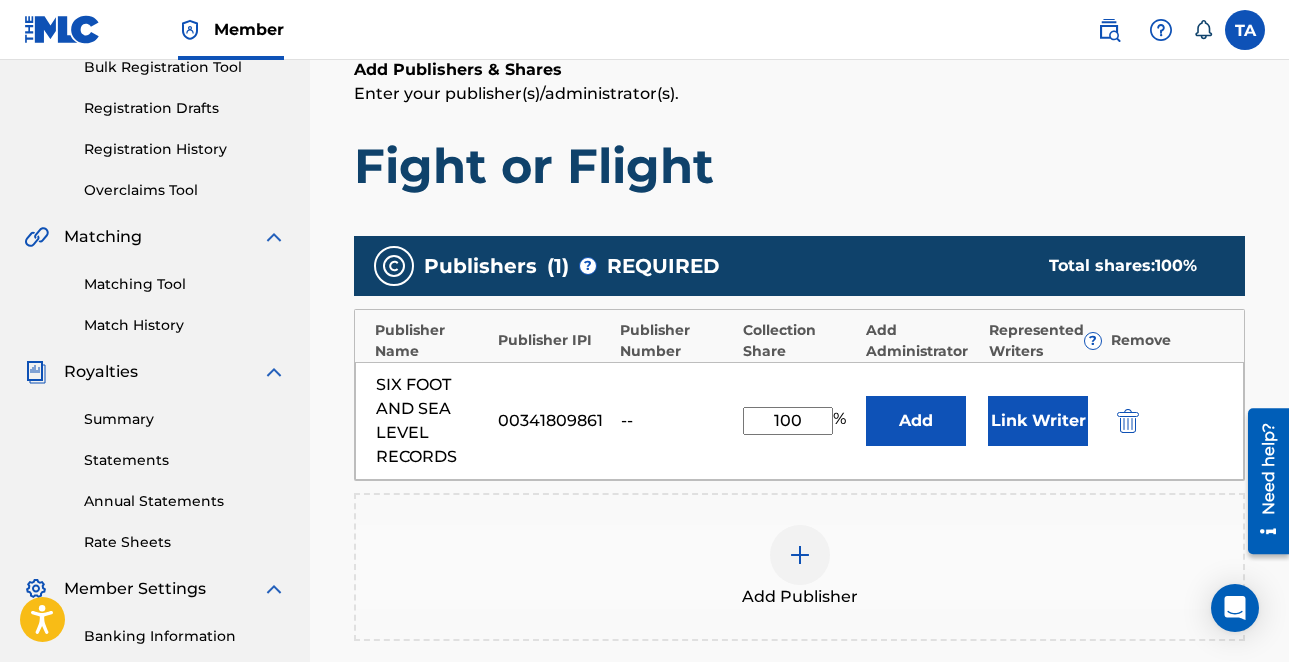 type on "100" 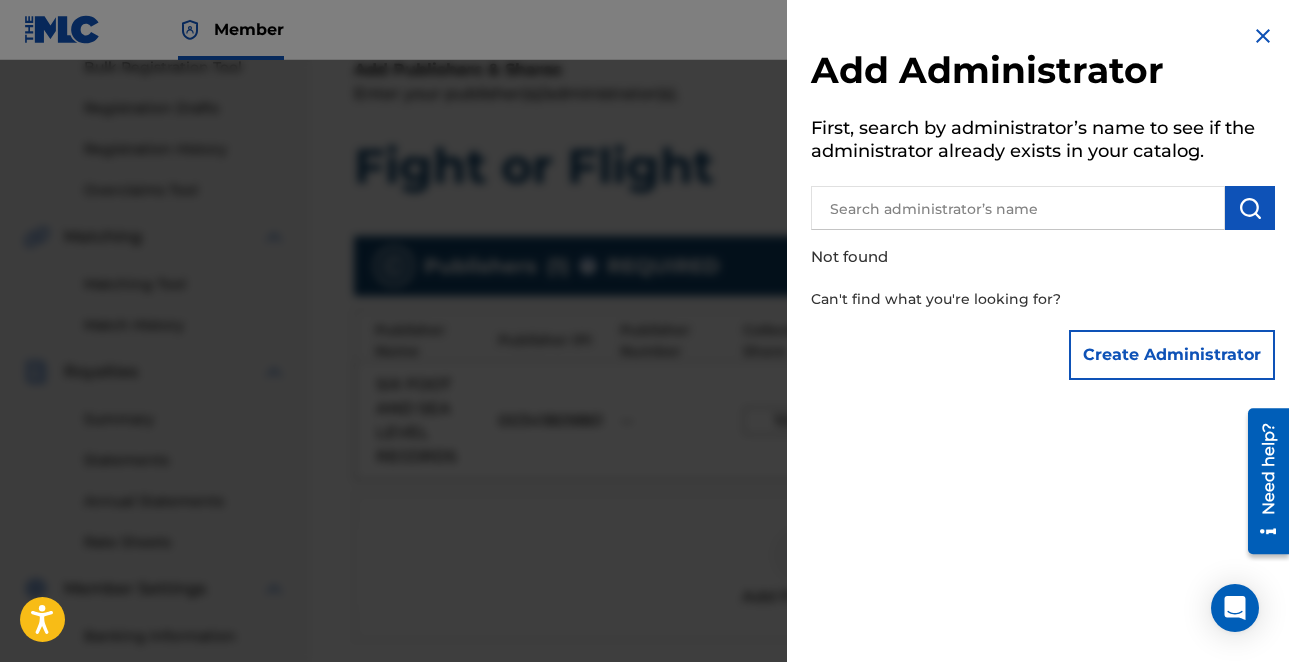 click at bounding box center [1263, 36] 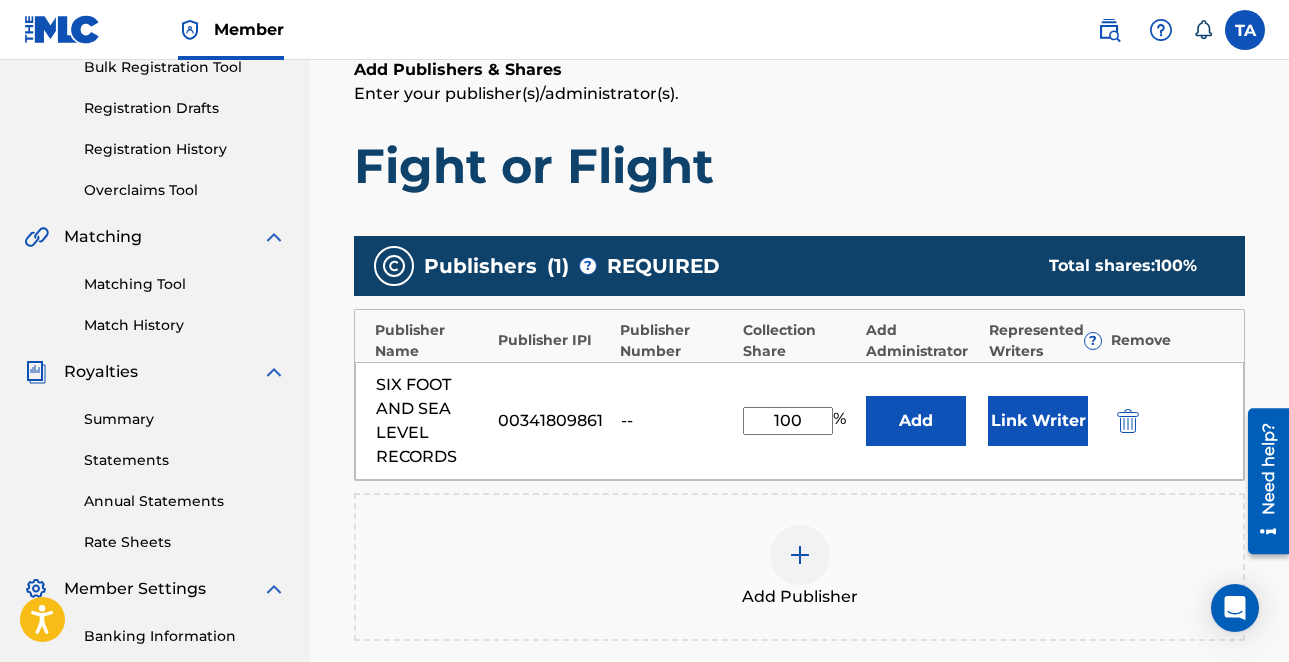 click on "Link Writer" at bounding box center (1038, 421) 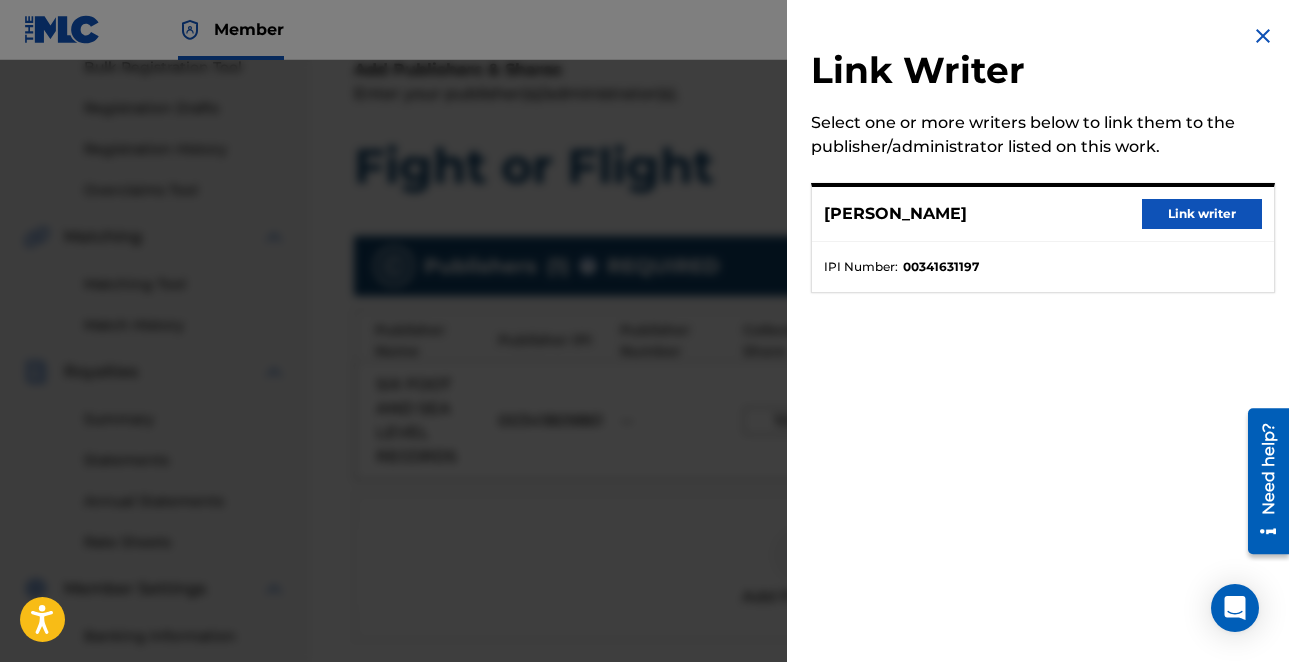 click on "Link writer" at bounding box center (1202, 214) 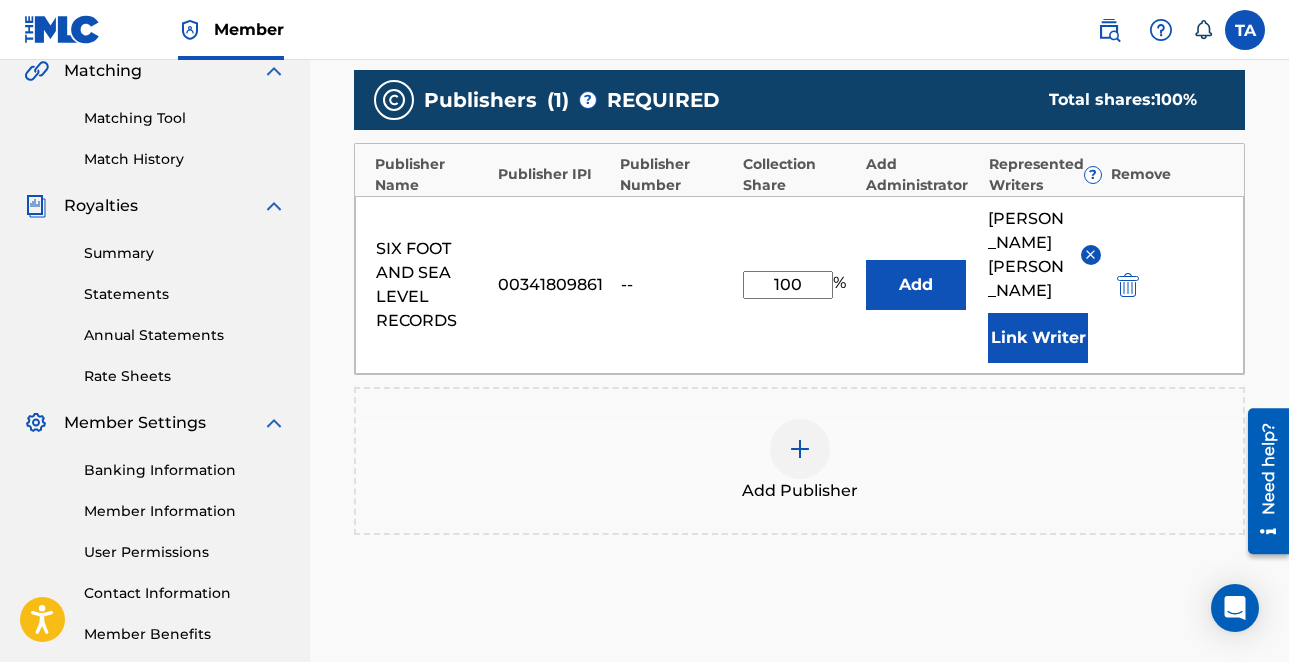 scroll, scrollTop: 667, scrollLeft: 0, axis: vertical 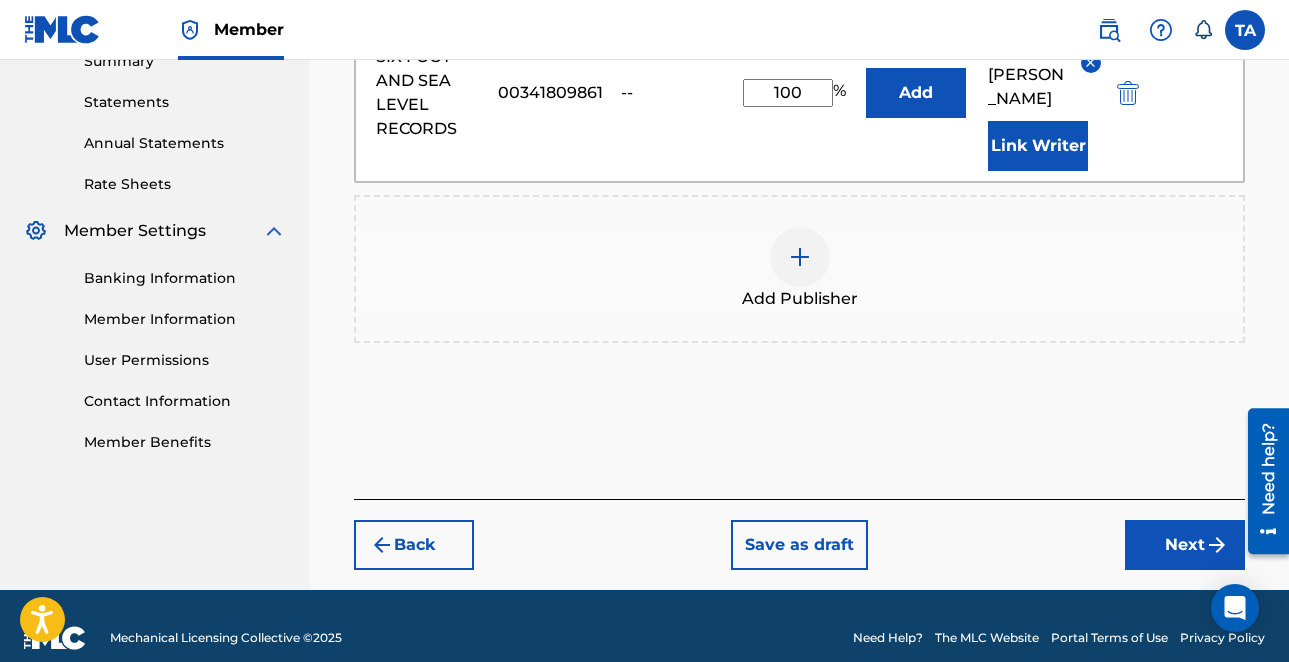 click on "Next" at bounding box center [1185, 545] 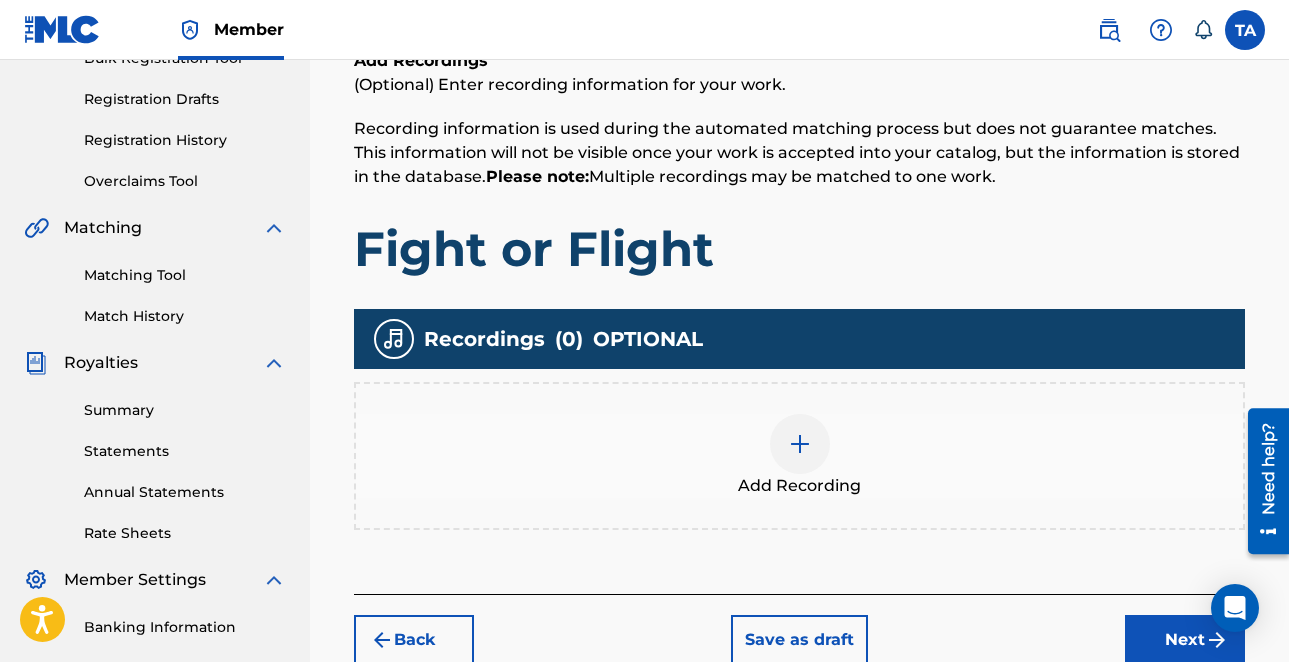scroll, scrollTop: 578, scrollLeft: 0, axis: vertical 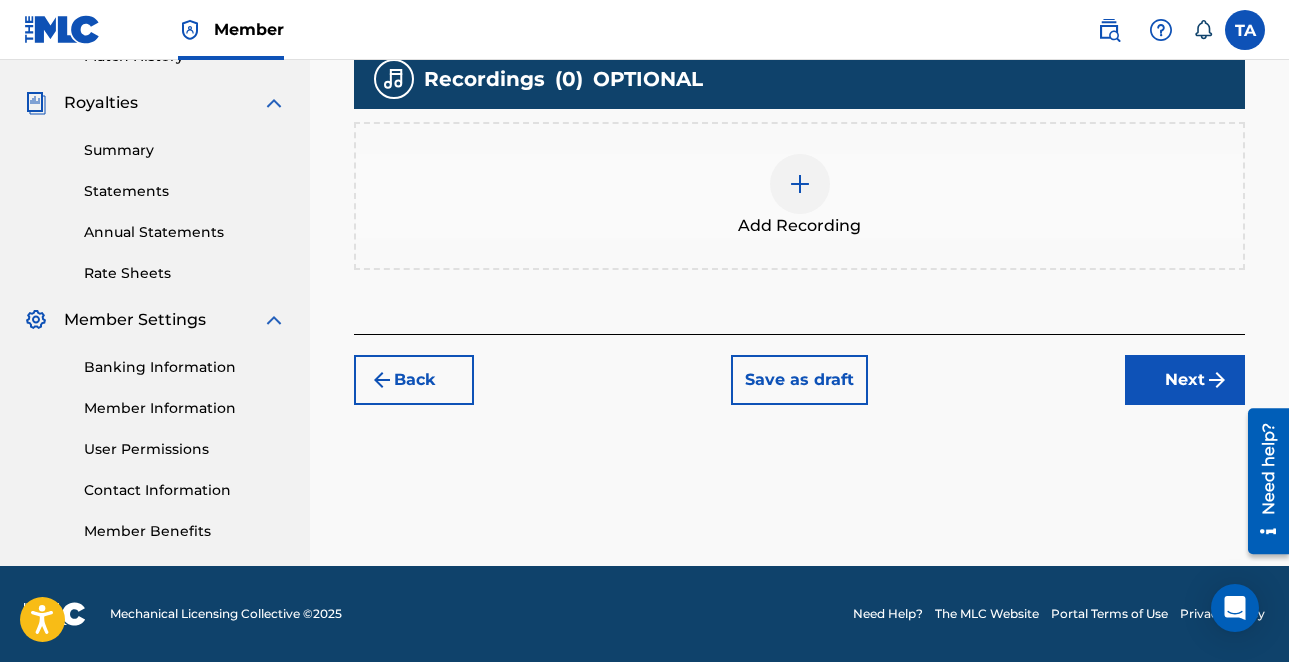 click at bounding box center (800, 184) 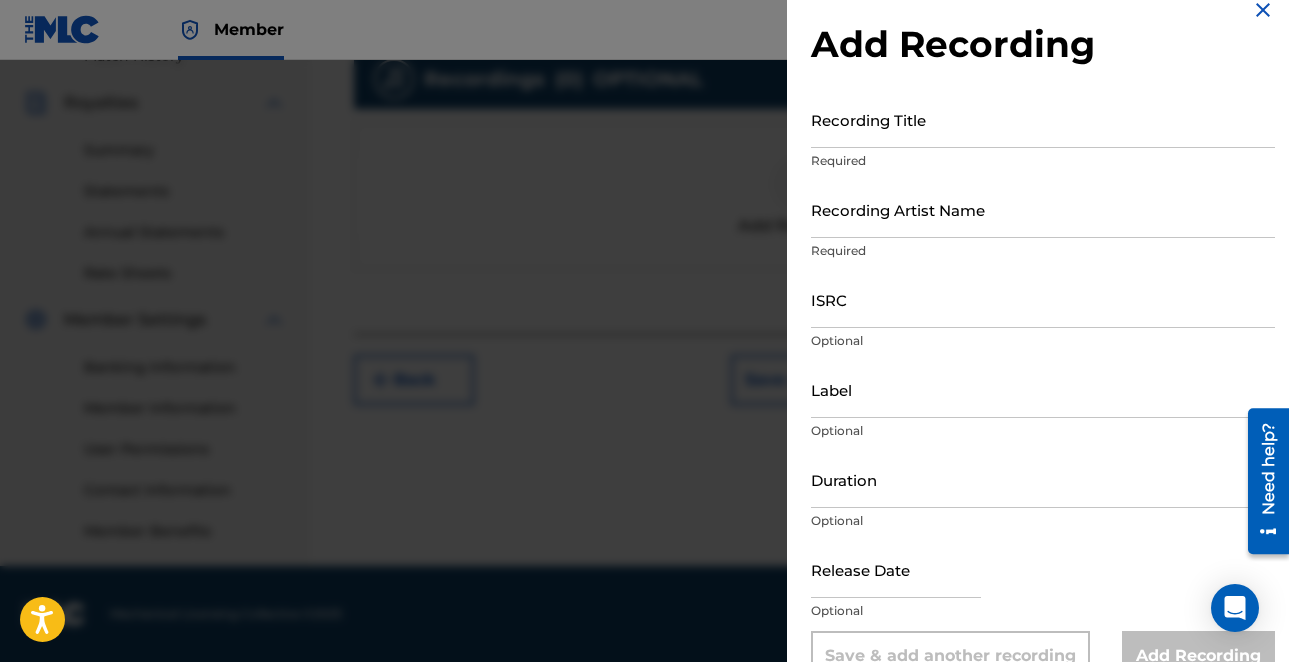 scroll, scrollTop: 33, scrollLeft: 0, axis: vertical 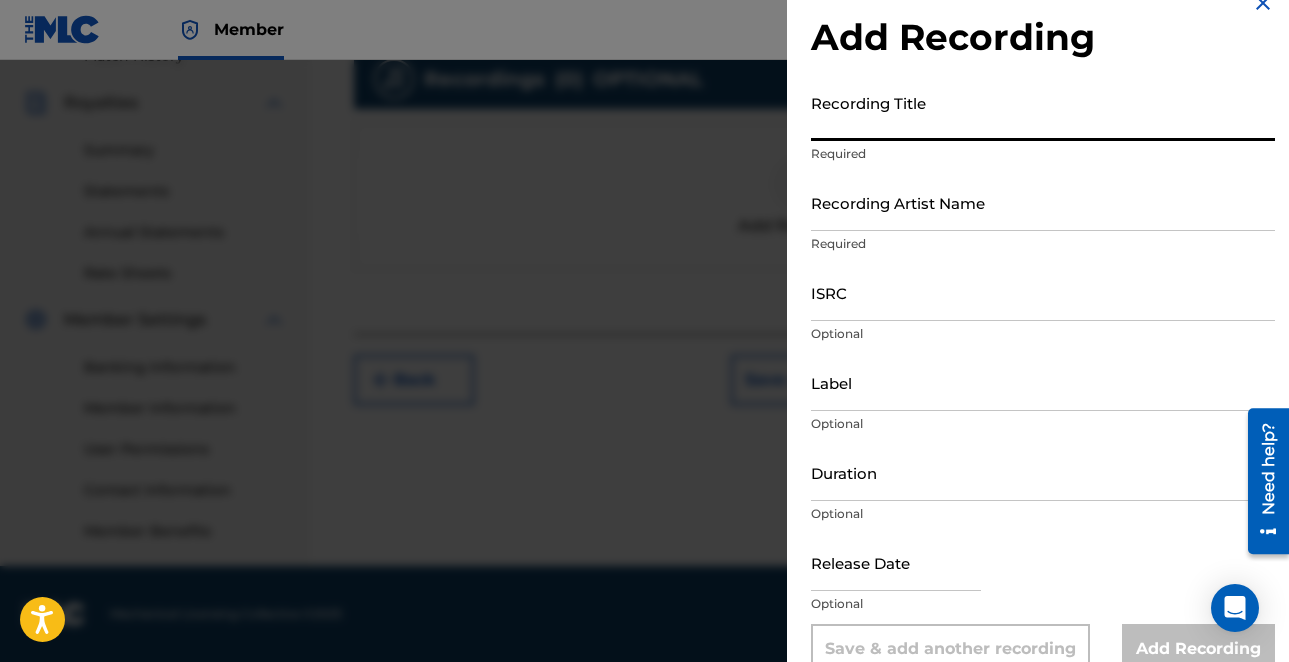 click on "Recording Title" at bounding box center (1043, 112) 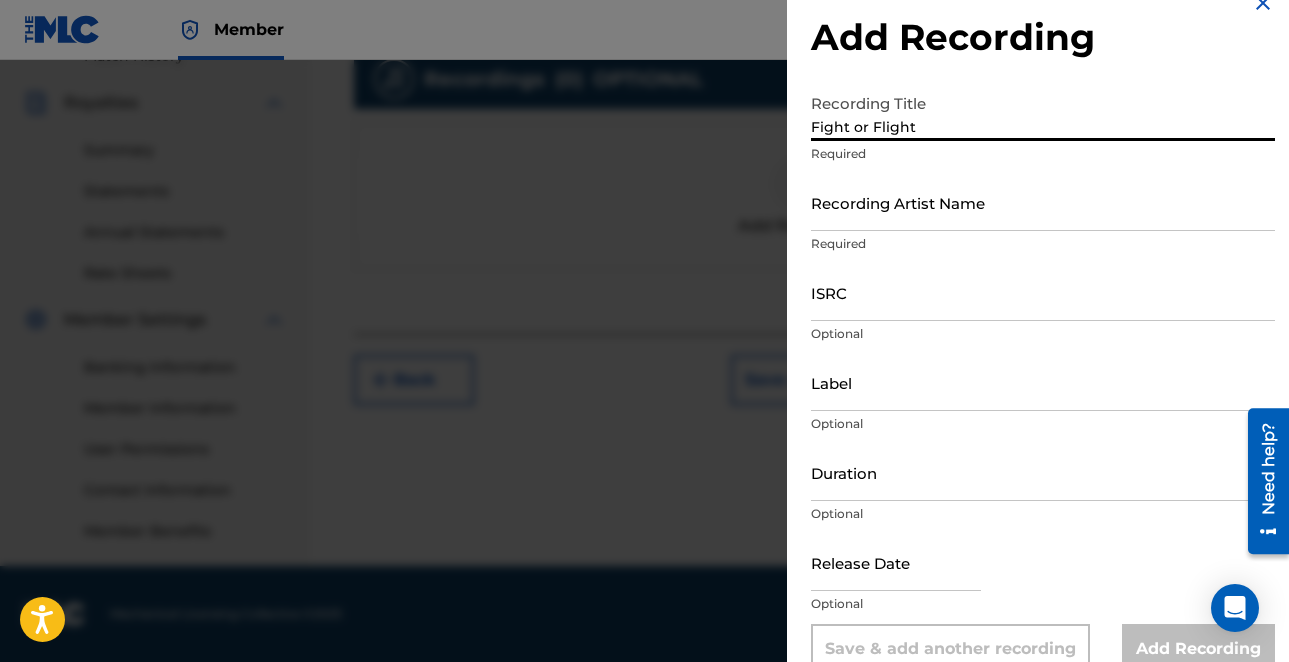 type on "Fight or Flight" 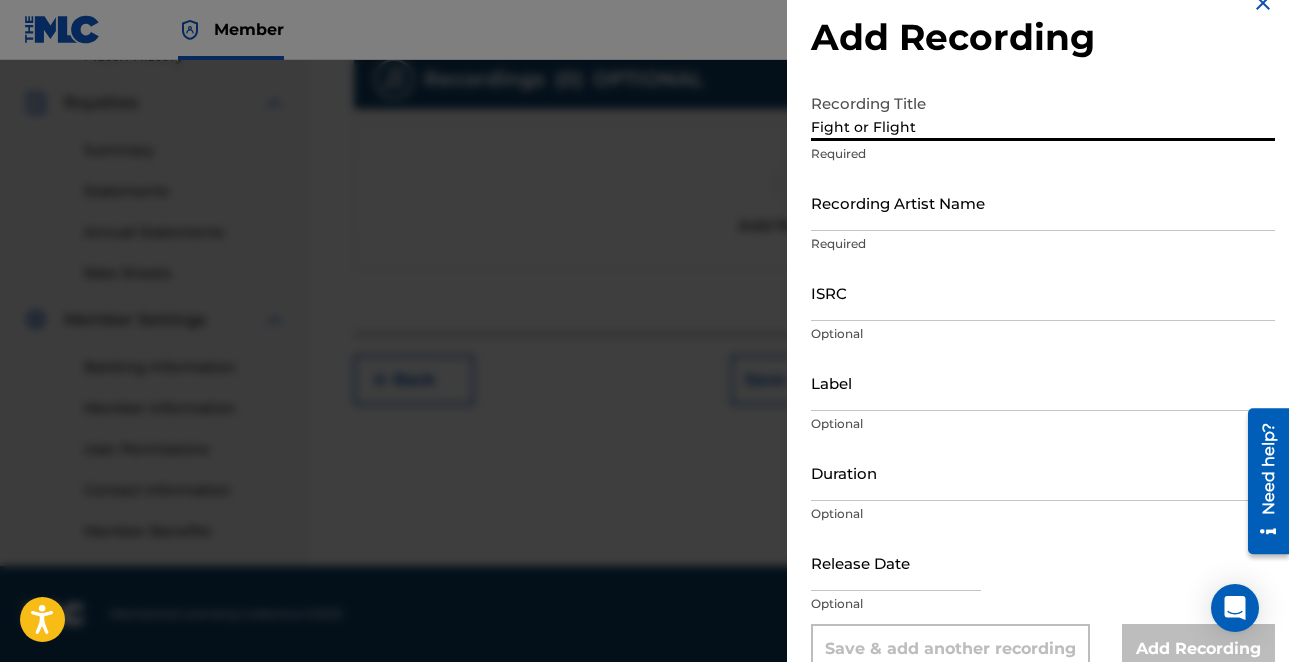 click on "Recording Artist Name" at bounding box center [1043, 202] 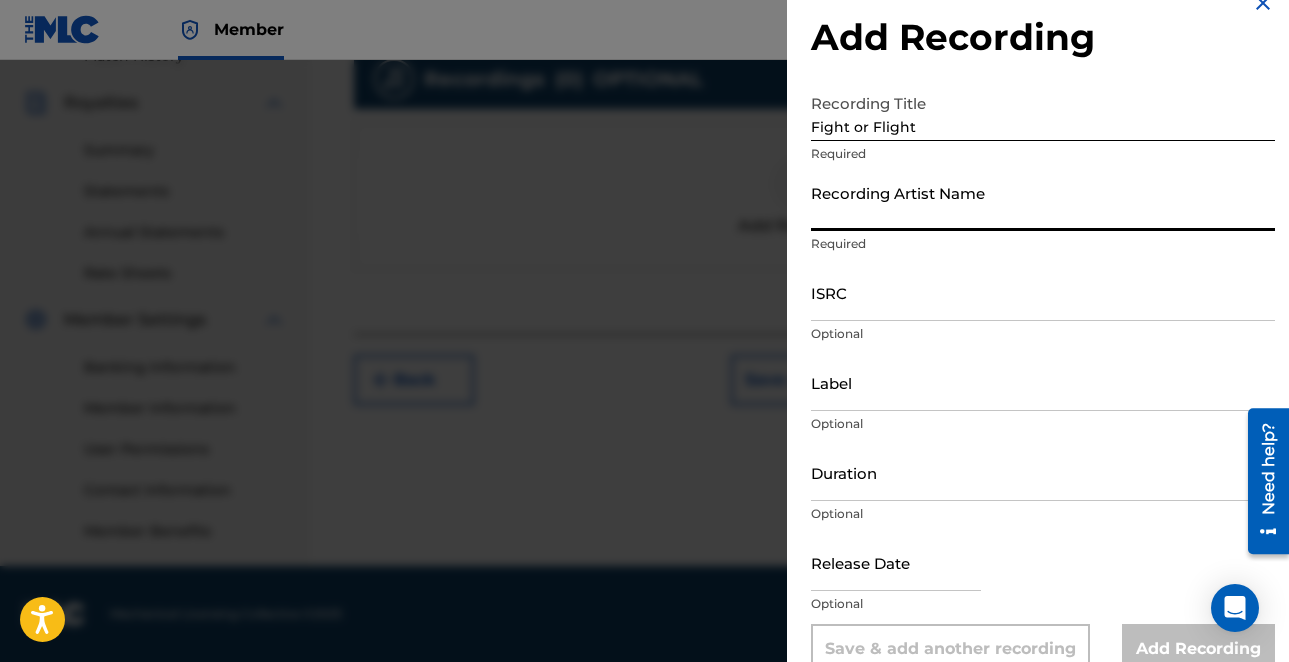 paste on "[PERSON_NAME]" 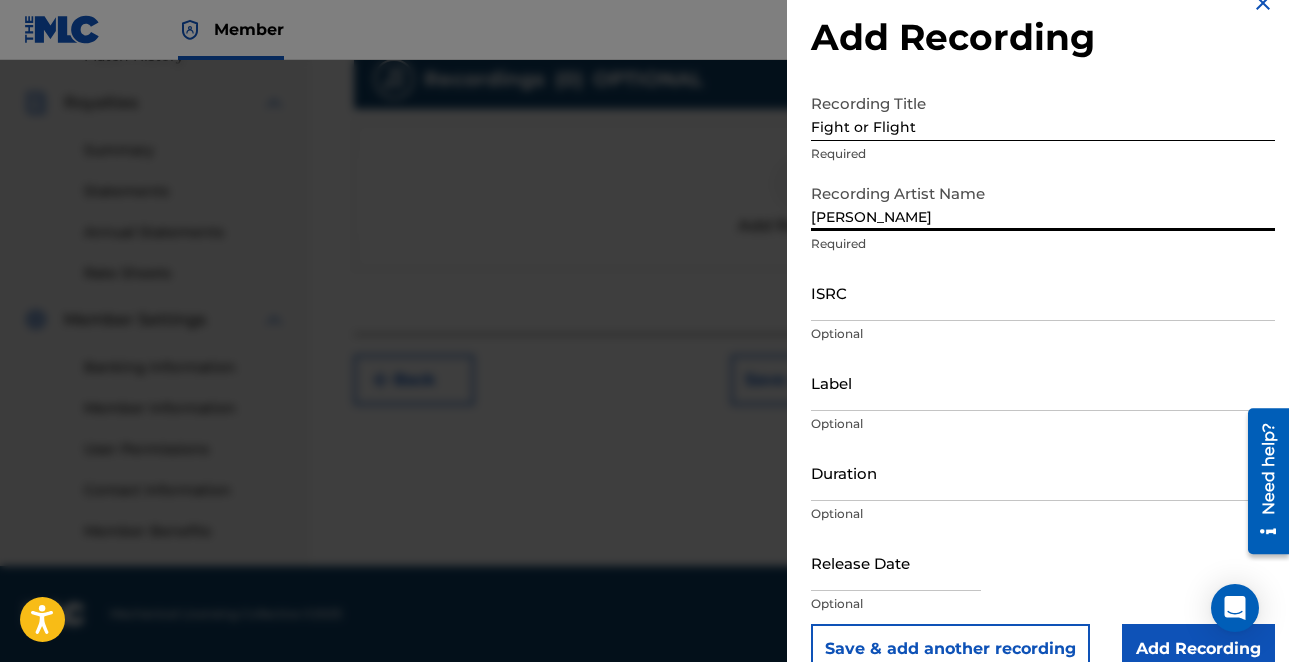 type on "[PERSON_NAME]" 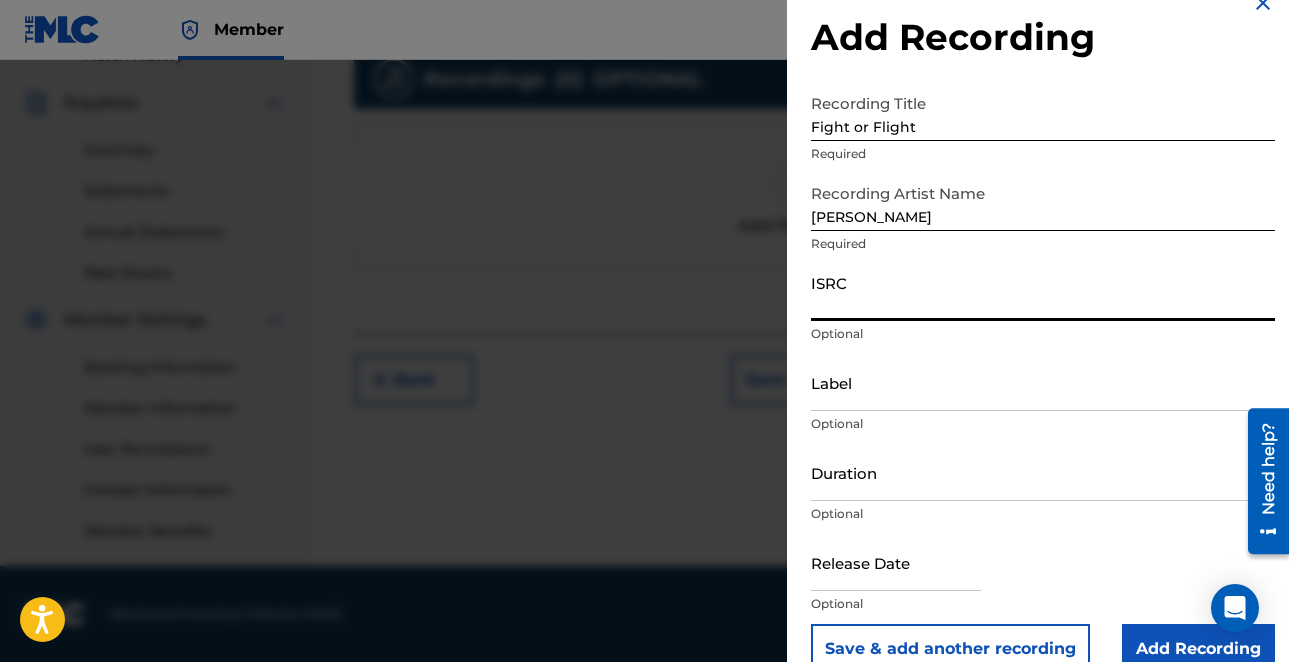 click on "ISRC" at bounding box center (1043, 292) 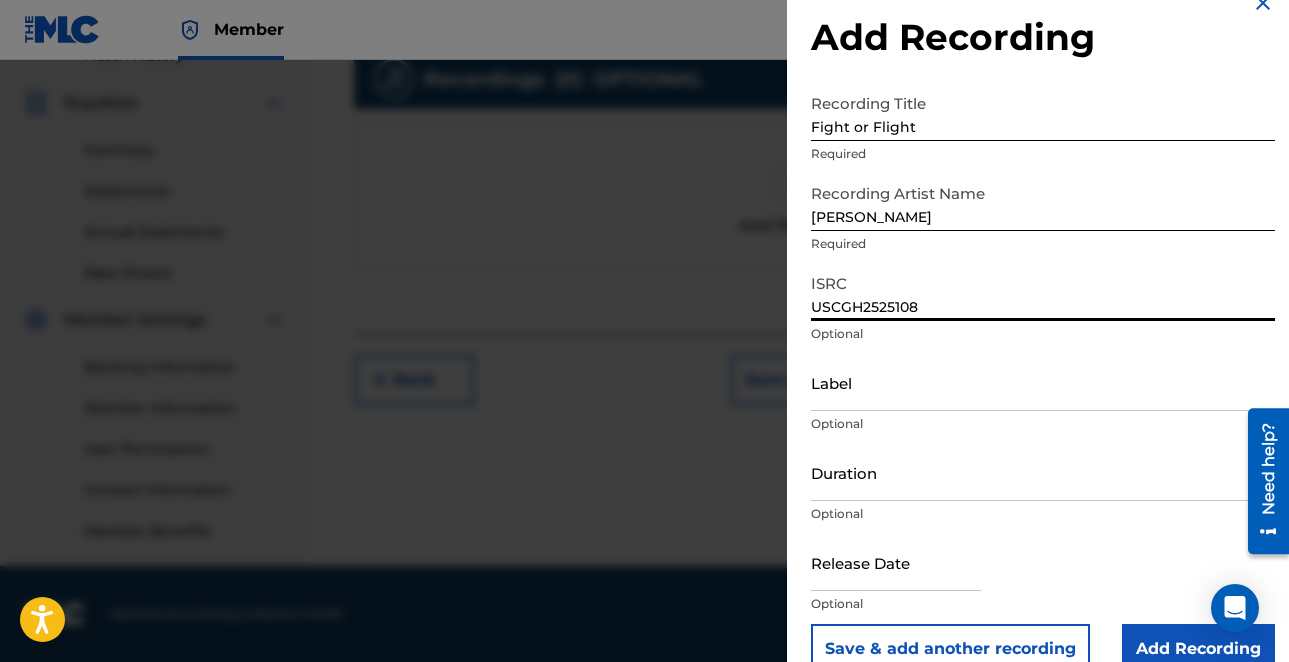 scroll, scrollTop: 69, scrollLeft: 0, axis: vertical 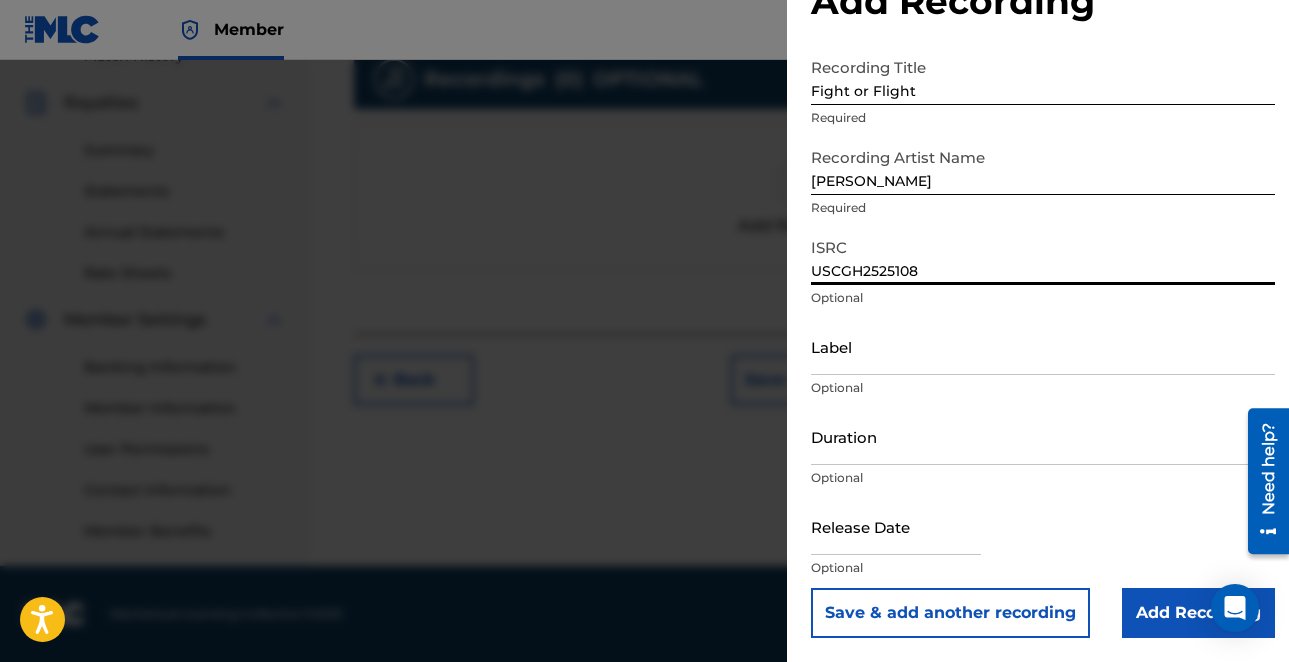 type on "USCGH2525108" 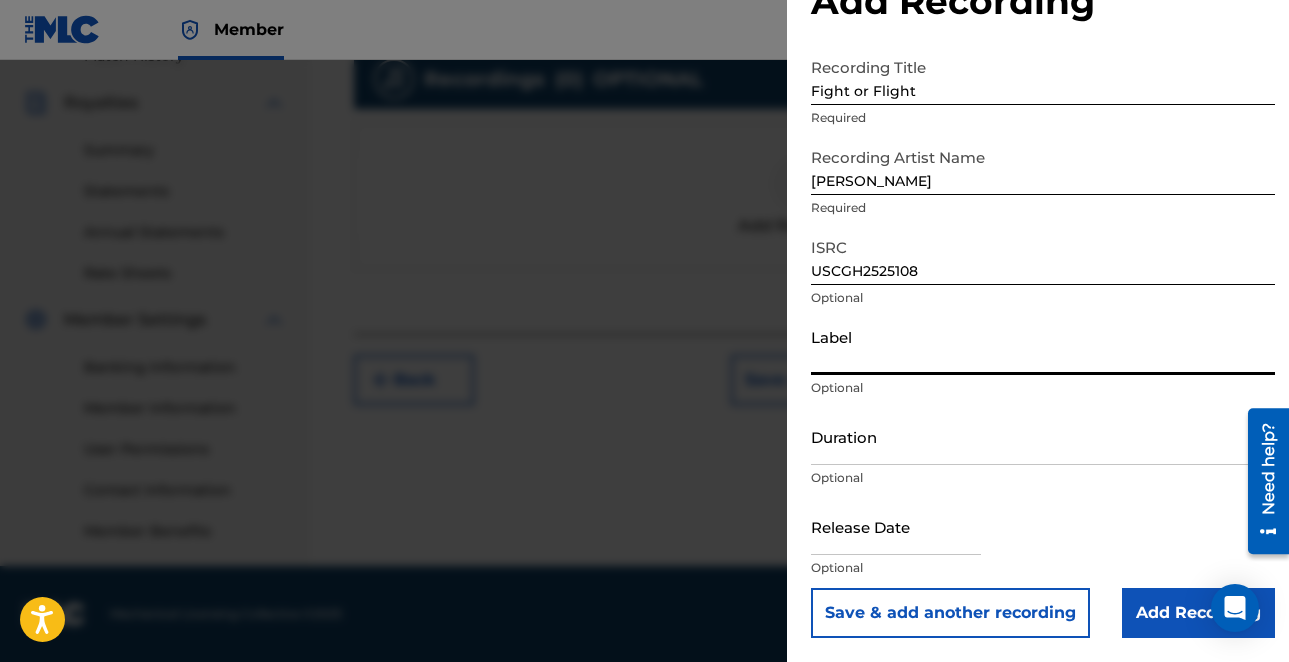 click on "Label" at bounding box center [1043, 346] 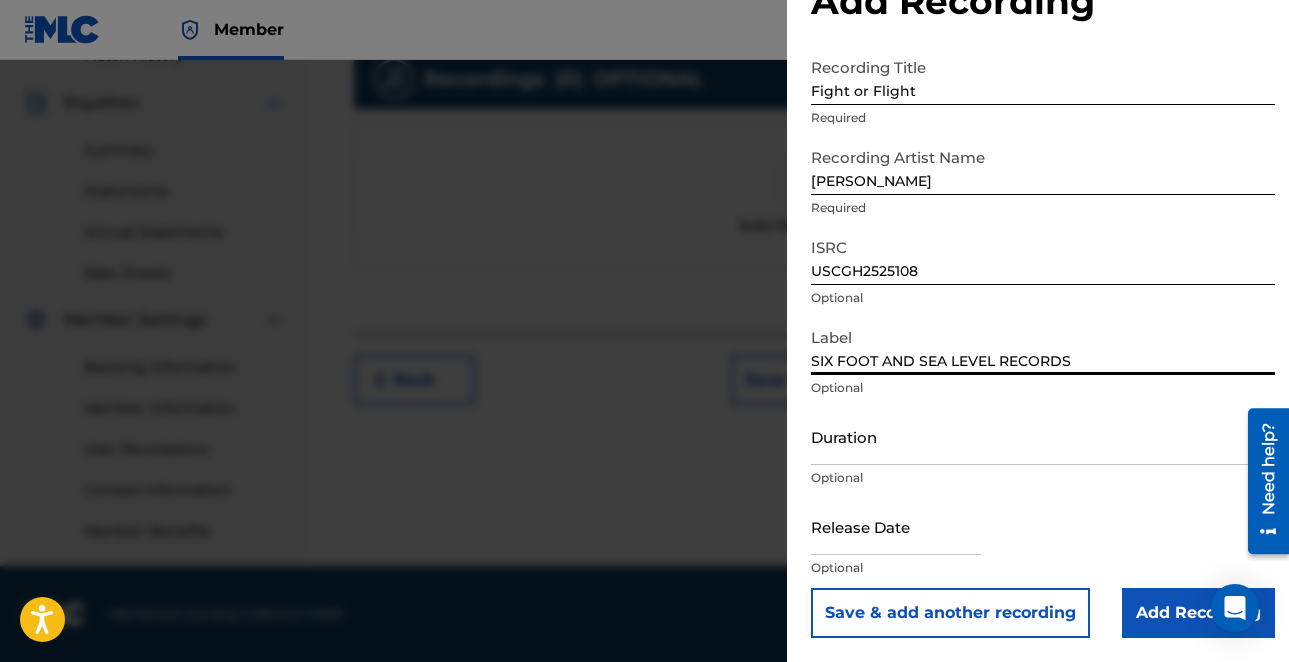 type on "SIX FOOT AND SEA LEVEL RECORDS" 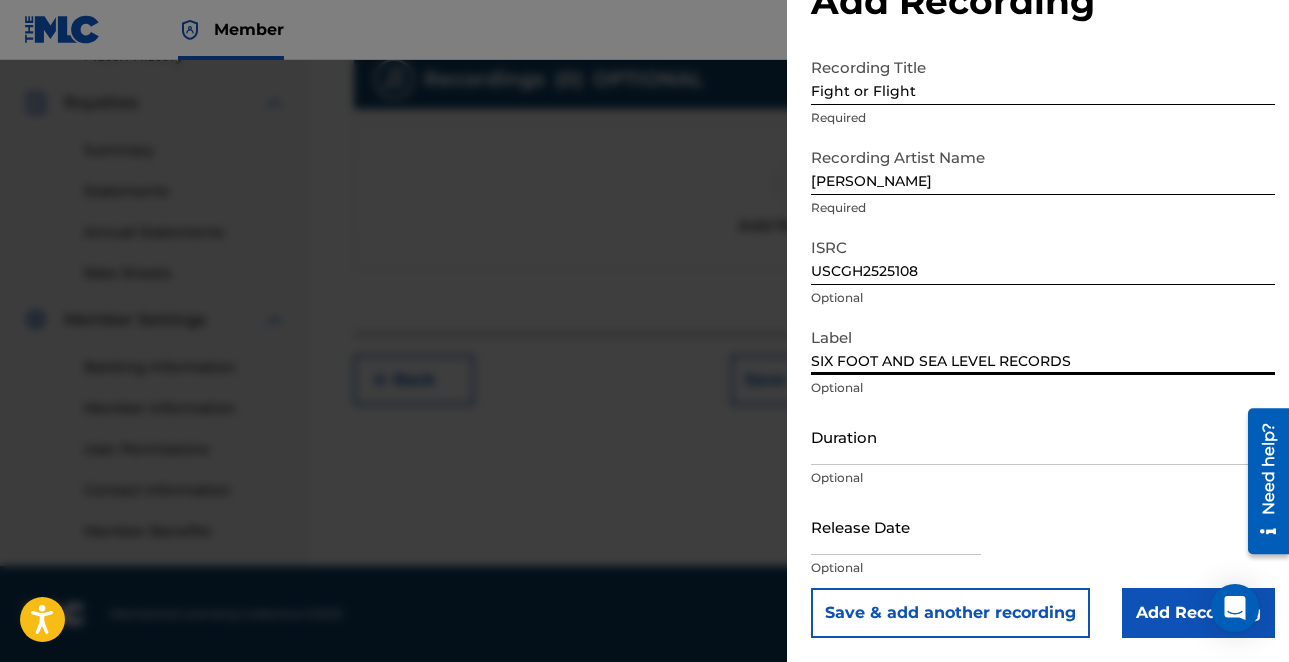 click on "Duration" at bounding box center [1043, 436] 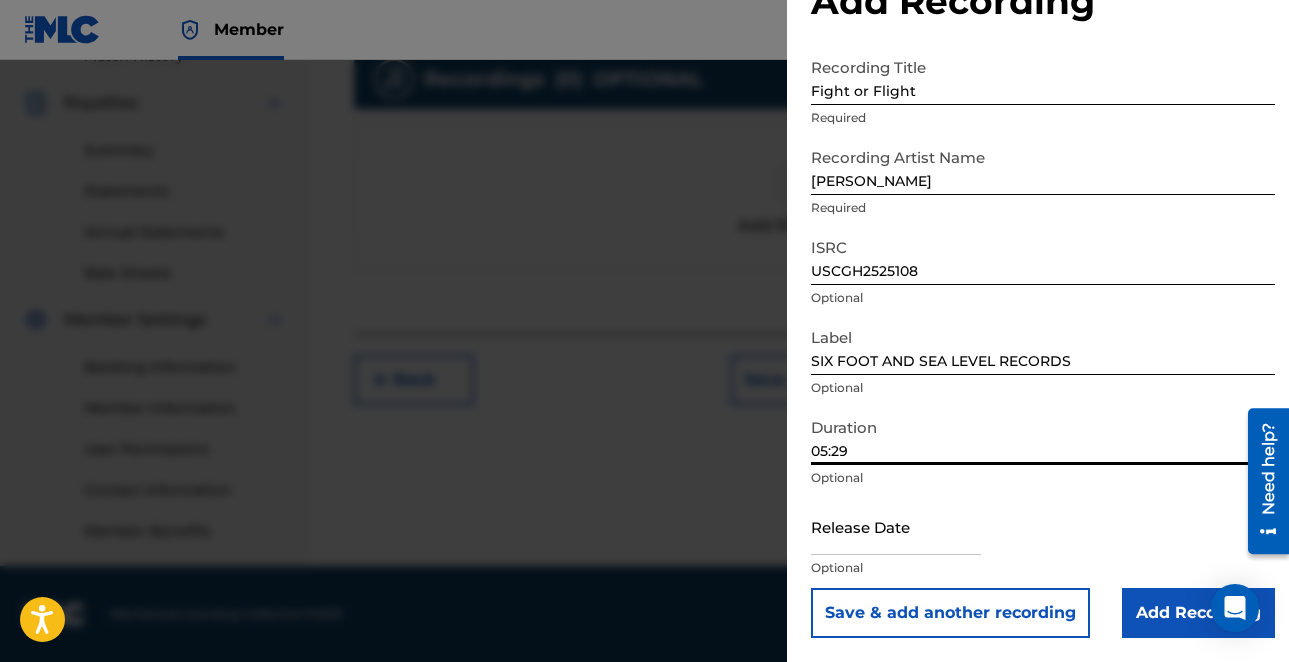 type on "05:29" 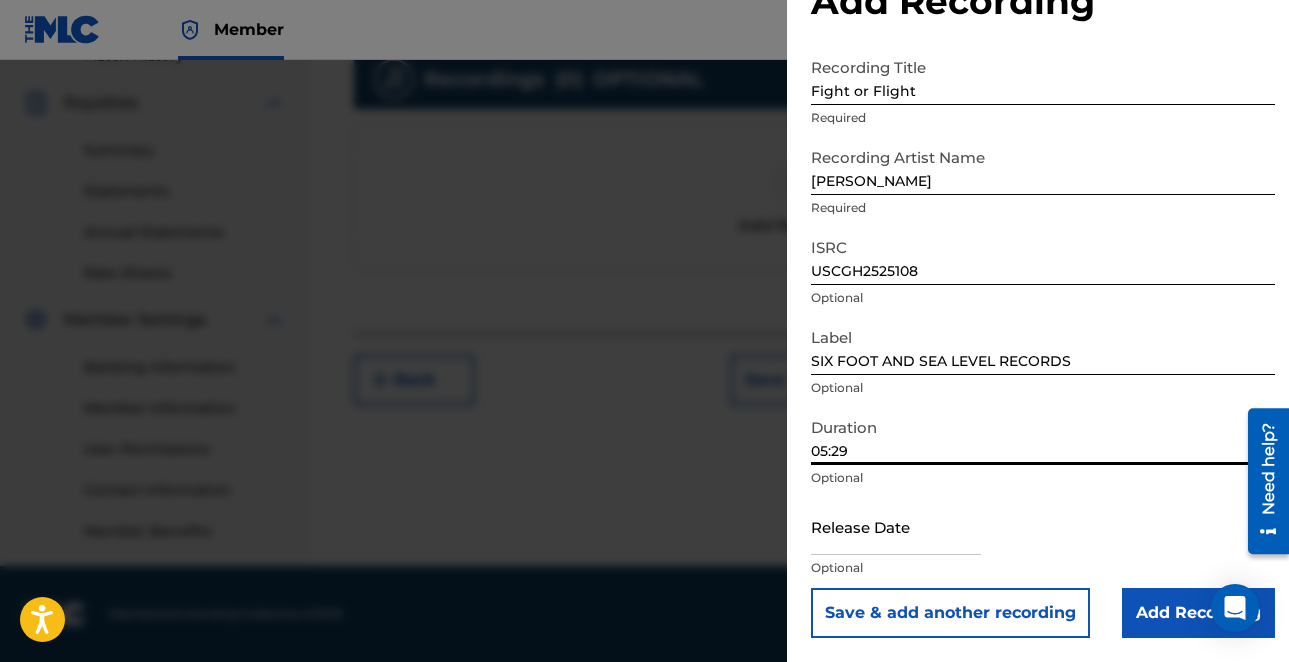 click at bounding box center (896, 526) 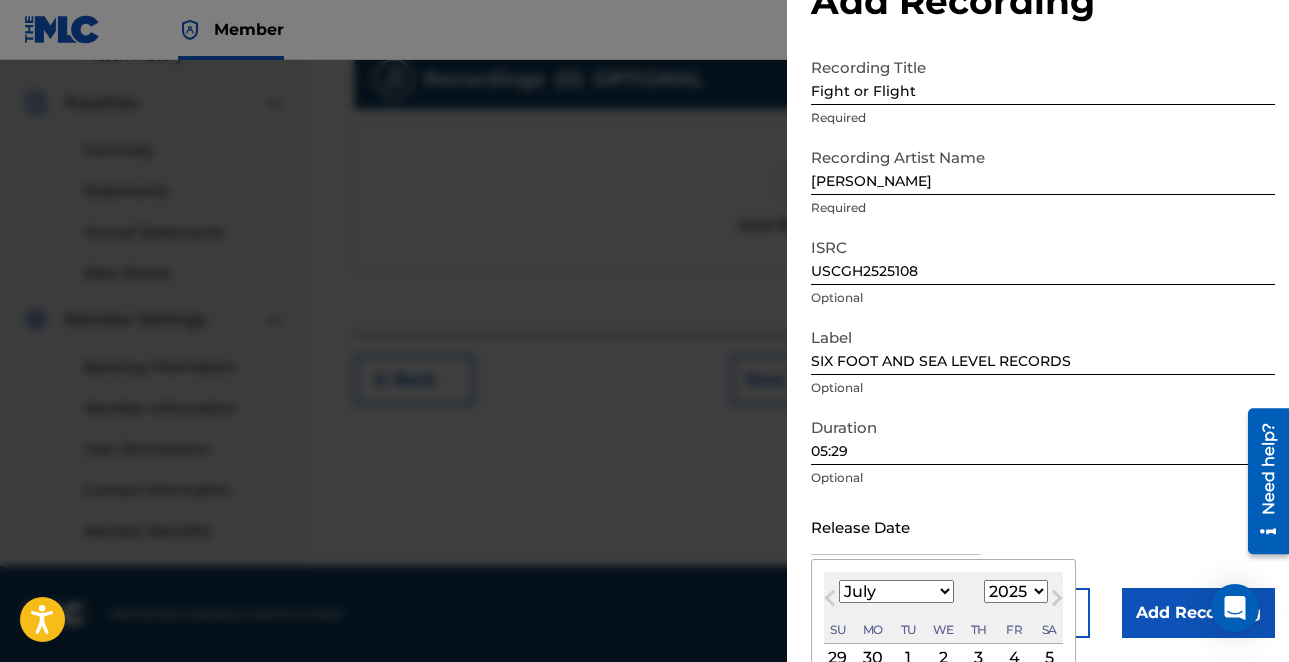 scroll, scrollTop: 77, scrollLeft: 0, axis: vertical 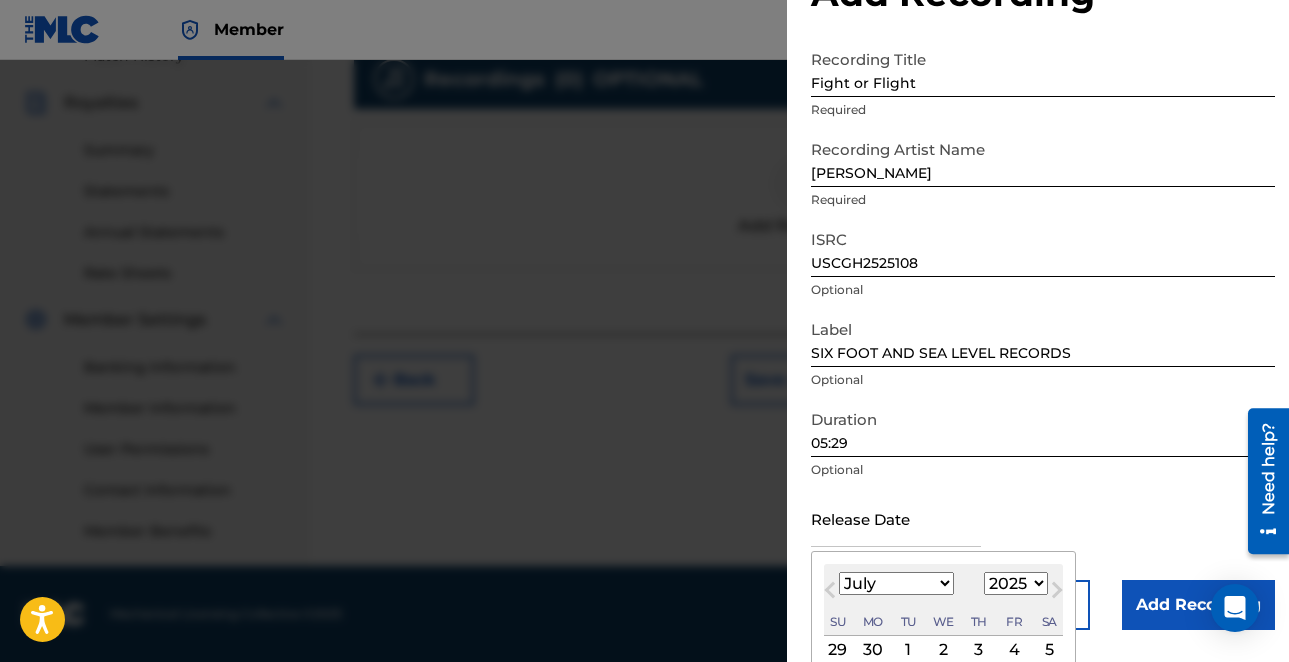 click on "January February March April May June July August September October November December" at bounding box center (896, 583) 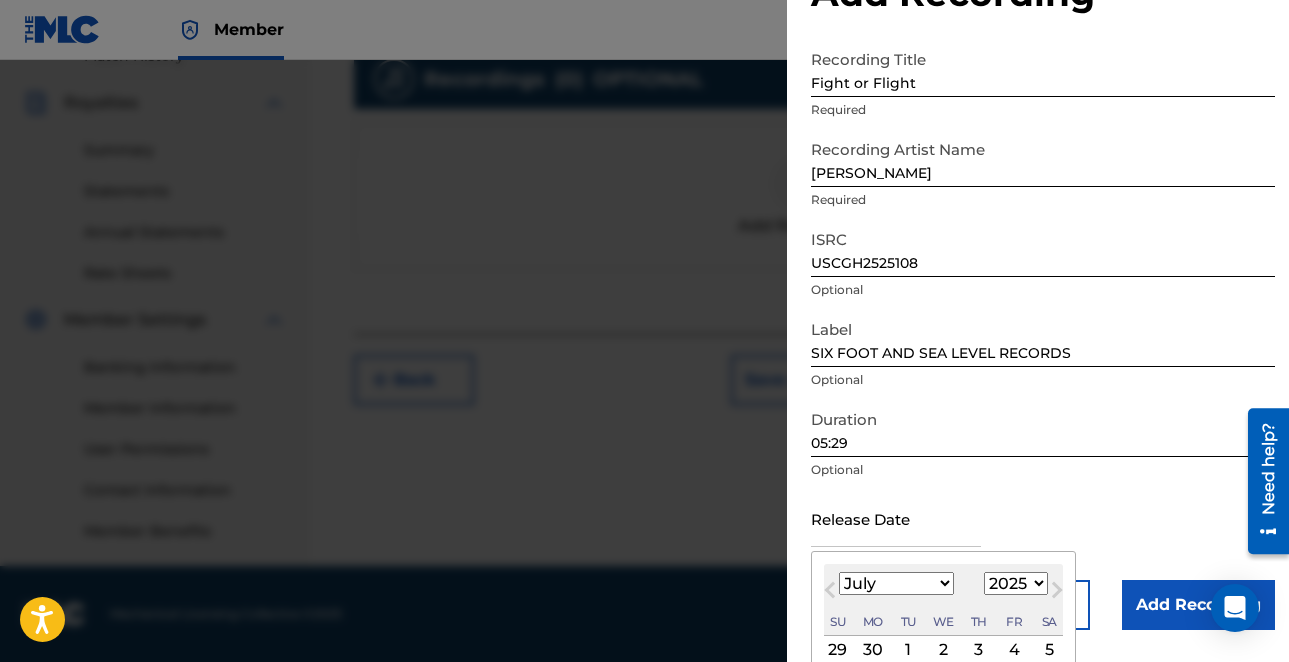 select on "0" 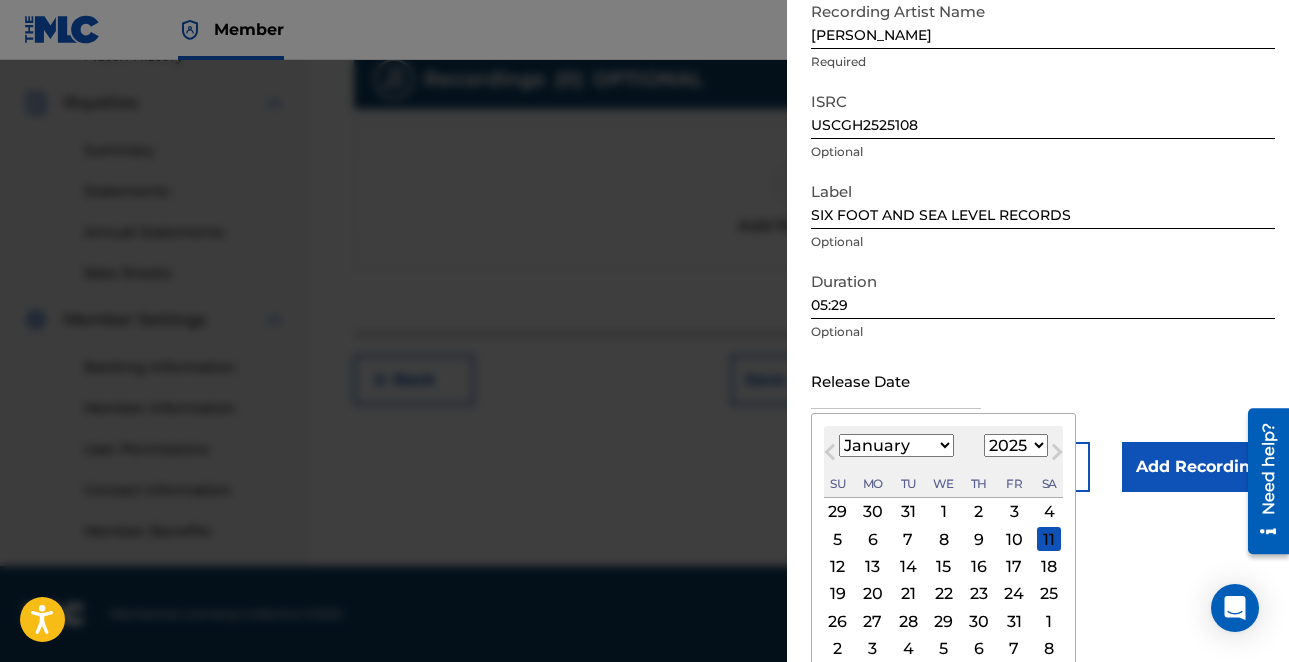 scroll, scrollTop: 228, scrollLeft: 0, axis: vertical 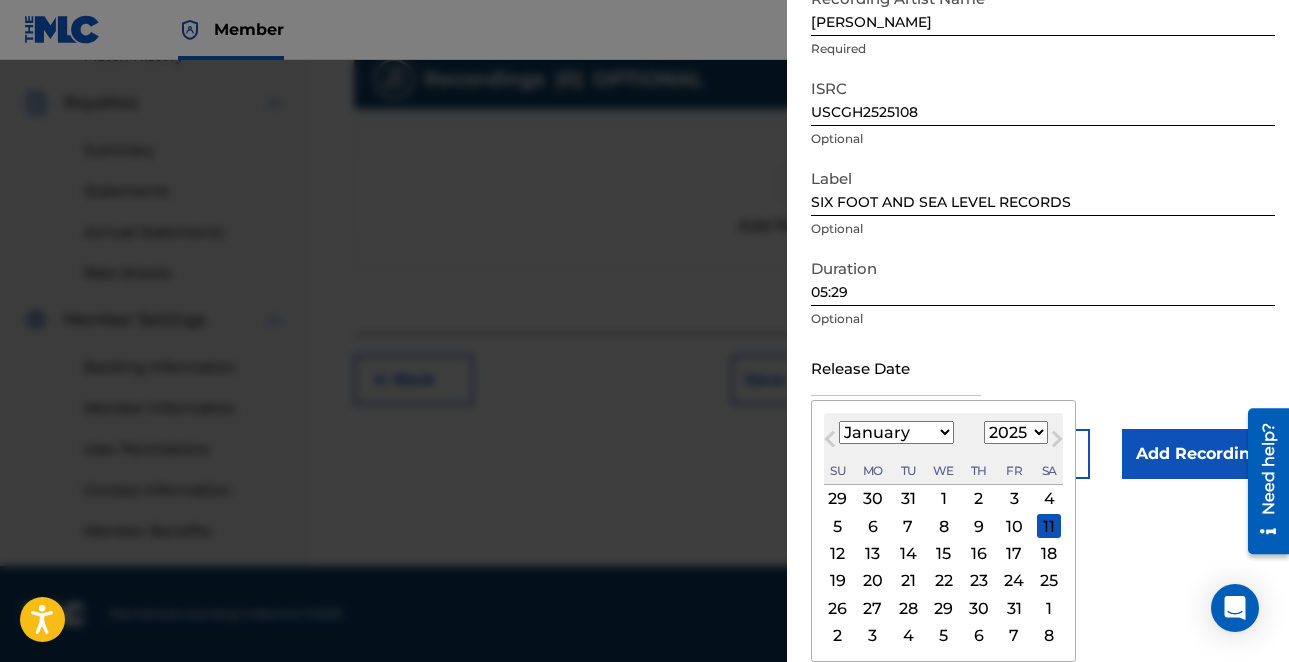 click on "1" at bounding box center [944, 499] 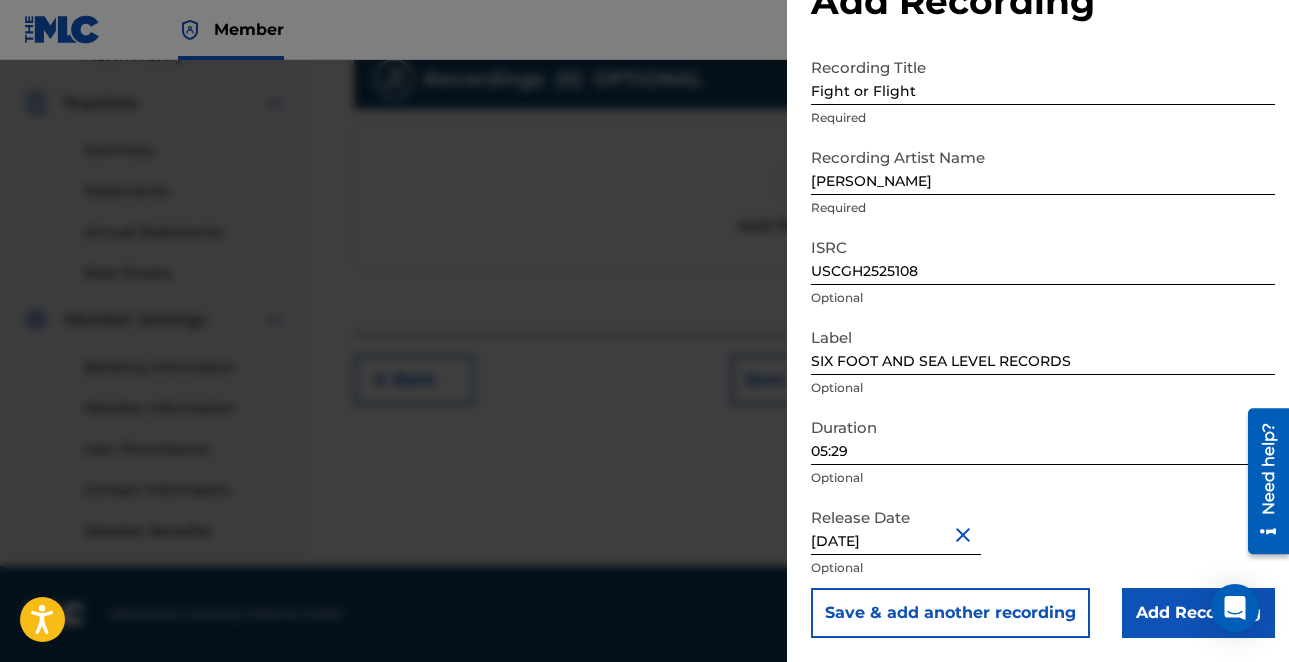 type on "January 1 2025" 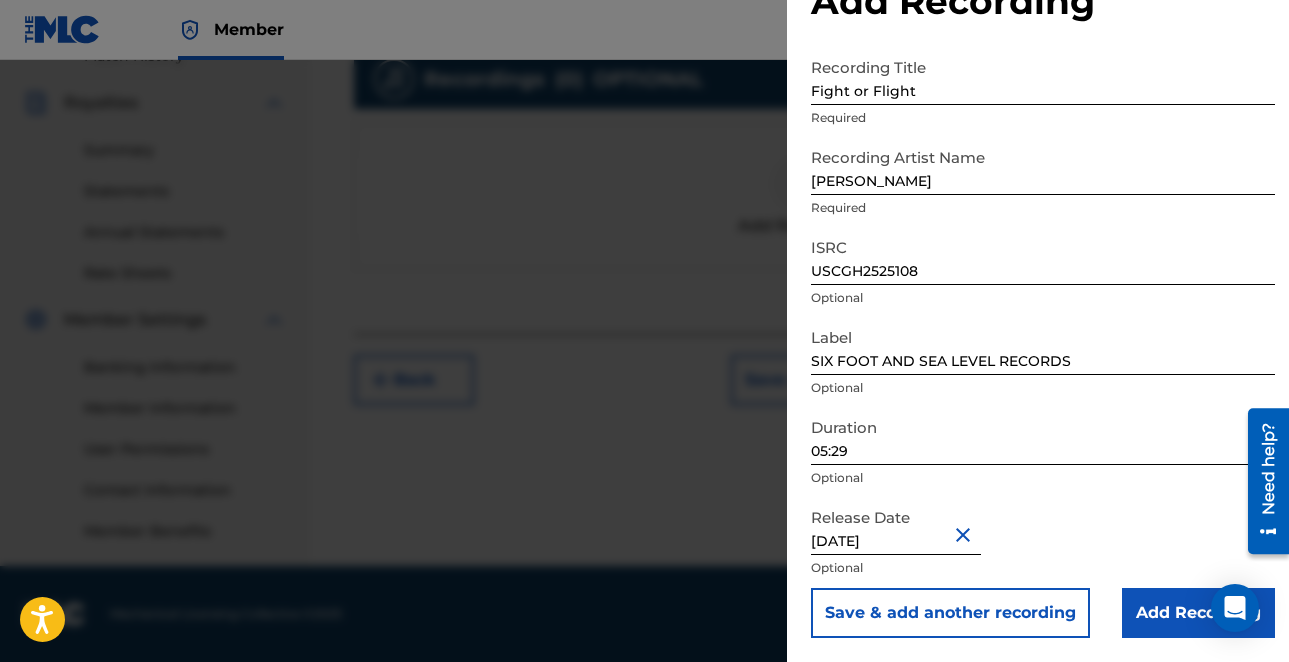 click on "Add Recording" at bounding box center (1198, 613) 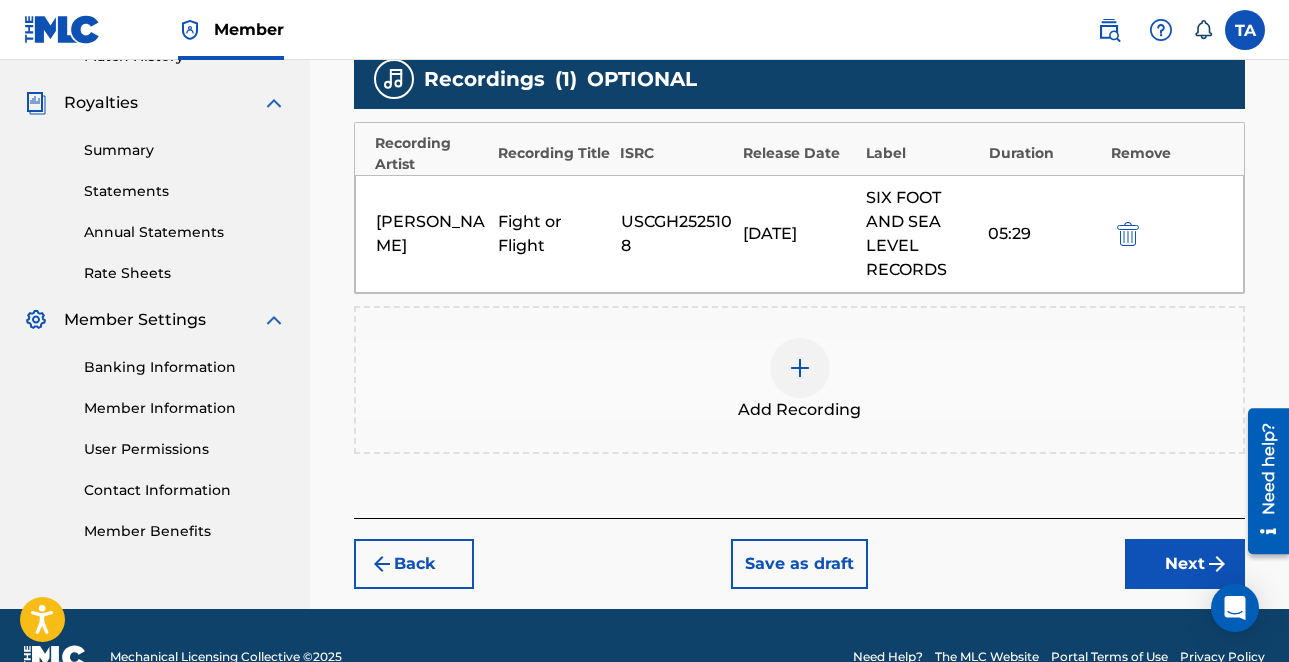 click on "Next" at bounding box center (1185, 564) 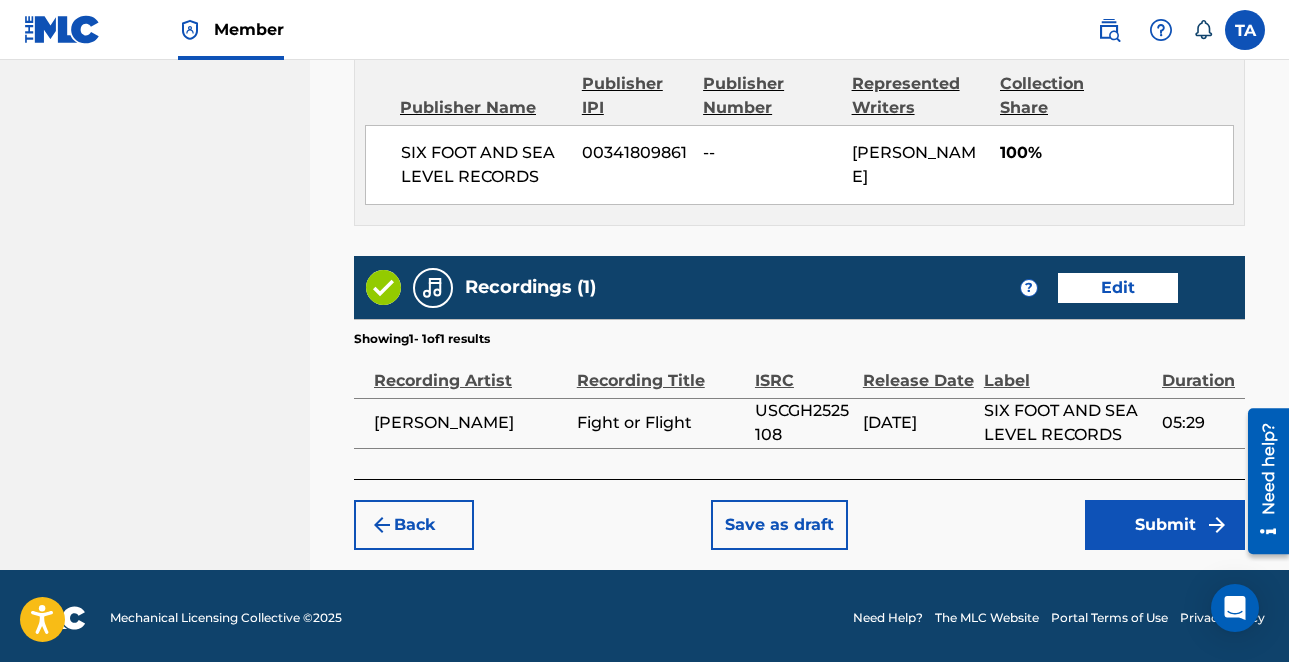 scroll, scrollTop: 1117, scrollLeft: 0, axis: vertical 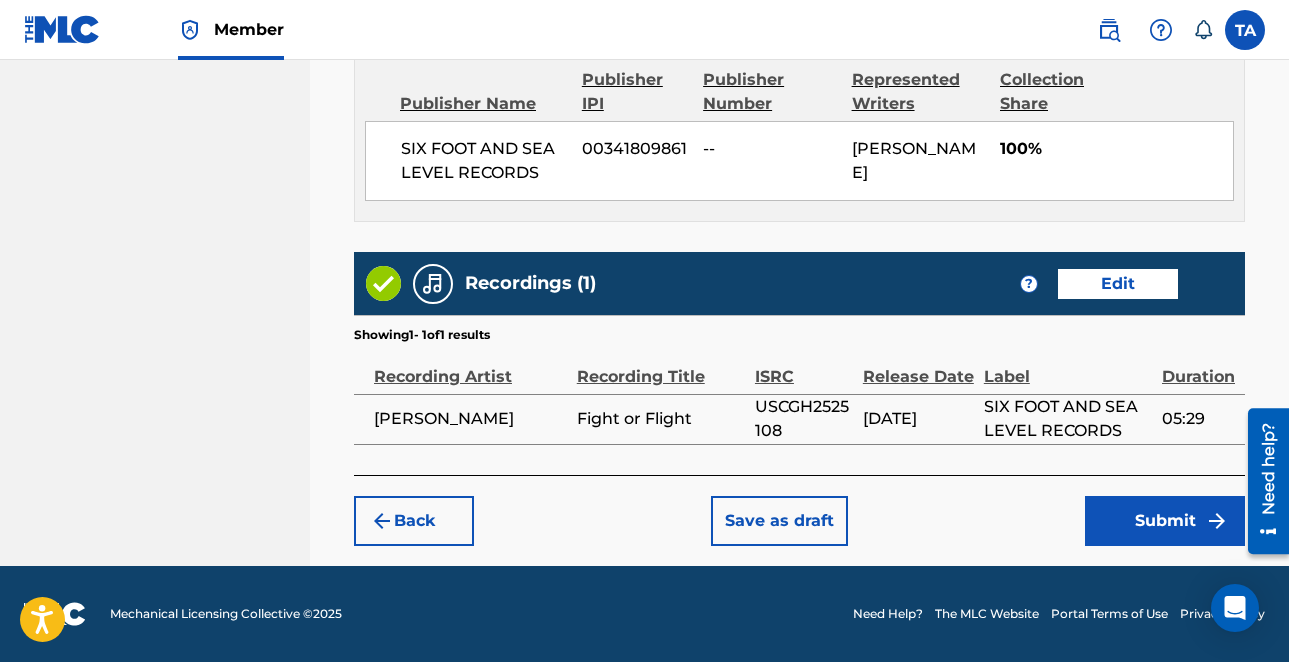 click on "Submit" at bounding box center (1165, 521) 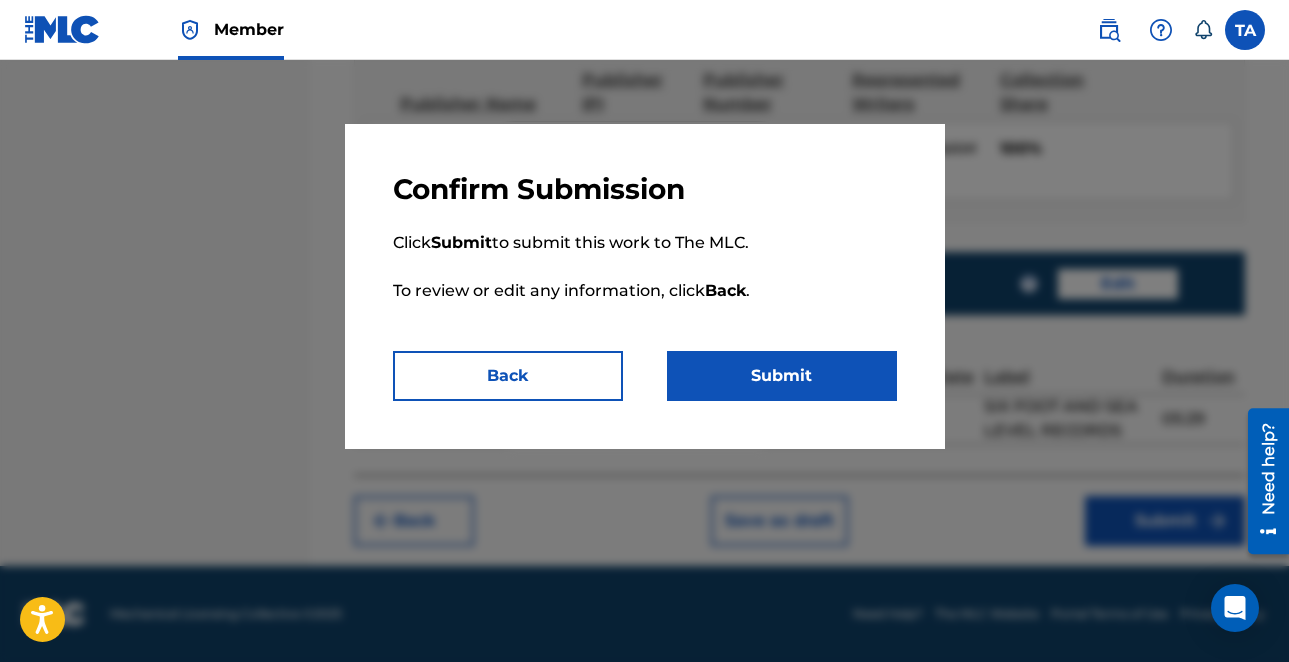 click on "Submit" at bounding box center [782, 376] 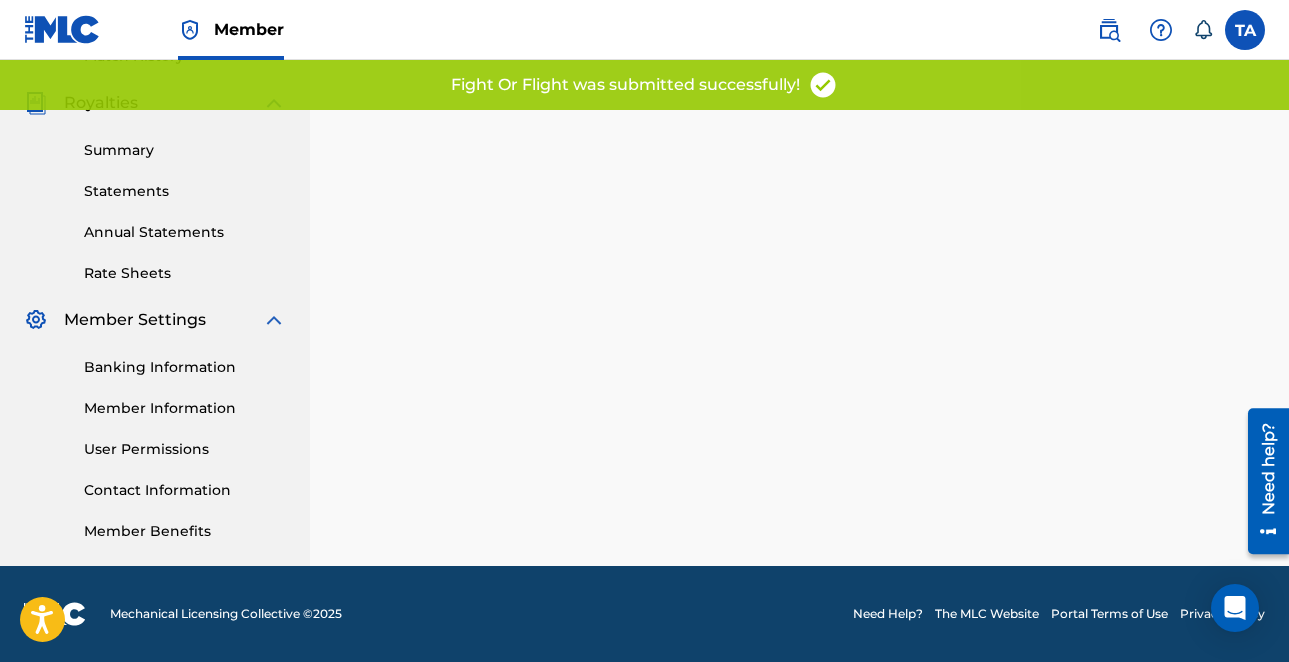 scroll, scrollTop: 0, scrollLeft: 0, axis: both 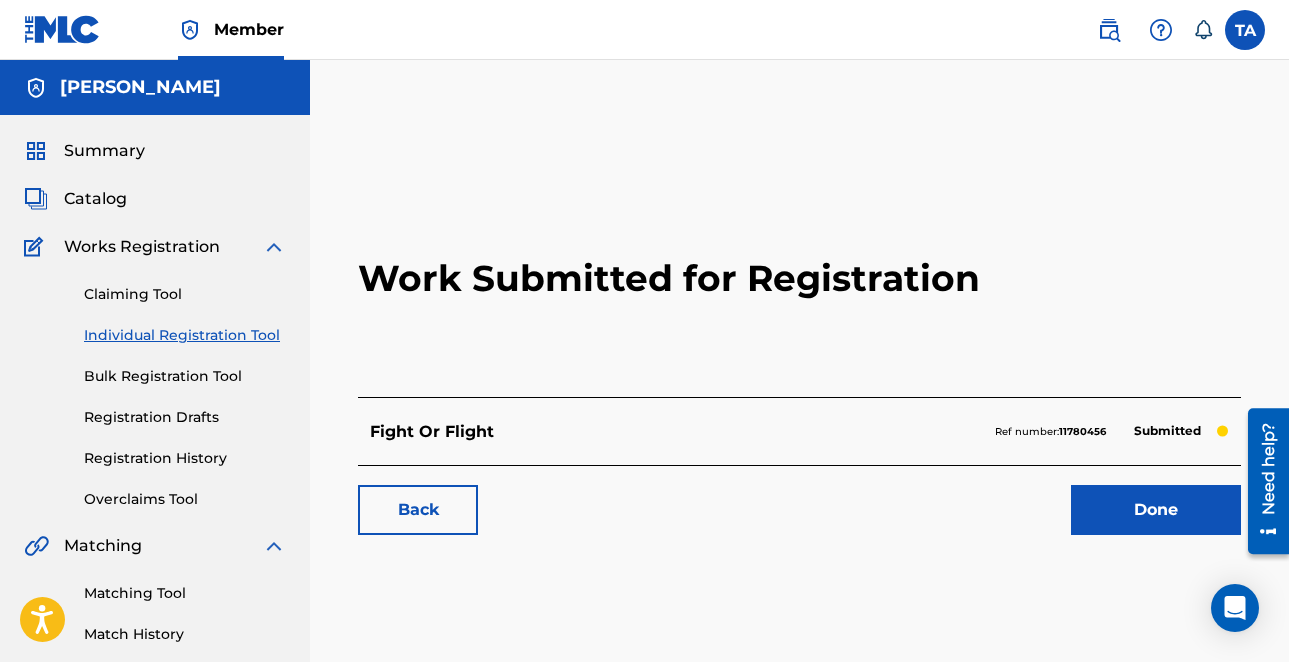 click on "Done" at bounding box center [1156, 510] 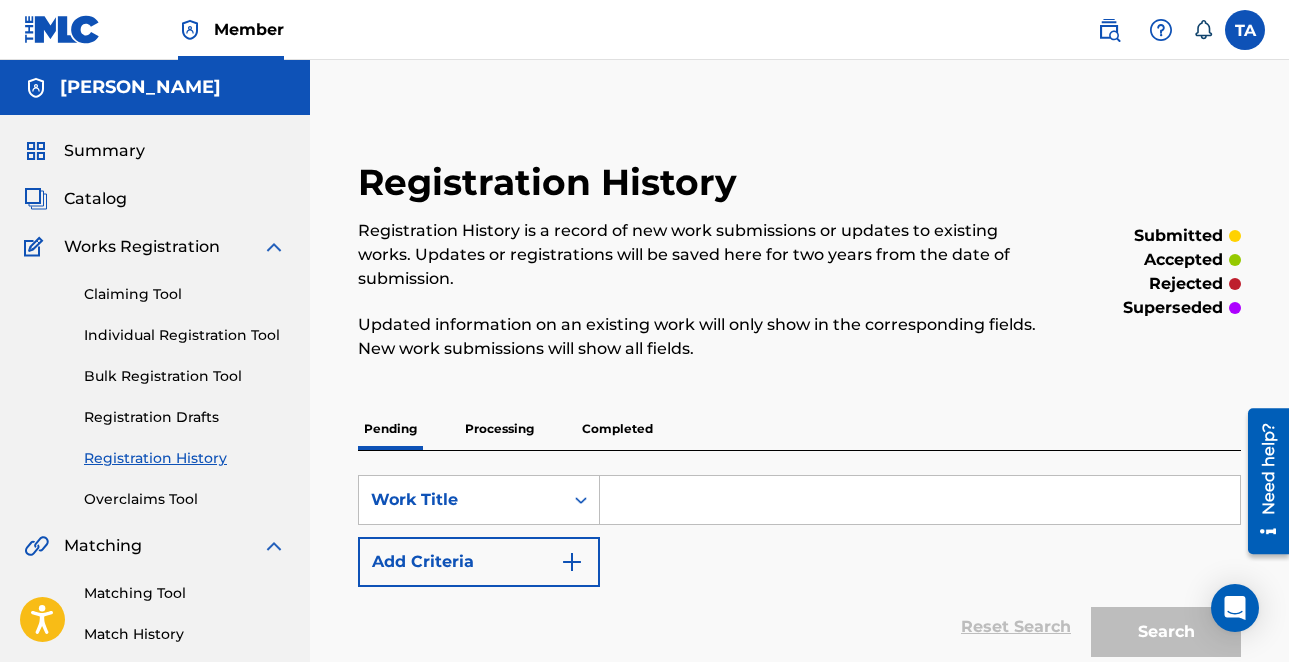 scroll, scrollTop: 139, scrollLeft: 0, axis: vertical 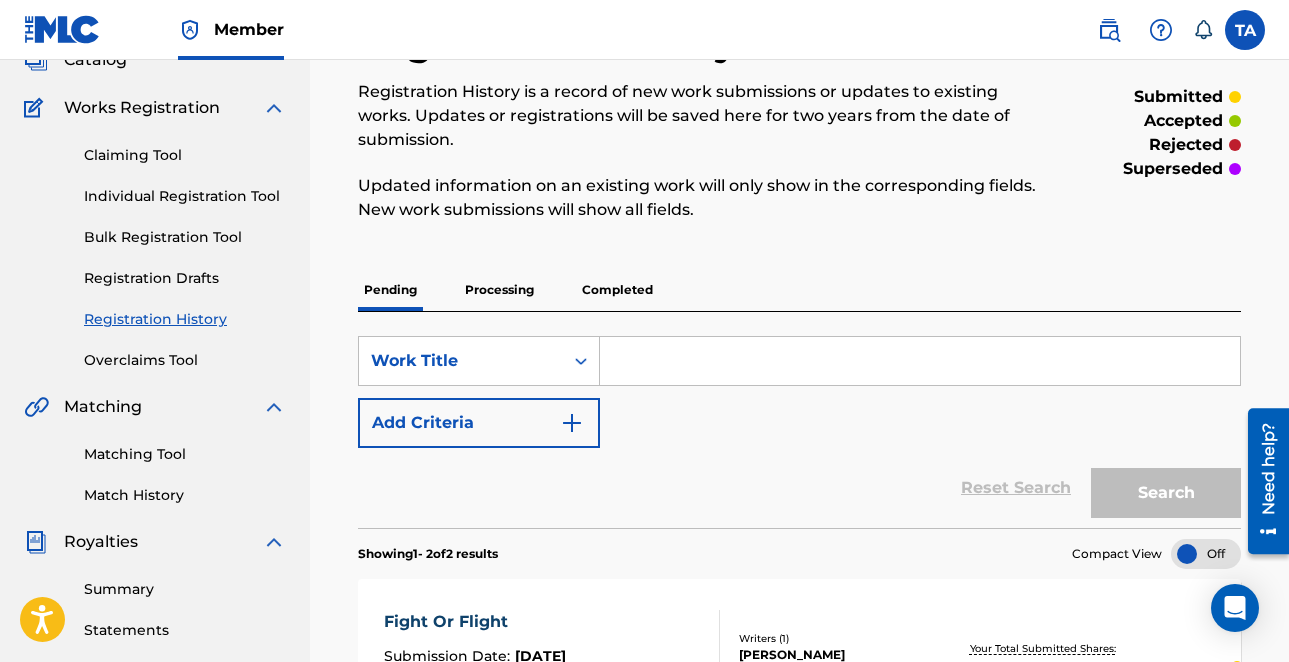click on "Processing" at bounding box center (499, 290) 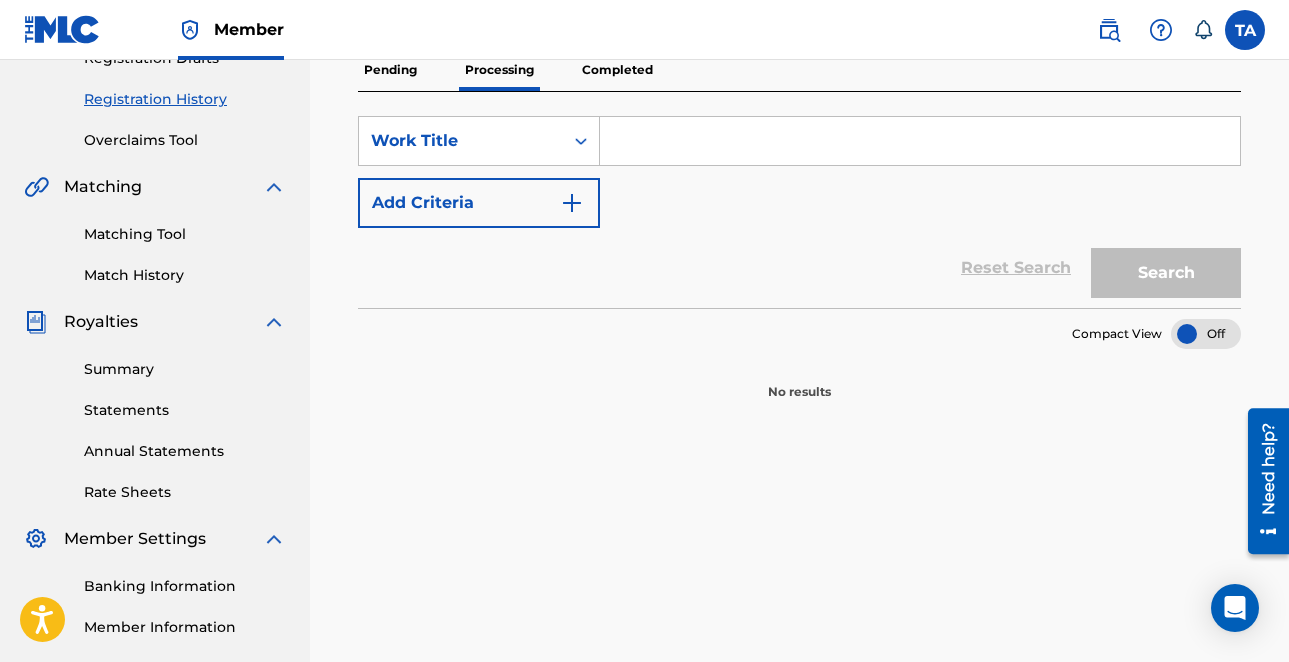 scroll, scrollTop: 258, scrollLeft: 0, axis: vertical 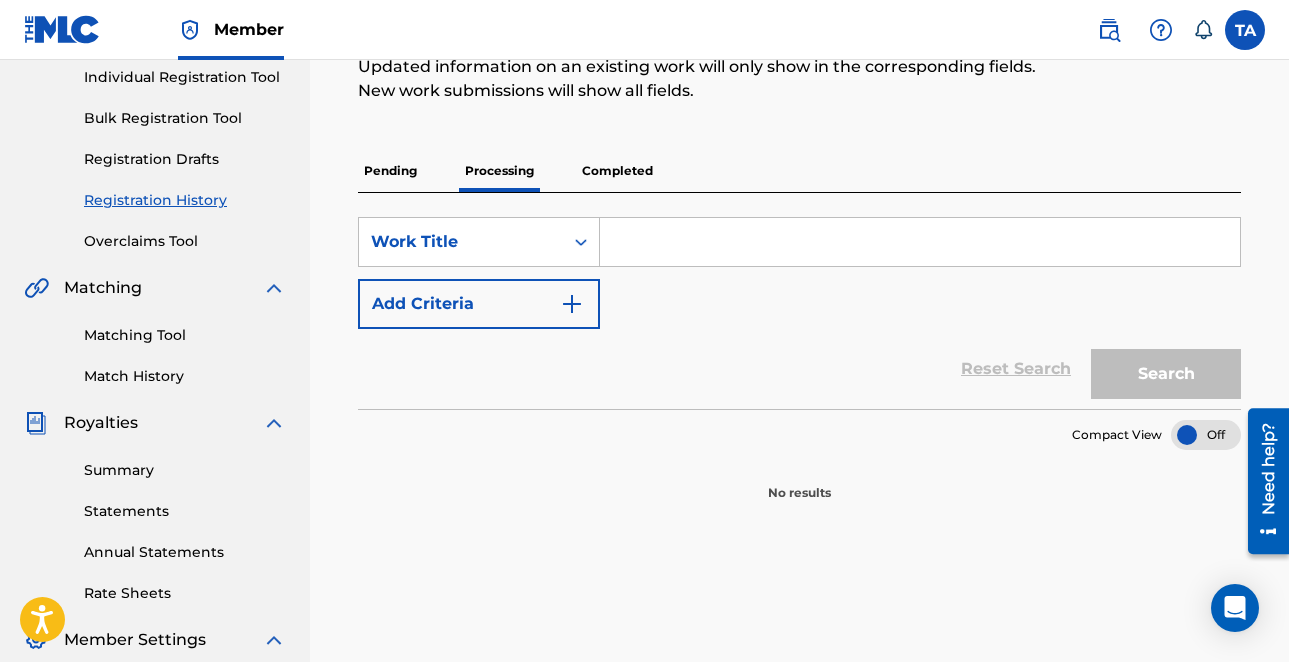 click on "Pending" at bounding box center (390, 171) 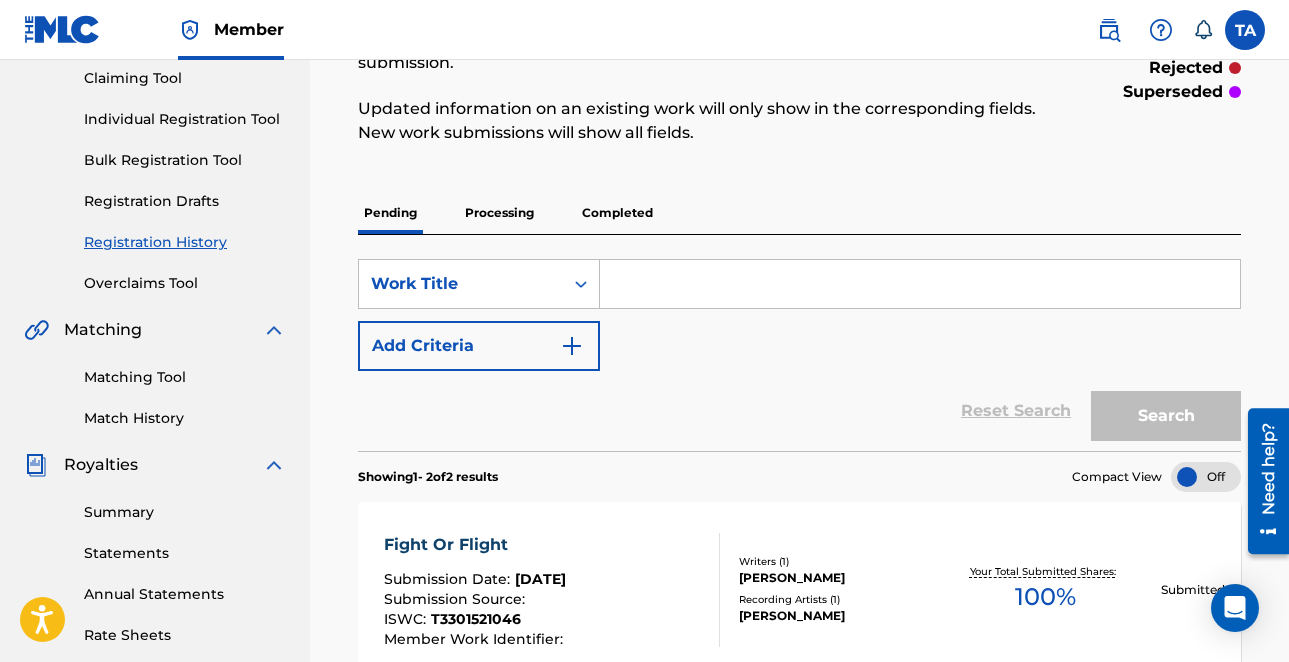 scroll, scrollTop: 232, scrollLeft: 0, axis: vertical 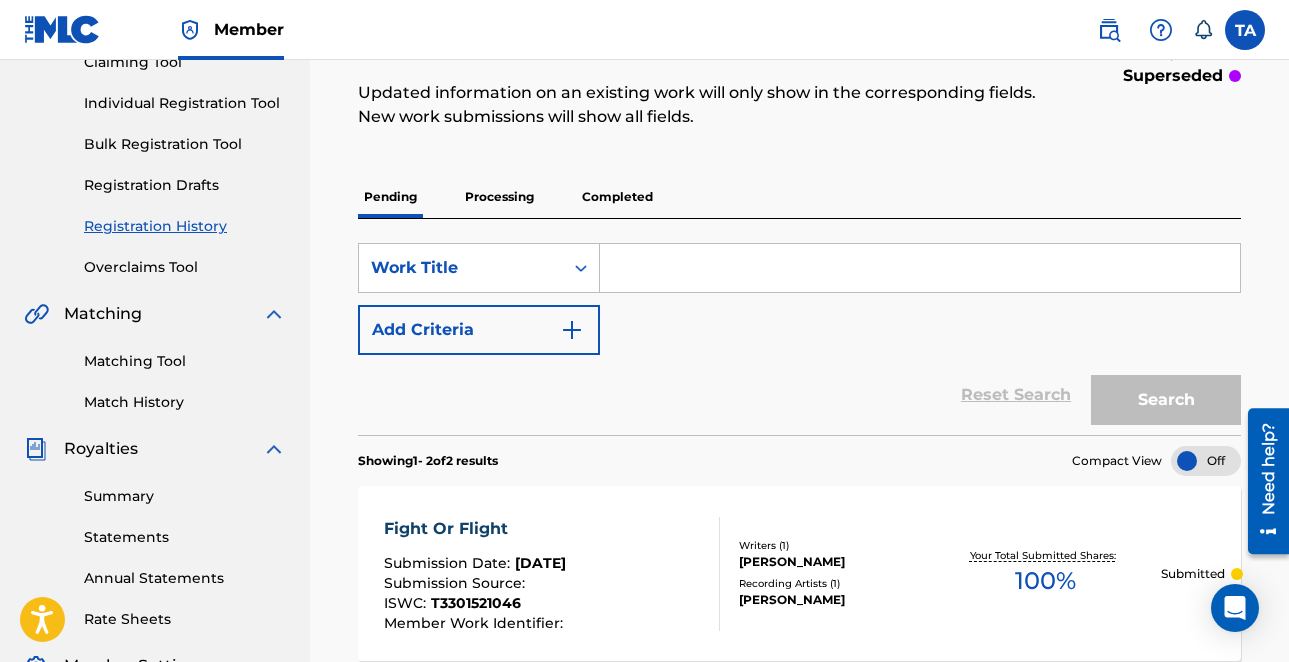 click at bounding box center (920, 268) 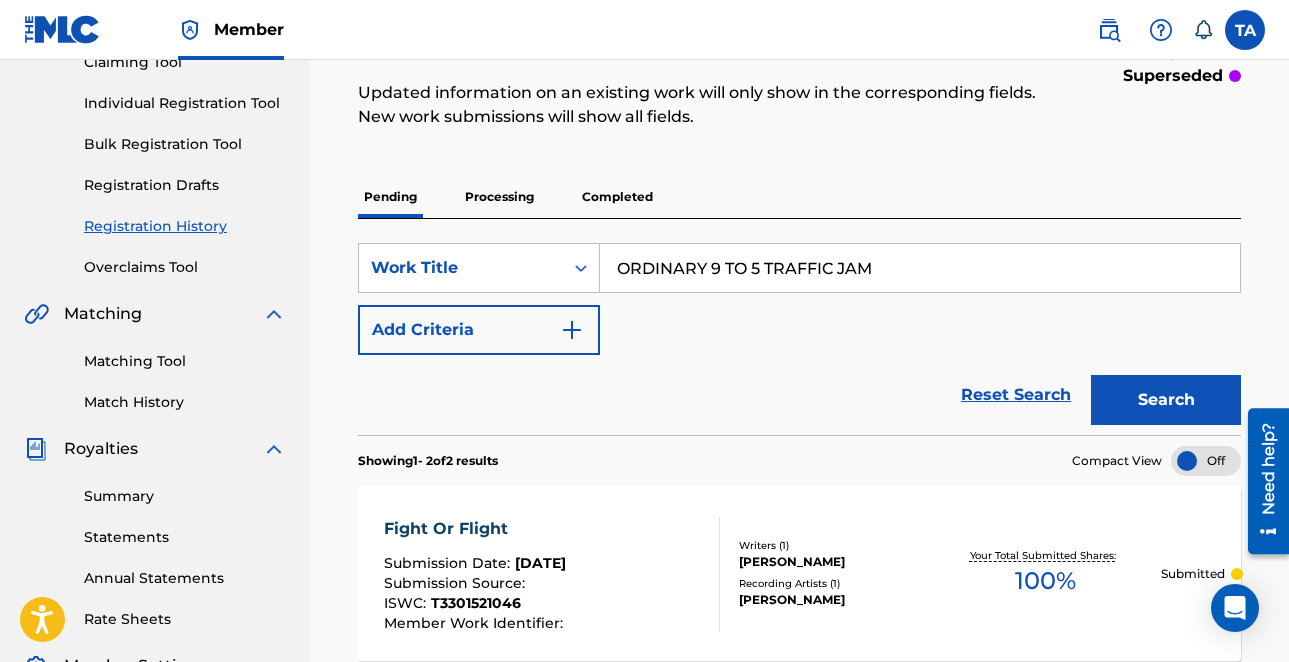 type on "ORDINARY 9 TO 5 TRAFFIC JAM" 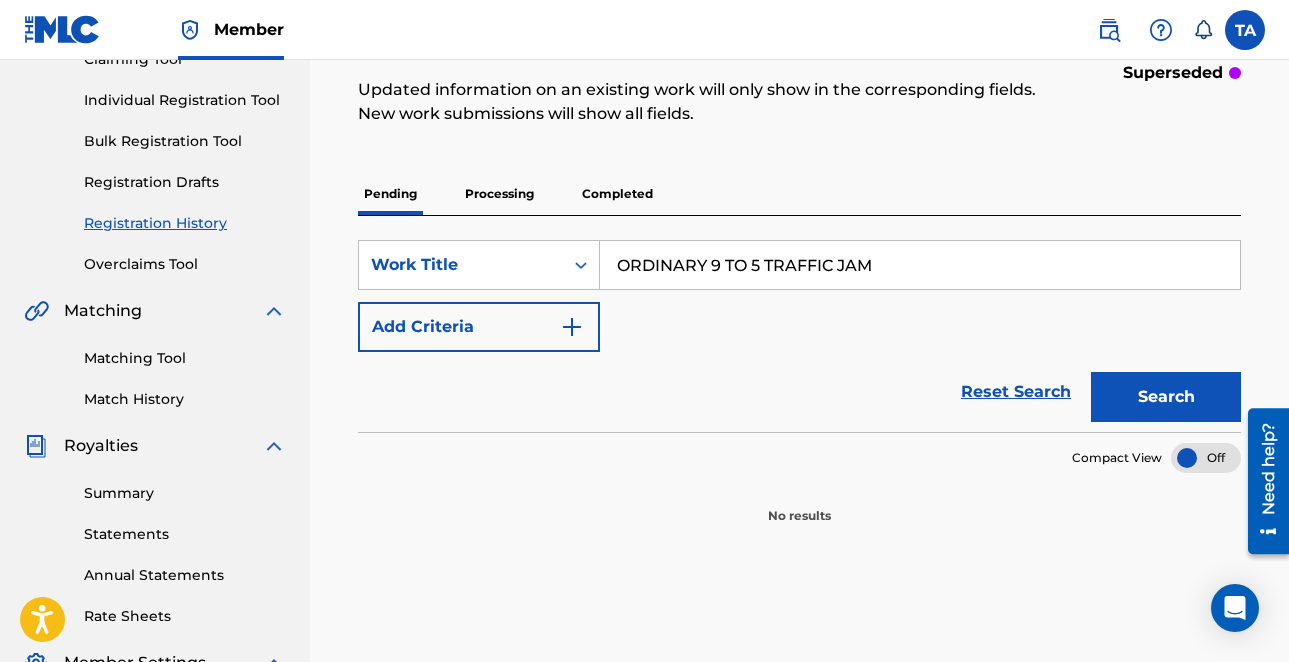 scroll, scrollTop: 236, scrollLeft: 0, axis: vertical 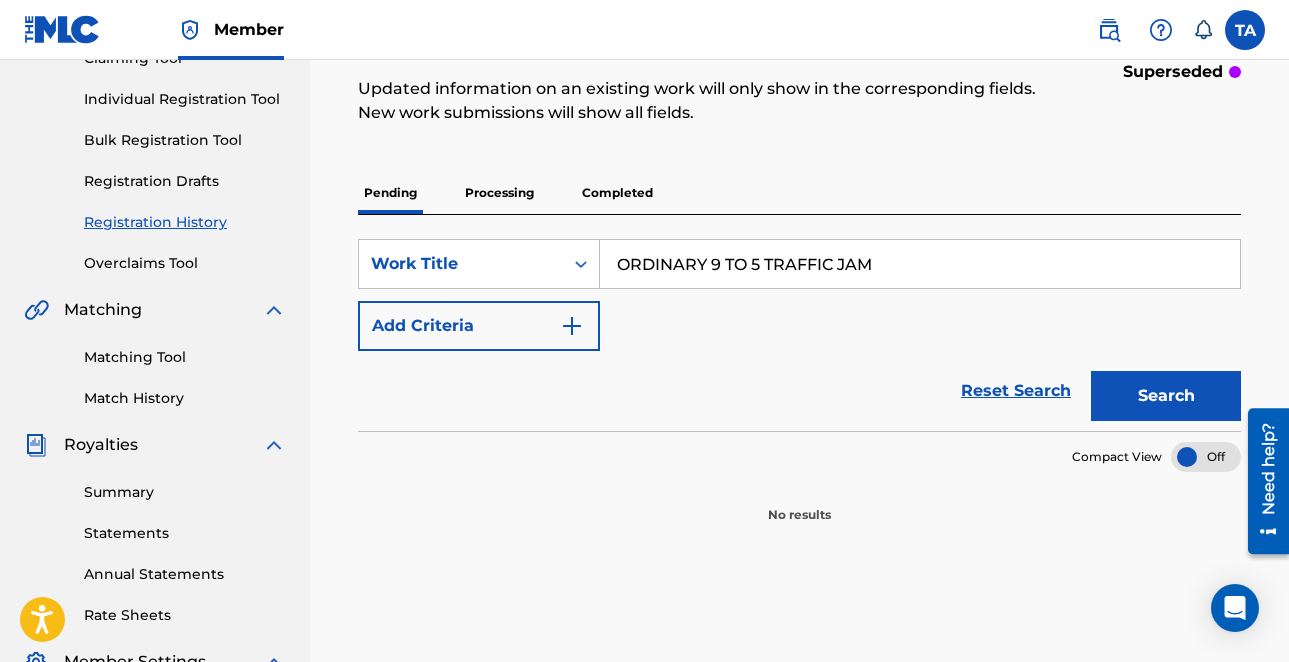 click on "Search" at bounding box center [1166, 396] 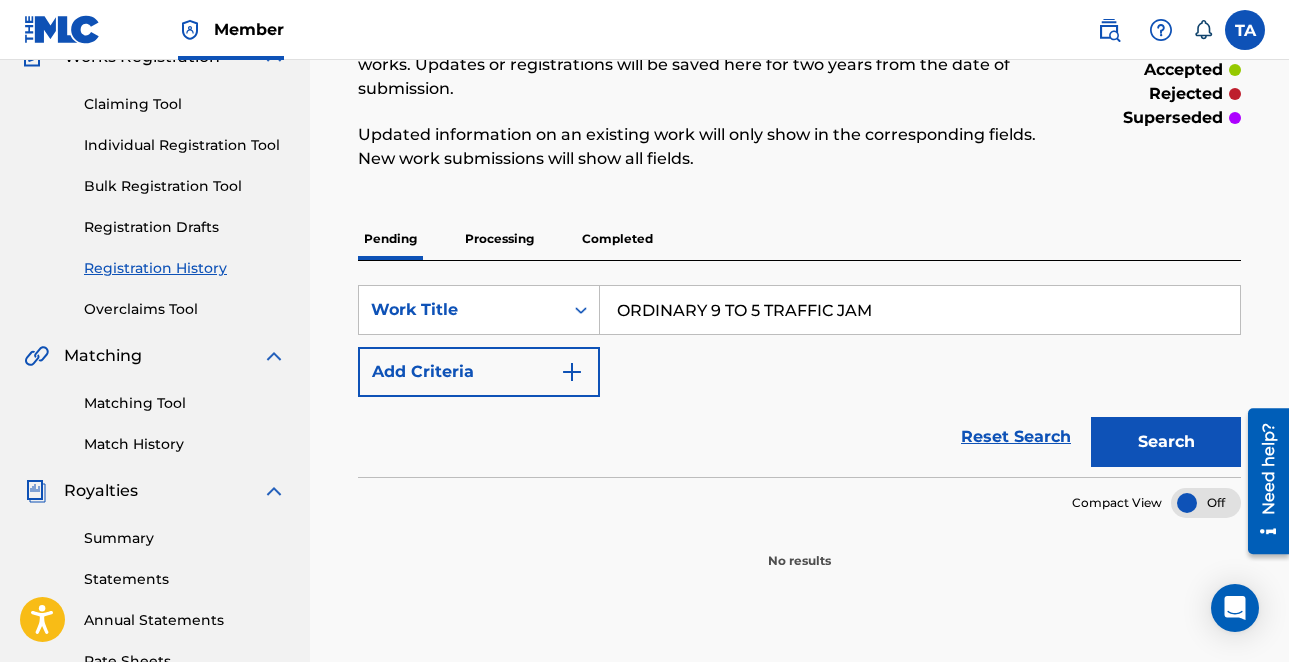 scroll, scrollTop: 191, scrollLeft: 0, axis: vertical 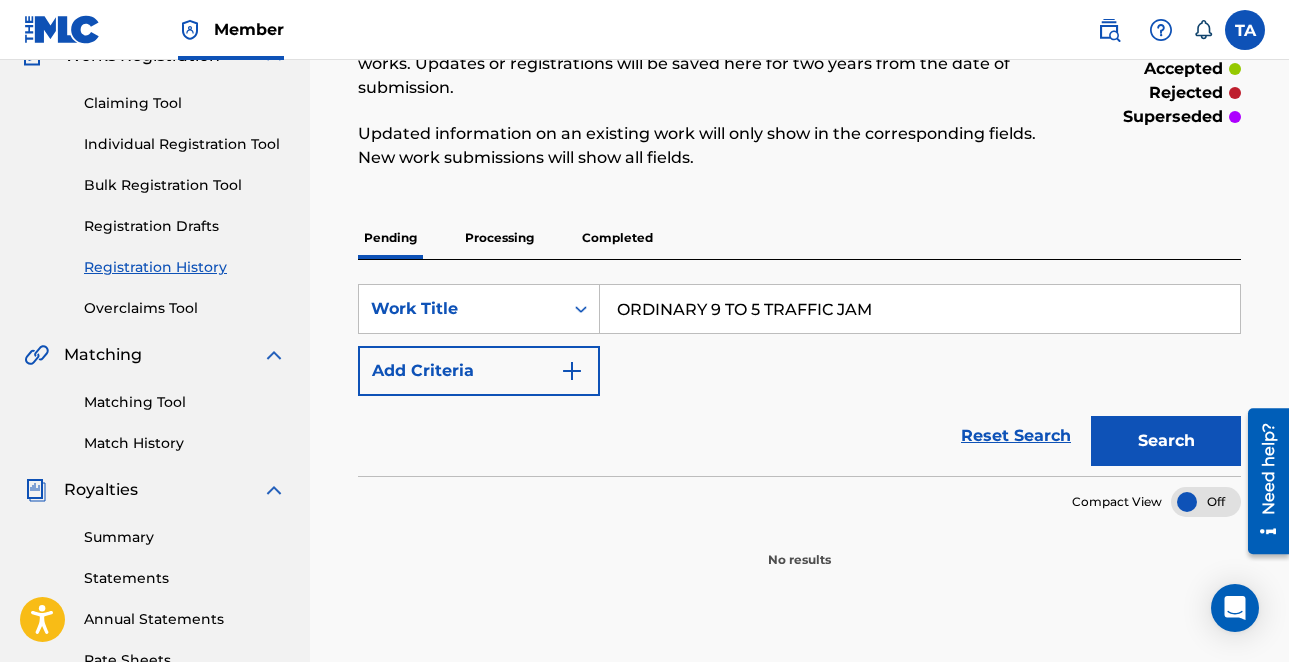 click on "Individual Registration Tool" at bounding box center [185, 144] 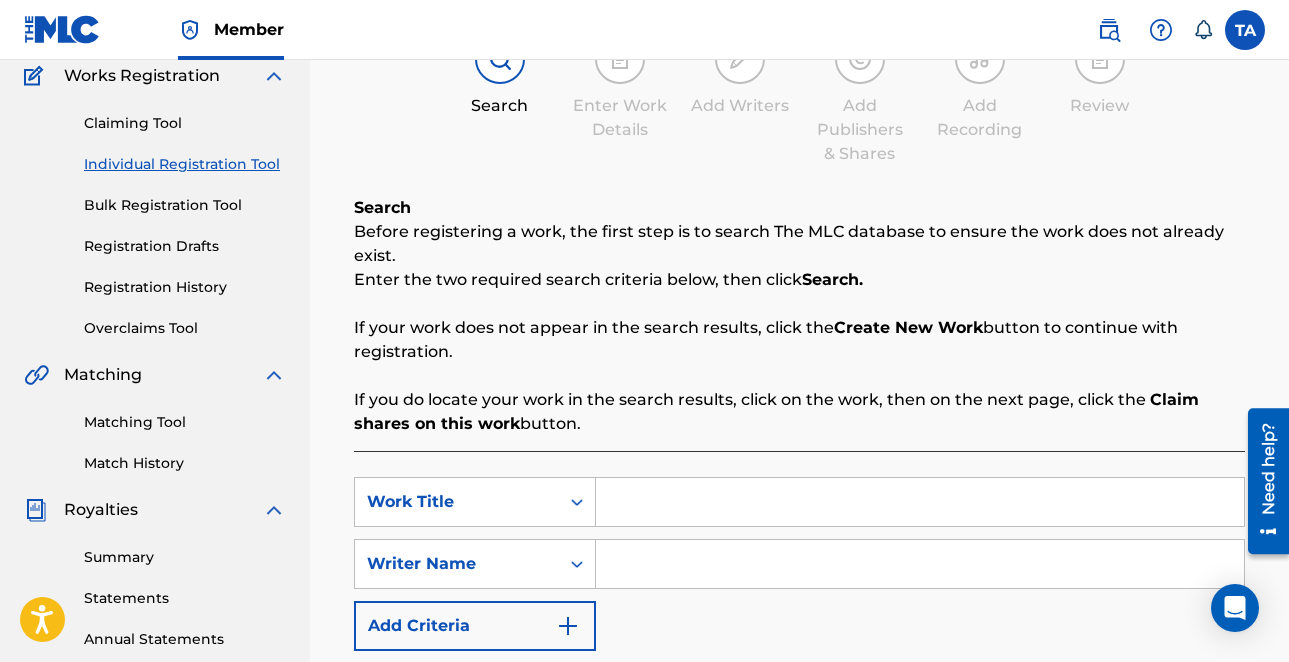 scroll, scrollTop: 307, scrollLeft: 0, axis: vertical 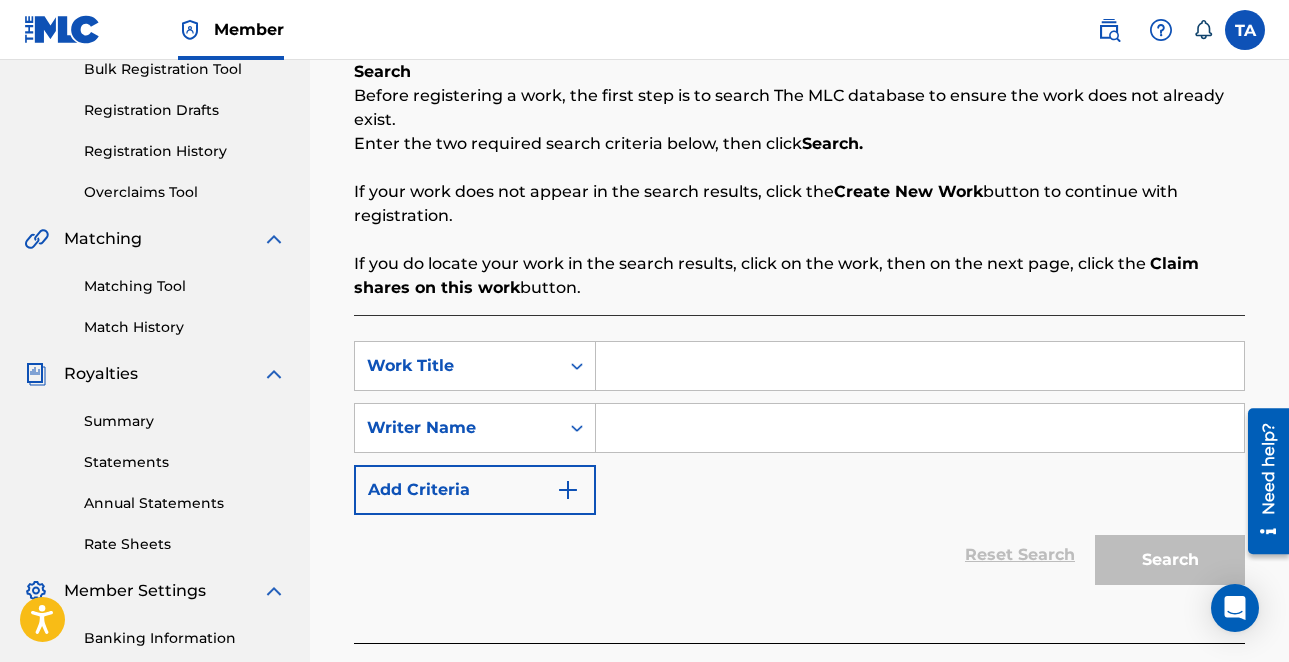 click at bounding box center (920, 366) 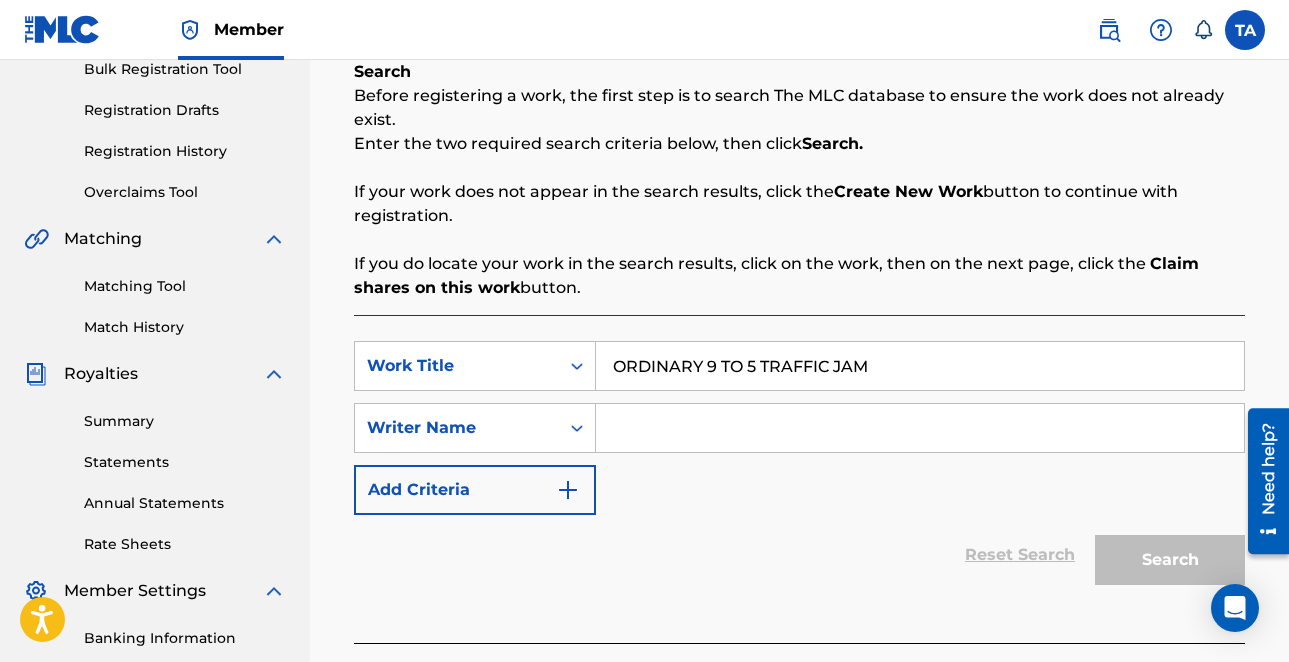 type on "ORDINARY 9 TO 5 TRAFFIC JAM" 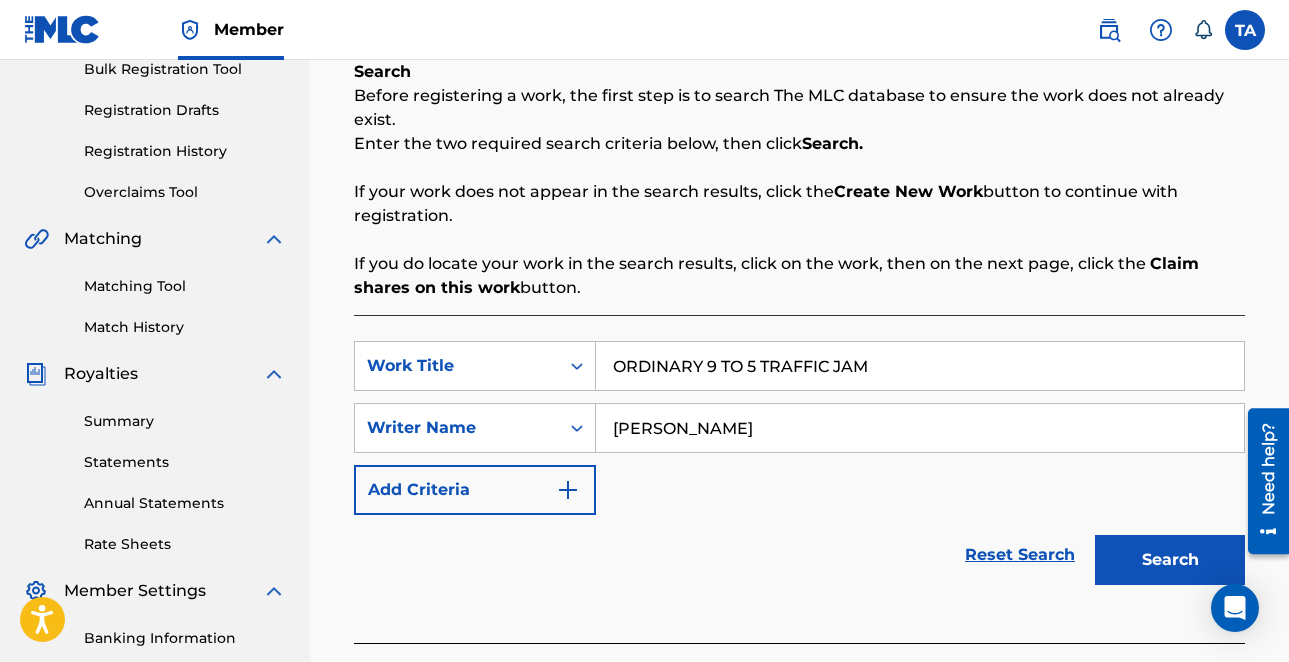 type on "TONY ANDERSON" 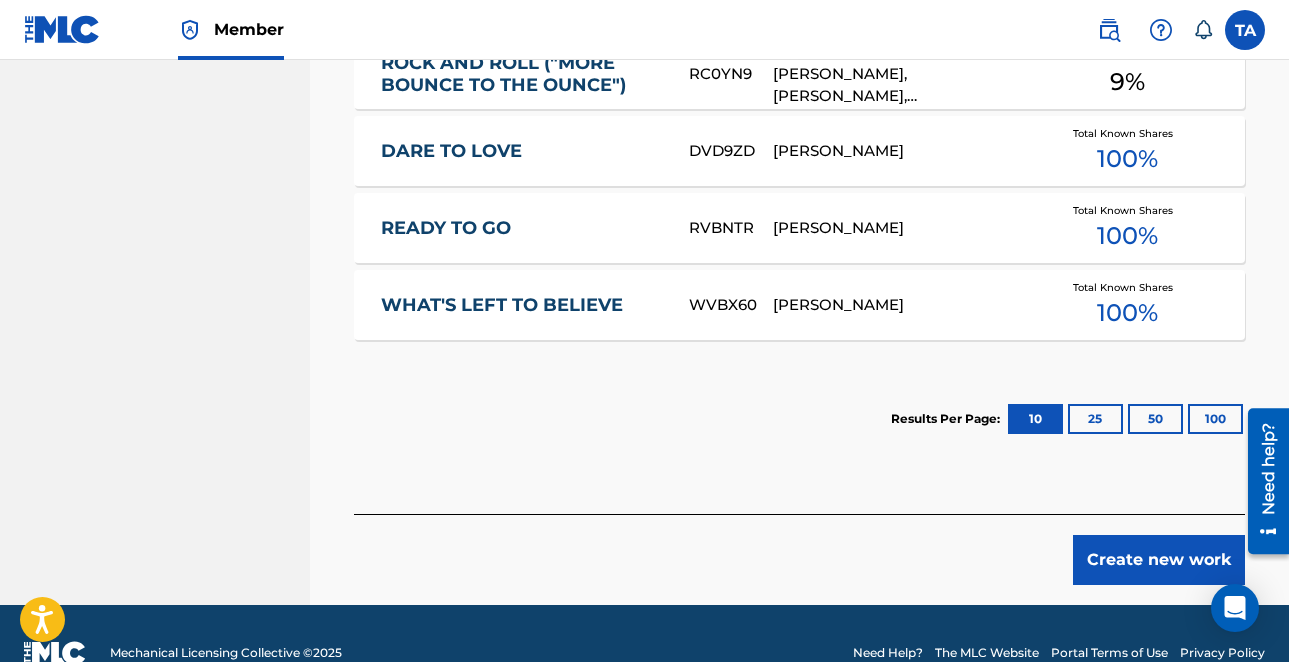 scroll, scrollTop: 1093, scrollLeft: 0, axis: vertical 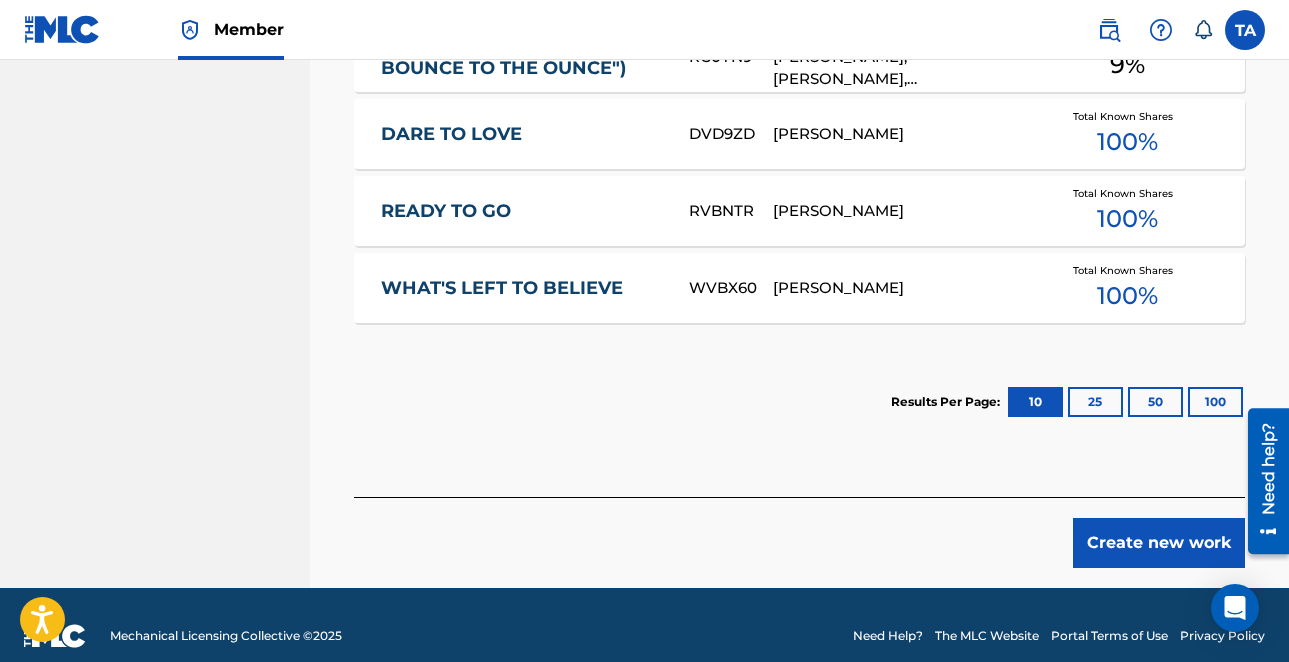 click on "Create new work" at bounding box center (1159, 543) 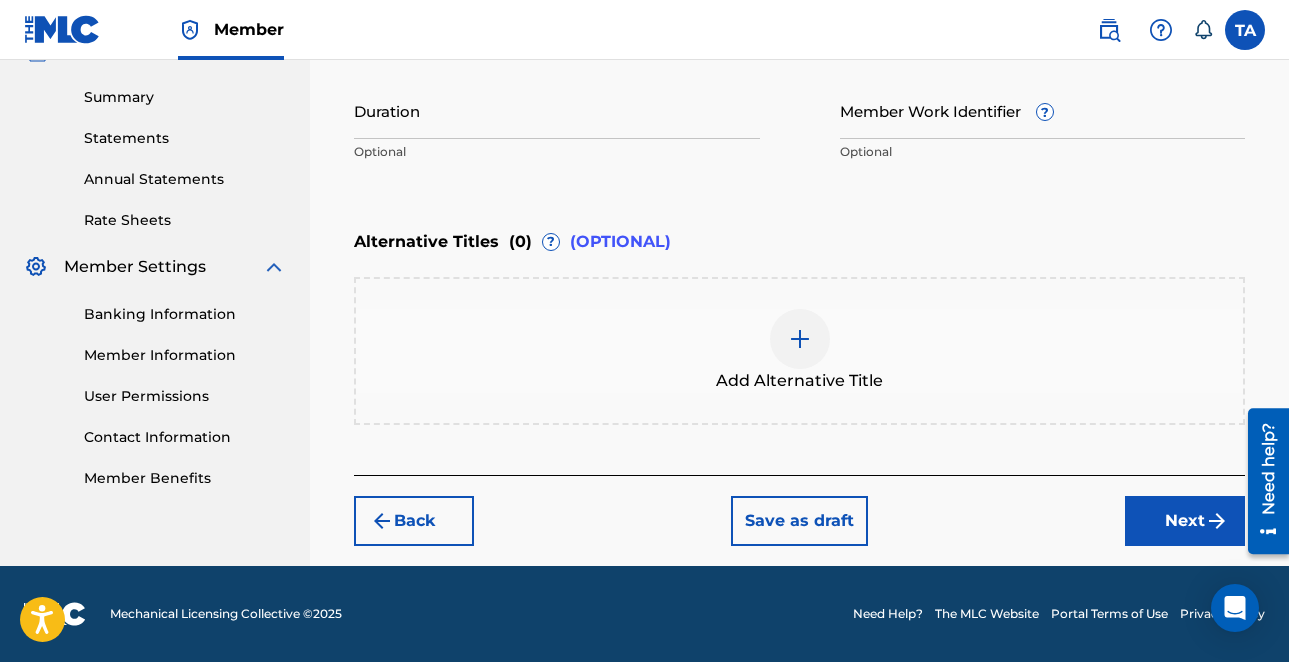 scroll, scrollTop: 449, scrollLeft: 0, axis: vertical 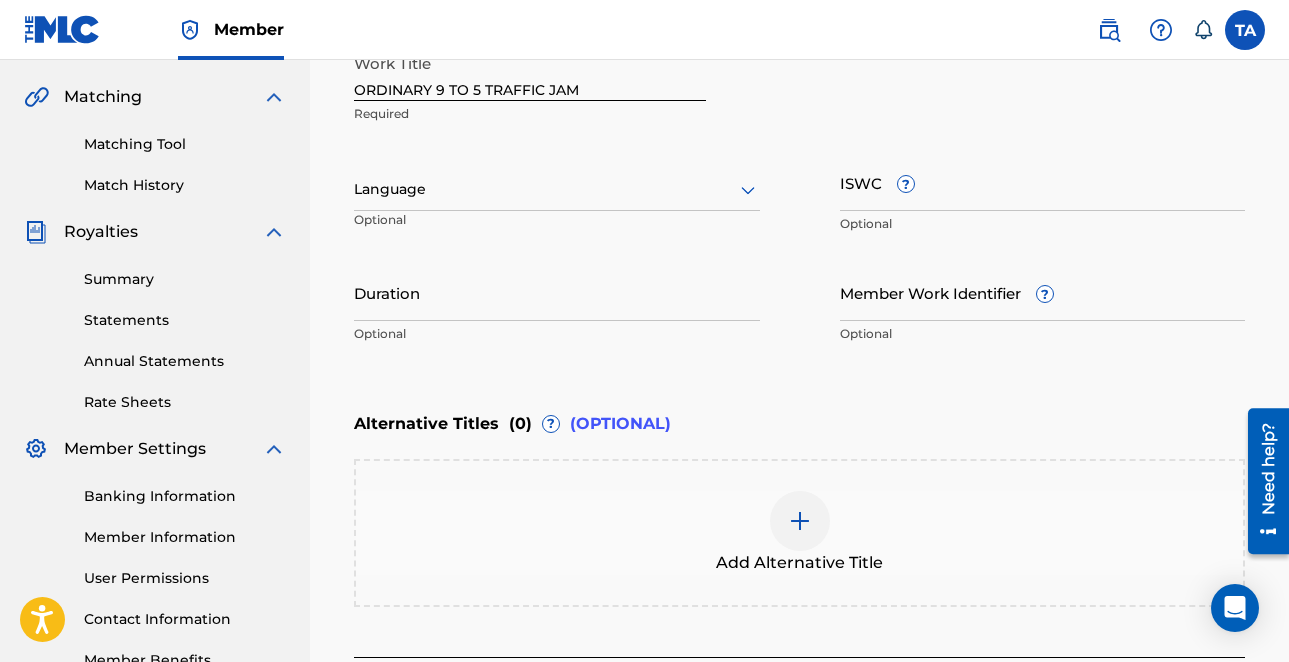 click 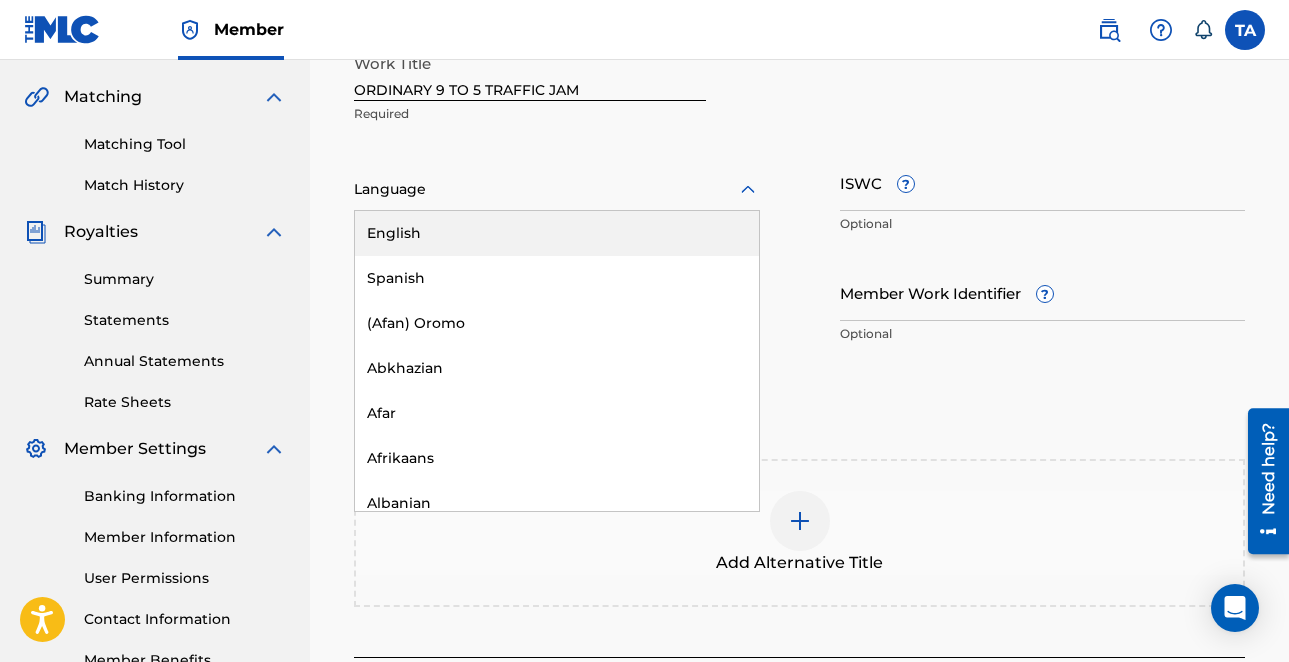click on "English" at bounding box center (557, 233) 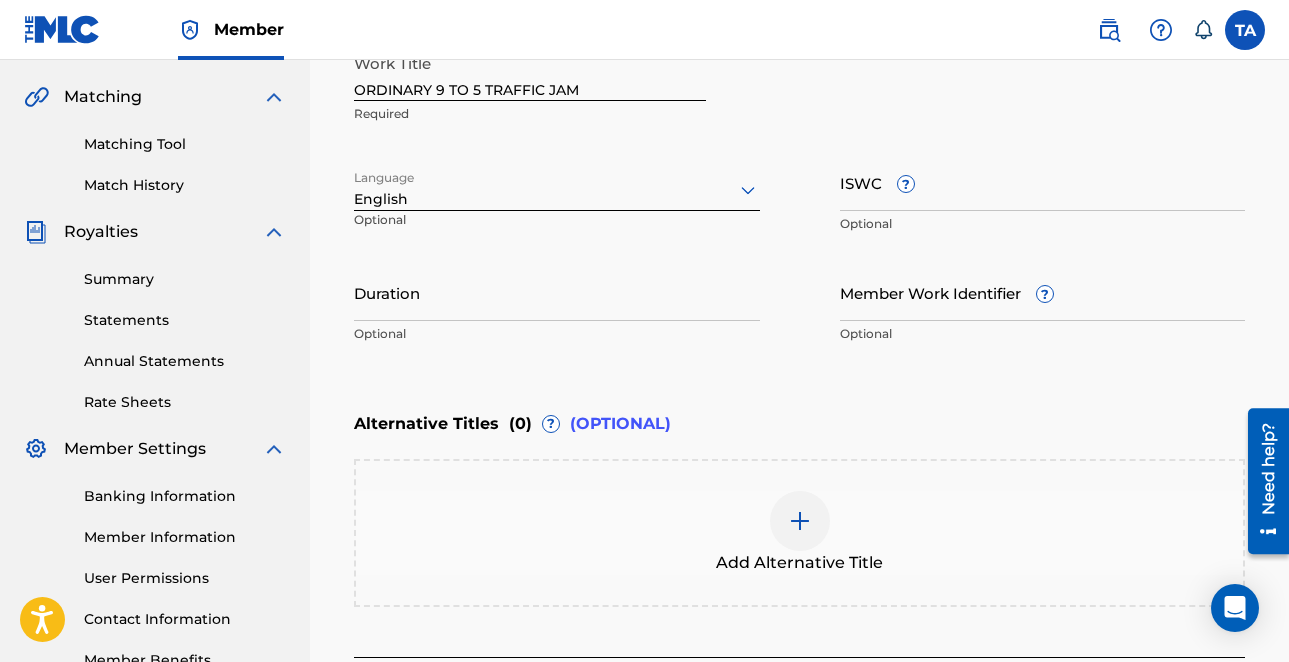 scroll, scrollTop: 435, scrollLeft: 0, axis: vertical 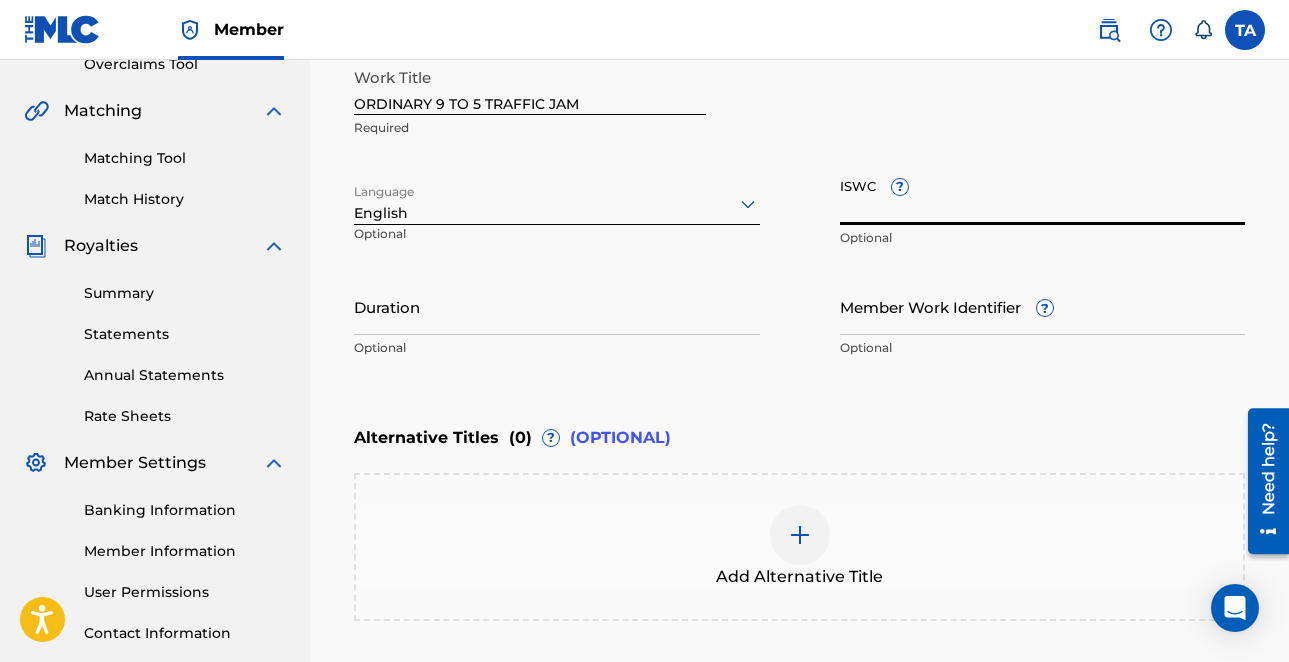 click on "ISWC   ?" at bounding box center [1043, 196] 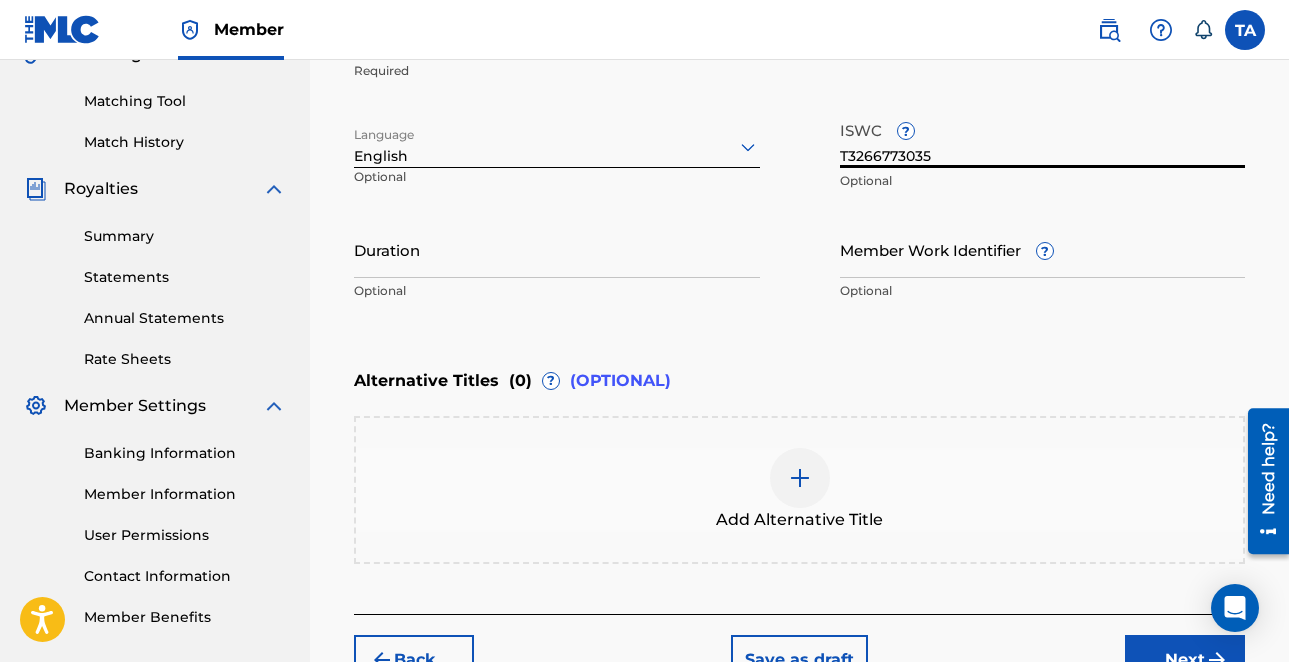 scroll, scrollTop: 490, scrollLeft: 0, axis: vertical 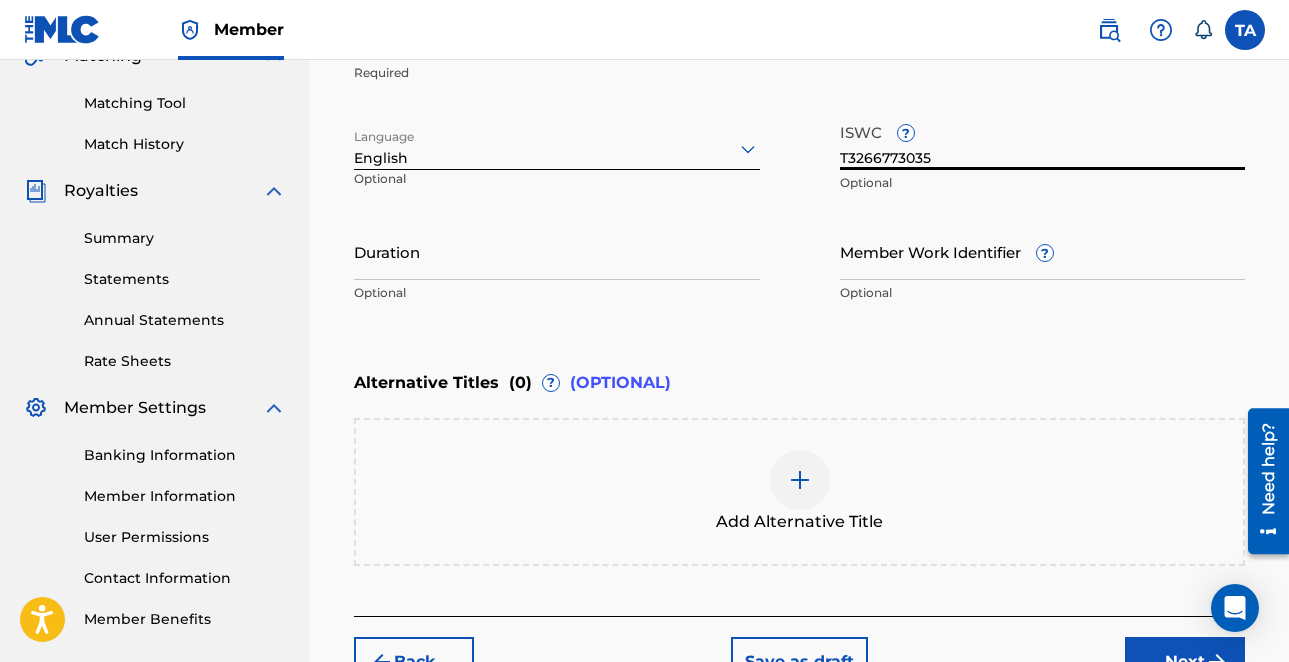 type on "T3266773035" 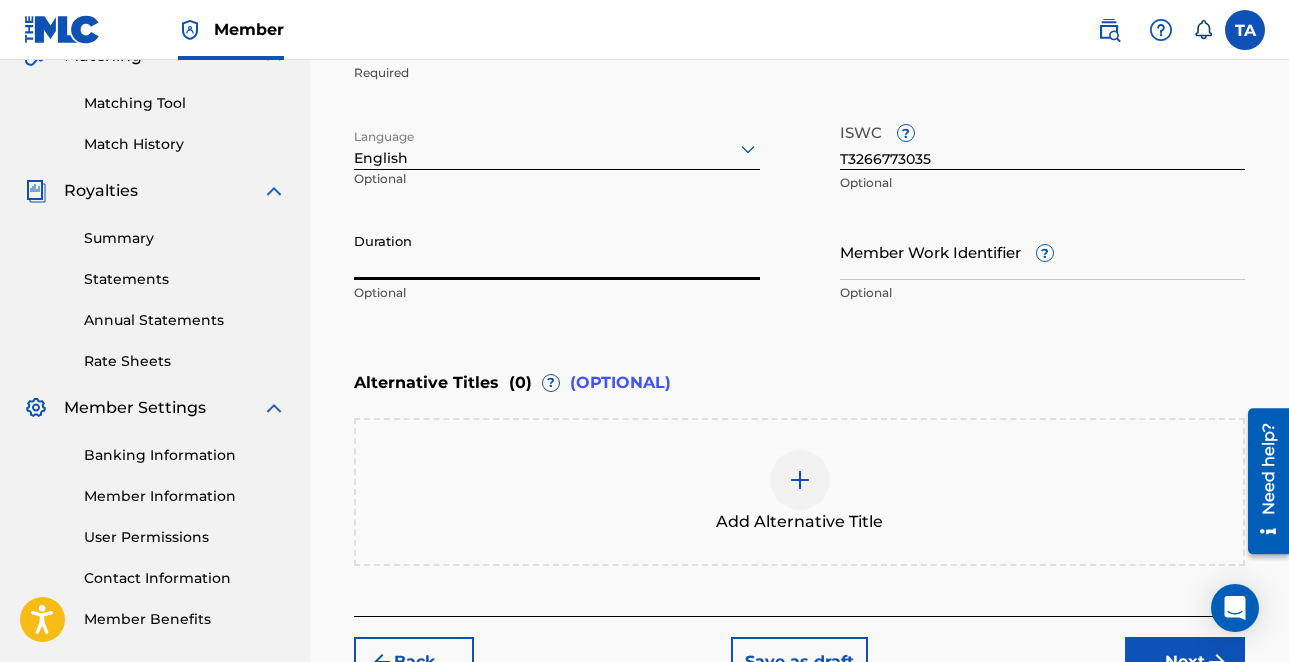click on "Duration" at bounding box center (557, 251) 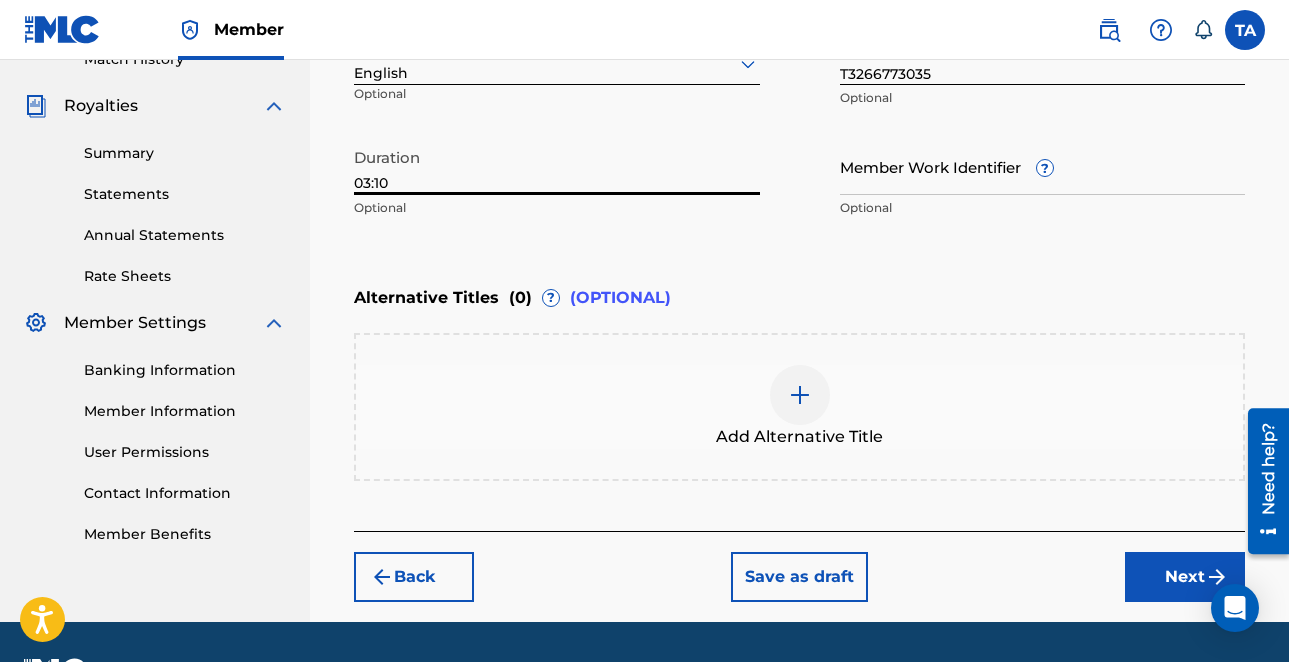 scroll, scrollTop: 603, scrollLeft: 0, axis: vertical 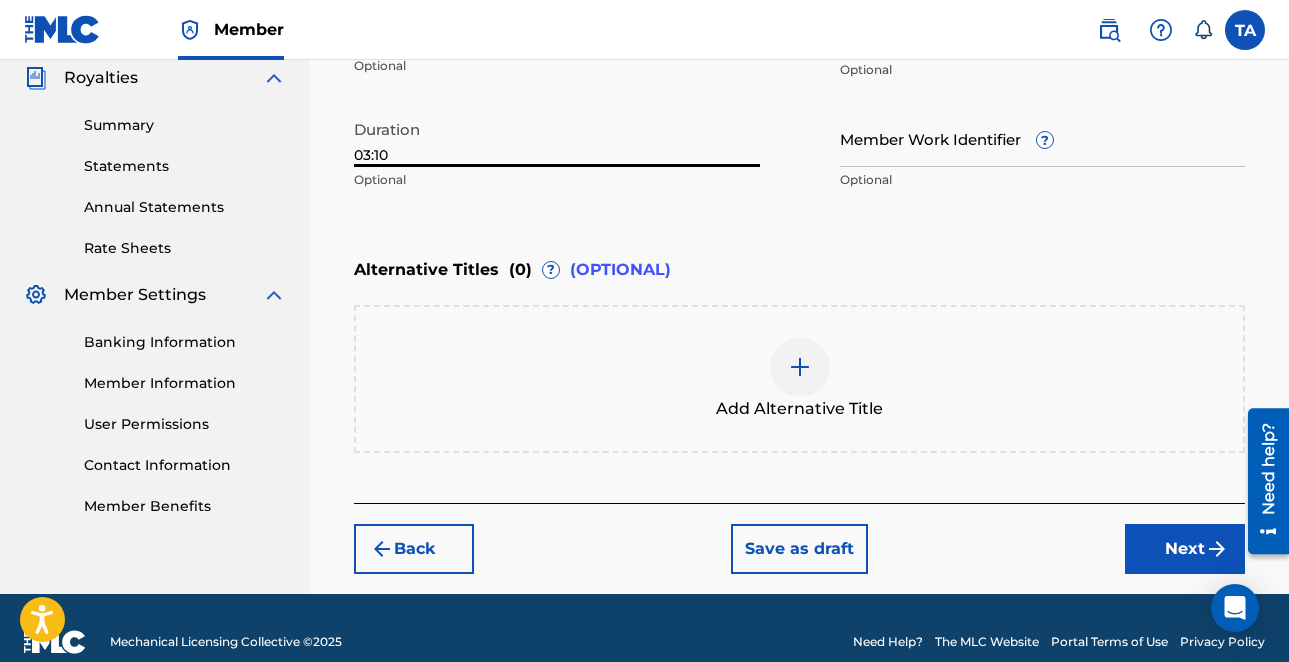 type on "03:10" 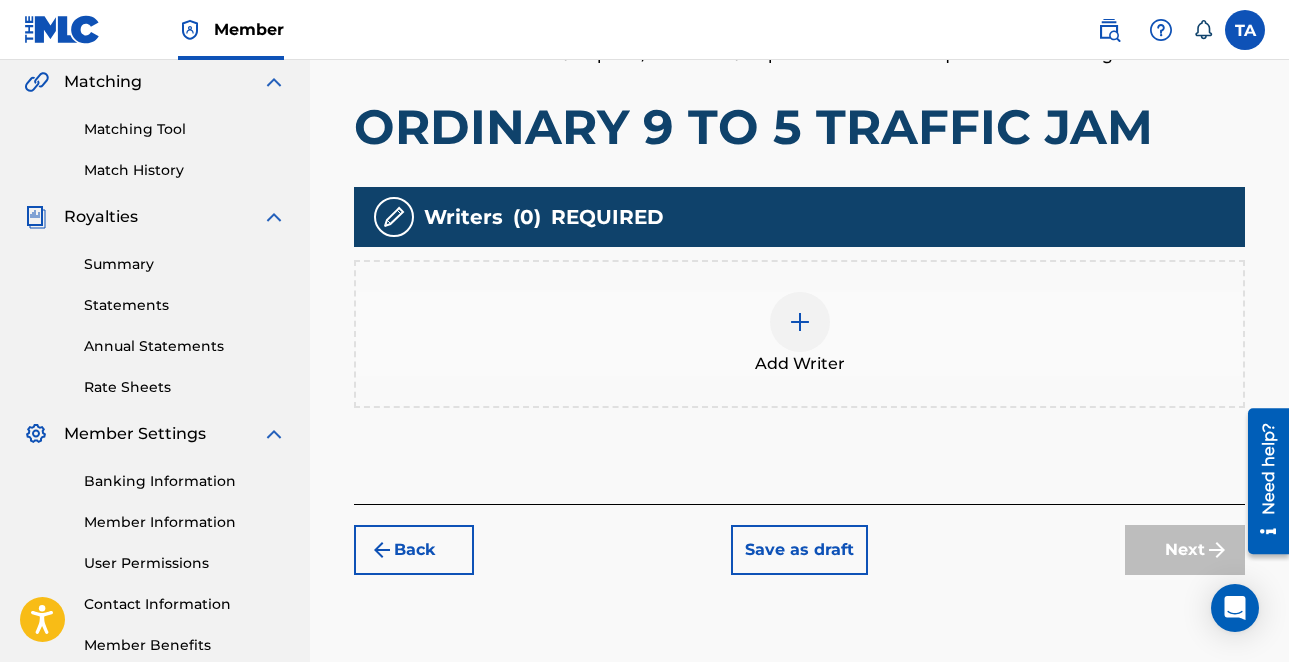 scroll, scrollTop: 480, scrollLeft: 0, axis: vertical 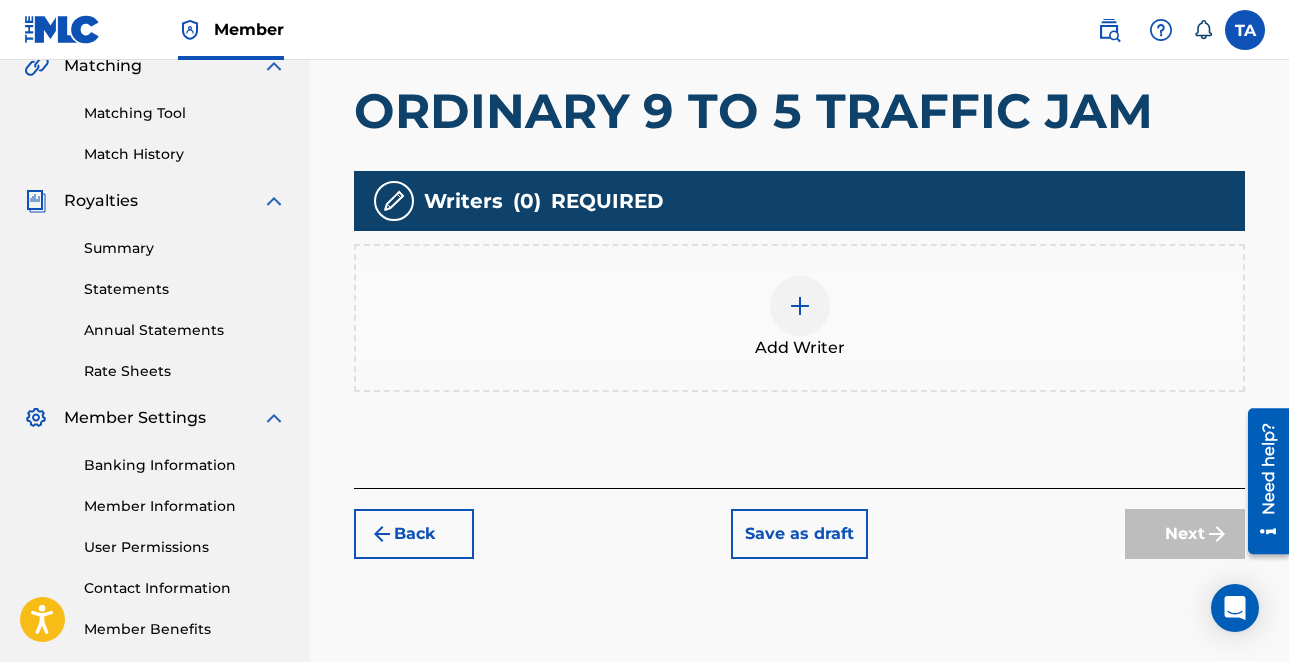 click at bounding box center (800, 306) 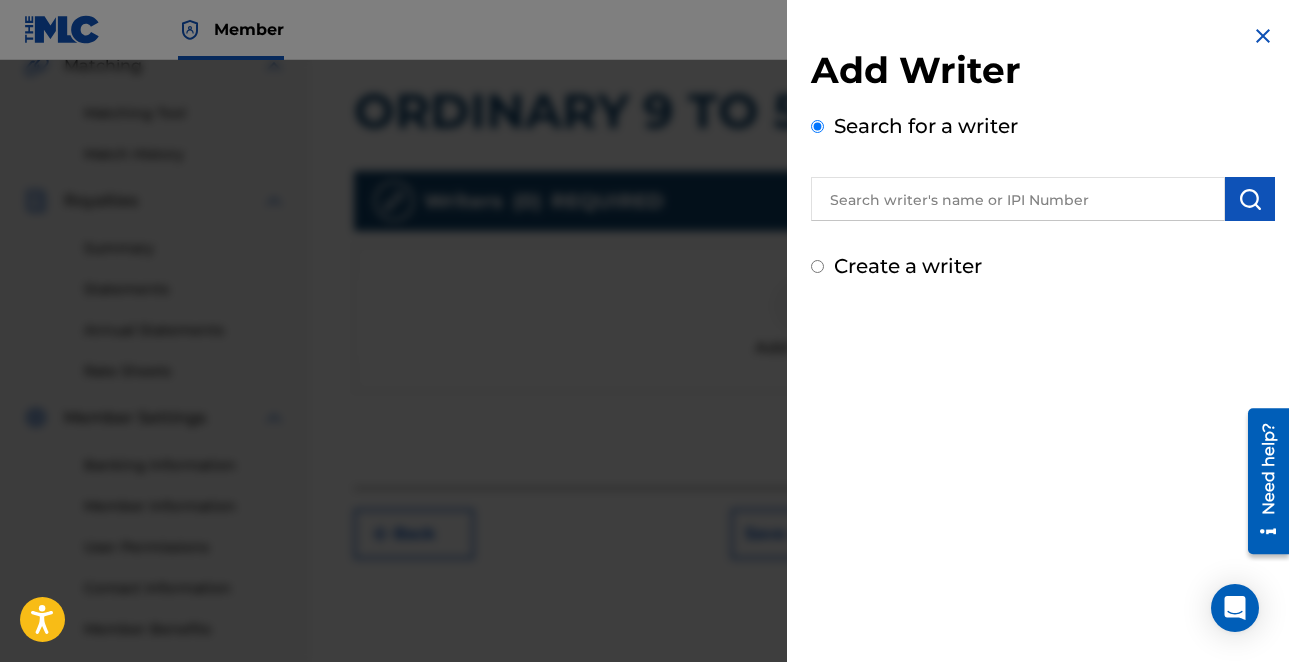 click at bounding box center [1018, 199] 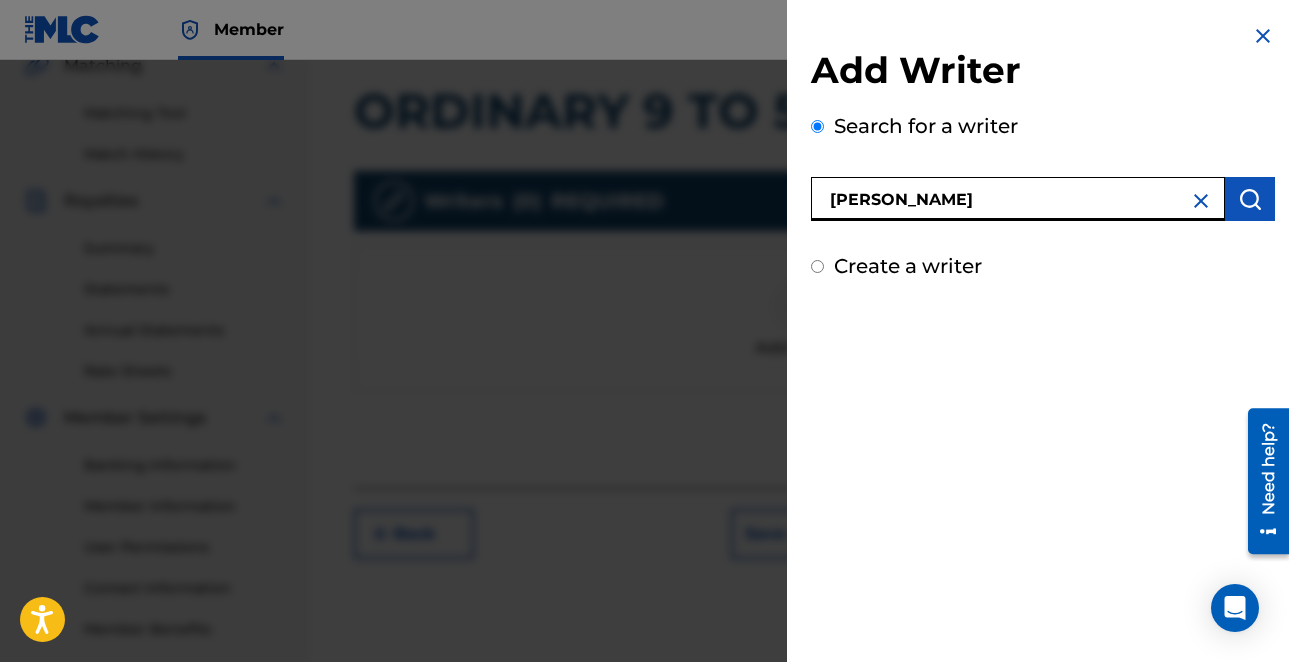 type on "TONY D ANDERSON" 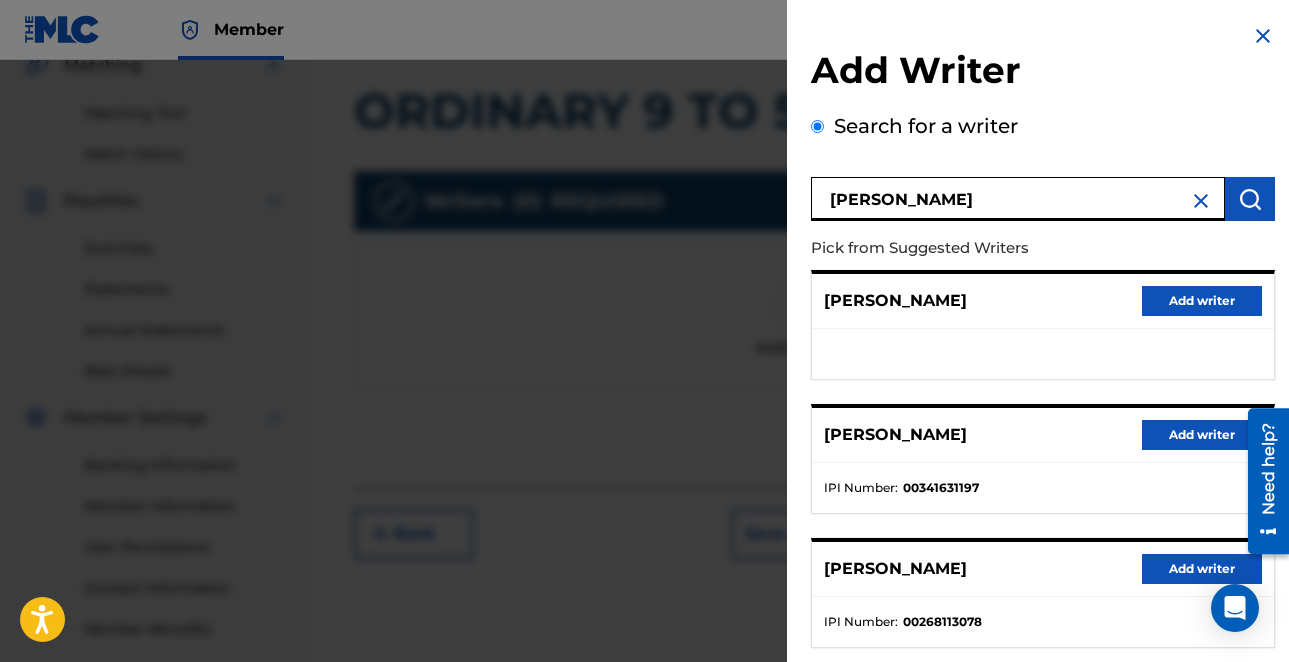 scroll, scrollTop: 2, scrollLeft: 5, axis: both 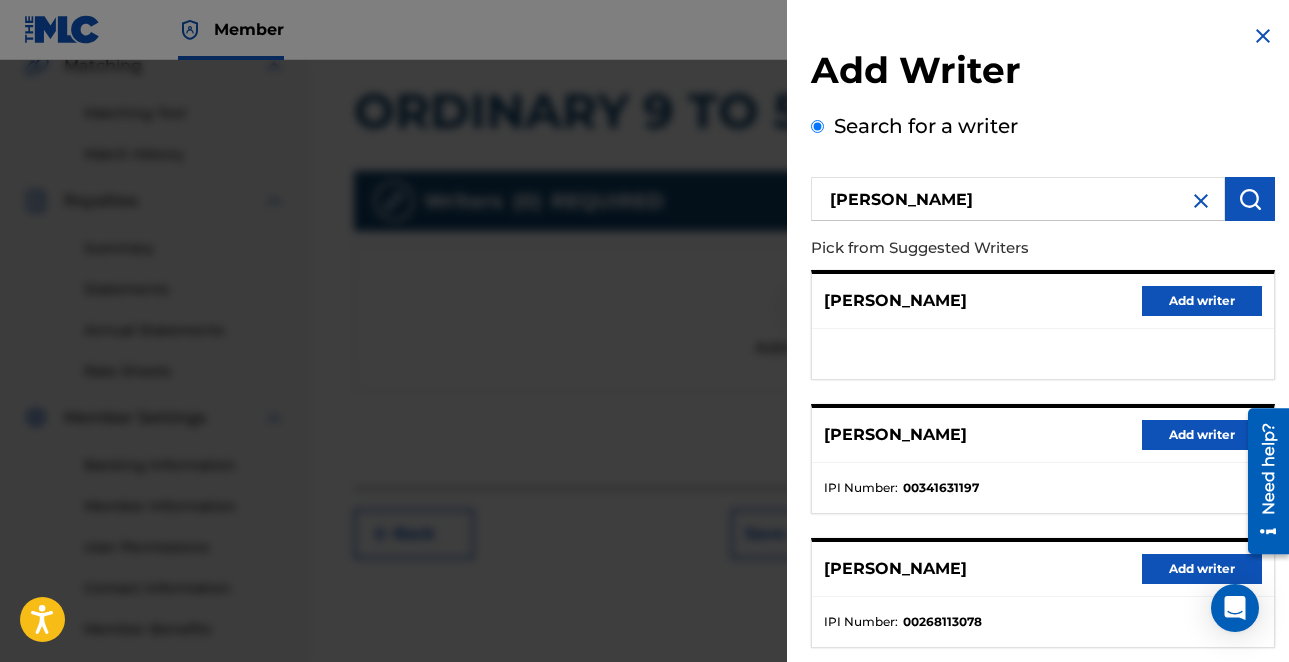click on "Add writer" at bounding box center [1202, 435] 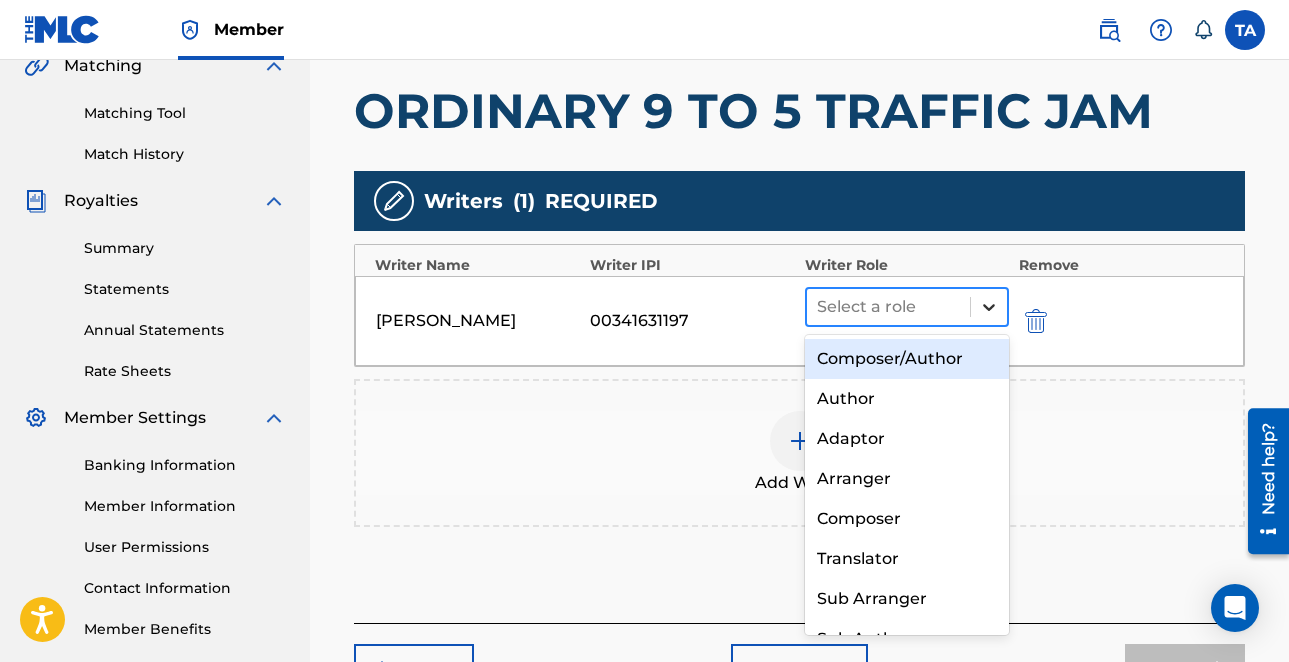 click 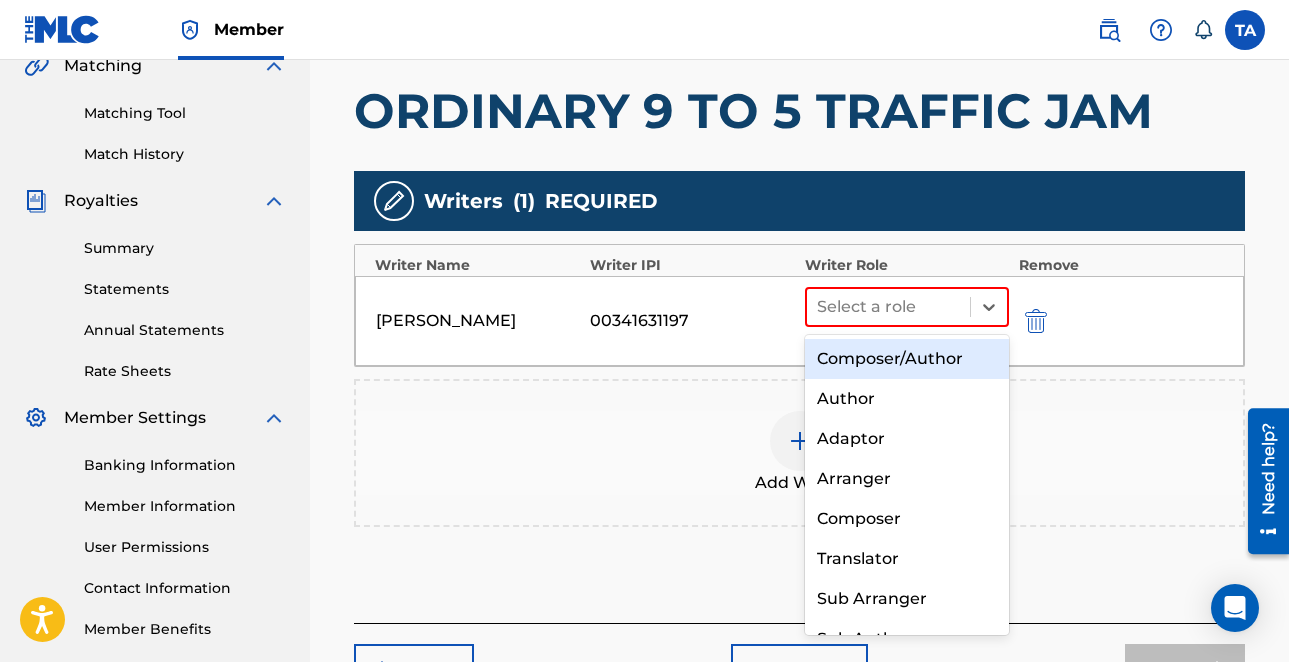 click on "Composer/Author" at bounding box center [907, 359] 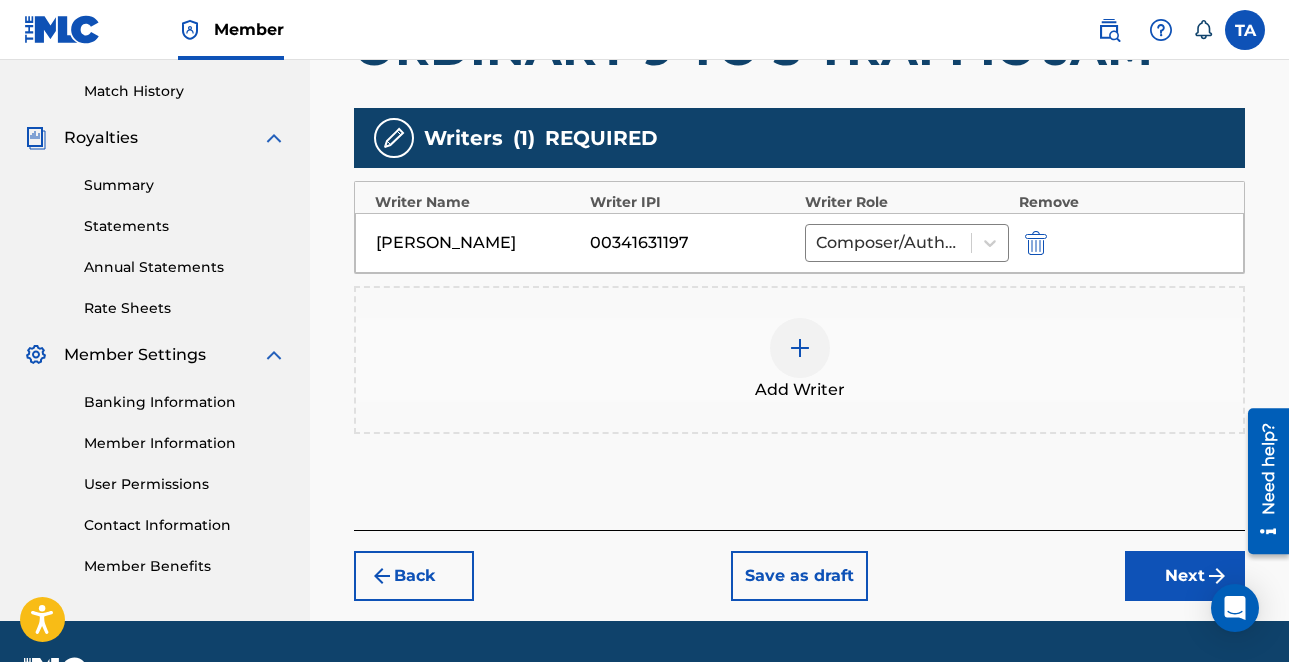 scroll, scrollTop: 549, scrollLeft: 0, axis: vertical 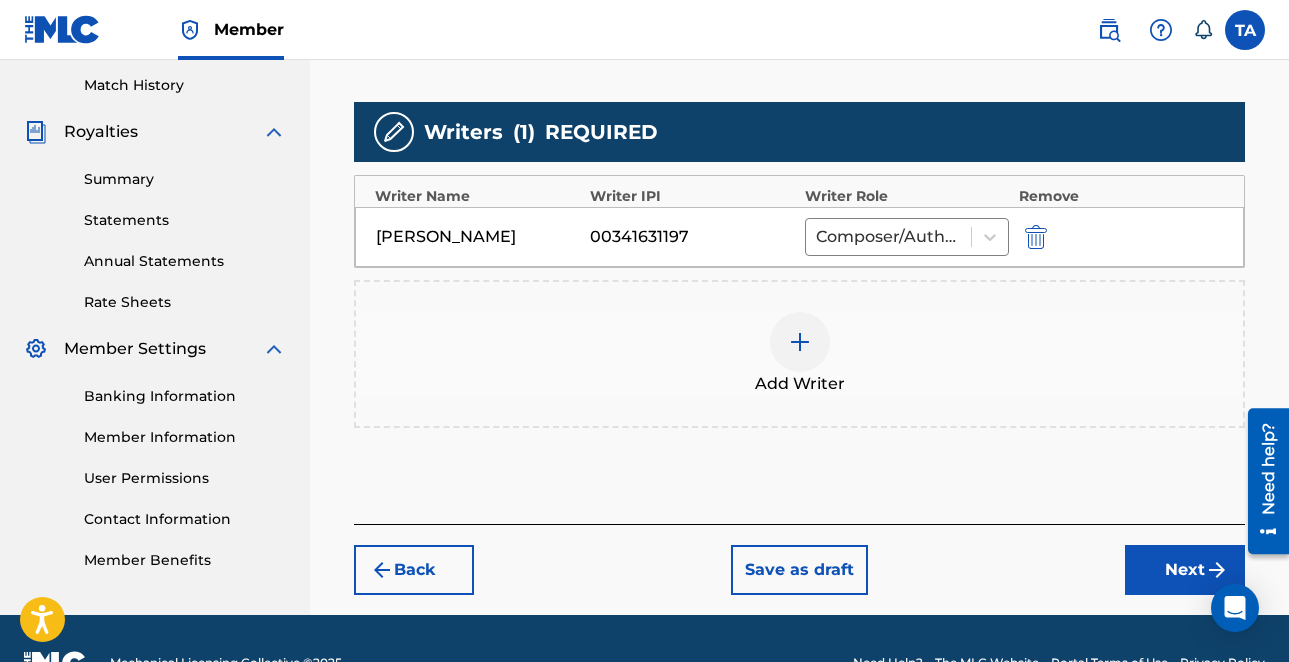 click on "Next" at bounding box center [1185, 570] 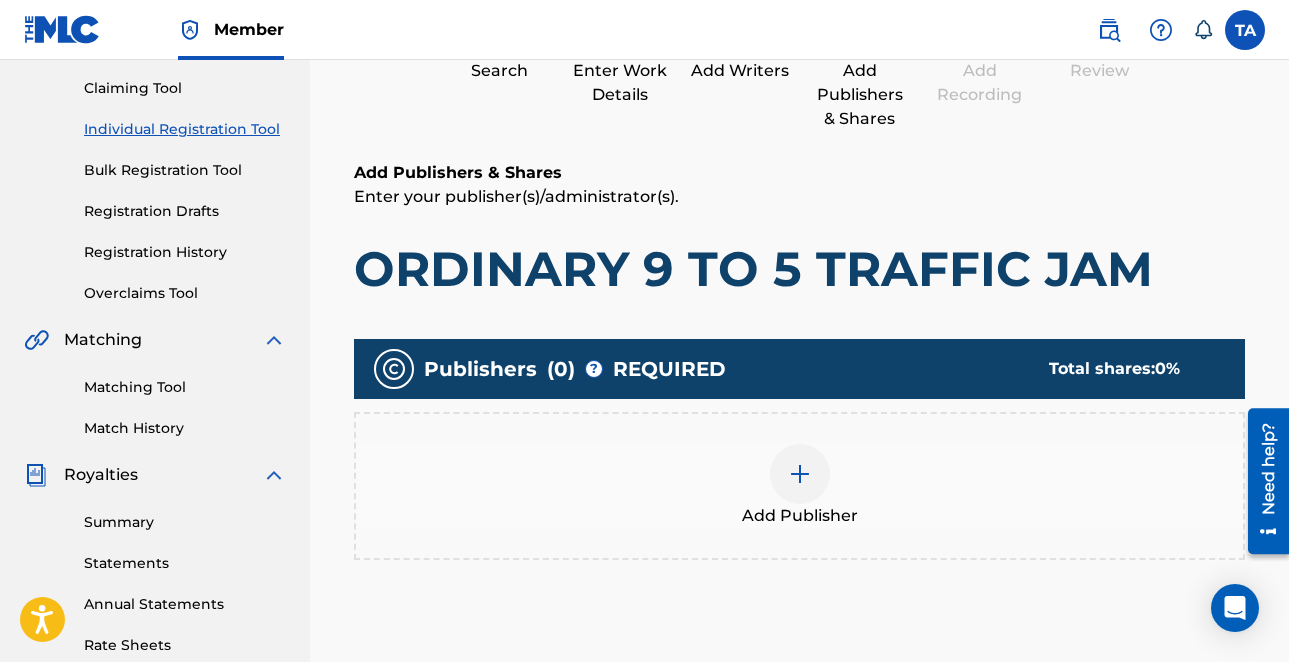 scroll, scrollTop: 213, scrollLeft: 0, axis: vertical 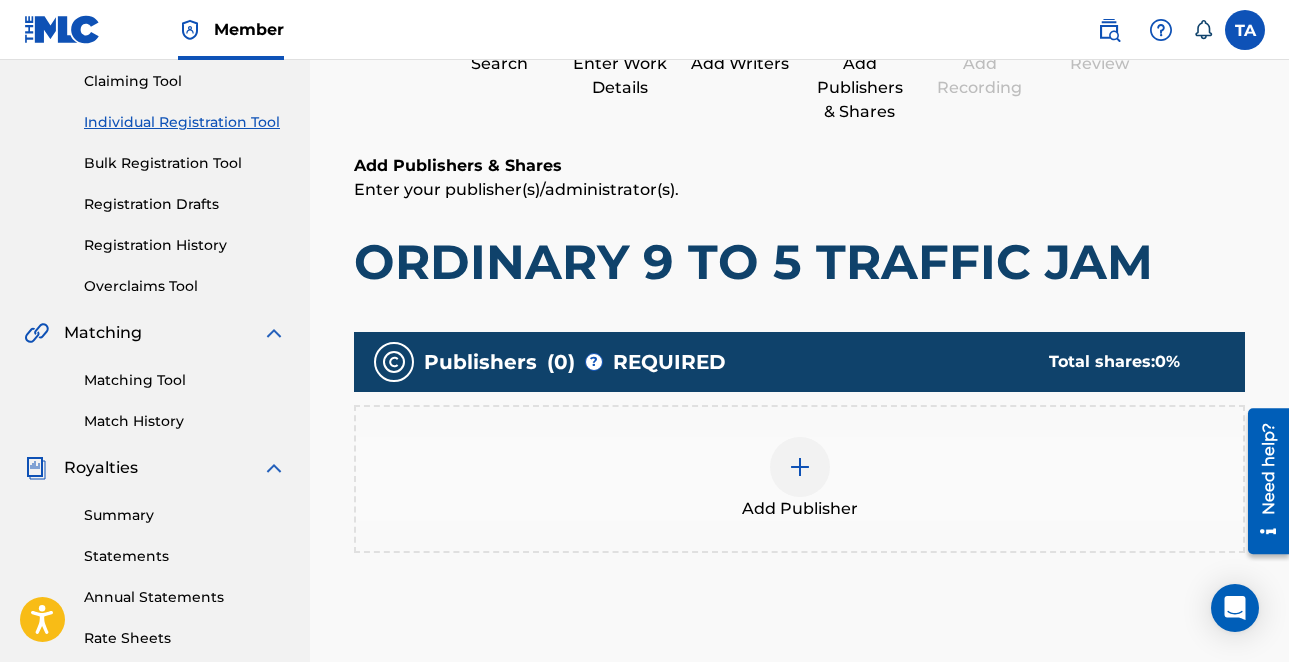 click at bounding box center [800, 467] 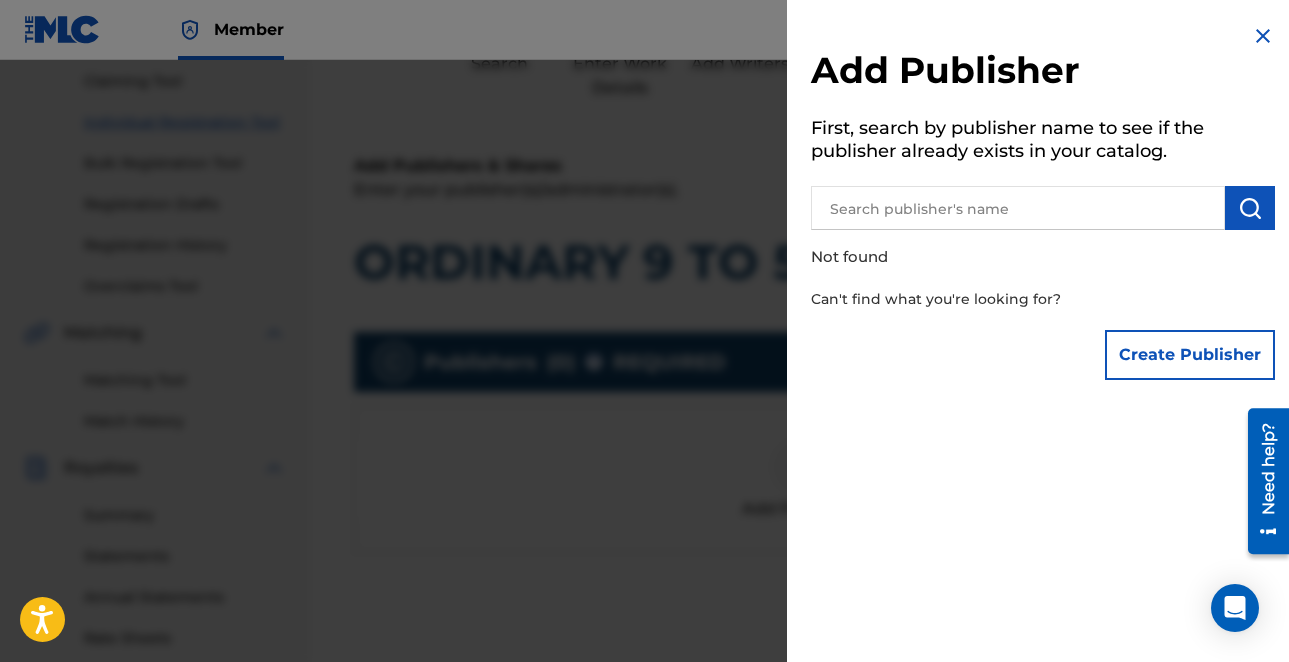 click at bounding box center [1018, 208] 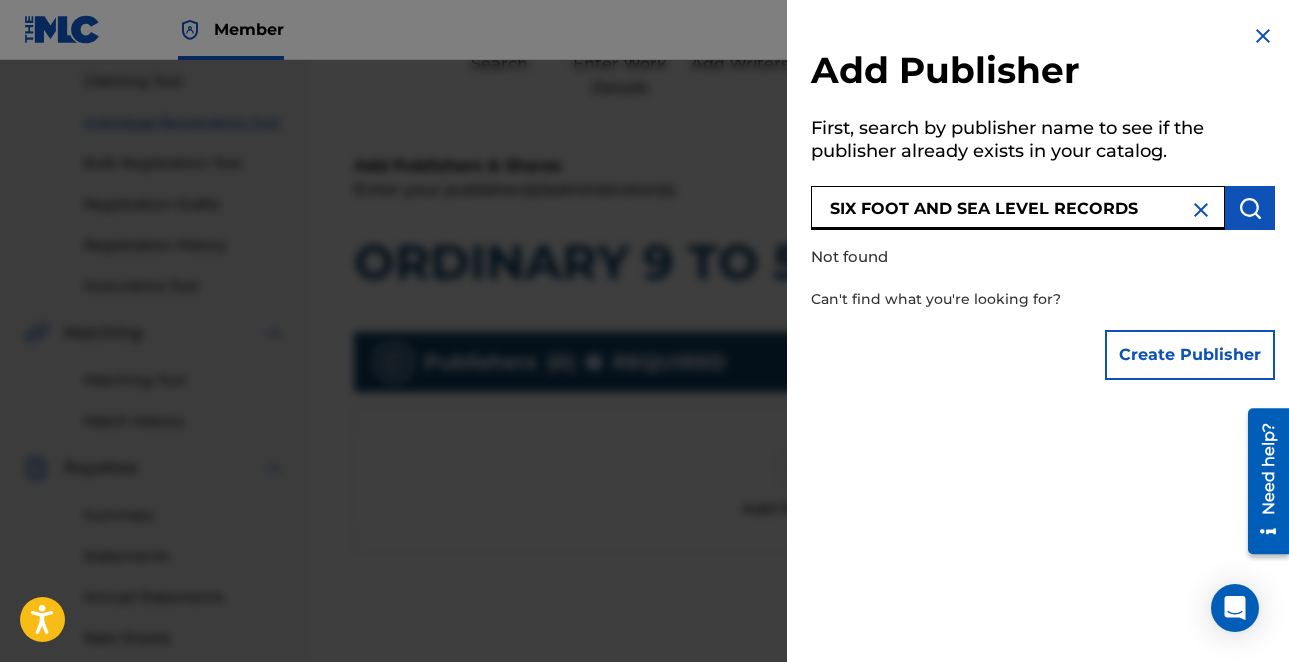type on "SIX FOOT AND SEA LEVEL RECORDS" 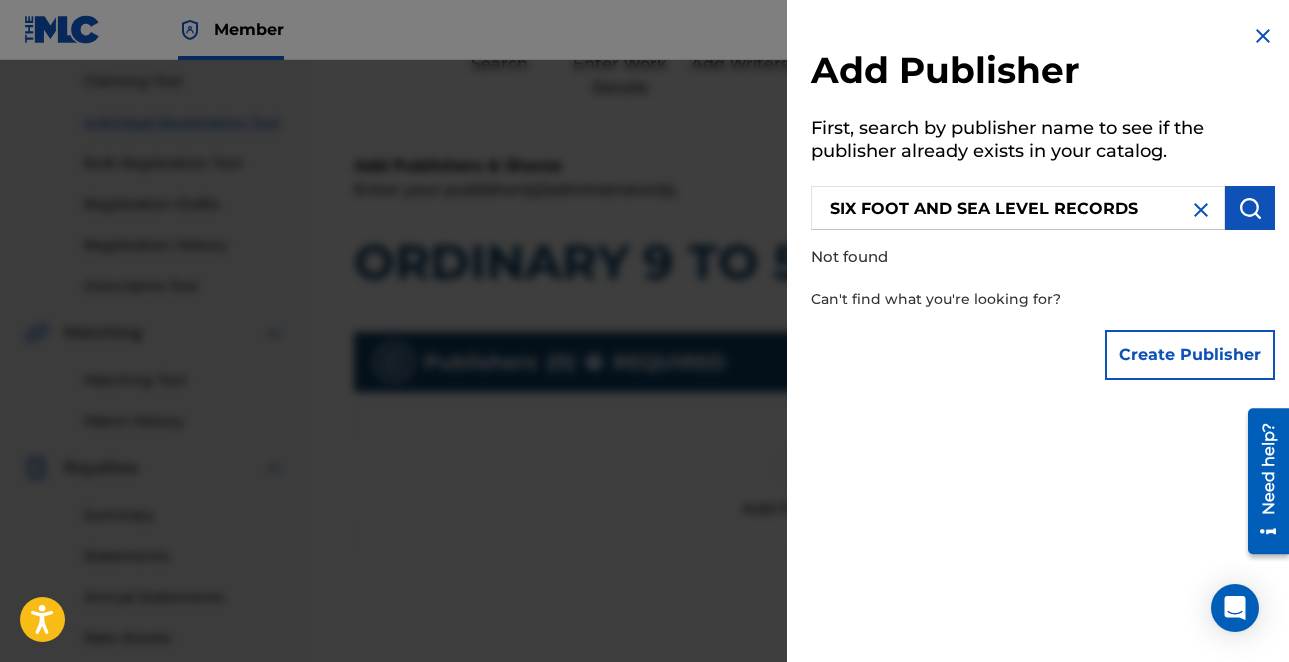 click on "Create Publisher" at bounding box center [1190, 355] 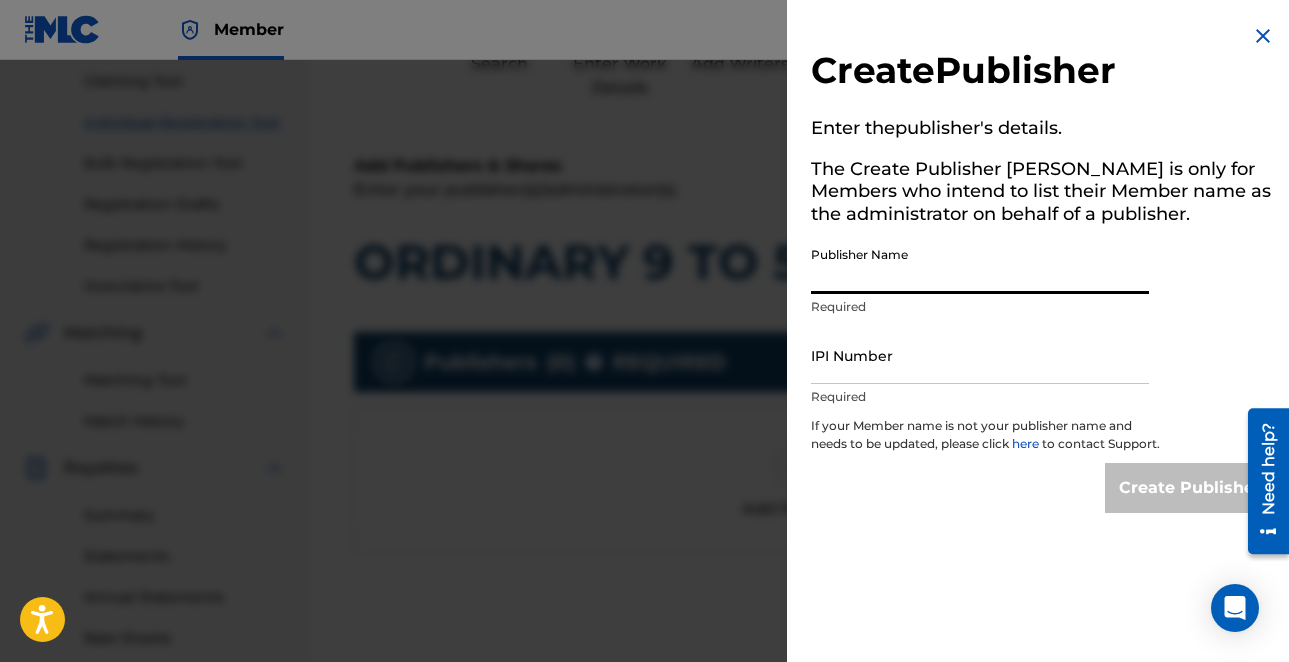 click on "Publisher Name" at bounding box center (980, 265) 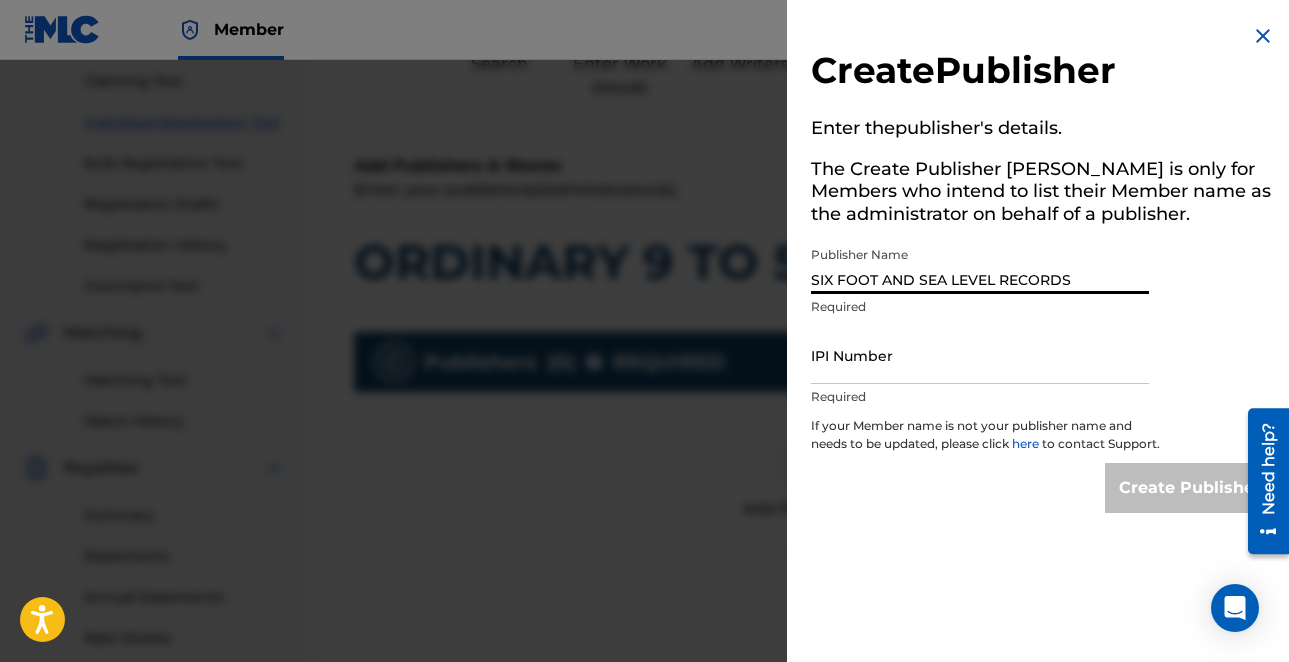 type on "SIX FOOT AND SEA LEVEL RECORDS" 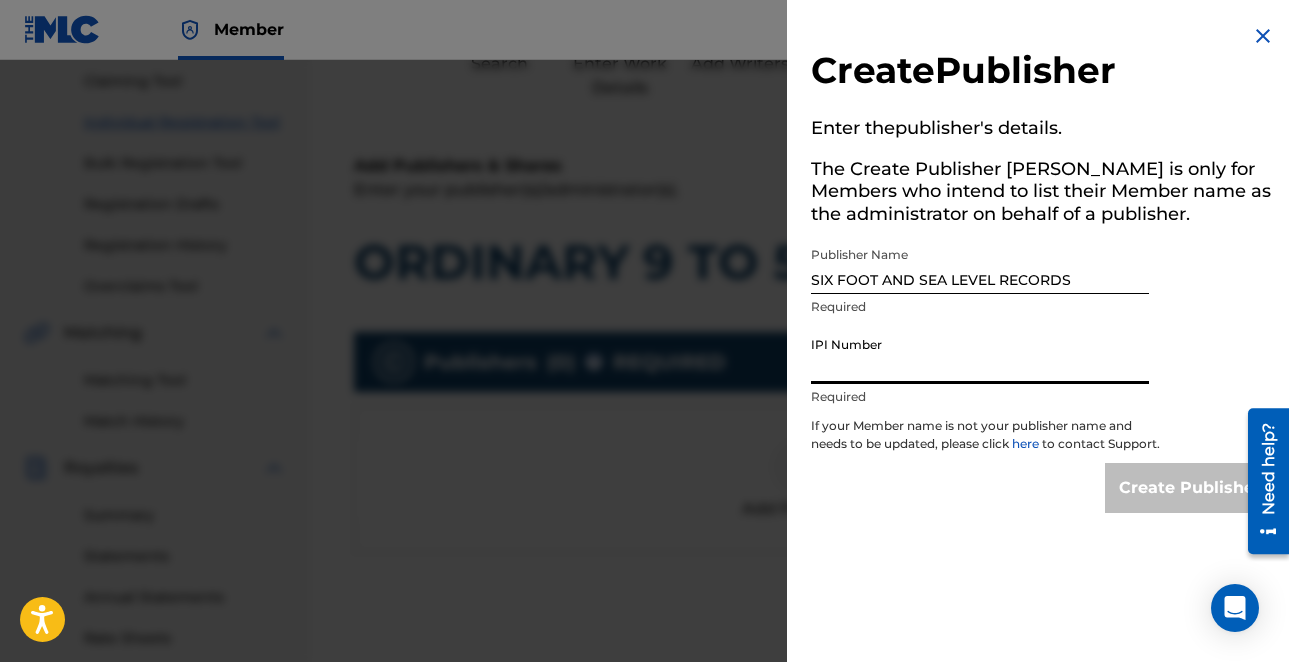 click on "IPI Number" at bounding box center (980, 355) 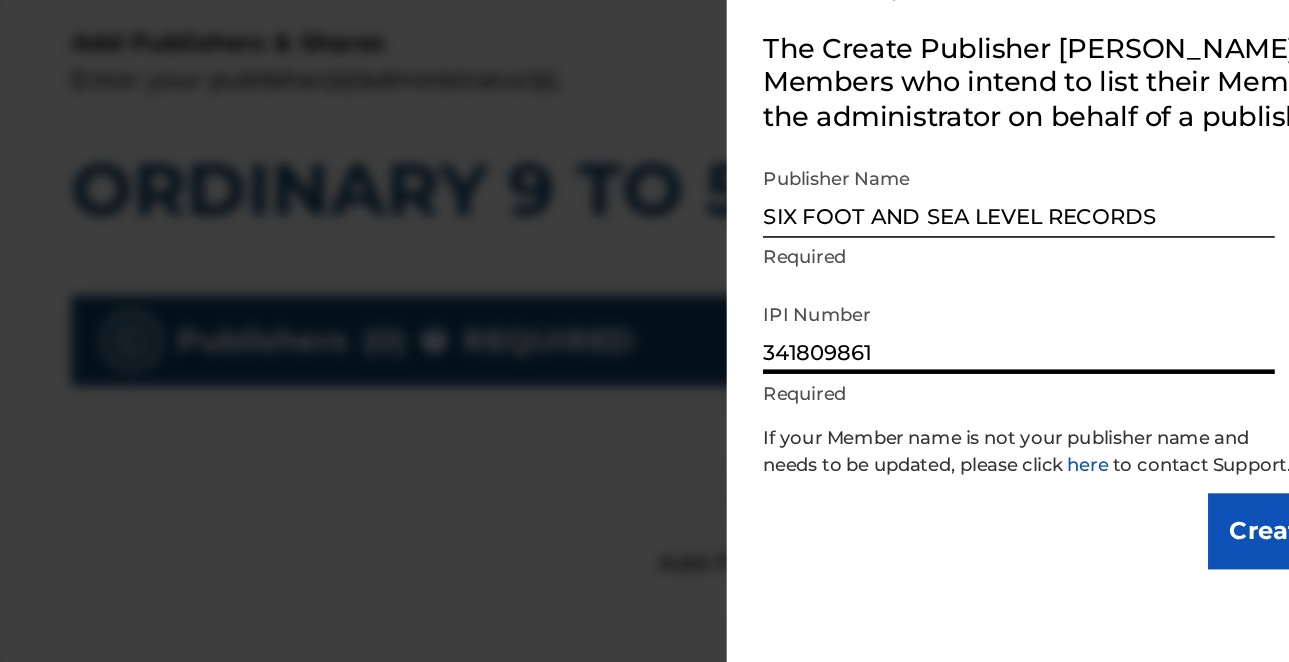 scroll, scrollTop: 0, scrollLeft: 0, axis: both 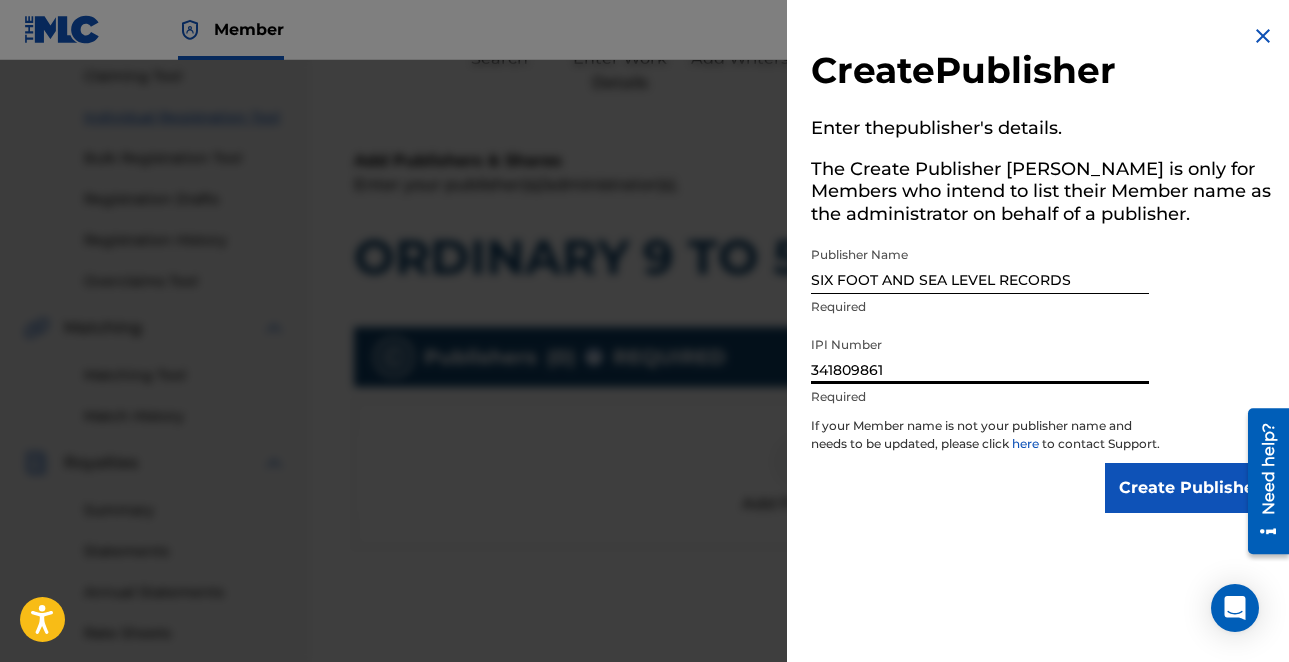 type on "341809861" 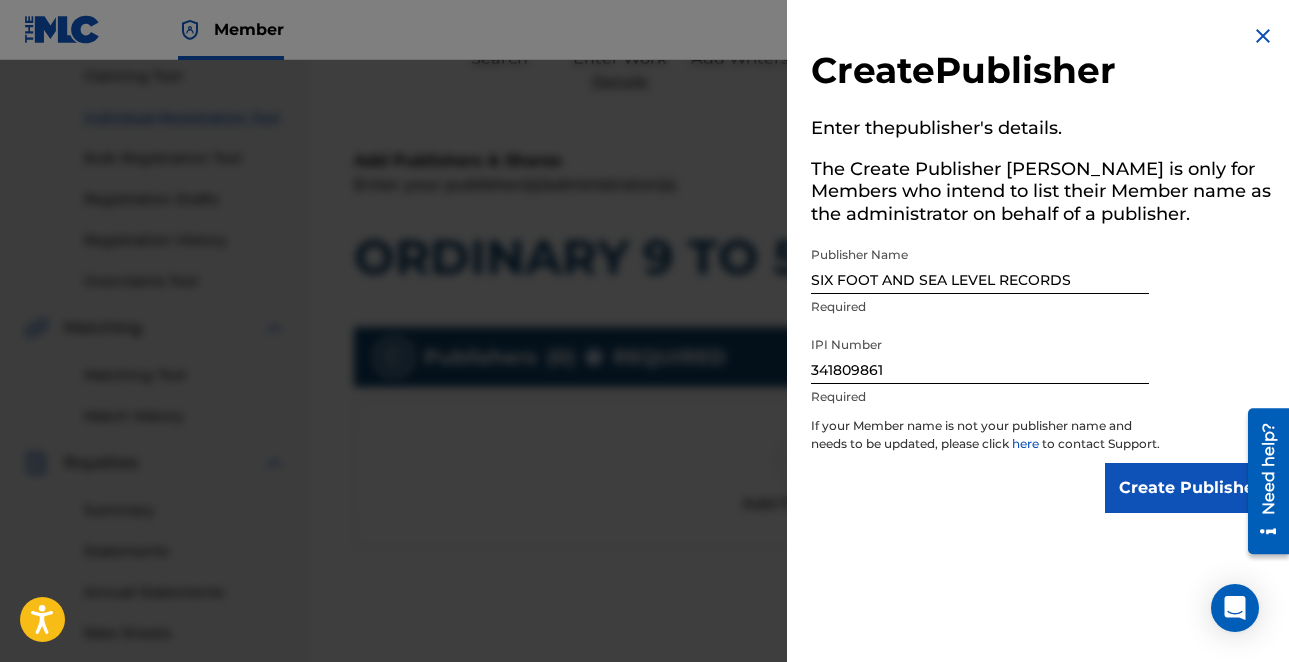 click on "Create Publisher" at bounding box center [1190, 488] 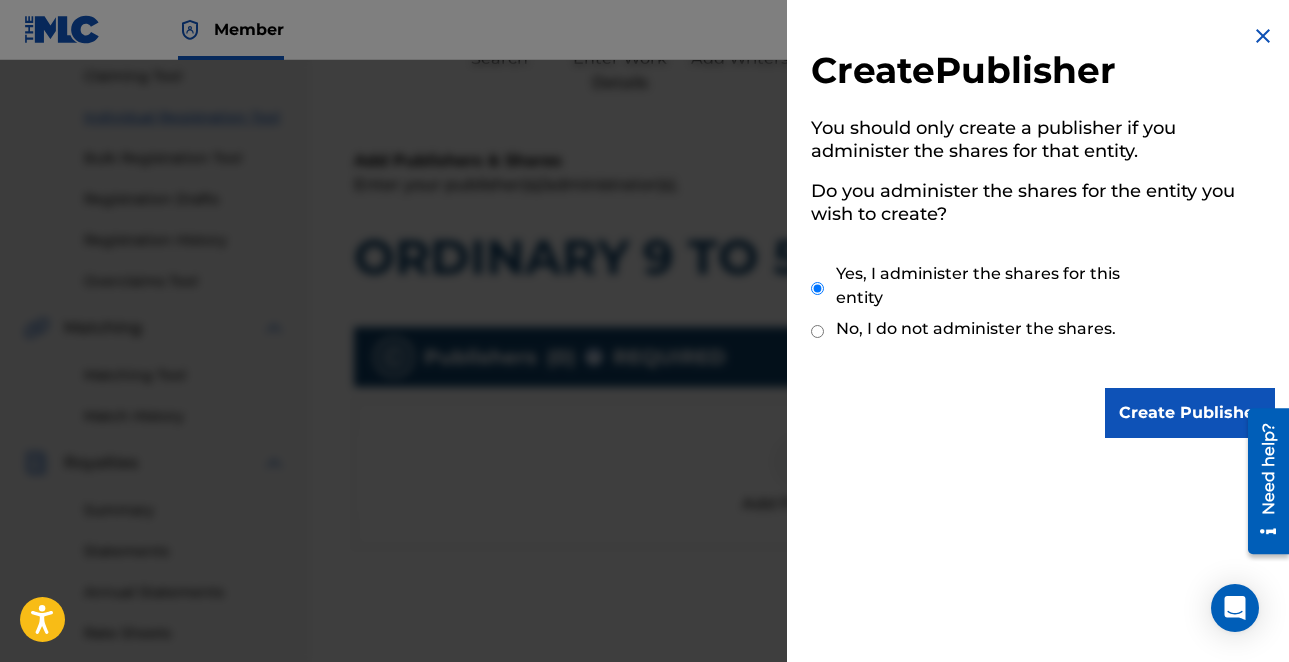 click on "Create Publisher" at bounding box center [1190, 413] 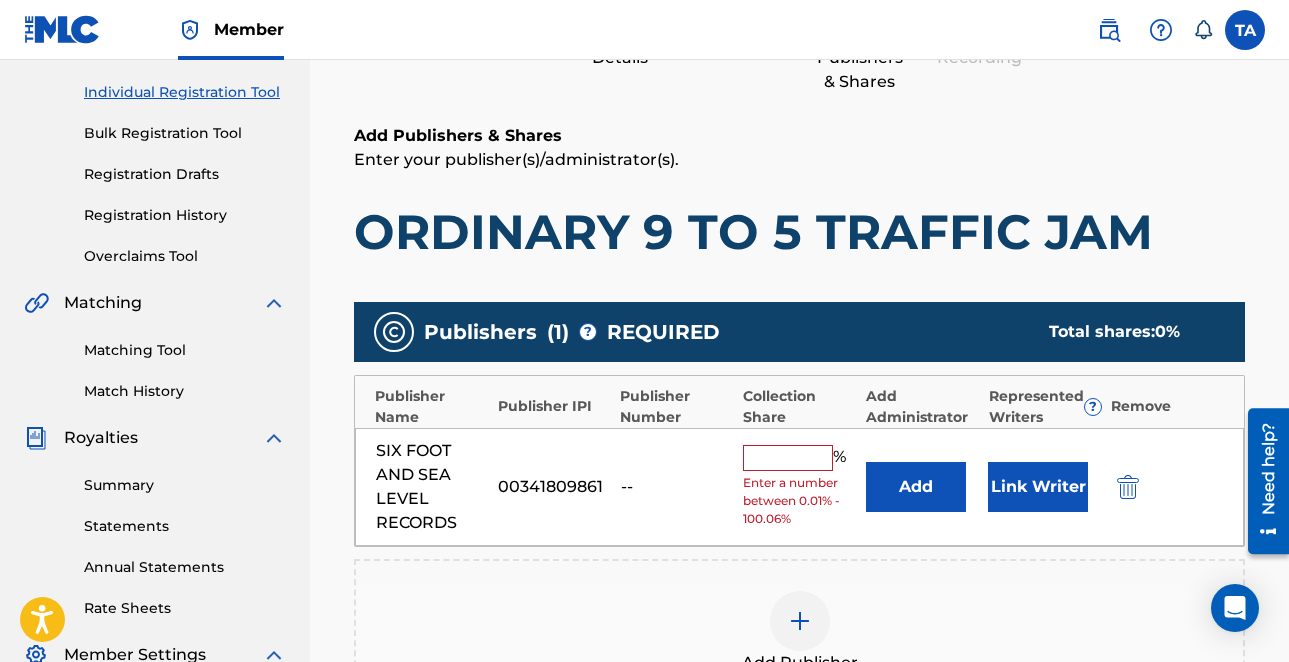scroll, scrollTop: 259, scrollLeft: 0, axis: vertical 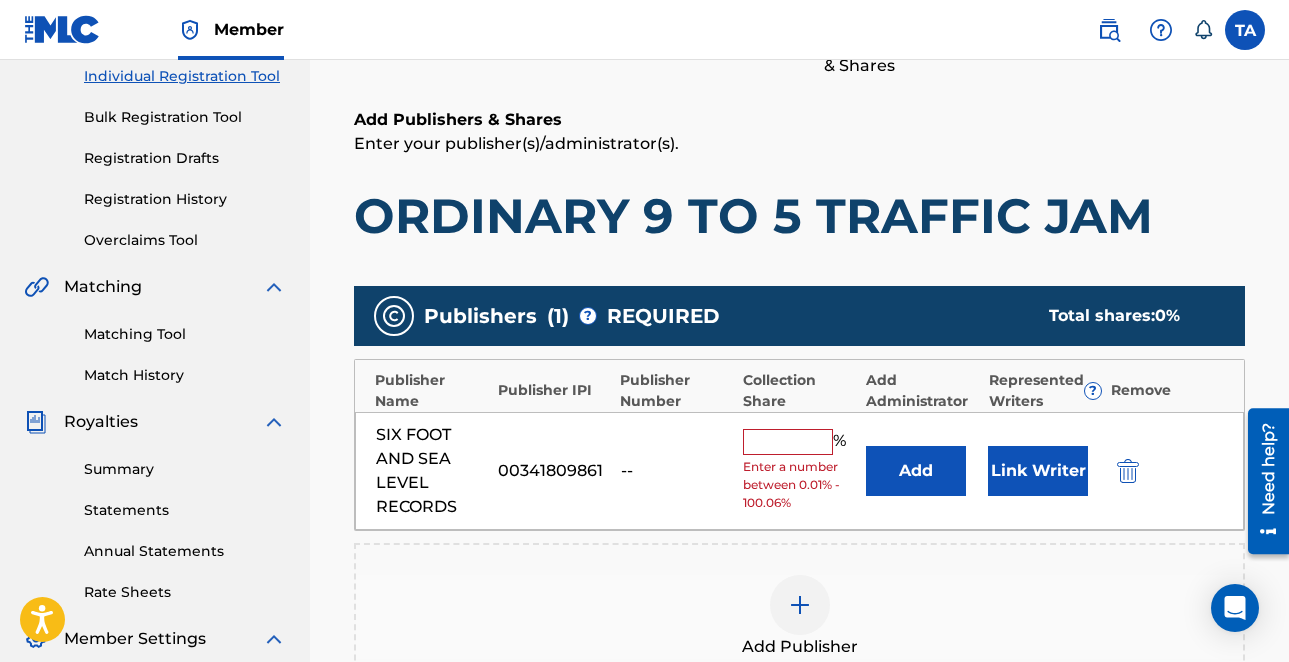 click at bounding box center (788, 442) 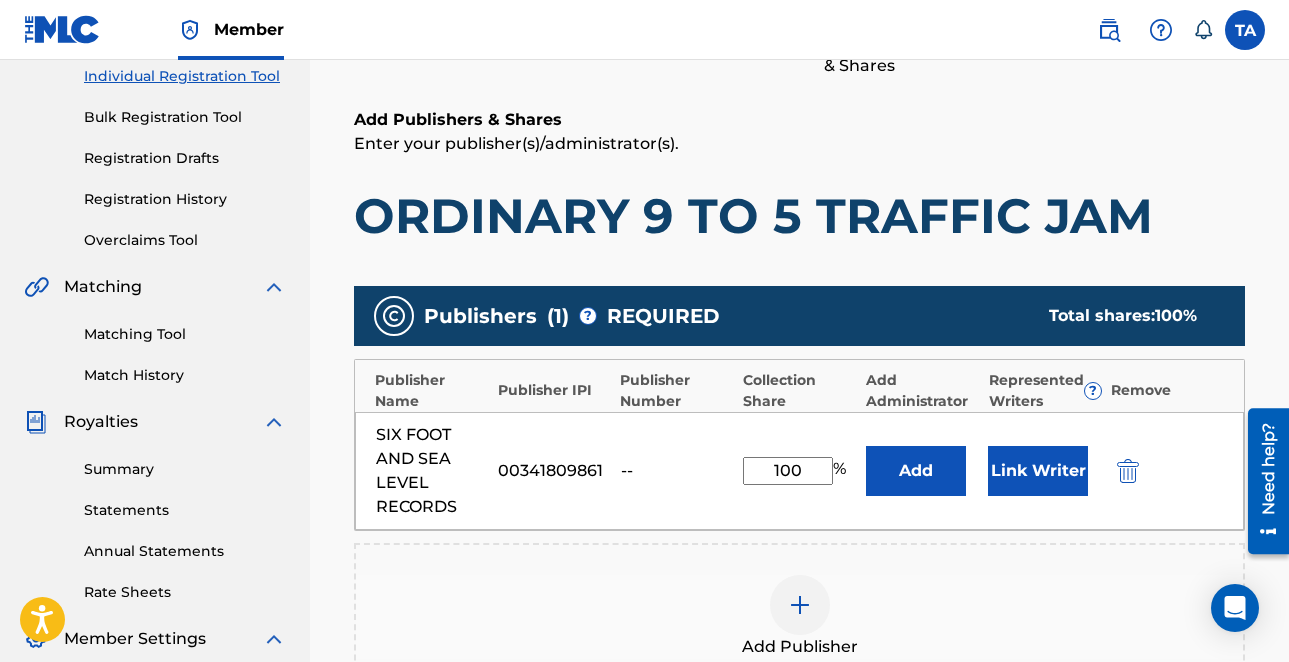 type on "100" 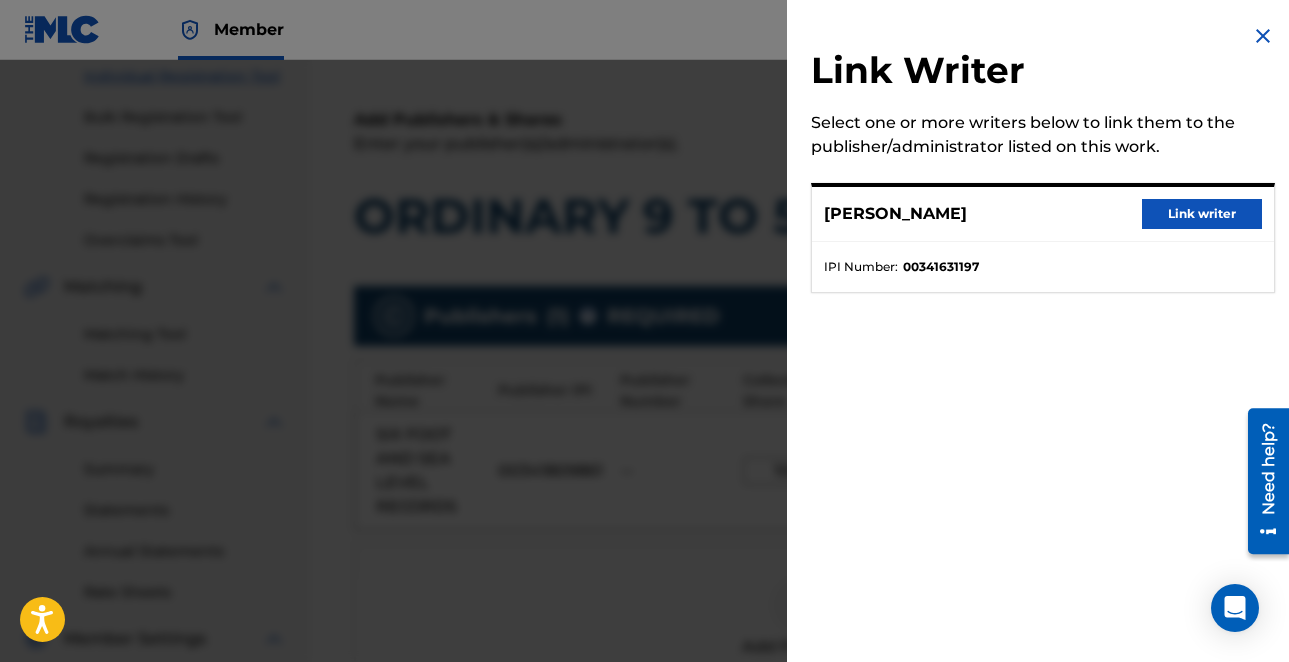 click on "Link writer" at bounding box center (1202, 214) 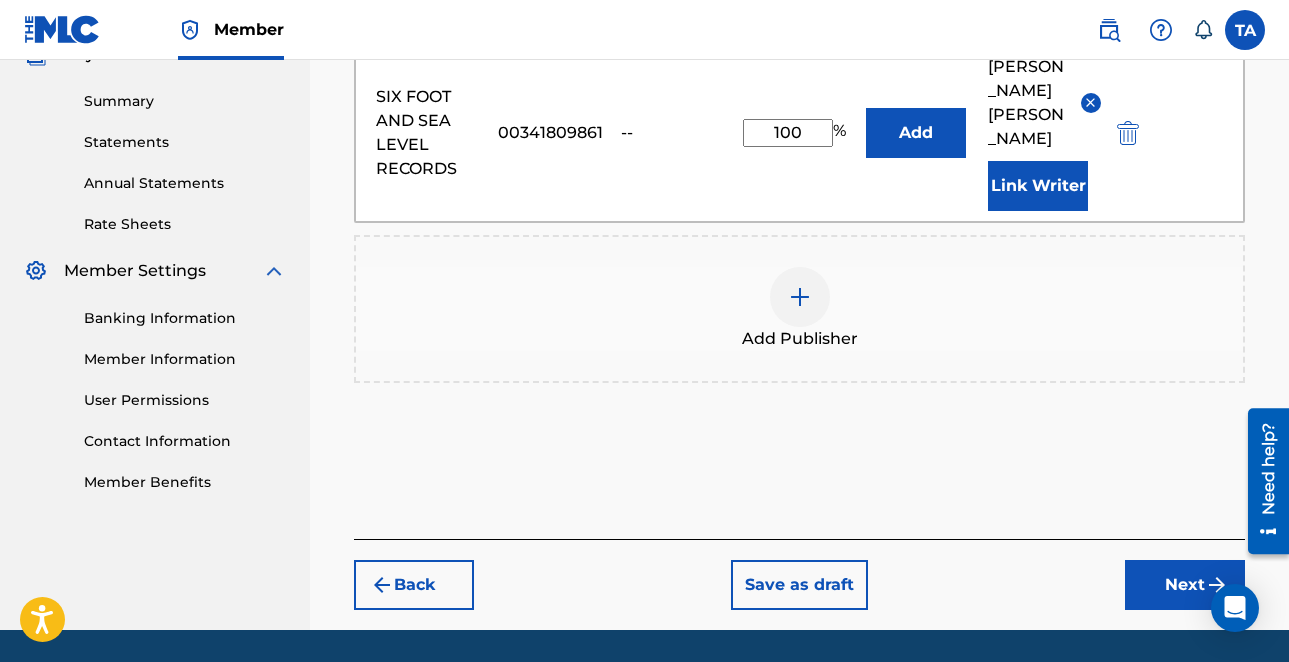 scroll, scrollTop: 628, scrollLeft: 0, axis: vertical 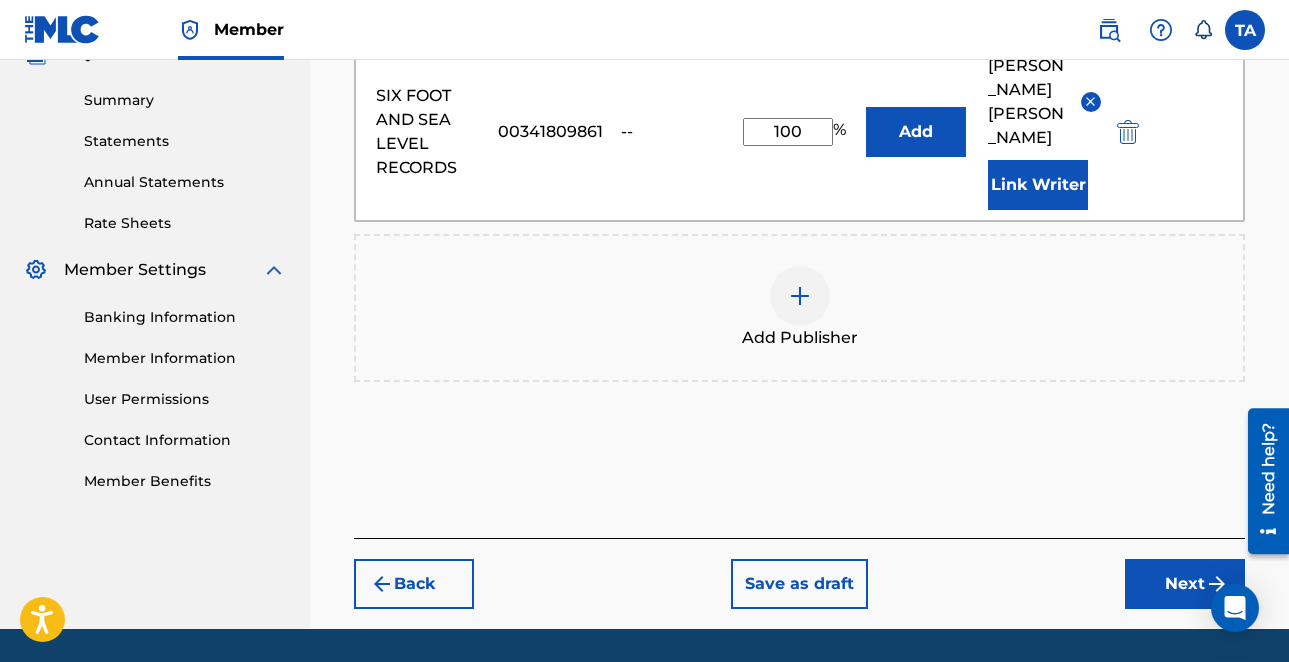 click on "Next" at bounding box center [1185, 584] 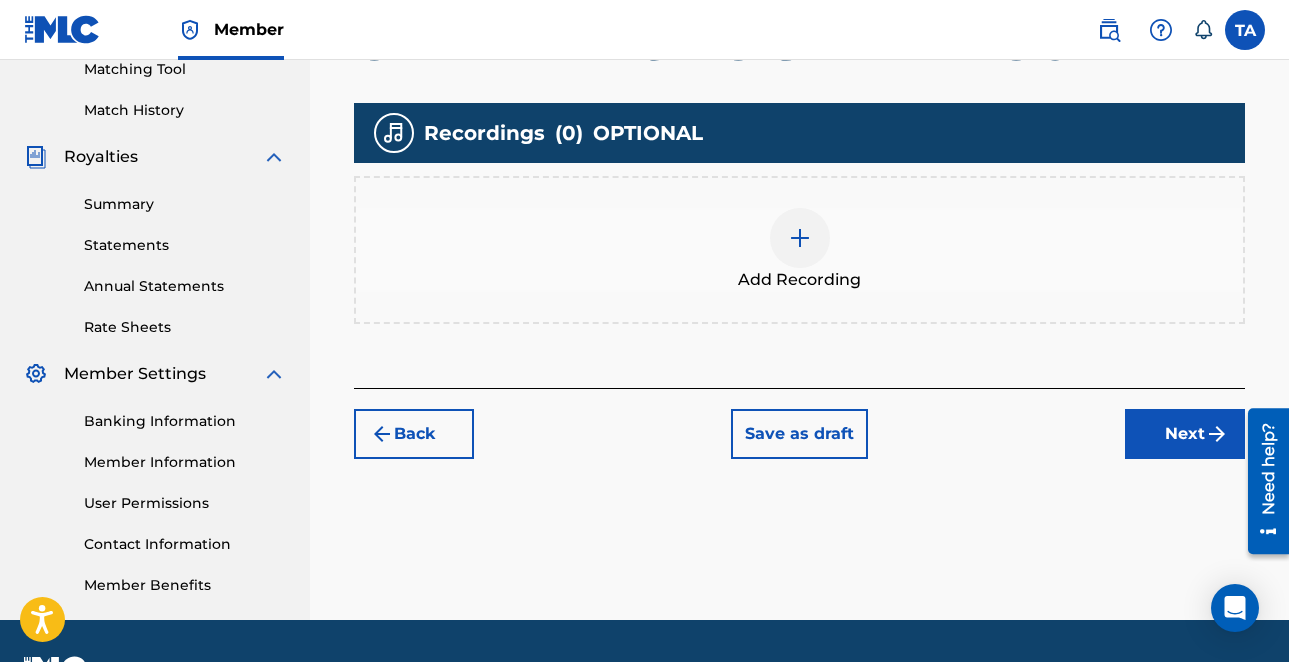 scroll, scrollTop: 535, scrollLeft: 0, axis: vertical 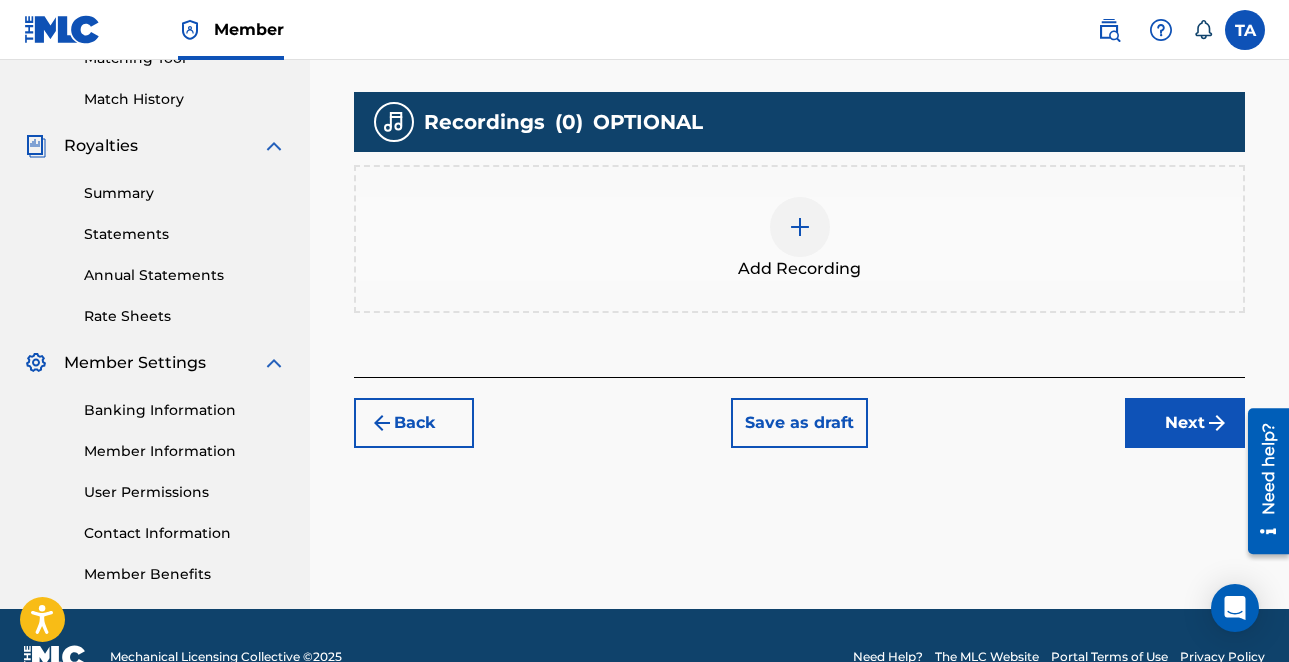 click at bounding box center (800, 227) 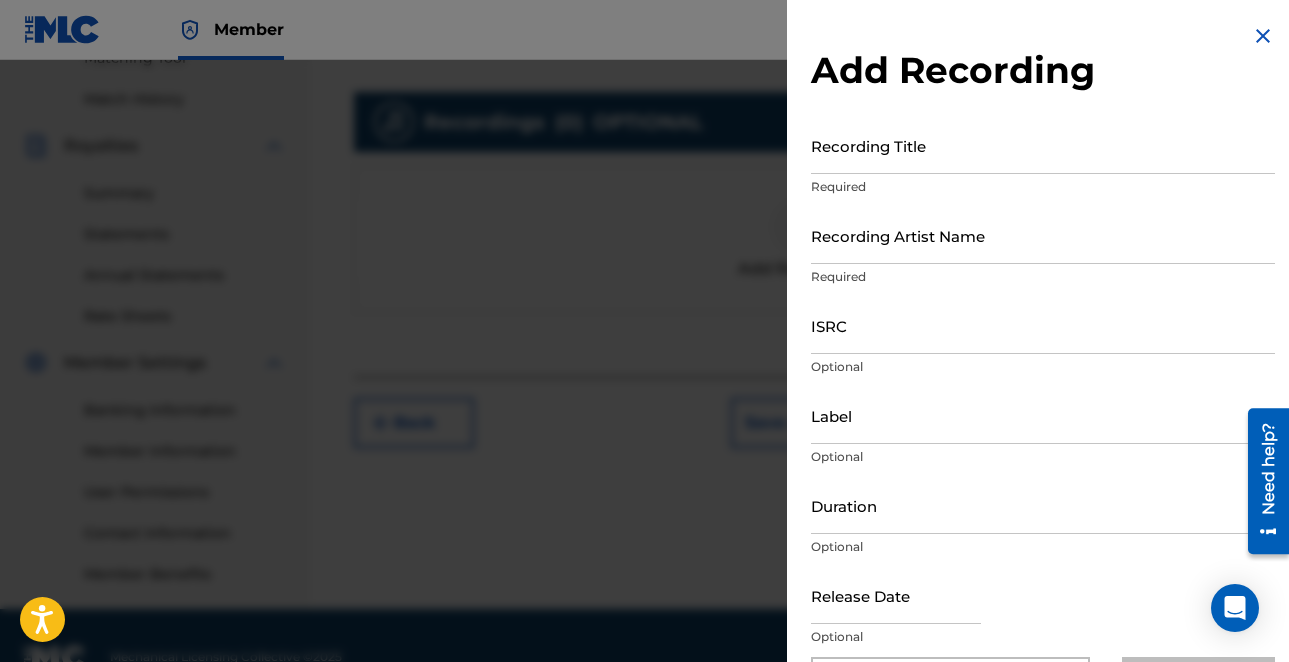 click on "Recording Title" at bounding box center [1043, 145] 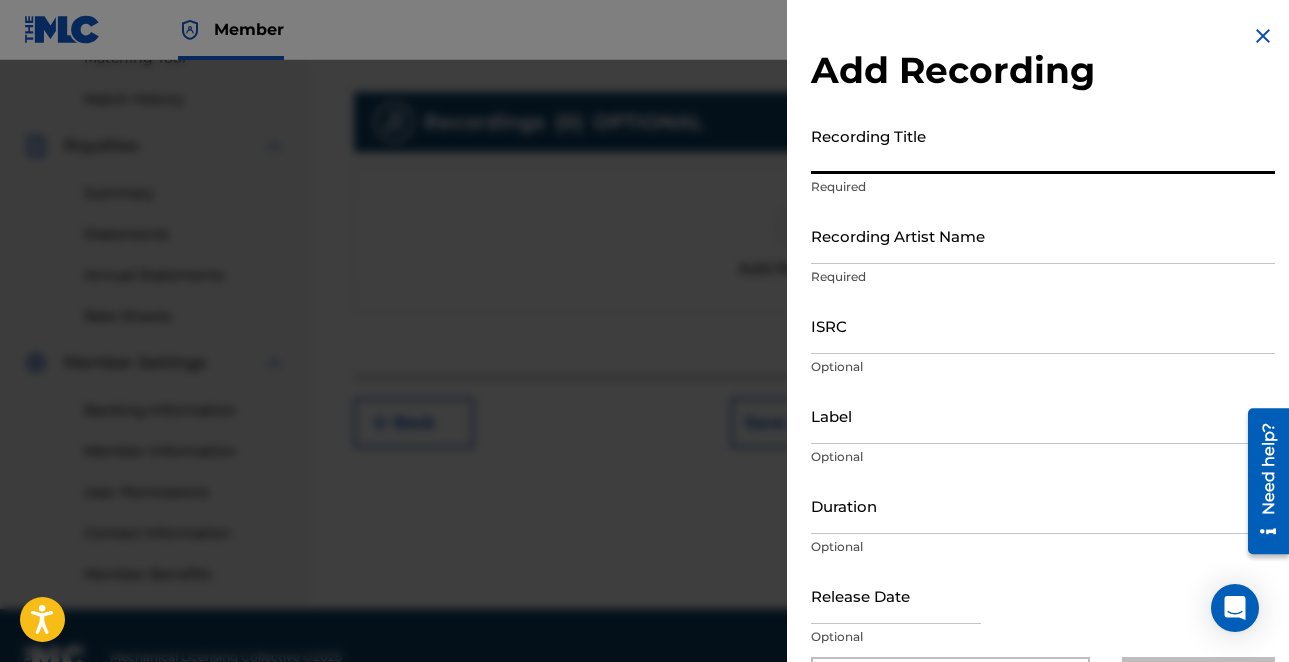 click on "Recording Title" at bounding box center (1043, 145) 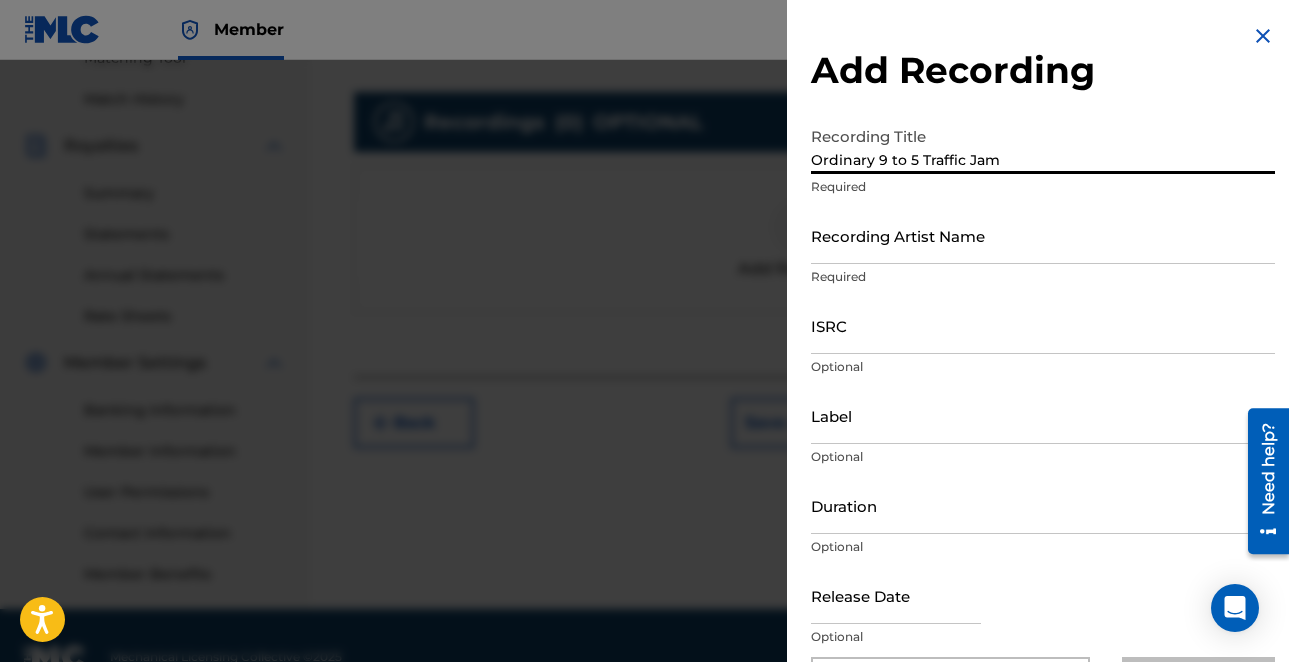 type on "Ordinary 9 to 5 Traffic Jam" 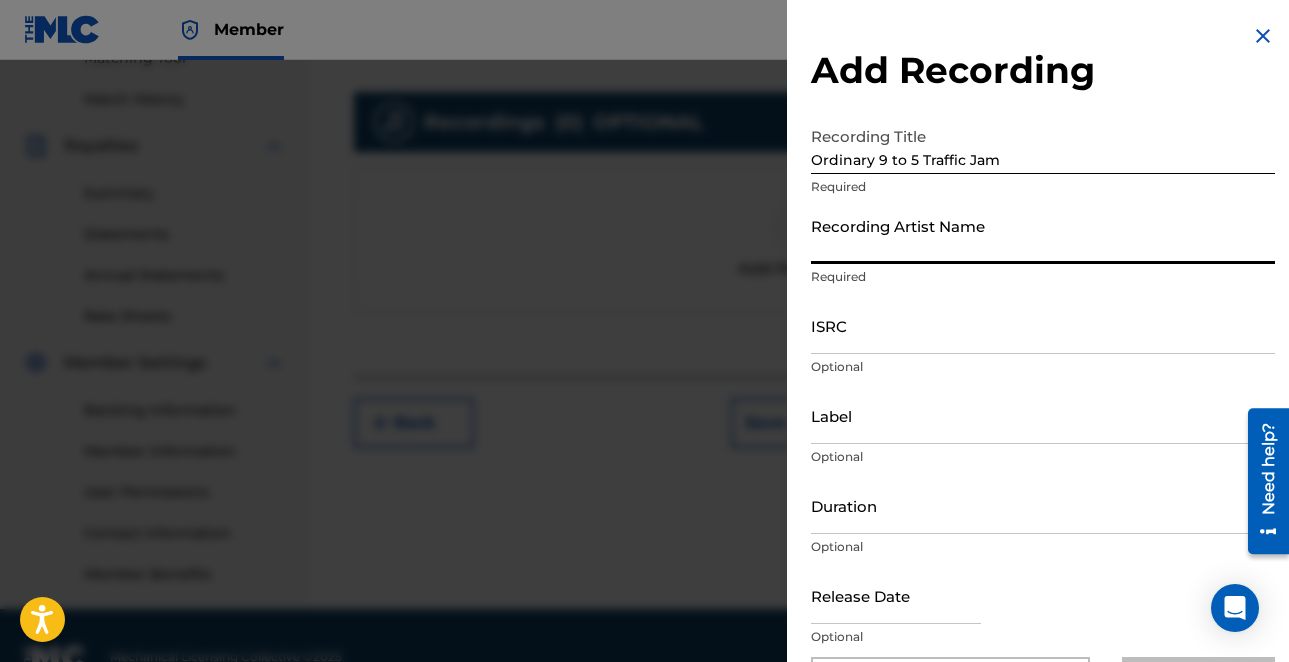 click on "Recording Artist Name" at bounding box center (1043, 235) 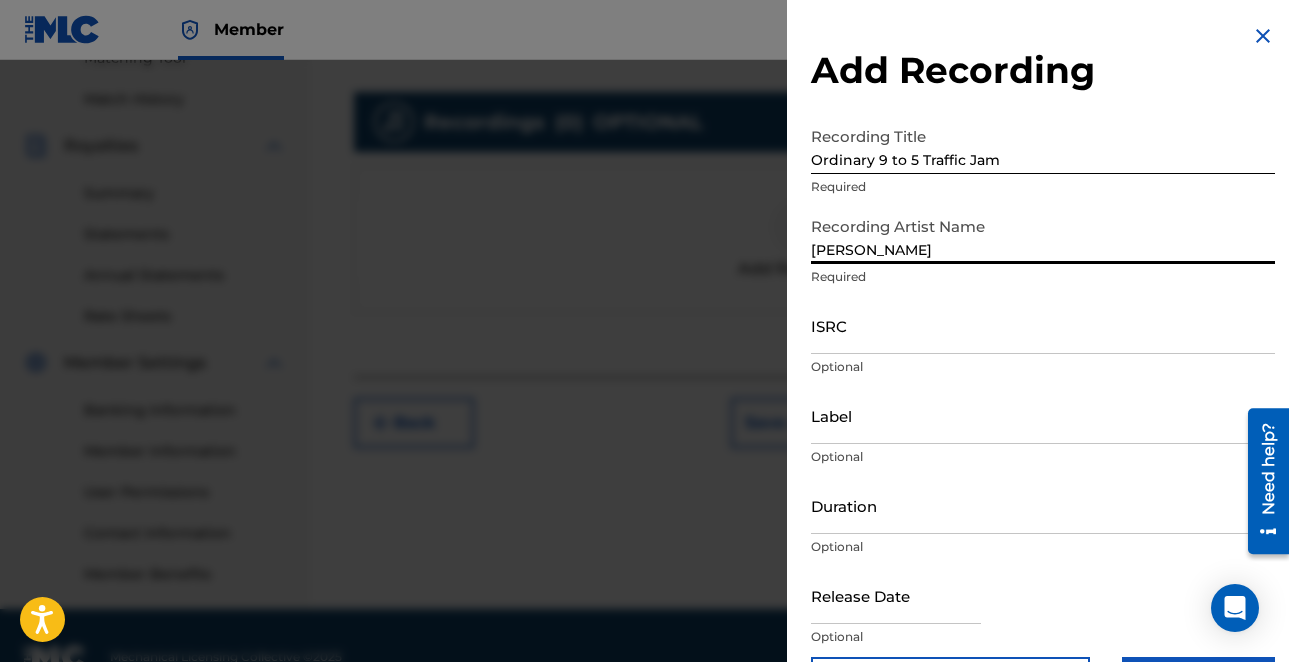 type on "[PERSON_NAME]" 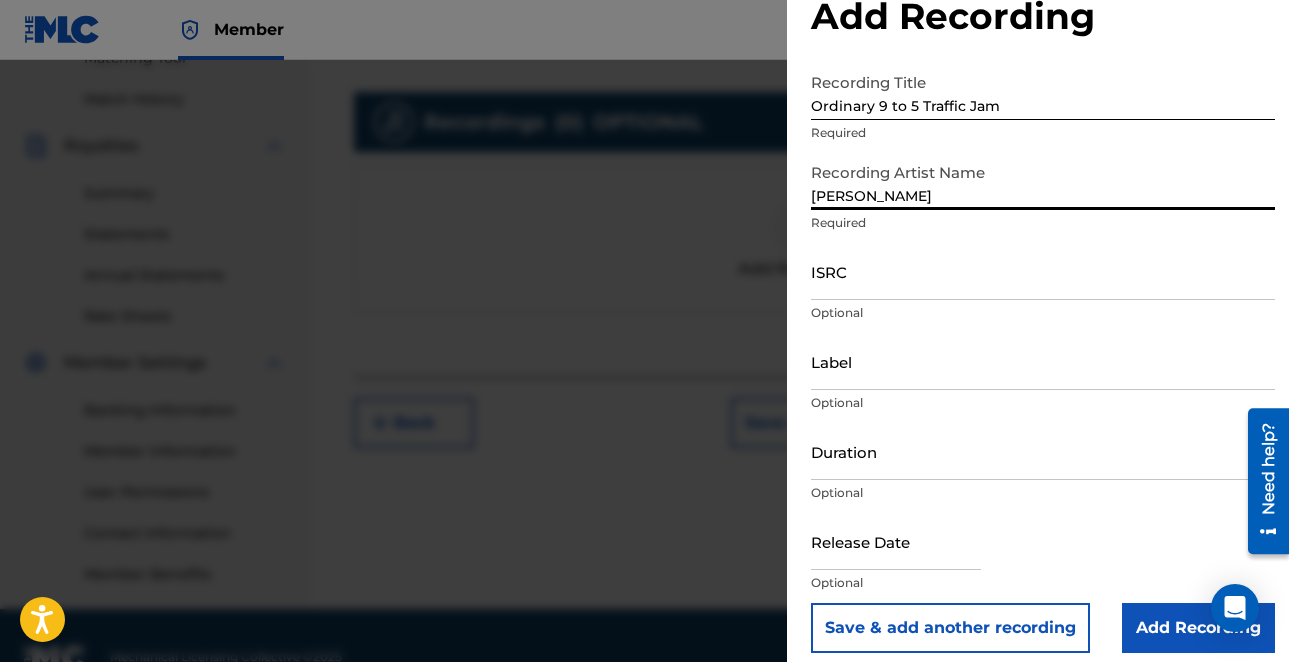 scroll, scrollTop: 59, scrollLeft: 0, axis: vertical 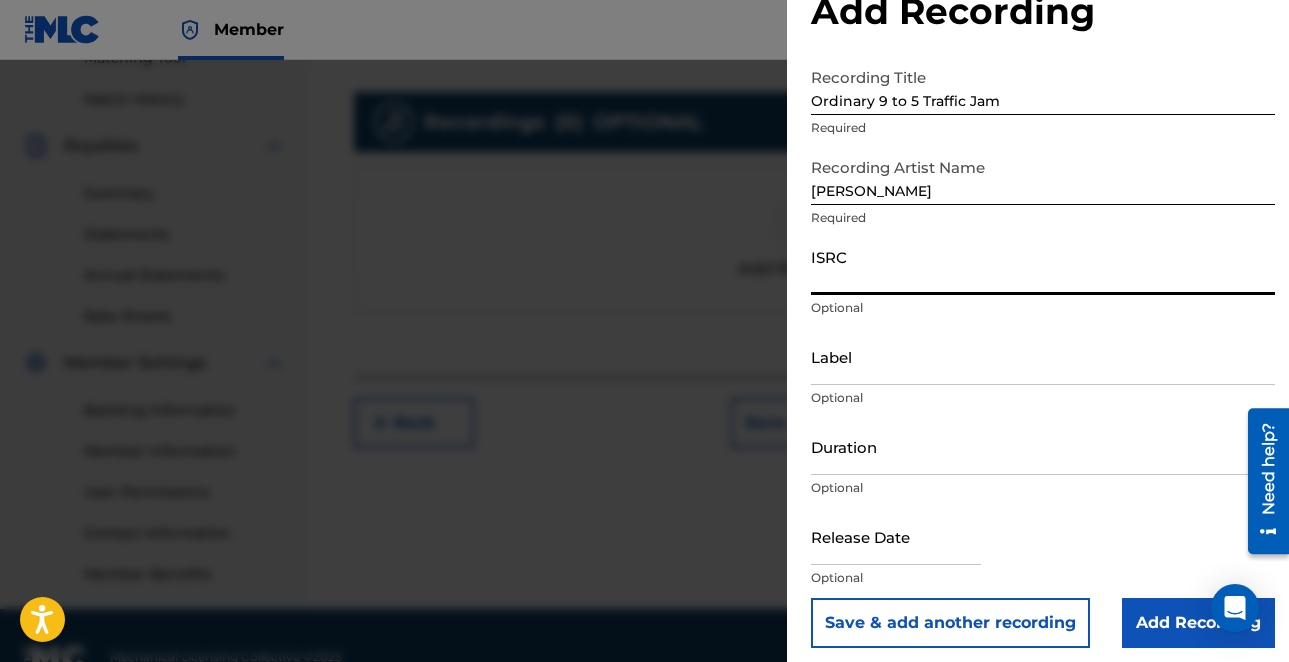 click on "ISRC" at bounding box center (1043, 266) 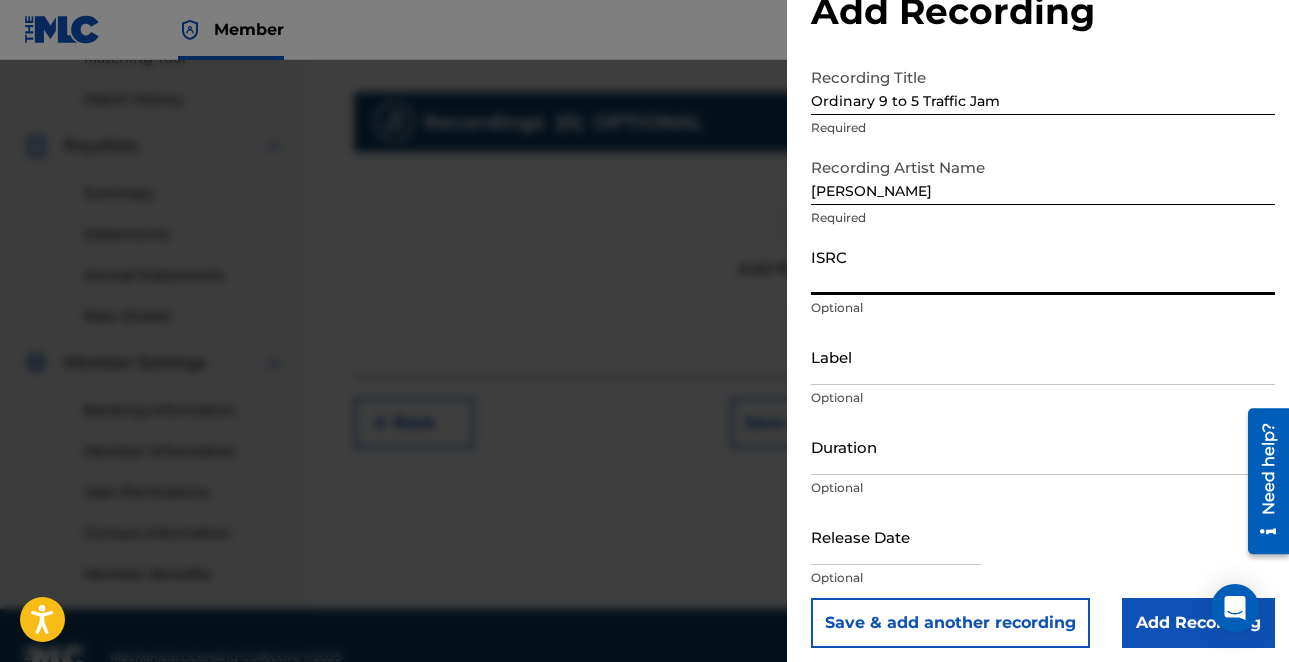 paste on "uscgh2465219" 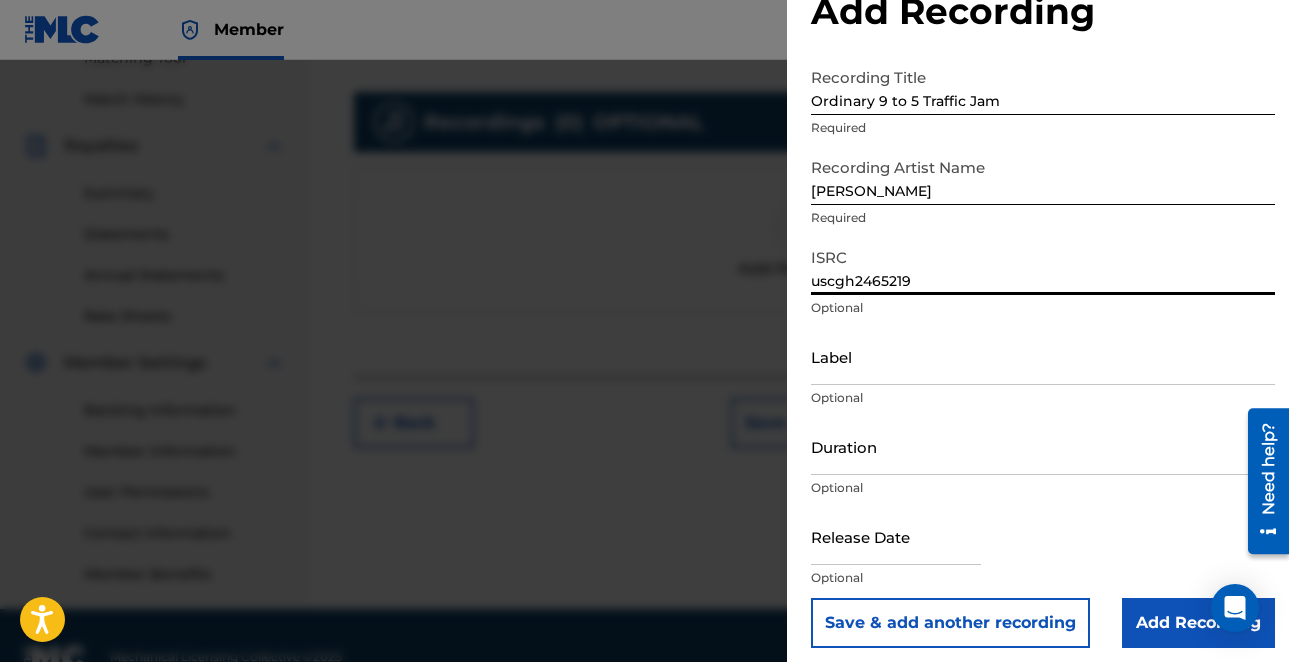 type on "uscgh2465219" 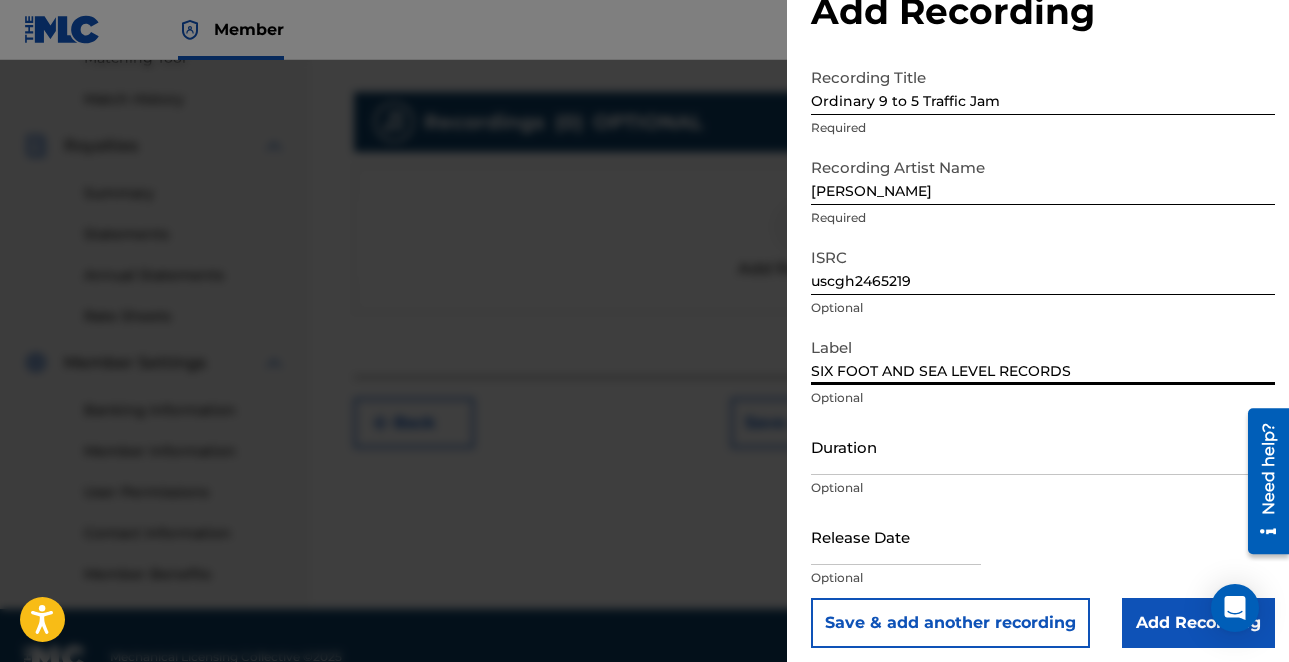 type on "SIX FOOT AND SEA LEVEL RECORDS" 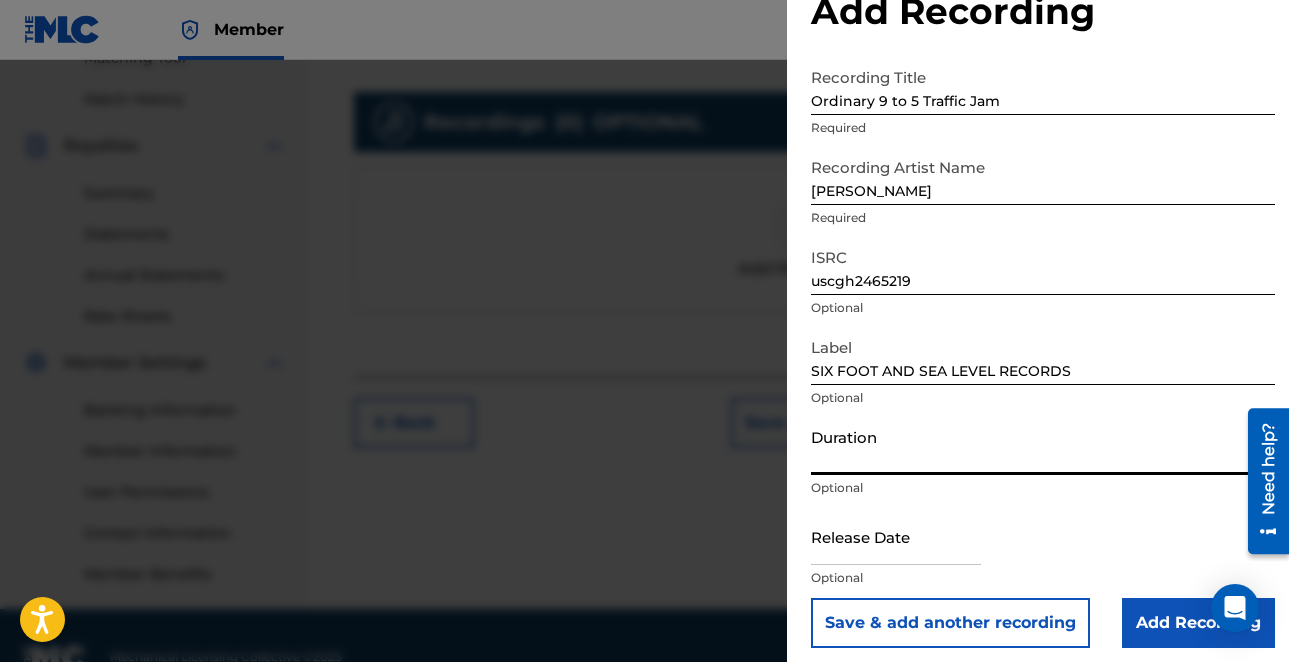 click on "Duration" at bounding box center [1043, 446] 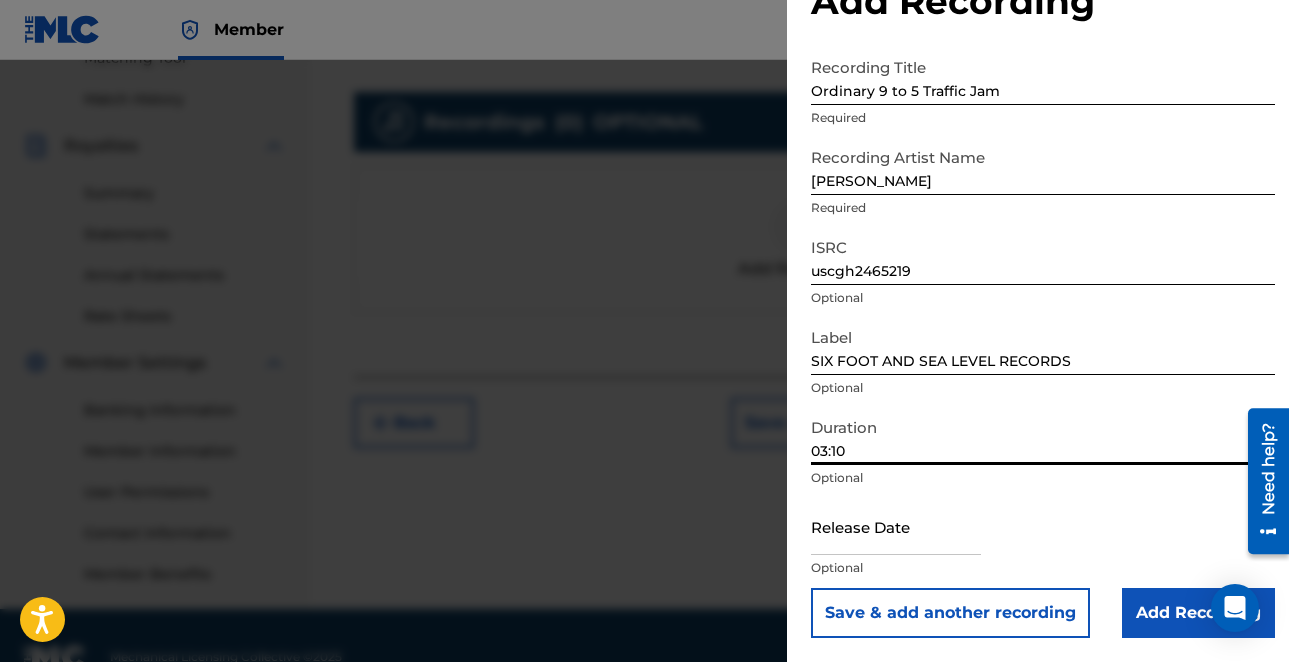 scroll, scrollTop: 67, scrollLeft: 0, axis: vertical 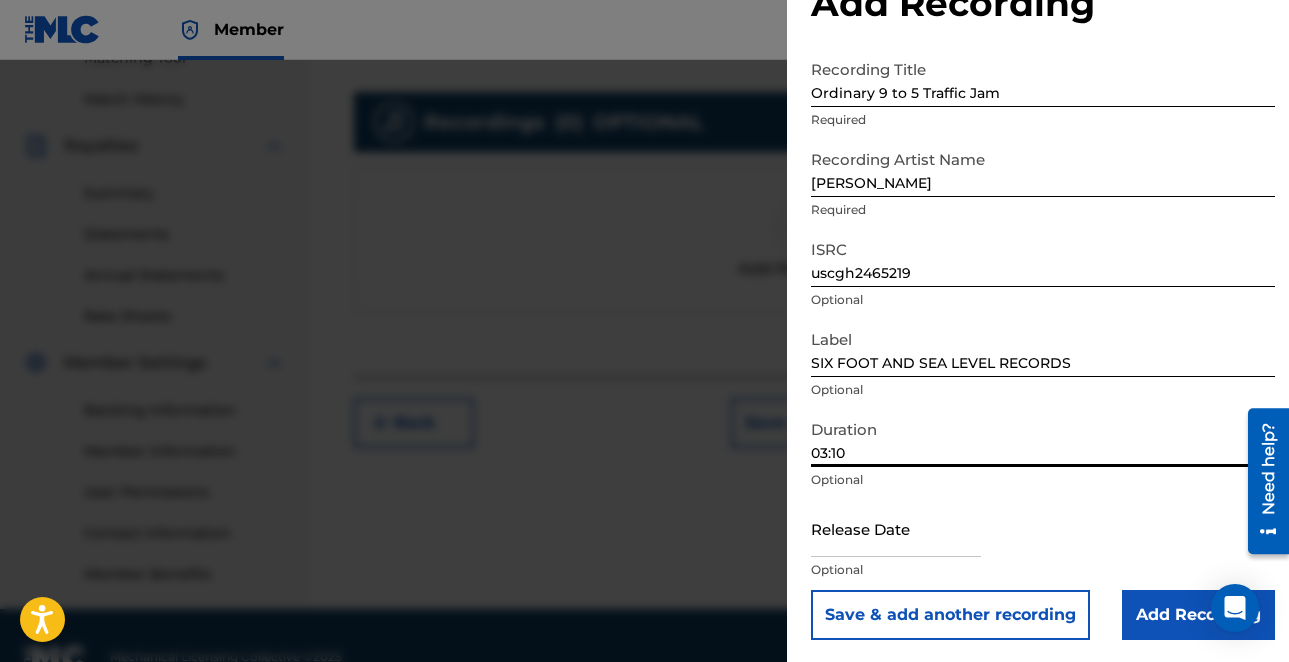 type on "03:10" 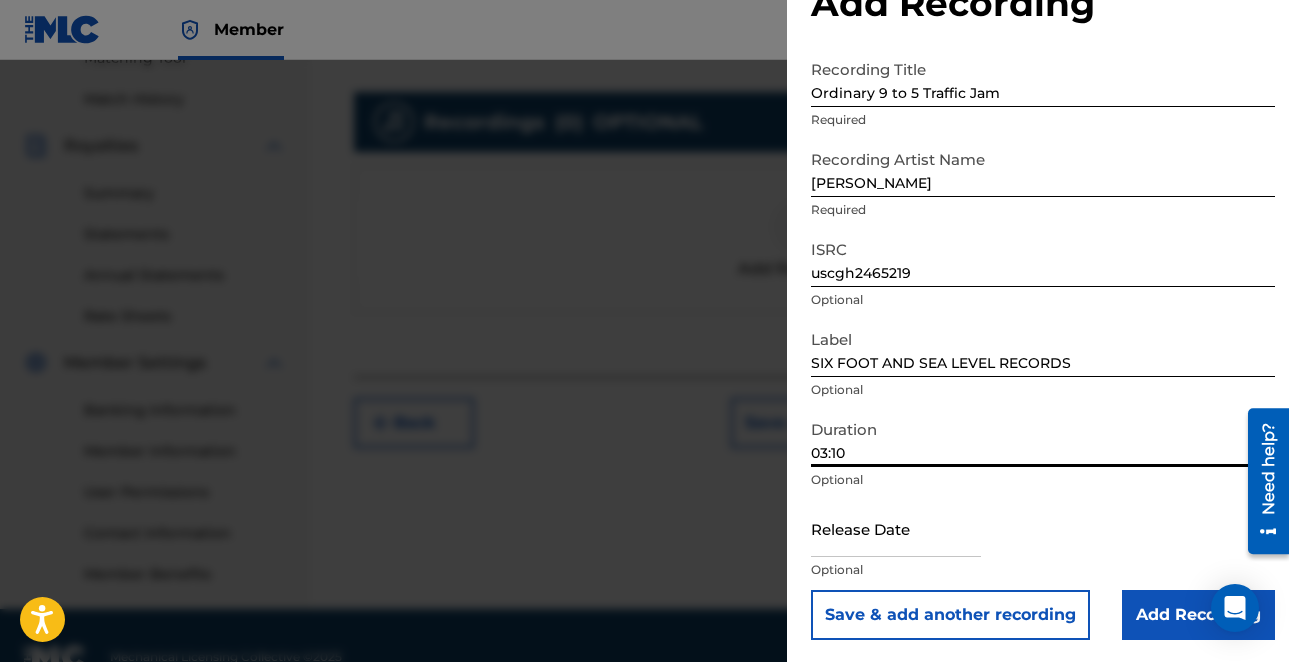 scroll, scrollTop: 69, scrollLeft: 0, axis: vertical 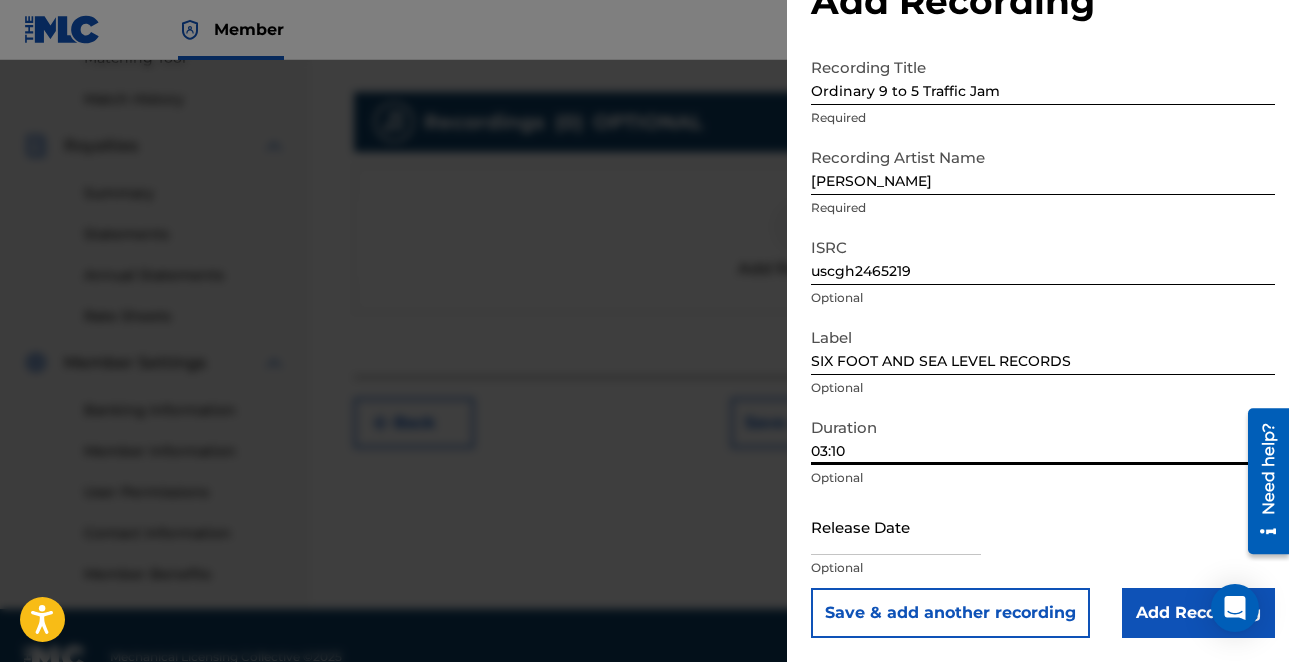 click at bounding box center [896, 526] 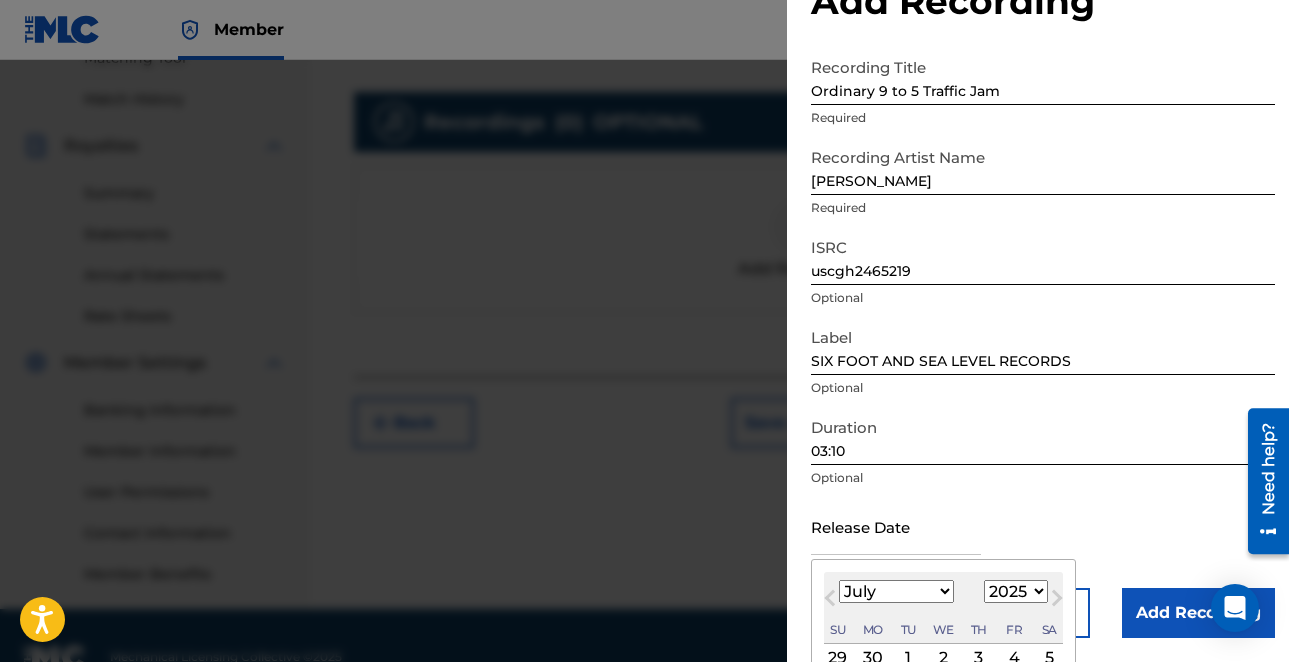 scroll, scrollTop: 228, scrollLeft: 0, axis: vertical 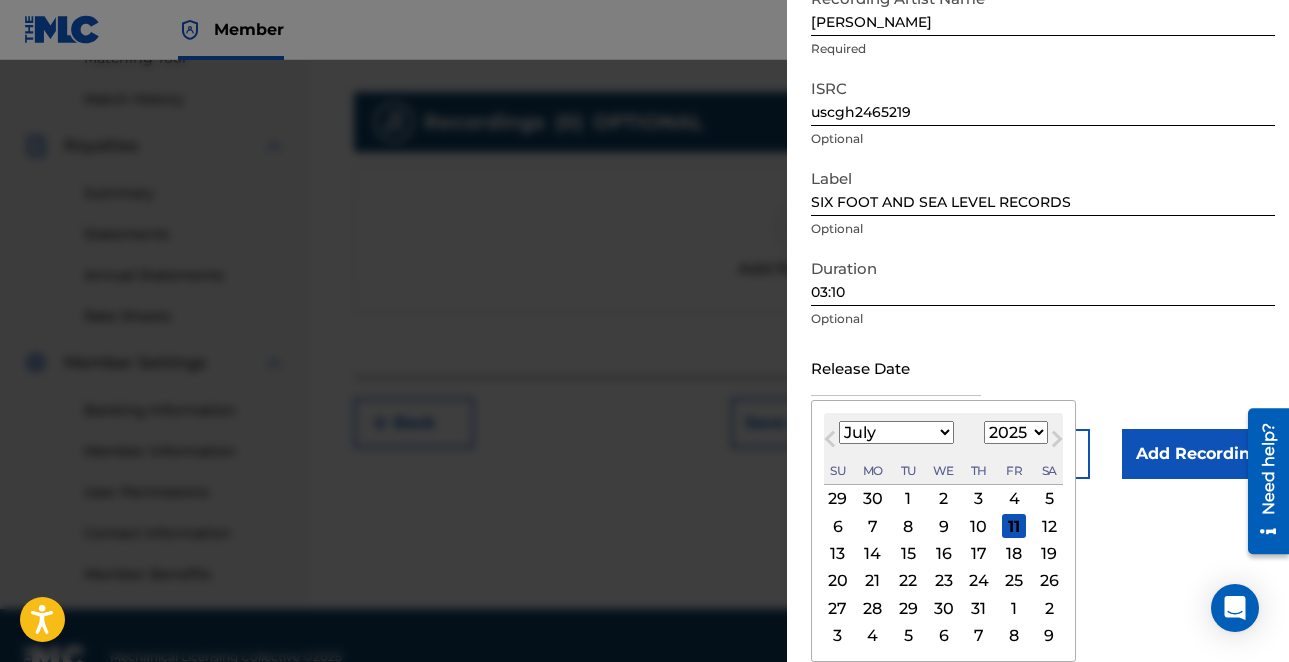 click on "1899 1900 1901 1902 1903 1904 1905 1906 1907 1908 1909 1910 1911 1912 1913 1914 1915 1916 1917 1918 1919 1920 1921 1922 1923 1924 1925 1926 1927 1928 1929 1930 1931 1932 1933 1934 1935 1936 1937 1938 1939 1940 1941 1942 1943 1944 1945 1946 1947 1948 1949 1950 1951 1952 1953 1954 1955 1956 1957 1958 1959 1960 1961 1962 1963 1964 1965 1966 1967 1968 1969 1970 1971 1972 1973 1974 1975 1976 1977 1978 1979 1980 1981 1982 1983 1984 1985 1986 1987 1988 1989 1990 1991 1992 1993 1994 1995 1996 1997 1998 1999 2000 2001 2002 2003 2004 2005 2006 2007 2008 2009 2010 2011 2012 2013 2014 2015 2016 2017 2018 2019 2020 2021 2022 2023 2024 2025 2026 2027 2028 2029 2030 2031 2032 2033 2034 2035 2036 2037 2038 2039 2040 2041 2042 2043 2044 2045 2046 2047 2048 2049 2050 2051 2052 2053 2054 2055 2056 2057 2058 2059 2060 2061 2062 2063 2064 2065 2066 2067 2068 2069 2070 2071 2072 2073 2074 2075 2076 2077 2078 2079 2080 2081 2082 2083 2084 2085 2086 2087 2088 2089 2090 2091 2092 2093 2094 2095 2096 2097 2098 2099 2100" at bounding box center [1016, 432] 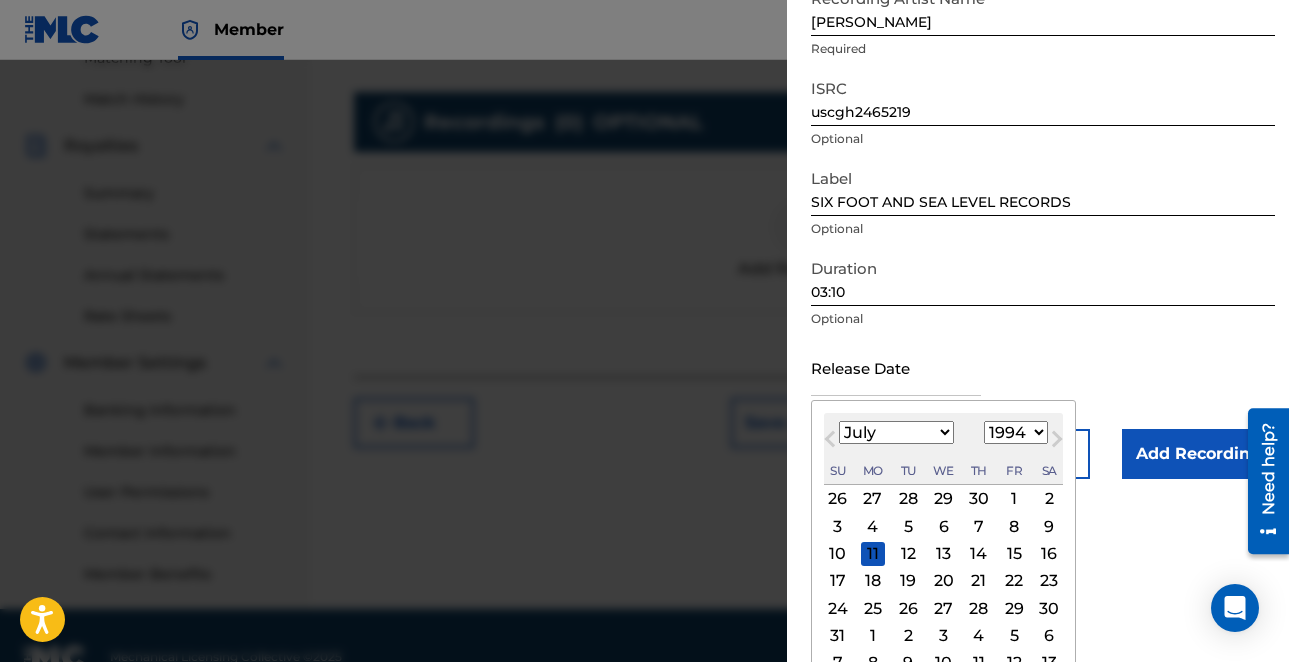 click on "July 1994 January February March April May June July August September October November December 1899 1900 1901 1902 1903 1904 1905 1906 1907 1908 1909 1910 1911 1912 1913 1914 1915 1916 1917 1918 1919 1920 1921 1922 1923 1924 1925 1926 1927 1928 1929 1930 1931 1932 1933 1934 1935 1936 1937 1938 1939 1940 1941 1942 1943 1944 1945 1946 1947 1948 1949 1950 1951 1952 1953 1954 1955 1956 1957 1958 1959 1960 1961 1962 1963 1964 1965 1966 1967 1968 1969 1970 1971 1972 1973 1974 1975 1976 1977 1978 1979 1980 1981 1982 1983 1984 1985 1986 1987 1988 1989 1990 1991 1992 1993 1994 1995 1996 1997 1998 1999 2000 2001 2002 2003 2004 2005 2006 2007 2008 2009 2010 2011 2012 2013 2014 2015 2016 2017 2018 2019 2020 2021 2022 2023 2024 2025 2026 2027 2028 2029 2030 2031 2032 2033 2034 2035 2036 2037 2038 2039 2040 2041 2042 2043 2044 2045 2046 2047 2048 2049 2050 2051 2052 2053 2054 2055 2056 2057 2058 2059 2060 2061 2062 2063 2064 2065 2066 2067 2068 2069 2070 2071 2072 2073 2074 2075 2076 2077 2078 2079 2080 2081 2082 2083 Su" at bounding box center (943, 449) 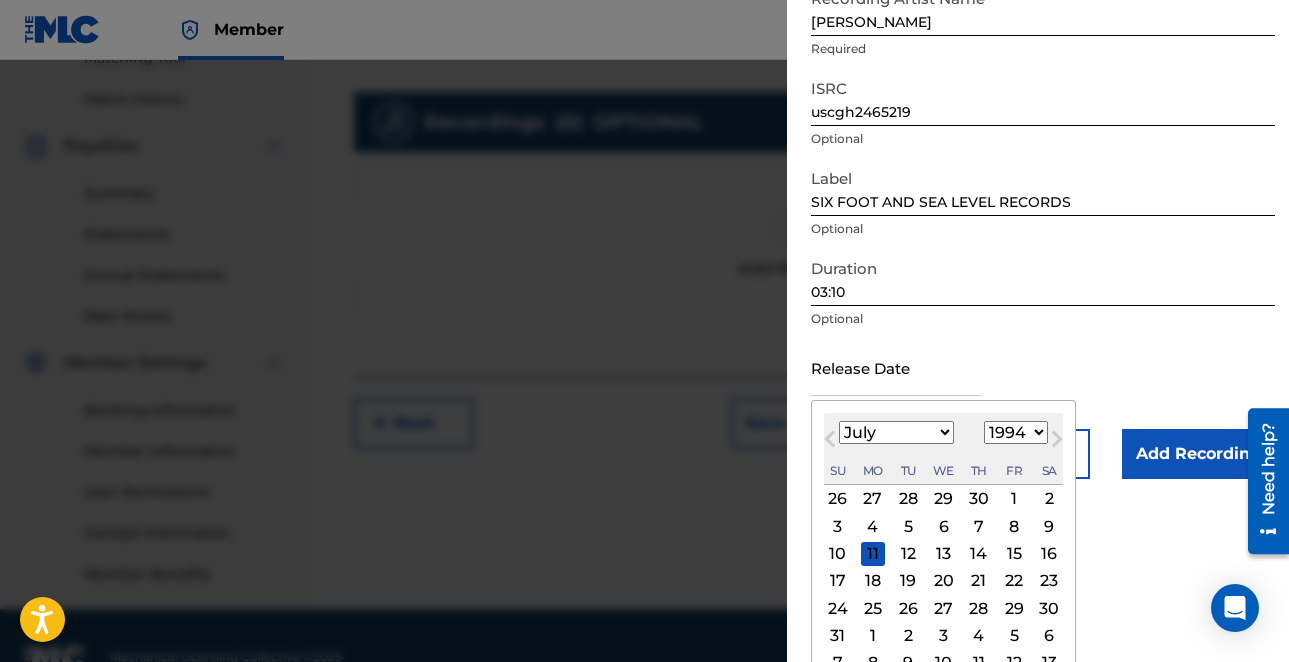 click on "January February March April May June July August September October November December" at bounding box center (896, 432) 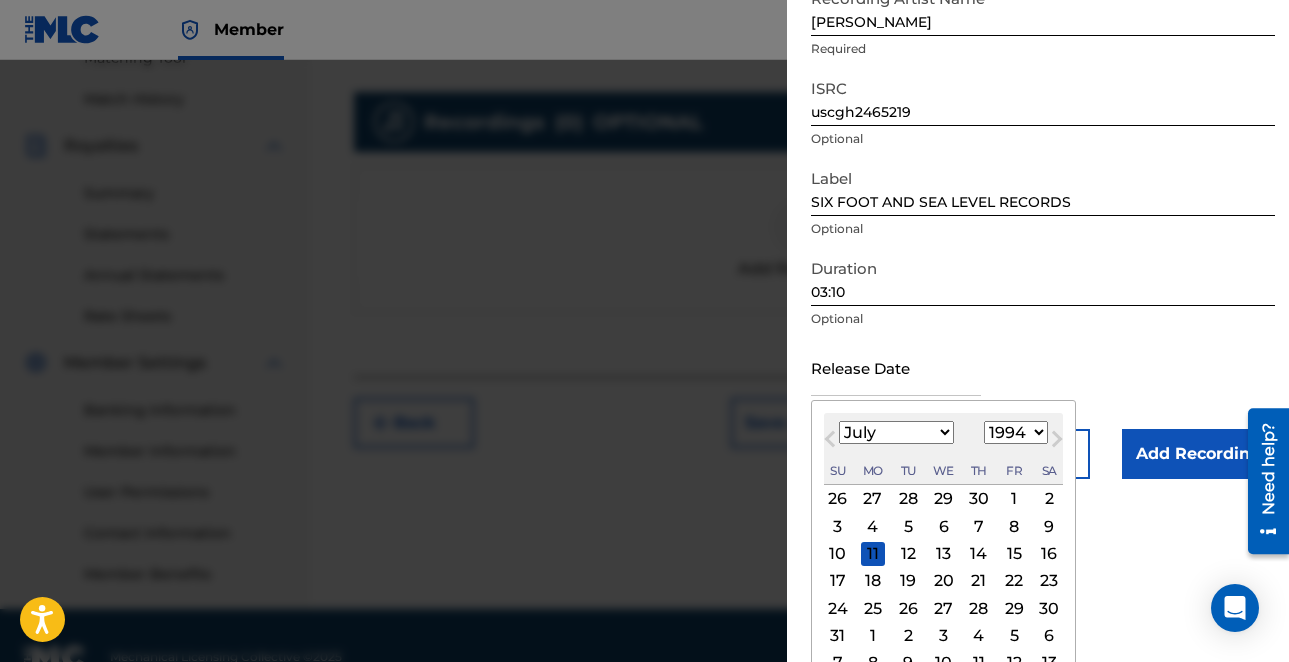 select on "8" 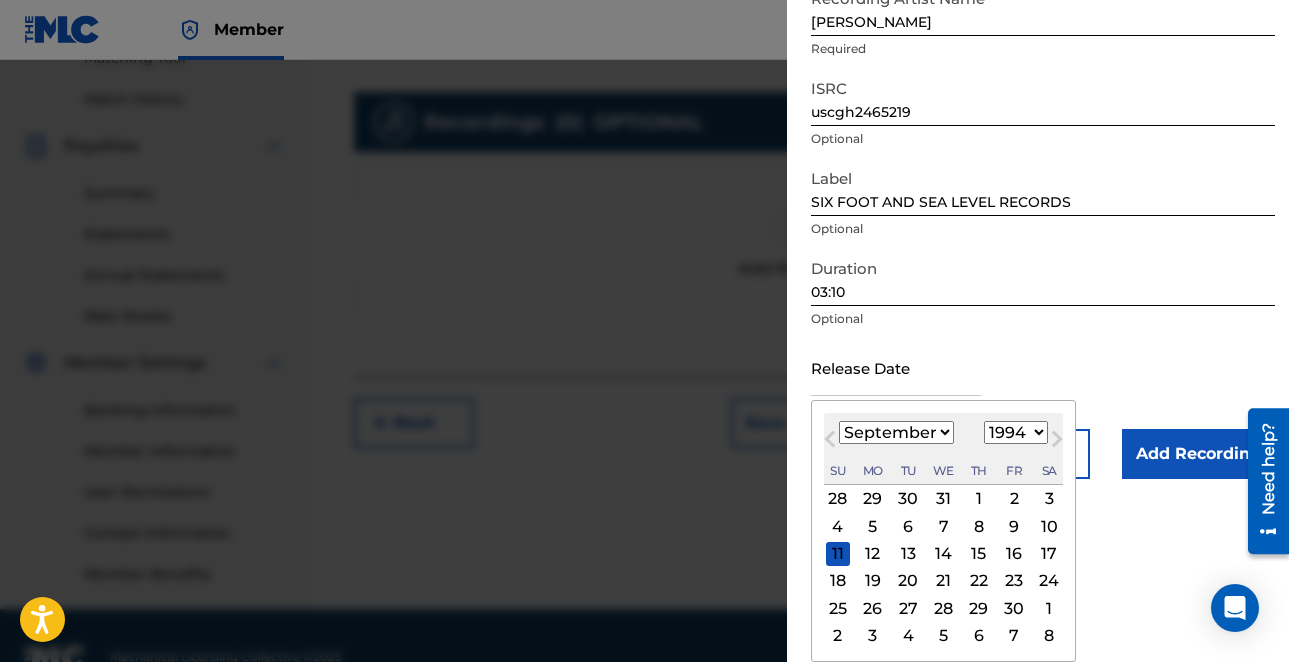 click on "4" at bounding box center [838, 526] 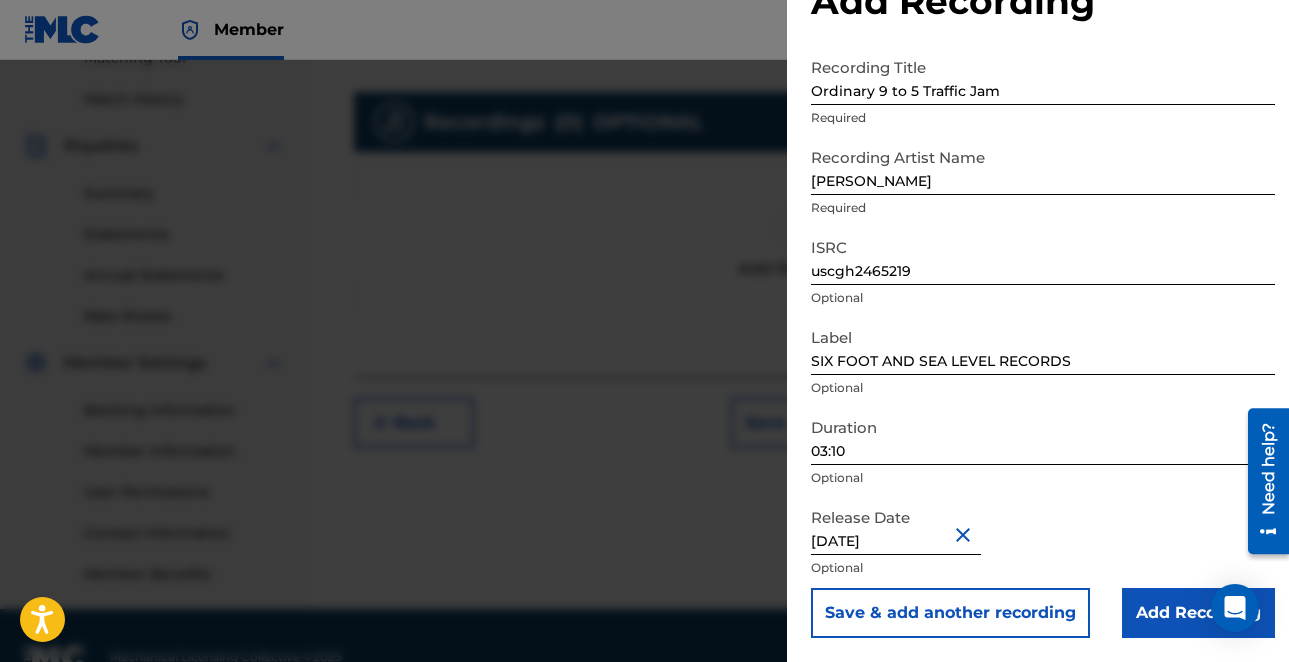 type on "September 4 1994" 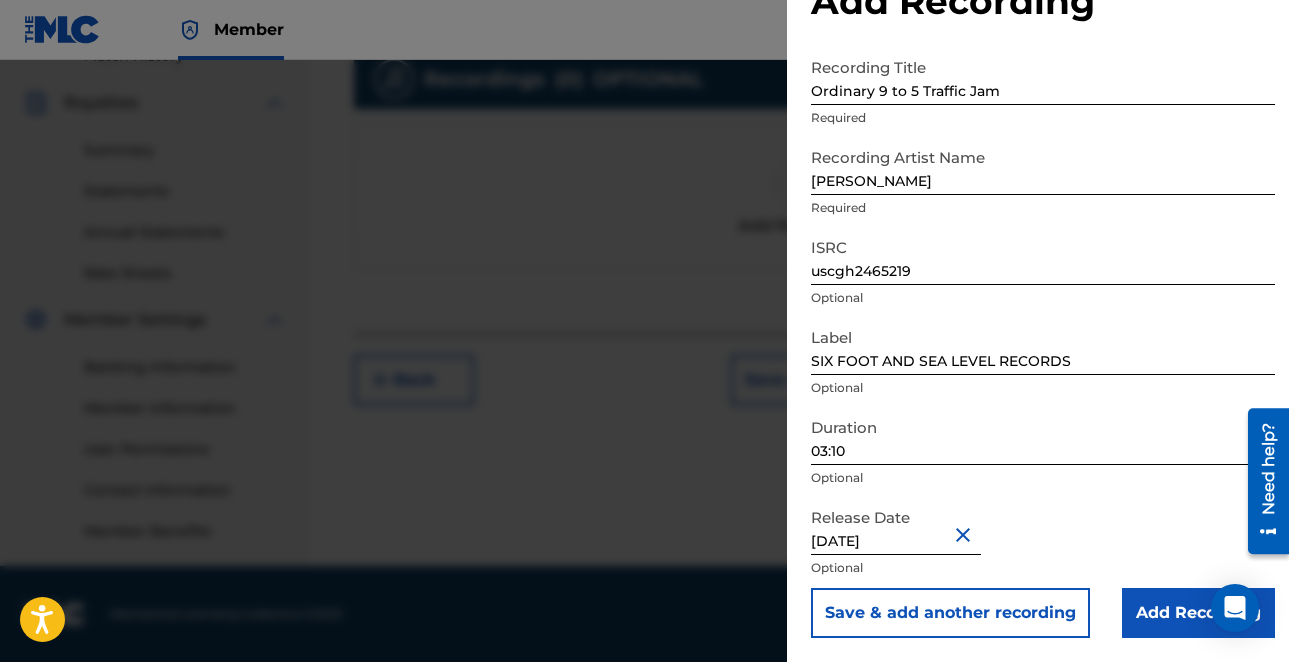 click on "Add Recording" at bounding box center [1198, 613] 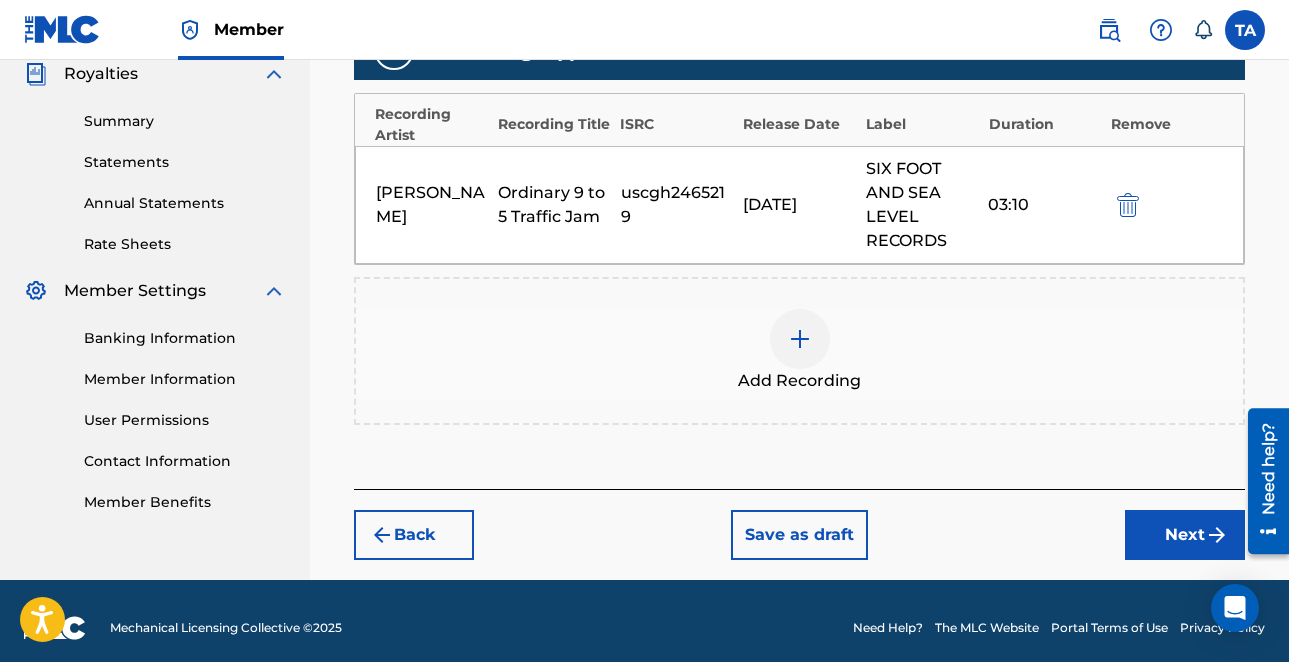 scroll, scrollTop: 621, scrollLeft: 0, axis: vertical 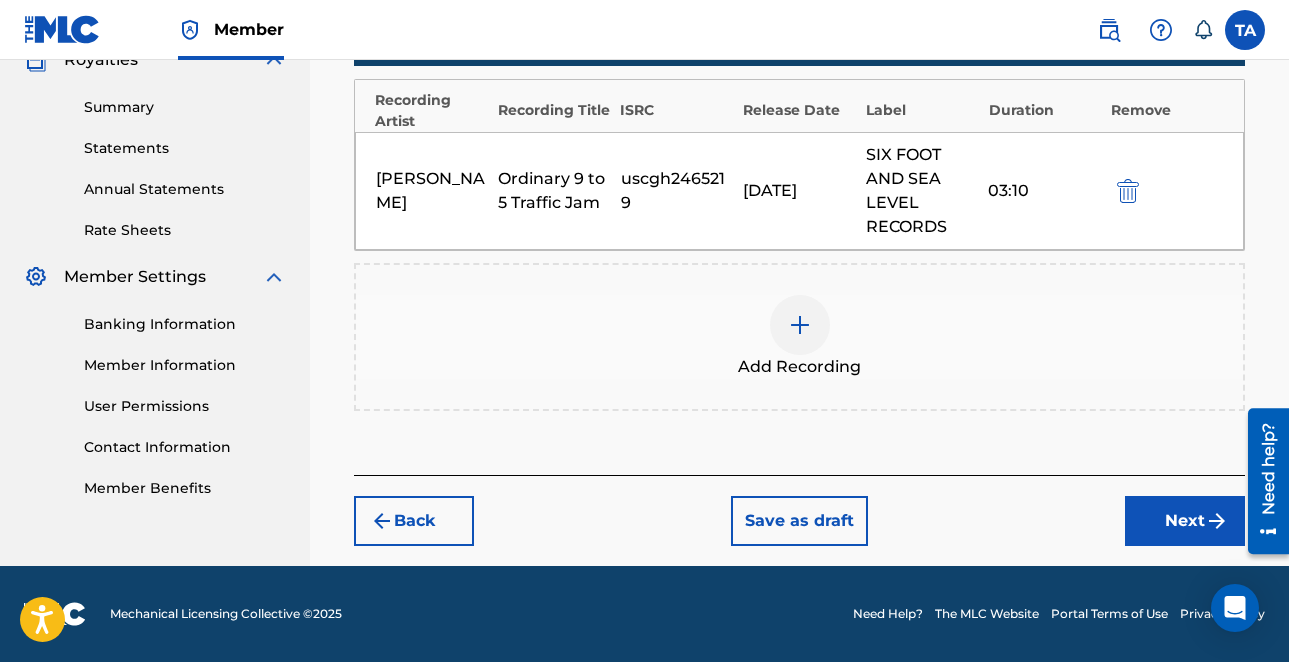 click on "Next" at bounding box center [1185, 521] 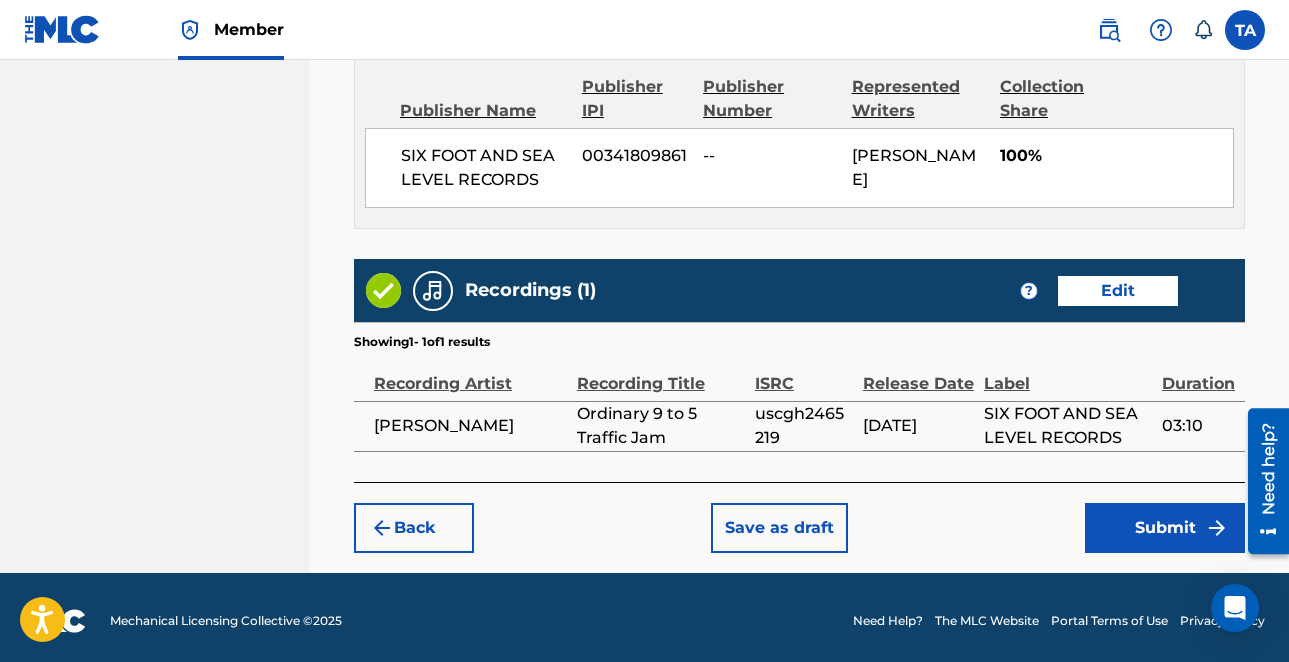 scroll, scrollTop: 1117, scrollLeft: 0, axis: vertical 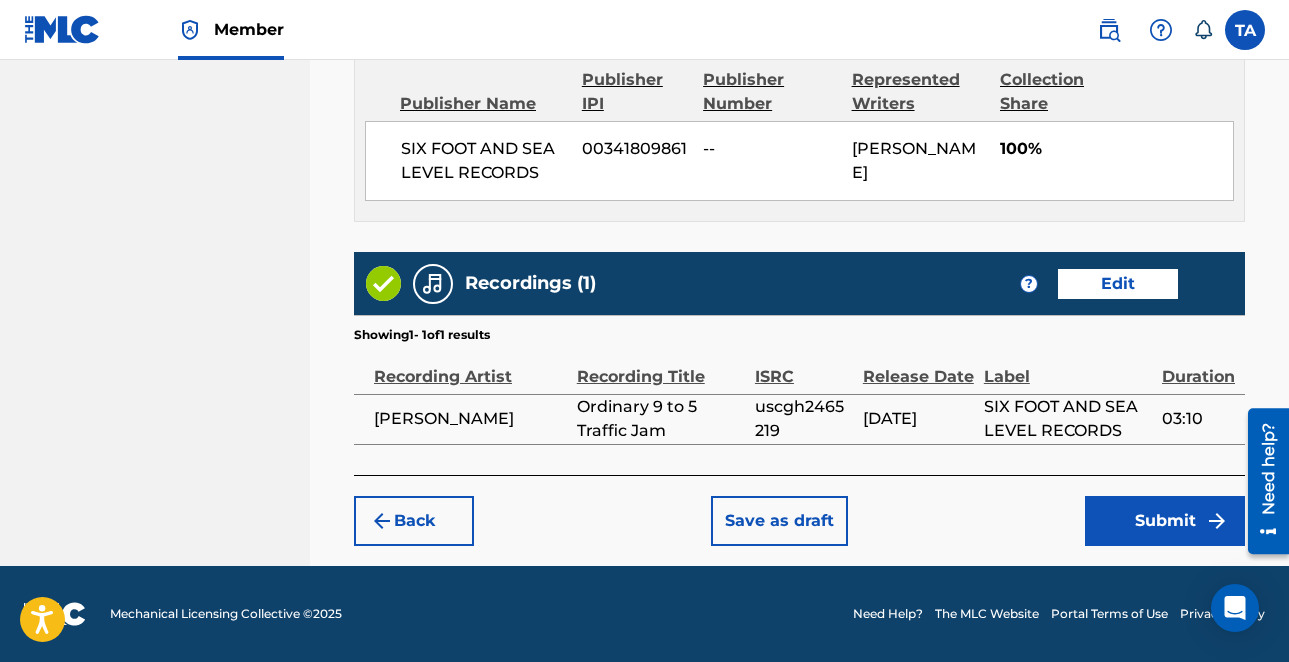 click on "Submit" at bounding box center [1165, 521] 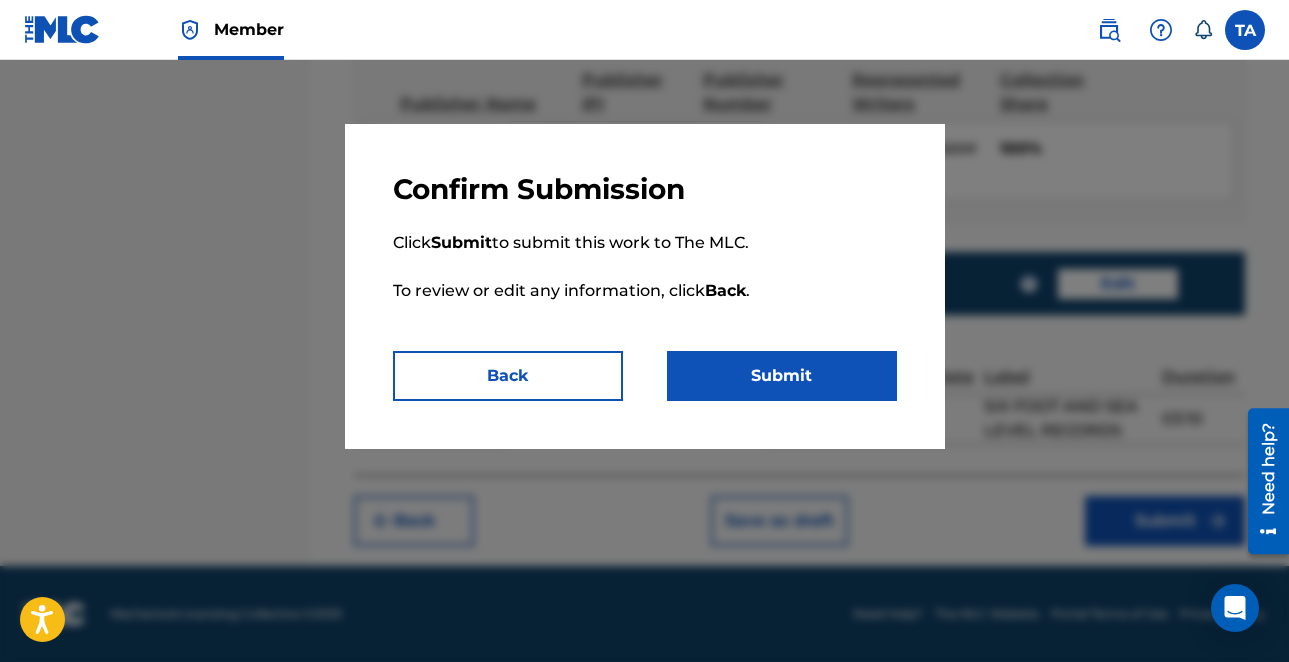 click on "Submit" at bounding box center [782, 376] 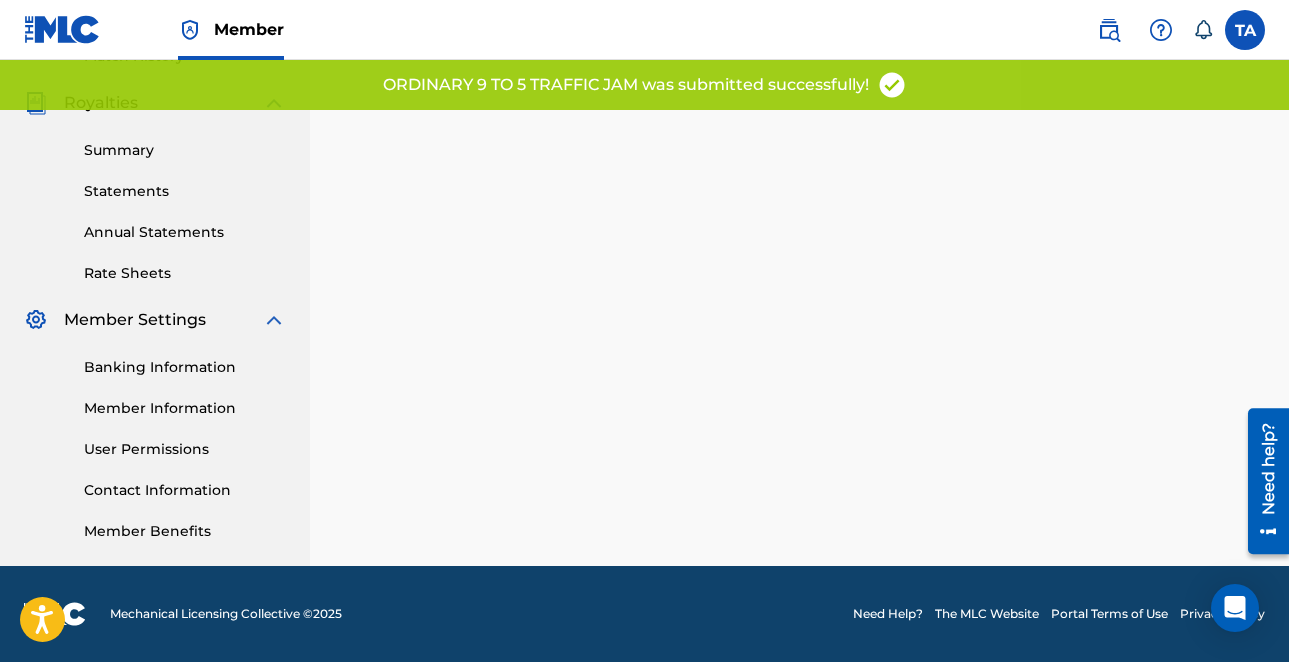 scroll, scrollTop: 0, scrollLeft: 0, axis: both 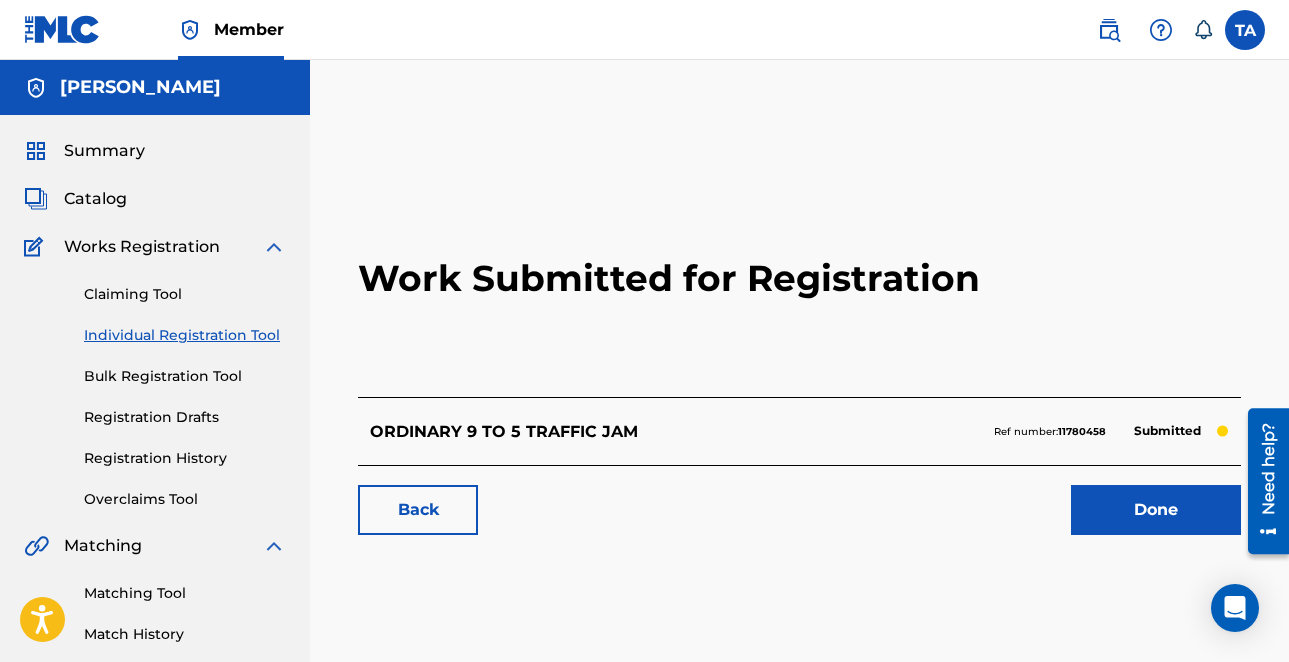 click on "Done" at bounding box center (1156, 510) 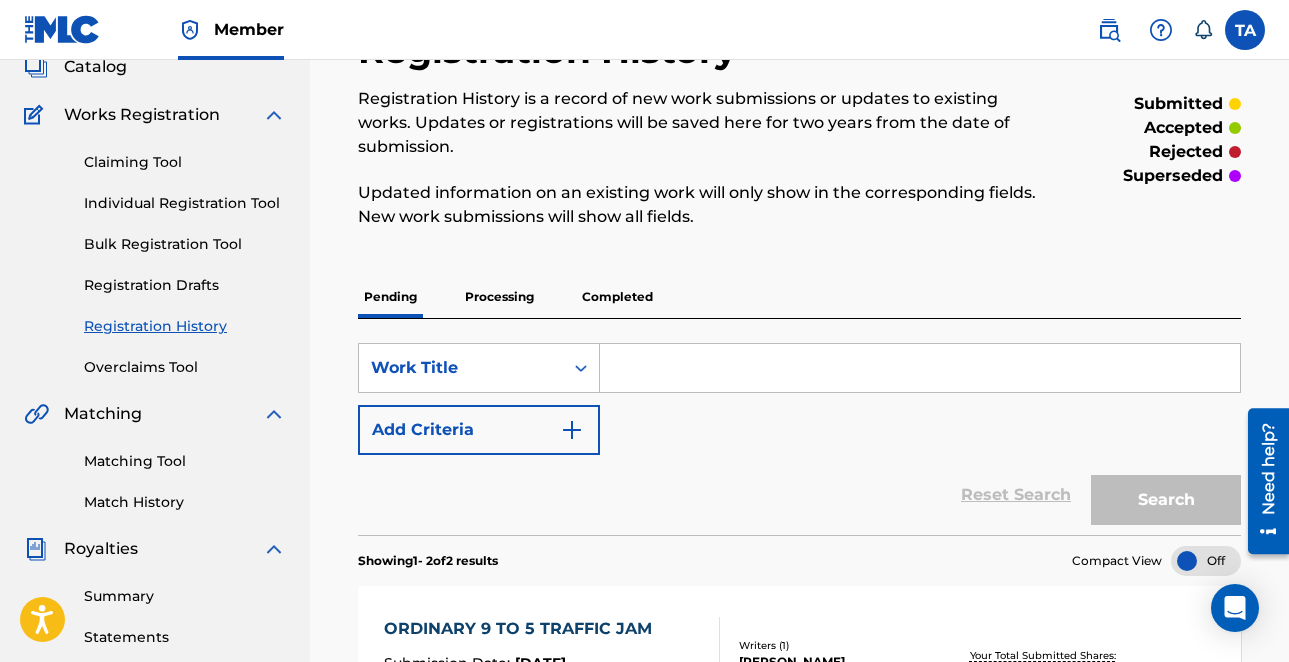 scroll, scrollTop: 145, scrollLeft: 0, axis: vertical 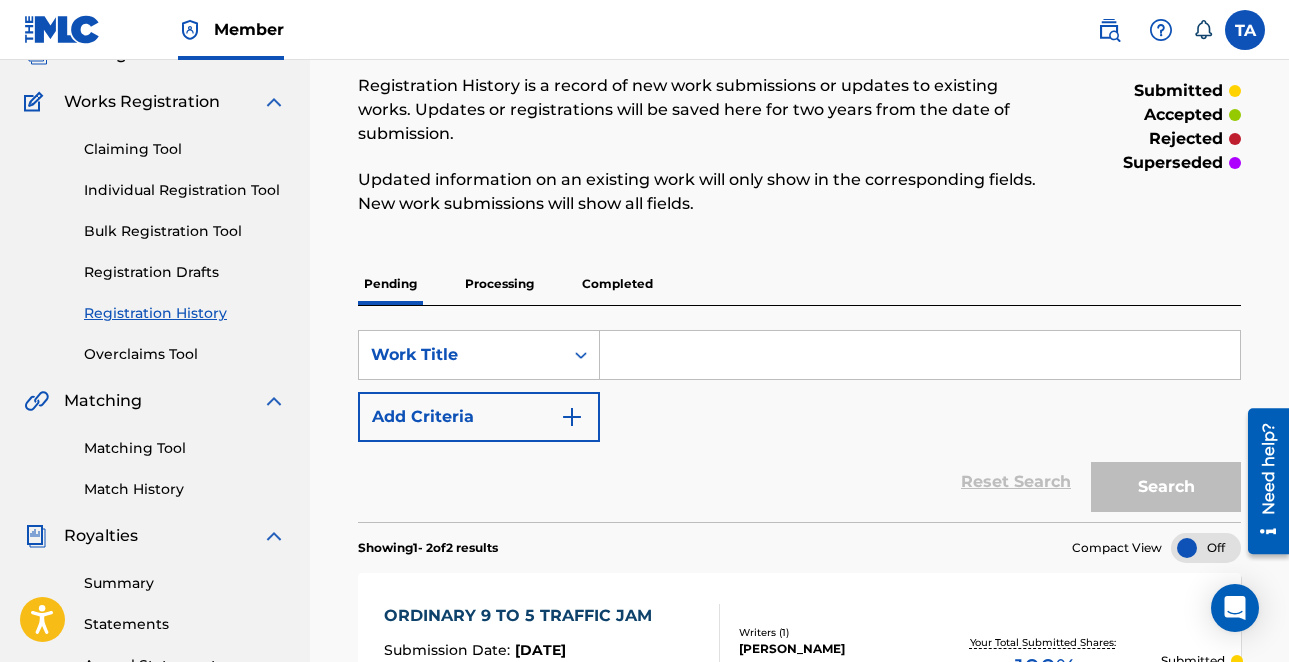 click at bounding box center (920, 355) 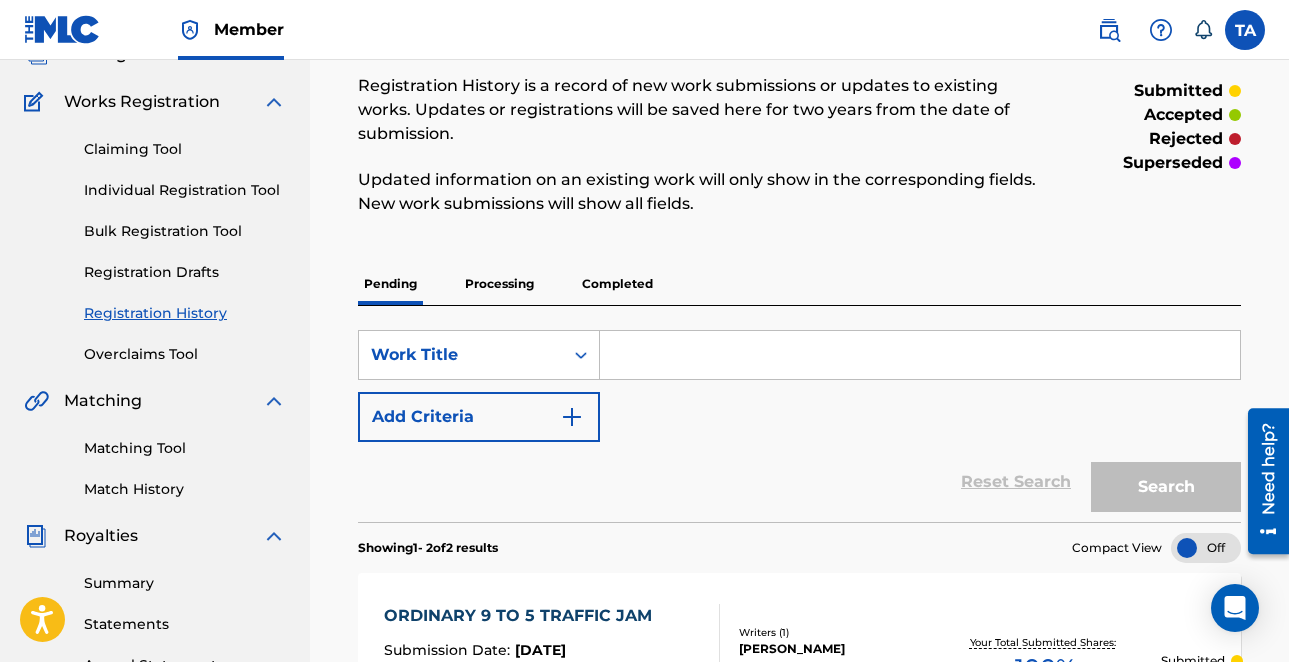 paste on "Wakin' up Early's for the Birds" 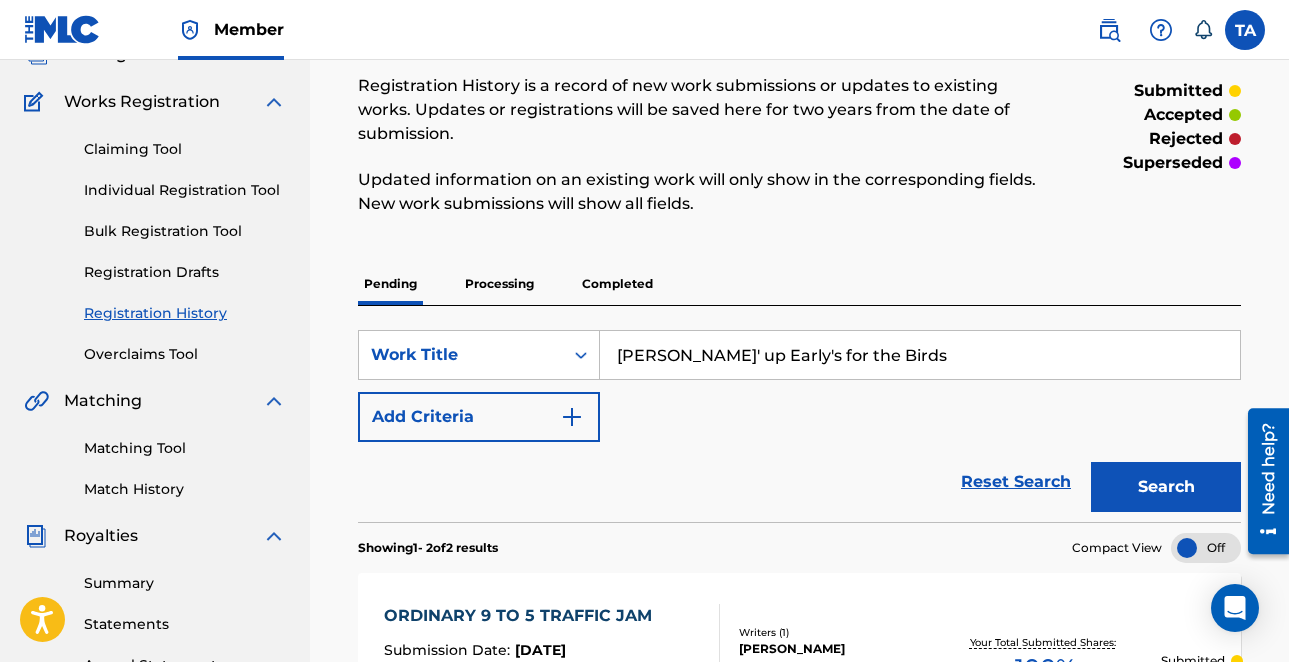 type on "Wakin' up Early's for the Birds" 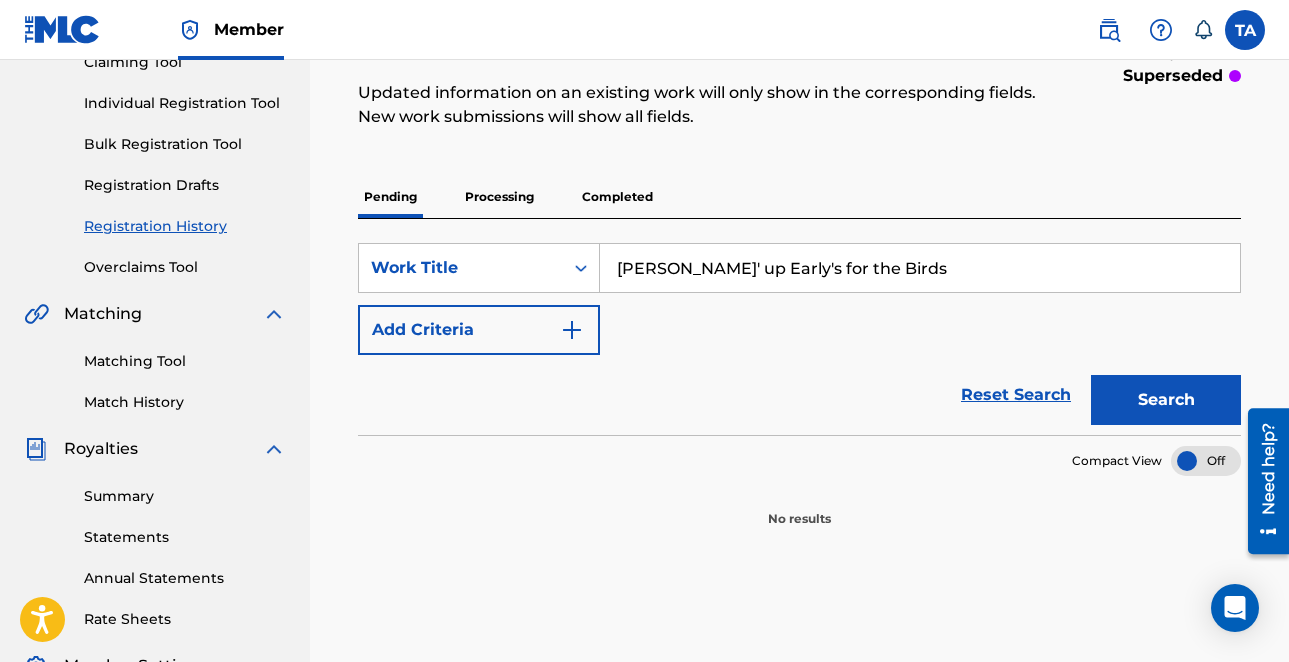 scroll, scrollTop: 261, scrollLeft: 0, axis: vertical 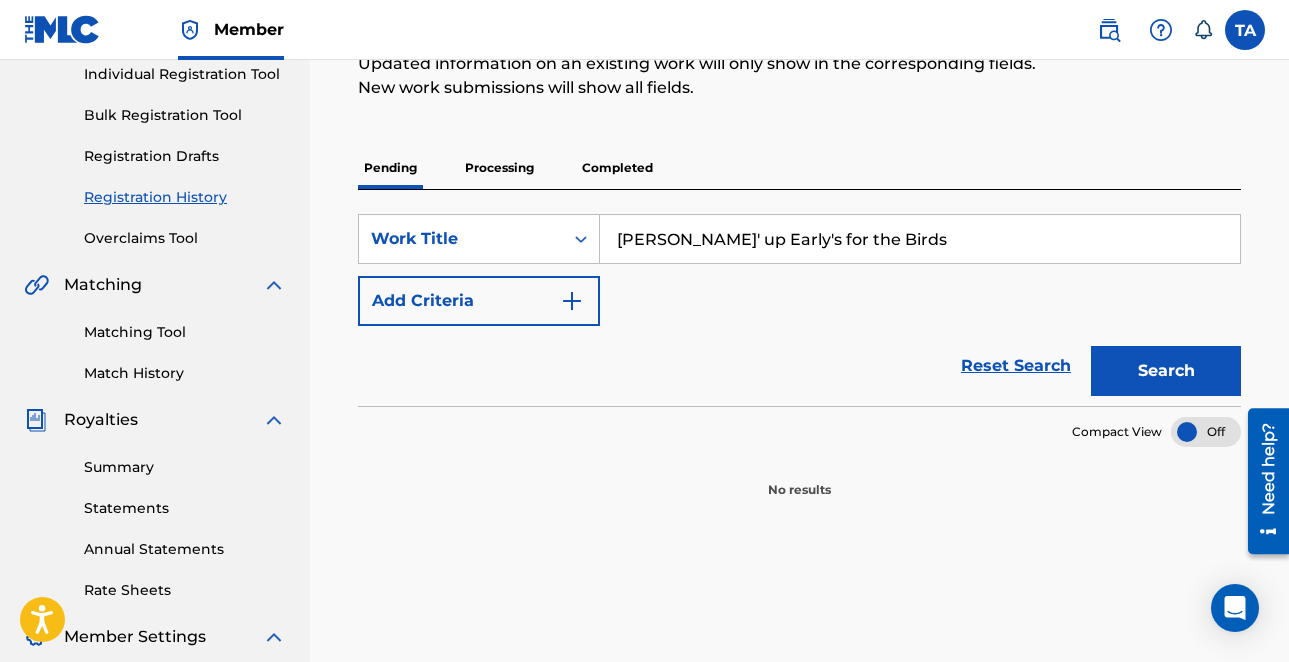 click on "Reset Search" at bounding box center (1016, 366) 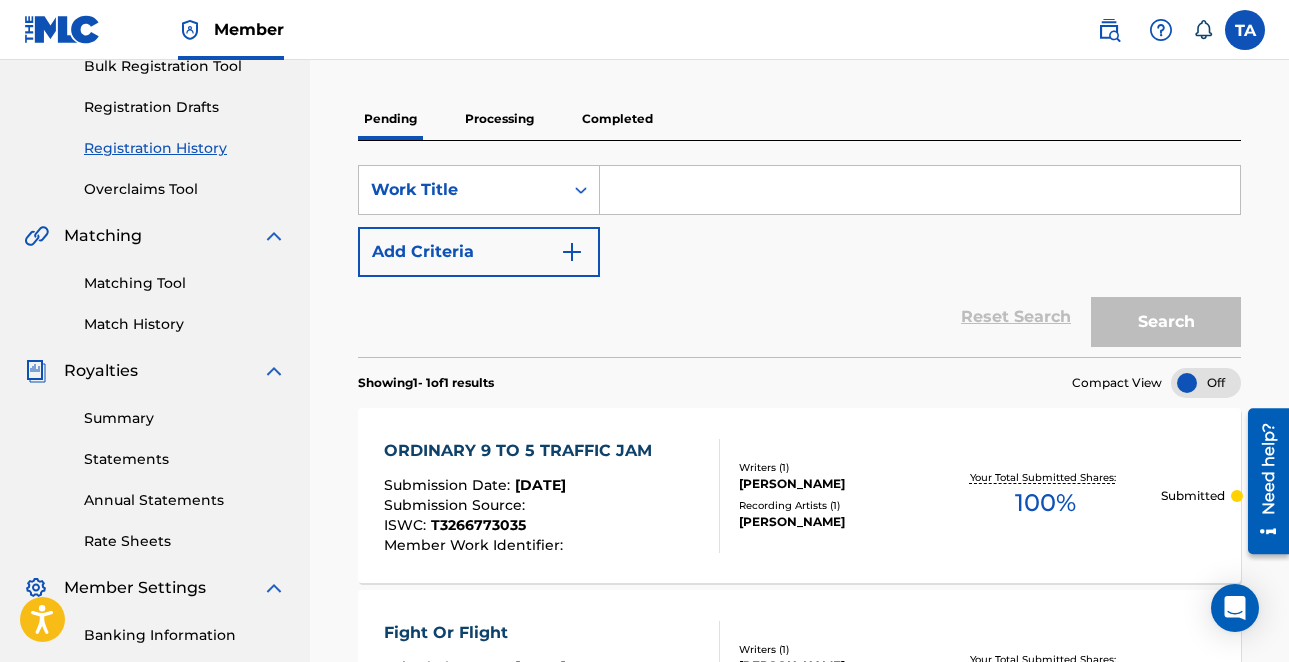scroll, scrollTop: 317, scrollLeft: 0, axis: vertical 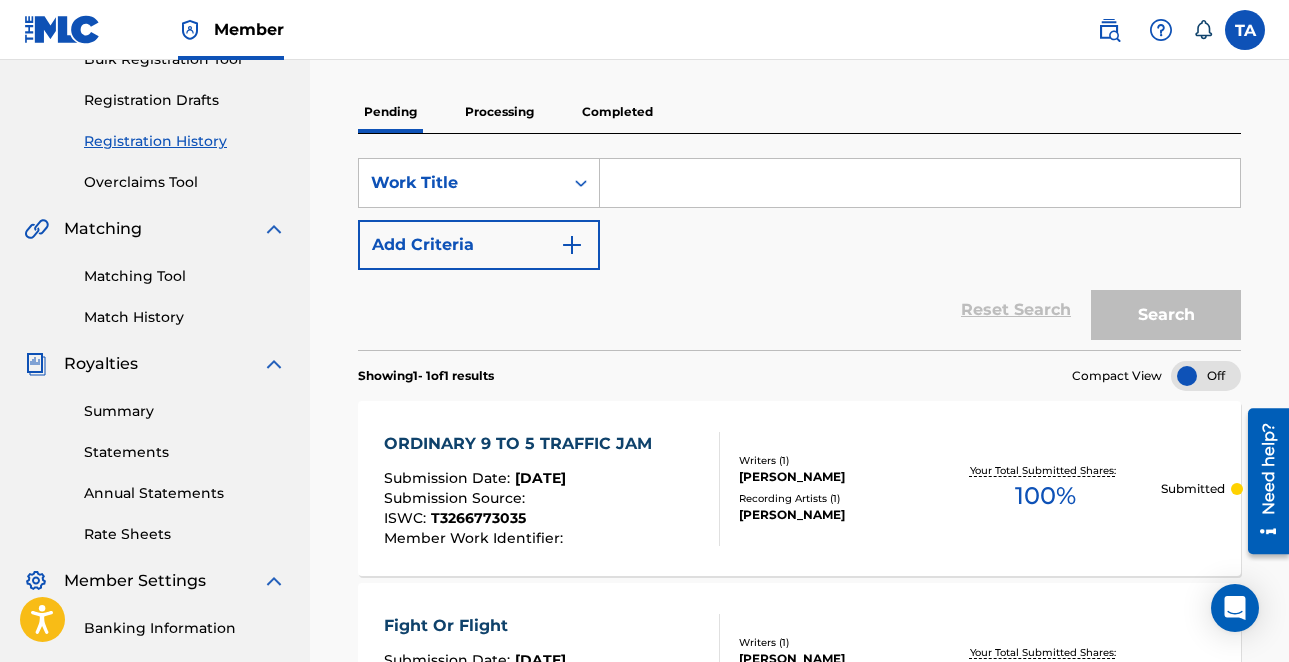 click at bounding box center [920, 183] 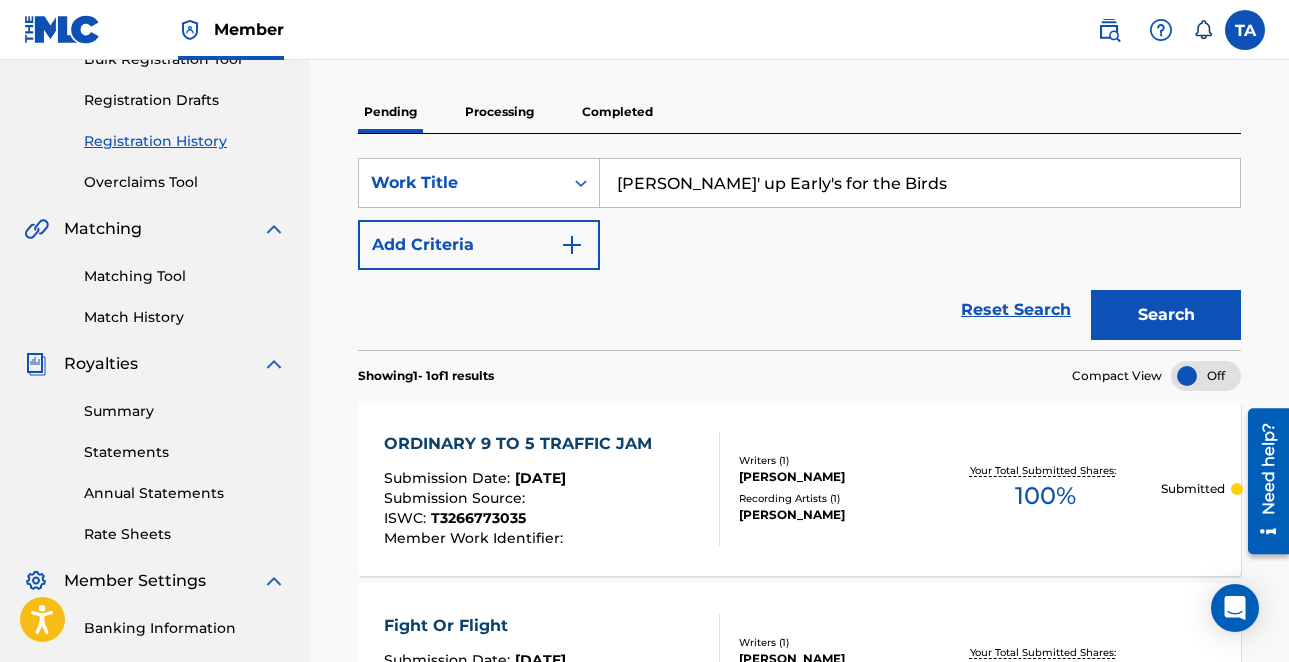 type on "Wakin' up Early's for the Birds" 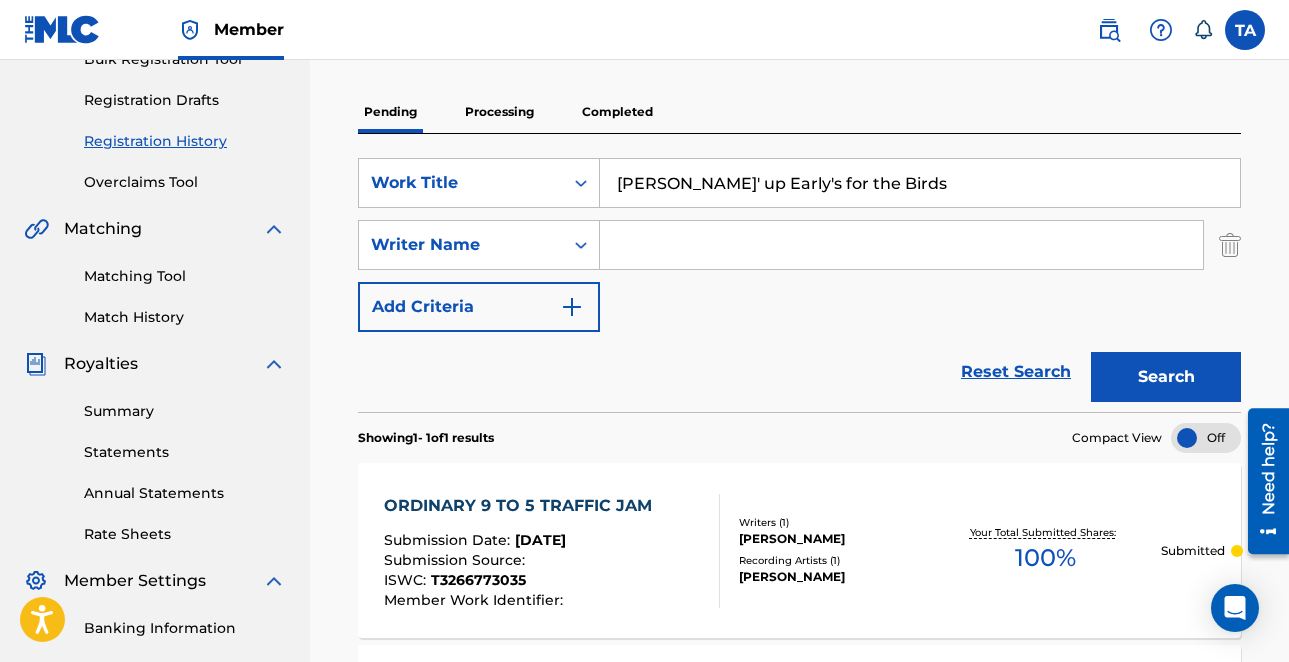 click at bounding box center [901, 245] 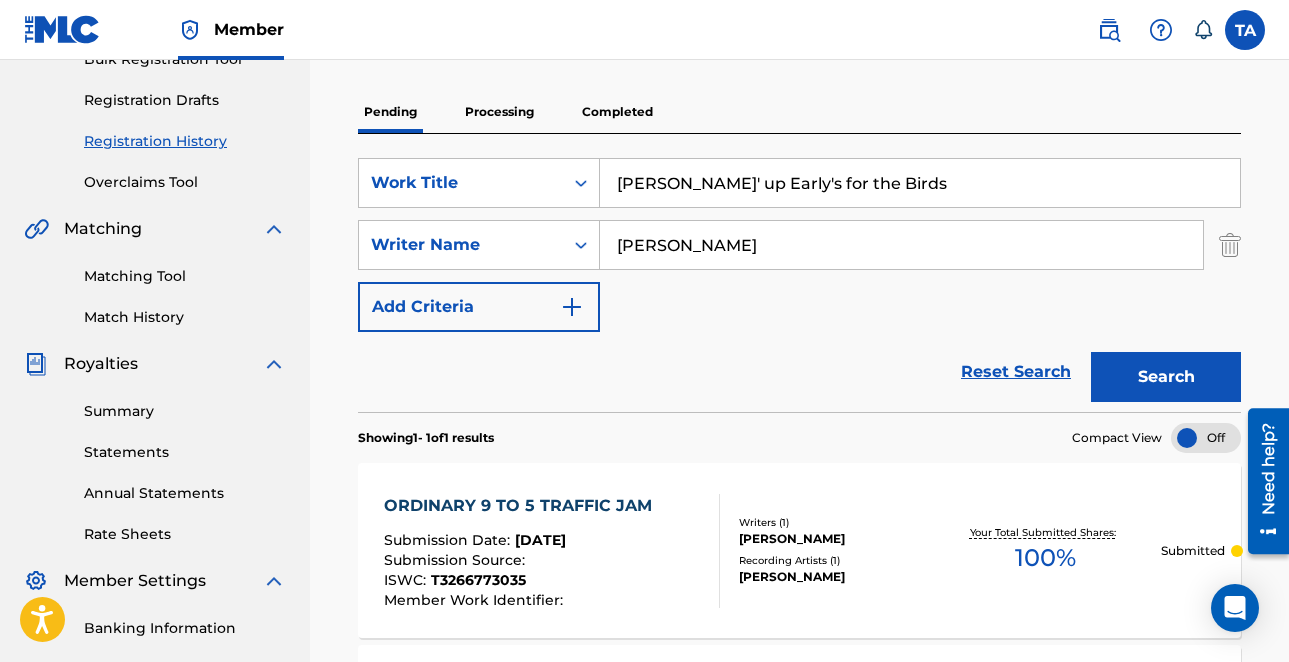 type on "TONY ANDERSON" 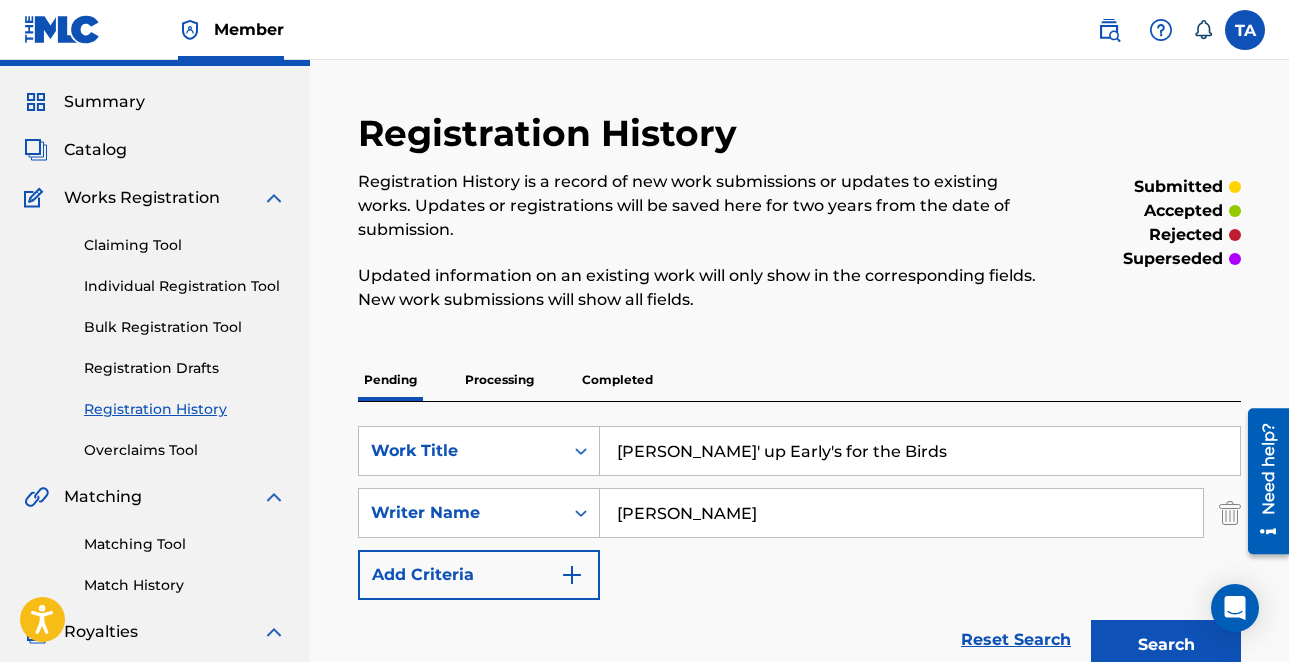 scroll, scrollTop: 0, scrollLeft: 0, axis: both 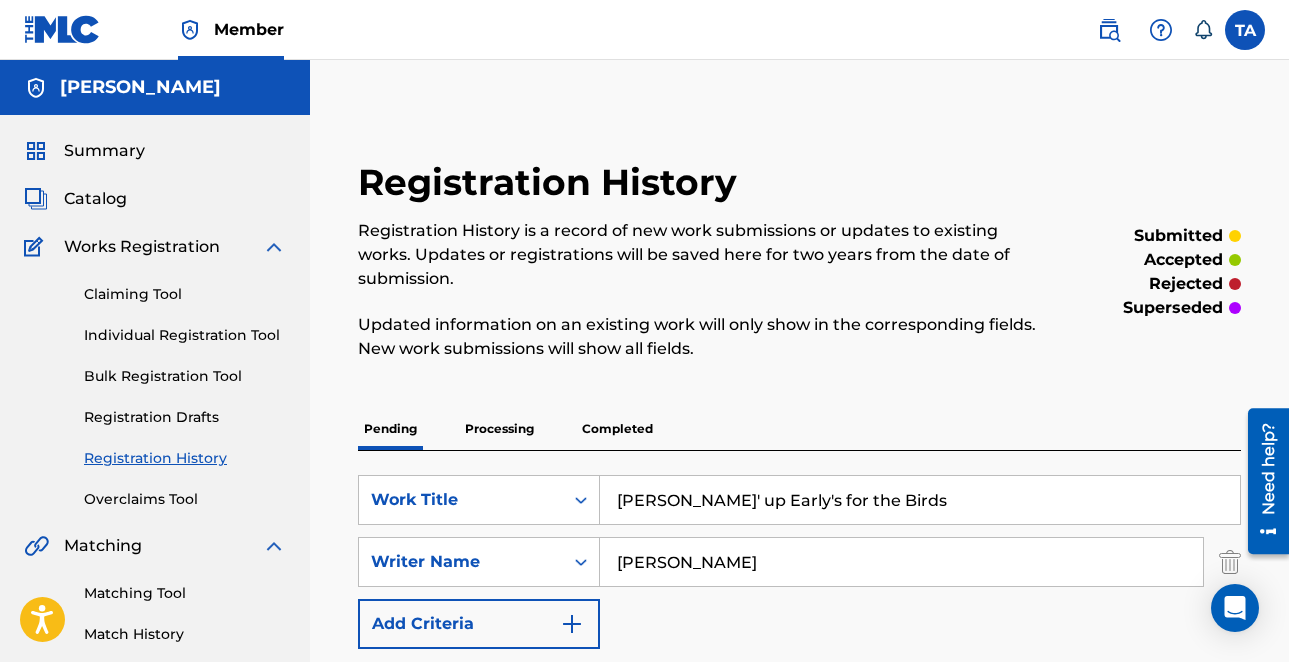 click on "Individual Registration Tool" at bounding box center [185, 335] 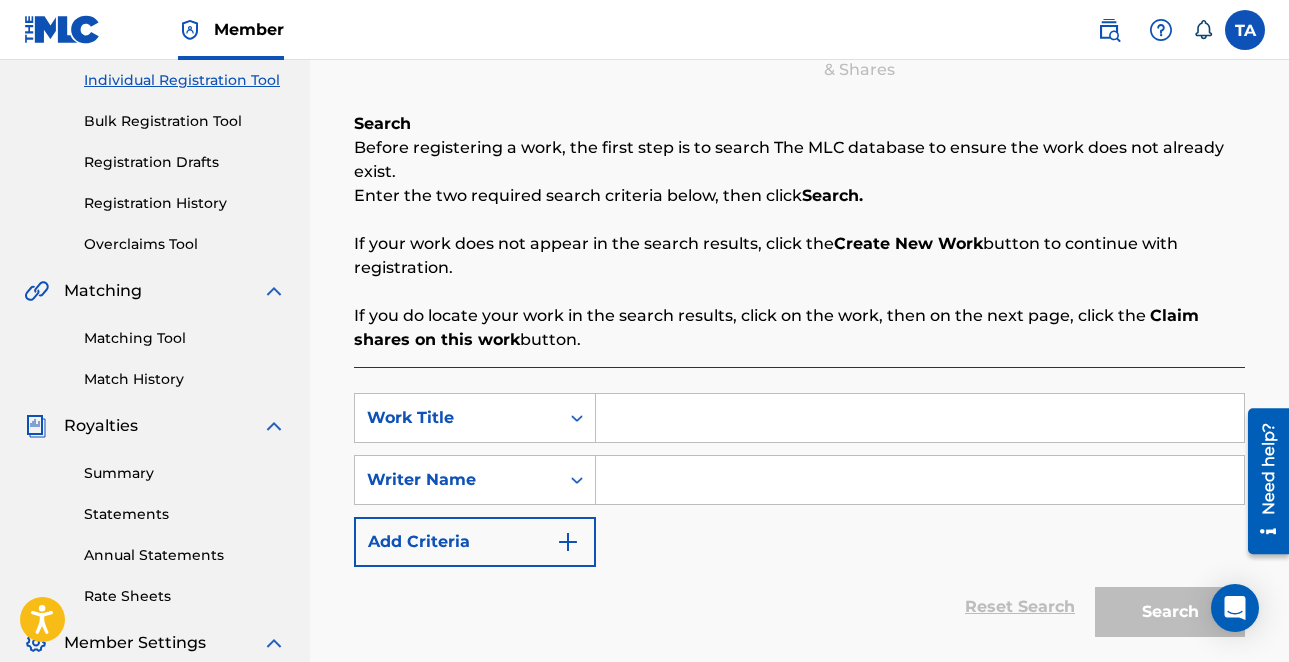 scroll, scrollTop: 261, scrollLeft: 0, axis: vertical 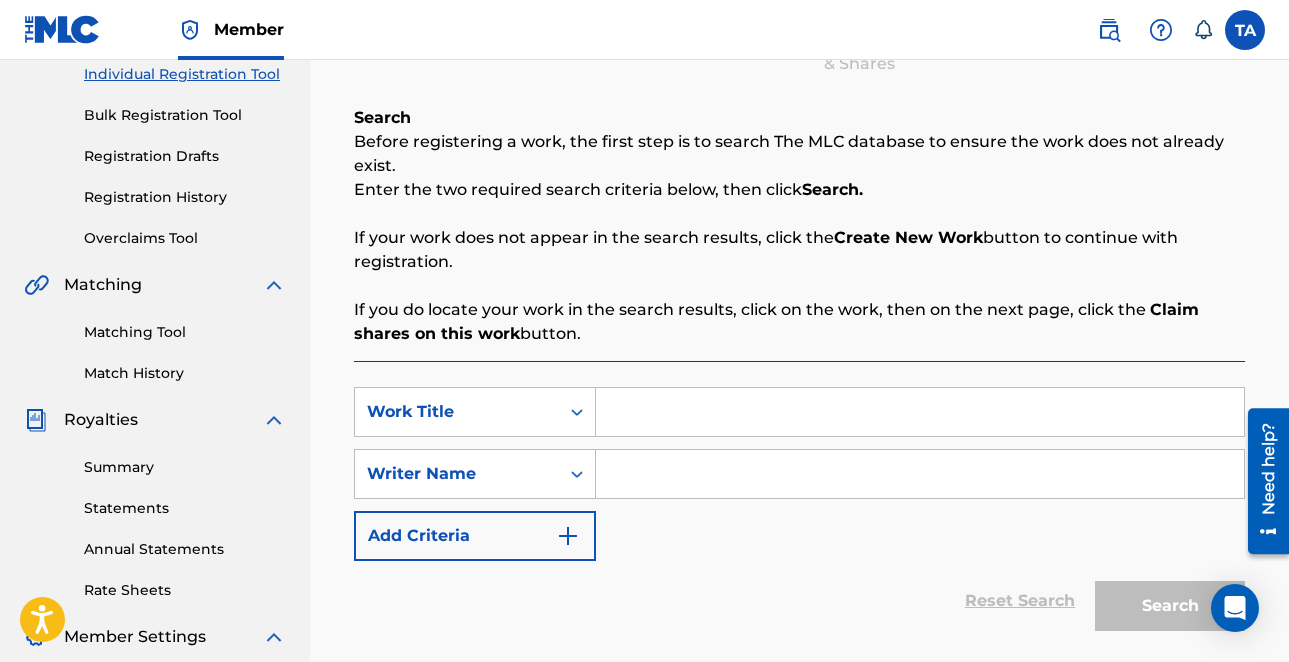 click at bounding box center (920, 412) 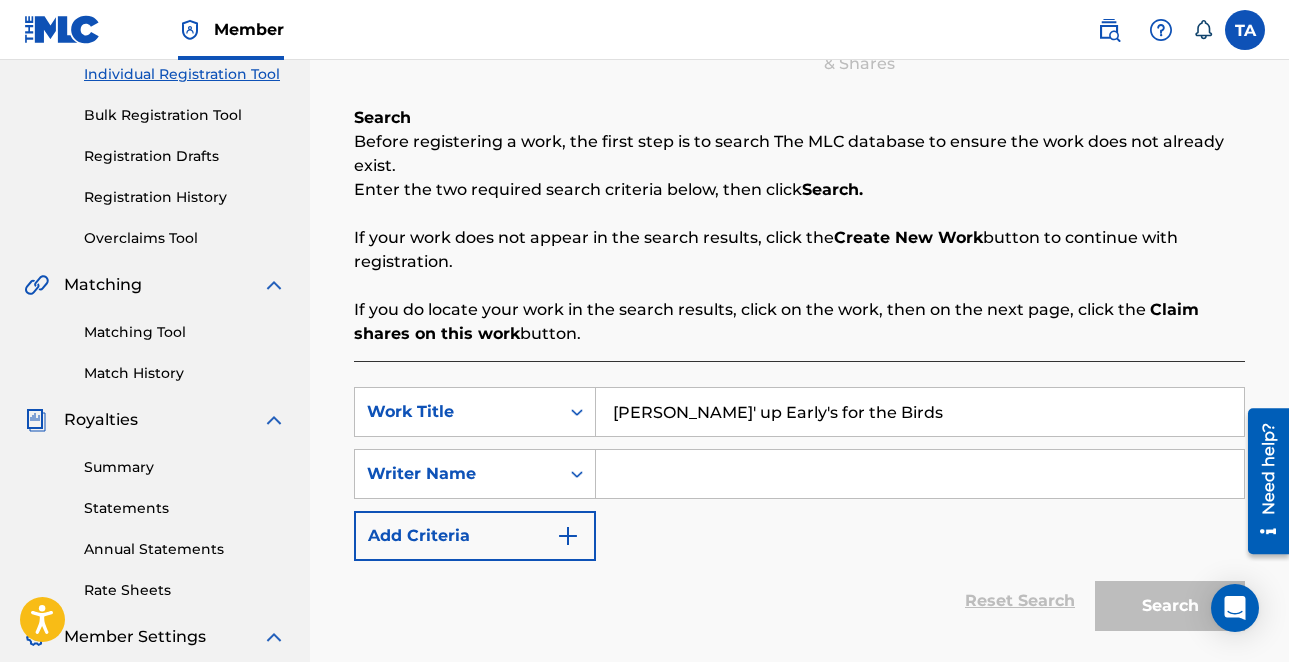 scroll, scrollTop: 344, scrollLeft: 0, axis: vertical 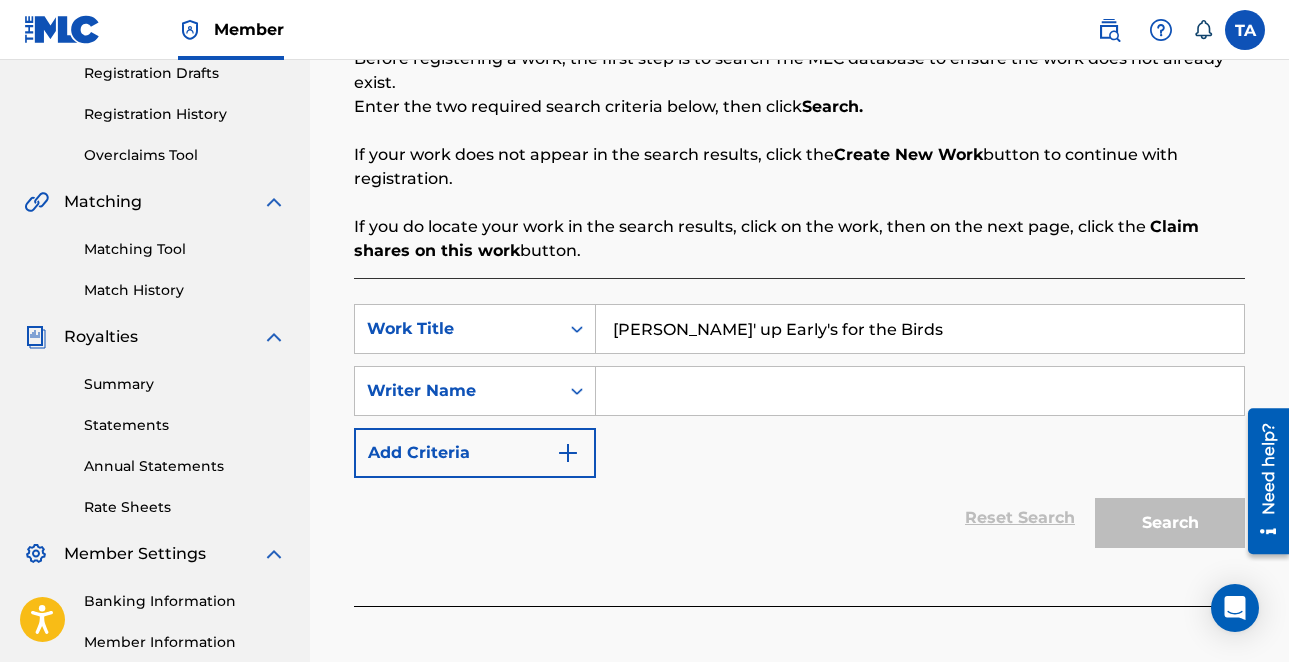 type on "Wakin' up Early's for the Birds" 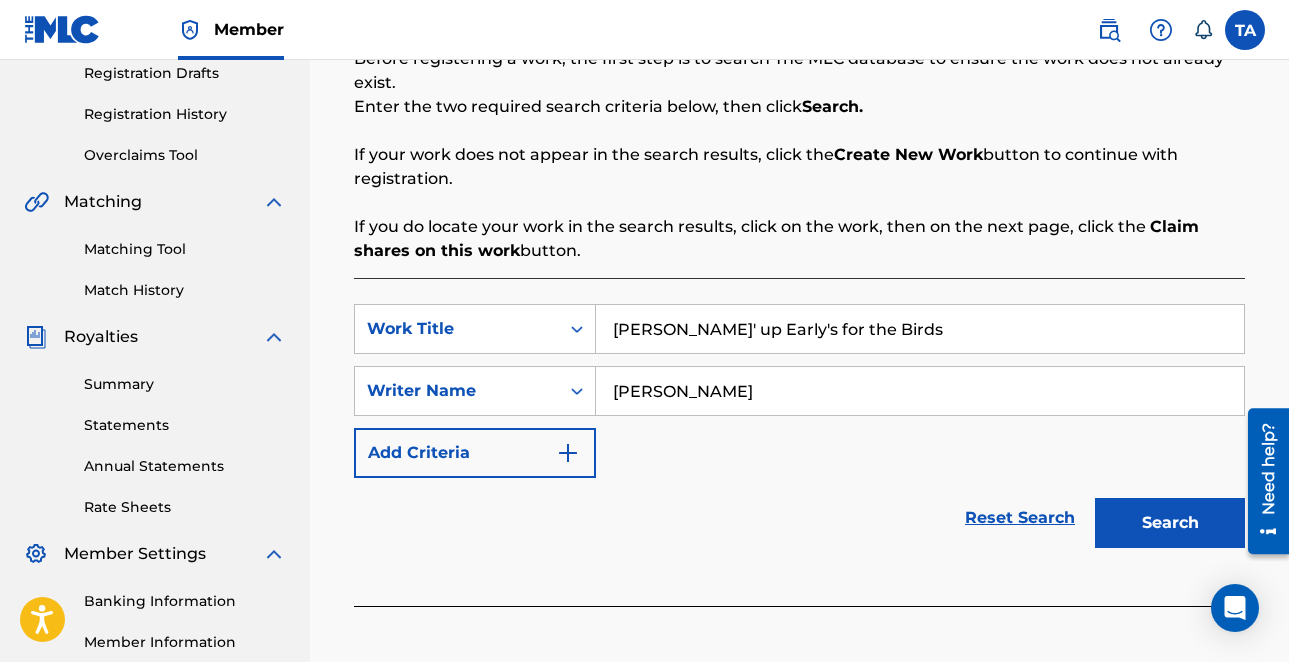 type on "TONY ANDERSON" 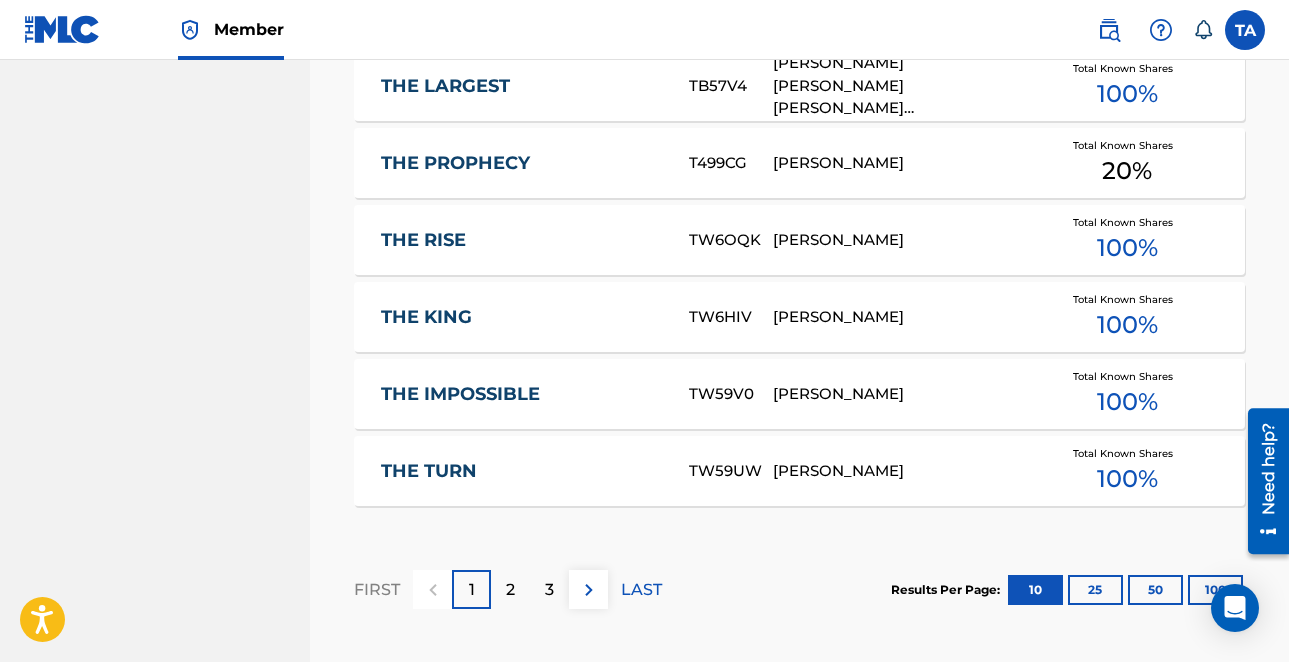 scroll, scrollTop: 1306, scrollLeft: 0, axis: vertical 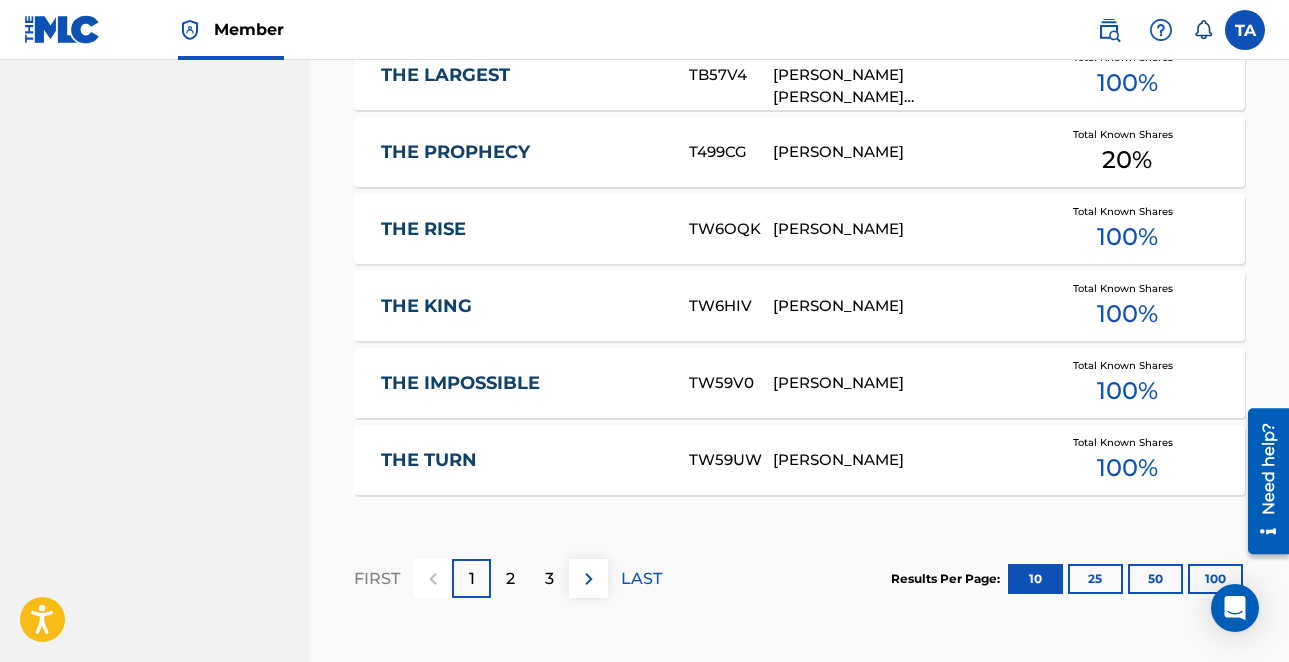 click on "2" at bounding box center [510, 578] 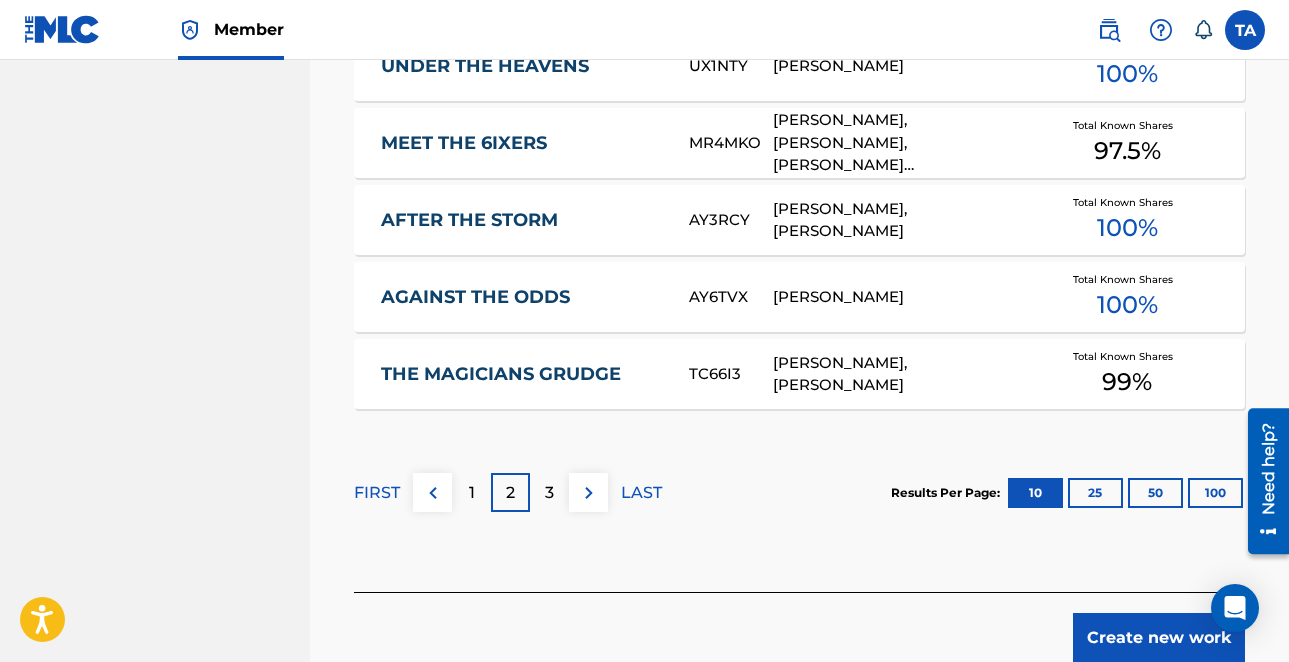 scroll, scrollTop: 1509, scrollLeft: 0, axis: vertical 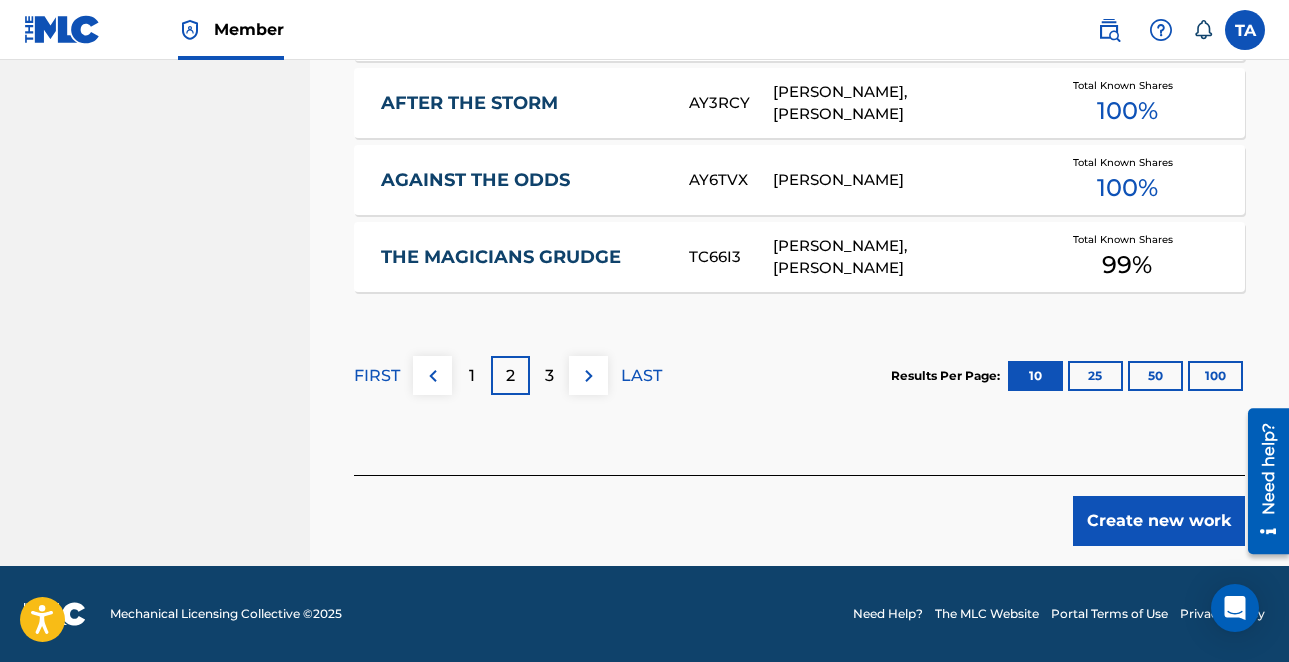 click on "100" at bounding box center [1215, 376] 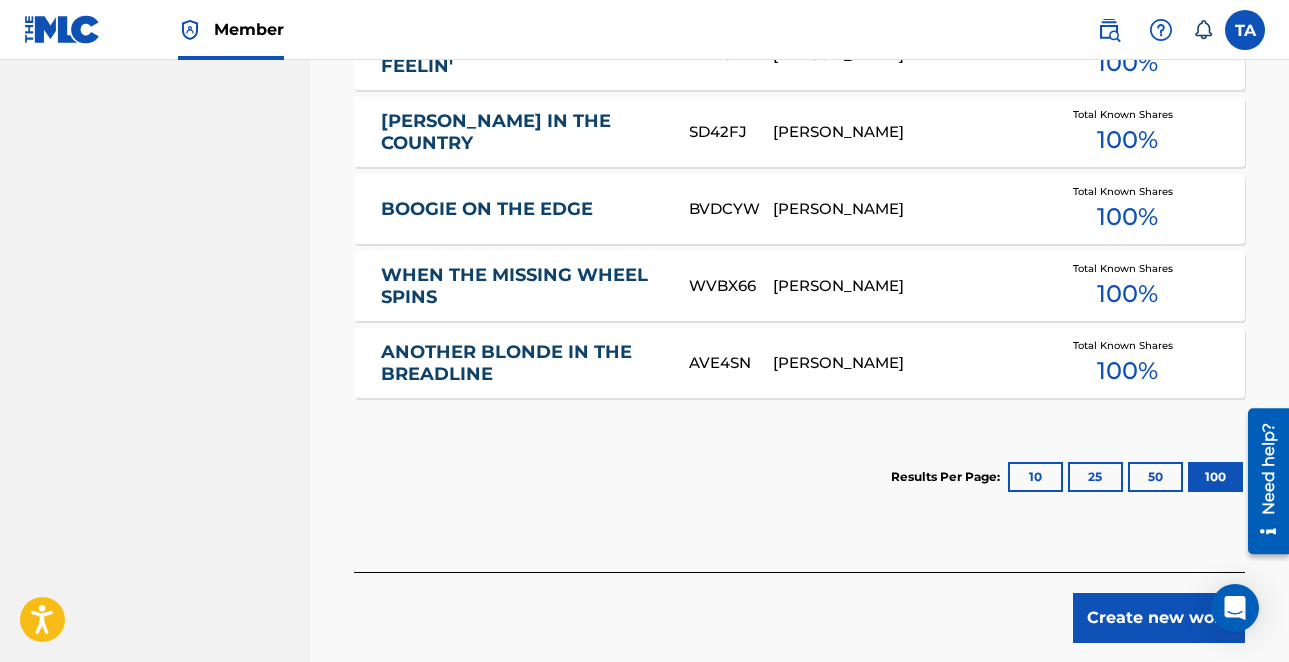 scroll, scrollTop: 4734, scrollLeft: 0, axis: vertical 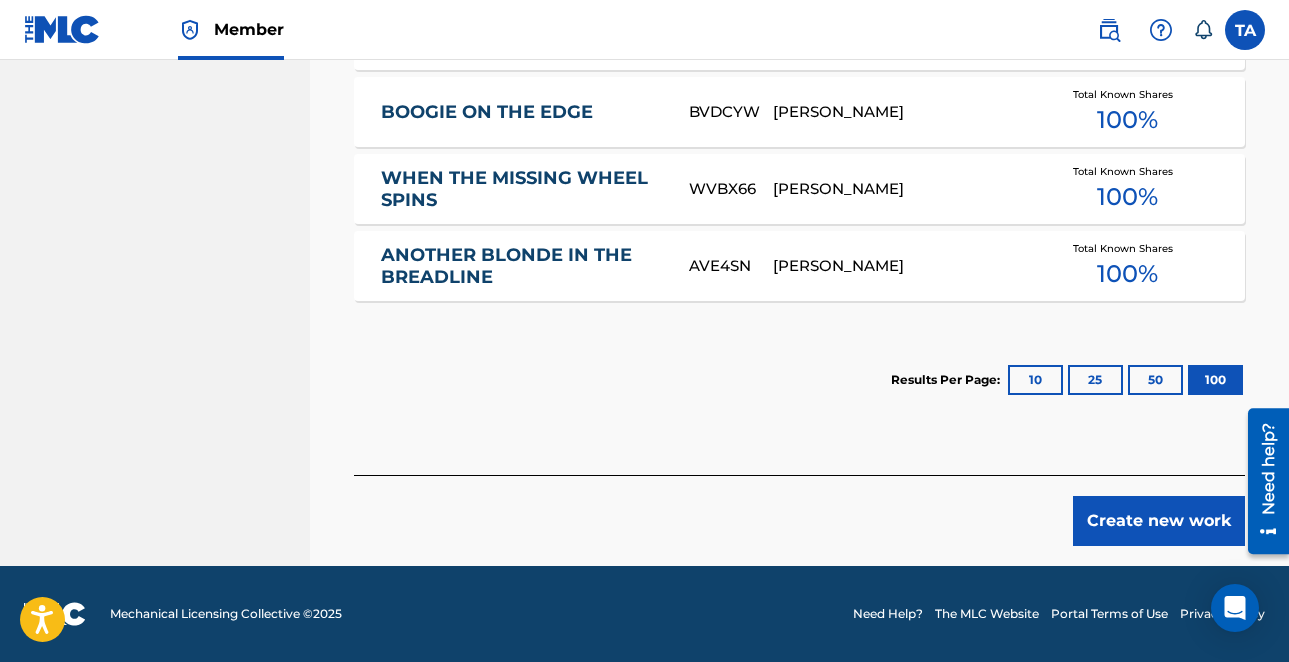 click on "Create new work" at bounding box center [1159, 521] 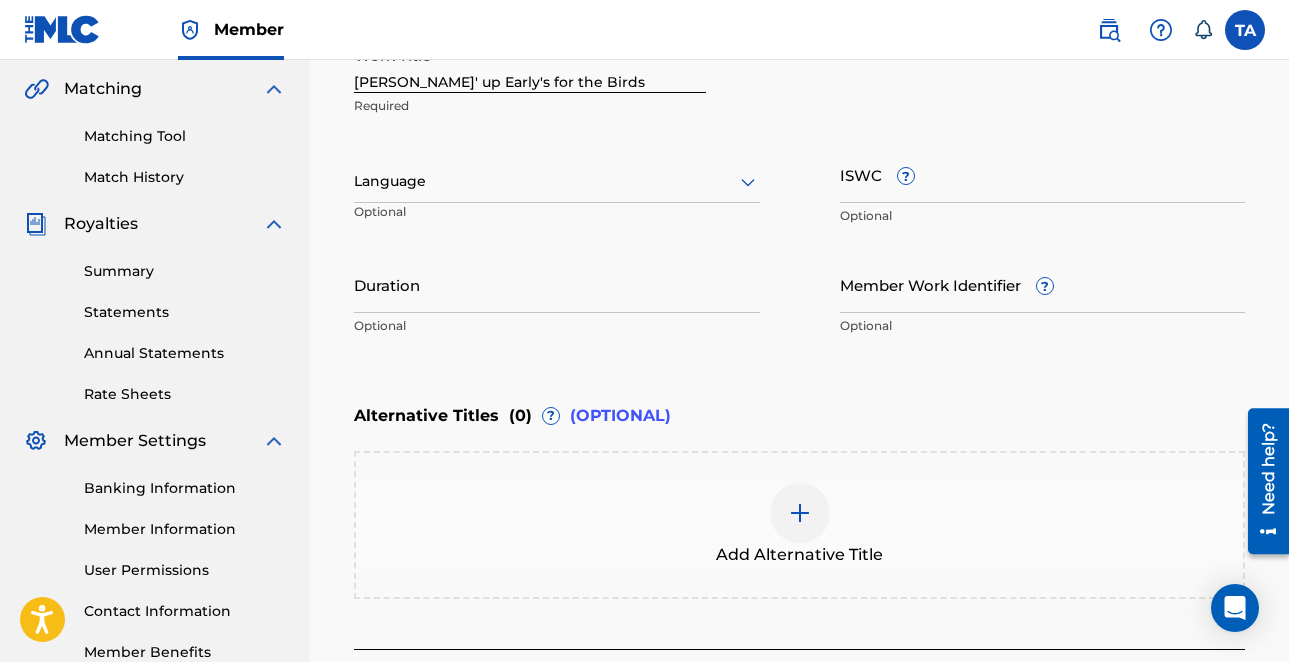 scroll, scrollTop: 329, scrollLeft: 0, axis: vertical 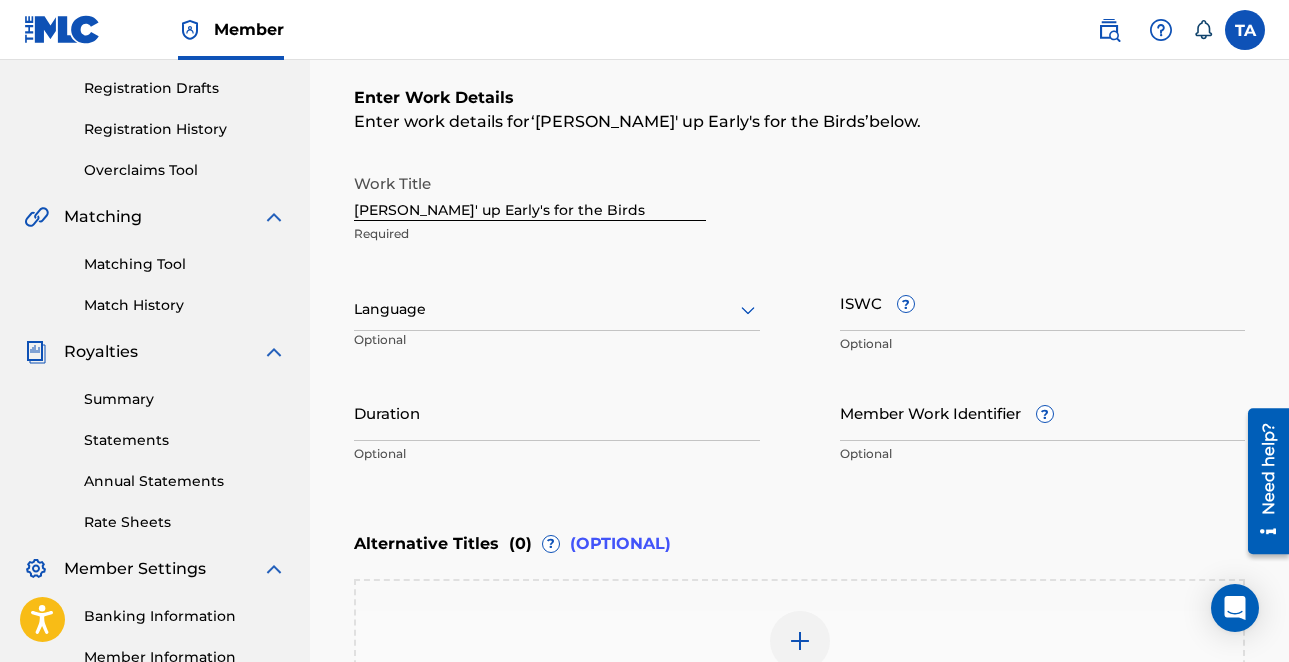 click on "Work Title   Wakin' up Early's for the Birds Required Language Optional ISWC   ? Optional Duration   Optional Member Work Identifier   ? Optional" at bounding box center [799, 319] 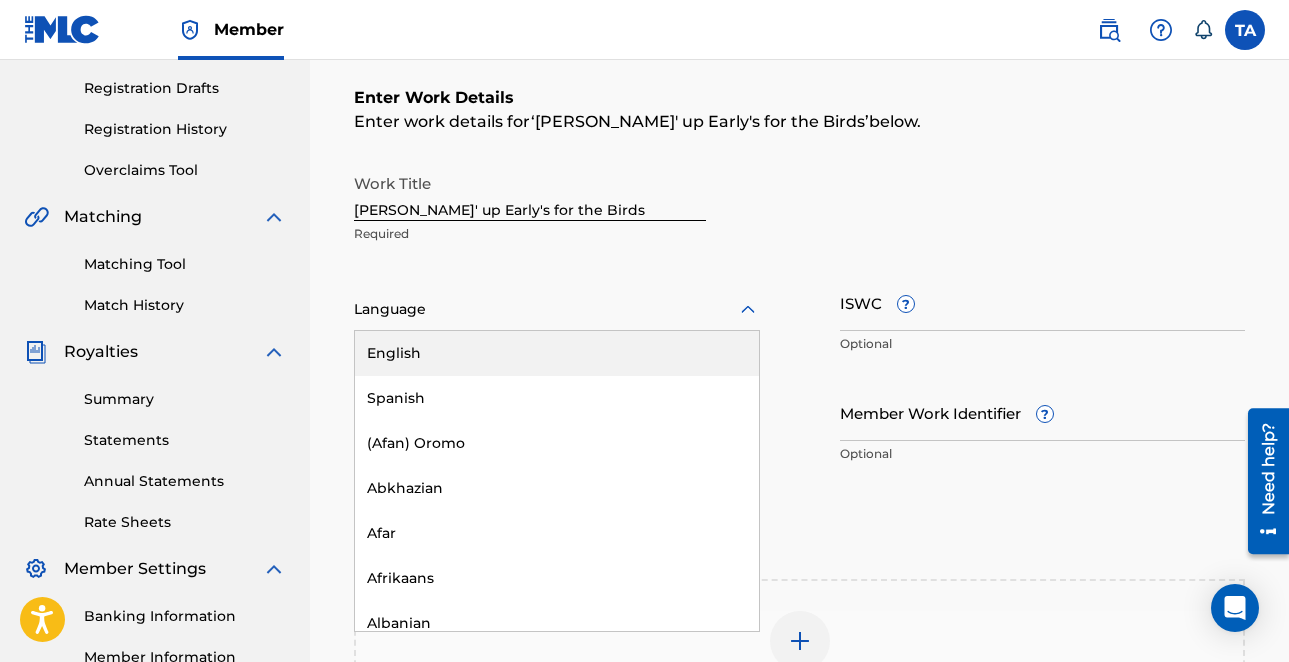 click 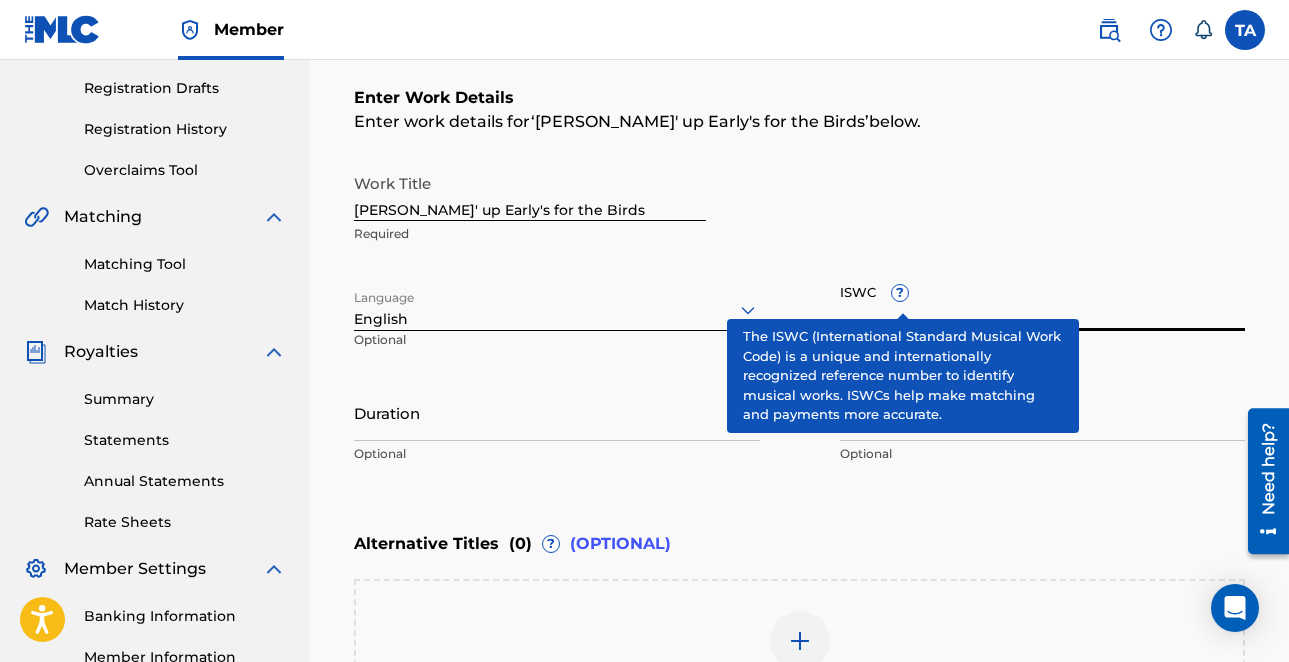 click on "ISWC   ?" at bounding box center (1043, 302) 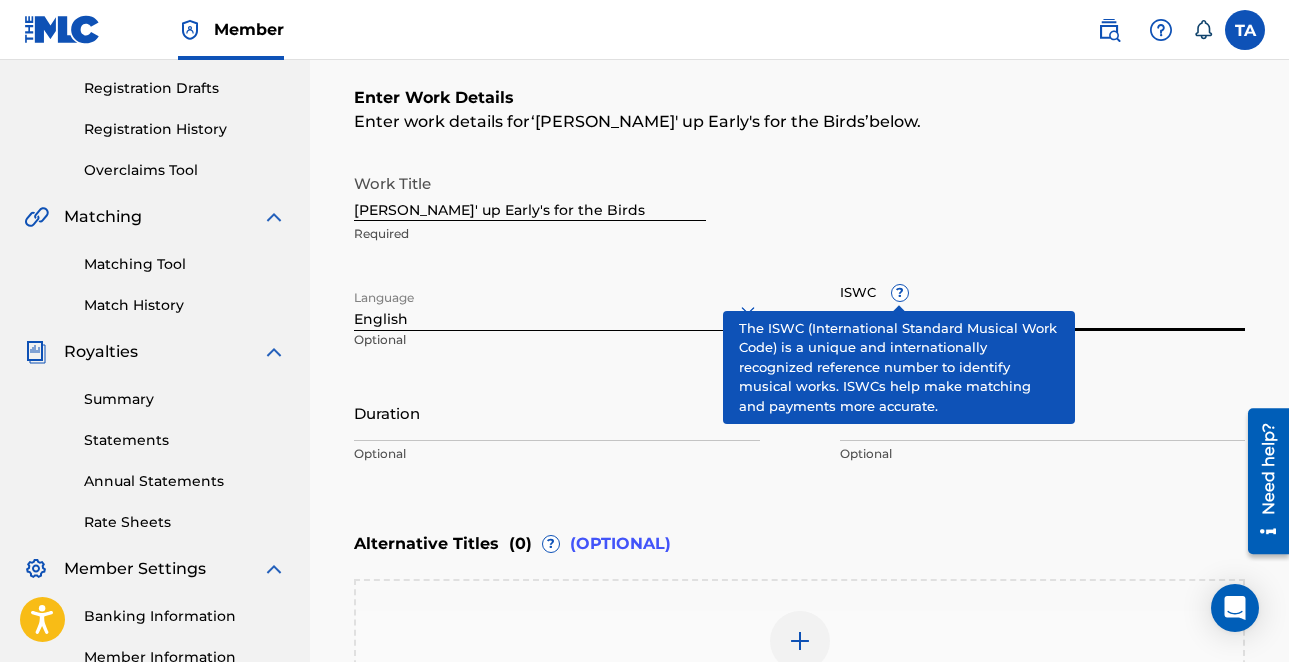 paste on "T3266773193" 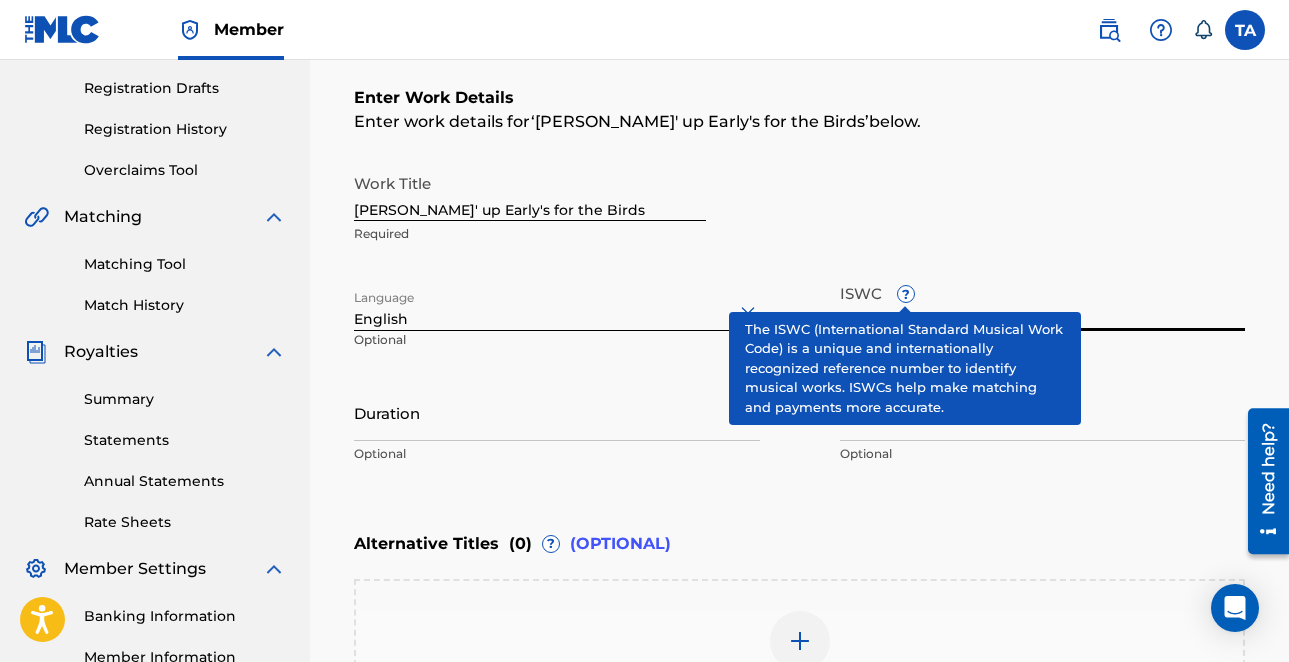 click on "T3266773193" at bounding box center (1043, 302) 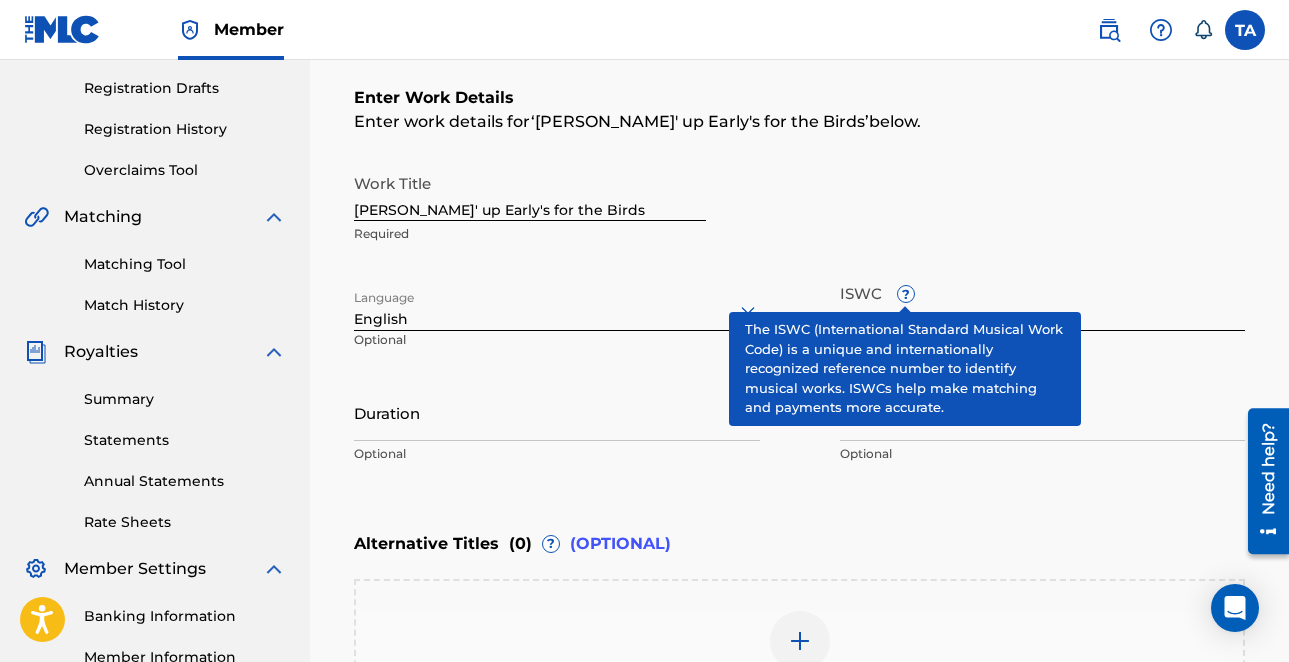 click on "?" at bounding box center [906, 294] 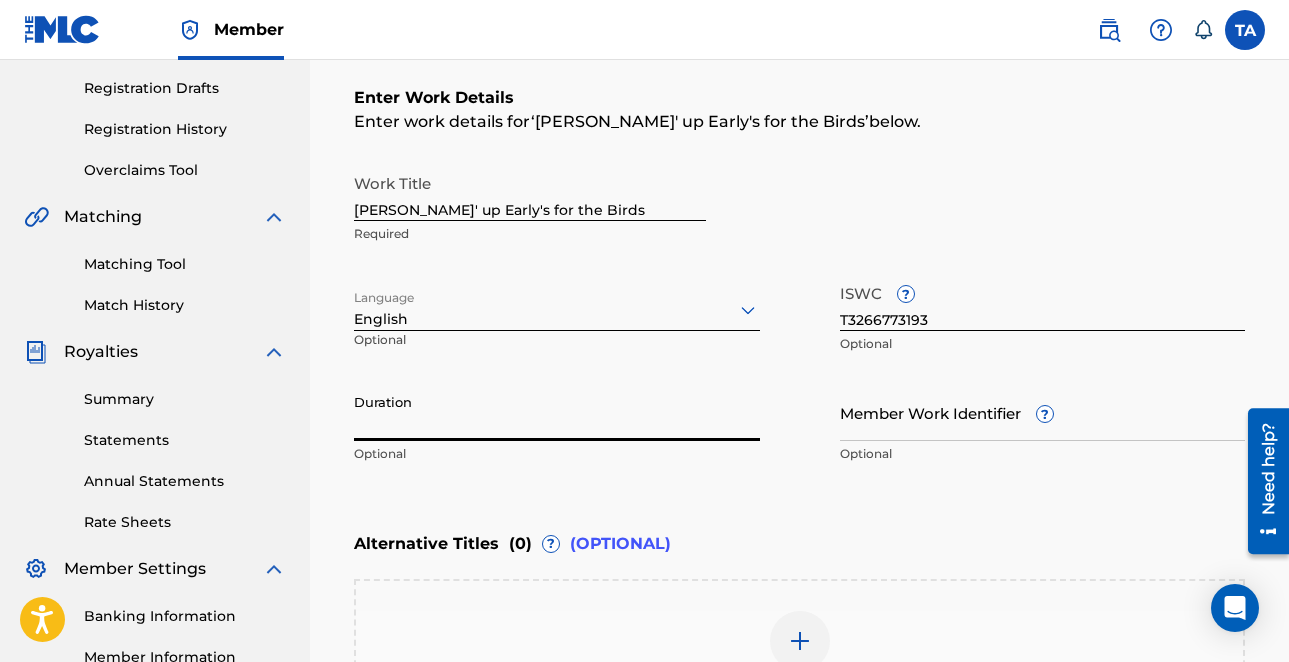 click on "Duration" at bounding box center (557, 412) 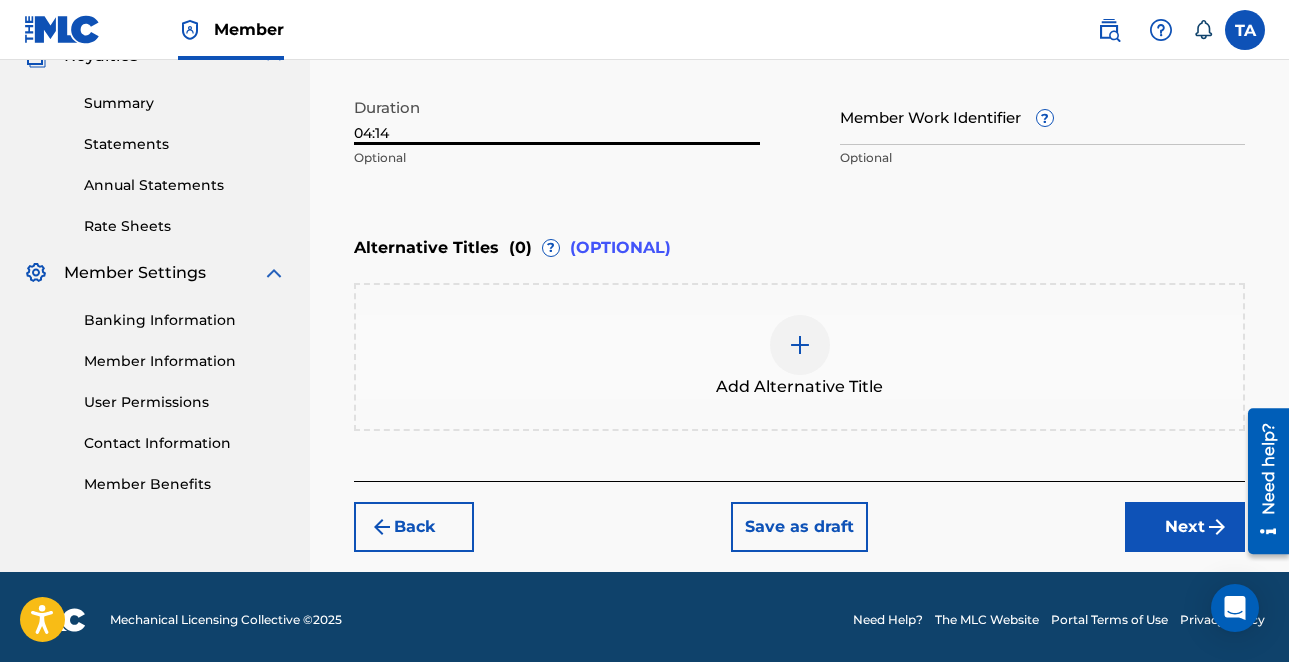 scroll, scrollTop: 631, scrollLeft: 0, axis: vertical 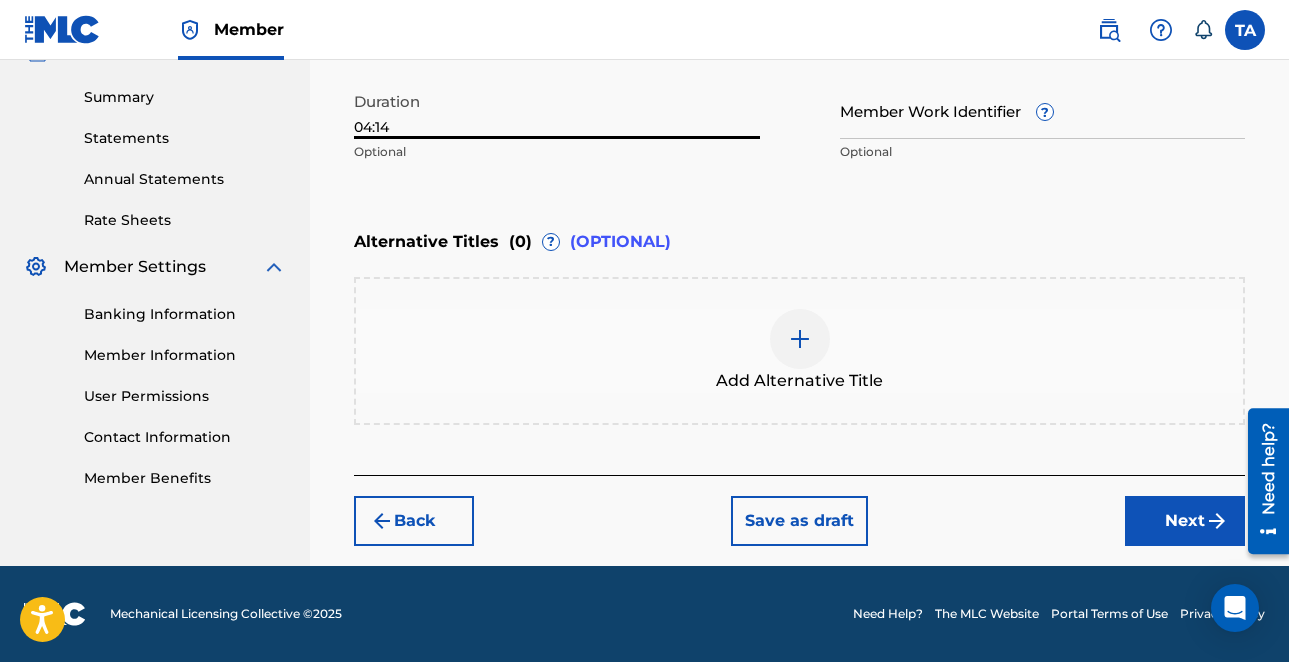 type on "04:14" 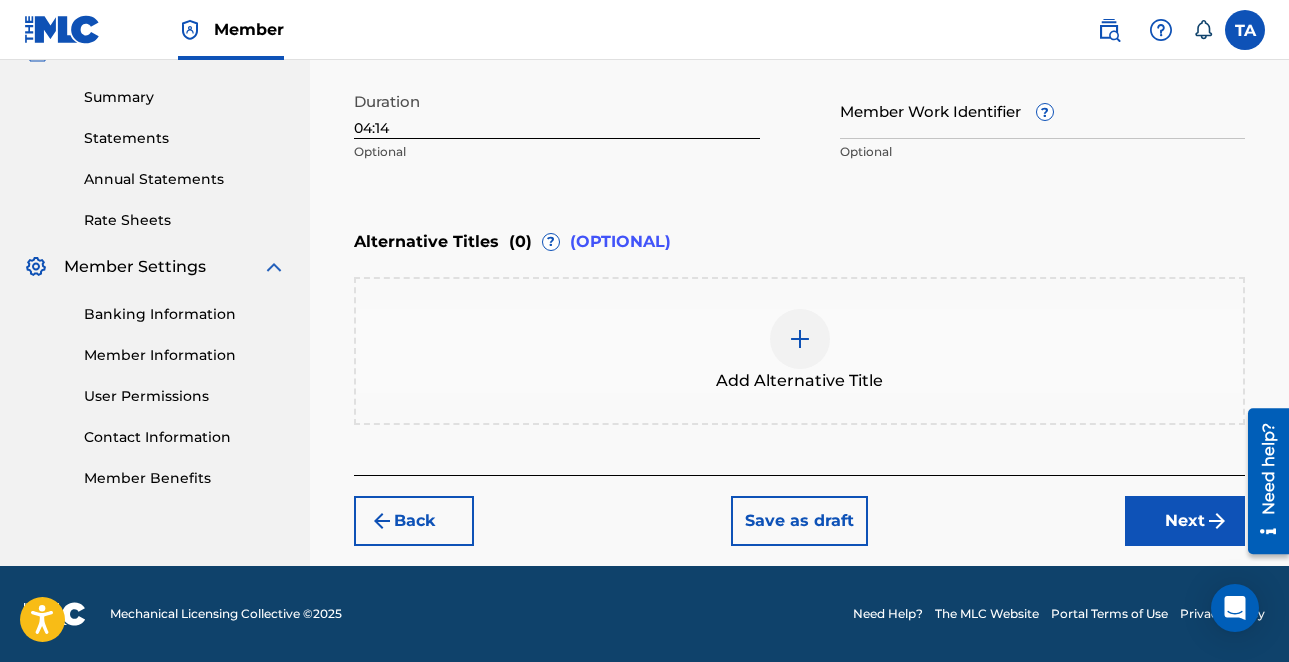 click on "Next" at bounding box center [1185, 521] 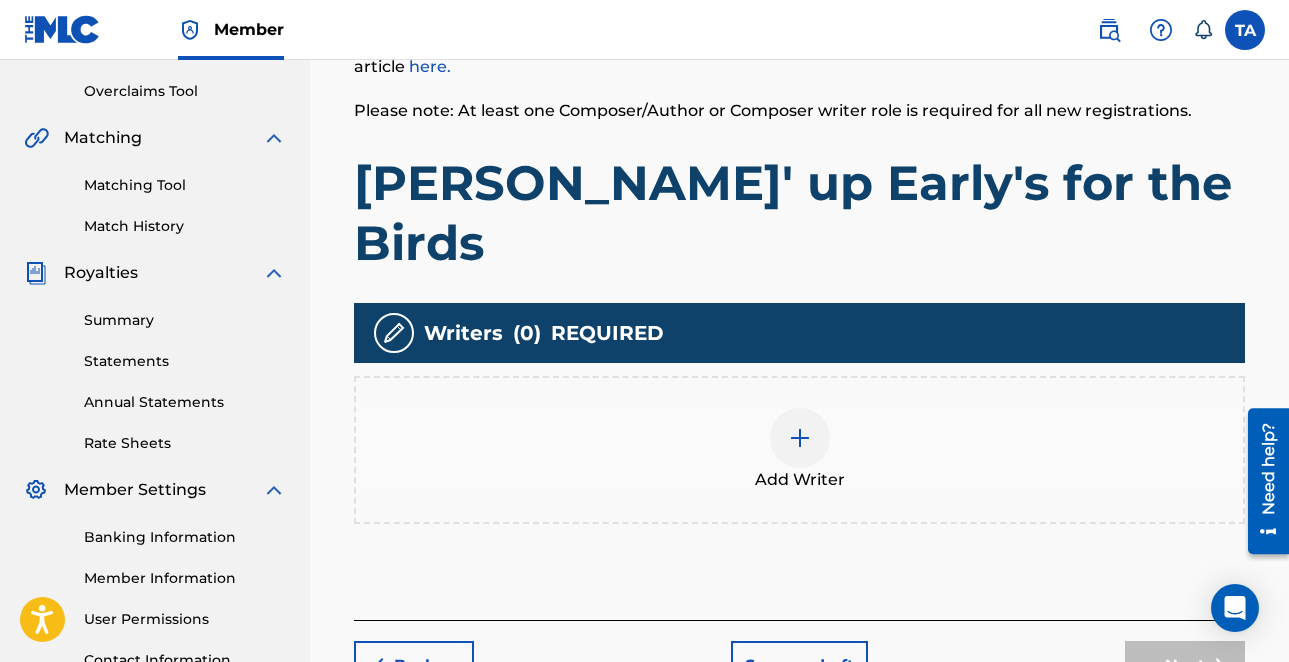 scroll, scrollTop: 512, scrollLeft: 0, axis: vertical 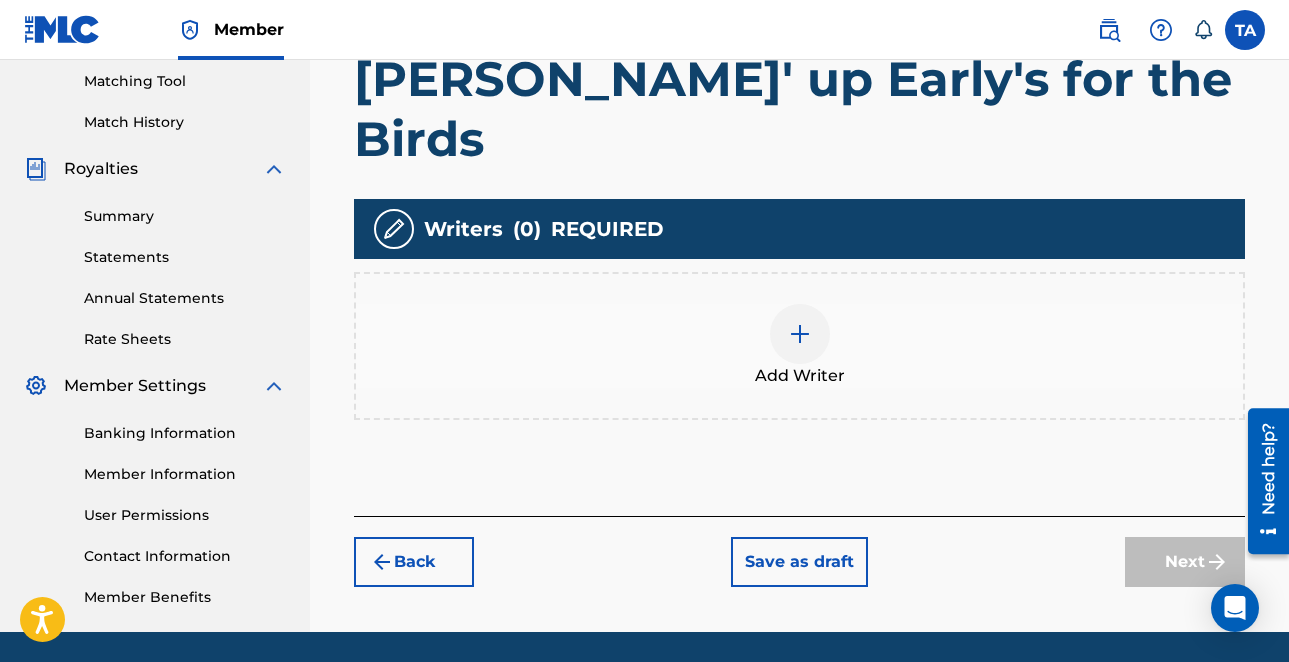 click on "Add Writer" at bounding box center (800, 376) 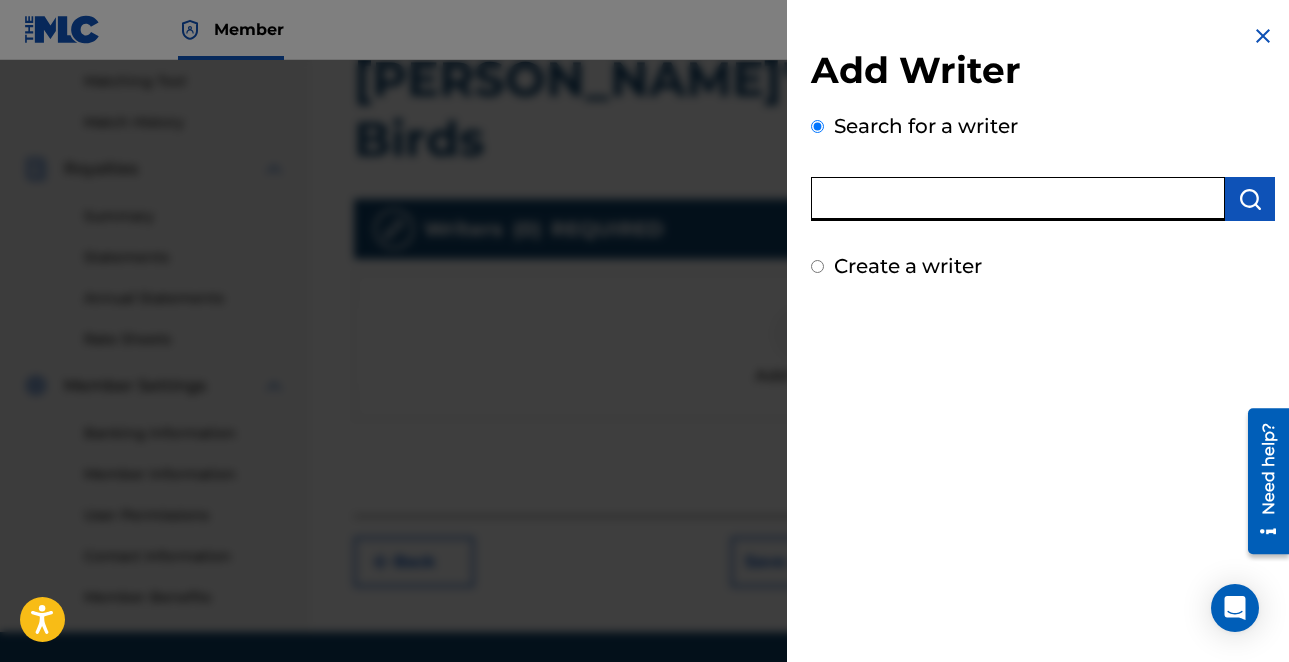 click at bounding box center (1018, 199) 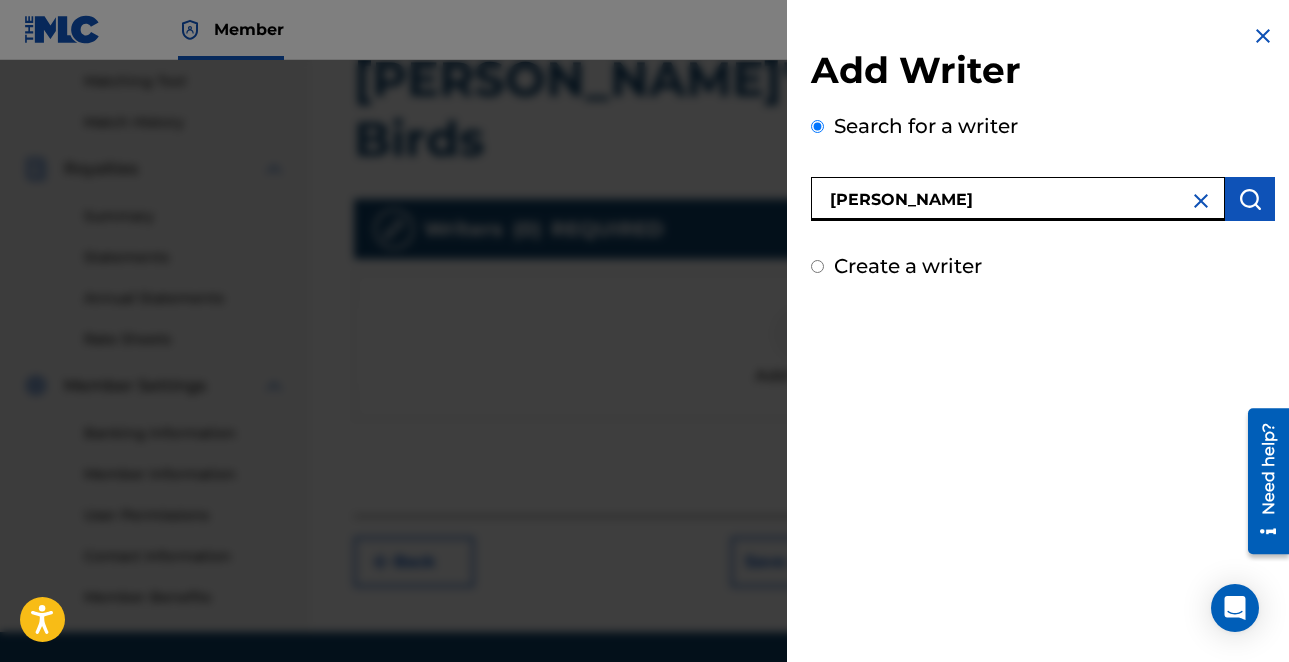 type on "TONY D ANDERSON" 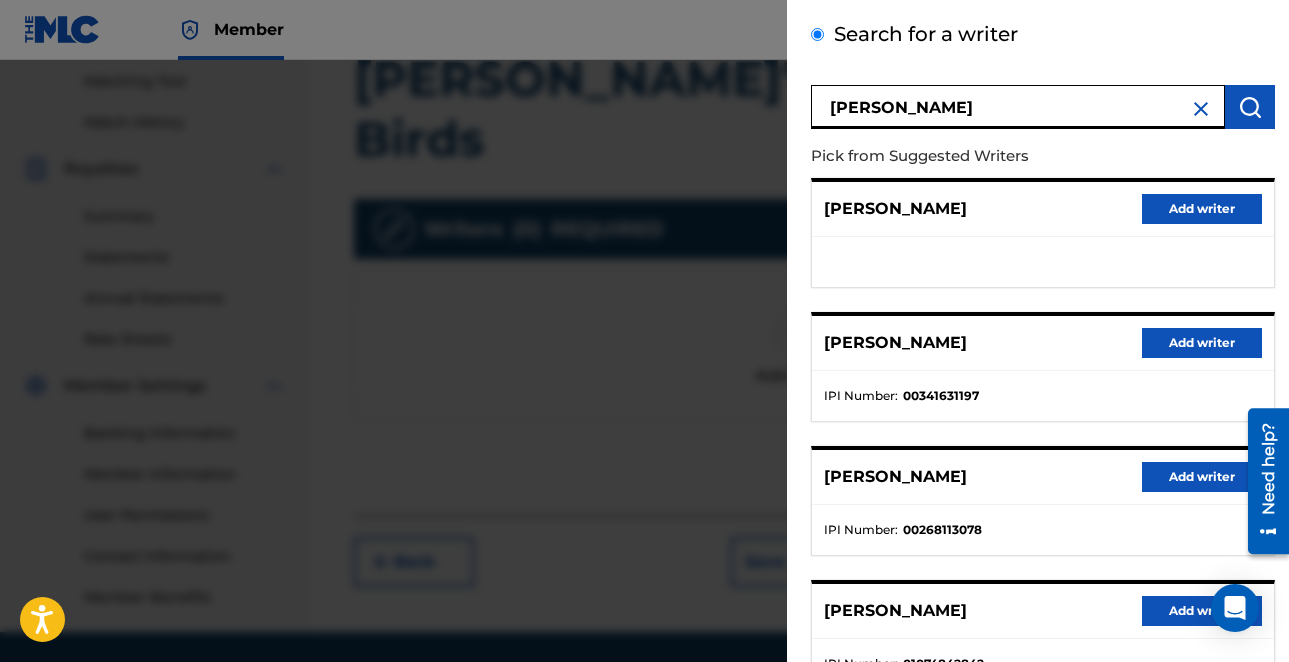 scroll, scrollTop: 173, scrollLeft: 0, axis: vertical 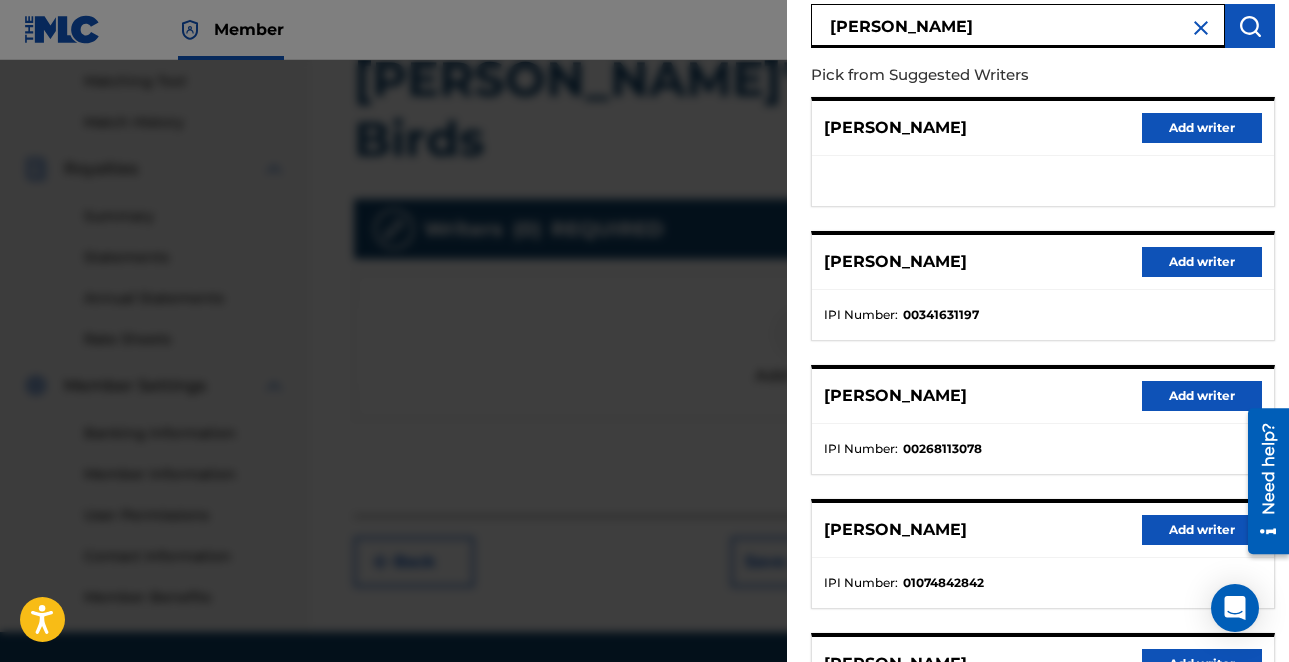click on "Add writer" at bounding box center (1202, 262) 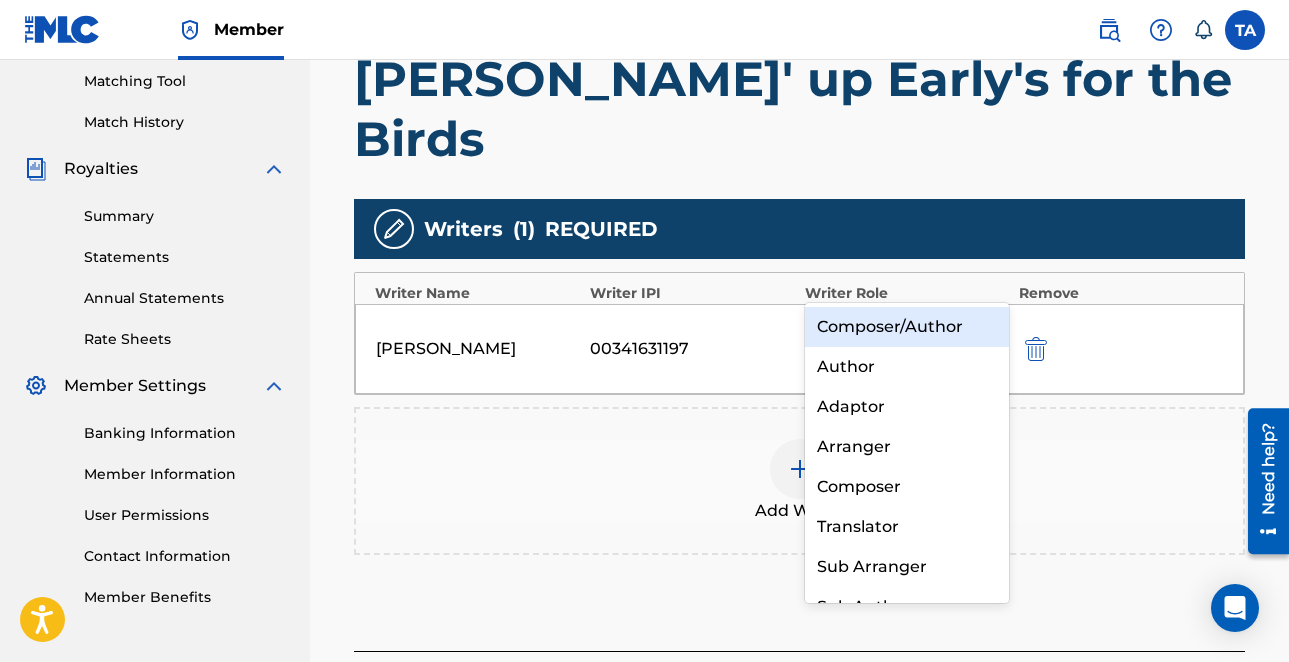 click 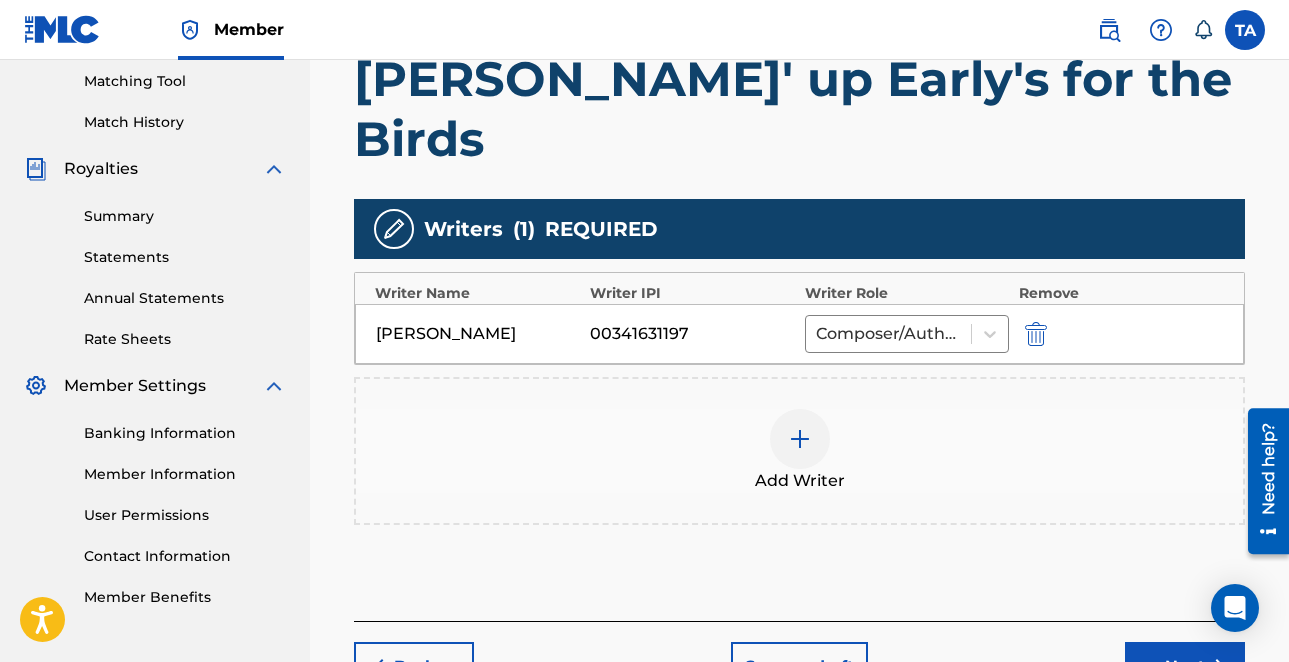 scroll, scrollTop: 513, scrollLeft: 0, axis: vertical 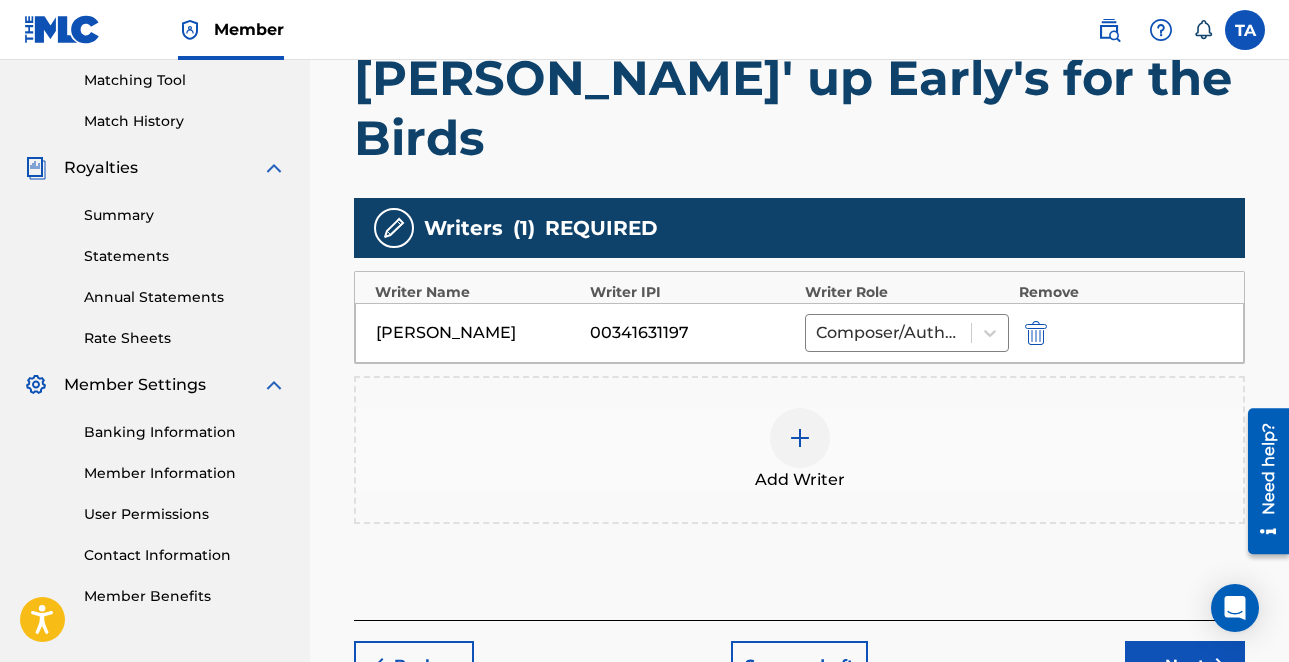click on "Next" at bounding box center (1185, 666) 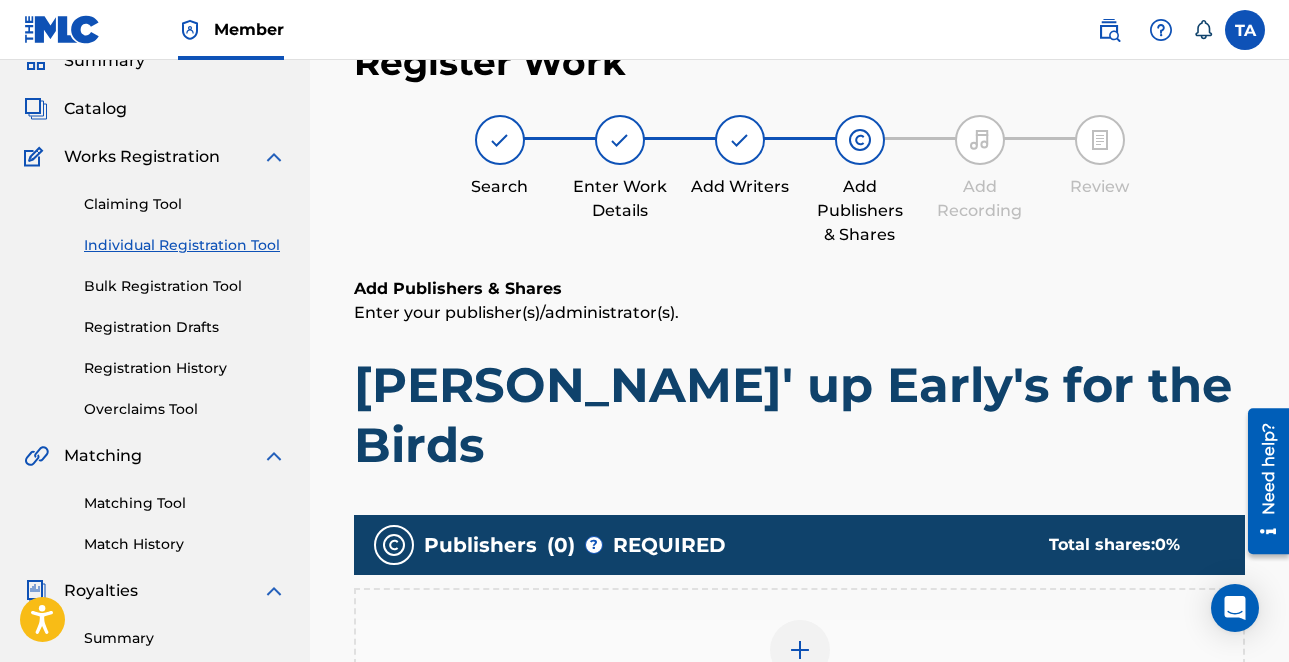 scroll, scrollTop: 236, scrollLeft: 0, axis: vertical 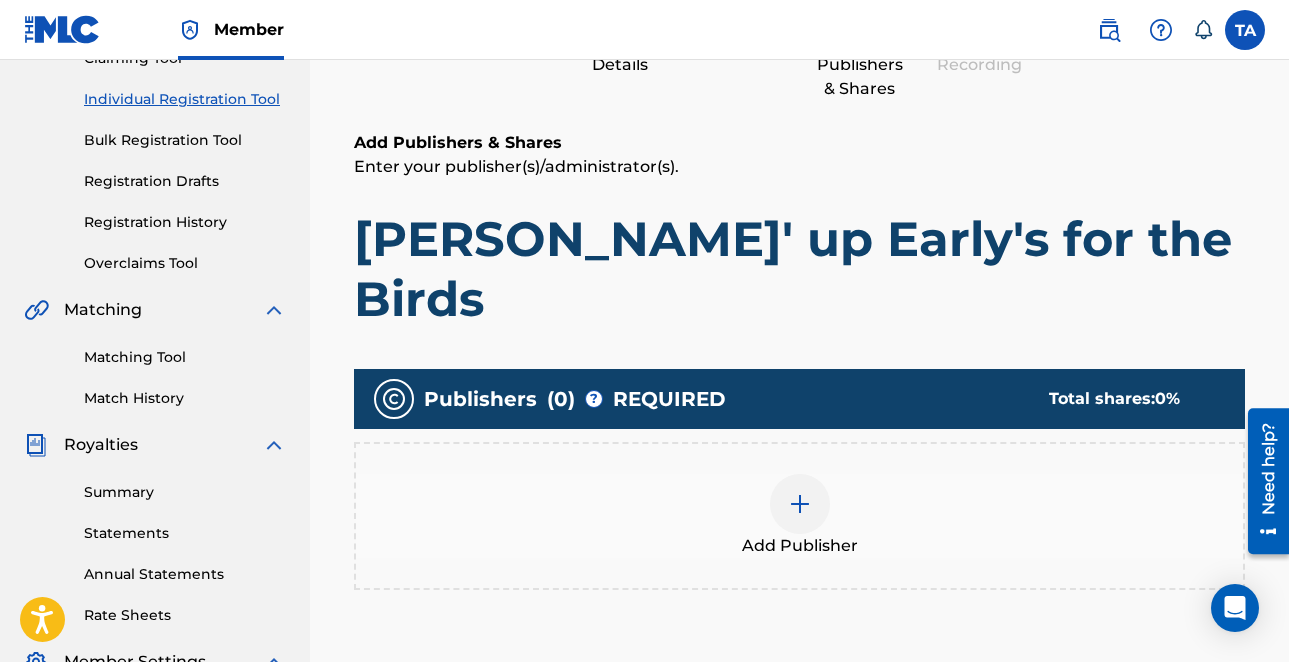 click at bounding box center (800, 504) 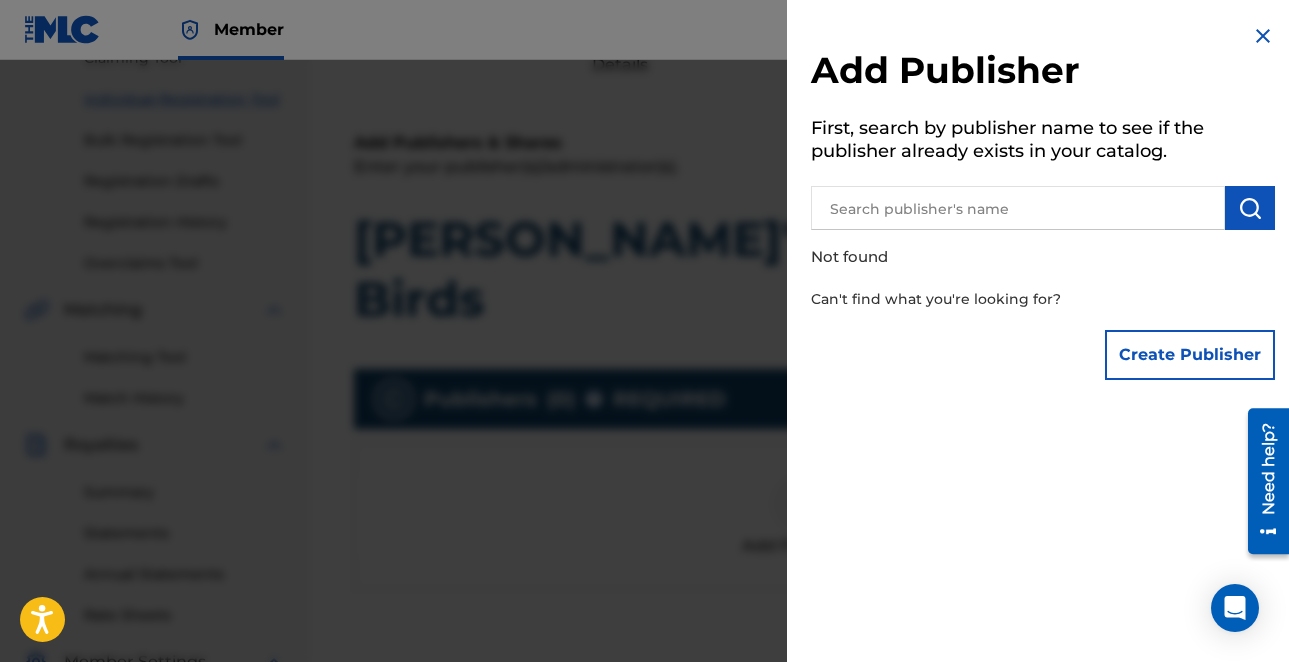 click at bounding box center (1018, 208) 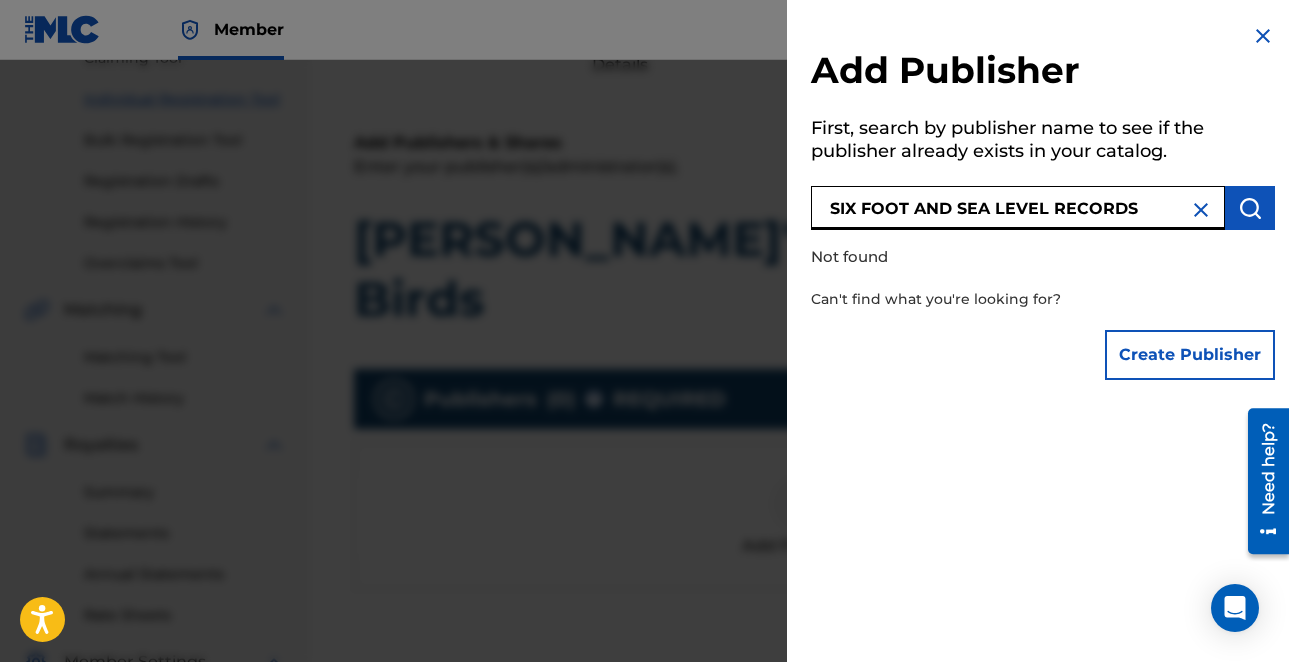 type on "SIX FOOT AND SEA LEVEL RECORDS" 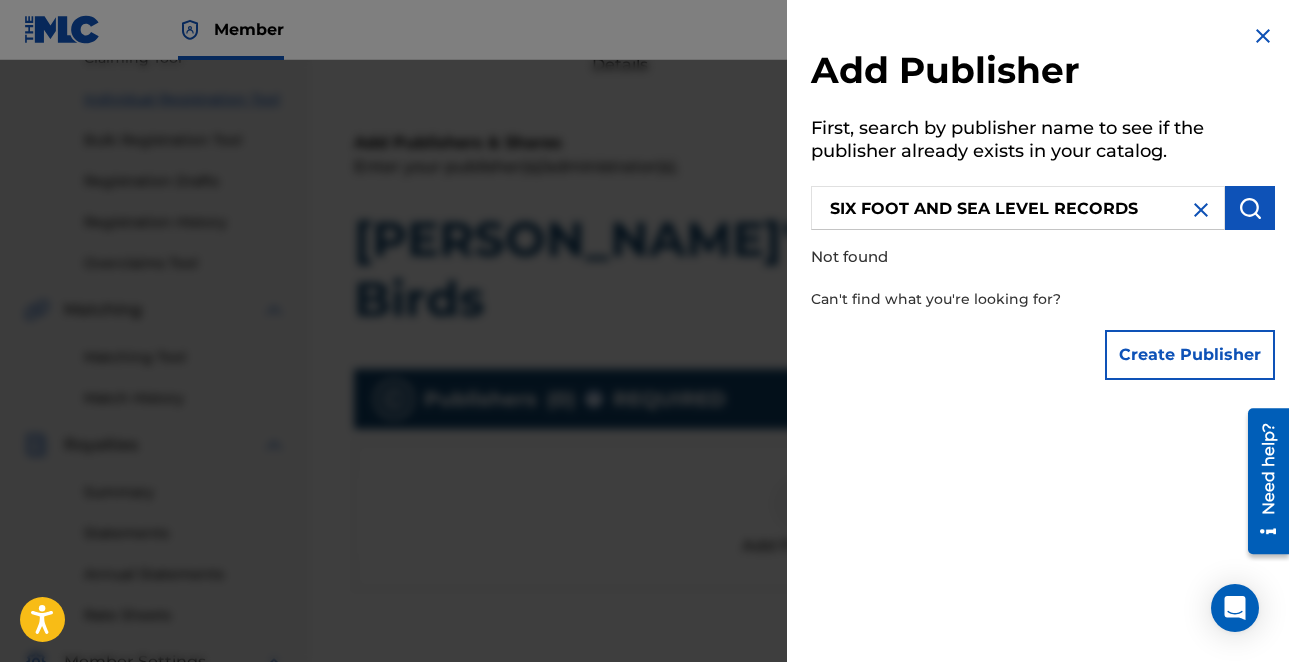 click on "Create Publisher" at bounding box center [1190, 355] 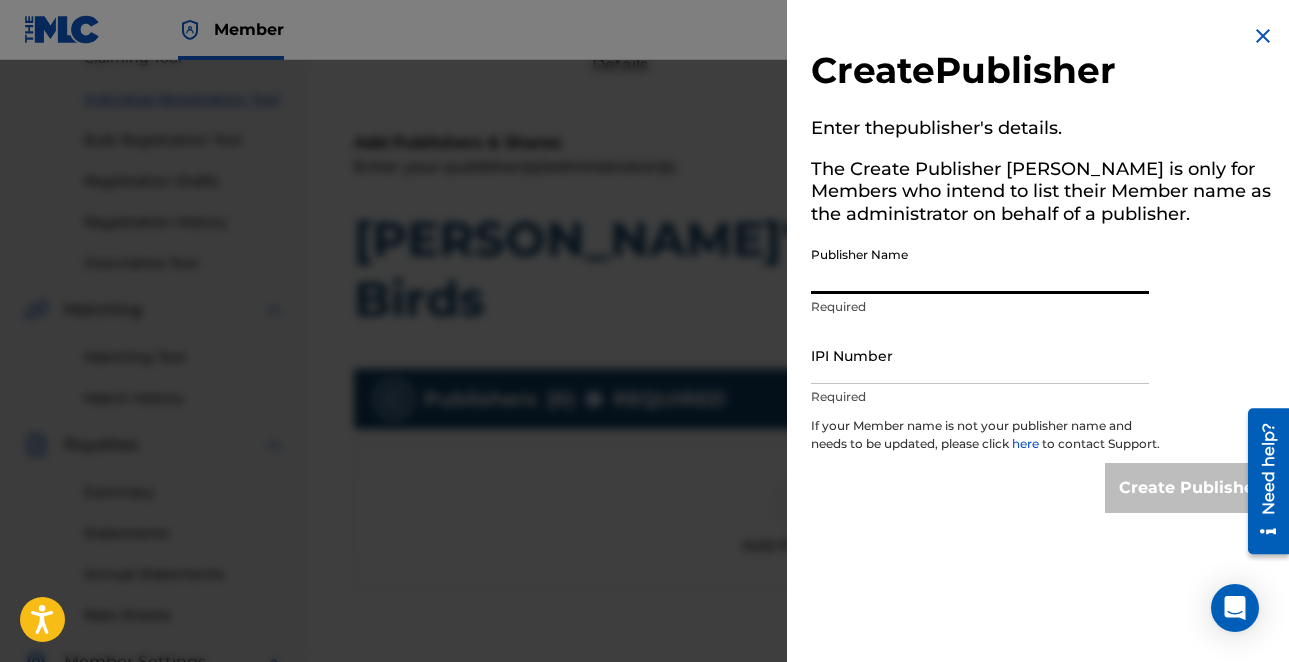 click on "Publisher Name" at bounding box center (980, 265) 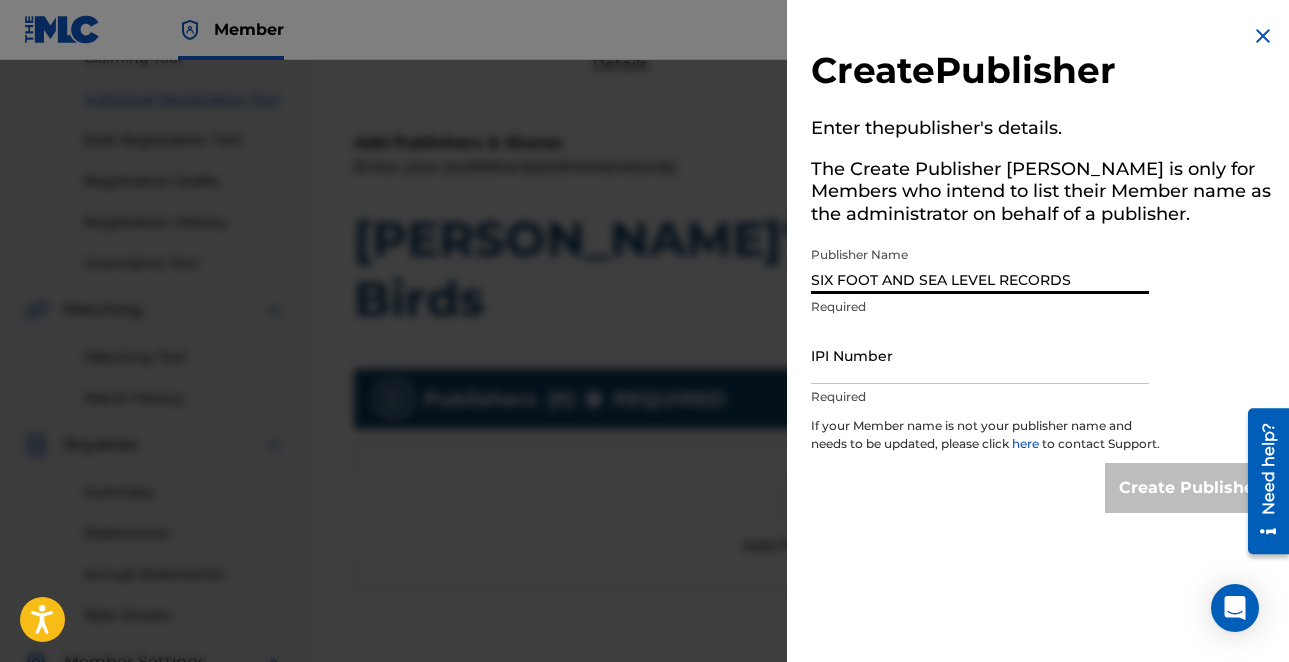 type on "SIX FOOT AND SEA LEVEL RECORDS" 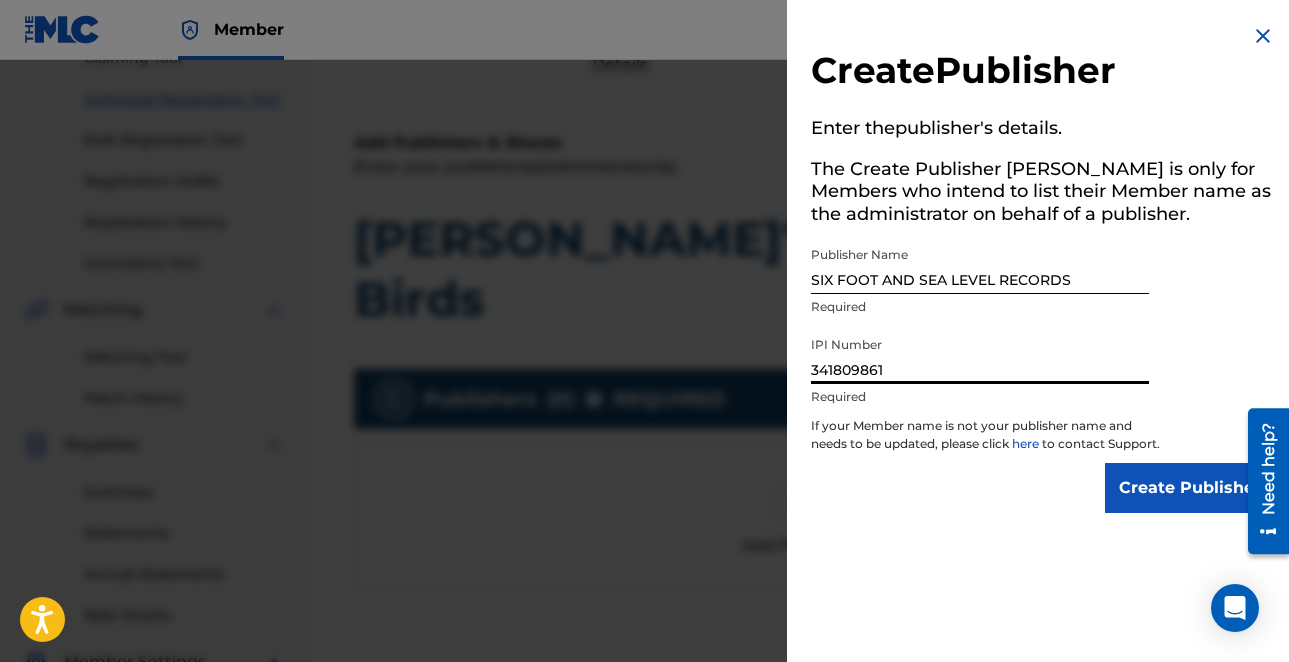type on "341809861" 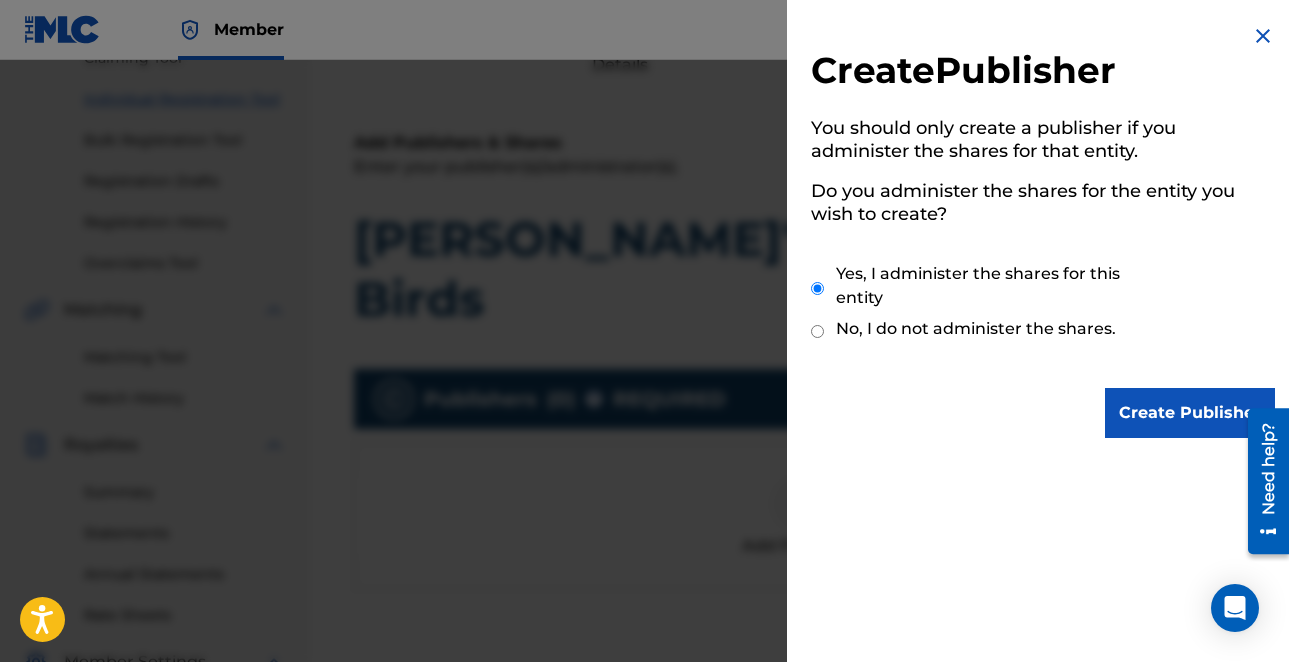 click on "Create Publisher" at bounding box center (1190, 413) 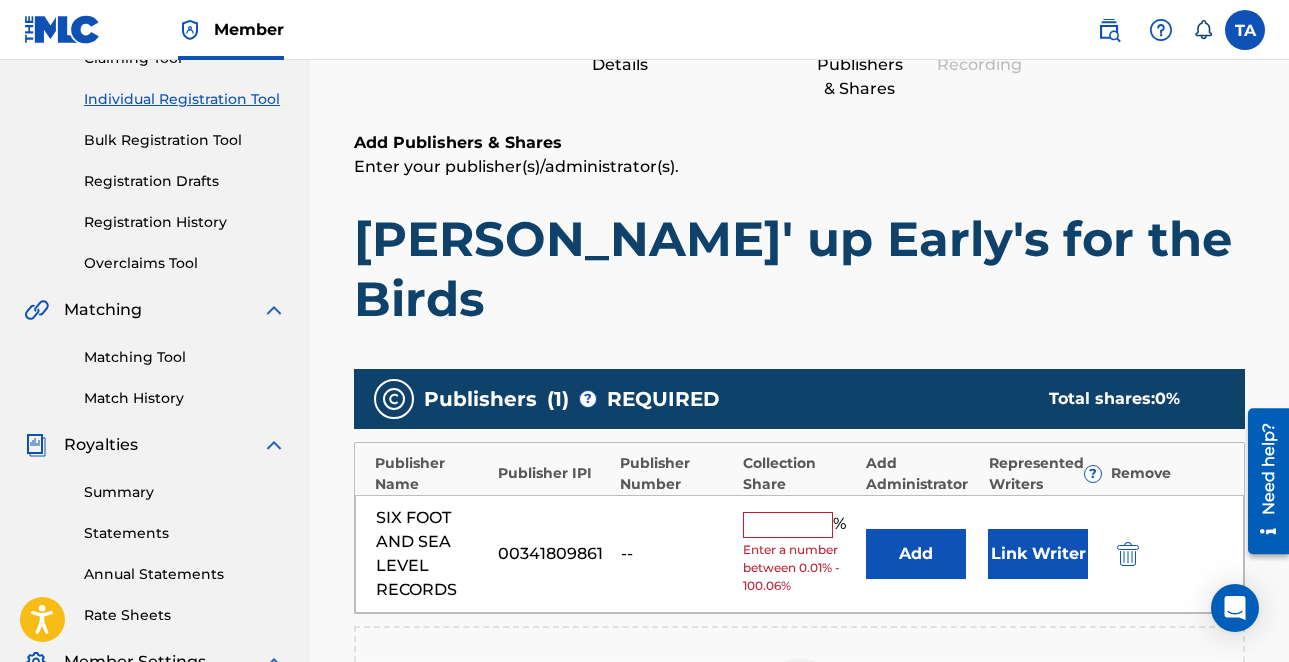 click at bounding box center [788, 525] 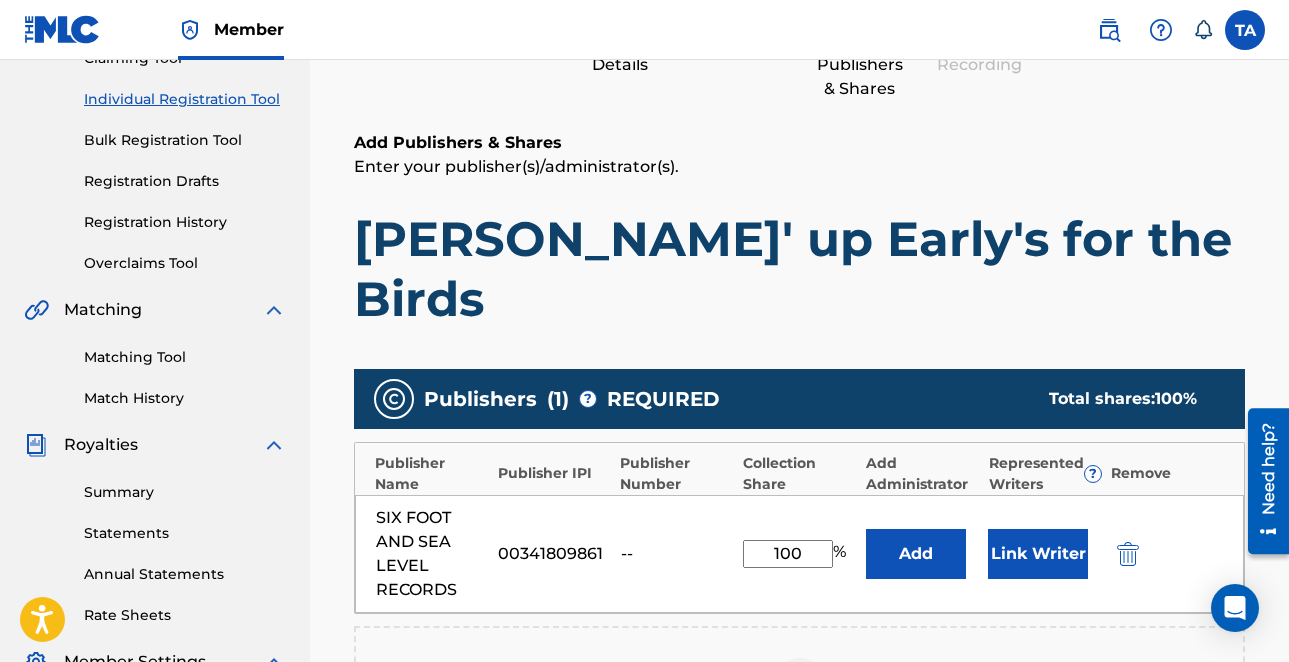 scroll, scrollTop: 264, scrollLeft: 0, axis: vertical 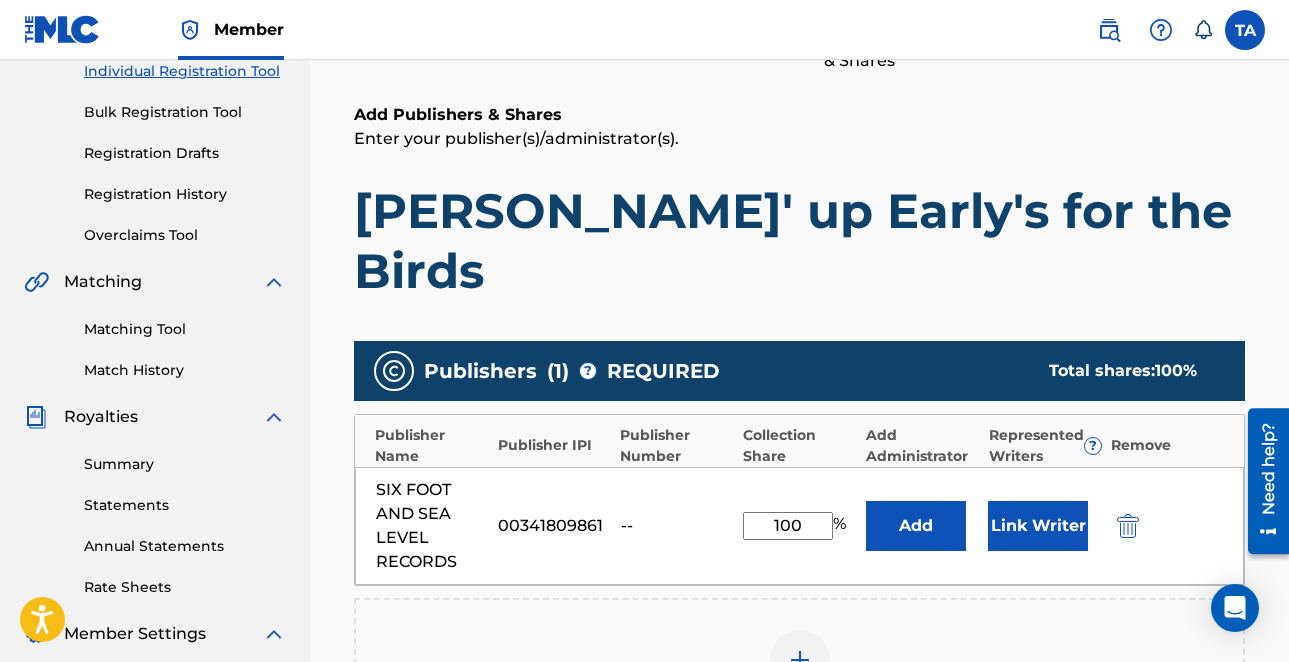 type on "100" 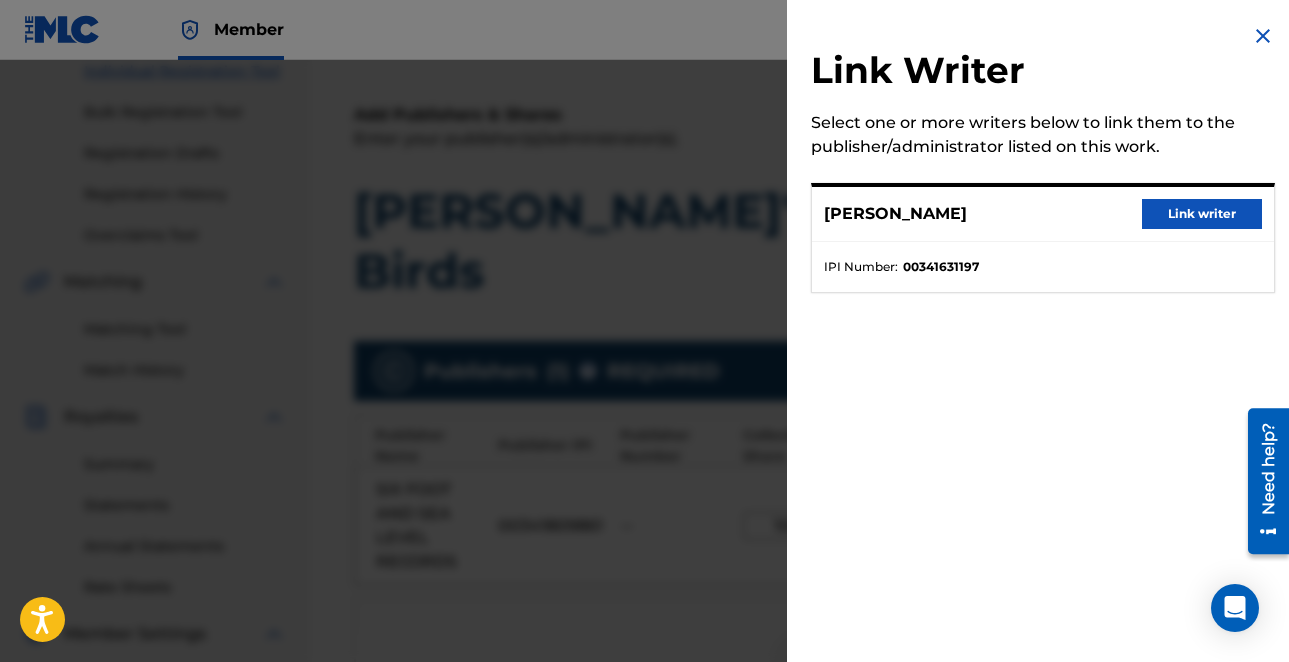 click on "Link writer" at bounding box center [1202, 214] 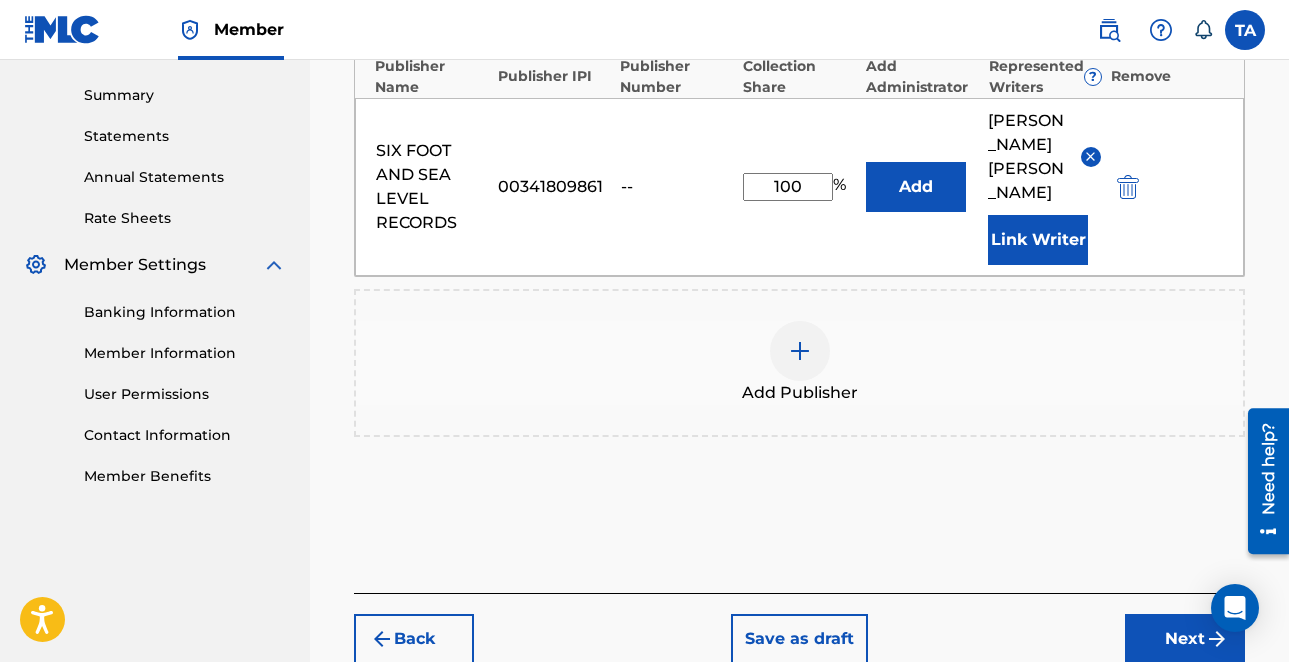 scroll, scrollTop: 647, scrollLeft: 0, axis: vertical 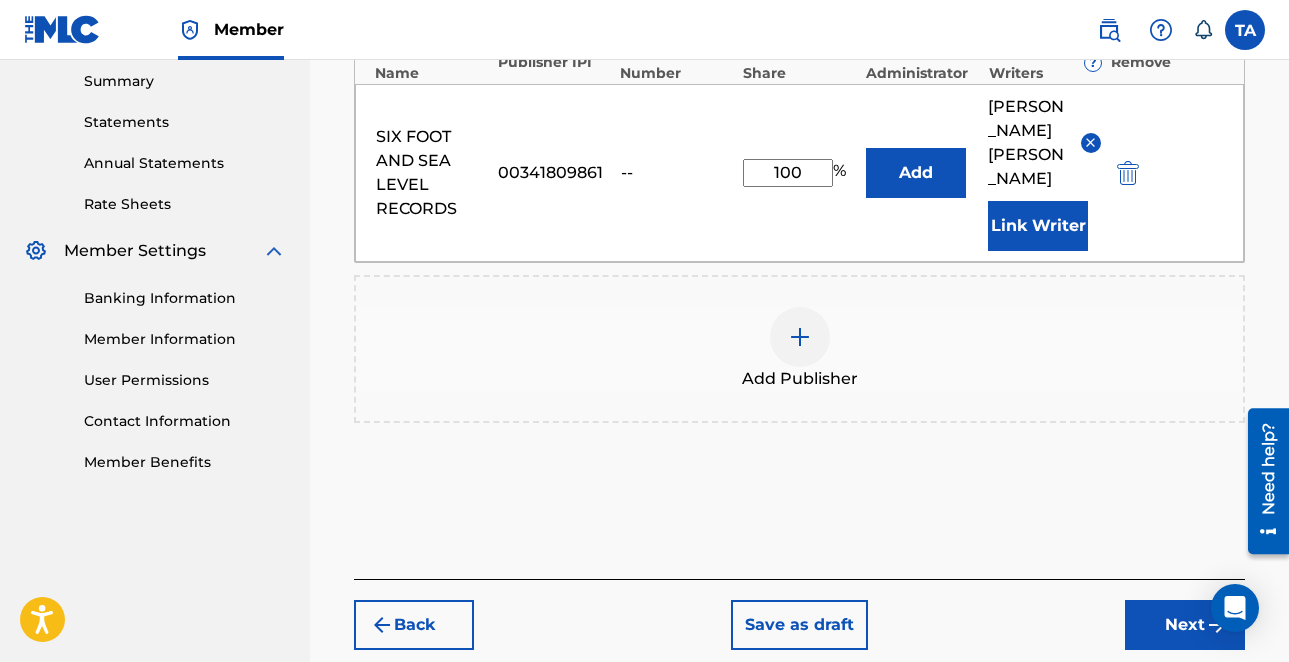 click on "Next" at bounding box center (1185, 625) 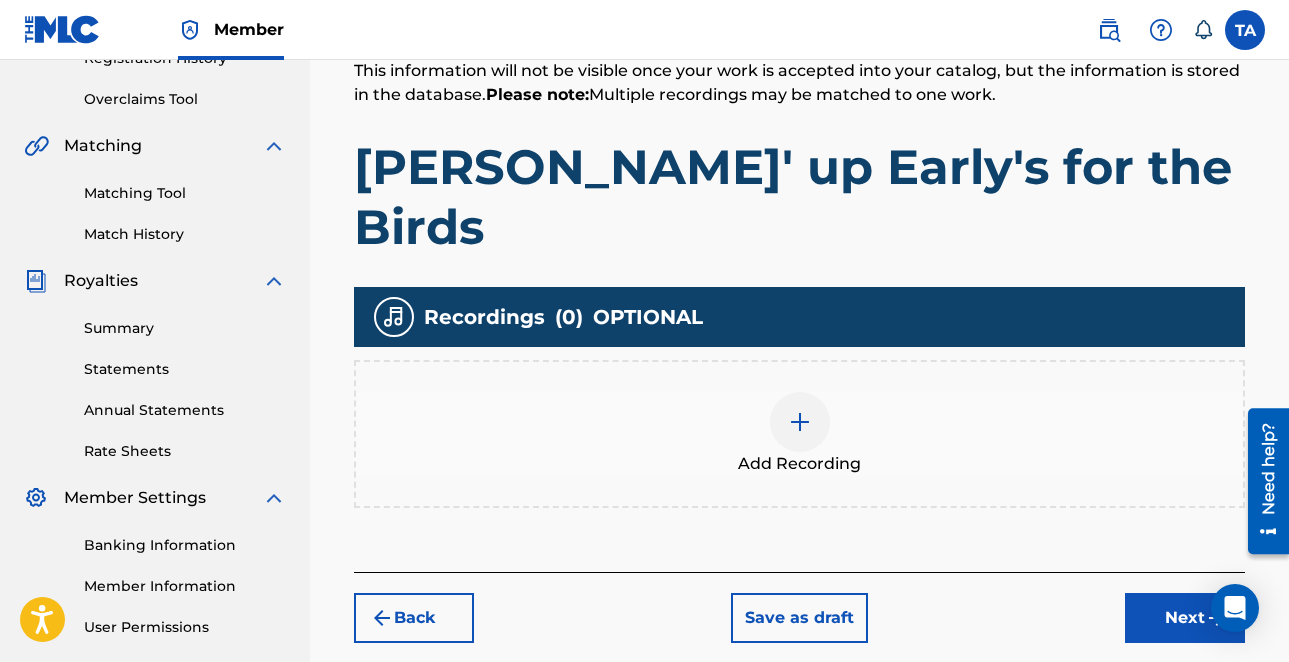 scroll, scrollTop: 406, scrollLeft: 0, axis: vertical 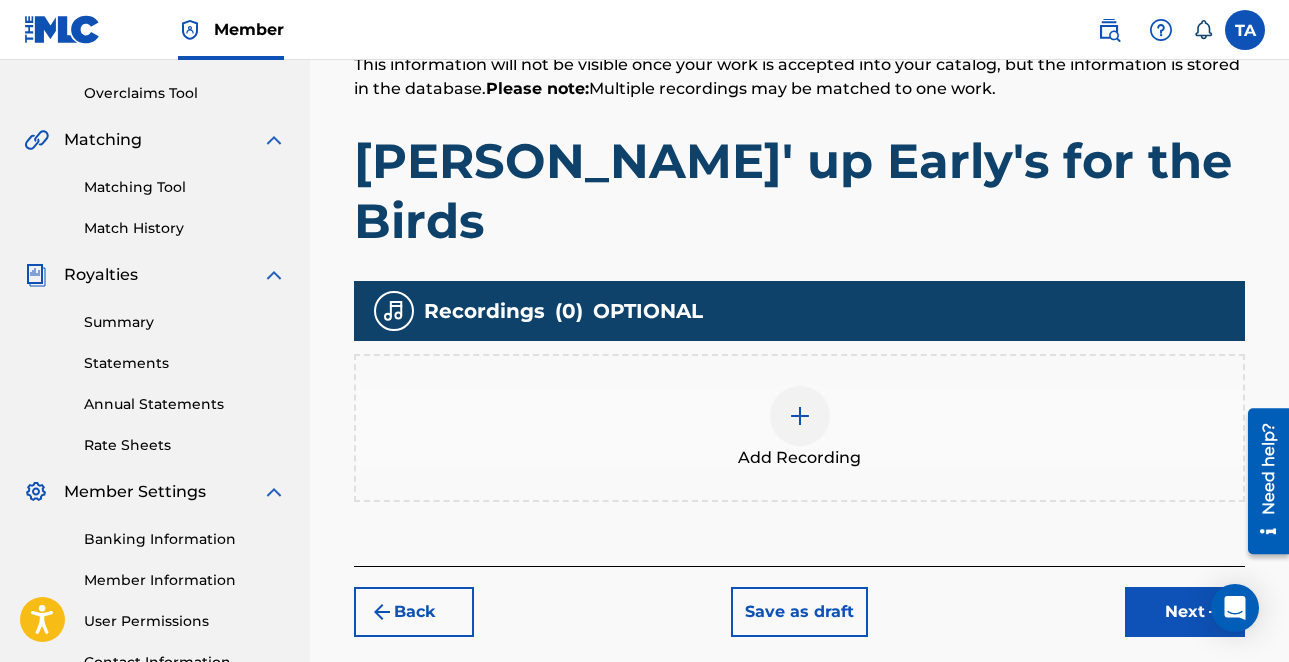 click on "Add Recording" at bounding box center (799, 428) 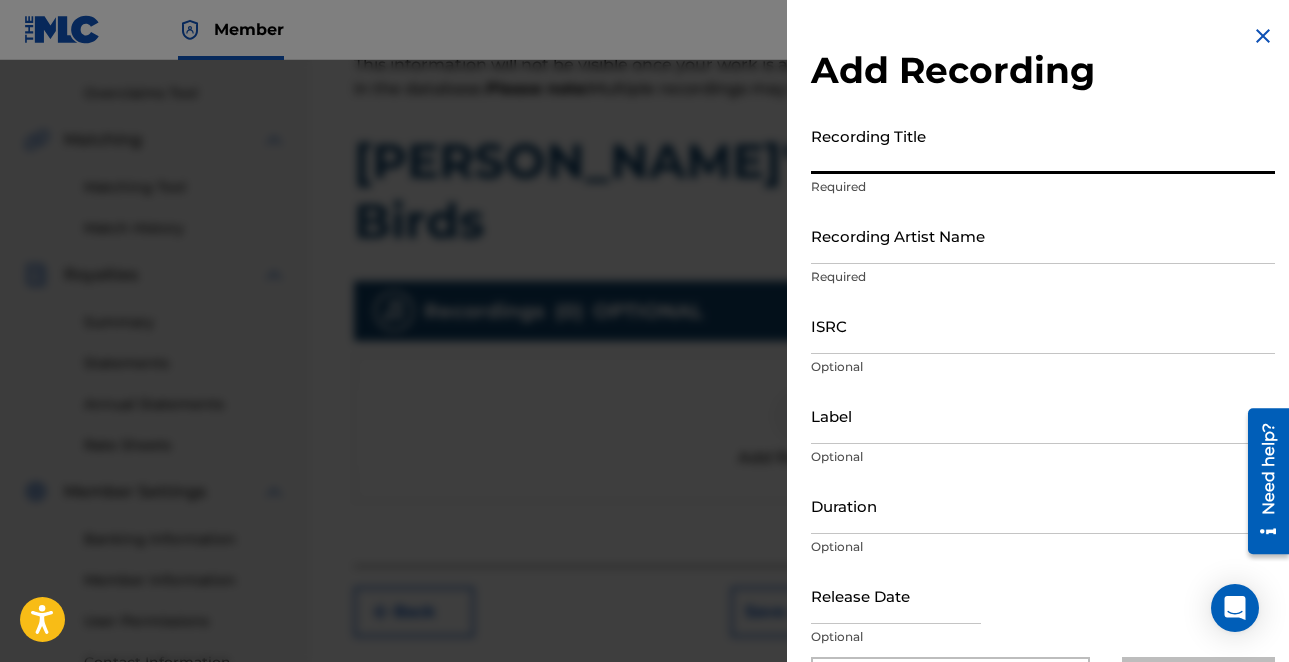 click on "Recording Title" at bounding box center (1043, 145) 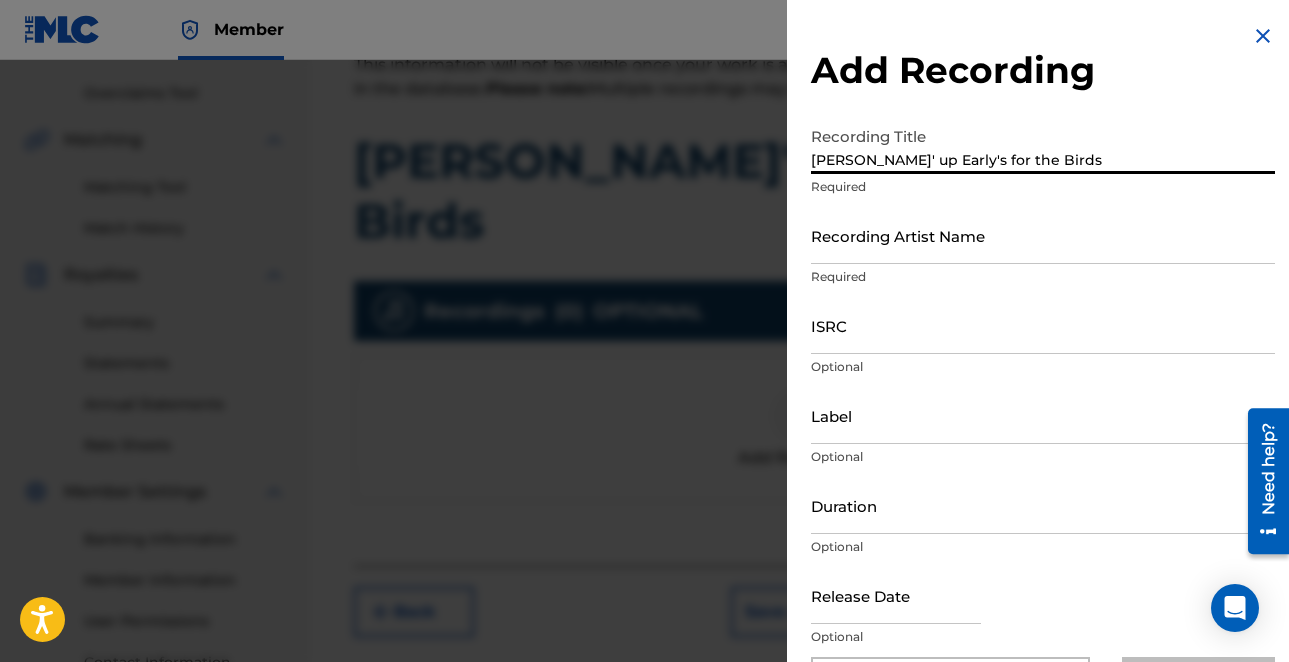 type on "Wakin' up Early's for the Birds" 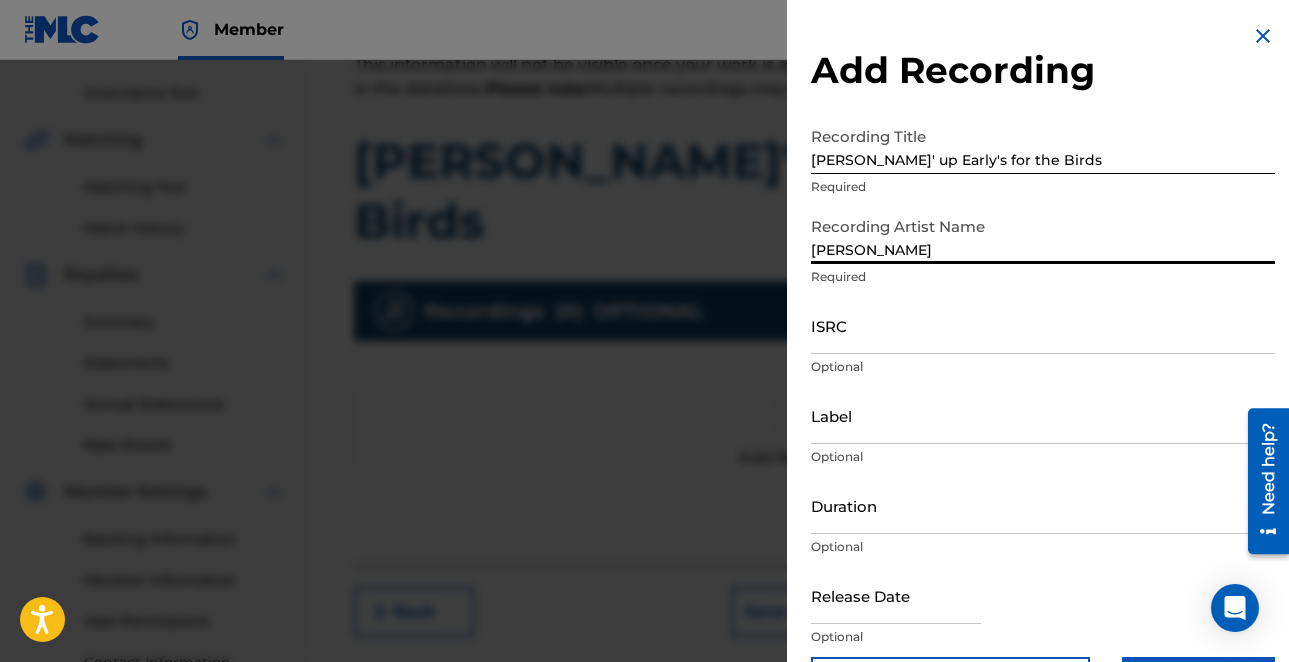 type on "TONY ANDERSON" 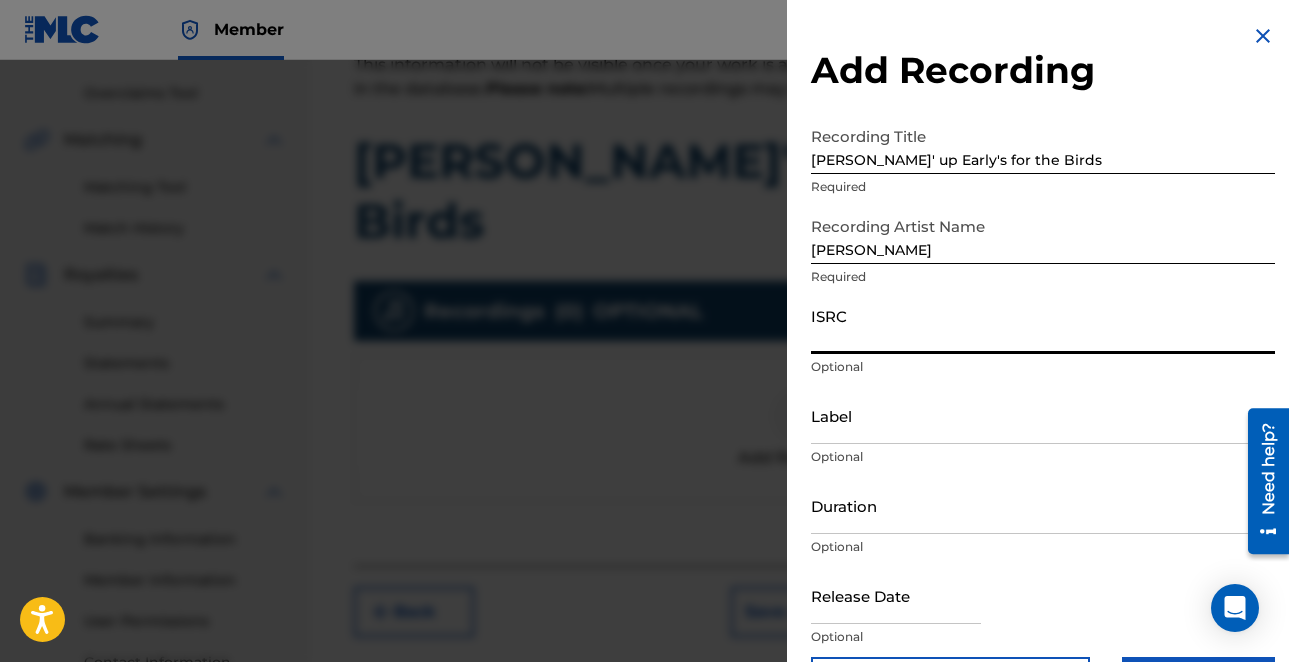 paste on "USCGH2465220" 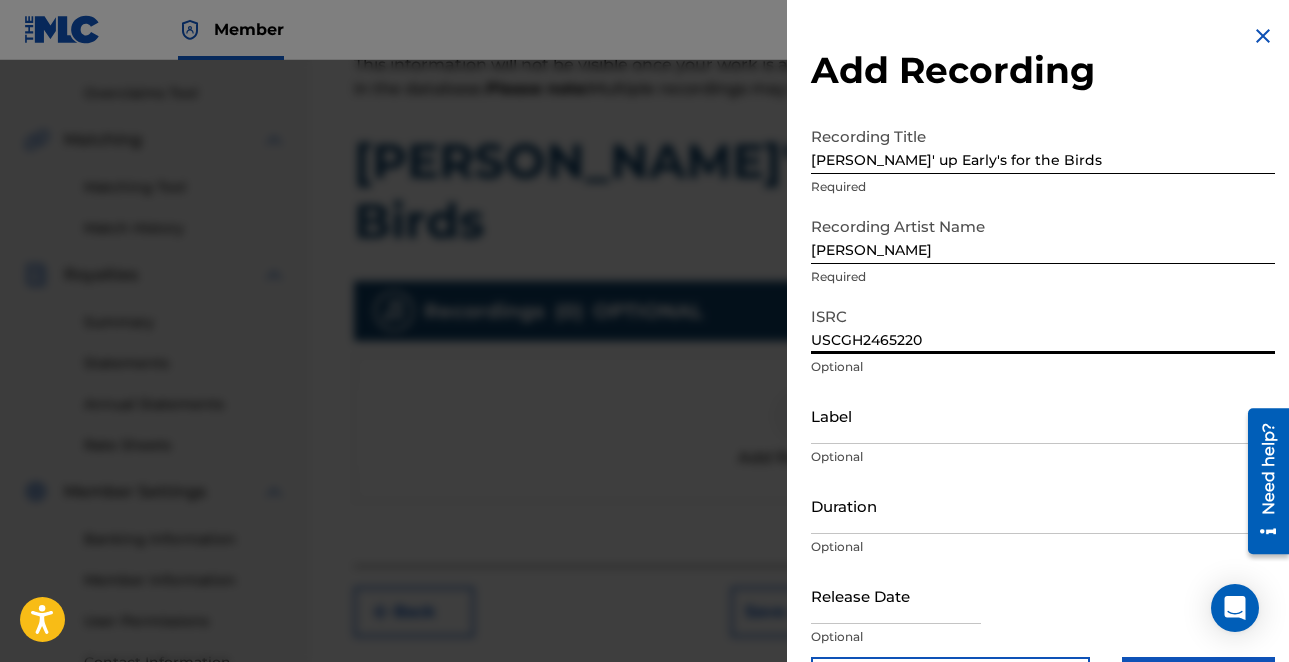 scroll, scrollTop: 69, scrollLeft: 0, axis: vertical 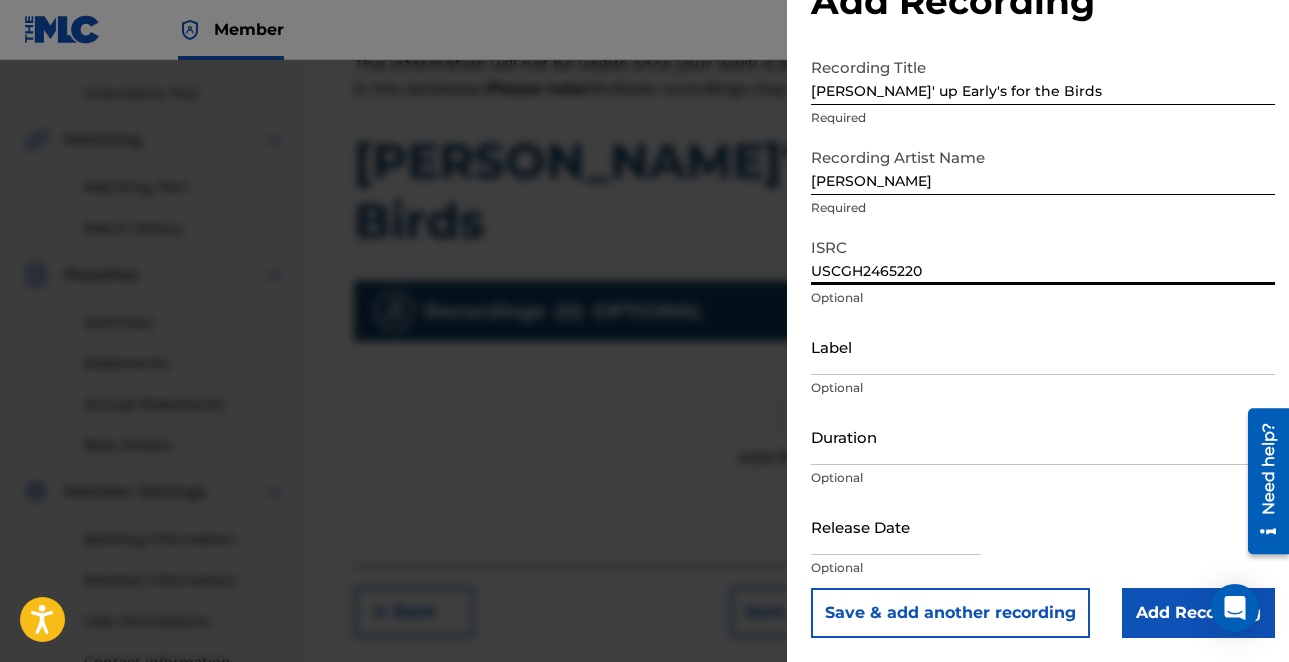 type on "USCGH2465220" 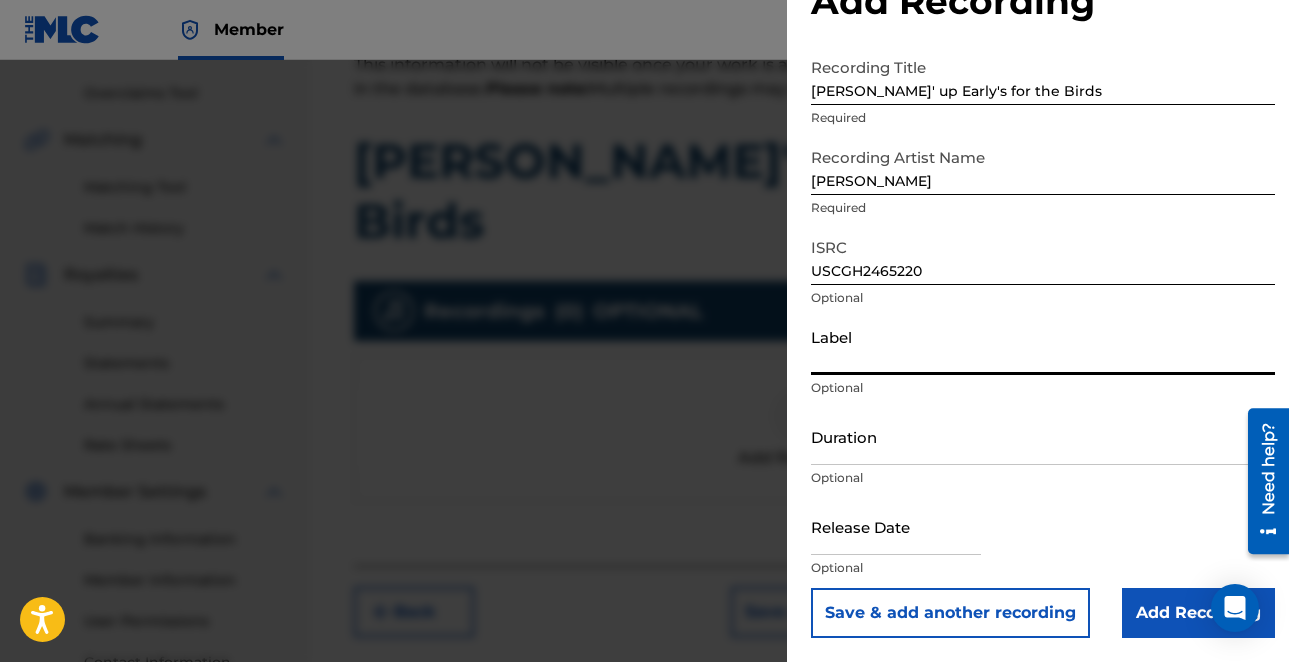 click on "Label" at bounding box center [1043, 346] 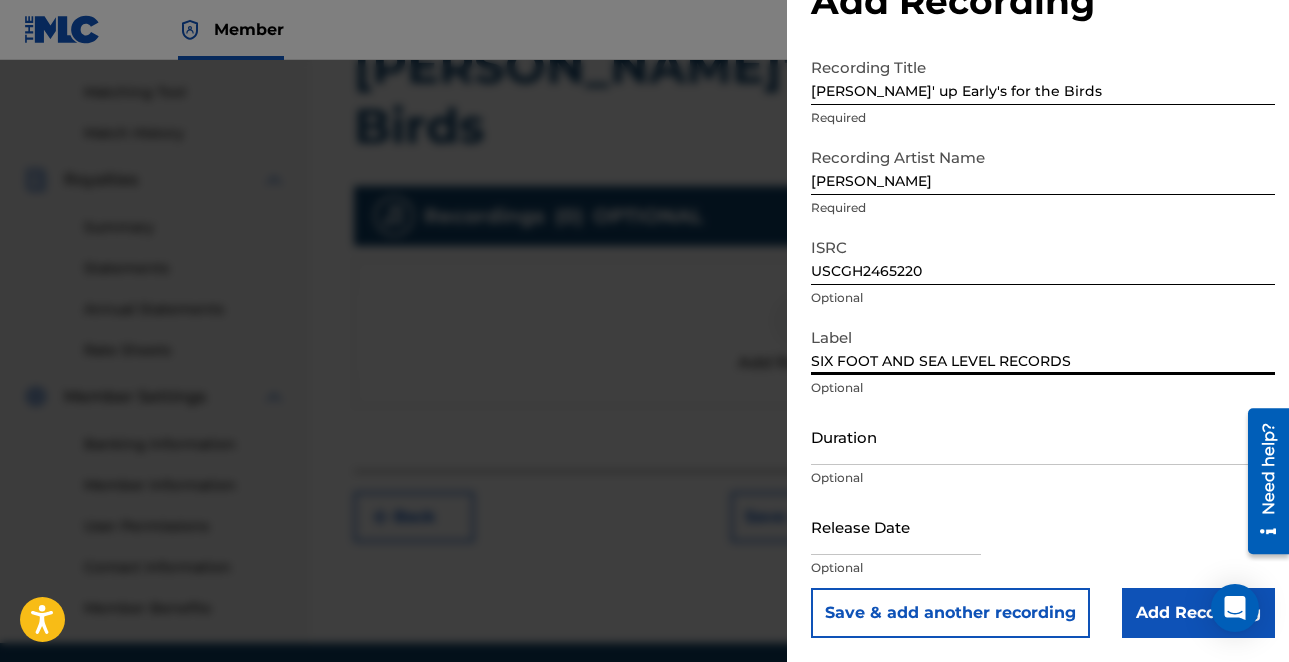 scroll, scrollTop: 508, scrollLeft: 0, axis: vertical 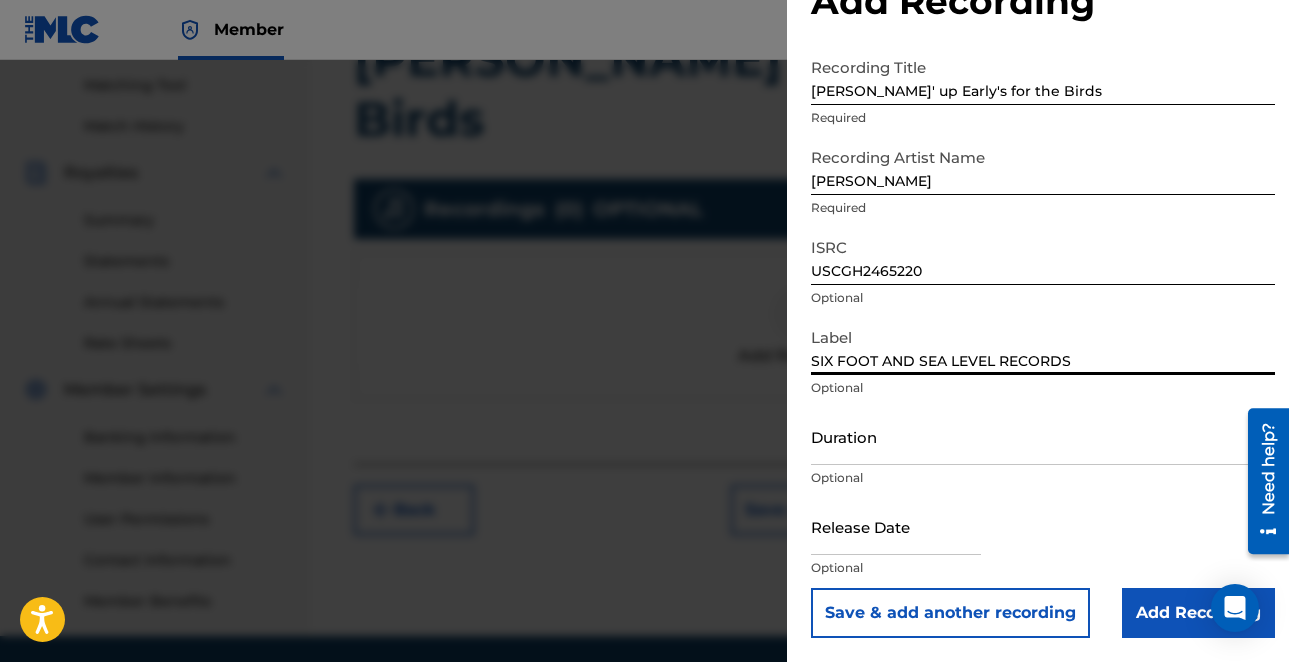 type on "SIX FOOT AND SEA LEVEL RECORDS" 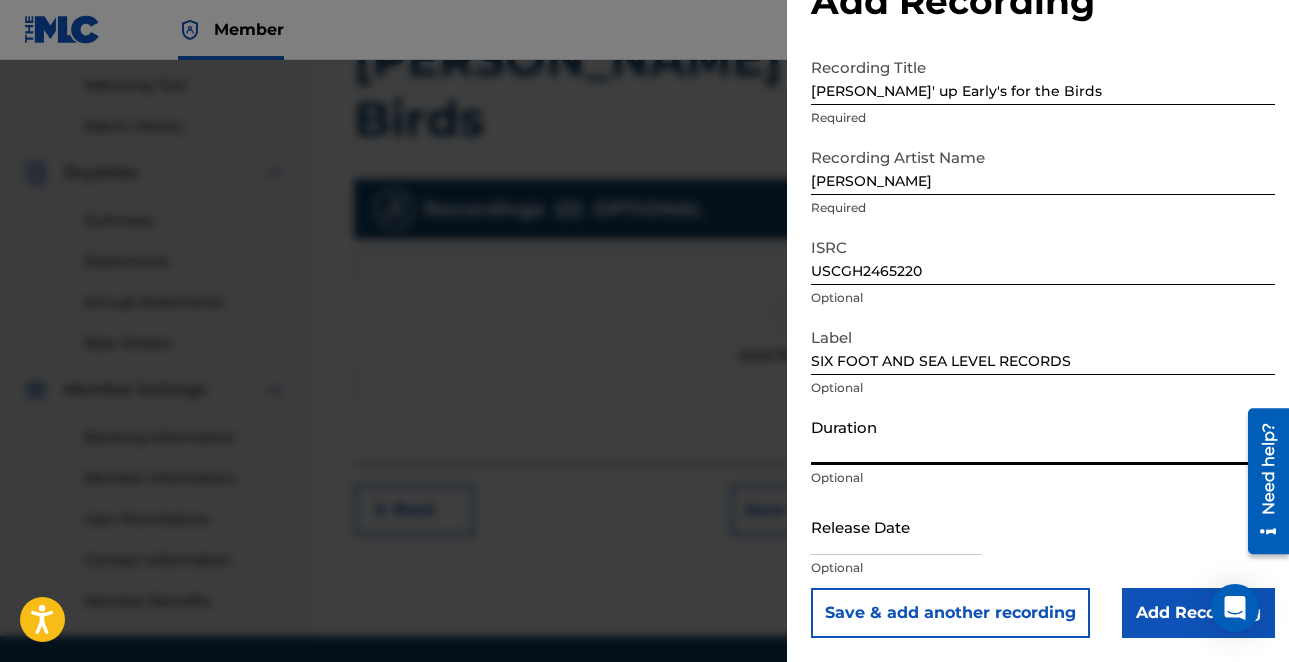 click on "Duration" at bounding box center (1043, 436) 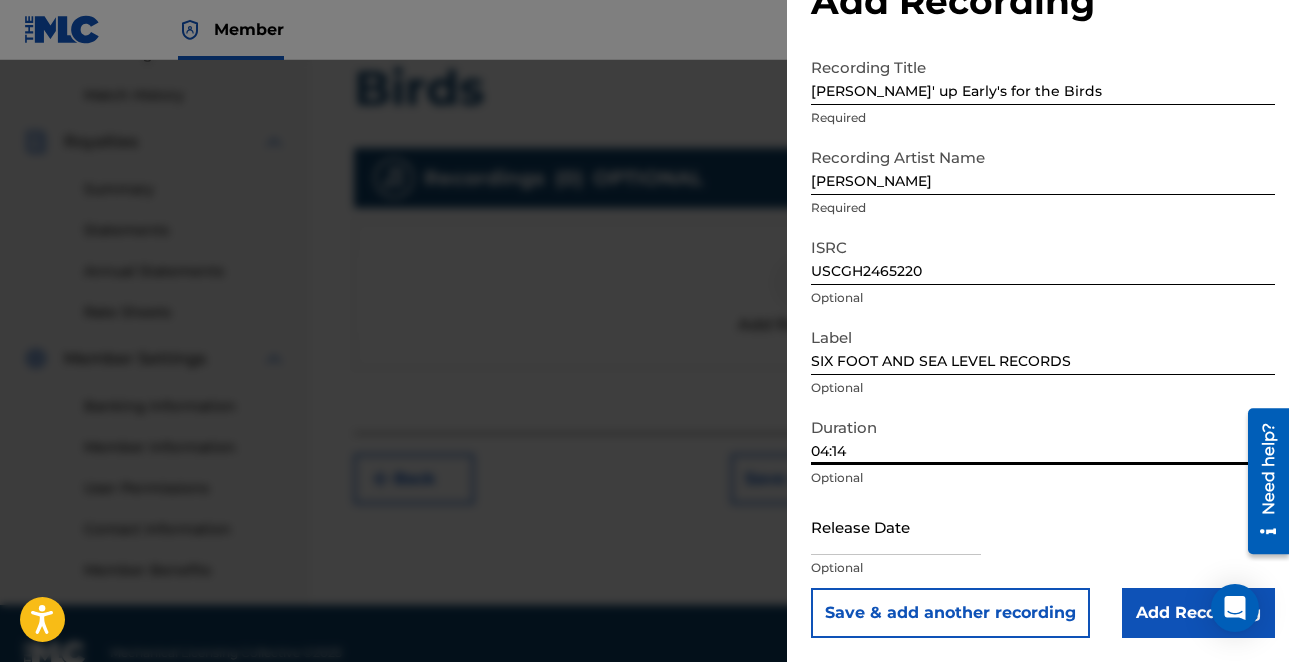 scroll, scrollTop: 578, scrollLeft: 0, axis: vertical 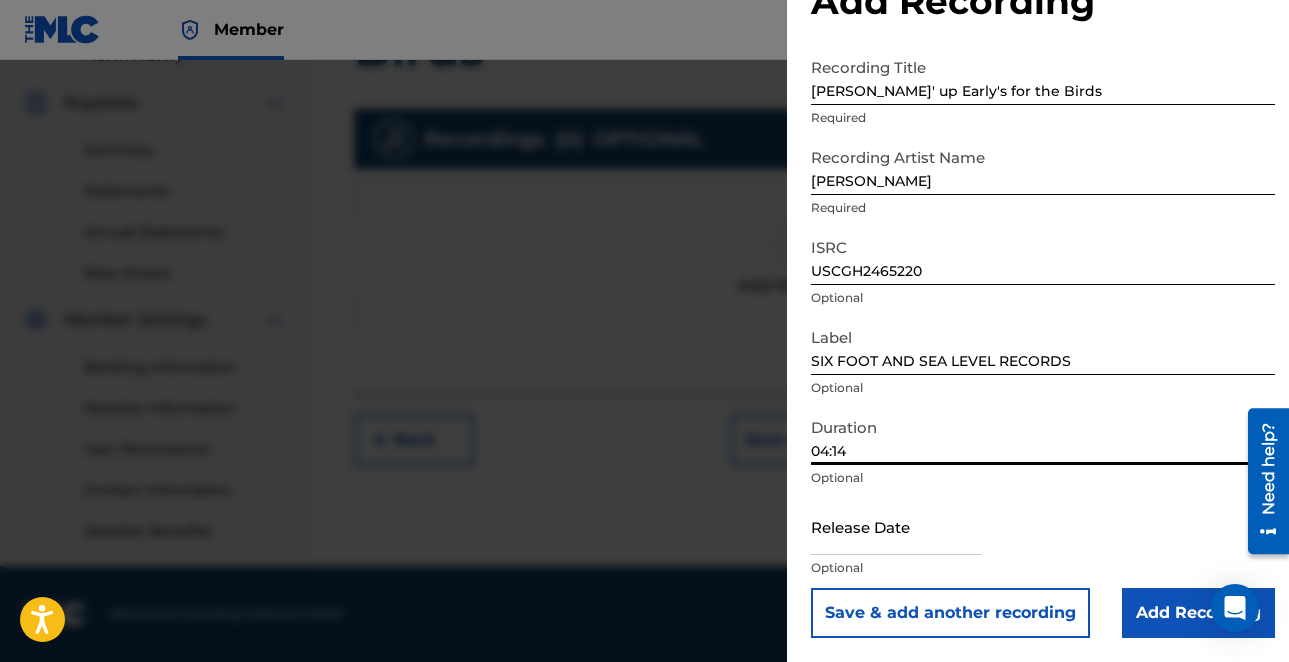 type on "04:14" 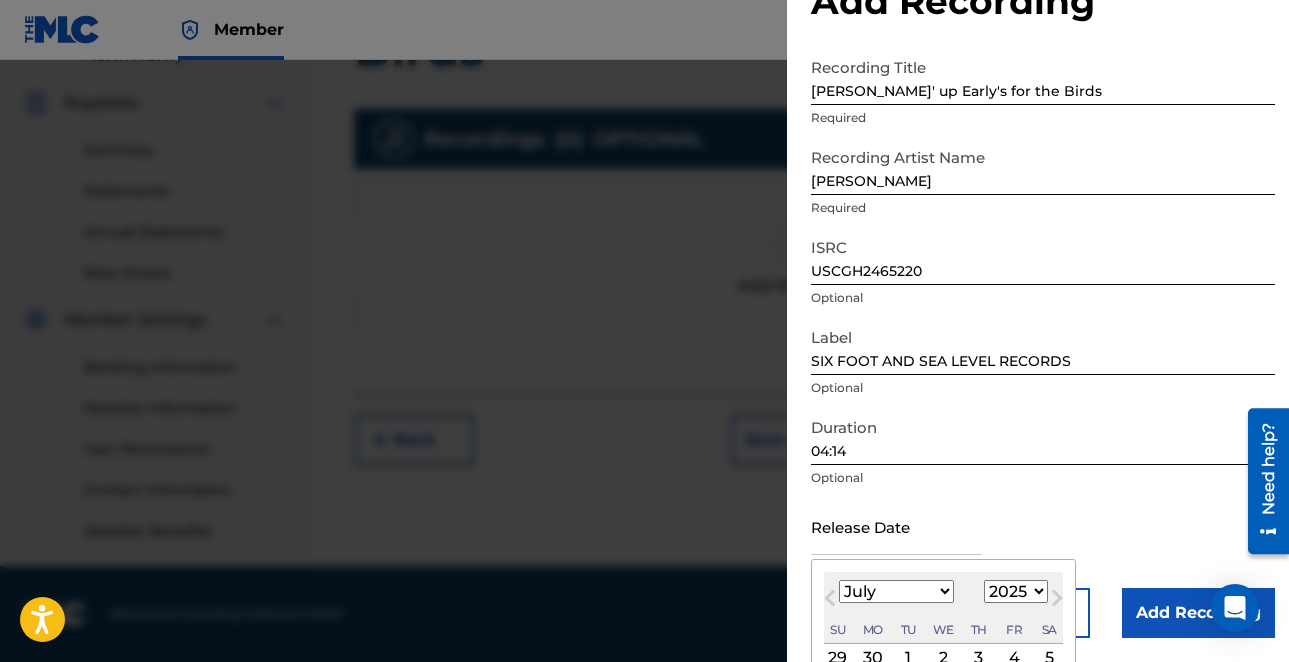 scroll, scrollTop: 228, scrollLeft: 0, axis: vertical 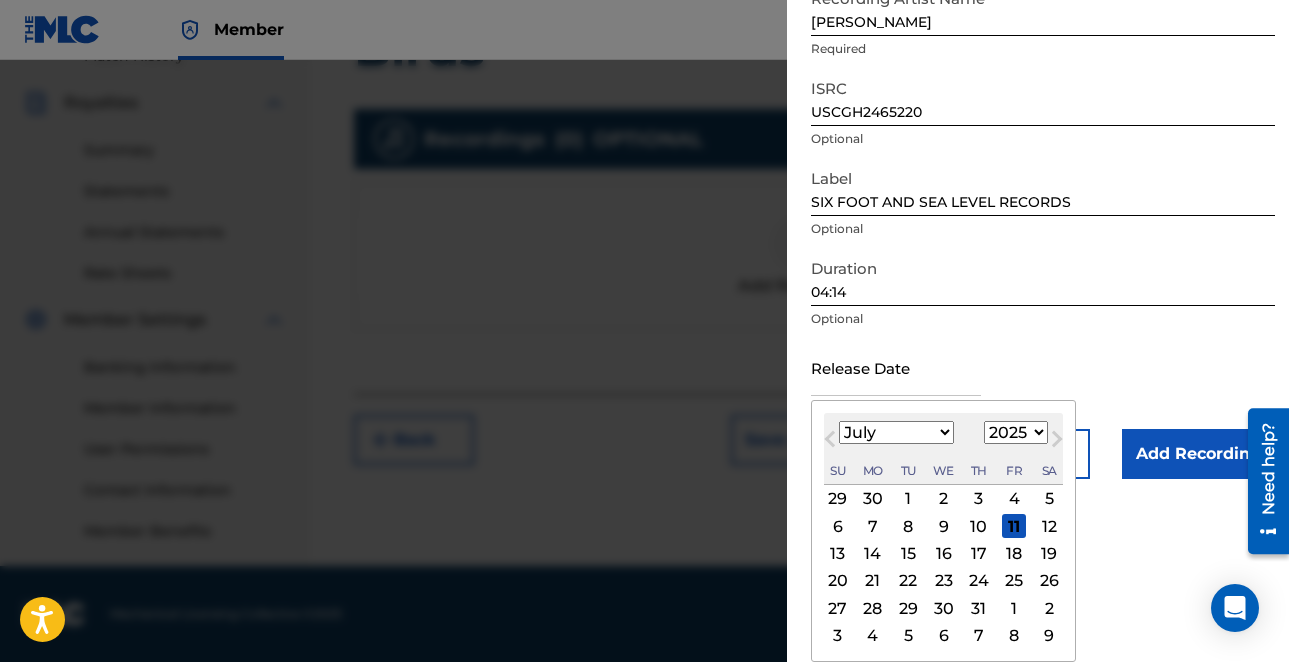 click on "Next Month" at bounding box center [1057, 443] 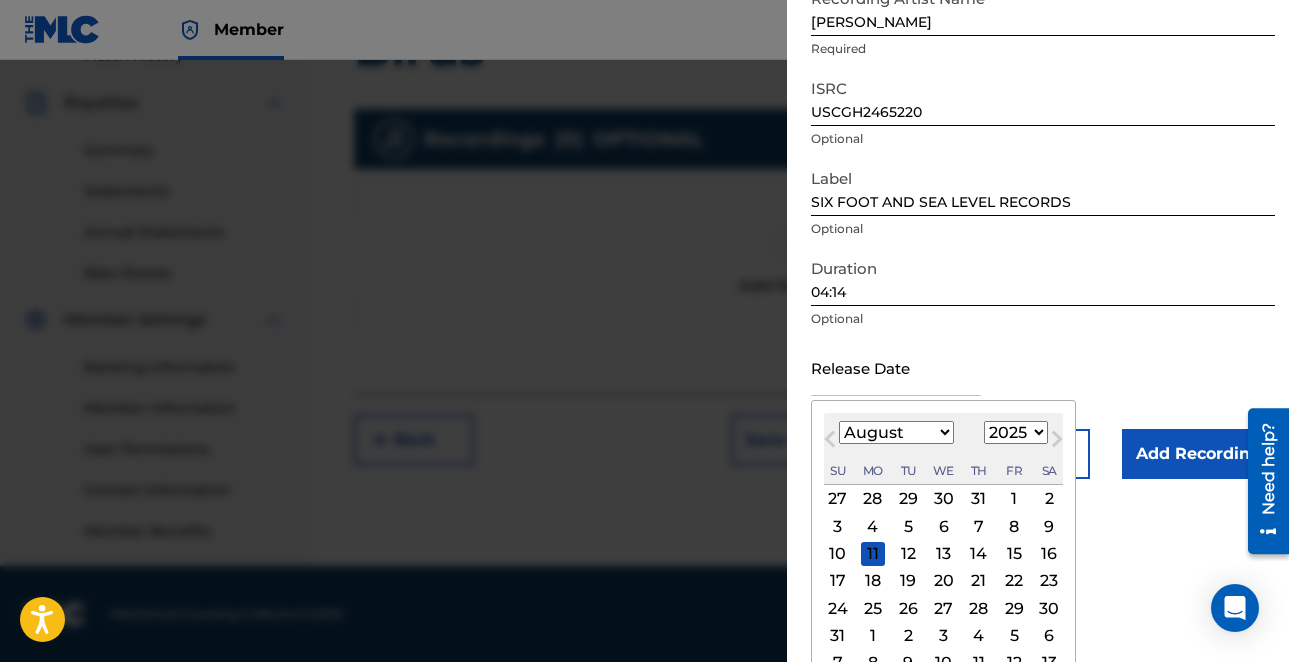 click on "1899 1900 1901 1902 1903 1904 1905 1906 1907 1908 1909 1910 1911 1912 1913 1914 1915 1916 1917 1918 1919 1920 1921 1922 1923 1924 1925 1926 1927 1928 1929 1930 1931 1932 1933 1934 1935 1936 1937 1938 1939 1940 1941 1942 1943 1944 1945 1946 1947 1948 1949 1950 1951 1952 1953 1954 1955 1956 1957 1958 1959 1960 1961 1962 1963 1964 1965 1966 1967 1968 1969 1970 1971 1972 1973 1974 1975 1976 1977 1978 1979 1980 1981 1982 1983 1984 1985 1986 1987 1988 1989 1990 1991 1992 1993 1994 1995 1996 1997 1998 1999 2000 2001 2002 2003 2004 2005 2006 2007 2008 2009 2010 2011 2012 2013 2014 2015 2016 2017 2018 2019 2020 2021 2022 2023 2024 2025 2026 2027 2028 2029 2030 2031 2032 2033 2034 2035 2036 2037 2038 2039 2040 2041 2042 2043 2044 2045 2046 2047 2048 2049 2050 2051 2052 2053 2054 2055 2056 2057 2058 2059 2060 2061 2062 2063 2064 2065 2066 2067 2068 2069 2070 2071 2072 2073 2074 2075 2076 2077 2078 2079 2080 2081 2082 2083 2084 2085 2086 2087 2088 2089 2090 2091 2092 2093 2094 2095 2096 2097 2098 2099 2100" at bounding box center (1016, 432) 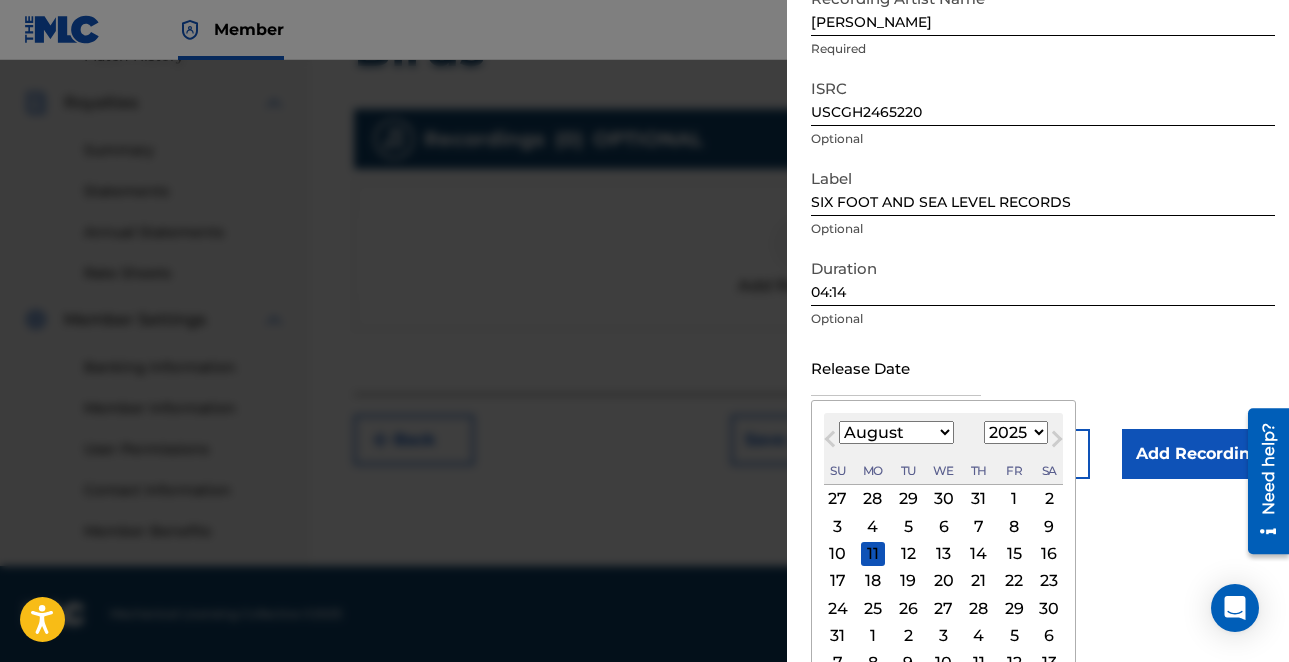 select on "1994" 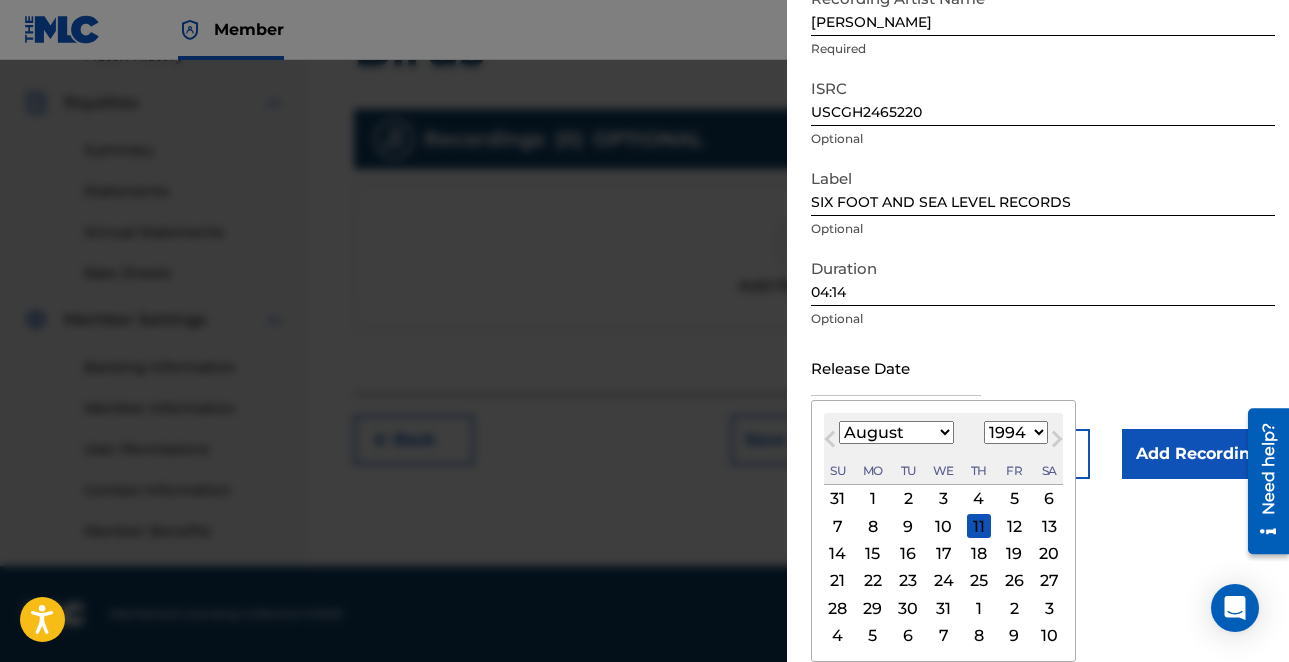 click on "January February March April May June July August September October November December" at bounding box center [896, 432] 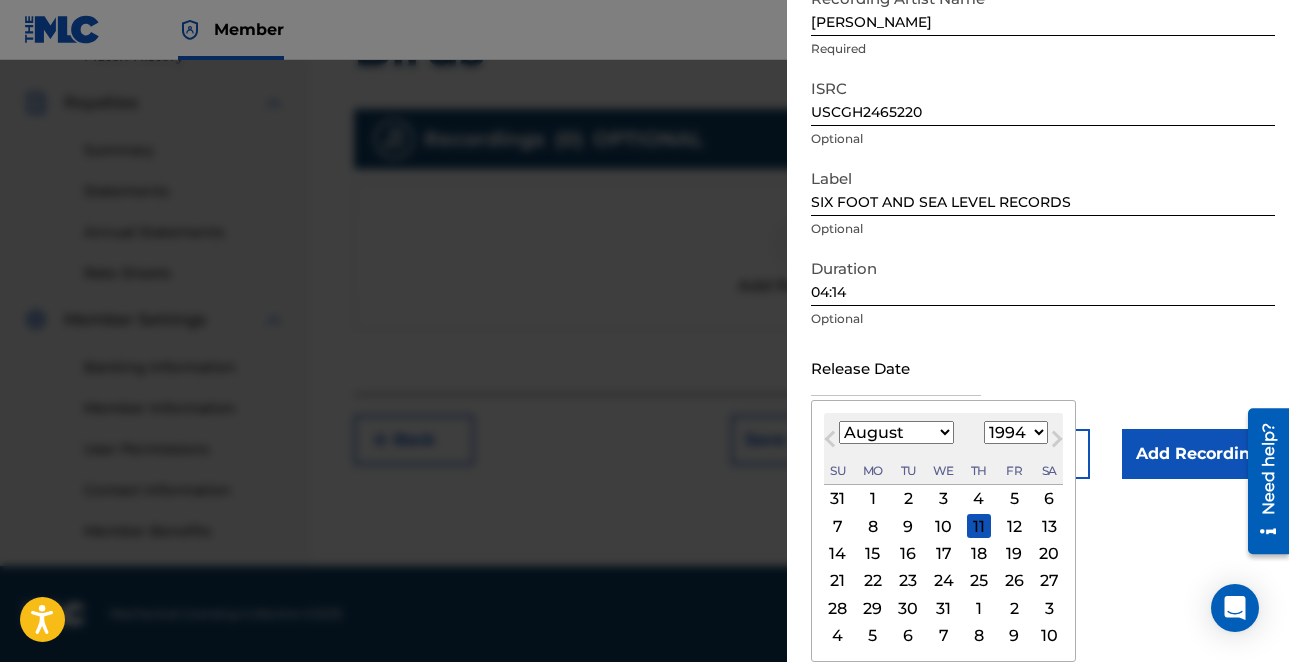 select on "8" 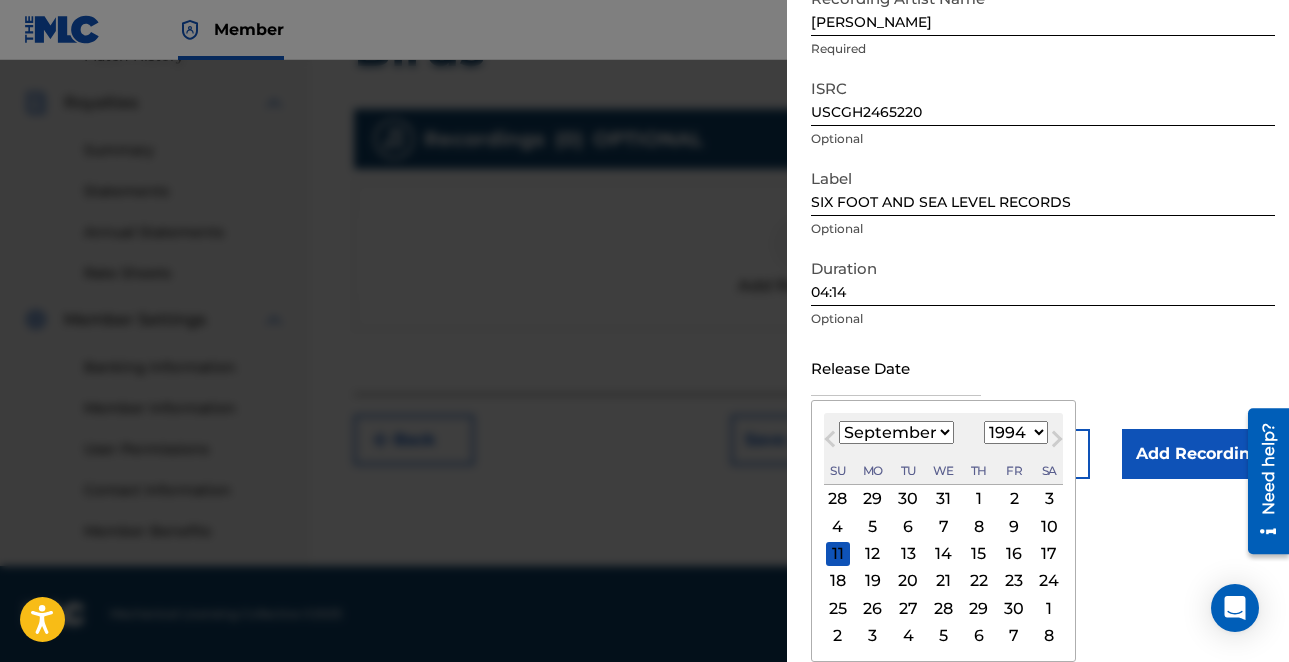 click on "4" at bounding box center (838, 526) 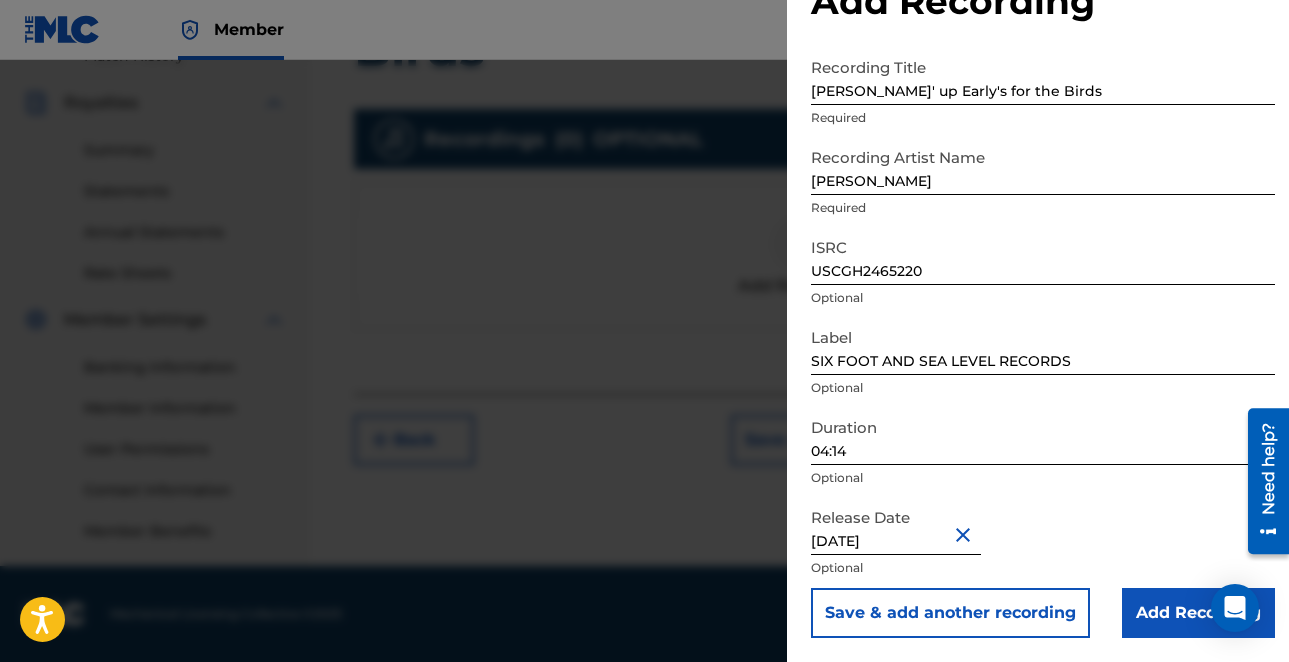 scroll, scrollTop: 69, scrollLeft: 0, axis: vertical 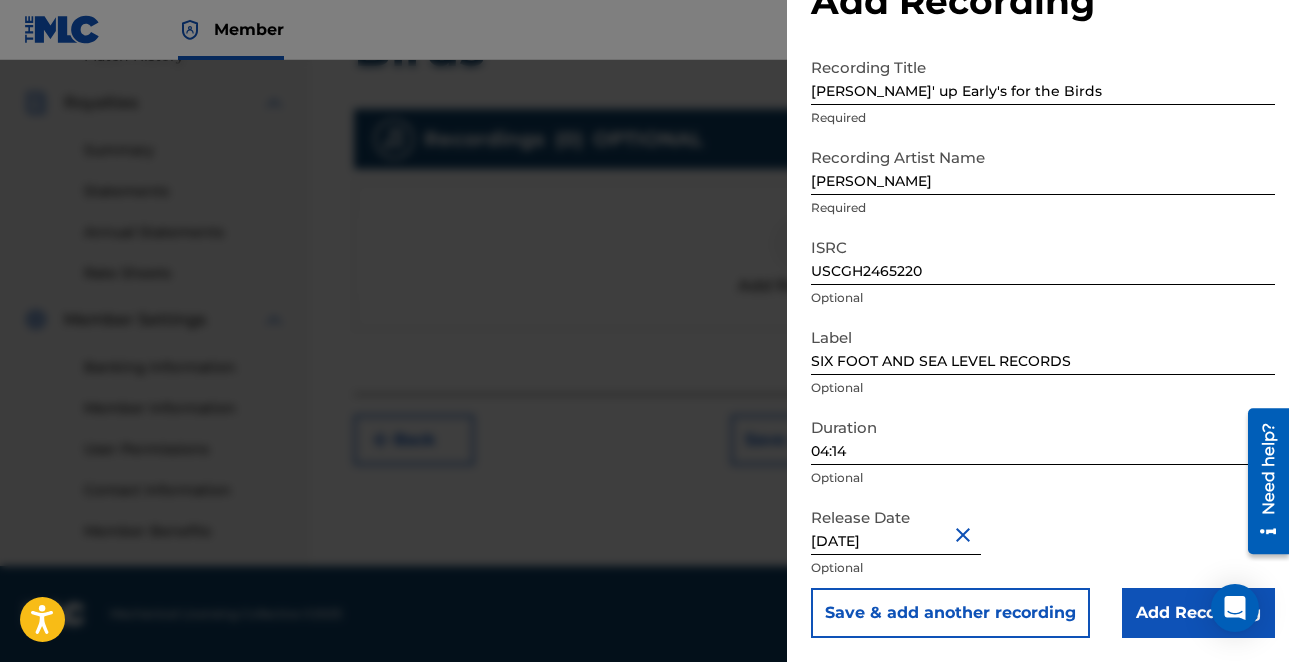 click on "Add Recording" at bounding box center (1198, 613) 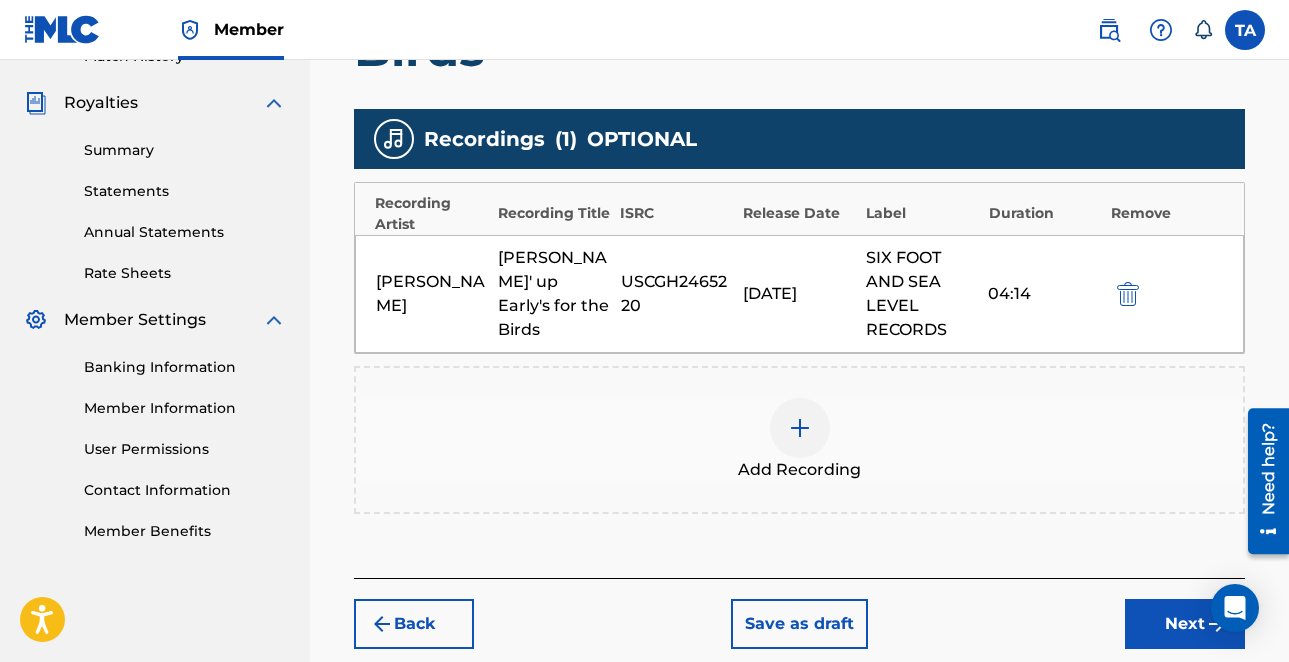 click on "Next" at bounding box center [1185, 624] 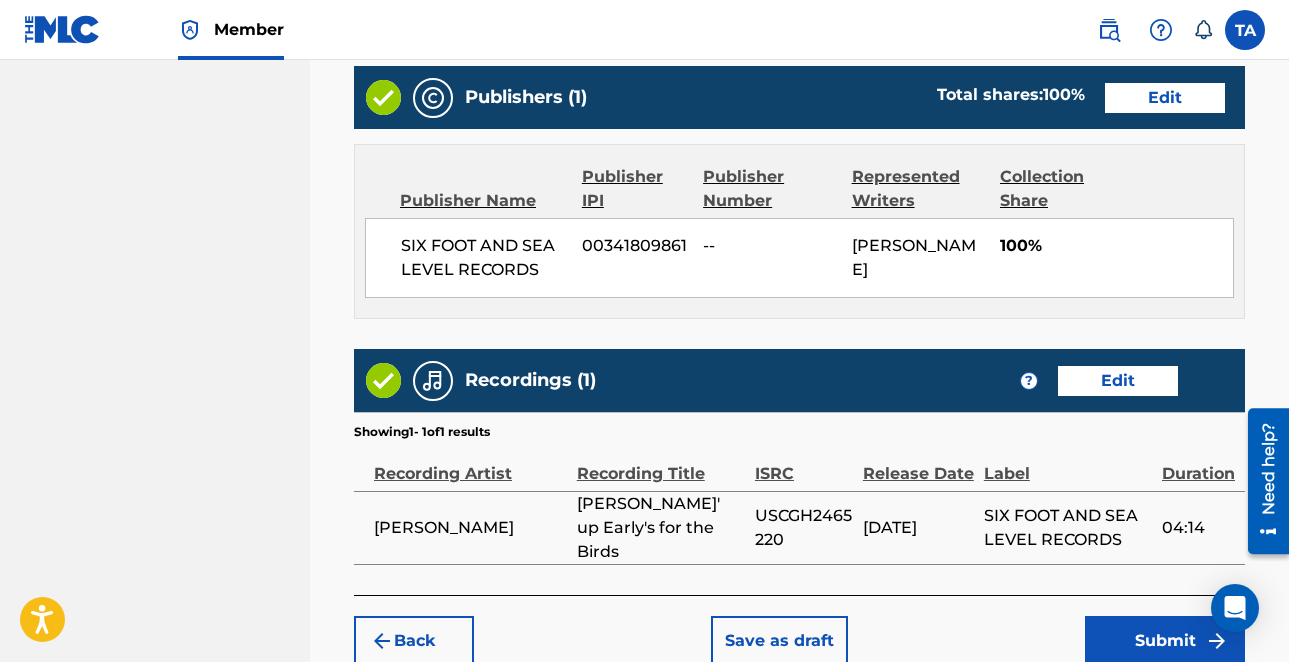 scroll, scrollTop: 1117, scrollLeft: 0, axis: vertical 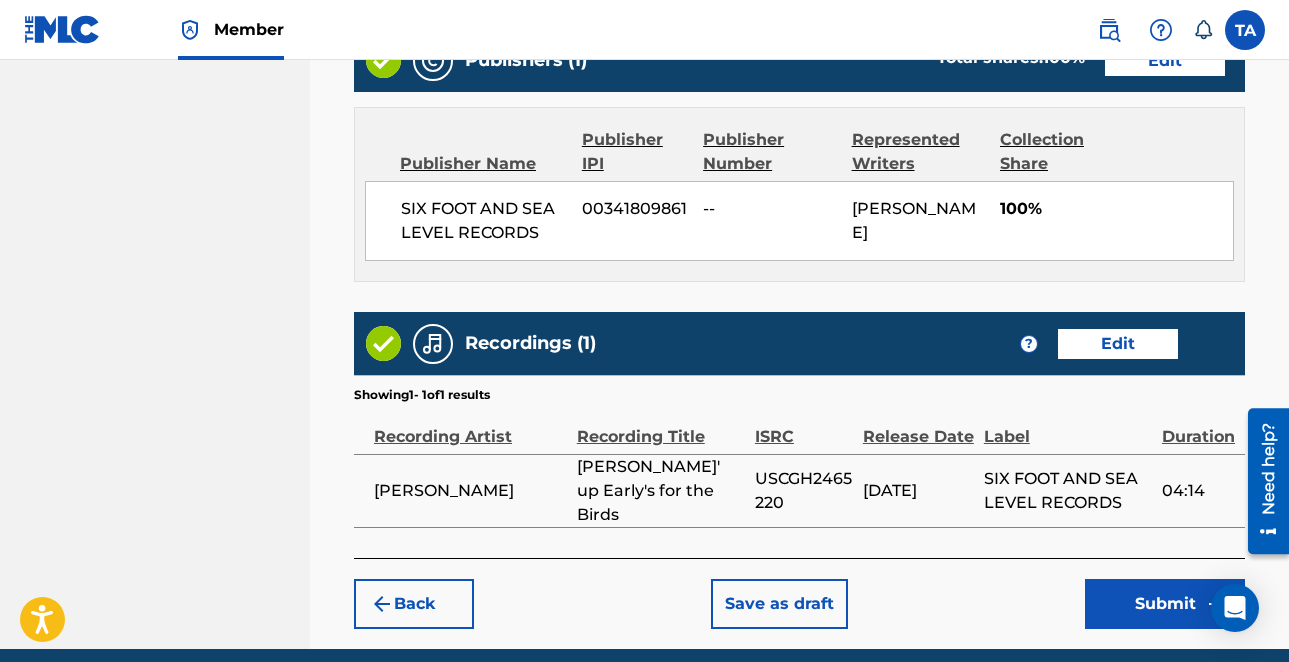 click on "Submit" at bounding box center [1165, 604] 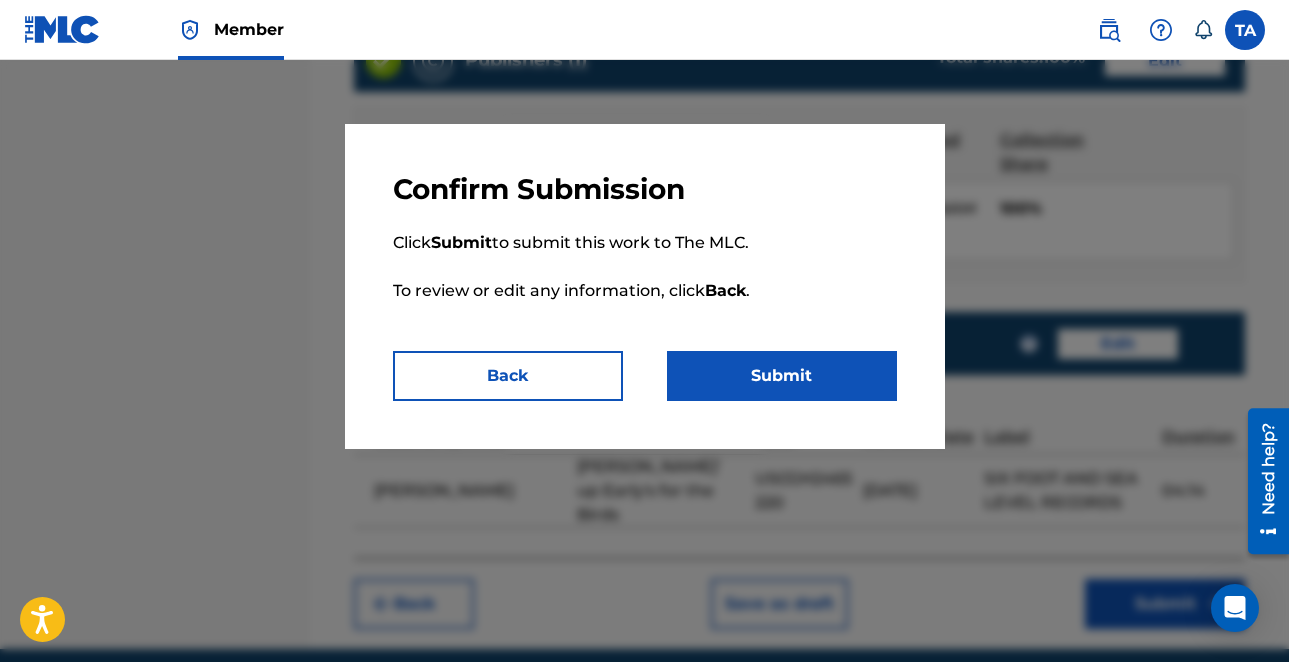 click on "Submit" at bounding box center [782, 376] 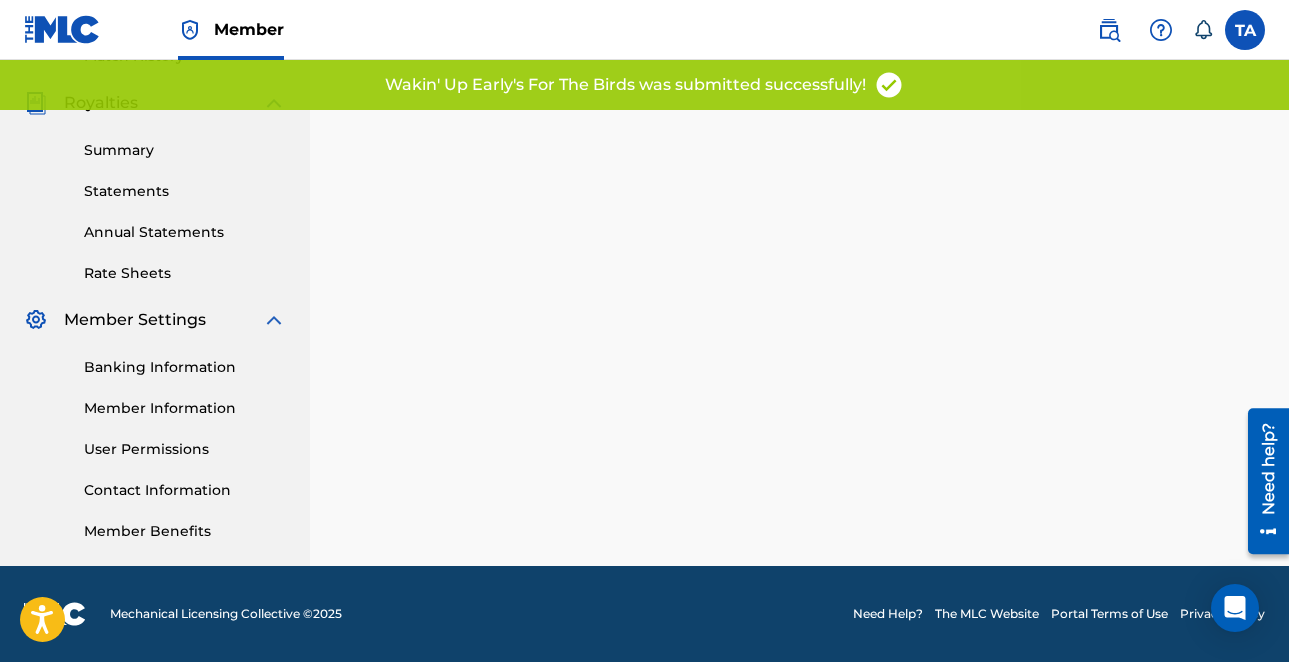 scroll, scrollTop: 0, scrollLeft: 0, axis: both 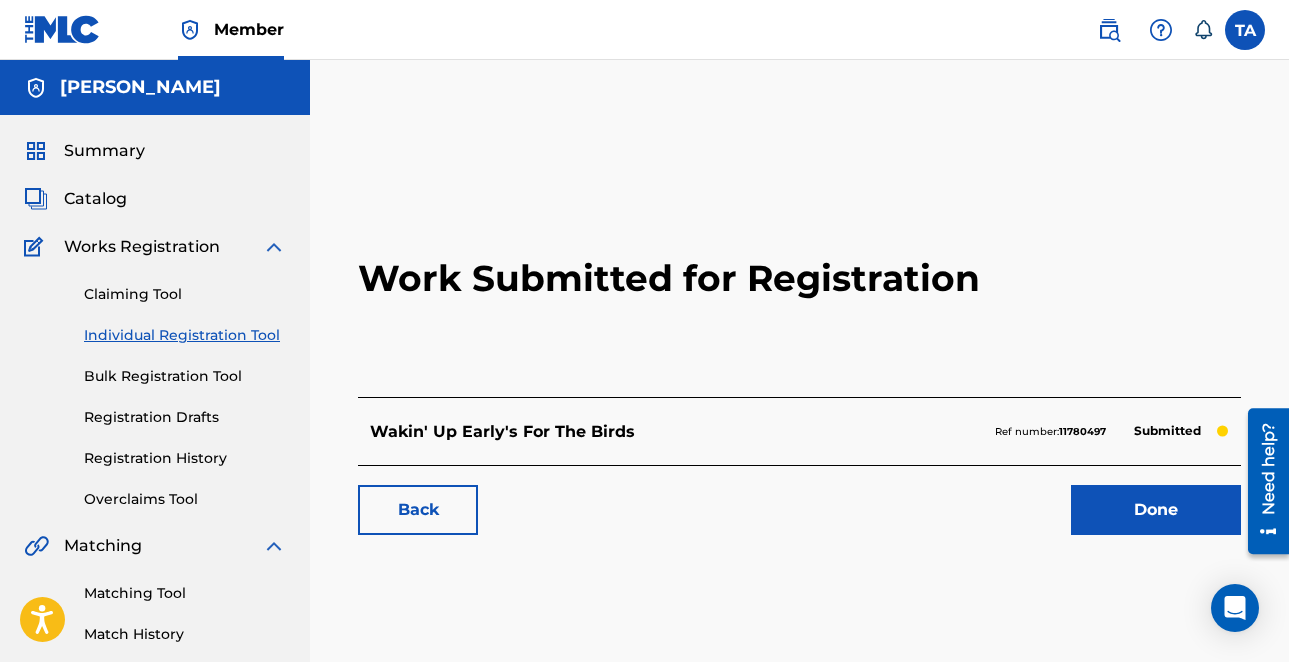 click on "Done" at bounding box center (1156, 510) 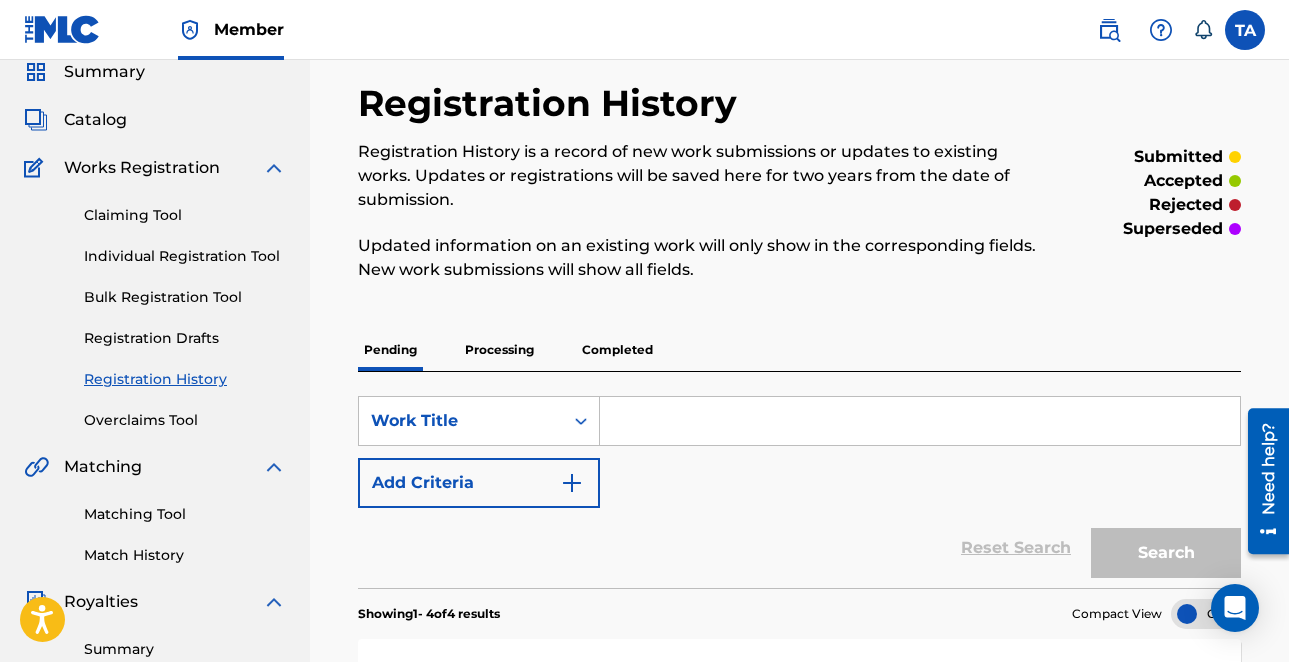 scroll, scrollTop: 36, scrollLeft: 0, axis: vertical 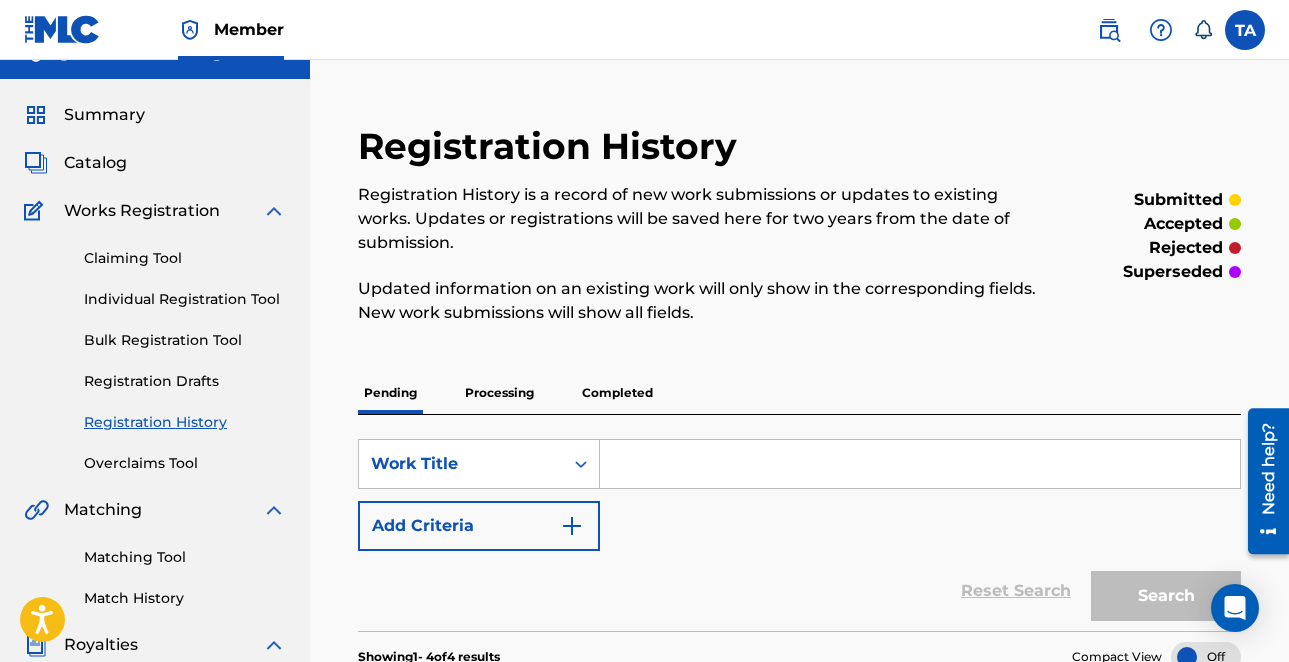 click on "Individual Registration Tool" at bounding box center [185, 299] 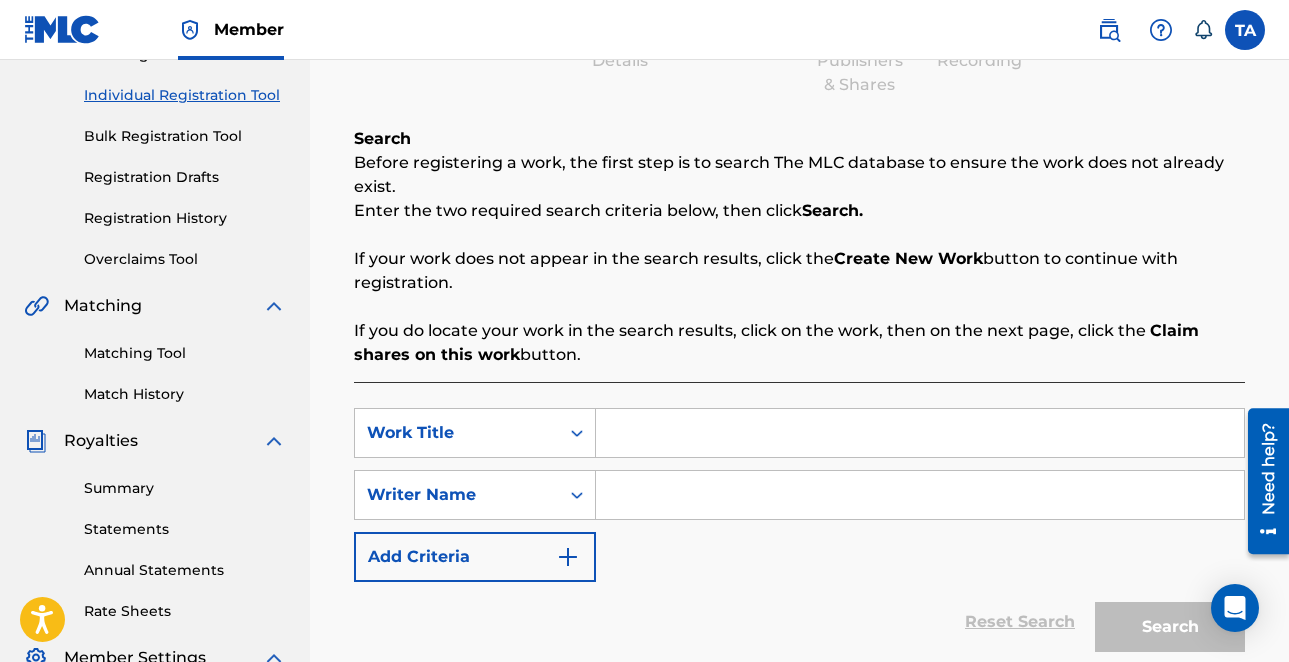 scroll, scrollTop: 260, scrollLeft: 0, axis: vertical 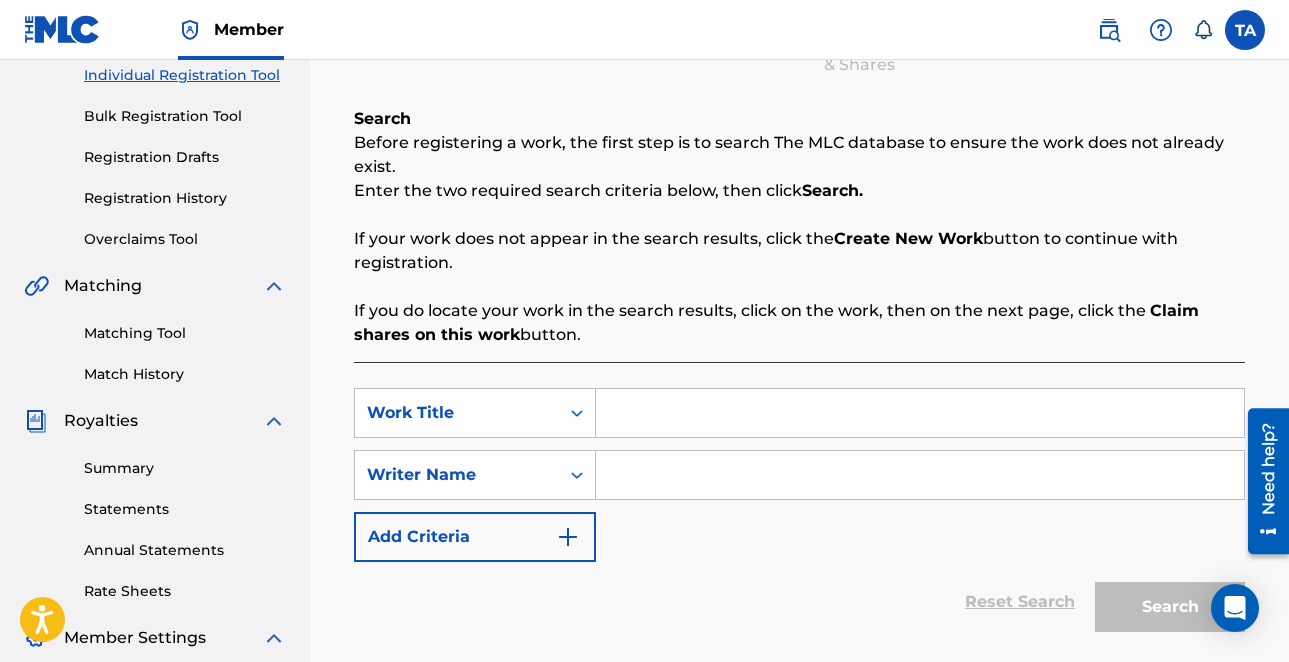 click at bounding box center (920, 413) 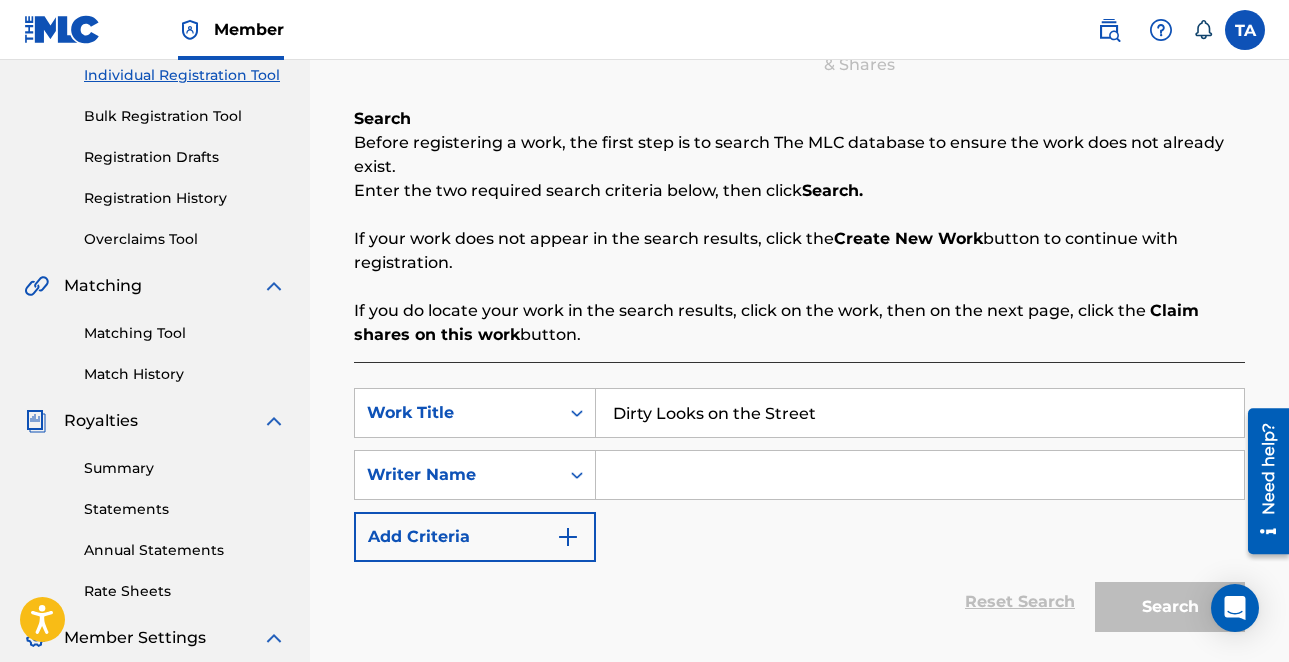 type on "Dirty Looks on the Street" 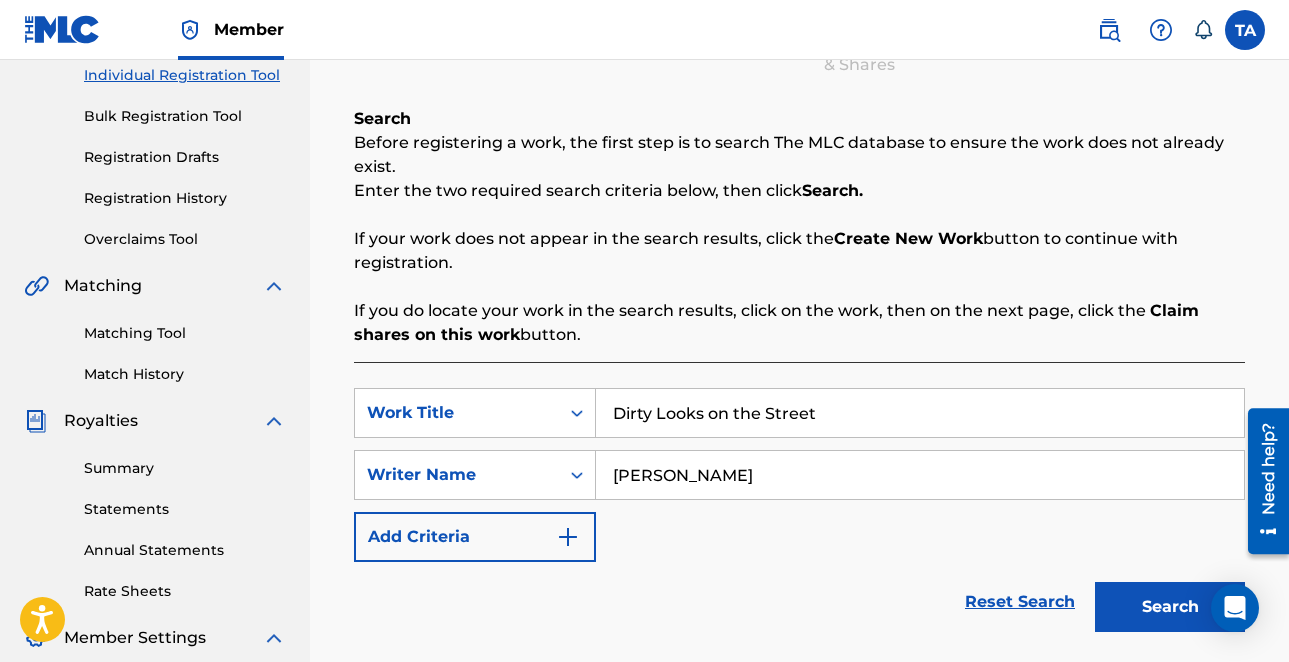 type on "TONY D ANDERSON" 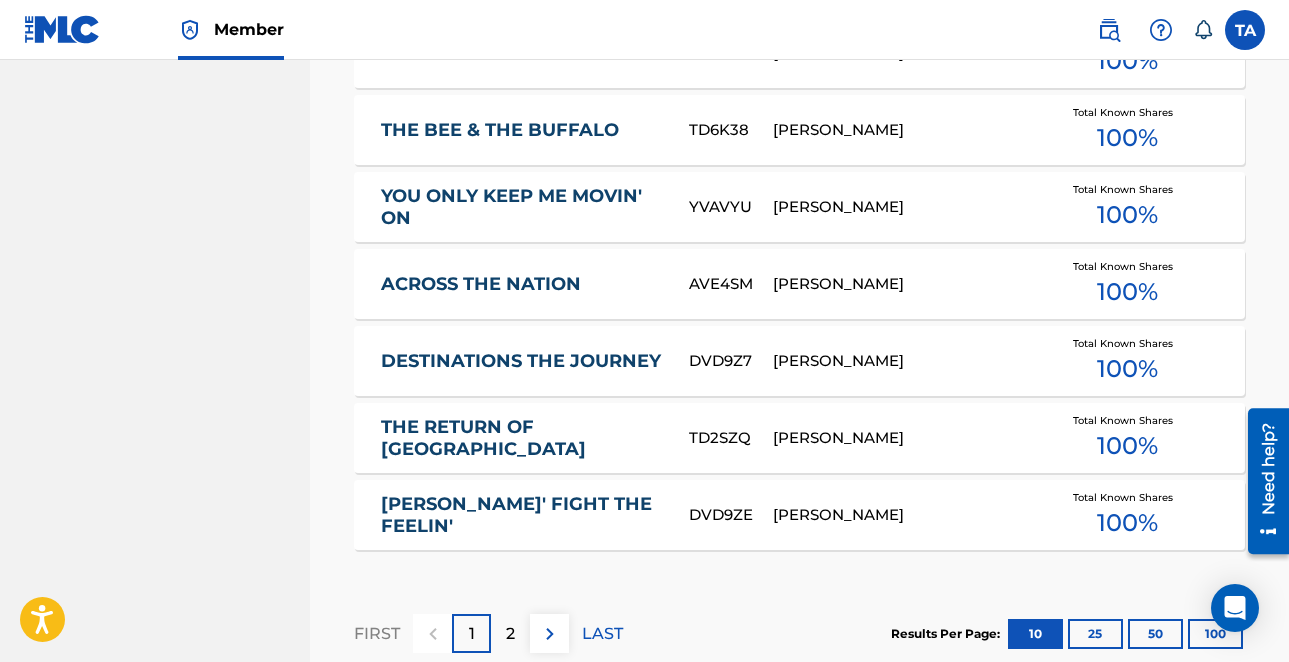 scroll, scrollTop: 1280, scrollLeft: 0, axis: vertical 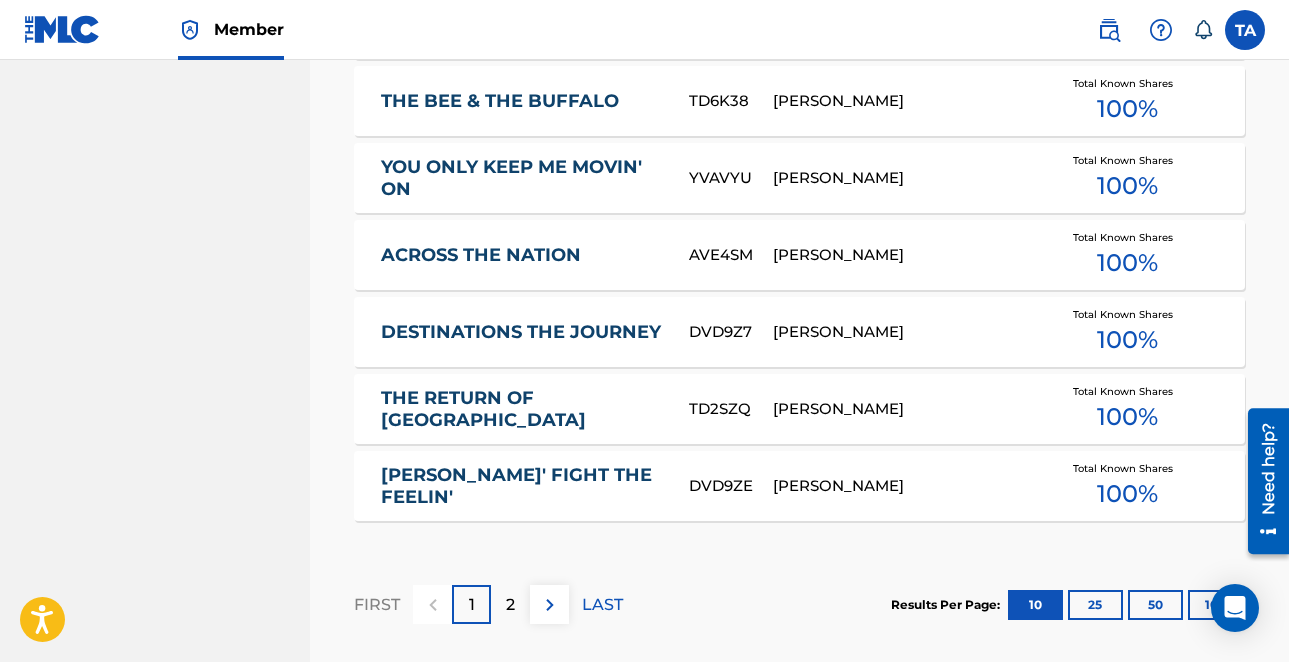 click on "2" at bounding box center [510, 604] 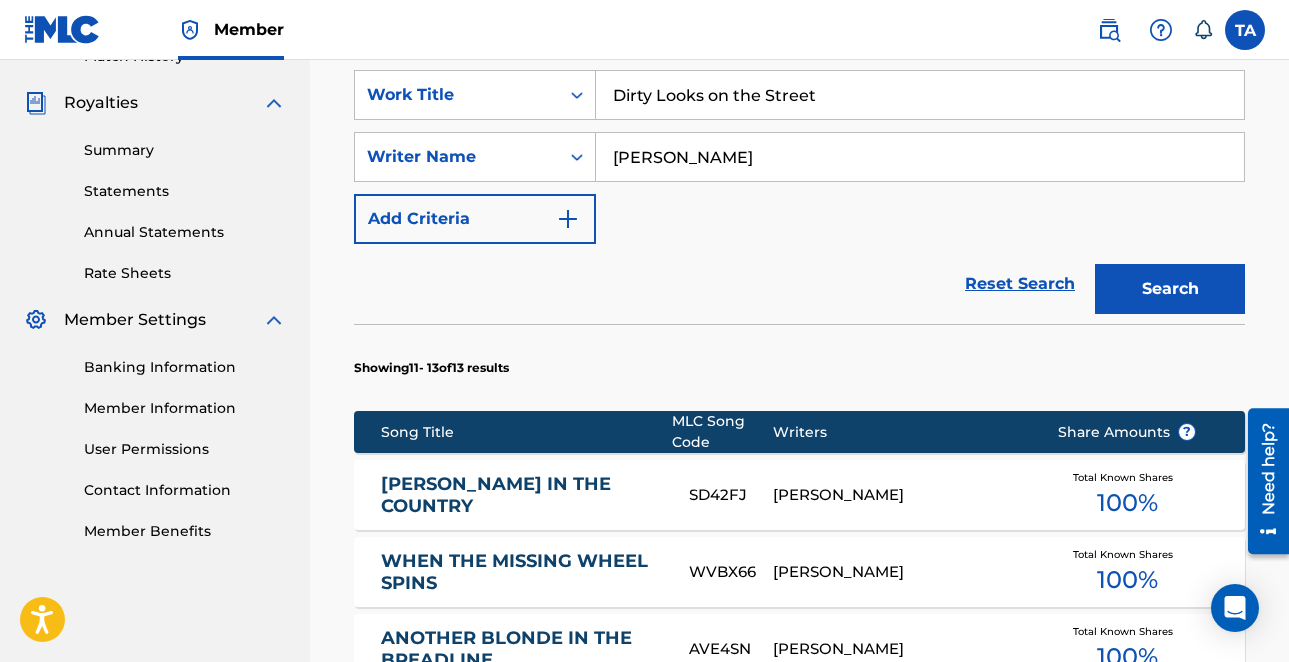 scroll, scrollTop: 970, scrollLeft: 0, axis: vertical 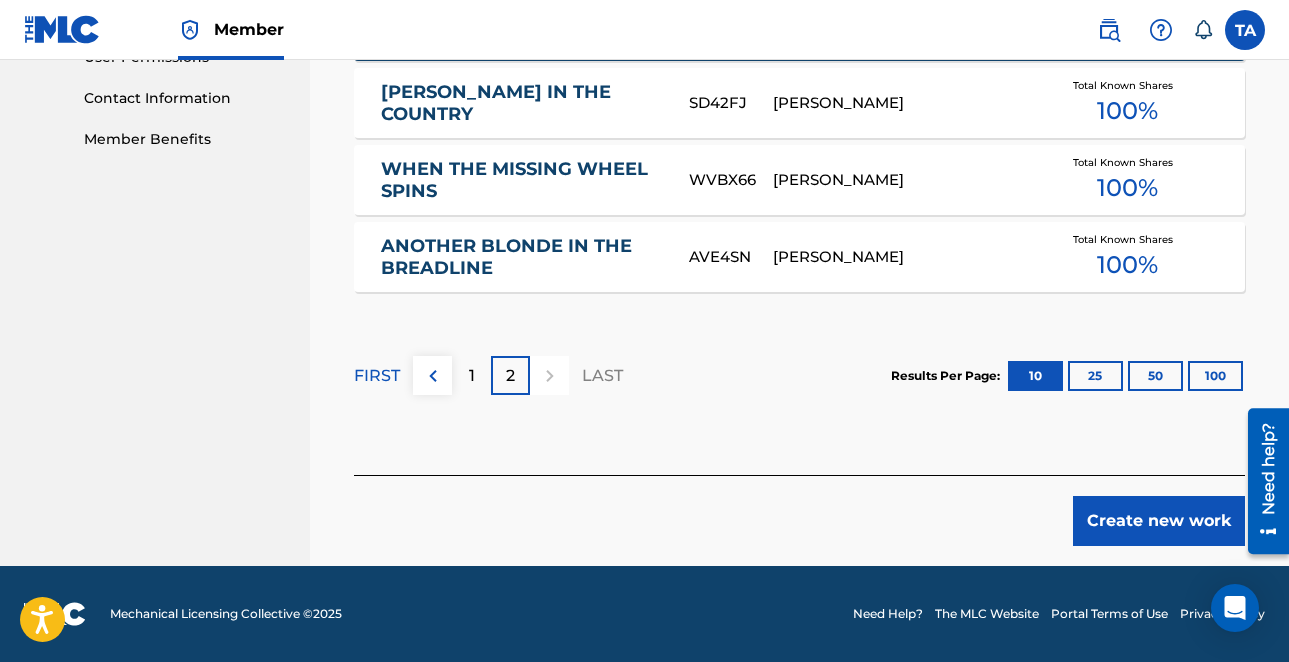 click on "Create new work" at bounding box center (1159, 521) 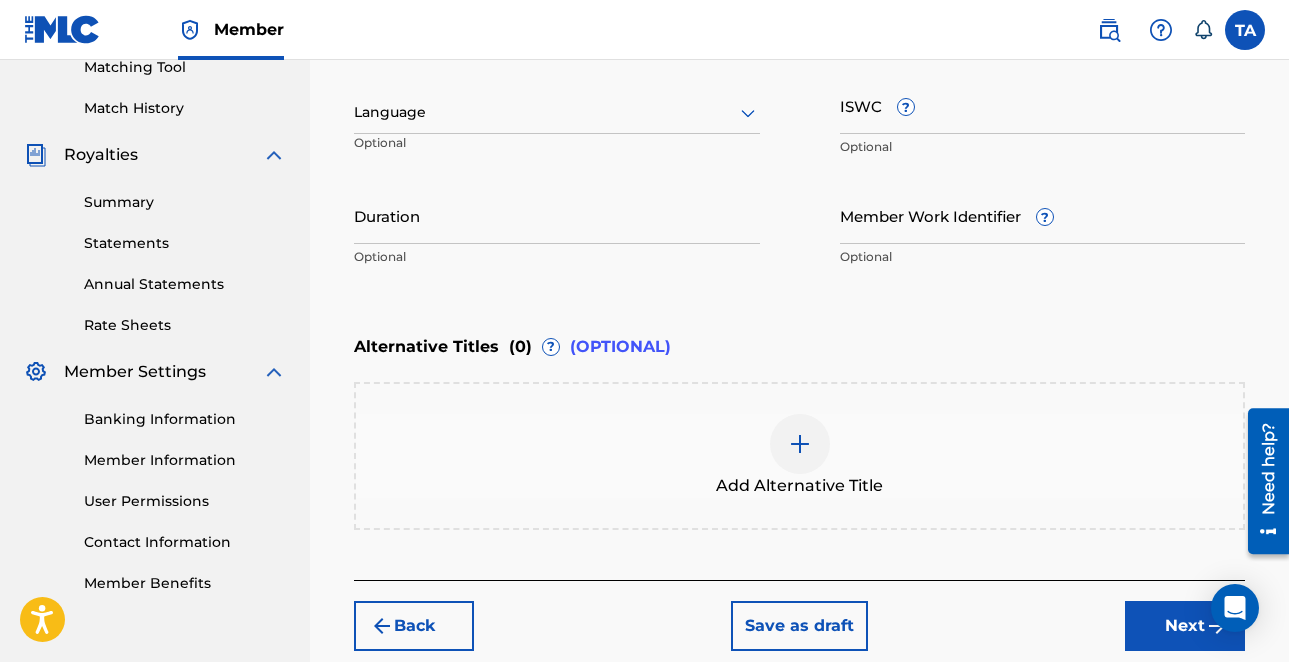 scroll, scrollTop: 413, scrollLeft: 0, axis: vertical 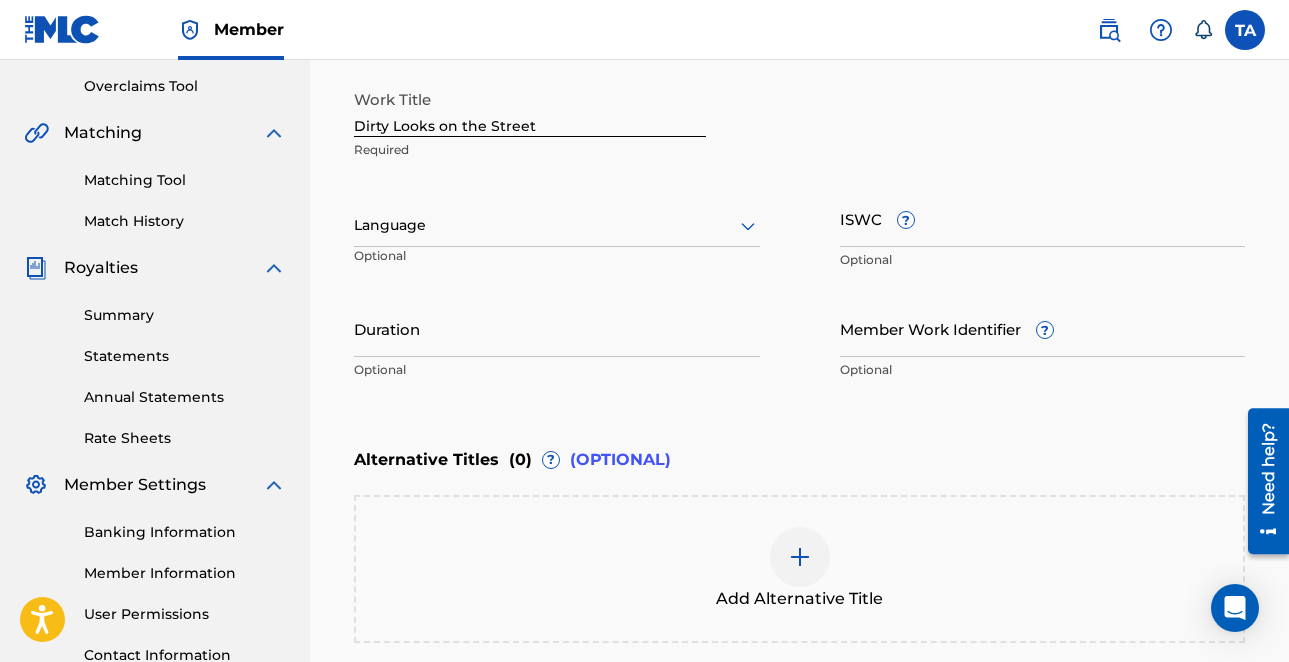 click 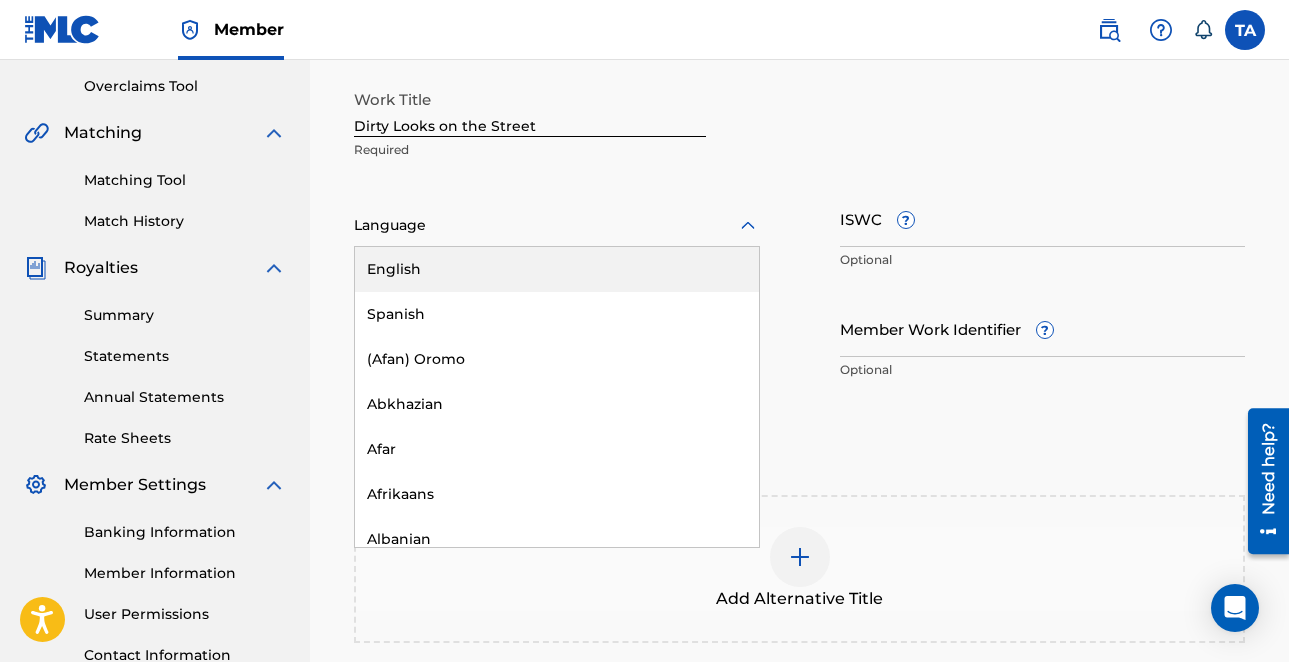 click on "English" at bounding box center [557, 269] 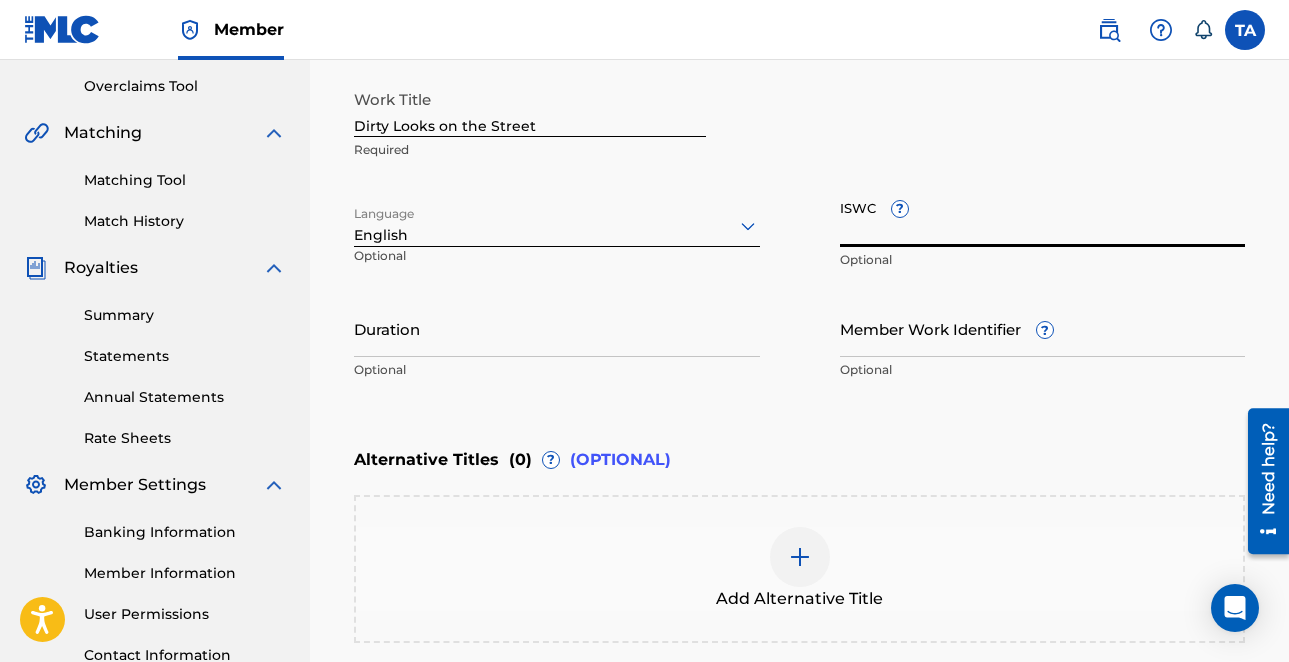 click on "ISWC   ?" at bounding box center [1043, 218] 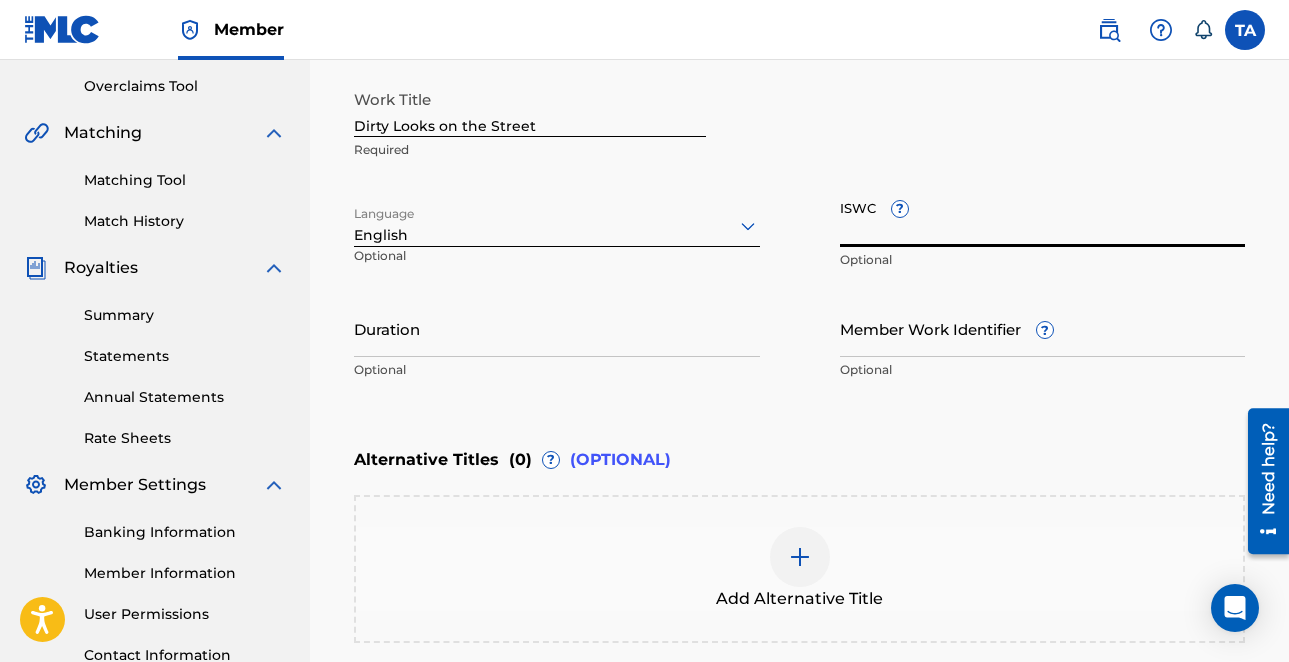 paste on "T3266772963" 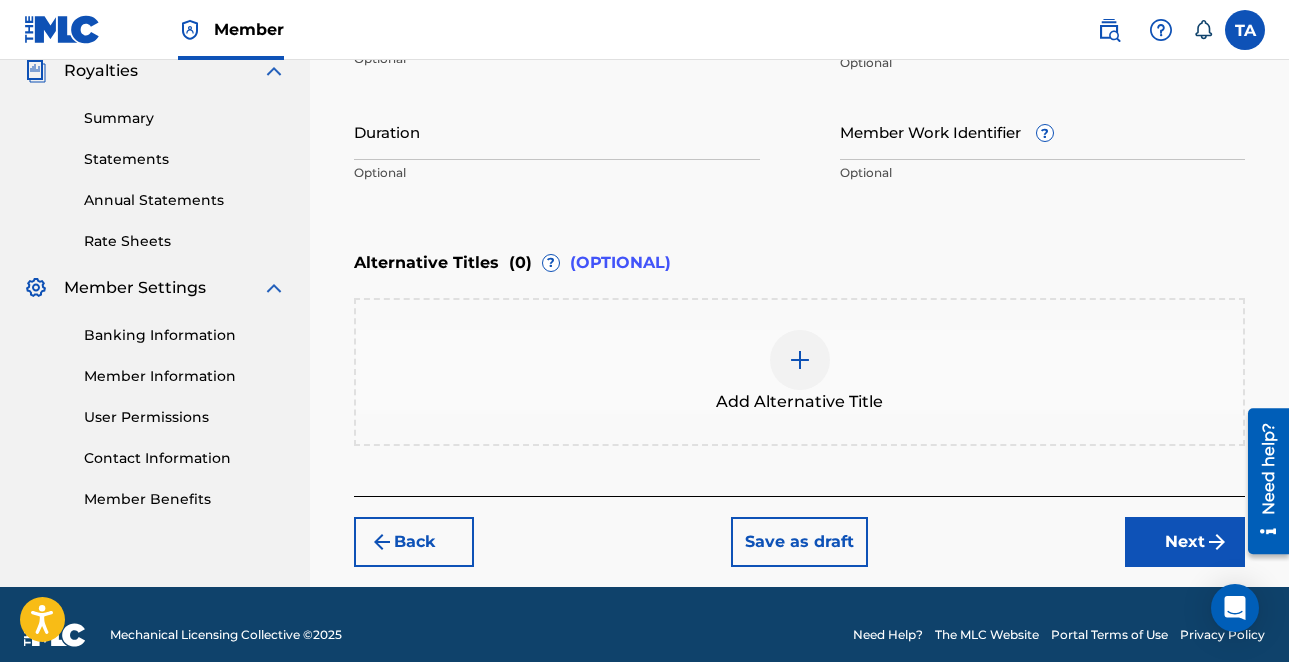 scroll, scrollTop: 576, scrollLeft: 0, axis: vertical 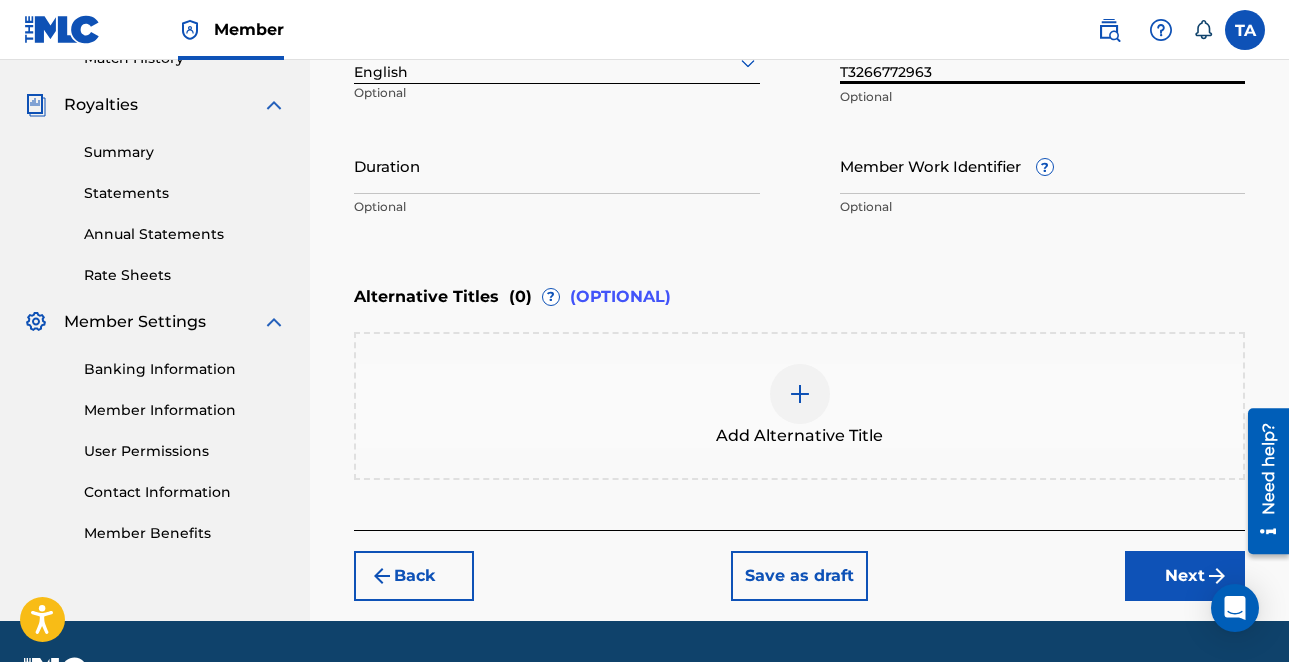 type on "T3266772963" 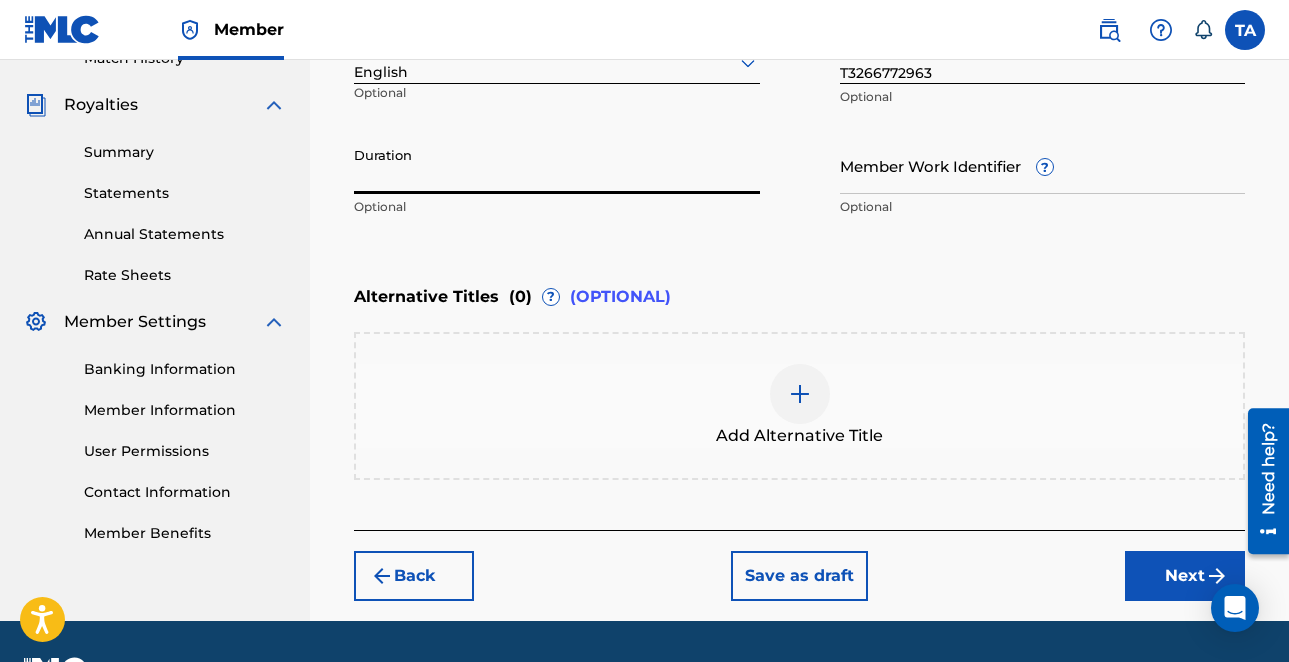 click on "Duration" at bounding box center [557, 165] 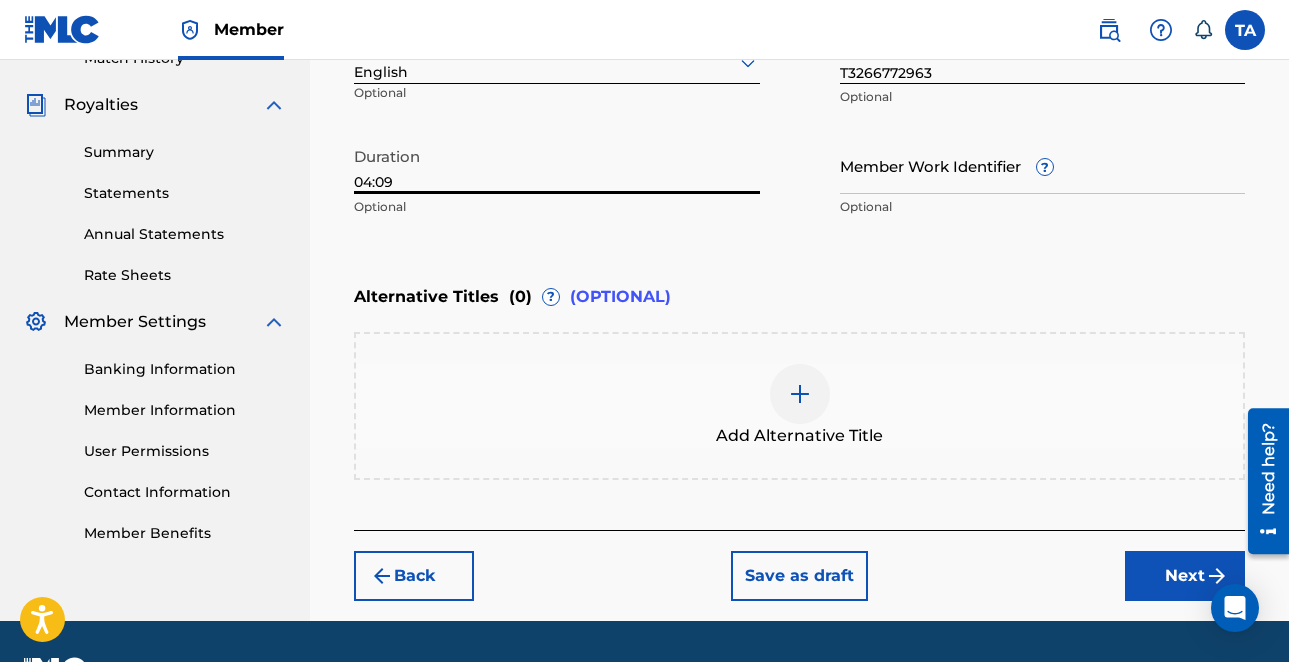 scroll, scrollTop: 631, scrollLeft: 0, axis: vertical 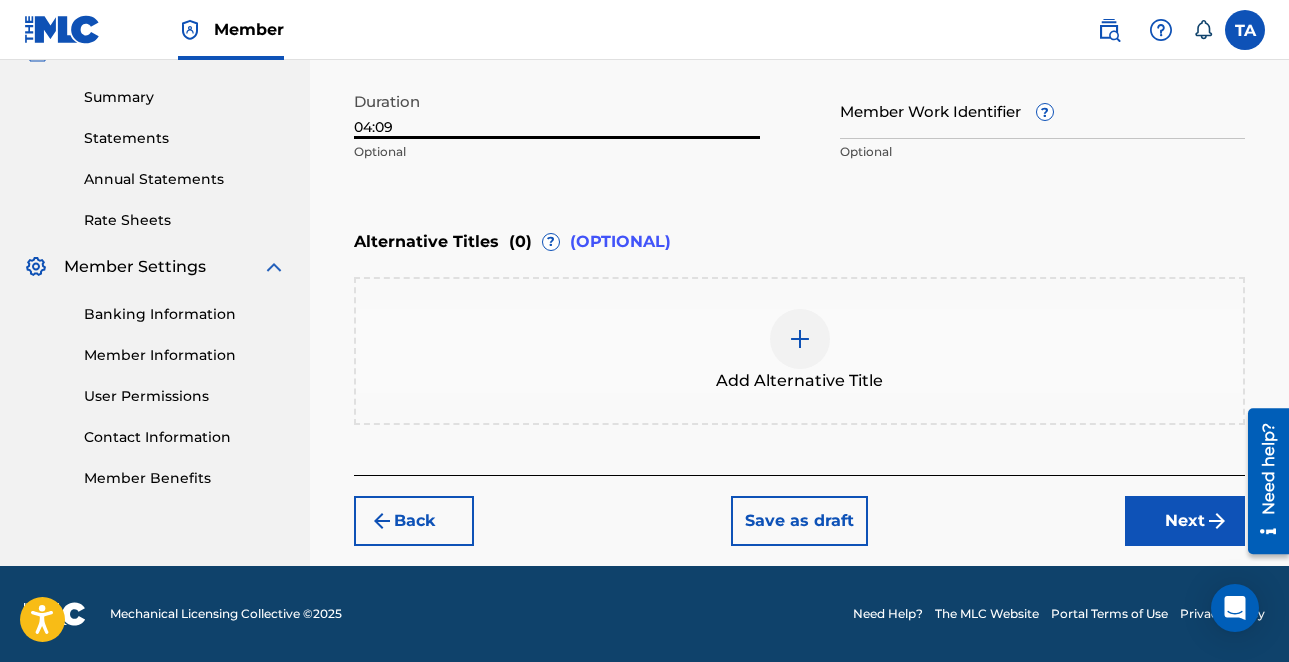 type on "04:09" 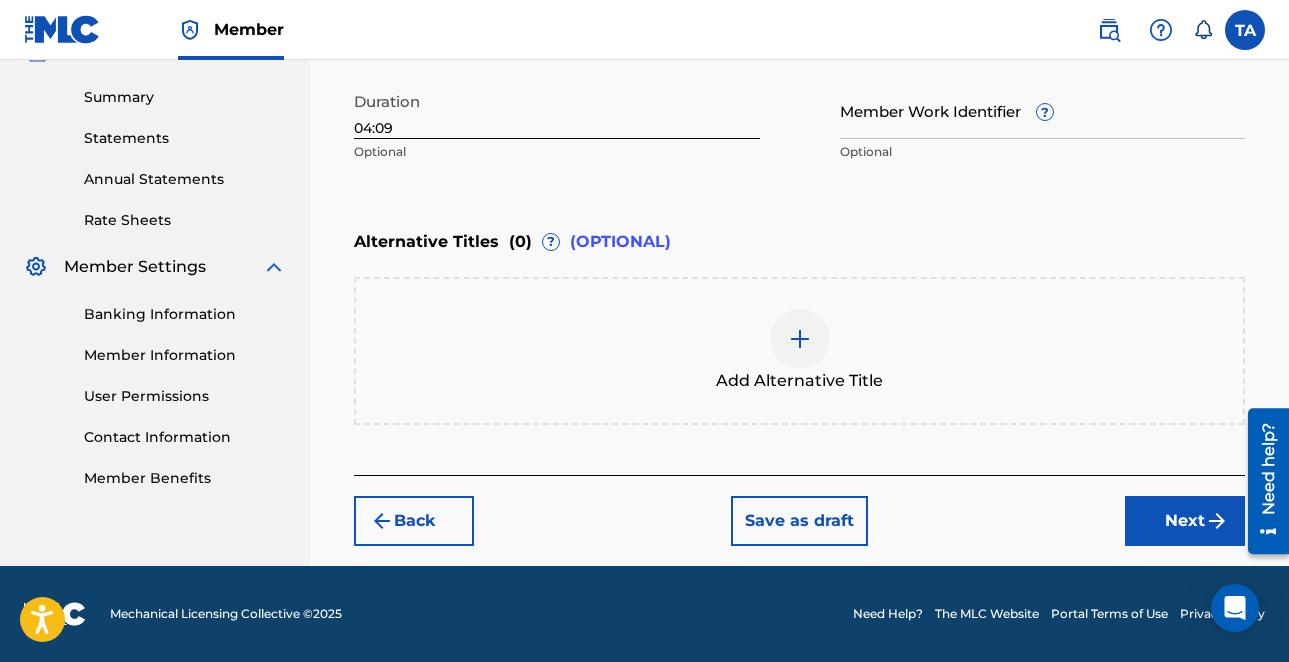 click on "Next" at bounding box center (1185, 521) 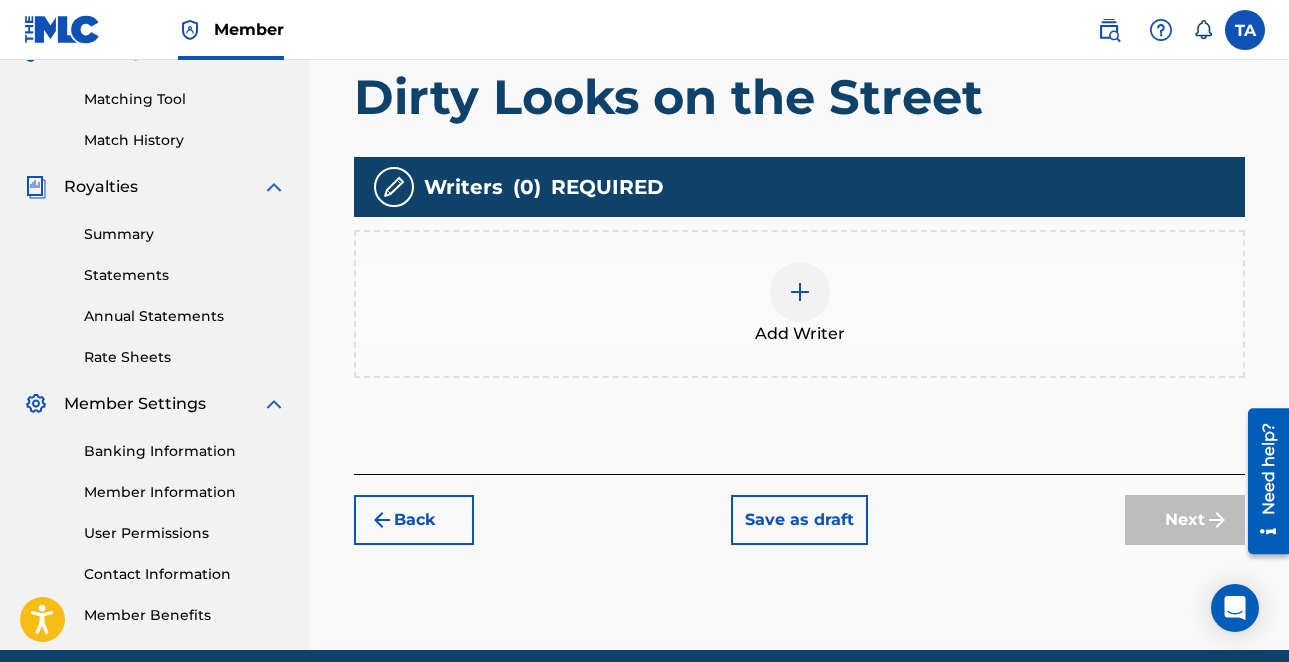scroll, scrollTop: 530, scrollLeft: 0, axis: vertical 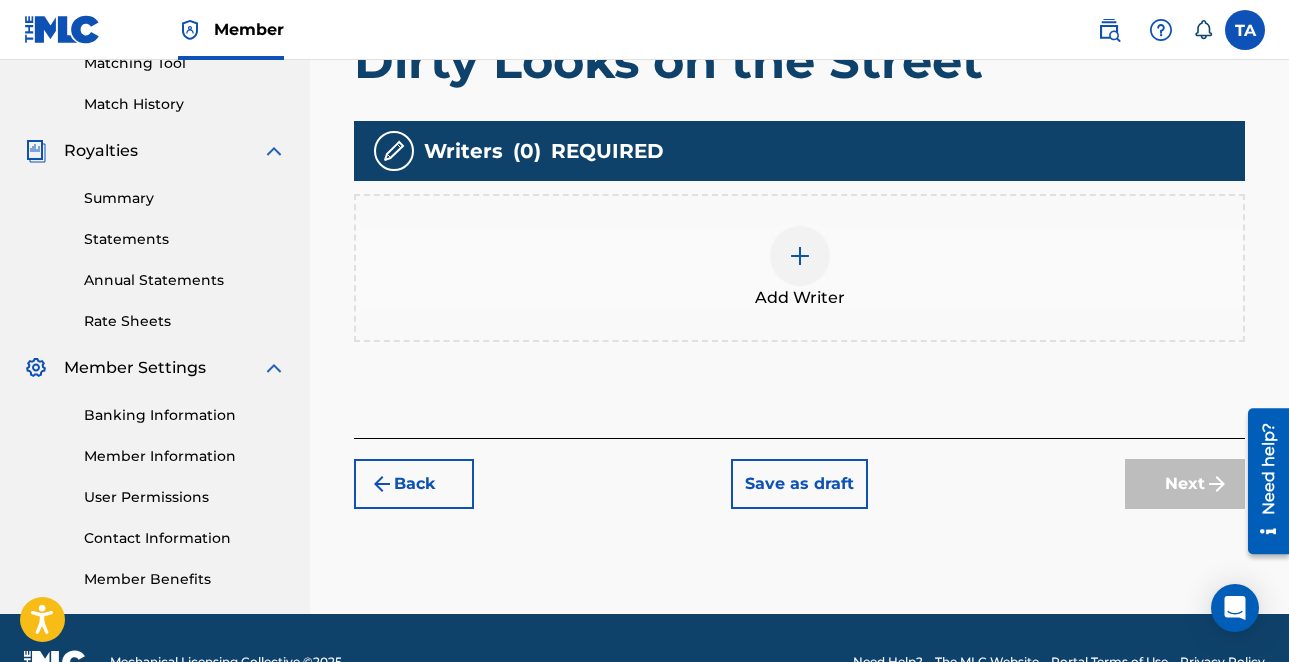 click at bounding box center [800, 256] 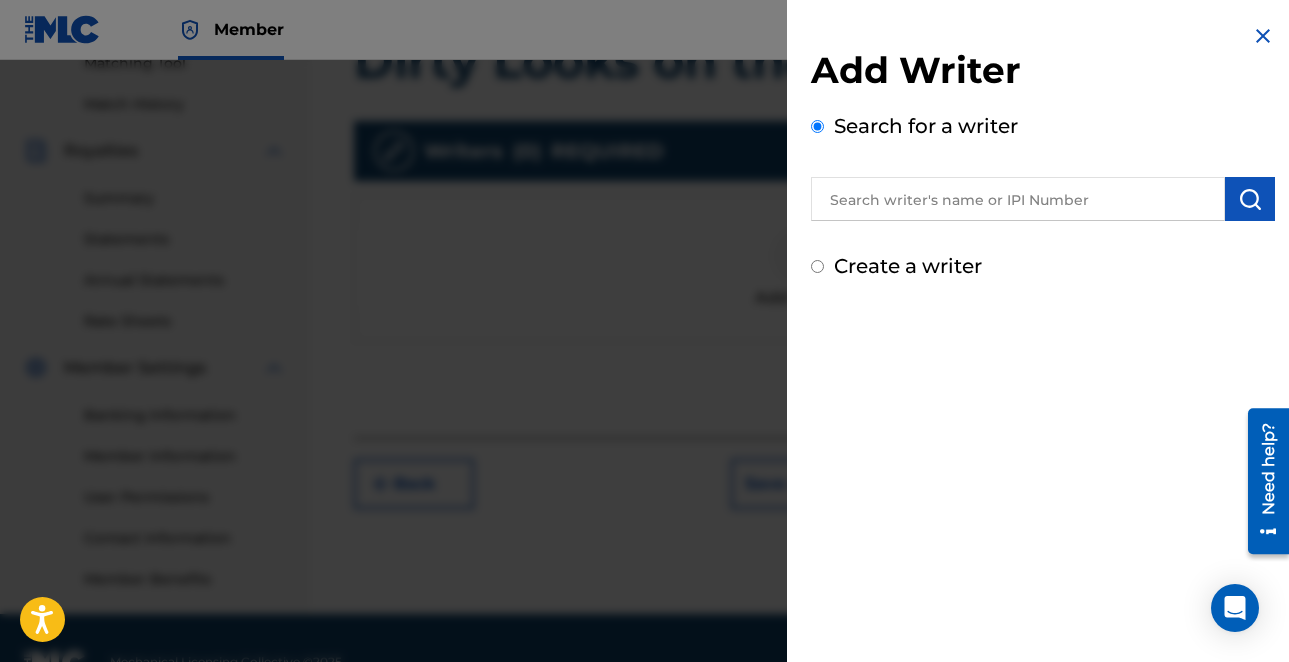 click at bounding box center [1018, 199] 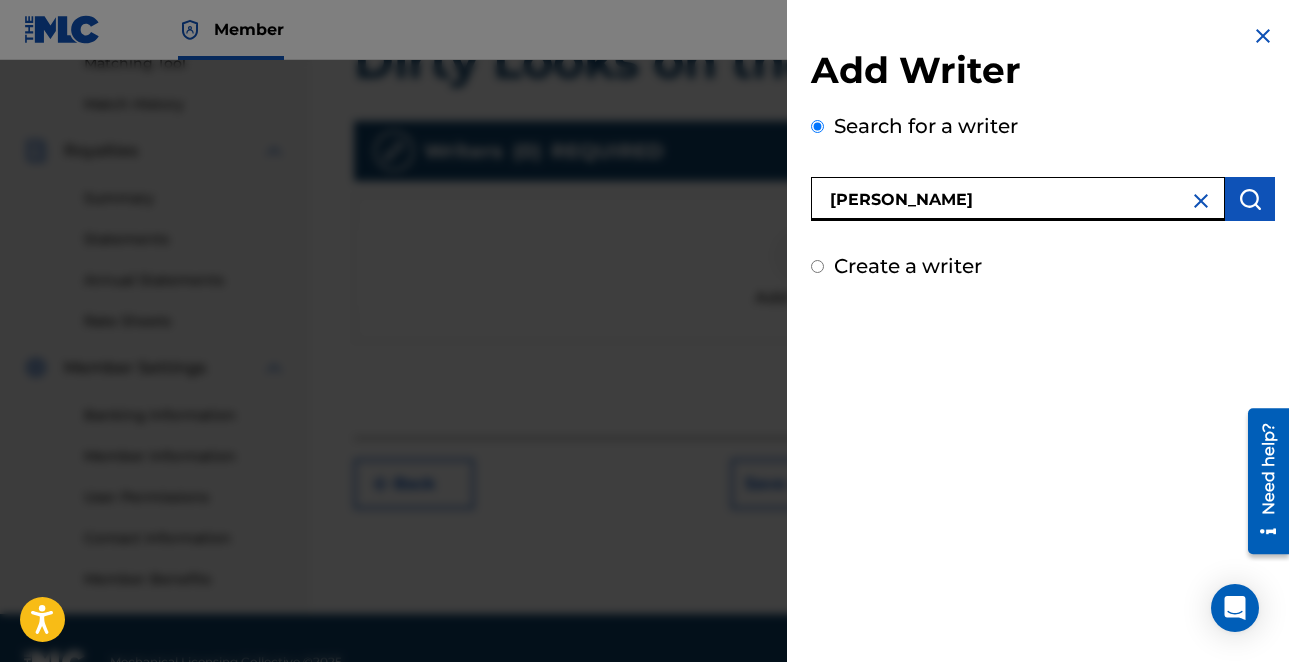 type on "TONY D ANDERSON" 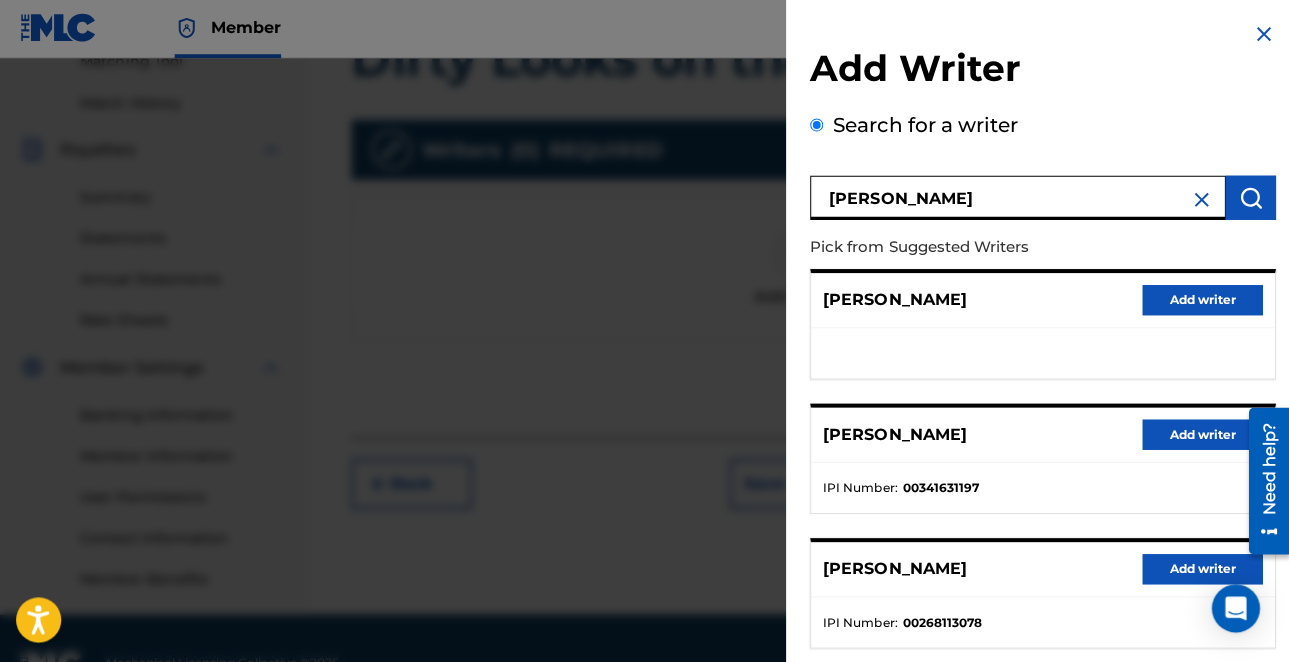 scroll, scrollTop: 1, scrollLeft: 4, axis: both 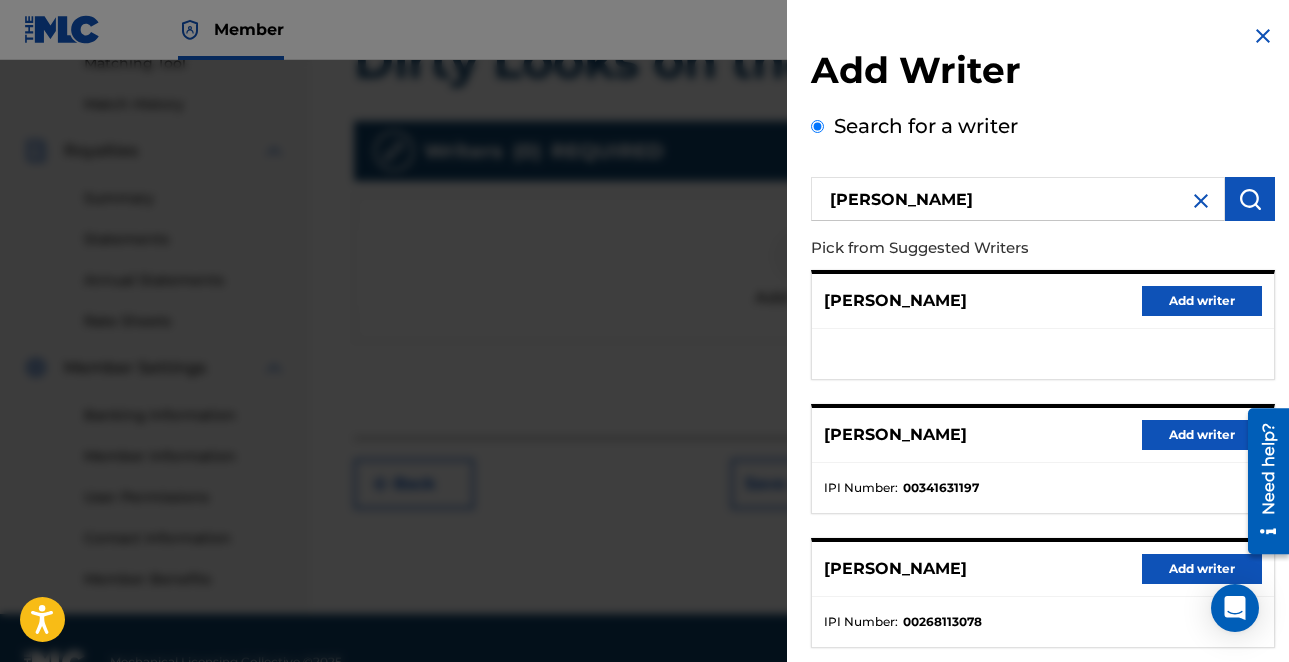 click on "Add writer" at bounding box center (1202, 435) 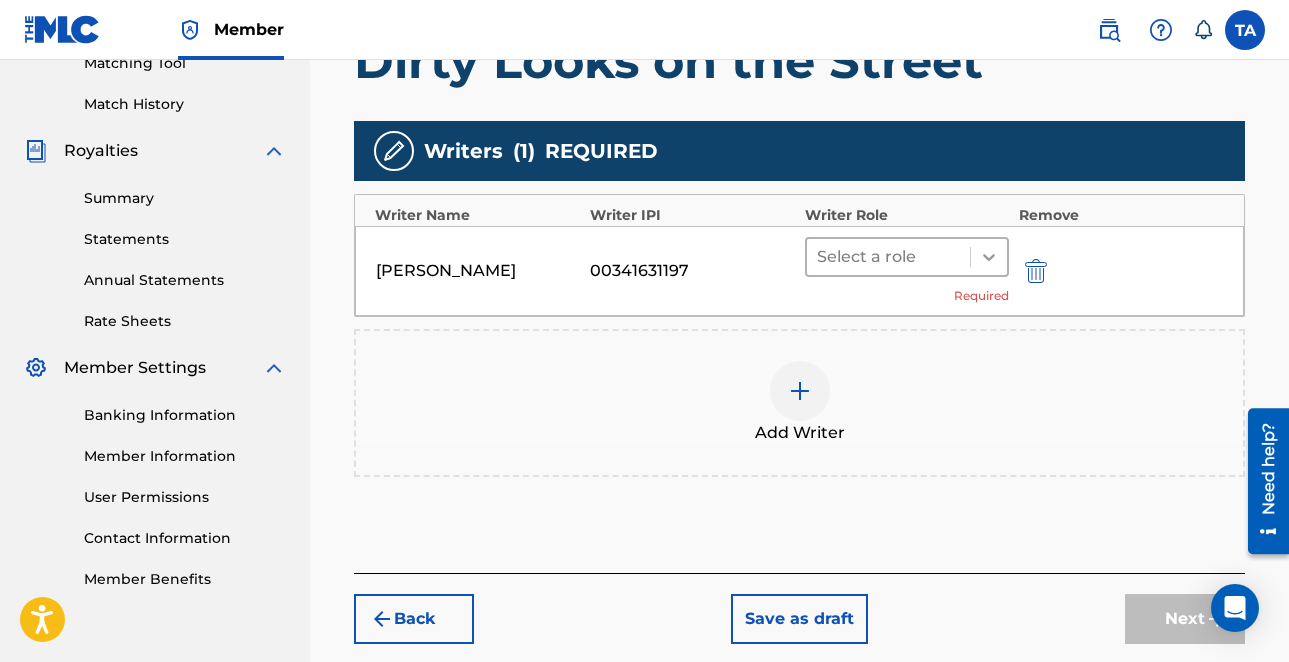 click at bounding box center [989, 257] 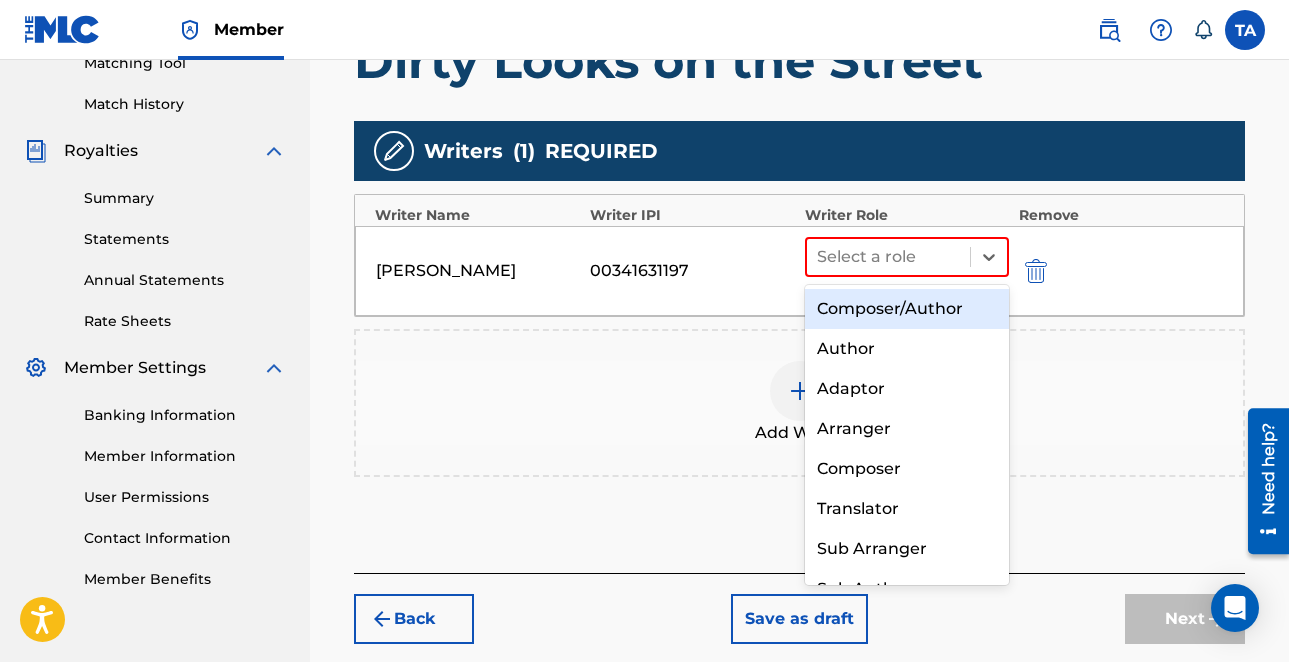 click on "Composer/Author" at bounding box center (907, 309) 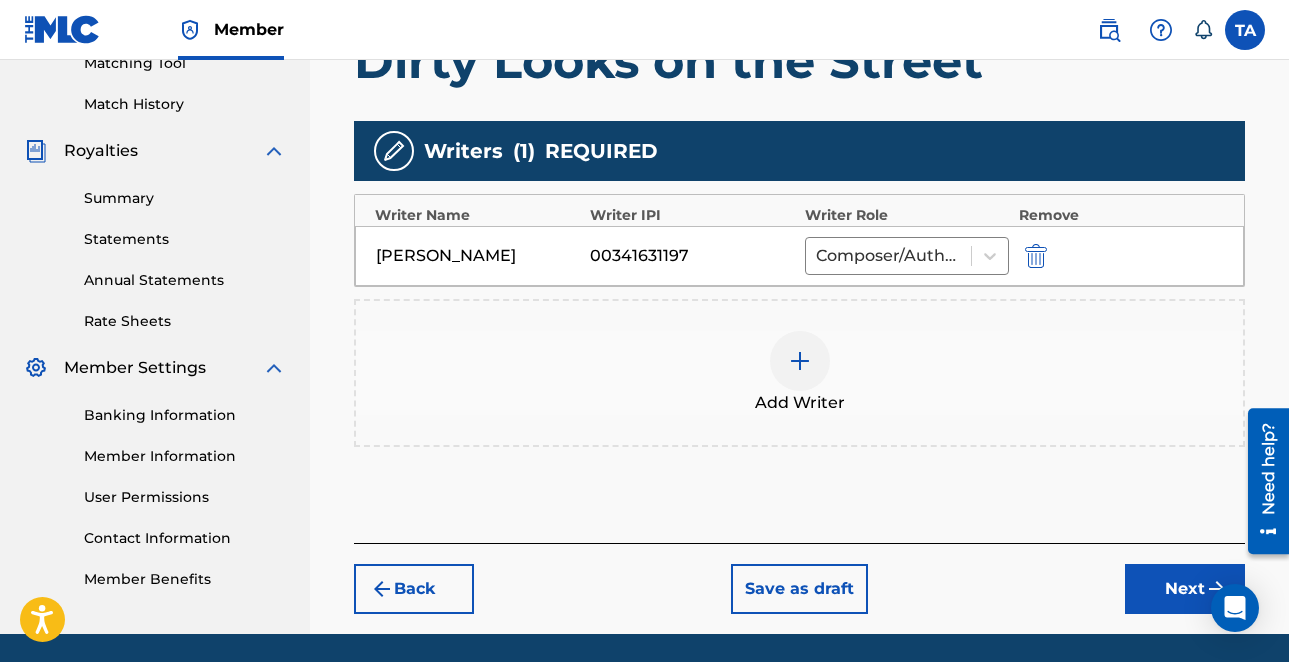 scroll, scrollTop: 598, scrollLeft: 0, axis: vertical 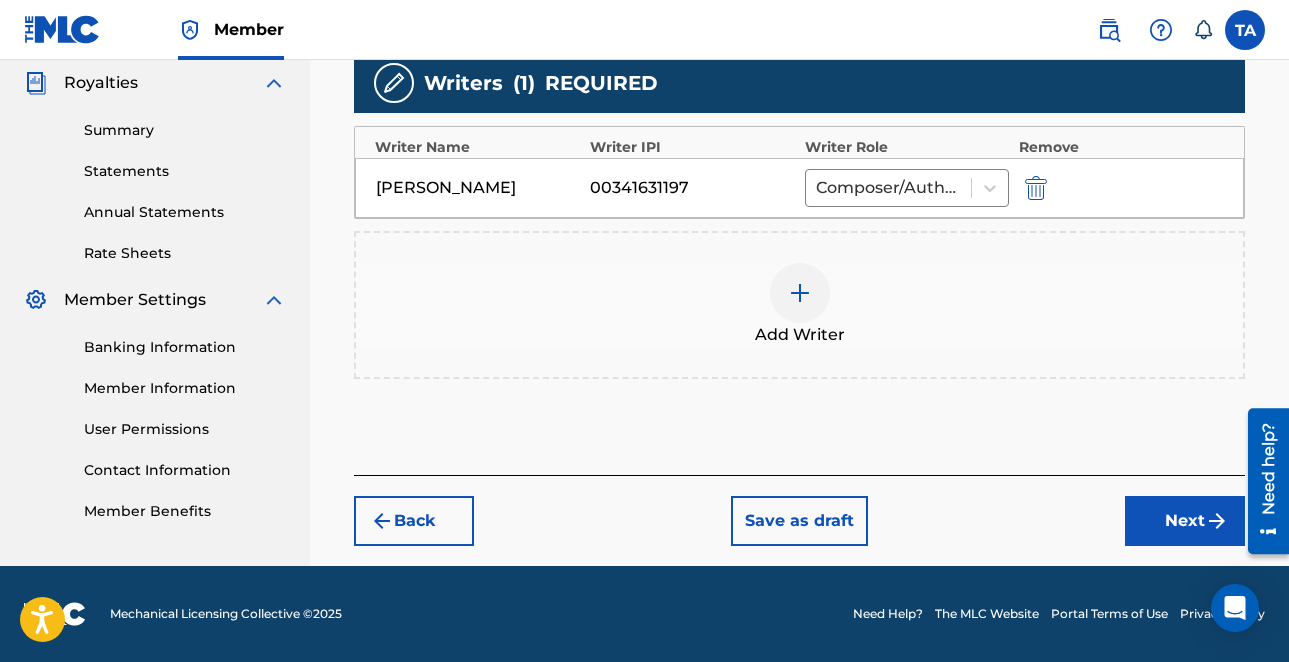 click on "Next" at bounding box center (1185, 521) 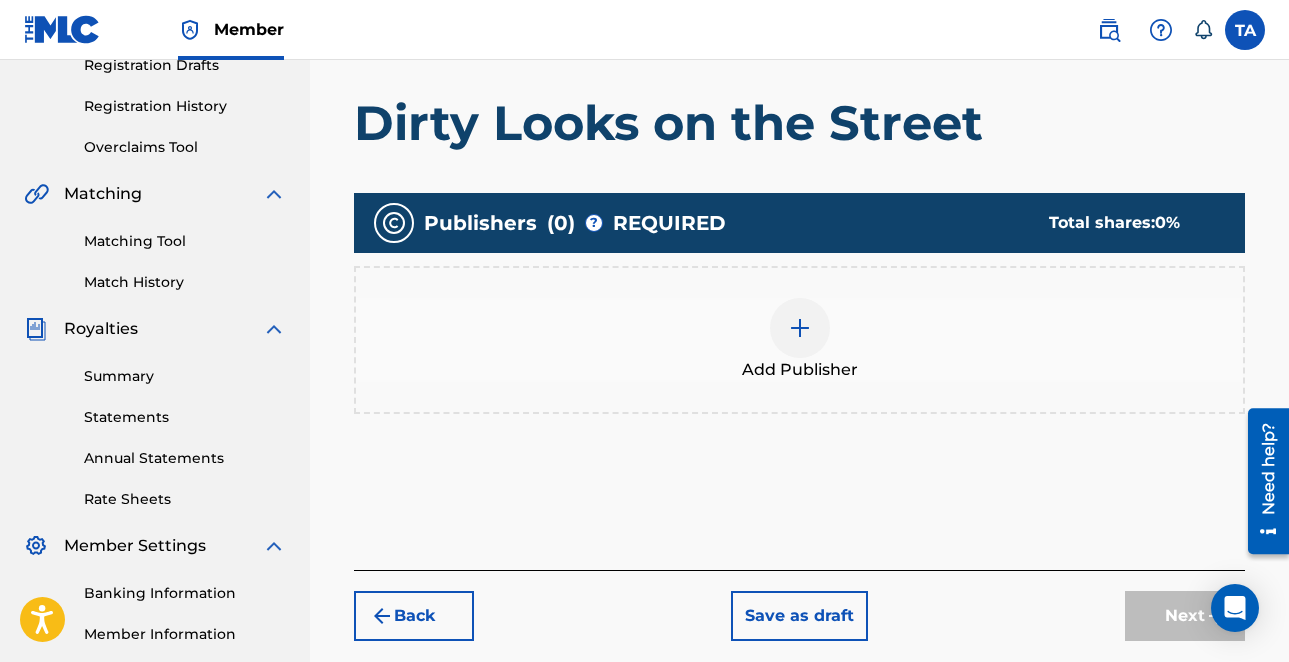 scroll, scrollTop: 353, scrollLeft: 0, axis: vertical 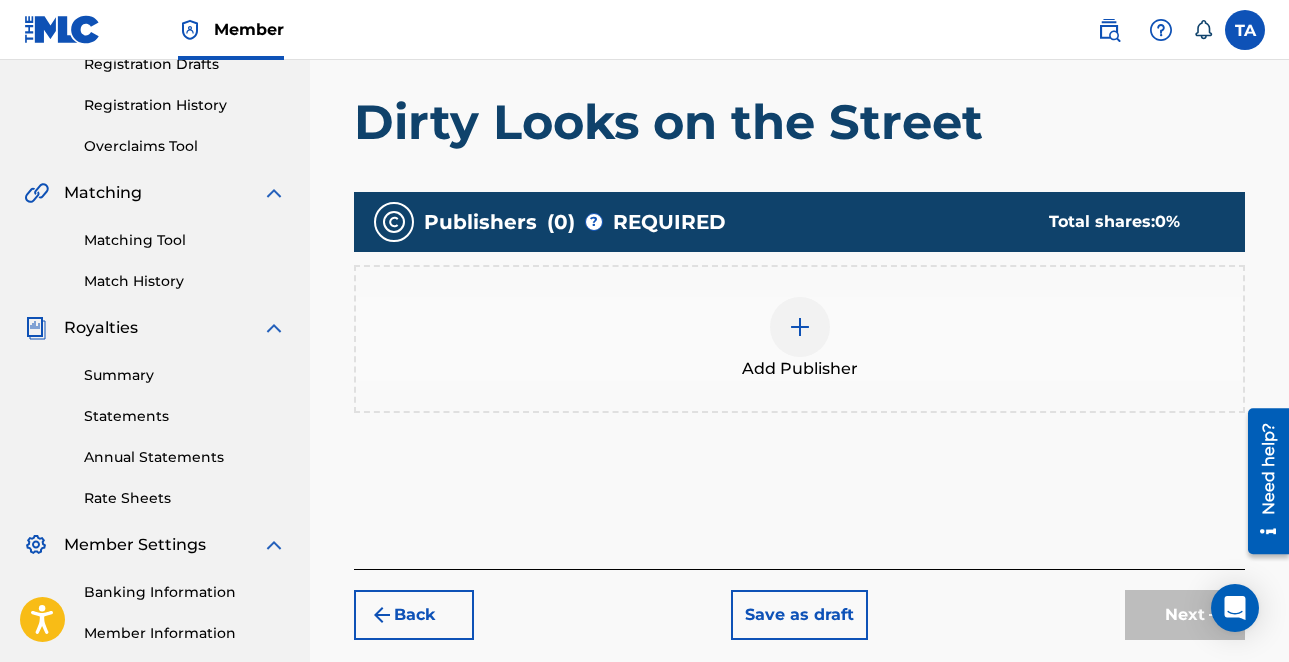 click at bounding box center (800, 327) 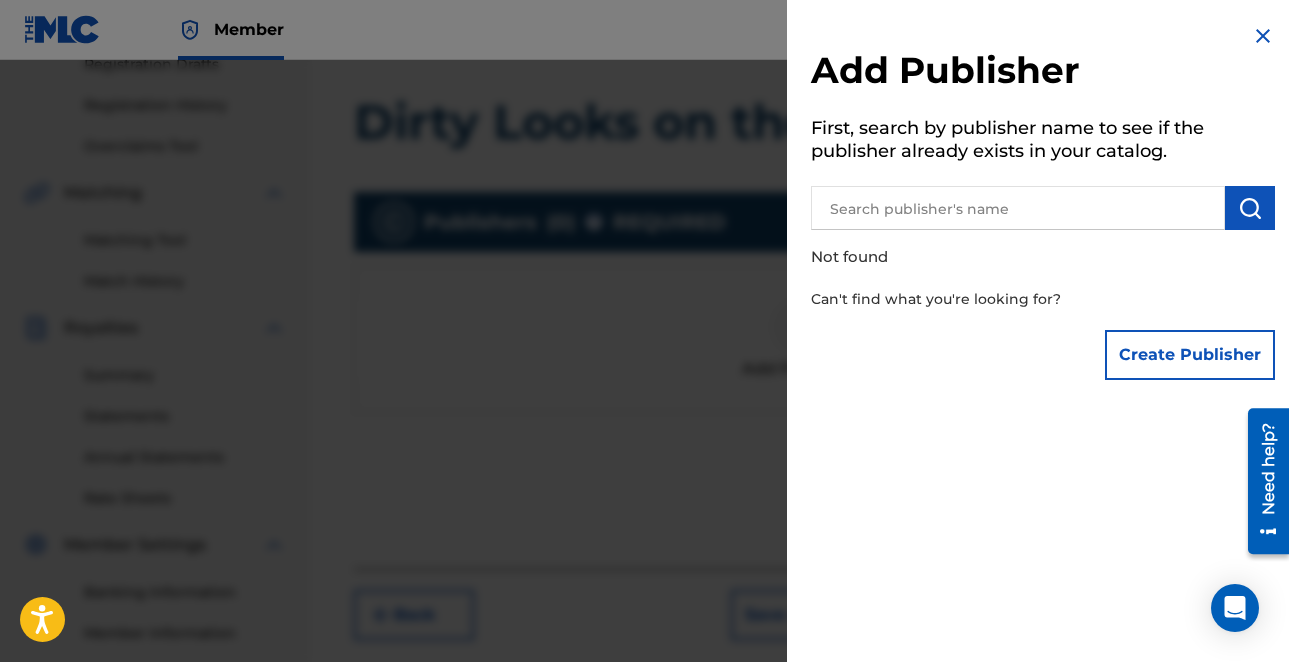 click at bounding box center [1018, 208] 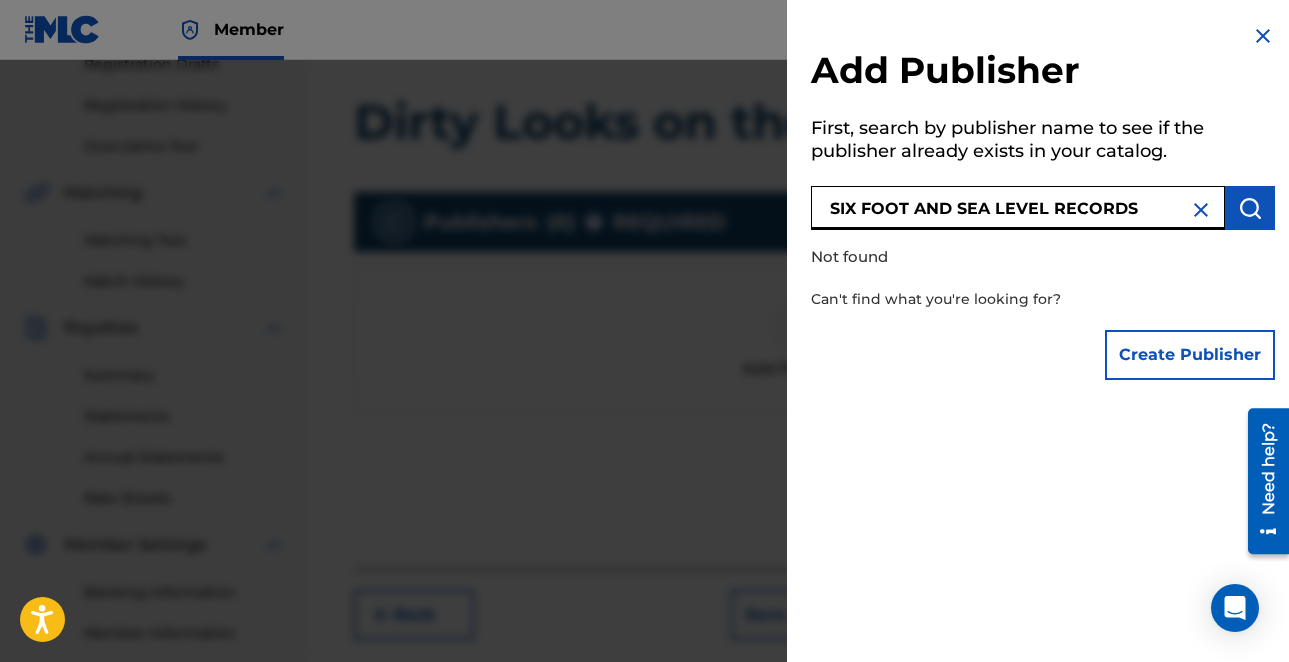 type on "SIX FOOT AND SEA LEVEL RECORDS" 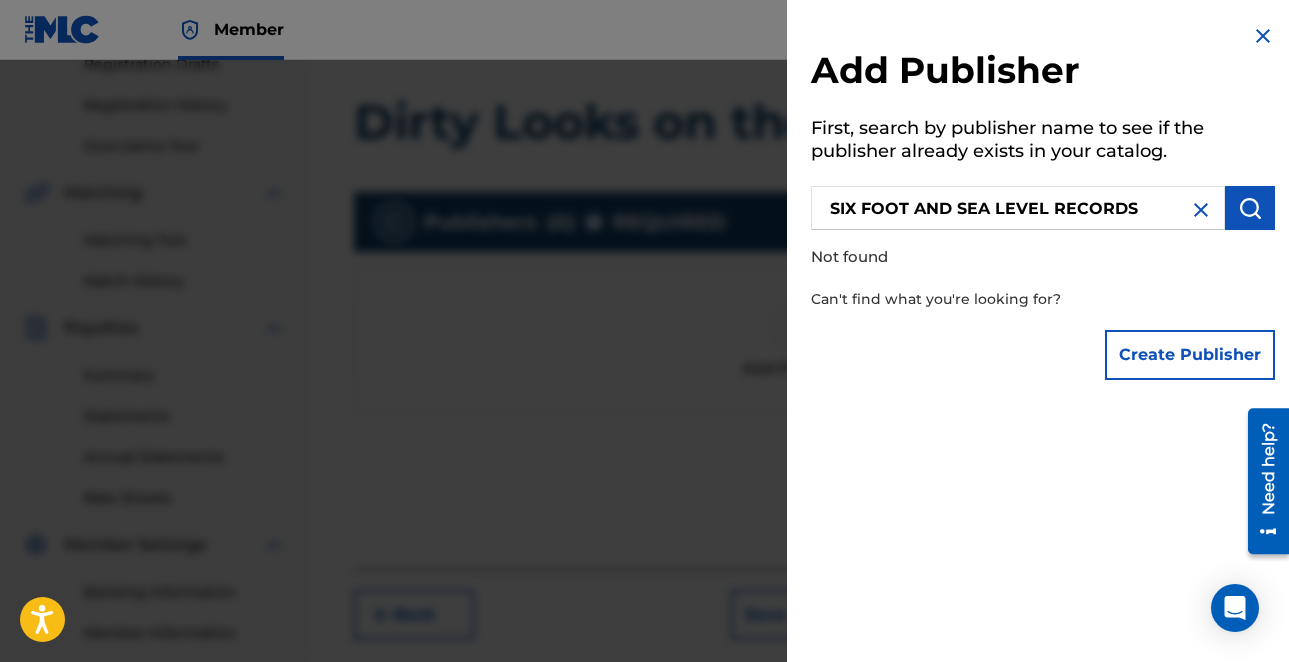 click on "Create Publisher" at bounding box center [1190, 355] 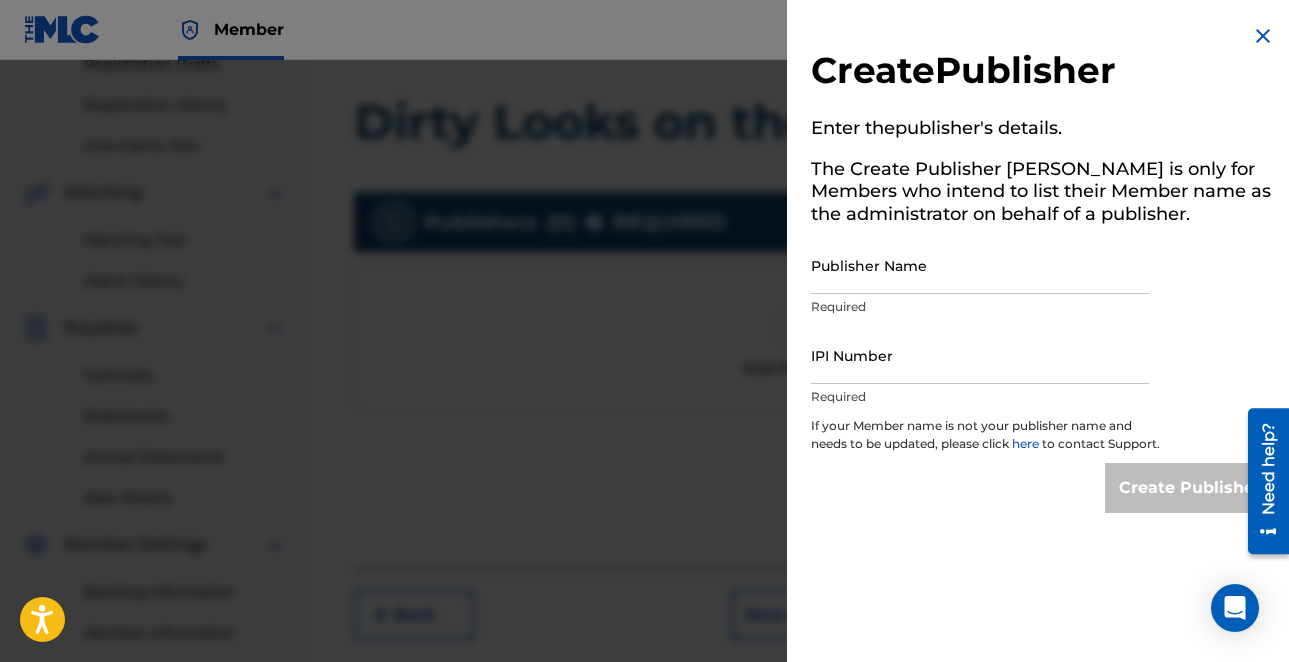 click on "Publisher Name" at bounding box center [980, 265] 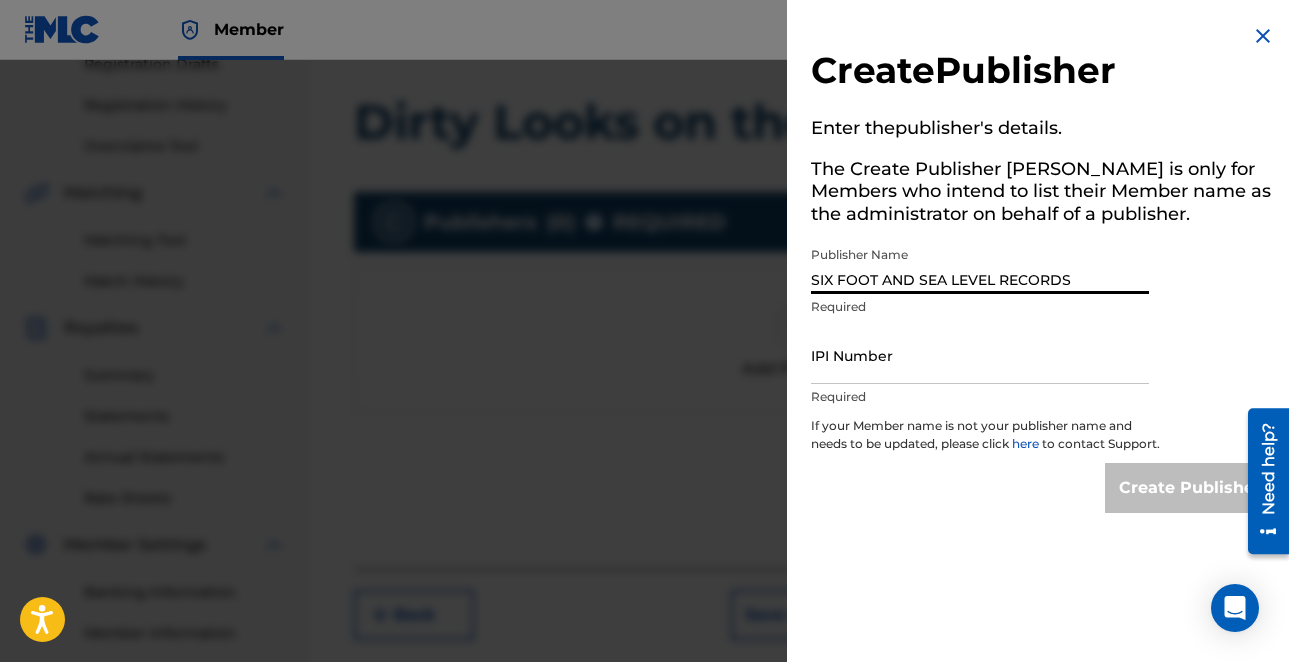 type on "SIX FOOT AND SEA LEVEL RECORDS" 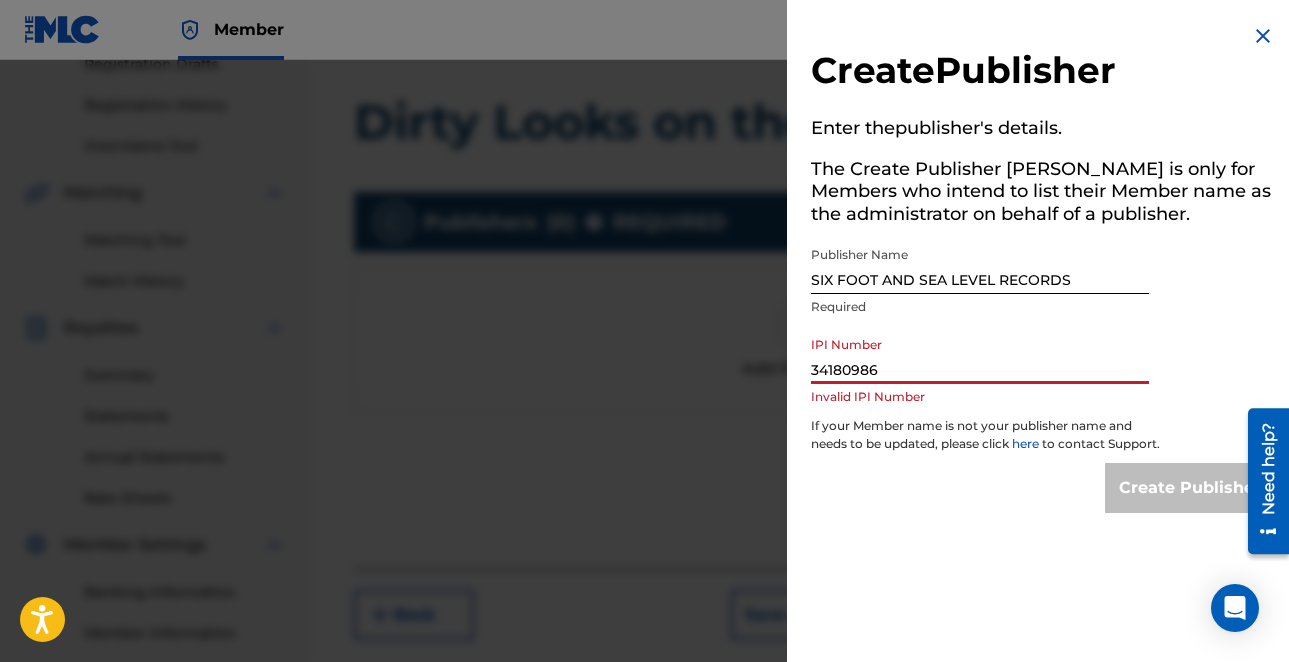 type on "341809861" 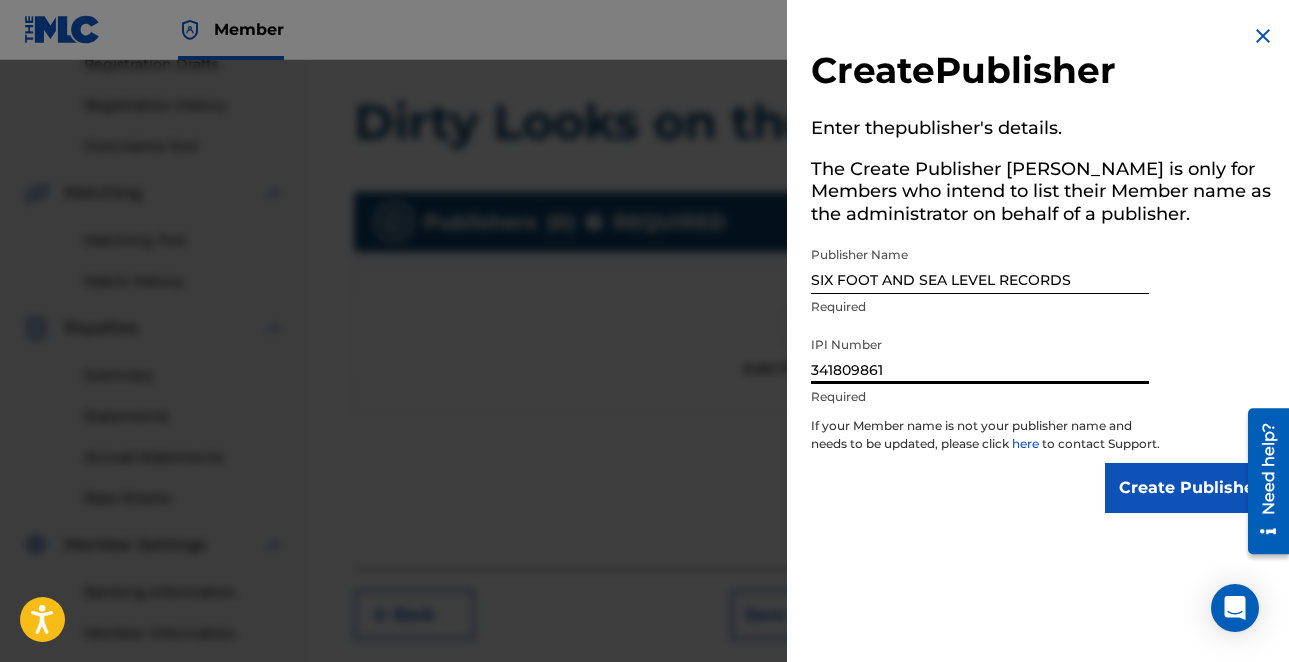 click on "Create Publisher" at bounding box center [1190, 488] 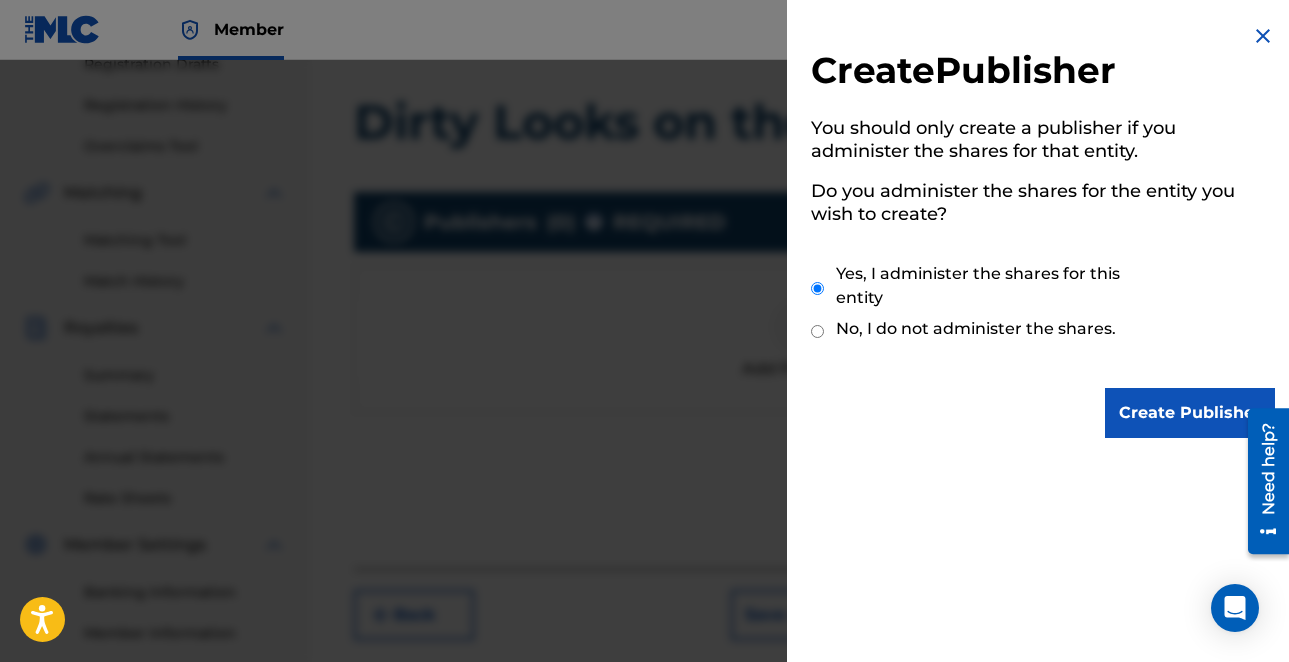 click on "Create Publisher" at bounding box center (1190, 413) 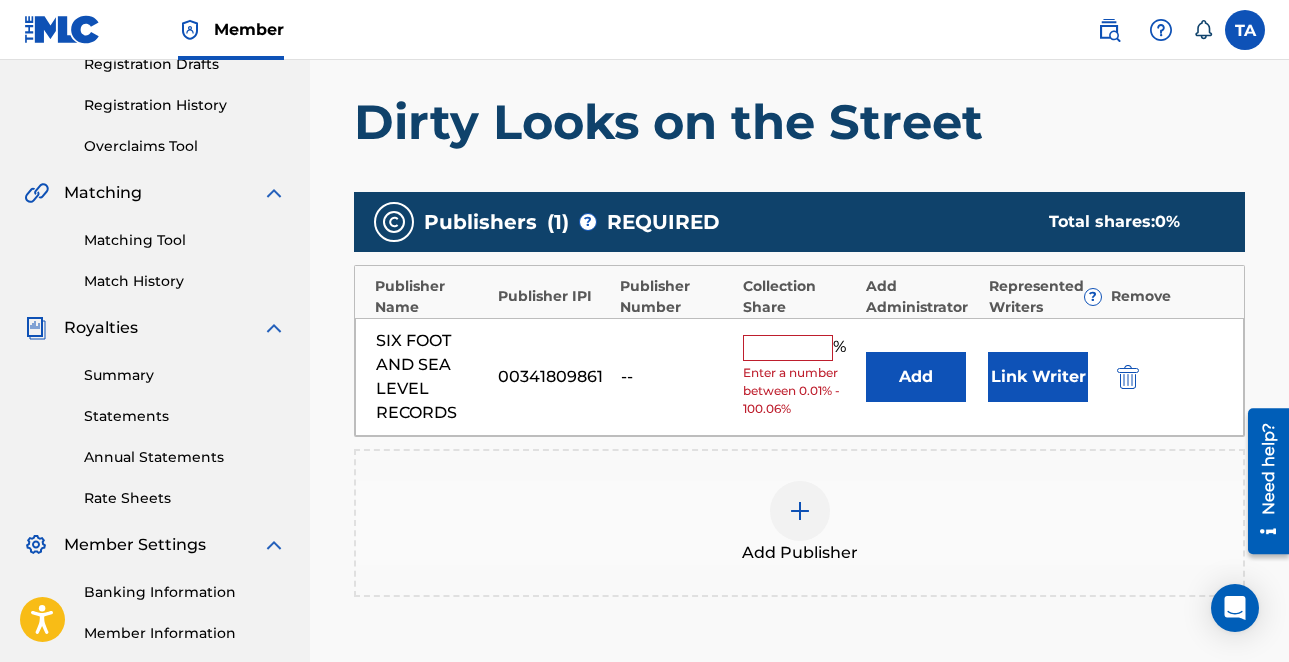click at bounding box center (788, 348) 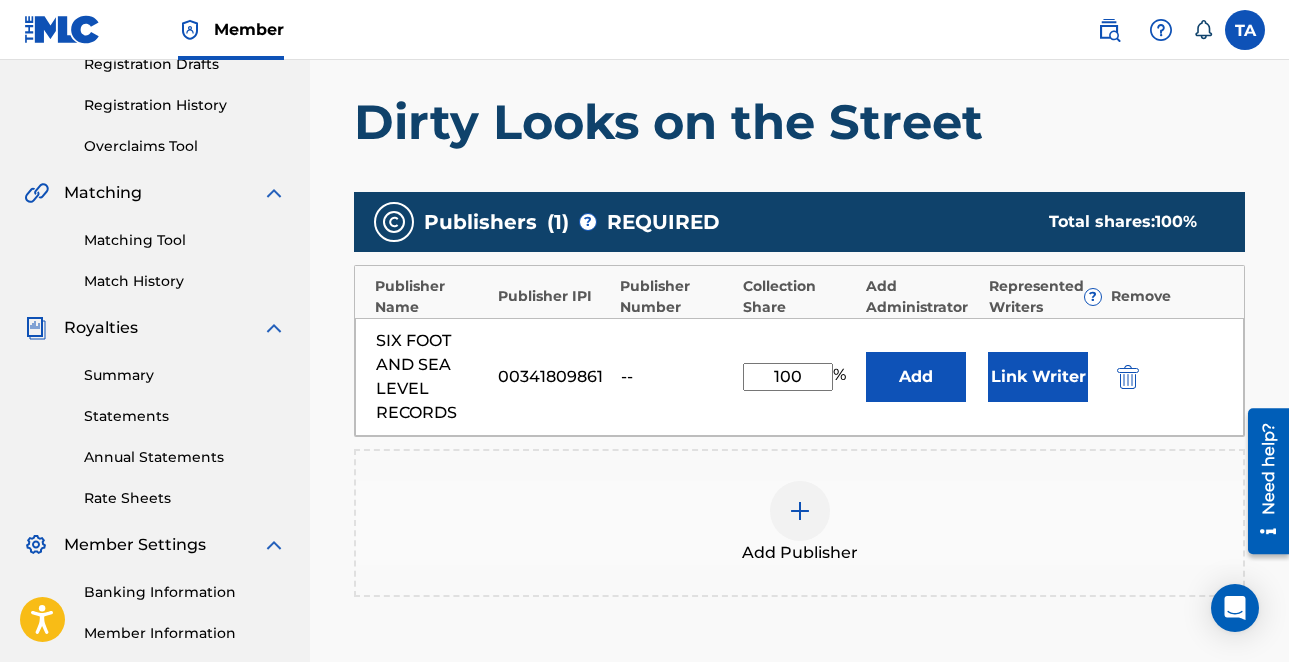 type on "100" 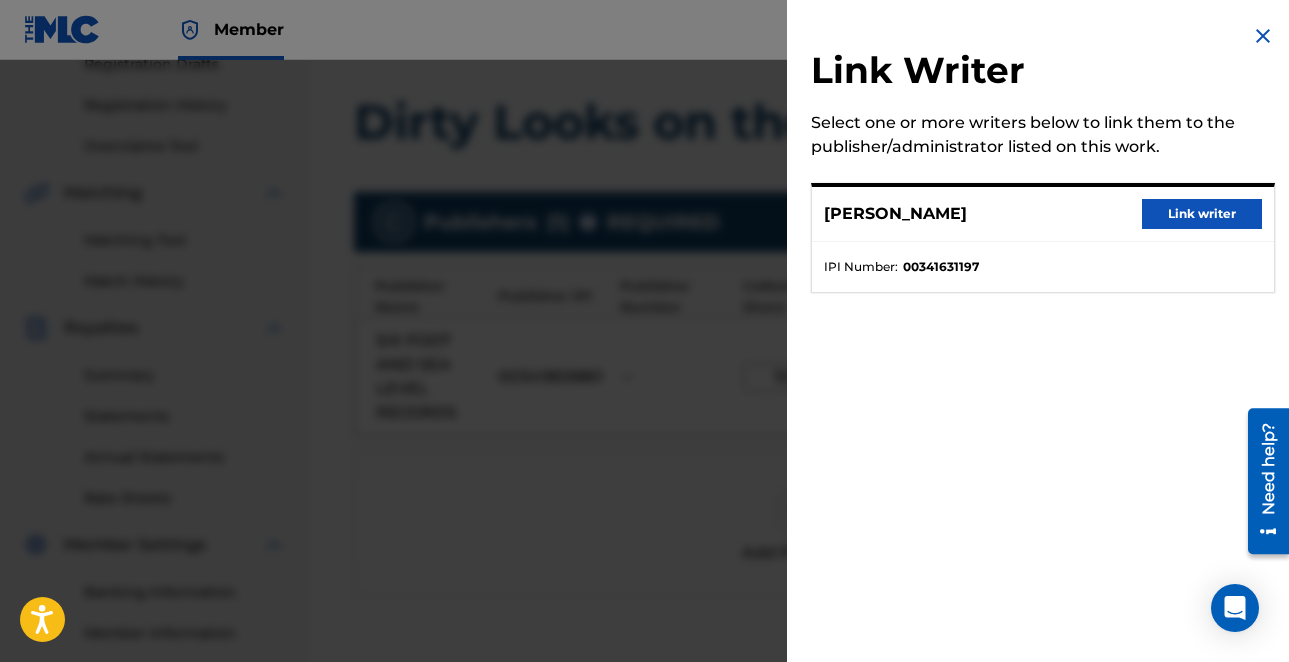 click on "Link writer" at bounding box center (1202, 214) 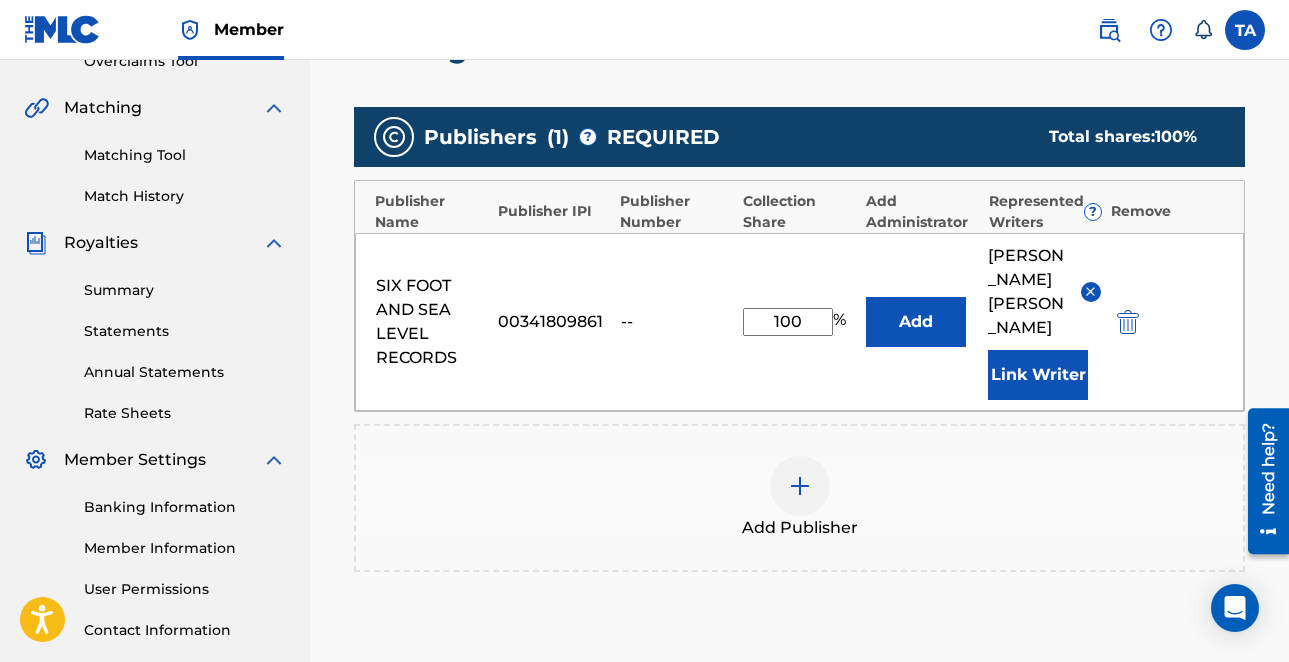 scroll, scrollTop: 631, scrollLeft: 0, axis: vertical 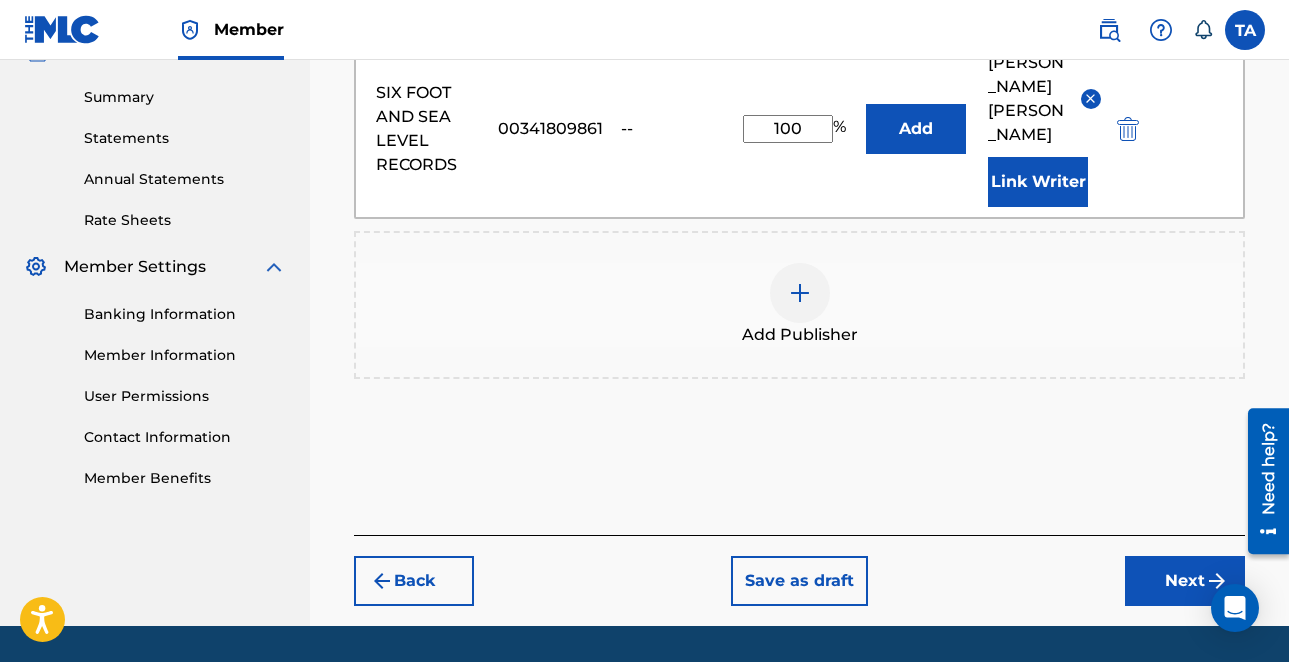click on "Next" at bounding box center [1185, 581] 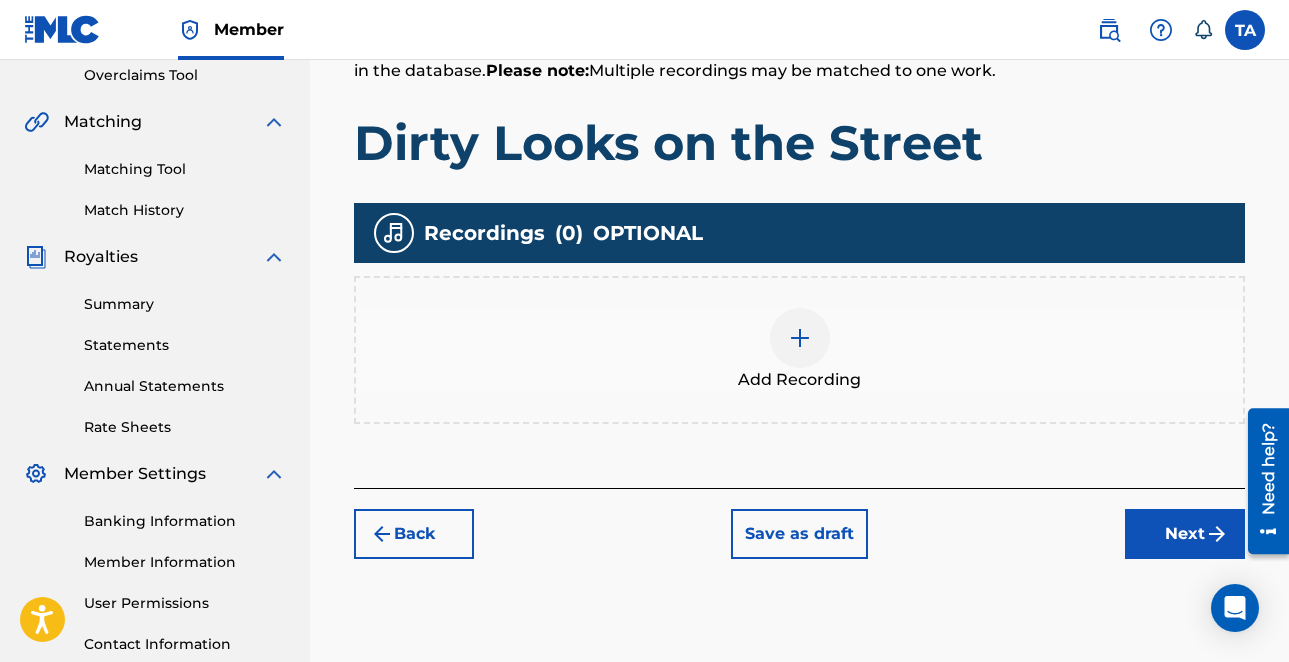 scroll, scrollTop: 428, scrollLeft: 0, axis: vertical 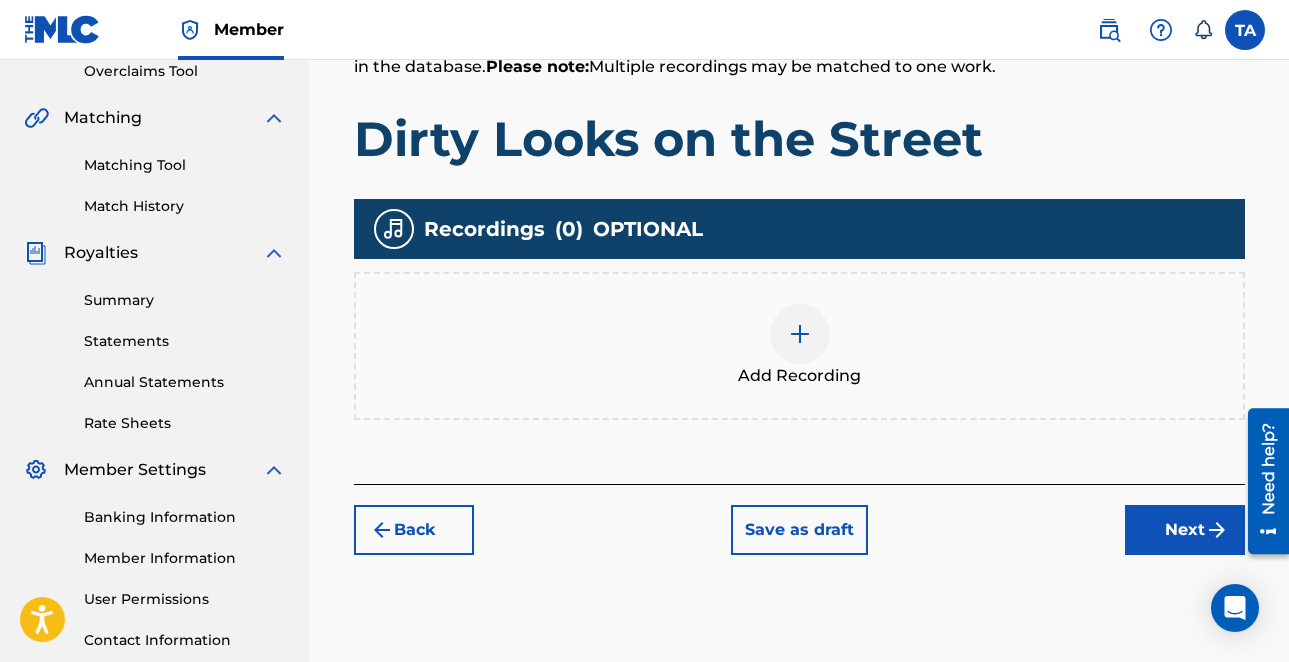 click at bounding box center (800, 334) 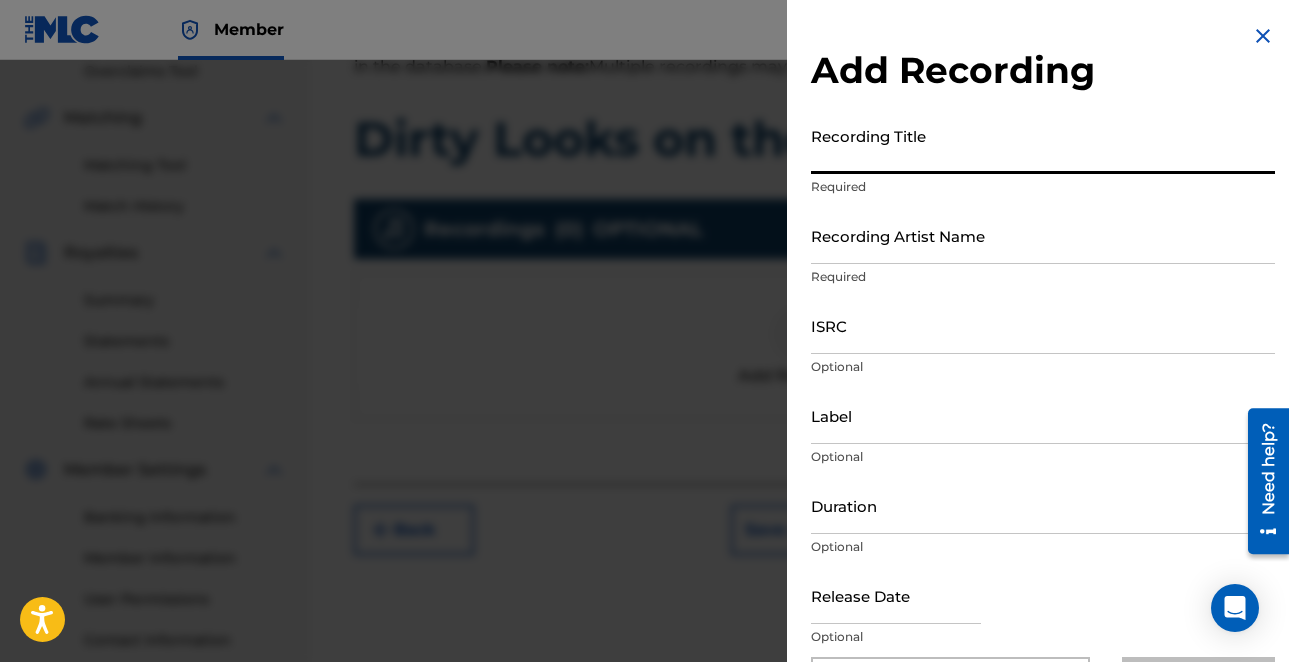click on "Recording Title" at bounding box center [1043, 145] 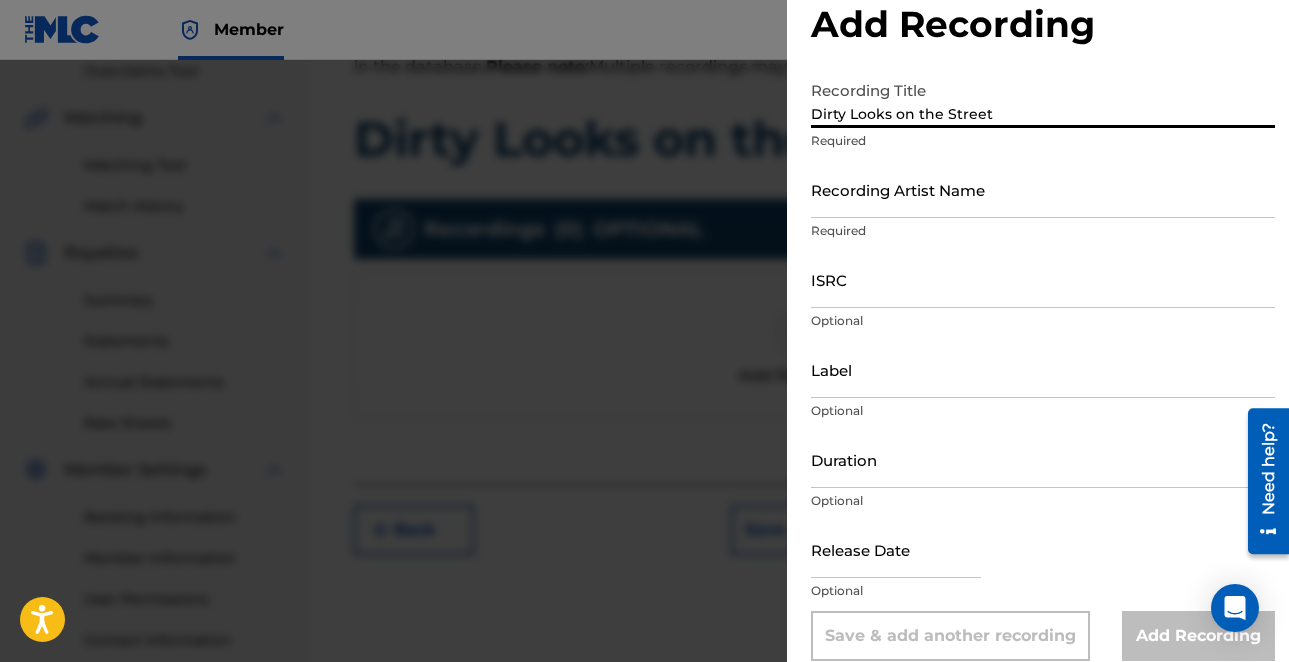 scroll, scrollTop: 62, scrollLeft: 0, axis: vertical 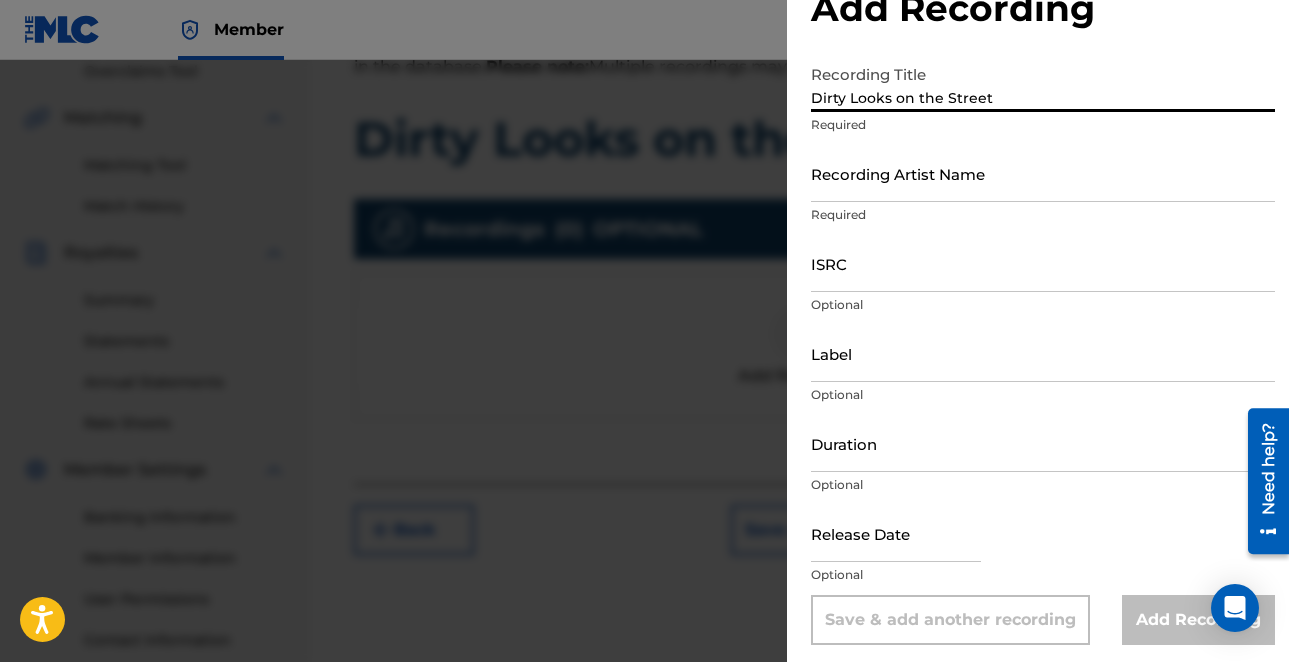 type on "Dirty Looks on the Street" 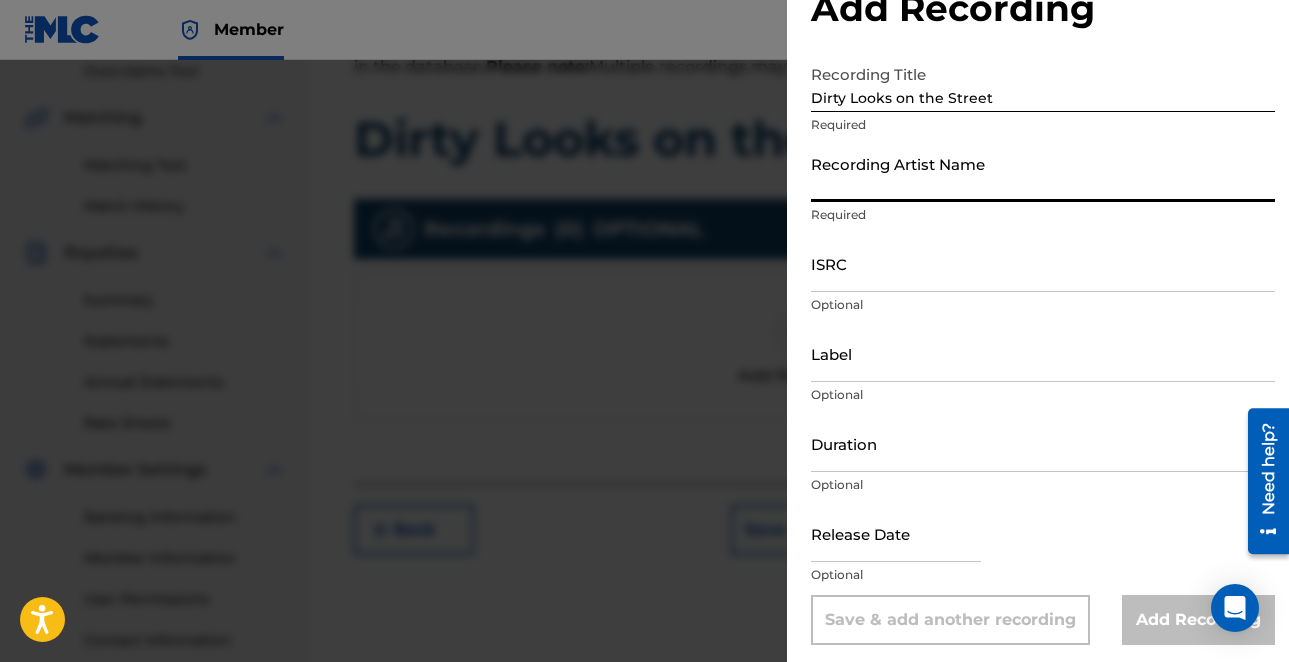 click on "Recording Artist Name" at bounding box center [1043, 173] 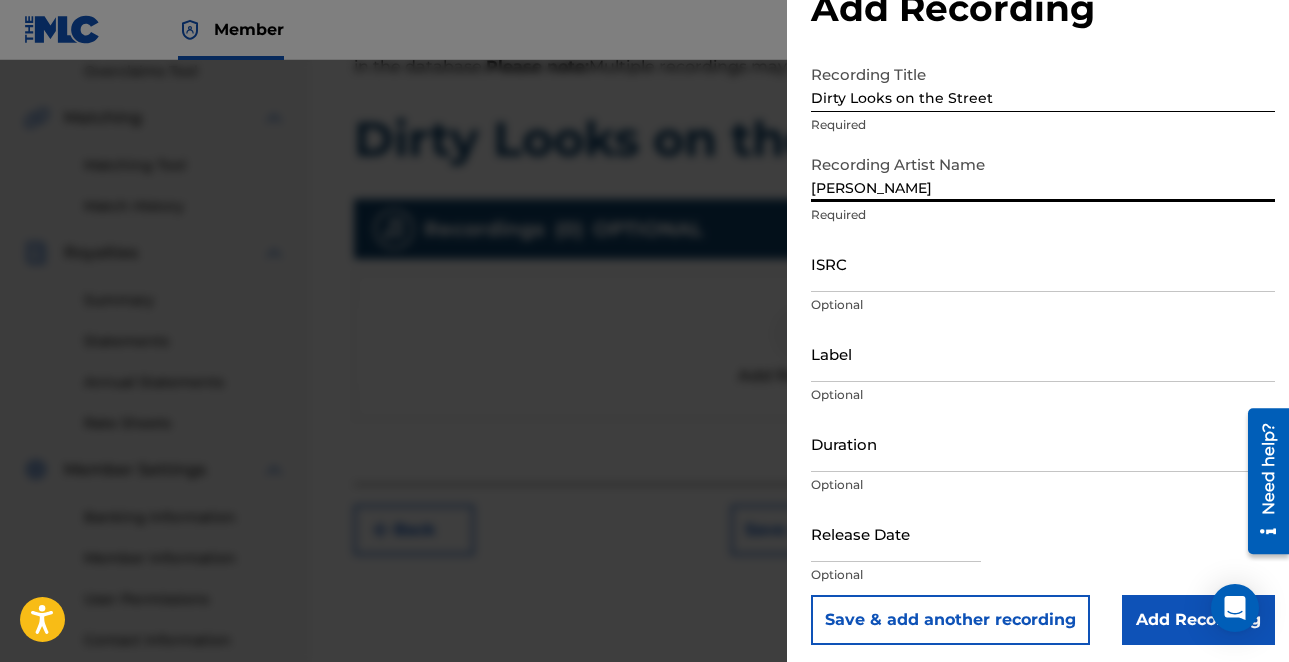 type on "TONY ANDERSON" 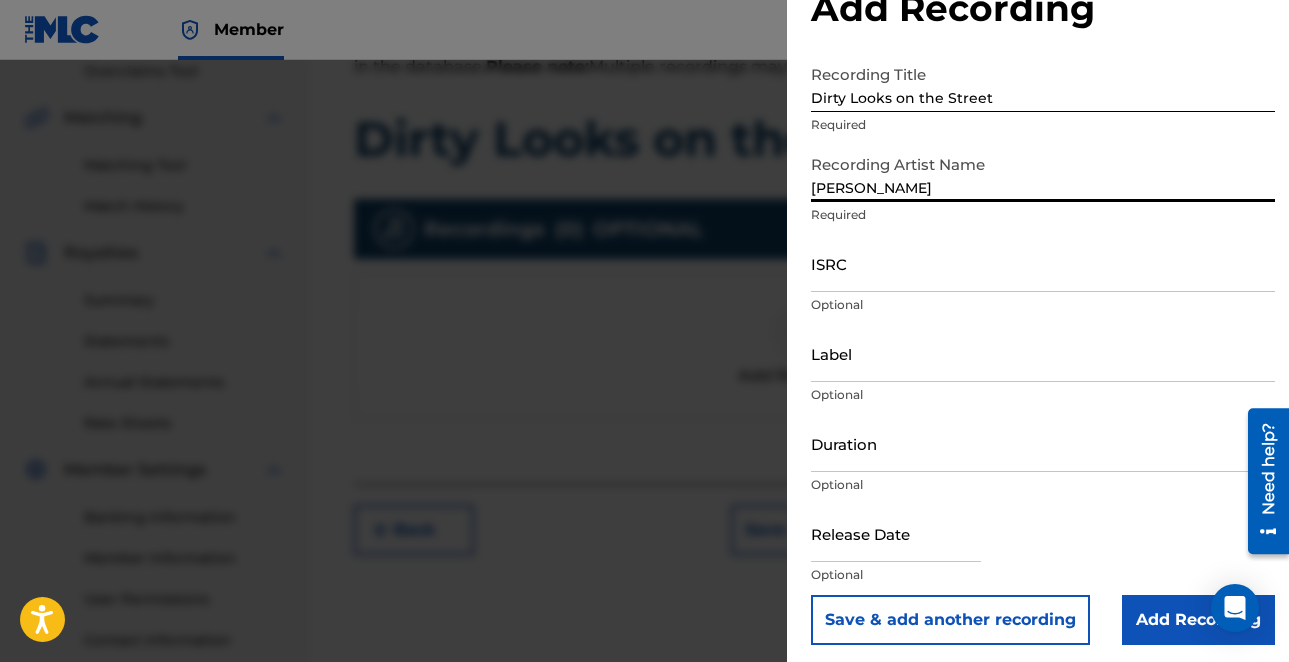 click on "ISRC" at bounding box center [1043, 263] 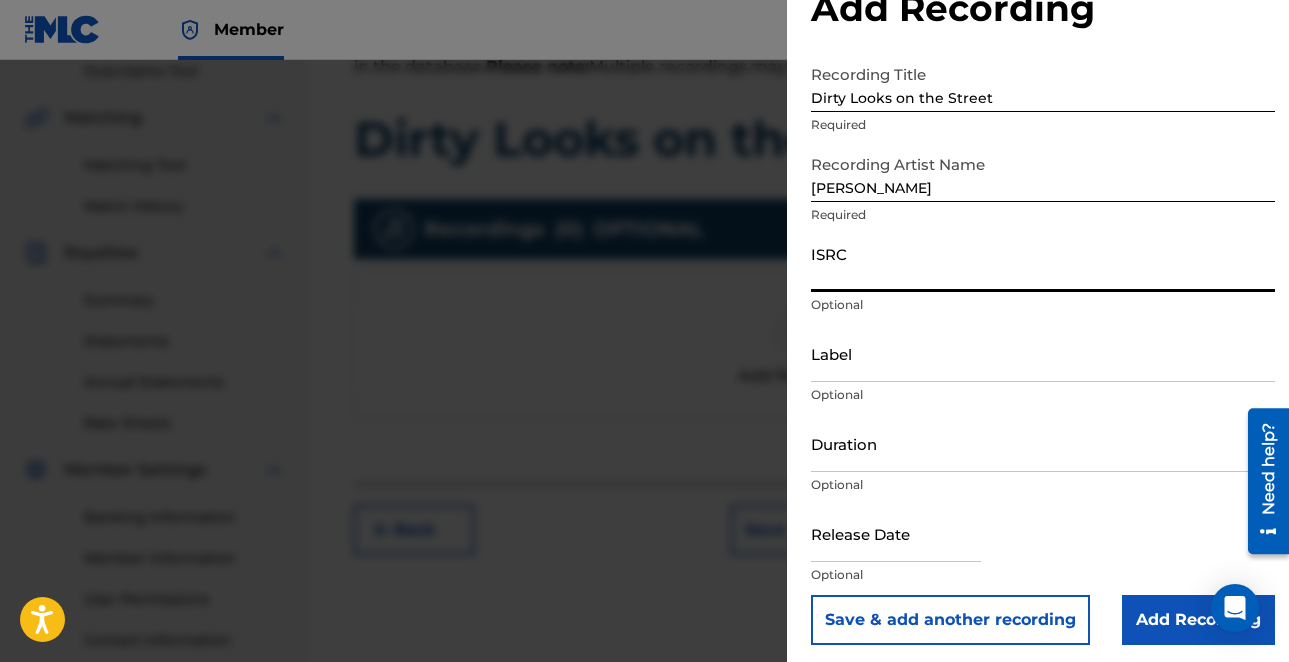 paste on "USCGH2465221" 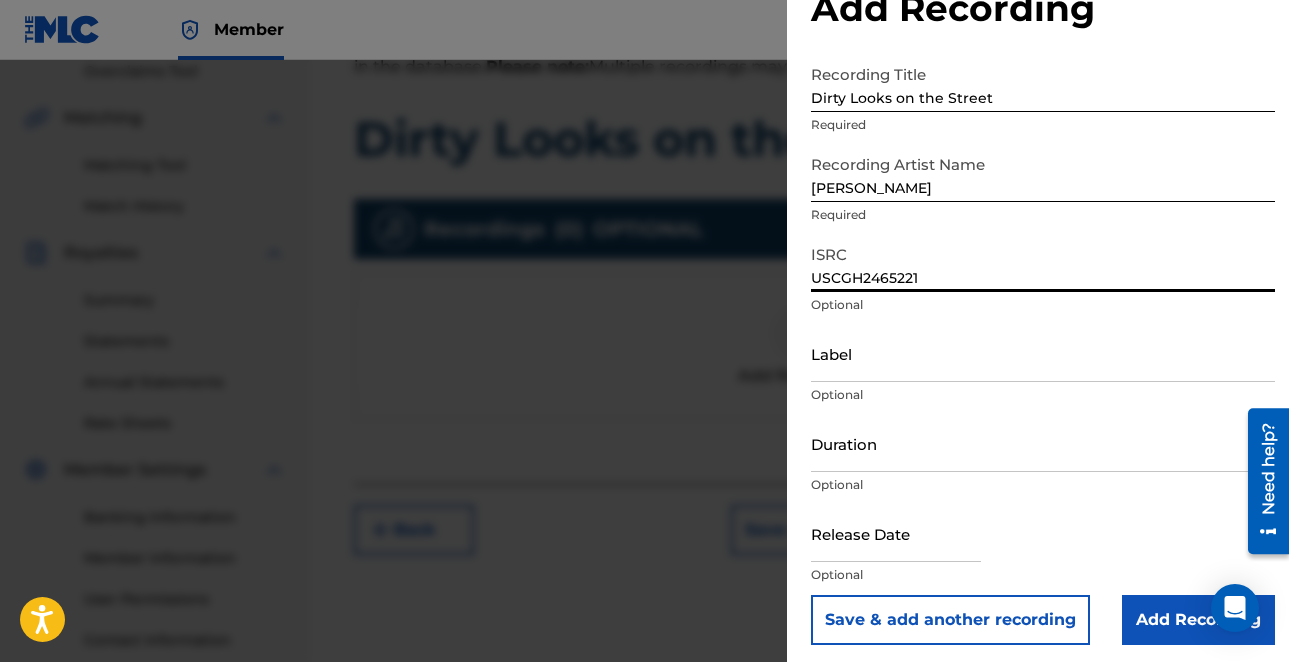 type on "USCGH2465221" 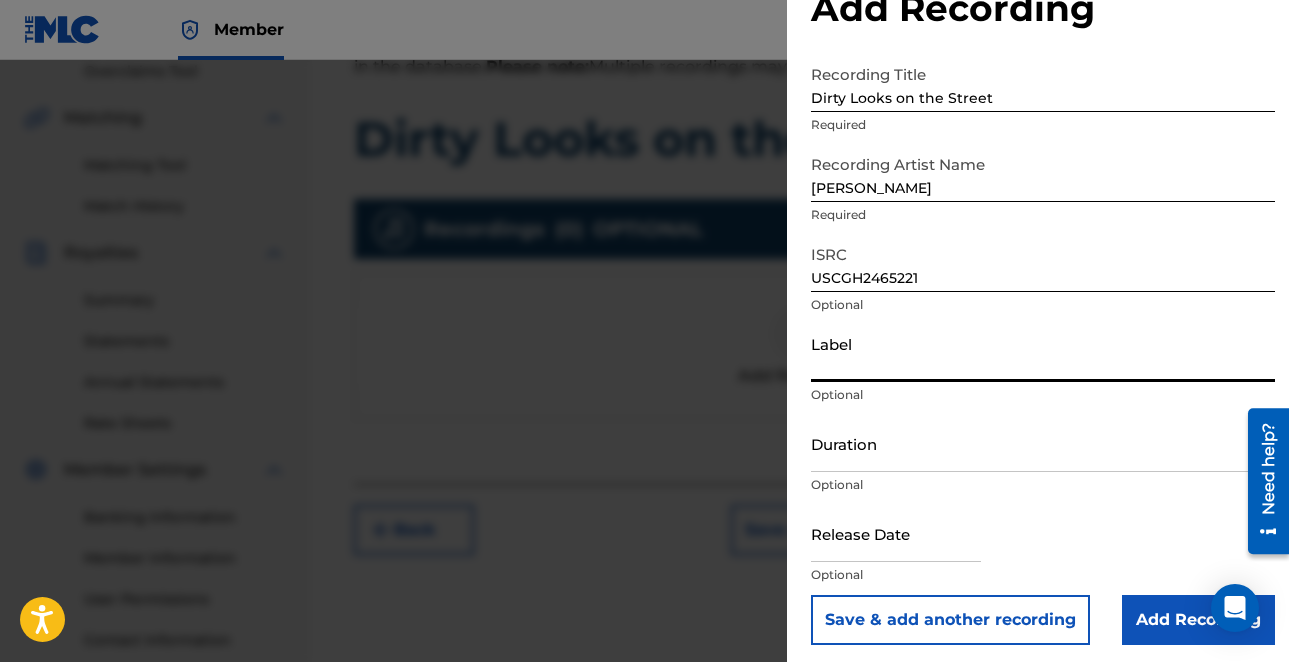 click on "Label" at bounding box center (1043, 353) 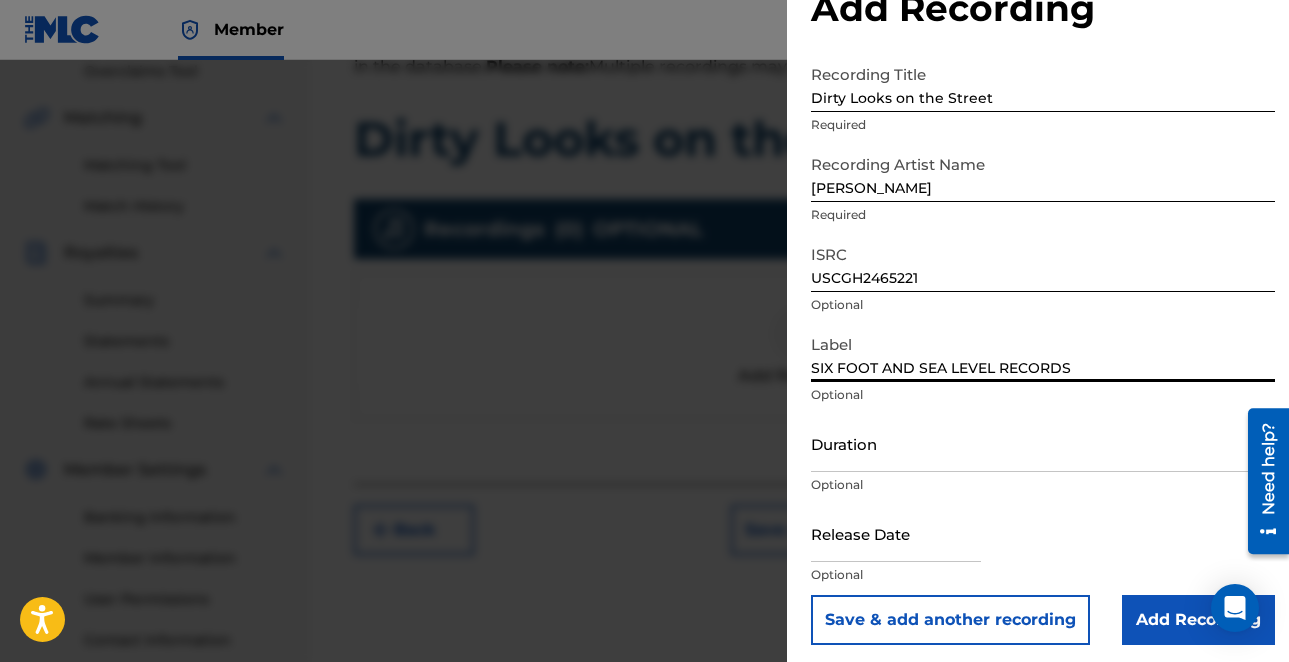 type on "SIX FOOT AND SEA LEVEL RECORDS" 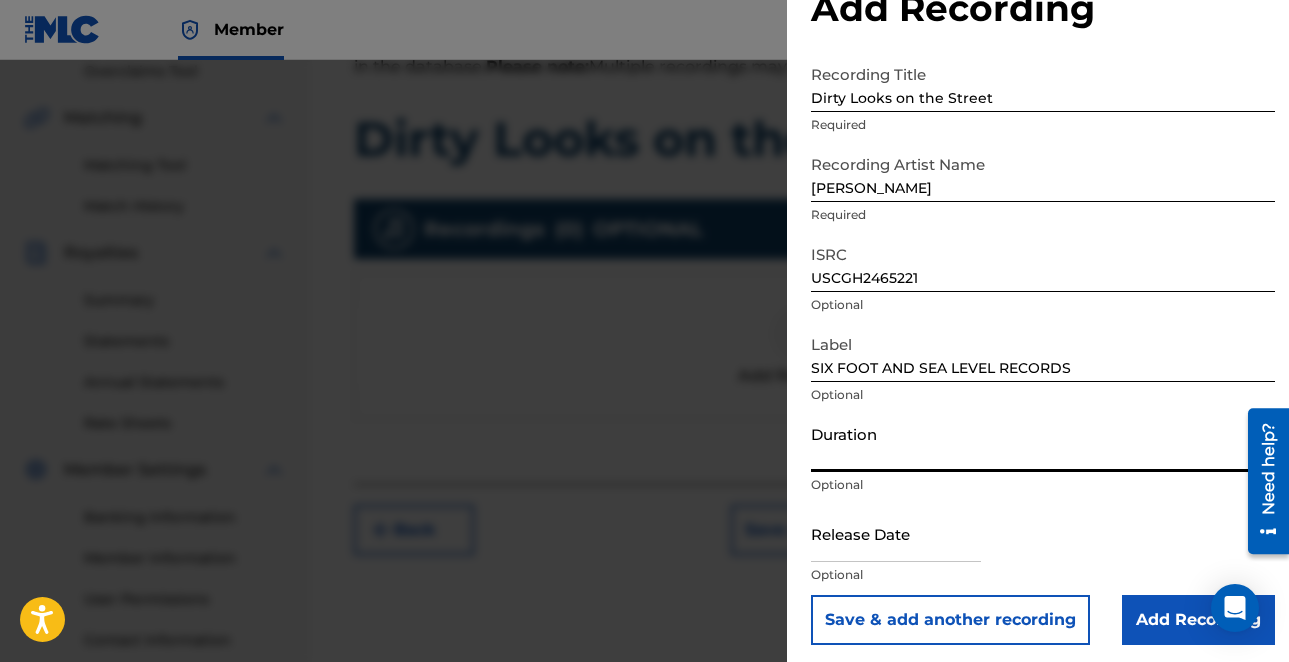 click on "Duration" at bounding box center (1043, 443) 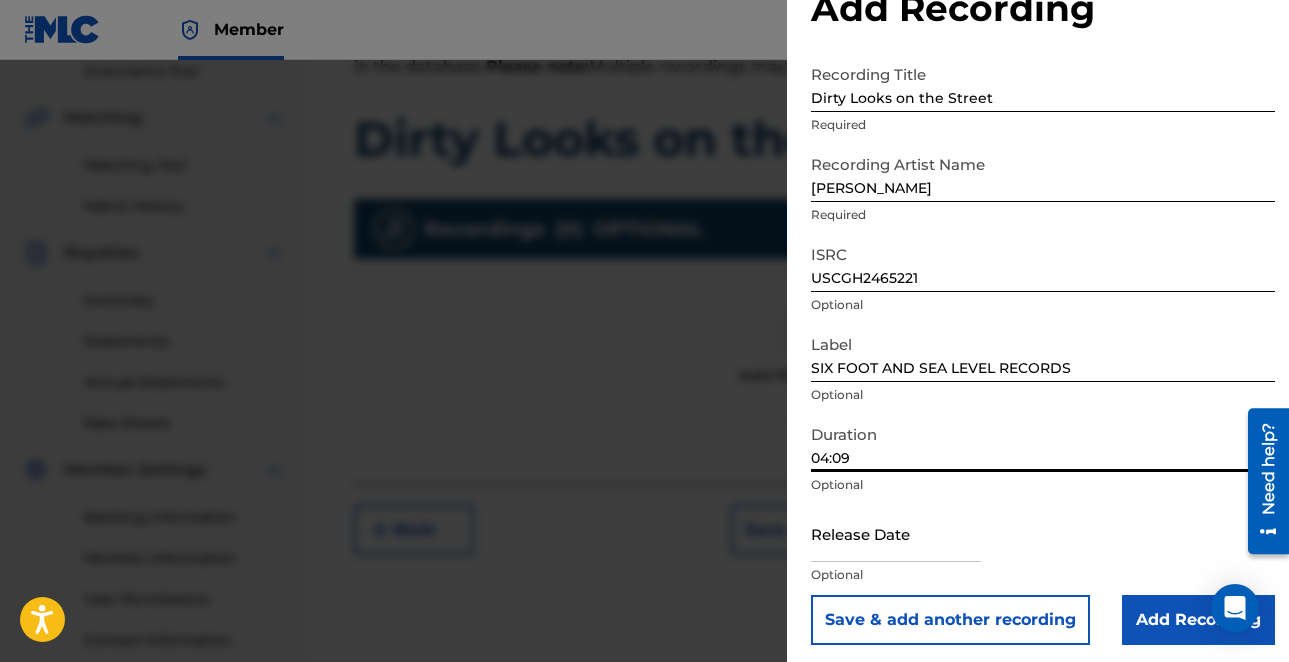 scroll, scrollTop: 69, scrollLeft: 0, axis: vertical 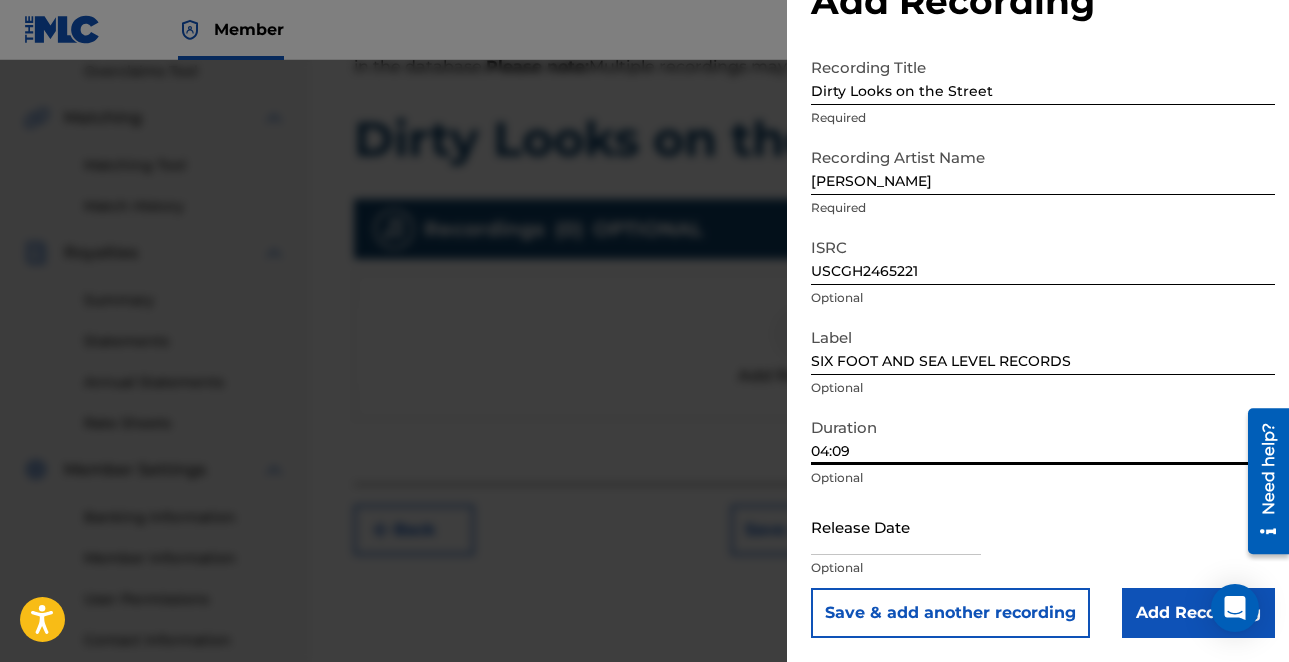 type on "04:09" 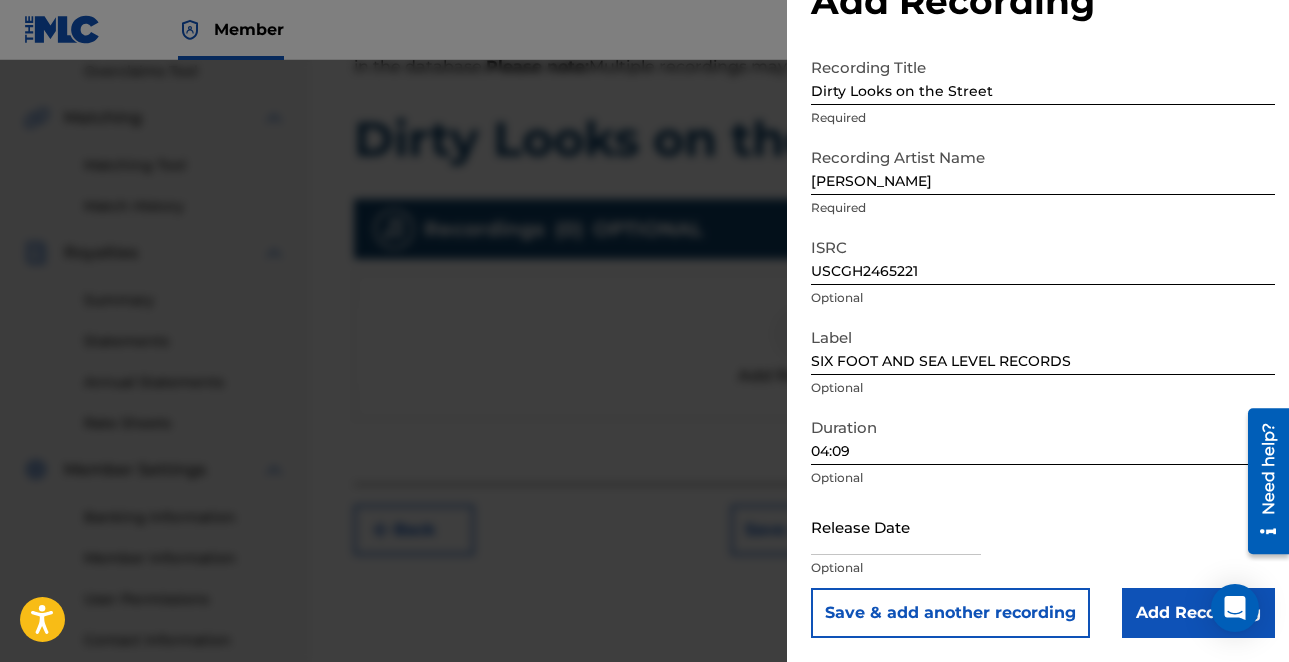 click at bounding box center [896, 526] 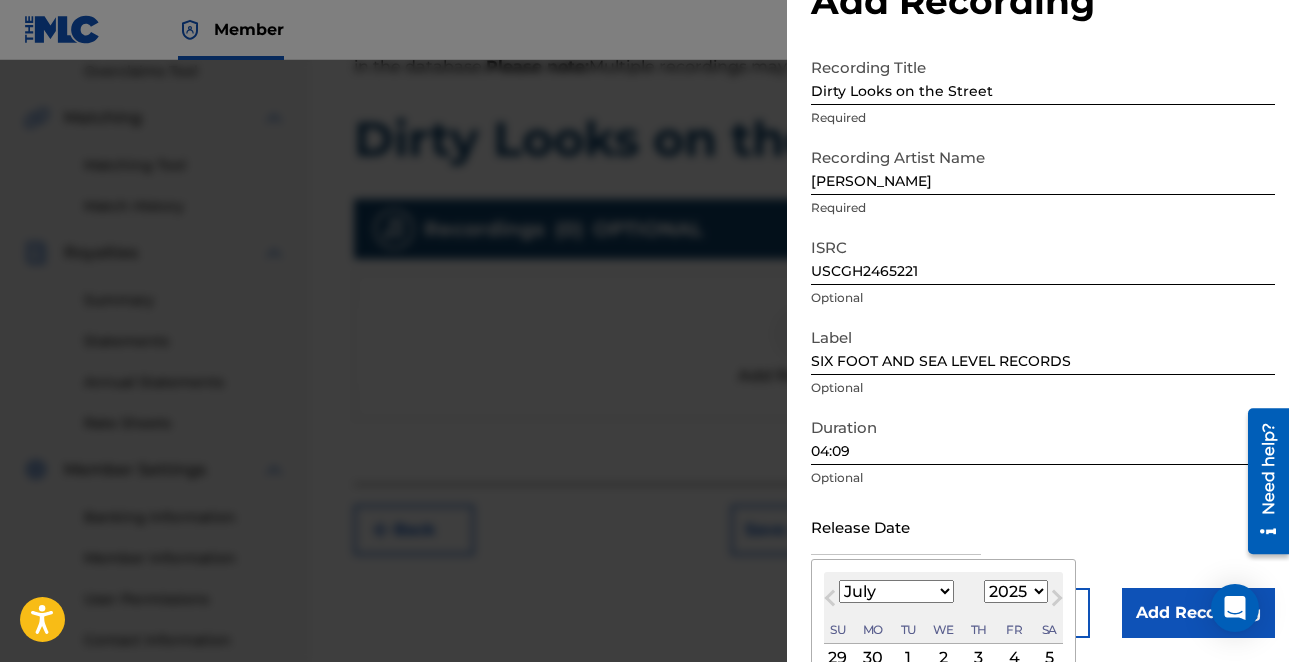 scroll, scrollTop: 228, scrollLeft: 0, axis: vertical 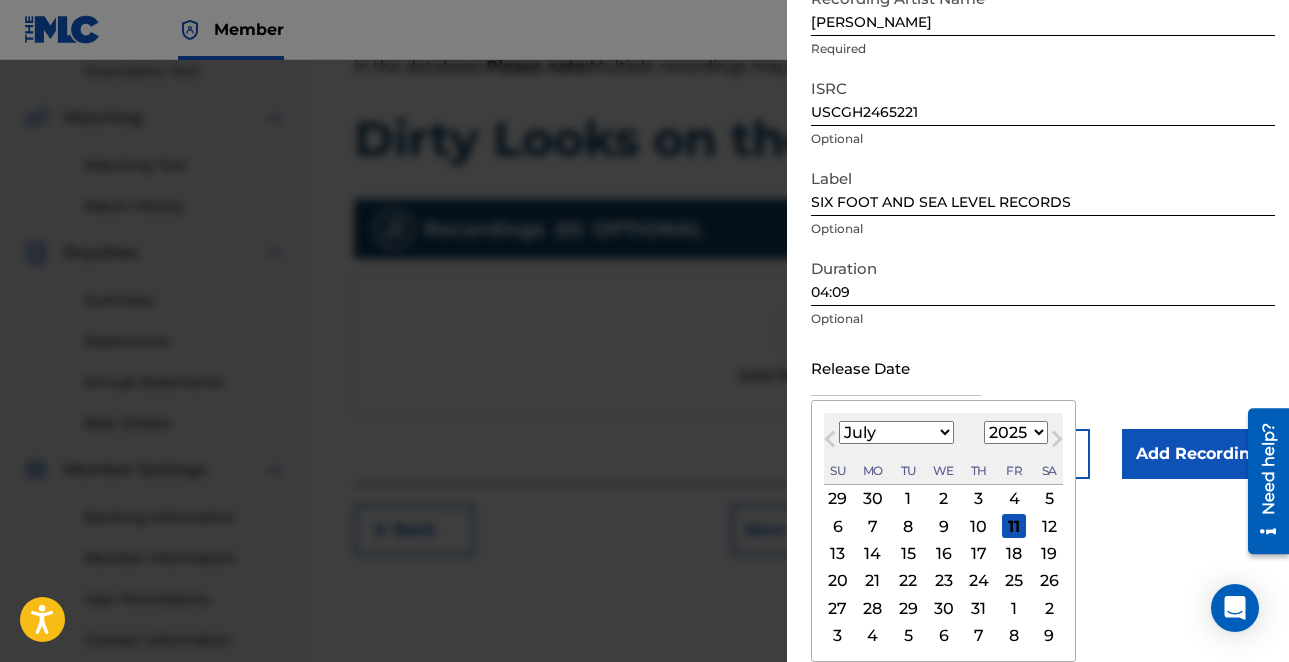 click on "1899 1900 1901 1902 1903 1904 1905 1906 1907 1908 1909 1910 1911 1912 1913 1914 1915 1916 1917 1918 1919 1920 1921 1922 1923 1924 1925 1926 1927 1928 1929 1930 1931 1932 1933 1934 1935 1936 1937 1938 1939 1940 1941 1942 1943 1944 1945 1946 1947 1948 1949 1950 1951 1952 1953 1954 1955 1956 1957 1958 1959 1960 1961 1962 1963 1964 1965 1966 1967 1968 1969 1970 1971 1972 1973 1974 1975 1976 1977 1978 1979 1980 1981 1982 1983 1984 1985 1986 1987 1988 1989 1990 1991 1992 1993 1994 1995 1996 1997 1998 1999 2000 2001 2002 2003 2004 2005 2006 2007 2008 2009 2010 2011 2012 2013 2014 2015 2016 2017 2018 2019 2020 2021 2022 2023 2024 2025 2026 2027 2028 2029 2030 2031 2032 2033 2034 2035 2036 2037 2038 2039 2040 2041 2042 2043 2044 2045 2046 2047 2048 2049 2050 2051 2052 2053 2054 2055 2056 2057 2058 2059 2060 2061 2062 2063 2064 2065 2066 2067 2068 2069 2070 2071 2072 2073 2074 2075 2076 2077 2078 2079 2080 2081 2082 2083 2084 2085 2086 2087 2088 2089 2090 2091 2092 2093 2094 2095 2096 2097 2098 2099 2100" at bounding box center [1016, 432] 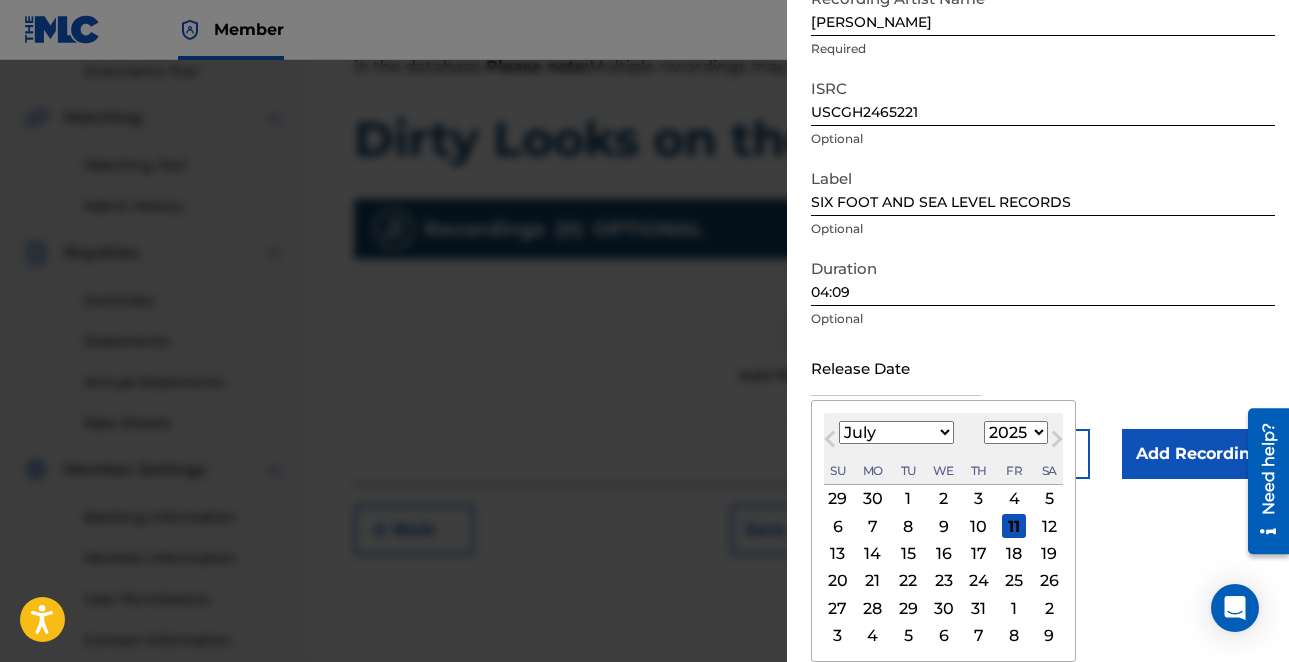 select on "1994" 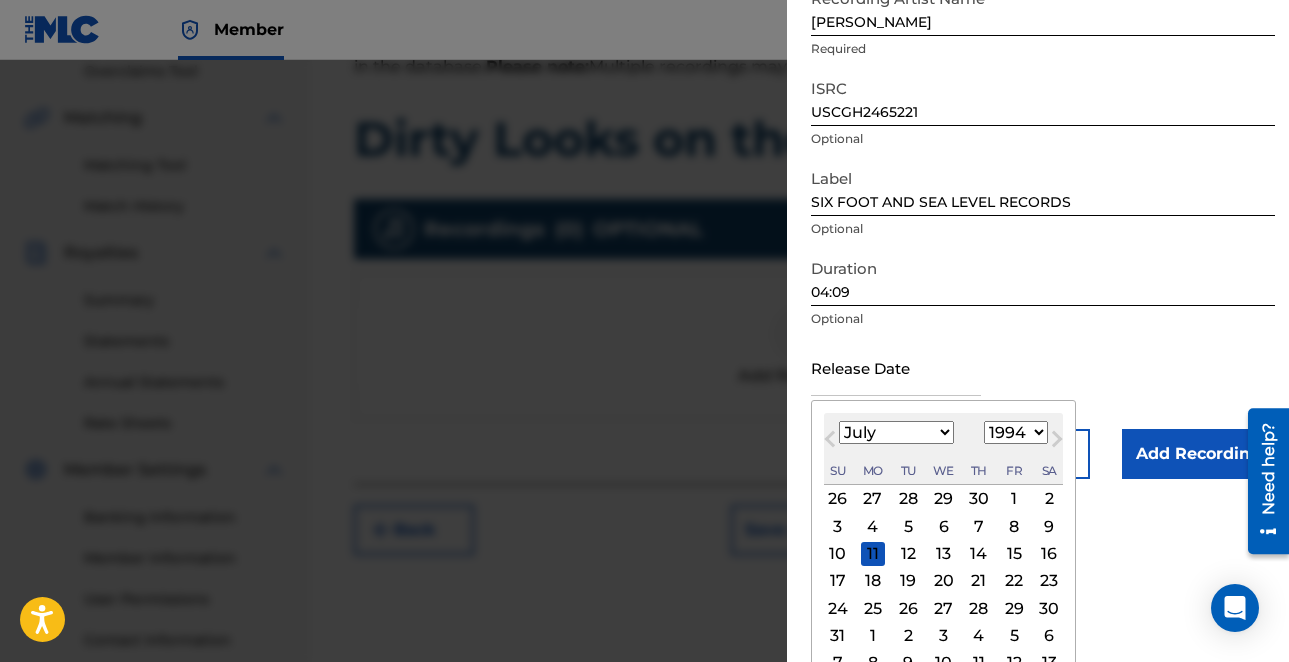 click on "January February March April May June July August September October November December" at bounding box center [896, 432] 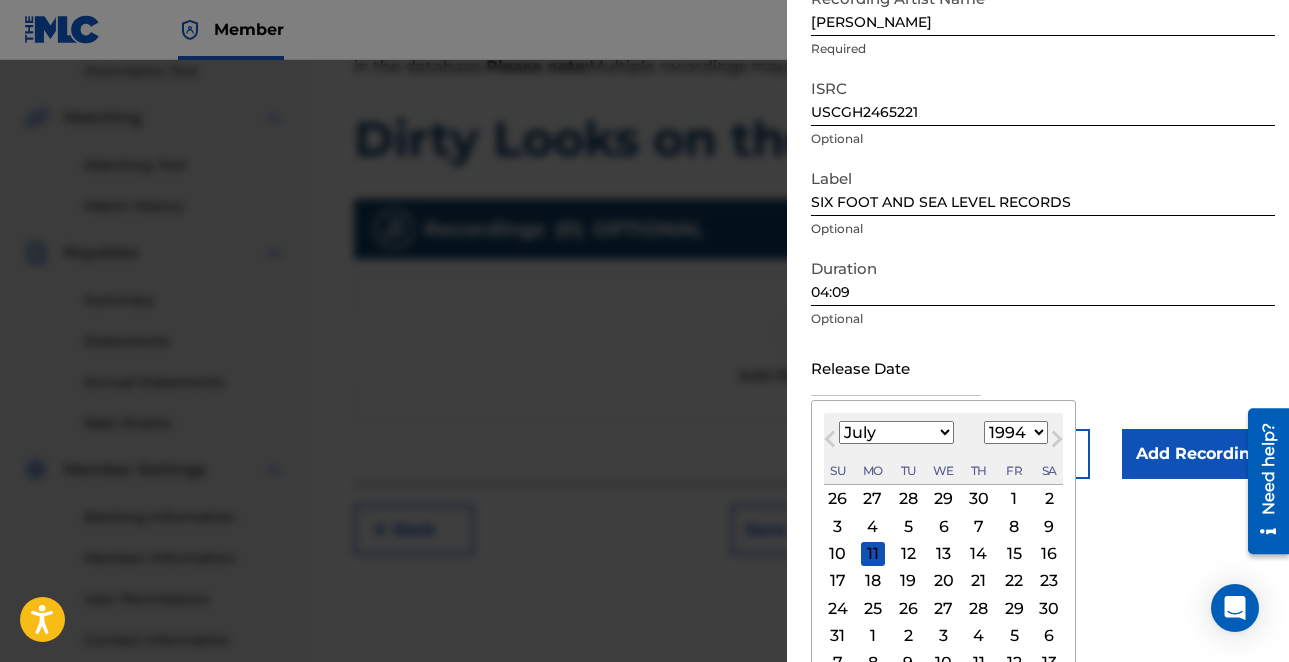 select on "8" 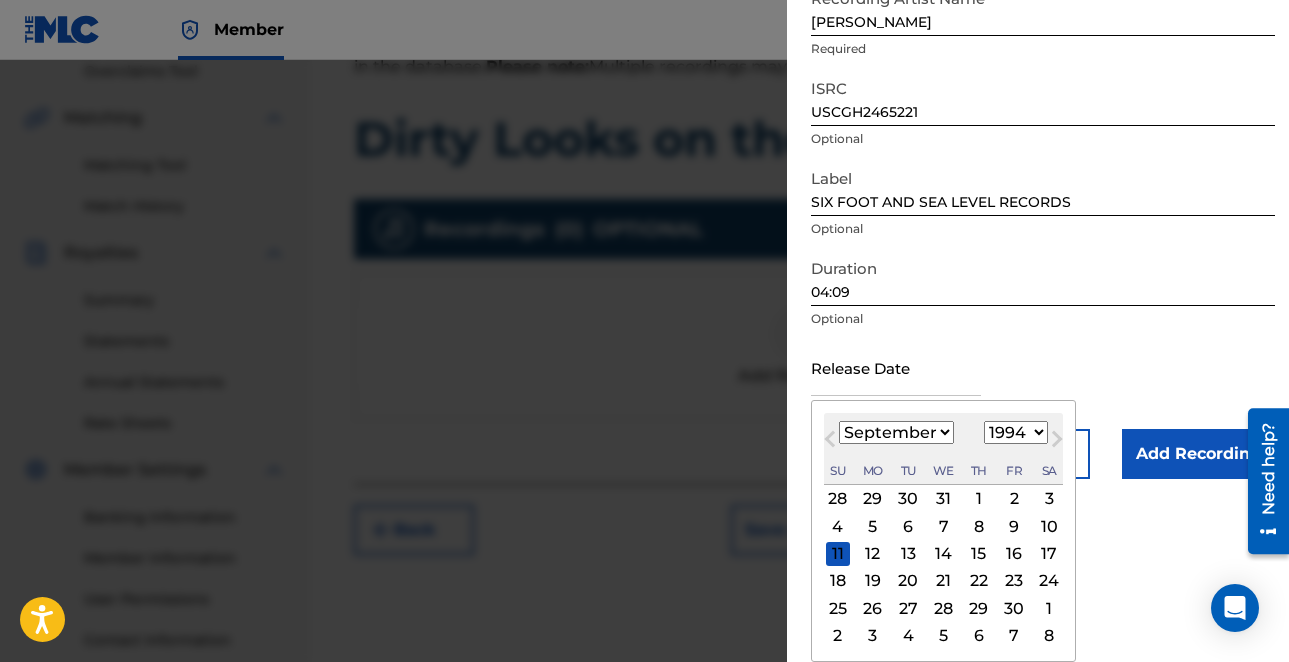 click on "4" at bounding box center [838, 526] 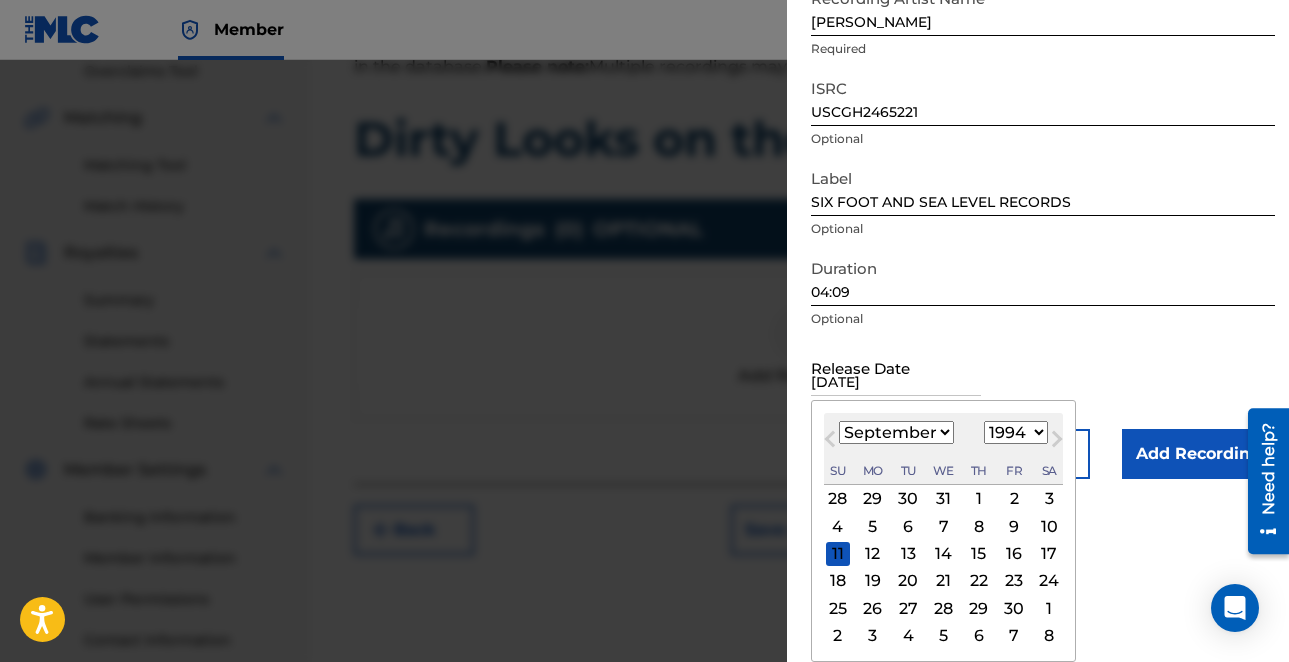 scroll, scrollTop: 69, scrollLeft: 0, axis: vertical 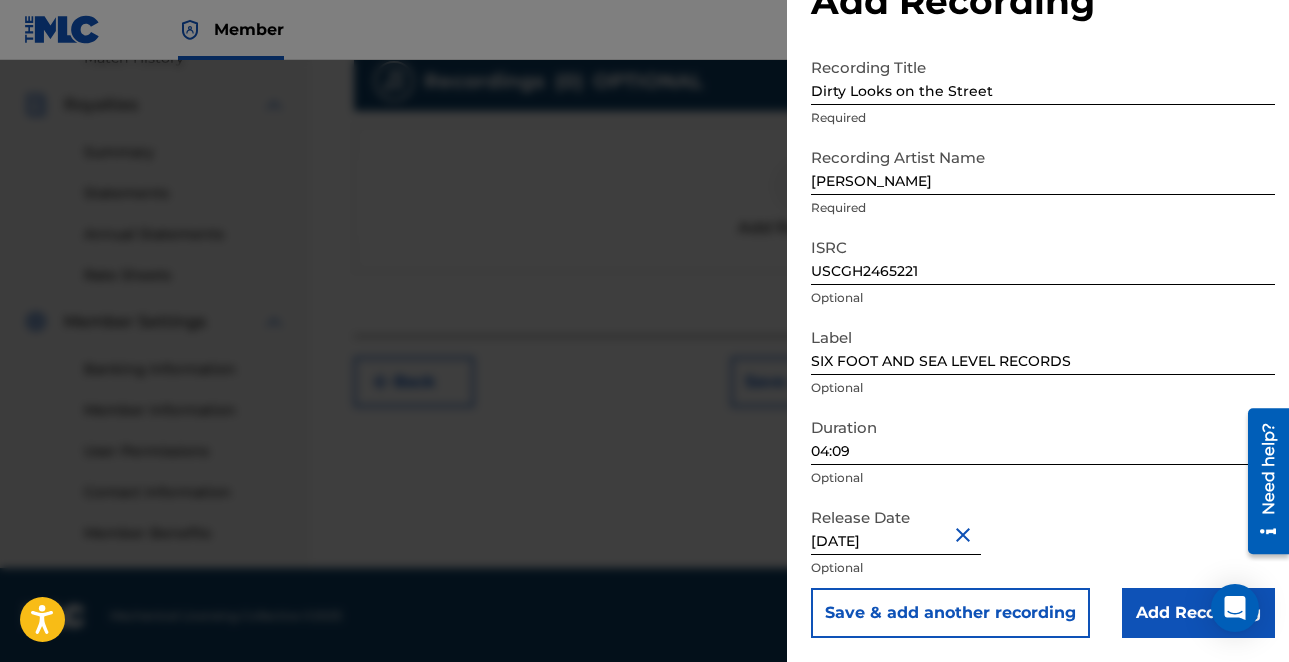 click on "Add Recording" at bounding box center (1198, 613) 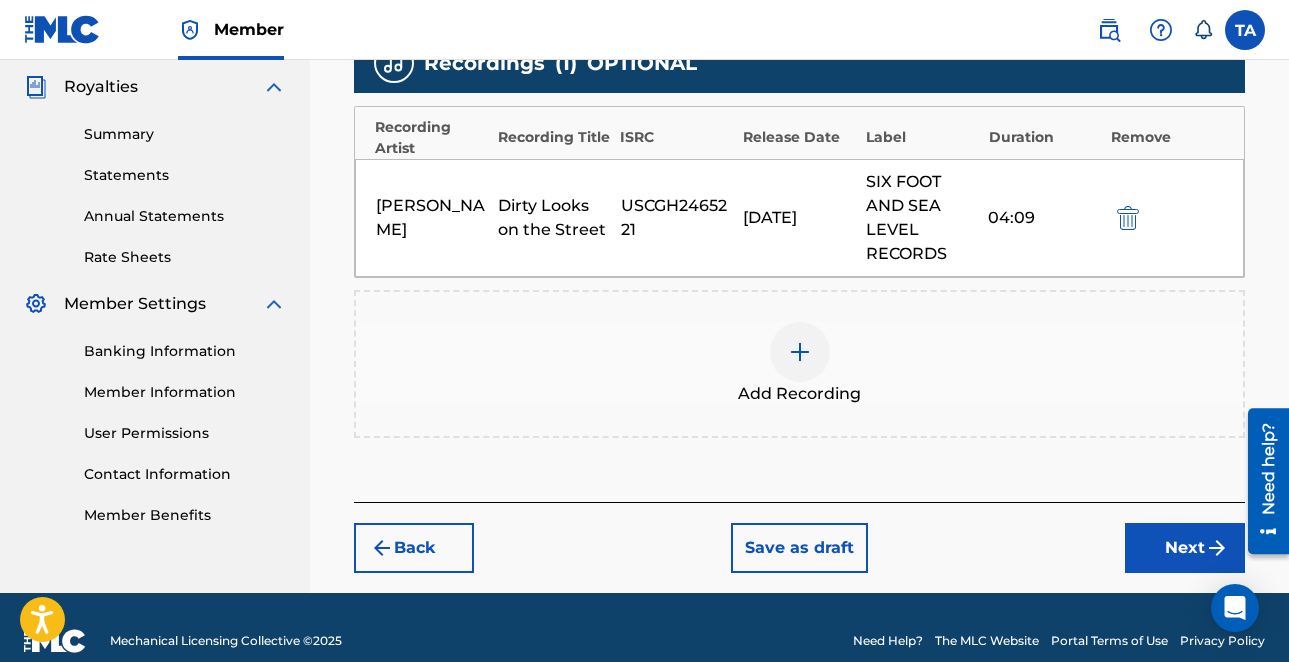 scroll, scrollTop: 621, scrollLeft: 0, axis: vertical 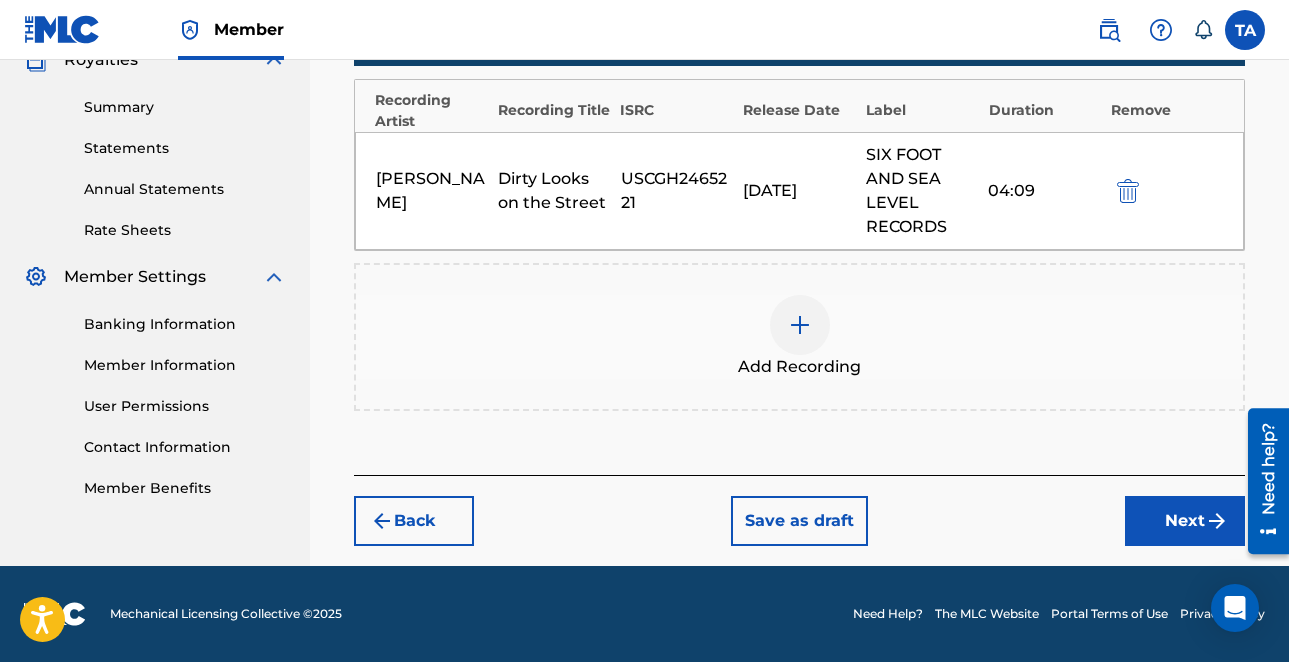 click on "Next" at bounding box center [1185, 521] 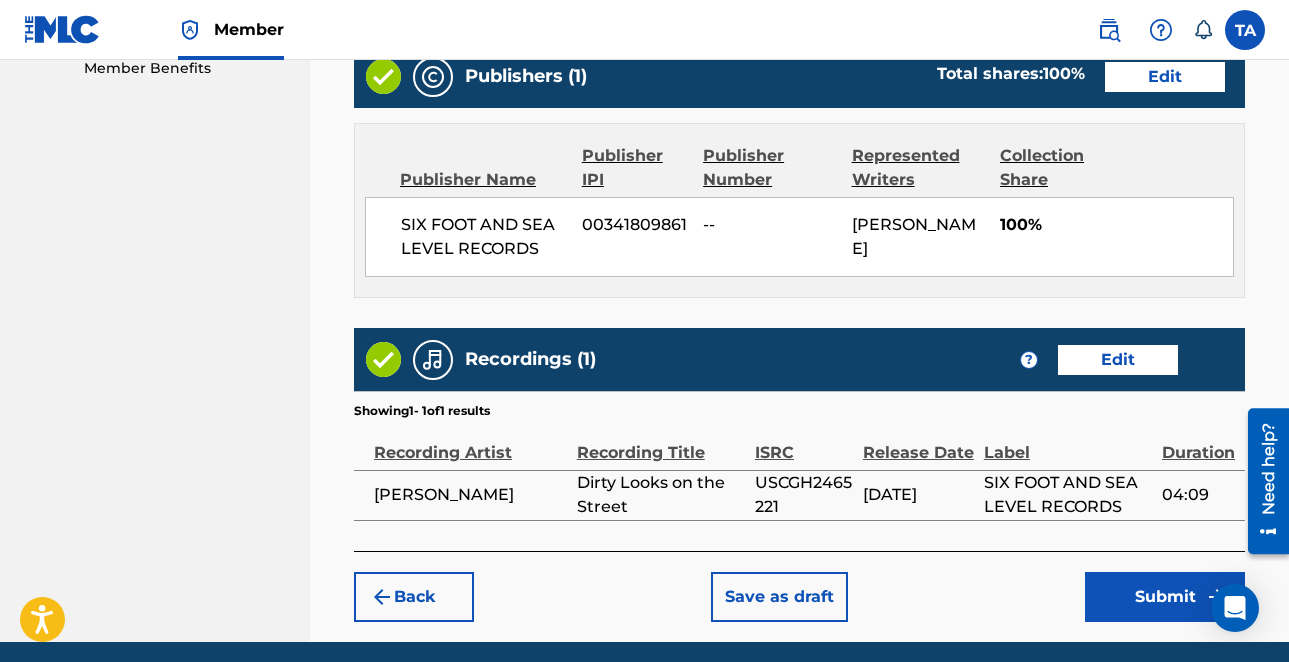 scroll, scrollTop: 1117, scrollLeft: 0, axis: vertical 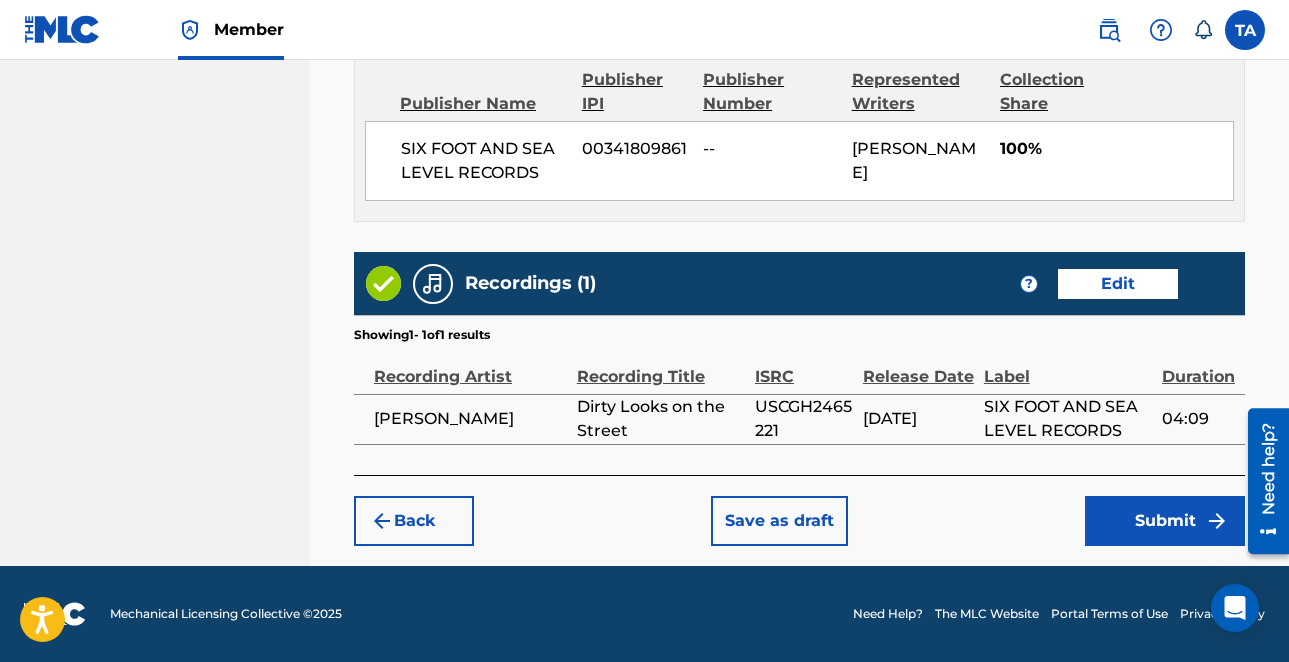 click on "Submit" at bounding box center (1165, 521) 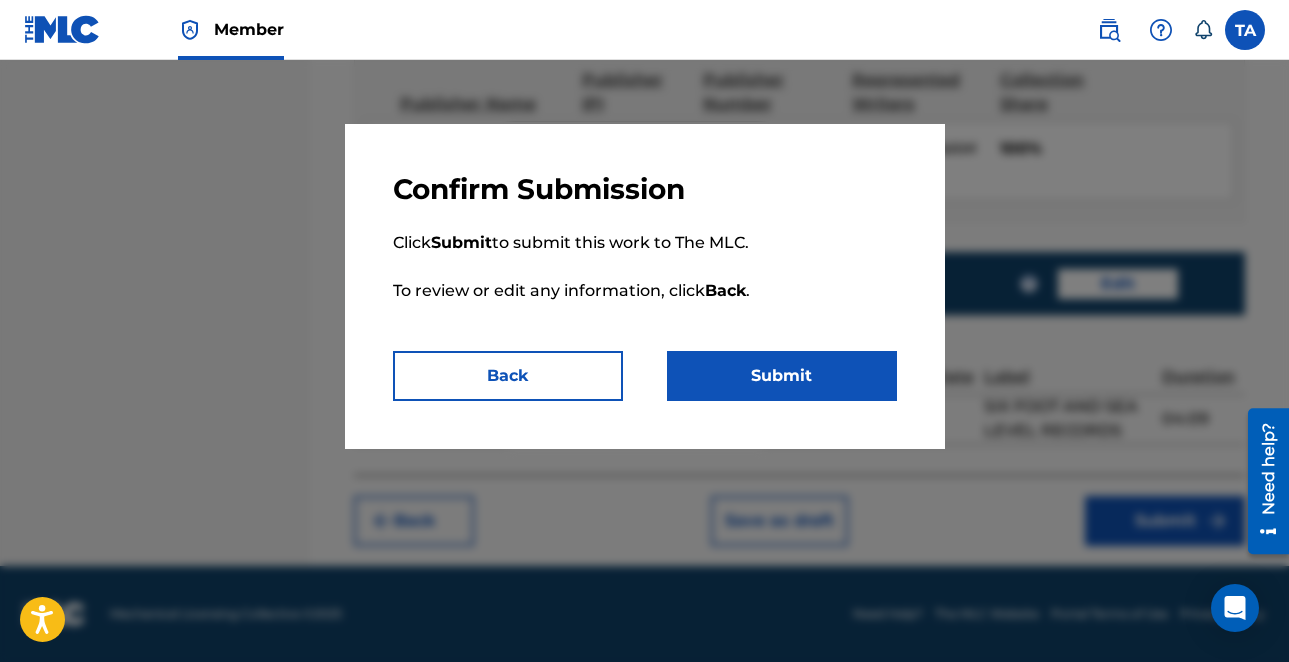click on "Submit" at bounding box center (782, 376) 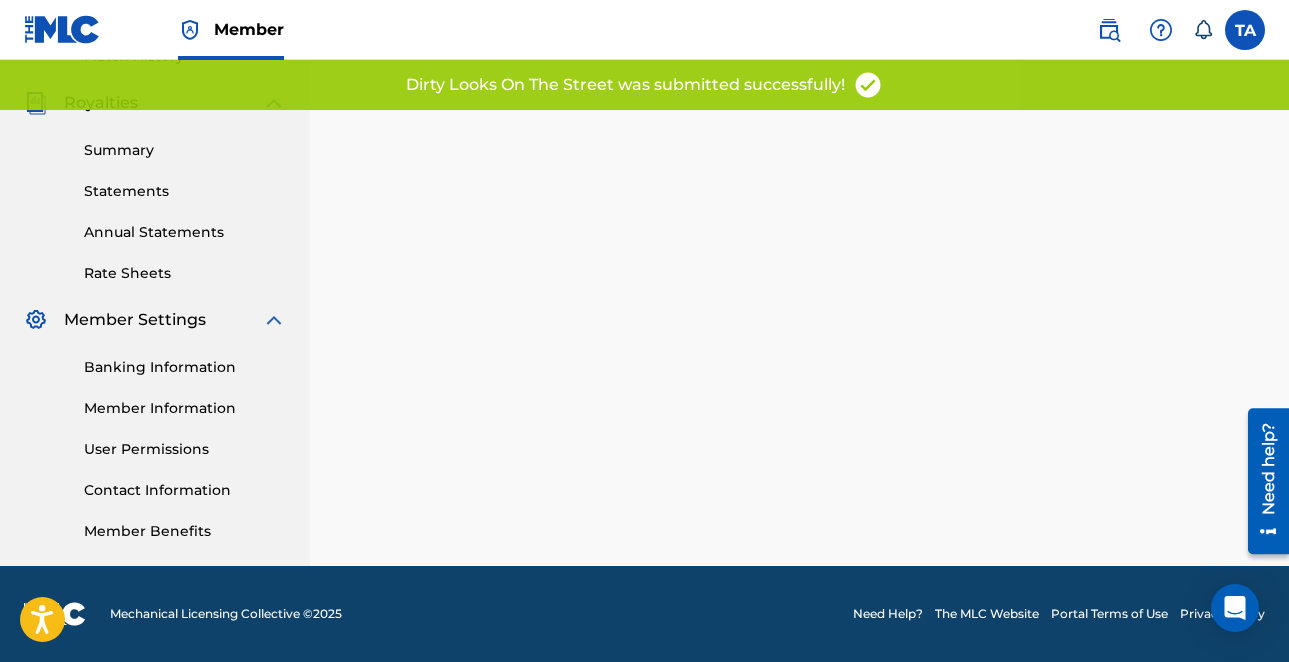 scroll, scrollTop: 0, scrollLeft: 0, axis: both 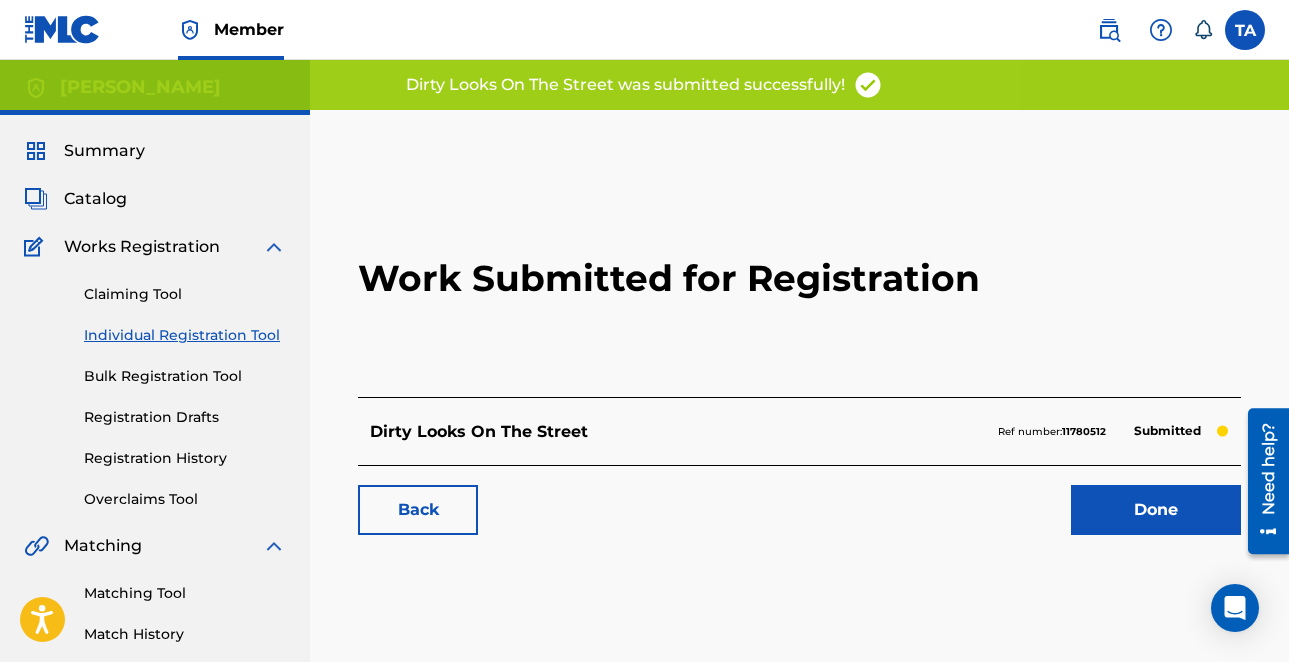 click on "Done" at bounding box center (1156, 510) 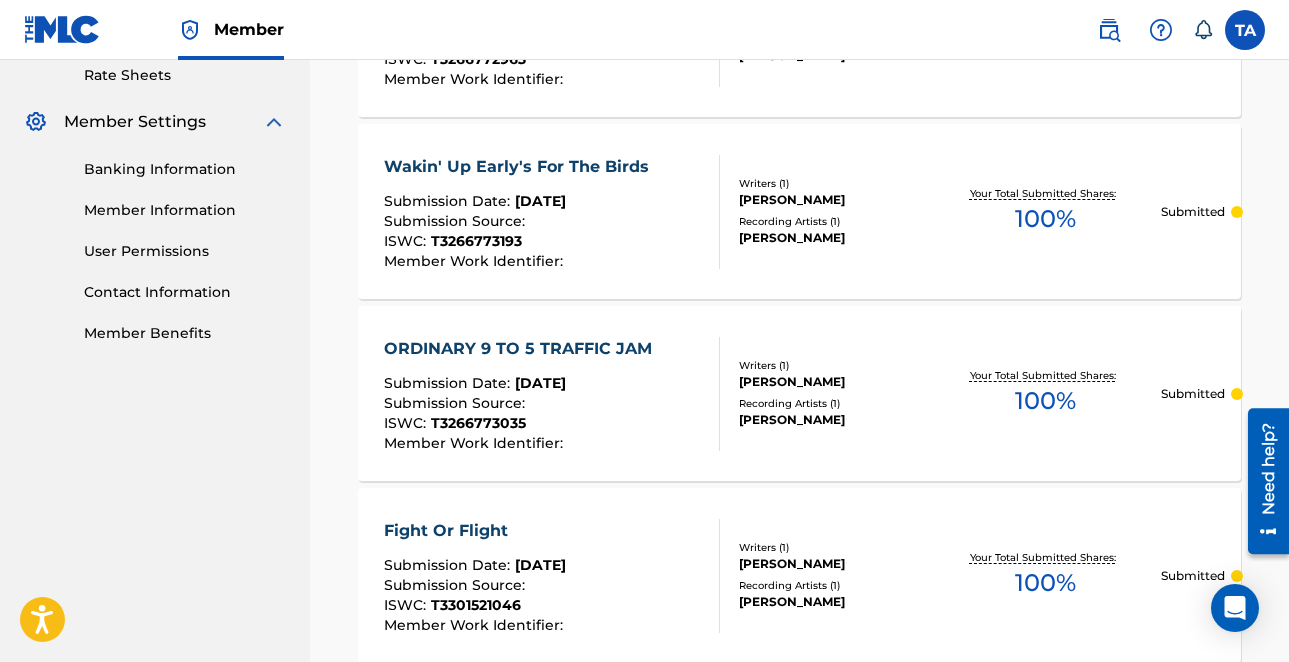 scroll, scrollTop: 0, scrollLeft: 0, axis: both 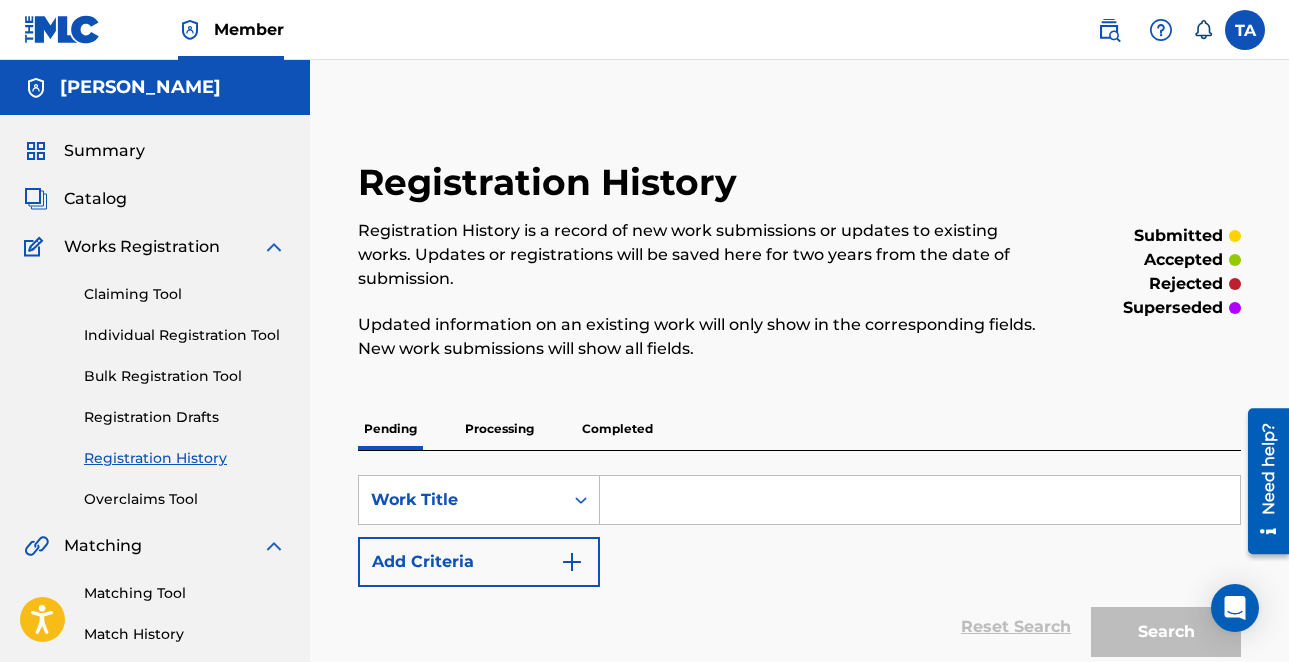 click on "Individual Registration Tool" at bounding box center [185, 335] 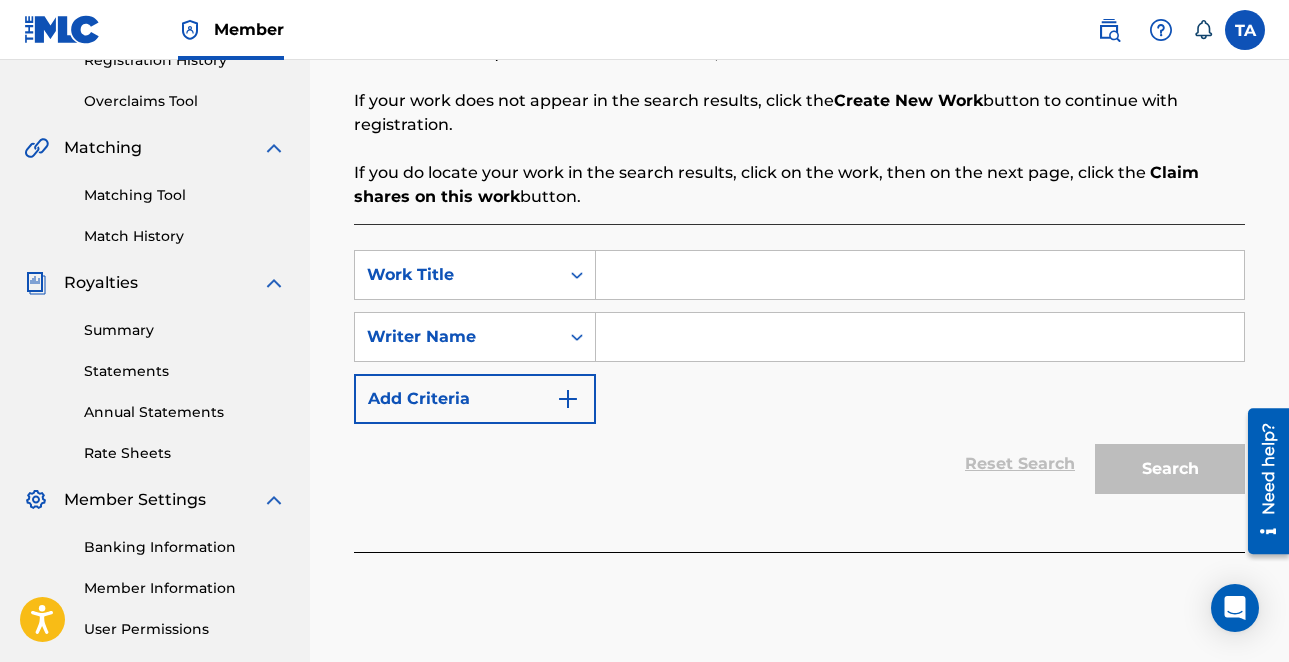 scroll, scrollTop: 399, scrollLeft: 0, axis: vertical 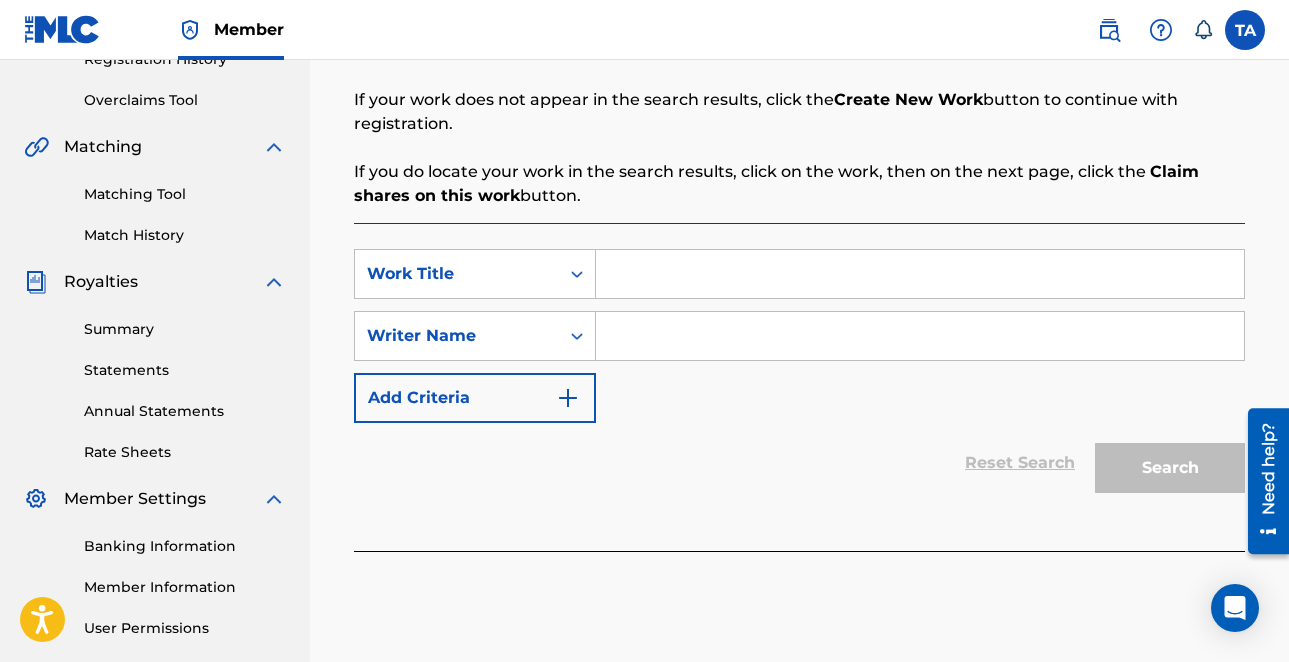 click at bounding box center (920, 274) 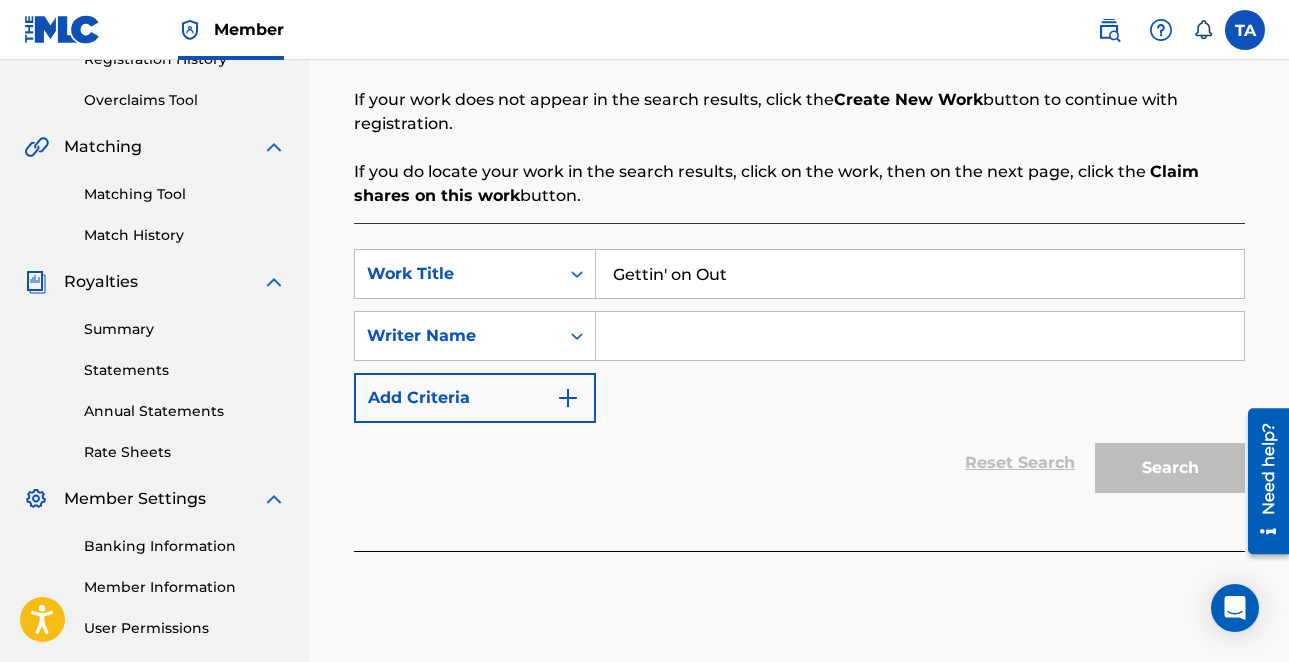 type on "Gettin' on Out" 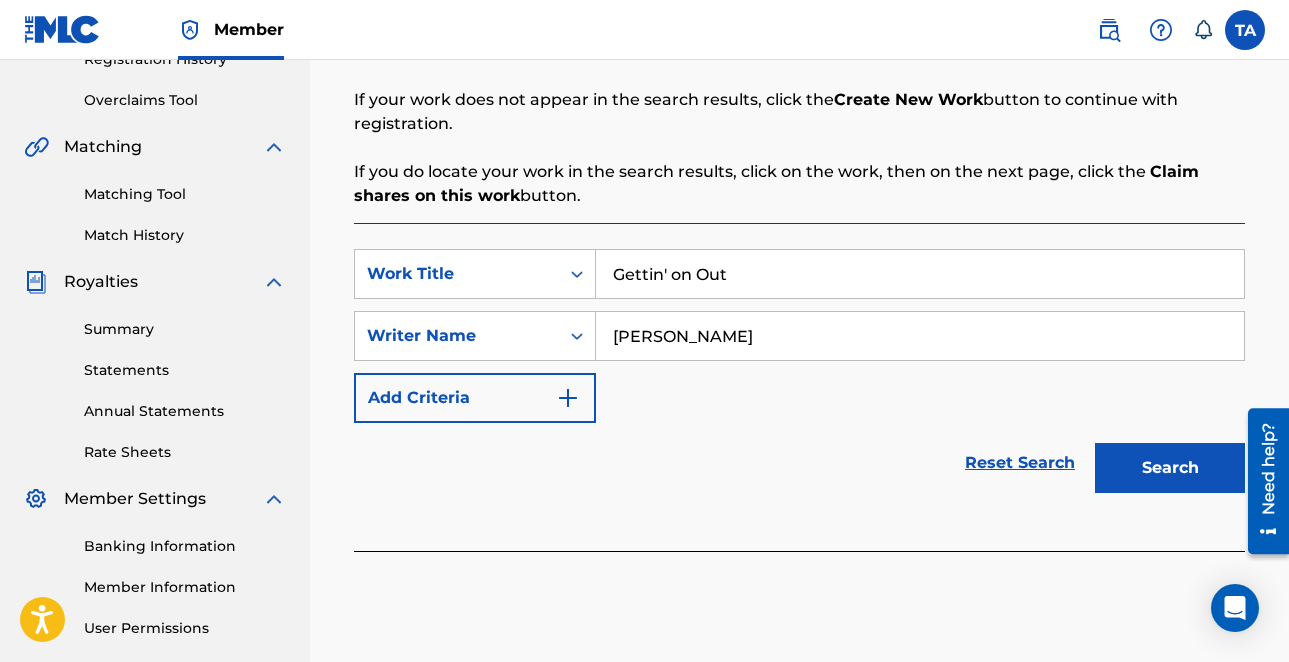 type on "TONY D ANDERSON" 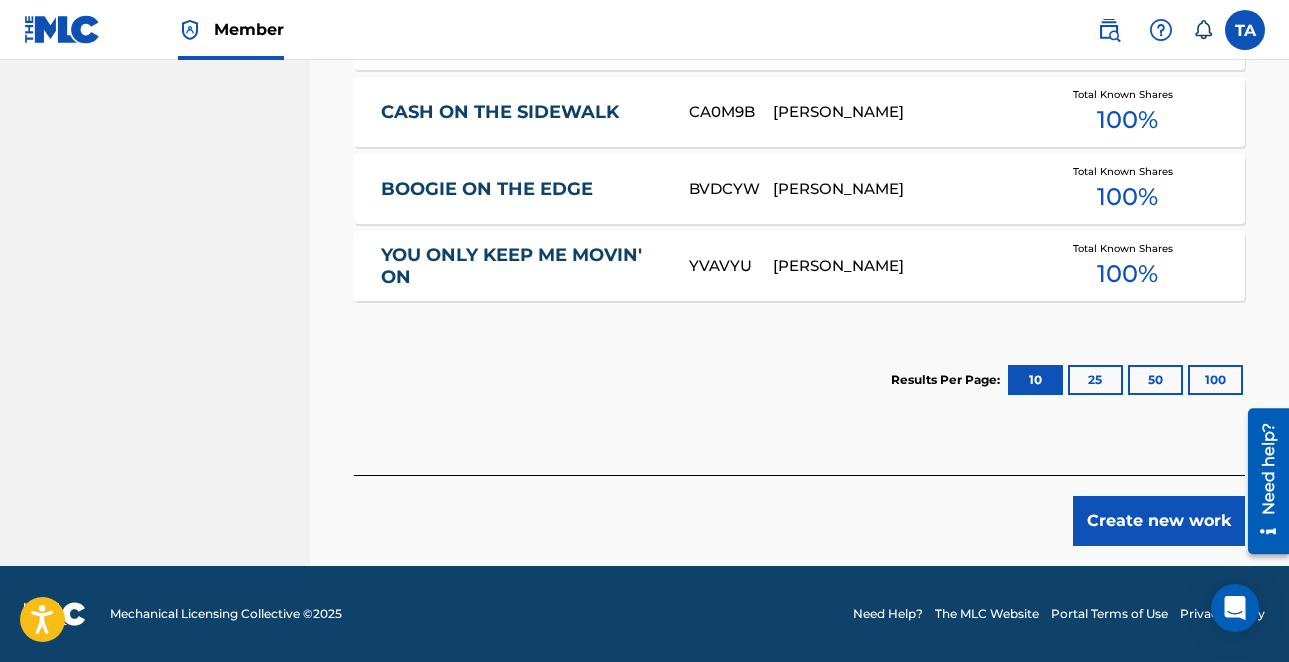 click on "Create new work" at bounding box center (1159, 521) 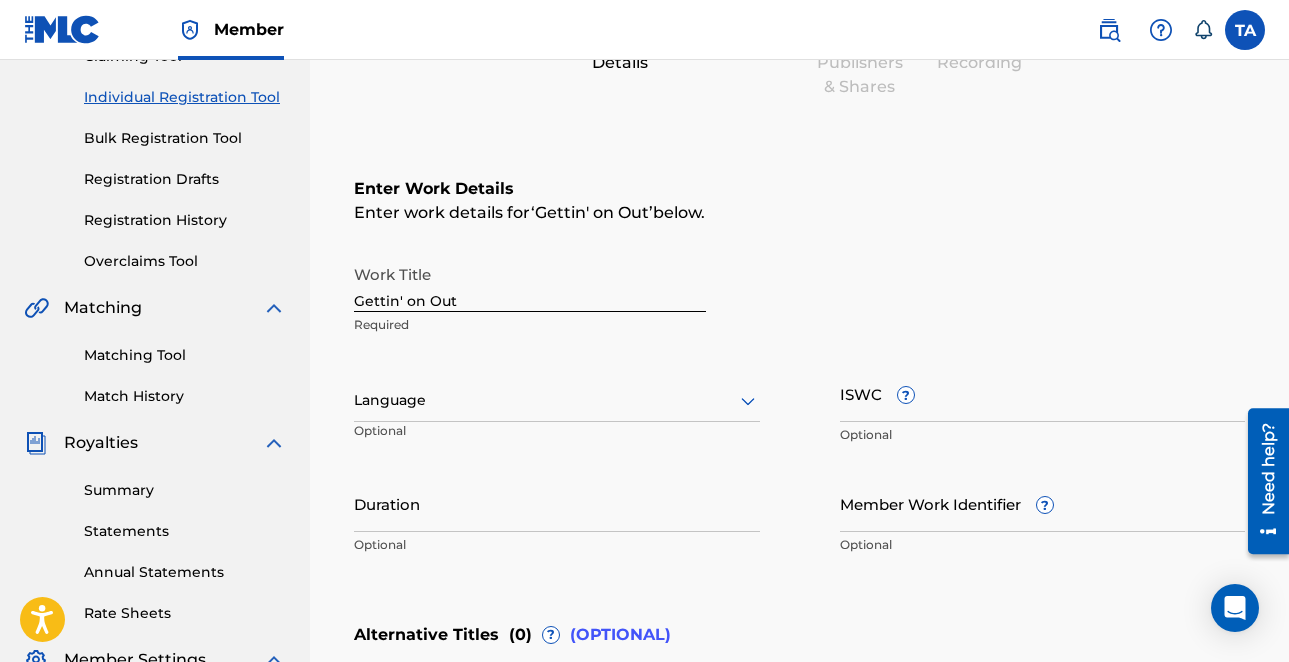 scroll, scrollTop: 333, scrollLeft: 0, axis: vertical 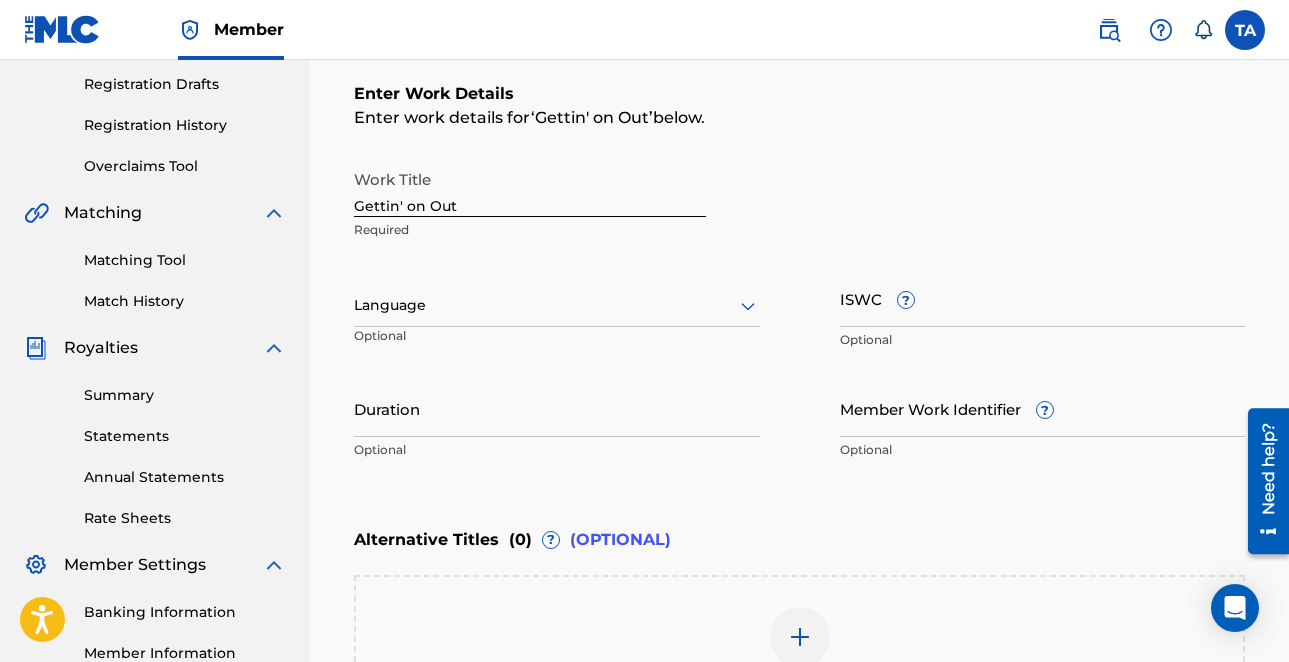 click on "ISWC   ?" at bounding box center (1043, 298) 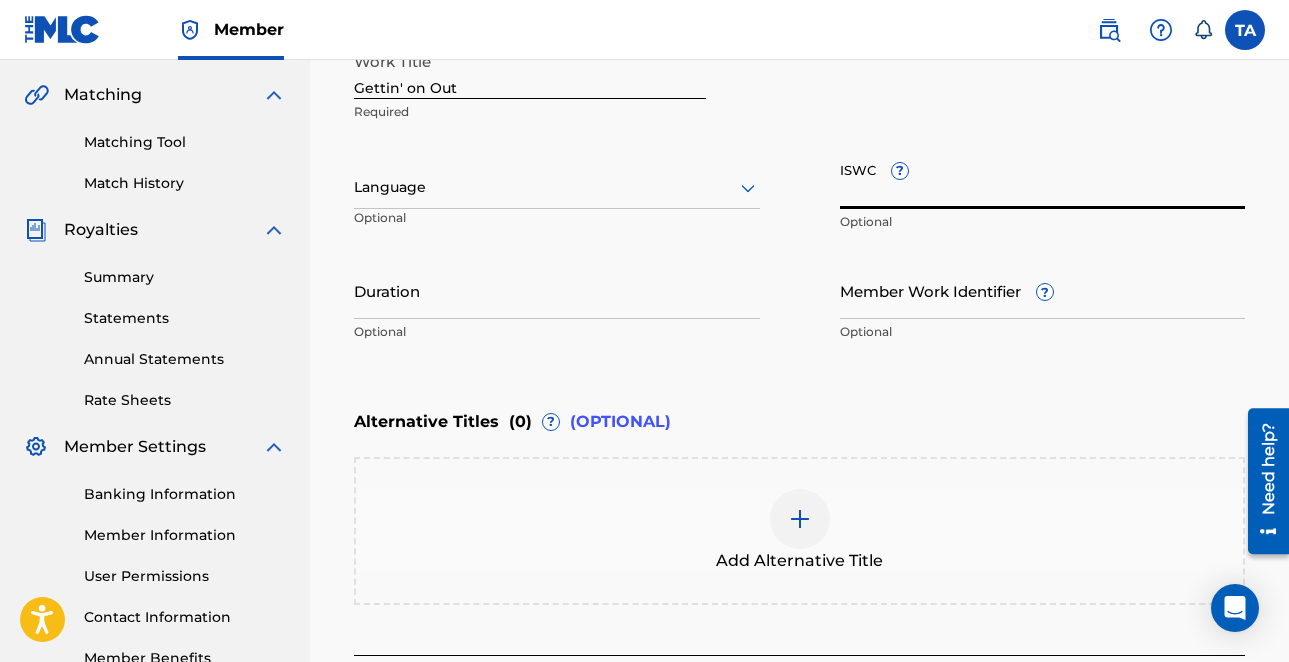 scroll, scrollTop: 450, scrollLeft: 0, axis: vertical 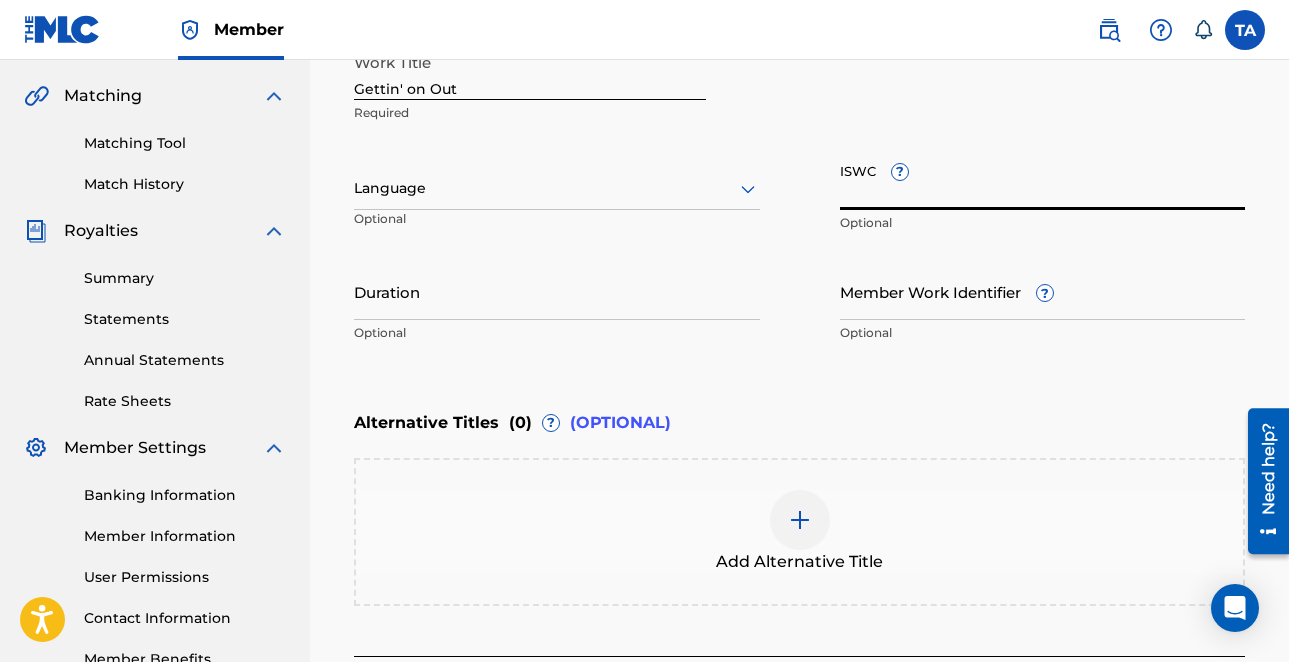 paste on "T3266772805" 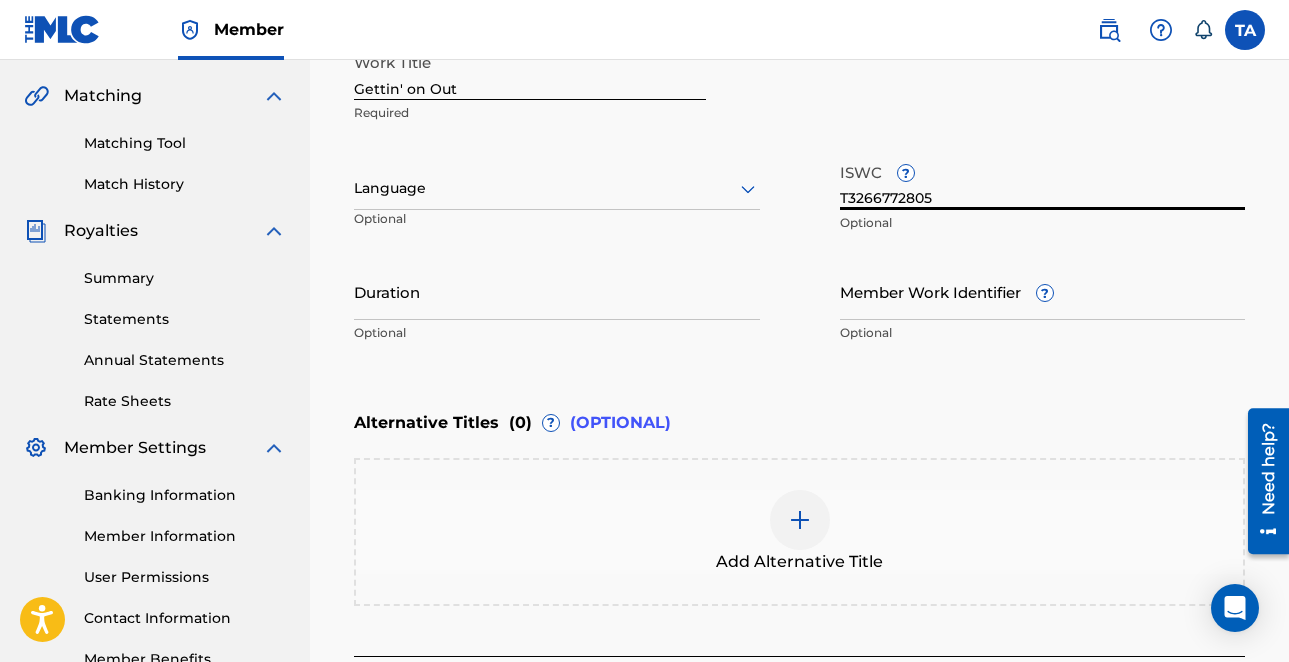 type on "T3266772805" 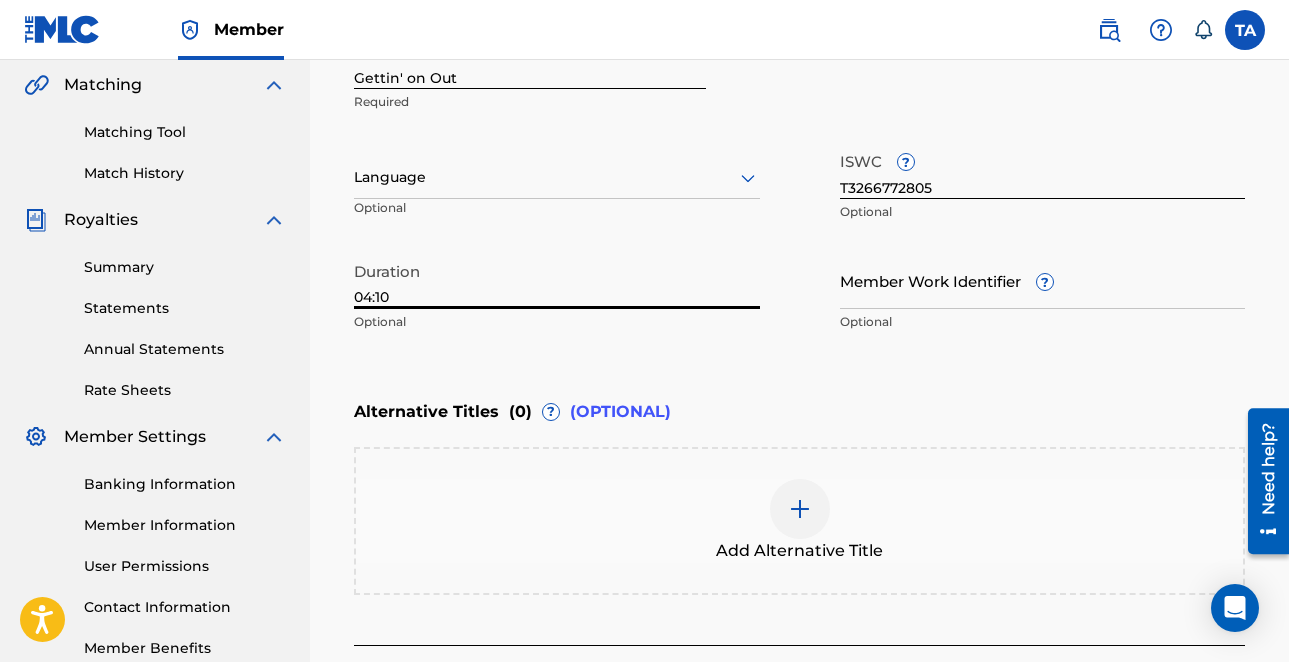 scroll, scrollTop: 571, scrollLeft: 0, axis: vertical 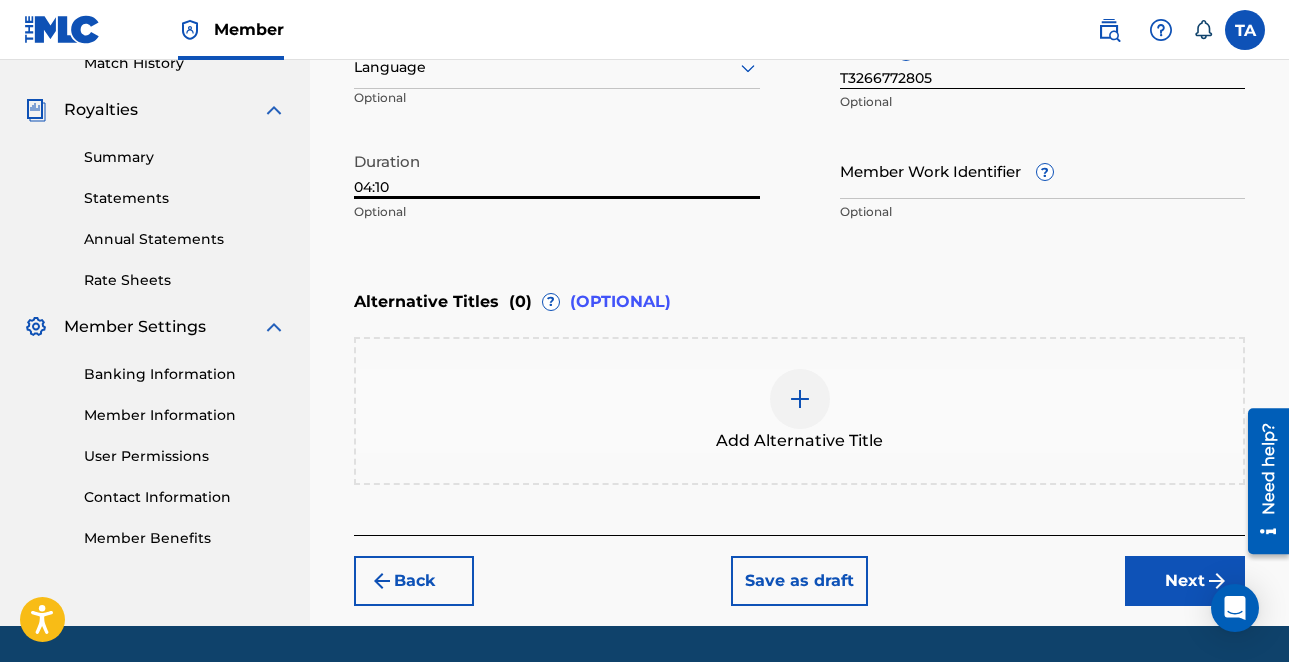 type on "04:10" 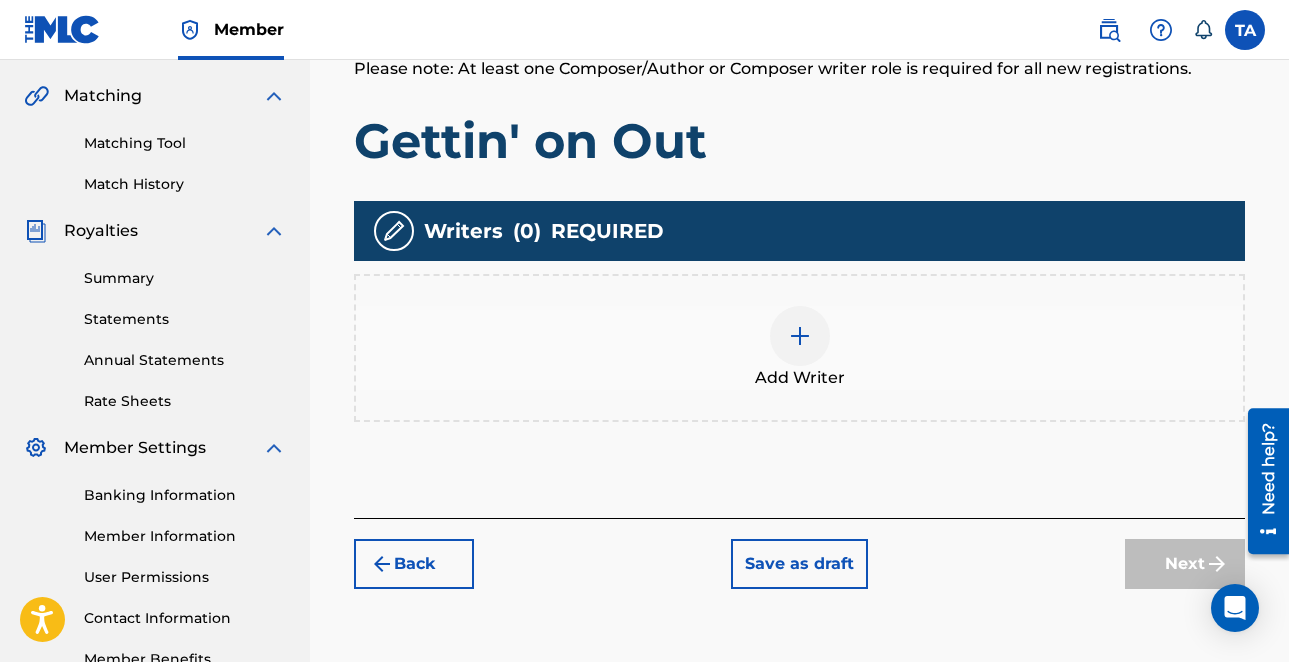 scroll, scrollTop: 465, scrollLeft: 0, axis: vertical 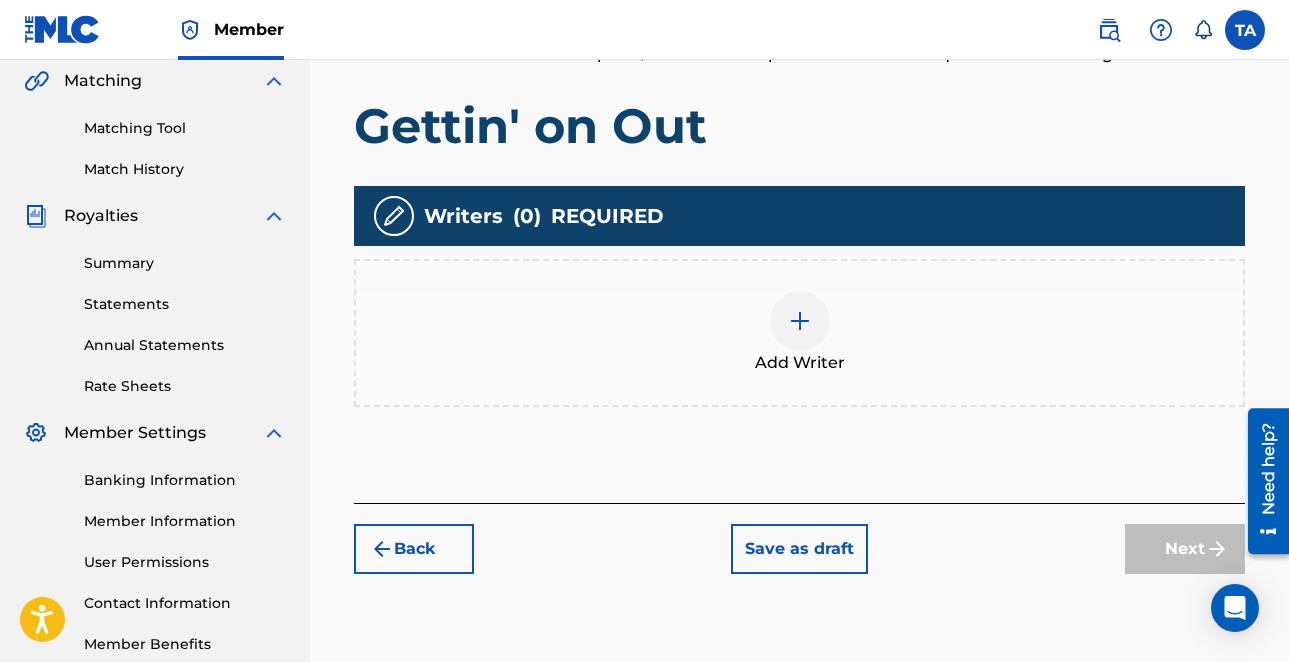 click at bounding box center (800, 321) 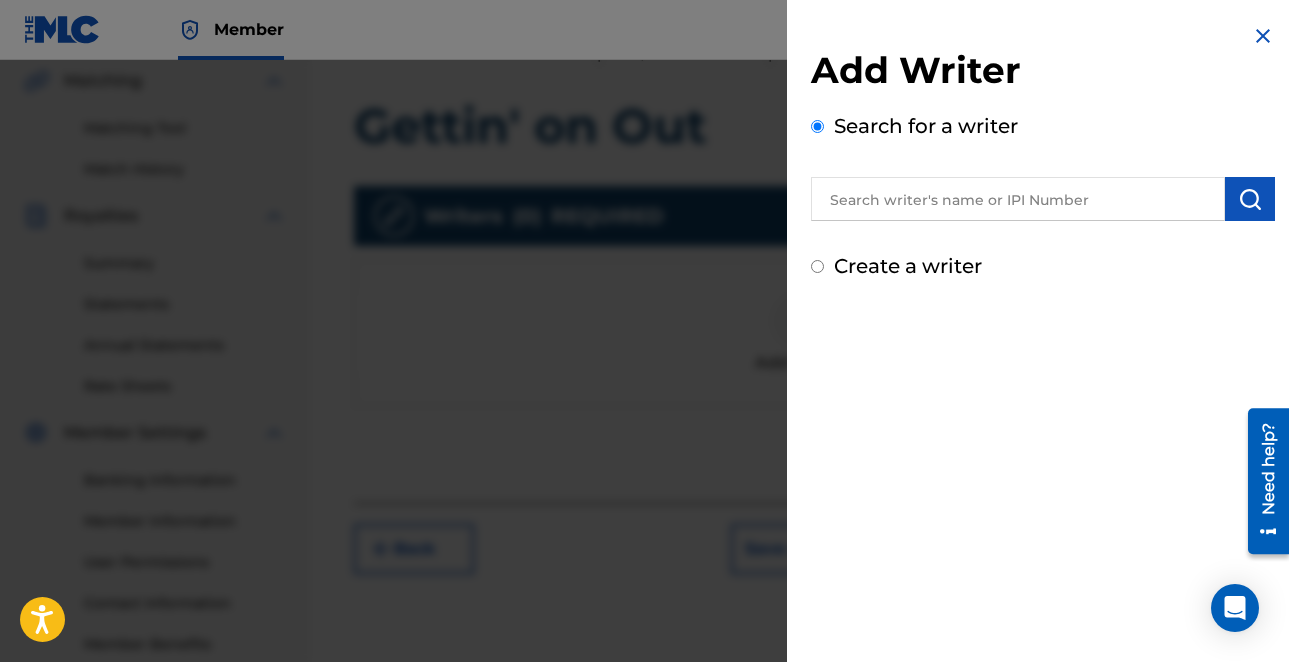click at bounding box center [1018, 199] 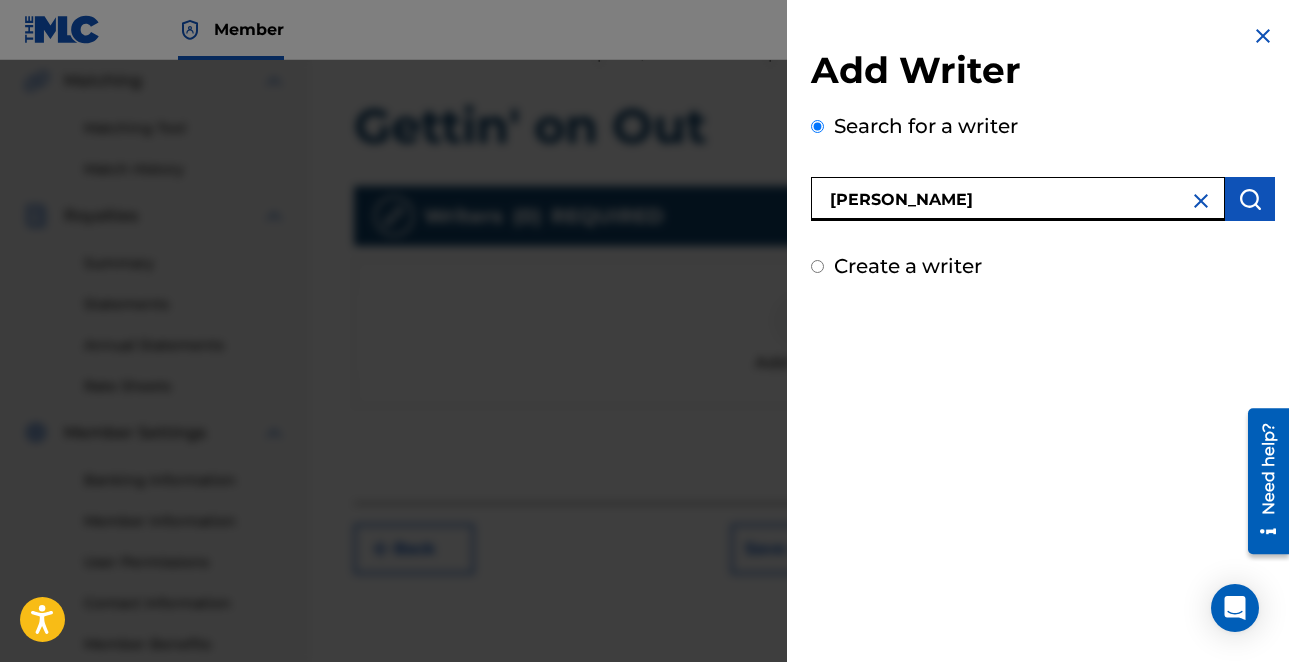 type on "TONY D ANDERSON" 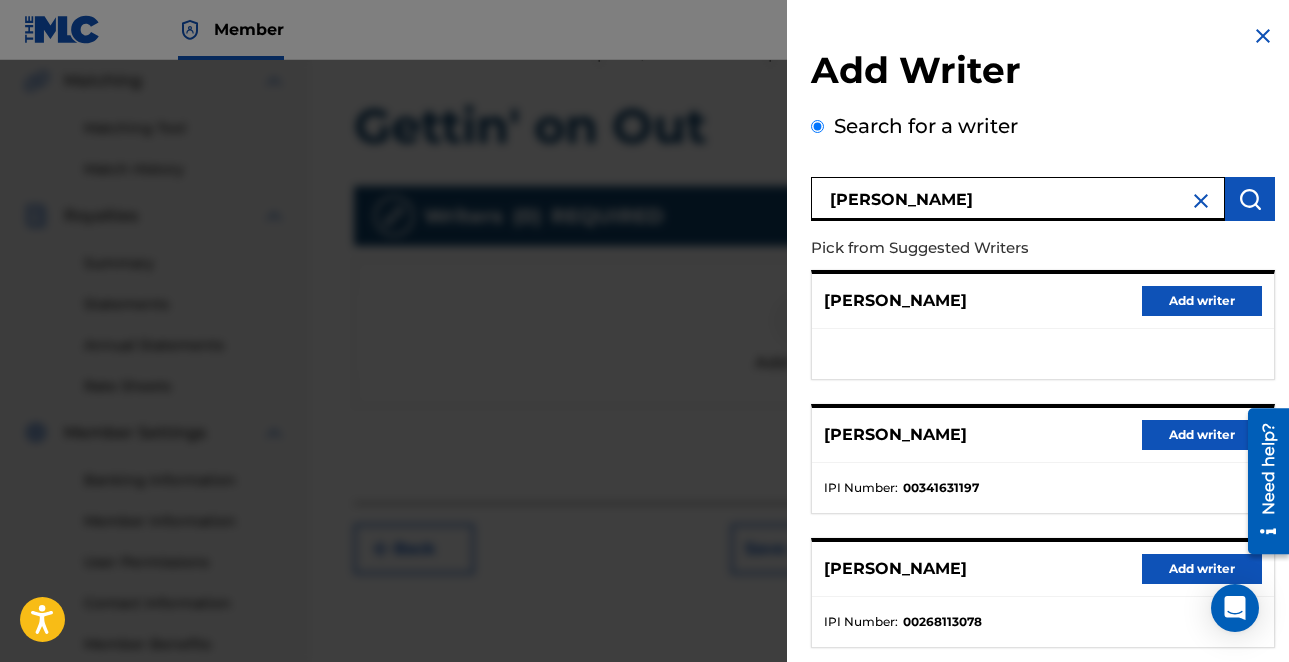 scroll, scrollTop: 1, scrollLeft: 0, axis: vertical 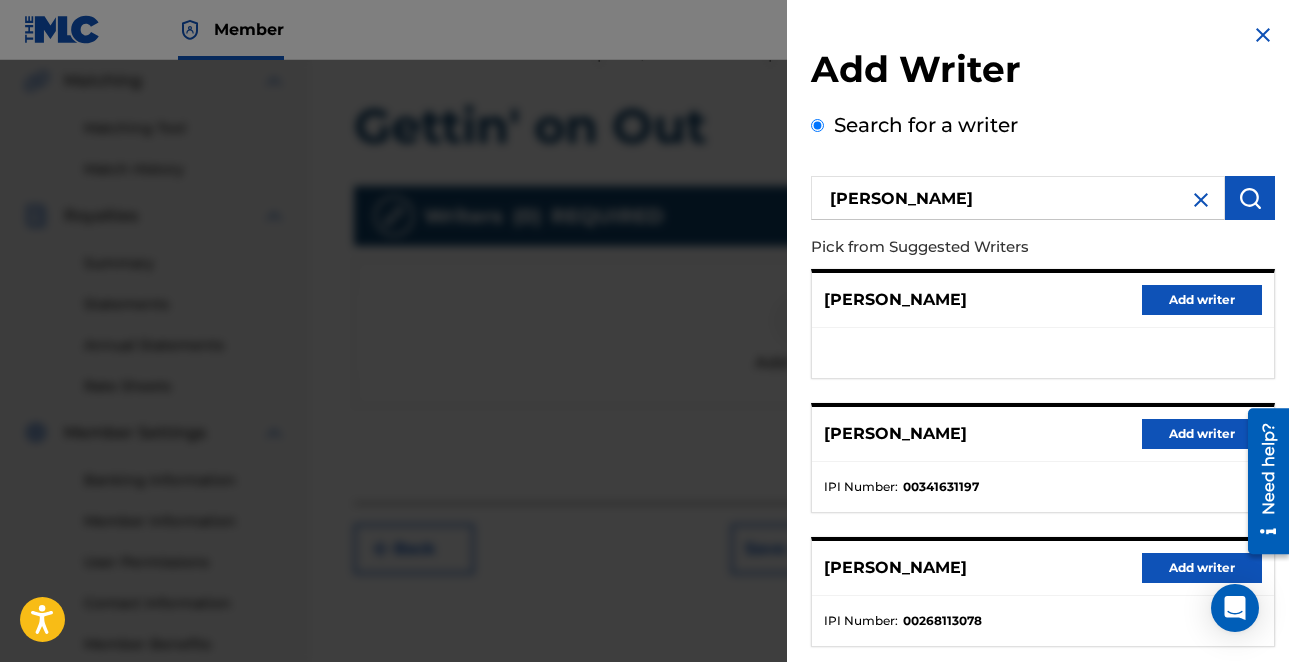 click on "Add writer" at bounding box center (1202, 434) 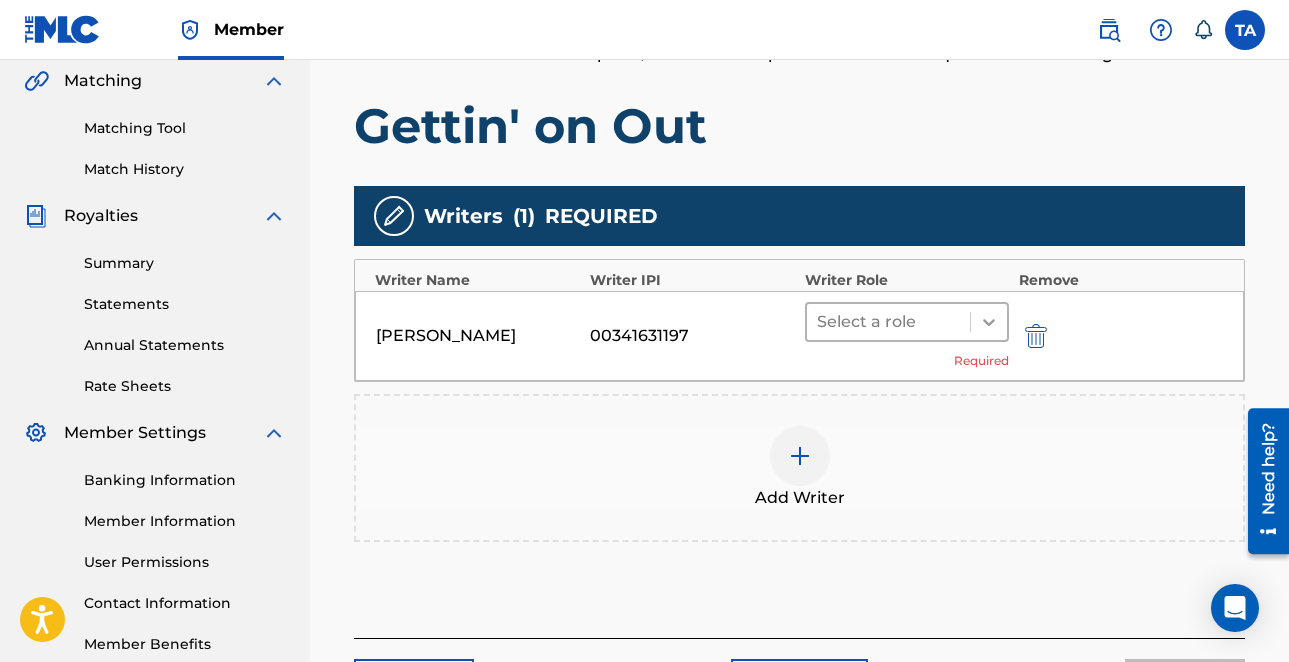 click 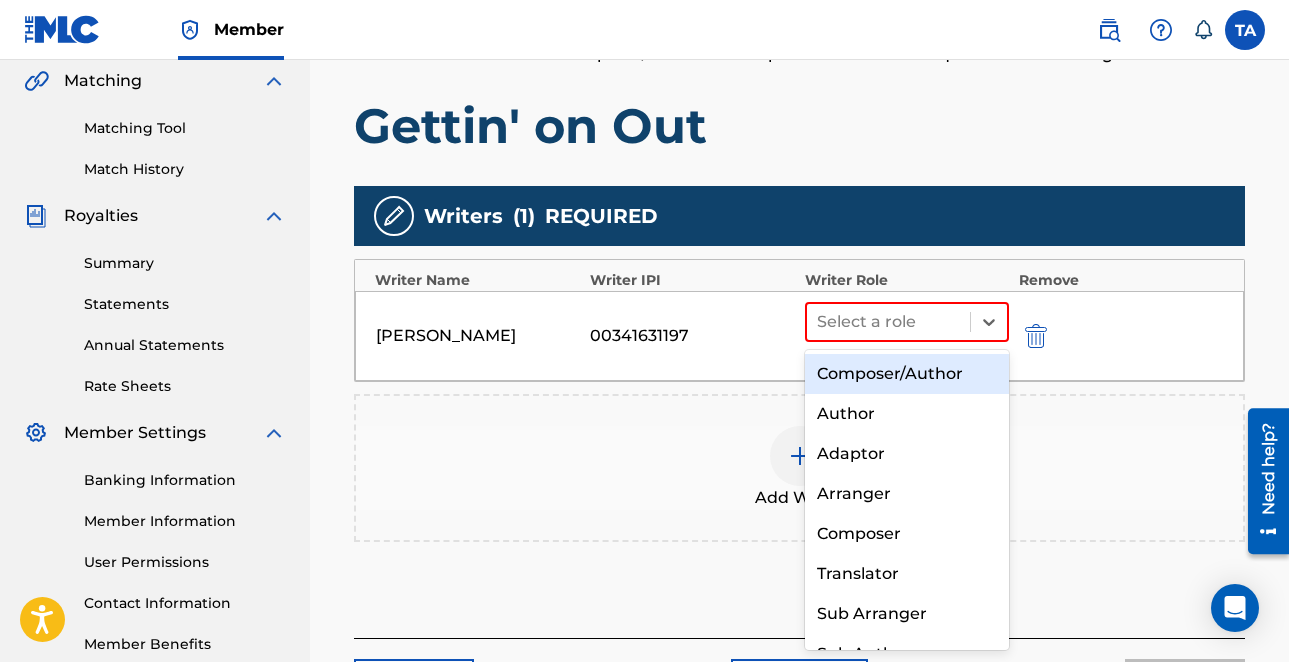 click on "Composer/Author" at bounding box center [907, 374] 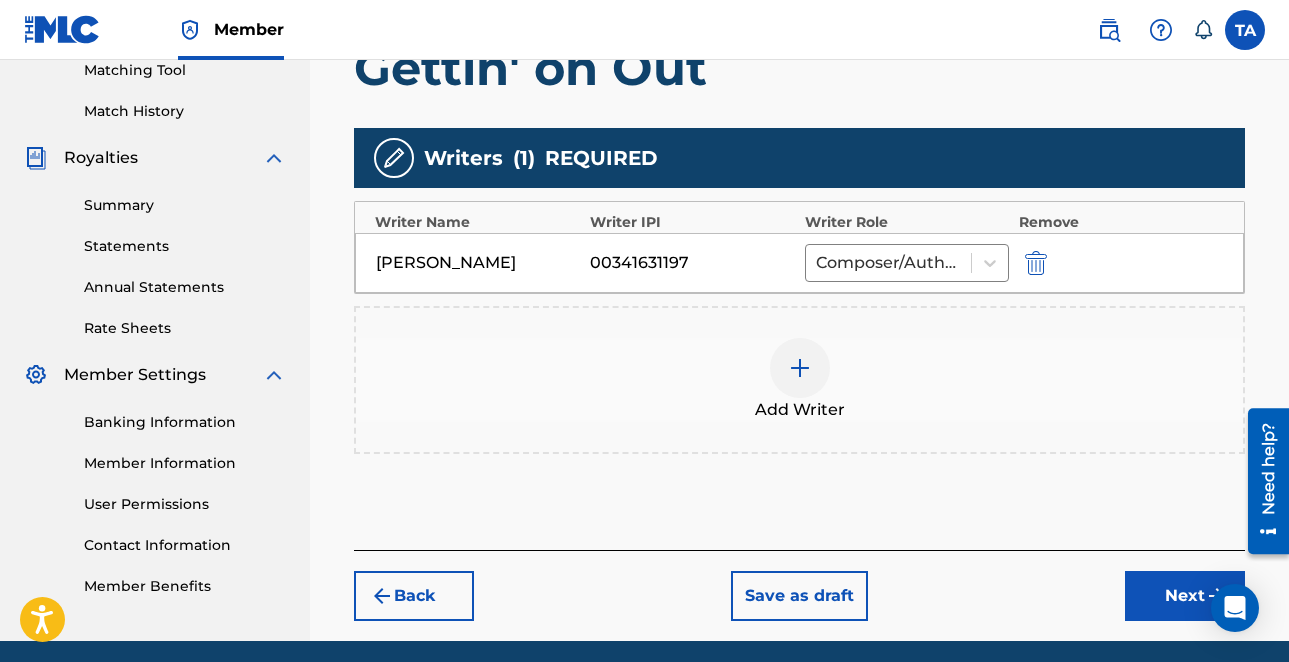 scroll, scrollTop: 554, scrollLeft: 0, axis: vertical 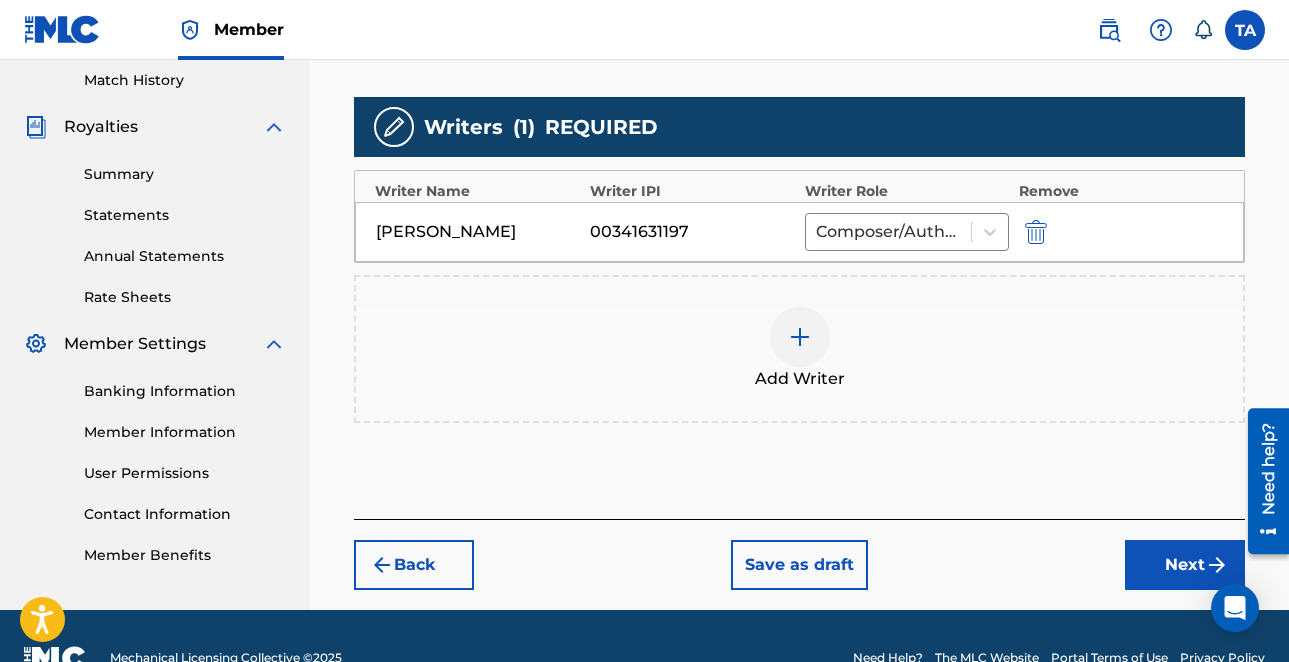 click on "Next" at bounding box center (1185, 565) 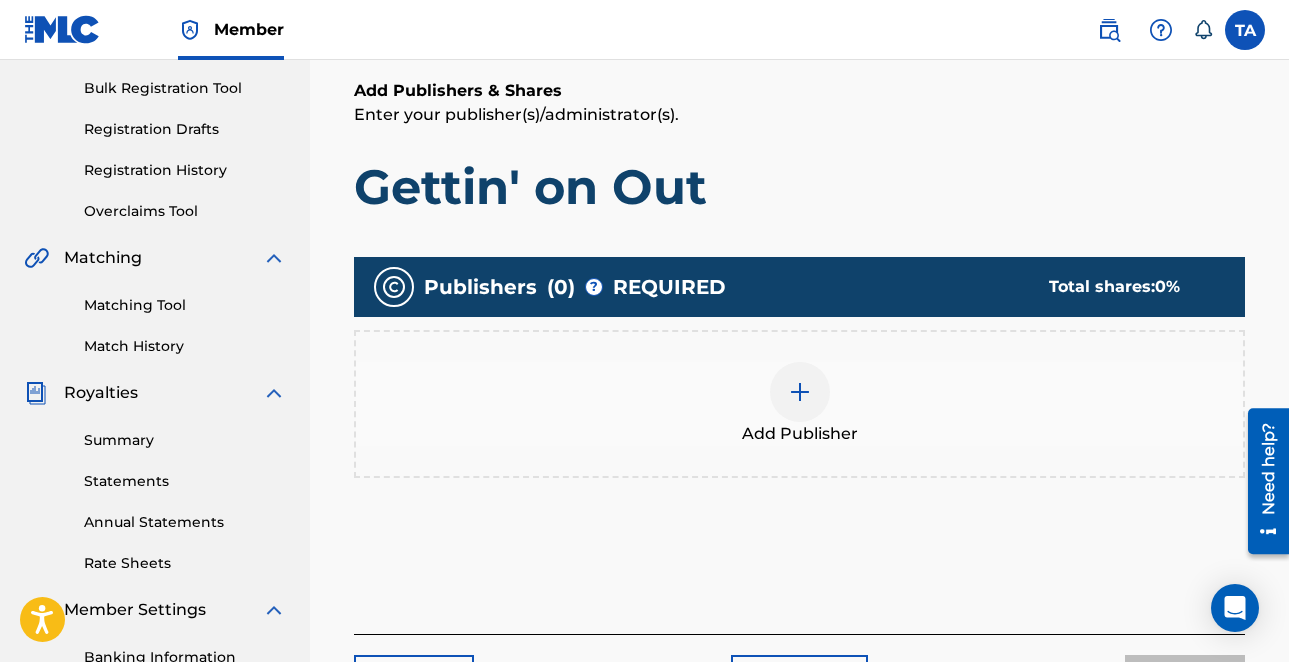 scroll, scrollTop: 289, scrollLeft: 0, axis: vertical 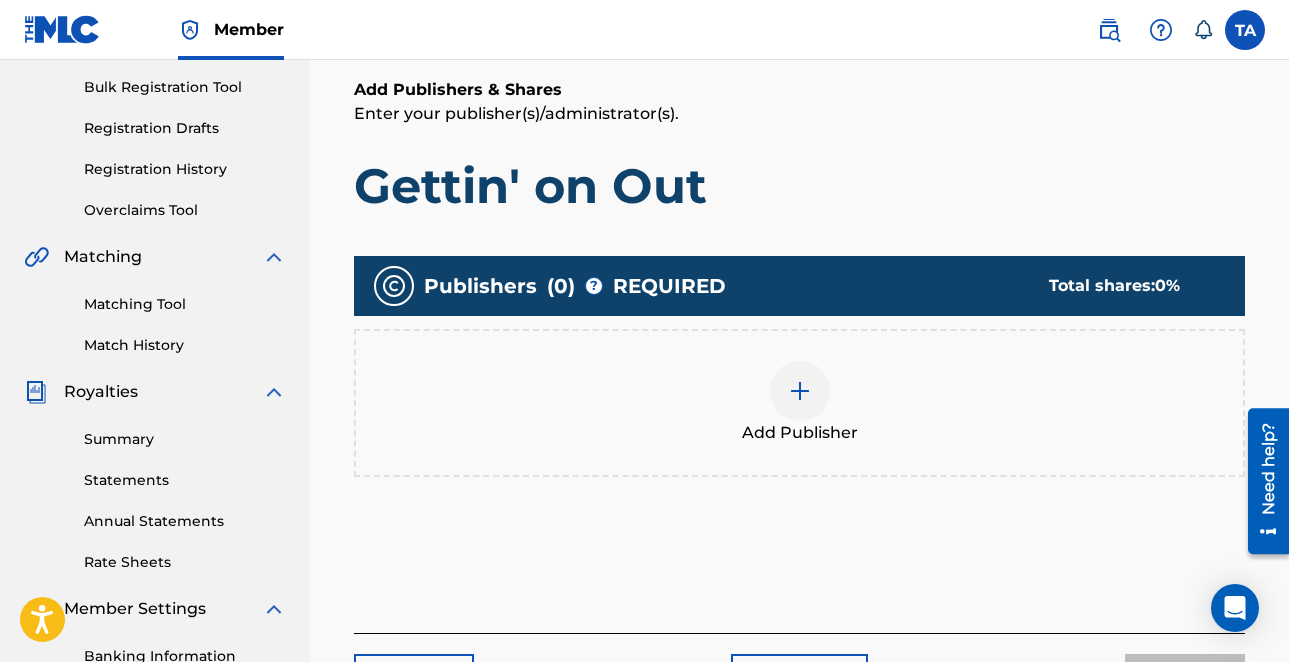 click at bounding box center [800, 391] 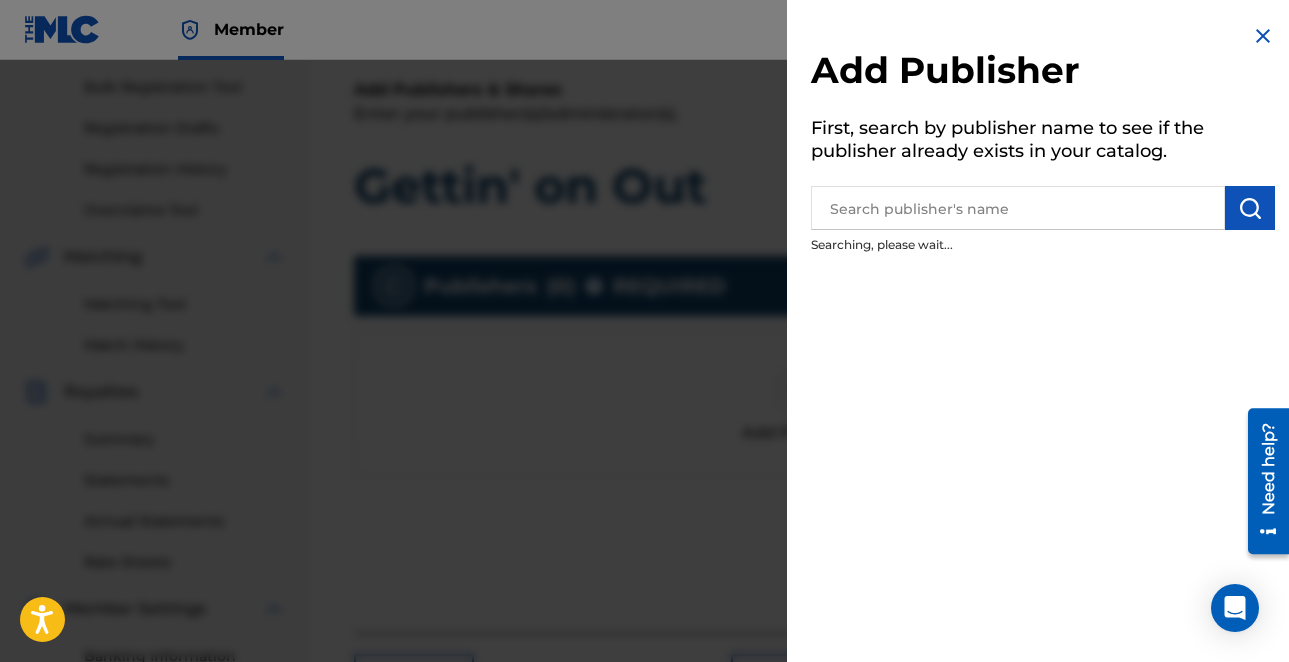 scroll, scrollTop: 464, scrollLeft: 0, axis: vertical 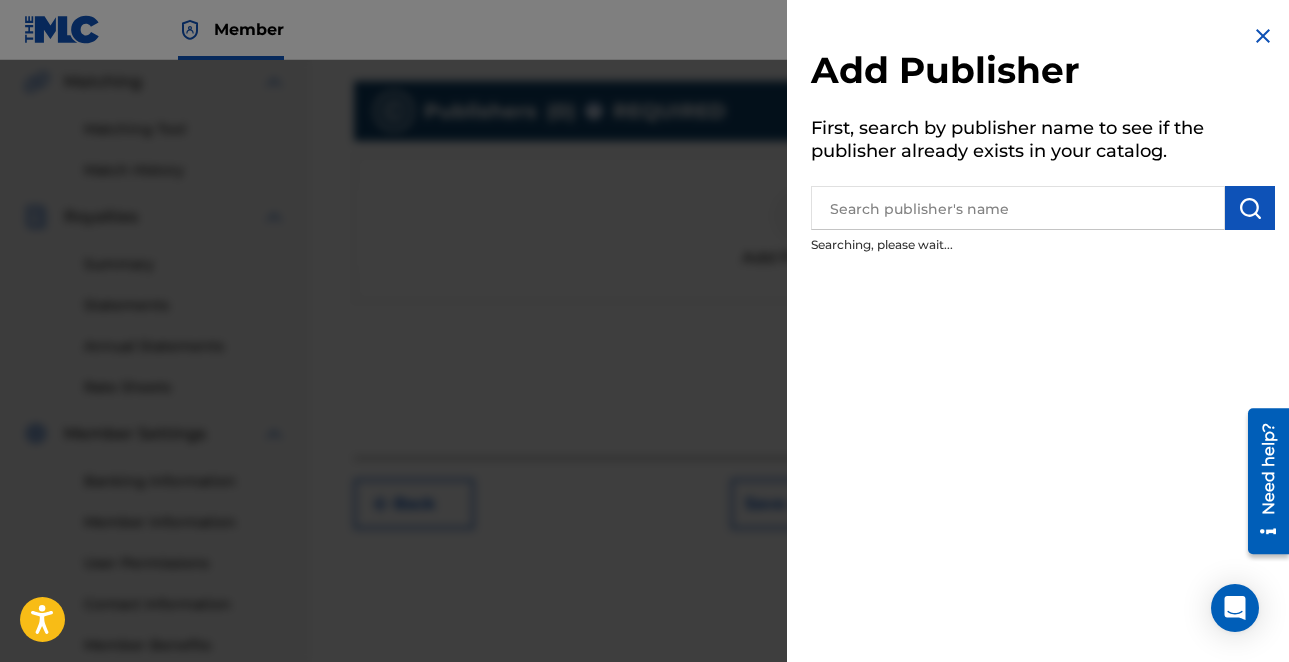 click at bounding box center [1018, 208] 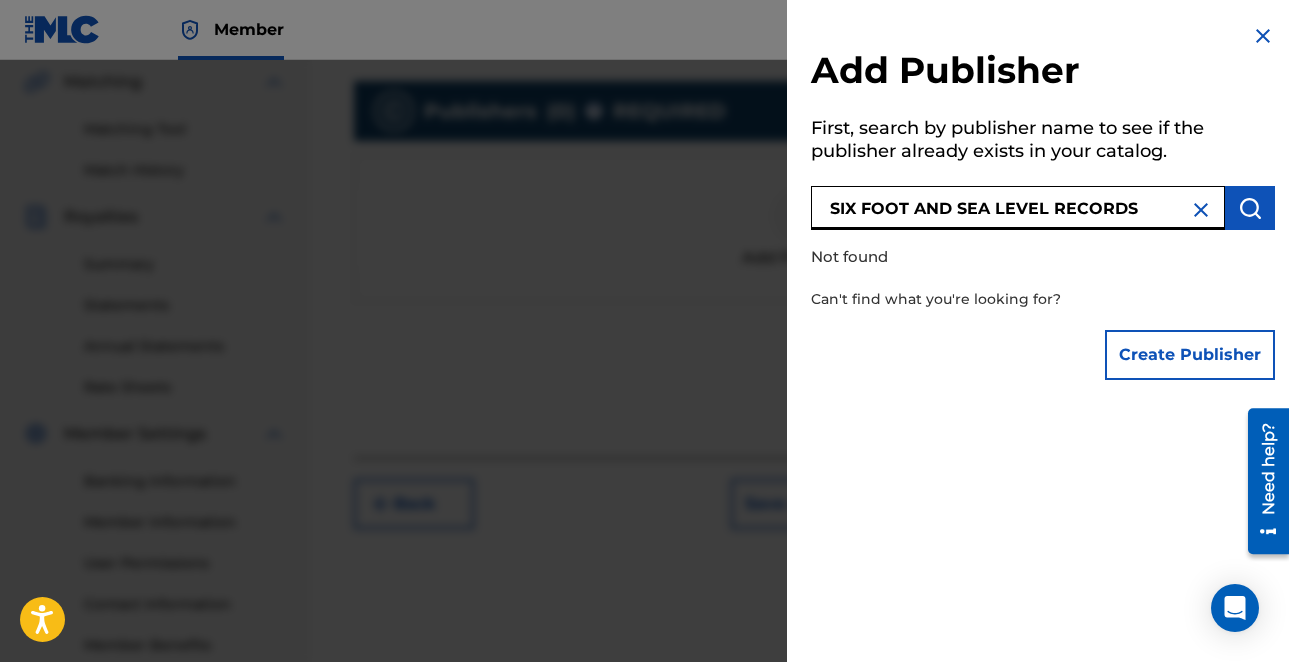 type on "SIX FOOT AND SEA LEVEL RECORDS" 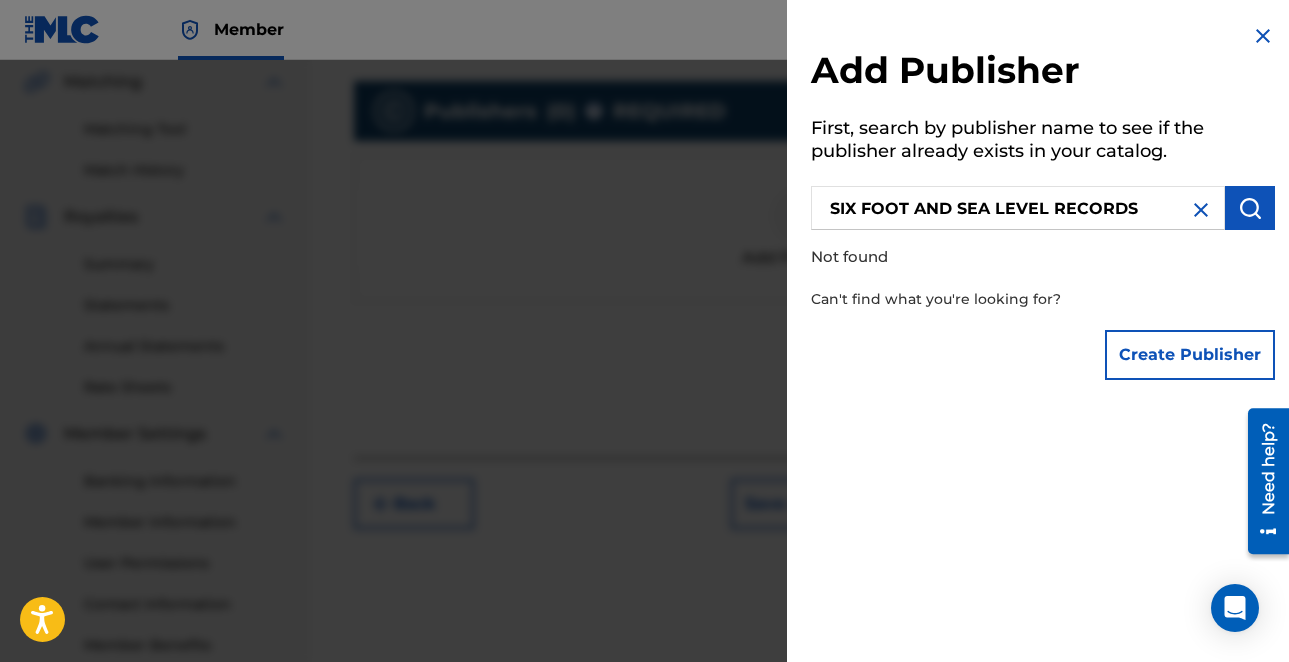 click on "Create Publisher" at bounding box center [1190, 355] 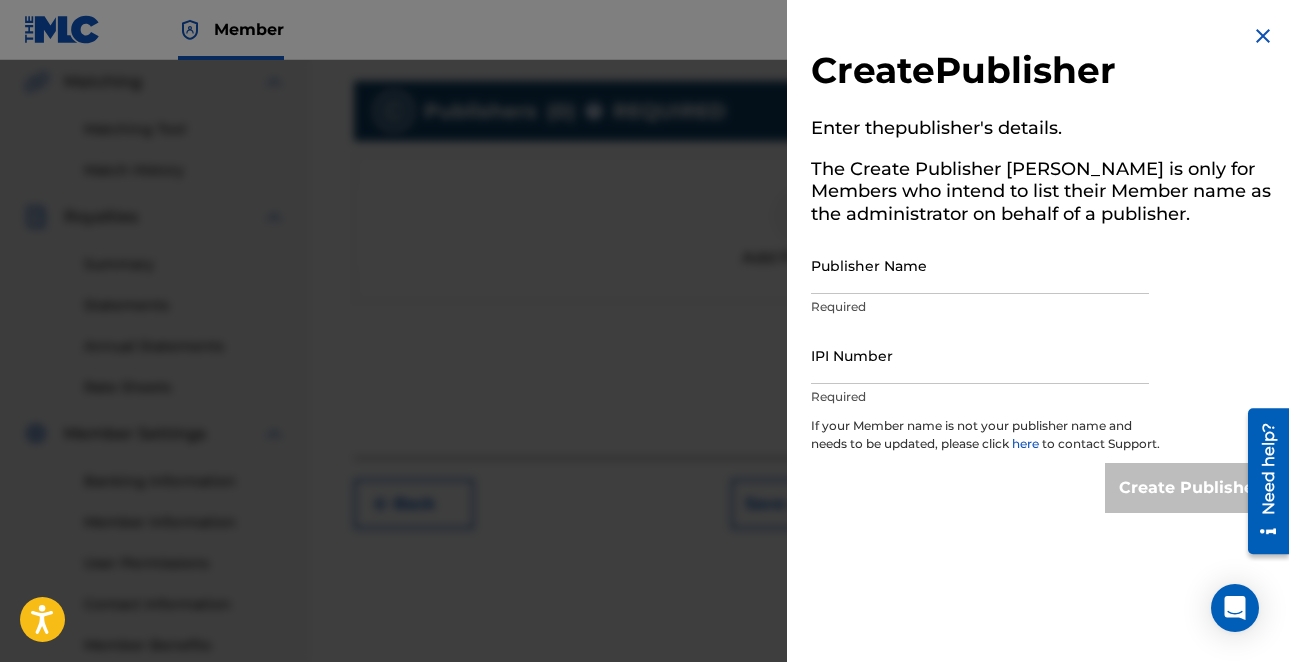 click on "Publisher Name" at bounding box center [980, 265] 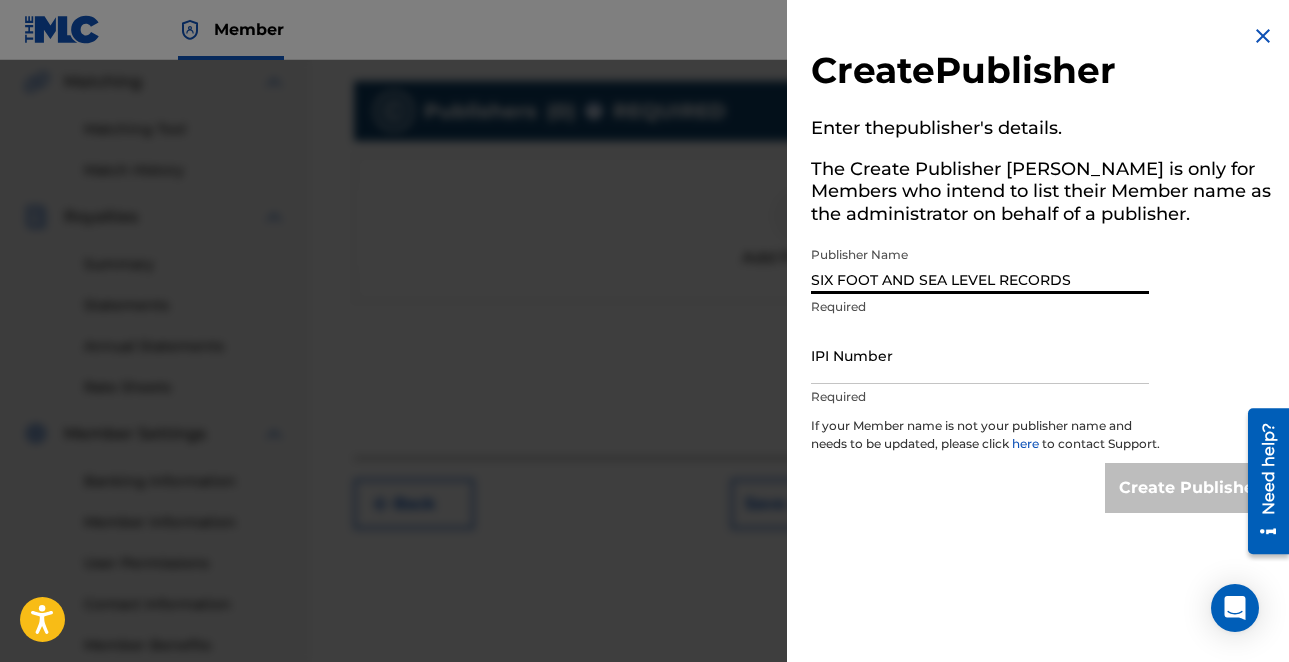 type on "SIX FOOT AND SEA LEVEL RECORDS" 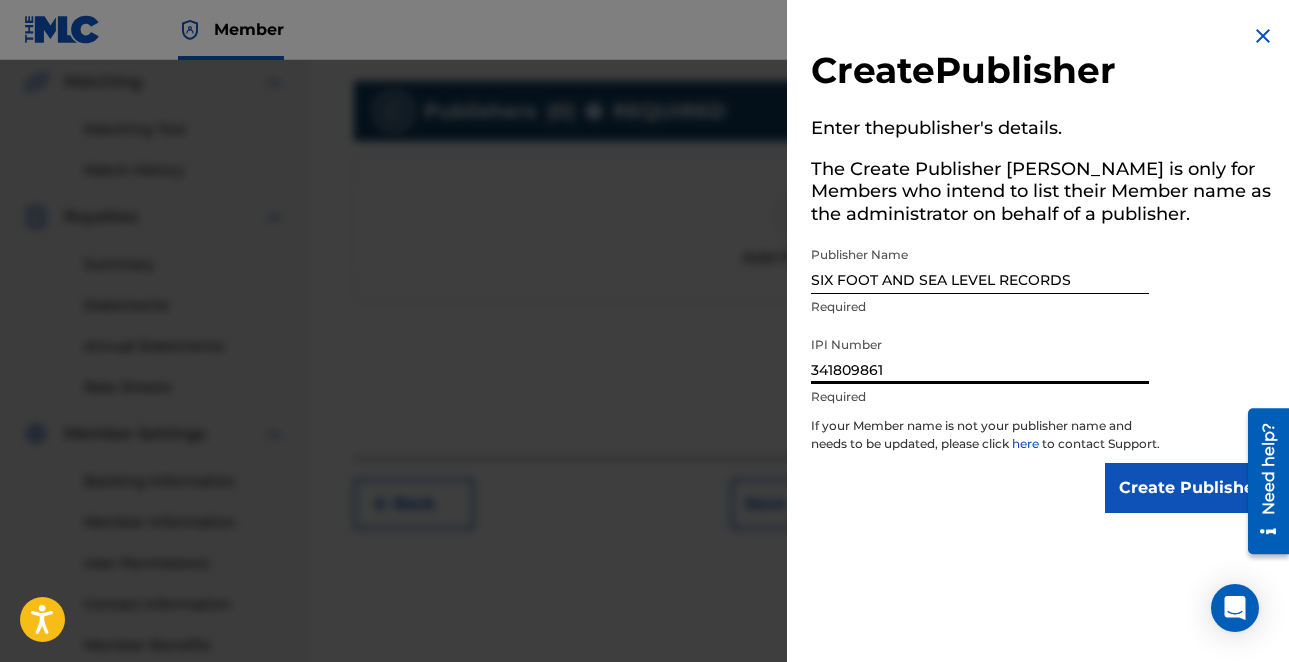 scroll, scrollTop: 0, scrollLeft: 0, axis: both 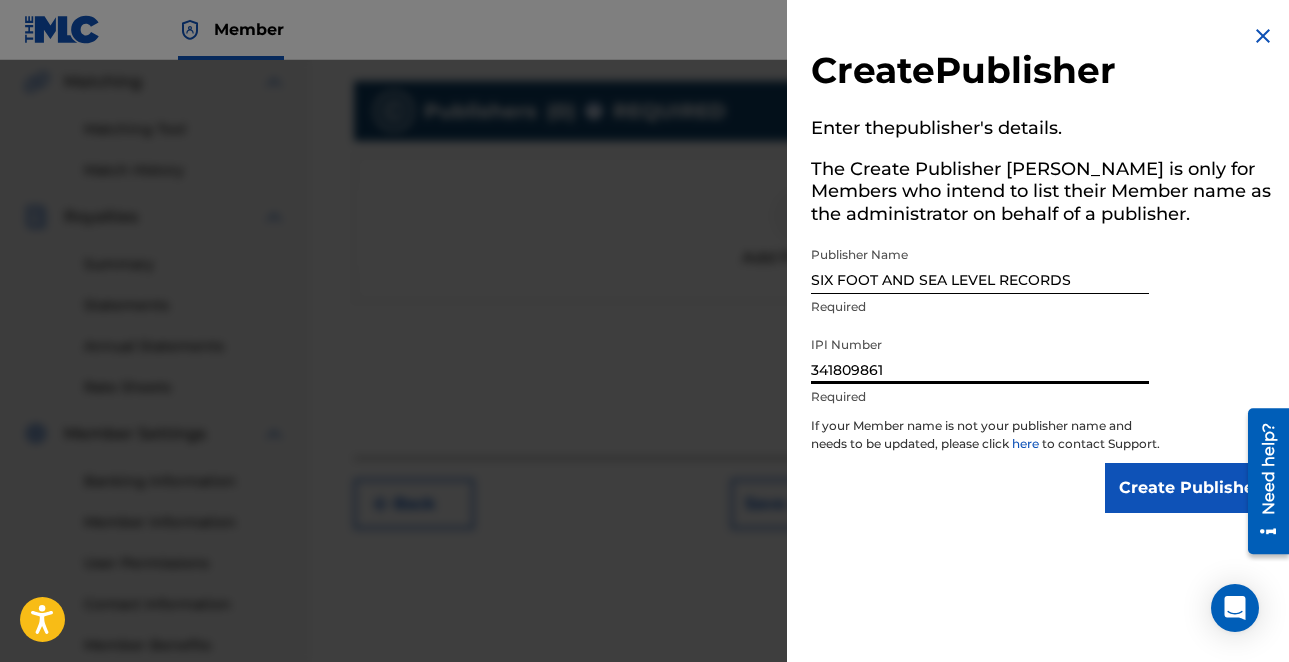 type on "341809861" 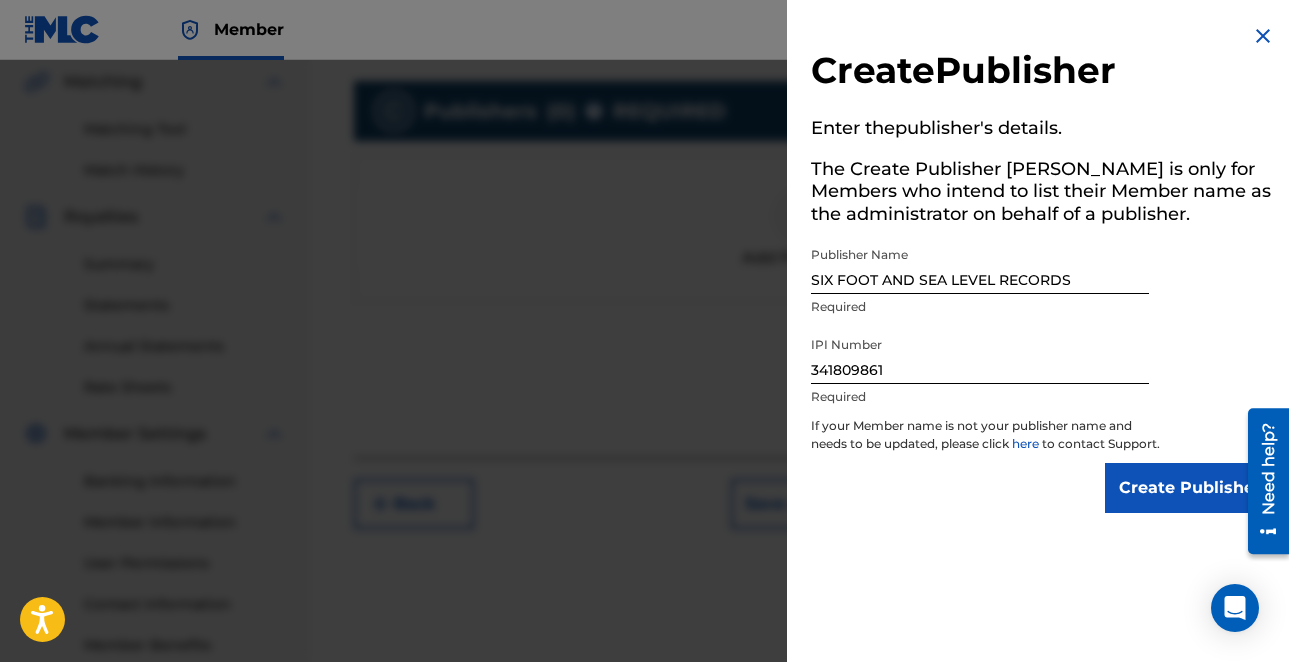 click on "Create Publisher" at bounding box center [1190, 488] 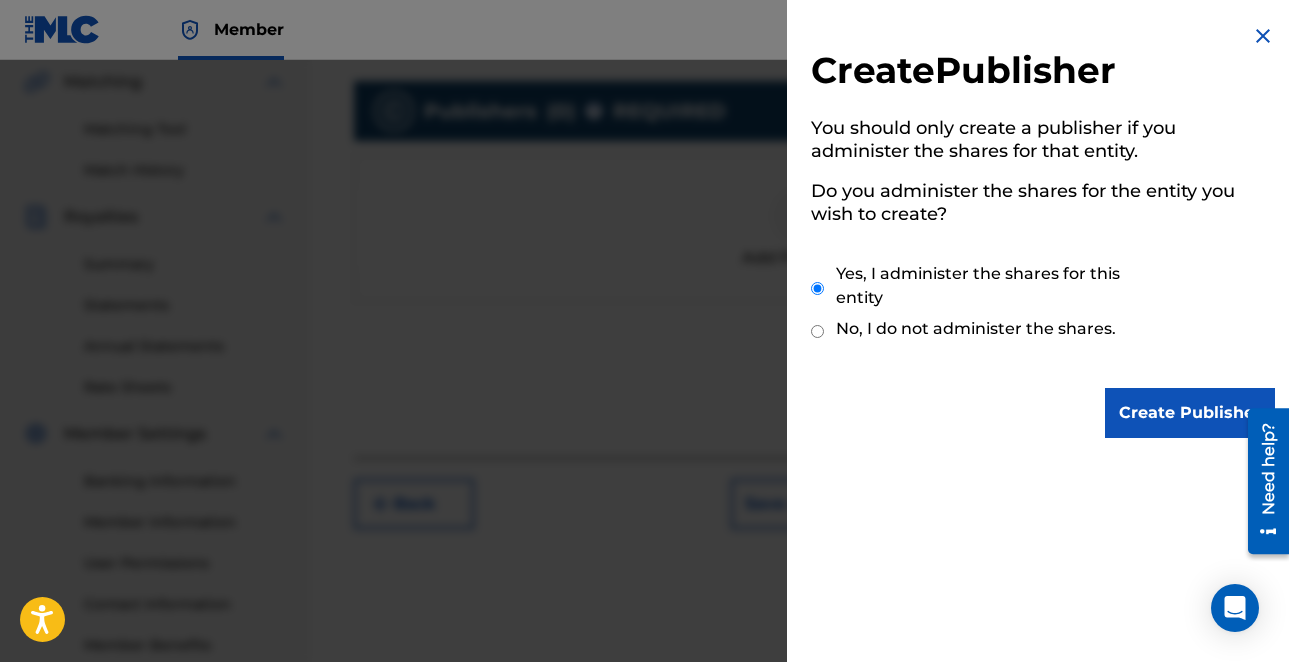 click on "No, I do not administer the shares." at bounding box center [817, 331] 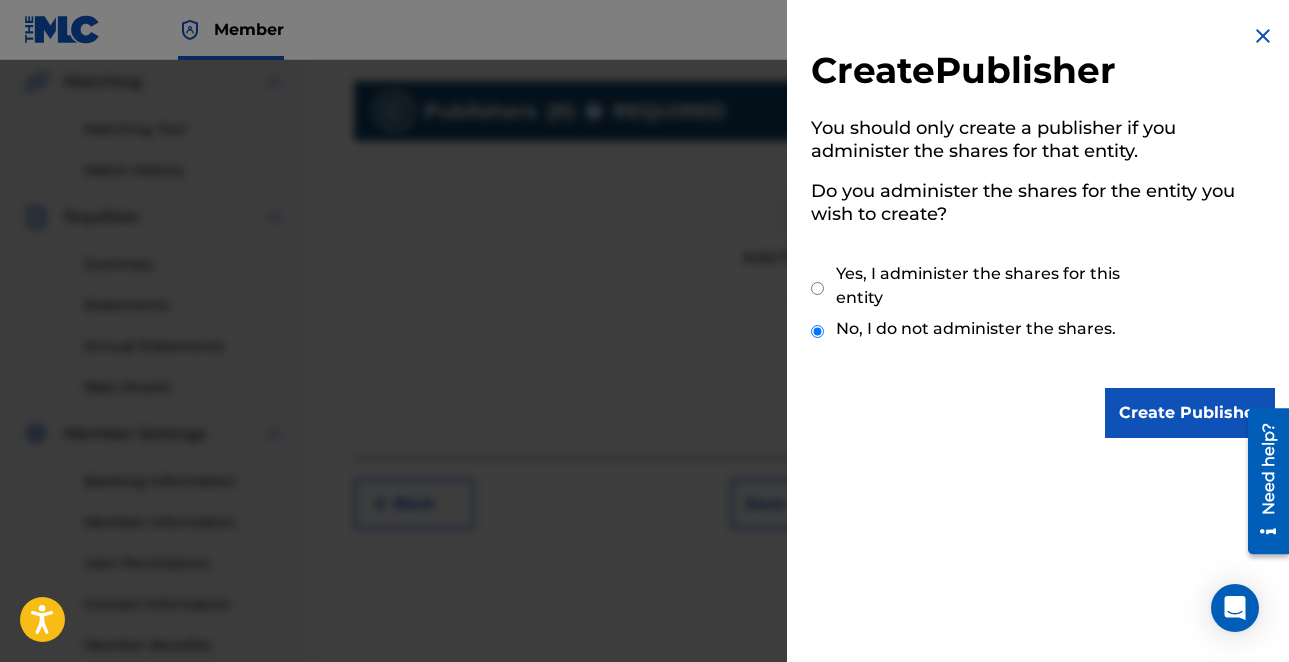 click on "Yes, I administer the shares for this entity" at bounding box center (817, 288) 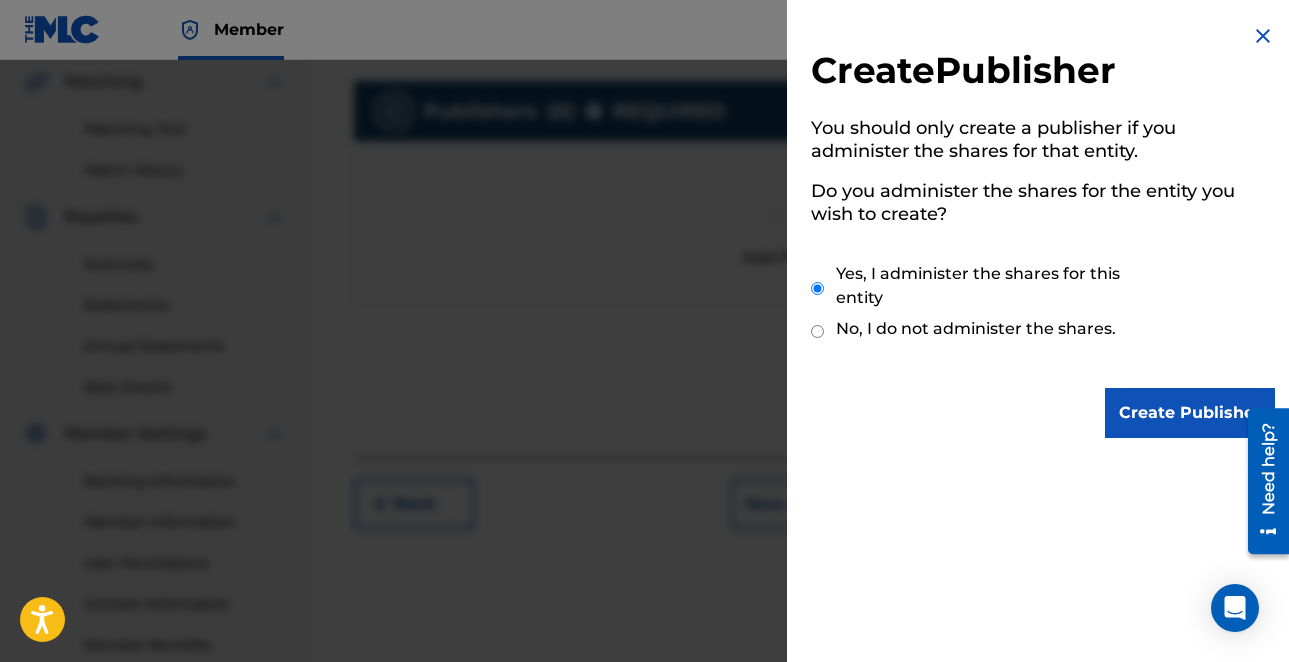 click on "Create Publisher" at bounding box center [1190, 413] 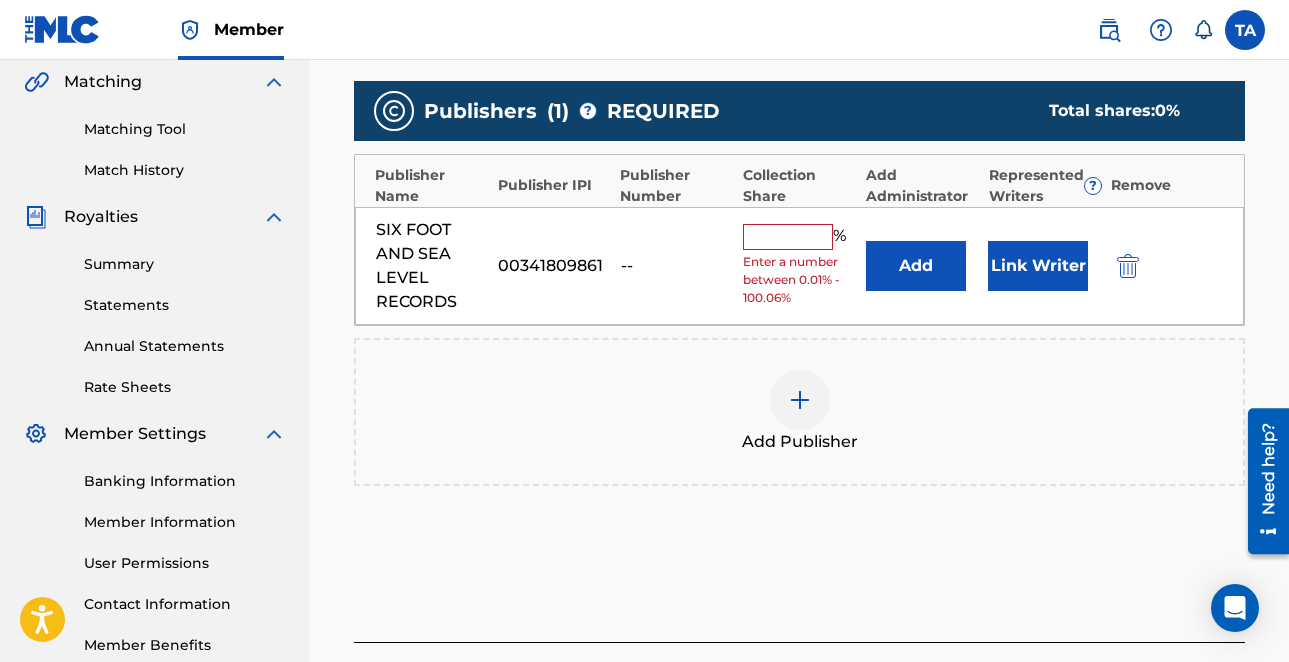 click at bounding box center (788, 237) 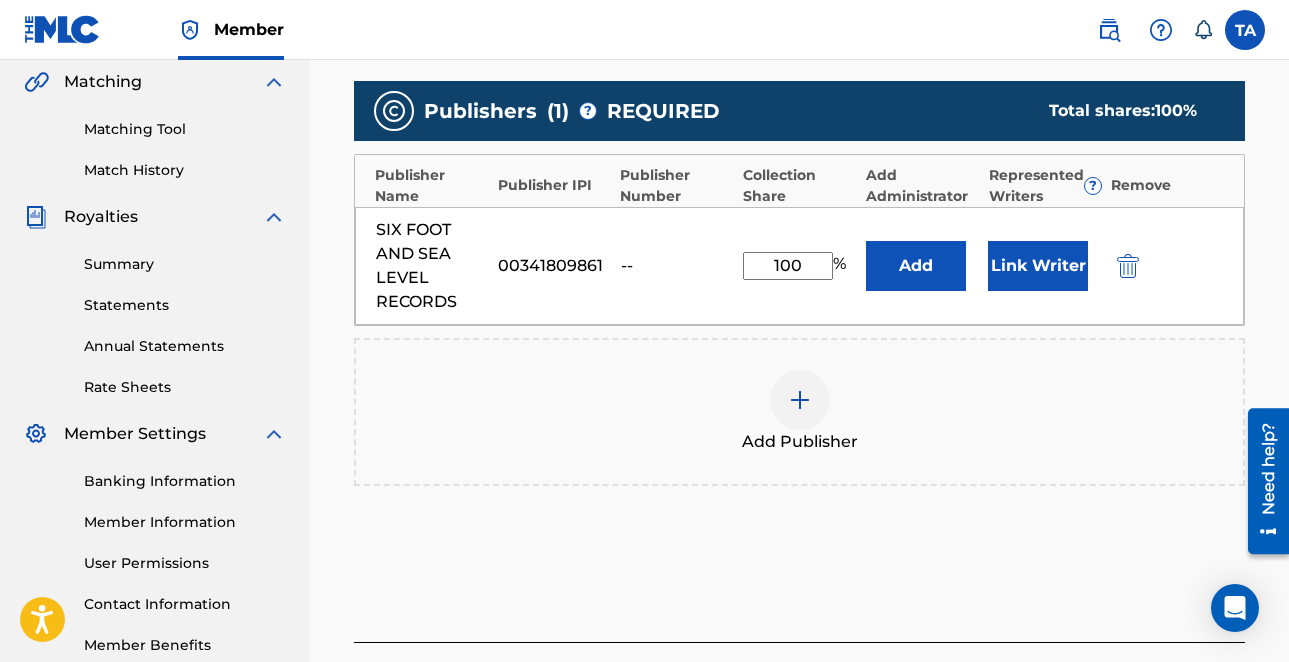 type on "100" 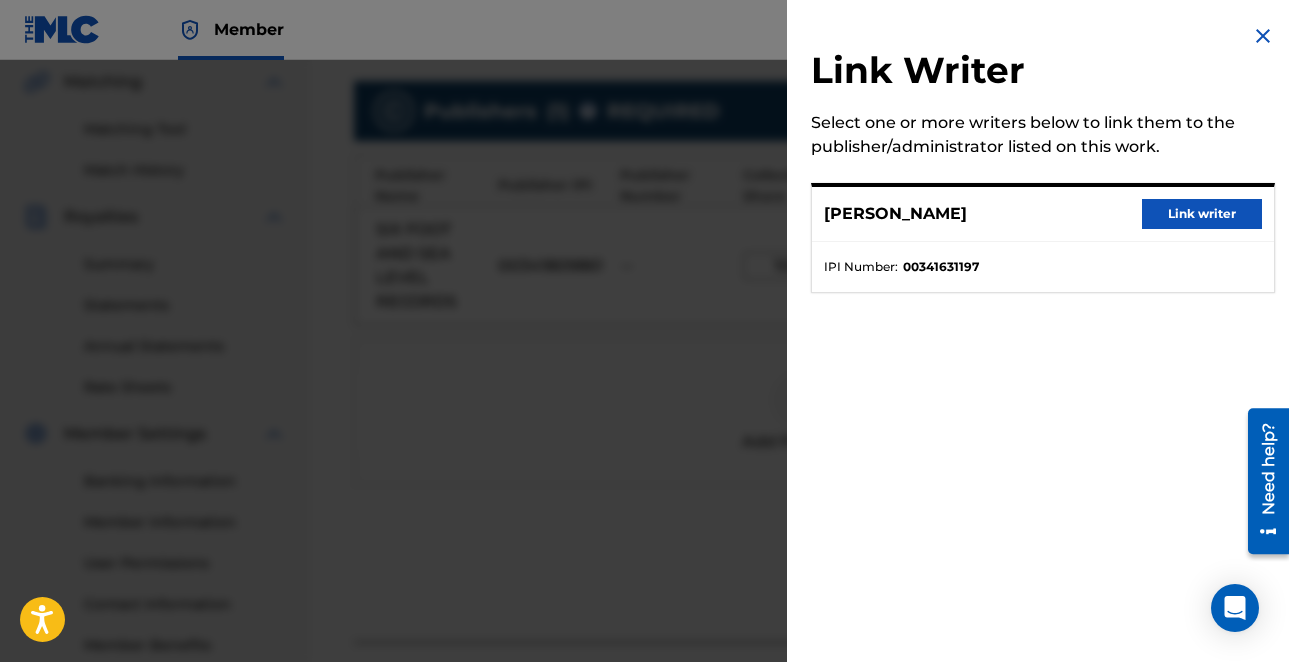 click on "Link writer" at bounding box center (1202, 214) 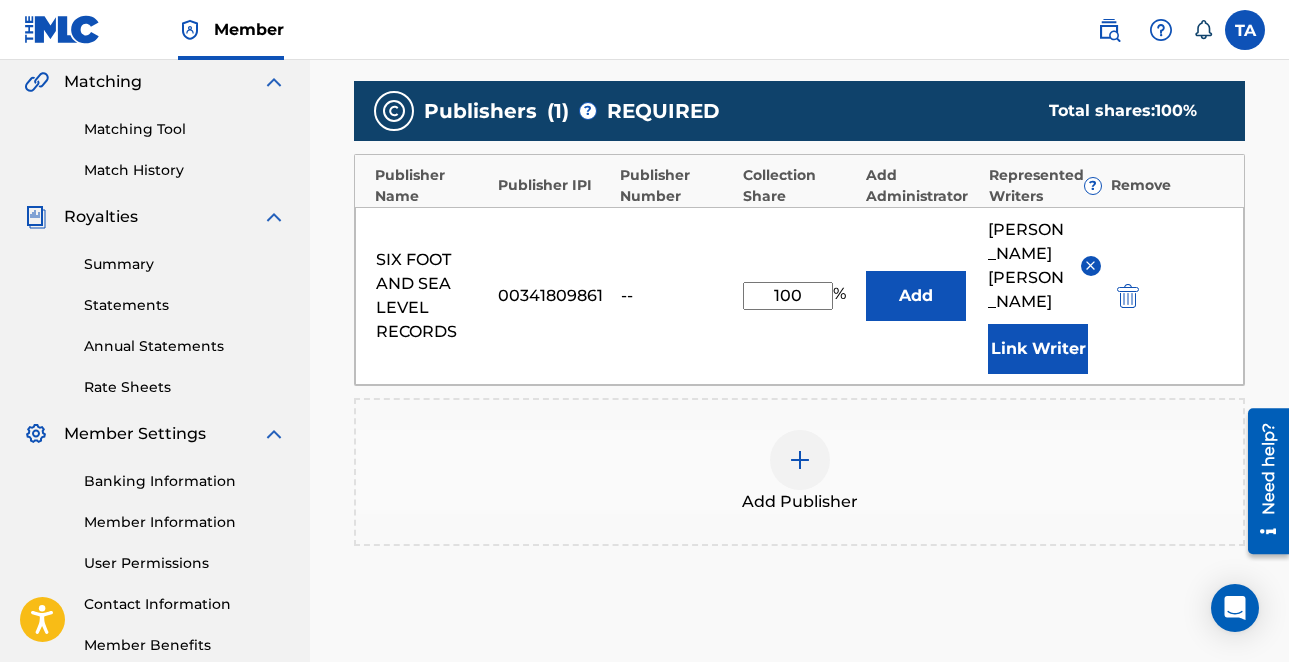 click on "Link Writer" at bounding box center (1038, 349) 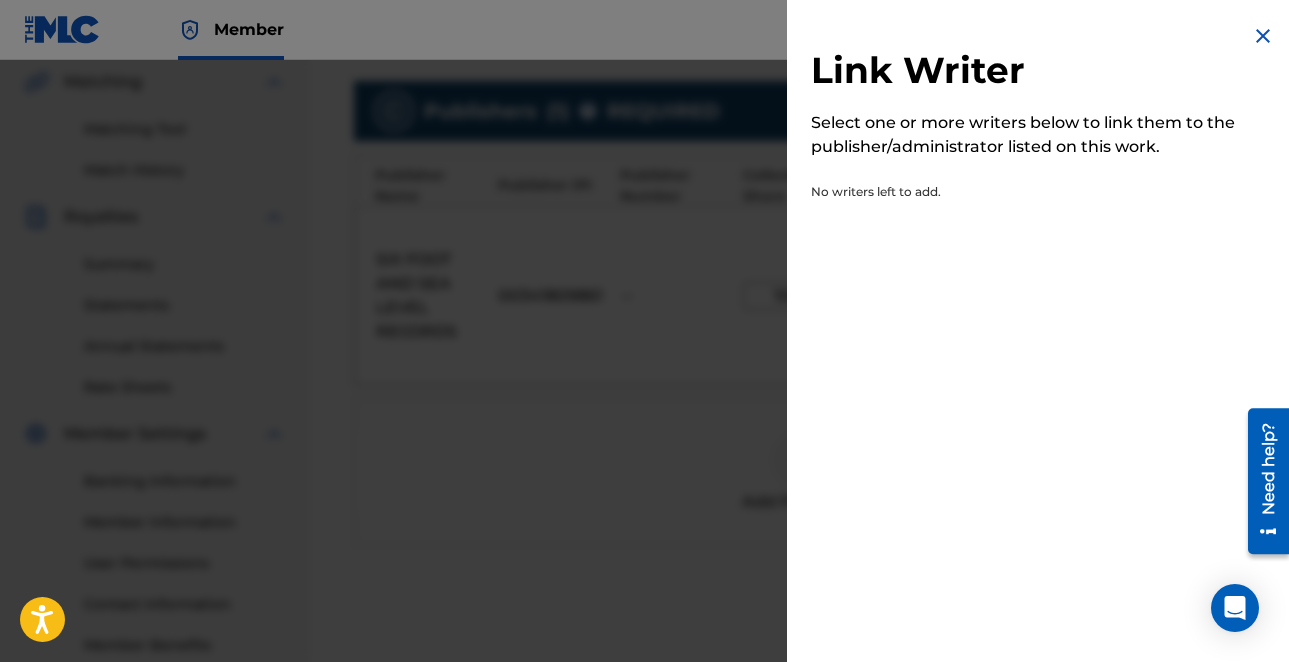 click at bounding box center [1263, 36] 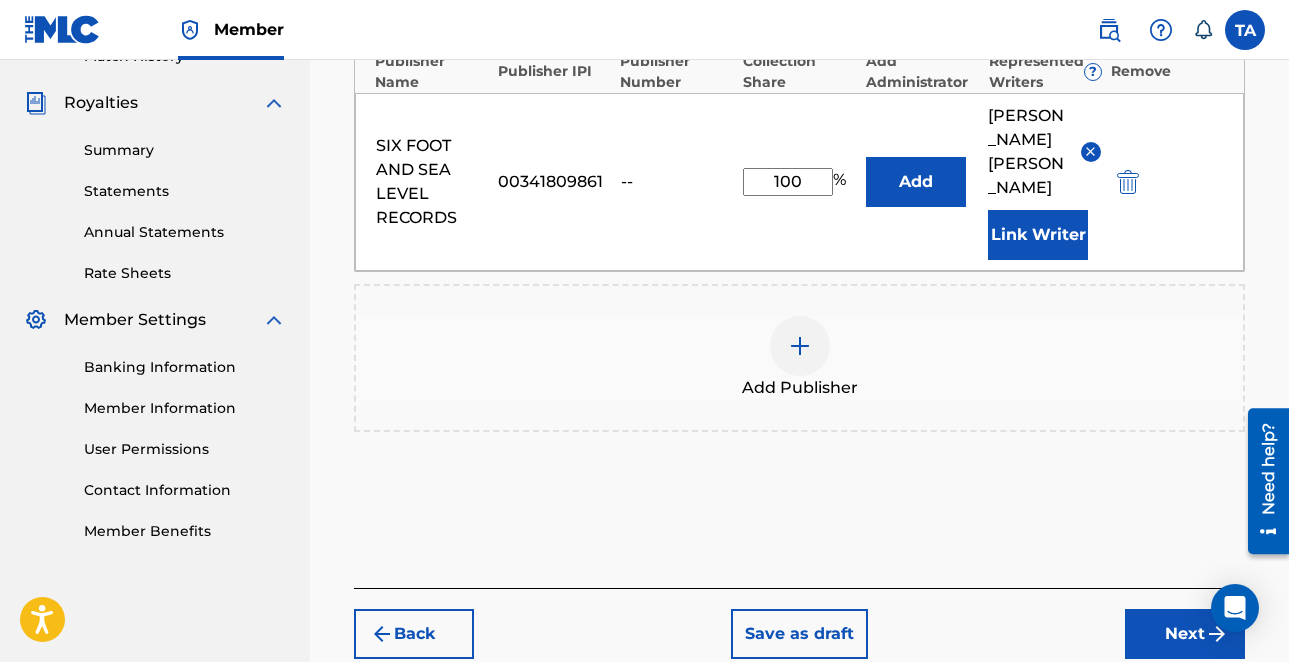 scroll, scrollTop: 584, scrollLeft: 0, axis: vertical 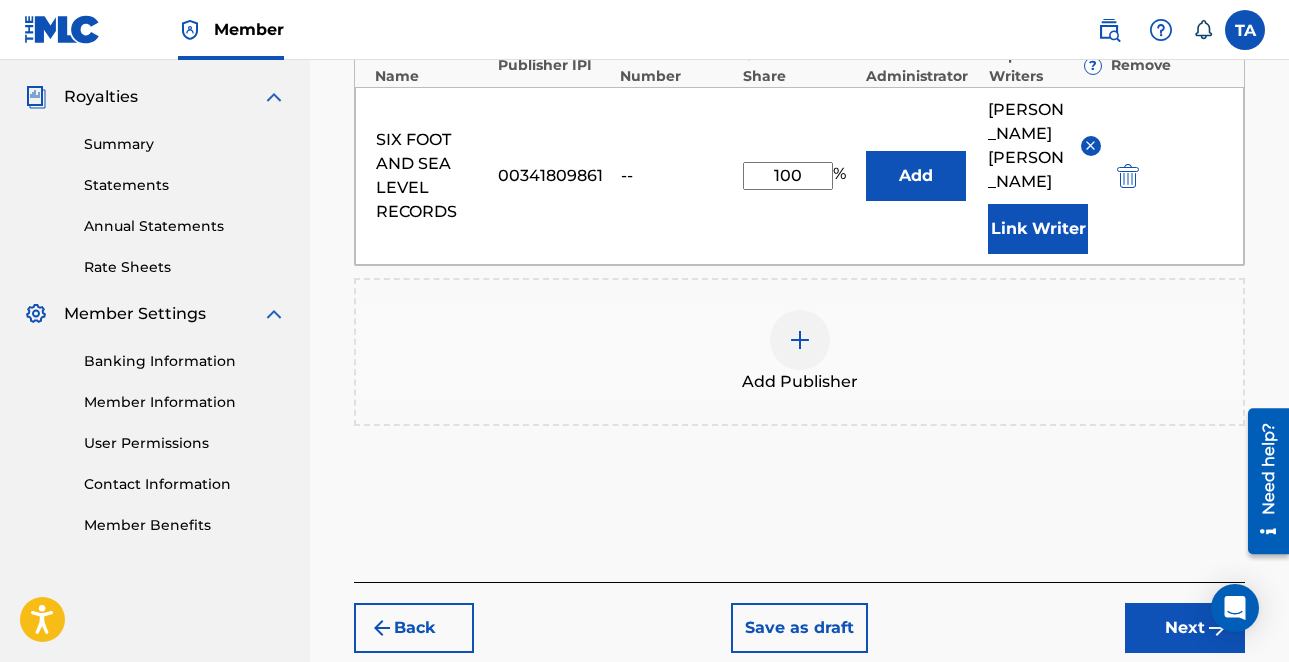 click on "Next" at bounding box center [1185, 628] 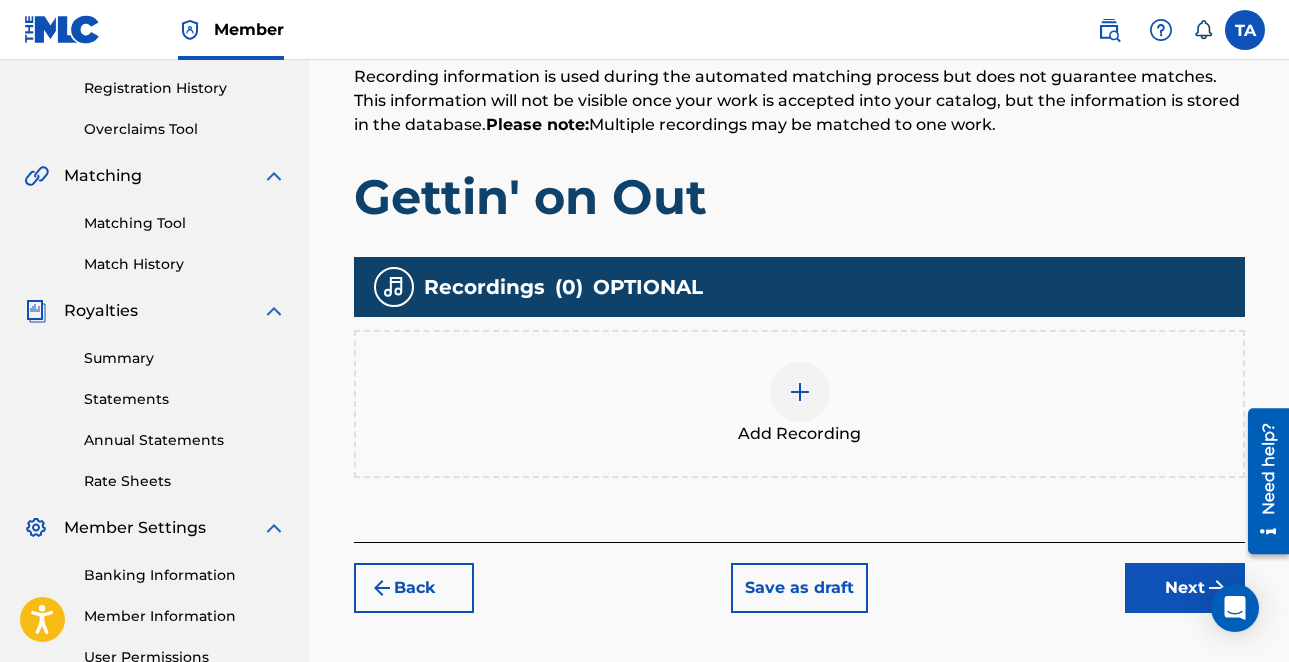 scroll, scrollTop: 371, scrollLeft: 0, axis: vertical 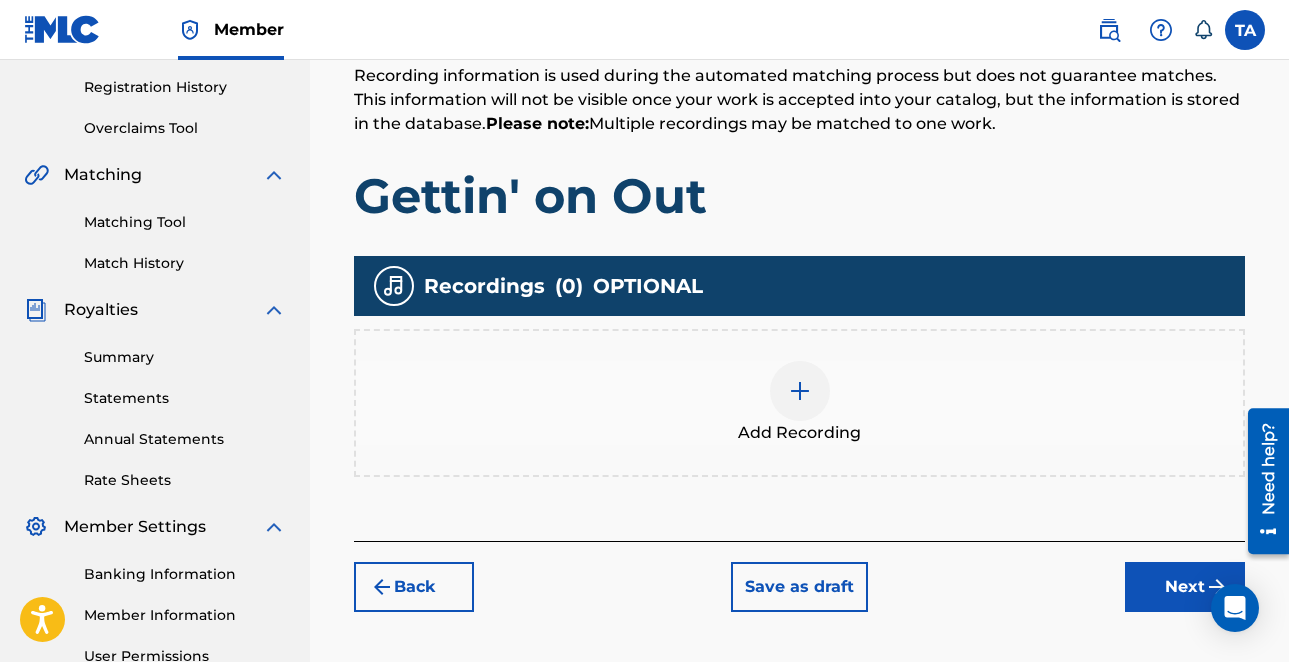 click at bounding box center (800, 391) 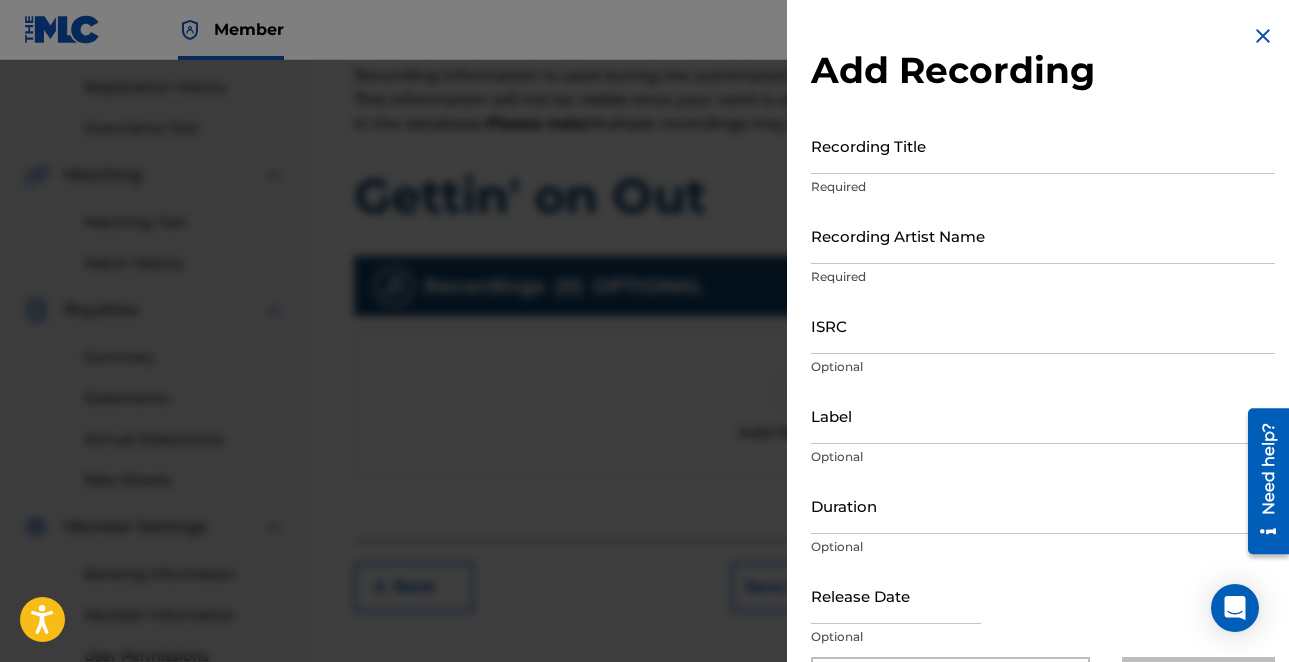 click on "Recording Title" at bounding box center [1043, 145] 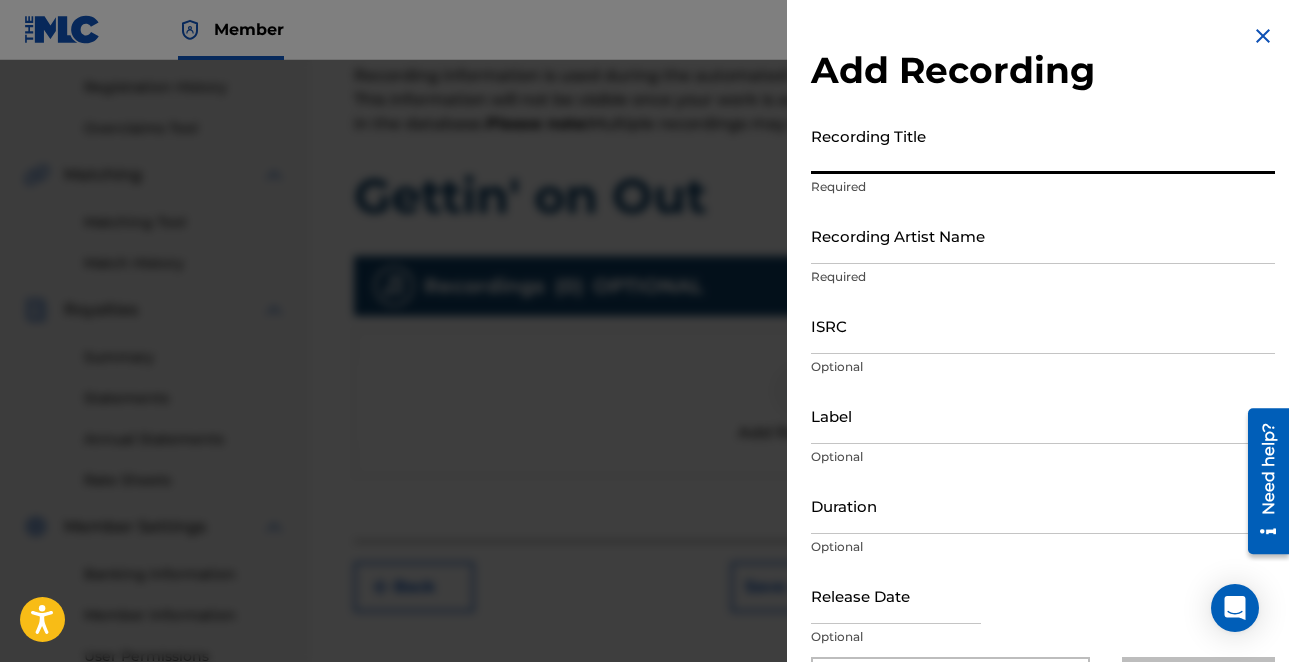 paste on "Gettin' on Out" 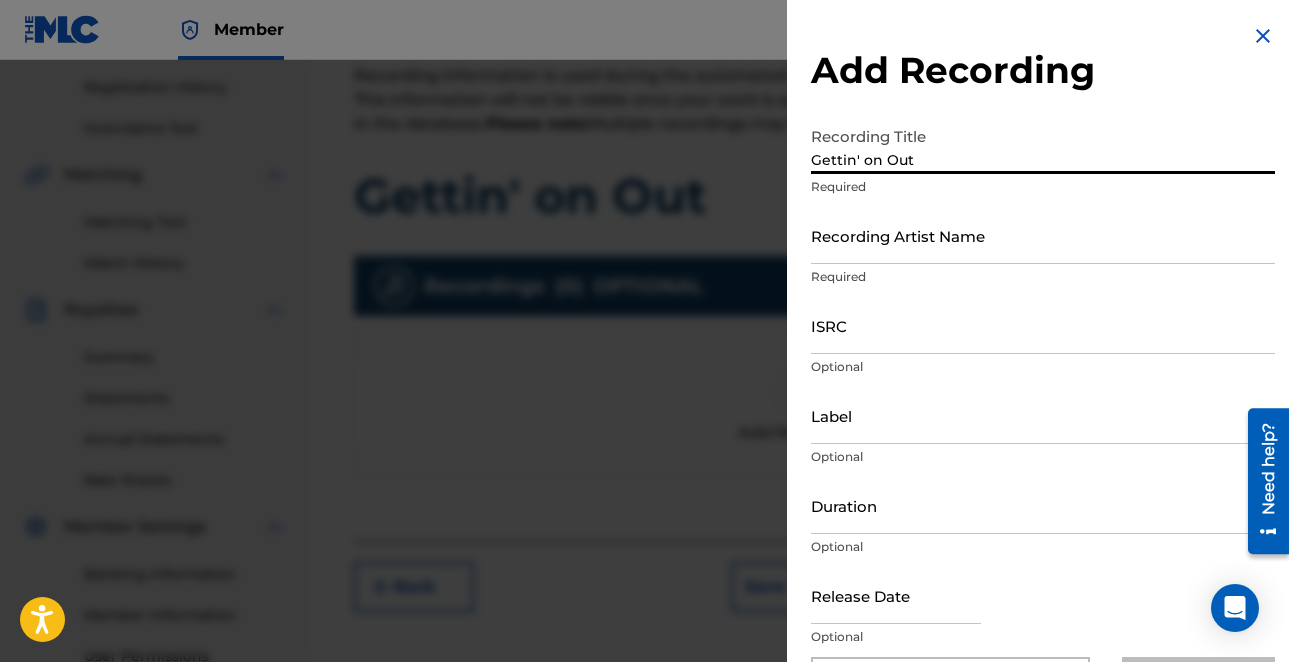 type on "Gettin' on Out" 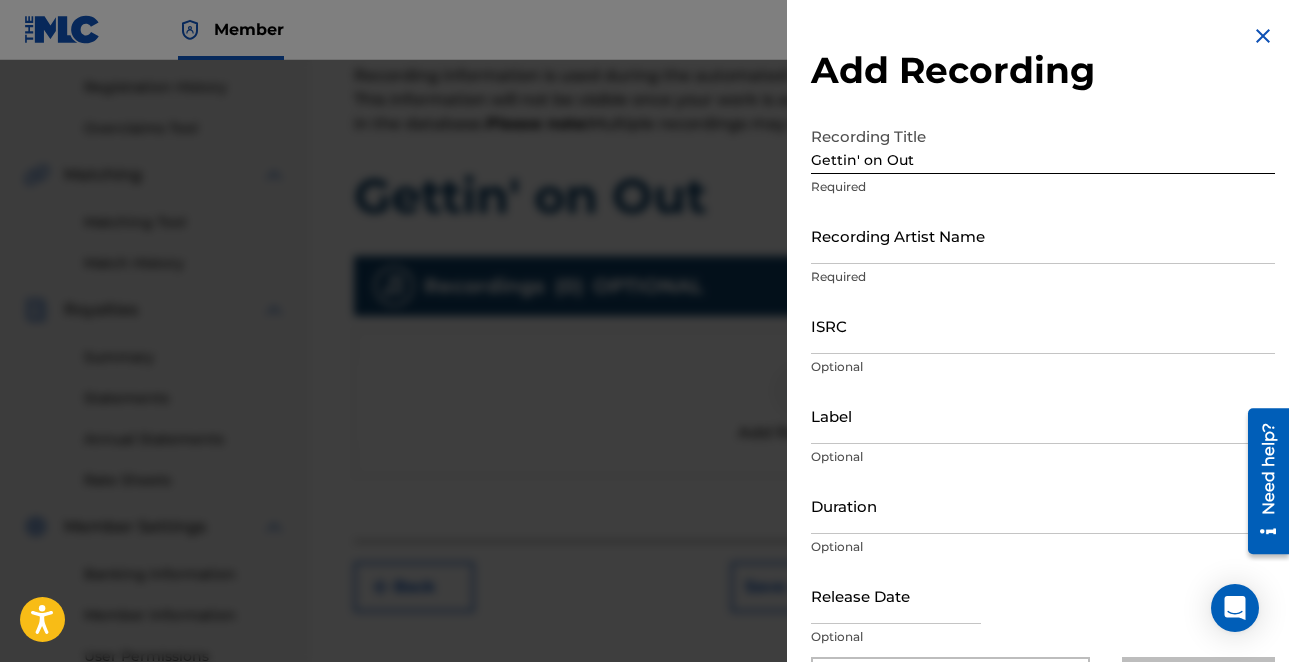 click at bounding box center [644, 391] 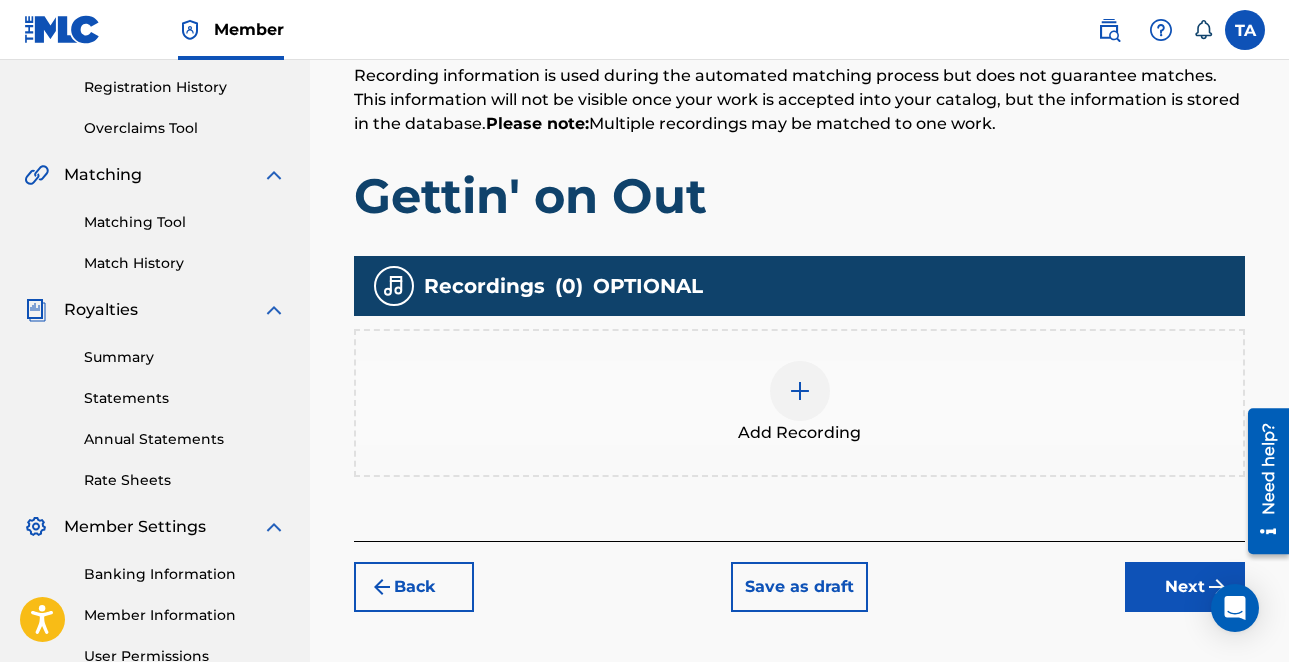 click at bounding box center [800, 391] 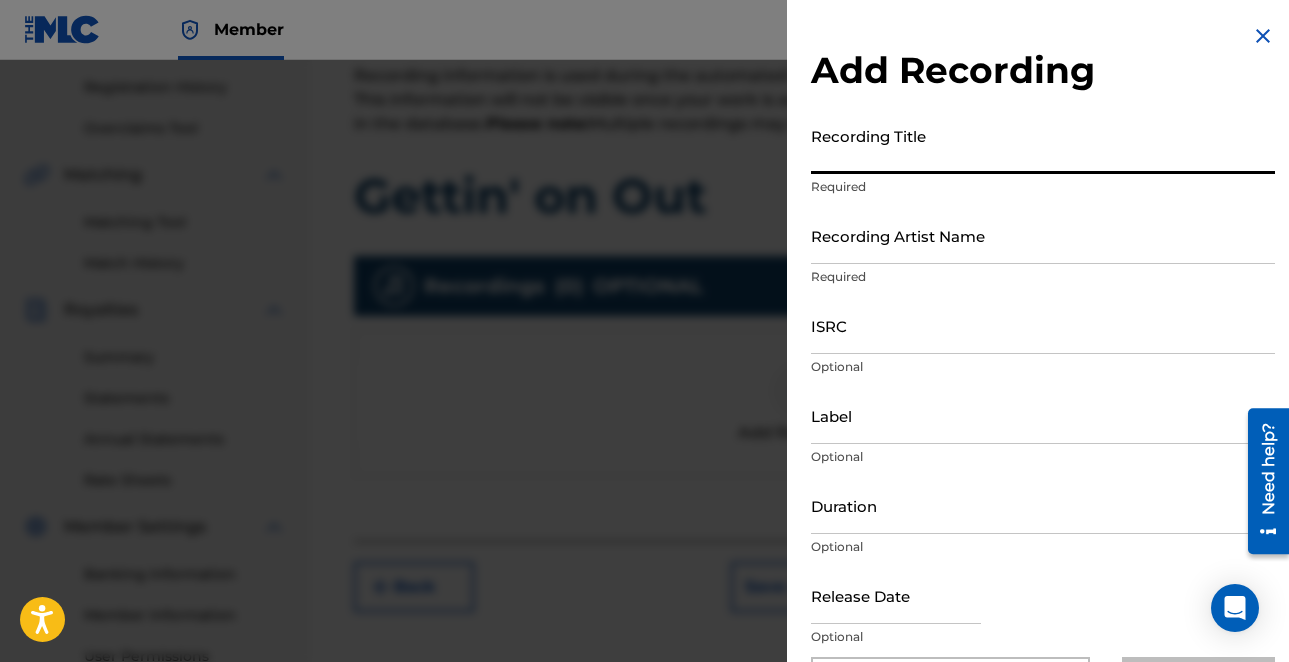 click on "Recording Title" at bounding box center (1043, 145) 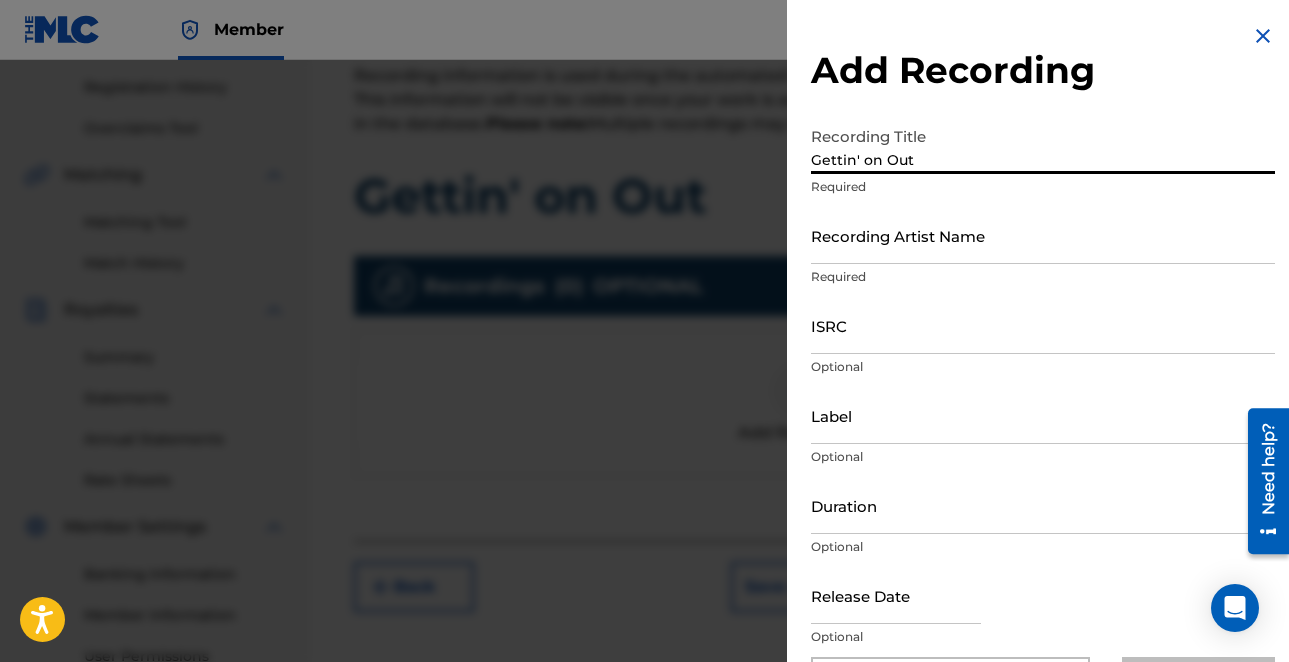 type on "Gettin' on Out" 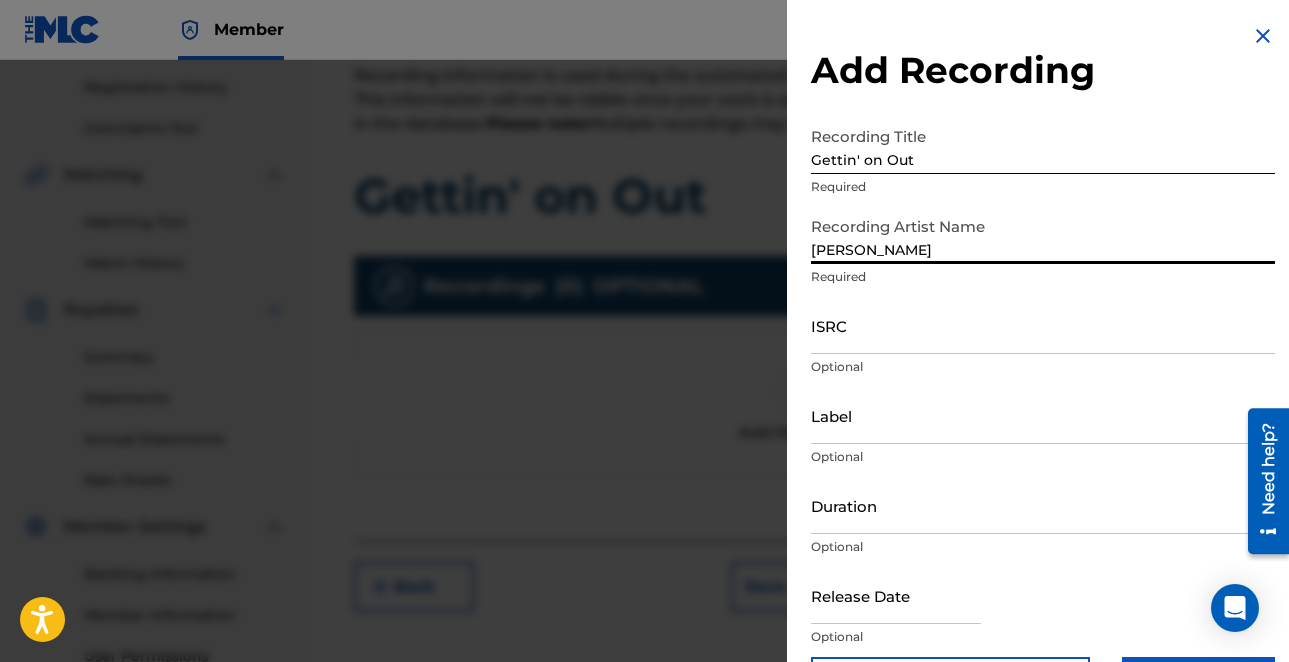 type on "TONY ANDERSON" 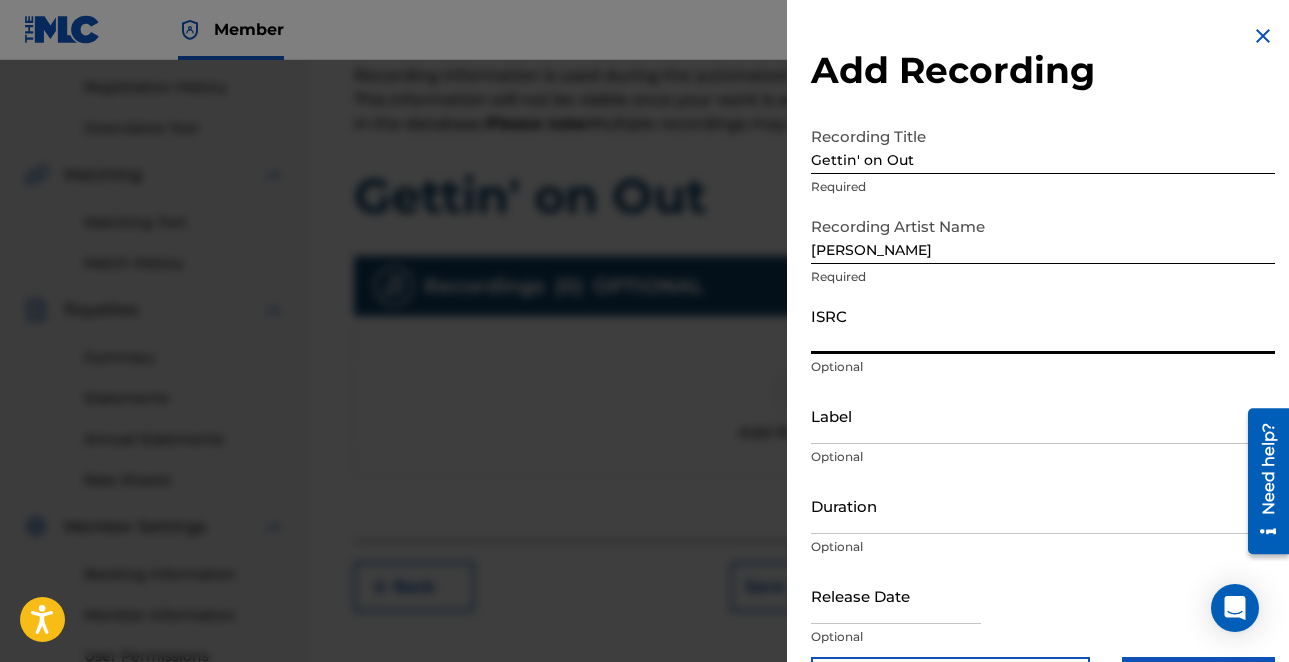 click on "ISRC" at bounding box center [1043, 325] 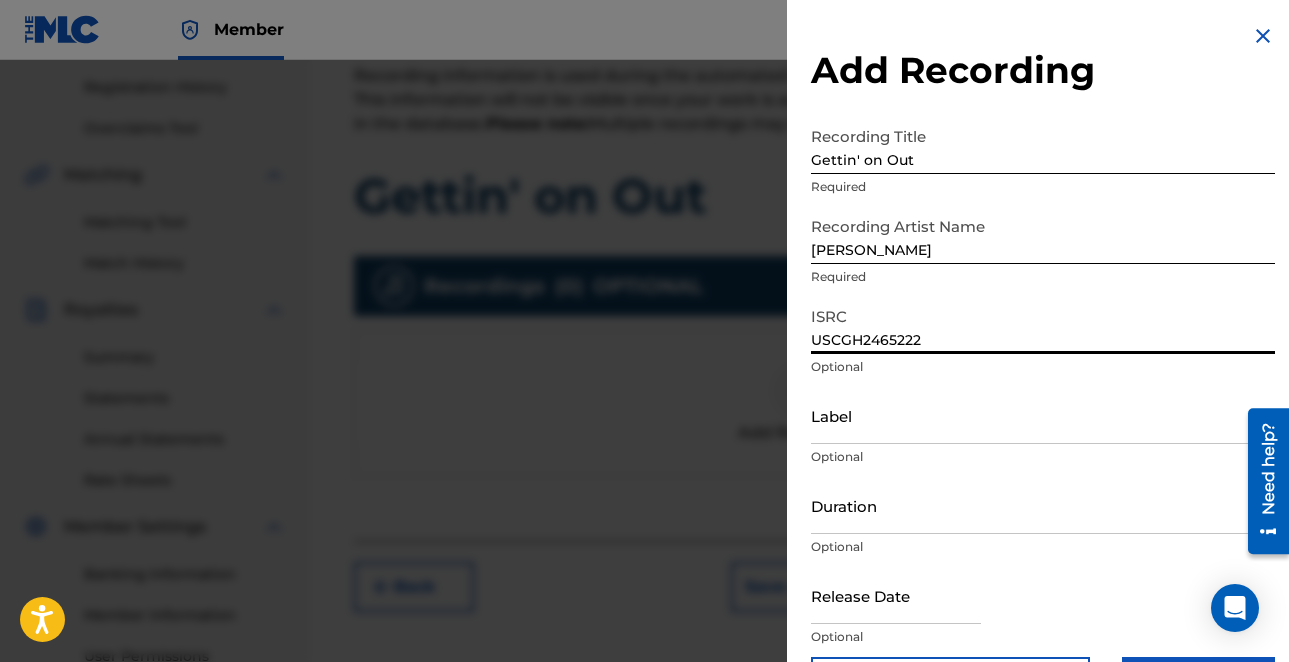 type on "USCGH2465222" 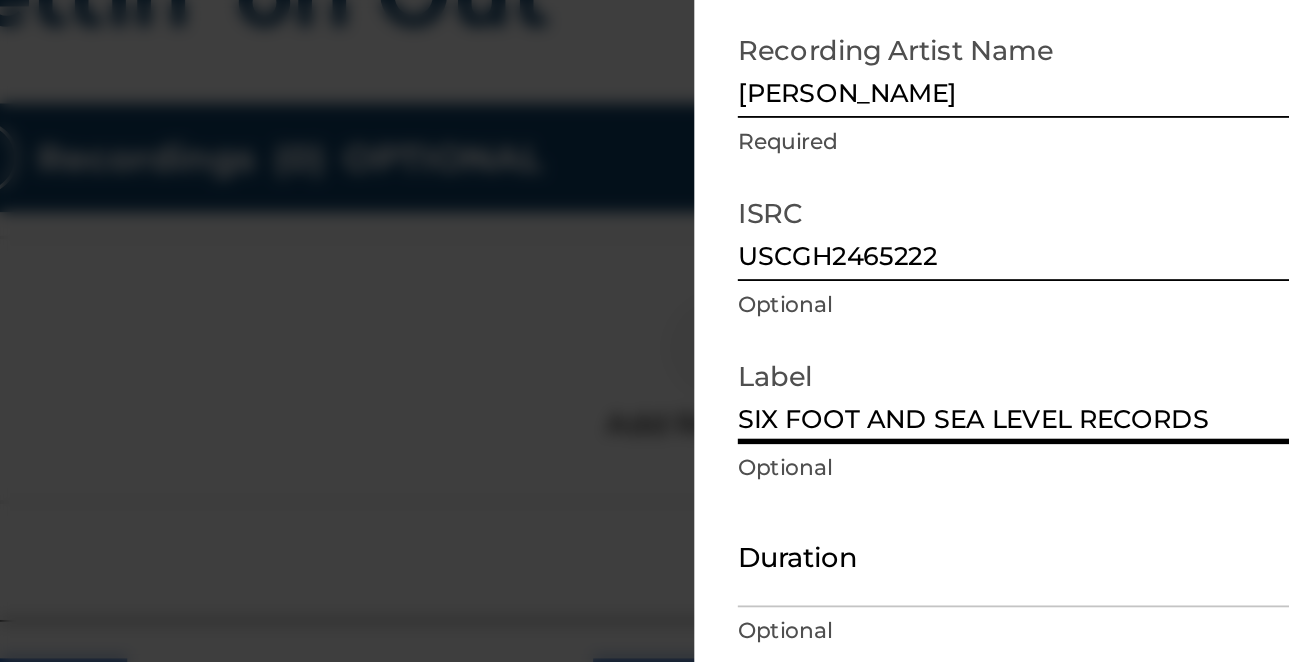 scroll, scrollTop: 199, scrollLeft: 404, axis: both 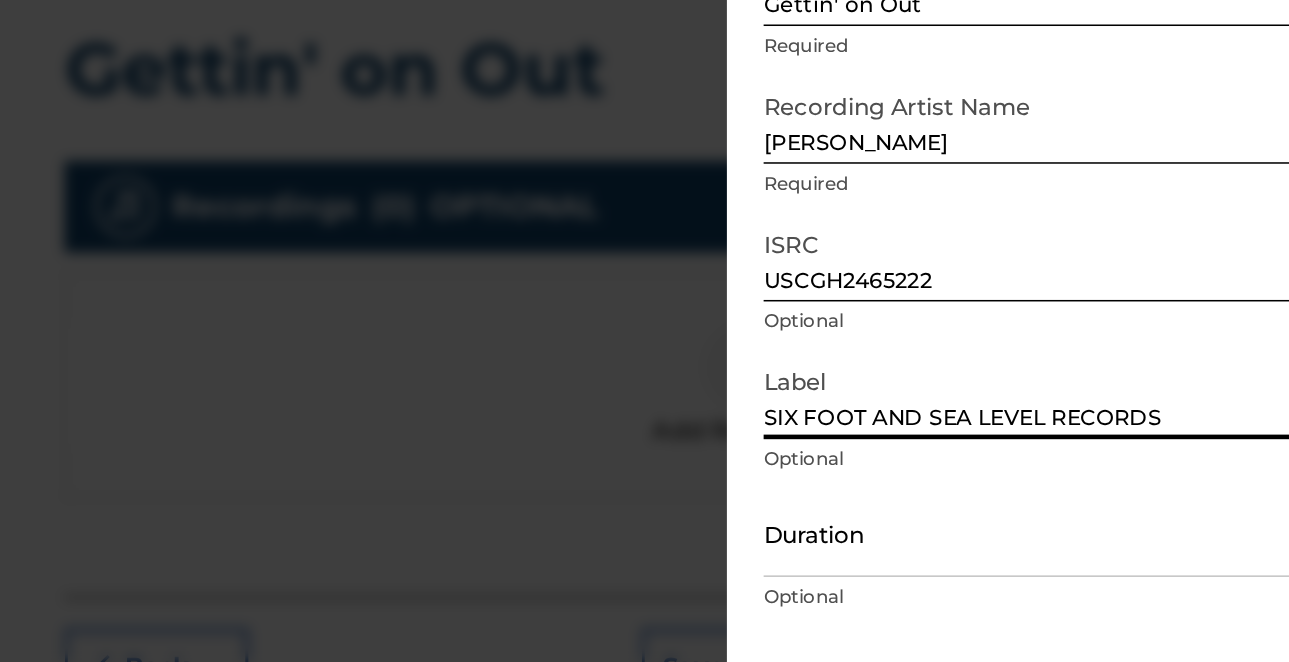 type on "SIX FOOT AND SEA LEVEL RECORDS" 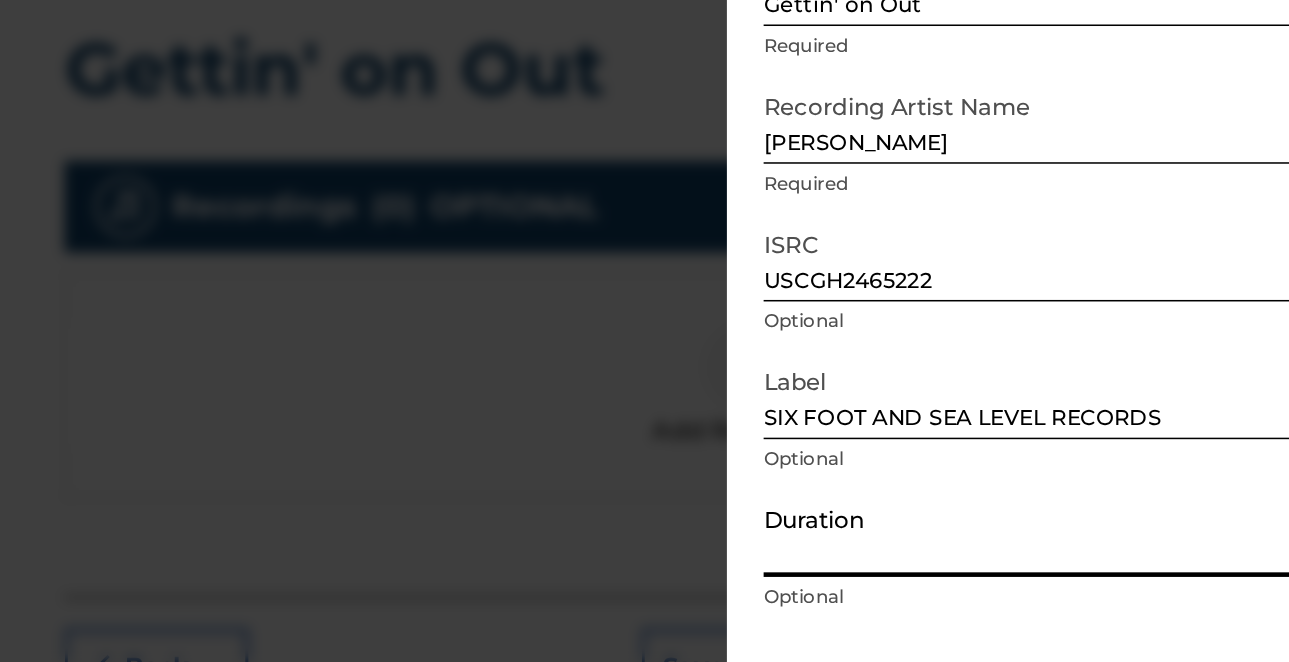 click on "Duration" at bounding box center [1043, 499] 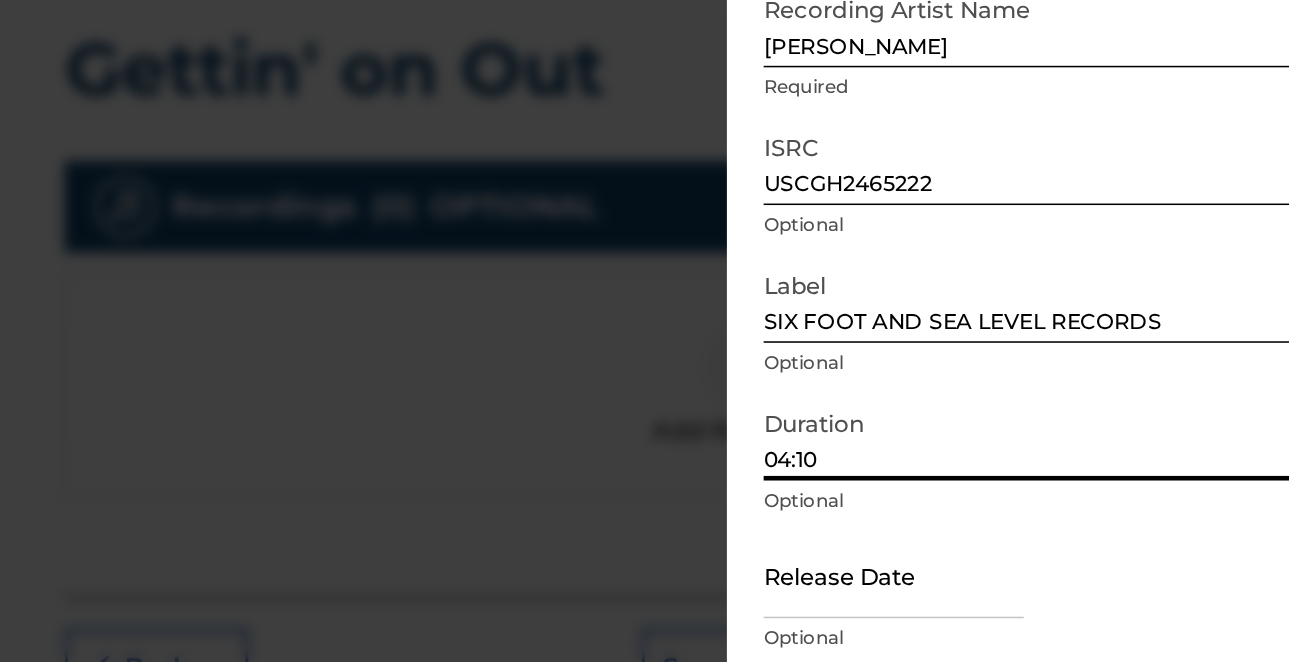 scroll, scrollTop: 66, scrollLeft: 0, axis: vertical 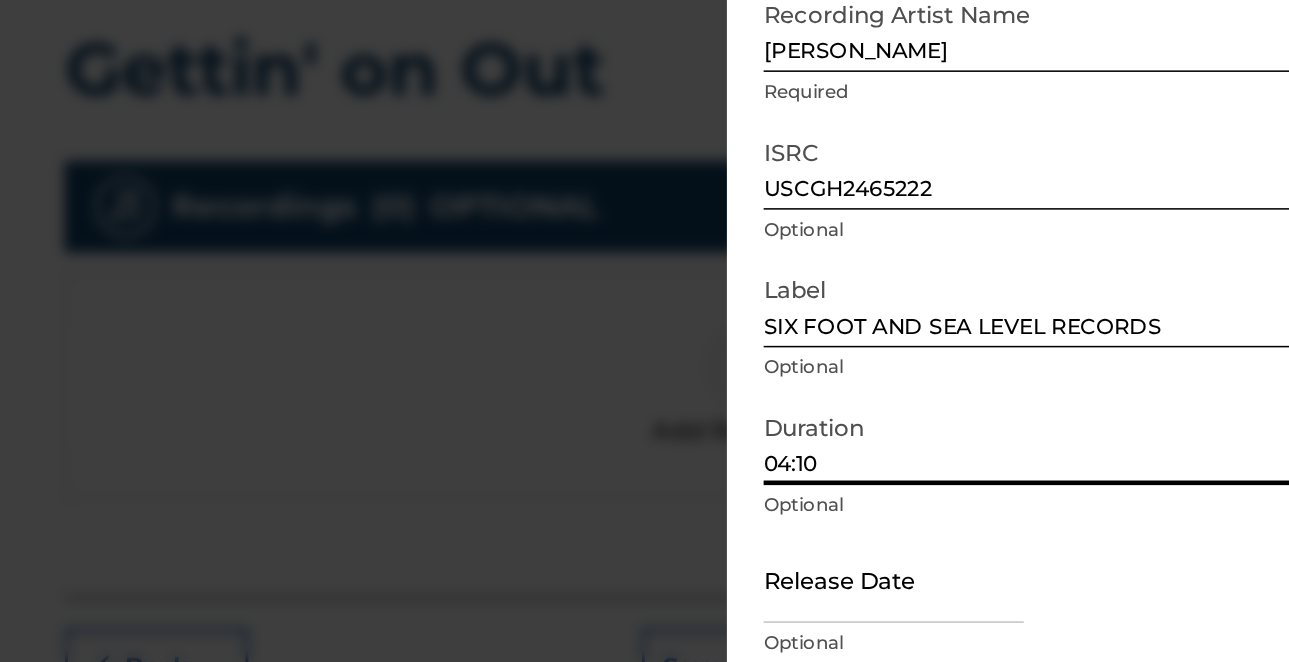 type on "04:10" 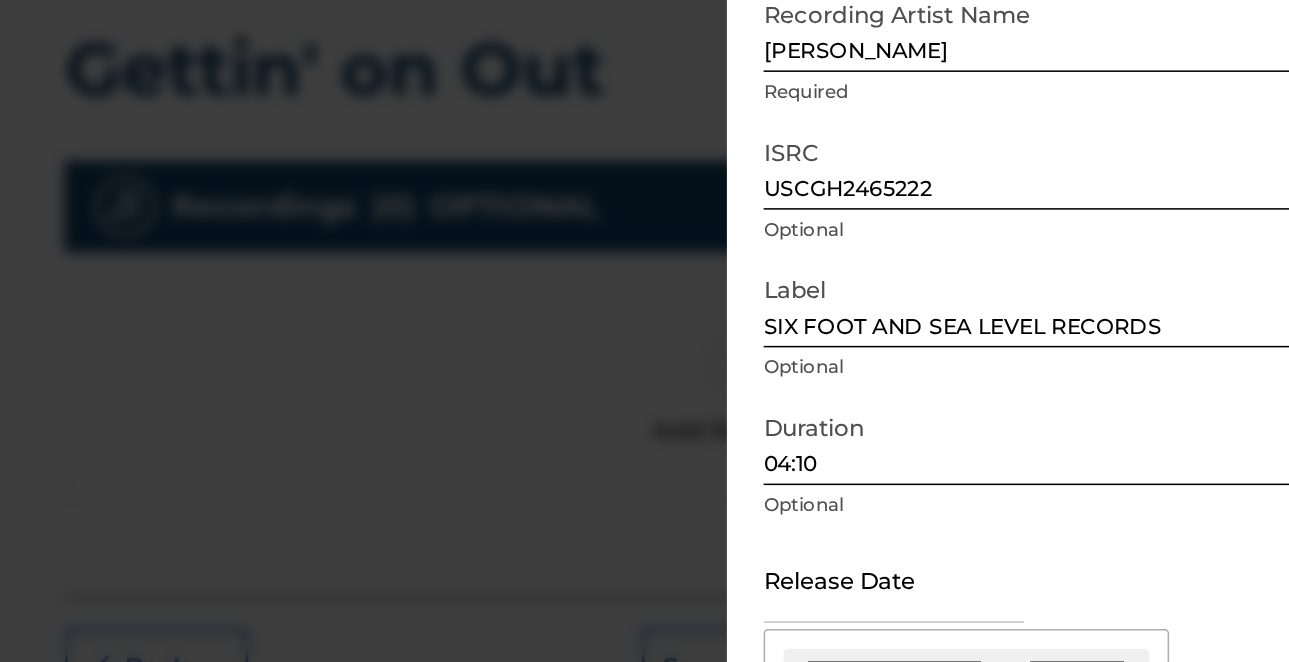 scroll, scrollTop: 95, scrollLeft: 235, axis: both 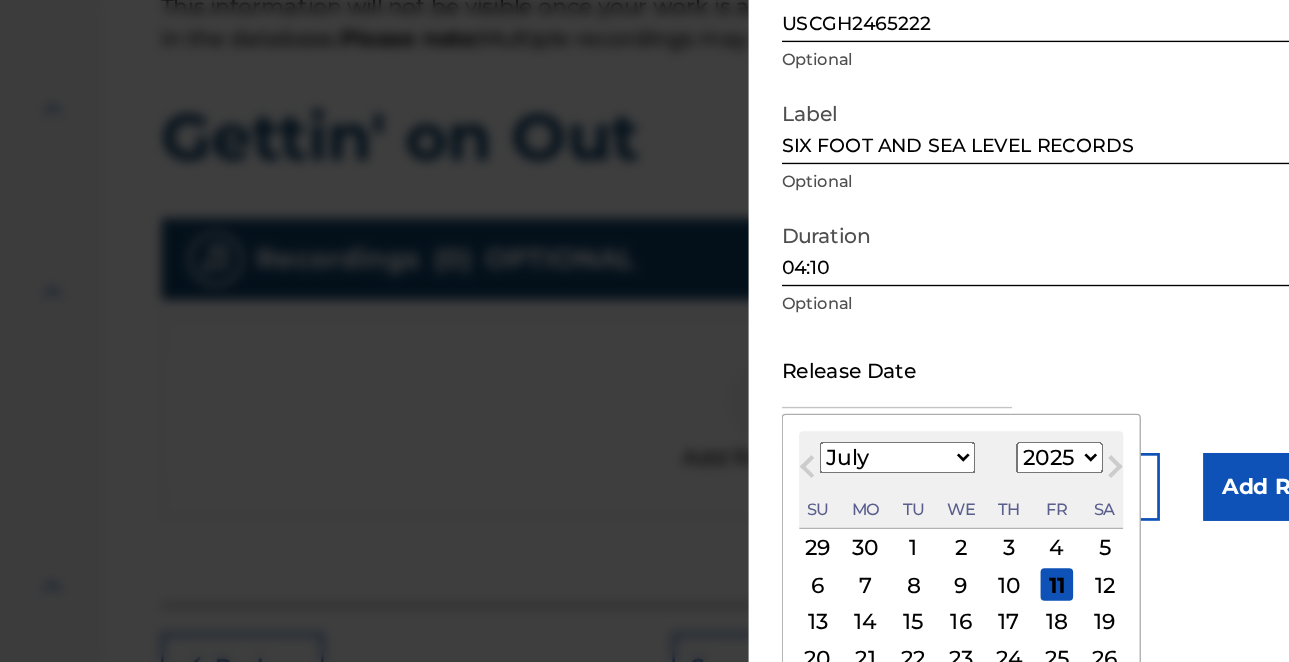 click on "Next Month" at bounding box center (1057, 443) 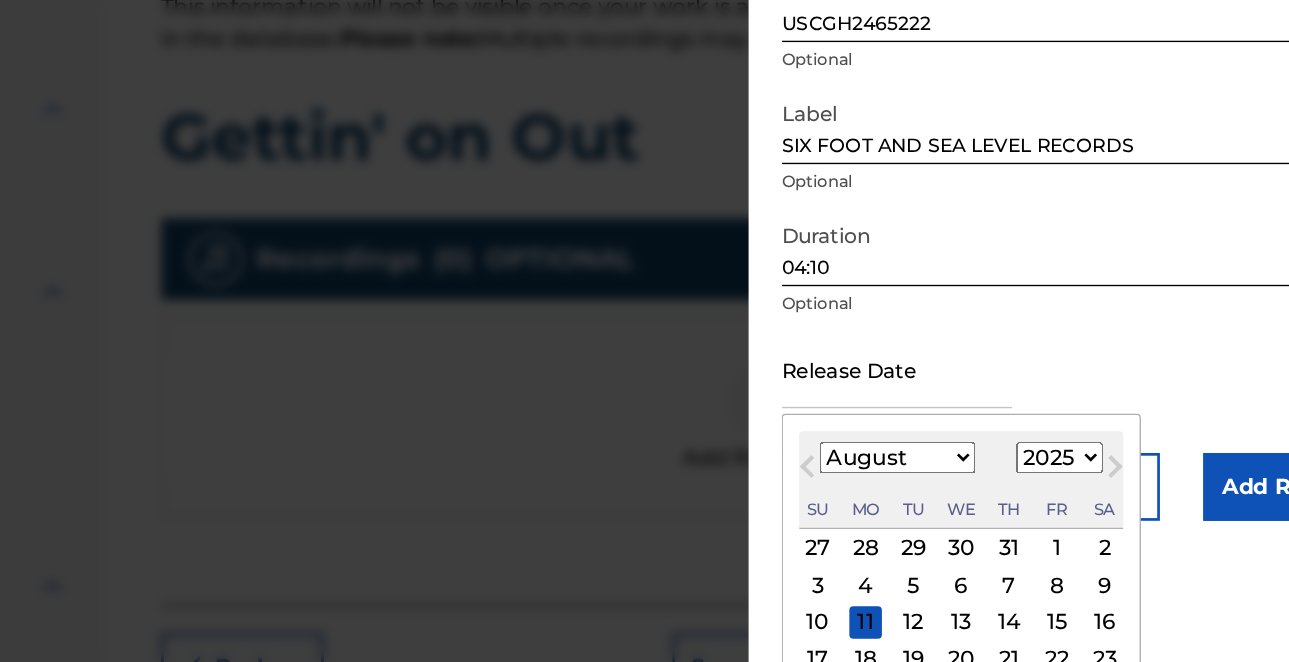click on "Next Month" at bounding box center (1057, 443) 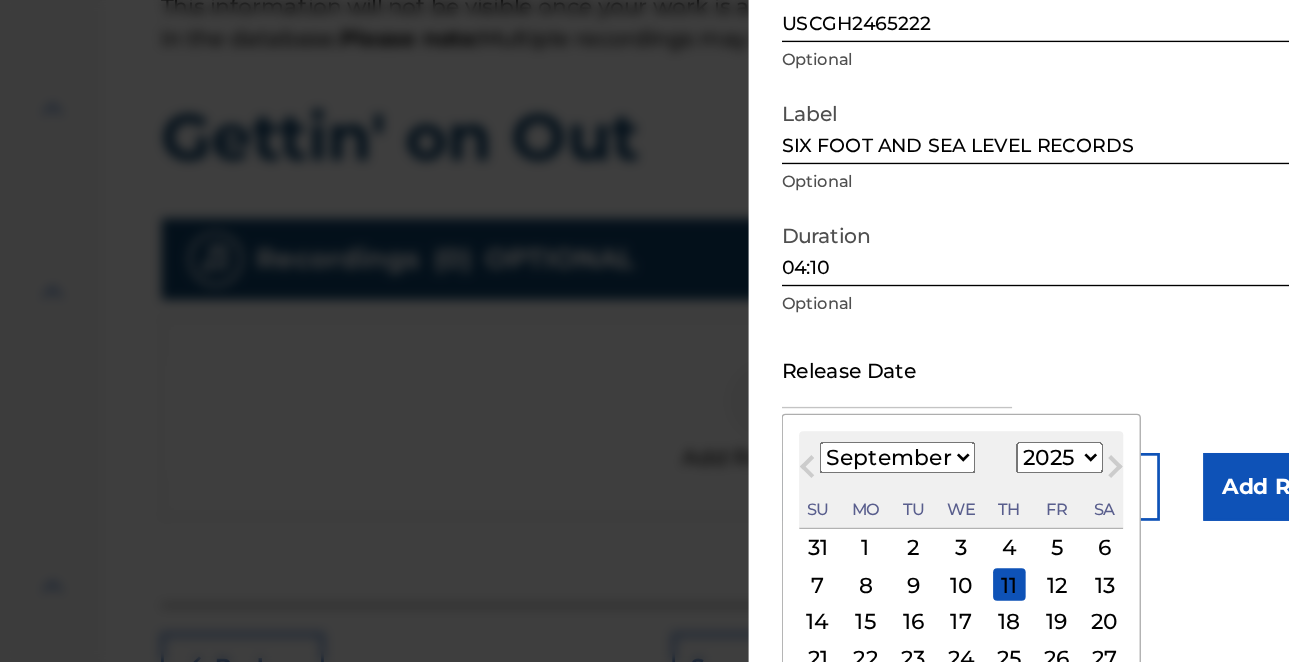 click on "1899 1900 1901 1902 1903 1904 1905 1906 1907 1908 1909 1910 1911 1912 1913 1914 1915 1916 1917 1918 1919 1920 1921 1922 1923 1924 1925 1926 1927 1928 1929 1930 1931 1932 1933 1934 1935 1936 1937 1938 1939 1940 1941 1942 1943 1944 1945 1946 1947 1948 1949 1950 1951 1952 1953 1954 1955 1956 1957 1958 1959 1960 1961 1962 1963 1964 1965 1966 1967 1968 1969 1970 1971 1972 1973 1974 1975 1976 1977 1978 1979 1980 1981 1982 1983 1984 1985 1986 1987 1988 1989 1990 1991 1992 1993 1994 1995 1996 1997 1998 1999 2000 2001 2002 2003 2004 2005 2006 2007 2008 2009 2010 2011 2012 2013 2014 2015 2016 2017 2018 2019 2020 2021 2022 2023 2024 2025 2026 2027 2028 2029 2030 2031 2032 2033 2034 2035 2036 2037 2038 2039 2040 2041 2042 2043 2044 2045 2046 2047 2048 2049 2050 2051 2052 2053 2054 2055 2056 2057 2058 2059 2060 2061 2062 2063 2064 2065 2066 2067 2068 2069 2070 2071 2072 2073 2074 2075 2076 2077 2078 2079 2080 2081 2082 2083 2084 2085 2086 2087 2088 2089 2090 2091 2092 2093 2094 2095 2096 2097 2098 2099 2100" at bounding box center (1016, 432) 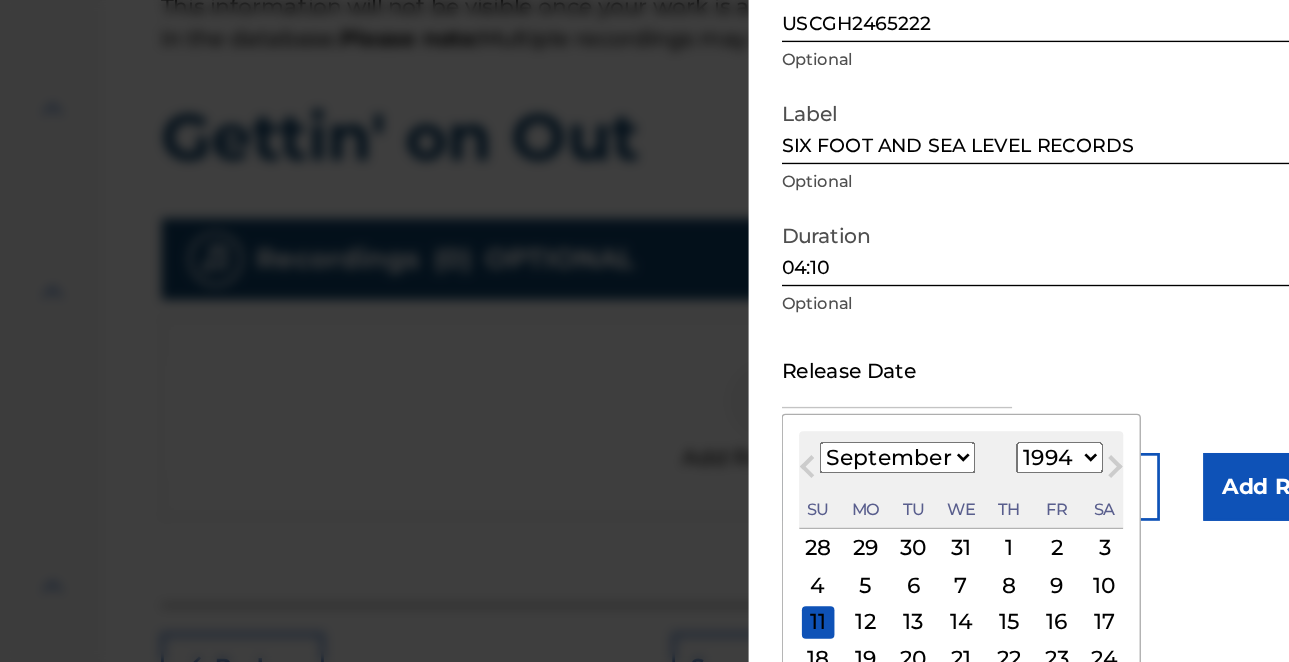 click on "4" at bounding box center (838, 526) 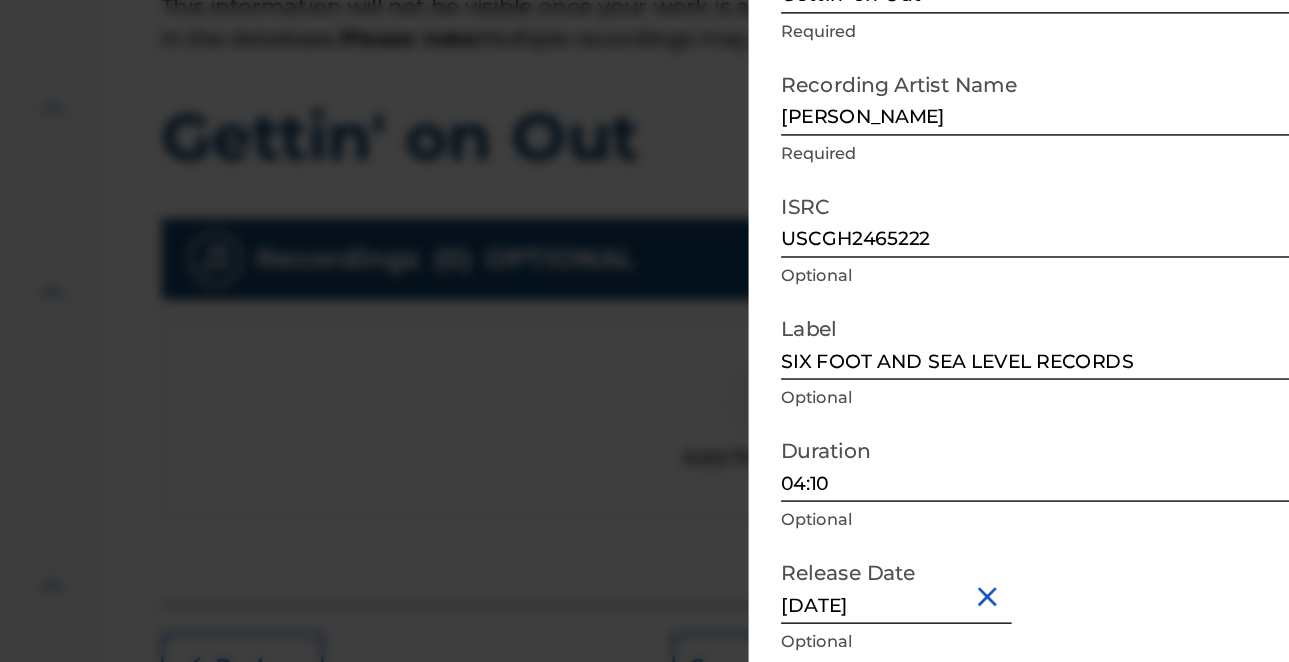 scroll, scrollTop: 69, scrollLeft: 0, axis: vertical 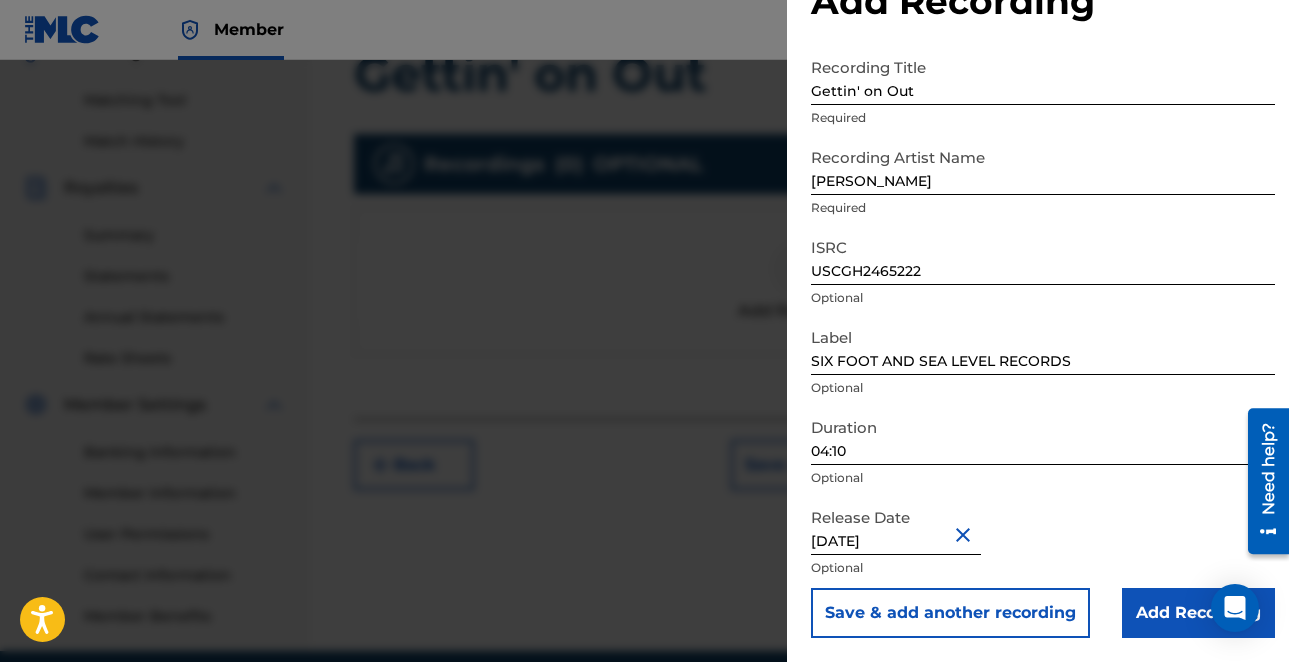 click on "Add Recording" at bounding box center [1198, 613] 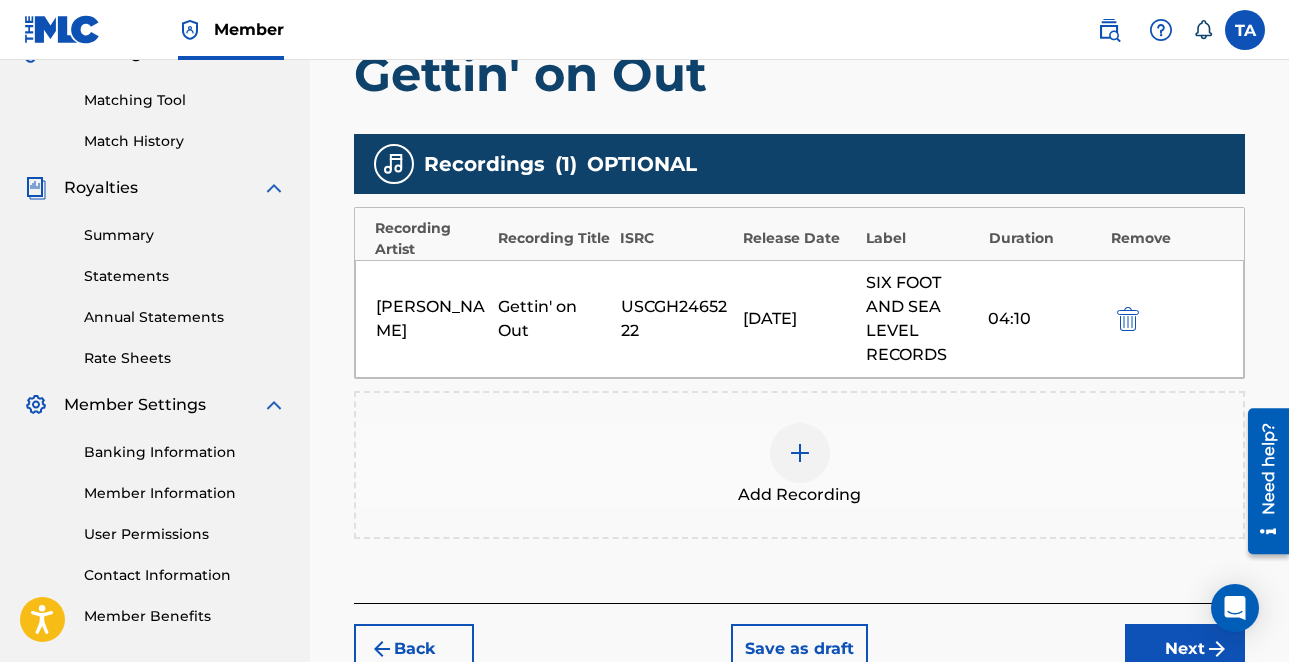 scroll, scrollTop: 621, scrollLeft: 0, axis: vertical 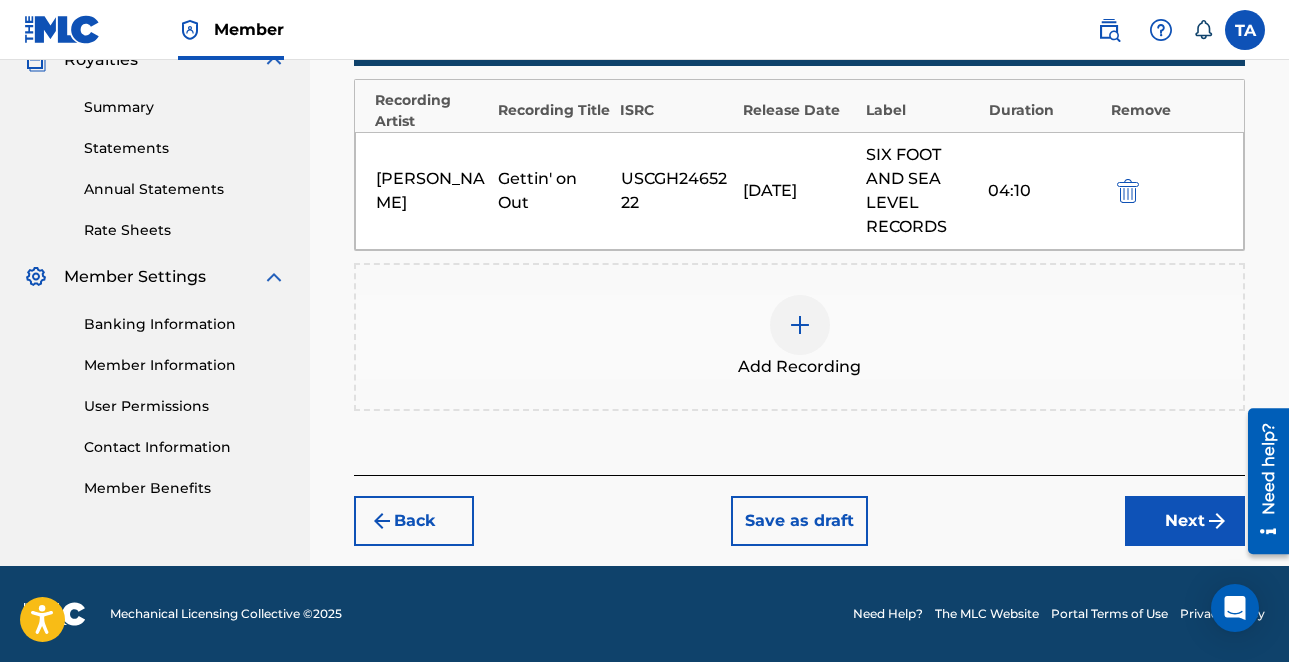 click on "Next" at bounding box center (1185, 521) 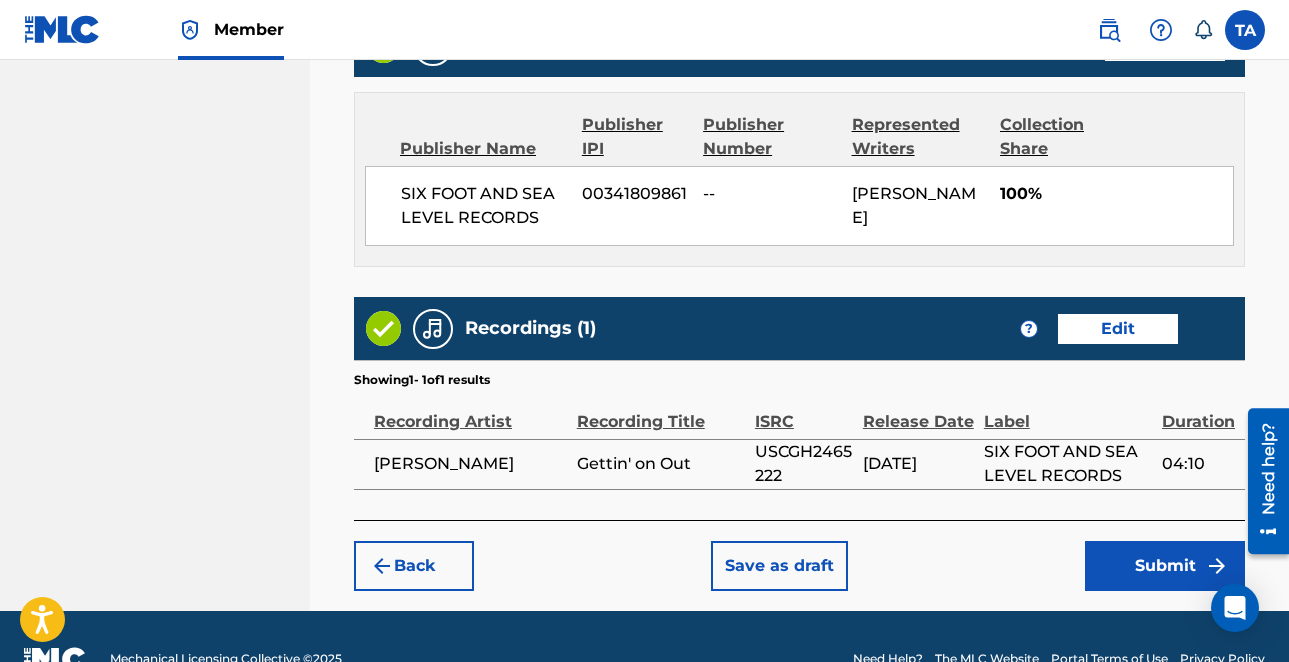 scroll, scrollTop: 1117, scrollLeft: 0, axis: vertical 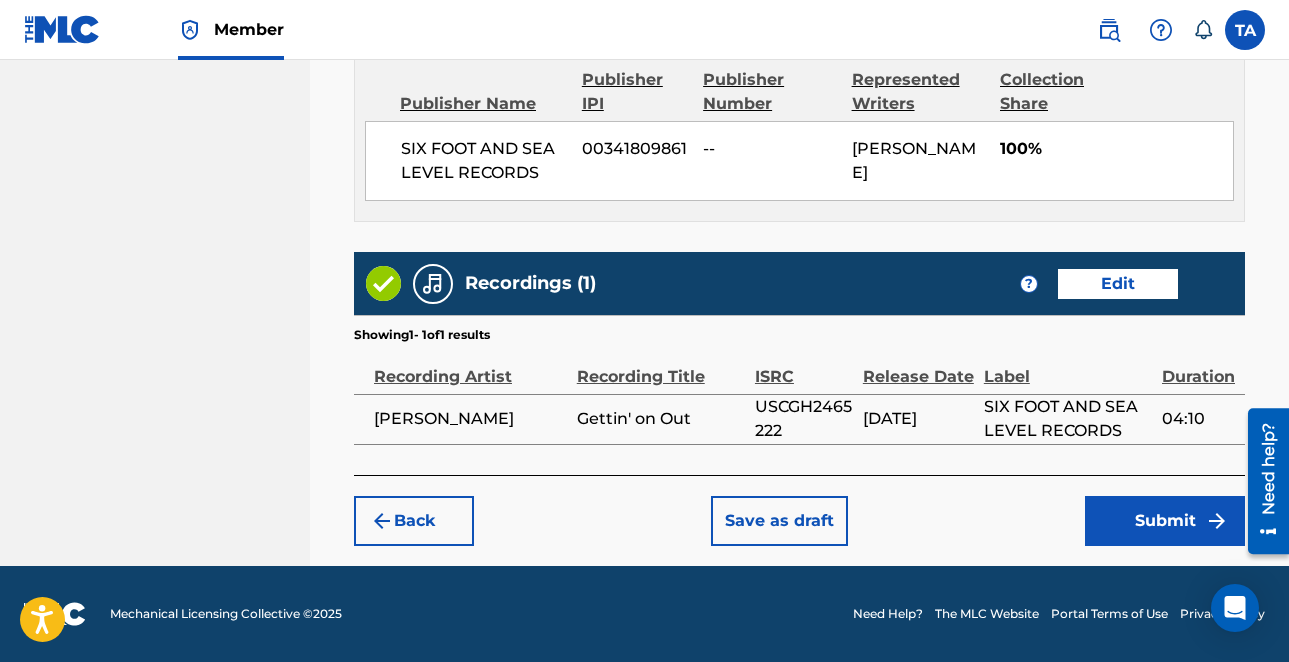 click on "Submit" at bounding box center [1165, 521] 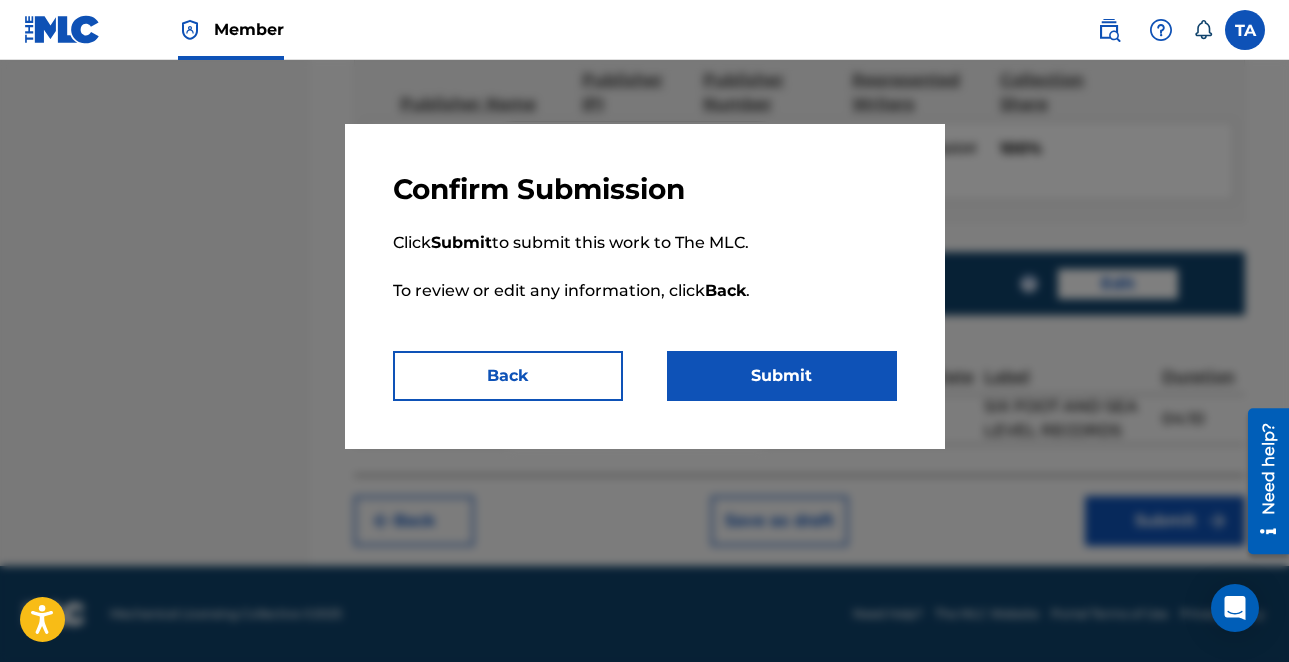 click on "Submit" at bounding box center [782, 376] 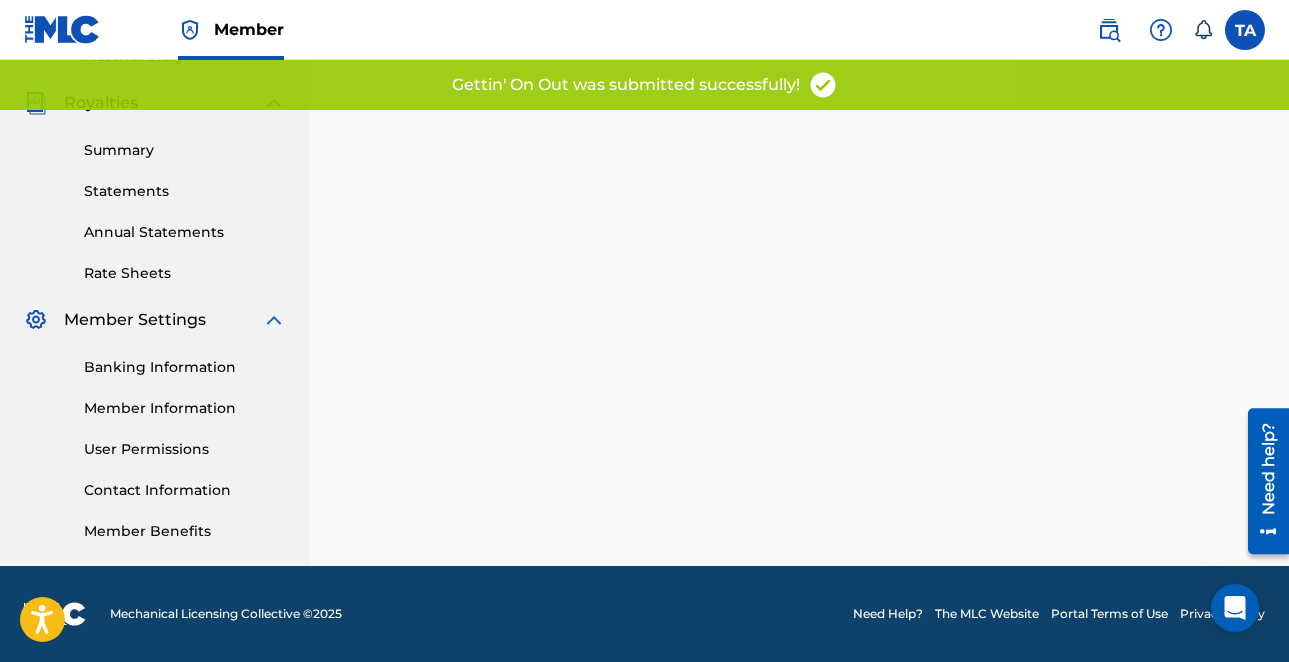 scroll, scrollTop: 0, scrollLeft: 0, axis: both 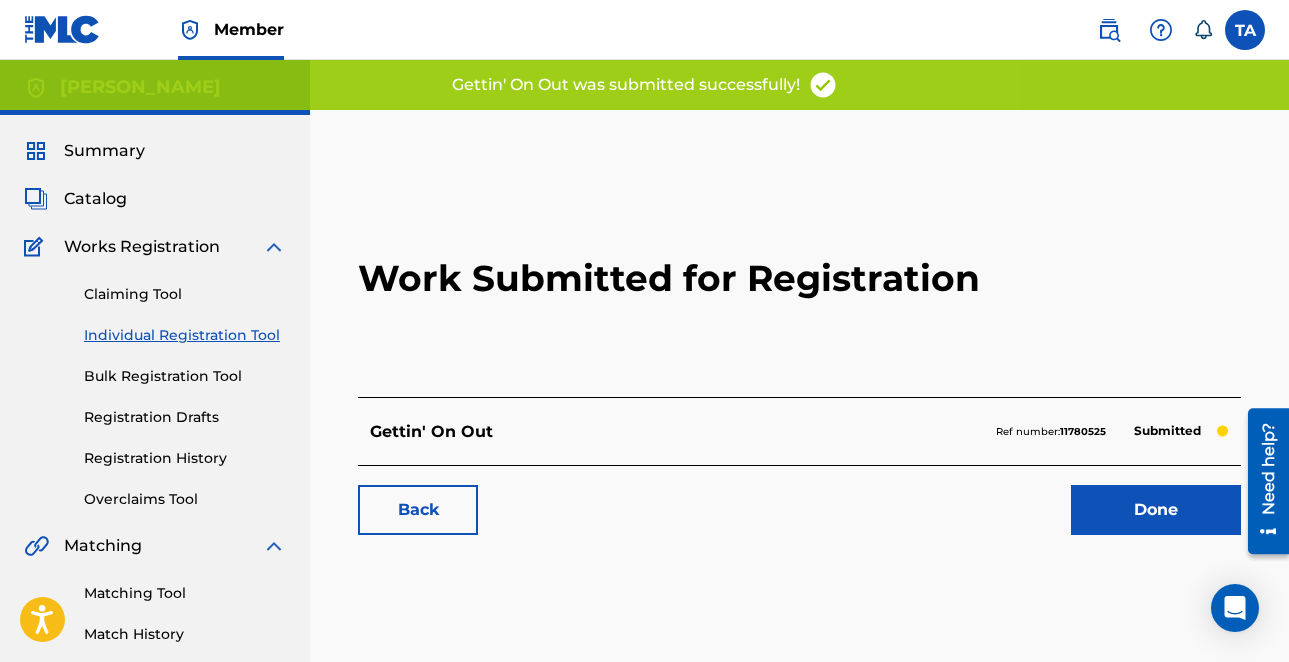 click on "Done" at bounding box center [1156, 510] 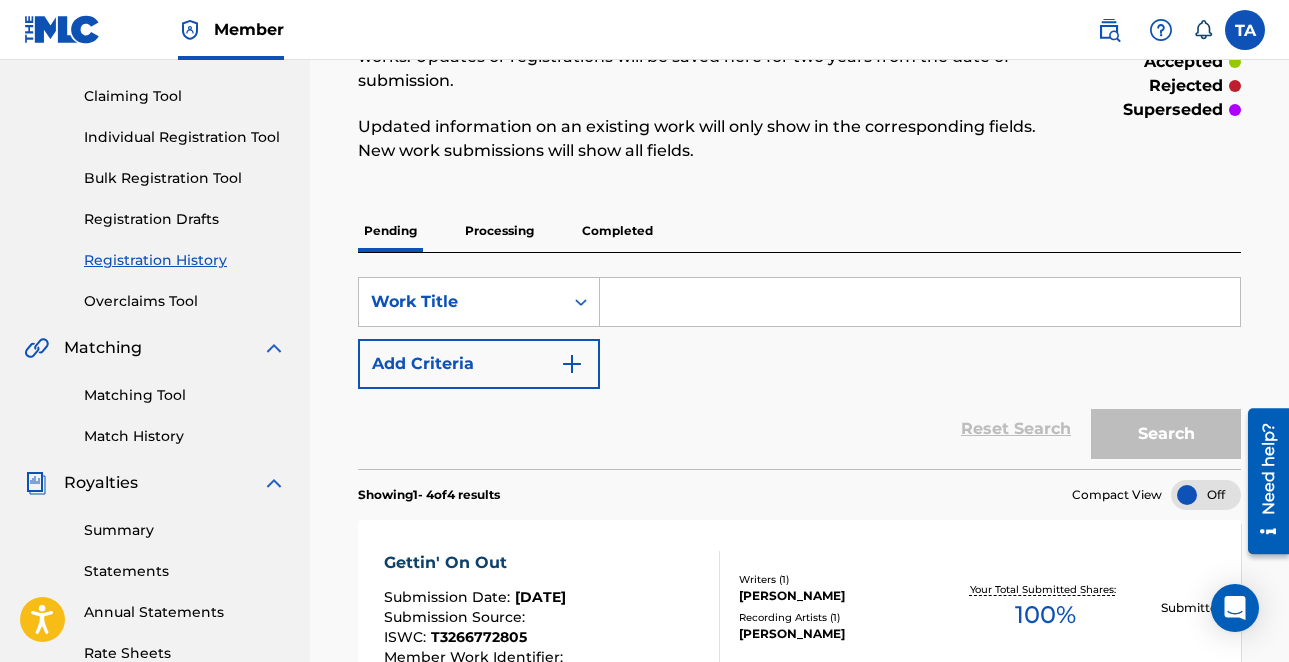 scroll, scrollTop: 136, scrollLeft: 0, axis: vertical 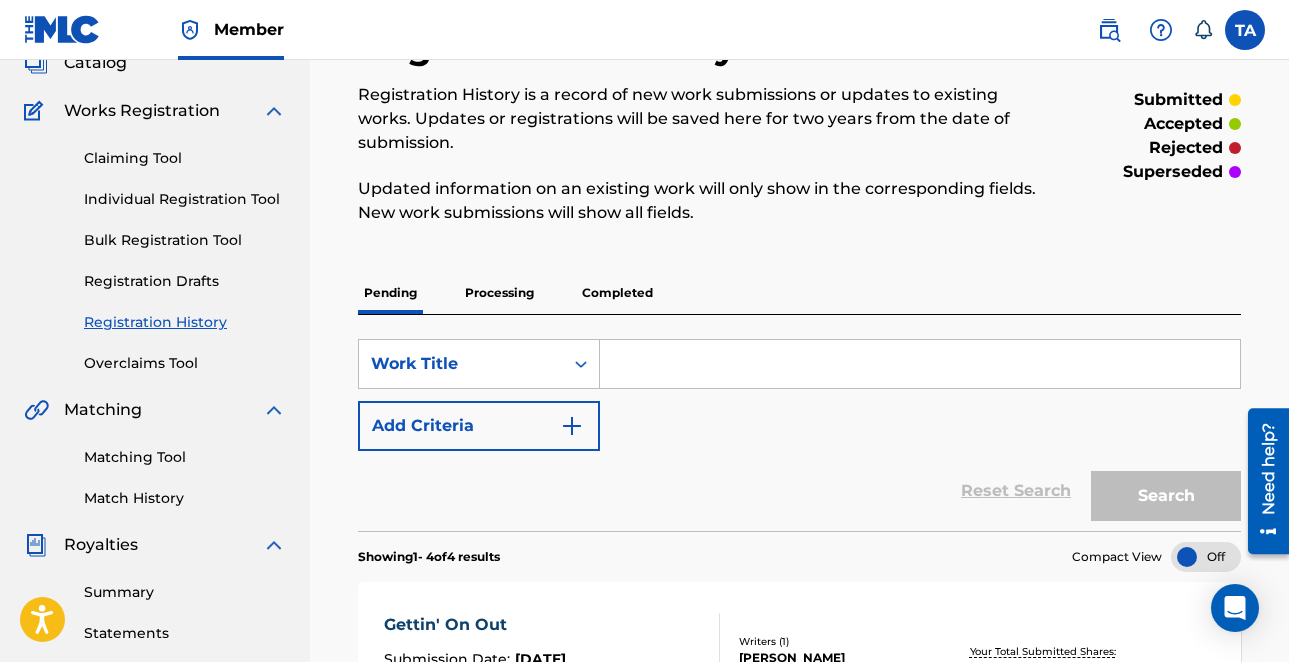 click on "Individual Registration Tool" at bounding box center [185, 199] 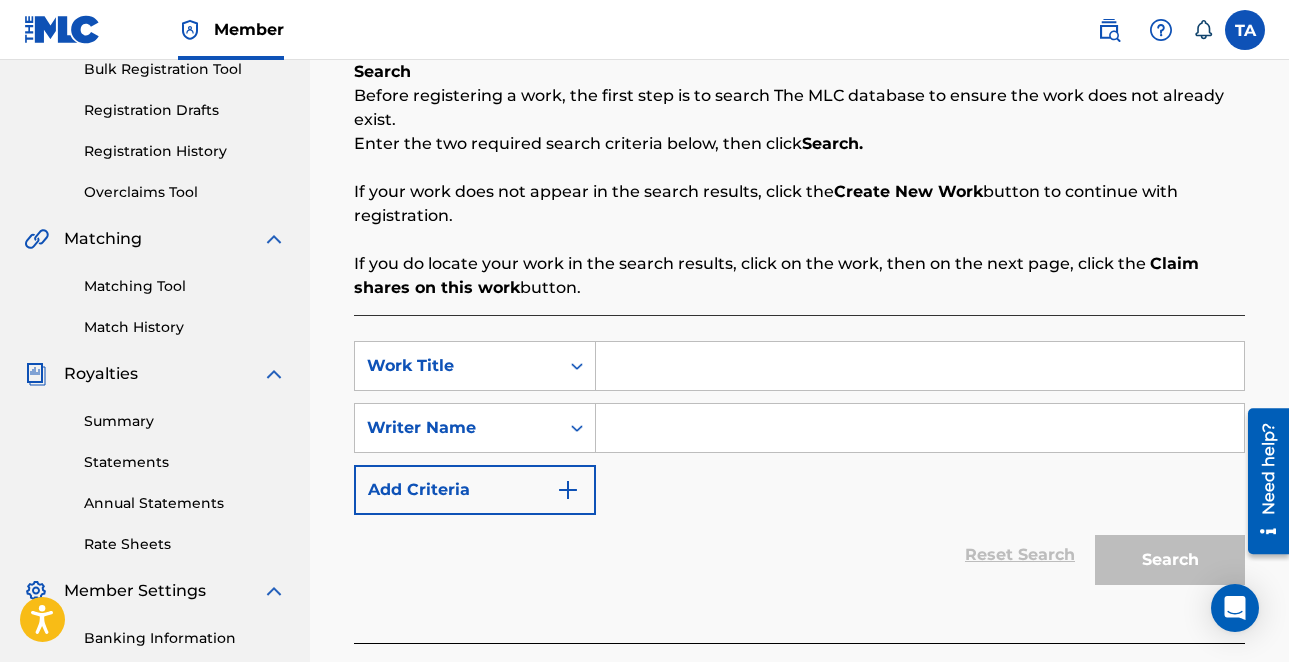 scroll, scrollTop: 390, scrollLeft: 0, axis: vertical 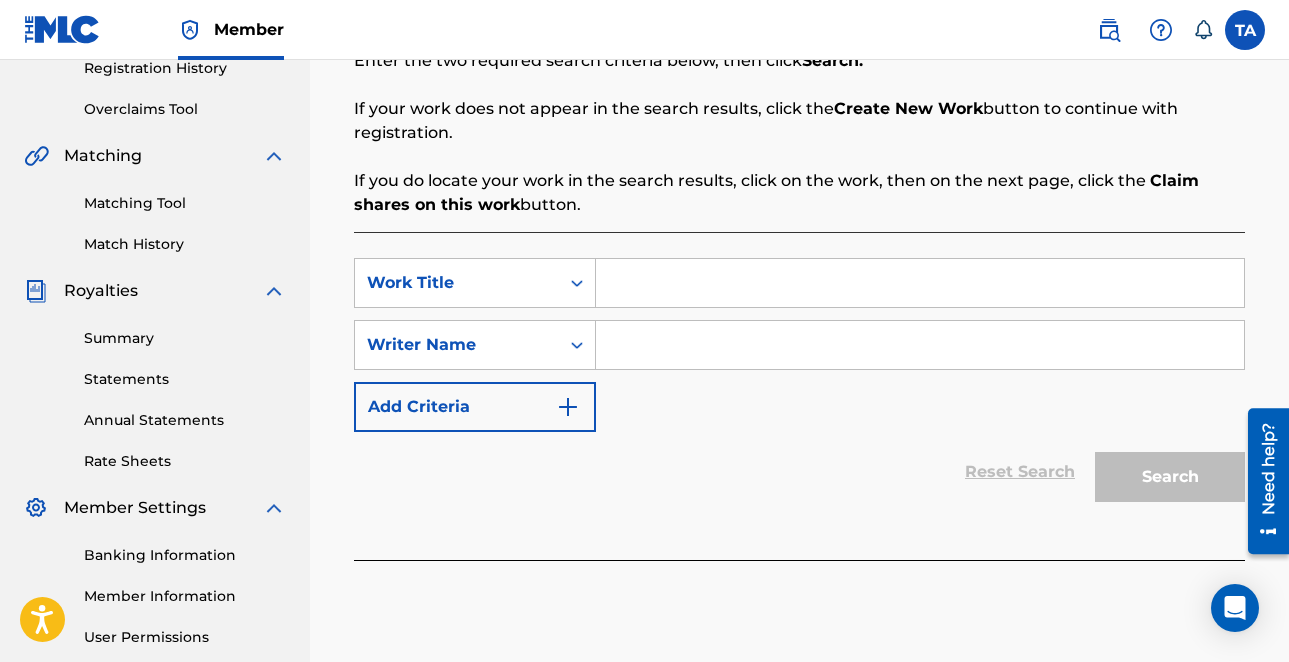 click at bounding box center (920, 283) 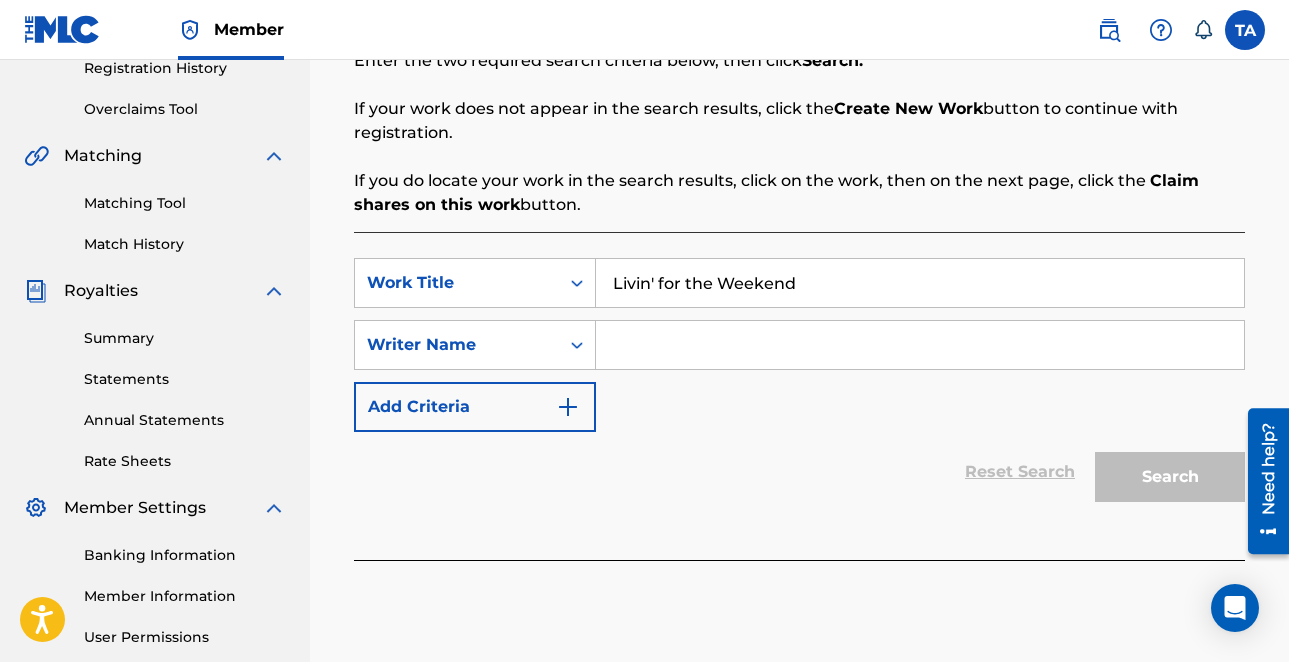 type on "Livin' for the Weekend" 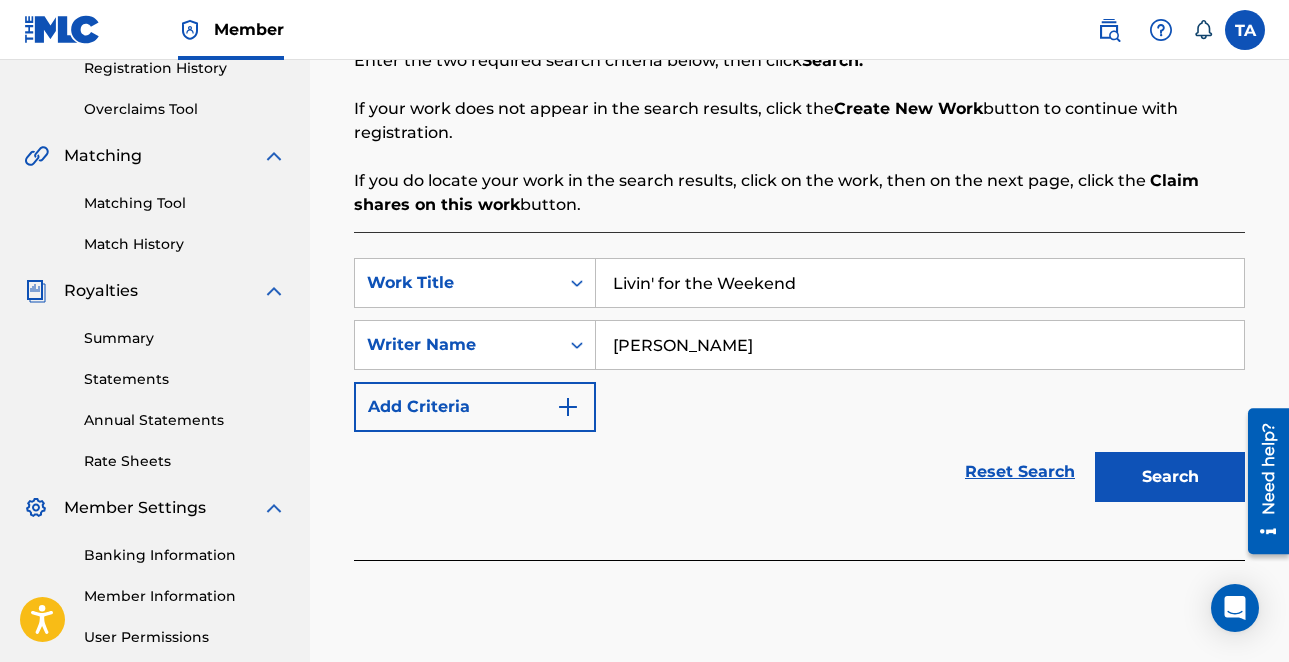 type on "TONY D ANDERSON" 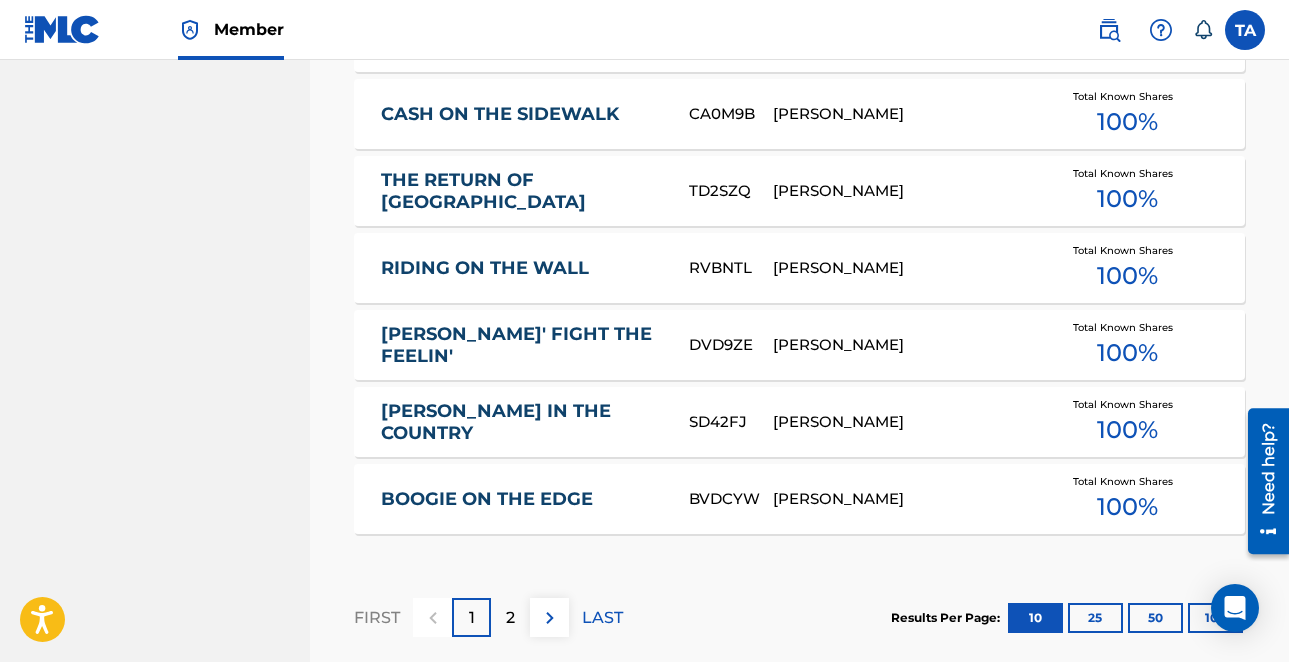 scroll, scrollTop: 1315, scrollLeft: 0, axis: vertical 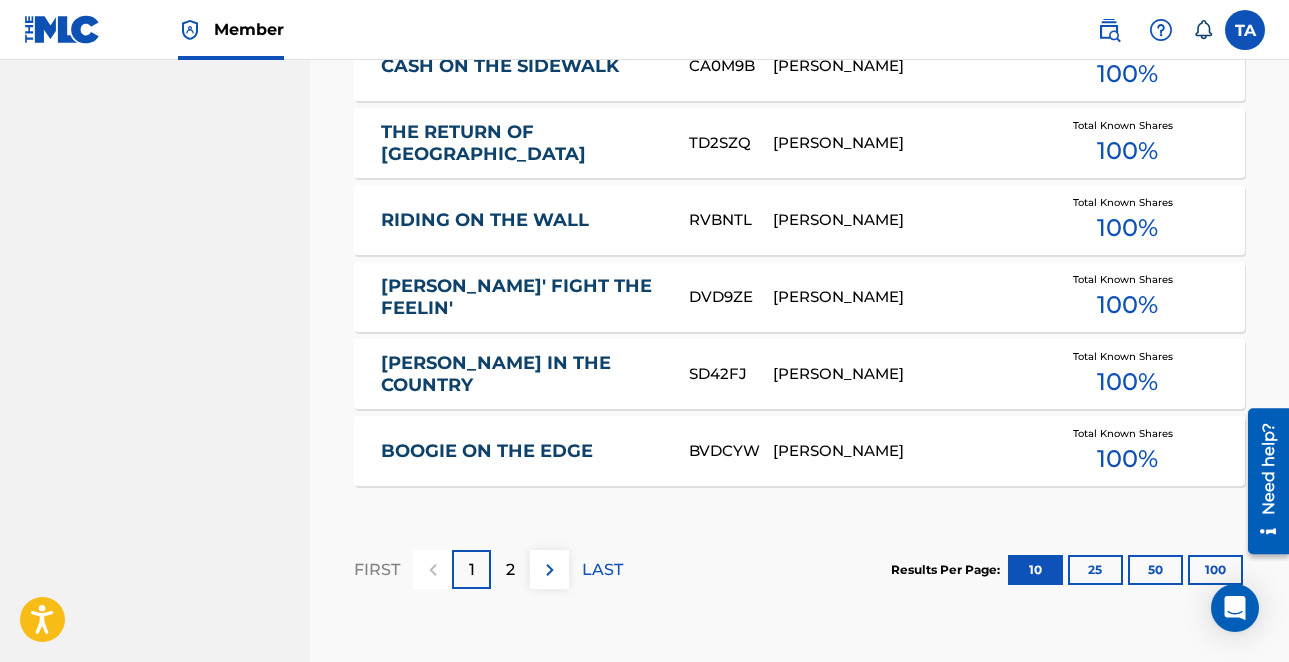 click on "2" at bounding box center (510, 570) 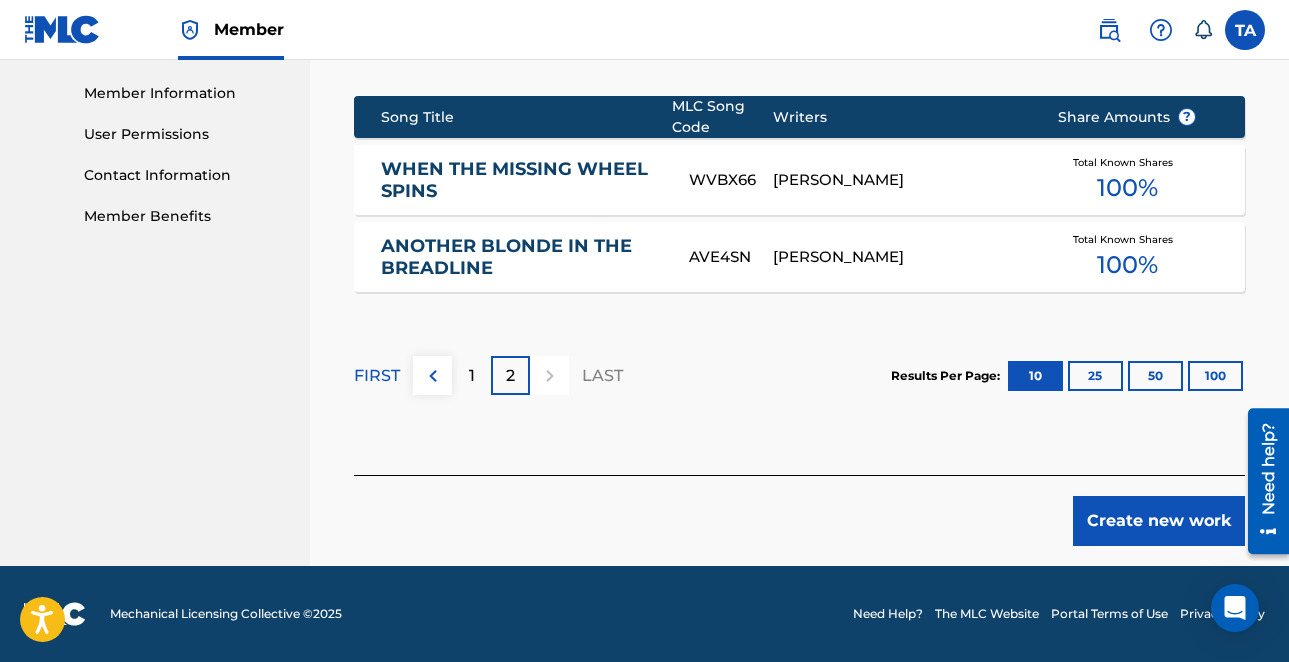 scroll, scrollTop: 893, scrollLeft: 0, axis: vertical 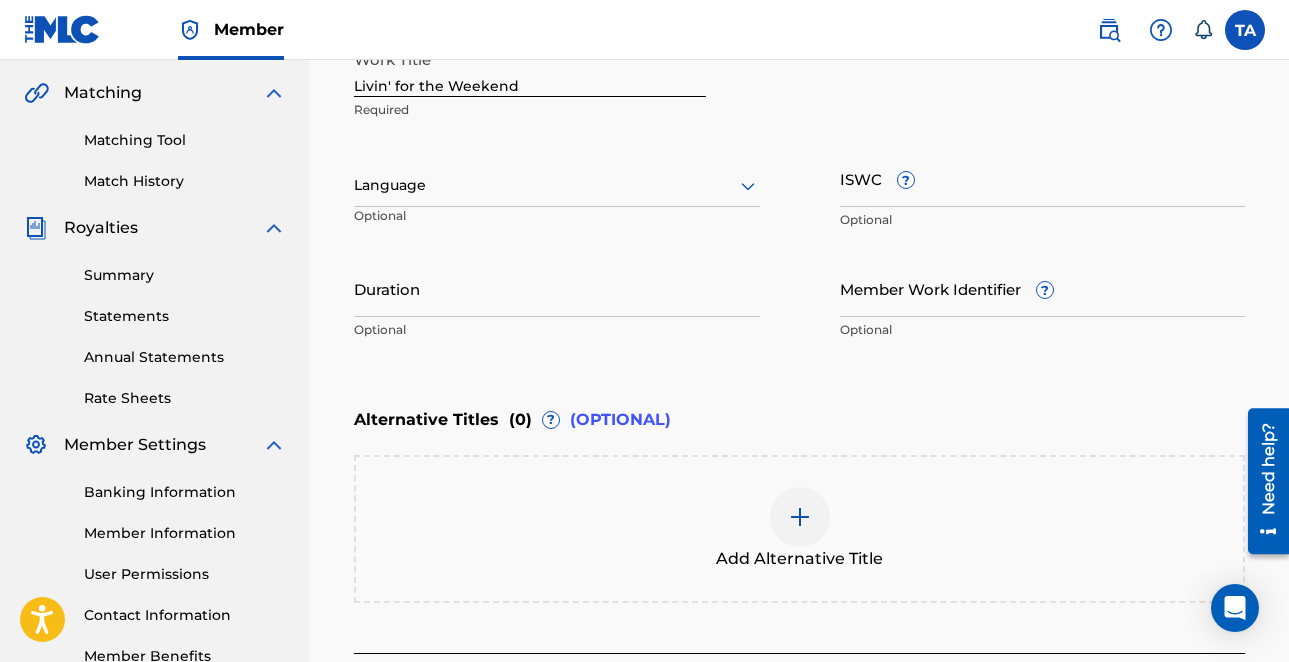 click 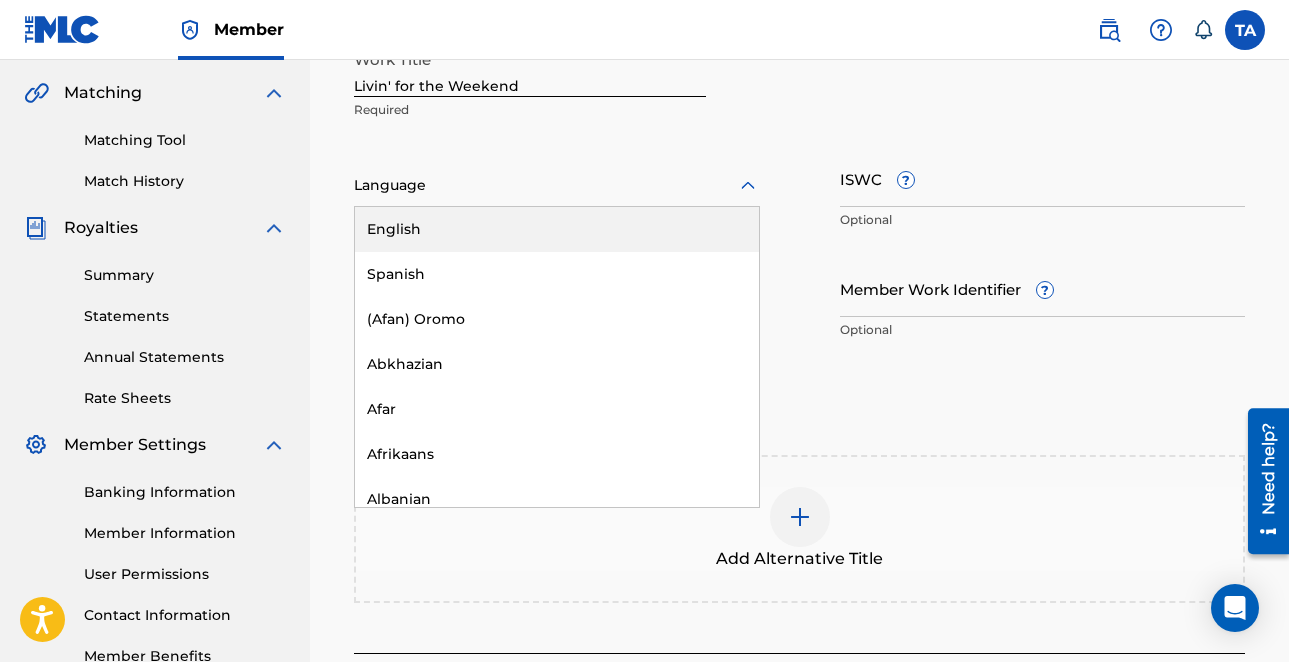 click on "English" at bounding box center (557, 229) 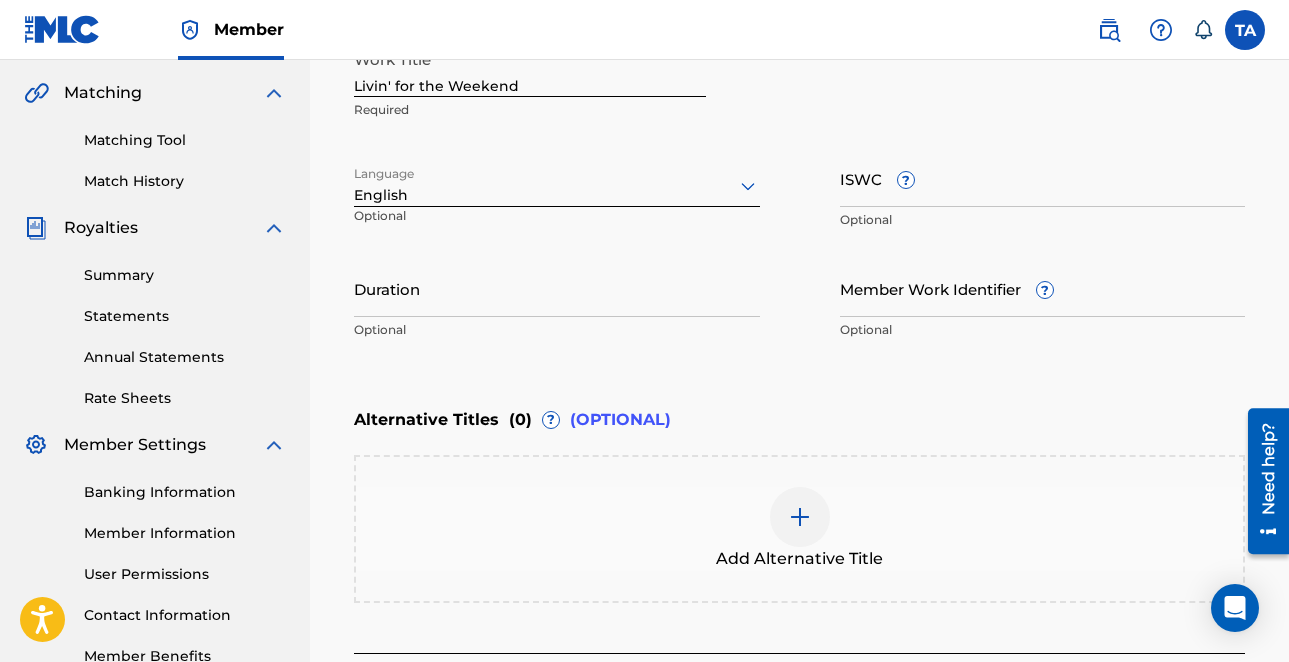 click on "ISWC   ?" at bounding box center [1043, 178] 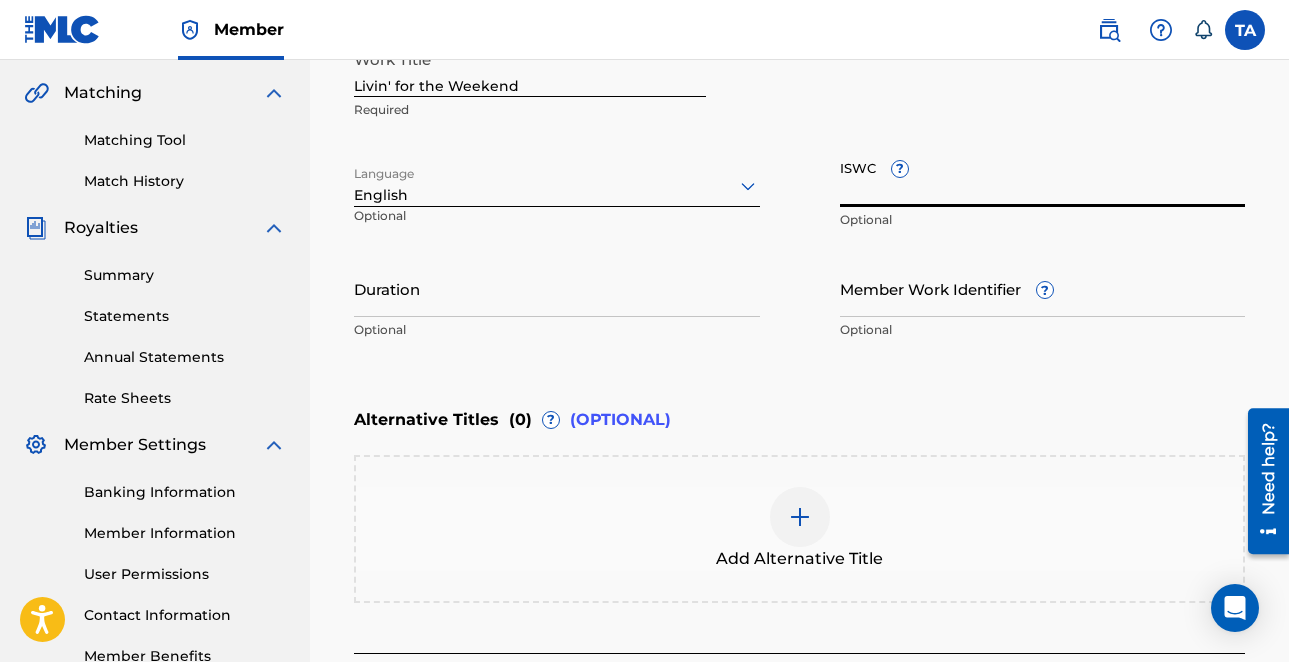 paste on "T3266765720" 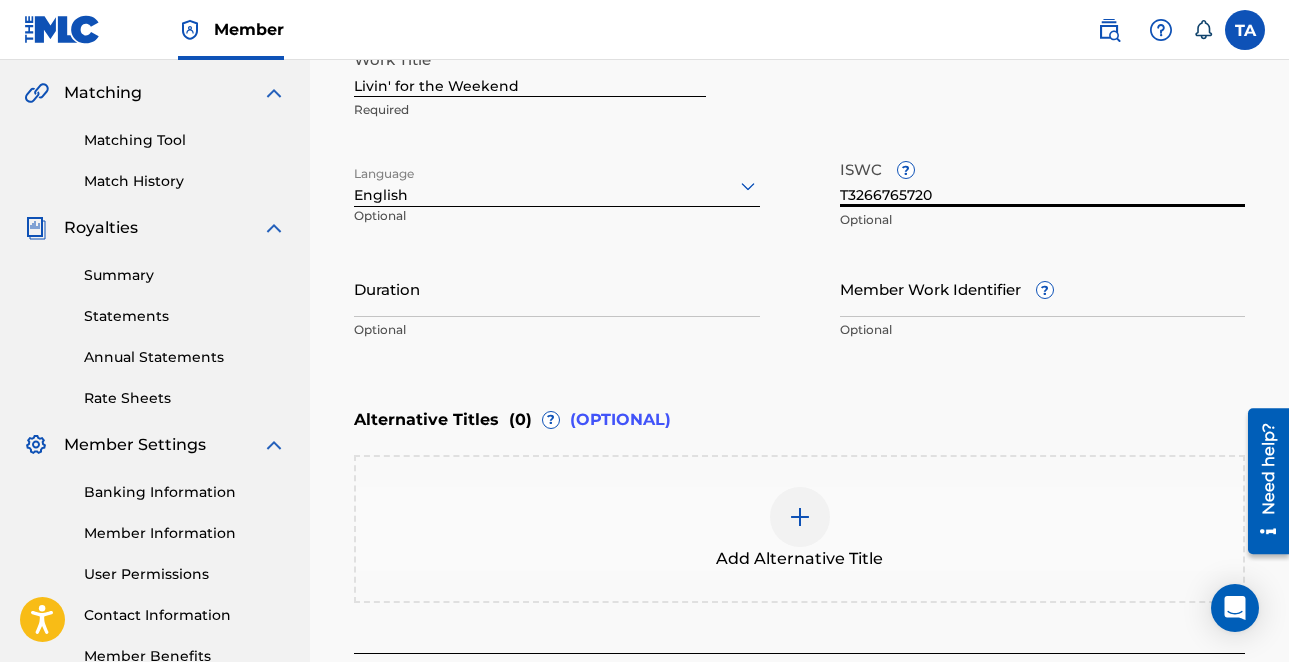 type on "T3266765720" 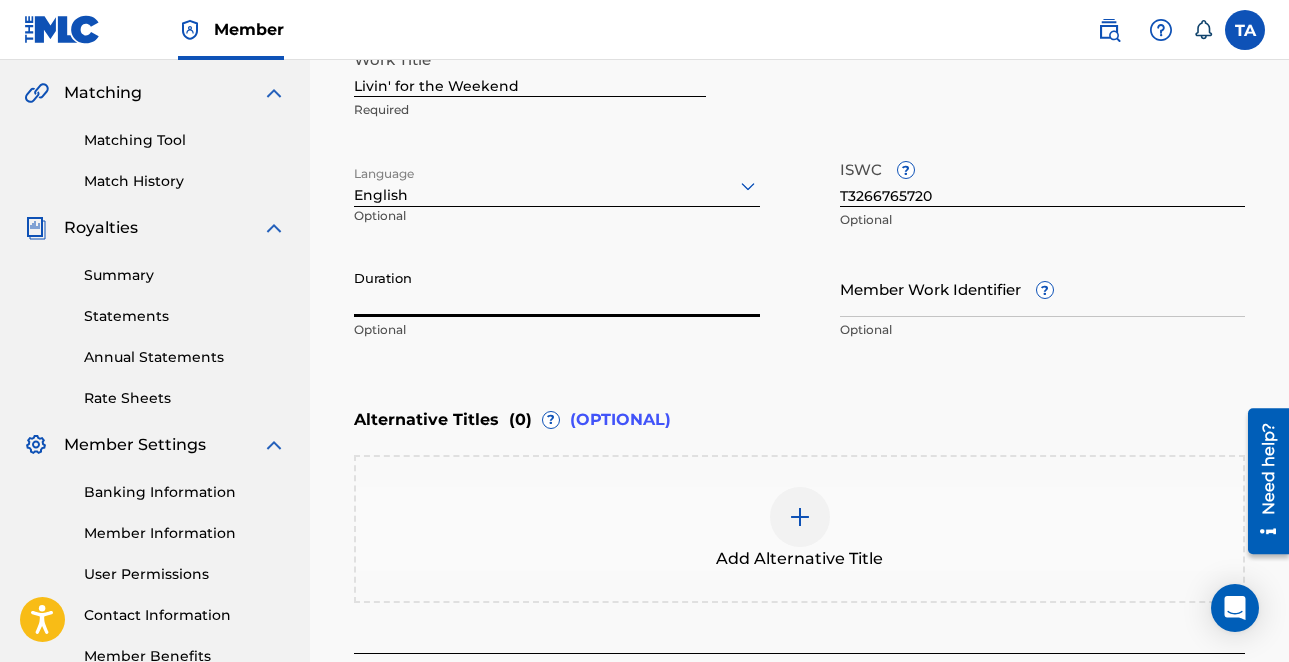click on "Duration" at bounding box center [557, 288] 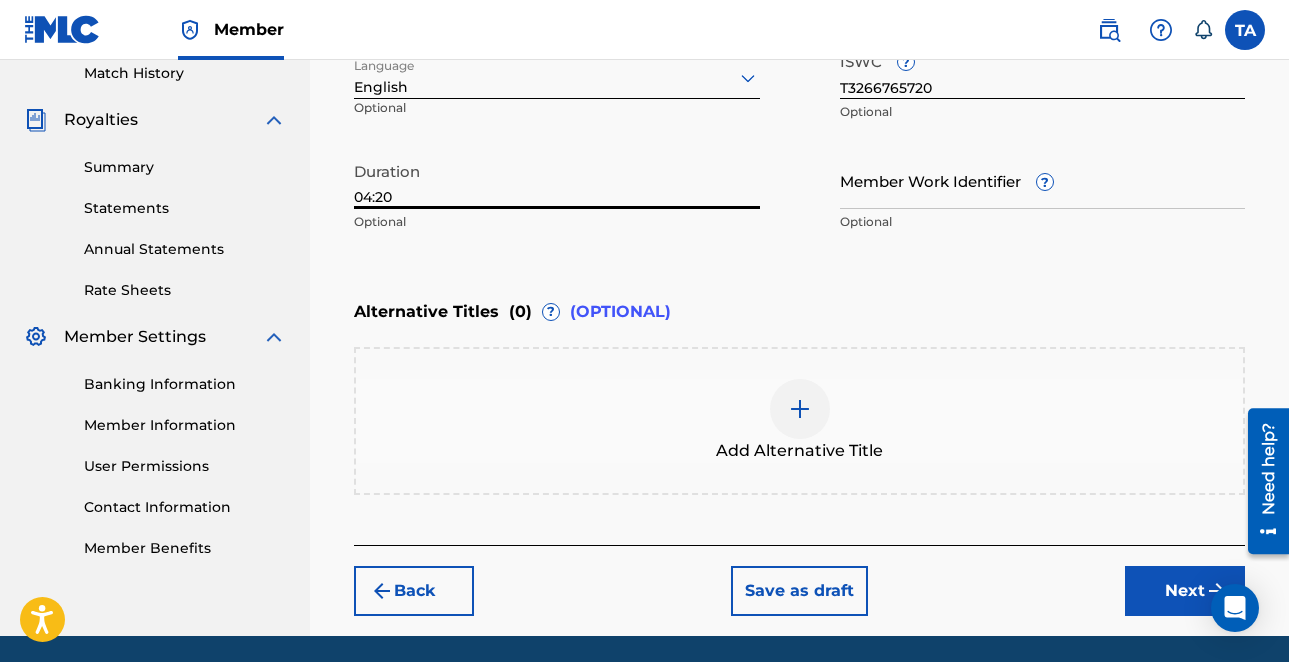 scroll, scrollTop: 576, scrollLeft: 0, axis: vertical 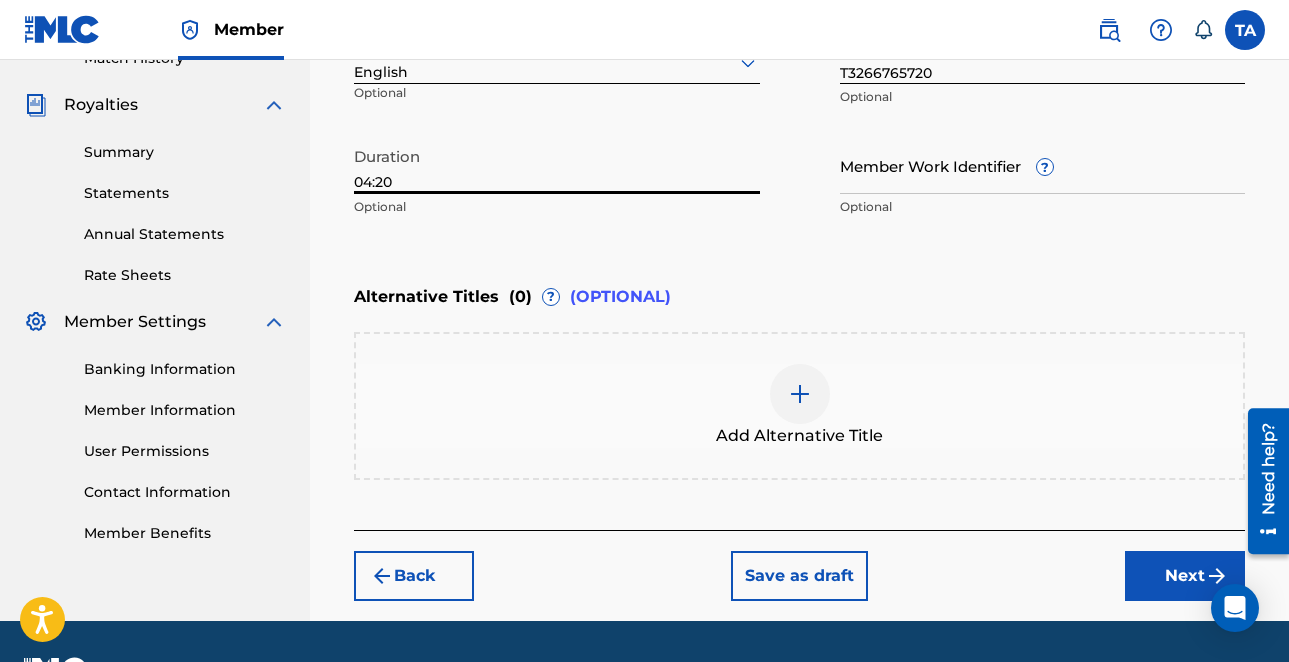 type on "04:20" 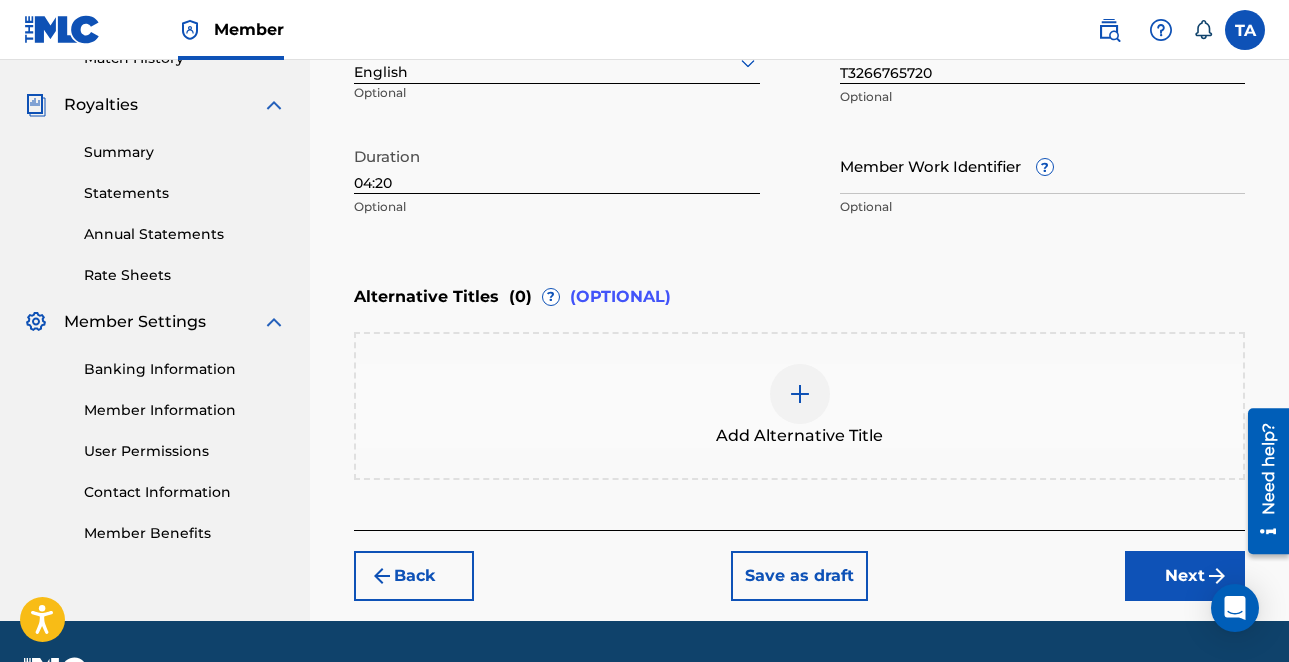 click on "Next" at bounding box center [1185, 576] 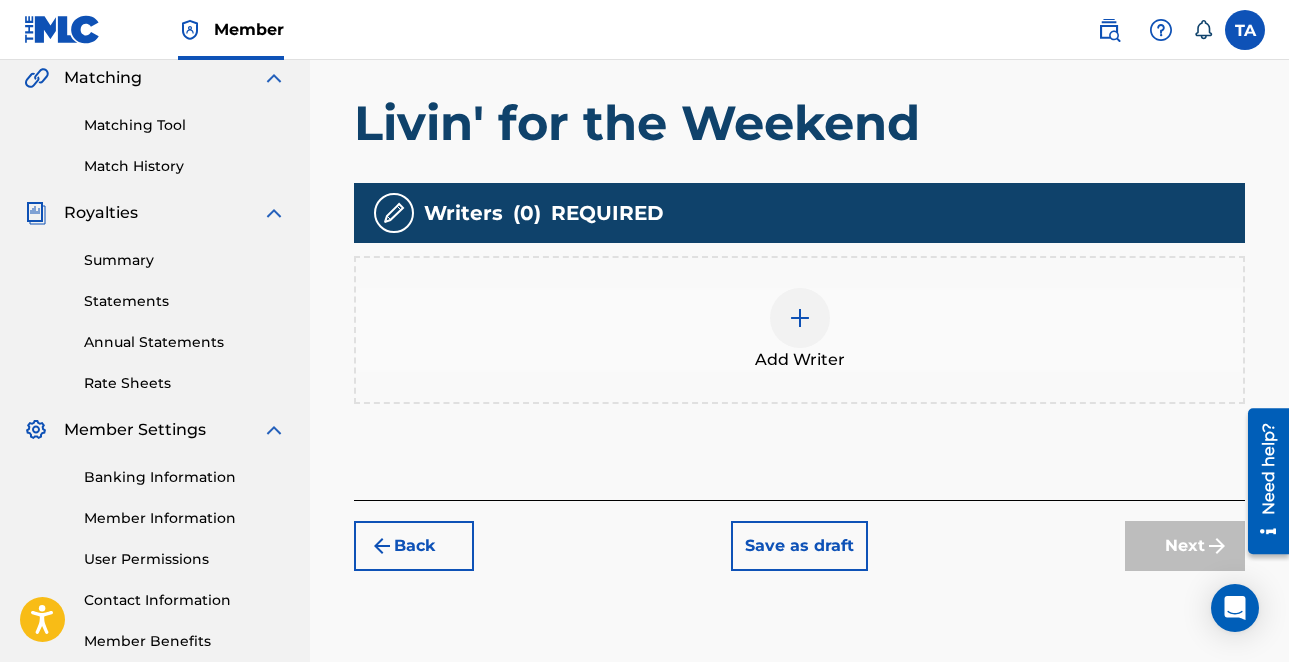 scroll, scrollTop: 473, scrollLeft: 0, axis: vertical 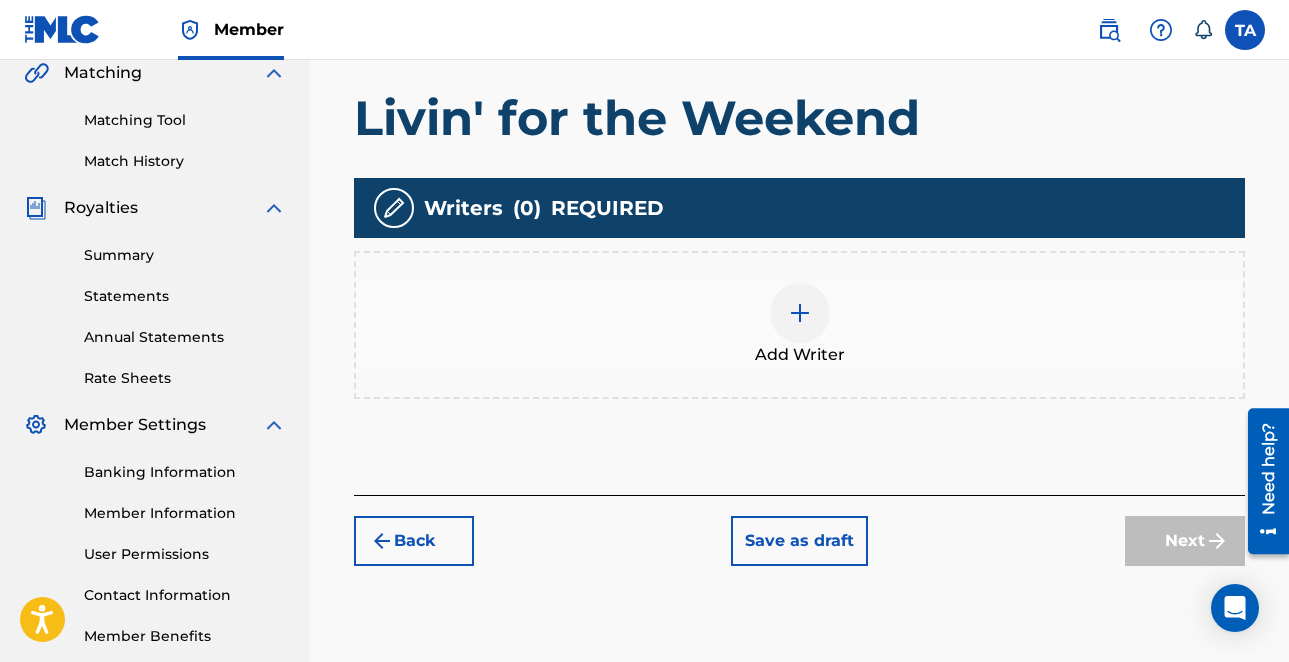 click at bounding box center [800, 313] 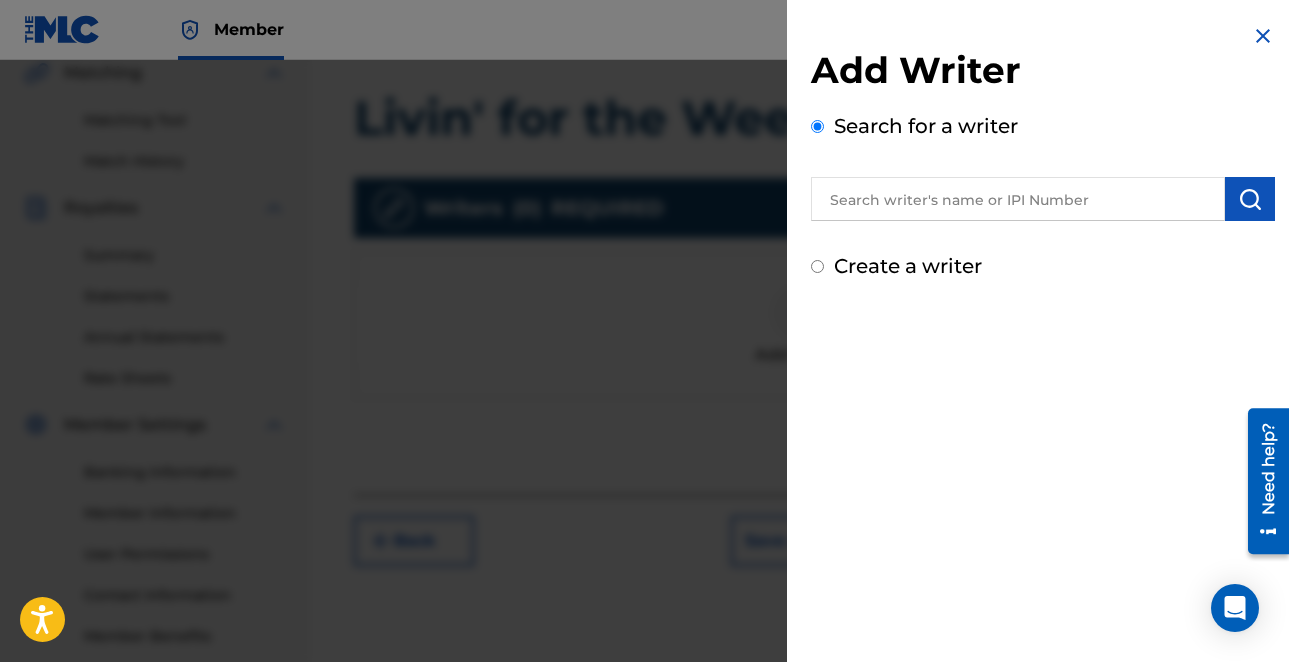 click at bounding box center [1018, 199] 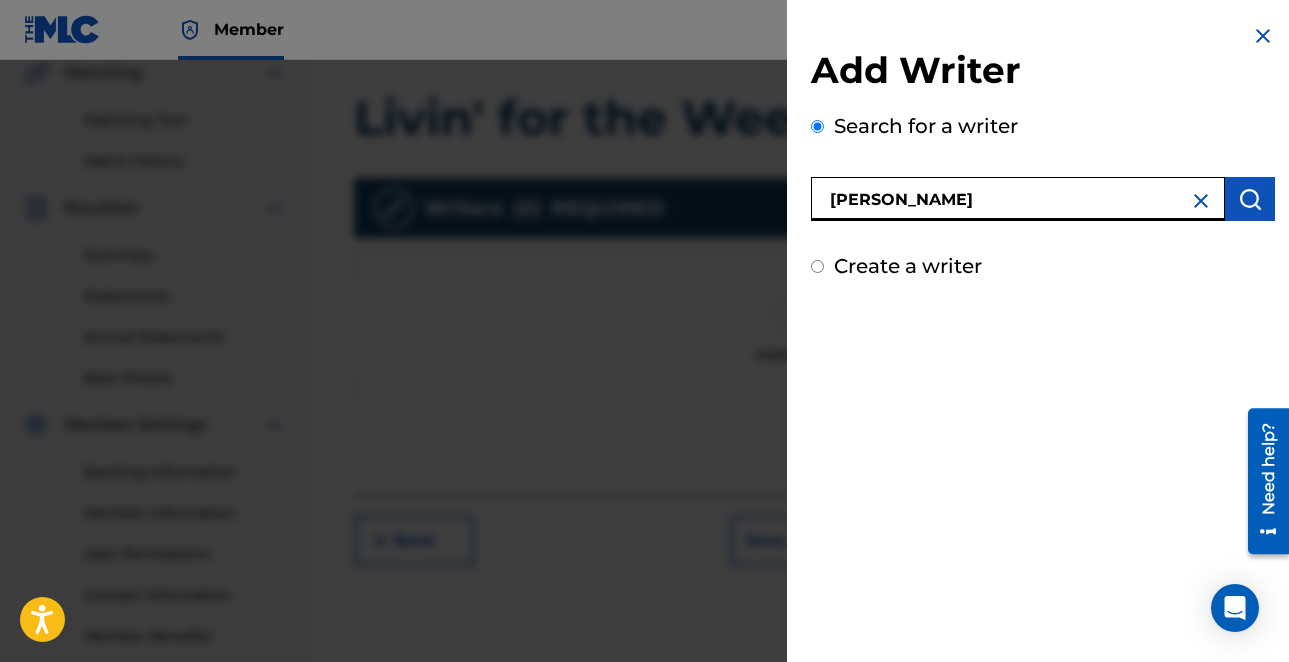 type on "TONY D ANDERSON" 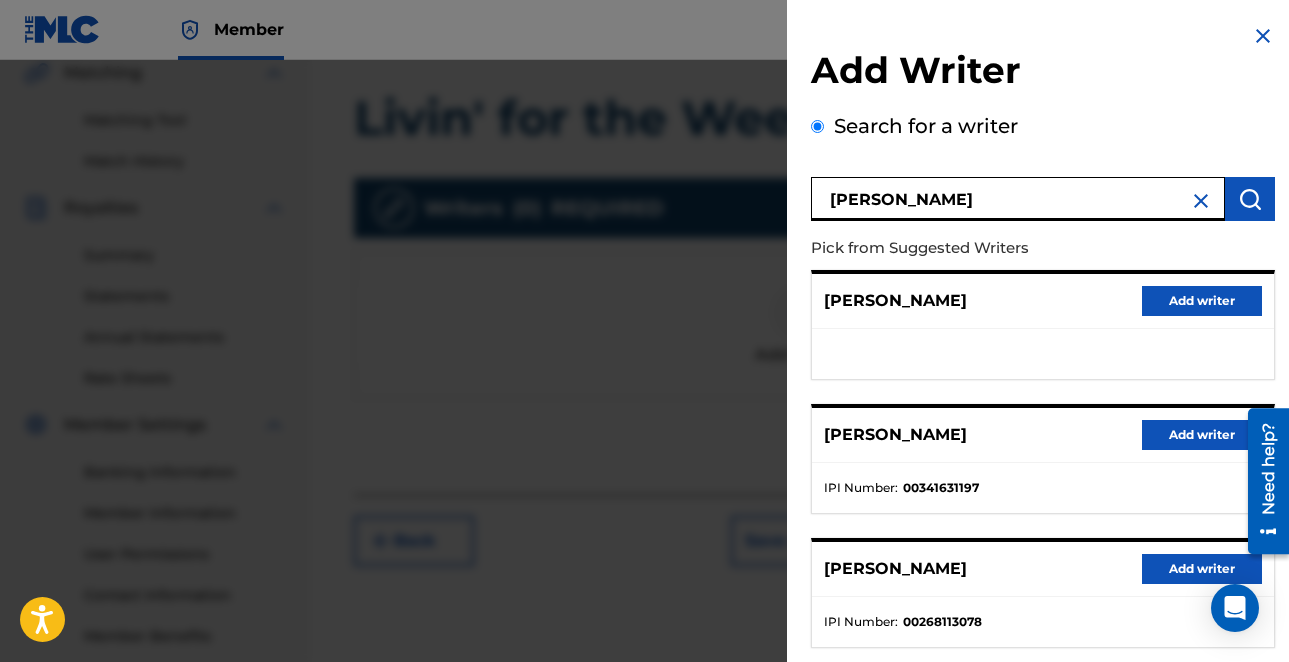 scroll, scrollTop: 113, scrollLeft: 0, axis: vertical 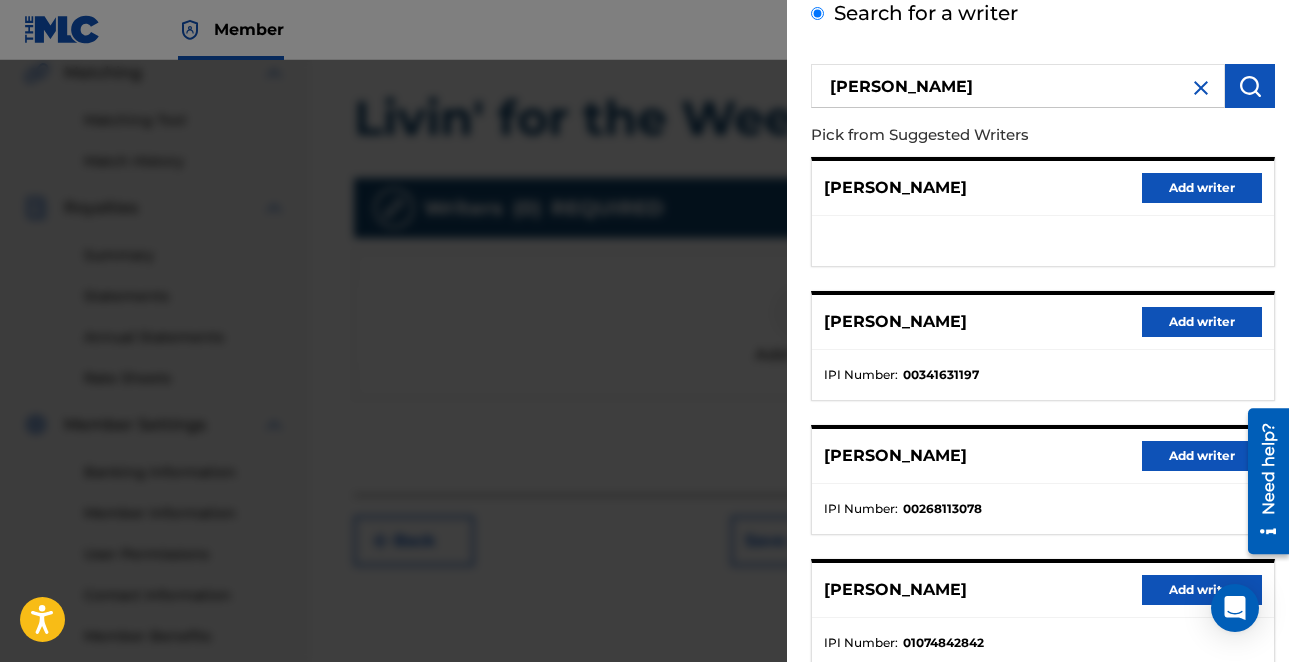 click on "Add writer" at bounding box center (1202, 322) 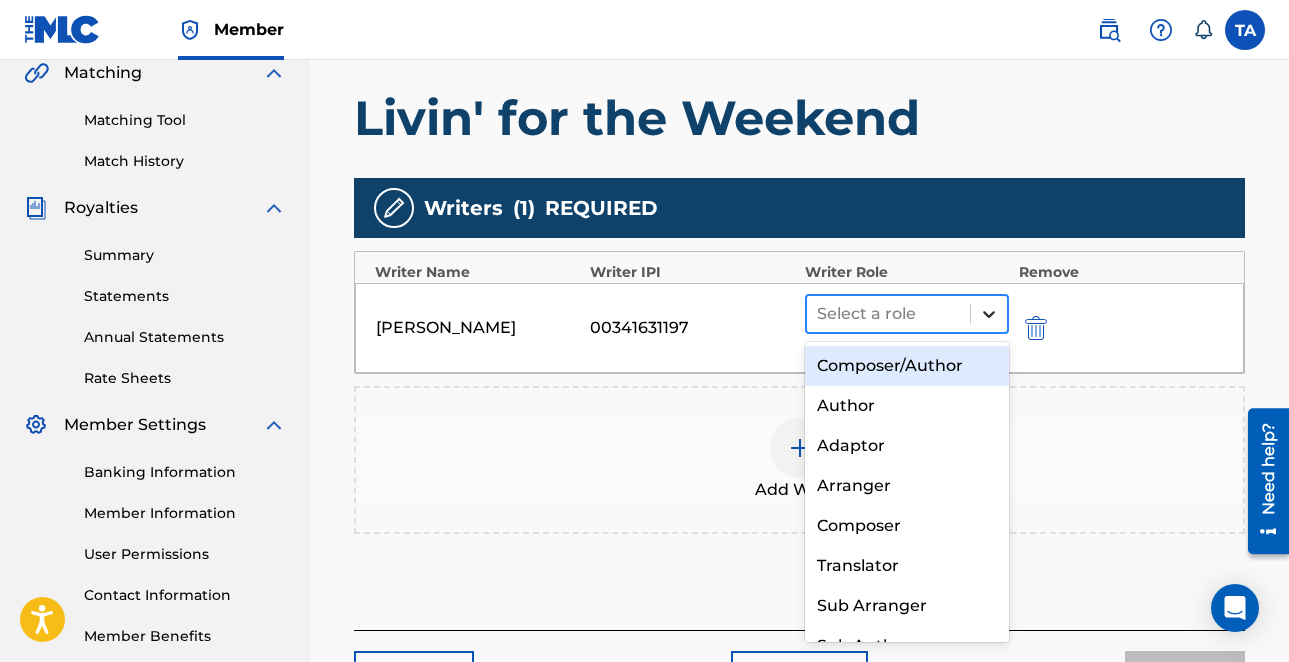 click 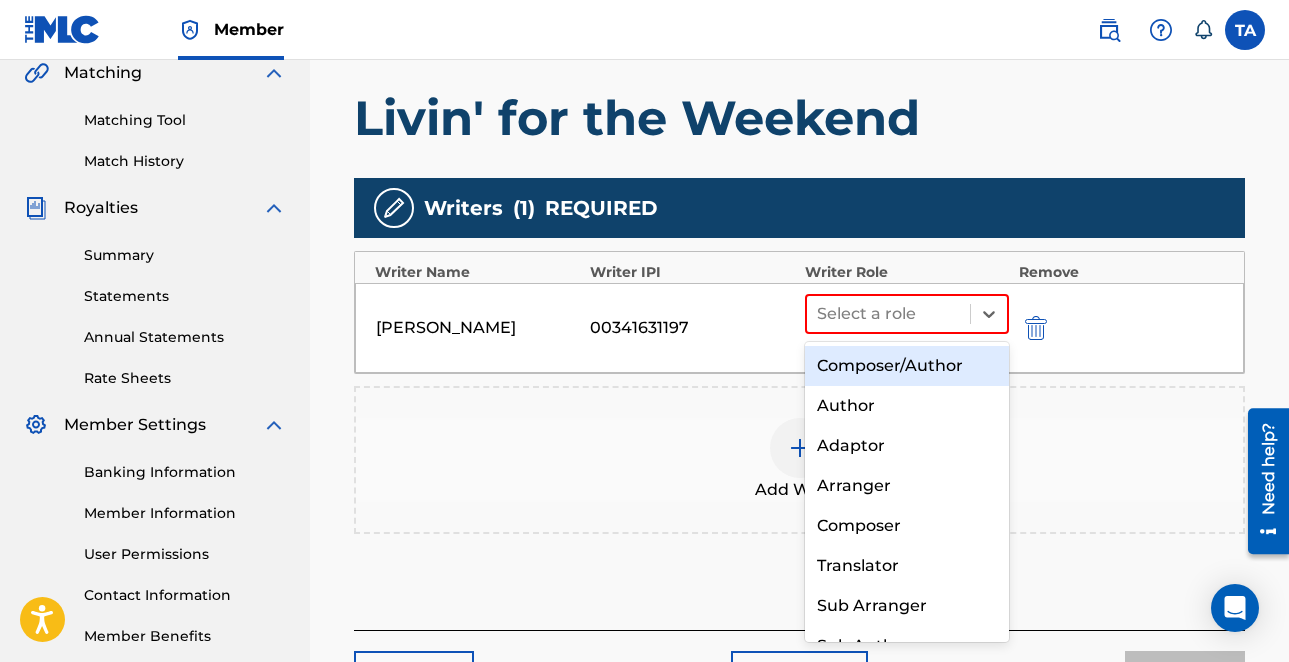 click on "Composer/Author" at bounding box center (907, 366) 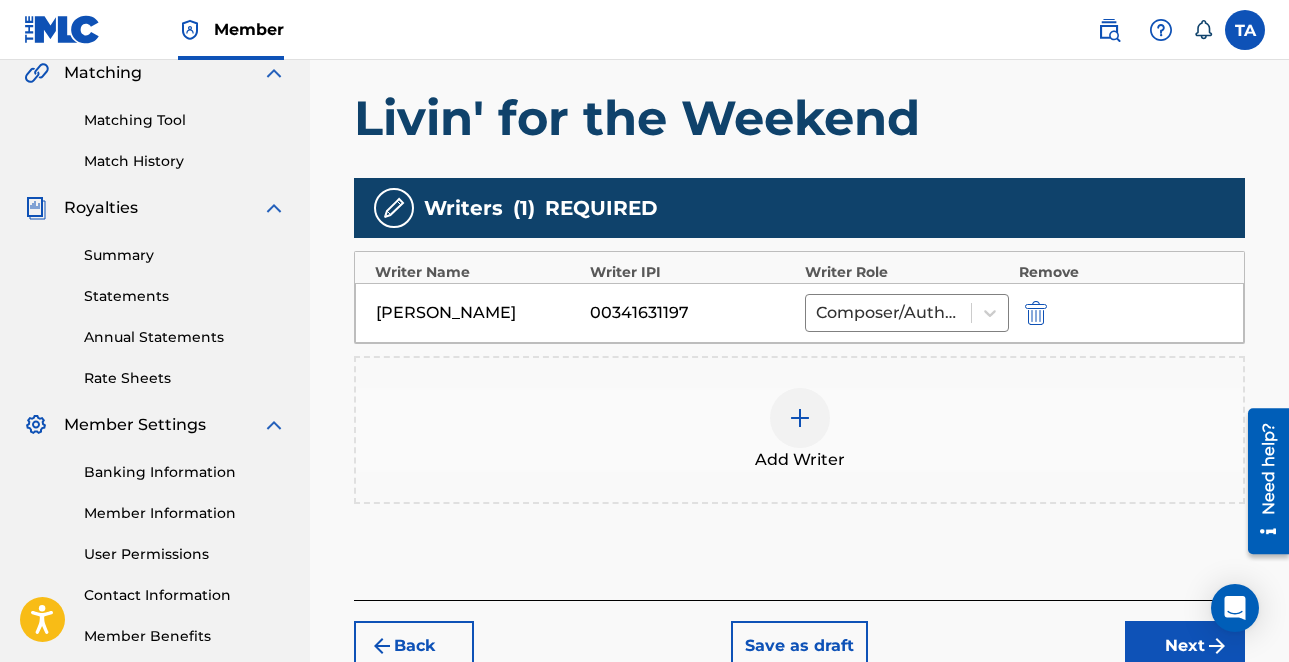 scroll, scrollTop: 598, scrollLeft: 0, axis: vertical 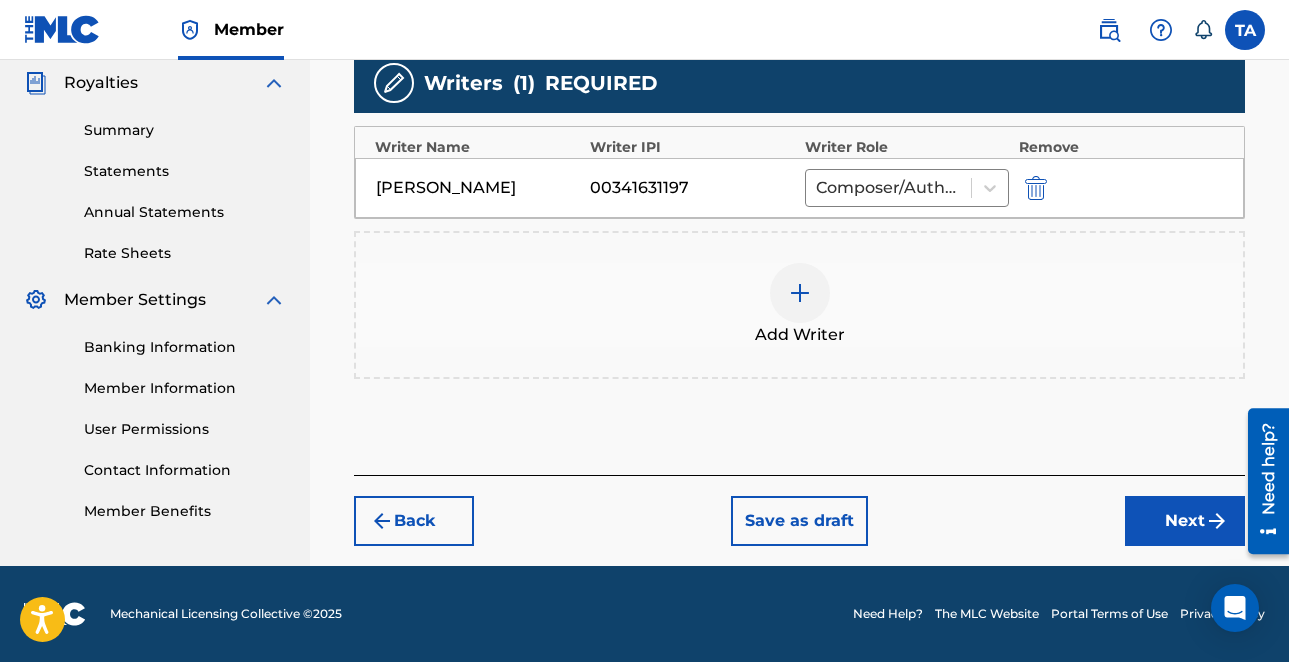 click on "Next" at bounding box center (1185, 521) 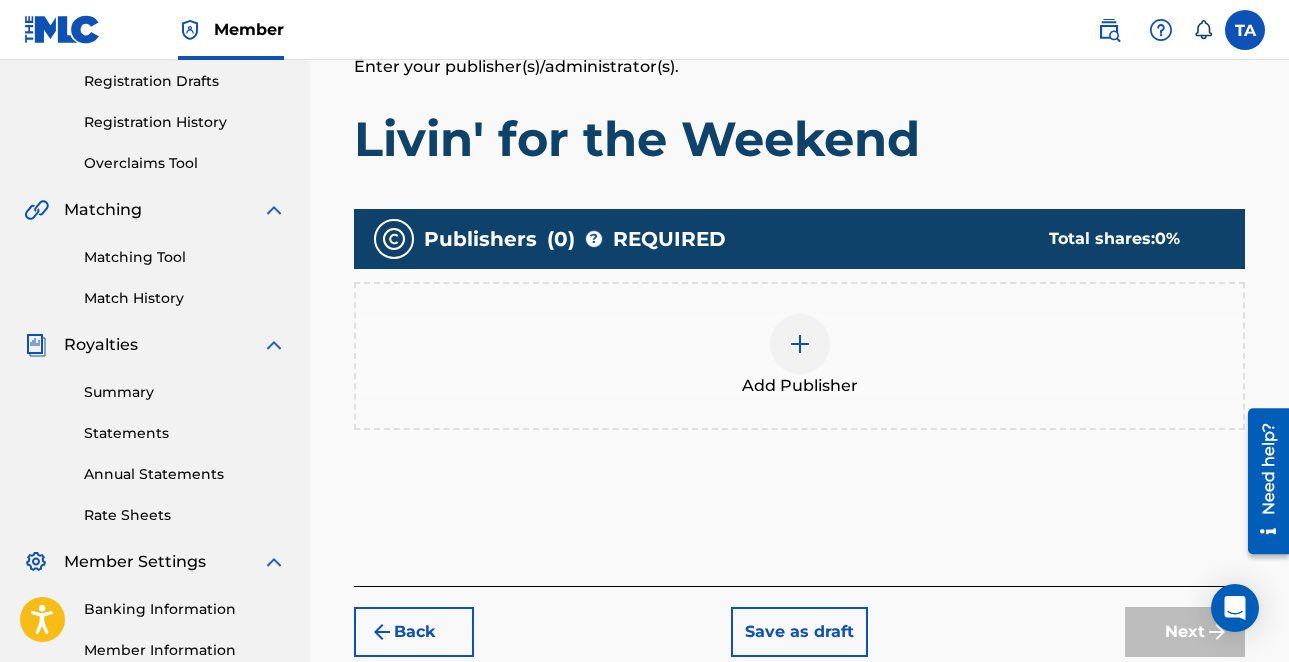 scroll, scrollTop: 352, scrollLeft: 0, axis: vertical 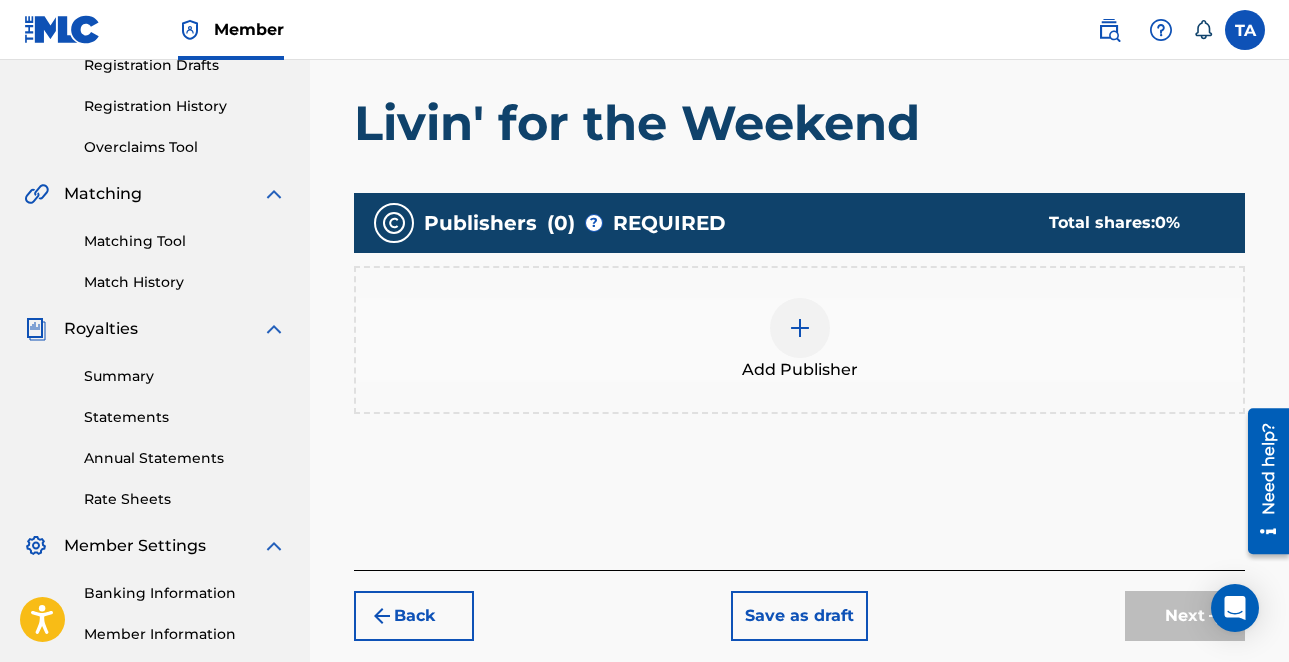click at bounding box center [800, 328] 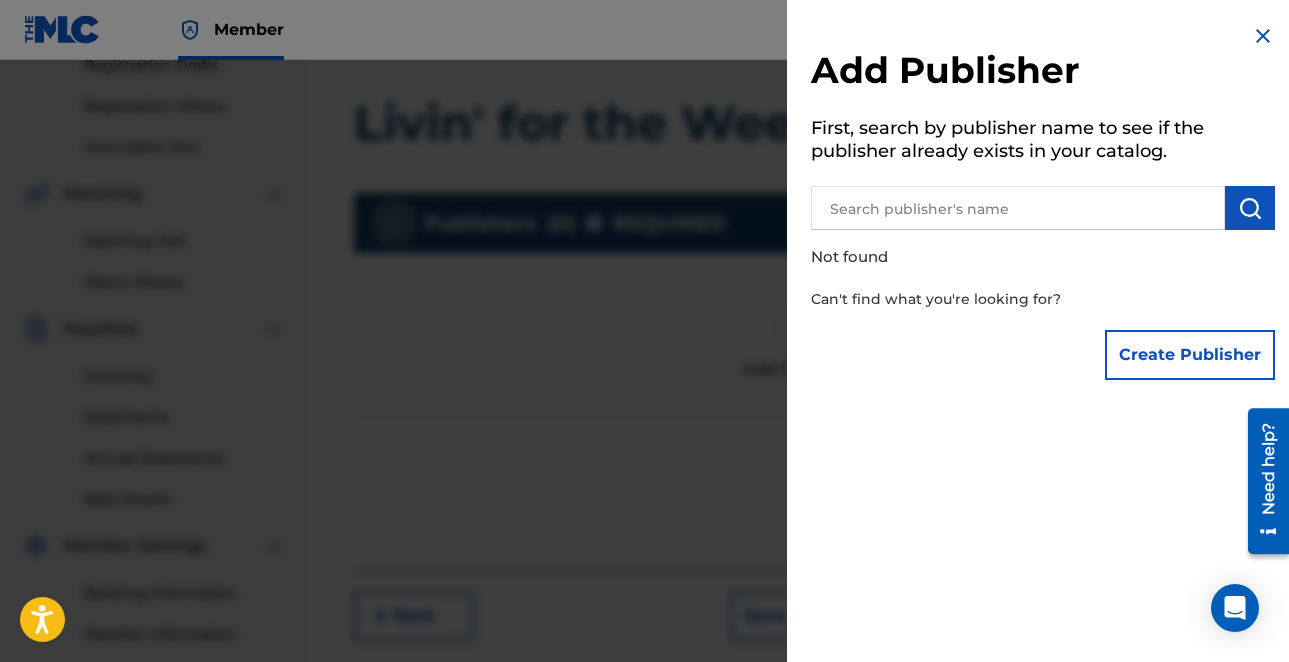 click at bounding box center [1018, 208] 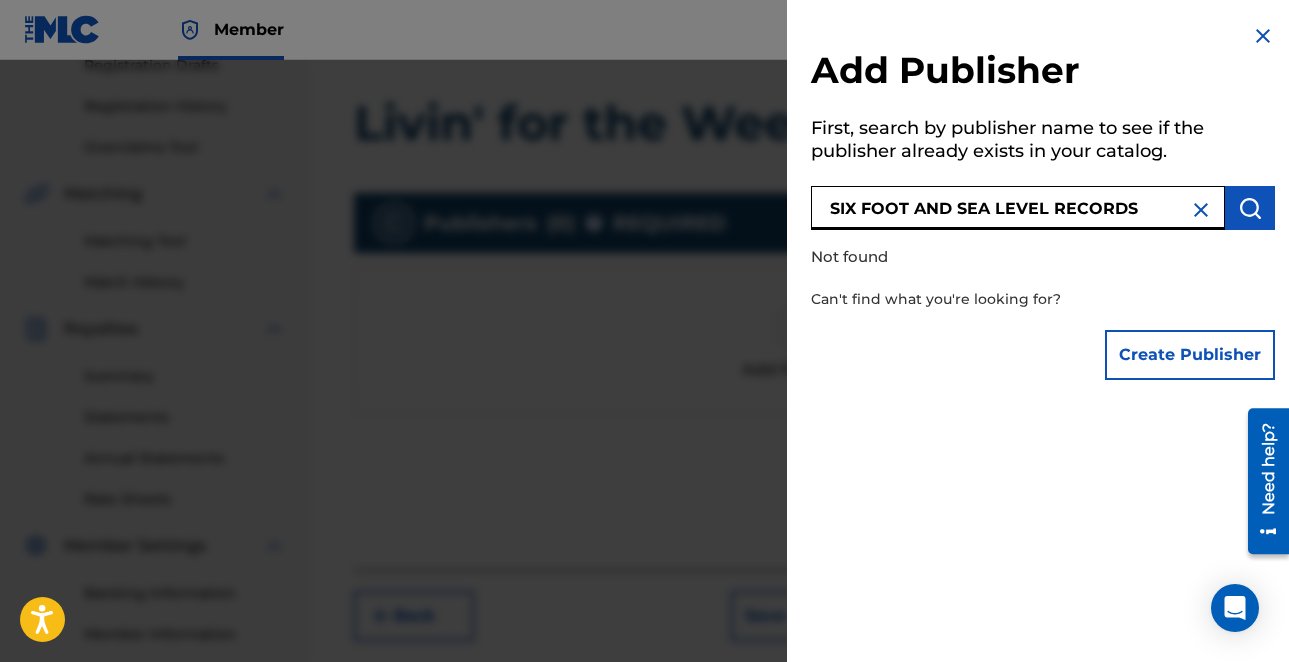 type on "SIX FOOT AND SEA LEVEL RECORDS" 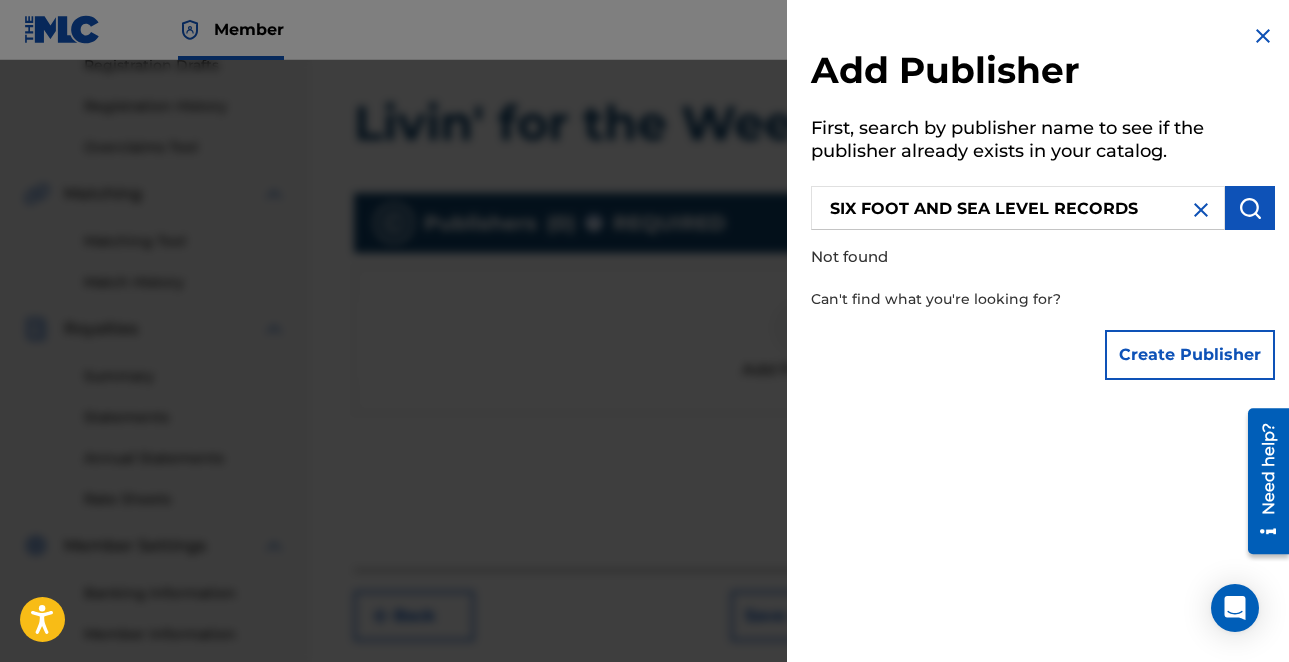 click on "Create Publisher" at bounding box center (1190, 355) 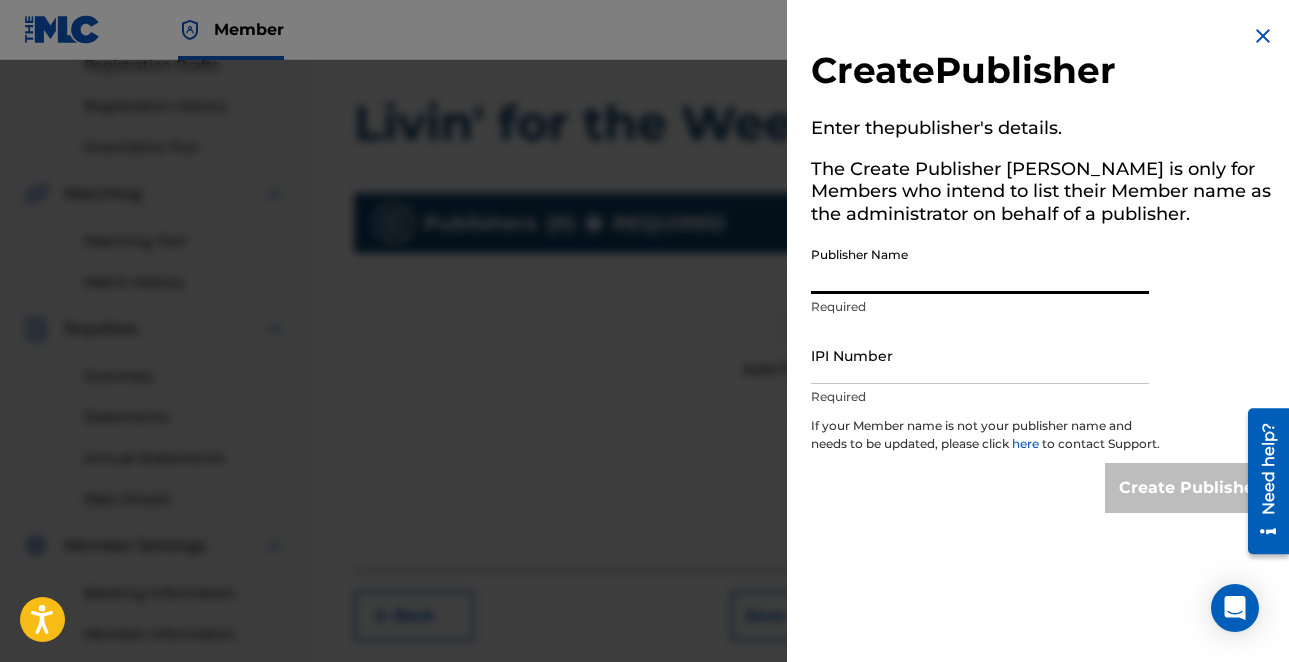 click on "Publisher Name" at bounding box center [980, 265] 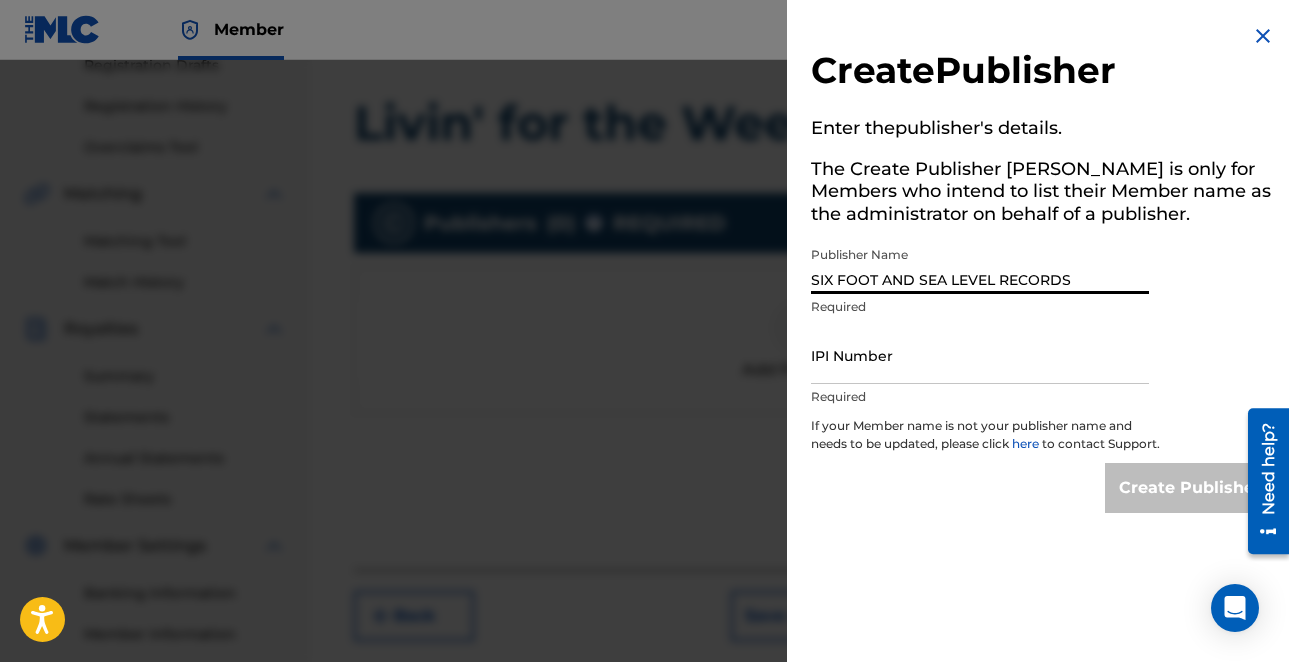 type on "SIX FOOT AND SEA LEVEL RECORDS" 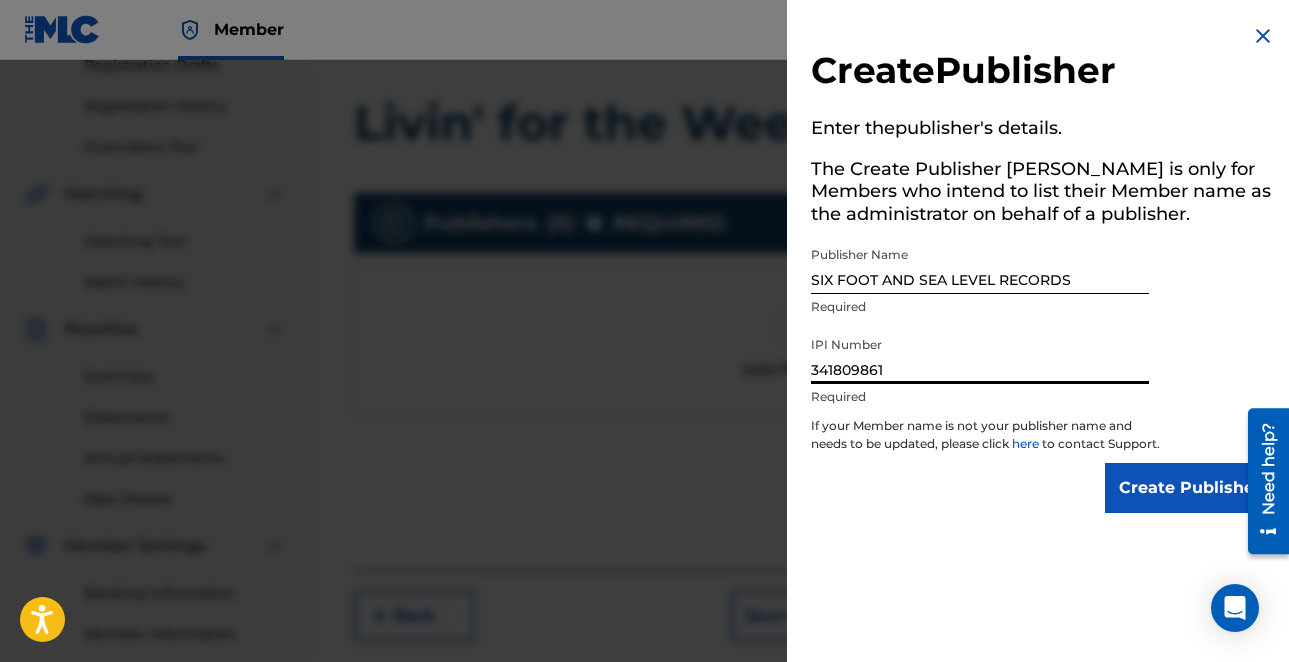 scroll, scrollTop: 0, scrollLeft: 0, axis: both 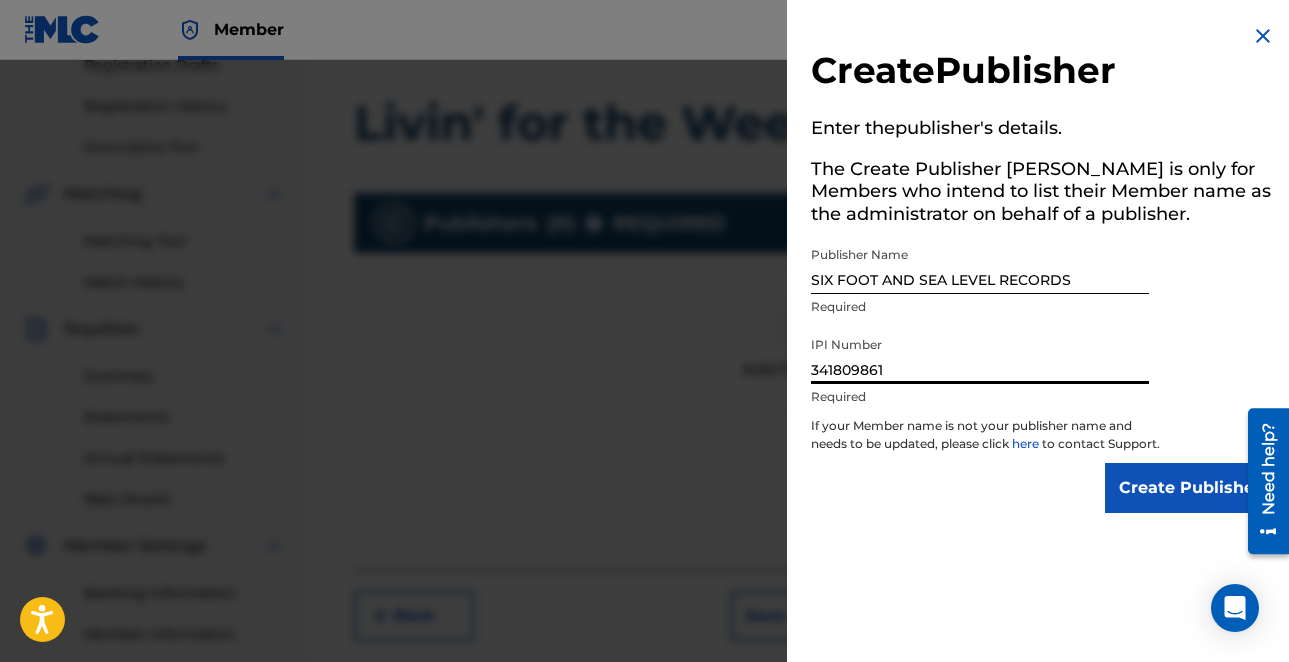 type on "341809861" 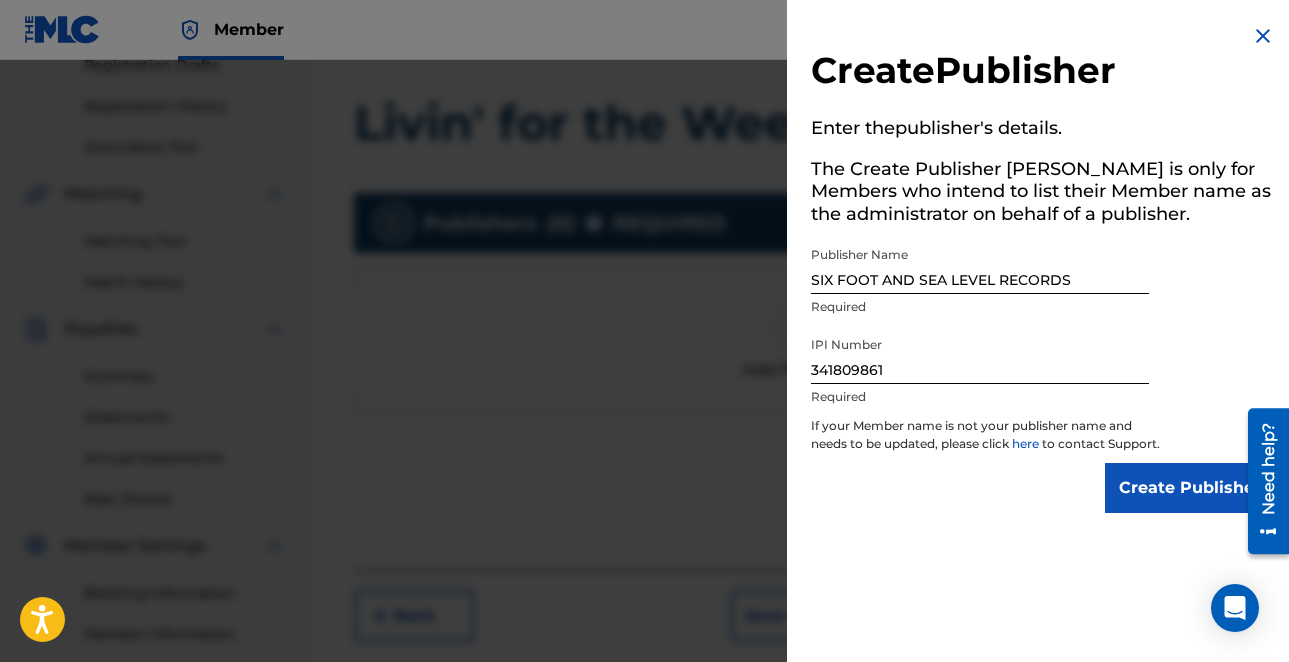 click on "Create Publisher" at bounding box center (1190, 488) 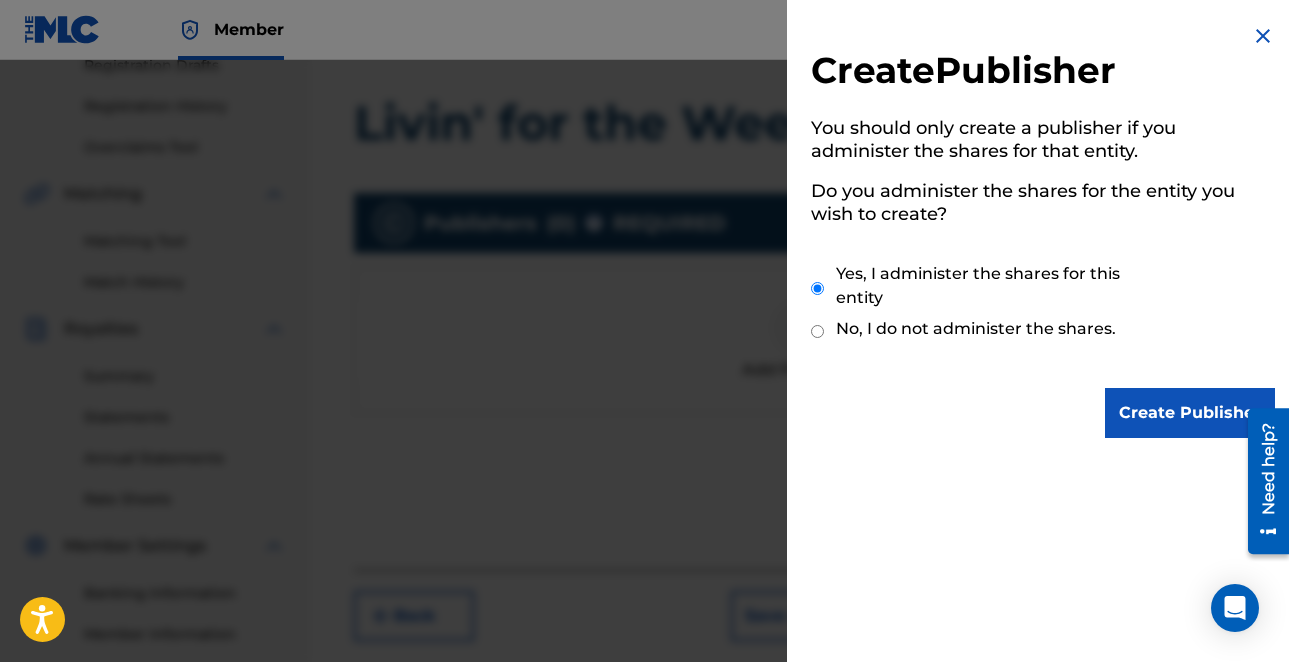 click on "Create Publisher" at bounding box center (1190, 413) 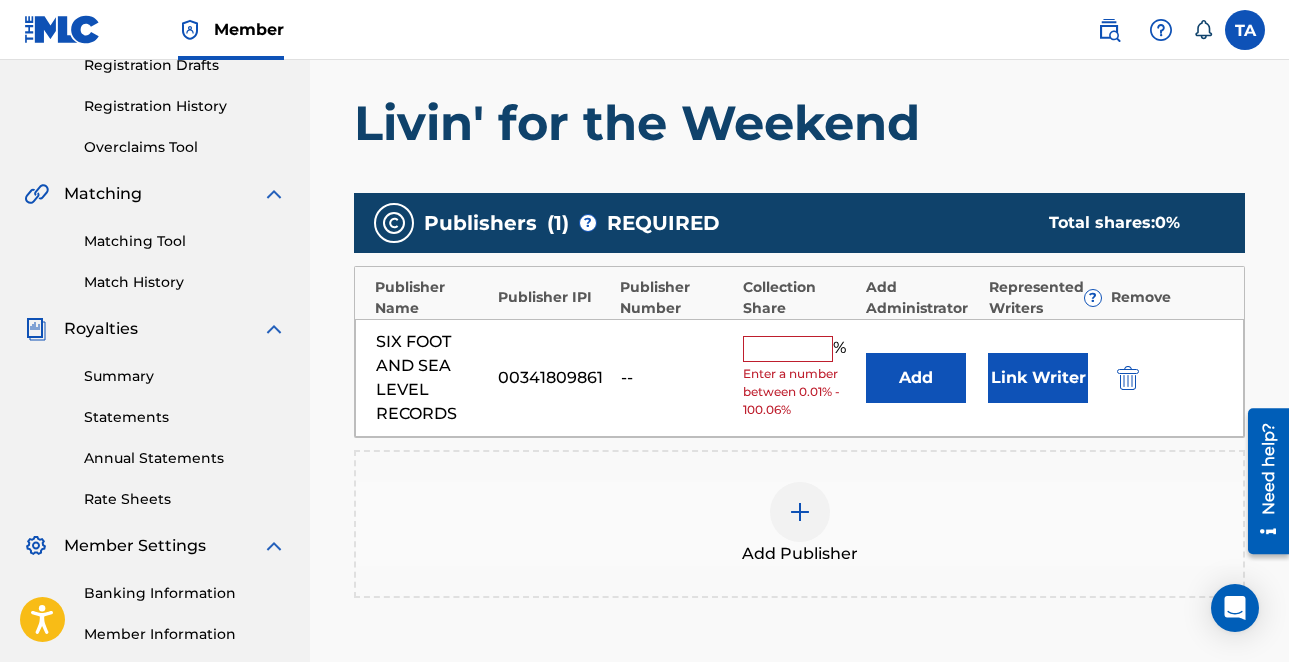 click at bounding box center [788, 349] 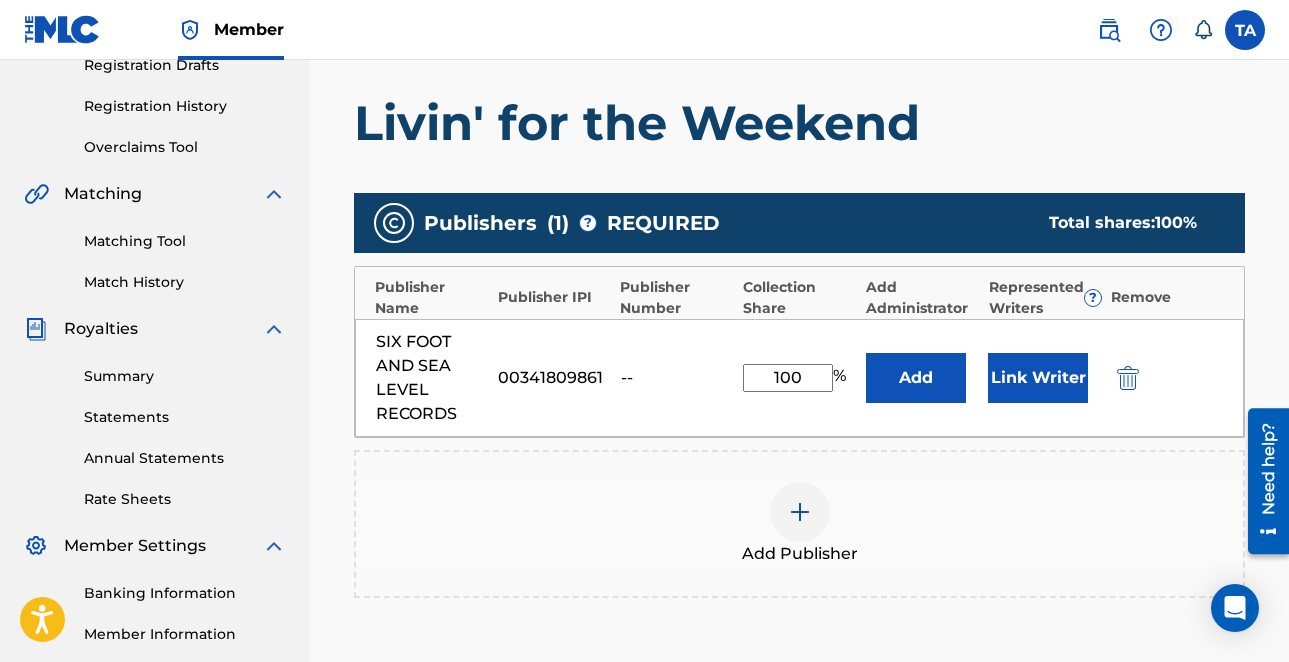type on "100" 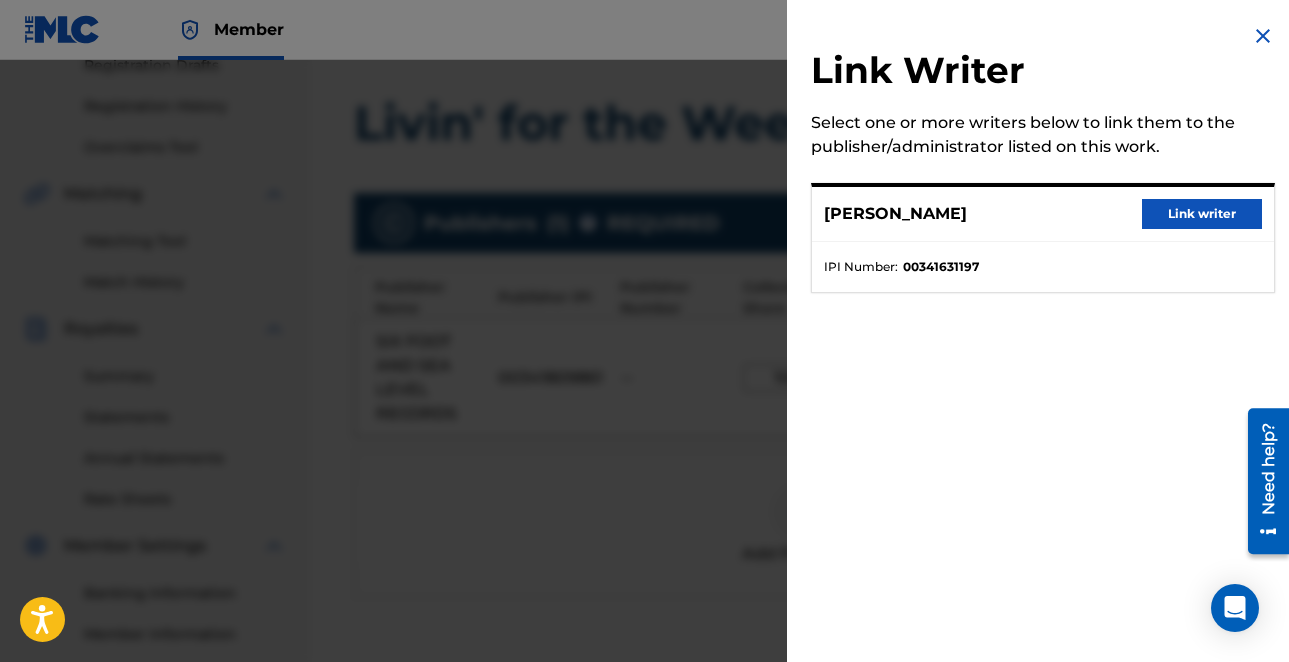 click on "Link writer" at bounding box center (1202, 214) 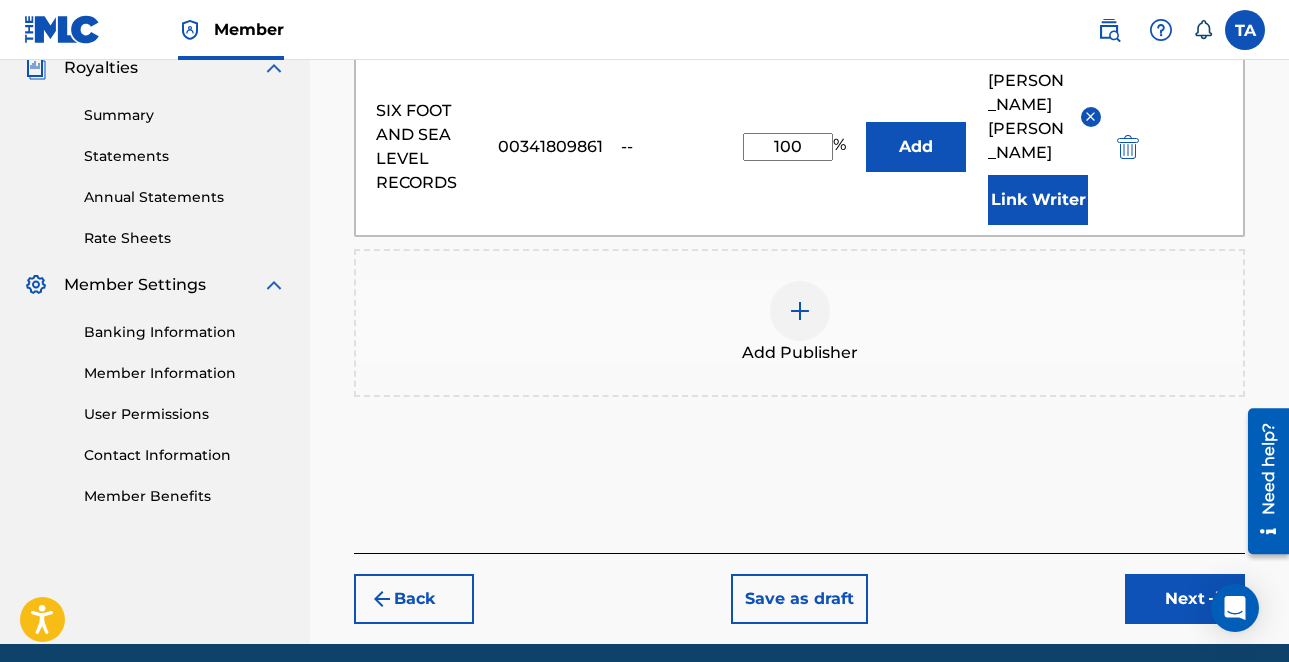 scroll, scrollTop: 627, scrollLeft: 0, axis: vertical 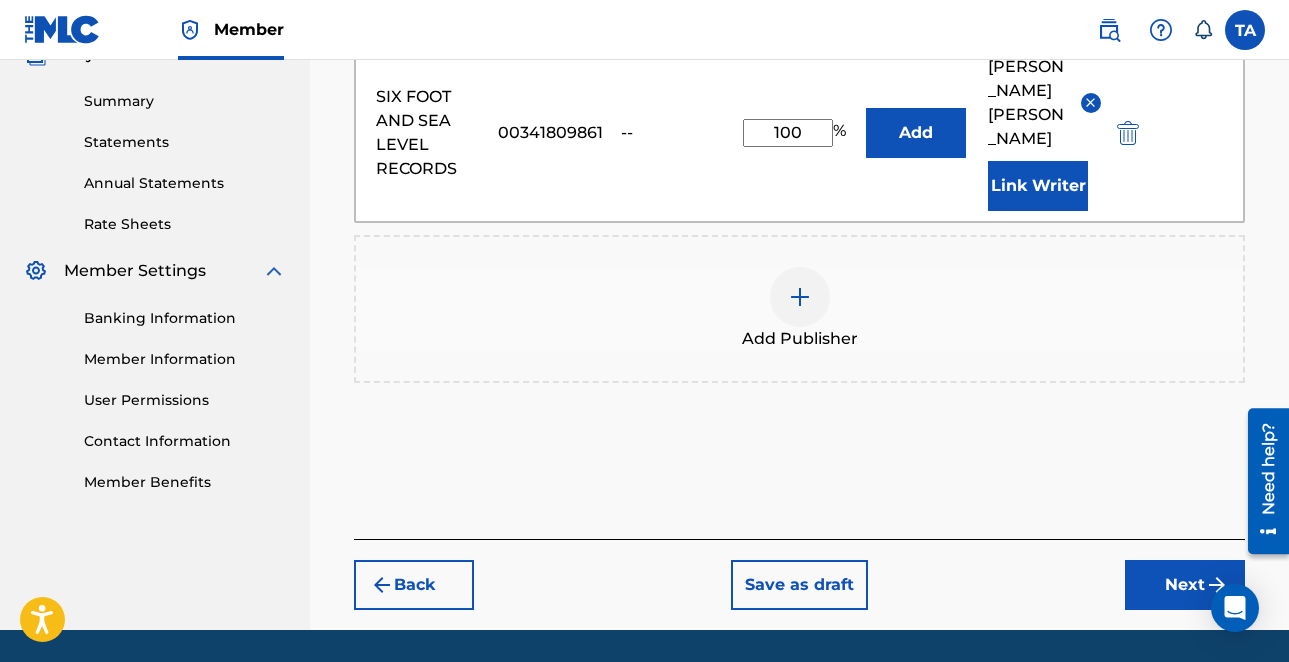 click on "Next" at bounding box center (1185, 585) 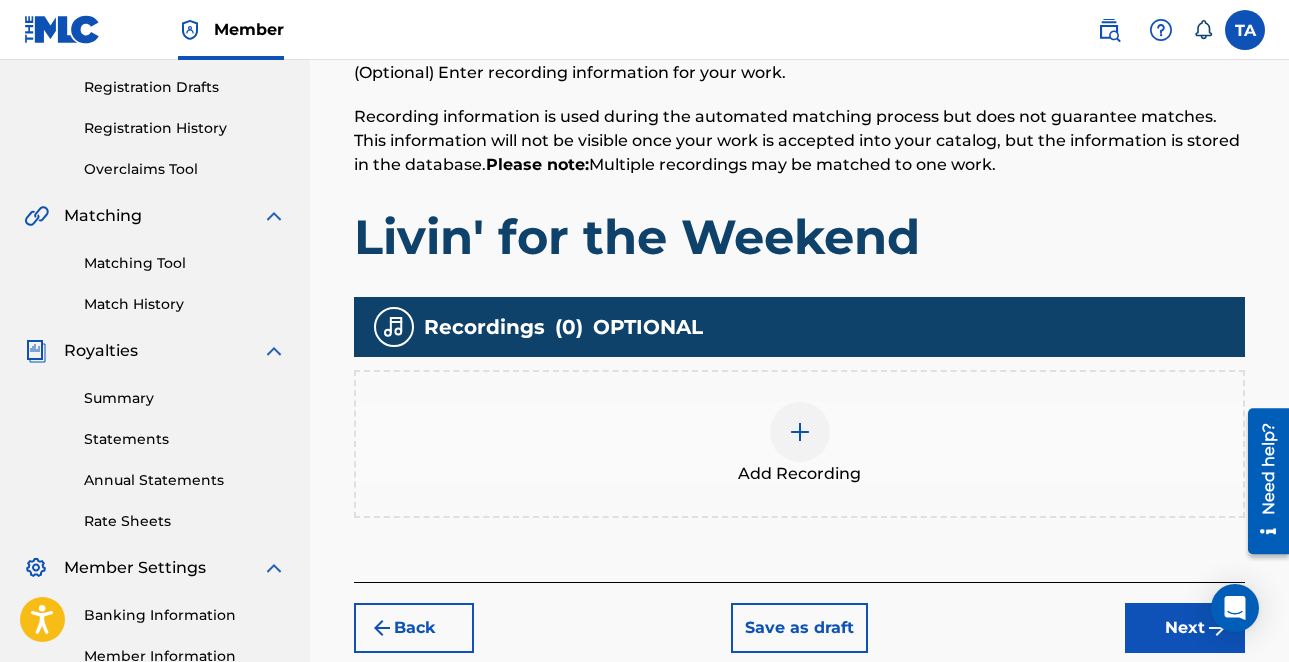 scroll, scrollTop: 329, scrollLeft: 0, axis: vertical 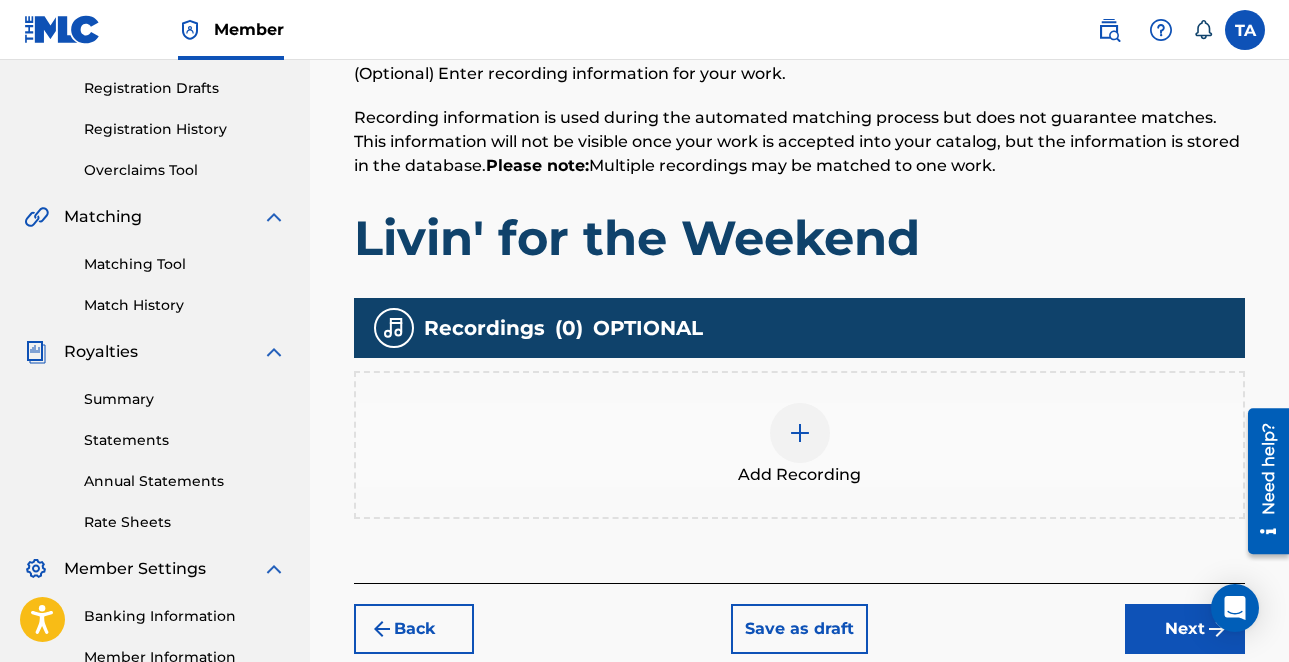 click at bounding box center (800, 433) 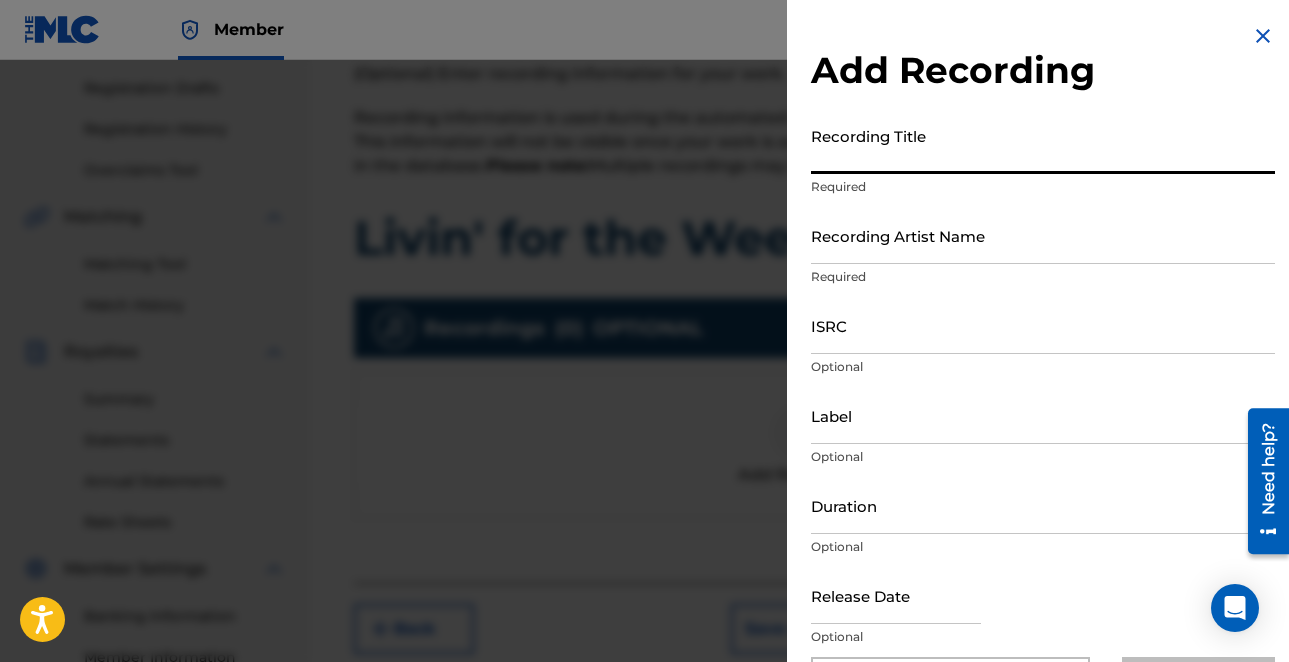 click on "Recording Title" at bounding box center [1043, 145] 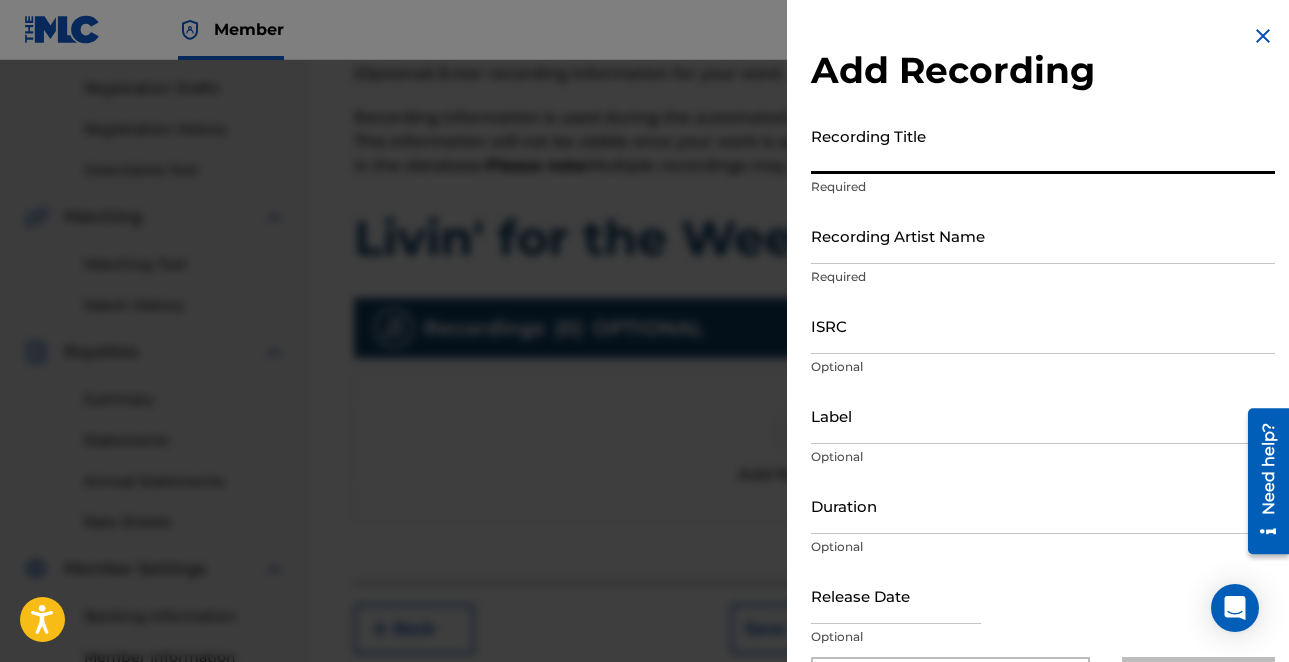 paste on "Livin' for the Weekend" 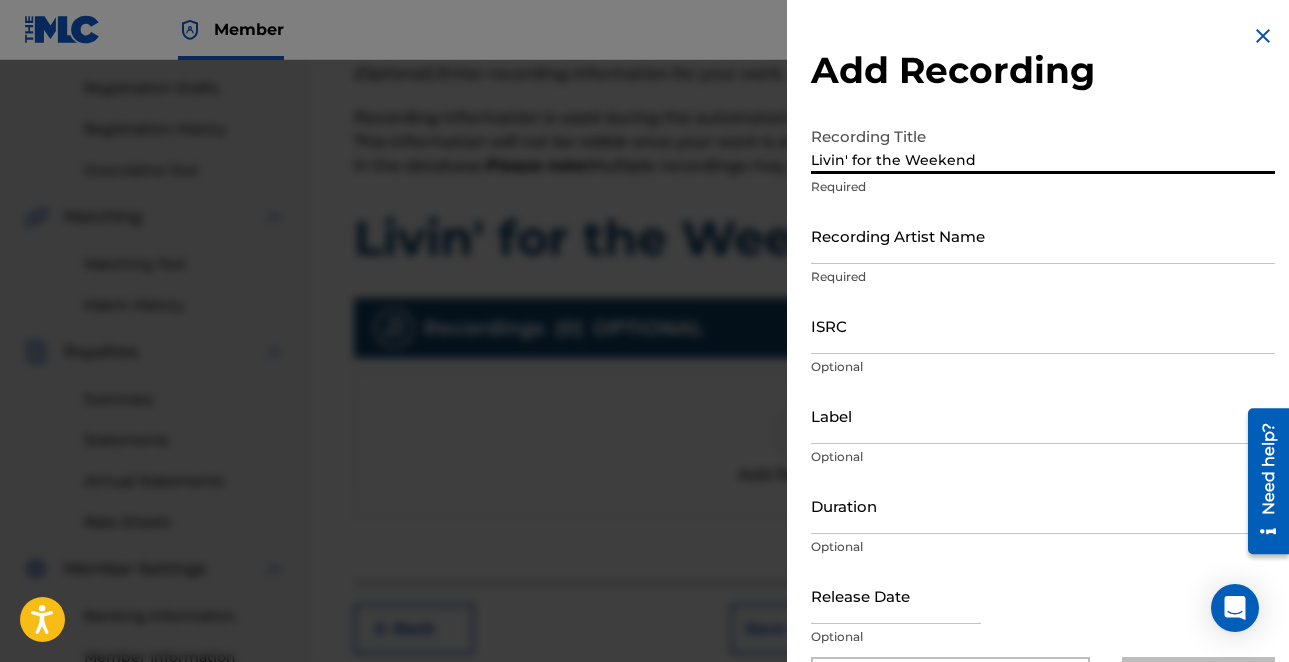 type on "Livin' for the Weekend" 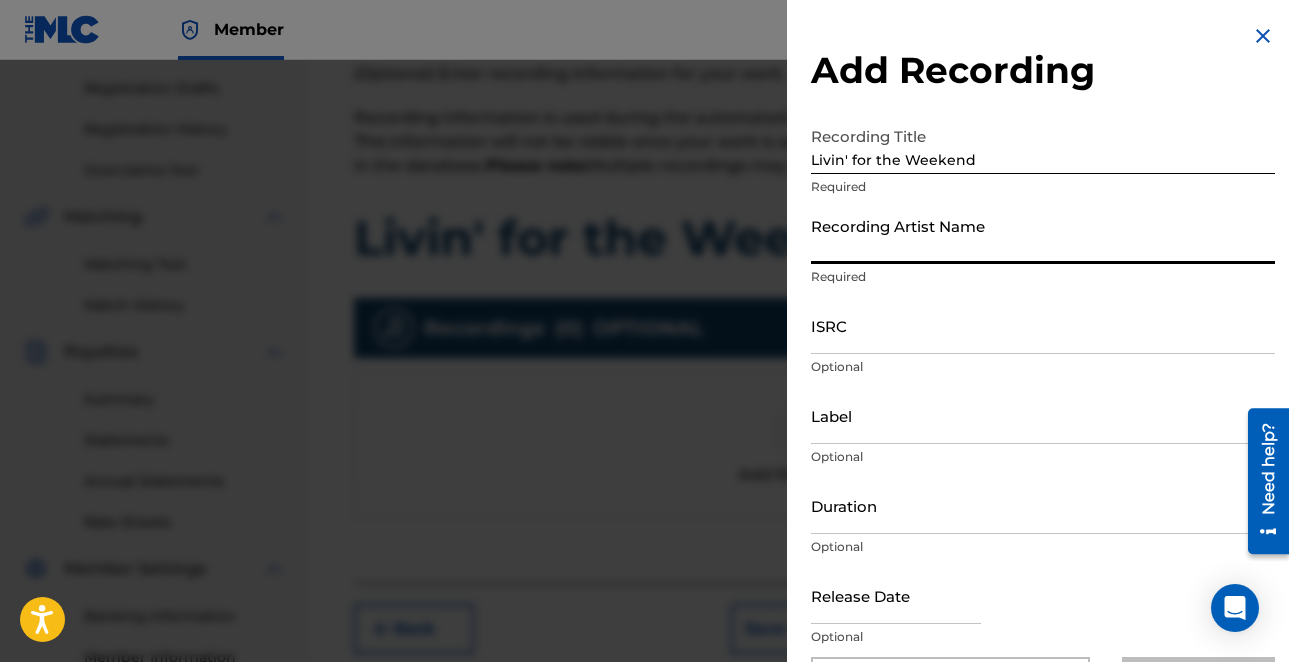 paste on "[PERSON_NAME]" 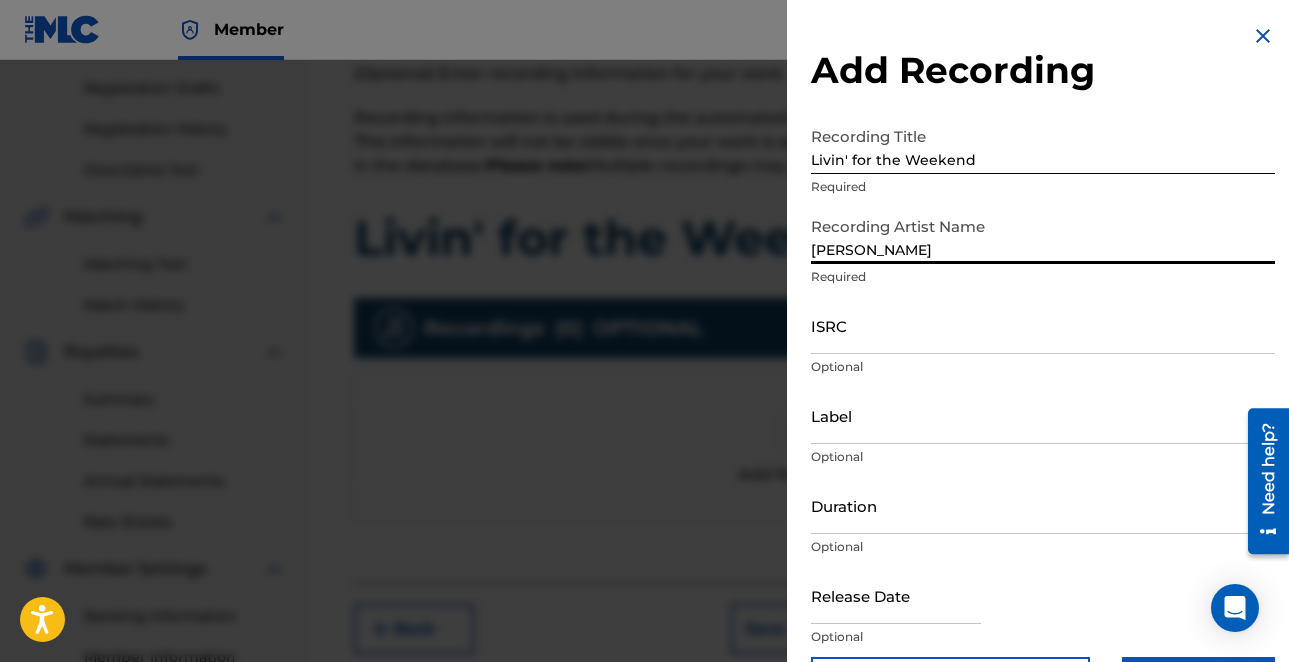 type on "[PERSON_NAME]" 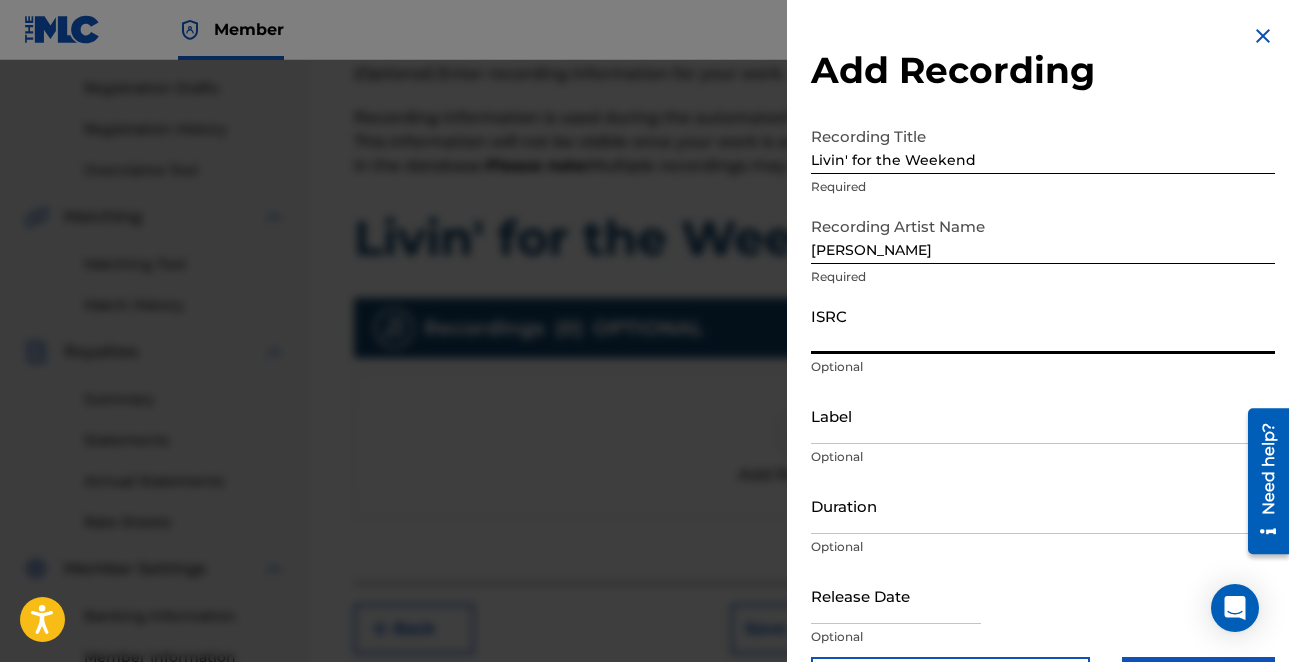 click on "ISRC" at bounding box center [1043, 325] 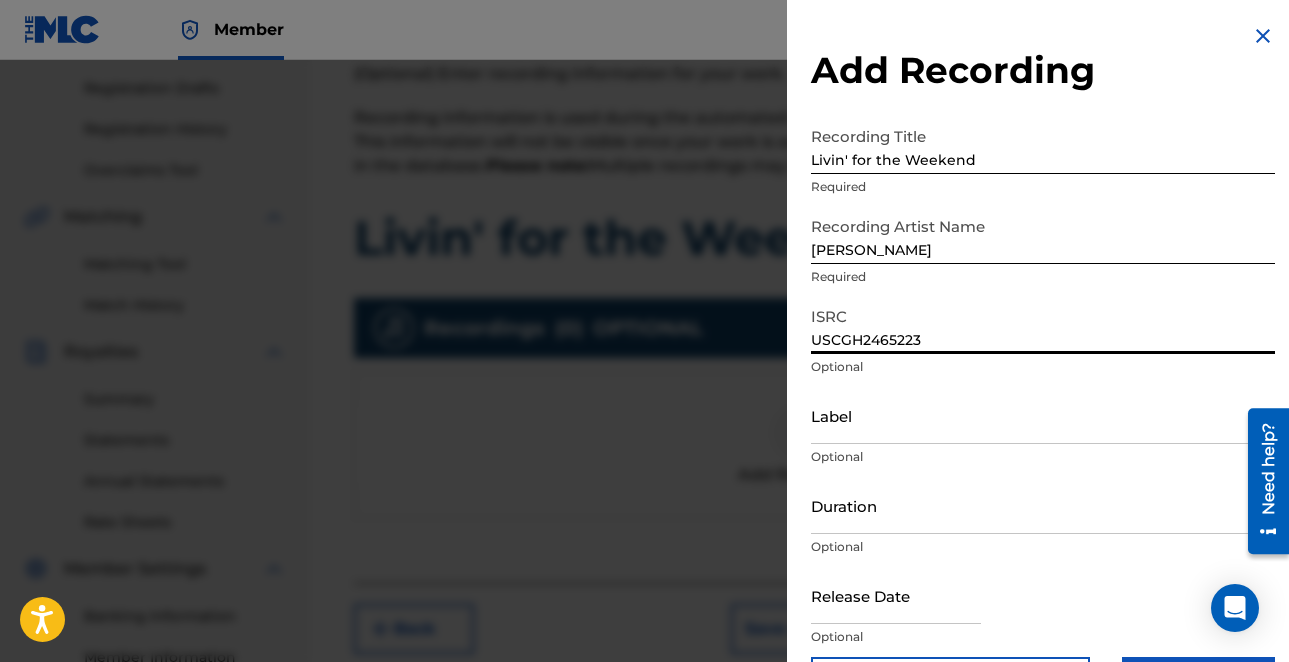 type on "USCGH2465223" 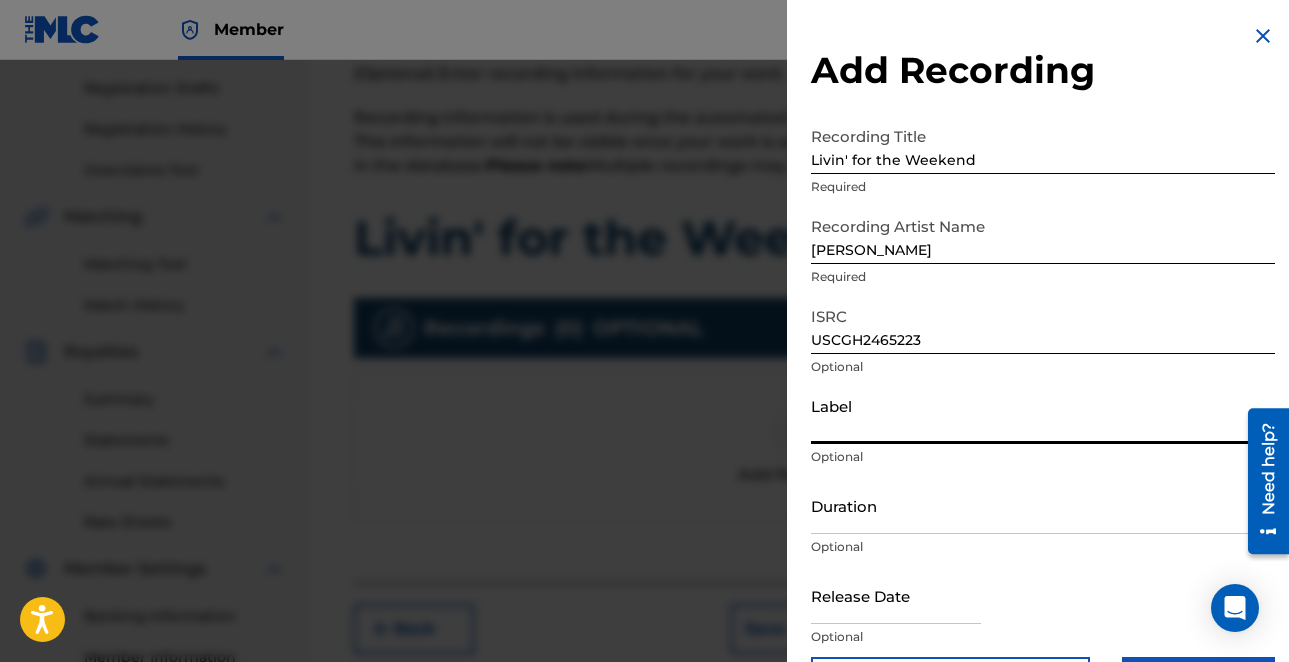 click on "Label" at bounding box center [1043, 415] 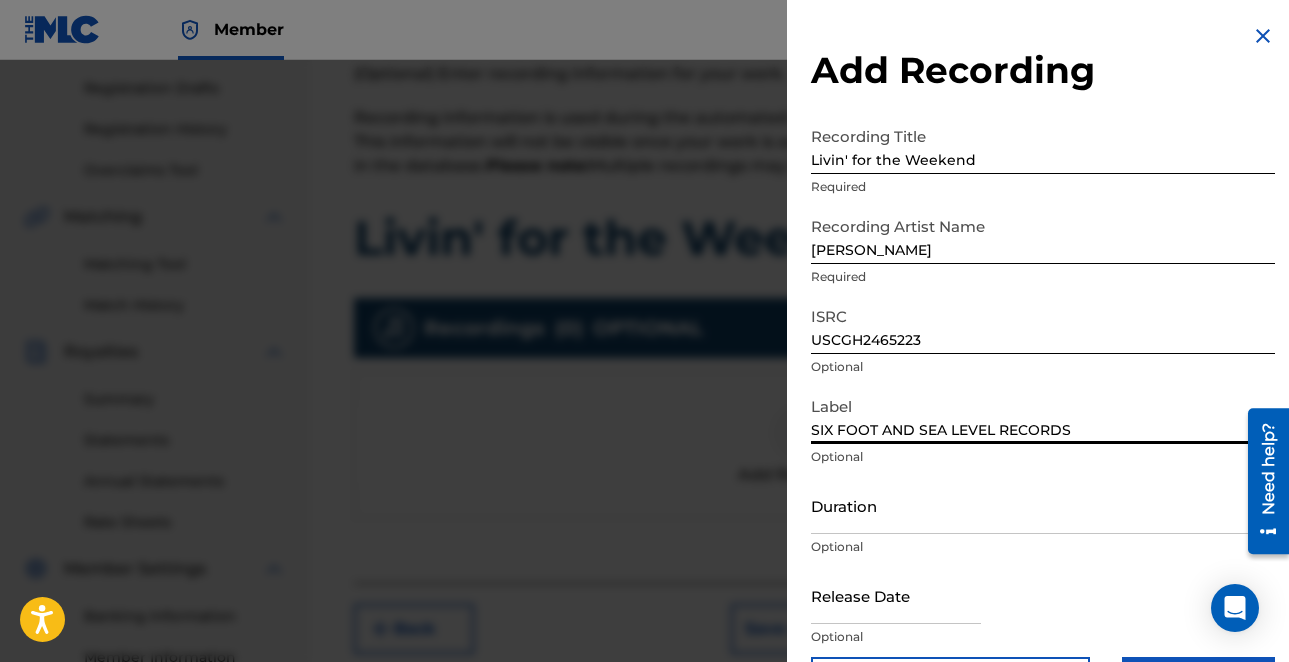 scroll, scrollTop: 69, scrollLeft: 0, axis: vertical 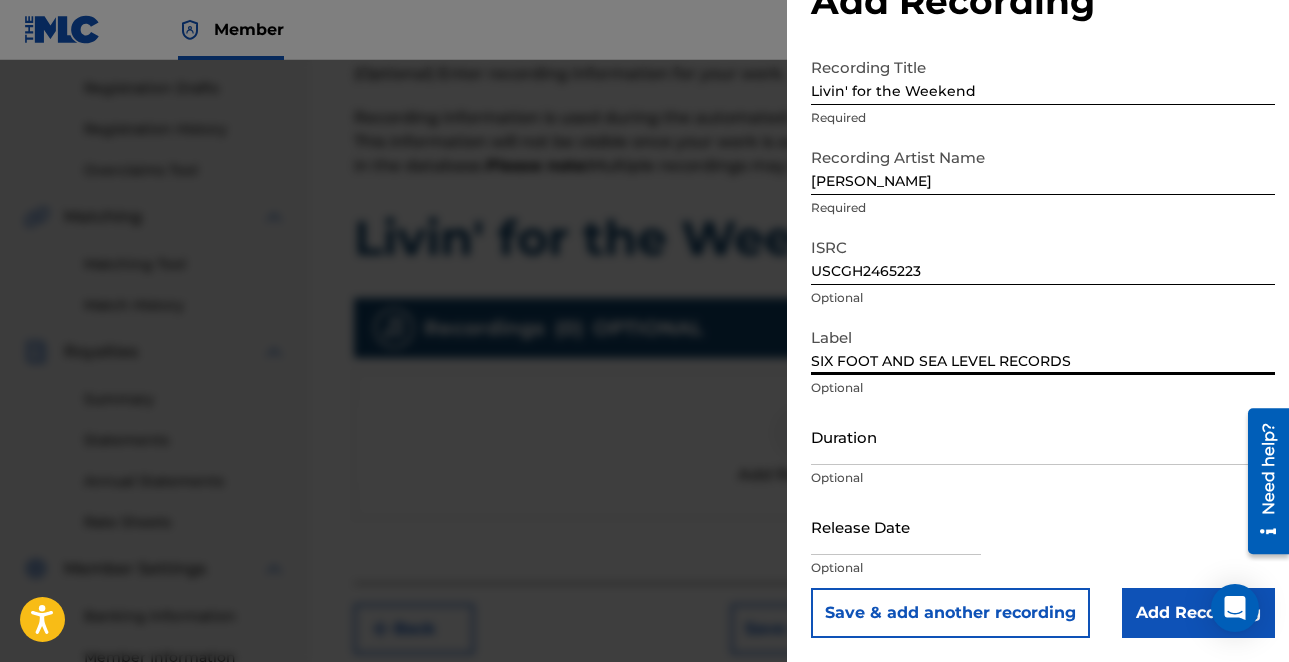 type on "SIX FOOT AND SEA LEVEL RECORDS" 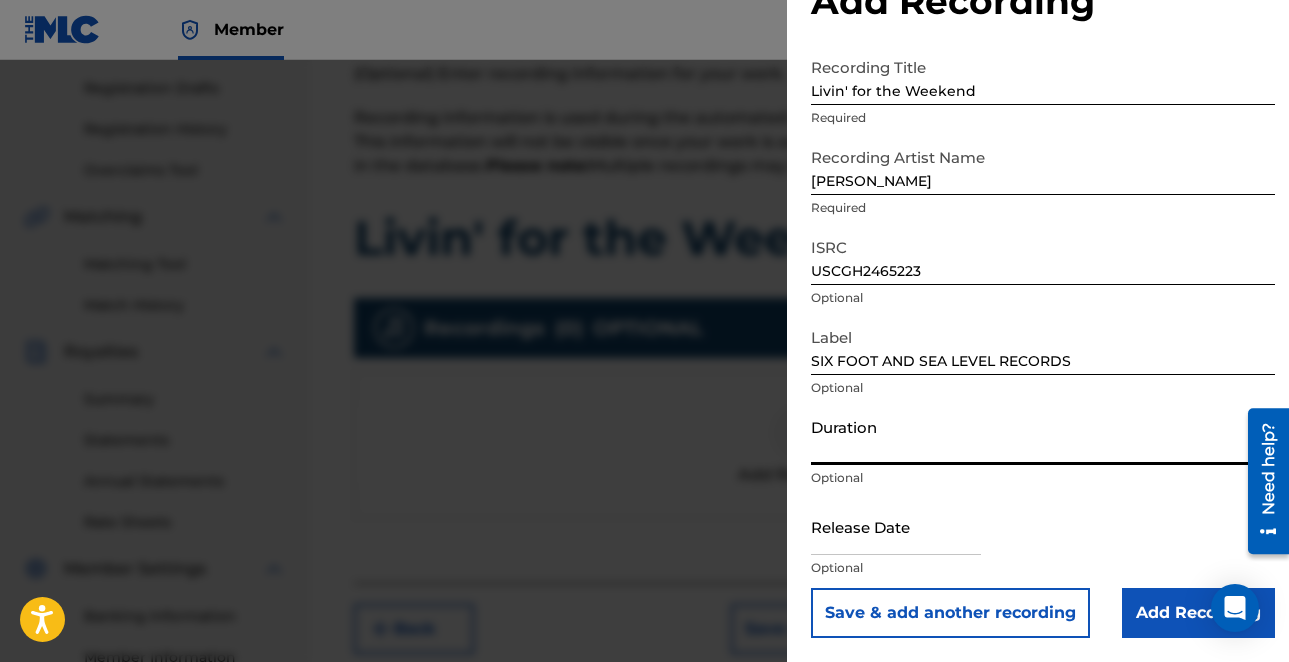 click on "Duration" at bounding box center (1043, 436) 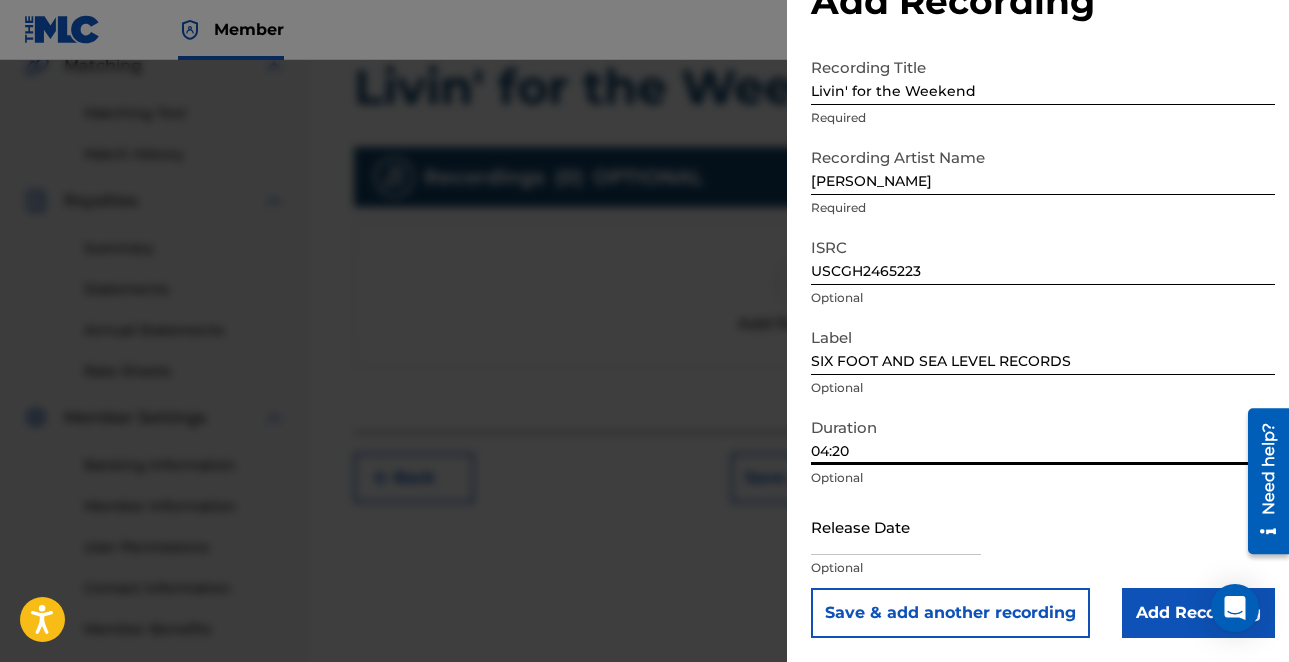 scroll, scrollTop: 482, scrollLeft: 0, axis: vertical 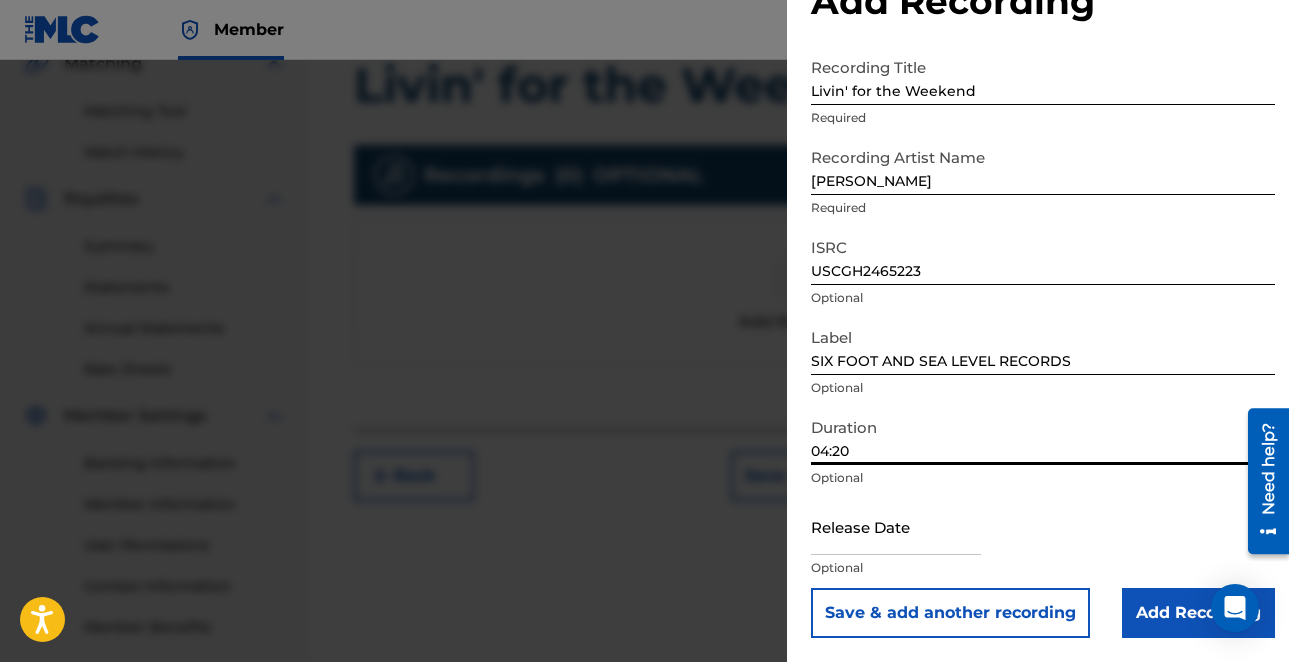 type on "04:20" 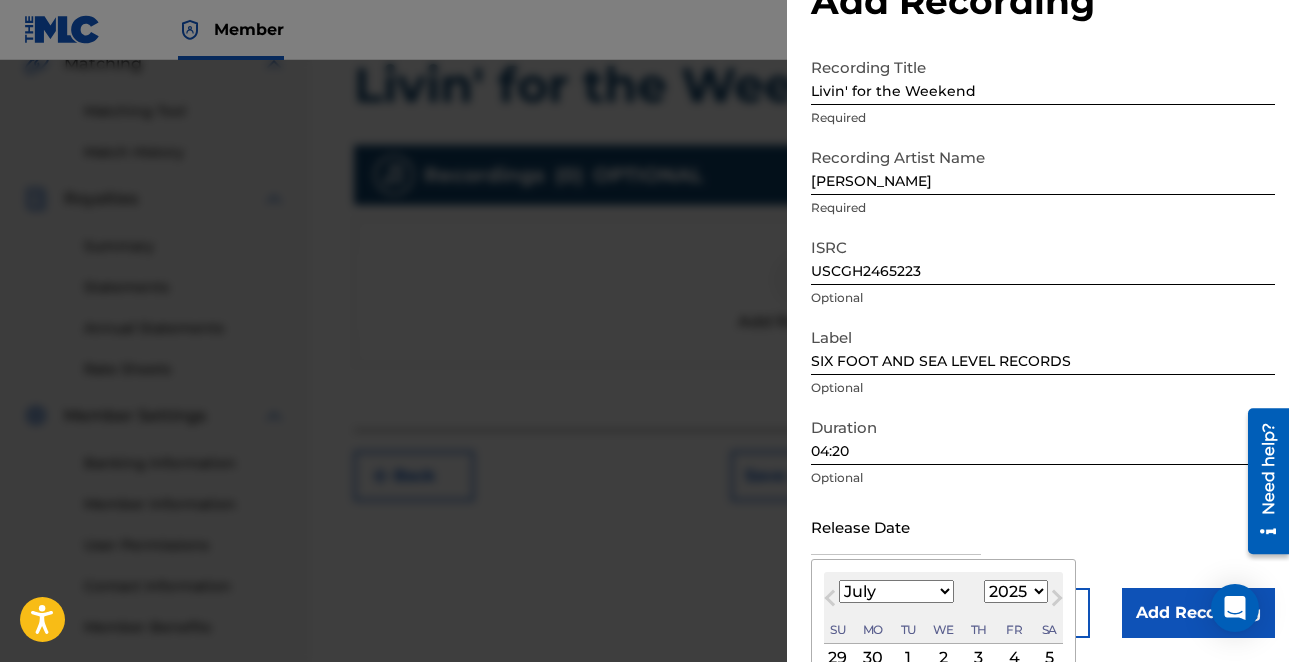 click on "1899 1900 1901 1902 1903 1904 1905 1906 1907 1908 1909 1910 1911 1912 1913 1914 1915 1916 1917 1918 1919 1920 1921 1922 1923 1924 1925 1926 1927 1928 1929 1930 1931 1932 1933 1934 1935 1936 1937 1938 1939 1940 1941 1942 1943 1944 1945 1946 1947 1948 1949 1950 1951 1952 1953 1954 1955 1956 1957 1958 1959 1960 1961 1962 1963 1964 1965 1966 1967 1968 1969 1970 1971 1972 1973 1974 1975 1976 1977 1978 1979 1980 1981 1982 1983 1984 1985 1986 1987 1988 1989 1990 1991 1992 1993 1994 1995 1996 1997 1998 1999 2000 2001 2002 2003 2004 2005 2006 2007 2008 2009 2010 2011 2012 2013 2014 2015 2016 2017 2018 2019 2020 2021 2022 2023 2024 2025 2026 2027 2028 2029 2030 2031 2032 2033 2034 2035 2036 2037 2038 2039 2040 2041 2042 2043 2044 2045 2046 2047 2048 2049 2050 2051 2052 2053 2054 2055 2056 2057 2058 2059 2060 2061 2062 2063 2064 2065 2066 2067 2068 2069 2070 2071 2072 2073 2074 2075 2076 2077 2078 2079 2080 2081 2082 2083 2084 2085 2086 2087 2088 2089 2090 2091 2092 2093 2094 2095 2096 2097 2098 2099 2100" at bounding box center [1016, 591] 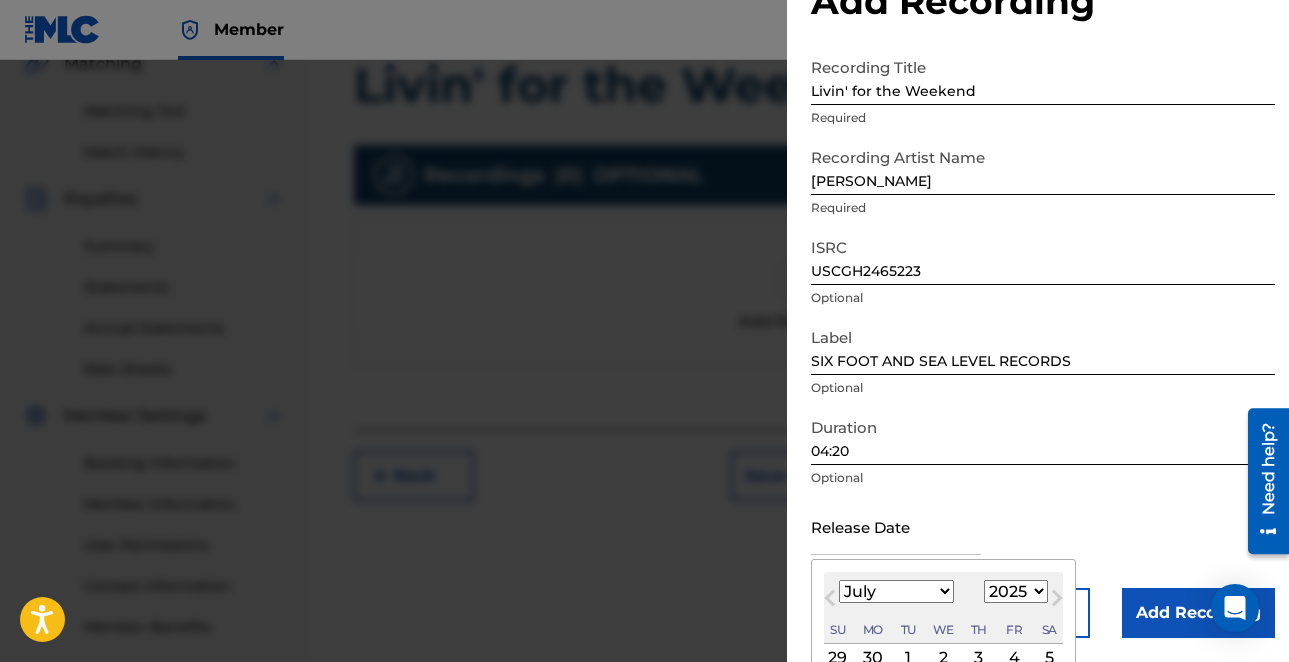select on "1994" 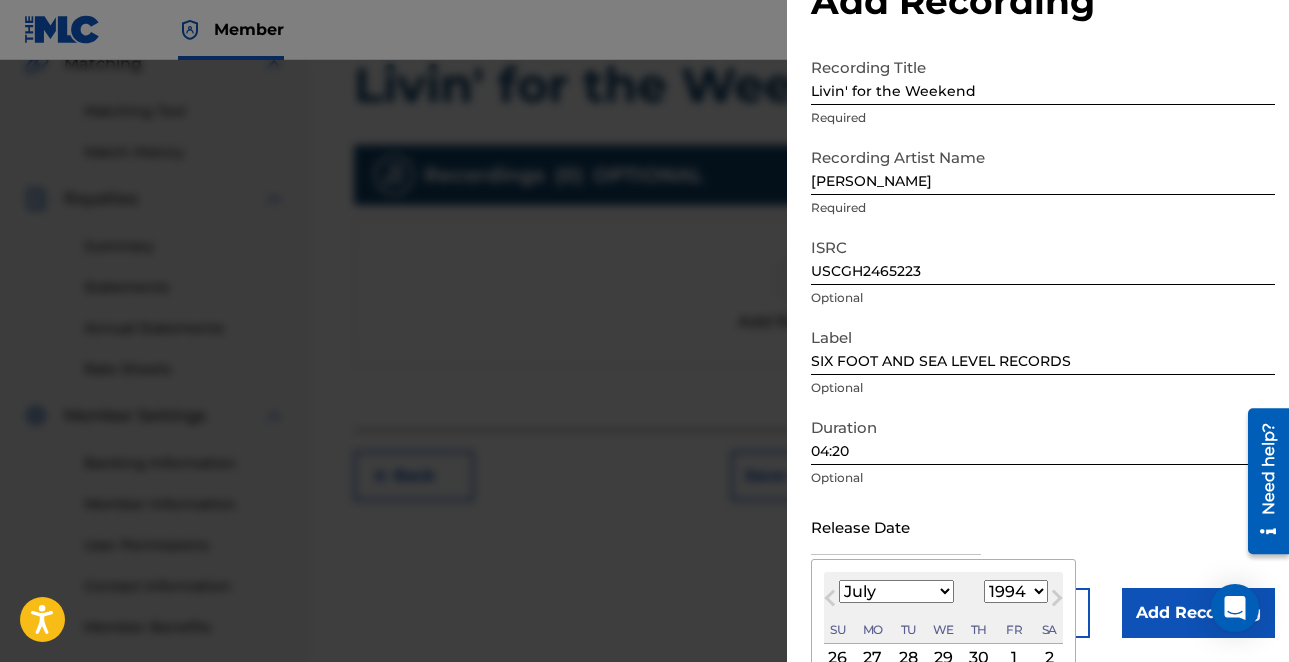 click on "January February March April May June July August September October November December" at bounding box center (896, 591) 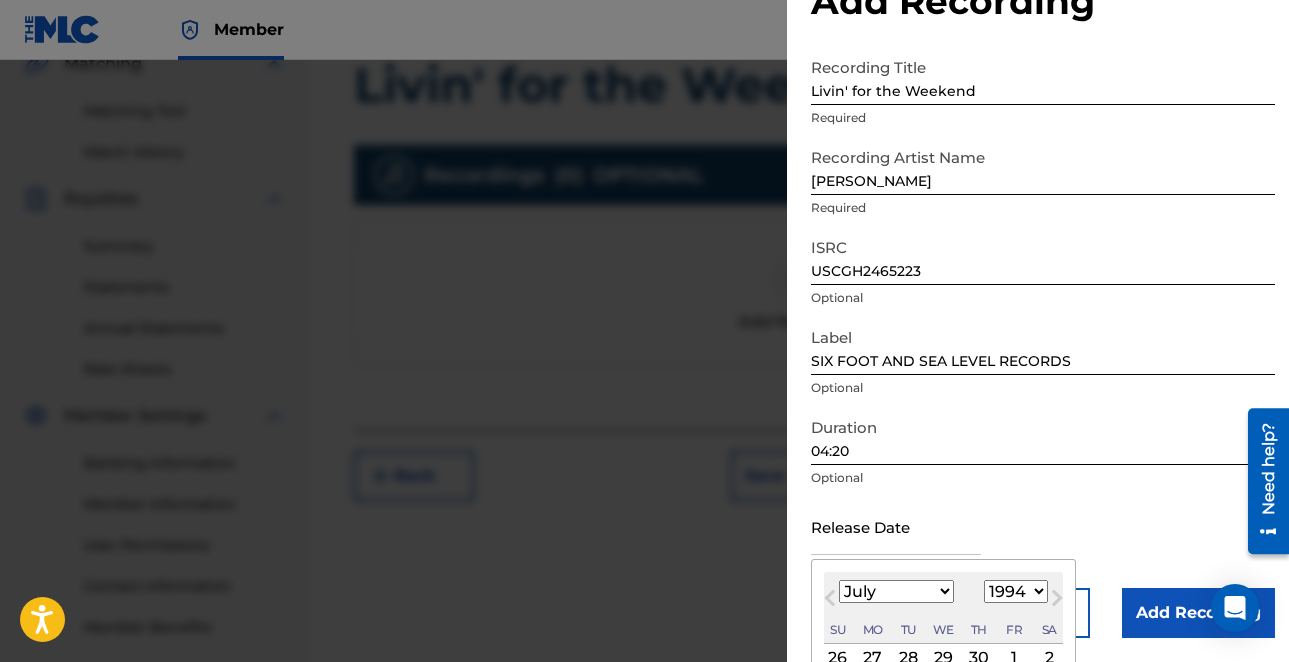 select on "8" 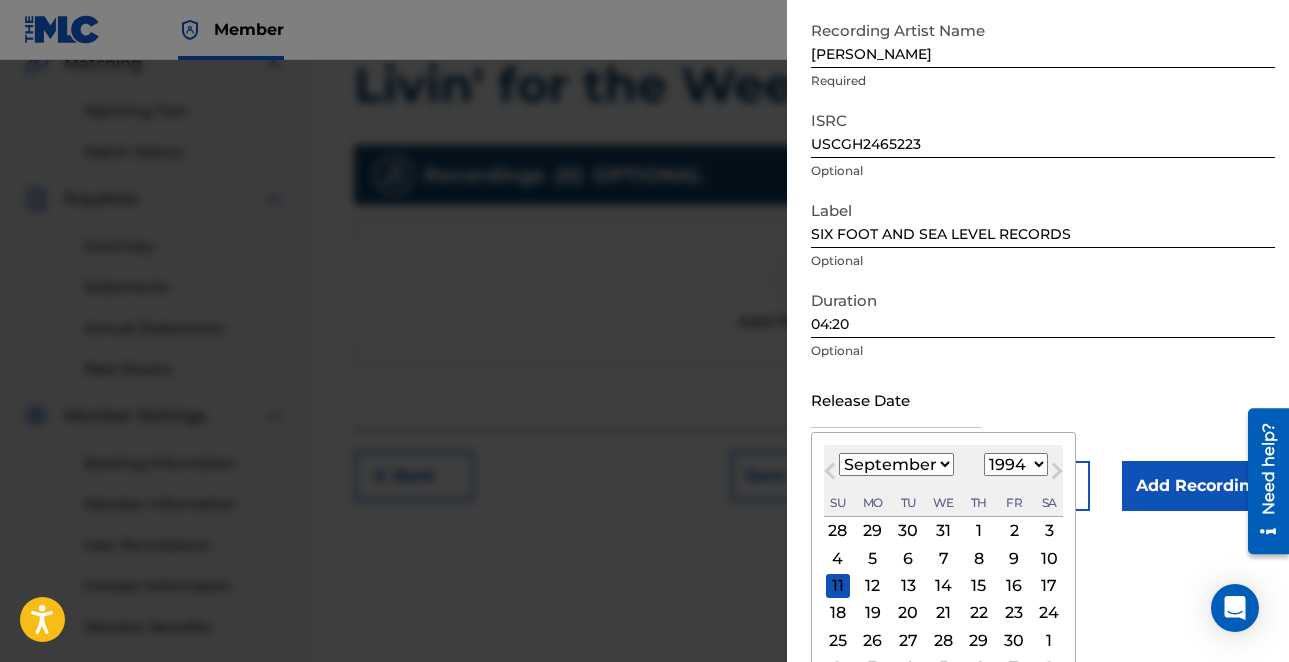 scroll, scrollTop: 228, scrollLeft: 0, axis: vertical 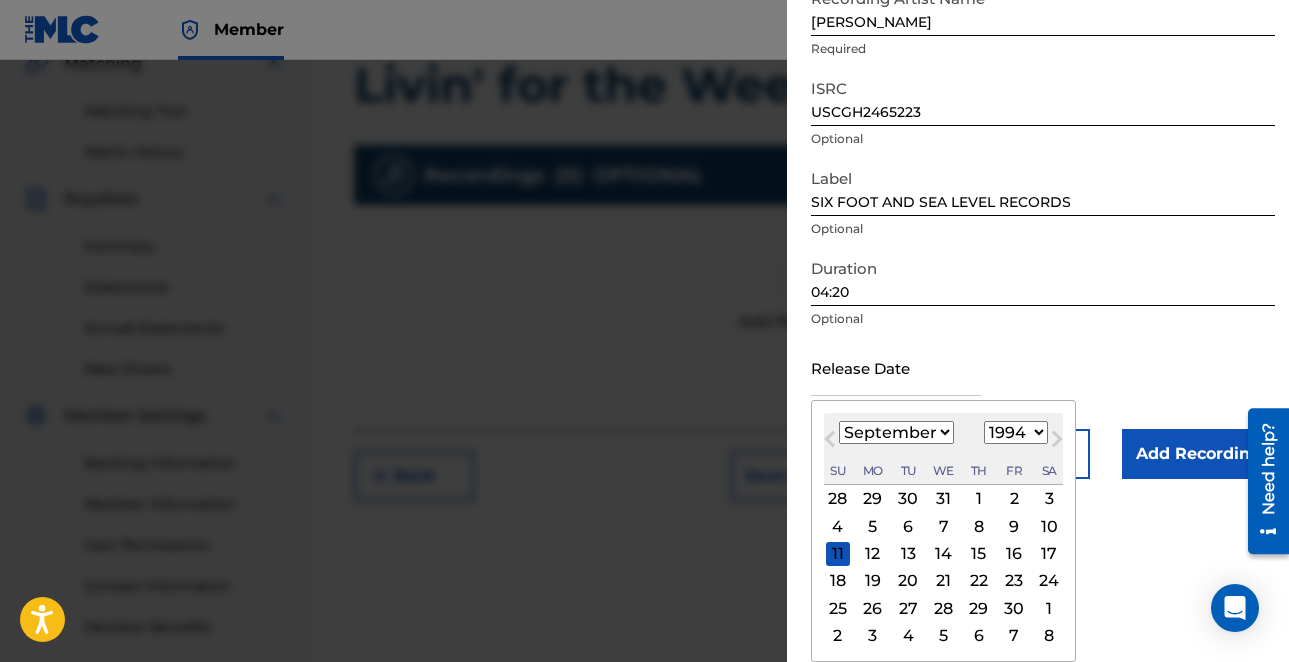 click on "4" at bounding box center (838, 526) 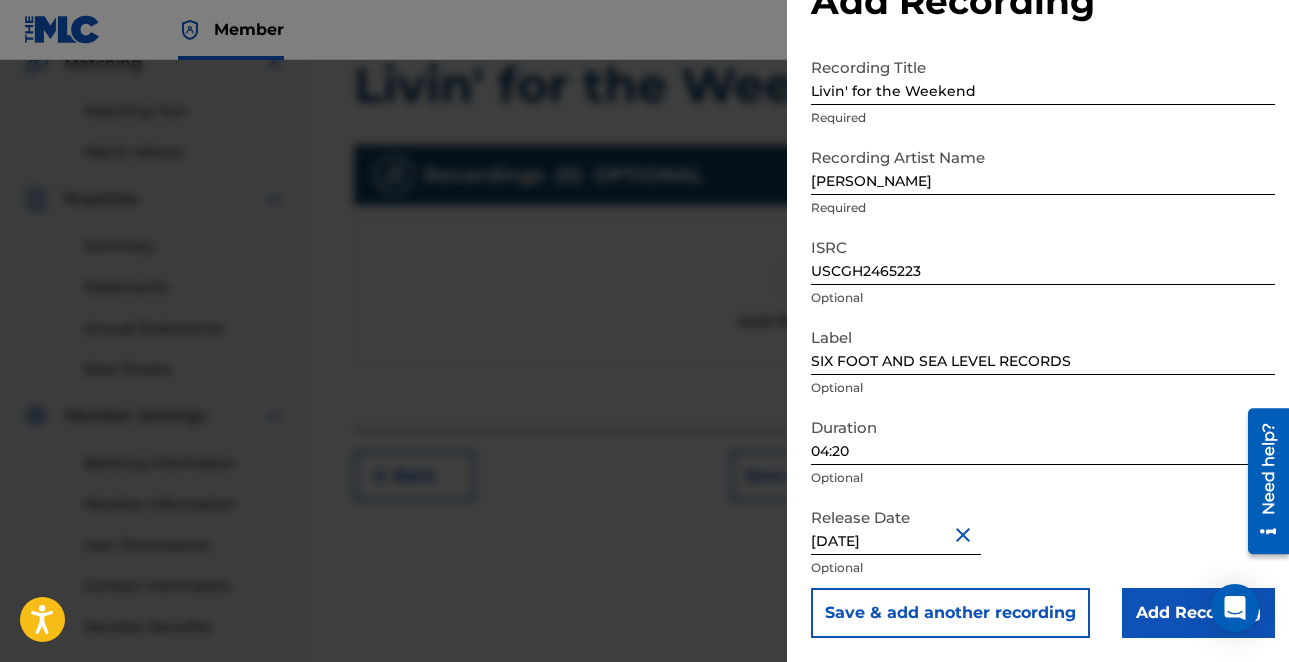 scroll, scrollTop: 69, scrollLeft: 0, axis: vertical 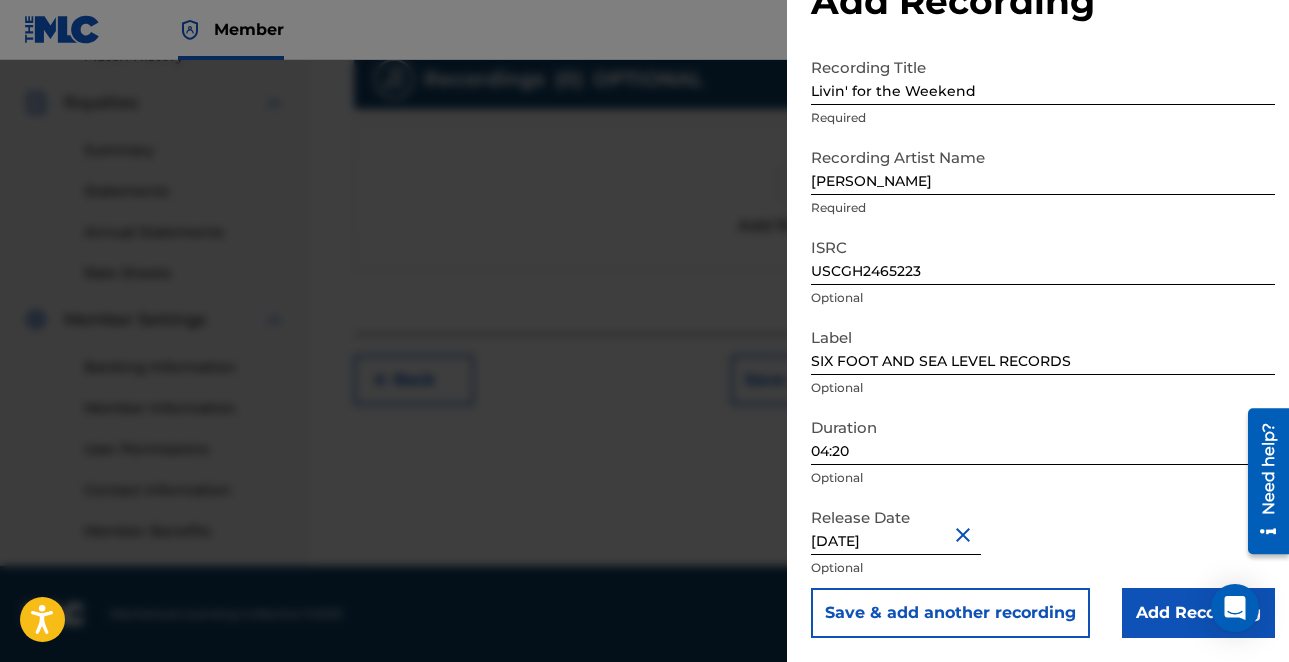 click on "Add Recording" at bounding box center (1198, 613) 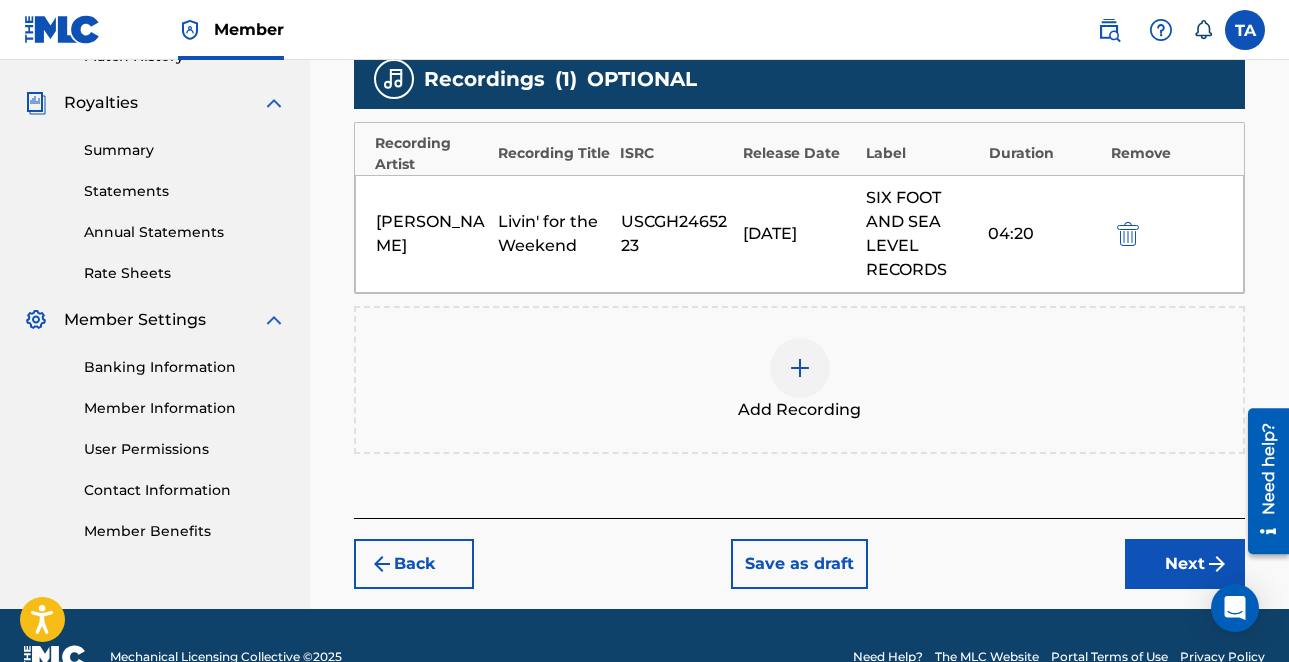 click on "Next" at bounding box center [1185, 564] 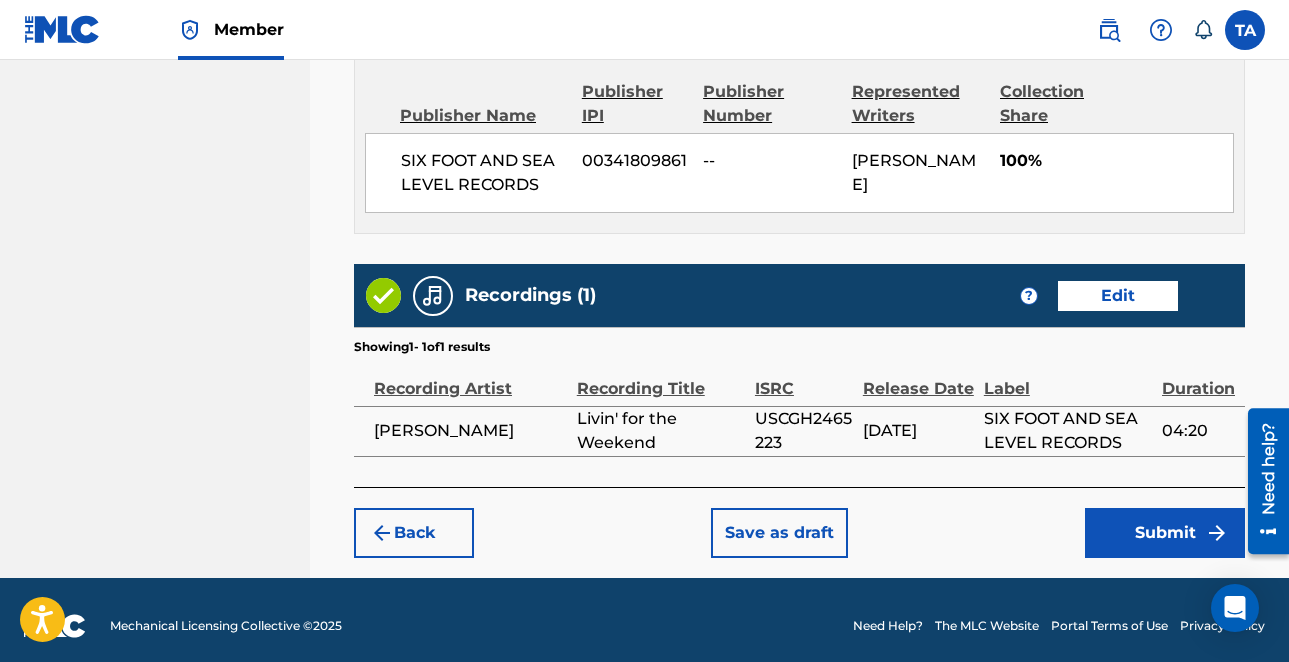 scroll, scrollTop: 1117, scrollLeft: 0, axis: vertical 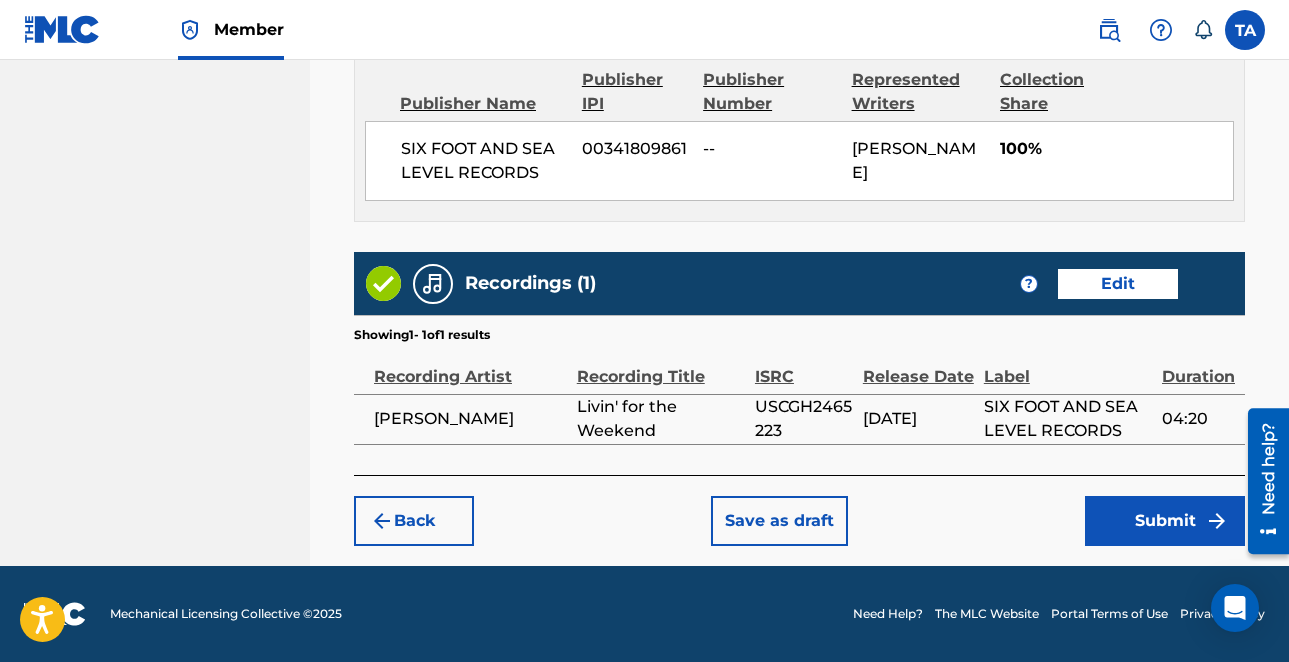 click on "Submit" at bounding box center (1165, 521) 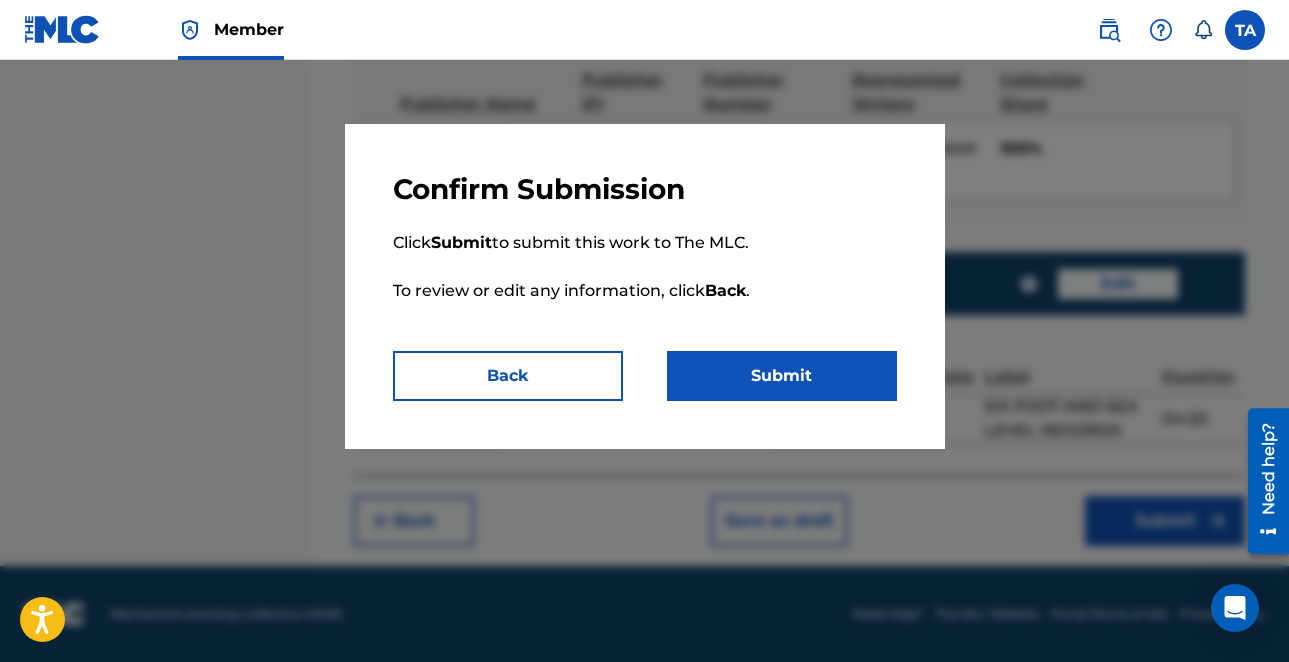 click on "Submit" at bounding box center [782, 376] 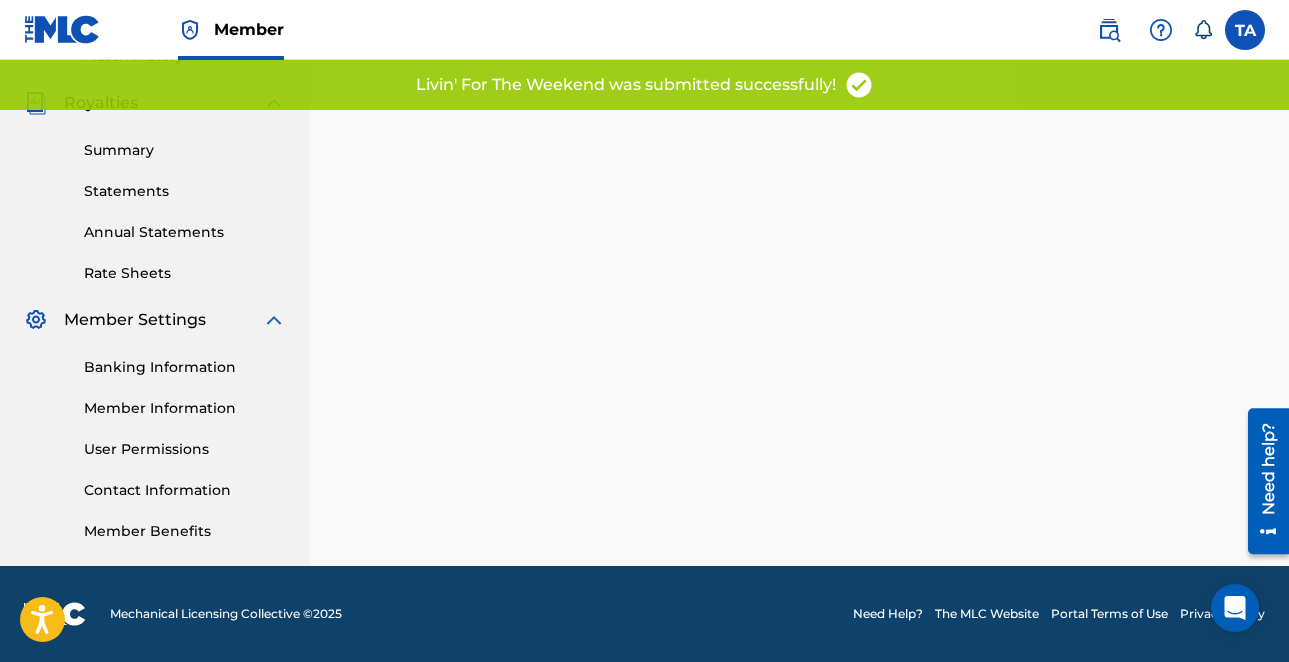scroll, scrollTop: 0, scrollLeft: 0, axis: both 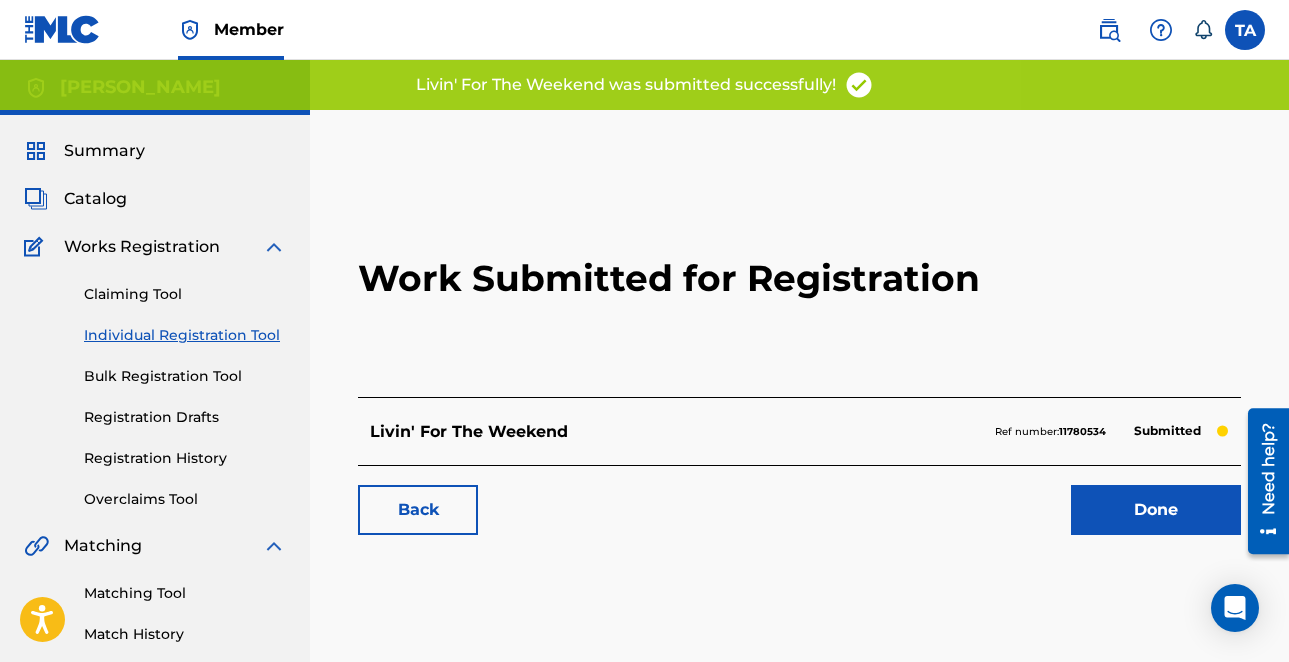 click on "Work Submitted for Registration" at bounding box center (799, 278) 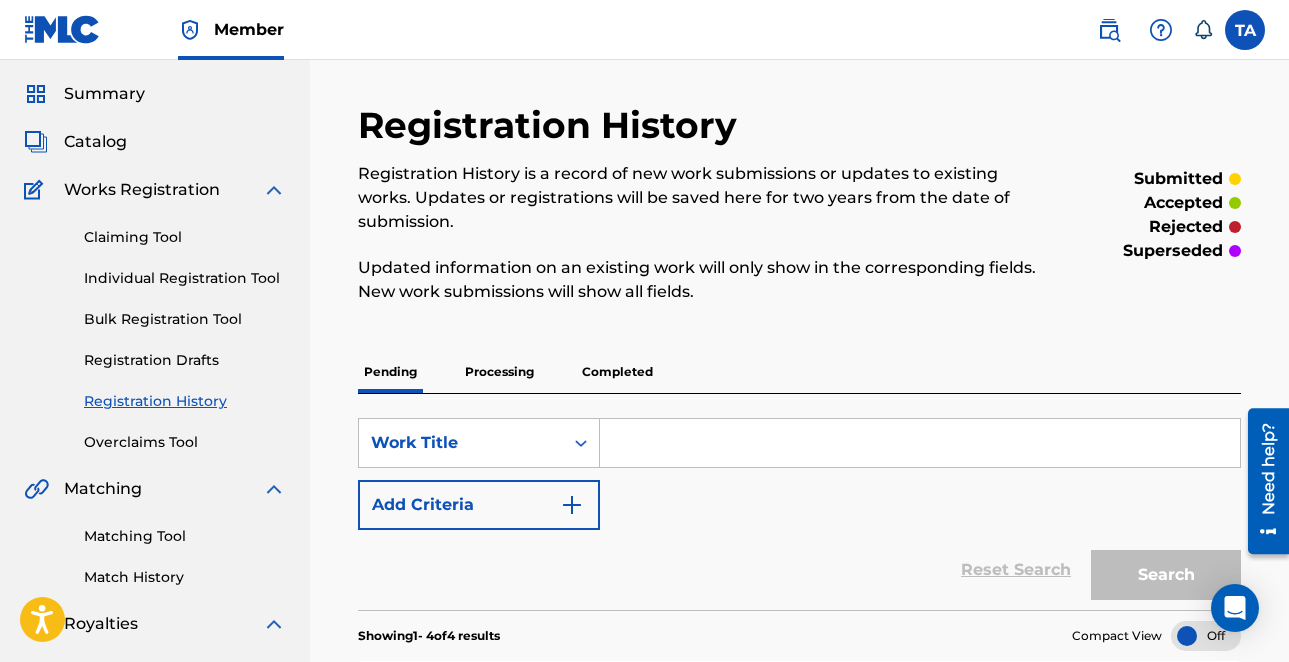 scroll, scrollTop: 58, scrollLeft: 0, axis: vertical 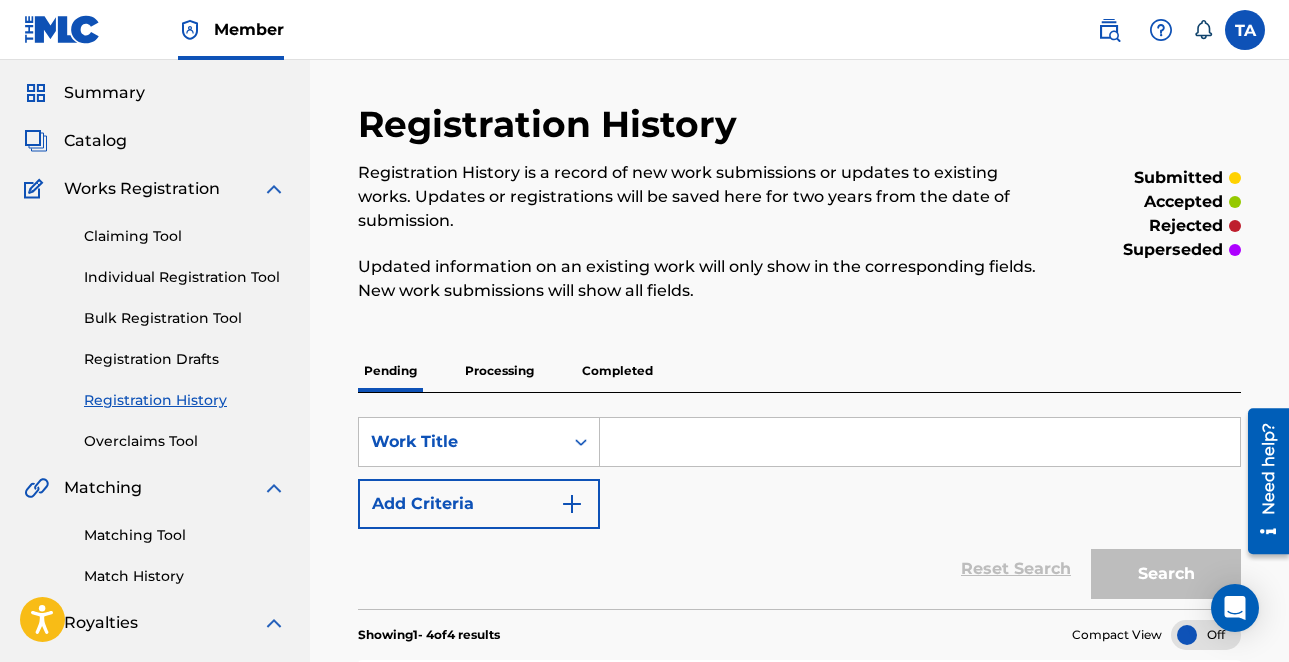 click on "Individual Registration Tool" at bounding box center (185, 277) 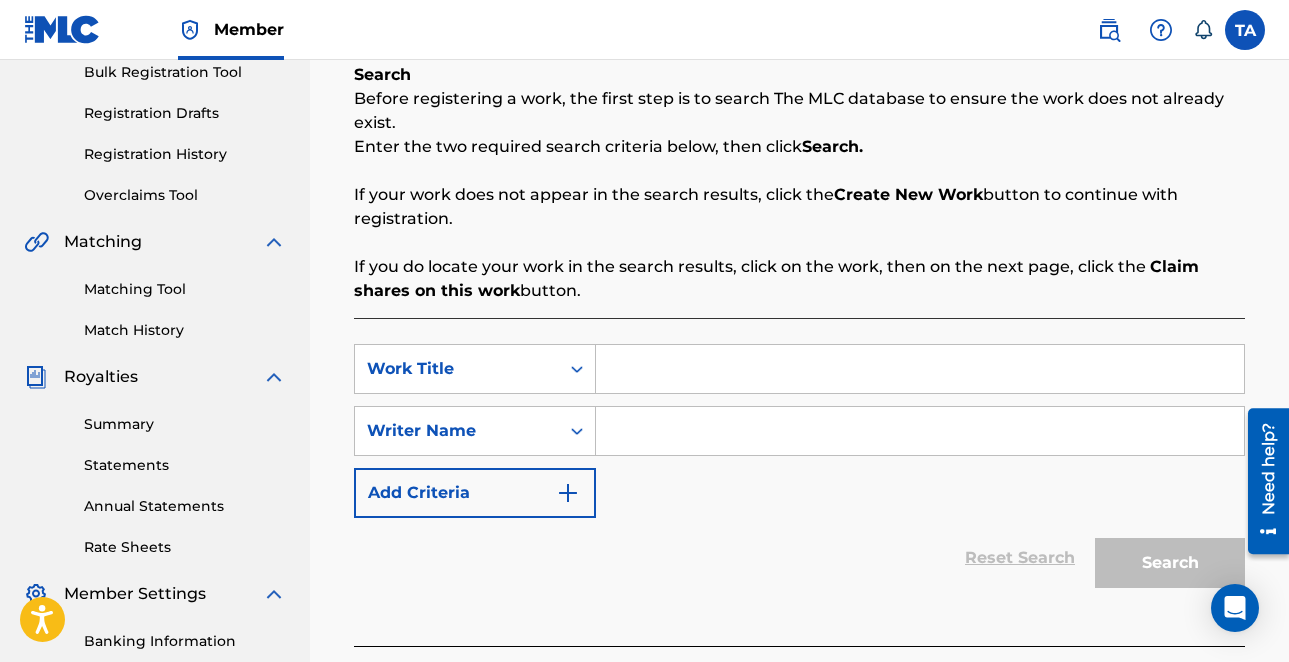 scroll, scrollTop: 314, scrollLeft: 0, axis: vertical 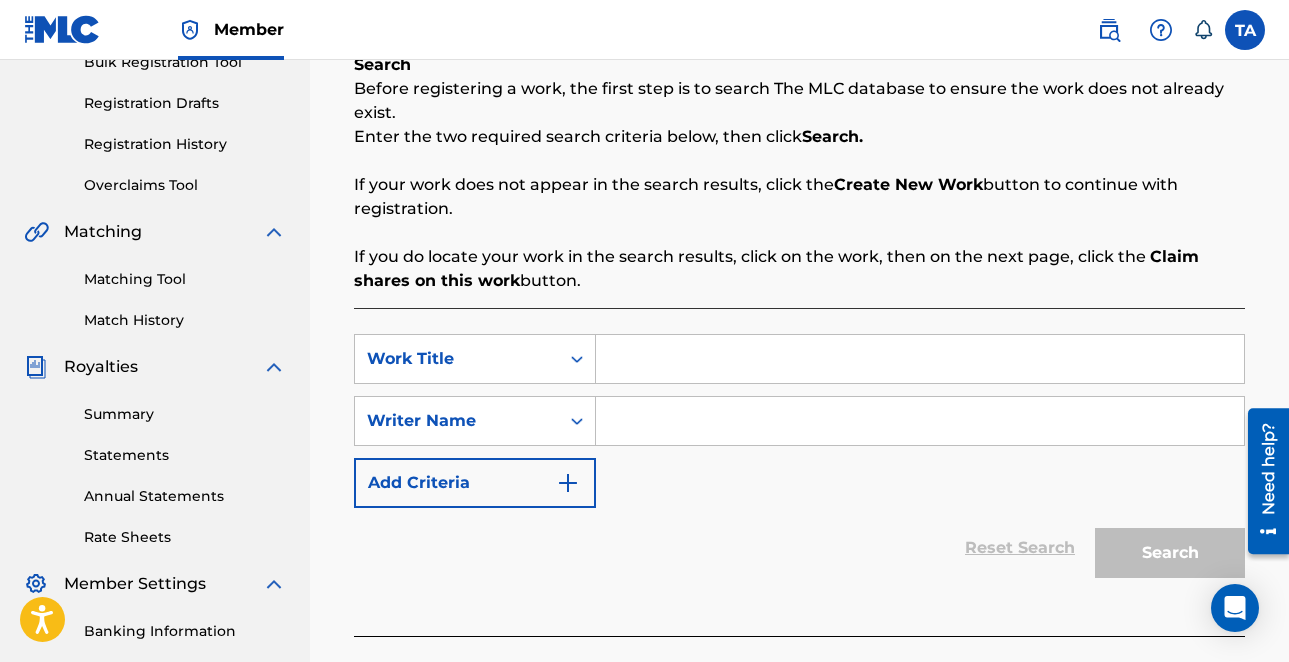 click at bounding box center (920, 359) 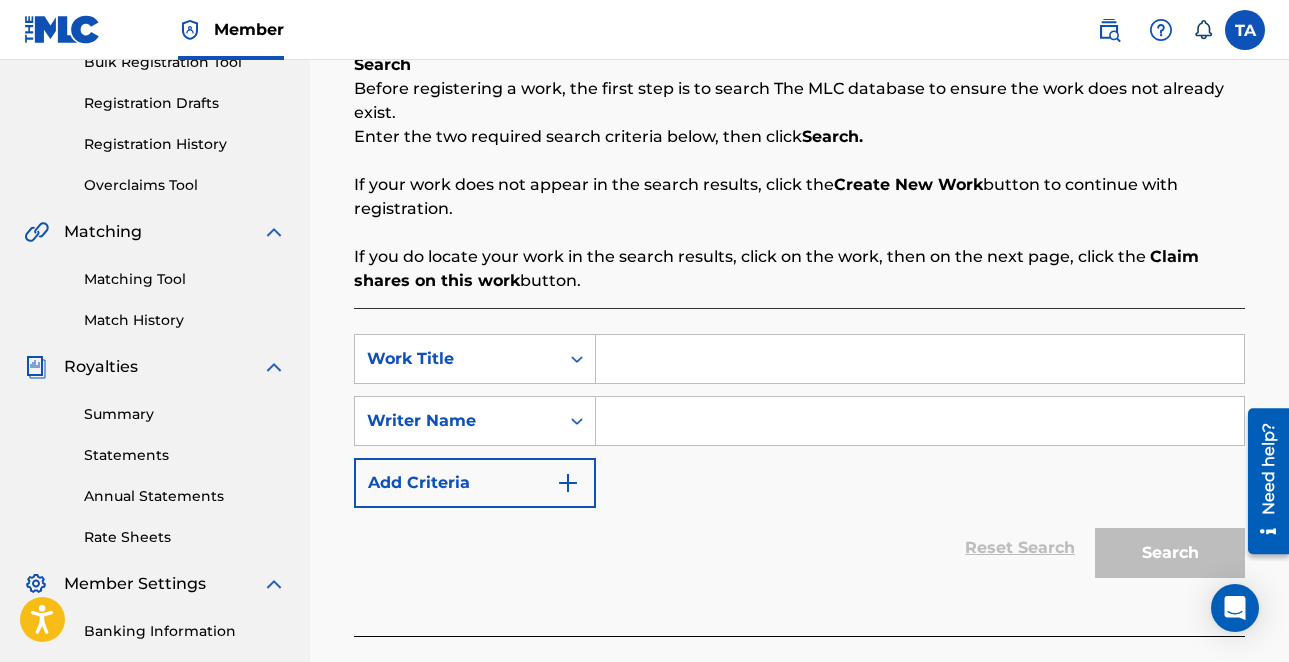 paste on "Where It's Supposed to Be" 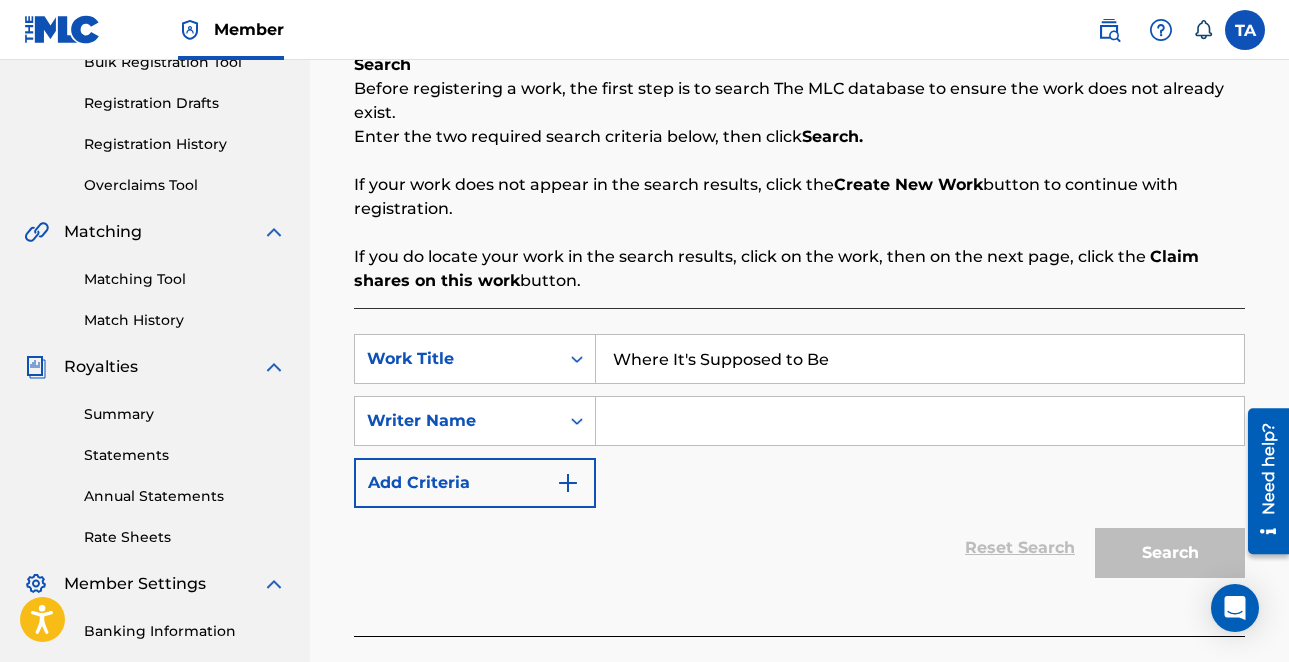 type on "Where It's Supposed to Be" 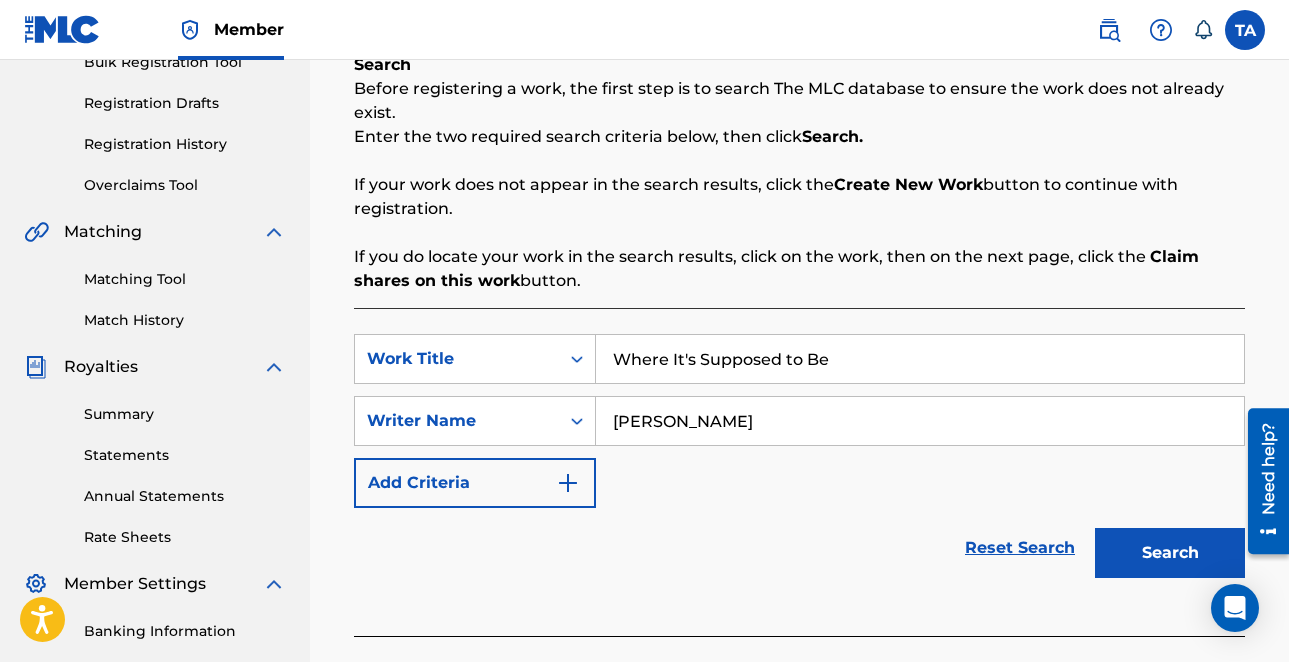 type on "TONY D ANDERSON" 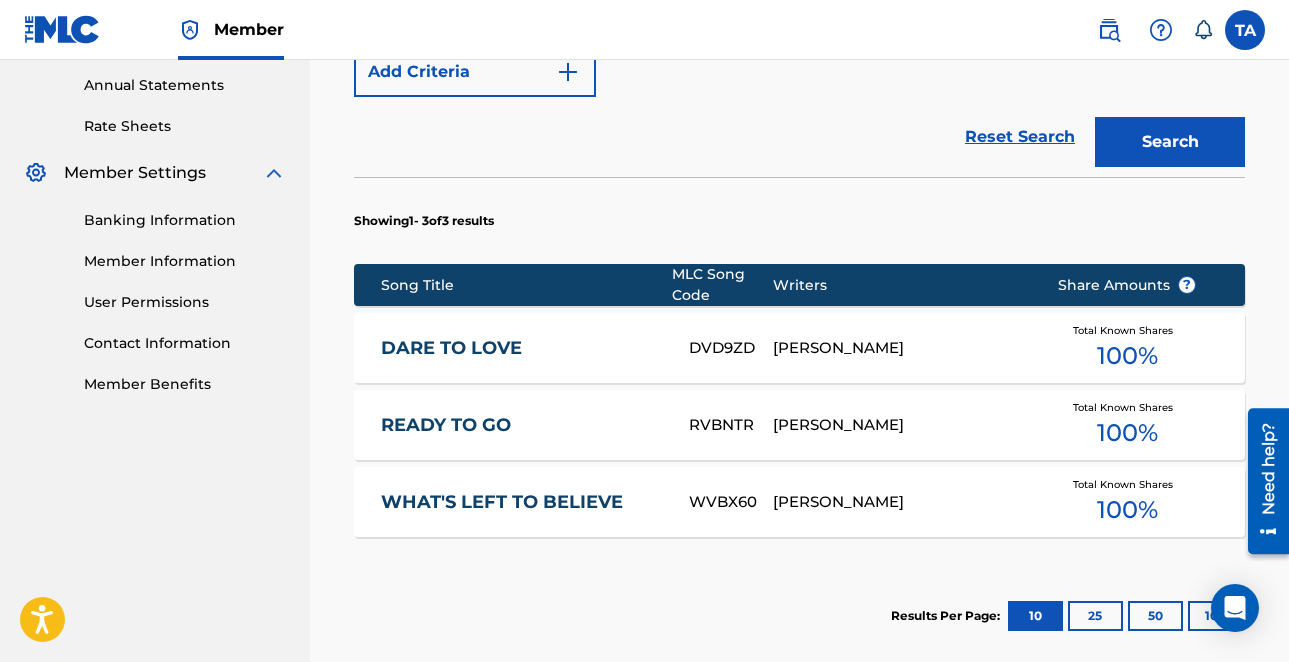 scroll, scrollTop: 961, scrollLeft: 0, axis: vertical 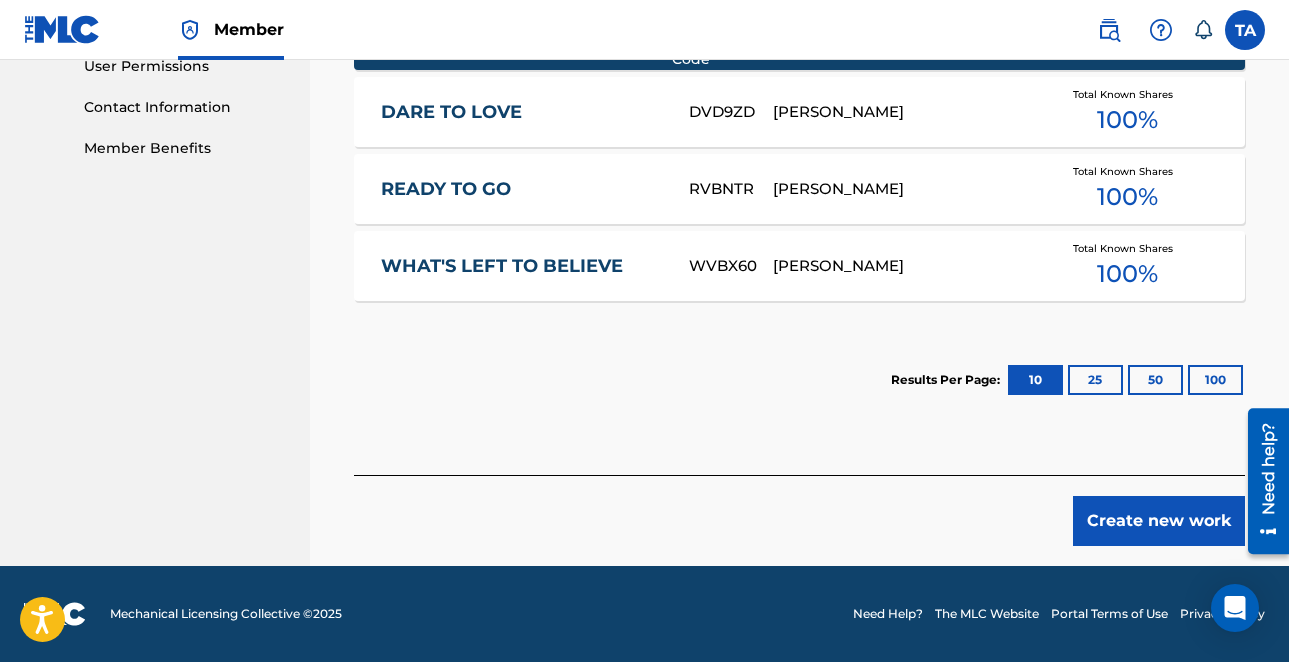 click on "Create new work" at bounding box center (1159, 521) 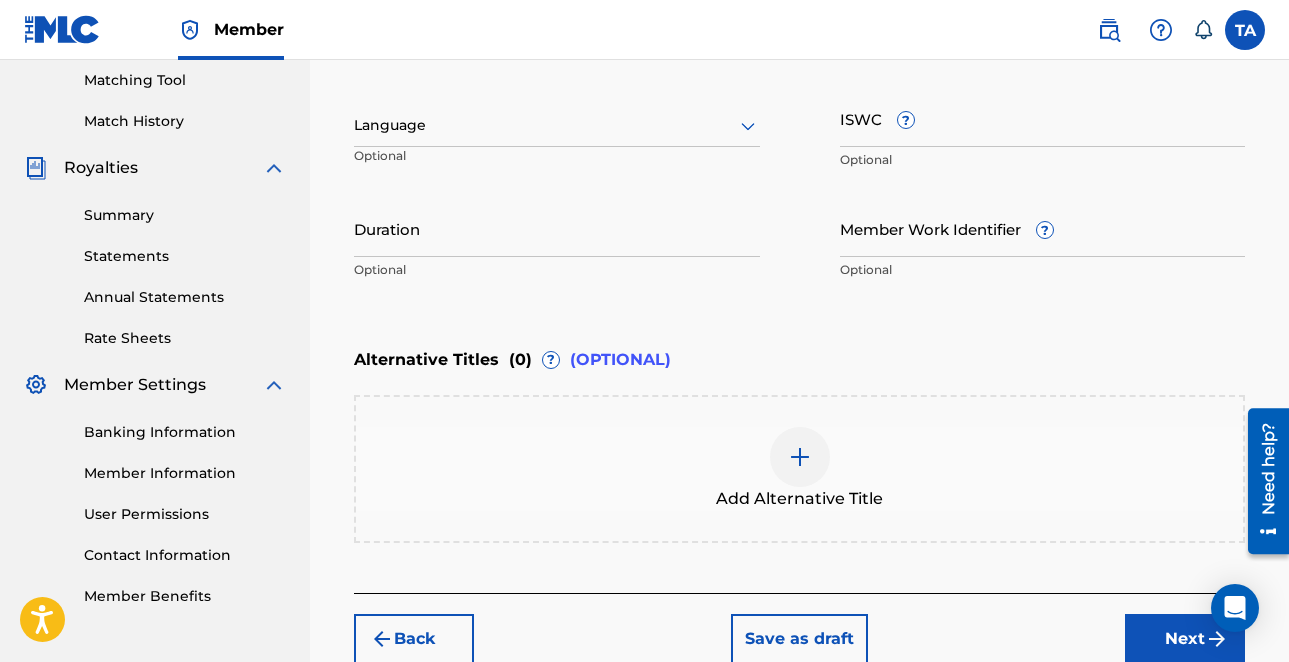 scroll, scrollTop: 601, scrollLeft: 0, axis: vertical 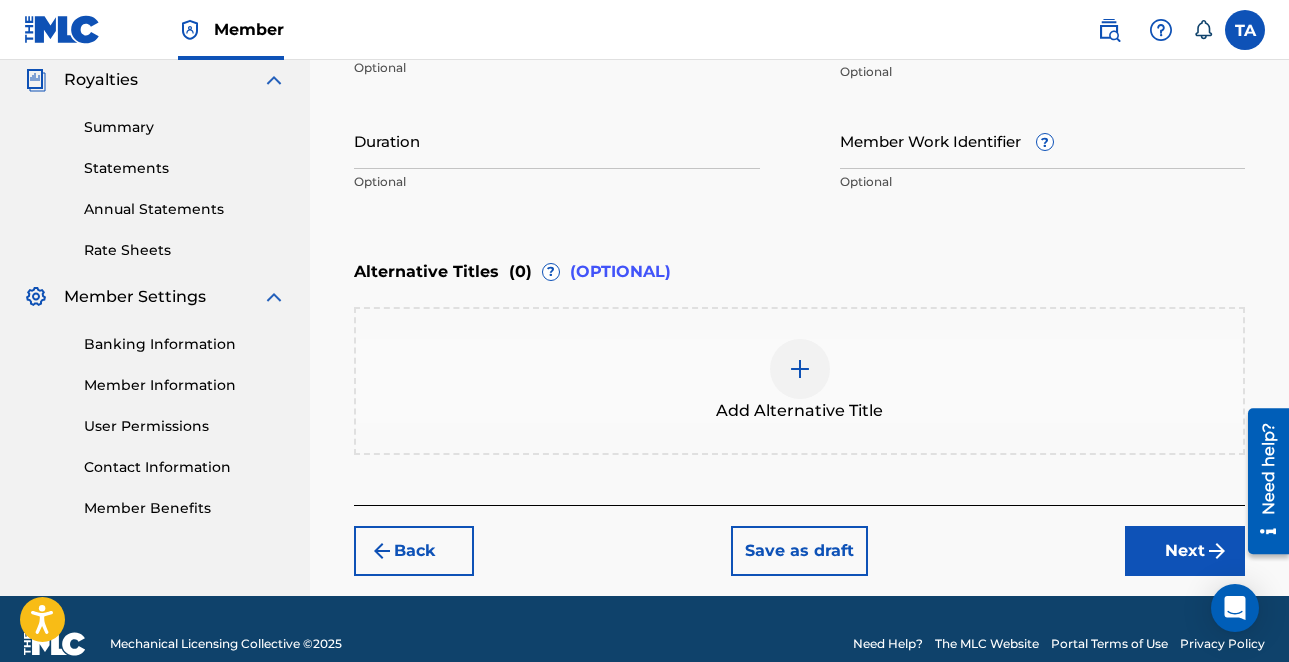 click at bounding box center [800, 369] 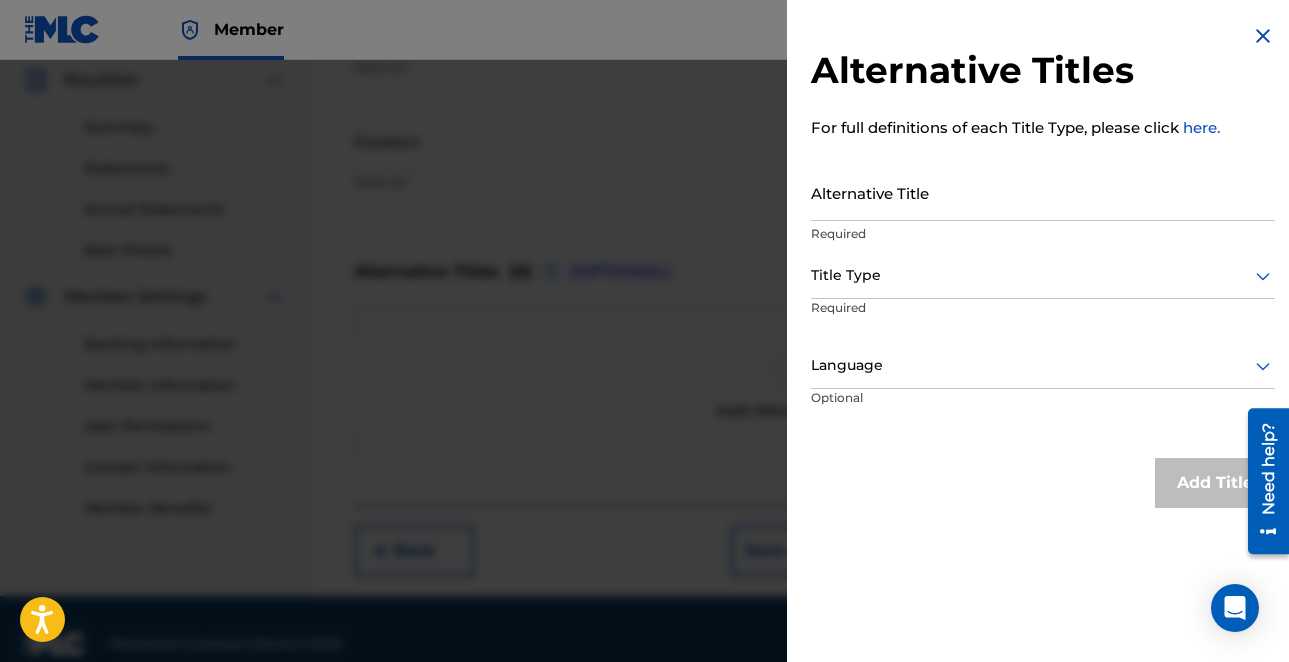 click on "Alternative Title" at bounding box center [1043, 192] 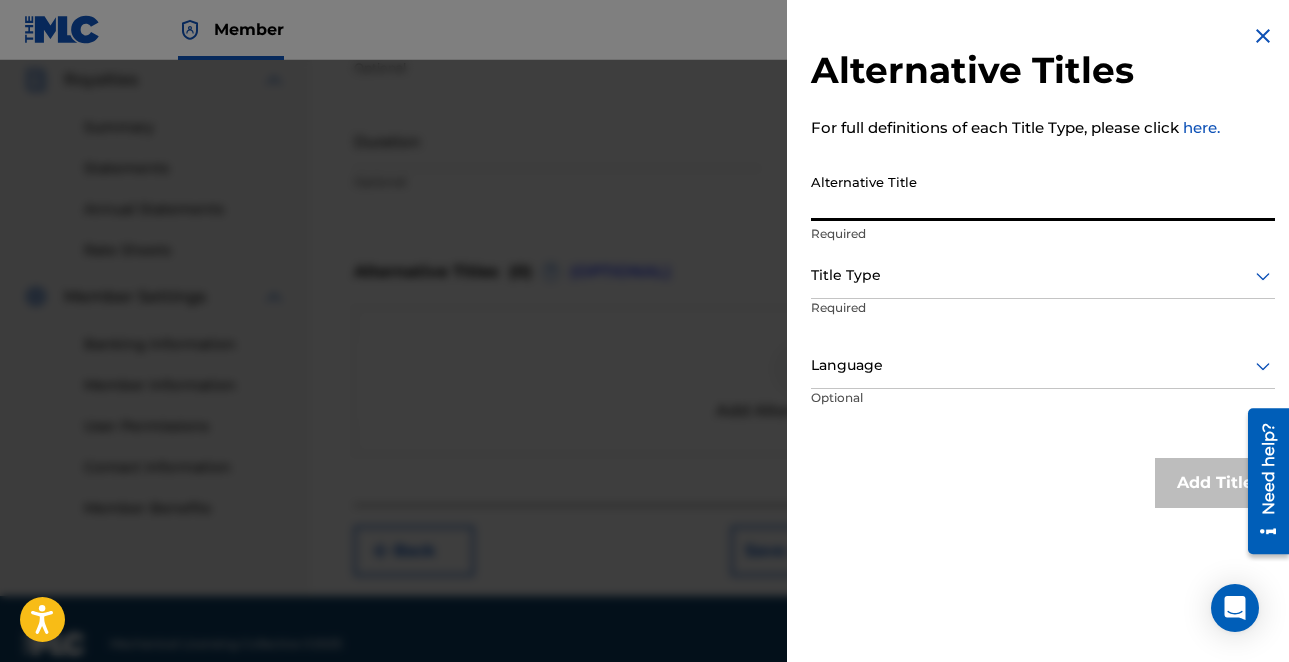 paste on "Where It's Supposed to Be (Live at Loyola Marymount University, Los Angeles, CA, 9/18/2007)" 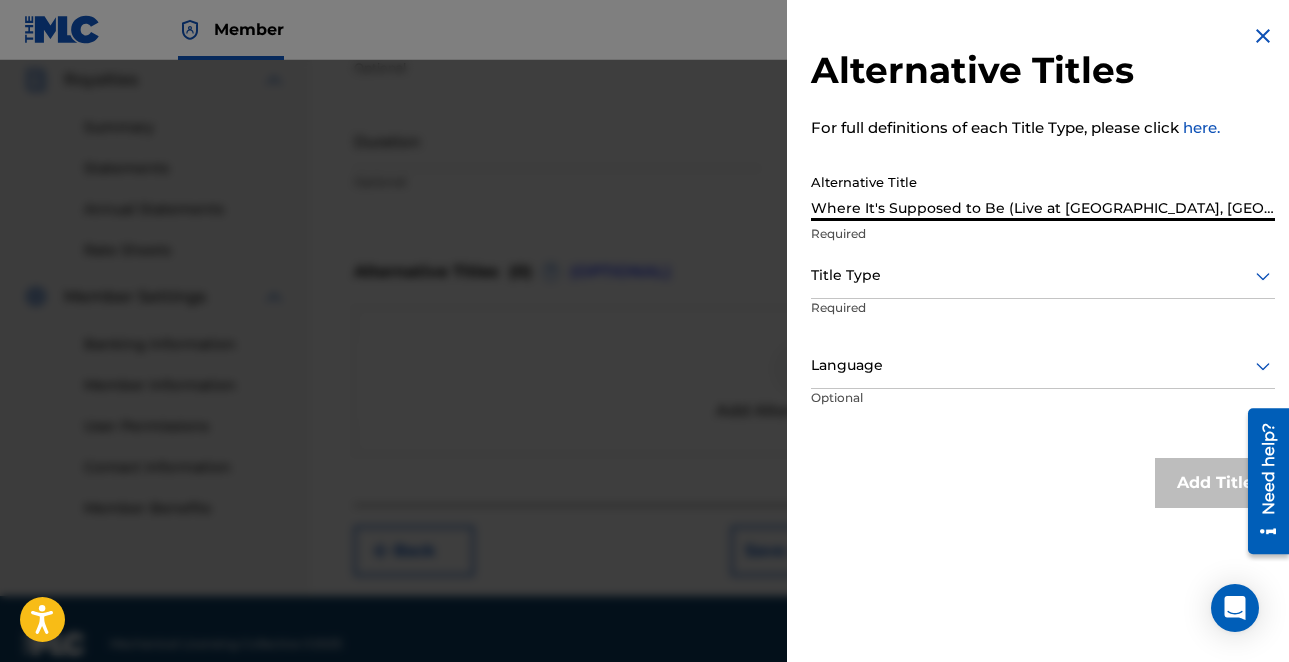 scroll, scrollTop: 0, scrollLeft: 188, axis: horizontal 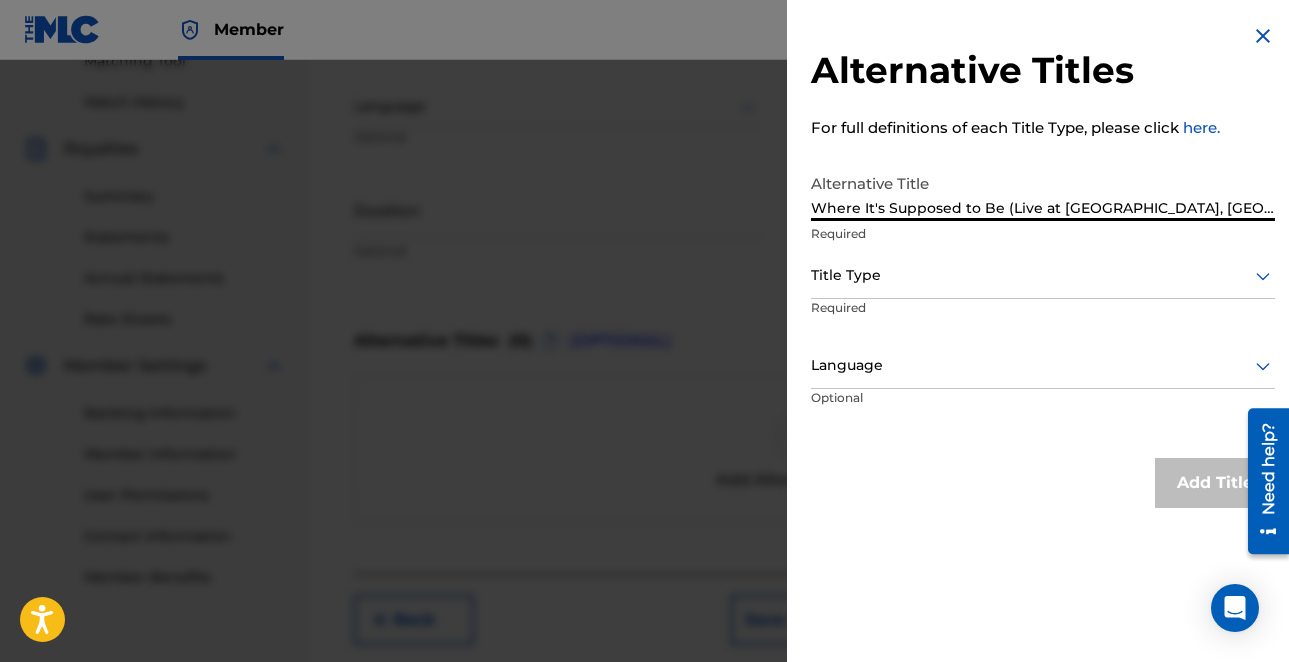 type on "Where It's Supposed to Be (Live at Loyola Marymount University, Los Angeles, CA, 9/18/2007)" 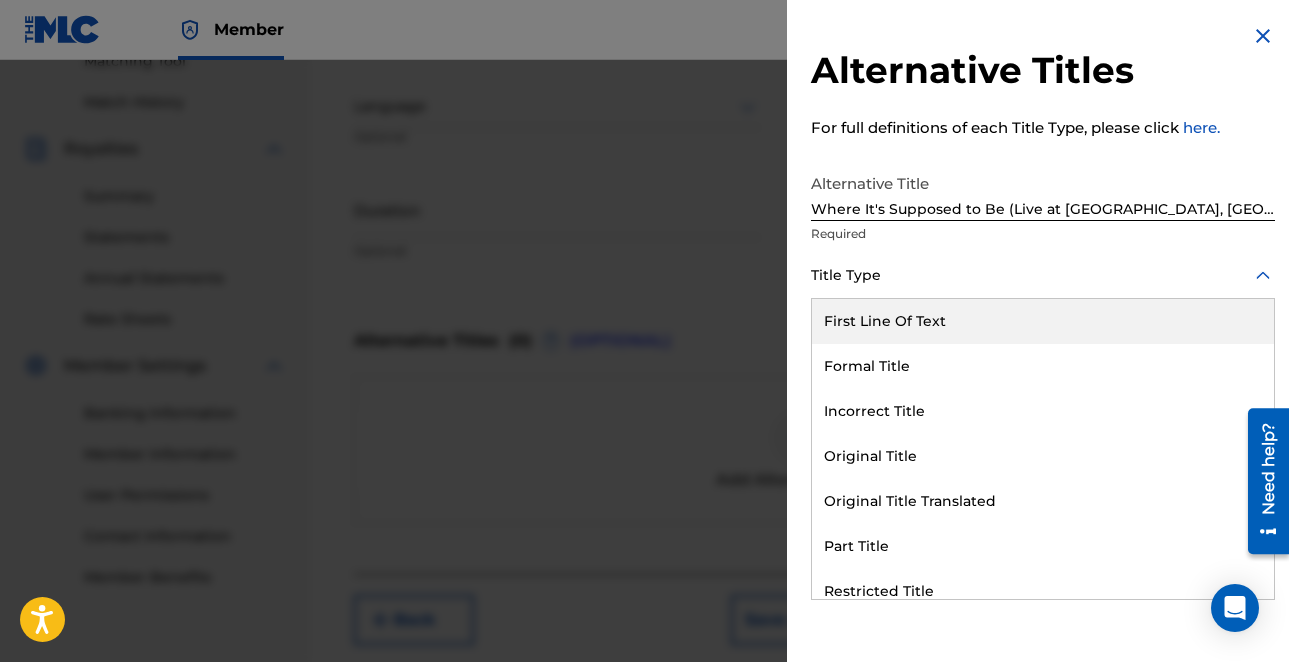 click 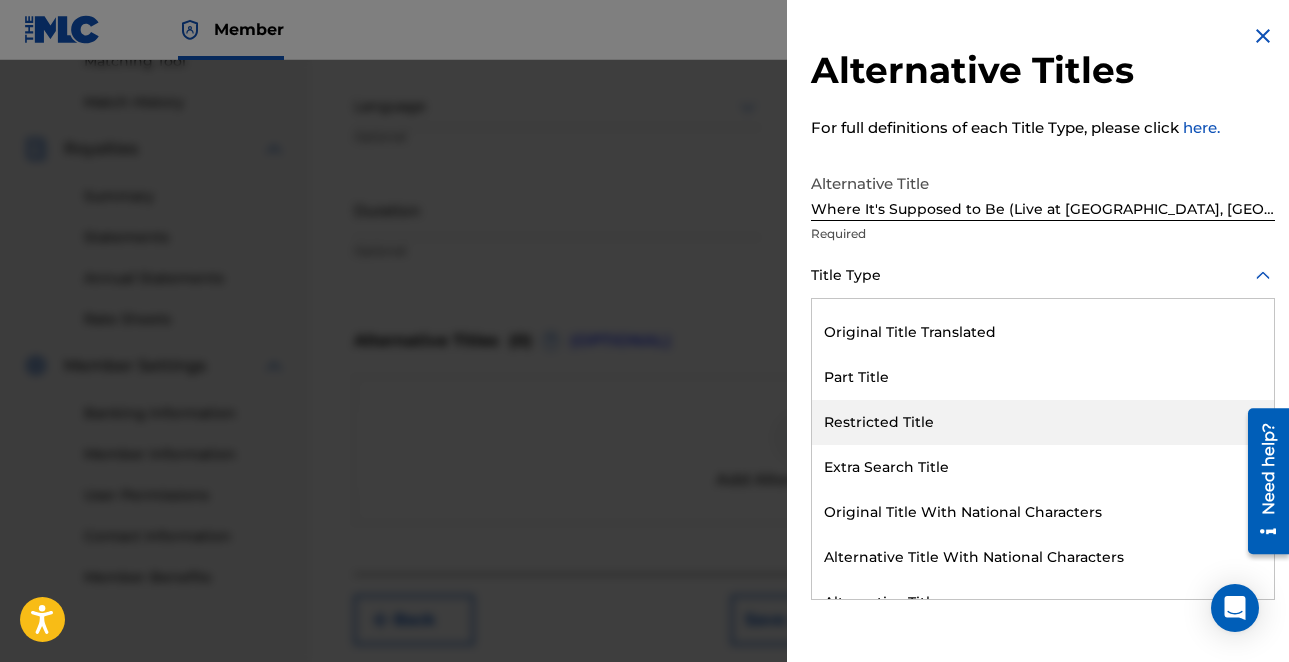 scroll, scrollTop: 195, scrollLeft: 0, axis: vertical 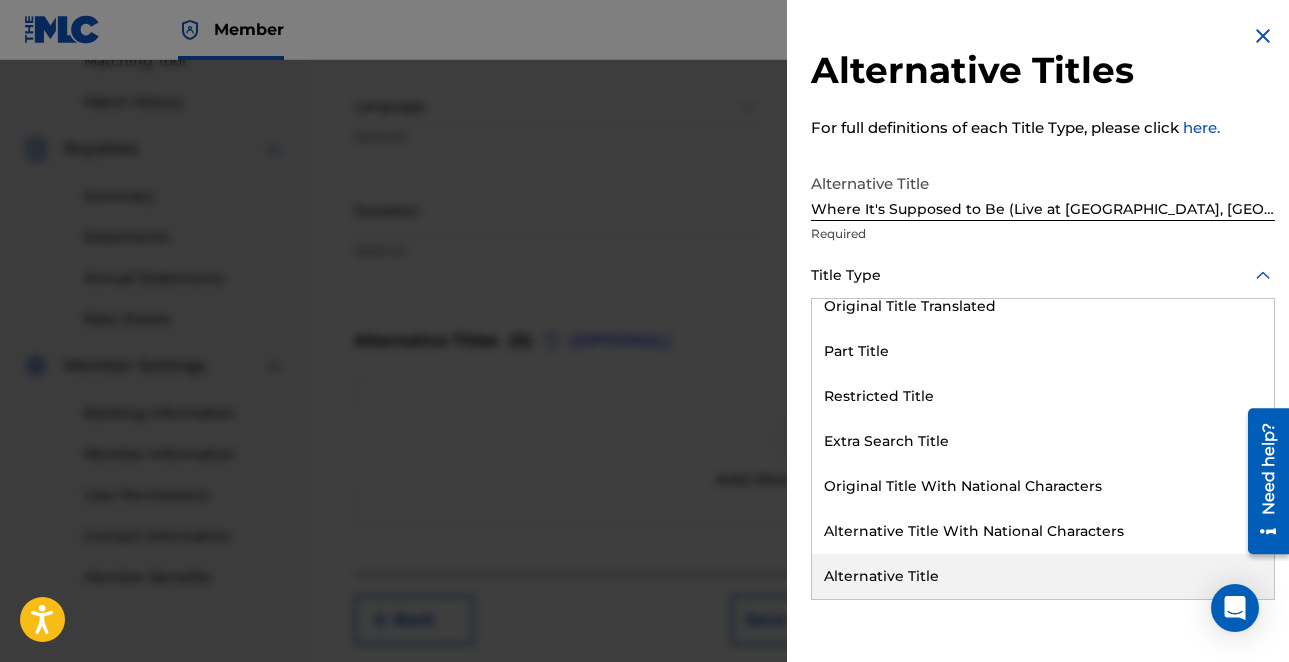 click on "Alternative Title" at bounding box center (1043, 576) 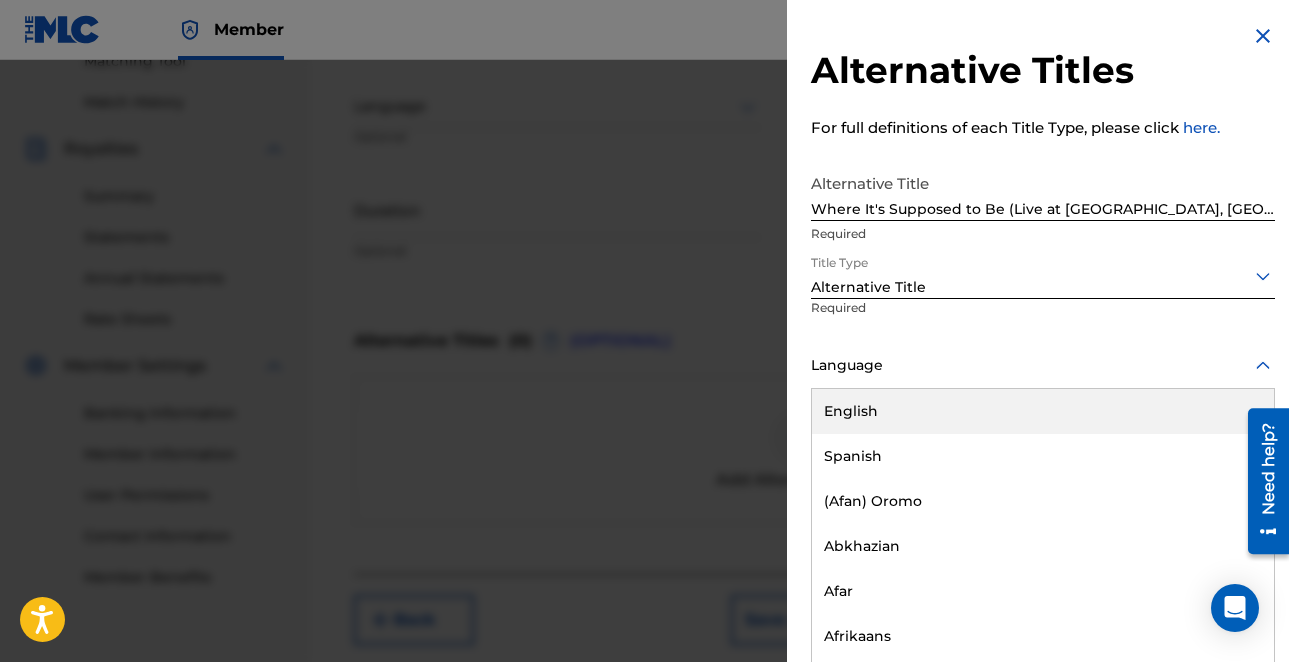 click at bounding box center (1043, 365) 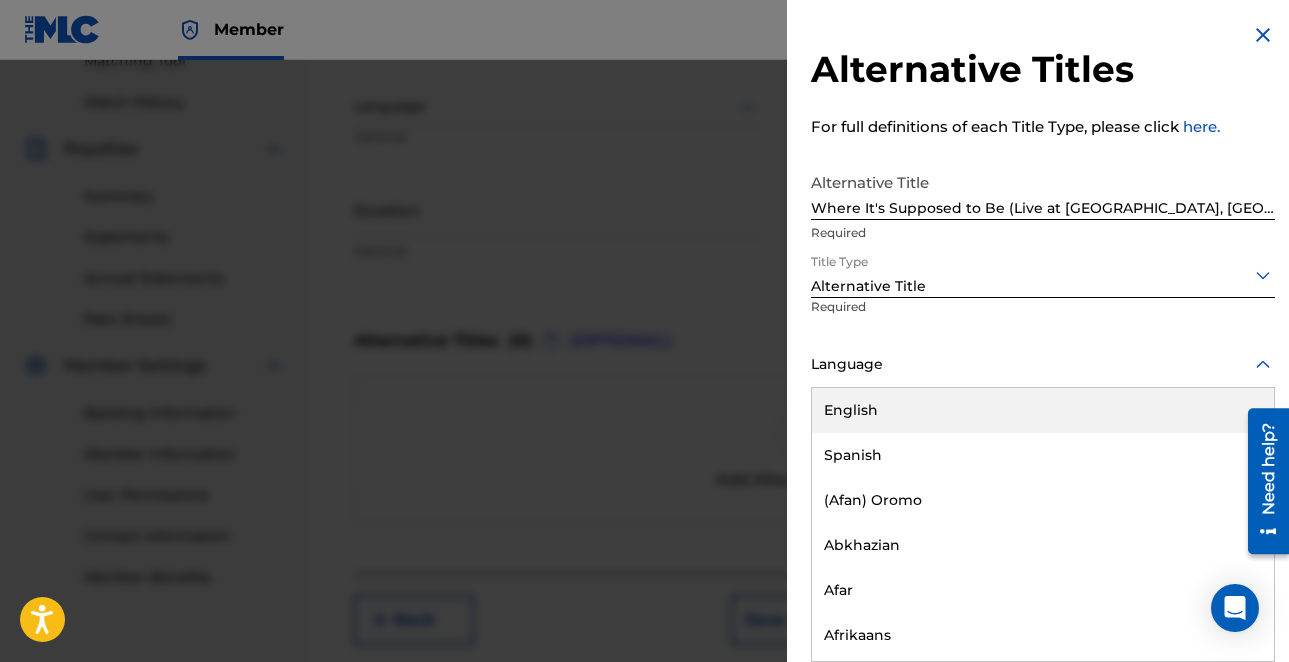 click on "English" at bounding box center (1043, 410) 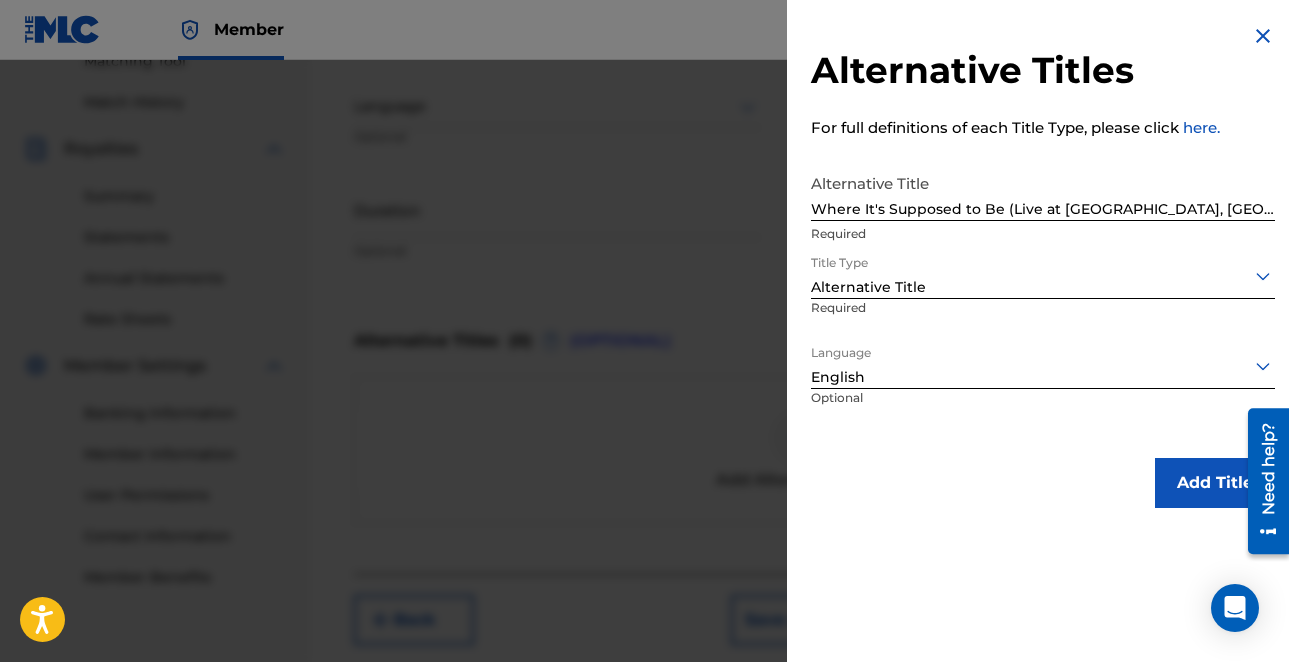 scroll, scrollTop: 0, scrollLeft: 0, axis: both 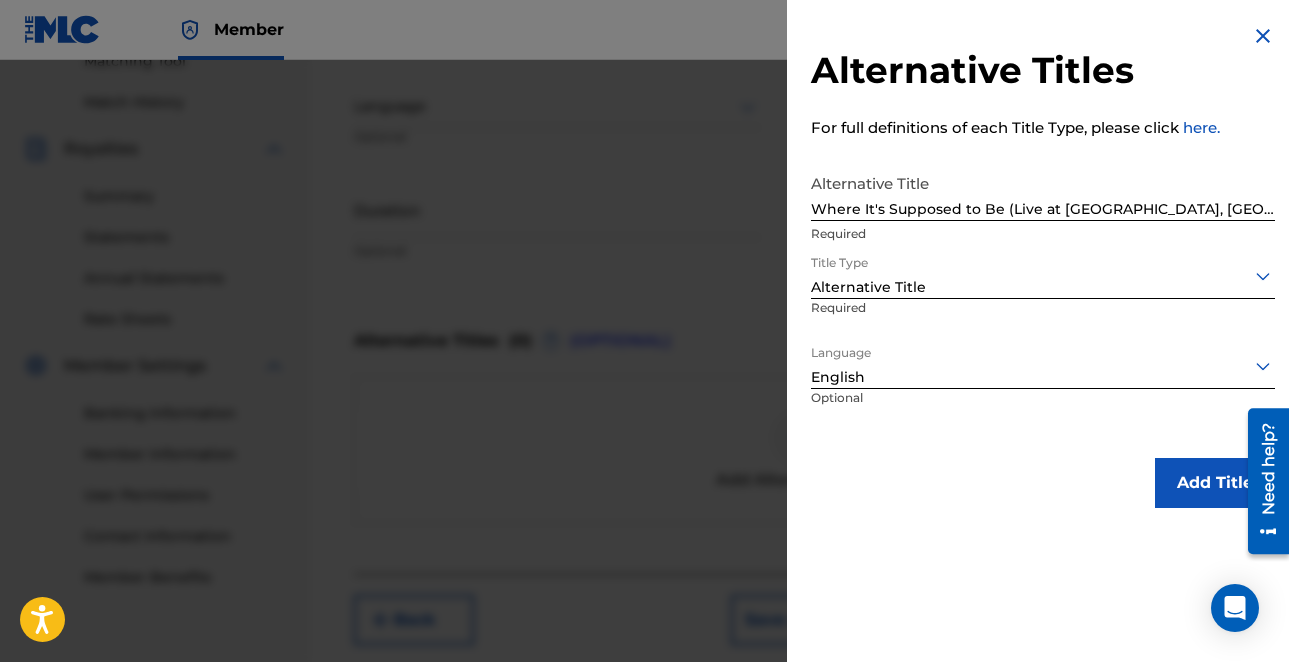 click on "Add Title" at bounding box center [1215, 483] 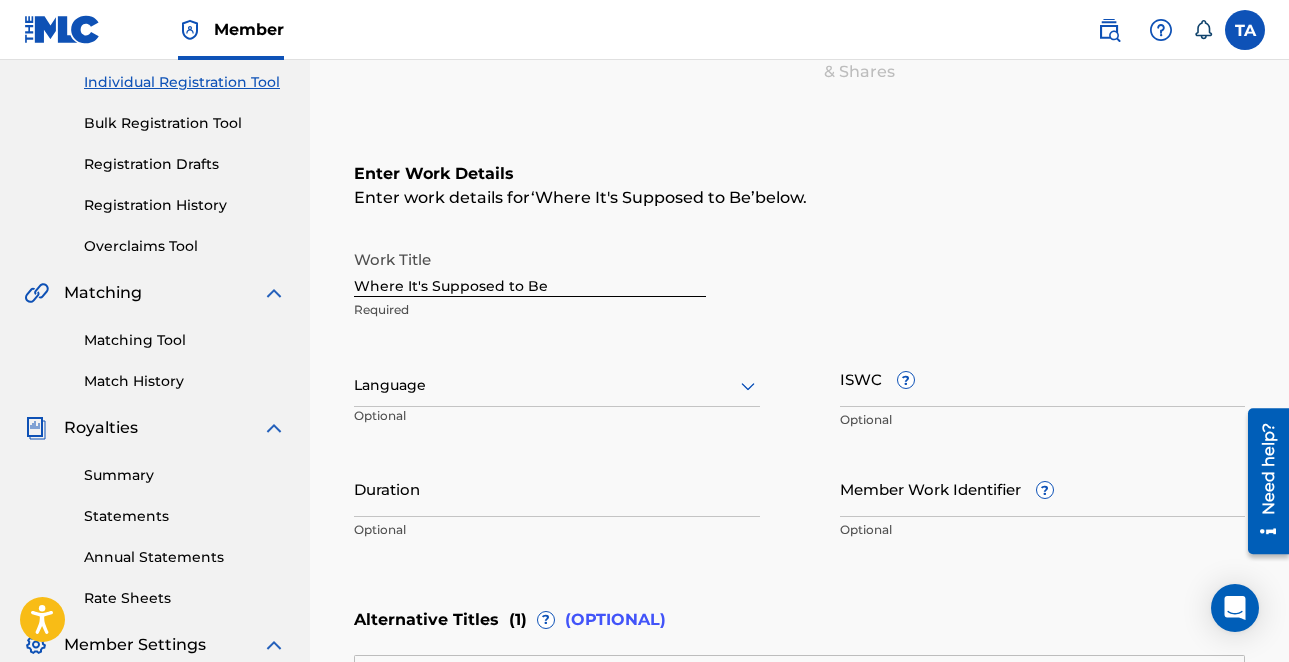 scroll, scrollTop: 217, scrollLeft: 0, axis: vertical 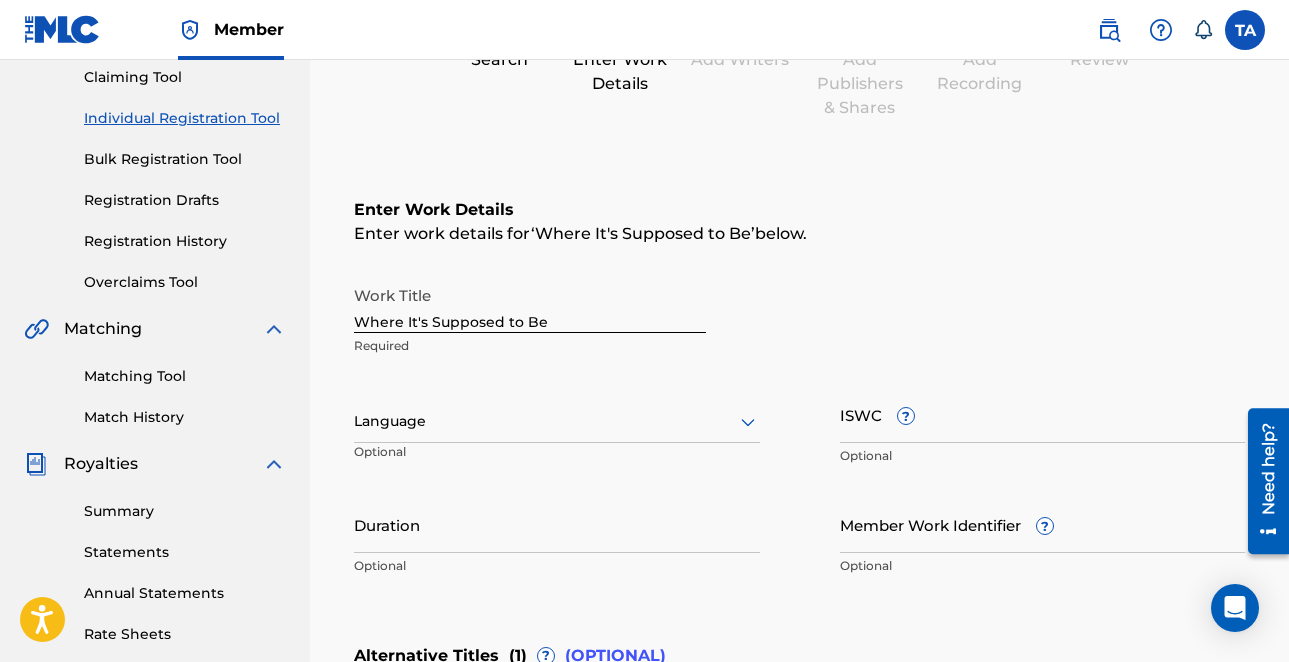 click 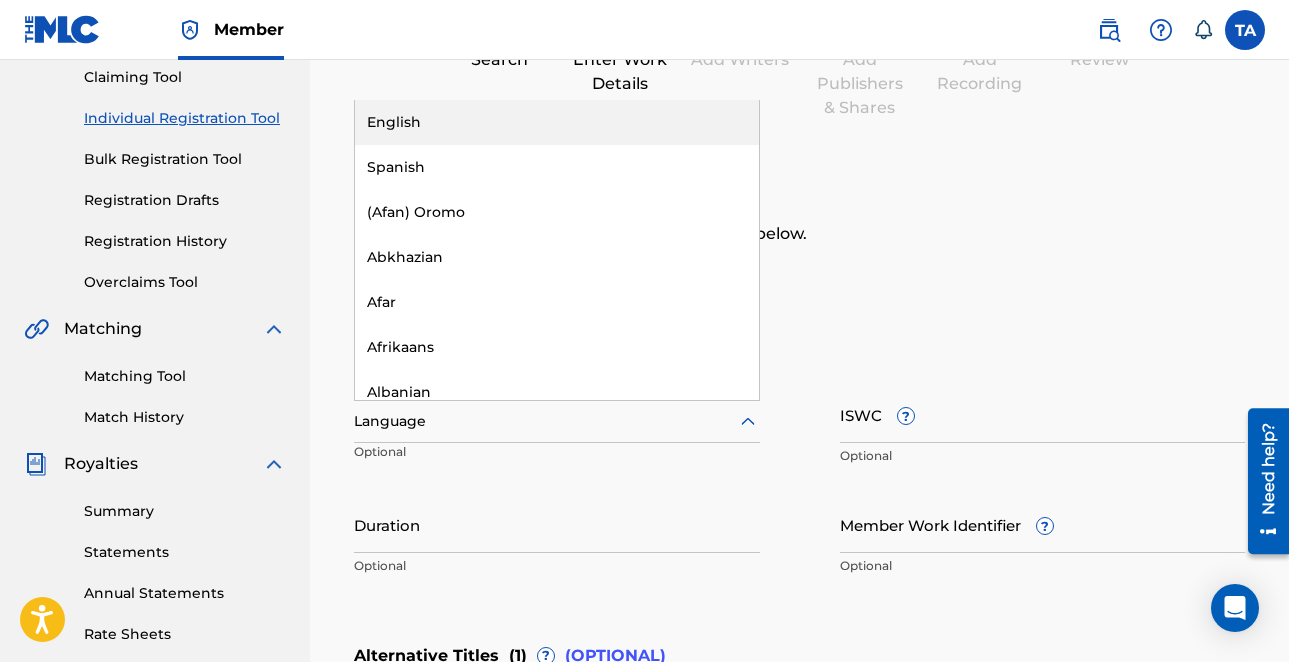 click on "English" at bounding box center [557, 122] 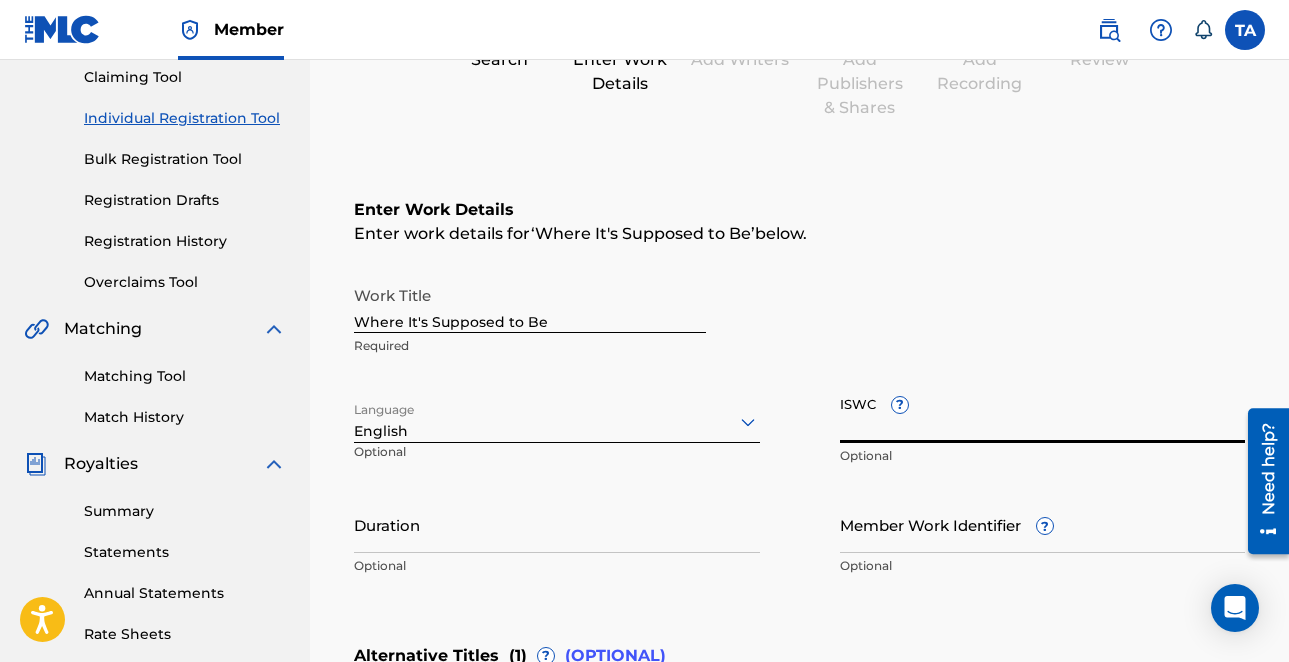click on "ISWC   ?" at bounding box center (1043, 414) 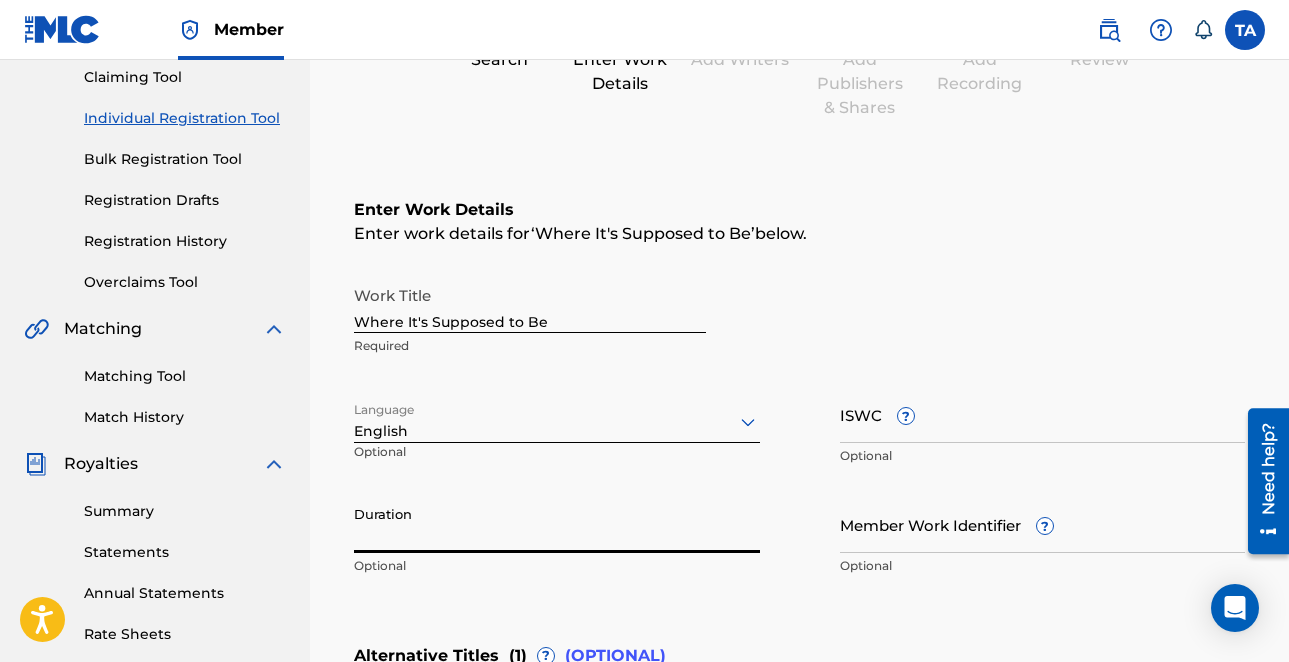 click on "Duration" at bounding box center (557, 524) 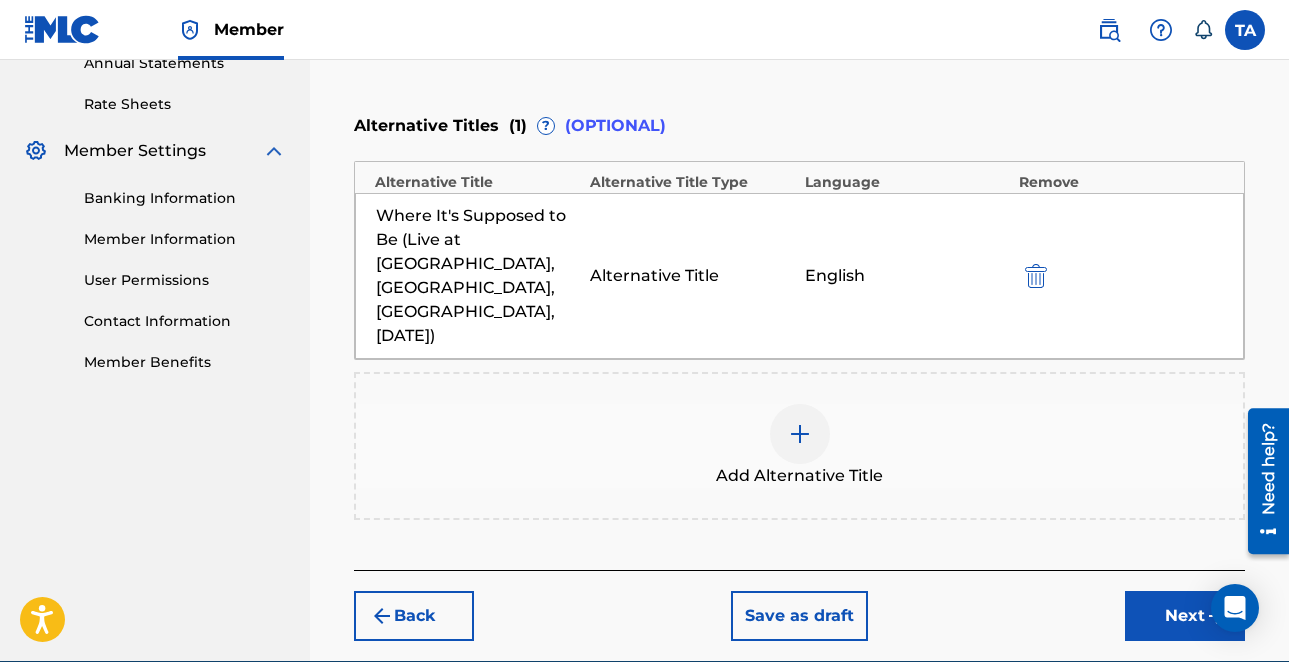 scroll, scrollTop: 773, scrollLeft: 0, axis: vertical 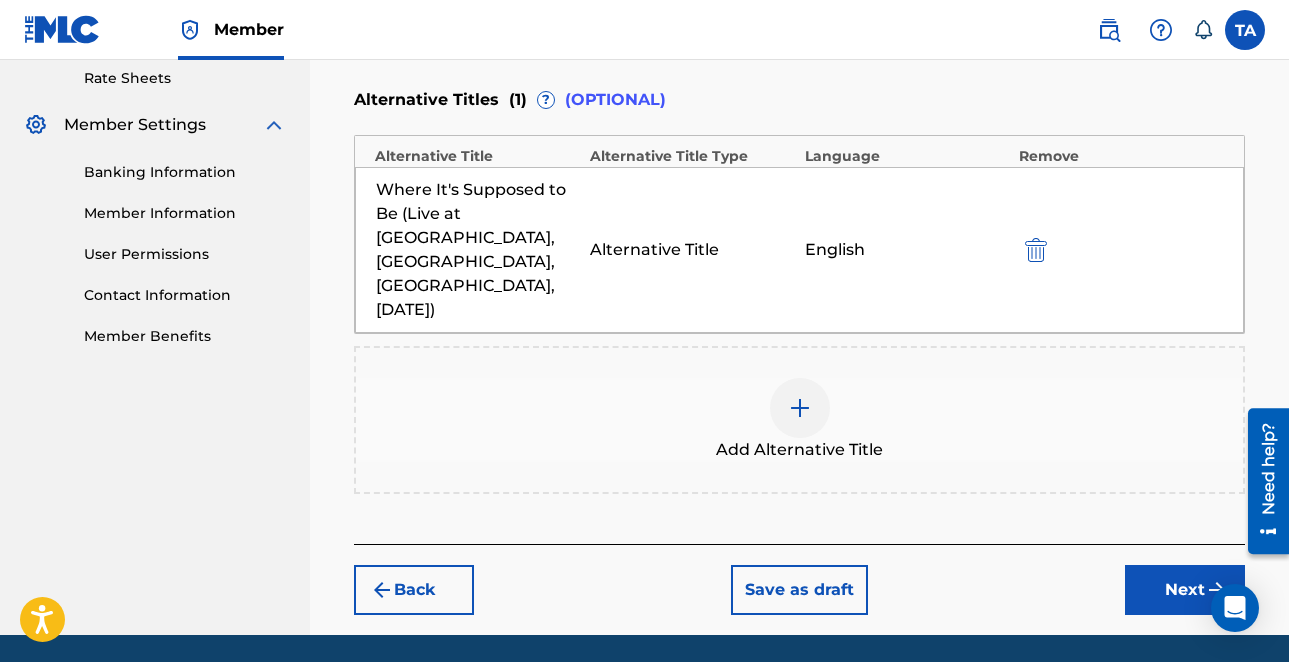type on "03:41" 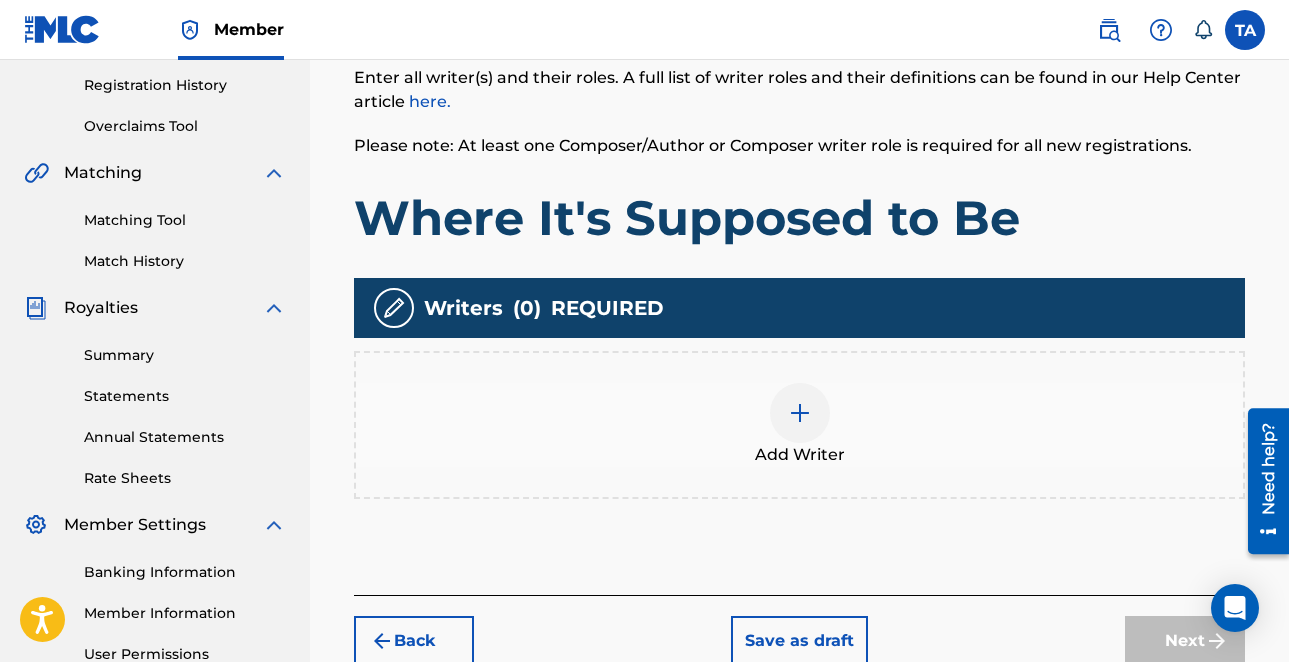 scroll, scrollTop: 404, scrollLeft: 0, axis: vertical 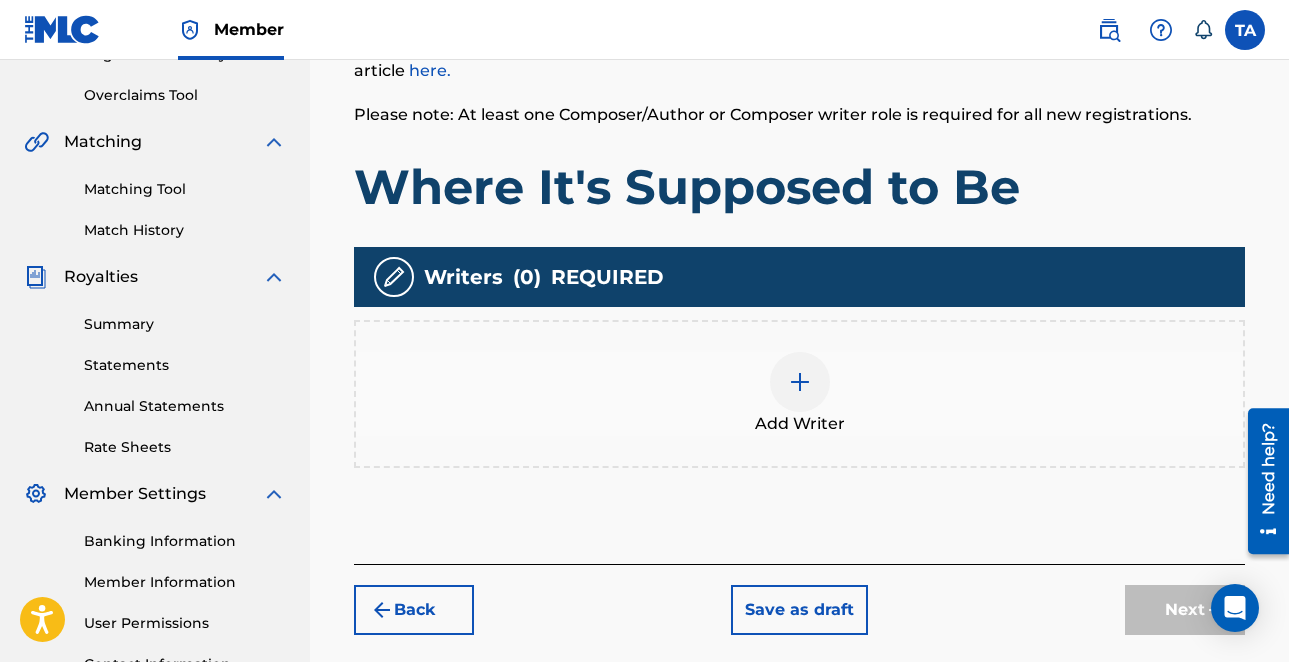 click at bounding box center (800, 382) 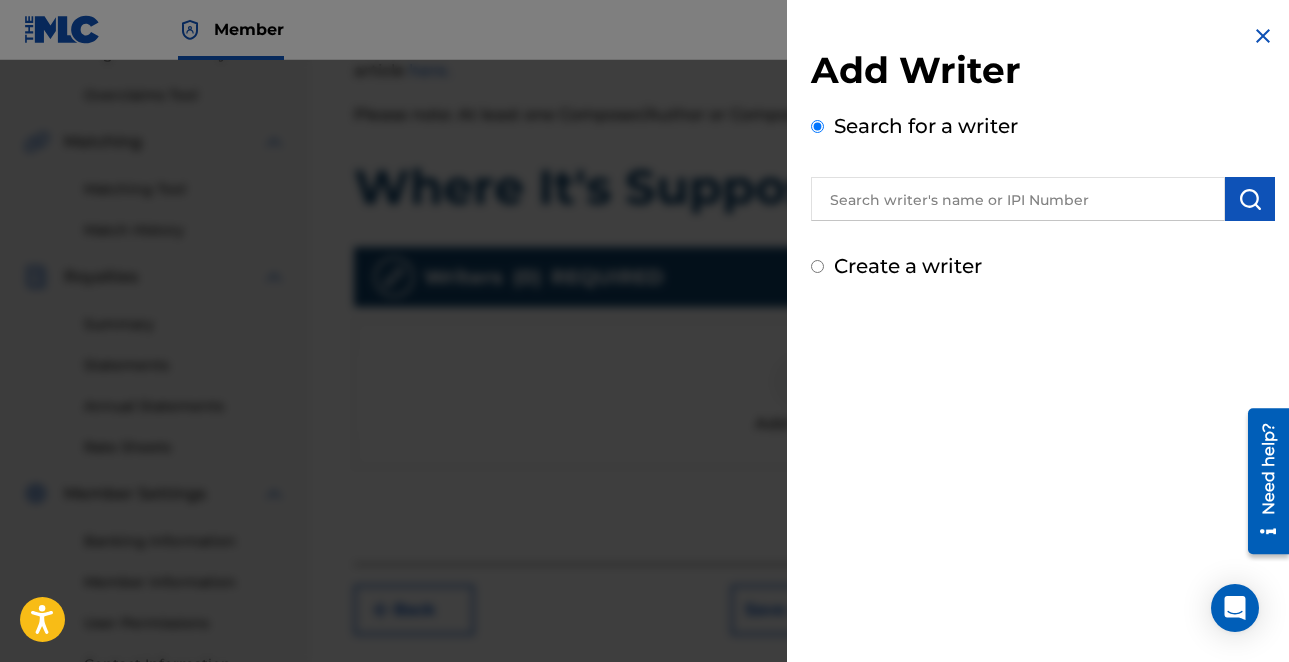 click at bounding box center (1018, 199) 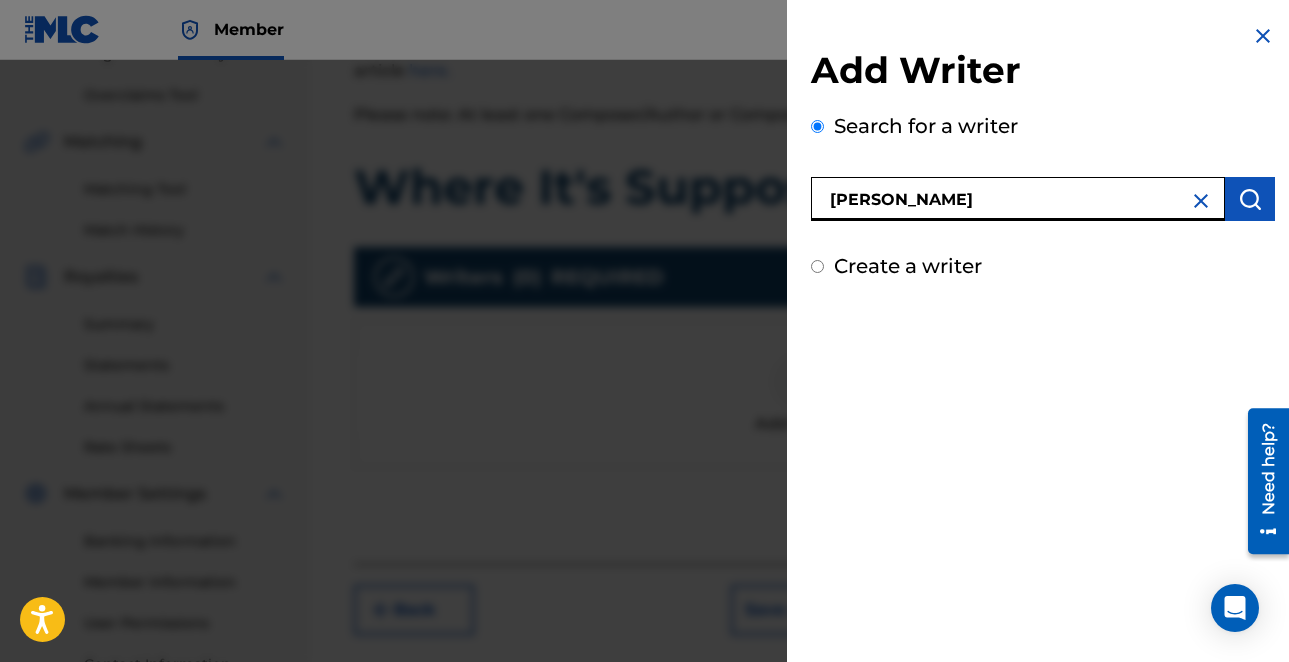 type on "TONY D ANDERSON" 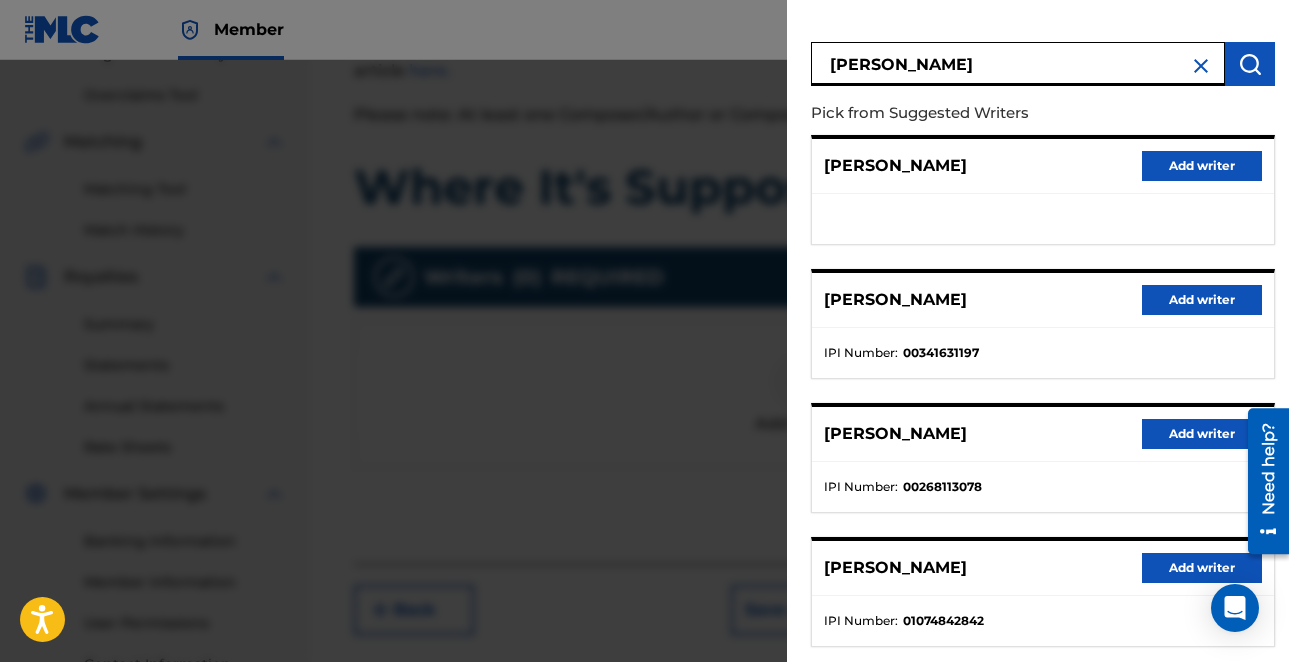 scroll, scrollTop: 132, scrollLeft: 0, axis: vertical 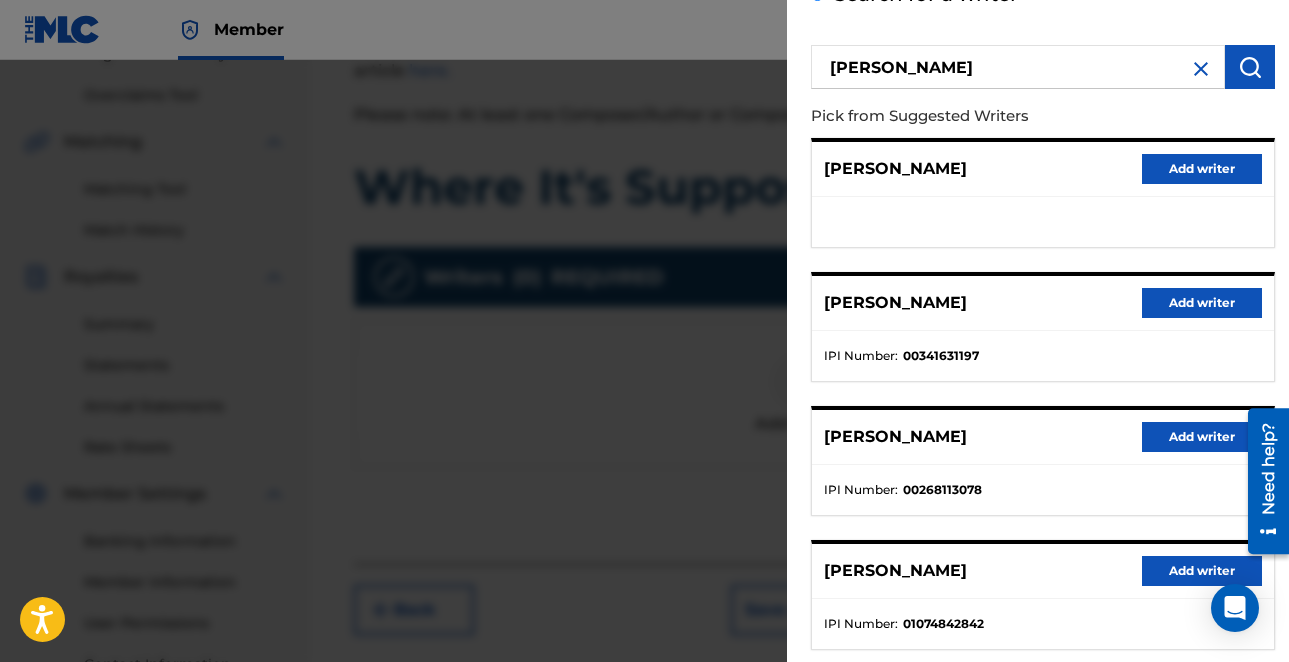 click on "Add writer" at bounding box center (1202, 303) 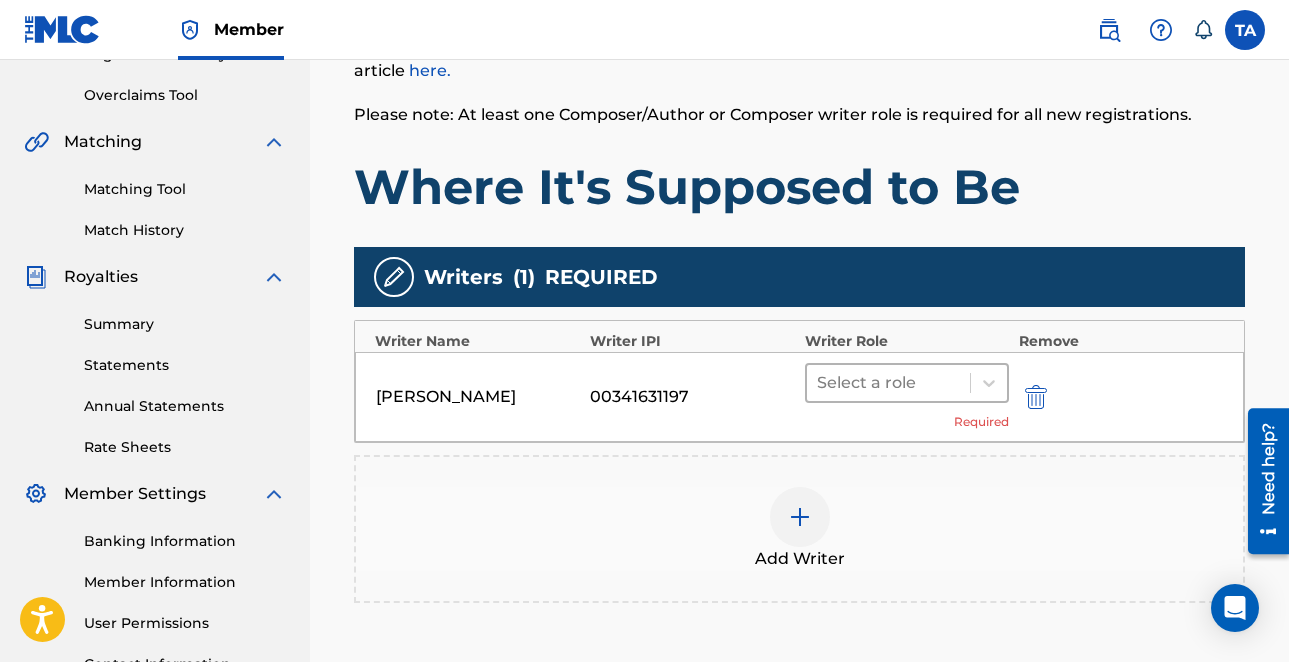 click at bounding box center (888, 383) 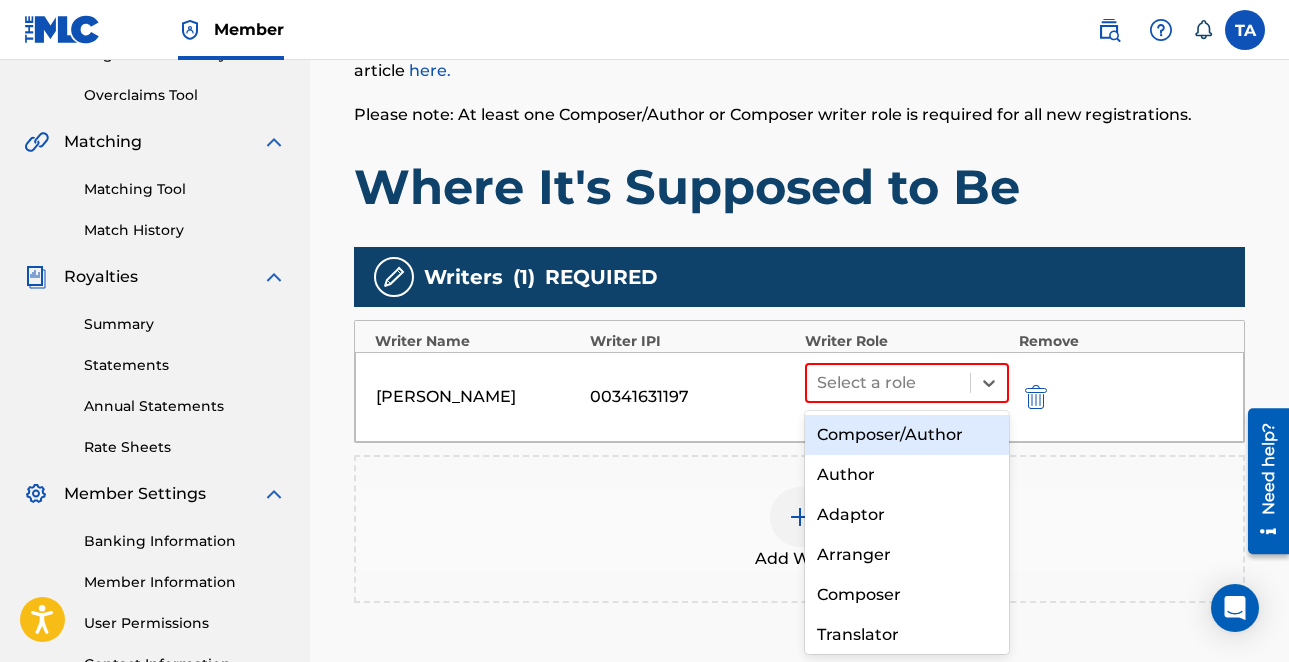 click on "Composer/Author" at bounding box center [907, 435] 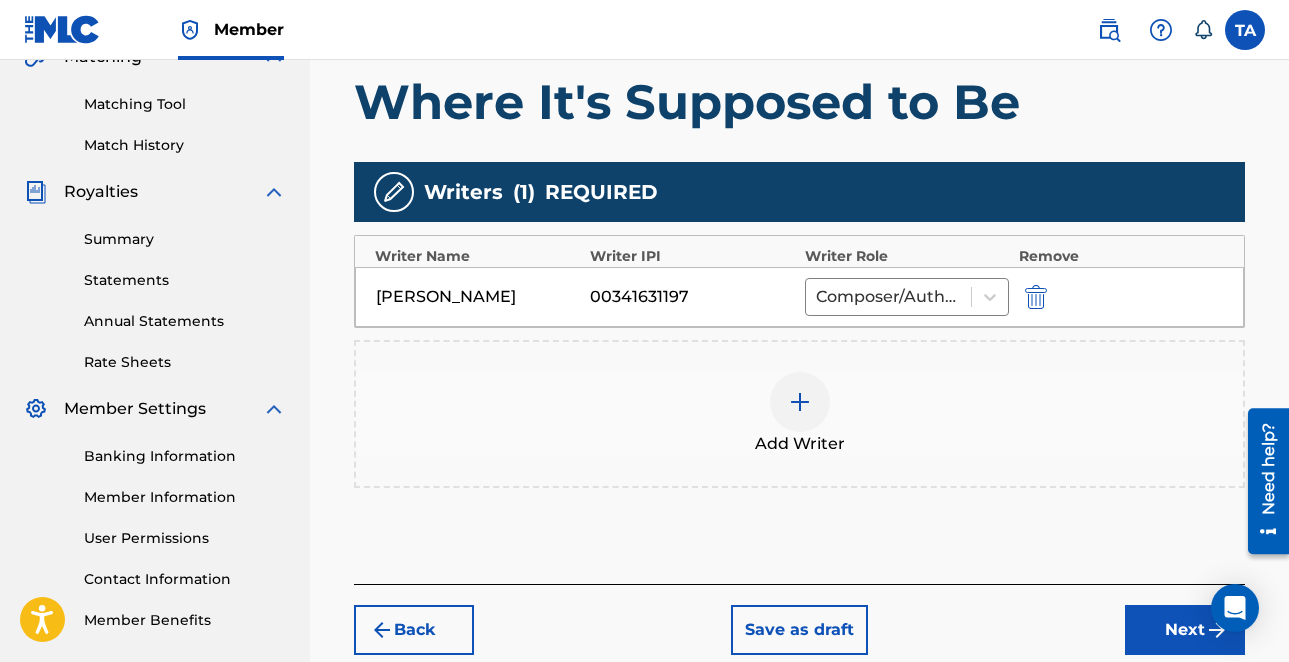 scroll, scrollTop: 591, scrollLeft: 0, axis: vertical 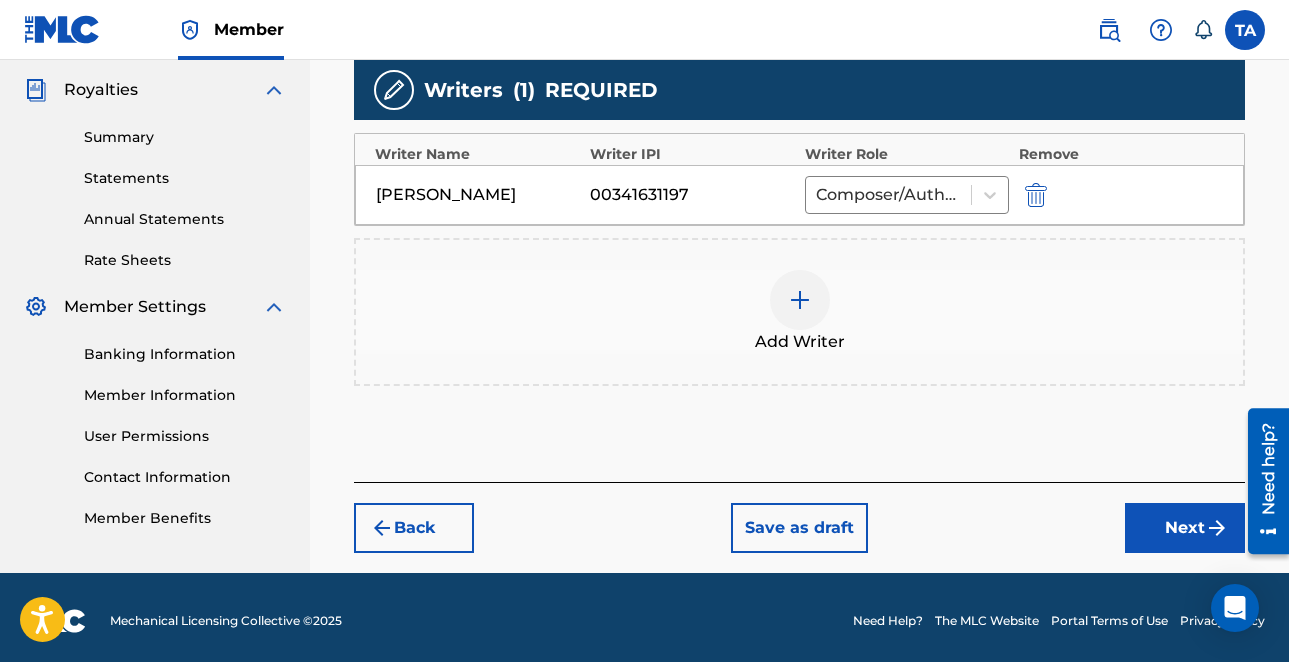 click on "Next" at bounding box center [1185, 528] 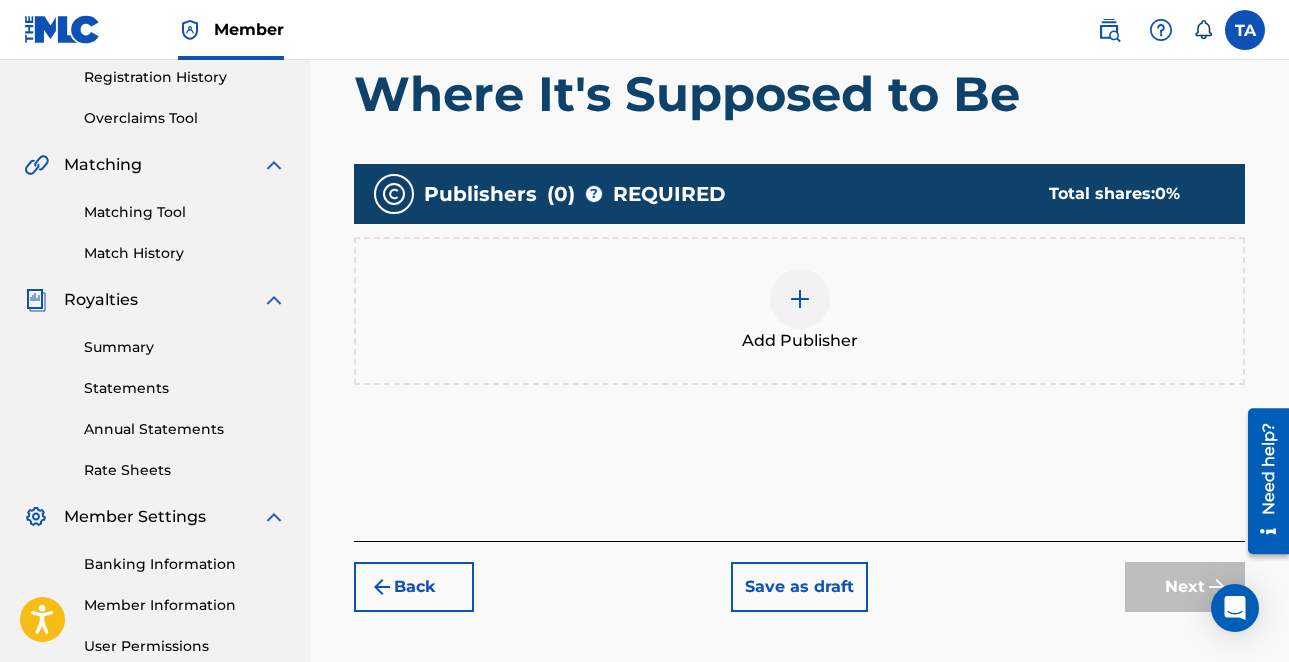 scroll, scrollTop: 382, scrollLeft: 0, axis: vertical 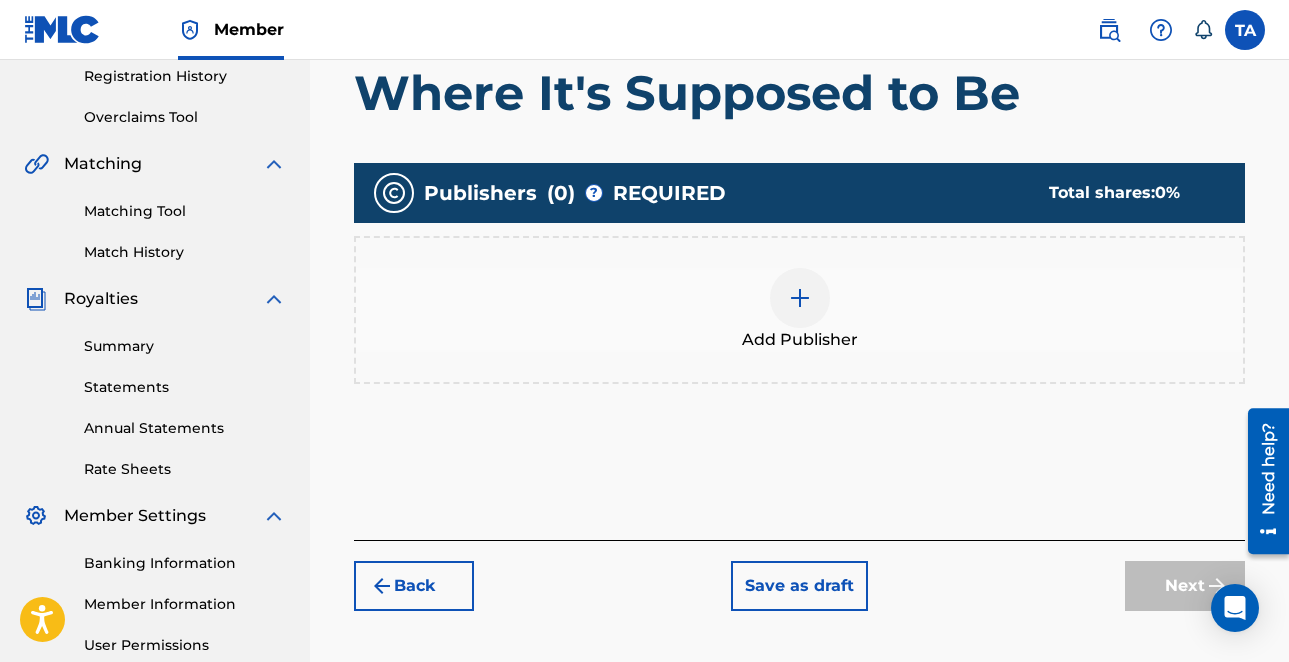 click at bounding box center (800, 298) 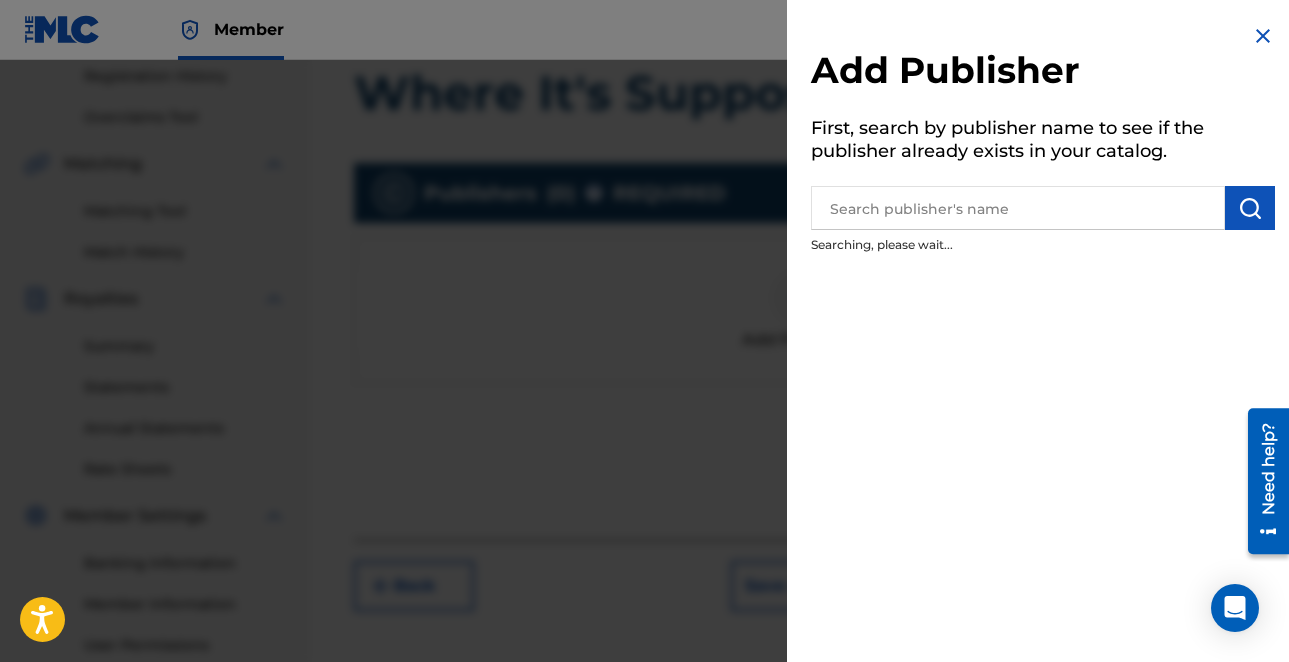 scroll, scrollTop: 387, scrollLeft: 0, axis: vertical 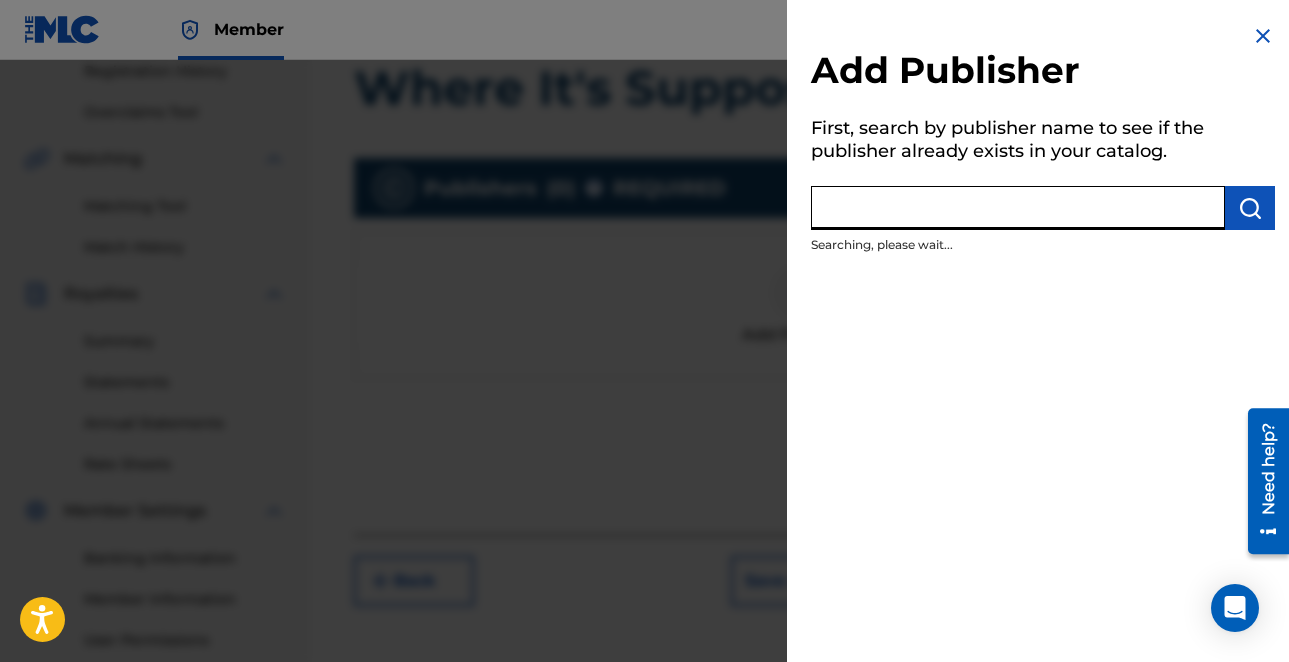 click at bounding box center [1018, 208] 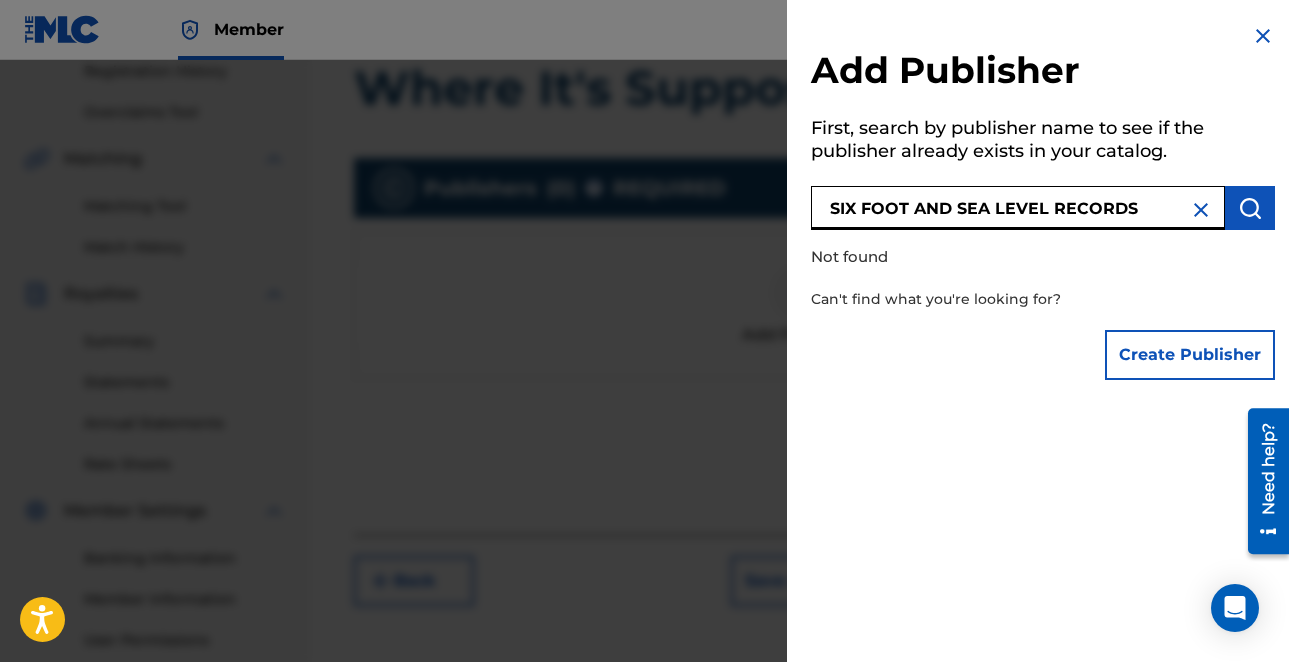type on "SIX FOOT AND SEA LEVEL RECORDS" 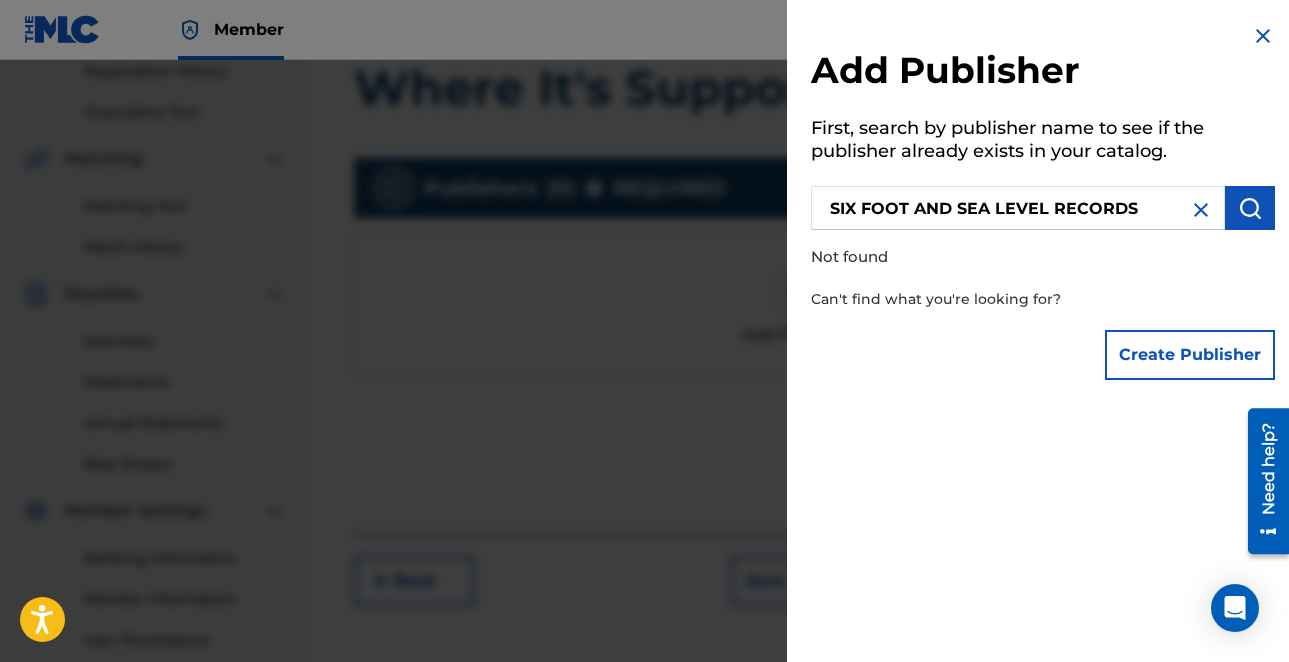 click on "Create Publisher" at bounding box center [1190, 355] 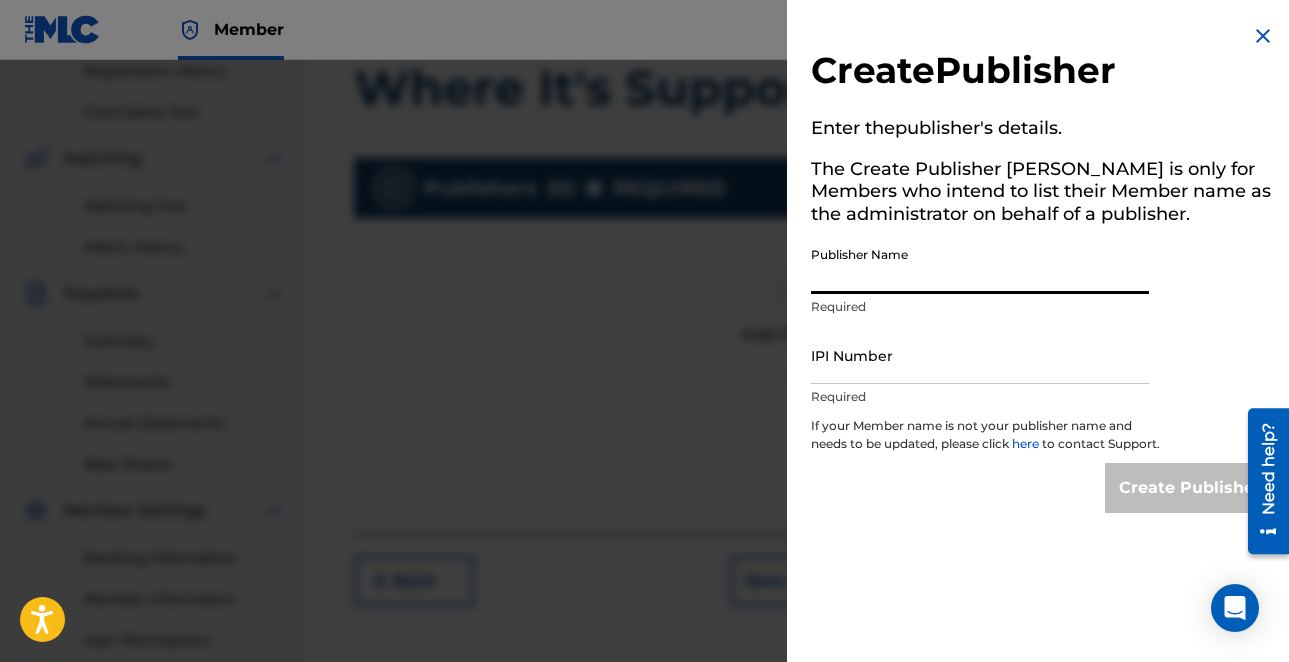 click on "Publisher Name" at bounding box center [980, 265] 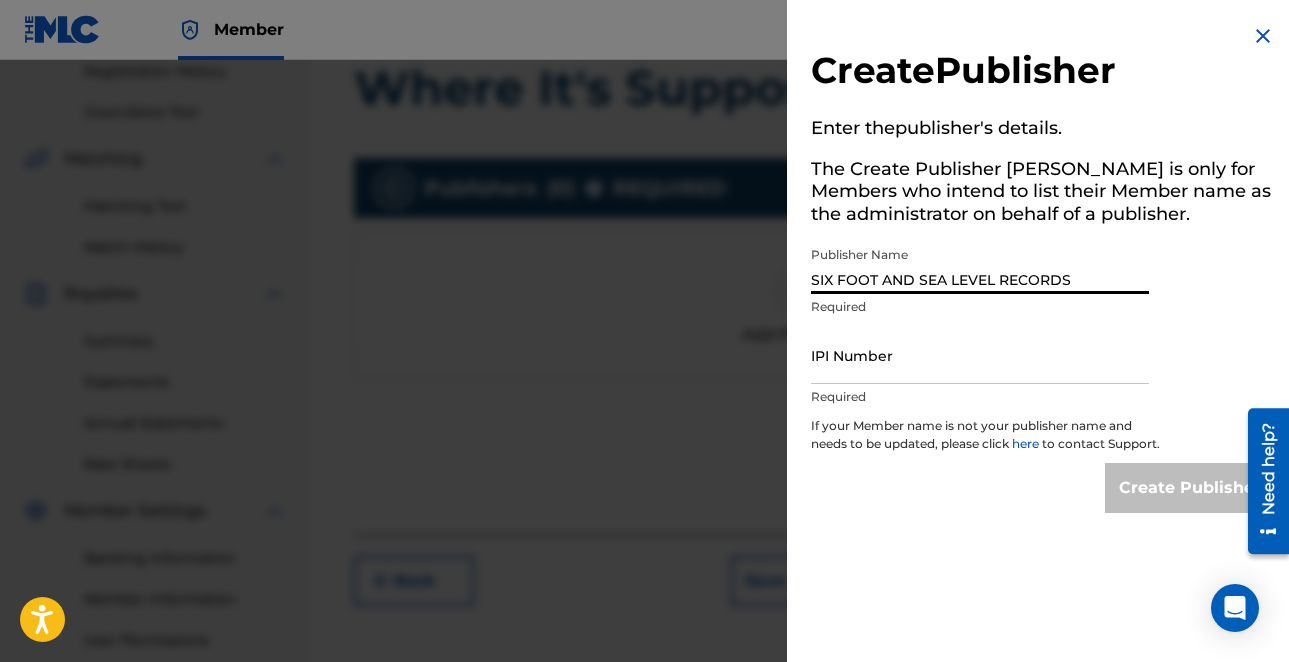 type on "SIX FOOT AND SEA LEVEL RECORDS" 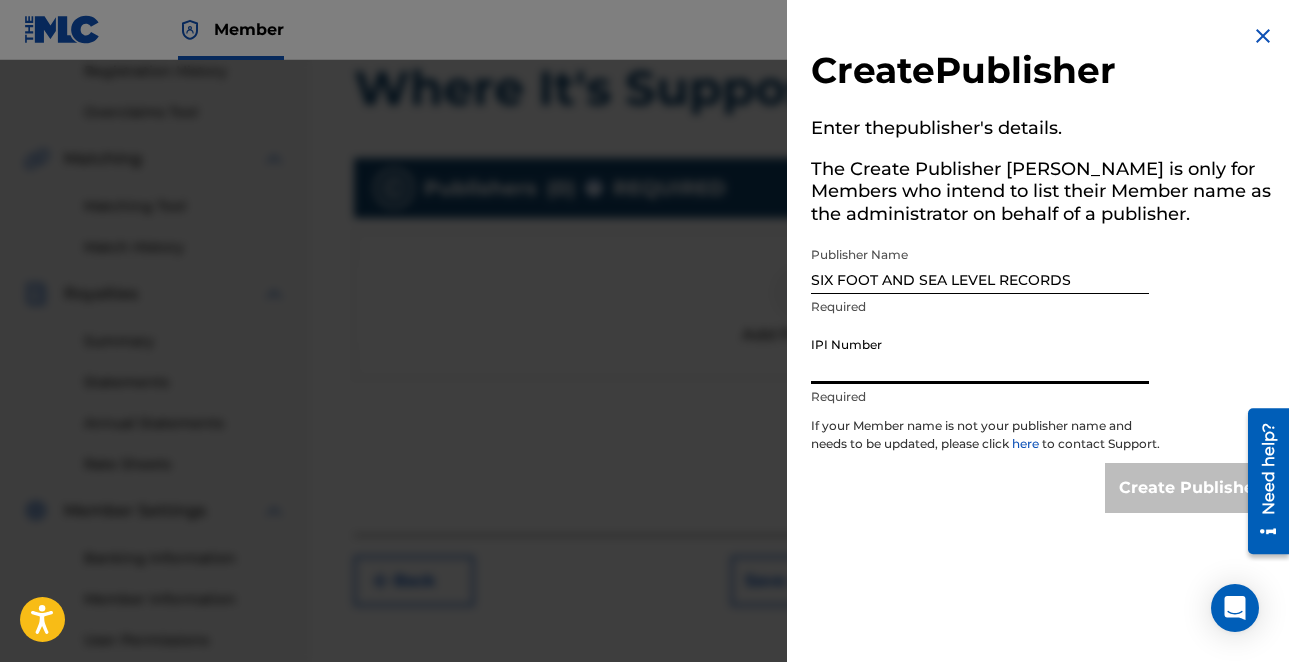 click on "IPI Number" at bounding box center [980, 355] 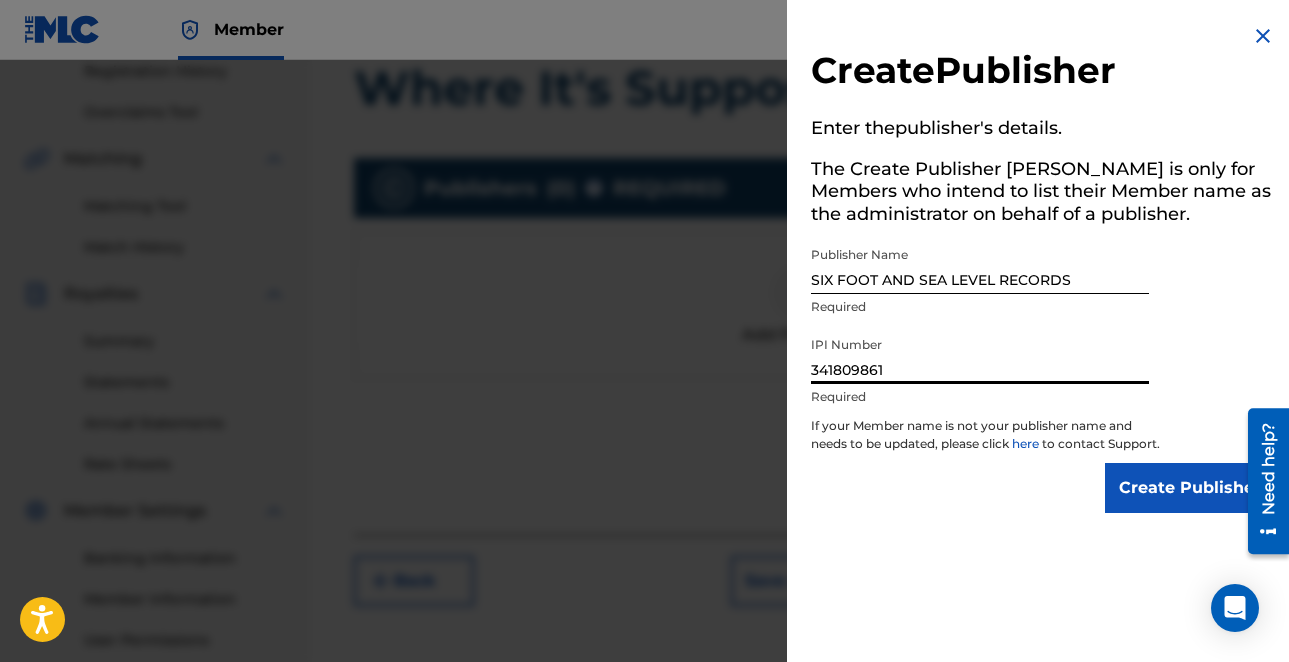 scroll, scrollTop: 0, scrollLeft: 0, axis: both 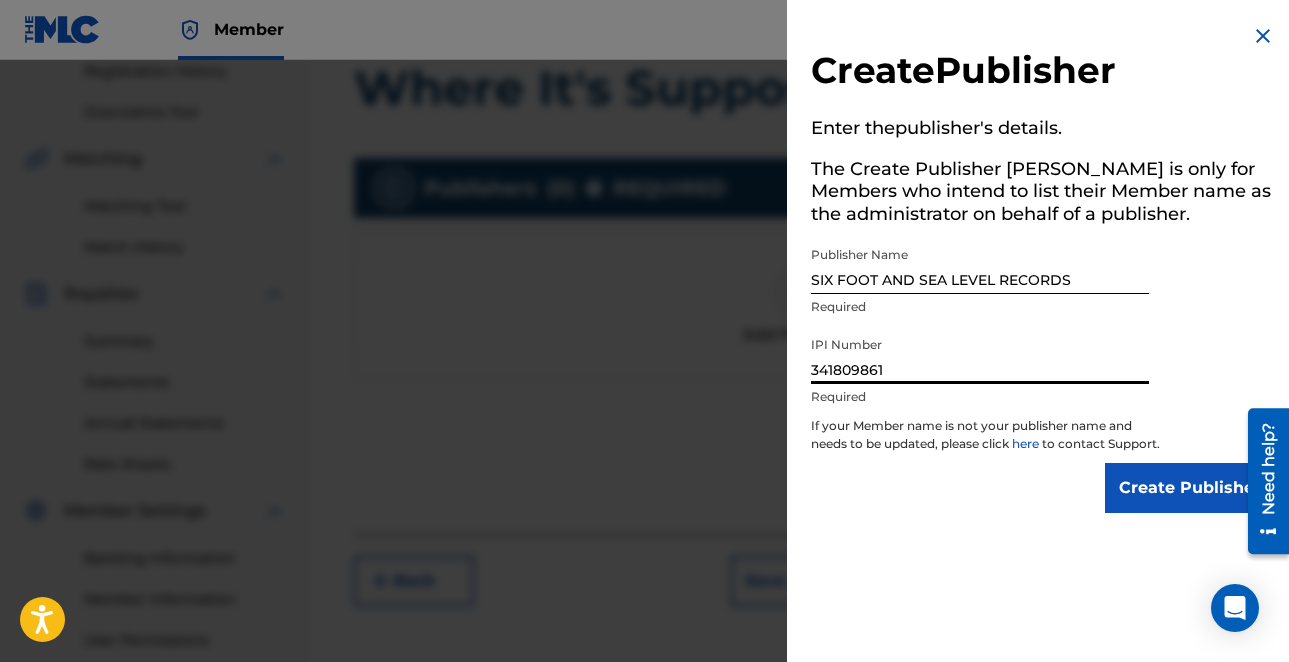 type on "341809861" 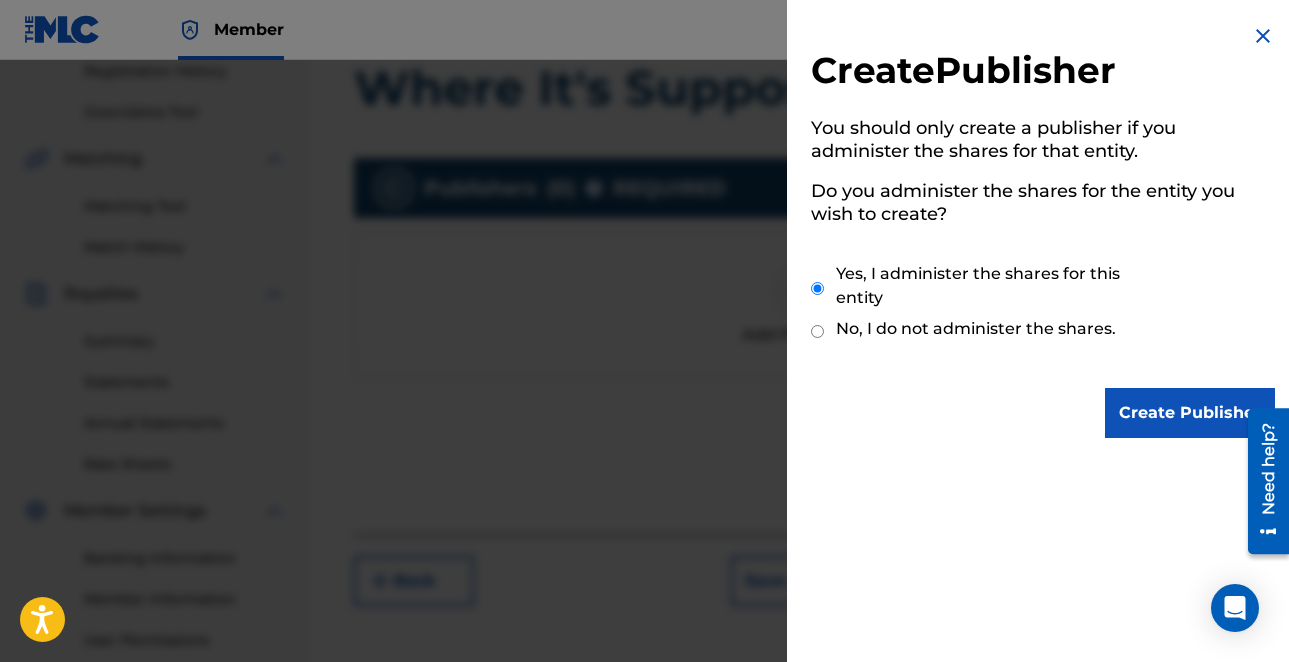 click on "Create Publisher" at bounding box center (1190, 413) 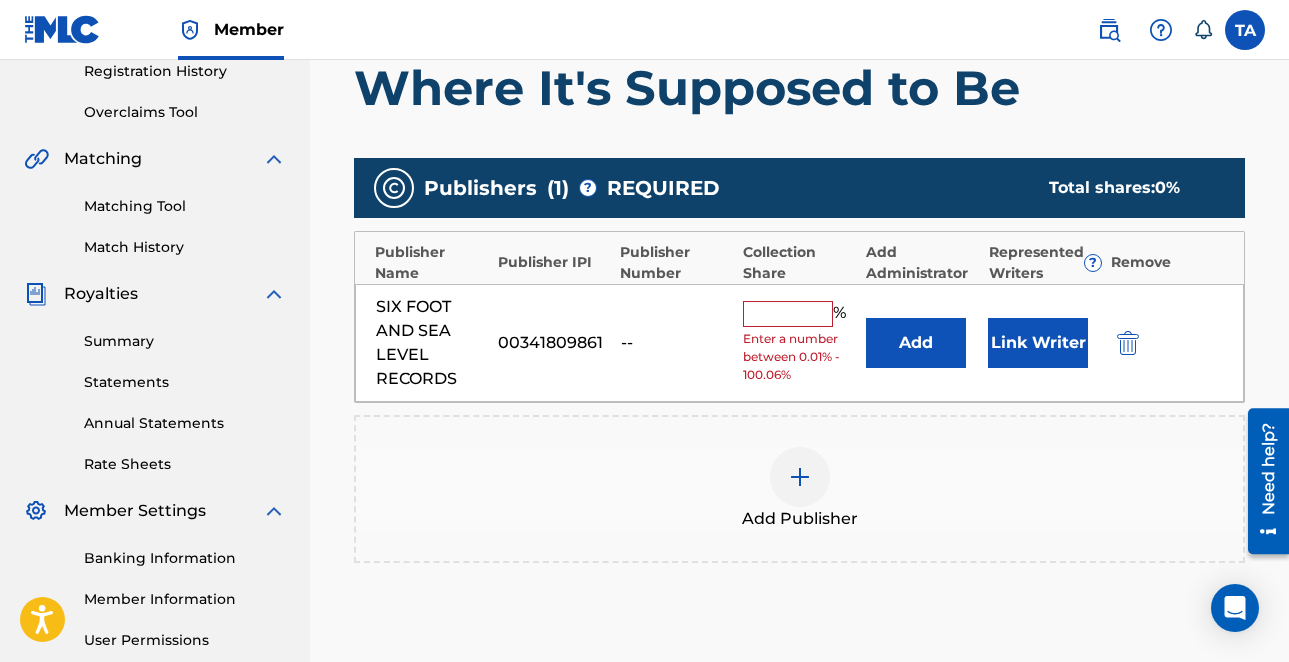 click at bounding box center [788, 314] 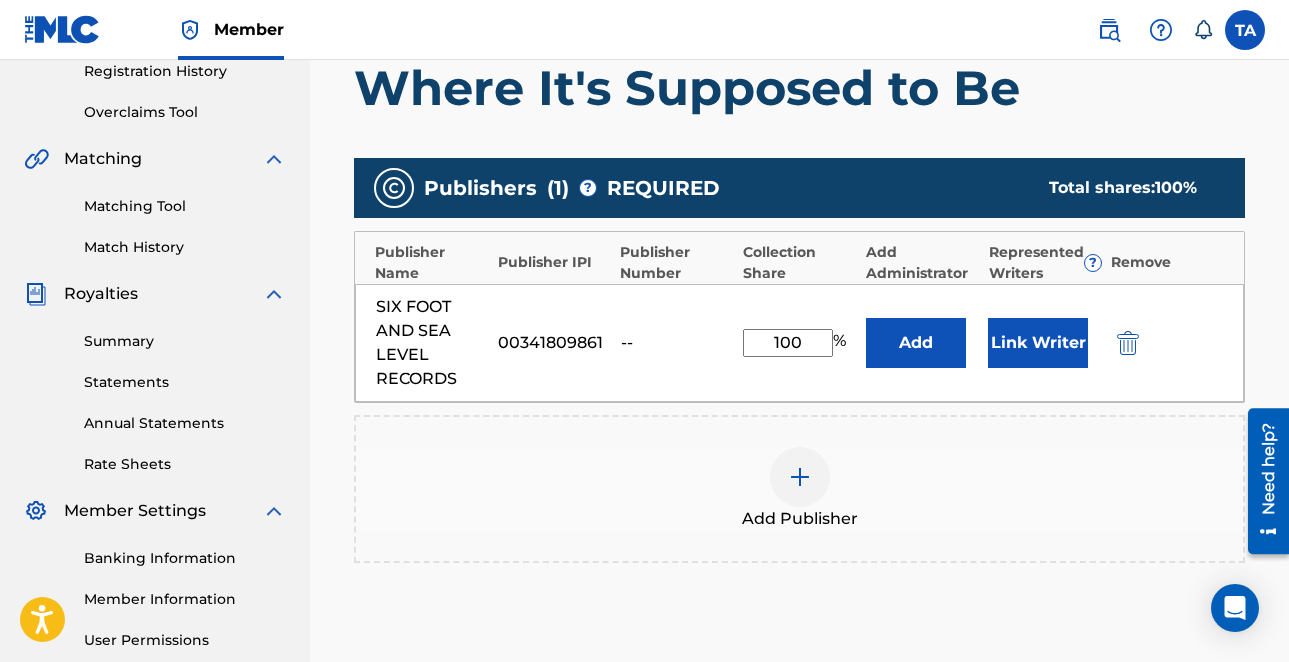 type on "100" 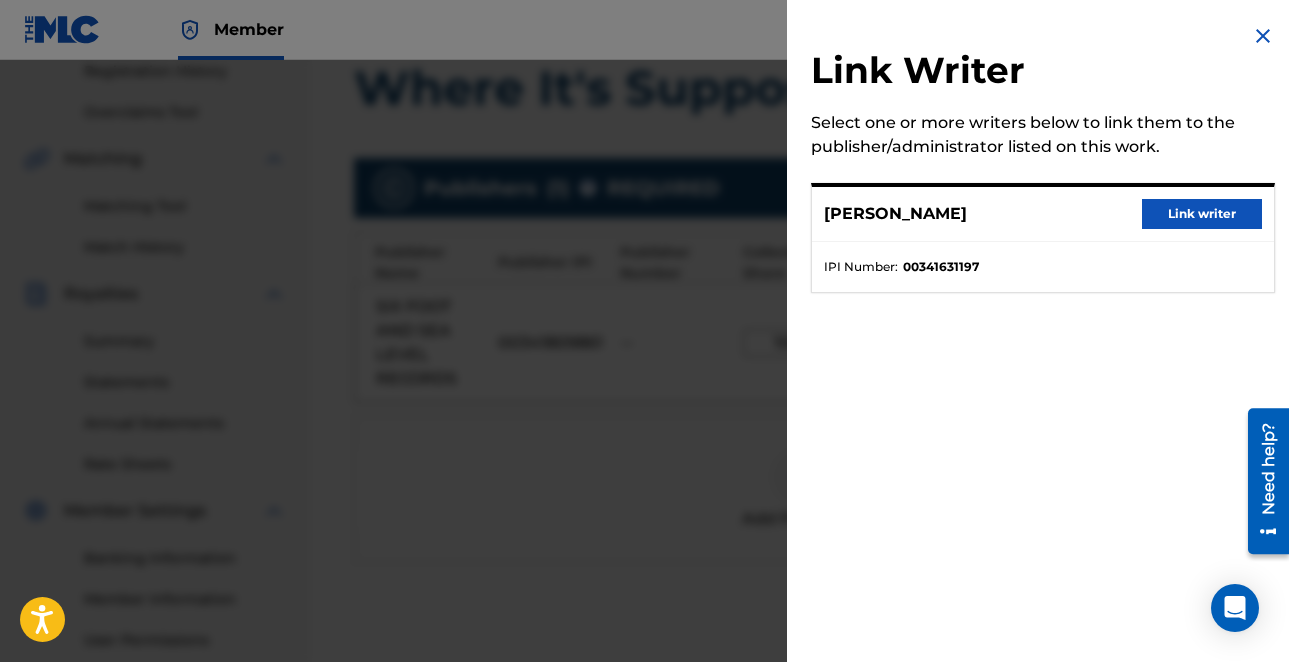 click on "Link writer" at bounding box center [1202, 214] 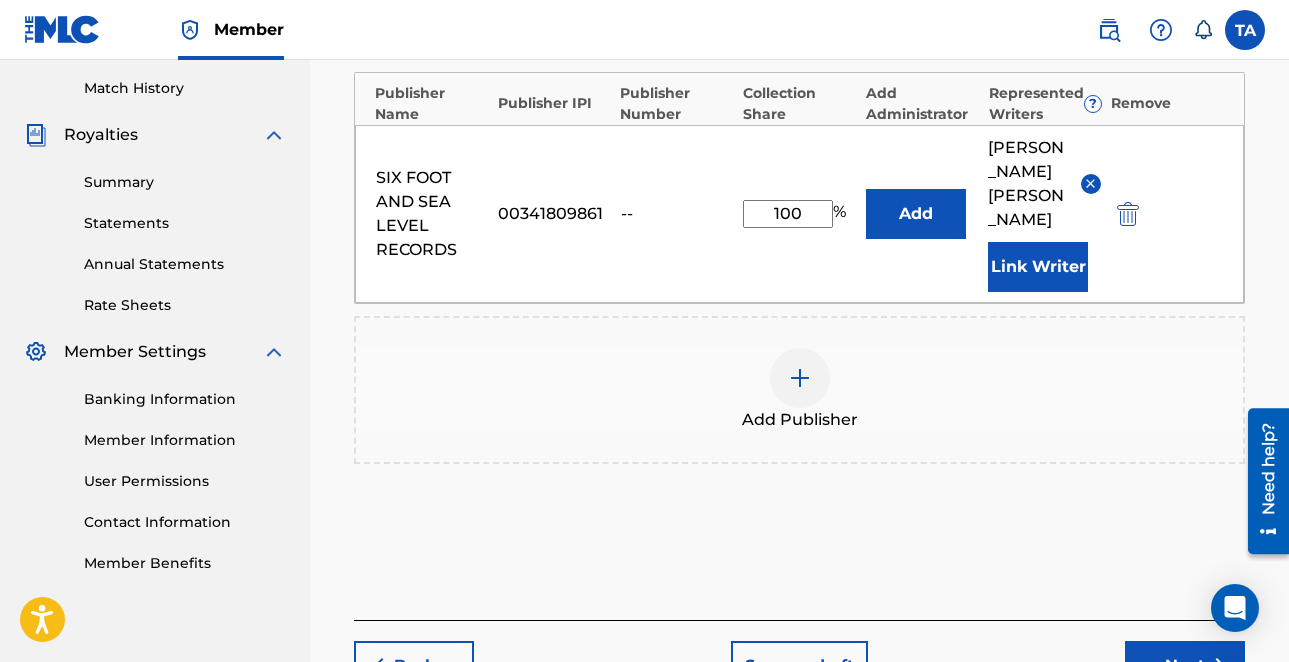 scroll, scrollTop: 628, scrollLeft: 0, axis: vertical 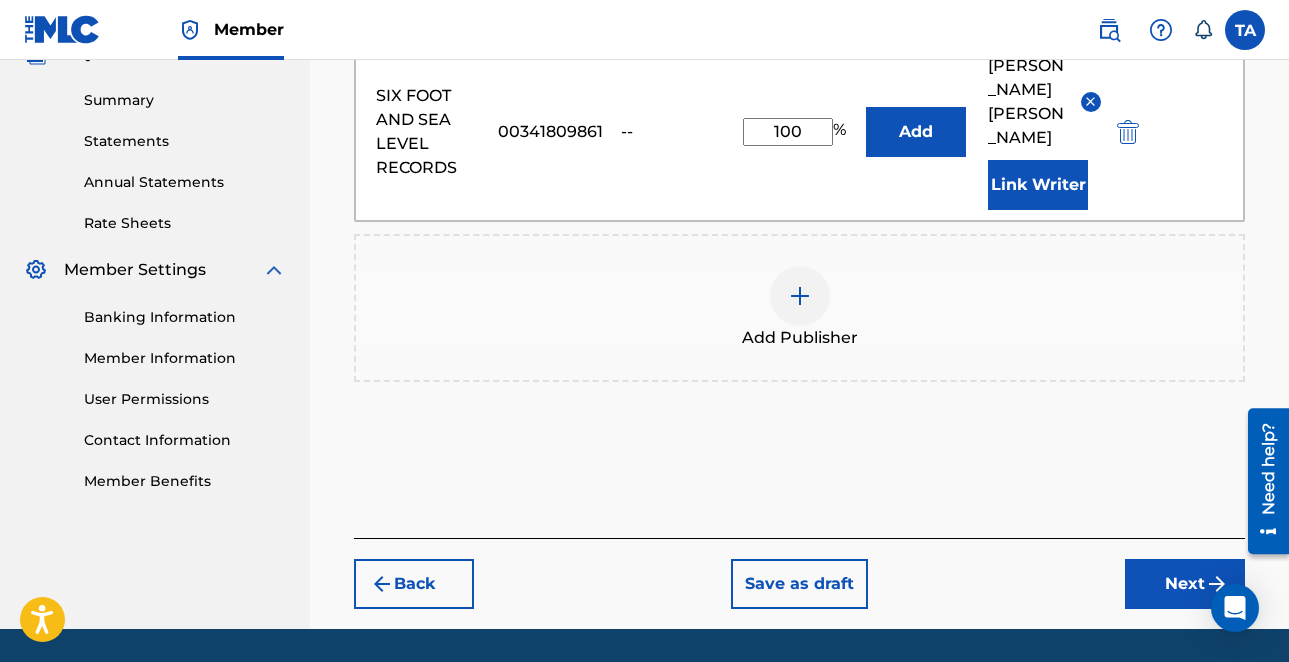 click on "Next" at bounding box center [1185, 584] 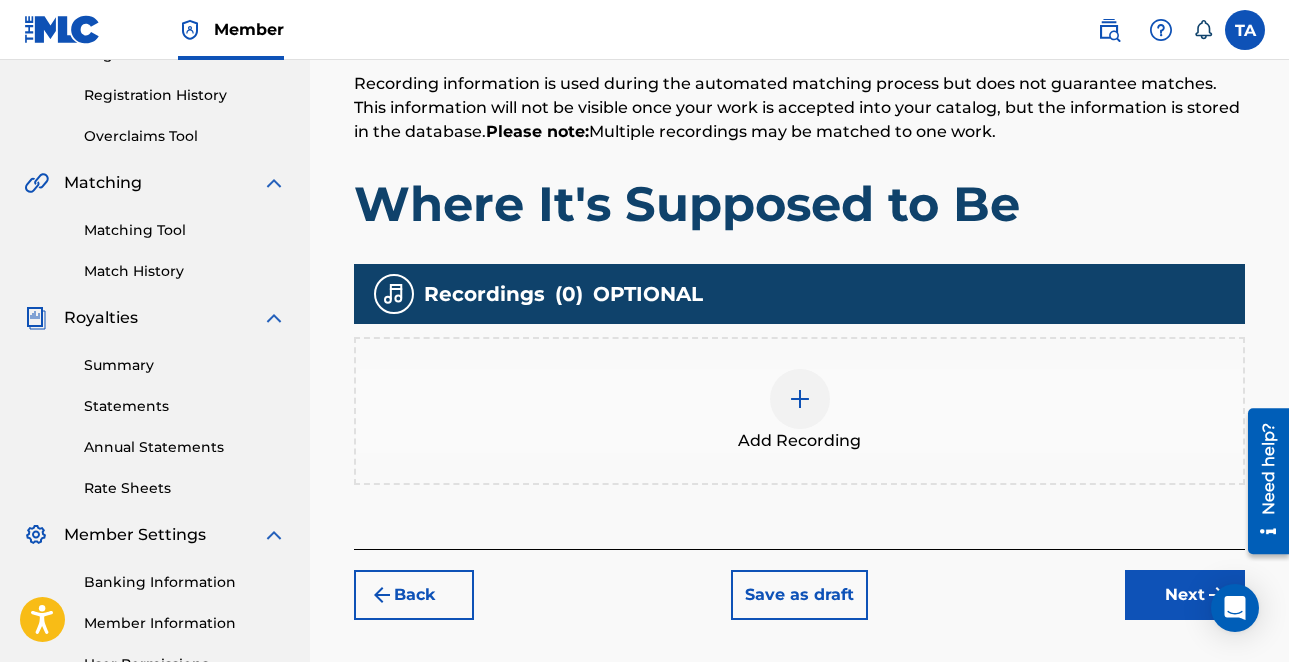 scroll, scrollTop: 381, scrollLeft: 0, axis: vertical 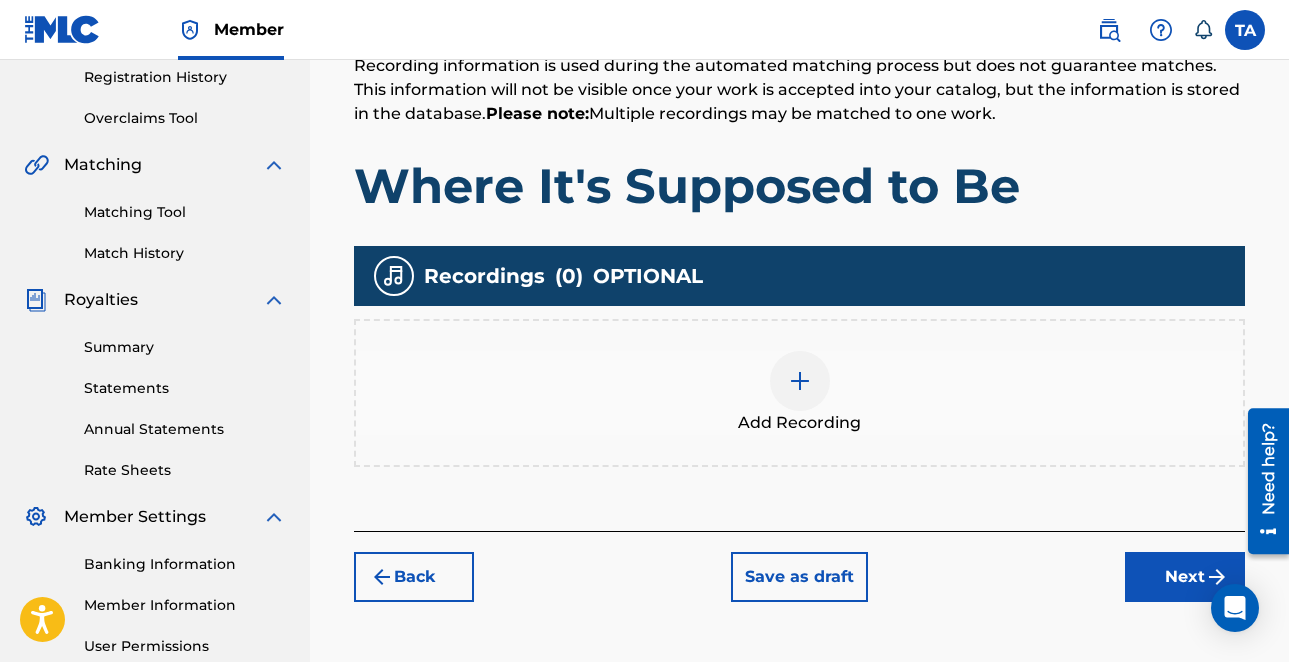 click at bounding box center (800, 381) 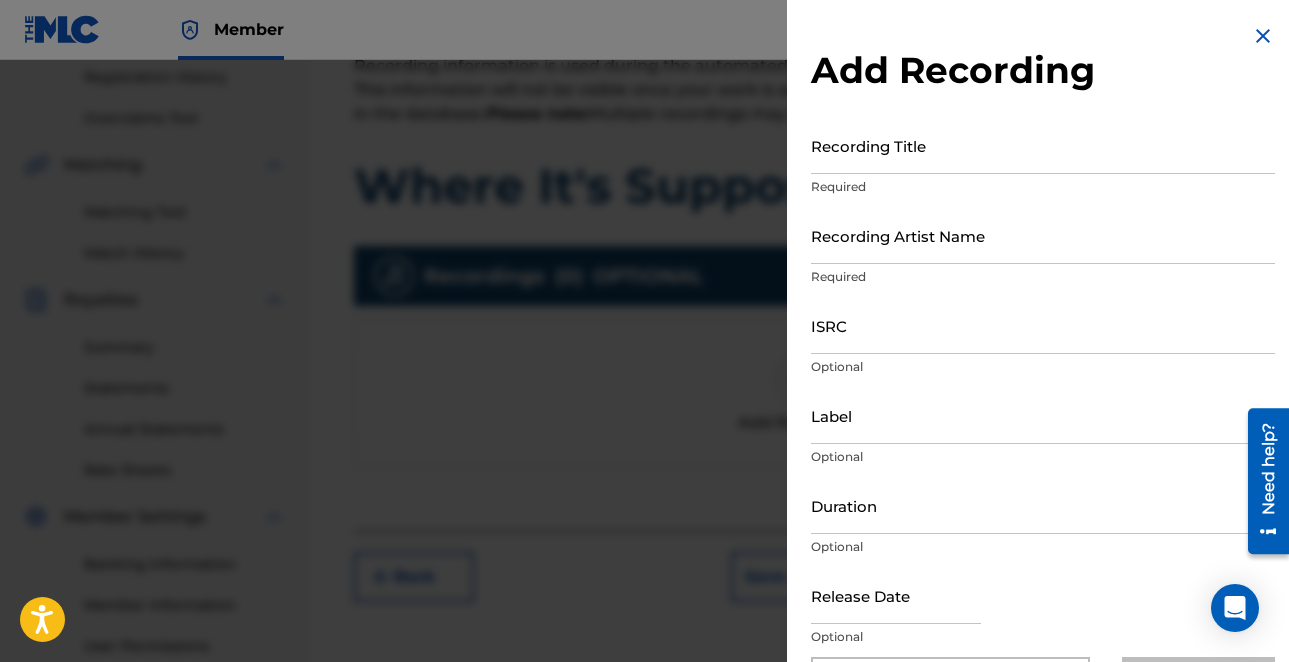 click on "Recording Title" at bounding box center [1043, 145] 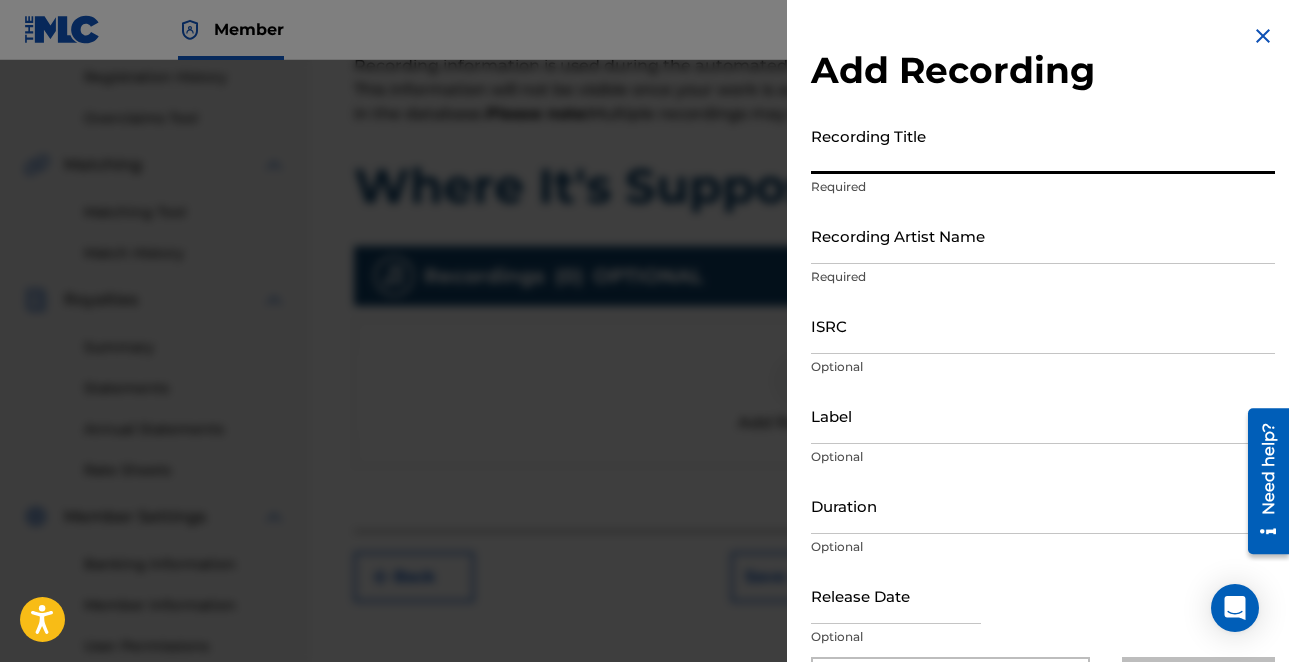 paste on "Where It's Supposed to Be (Live at Loyola Marymount University, Los Angeles, CA, 9/18/2007)" 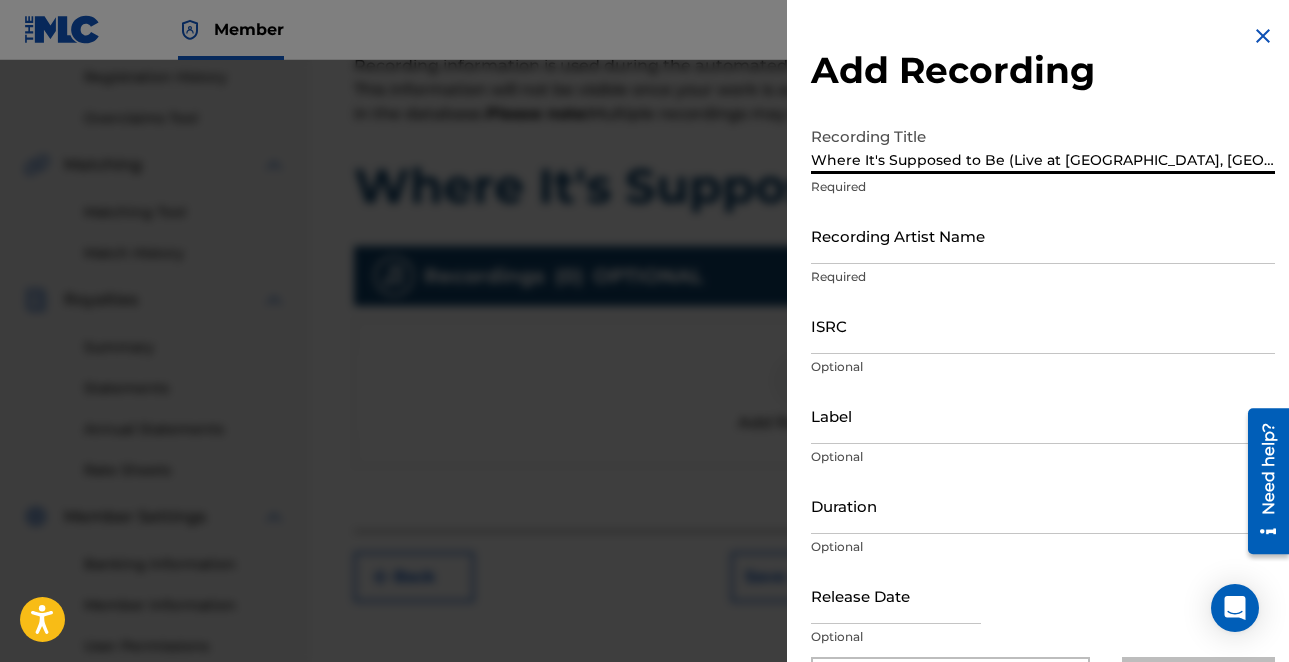 scroll, scrollTop: 0, scrollLeft: 188, axis: horizontal 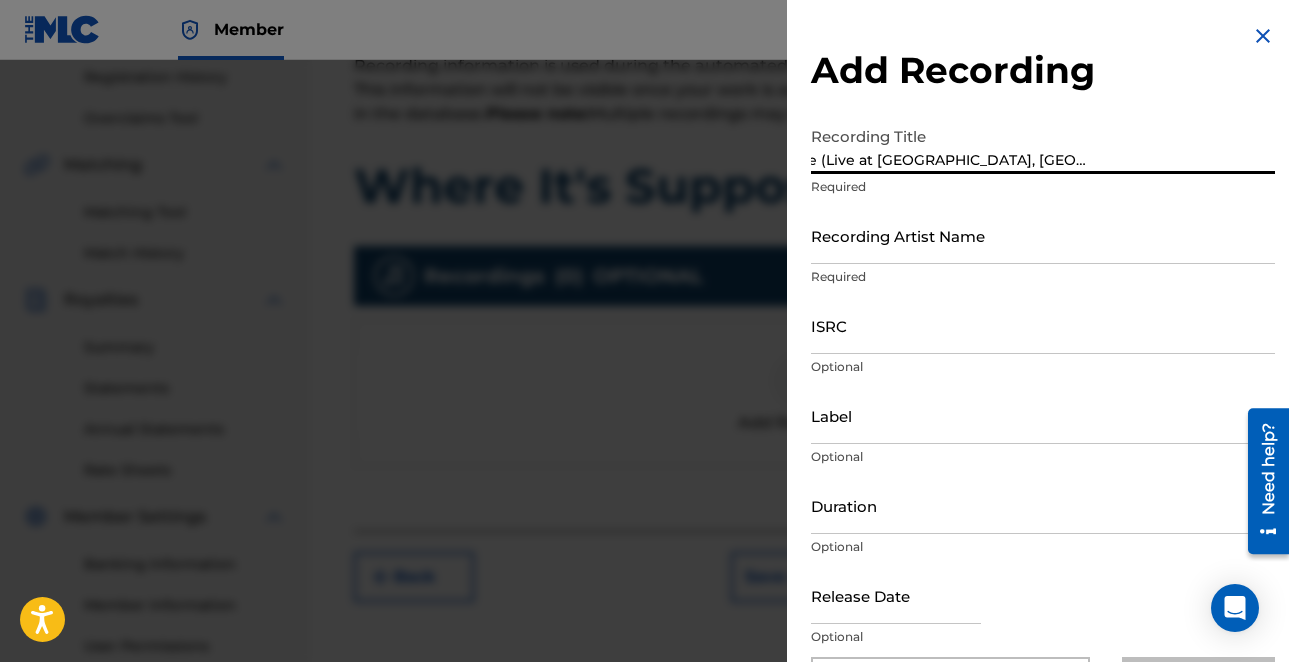 type on "Where It's Supposed to Be (Live at Loyola Marymount University, Los Angeles, CA, 9/18/2007)" 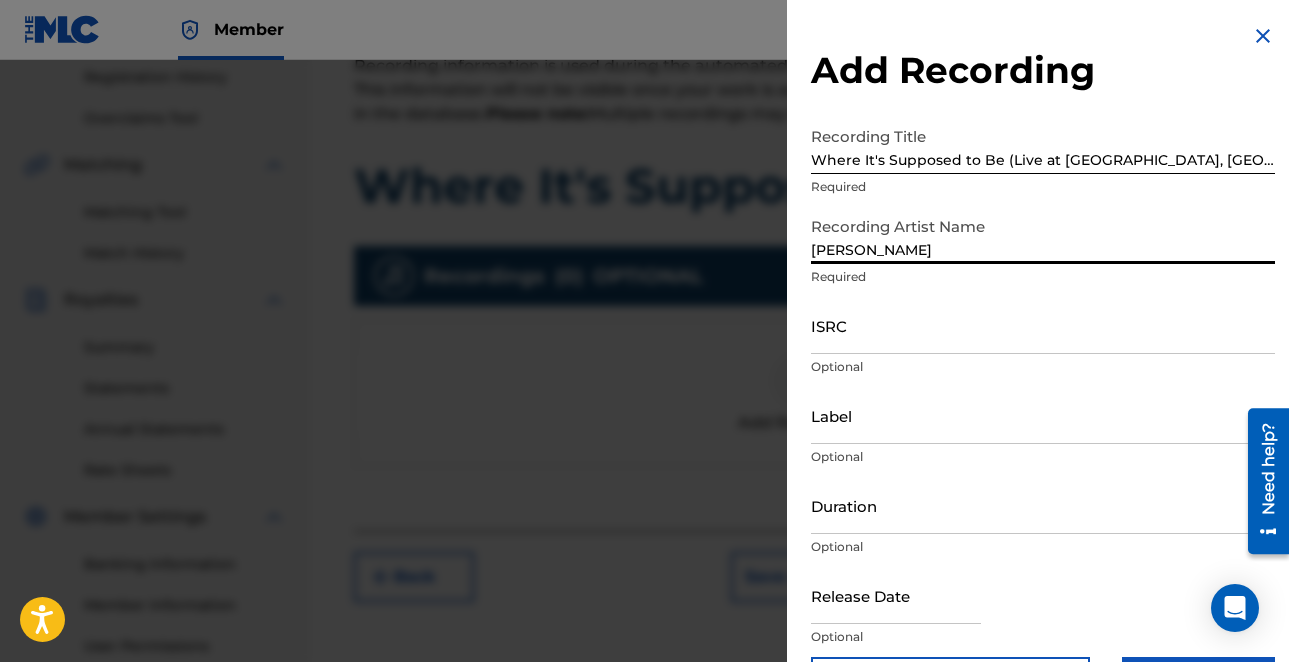 type on "TONY ANDERSON" 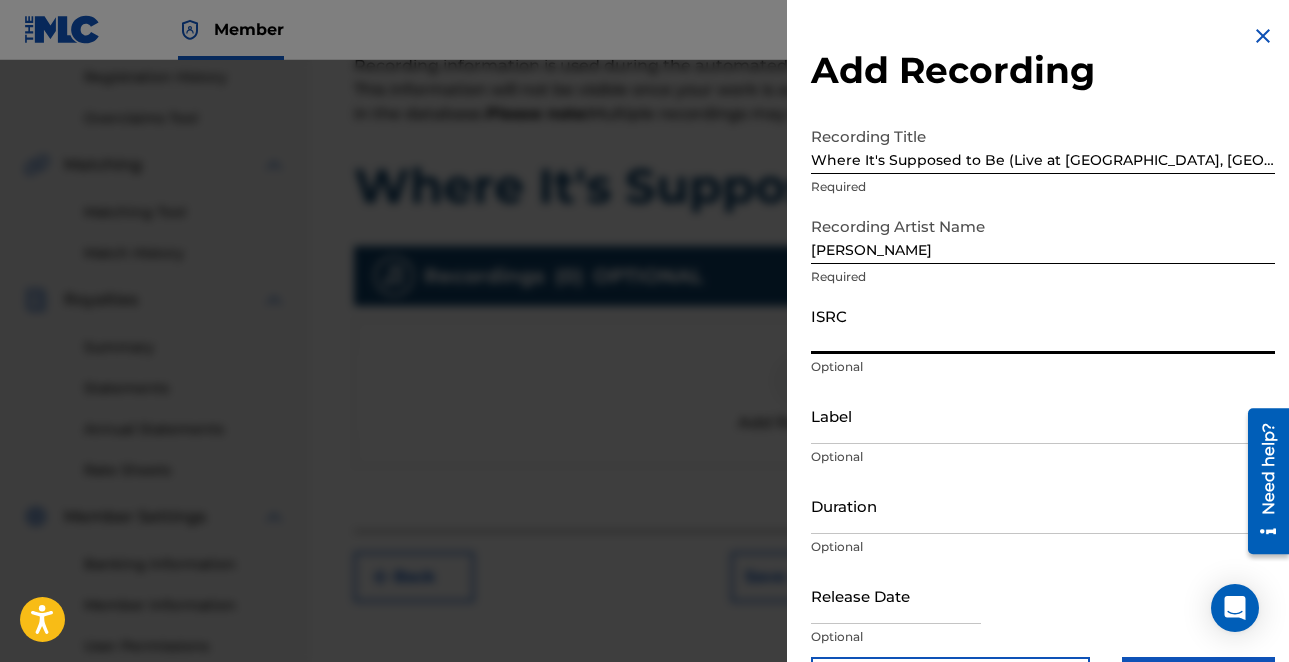 click on "ISRC" at bounding box center [1043, 325] 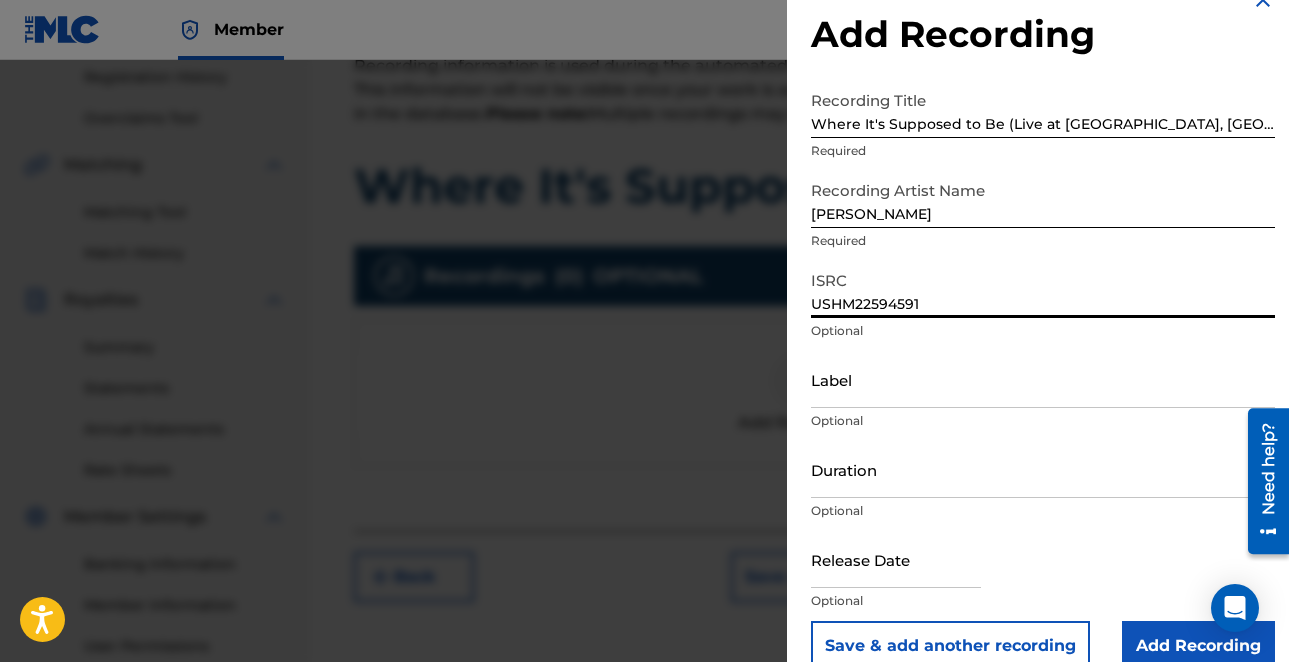 scroll, scrollTop: 57, scrollLeft: 0, axis: vertical 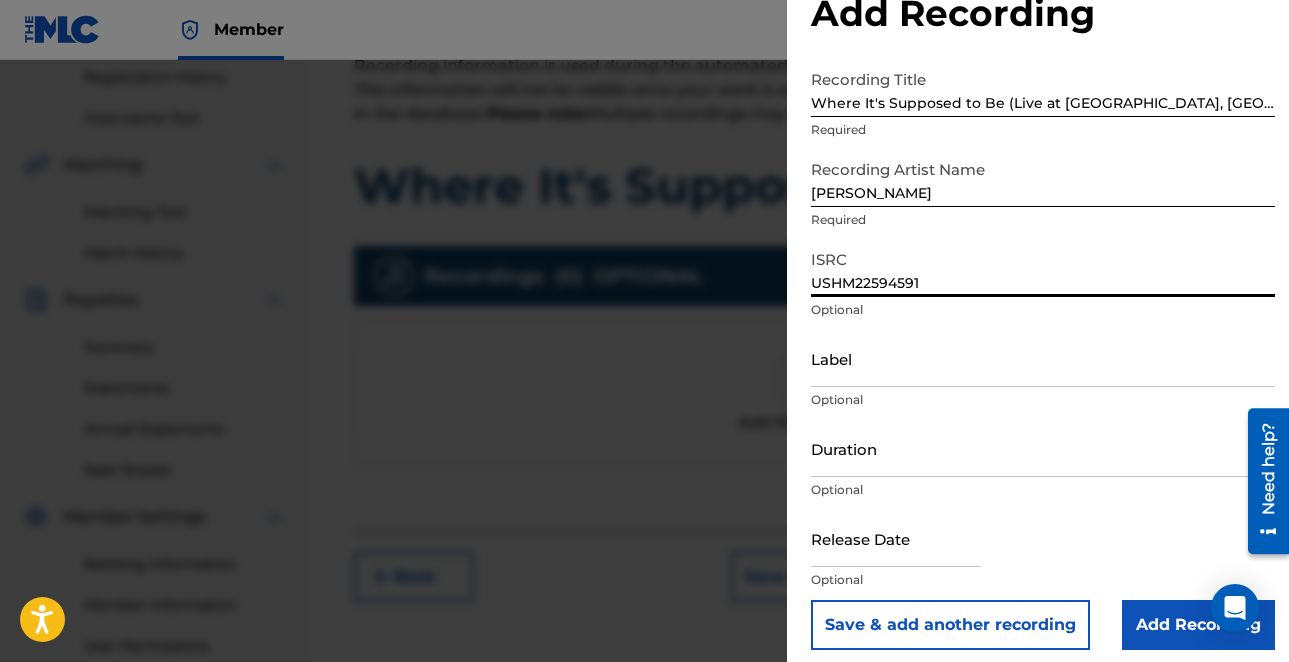 type on "USHM22594591" 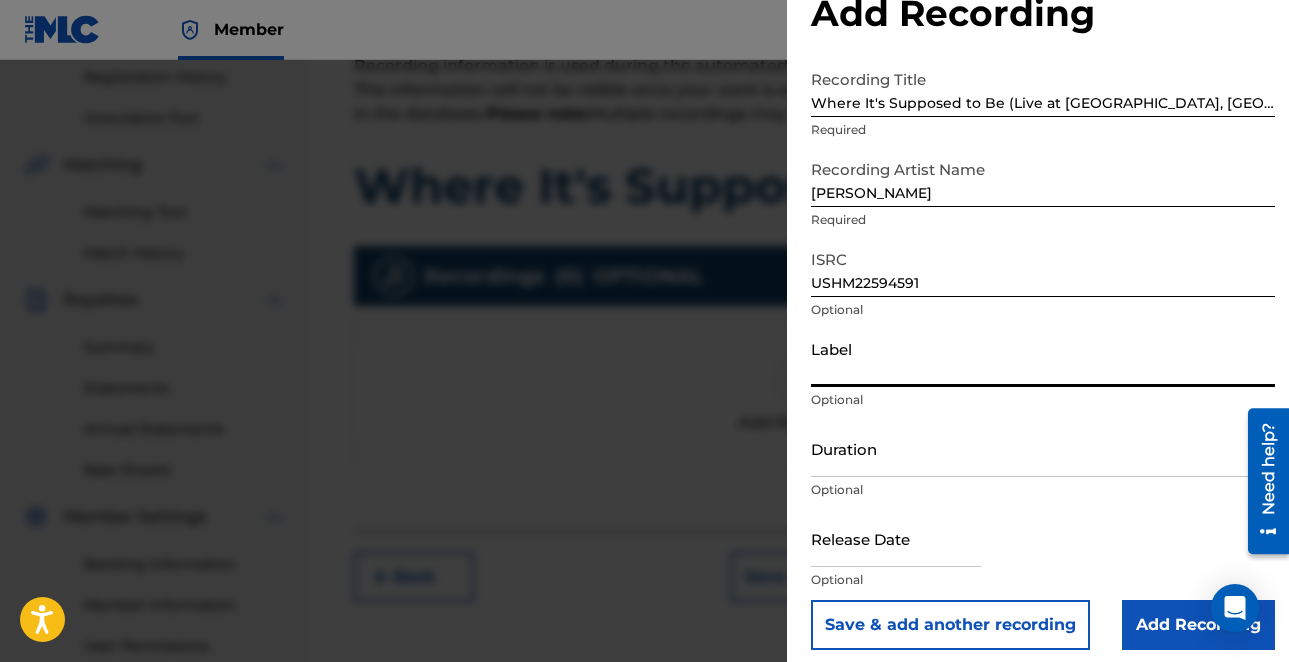 click on "Label" at bounding box center (1043, 358) 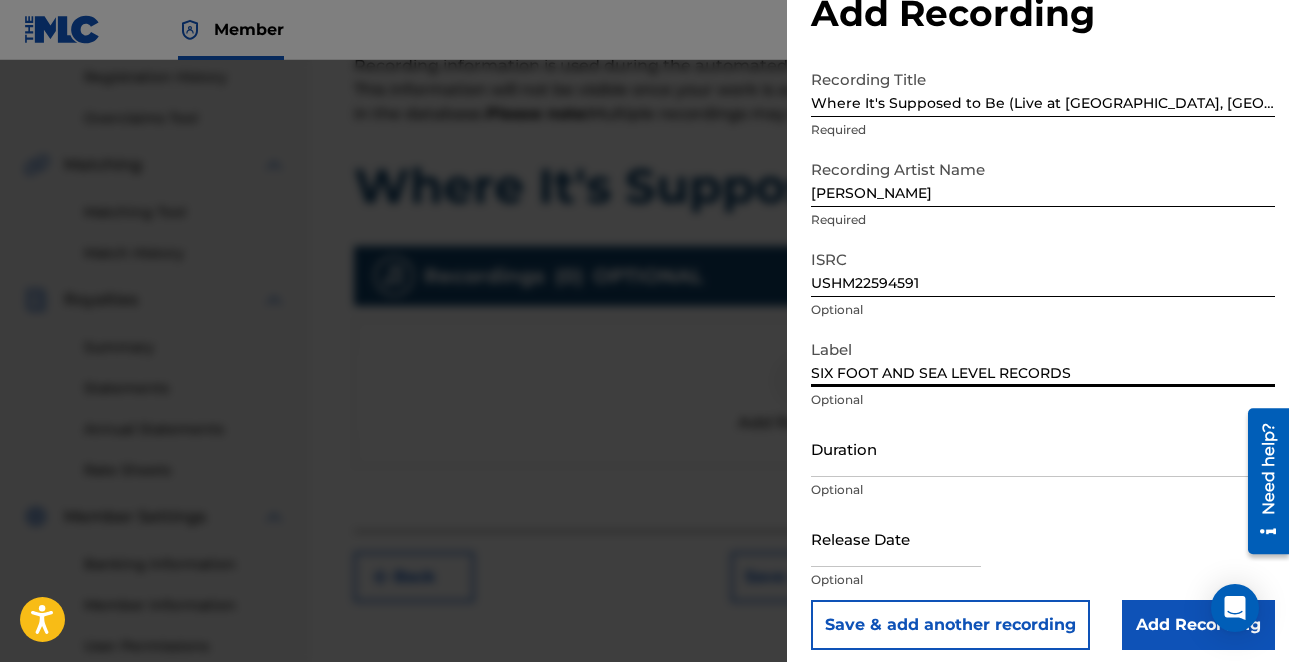 type on "SIX FOOT AND SEA LEVEL RECORDS" 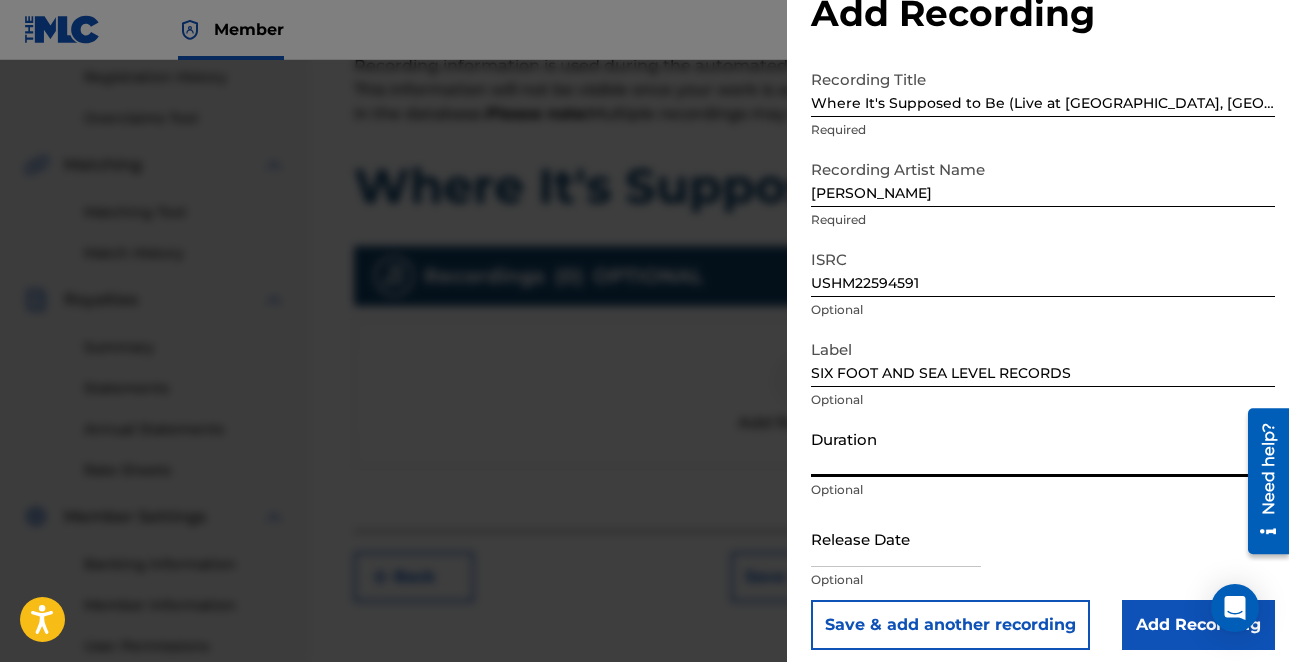 click on "Duration" at bounding box center (1043, 448) 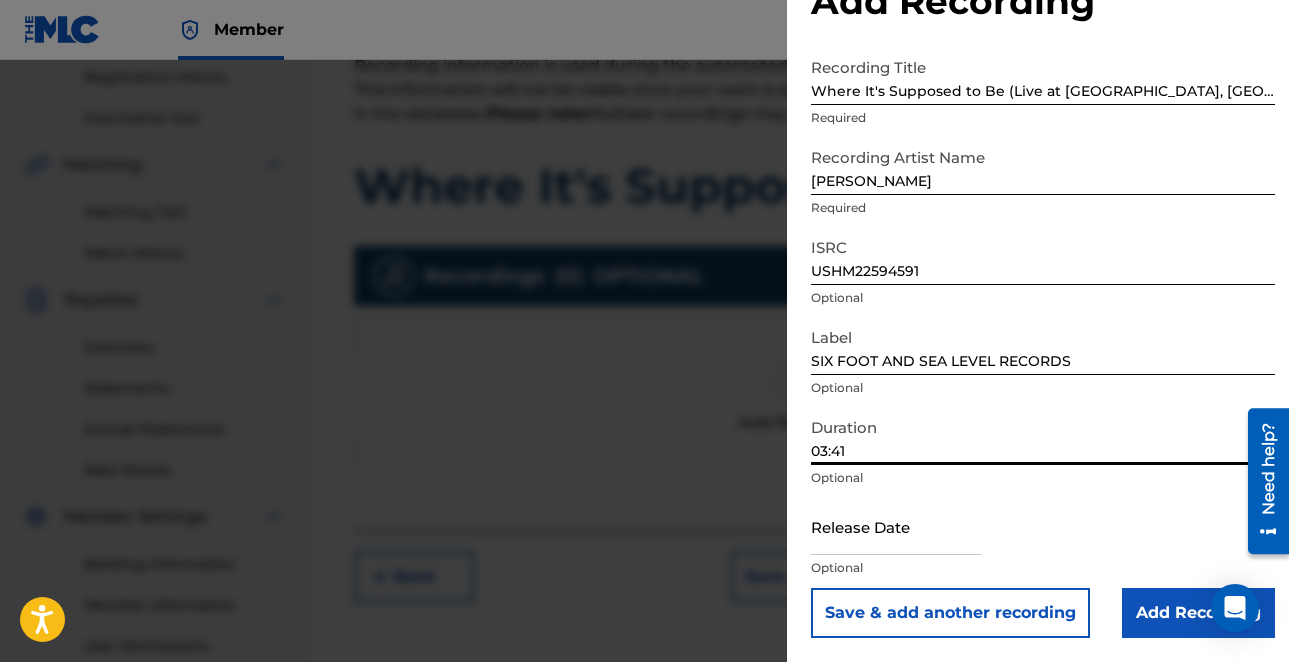scroll, scrollTop: 68, scrollLeft: 0, axis: vertical 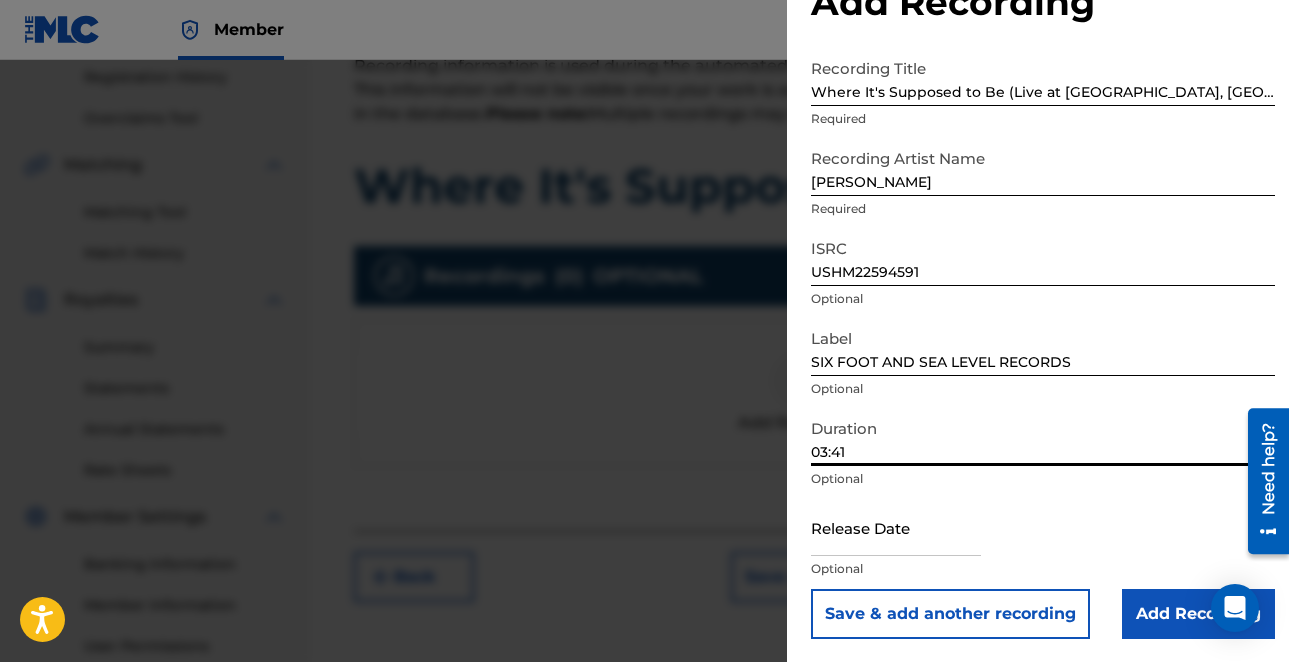 type on "03:41" 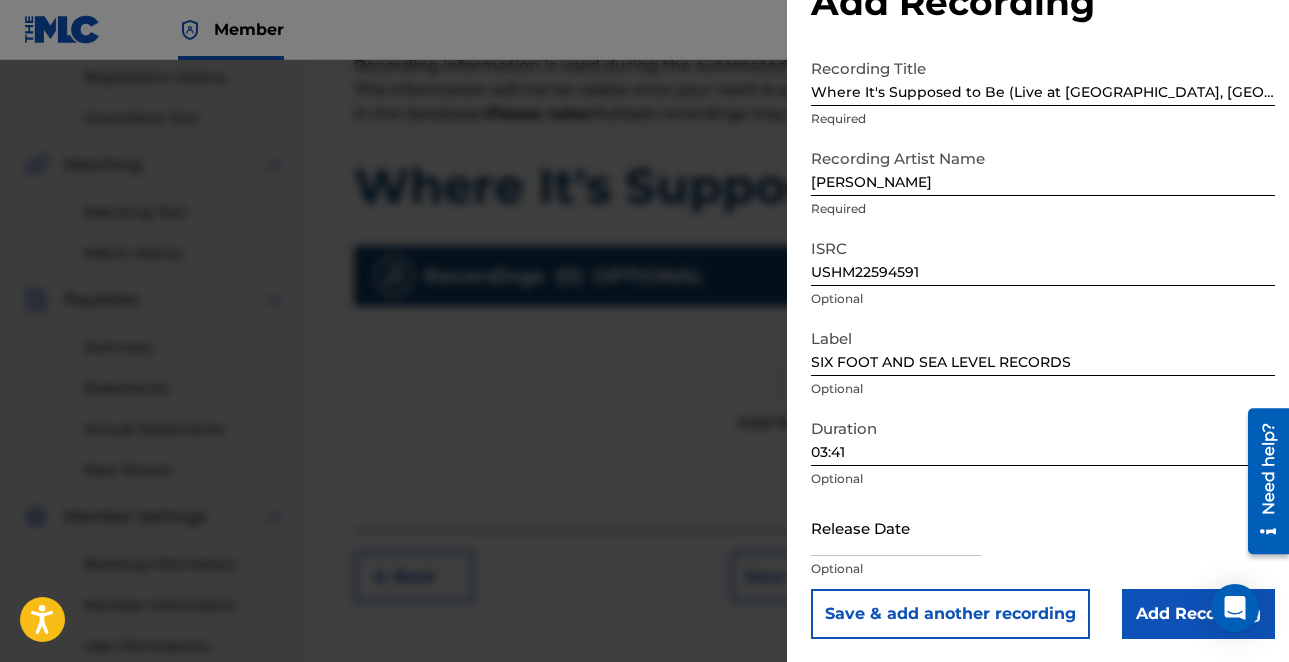 click at bounding box center (896, 527) 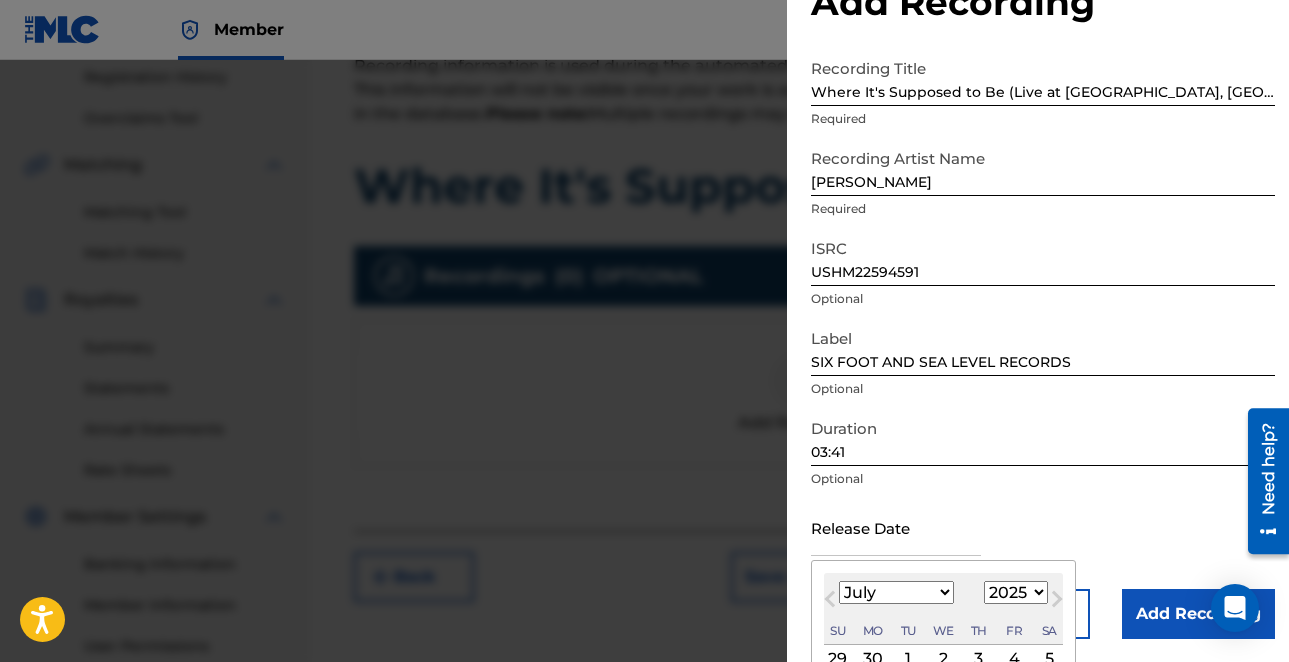 click on "January February March April May June July August September October November December" at bounding box center [896, 592] 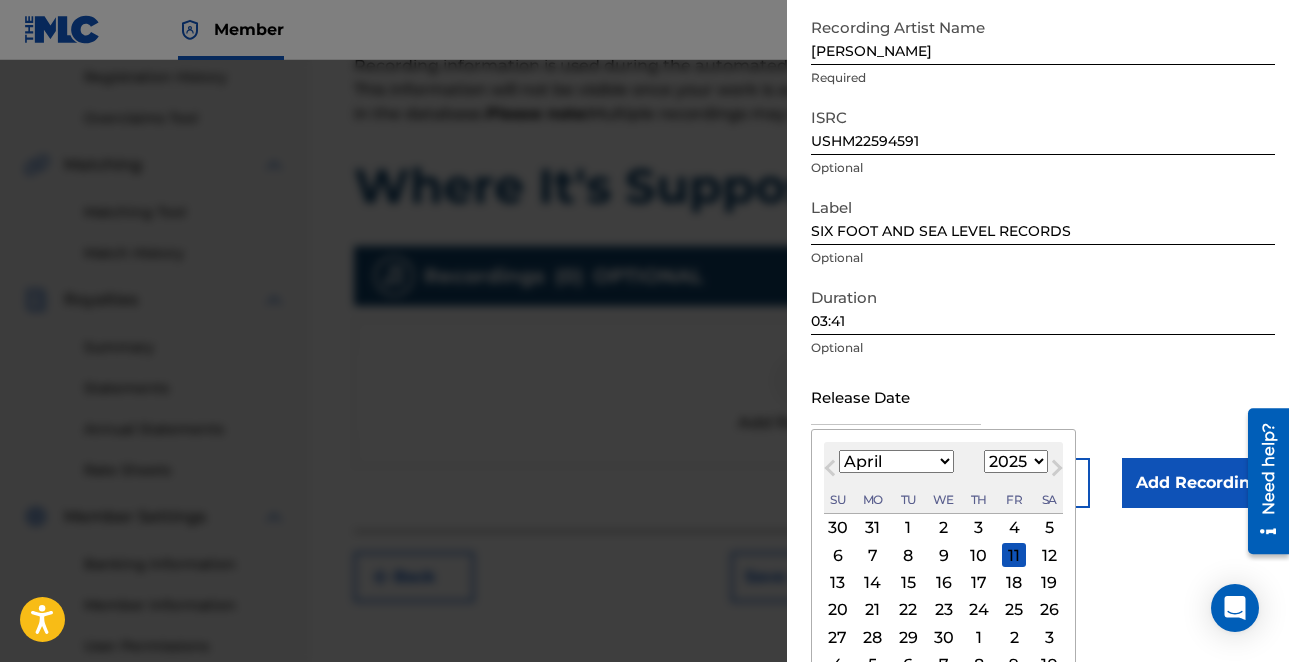 scroll, scrollTop: 228, scrollLeft: 0, axis: vertical 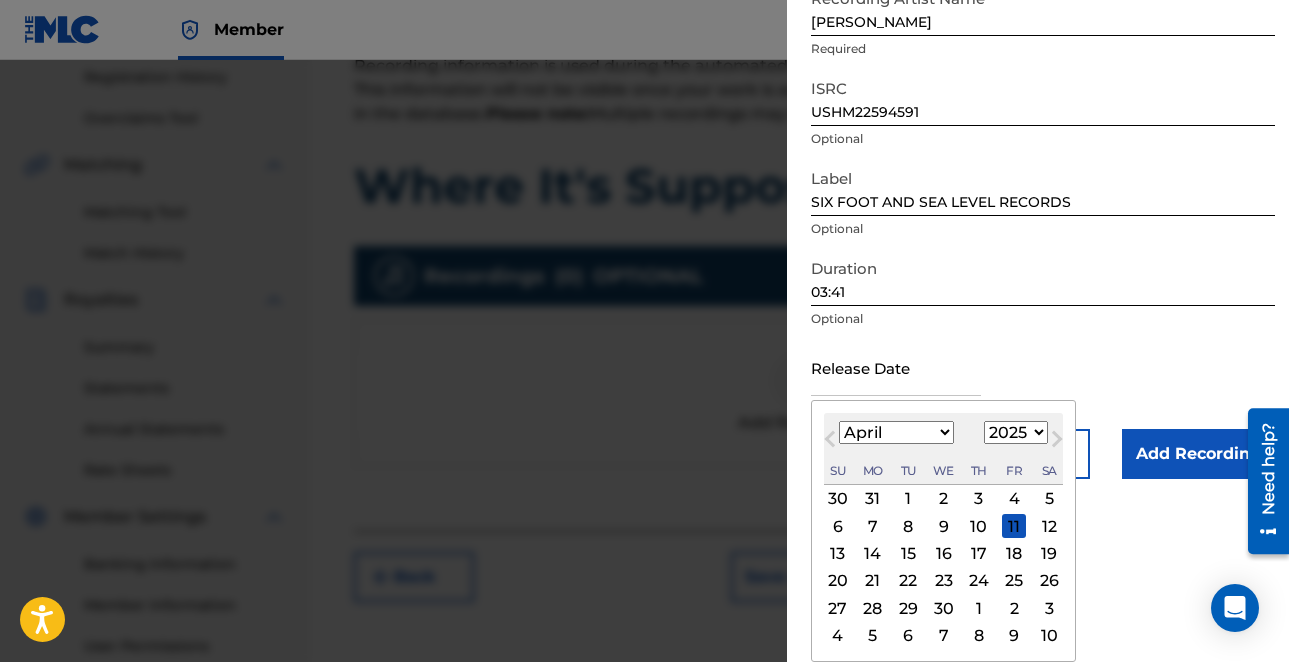 click on "27" at bounding box center [838, 608] 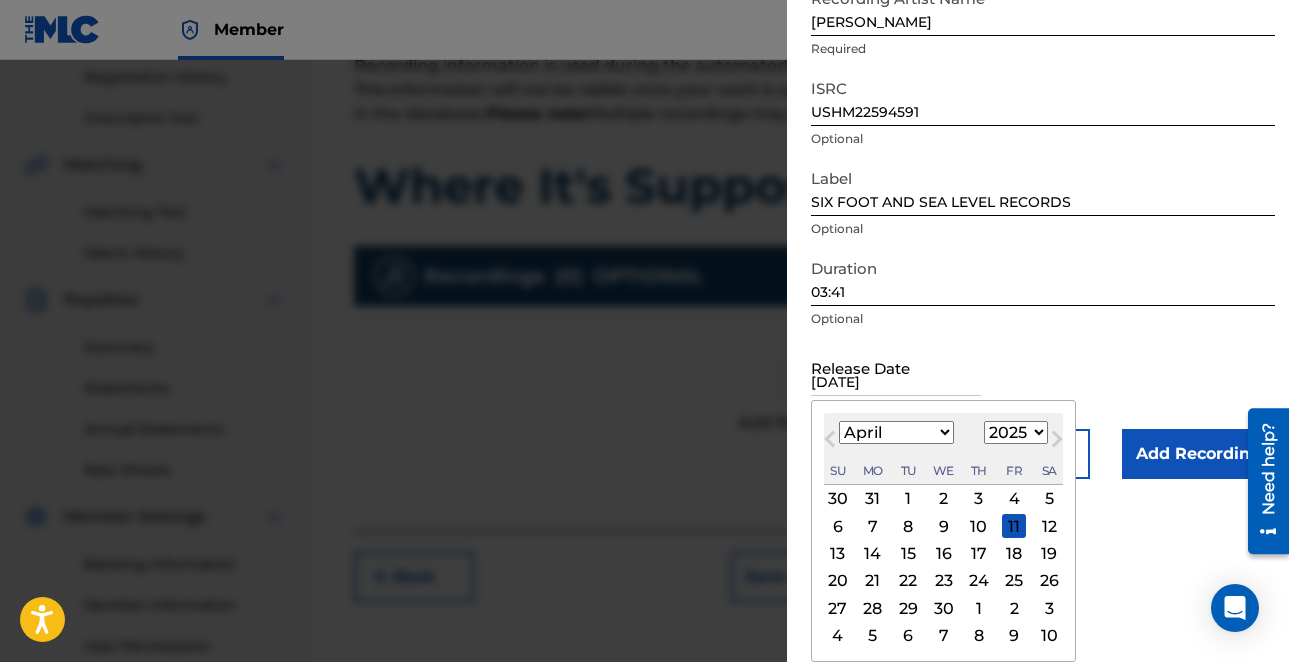 scroll, scrollTop: 69, scrollLeft: 0, axis: vertical 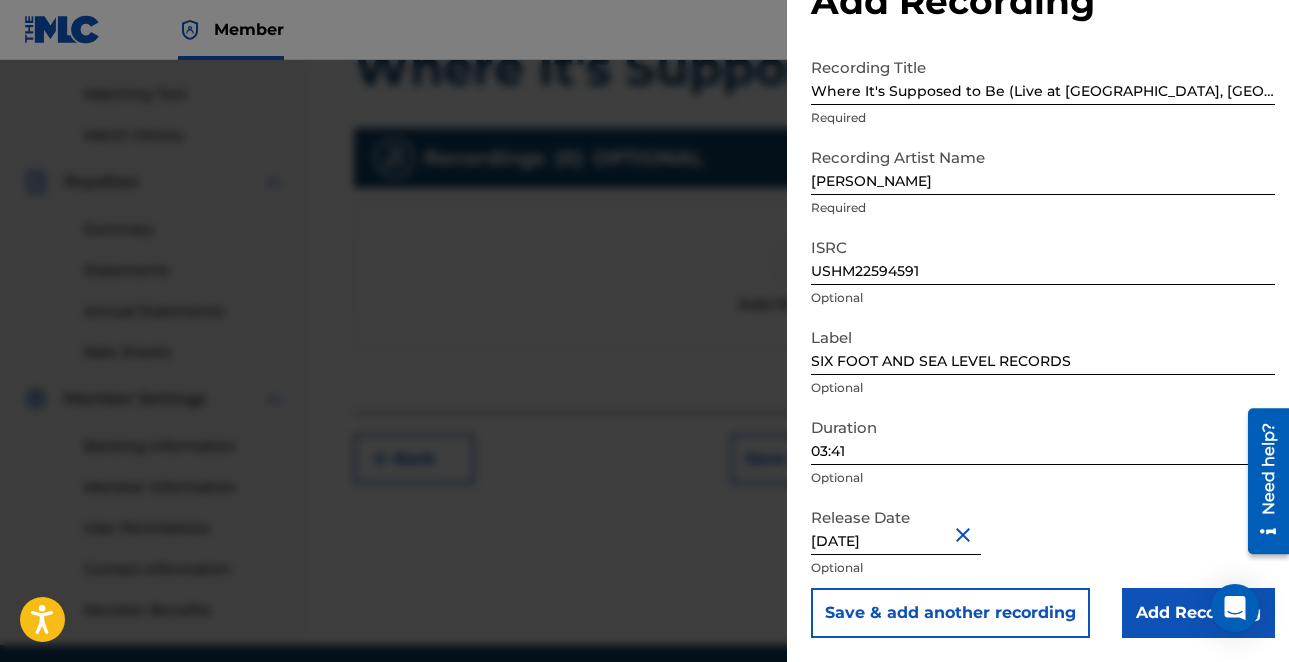 click on "Add Recording" at bounding box center (1198, 613) 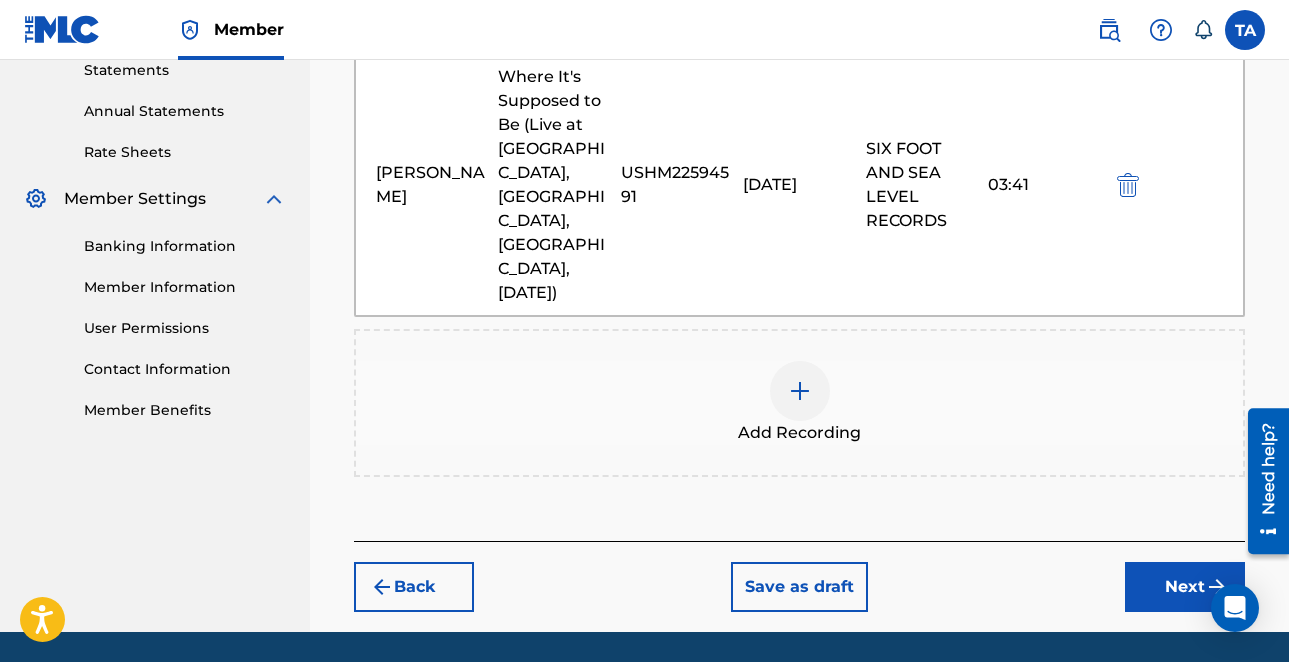 scroll, scrollTop: 722, scrollLeft: 0, axis: vertical 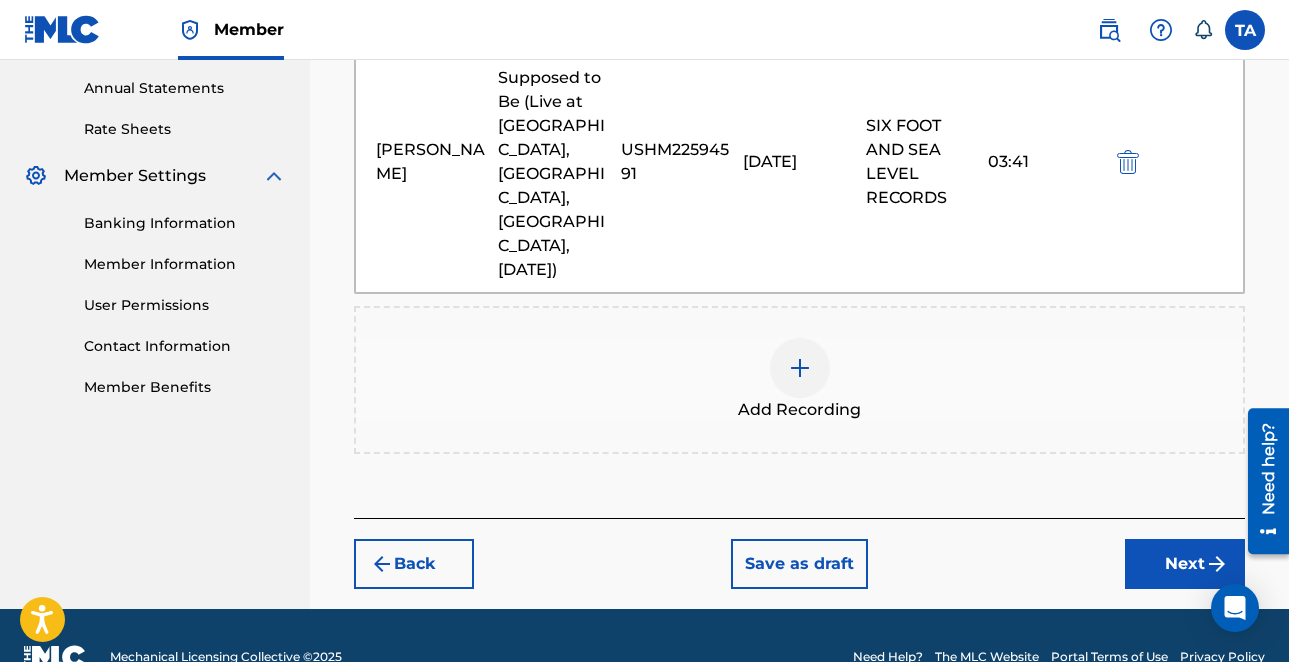 click on "Next" at bounding box center [1185, 564] 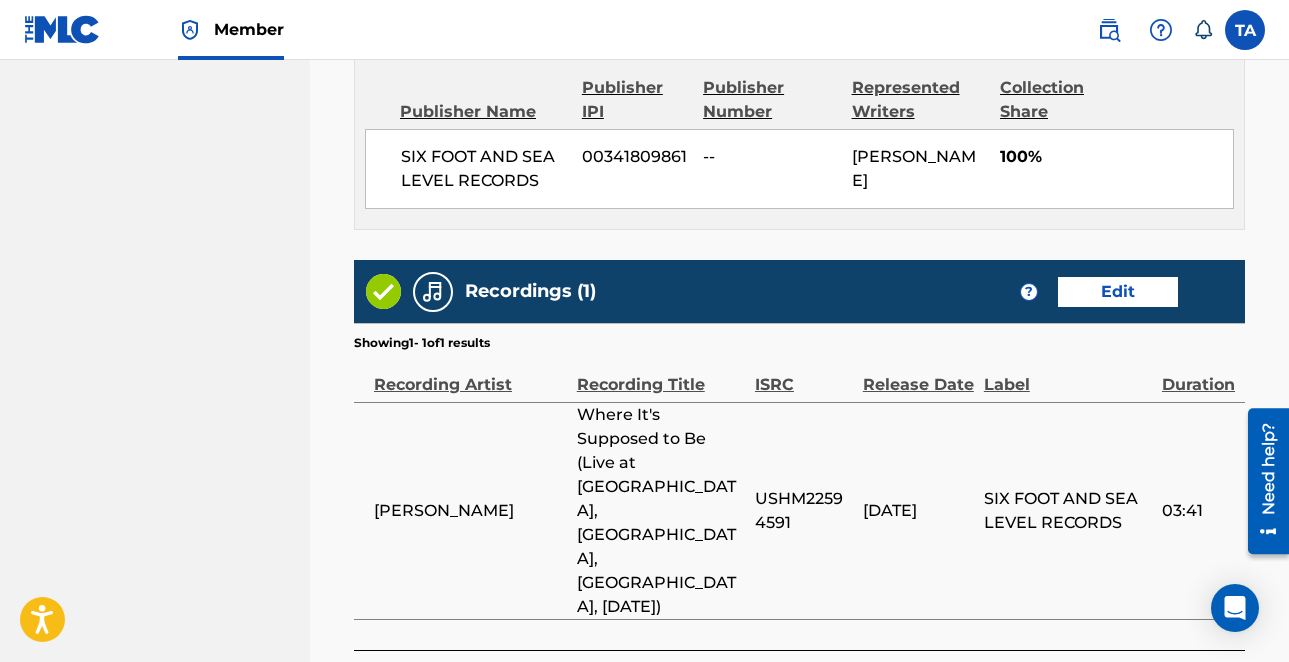 scroll, scrollTop: 1406, scrollLeft: 0, axis: vertical 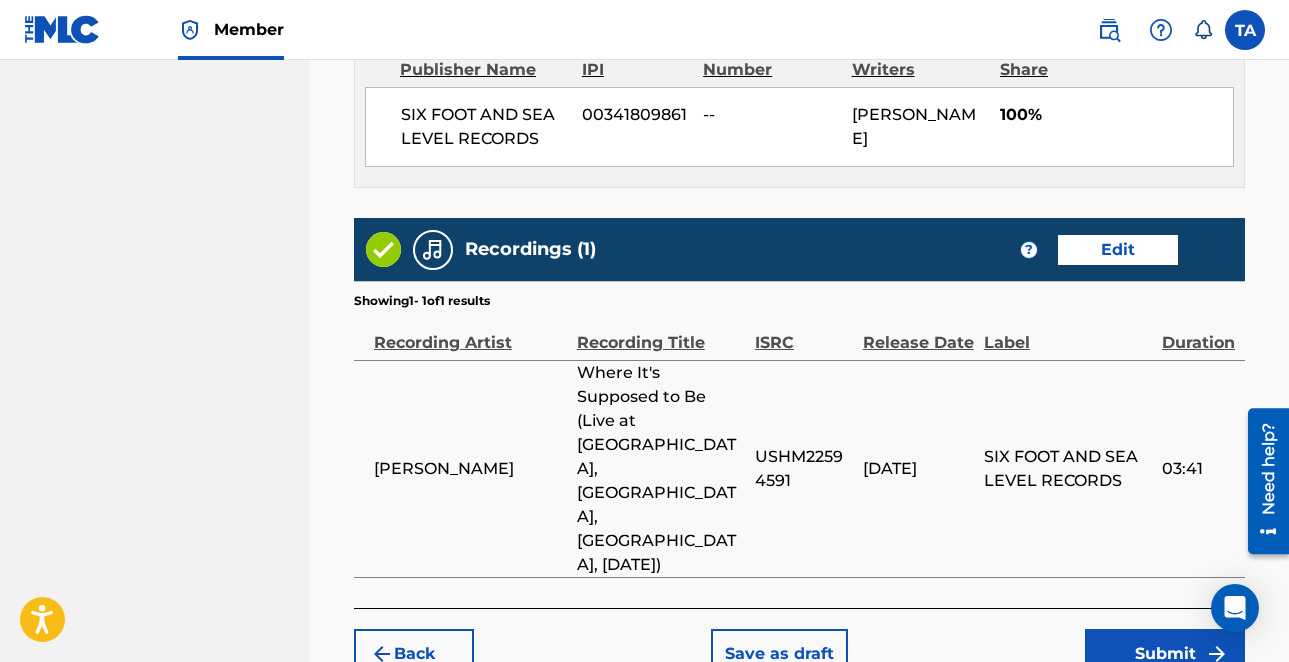 click on "Submit" at bounding box center [1165, 654] 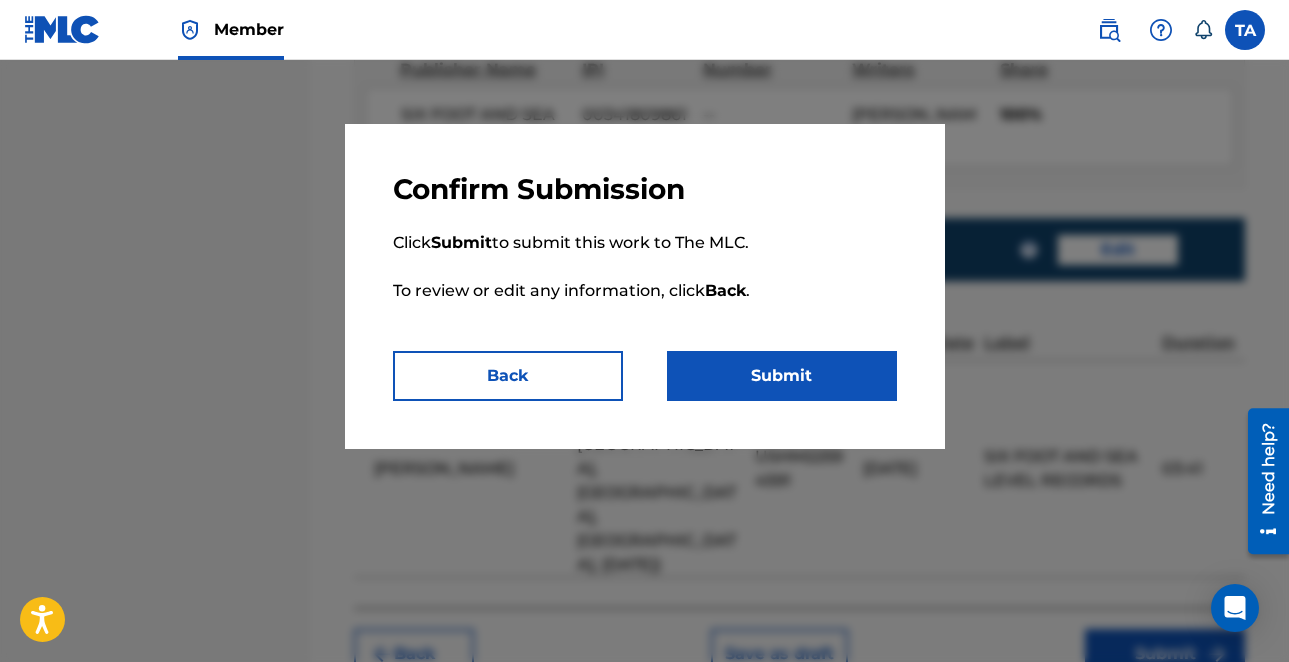 click on "Submit" at bounding box center (782, 376) 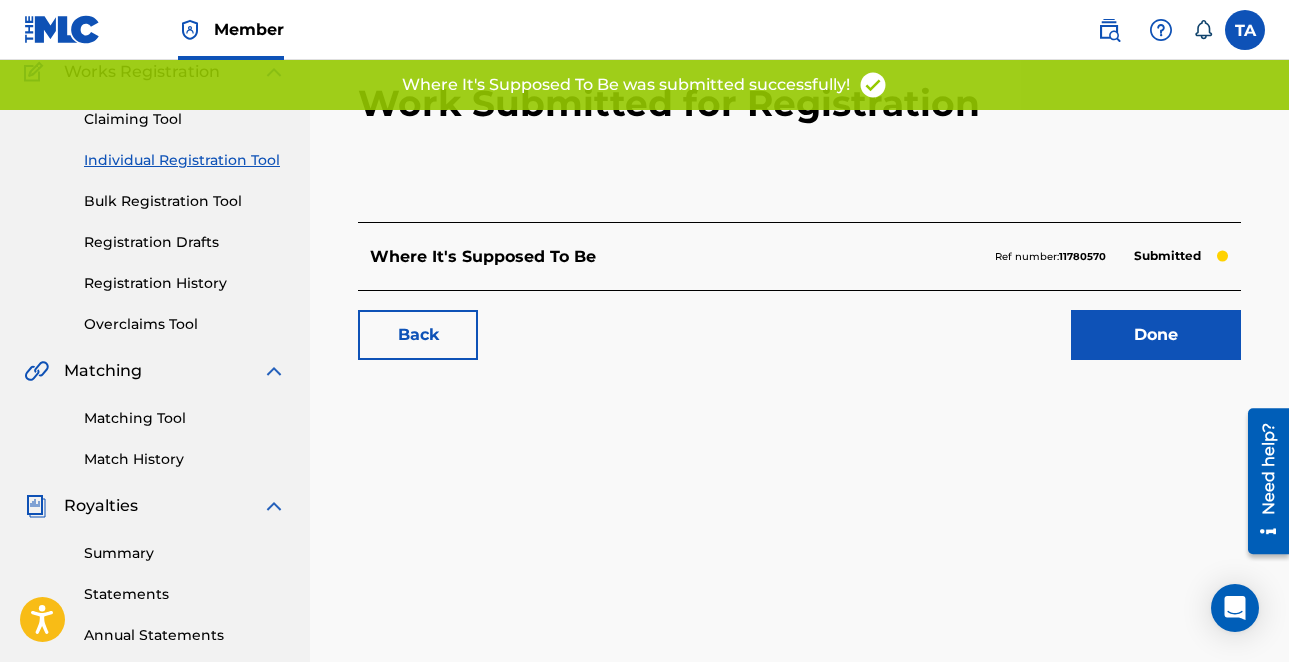 scroll, scrollTop: 174, scrollLeft: 0, axis: vertical 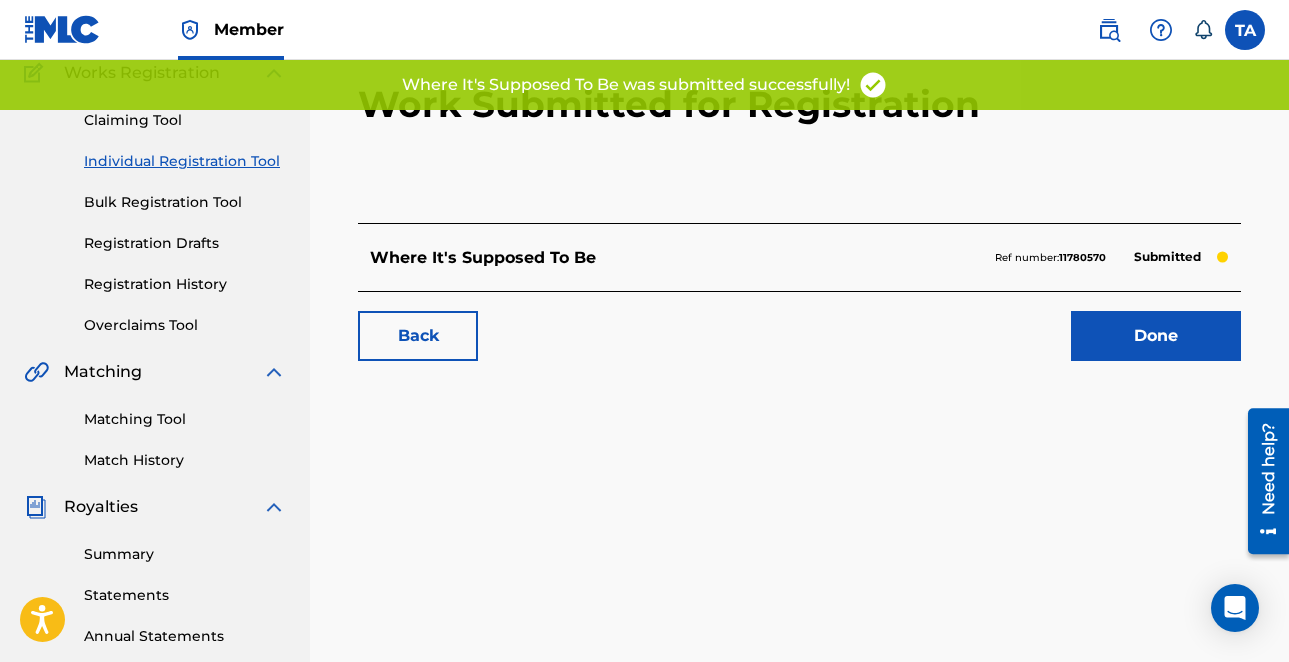 click on "Done" at bounding box center (1156, 336) 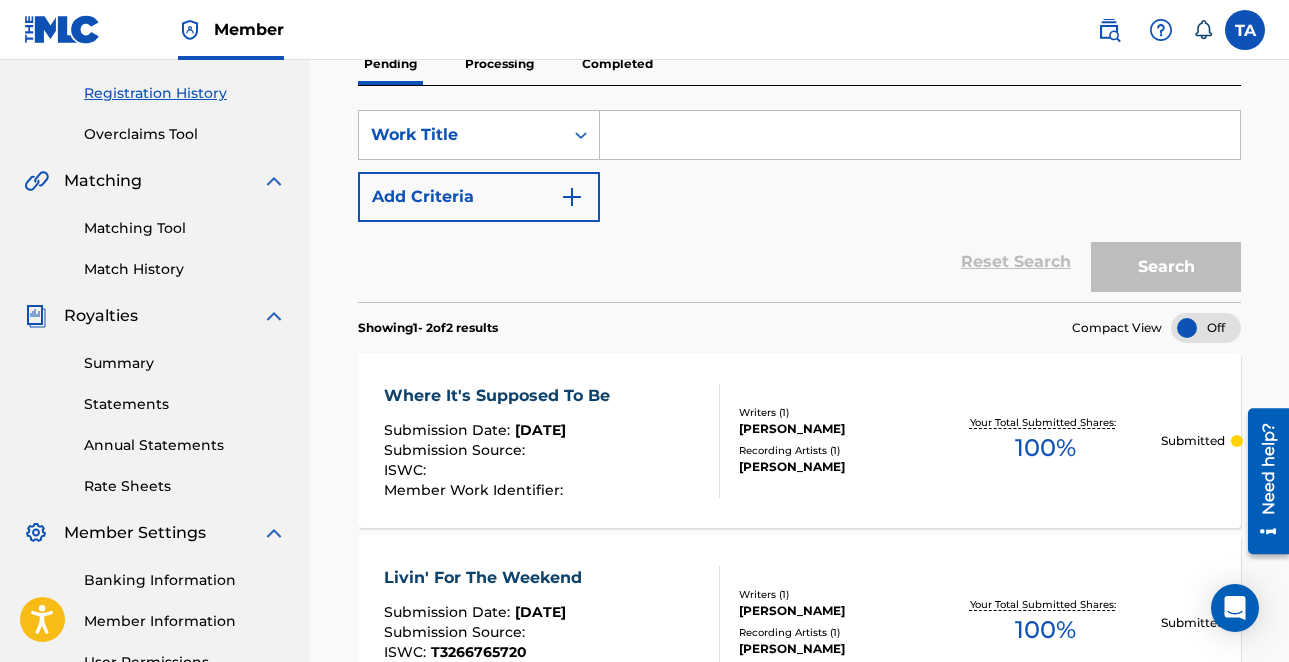 scroll, scrollTop: 464, scrollLeft: 0, axis: vertical 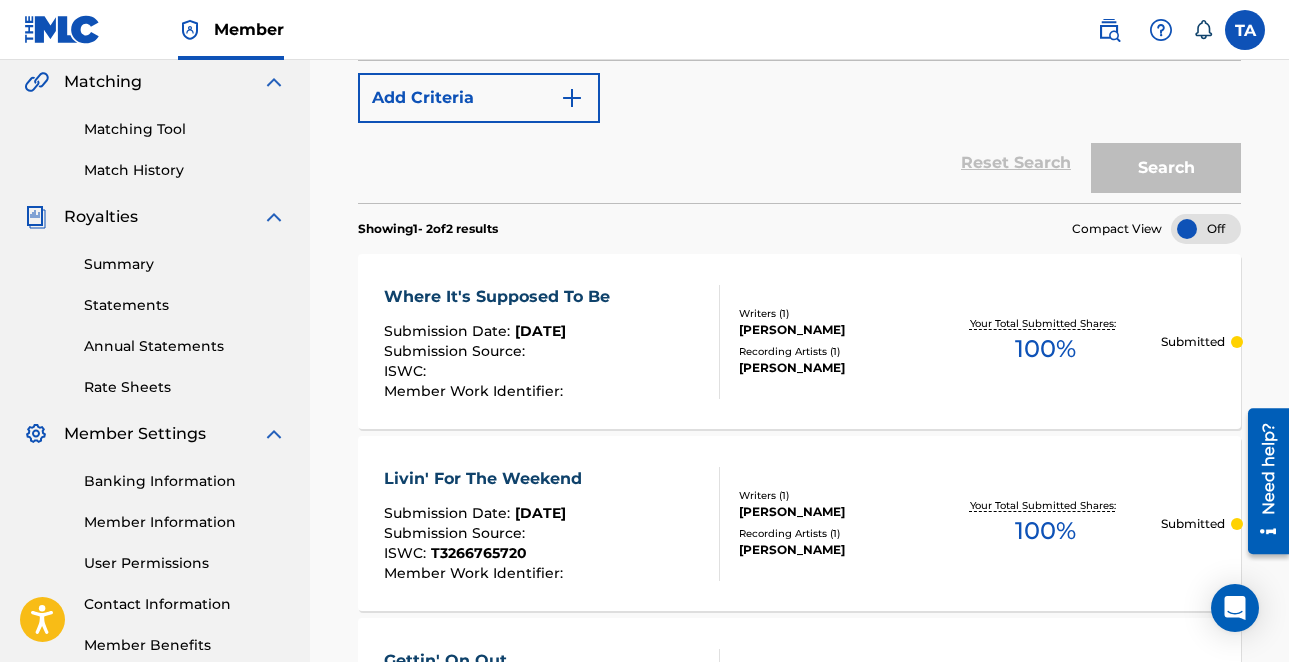 click on "Where It's Supposed To Be" at bounding box center [502, 297] 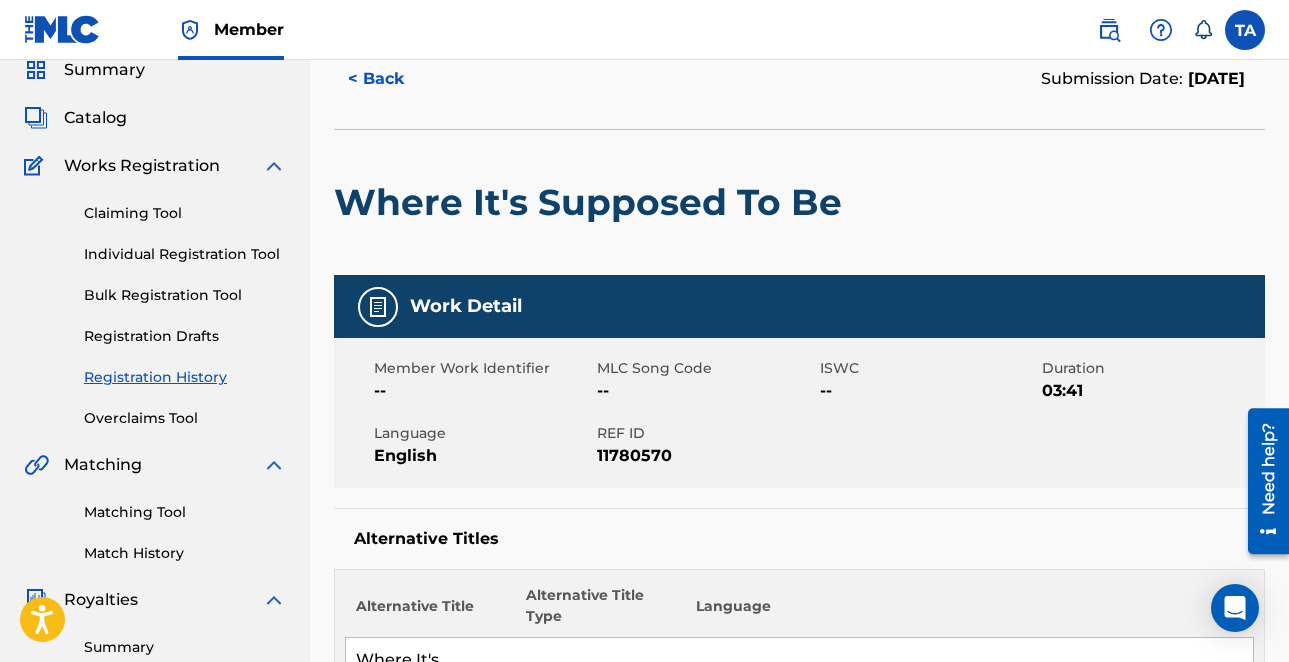 scroll, scrollTop: 0, scrollLeft: 0, axis: both 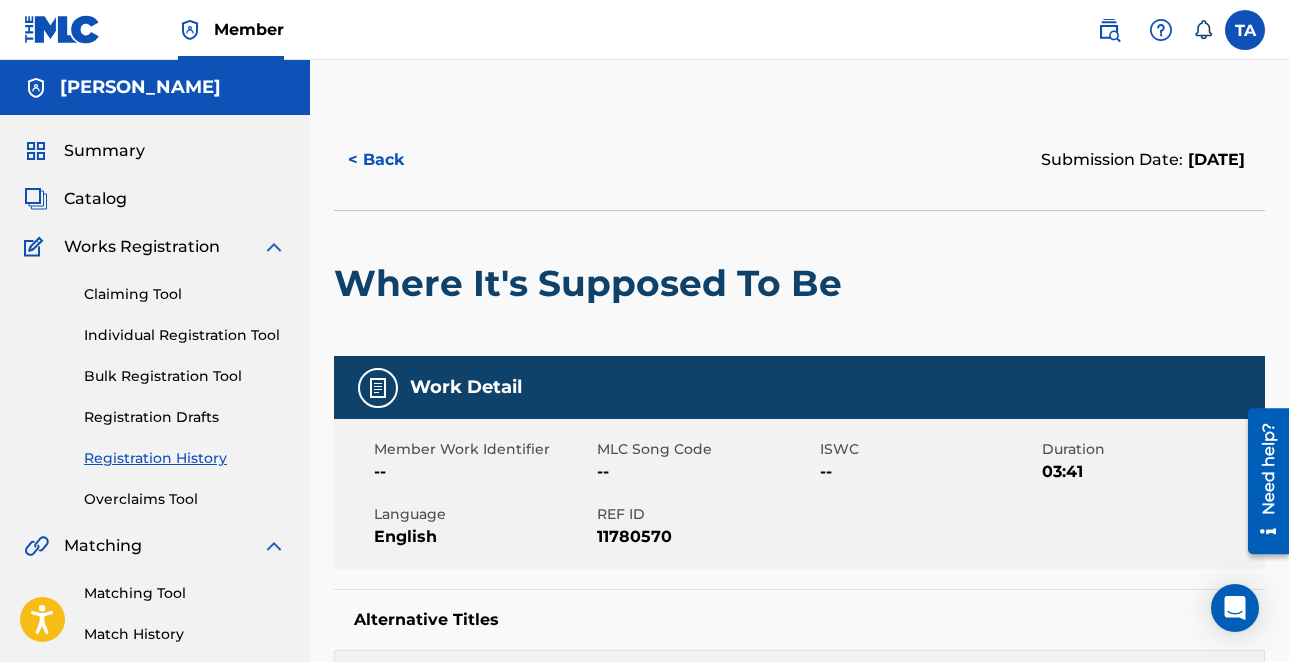 click on "Individual Registration Tool" at bounding box center (185, 335) 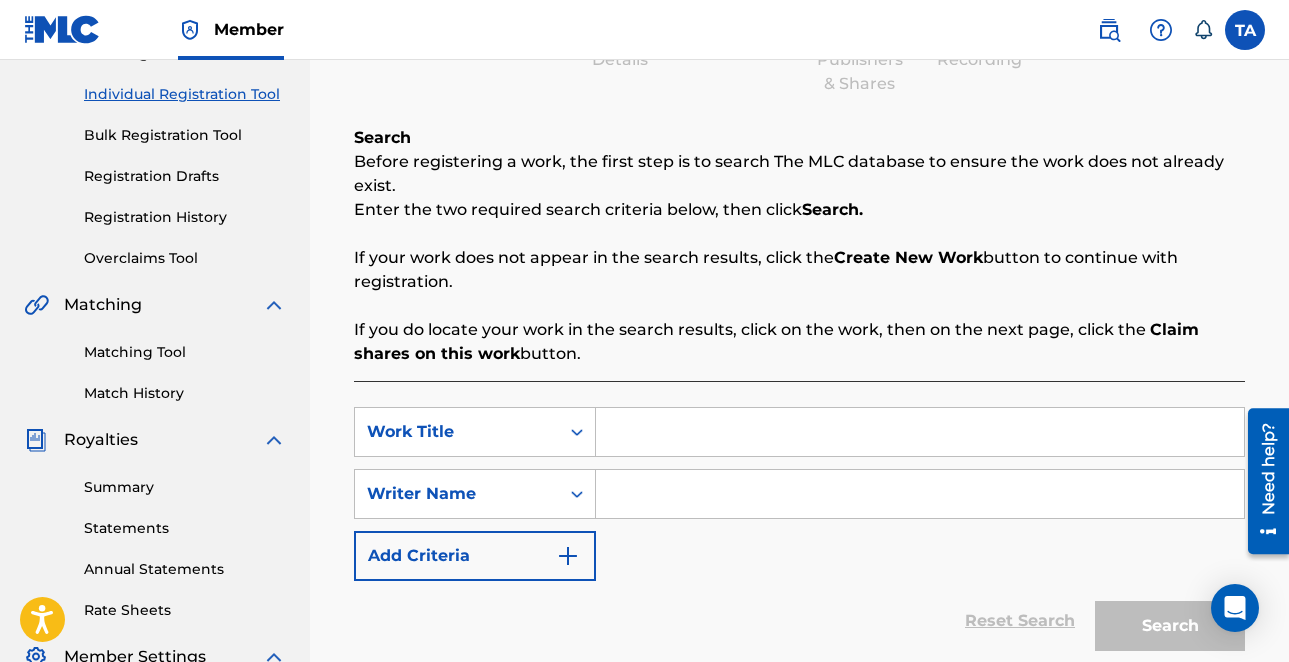 scroll, scrollTop: 304, scrollLeft: 0, axis: vertical 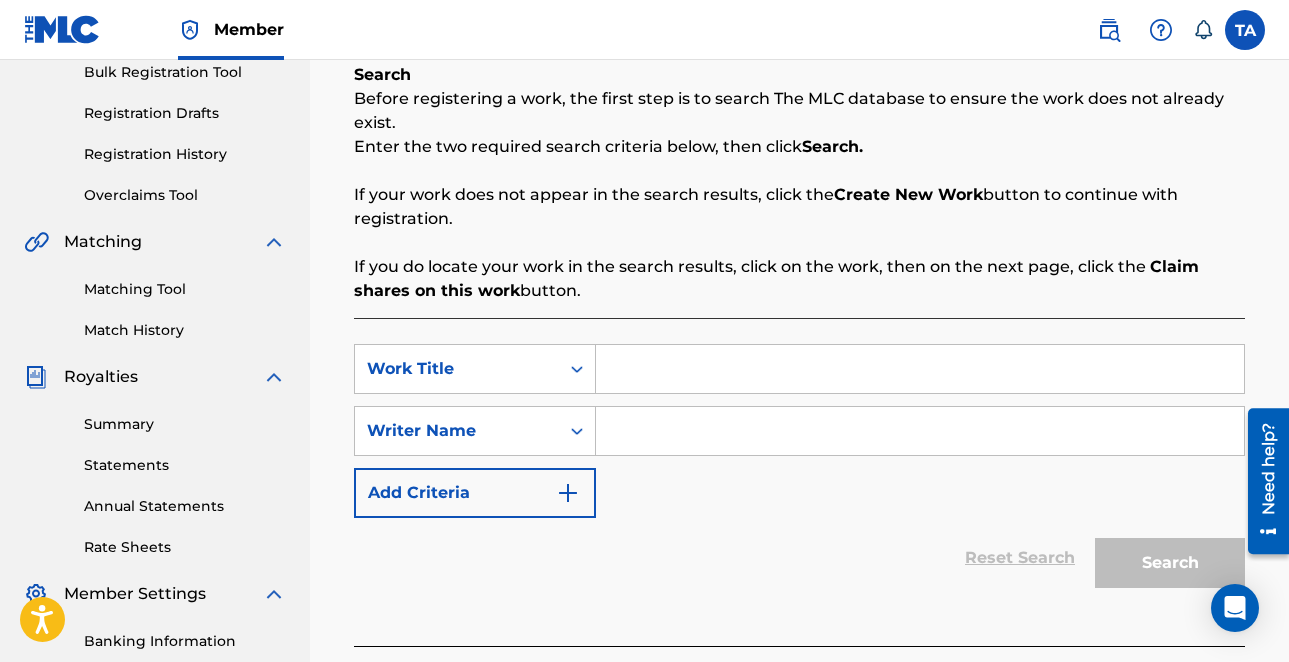 click at bounding box center (920, 369) 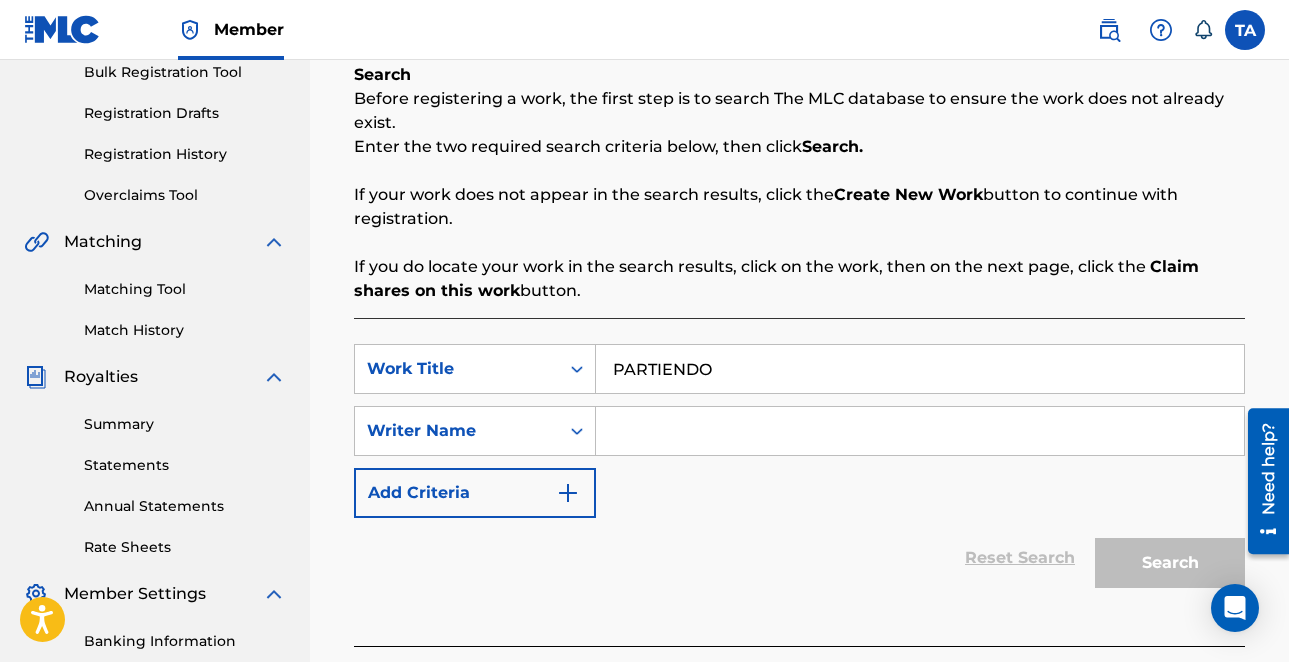 type on "PARTIENDO" 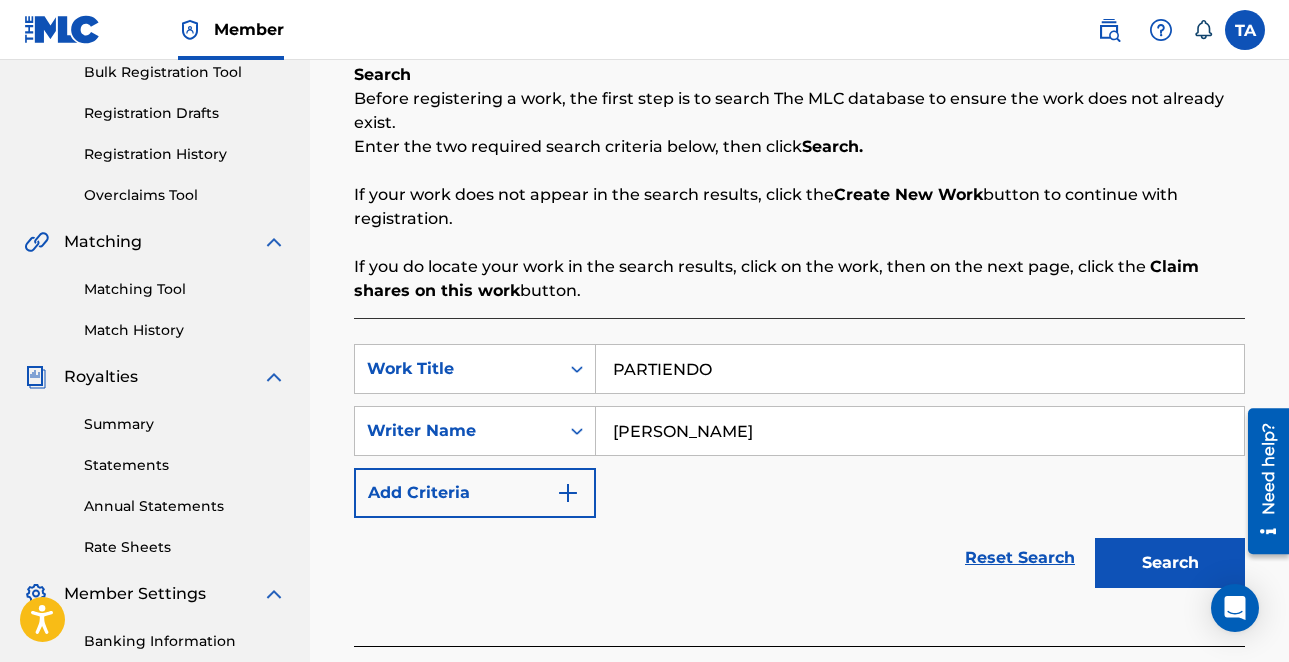 type on "TONY D ANDERSON" 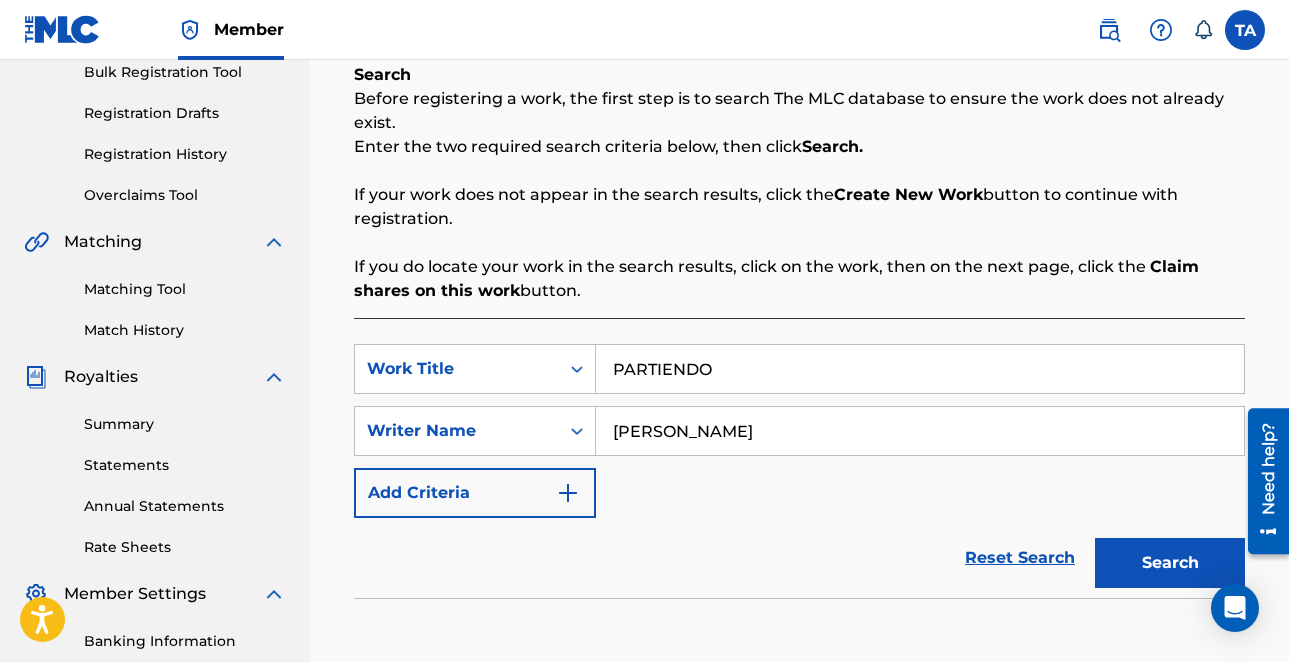 click on "Search" at bounding box center (1170, 563) 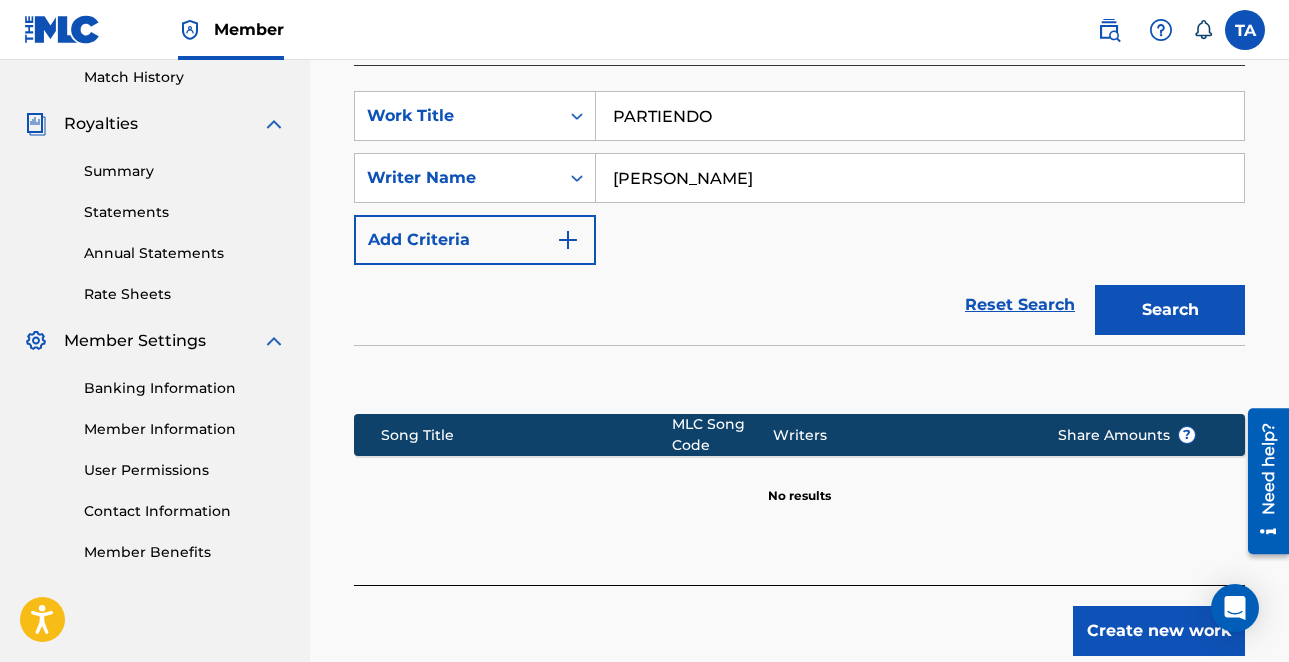 scroll, scrollTop: 554, scrollLeft: 0, axis: vertical 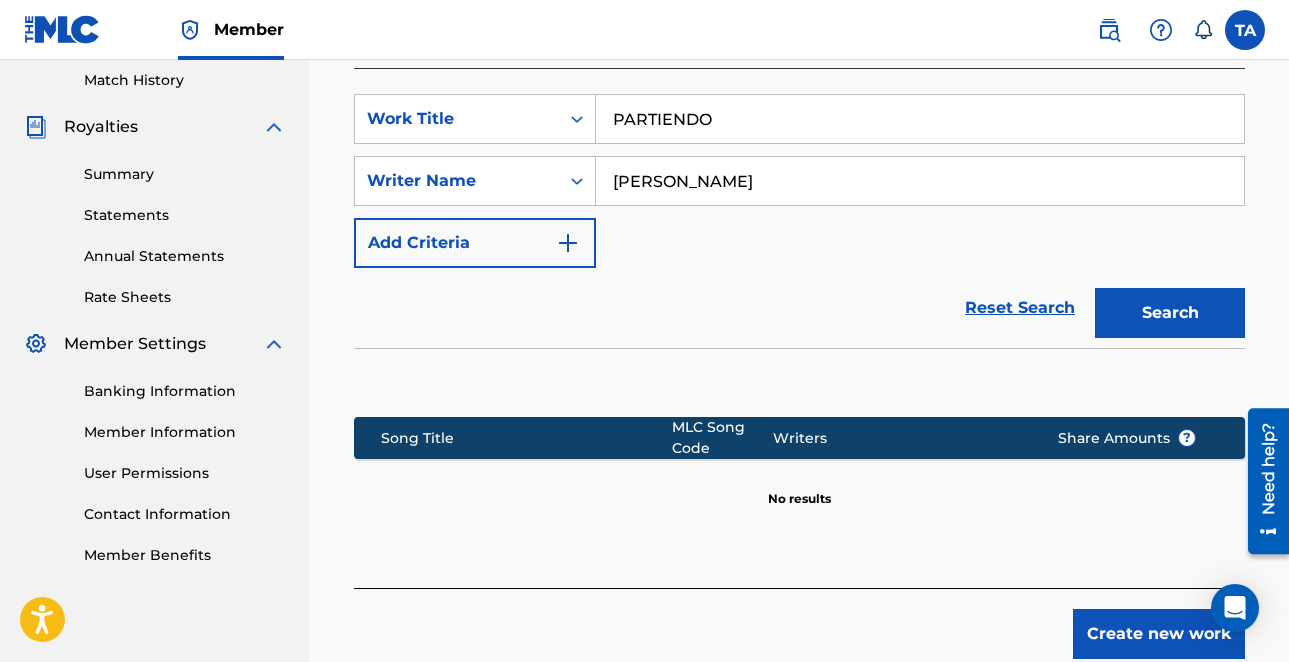 click on "Create new work" at bounding box center [1159, 634] 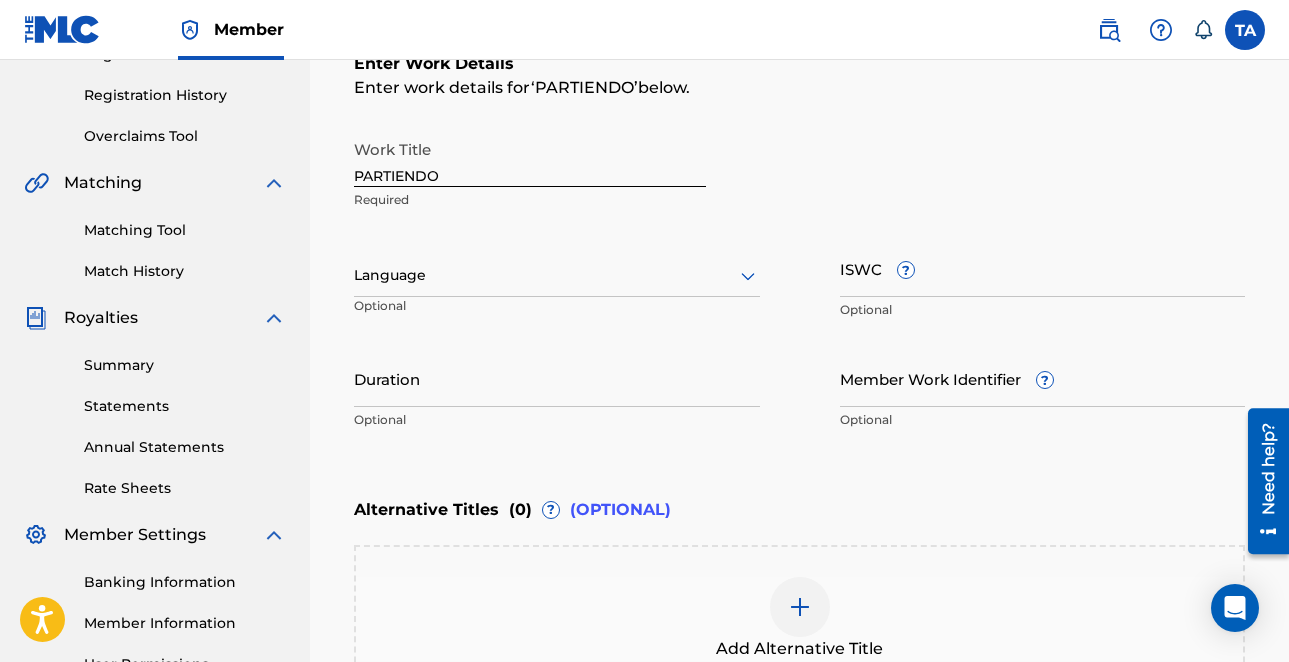 scroll, scrollTop: 366, scrollLeft: 0, axis: vertical 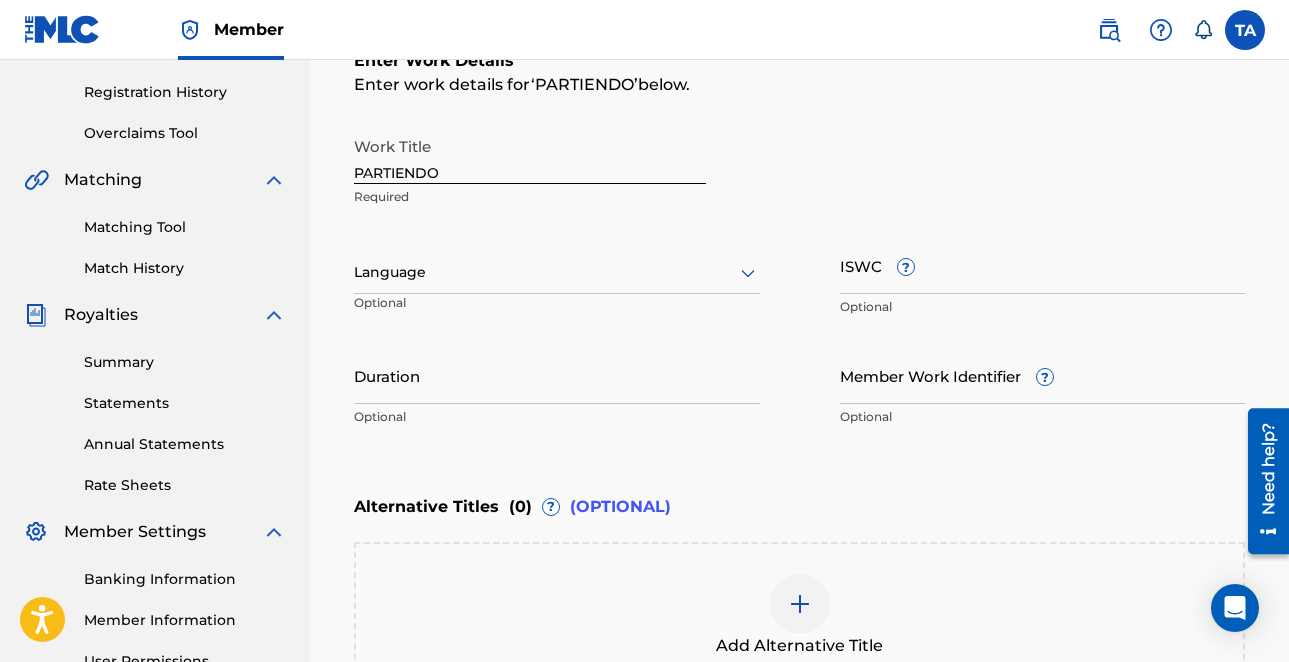 click on "PARTIENDO" at bounding box center (530, 155) 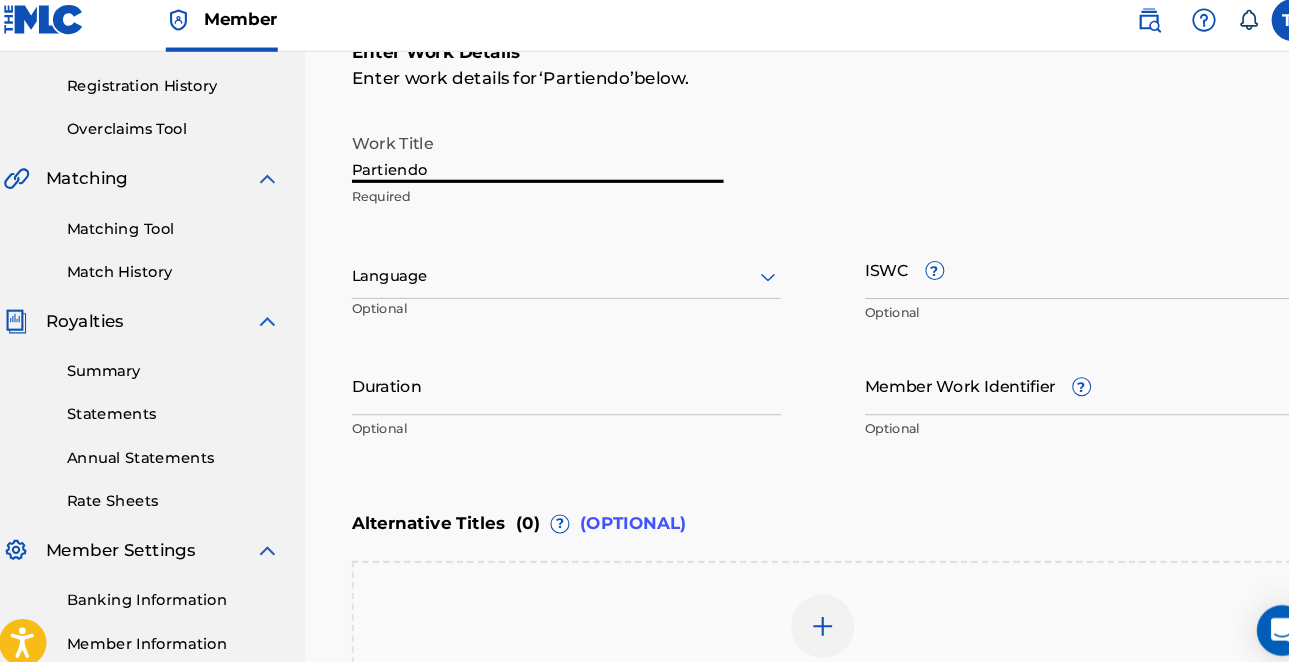 scroll, scrollTop: 11, scrollLeft: 21, axis: both 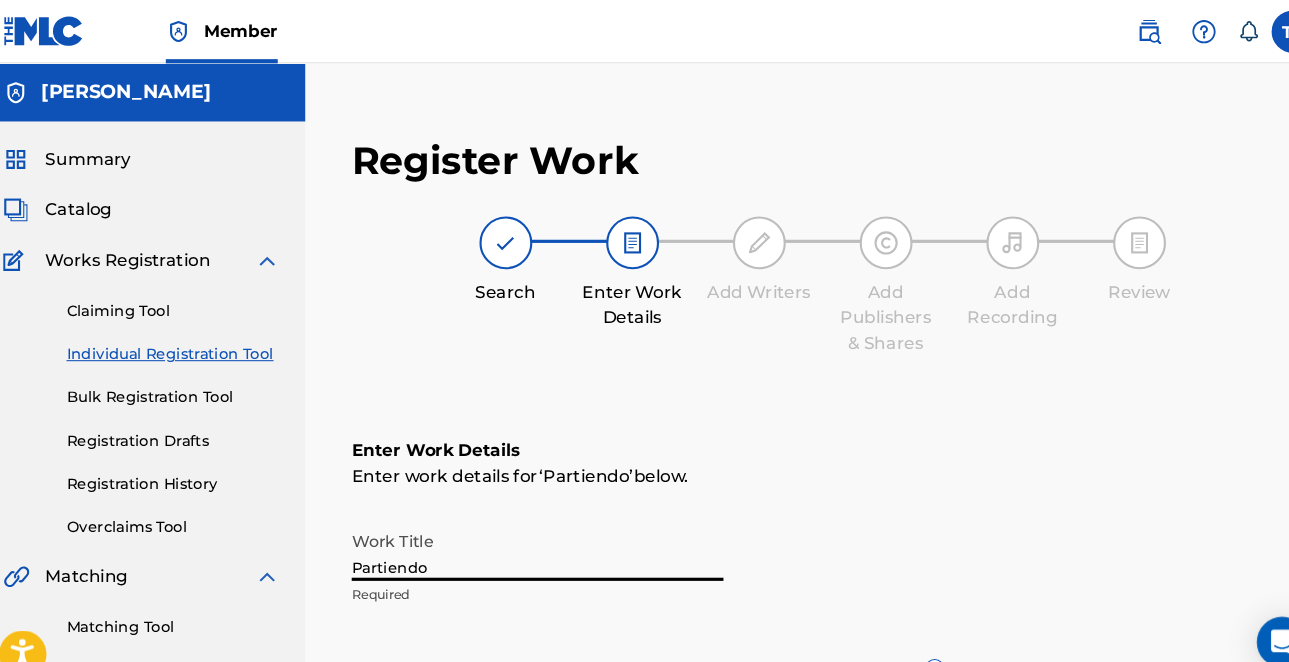 type on "Partiendo" 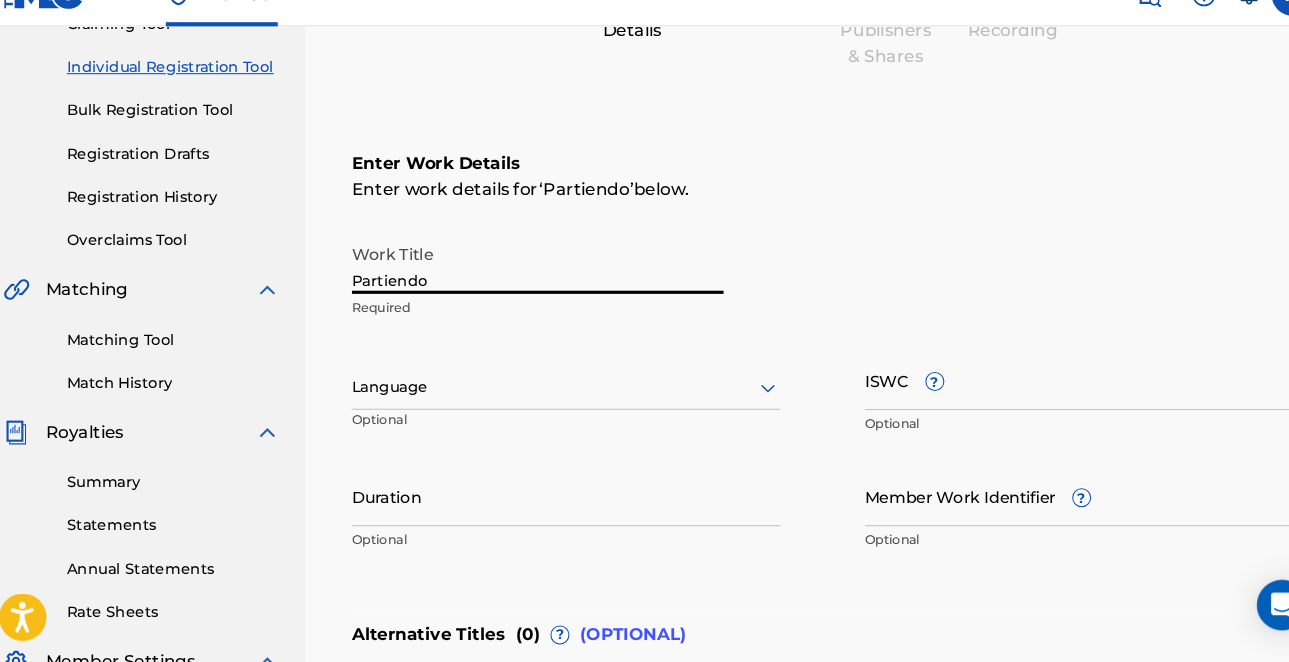 scroll, scrollTop: 35, scrollLeft: 21, axis: both 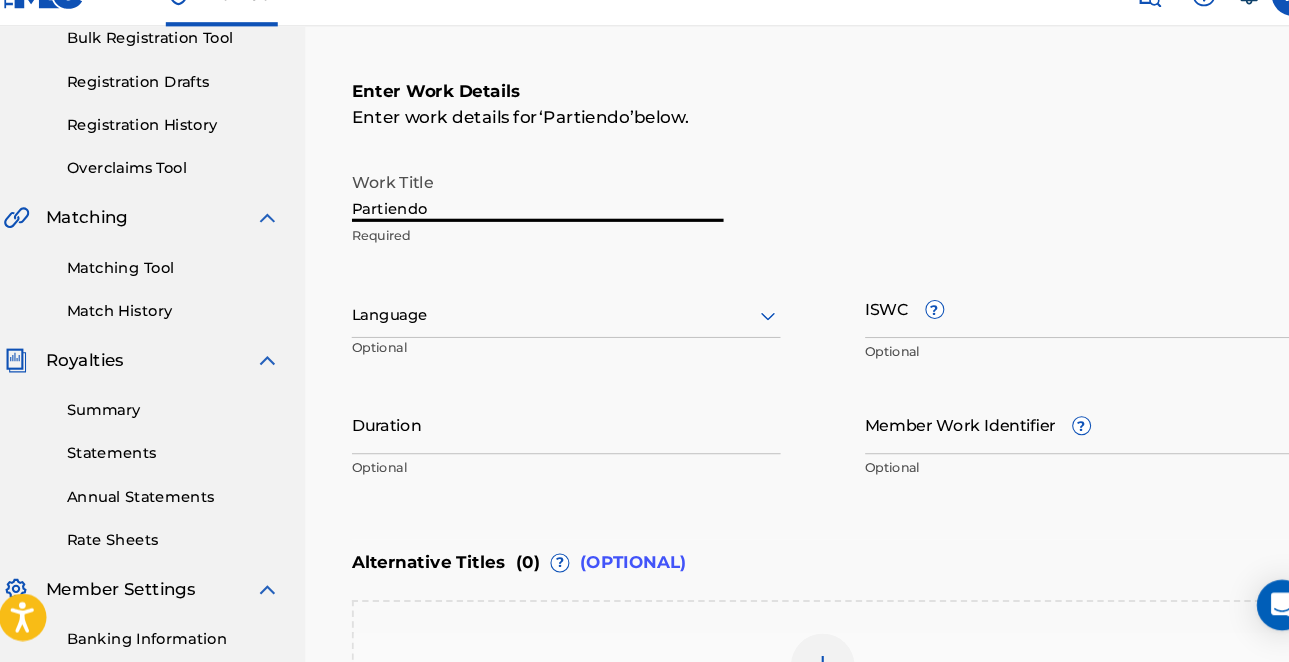 click on "ISWC   ?" at bounding box center [1043, 326] 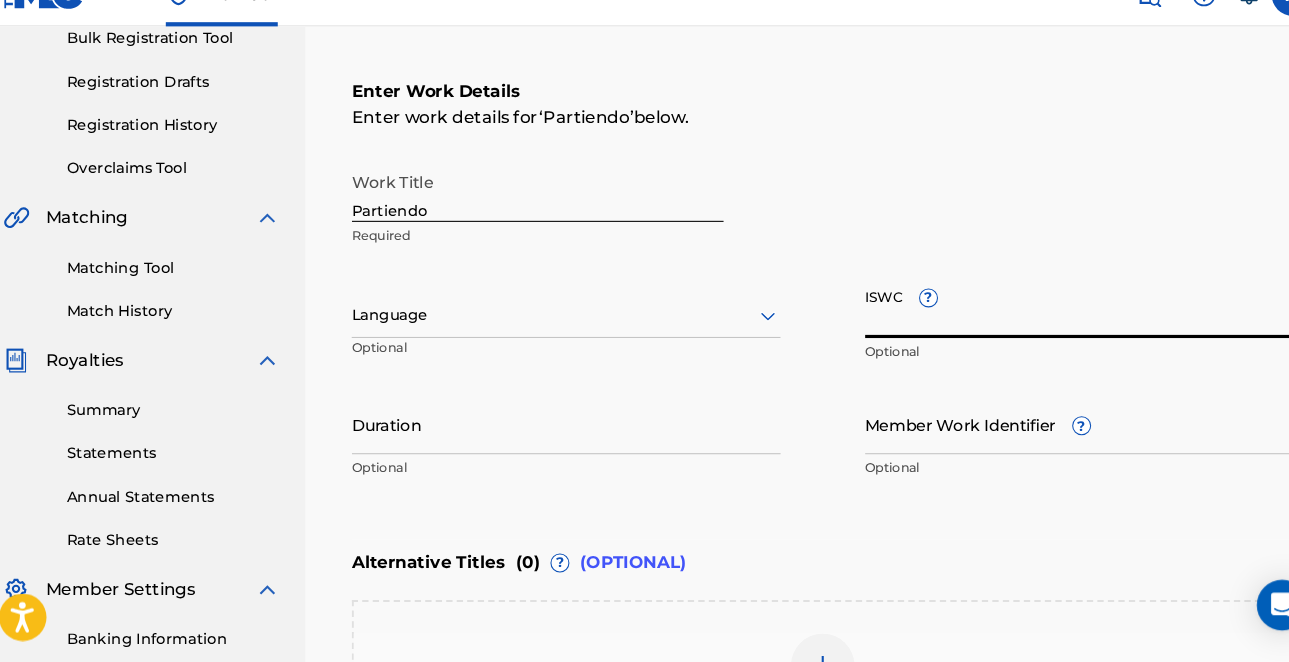 paste on "T3266972021" 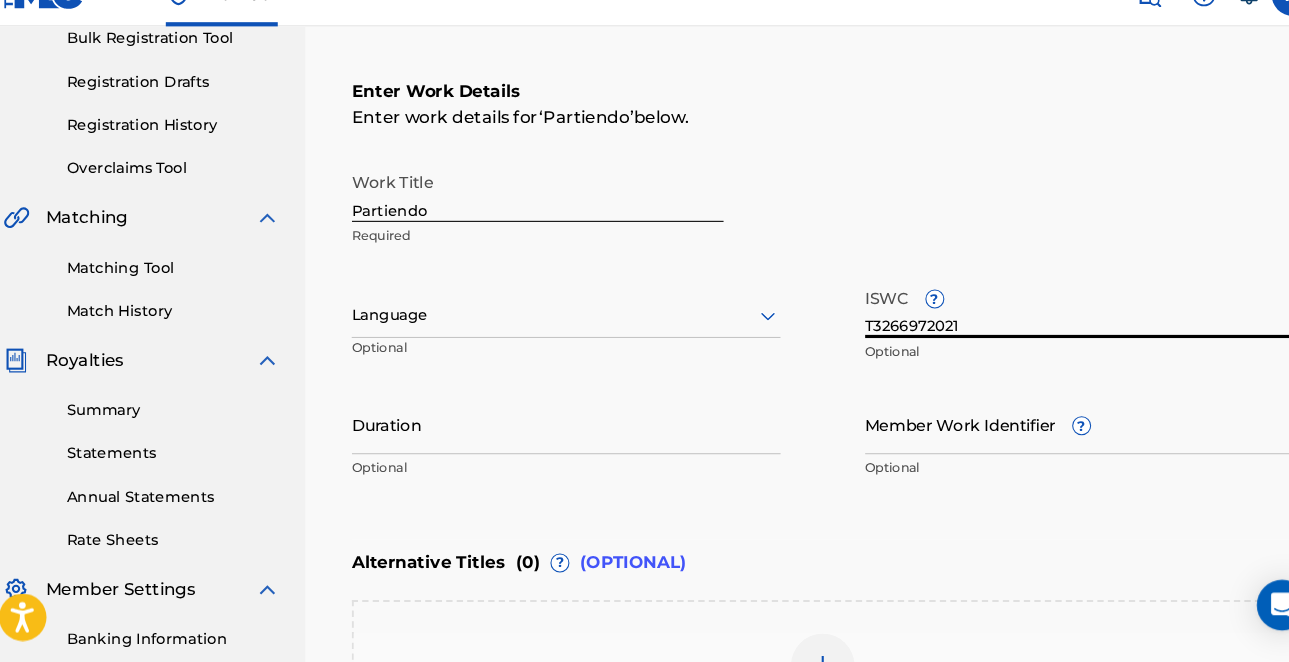 type on "T3266972021" 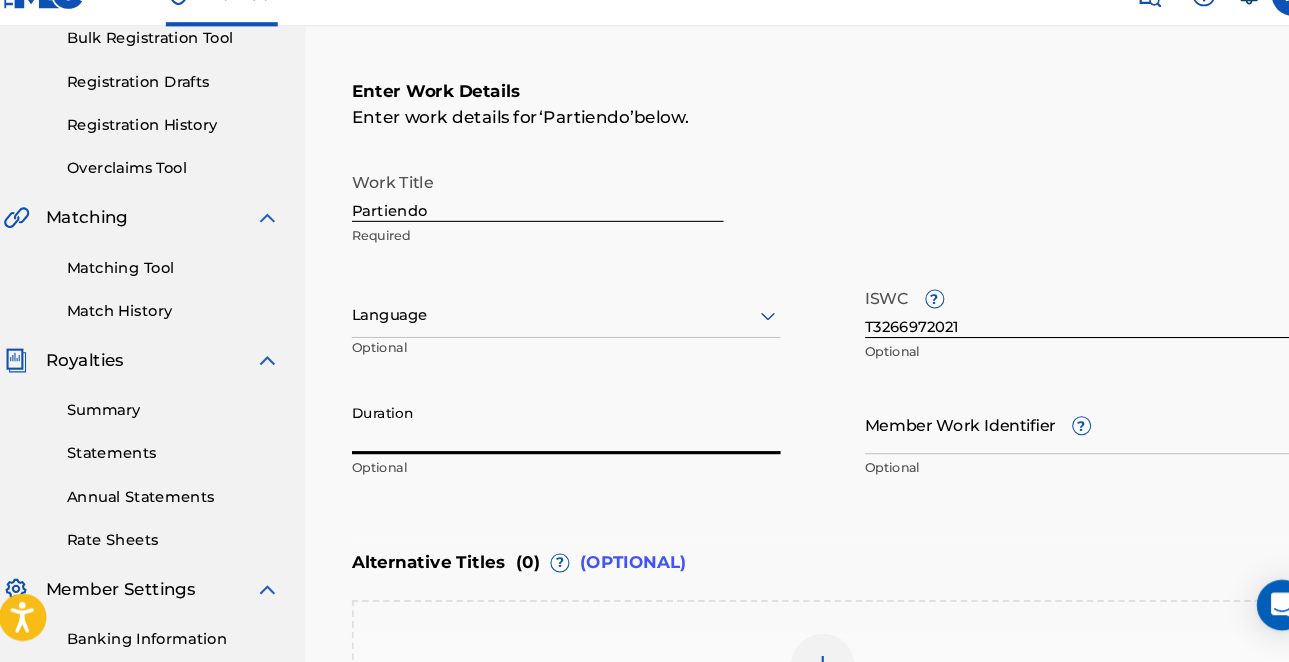 click on "Duration" at bounding box center [557, 436] 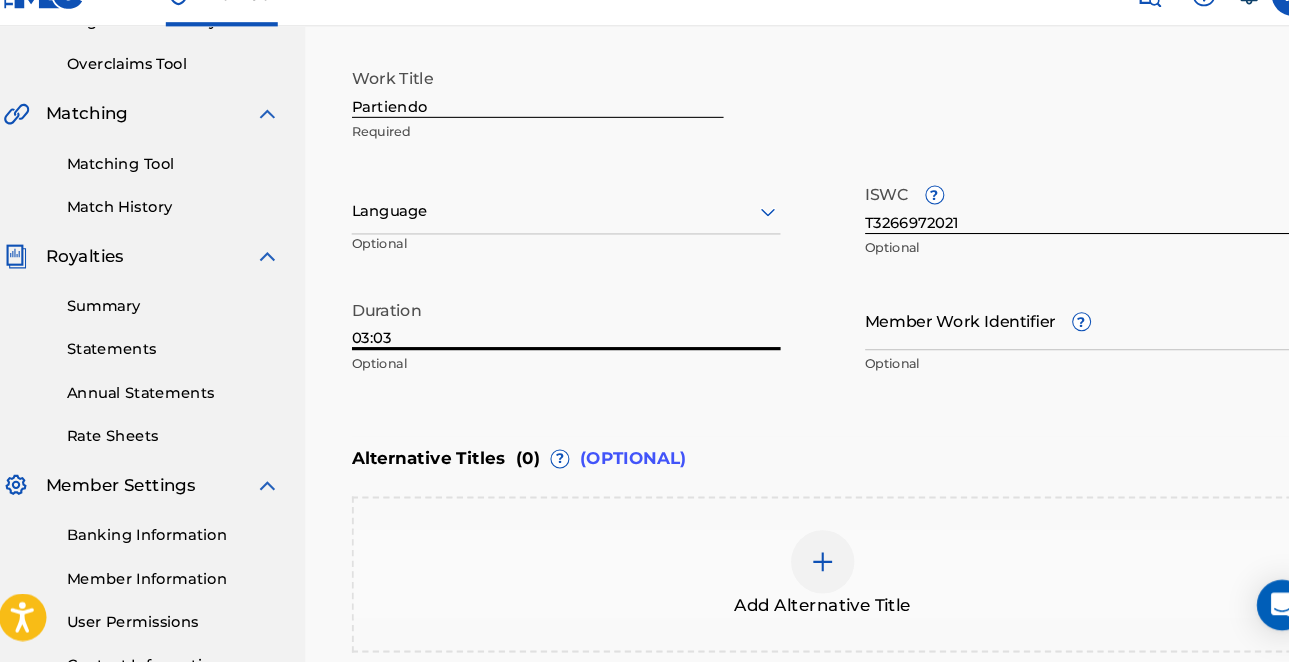 scroll, scrollTop: 508, scrollLeft: 0, axis: vertical 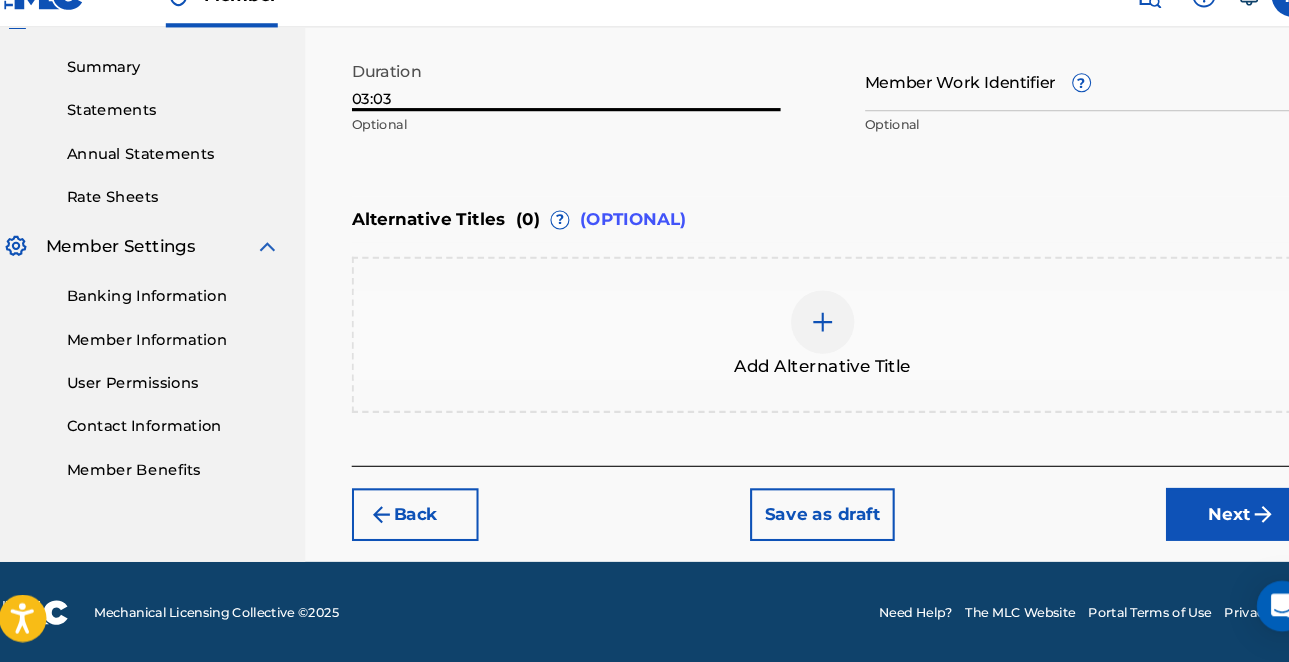 type on "03:03" 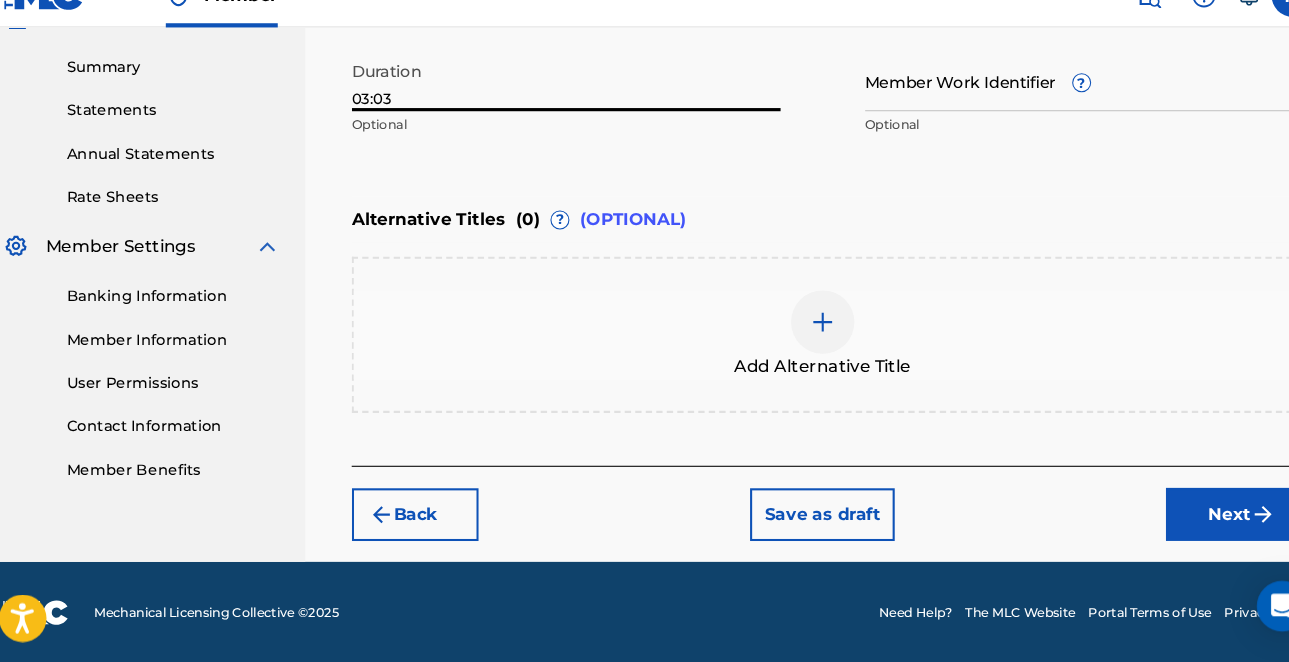 click on "Next" at bounding box center [1185, 521] 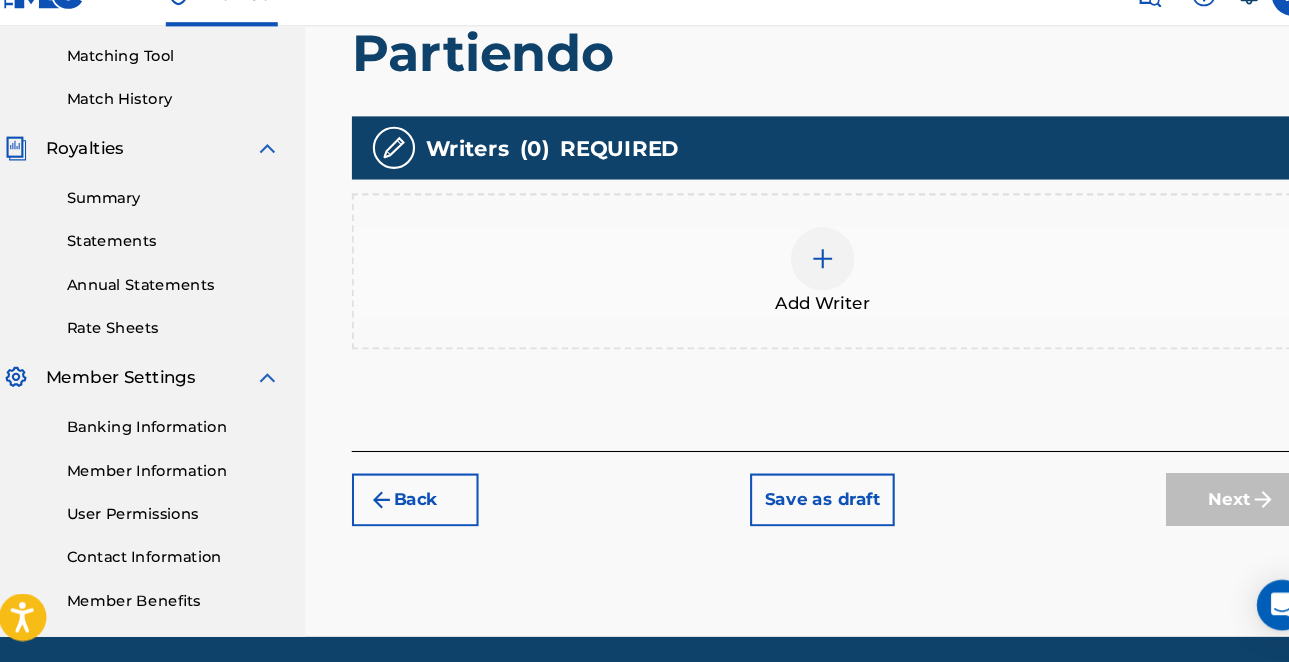 scroll, scrollTop: 35, scrollLeft: 21, axis: both 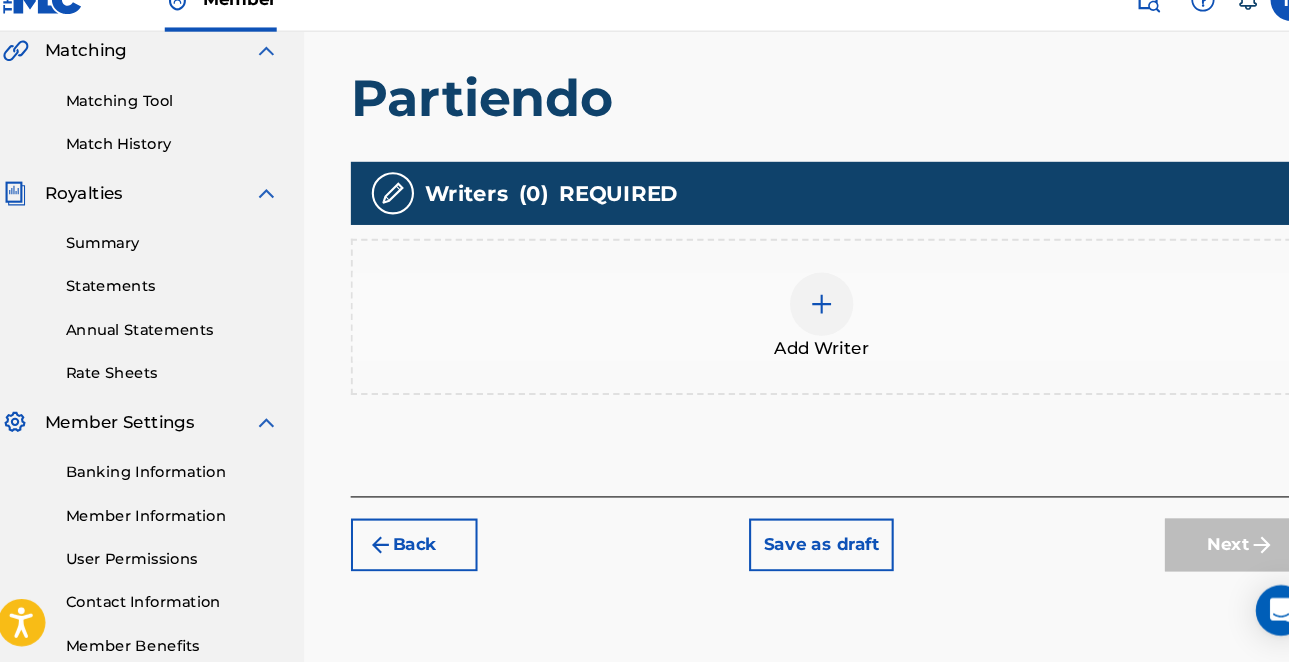 click at bounding box center (800, 318) 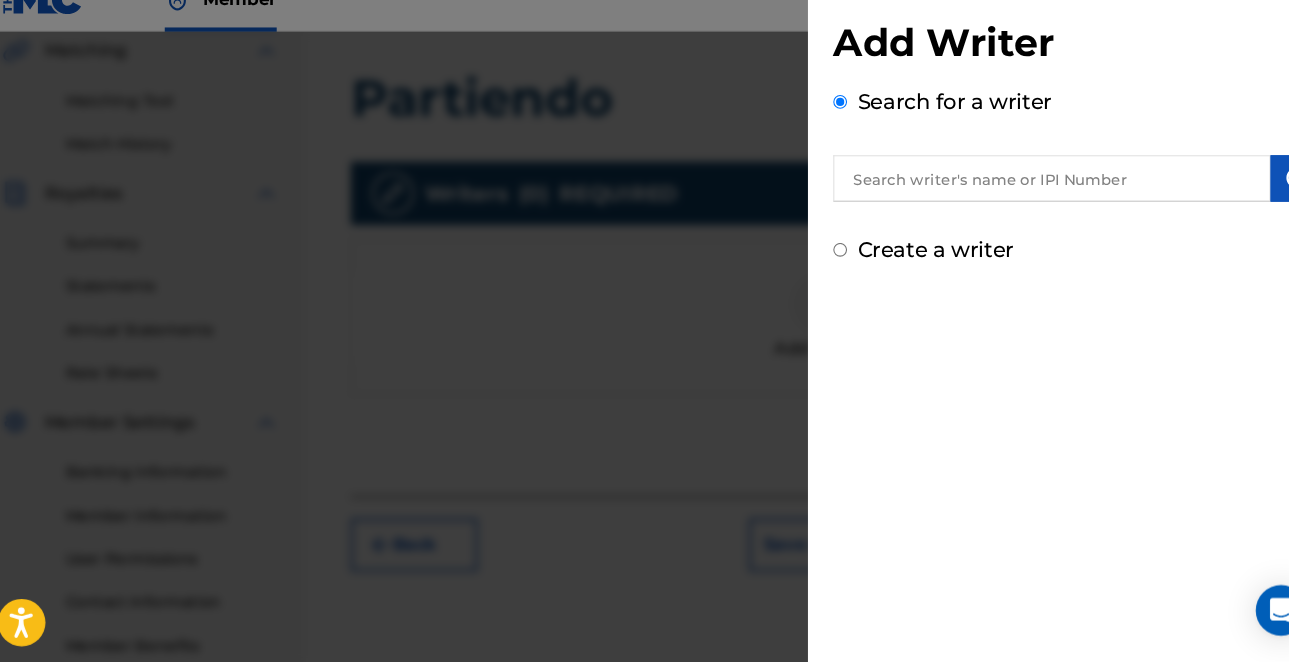 click at bounding box center [1018, 199] 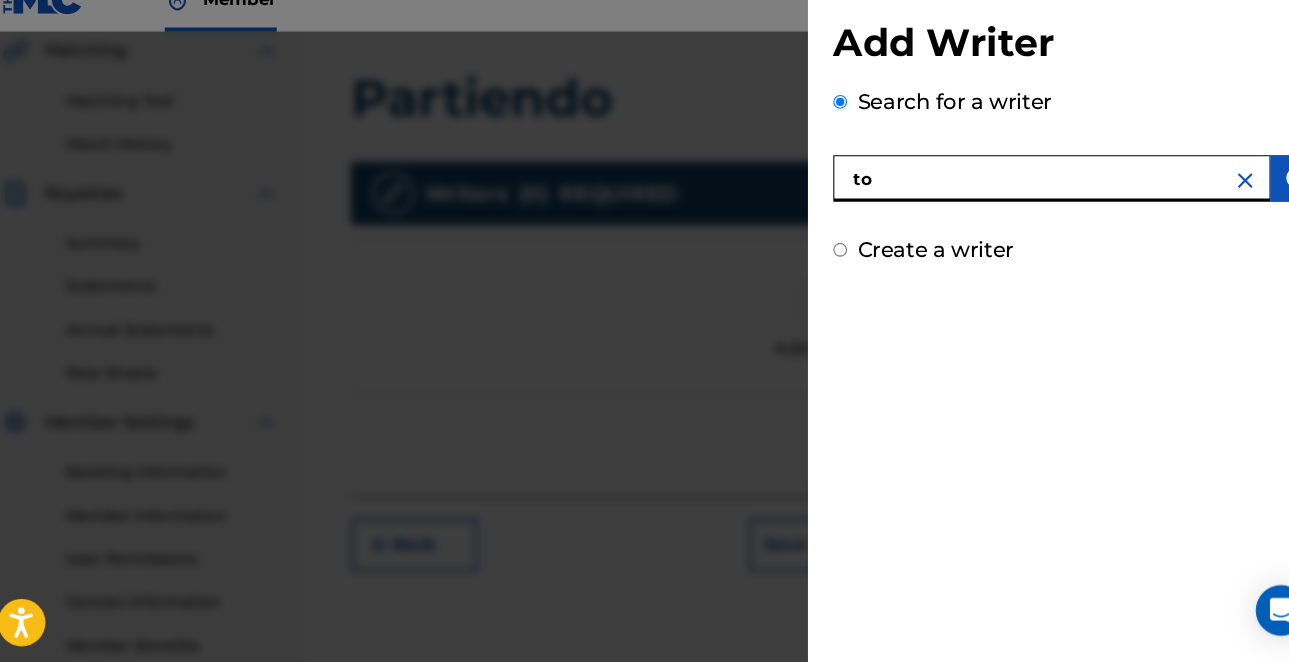 type on "t" 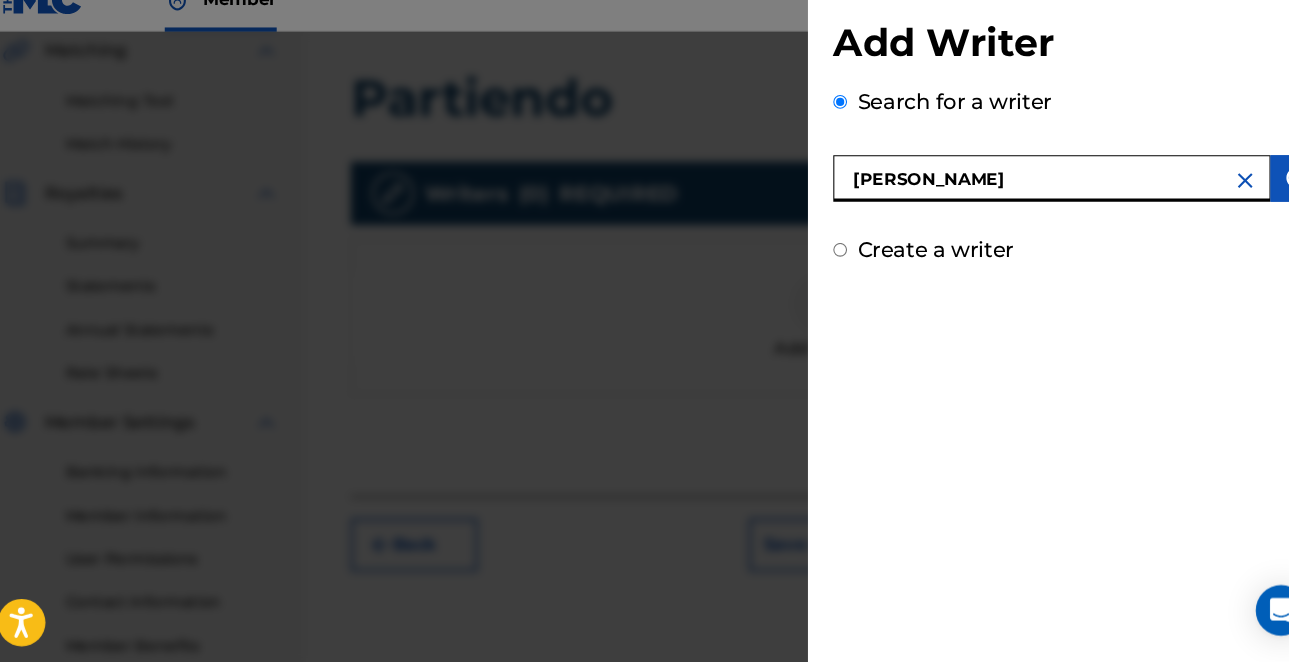 type on "TONY D ANDERSON" 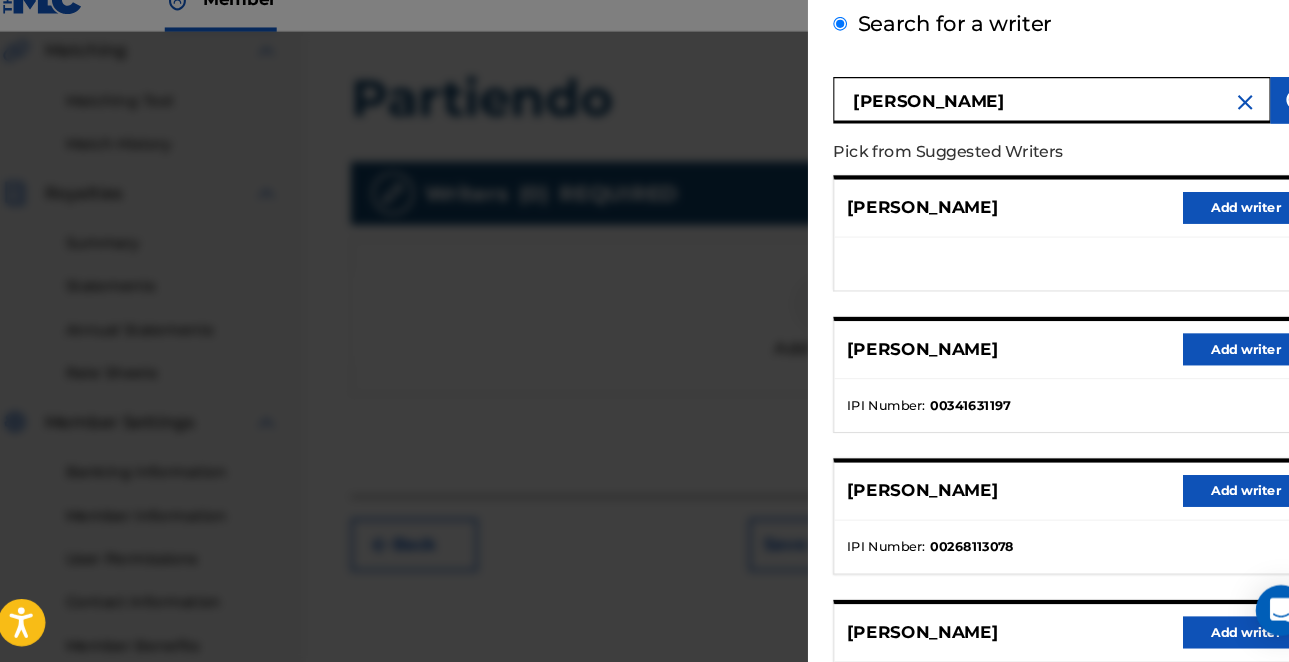 scroll, scrollTop: 72, scrollLeft: 0, axis: vertical 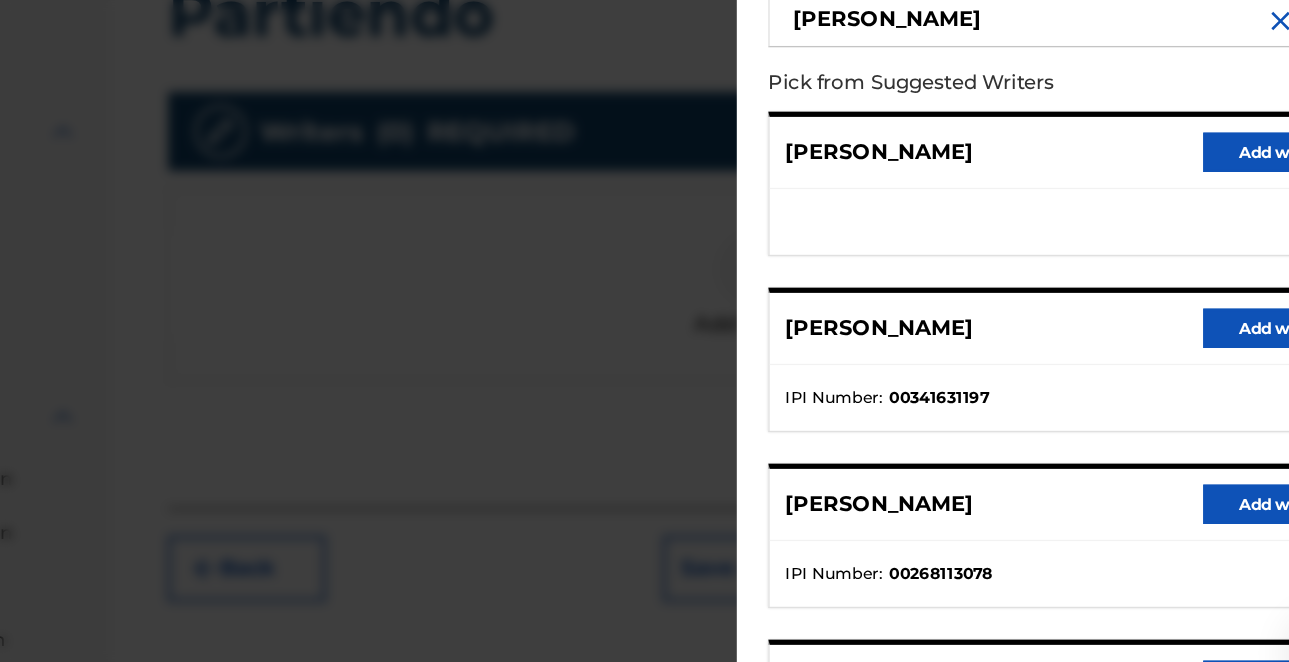 click on "Add writer" at bounding box center (1202, 363) 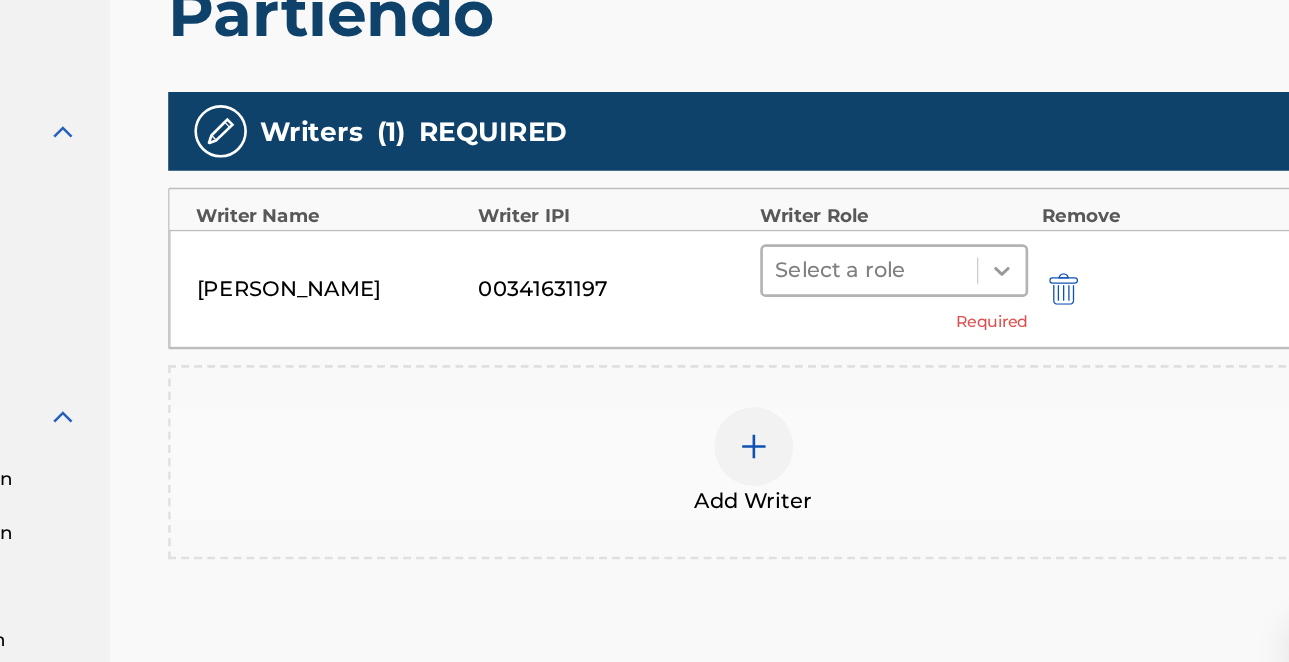 click at bounding box center [989, 319] 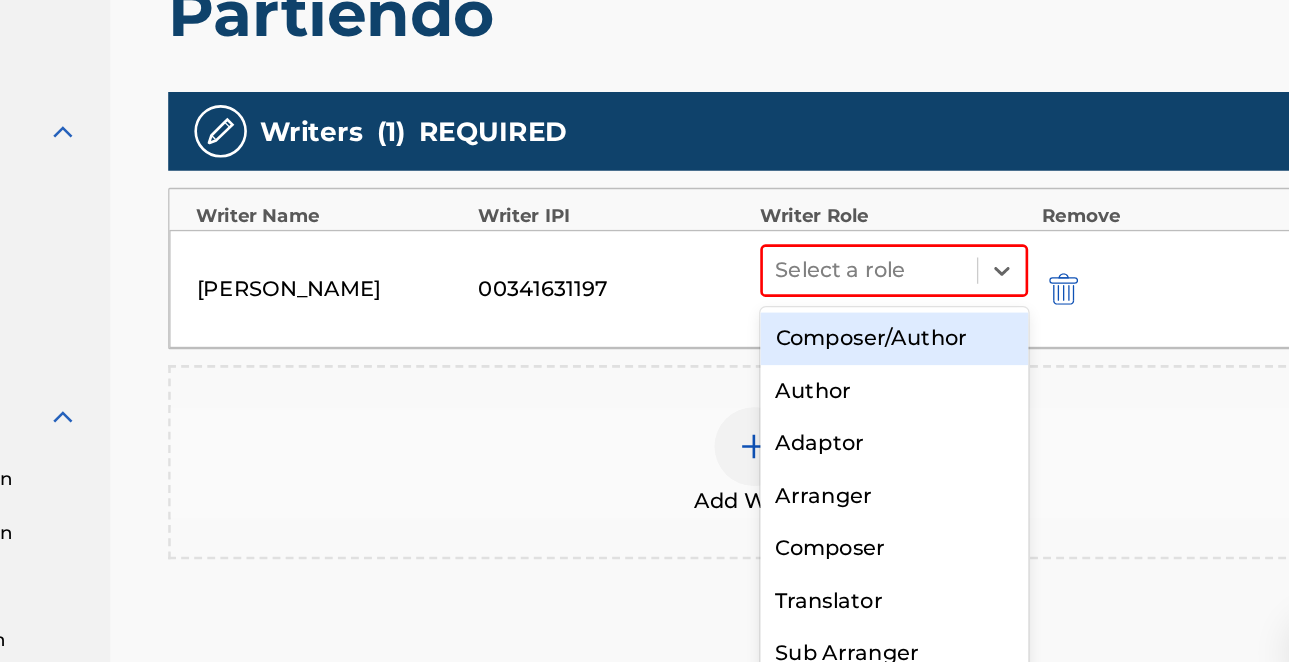 click on "Composer/Author" at bounding box center (907, 371) 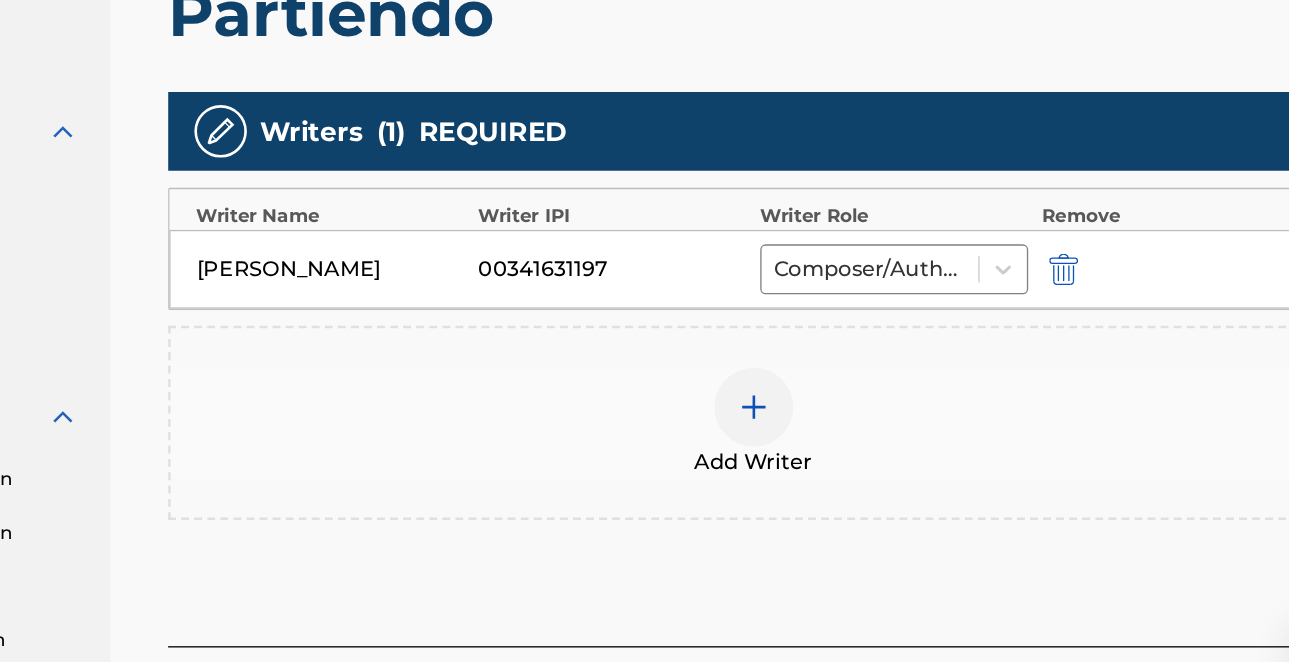 scroll, scrollTop: 468, scrollLeft: 0, axis: vertical 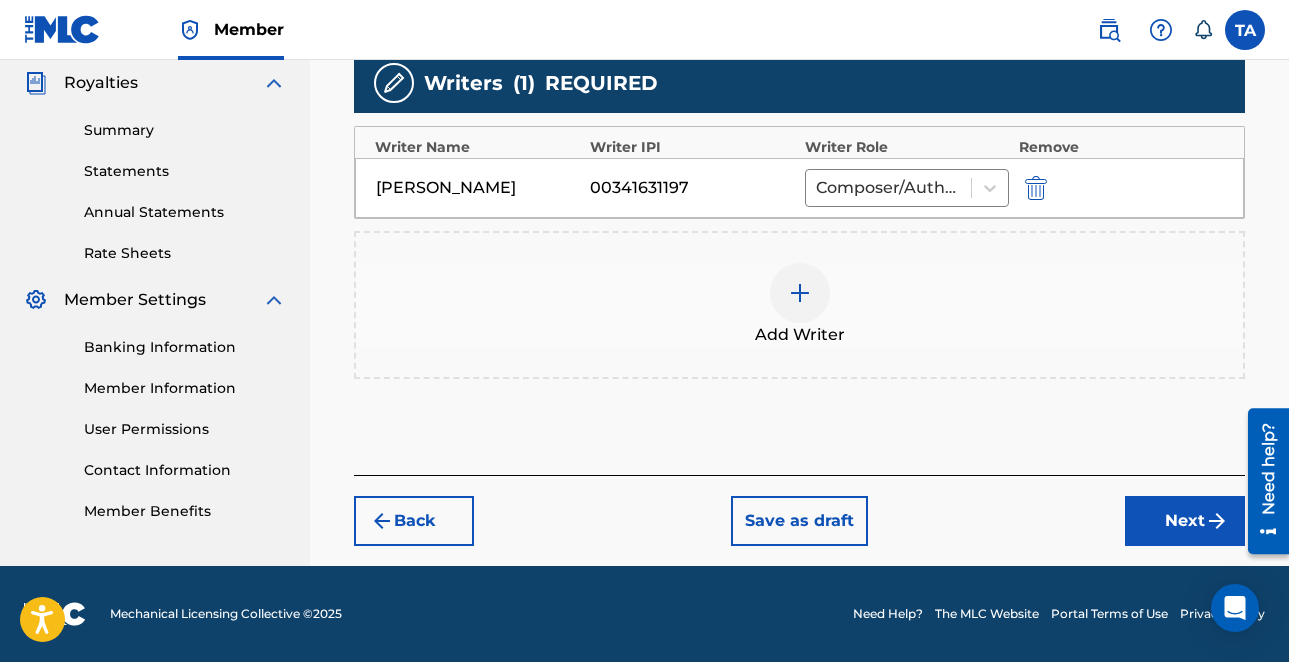 click on "Next" at bounding box center (1185, 521) 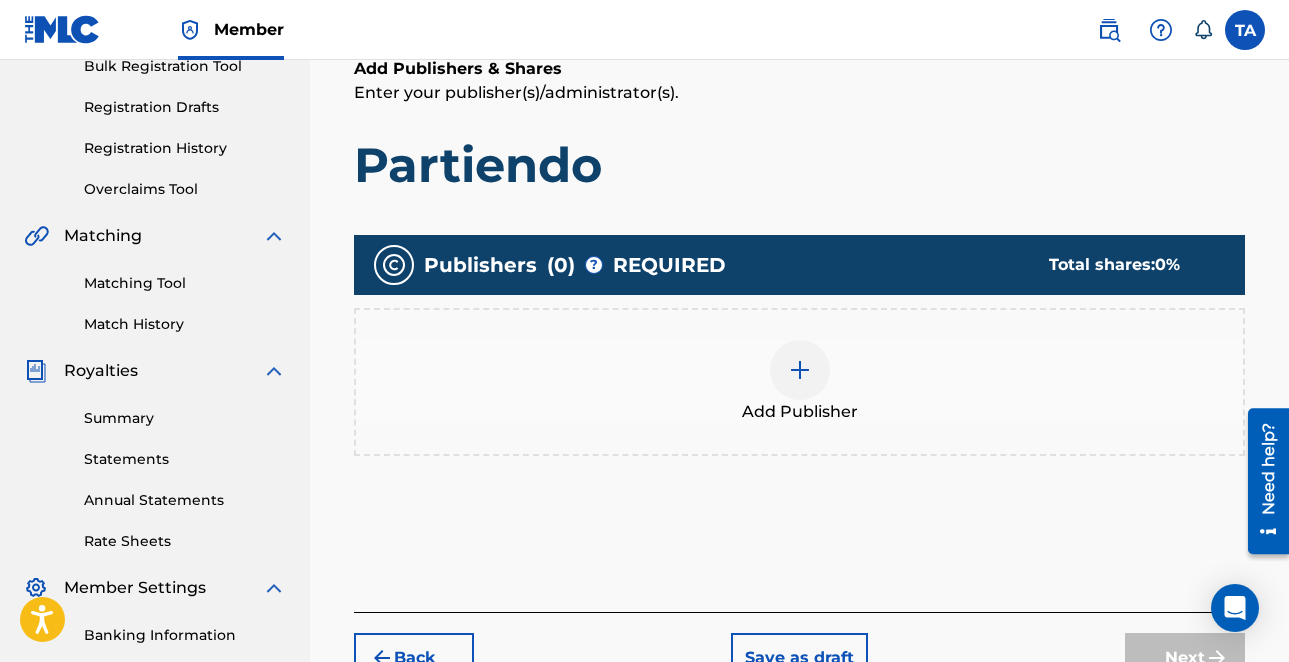 scroll, scrollTop: 311, scrollLeft: 0, axis: vertical 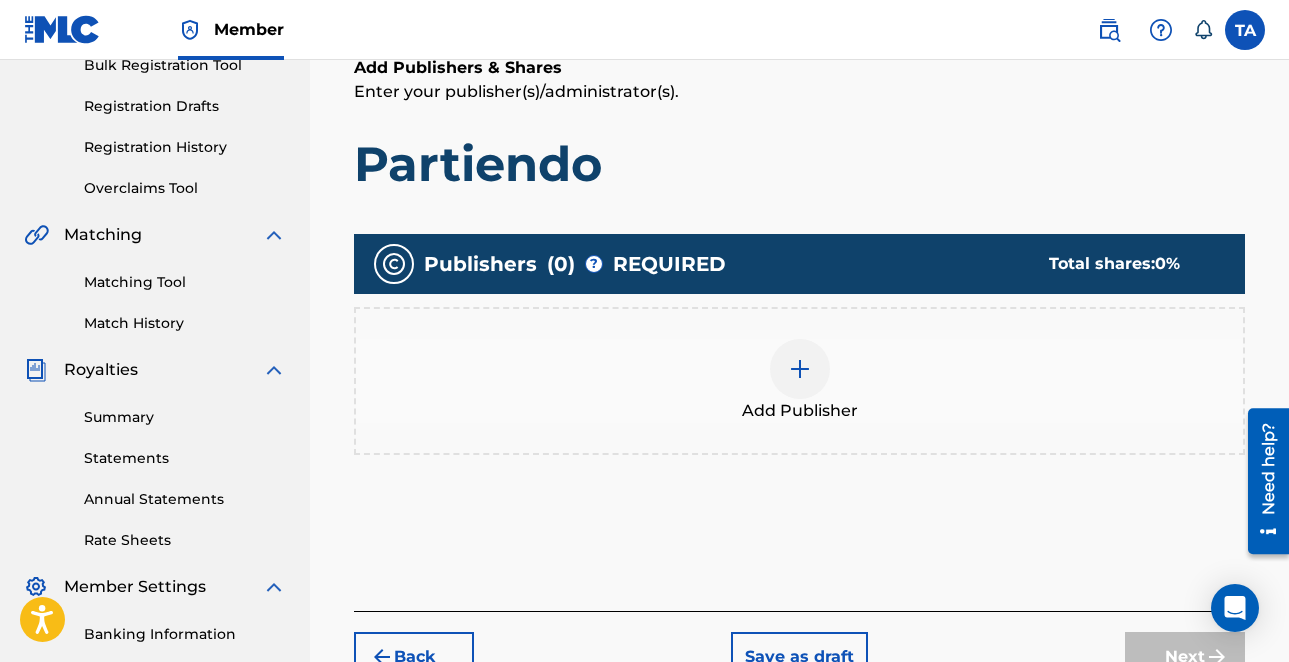 click at bounding box center [800, 369] 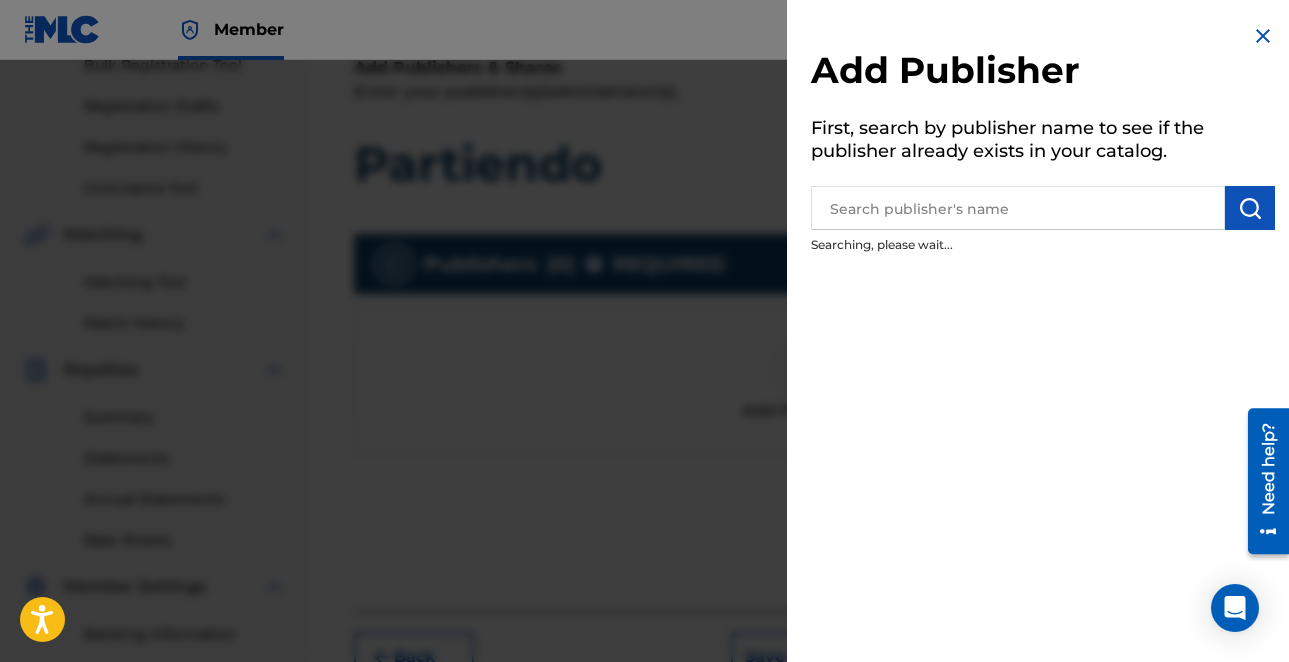 click at bounding box center [1018, 208] 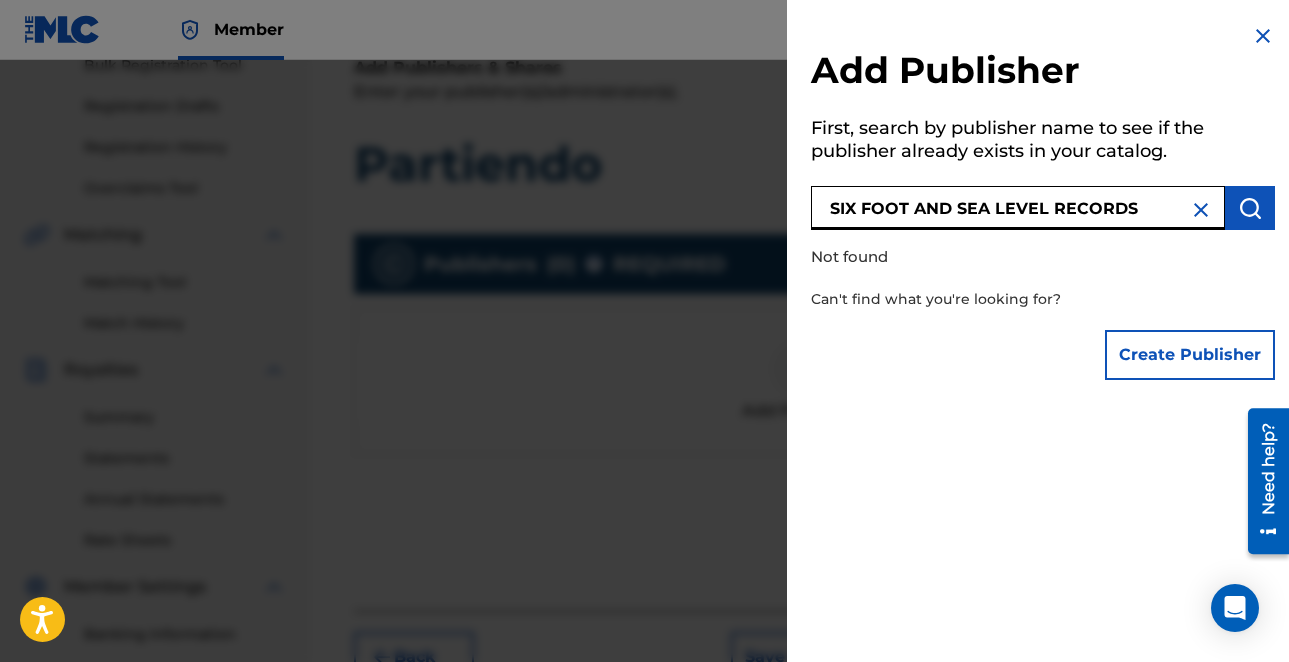 type on "SIX FOOT AND SEA LEVEL RECORDS" 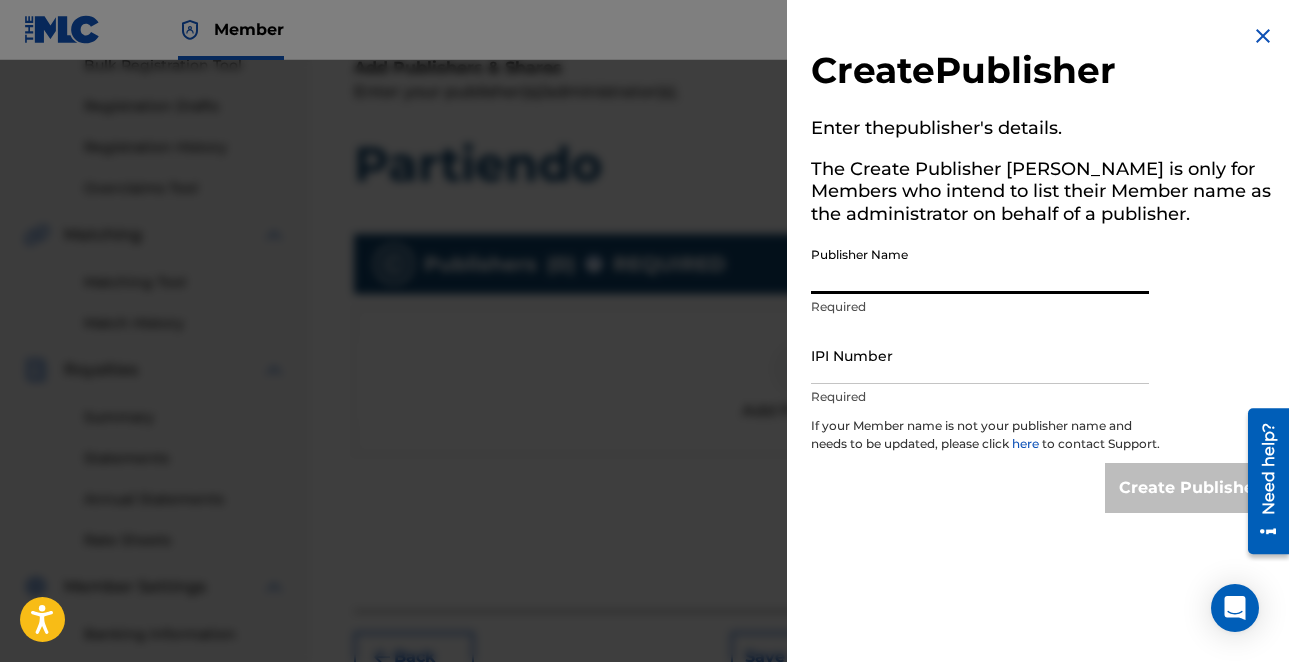 click on "Publisher Name" at bounding box center (980, 265) 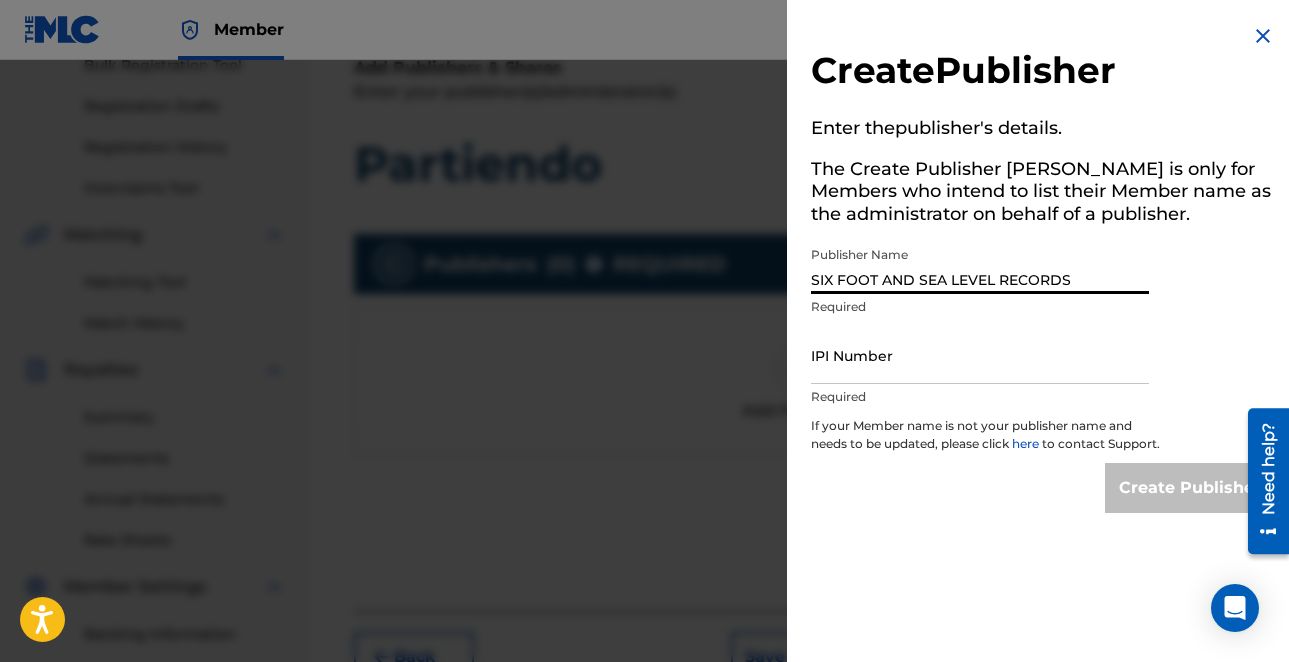 type on "SIX FOOT AND SEA LEVEL RECORDS" 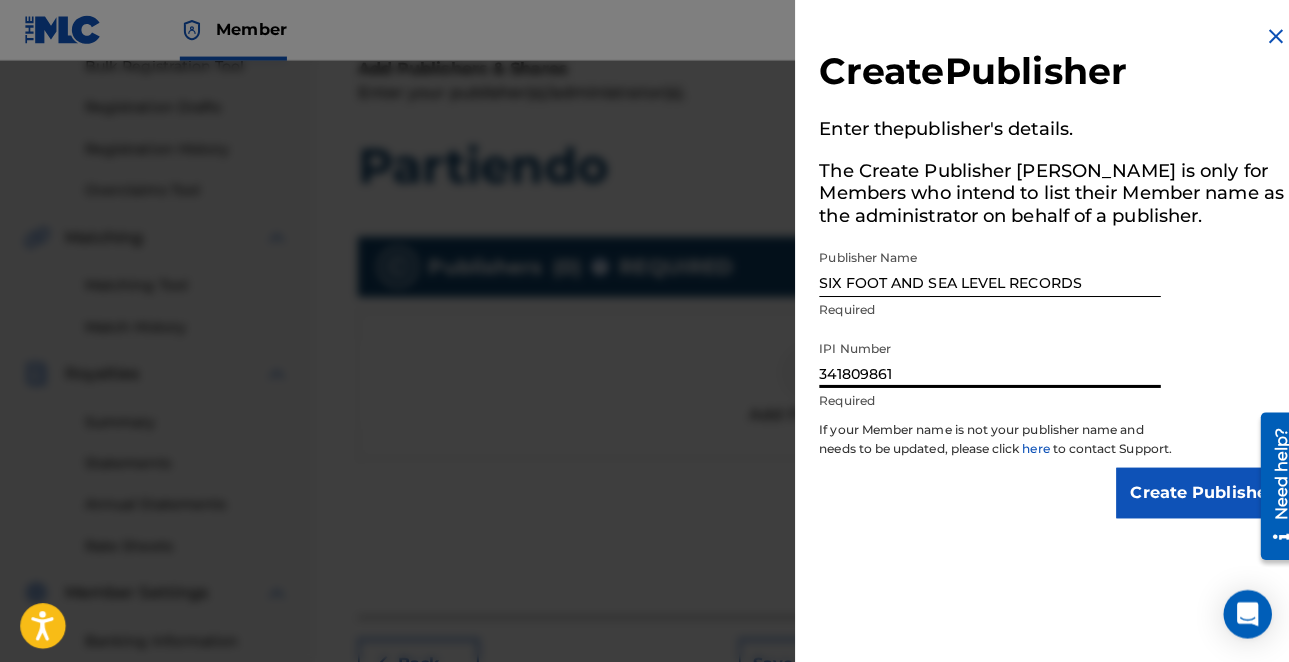 scroll, scrollTop: 0, scrollLeft: 0, axis: both 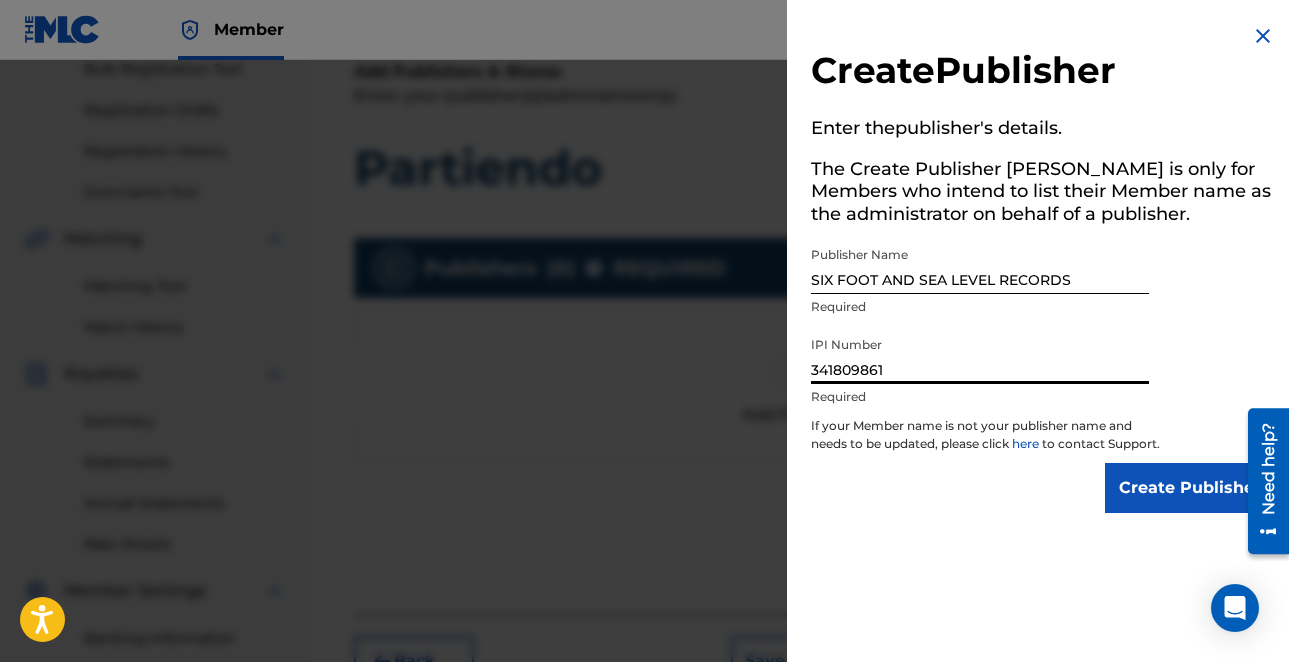 type on "341809861" 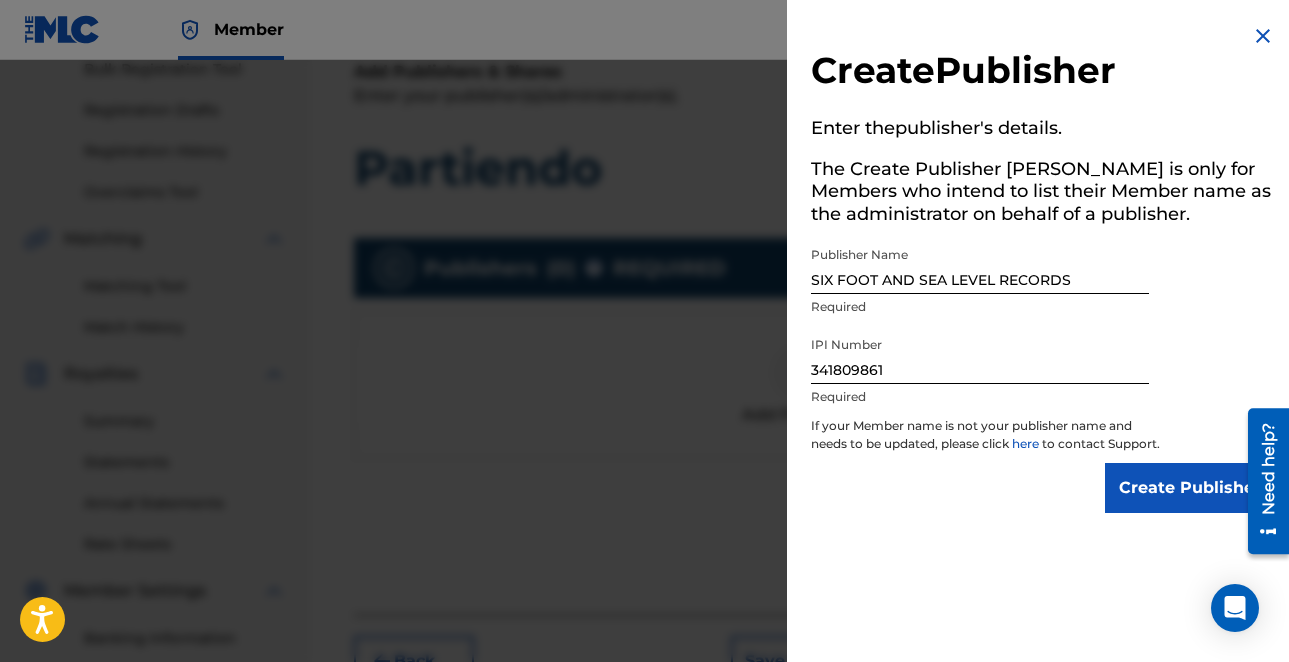 click on "Create Publisher" at bounding box center (1190, 488) 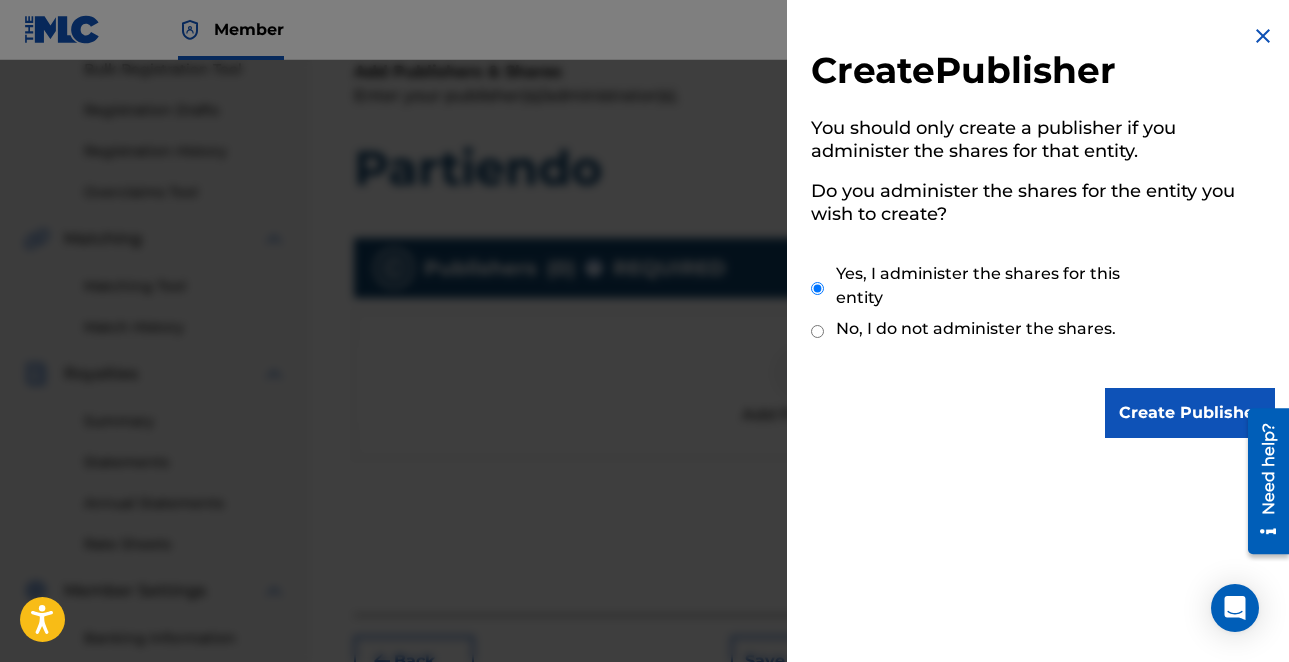 click on "Create Publisher" at bounding box center (1190, 413) 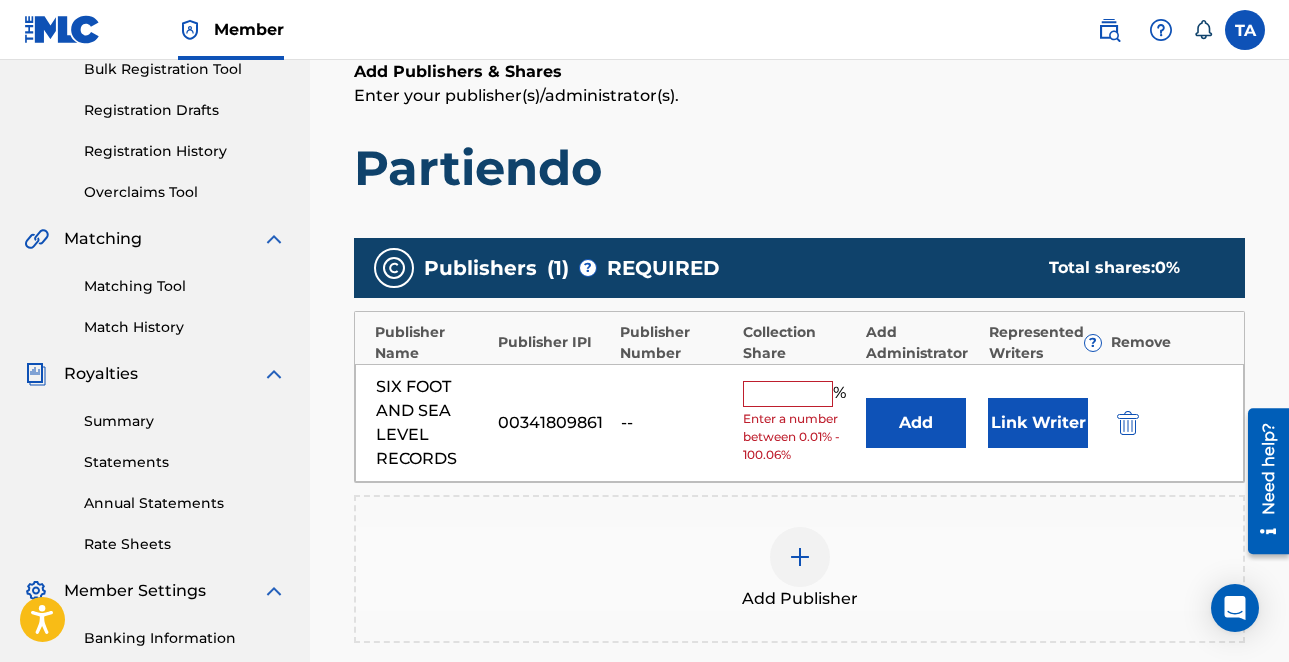 click on "% Enter a number between 0.01% - 100.06%" at bounding box center (799, 422) 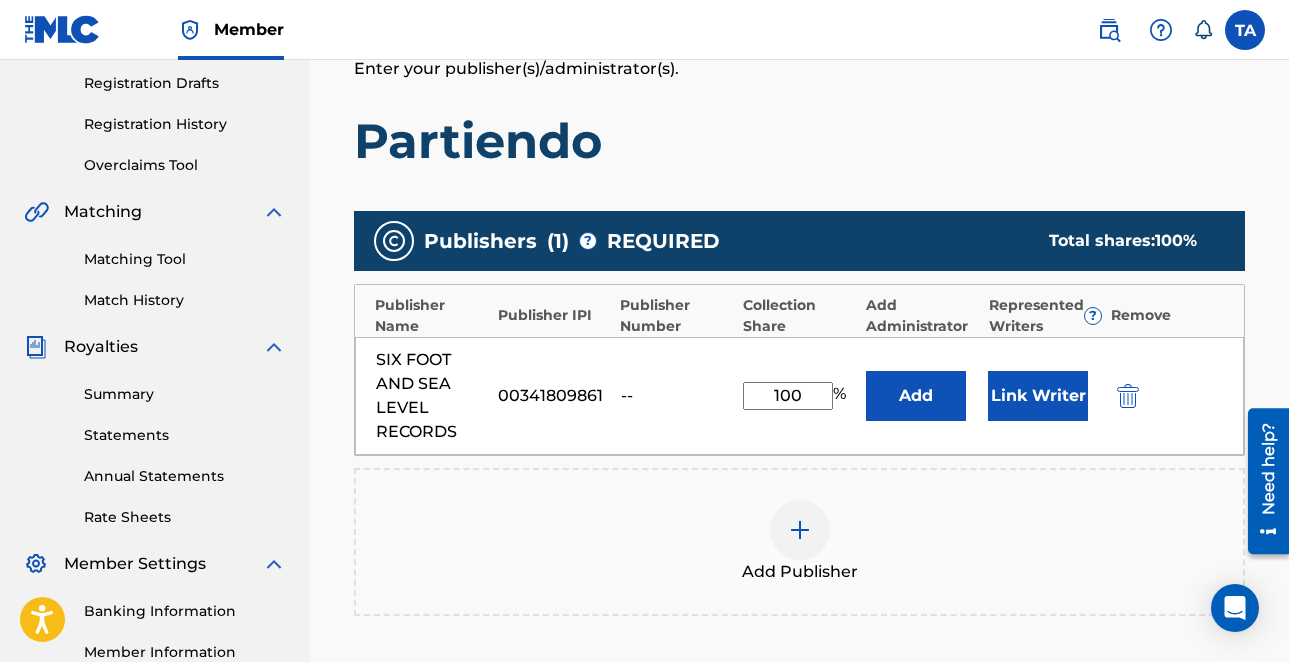 scroll, scrollTop: 335, scrollLeft: 0, axis: vertical 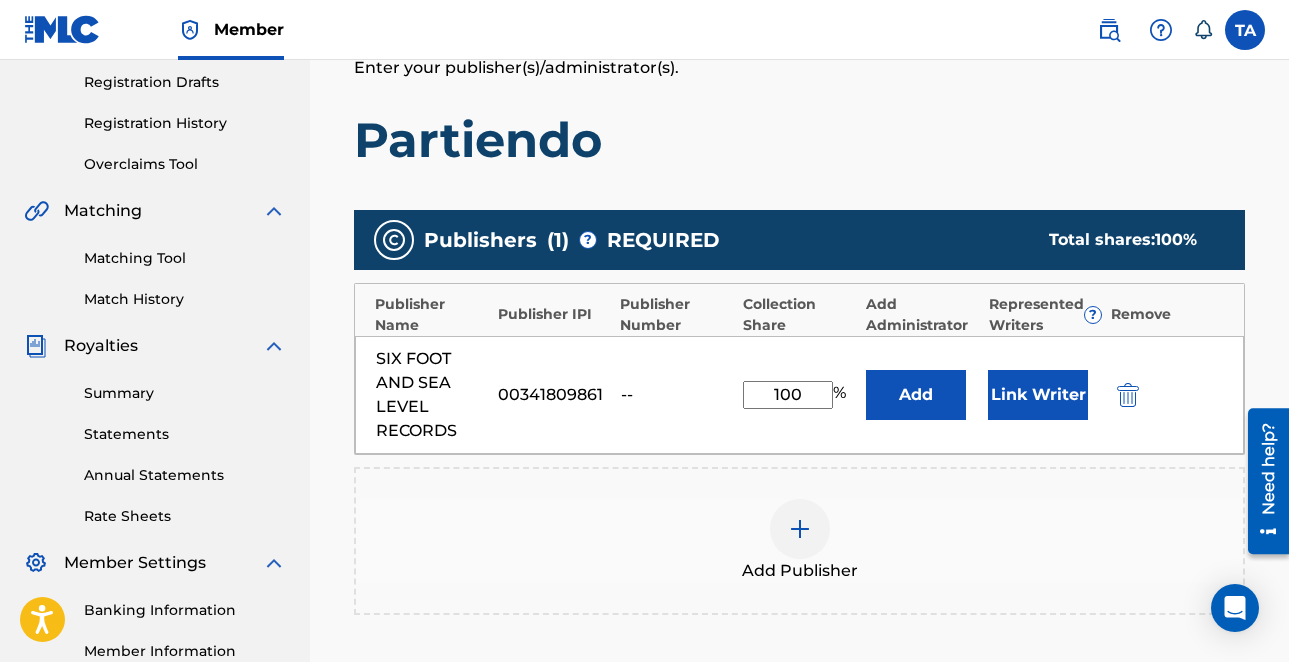 type on "100" 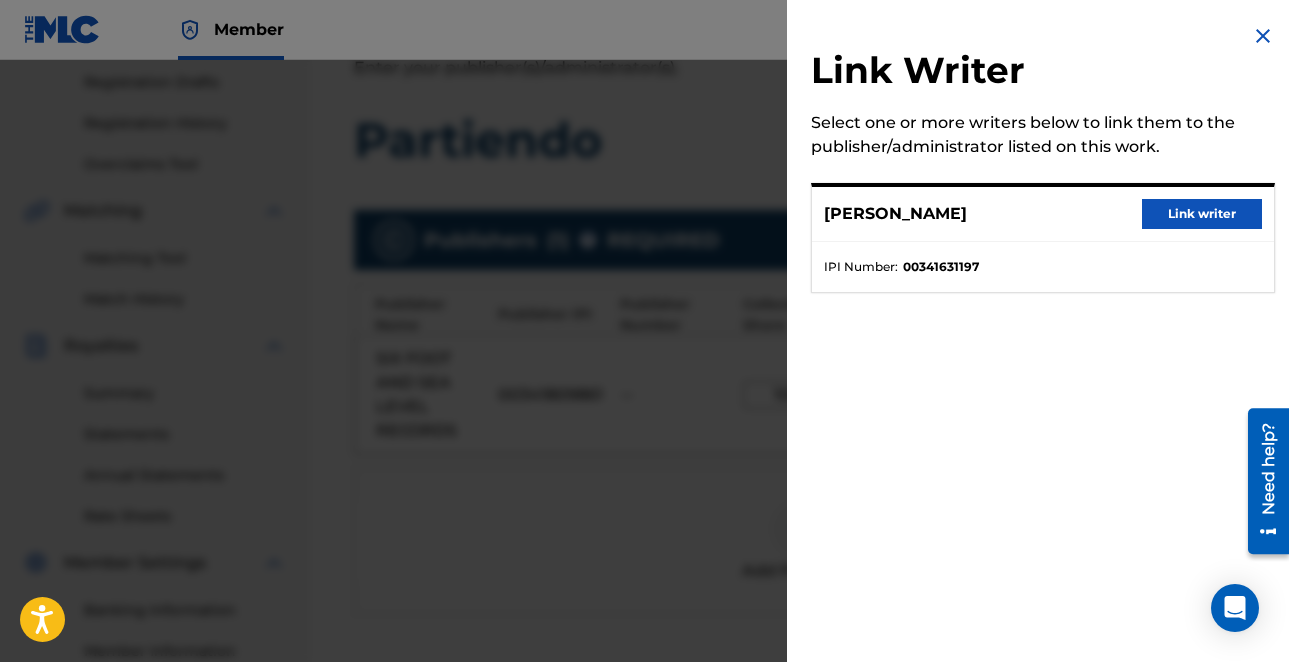 click on "Link writer" at bounding box center [1202, 214] 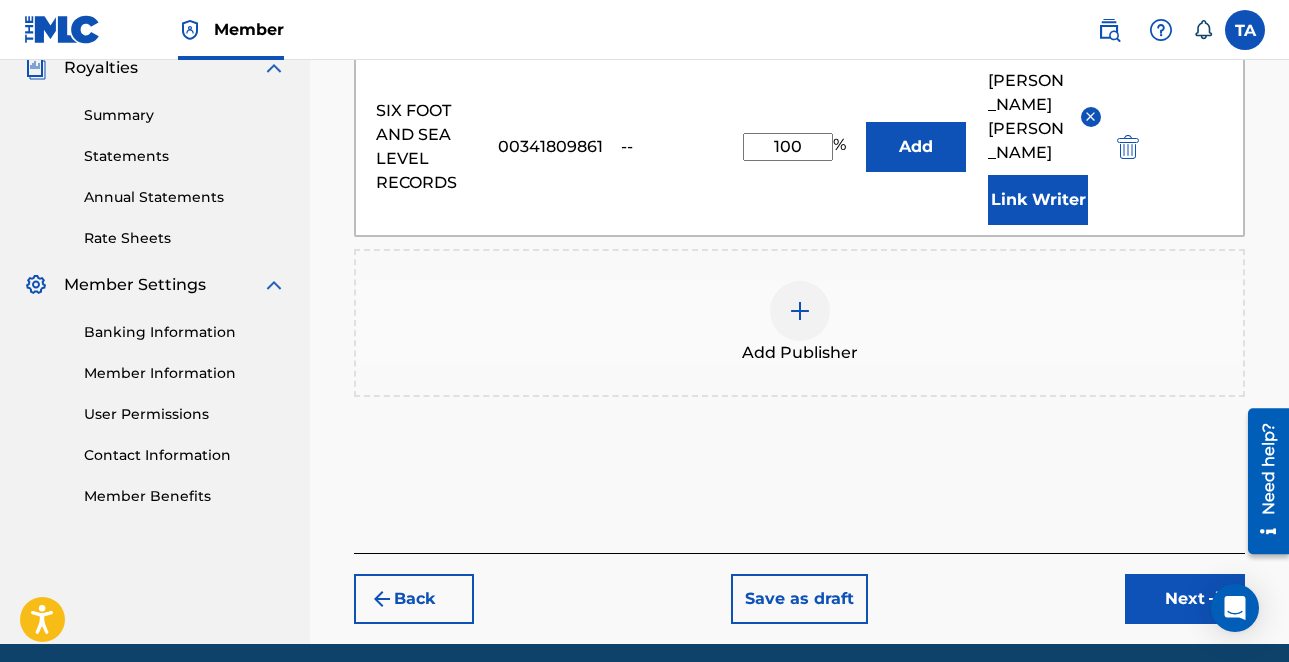 scroll, scrollTop: 642, scrollLeft: 0, axis: vertical 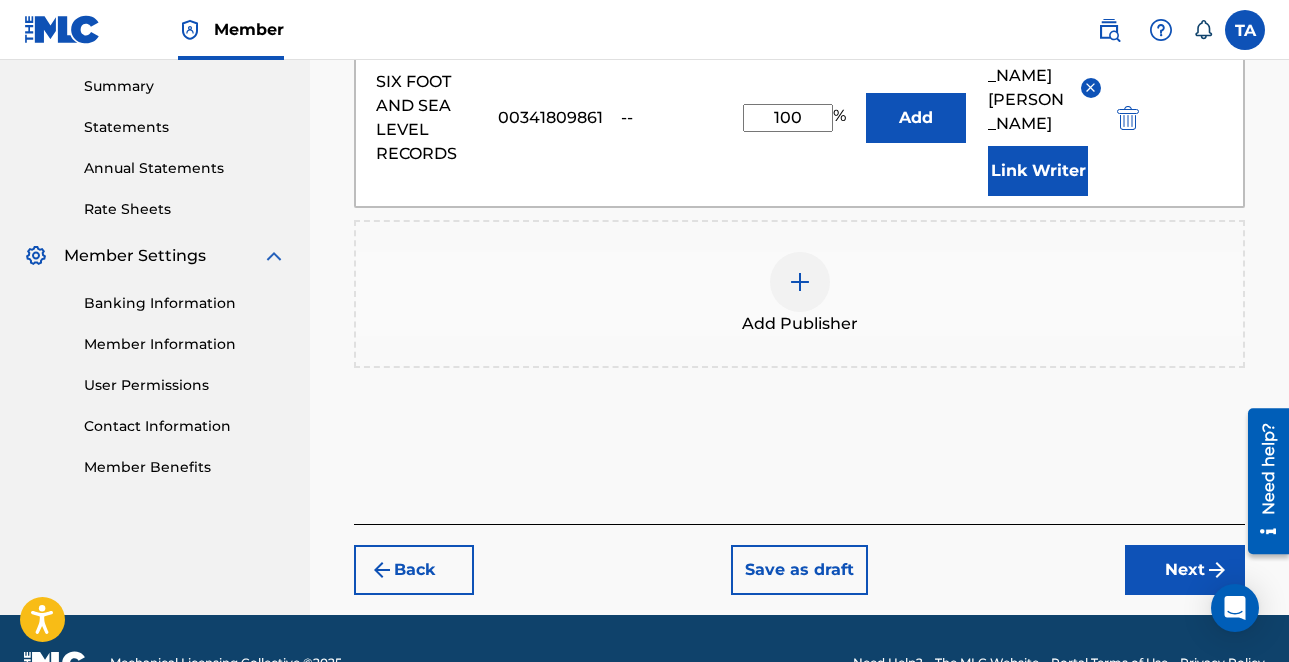 click on "Next" at bounding box center (1185, 570) 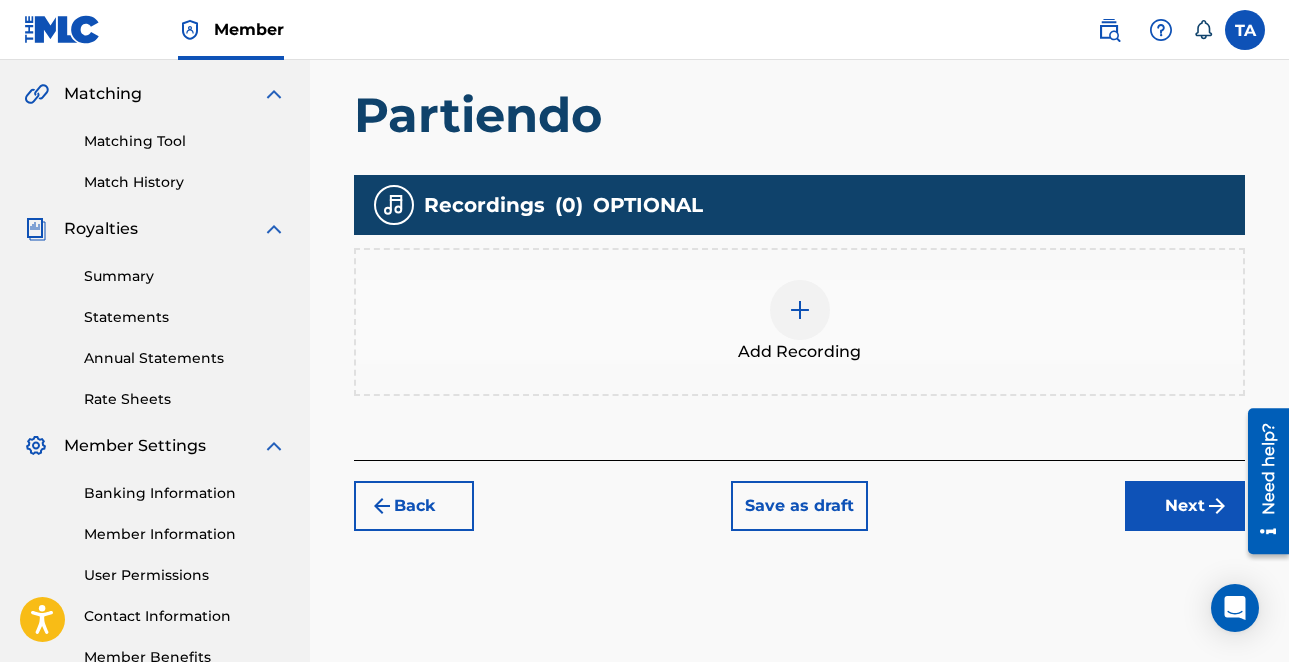 scroll, scrollTop: 462, scrollLeft: 0, axis: vertical 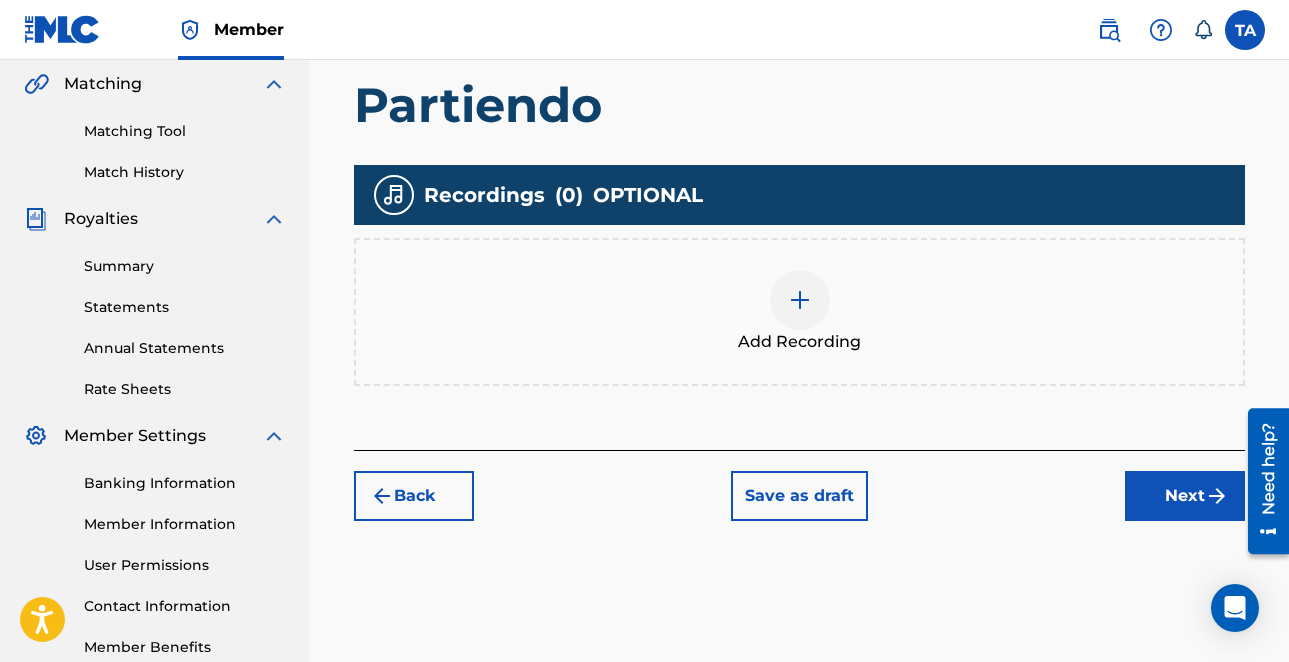 click at bounding box center (800, 300) 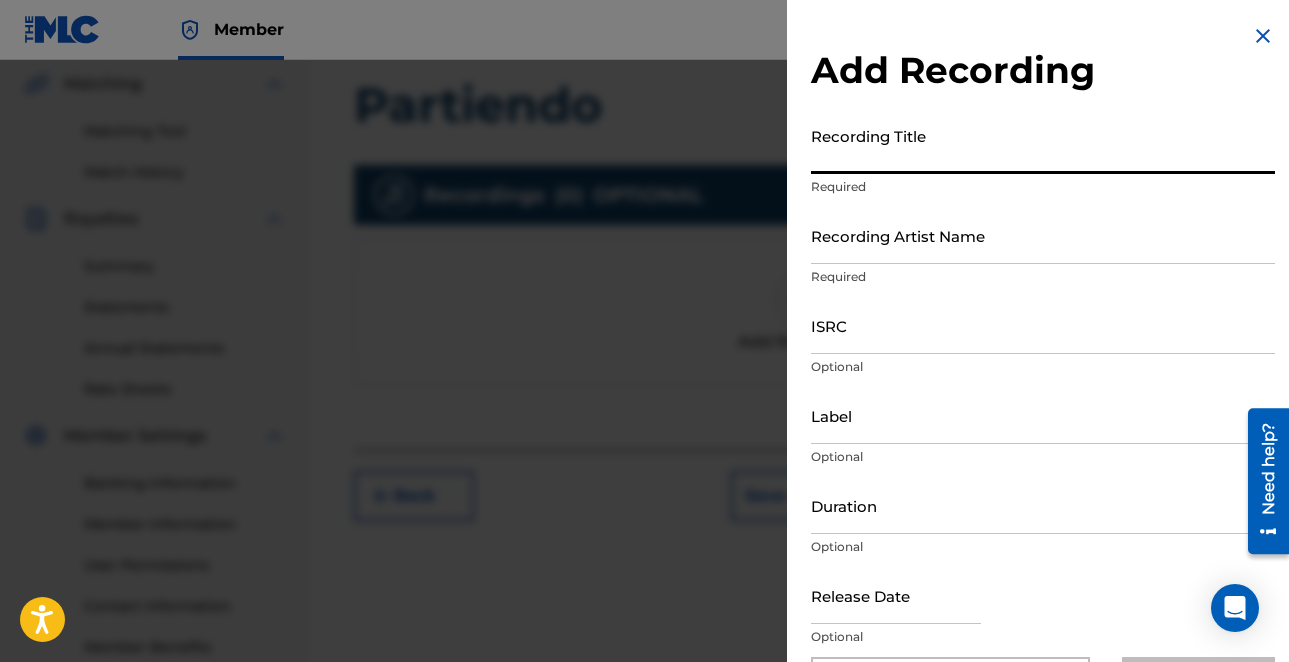 click on "Recording Title" at bounding box center (1043, 145) 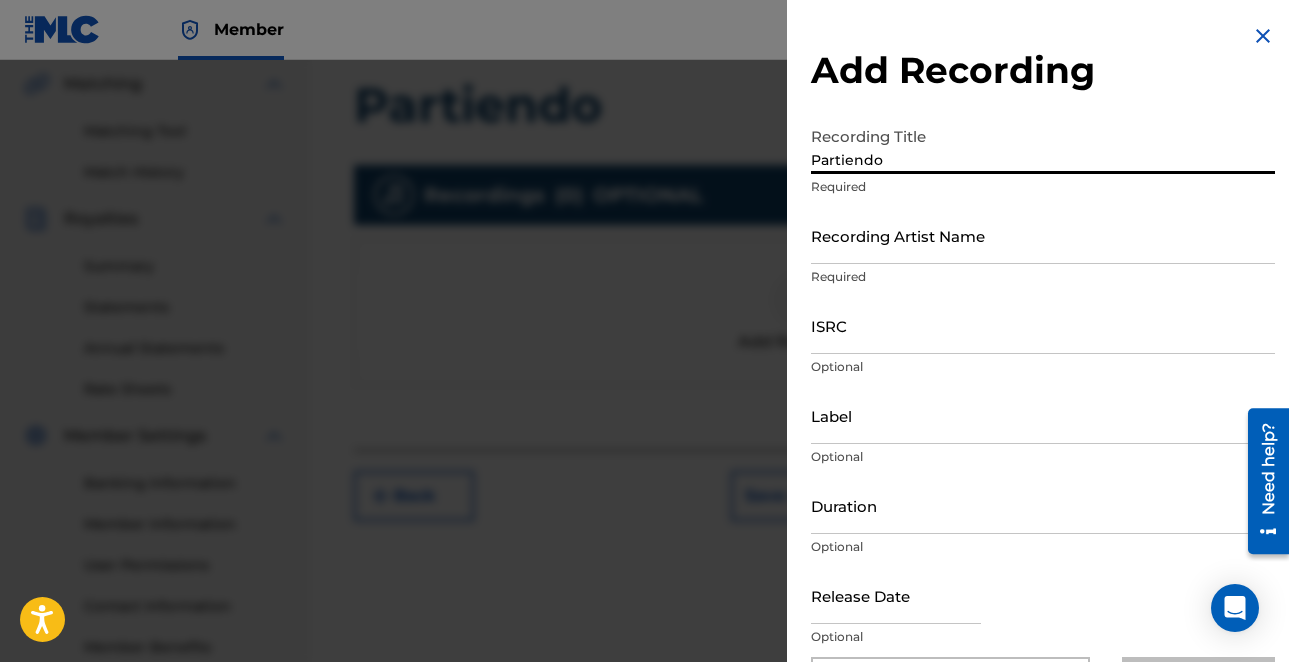 scroll, scrollTop: 0, scrollLeft: 0, axis: both 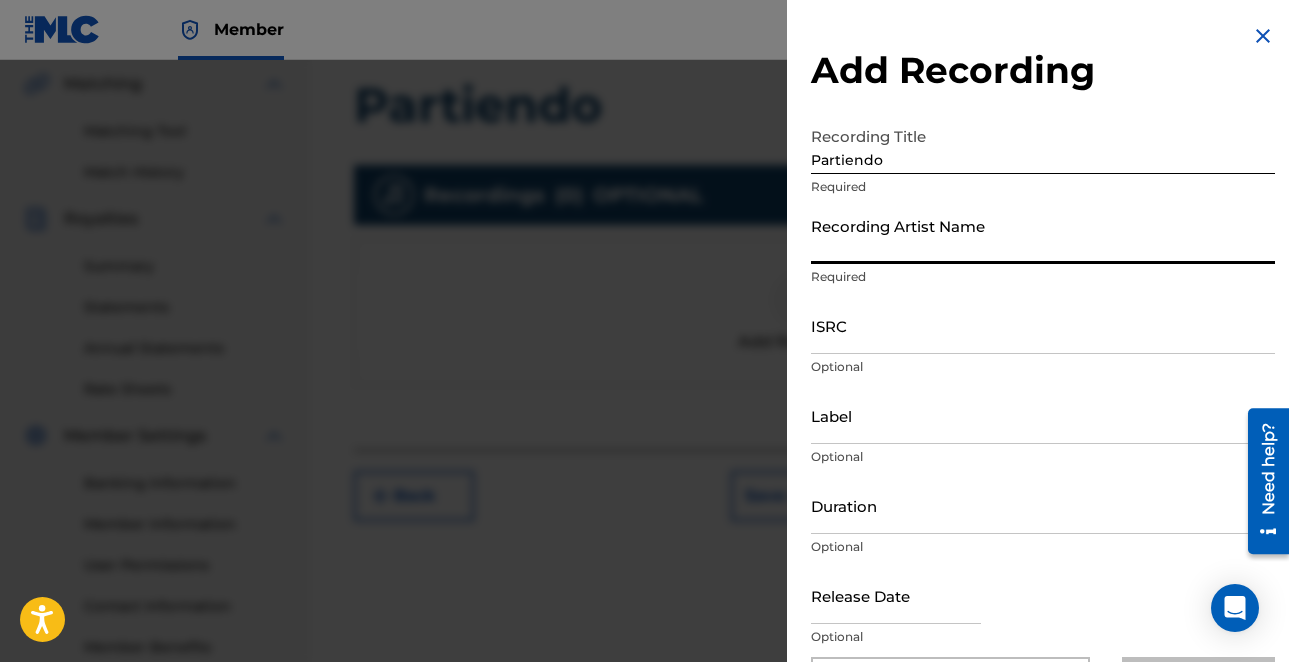 click on "Recording Artist Name" at bounding box center [1043, 235] 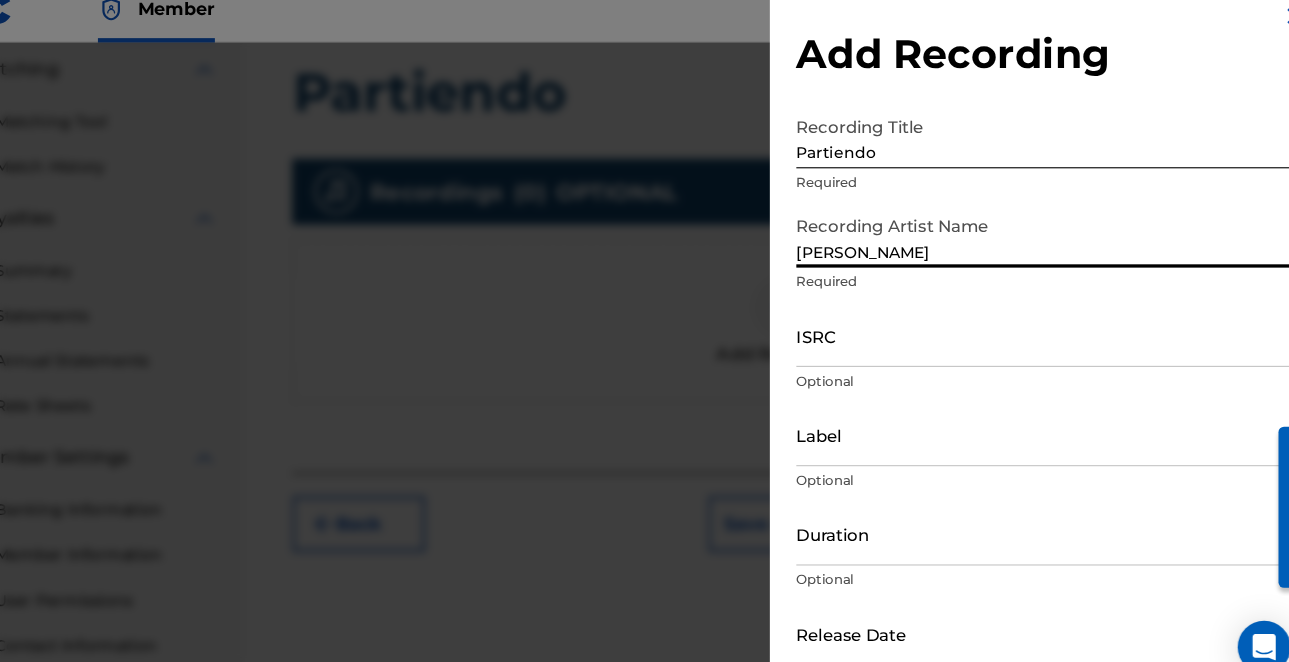 scroll, scrollTop: 0, scrollLeft: 0, axis: both 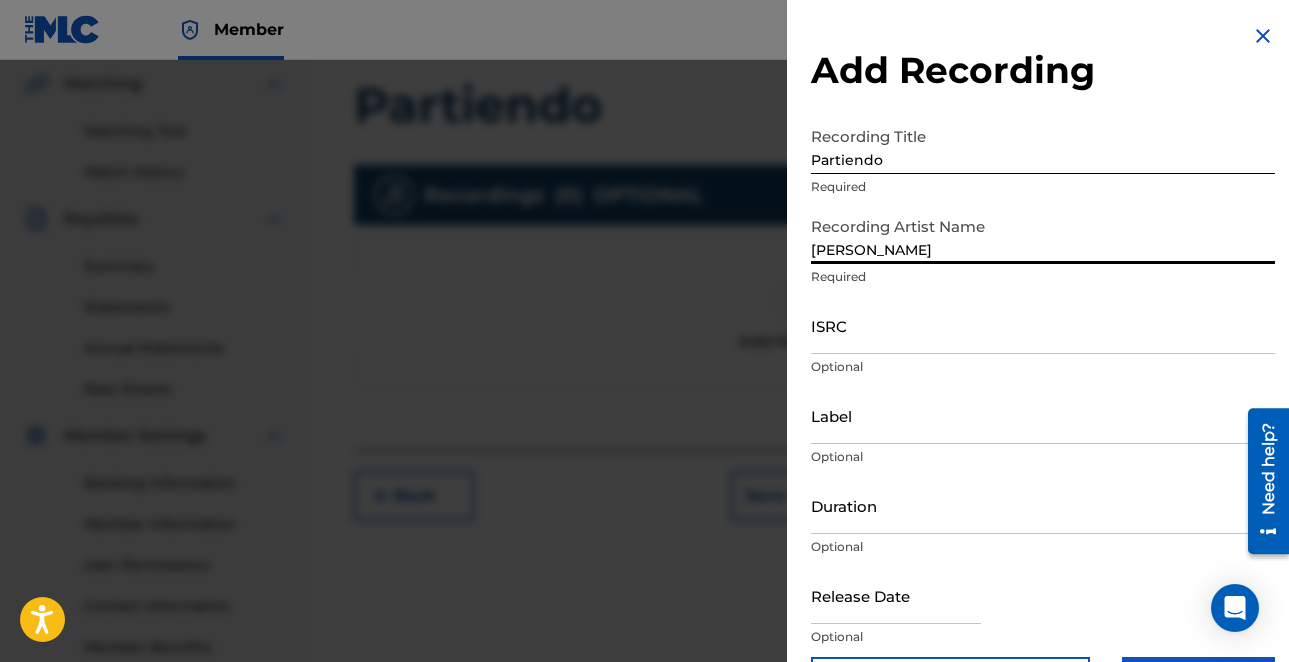 type on "TONY ANDERSON" 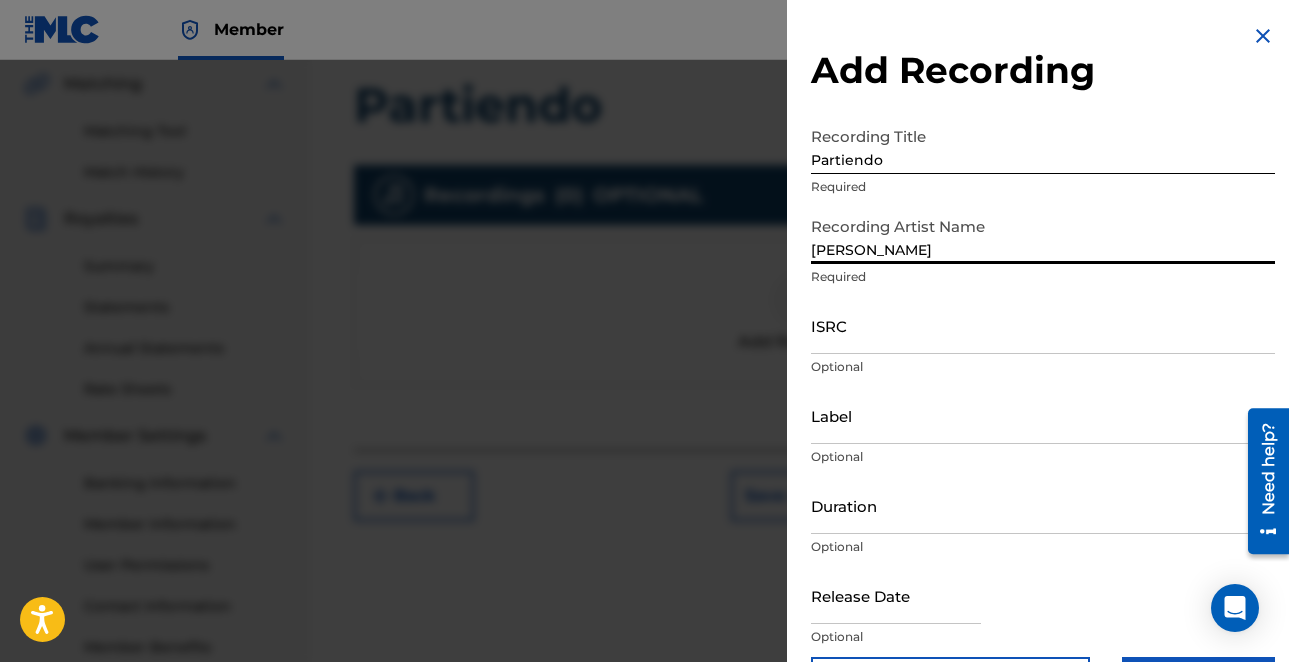 click on "ISRC" at bounding box center (1043, 325) 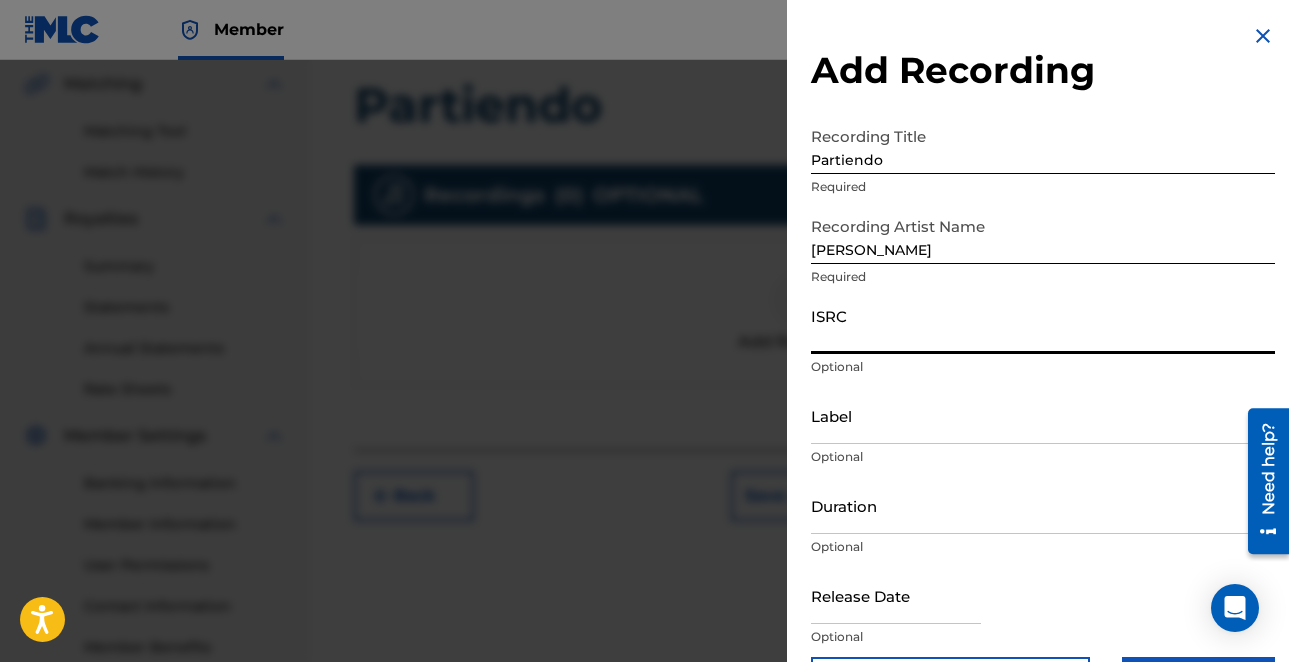paste on "USCGH2429086" 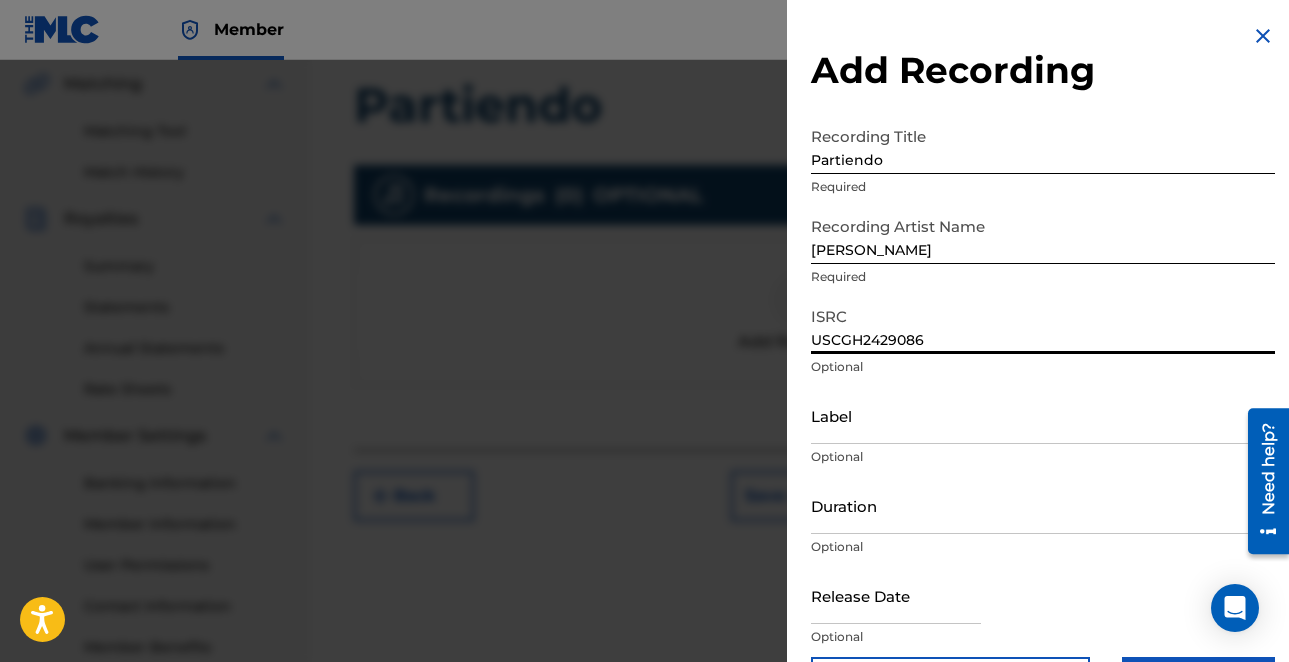 type on "USCGH2429086" 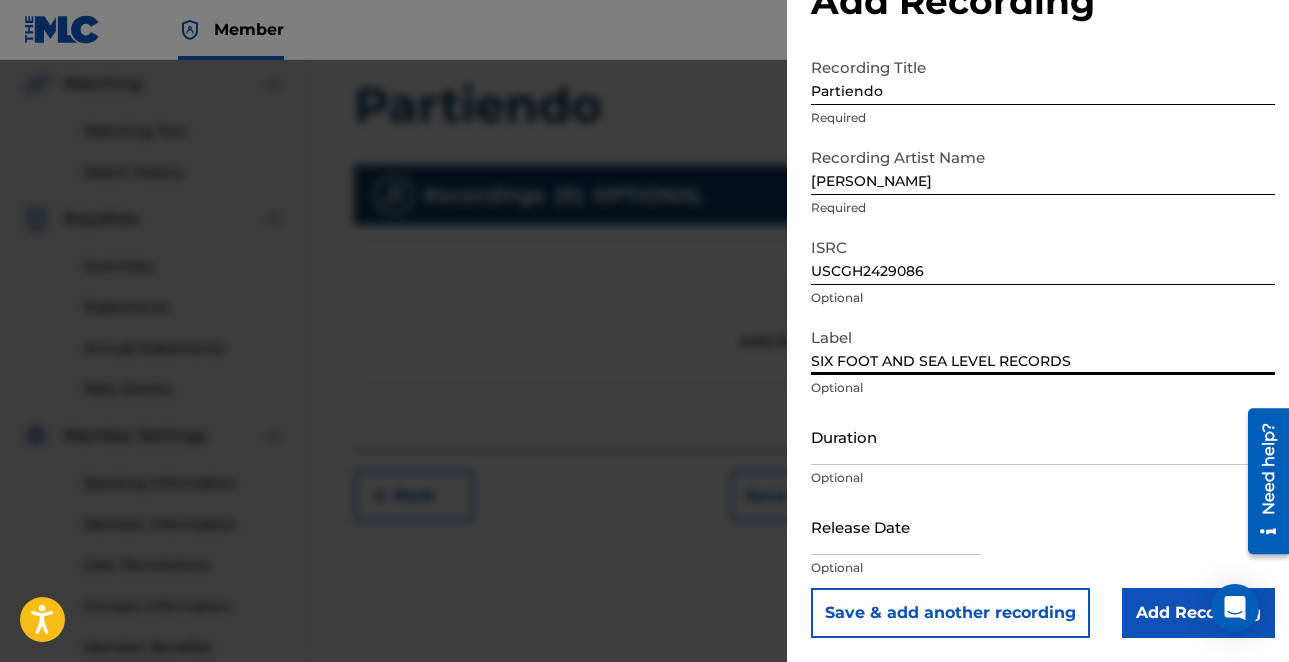 scroll, scrollTop: 65, scrollLeft: 0, axis: vertical 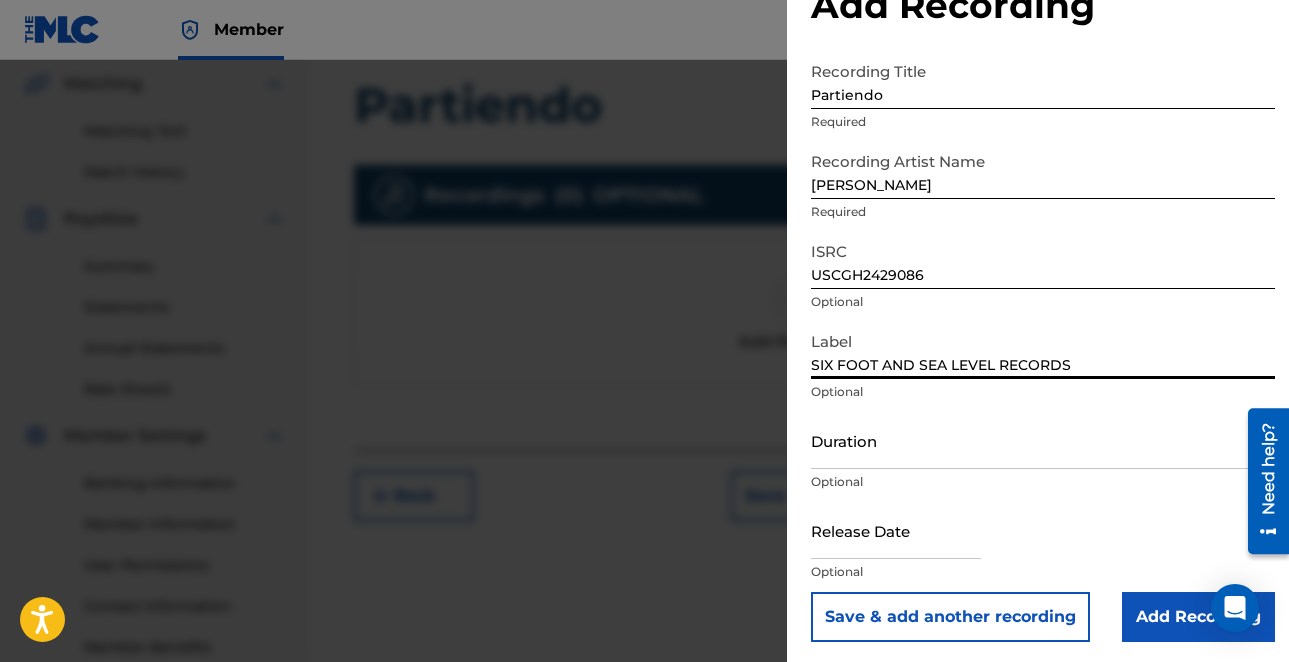 type on "SIX FOOT AND SEA LEVEL RECORDS" 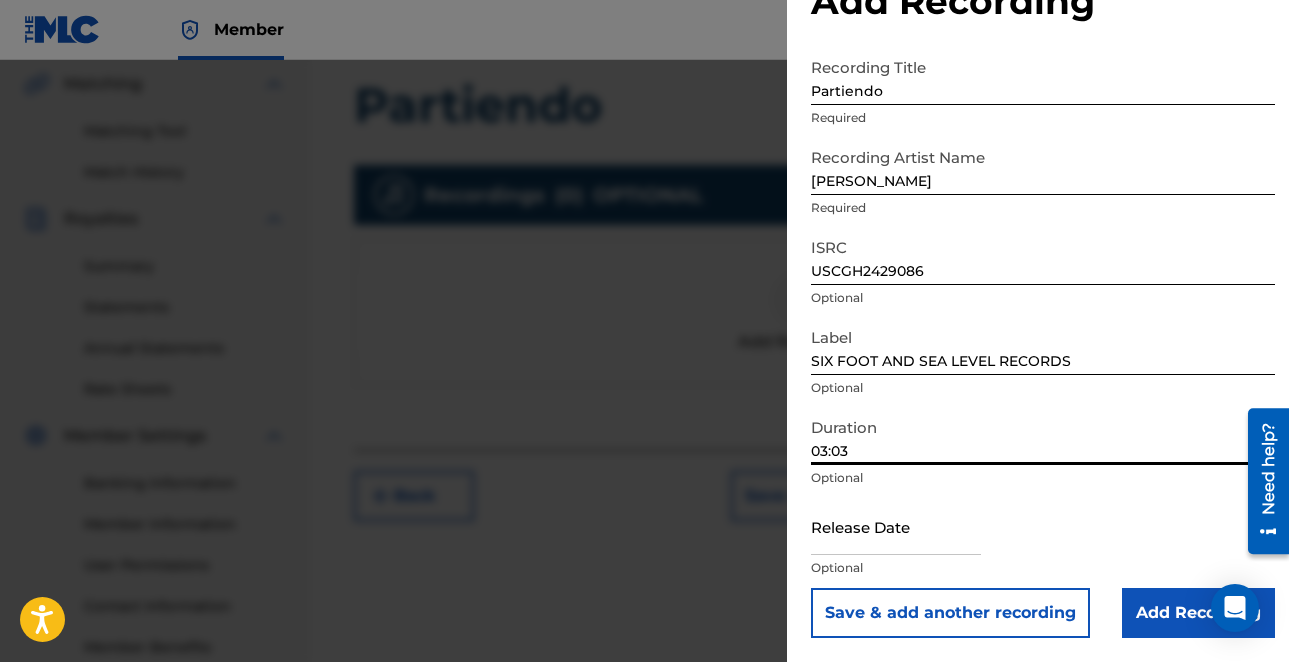 scroll, scrollTop: 64, scrollLeft: 0, axis: vertical 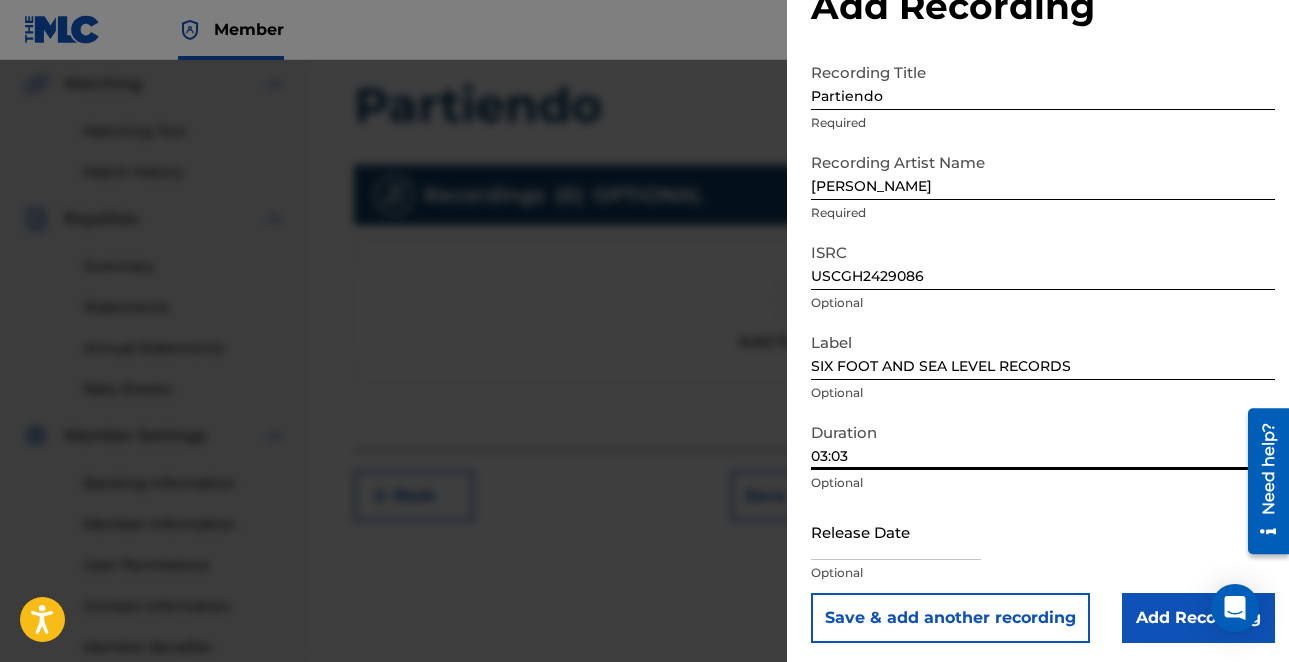 type on "03:03" 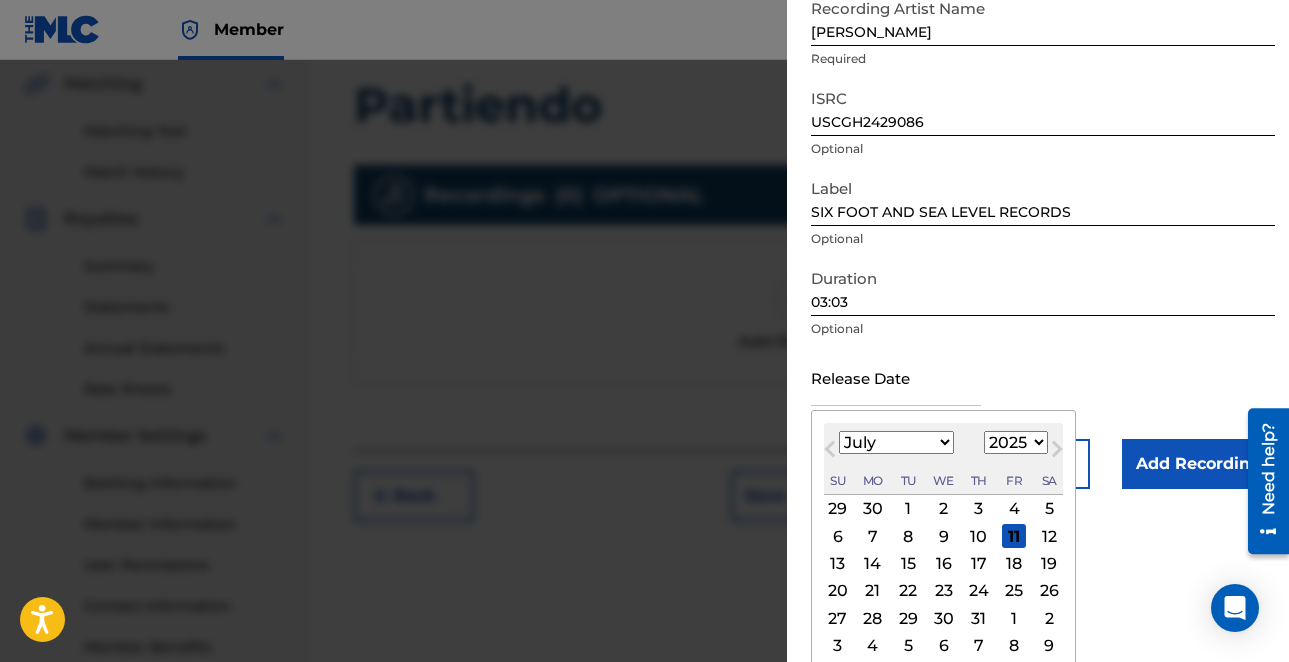 scroll, scrollTop: 215, scrollLeft: 0, axis: vertical 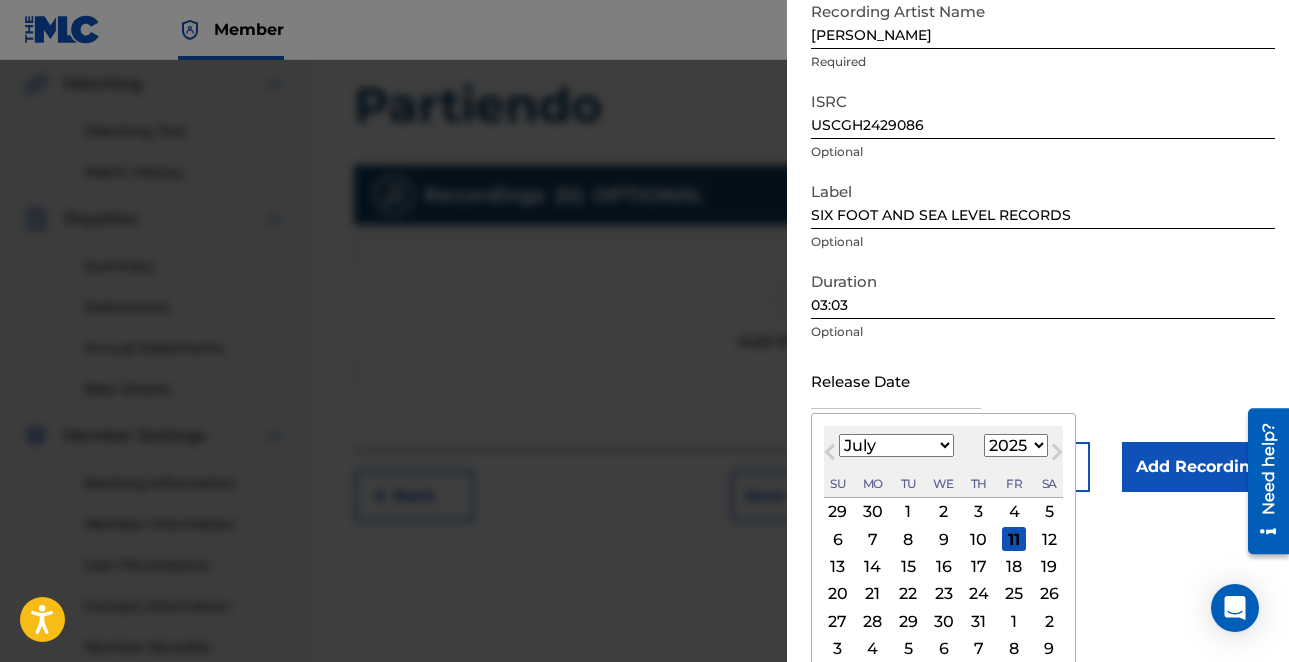click on "Next Month" at bounding box center (1057, 456) 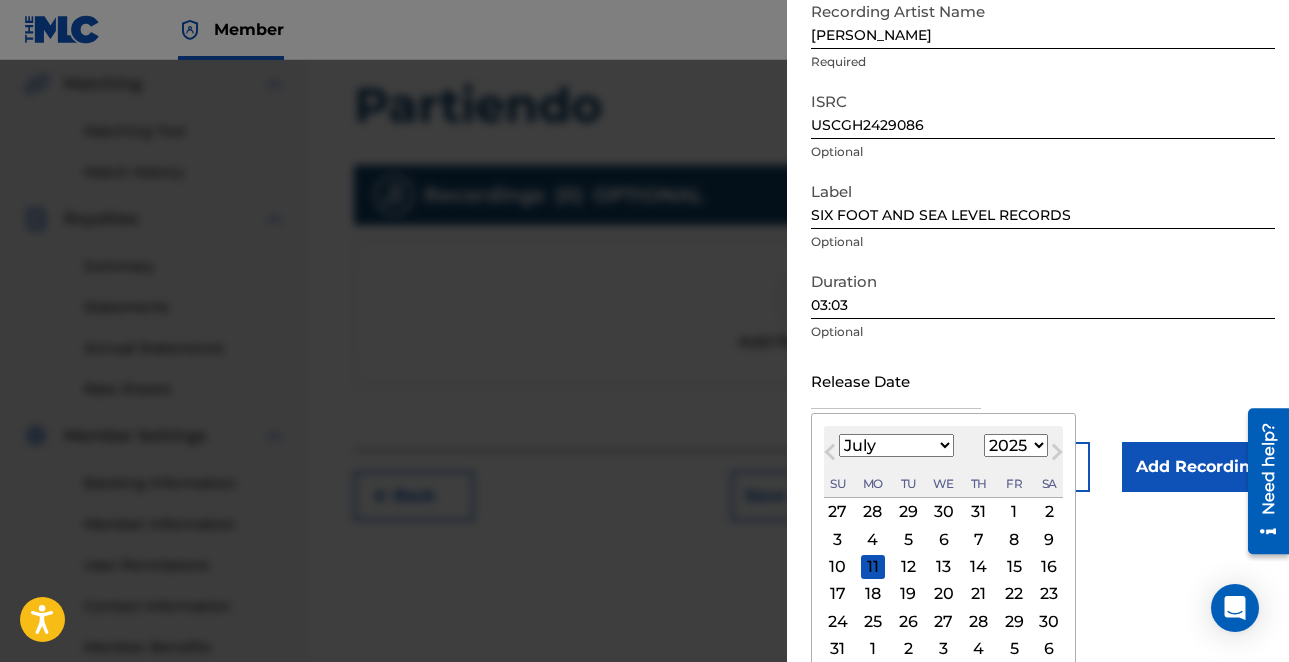 select on "7" 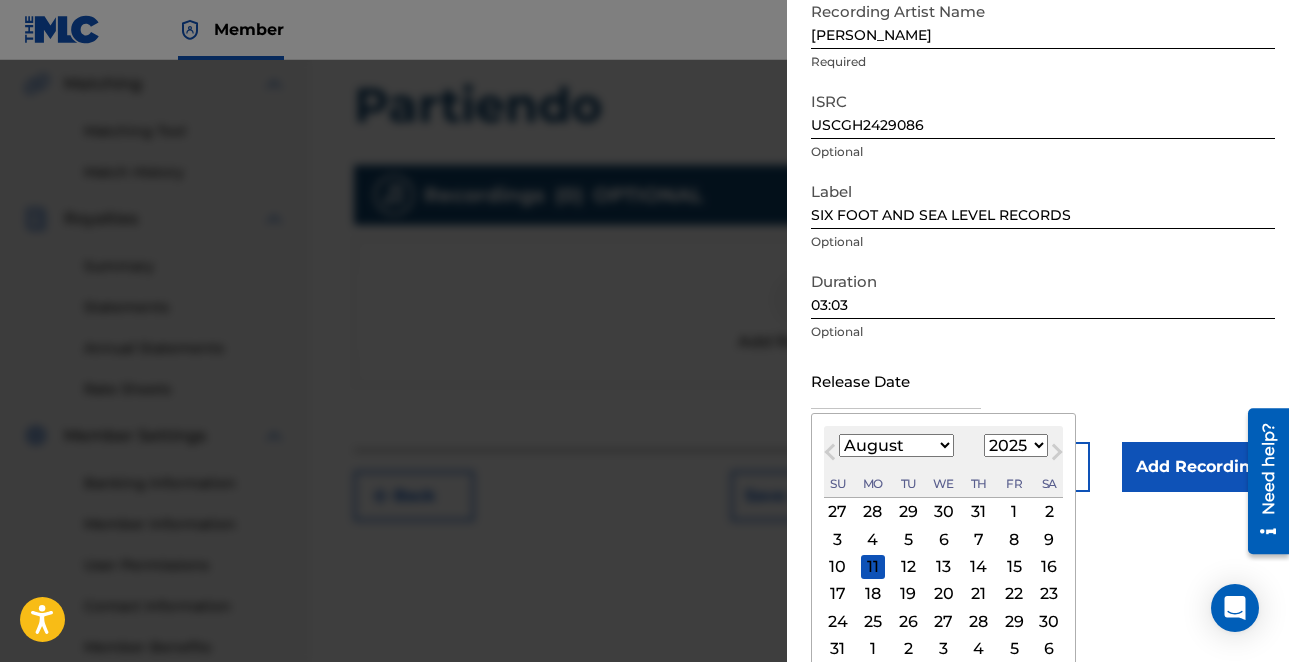 click on "1899 1900 1901 1902 1903 1904 1905 1906 1907 1908 1909 1910 1911 1912 1913 1914 1915 1916 1917 1918 1919 1920 1921 1922 1923 1924 1925 1926 1927 1928 1929 1930 1931 1932 1933 1934 1935 1936 1937 1938 1939 1940 1941 1942 1943 1944 1945 1946 1947 1948 1949 1950 1951 1952 1953 1954 1955 1956 1957 1958 1959 1960 1961 1962 1963 1964 1965 1966 1967 1968 1969 1970 1971 1972 1973 1974 1975 1976 1977 1978 1979 1980 1981 1982 1983 1984 1985 1986 1987 1988 1989 1990 1991 1992 1993 1994 1995 1996 1997 1998 1999 2000 2001 2002 2003 2004 2005 2006 2007 2008 2009 2010 2011 2012 2013 2014 2015 2016 2017 2018 2019 2020 2021 2022 2023 2024 2025 2026 2027 2028 2029 2030 2031 2032 2033 2034 2035 2036 2037 2038 2039 2040 2041 2042 2043 2044 2045 2046 2047 2048 2049 2050 2051 2052 2053 2054 2055 2056 2057 2058 2059 2060 2061 2062 2063 2064 2065 2066 2067 2068 2069 2070 2071 2072 2073 2074 2075 2076 2077 2078 2079 2080 2081 2082 2083 2084 2085 2086 2087 2088 2089 2090 2091 2092 2093 2094 2095 2096 2097 2098 2099 2100" at bounding box center (1016, 445) 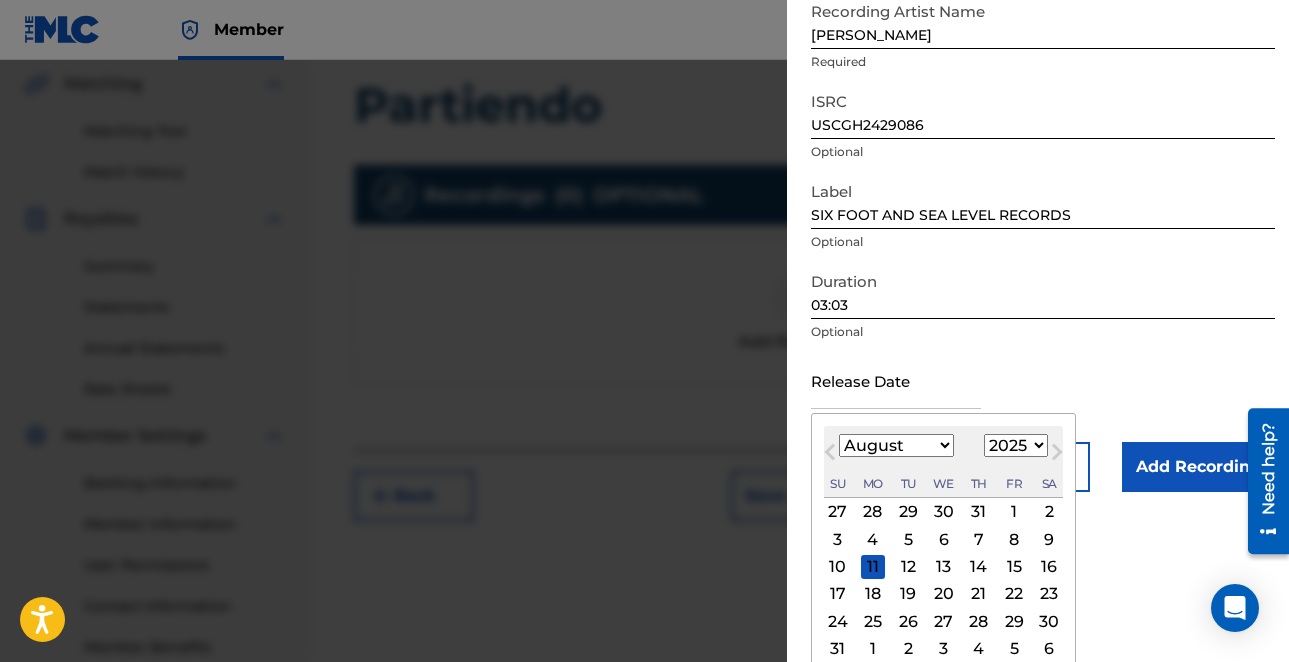 select on "2024" 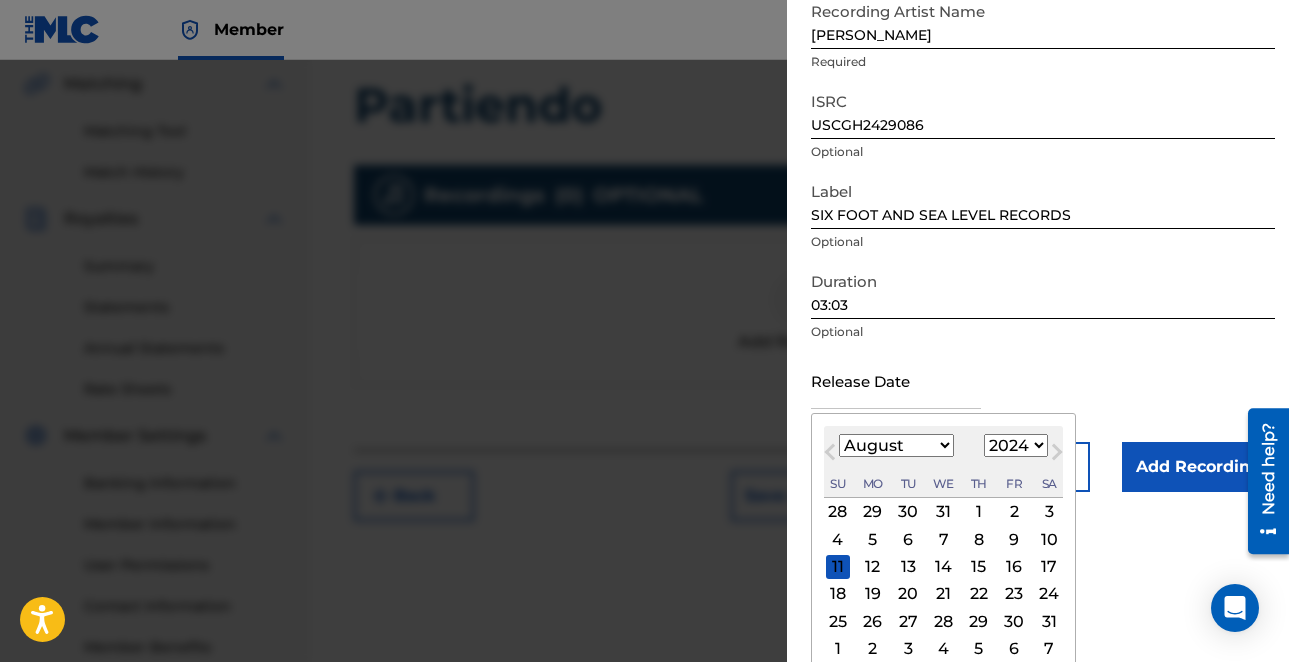 click on "January February March April May June July August September October November December" at bounding box center (896, 445) 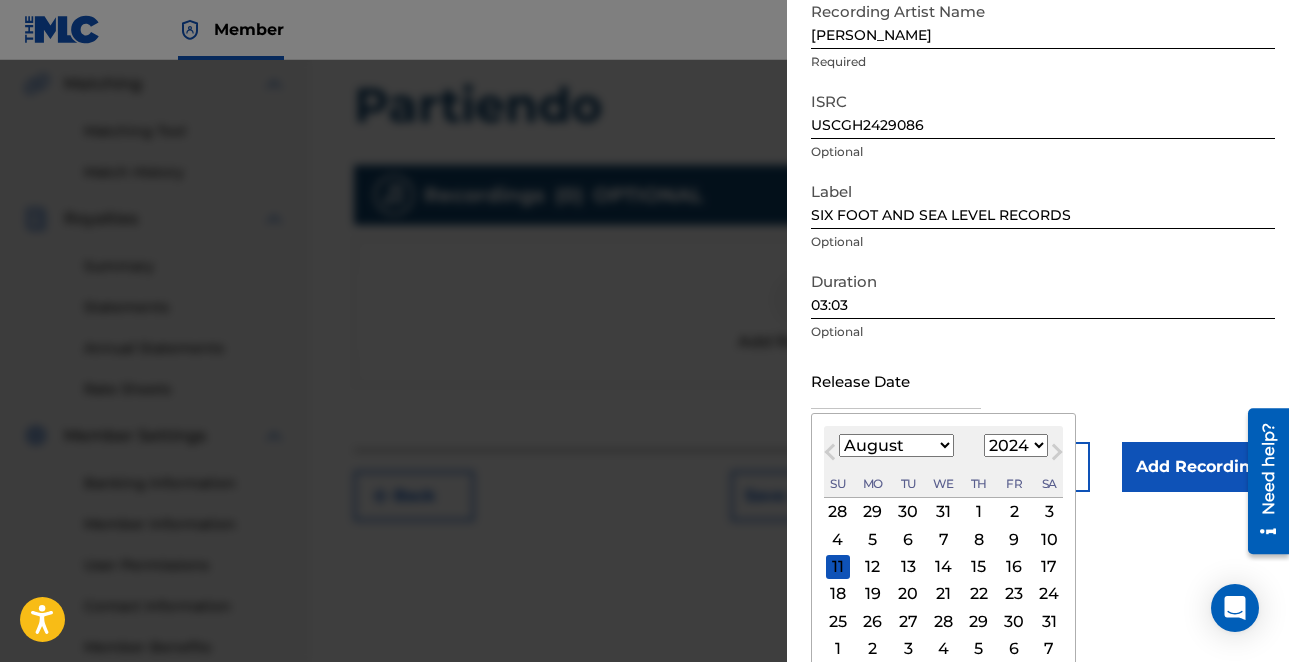 select on "0" 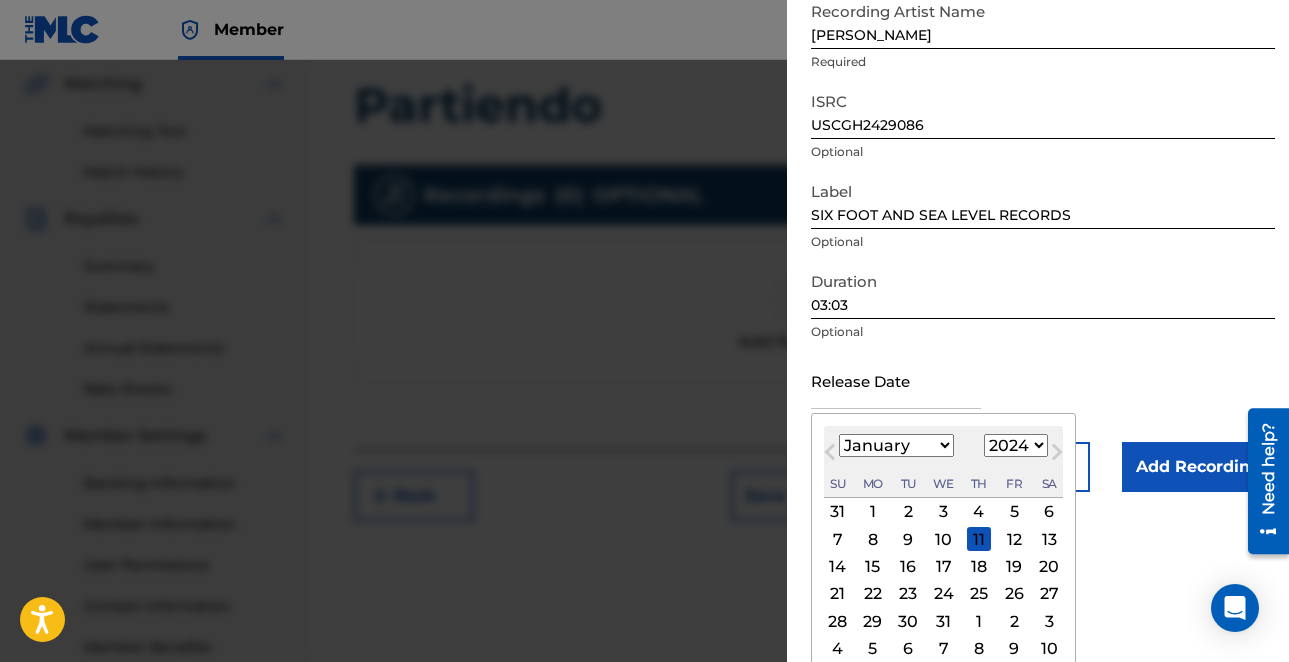 click on "1" at bounding box center (873, 512) 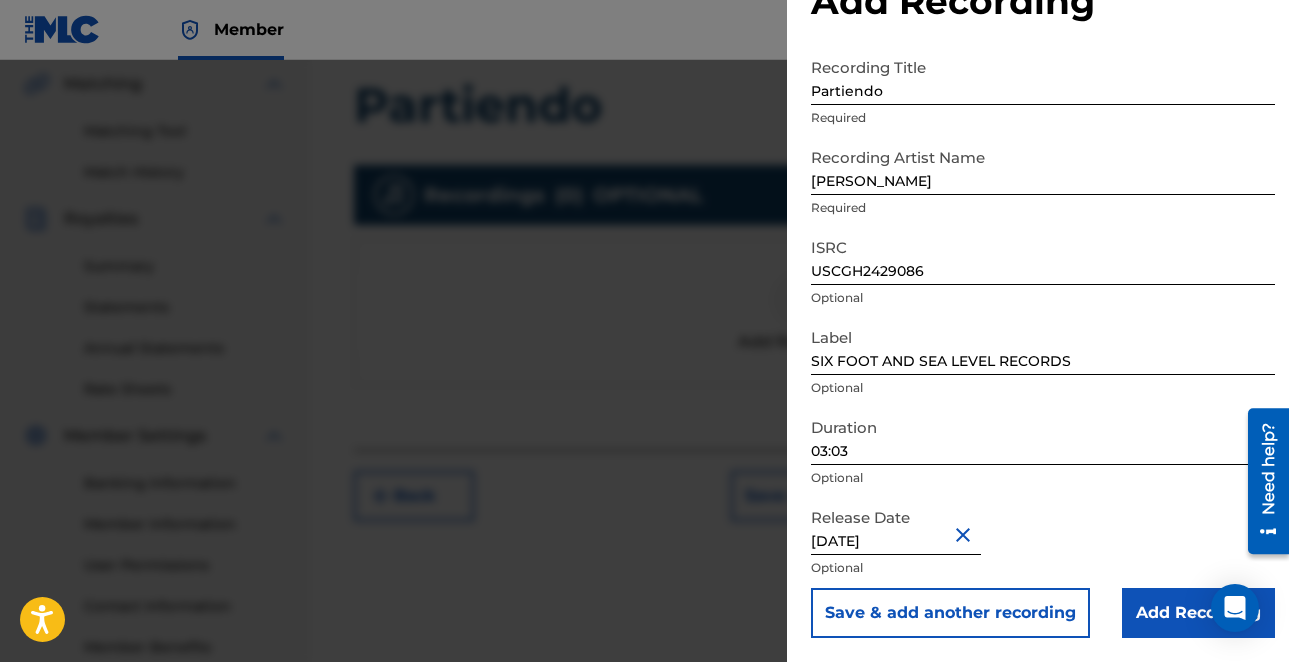scroll, scrollTop: 69, scrollLeft: 0, axis: vertical 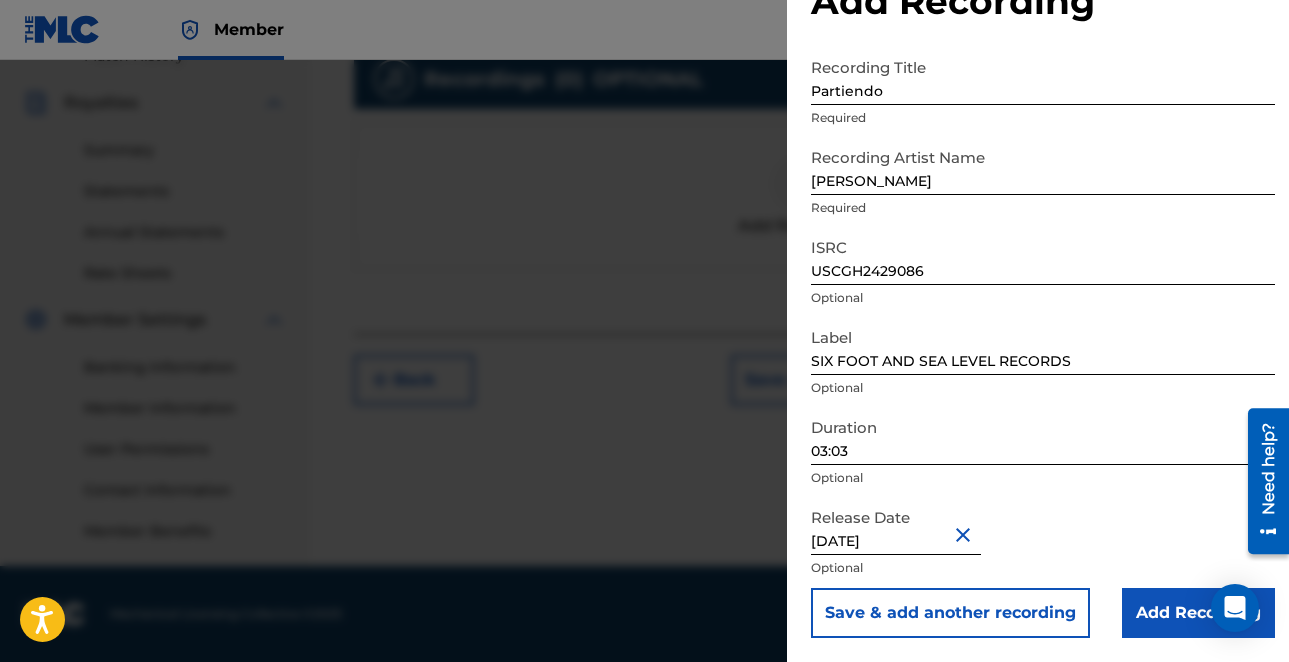 click on "Add Recording" at bounding box center (1198, 613) 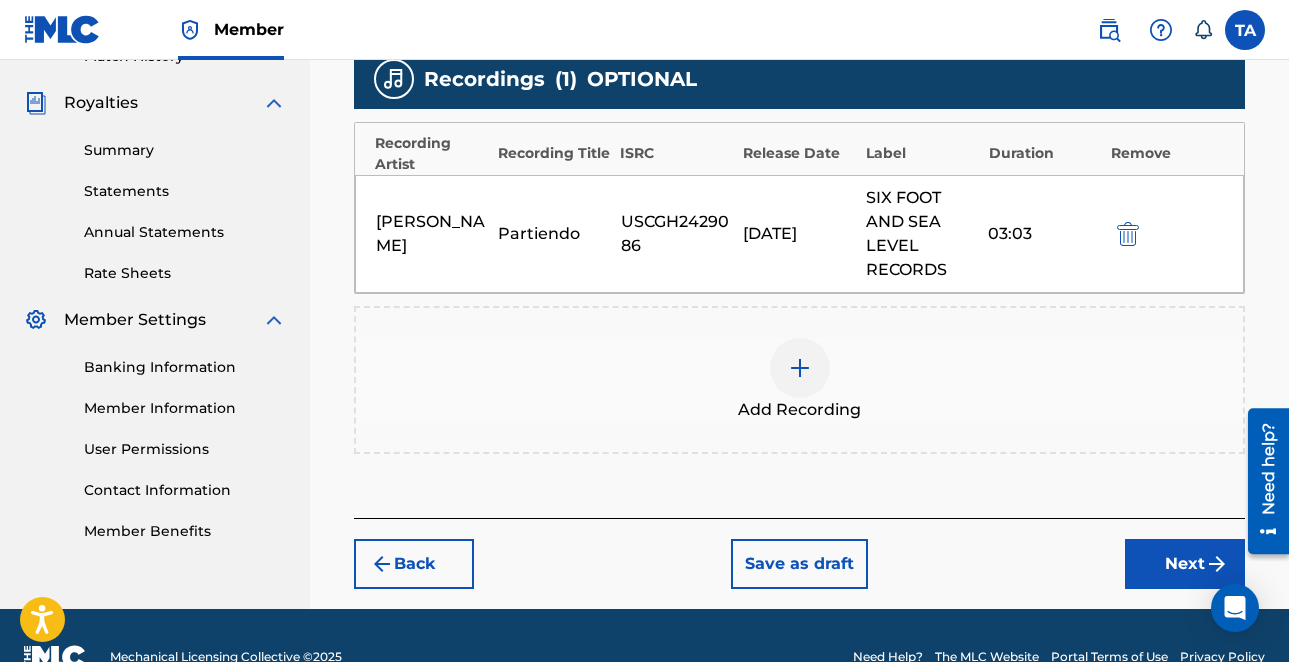 click on "Next" at bounding box center [1185, 564] 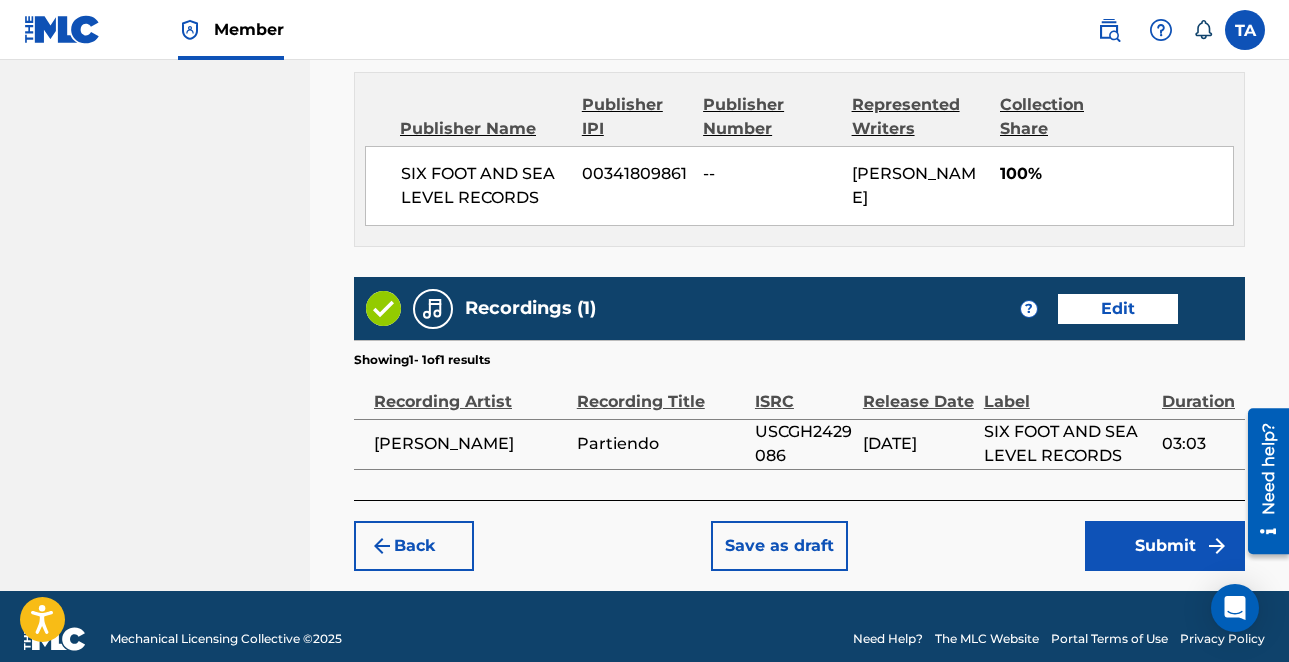 scroll, scrollTop: 1117, scrollLeft: 0, axis: vertical 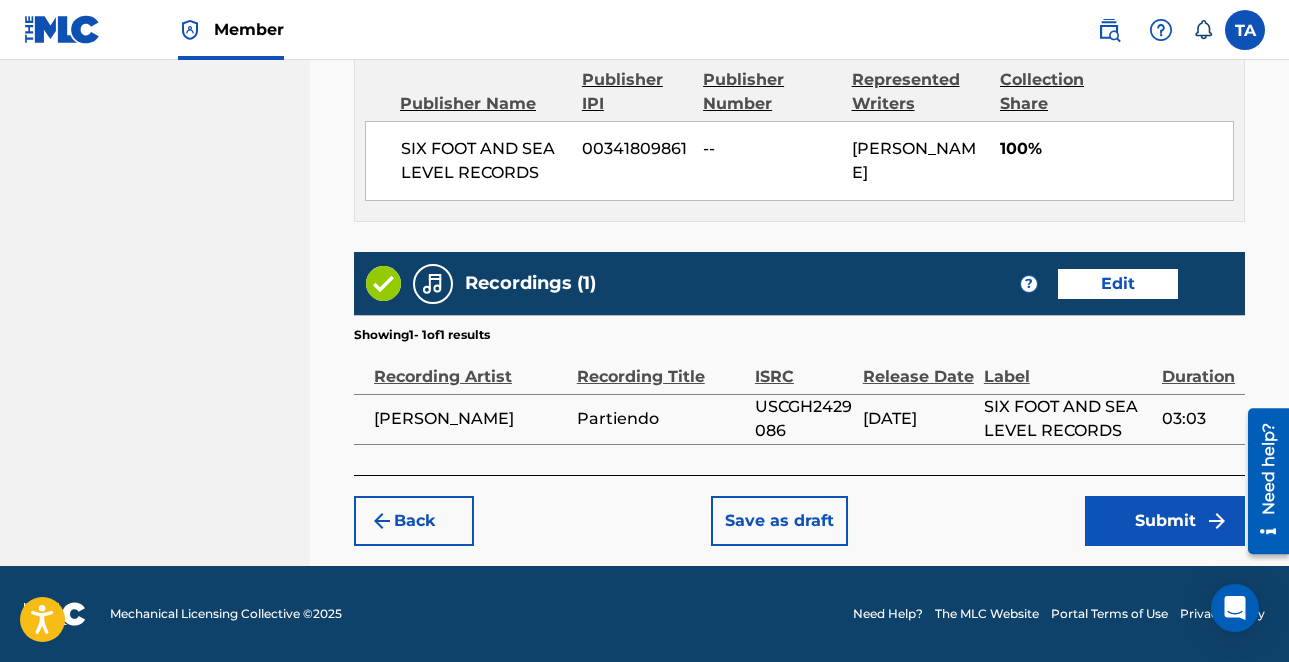 click on "Submit" at bounding box center [1165, 521] 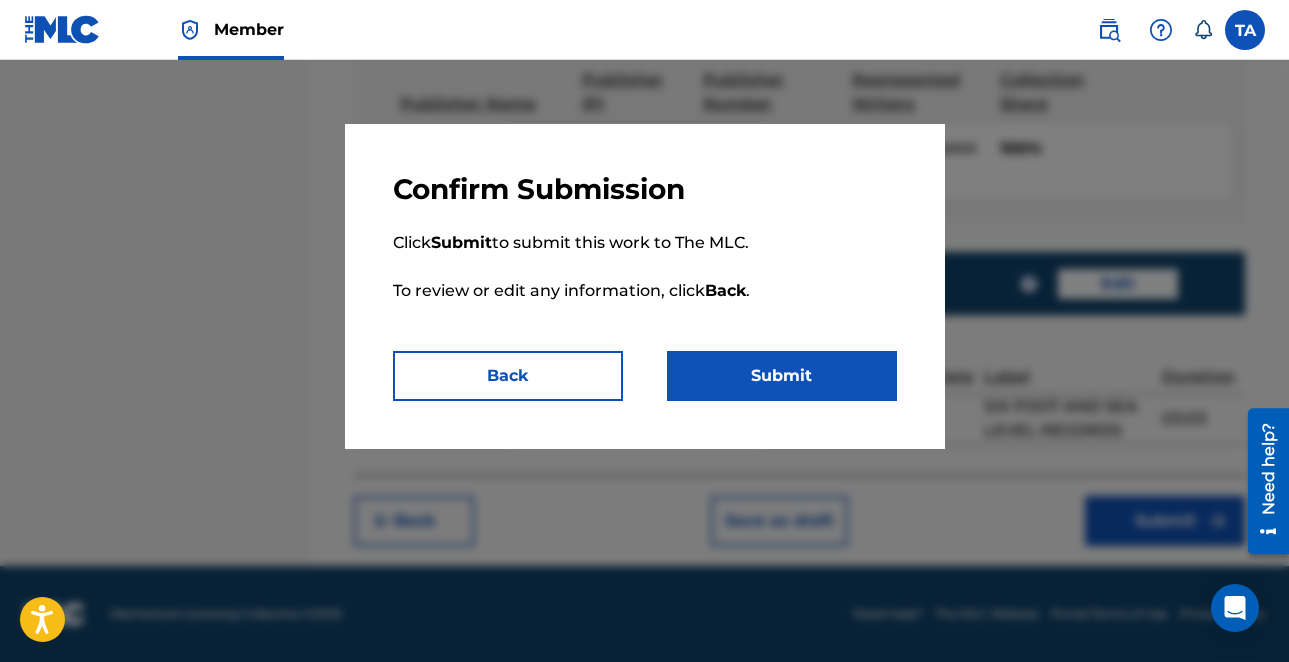 click on "Submit" at bounding box center (782, 376) 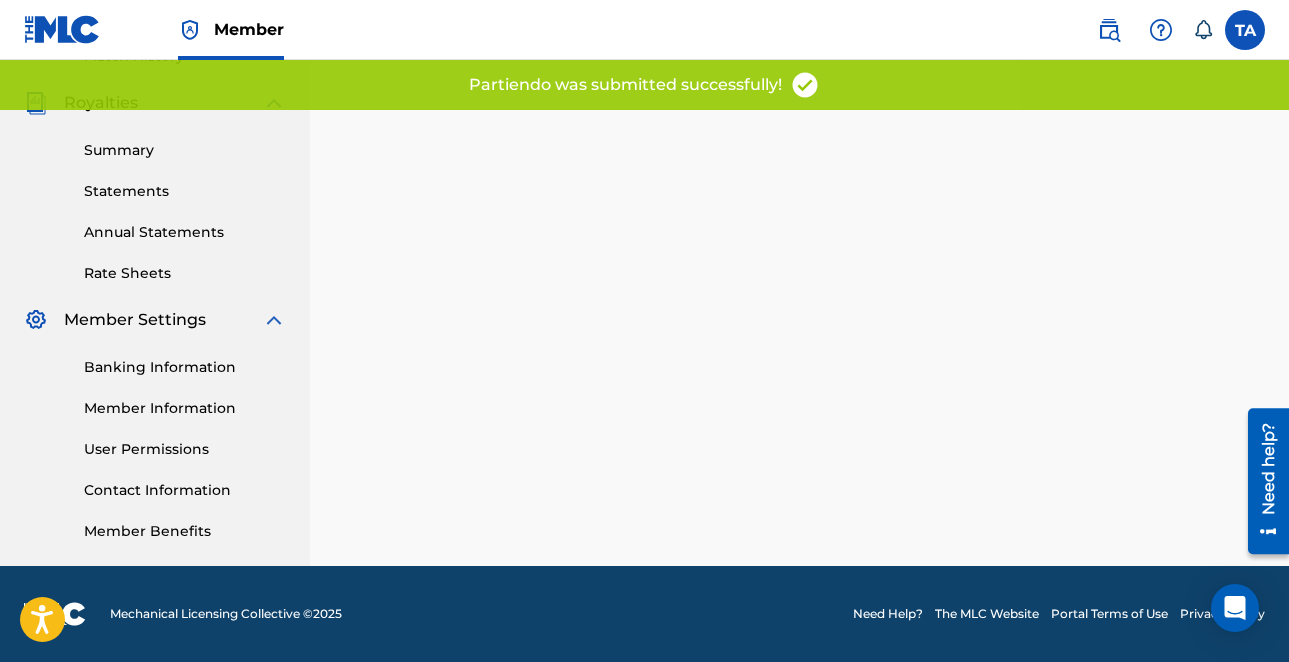 scroll, scrollTop: 0, scrollLeft: 0, axis: both 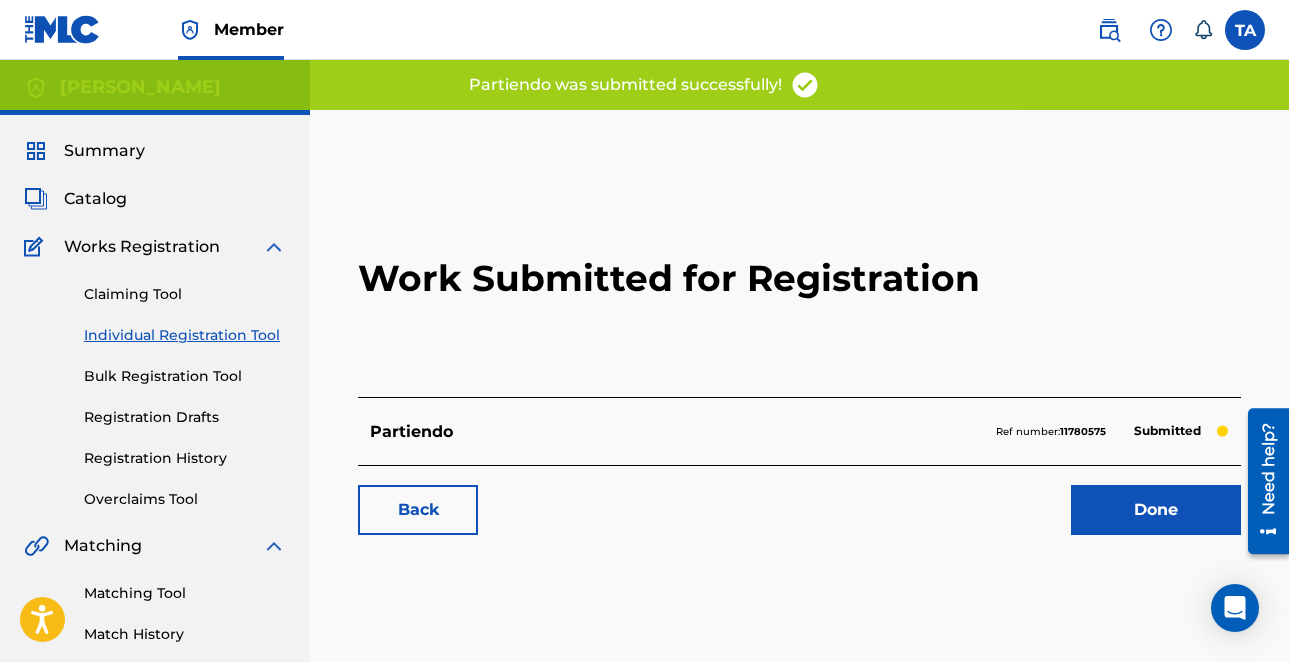 click on "Done" at bounding box center (1156, 510) 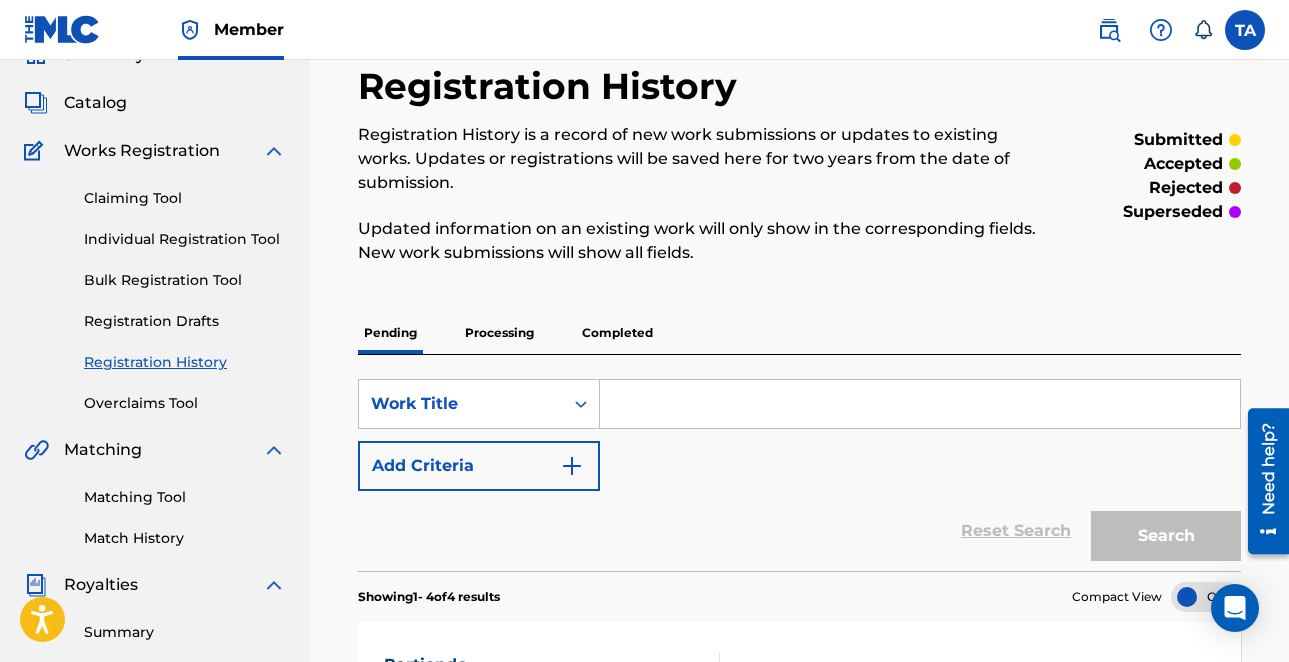 scroll, scrollTop: 94, scrollLeft: 0, axis: vertical 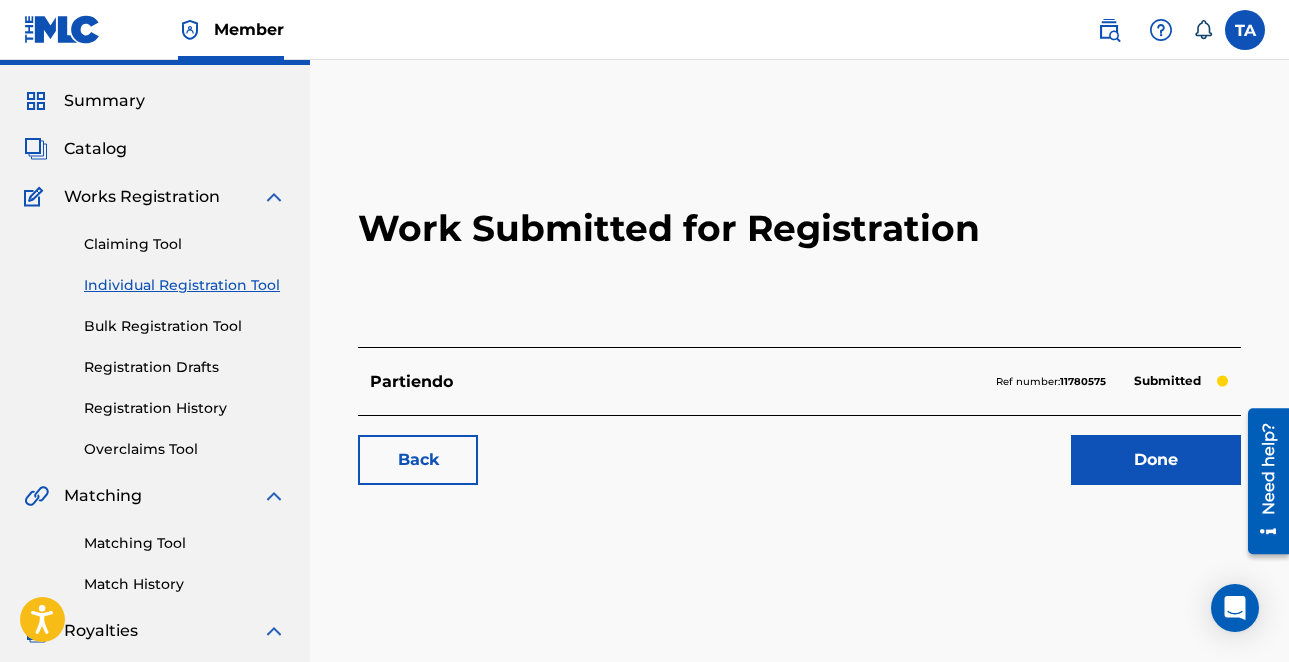 click on "Individual Registration Tool" at bounding box center (185, 285) 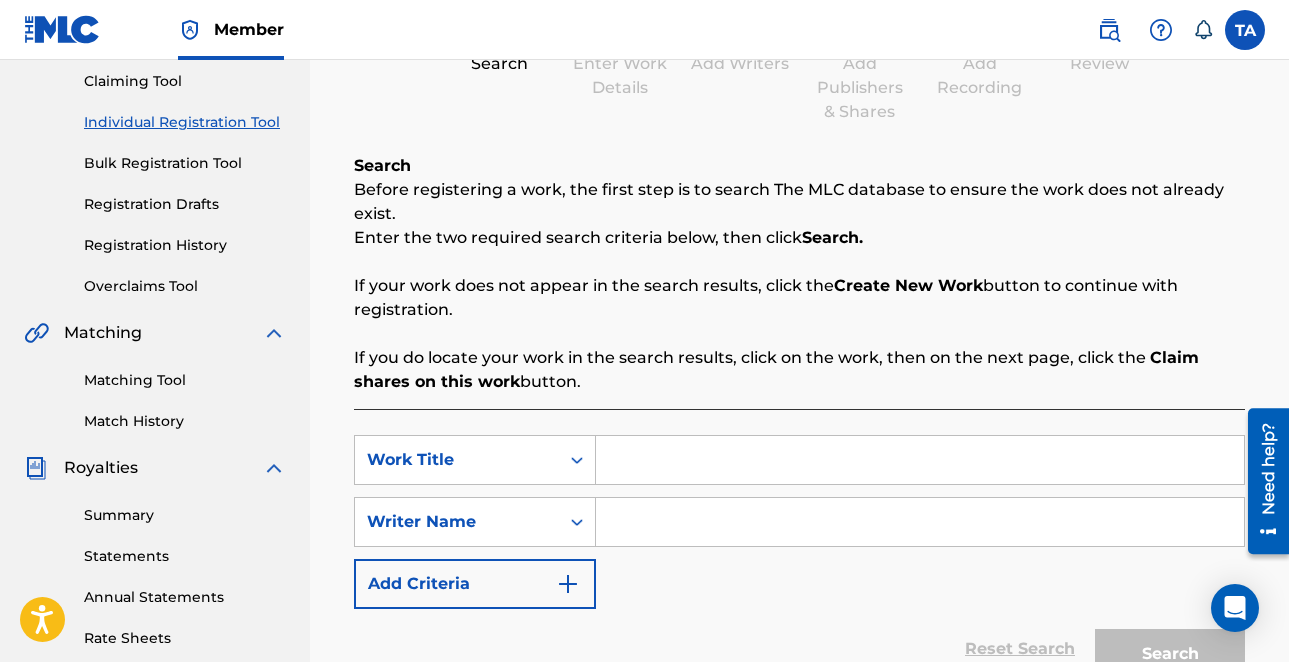 scroll, scrollTop: 61, scrollLeft: 0, axis: vertical 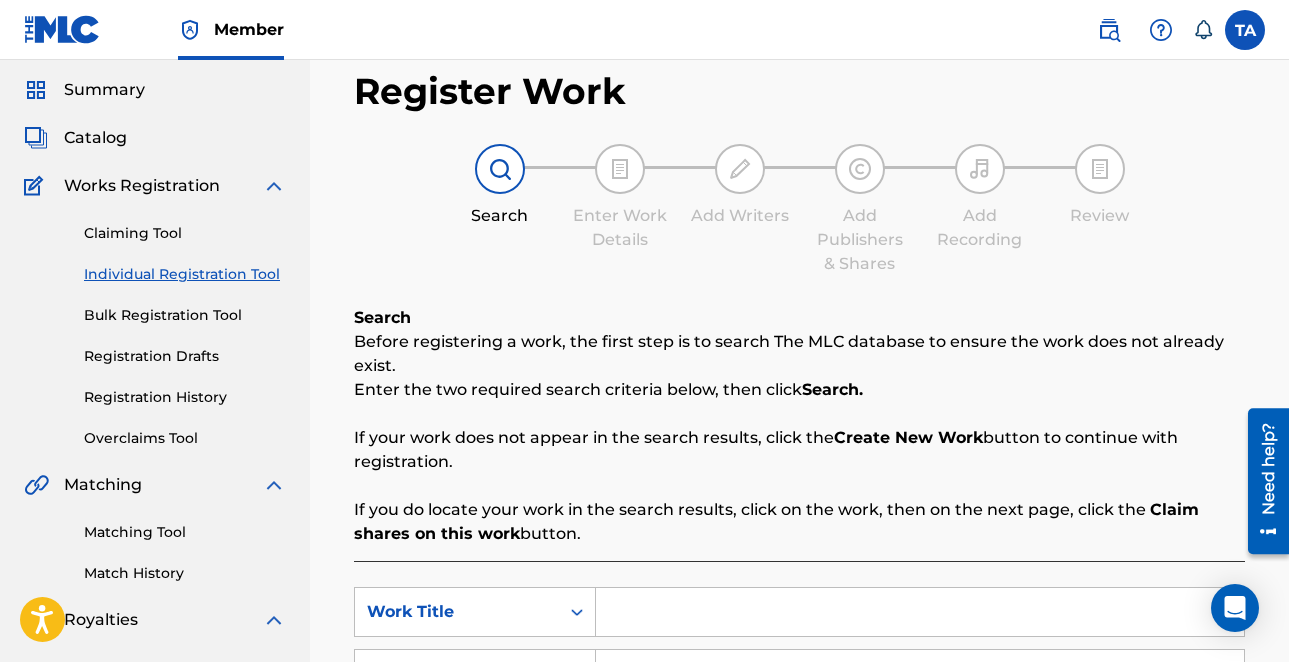 click on "Registration History" at bounding box center [185, 397] 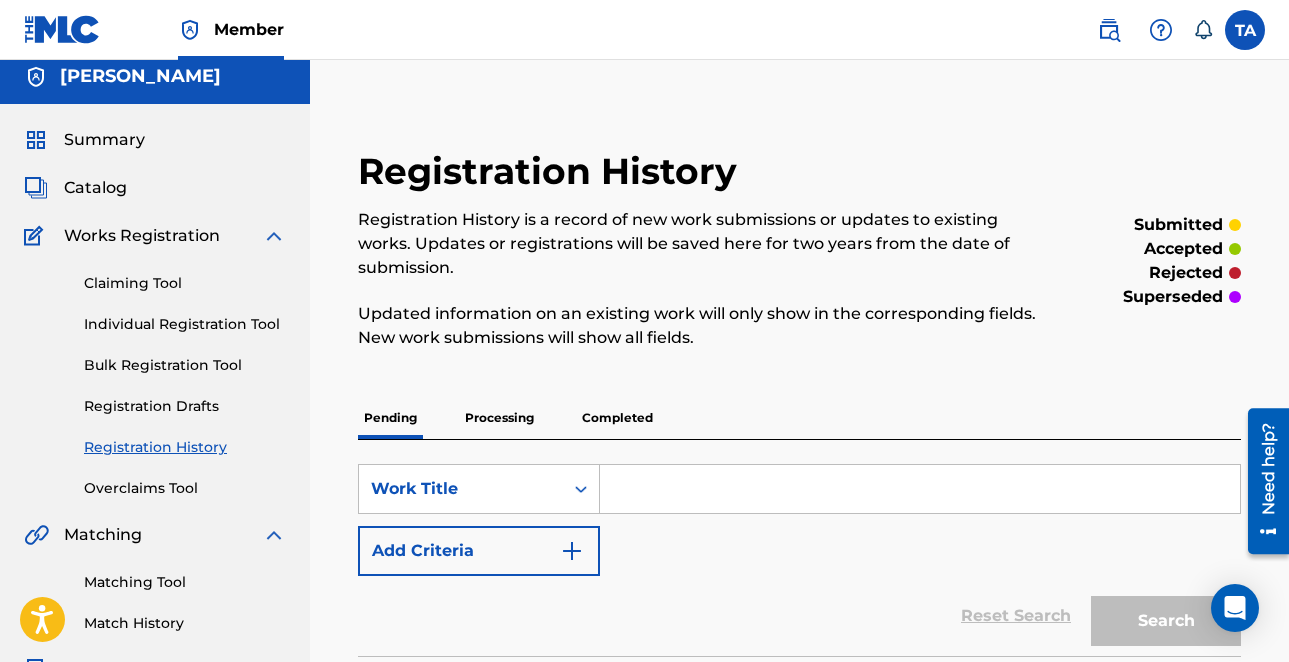scroll, scrollTop: 0, scrollLeft: 0, axis: both 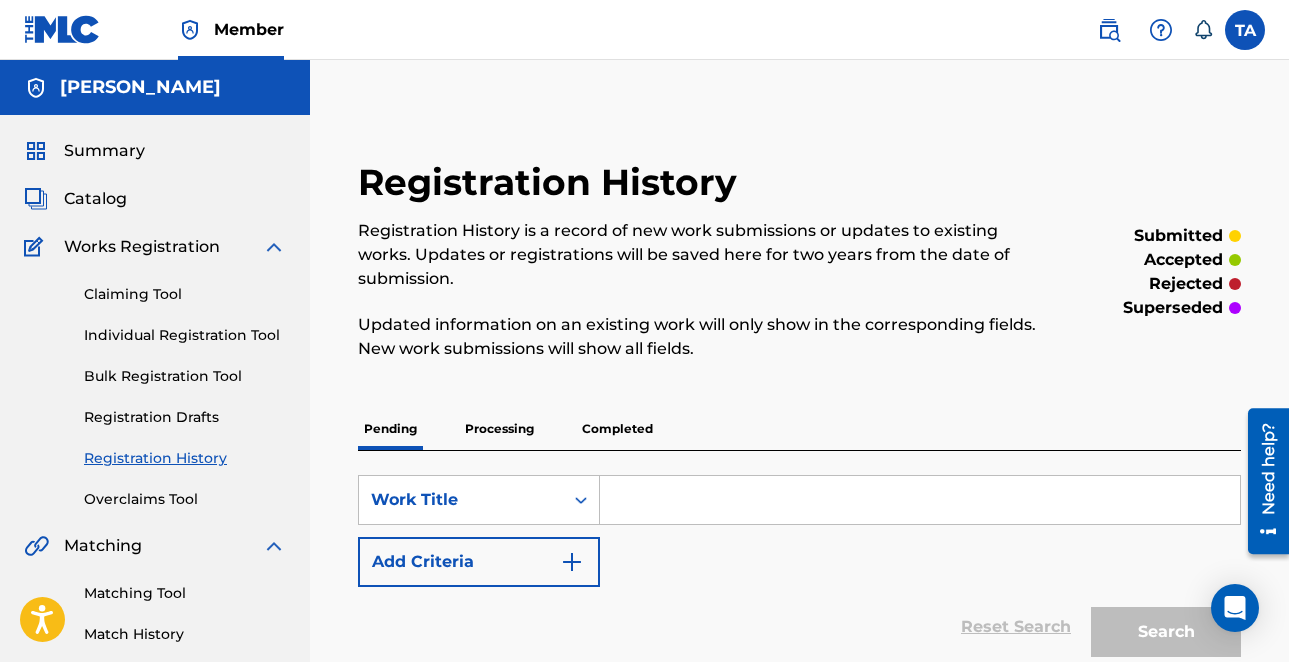 click on "Individual Registration Tool" at bounding box center [185, 335] 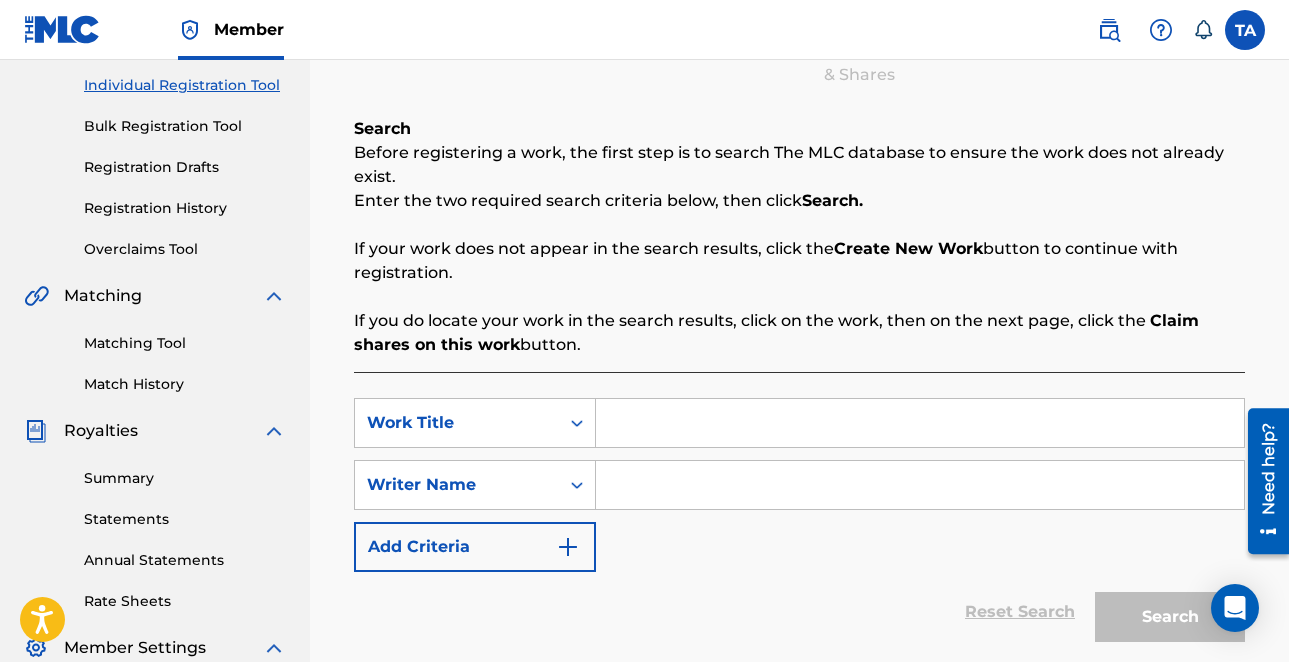 scroll, scrollTop: 316, scrollLeft: 0, axis: vertical 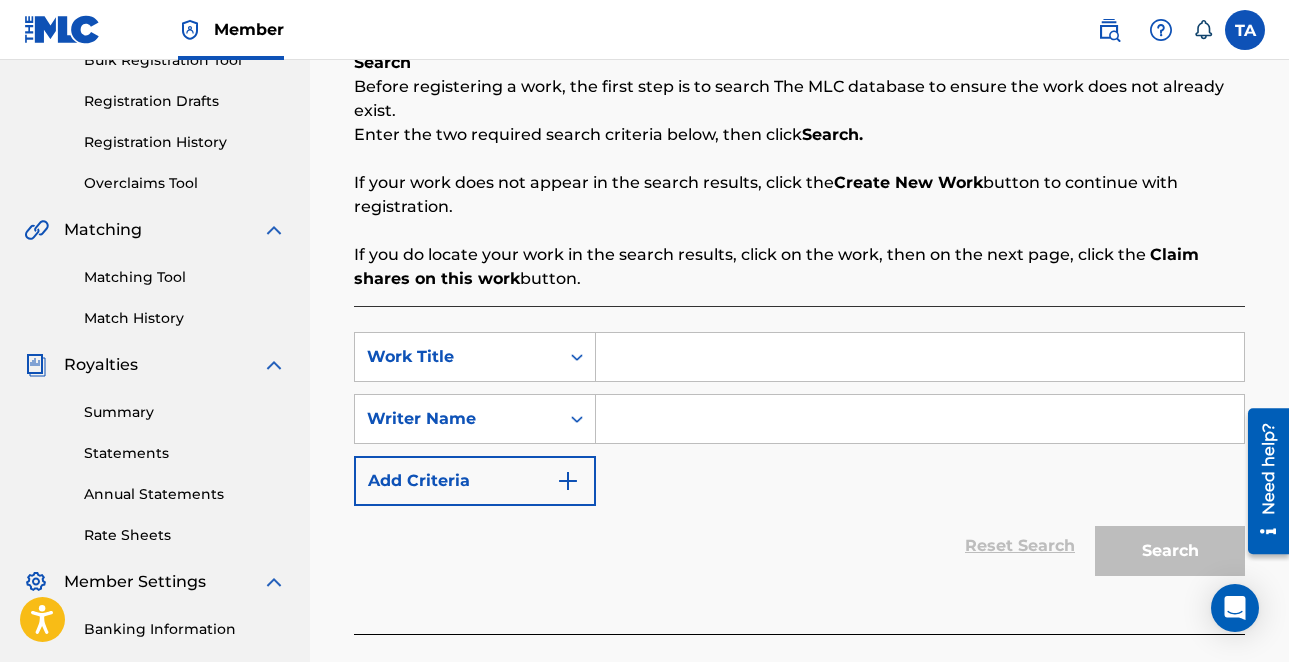 click at bounding box center [920, 357] 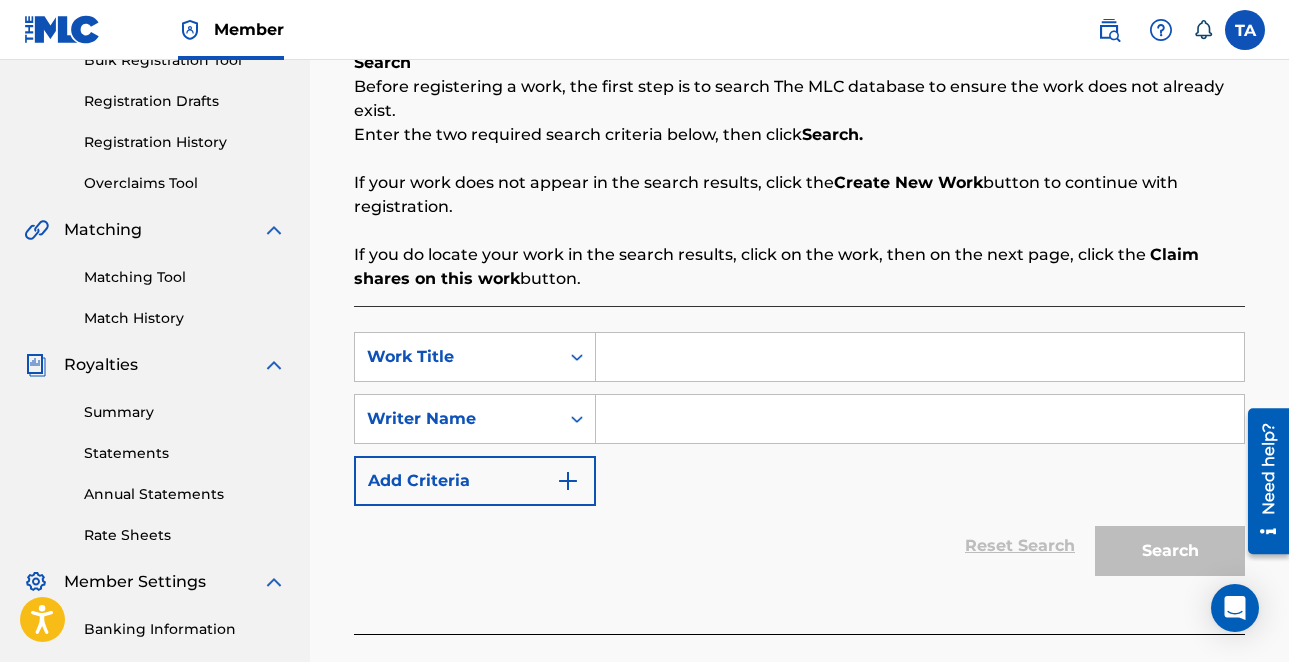 paste on "Sierra Blues in Open D" 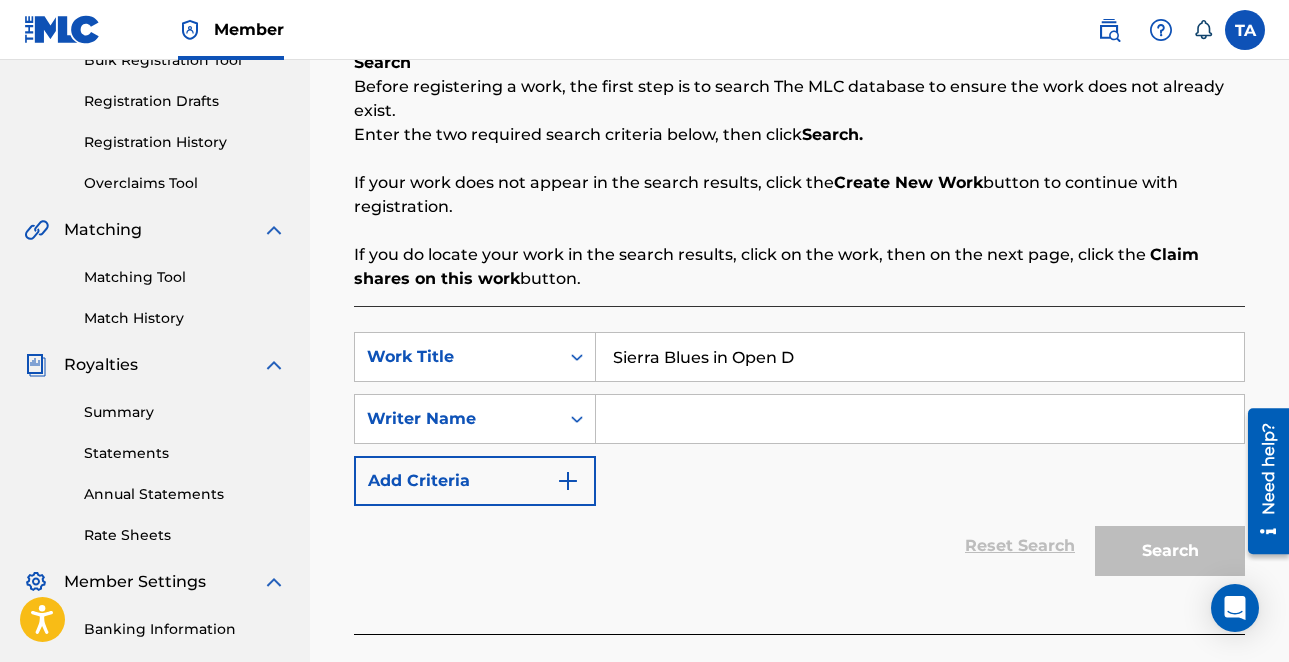 scroll, scrollTop: 414, scrollLeft: 0, axis: vertical 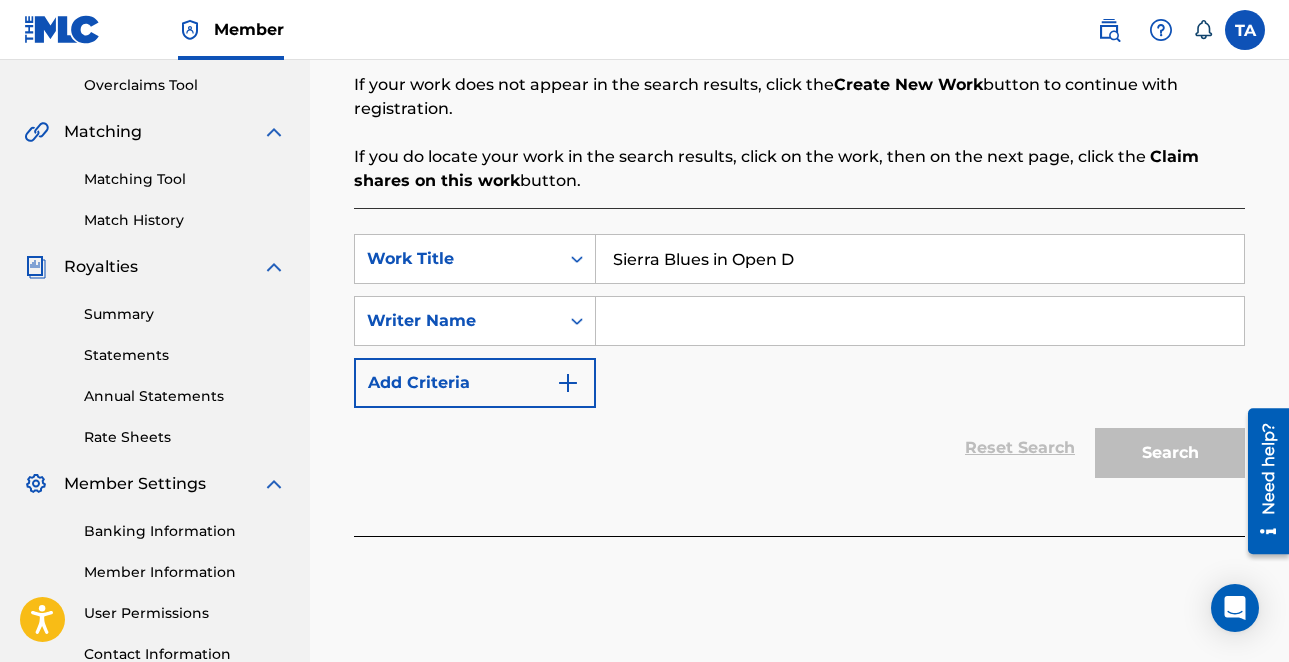 type on "Sierra Blues in Open D" 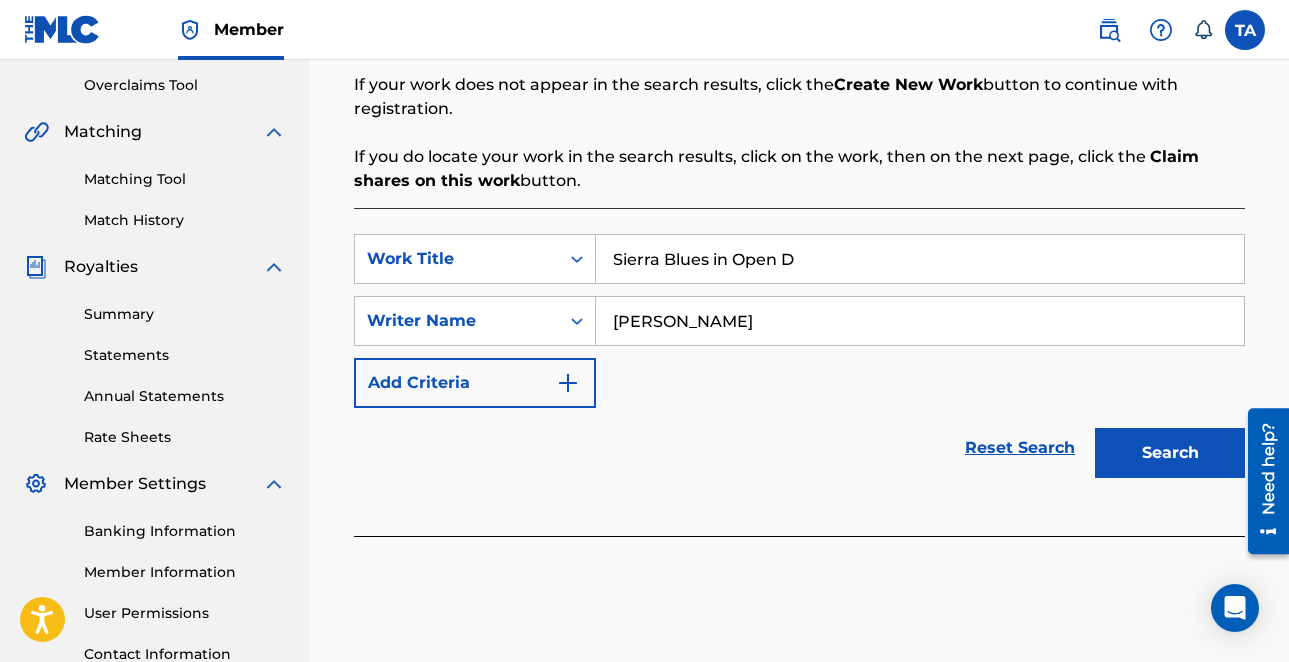 type on "TONY D ANDERSON" 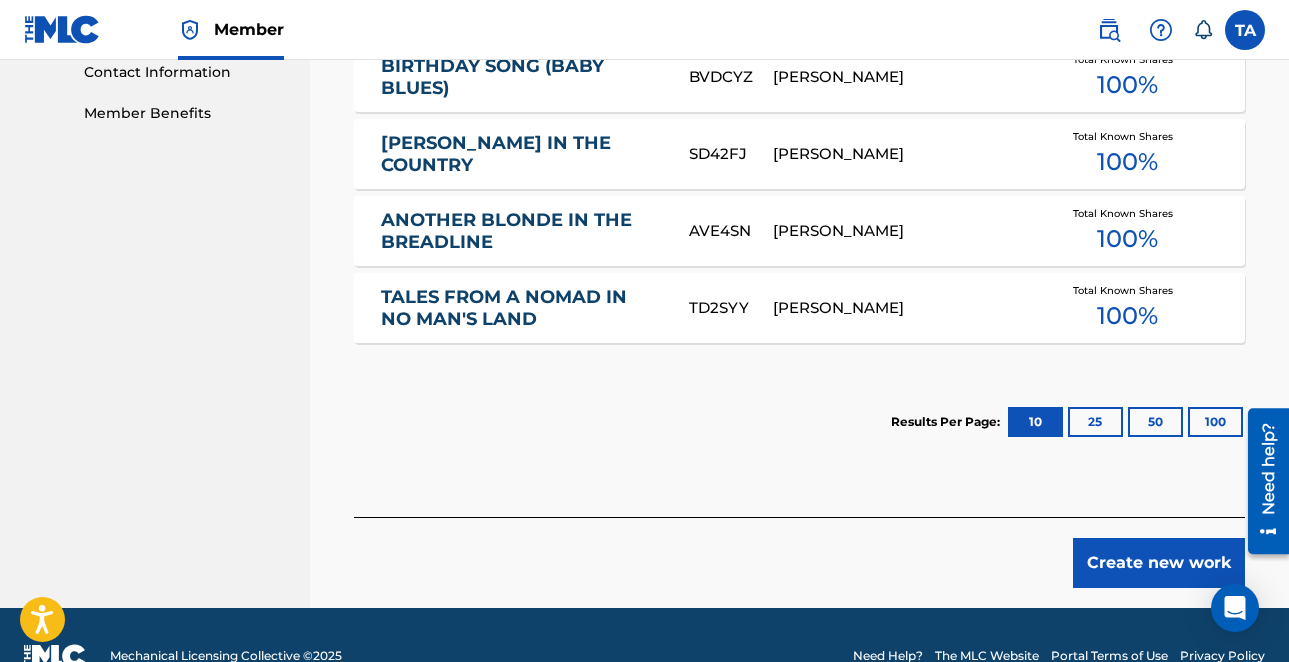 scroll, scrollTop: 1038, scrollLeft: 0, axis: vertical 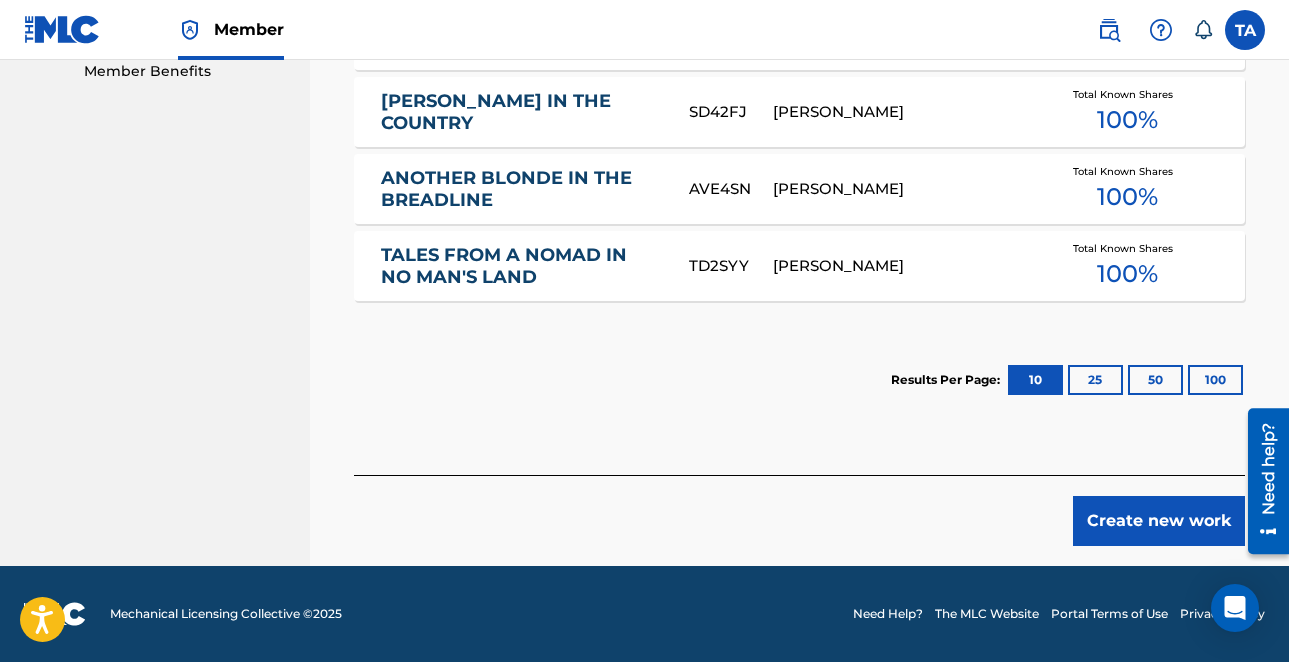 click on "Create new work" at bounding box center (1159, 521) 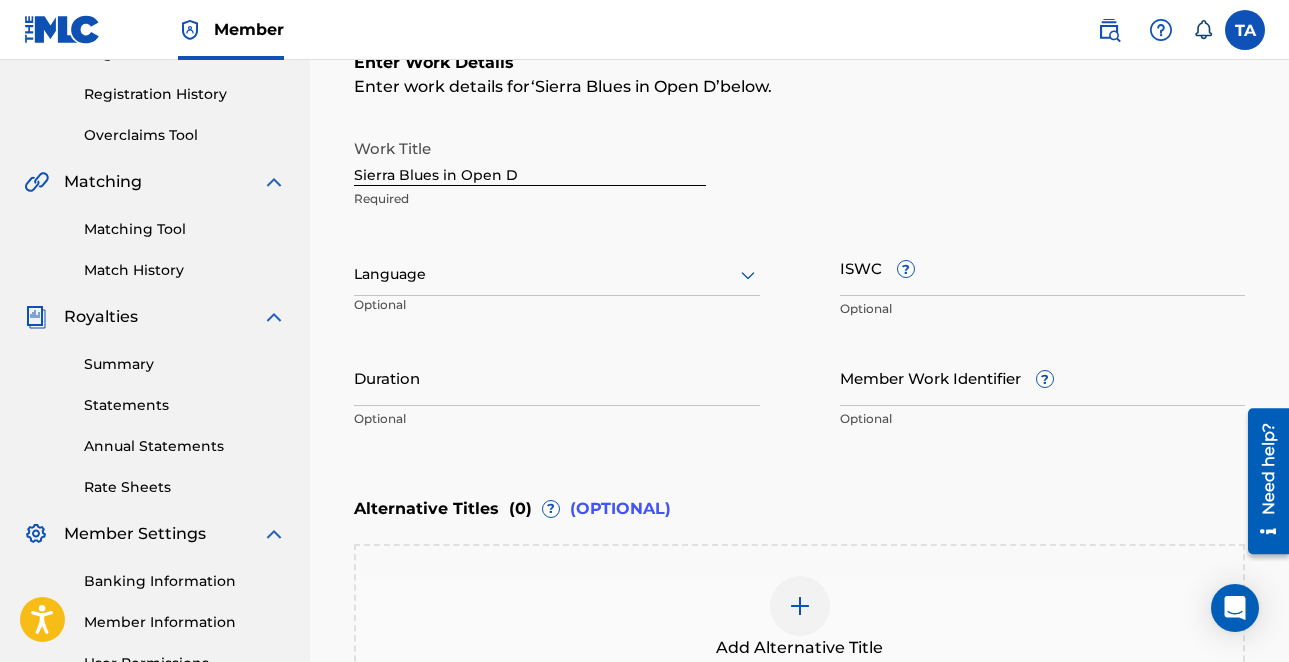 scroll, scrollTop: 363, scrollLeft: 0, axis: vertical 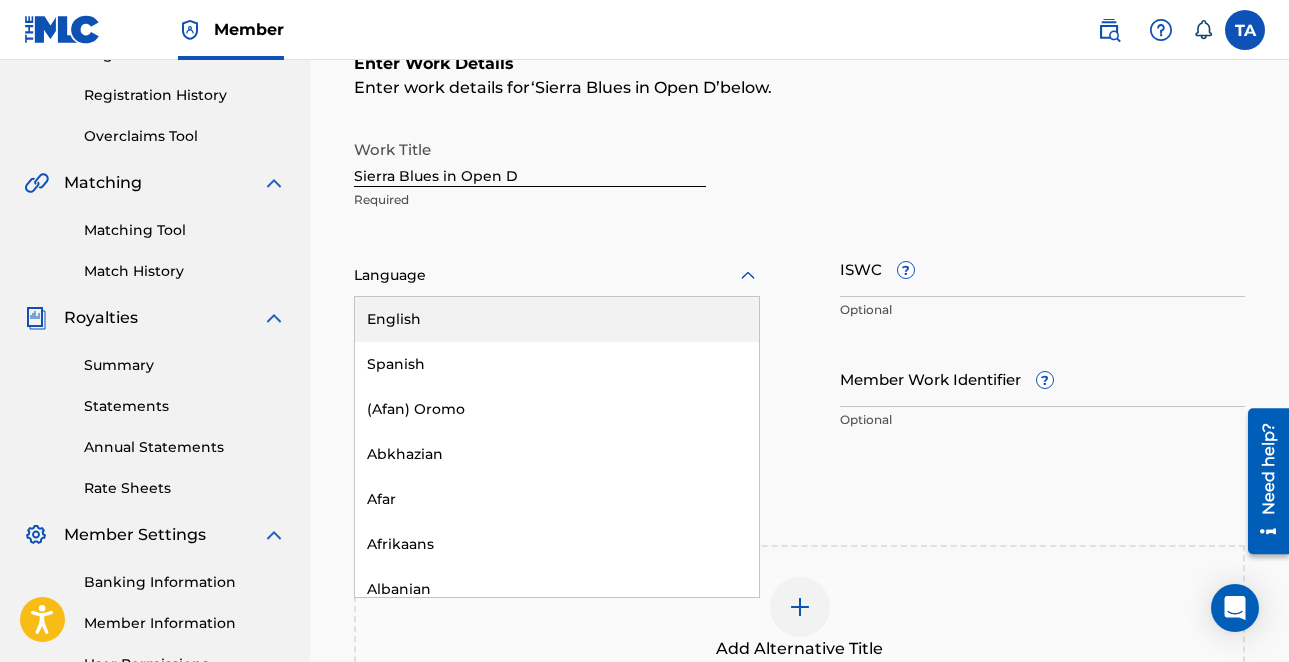 click 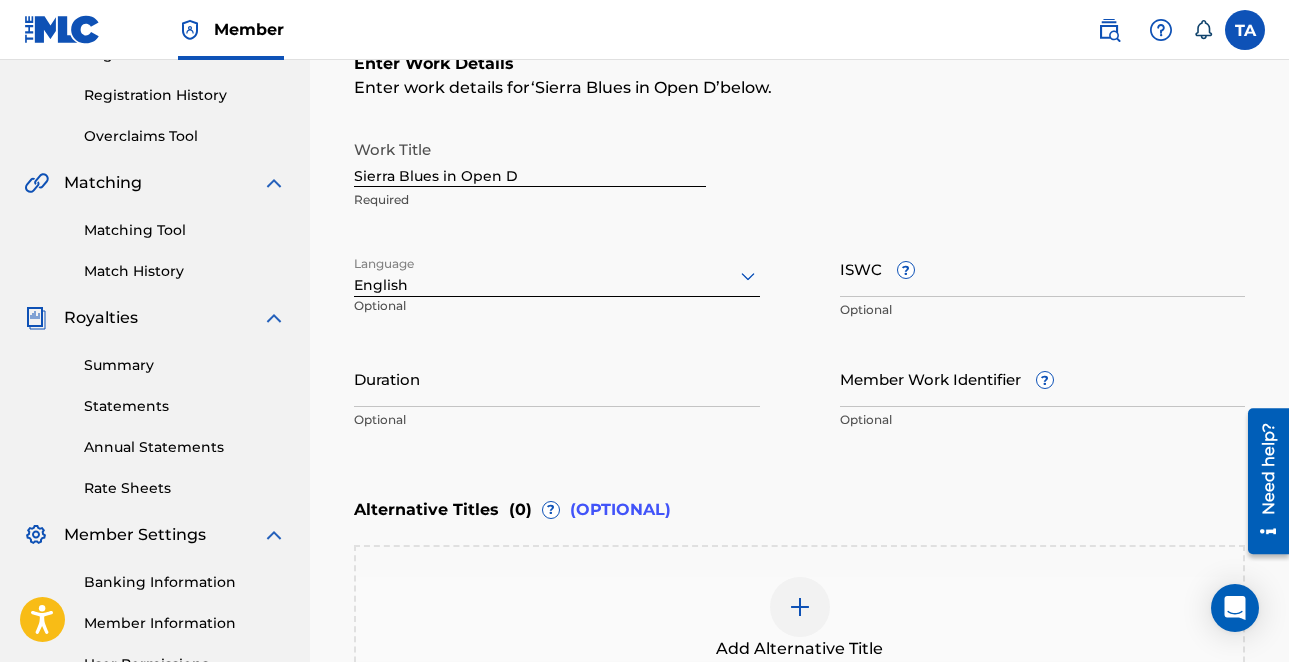 click on "ISWC   ?" at bounding box center [1043, 268] 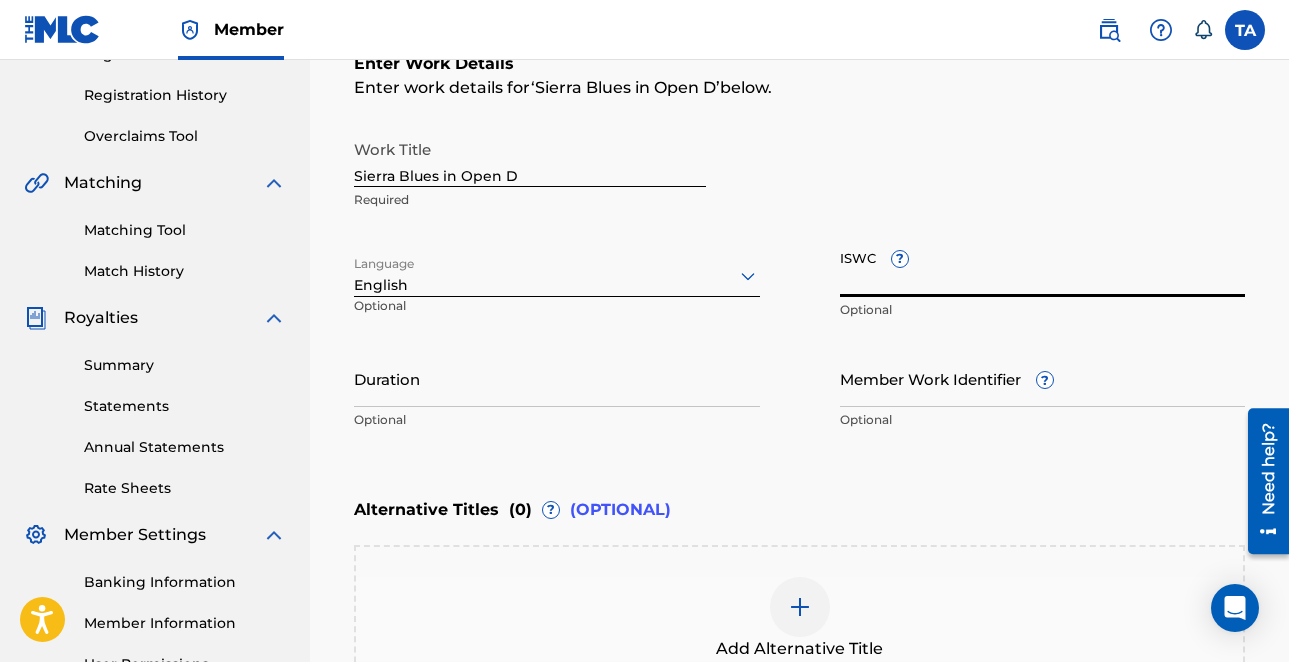 paste on "T3054061966" 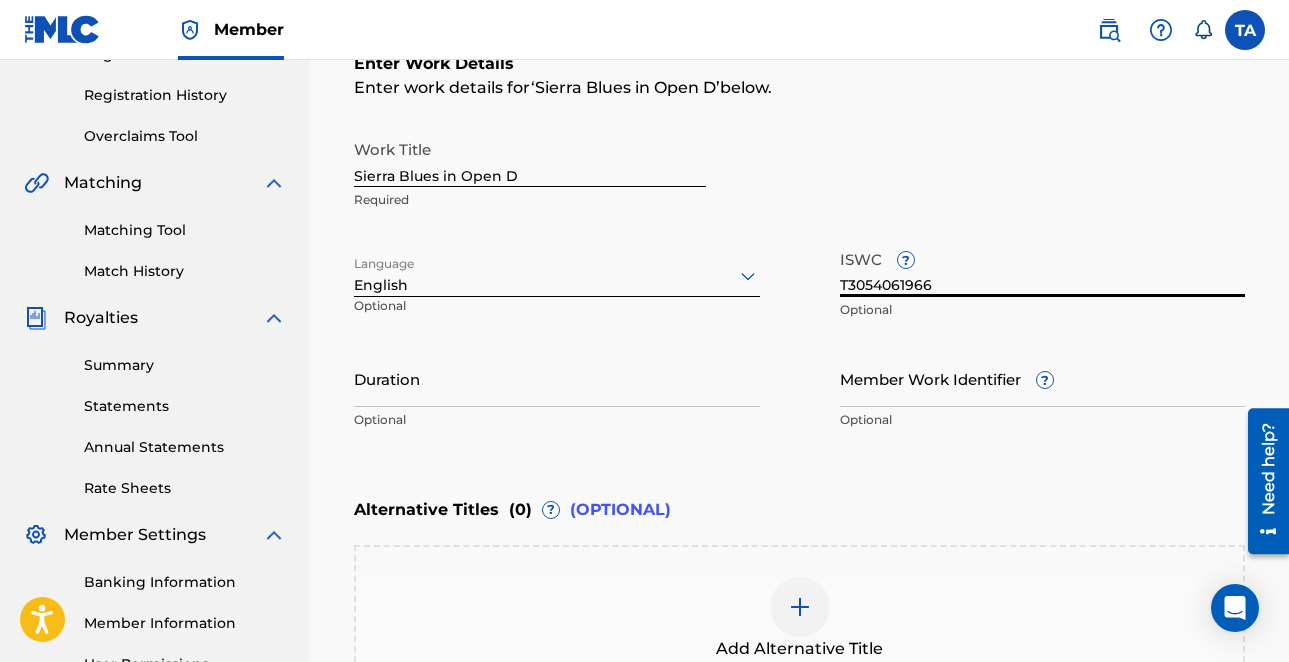 type on "T3054061966" 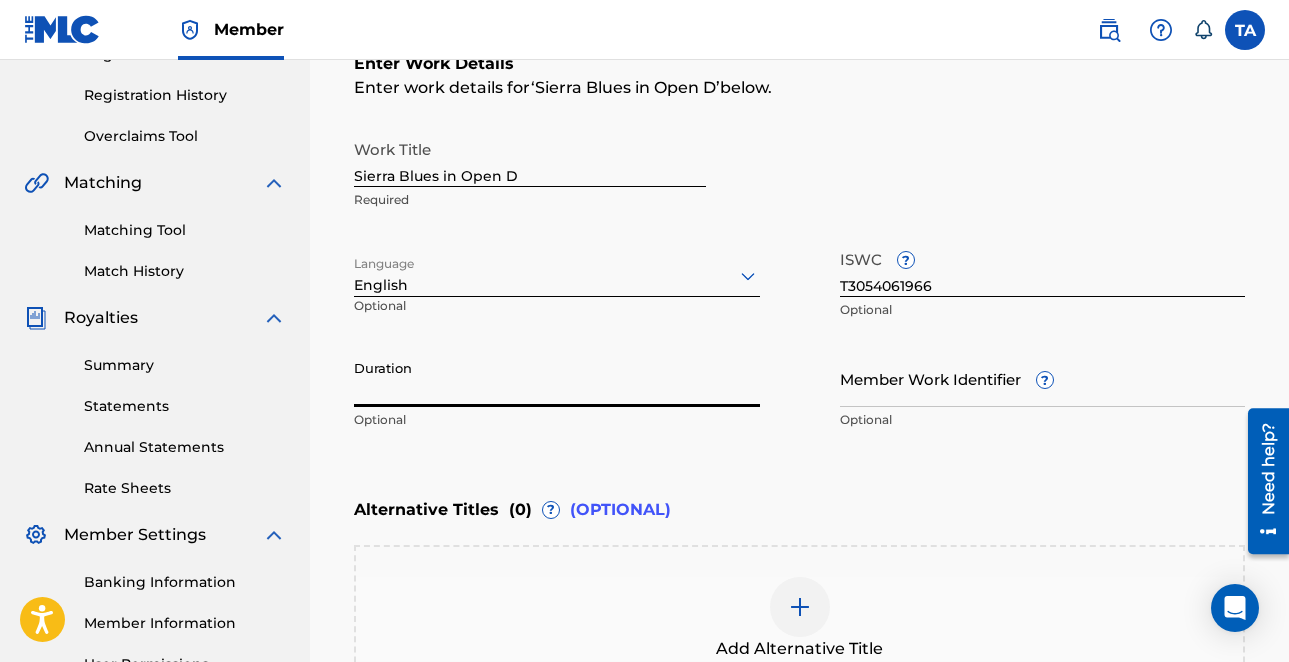 click on "Duration" at bounding box center (557, 378) 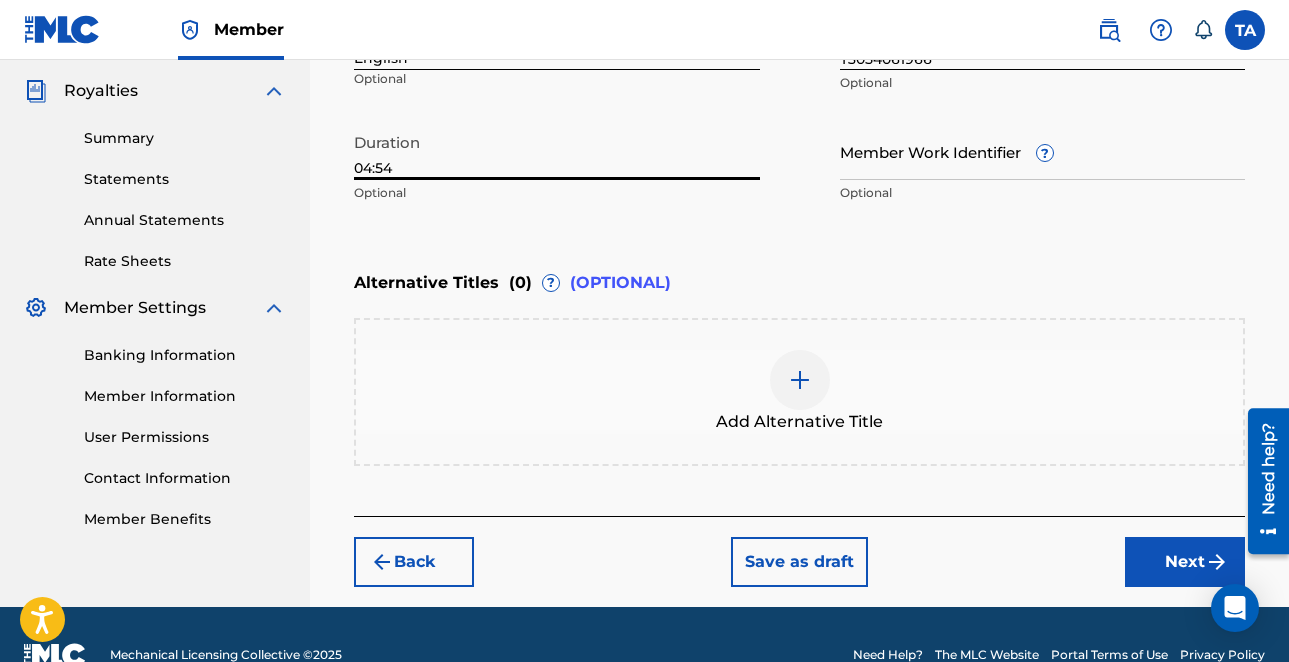 type on "04:54" 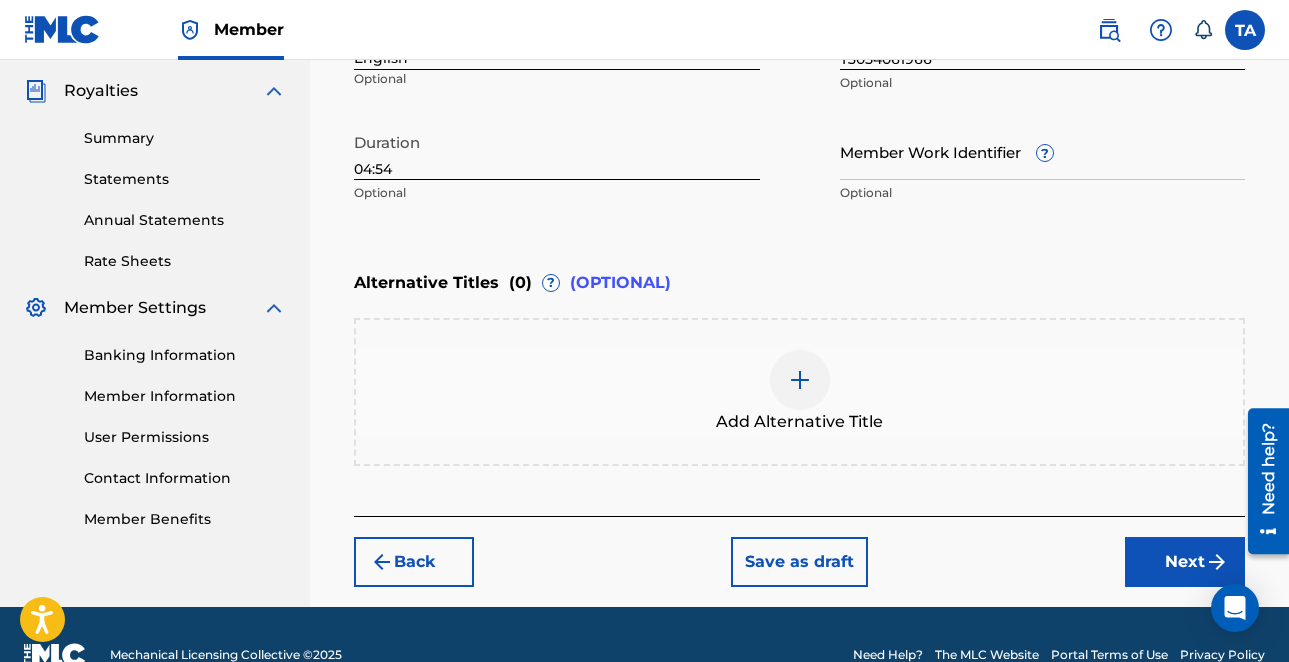 click on "Next" at bounding box center (1185, 562) 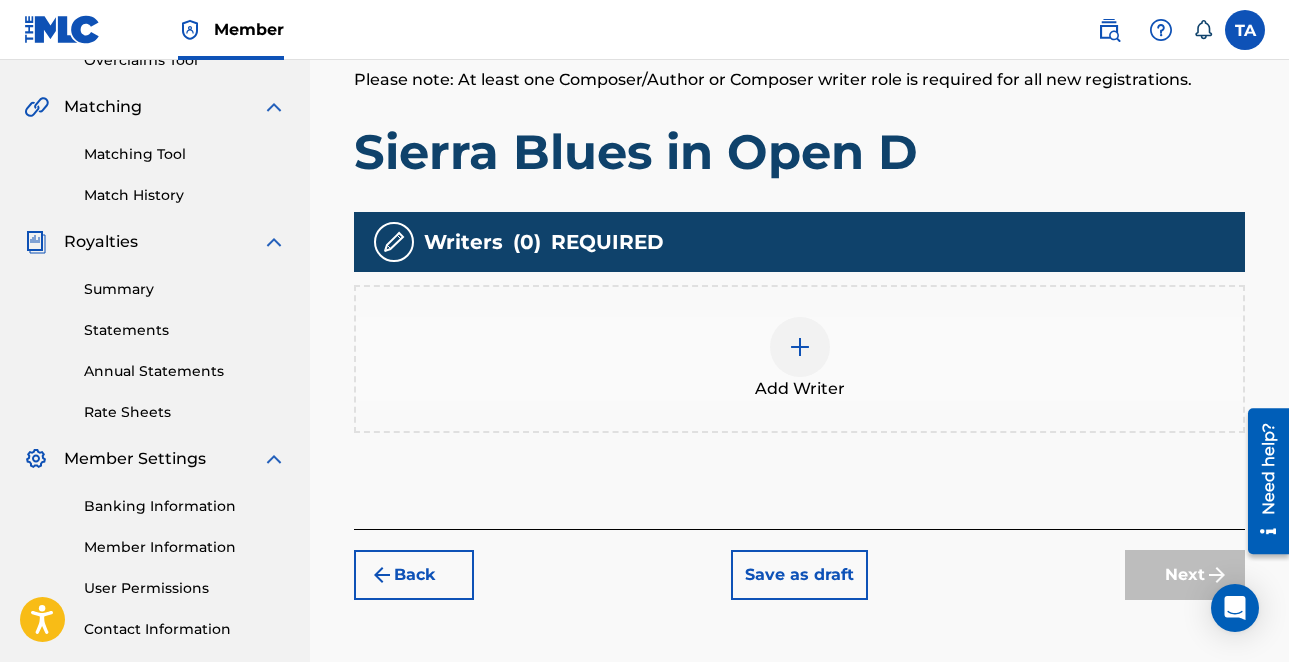 scroll, scrollTop: 472, scrollLeft: 0, axis: vertical 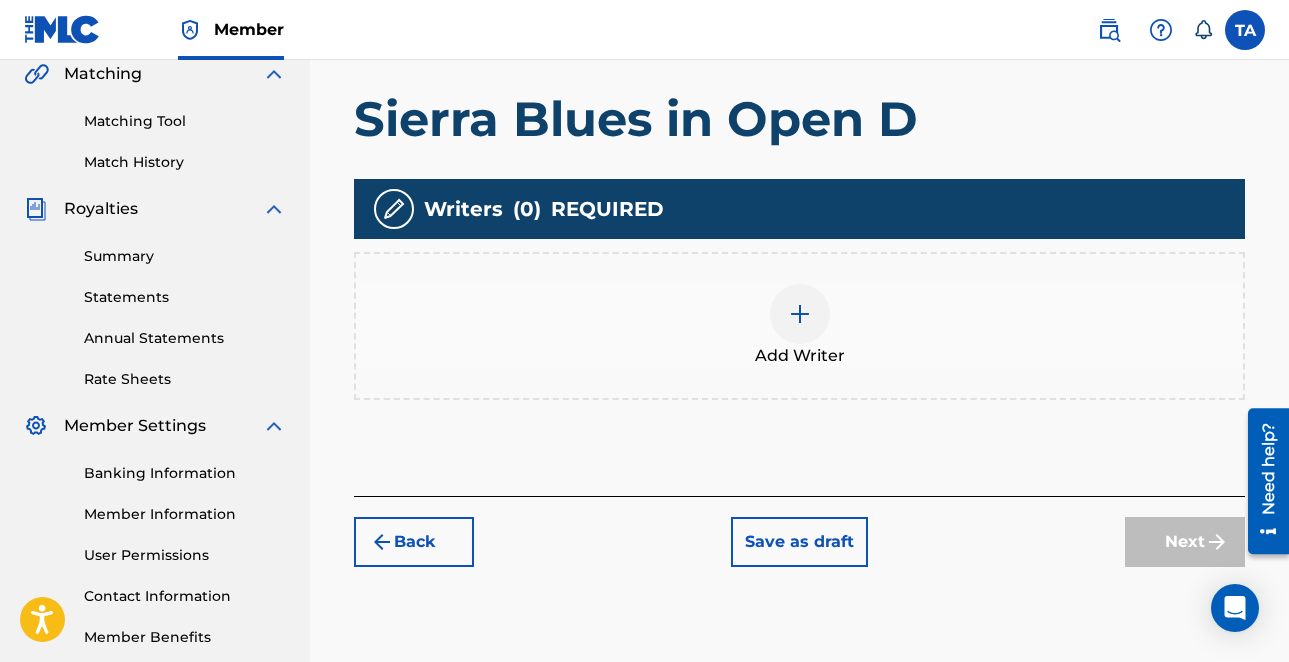 click at bounding box center (800, 314) 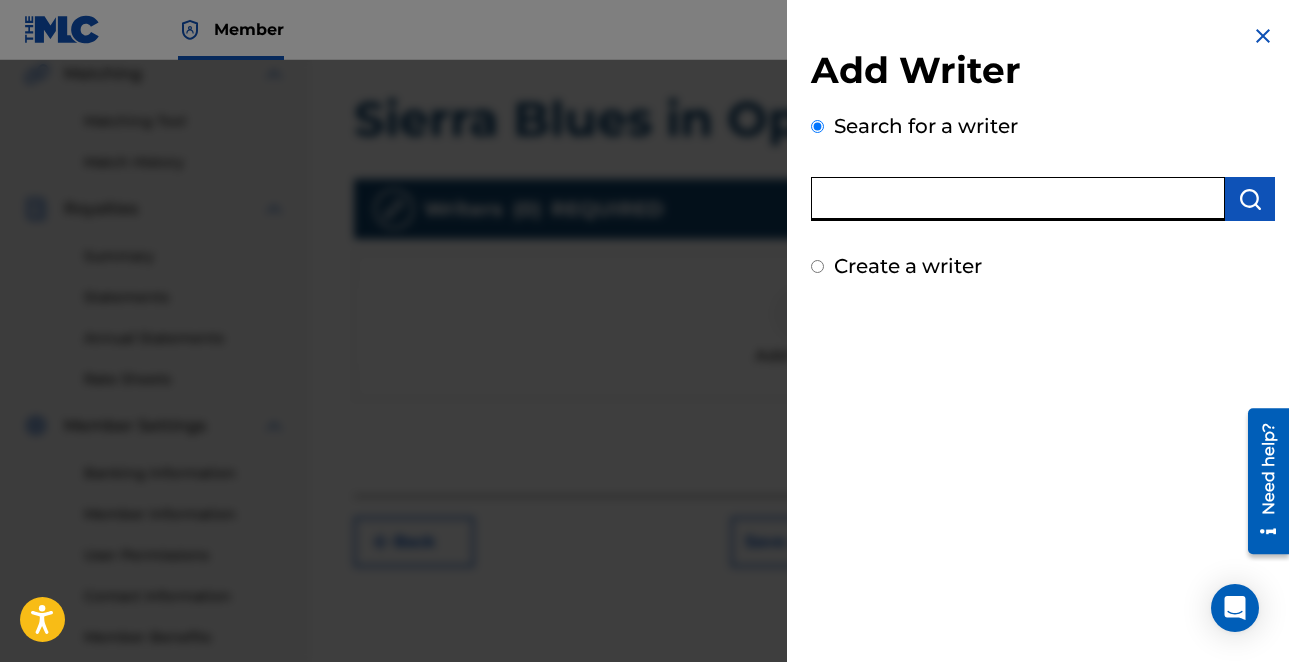 click at bounding box center (1018, 199) 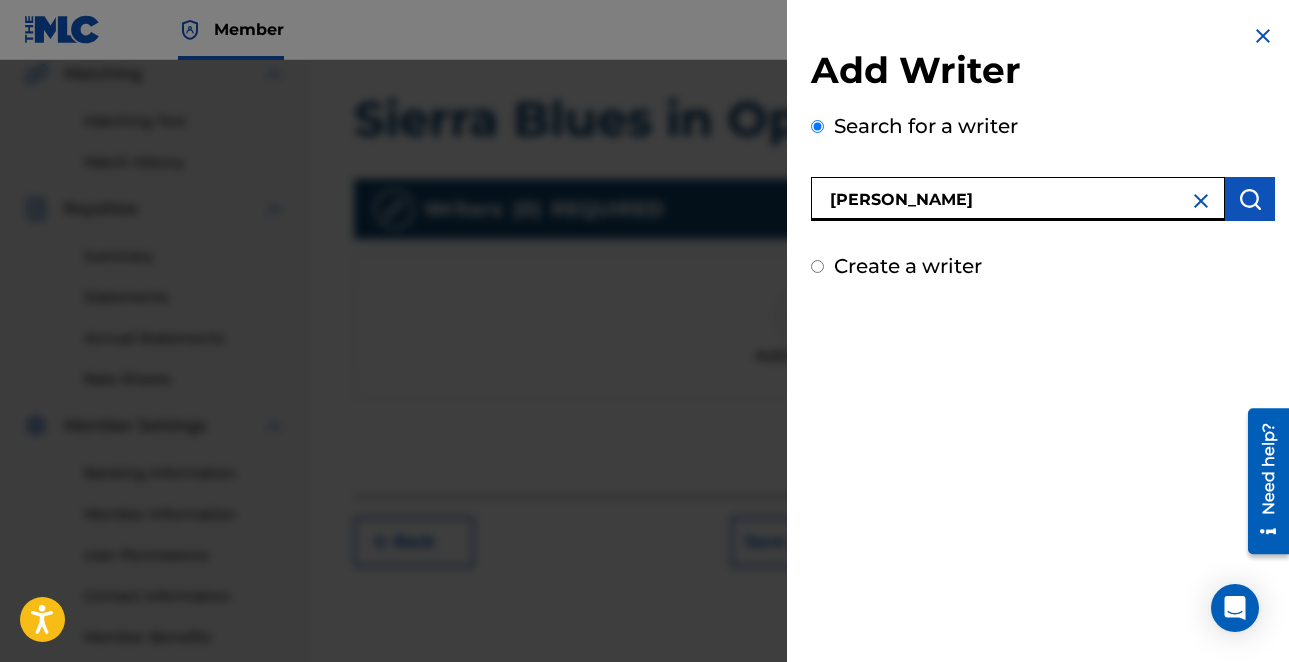 type on "TONY D ANDERSON" 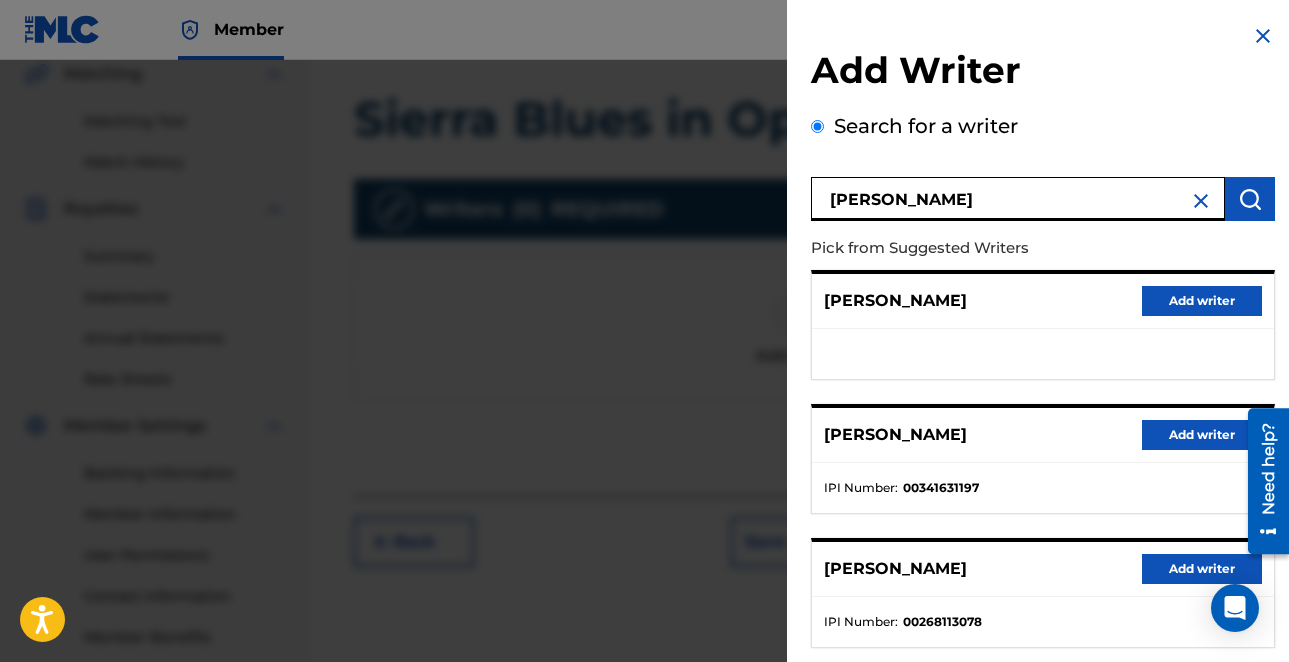 click on "Add writer" at bounding box center (1202, 435) 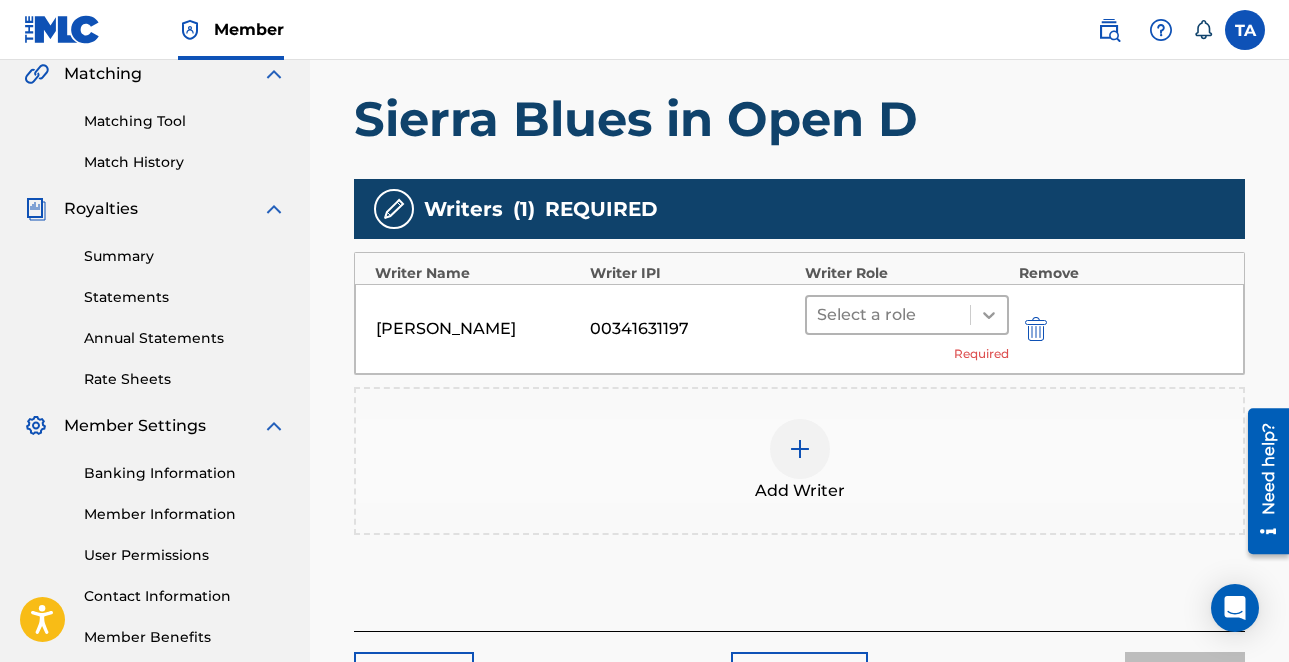 click 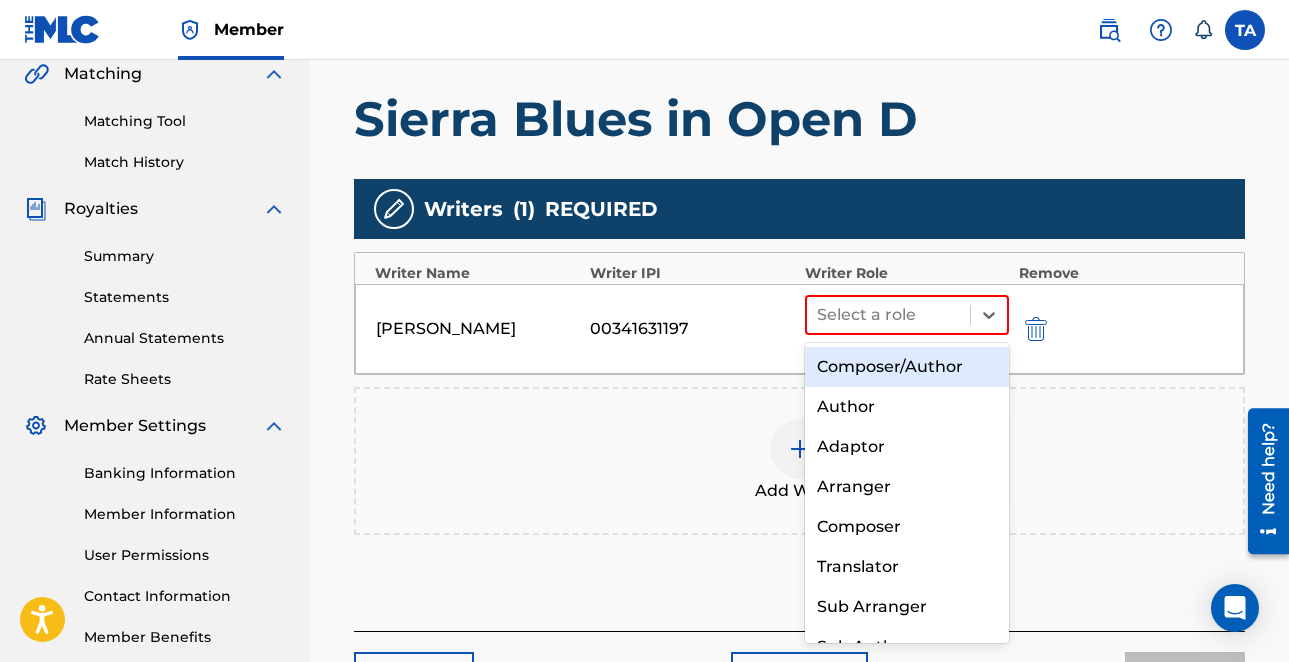 click on "Composer/Author" at bounding box center (907, 367) 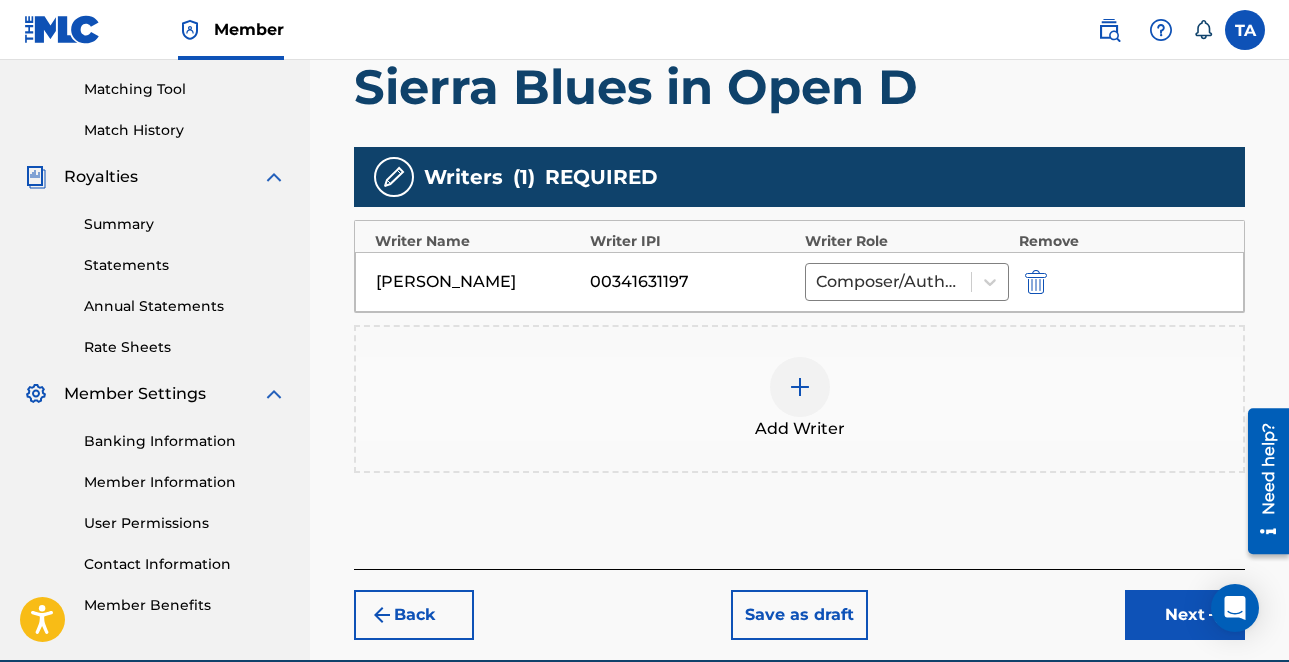 scroll, scrollTop: 567, scrollLeft: 0, axis: vertical 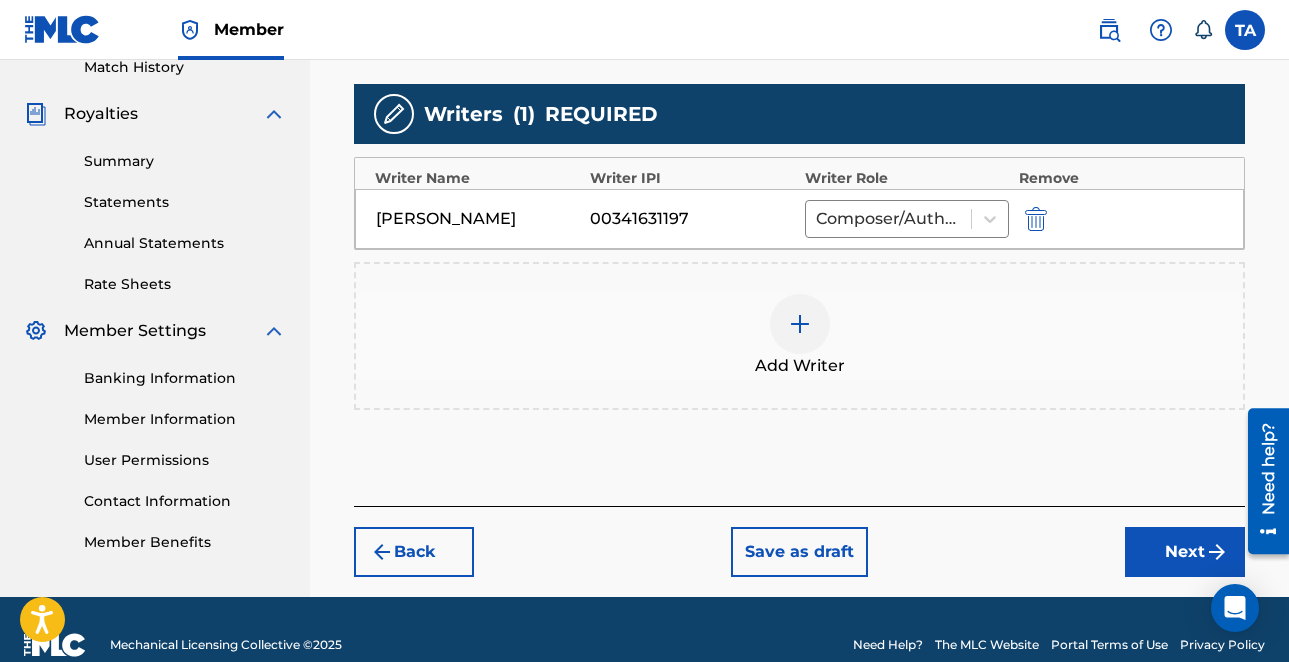 click on "Next" at bounding box center (1185, 552) 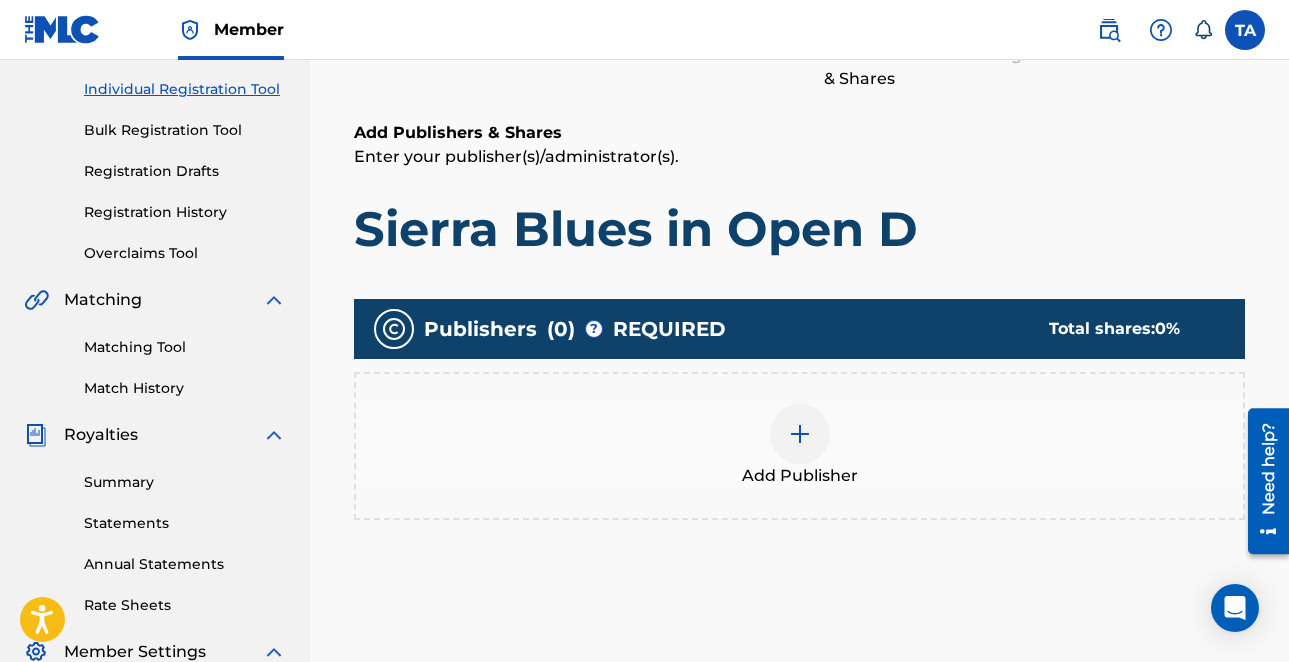 scroll, scrollTop: 354, scrollLeft: 0, axis: vertical 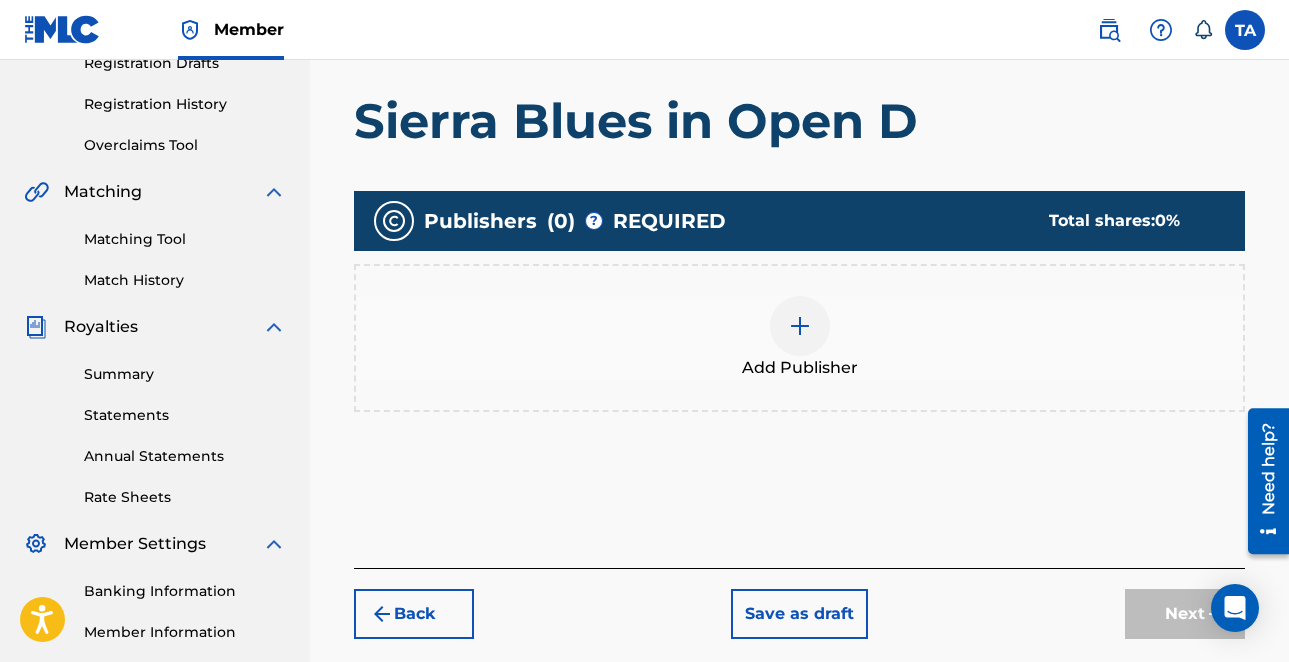 click on "Add Publisher" at bounding box center [799, 338] 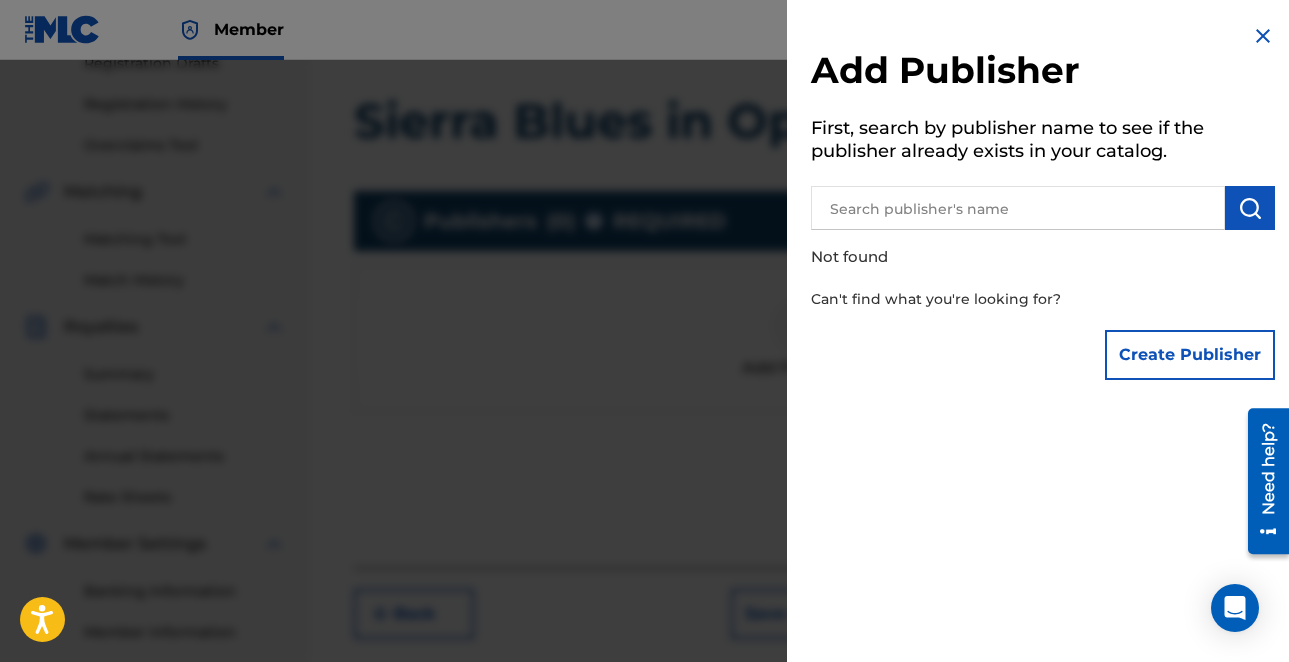 click at bounding box center [1018, 208] 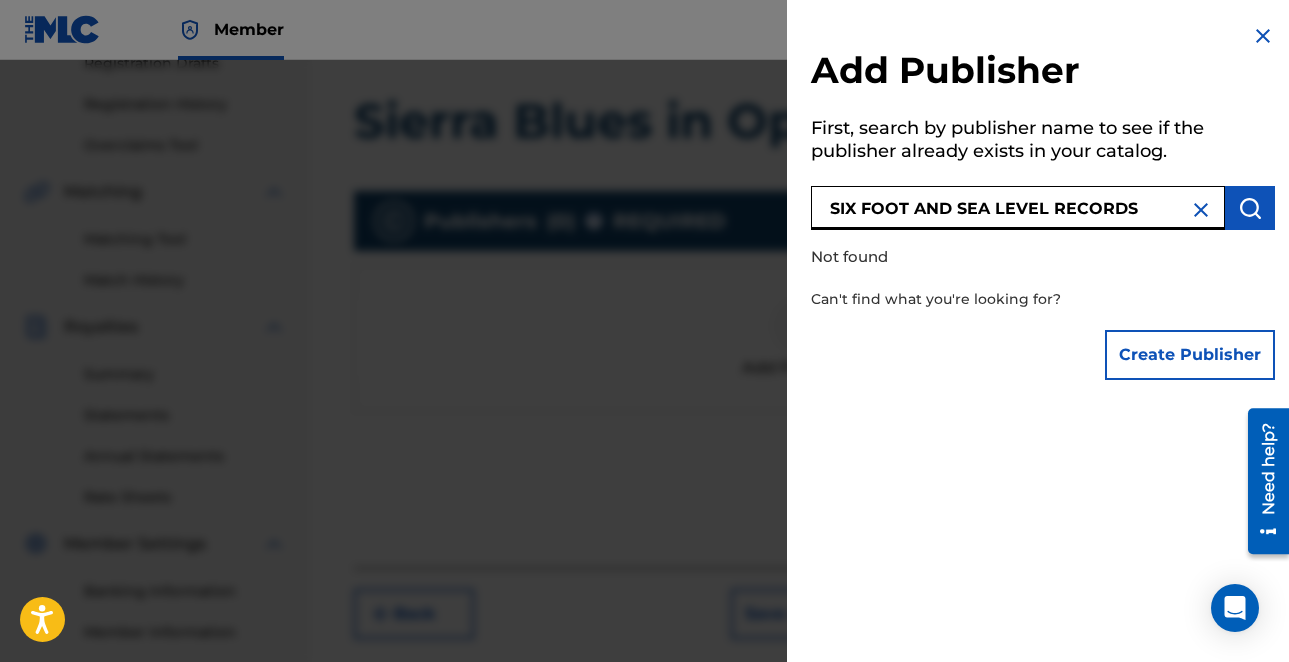 type on "SIX FOOT AND SEA LEVEL RECORDS" 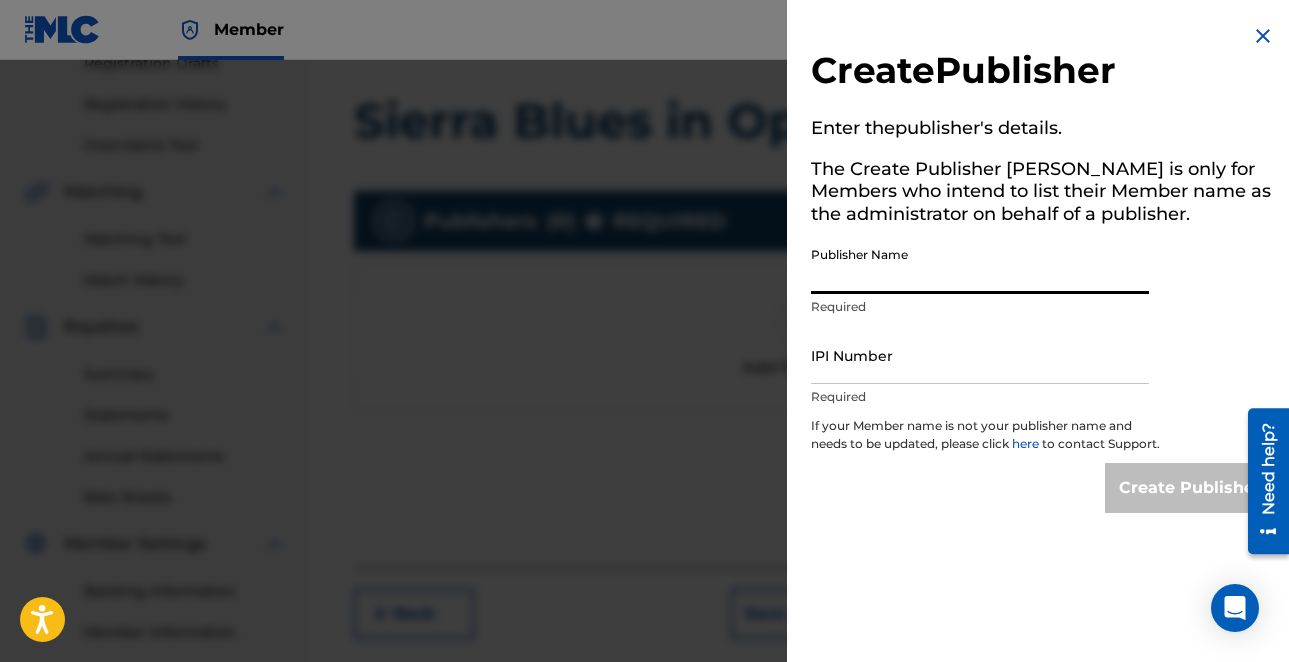 click on "Publisher Name" at bounding box center (980, 265) 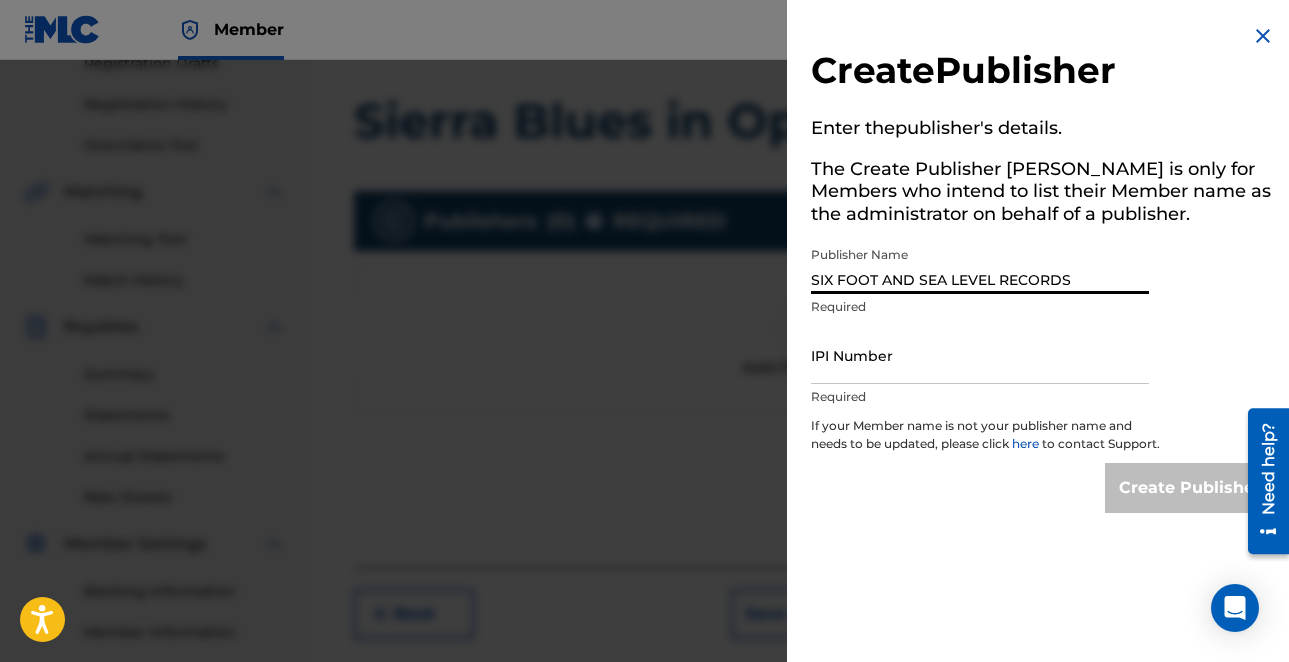 type on "SIX FOOT AND SEA LEVEL RECORDS" 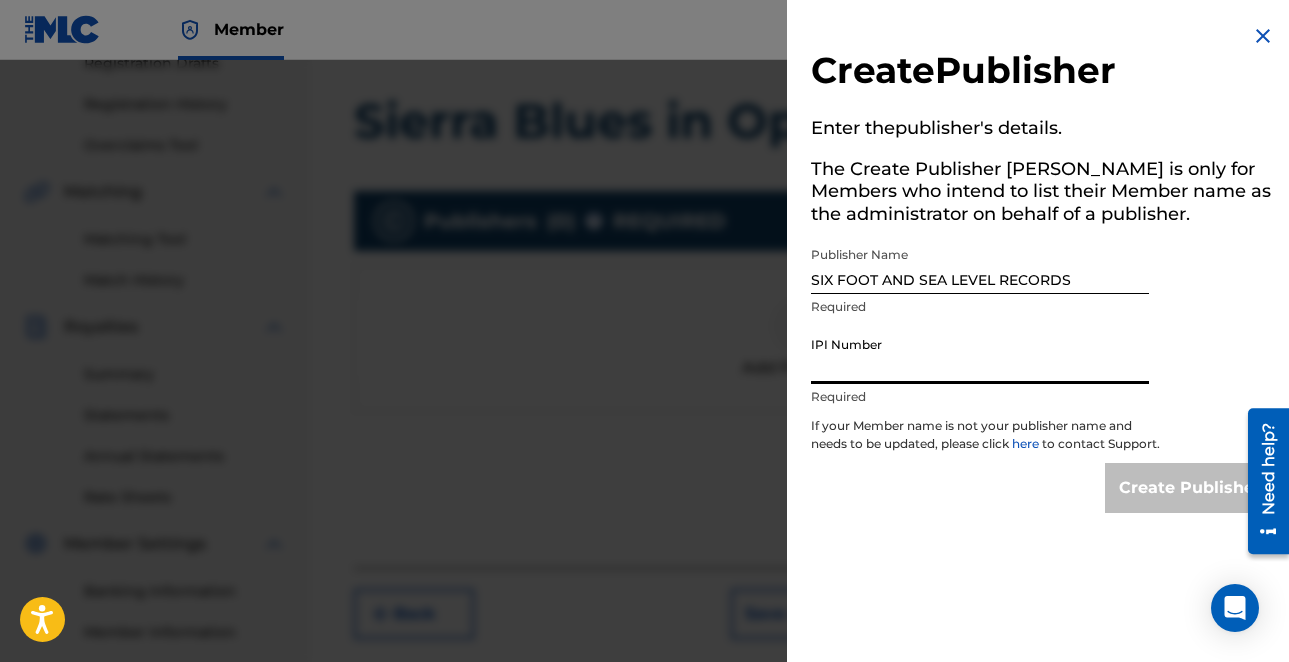 click on "IPI Number" at bounding box center (980, 355) 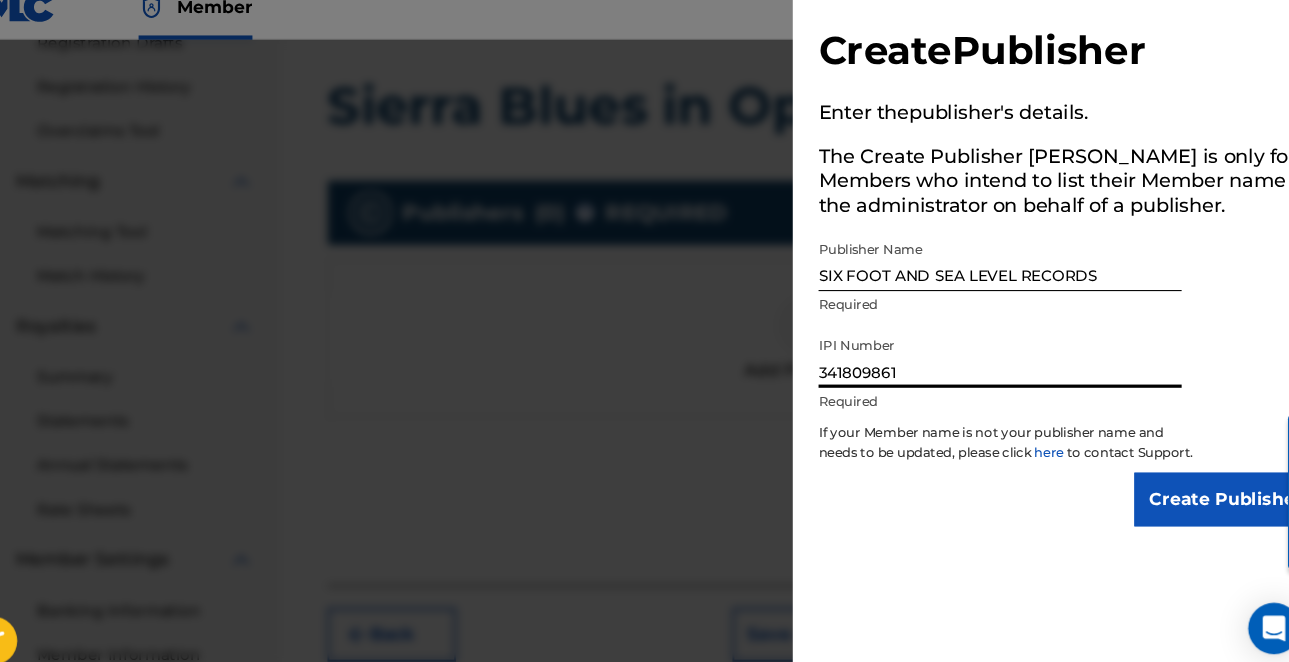 scroll, scrollTop: 0, scrollLeft: 0, axis: both 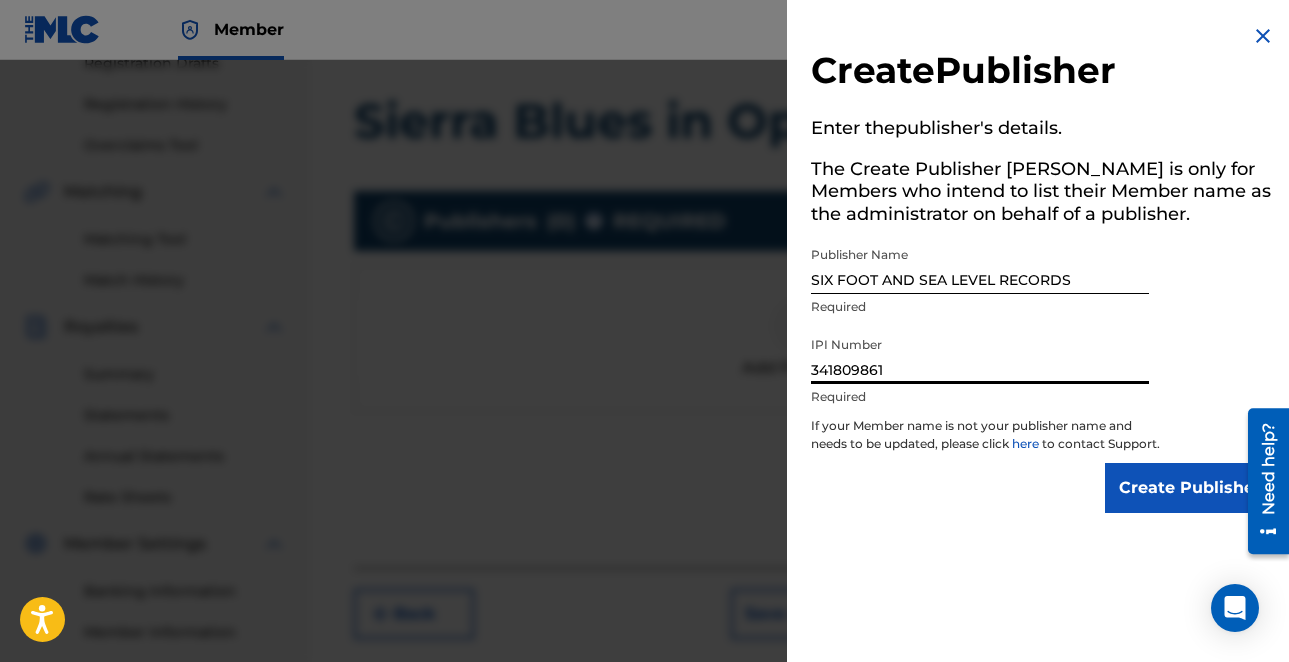 type on "341809861" 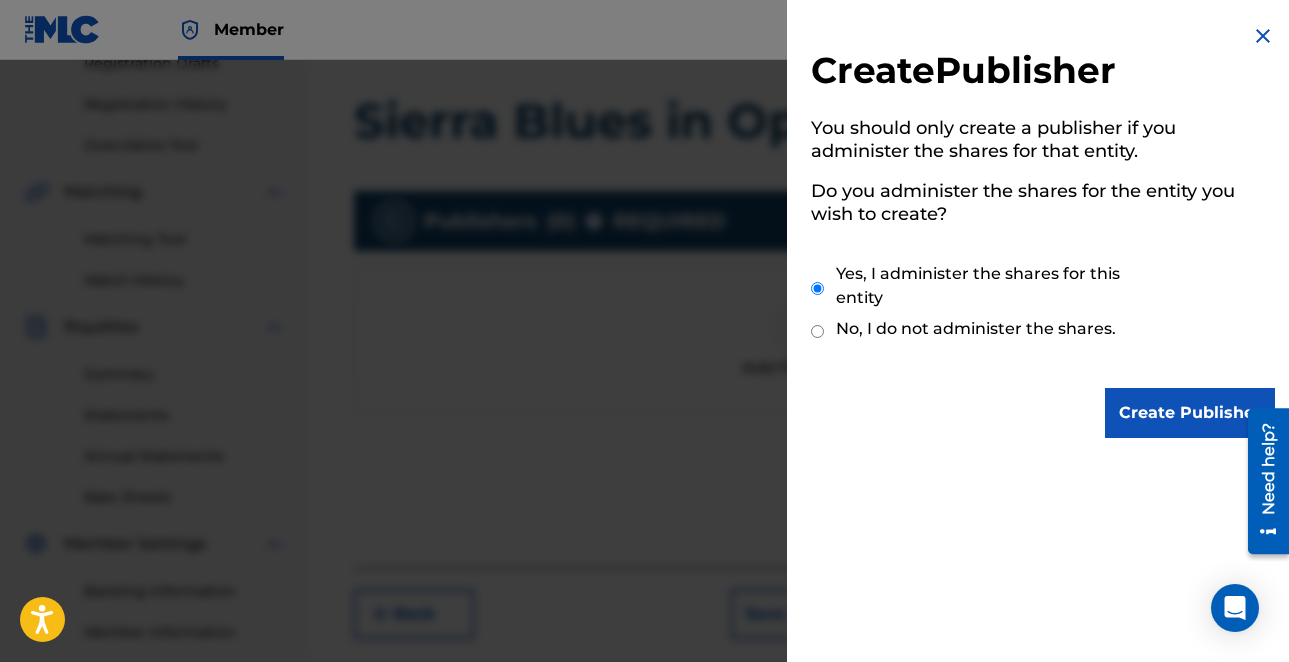 click on "Create Publisher" at bounding box center (1190, 413) 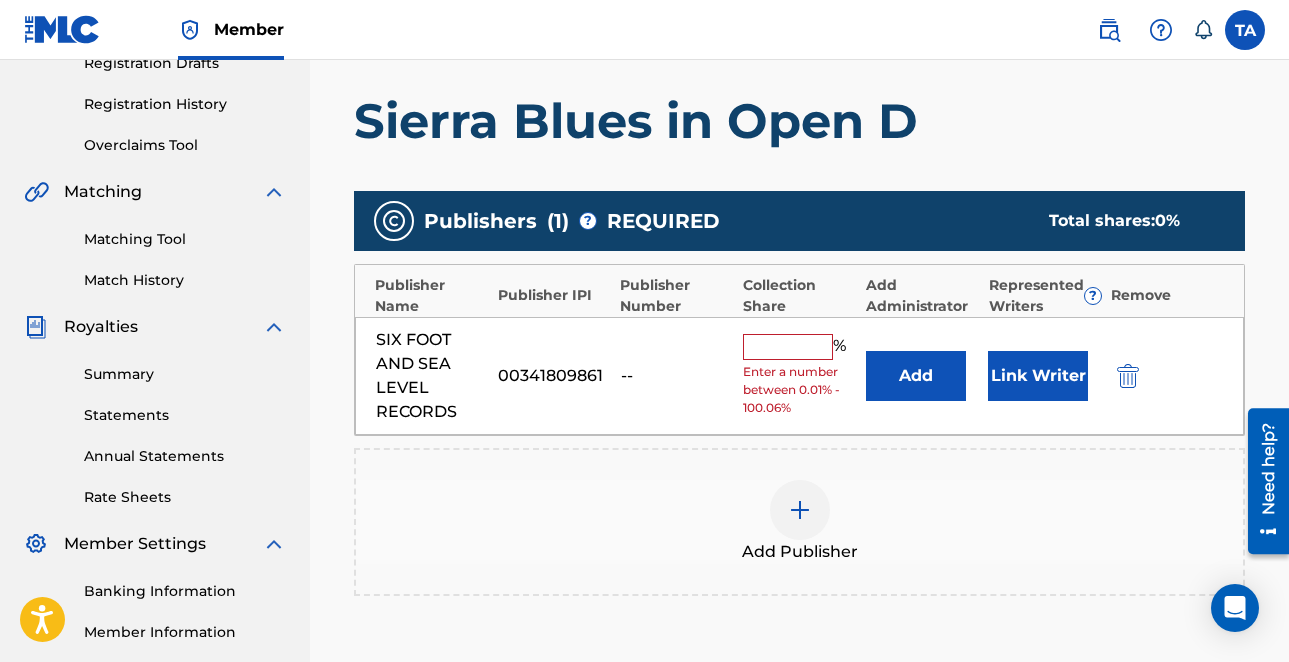 click at bounding box center [788, 347] 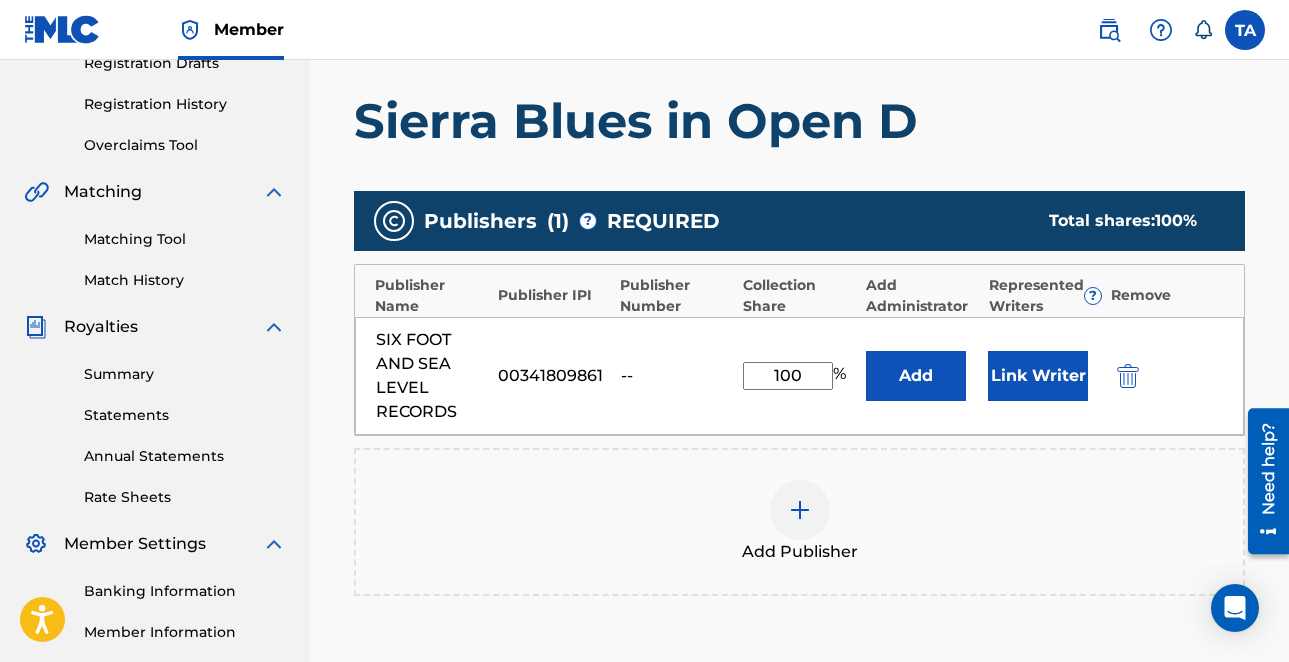 type on "100" 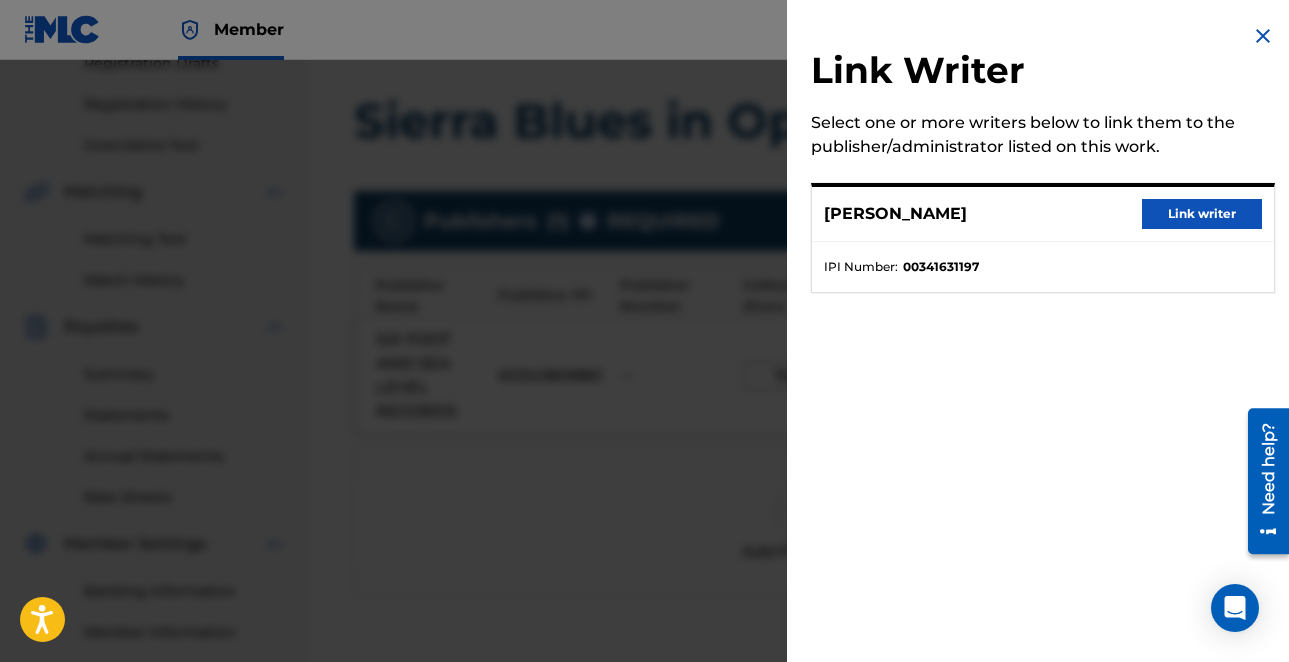 click on "Link writer" at bounding box center (1202, 214) 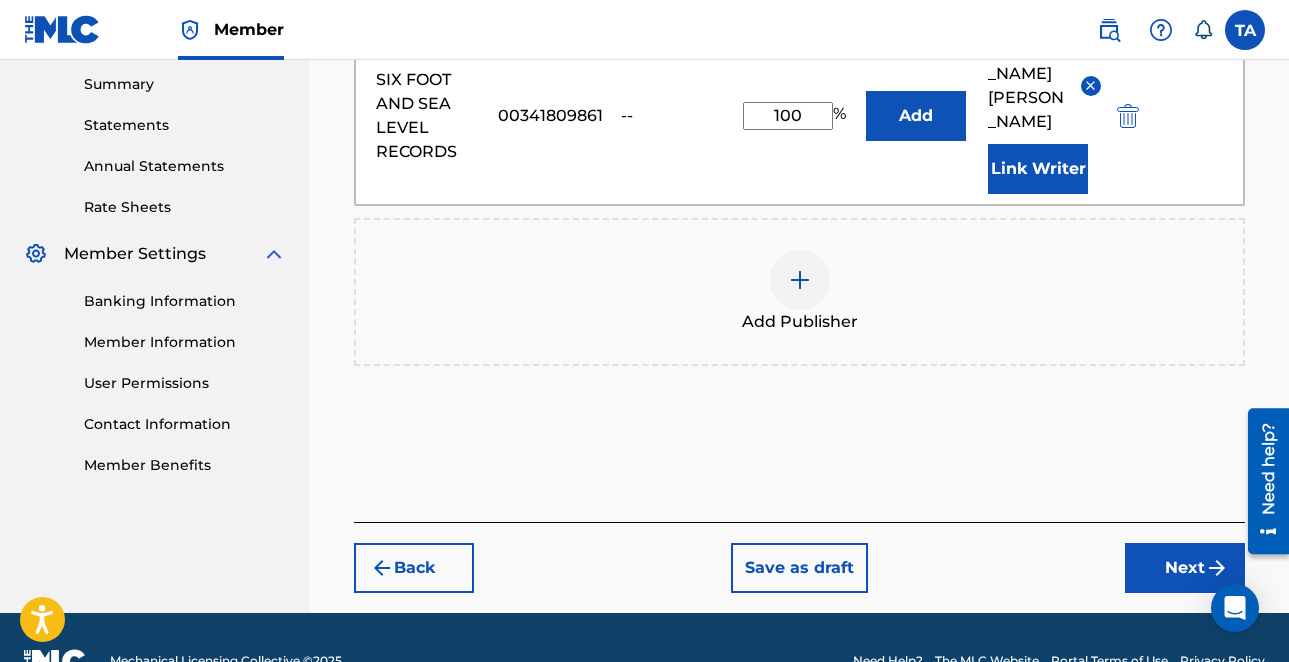 click on "Next" at bounding box center (1185, 568) 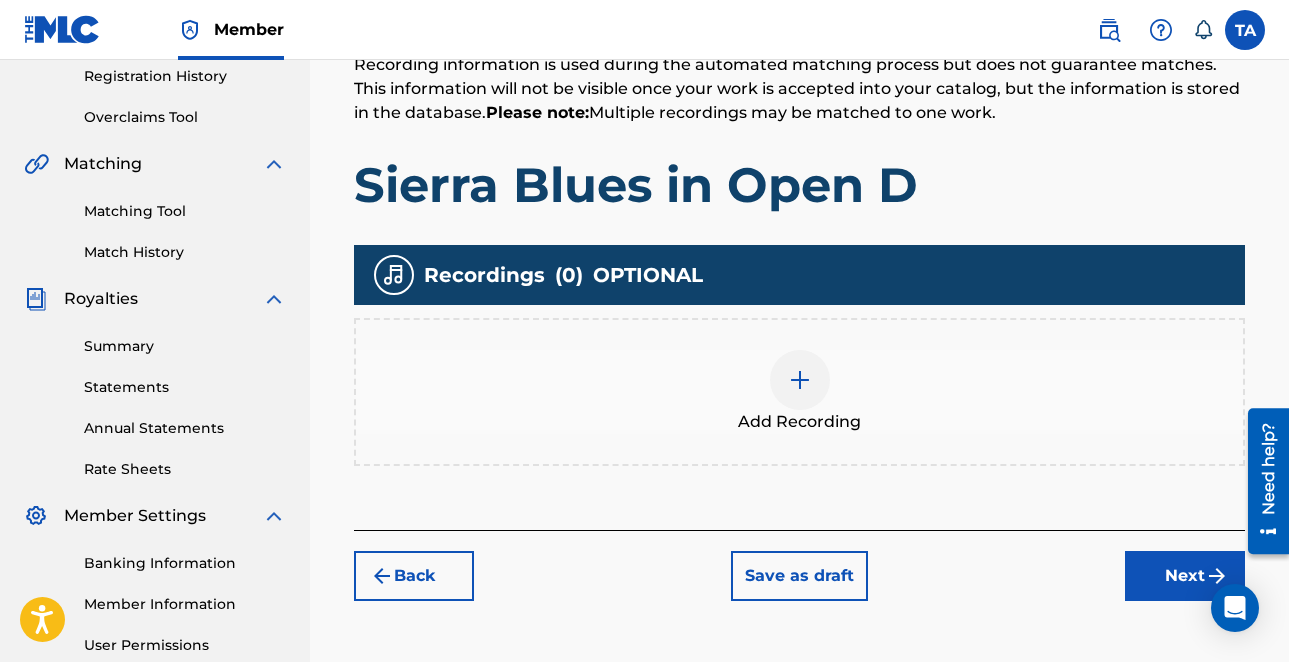 scroll, scrollTop: 380, scrollLeft: 0, axis: vertical 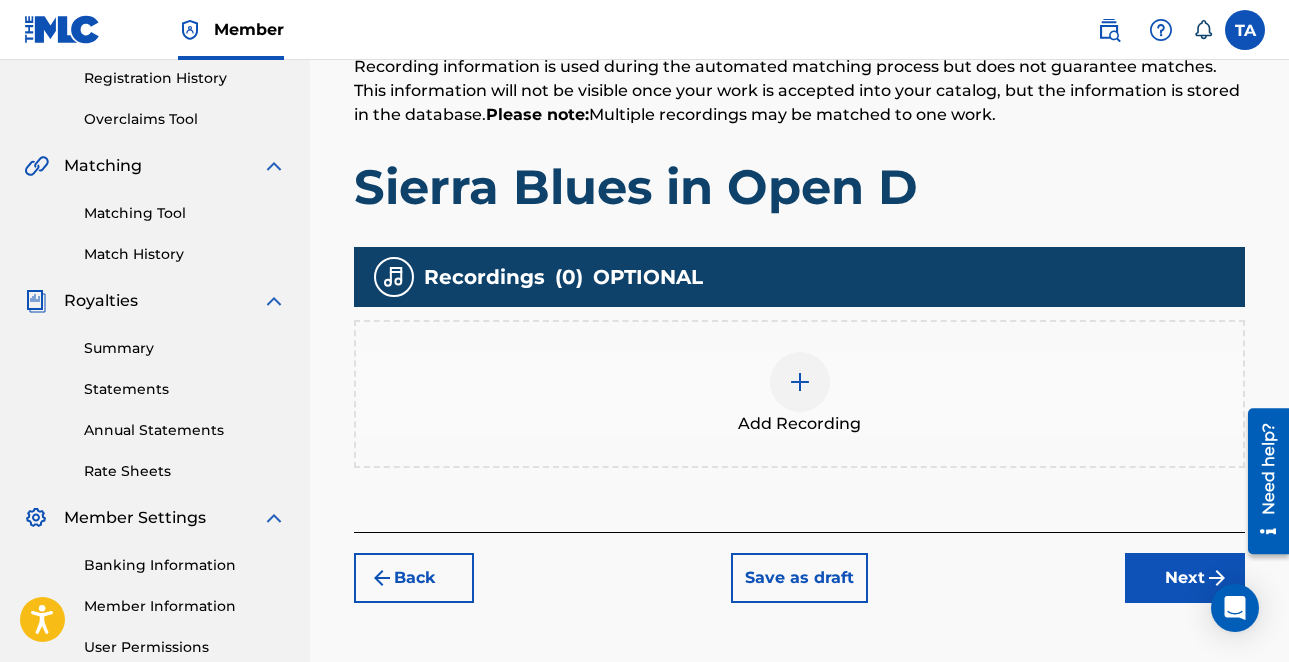 click at bounding box center [800, 382] 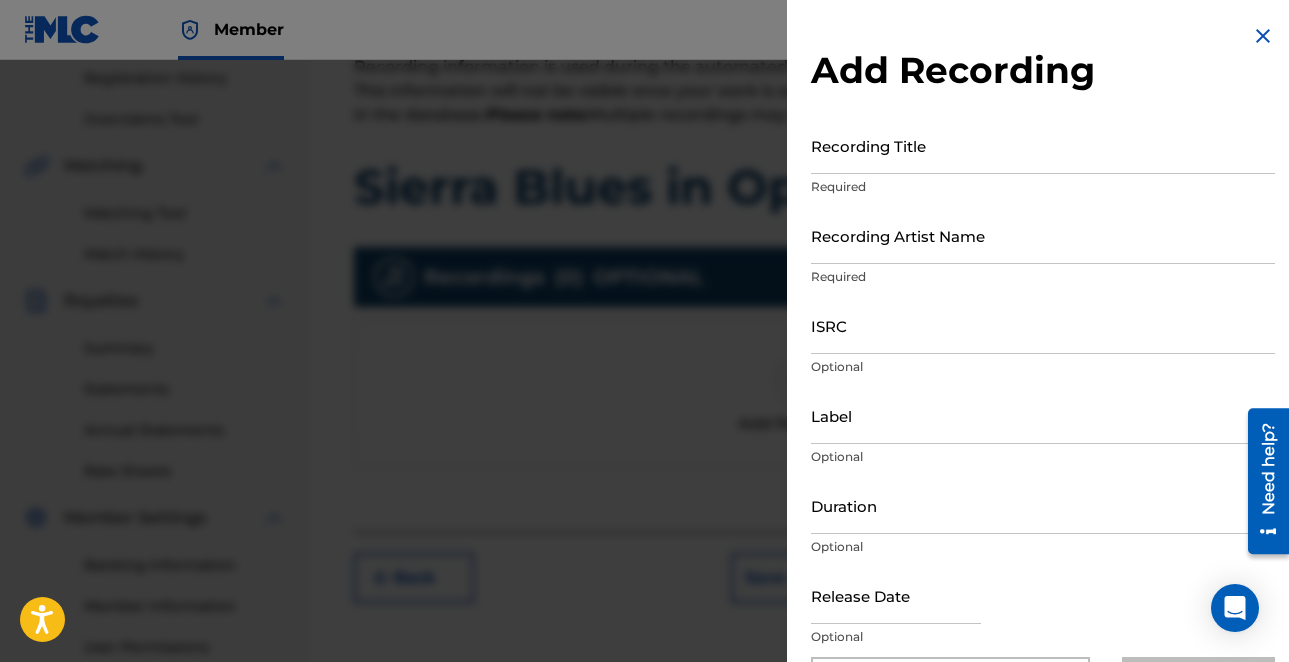 click on "Recording Title" at bounding box center [1043, 145] 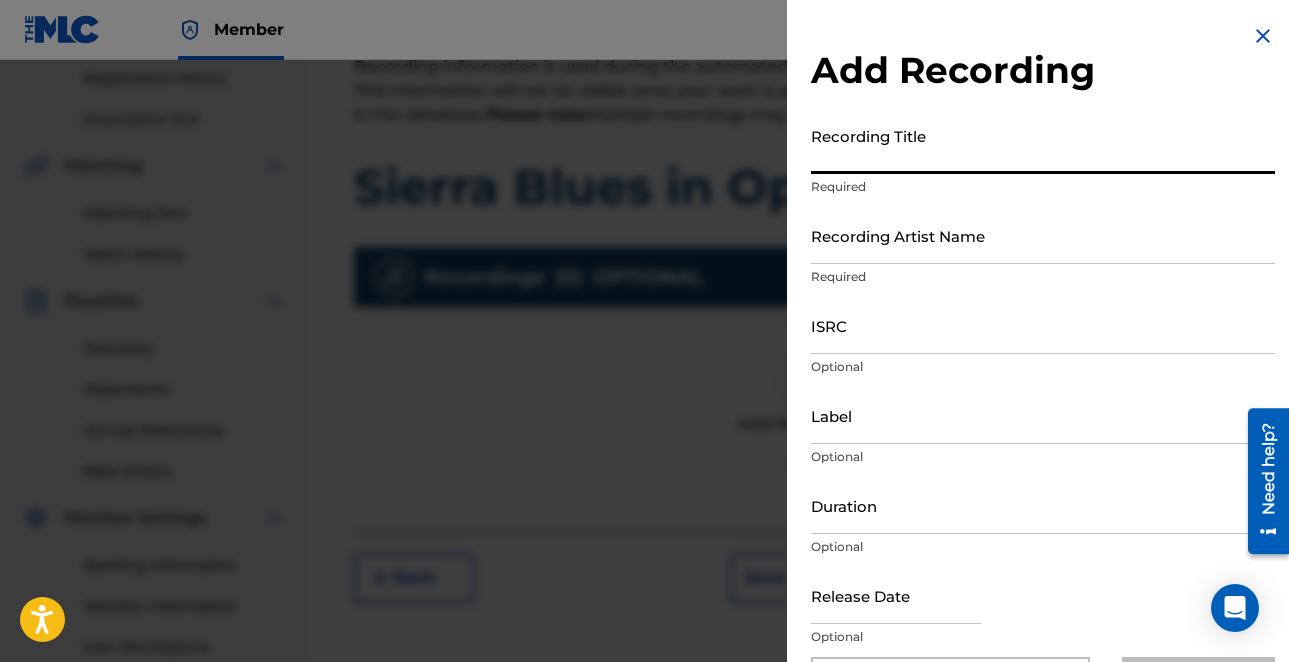 paste on "VIEW / EDIT TIKTOK CLIPS 1Sierra Blues in Open D" 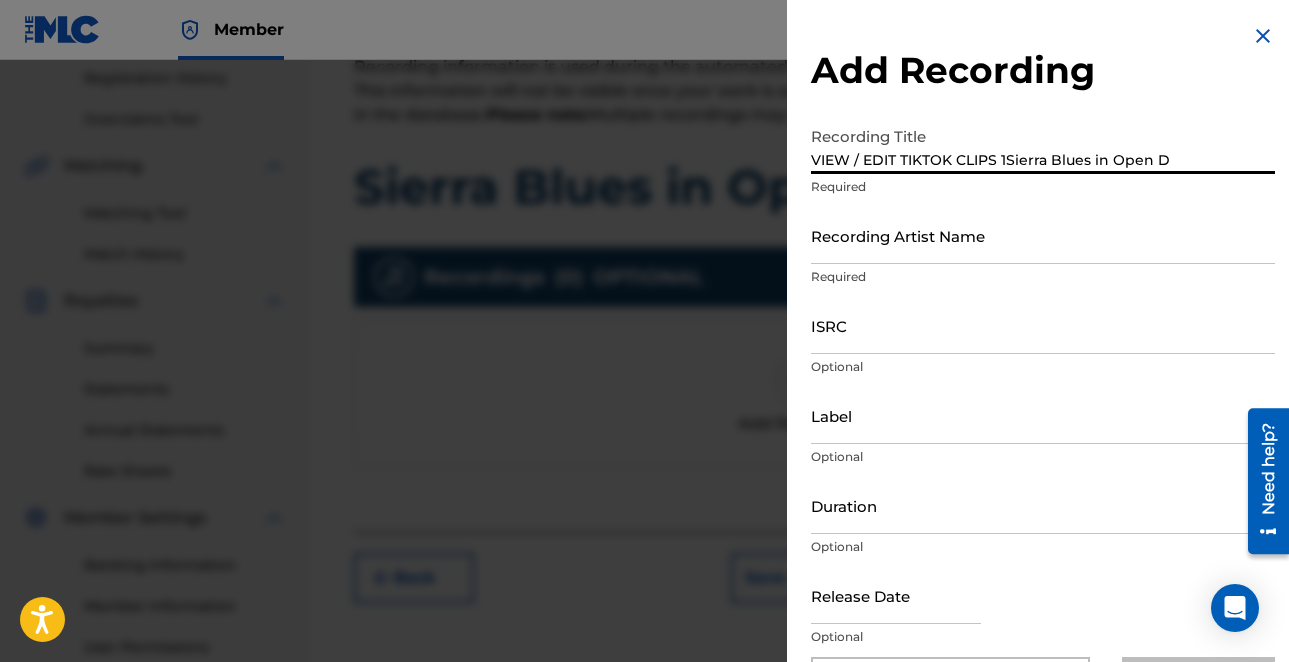type on "VIEW / EDIT TIKTOK CLIPS 1Sierra Blues in Open D" 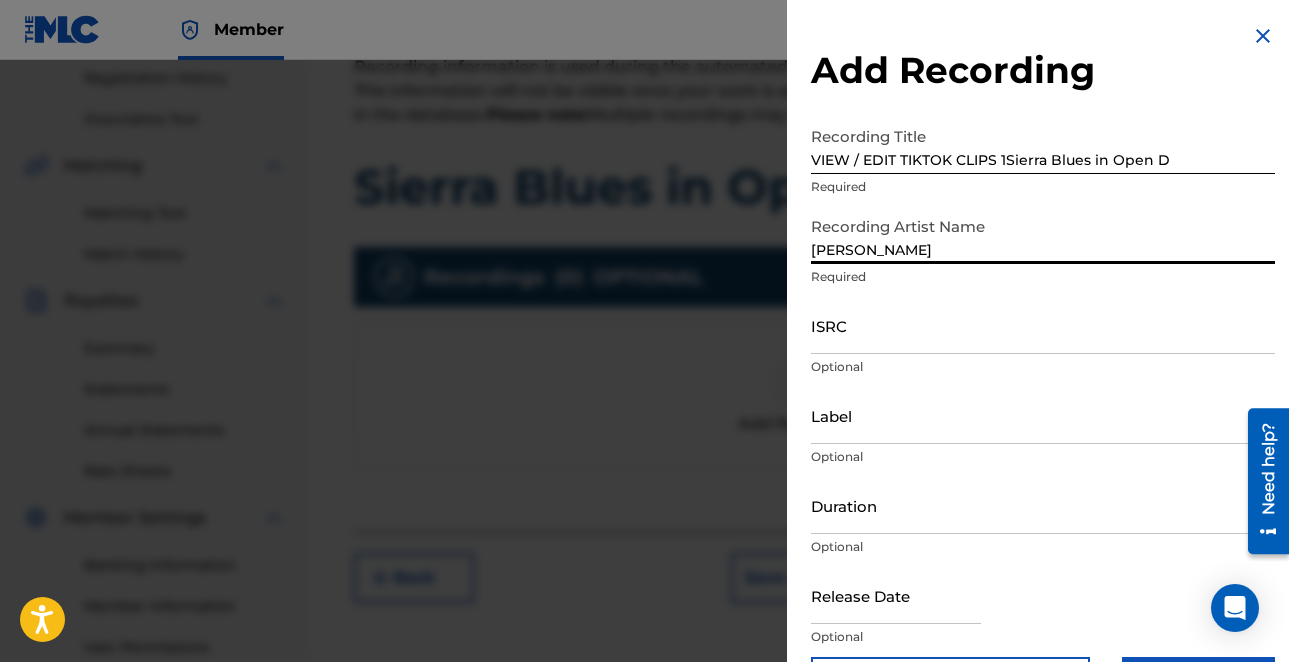 scroll, scrollTop: 0, scrollLeft: 0, axis: both 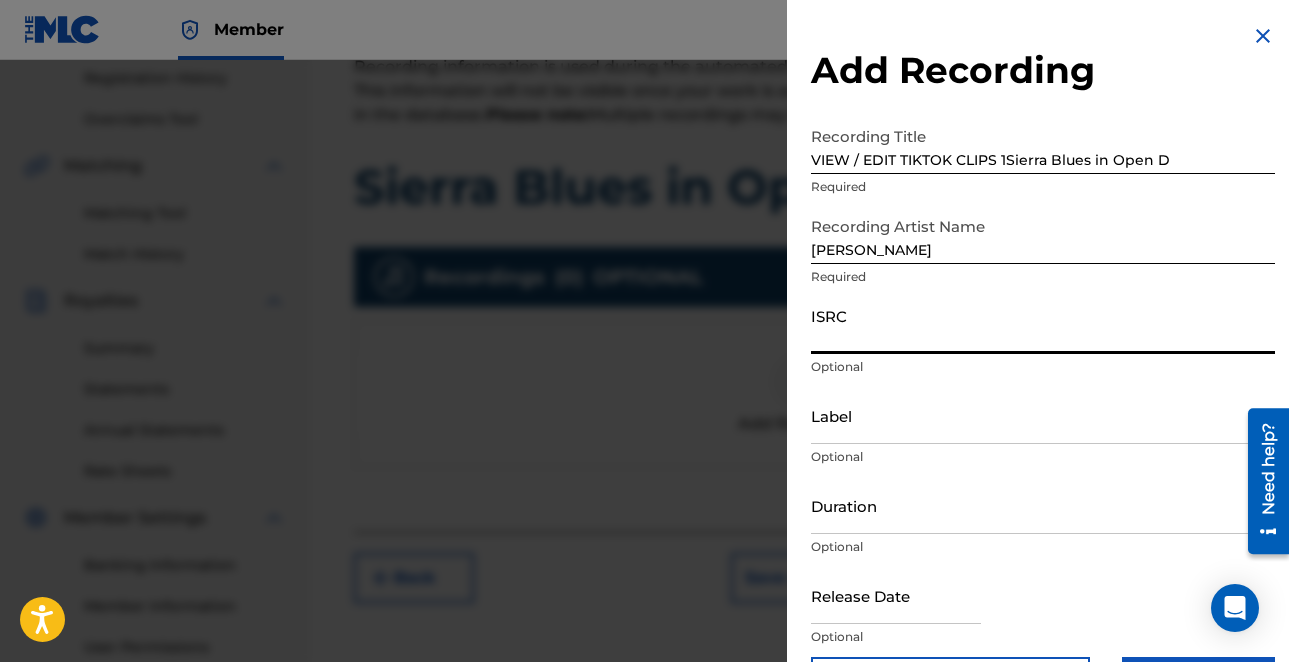 click on "ISRC" at bounding box center [1043, 325] 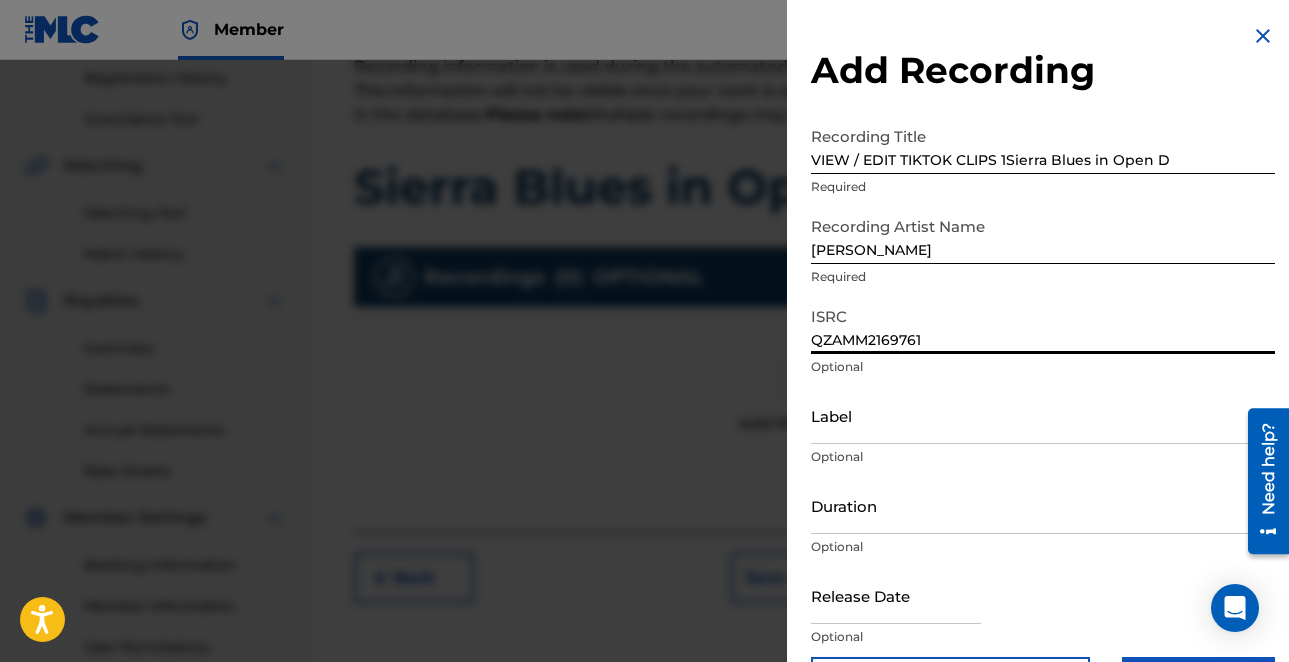 scroll, scrollTop: 69, scrollLeft: 0, axis: vertical 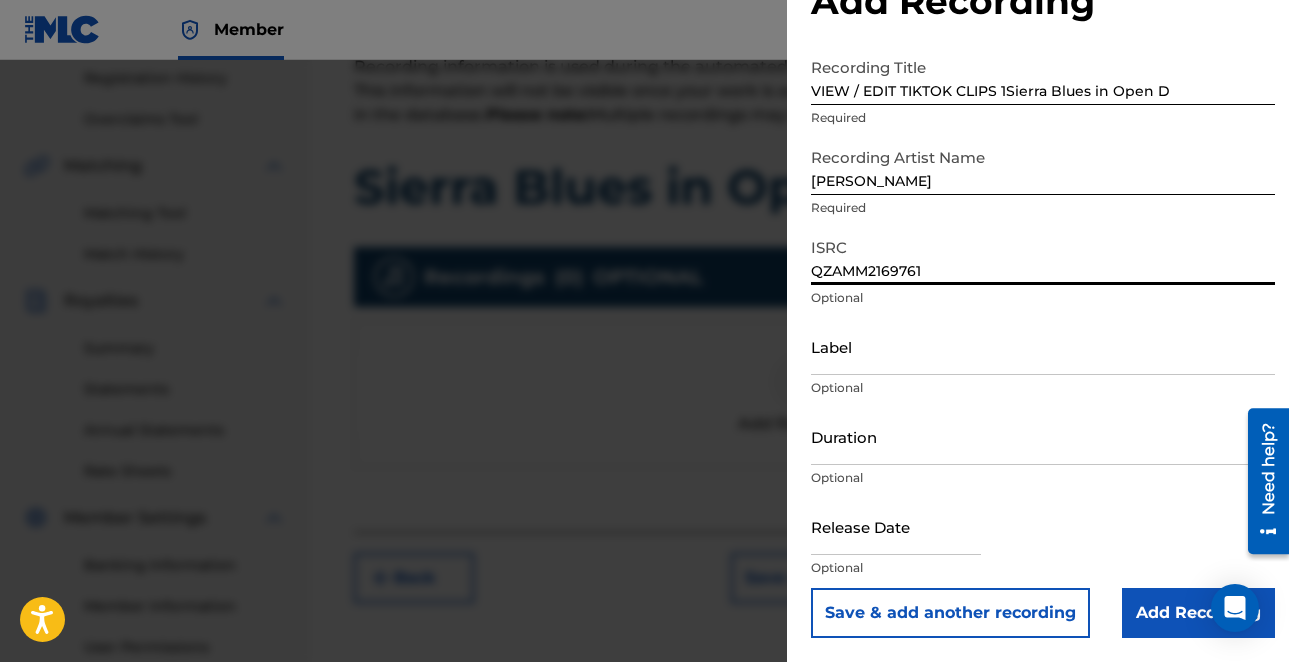 type on "QZAMM2169761" 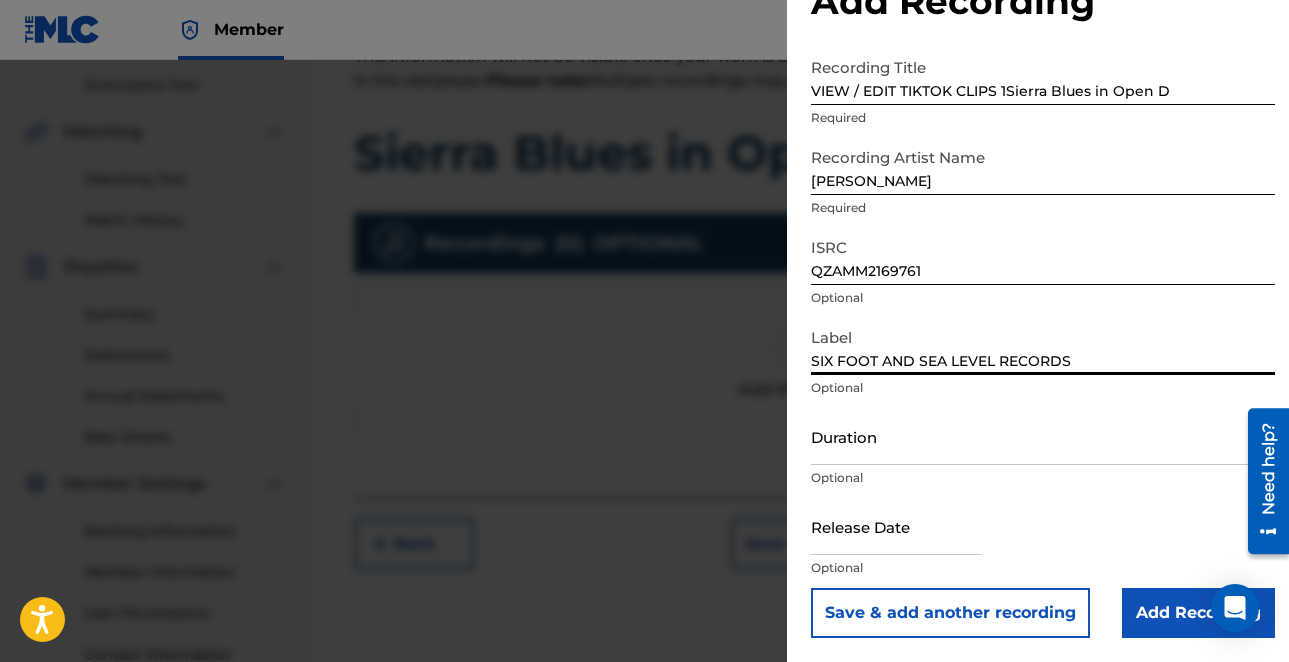 scroll, scrollTop: 427, scrollLeft: 0, axis: vertical 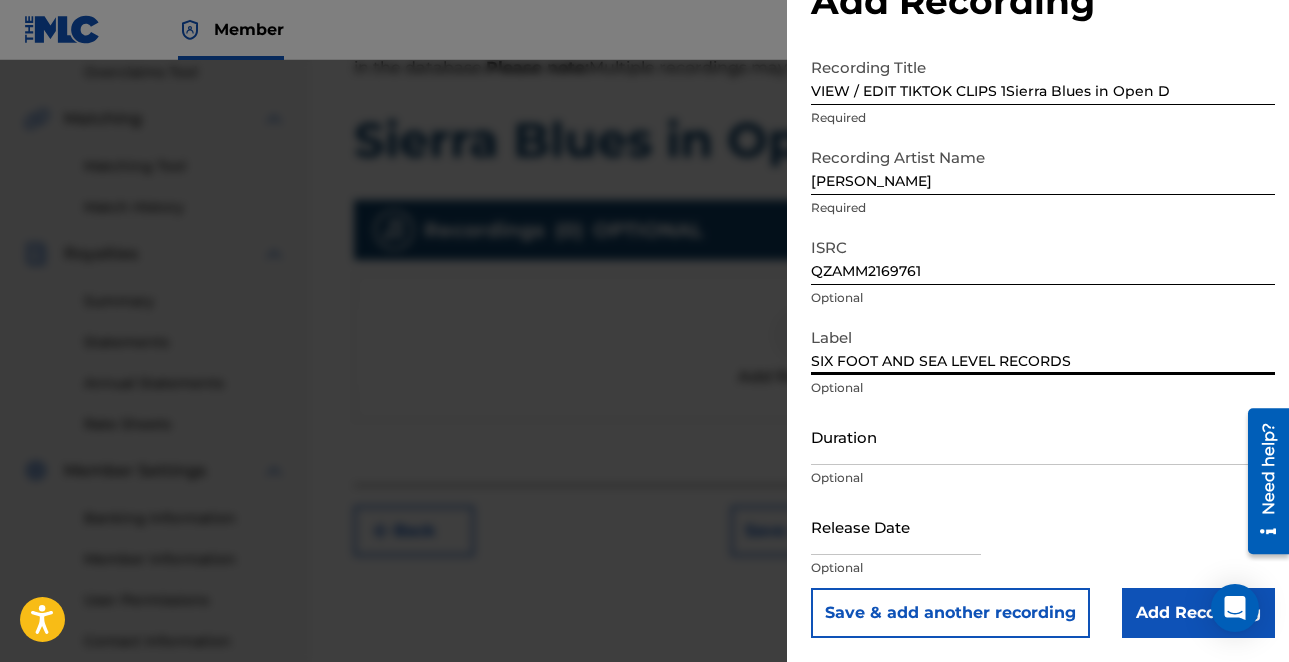 type on "SIX FOOT AND SEA LEVEL RECORDS" 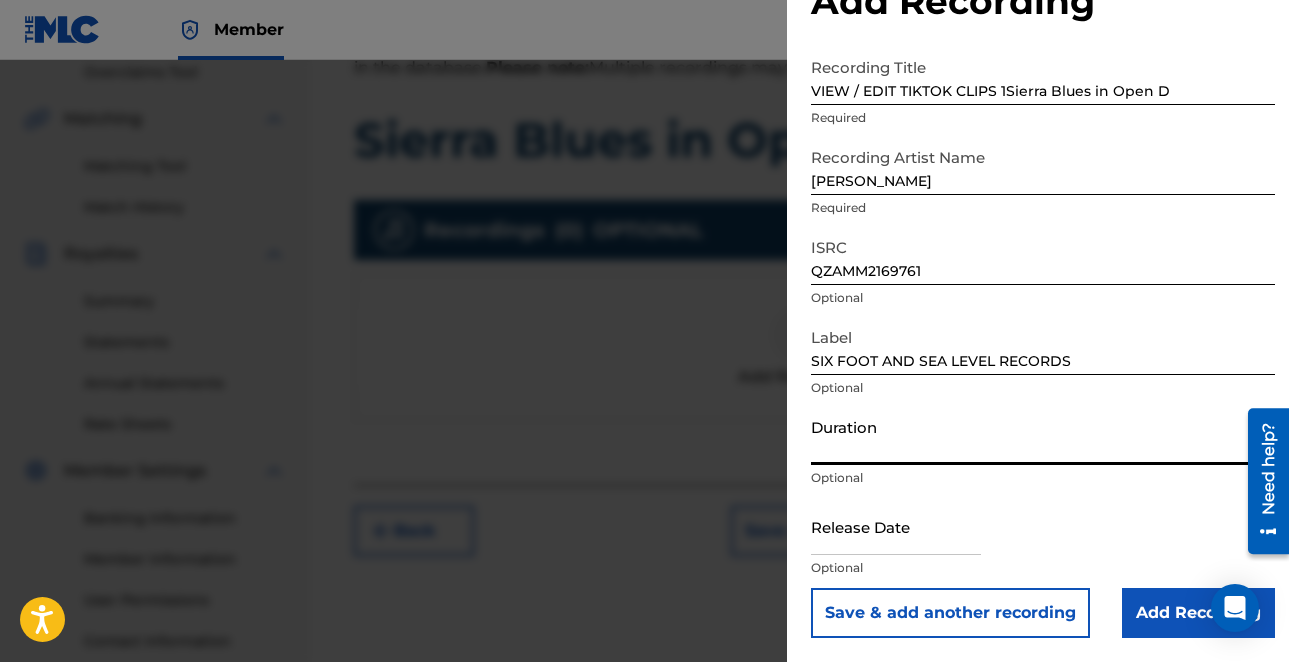 click on "Duration" at bounding box center (1043, 436) 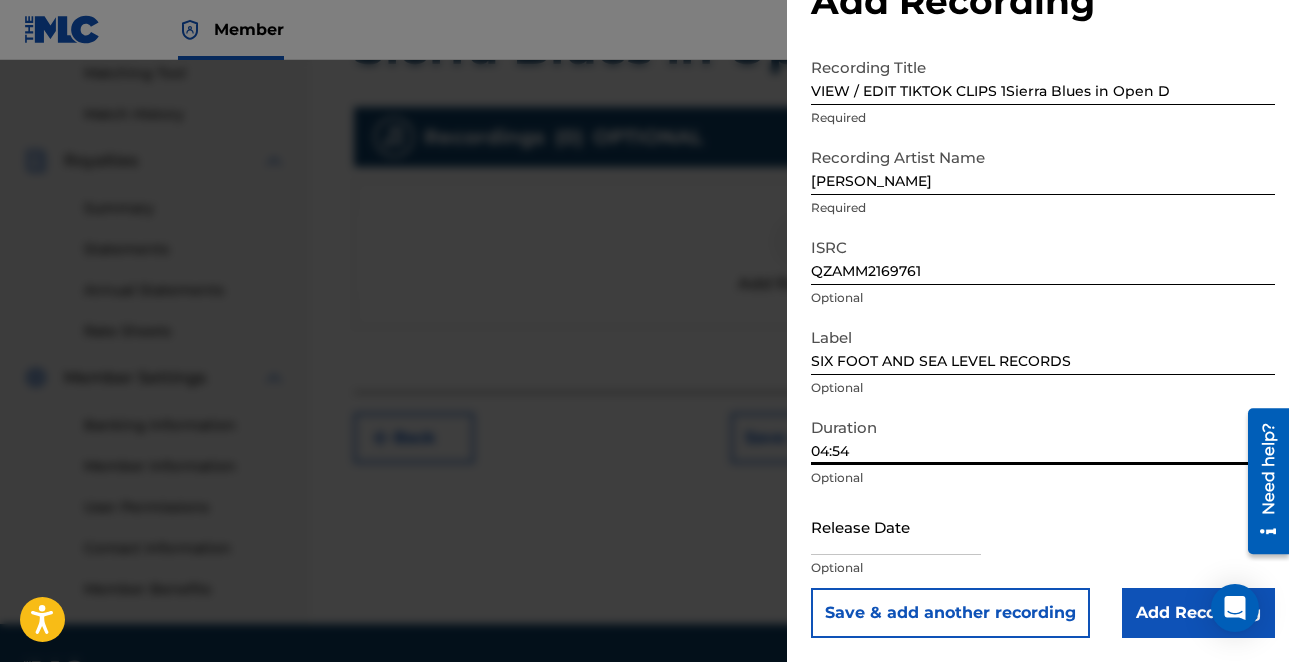 scroll, scrollTop: 518, scrollLeft: 0, axis: vertical 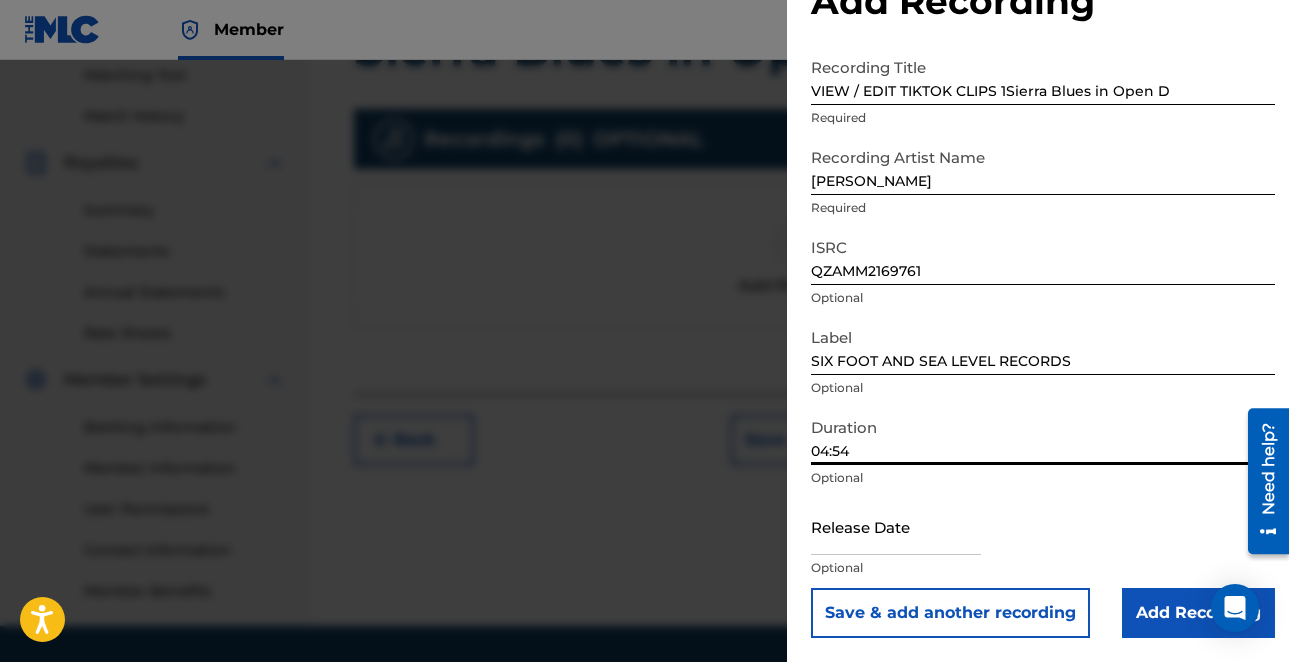 type on "04:54" 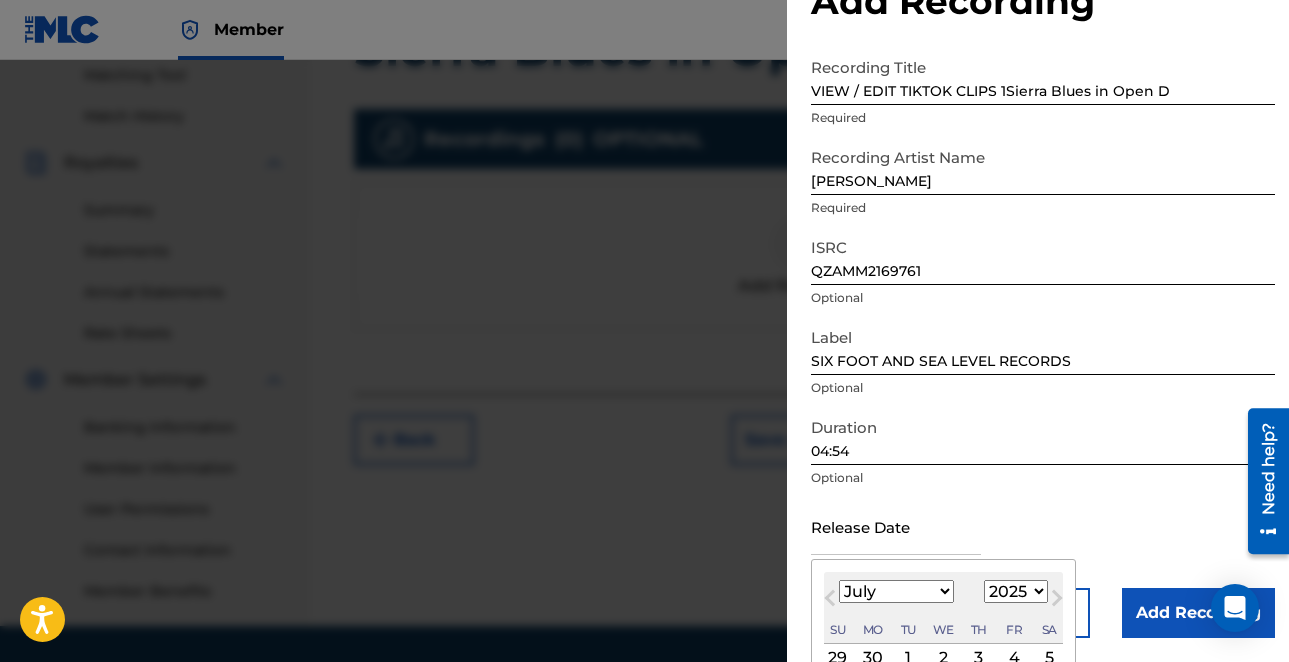 click on "1899 1900 1901 1902 1903 1904 1905 1906 1907 1908 1909 1910 1911 1912 1913 1914 1915 1916 1917 1918 1919 1920 1921 1922 1923 1924 1925 1926 1927 1928 1929 1930 1931 1932 1933 1934 1935 1936 1937 1938 1939 1940 1941 1942 1943 1944 1945 1946 1947 1948 1949 1950 1951 1952 1953 1954 1955 1956 1957 1958 1959 1960 1961 1962 1963 1964 1965 1966 1967 1968 1969 1970 1971 1972 1973 1974 1975 1976 1977 1978 1979 1980 1981 1982 1983 1984 1985 1986 1987 1988 1989 1990 1991 1992 1993 1994 1995 1996 1997 1998 1999 2000 2001 2002 2003 2004 2005 2006 2007 2008 2009 2010 2011 2012 2013 2014 2015 2016 2017 2018 2019 2020 2021 2022 2023 2024 2025 2026 2027 2028 2029 2030 2031 2032 2033 2034 2035 2036 2037 2038 2039 2040 2041 2042 2043 2044 2045 2046 2047 2048 2049 2050 2051 2052 2053 2054 2055 2056 2057 2058 2059 2060 2061 2062 2063 2064 2065 2066 2067 2068 2069 2070 2071 2072 2073 2074 2075 2076 2077 2078 2079 2080 2081 2082 2083 2084 2085 2086 2087 2088 2089 2090 2091 2092 2093 2094 2095 2096 2097 2098 2099 2100" at bounding box center (1016, 591) 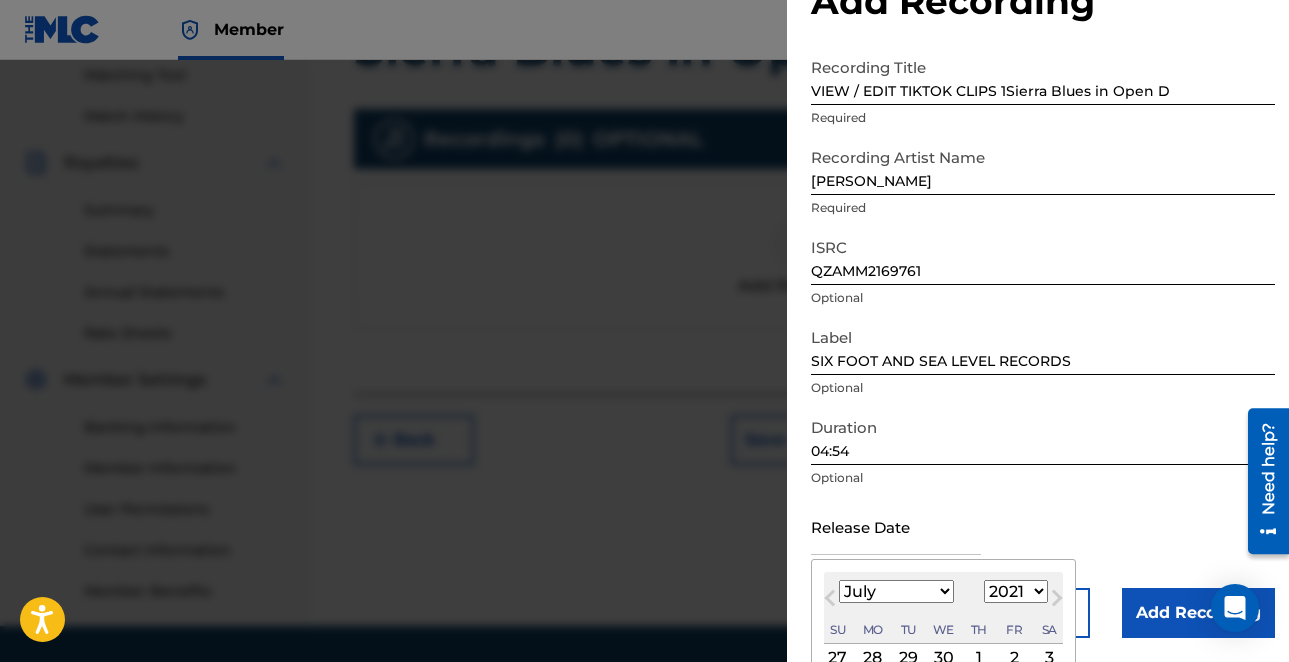 scroll, scrollTop: 207, scrollLeft: 0, axis: vertical 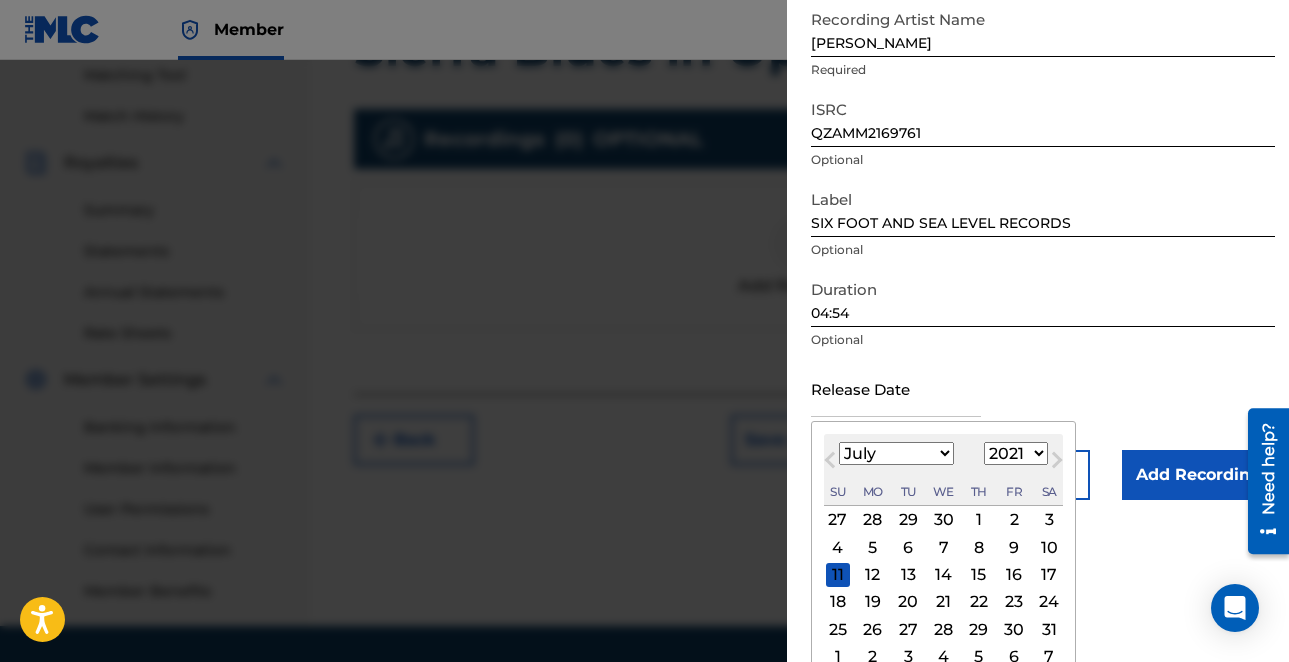 click on "24" at bounding box center [1049, 602] 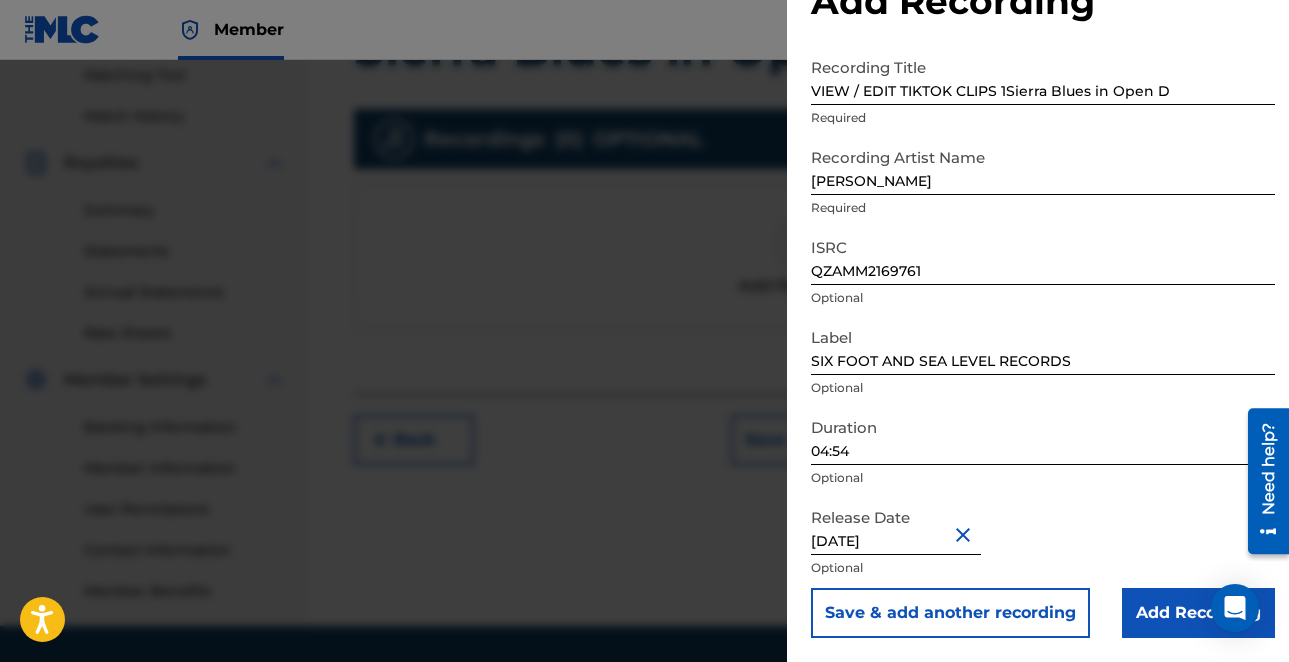 scroll, scrollTop: 69, scrollLeft: 0, axis: vertical 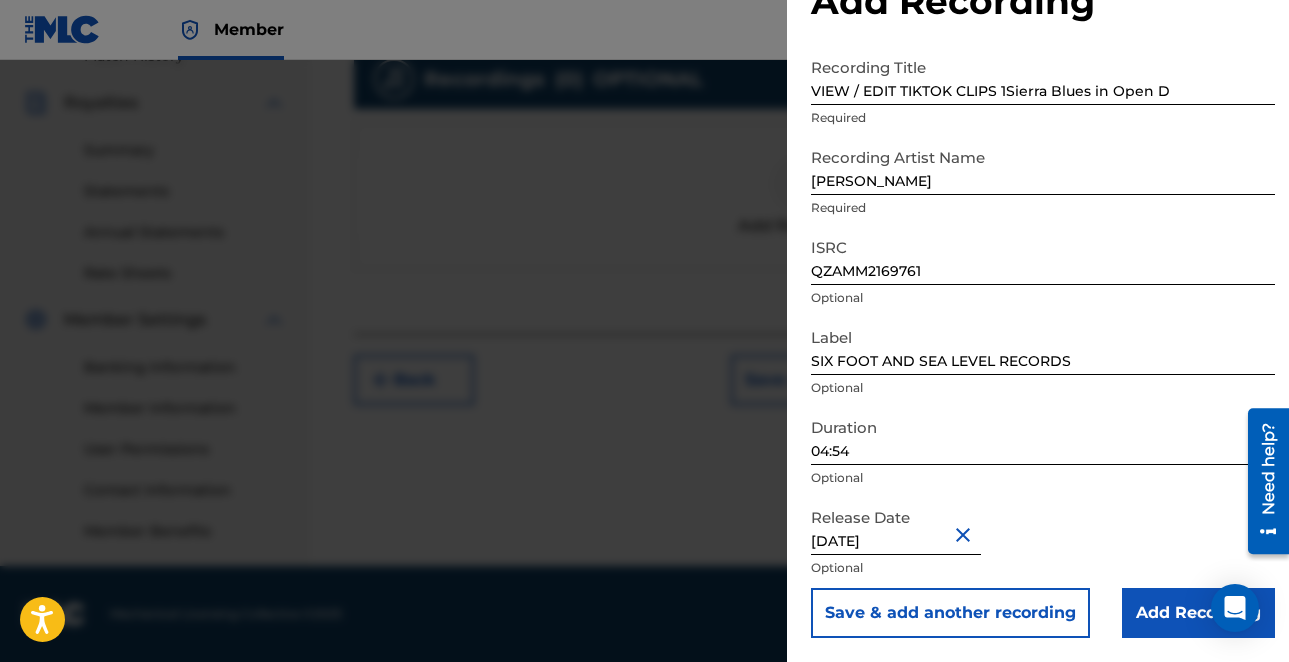 click on "Add Recording" at bounding box center (1198, 613) 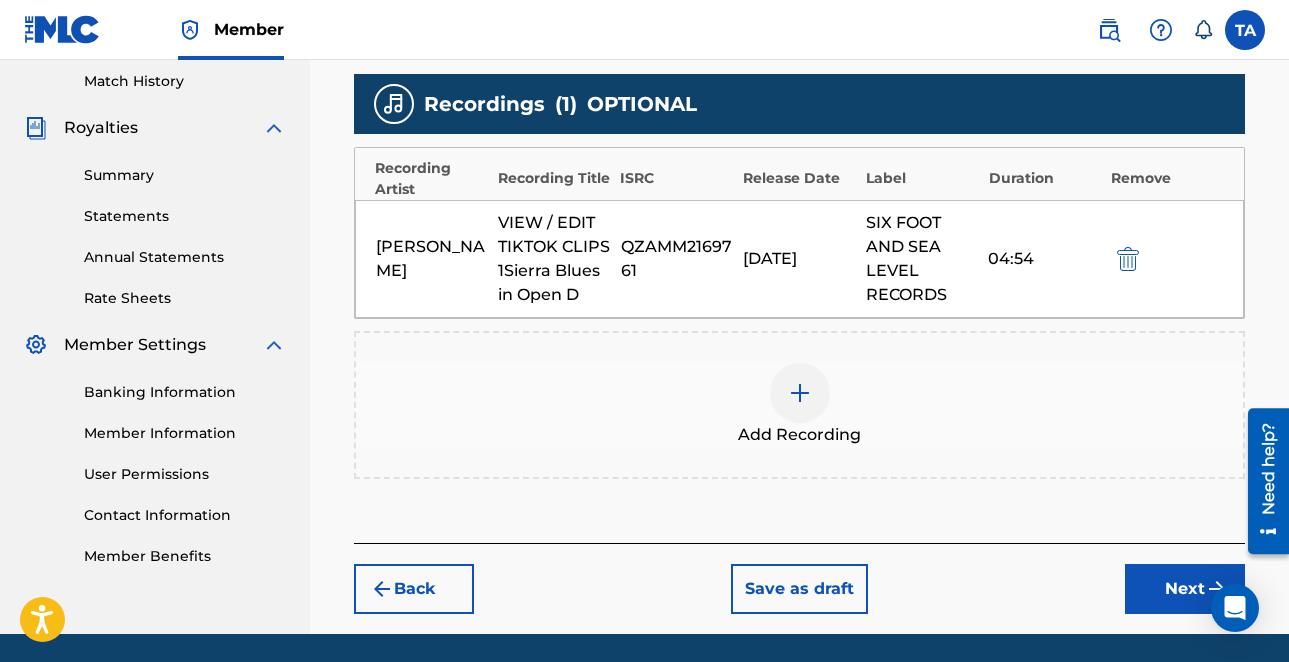 scroll, scrollTop: 514, scrollLeft: 0, axis: vertical 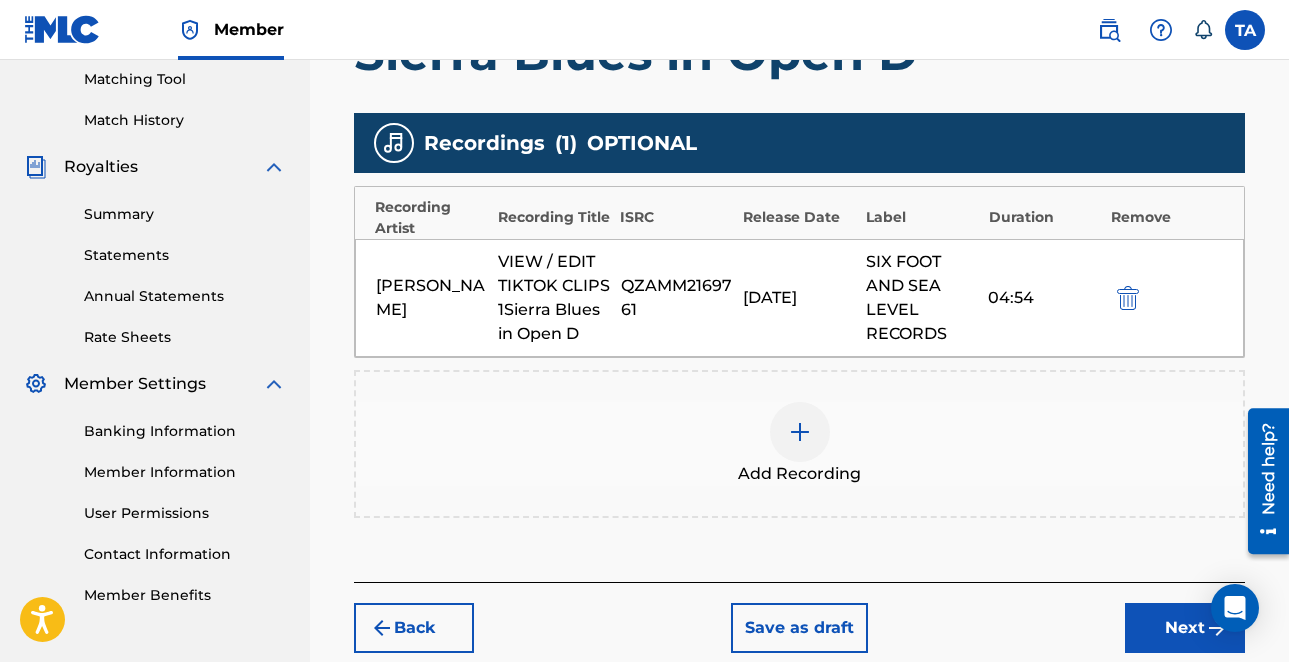 click on "VIEW / EDIT TIKTOK CLIPS 1Sierra Blues in Open D" at bounding box center (554, 298) 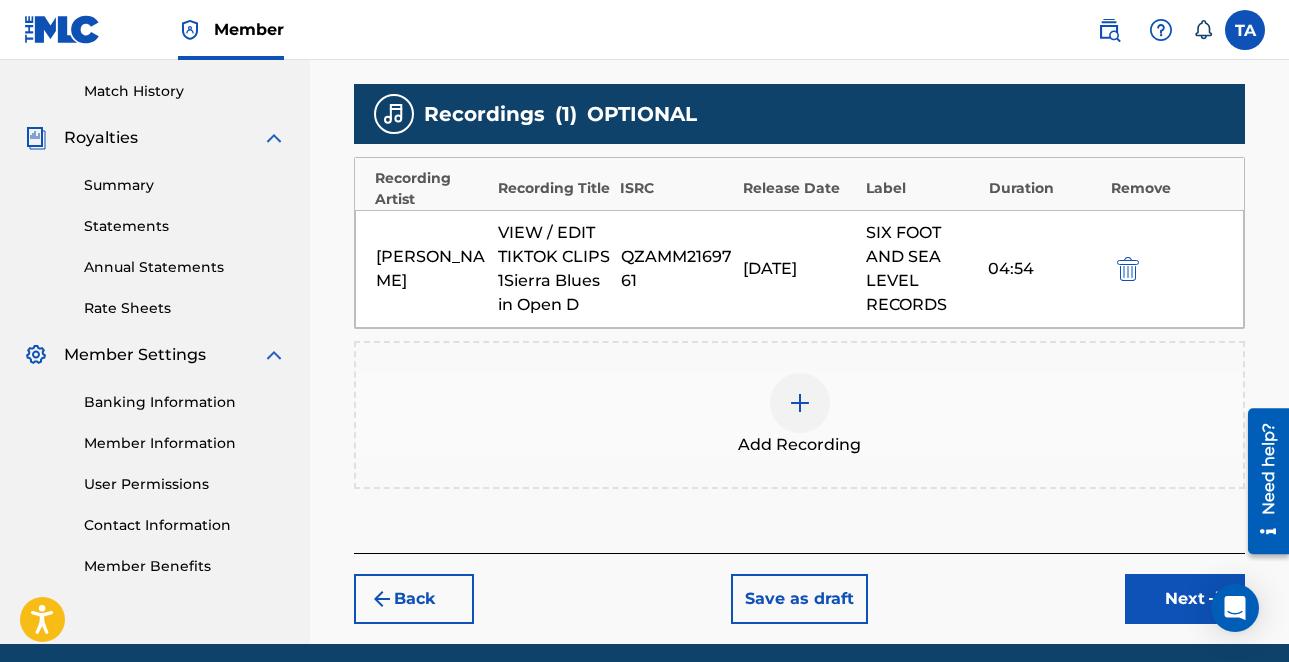 scroll, scrollTop: 544, scrollLeft: 0, axis: vertical 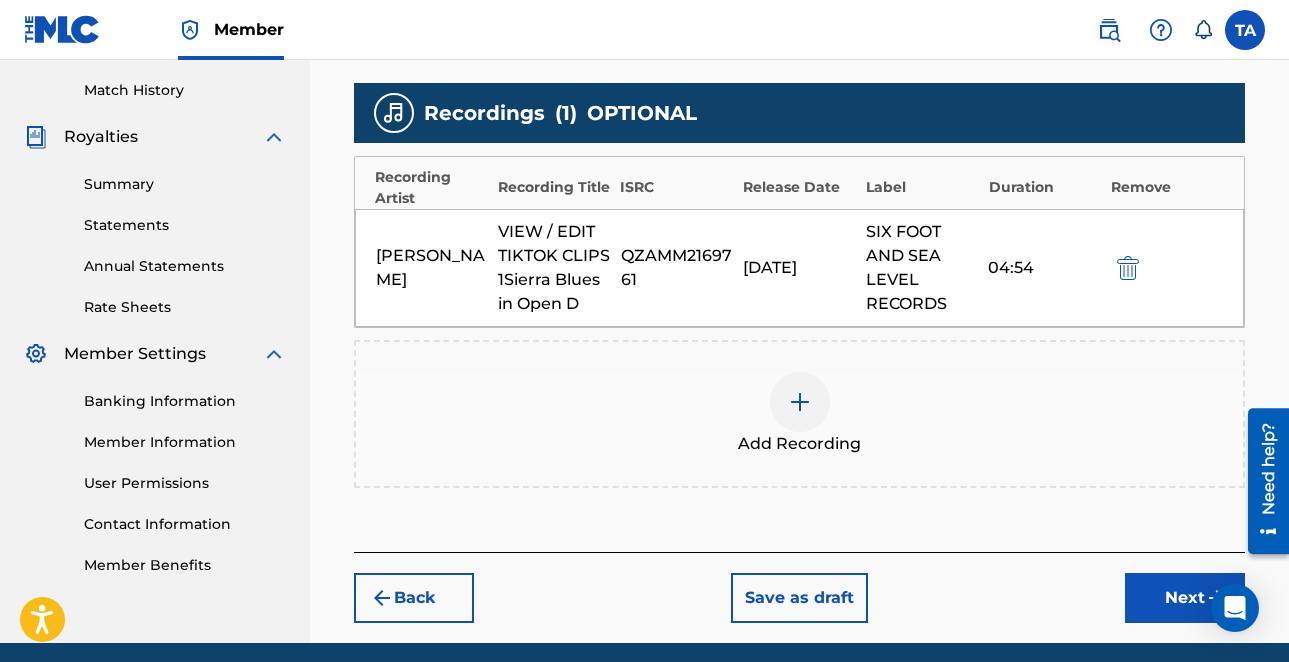 click on "VIEW / EDIT TIKTOK CLIPS 1Sierra Blues in Open D" at bounding box center [554, 268] 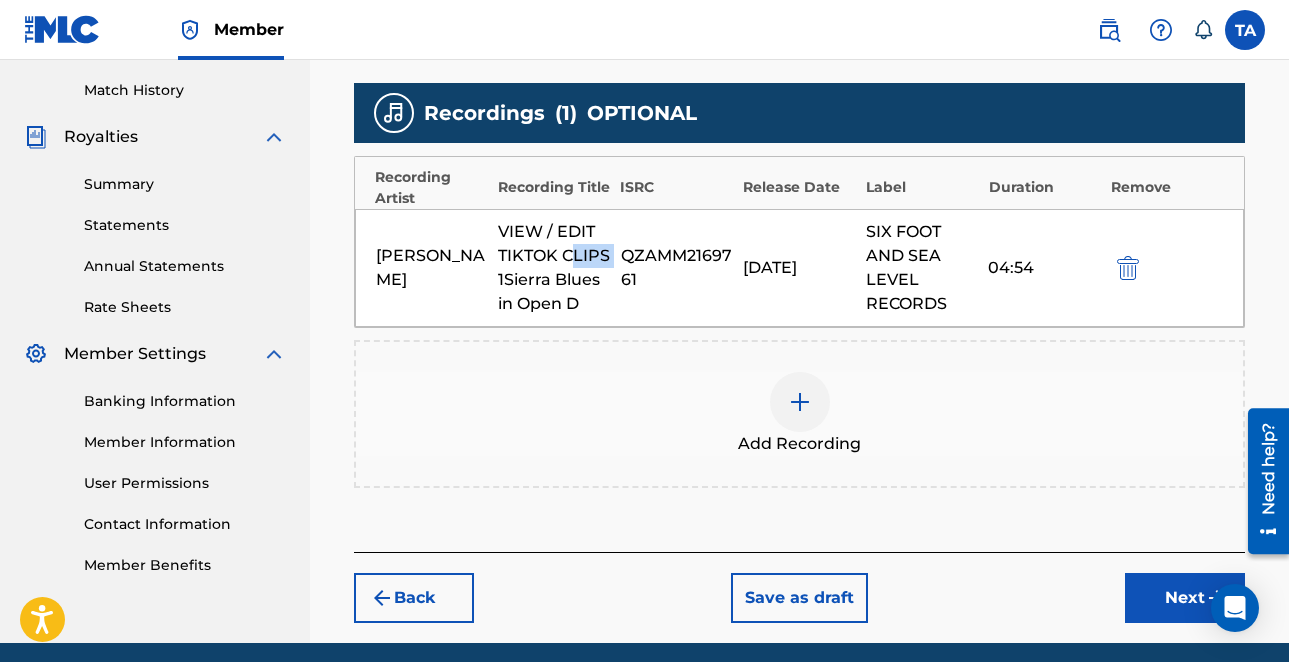 click on "VIEW / EDIT TIKTOK CLIPS 1Sierra Blues in Open D" at bounding box center [554, 268] 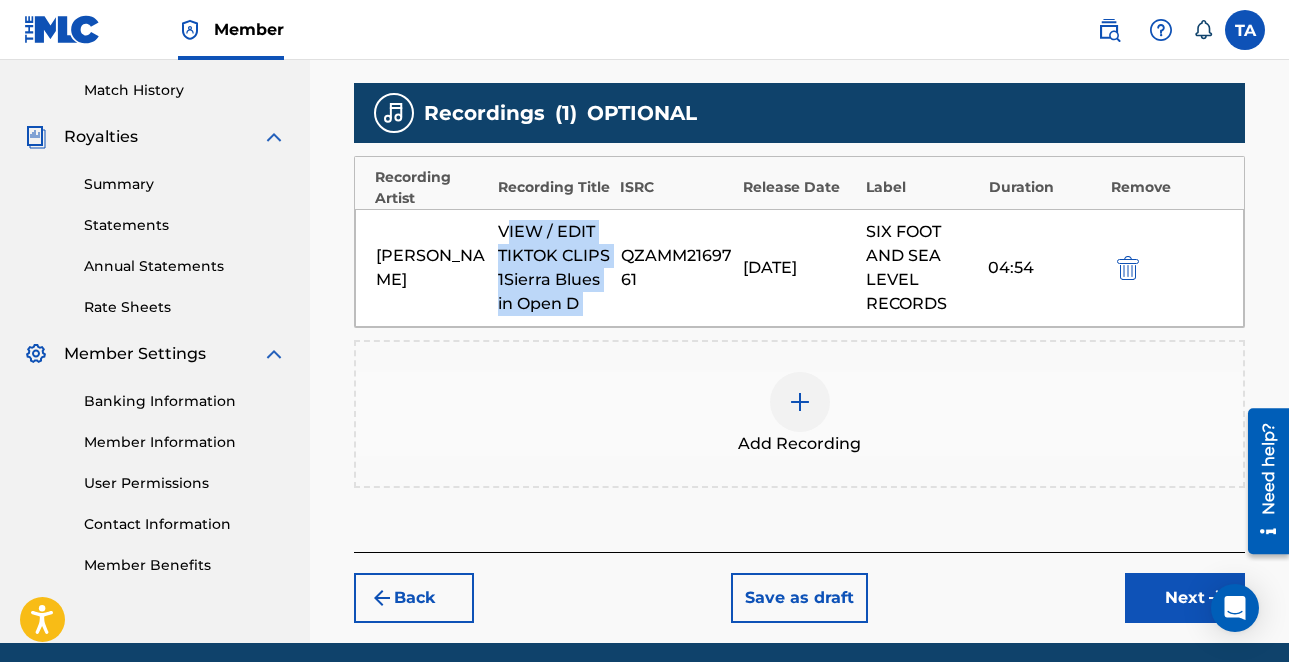 click on "VIEW / EDIT TIKTOK CLIPS 1Sierra Blues in Open D" at bounding box center [554, 268] 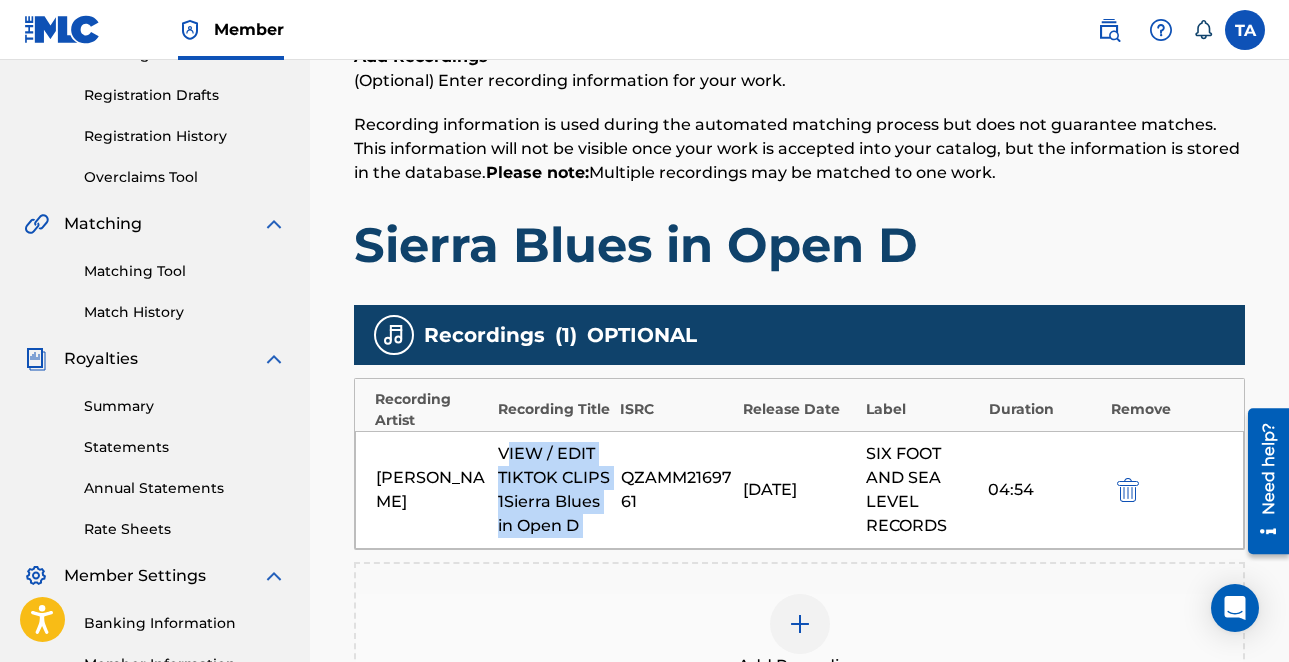 scroll, scrollTop: 369, scrollLeft: 0, axis: vertical 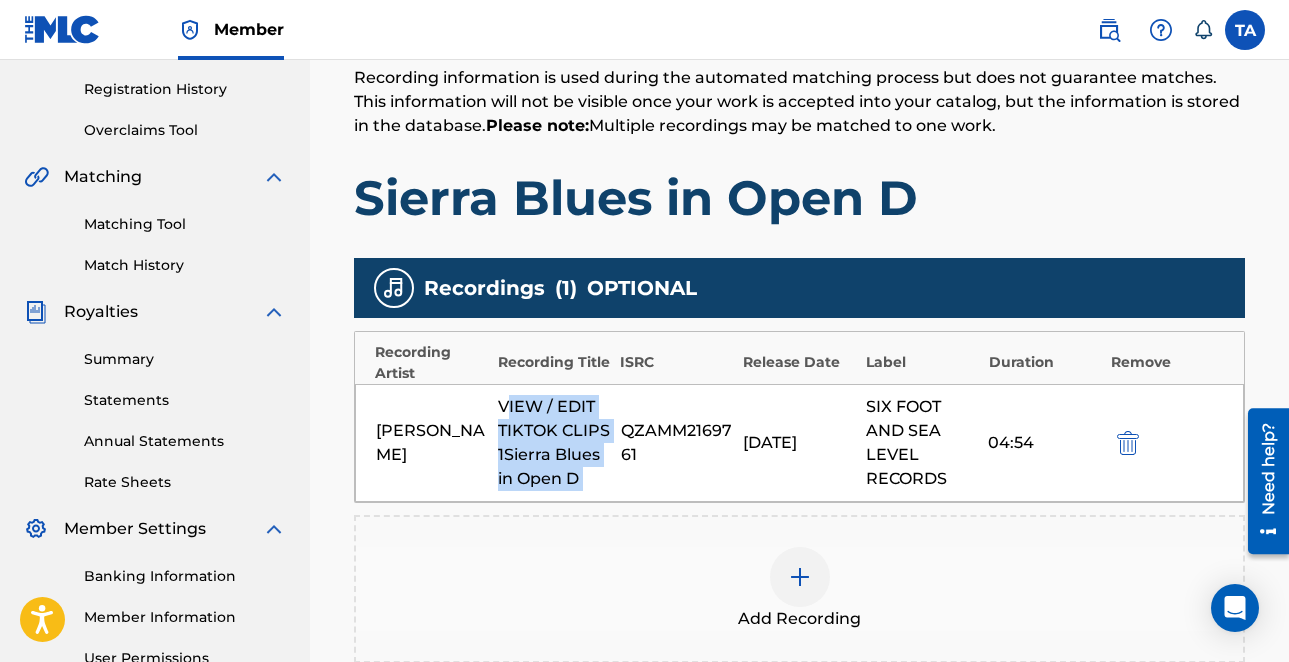 click on "VIEW / EDIT TIKTOK CLIPS 1Sierra Blues in Open D" at bounding box center (554, 443) 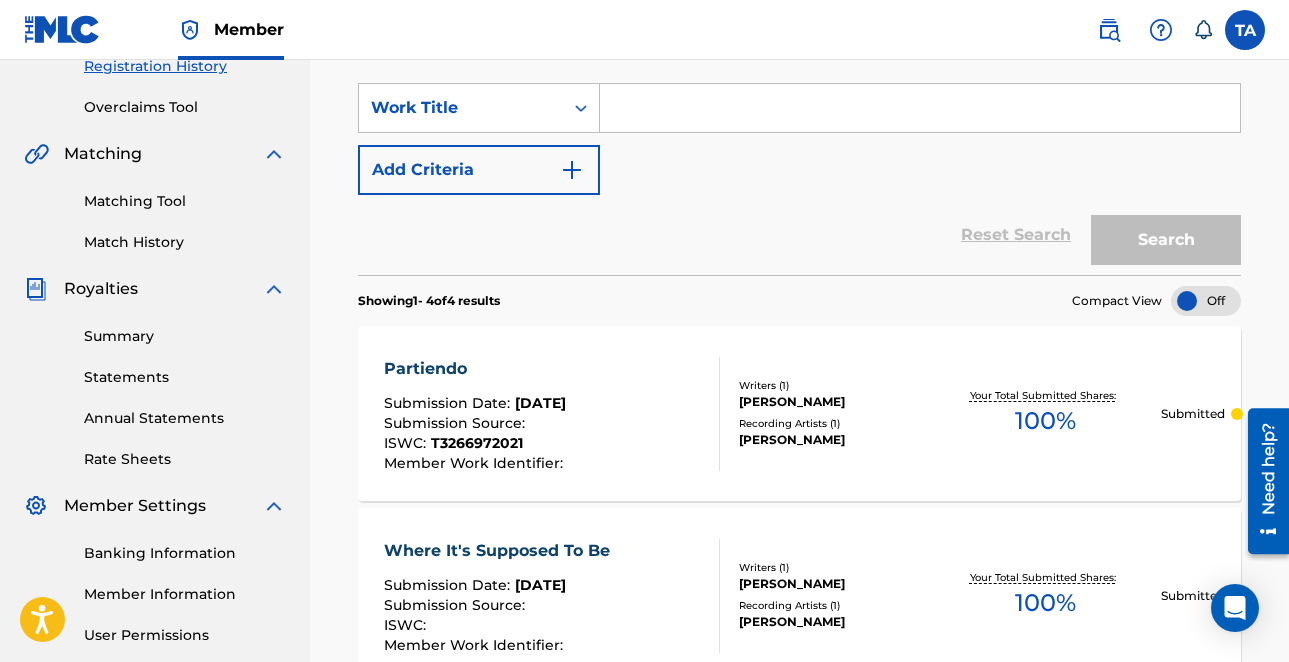 scroll, scrollTop: 0, scrollLeft: 0, axis: both 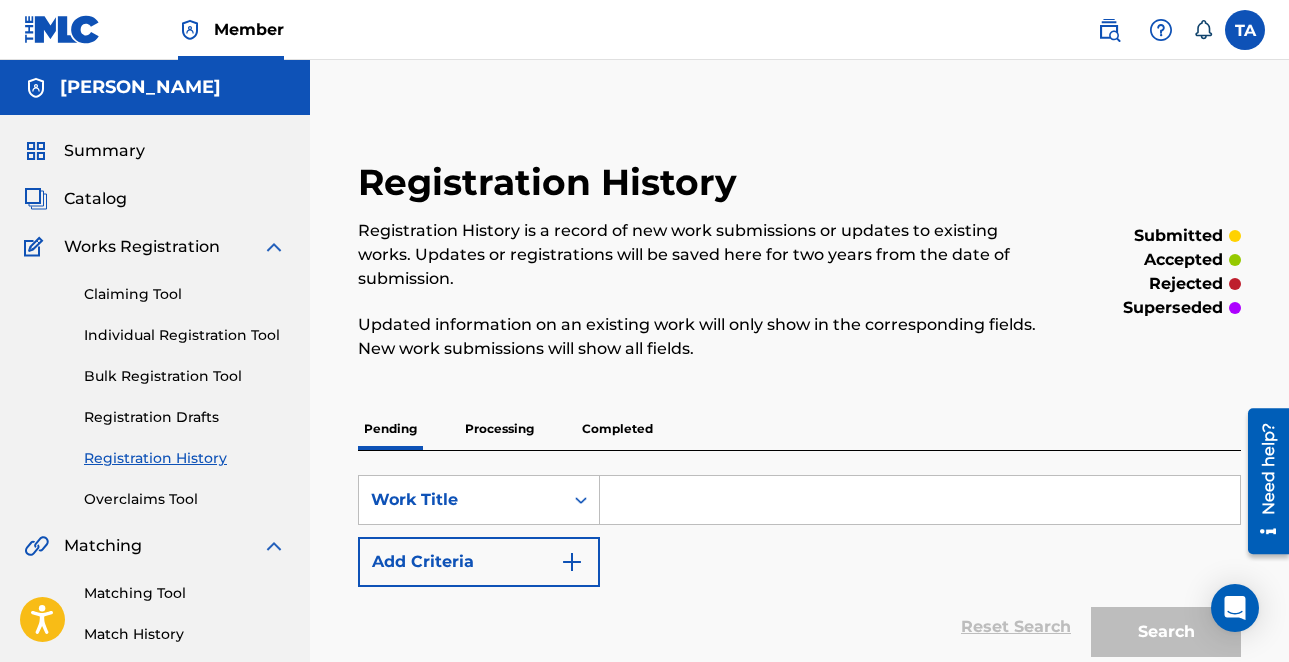 click on "Individual Registration Tool" at bounding box center [185, 335] 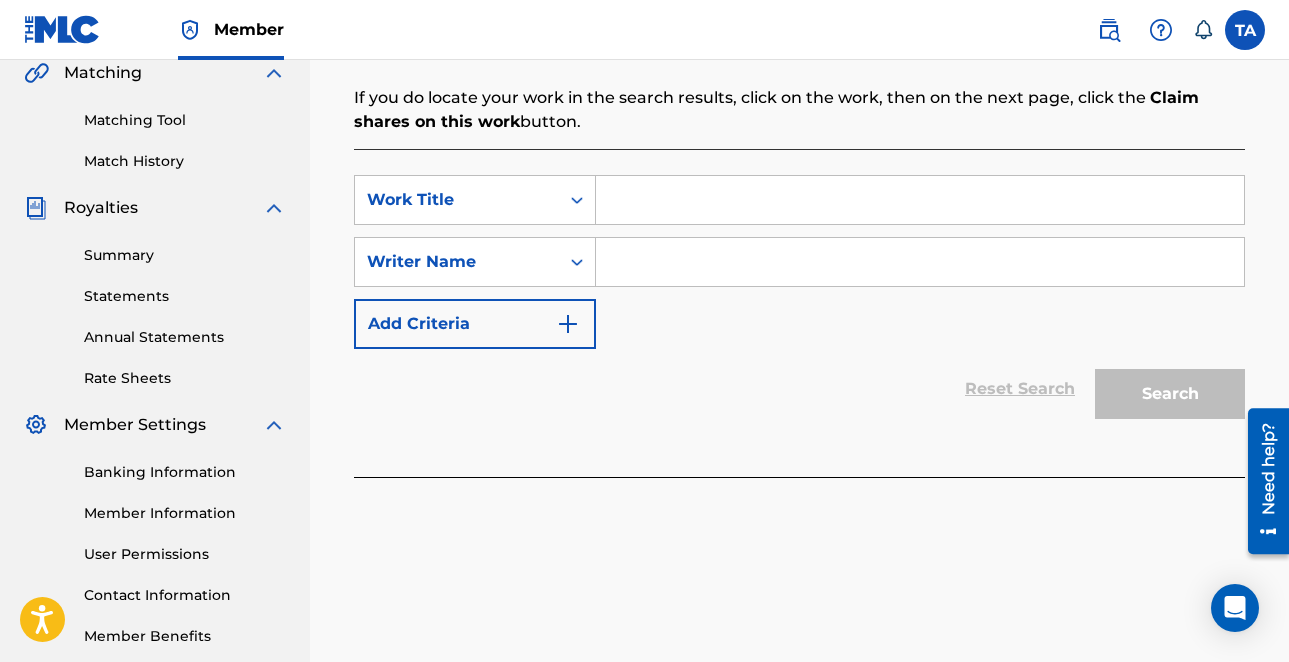 scroll, scrollTop: 470, scrollLeft: 0, axis: vertical 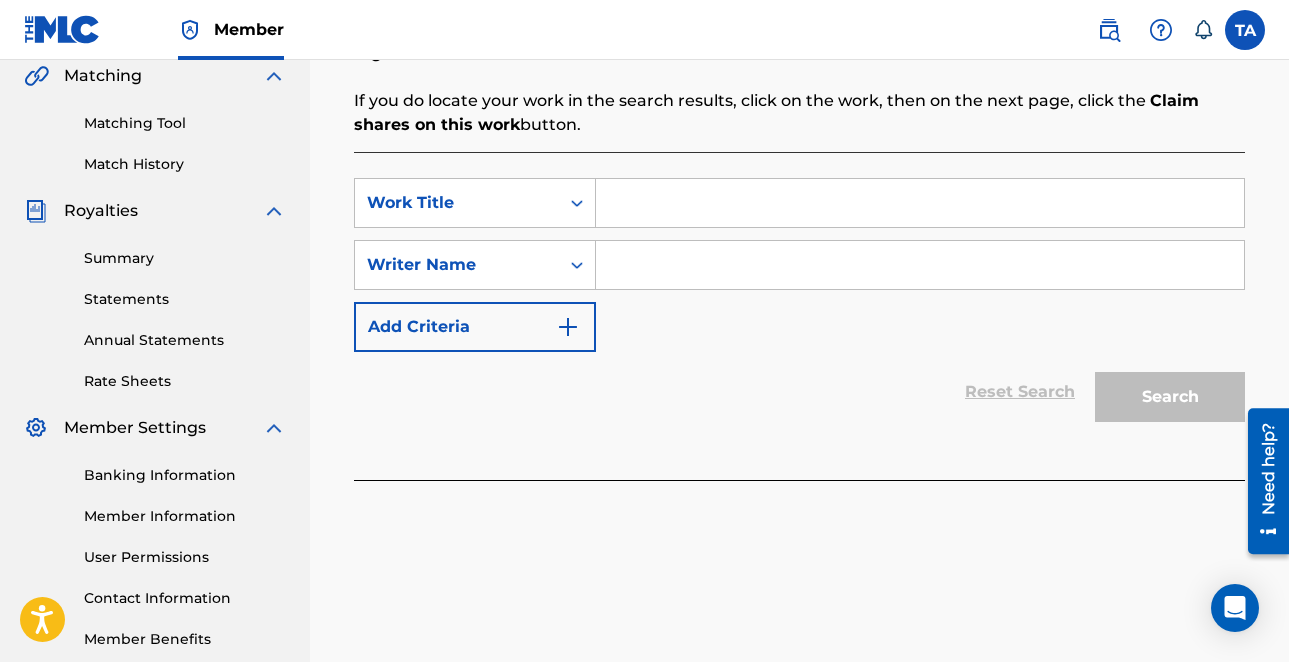 click at bounding box center (920, 203) 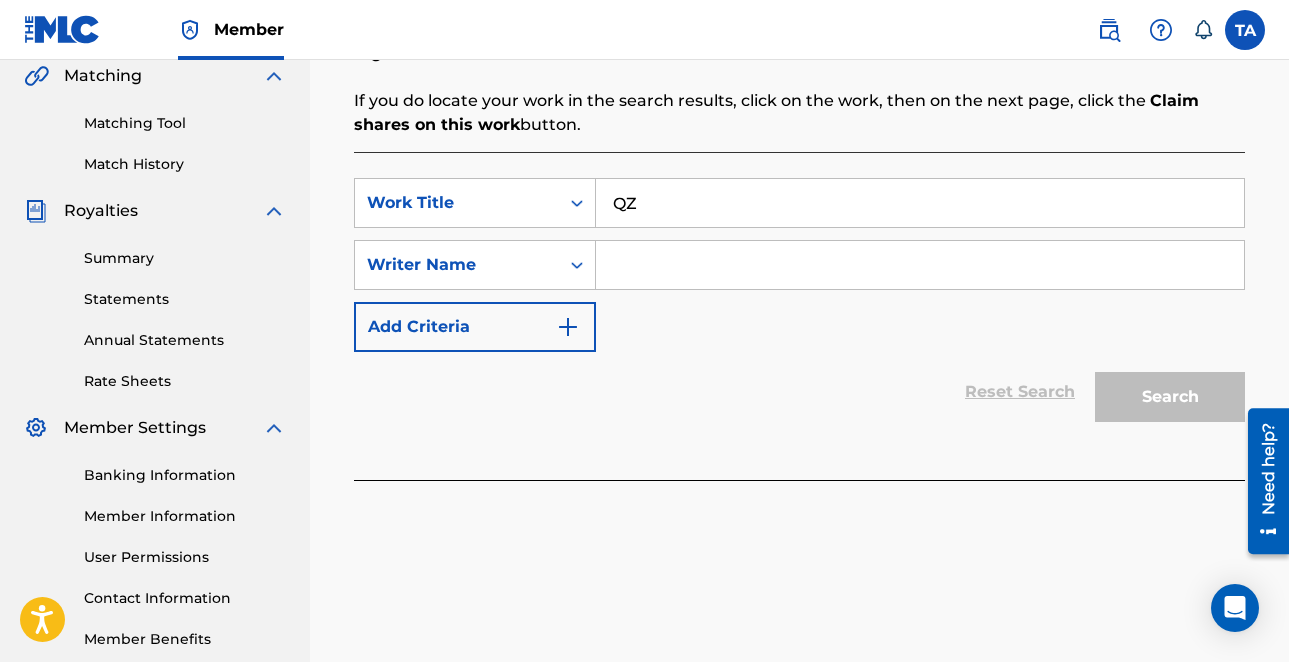 type on "Q" 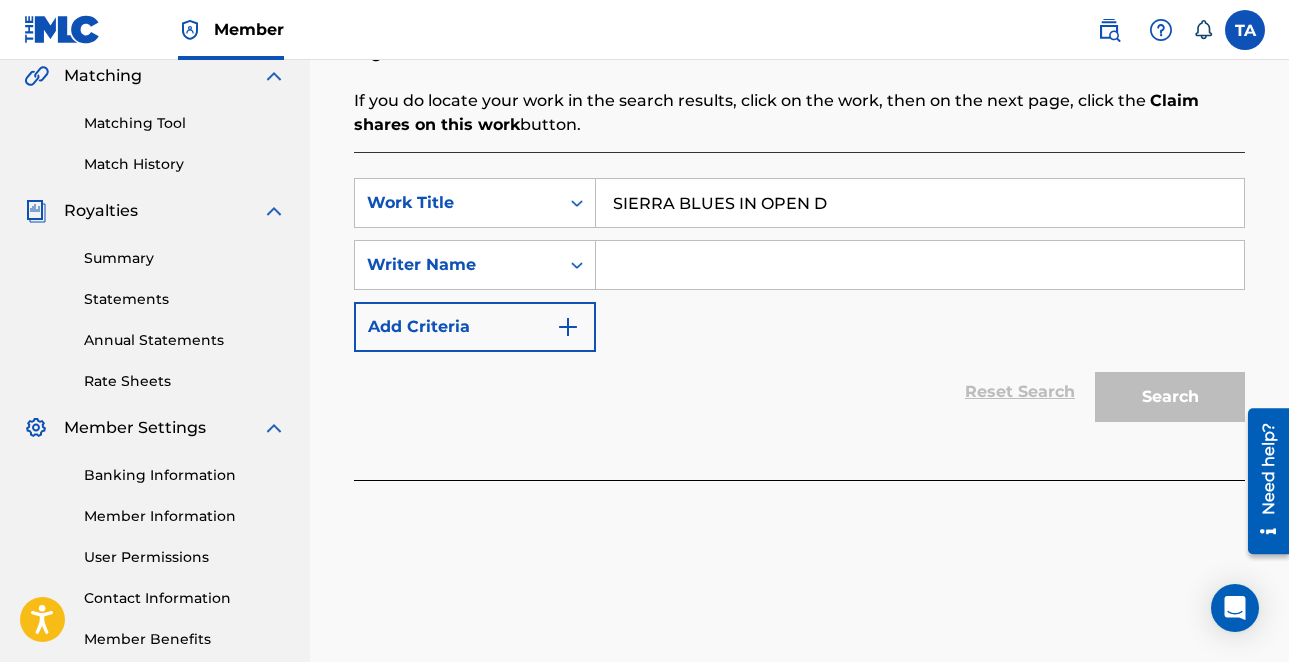 type on "SIERRA BLUES IN OPEN D" 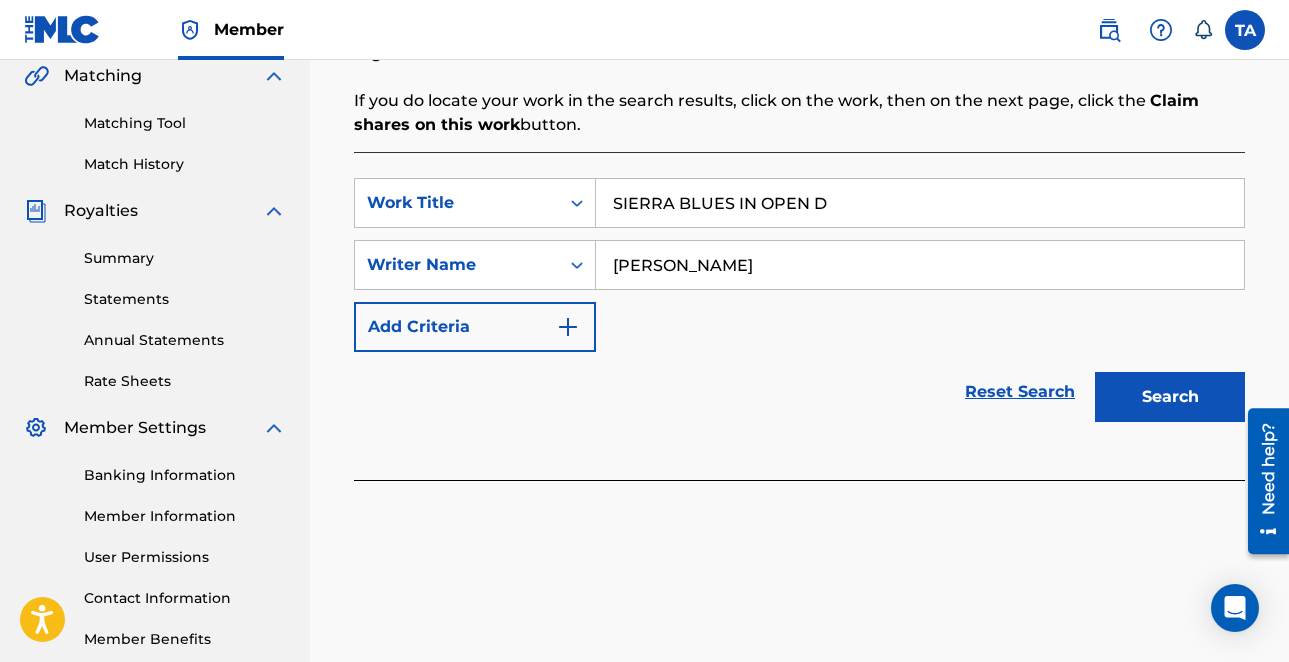 type on "TONY D ANDERSON" 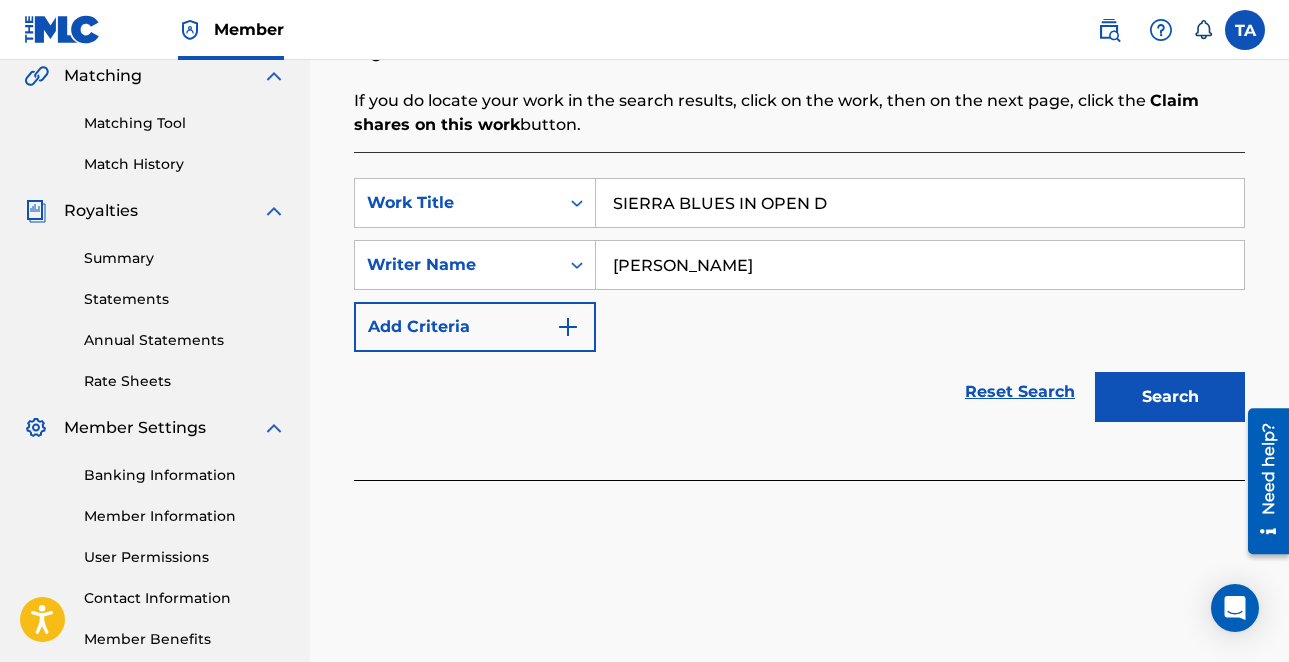 drag, startPoint x: 857, startPoint y: 193, endPoint x: 507, endPoint y: 175, distance: 350.46255 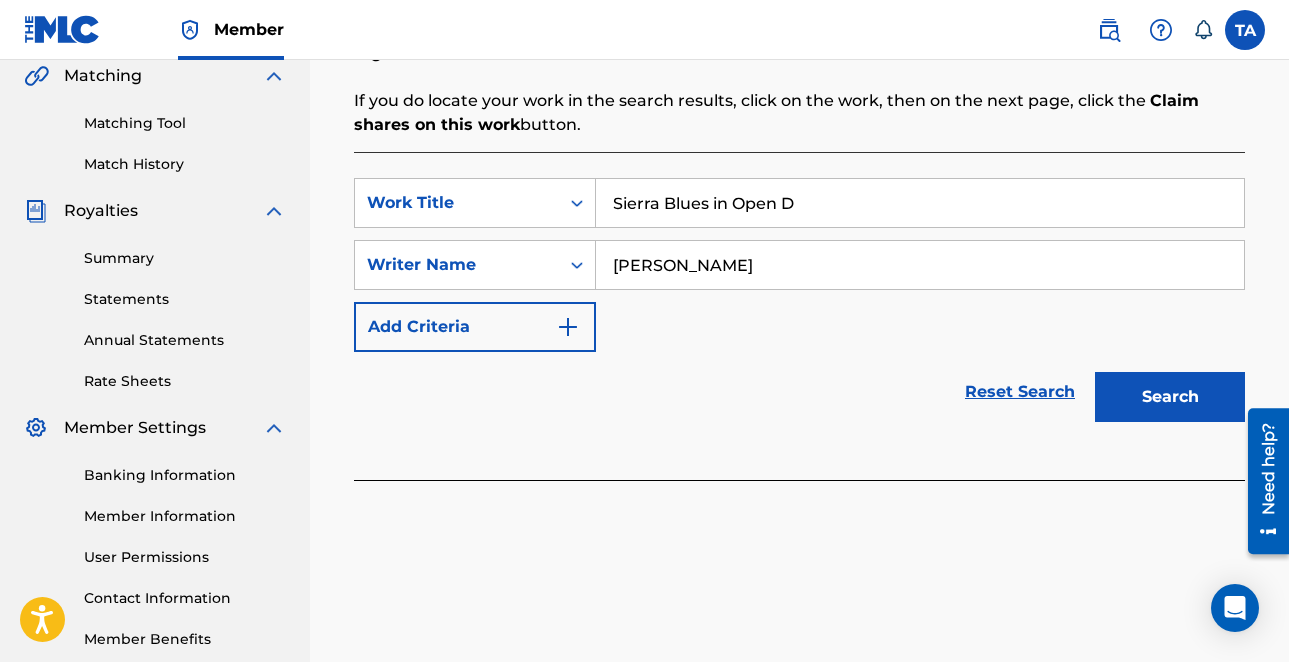type on "Sierra Blues in Open D" 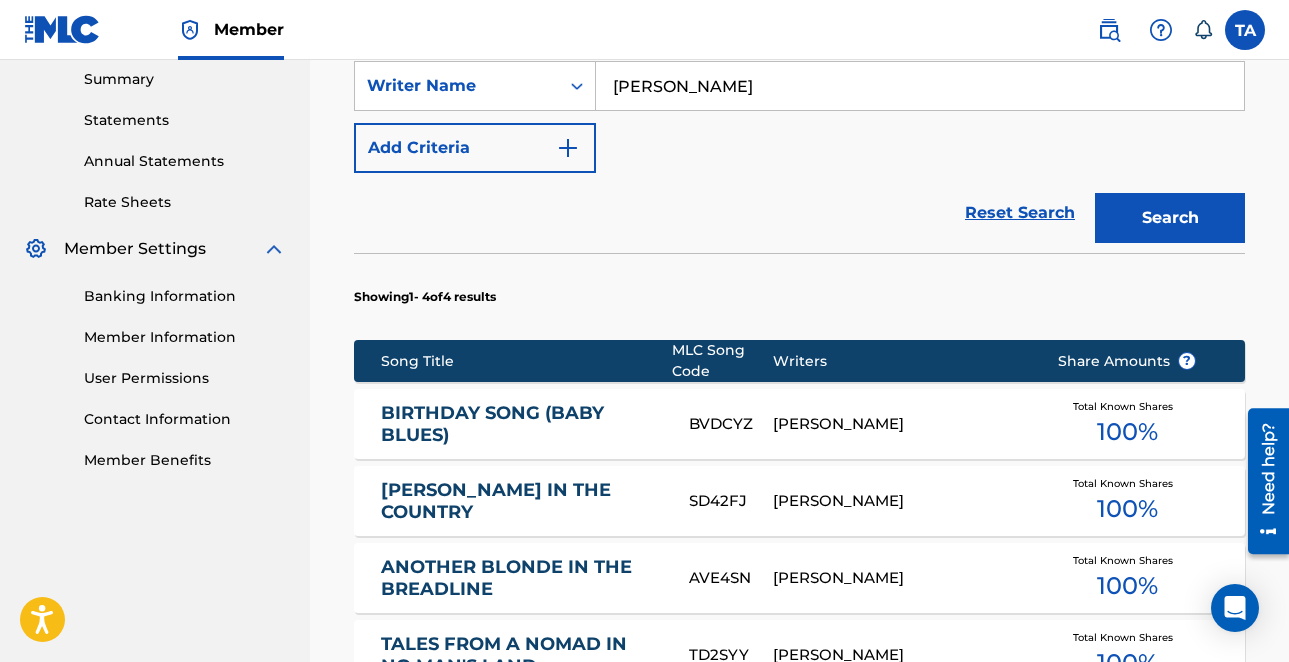 scroll, scrollTop: 1038, scrollLeft: 0, axis: vertical 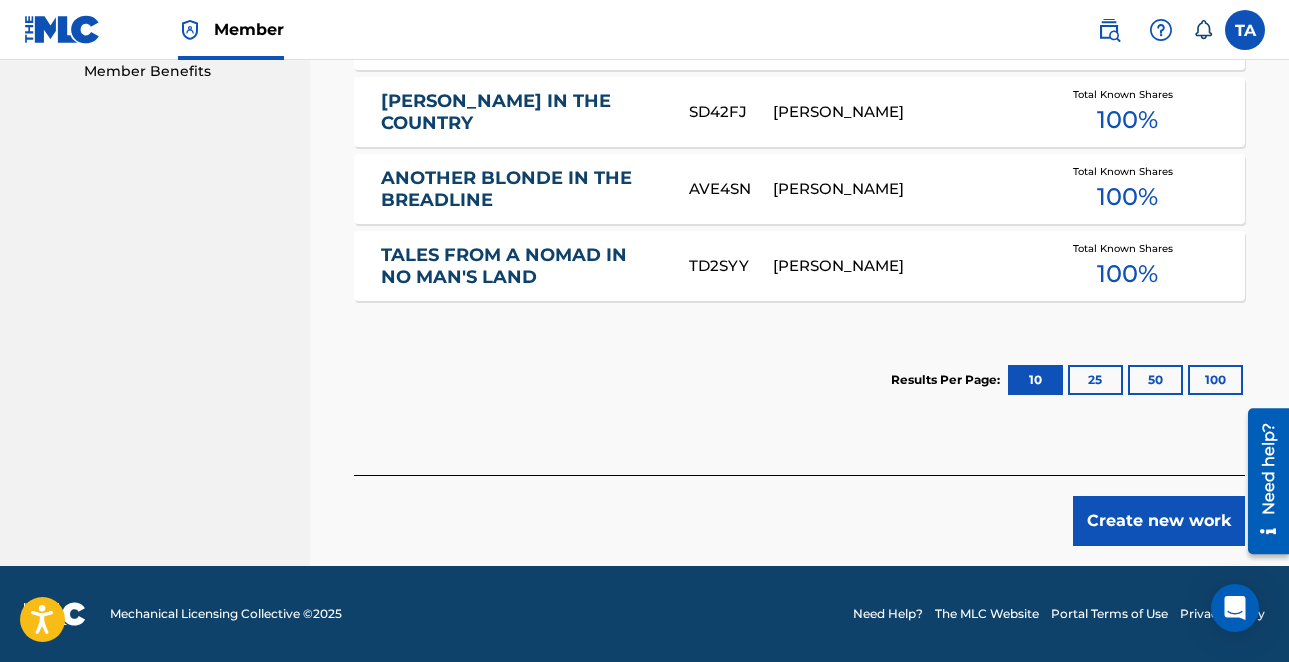 click on "Create new work" at bounding box center (1159, 521) 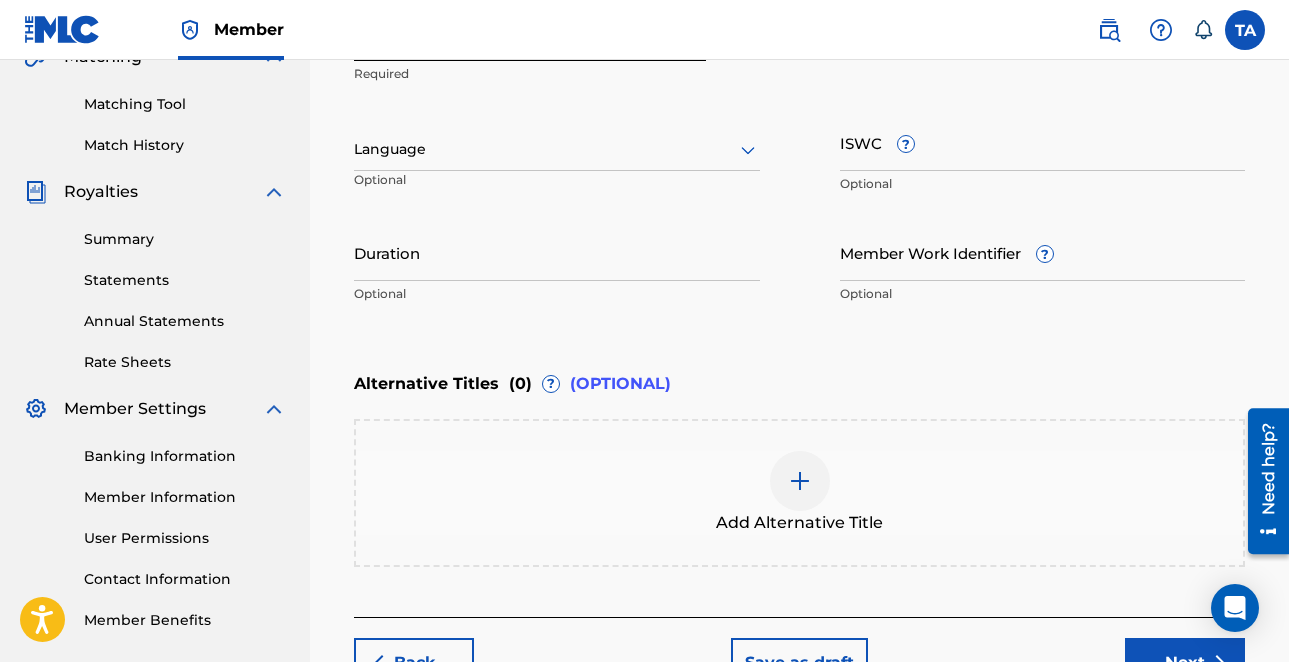 scroll, scrollTop: 361, scrollLeft: 0, axis: vertical 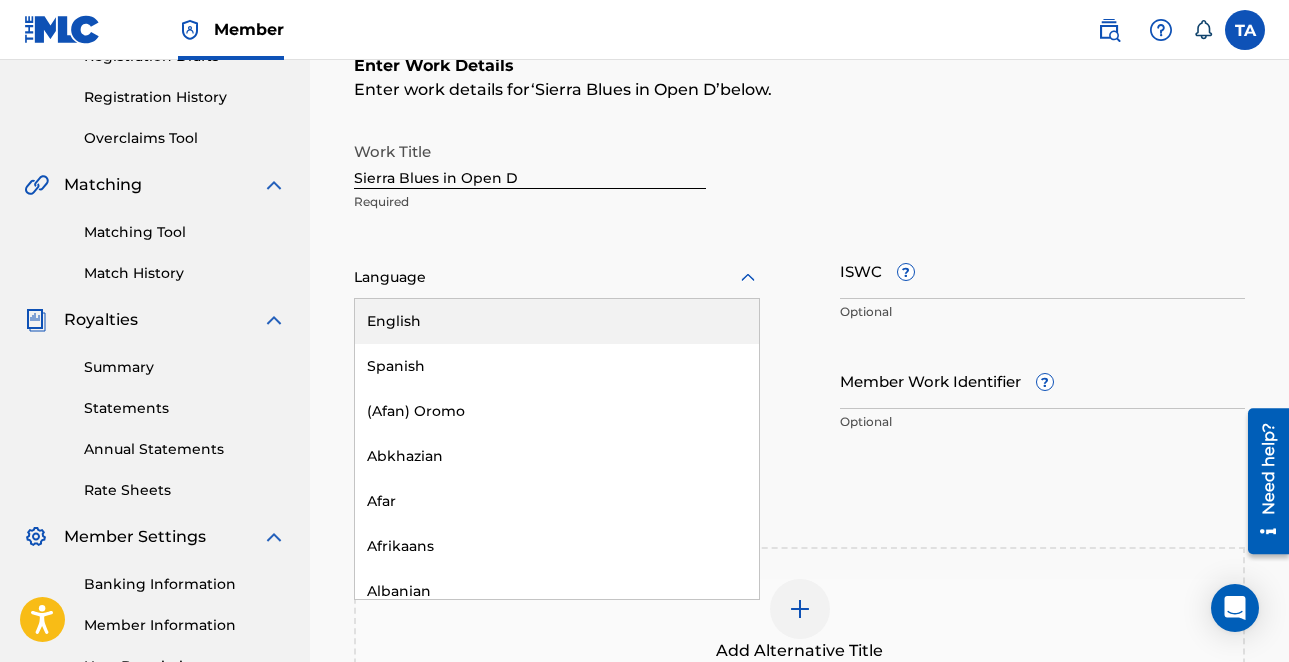 click 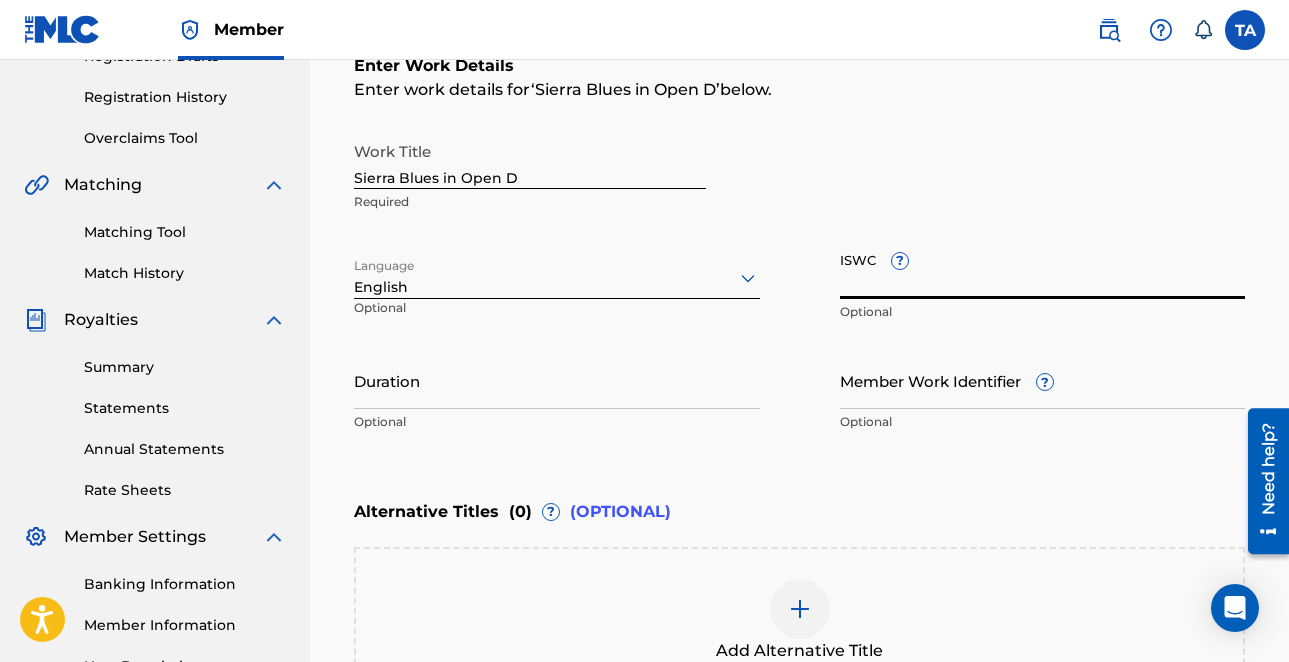 click on "ISWC   ?" at bounding box center [1043, 270] 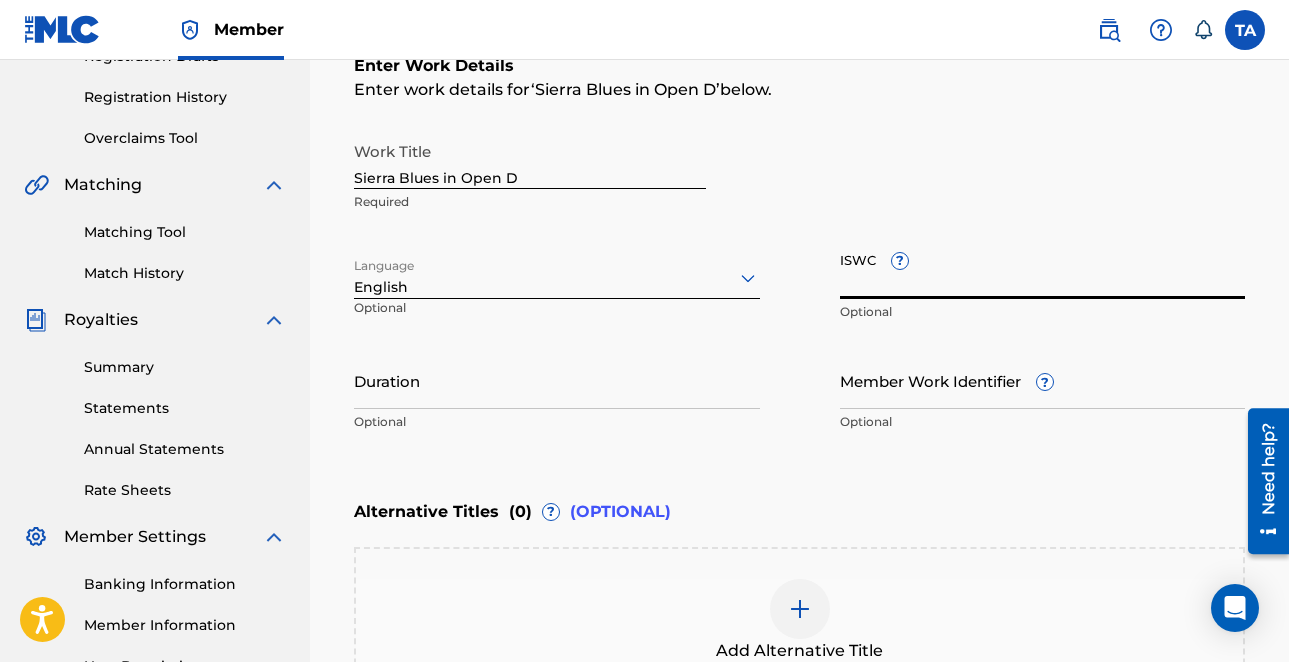 paste on "T3054061966" 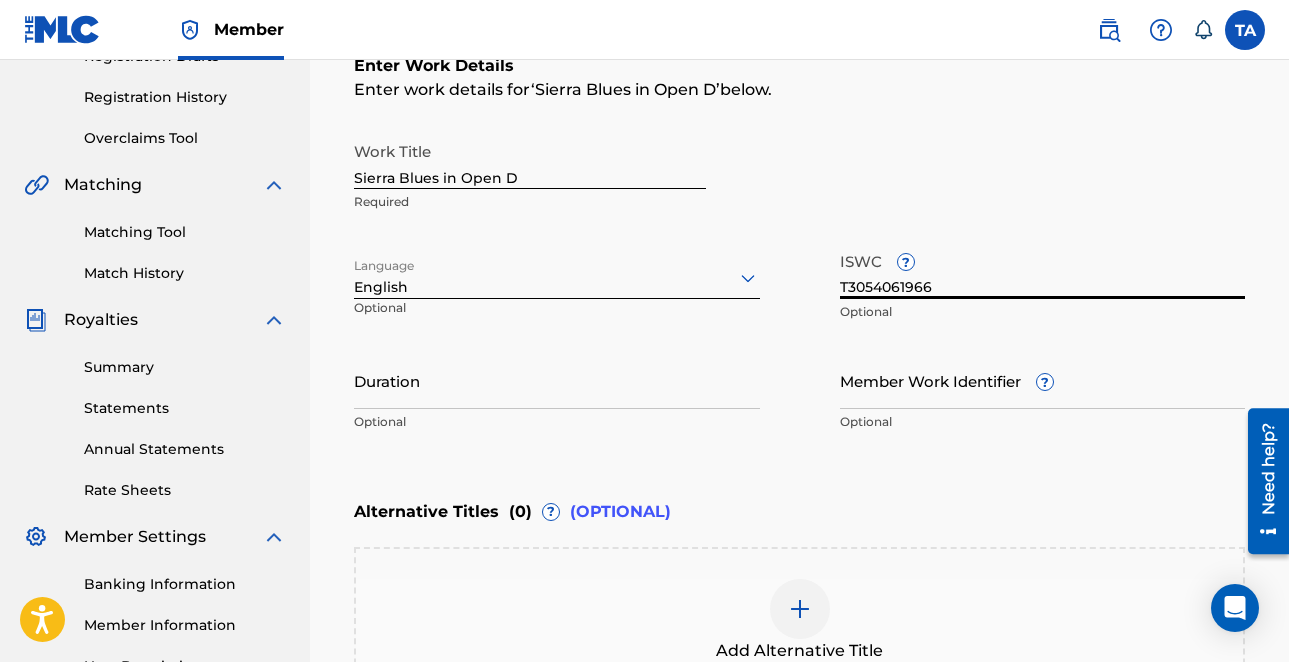 type on "T3054061966" 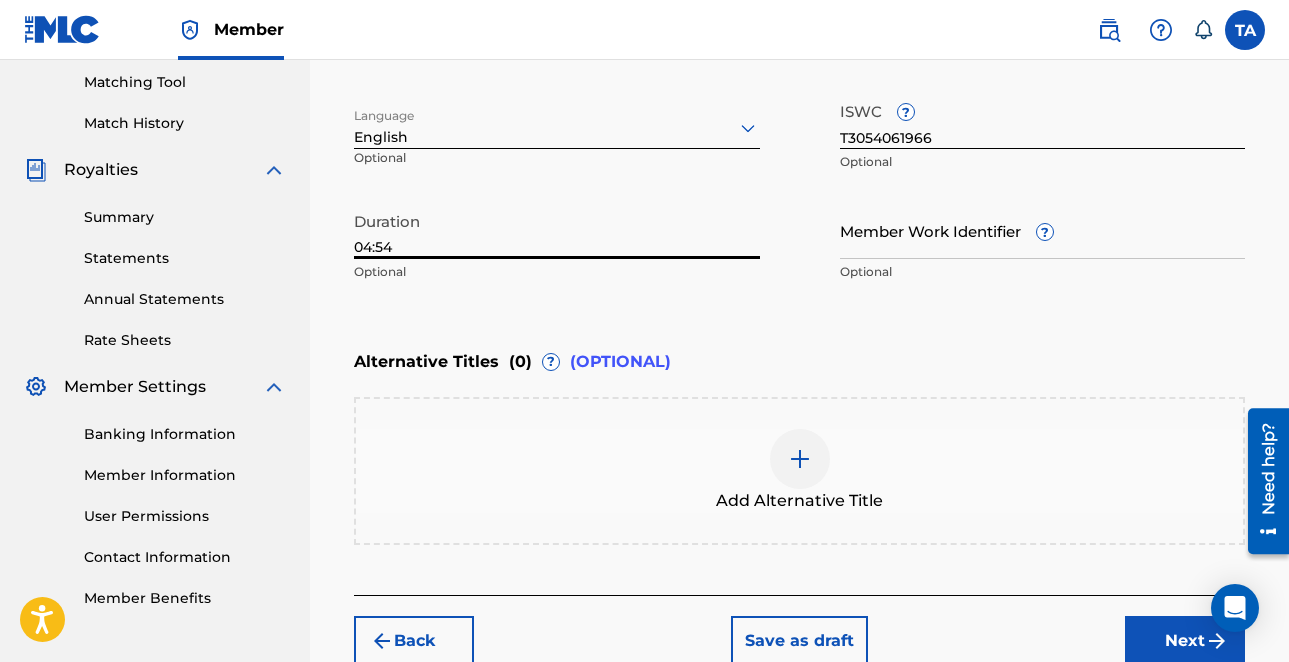 scroll, scrollTop: 631, scrollLeft: 0, axis: vertical 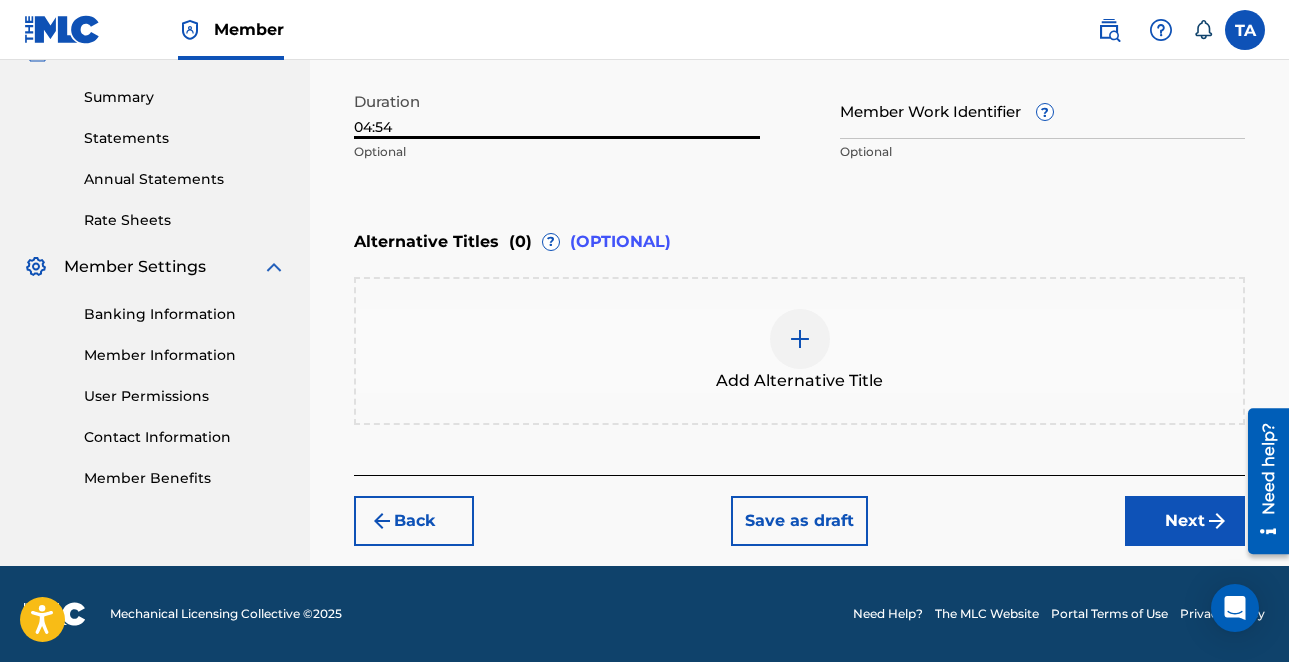 type on "04:54" 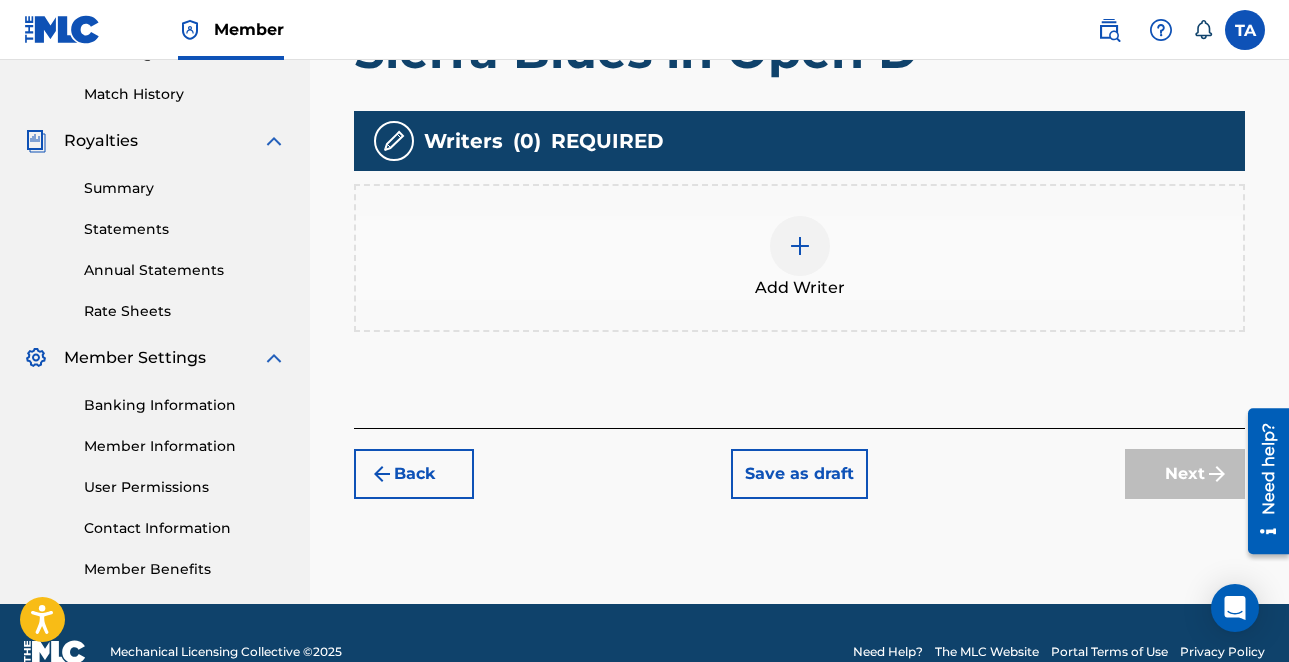 scroll, scrollTop: 537, scrollLeft: 0, axis: vertical 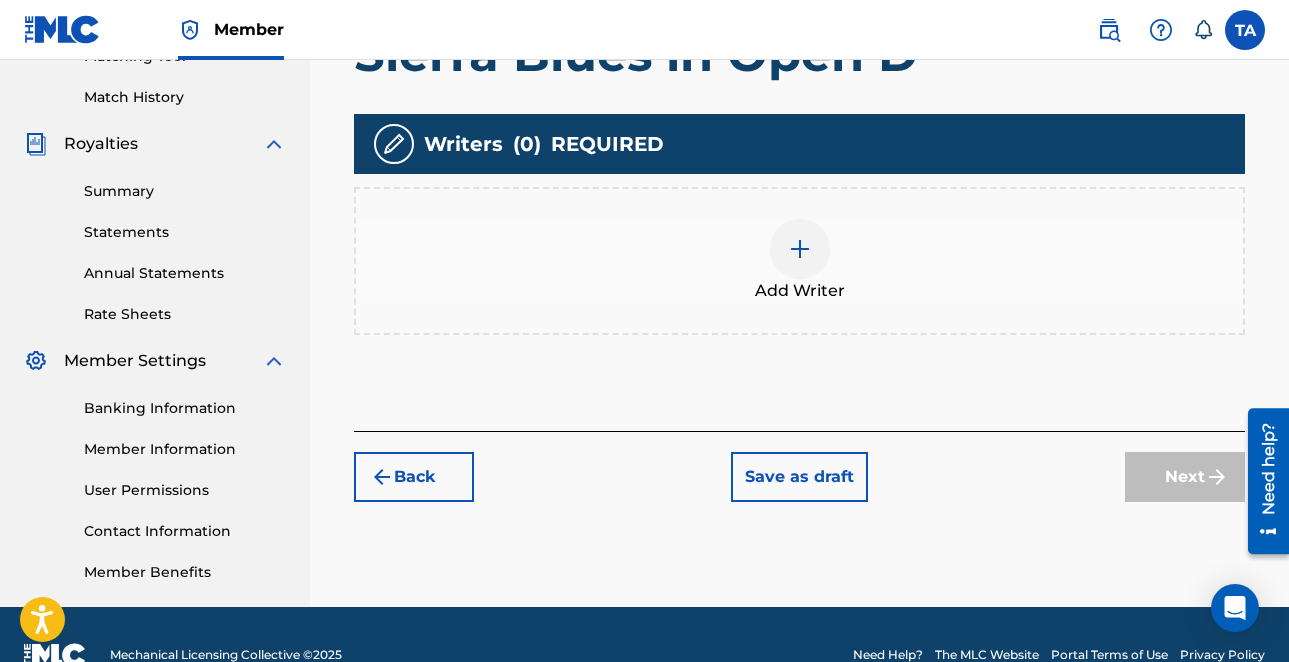 click at bounding box center (800, 249) 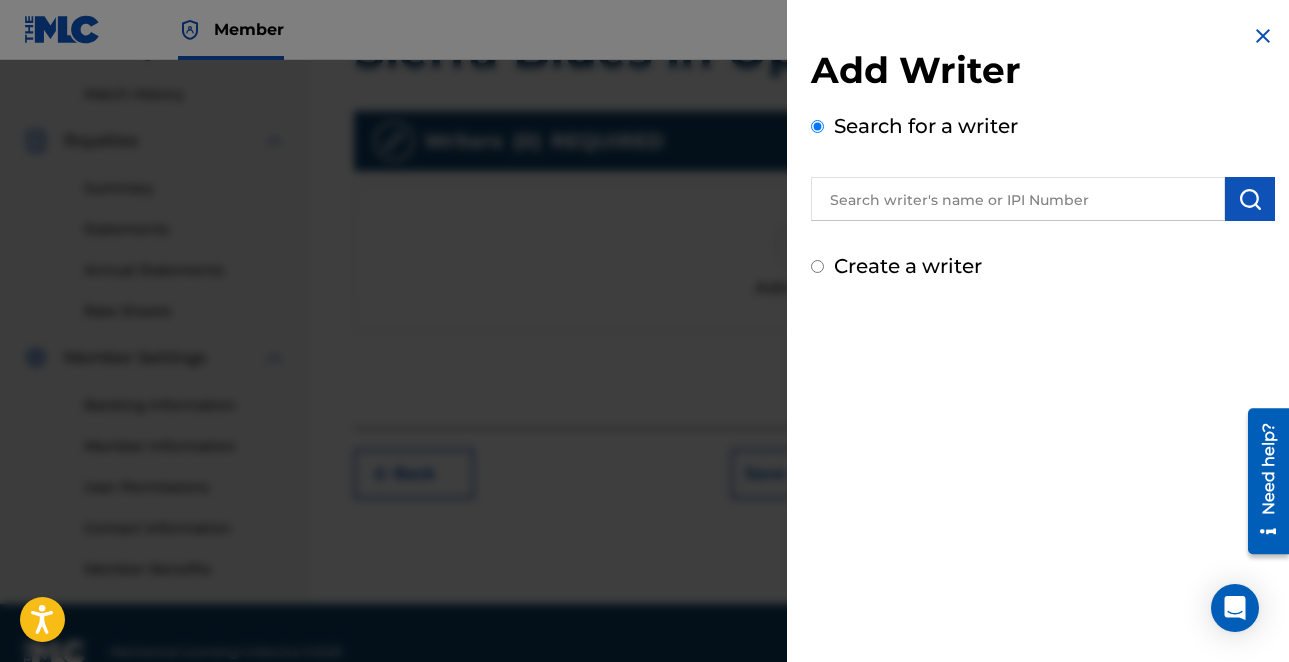 scroll, scrollTop: 570, scrollLeft: 0, axis: vertical 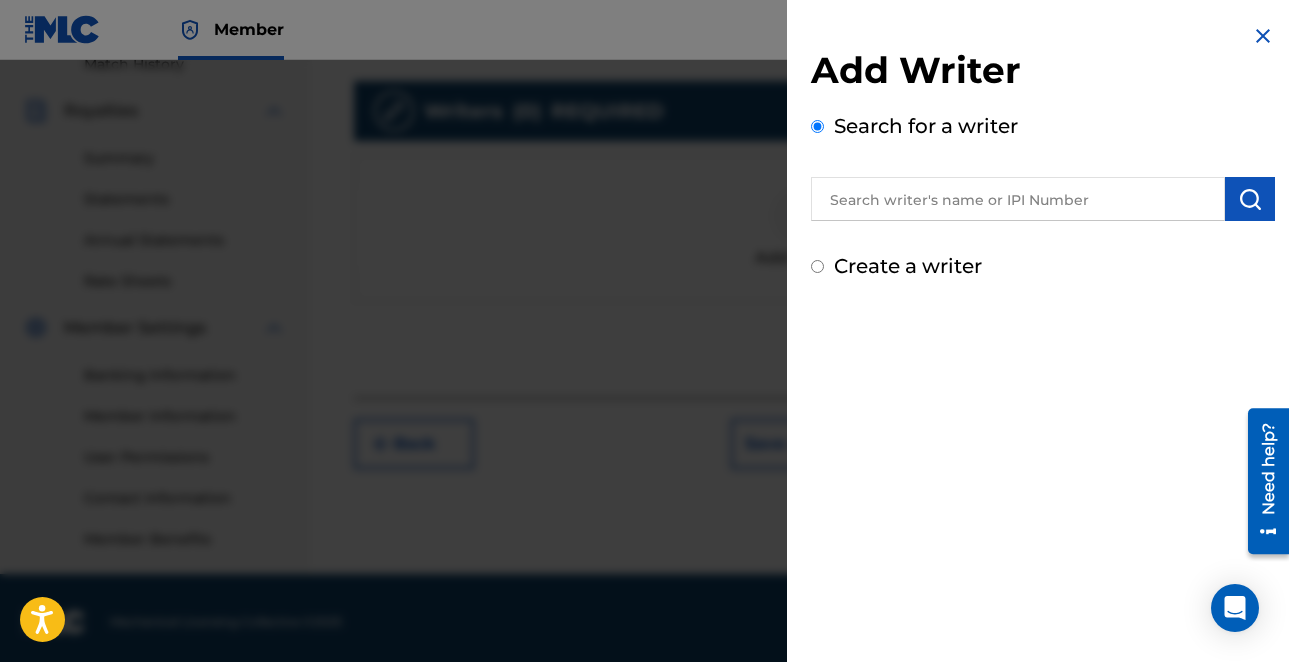 click at bounding box center [1018, 199] 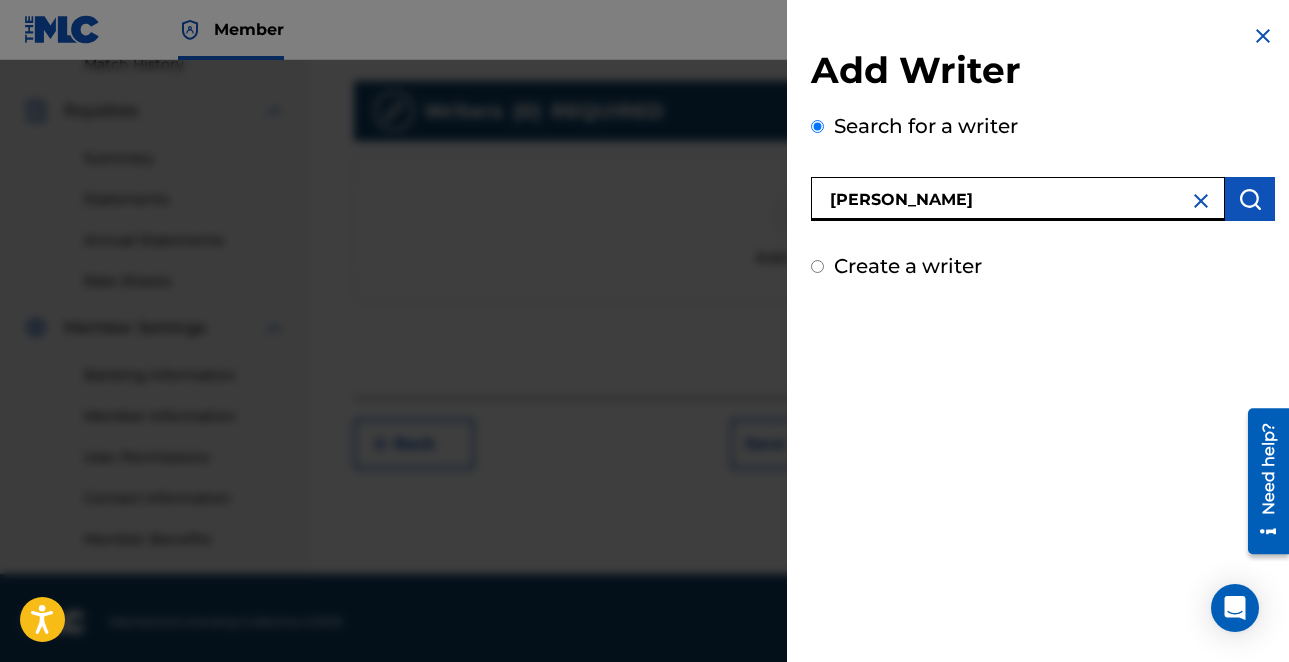 type on "TONY D ANDERSON" 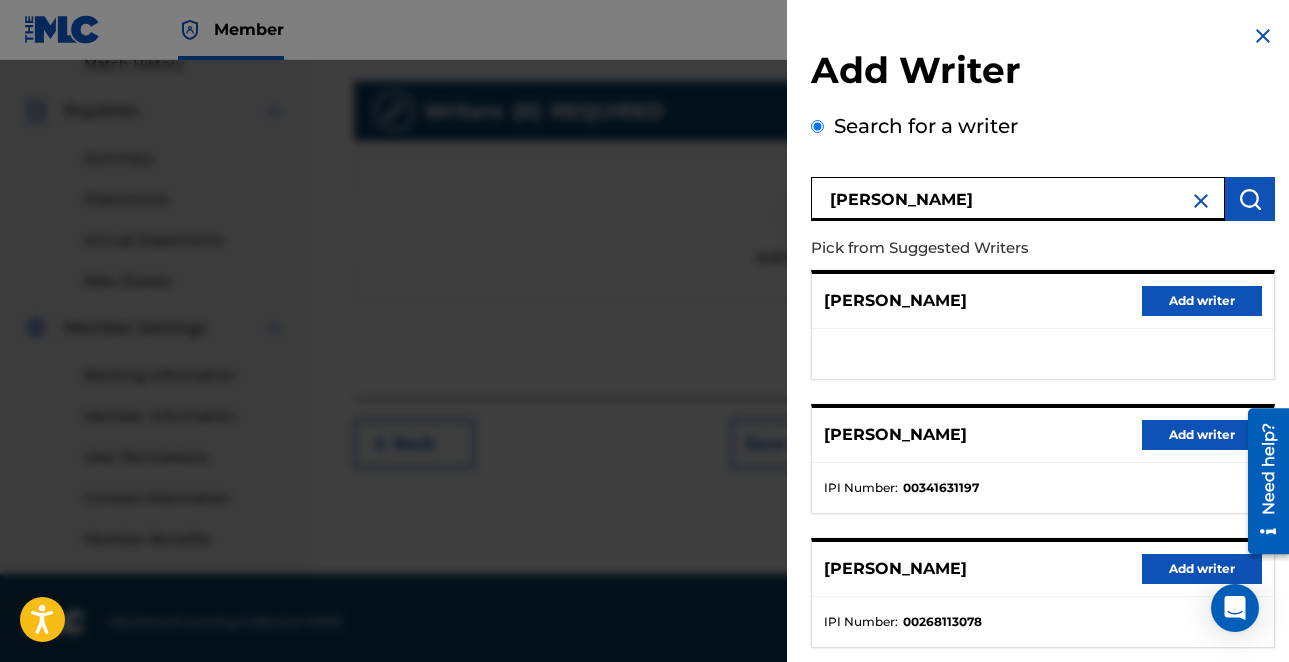 click on "Add writer" at bounding box center (1202, 435) 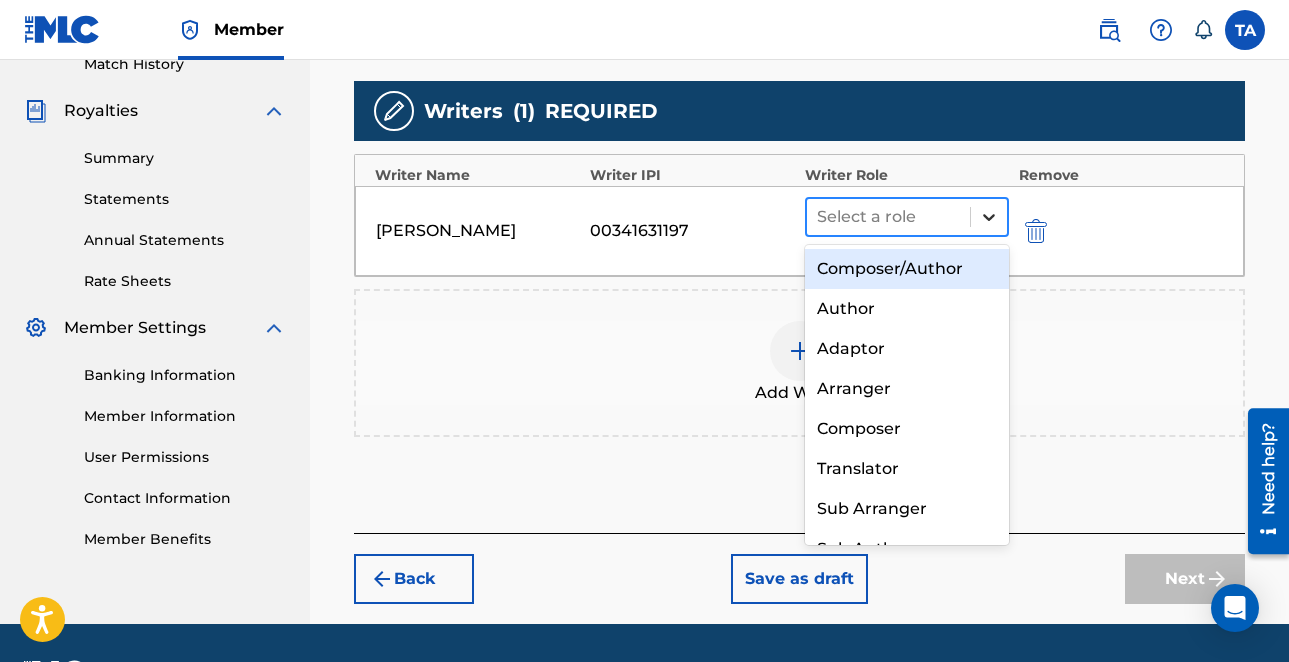 click 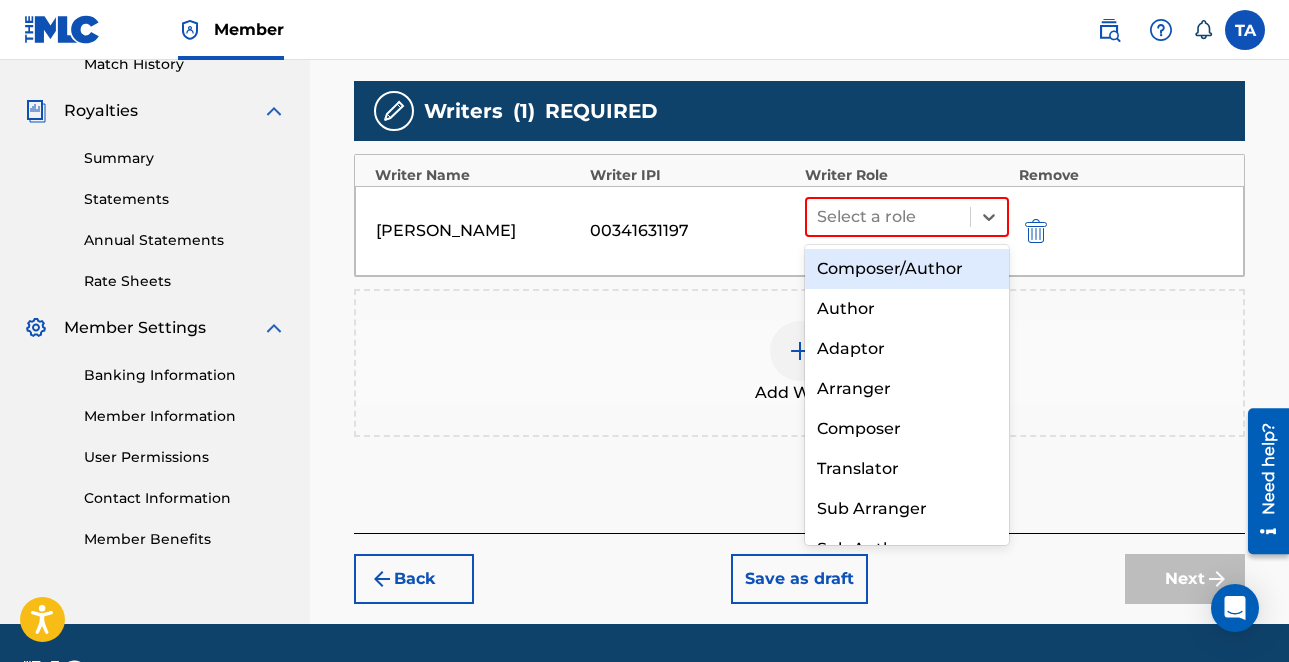 click on "Composer/Author" at bounding box center (907, 269) 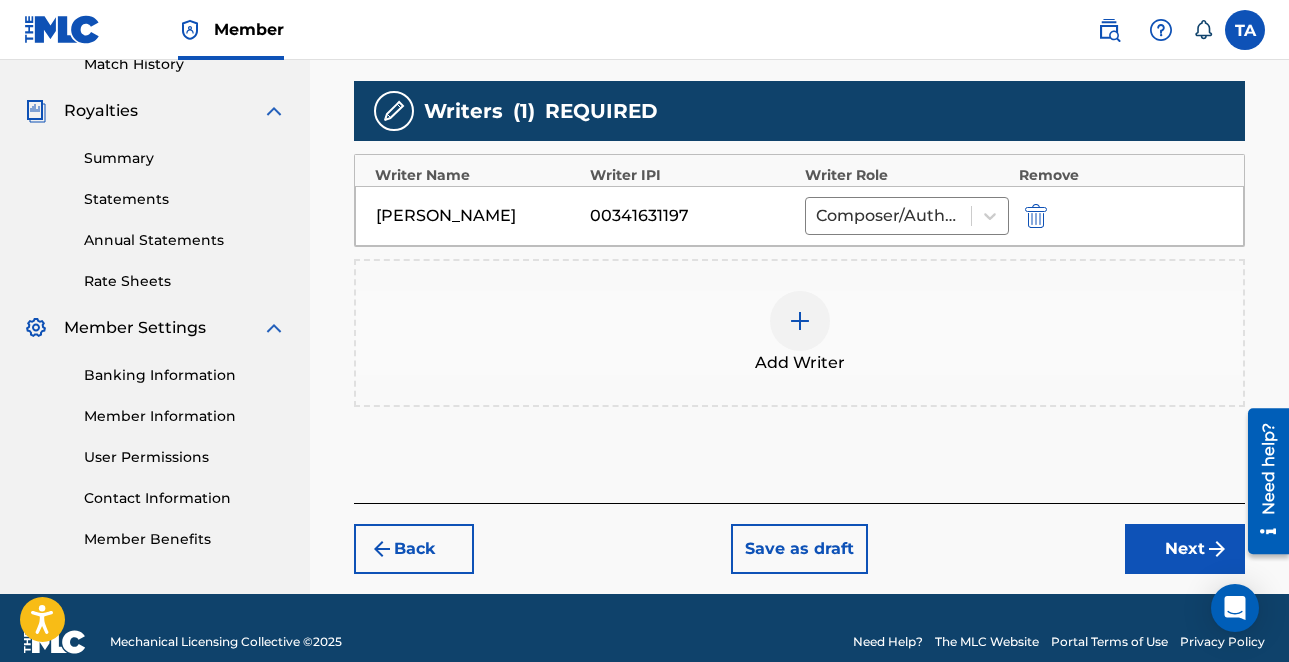 click on "Next" at bounding box center (1185, 549) 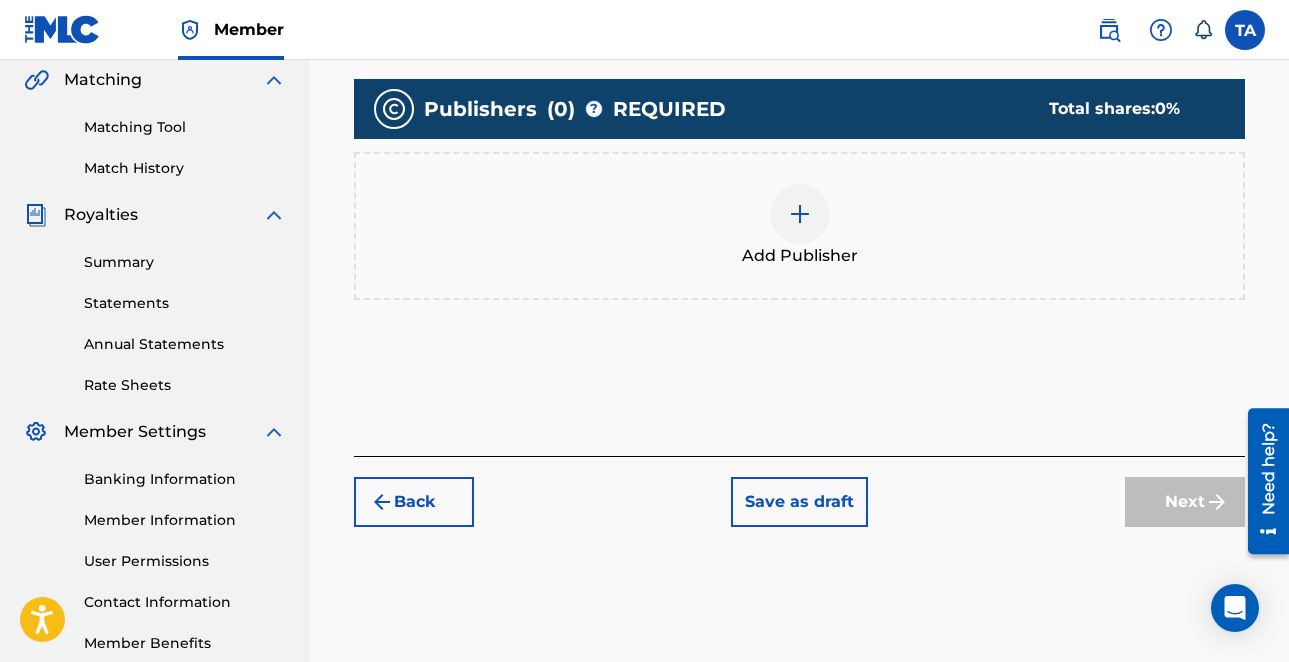 scroll, scrollTop: 465, scrollLeft: 0, axis: vertical 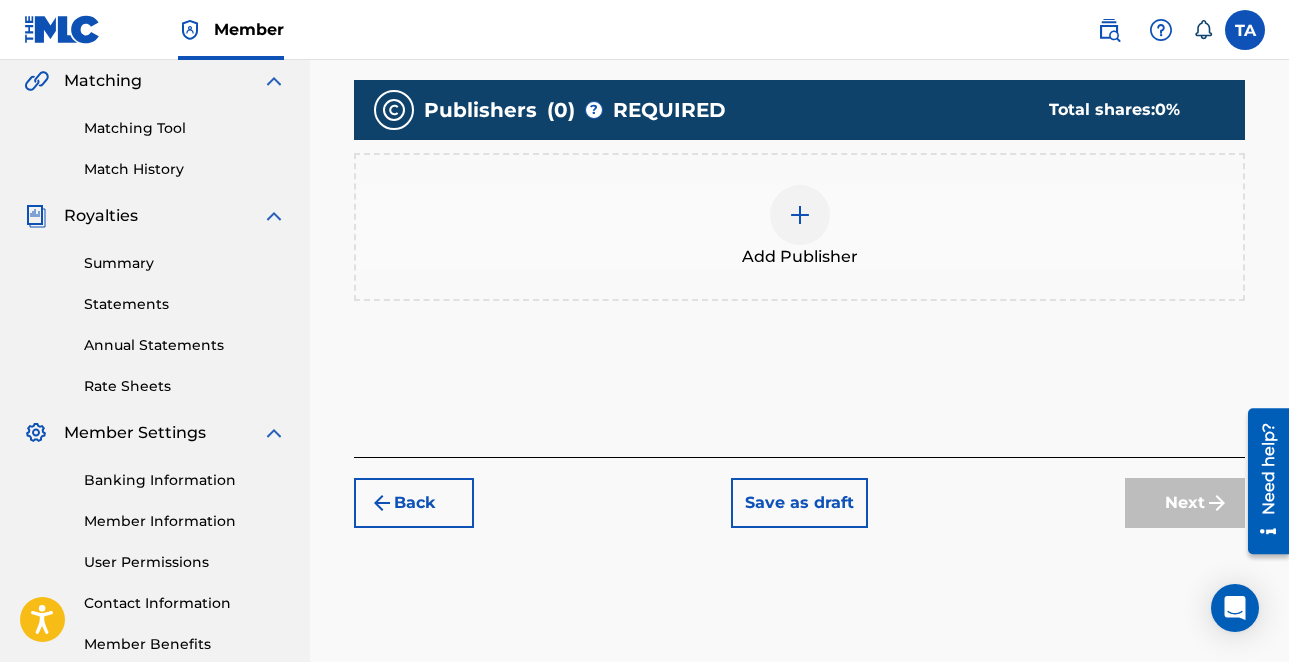 click at bounding box center (800, 215) 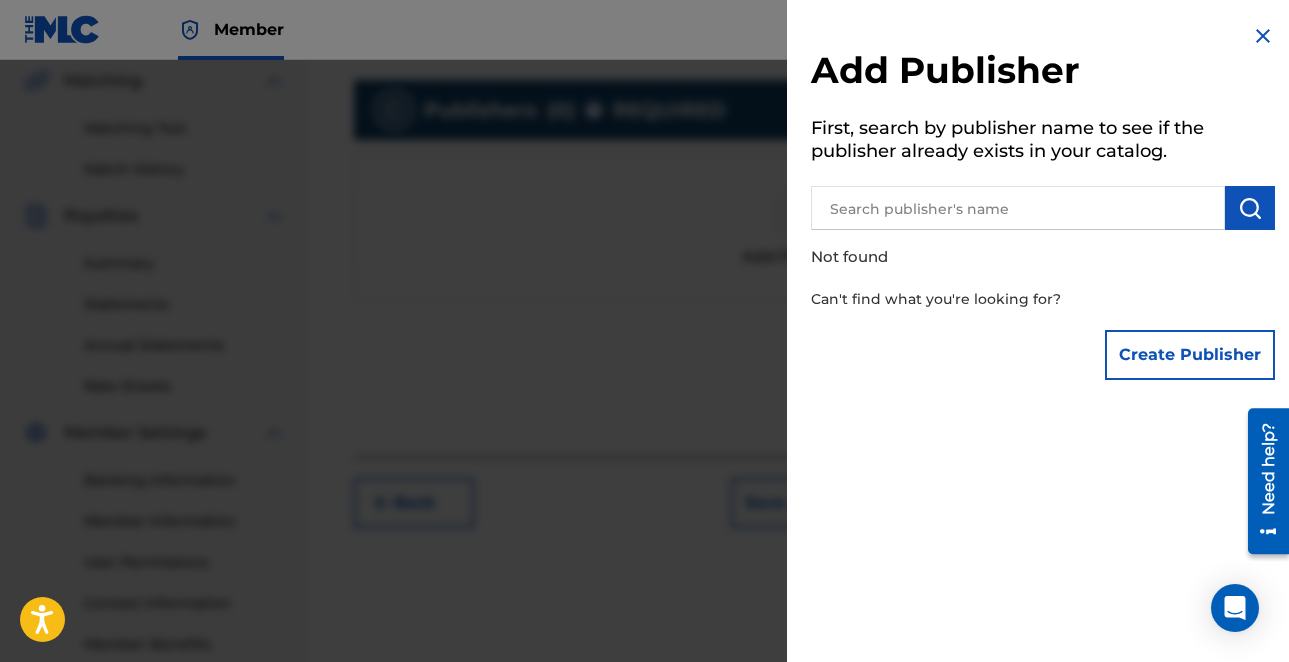 click at bounding box center [1018, 208] 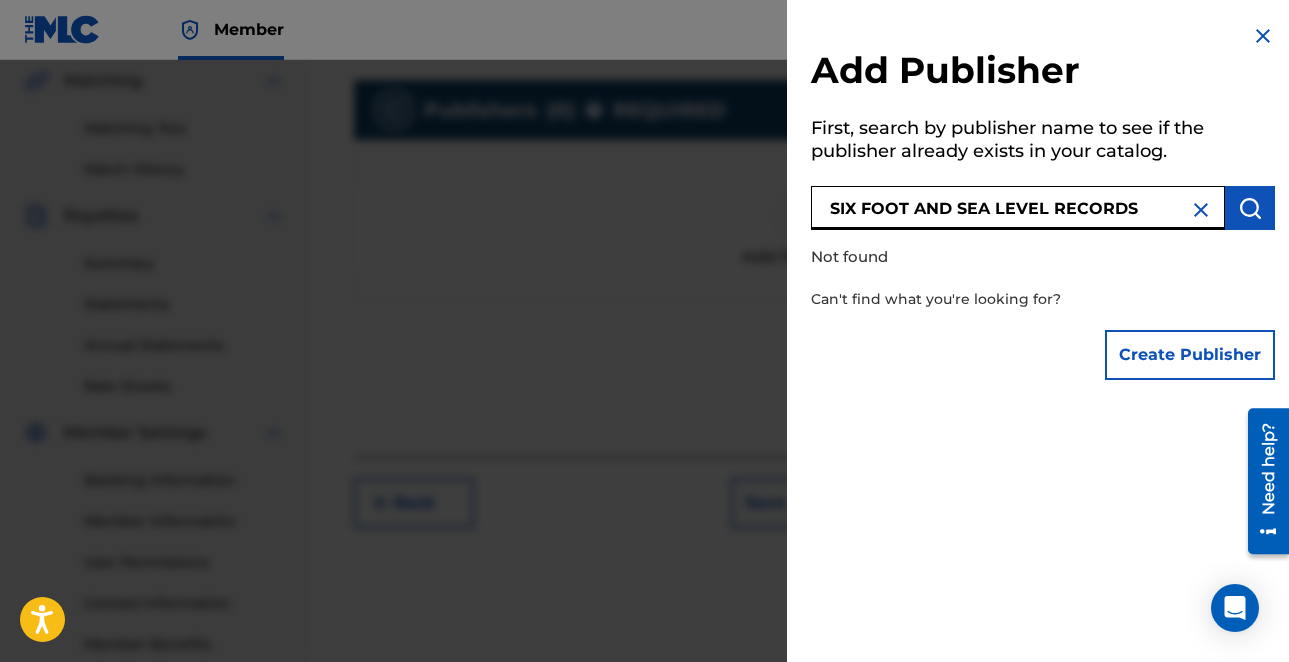 type on "SIX FOOT AND SEA LEVEL RECORDS" 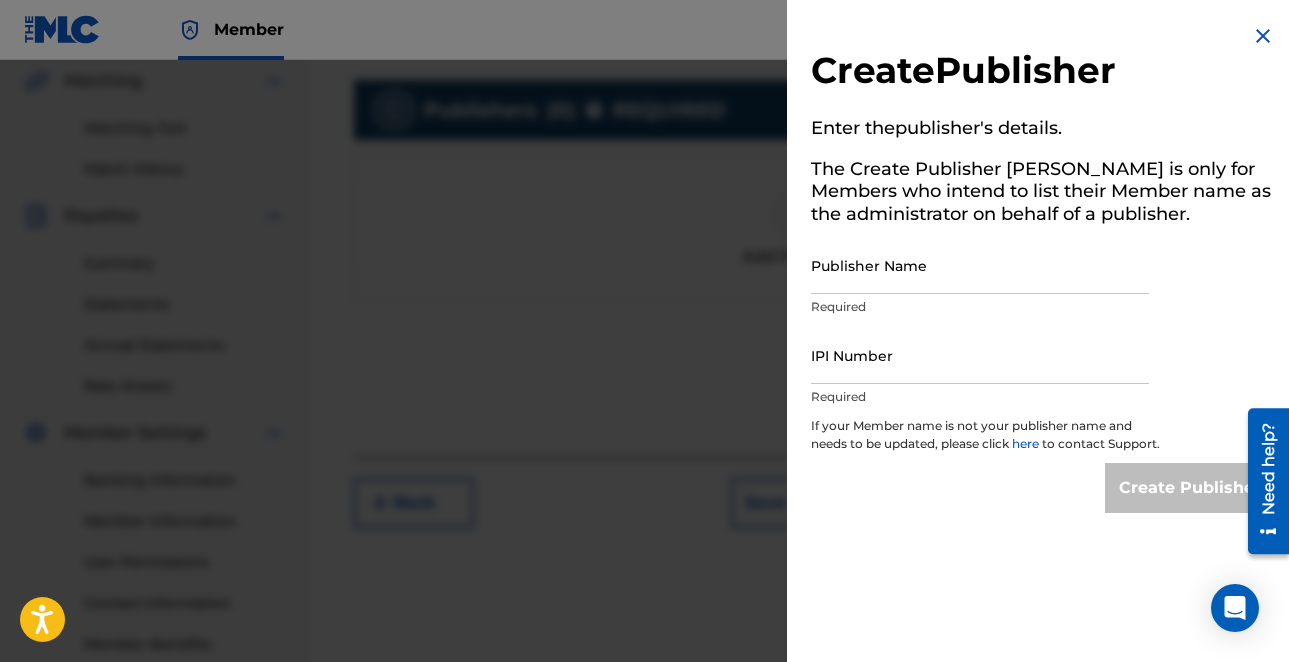 click on "Publisher Name" at bounding box center (980, 265) 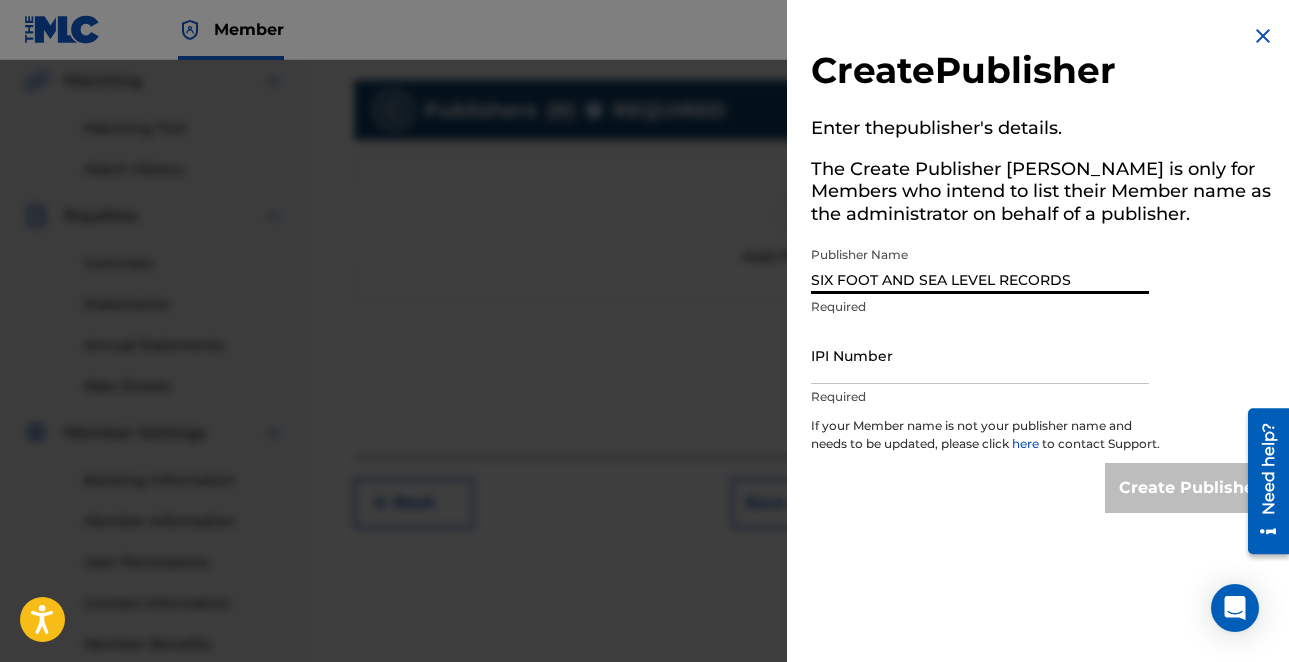 type on "SIX FOOT AND SEA LEVEL RECORDS" 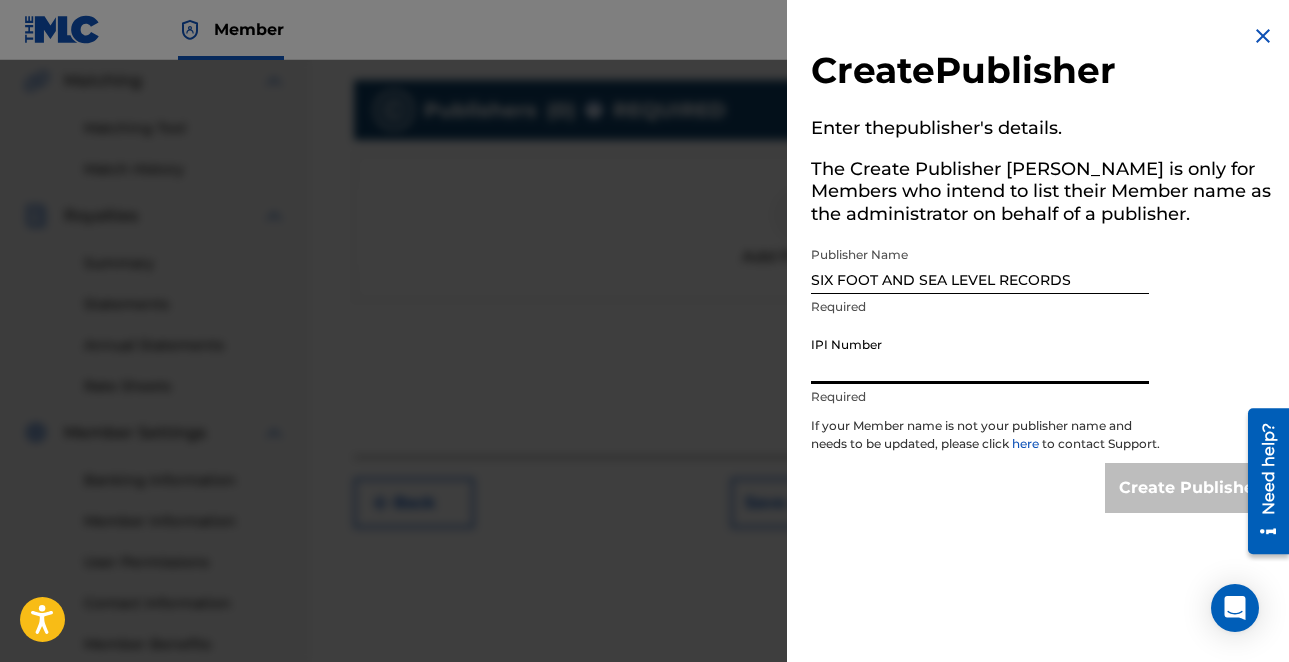 click on "IPI Number" at bounding box center [980, 355] 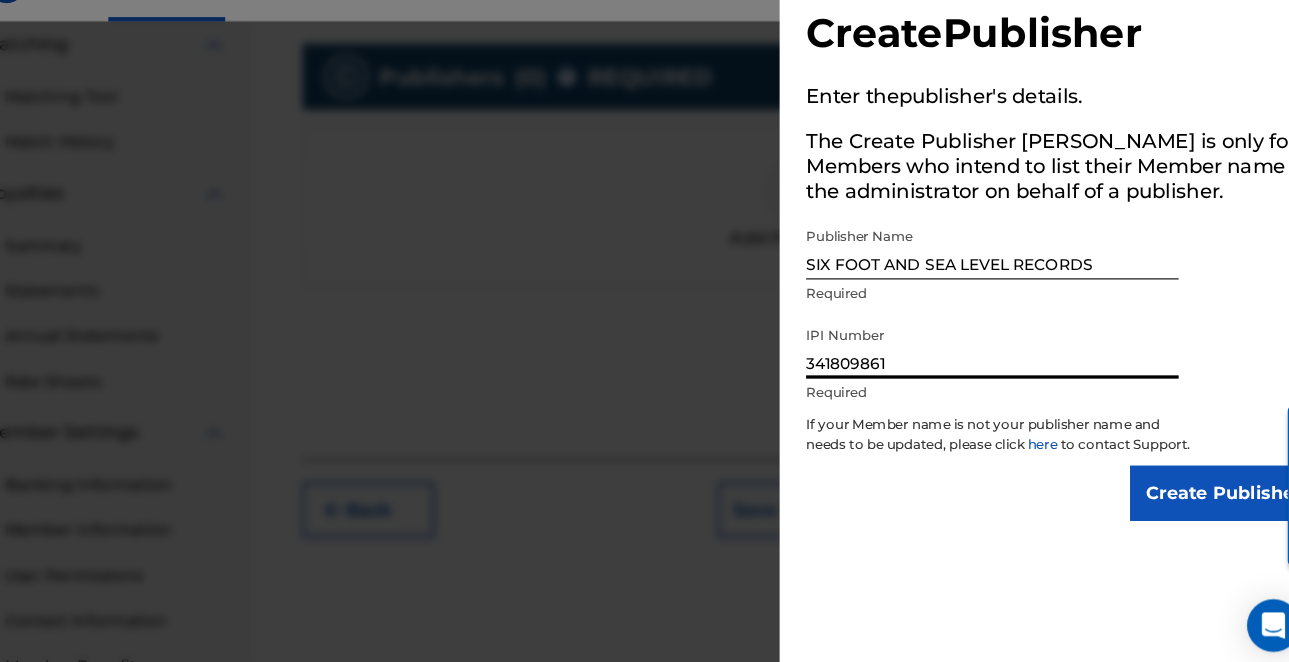 scroll, scrollTop: 0, scrollLeft: 0, axis: both 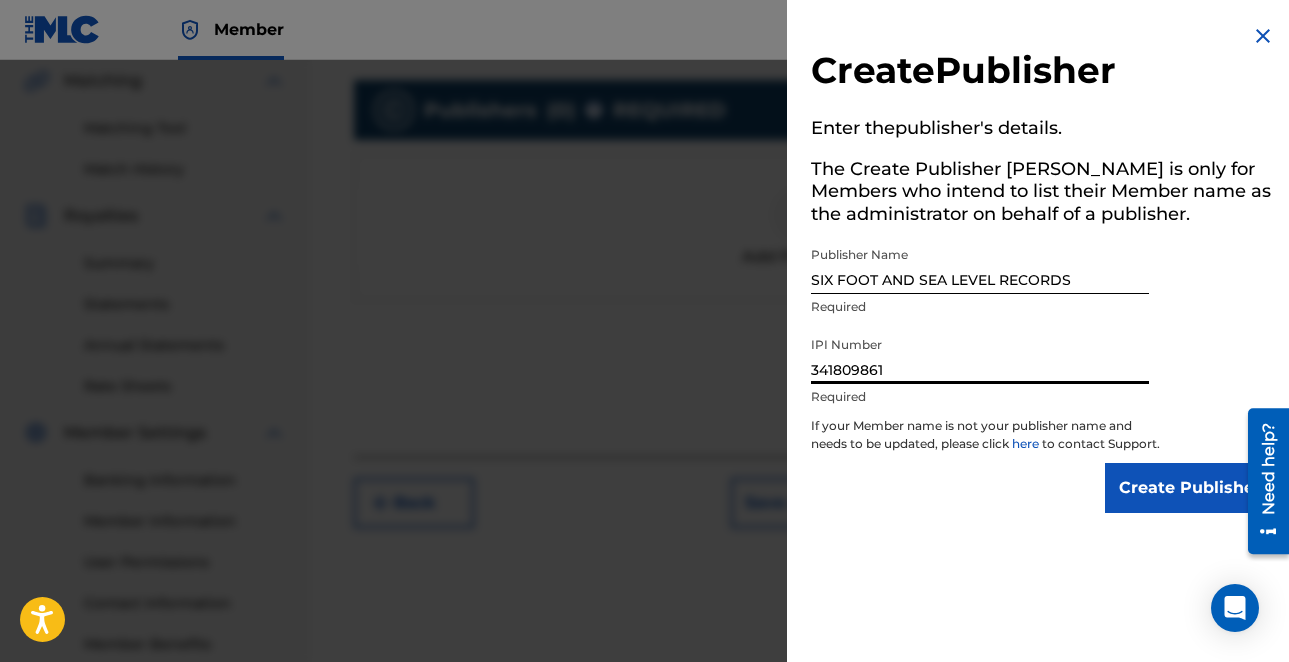 type on "341809861" 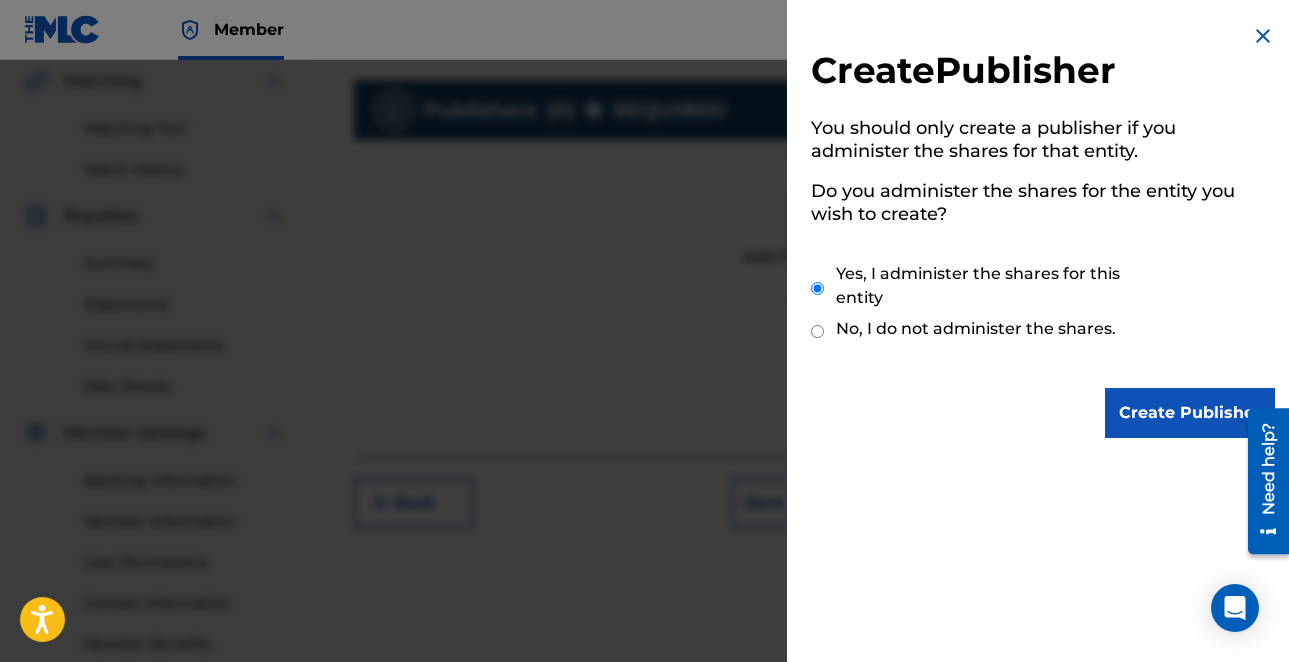 click on "Create Publisher" at bounding box center [1190, 413] 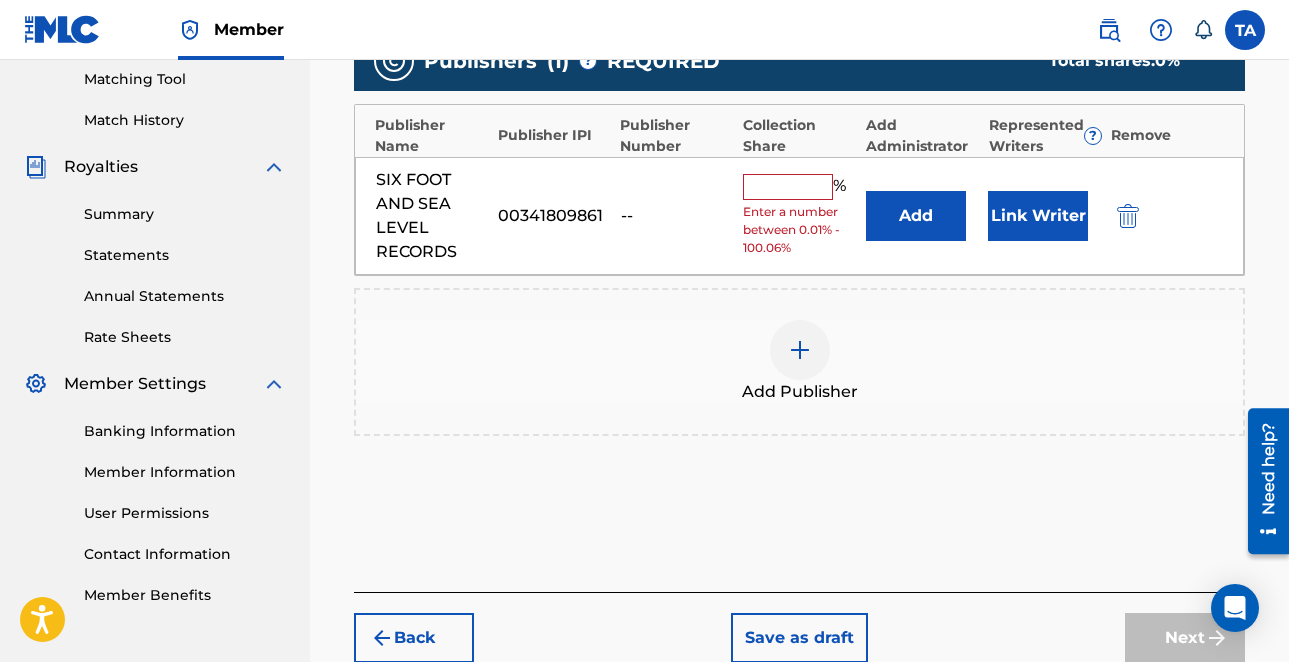 scroll, scrollTop: 513, scrollLeft: 0, axis: vertical 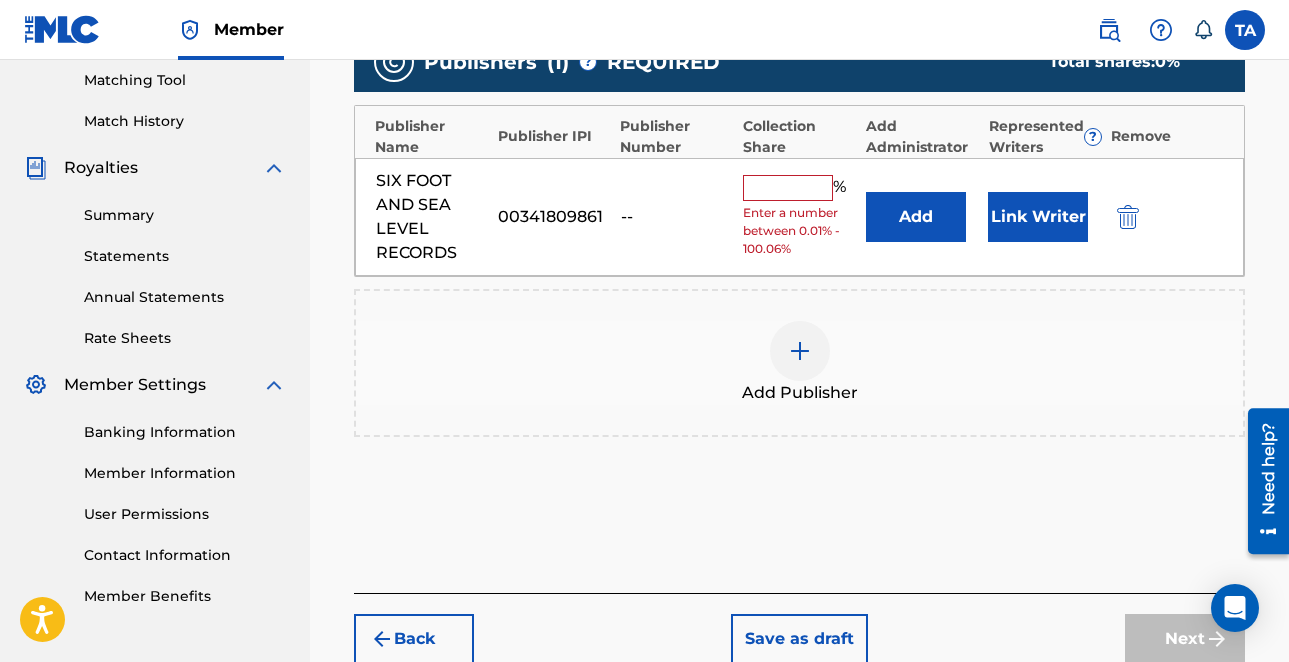 click at bounding box center [788, 188] 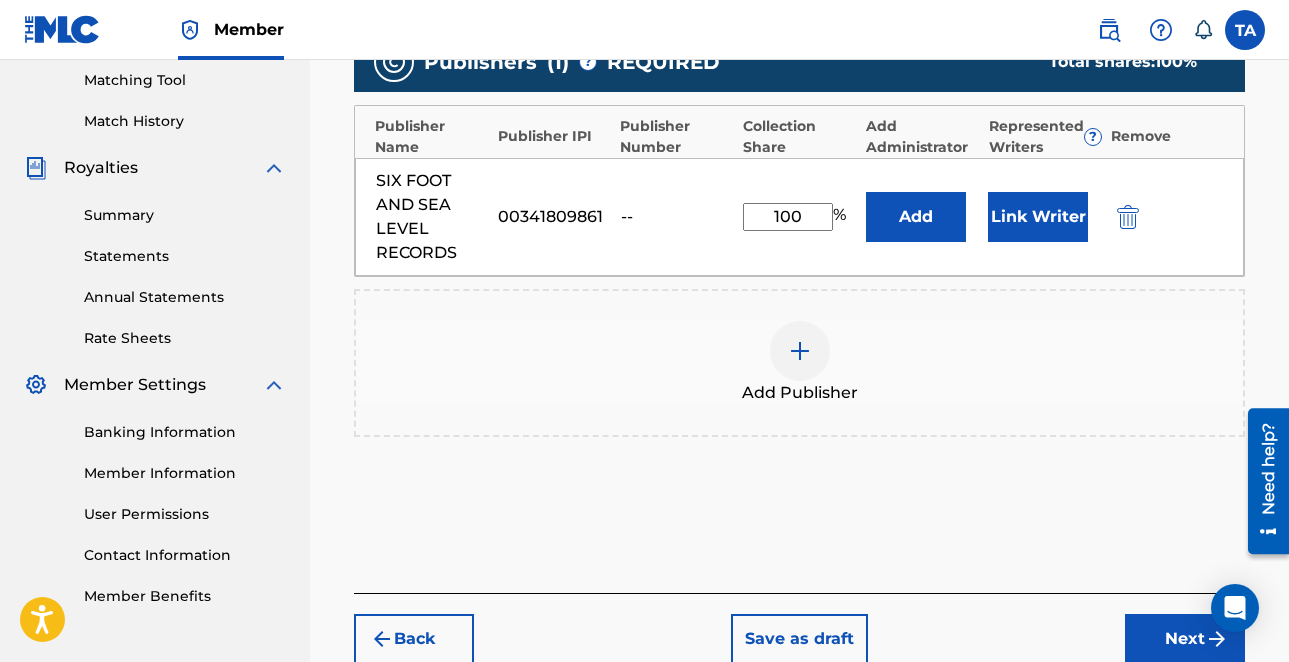 type on "100" 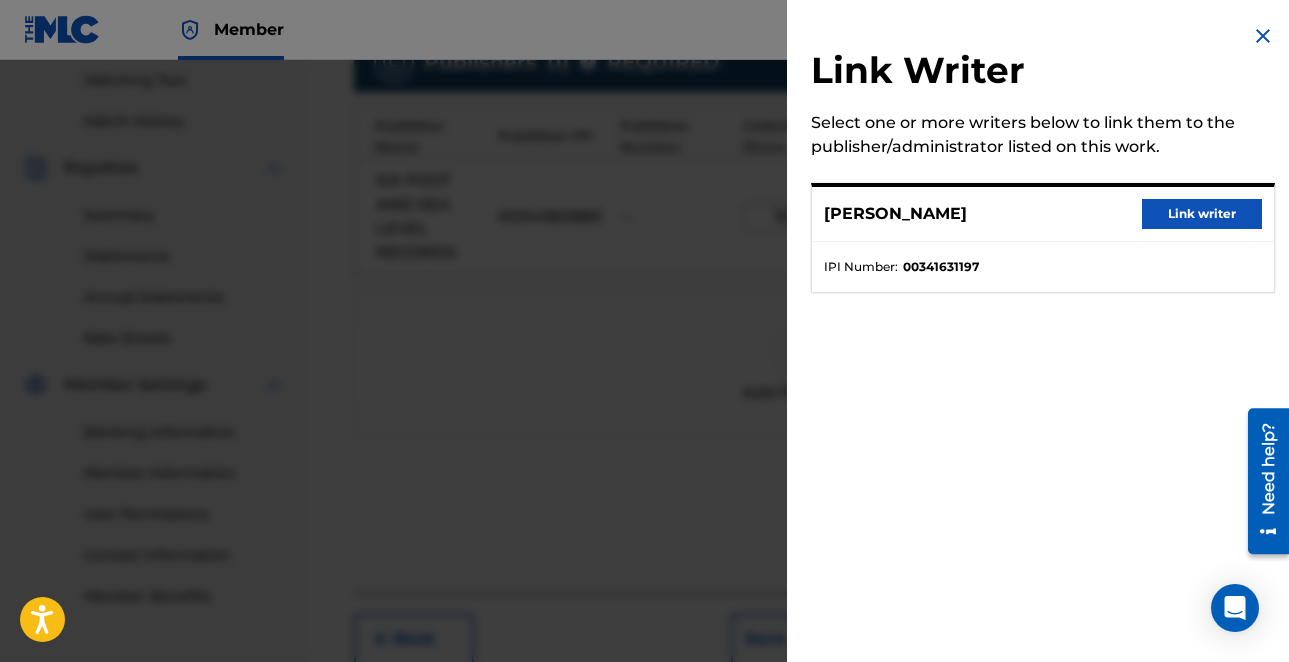 click on "Link writer" at bounding box center [1202, 214] 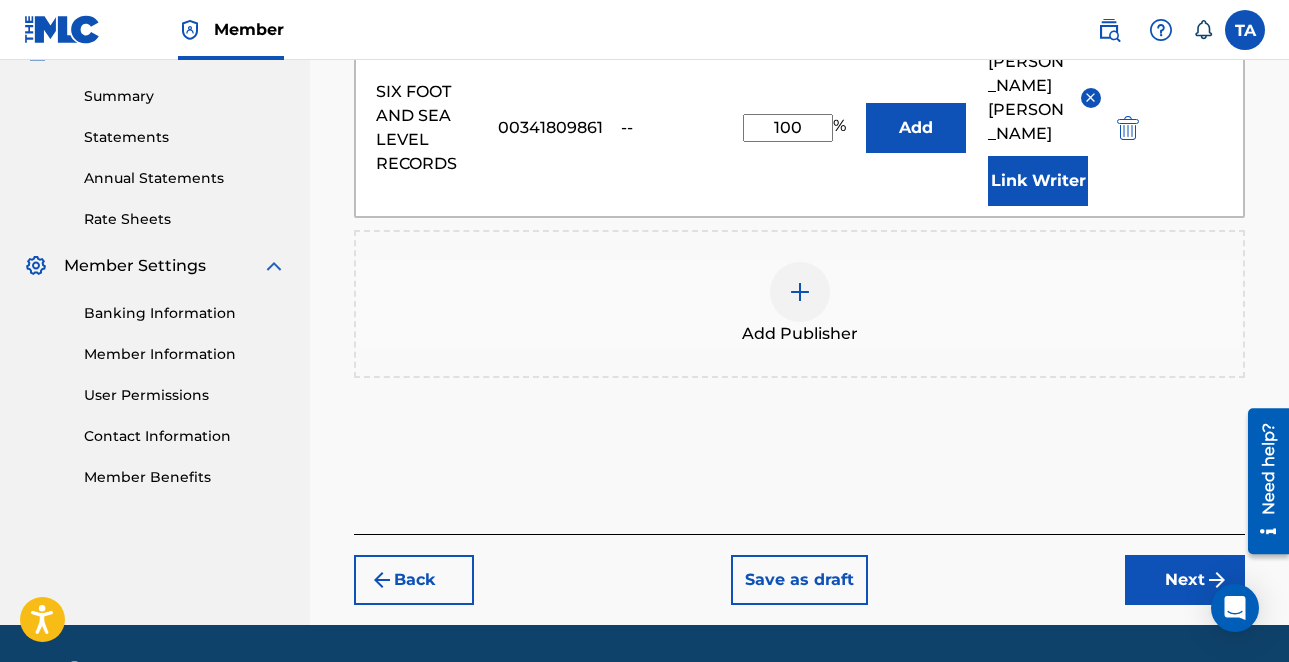 scroll, scrollTop: 667, scrollLeft: 0, axis: vertical 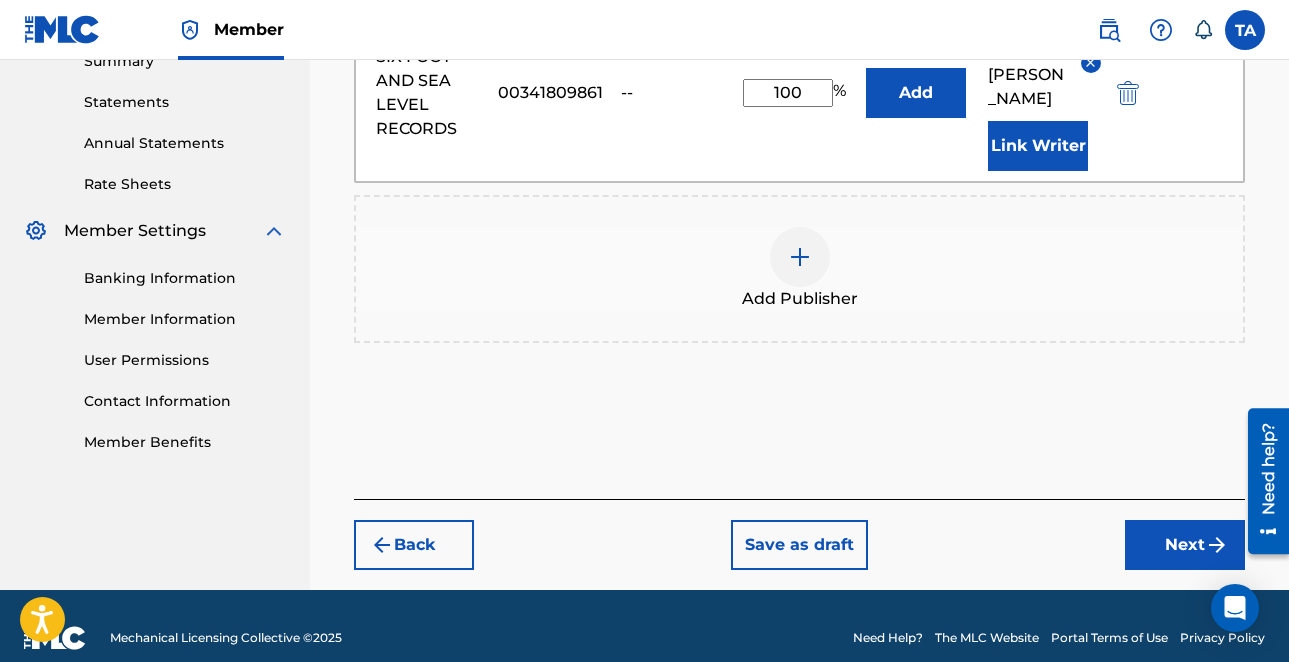 click on "Next" at bounding box center (1185, 545) 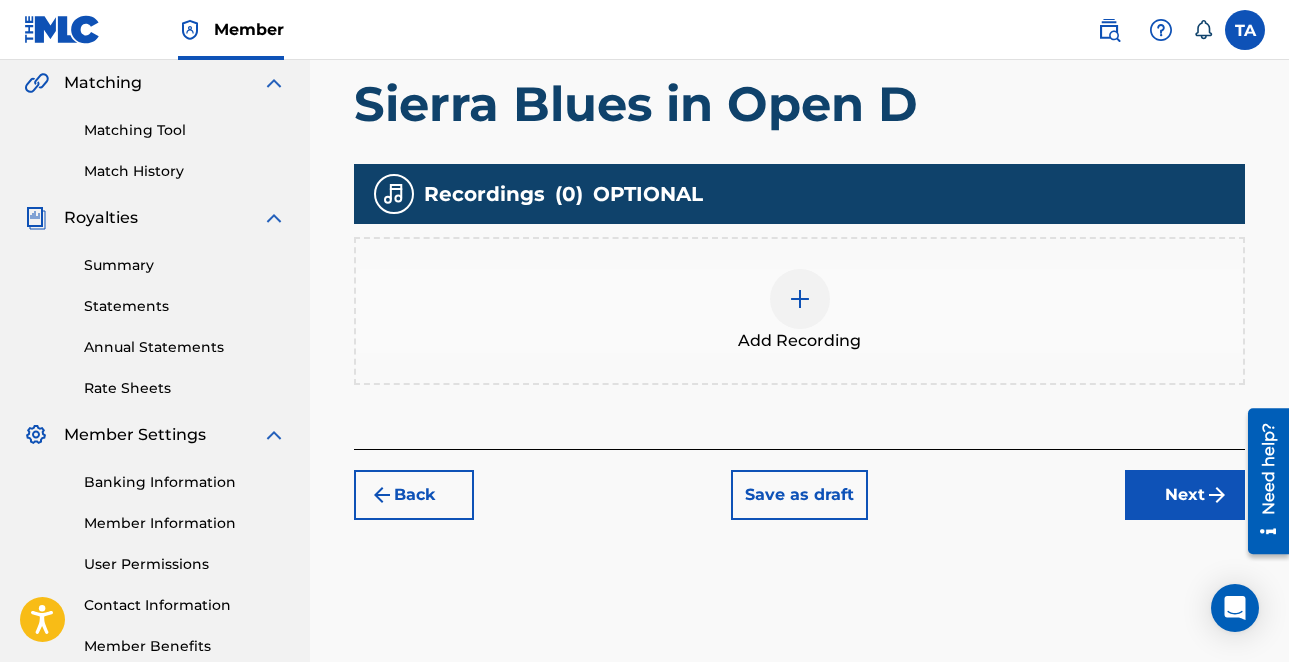 scroll, scrollTop: 489, scrollLeft: 0, axis: vertical 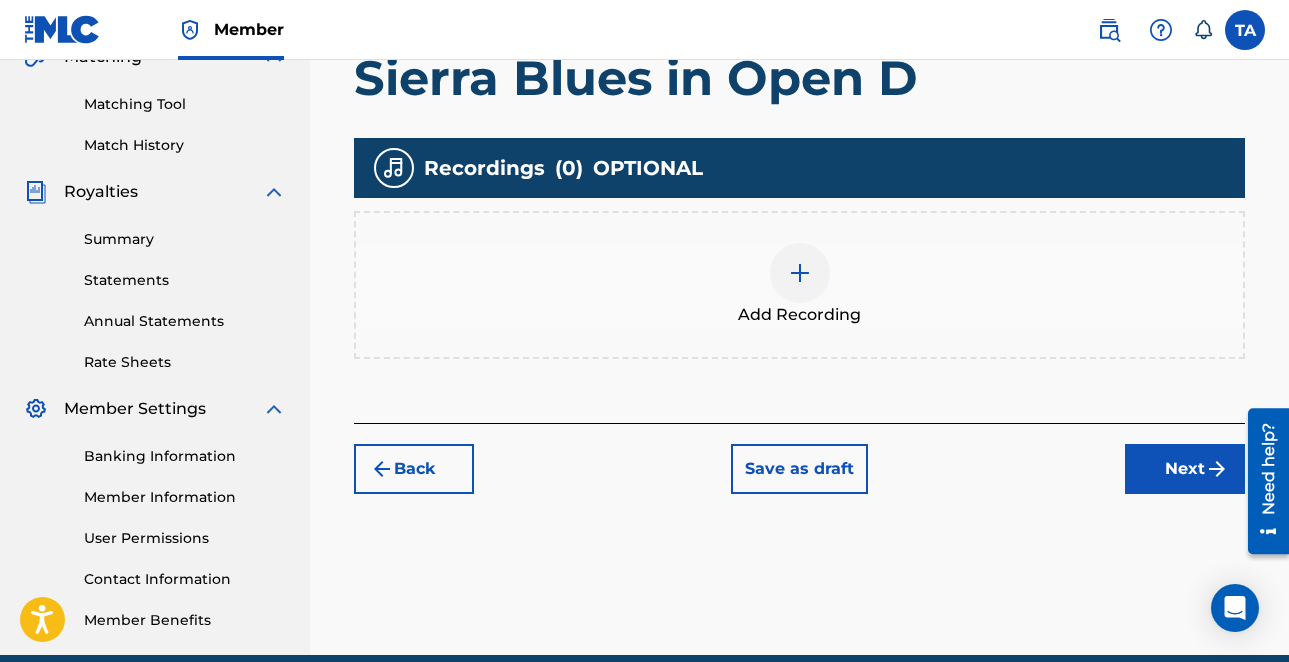 click at bounding box center [800, 273] 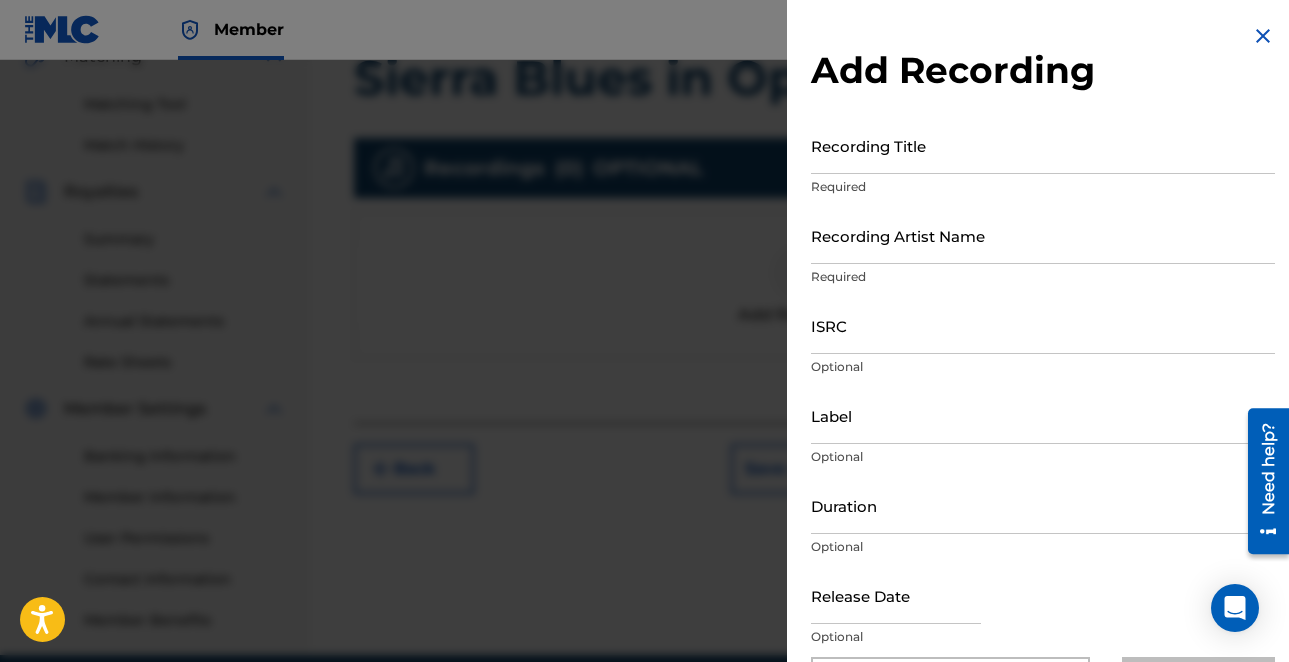 click on "Recording Title" at bounding box center [1043, 145] 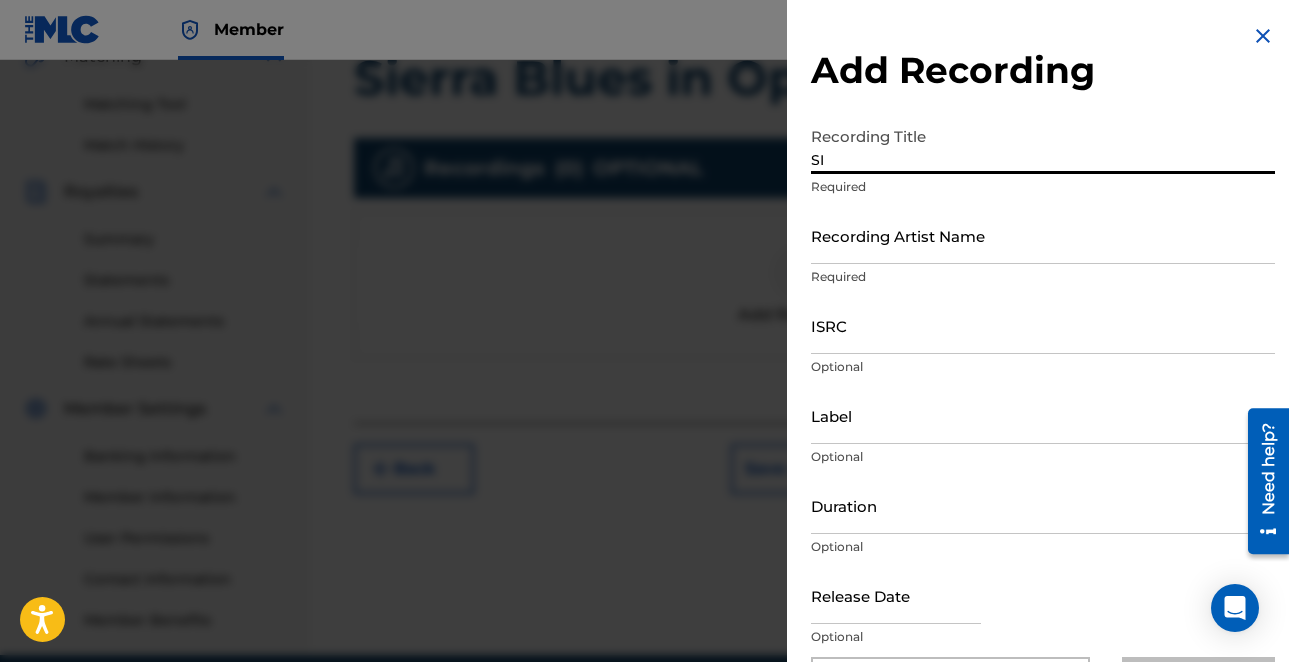 type on "S" 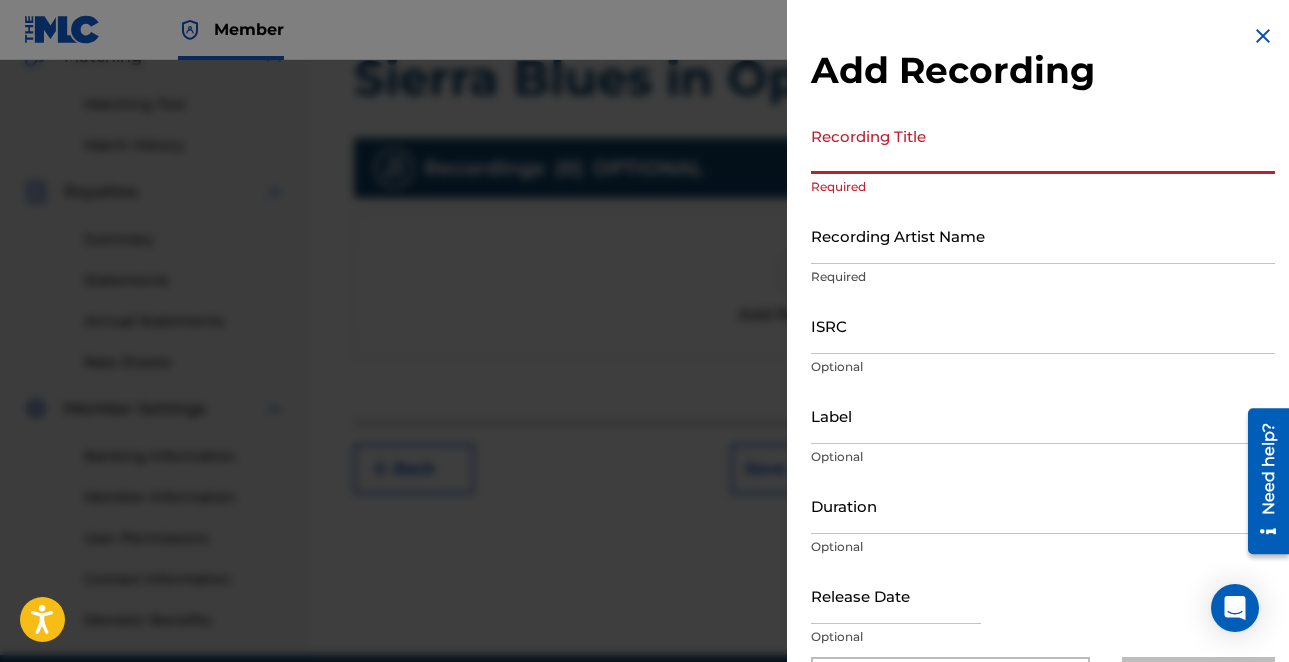 paste on "SIERRA BLUES IN OPEN D" 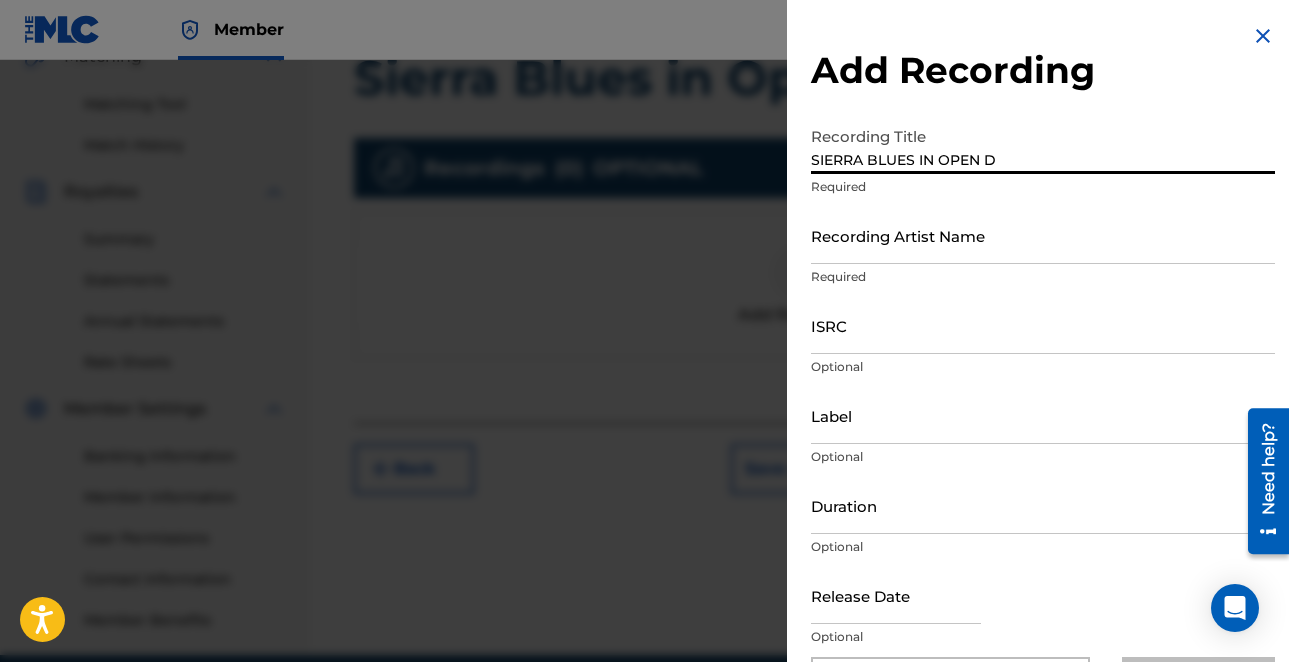 type on "SIERRA BLUES IN OPEN D" 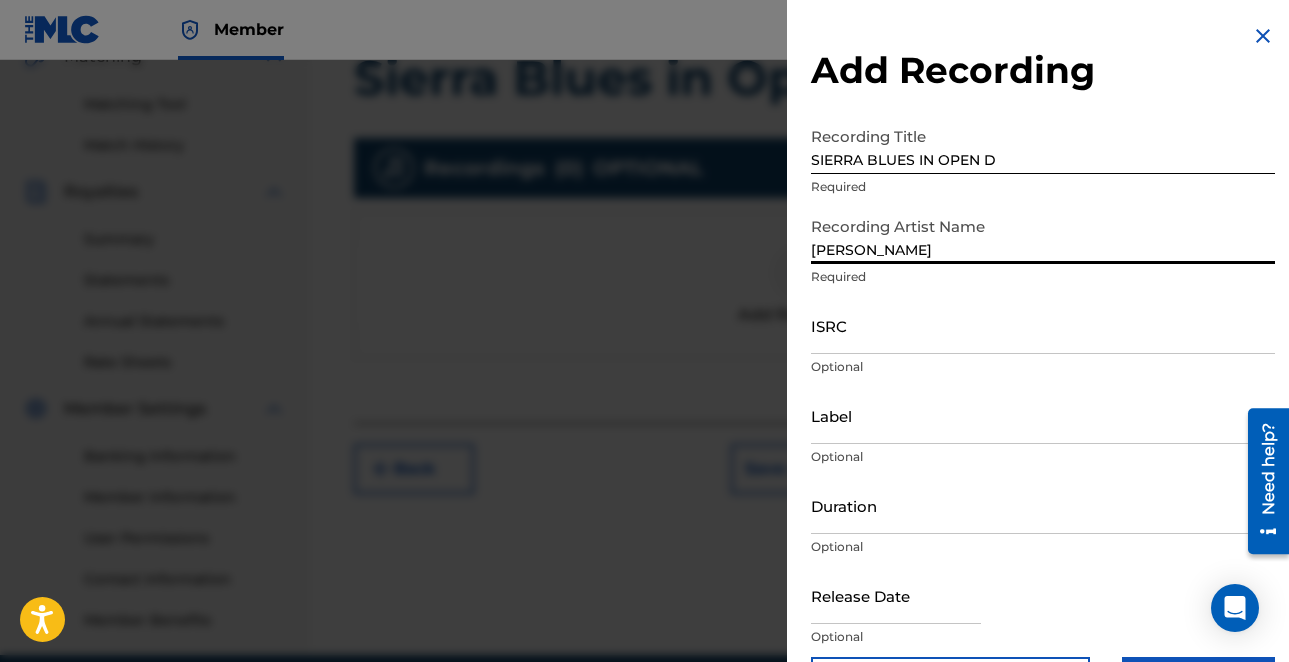type on "TONY ANDERSON" 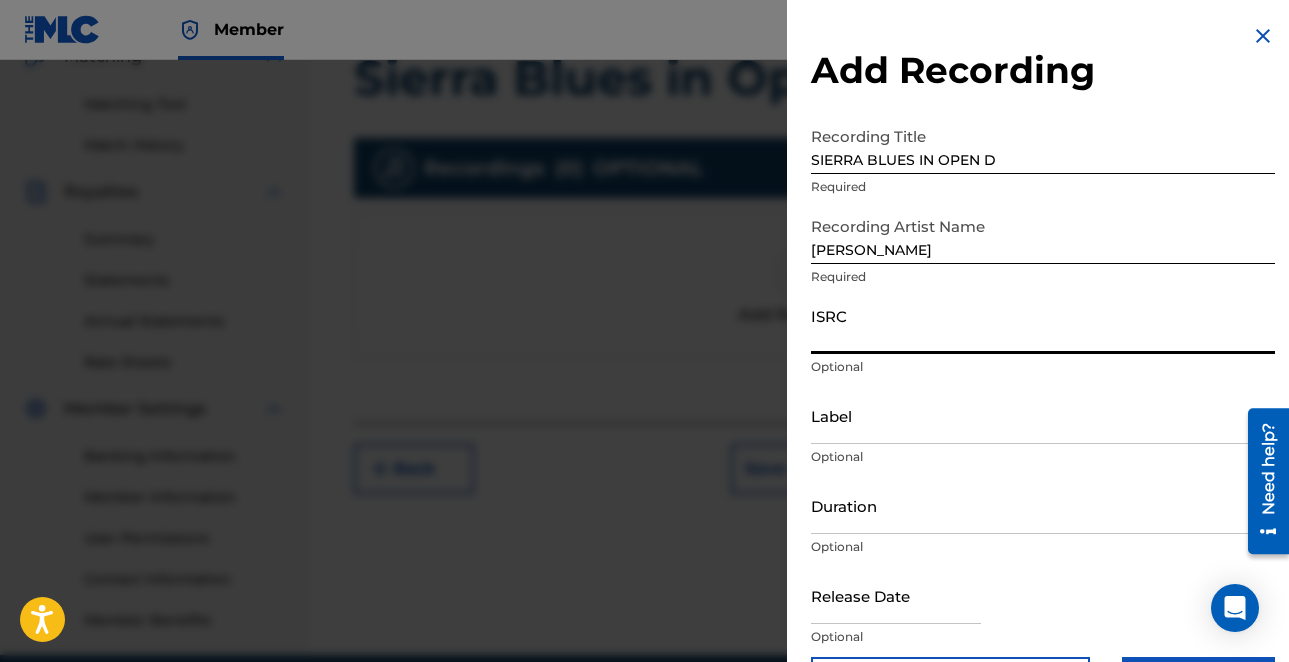 paste on "QZAMM2169761" 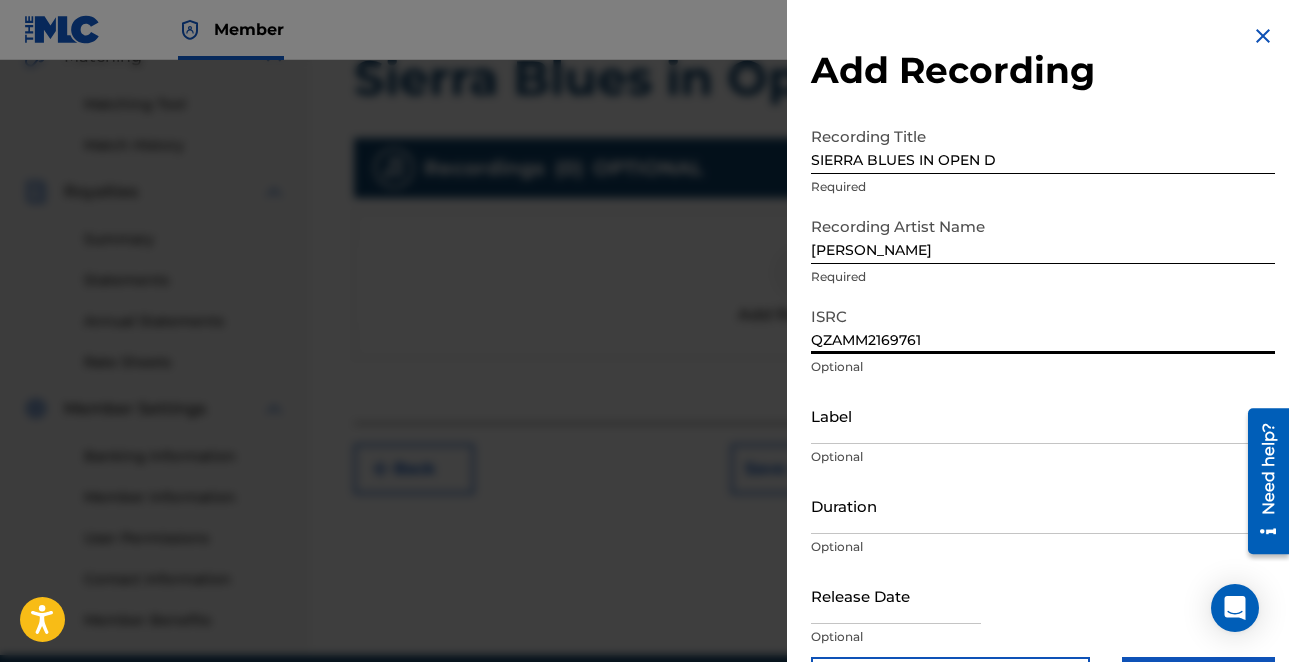scroll, scrollTop: 69, scrollLeft: 0, axis: vertical 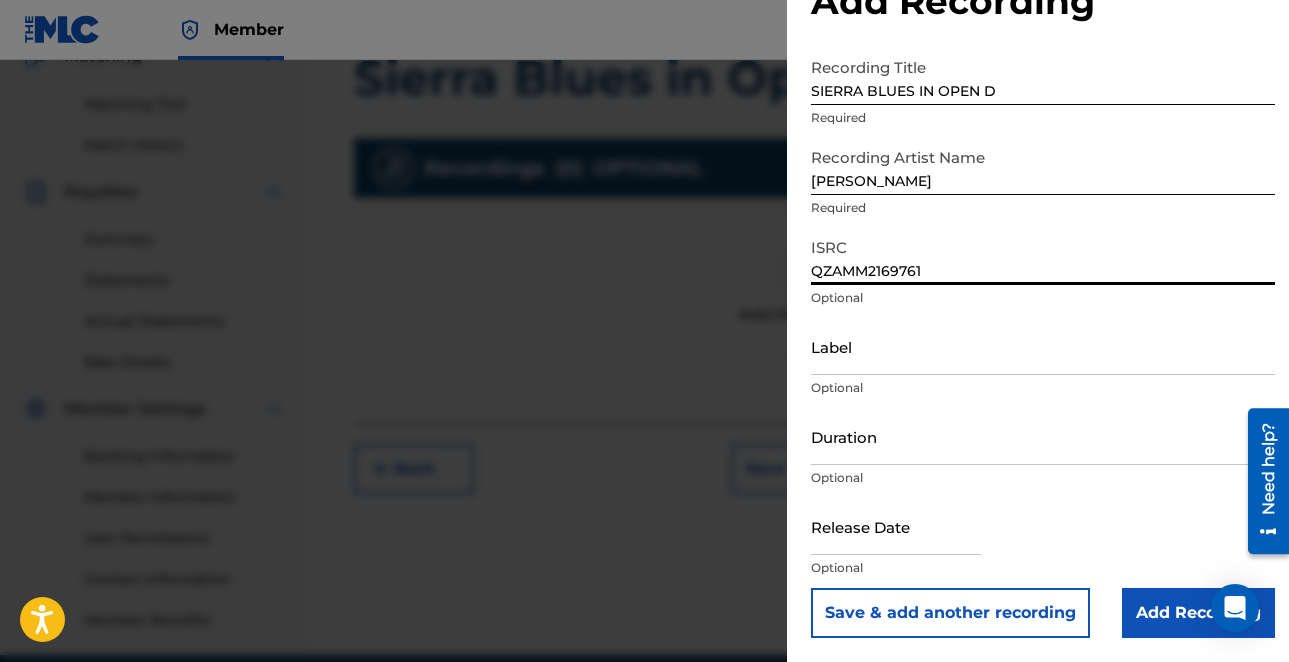 type on "QZAMM2169761" 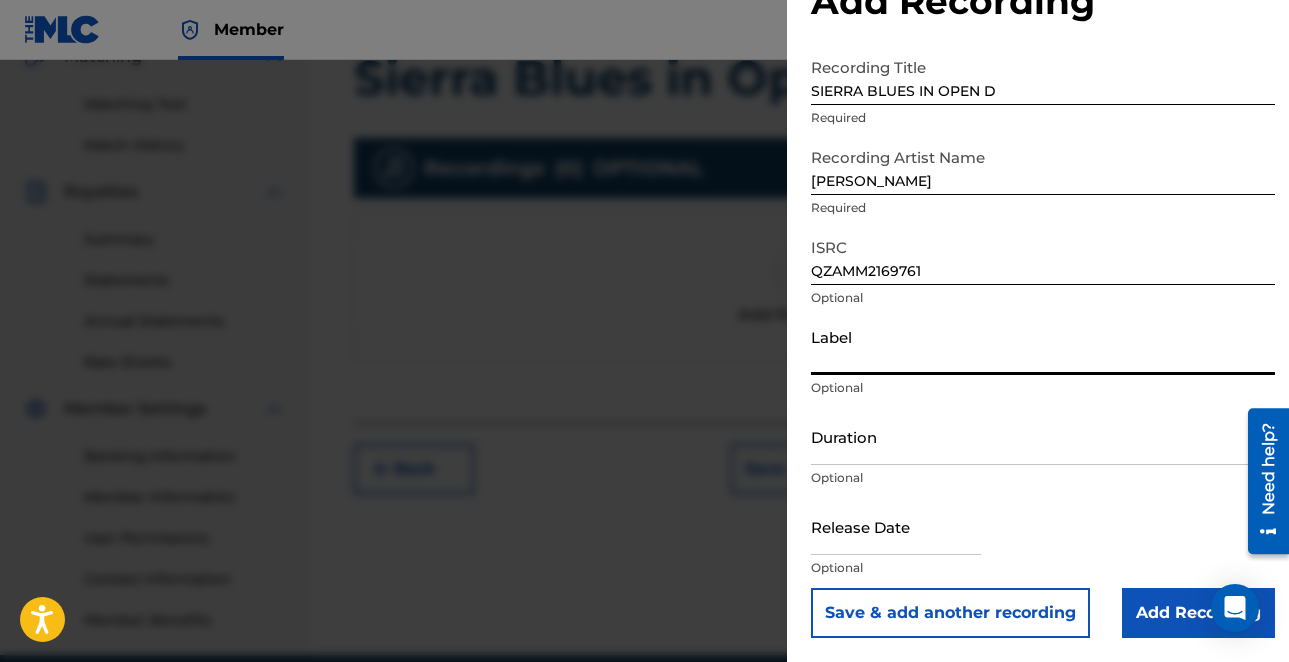 click on "Label" at bounding box center [1043, 346] 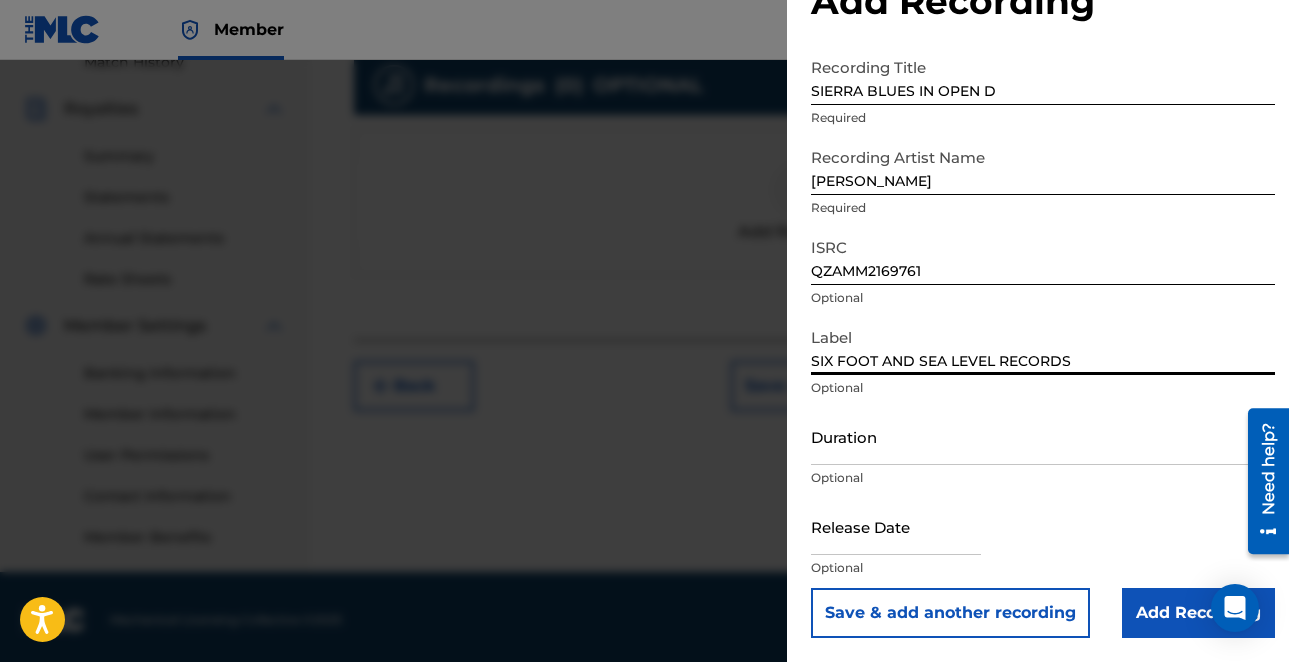 scroll, scrollTop: 576, scrollLeft: 0, axis: vertical 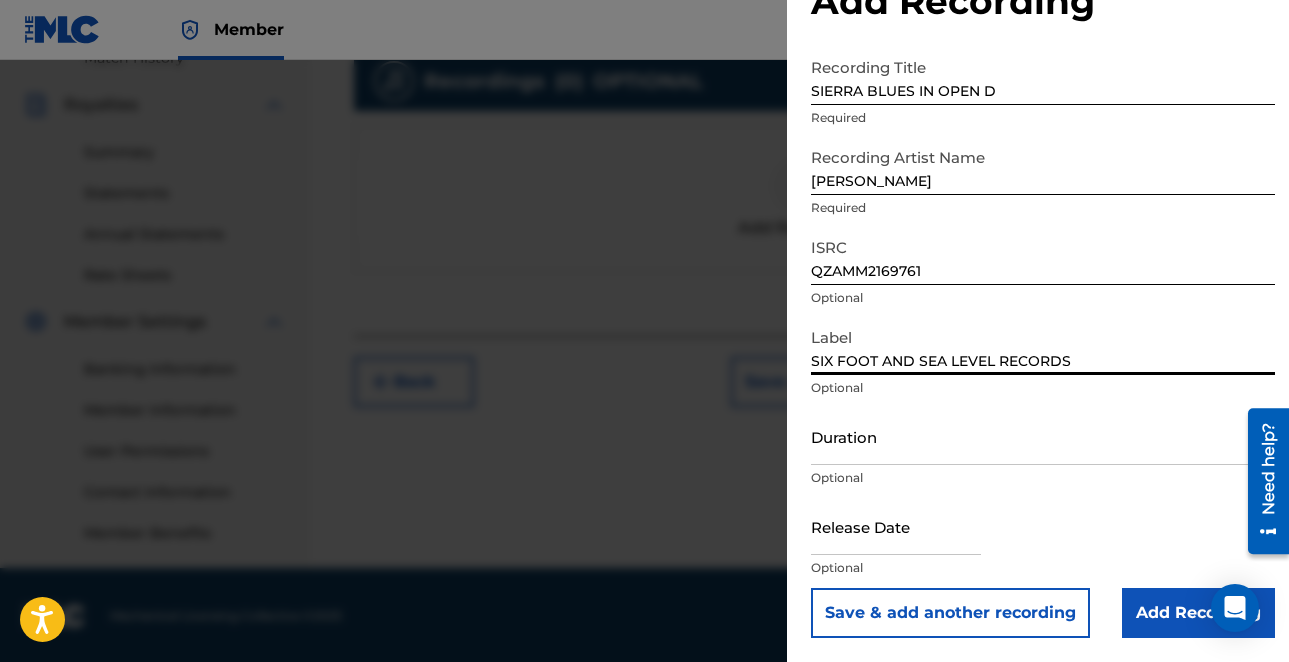 type on "SIX FOOT AND SEA LEVEL RECORDS" 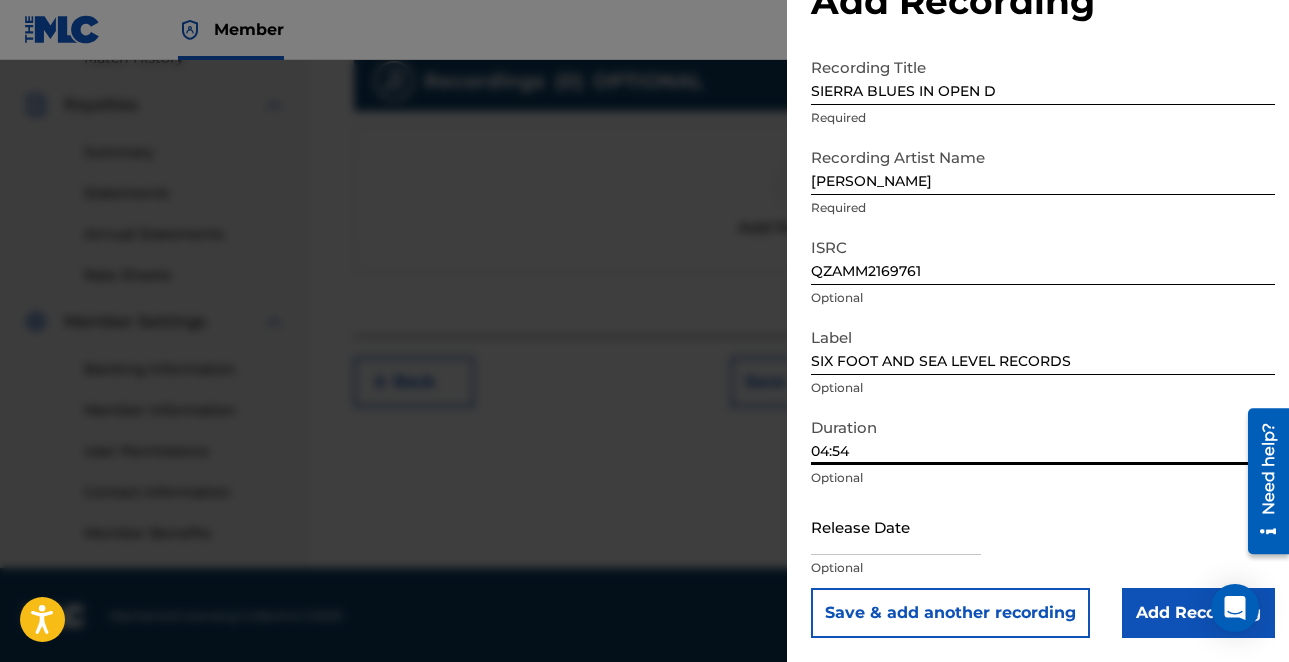 scroll, scrollTop: 578, scrollLeft: 0, axis: vertical 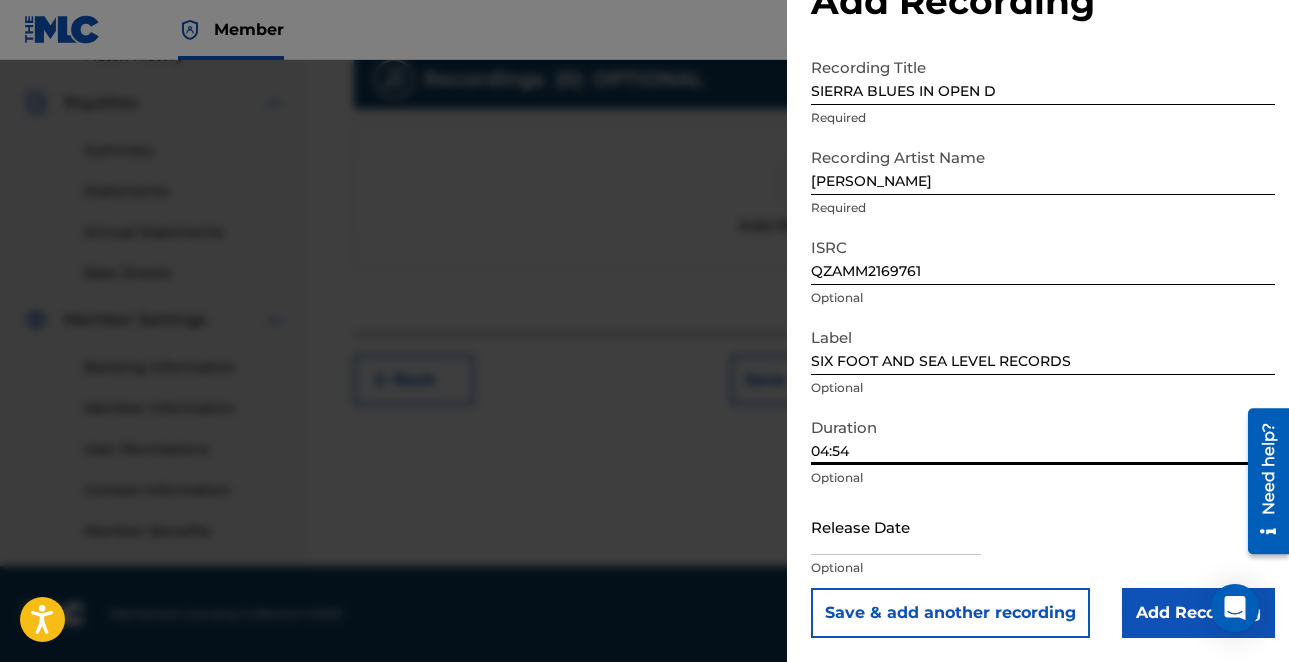 type on "04:54" 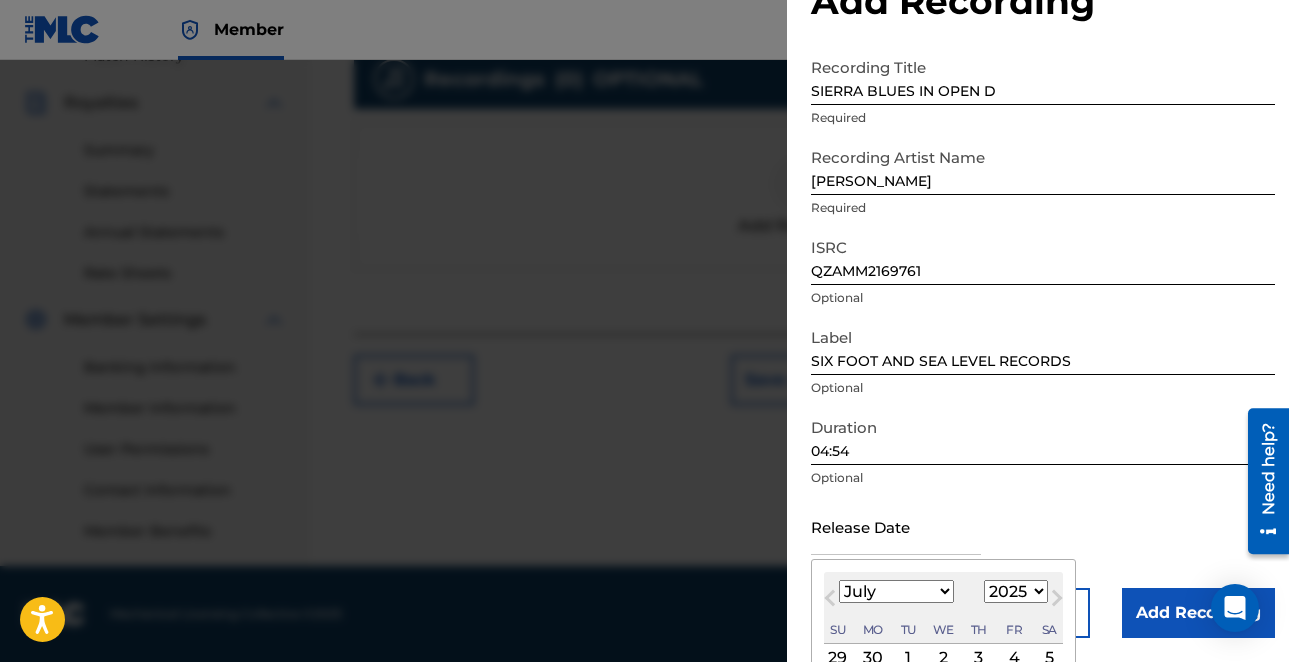 click on "Next Month" at bounding box center (1057, 602) 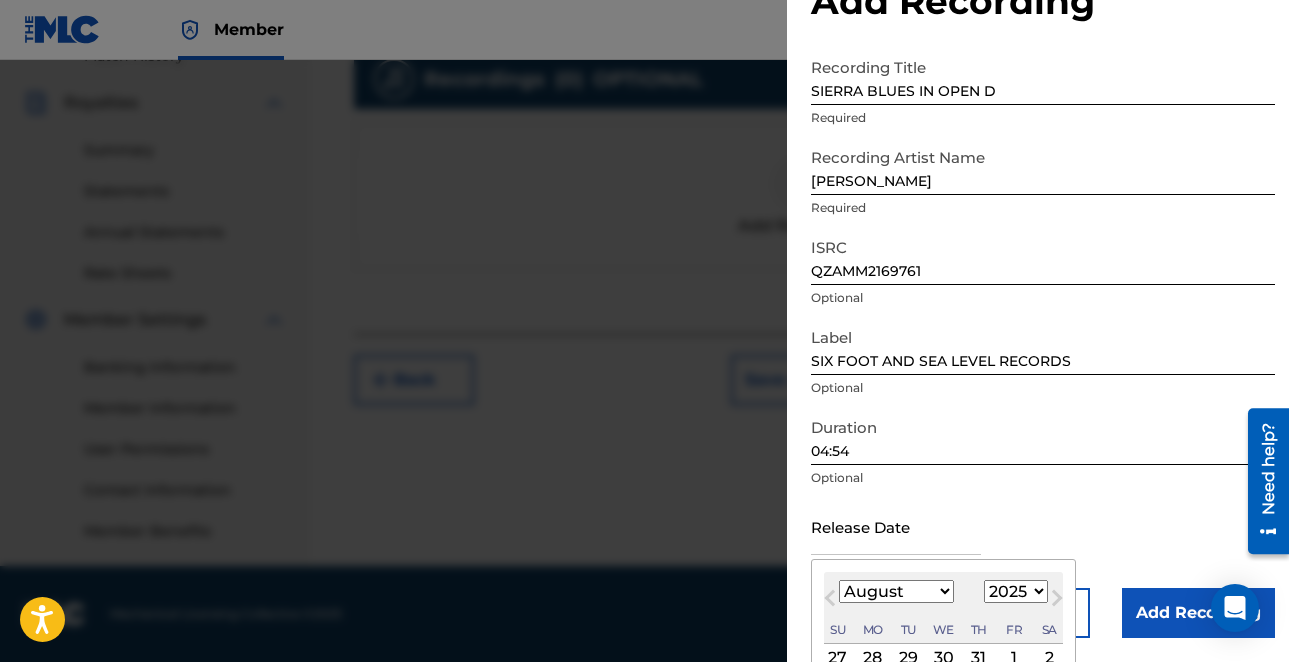 click on "Next Month" at bounding box center (1057, 602) 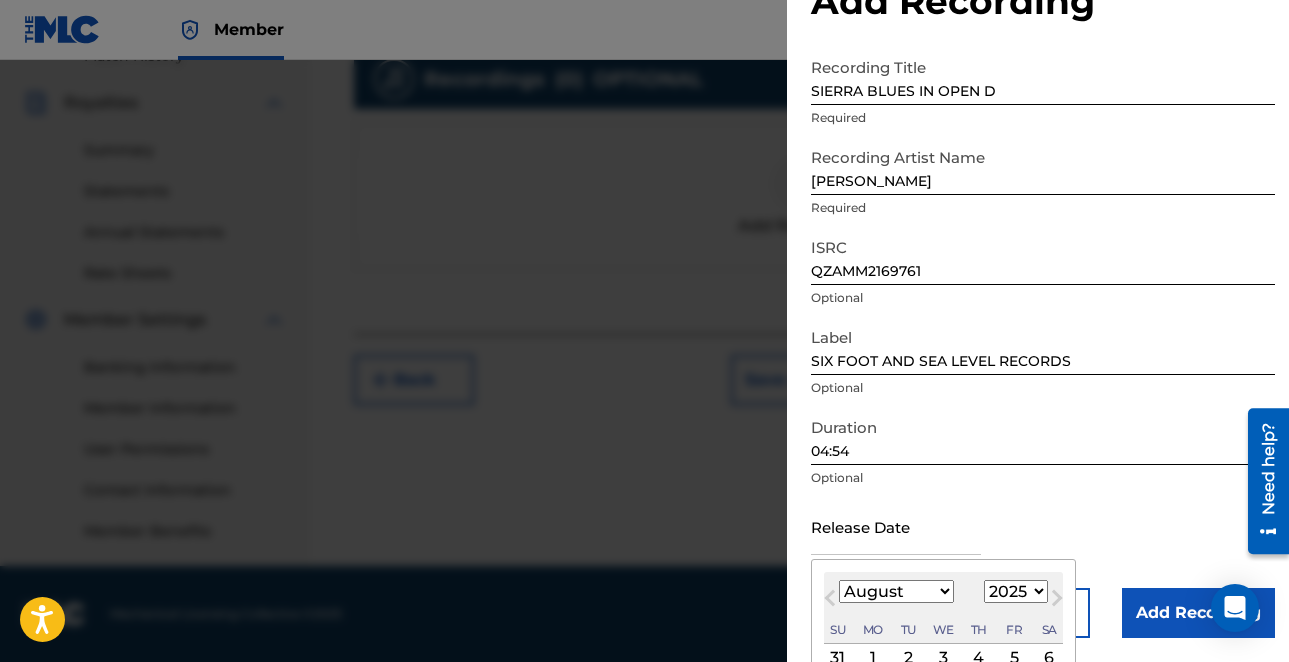 select on "8" 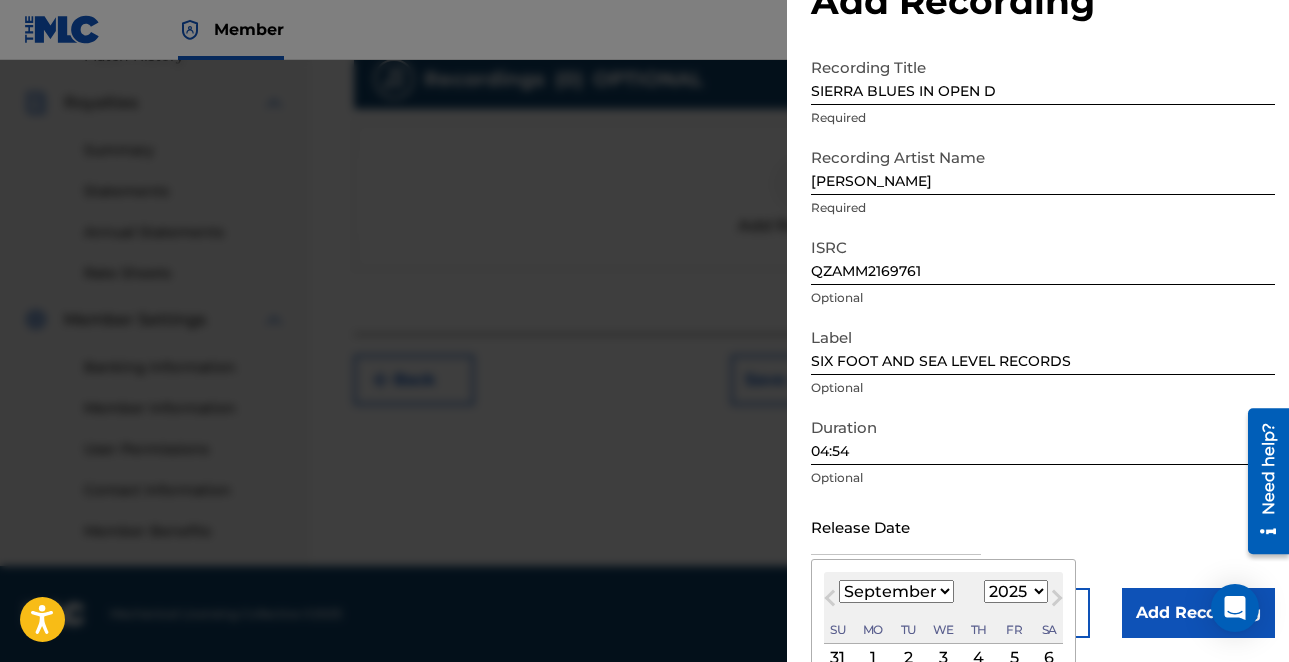 click on "1899 1900 1901 1902 1903 1904 1905 1906 1907 1908 1909 1910 1911 1912 1913 1914 1915 1916 1917 1918 1919 1920 1921 1922 1923 1924 1925 1926 1927 1928 1929 1930 1931 1932 1933 1934 1935 1936 1937 1938 1939 1940 1941 1942 1943 1944 1945 1946 1947 1948 1949 1950 1951 1952 1953 1954 1955 1956 1957 1958 1959 1960 1961 1962 1963 1964 1965 1966 1967 1968 1969 1970 1971 1972 1973 1974 1975 1976 1977 1978 1979 1980 1981 1982 1983 1984 1985 1986 1987 1988 1989 1990 1991 1992 1993 1994 1995 1996 1997 1998 1999 2000 2001 2002 2003 2004 2005 2006 2007 2008 2009 2010 2011 2012 2013 2014 2015 2016 2017 2018 2019 2020 2021 2022 2023 2024 2025 2026 2027 2028 2029 2030 2031 2032 2033 2034 2035 2036 2037 2038 2039 2040 2041 2042 2043 2044 2045 2046 2047 2048 2049 2050 2051 2052 2053 2054 2055 2056 2057 2058 2059 2060 2061 2062 2063 2064 2065 2066 2067 2068 2069 2070 2071 2072 2073 2074 2075 2076 2077 2078 2079 2080 2081 2082 2083 2084 2085 2086 2087 2088 2089 2090 2091 2092 2093 2094 2095 2096 2097 2098 2099 2100" at bounding box center (1016, 591) 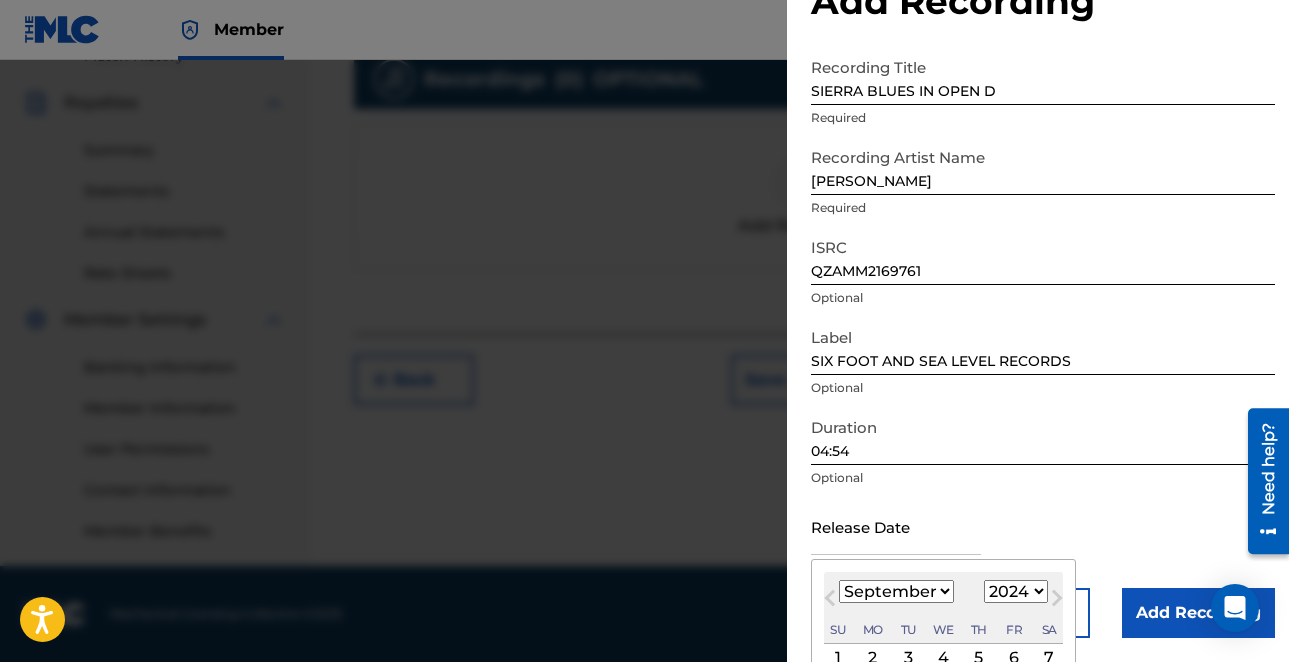 click on "1899 1900 1901 1902 1903 1904 1905 1906 1907 1908 1909 1910 1911 1912 1913 1914 1915 1916 1917 1918 1919 1920 1921 1922 1923 1924 1925 1926 1927 1928 1929 1930 1931 1932 1933 1934 1935 1936 1937 1938 1939 1940 1941 1942 1943 1944 1945 1946 1947 1948 1949 1950 1951 1952 1953 1954 1955 1956 1957 1958 1959 1960 1961 1962 1963 1964 1965 1966 1967 1968 1969 1970 1971 1972 1973 1974 1975 1976 1977 1978 1979 1980 1981 1982 1983 1984 1985 1986 1987 1988 1989 1990 1991 1992 1993 1994 1995 1996 1997 1998 1999 2000 2001 2002 2003 2004 2005 2006 2007 2008 2009 2010 2011 2012 2013 2014 2015 2016 2017 2018 2019 2020 2021 2022 2023 2024 2025 2026 2027 2028 2029 2030 2031 2032 2033 2034 2035 2036 2037 2038 2039 2040 2041 2042 2043 2044 2045 2046 2047 2048 2049 2050 2051 2052 2053 2054 2055 2056 2057 2058 2059 2060 2061 2062 2063 2064 2065 2066 2067 2068 2069 2070 2071 2072 2073 2074 2075 2076 2077 2078 2079 2080 2081 2082 2083 2084 2085 2086 2087 2088 2089 2090 2091 2092 2093 2094 2095 2096 2097 2098 2099 2100" at bounding box center (1016, 591) 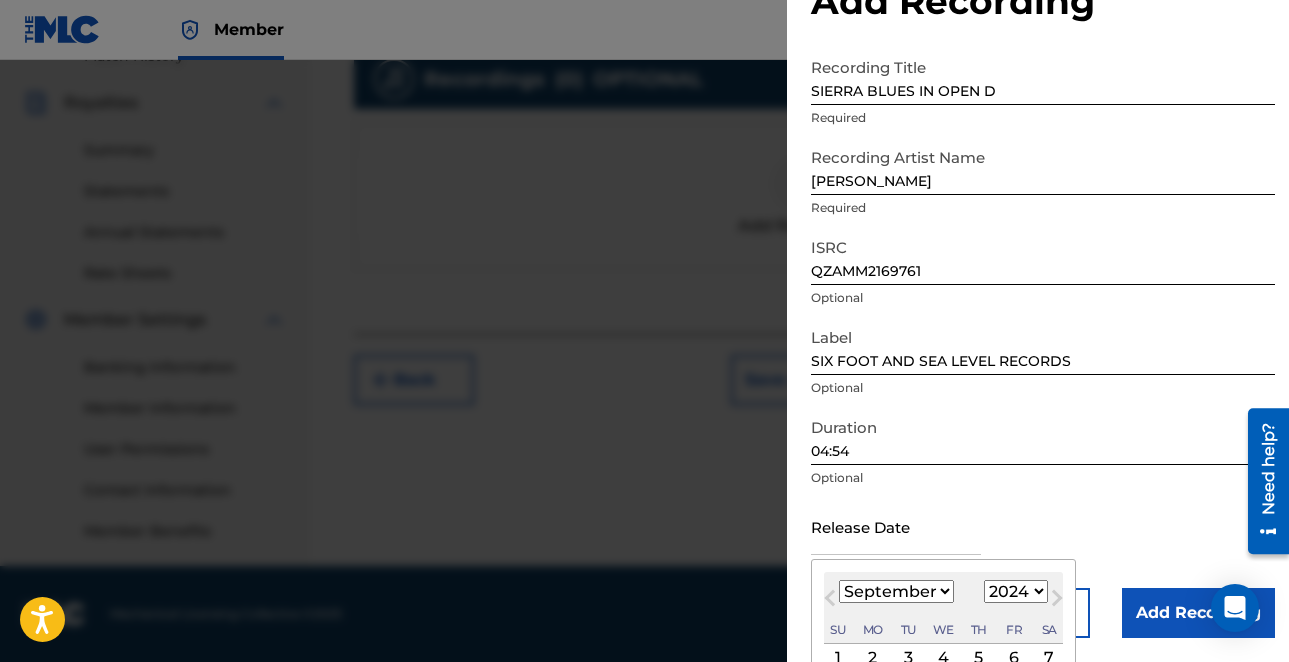 select on "2021" 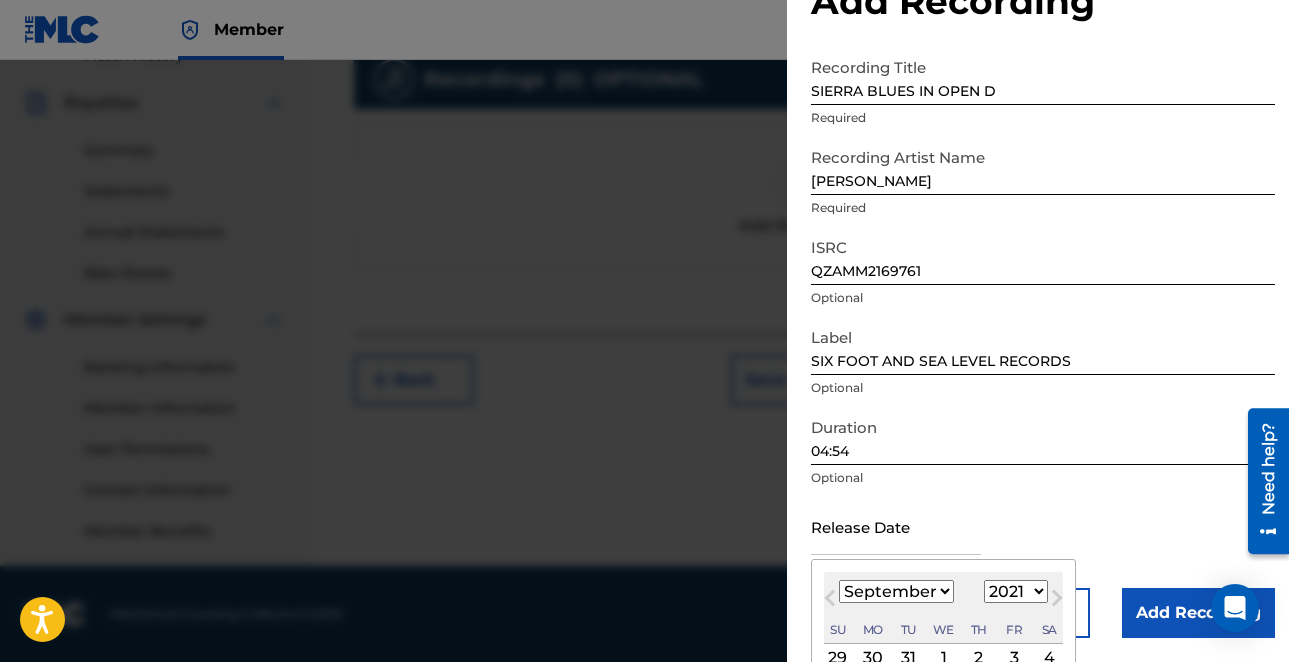 click on "January February March April May June July August September October November December" at bounding box center [896, 591] 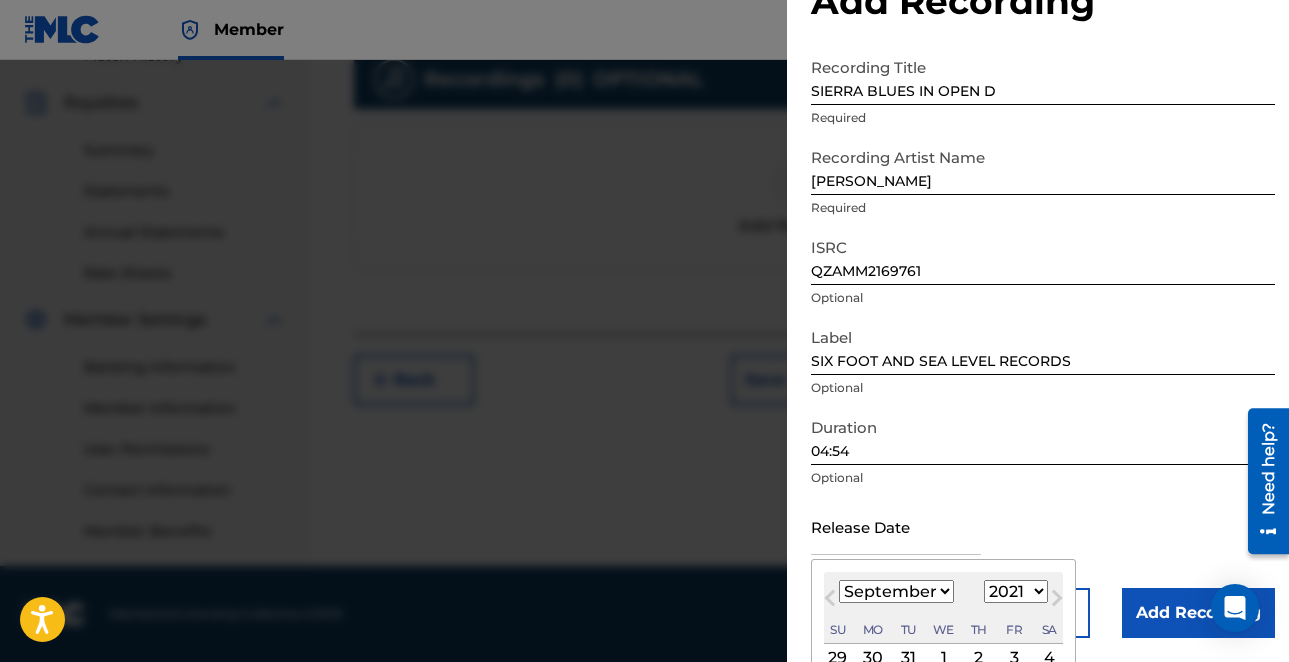 select on "6" 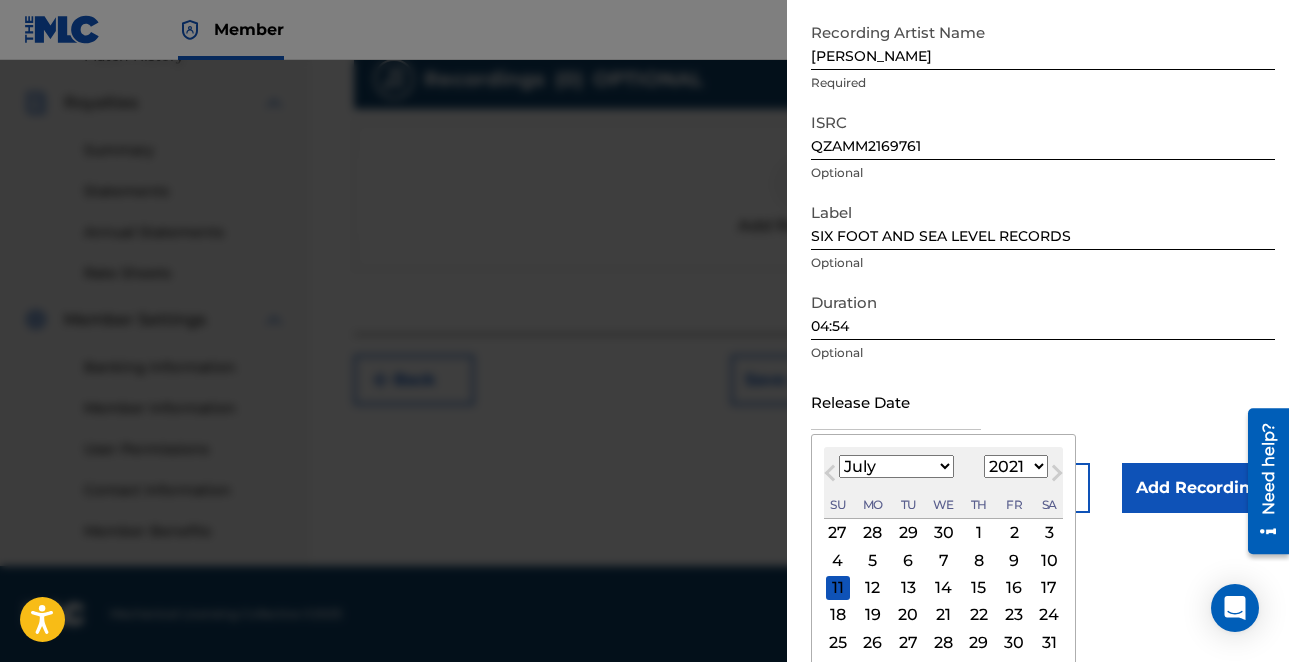 scroll, scrollTop: 228, scrollLeft: 0, axis: vertical 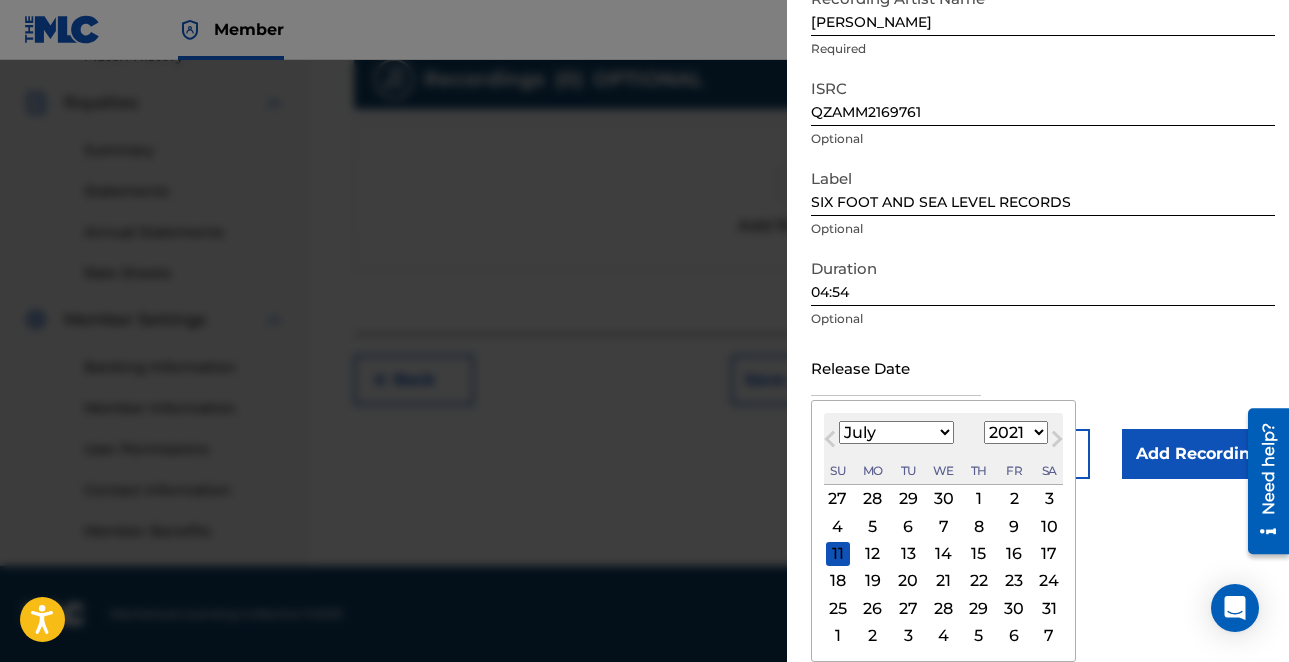 click on "24" at bounding box center (1049, 581) 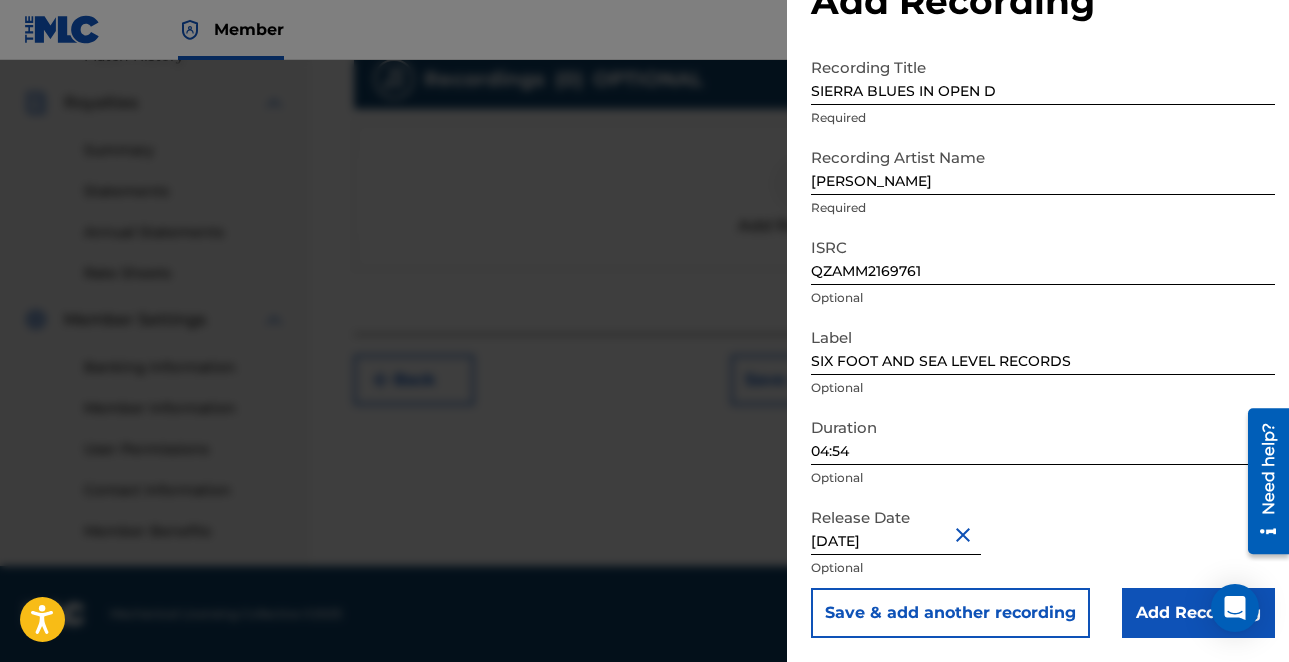 scroll, scrollTop: 69, scrollLeft: 0, axis: vertical 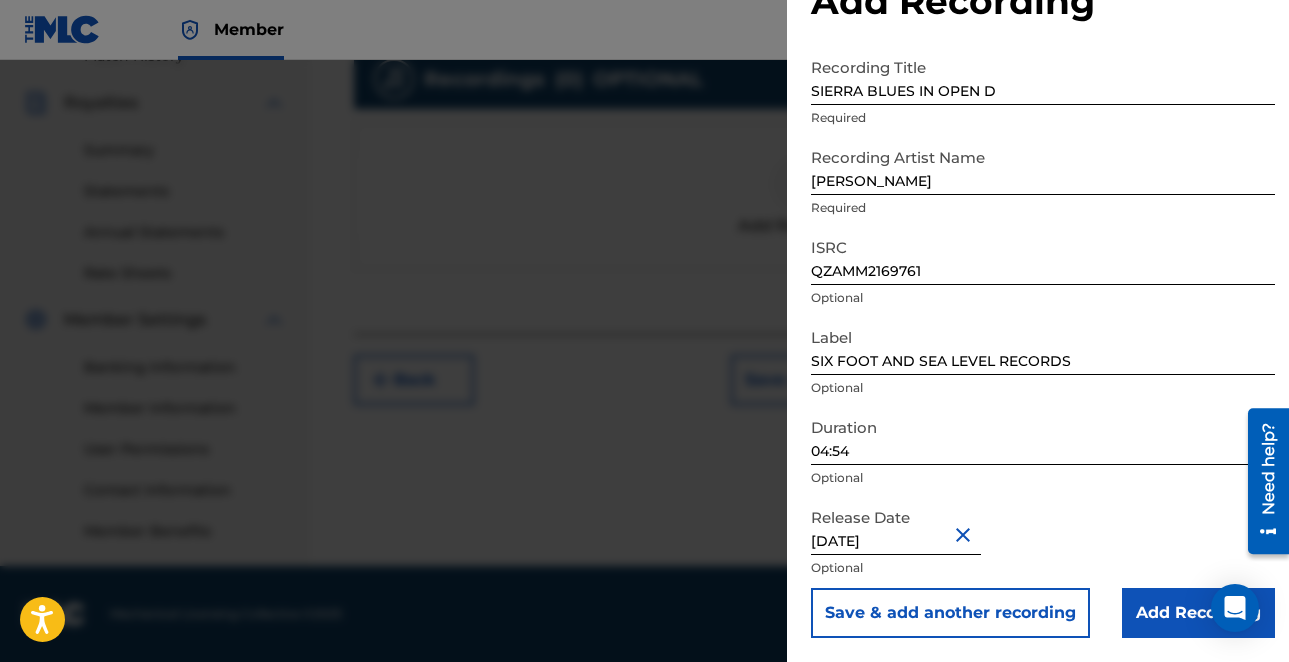 select on "6" 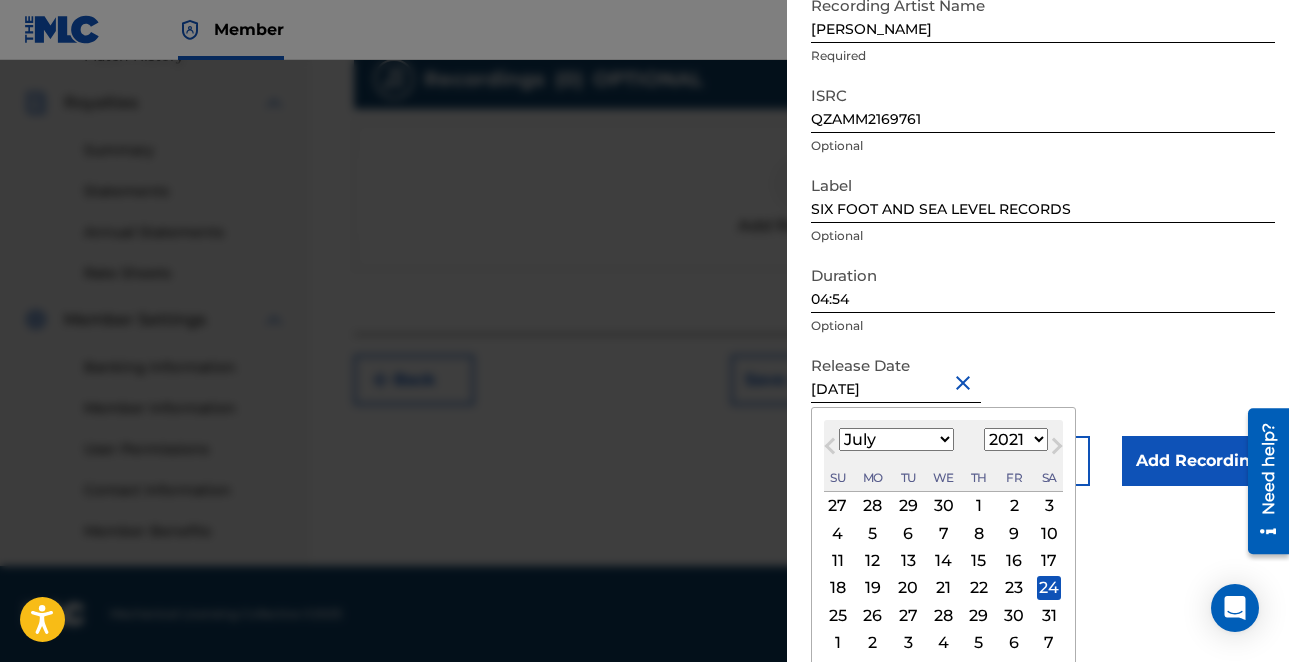 scroll, scrollTop: 219, scrollLeft: 0, axis: vertical 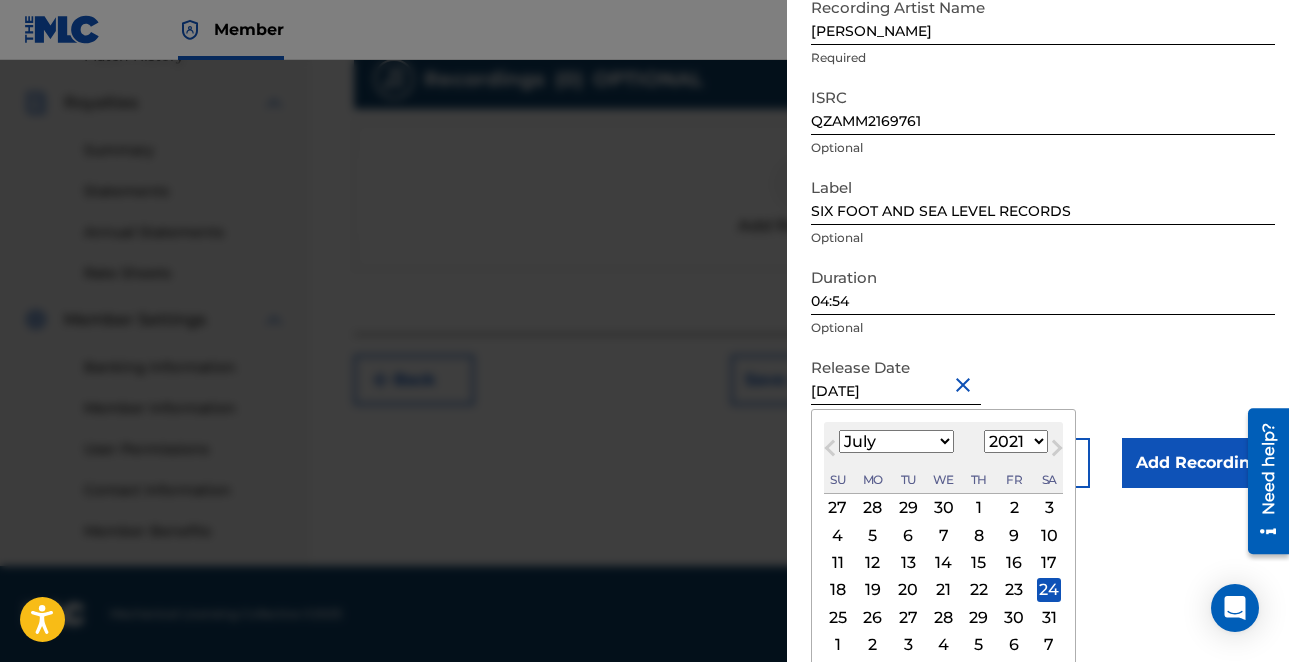 click on "Recording Title SIERRA BLUES IN OPEN D Required Recording Artist Name TONY ANDERSON Required ISRC QZAMM2169761 Optional Label SIX FOOT AND SEA LEVEL RECORDS Optional Duration 04:54 Optional Release Date July 24 2021 Previous Month Next Month July 2021 January February March April May June July August September October November December 1899 1900 1901 1902 1903 1904 1905 1906 1907 1908 1909 1910 1911 1912 1913 1914 1915 1916 1917 1918 1919 1920 1921 1922 1923 1924 1925 1926 1927 1928 1929 1930 1931 1932 1933 1934 1935 1936 1937 1938 1939 1940 1941 1942 1943 1944 1945 1946 1947 1948 1949 1950 1951 1952 1953 1954 1955 1956 1957 1958 1959 1960 1961 1962 1963 1964 1965 1966 1967 1968 1969 1970 1971 1972 1973 1974 1975 1976 1977 1978 1979 1980 1981 1982 1983 1984 1985 1986 1987 1988 1989 1990 1991 1992 1993 1994 1995 1996 1997 1998 1999 2000 2001 2002 2003 2004 2005 2006 2007 2008 2009 2010 2011 2012 2013 2014 2015 2016 2017 2018 2019 2020 2021 2022 2023 2024 2025 2026 2027 2028 2029 2030 2031 2032 2033 2034 2035 1" at bounding box center (1043, 193) 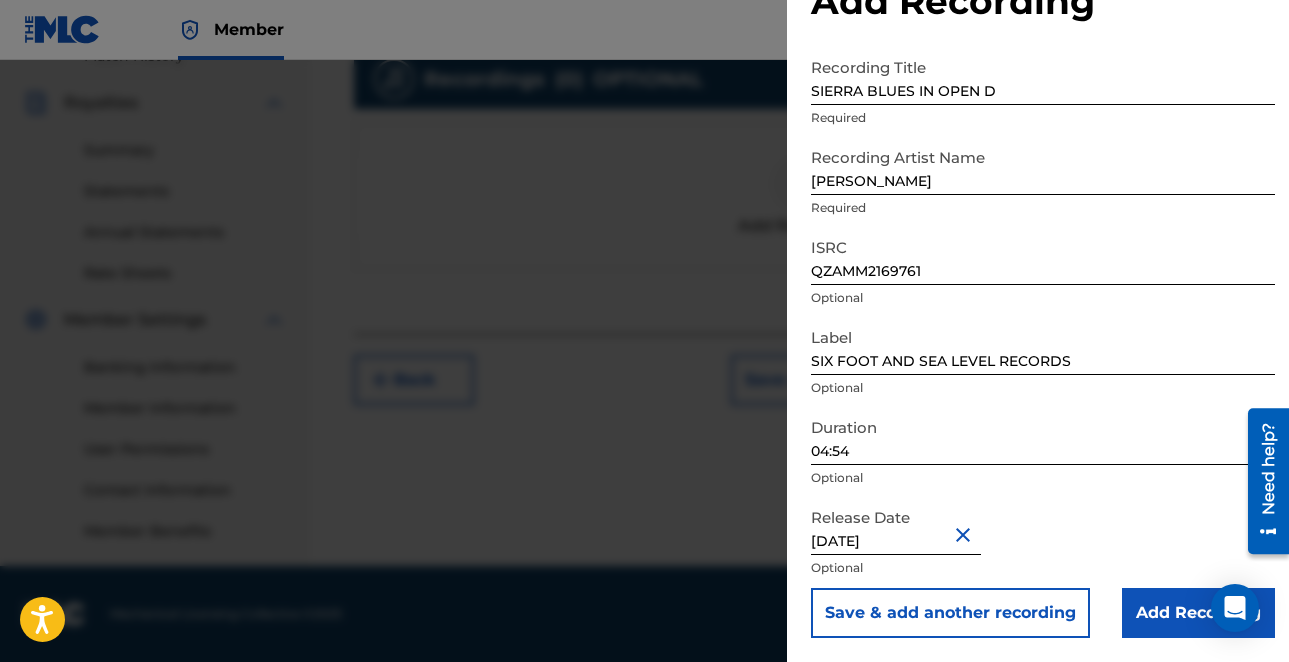 scroll, scrollTop: 69, scrollLeft: 0, axis: vertical 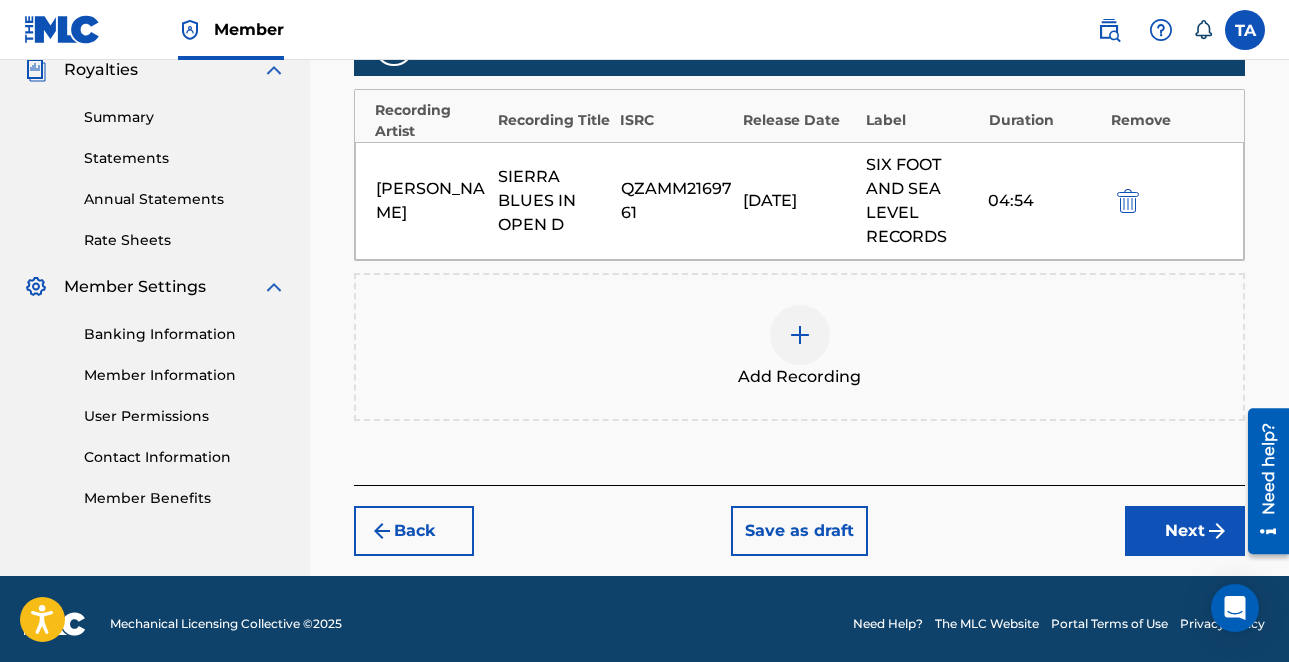 click on "Next" at bounding box center (1185, 531) 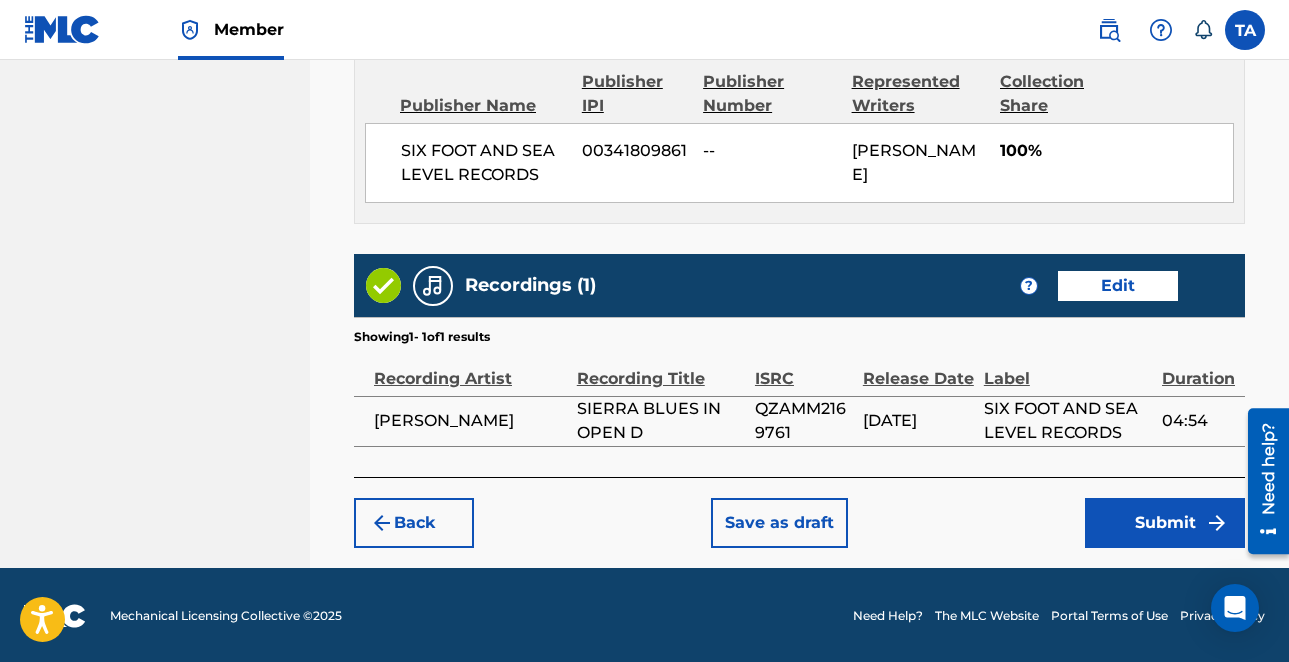 scroll, scrollTop: 1117, scrollLeft: 0, axis: vertical 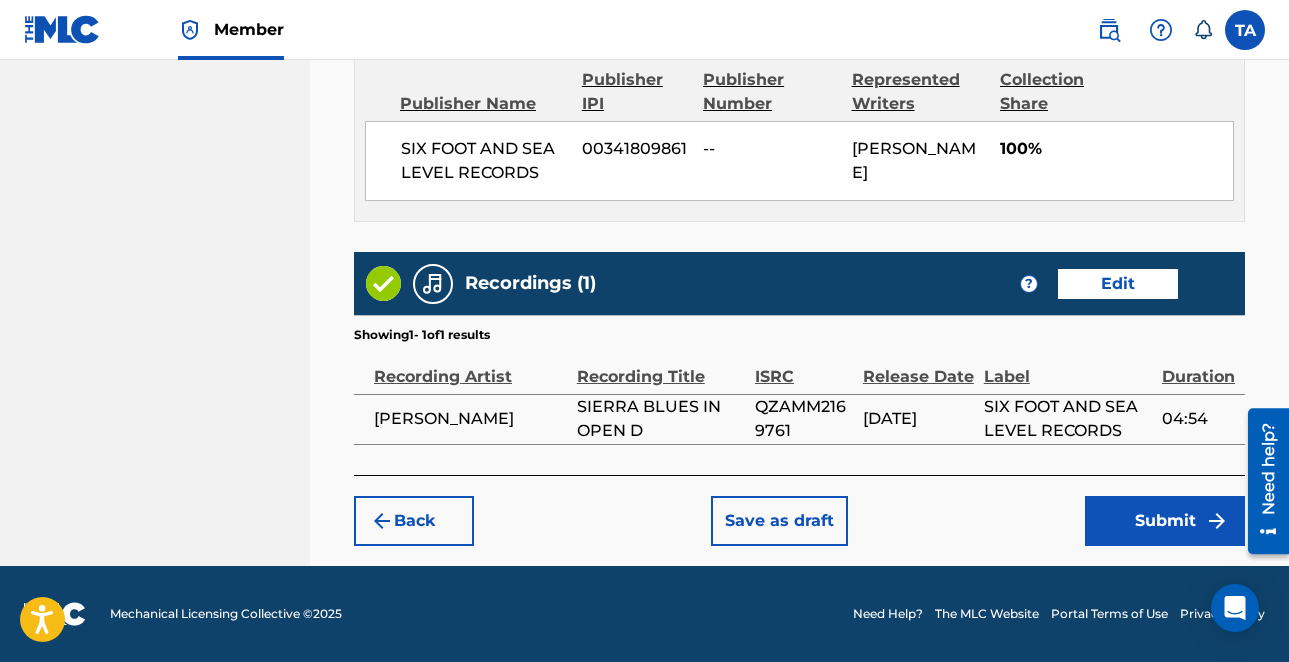 click on "Submit" at bounding box center [1165, 521] 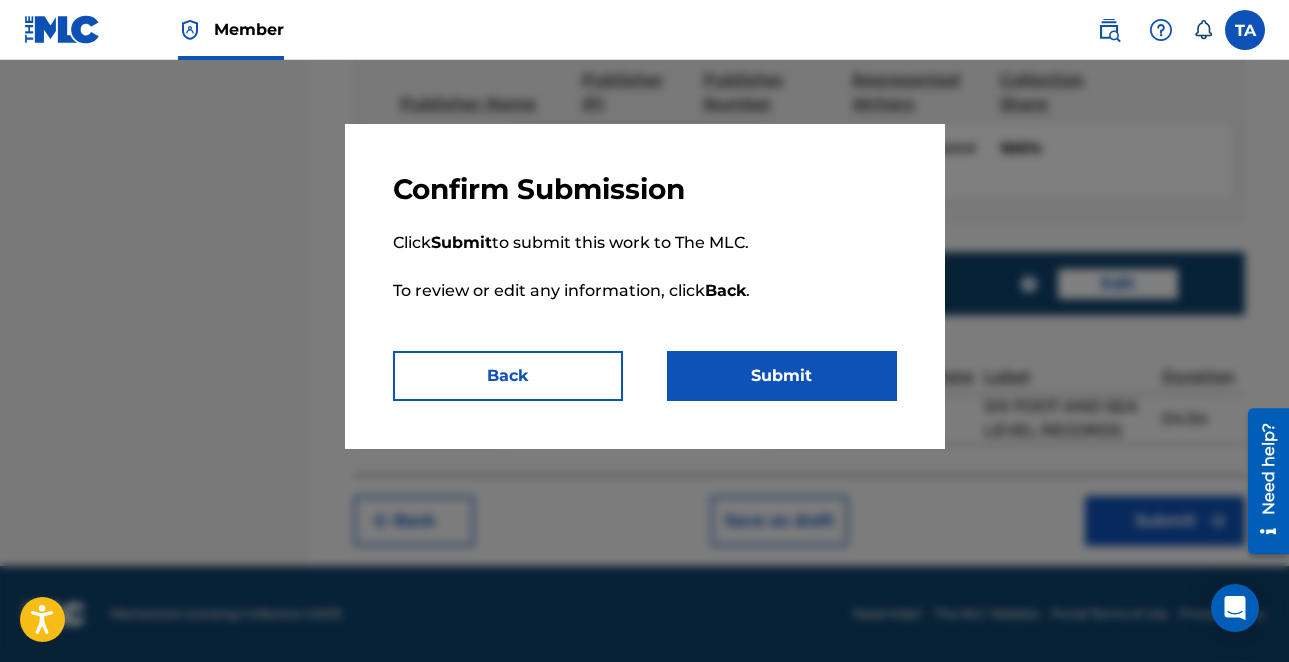 click on "Submit" at bounding box center [782, 376] 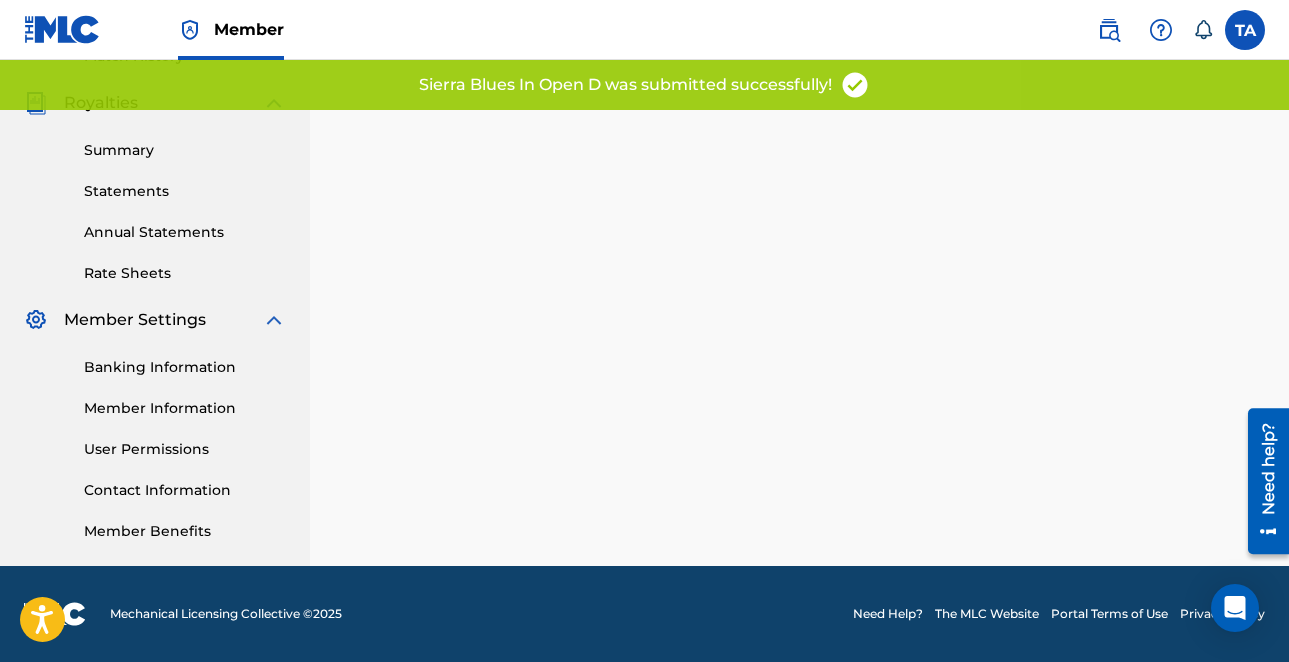 scroll, scrollTop: 0, scrollLeft: 0, axis: both 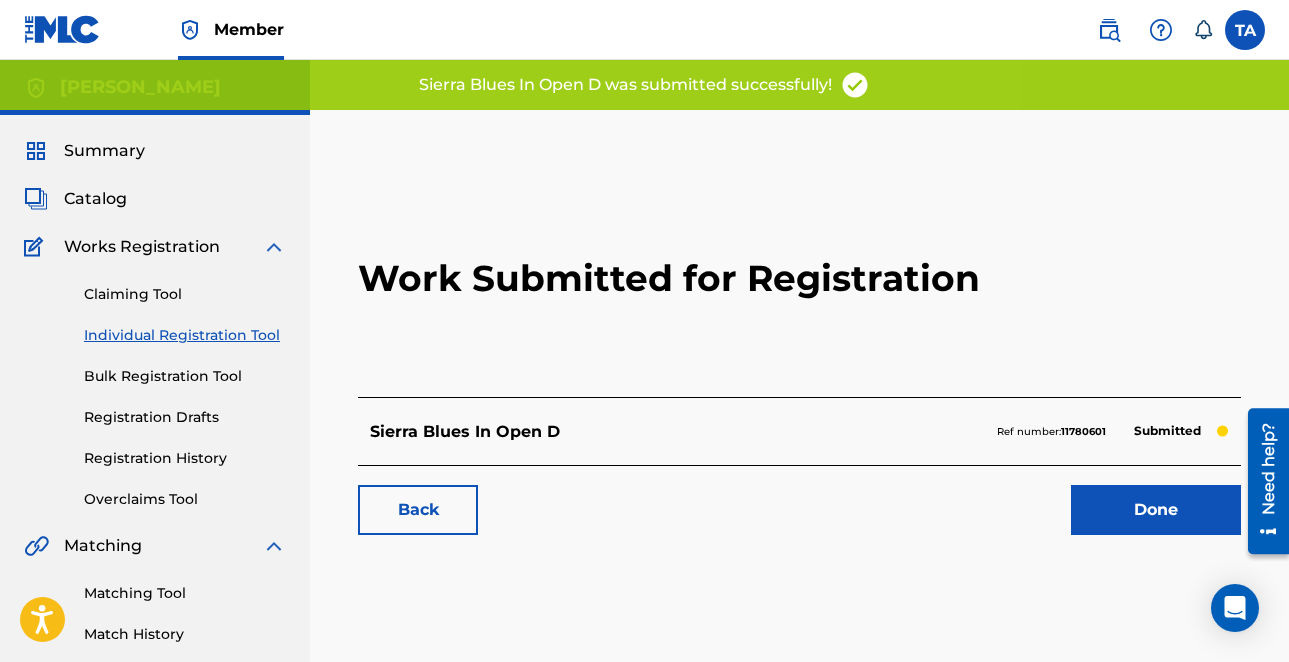 click on "Done" at bounding box center [1156, 510] 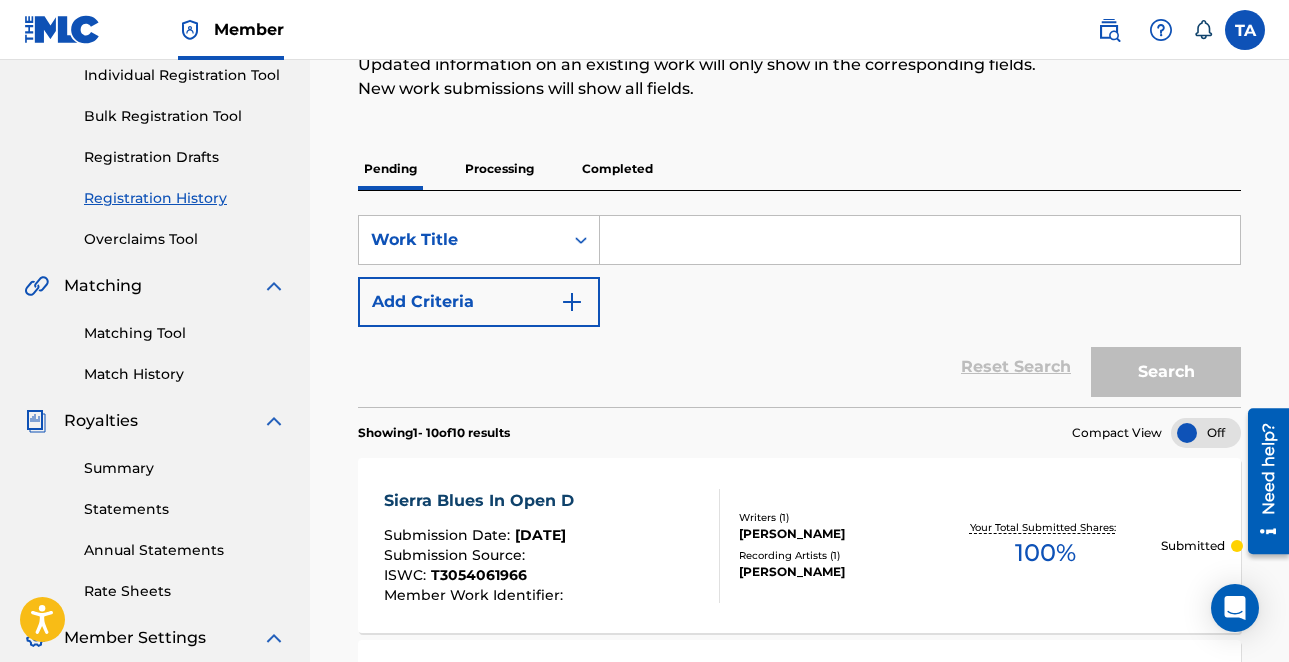 scroll, scrollTop: 189, scrollLeft: 0, axis: vertical 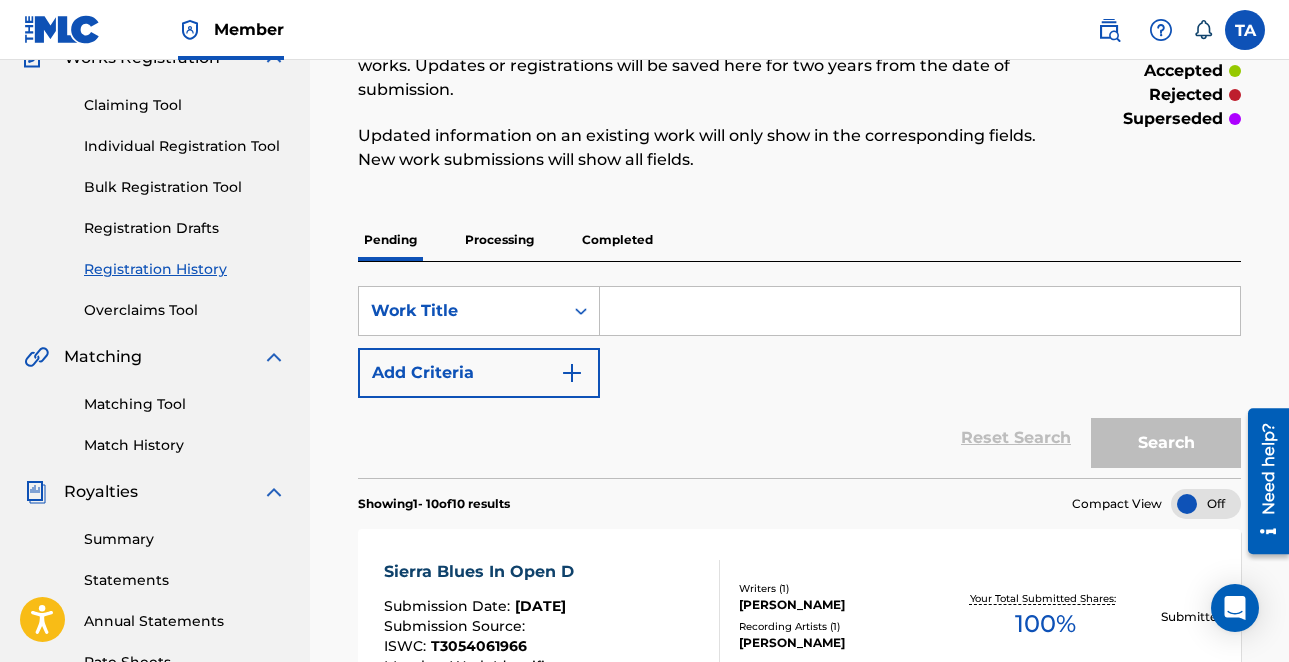 click on "Matching Tool Match History" at bounding box center [155, 412] 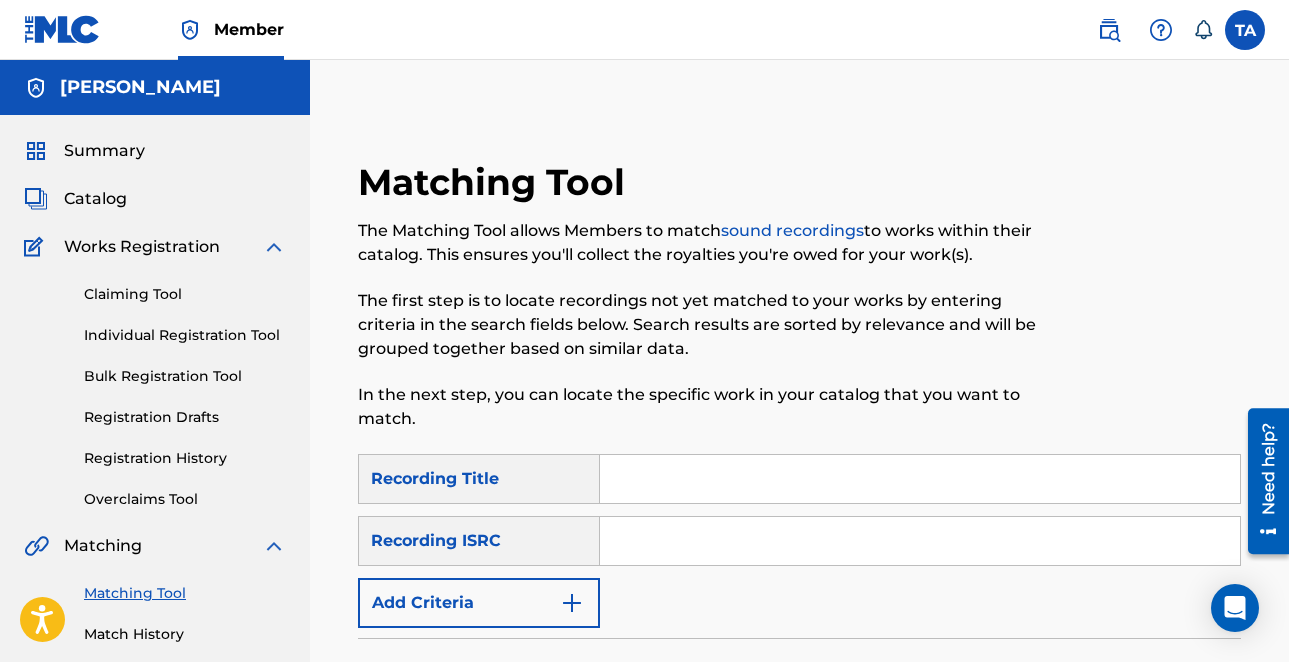 scroll, scrollTop: 201, scrollLeft: 0, axis: vertical 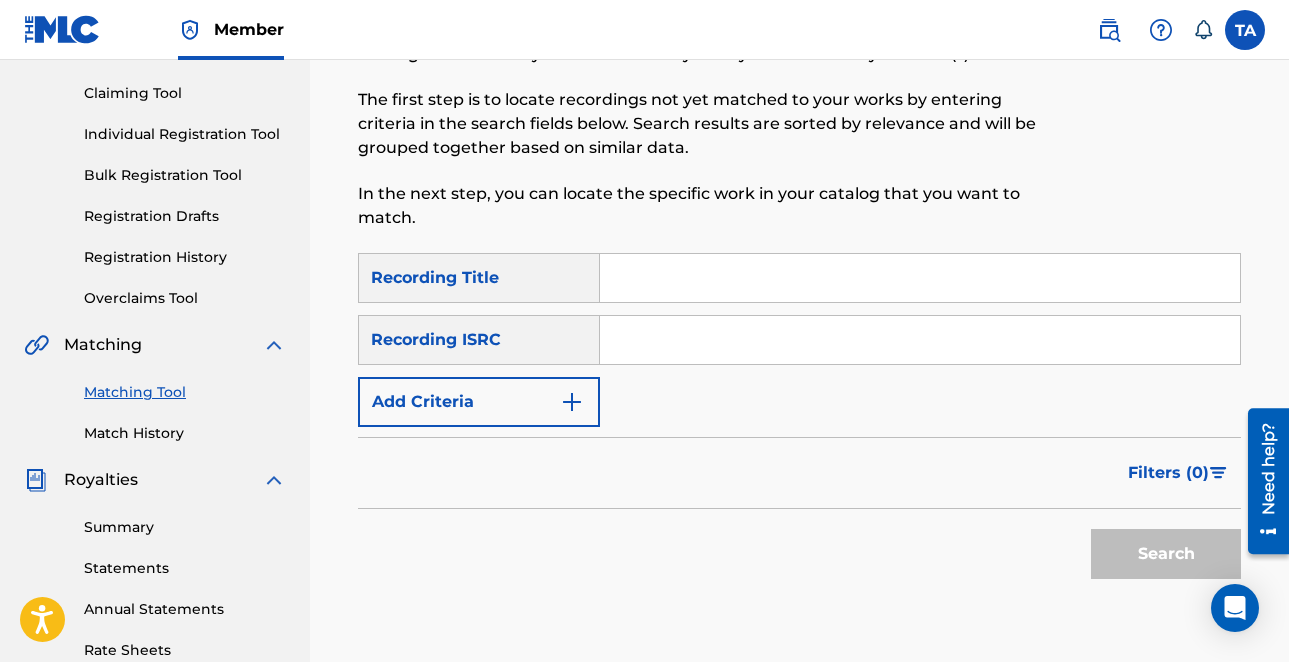 click at bounding box center (920, 278) 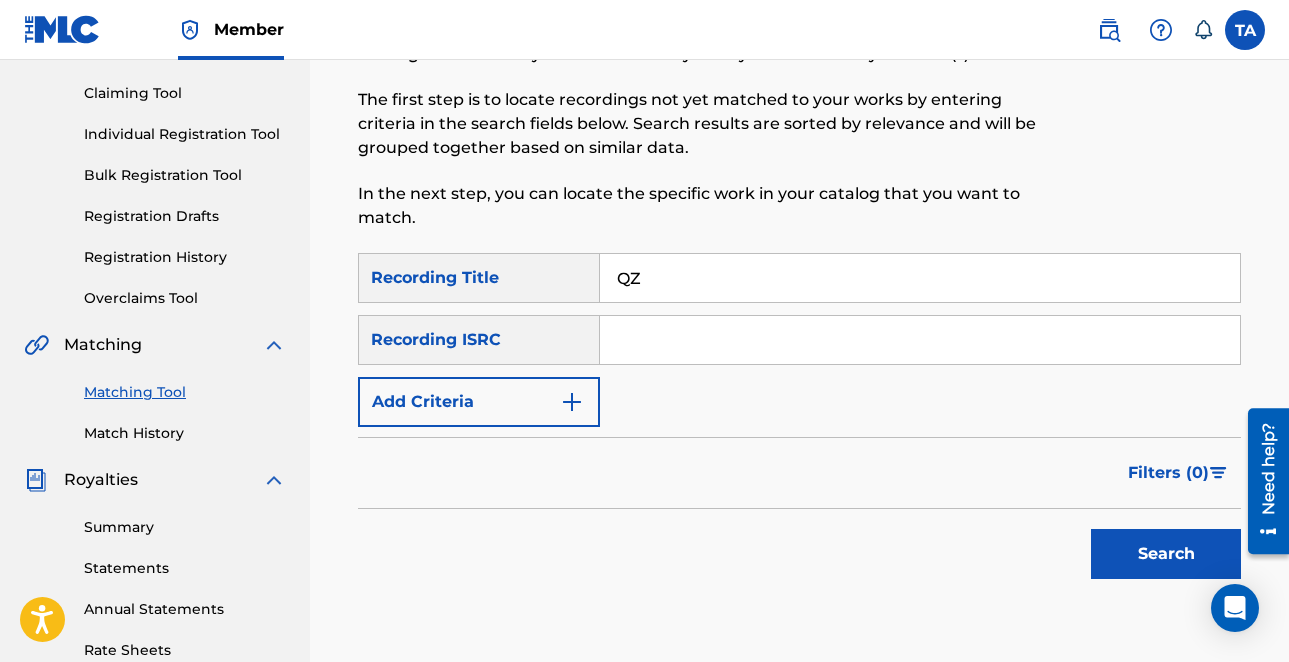 type 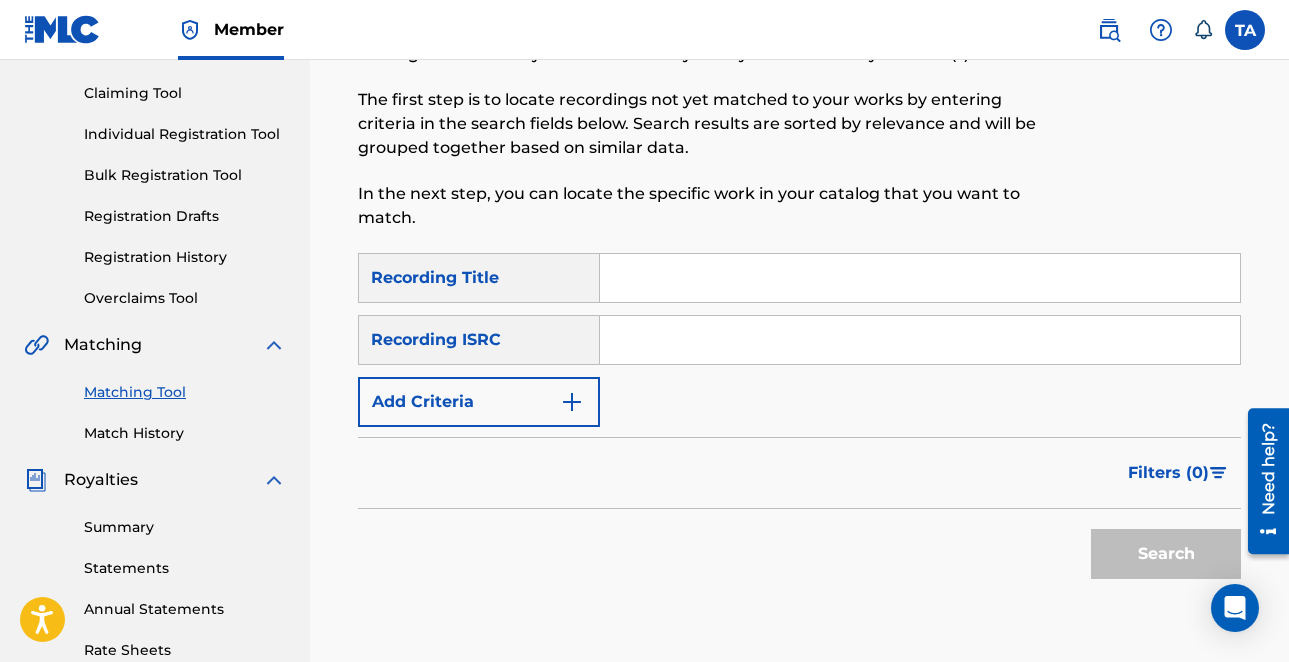 click at bounding box center [920, 340] 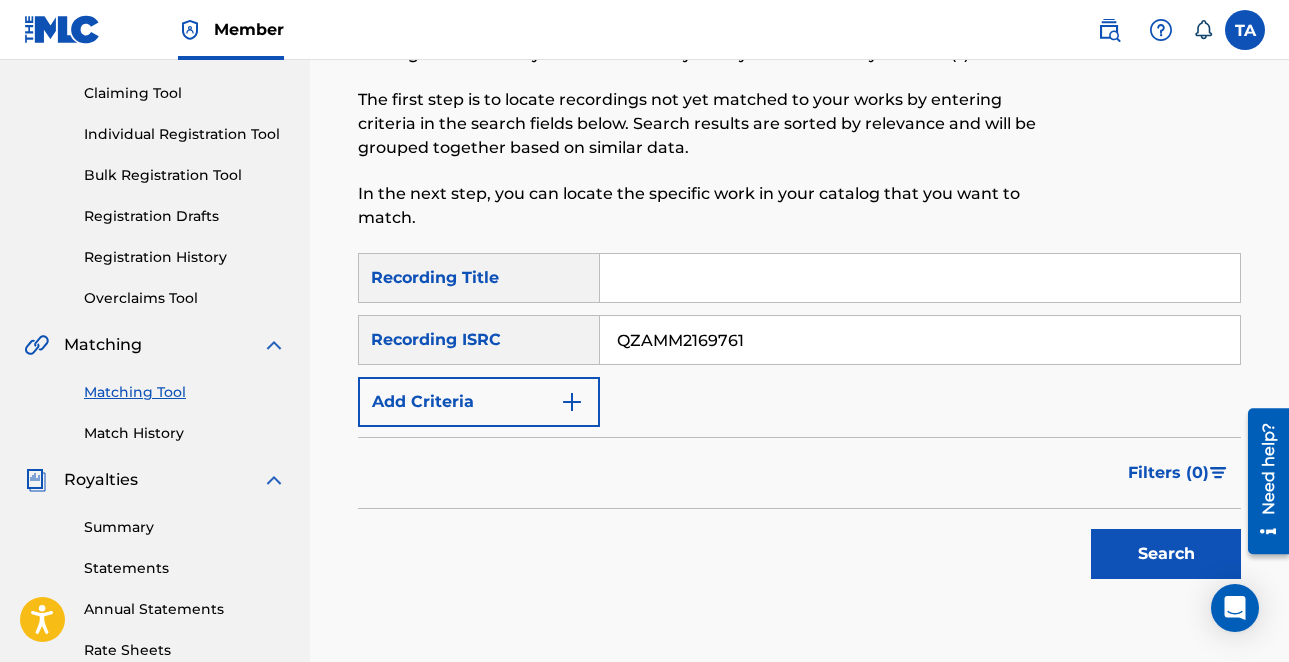 click at bounding box center [920, 278] 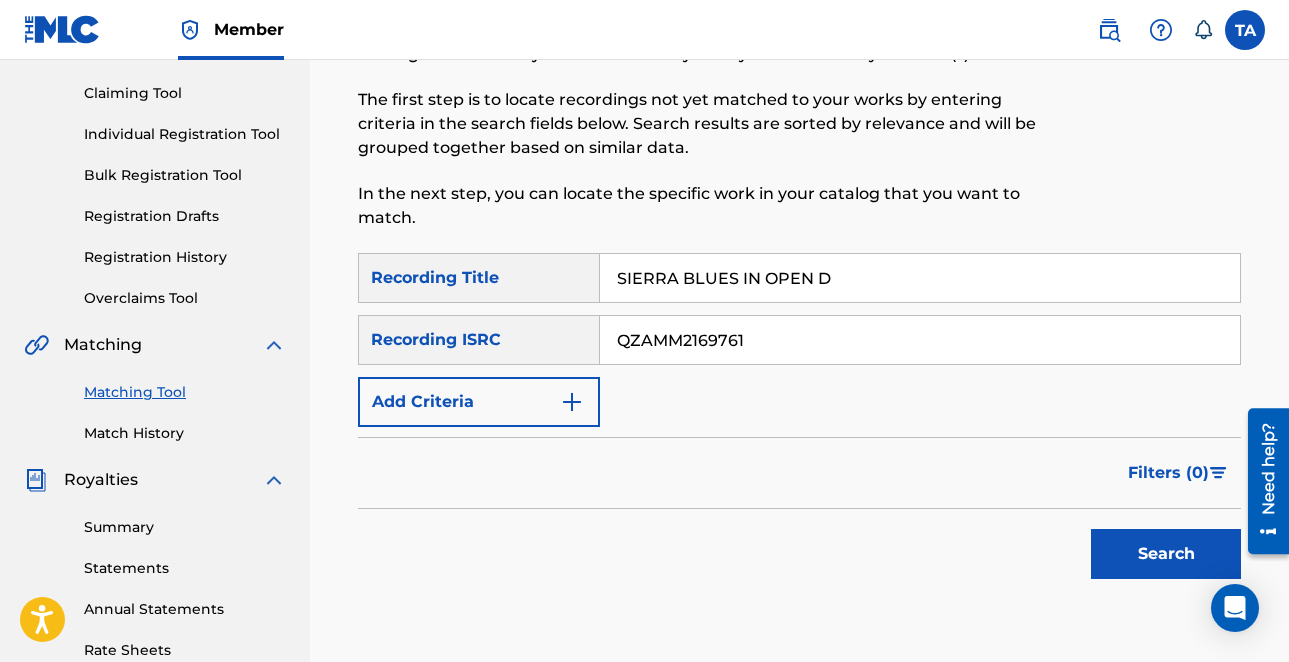 click on "Search" at bounding box center [1166, 554] 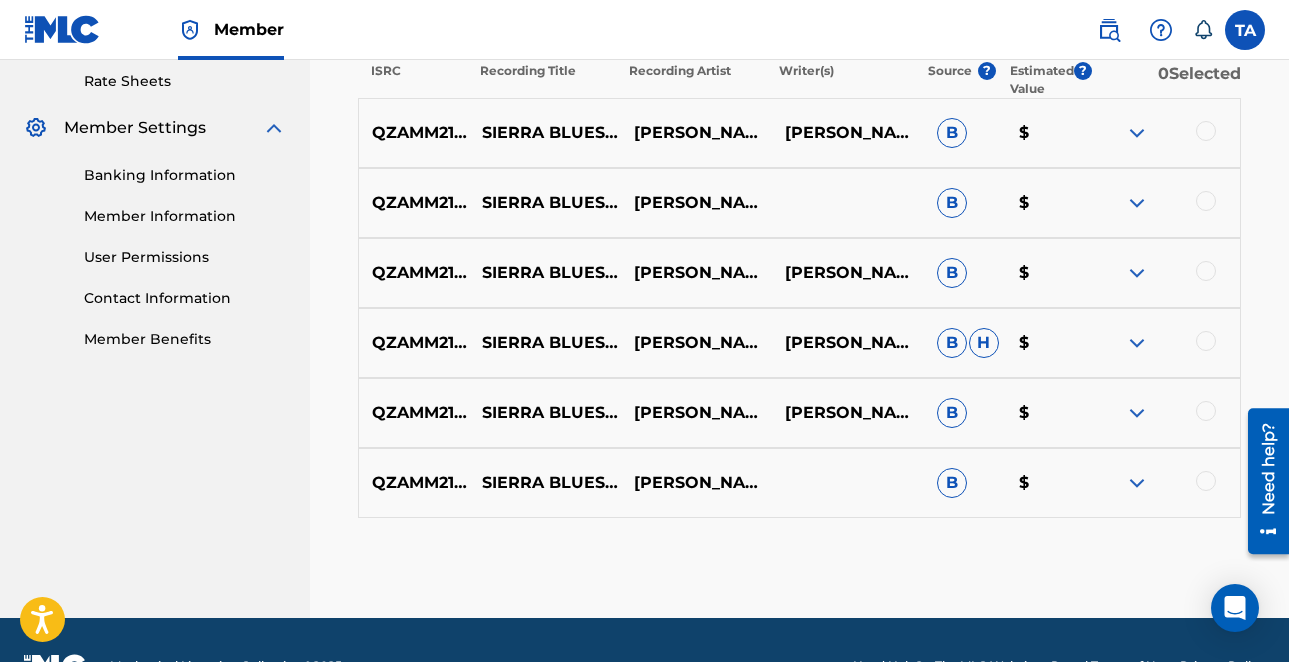 scroll, scrollTop: 771, scrollLeft: 0, axis: vertical 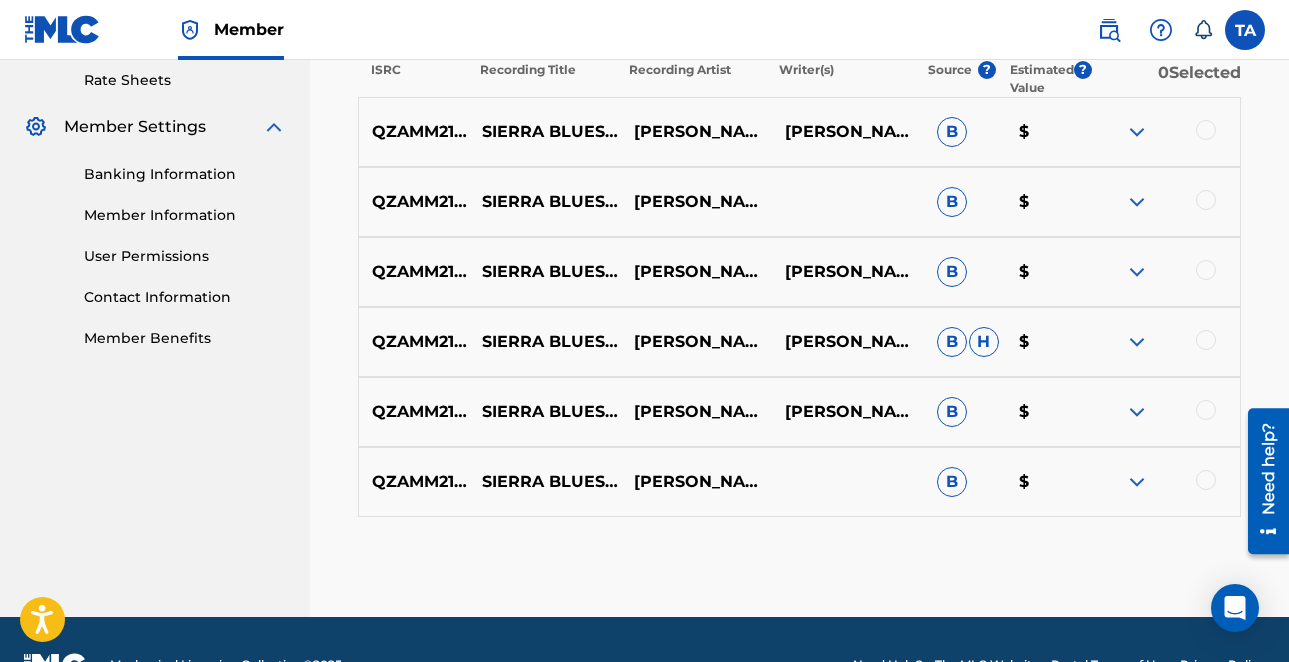 click at bounding box center (1137, 132) 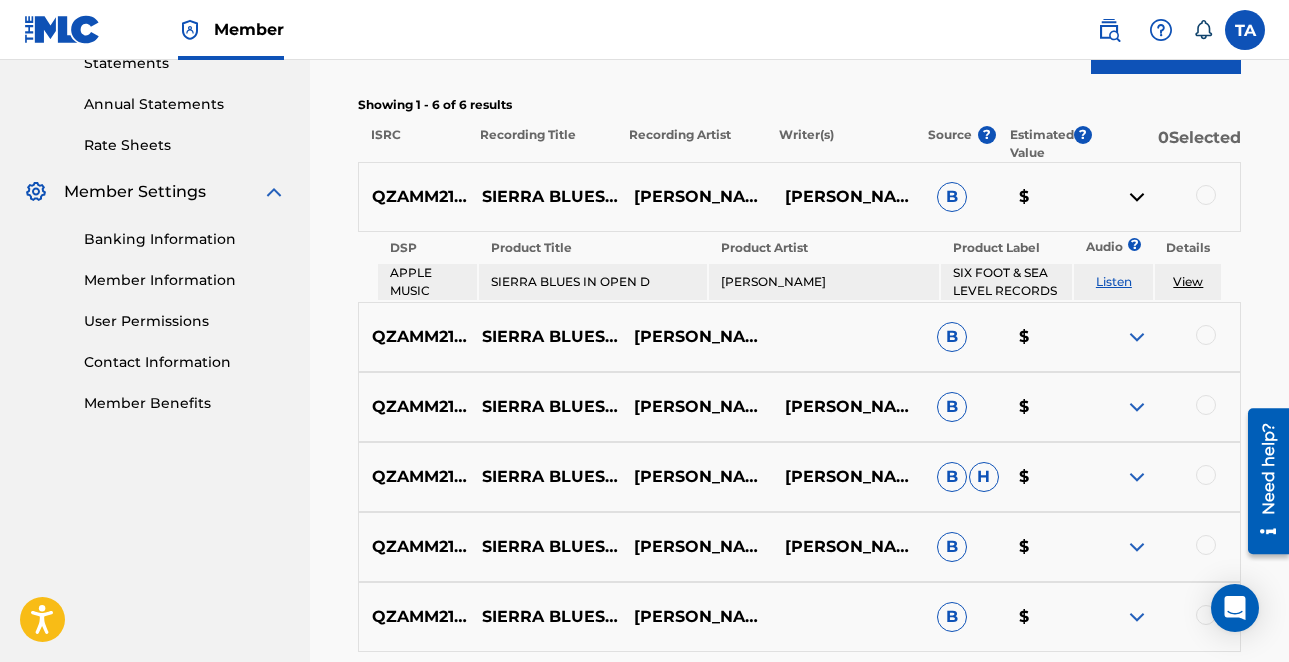 scroll, scrollTop: 704, scrollLeft: 0, axis: vertical 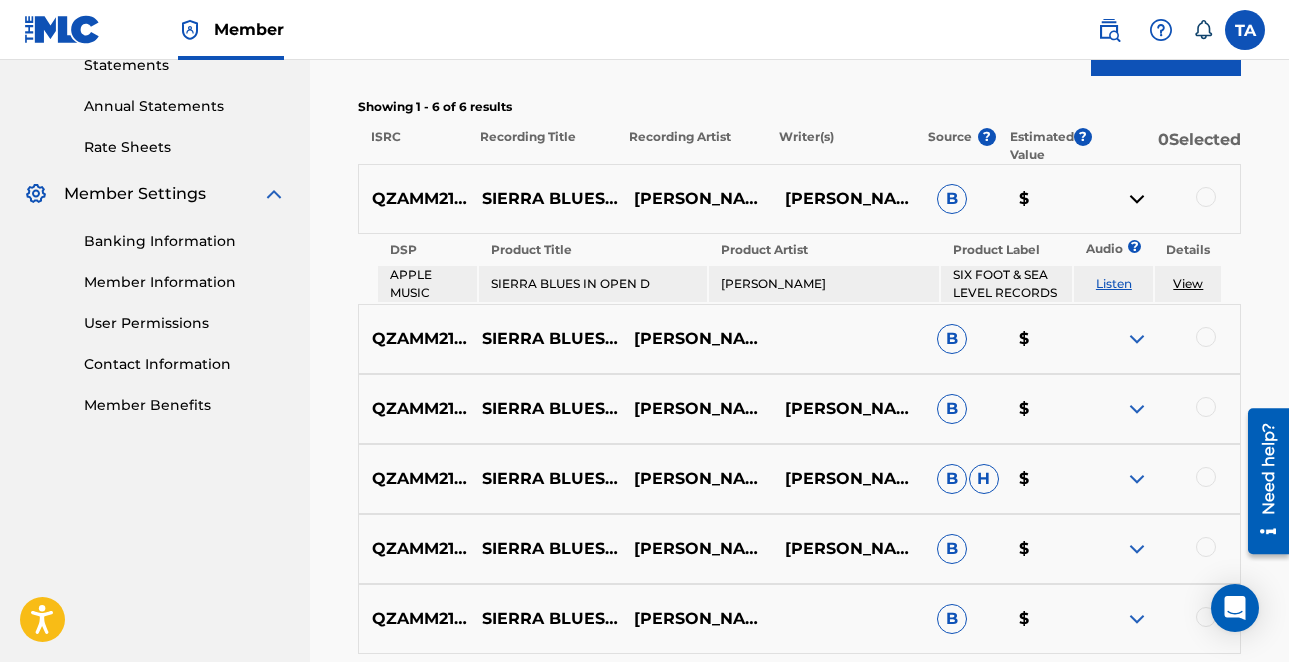 click at bounding box center [1137, 339] 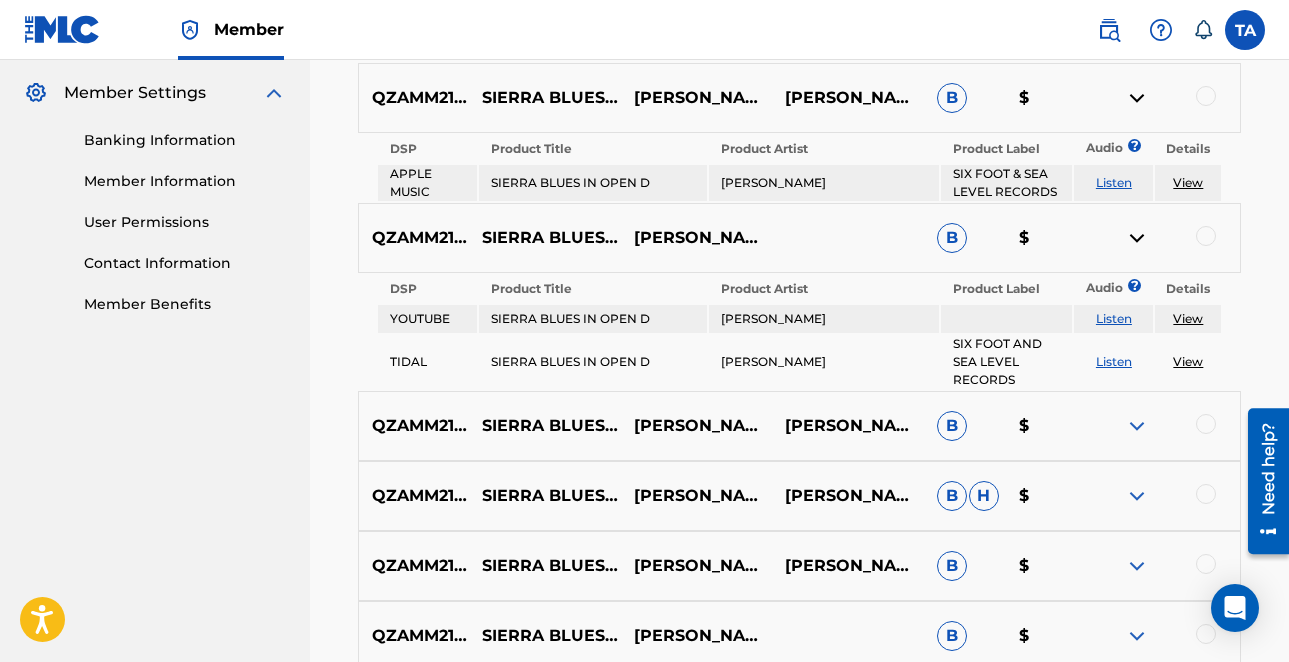 scroll, scrollTop: 824, scrollLeft: 0, axis: vertical 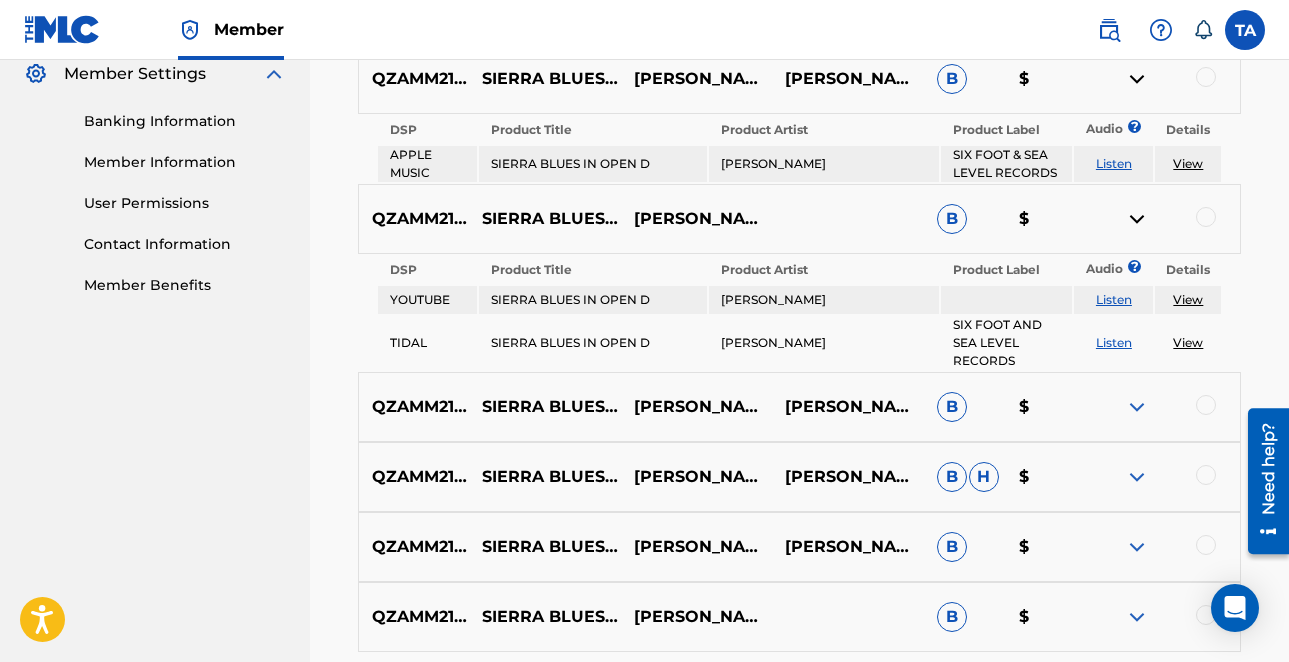 click at bounding box center [1137, 407] 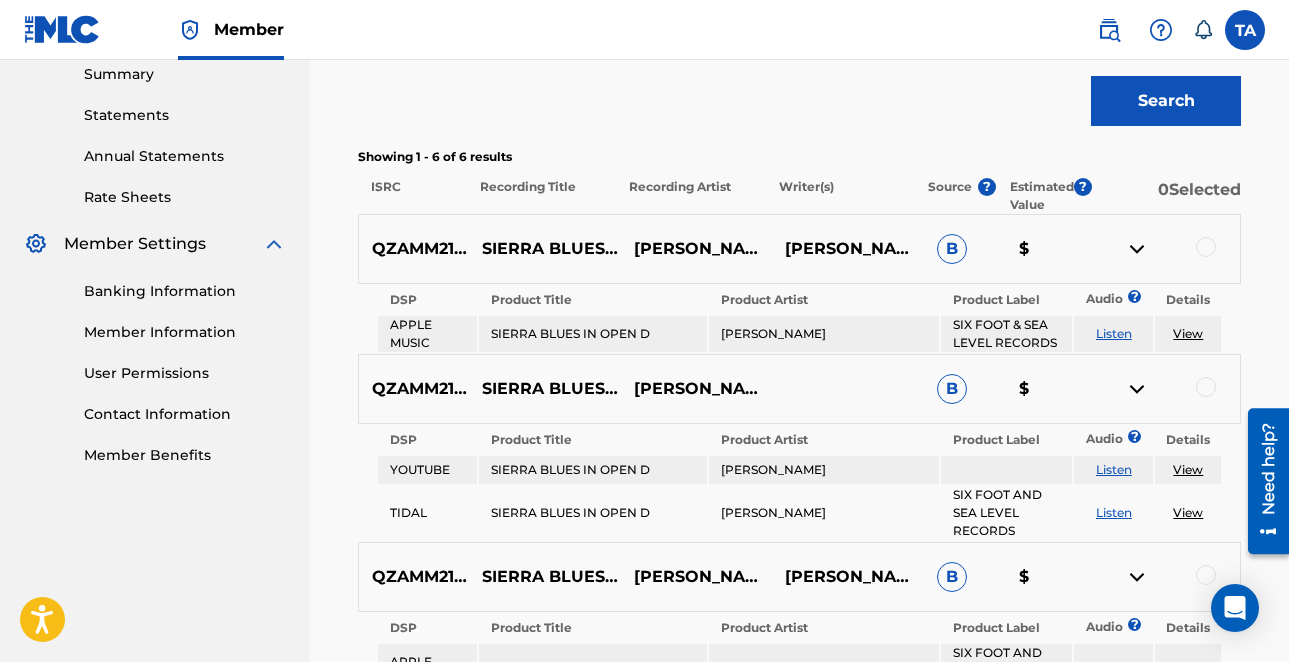 scroll, scrollTop: 655, scrollLeft: 0, axis: vertical 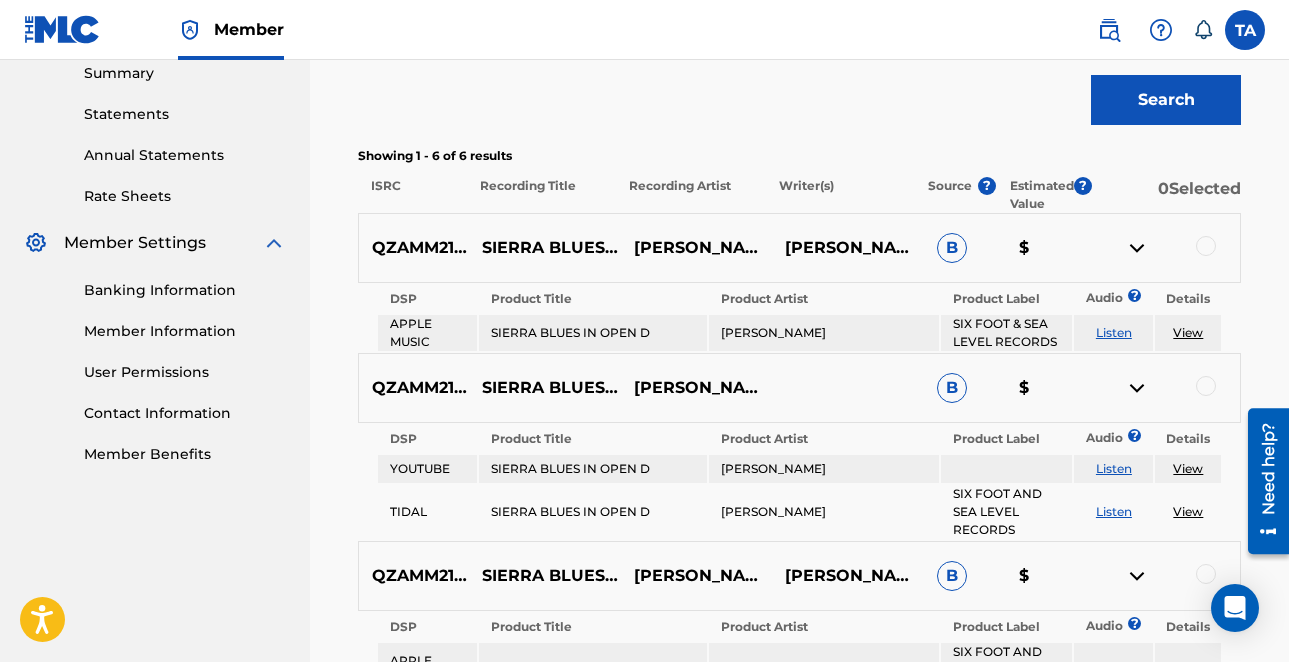 click at bounding box center [1206, 246] 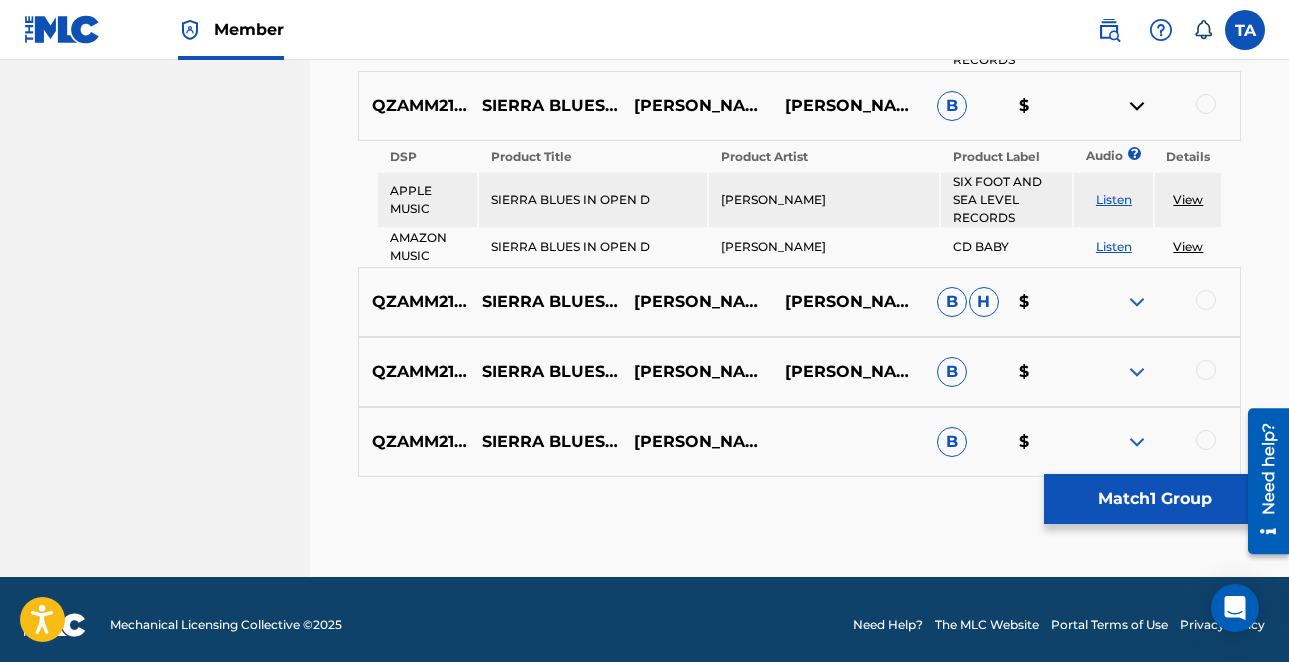 scroll, scrollTop: 1124, scrollLeft: 0, axis: vertical 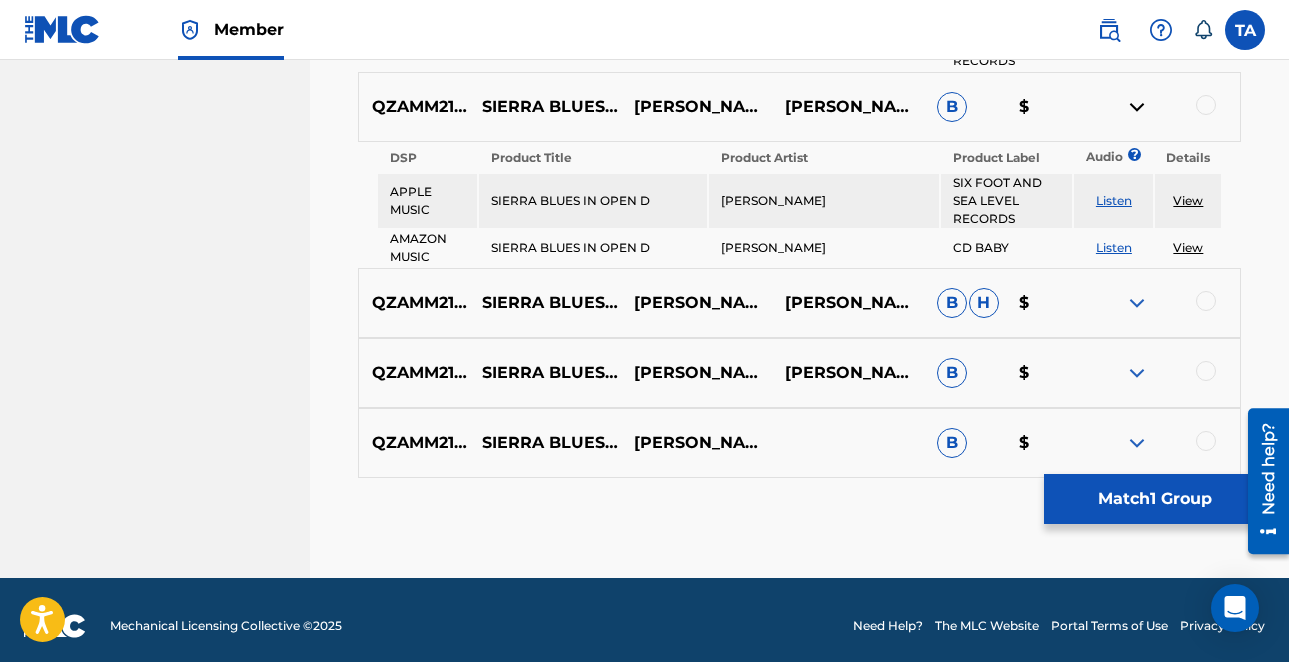 click at bounding box center (1137, 303) 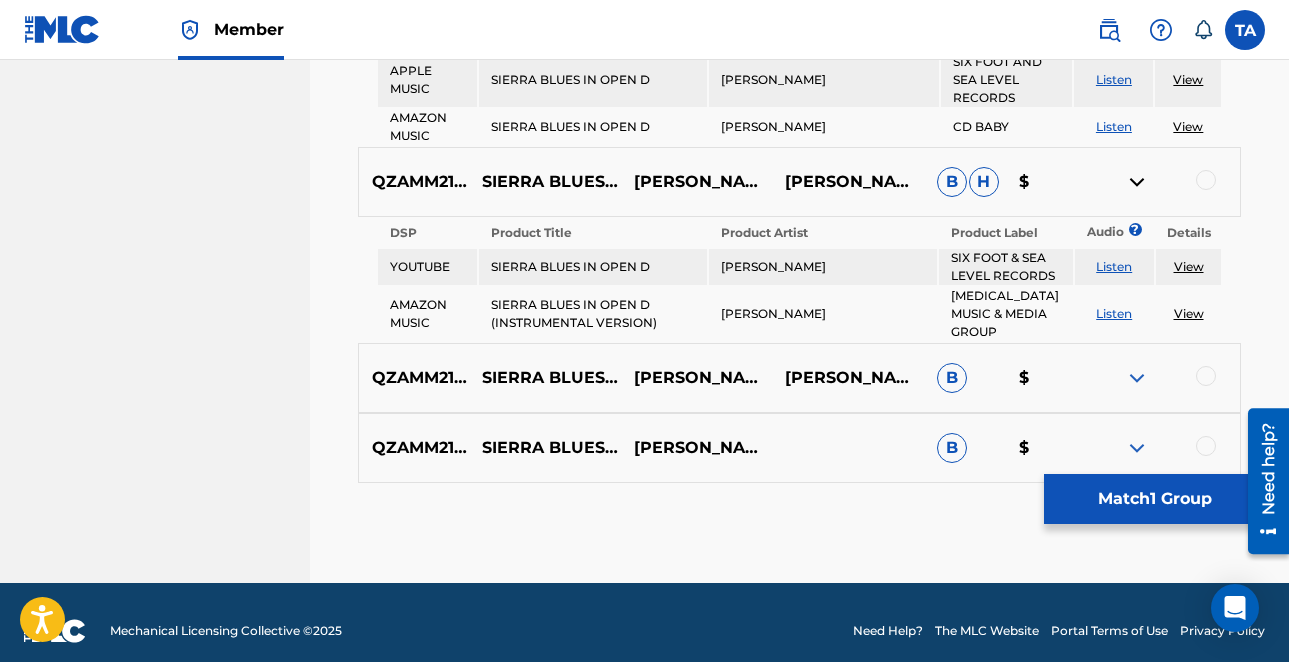 scroll, scrollTop: 1262, scrollLeft: 0, axis: vertical 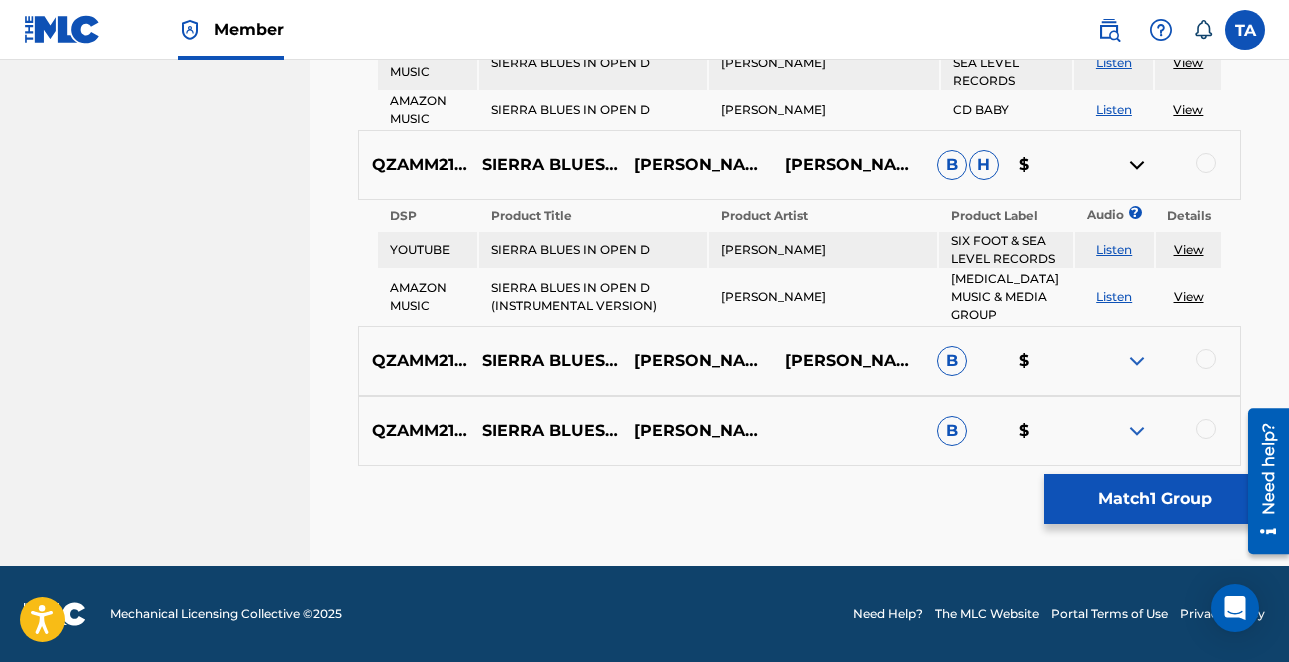 click at bounding box center [1137, 361] 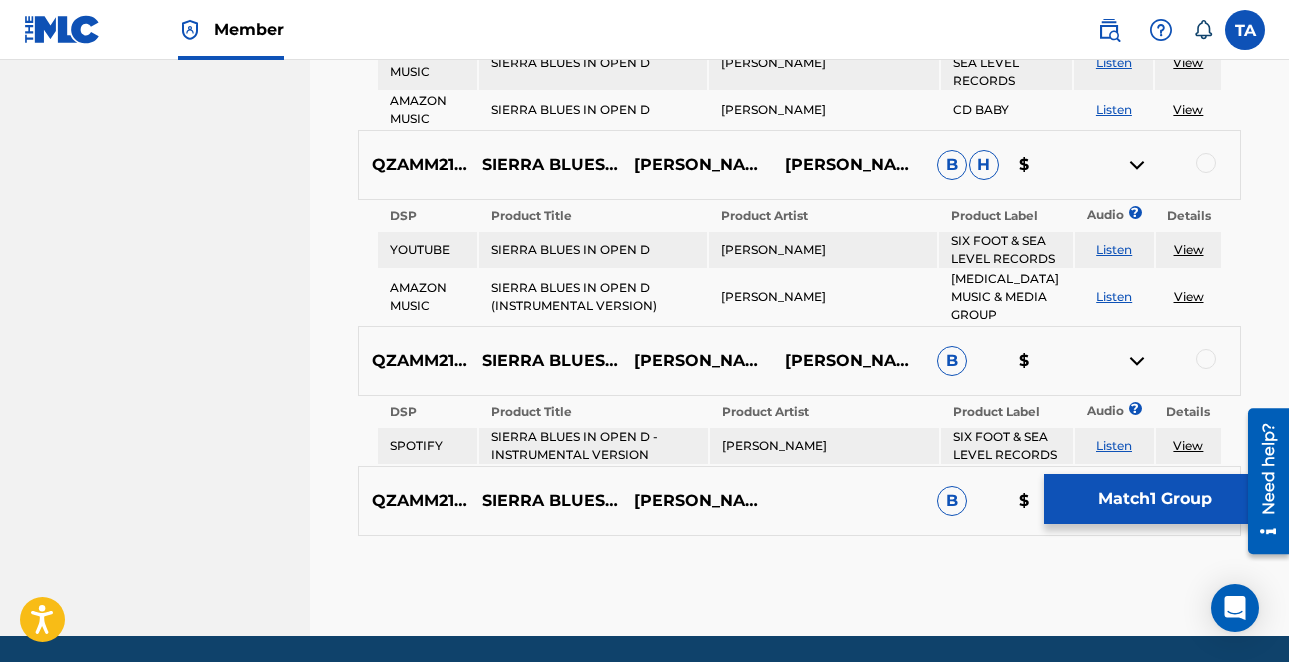scroll, scrollTop: 1332, scrollLeft: 0, axis: vertical 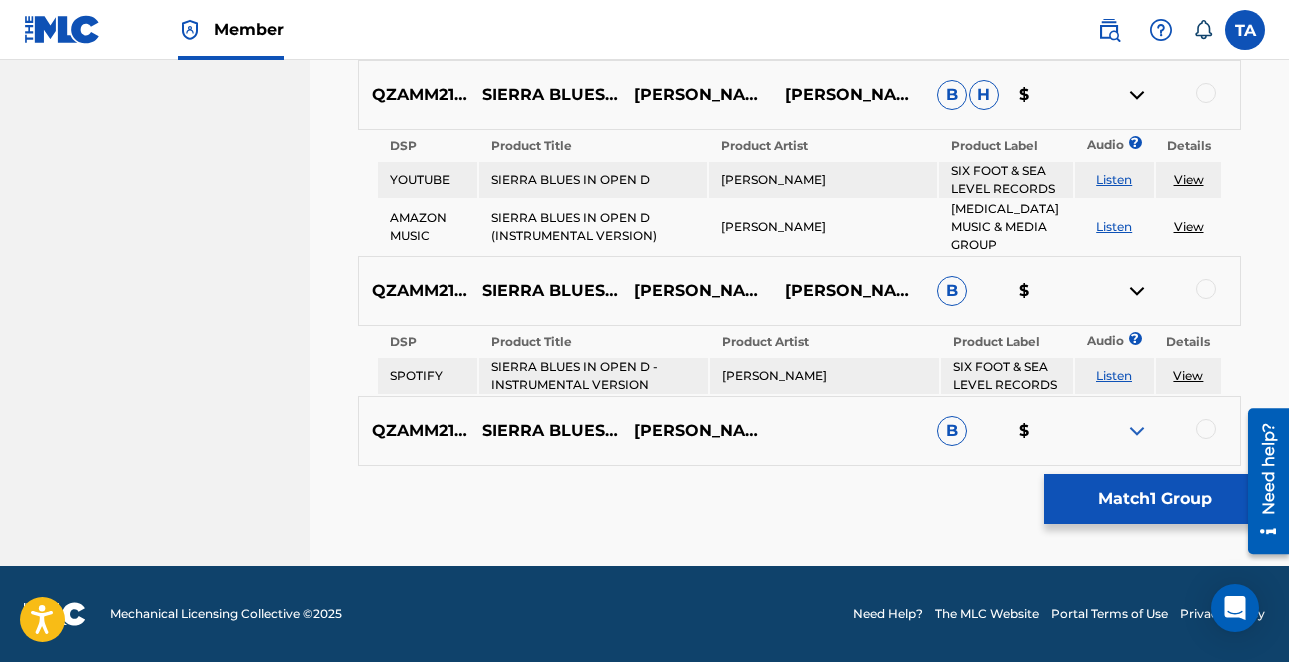 click at bounding box center [1137, 431] 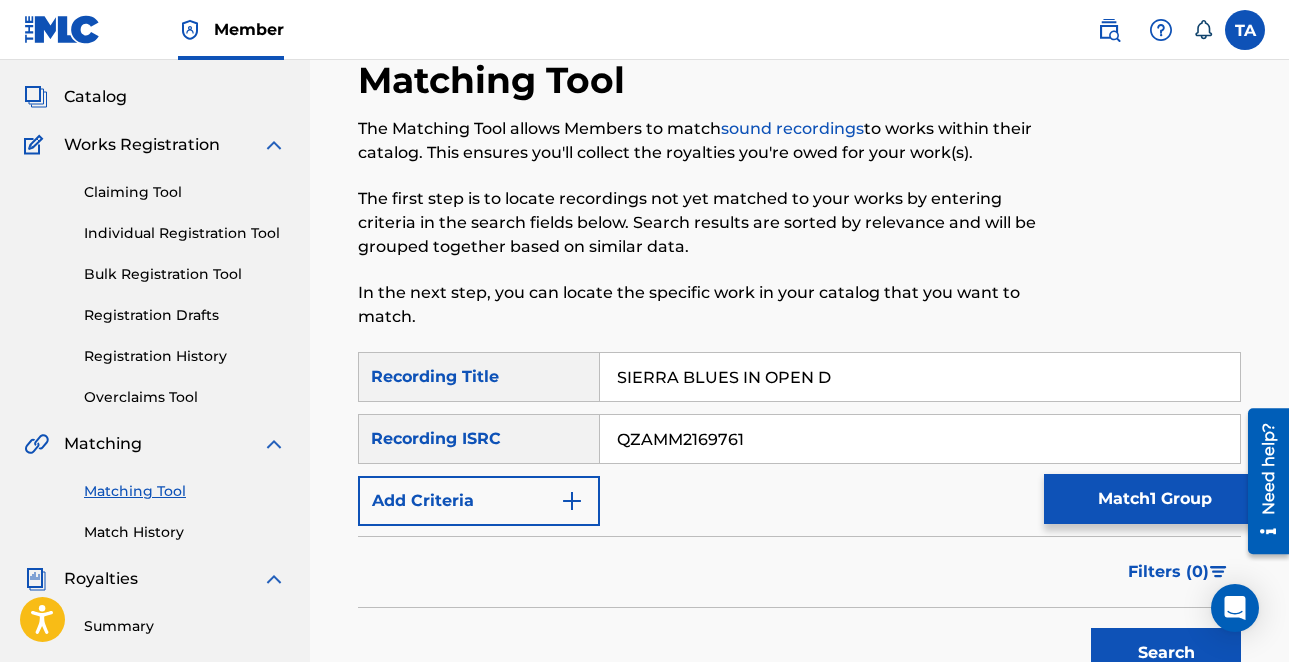 scroll, scrollTop: 105, scrollLeft: 0, axis: vertical 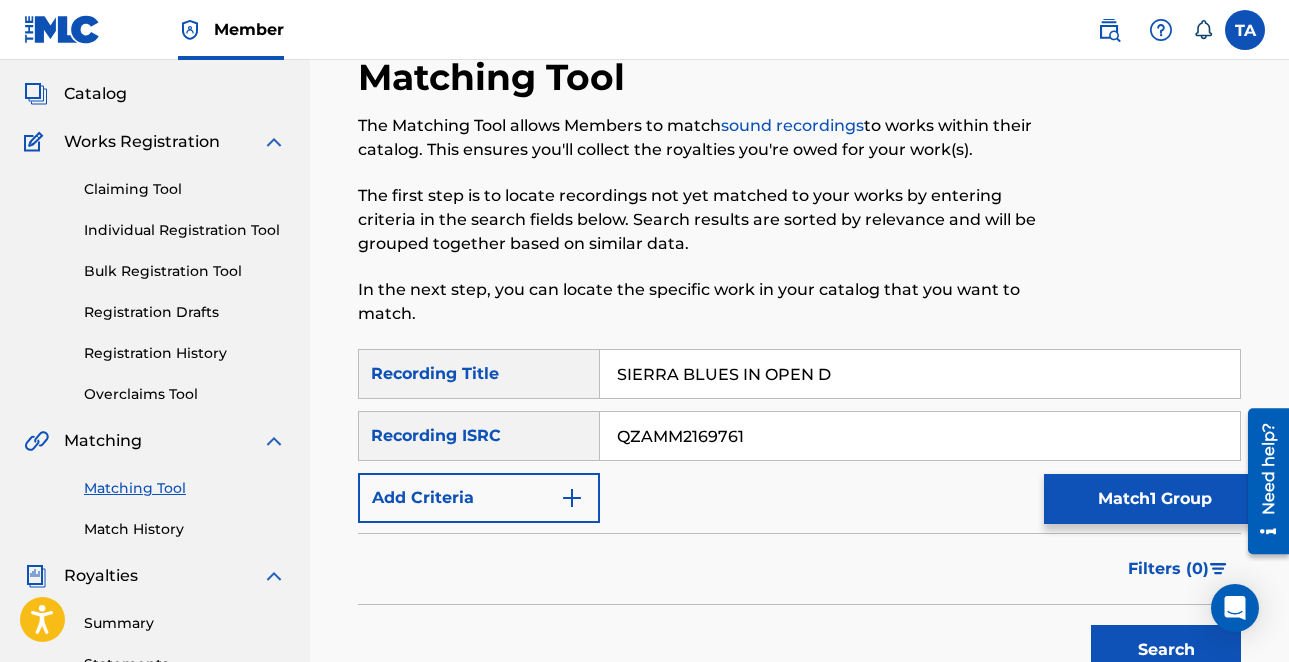 click on "Match  1 Group" at bounding box center [1154, 499] 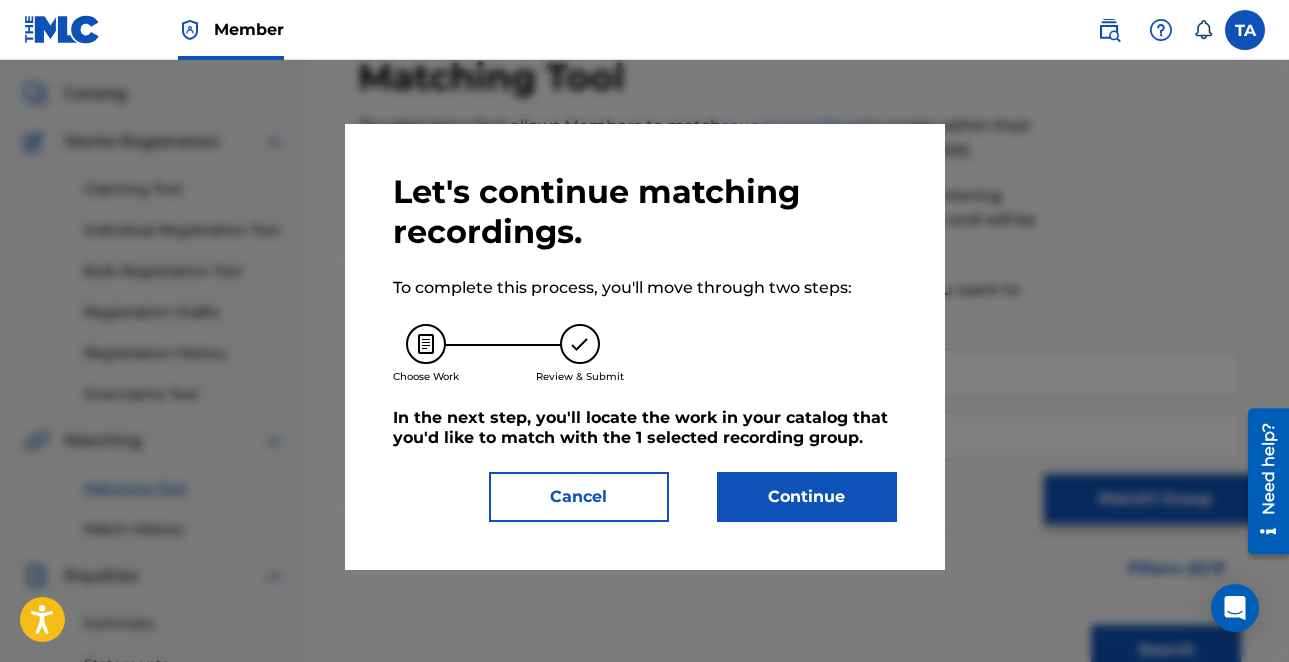 click on "Continue" at bounding box center (807, 497) 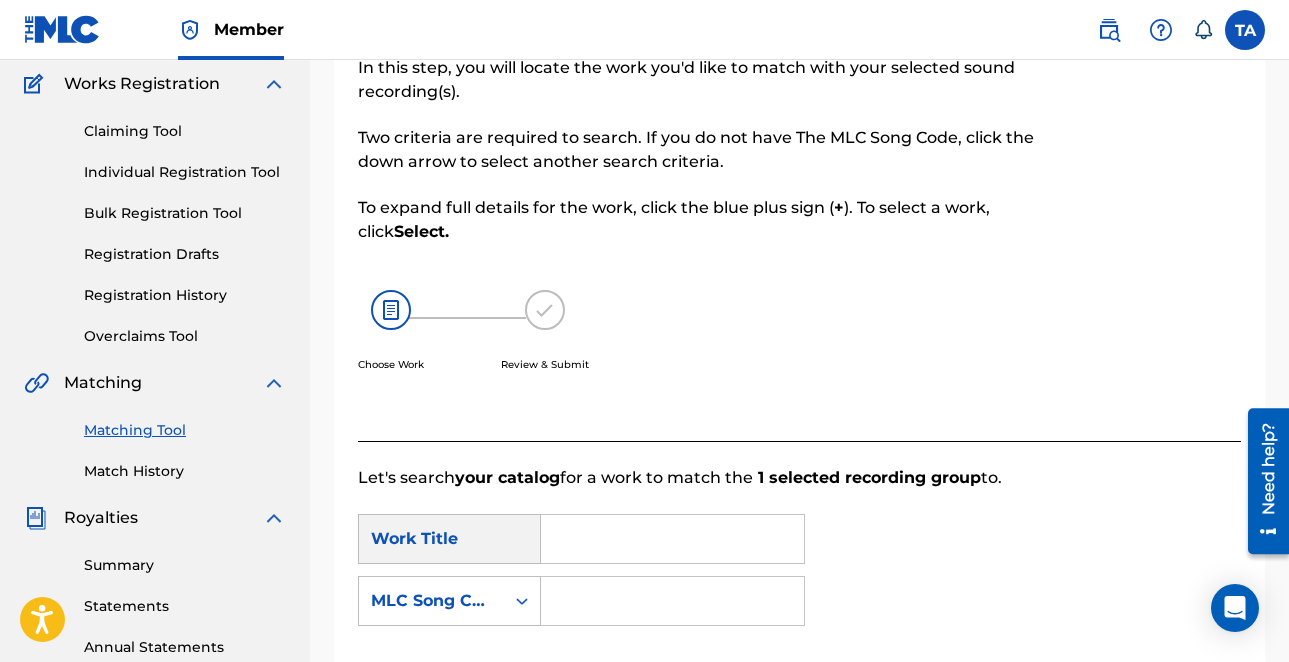 scroll, scrollTop: 3, scrollLeft: 0, axis: vertical 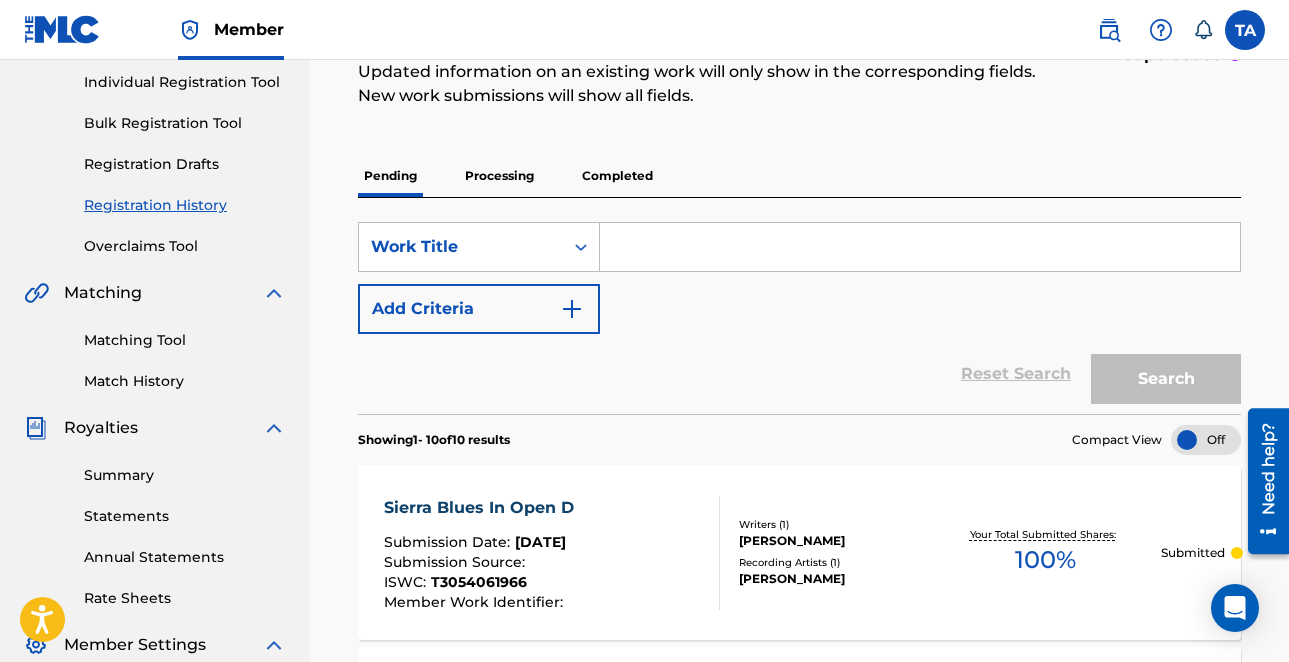 click on "Matching Tool" at bounding box center (185, 340) 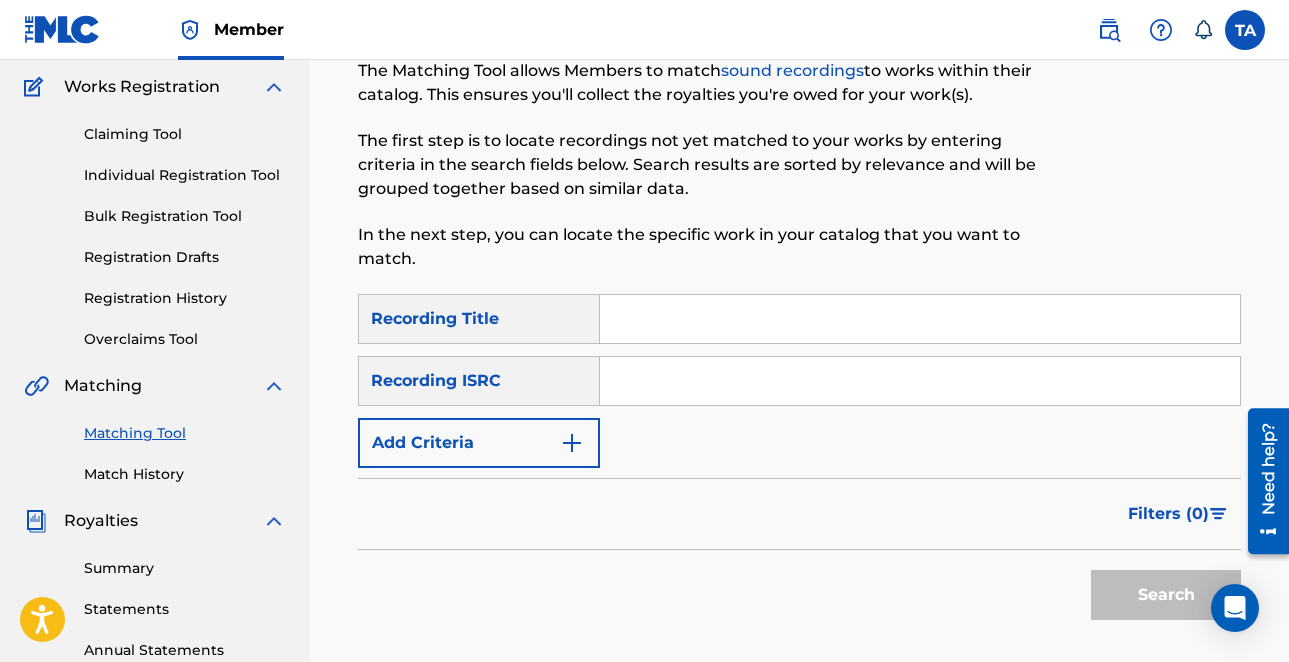 scroll, scrollTop: 159, scrollLeft: 0, axis: vertical 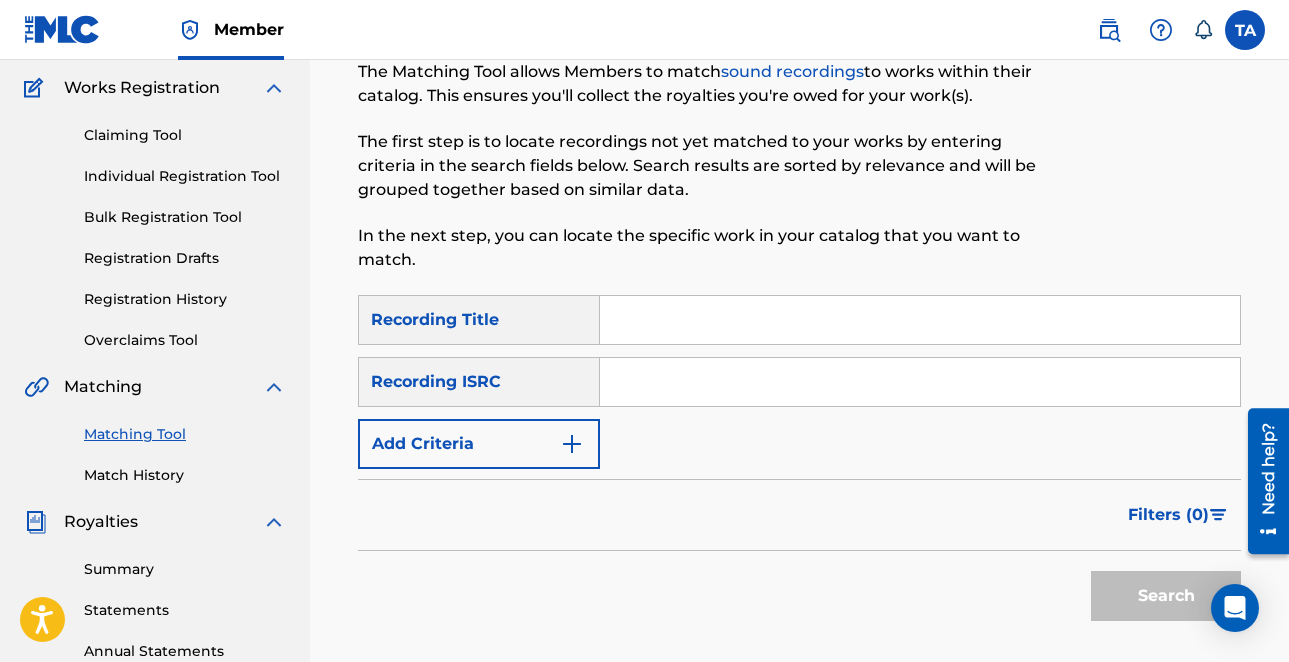 click at bounding box center [920, 320] 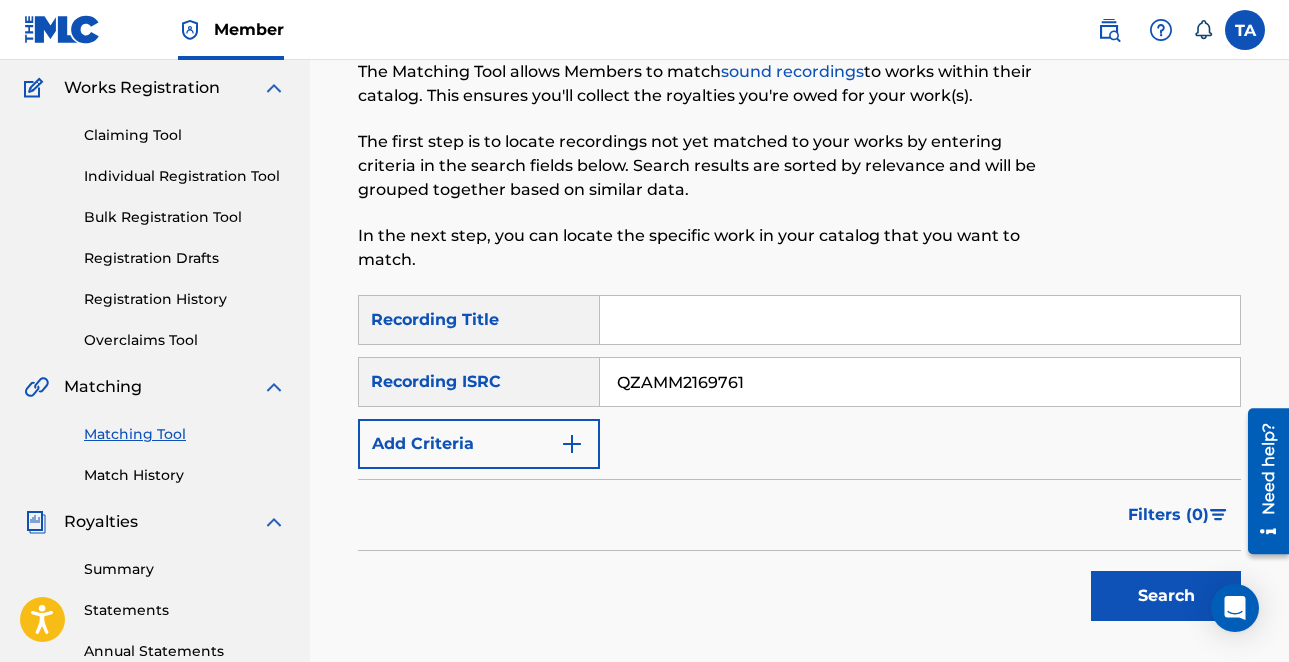 click at bounding box center [920, 320] 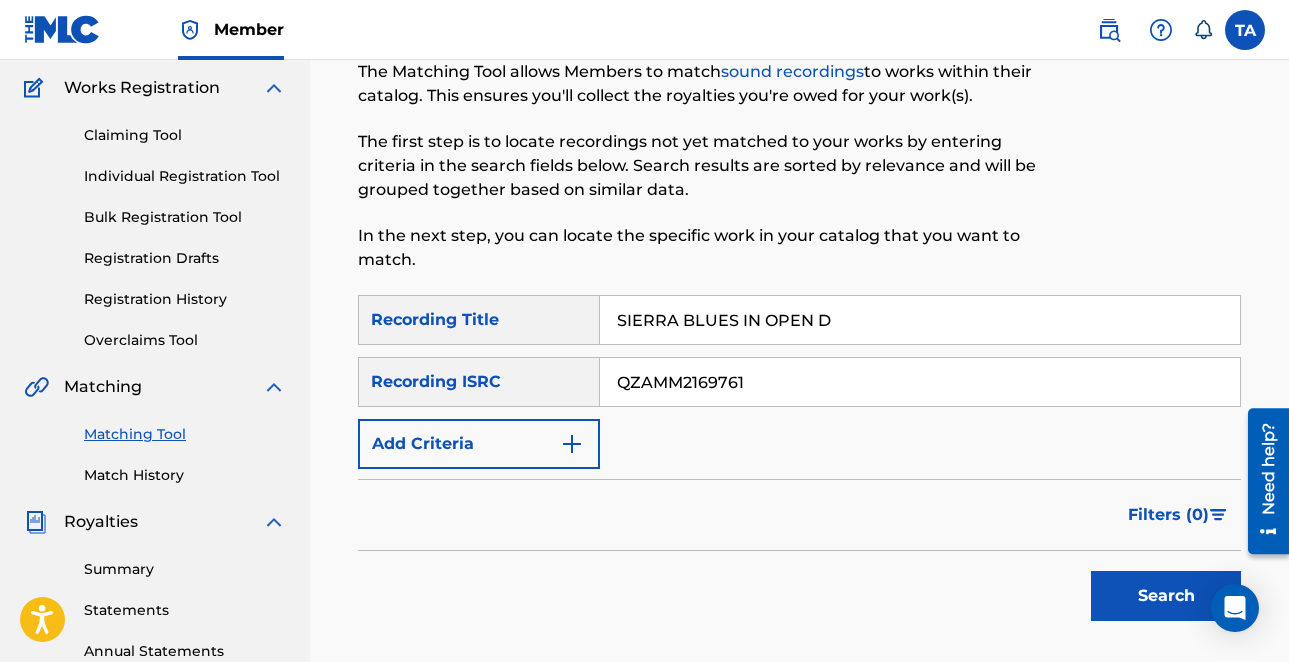 click on "Search" at bounding box center [1166, 596] 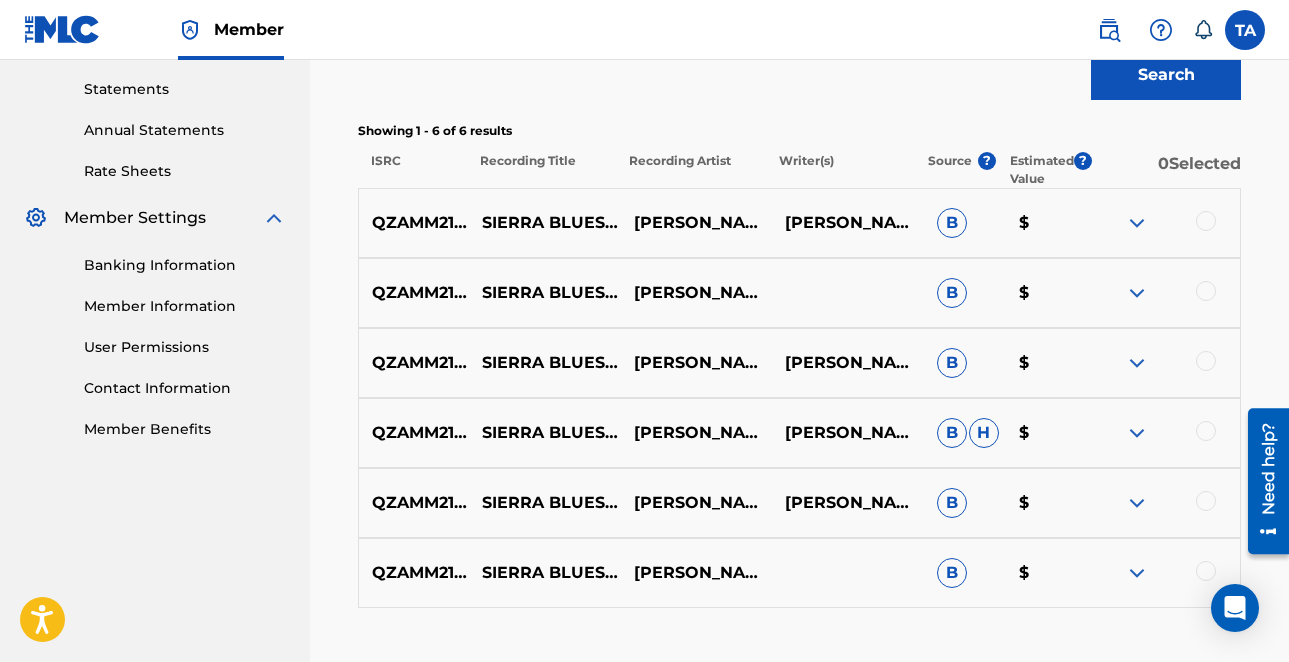 scroll, scrollTop: 689, scrollLeft: 0, axis: vertical 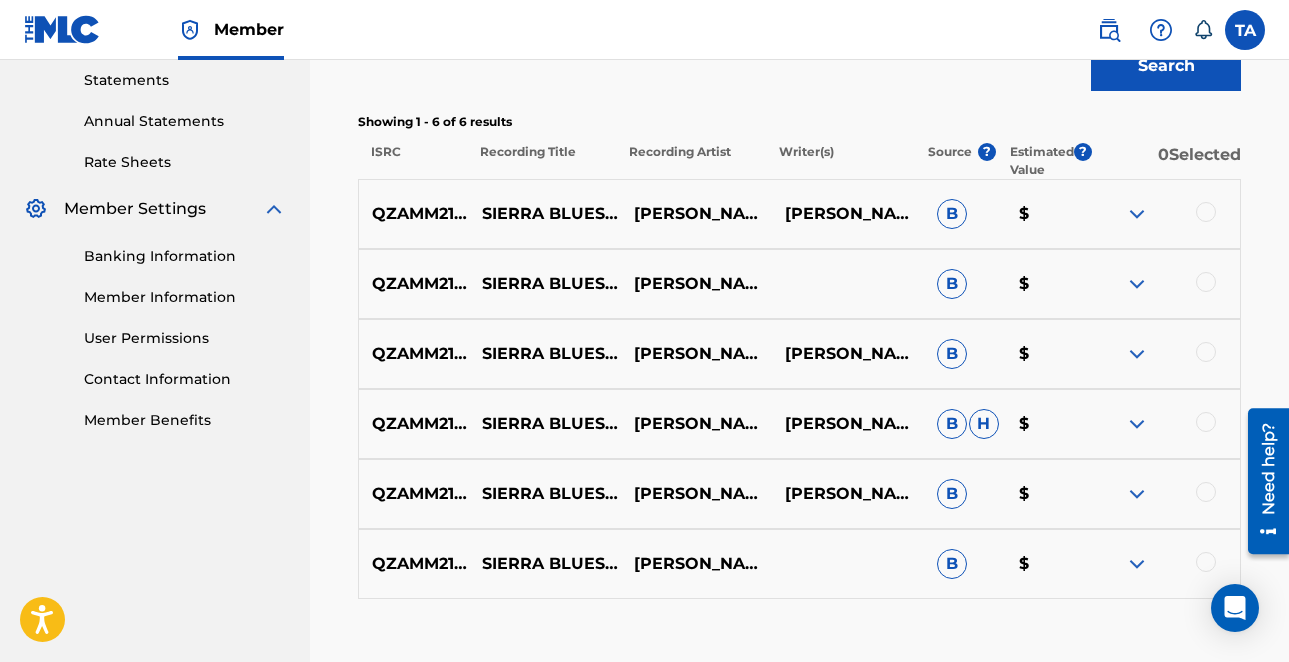 click on "TONY DWAYNE ANDERSON" at bounding box center [848, 214] 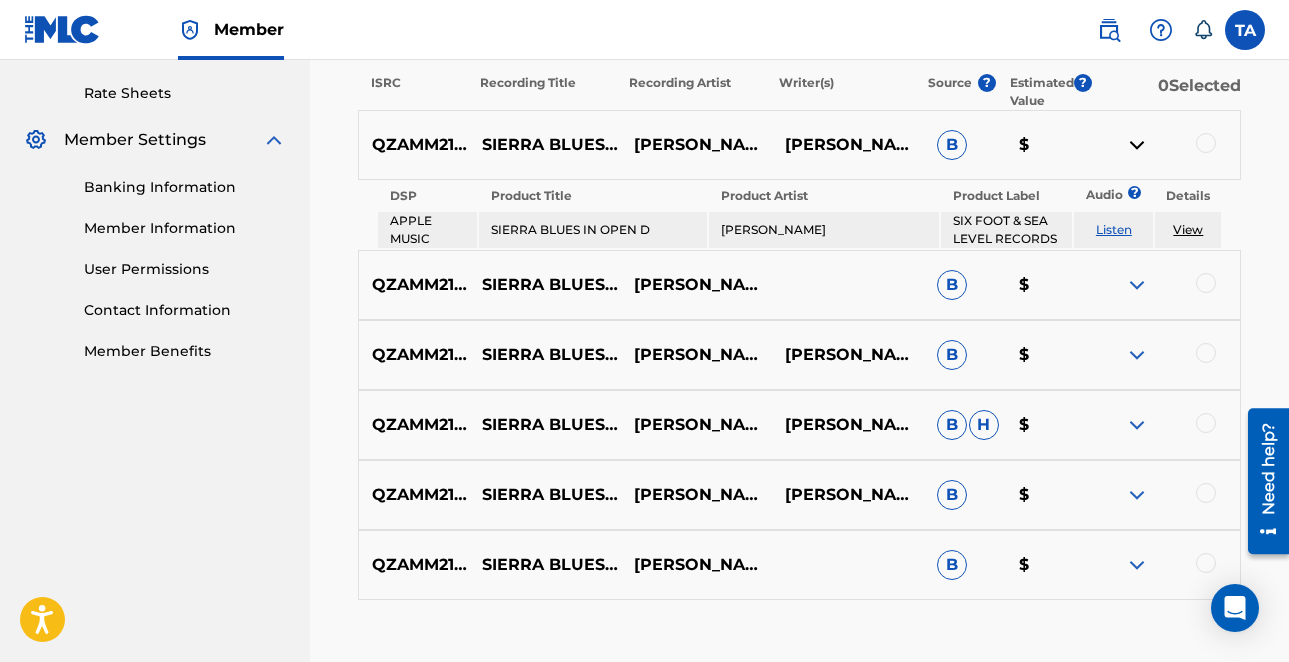 scroll, scrollTop: 754, scrollLeft: 0, axis: vertical 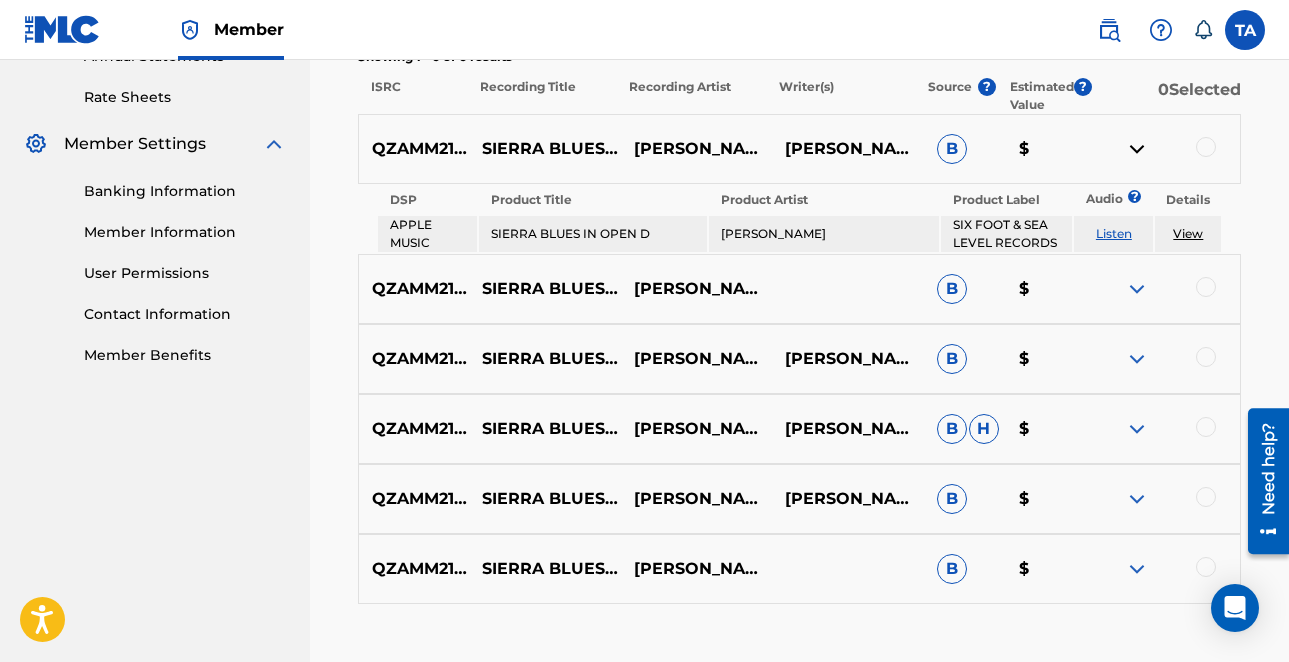 click at bounding box center [1137, 289] 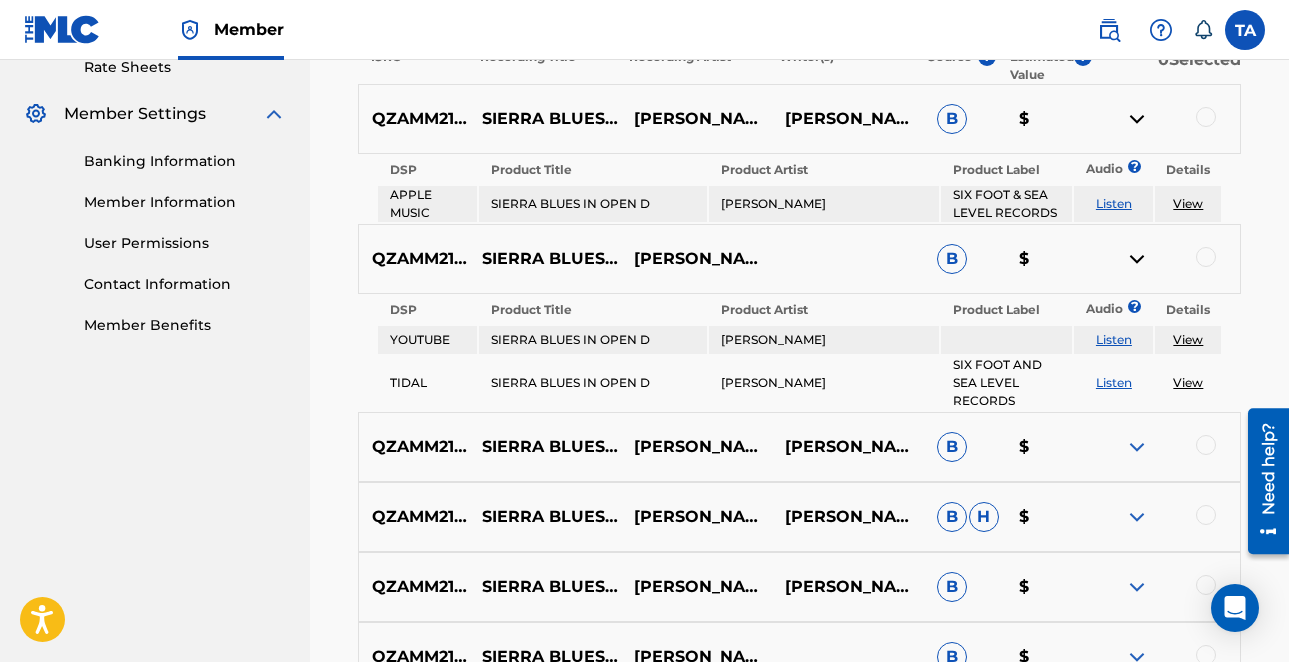 scroll, scrollTop: 786, scrollLeft: 0, axis: vertical 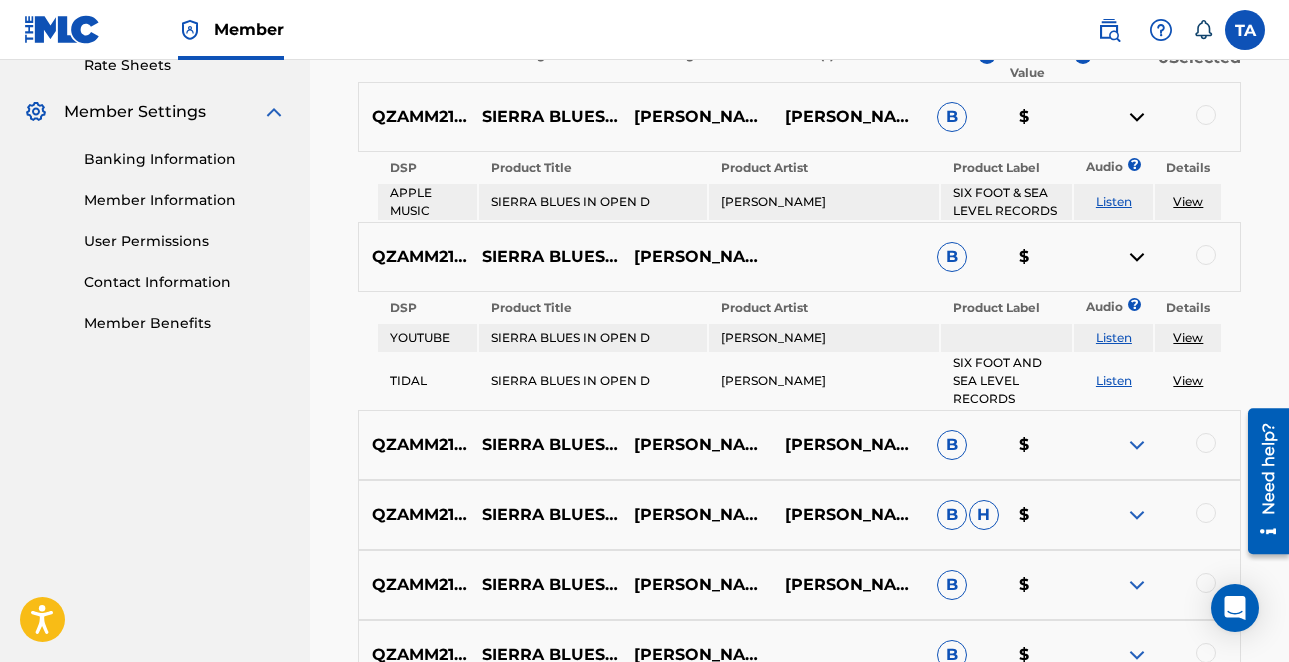 click at bounding box center (1137, 445) 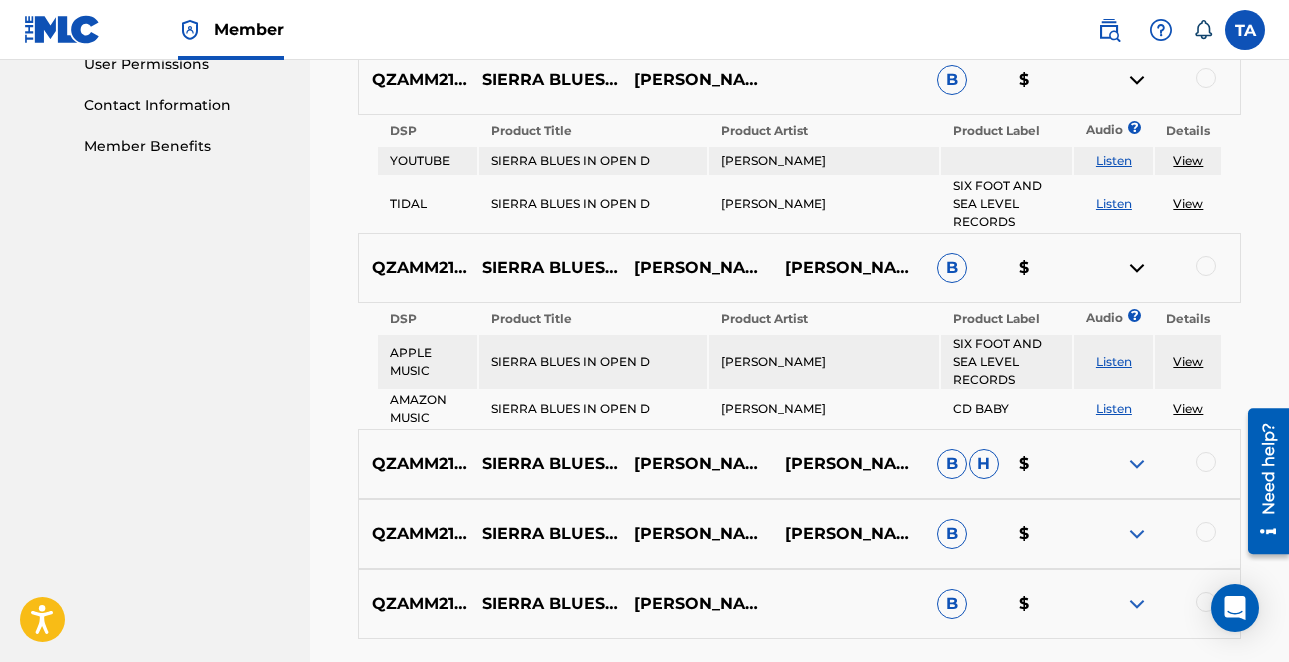 scroll, scrollTop: 964, scrollLeft: 0, axis: vertical 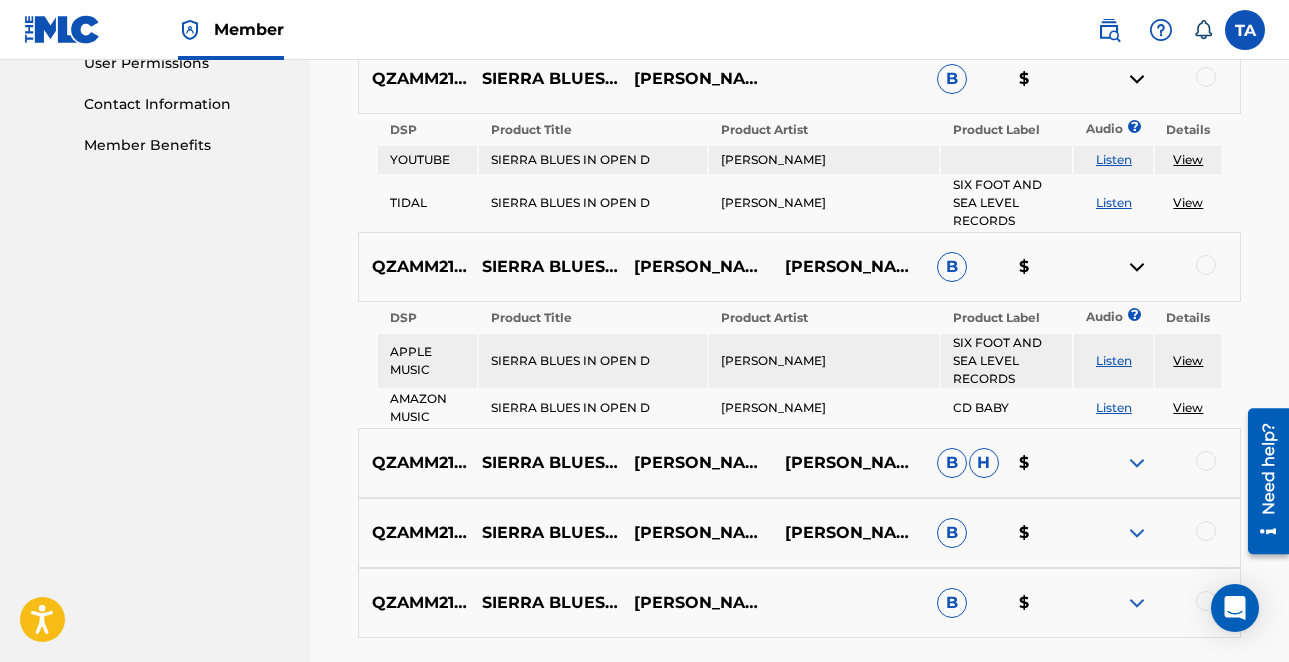 click at bounding box center (1137, 463) 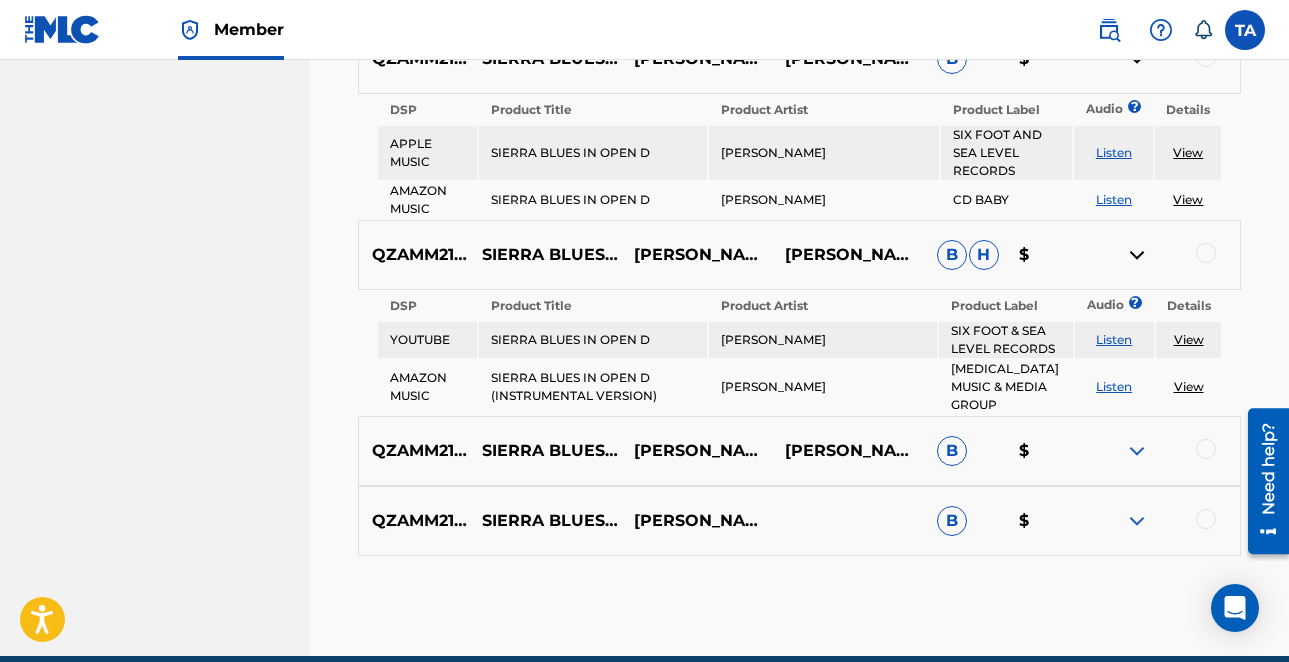 scroll, scrollTop: 1171, scrollLeft: 0, axis: vertical 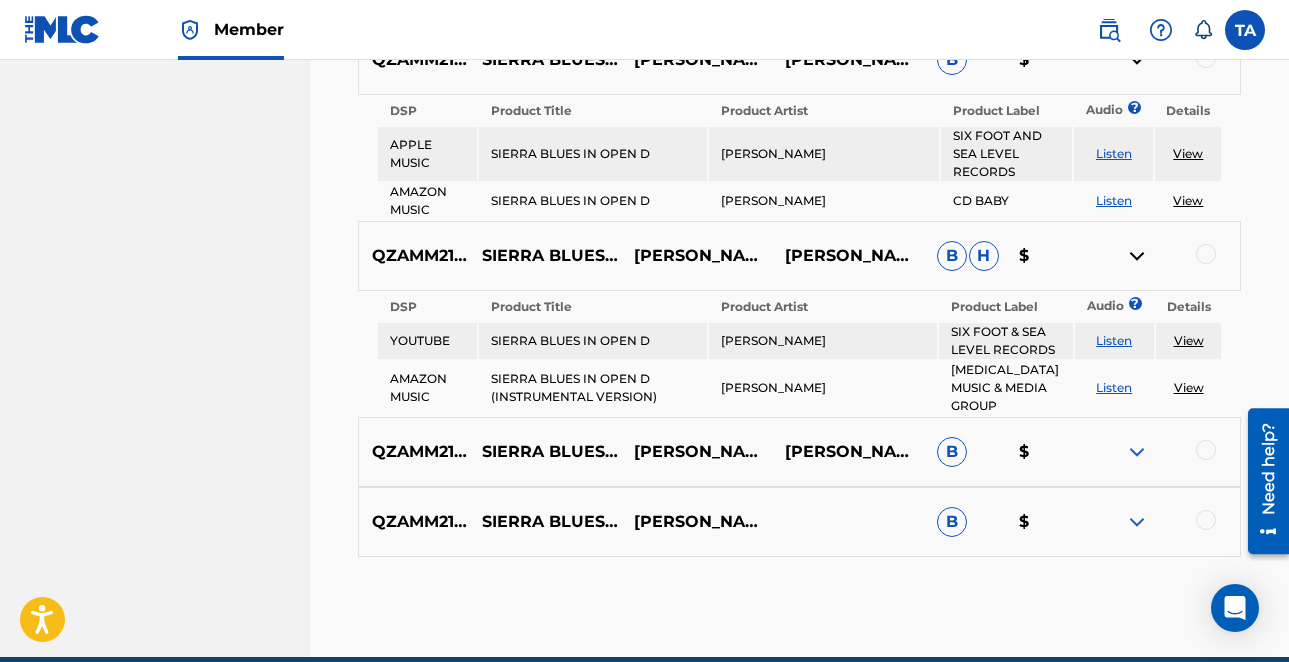 click at bounding box center (1137, 452) 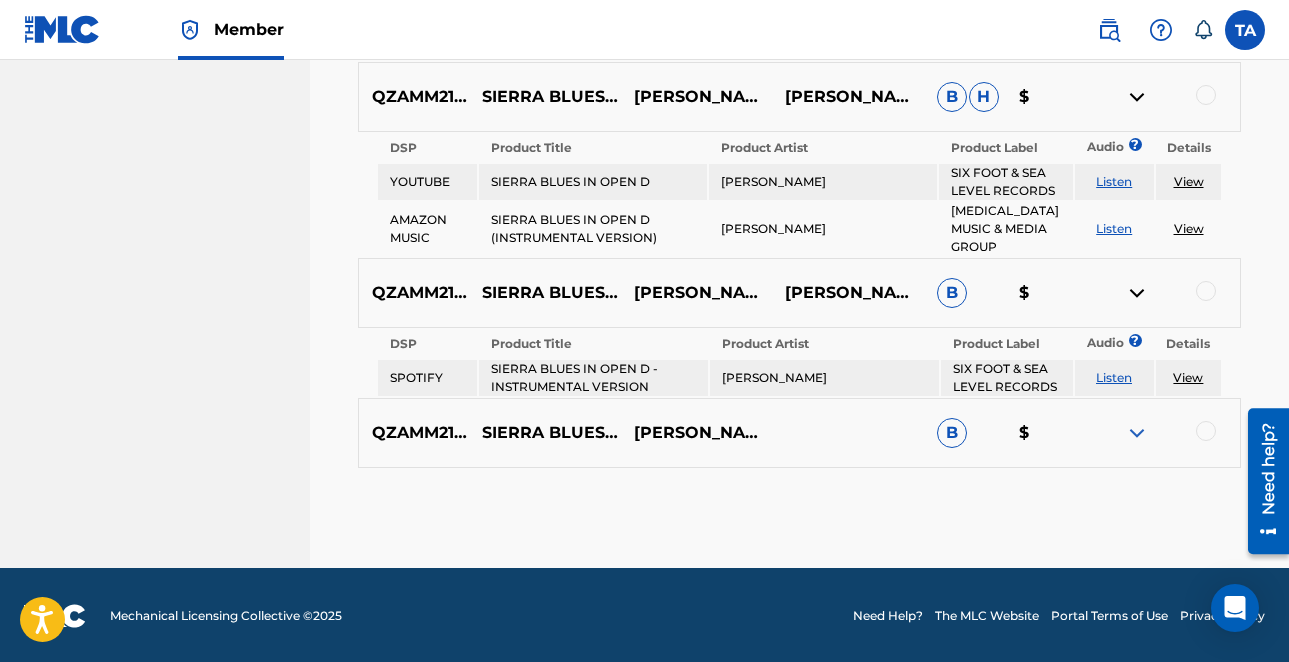 scroll, scrollTop: 1332, scrollLeft: 0, axis: vertical 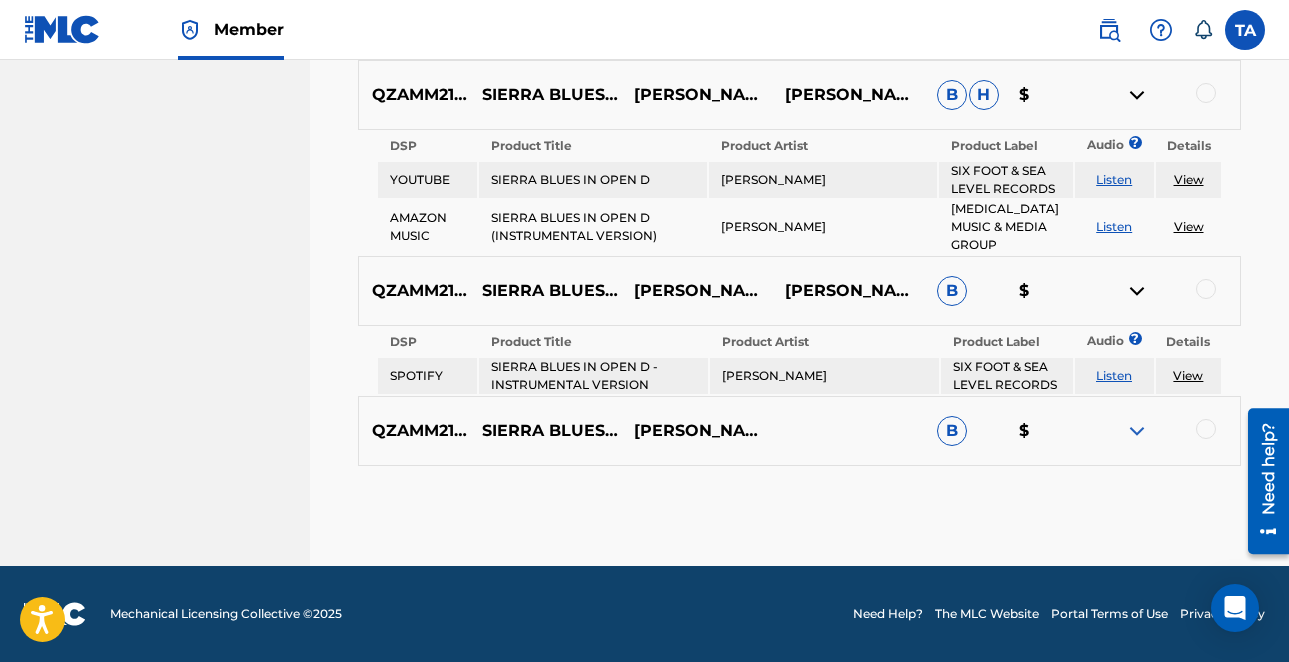click at bounding box center [1137, 431] 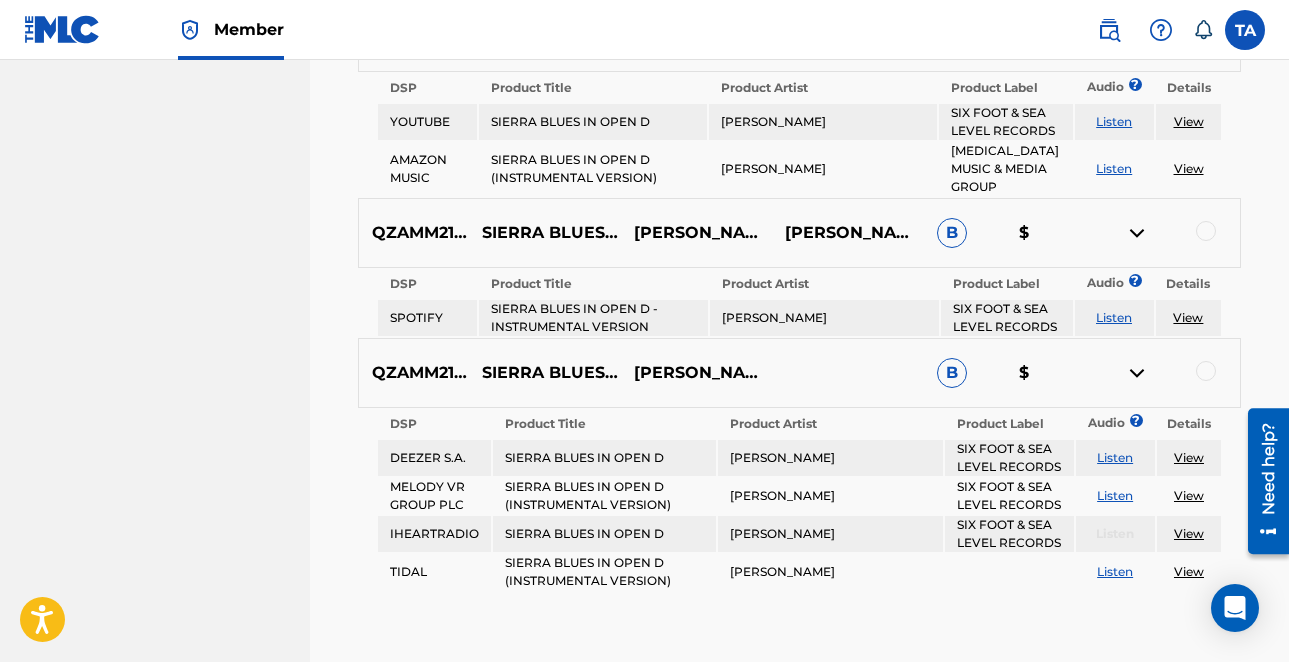 scroll, scrollTop: 1404, scrollLeft: 0, axis: vertical 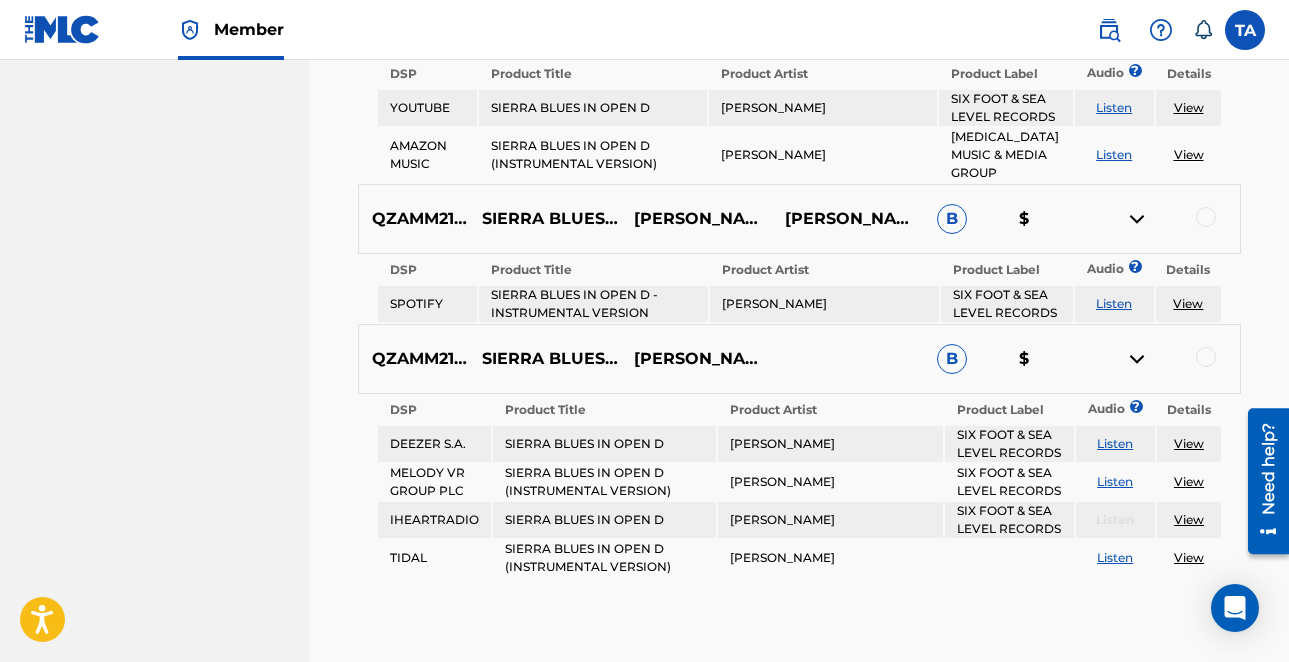 click at bounding box center [1137, 359] 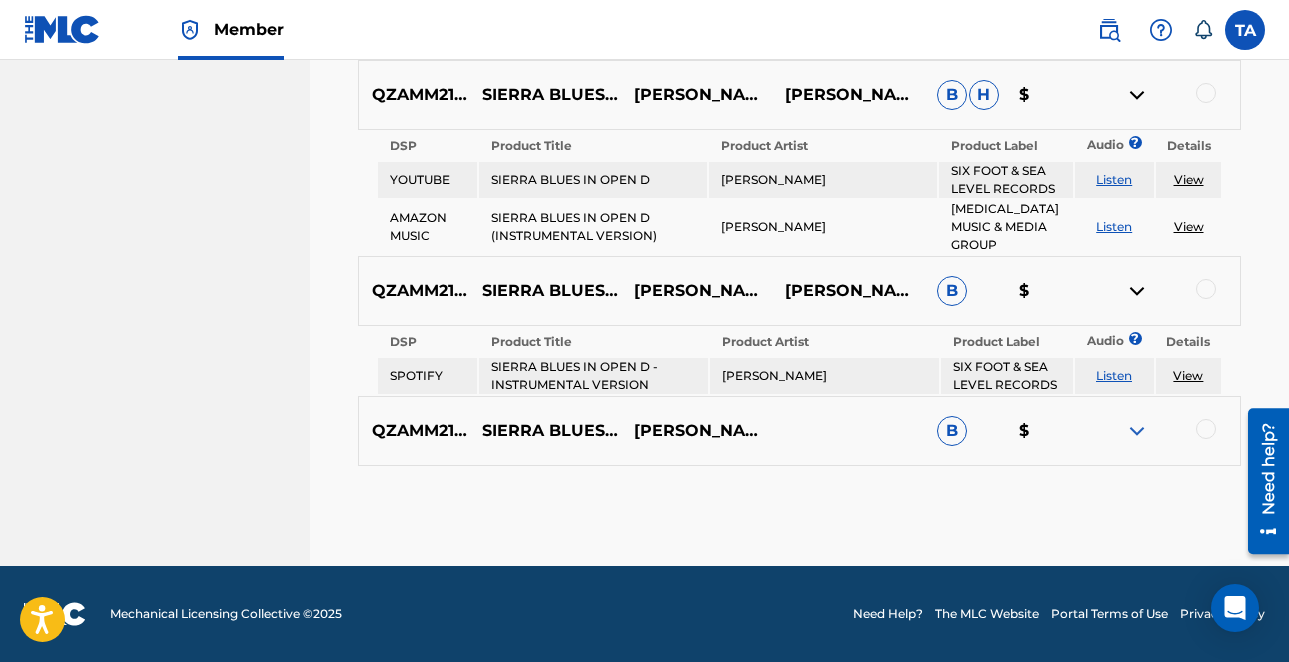 scroll, scrollTop: 1332, scrollLeft: 0, axis: vertical 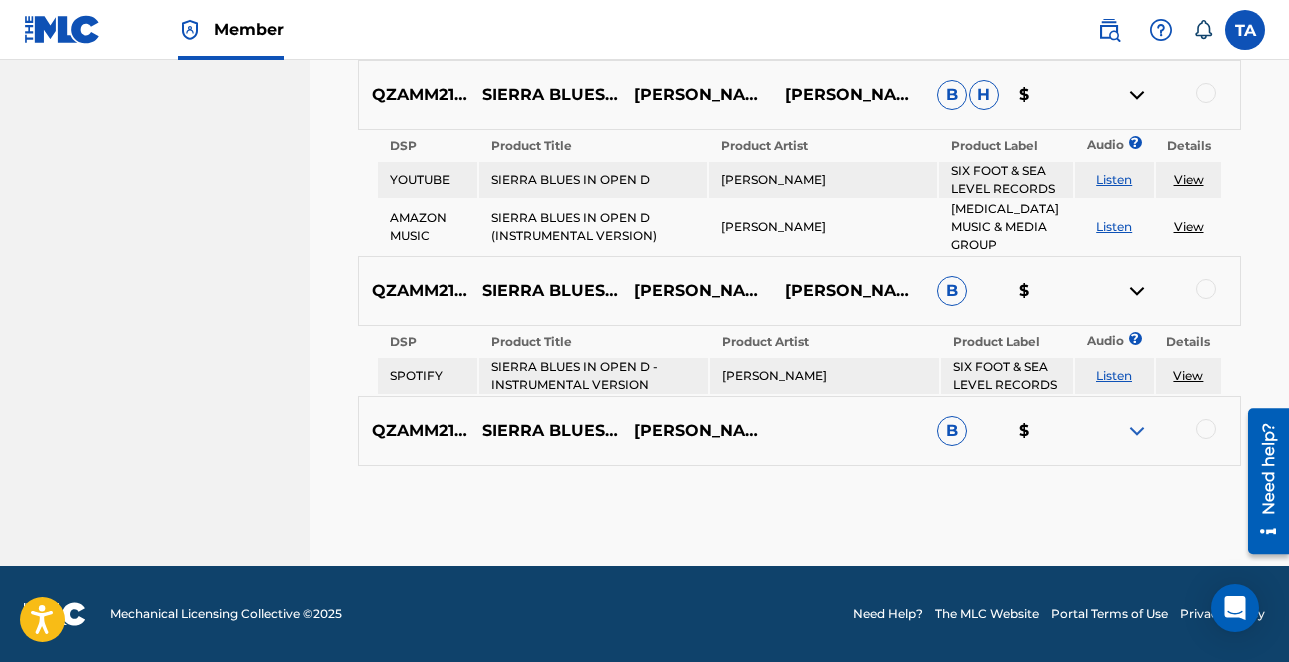 click at bounding box center [1137, 431] 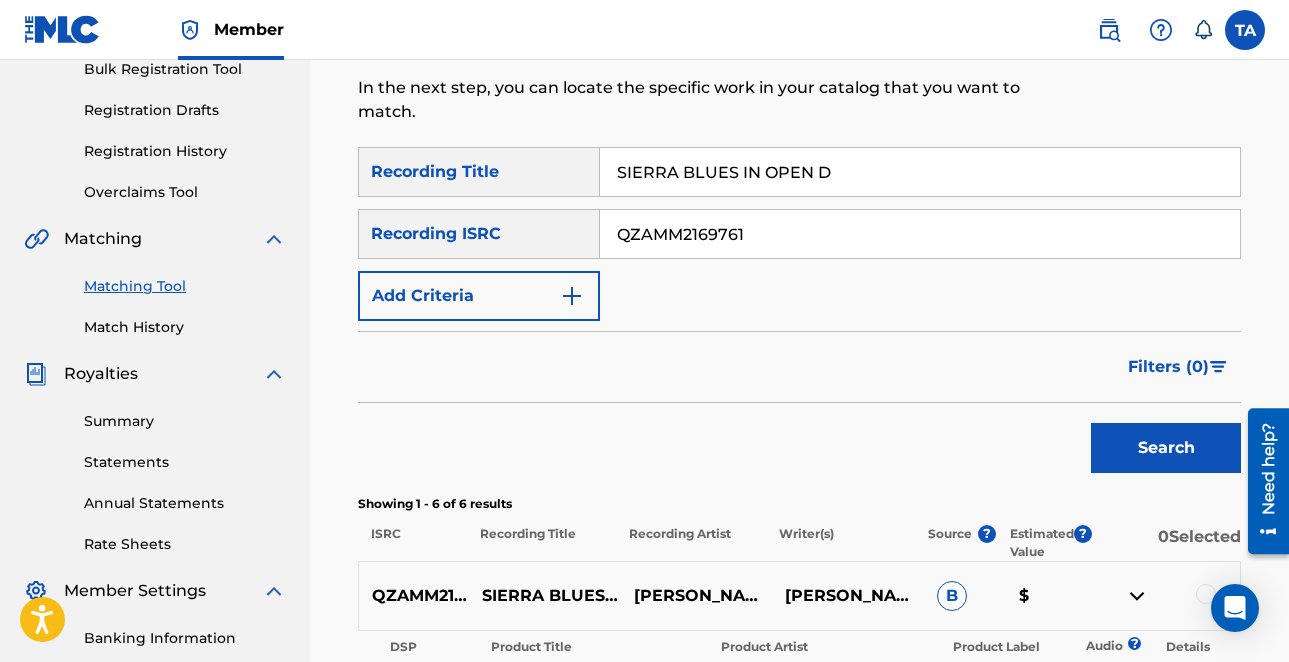 scroll, scrollTop: 289, scrollLeft: 0, axis: vertical 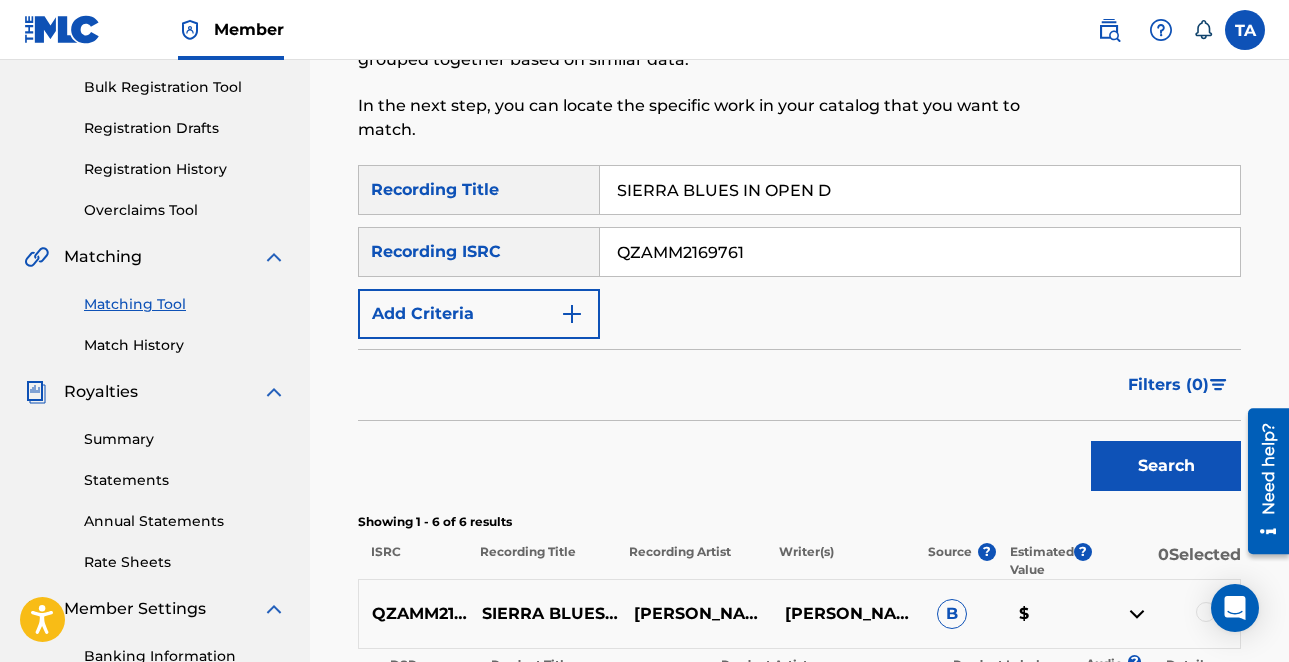 drag, startPoint x: 866, startPoint y: 183, endPoint x: 508, endPoint y: 188, distance: 358.0349 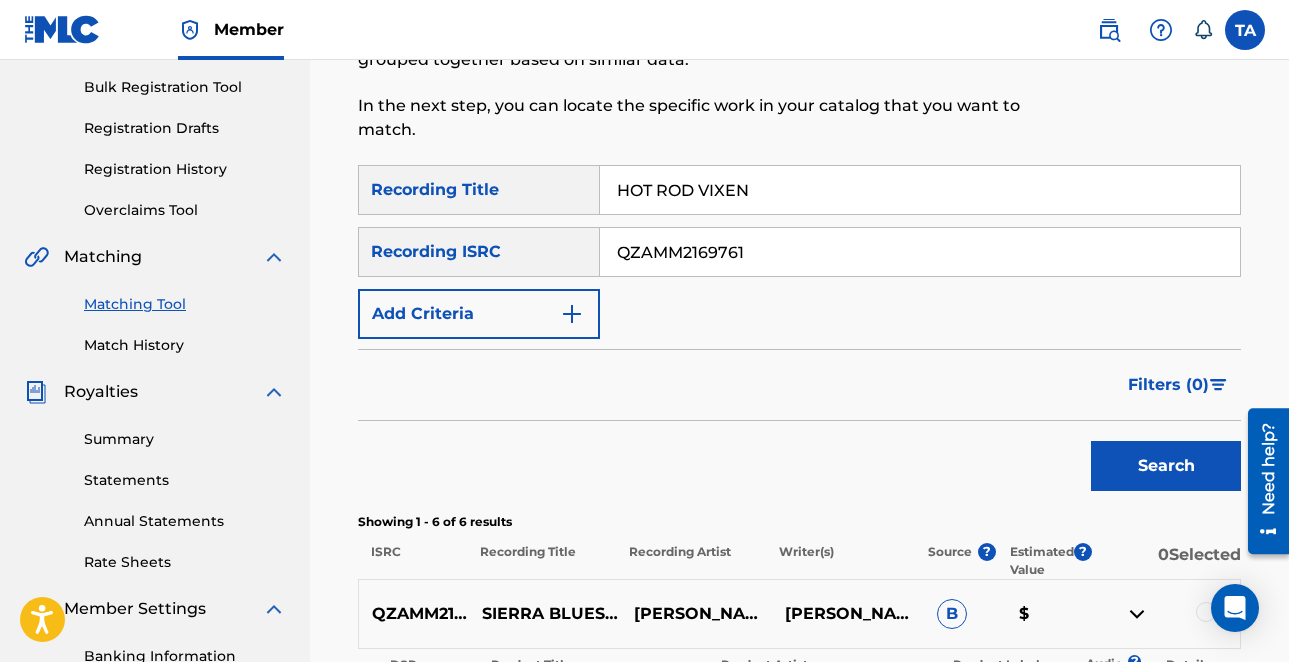 drag, startPoint x: 753, startPoint y: 254, endPoint x: 444, endPoint y: 214, distance: 311.57825 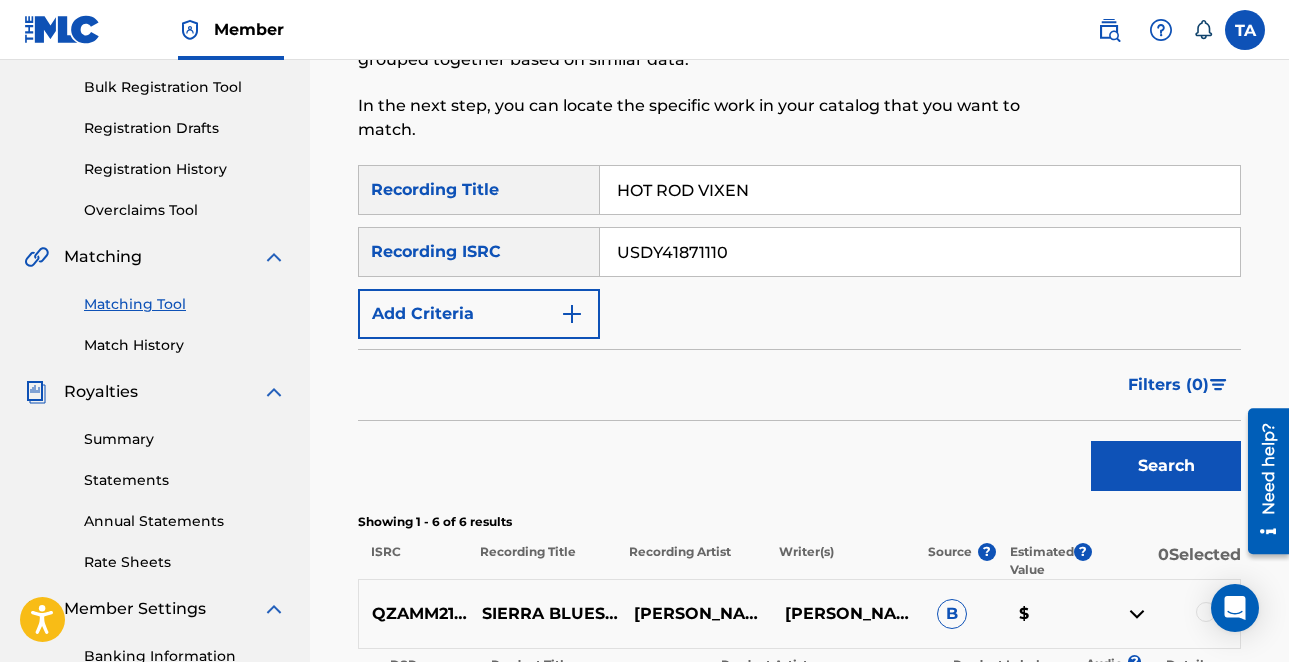 click on "Search" at bounding box center [1166, 466] 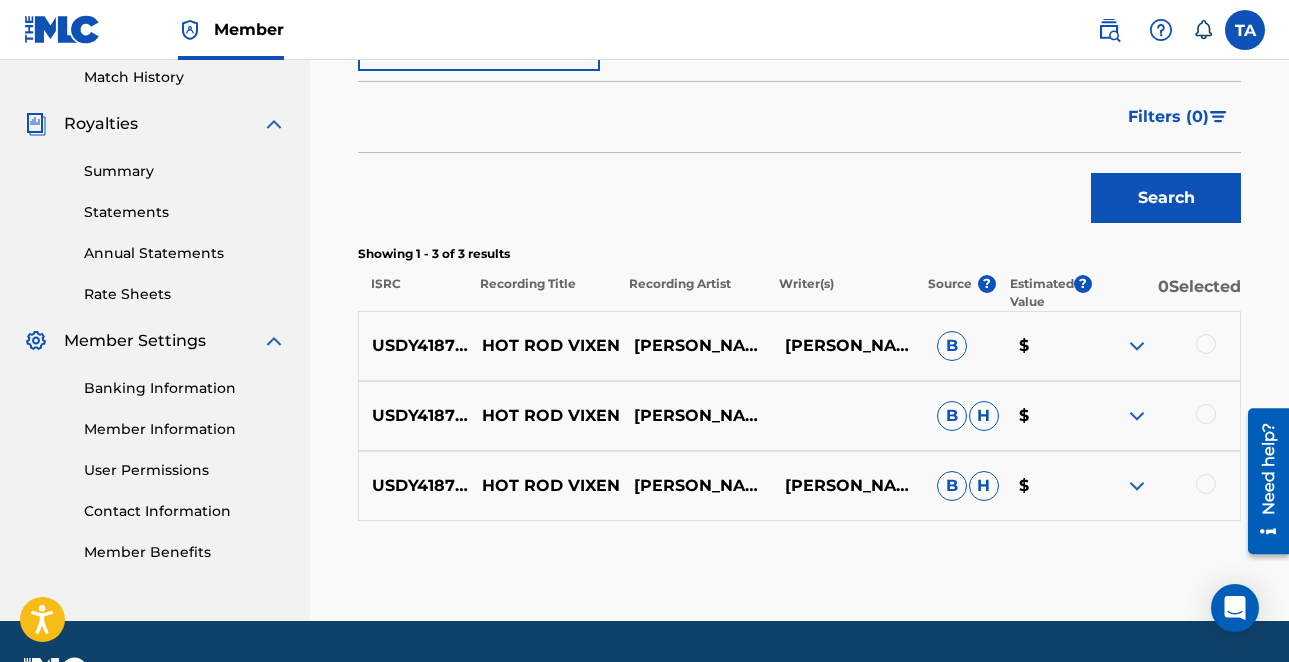 scroll, scrollTop: 554, scrollLeft: 0, axis: vertical 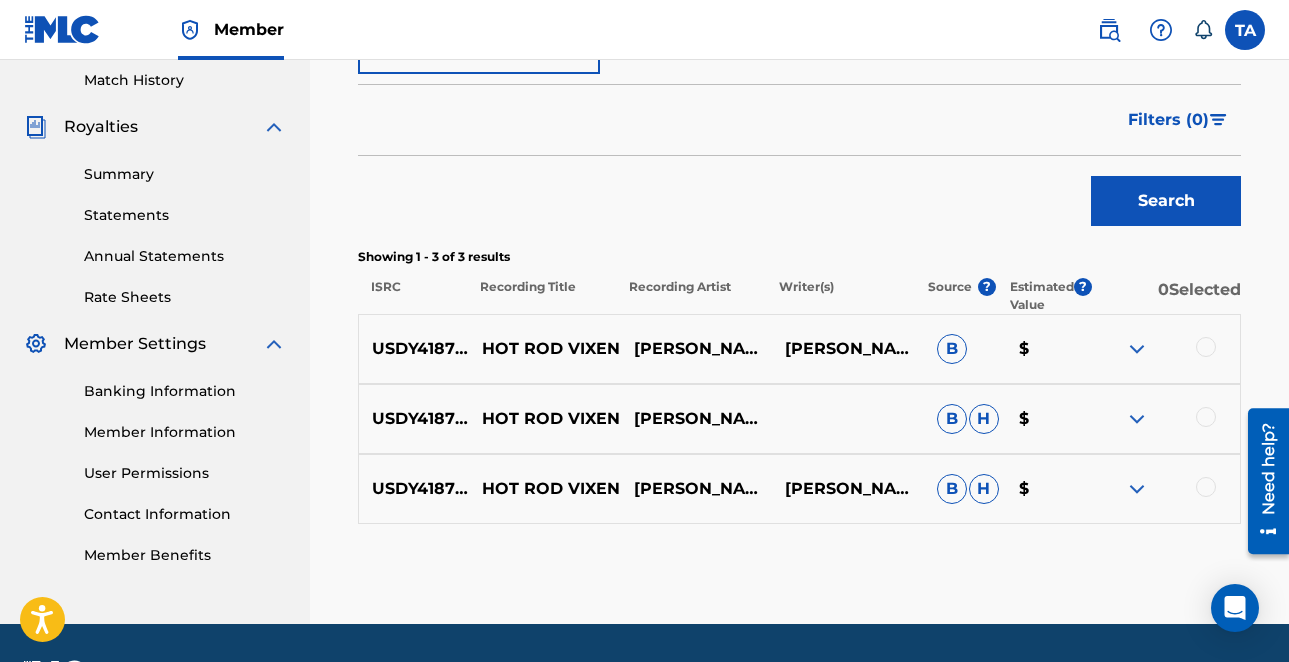 click at bounding box center (1137, 349) 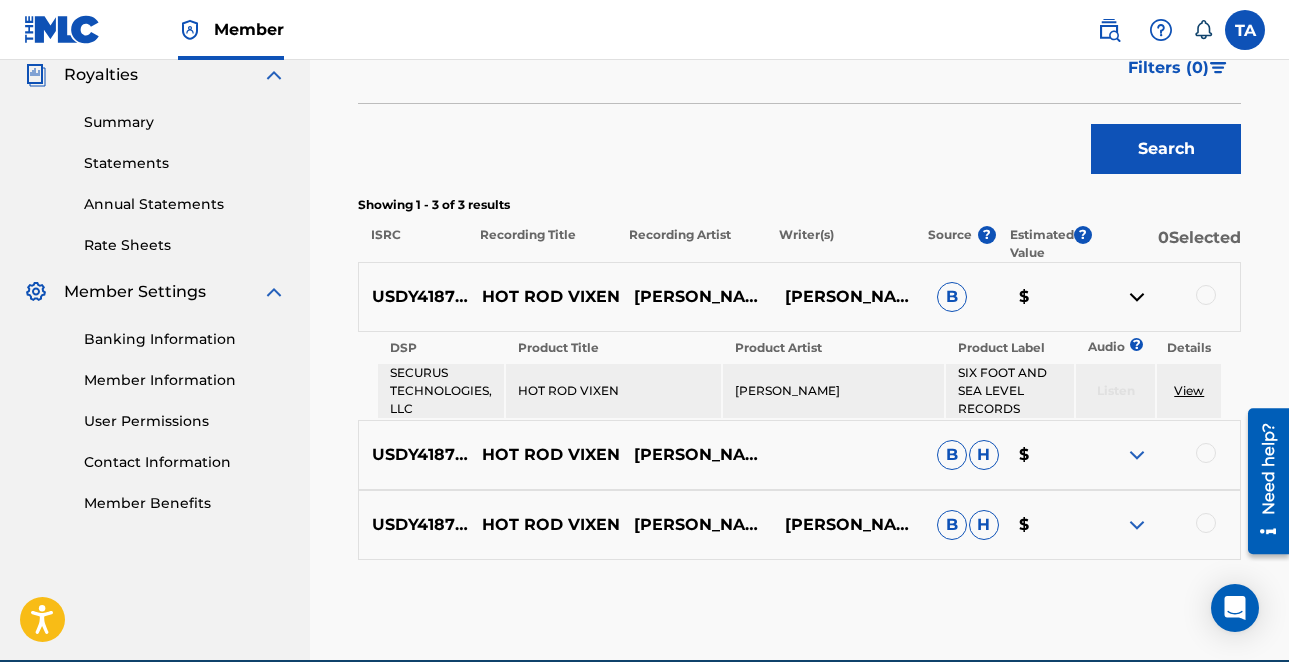 scroll, scrollTop: 607, scrollLeft: 0, axis: vertical 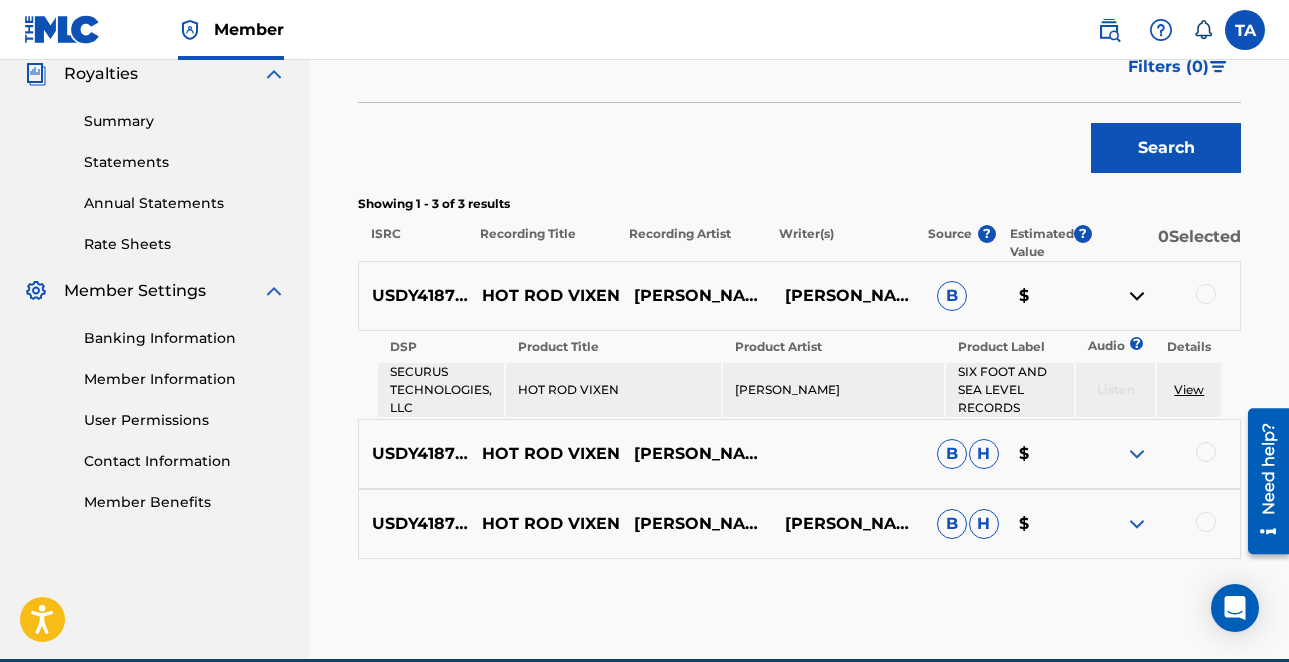 click at bounding box center [1137, 454] 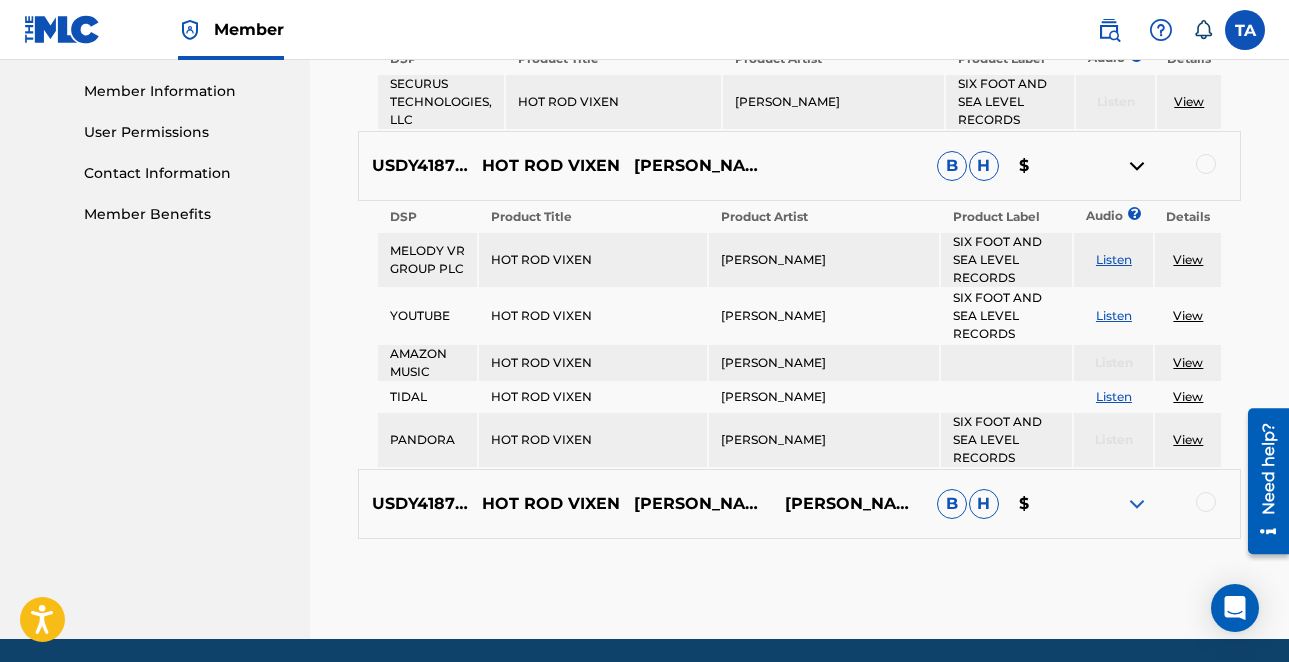 scroll, scrollTop: 918, scrollLeft: 0, axis: vertical 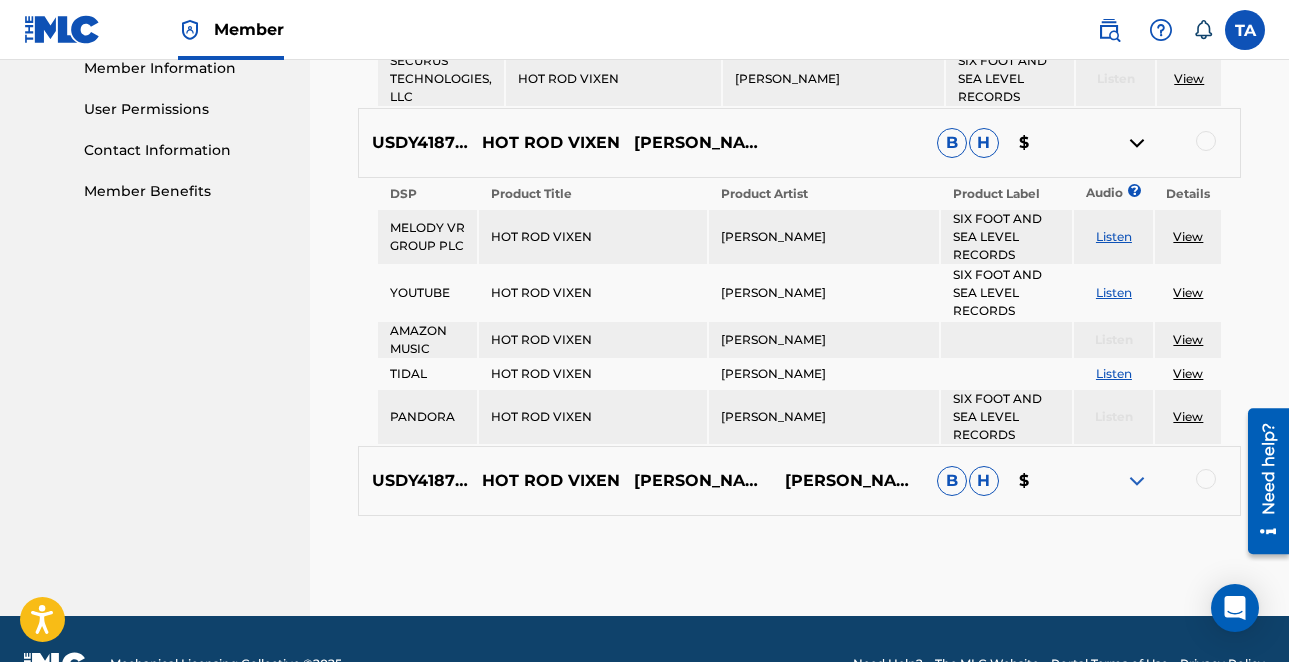 click at bounding box center (1137, 481) 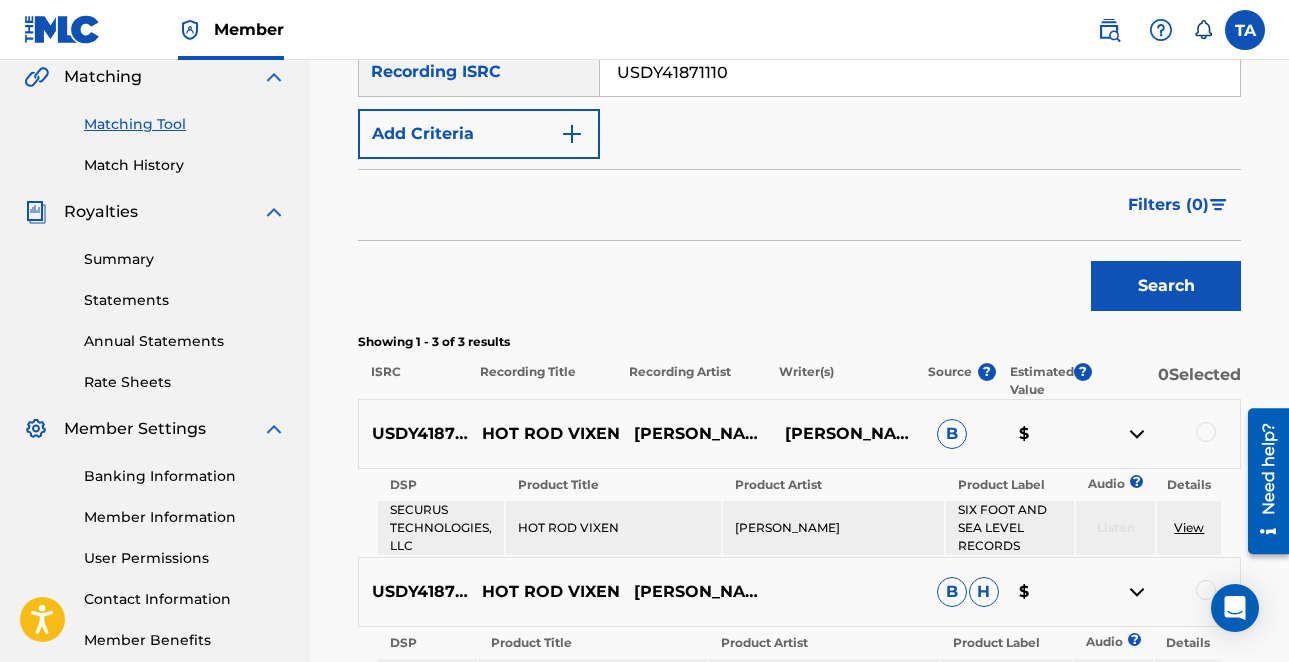 scroll, scrollTop: 499, scrollLeft: 0, axis: vertical 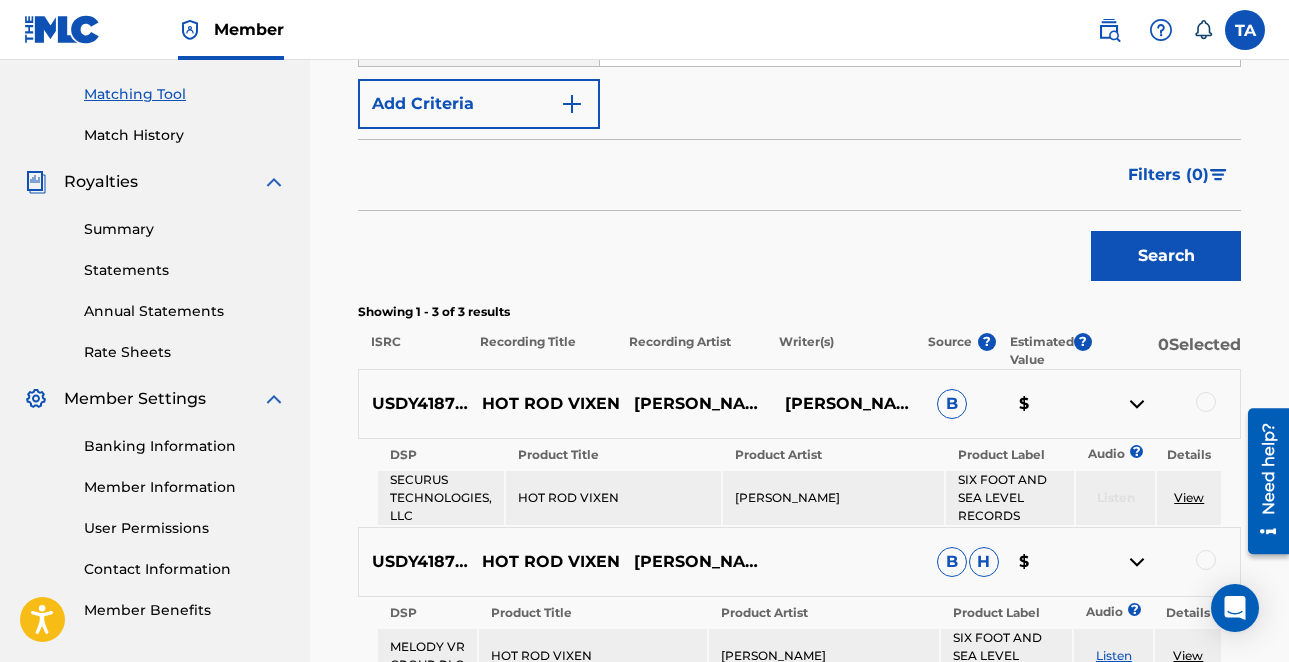 click on "TONY ANDERSON" at bounding box center (697, 404) 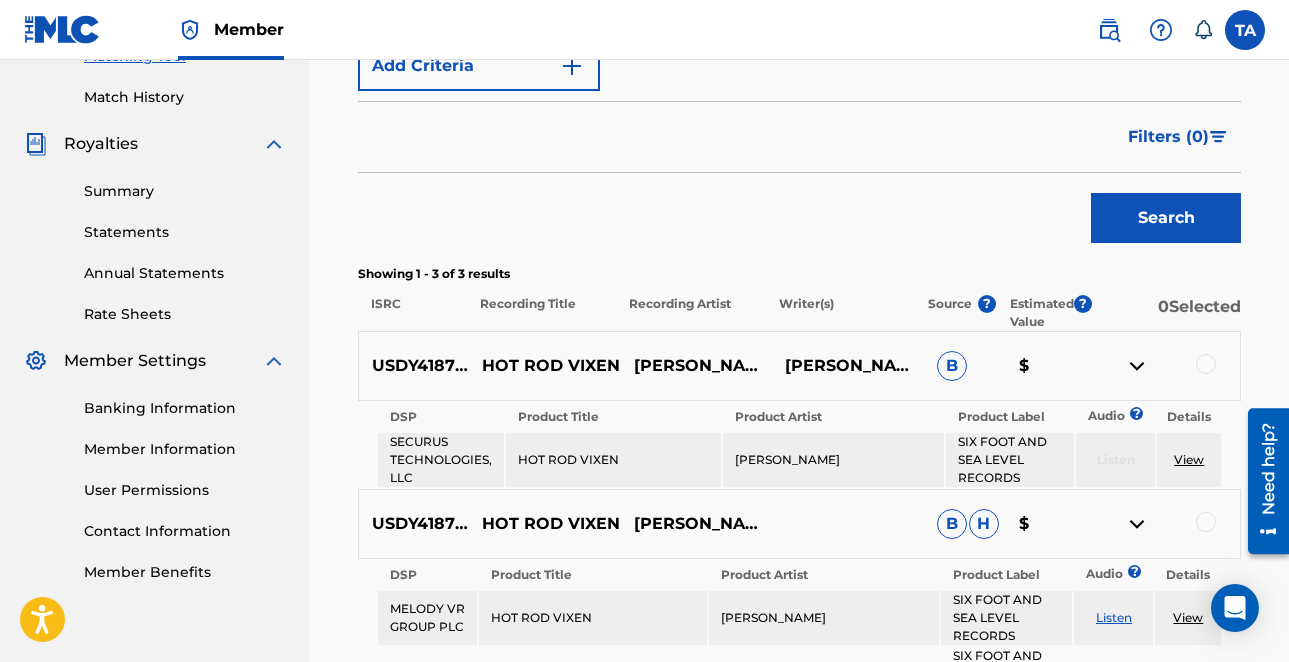 scroll, scrollTop: 671, scrollLeft: 0, axis: vertical 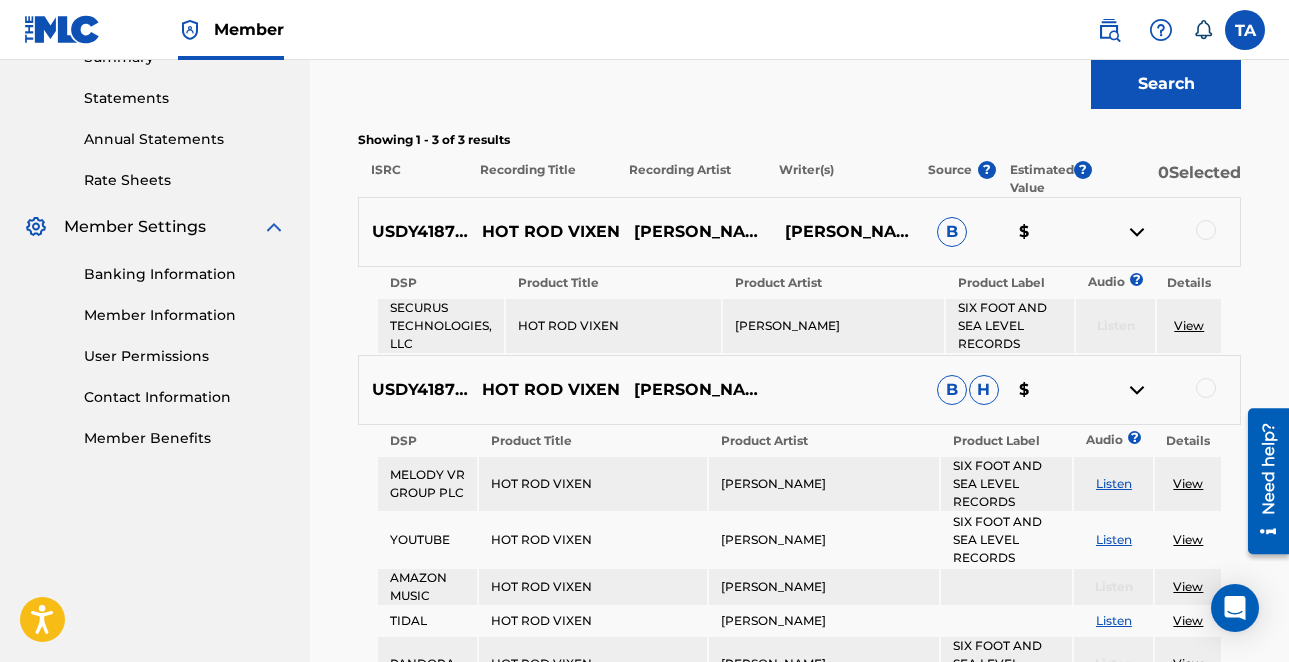click on "View" at bounding box center (1189, 325) 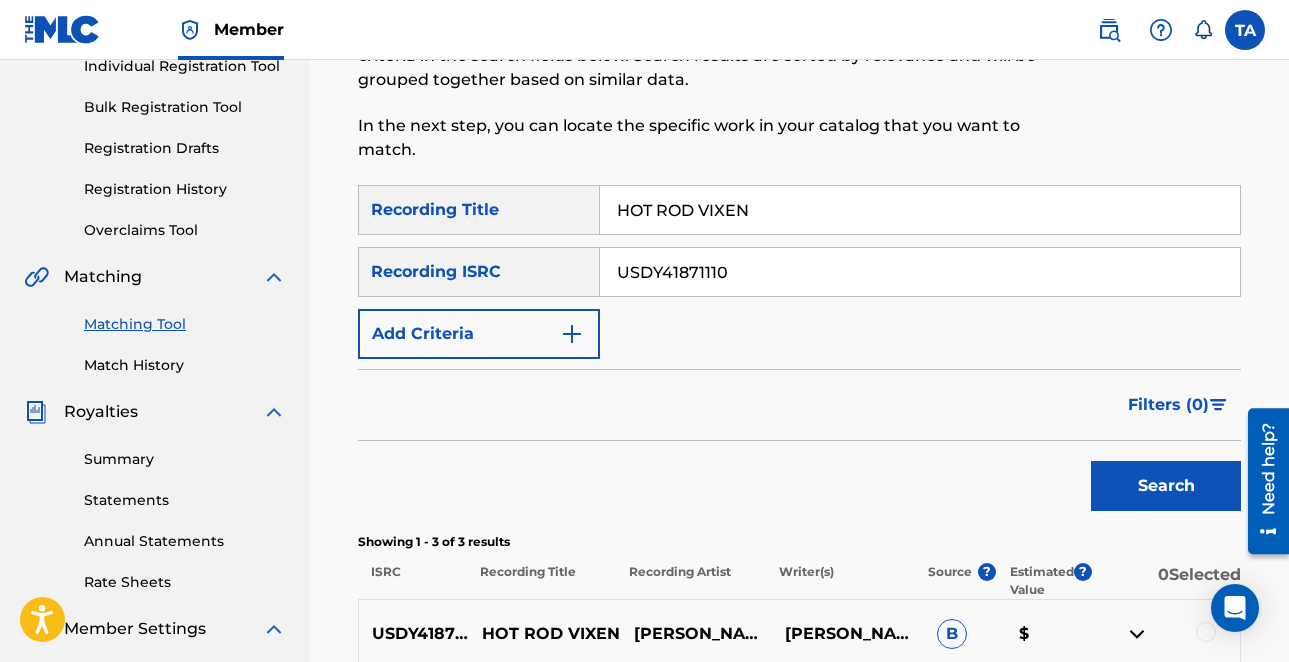 scroll, scrollTop: 292, scrollLeft: 0, axis: vertical 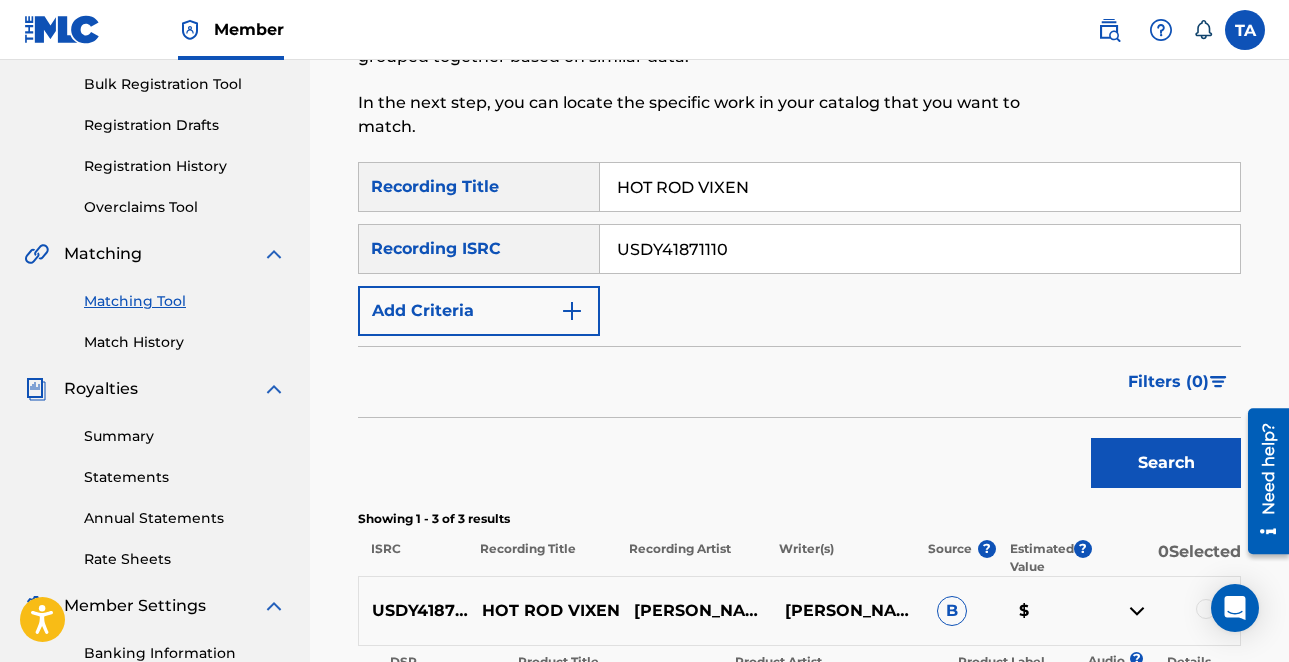 click at bounding box center [572, 311] 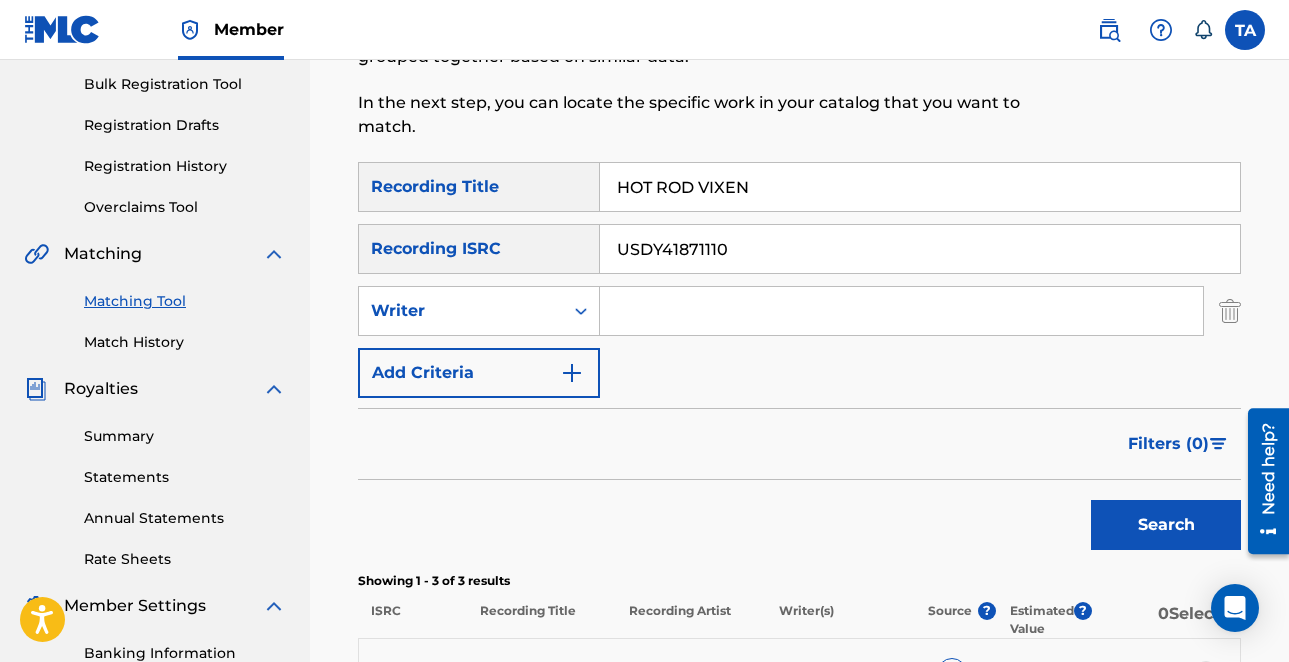 click at bounding box center [901, 311] 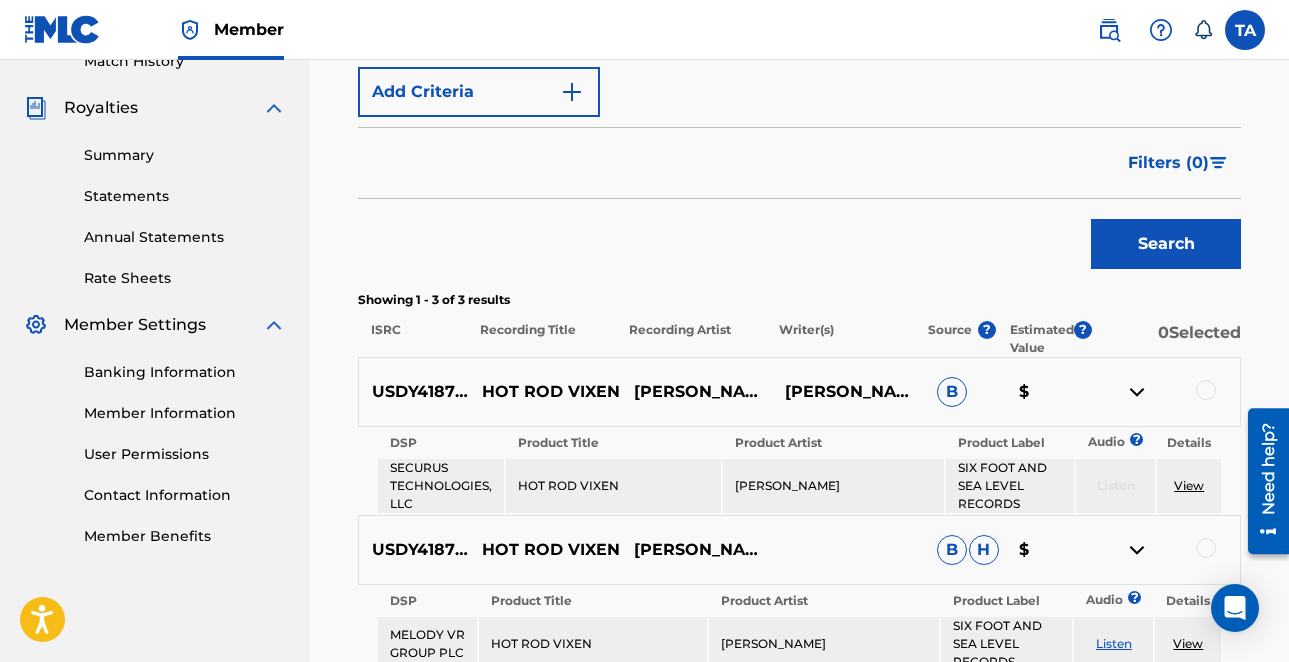 scroll, scrollTop: 328, scrollLeft: 0, axis: vertical 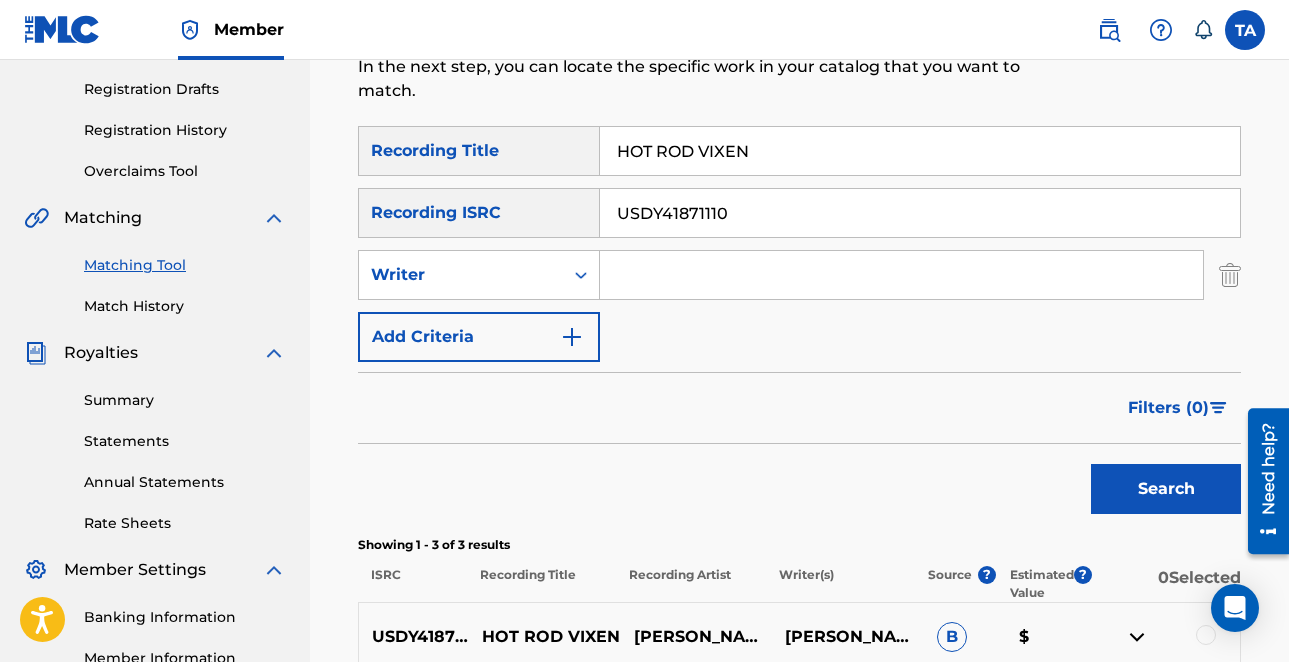 click at bounding box center [1230, 275] 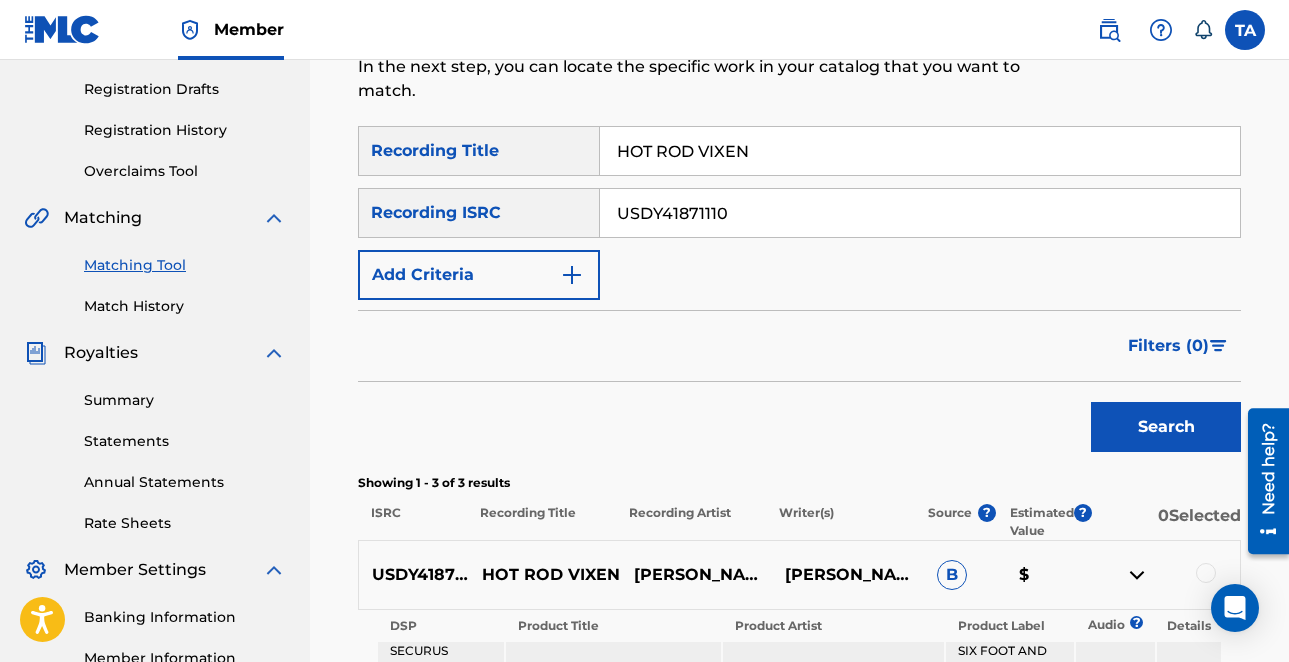 scroll, scrollTop: 566, scrollLeft: 0, axis: vertical 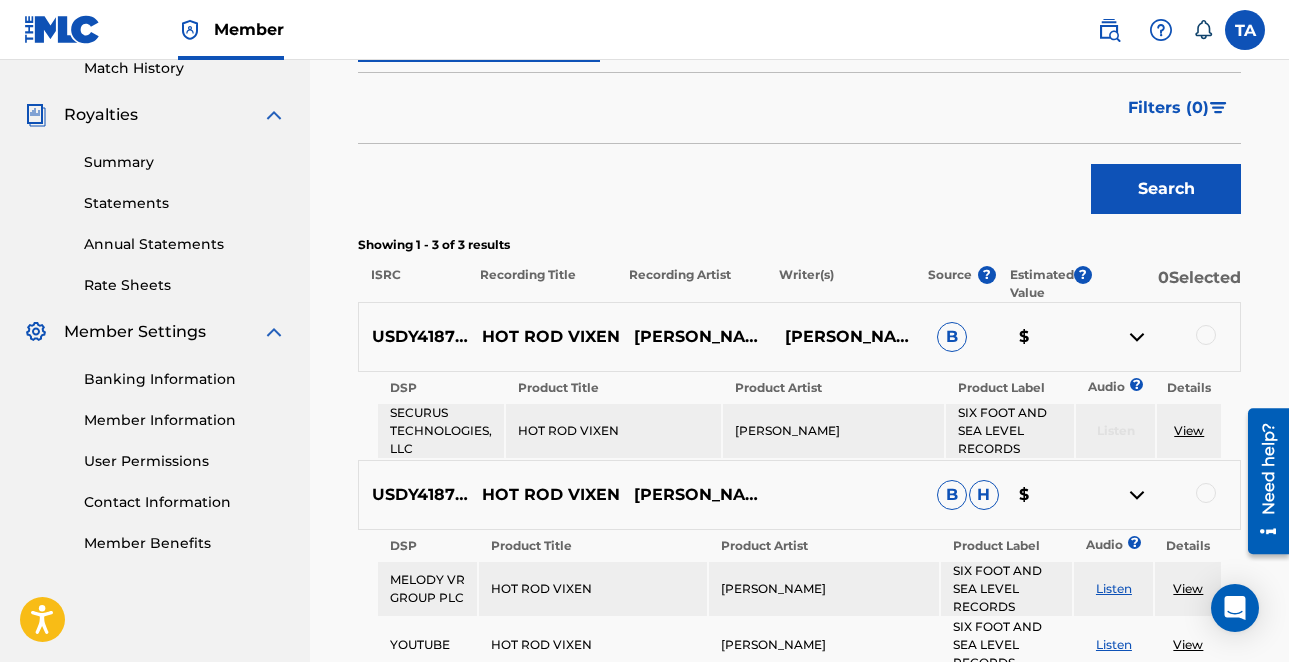 click on "Search" at bounding box center (1166, 189) 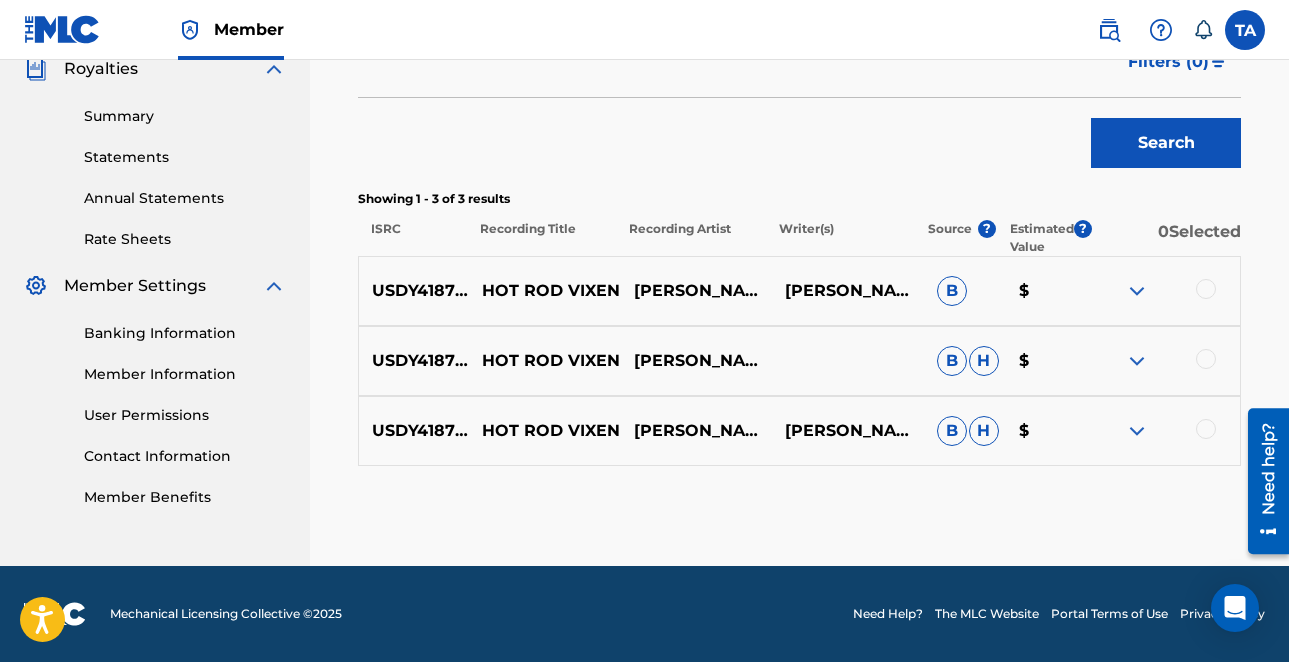 scroll, scrollTop: 611, scrollLeft: 0, axis: vertical 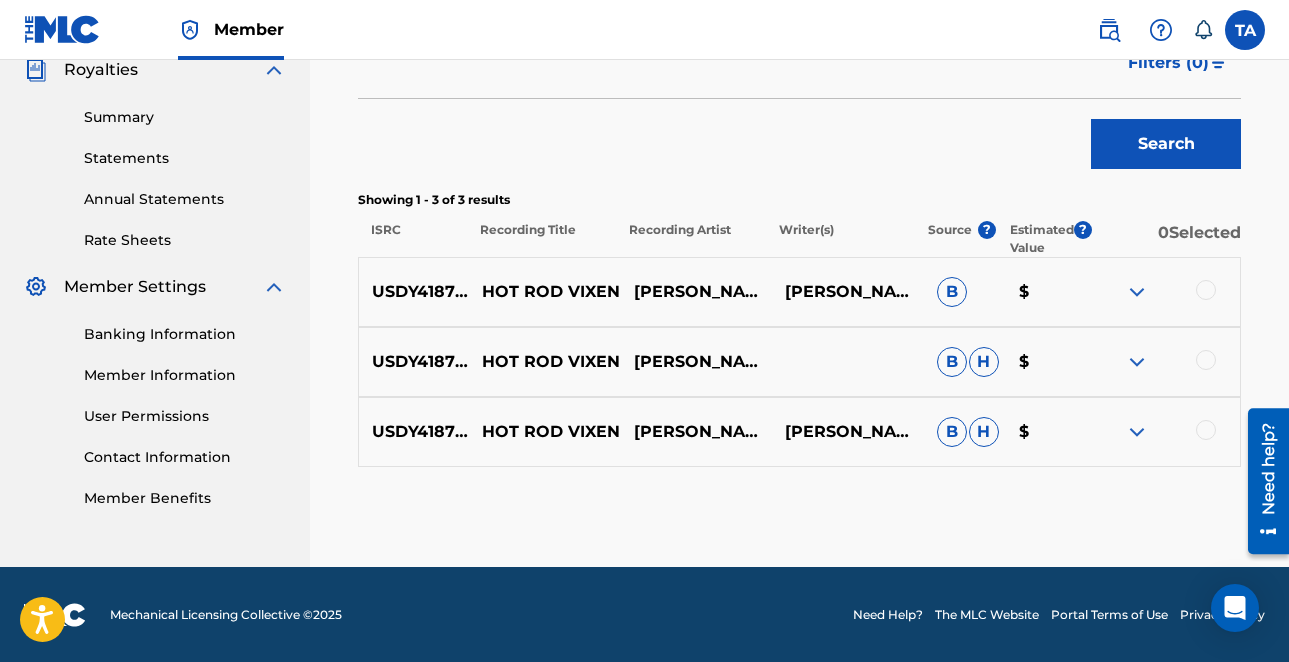 click on "TONY ANDERSON" at bounding box center (697, 292) 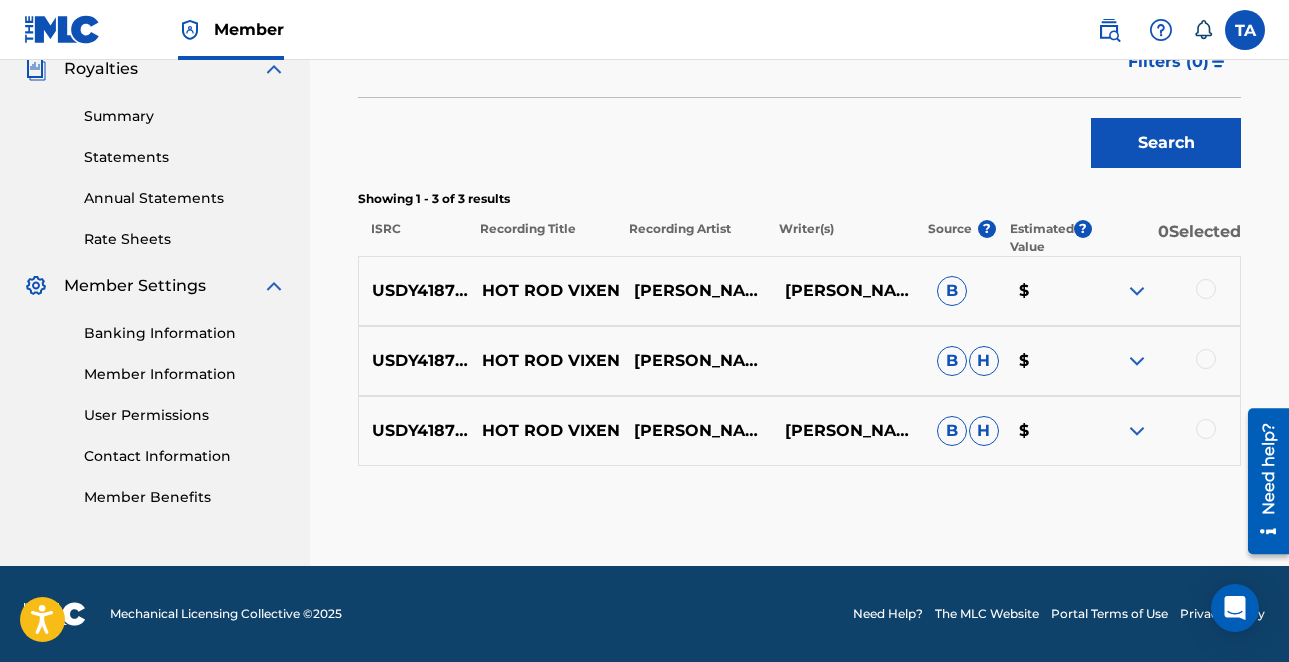 click at bounding box center [1137, 291] 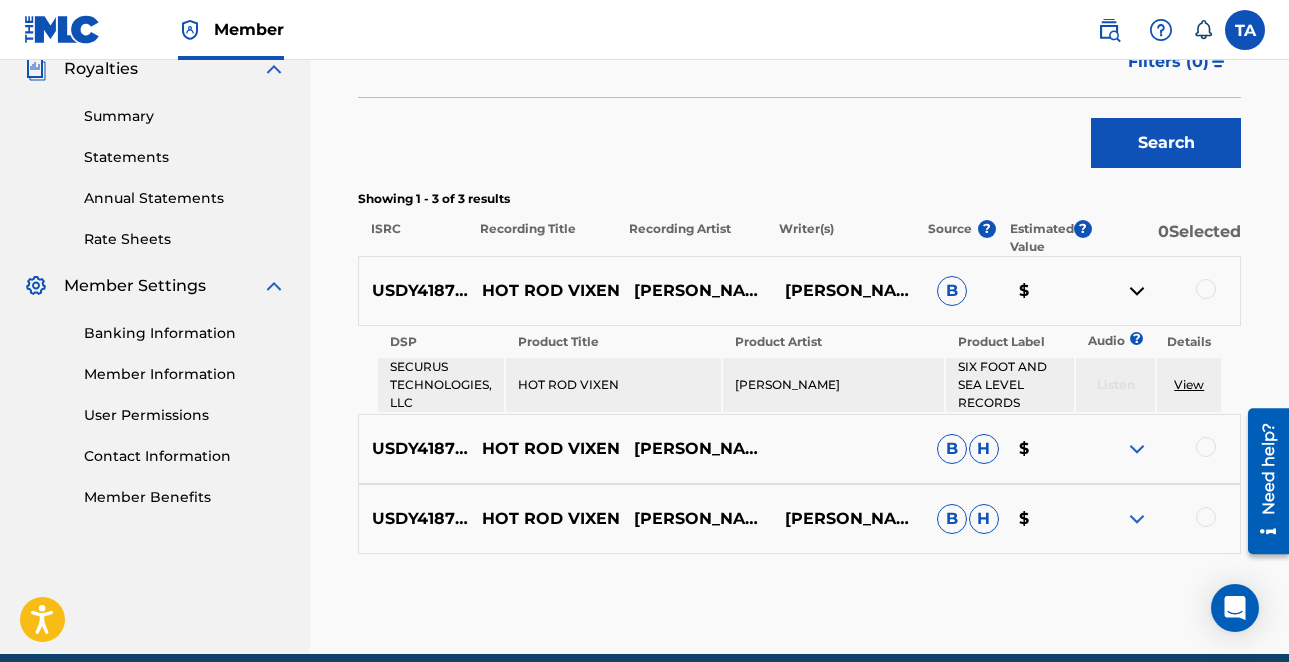 click on "0  Selected" at bounding box center (1166, 238) 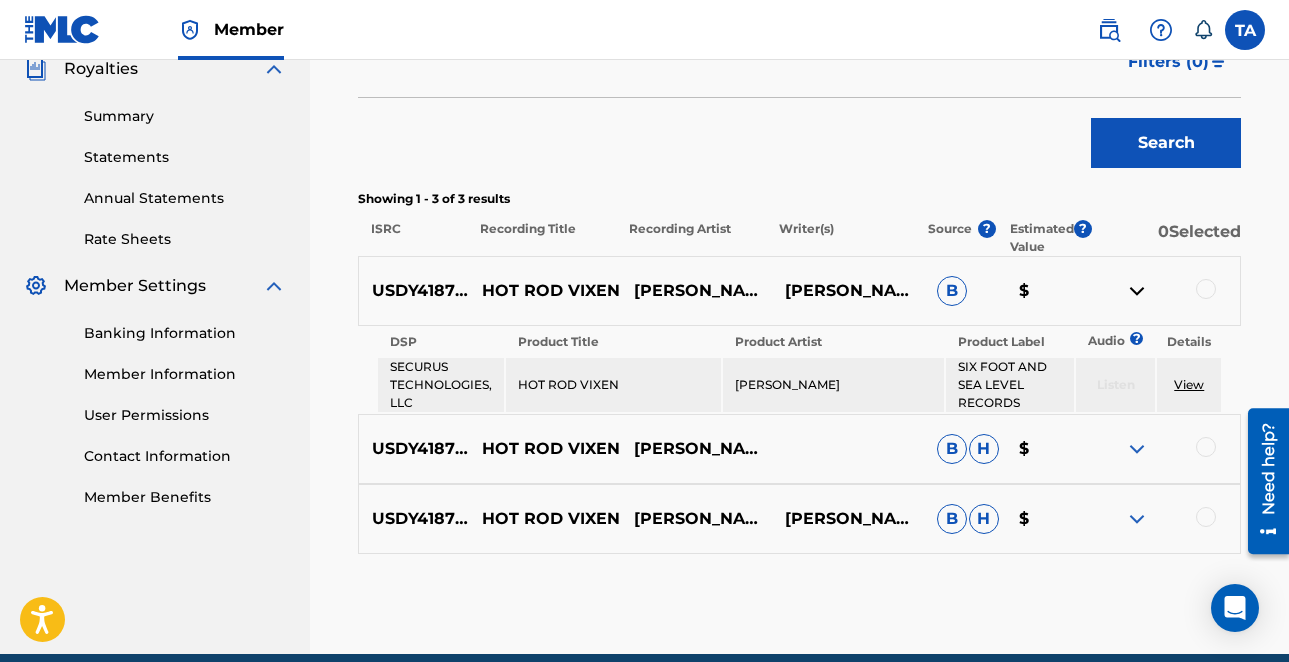 click at bounding box center [1137, 449] 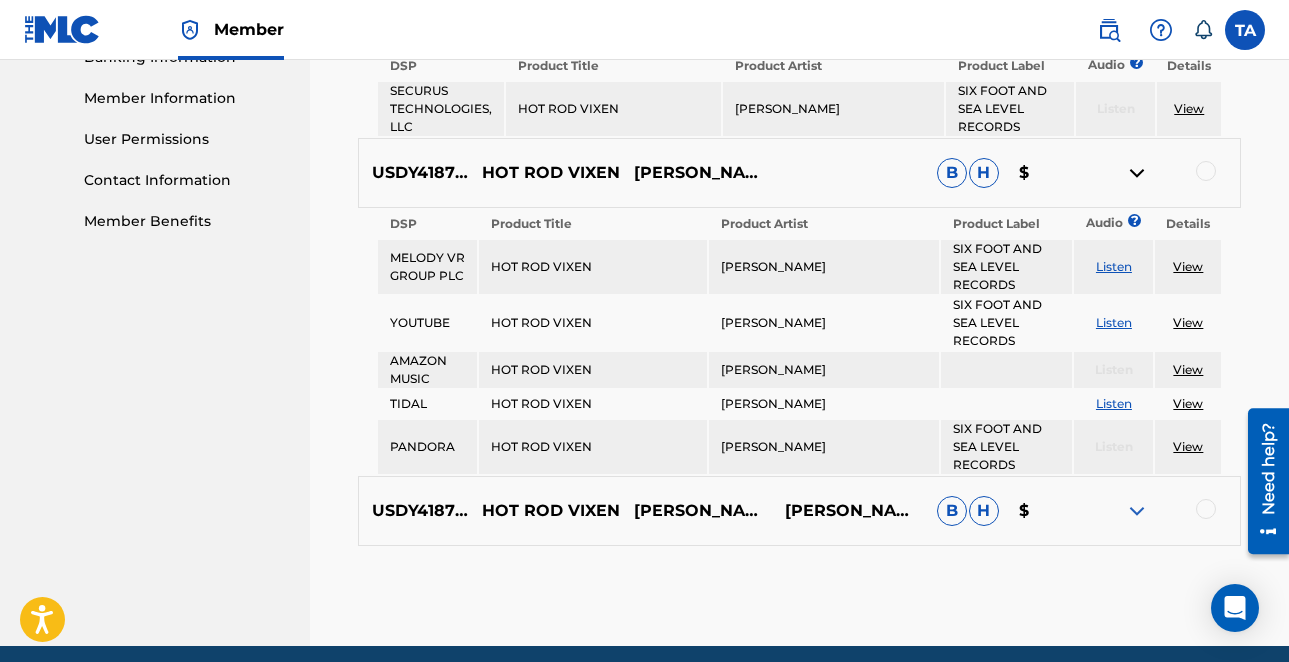 scroll, scrollTop: 887, scrollLeft: 0, axis: vertical 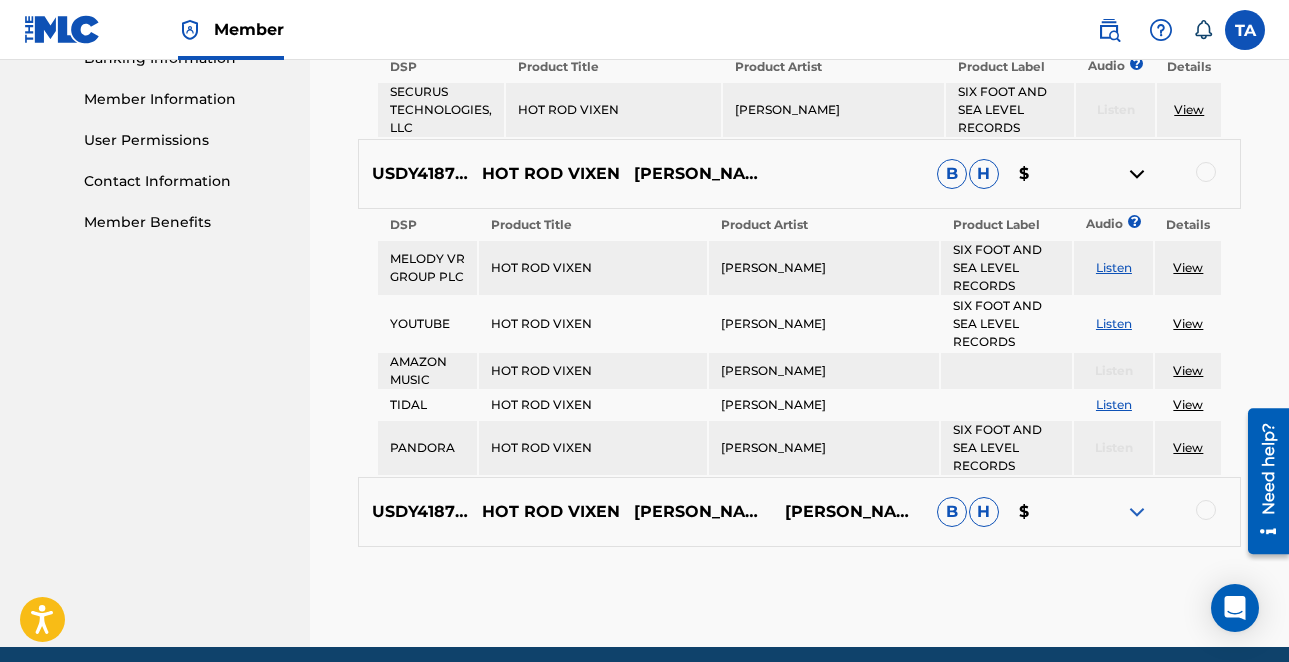 click at bounding box center [1137, 512] 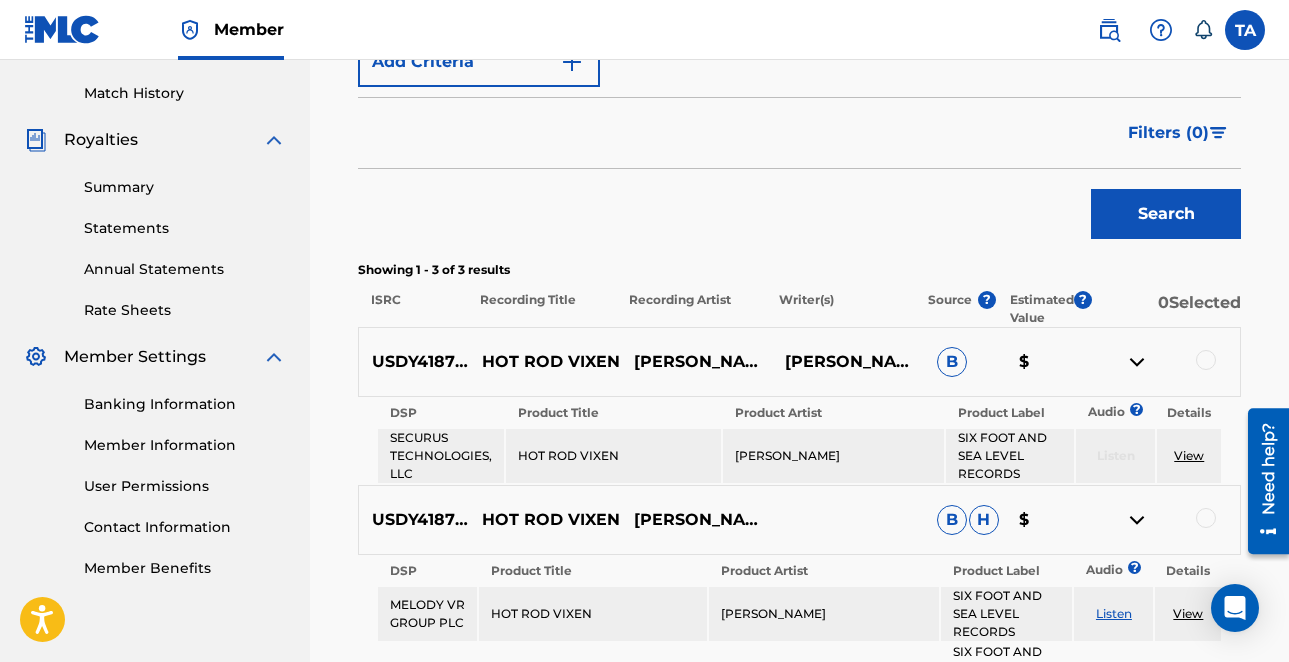 scroll, scrollTop: 539, scrollLeft: 0, axis: vertical 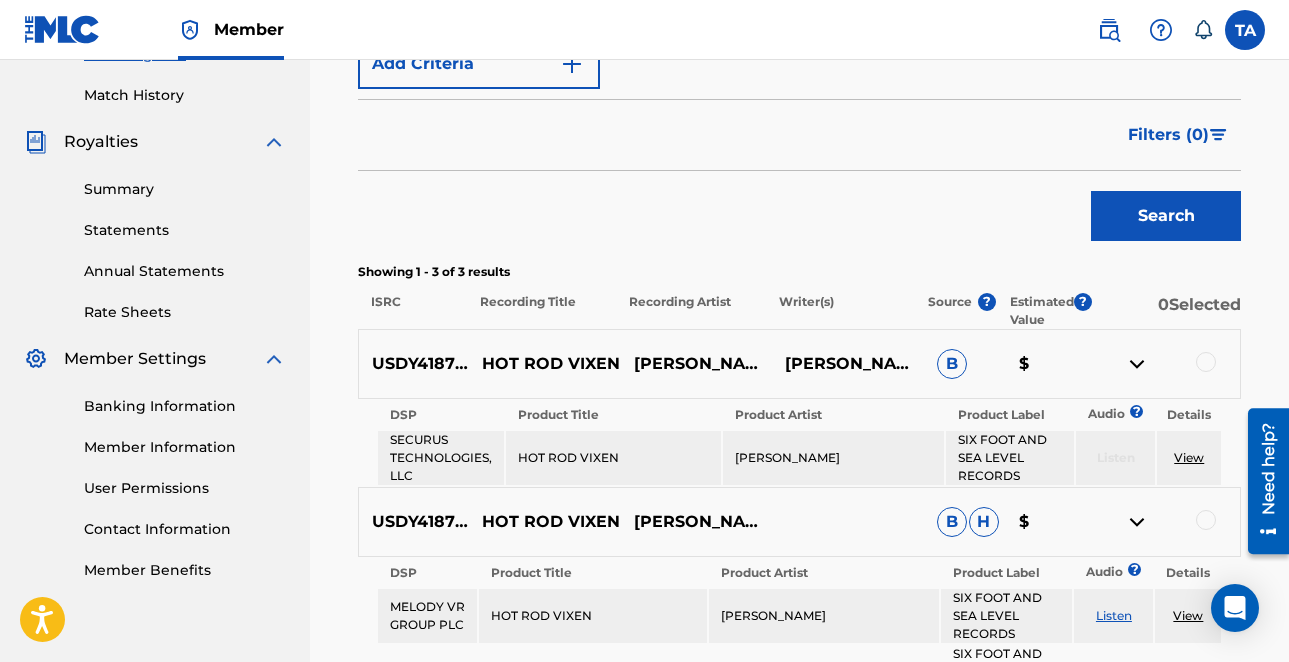 click on "Showing 1 - 3 of 3 results ISRC Recording Title Recording Artist Writer(s) Source ? Estimated Value ? 0  Selected" at bounding box center (799, 296) 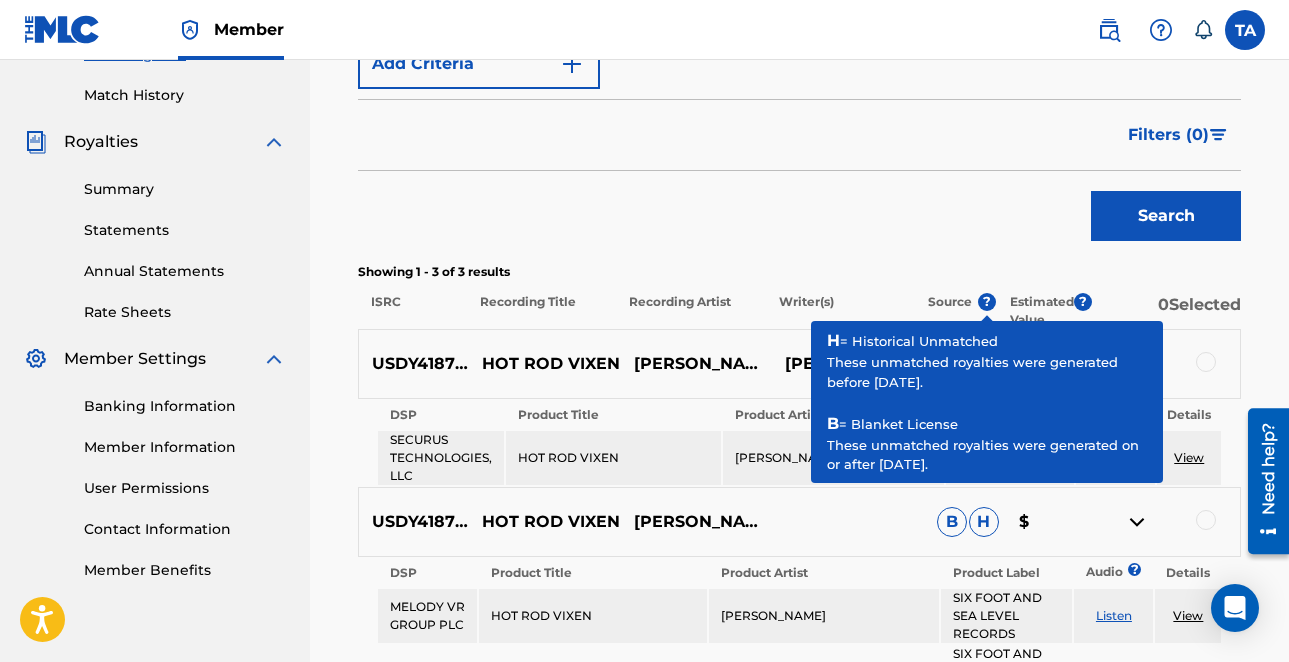 click on "?" at bounding box center [987, 302] 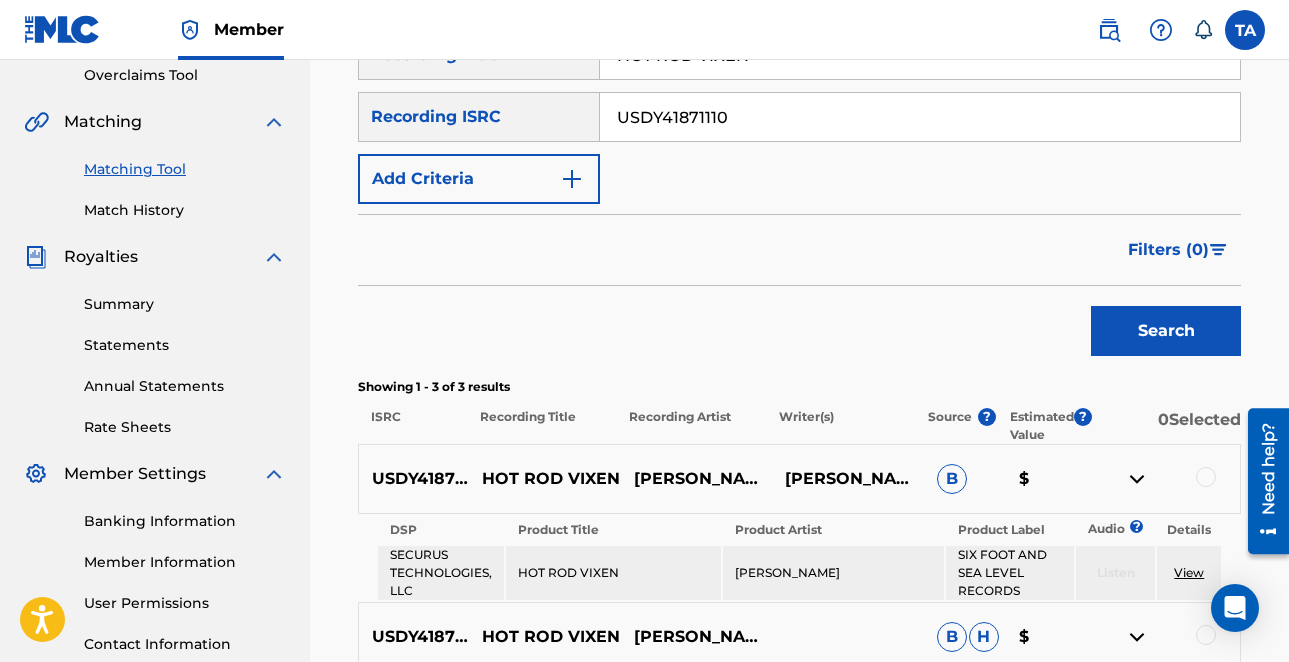 scroll, scrollTop: 430, scrollLeft: 0, axis: vertical 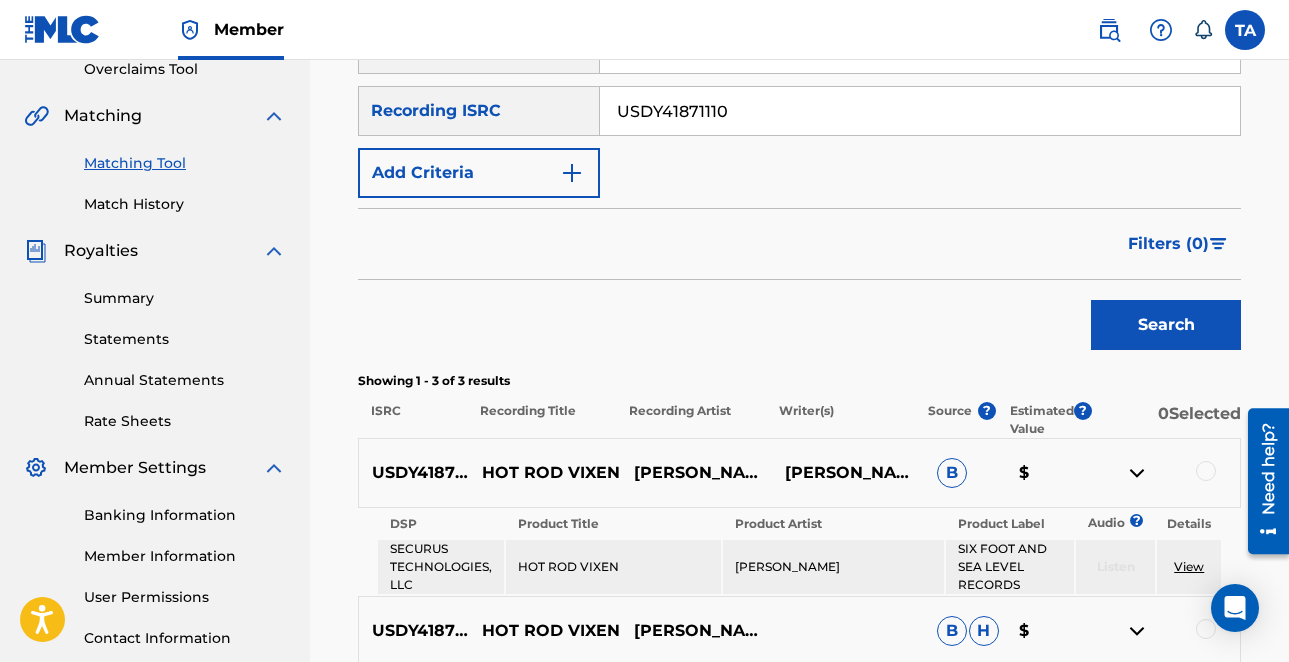 click at bounding box center (1218, 244) 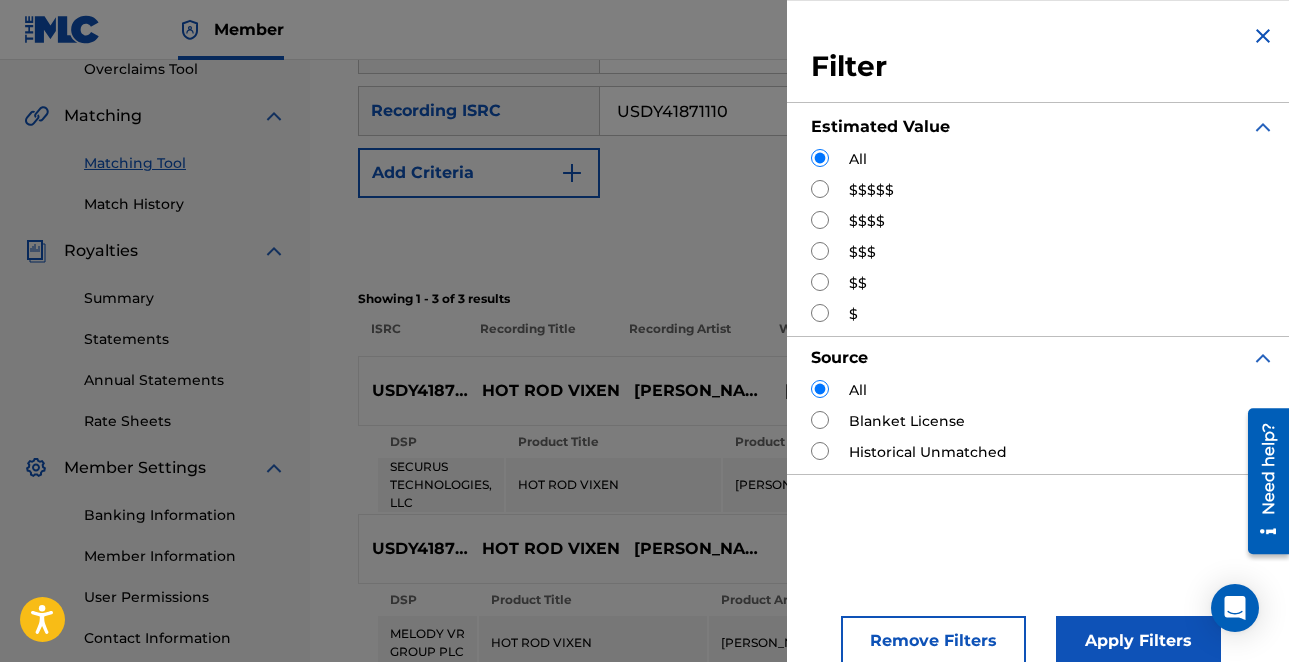 click on "Remove Filters" at bounding box center [933, 641] 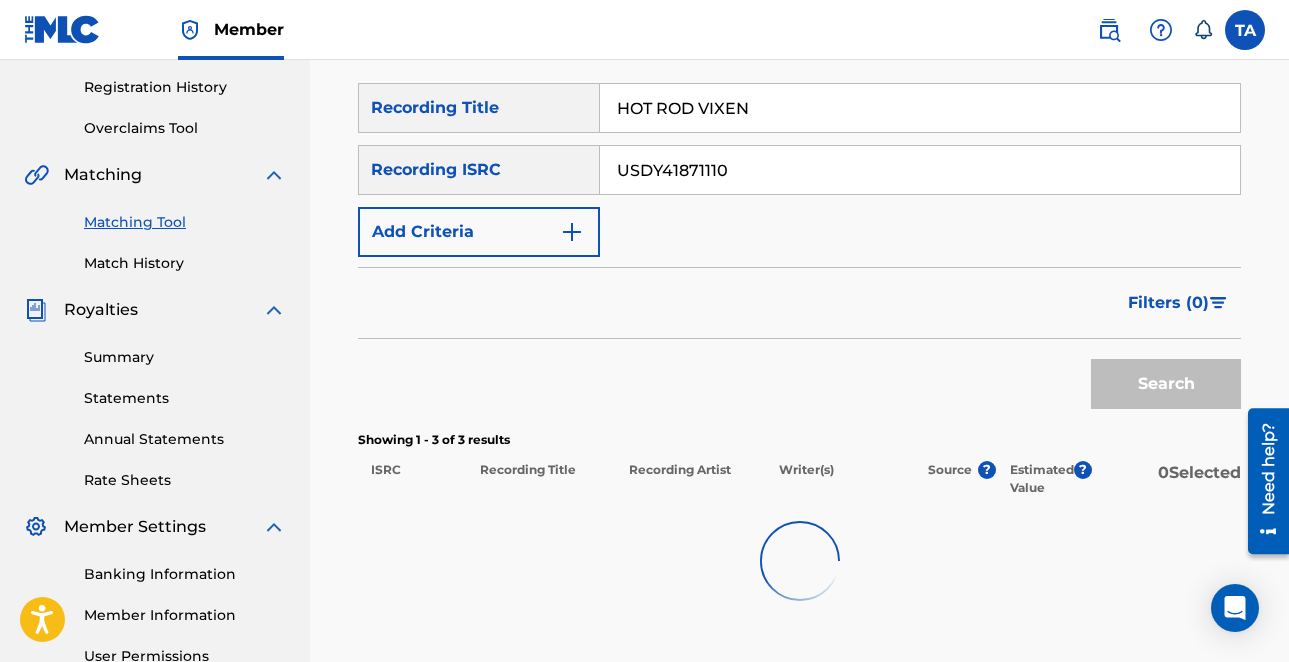 scroll, scrollTop: 363, scrollLeft: 0, axis: vertical 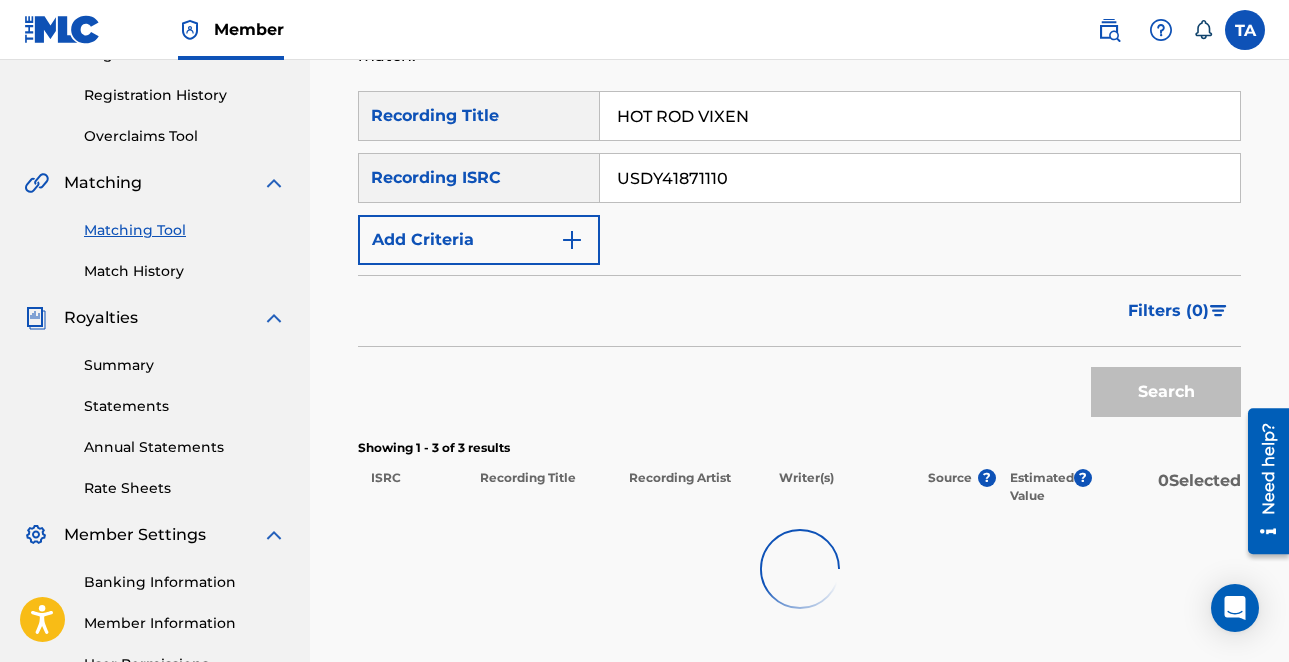 click on "Filters ( 0 )" at bounding box center (1168, 311) 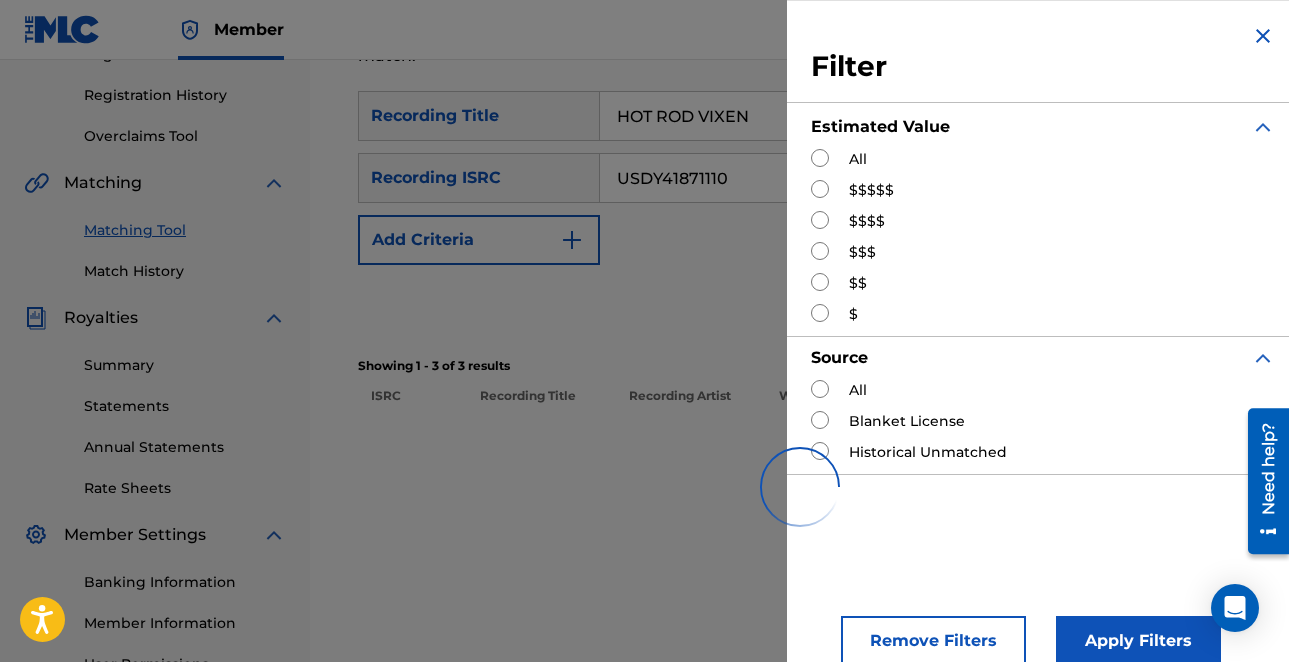click at bounding box center [820, 389] 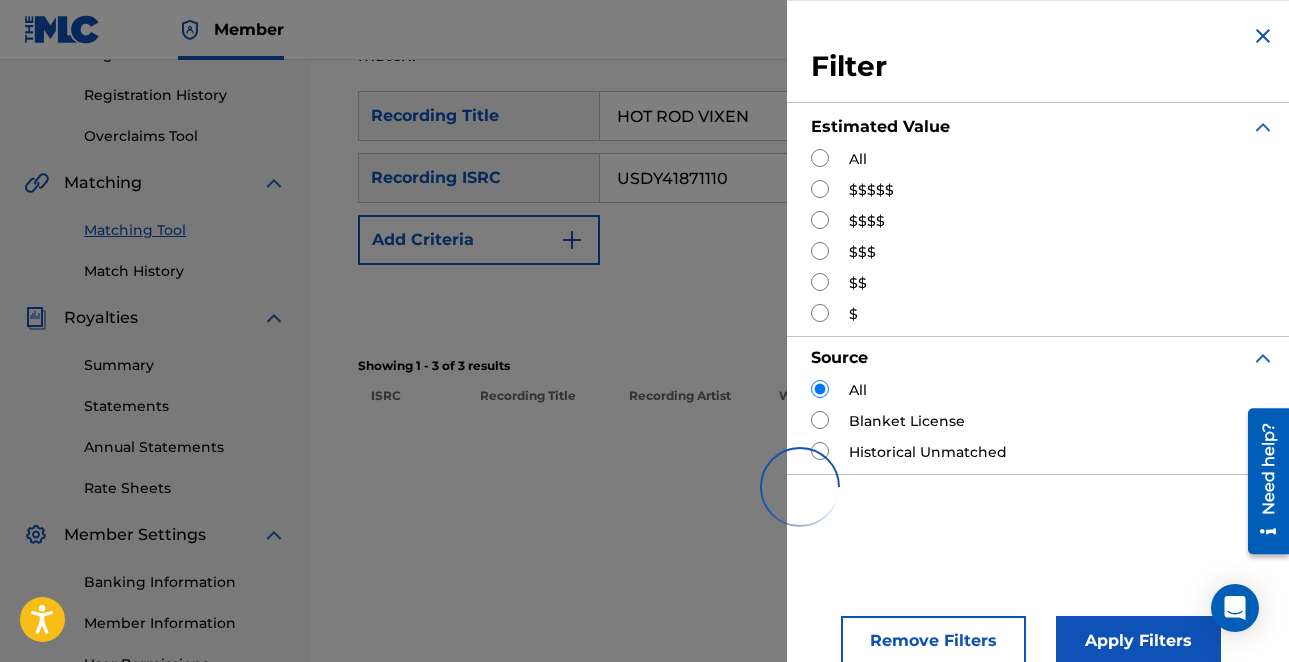 click on "Apply Filters" at bounding box center (1138, 641) 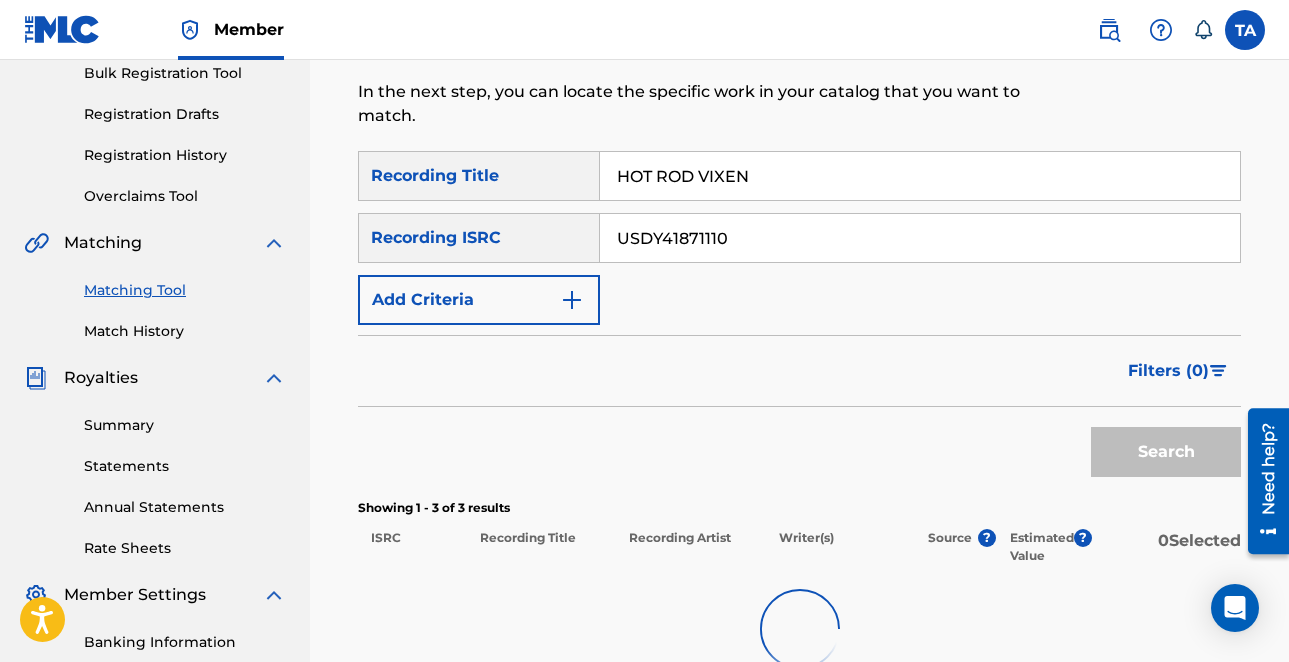 scroll, scrollTop: 229, scrollLeft: 0, axis: vertical 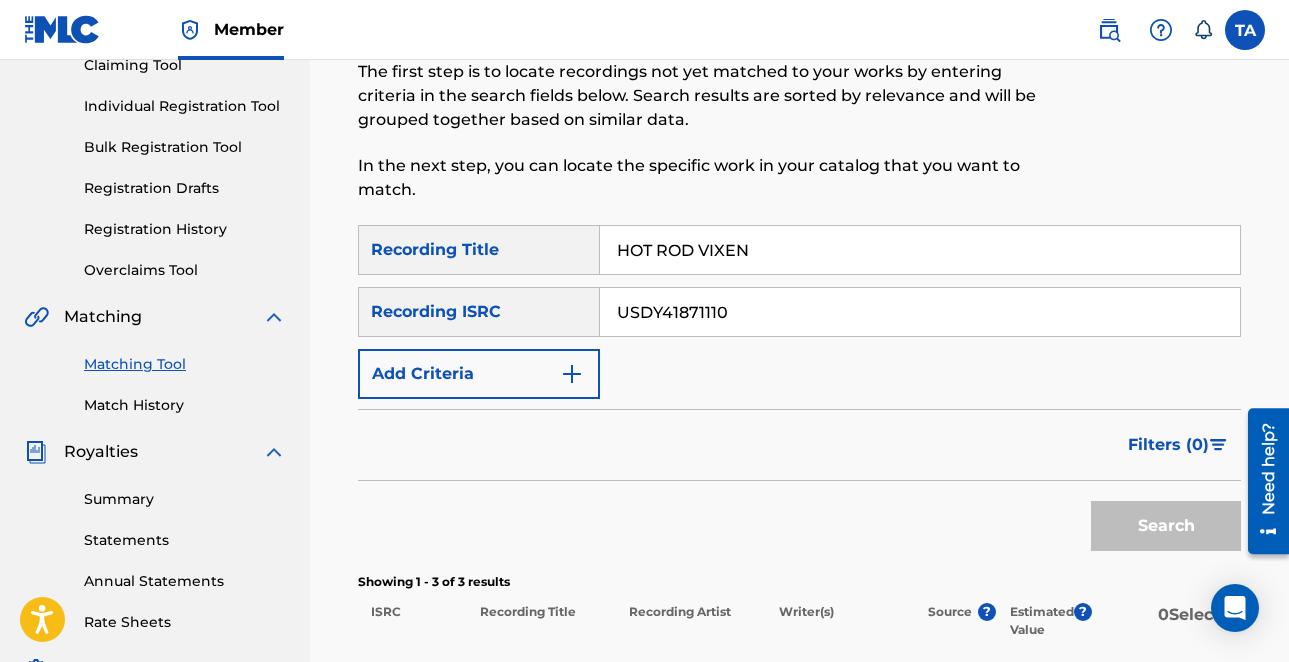 click on "USDY41871110" at bounding box center (920, 312) 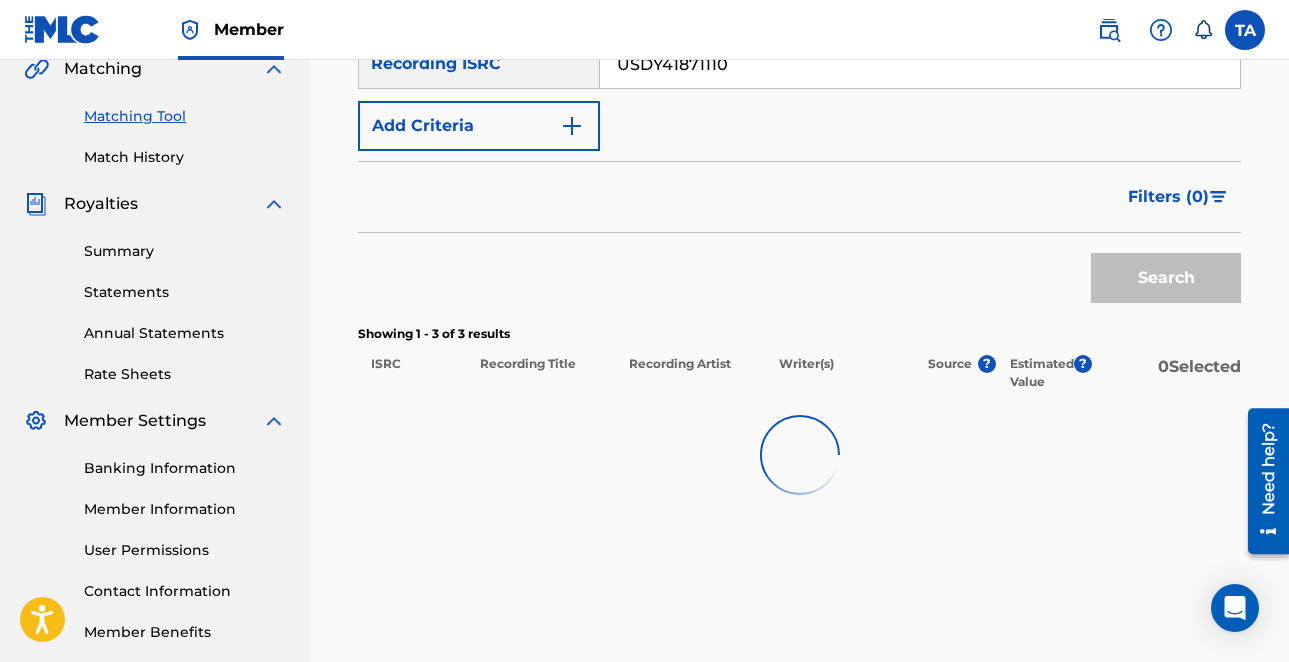 scroll, scrollTop: 534, scrollLeft: 0, axis: vertical 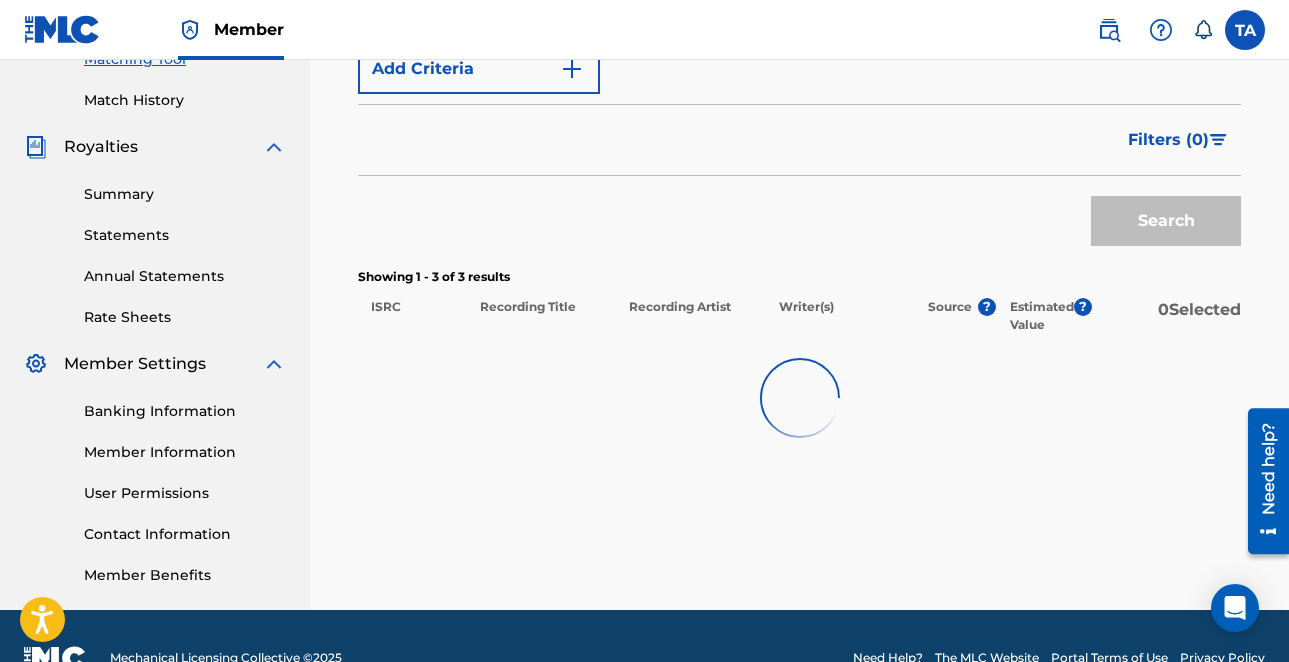 click on "Search" at bounding box center (1161, 216) 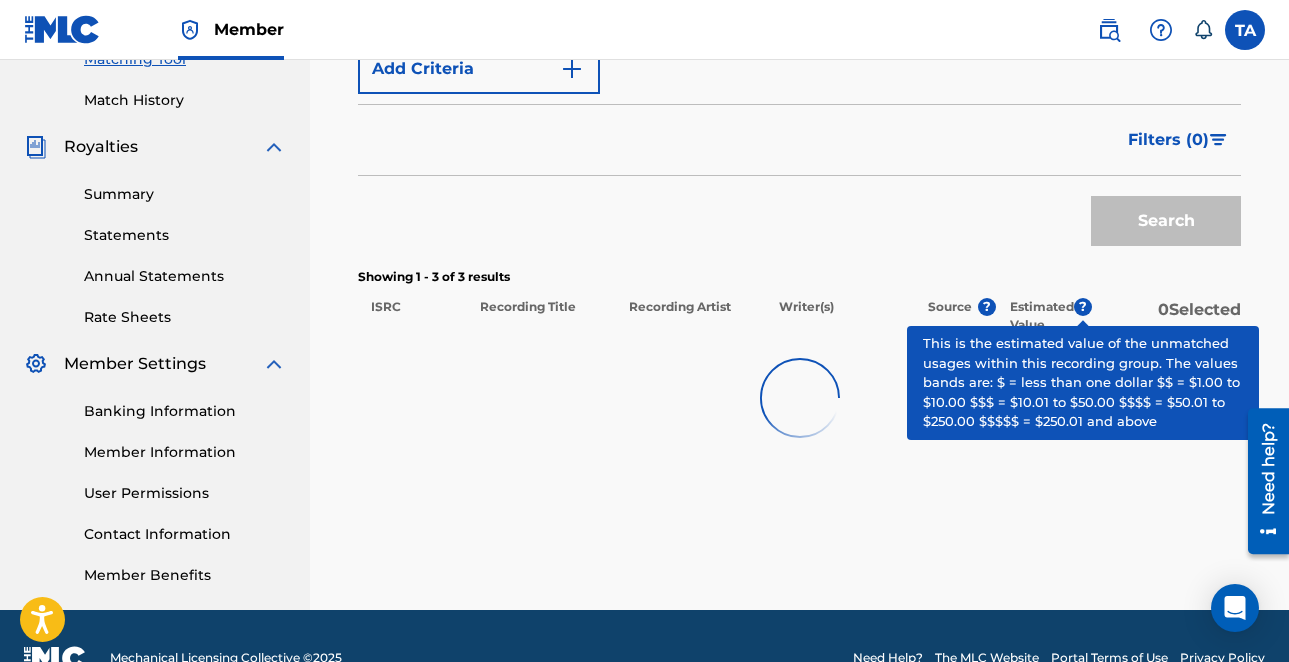 click on "?" at bounding box center [1083, 307] 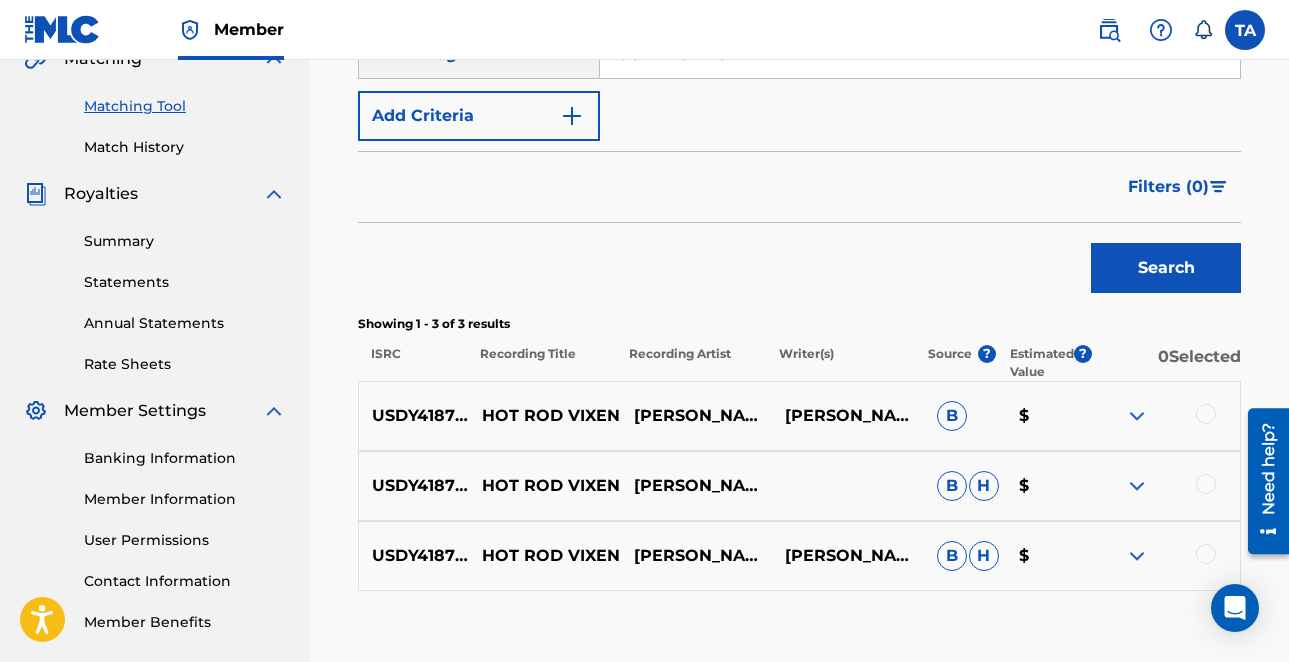 scroll, scrollTop: 486, scrollLeft: 0, axis: vertical 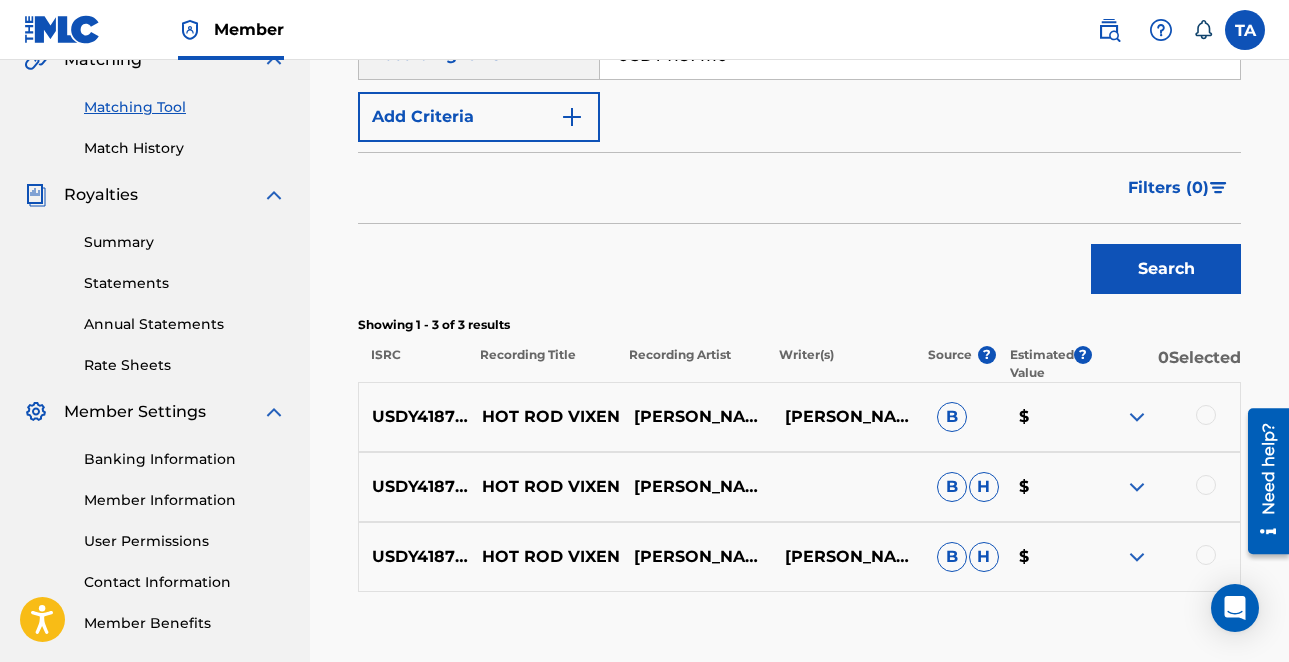 click on "$" at bounding box center [1047, 417] 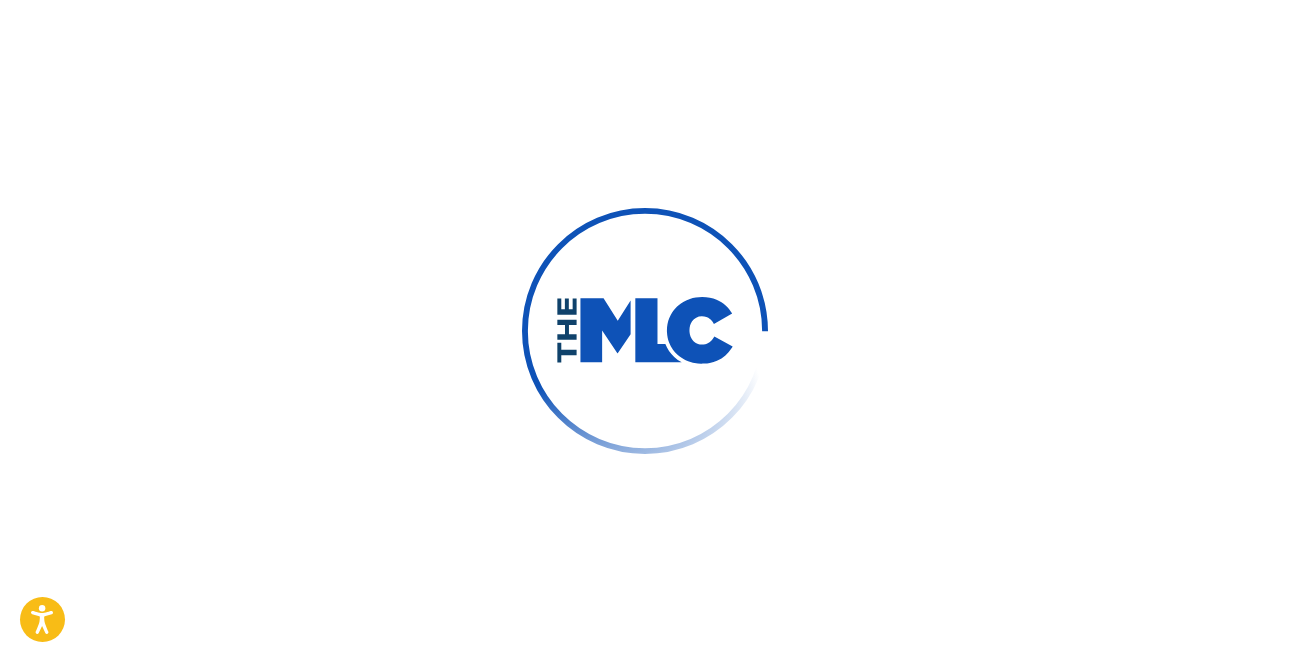 scroll, scrollTop: 0, scrollLeft: 0, axis: both 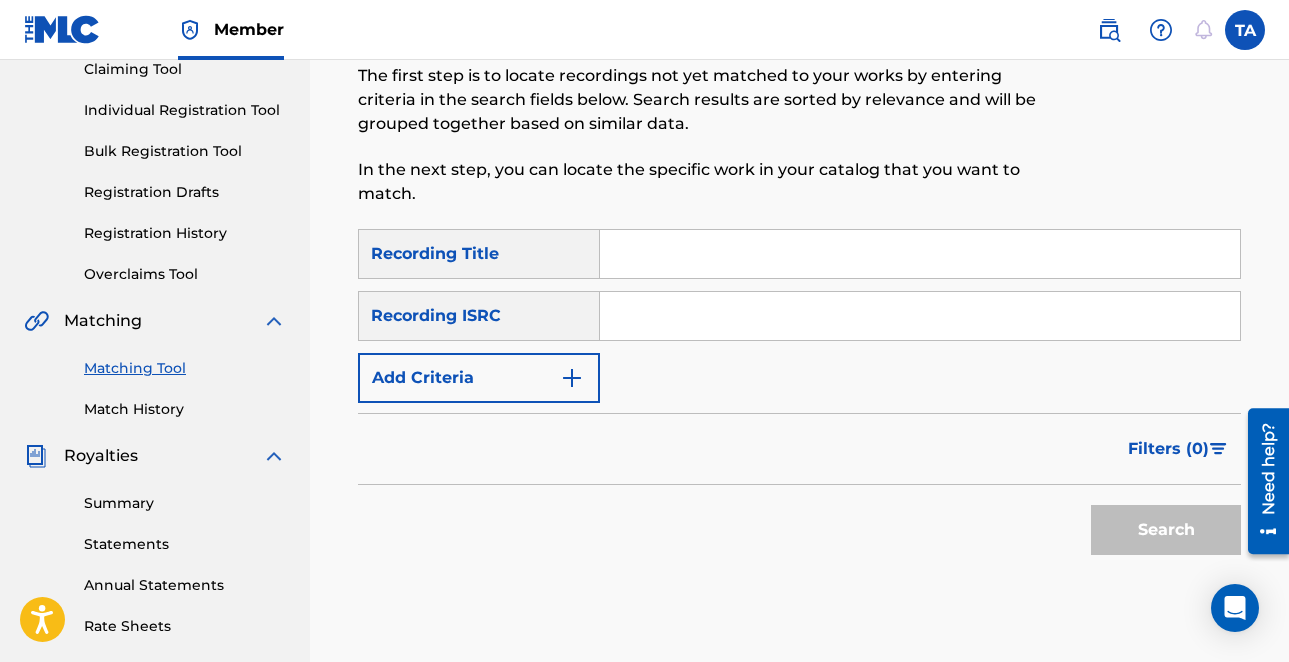 click at bounding box center (920, 254) 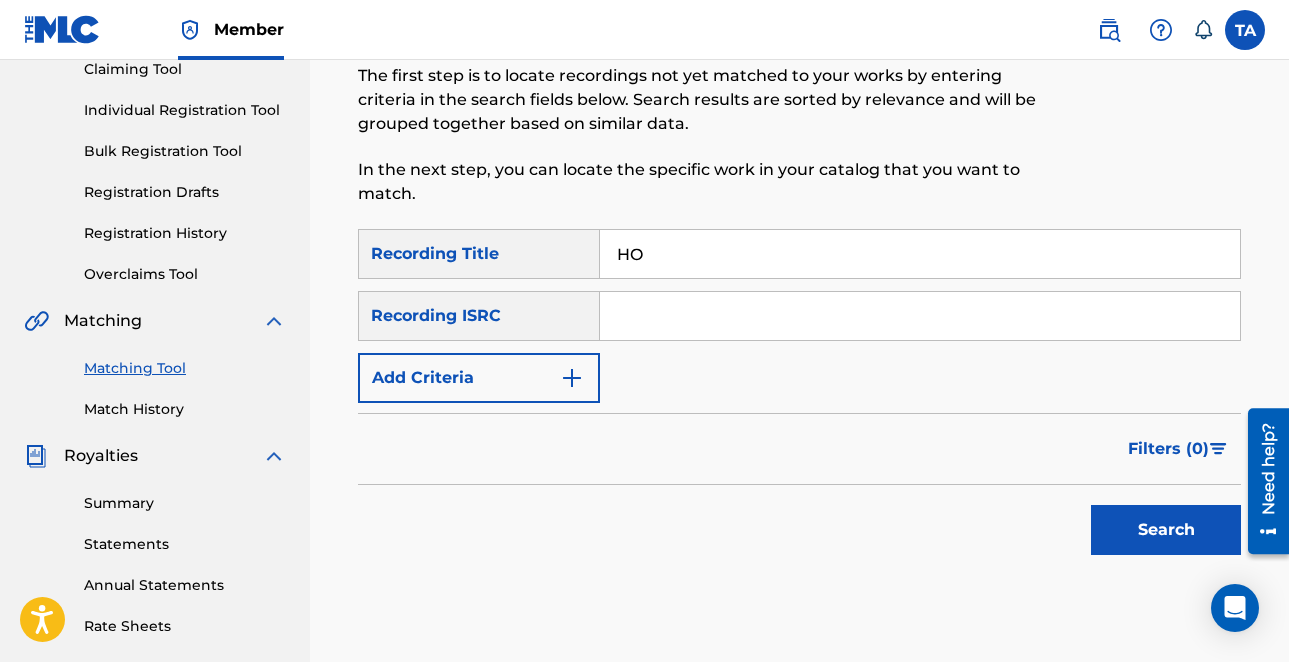 type on "H" 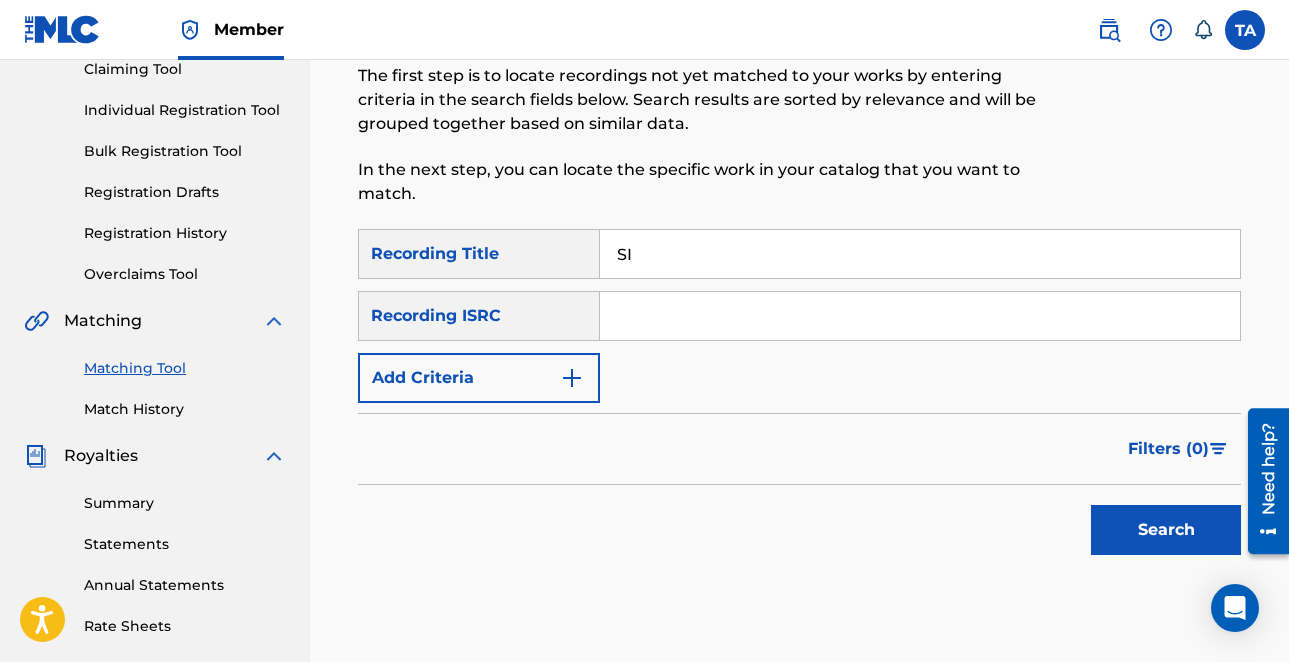 type on "S" 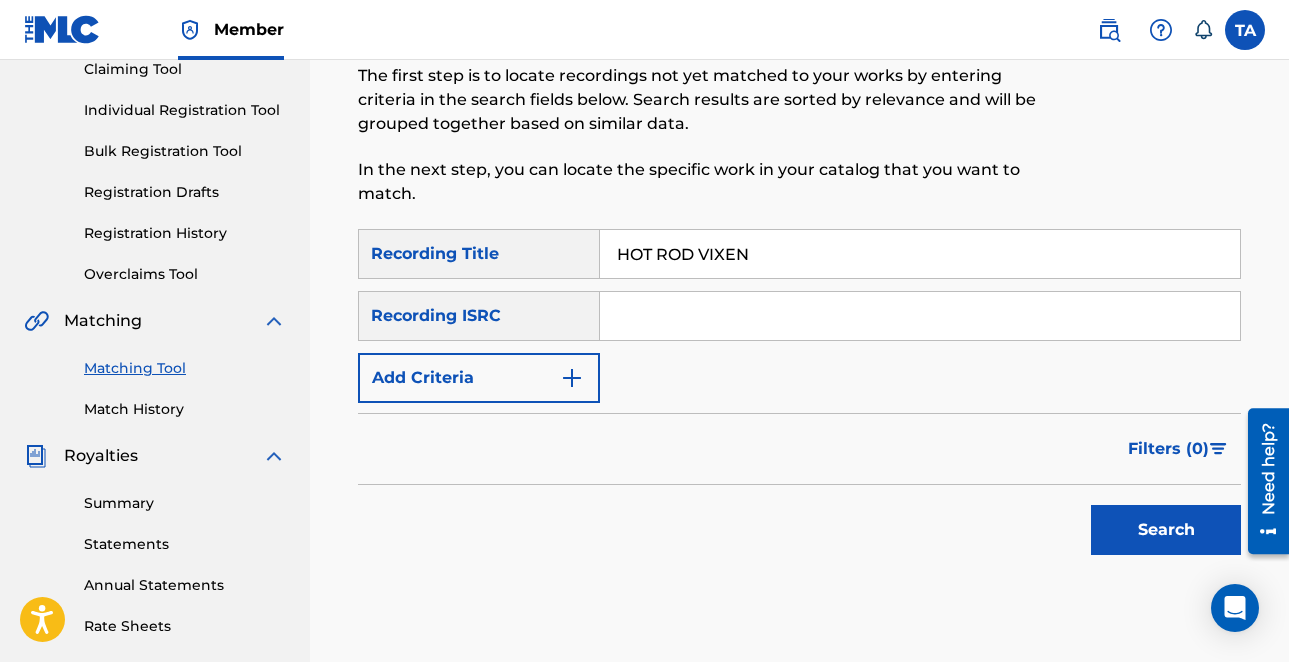 type on "HOT ROD VIXEN" 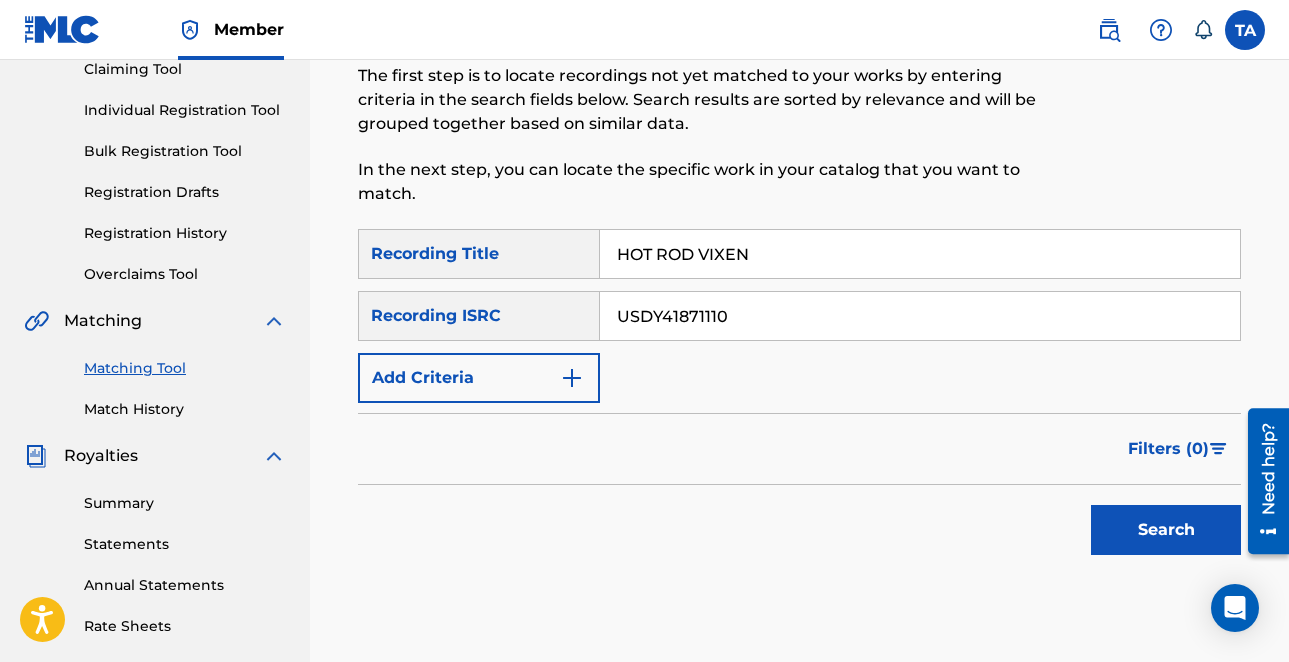 type on "USDY41871110" 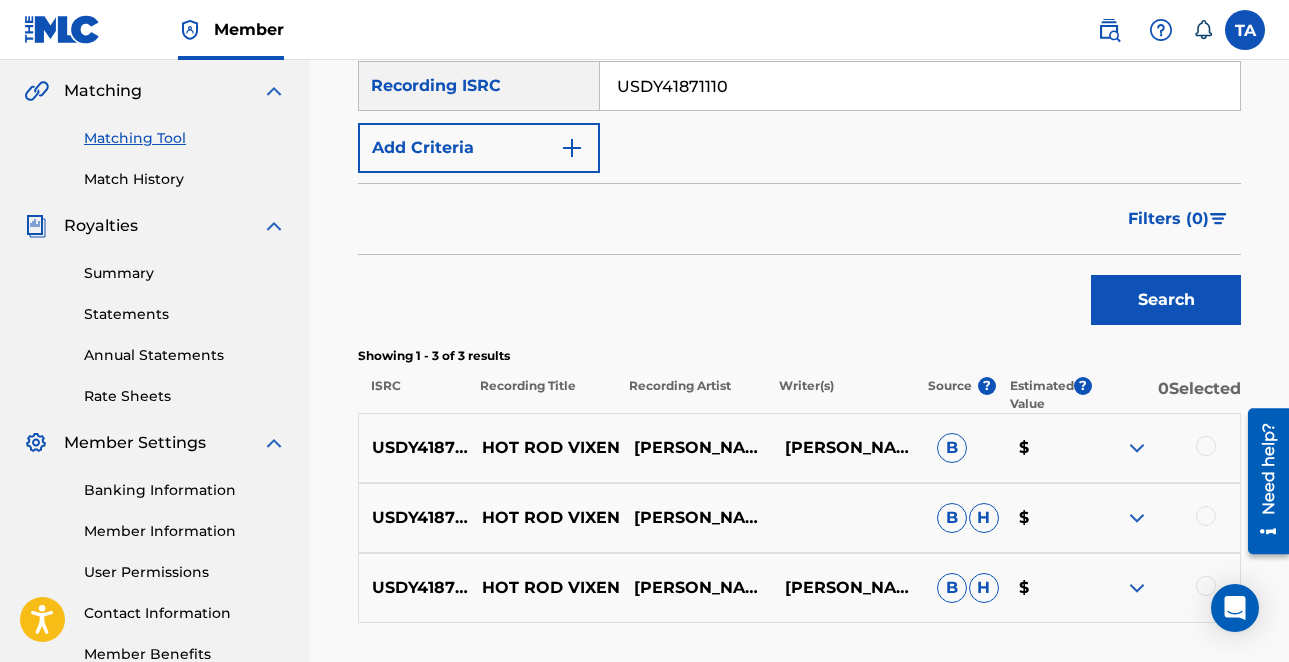 scroll, scrollTop: 457, scrollLeft: 0, axis: vertical 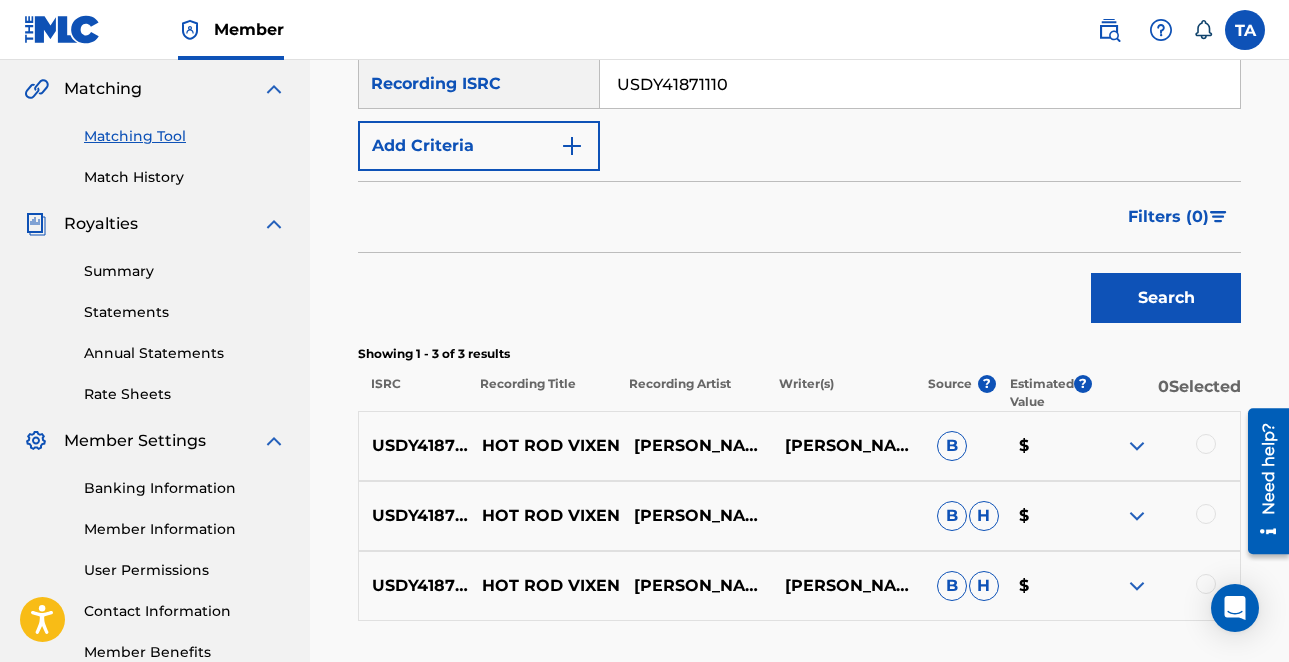 click on "0  Selected" at bounding box center (1166, 393) 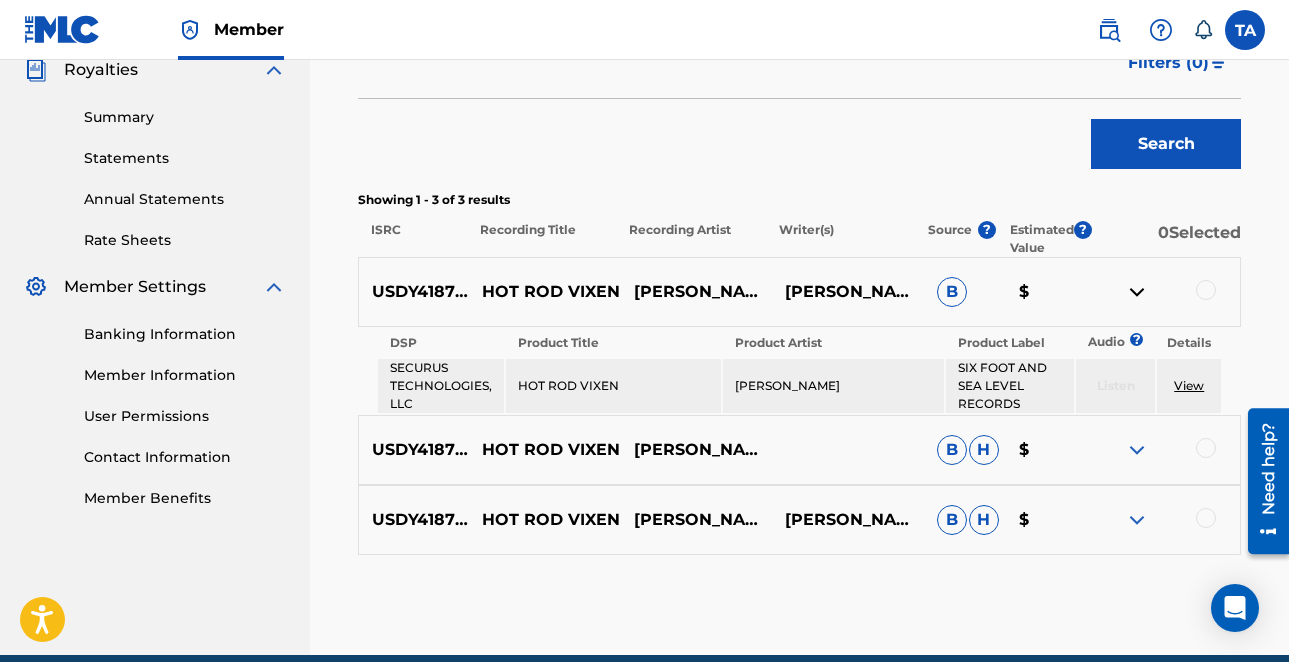 scroll, scrollTop: 609, scrollLeft: 0, axis: vertical 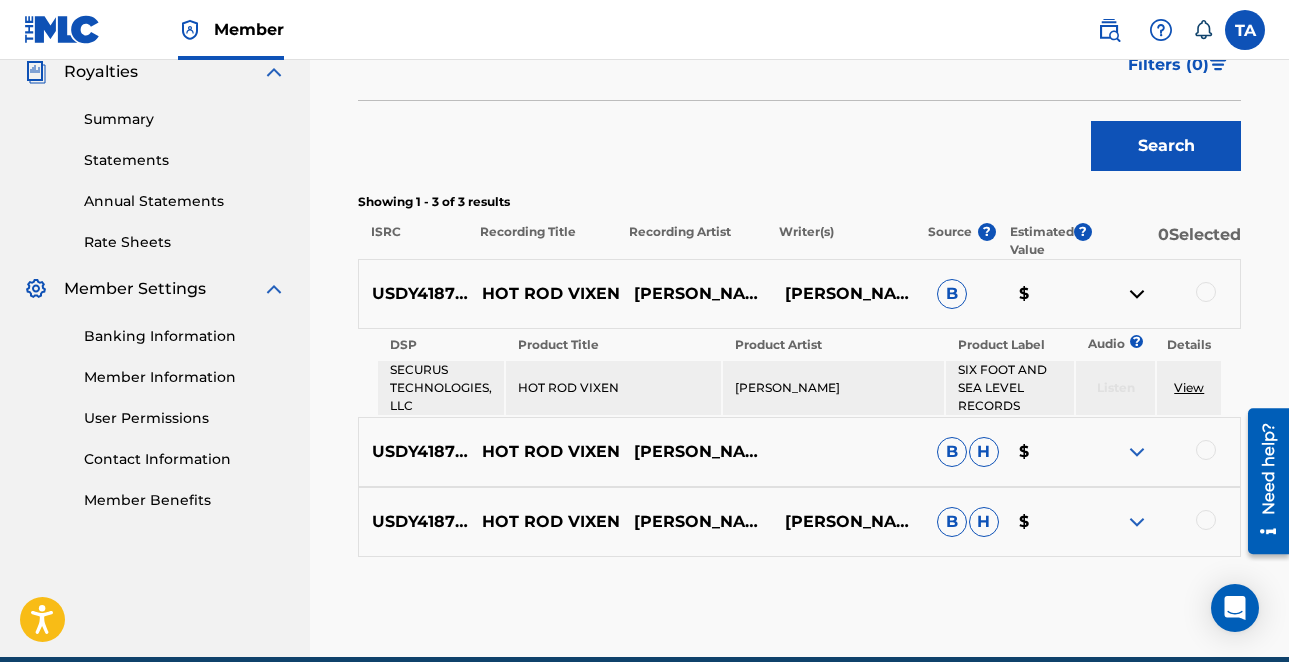click at bounding box center [1137, 452] 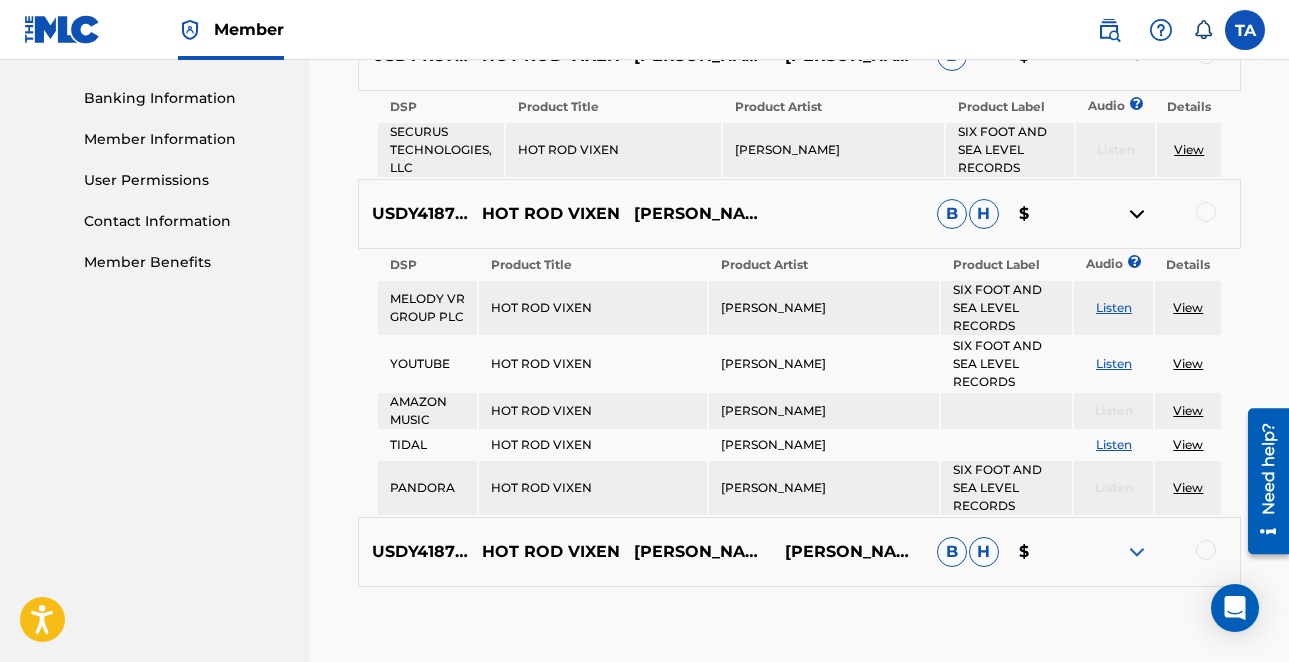 scroll, scrollTop: 851, scrollLeft: 0, axis: vertical 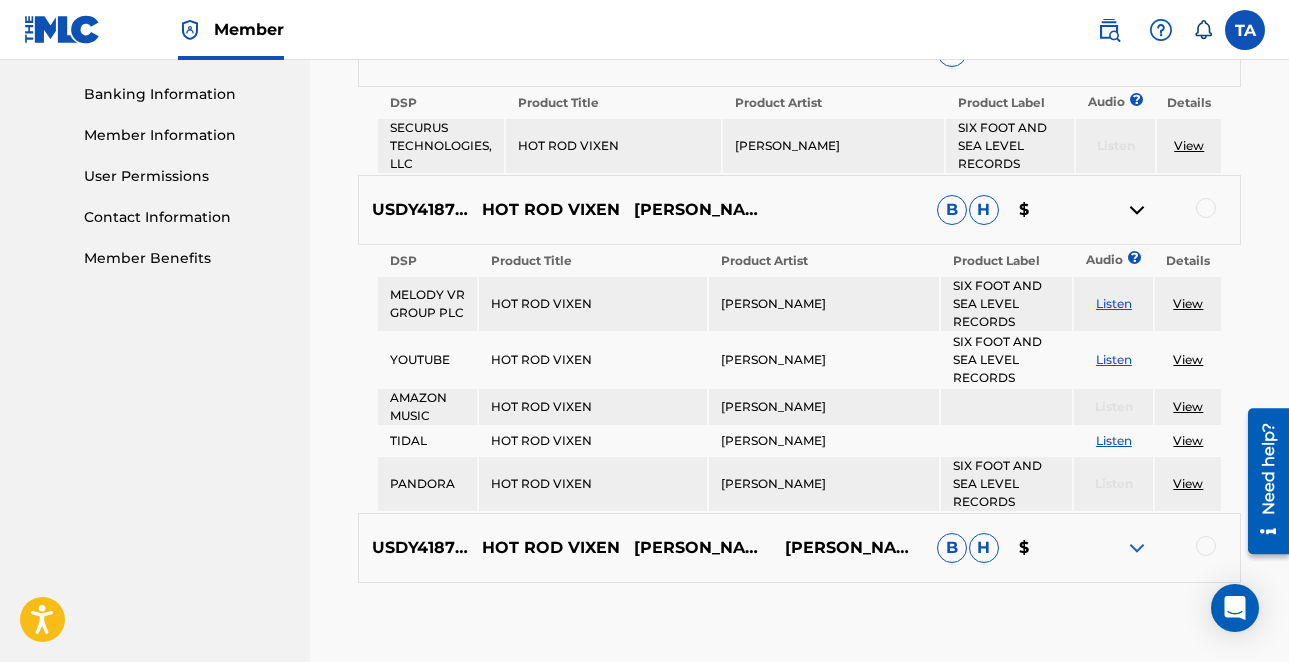 click at bounding box center [1137, 548] 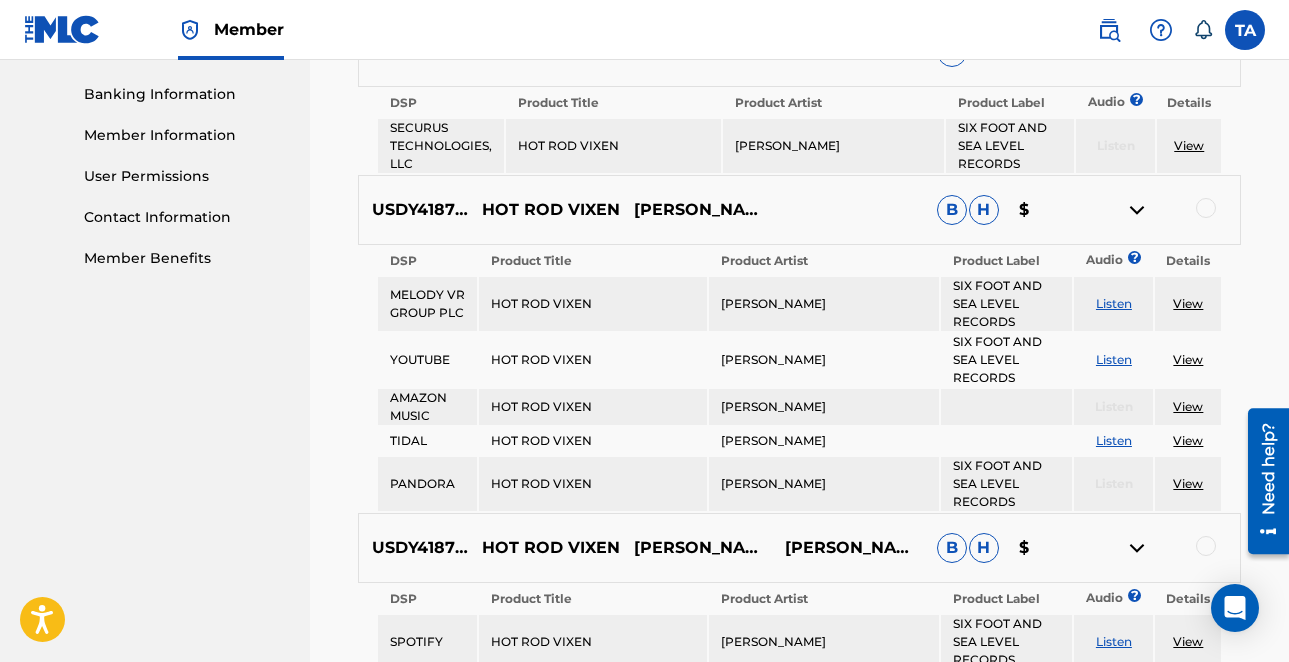 scroll, scrollTop: 1056, scrollLeft: 0, axis: vertical 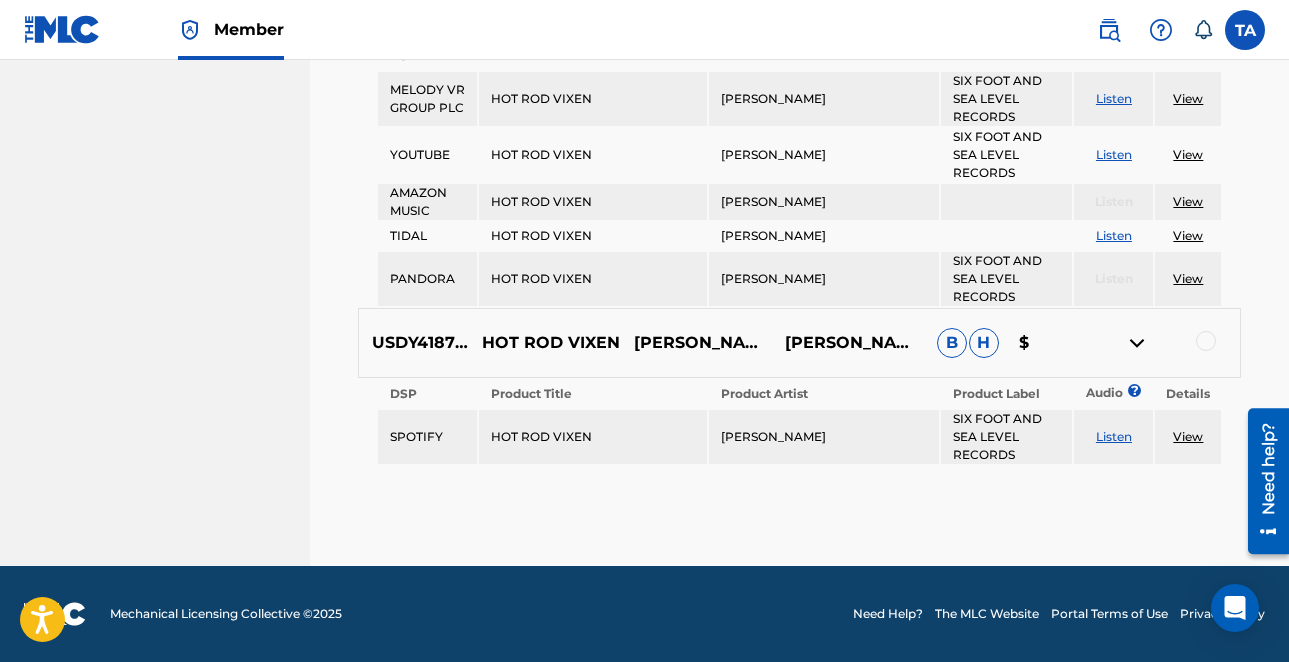 click on "HOT ROD VIXEN" at bounding box center (593, 437) 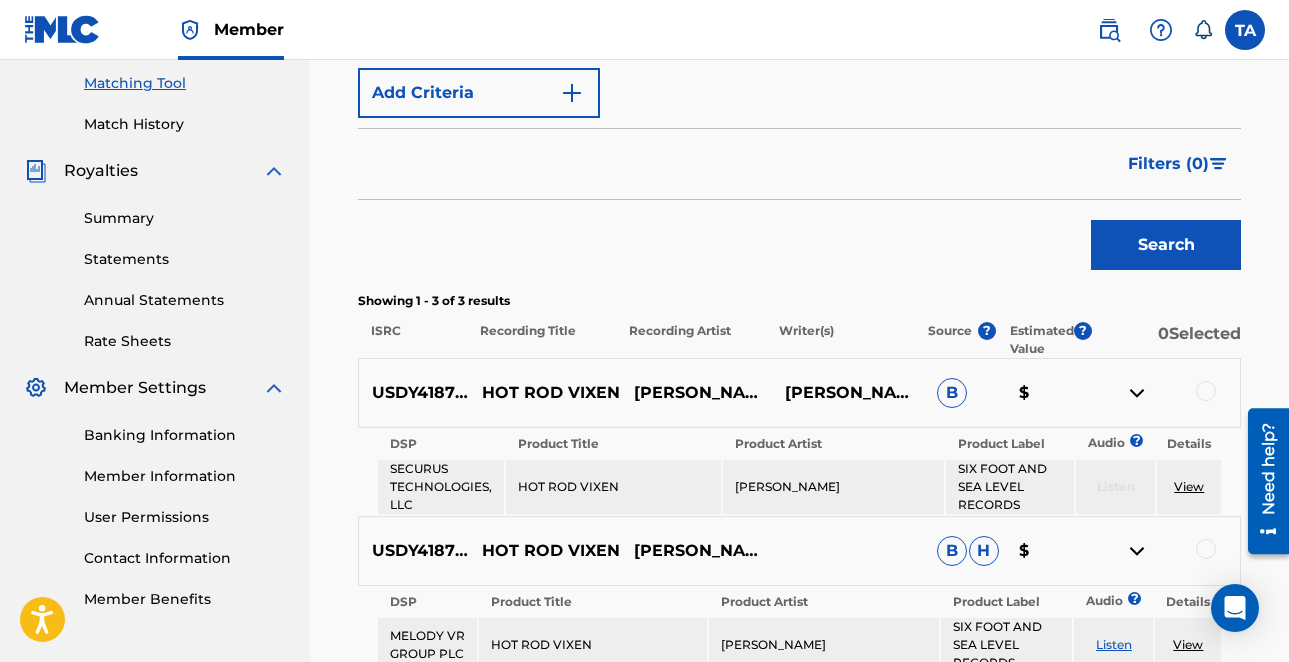 scroll, scrollTop: 506, scrollLeft: 0, axis: vertical 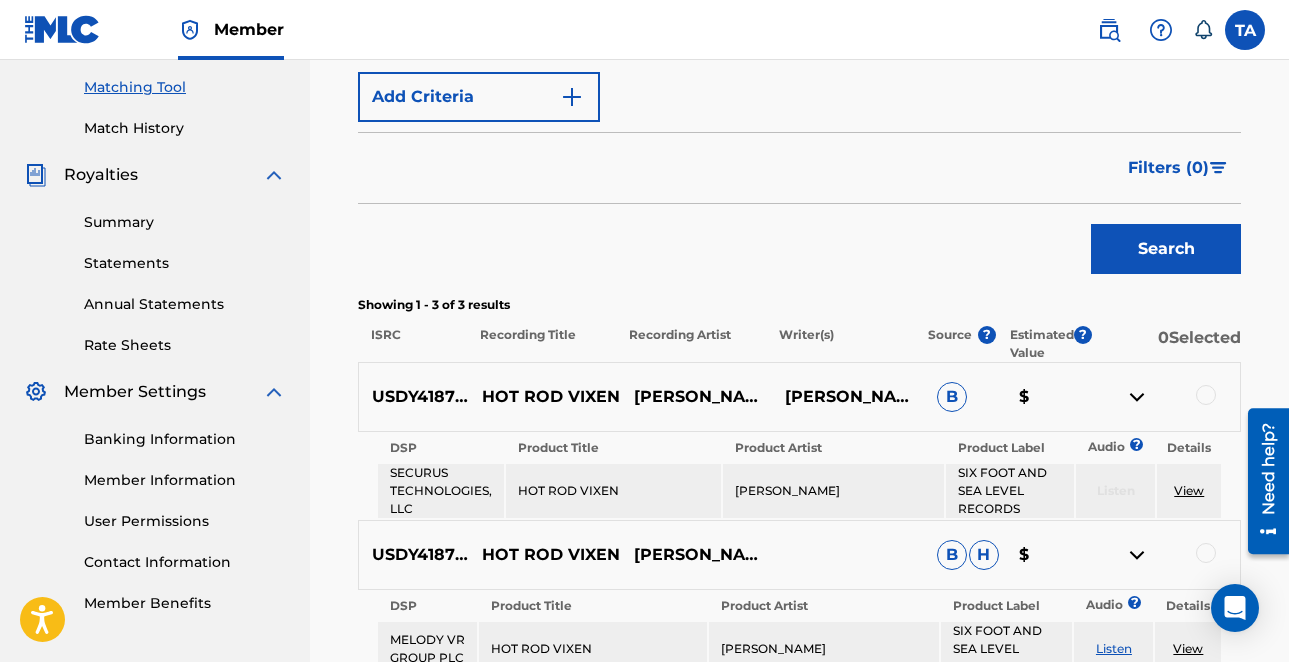 click on "0  Selected" at bounding box center (1166, 344) 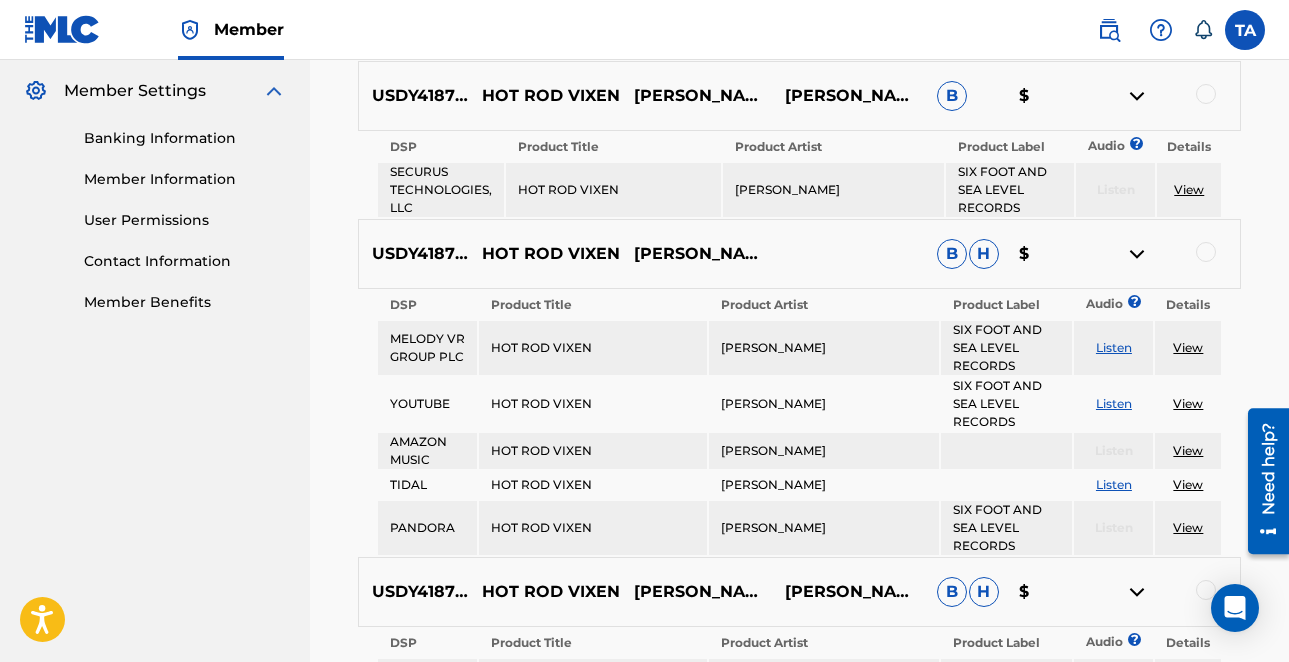 scroll, scrollTop: 805, scrollLeft: 0, axis: vertical 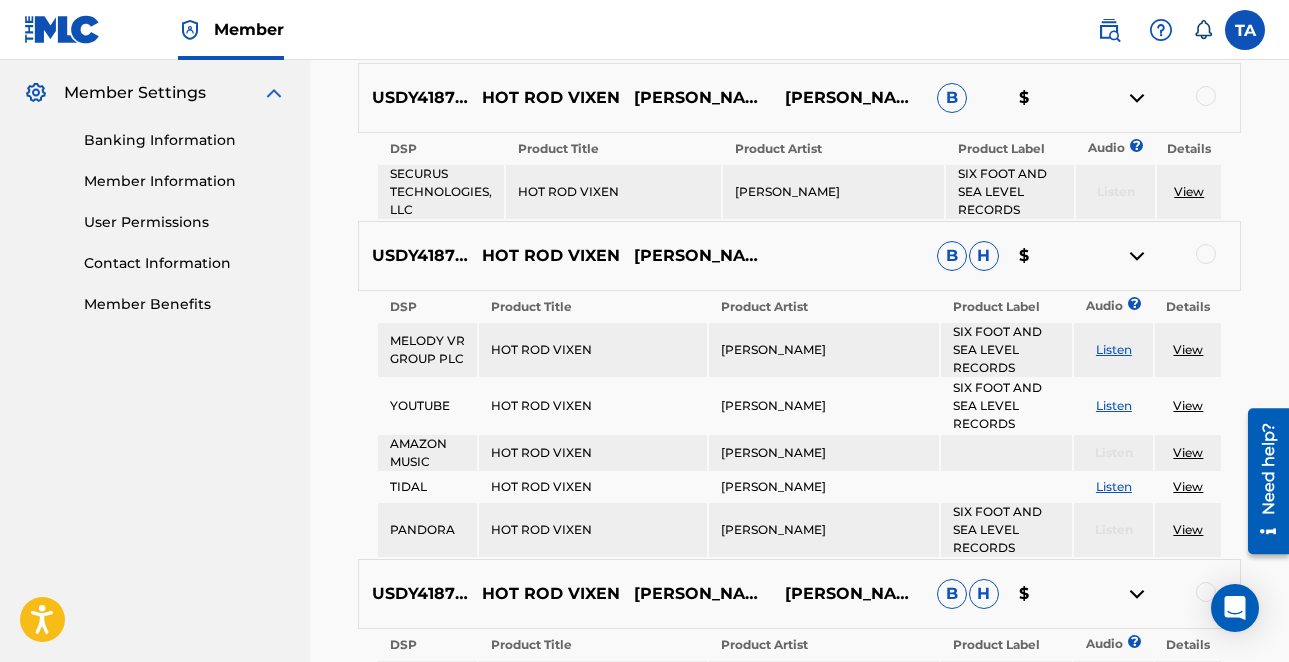 click on "View" at bounding box center [1189, 191] 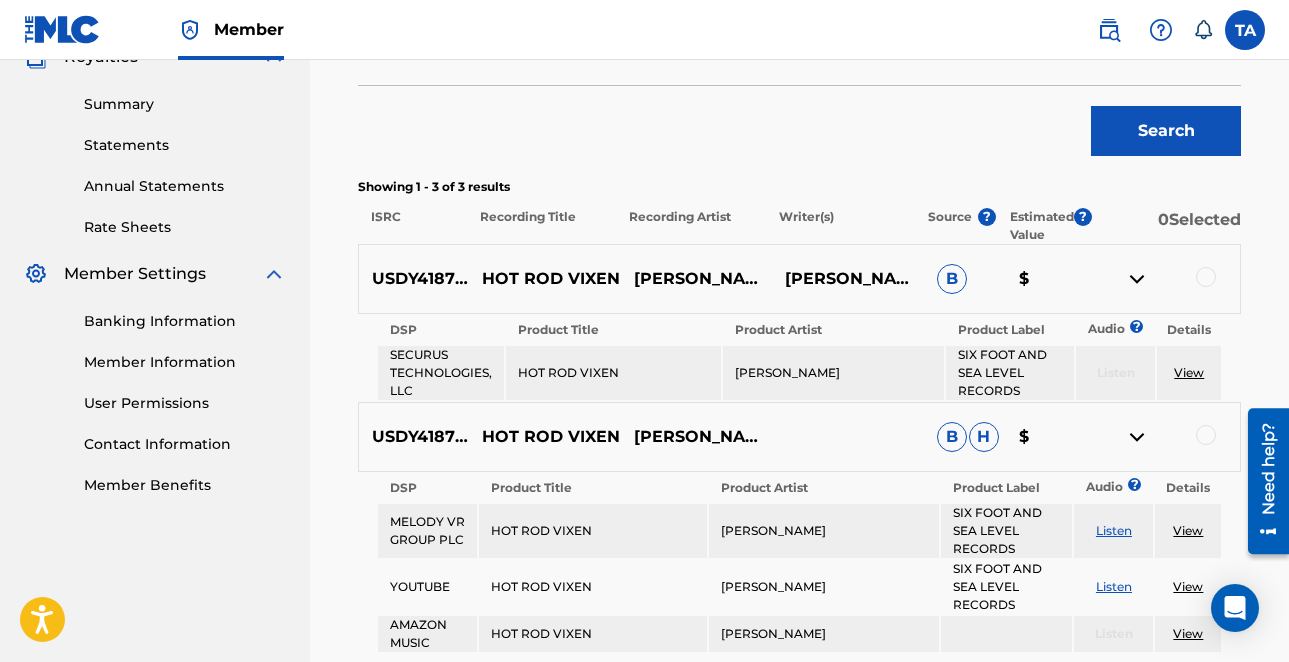 scroll, scrollTop: 623, scrollLeft: 0, axis: vertical 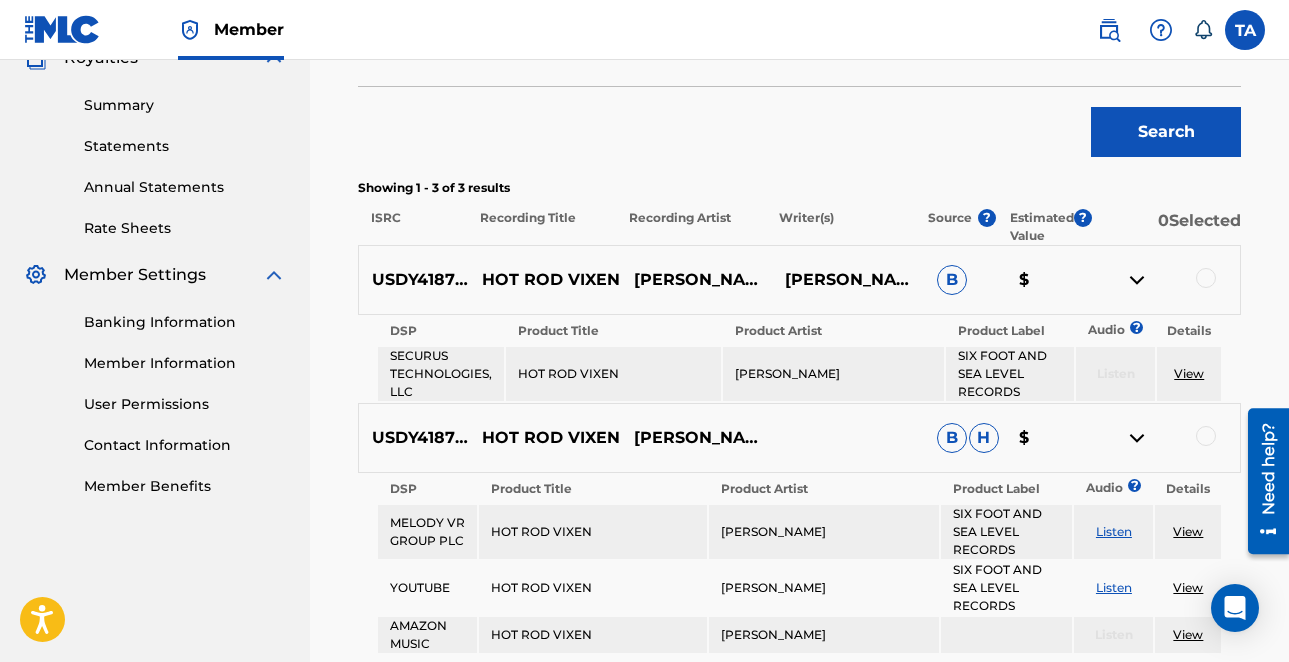 click on "Contact Information" at bounding box center [185, 445] 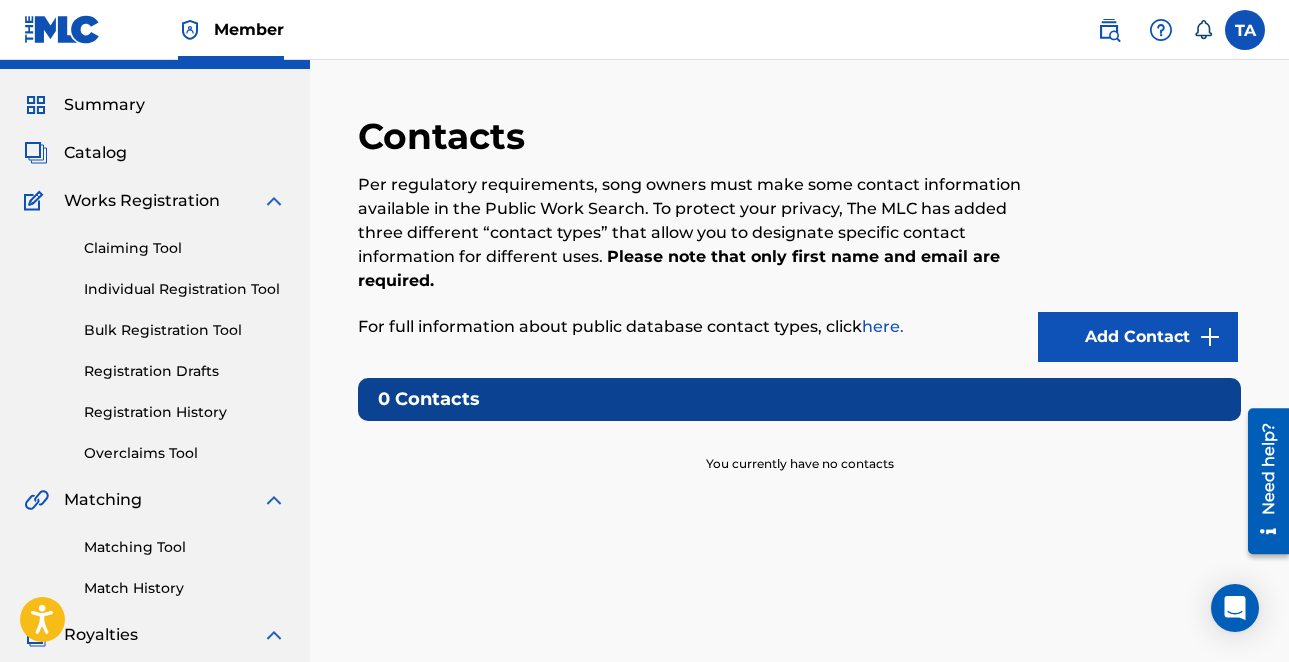 scroll, scrollTop: 53, scrollLeft: 0, axis: vertical 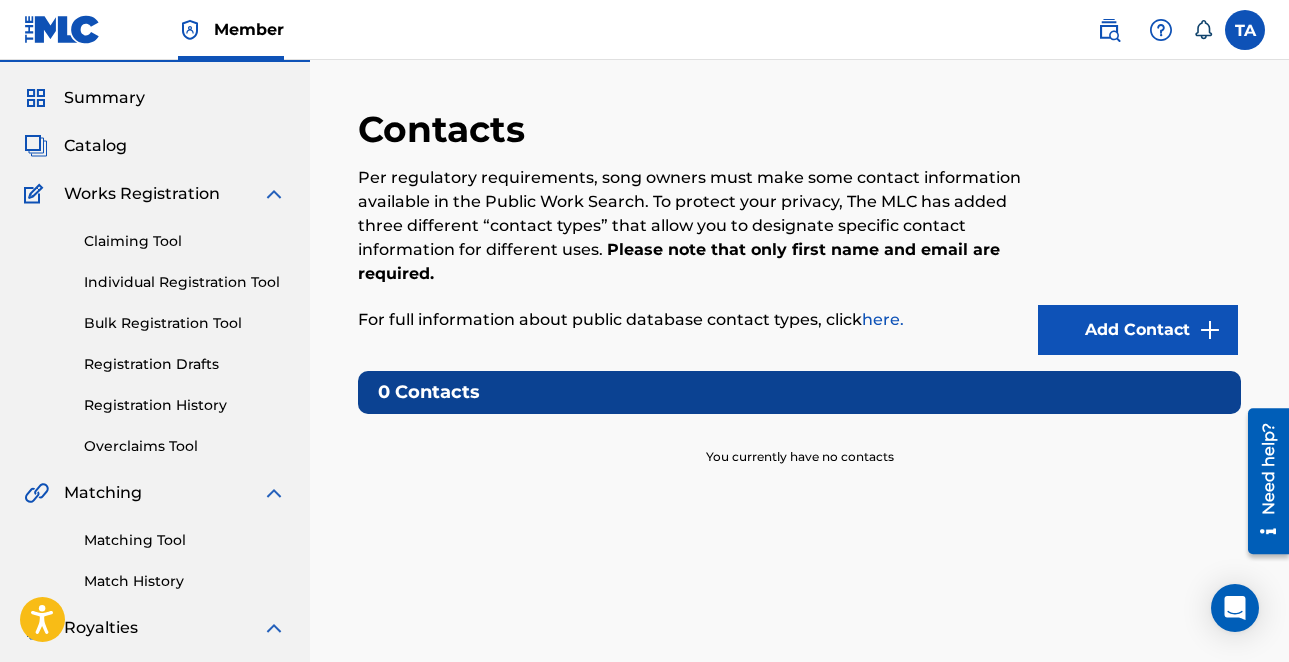 click on "Add Contact" at bounding box center (1138, 330) 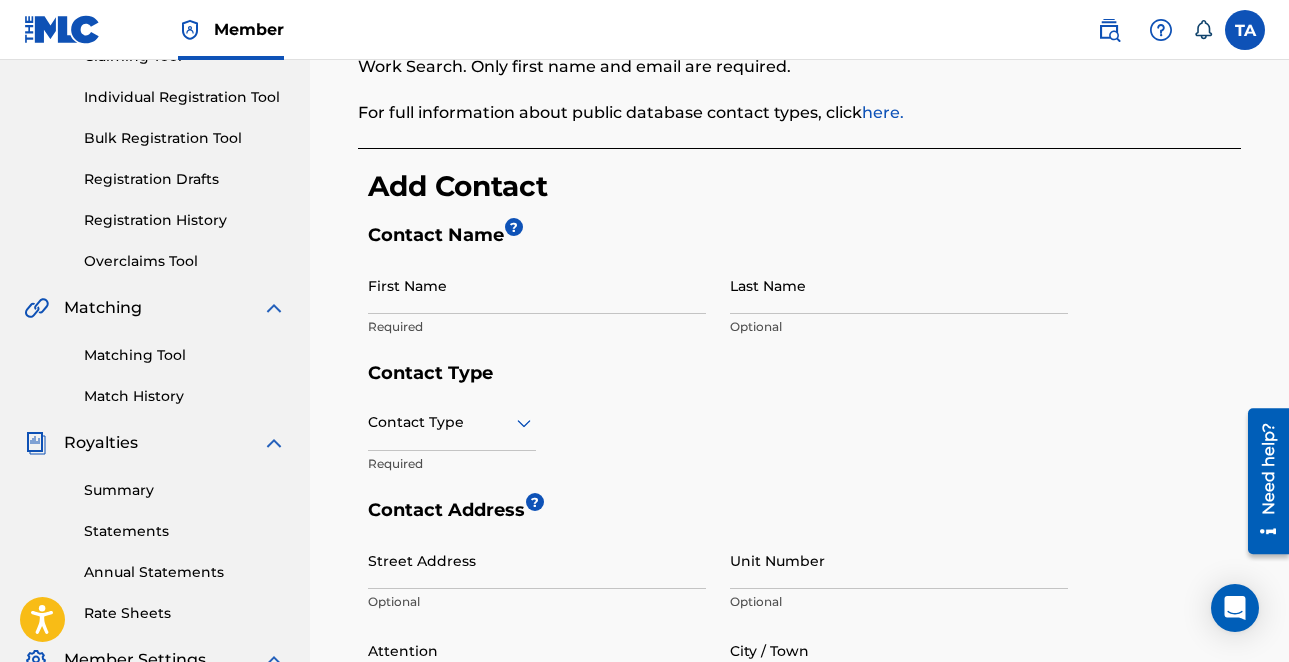 scroll, scrollTop: 242, scrollLeft: 0, axis: vertical 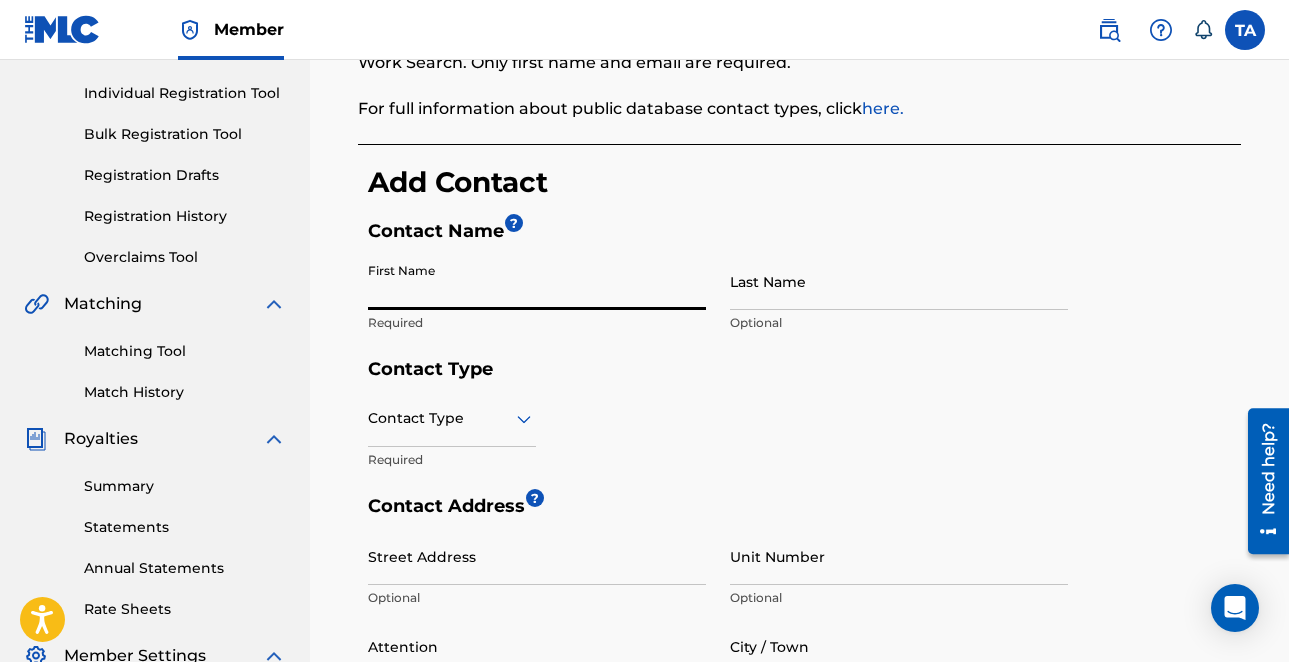 click on "First Name" at bounding box center [537, 281] 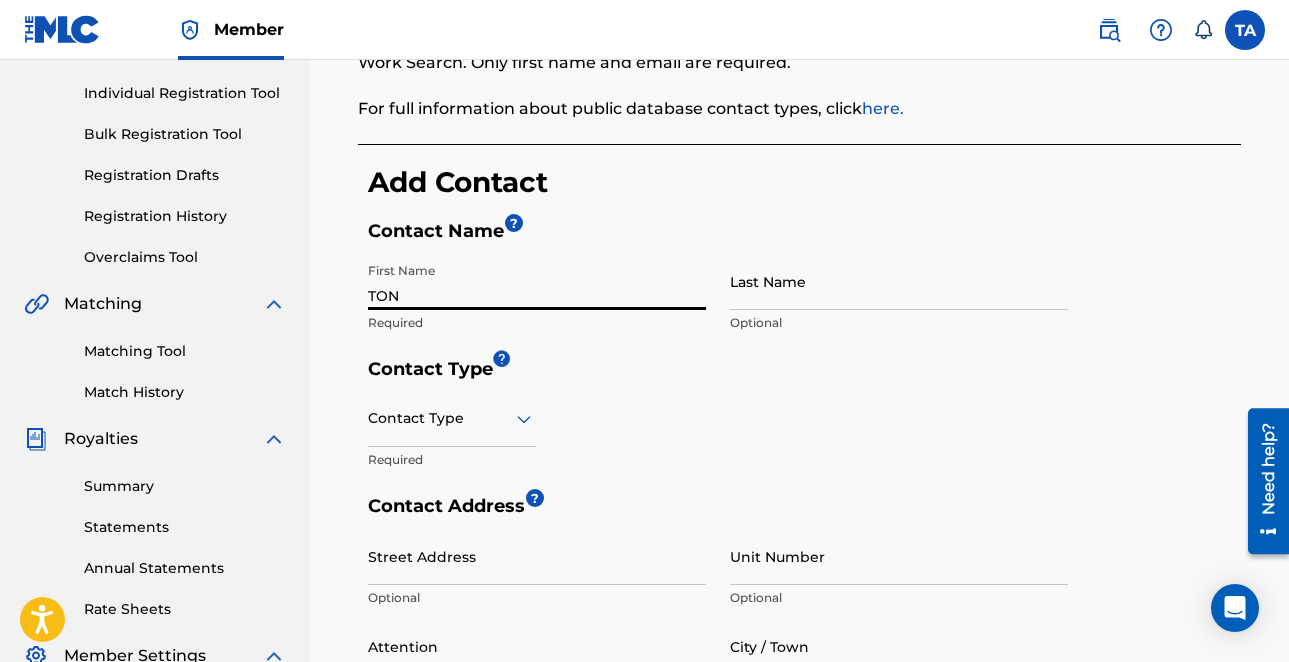 scroll, scrollTop: 0, scrollLeft: 0, axis: both 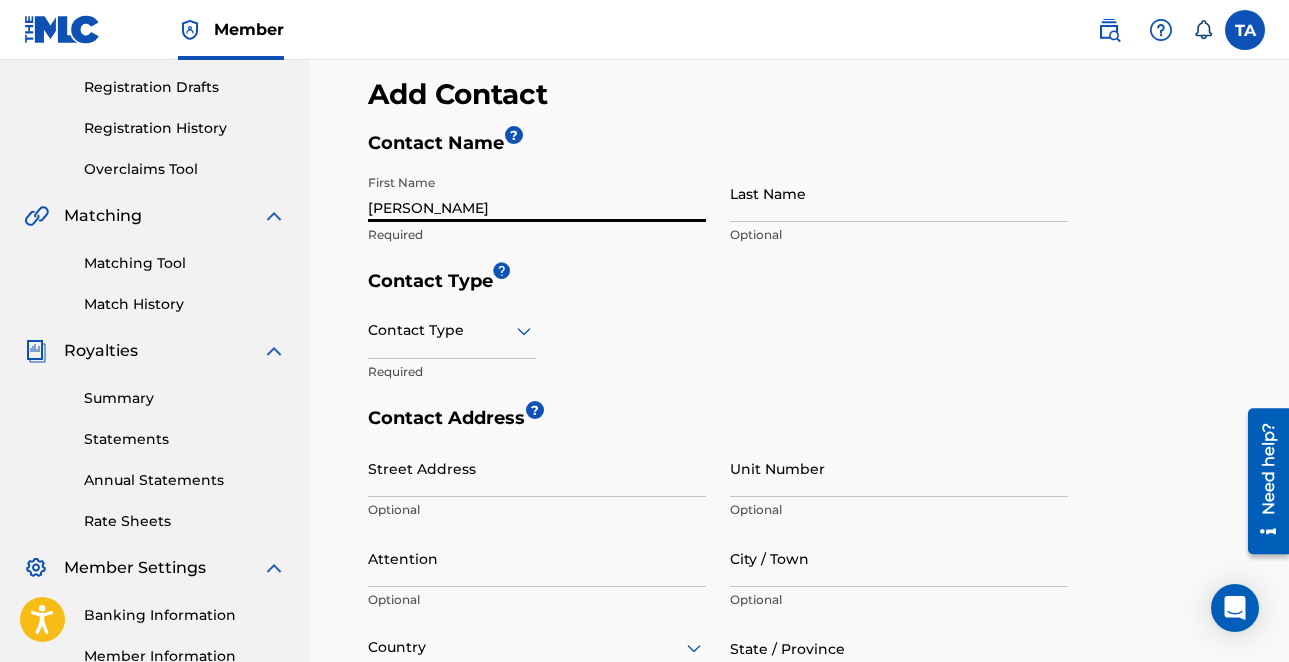 type on "[PERSON_NAME]" 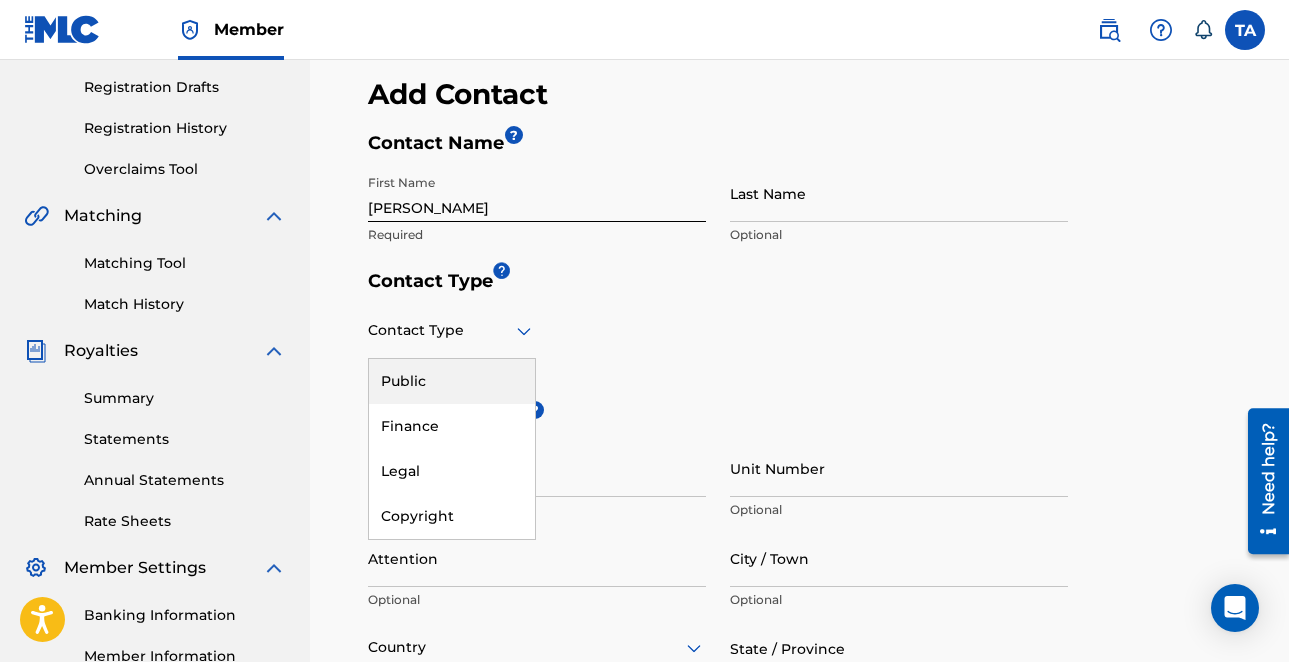 click 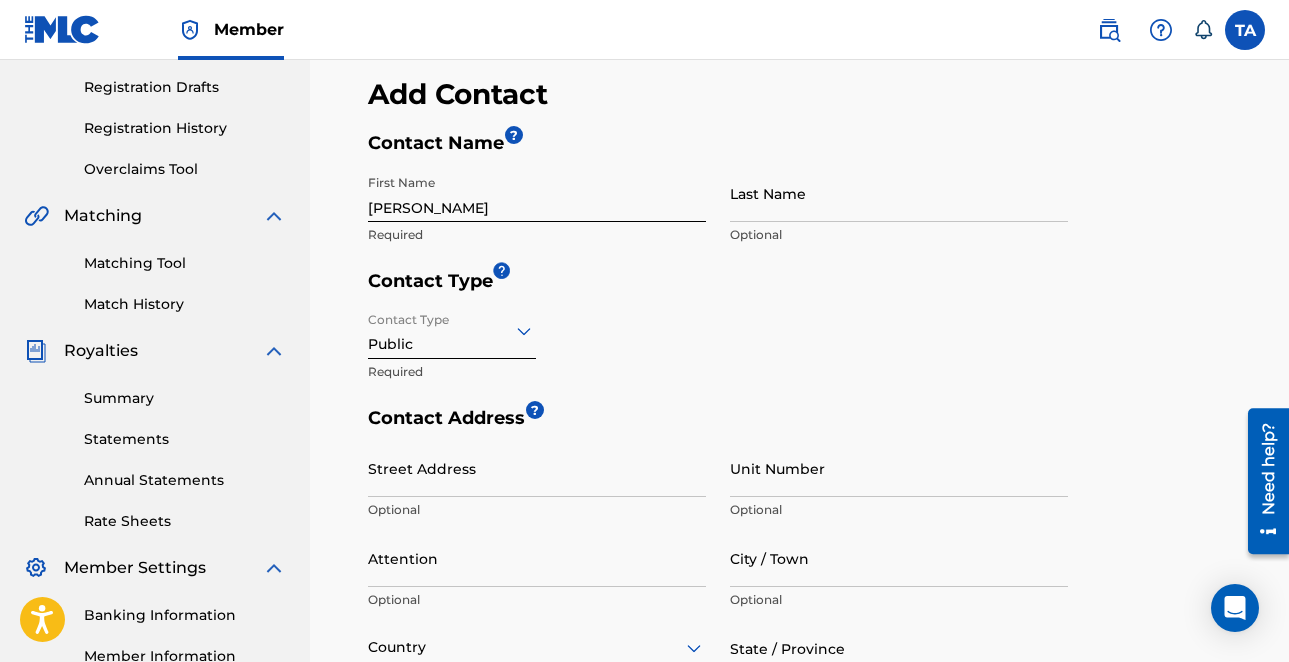 click on "Contact Type Public Required" at bounding box center (718, 354) 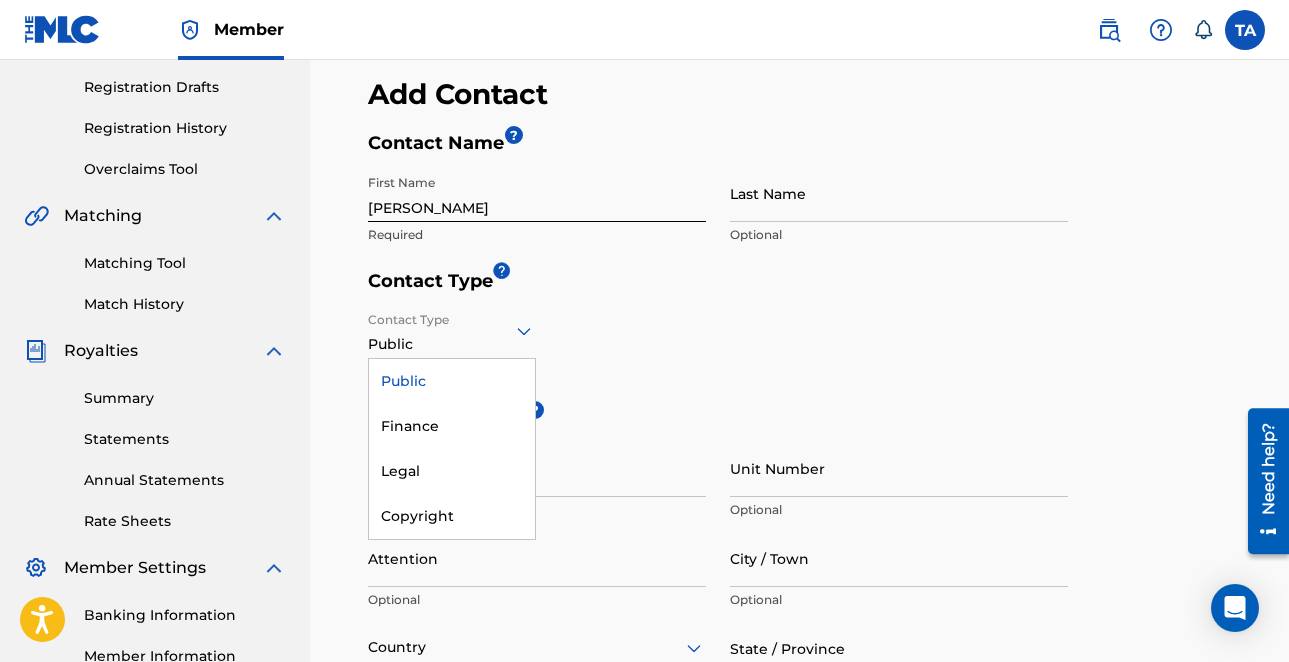 click 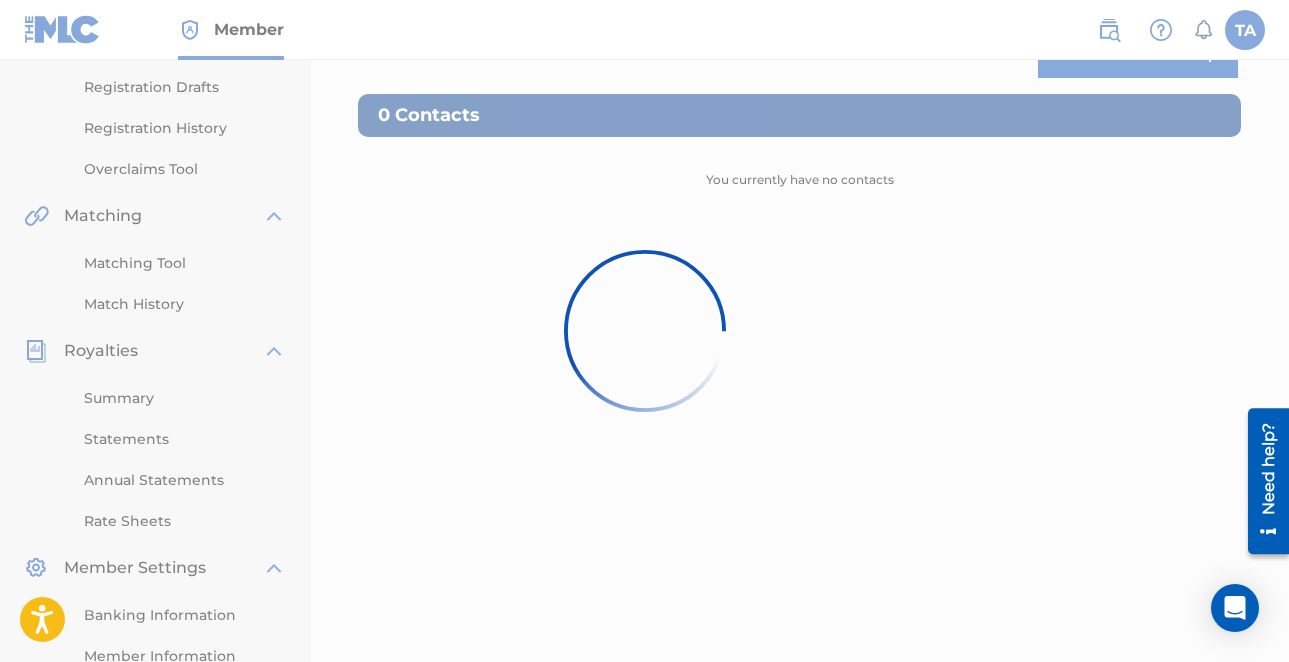 scroll, scrollTop: 53, scrollLeft: 0, axis: vertical 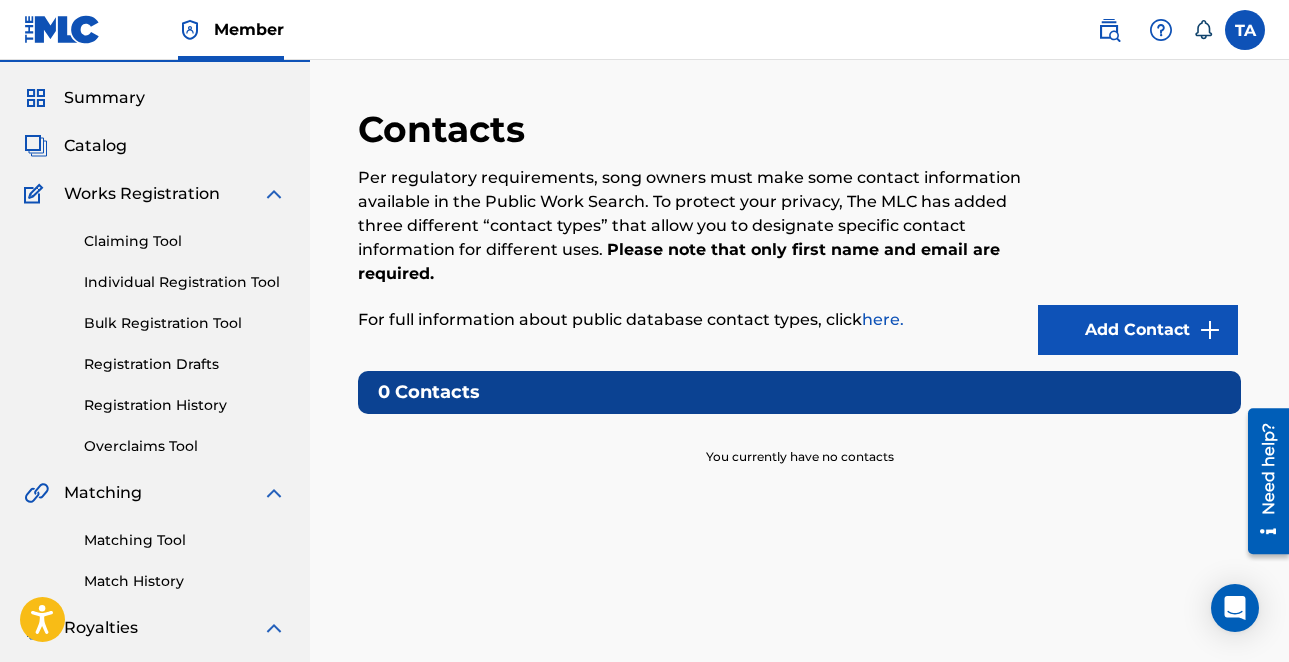 click on "here." at bounding box center (883, 319) 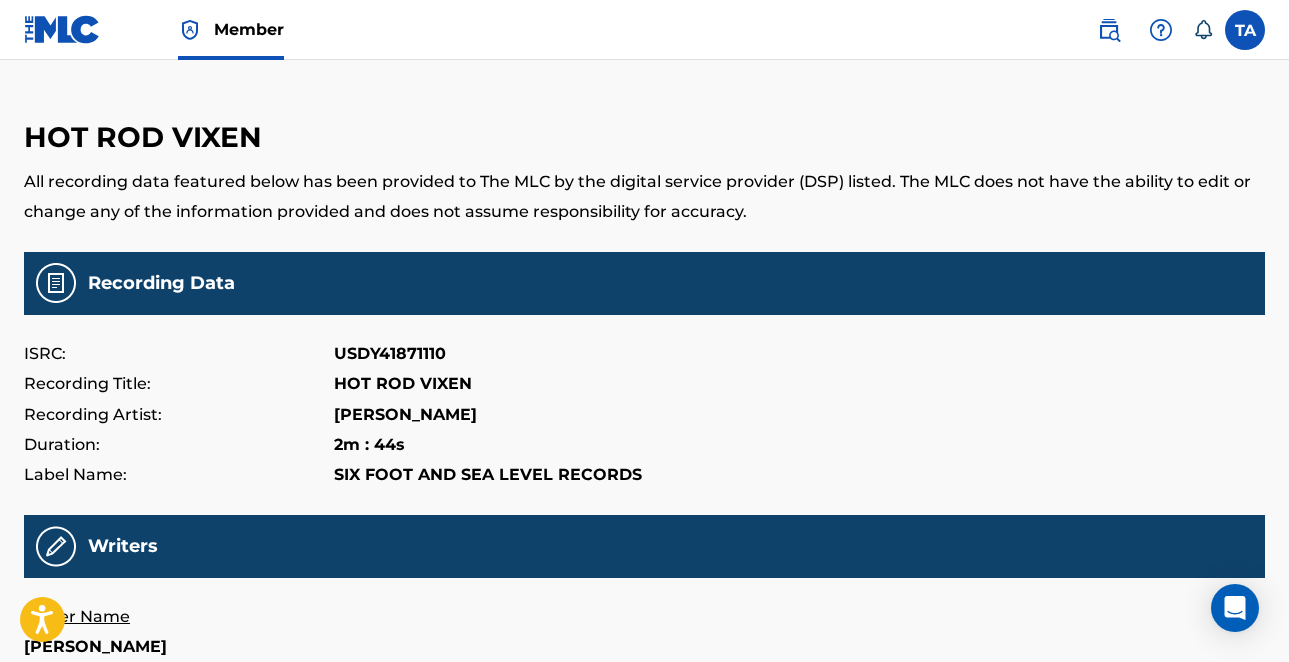 scroll, scrollTop: 77, scrollLeft: 0, axis: vertical 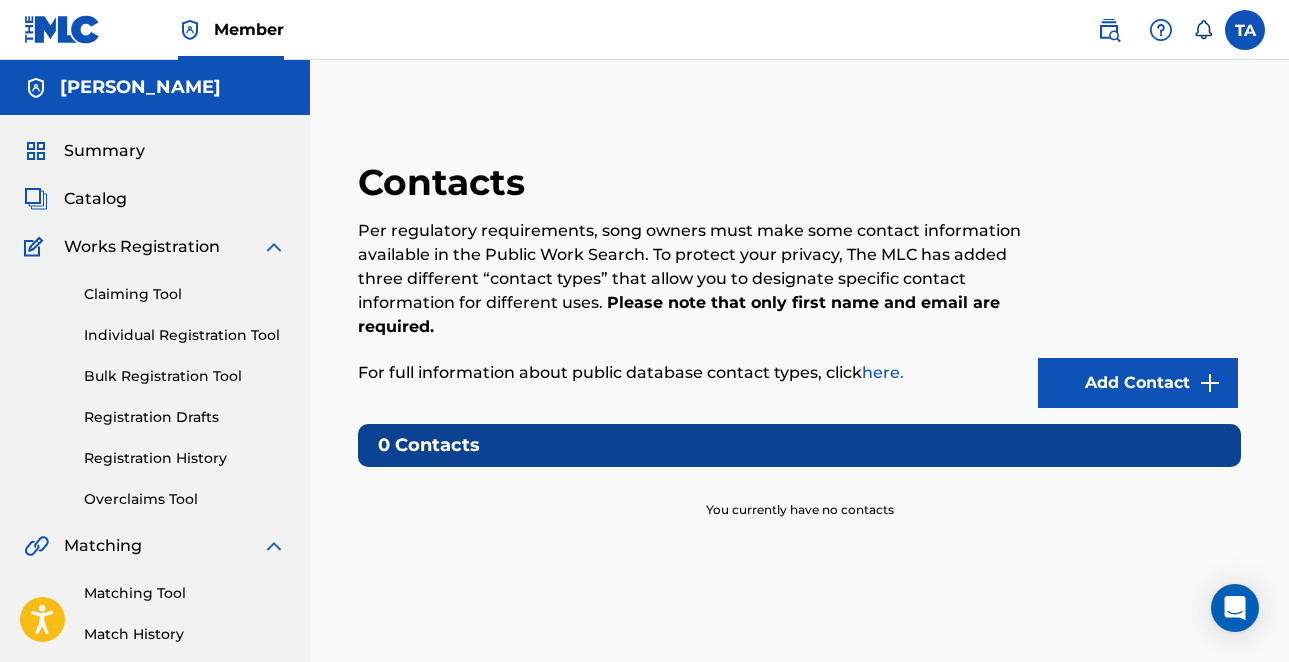 click on "Add Contact" at bounding box center [1138, 383] 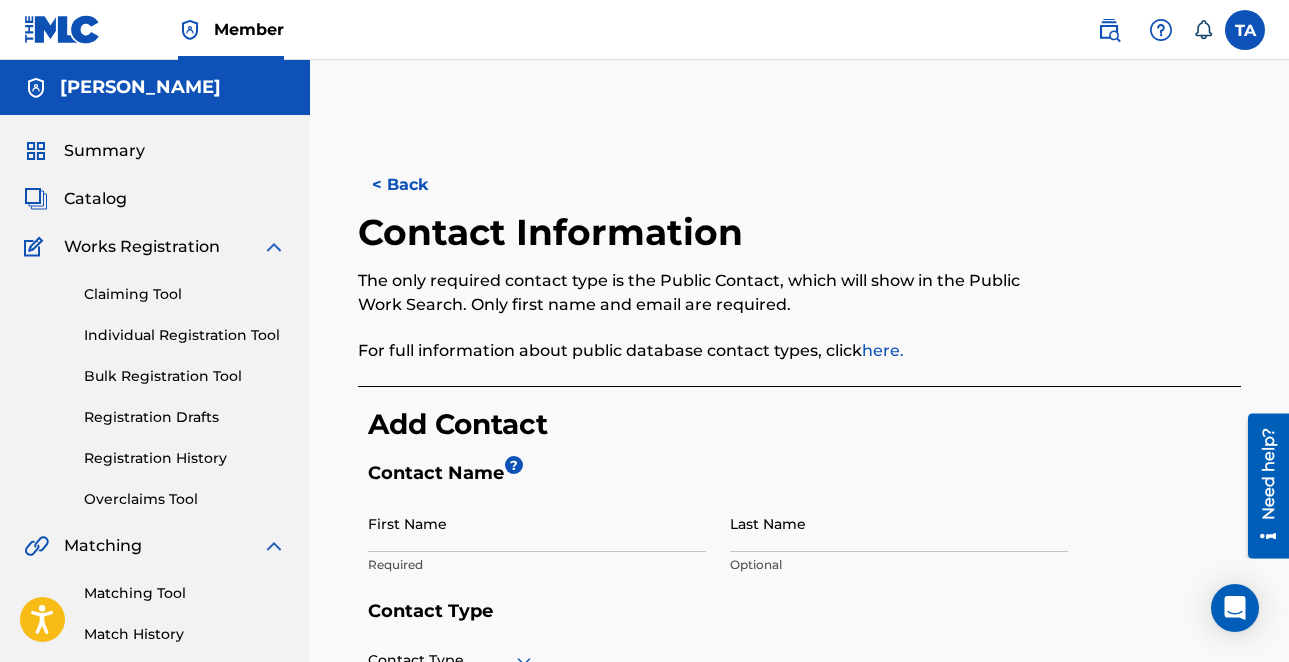scroll, scrollTop: 245, scrollLeft: 0, axis: vertical 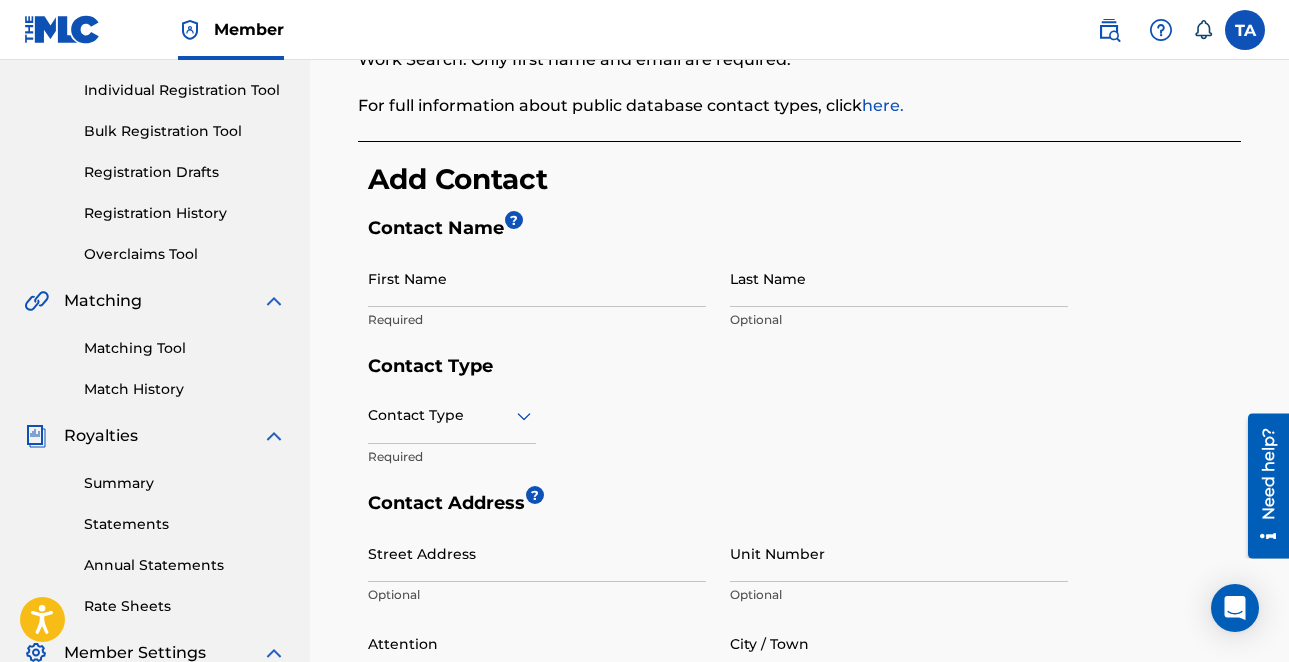 click on "First Name" at bounding box center (537, 278) 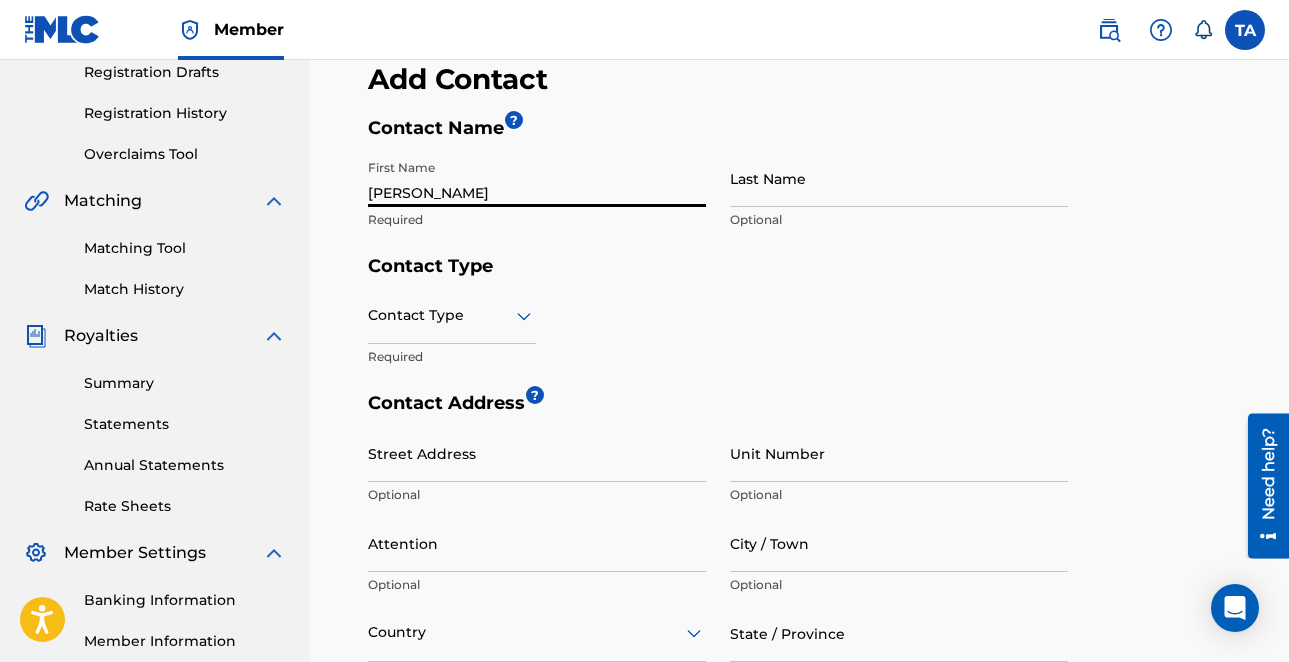 scroll, scrollTop: 379, scrollLeft: 0, axis: vertical 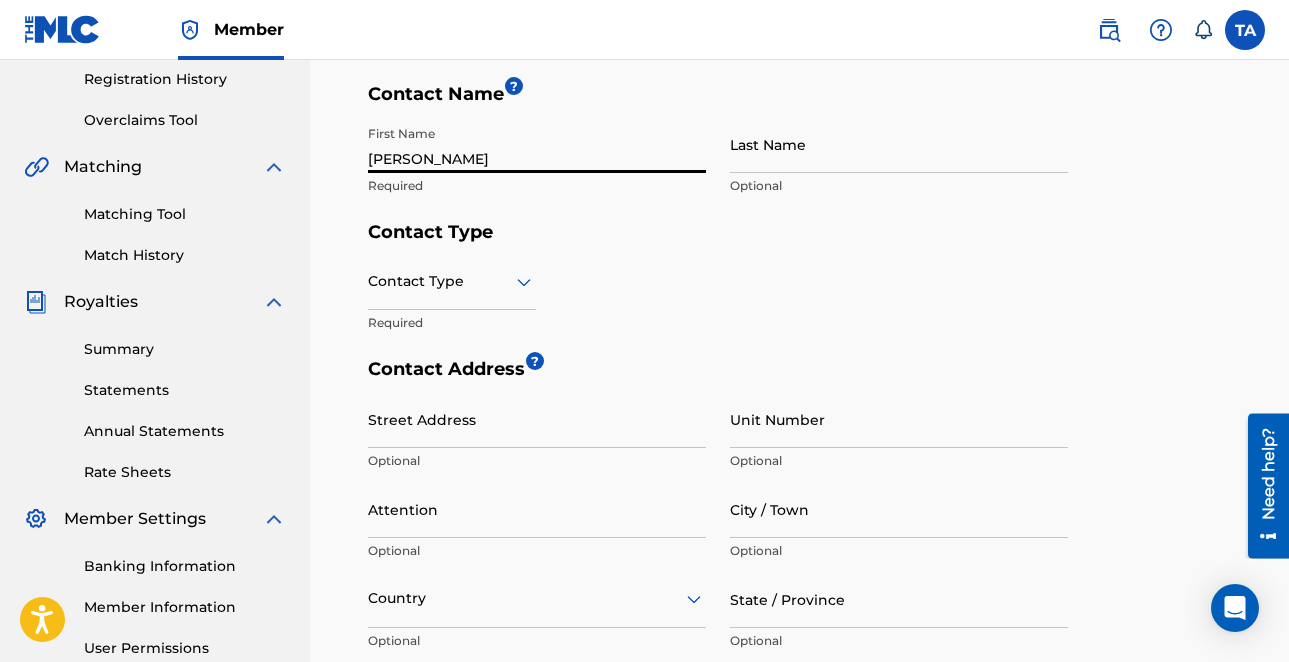 type on "[PERSON_NAME]" 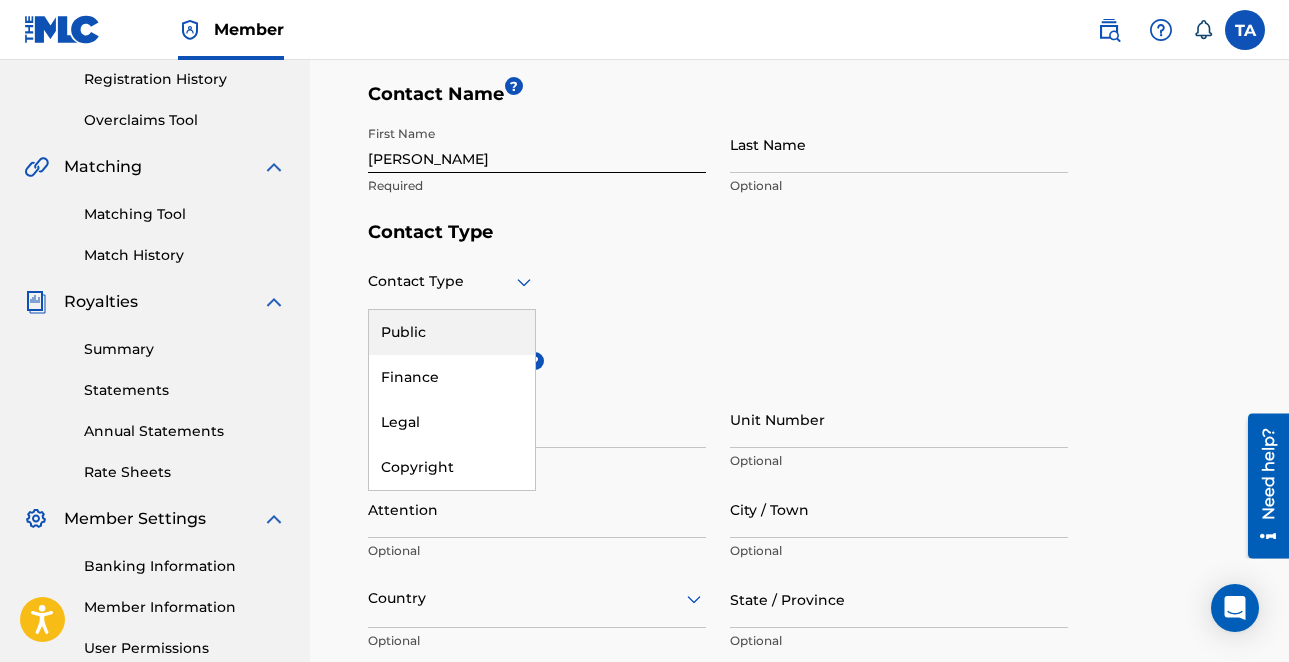 click on "Public" at bounding box center [452, 332] 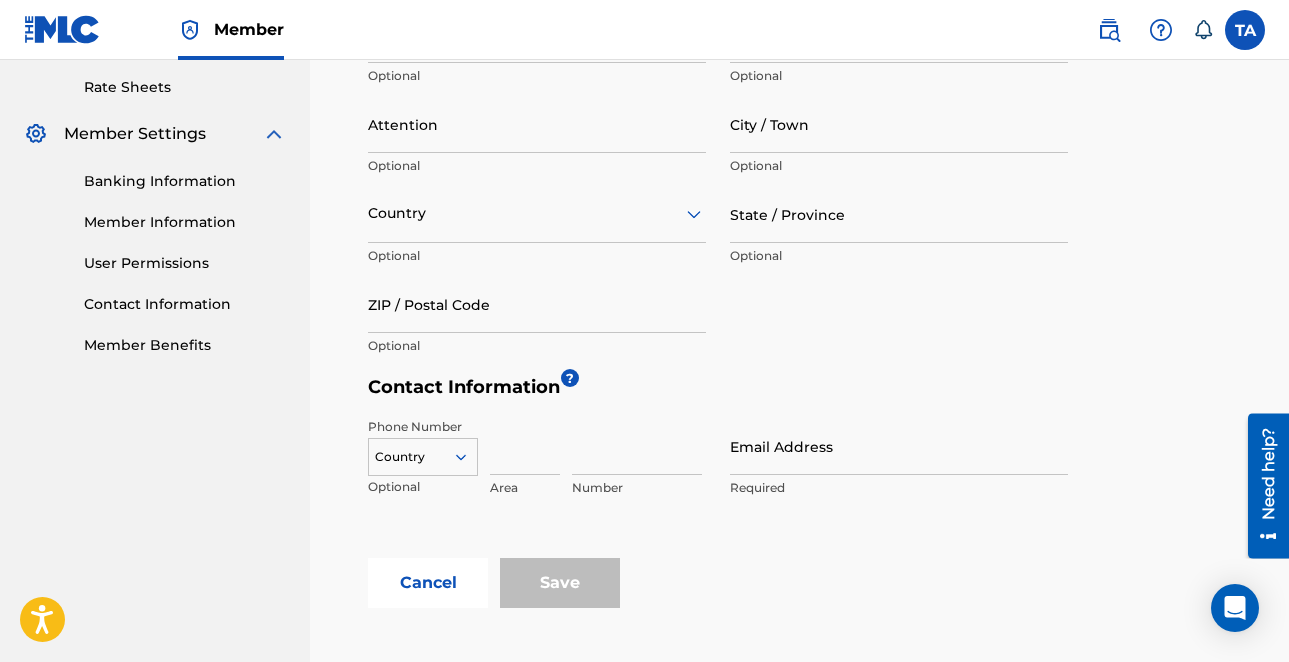 scroll, scrollTop: 780, scrollLeft: 0, axis: vertical 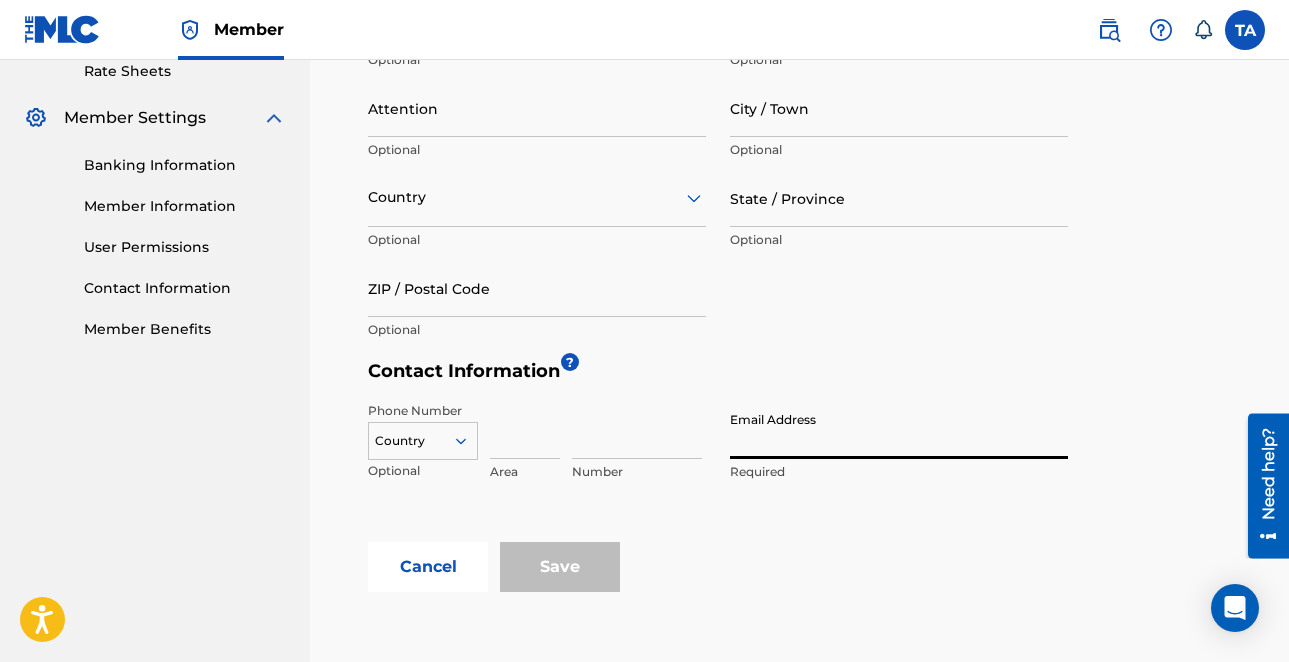 click on "Email Address" at bounding box center [899, 430] 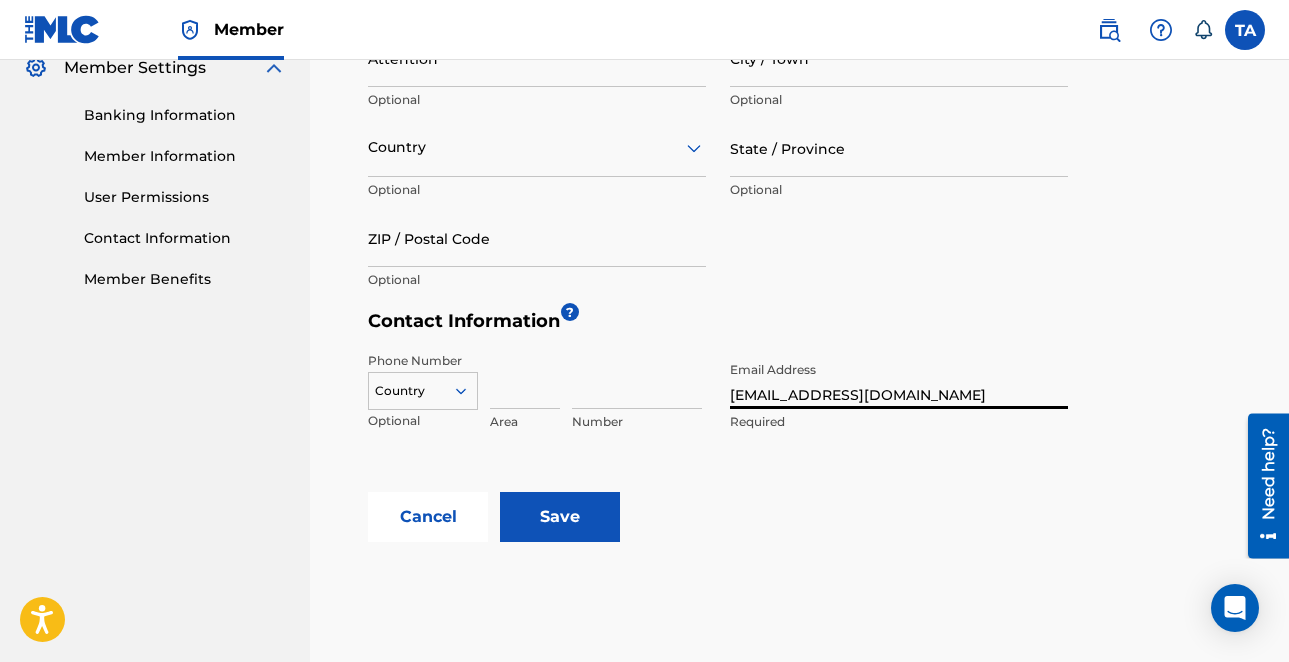scroll, scrollTop: 829, scrollLeft: 0, axis: vertical 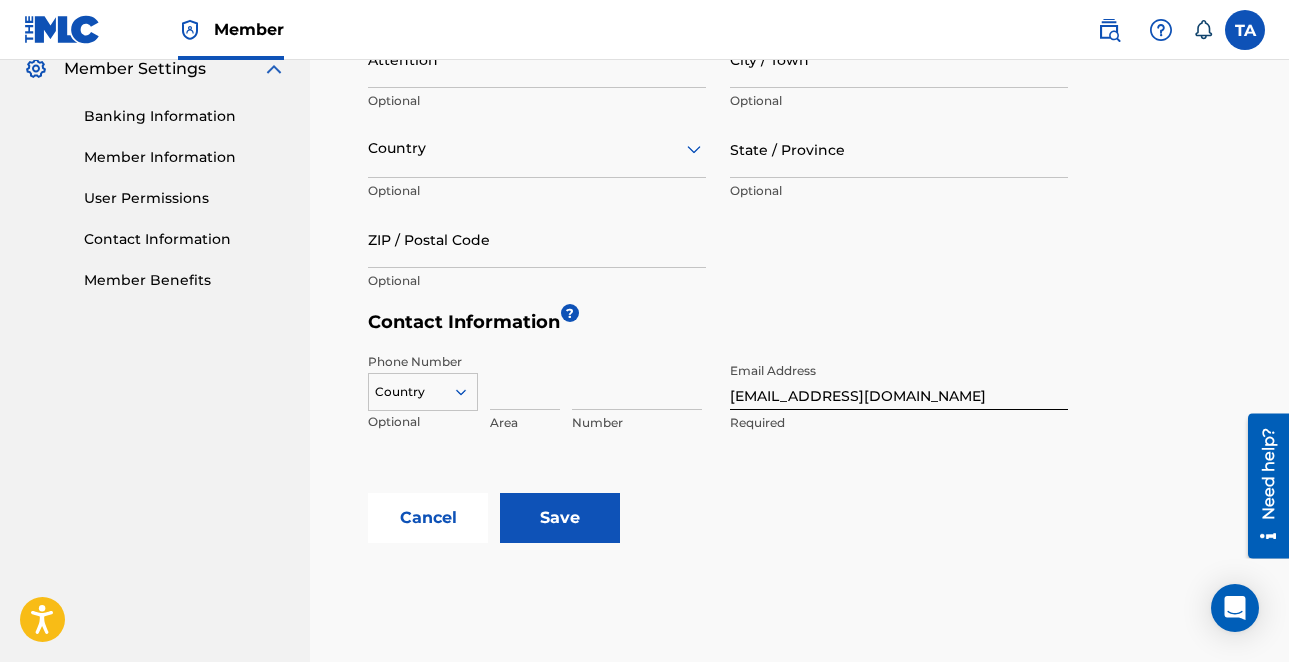 click on "Save" at bounding box center (560, 518) 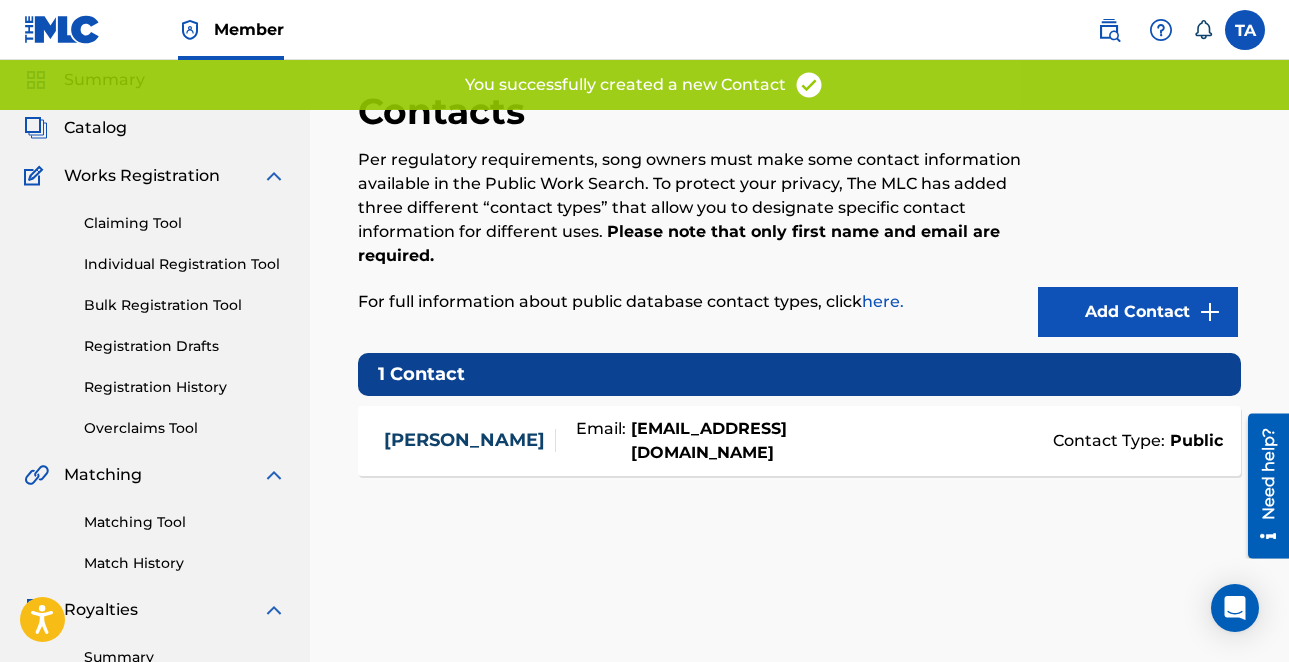scroll, scrollTop: 68, scrollLeft: 0, axis: vertical 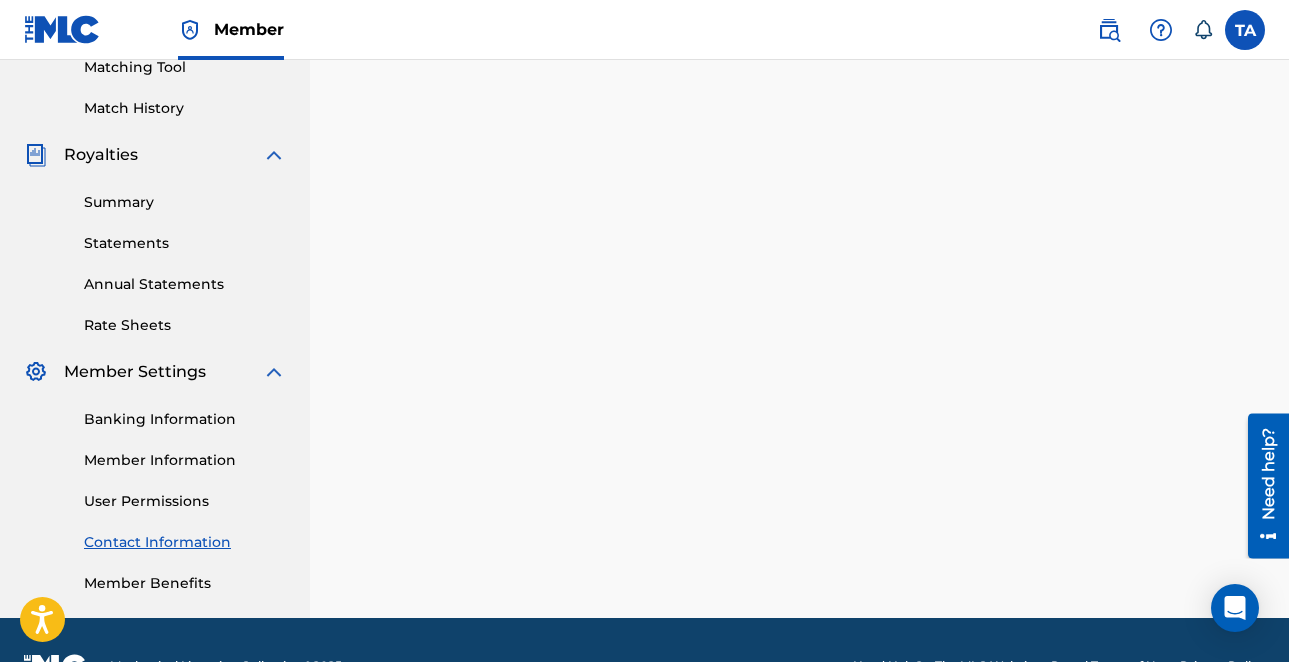 click on "Banking Information" at bounding box center [185, 419] 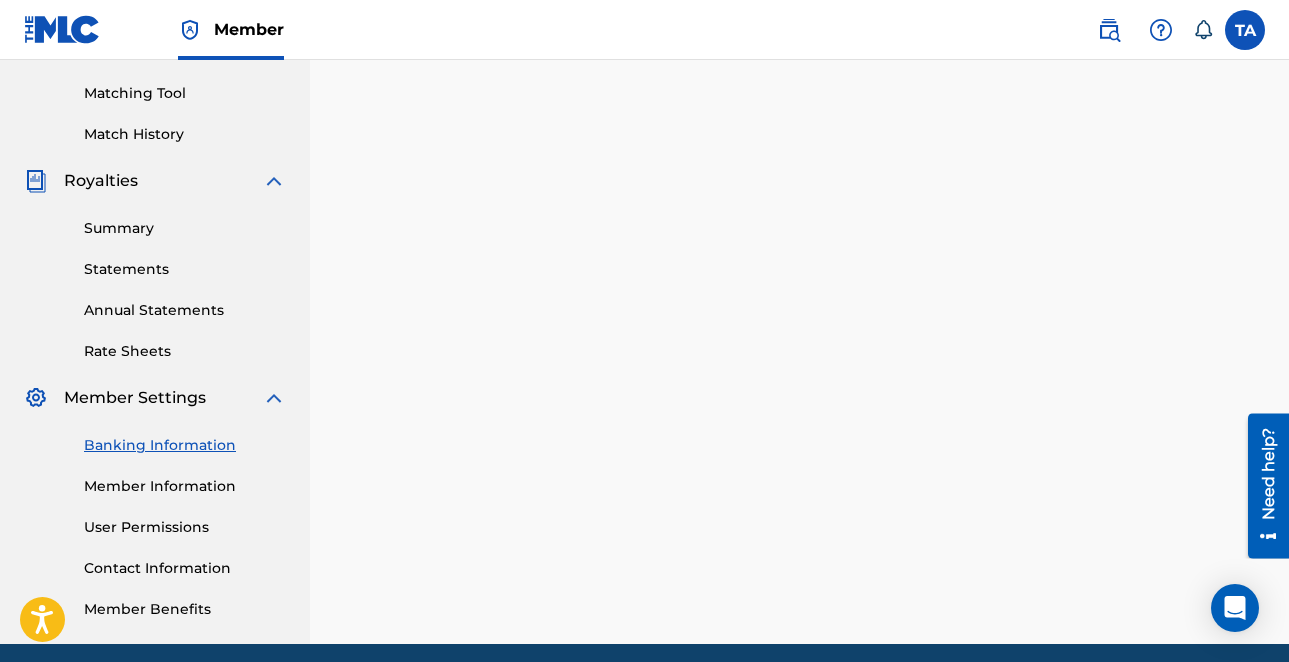 scroll, scrollTop: 570, scrollLeft: 0, axis: vertical 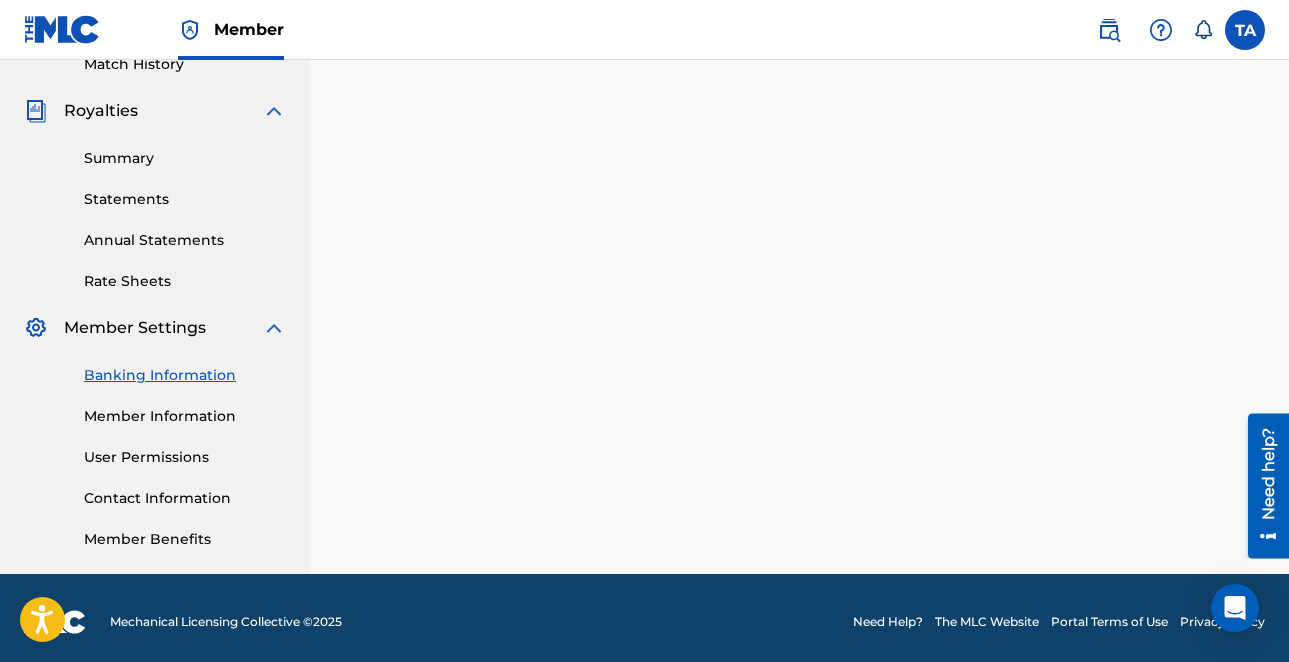 click on "Member Information" at bounding box center [185, 416] 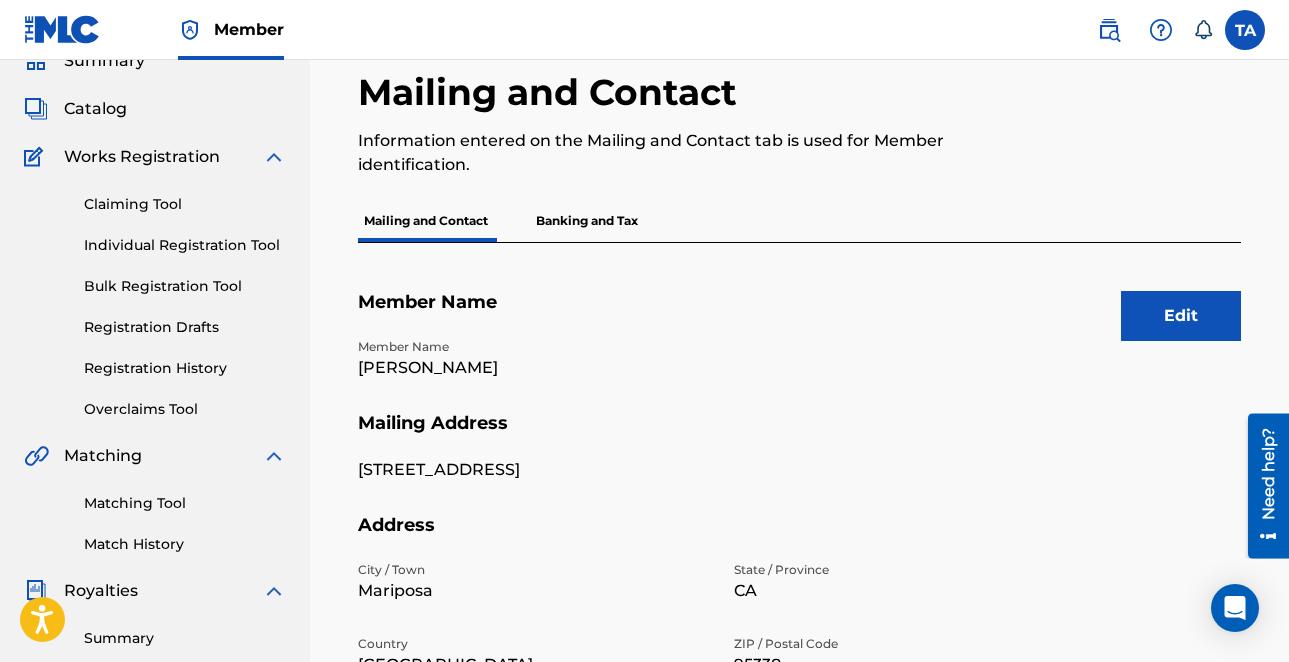 scroll, scrollTop: 283, scrollLeft: 0, axis: vertical 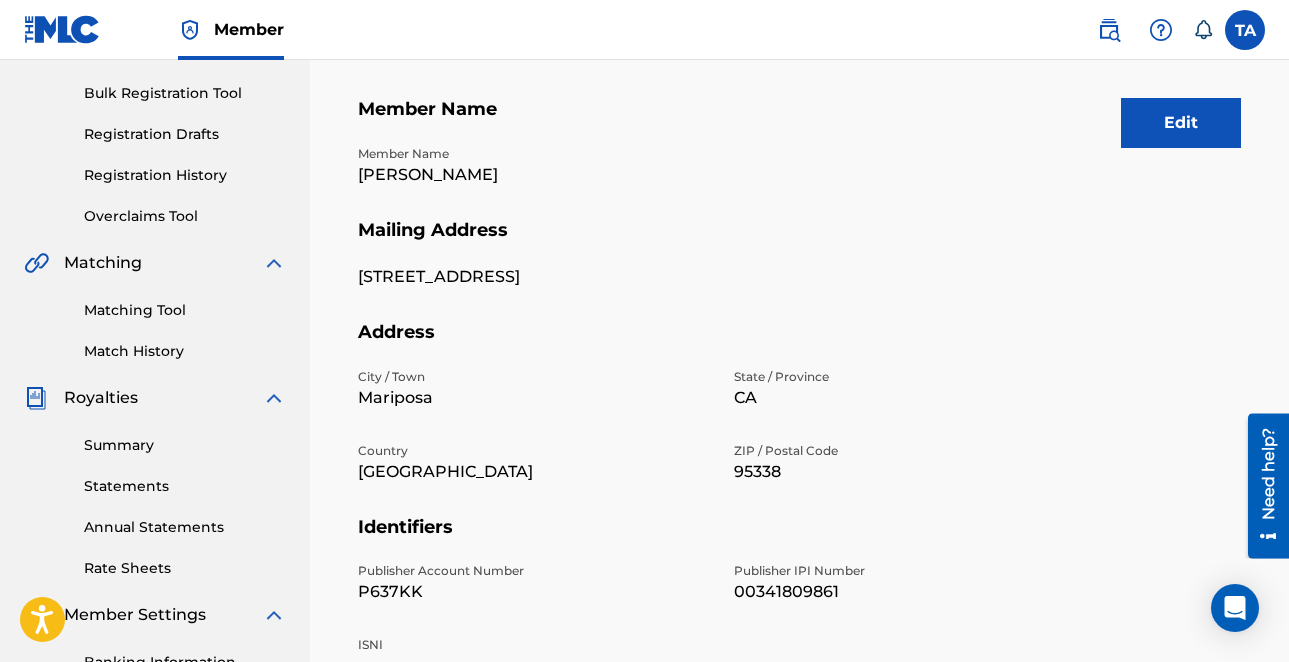 click on "Edit" at bounding box center [1181, 123] 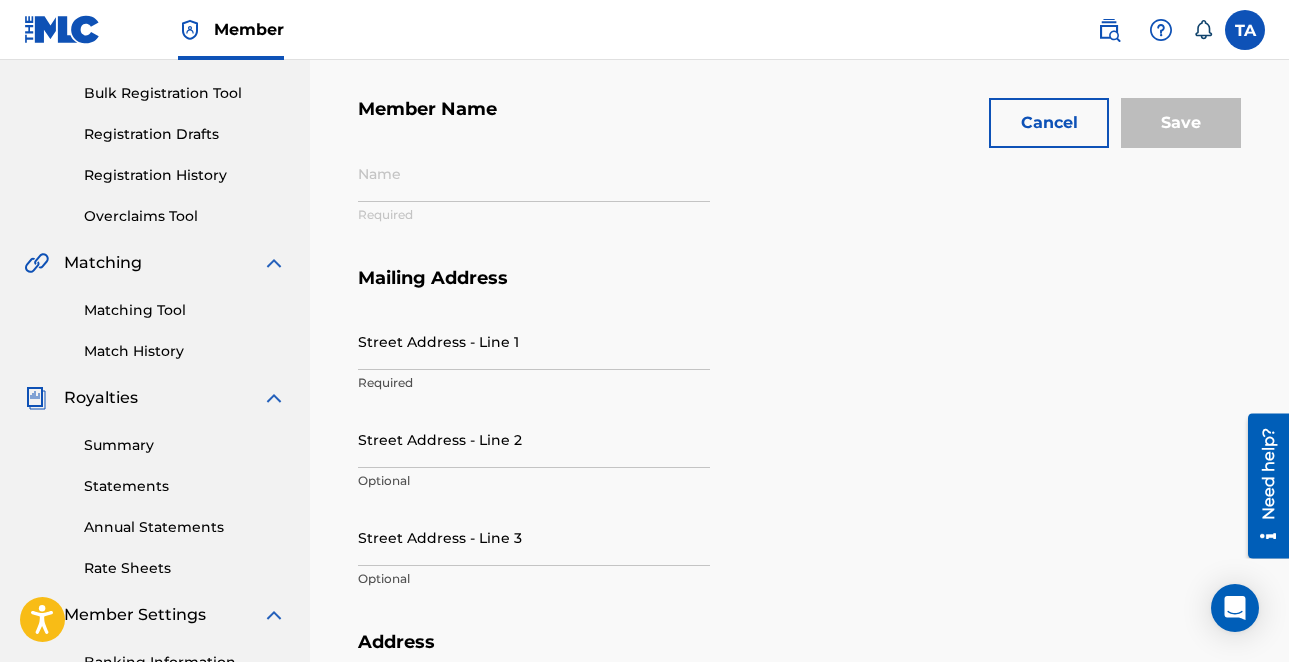 type on "[PERSON_NAME]" 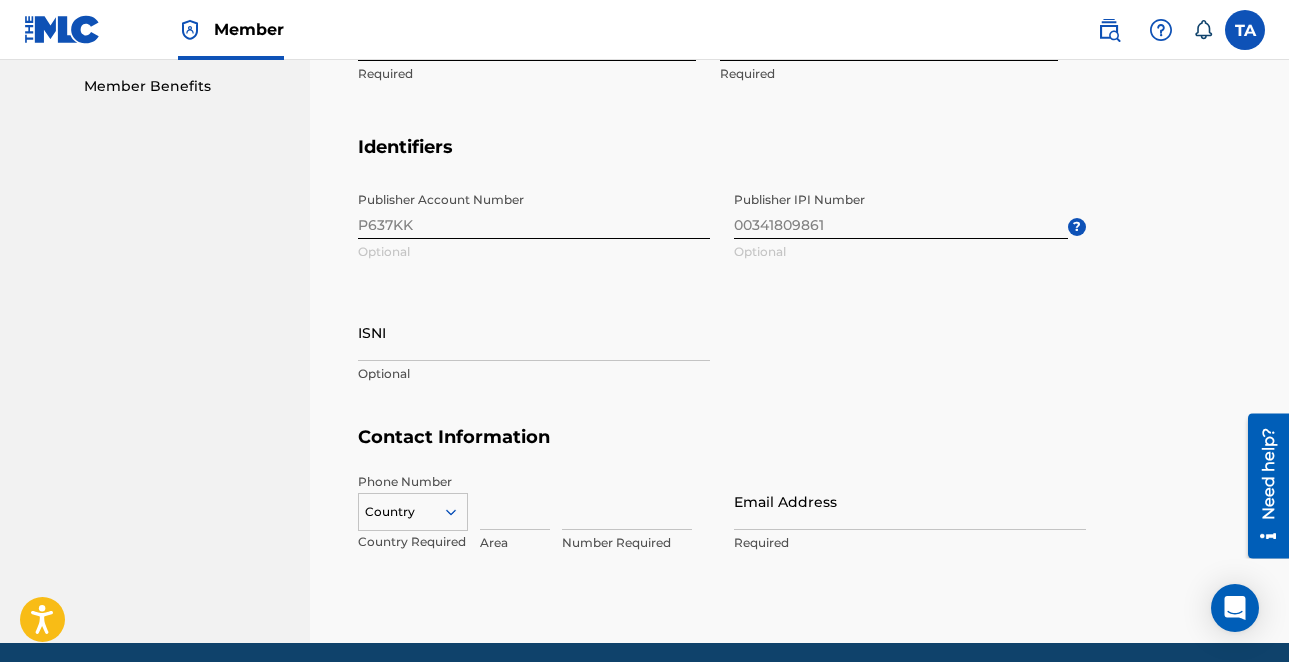 scroll, scrollTop: 1100, scrollLeft: 0, axis: vertical 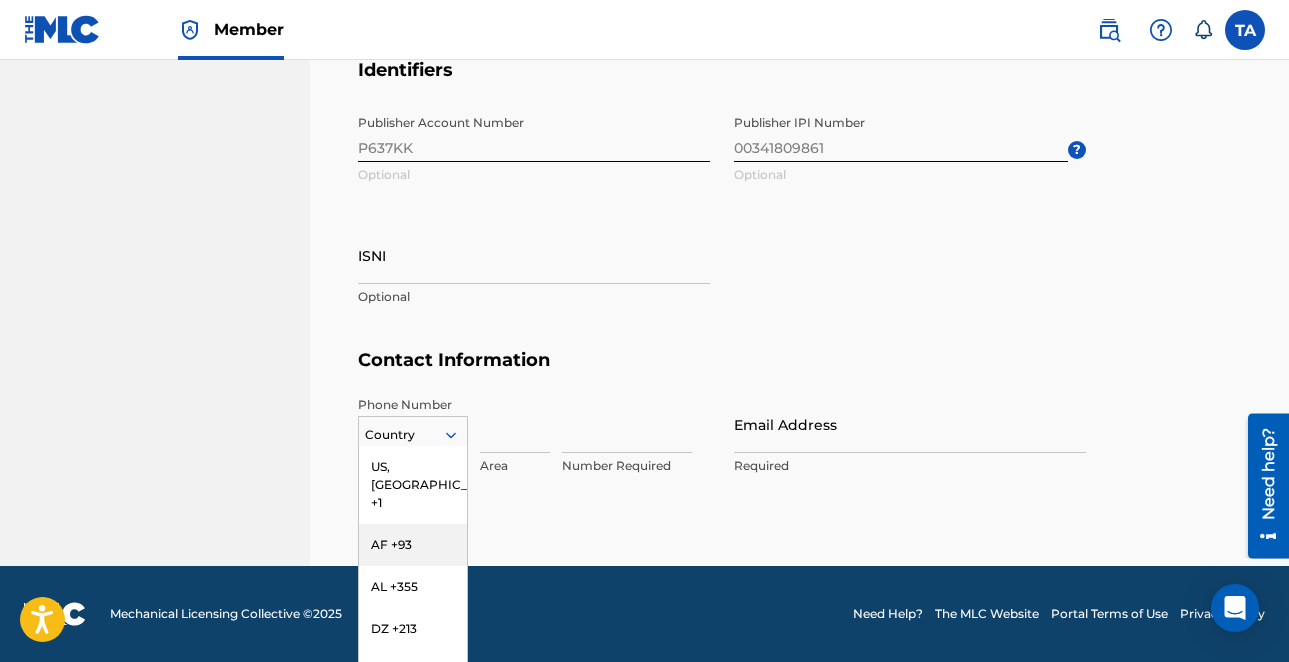 click on "AF +93, 2 of 216. 216 results available. Use Up and Down to choose options, press Enter to select the currently focused option, press Escape to exit the menu, press Tab to select the option and exit the menu. Country [GEOGRAPHIC_DATA], [GEOGRAPHIC_DATA] +1 AF +93 AL +355 DZ +213 AD +376 AO +244 AI +1264 AG +1268 AR +54 AM +374 AW +297 AU +61 AT +43 AZ +994 BS +1242 BH +973 BD +880 BB +1246 BY +375 BE +32 BZ +501 BJ +229 BM +1441 BT +975 BO +591 BA +387 BW +267 BR +55 BN +673 BG +359 BF +226 BI +257 KH +855 CM +237 CV +238 KY +1345 CF +236 TD +235 CL +56 CN +86 CO +57 KM +269 CG, CD +242 CK +682 CR +506 CI +225 HR +385 CU +53 CY +357 CZ +420 DK +45 DJ +253 DM +1767 DO +1809 EC +593 EG +20 SV +503 GQ +240 ER +291 EE +372 ET +251 FK +500 FO +298 FJ +679 FI +358 FR +33 GF +594 PF +689 GA +241 GM +220 GE +995 DE +49 GH +233 GI +350 GR +30 GL +299 GD +1473 GP +590 GT +502 GN +224 GW +245 GY +592 HT +509 VA, IT +39 HN +504 HK +852 HU +36 IS +354 IN +91 ID +62 IR +98 IQ +964 IE +353 IL +972 JM +1876 JP +81 JO +962 KZ +7 KE +254 KI +686 KP +850" at bounding box center [413, 431] 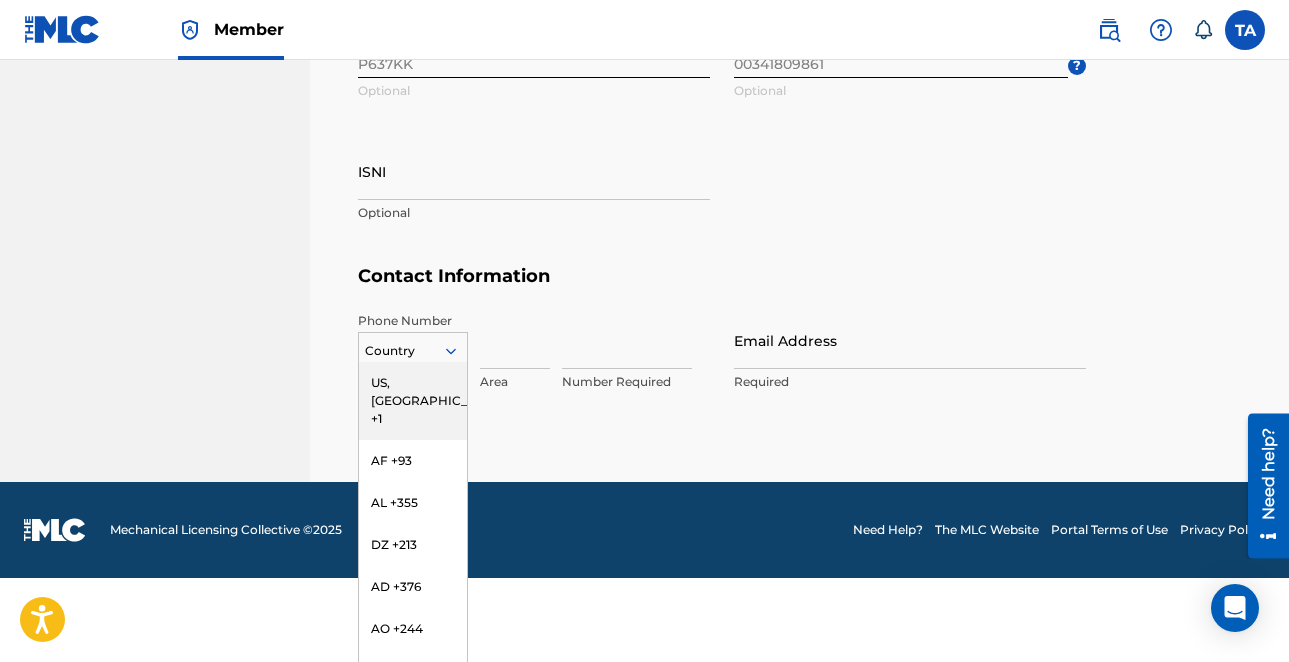 click on "US, [GEOGRAPHIC_DATA] +1" at bounding box center [413, 401] 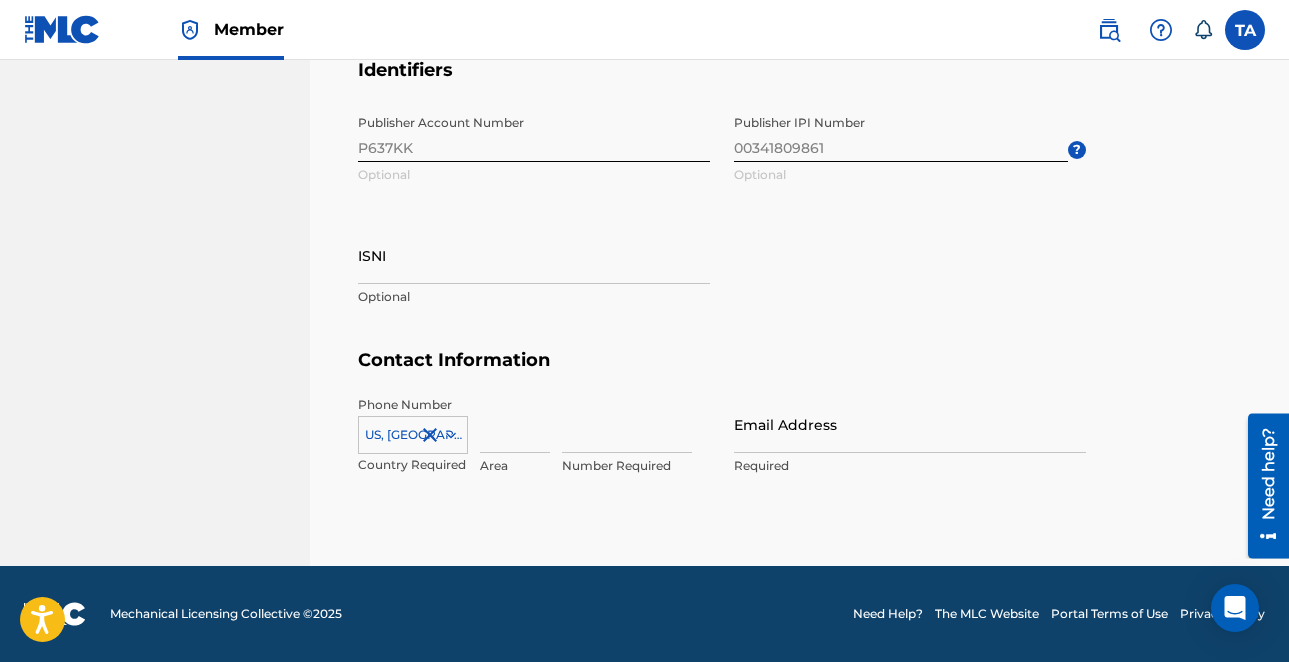 click at bounding box center [515, 424] 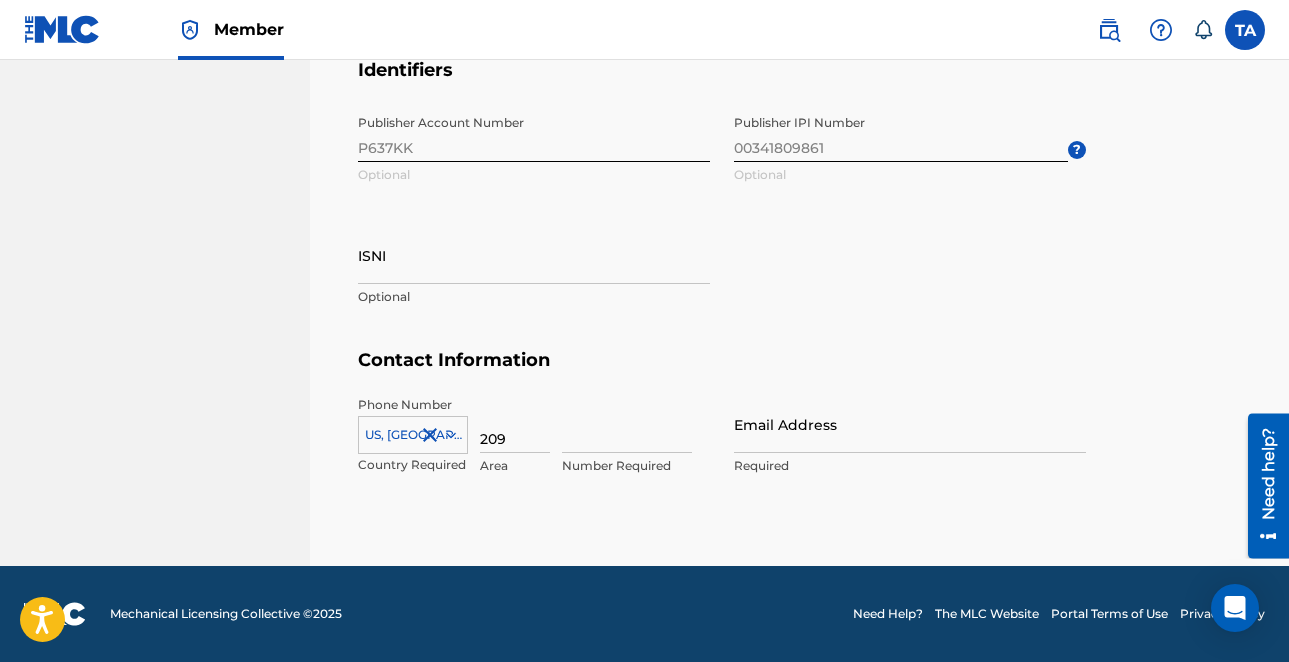 type on "209" 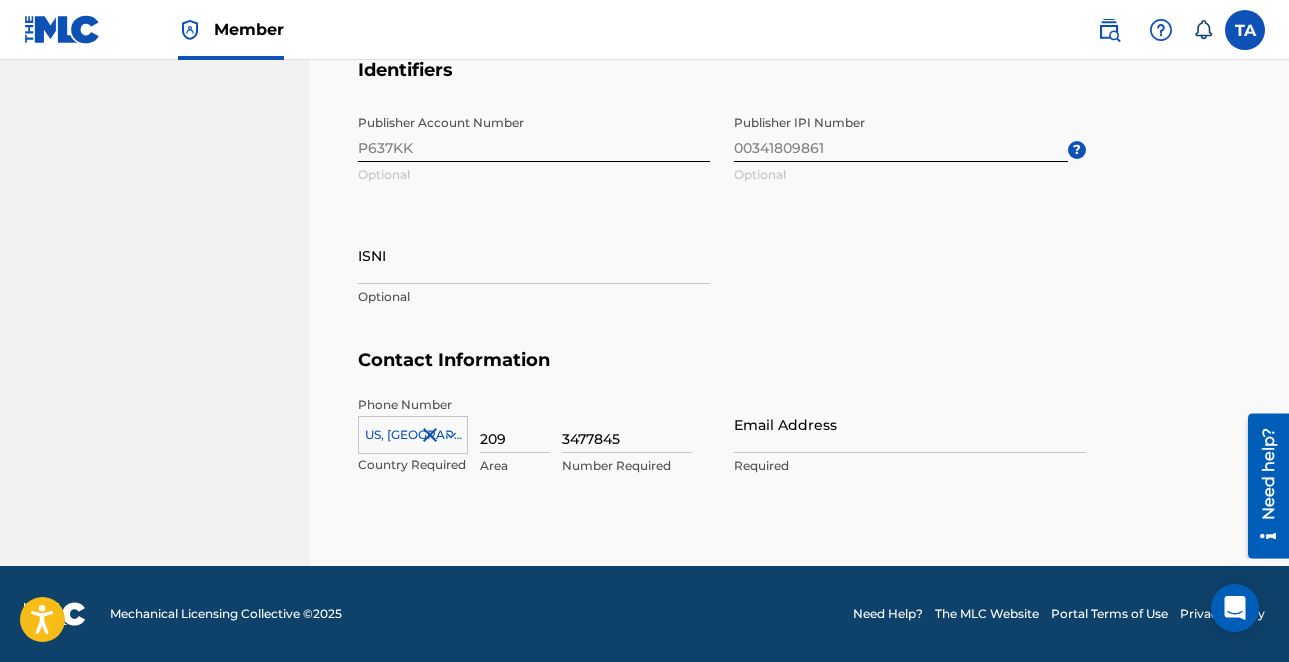 type on "3477845" 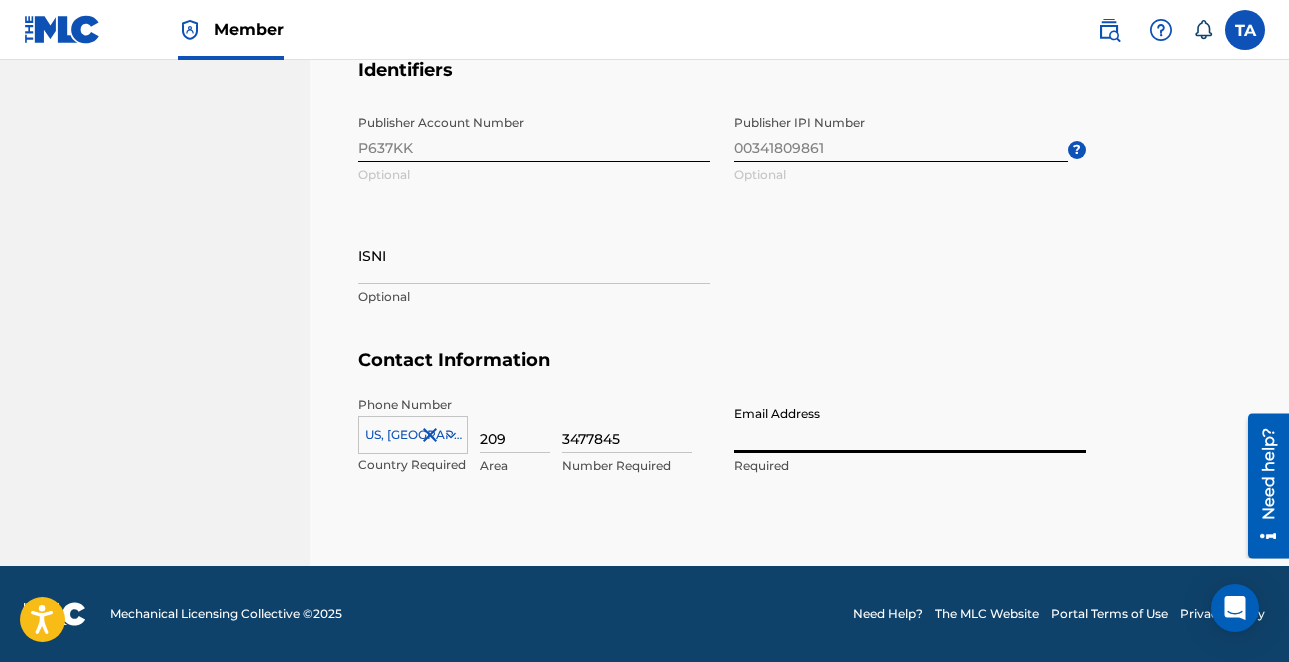 type on "[EMAIL_ADDRESS][DOMAIN_NAME]" 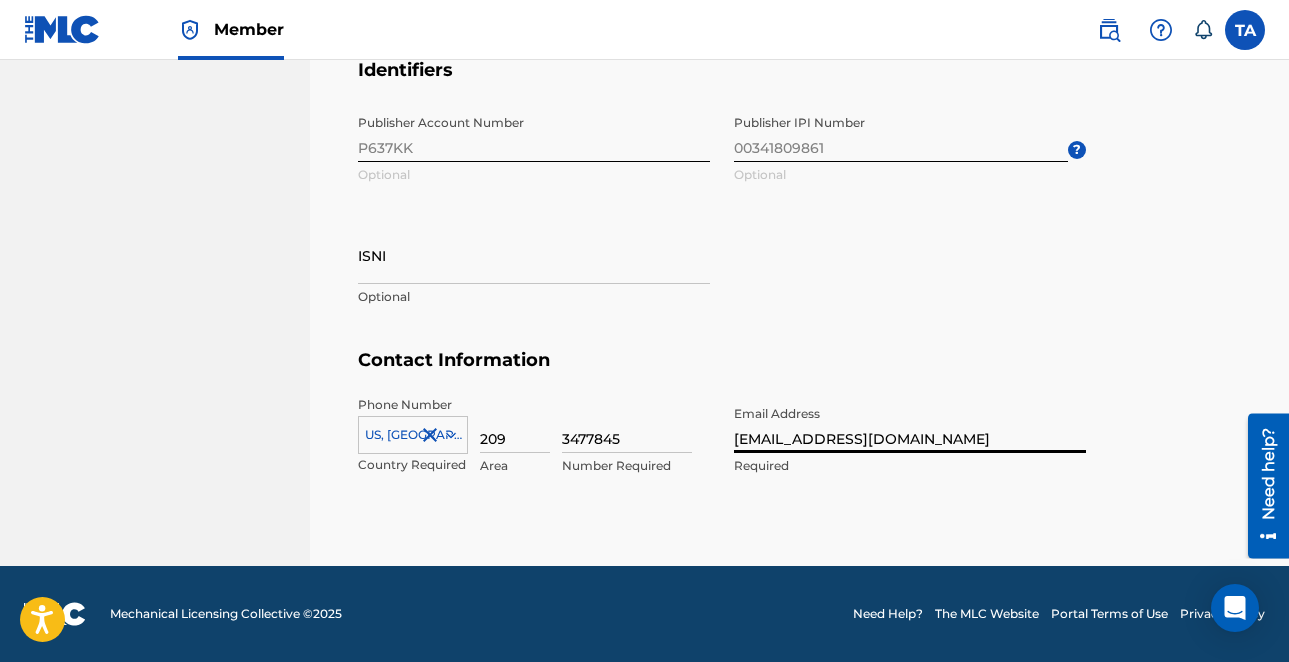 scroll, scrollTop: 0, scrollLeft: 0, axis: both 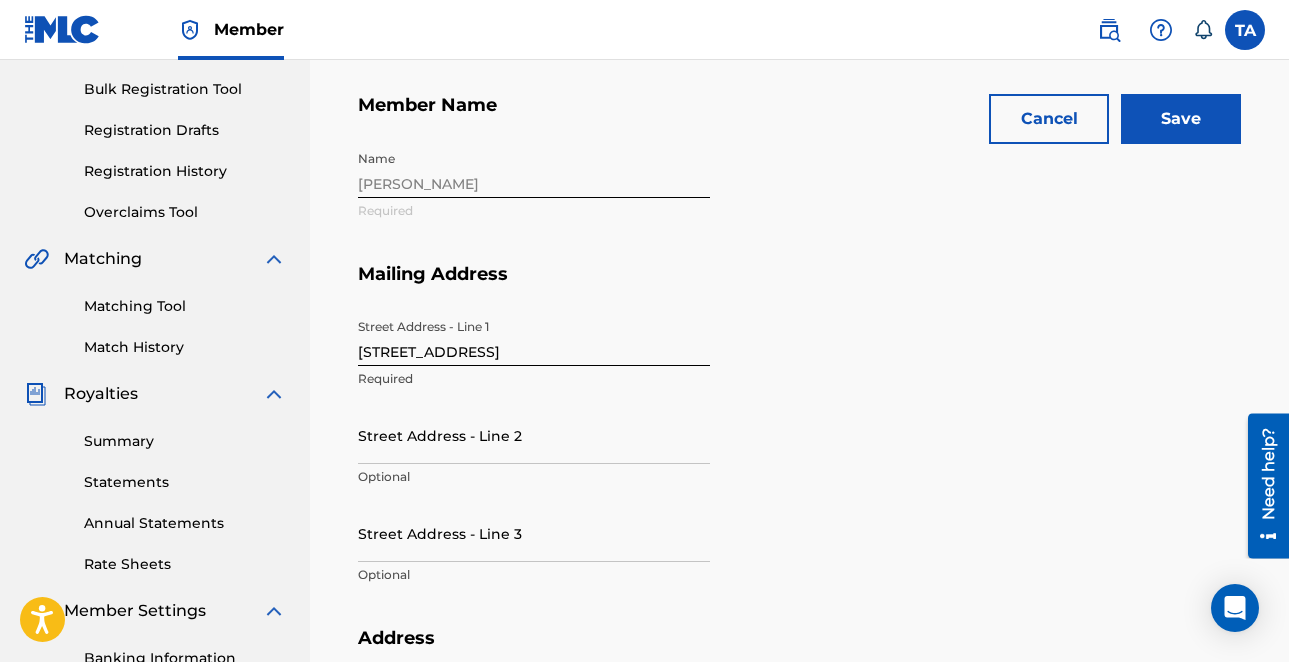 click on "Name [PERSON_NAME] Required" at bounding box center (722, 202) 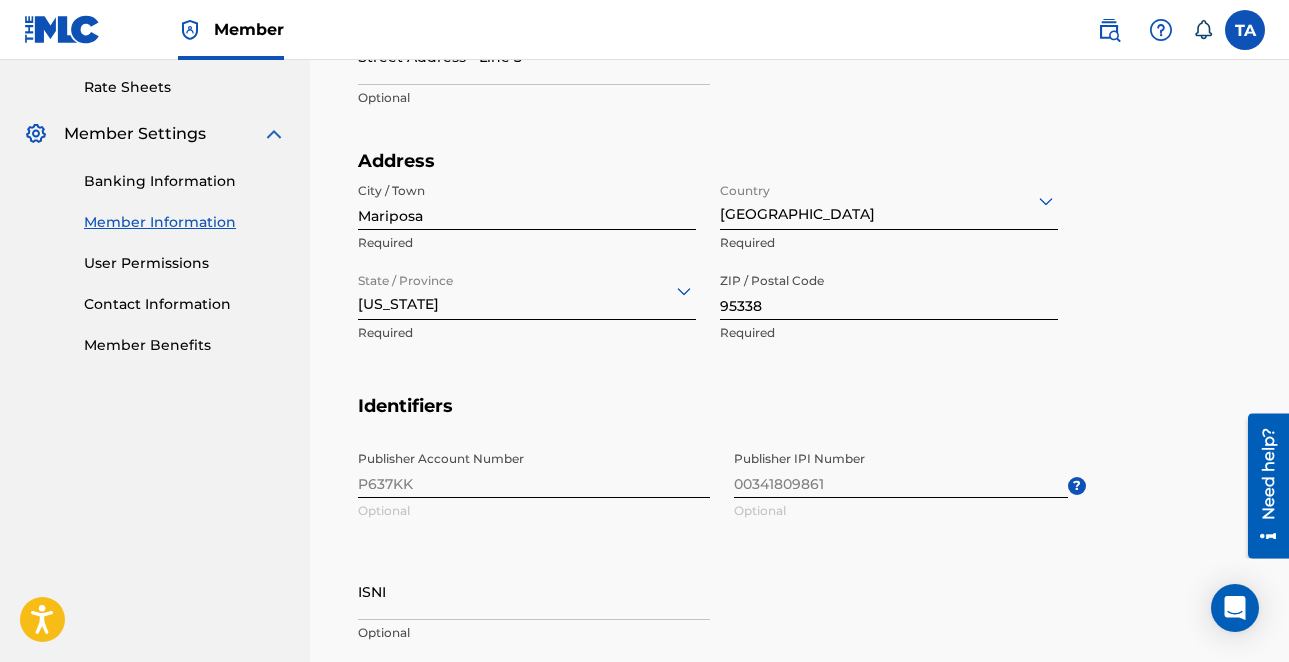 scroll, scrollTop: 0, scrollLeft: 0, axis: both 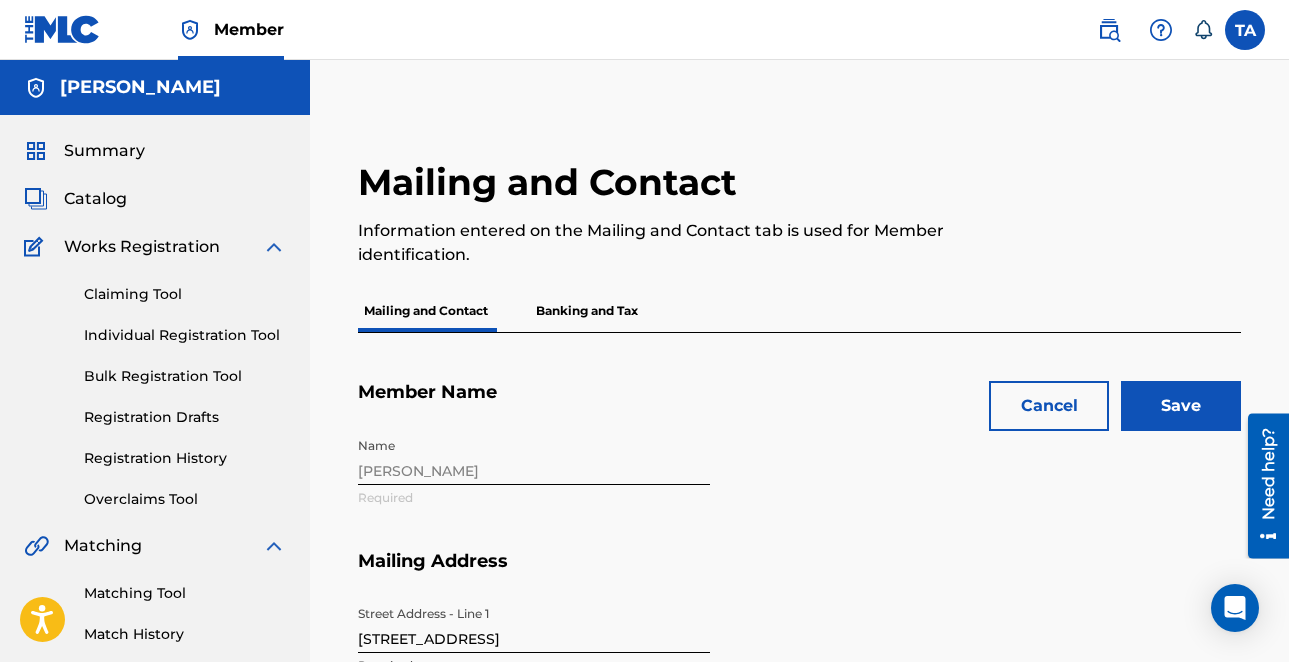 click on "Save" at bounding box center (1181, 406) 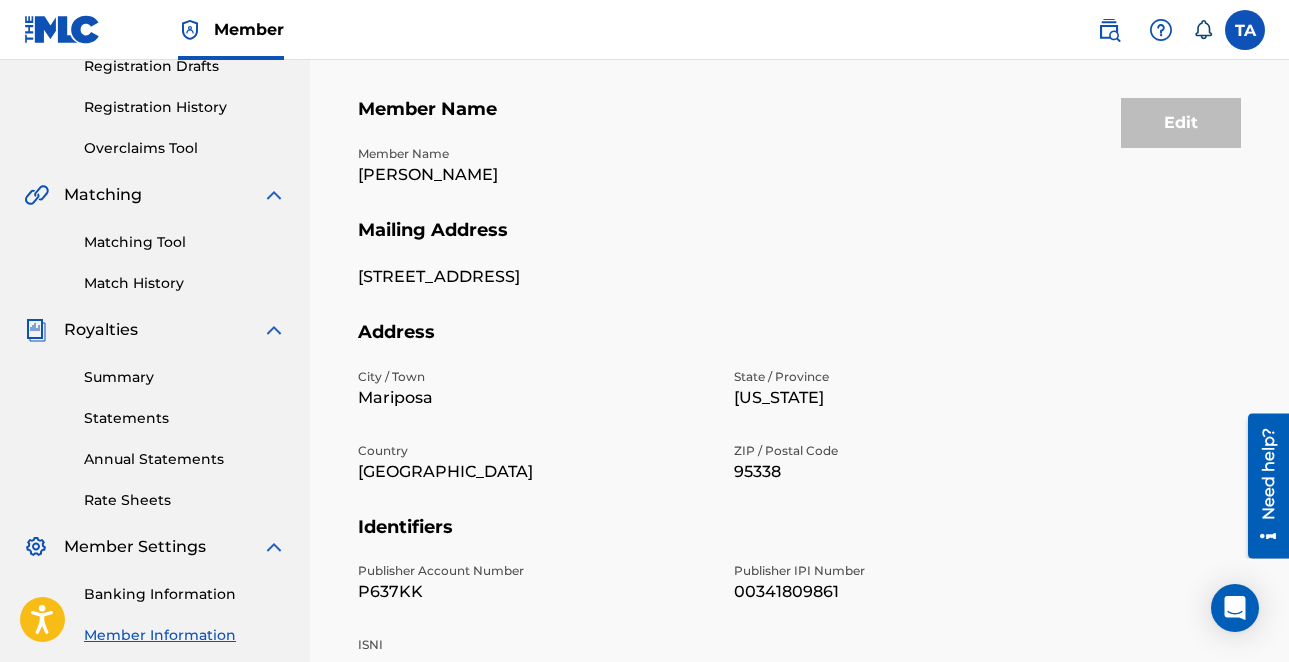 scroll, scrollTop: 0, scrollLeft: 0, axis: both 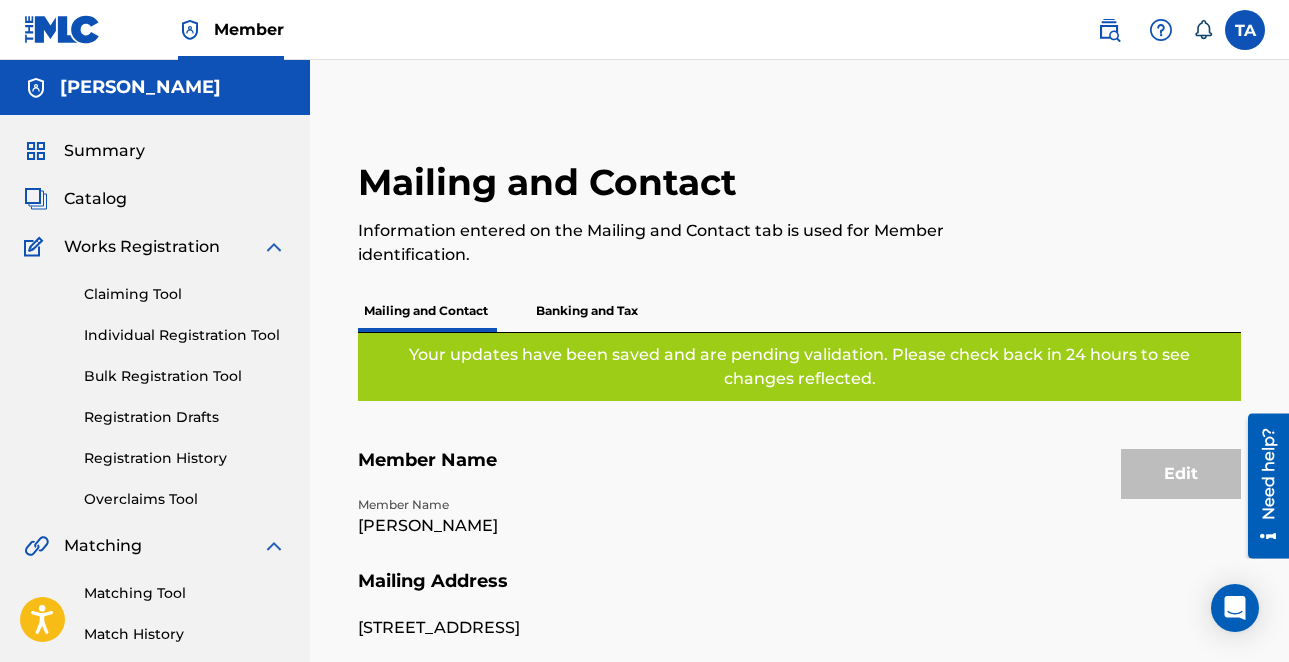 click on "Summary" at bounding box center [104, 151] 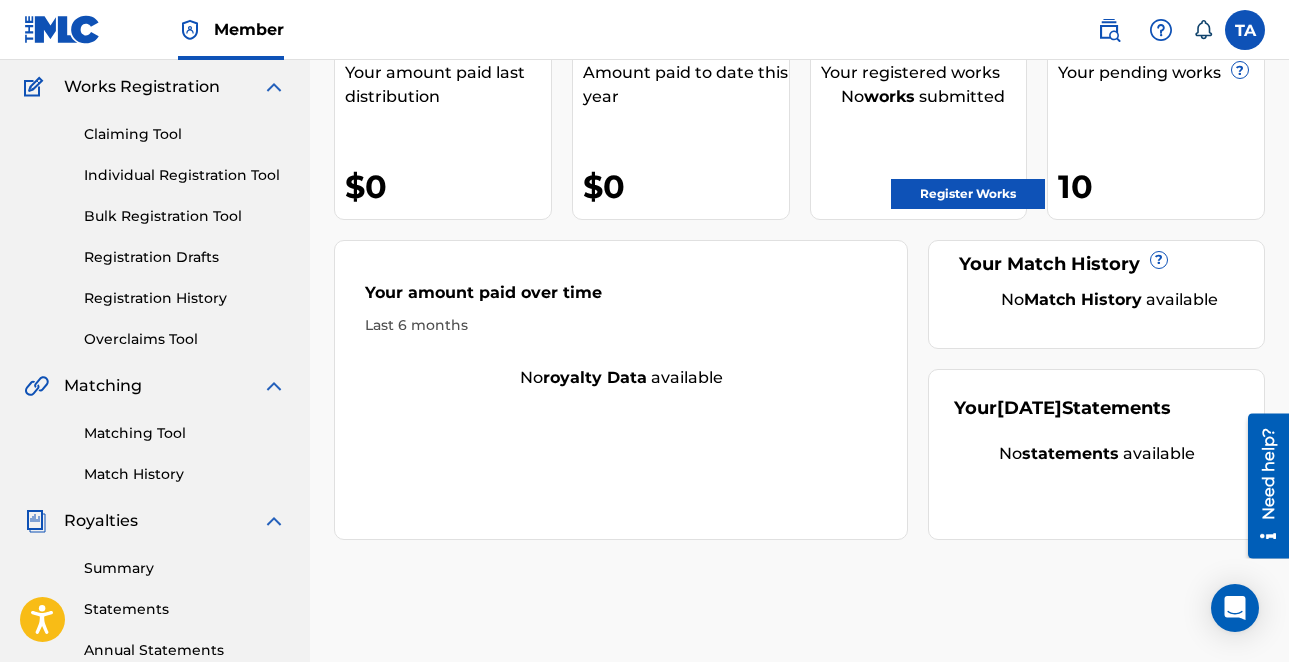 scroll, scrollTop: 0, scrollLeft: 0, axis: both 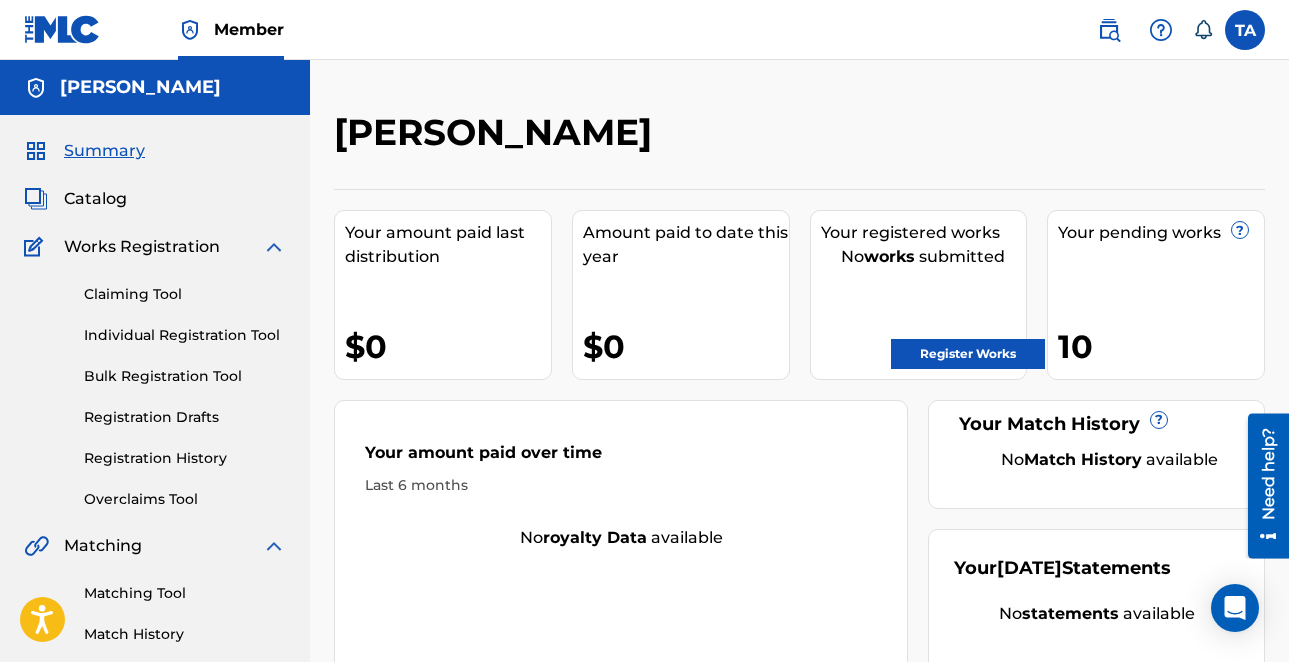 click at bounding box center [1245, 30] 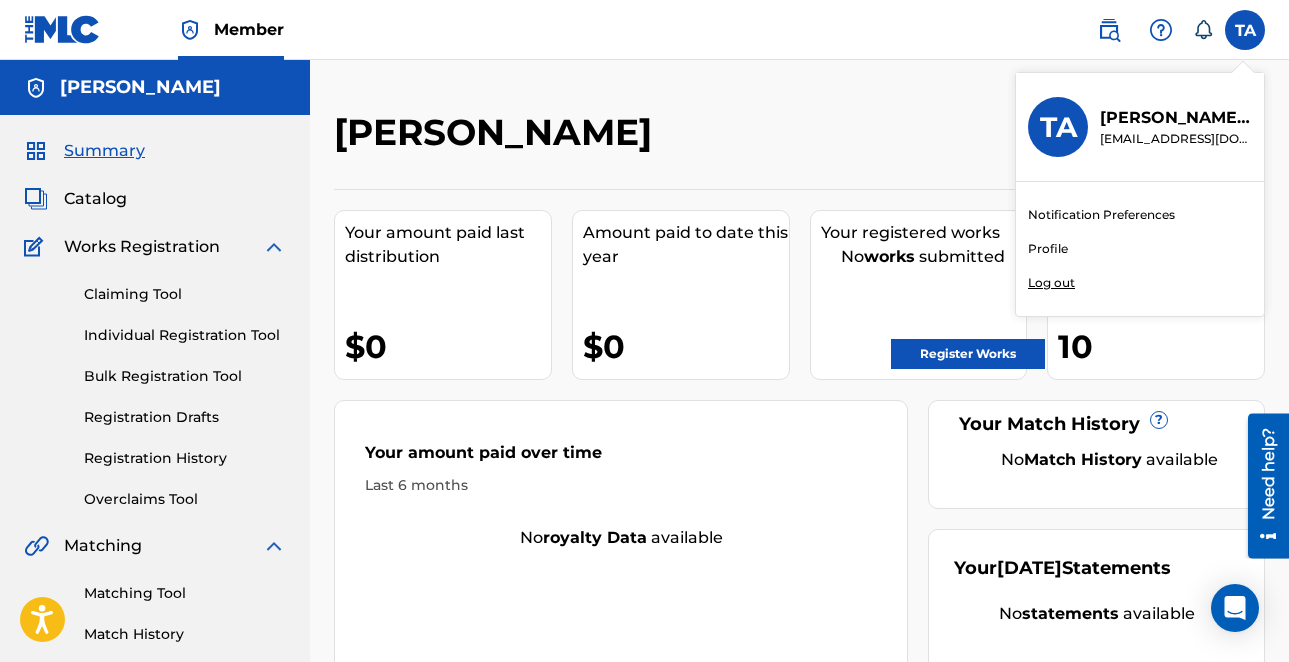 click on "Log out" at bounding box center (1051, 283) 